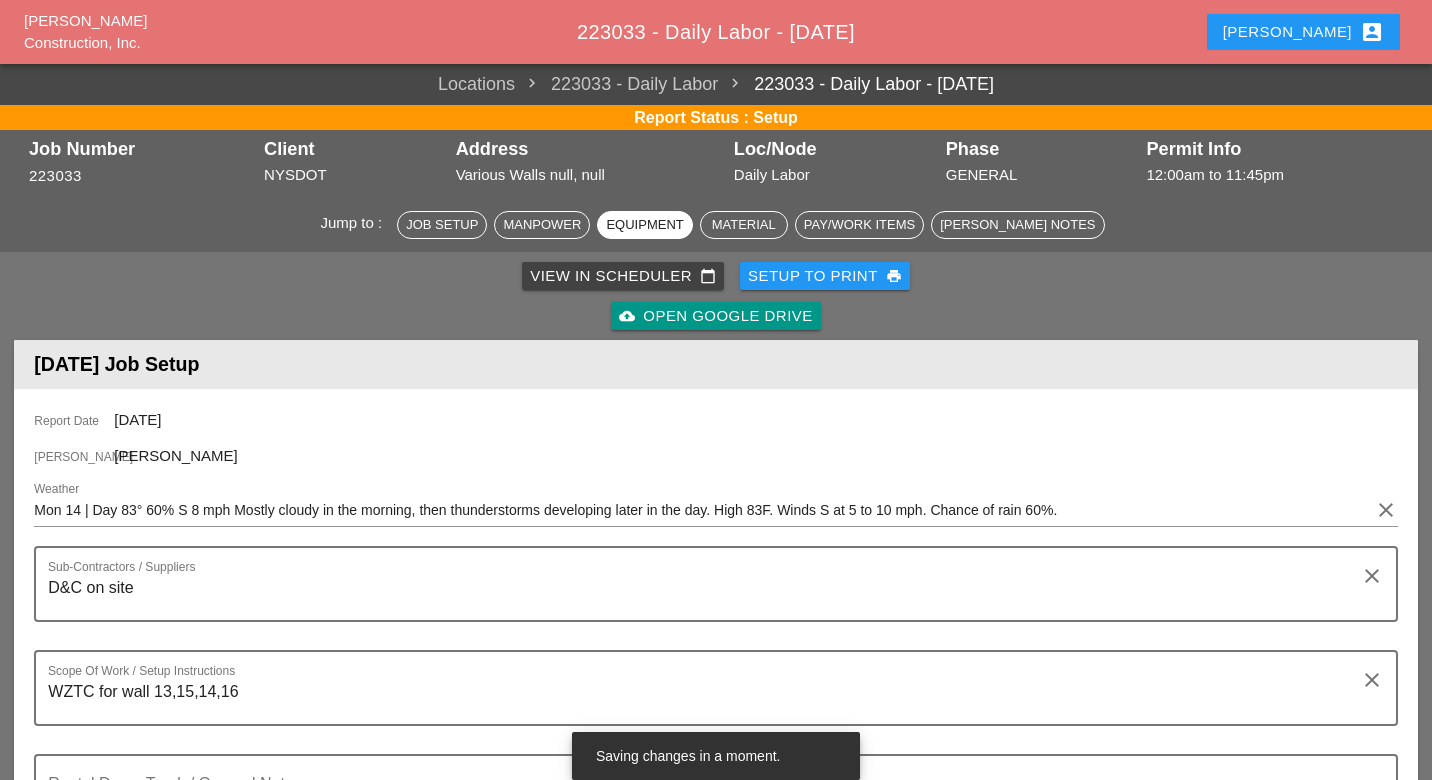 scroll, scrollTop: 1888, scrollLeft: 0, axis: vertical 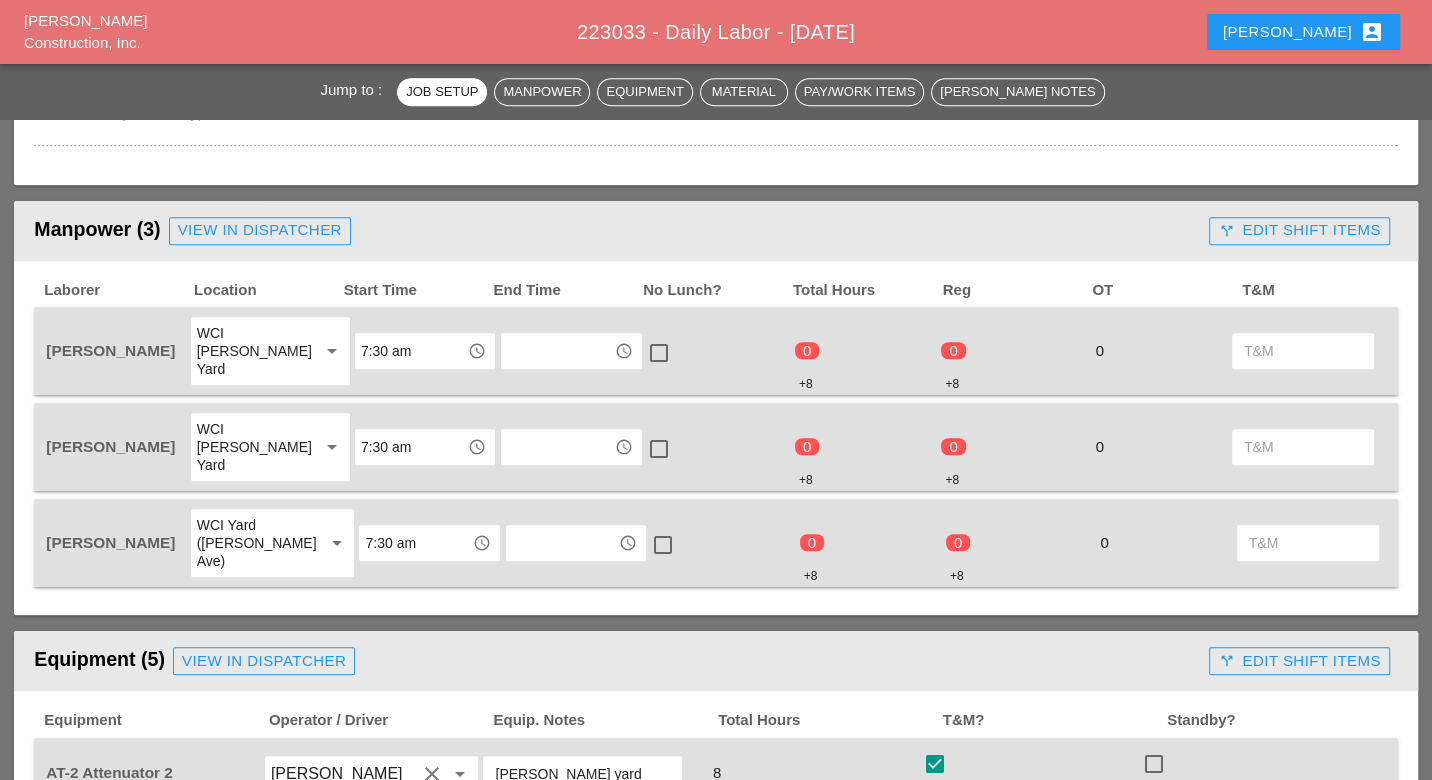 drag, startPoint x: 1311, startPoint y: 229, endPoint x: 1291, endPoint y: 236, distance: 21.189621 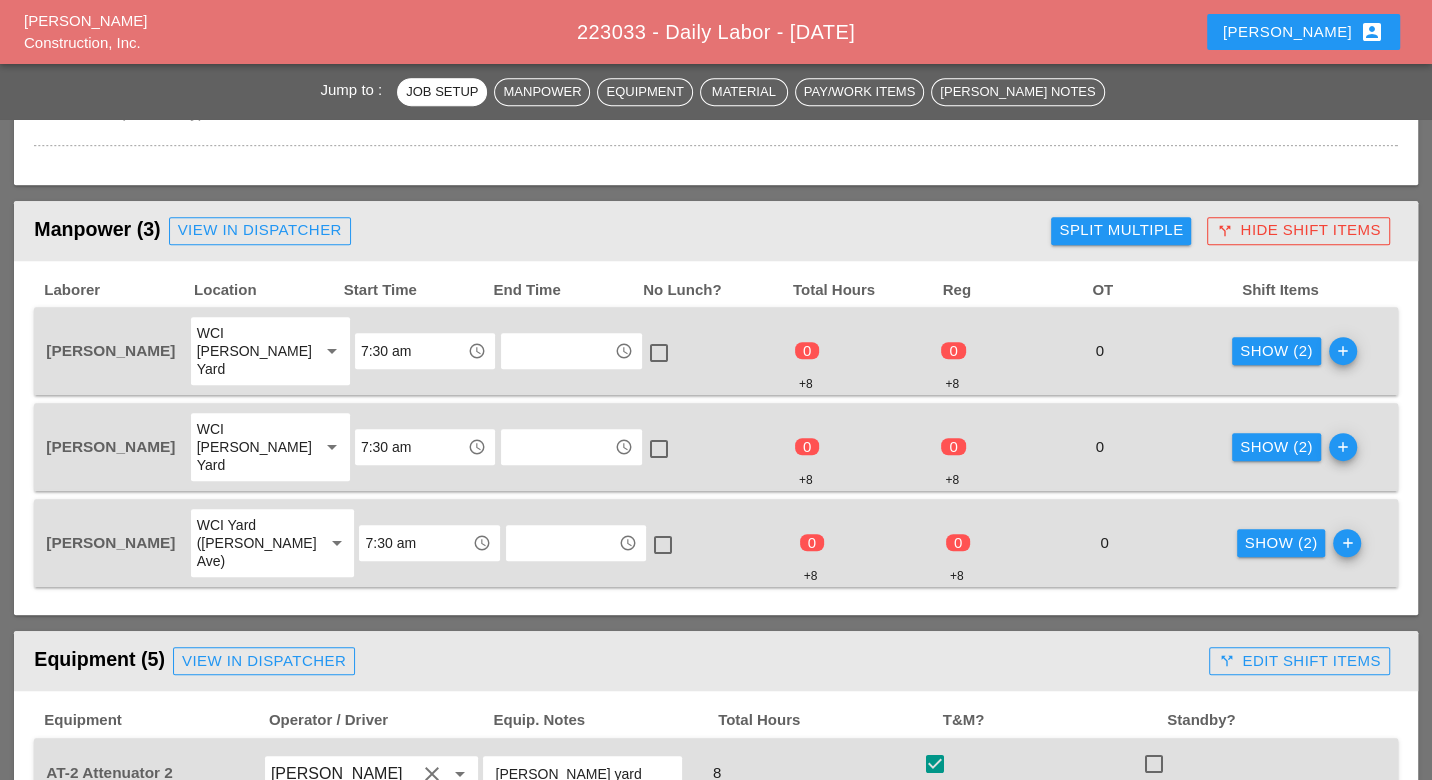 click on "Show (2)" at bounding box center [1276, 351] 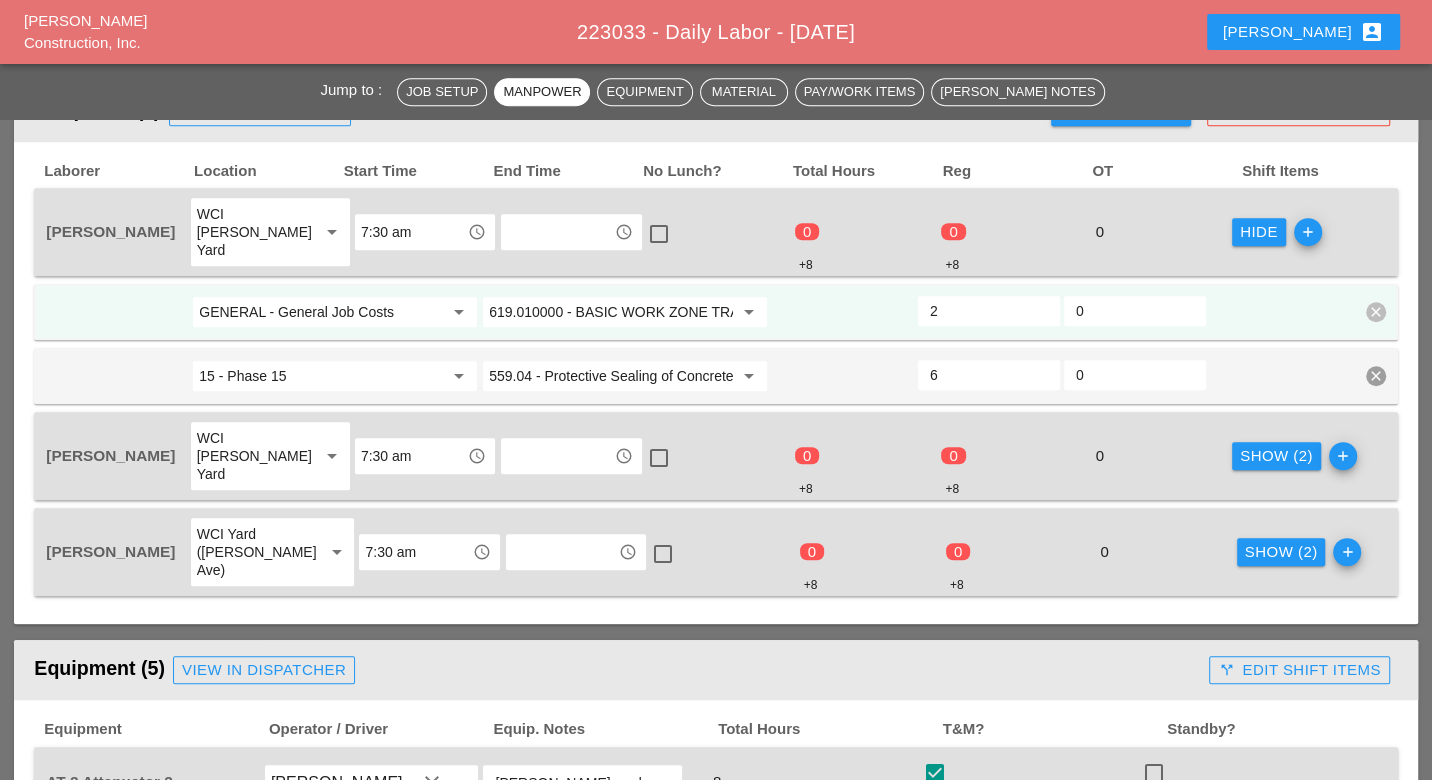 scroll, scrollTop: 1111, scrollLeft: 0, axis: vertical 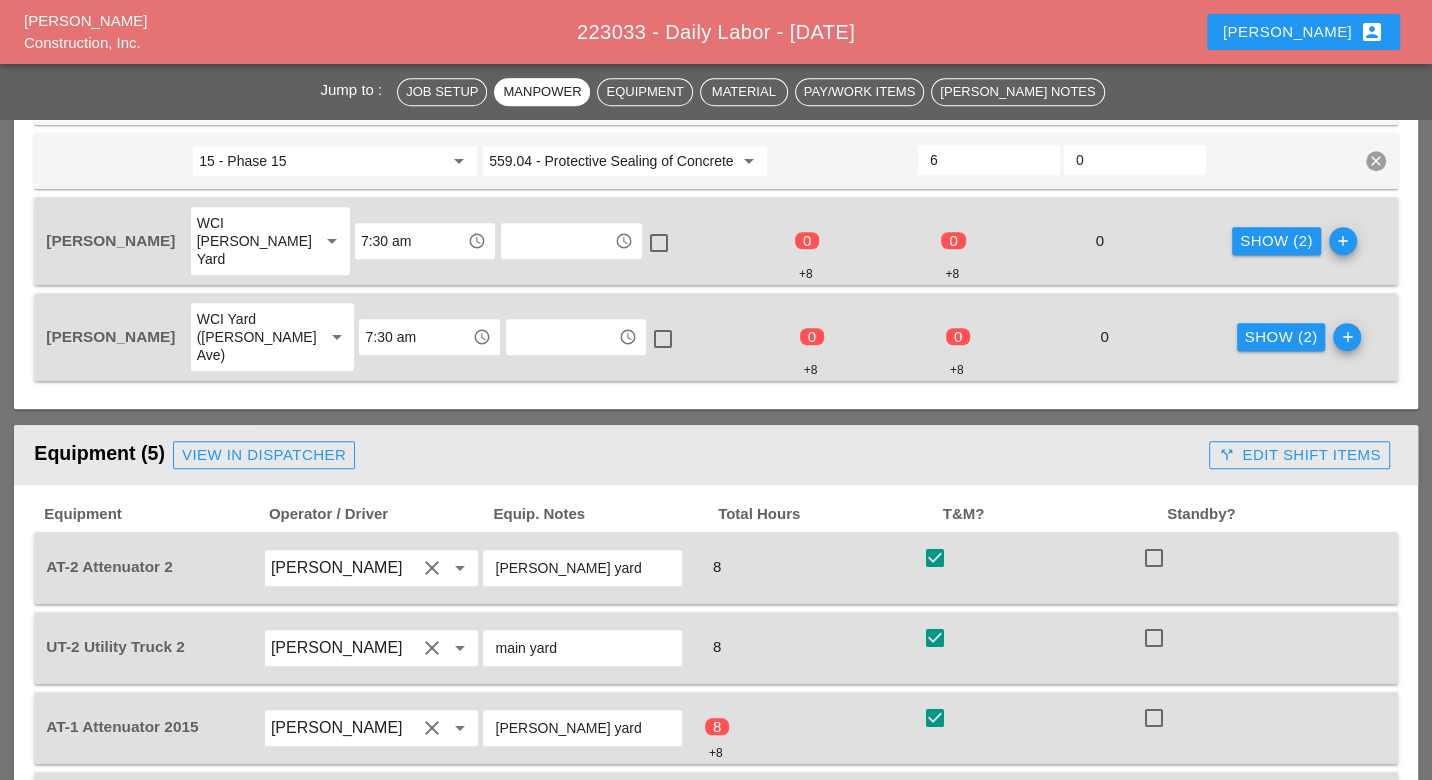 click on "Show (2)" at bounding box center [1281, 337] 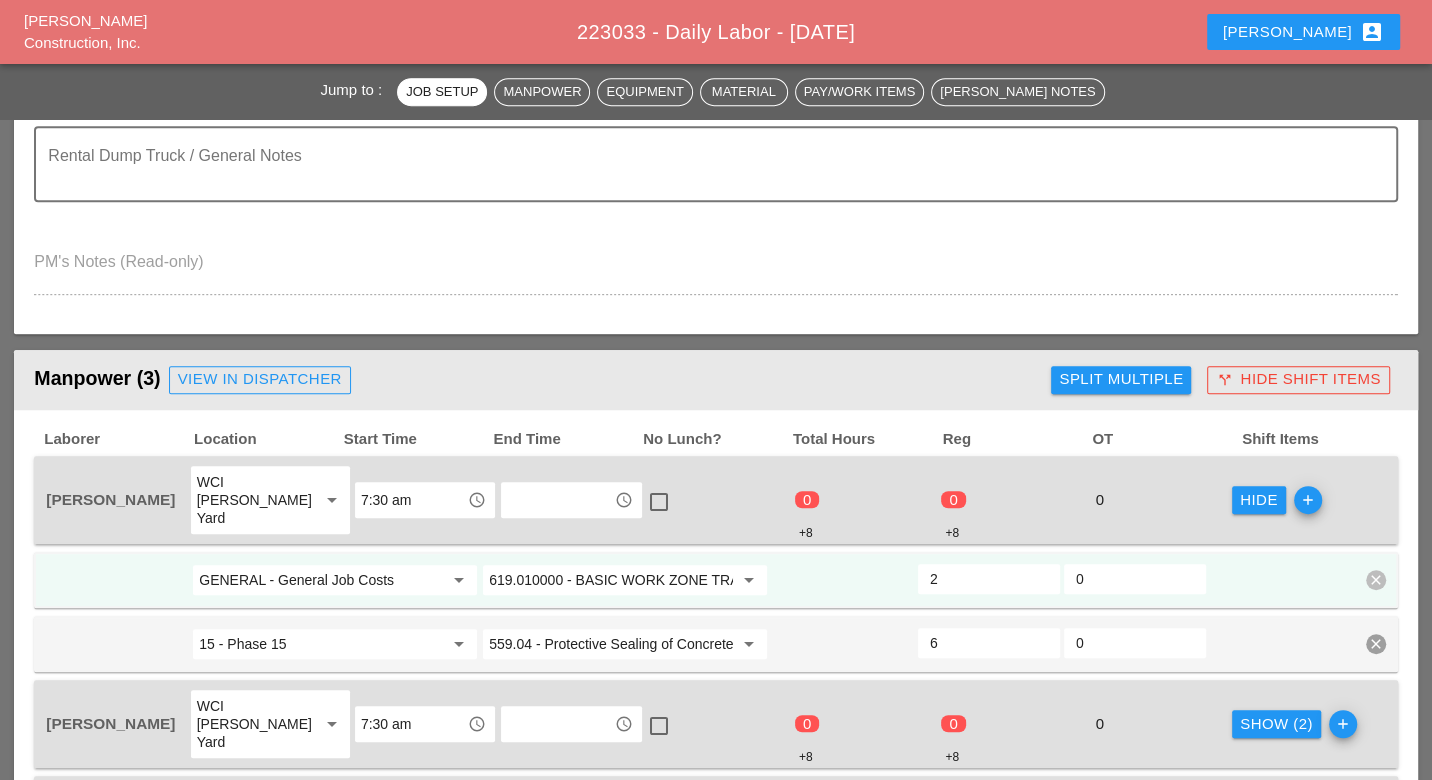 scroll, scrollTop: 666, scrollLeft: 0, axis: vertical 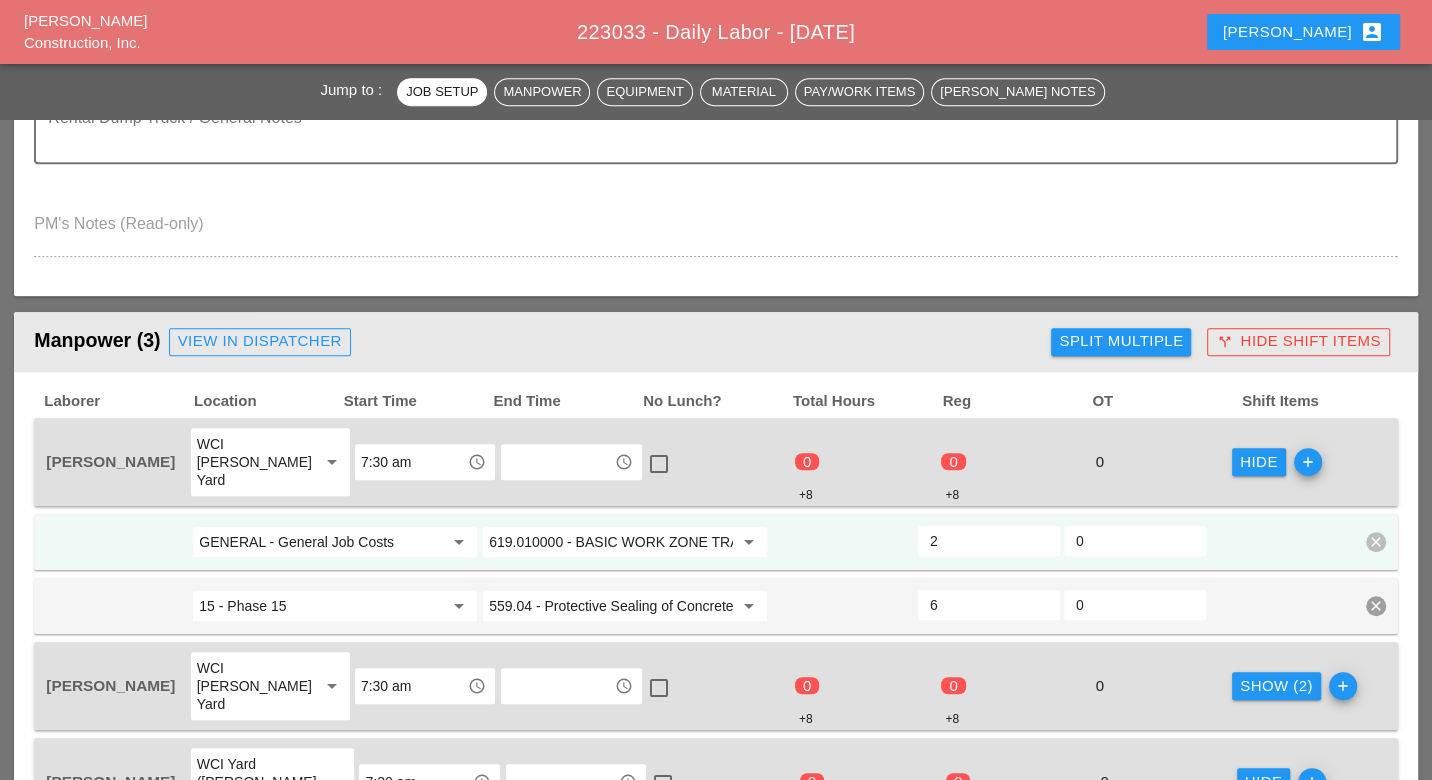 click at bounding box center (557, 462) 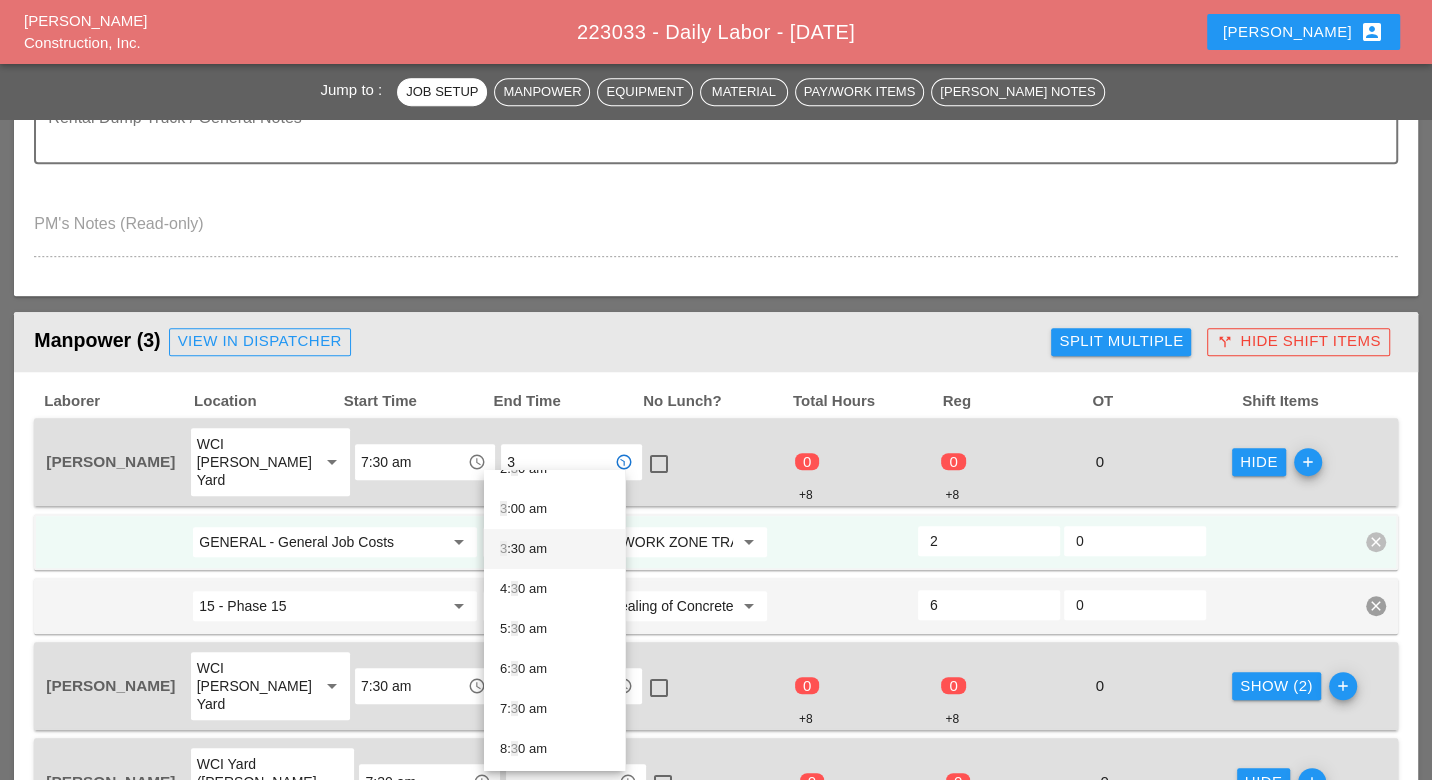 scroll, scrollTop: 444, scrollLeft: 0, axis: vertical 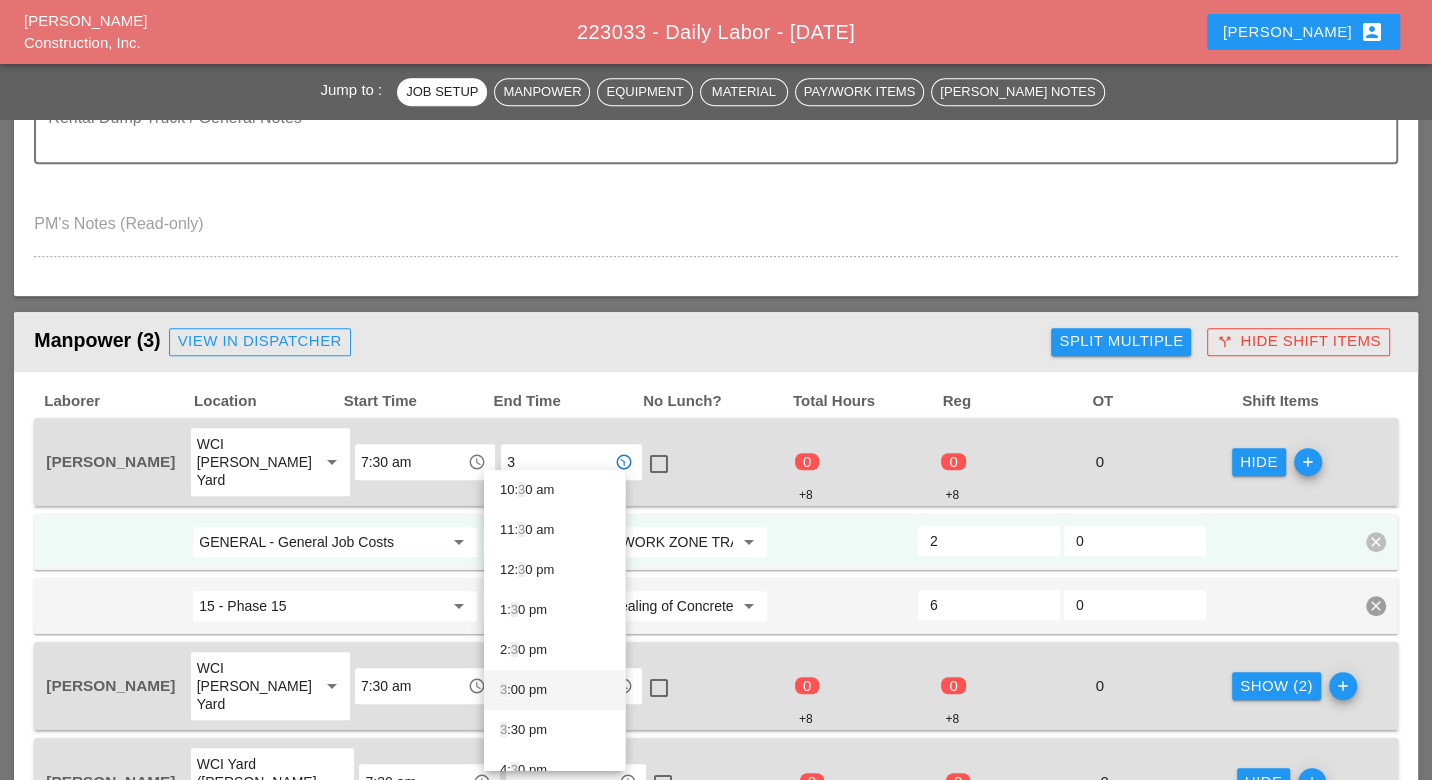 click on "3 :00 pm" at bounding box center [554, 690] 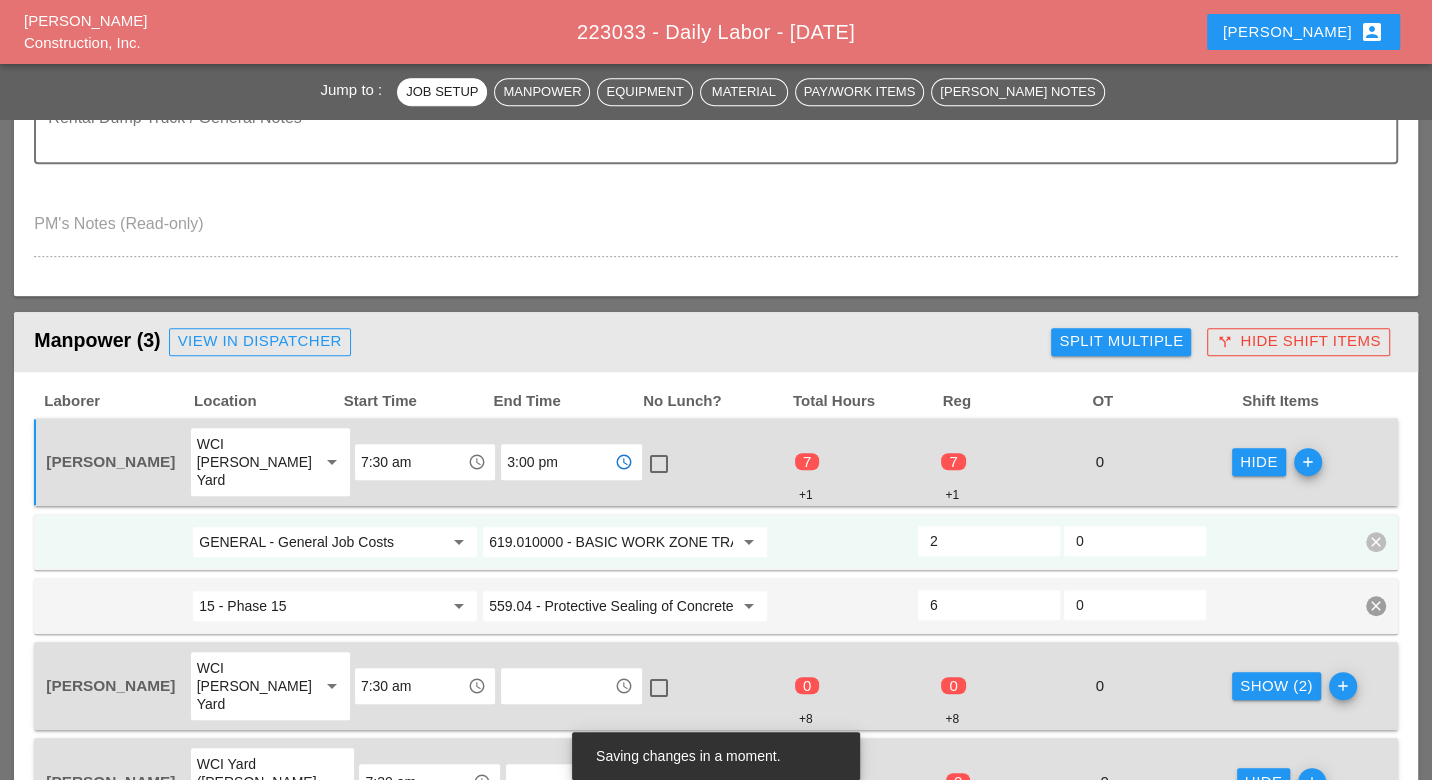 drag, startPoint x: 557, startPoint y: 449, endPoint x: 484, endPoint y: 458, distance: 73.552704 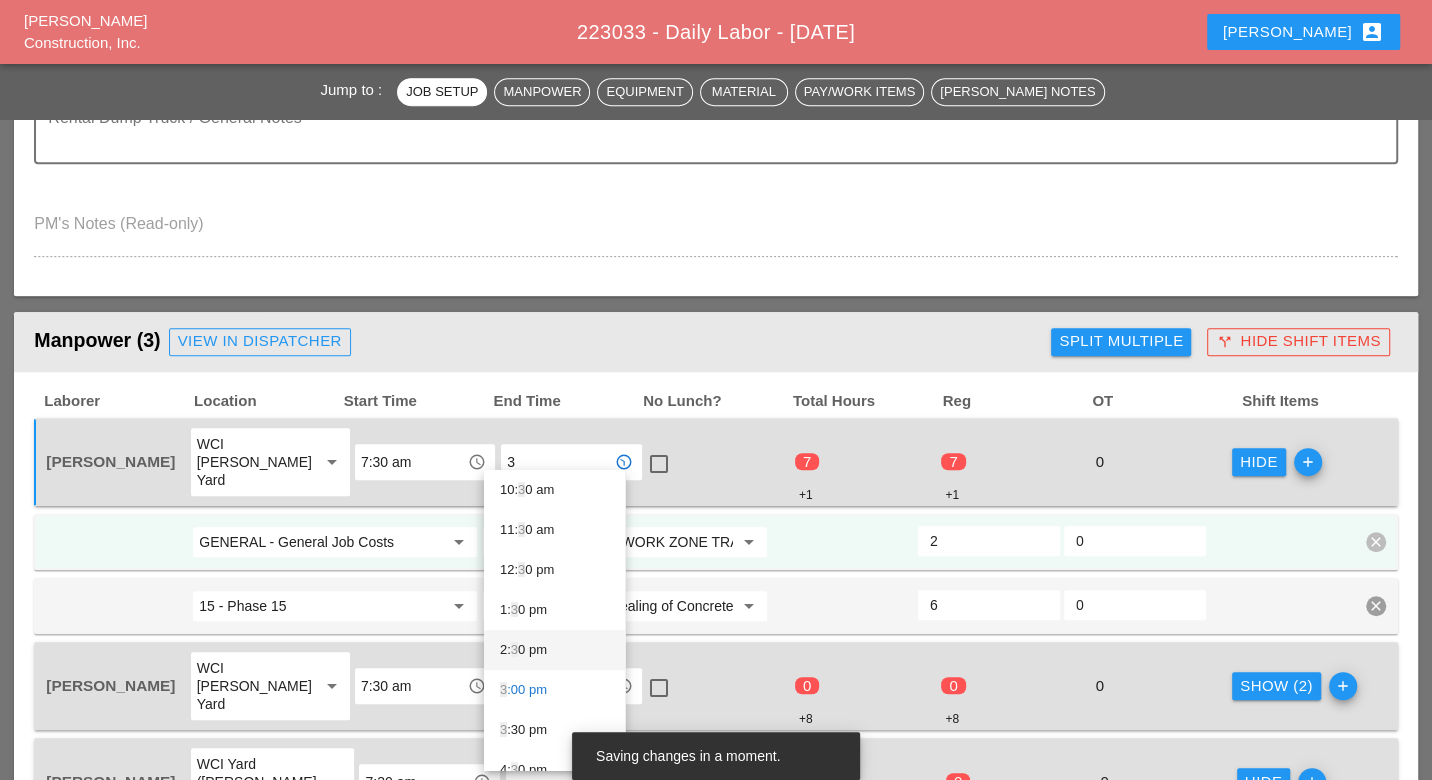 scroll, scrollTop: 748, scrollLeft: 0, axis: vertical 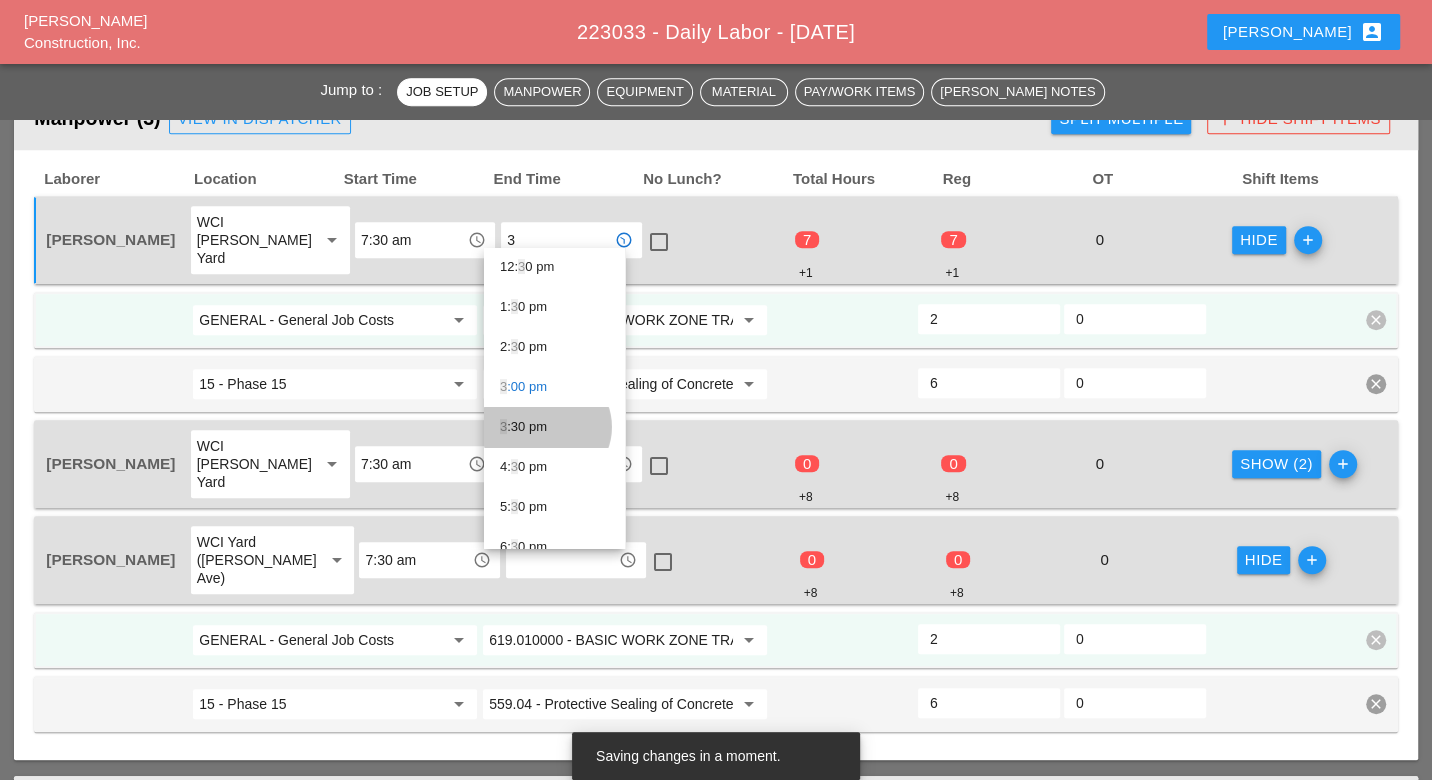 click on "3 :30 pm" at bounding box center (554, 427) 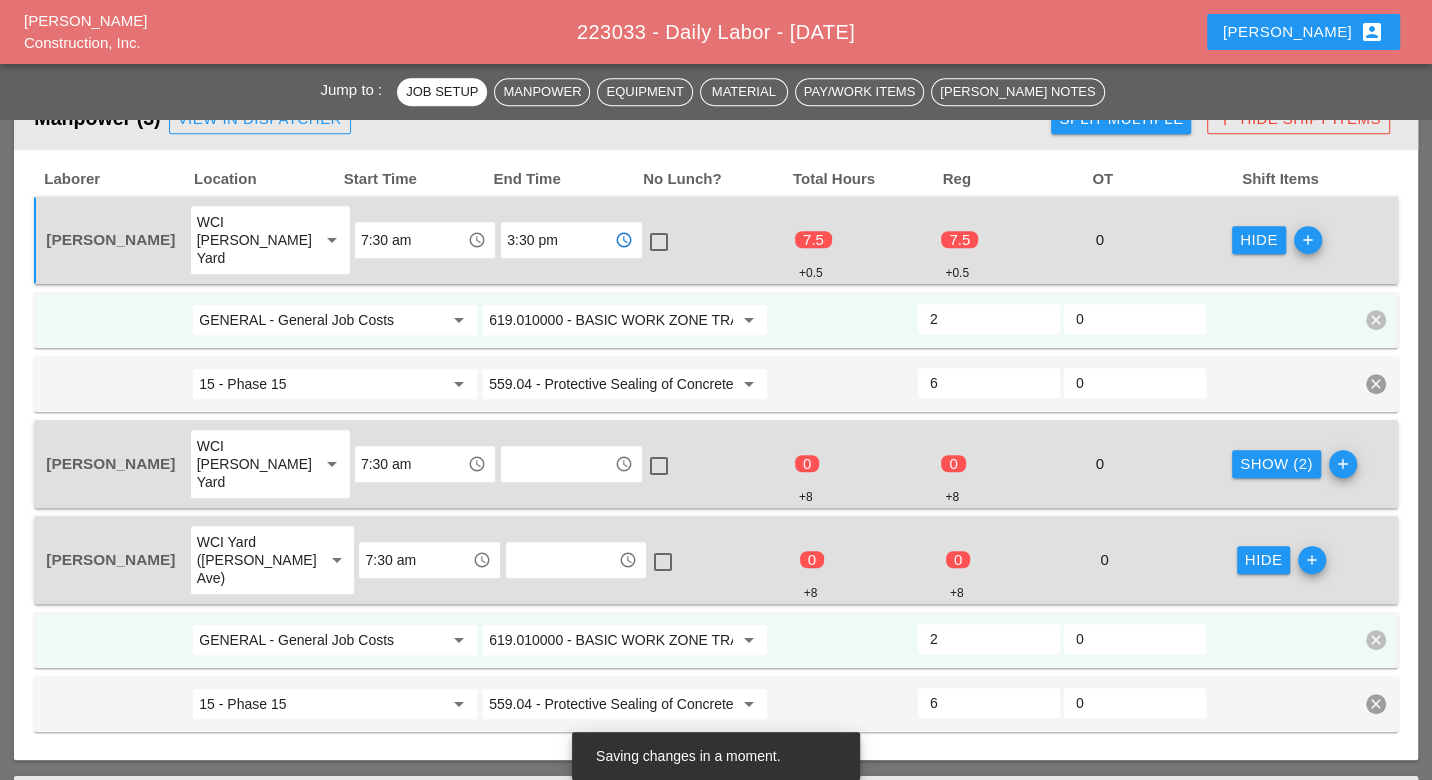 type on "3:30 pm" 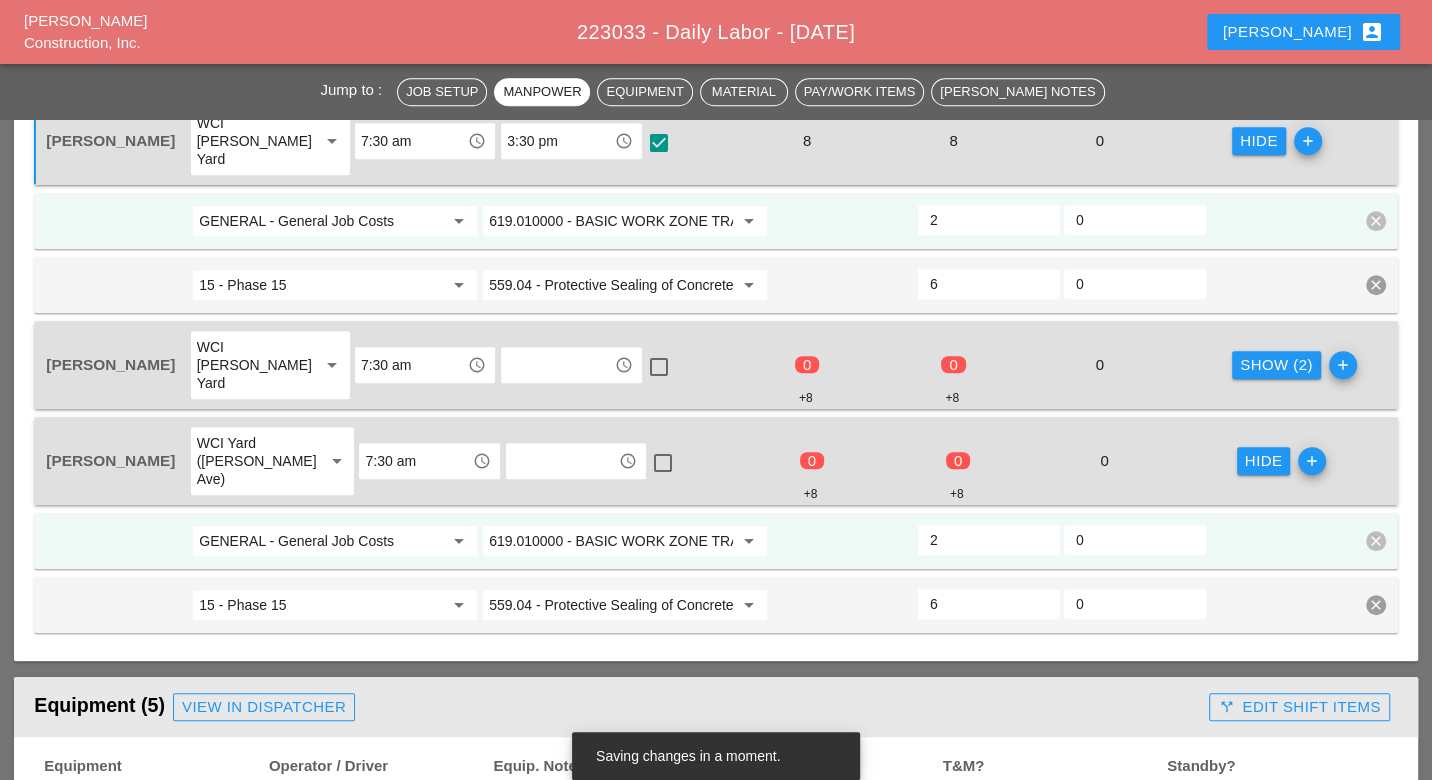 scroll, scrollTop: 1000, scrollLeft: 0, axis: vertical 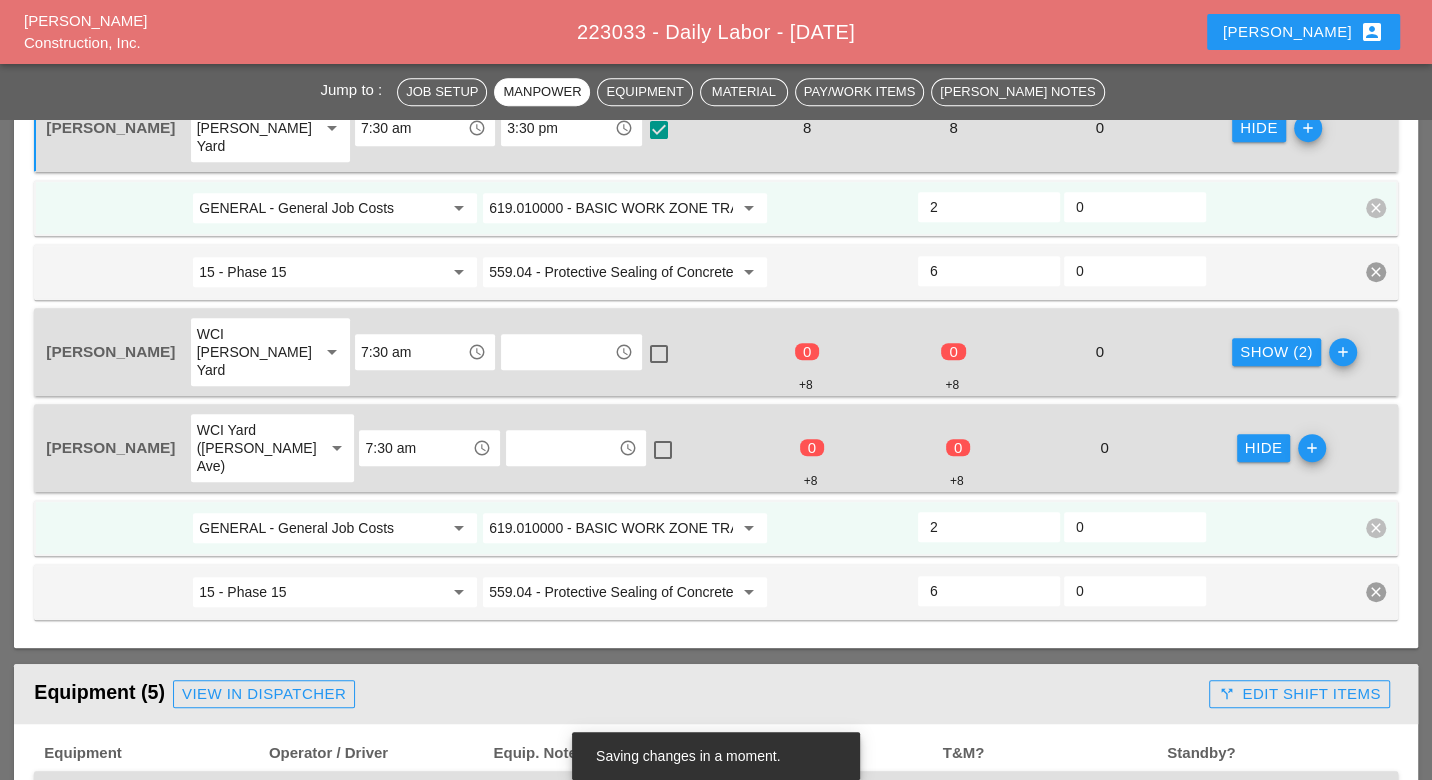 click at bounding box center (557, 352) 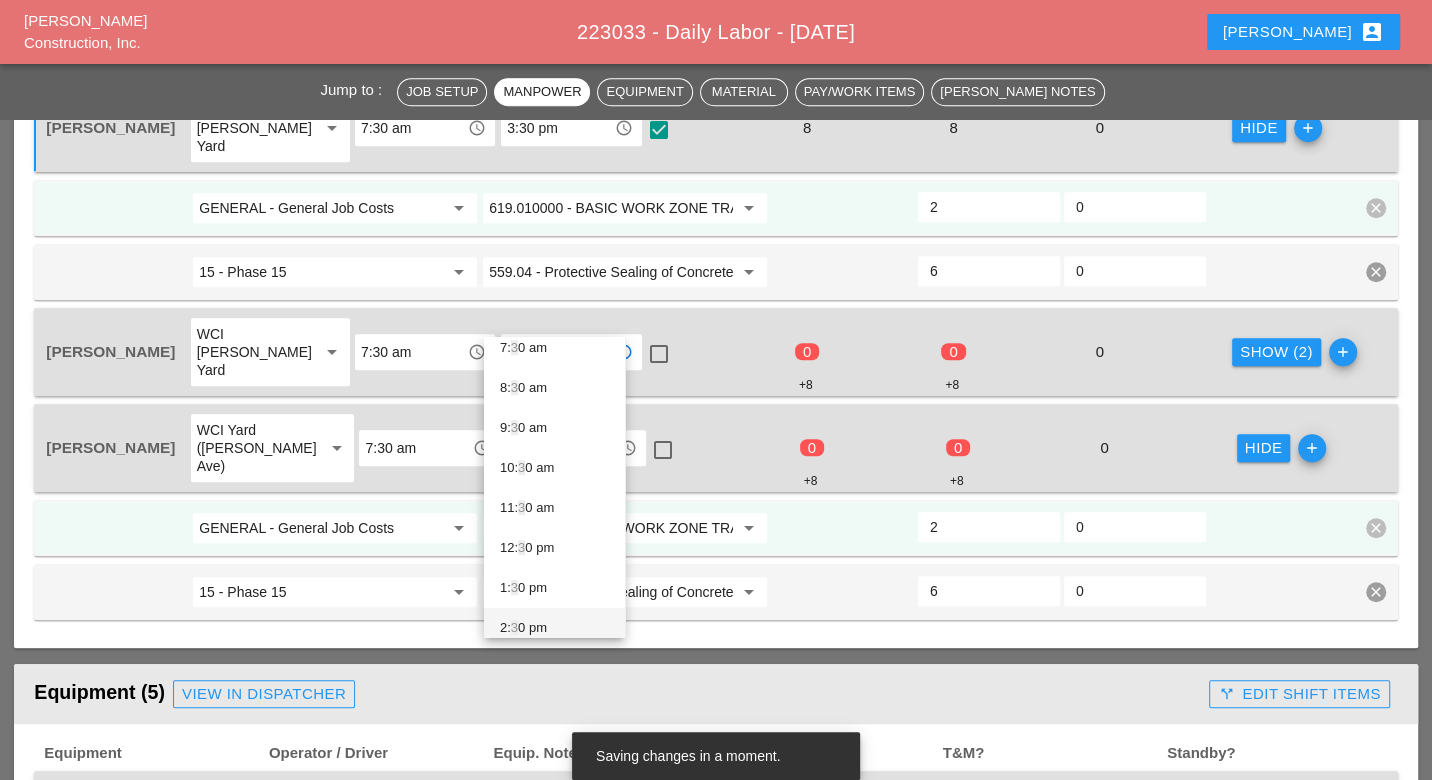 scroll, scrollTop: 444, scrollLeft: 0, axis: vertical 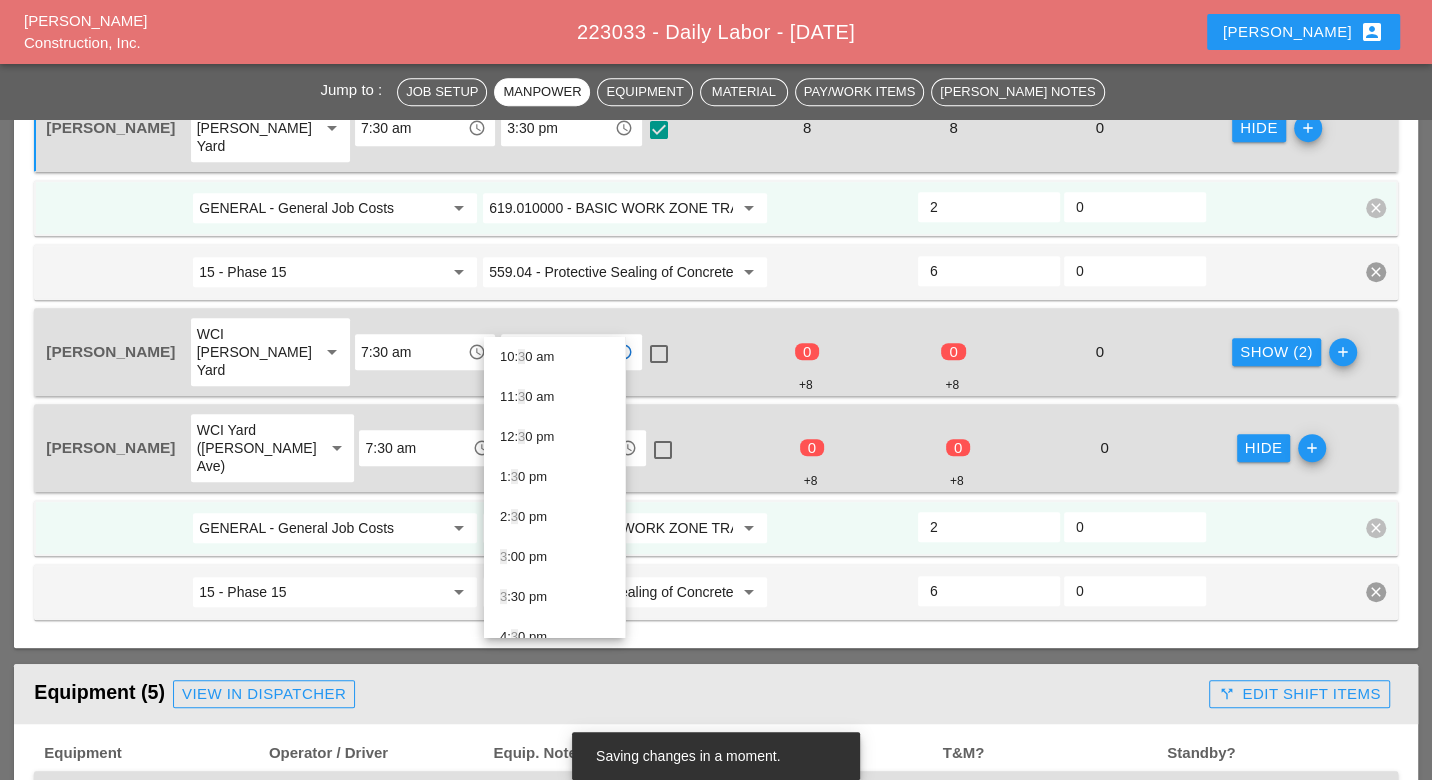 drag, startPoint x: 535, startPoint y: 596, endPoint x: 548, endPoint y: 572, distance: 27.294687 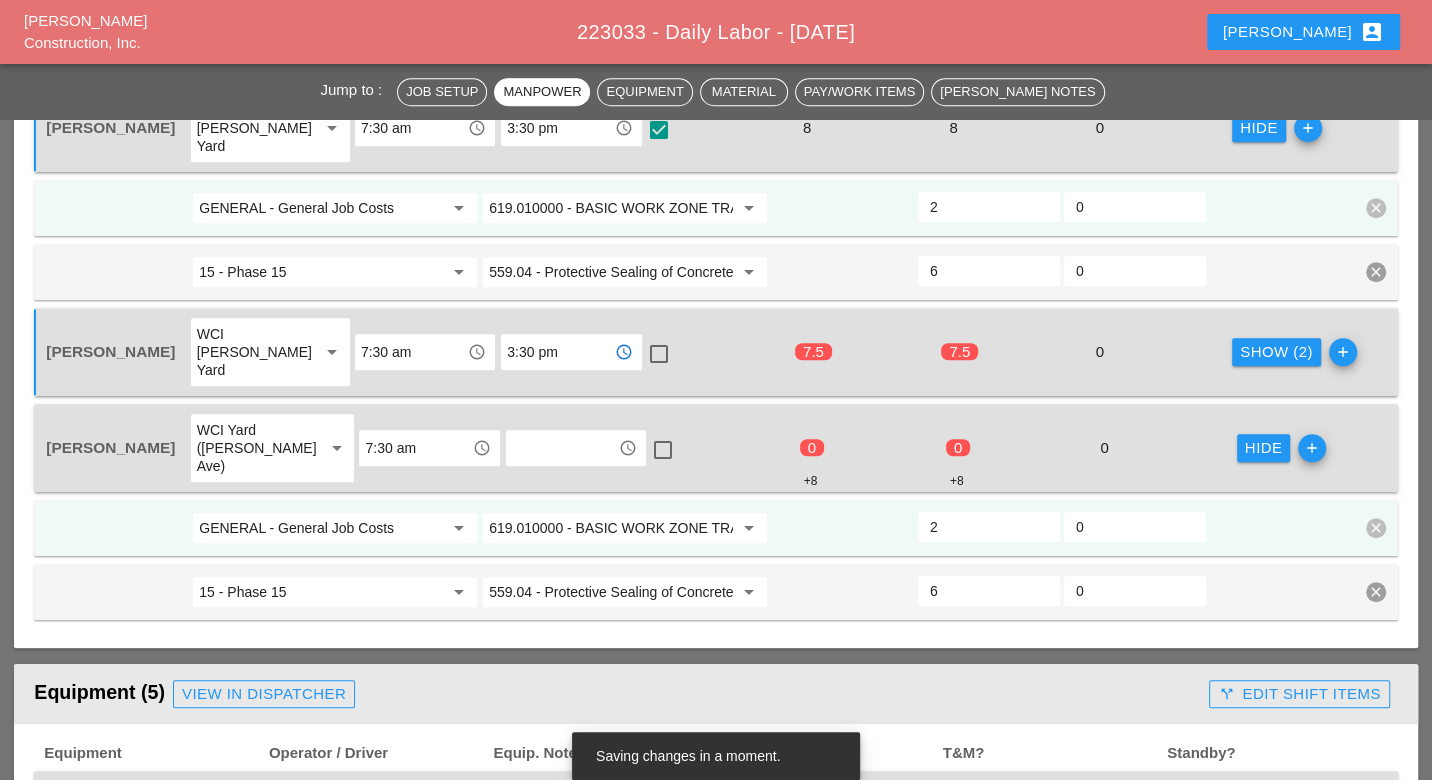 type on "3:30 pm" 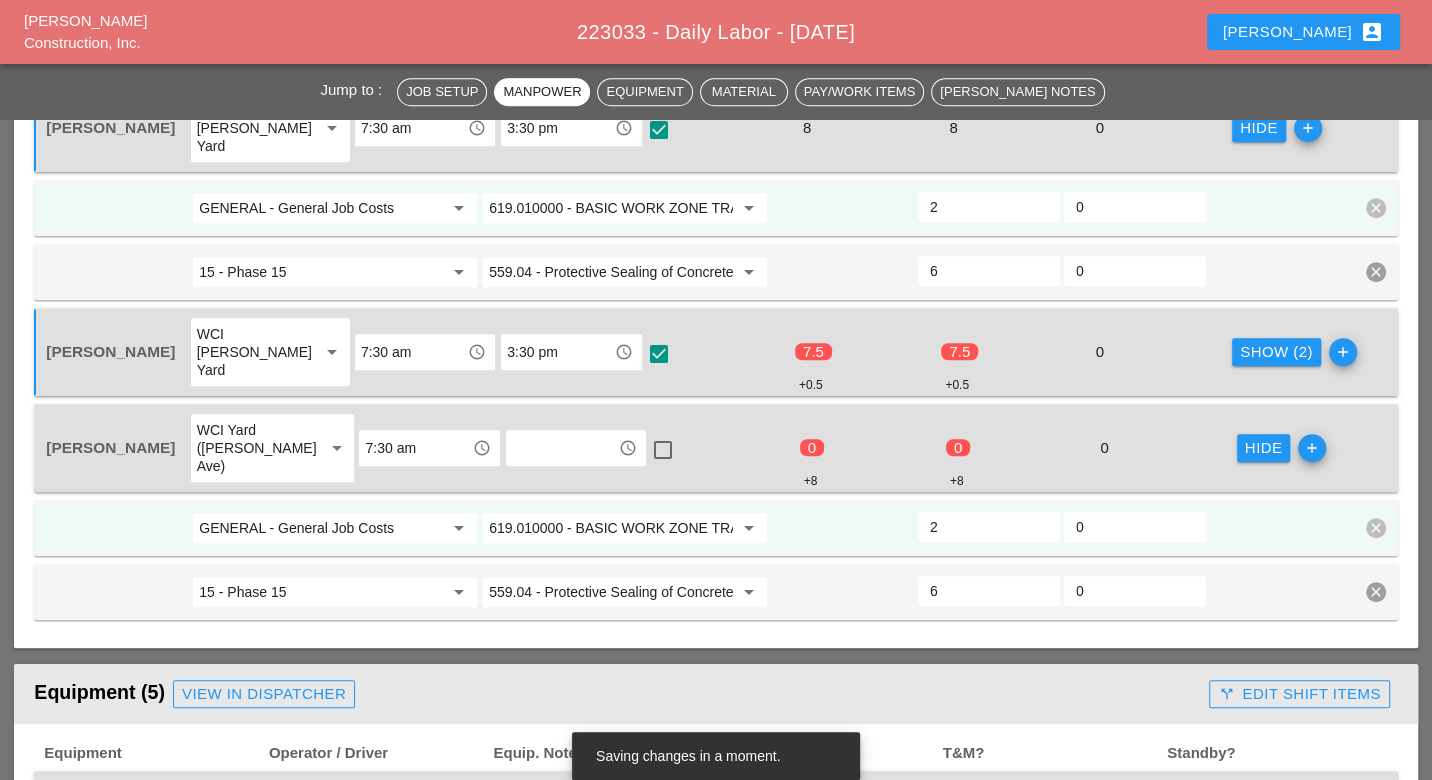 click at bounding box center [562, 448] 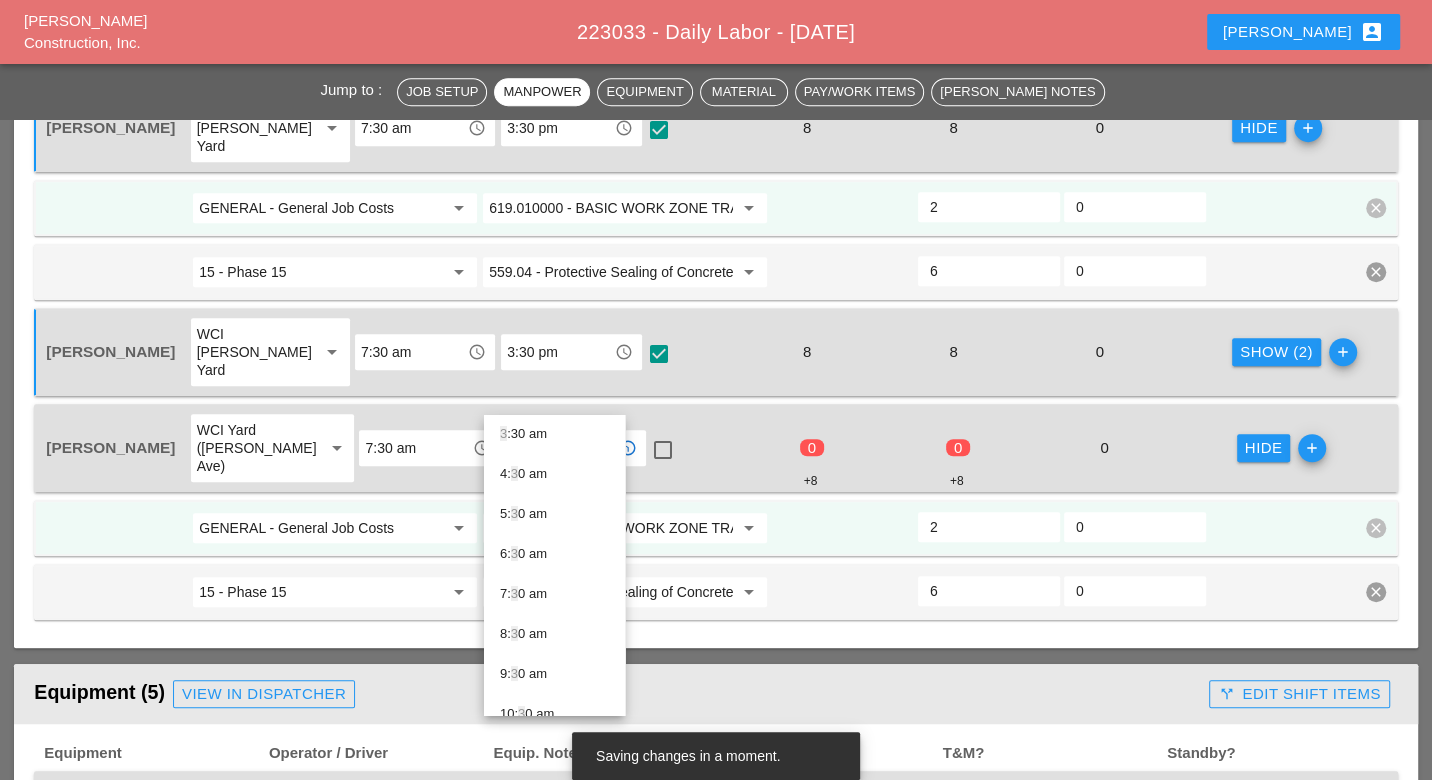 scroll, scrollTop: 444, scrollLeft: 0, axis: vertical 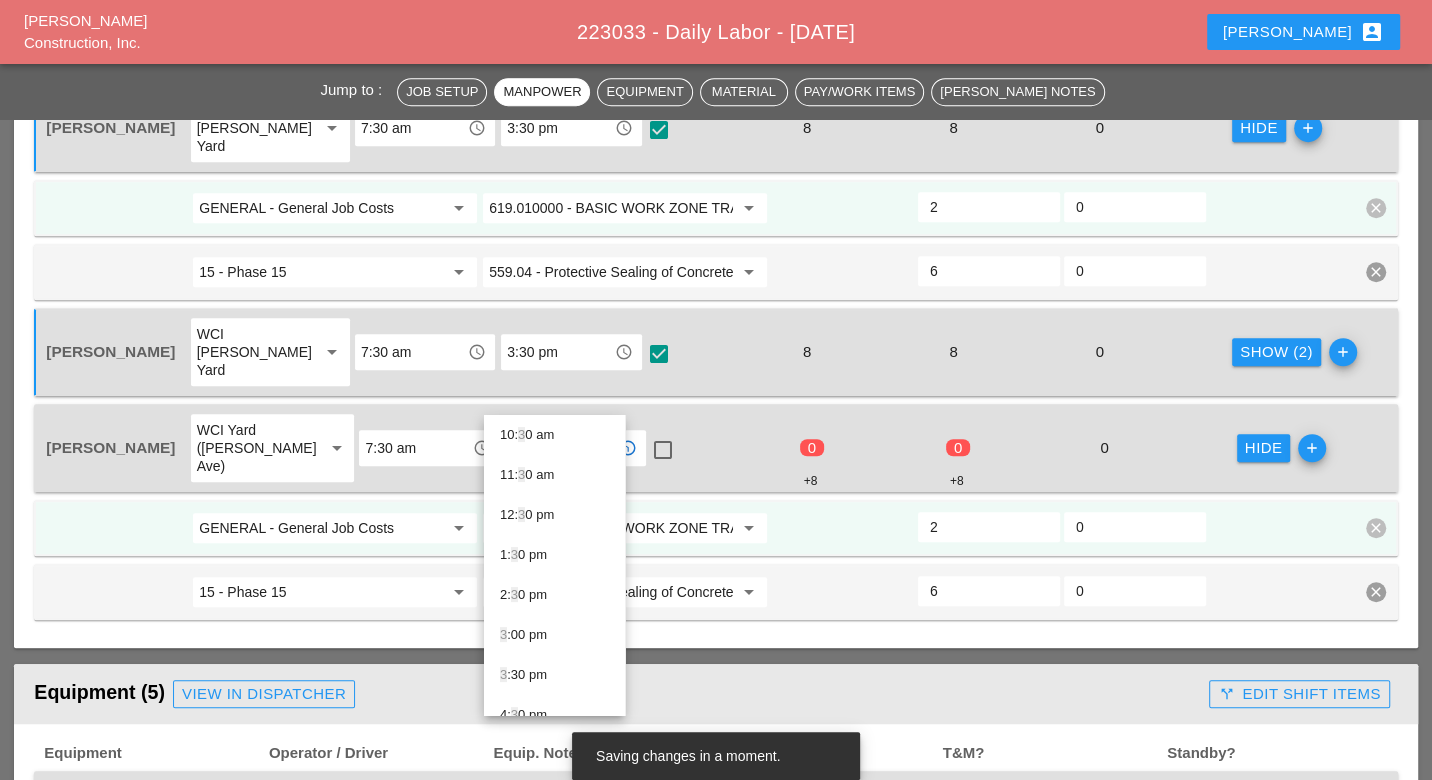 click on "3 :30 pm" at bounding box center [554, 675] 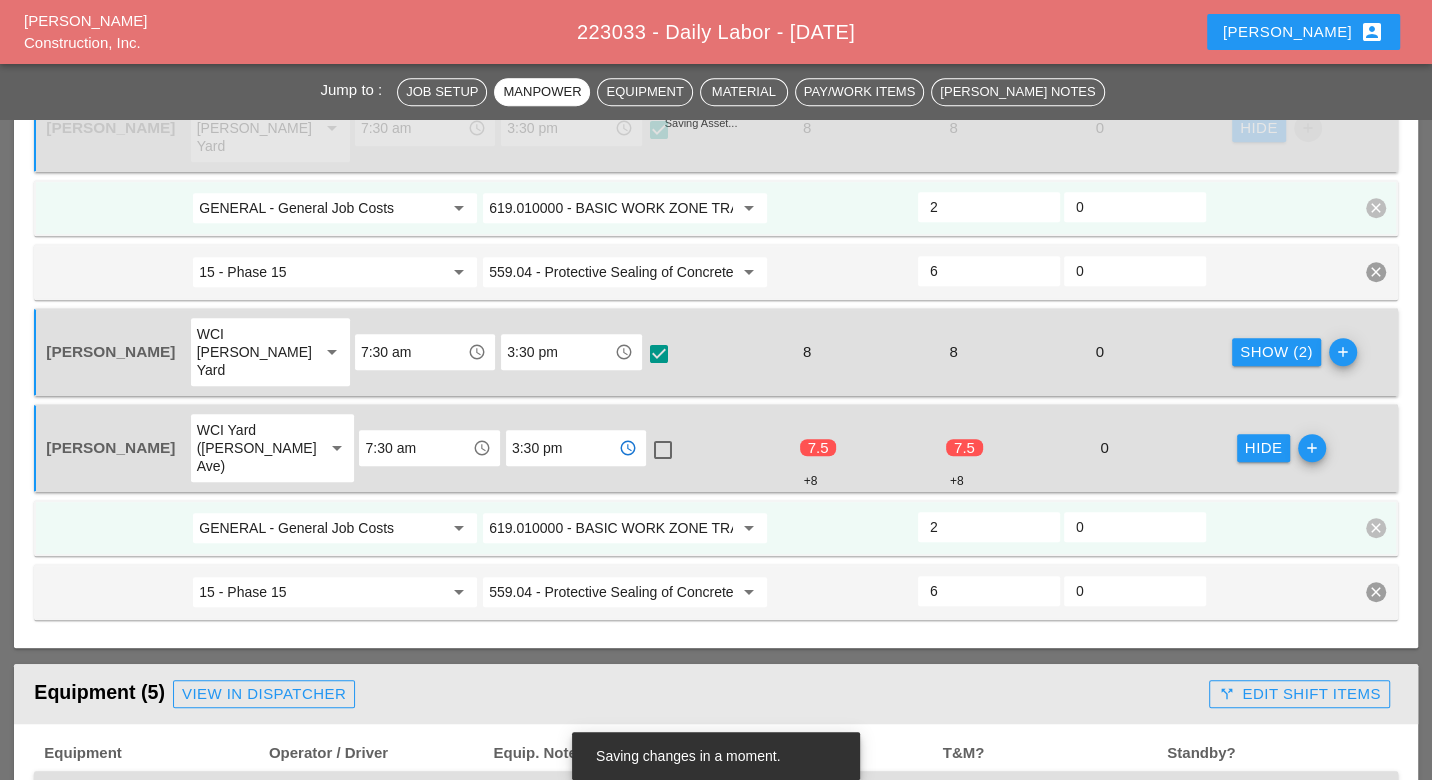 type on "3:30 pm" 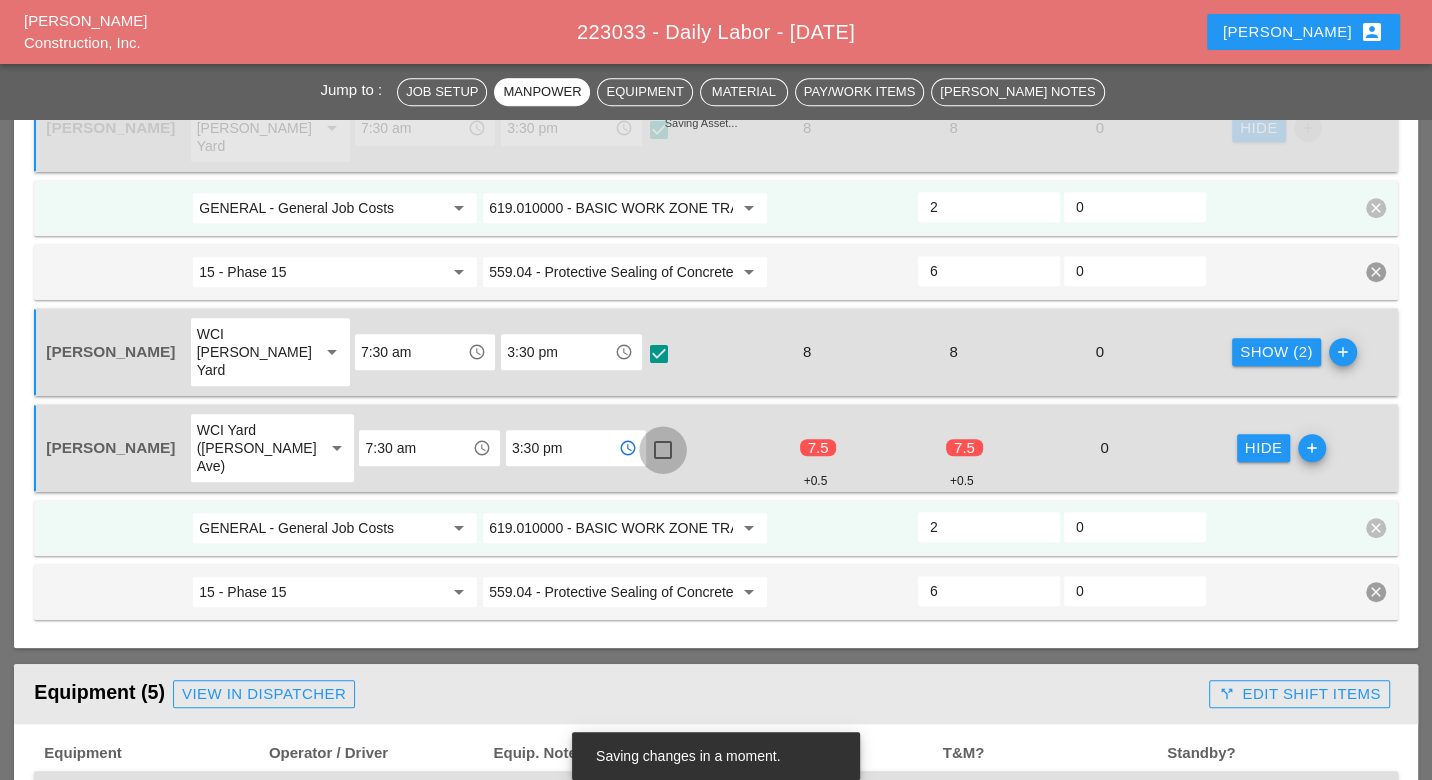 click at bounding box center (663, 450) 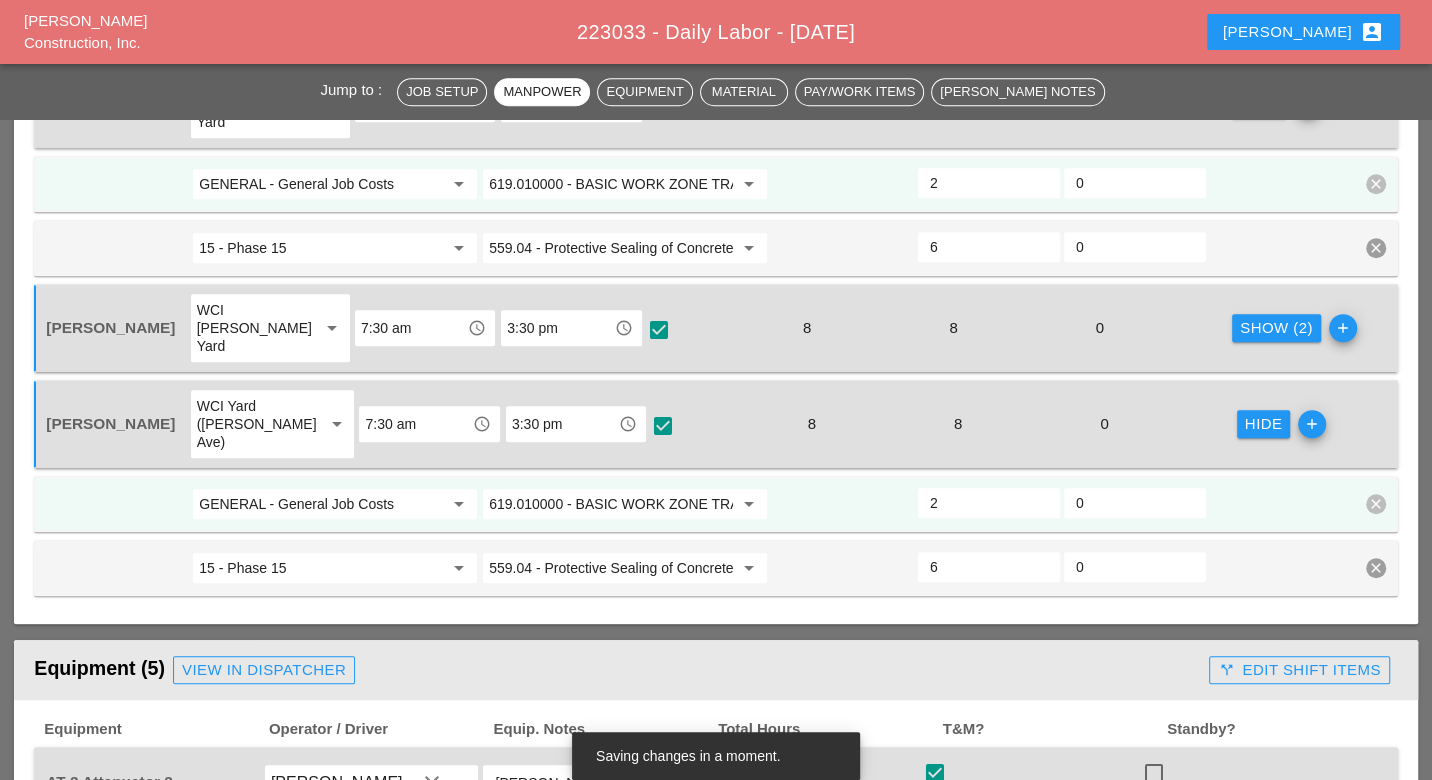 scroll, scrollTop: 1000, scrollLeft: 0, axis: vertical 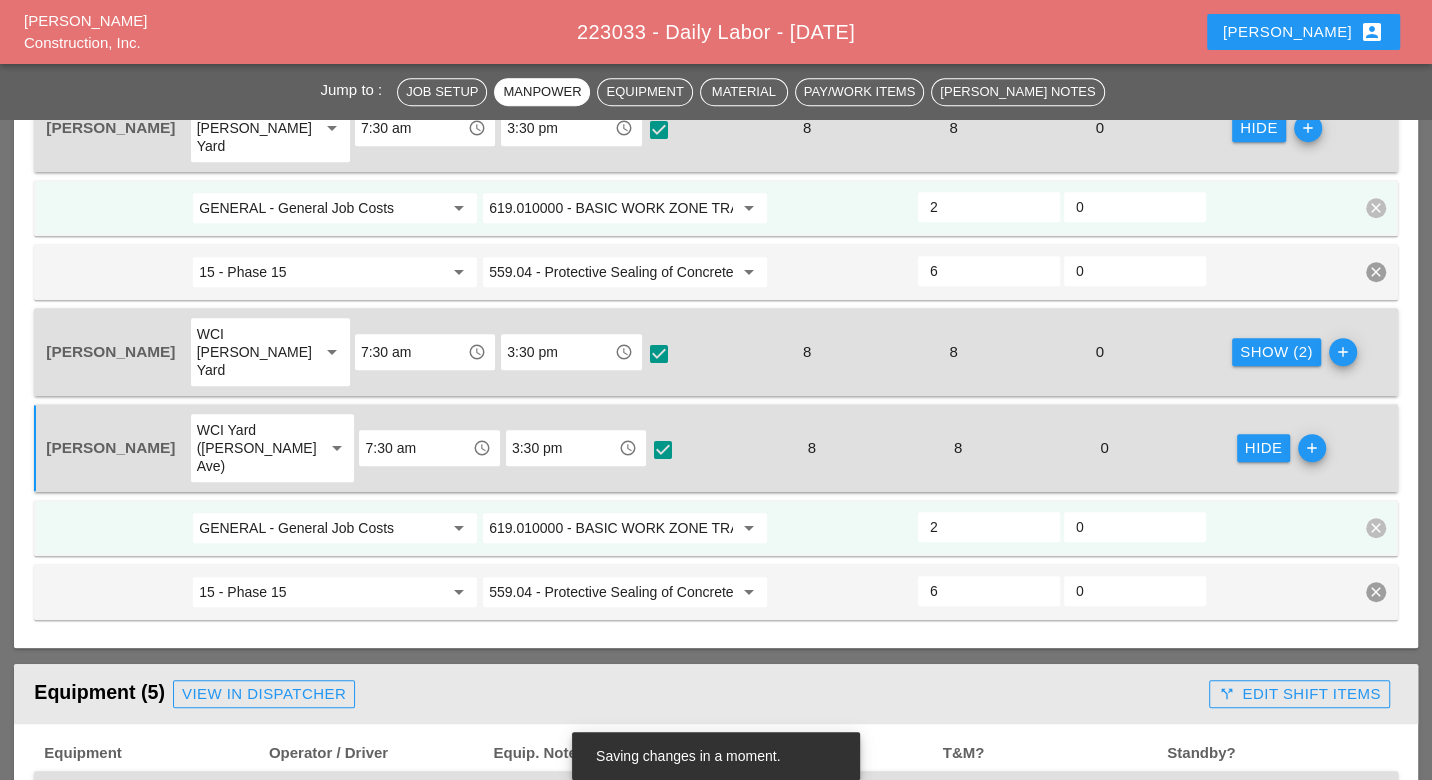 click on "Show (2)" at bounding box center (1276, 352) 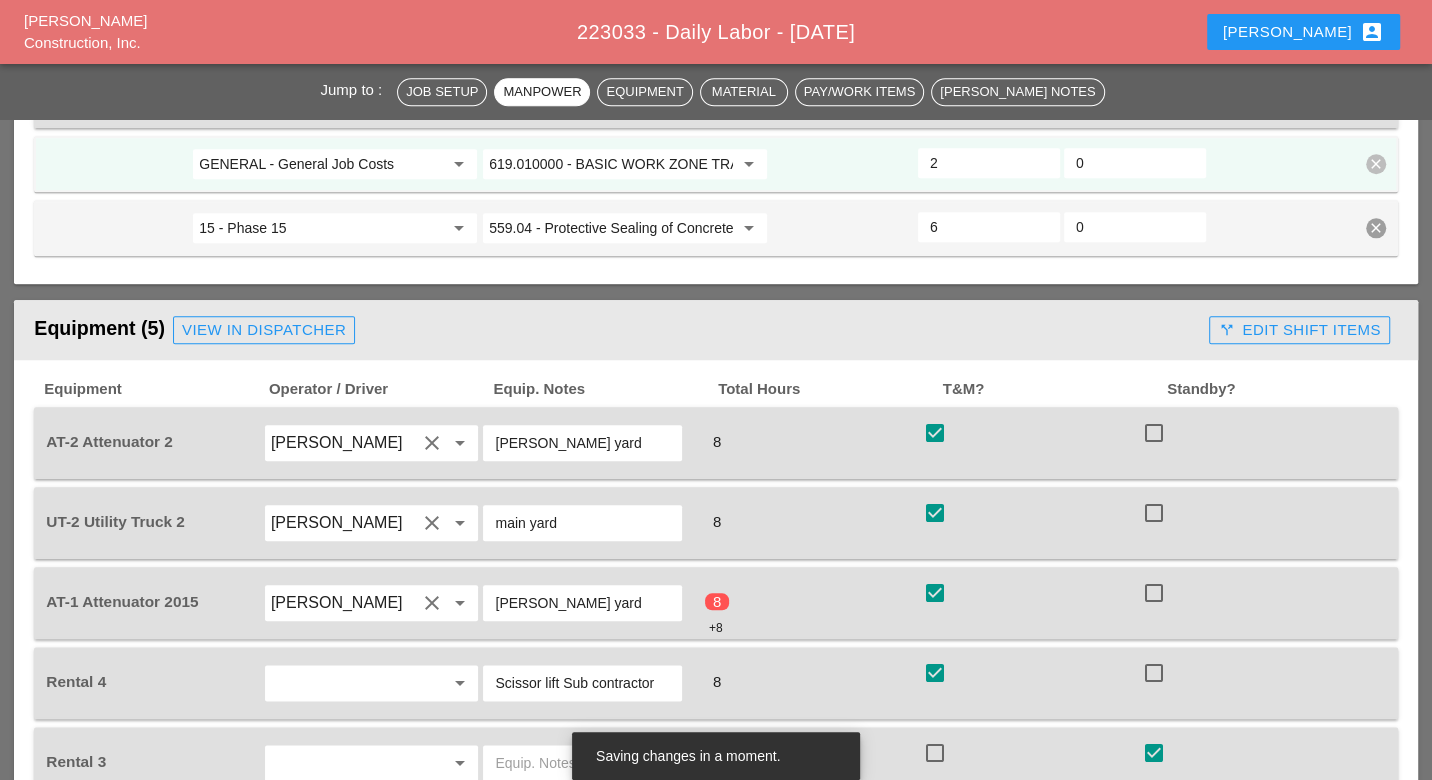 scroll, scrollTop: 1555, scrollLeft: 0, axis: vertical 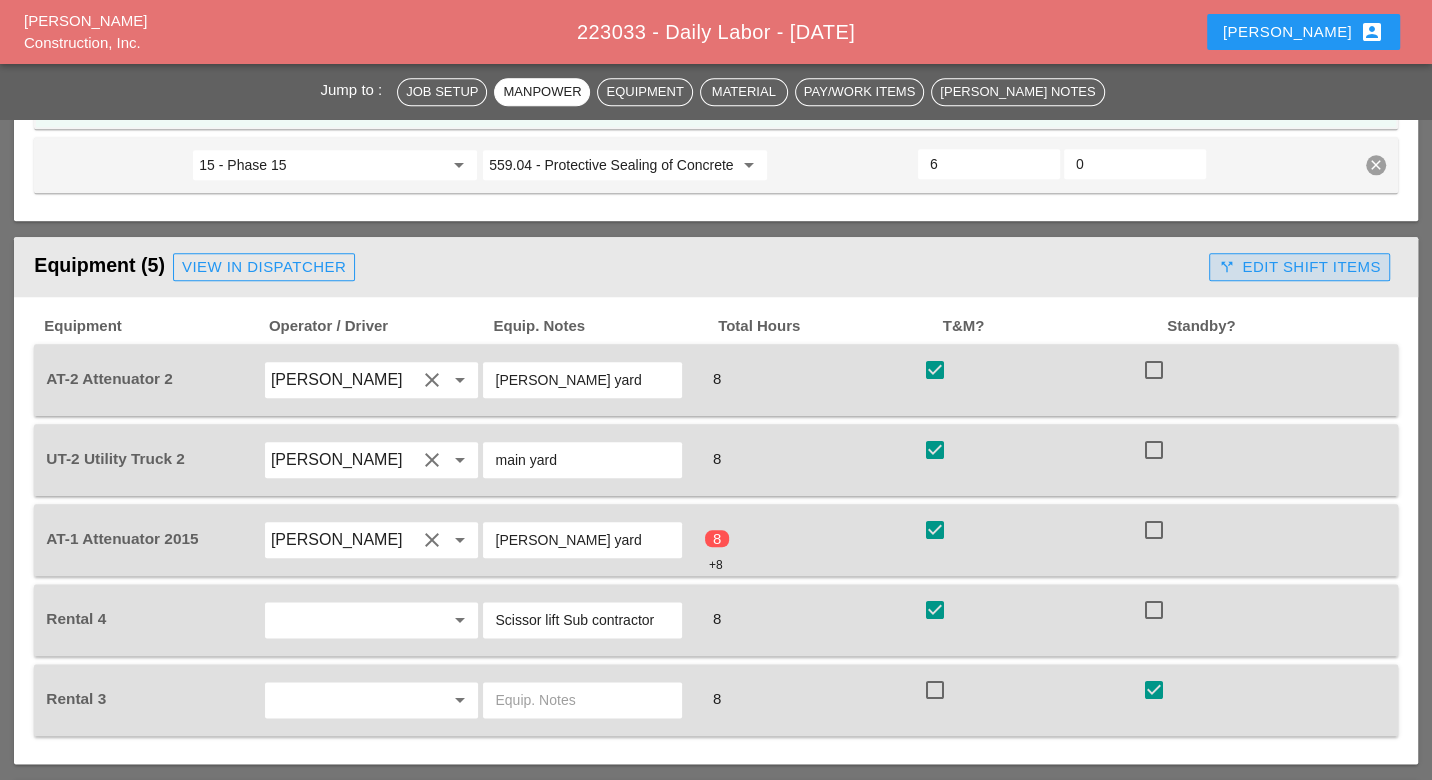click on "call_split Edit Shift Items" at bounding box center (1299, 267) 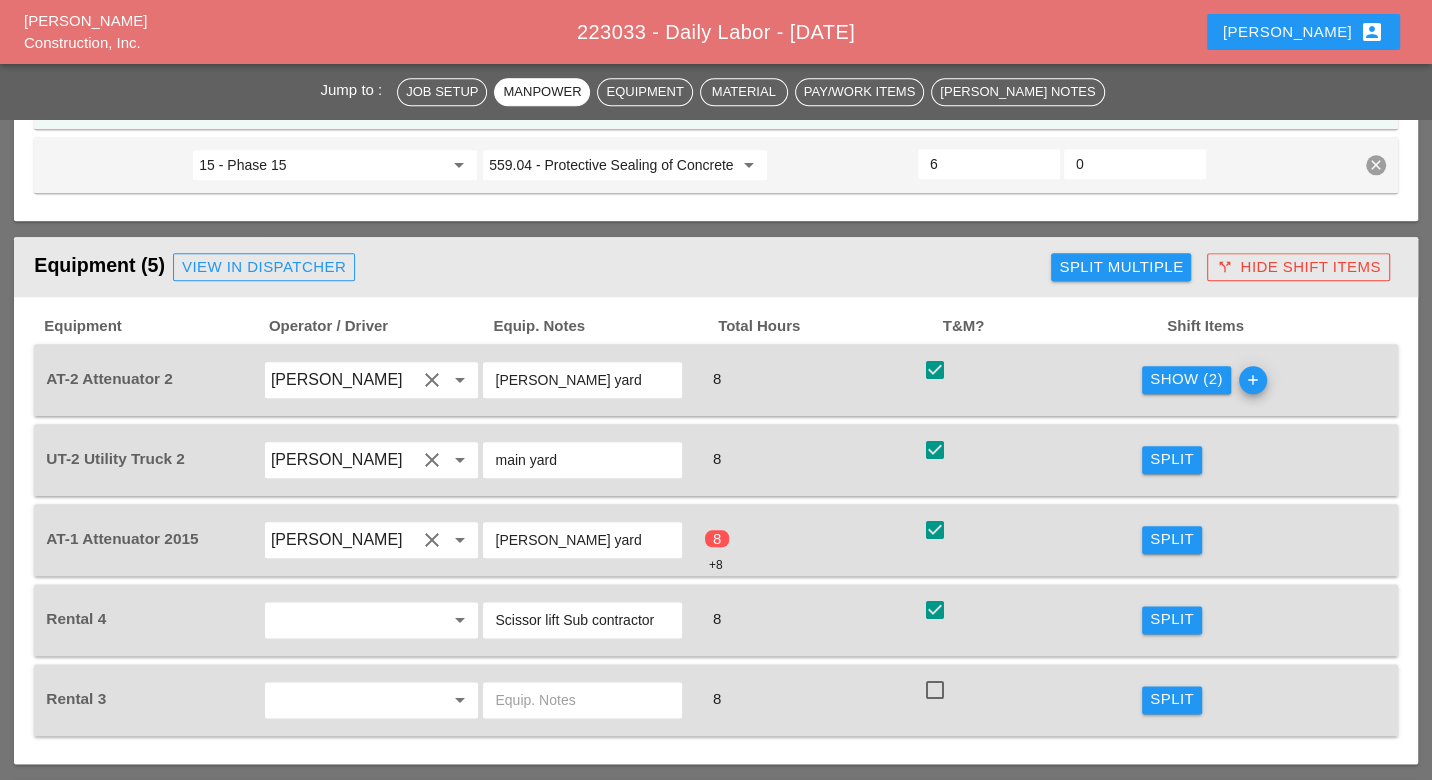 click on "Show (2)" at bounding box center [1186, 379] 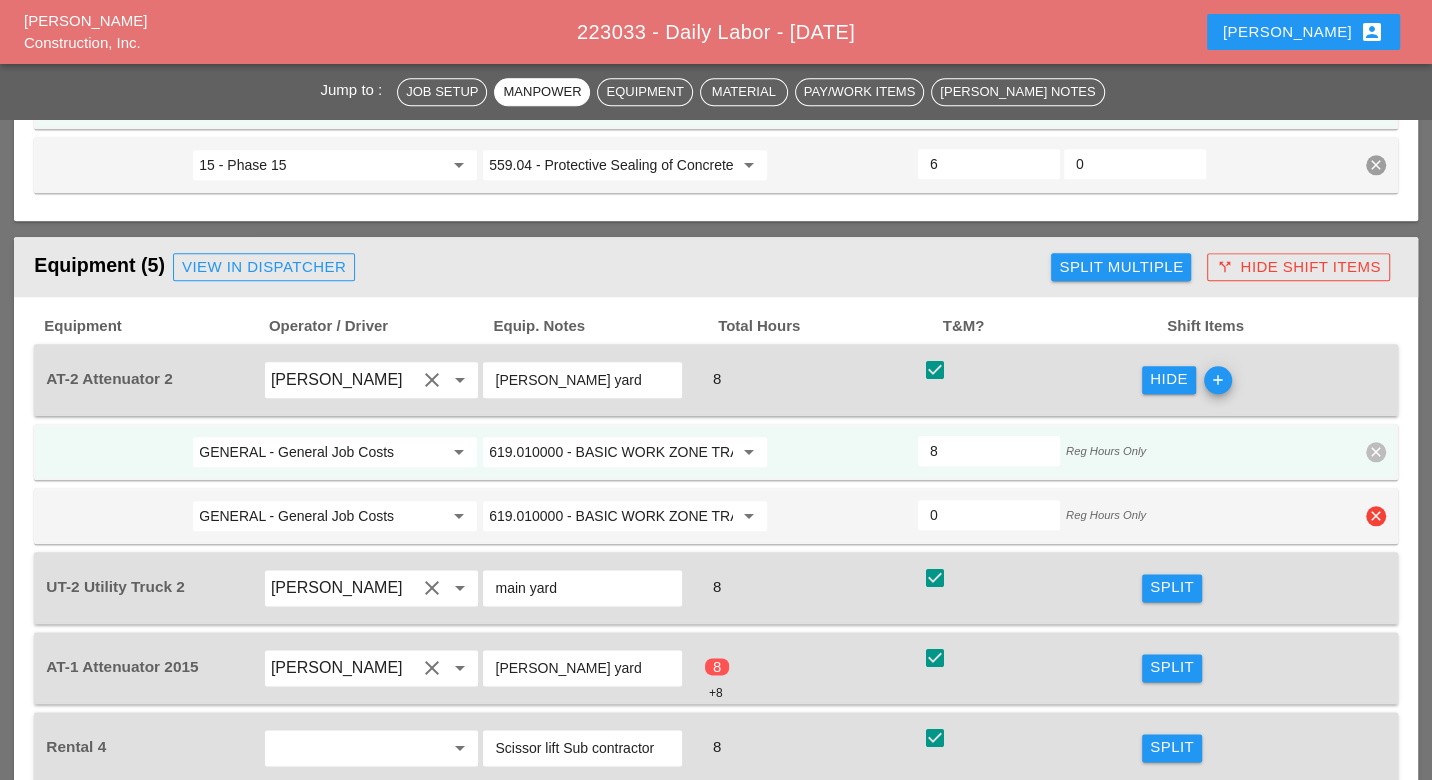 click on "clear" at bounding box center [1376, 516] 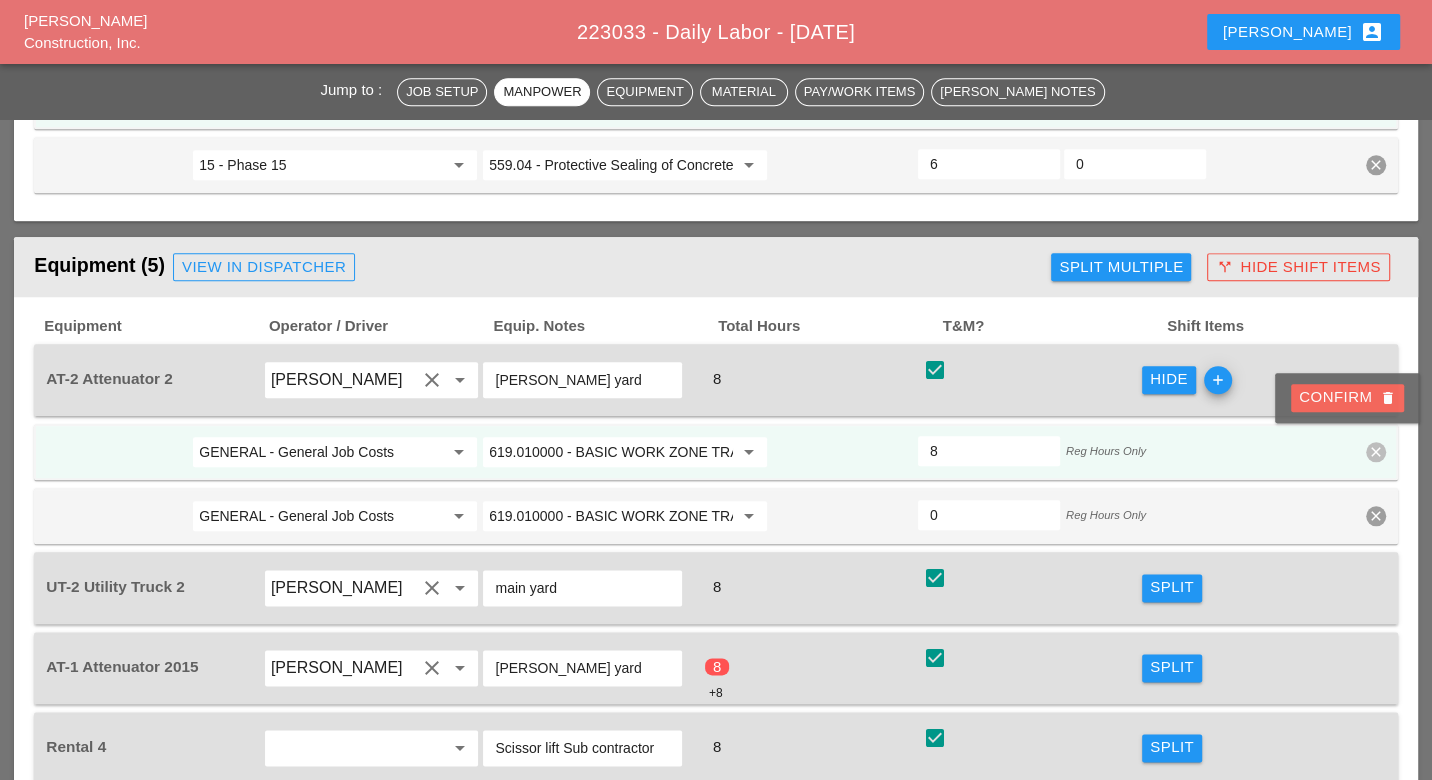 click on "Confirm delete" at bounding box center [1347, 397] 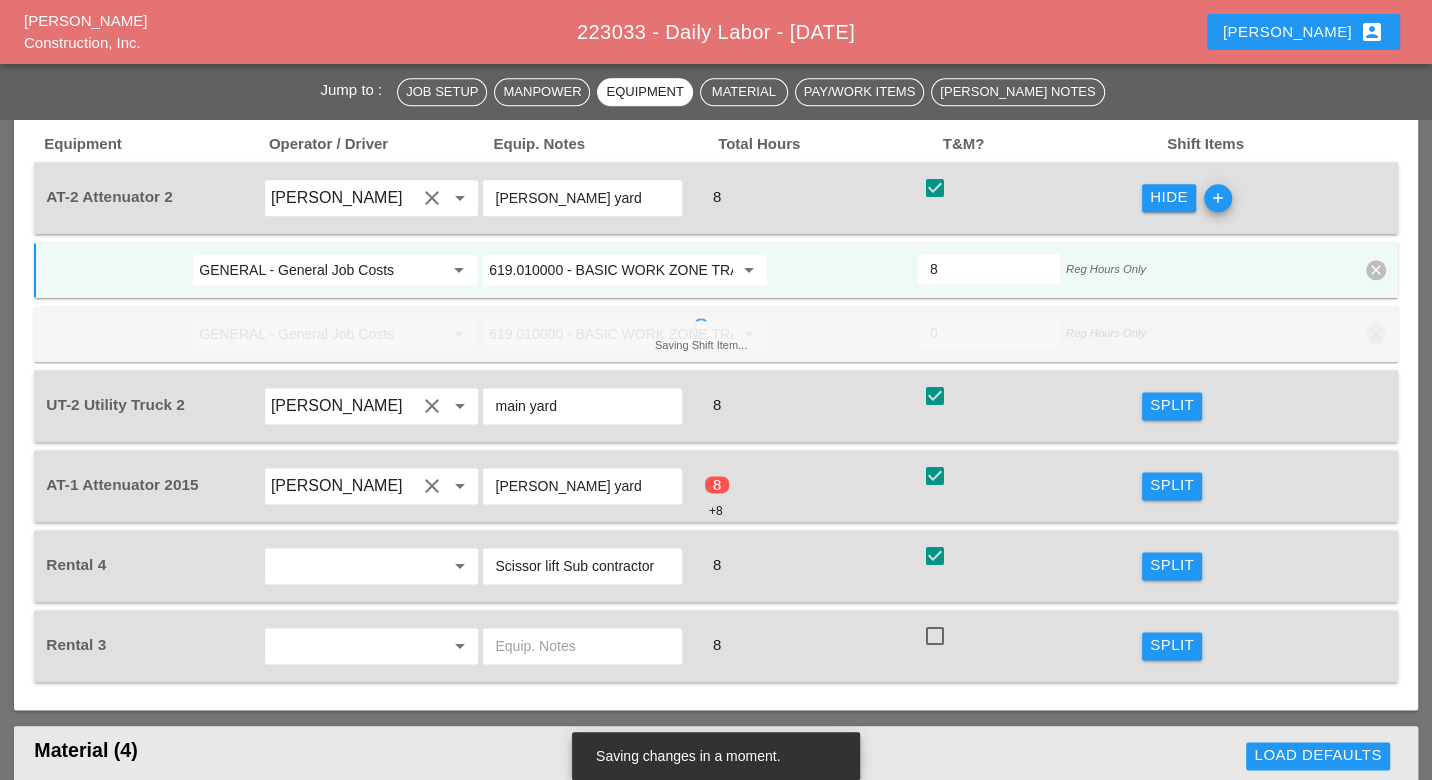 scroll, scrollTop: 1777, scrollLeft: 0, axis: vertical 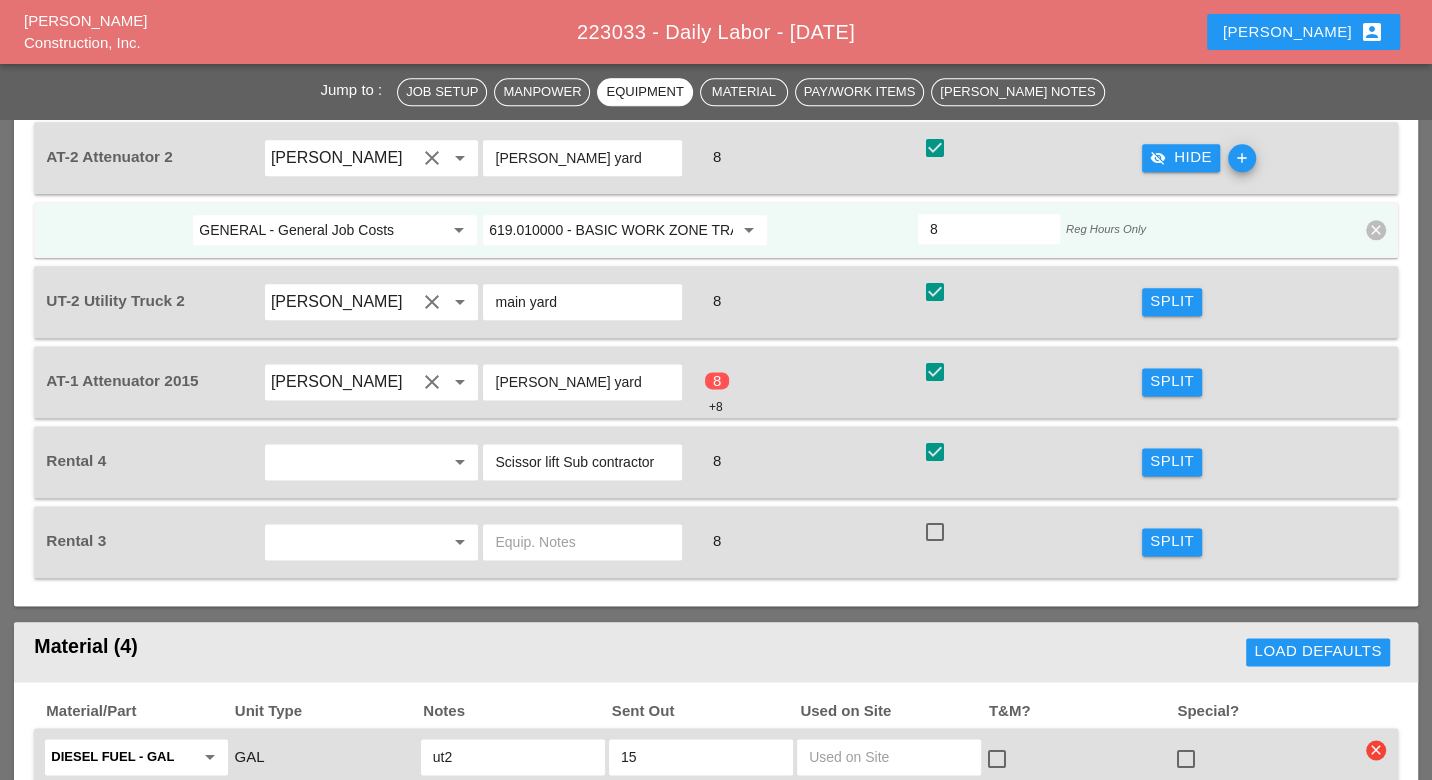 click on "Split" at bounding box center (1172, 301) 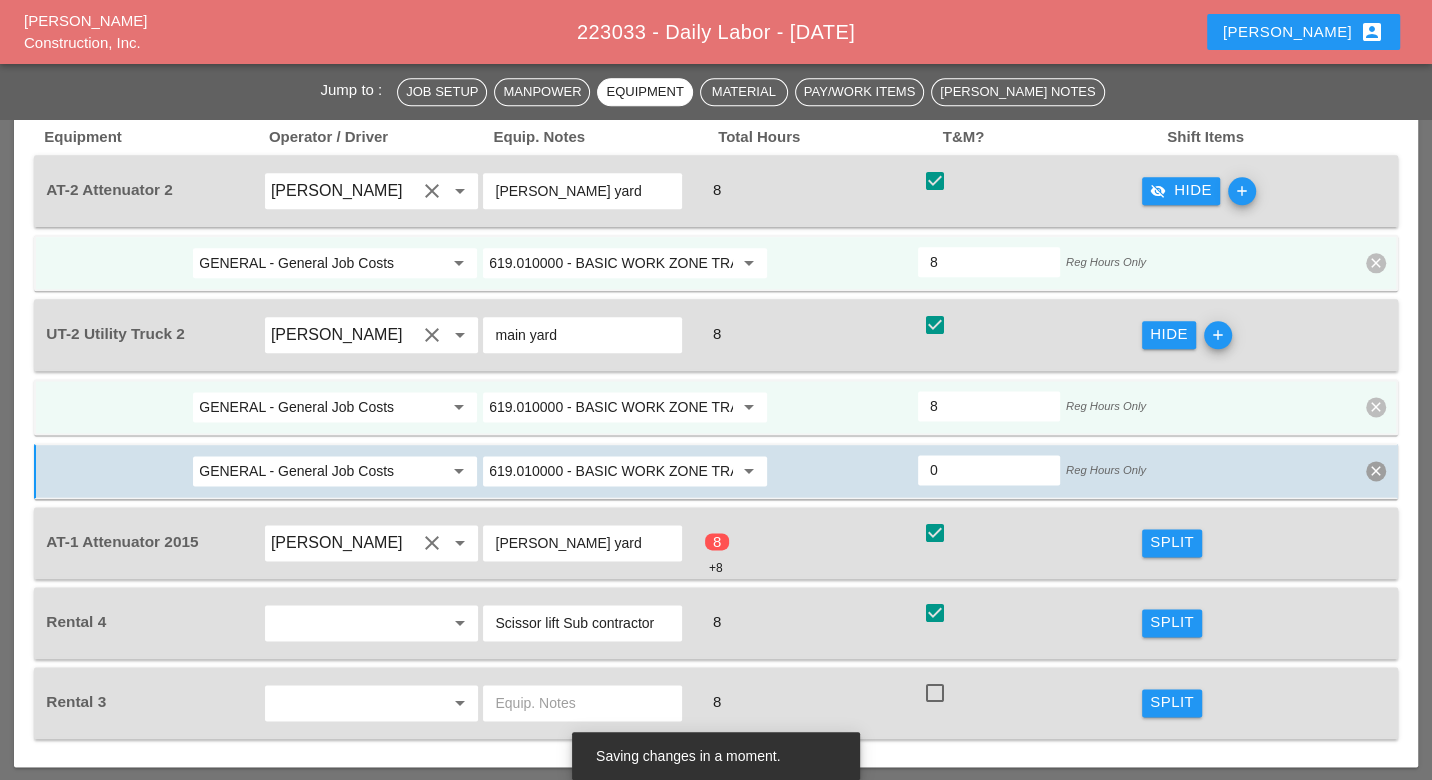 scroll, scrollTop: 1777, scrollLeft: 0, axis: vertical 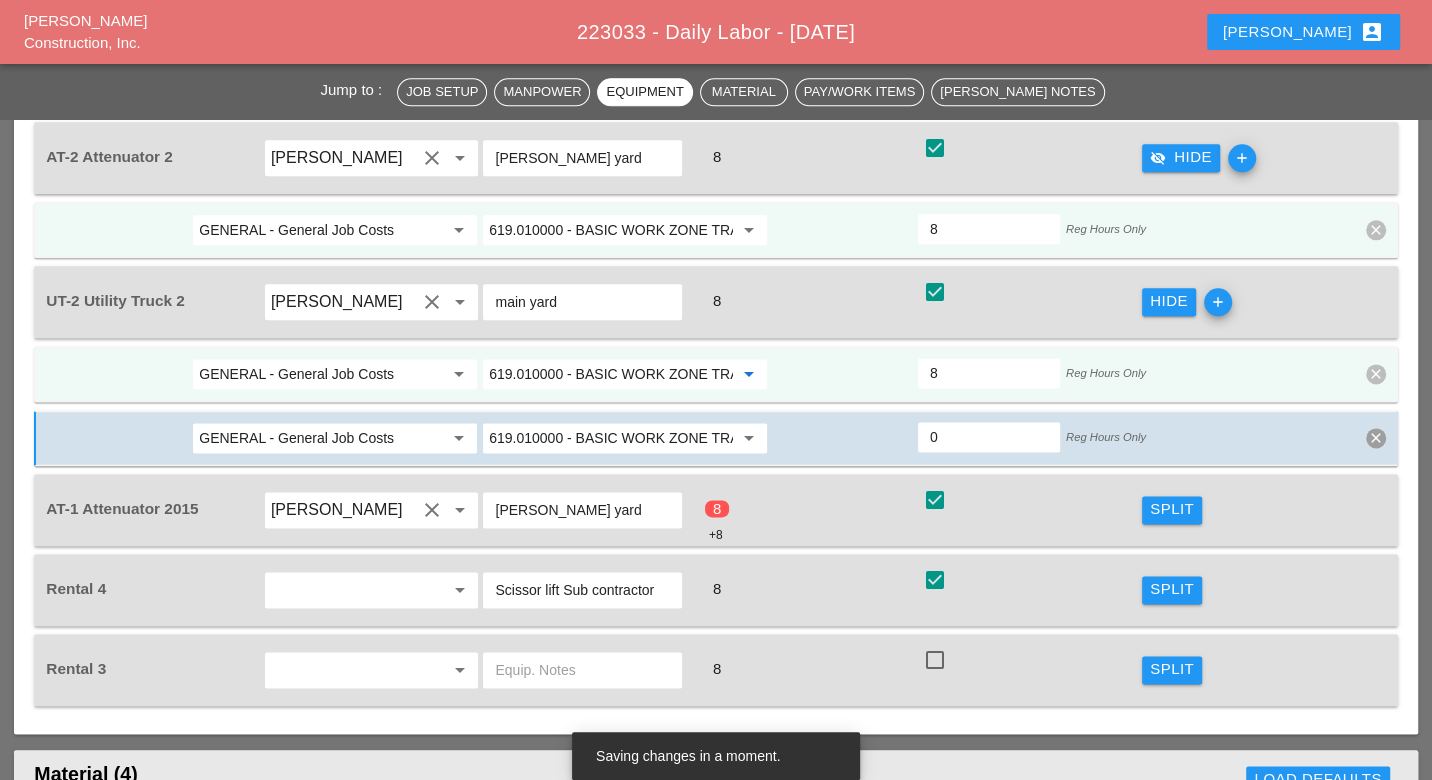 click on "619.010000 - BASIC WORK ZONE TRAFFIC CONTROL" at bounding box center [611, 374] 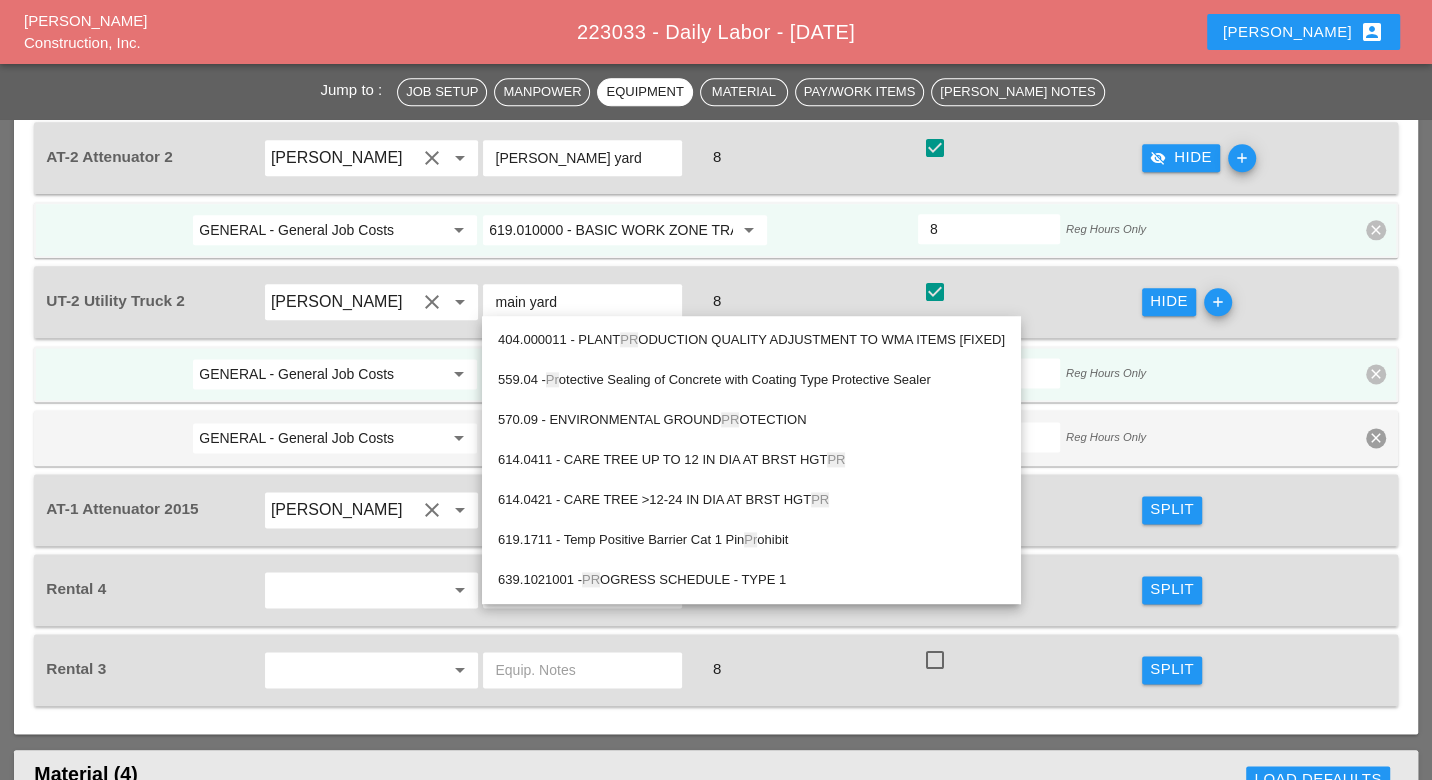 click on "check_box check" at bounding box center [1031, 590] 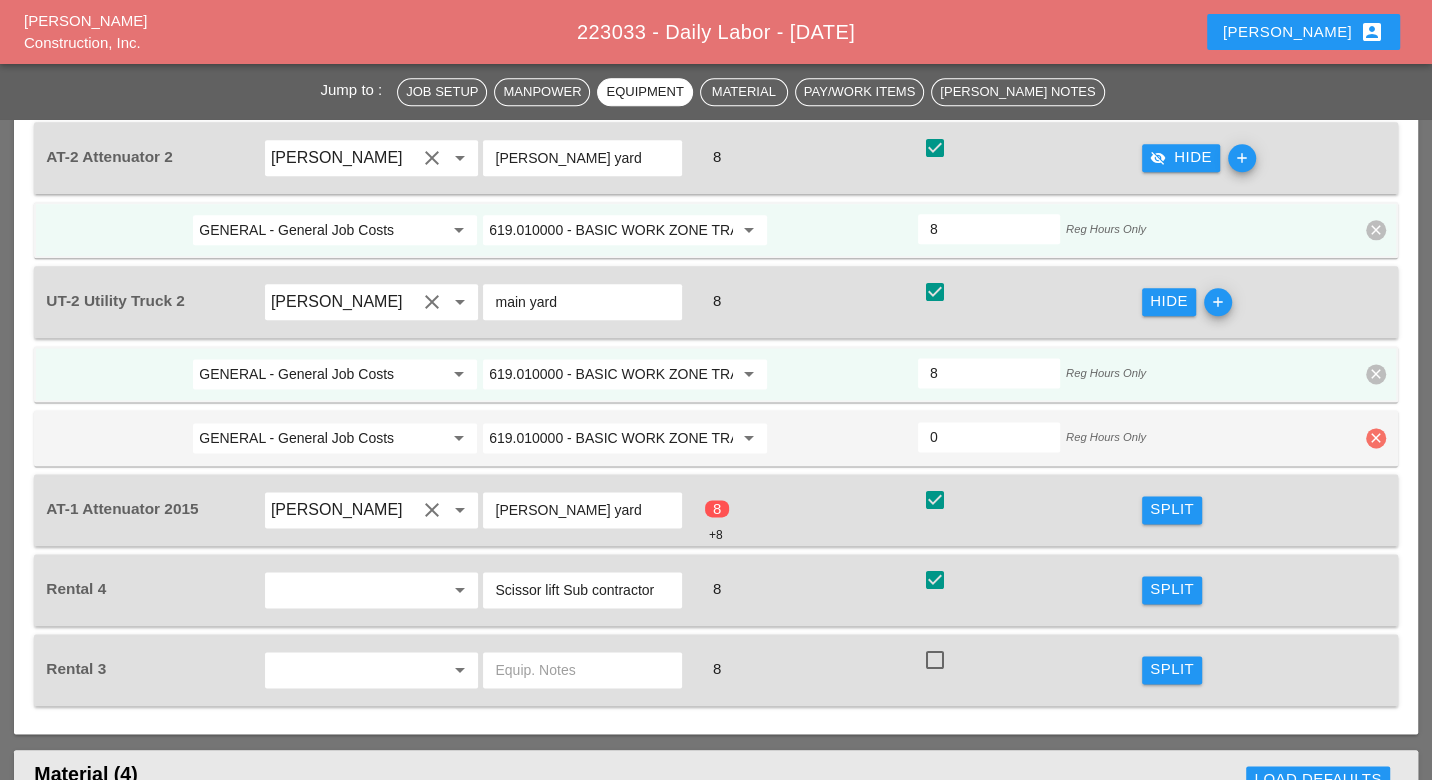 click on "clear" at bounding box center [1376, 438] 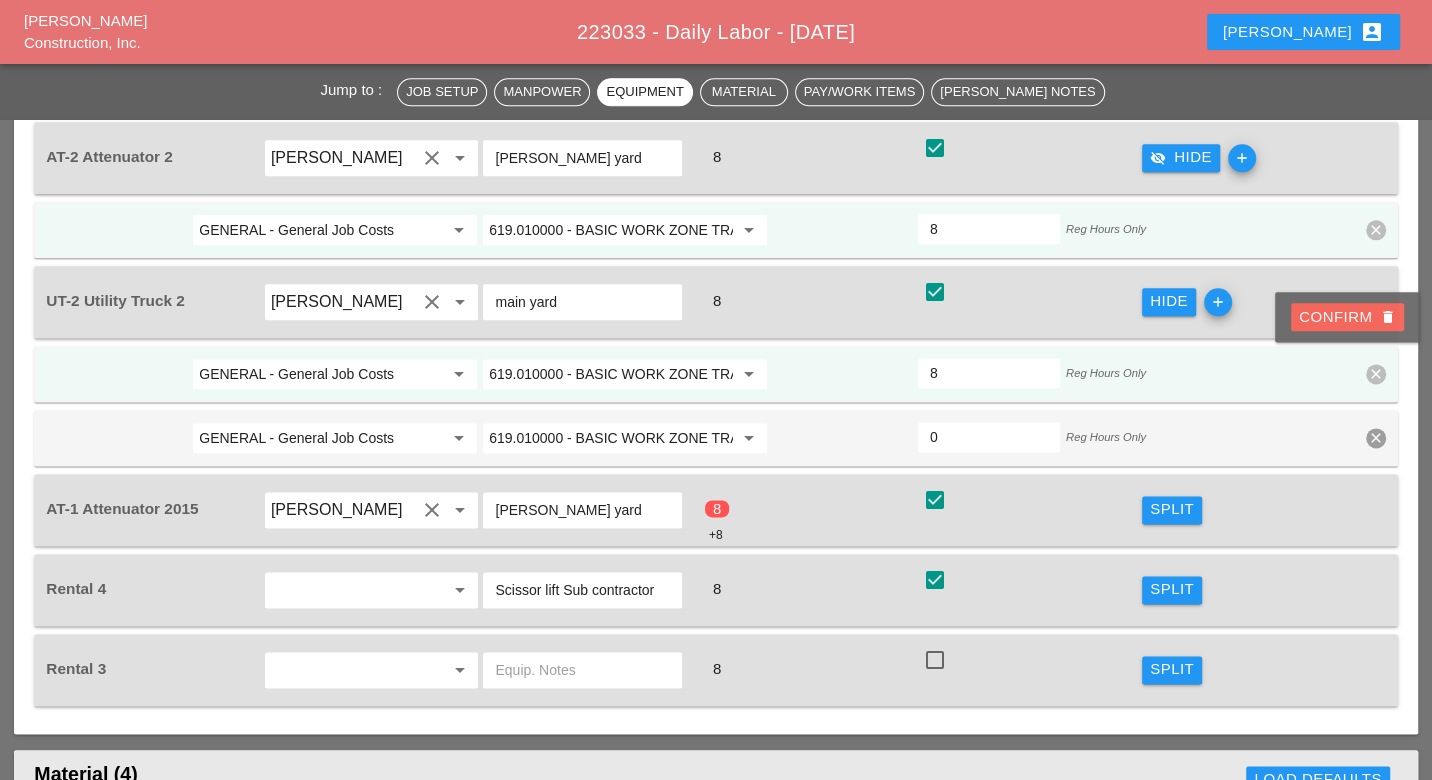 click on "Confirm delete" at bounding box center (1347, 317) 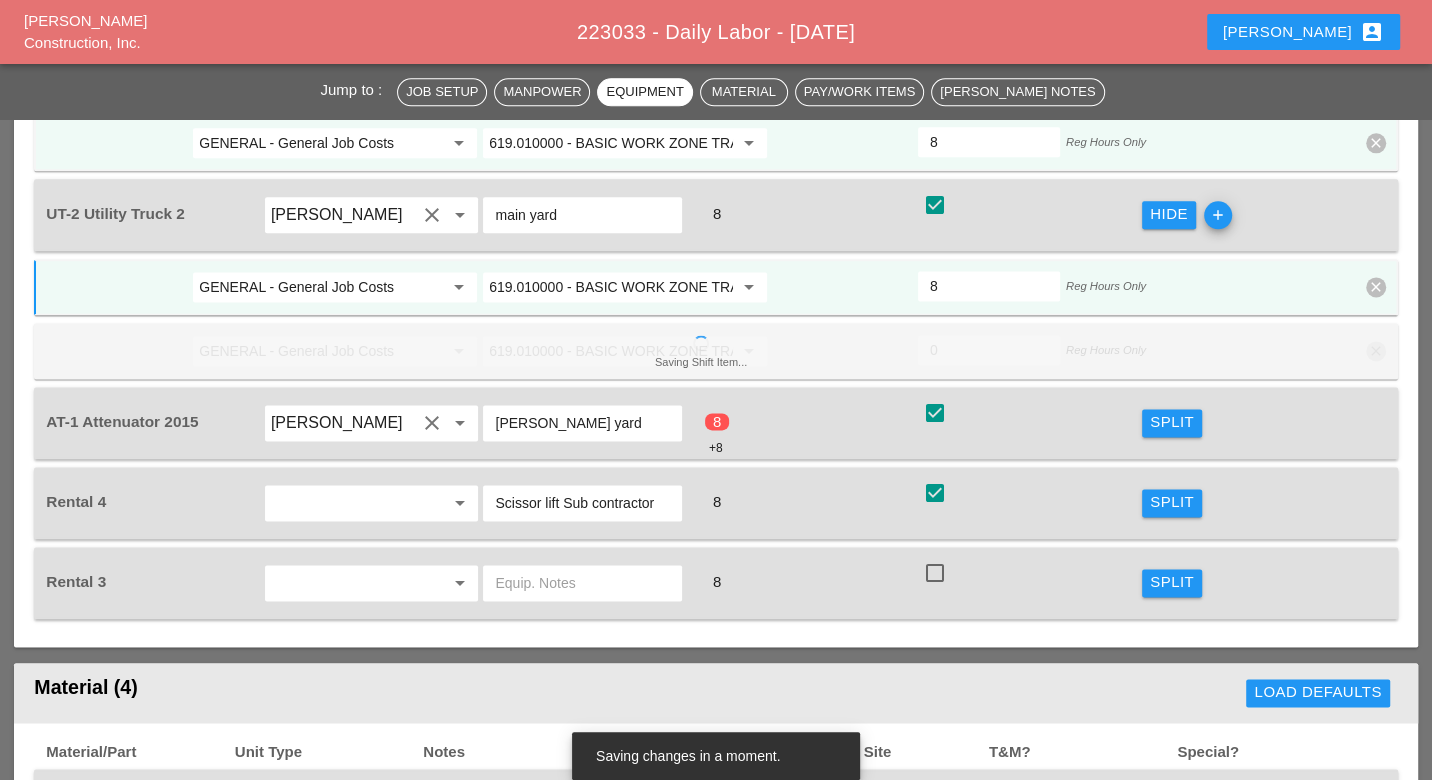 scroll, scrollTop: 1888, scrollLeft: 0, axis: vertical 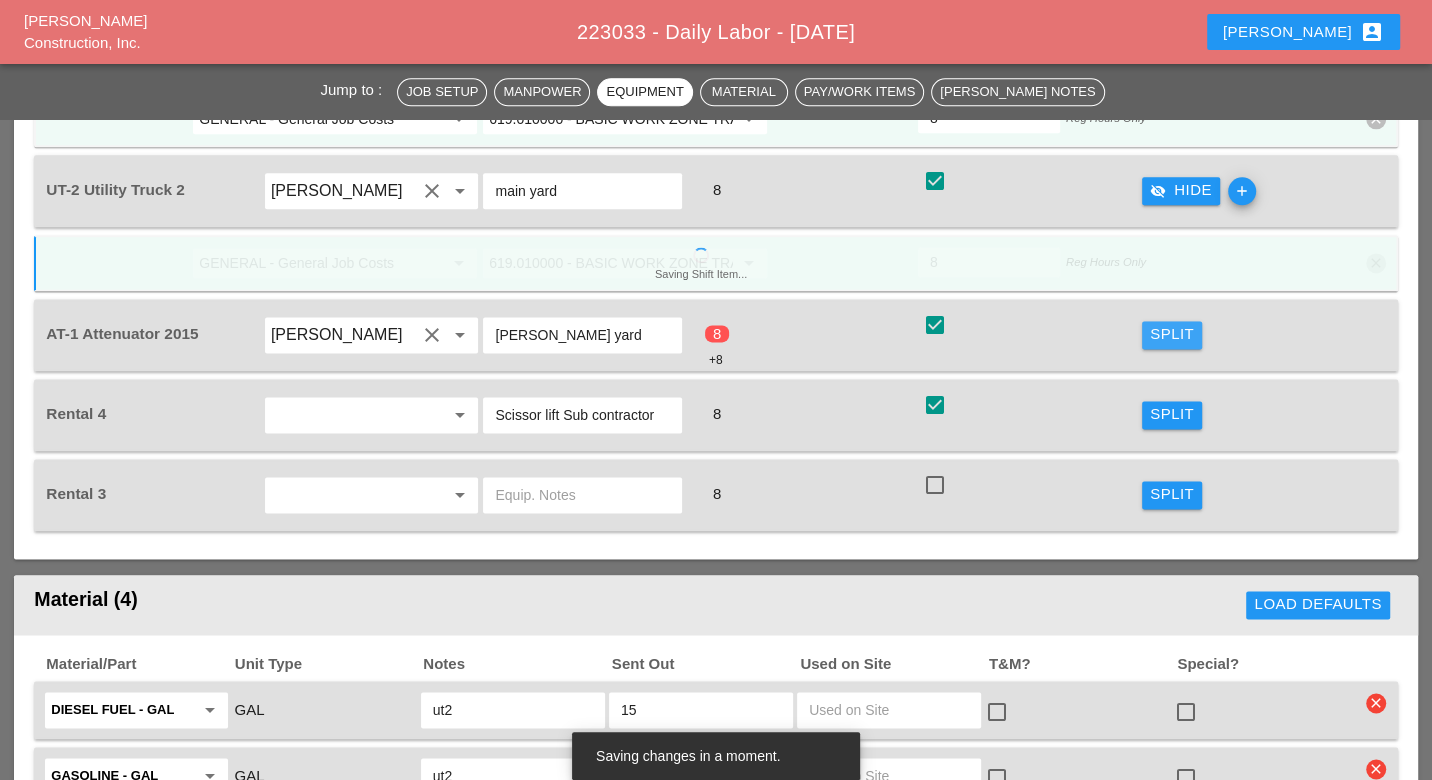 drag, startPoint x: 1158, startPoint y: 262, endPoint x: 957, endPoint y: 315, distance: 207.87015 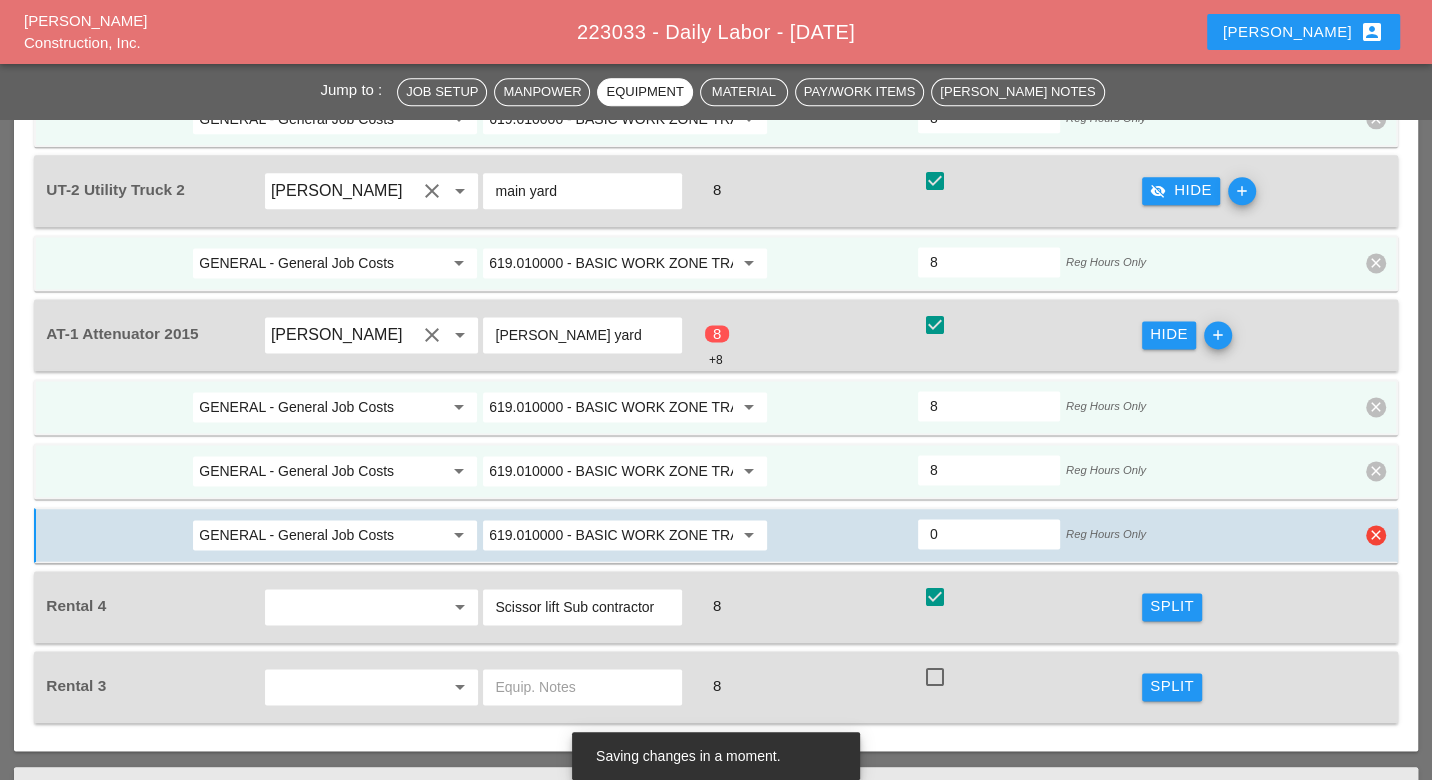 click on "clear" at bounding box center [1376, 535] 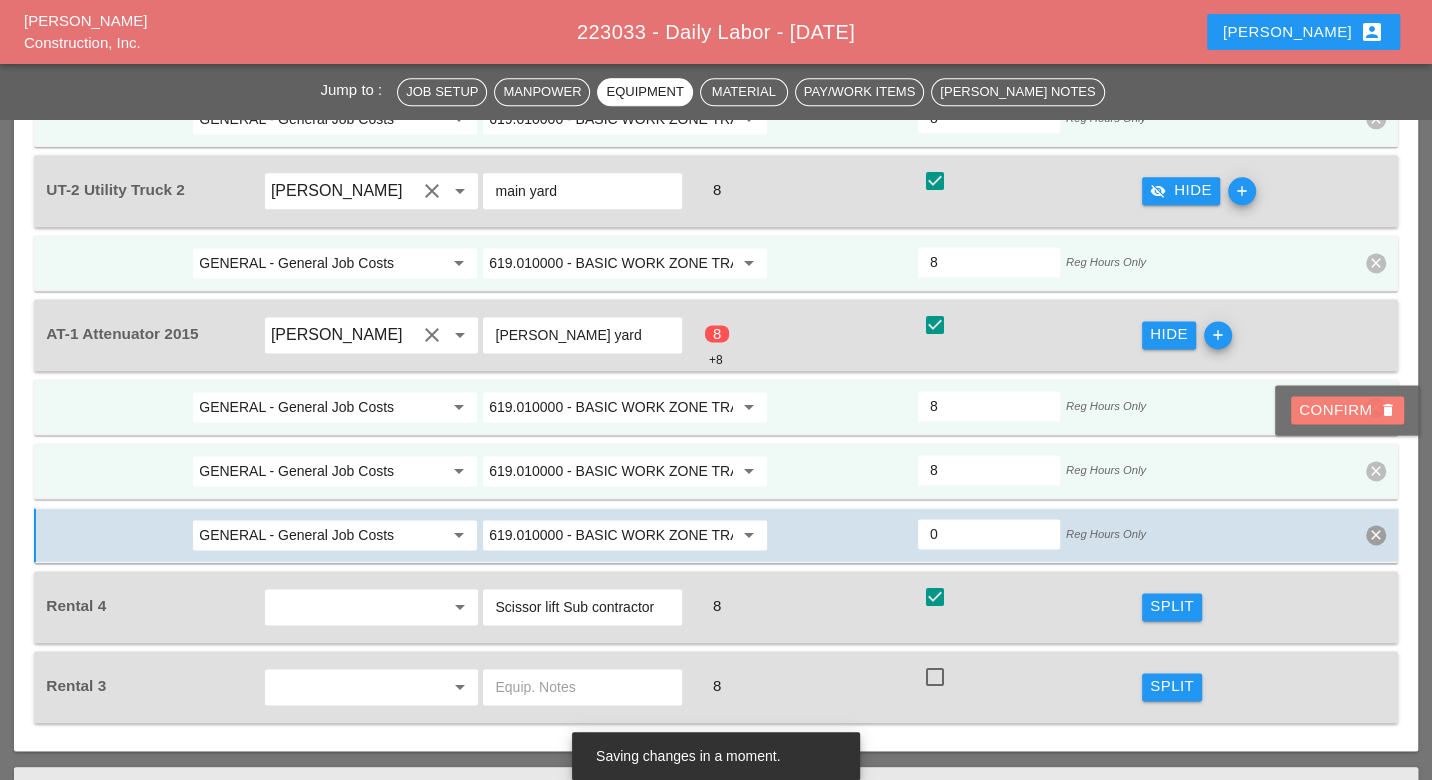 click on "Confirm delete" at bounding box center (1347, 410) 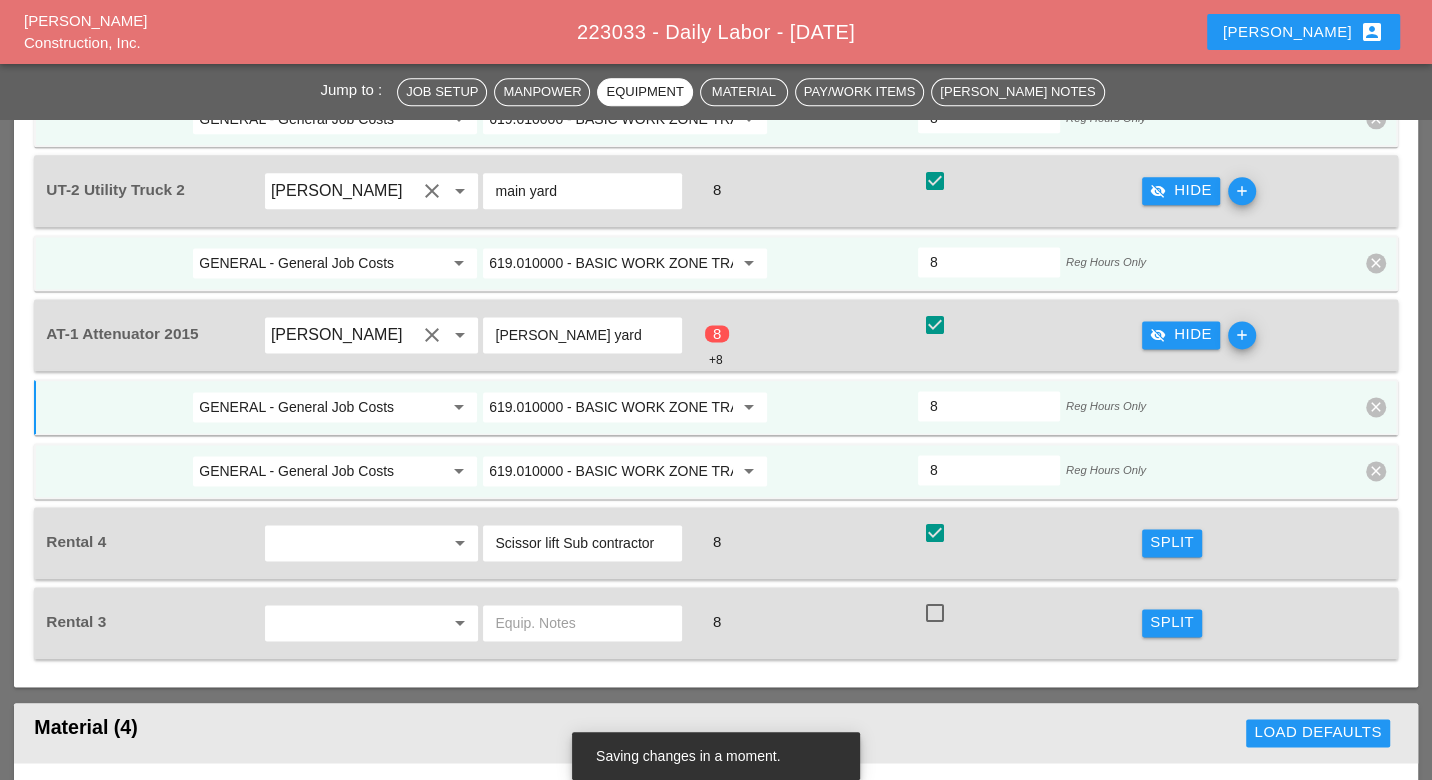 drag, startPoint x: 935, startPoint y: 384, endPoint x: 924, endPoint y: 387, distance: 11.401754 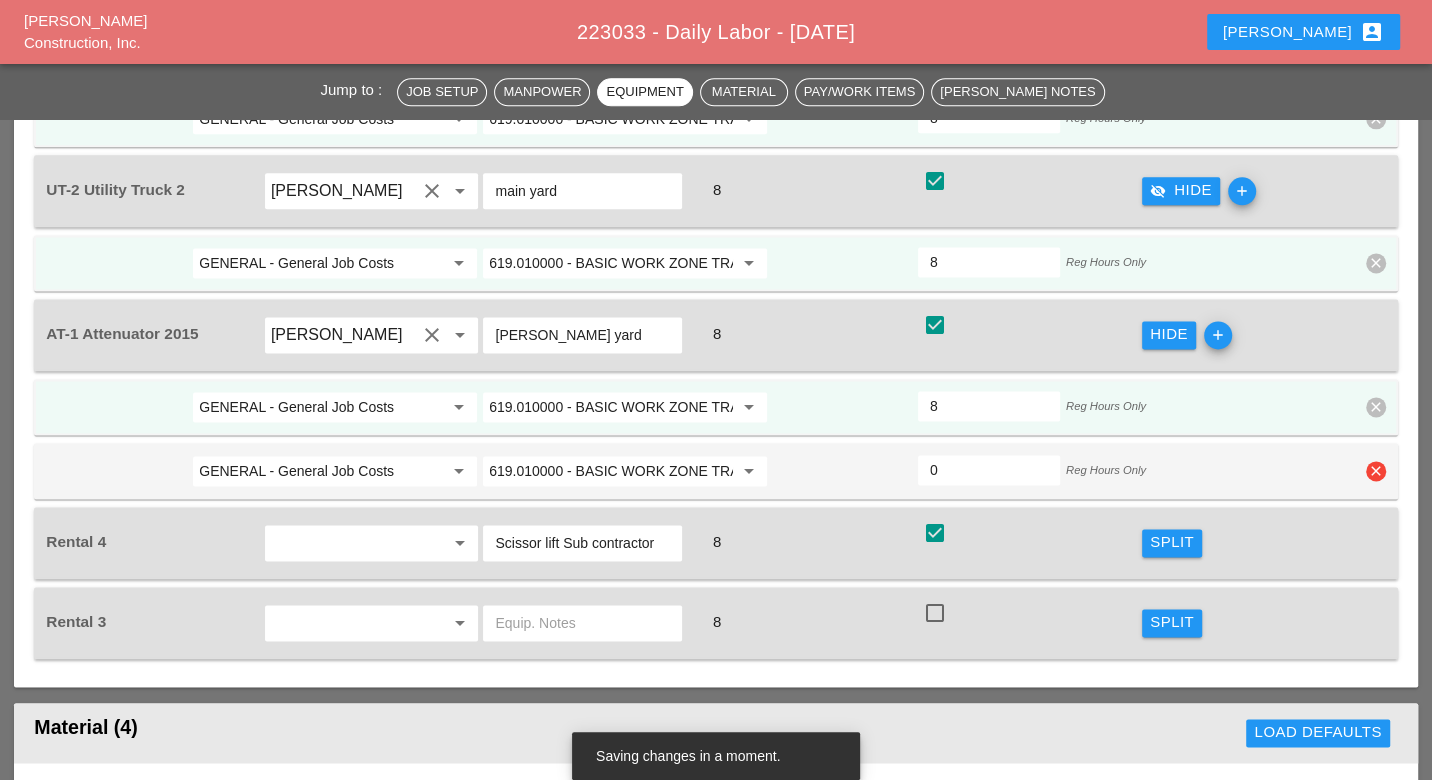 click on "clear" at bounding box center [1376, 471] 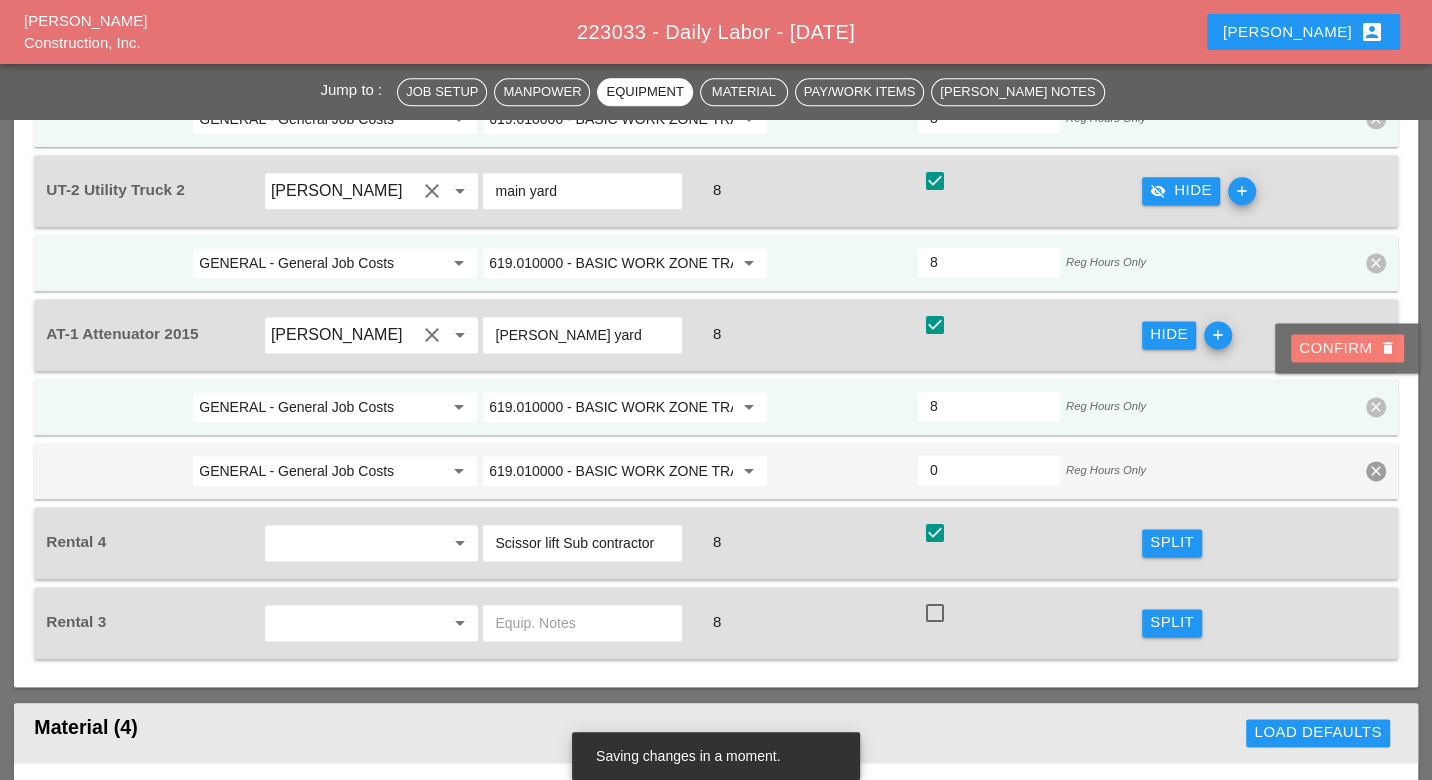click on "Confirm delete" at bounding box center (1347, 348) 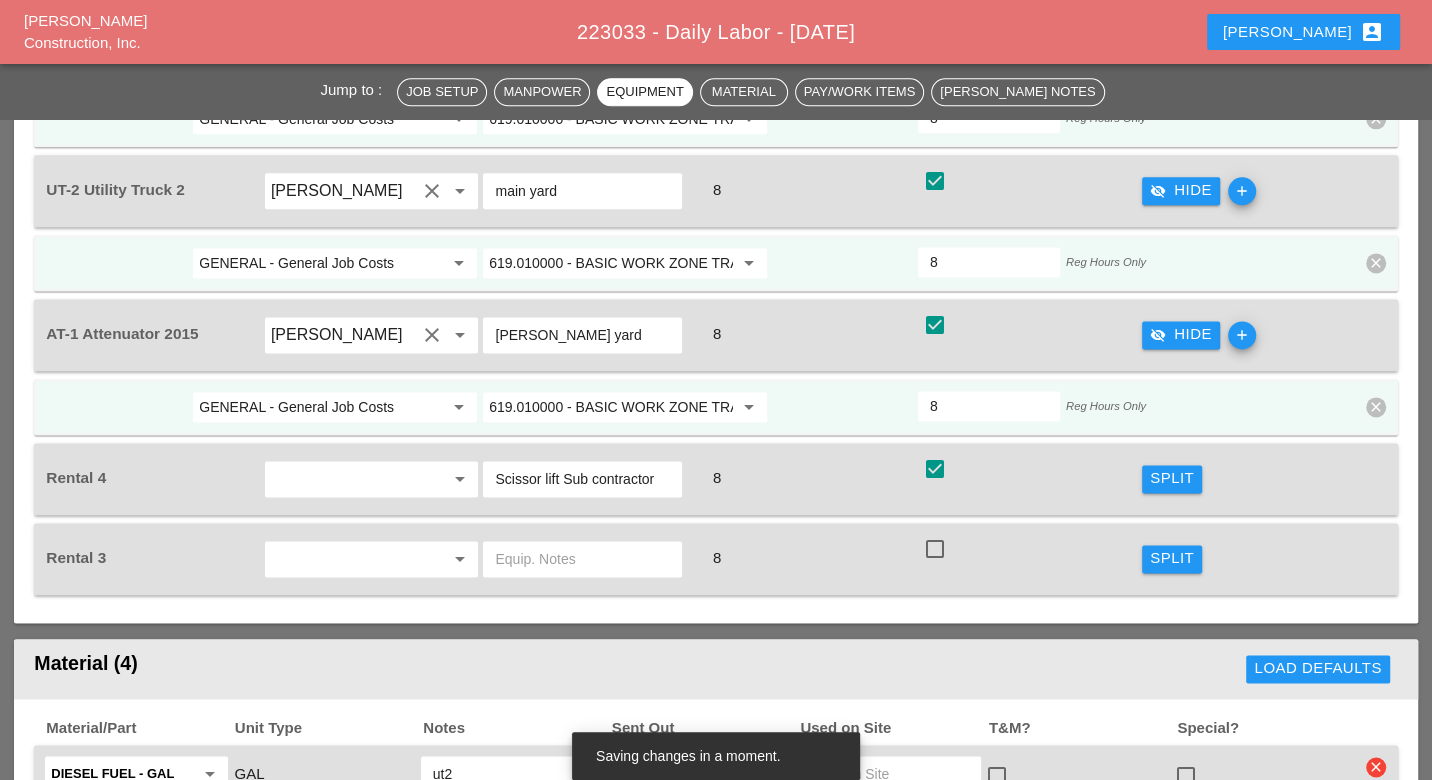 click on "Split" at bounding box center [1172, 478] 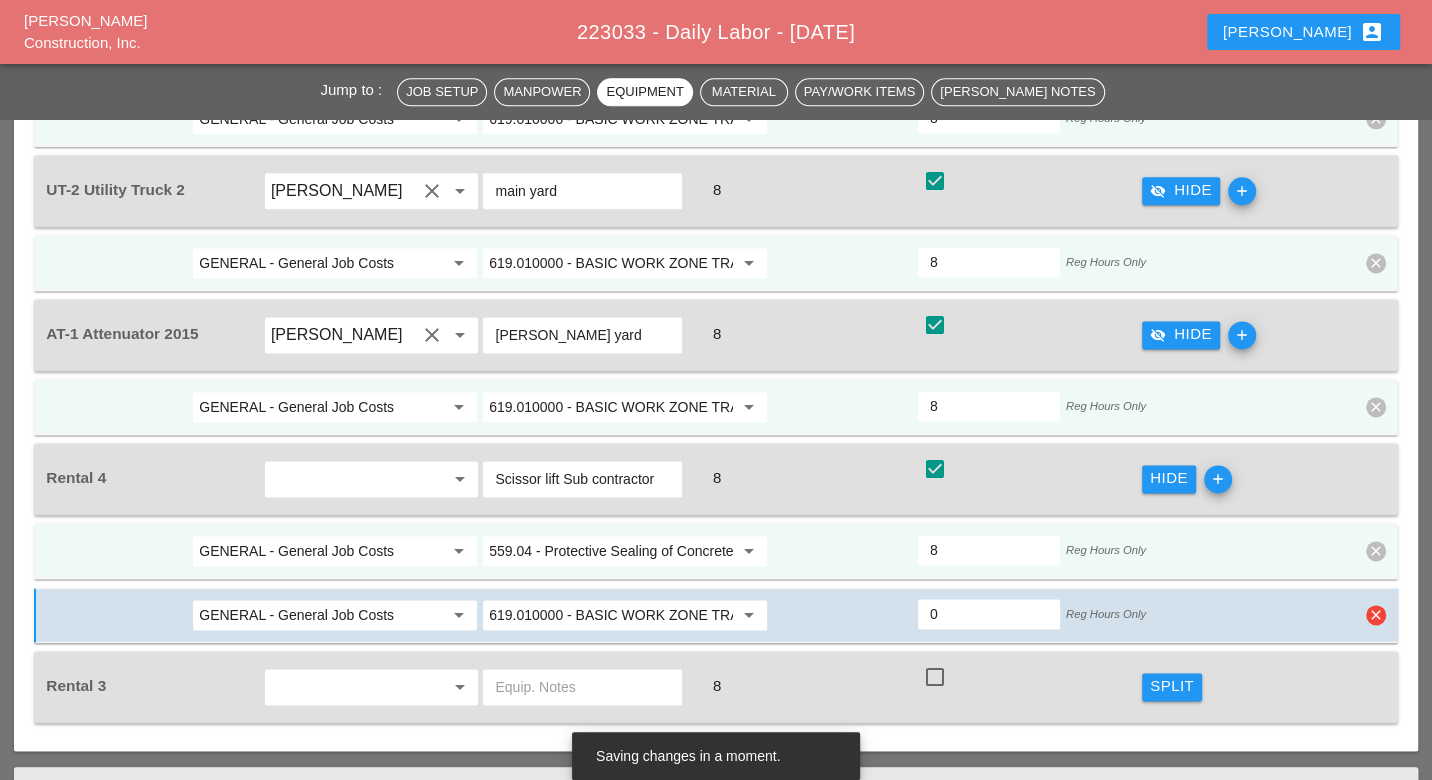 click on "clear" at bounding box center [1376, 615] 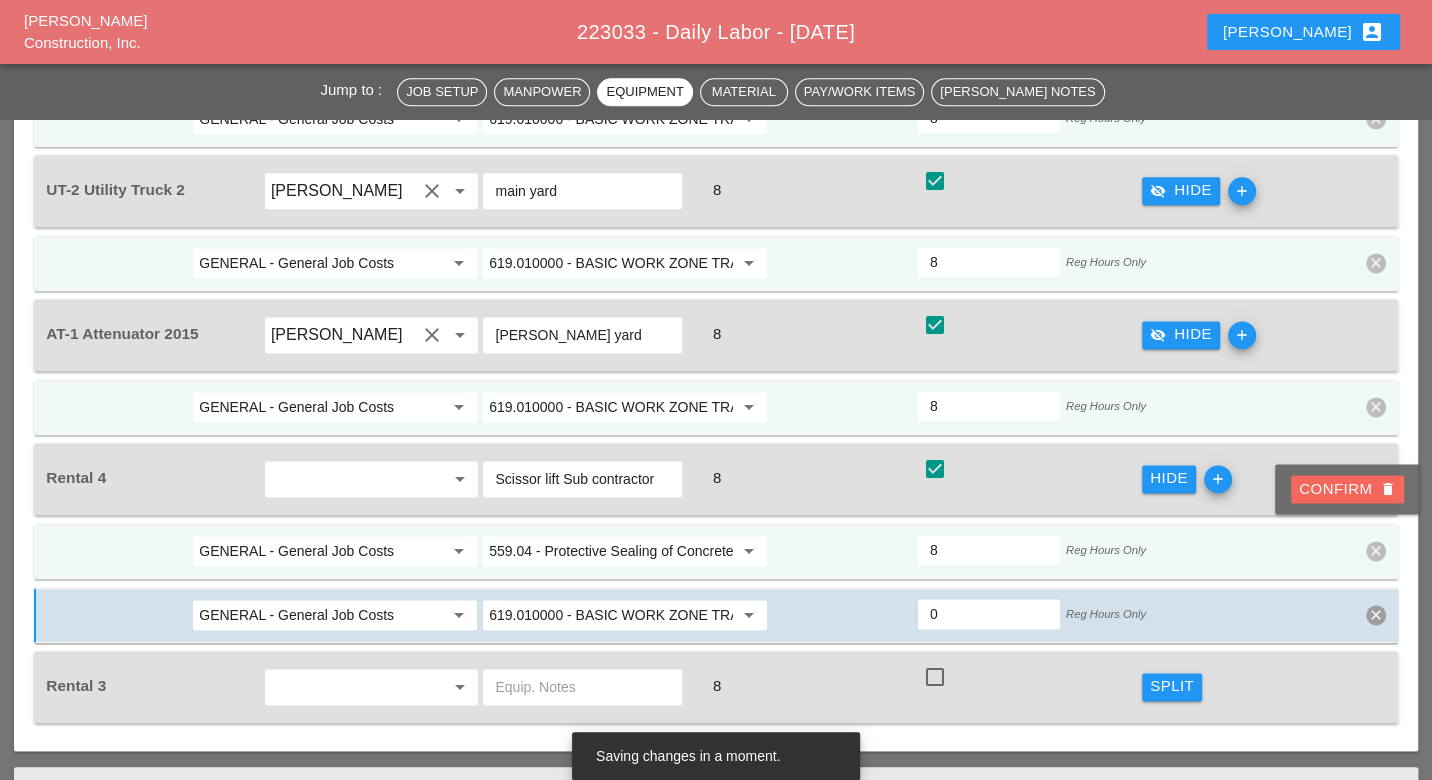 drag, startPoint x: 1365, startPoint y: 495, endPoint x: 919, endPoint y: 405, distance: 454.9901 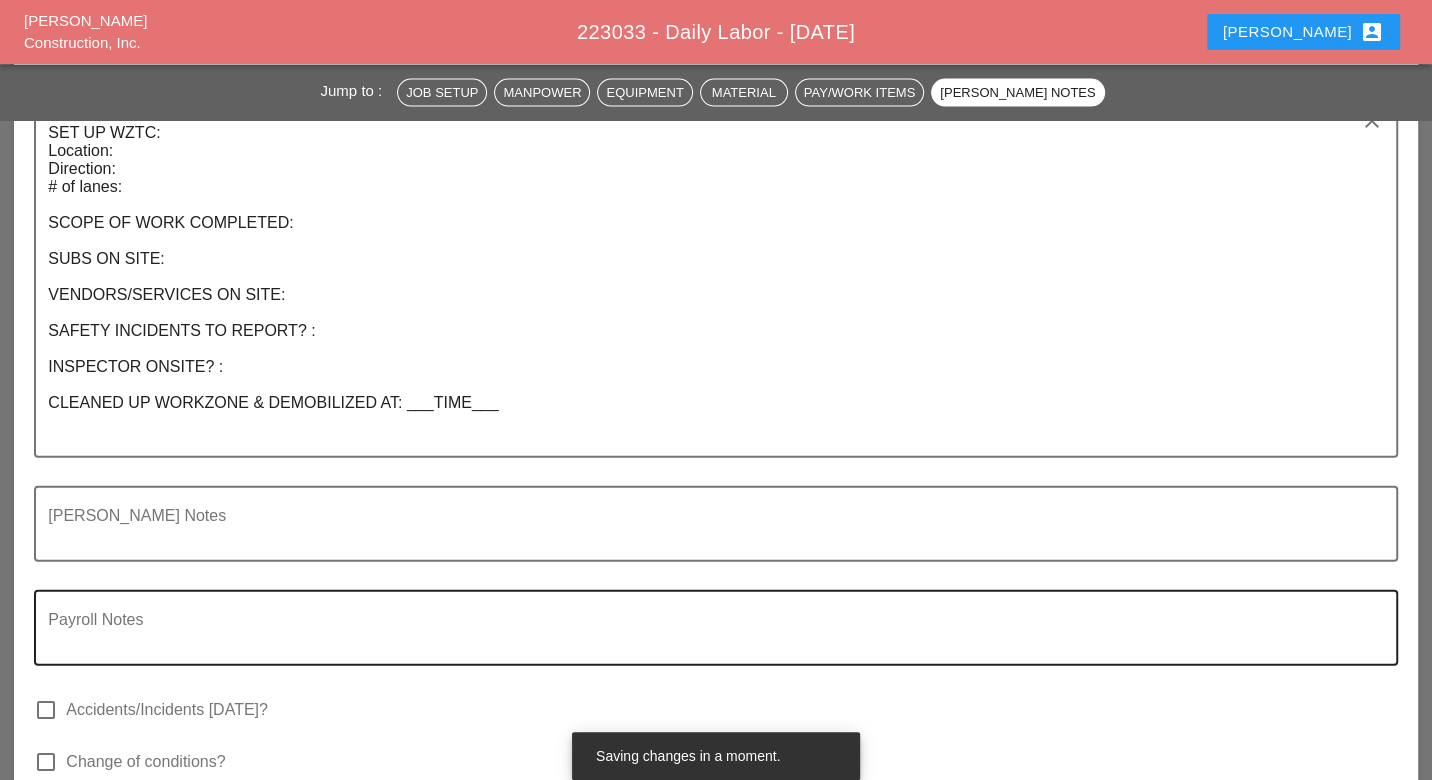 scroll, scrollTop: 3444, scrollLeft: 0, axis: vertical 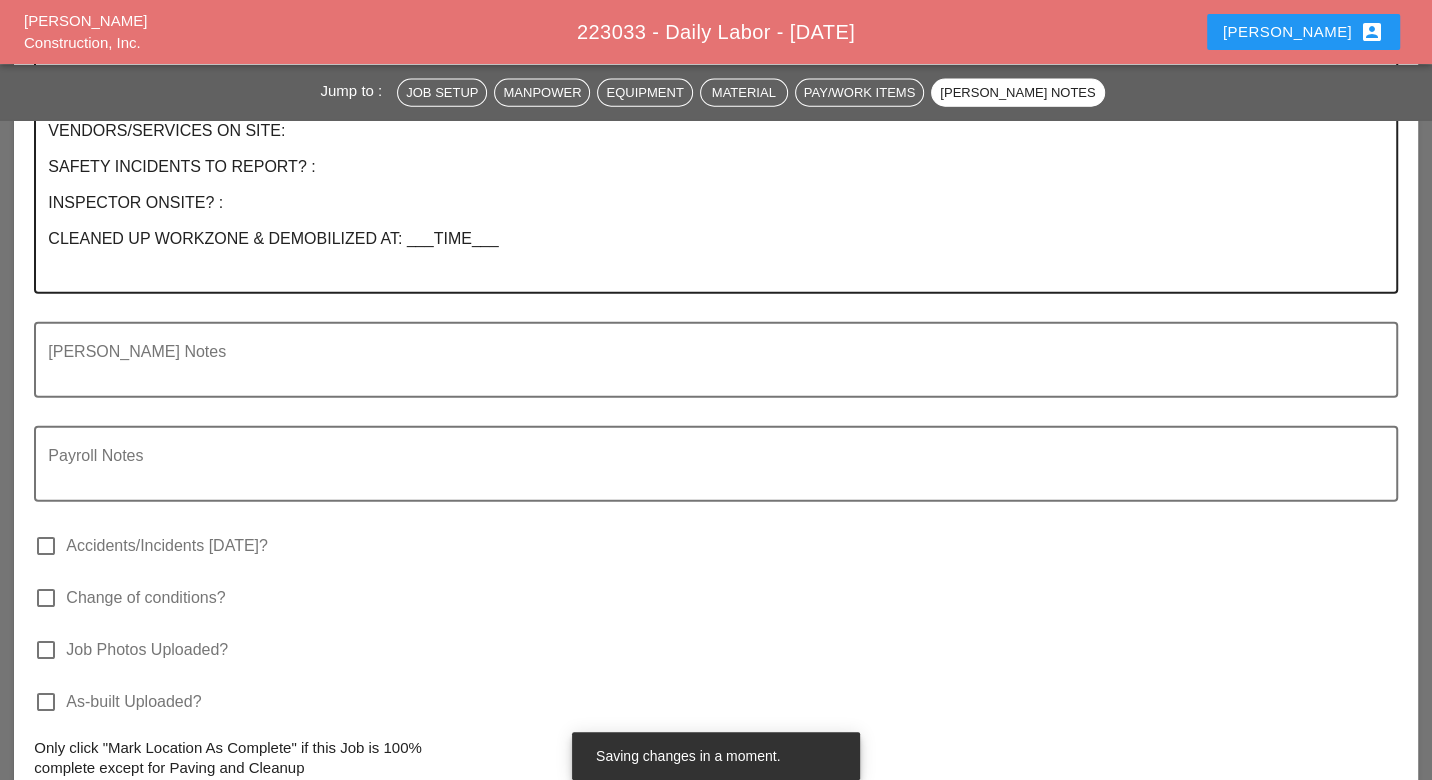 click on "SET UP WZTC:
Location:
Direction:
# of lanes:
SCOPE OF WORK COMPLETED:
SUBS ON SITE:
VENDORS/SERVICES ON SITE:
SAFETY INCIDENTS TO REPORT? :
INSPECTOR ONSITE? :
CLEANED UP WORKZONE & DEMOBILIZED AT: ___TIME___" at bounding box center (707, 122) 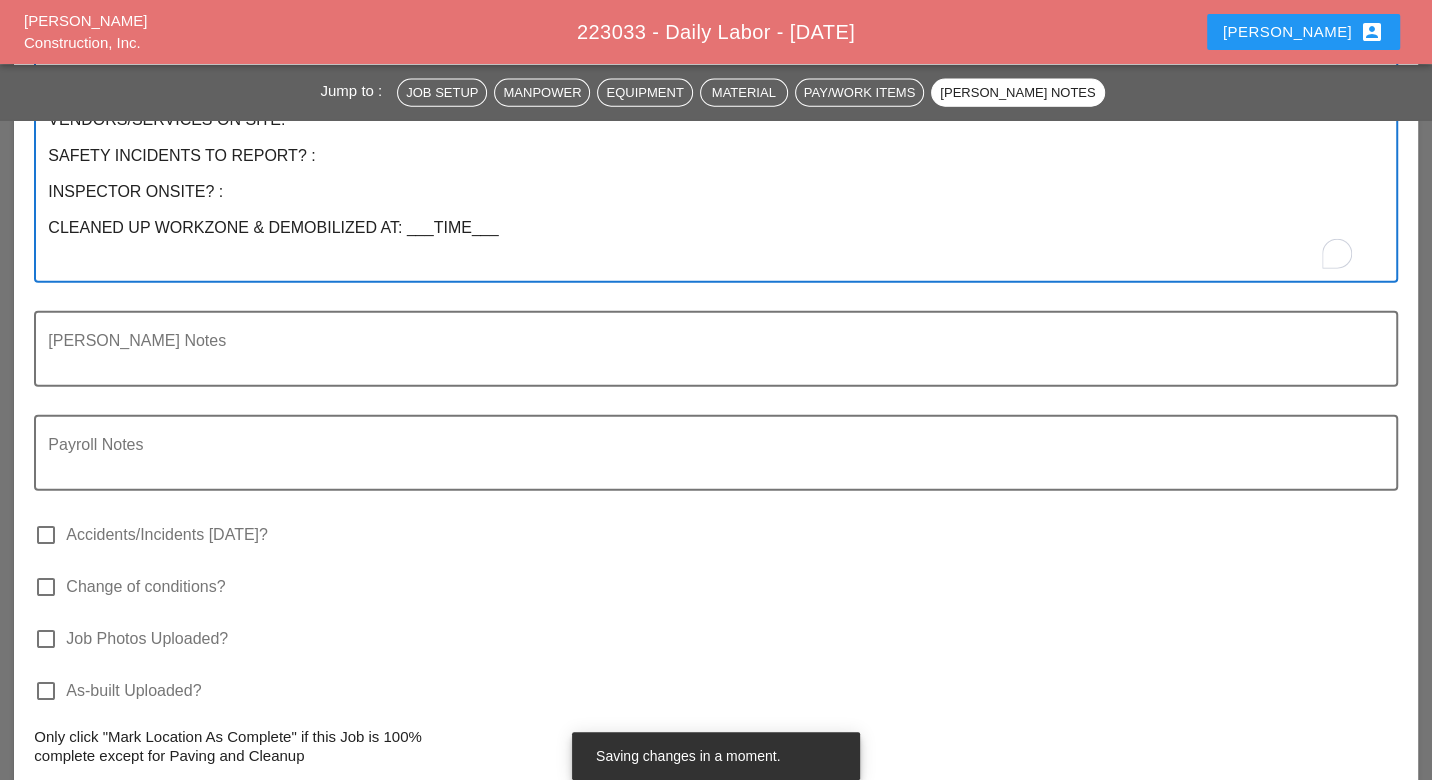 scroll, scrollTop: 3433, scrollLeft: 0, axis: vertical 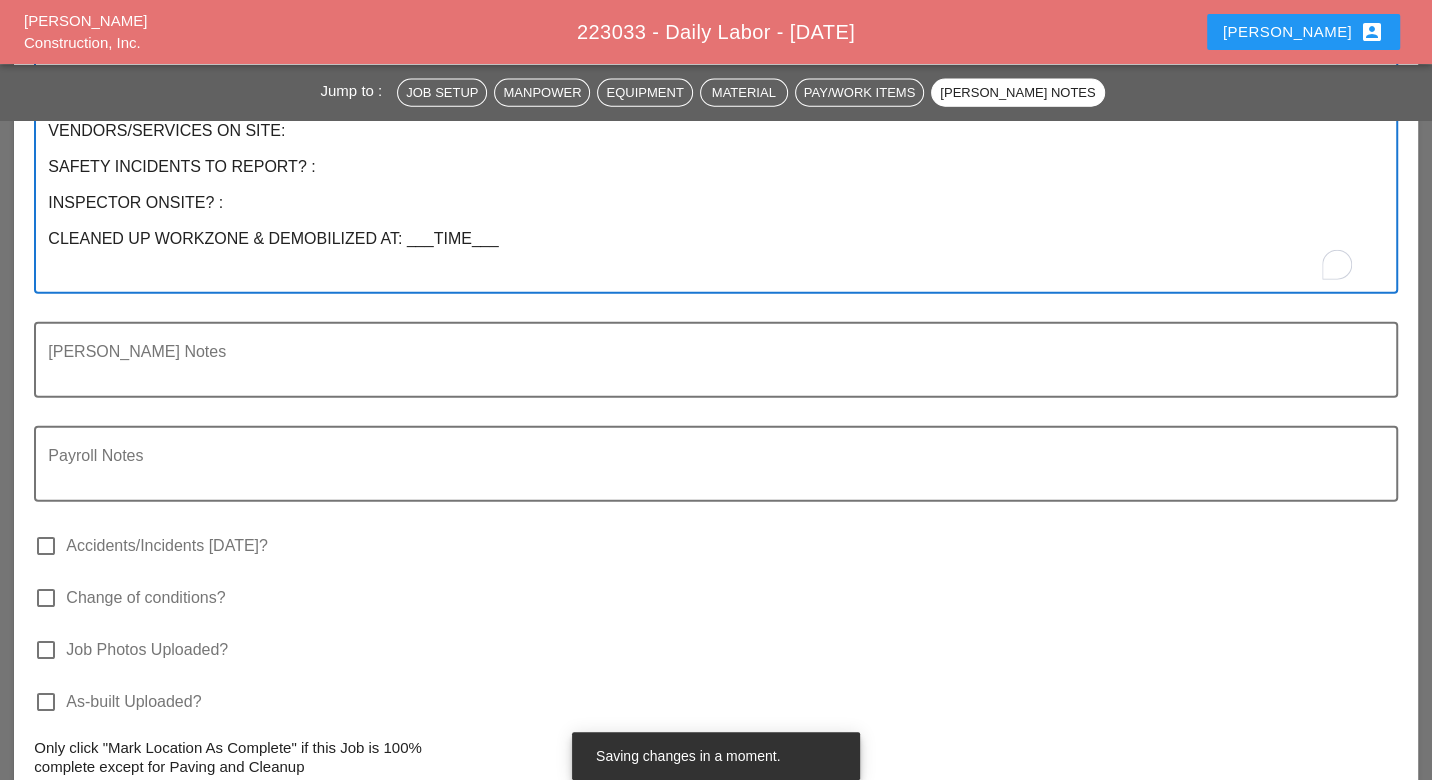 click on "SET UP WZTC:
Location:
Direction:
# of lanes:
SCOPE OF WORK COMPLETED:
SUBS ON SITE:
VENDORS/SERVICES ON SITE:
SAFETY INCIDENTS TO REPORT? :
INSPECTOR ONSITE? :
CLEANED UP WORKZONE & DEMOBILIZED AT: ___TIME___" at bounding box center (707, 122) 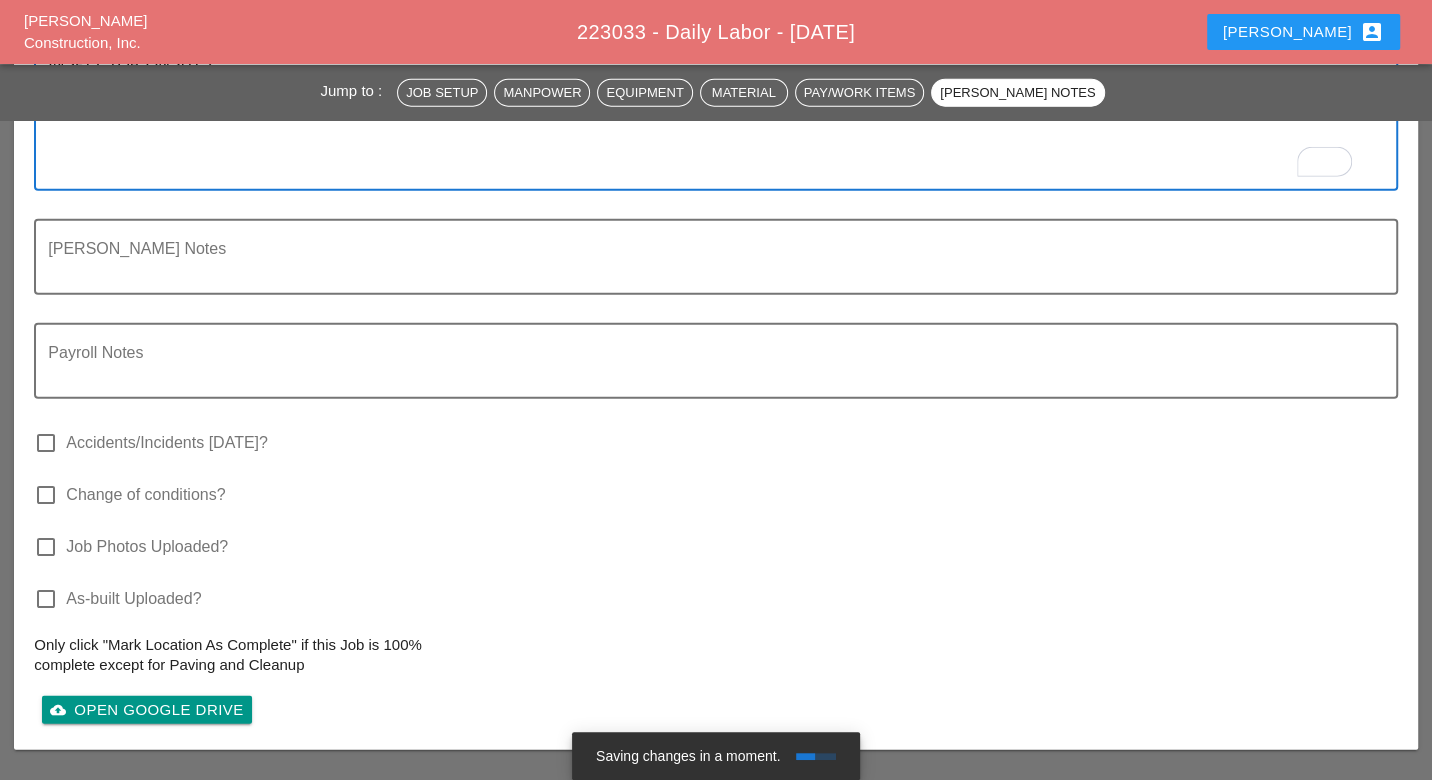 scroll, scrollTop: 3888, scrollLeft: 0, axis: vertical 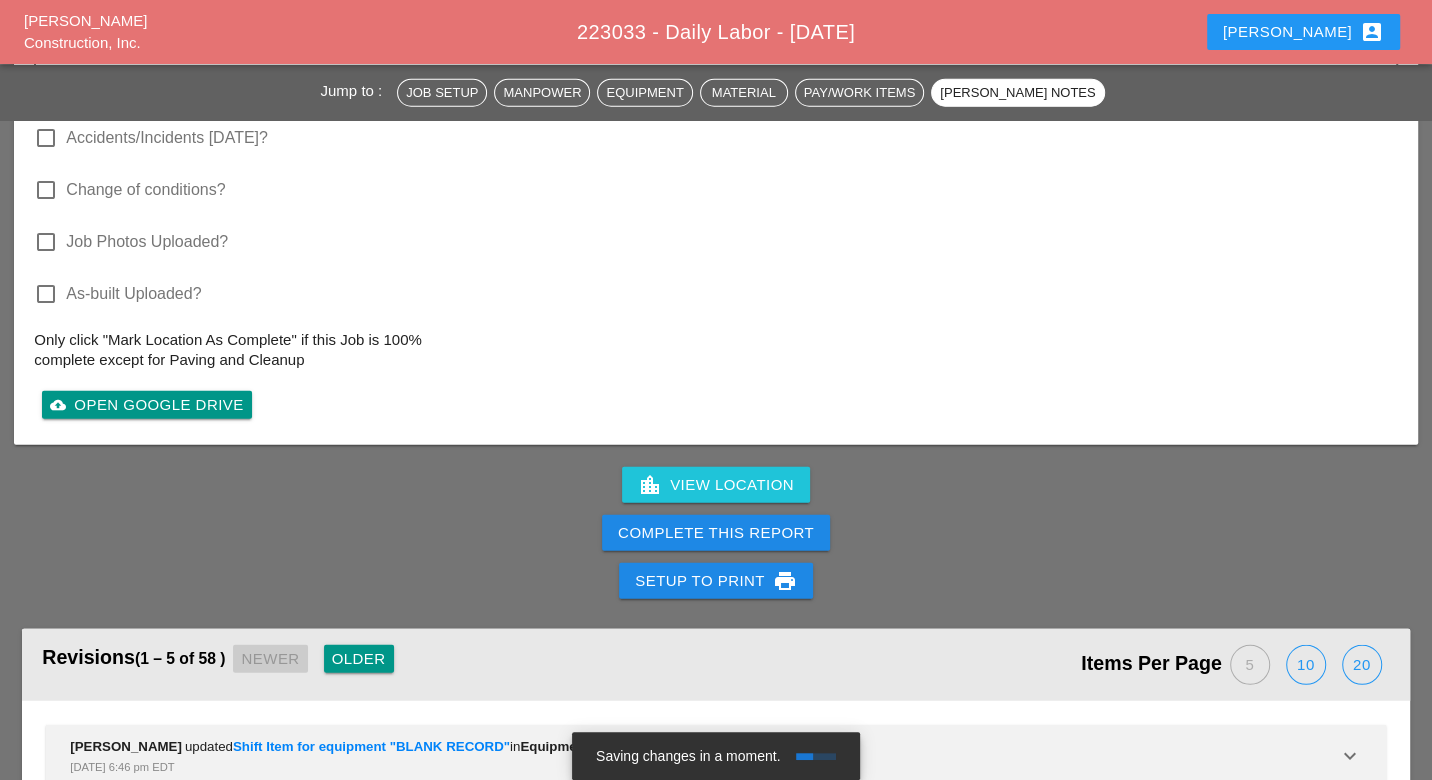 type on "SET UP WZTC:
Location:
Direction:
# of lanes:
SCOPE OF WORK COMPLETED:
SUBS ON SITE:
VENDORS/SERVICES ON SITE:
SAFETY INCIDENTS TO REPORT? :
INSPECTOR ONSITE? :
CLEANED UP WORKZONE & DEMOBILIZED AT: ___TIME___" 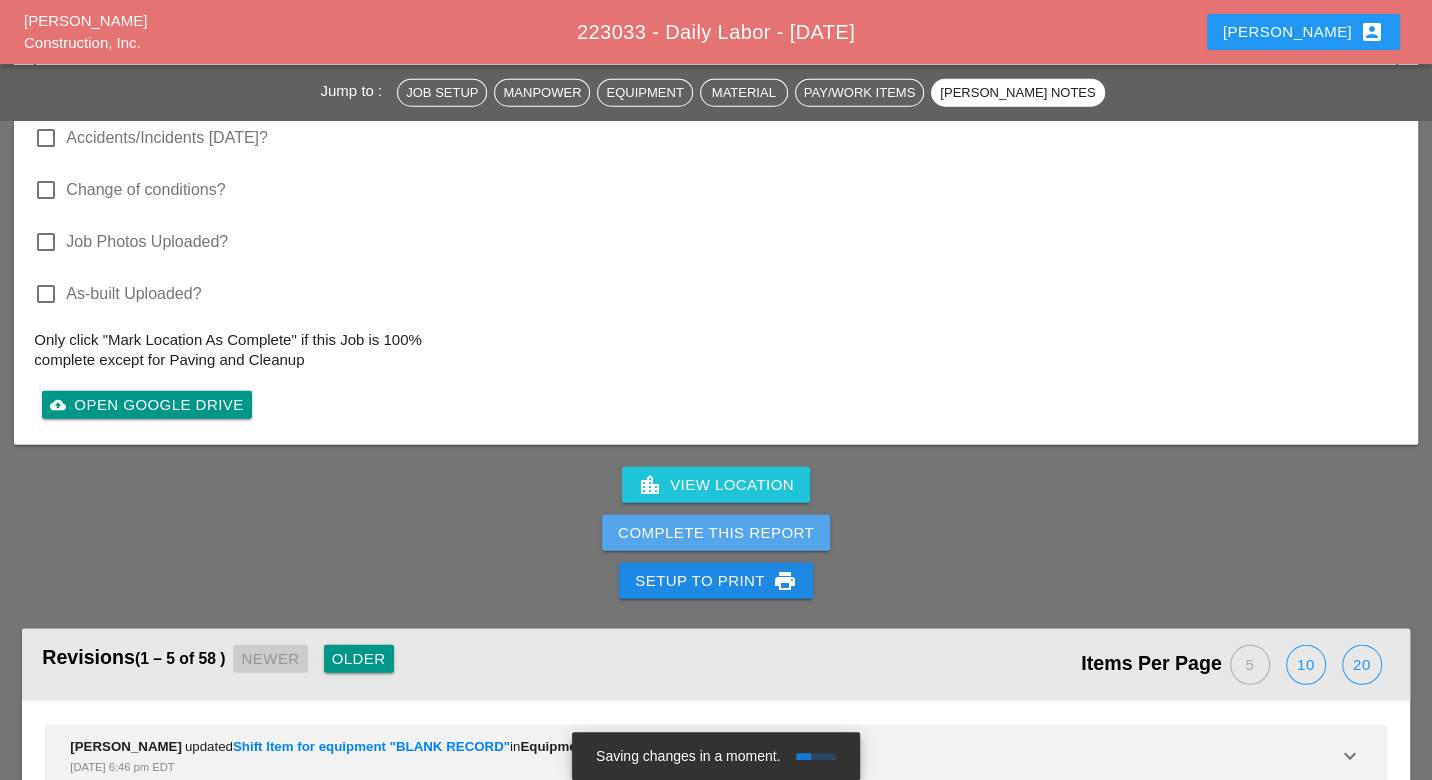 click on "Complete This Report" at bounding box center [716, 533] 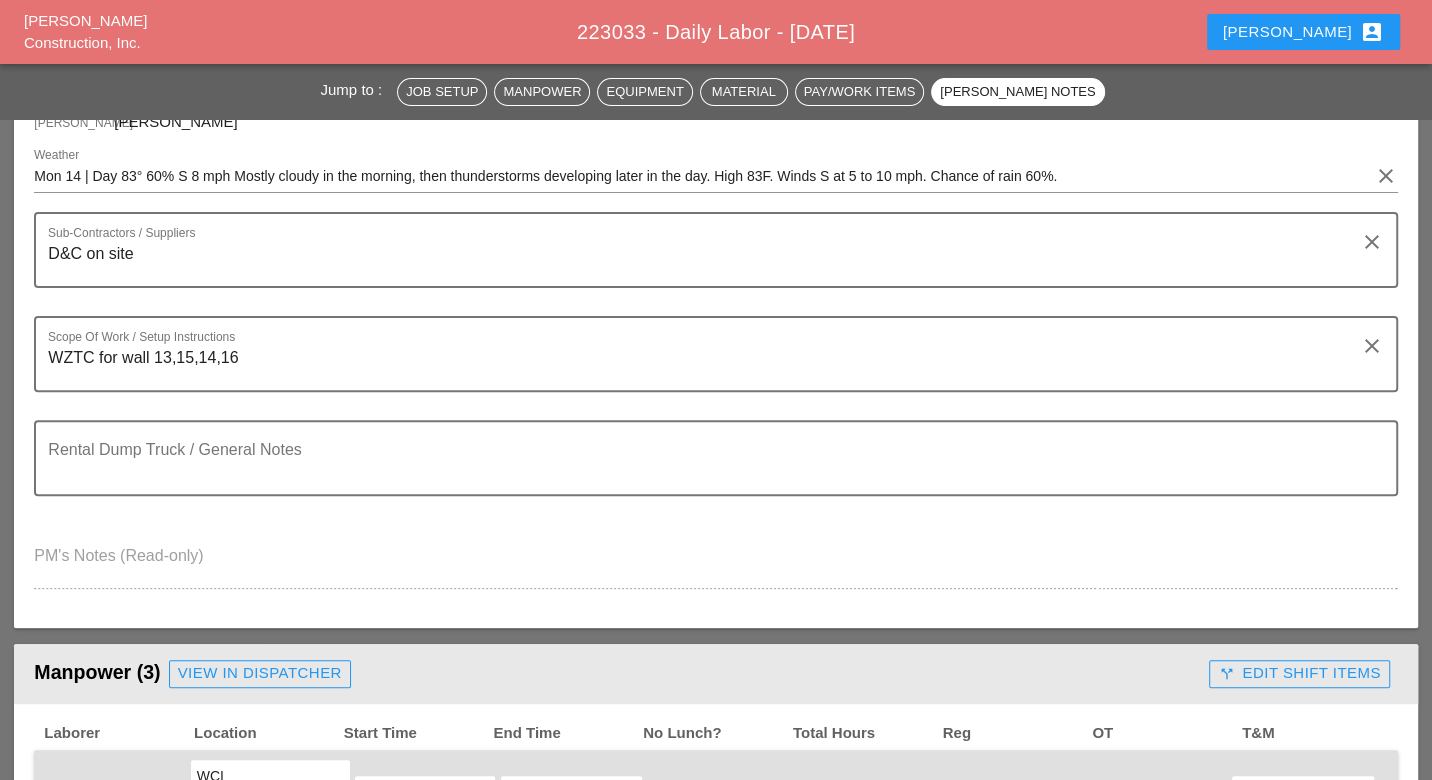 scroll, scrollTop: 3449, scrollLeft: 0, axis: vertical 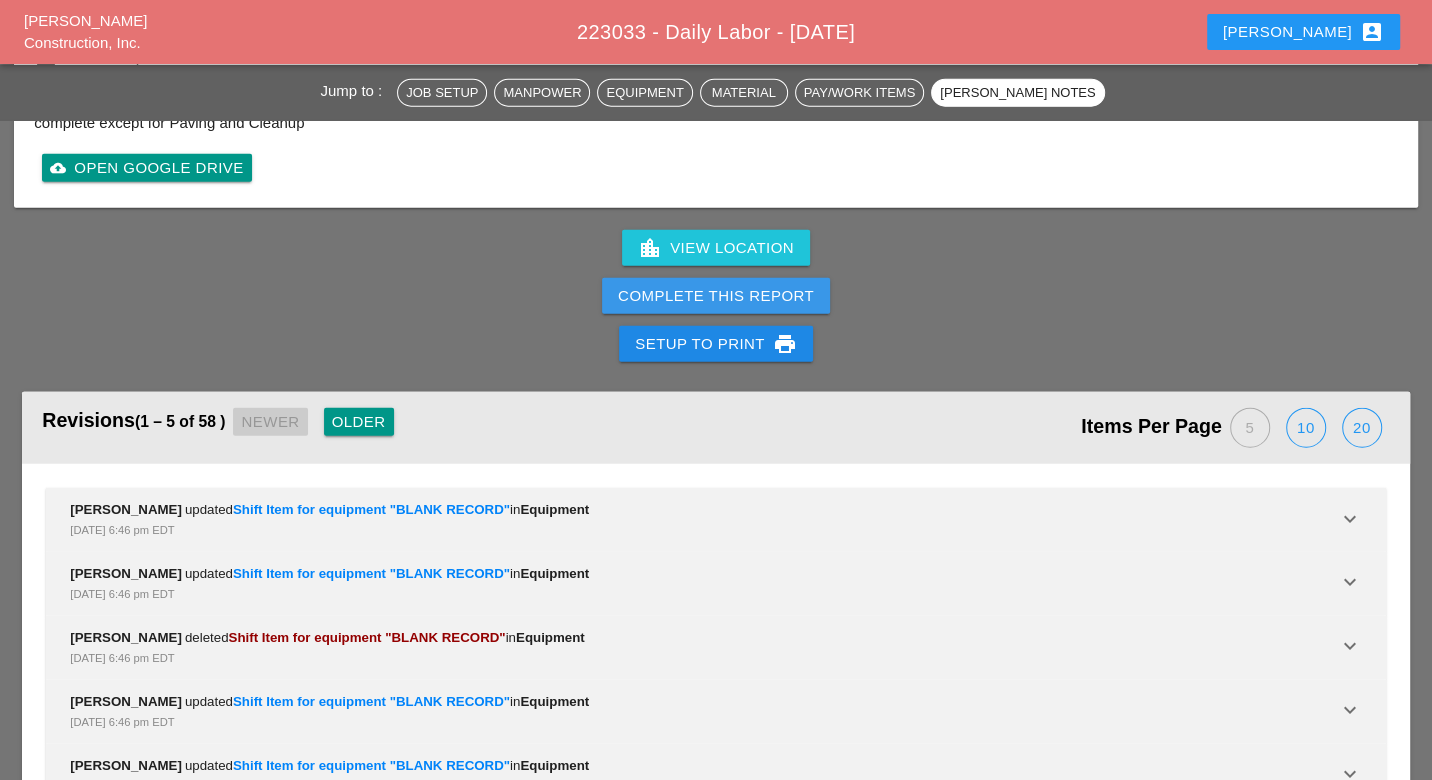 click on "Complete This Report" at bounding box center (716, 296) 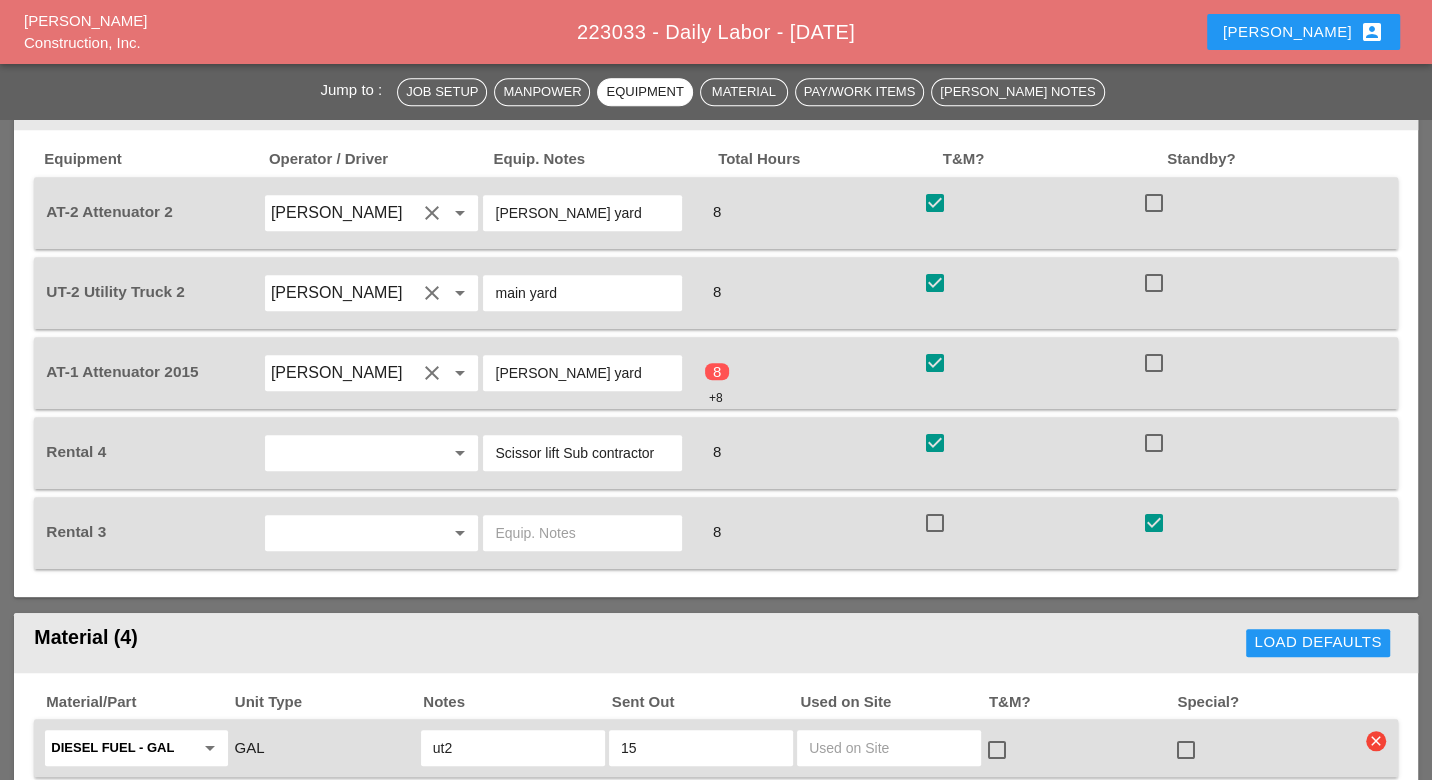 scroll, scrollTop: 1116, scrollLeft: 0, axis: vertical 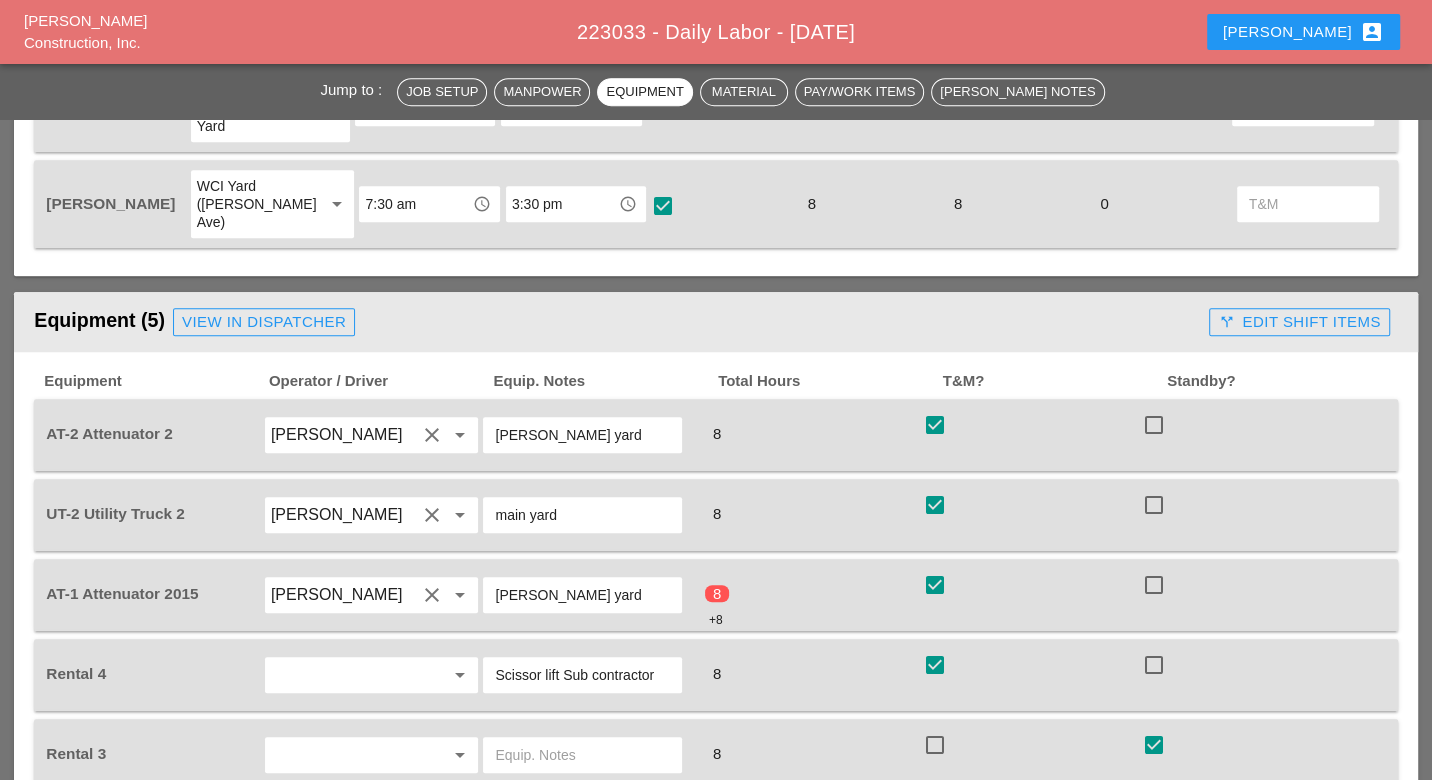 click on "call_split Edit Shift Items" at bounding box center [1299, 322] 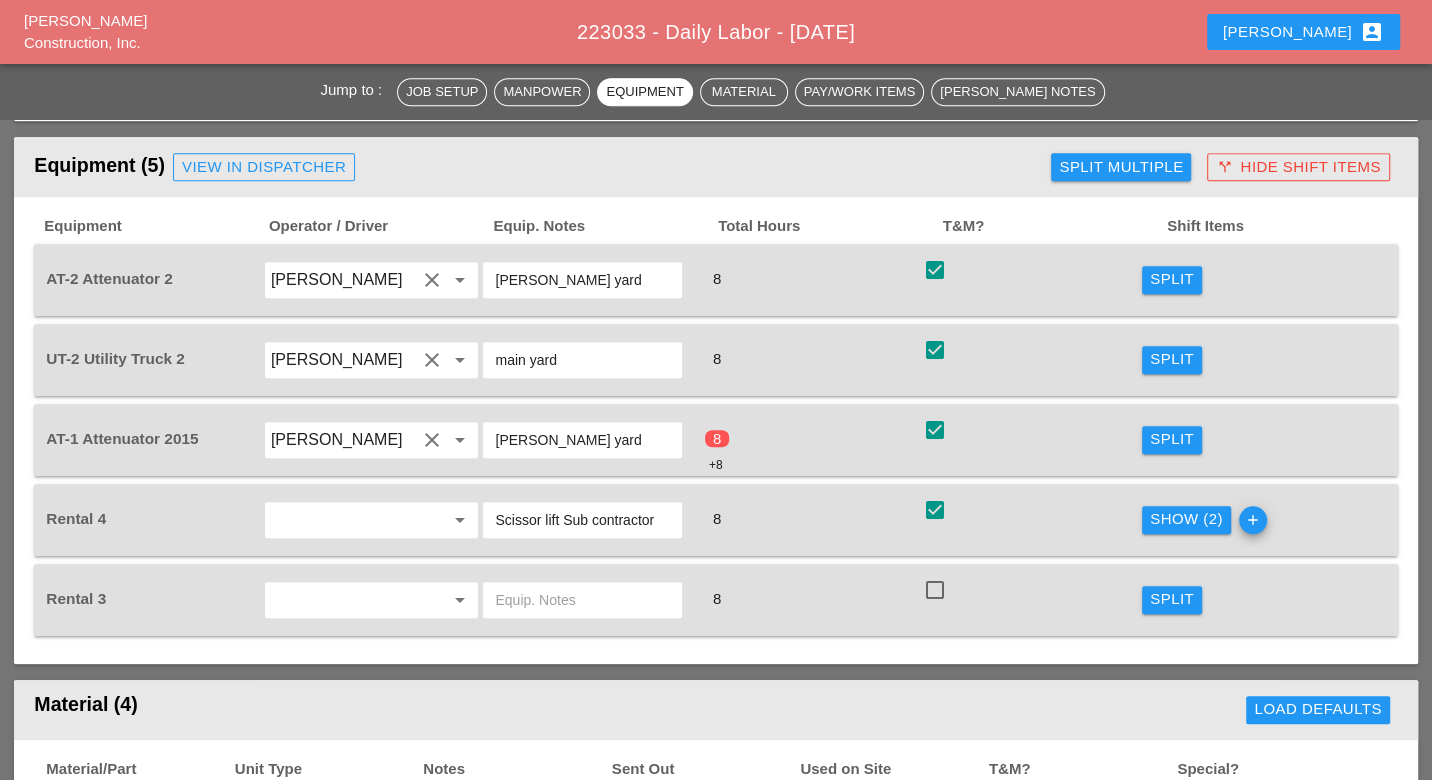 scroll, scrollTop: 1338, scrollLeft: 0, axis: vertical 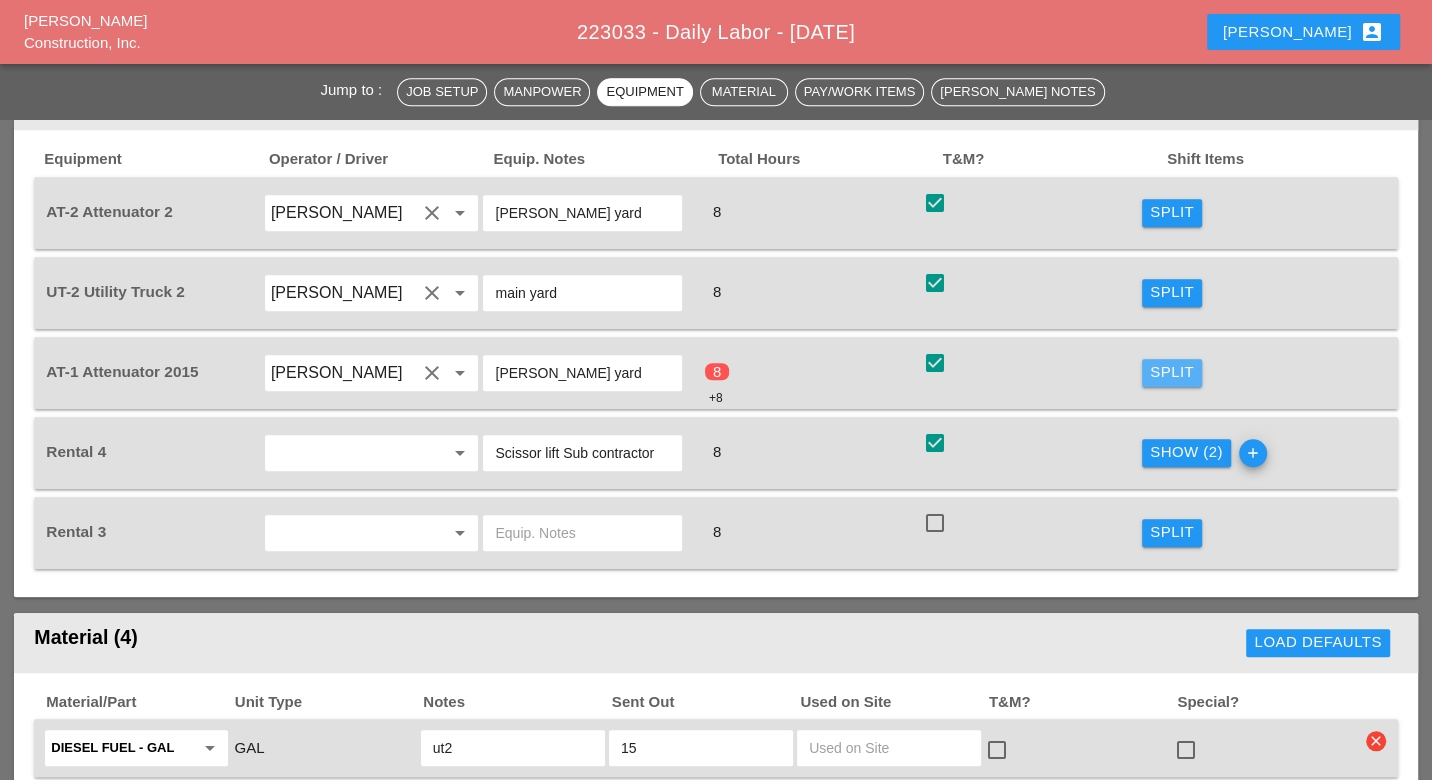 click on "Split" at bounding box center (1172, 372) 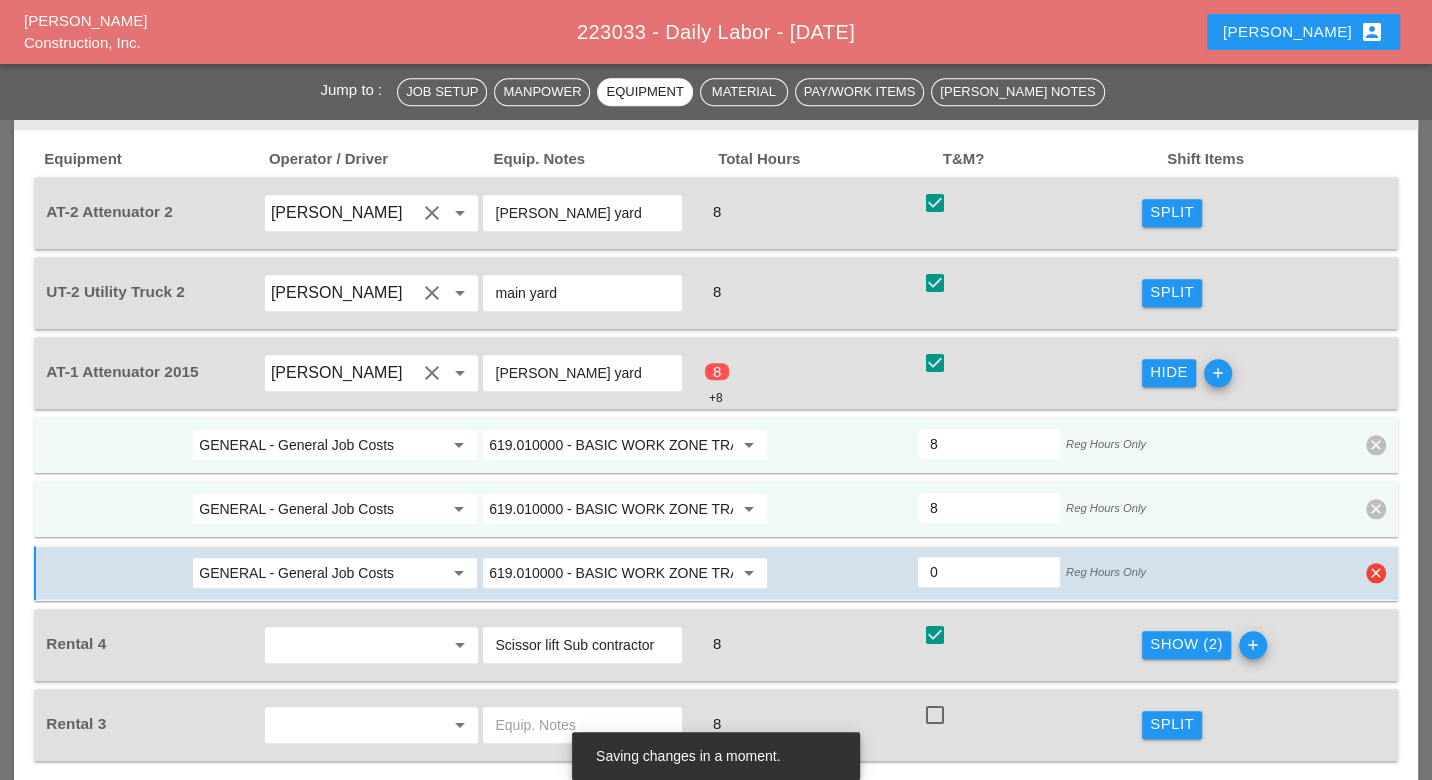 click on "clear" at bounding box center (1376, 573) 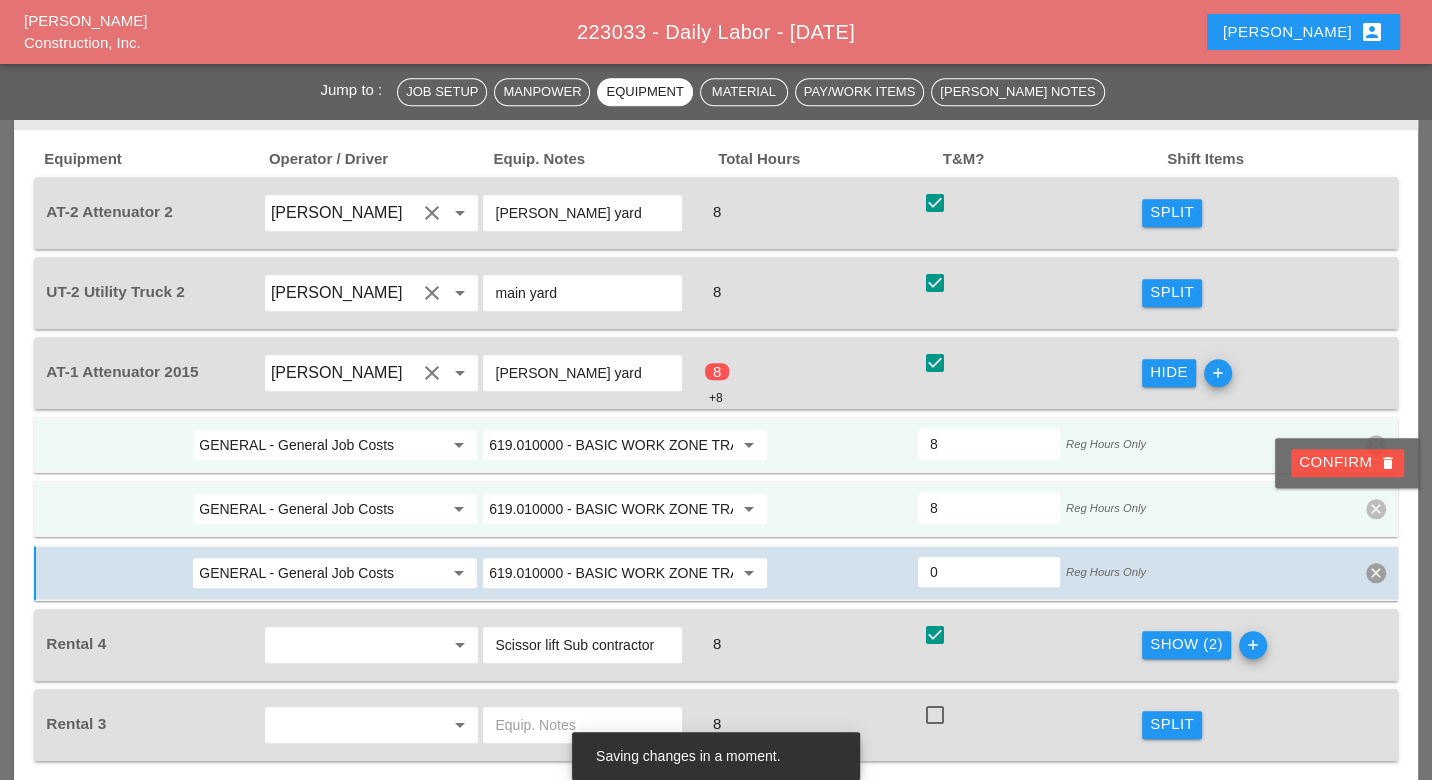click on "Confirm delete" at bounding box center [1347, 462] 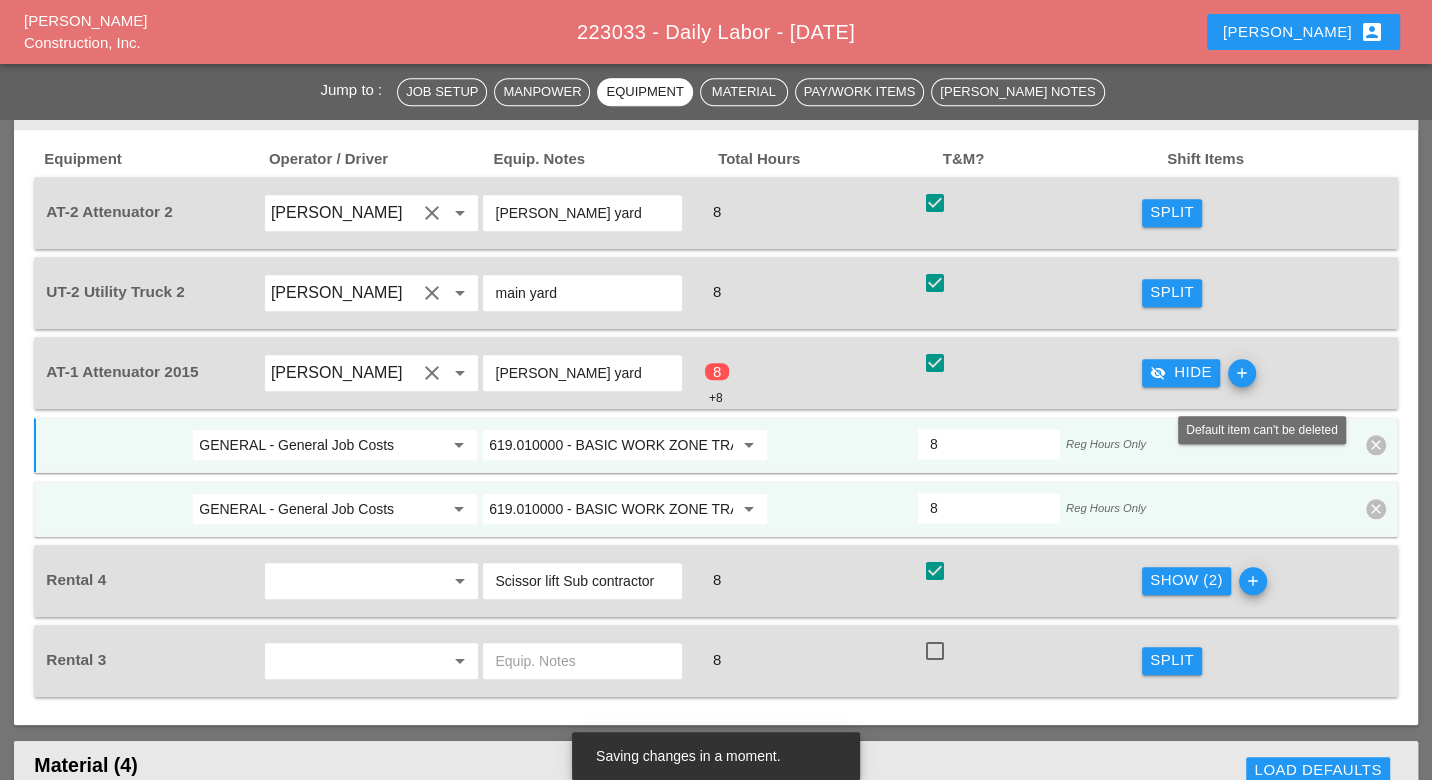 click on "clear" at bounding box center (1376, 509) 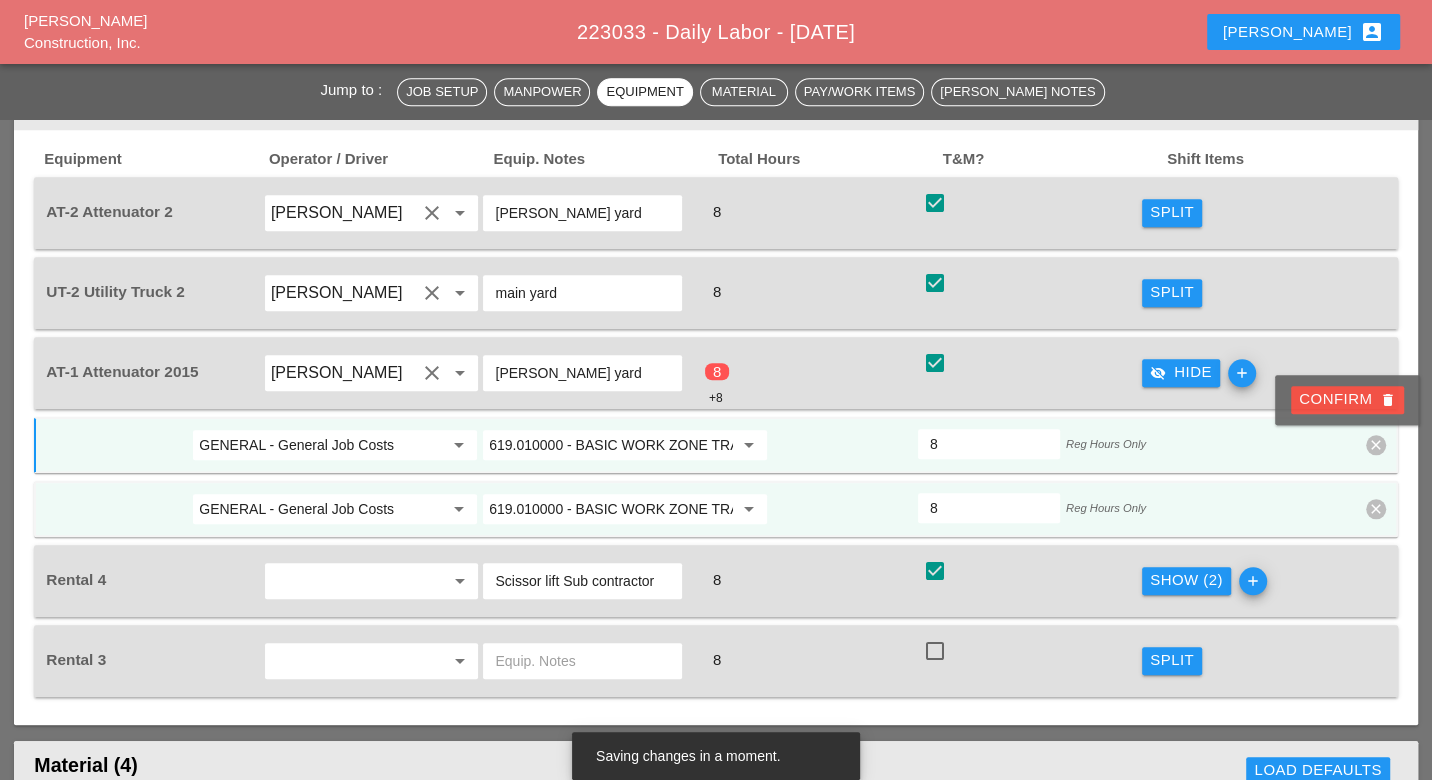 drag, startPoint x: 1235, startPoint y: 429, endPoint x: 1182, endPoint y: 439, distance: 53.935146 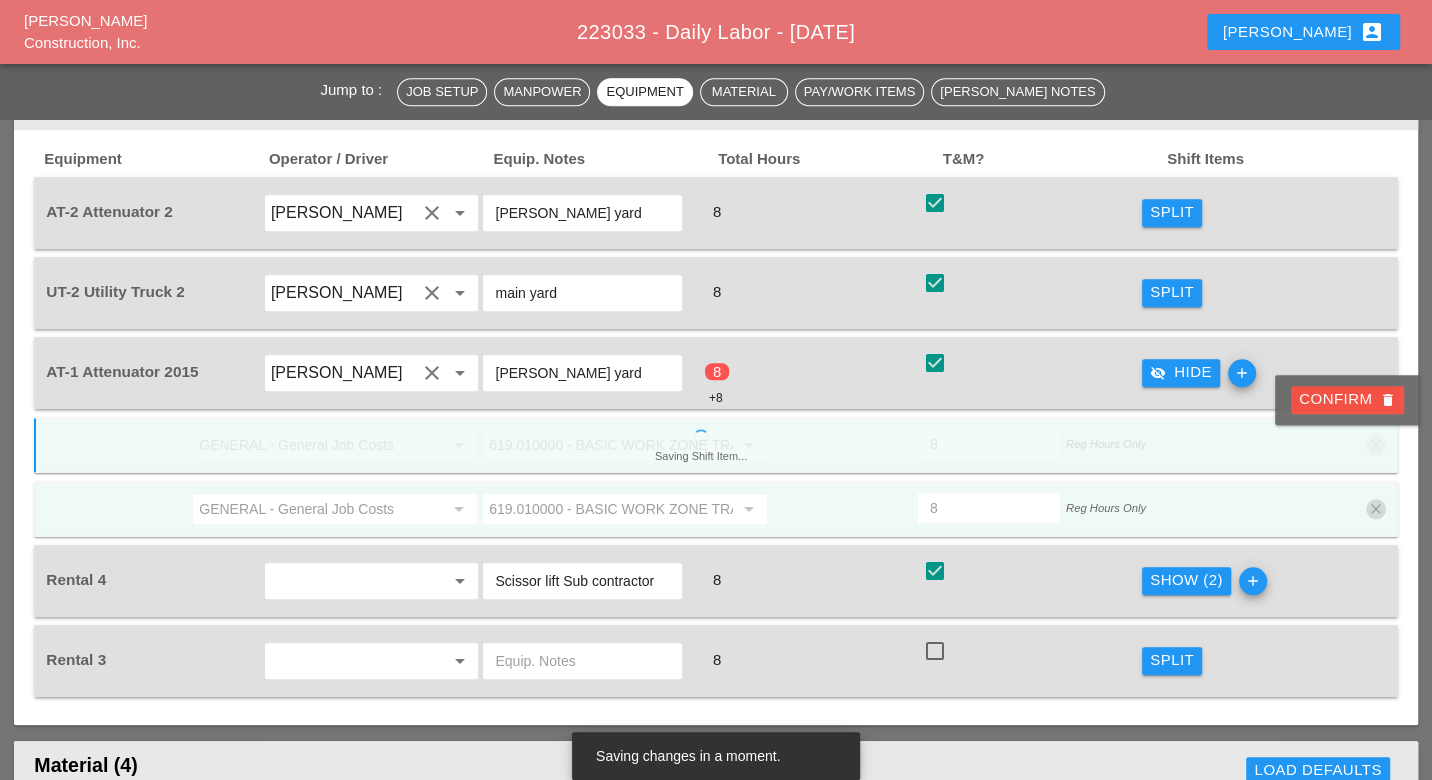 drag, startPoint x: 956, startPoint y: 438, endPoint x: 942, endPoint y: 441, distance: 14.3178215 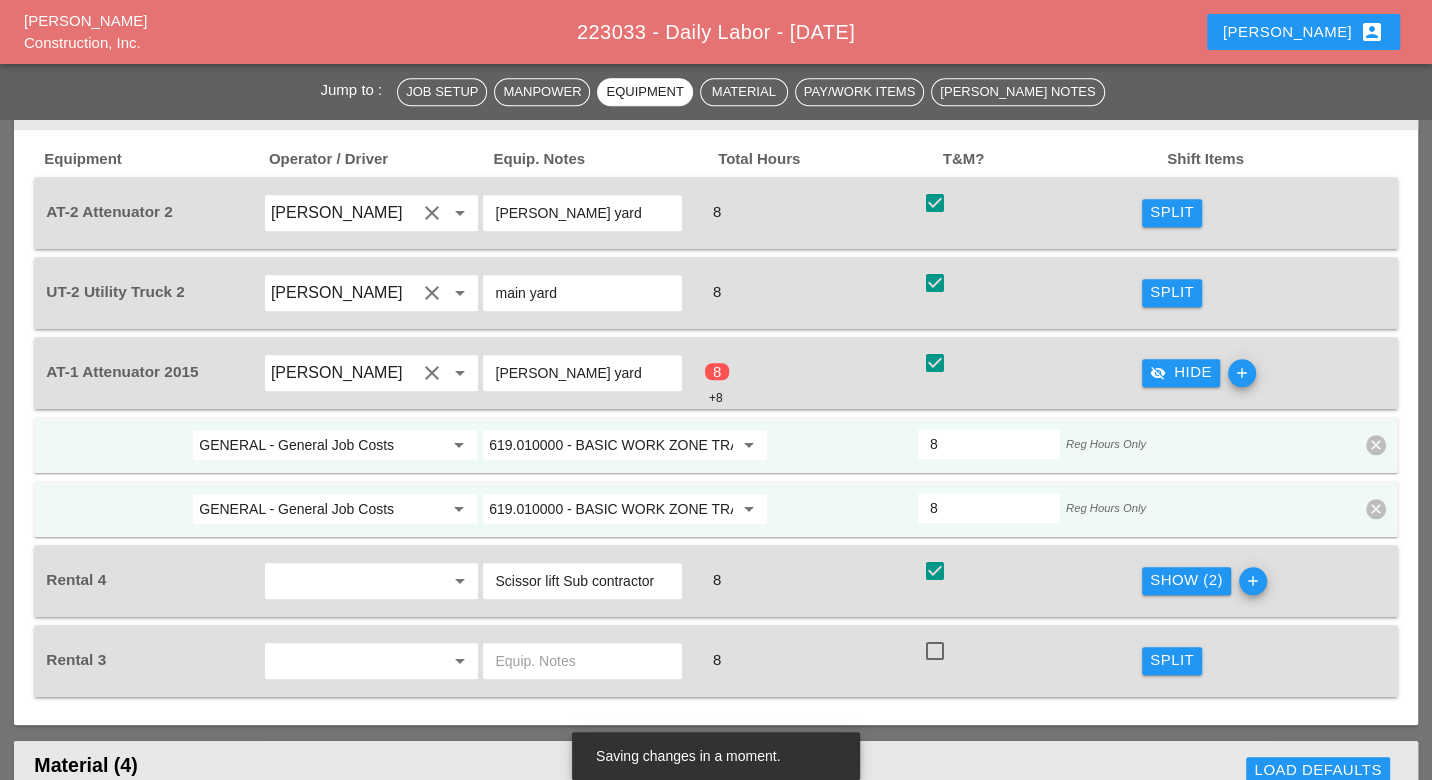 drag, startPoint x: 938, startPoint y: 439, endPoint x: 925, endPoint y: 439, distance: 13 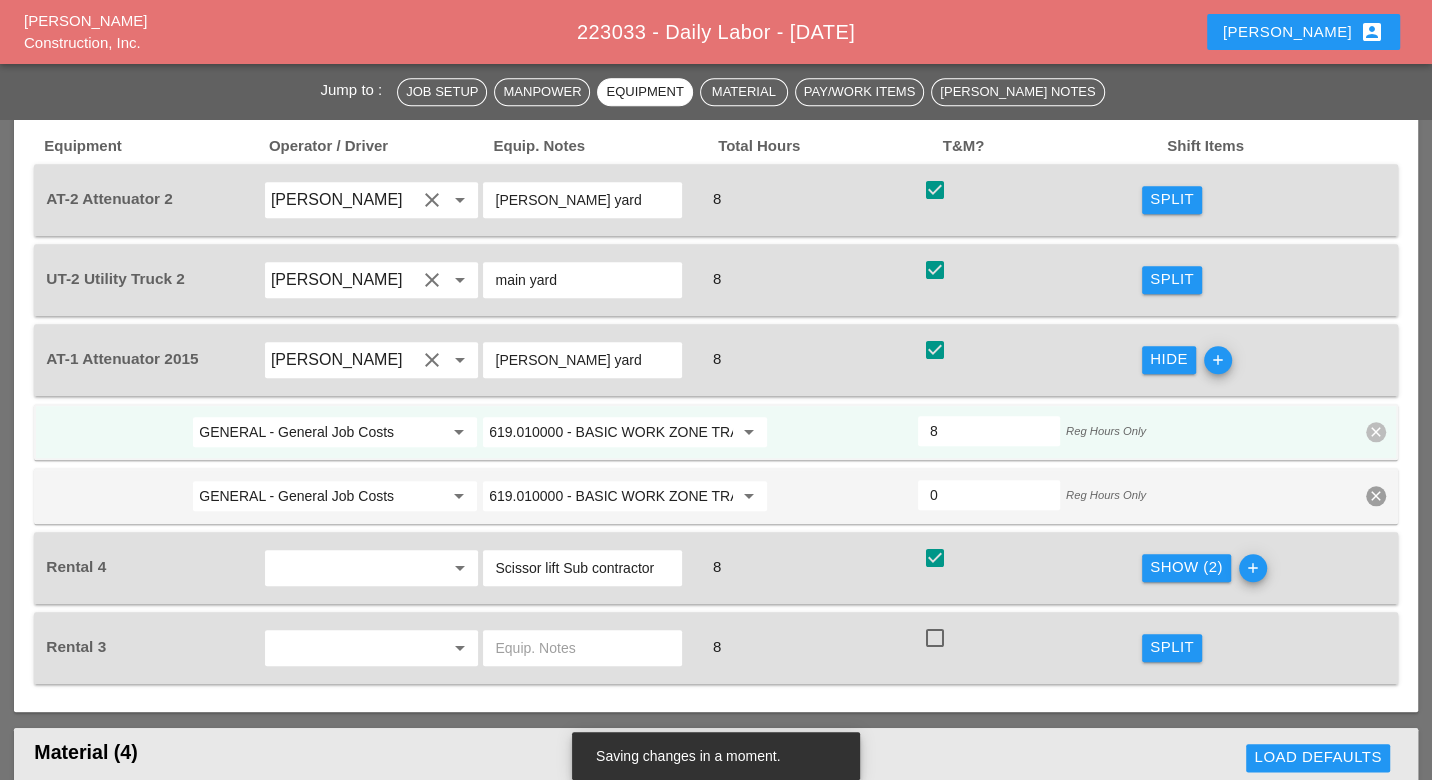 scroll, scrollTop: 1338, scrollLeft: 0, axis: vertical 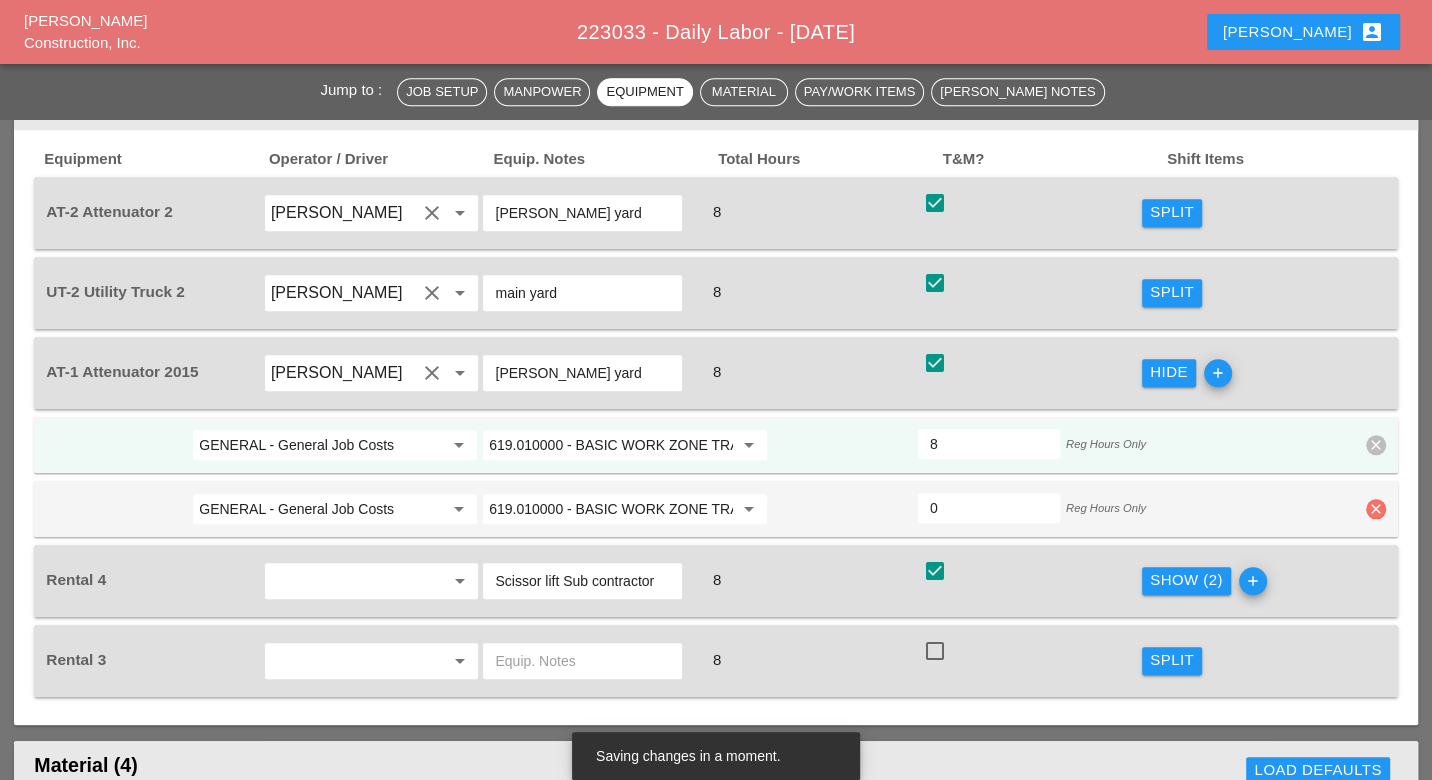click on "clear" at bounding box center [1376, 509] 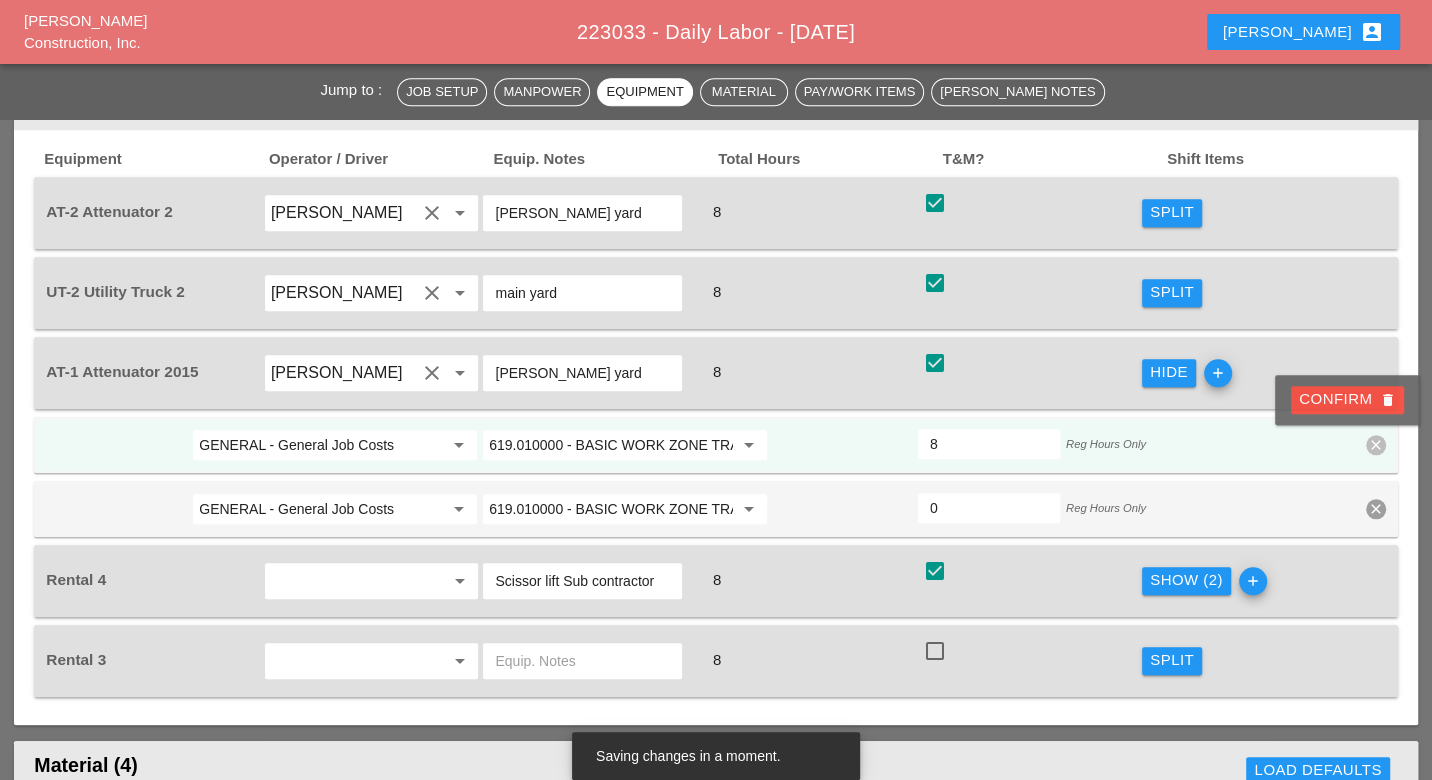 click on "Confirm delete" at bounding box center (1347, 399) 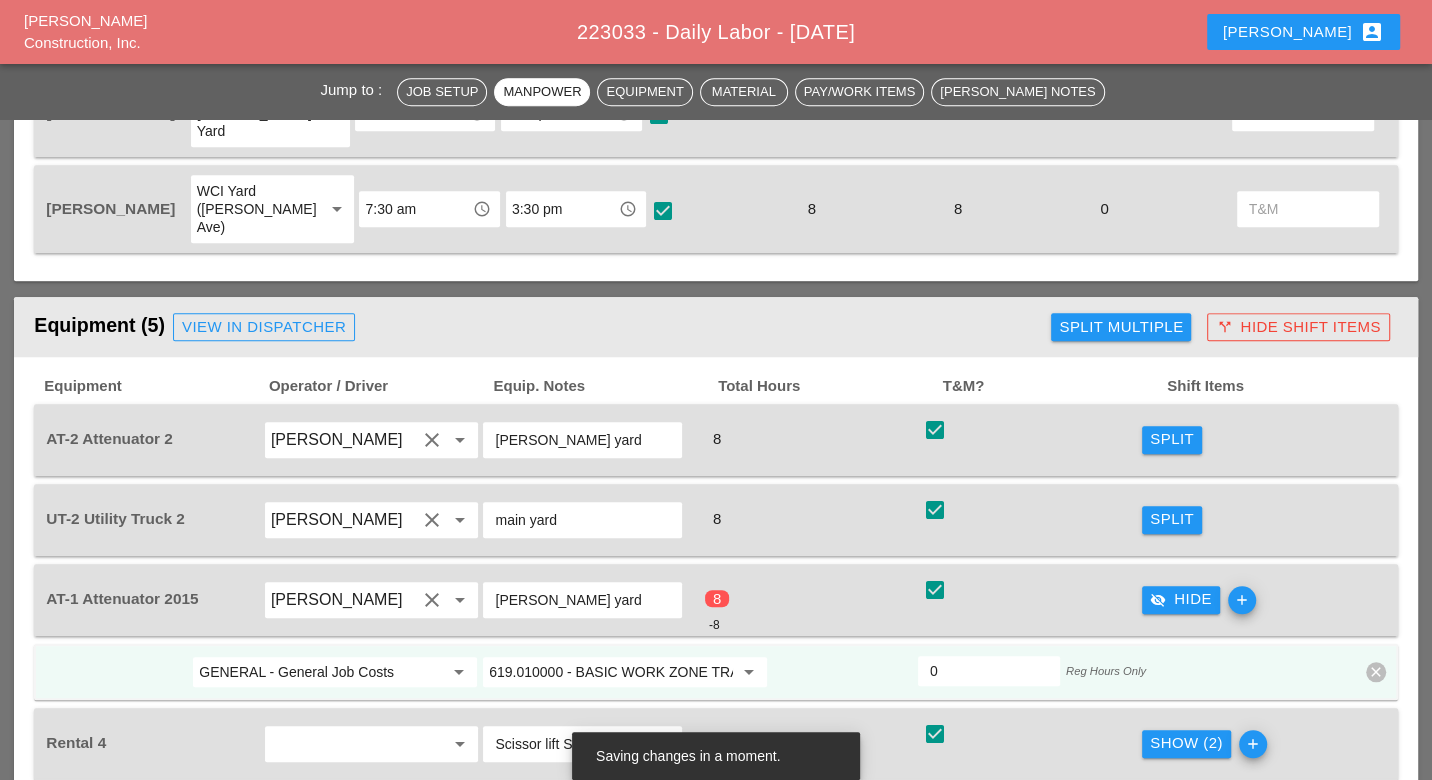 scroll, scrollTop: 1333, scrollLeft: 0, axis: vertical 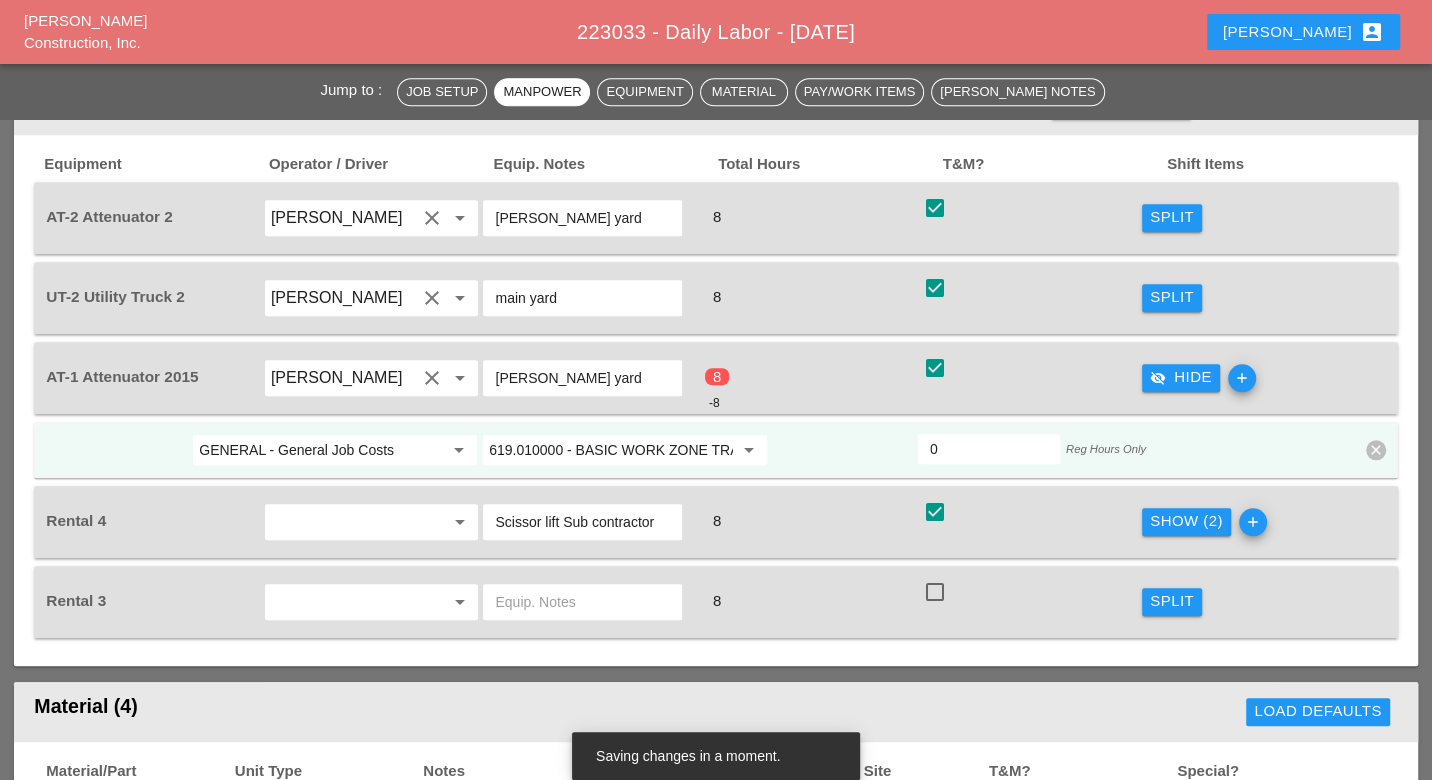 click on "0" at bounding box center (989, 449) 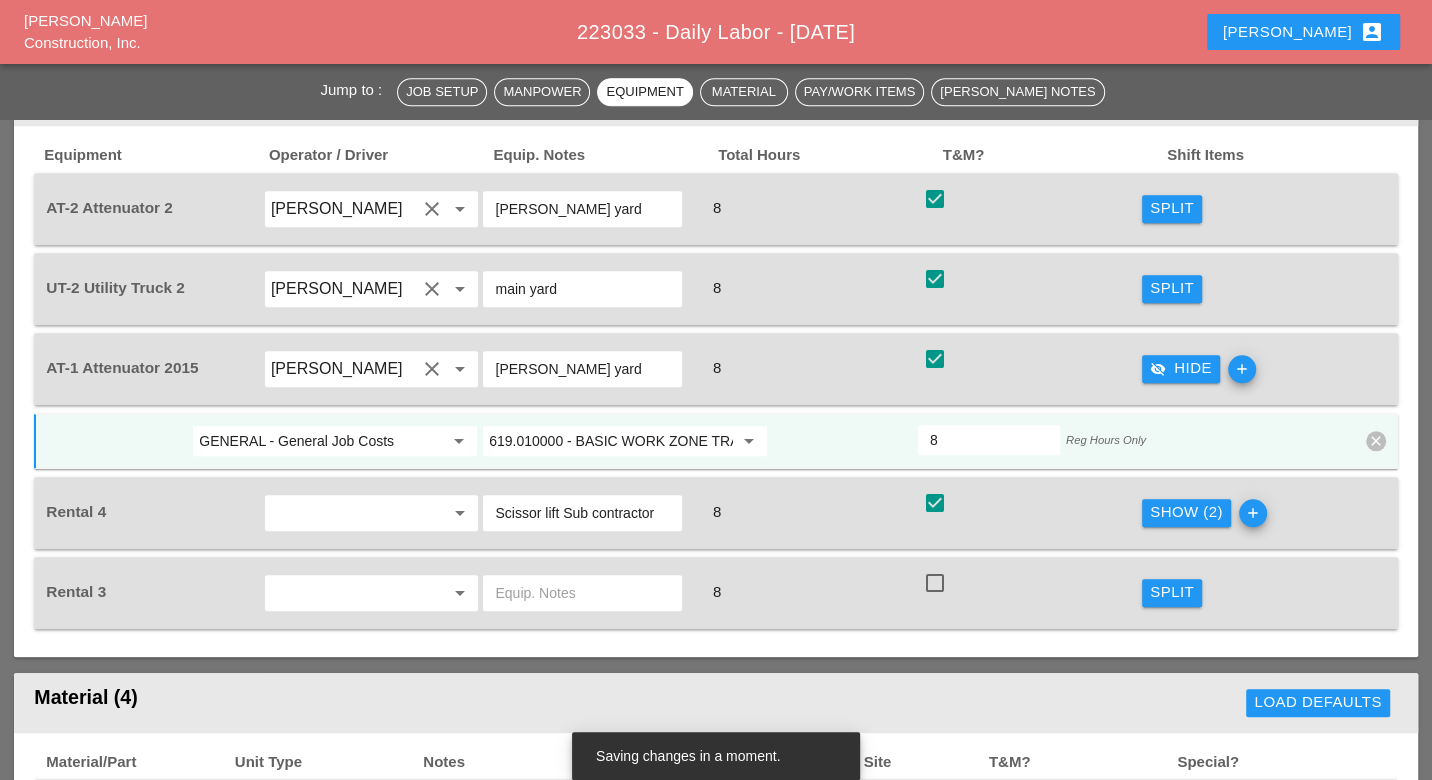 scroll, scrollTop: 1333, scrollLeft: 0, axis: vertical 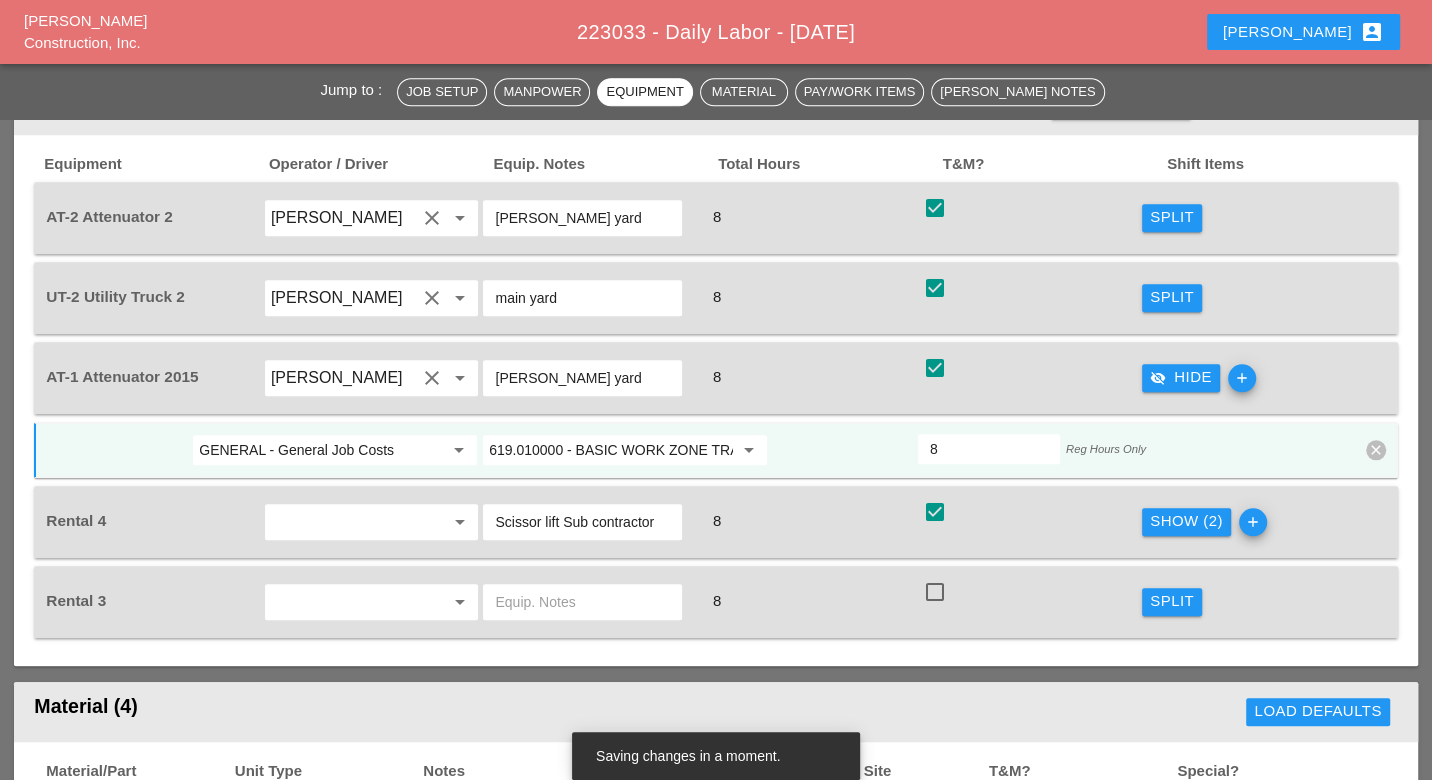 type on "8" 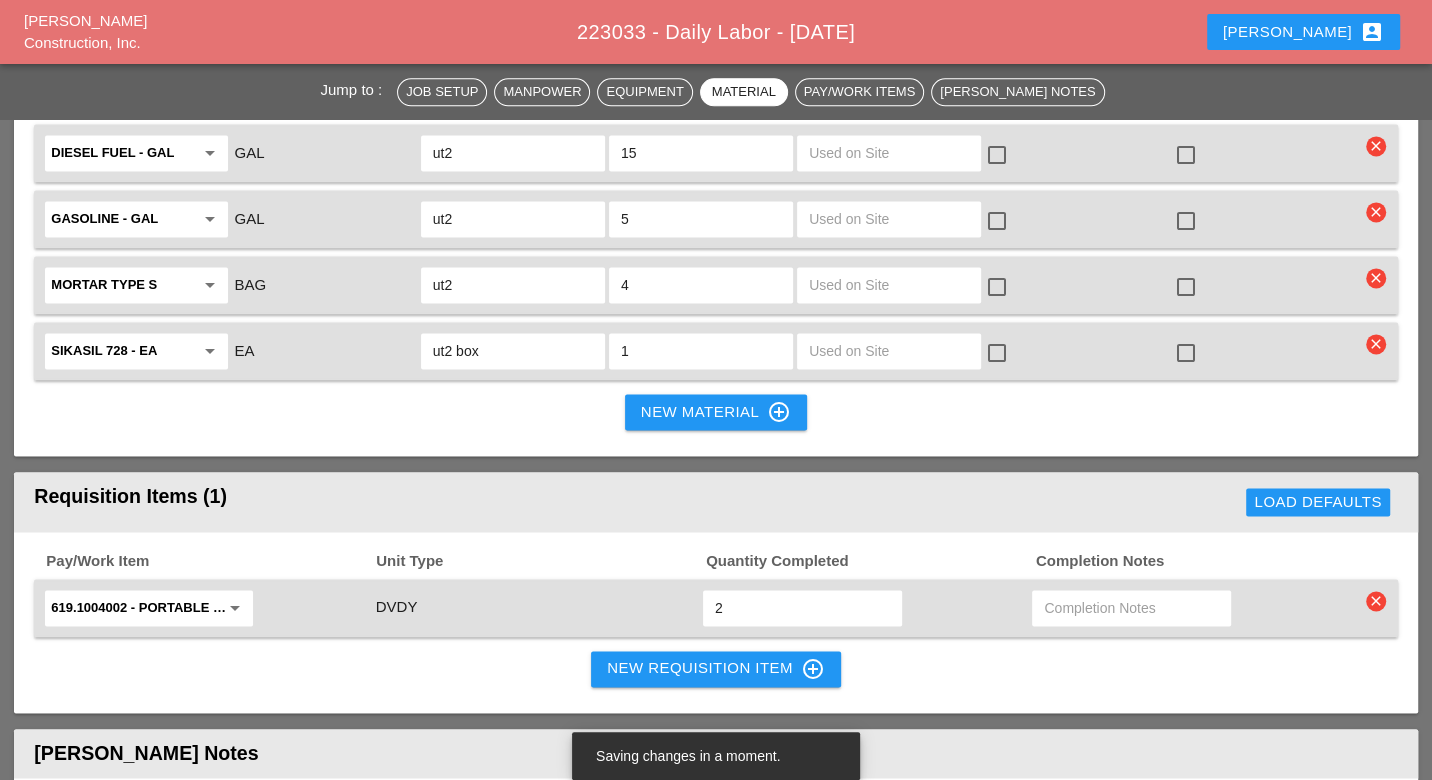scroll, scrollTop: 2000, scrollLeft: 0, axis: vertical 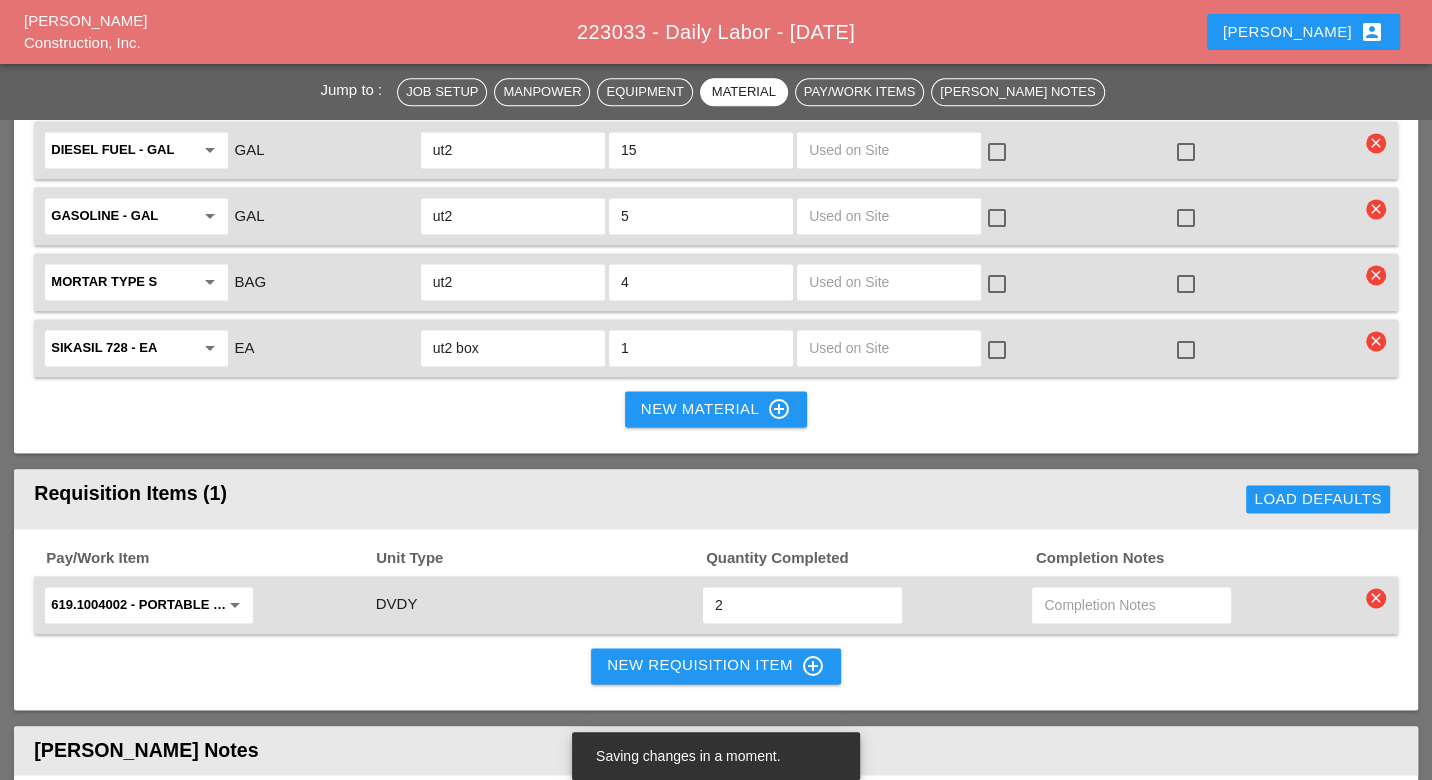 click on "619.1004002 - PORTABLE WORK ZONE CAMERA arrow_drop_down DVDY 2 clear" at bounding box center (715, 605) 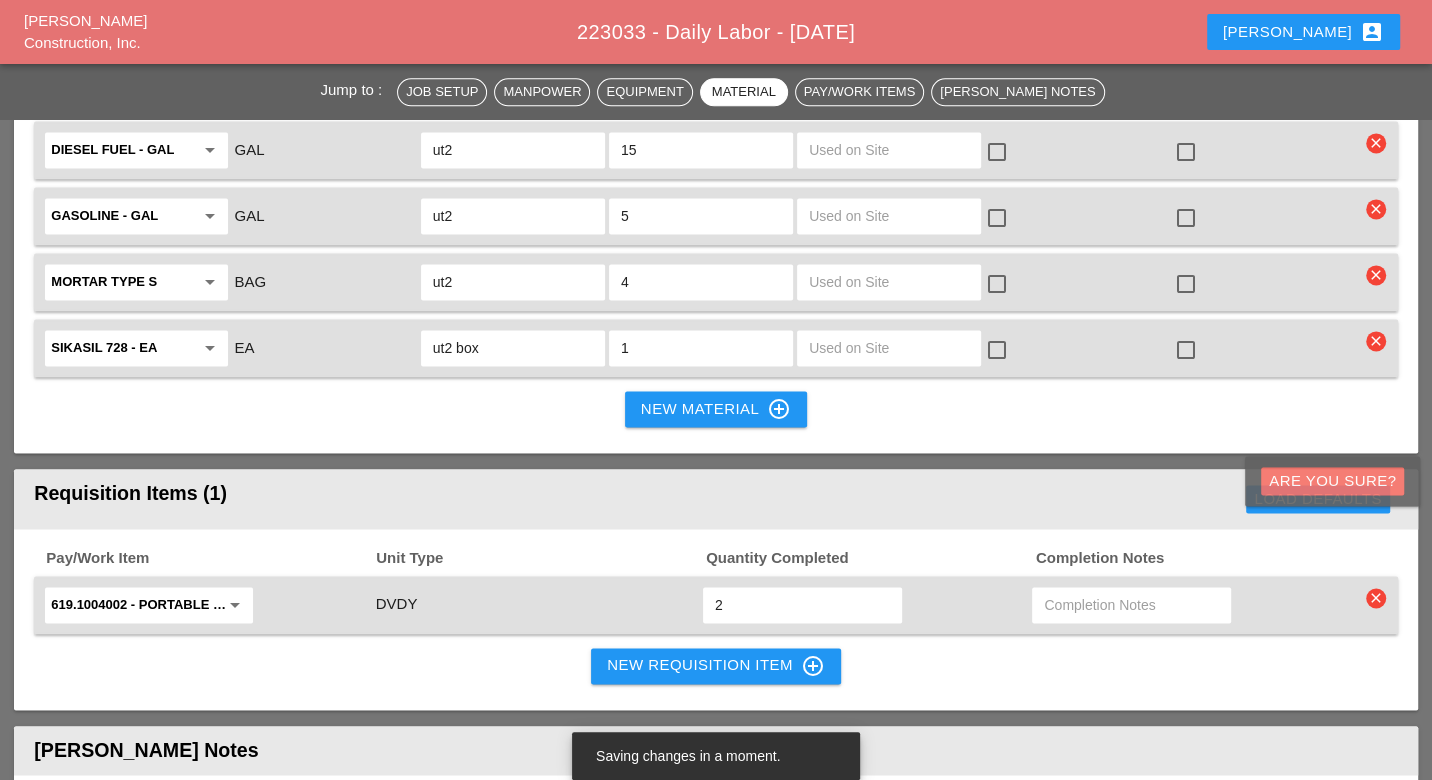 click on "Are you Sure?" at bounding box center (1332, 481) 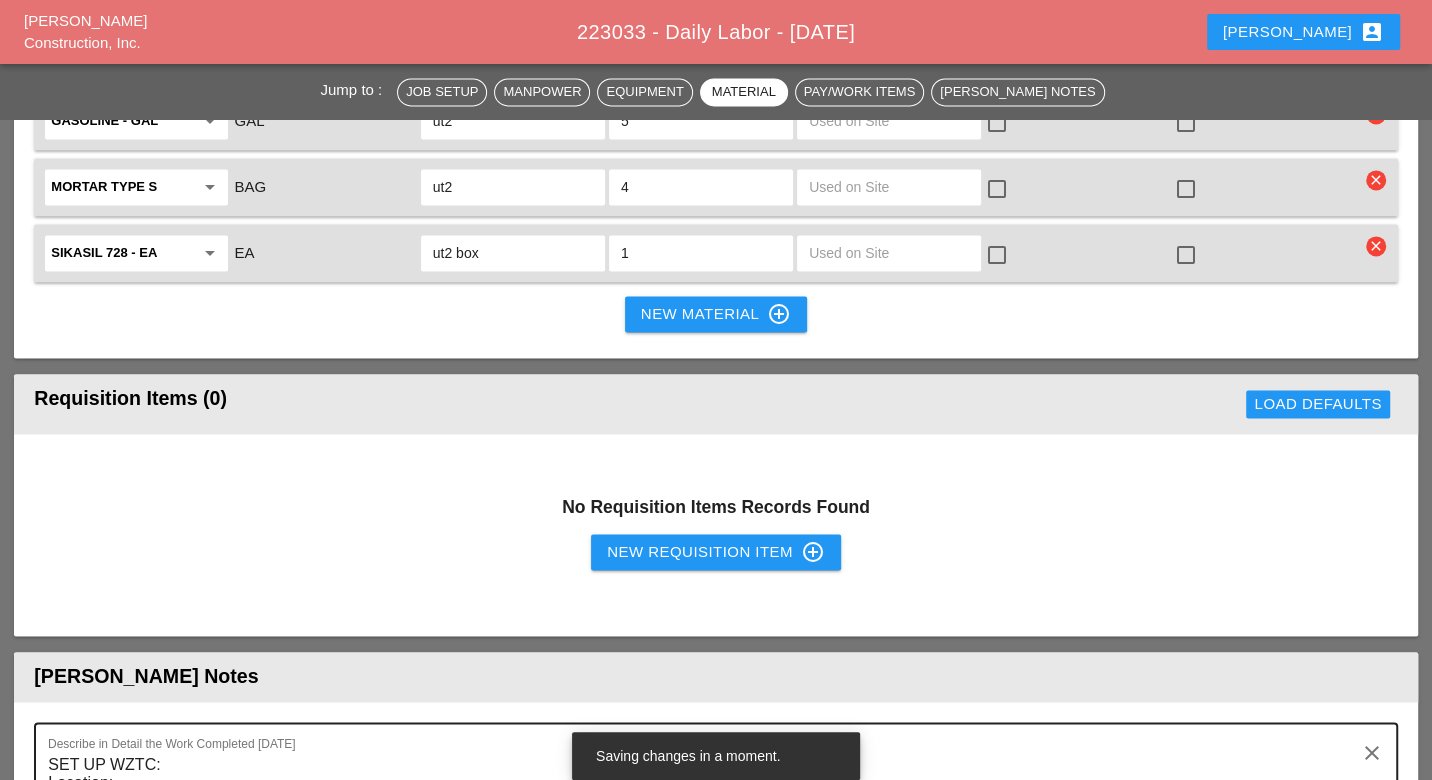 scroll, scrollTop: 2222, scrollLeft: 0, axis: vertical 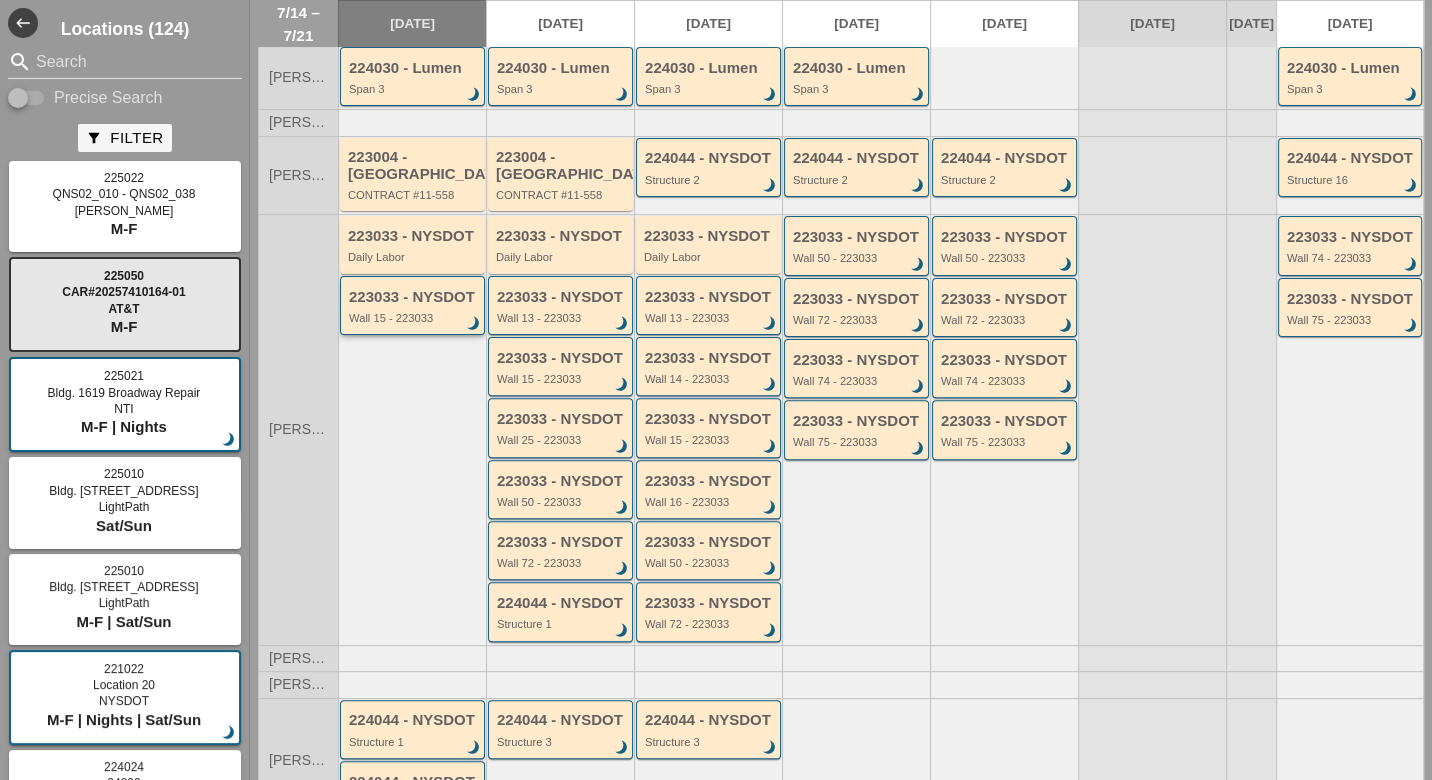 click on "Wall 15 - 223033" at bounding box center (414, 318) 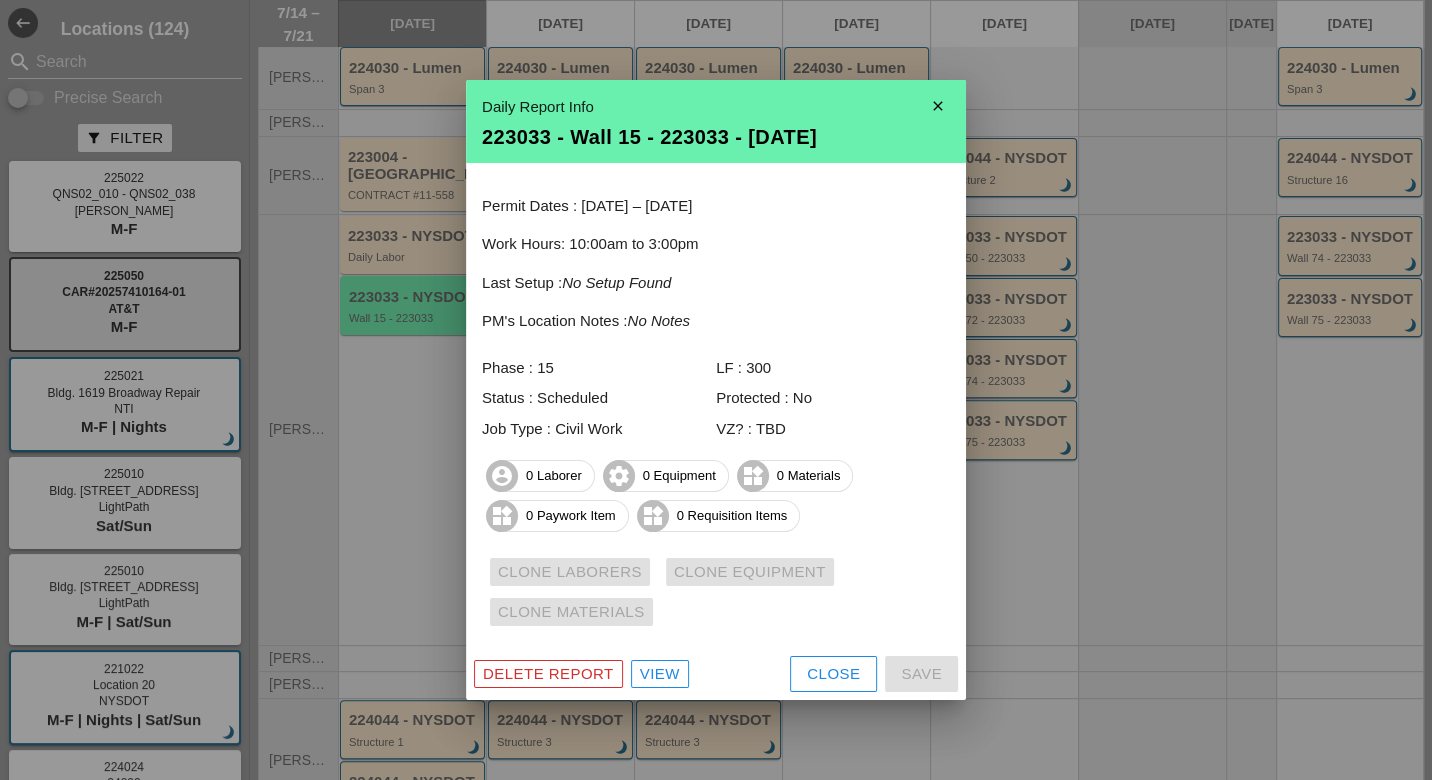 click on "Delete Report View Close Save" at bounding box center (716, 674) 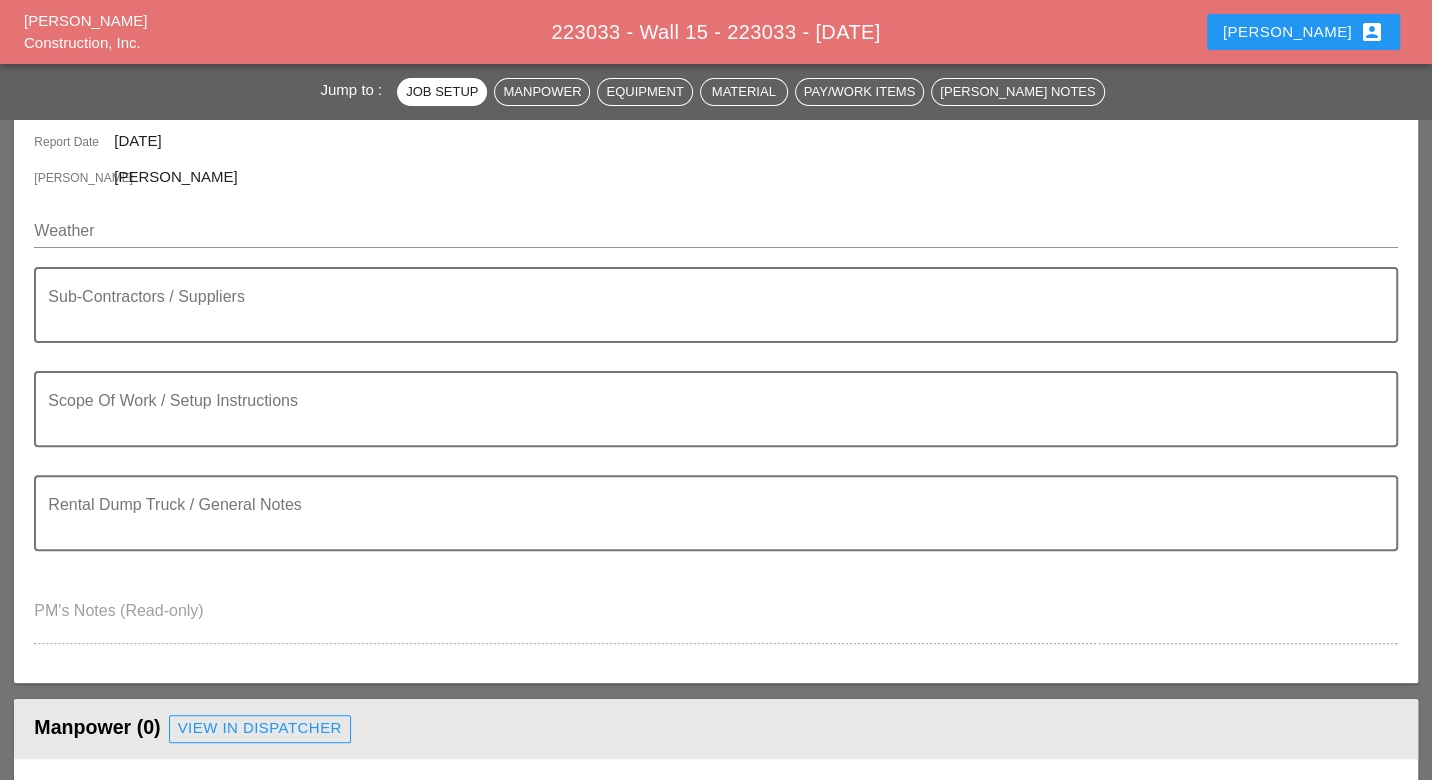scroll, scrollTop: 444, scrollLeft: 0, axis: vertical 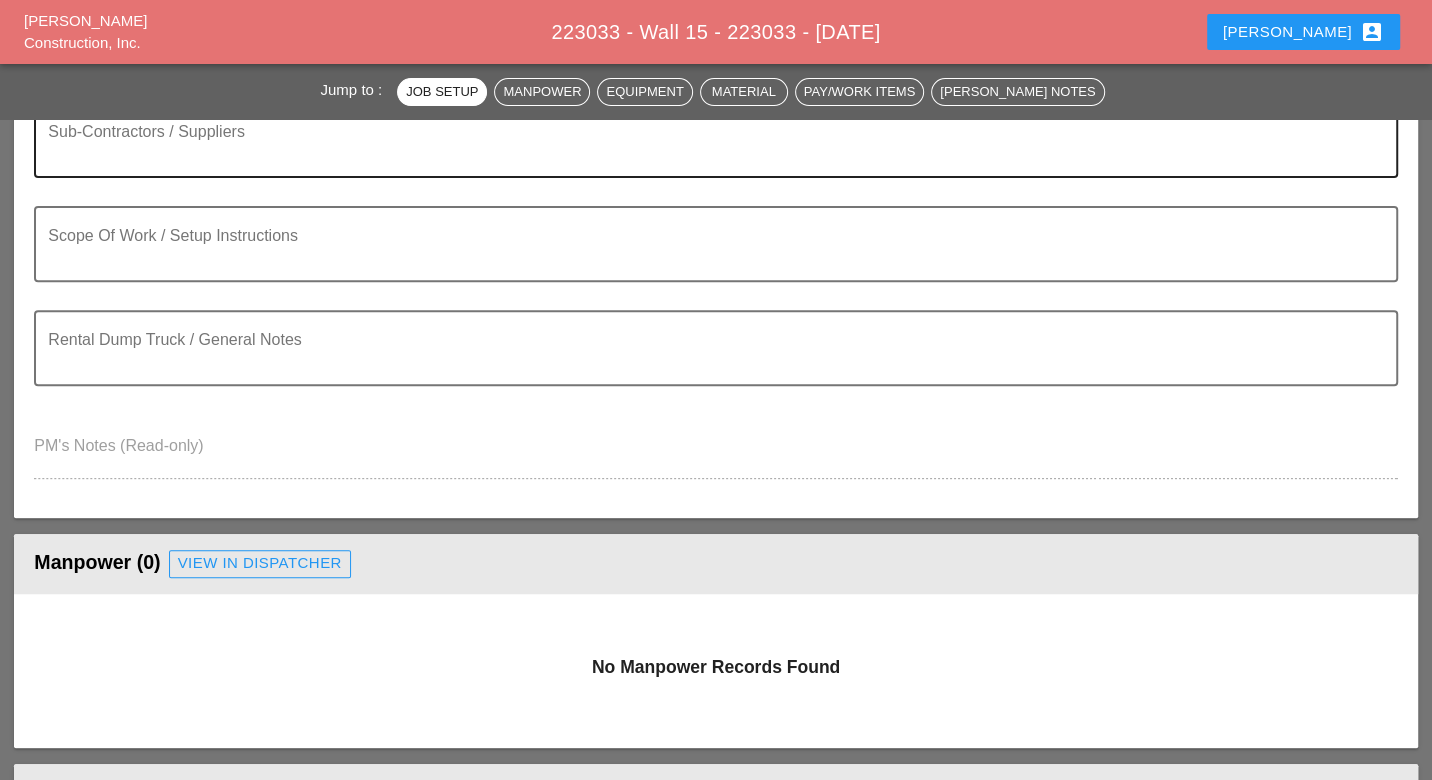 click at bounding box center [707, 152] 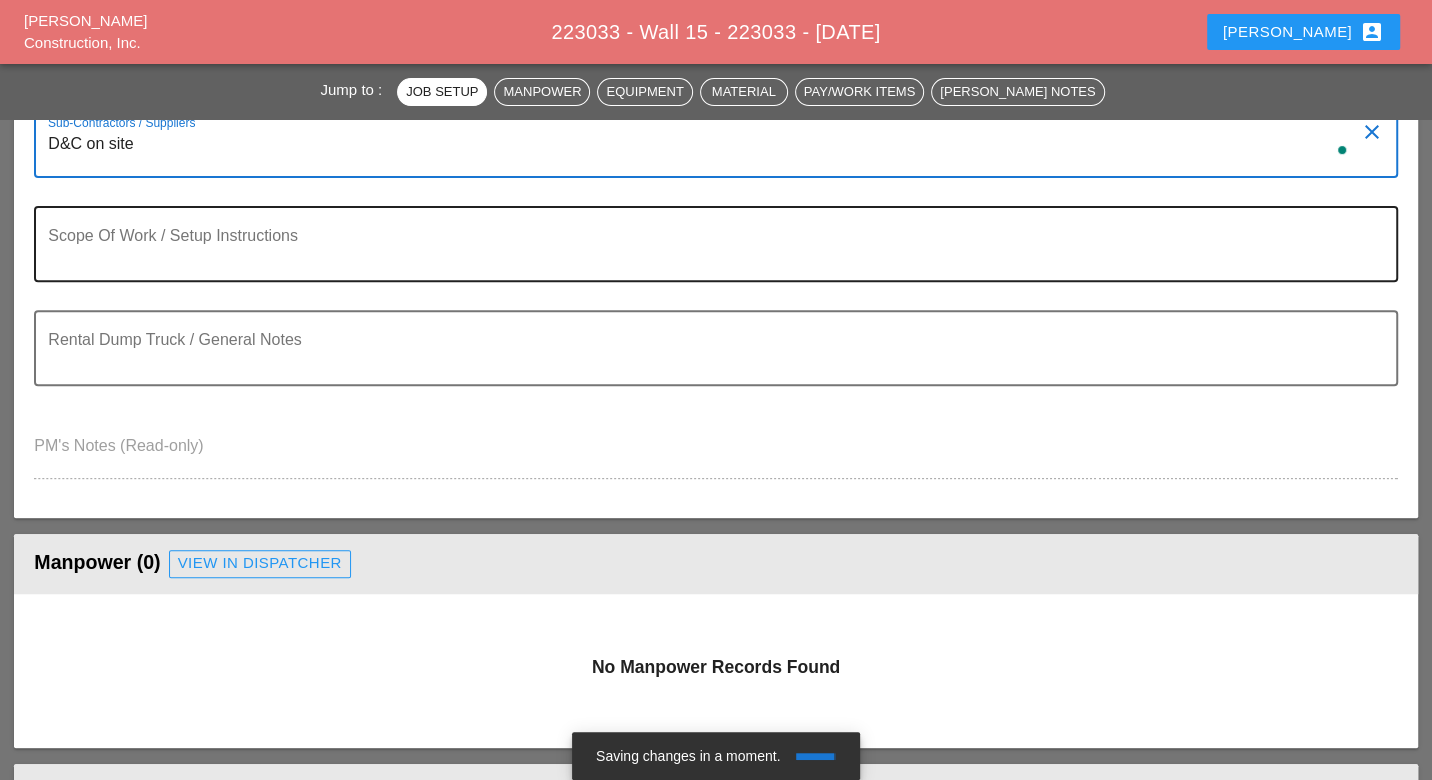 type on "D&C on site" 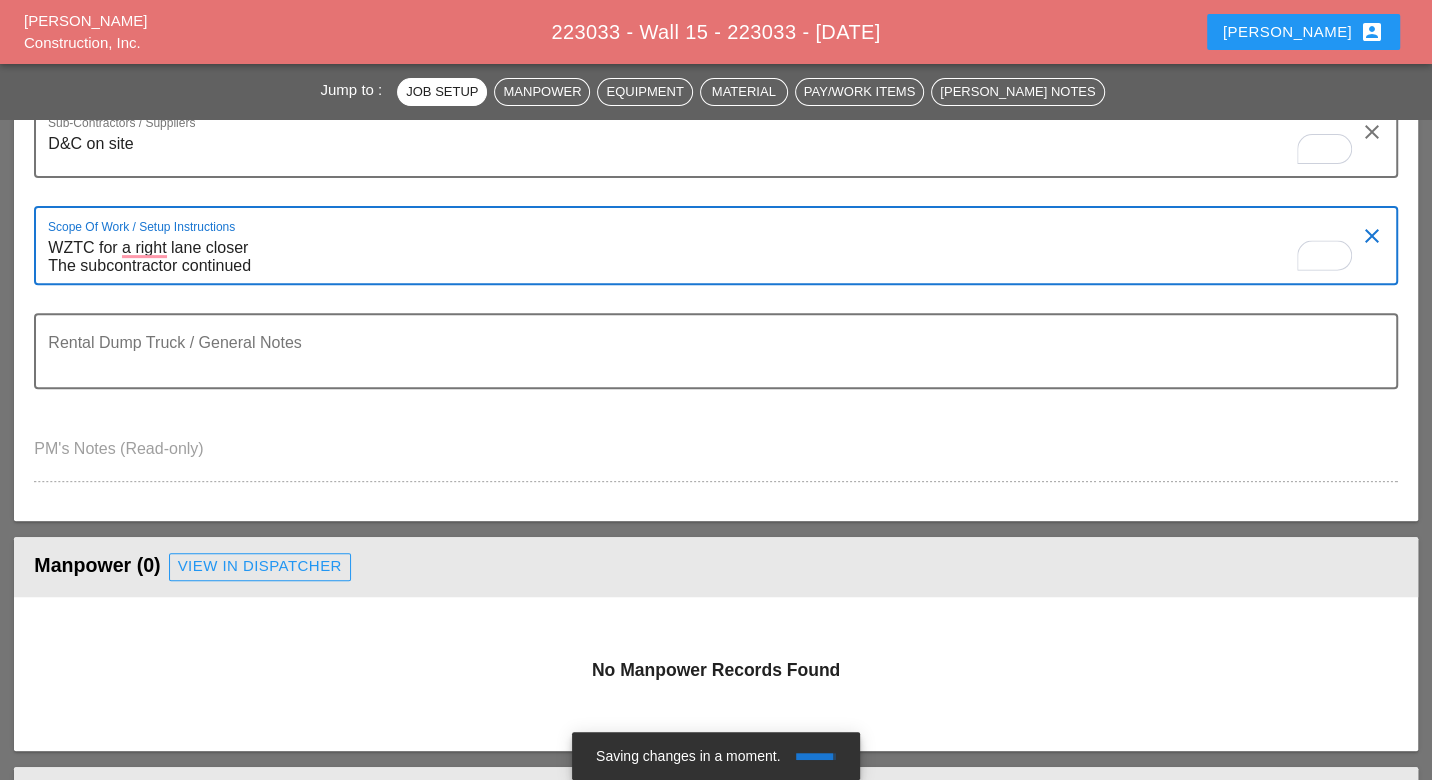 click on "WZTC for a right lane closer
The subcontractor continued" at bounding box center (707, 257) 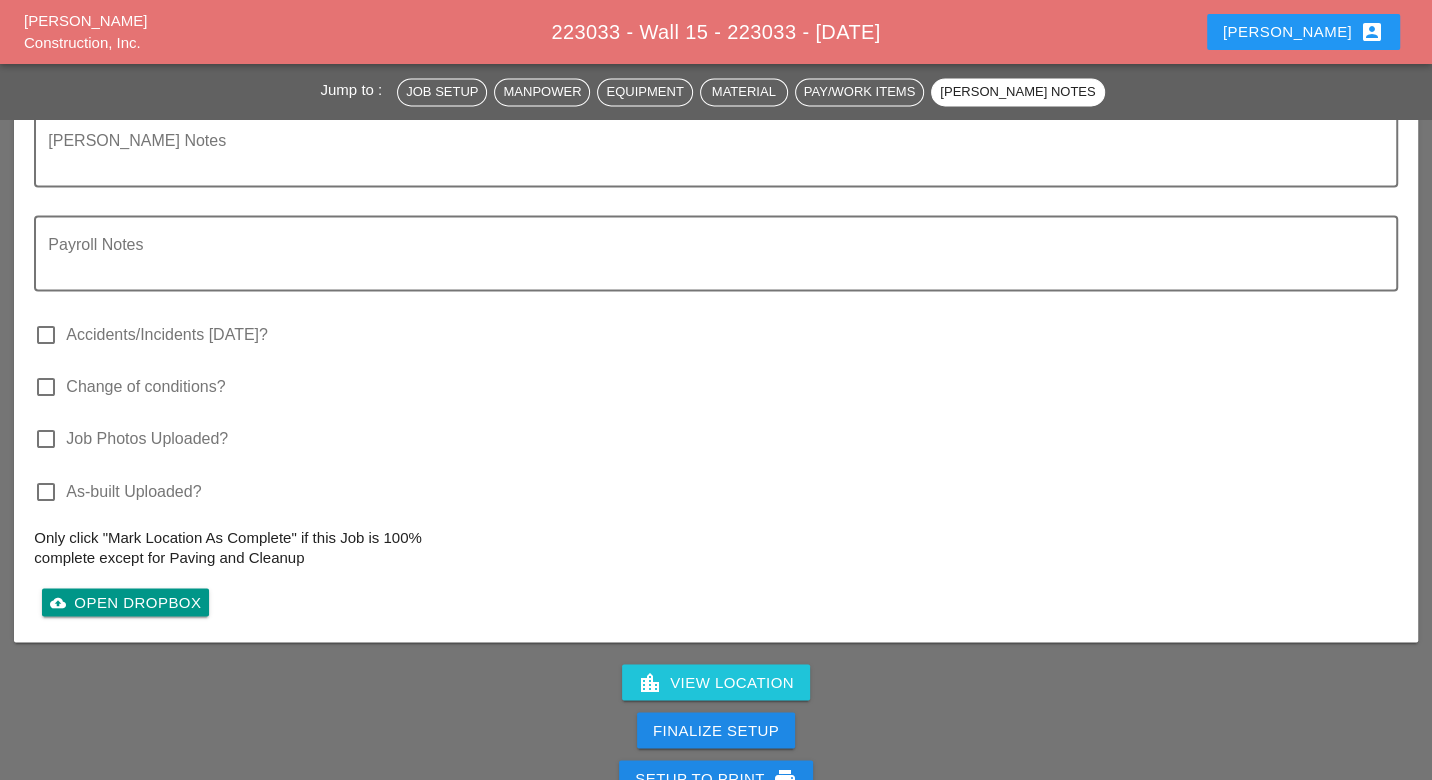 scroll, scrollTop: 2555, scrollLeft: 0, axis: vertical 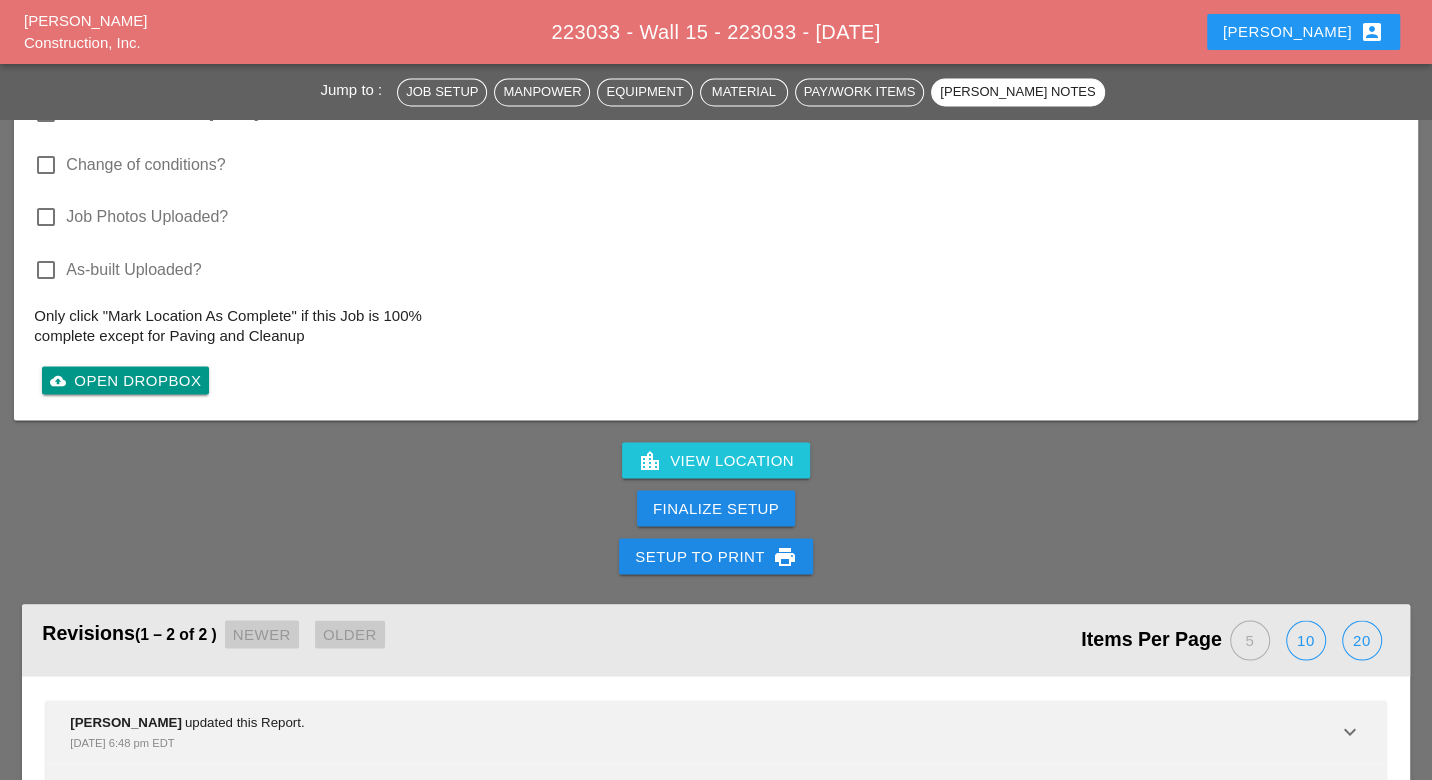 type on "WZTC for a right lane closer
The subcontractor continued painting operations" 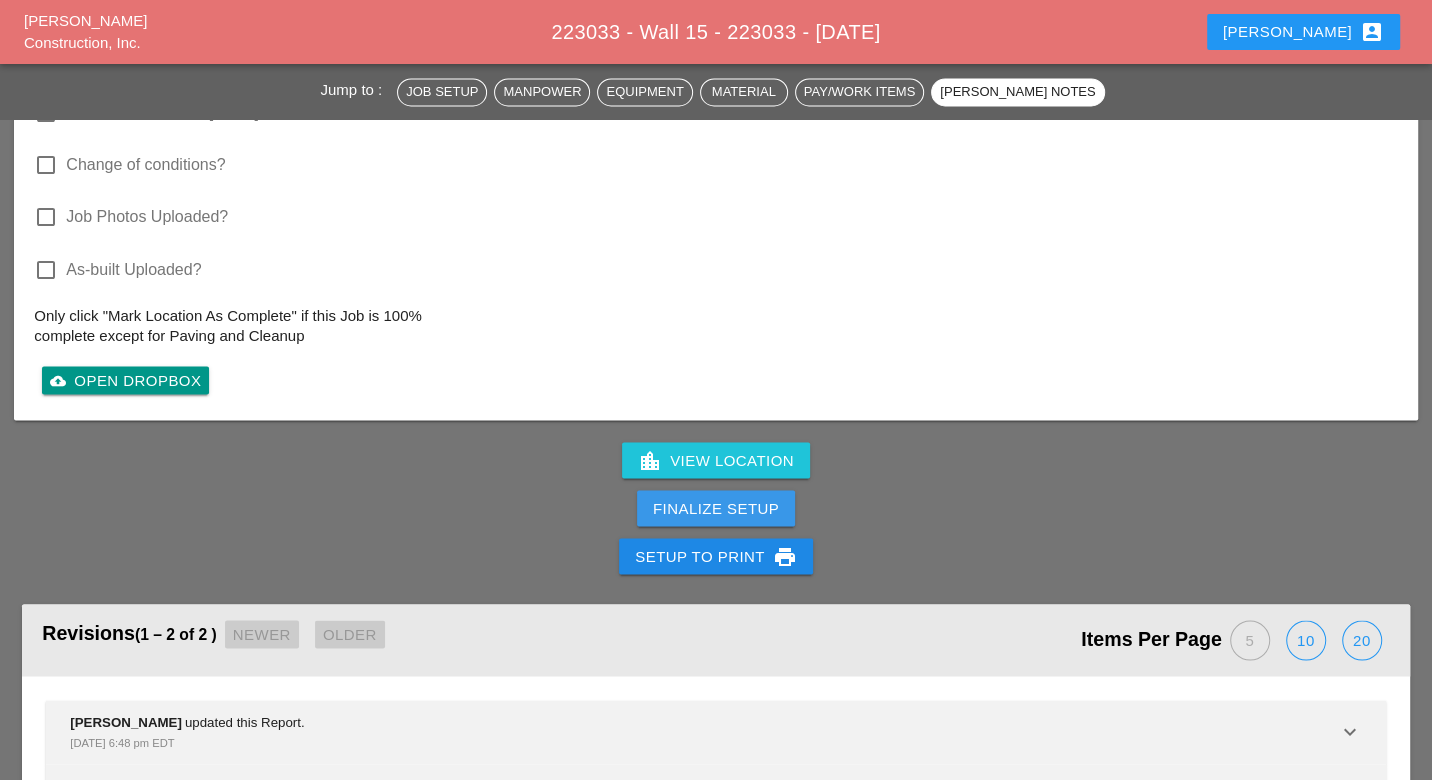click on "Finalize Setup" at bounding box center (716, 508) 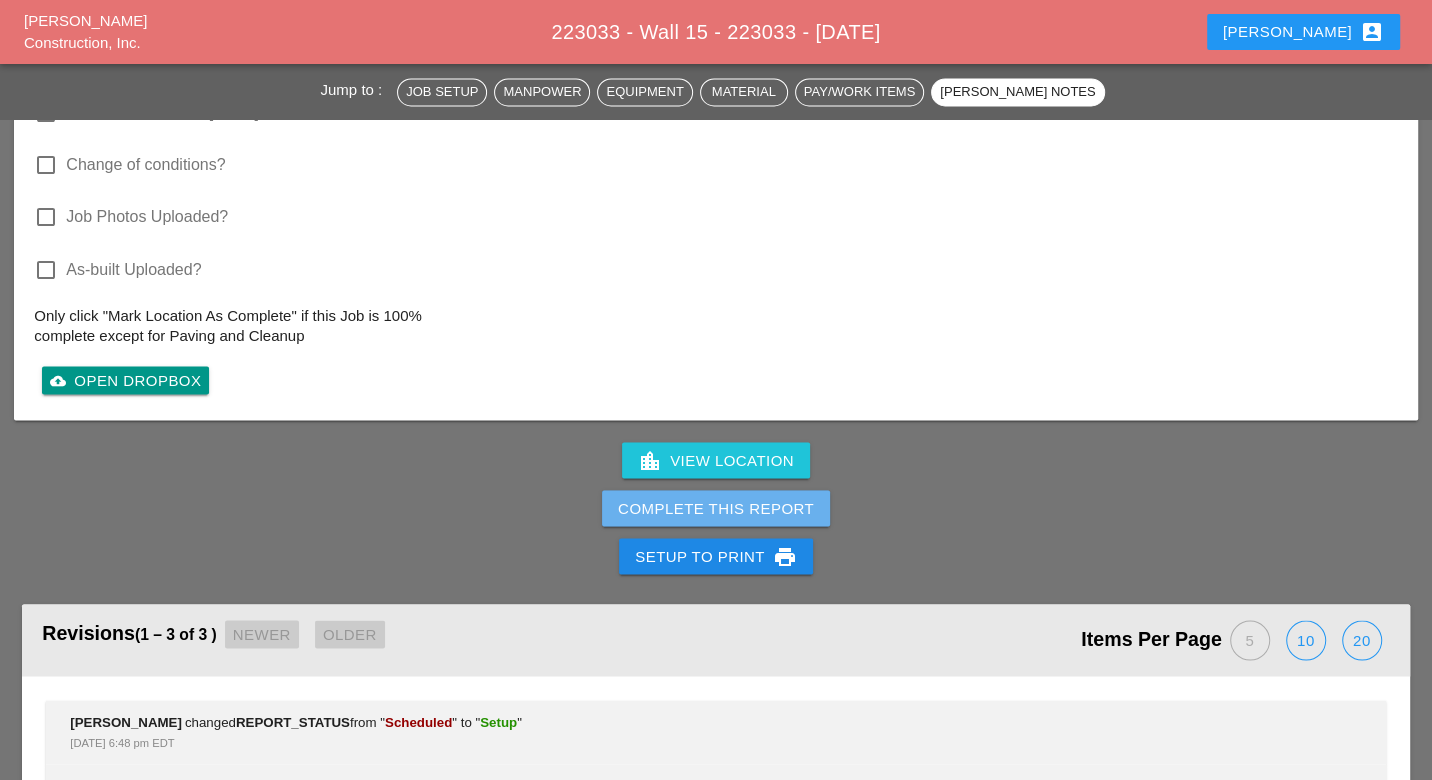 click on "Complete This Report" at bounding box center [716, 508] 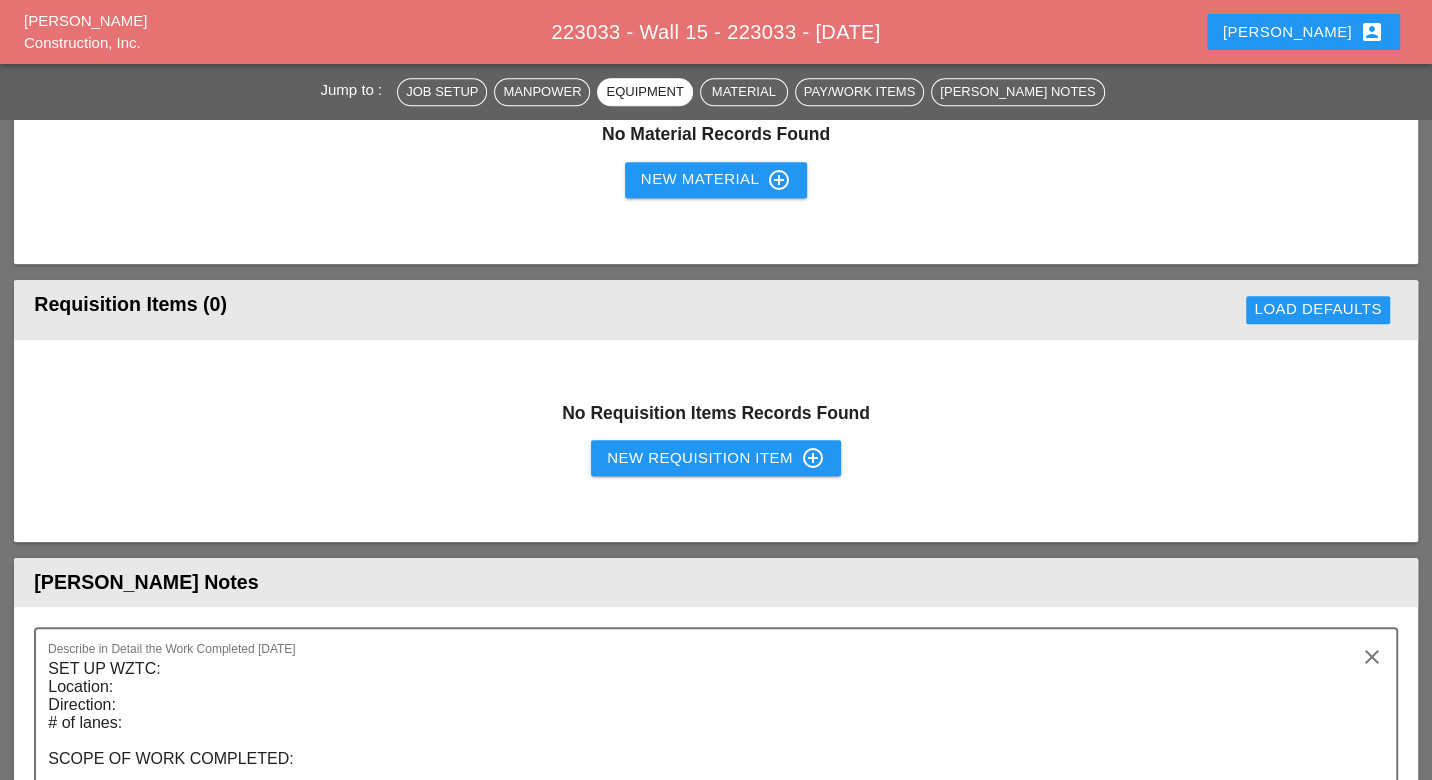 scroll, scrollTop: 1555, scrollLeft: 0, axis: vertical 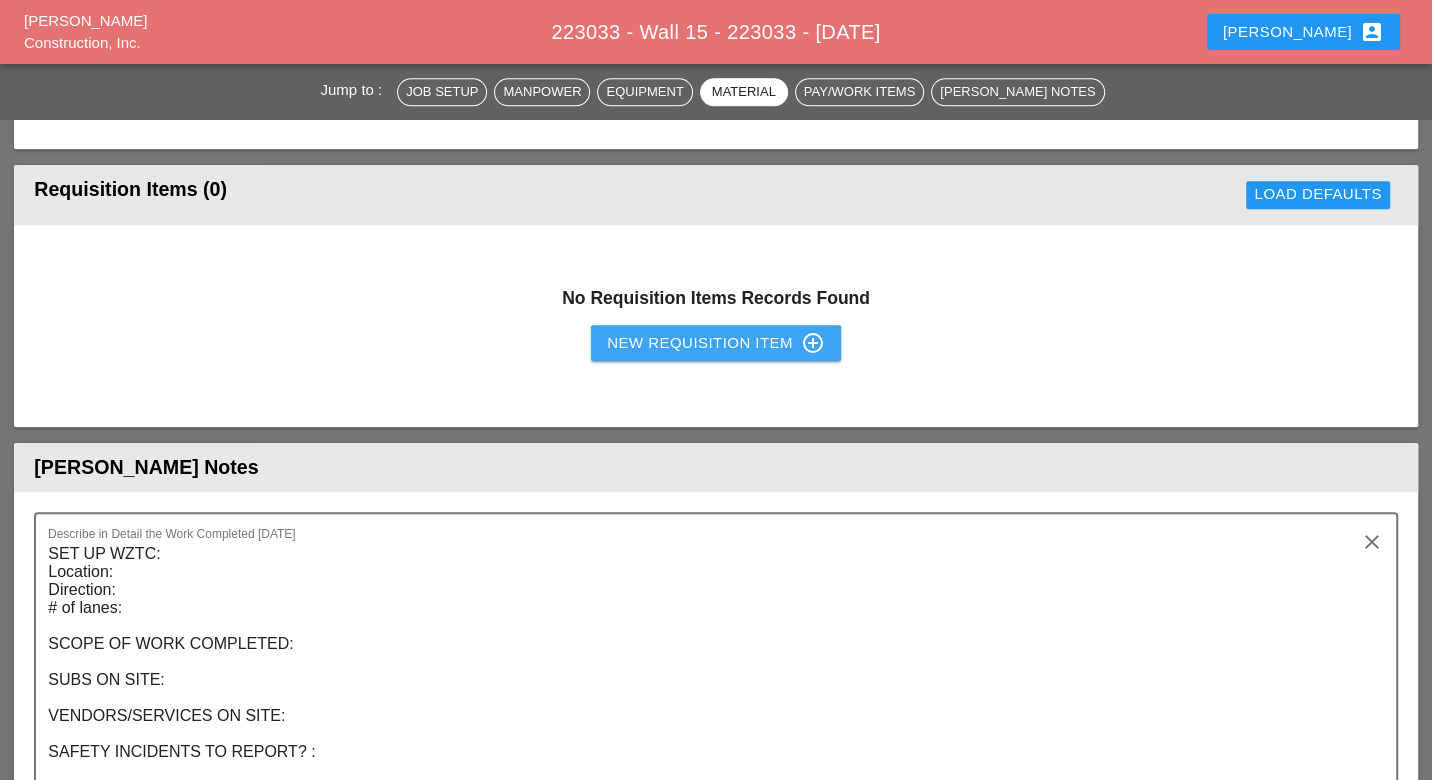 drag, startPoint x: 747, startPoint y: 340, endPoint x: 533, endPoint y: 354, distance: 214.45746 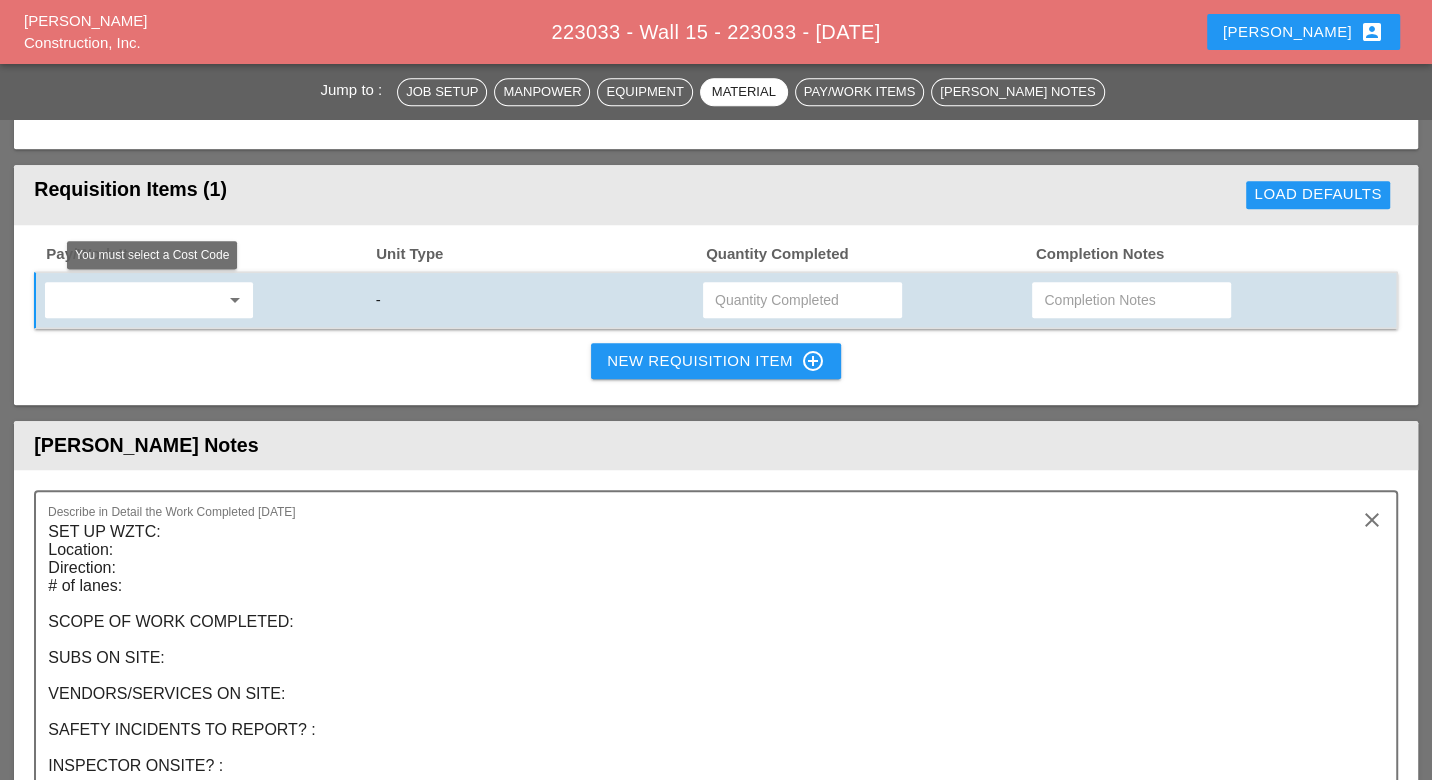 click at bounding box center (135, 300) 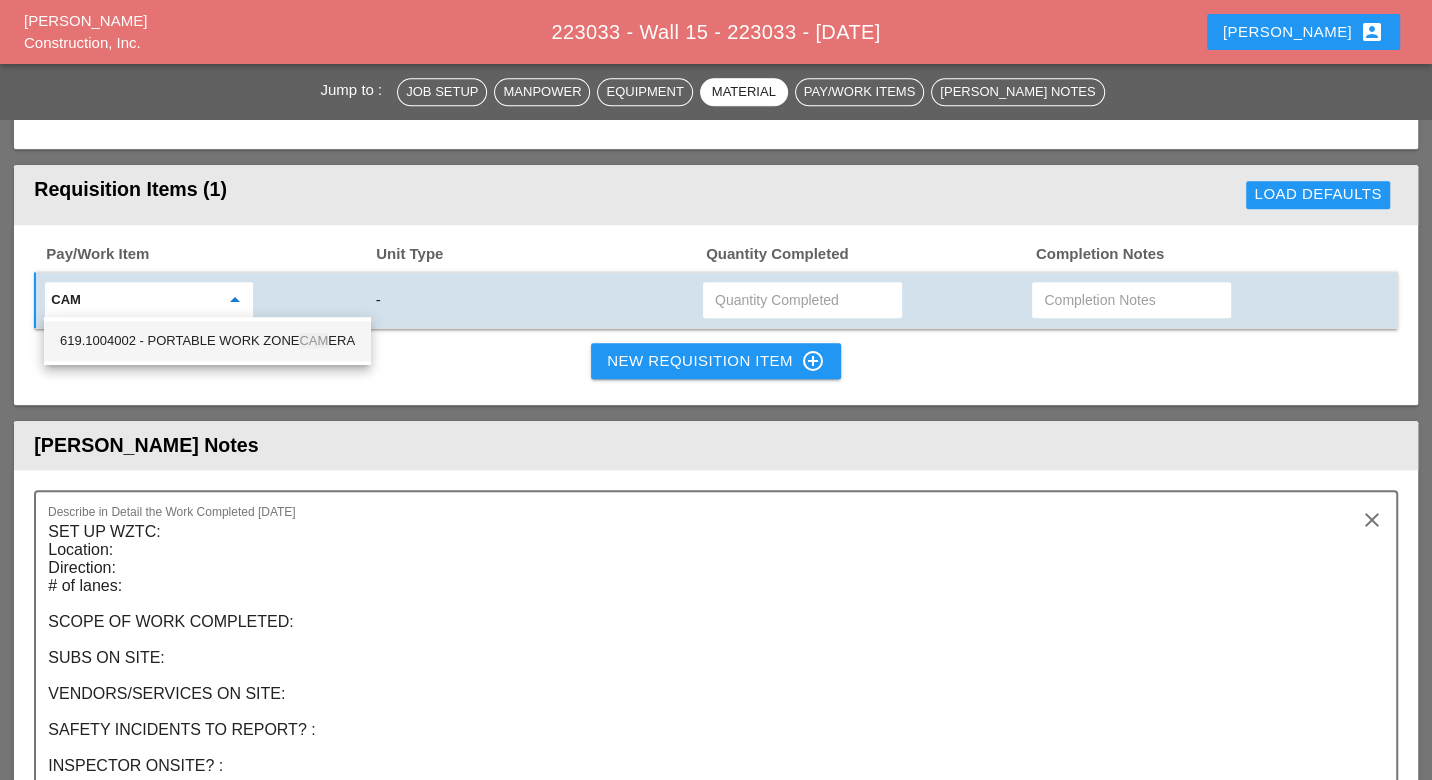 click on "619.1004002 - PORTABLE WORK ZONE  CAM ERA" at bounding box center (207, 341) 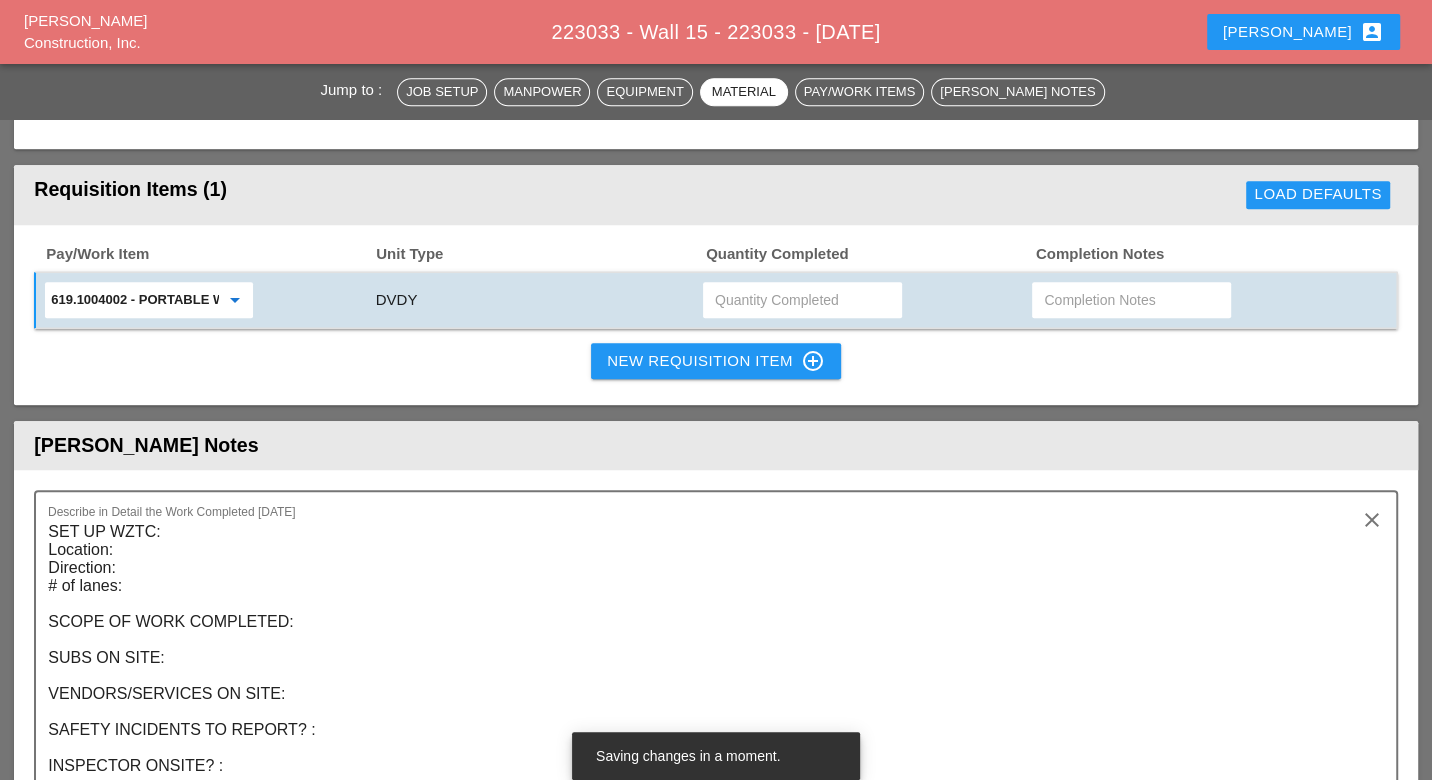 type on "619.1004002 - PORTABLE WORK ZONE CAMERA" 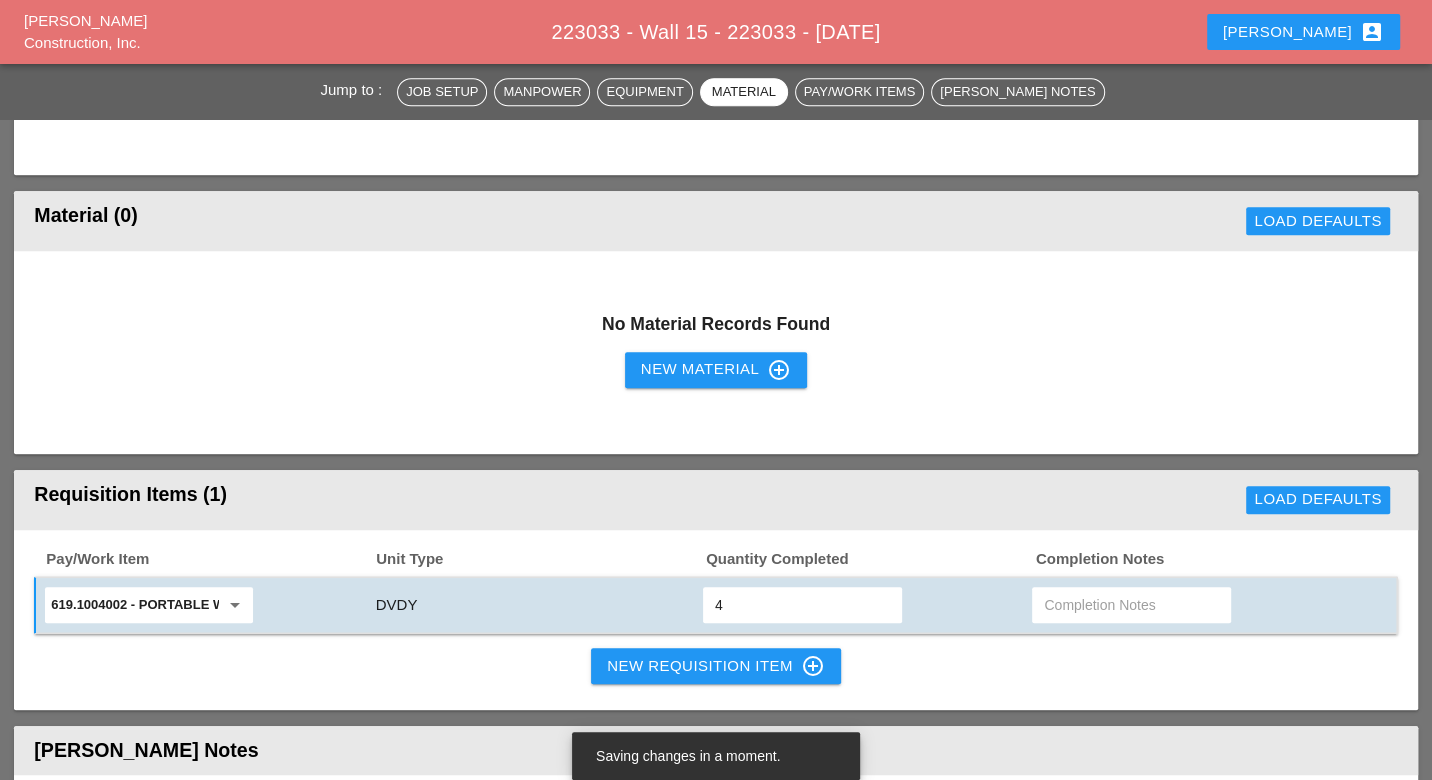 scroll, scrollTop: 1222, scrollLeft: 0, axis: vertical 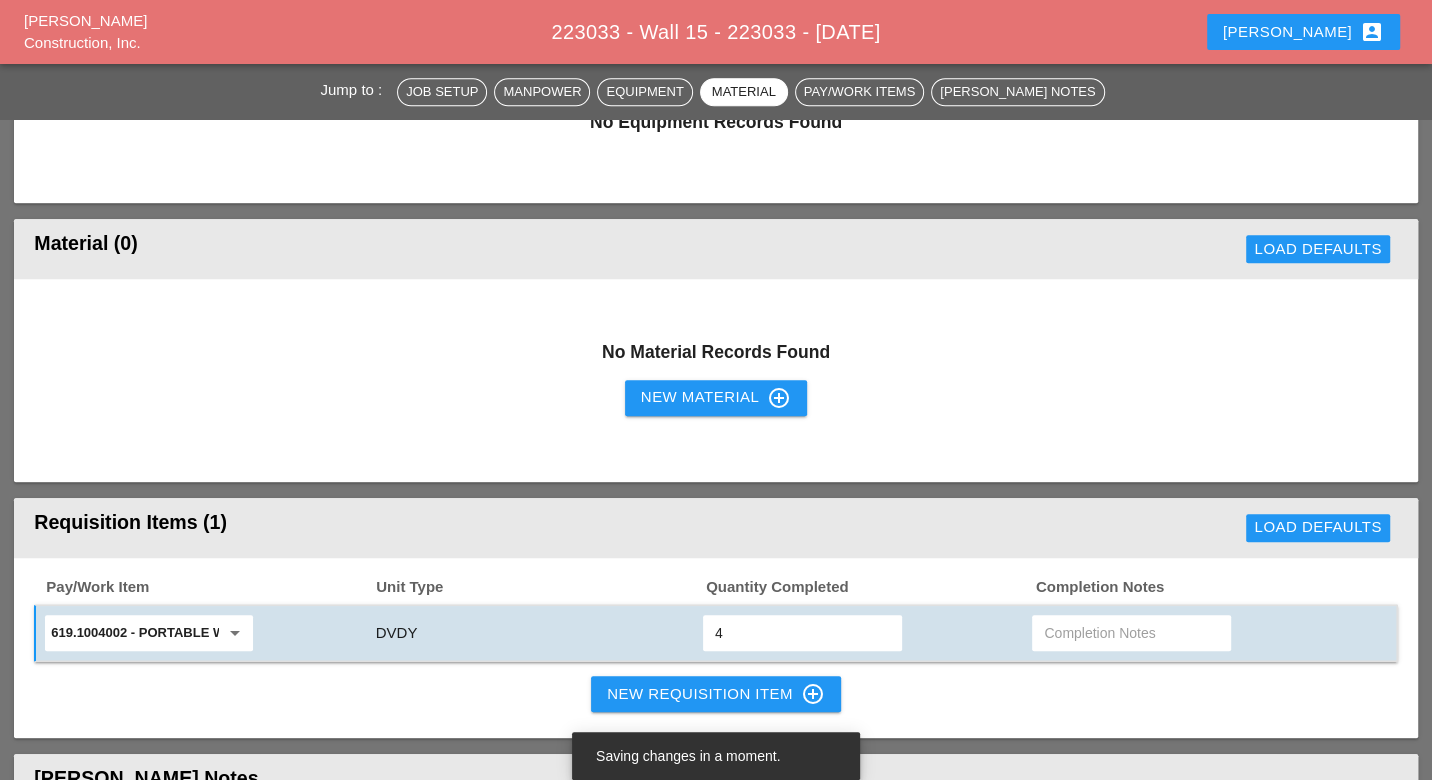 type on "4" 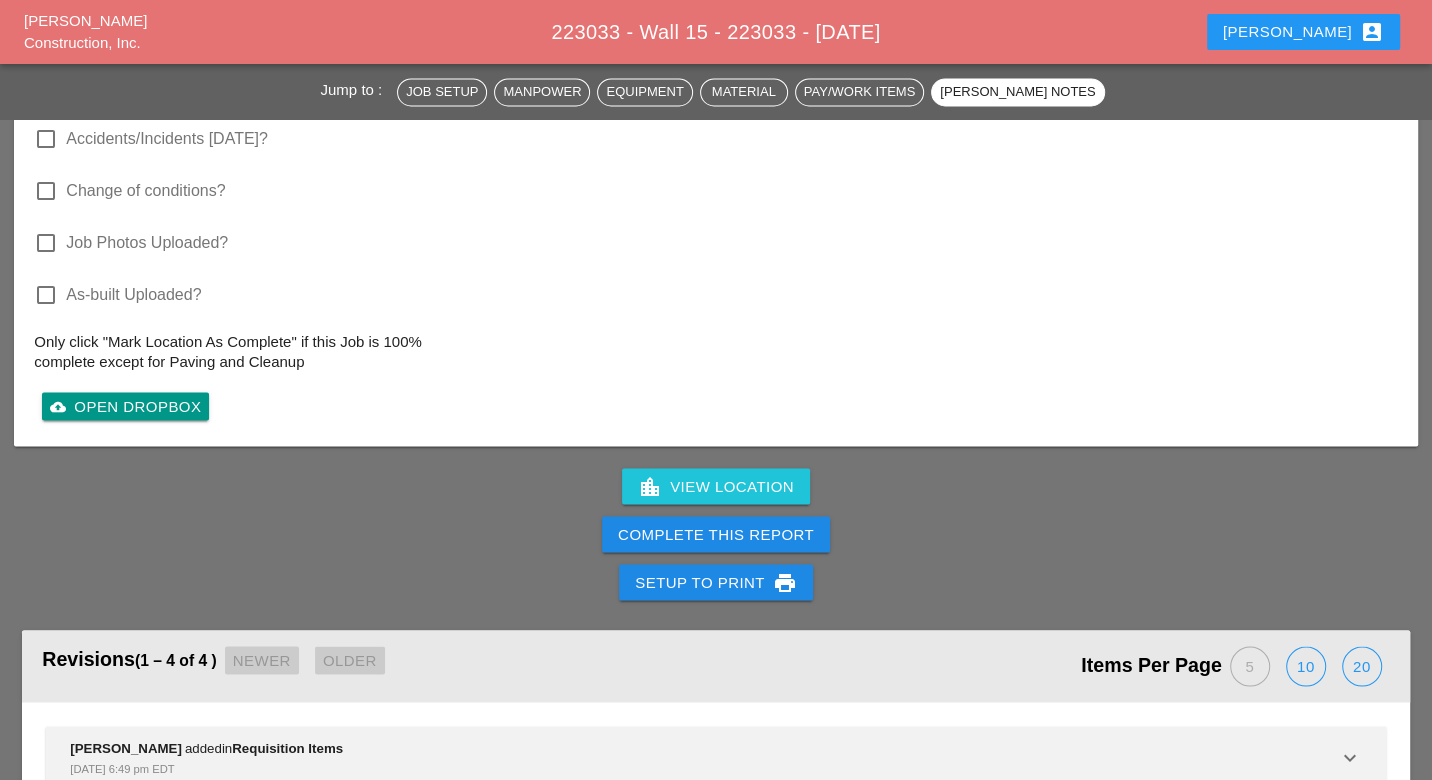scroll, scrollTop: 2666, scrollLeft: 0, axis: vertical 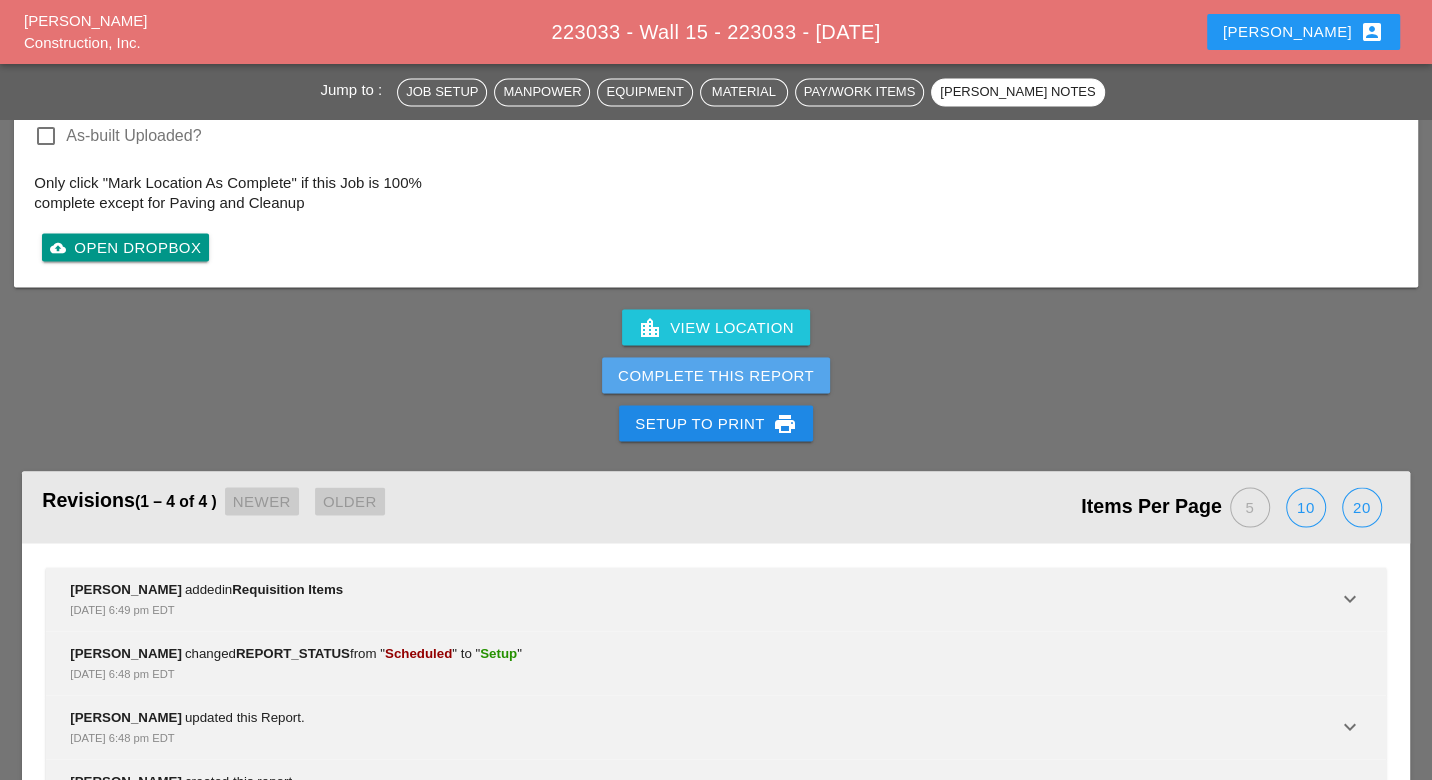 click on "Complete This Report" at bounding box center (716, 375) 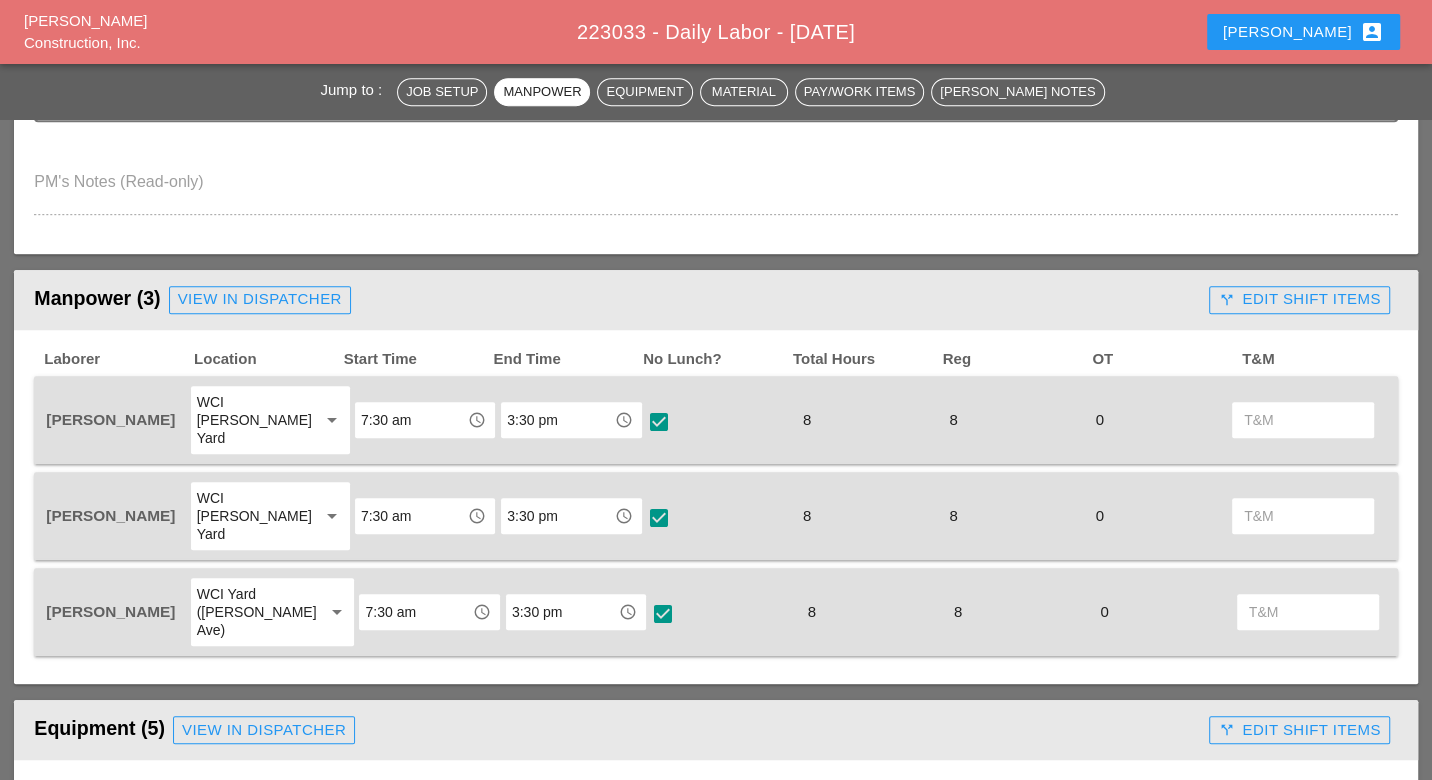 scroll, scrollTop: 666, scrollLeft: 0, axis: vertical 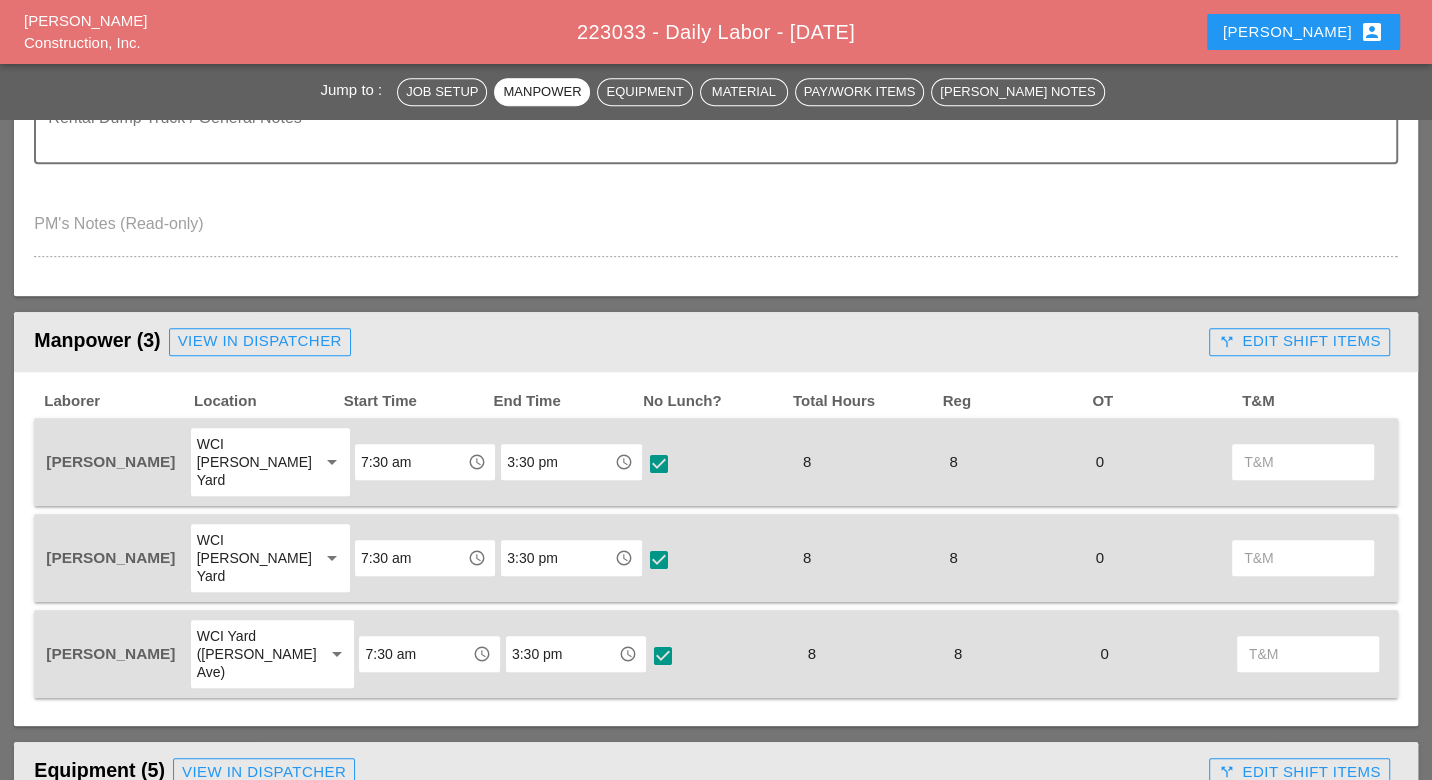 click on "call_split Edit Shift Items" at bounding box center [1299, 342] 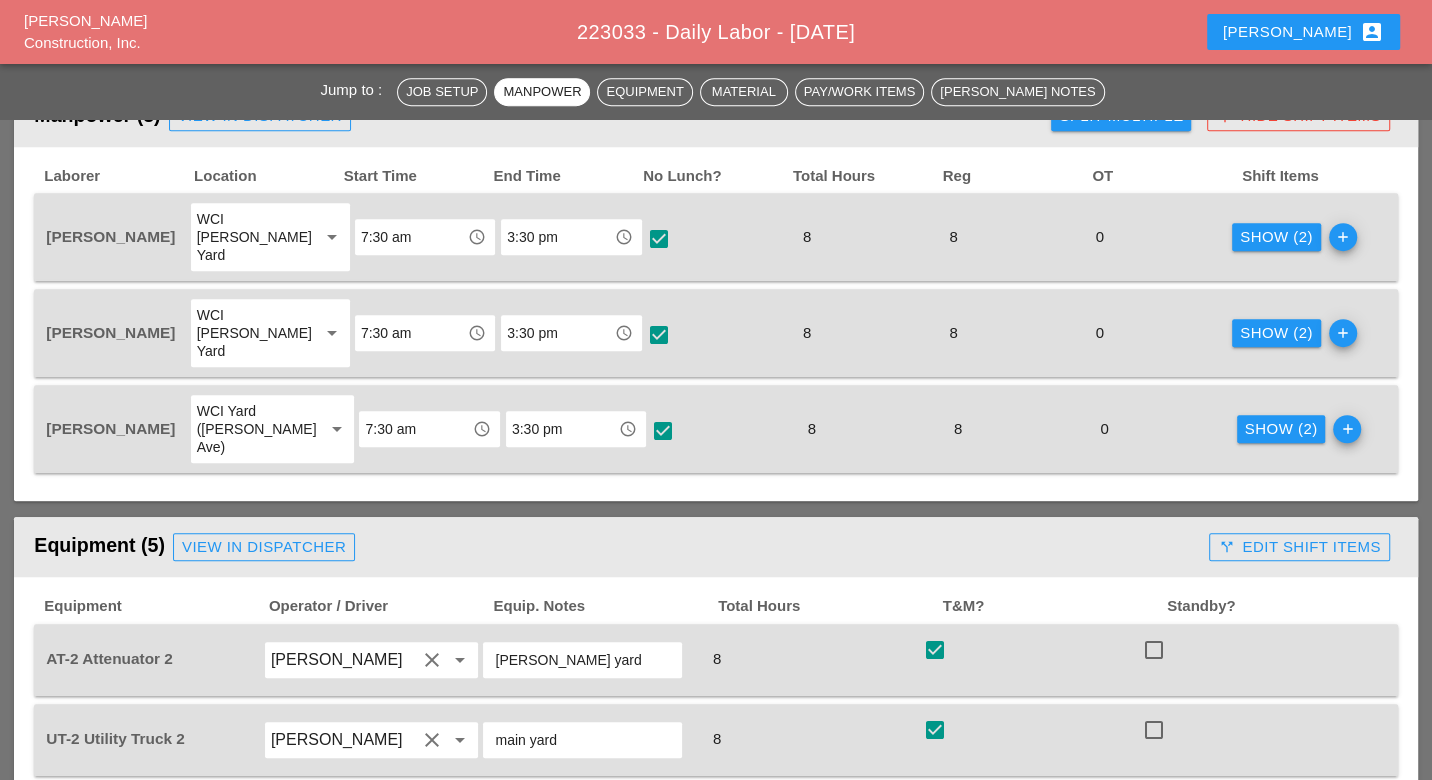 scroll, scrollTop: 1111, scrollLeft: 0, axis: vertical 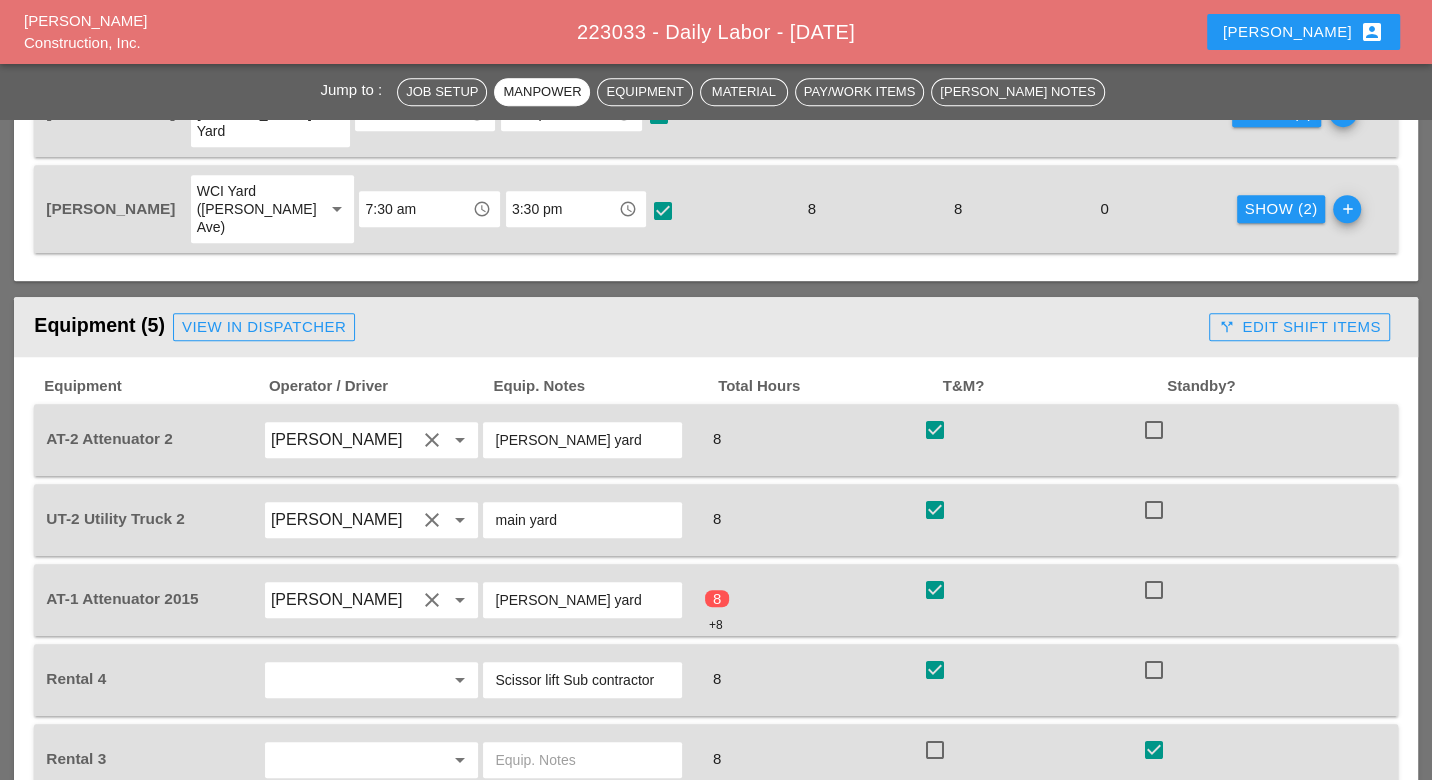 click on "call_split Edit Shift Items" at bounding box center (1299, 327) 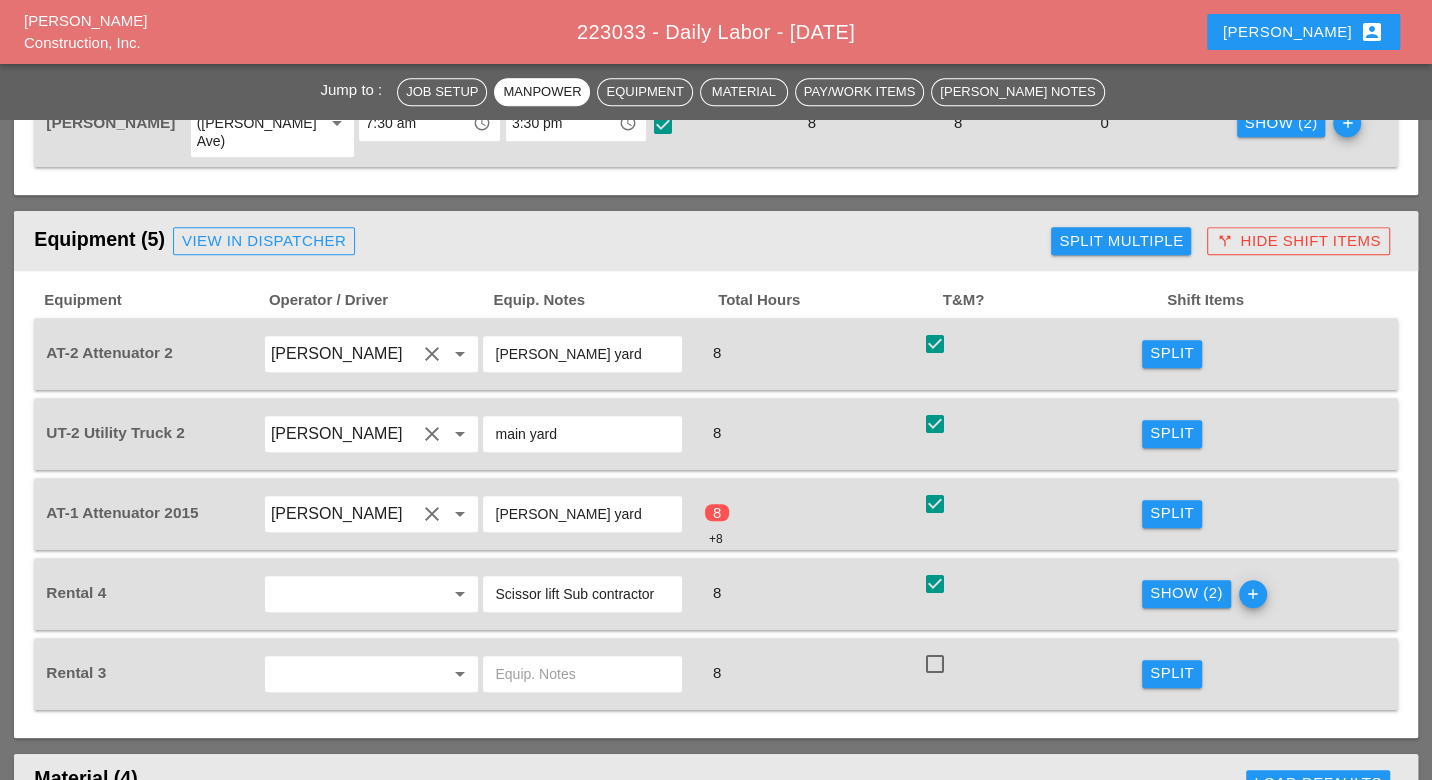 scroll, scrollTop: 1222, scrollLeft: 0, axis: vertical 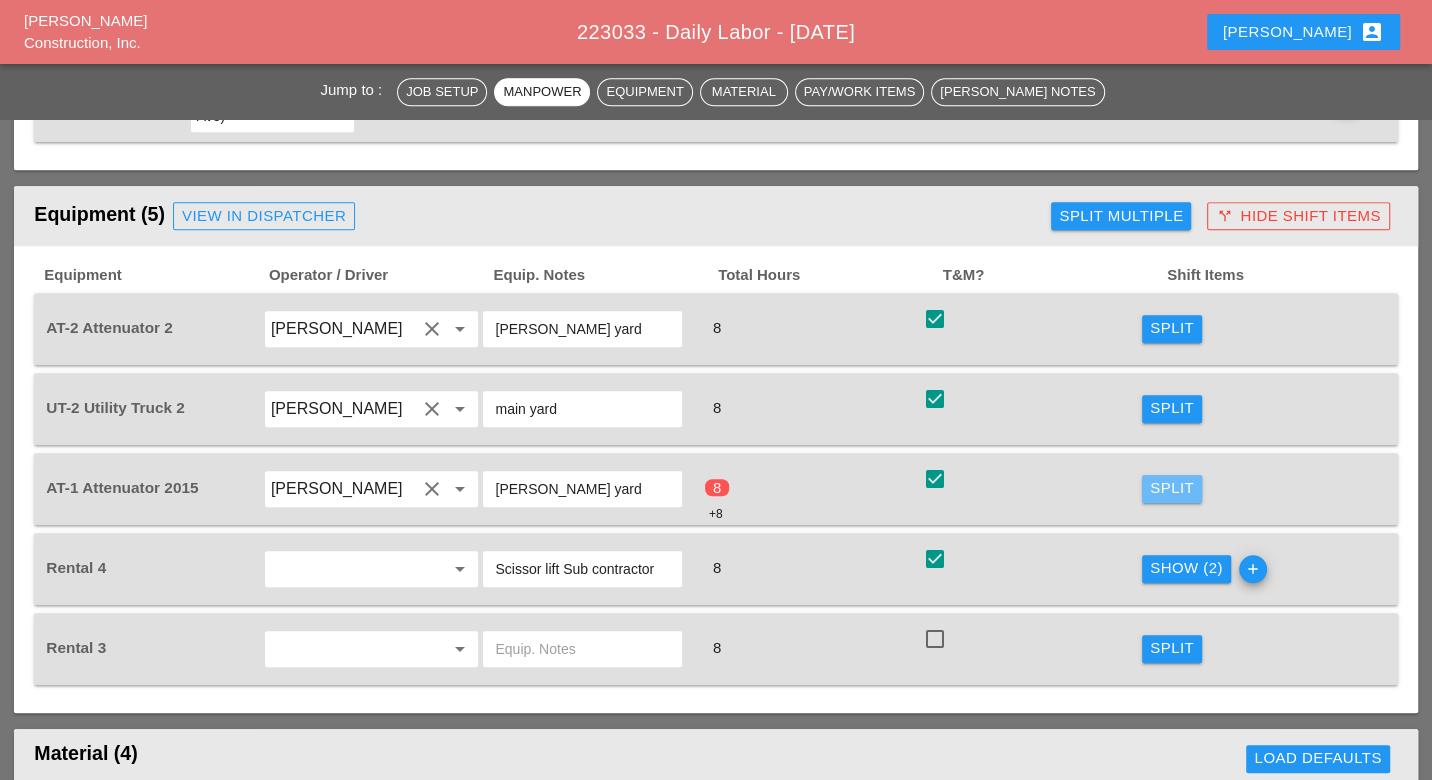 drag, startPoint x: 1162, startPoint y: 421, endPoint x: 1015, endPoint y: 443, distance: 148.63715 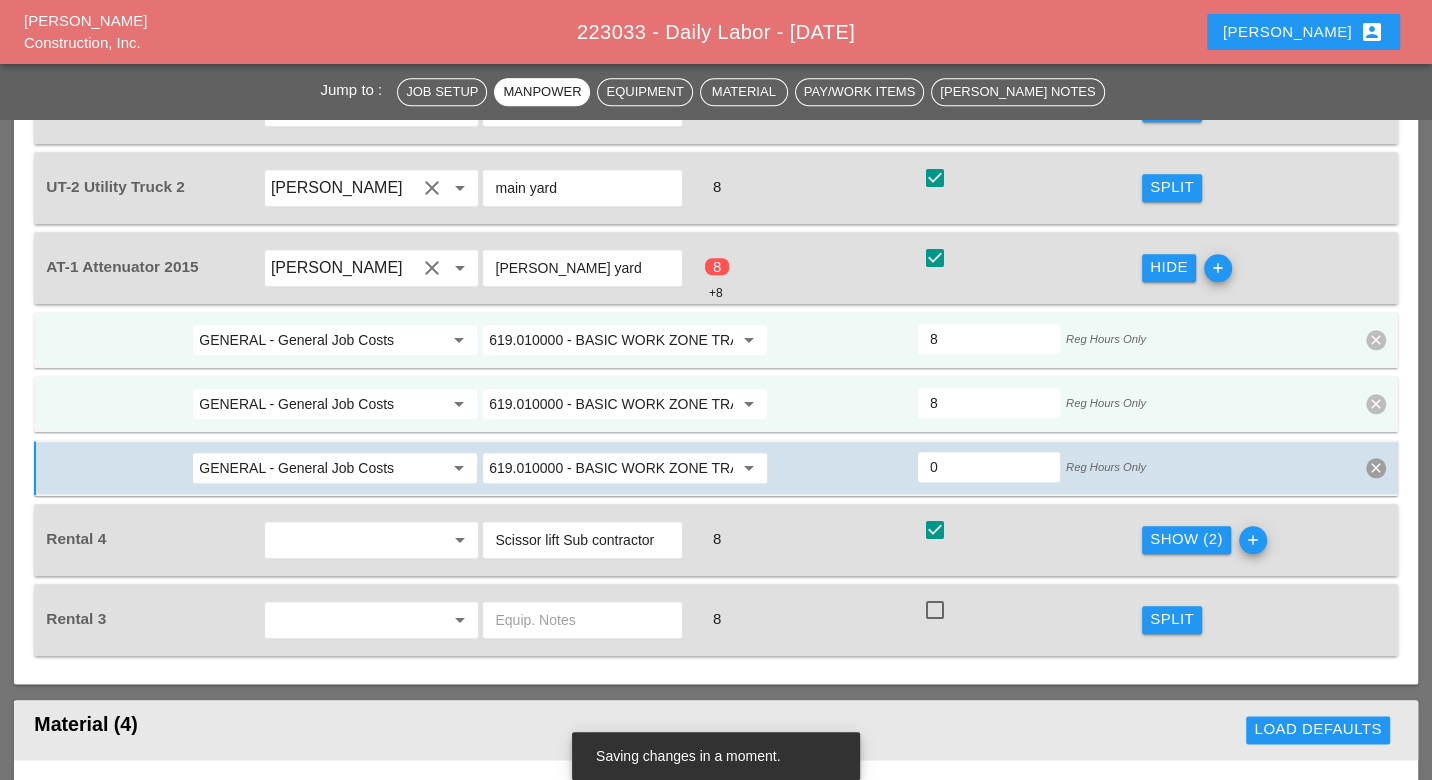 scroll, scrollTop: 1444, scrollLeft: 0, axis: vertical 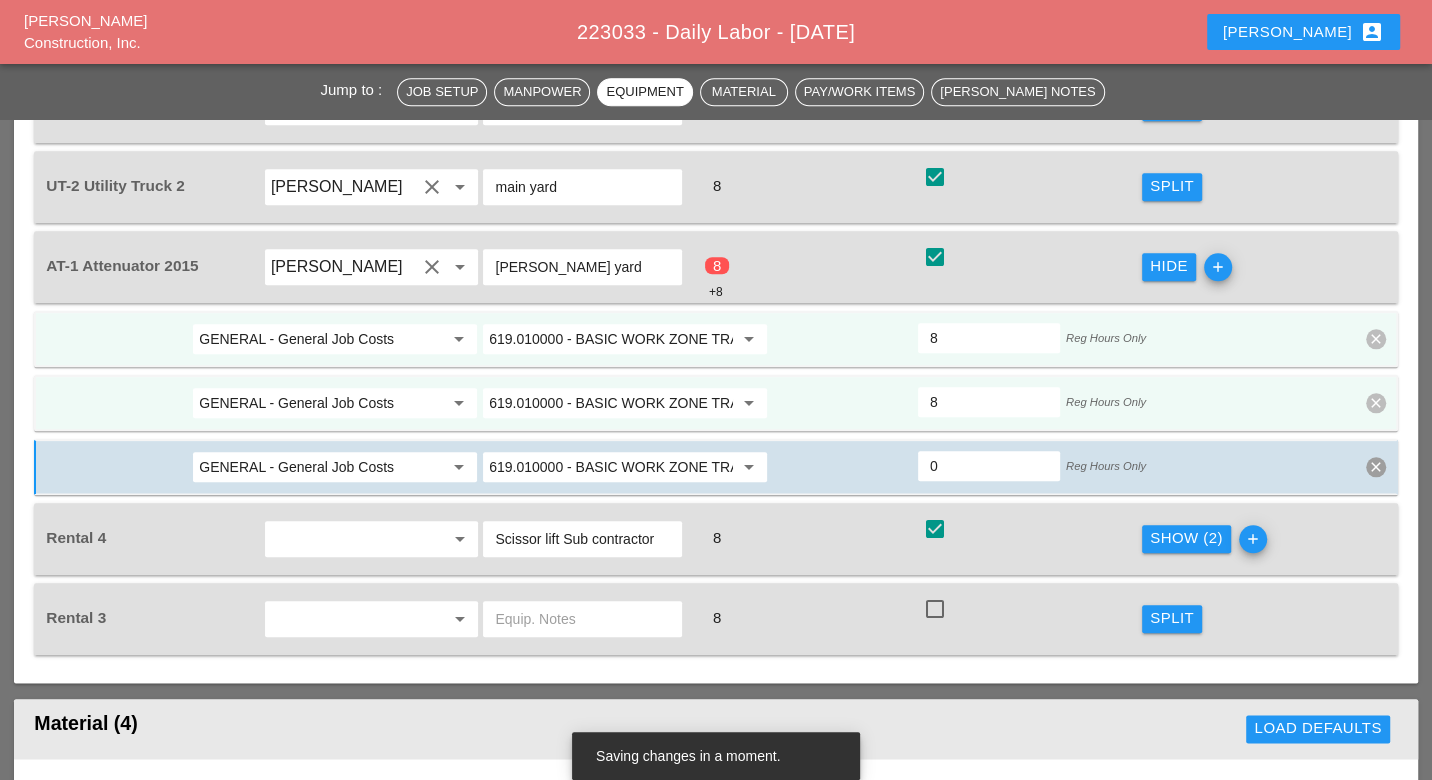 drag, startPoint x: 949, startPoint y: 339, endPoint x: 916, endPoint y: 335, distance: 33.24154 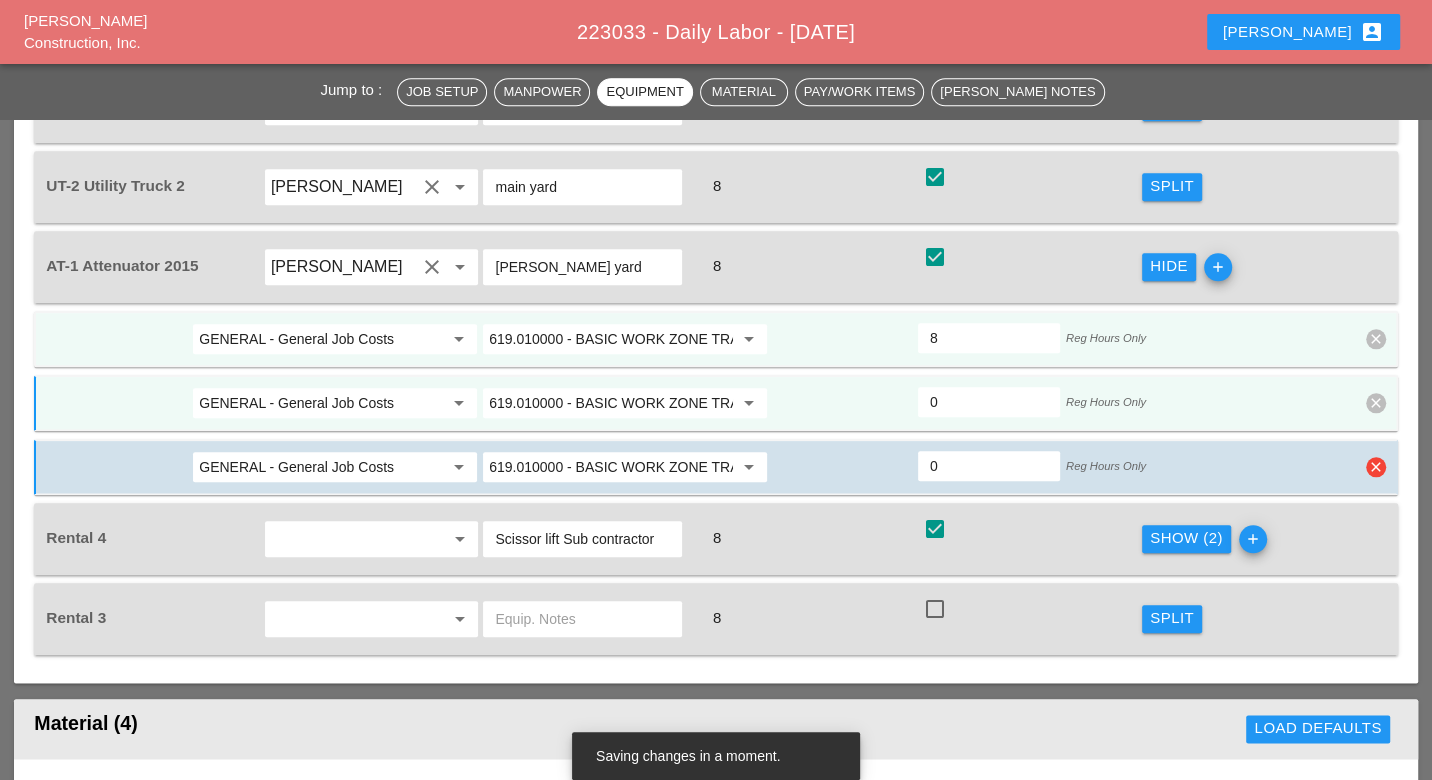 type on "0" 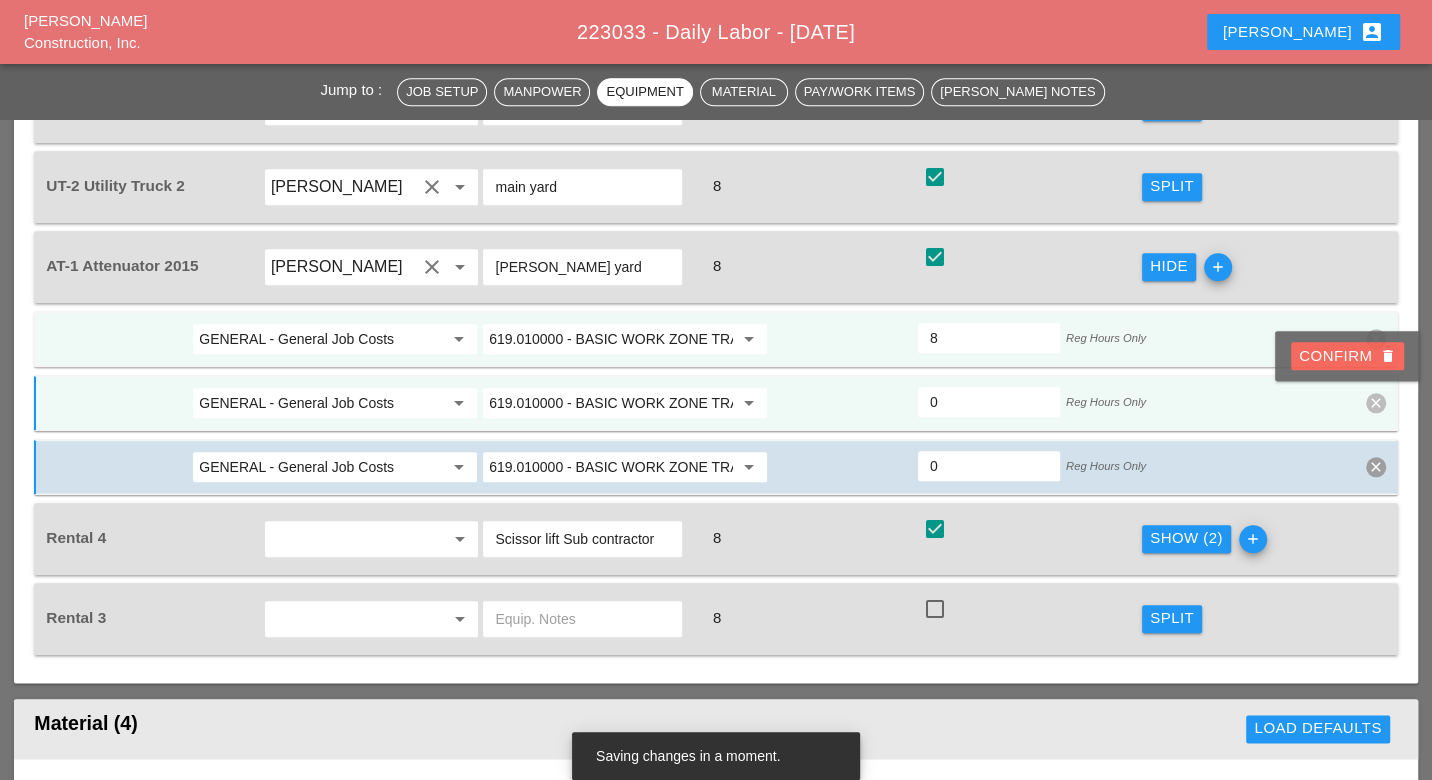 click on "Confirm delete" at bounding box center [1347, 356] 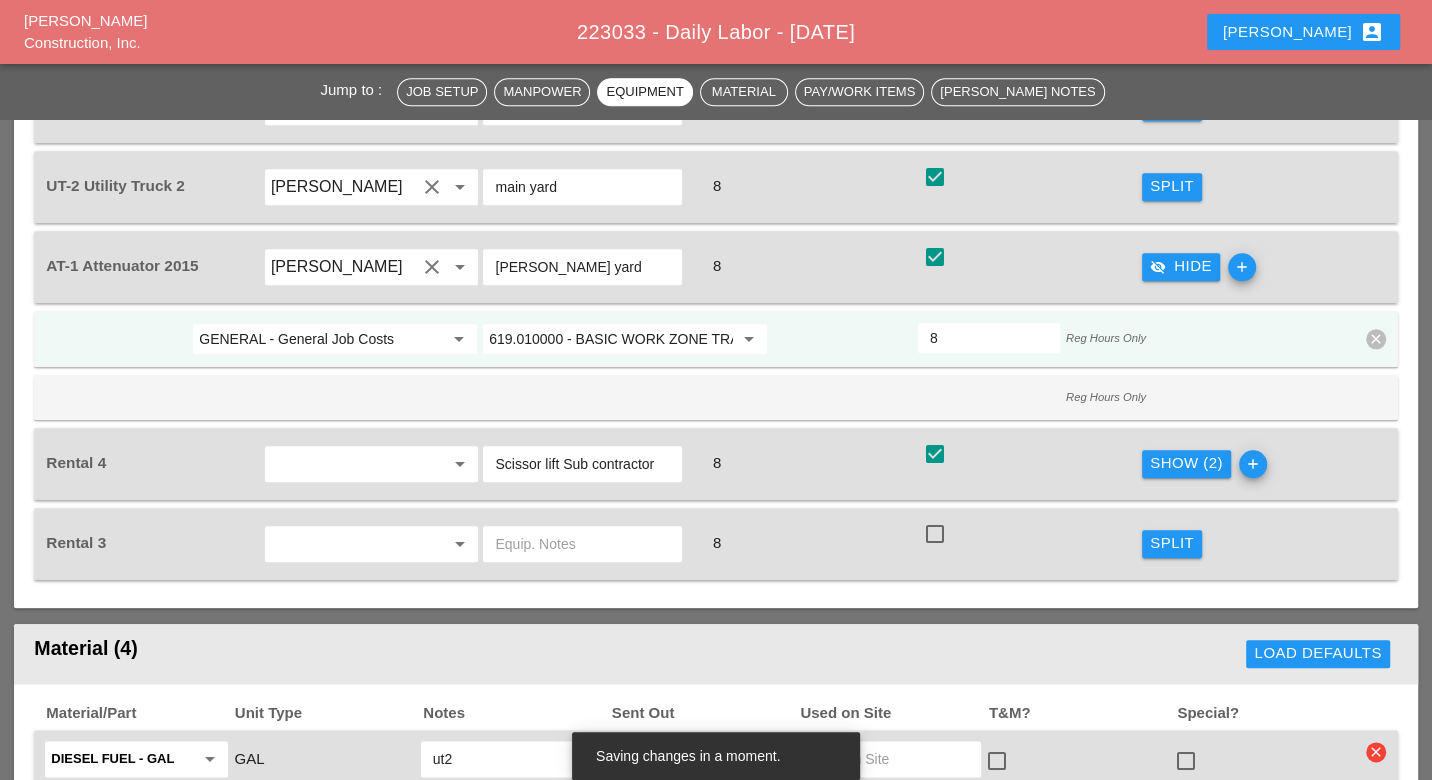 click on "GENERAL - General Job Costs arrow_drop_down 619.010000 - BASIC WORK ZONE TRAFFIC CONTROL arrow_drop_down 8 Reg Hours Only clear Reg Hours Only" at bounding box center [715, 365] 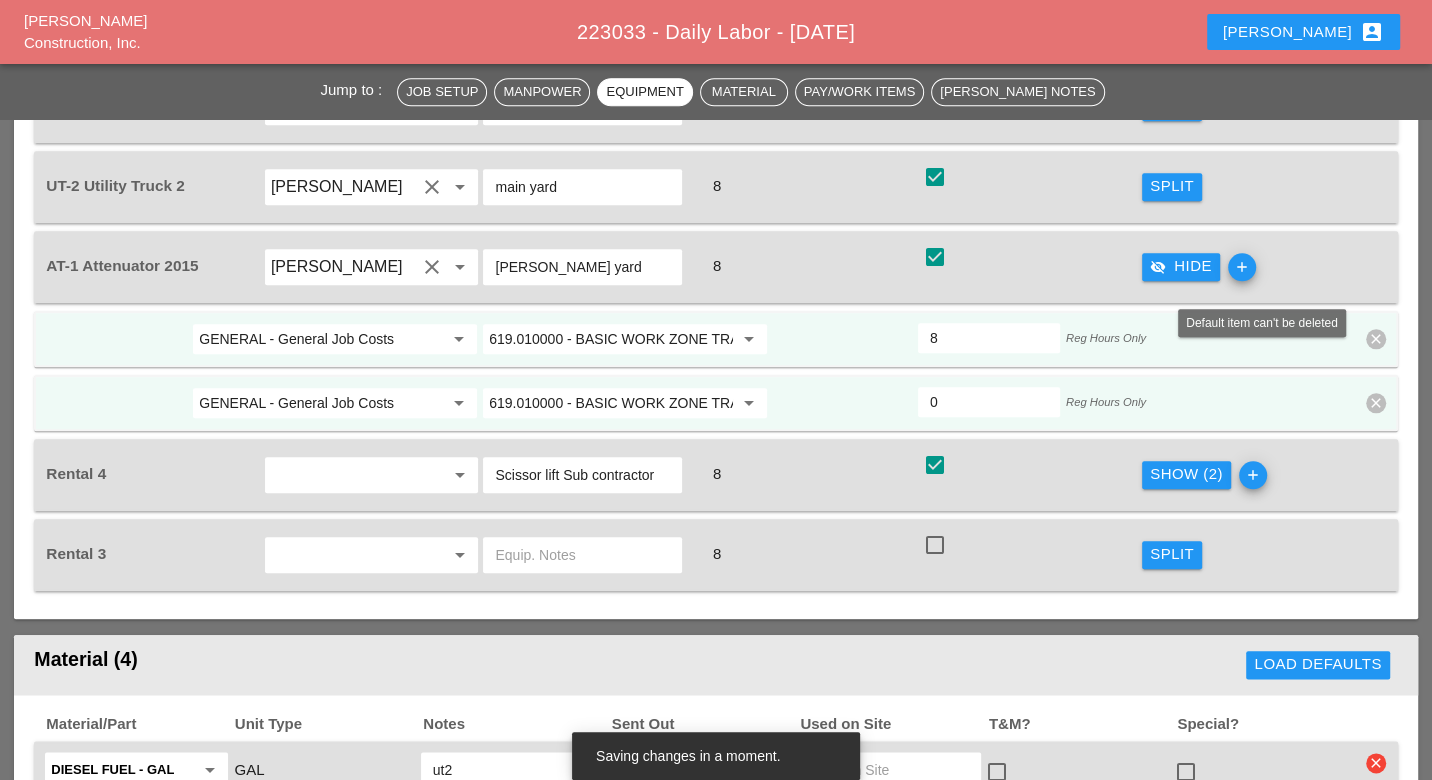 click on "clear" at bounding box center (1376, 403) 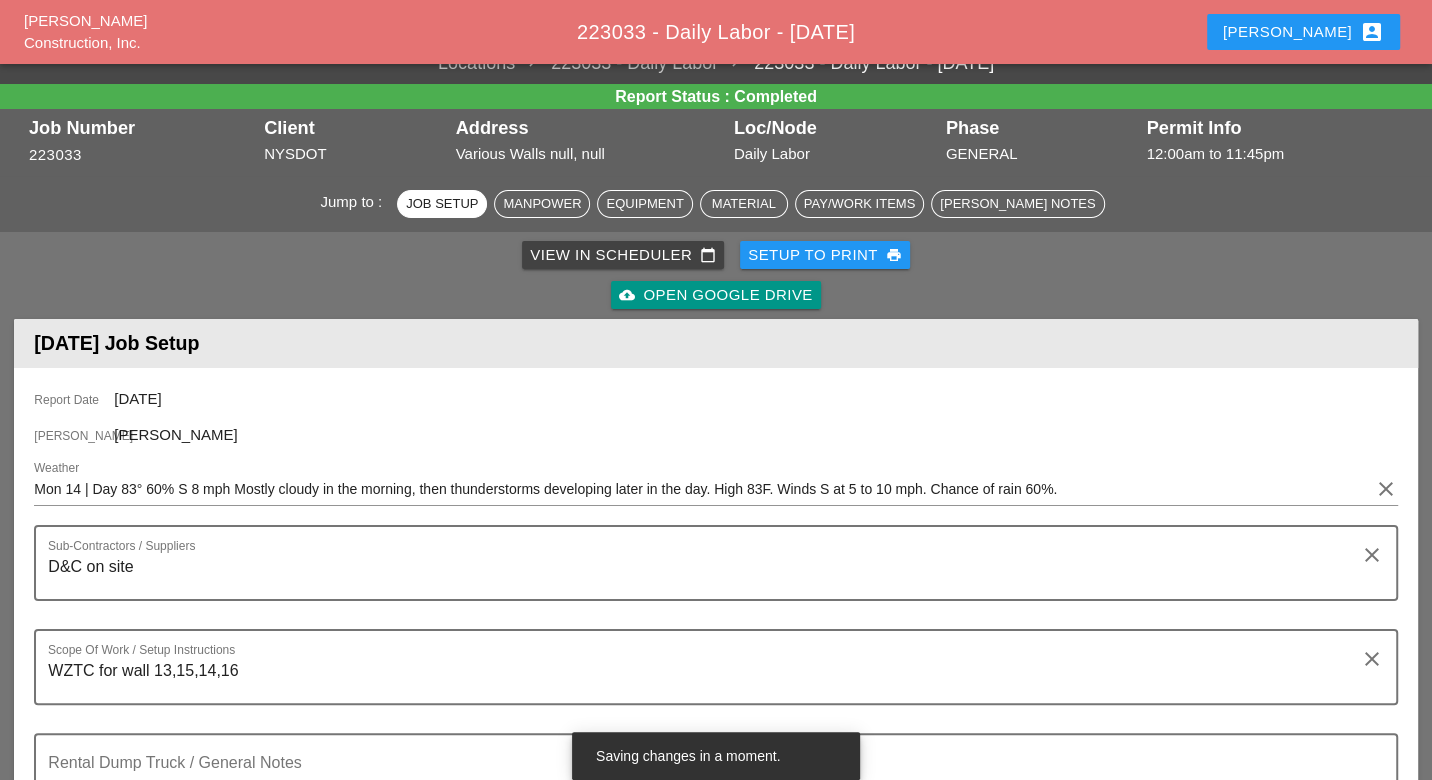 scroll, scrollTop: 0, scrollLeft: 0, axis: both 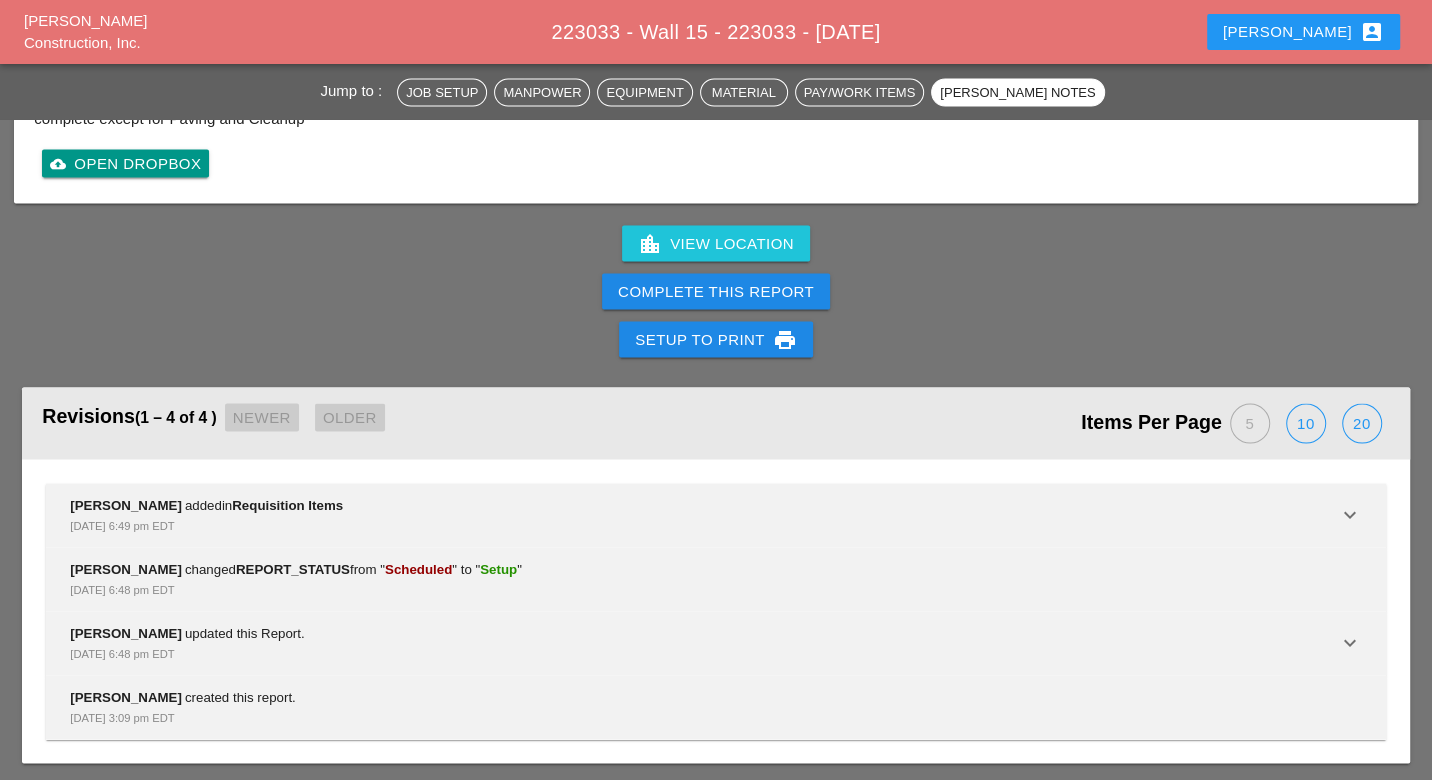 click on "Complete This Report" at bounding box center [716, 291] 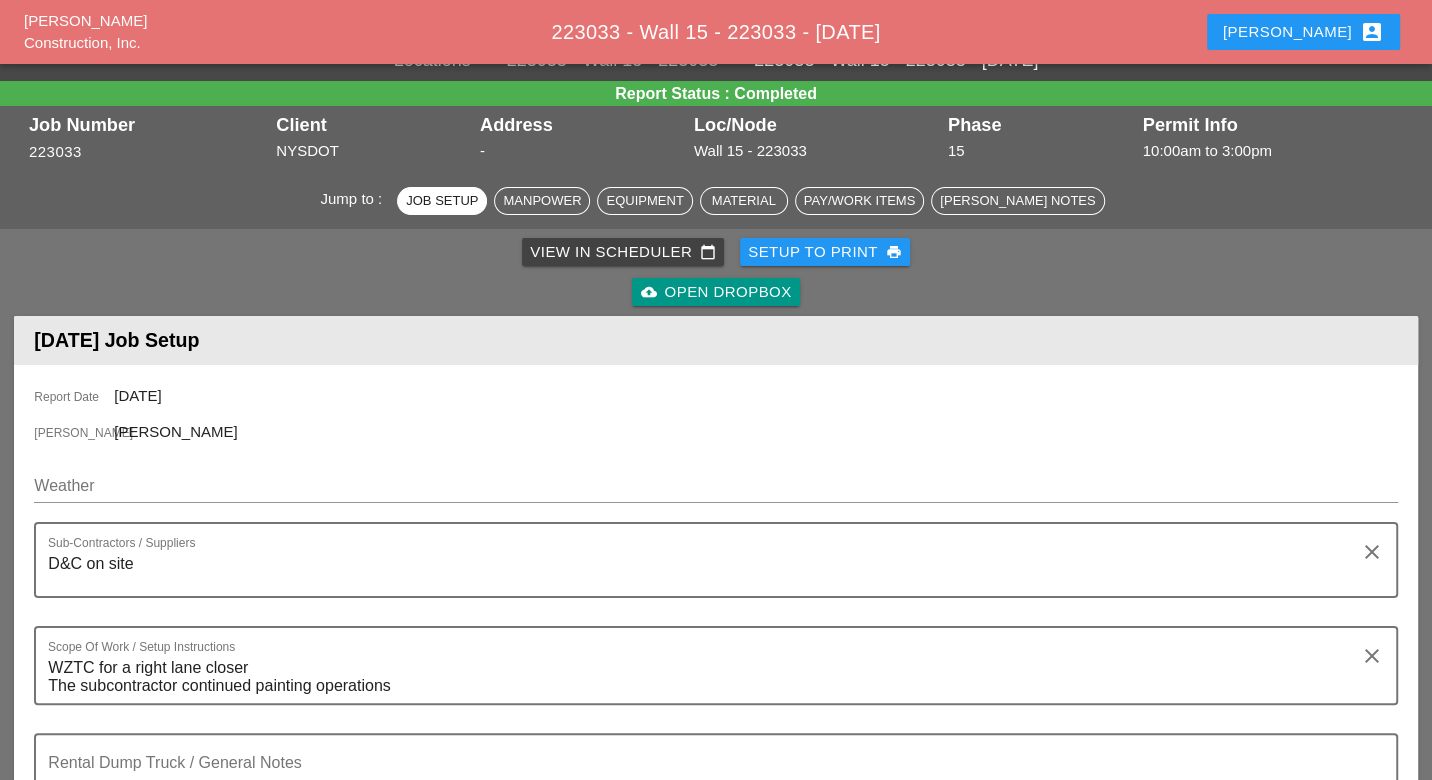 scroll, scrollTop: 0, scrollLeft: 0, axis: both 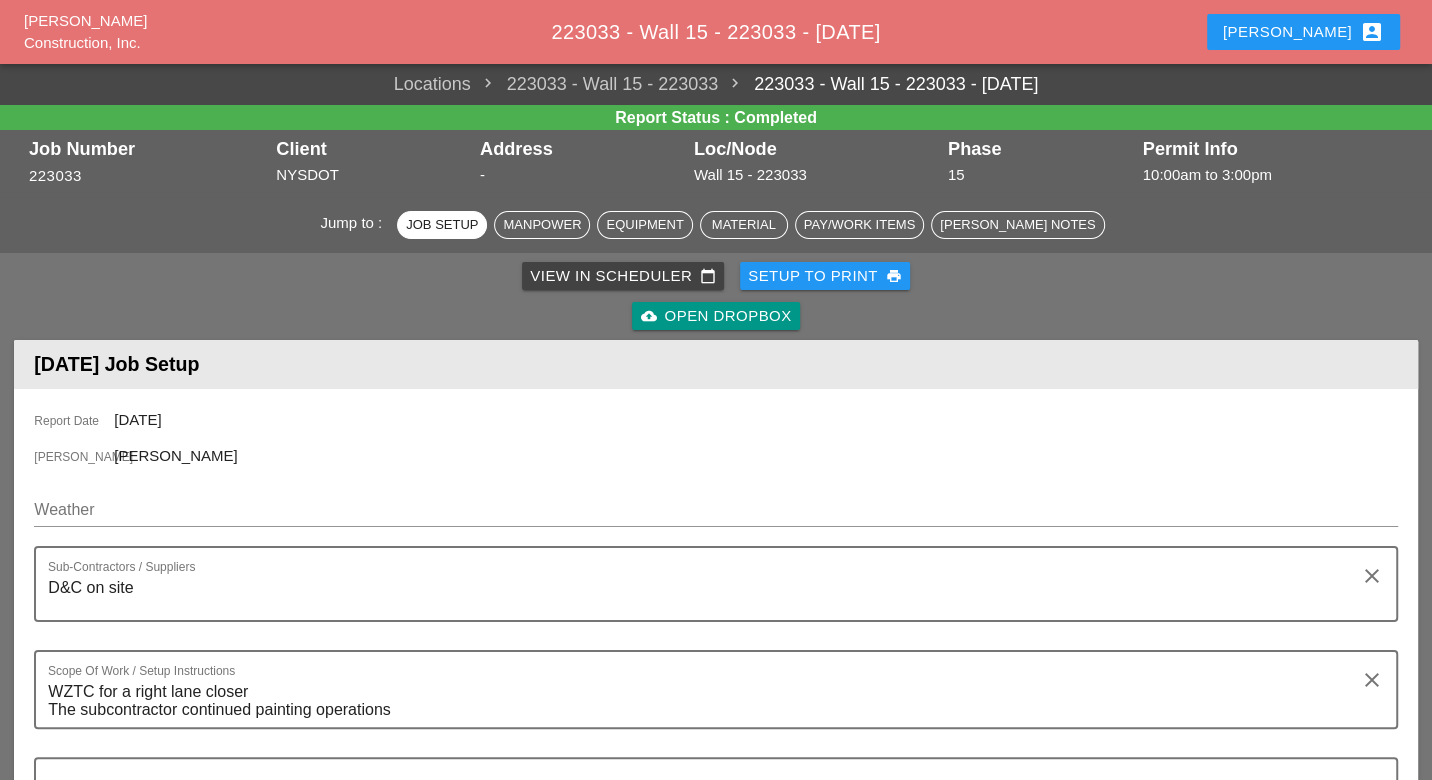 click on "View in Scheduler calendar_today" at bounding box center (623, 276) 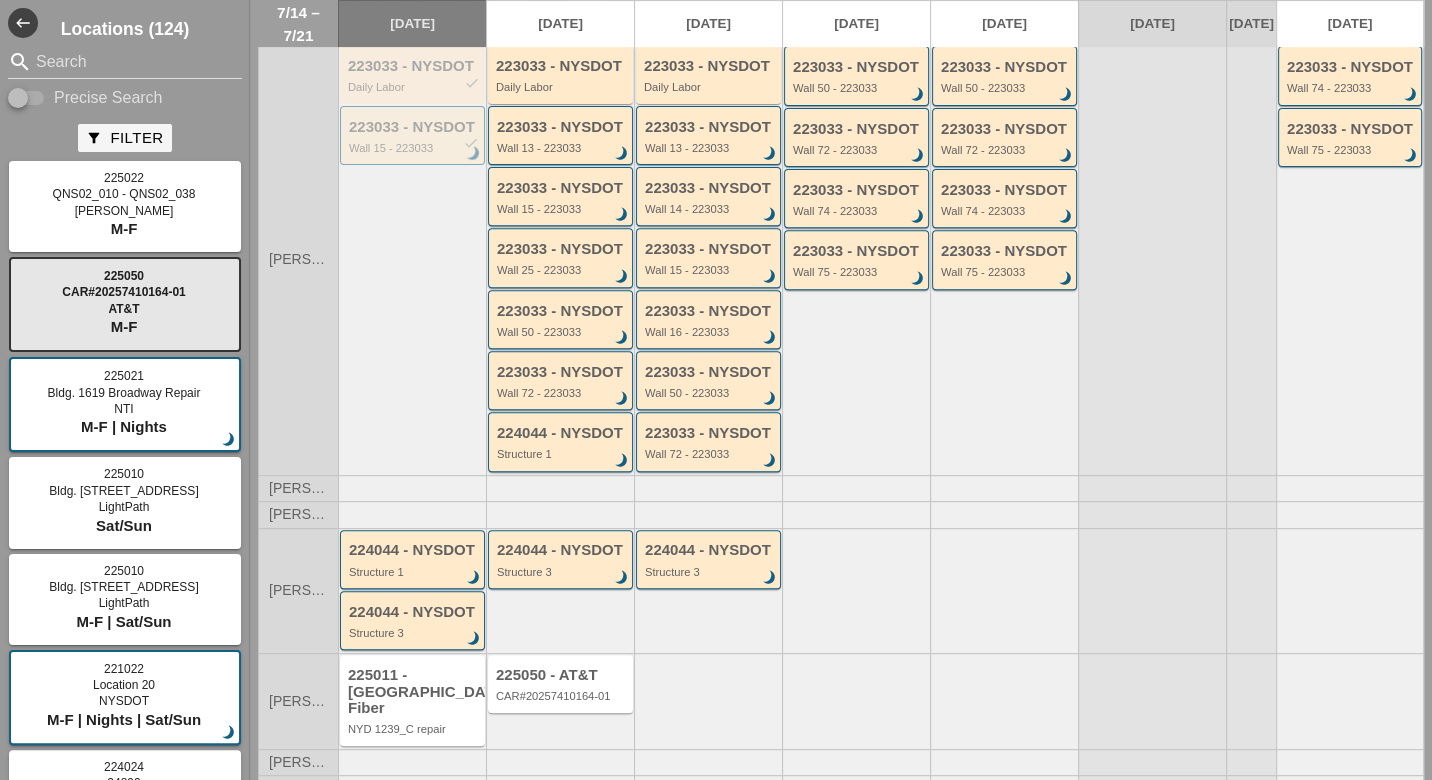 scroll, scrollTop: 504, scrollLeft: 0, axis: vertical 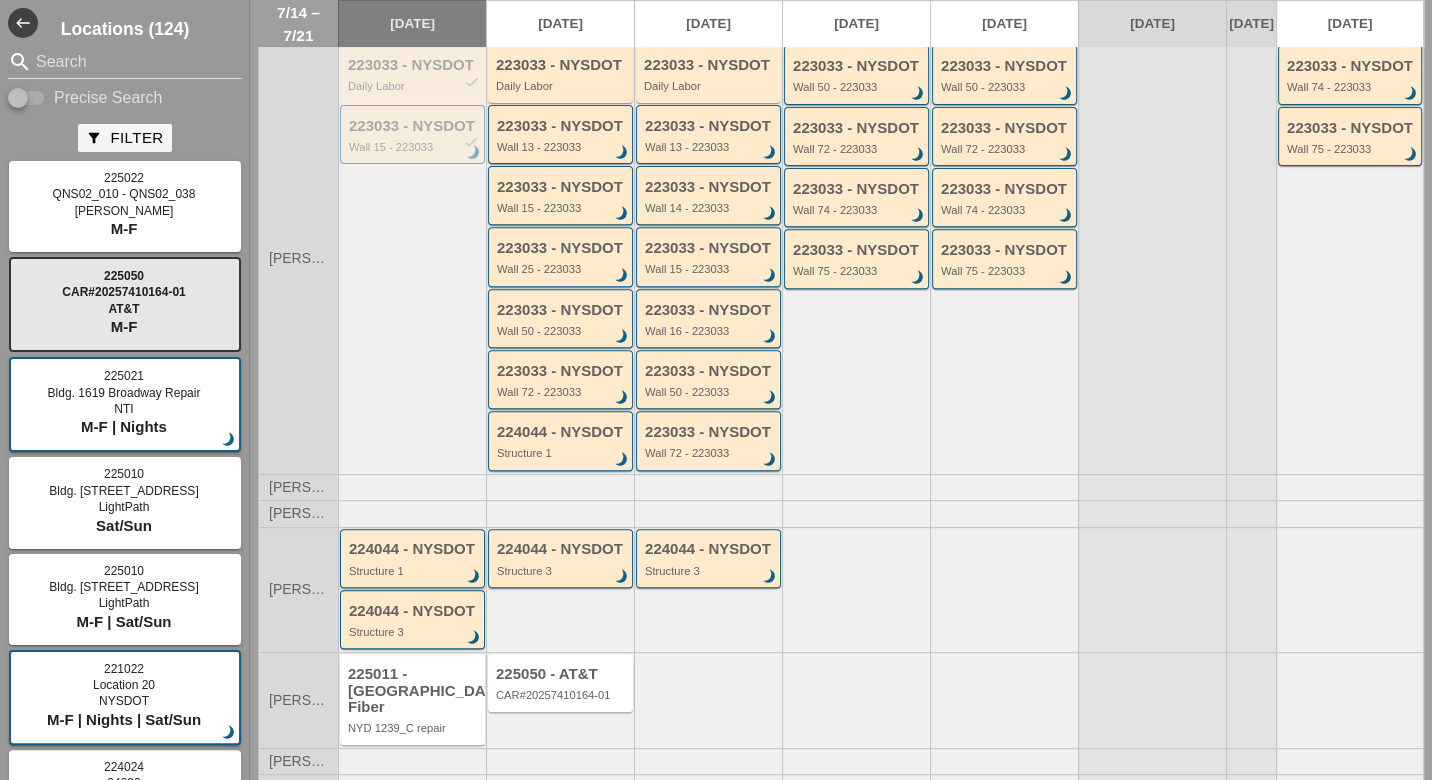 click on "224044 - NYSDOT  Structure 1 brightness_3" at bounding box center [414, 559] 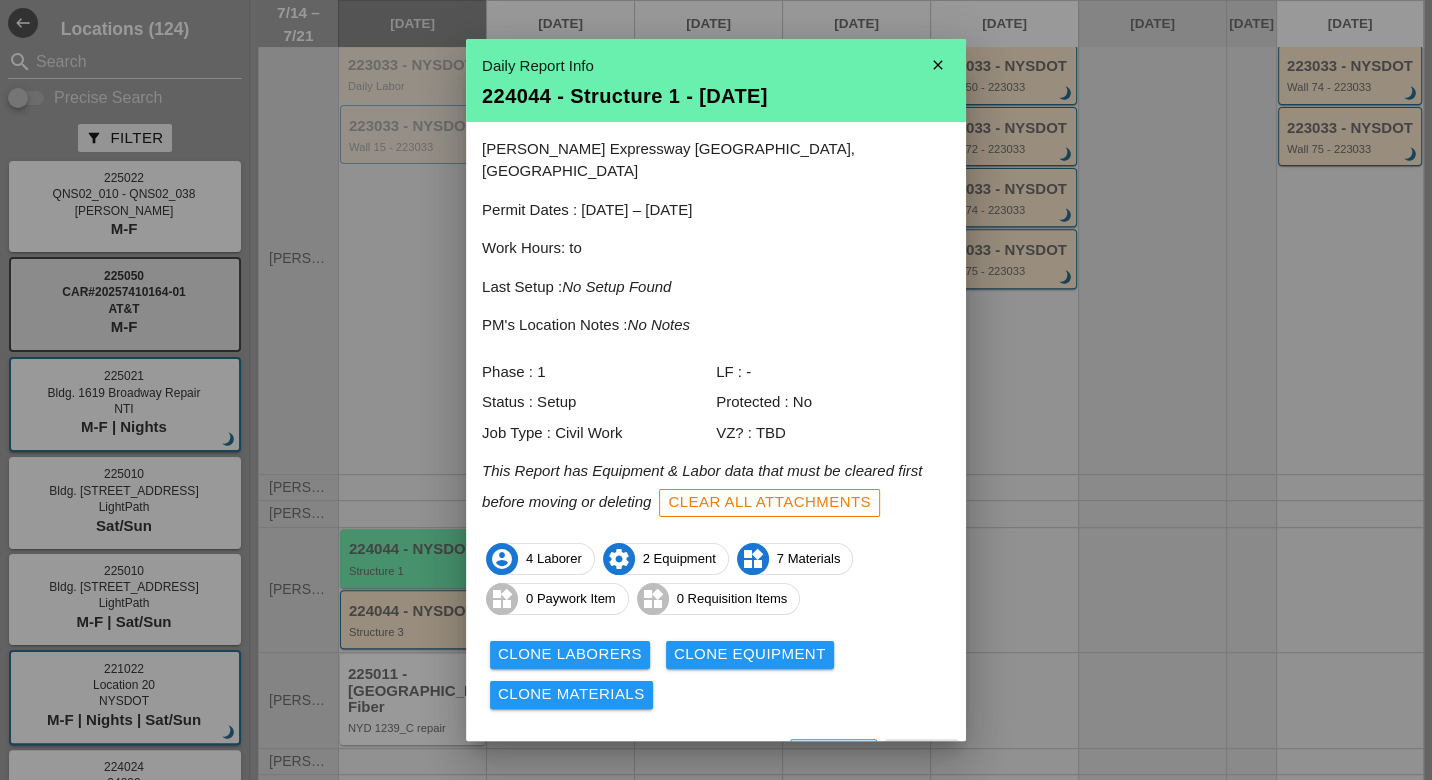 click on "View" at bounding box center (660, 756) 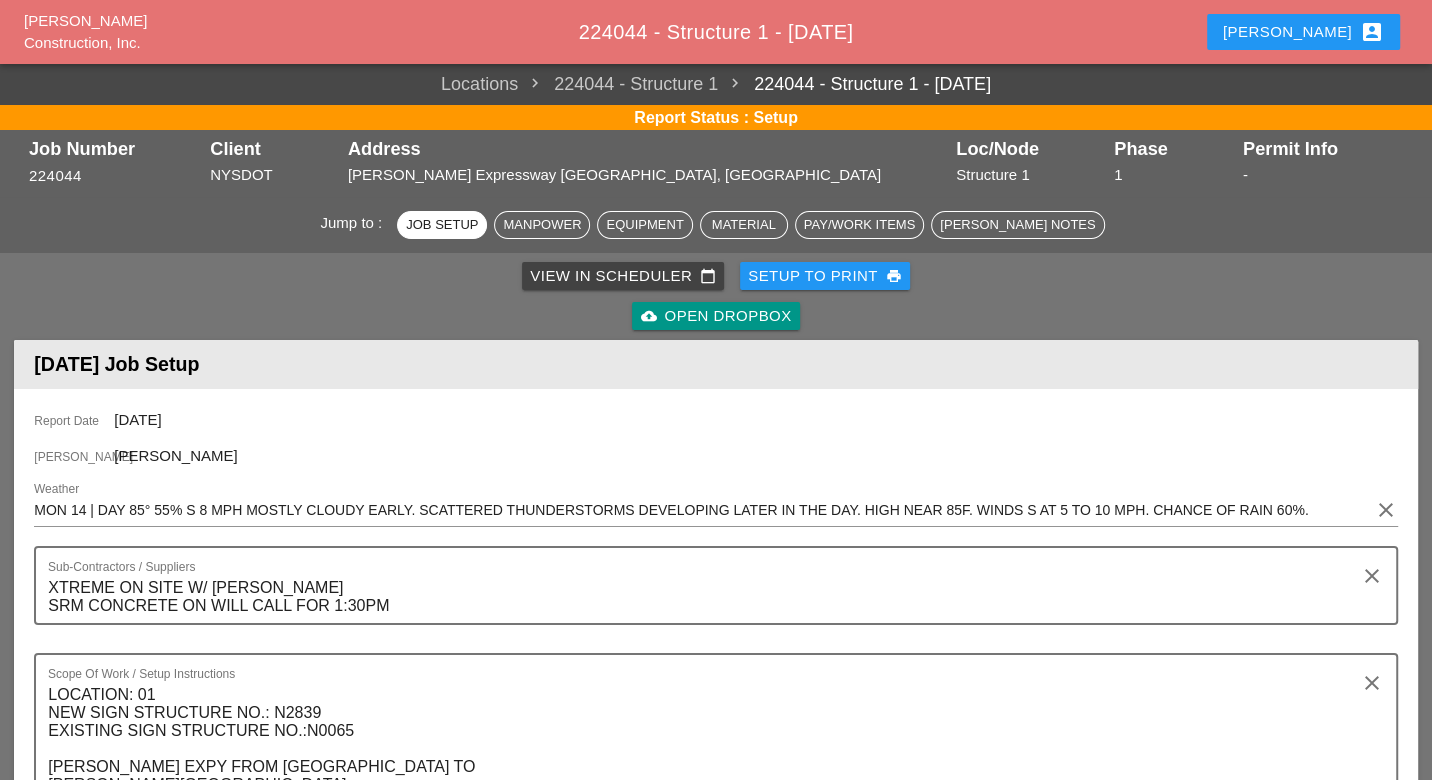 scroll, scrollTop: 888, scrollLeft: 0, axis: vertical 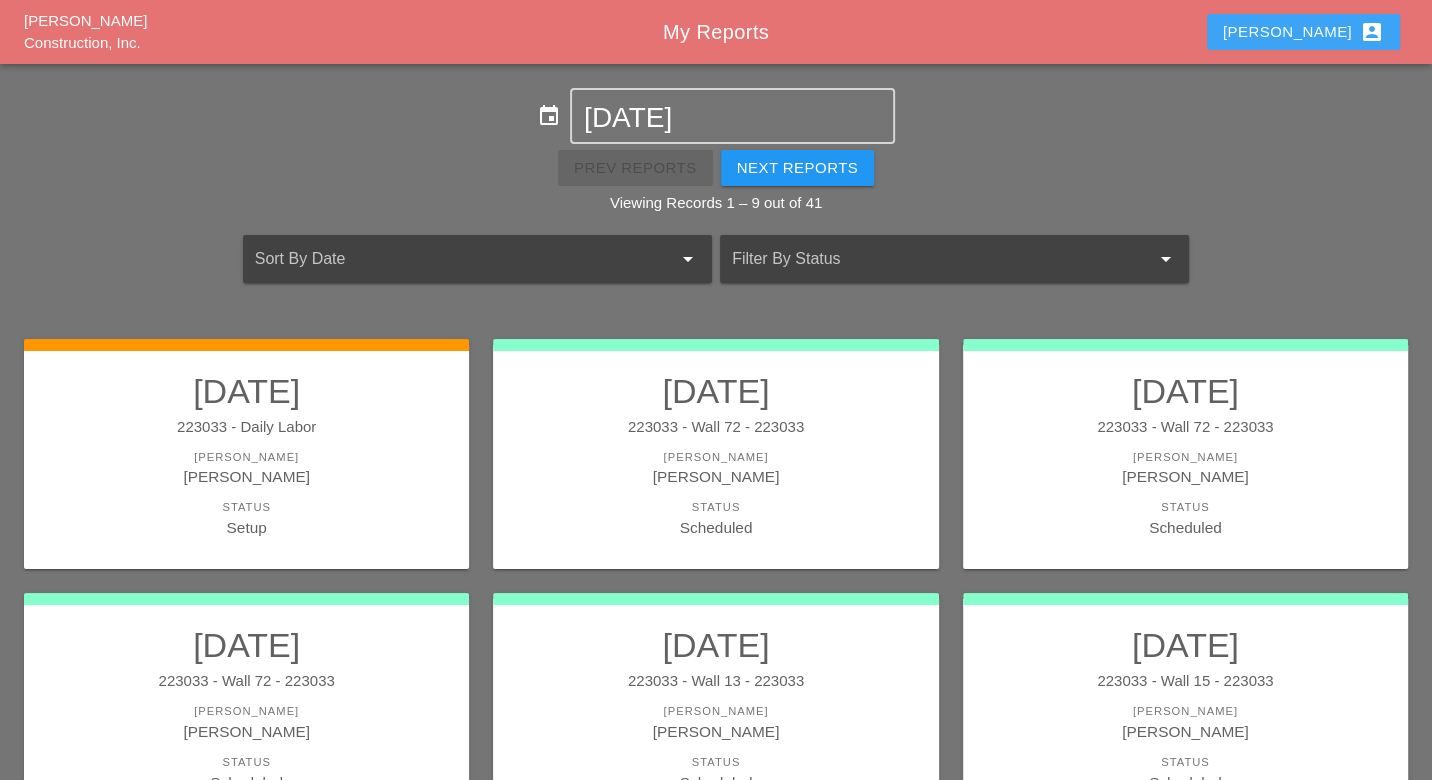 drag, startPoint x: 1335, startPoint y: 21, endPoint x: 1322, endPoint y: 34, distance: 18.384777 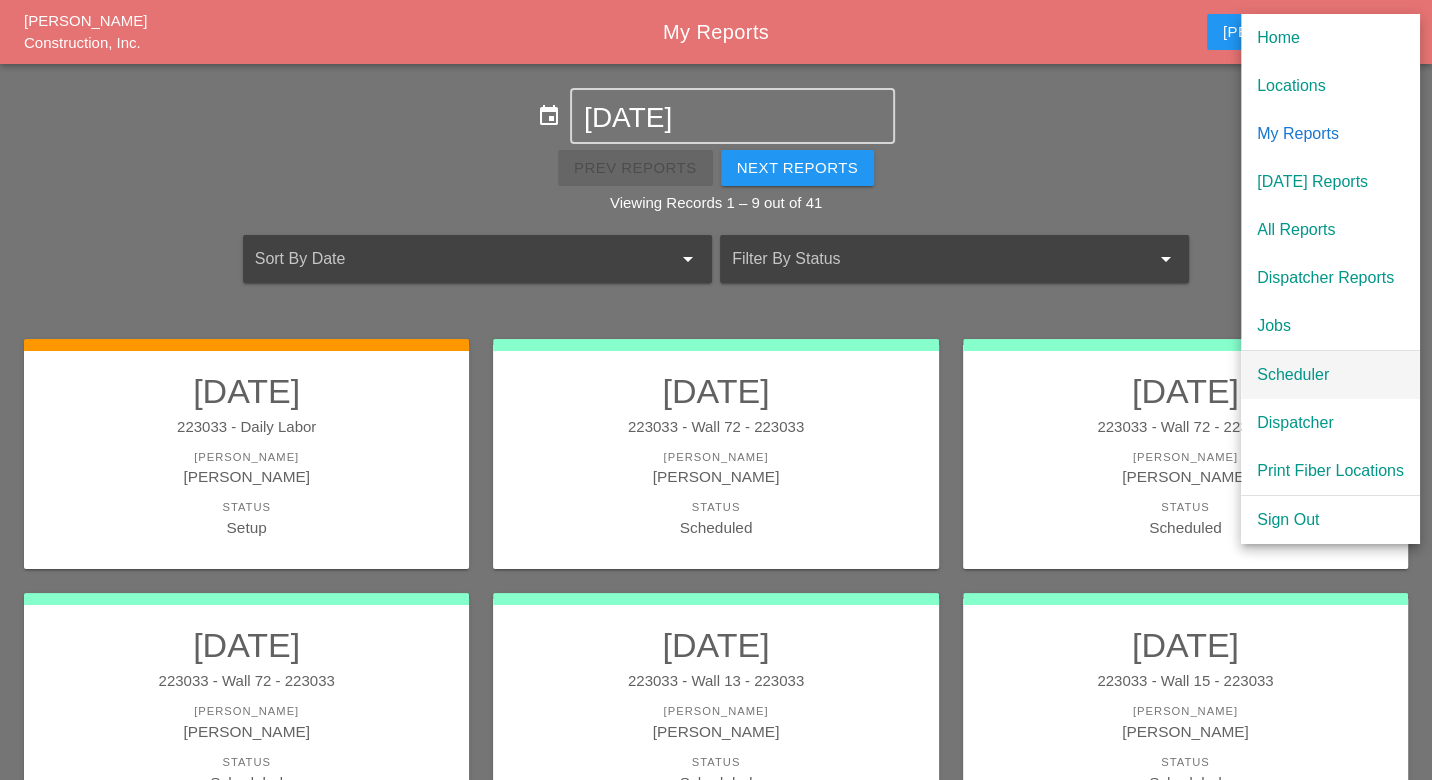 click on "Scheduler" at bounding box center (1330, 375) 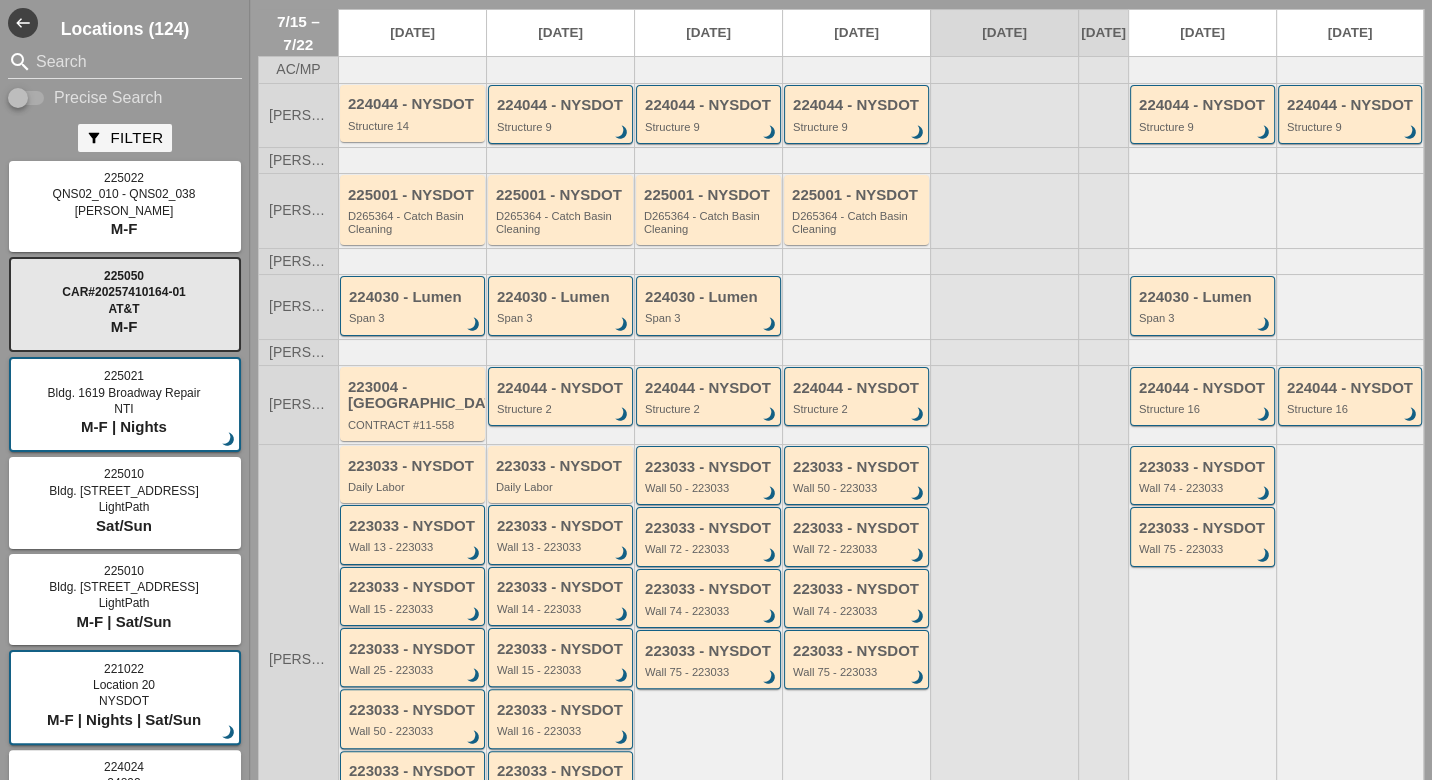 scroll, scrollTop: 0, scrollLeft: 0, axis: both 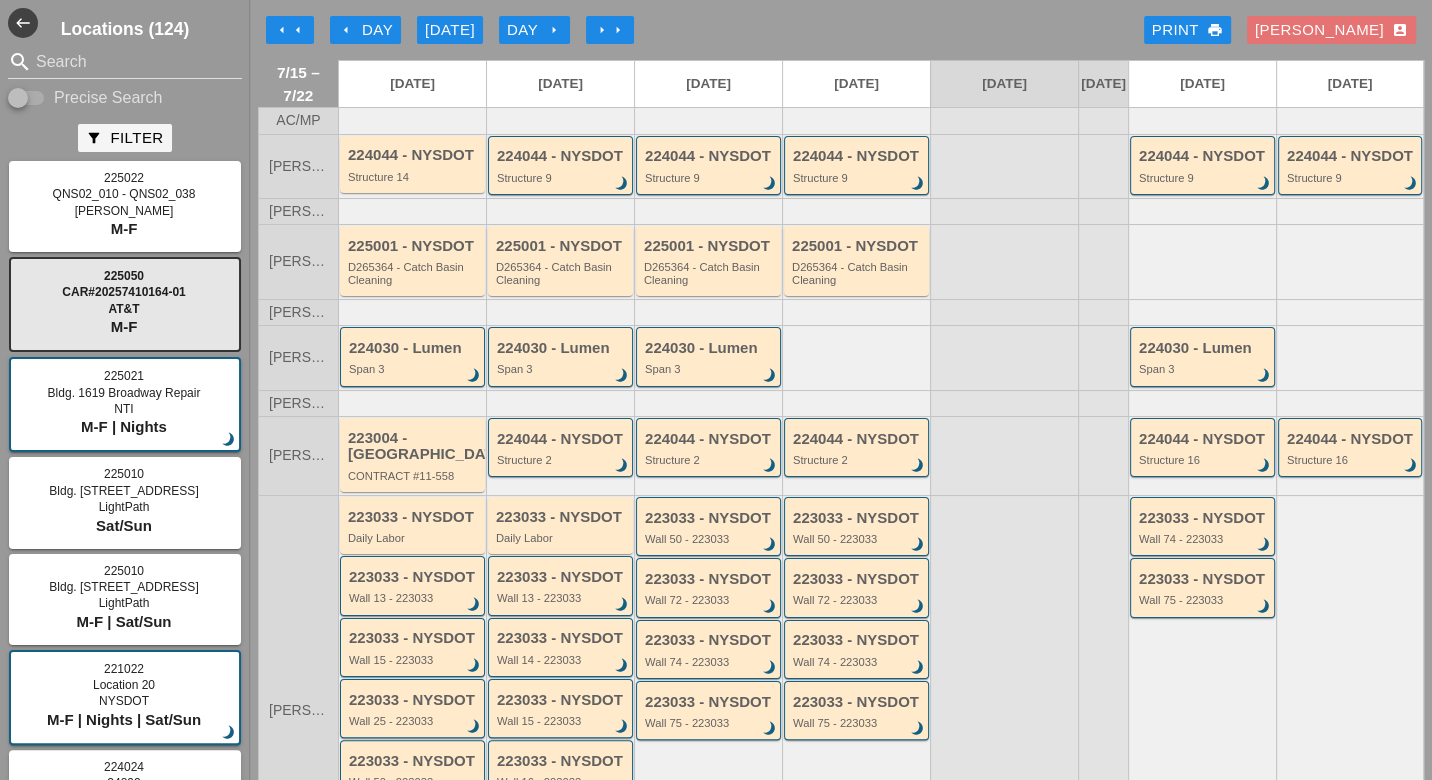 click on "arrow_left Day" at bounding box center (365, 30) 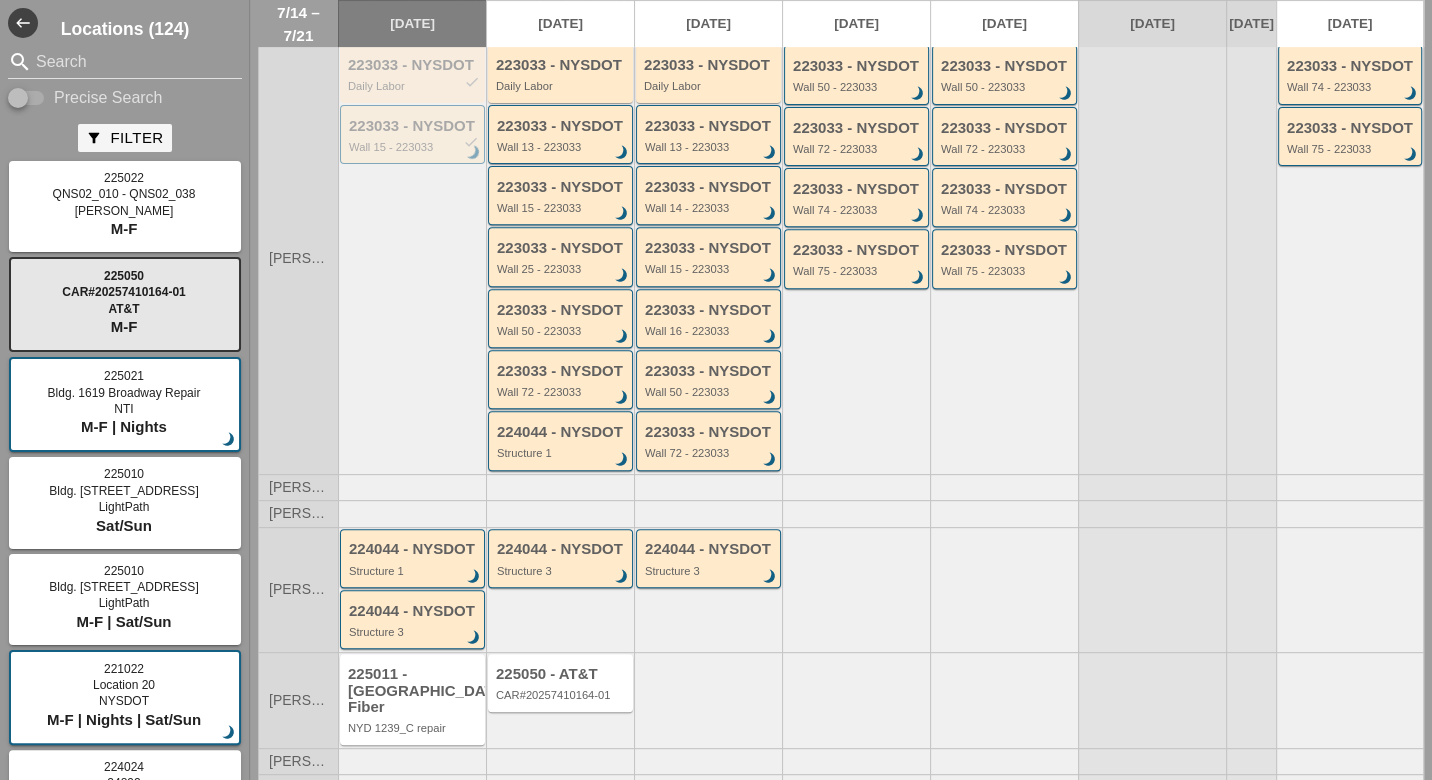 scroll, scrollTop: 282, scrollLeft: 0, axis: vertical 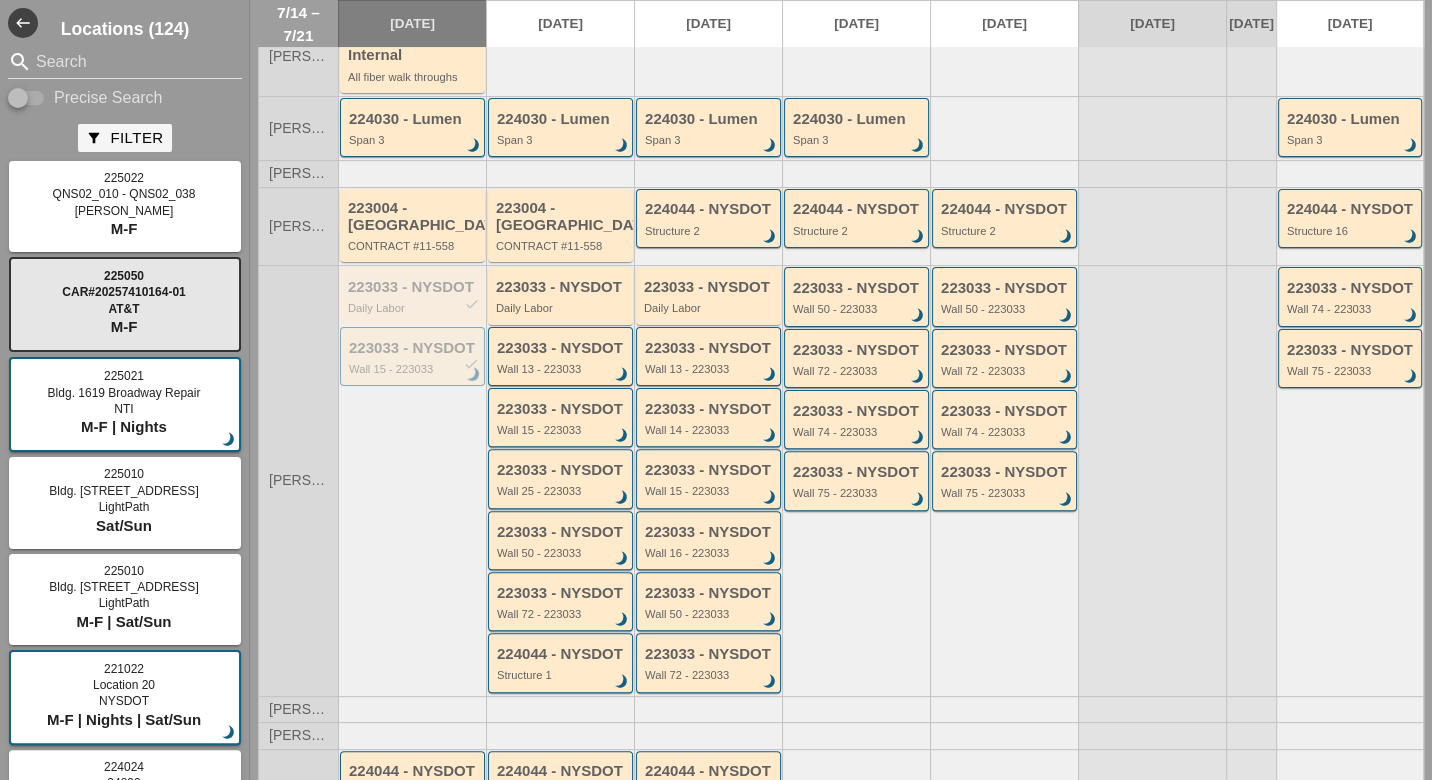 click at bounding box center (27, 98) 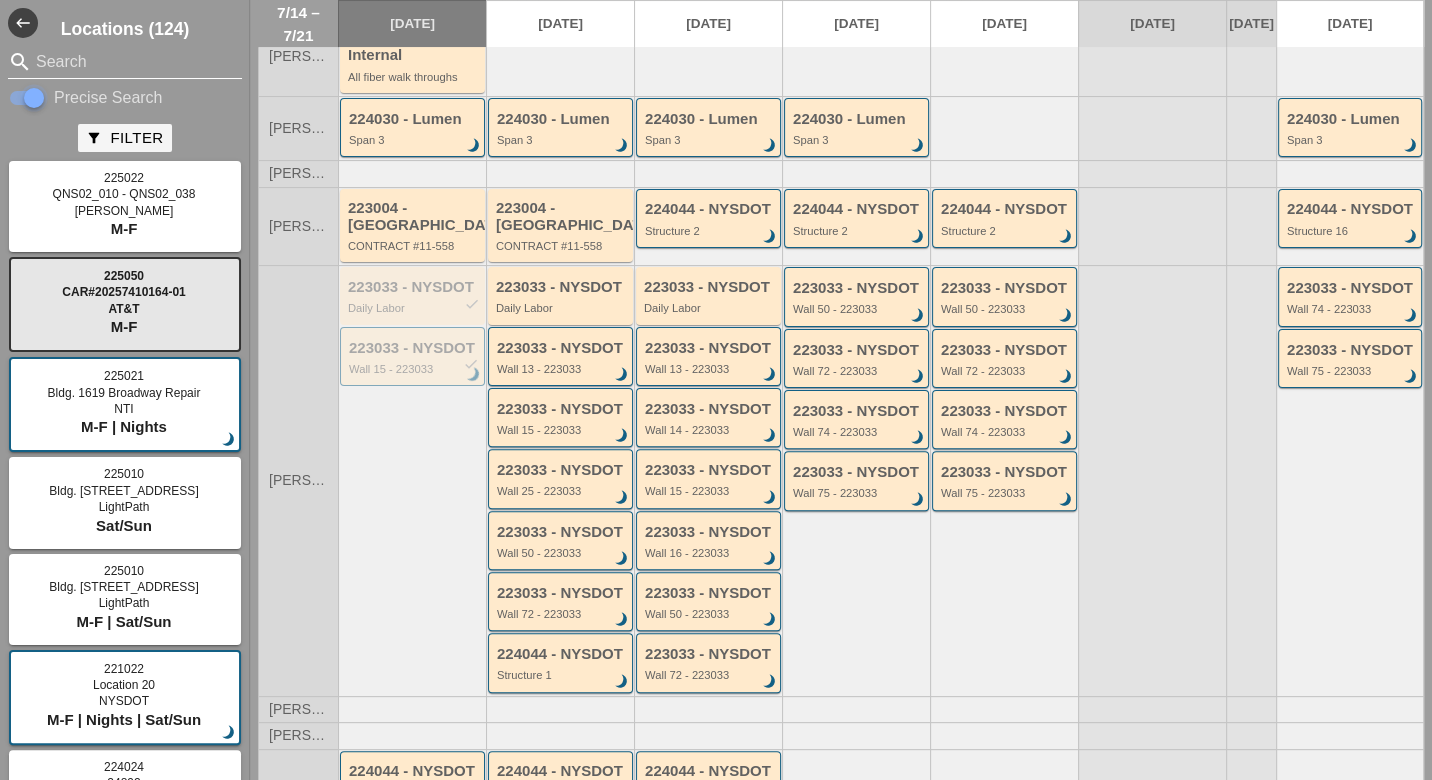 click at bounding box center [125, 62] 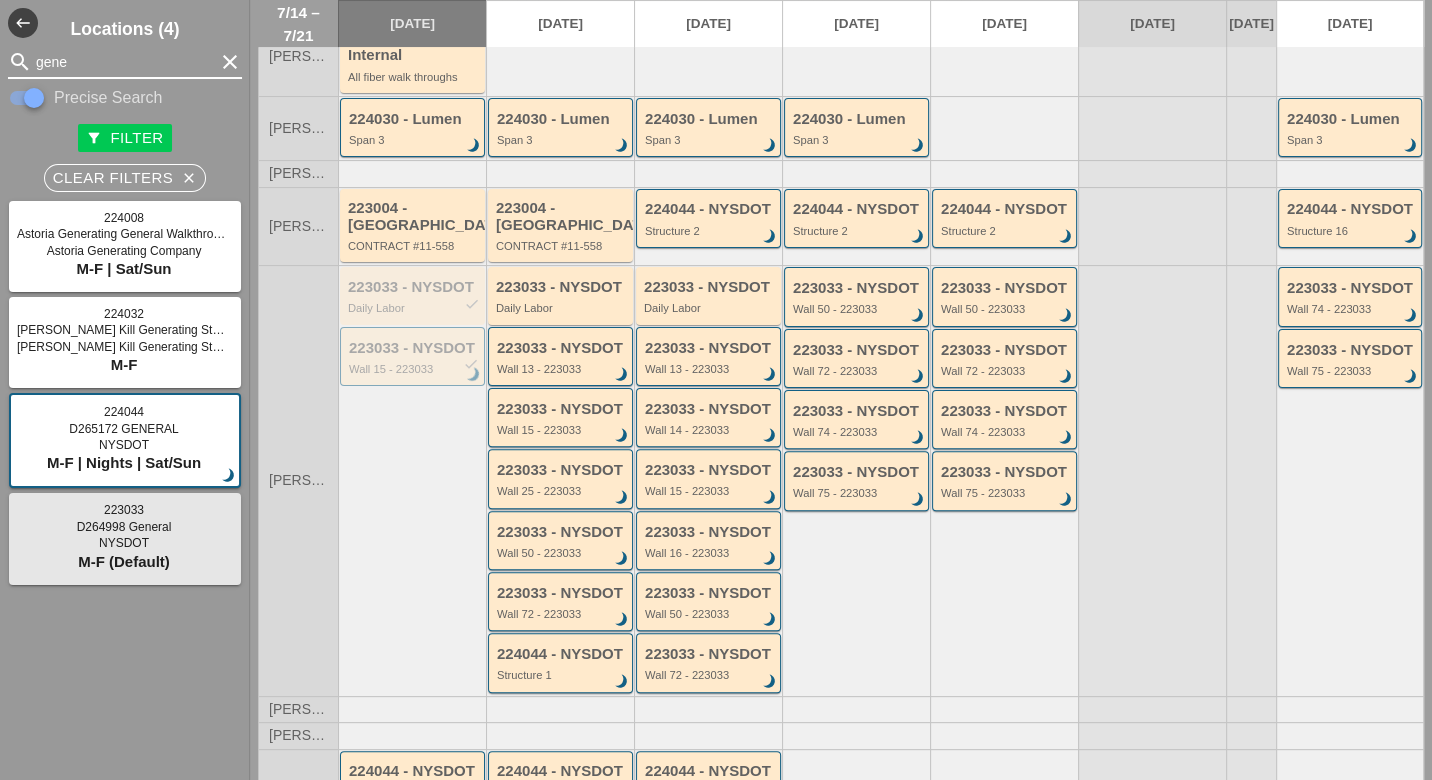 type on "gene" 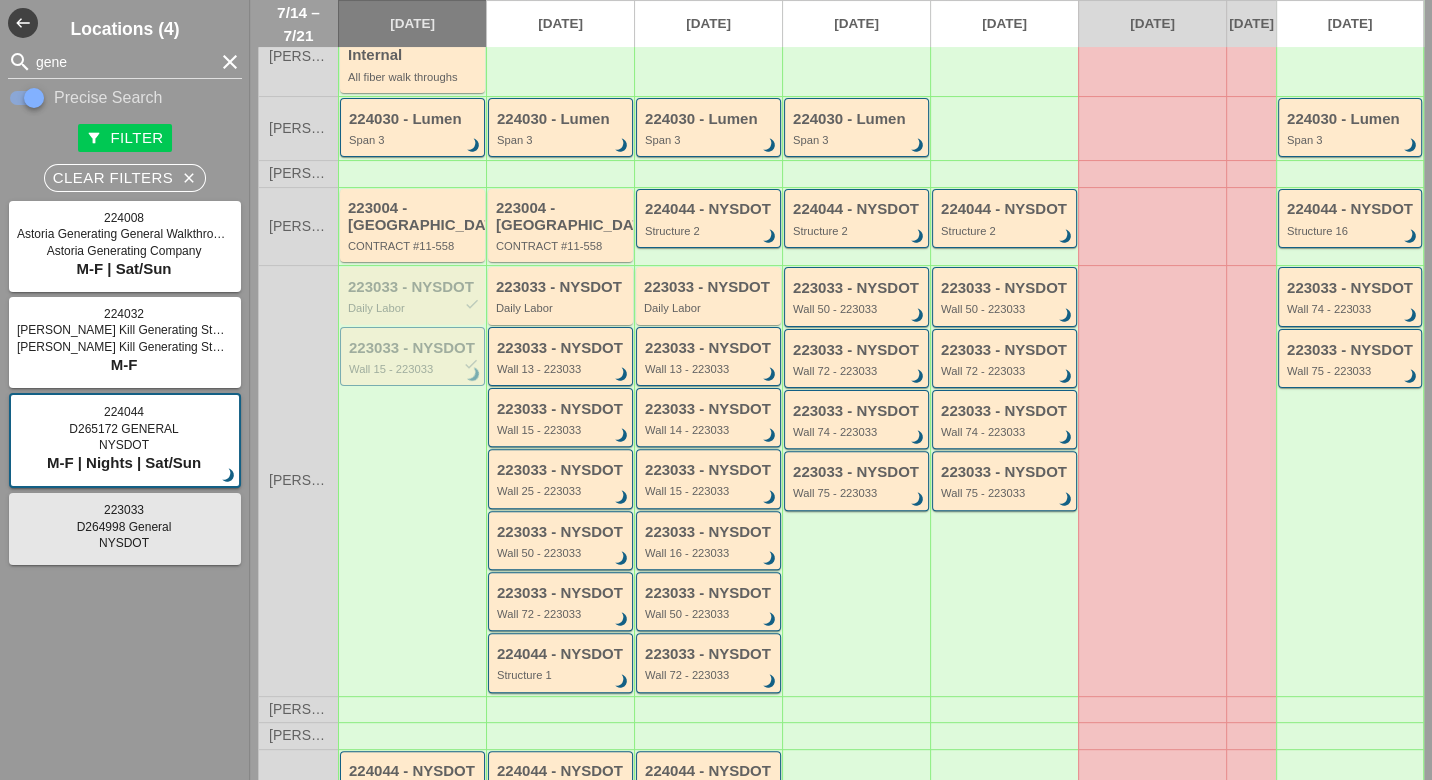 type 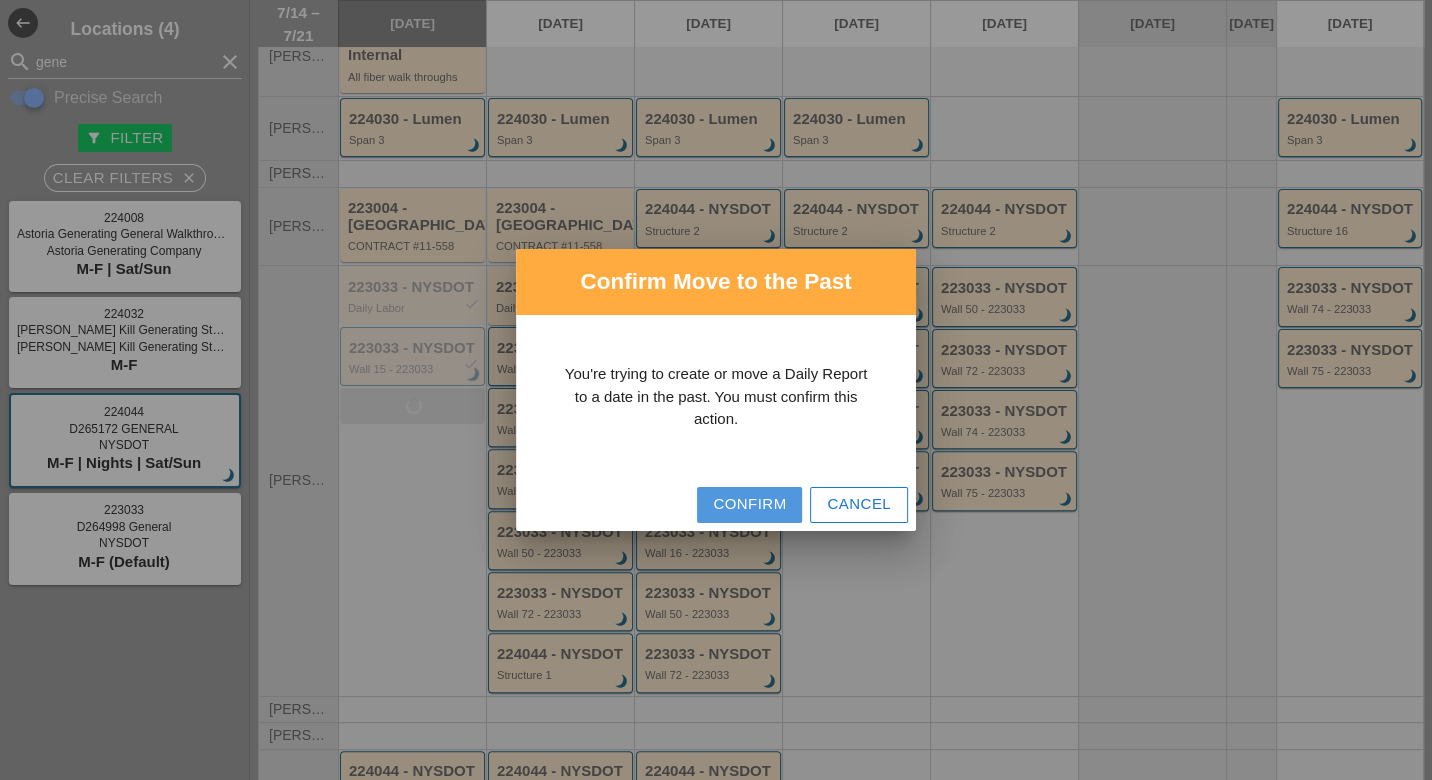 click on "Confirm" at bounding box center (749, 504) 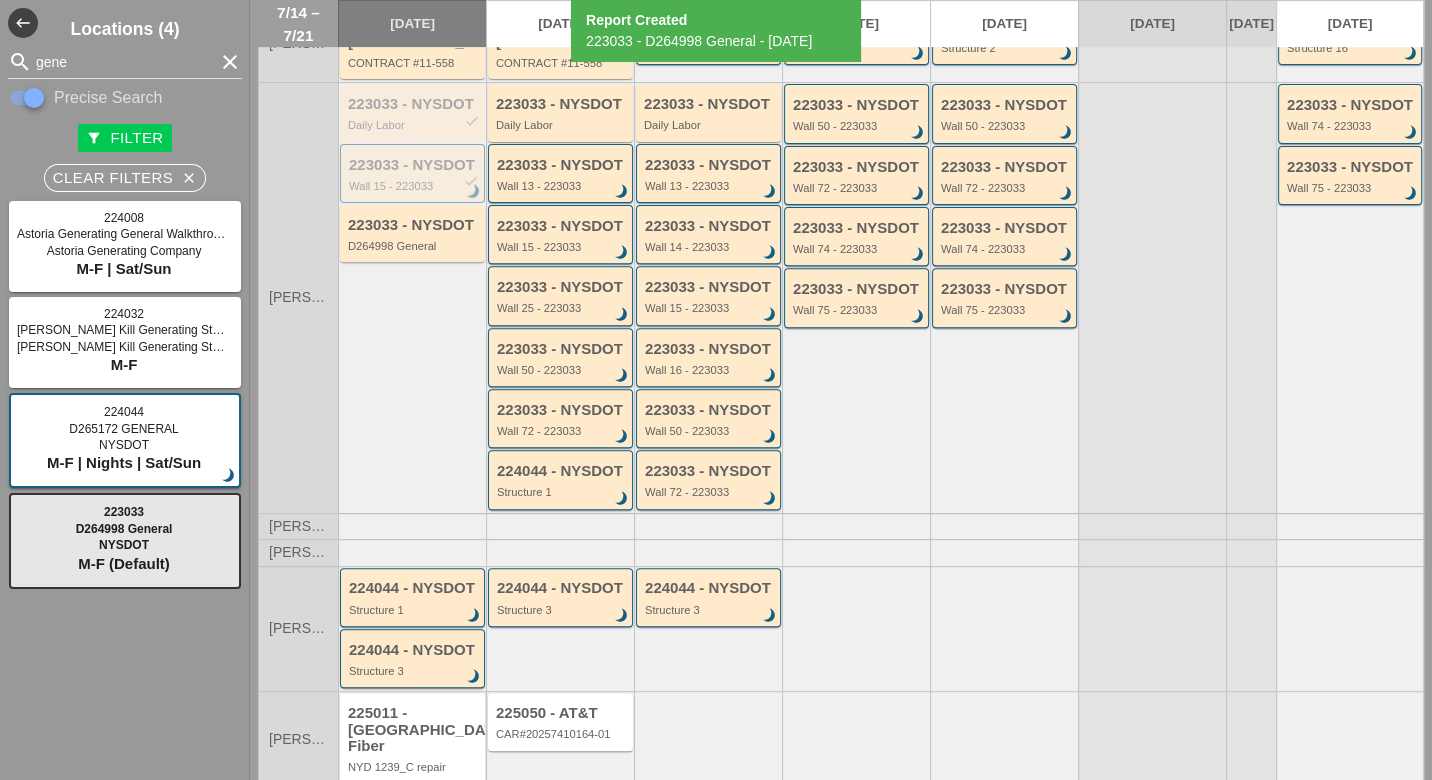 scroll, scrollTop: 504, scrollLeft: 0, axis: vertical 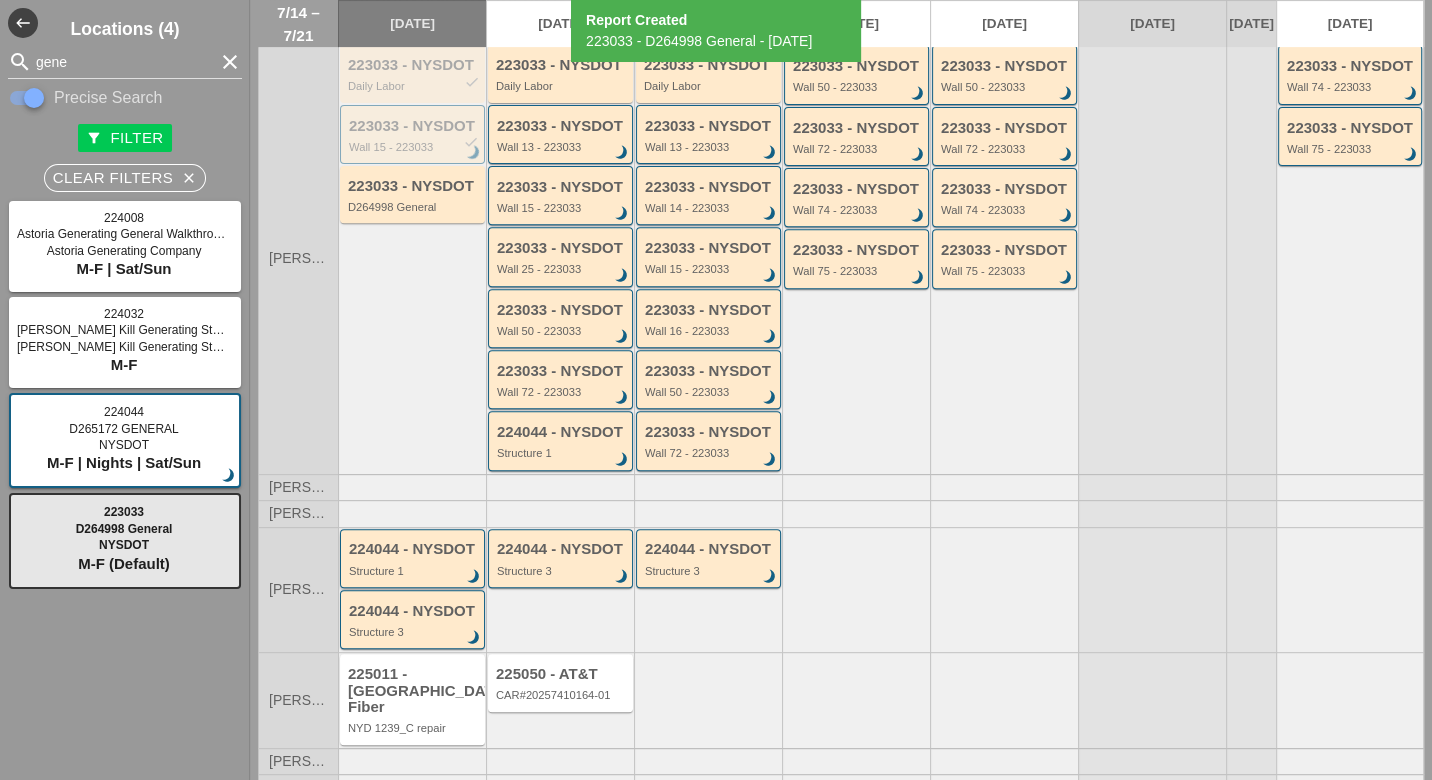 click on "224044 - NYSDOT" at bounding box center [414, 549] 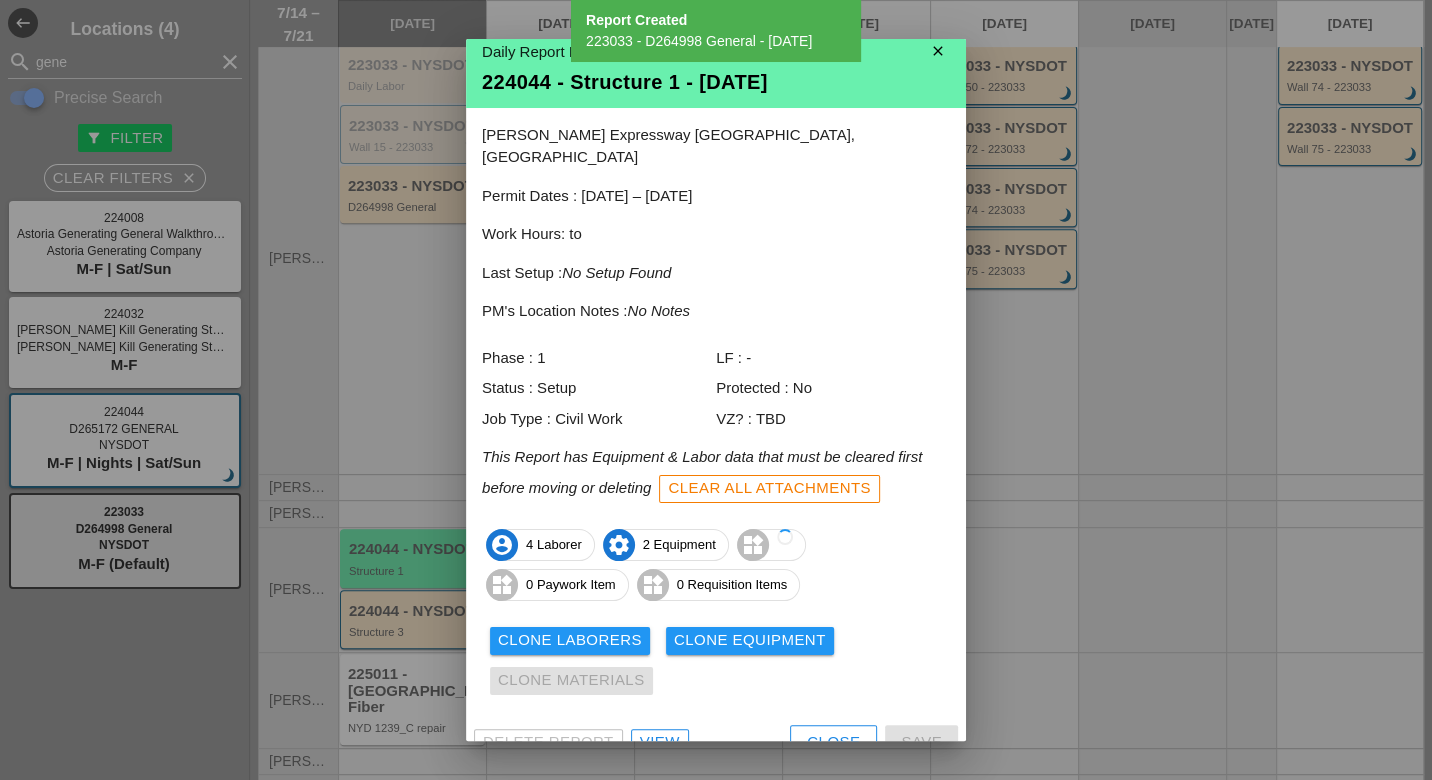 scroll, scrollTop: 17, scrollLeft: 0, axis: vertical 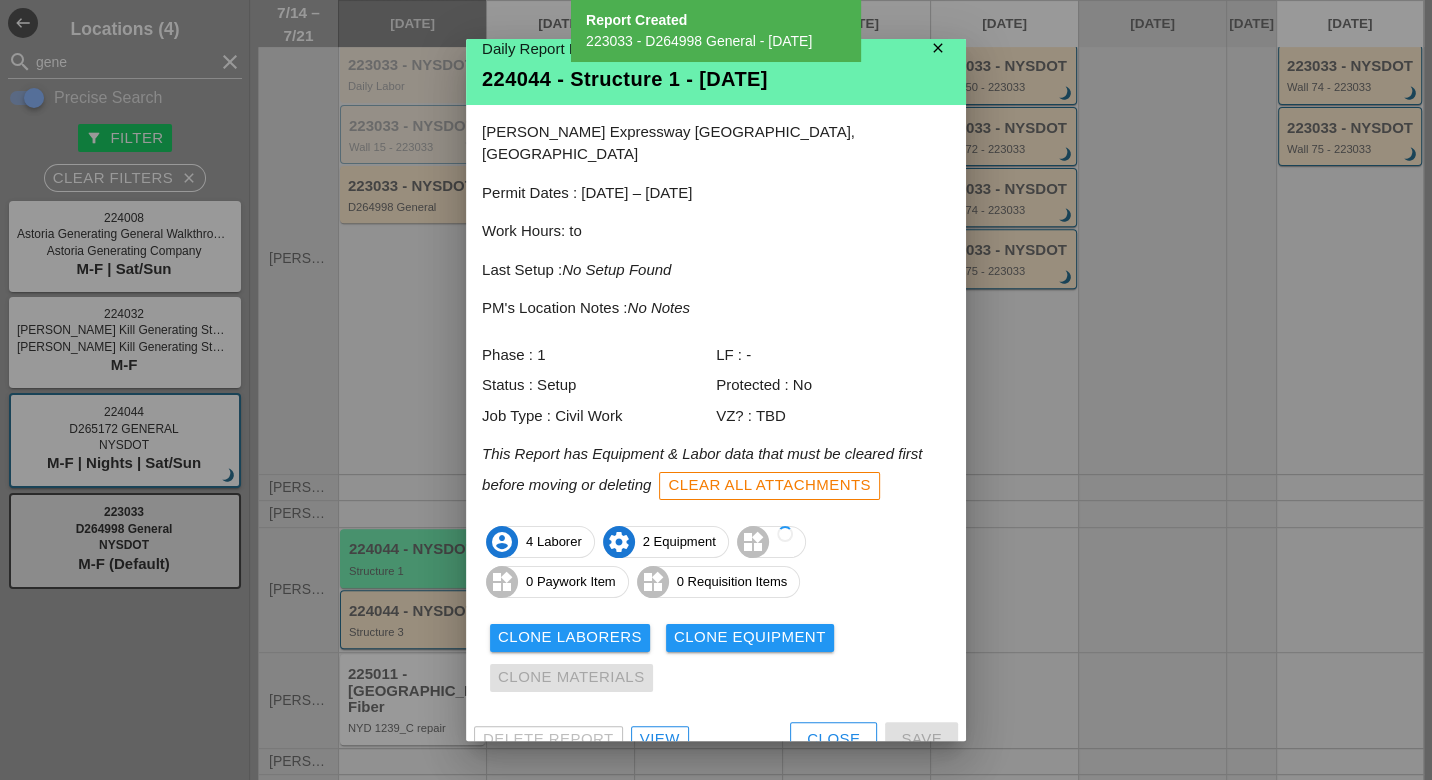 click on "View" at bounding box center (660, 739) 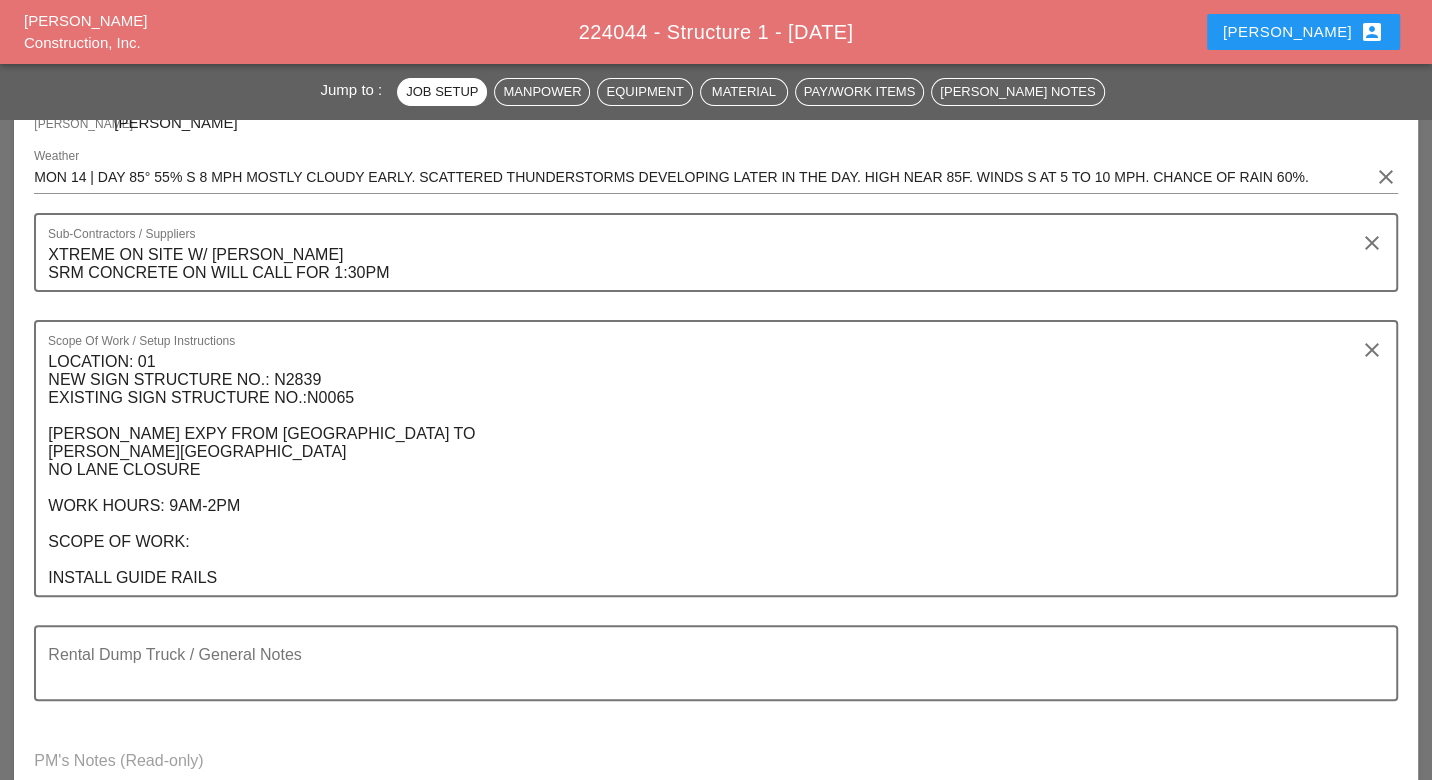 scroll, scrollTop: 0, scrollLeft: 0, axis: both 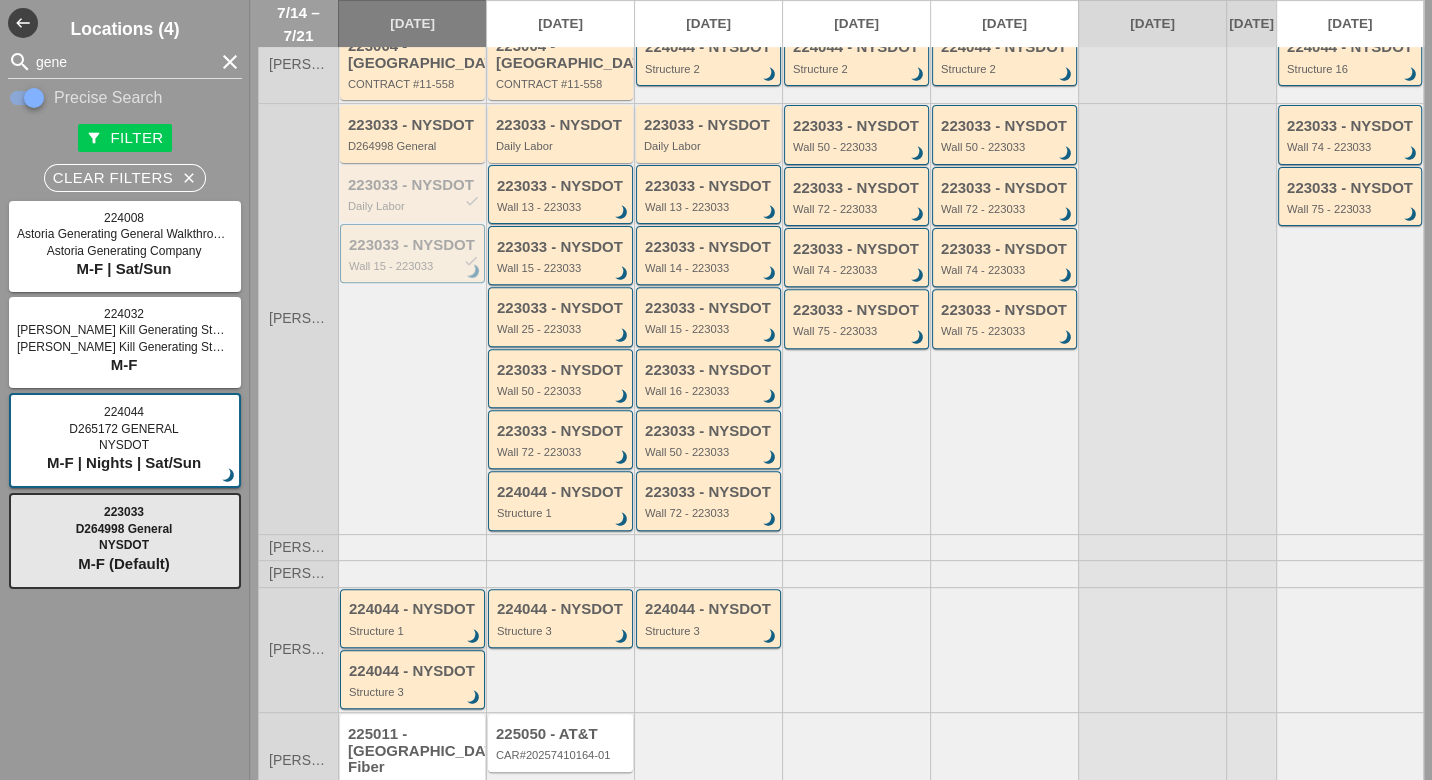 type 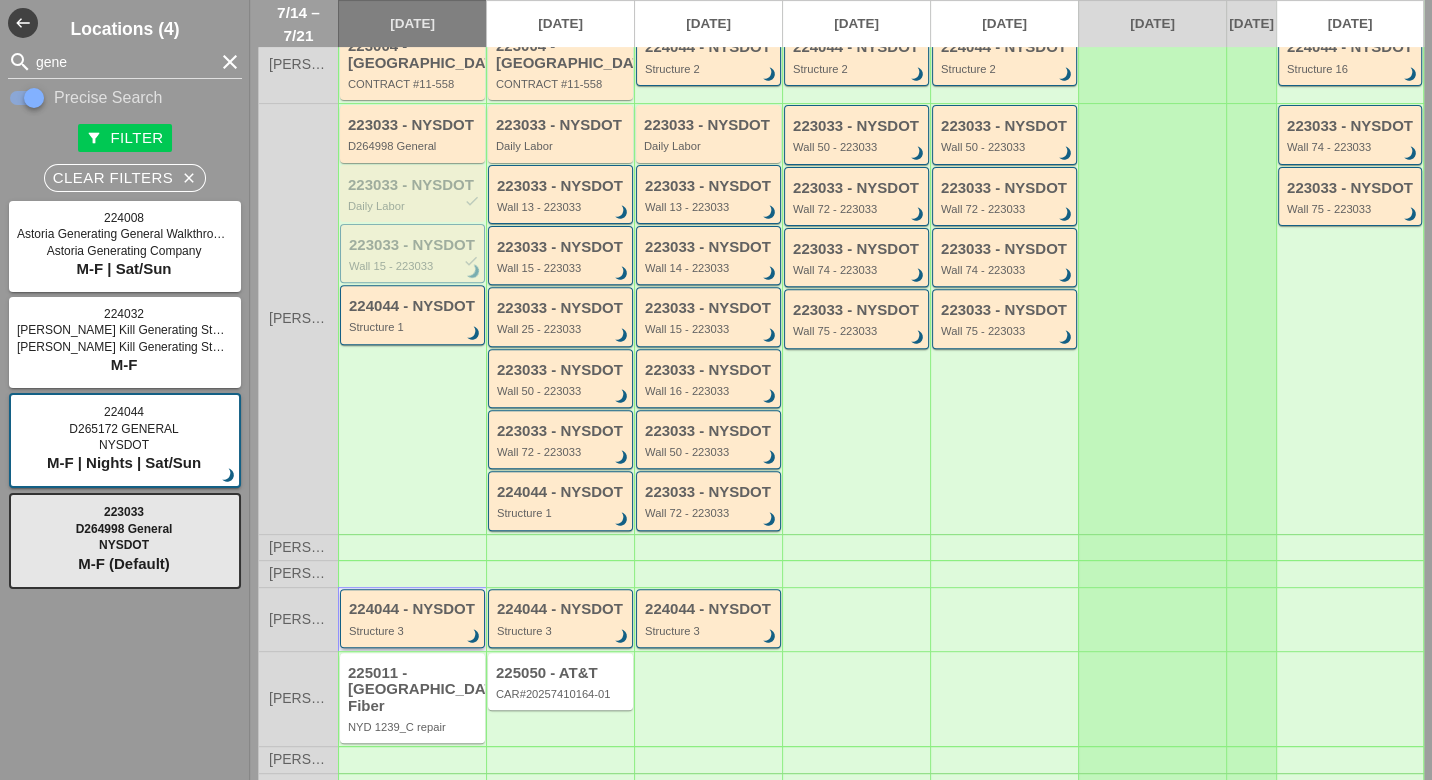 scroll, scrollTop: 443, scrollLeft: 0, axis: vertical 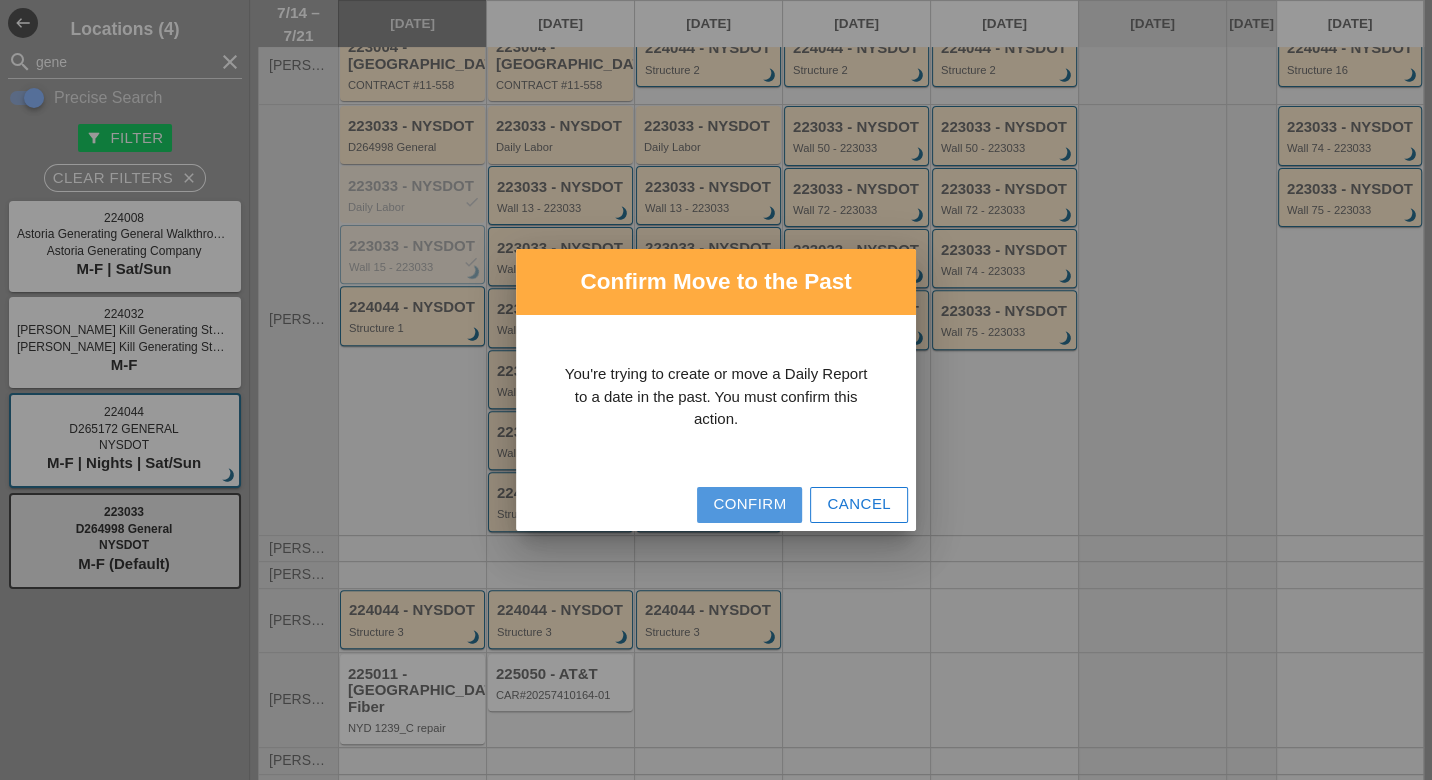 click on "Confirm" at bounding box center [749, 504] 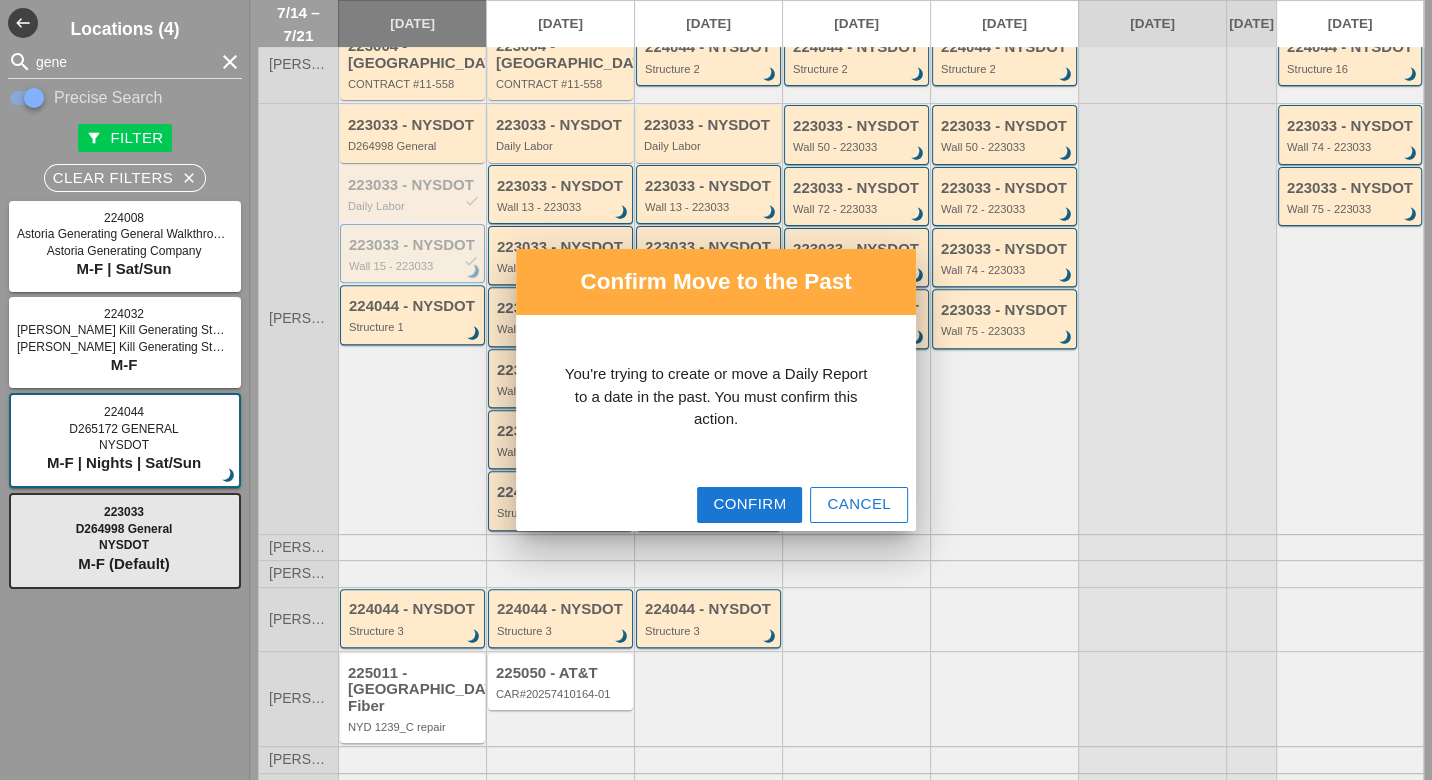 scroll, scrollTop: 443, scrollLeft: 0, axis: vertical 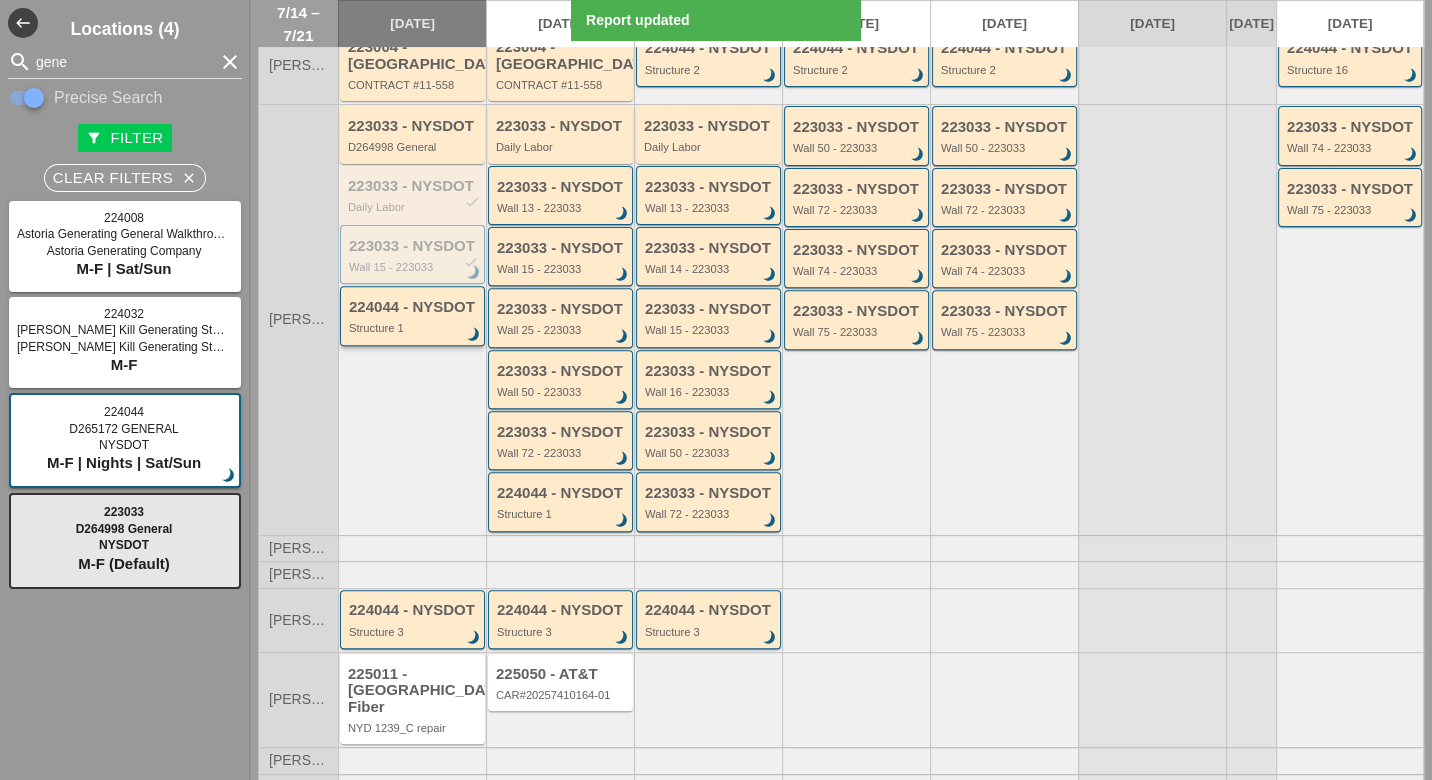 click on "224044 - NYSDOT" at bounding box center (414, 307) 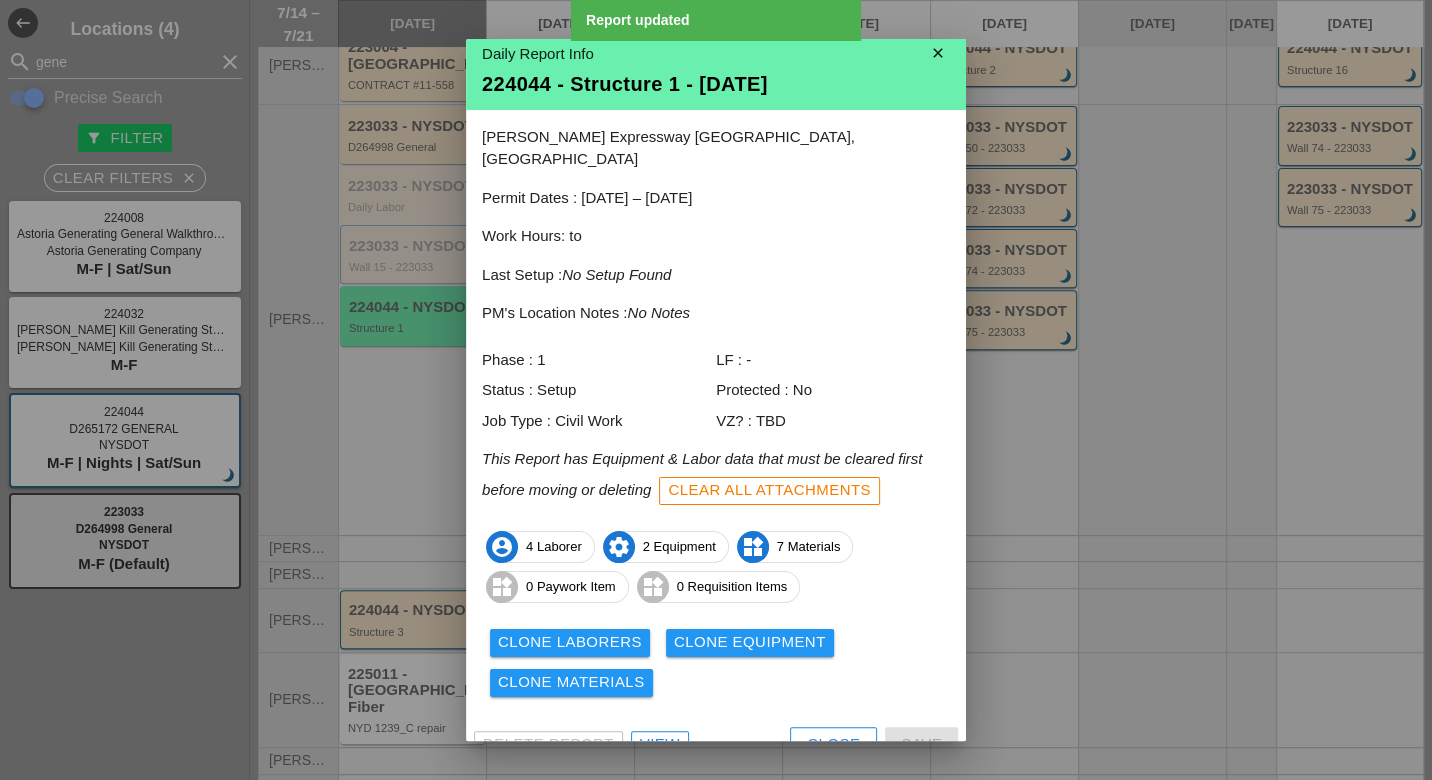 scroll, scrollTop: 17, scrollLeft: 0, axis: vertical 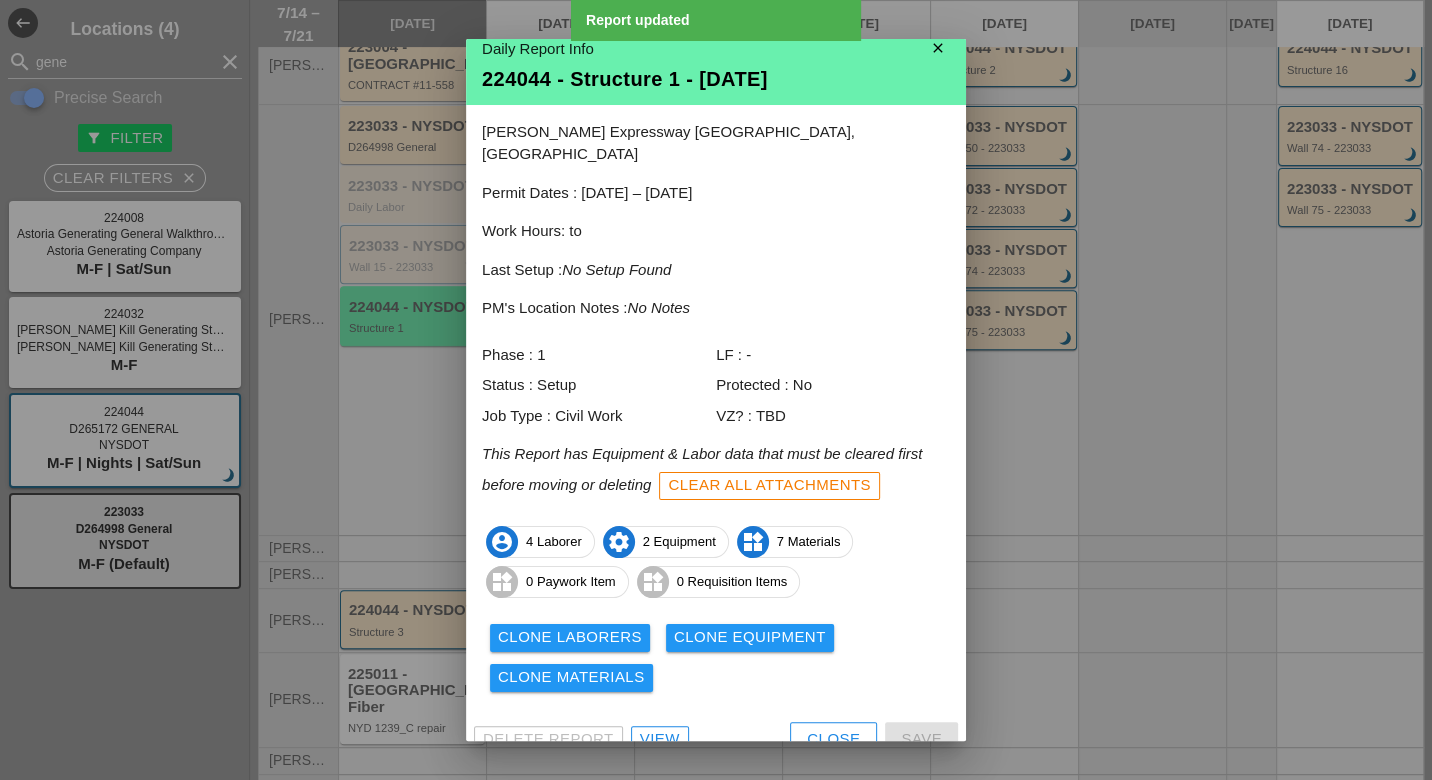 click on "View" at bounding box center [660, 739] 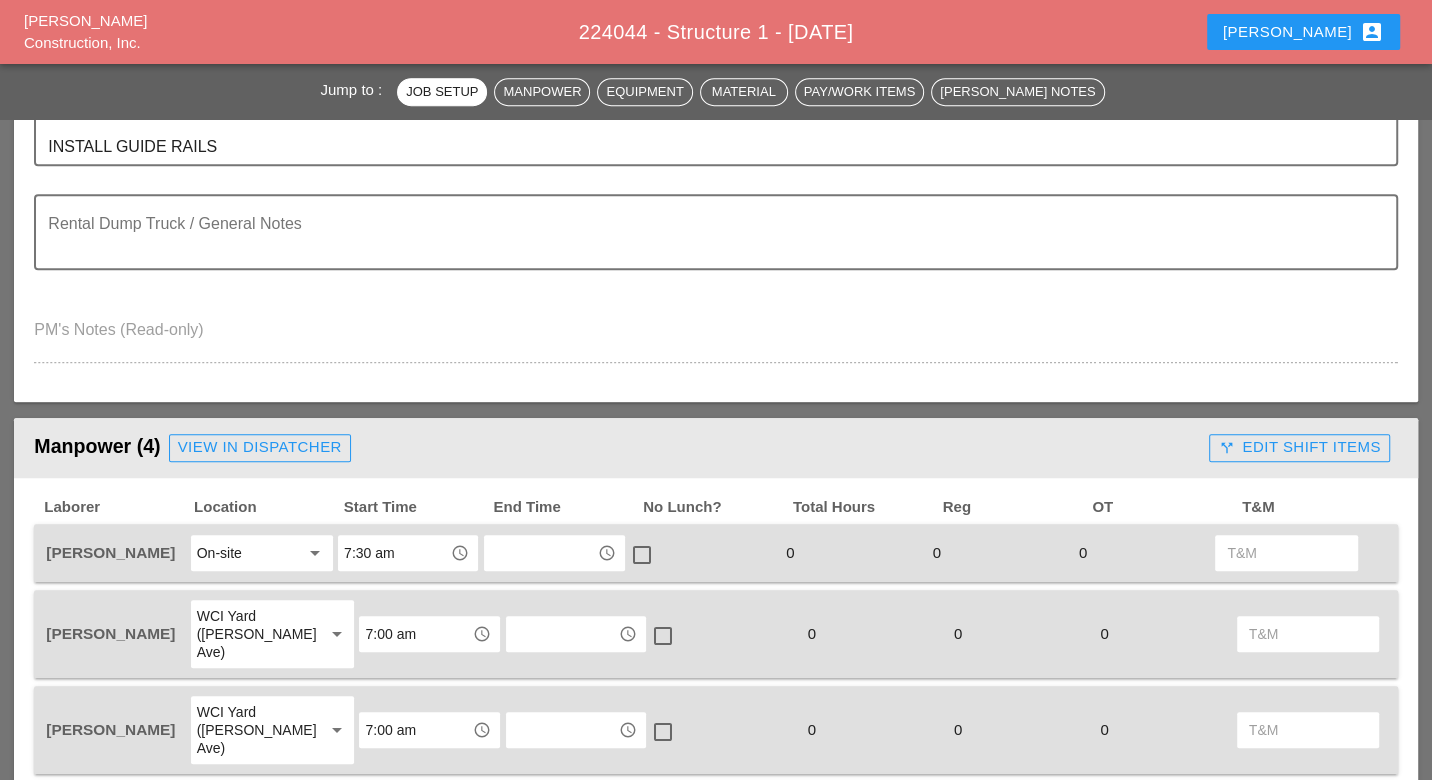 scroll, scrollTop: 888, scrollLeft: 0, axis: vertical 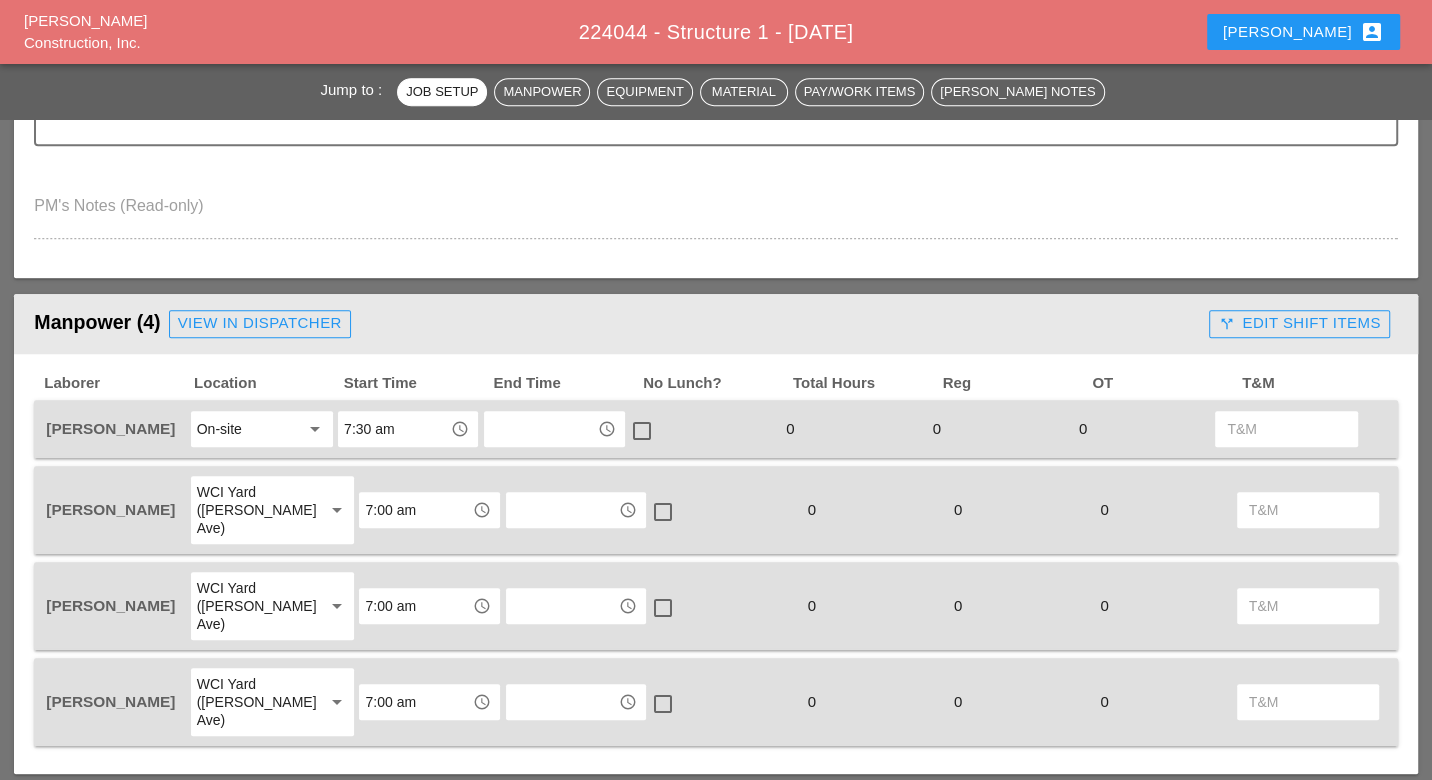 click at bounding box center (540, 429) 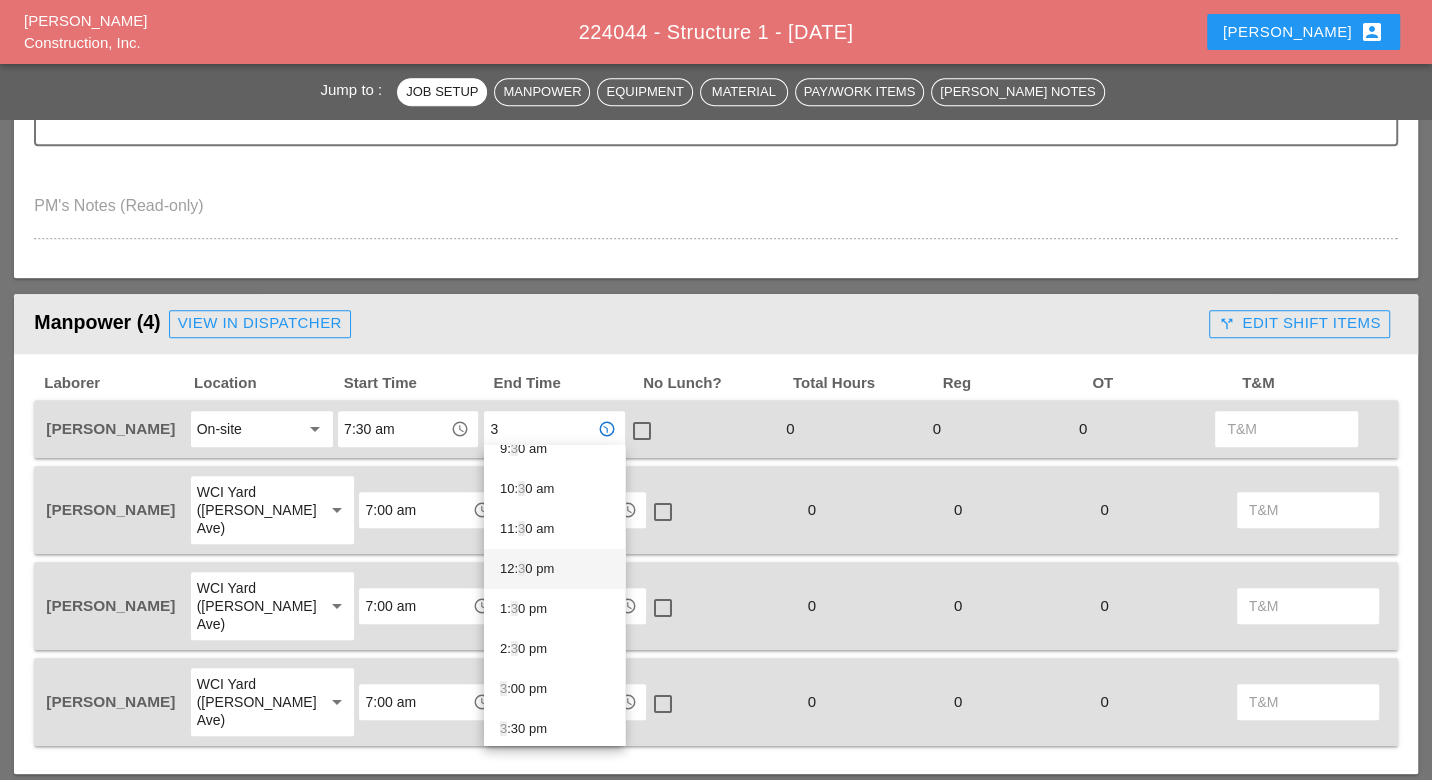 scroll, scrollTop: 444, scrollLeft: 0, axis: vertical 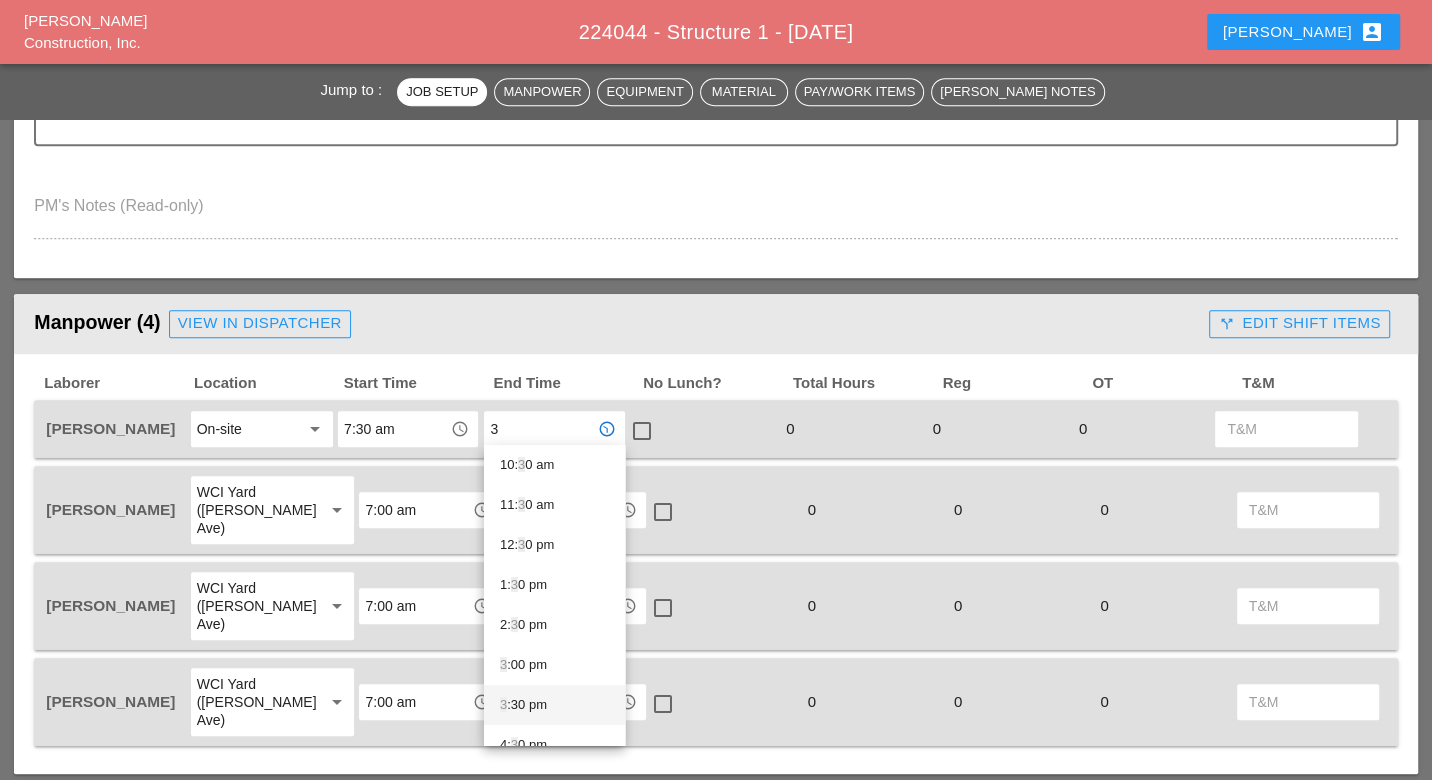 click on "3 :30 pm" at bounding box center [554, 705] 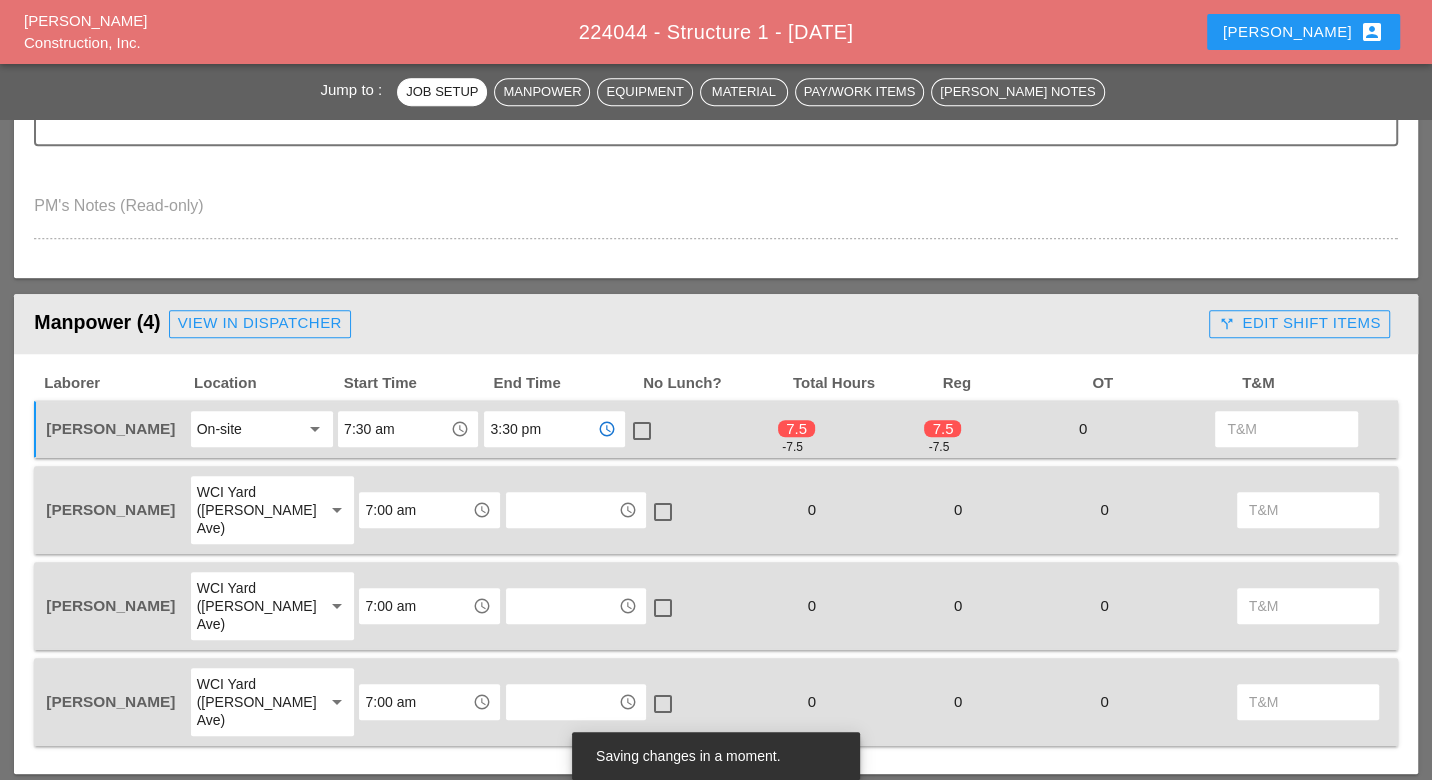 type on "3:30 pm" 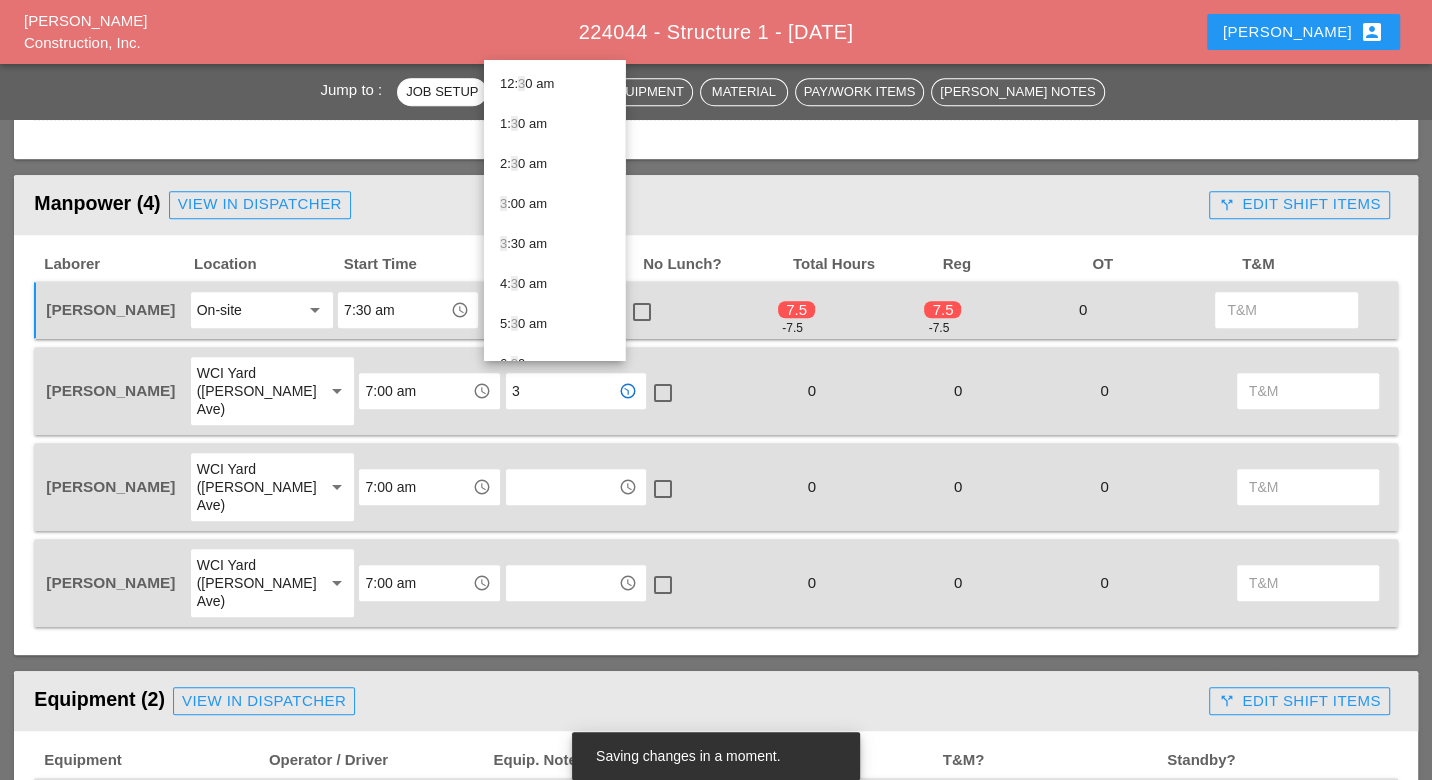 scroll, scrollTop: 888, scrollLeft: 0, axis: vertical 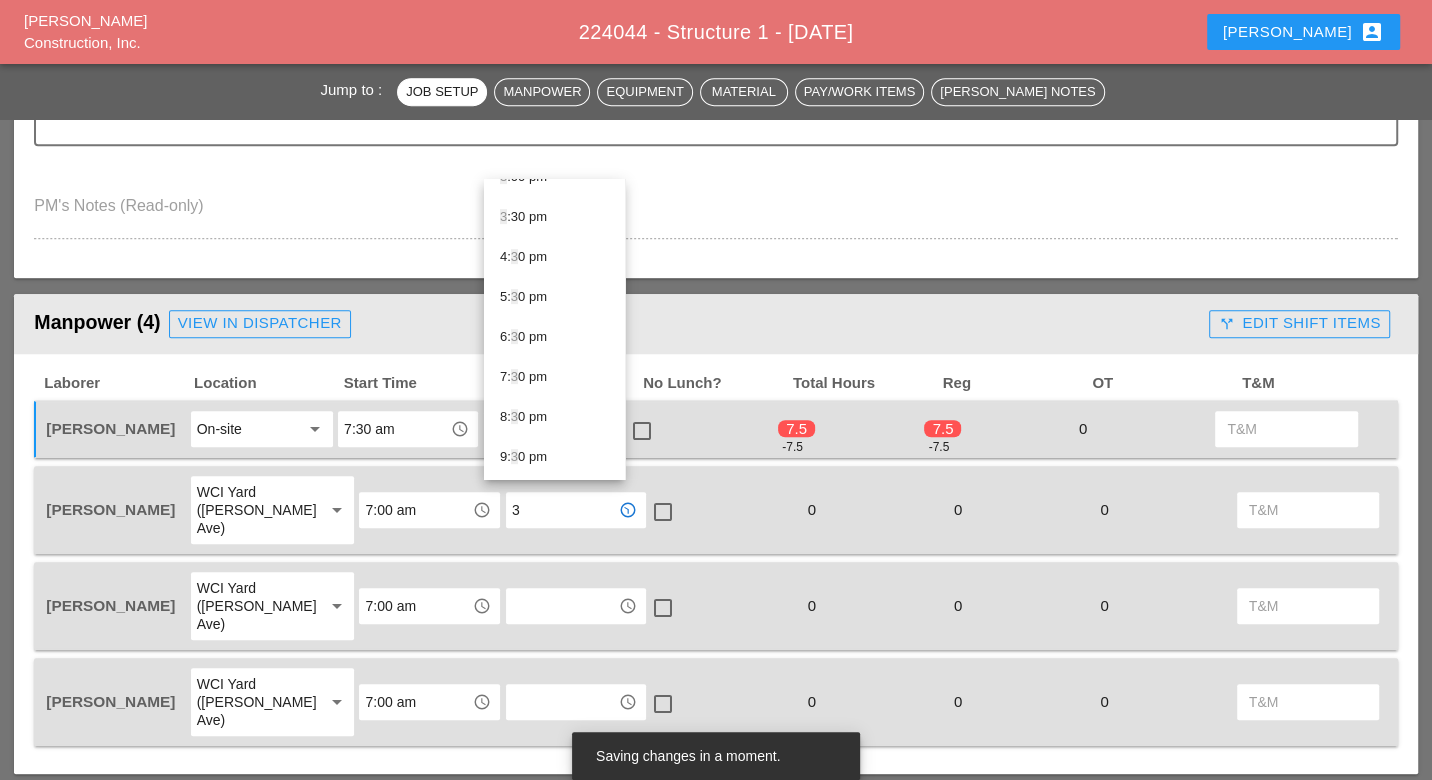 click on "3 :30 pm" at bounding box center (554, 217) 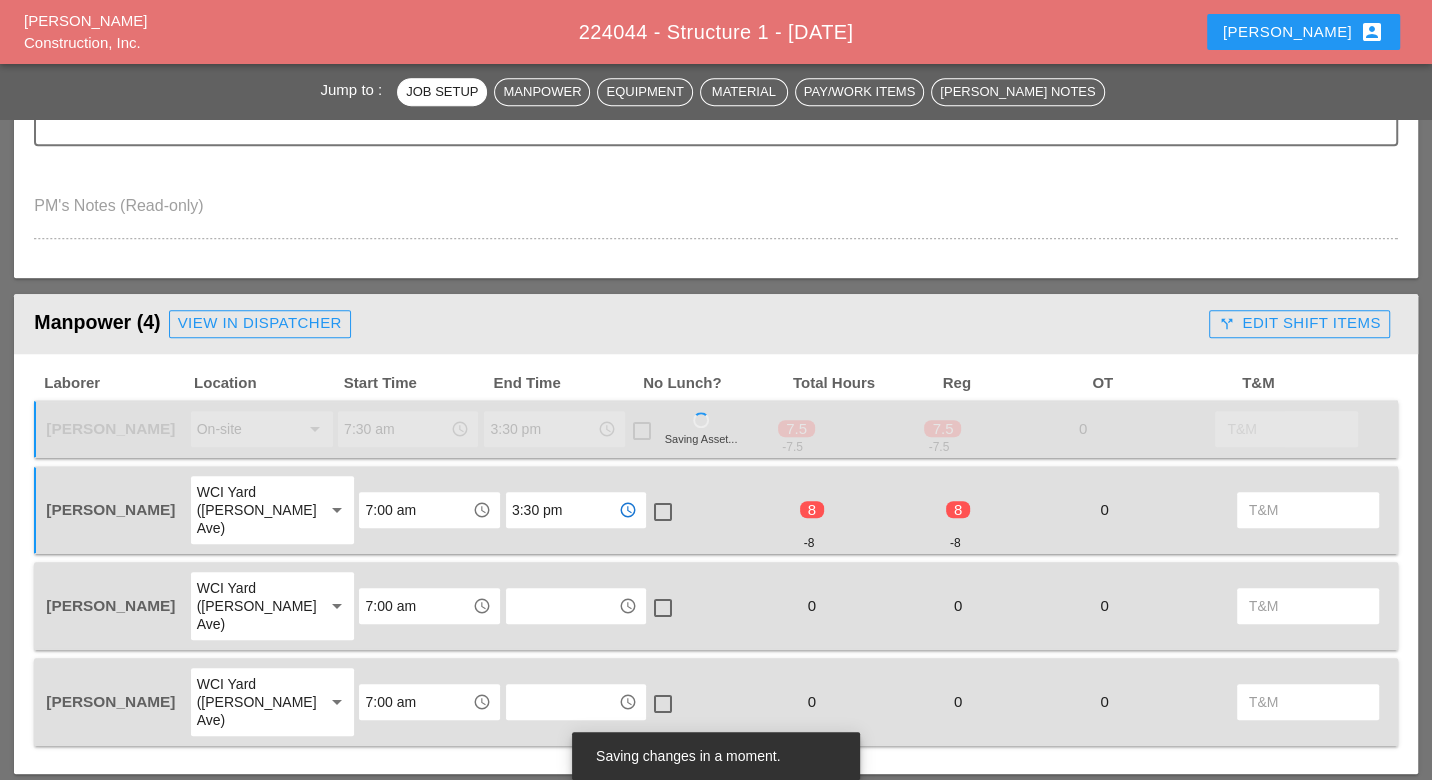 type on "3:30 pm" 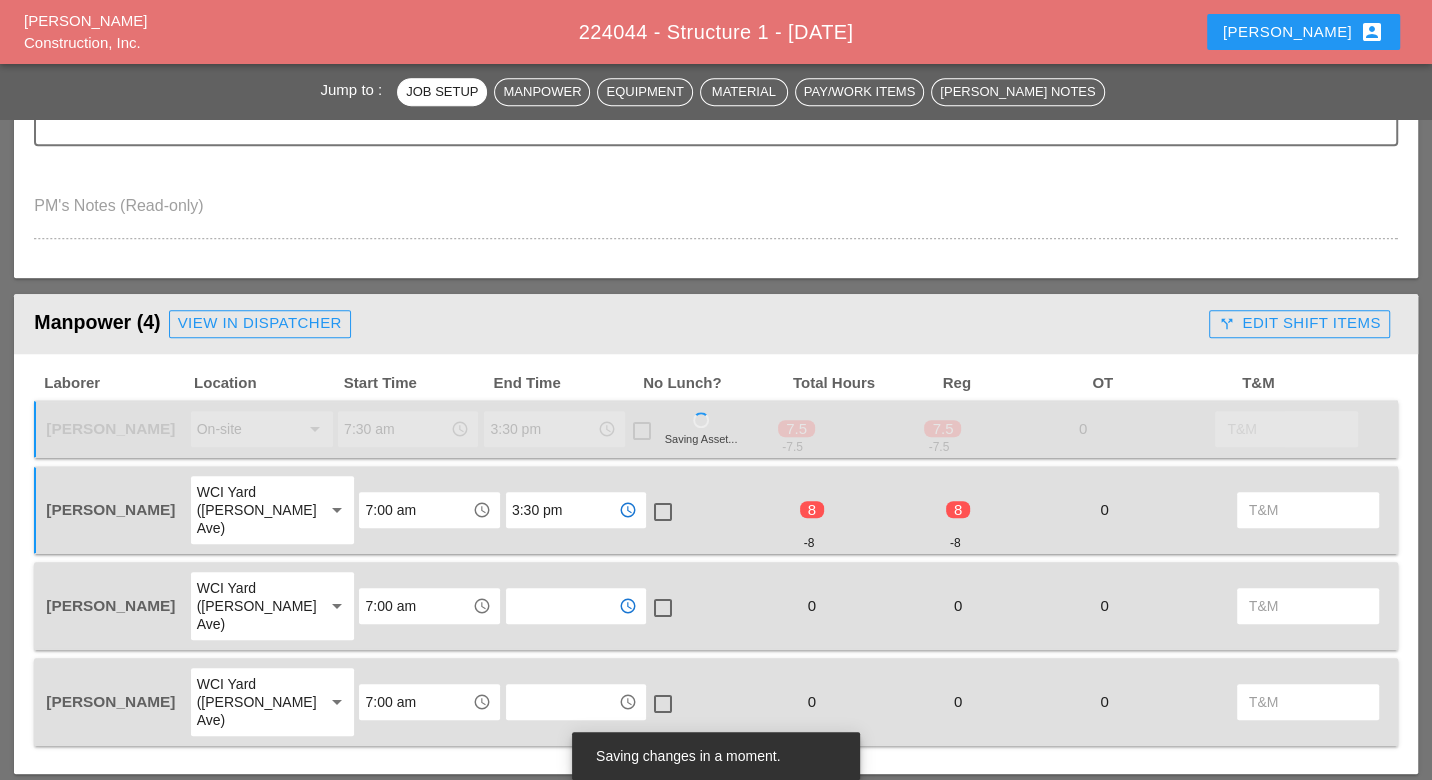 click at bounding box center [562, 606] 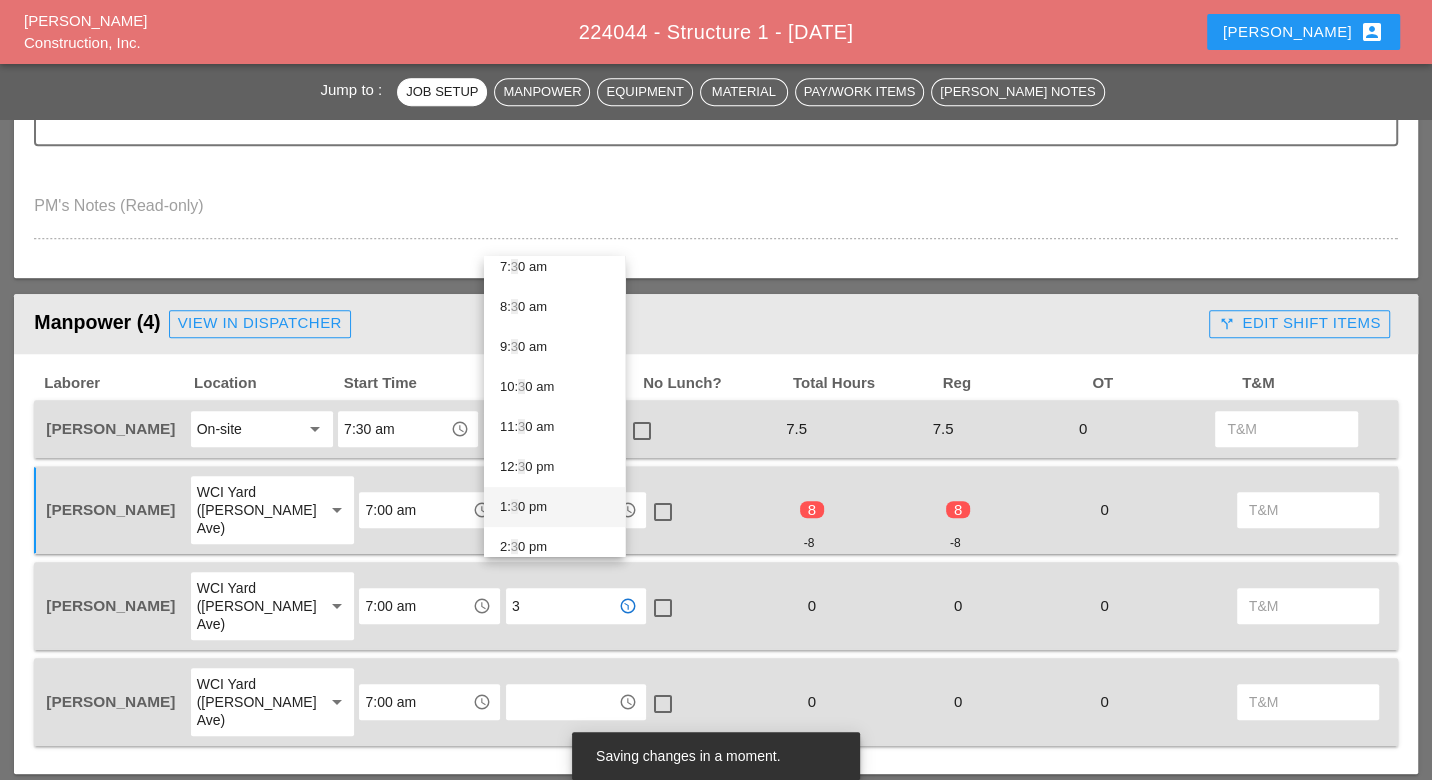 scroll, scrollTop: 444, scrollLeft: 0, axis: vertical 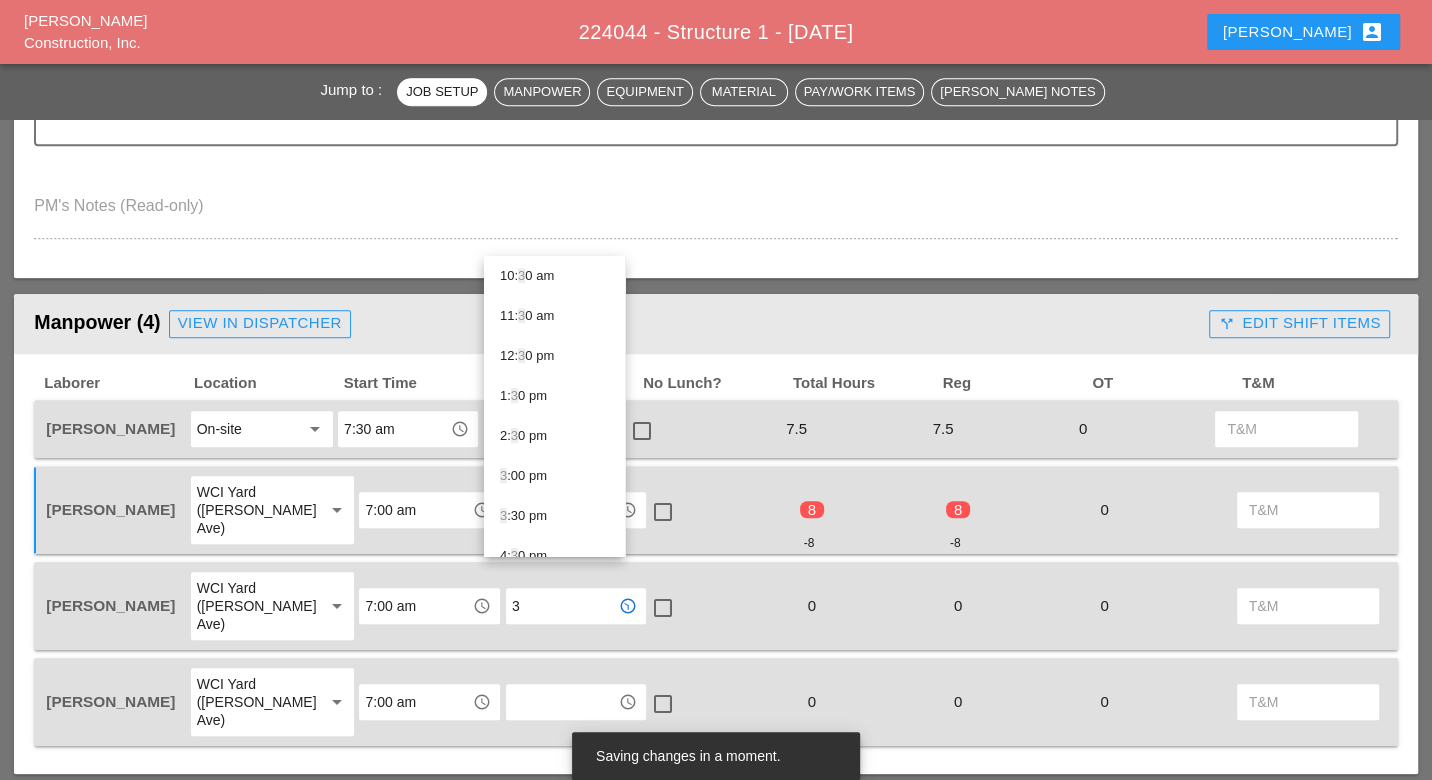 click on "3 :30 pm" at bounding box center (554, 516) 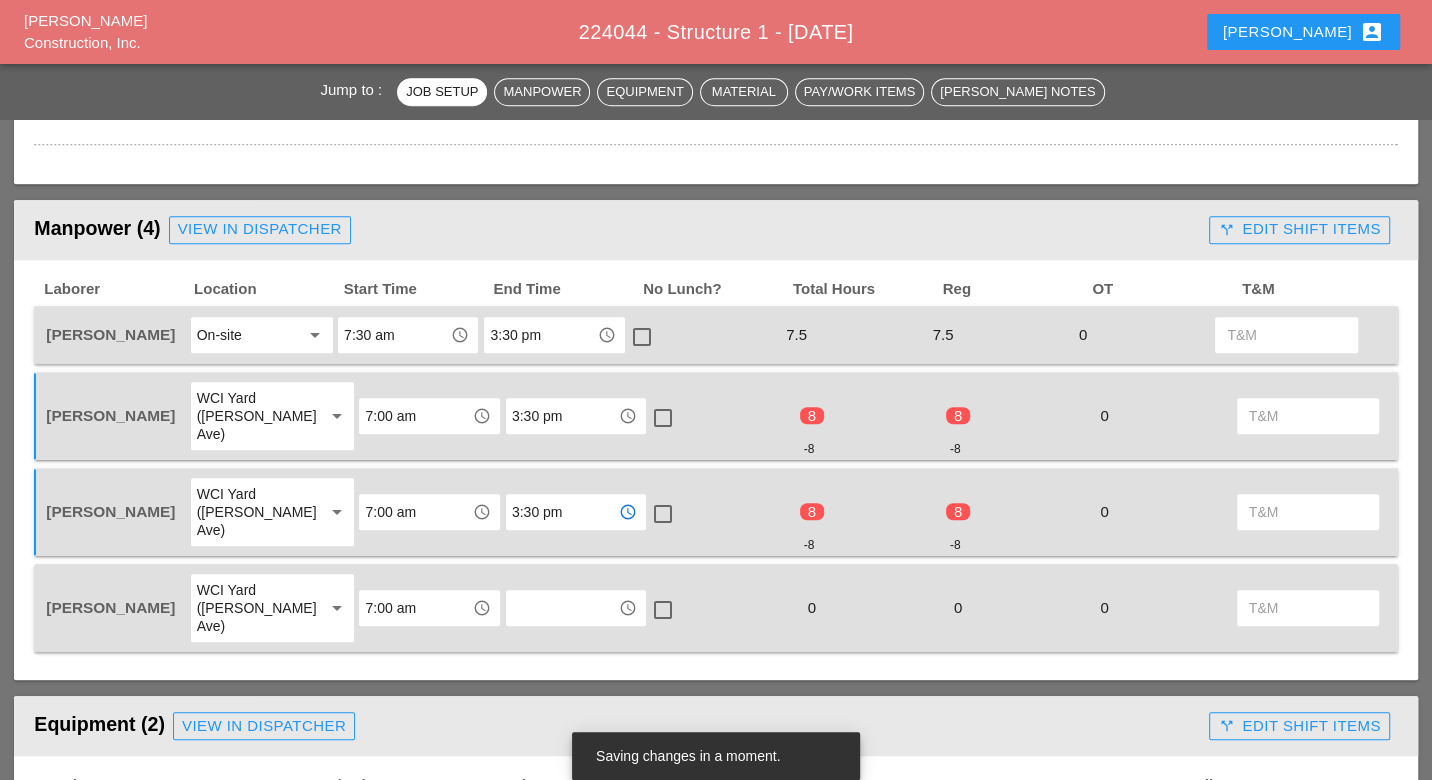scroll, scrollTop: 1111, scrollLeft: 0, axis: vertical 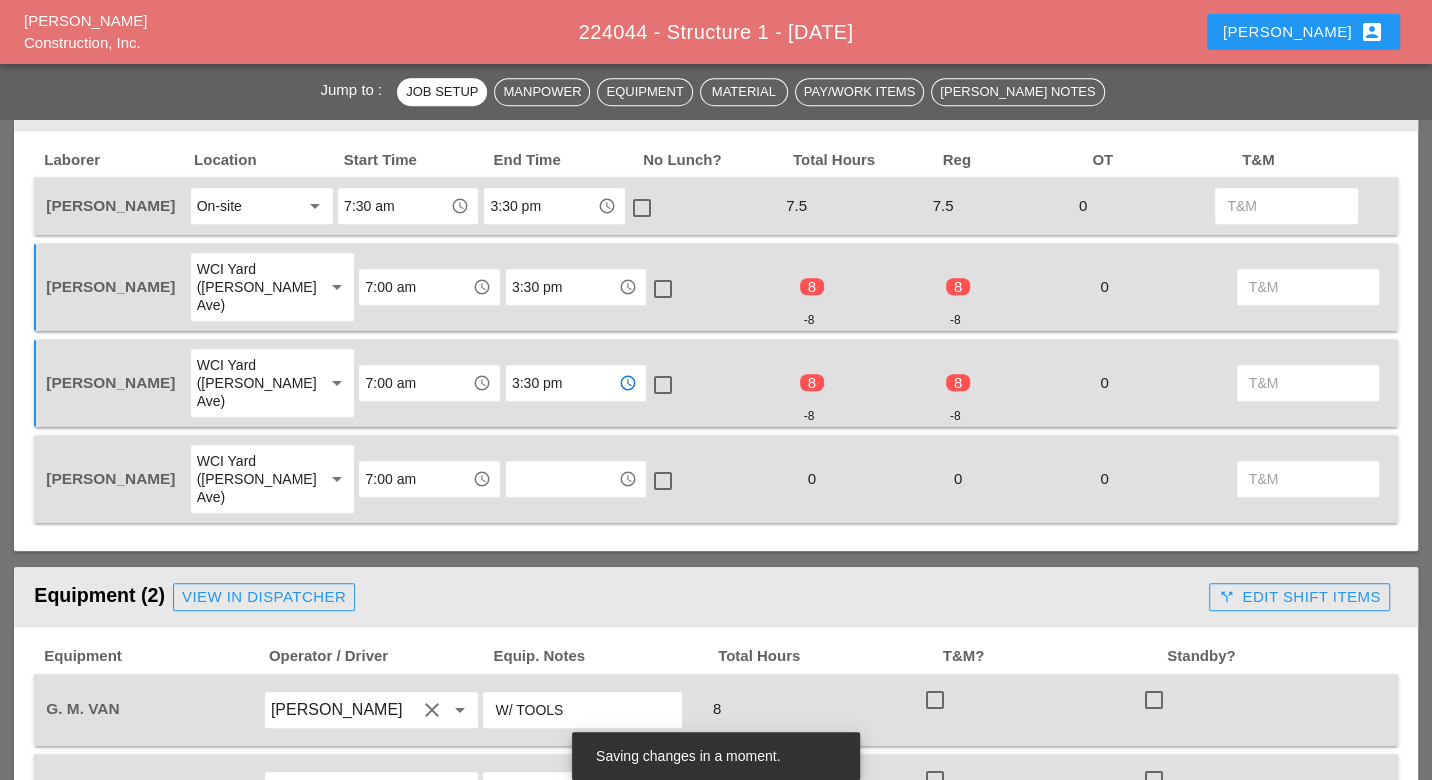 type on "3:30 pm" 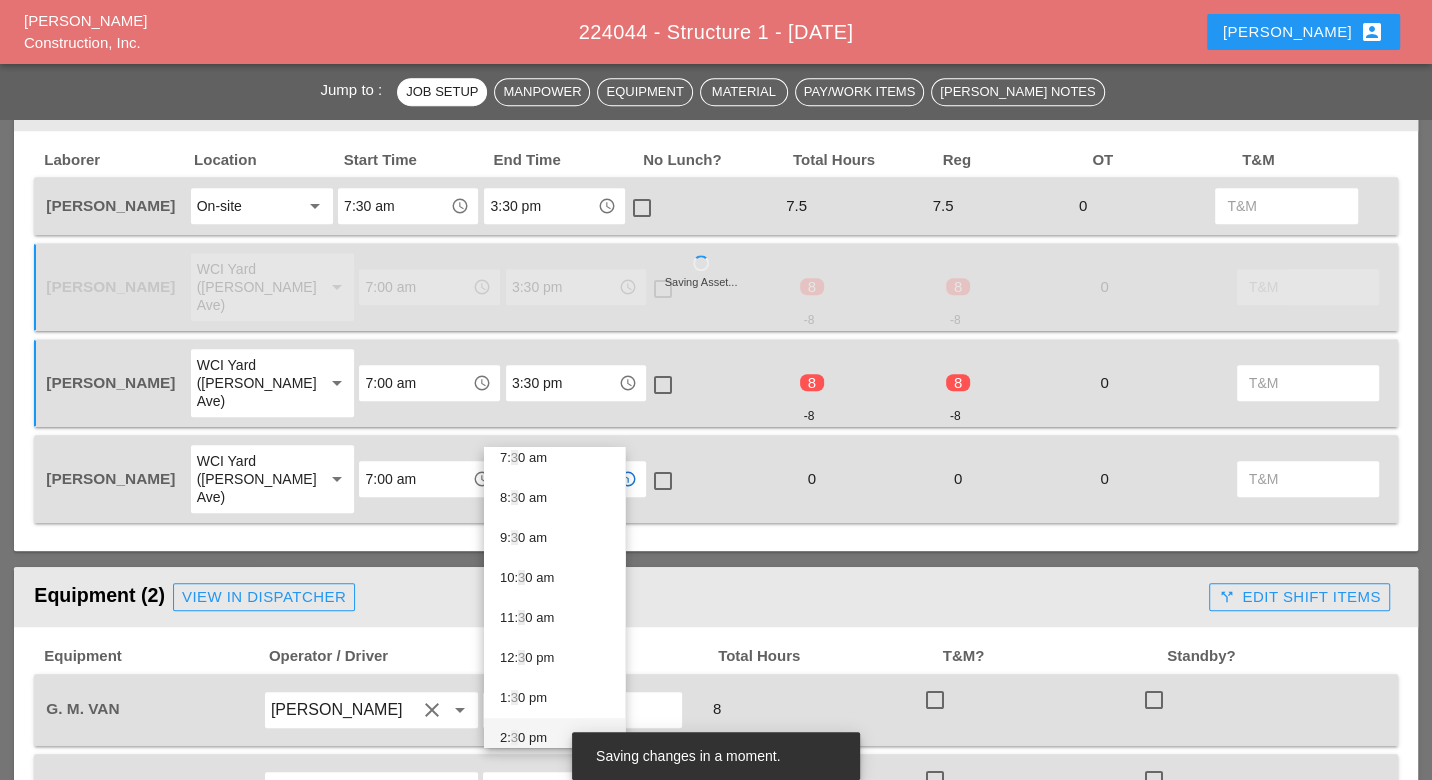 scroll, scrollTop: 444, scrollLeft: 0, axis: vertical 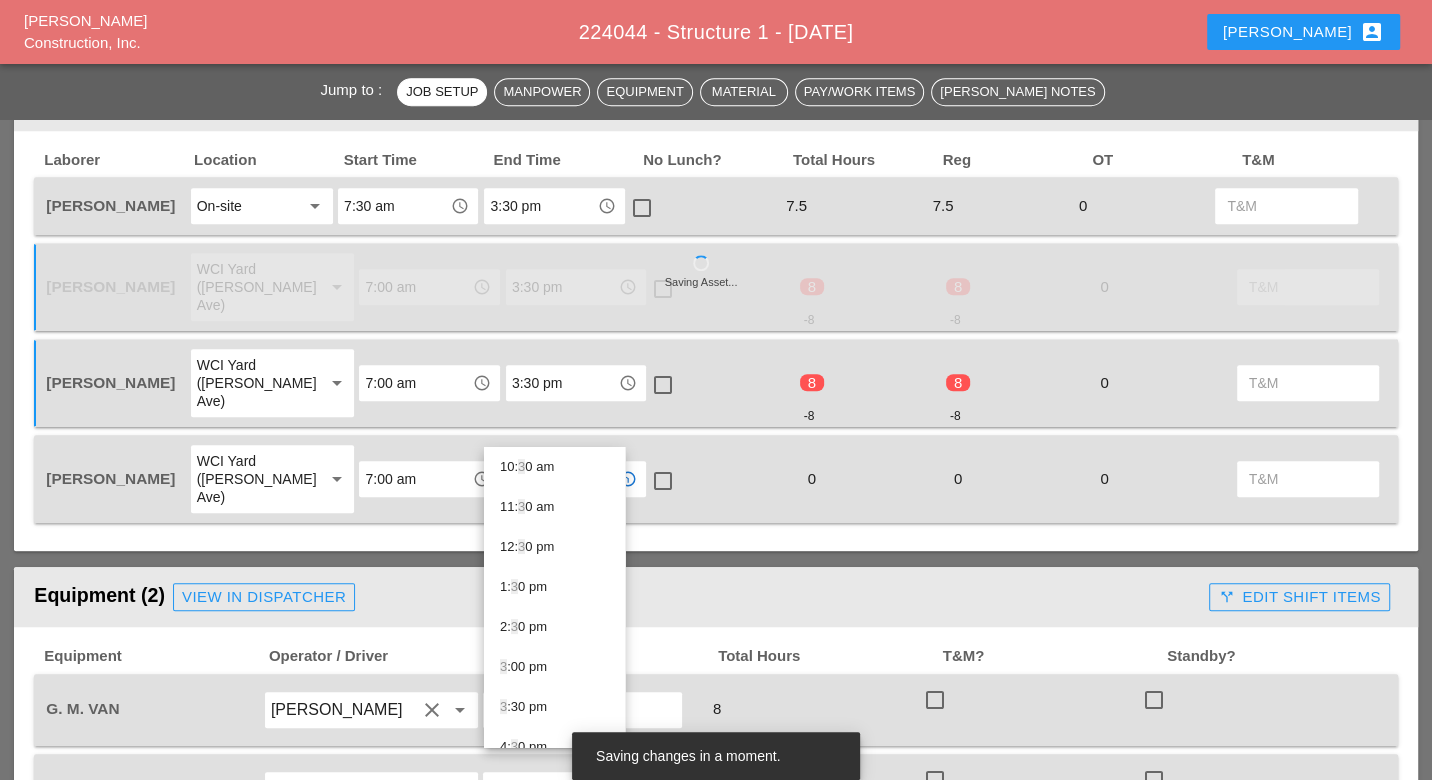 drag, startPoint x: 529, startPoint y: 704, endPoint x: 548, endPoint y: 666, distance: 42.48529 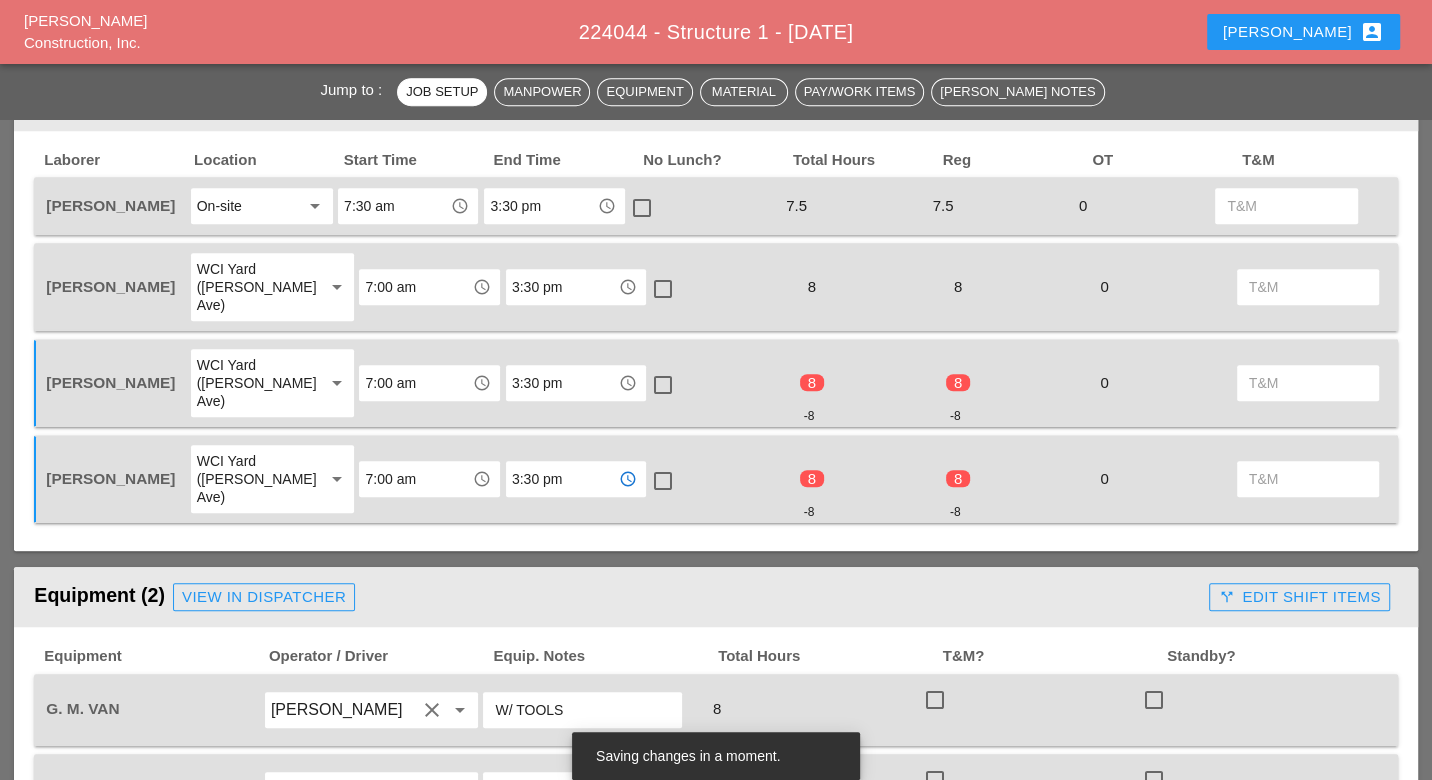 type on "3:30 pm" 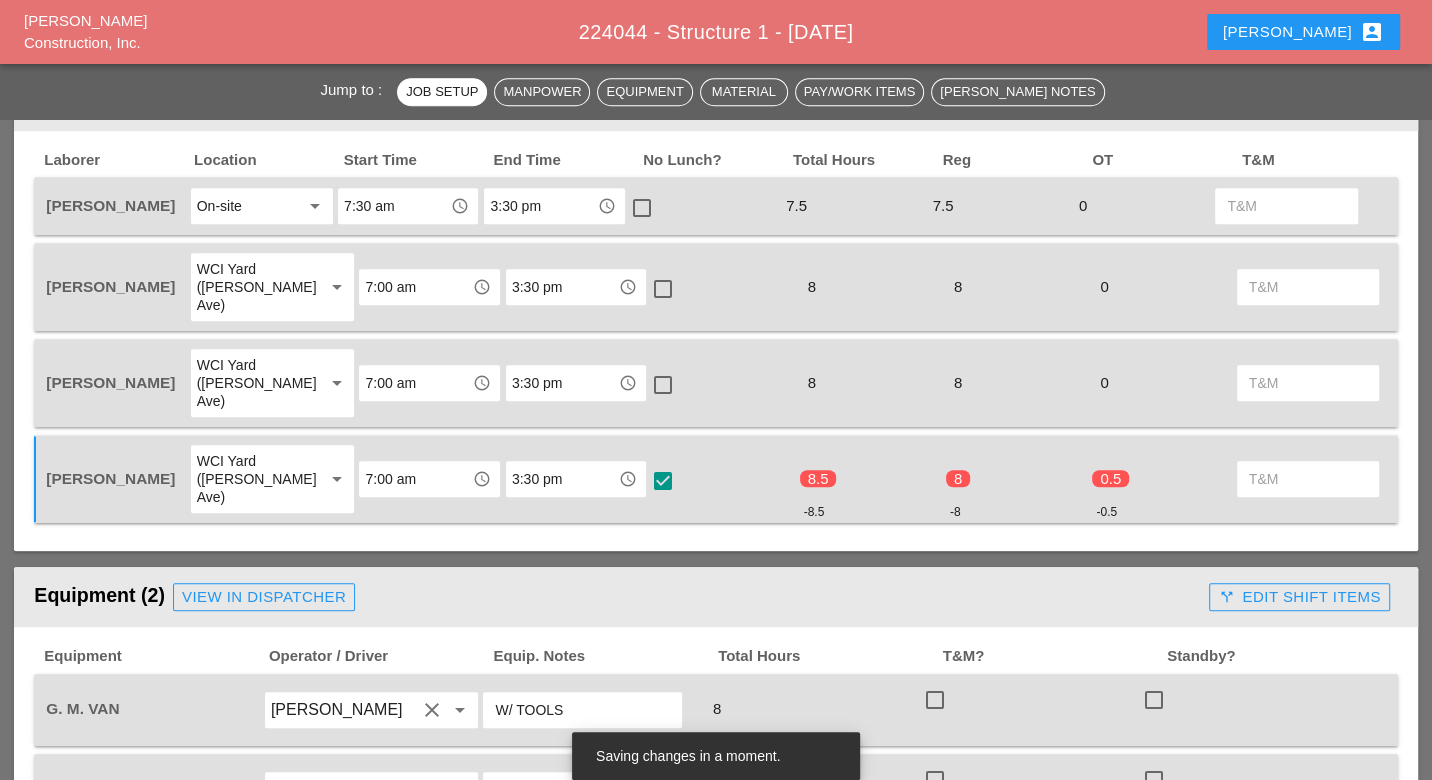 click on "3:30 pm" at bounding box center (540, 206) 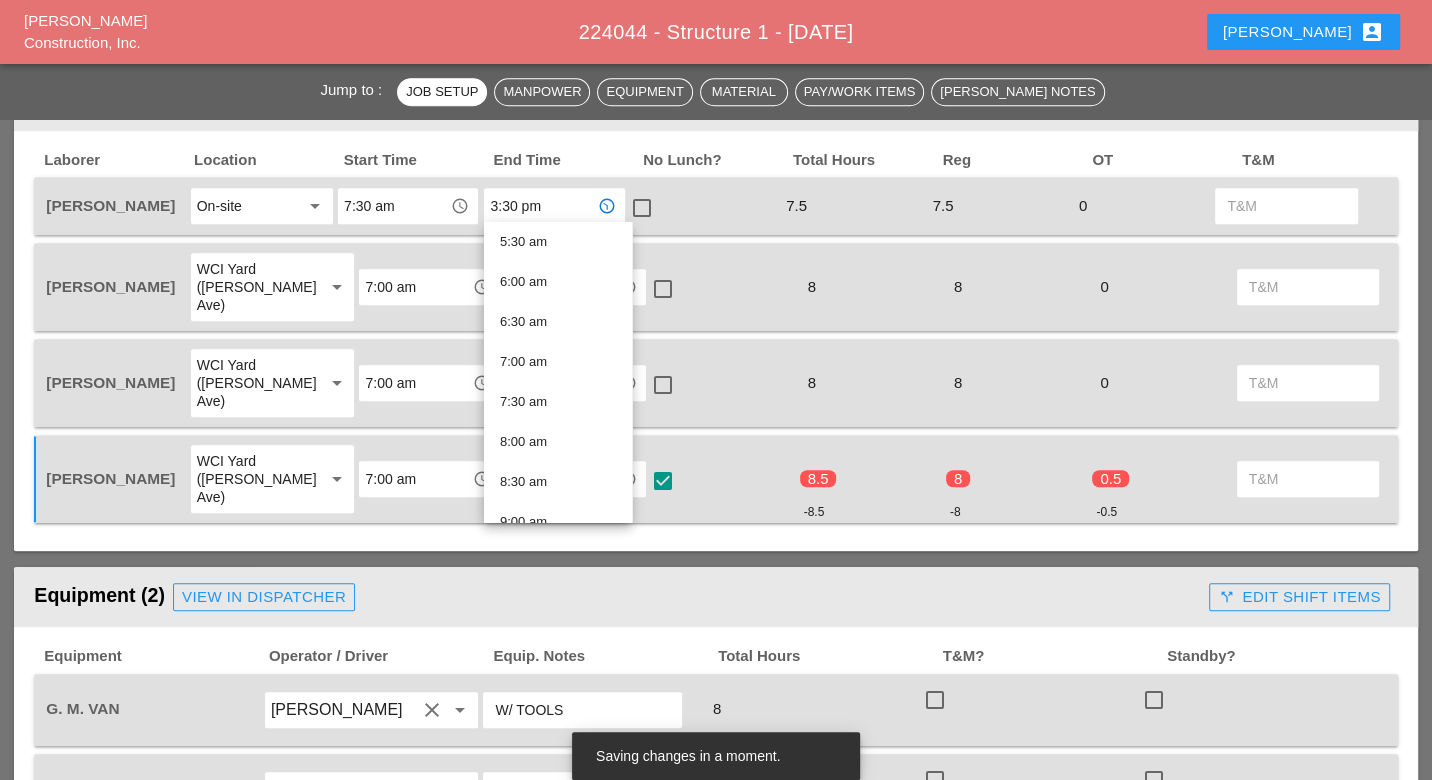 type on "3" 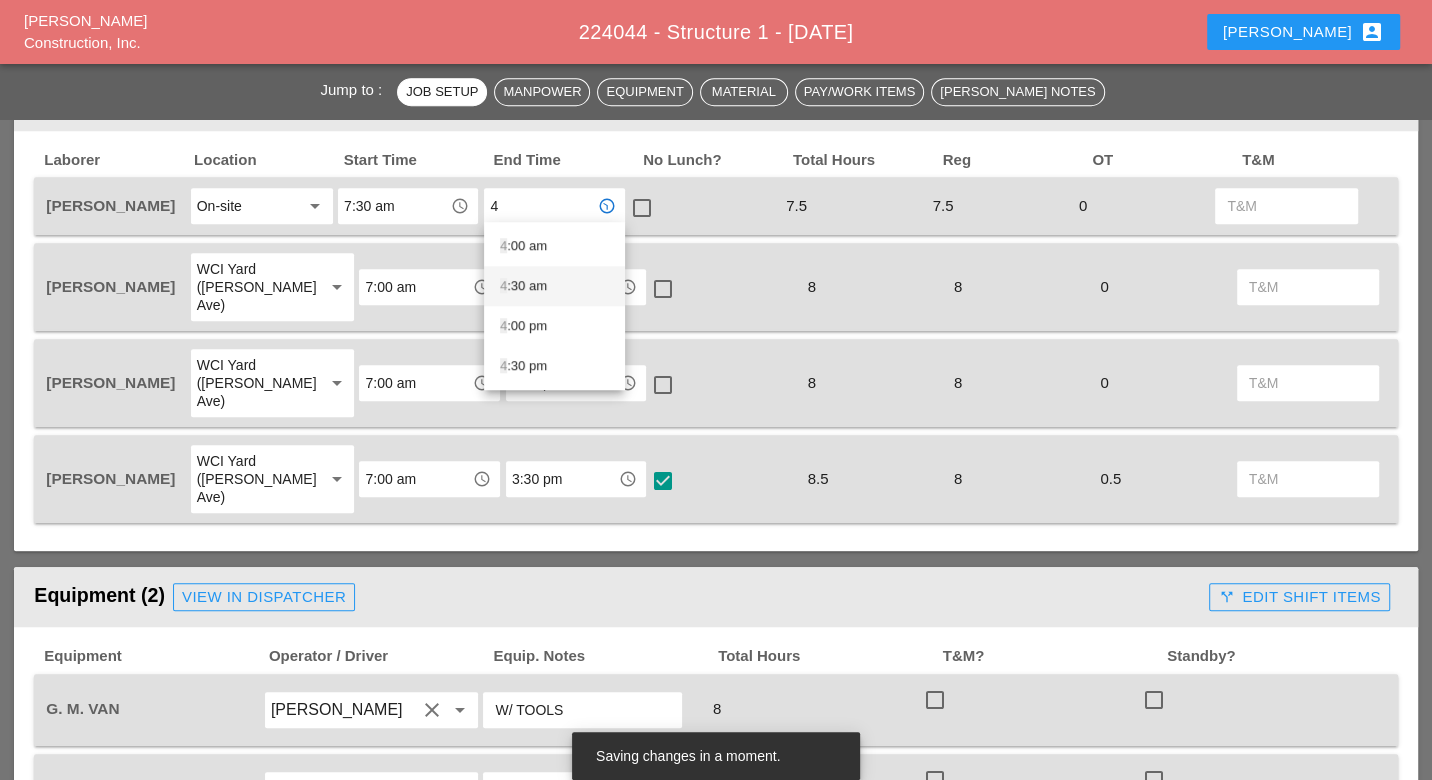 scroll, scrollTop: 0, scrollLeft: 0, axis: both 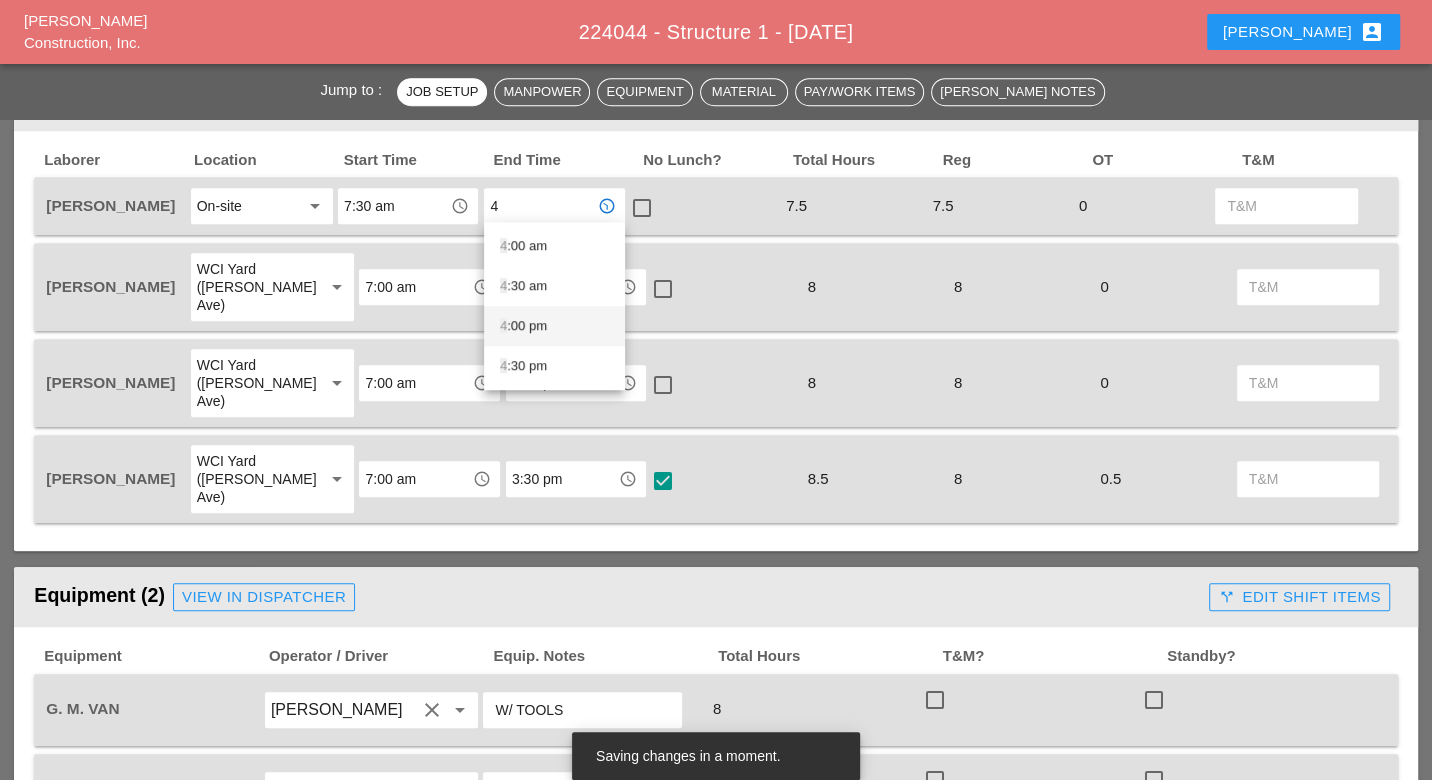 click on "4 :00 pm" at bounding box center [554, 326] 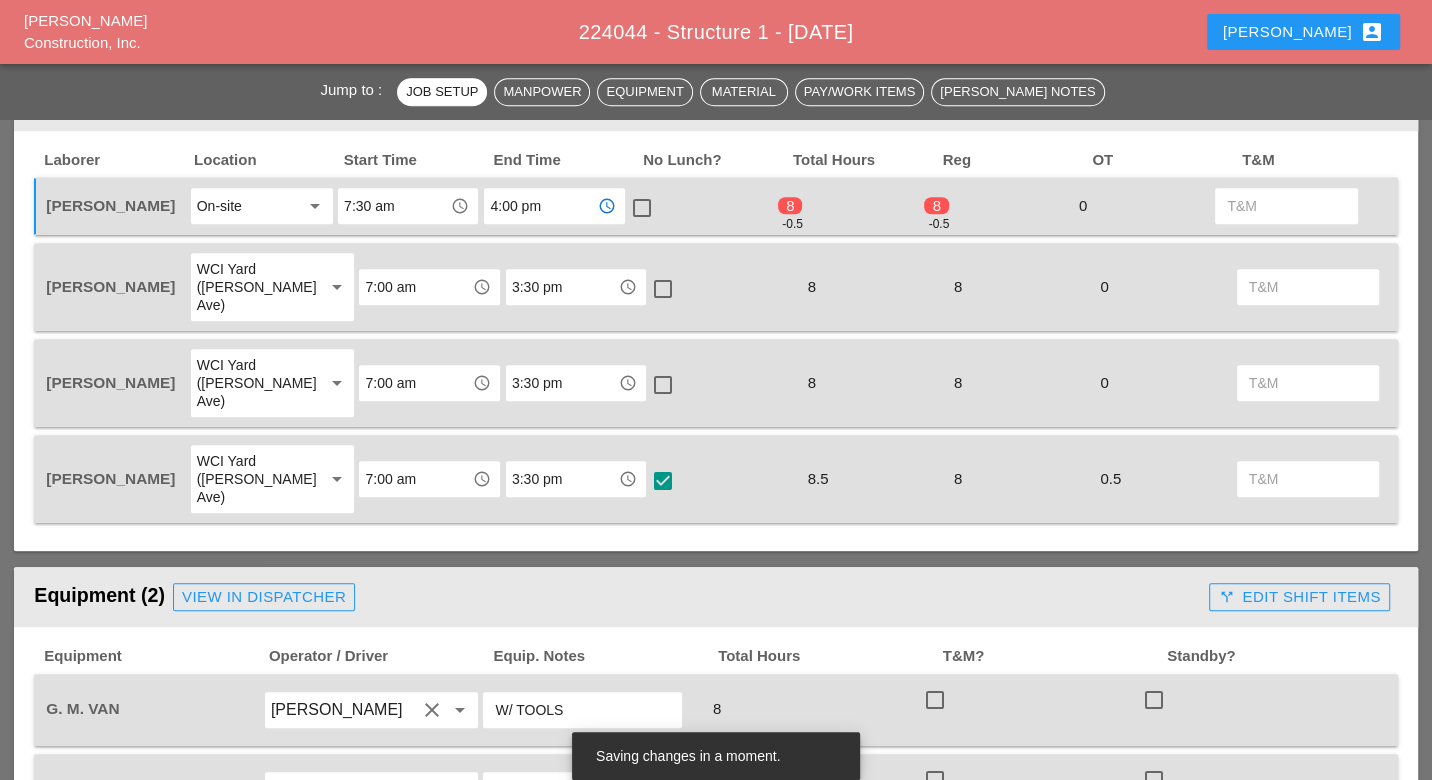 type on "4:00 pm" 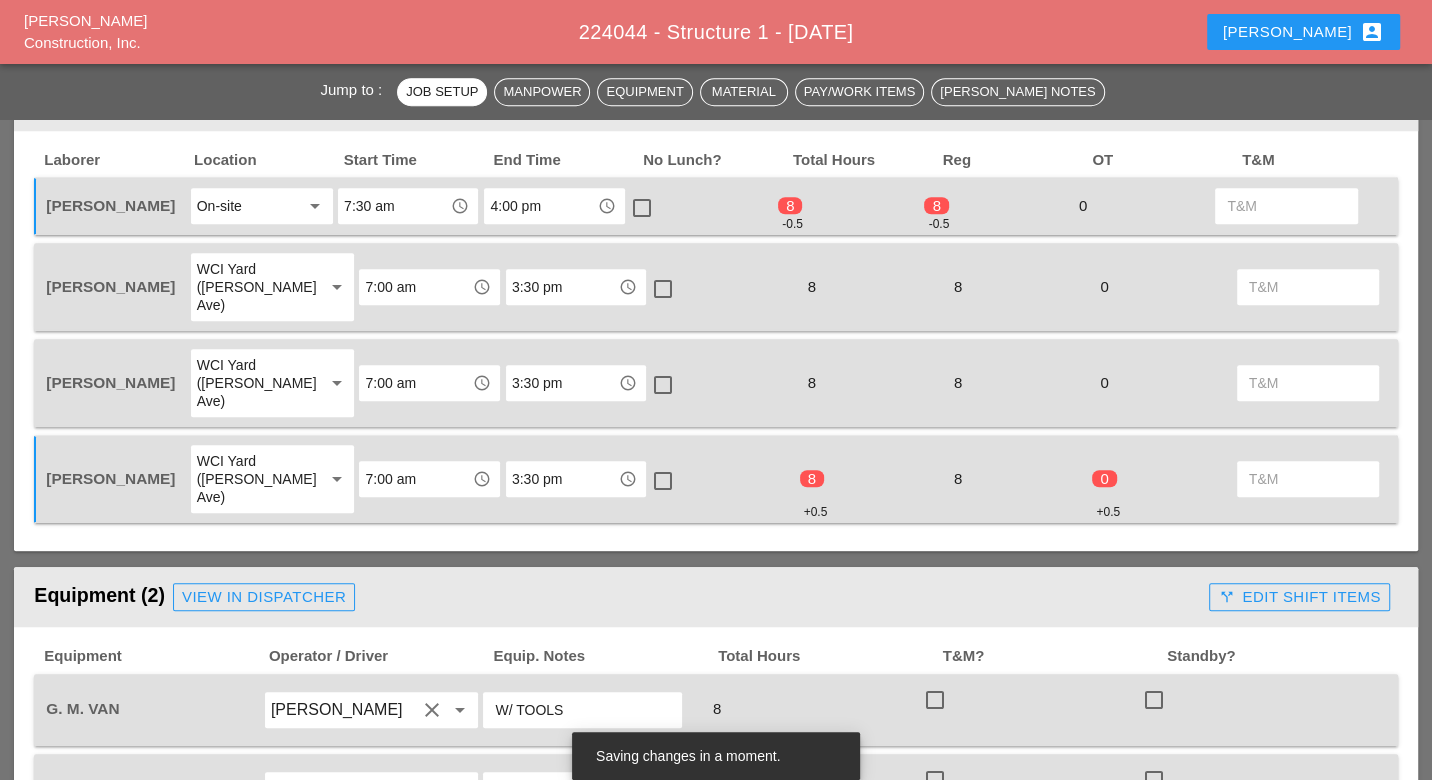 click at bounding box center (1286, 206) 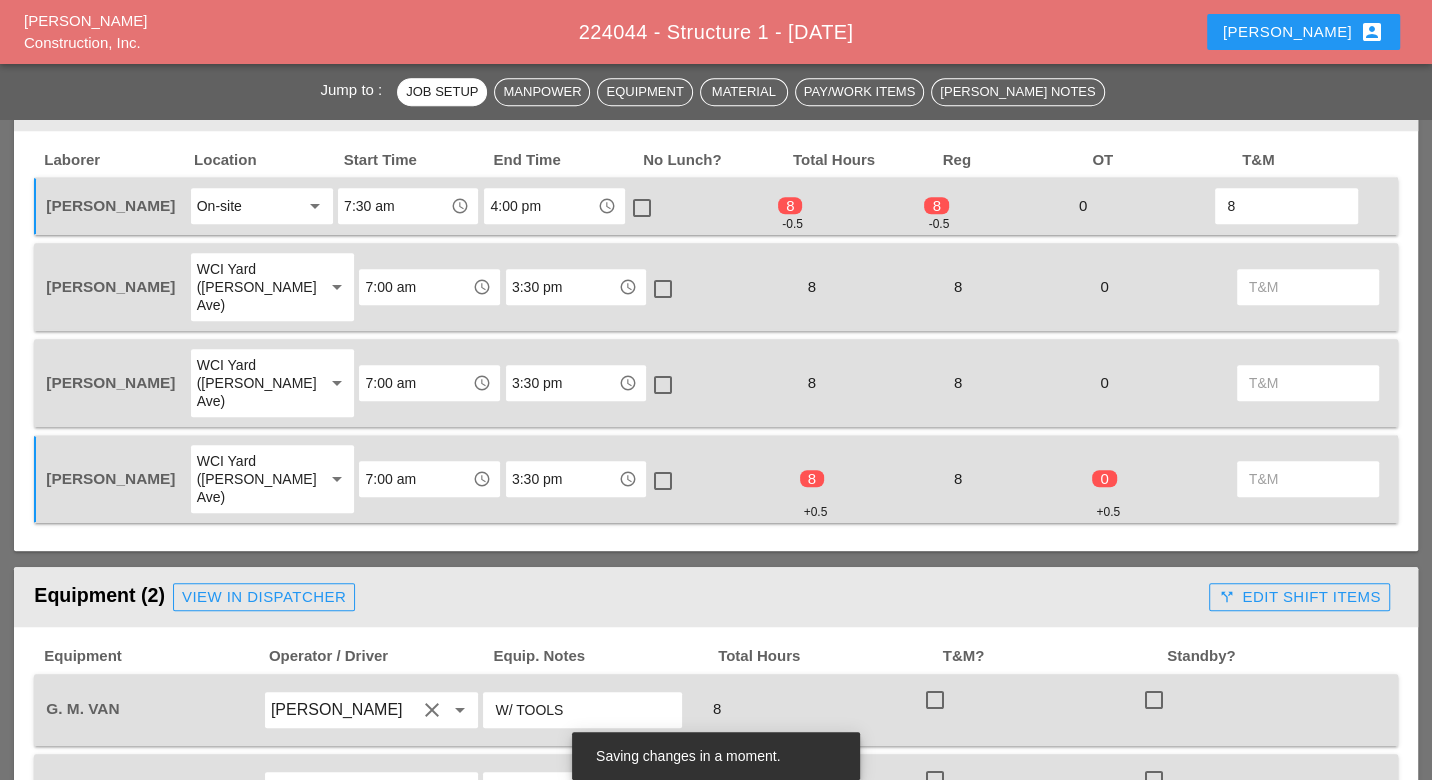 type on "8" 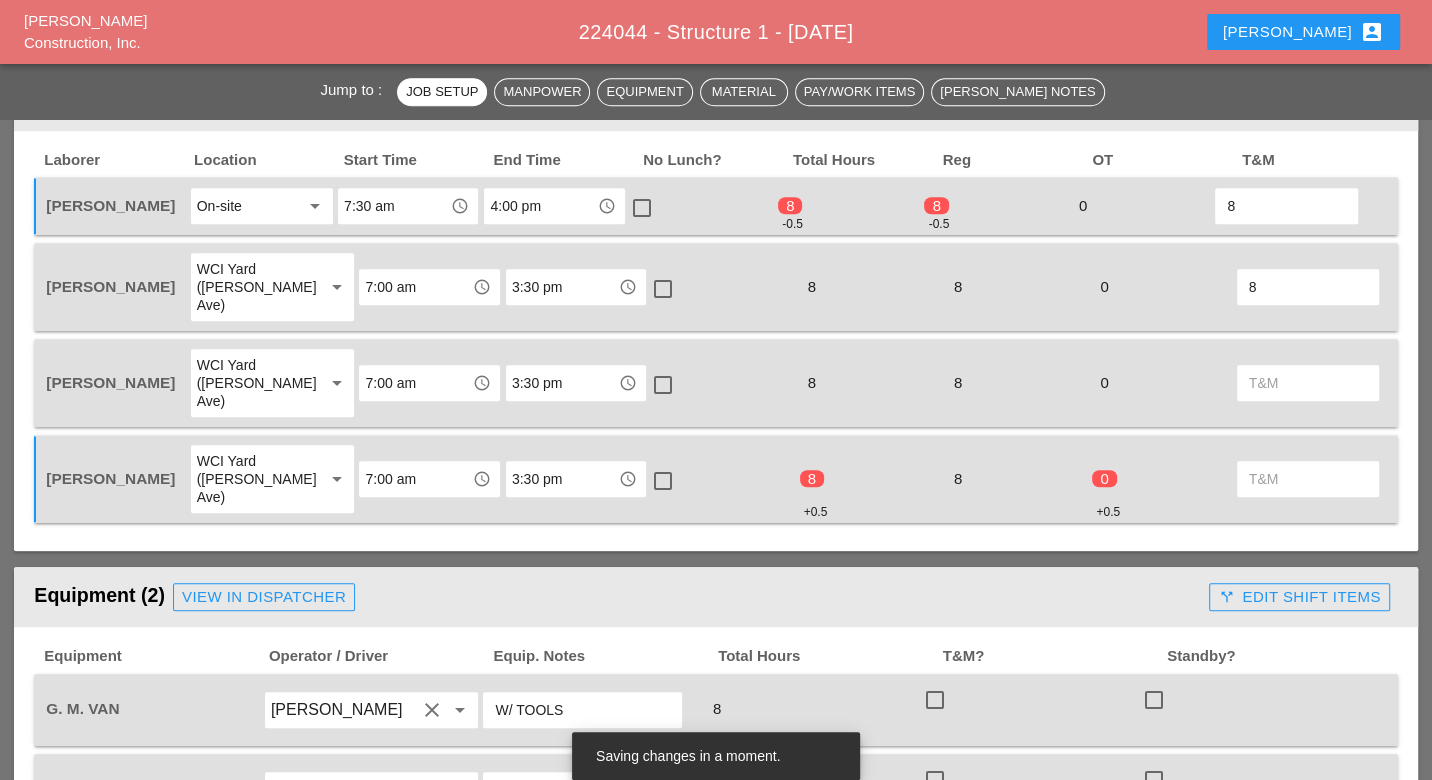 type on "8" 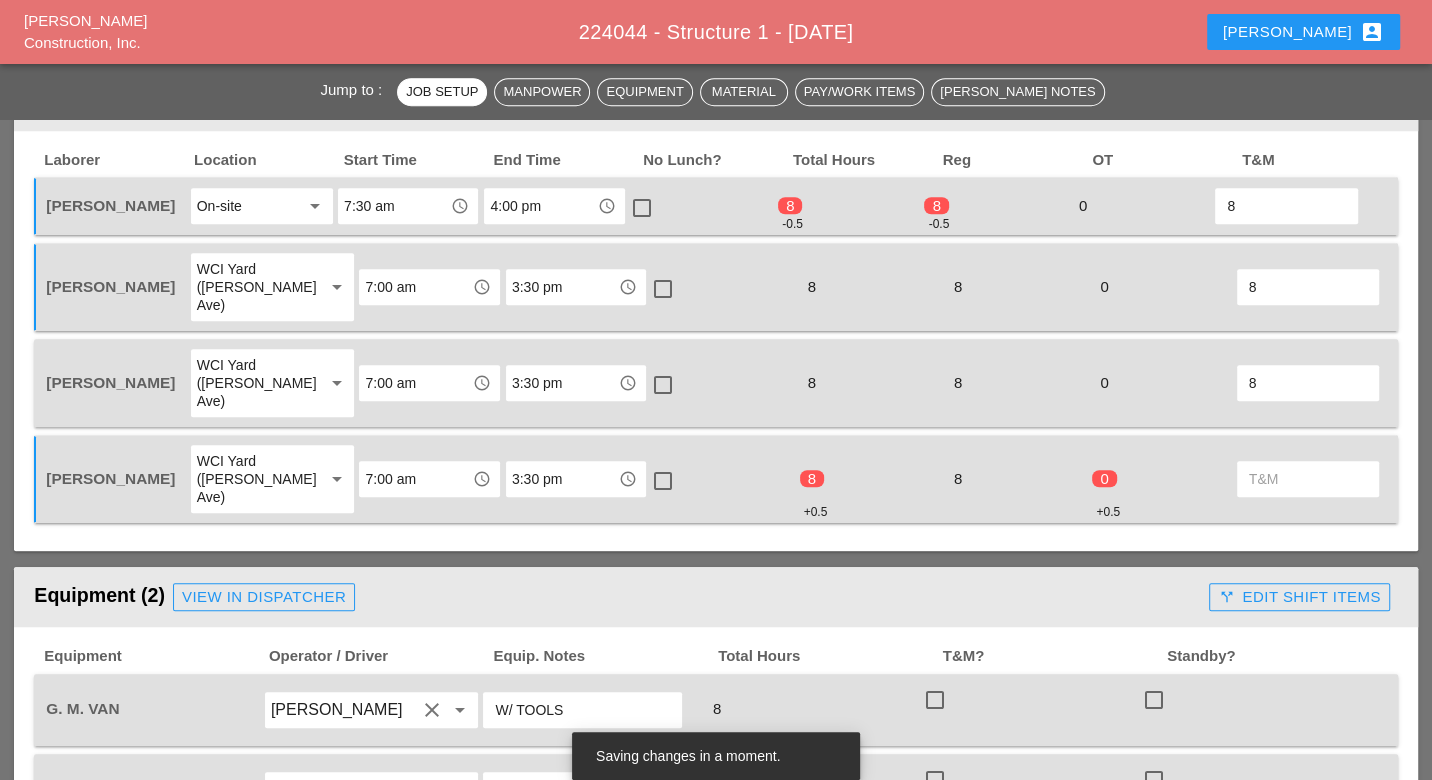 type on "8" 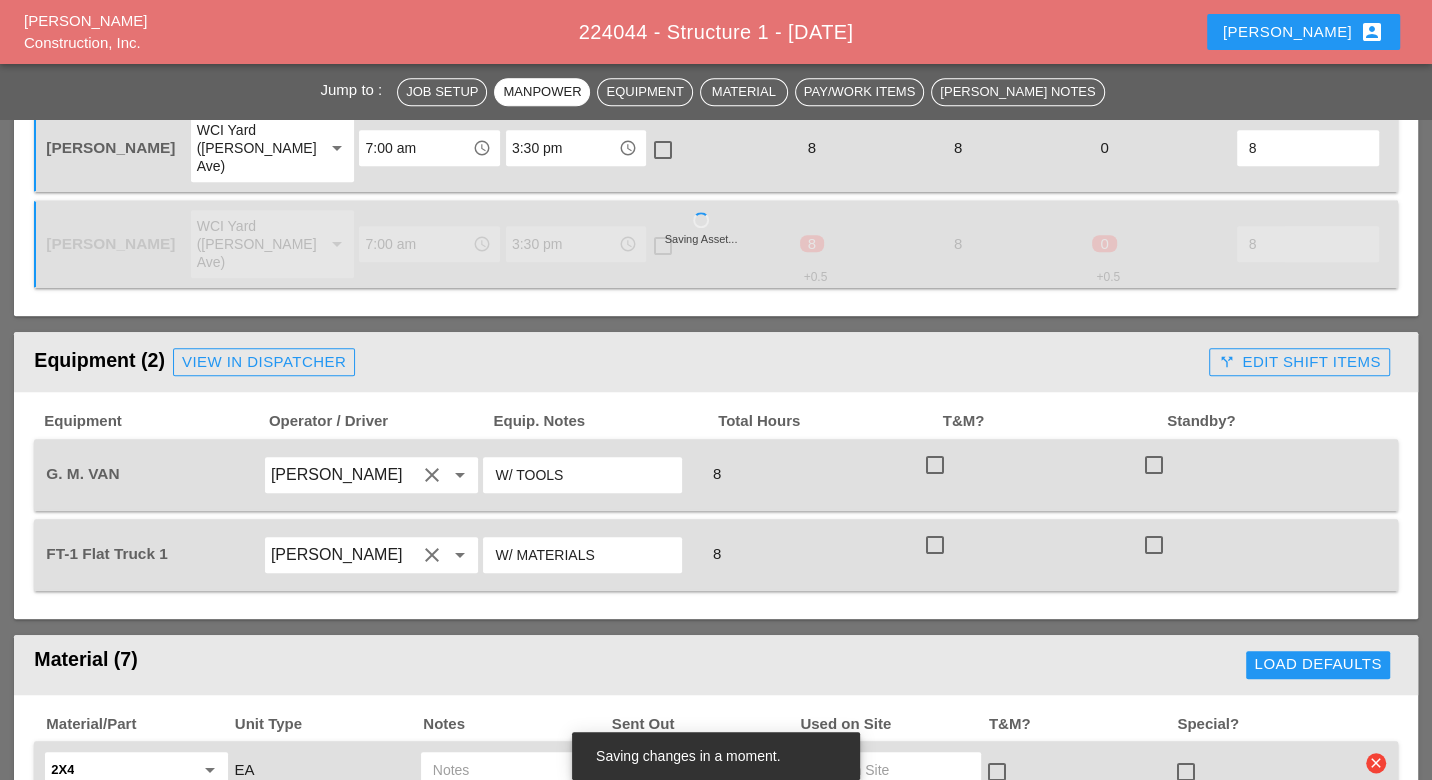scroll, scrollTop: 1444, scrollLeft: 0, axis: vertical 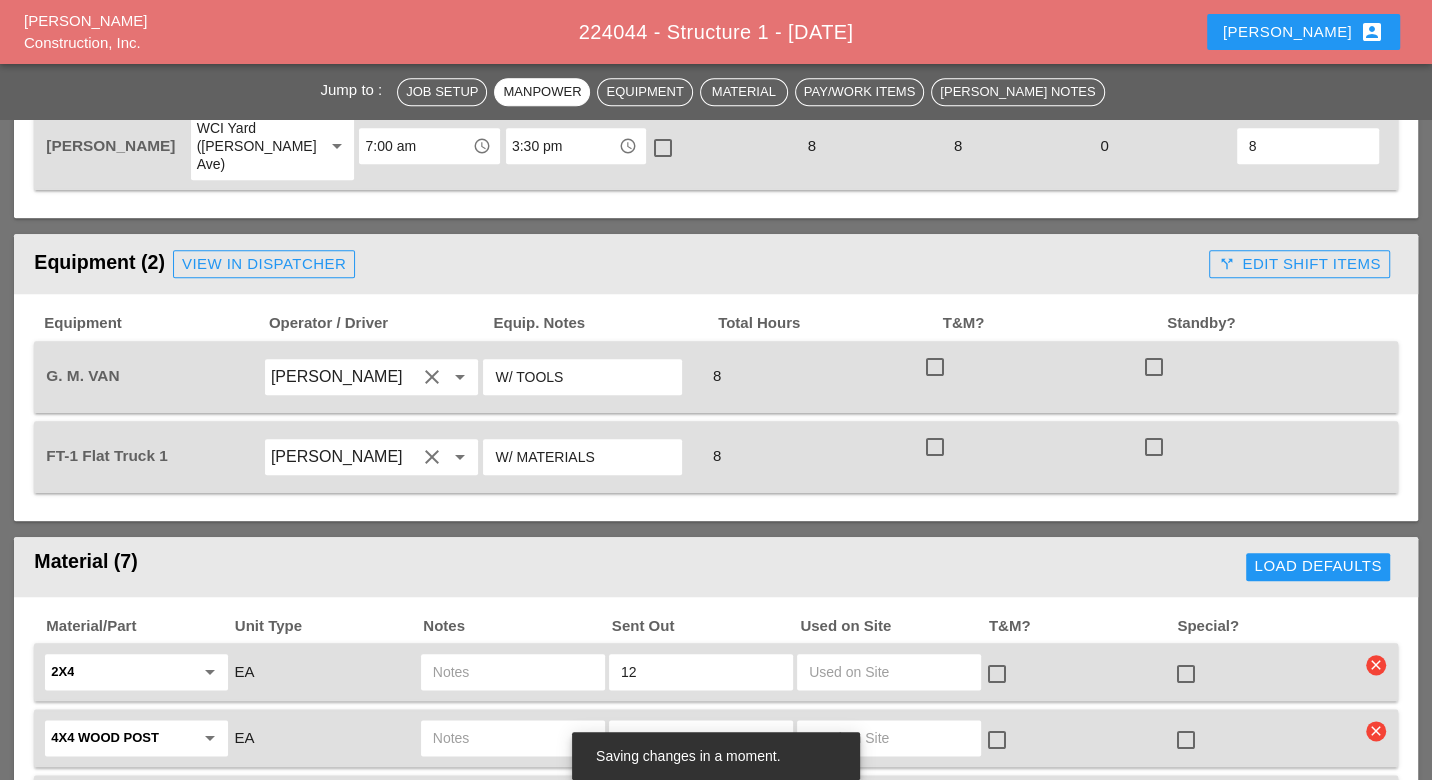 type on "8" 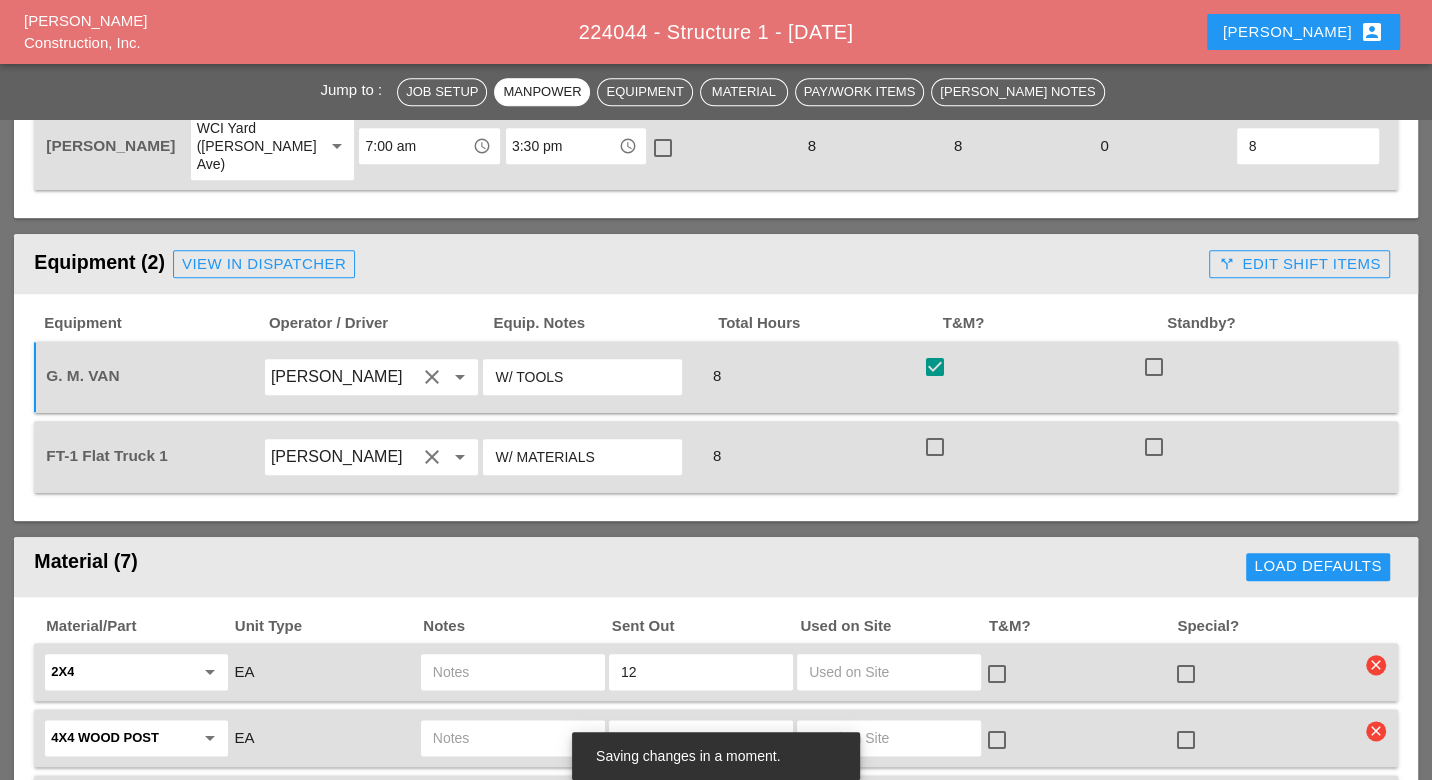 click at bounding box center [935, 447] 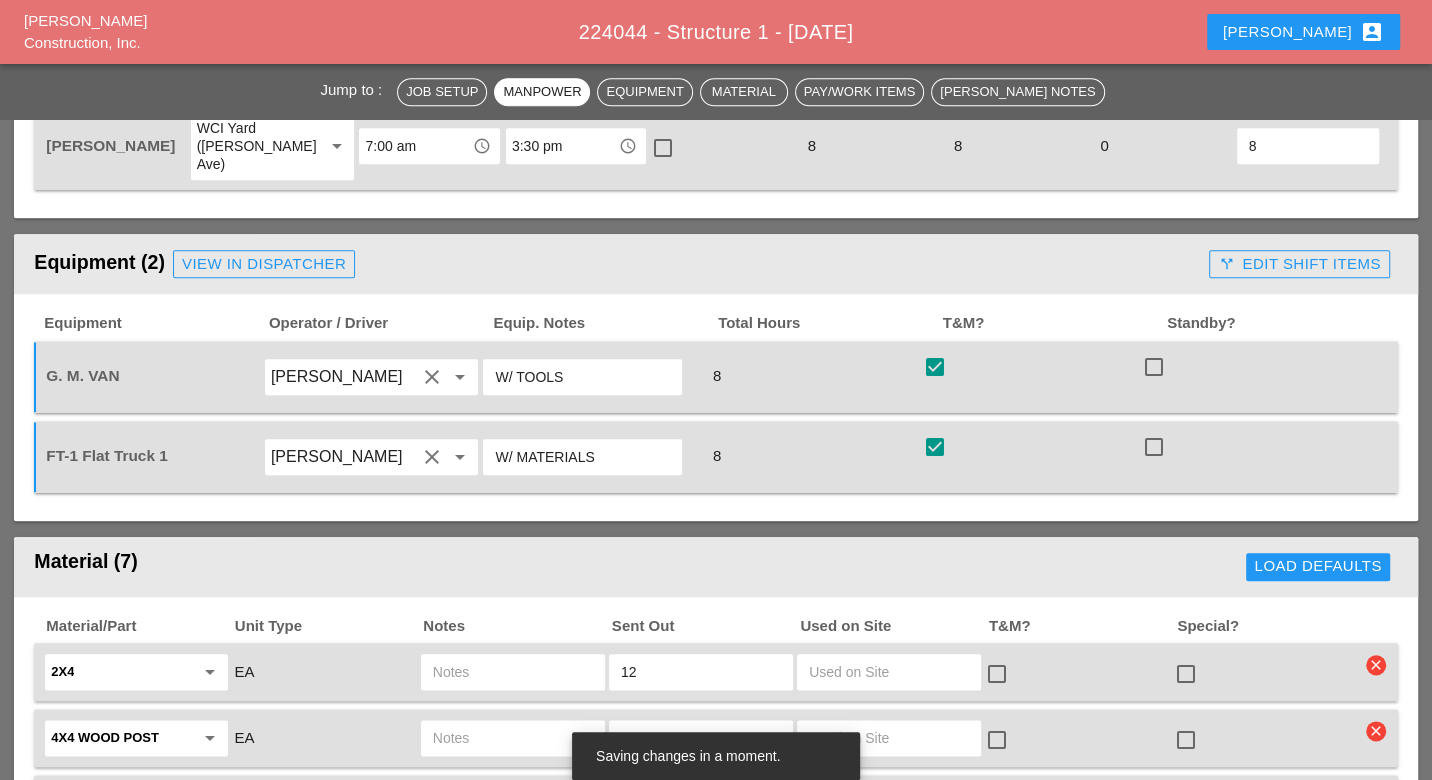 click on "call_split Edit Shift Items" at bounding box center (1299, 264) 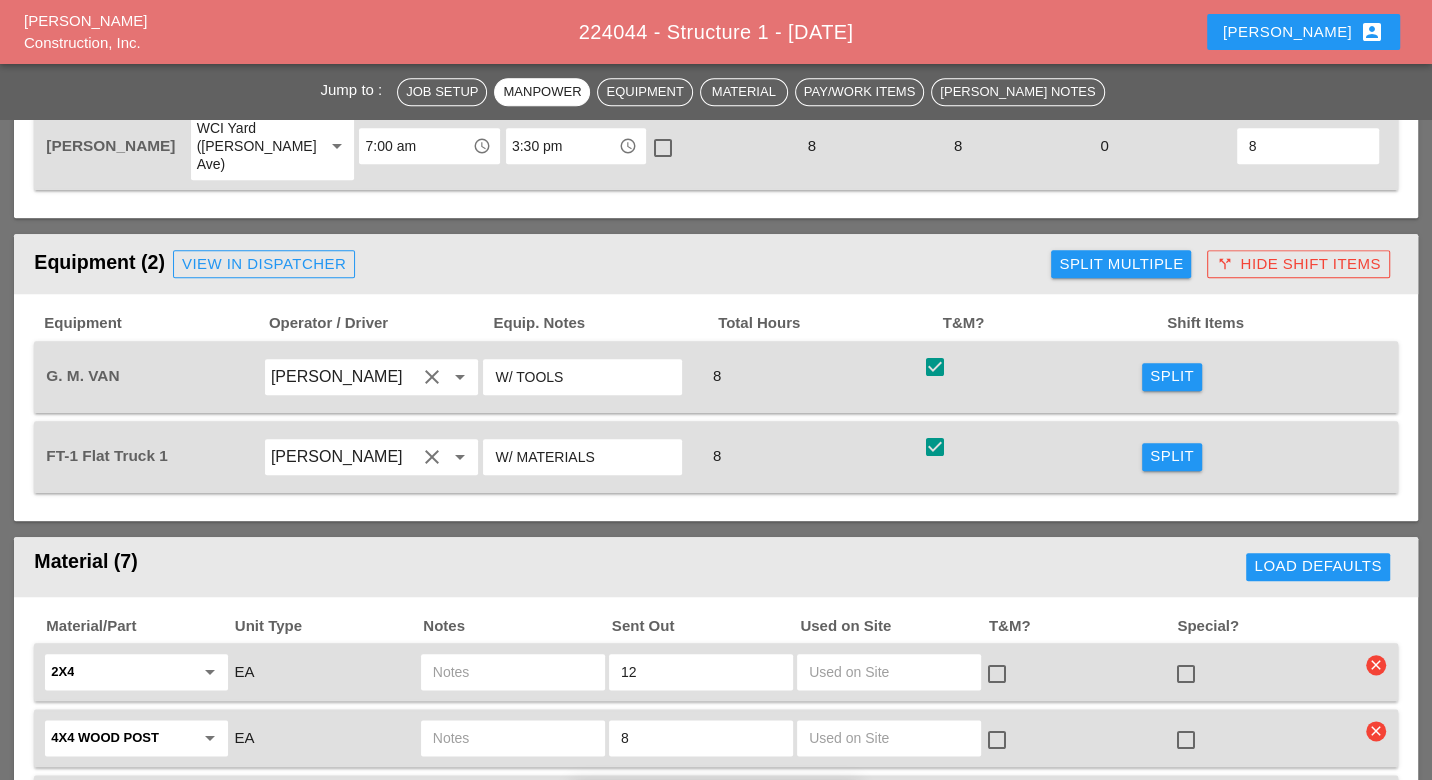 click on "View in Dispatcher" at bounding box center [264, 264] 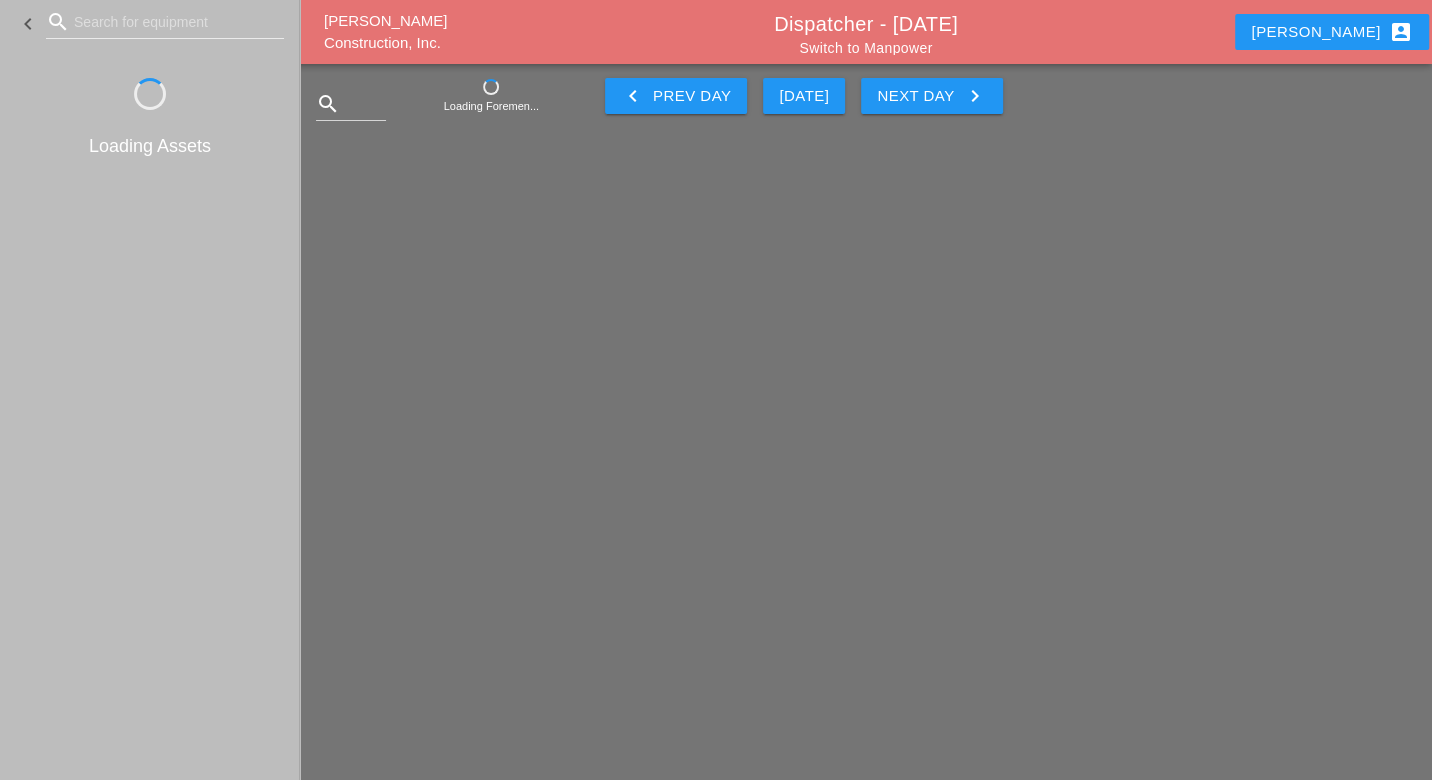 scroll, scrollTop: 0, scrollLeft: 0, axis: both 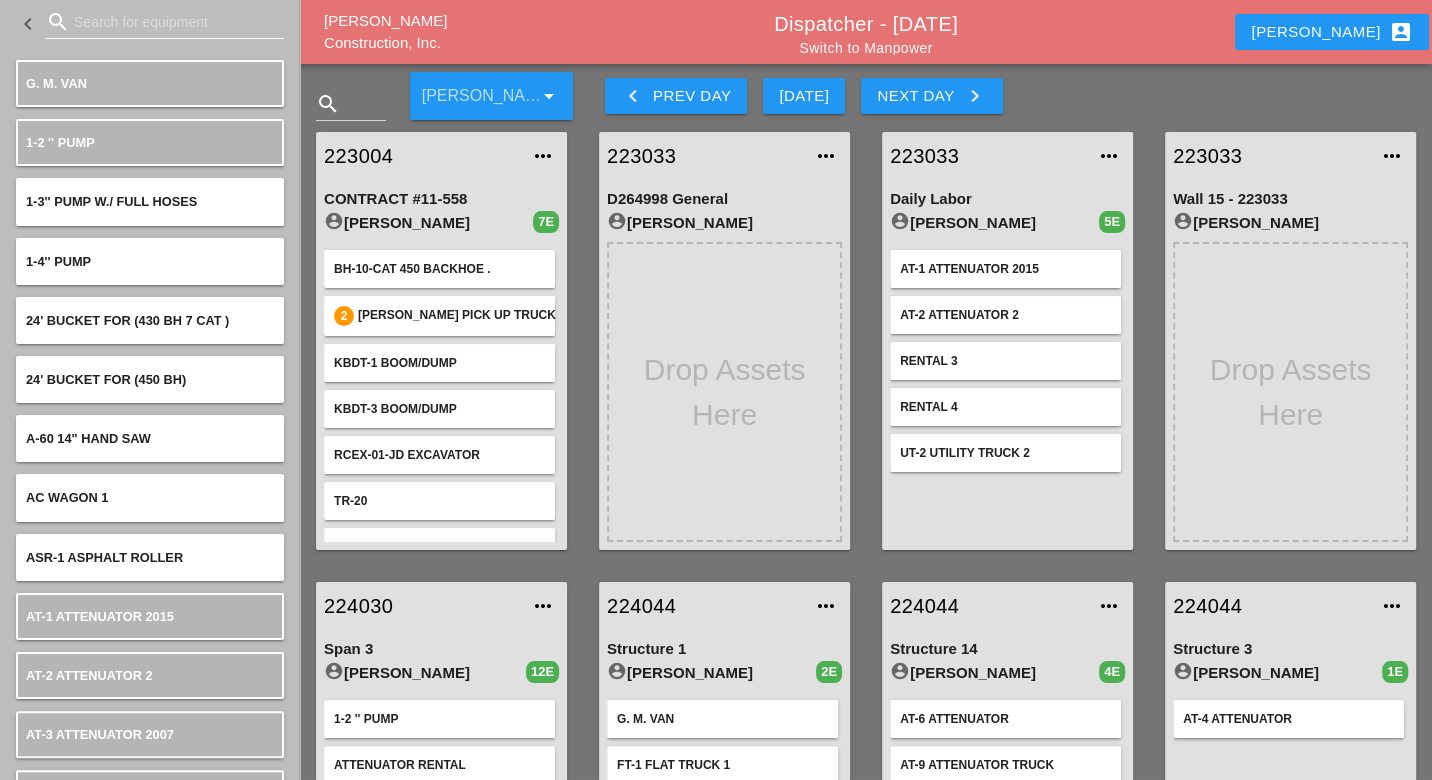 click at bounding box center (165, 22) 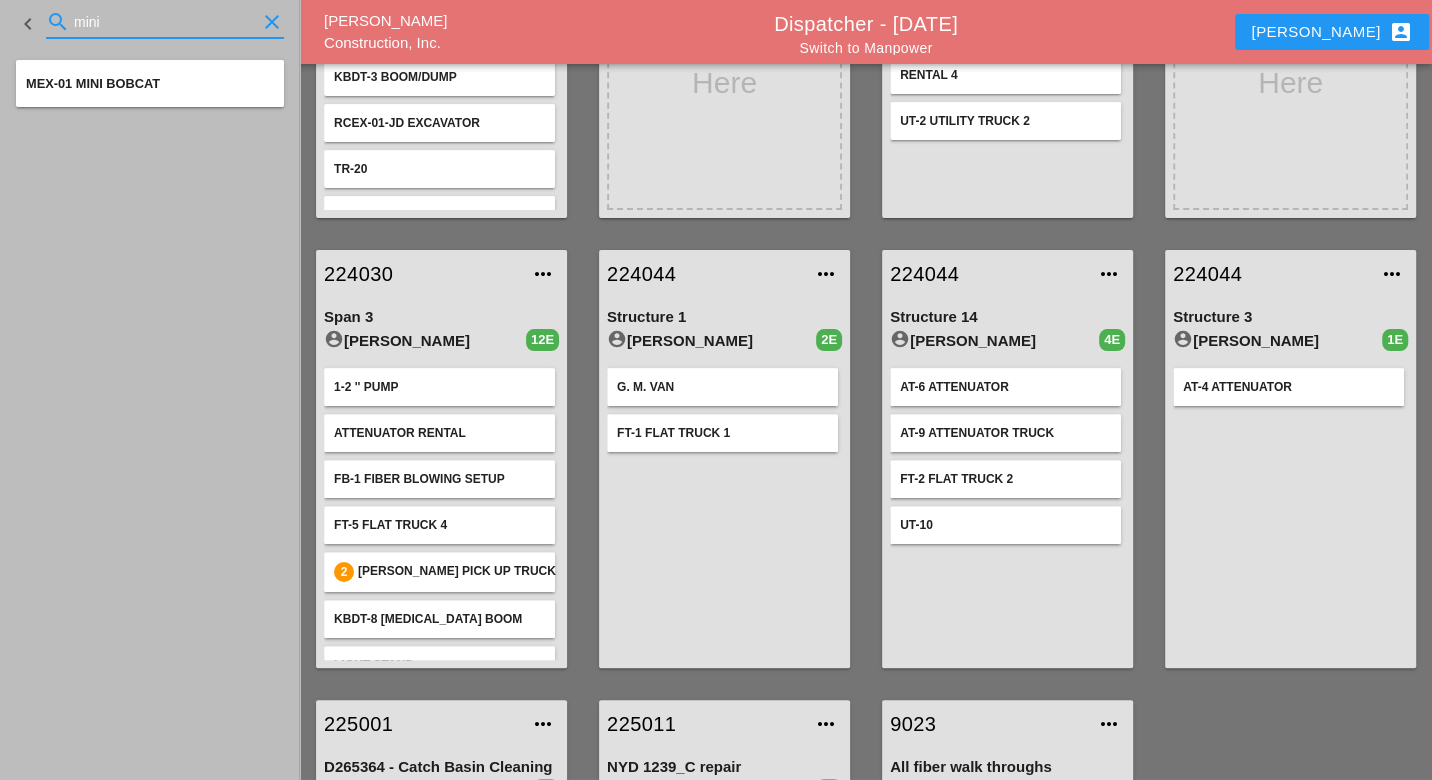 scroll, scrollTop: 333, scrollLeft: 0, axis: vertical 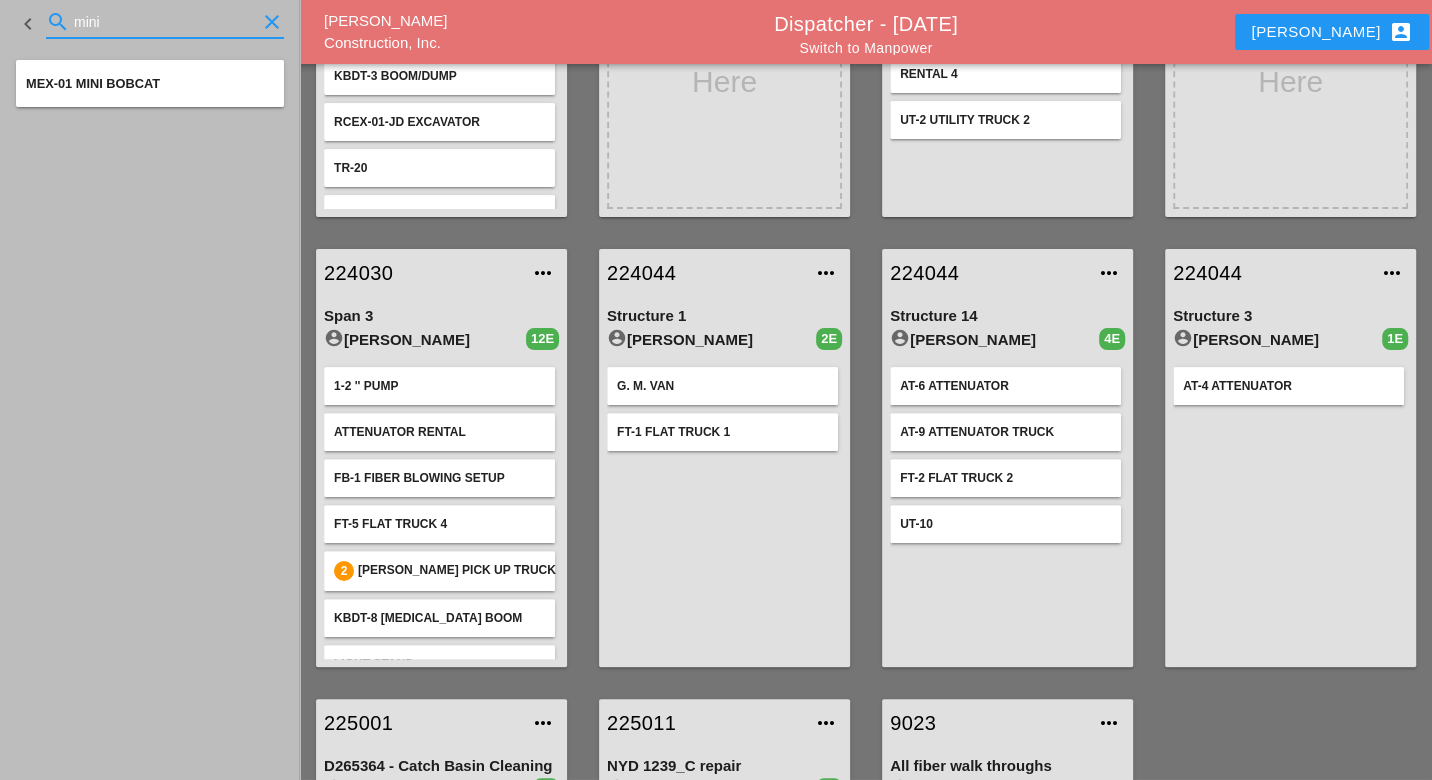 type on "mini" 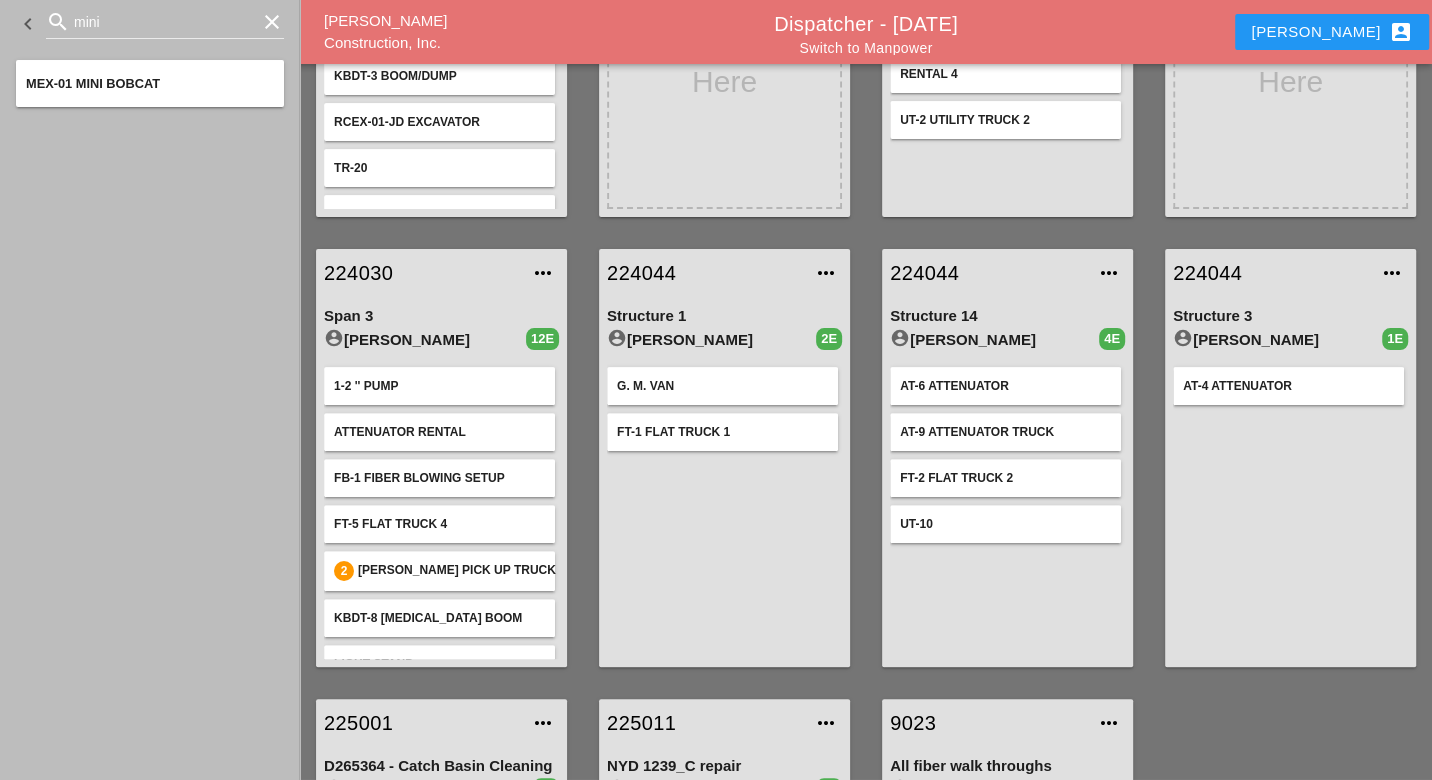 type 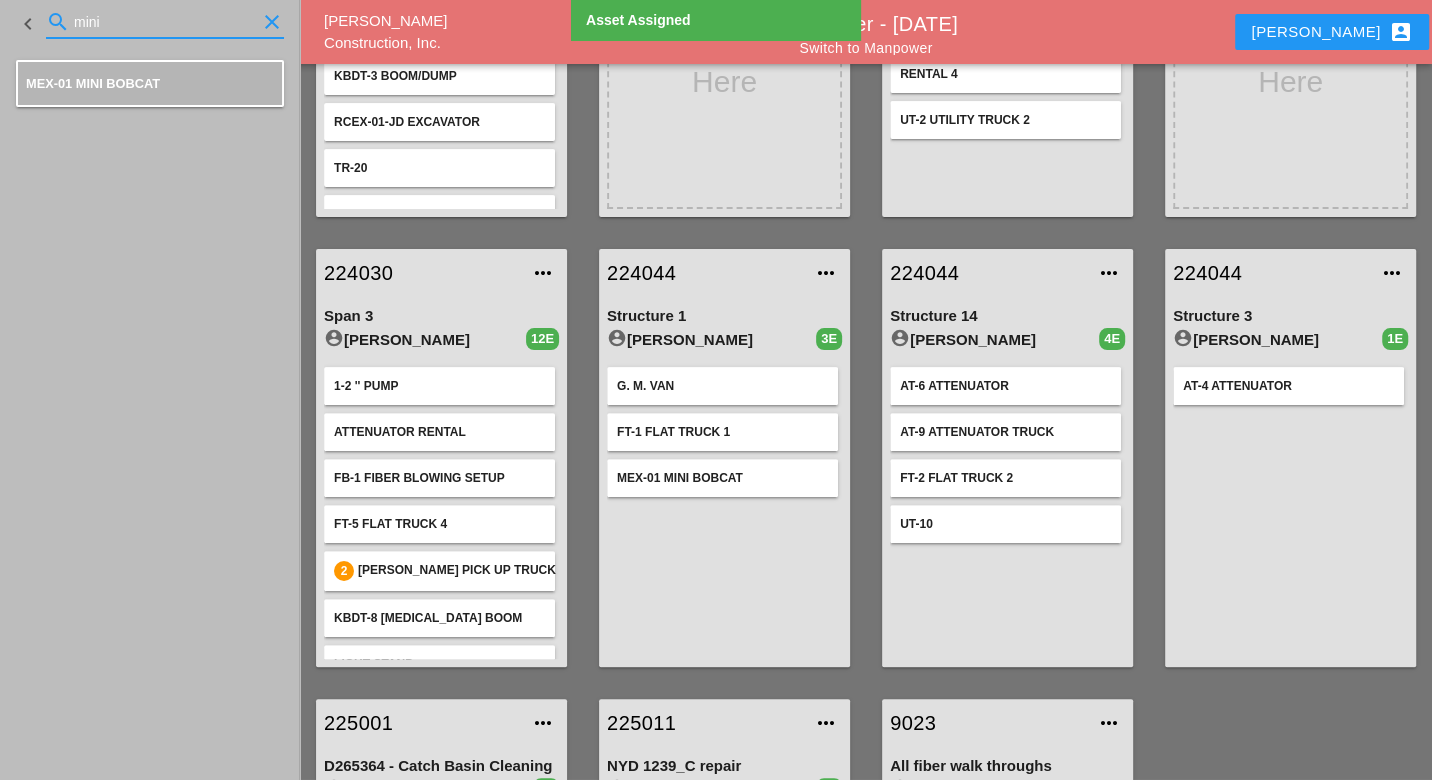 drag, startPoint x: 119, startPoint y: 24, endPoint x: 55, endPoint y: 16, distance: 64.49806 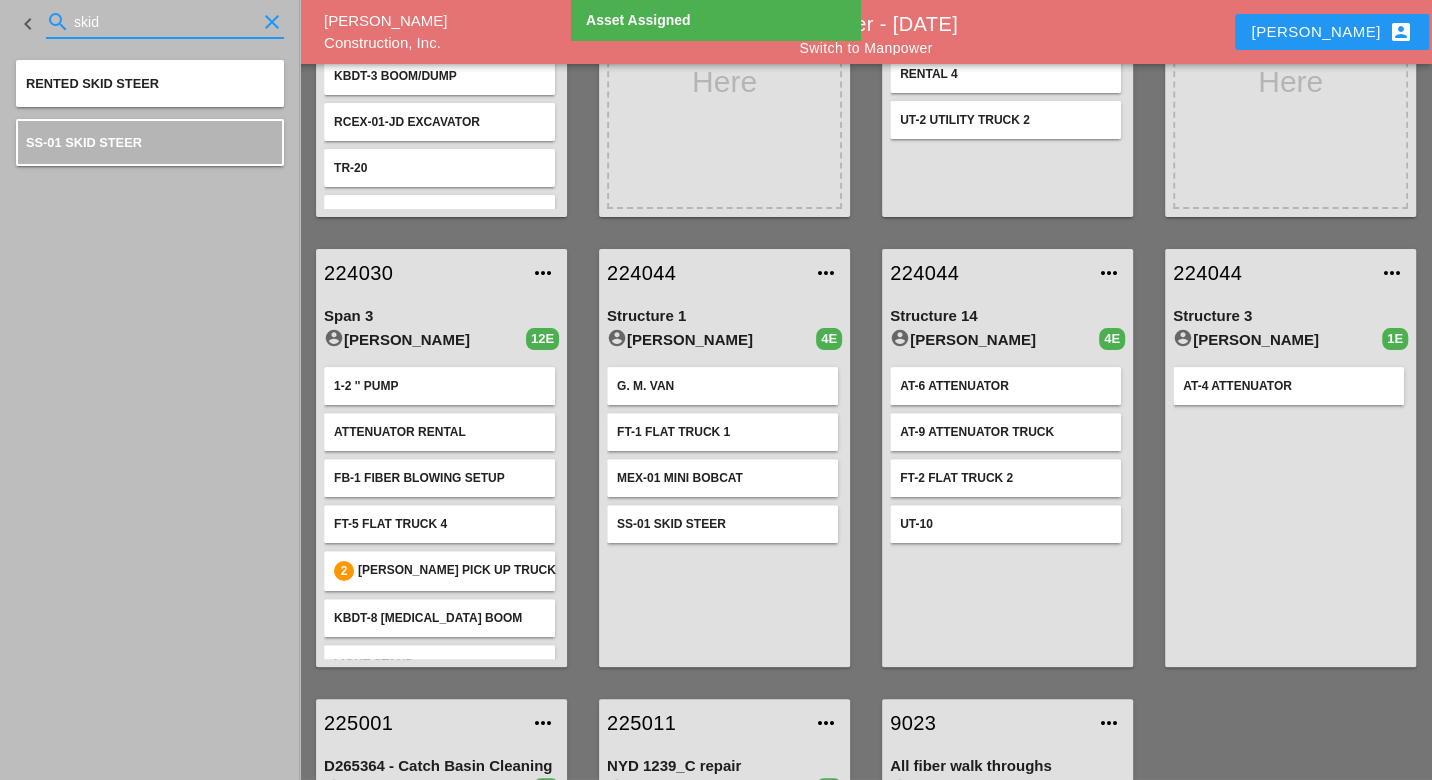 drag, startPoint x: 119, startPoint y: 17, endPoint x: 63, endPoint y: 27, distance: 56.88585 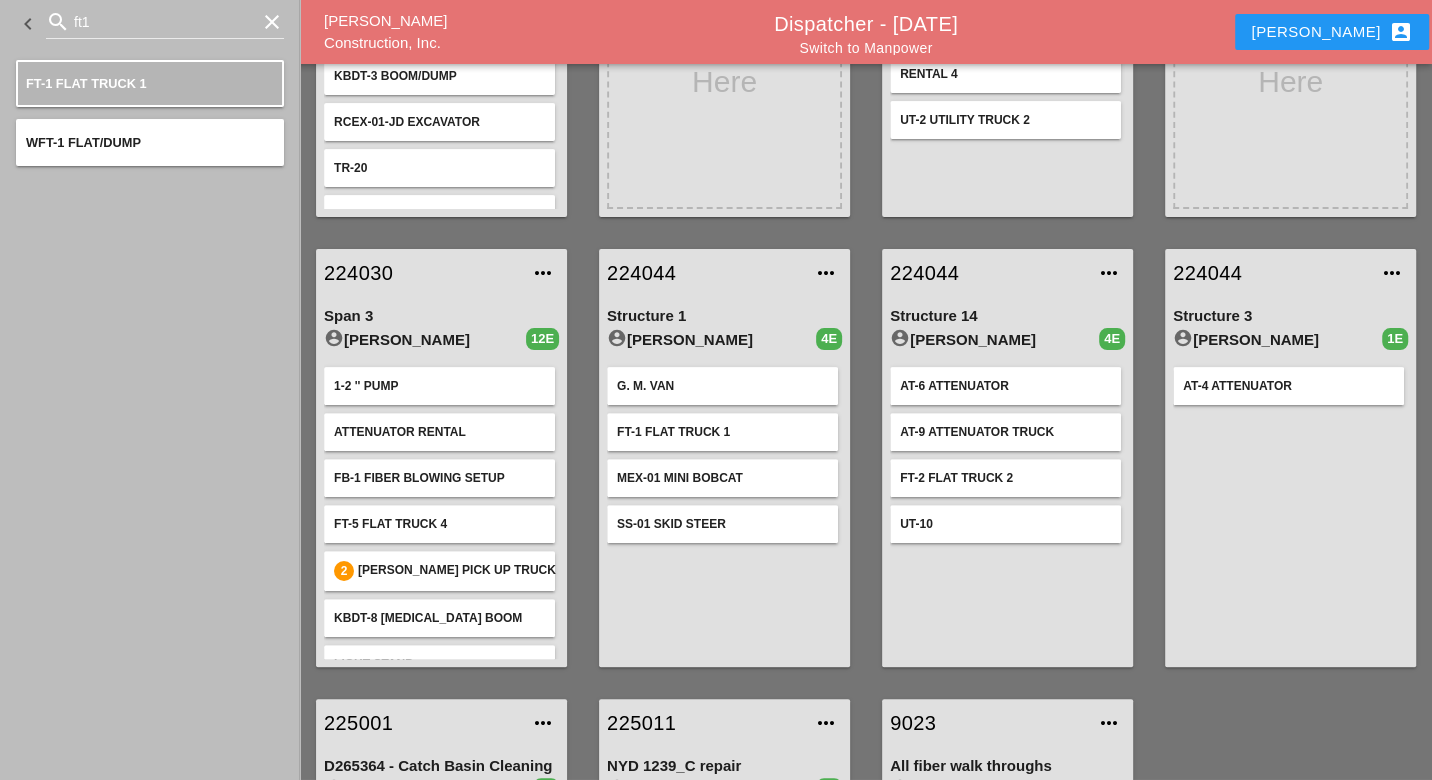 click on "G. M. VAN    FT-1  Flat Truck 1   MEX-01 Mini BobCat   SS-01 Skid Steer" at bounding box center (724, 509) 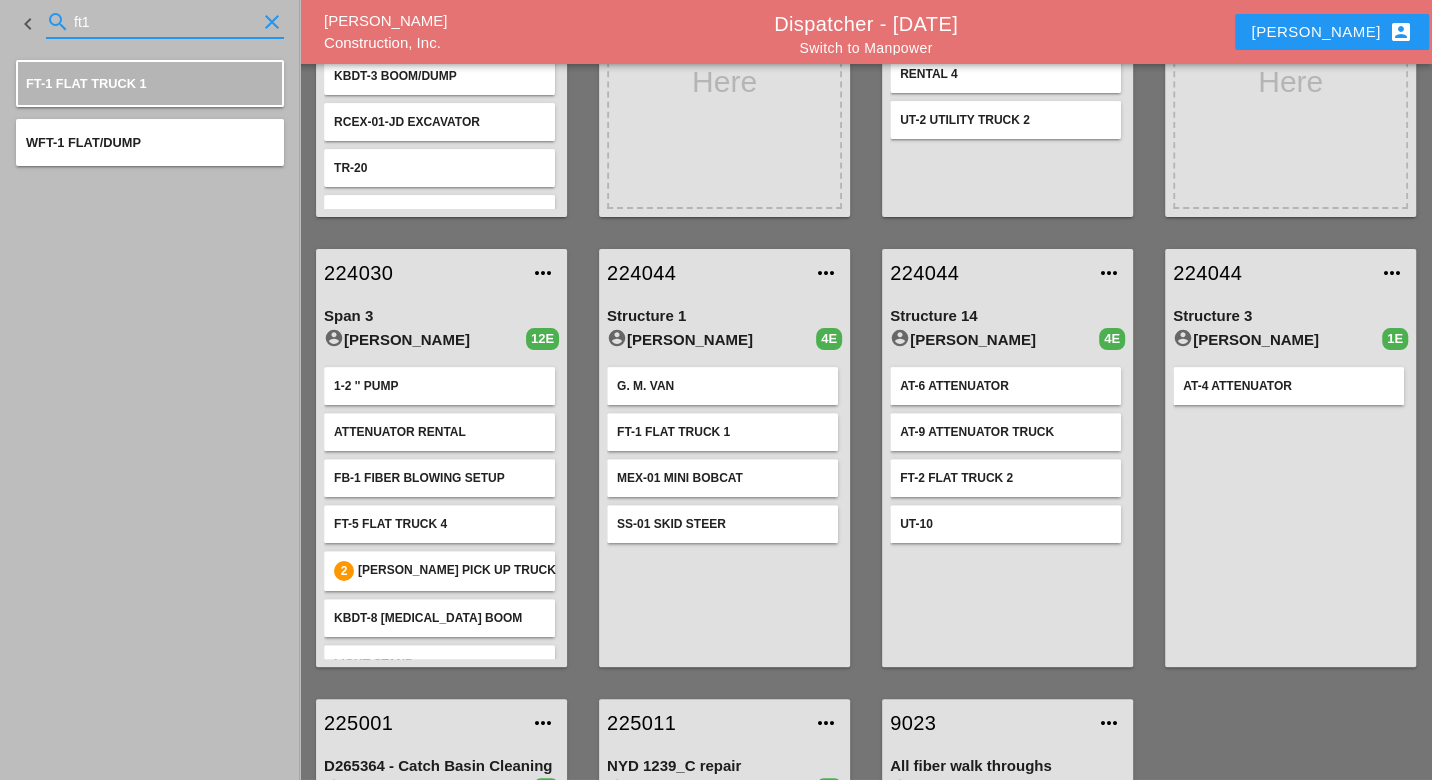 drag, startPoint x: 95, startPoint y: 22, endPoint x: 59, endPoint y: 13, distance: 37.107952 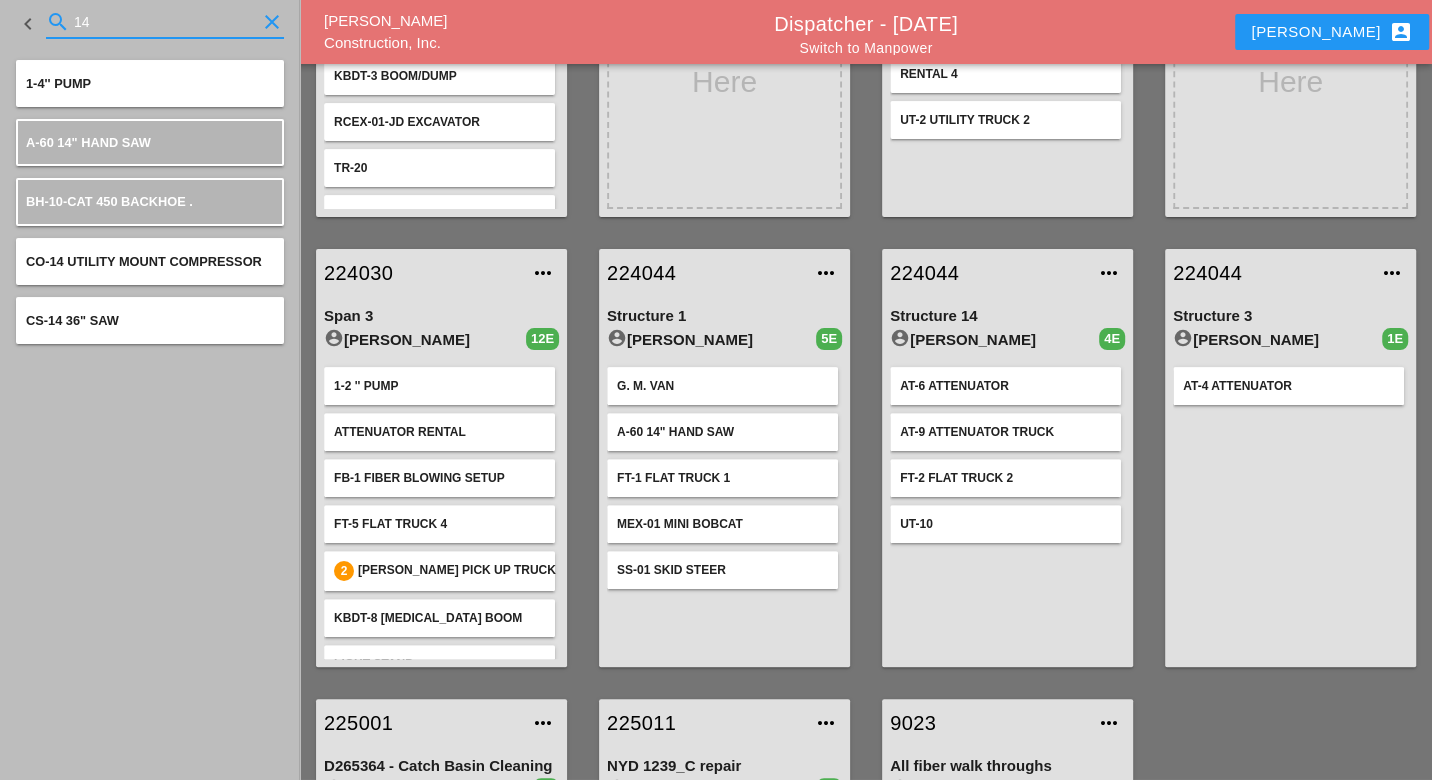 drag, startPoint x: 104, startPoint y: 17, endPoint x: 47, endPoint y: 24, distance: 57.428215 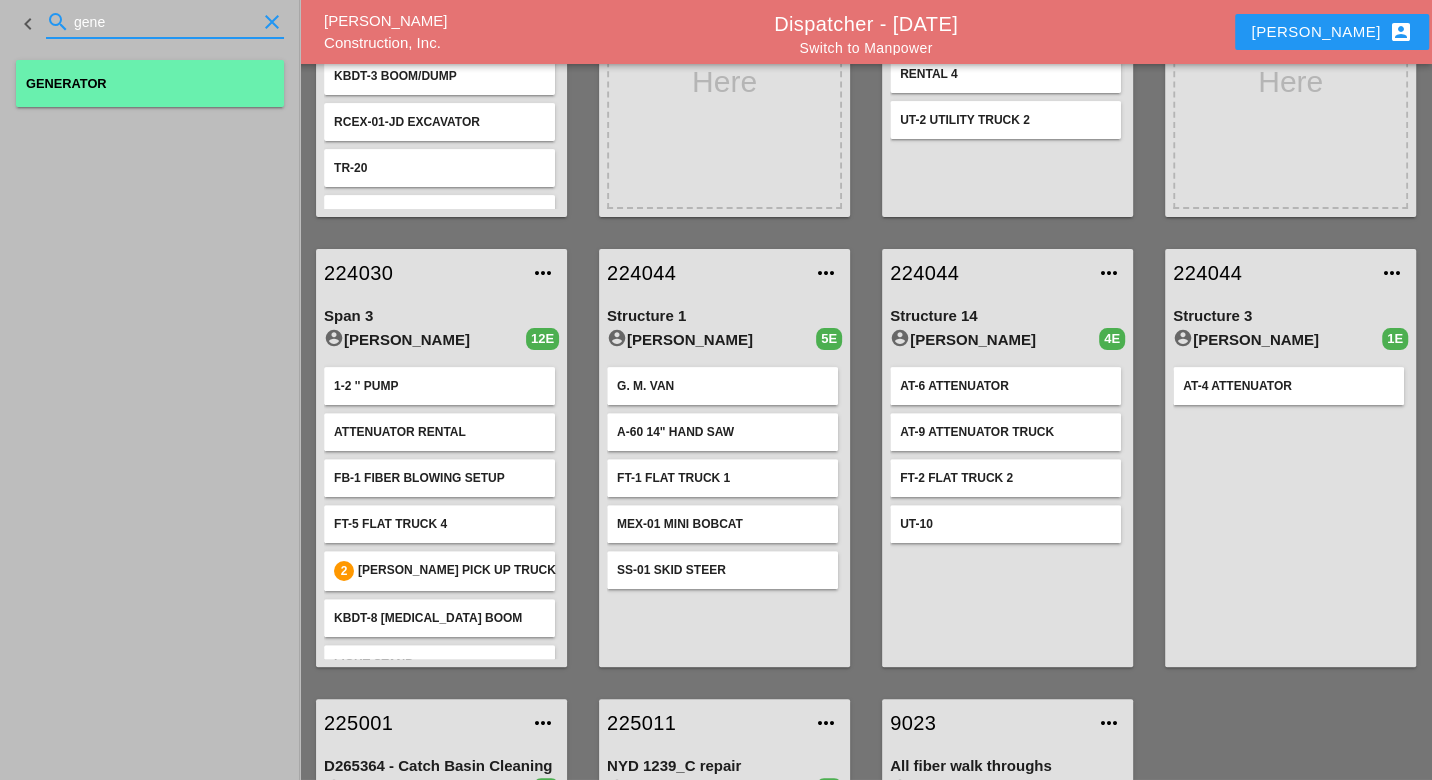 type on "gene" 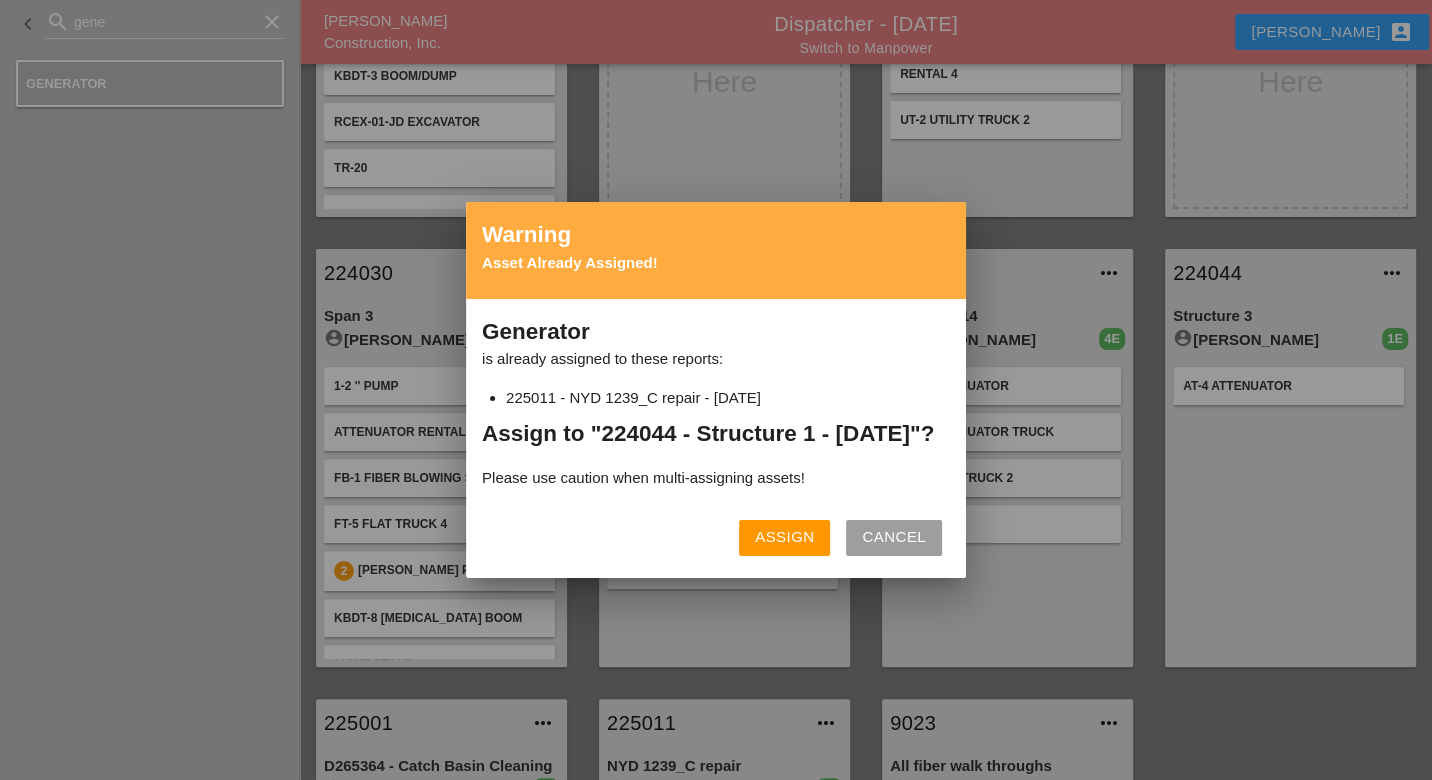 click on "Assign" at bounding box center (784, 537) 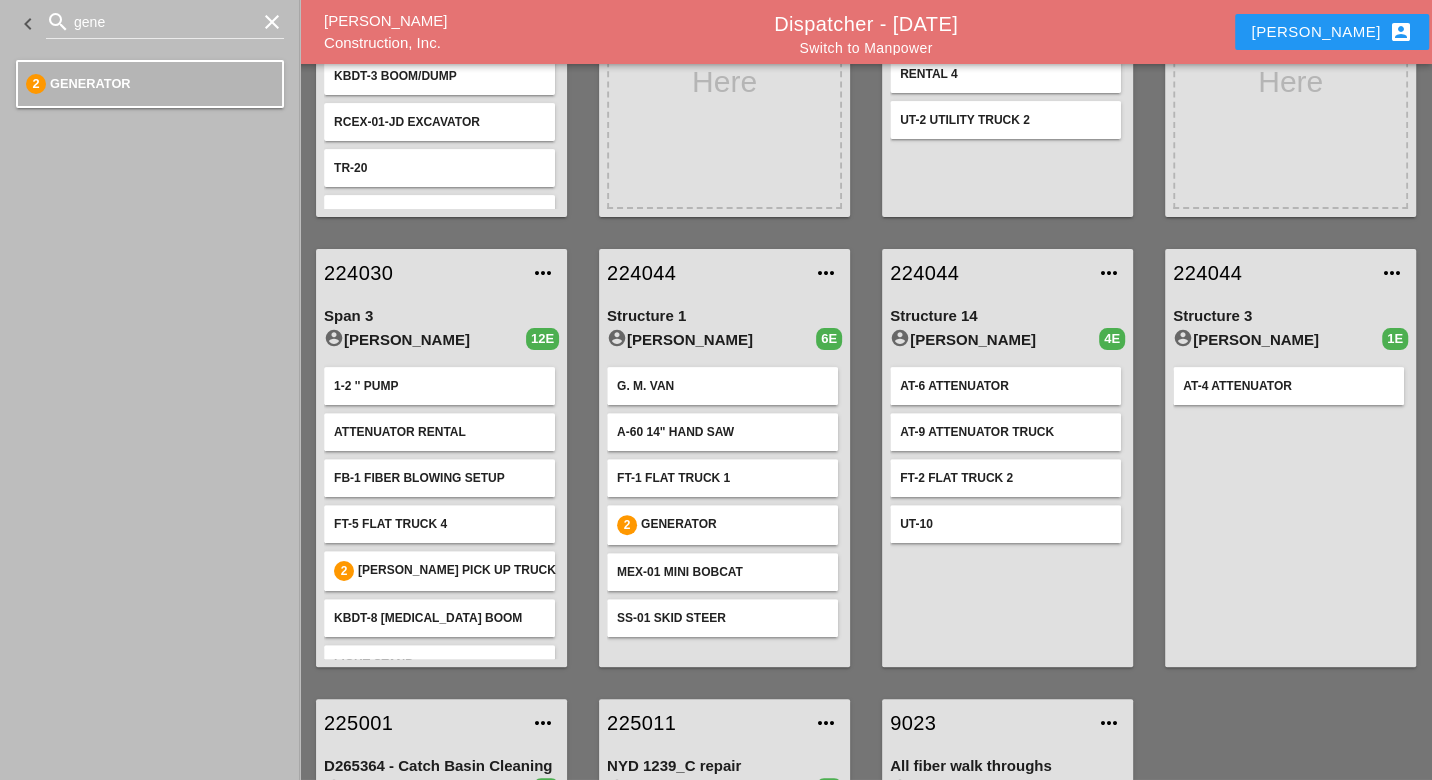 click on "224044" at bounding box center [704, 273] 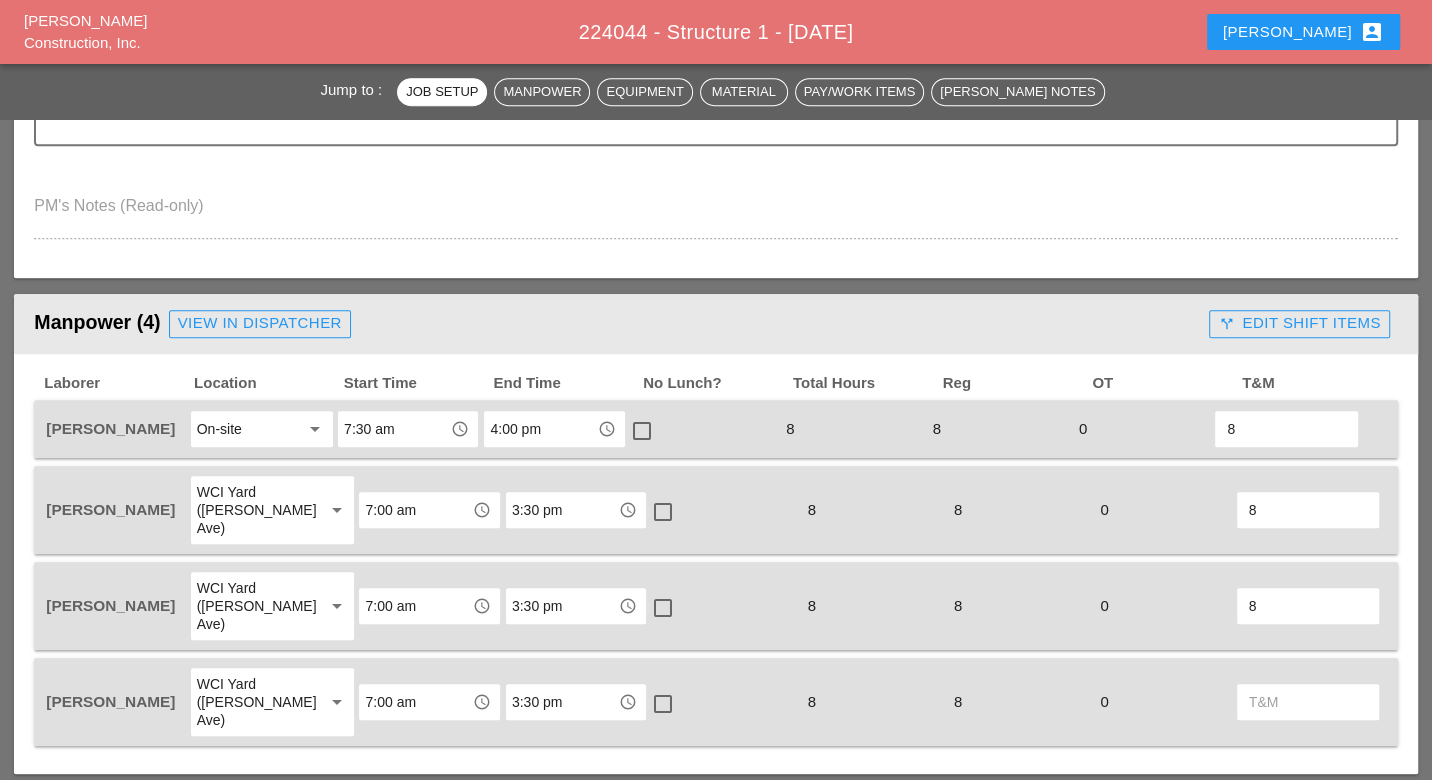 scroll, scrollTop: 1222, scrollLeft: 0, axis: vertical 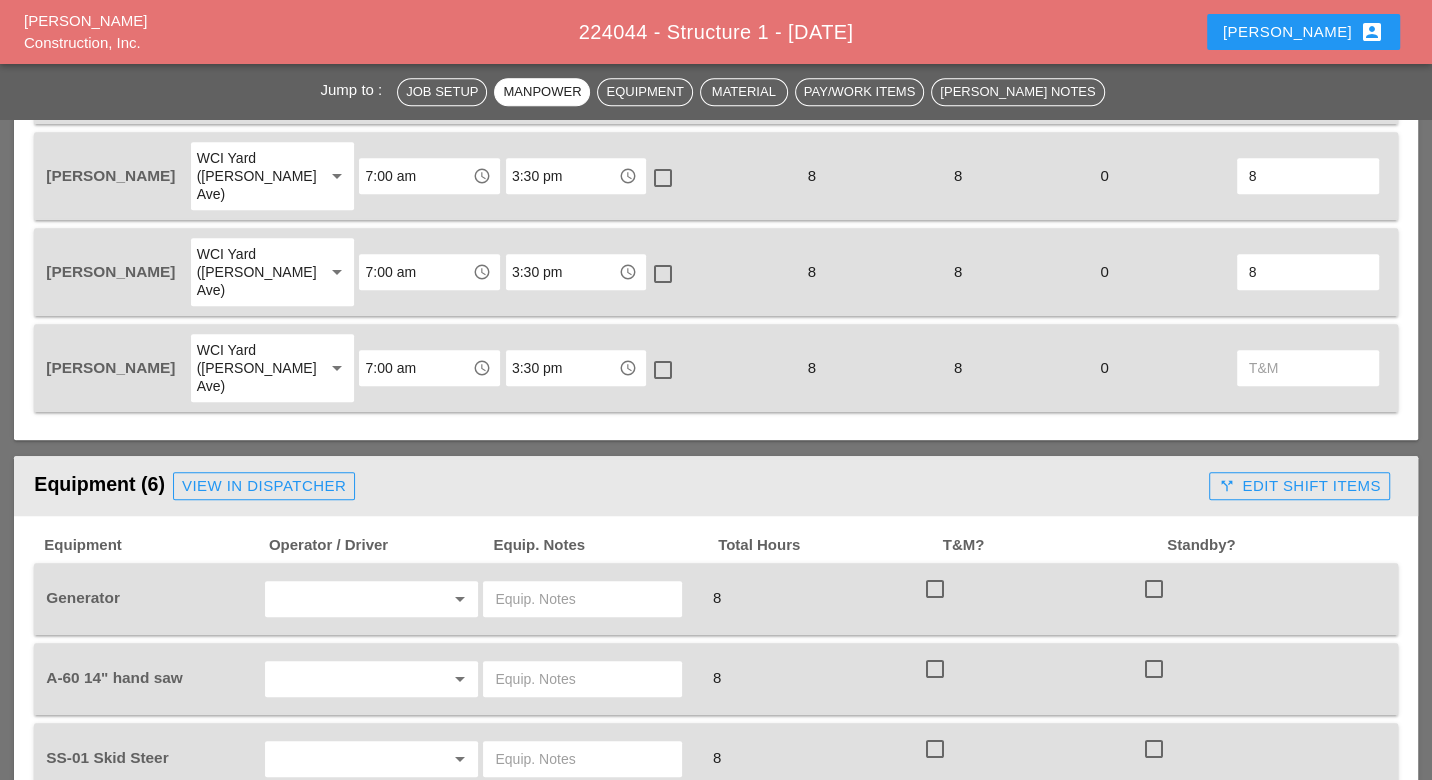 click at bounding box center (1308, 368) 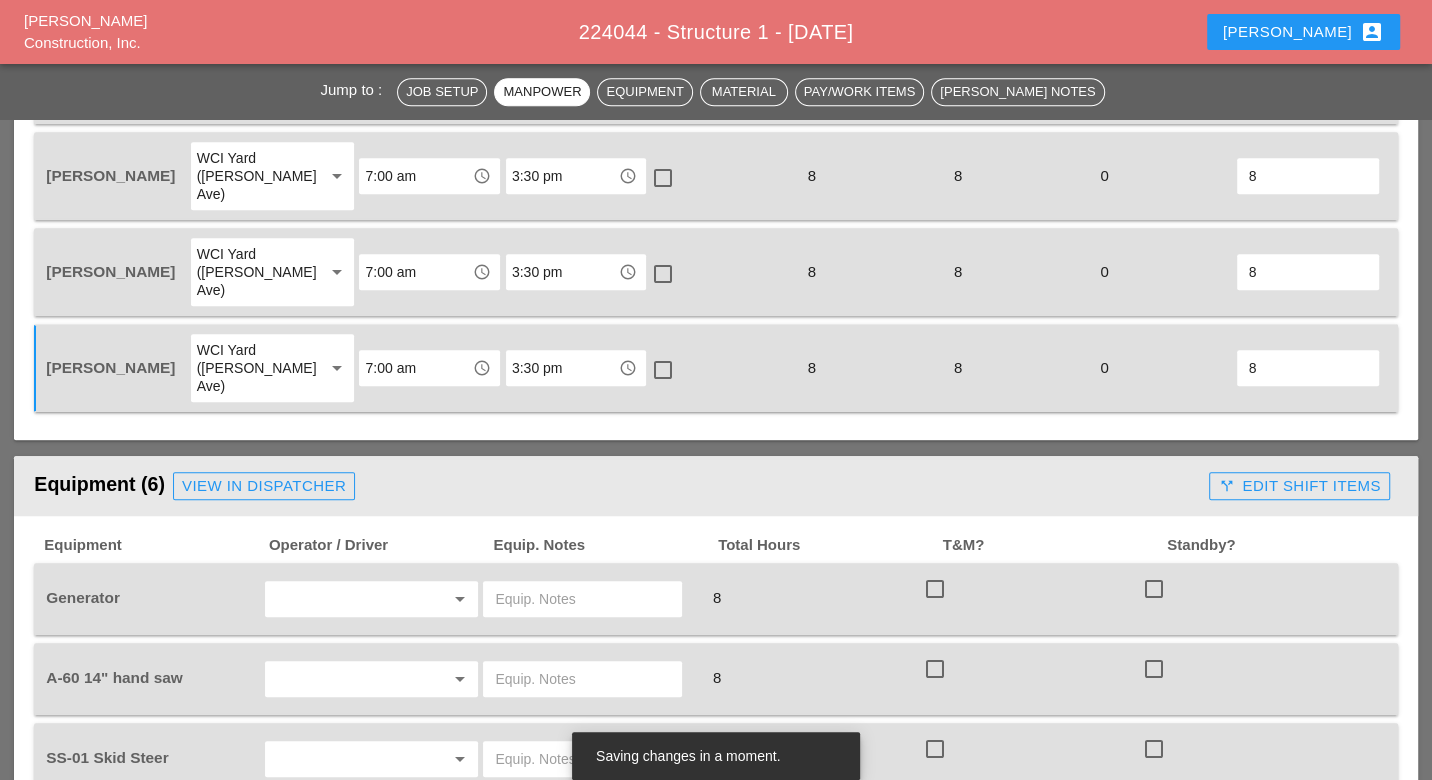 scroll, scrollTop: 1333, scrollLeft: 0, axis: vertical 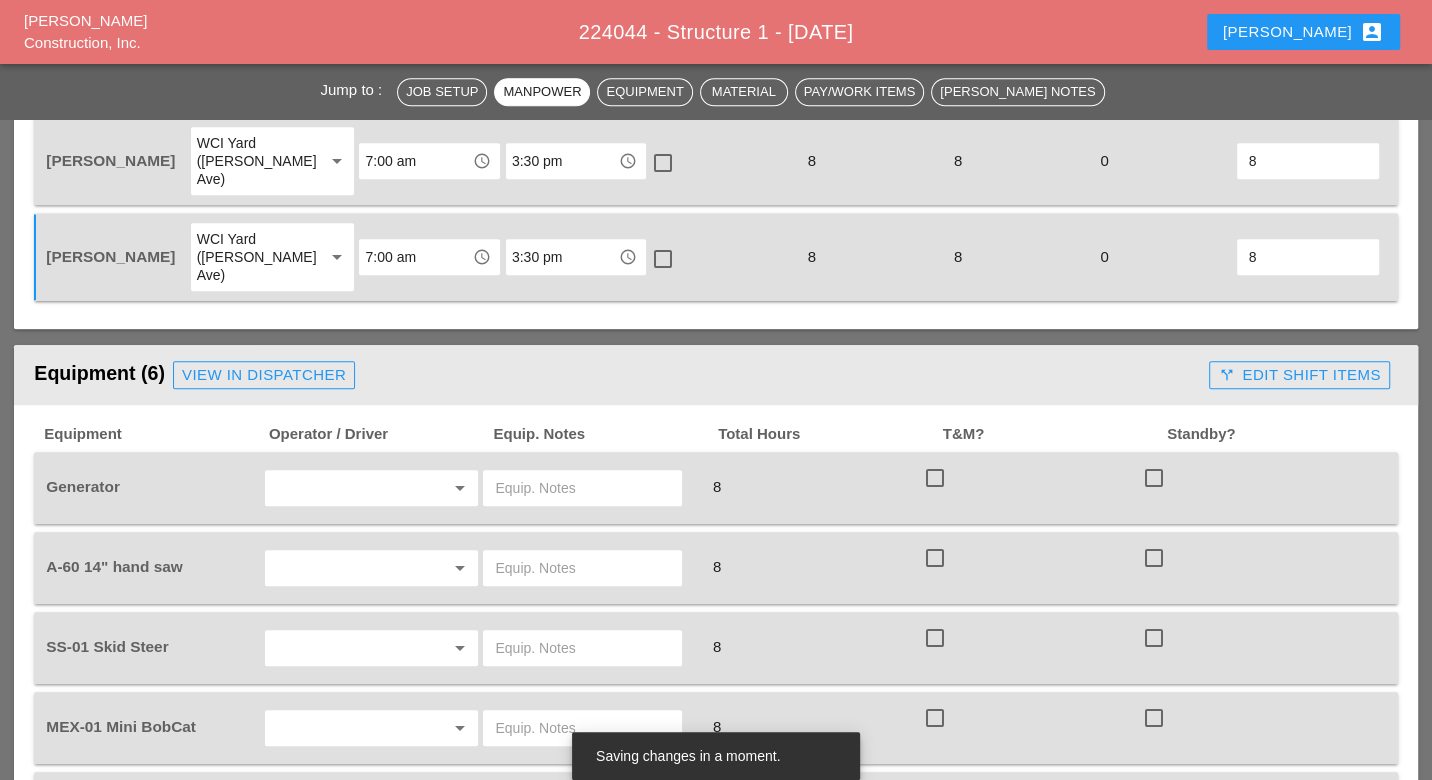 type on "8" 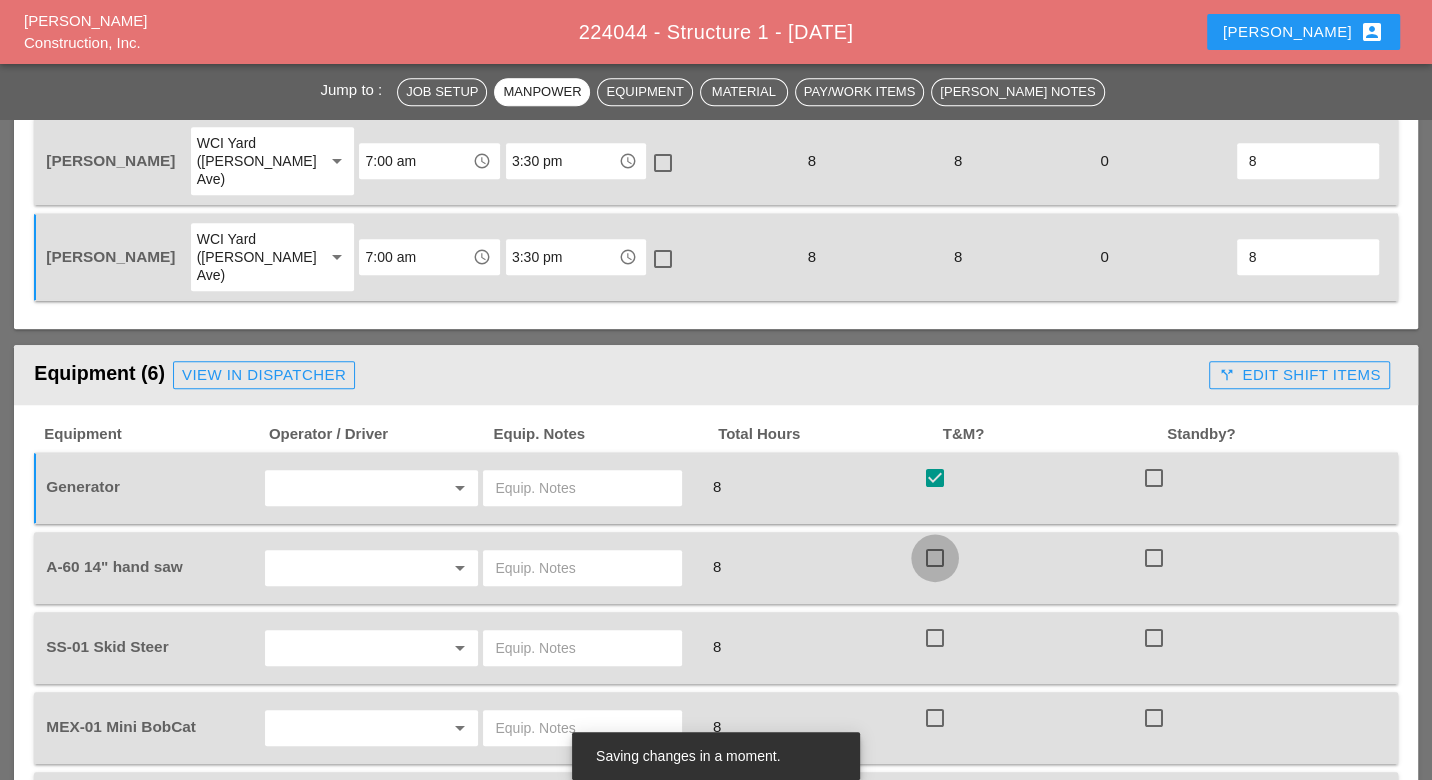 drag, startPoint x: 931, startPoint y: 493, endPoint x: 928, endPoint y: 538, distance: 45.099888 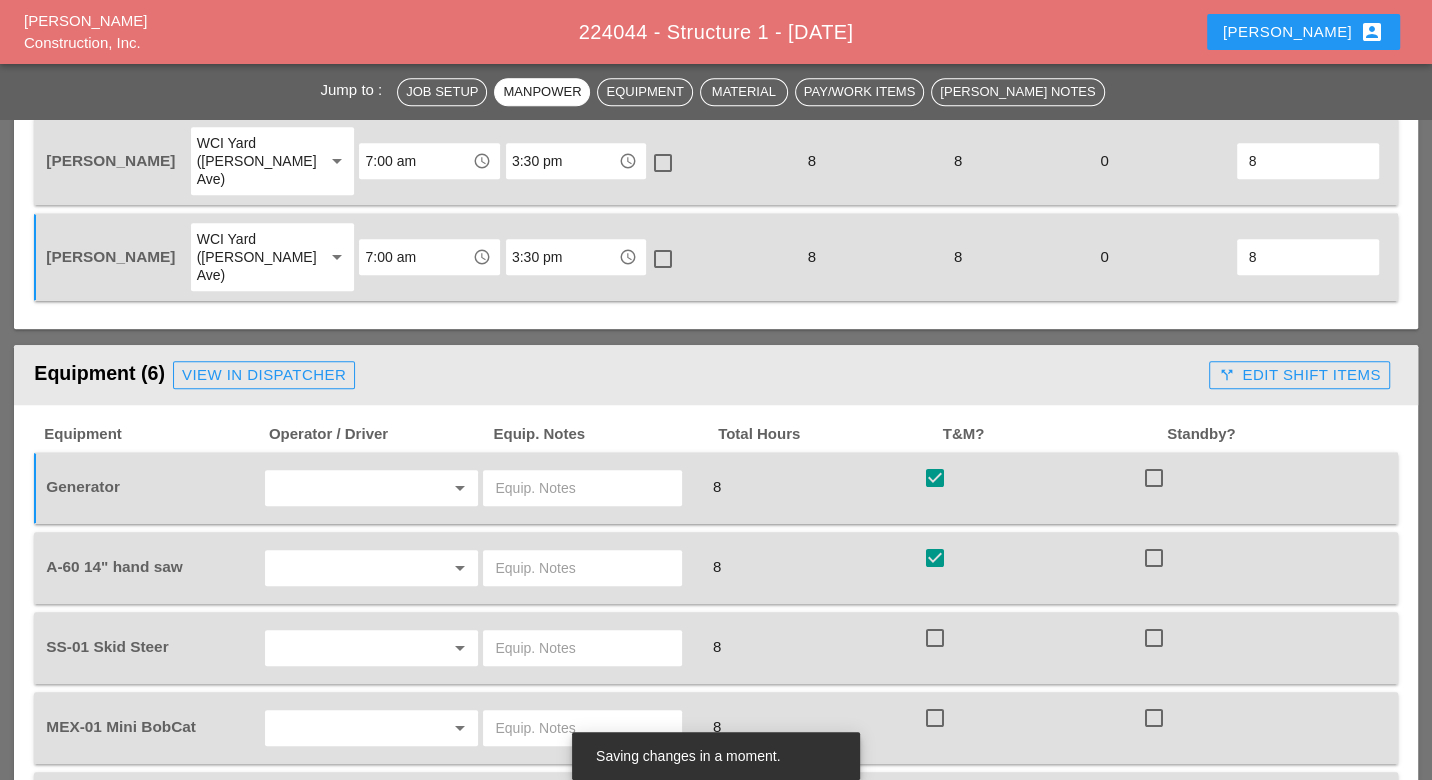 drag, startPoint x: 929, startPoint y: 571, endPoint x: 934, endPoint y: 588, distance: 17.720045 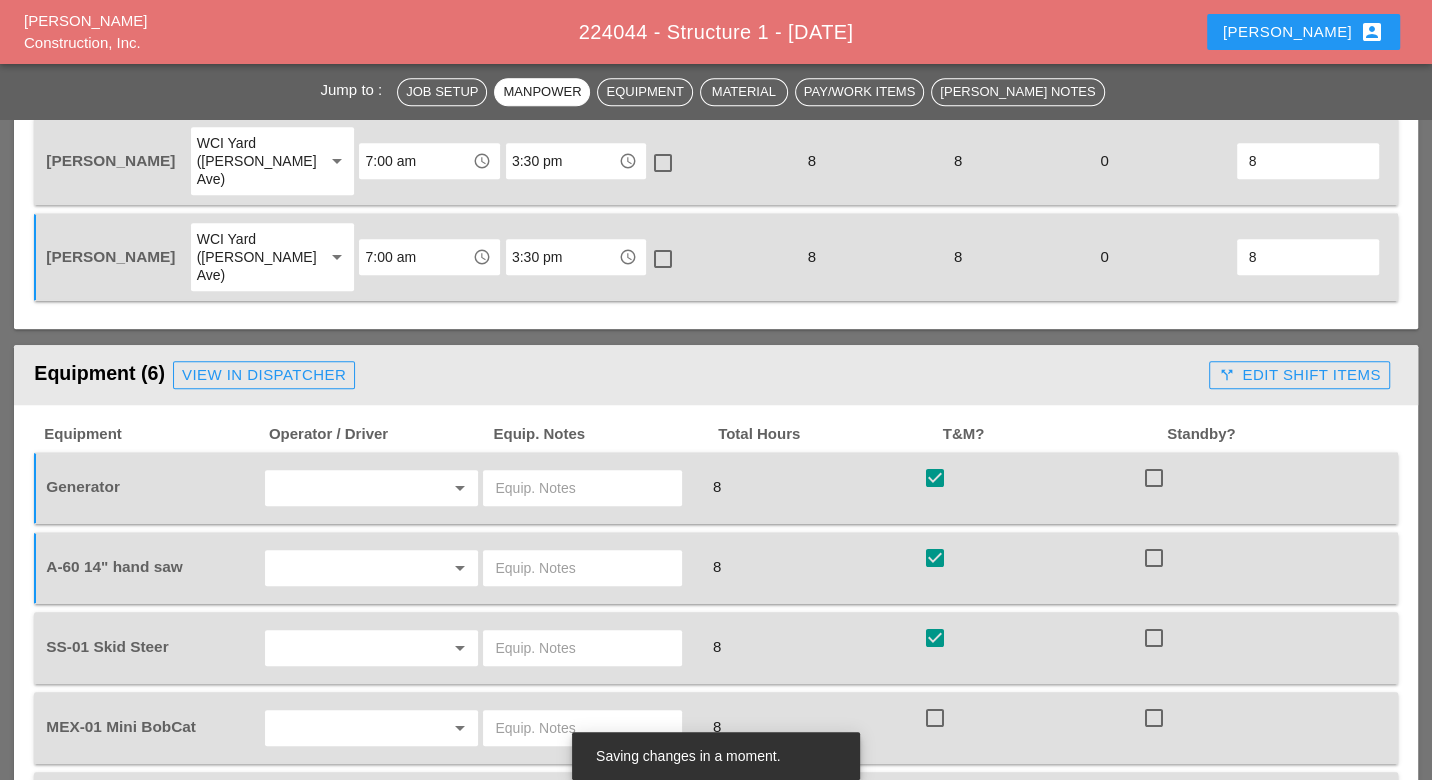 click at bounding box center (935, 718) 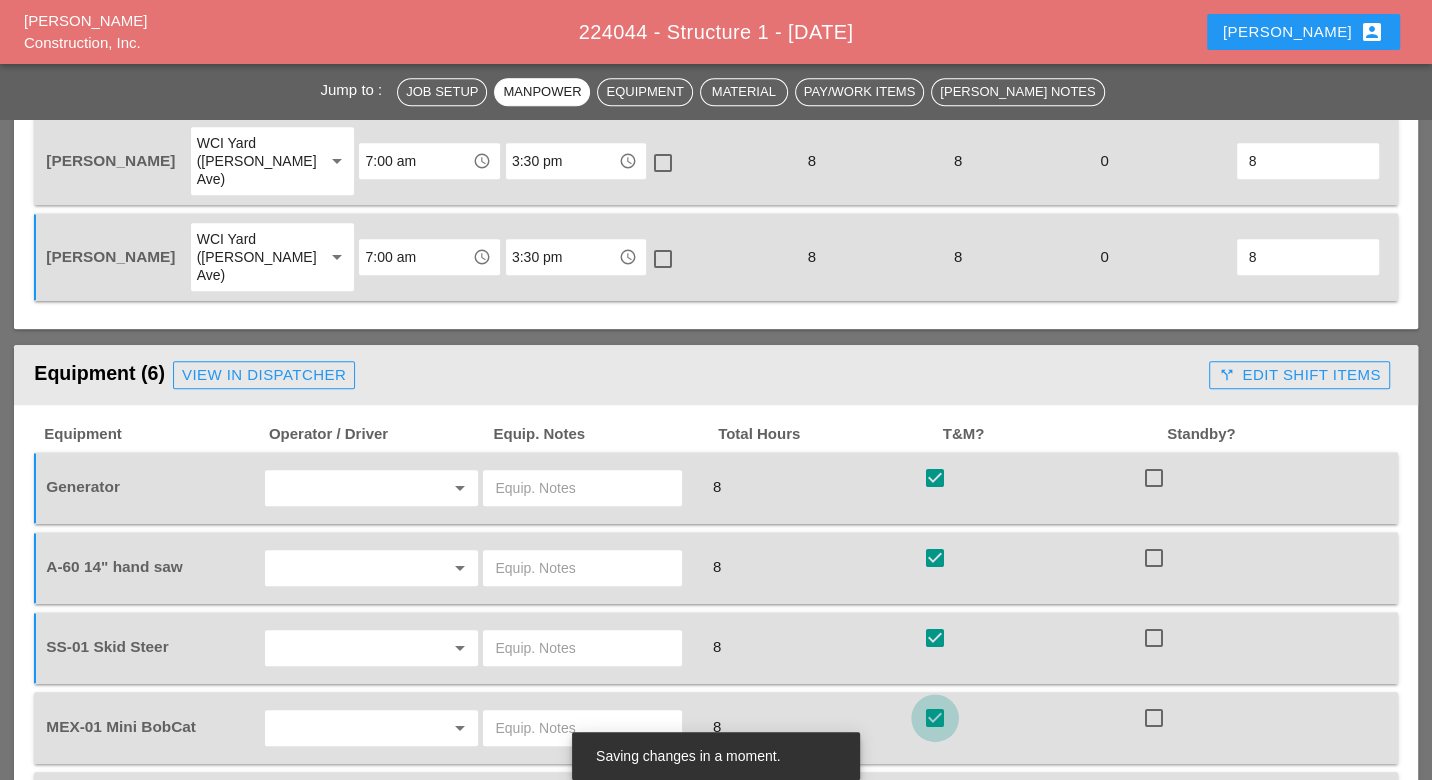 checkbox on "true" 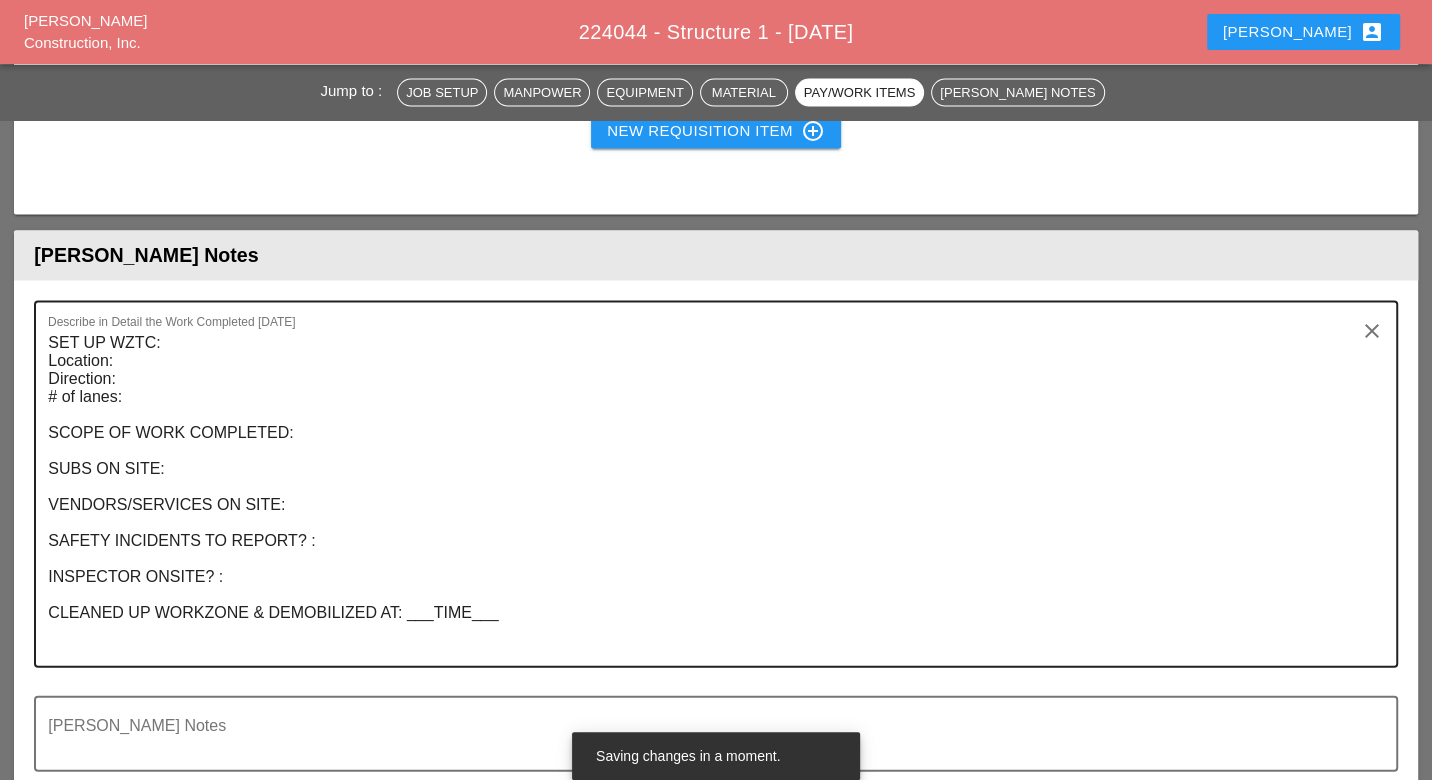 scroll, scrollTop: 3111, scrollLeft: 0, axis: vertical 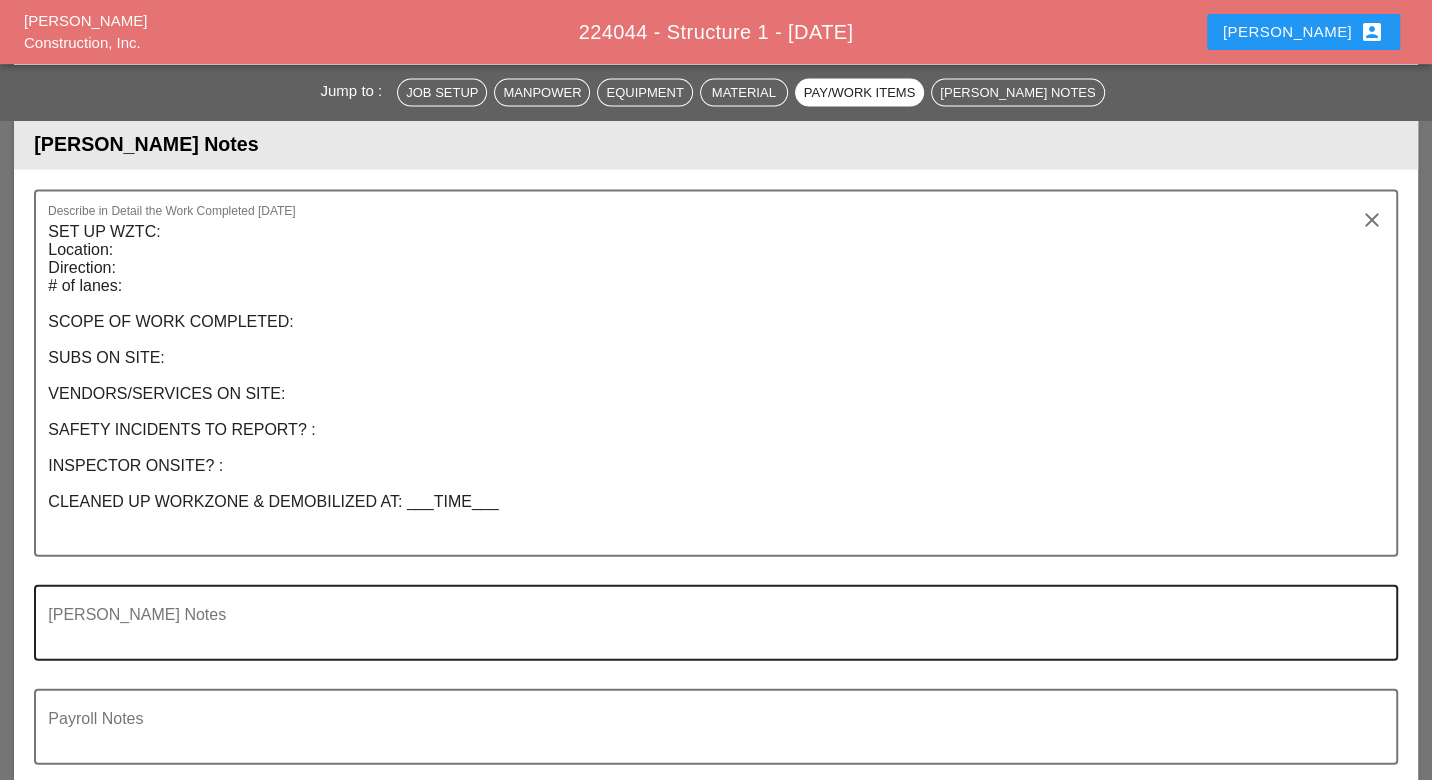 click at bounding box center [707, 635] 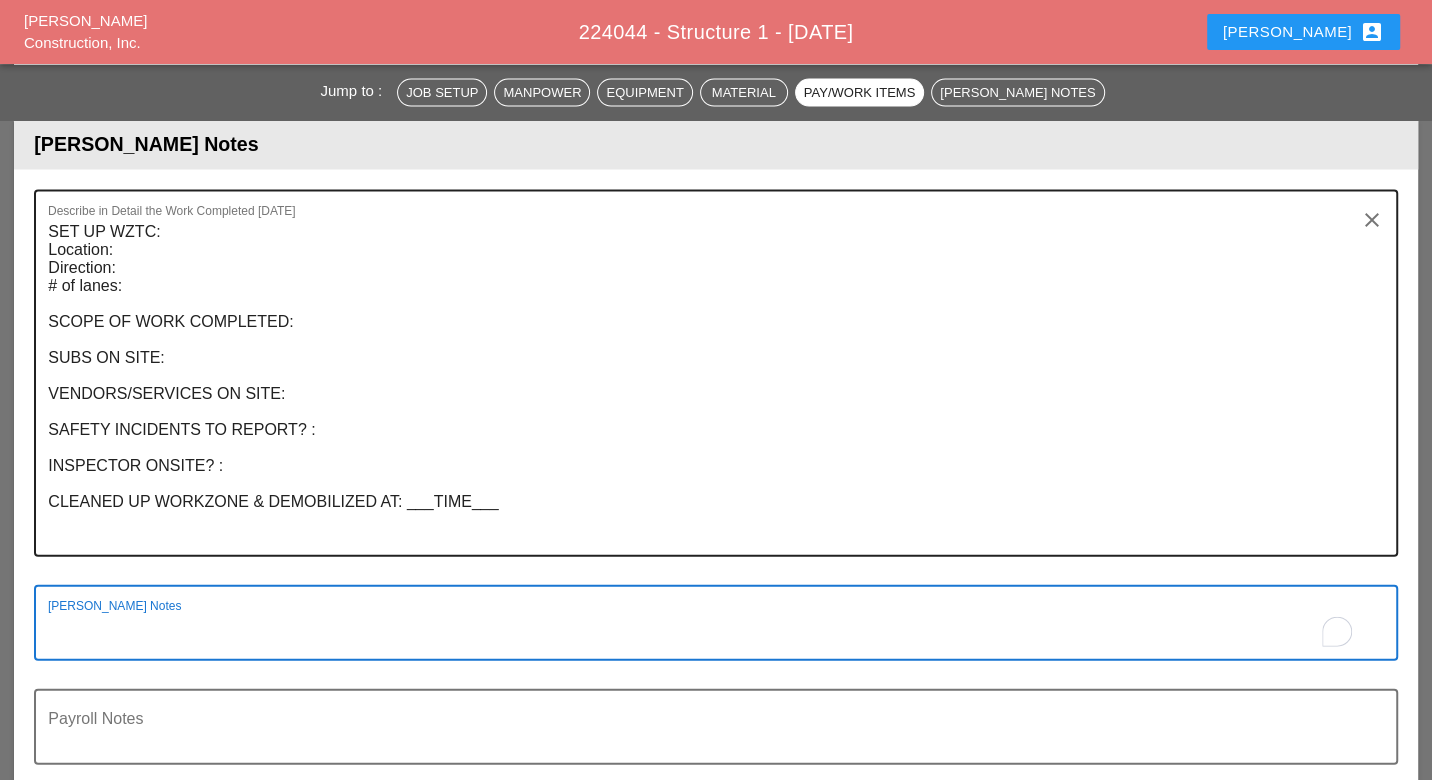 click on "SET UP WZTC:
Location:
Direction:
# of lanes:
SCOPE OF WORK COMPLETED:
SUBS ON SITE:
VENDORS/SERVICES ON SITE:
SAFETY INCIDENTS TO REPORT? :
INSPECTOR ONSITE? :
CLEANED UP WORKZONE & DEMOBILIZED AT: ___TIME___" at bounding box center [707, 385] 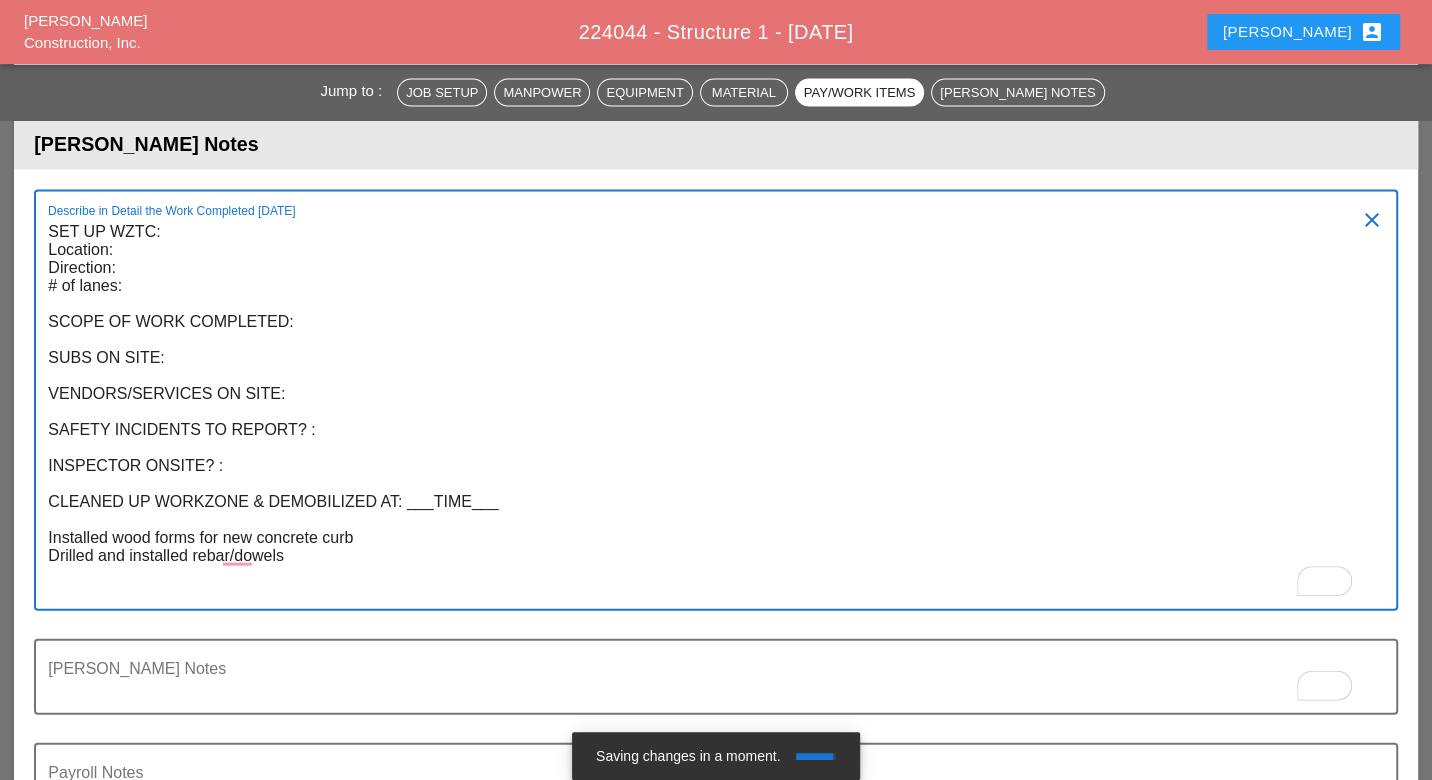 click on "SET UP WZTC:
Location:
Direction:
# of lanes:
SCOPE OF WORK COMPLETED:
SUBS ON SITE:
VENDORS/SERVICES ON SITE:
SAFETY INCIDENTS TO REPORT? :
INSPECTOR ONSITE? :
CLEANED UP WORKZONE & DEMOBILIZED AT: ___TIME___
Installed wood forms for new concrete curb
Drilled and installed rebar/dowels" at bounding box center (707, 412) 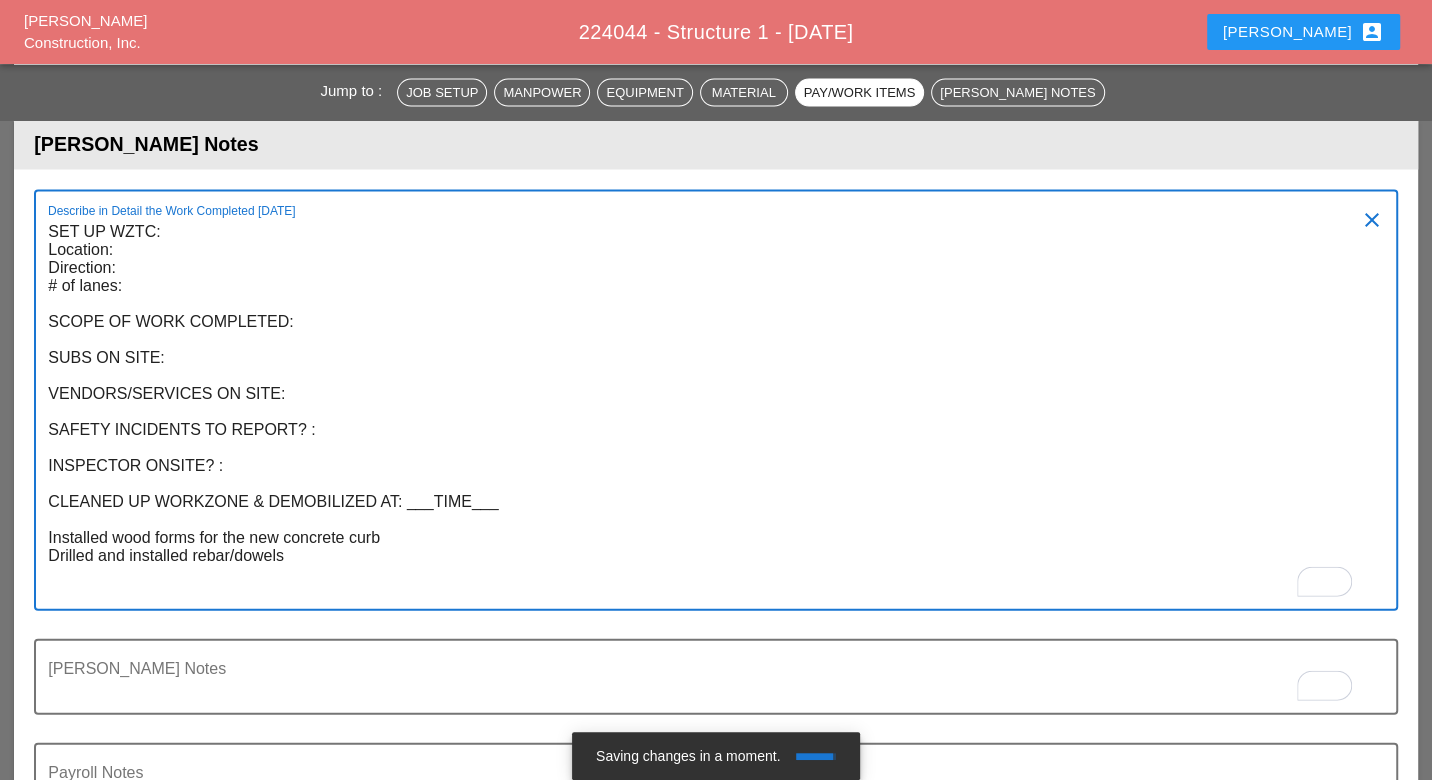 click on "SET UP WZTC:
Location:
Direction:
# of lanes:
SCOPE OF WORK COMPLETED:
SUBS ON SITE:
VENDORS/SERVICES ON SITE:
SAFETY INCIDENTS TO REPORT? :
INSPECTOR ONSITE? :
CLEANED UP WORKZONE & DEMOBILIZED AT: ___TIME___
Installed wood forms for the new concrete curb
Drilled and installed rebar/dowels" at bounding box center (707, 412) 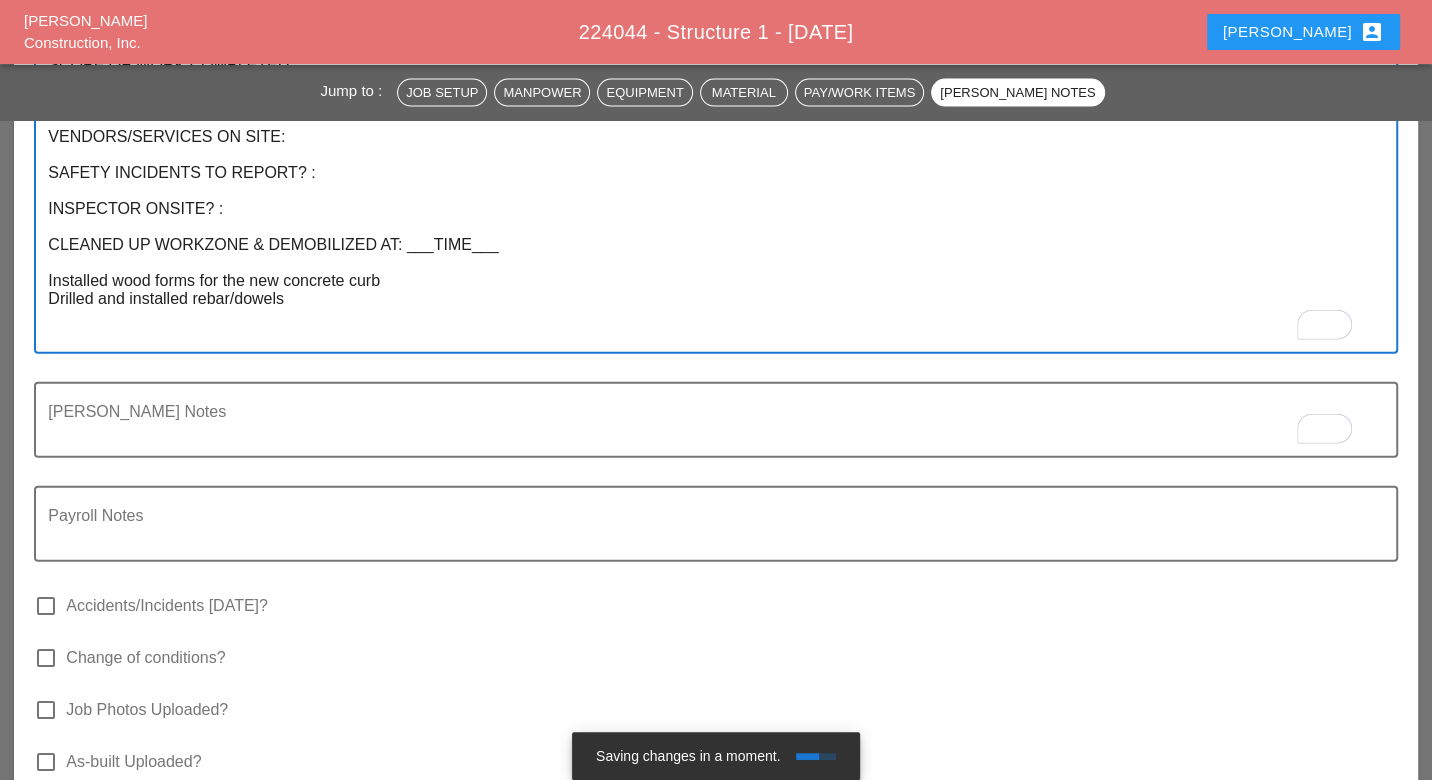 scroll, scrollTop: 3444, scrollLeft: 0, axis: vertical 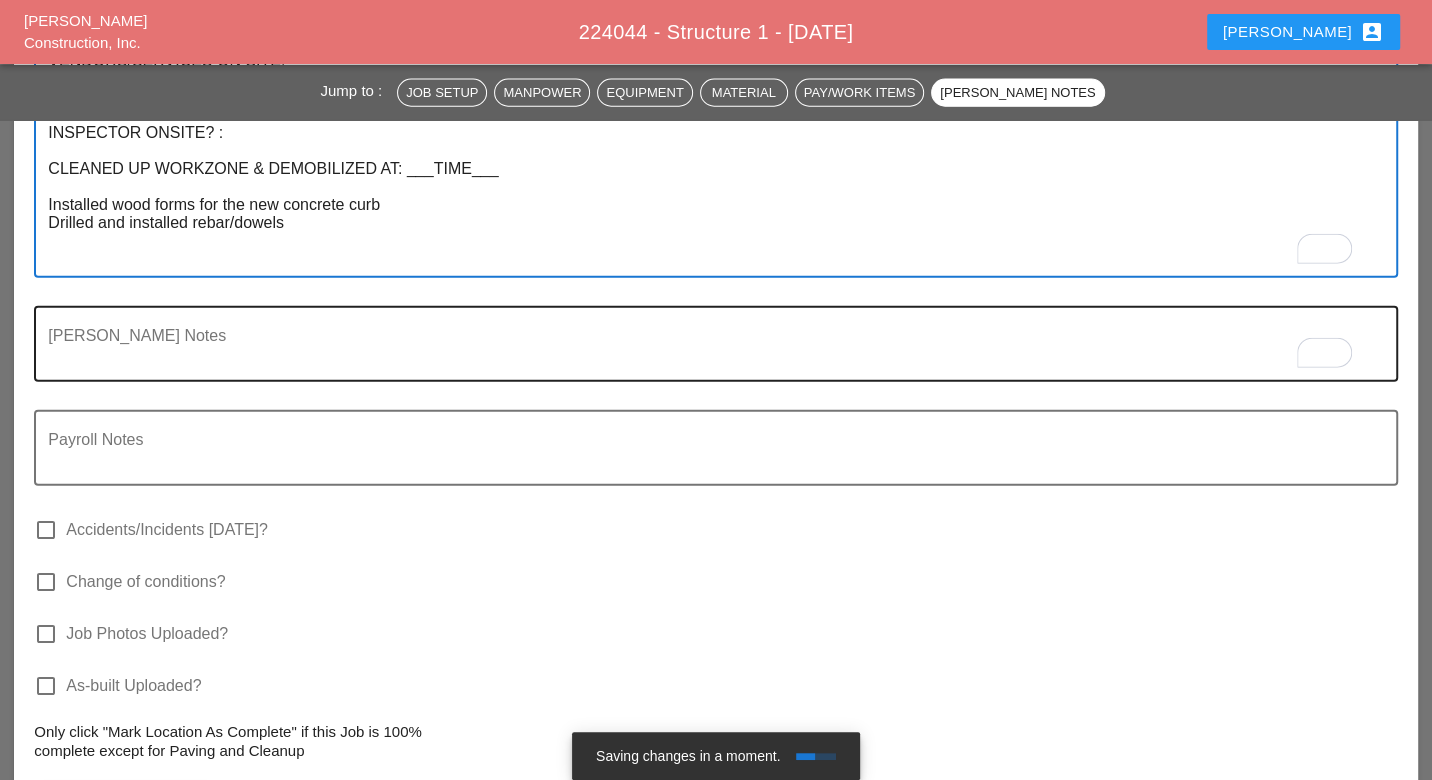 type on "SET UP WZTC:
Location:
Direction:
# of lanes:
SCOPE OF WORK COMPLETED:
SUBS ON SITE:
VENDORS/SERVICES ON SITE:
SAFETY INCIDENTS TO REPORT? :
INSPECTOR ONSITE? :
CLEANED UP WORKZONE & DEMOBILIZED AT: ___TIME___
Installed wood forms for the new concrete curb
Drilled and installed rebar/dowels" 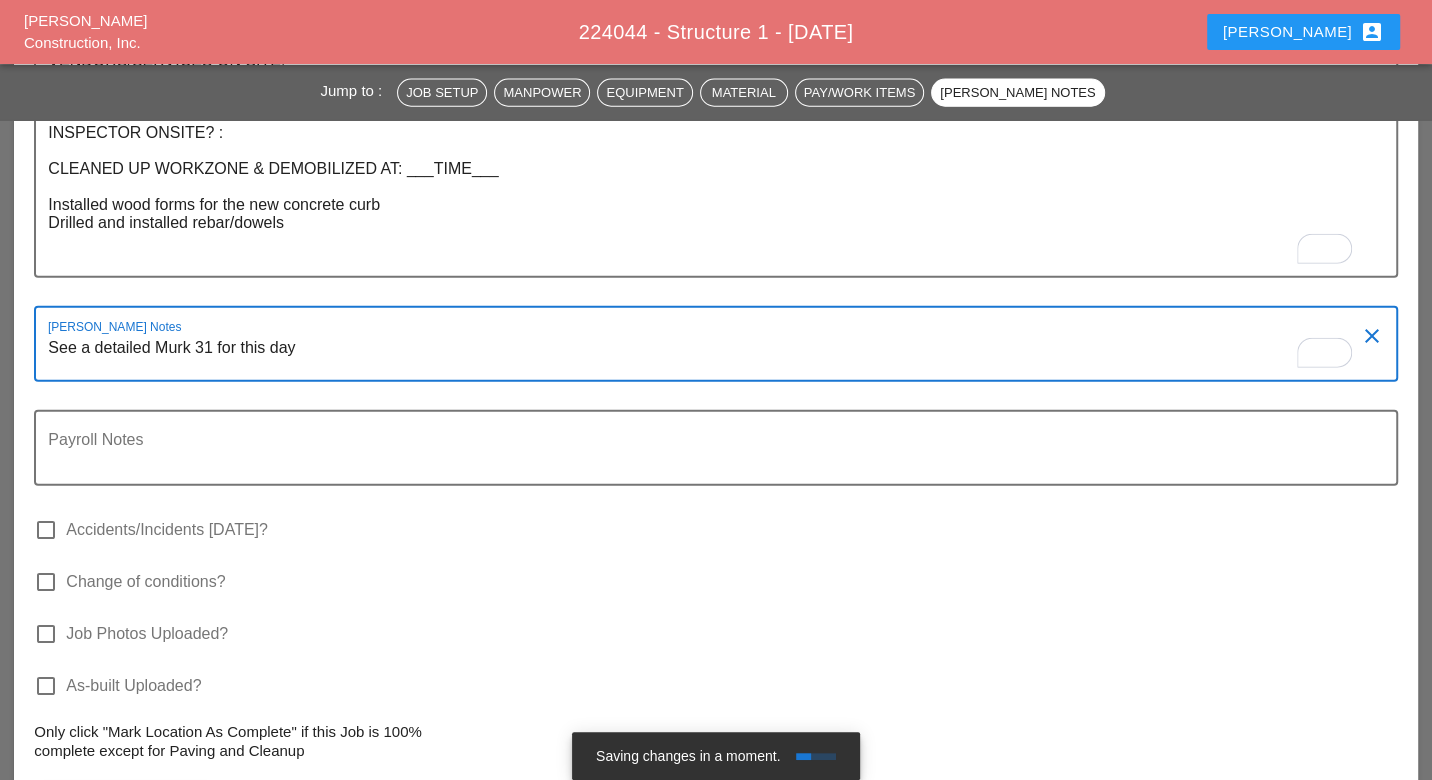 click on "See a detailed Murk 31 for this day" at bounding box center [707, 356] 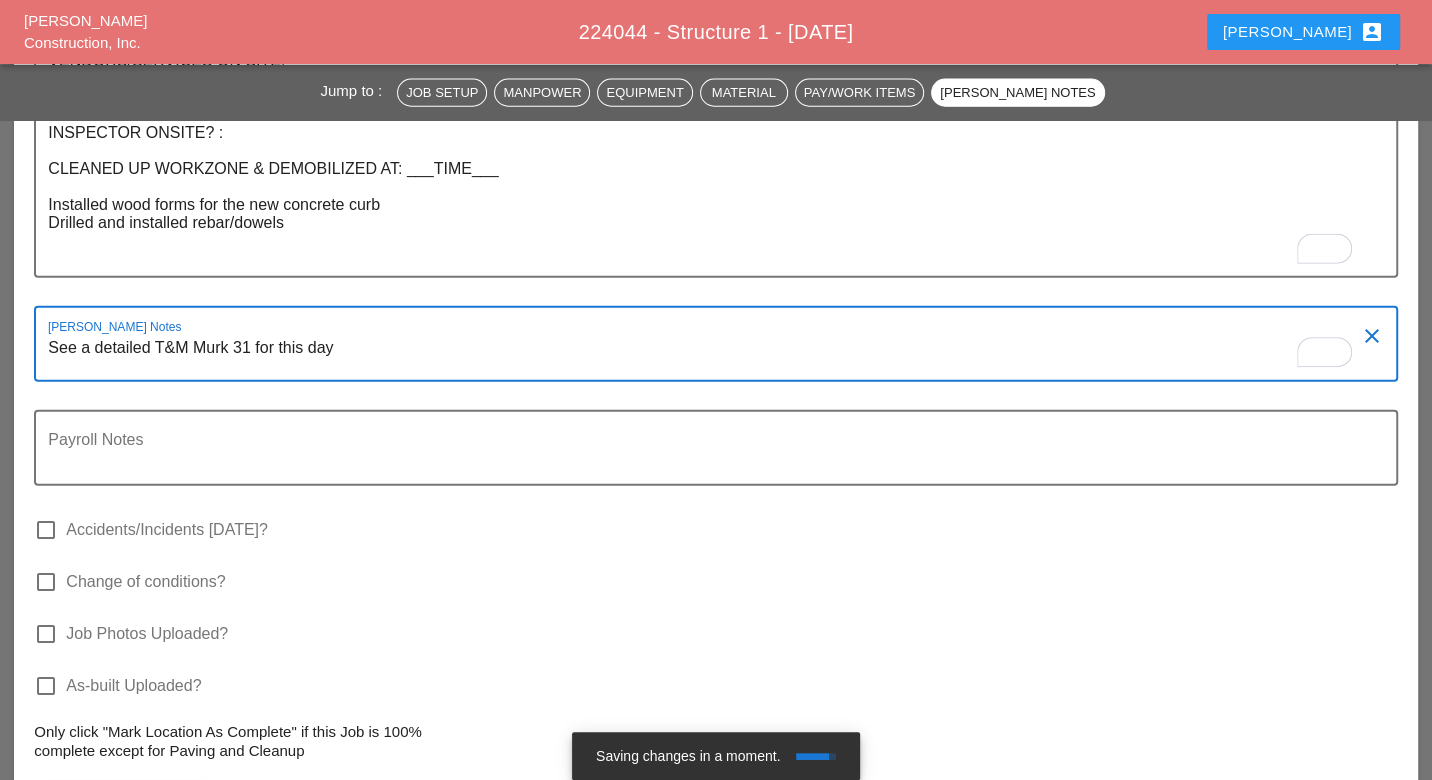click on "See a detailed T&M Murk 31 for this day" at bounding box center [707, 356] 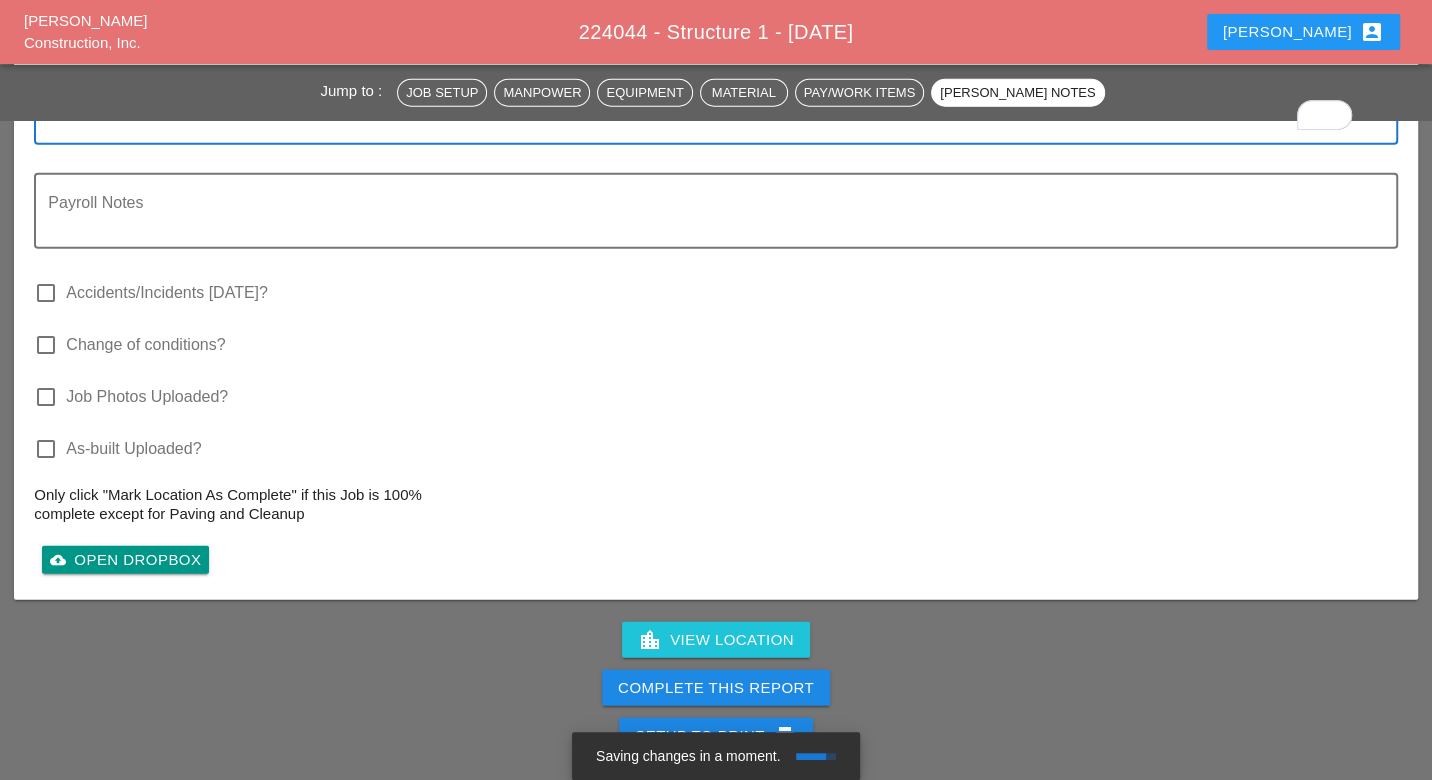 scroll, scrollTop: 3777, scrollLeft: 0, axis: vertical 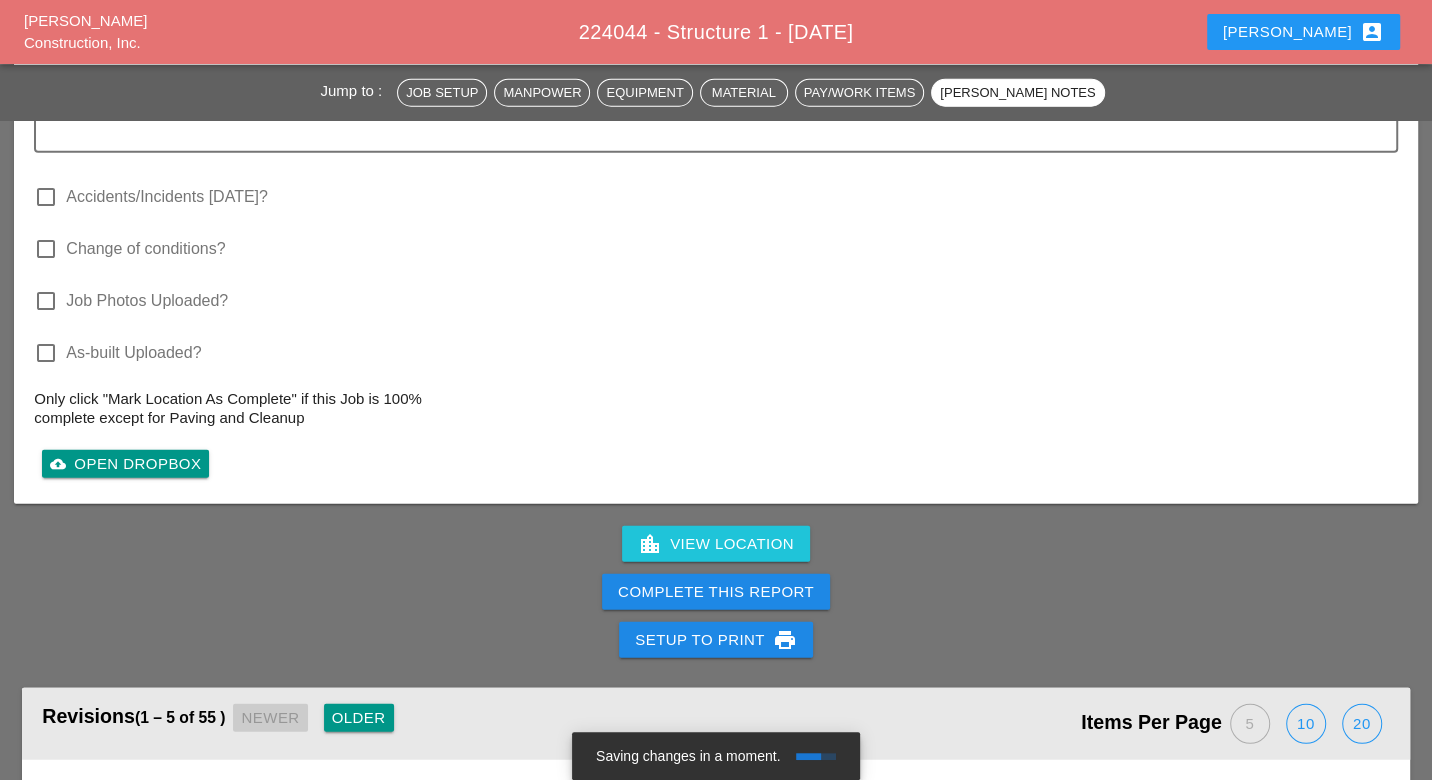 type on "See a detailed T&M Murk 31 for this day" 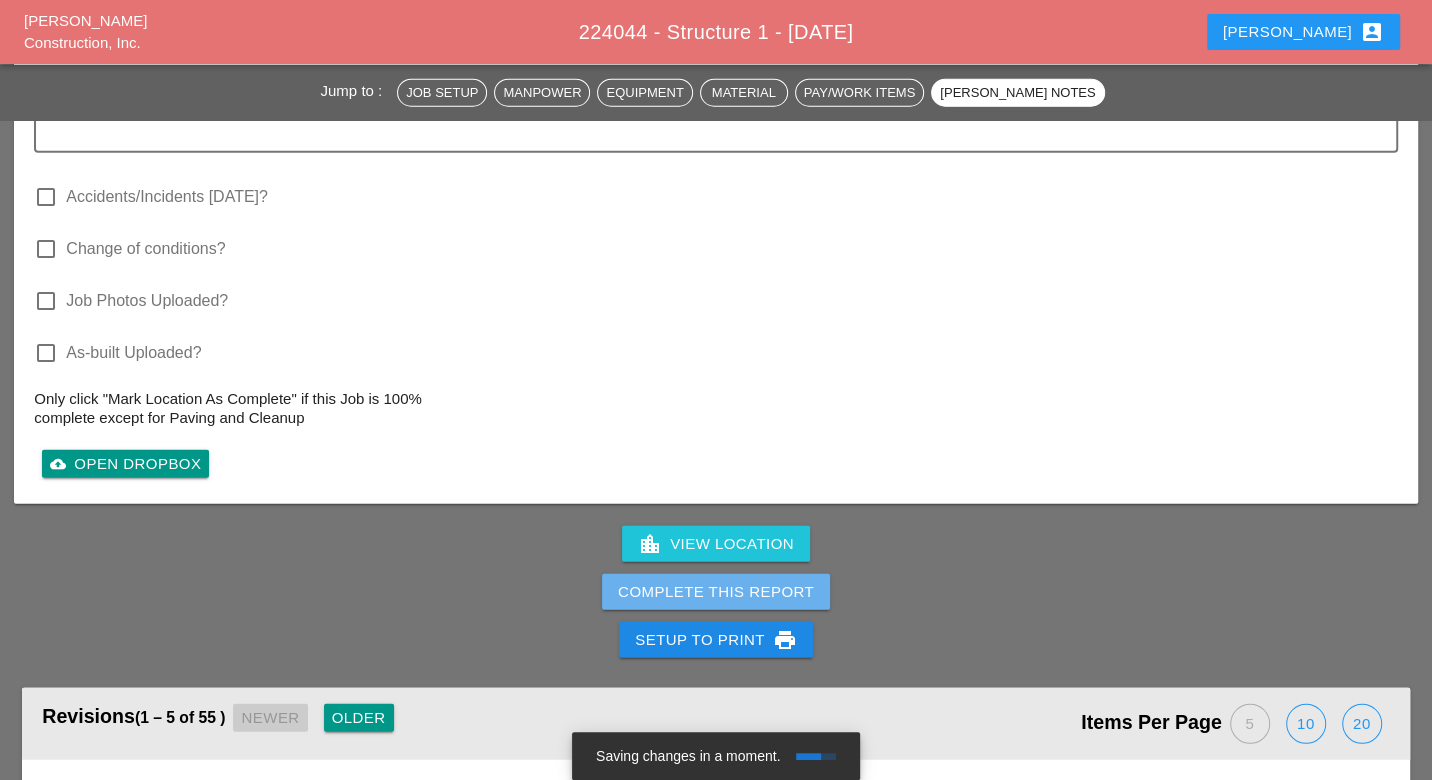 drag, startPoint x: 735, startPoint y: 518, endPoint x: 934, endPoint y: 128, distance: 437.83673 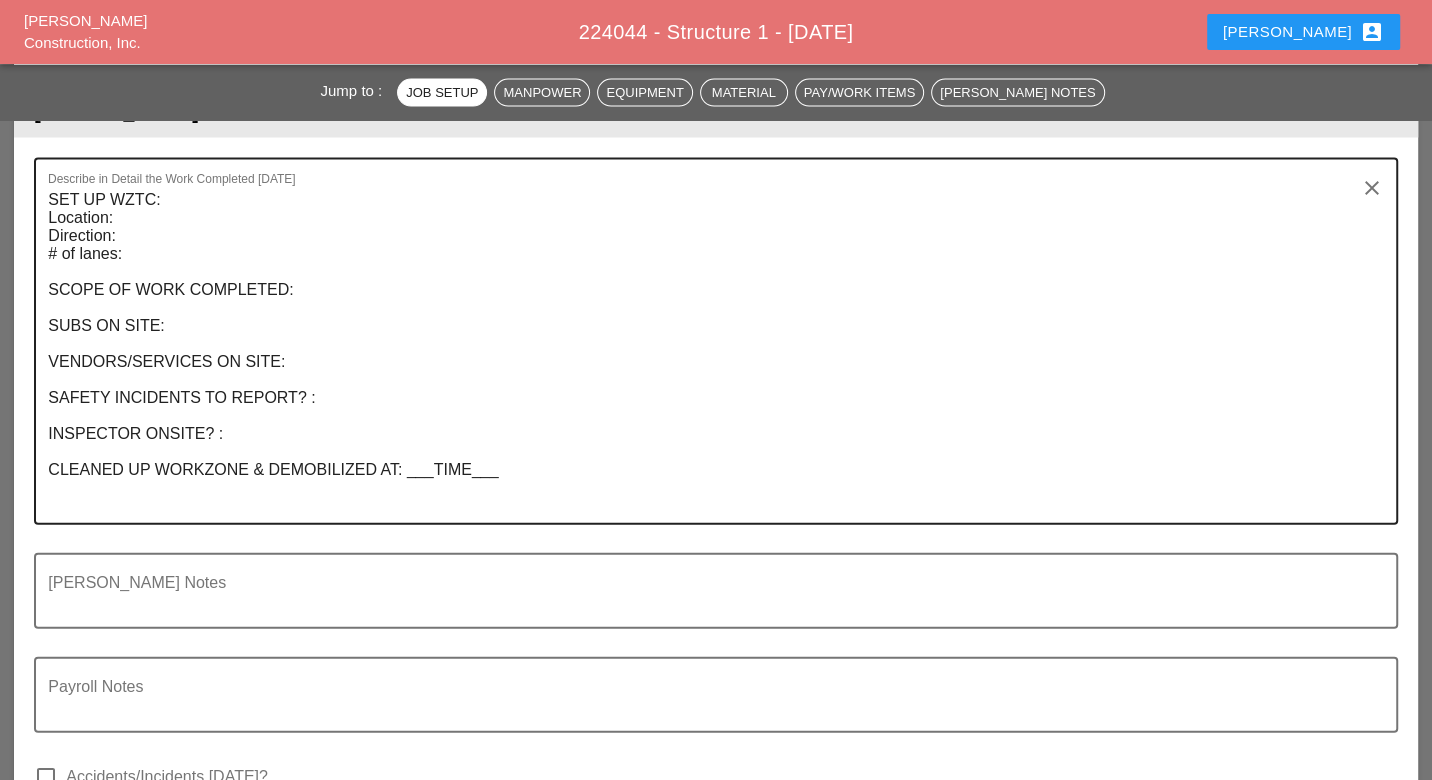 scroll, scrollTop: 3333, scrollLeft: 0, axis: vertical 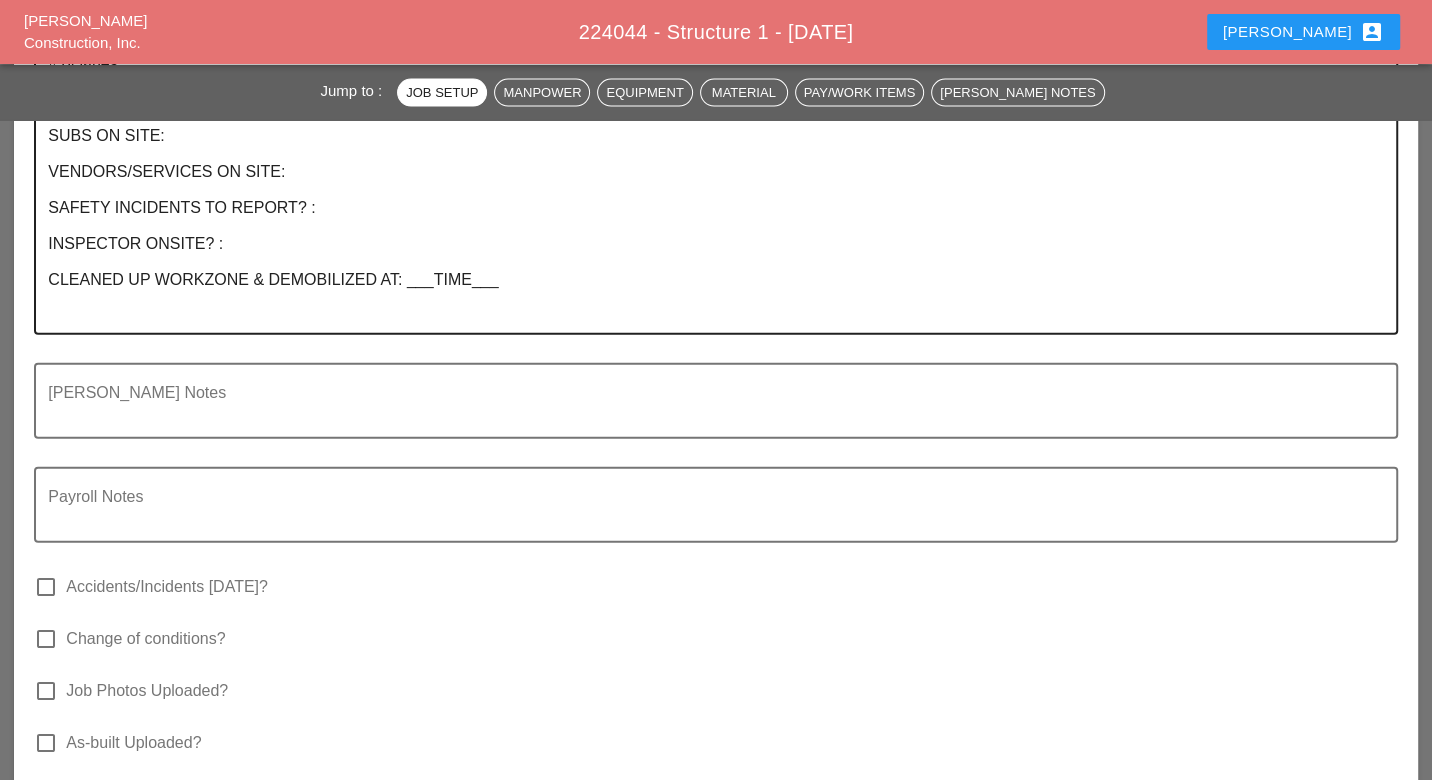 click on "SET UP WZTC:
Location:
Direction:
# of lanes:
SCOPE OF WORK COMPLETED:
SUBS ON SITE:
VENDORS/SERVICES ON SITE:
SAFETY INCIDENTS TO REPORT? :
INSPECTOR ONSITE? :
CLEANED UP WORKZONE & DEMOBILIZED AT: ___TIME___" at bounding box center [707, 163] 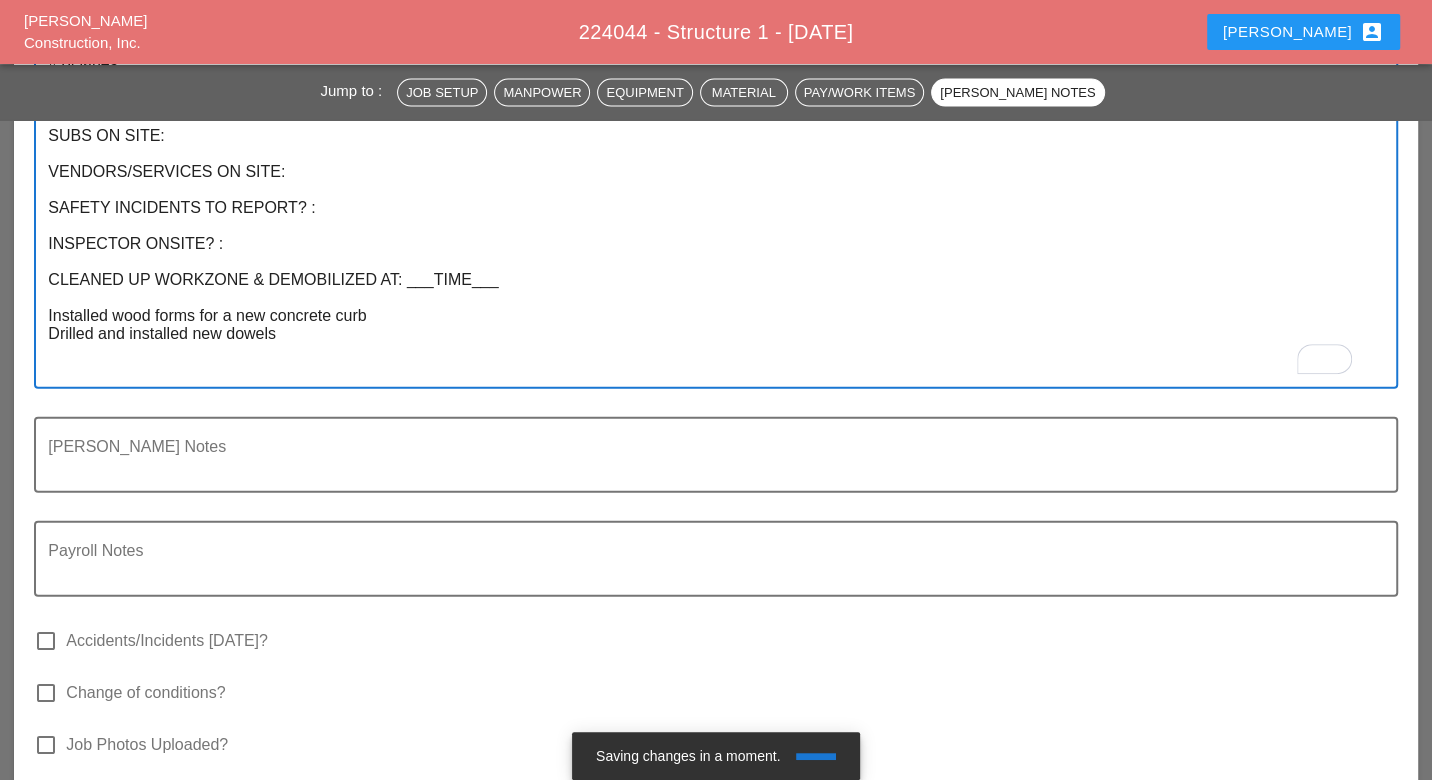 click on "SET UP WZTC:
Location:
Direction:
# of lanes:
SCOPE OF WORK COMPLETED:
SUBS ON SITE:
VENDORS/SERVICES ON SITE:
SAFETY INCIDENTS TO REPORT? :
INSPECTOR ONSITE? :
CLEANED UP WORKZONE & DEMOBILIZED AT: ___TIME___
Installed wood forms for a new concrete curb
Drilled and installed new dowels" at bounding box center [707, 190] 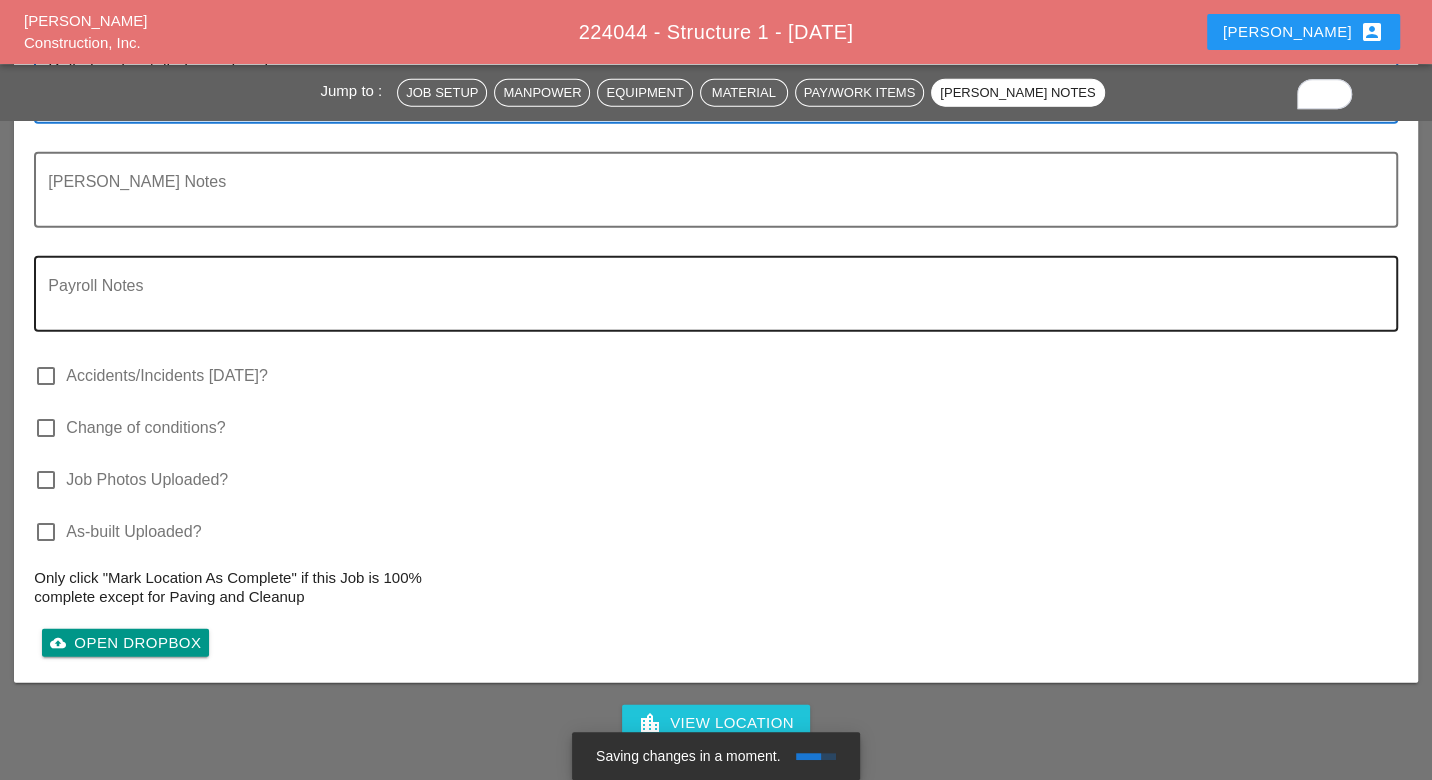 scroll, scrollTop: 3444, scrollLeft: 0, axis: vertical 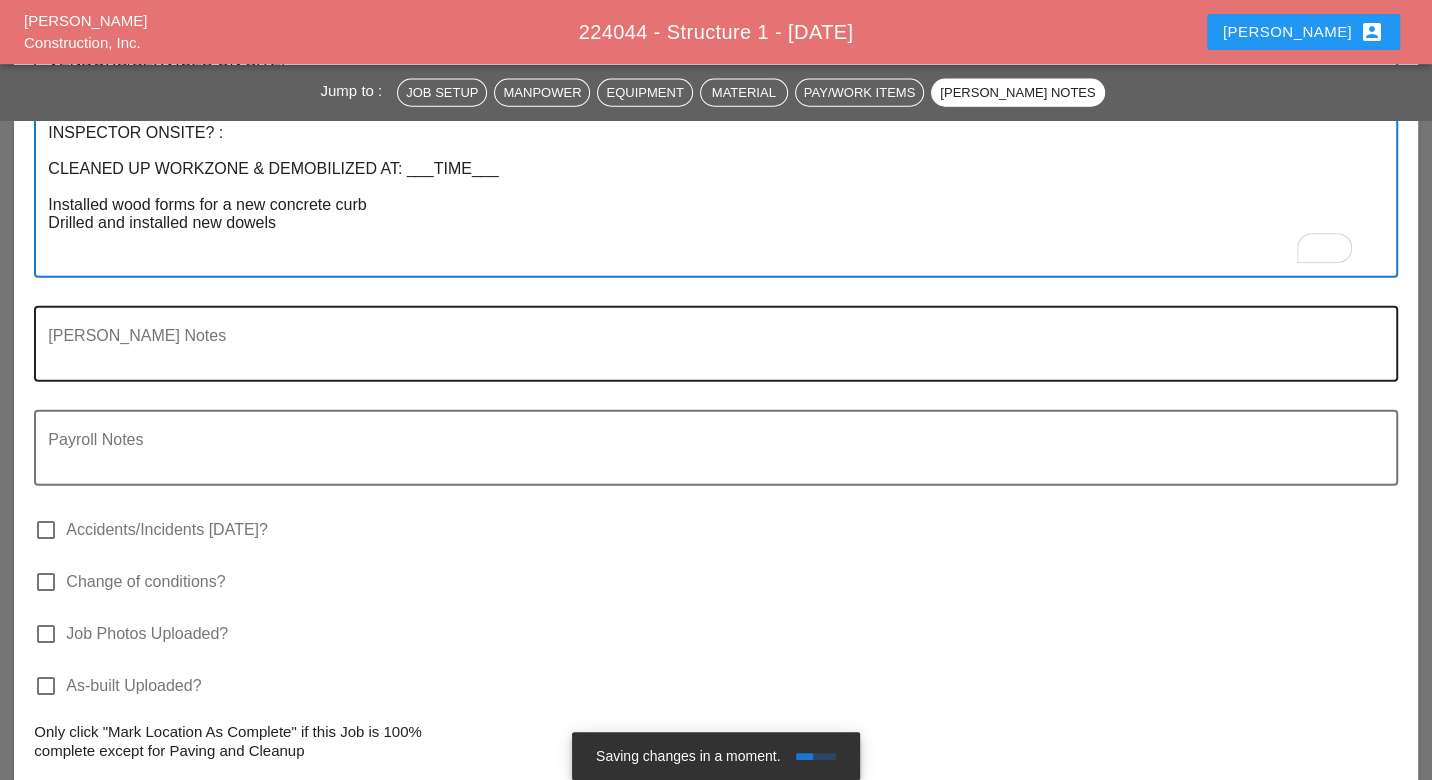 type on "SET UP WZTC:
Location:
Direction:
# of lanes:
SCOPE OF WORK COMPLETED:
SUBS ON SITE:
VENDORS/SERVICES ON SITE:
SAFETY INCIDENTS TO REPORT? :
INSPECTOR ONSITE? :
CLEANED UP WORKZONE & DEMOBILIZED AT: ___TIME___
Installed wood forms for a new concrete curb
Drilled and installed new dowels" 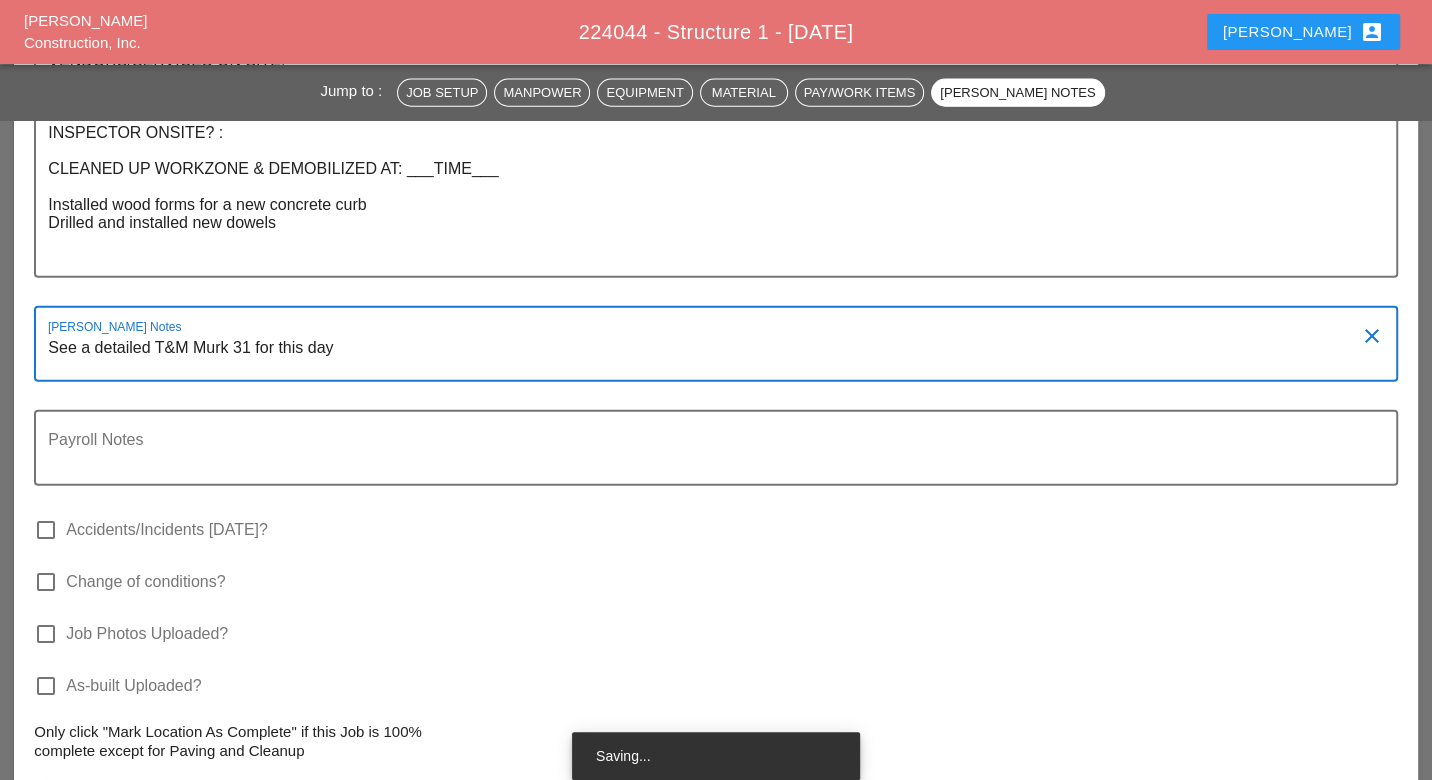 scroll, scrollTop: 3666, scrollLeft: 0, axis: vertical 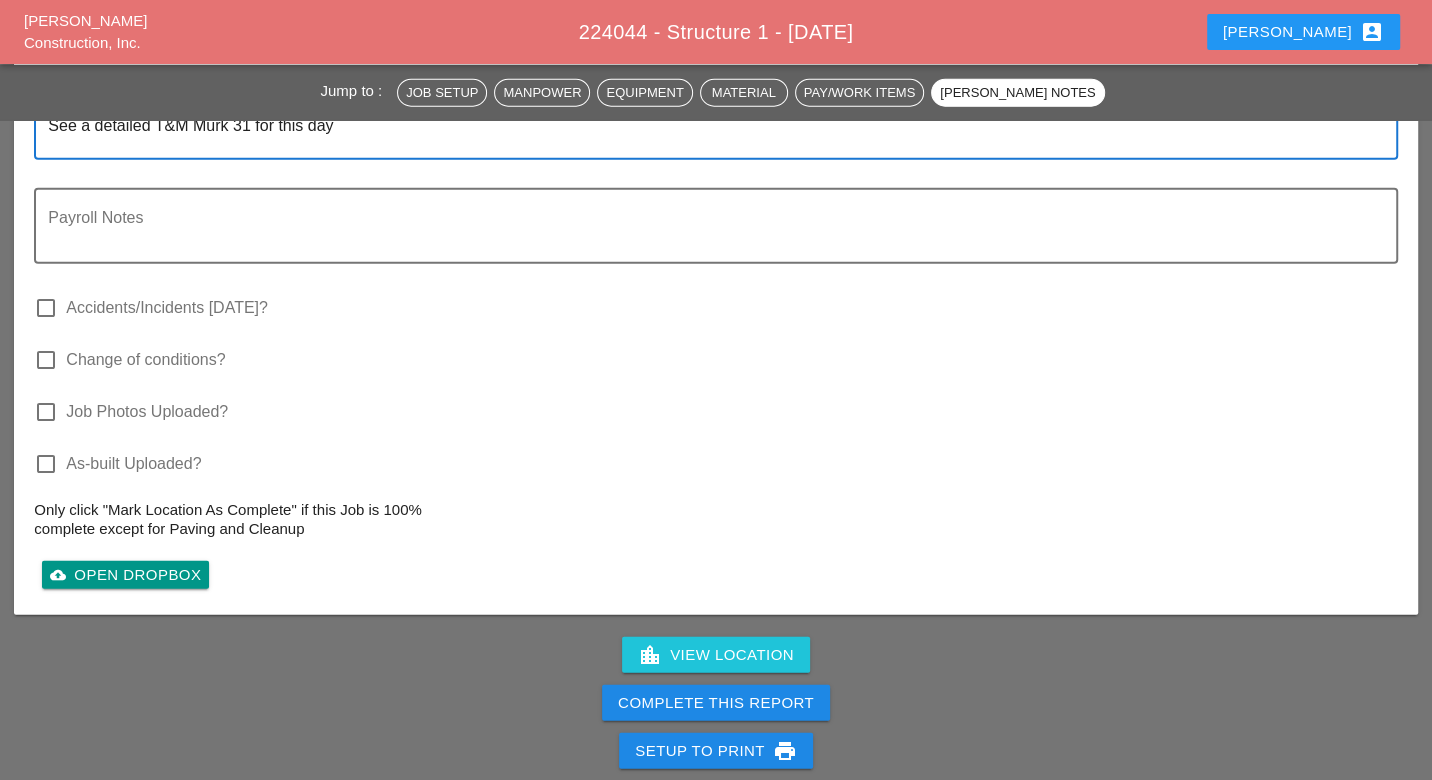 type on "See a detailed T&M Murk 31 for this day" 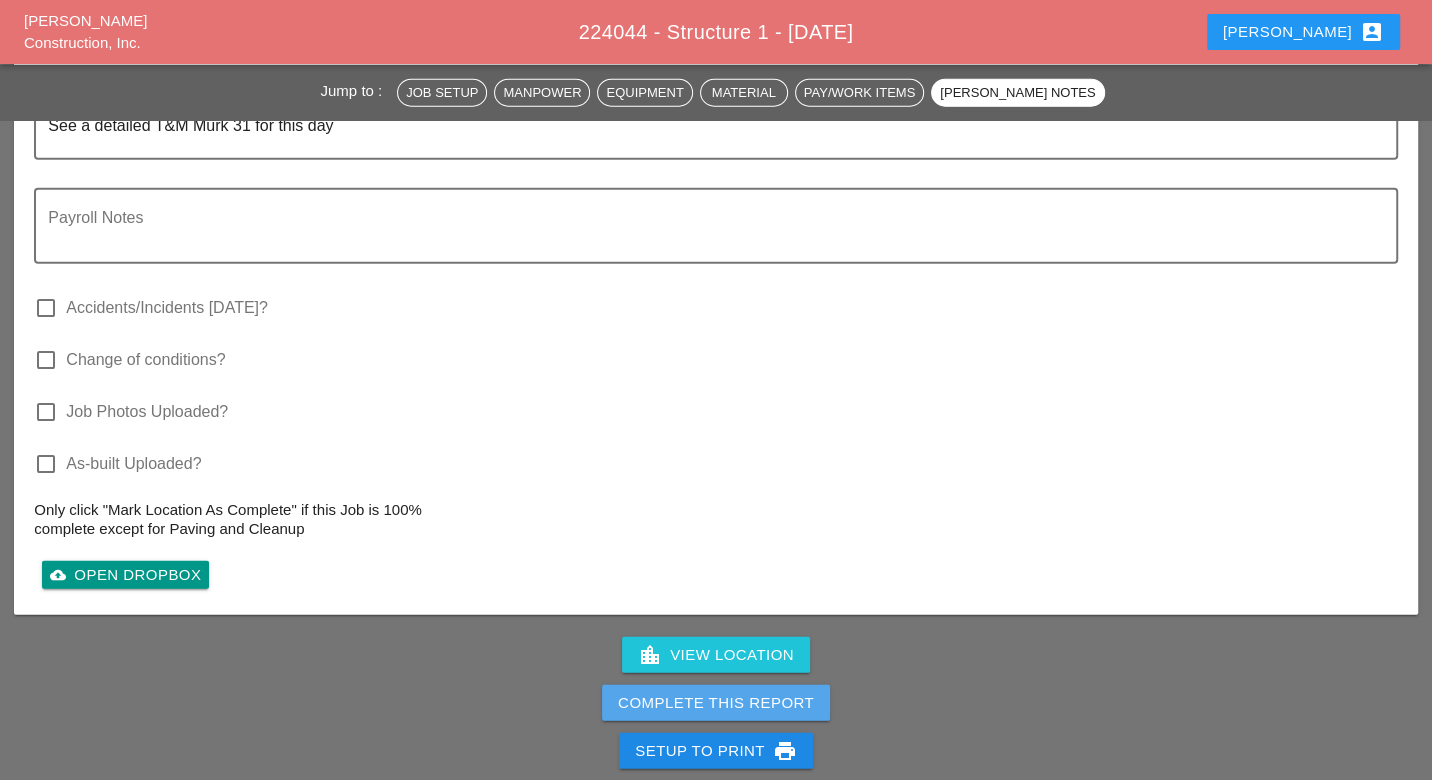 click on "Complete This Report" at bounding box center (716, 703) 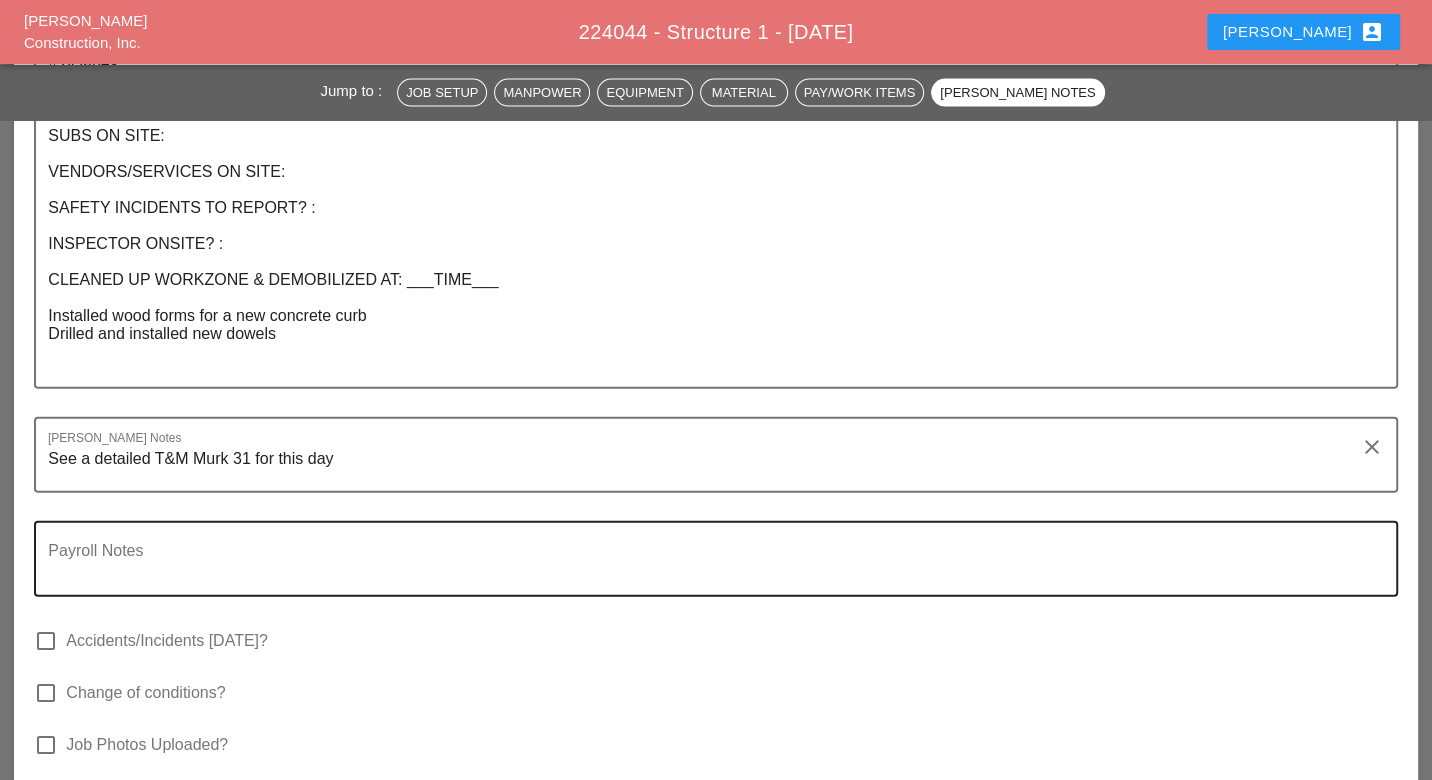 scroll, scrollTop: 3777, scrollLeft: 0, axis: vertical 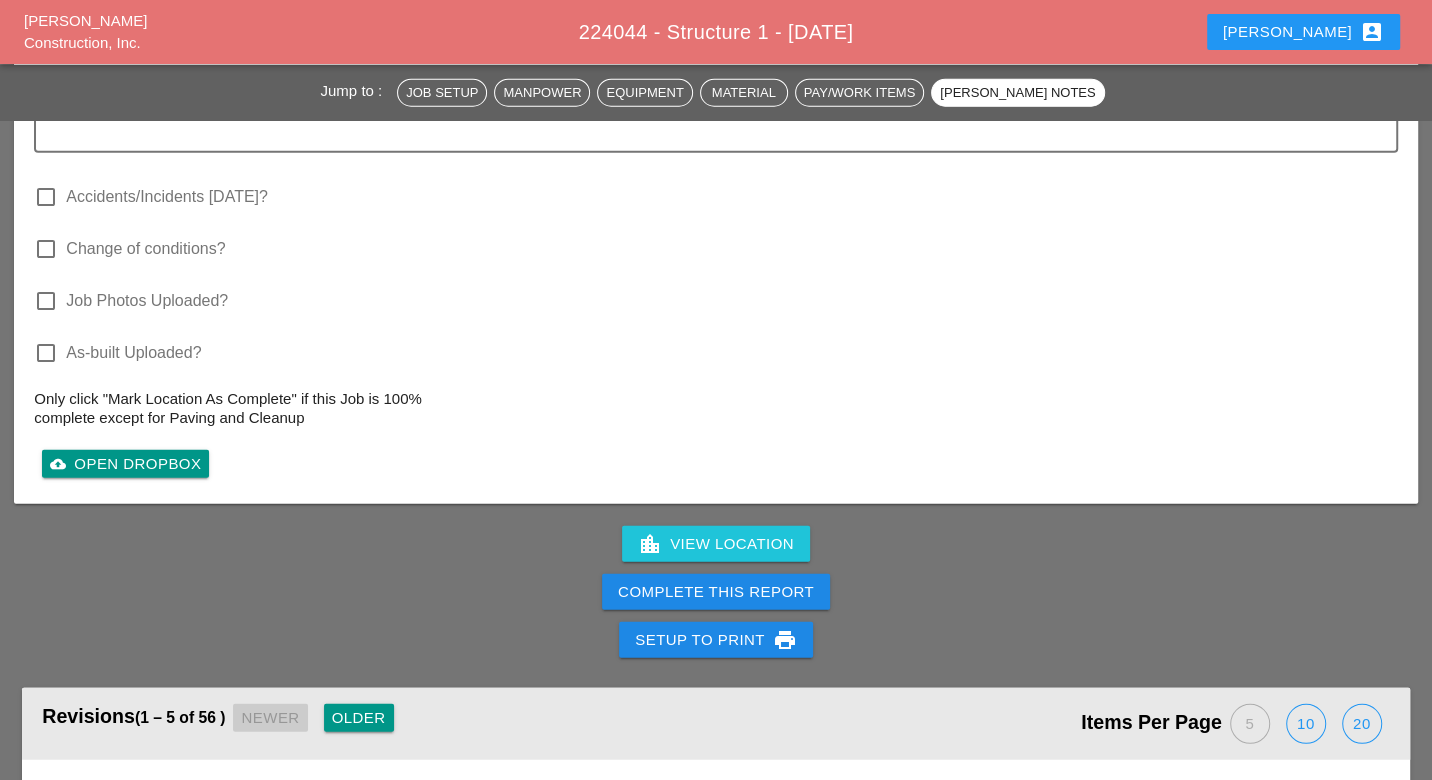 click on "Complete This Report" at bounding box center [716, 592] 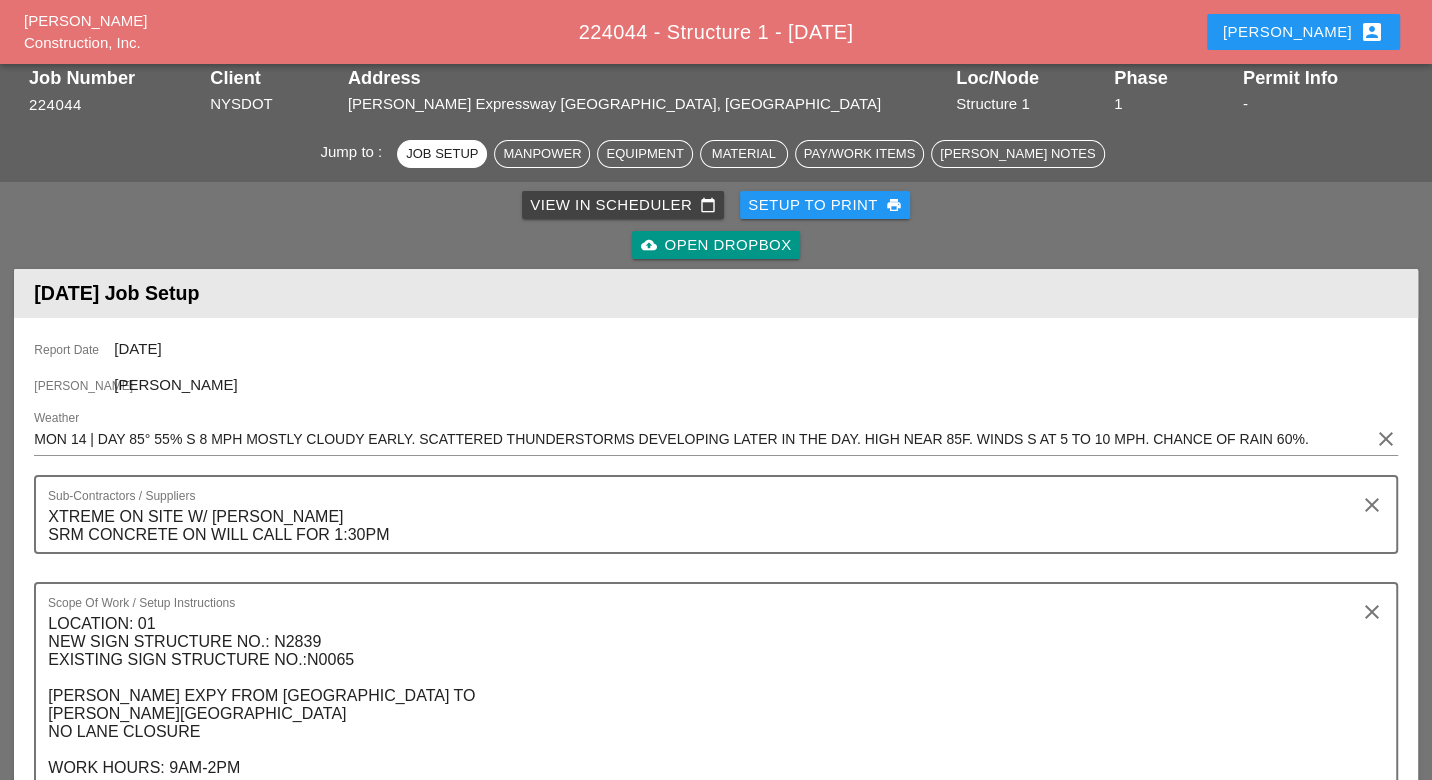 scroll, scrollTop: 0, scrollLeft: 0, axis: both 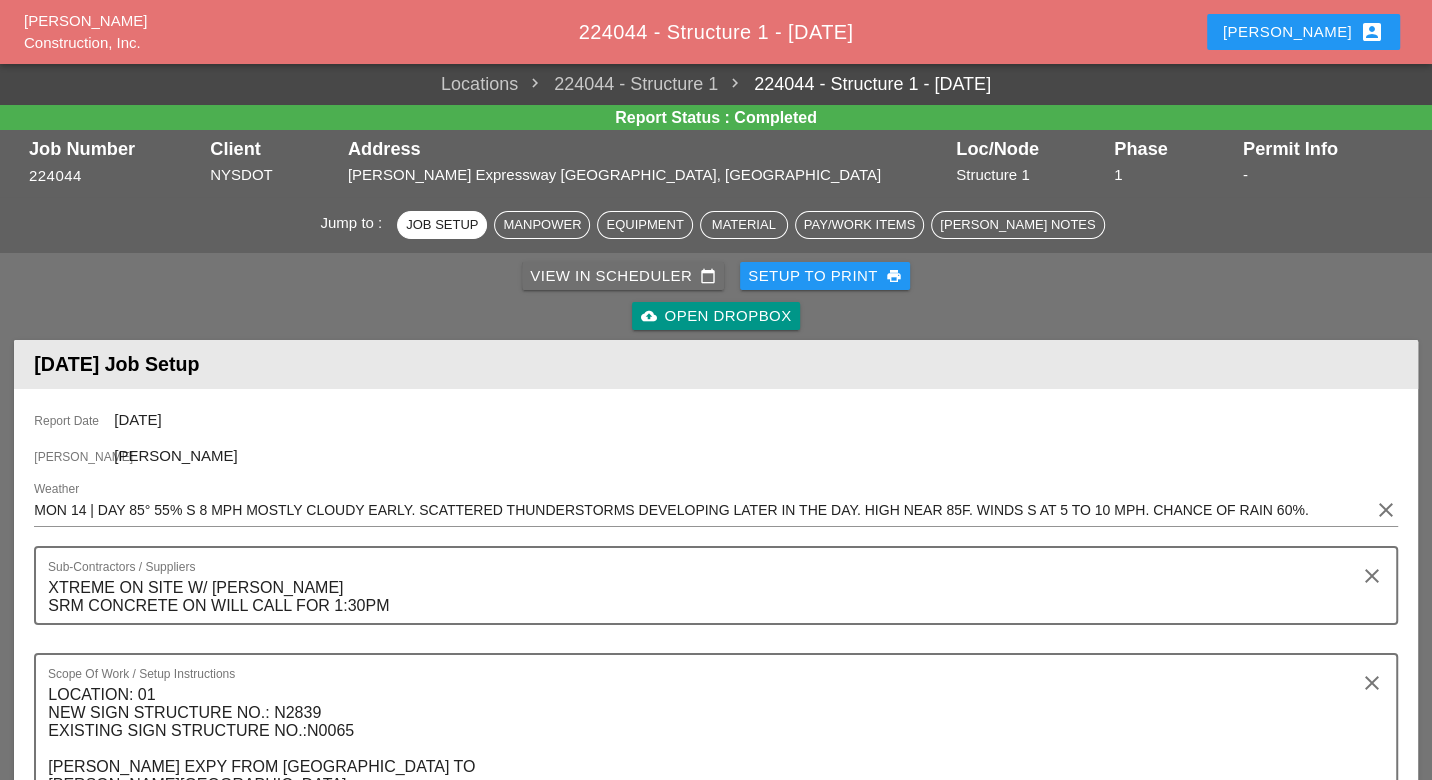 click on "View in Scheduler calendar_today" at bounding box center (623, 276) 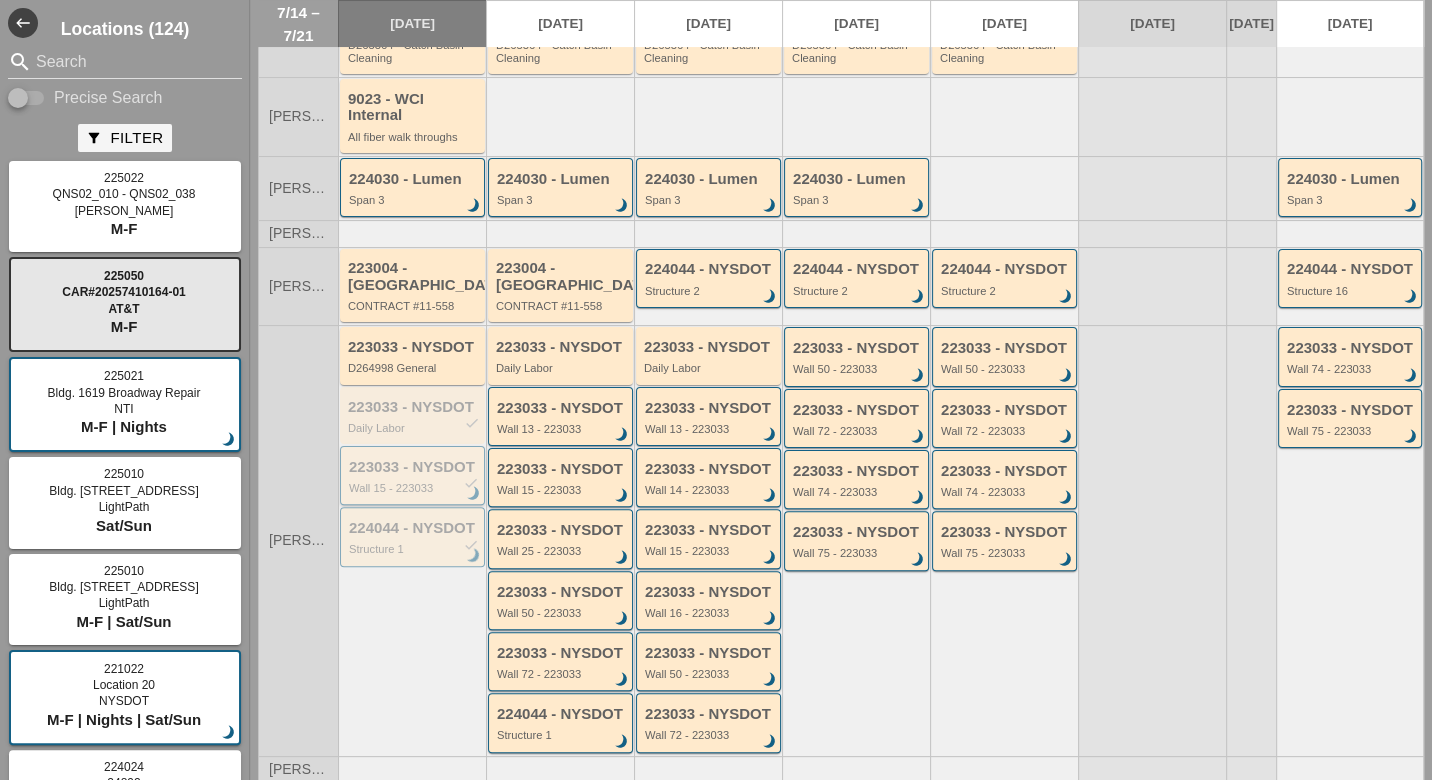 scroll, scrollTop: 443, scrollLeft: 0, axis: vertical 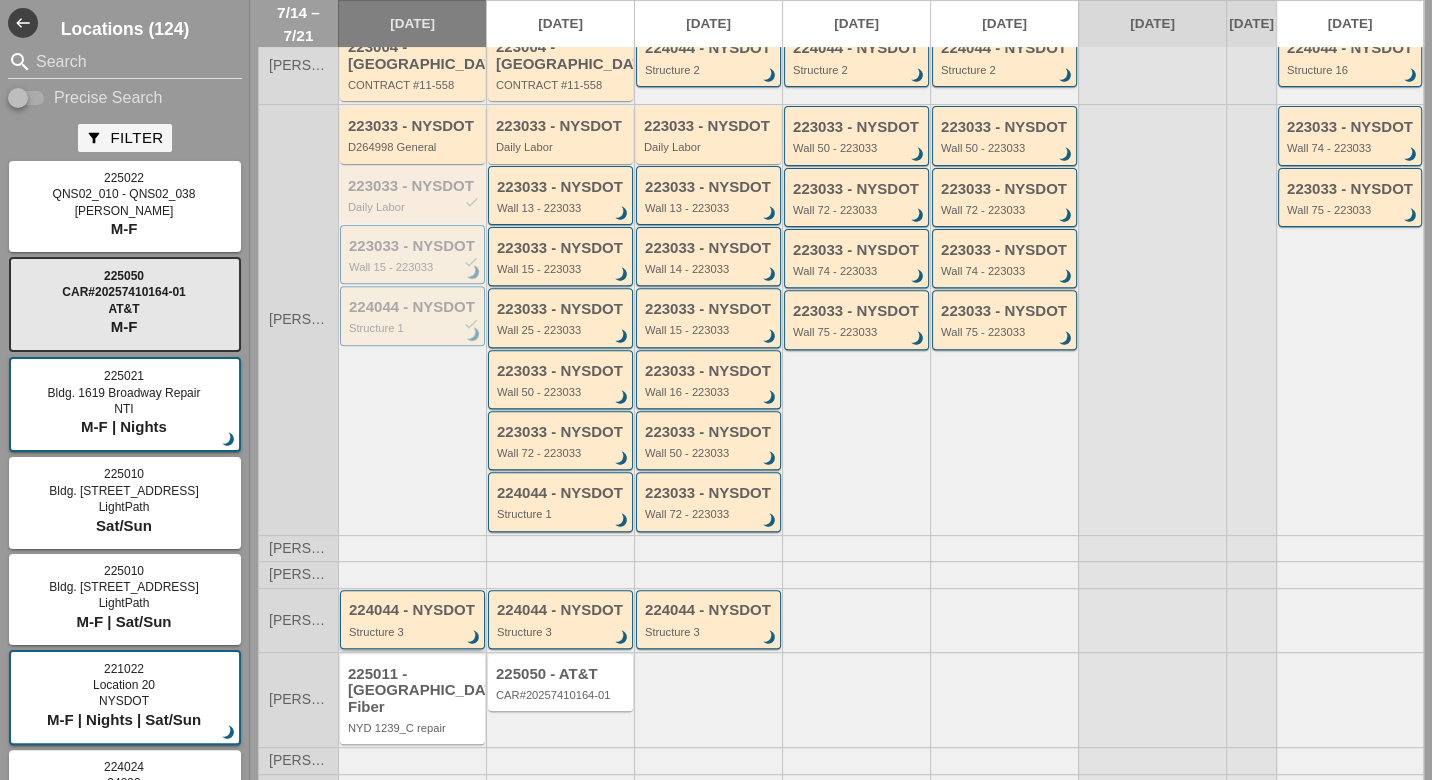 click on "Structure 3" at bounding box center (414, 632) 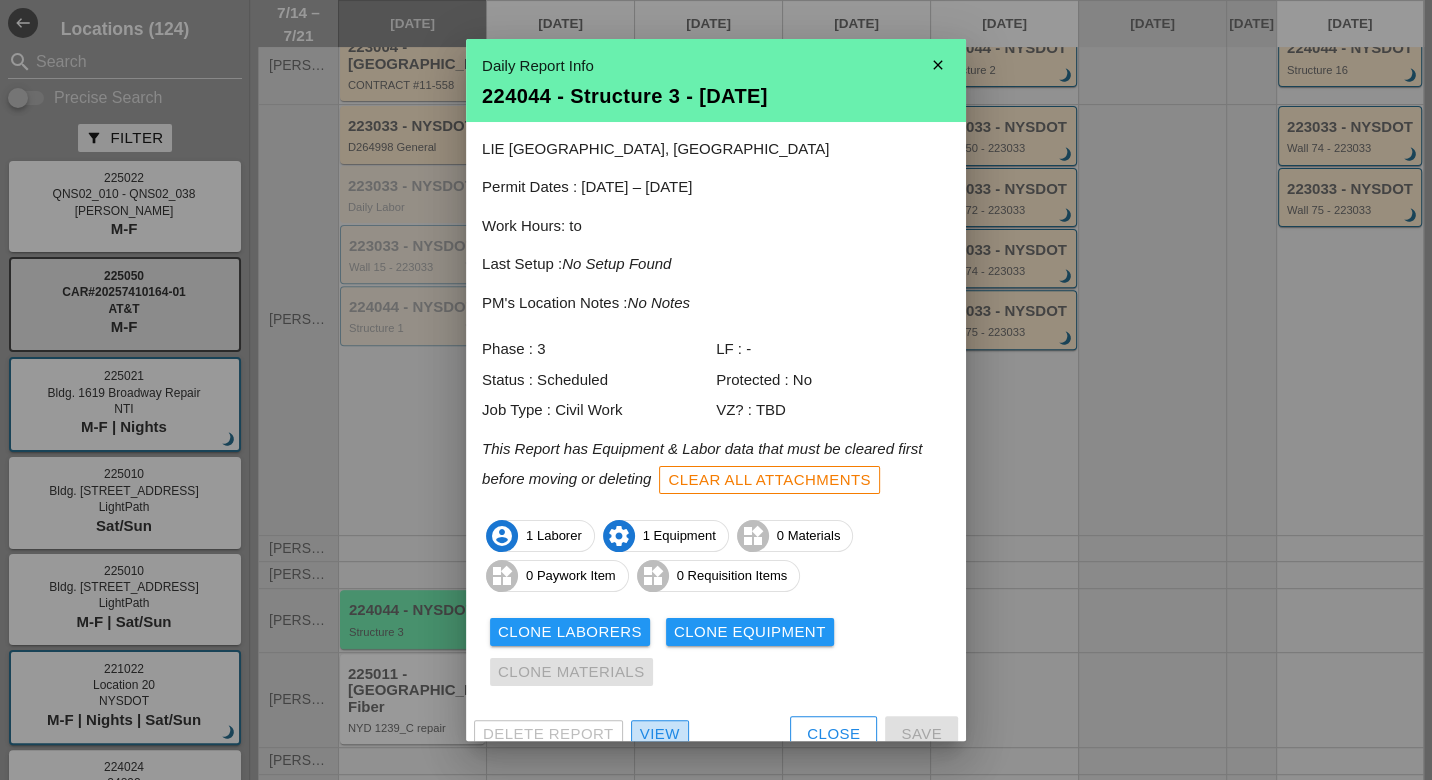 click on "View" at bounding box center [660, 734] 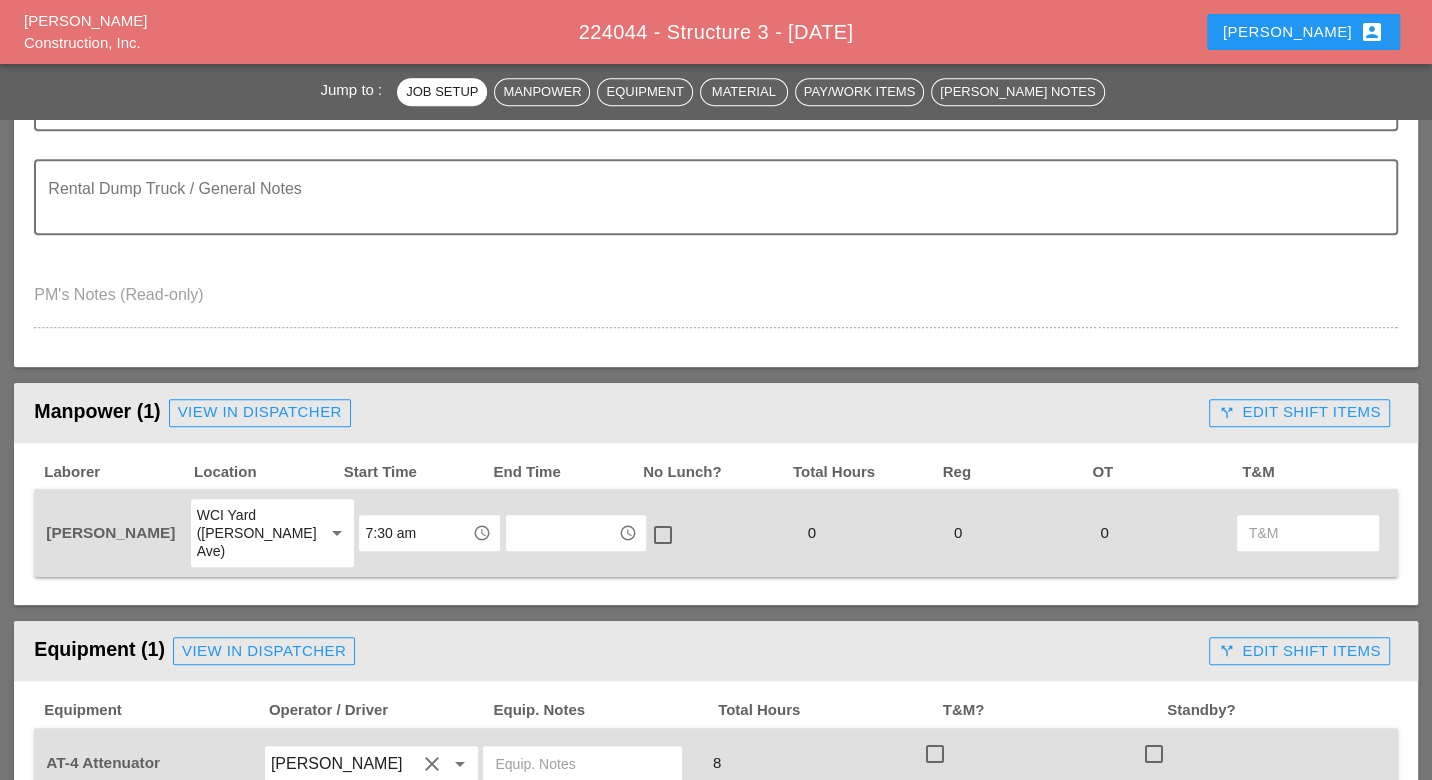scroll, scrollTop: 888, scrollLeft: 0, axis: vertical 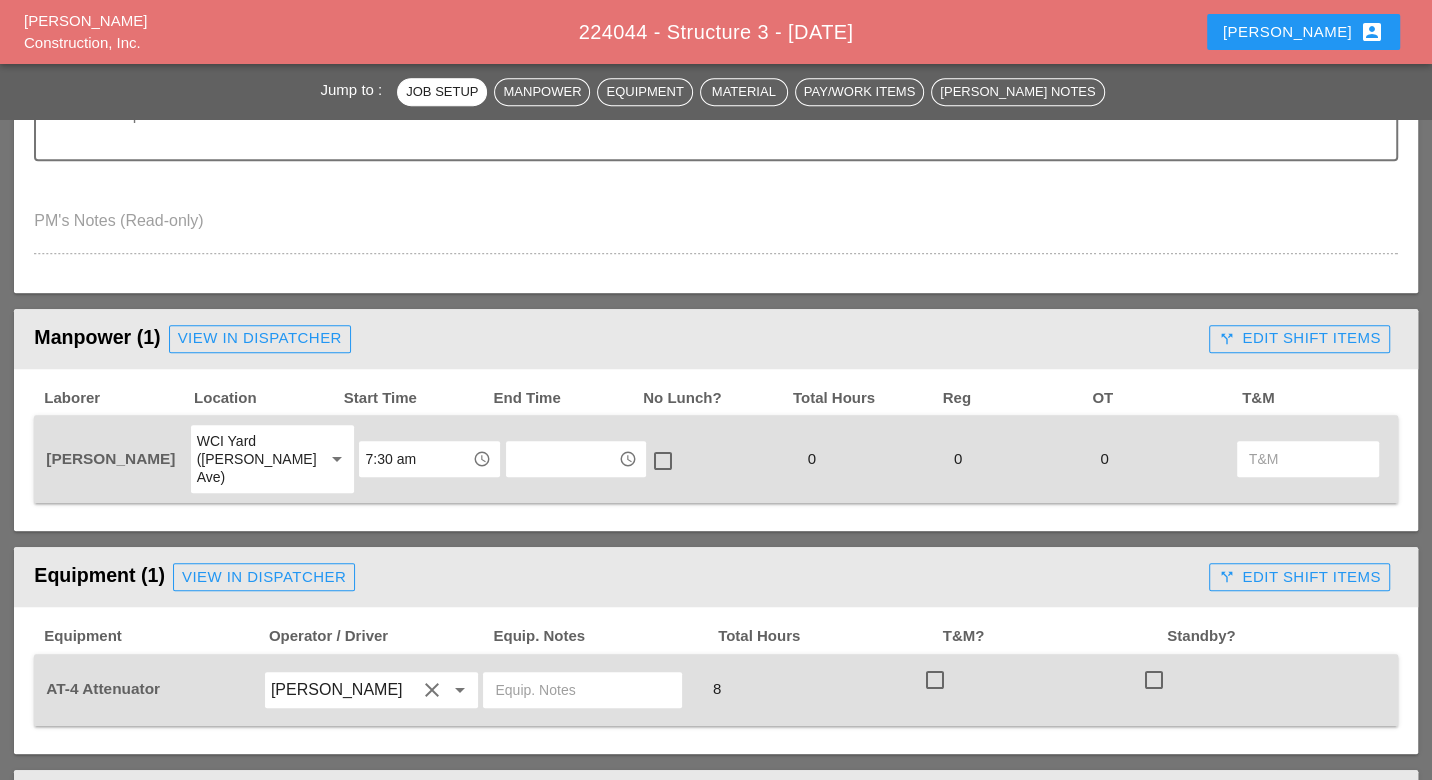 click on "call_split Edit Shift Items" at bounding box center [1299, 338] 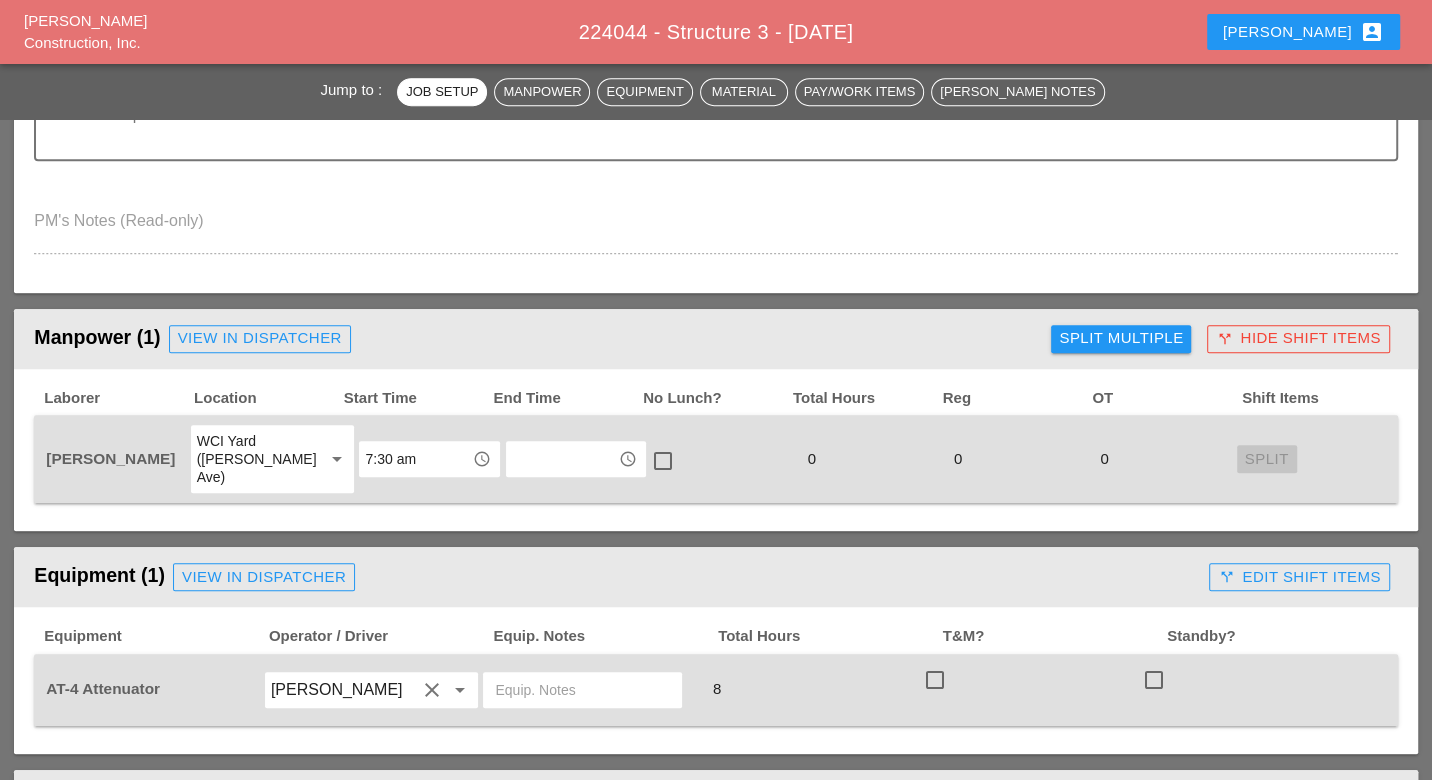 click on "Split Multiple" at bounding box center [1121, 338] 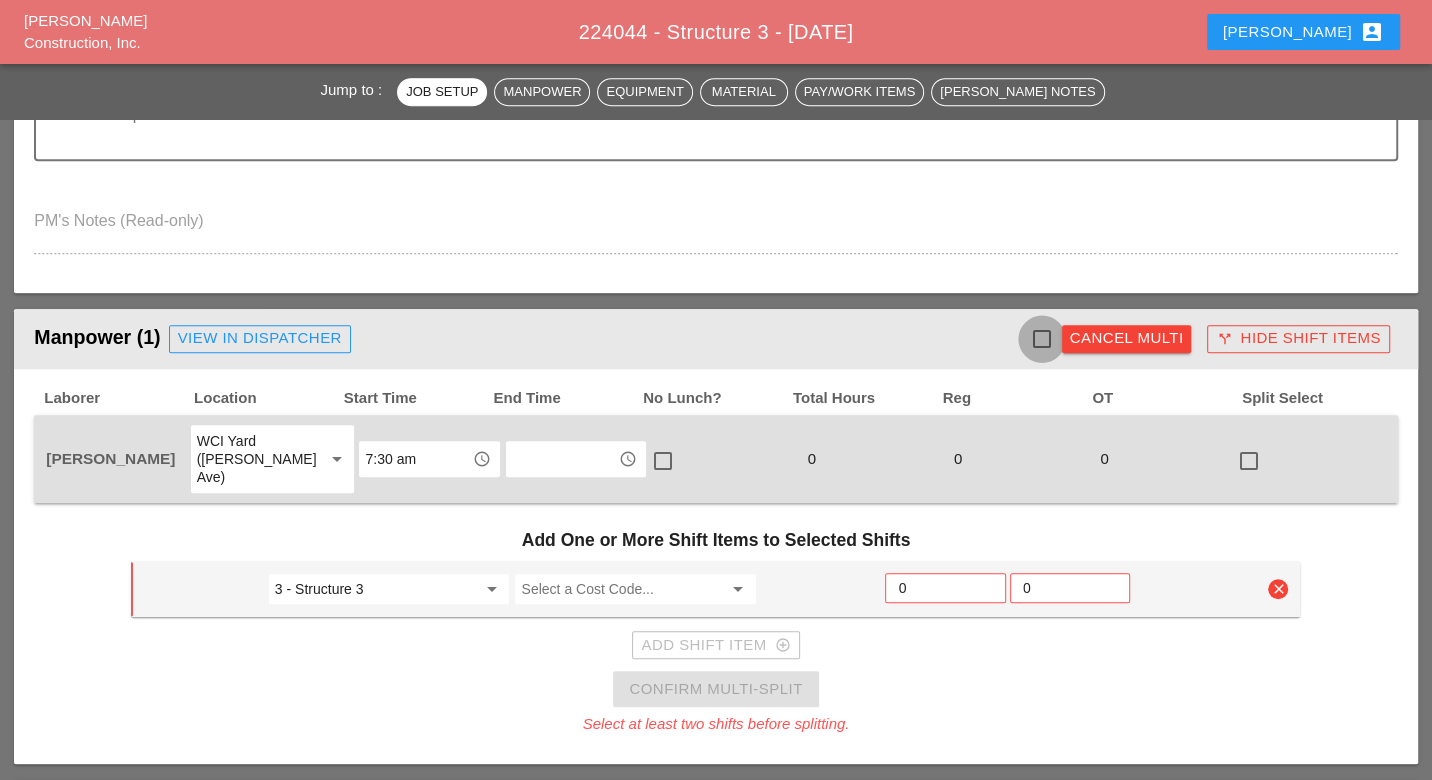 click at bounding box center [1042, 339] 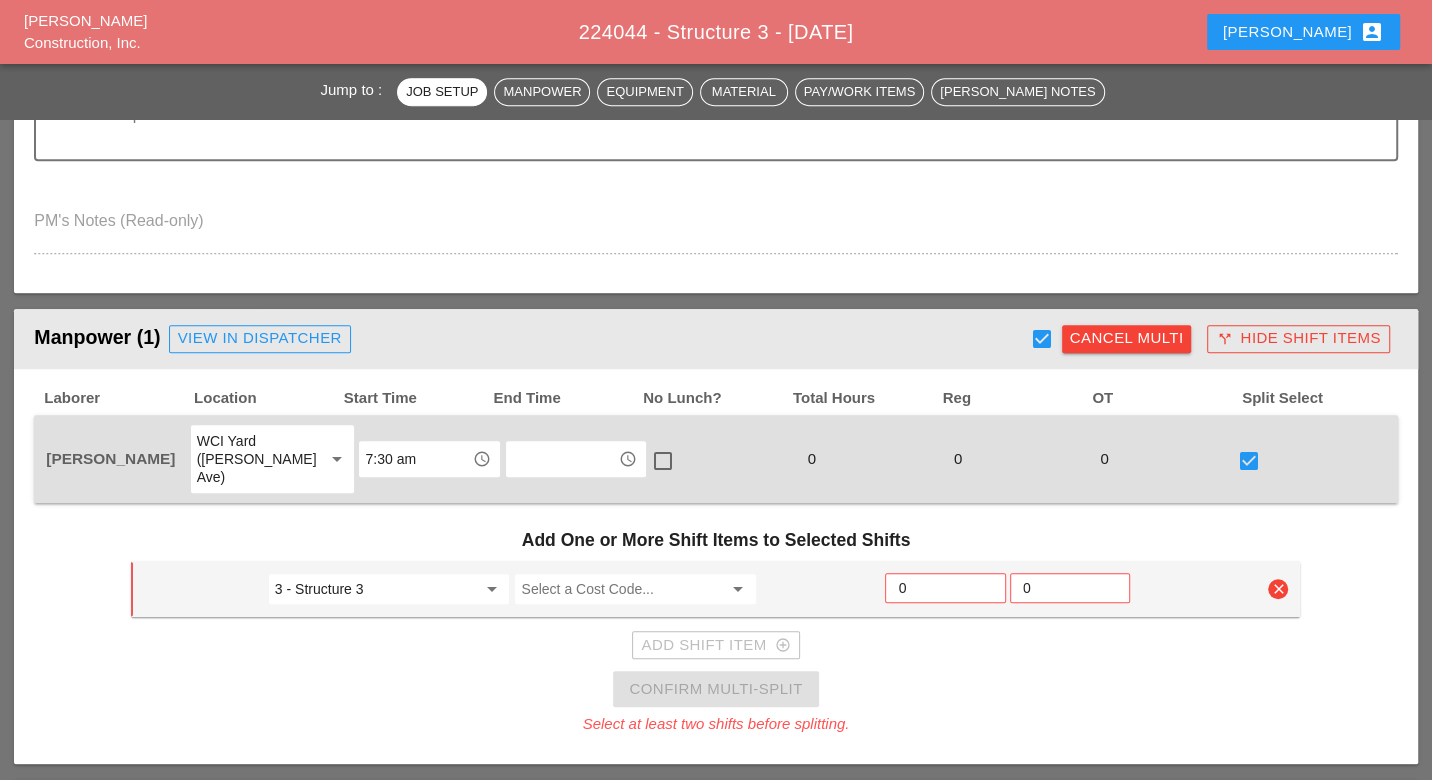 click on "Cancel Multi" at bounding box center (1127, 338) 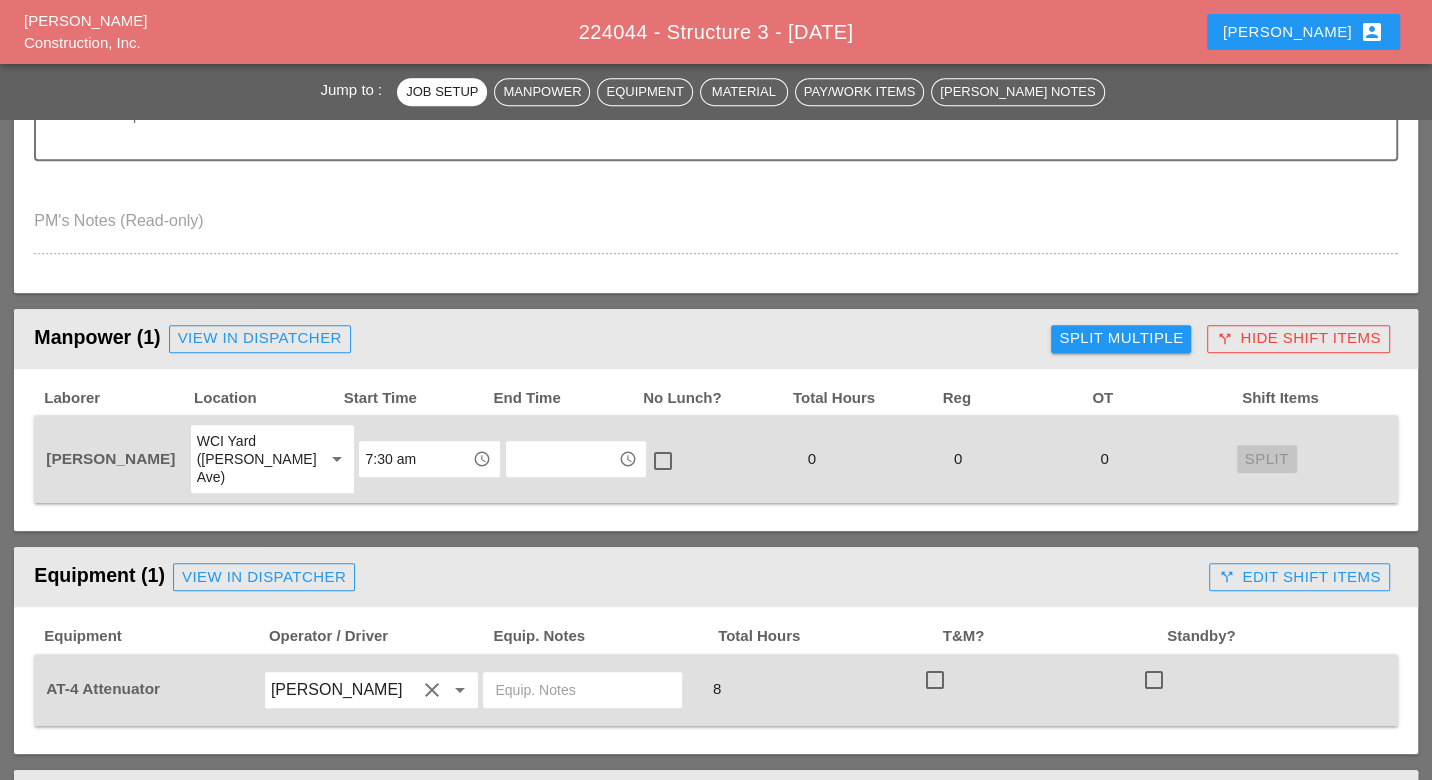 click on "Split Multiple" at bounding box center (1121, 338) 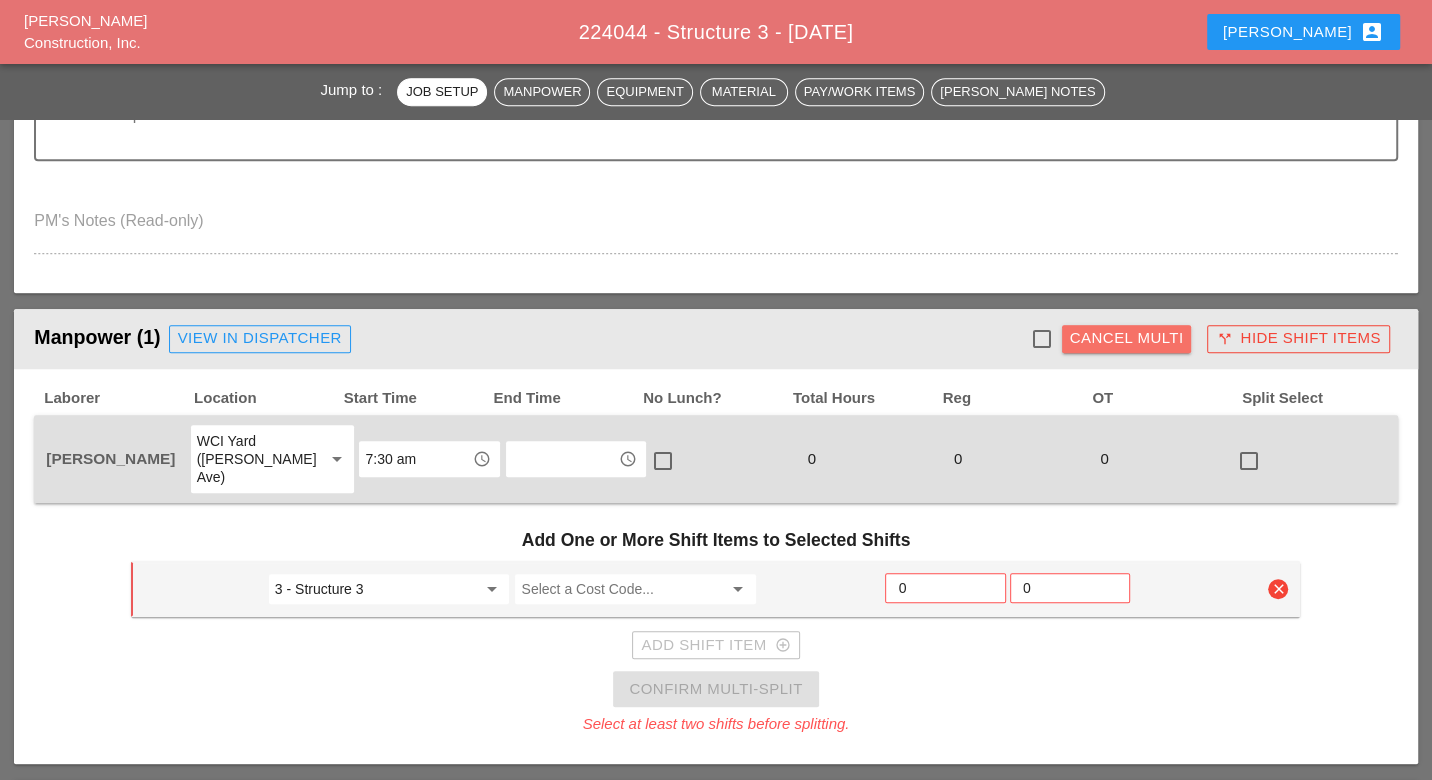 click on "Cancel Multi" at bounding box center [1127, 338] 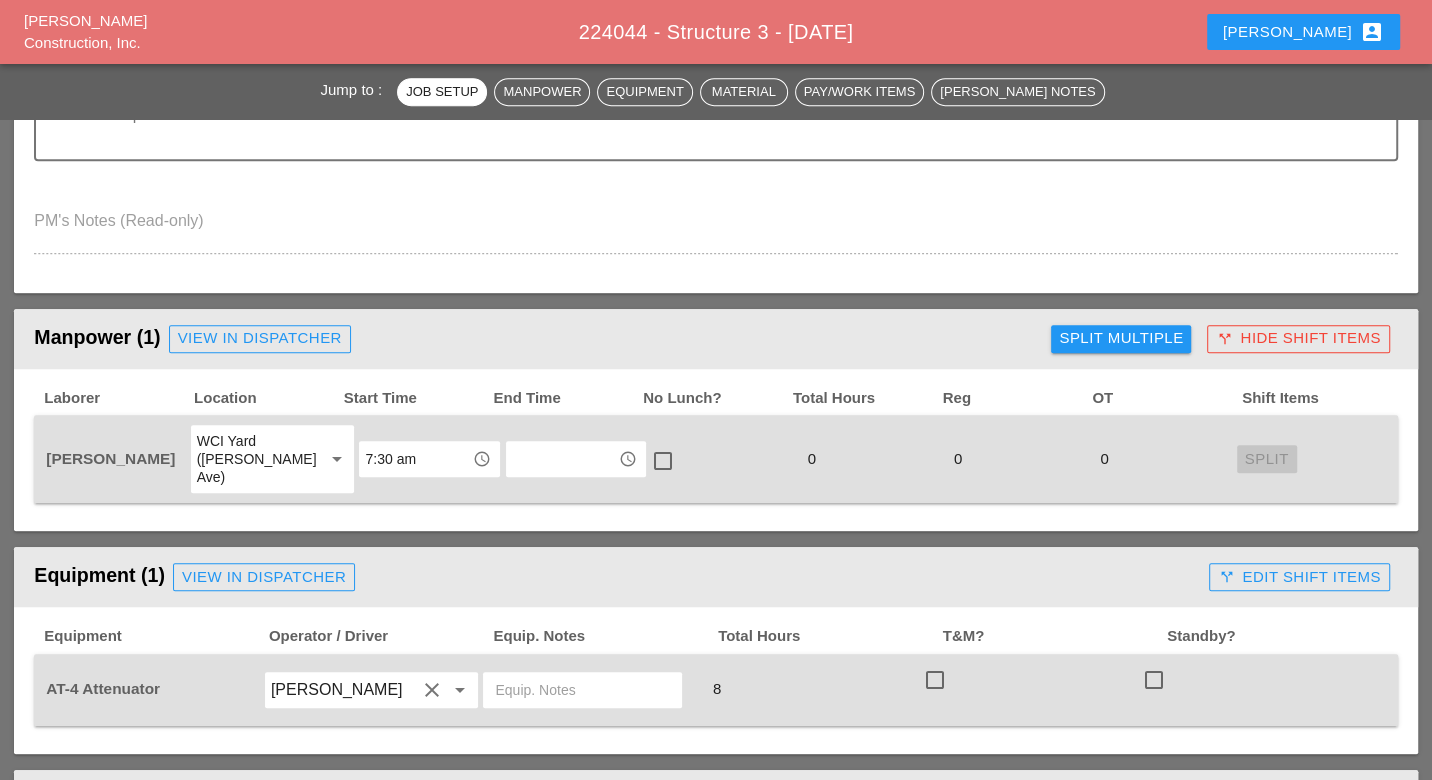 click on "Manpower (1)  View in Dispatcher  - All Workers Must Show up 15 Minutes Before Start Time!" at bounding box center (538, 339) 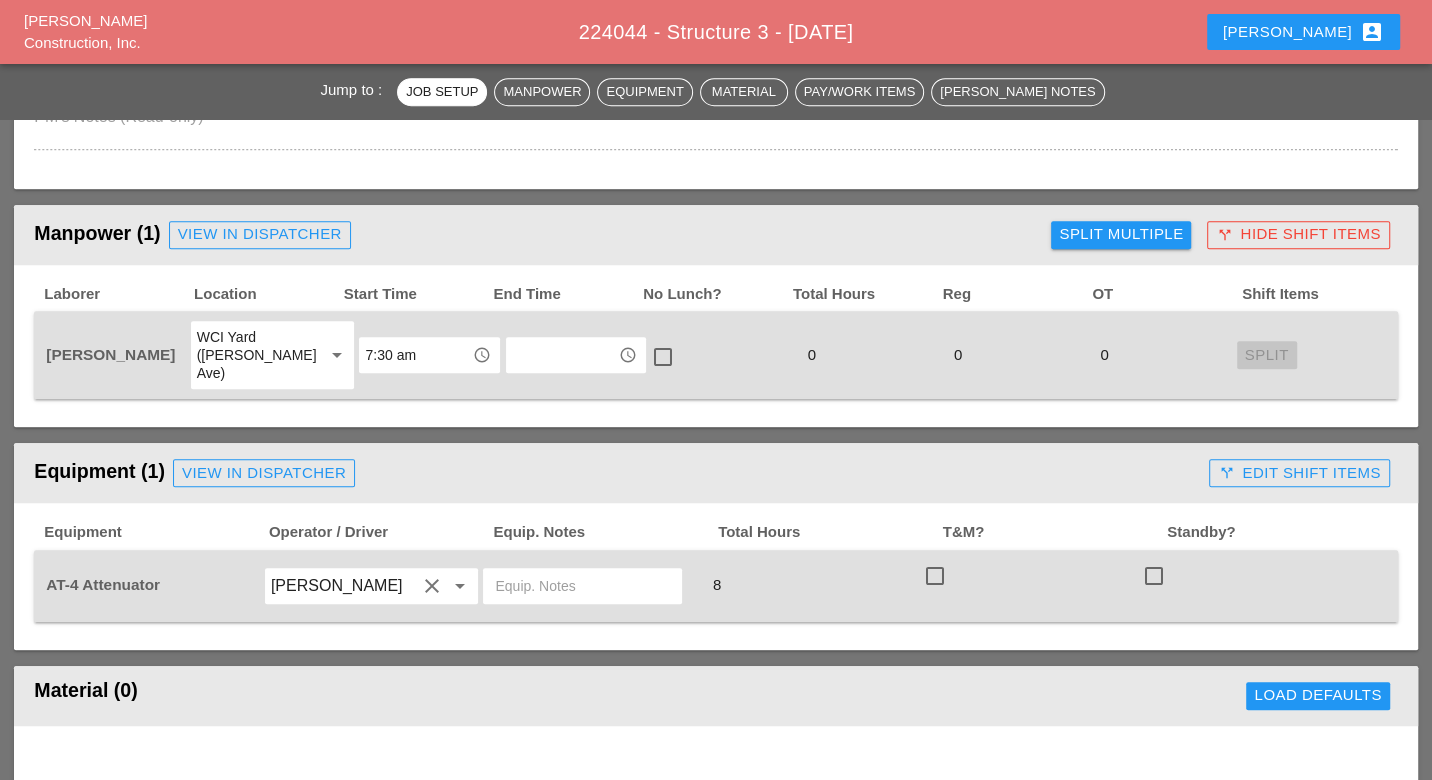 scroll, scrollTop: 1111, scrollLeft: 0, axis: vertical 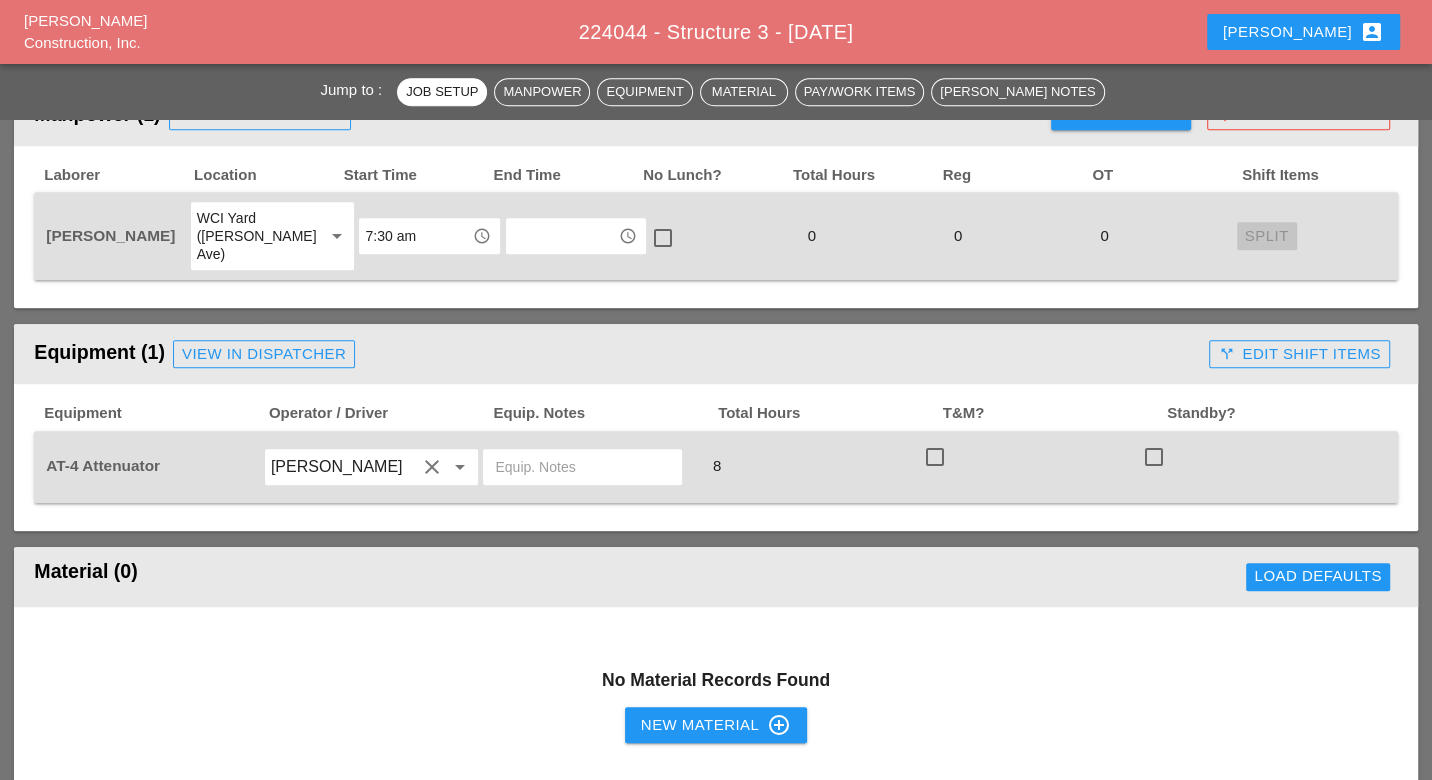 click on "Load Defaults" at bounding box center [1043, 577] 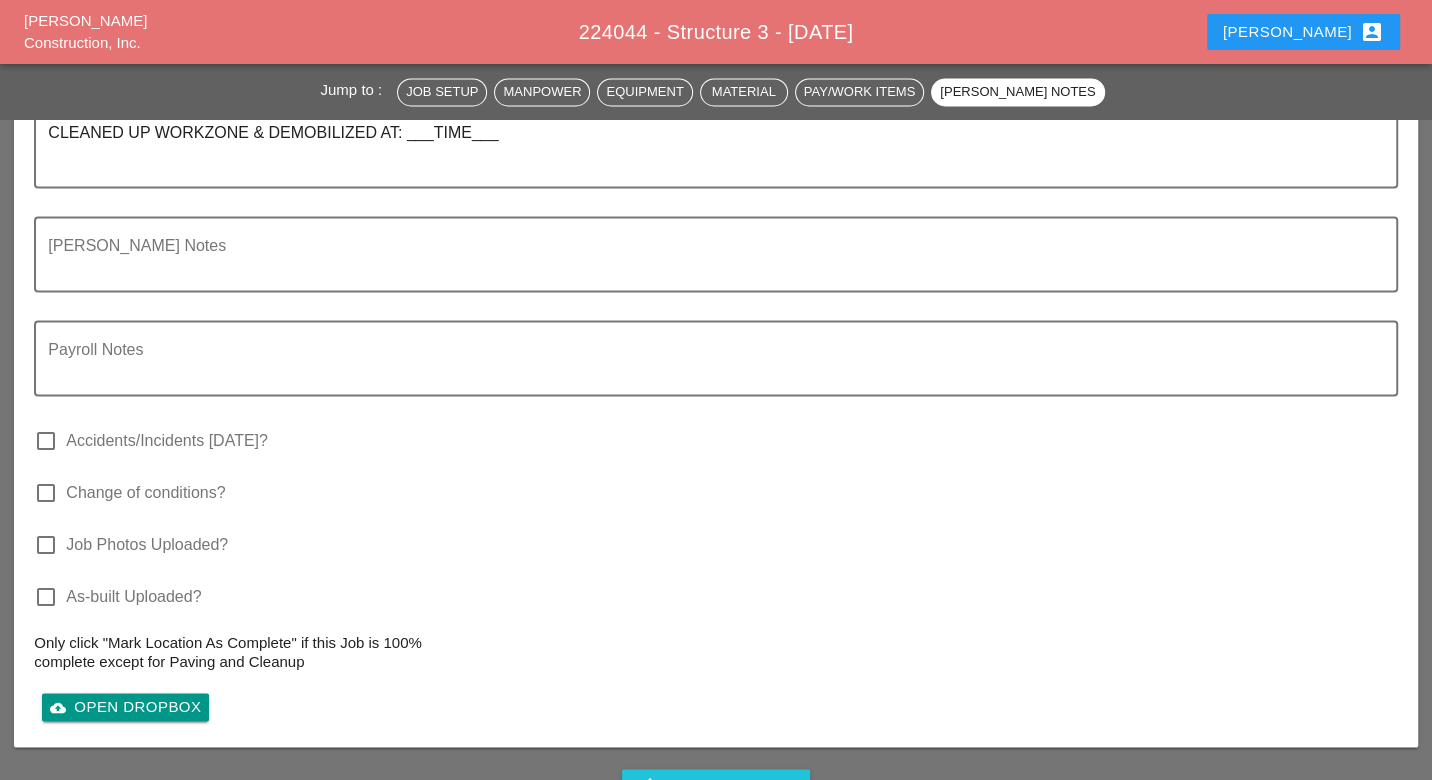 scroll, scrollTop: 2555, scrollLeft: 0, axis: vertical 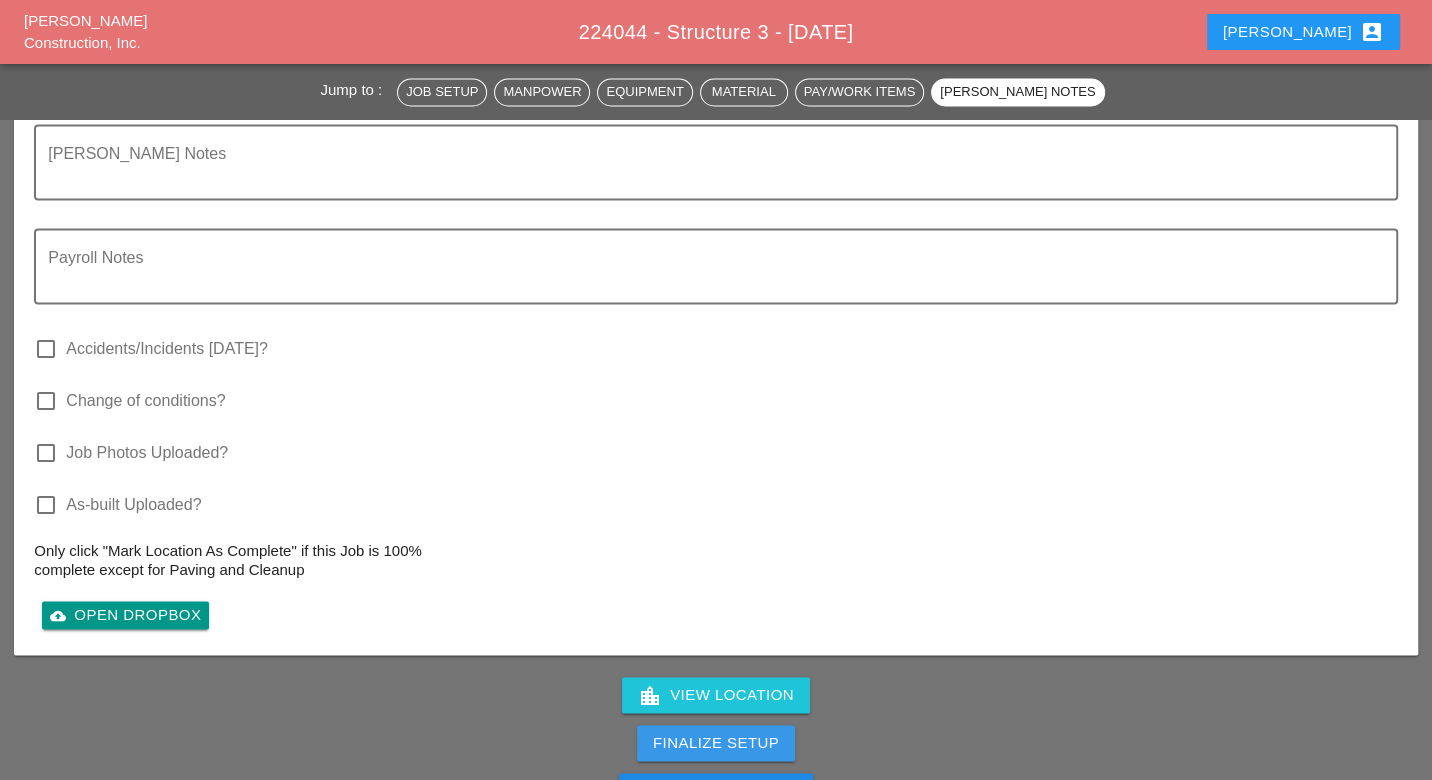 click on "Finalize Setup" at bounding box center (716, 742) 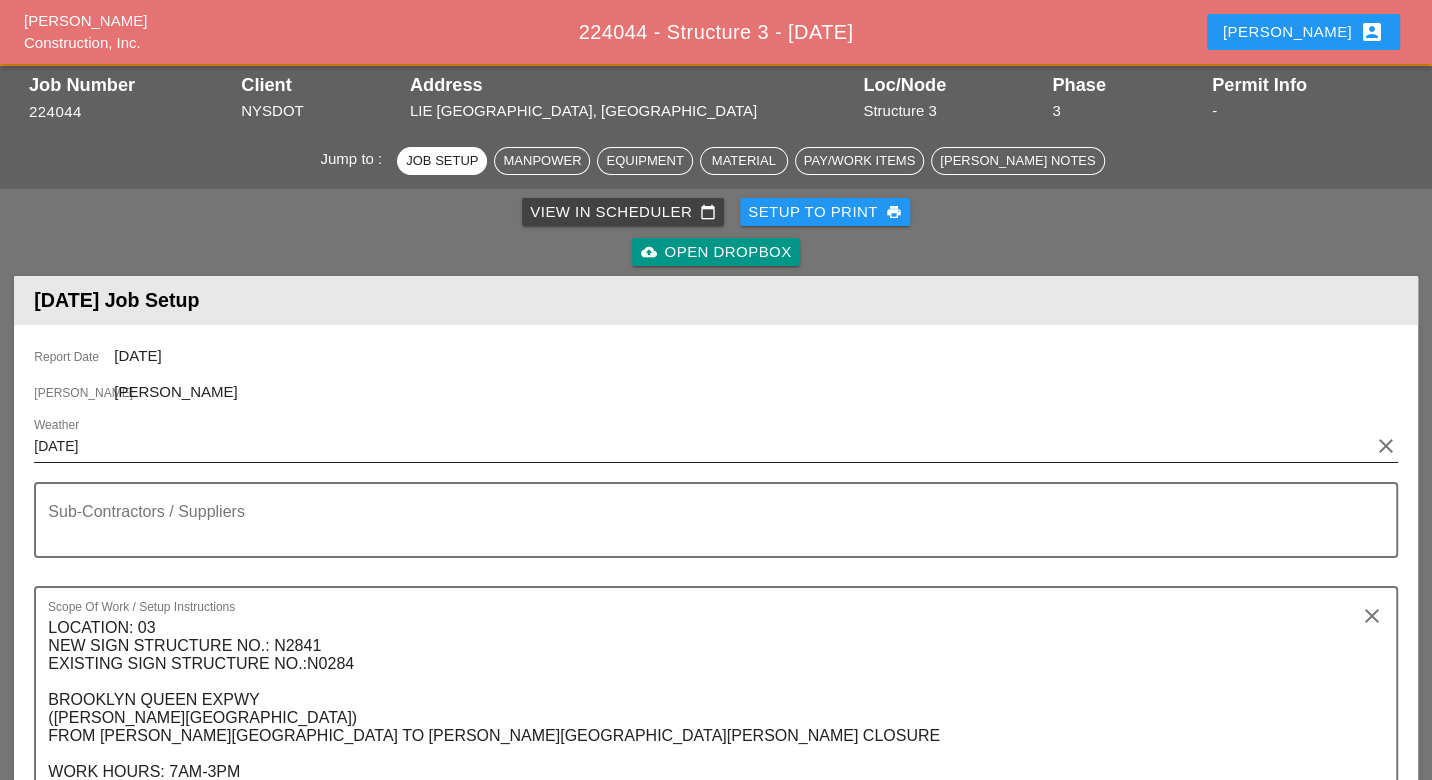 scroll, scrollTop: 0, scrollLeft: 0, axis: both 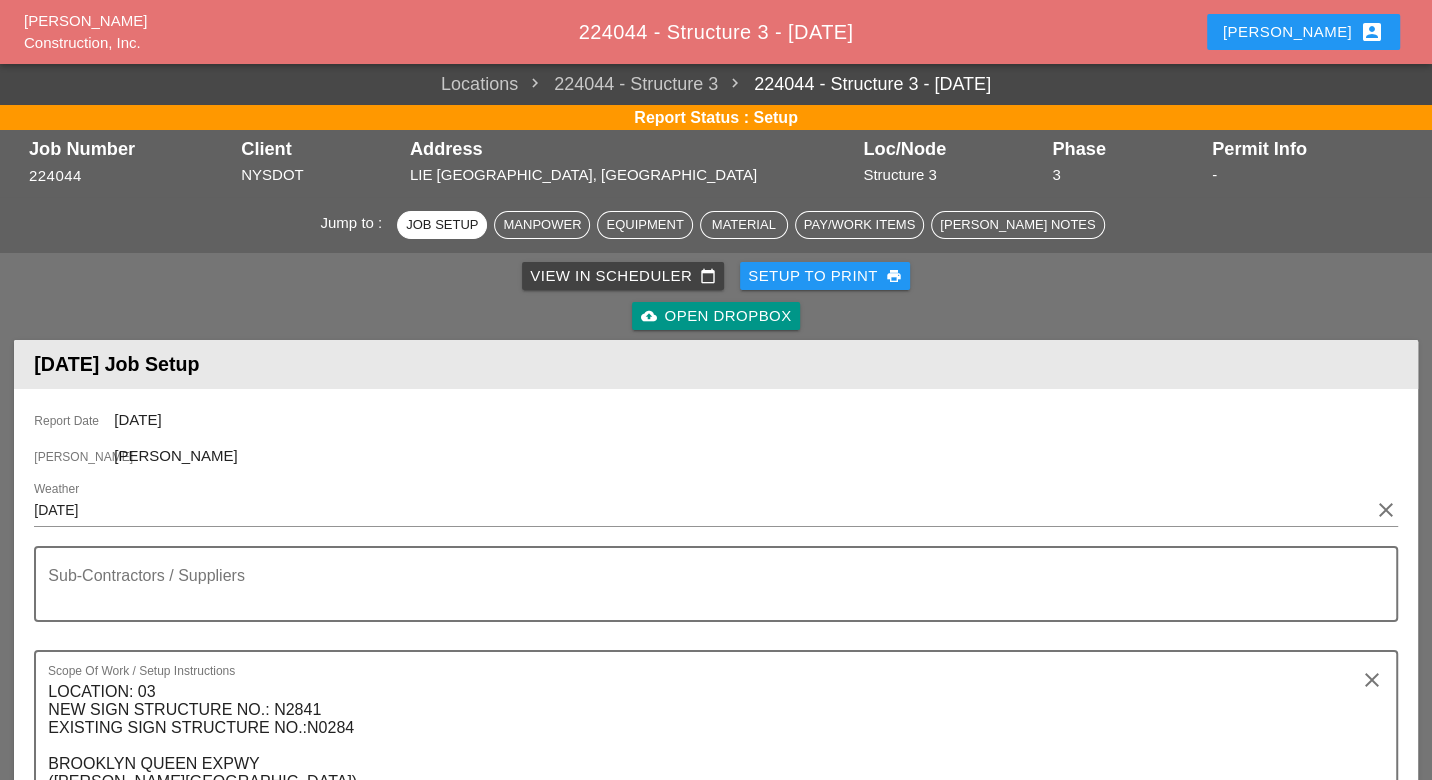 click on "View in Scheduler calendar_today" at bounding box center [623, 276] 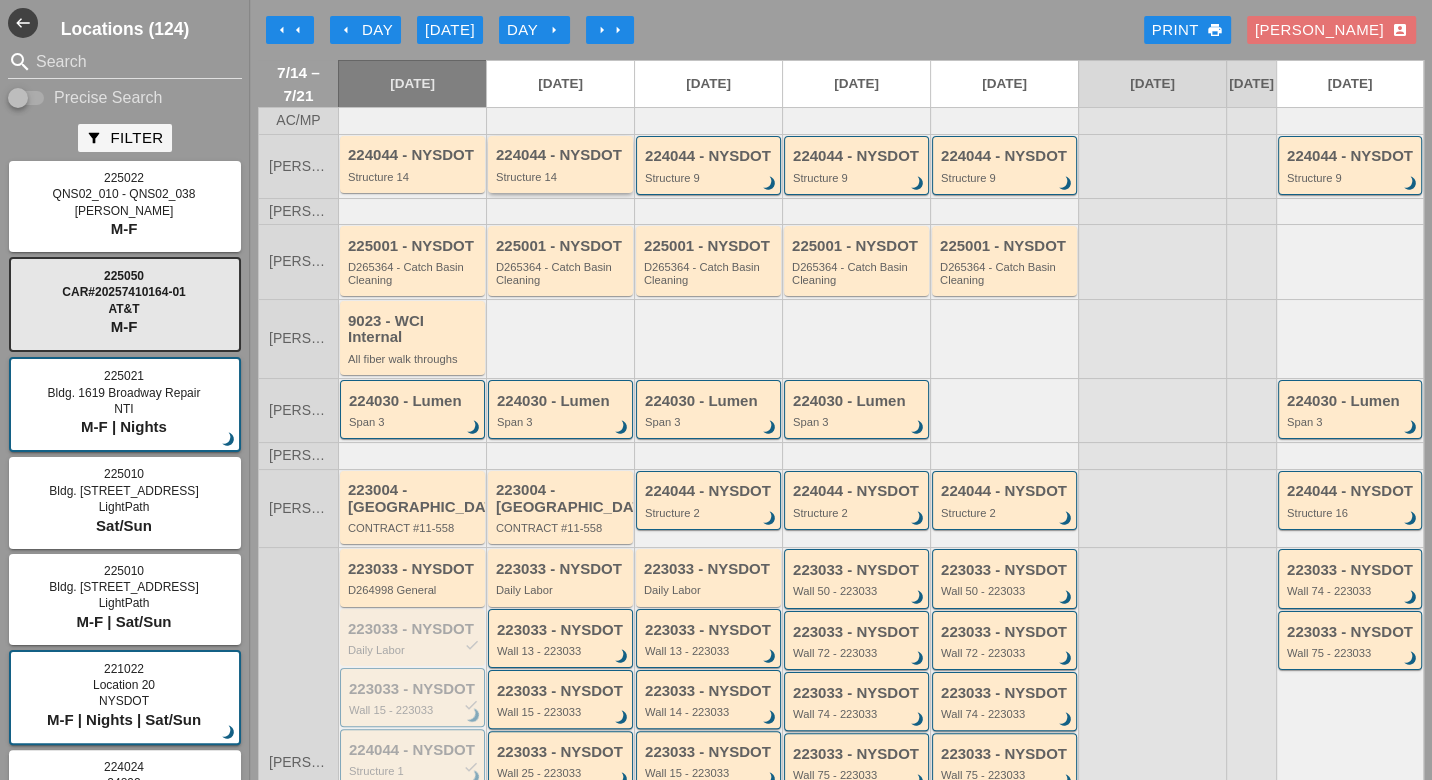 click on "Structure 14" at bounding box center (562, 177) 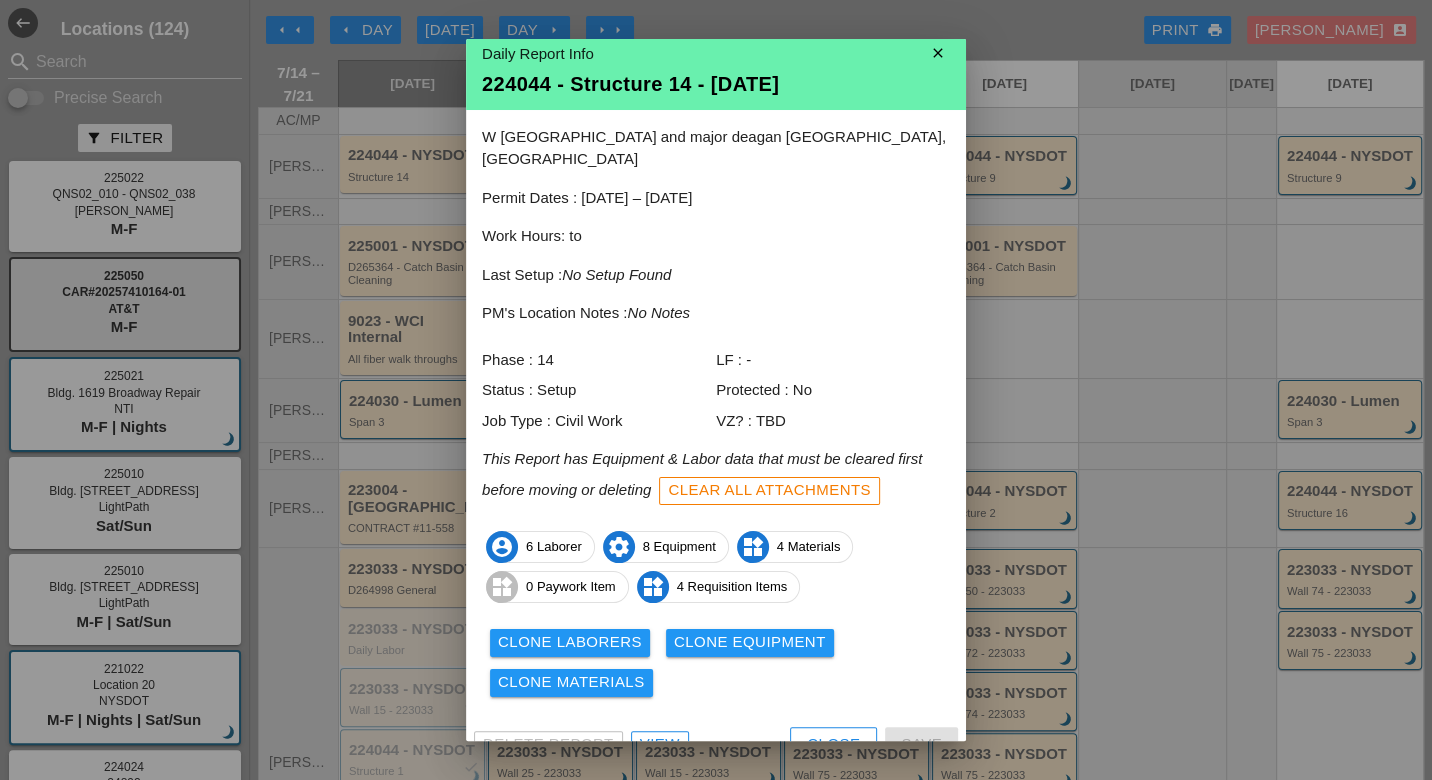 scroll, scrollTop: 17, scrollLeft: 0, axis: vertical 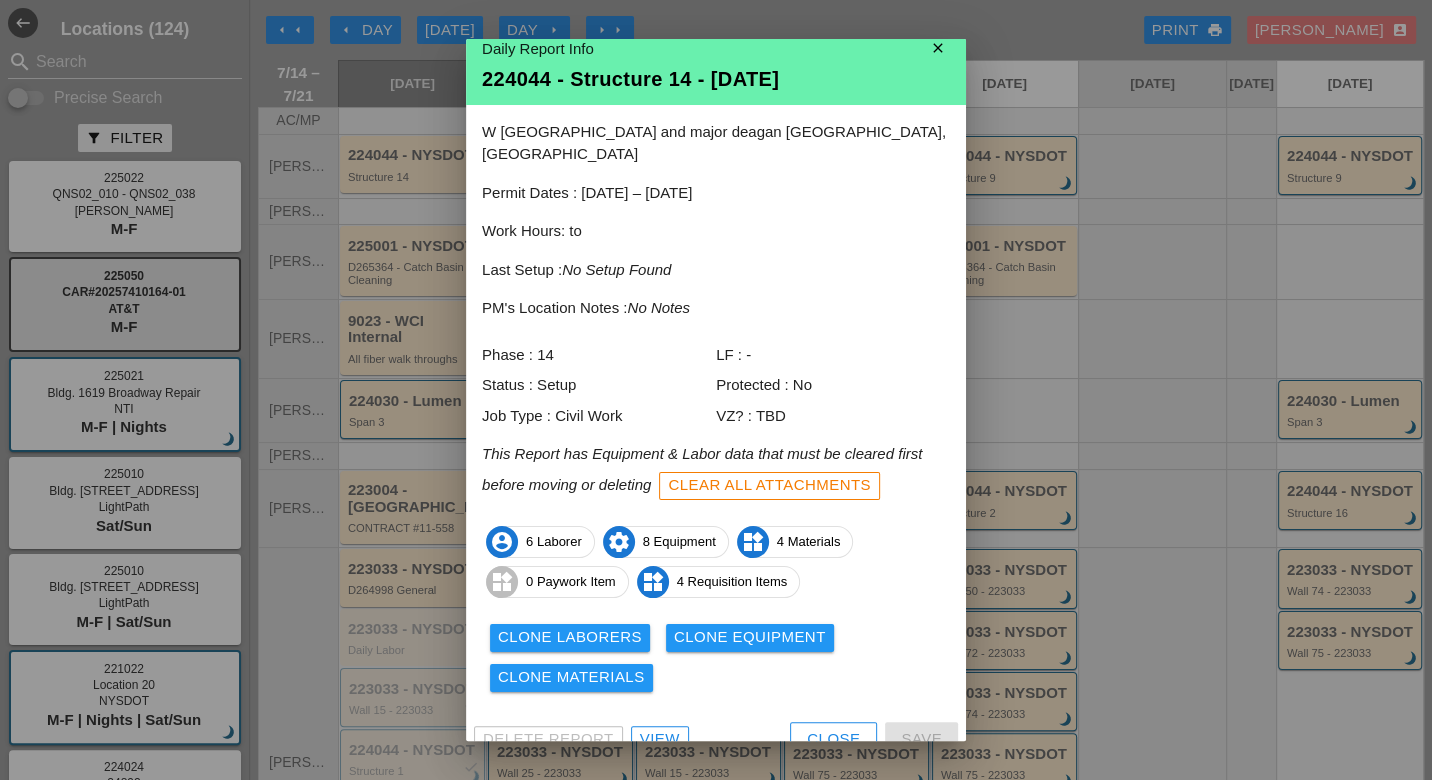 click on "View" at bounding box center [660, 739] 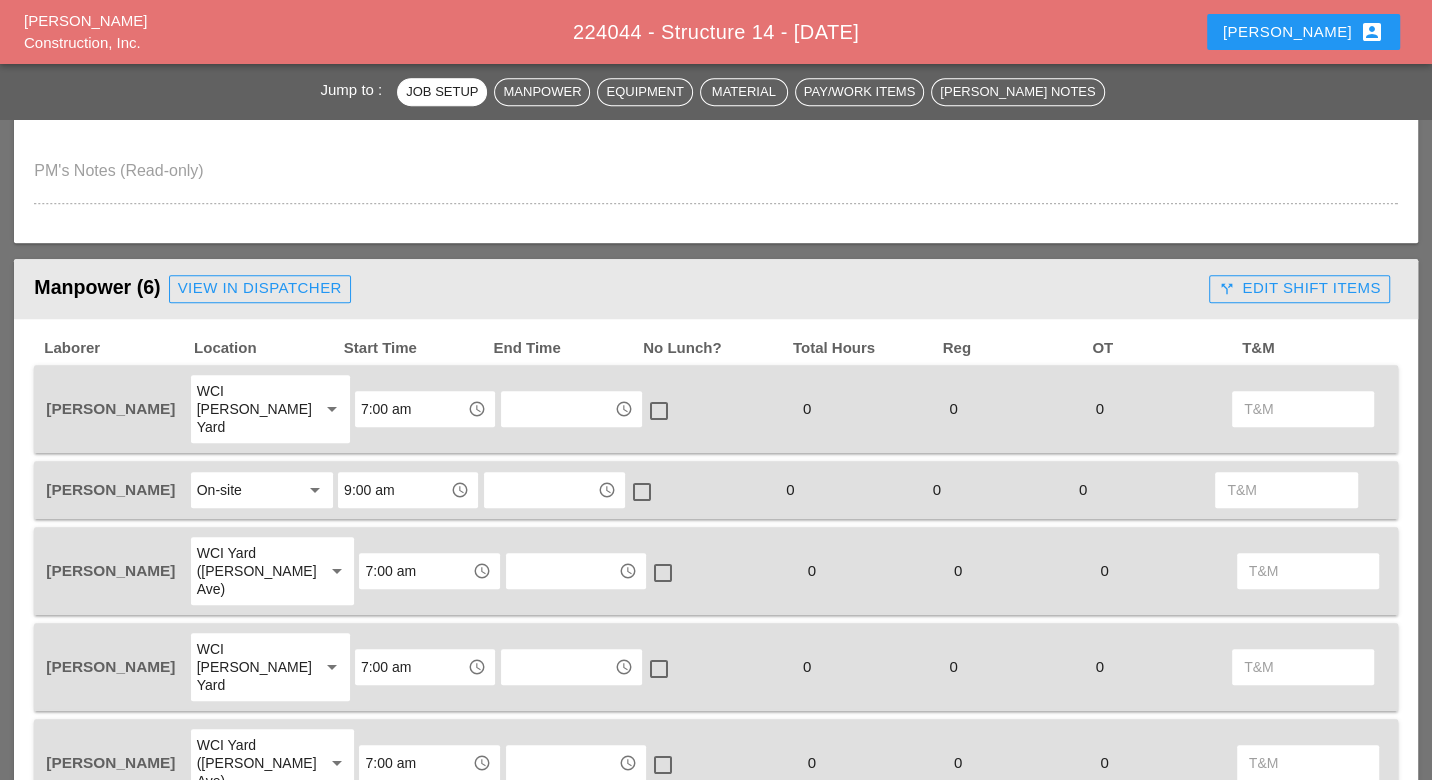 scroll, scrollTop: 888, scrollLeft: 0, axis: vertical 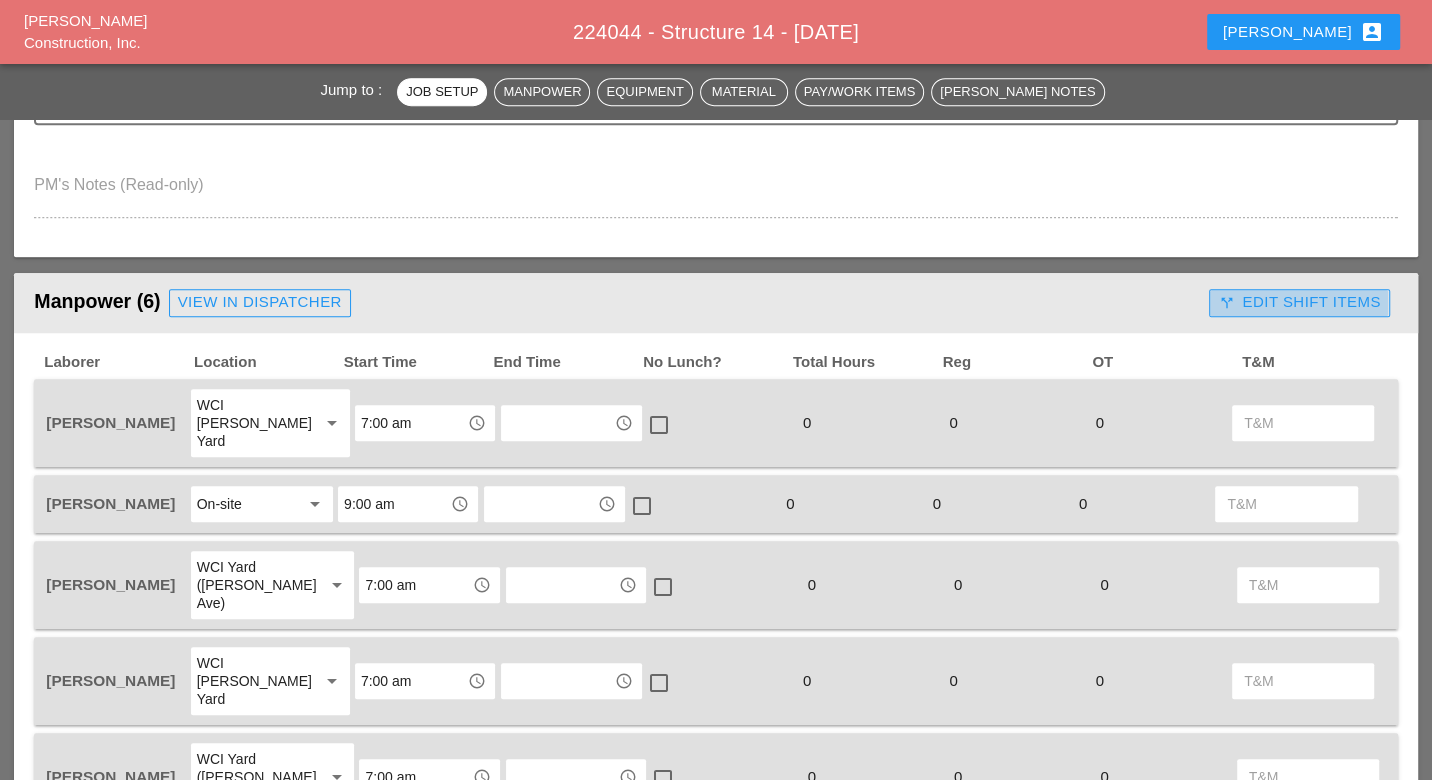 click on "call_split Edit Shift Items" at bounding box center [1299, 302] 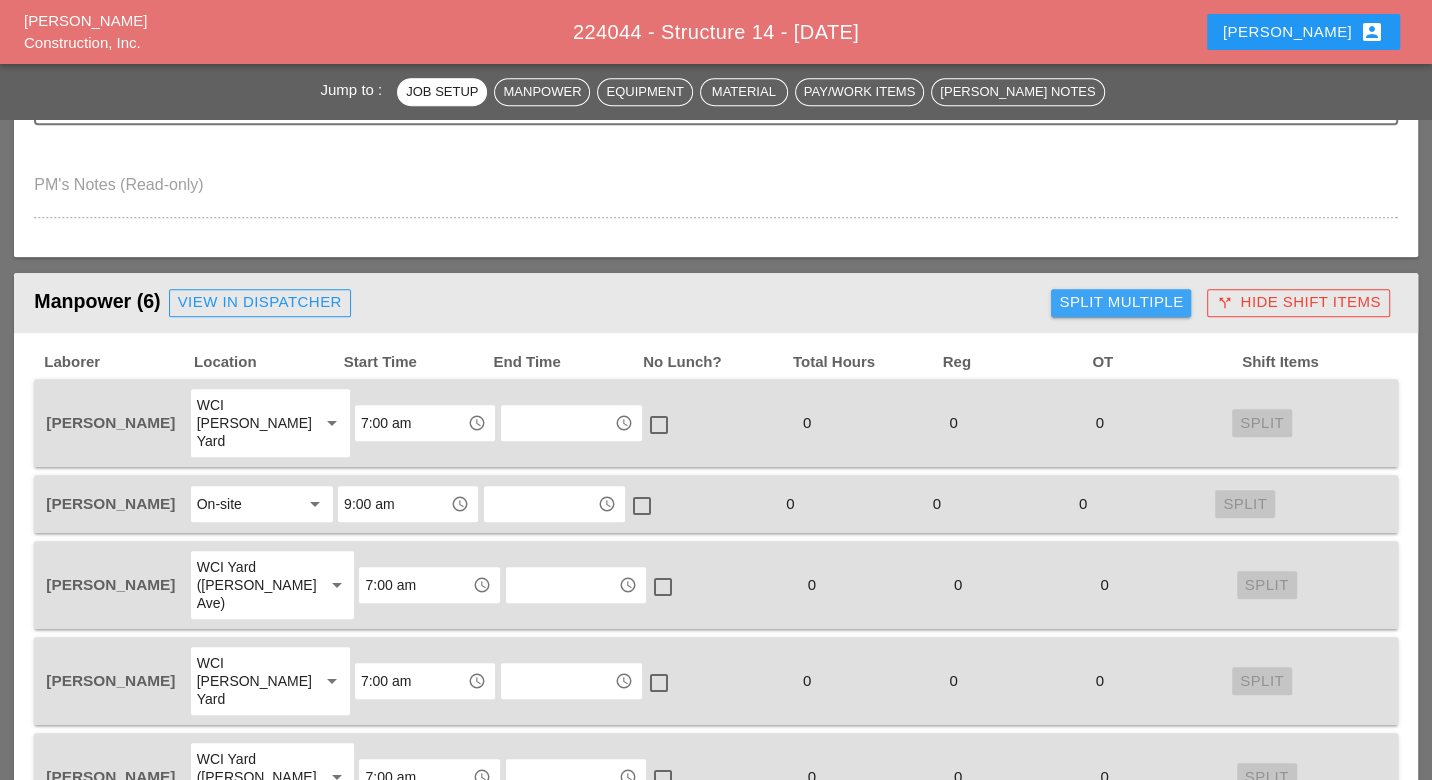 drag, startPoint x: 1164, startPoint y: 296, endPoint x: 1056, endPoint y: 335, distance: 114.82596 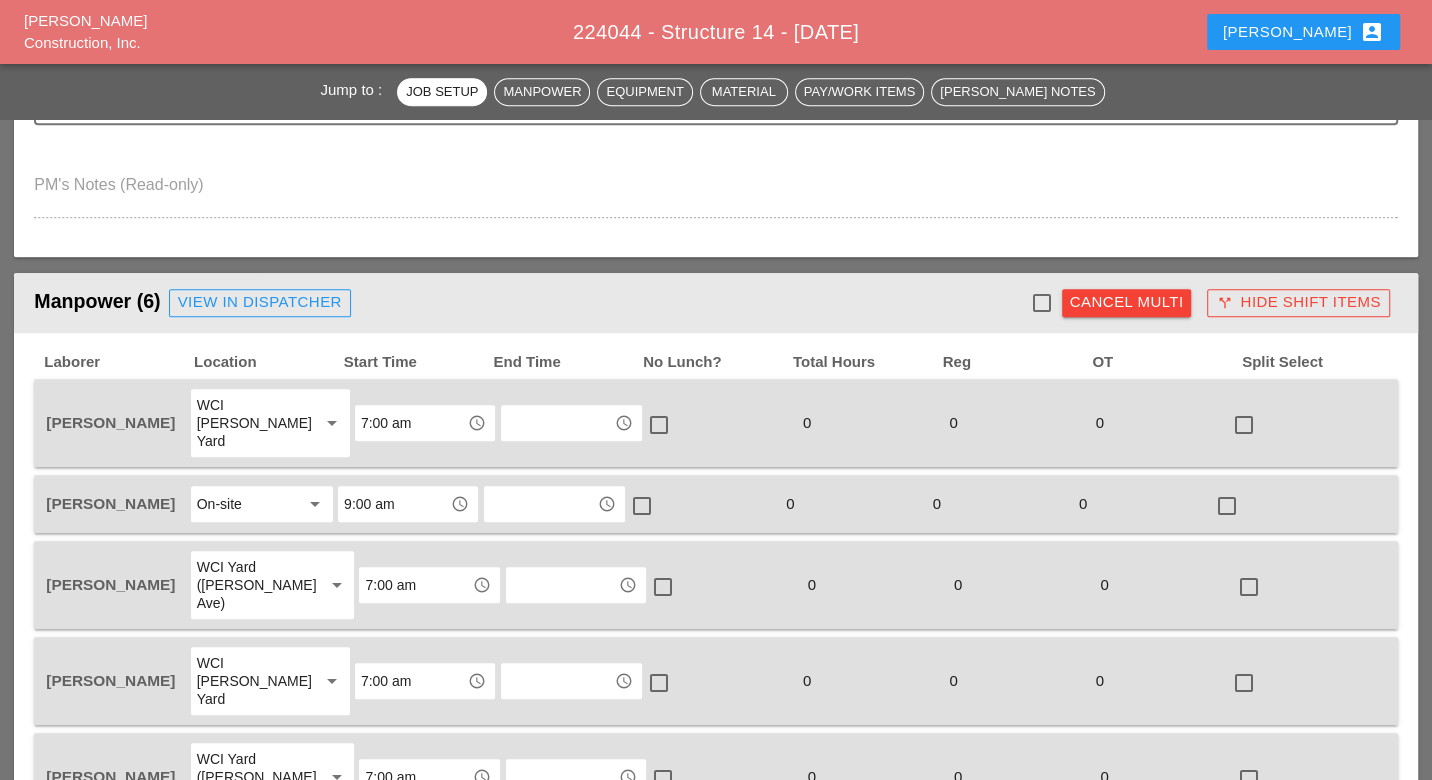 click at bounding box center (1042, 303) 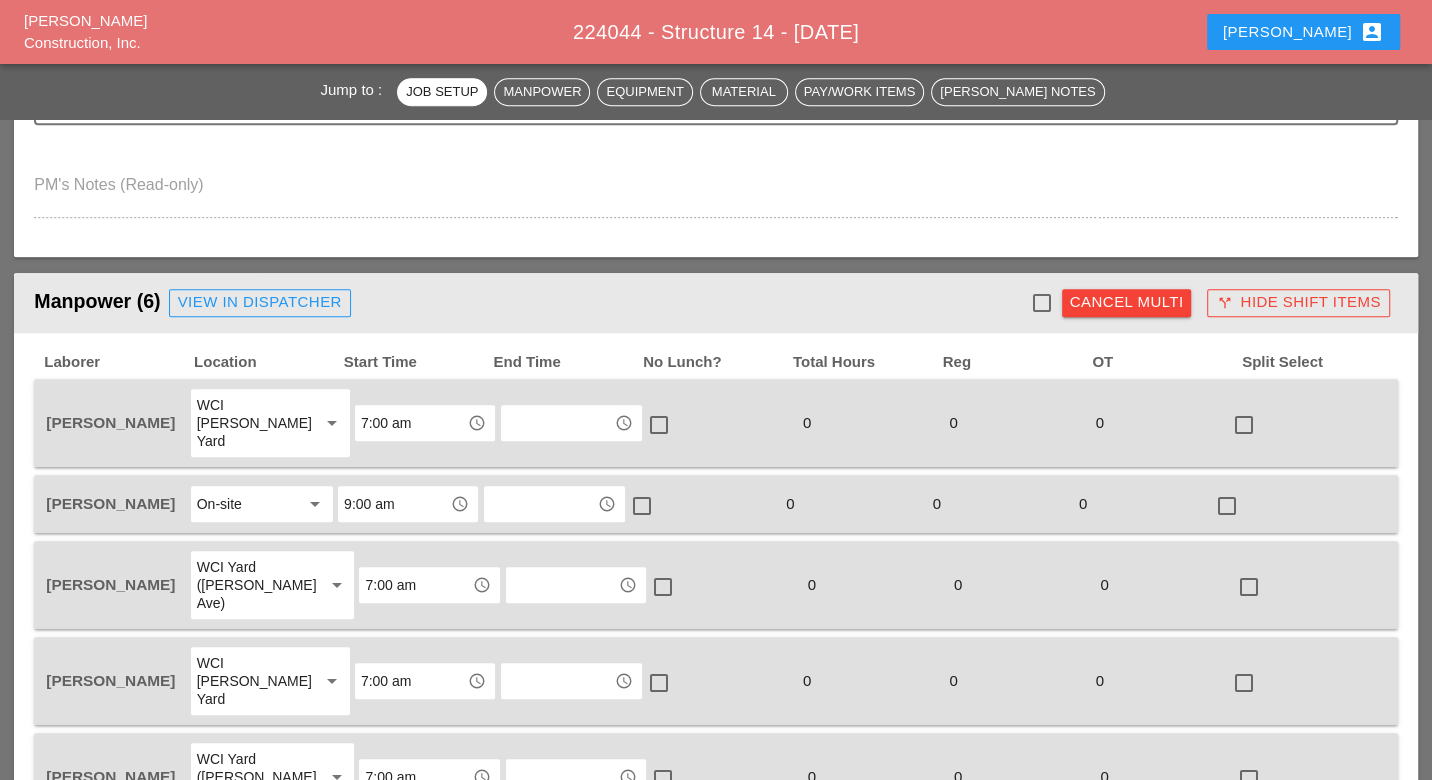 checkbox on "true" 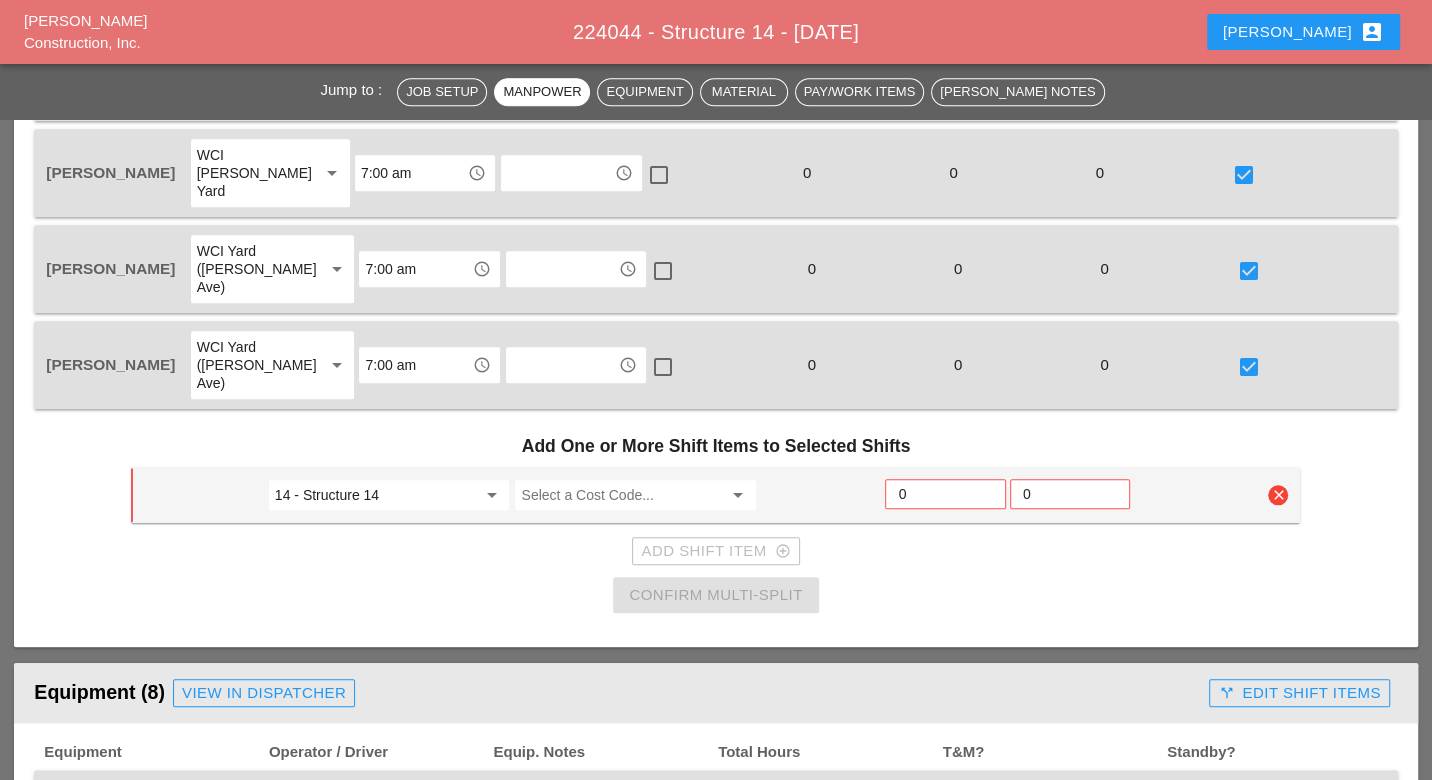scroll, scrollTop: 1444, scrollLeft: 0, axis: vertical 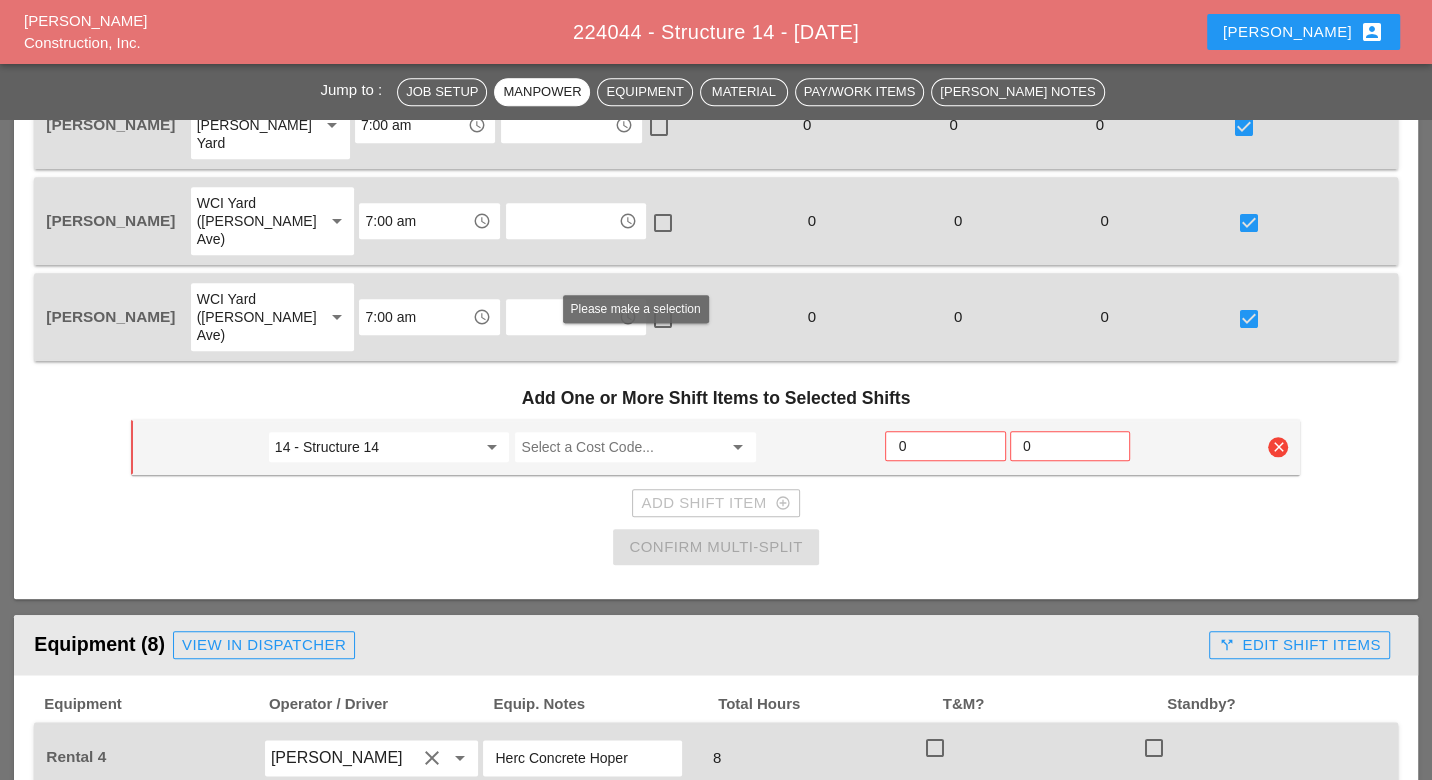 click at bounding box center [621, 447] 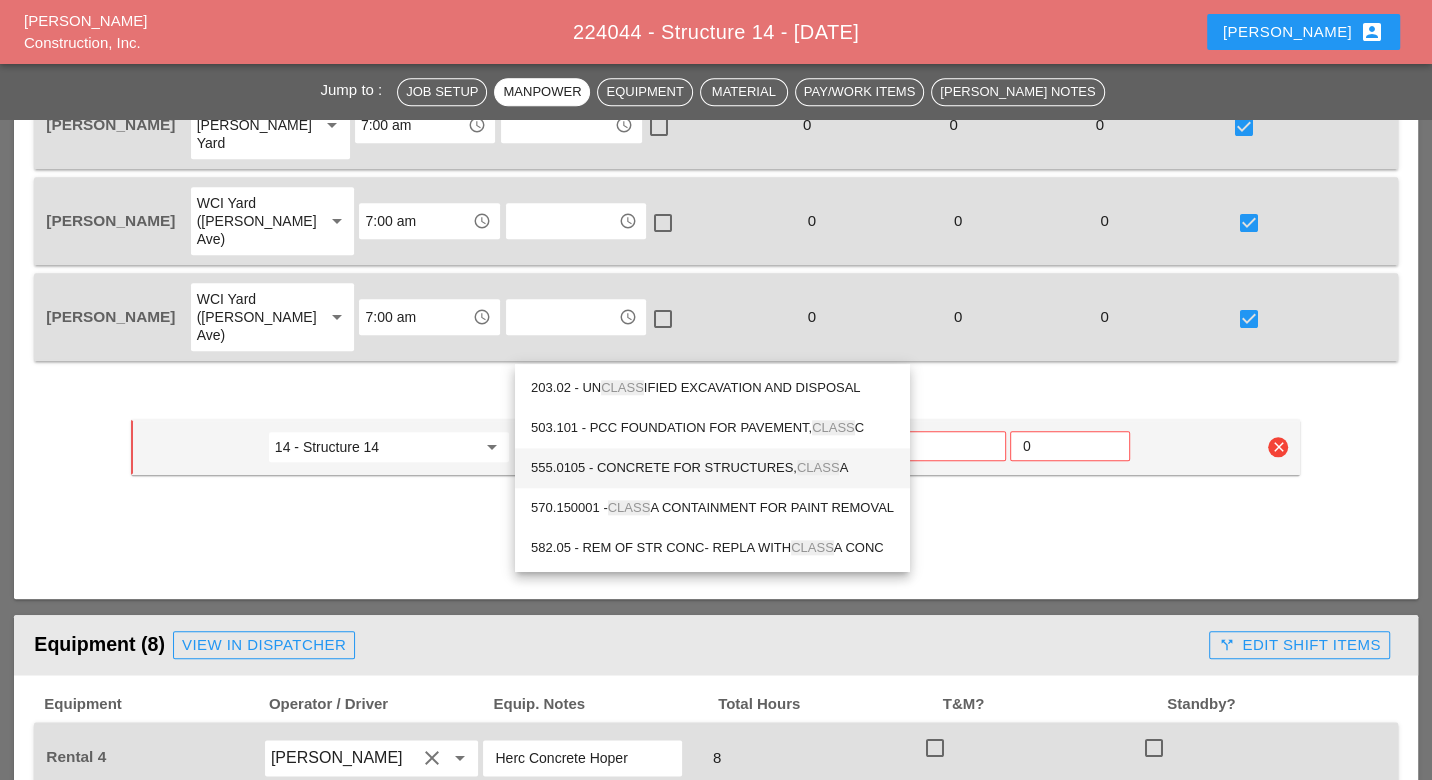 click on "555.0105 - CONCRETE FOR STRUCTURES,  CLASS  A" at bounding box center (712, 468) 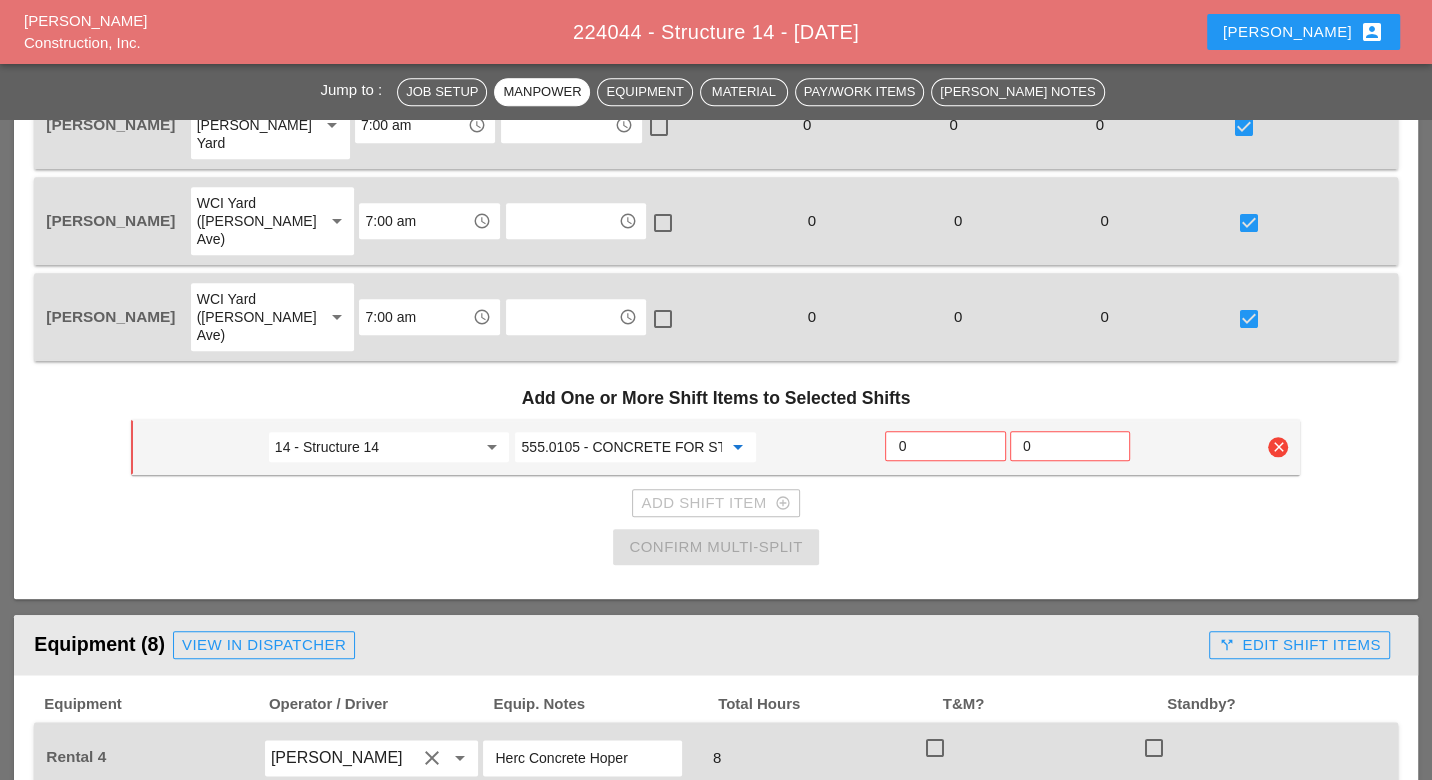 type on "555.0105 - CONCRETE FOR STRUCTURES, CLASS A" 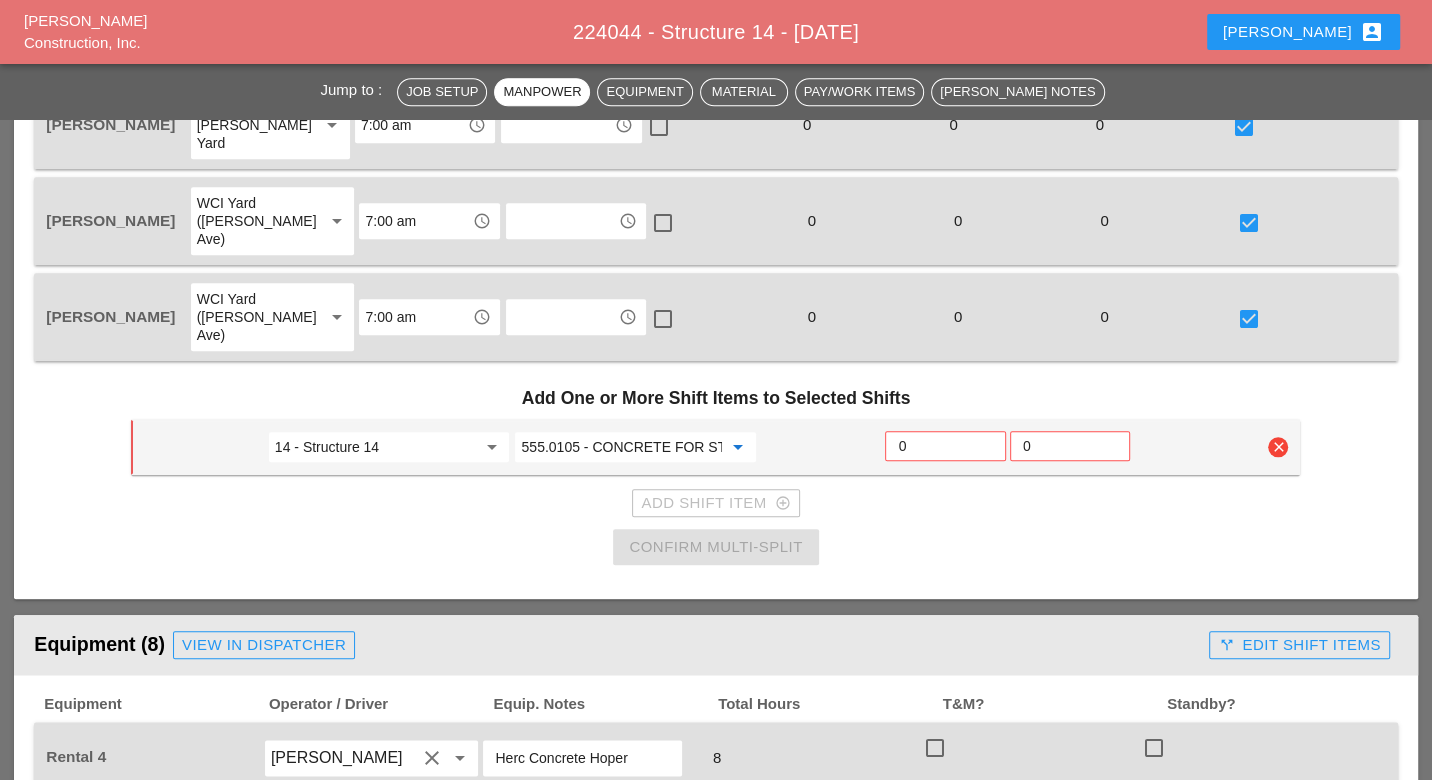 click on "0" at bounding box center [945, 446] 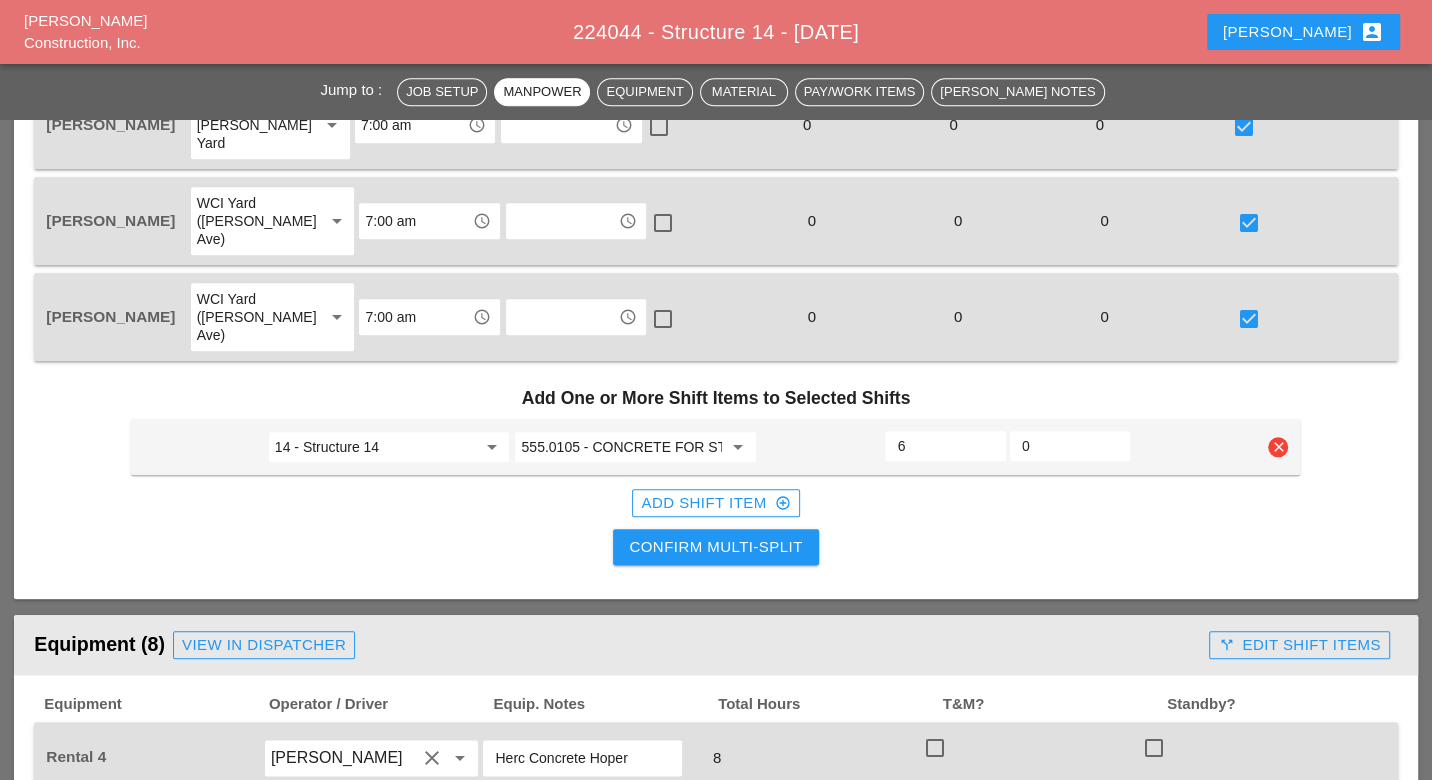 type on "6" 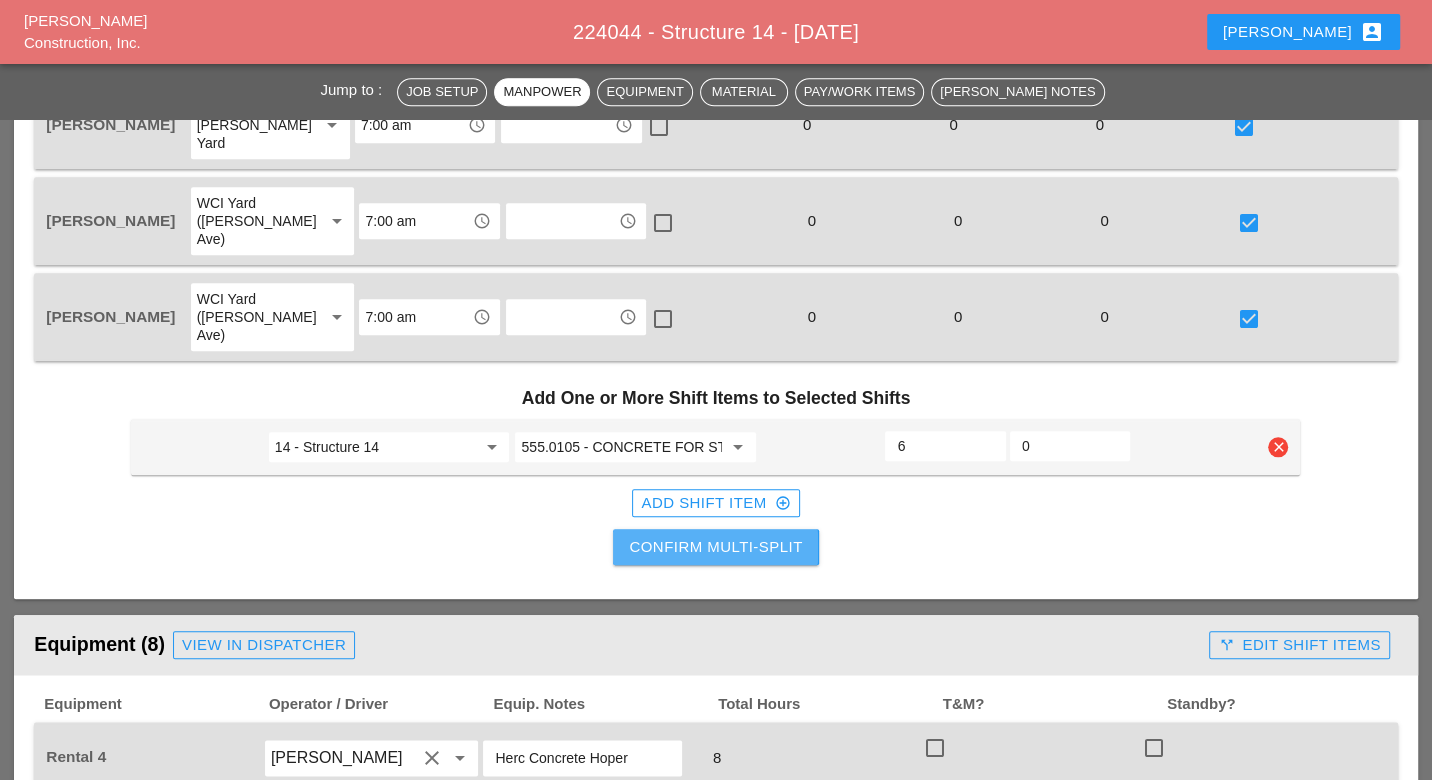 click on "Confirm Multi-Split" at bounding box center [715, 547] 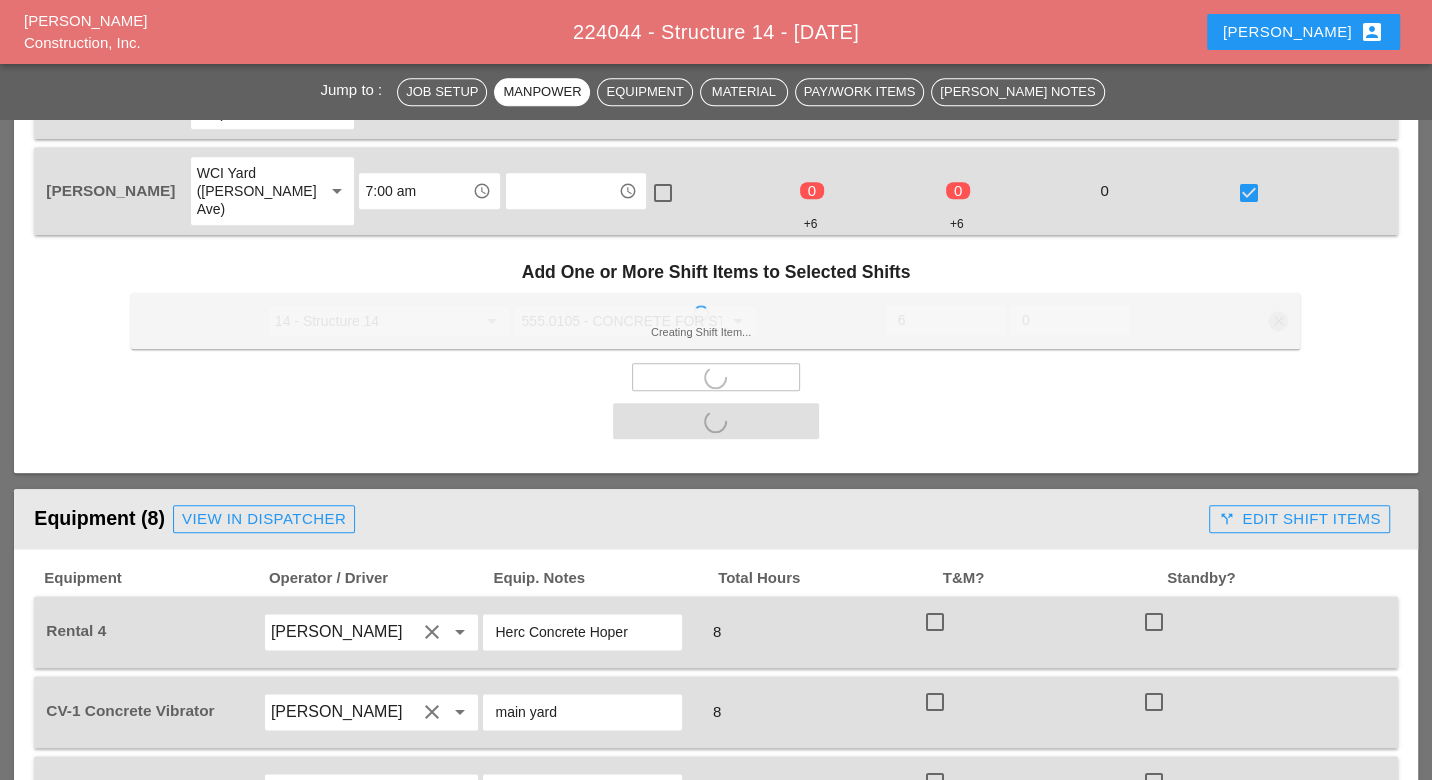 scroll, scrollTop: 1666, scrollLeft: 0, axis: vertical 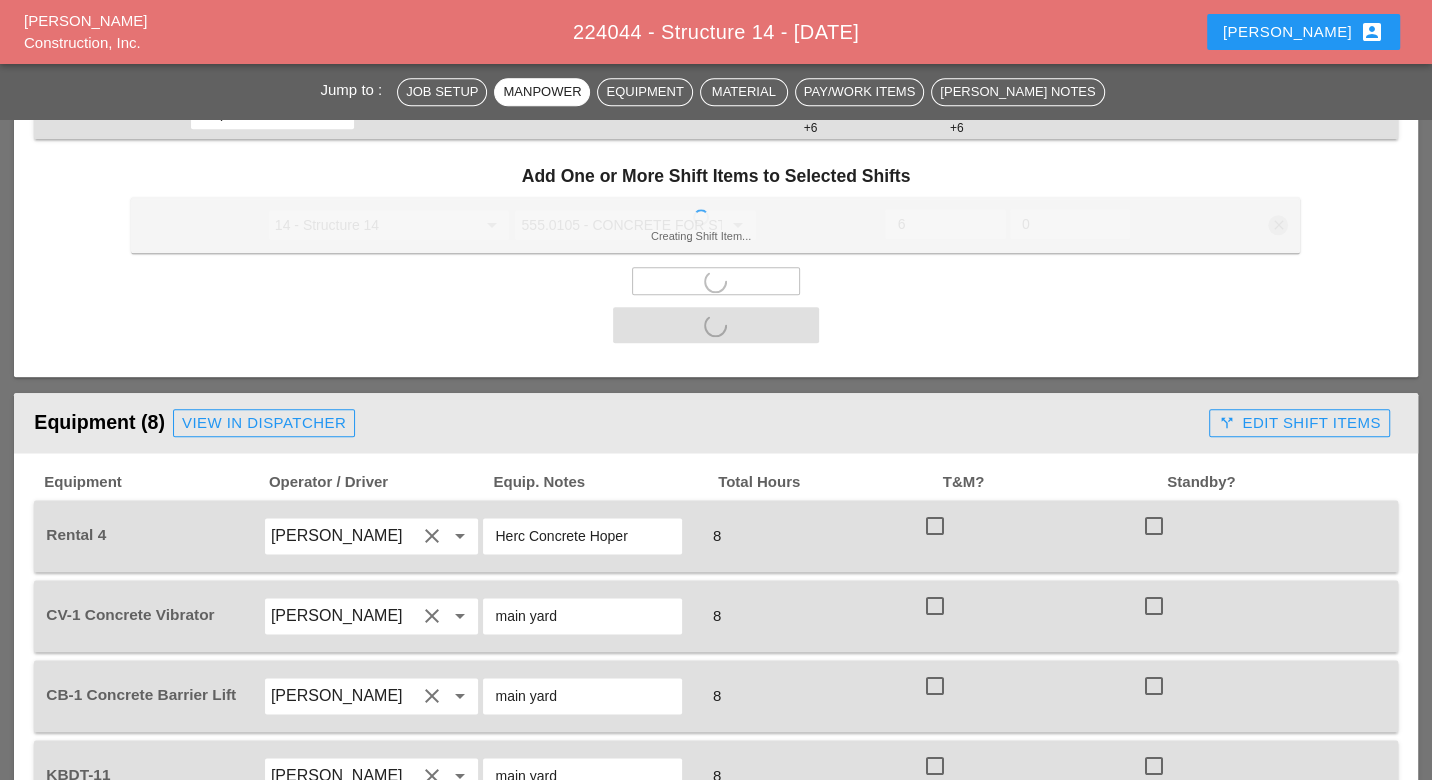 click at bounding box center [935, 526] 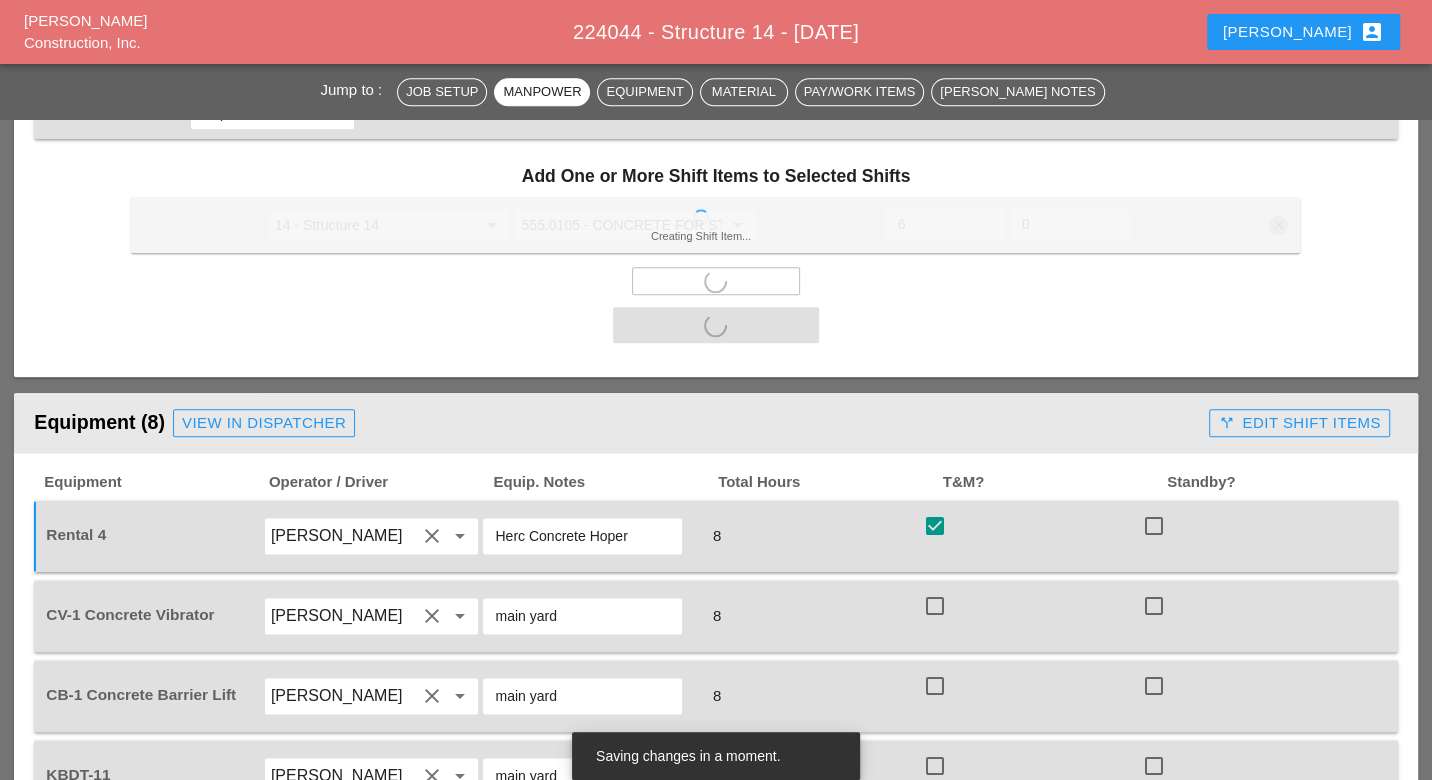 drag, startPoint x: 934, startPoint y: 499, endPoint x: 939, endPoint y: 521, distance: 22.561028 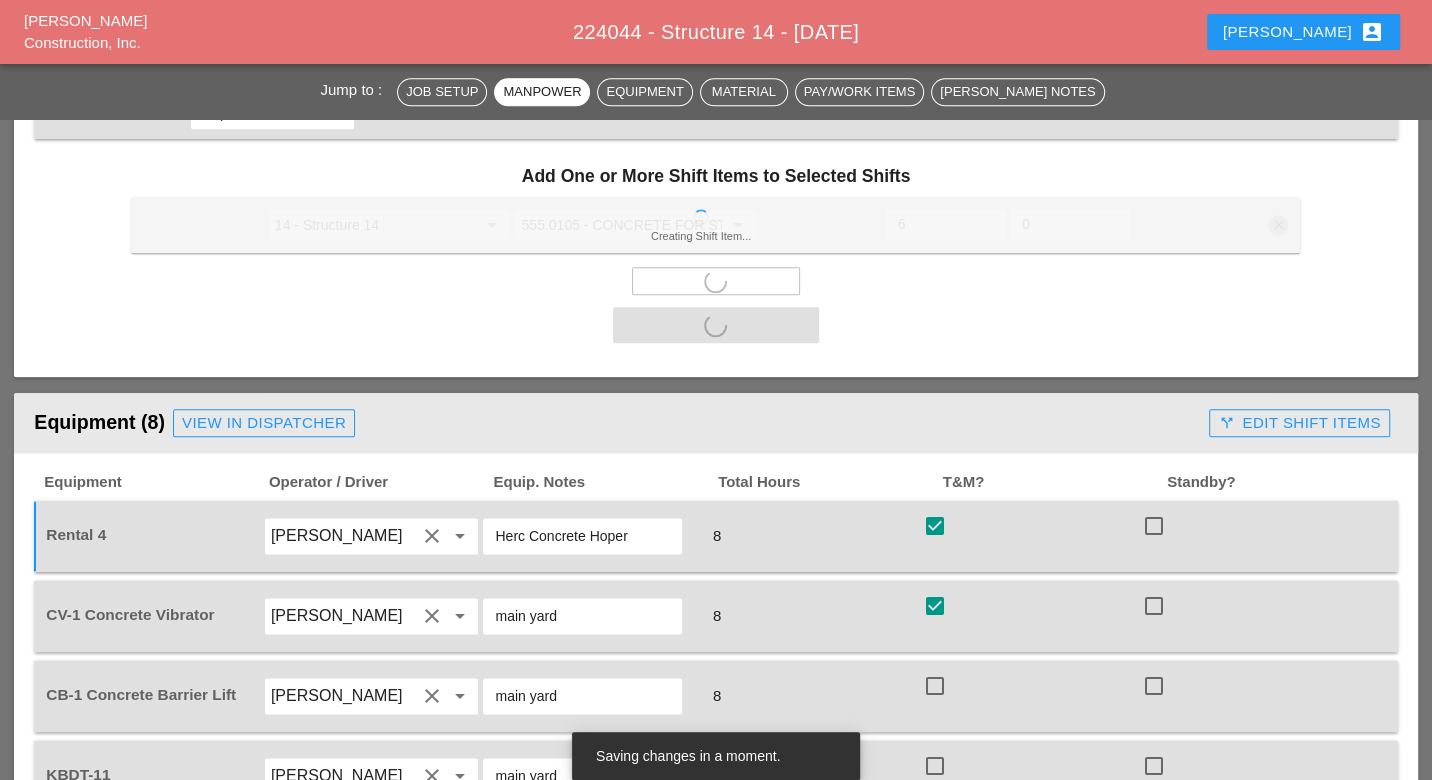 click at bounding box center [935, 686] 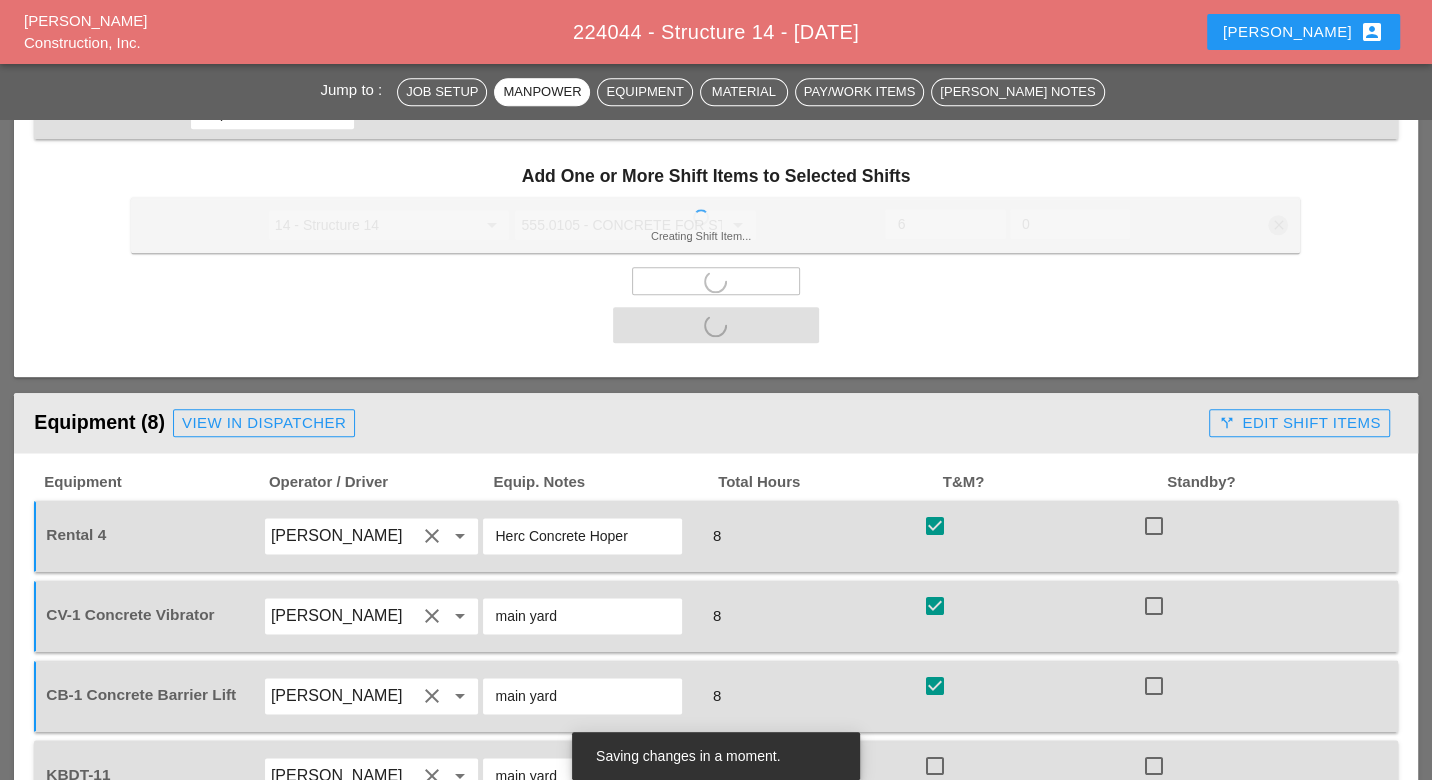 click at bounding box center [935, 766] 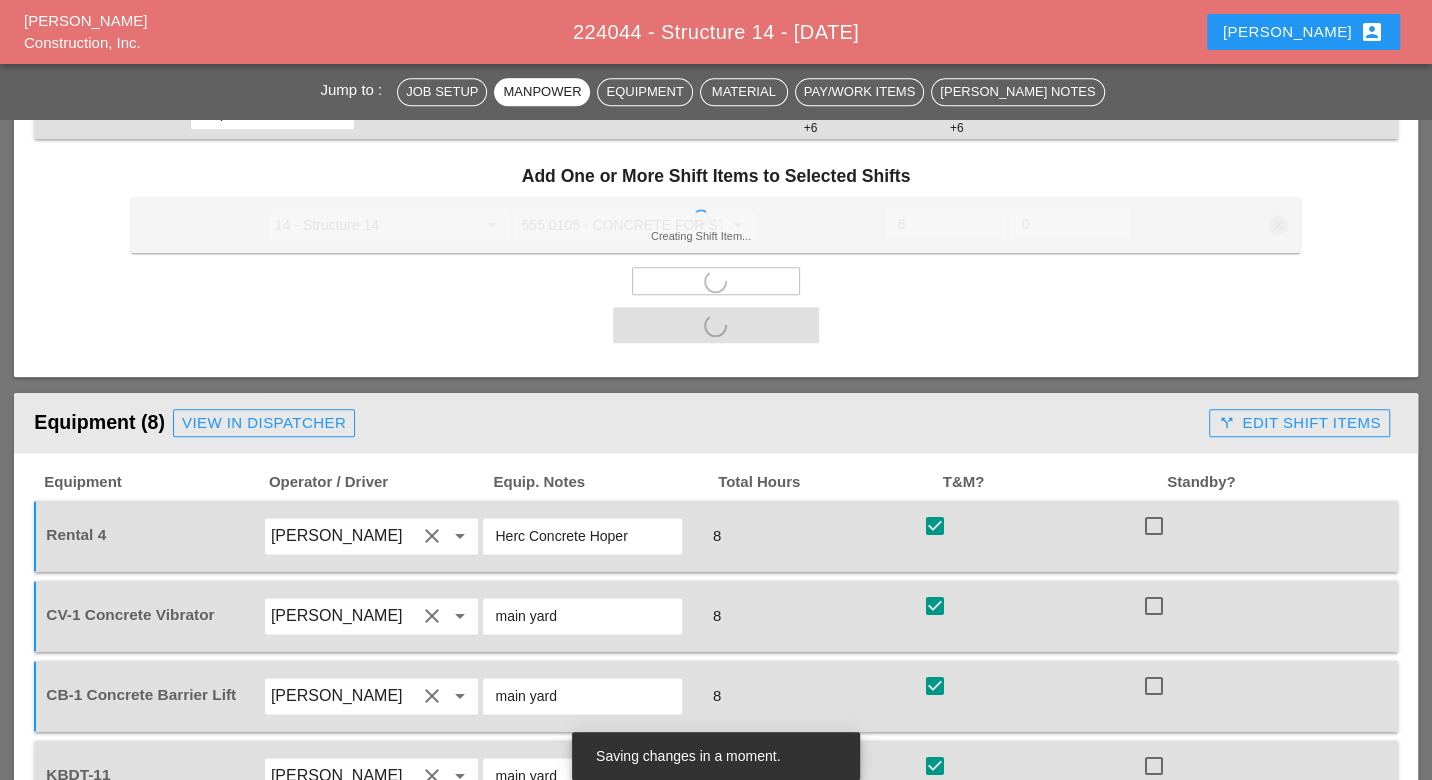 checkbox on "true" 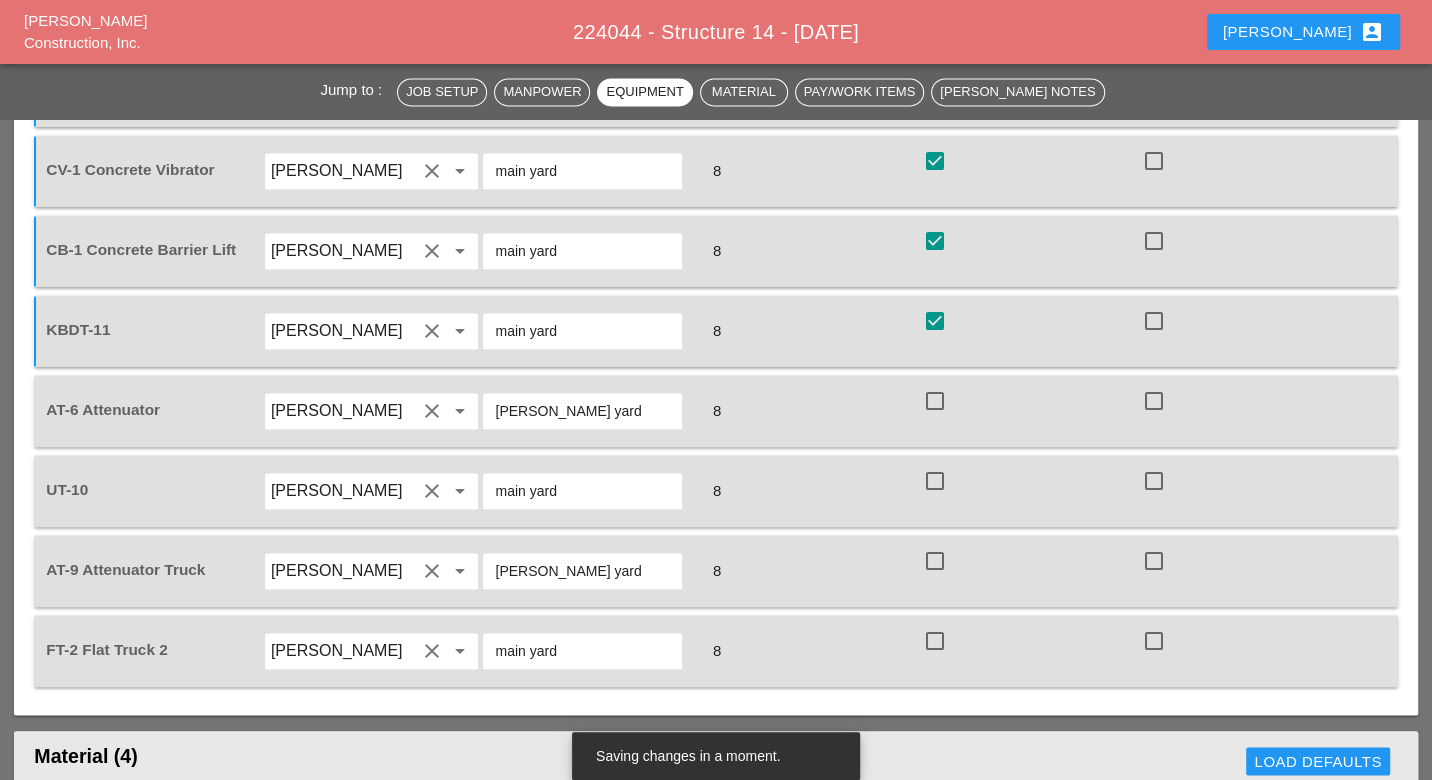 click at bounding box center (935, 401) 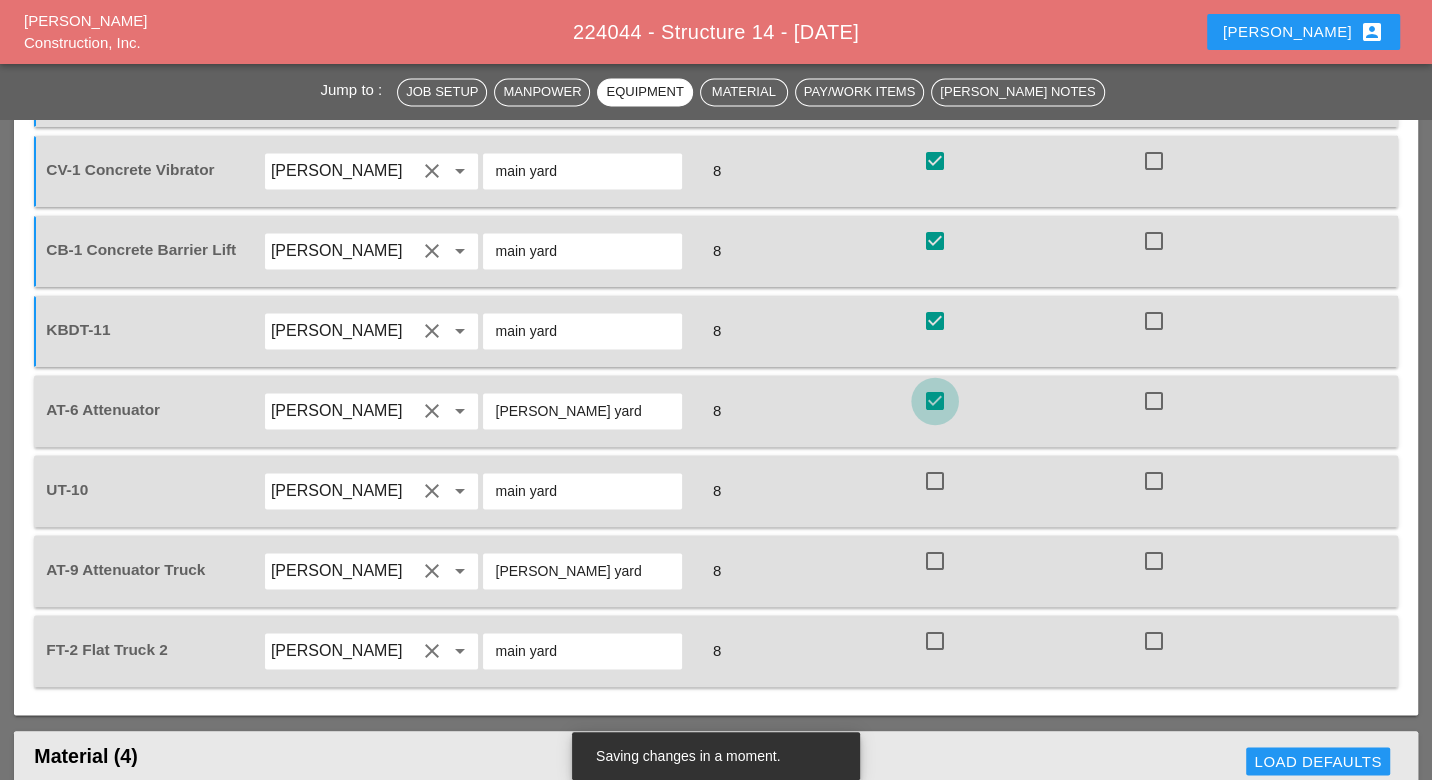 checkbox on "true" 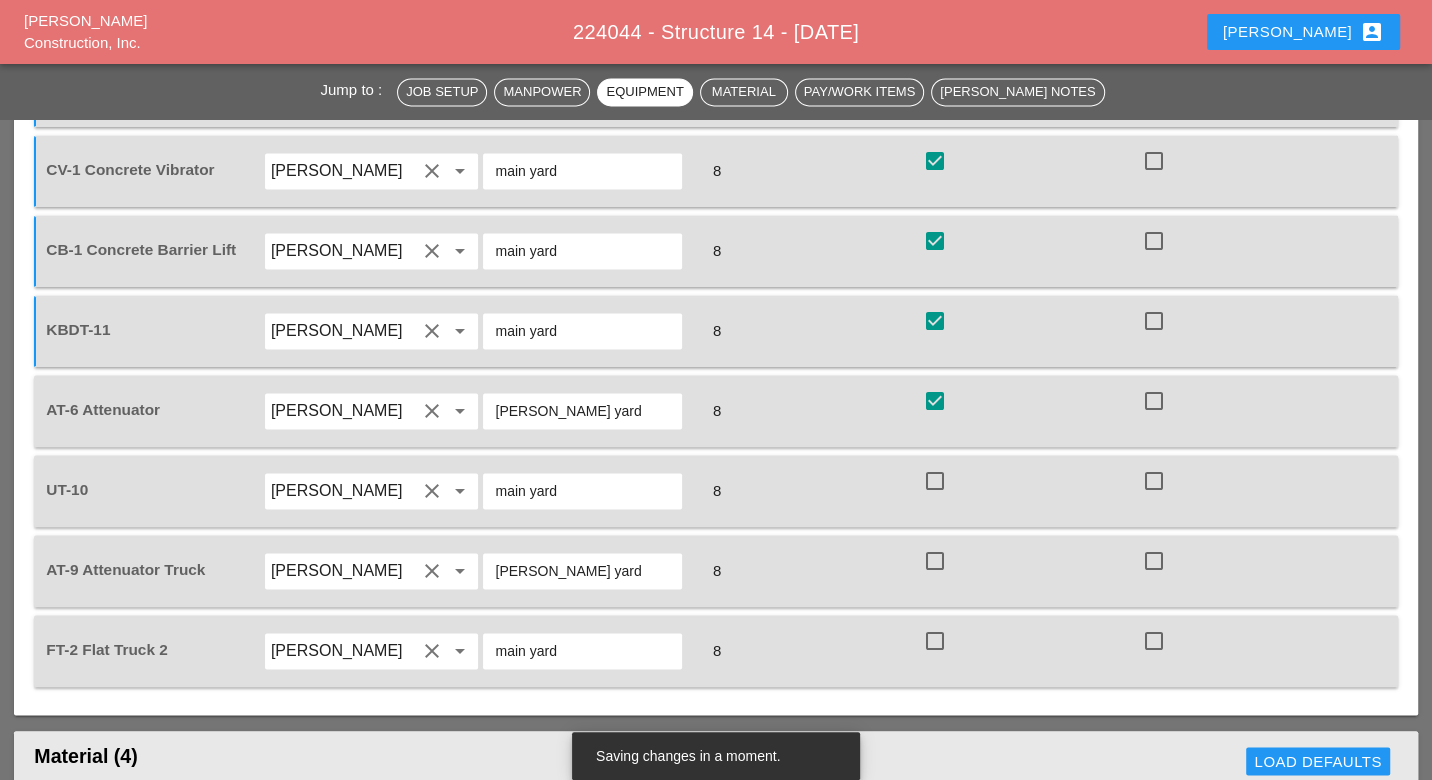 click at bounding box center (935, 481) 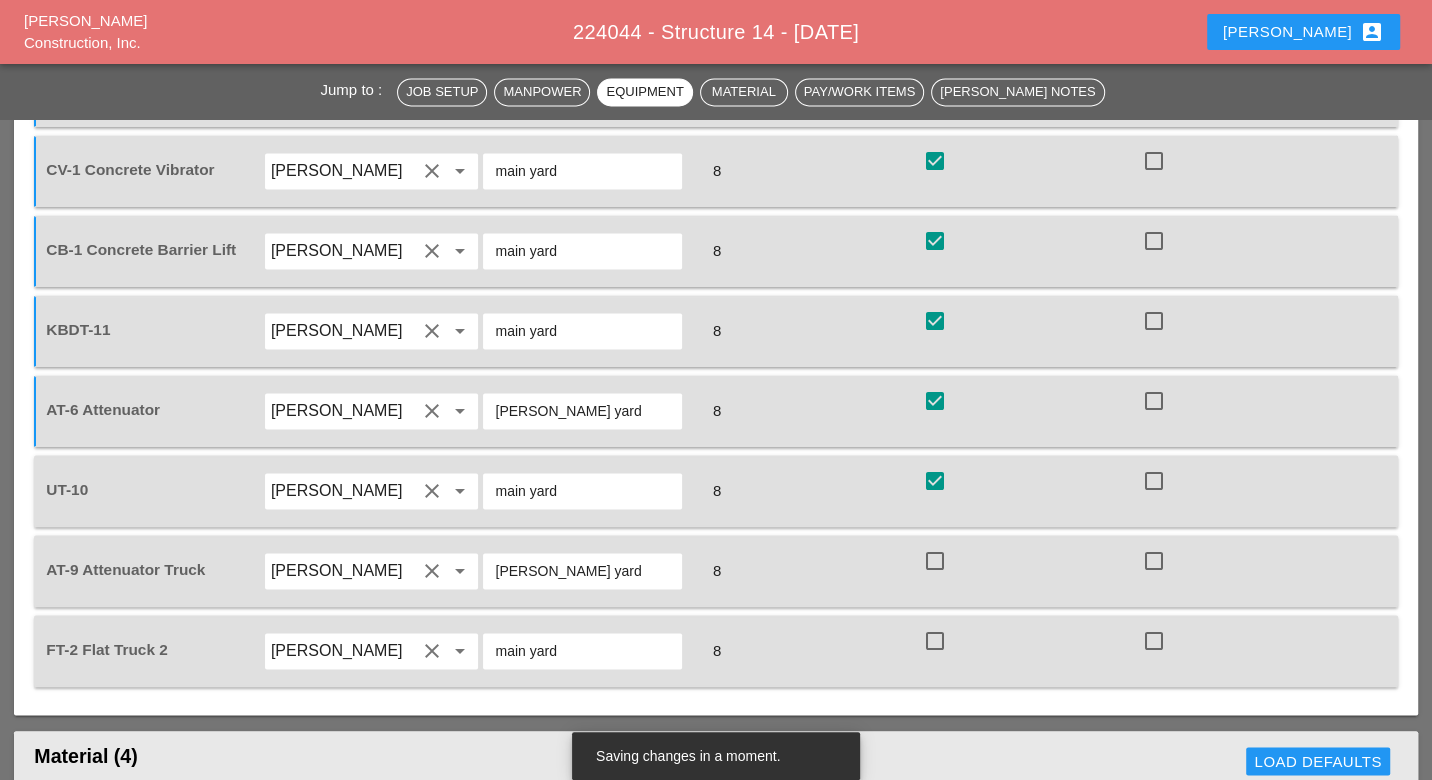 checkbox on "true" 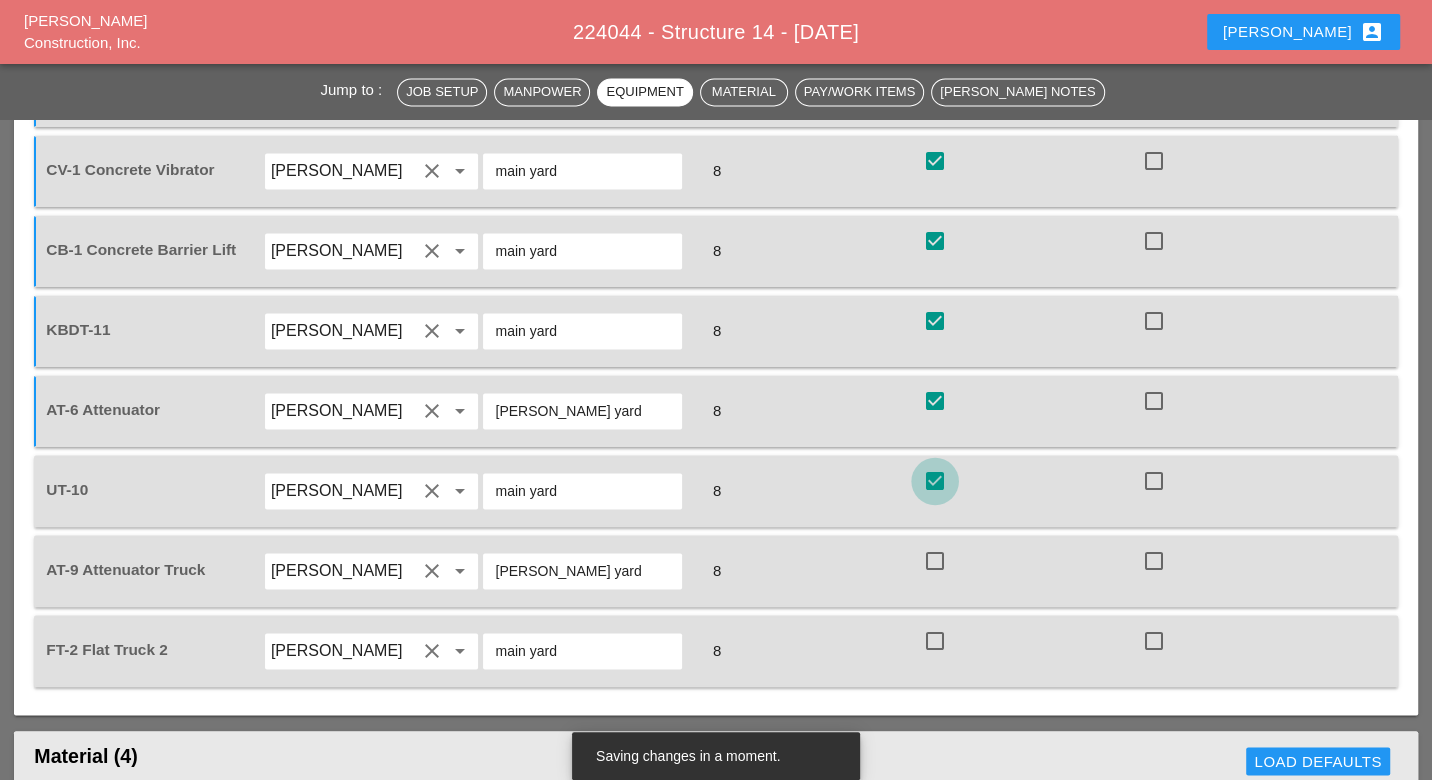 click at bounding box center [935, 561] 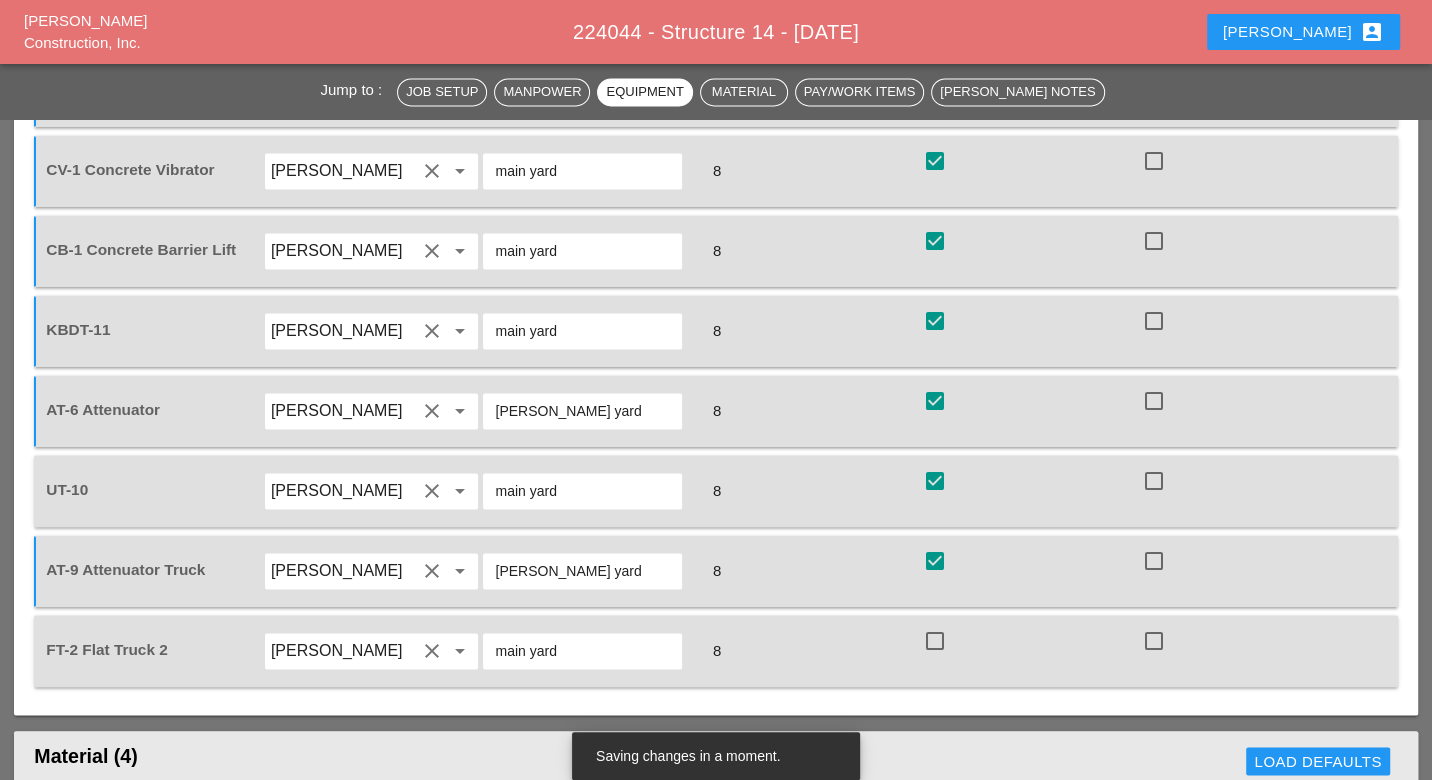 click at bounding box center (935, 641) 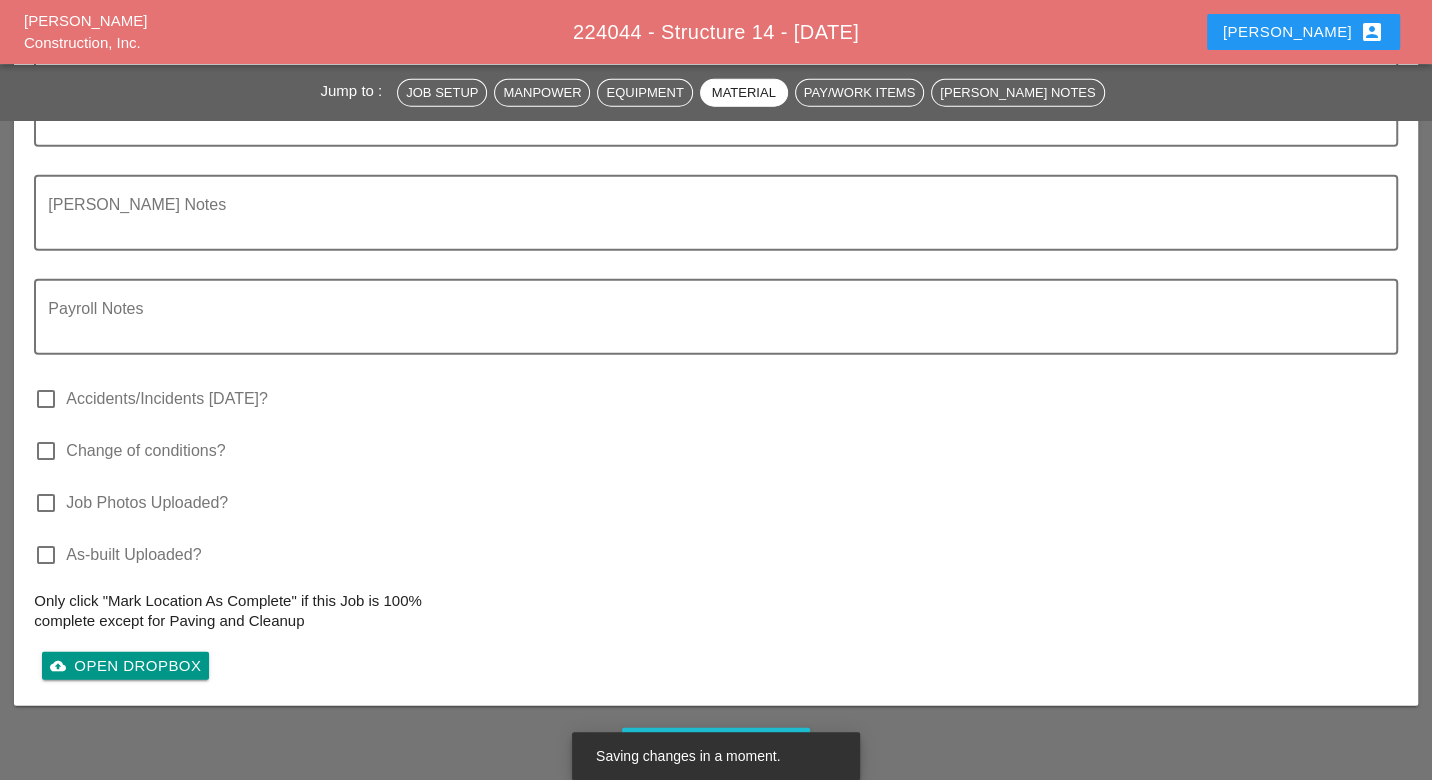 scroll, scrollTop: 4353, scrollLeft: 0, axis: vertical 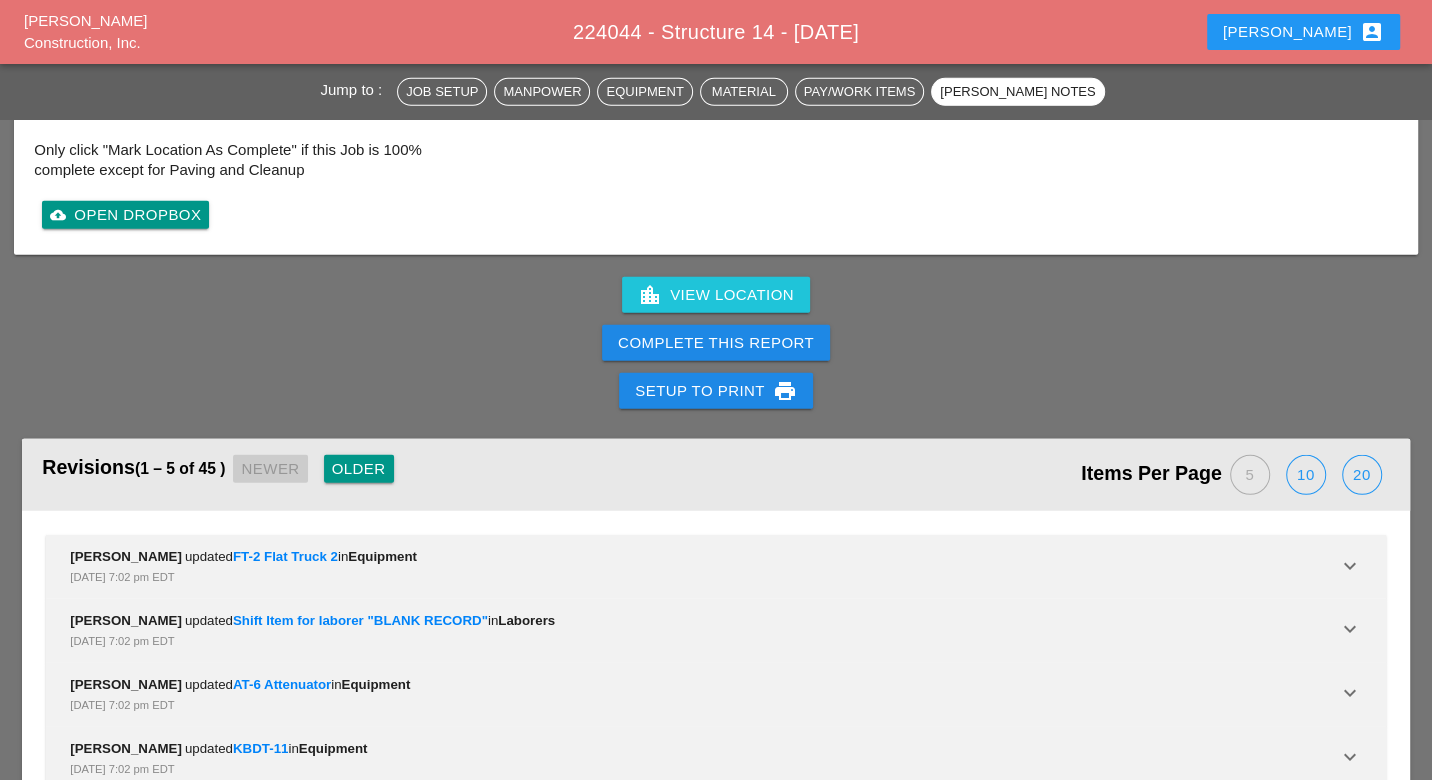 click on "Older" at bounding box center (359, 469) 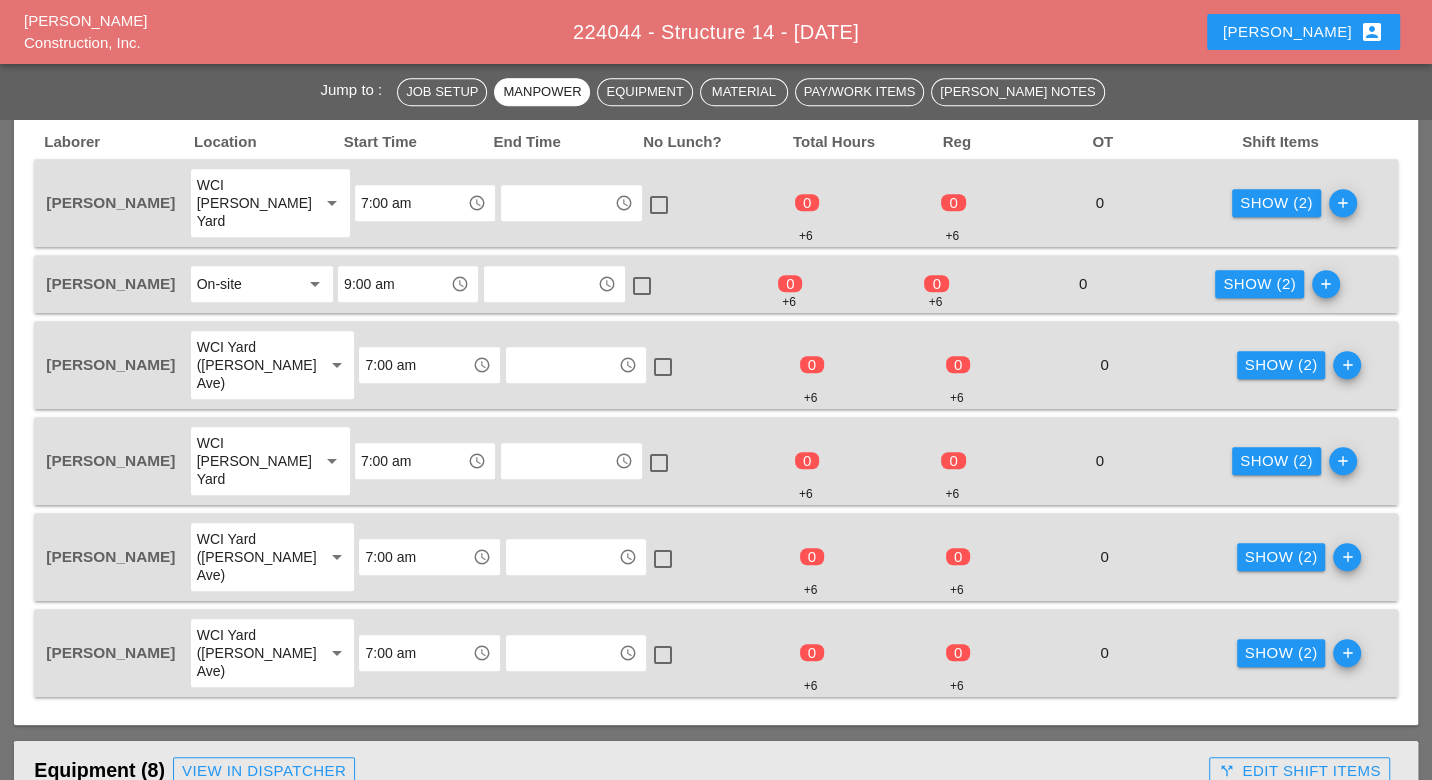 scroll, scrollTop: 886, scrollLeft: 0, axis: vertical 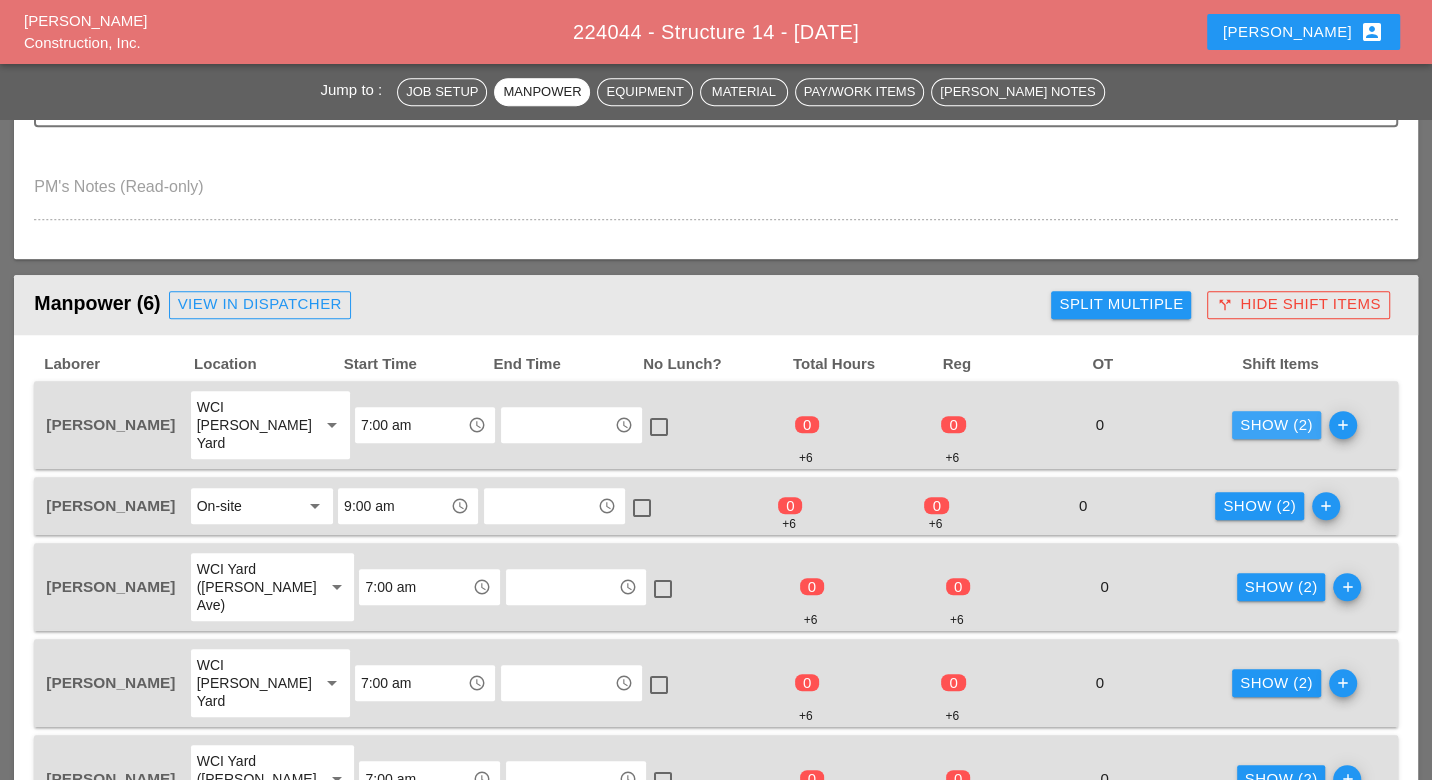 click on "Show (2)" at bounding box center [1276, 425] 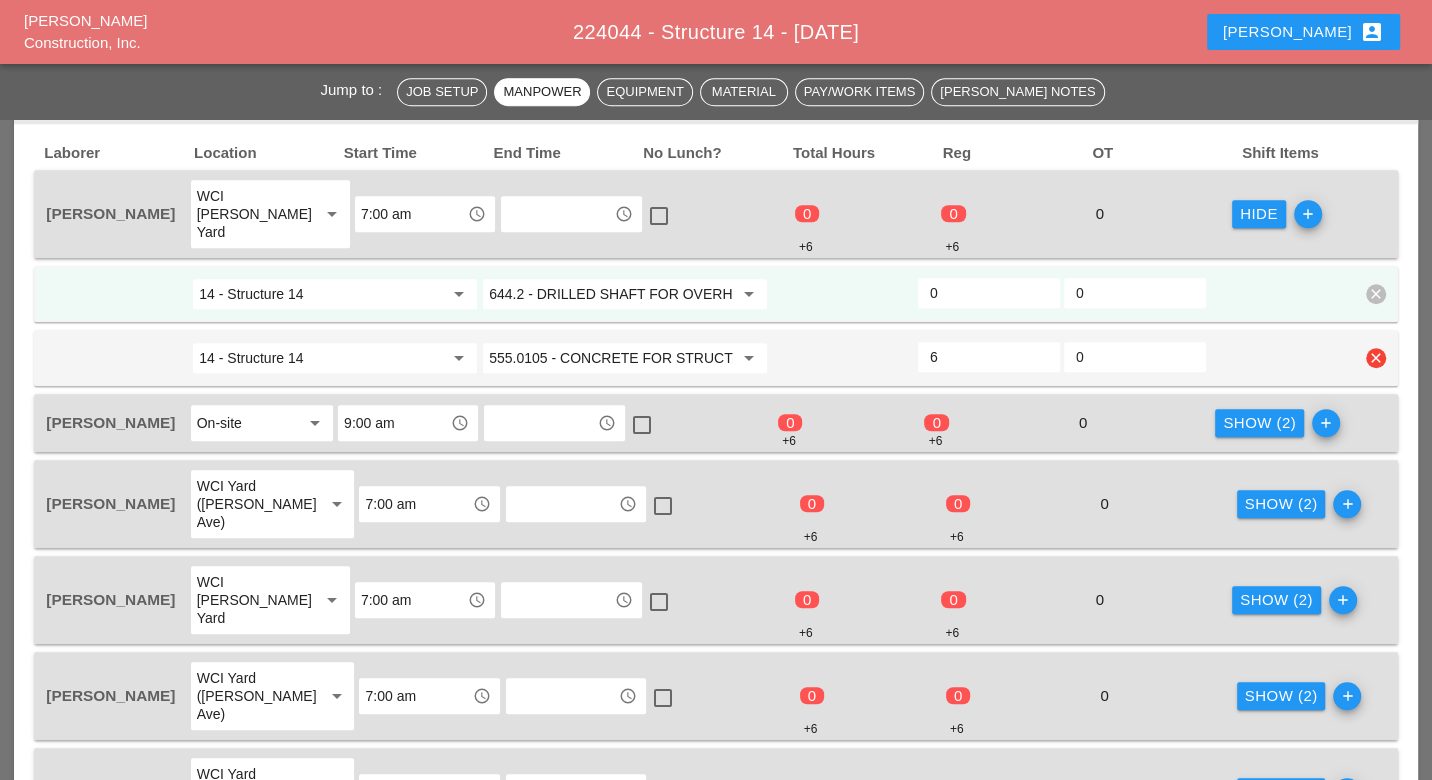 scroll, scrollTop: 1108, scrollLeft: 0, axis: vertical 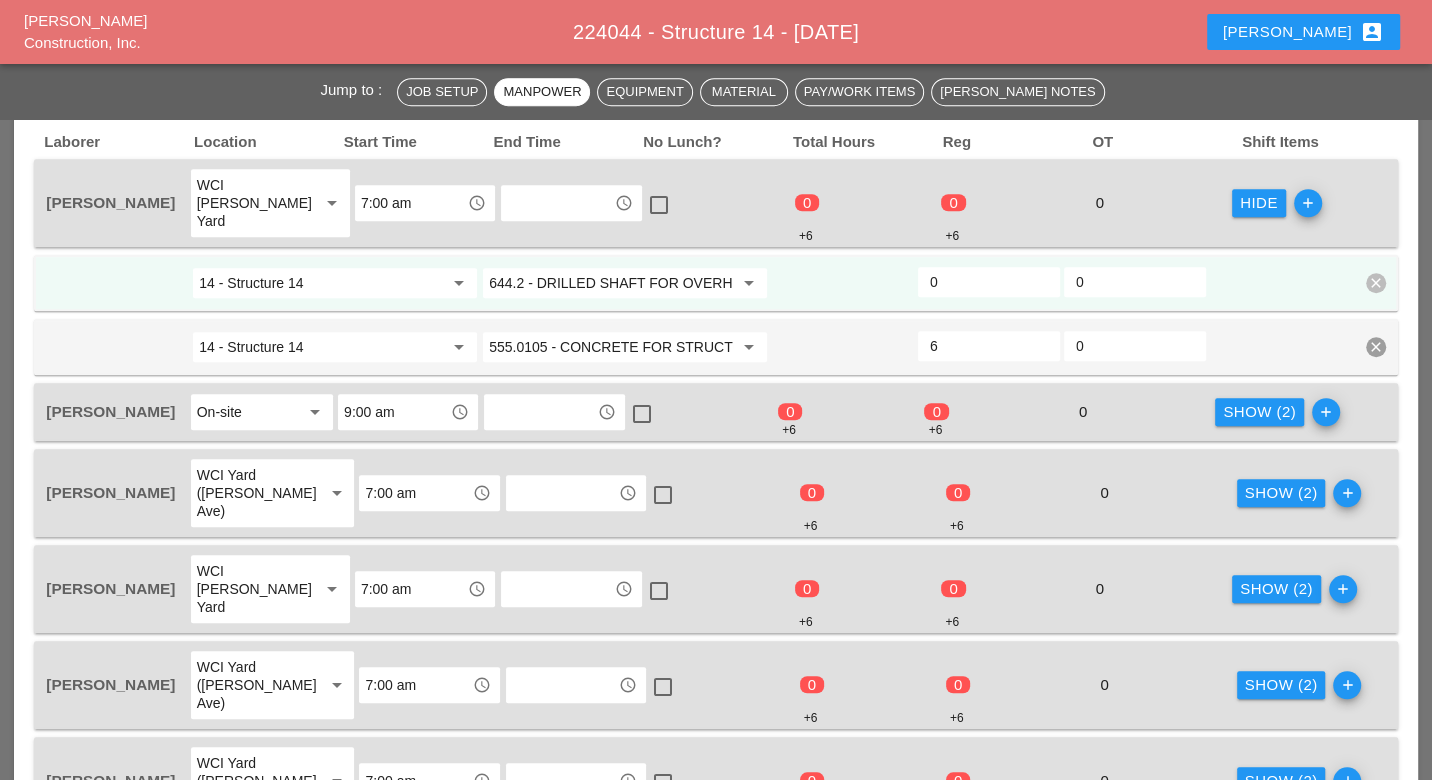 click on "0" at bounding box center (989, 282) 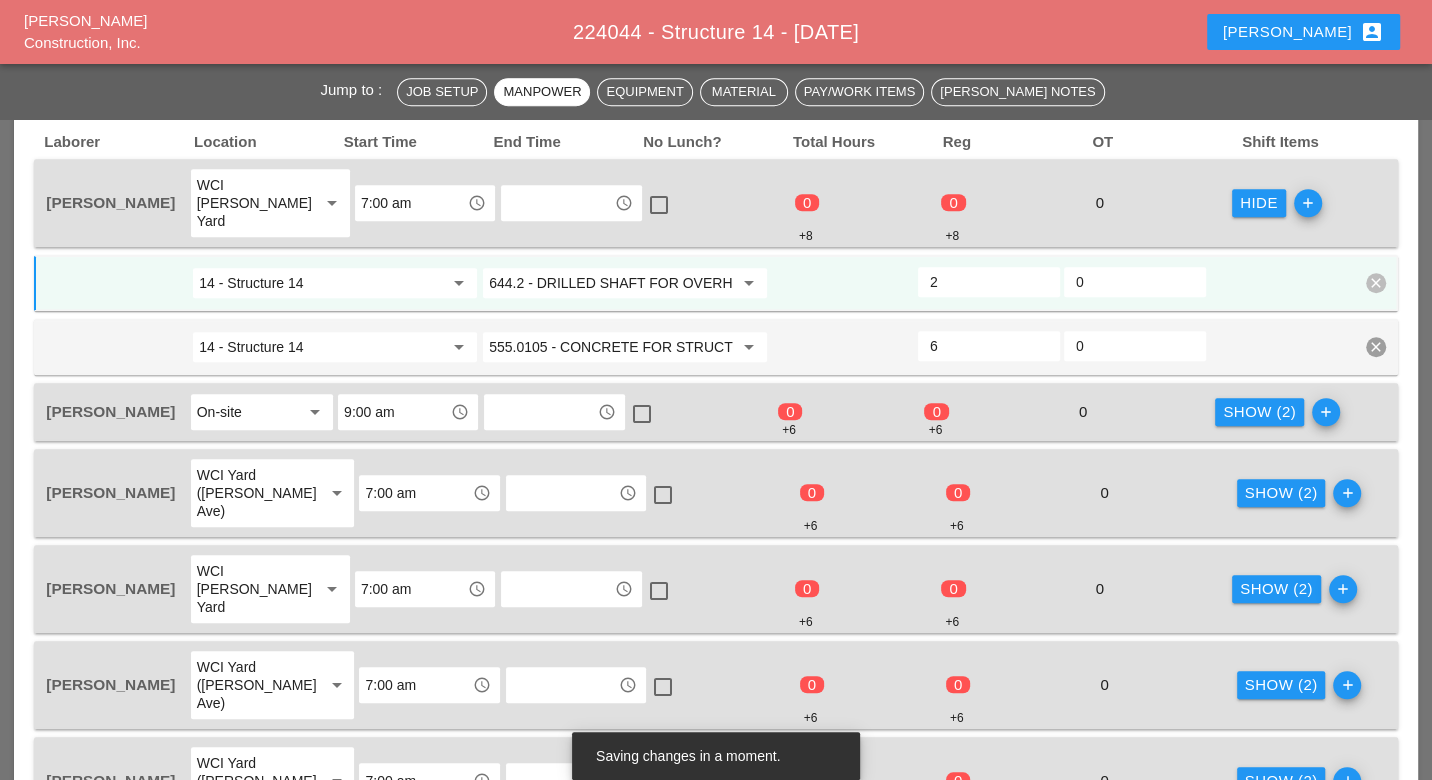 type on "2" 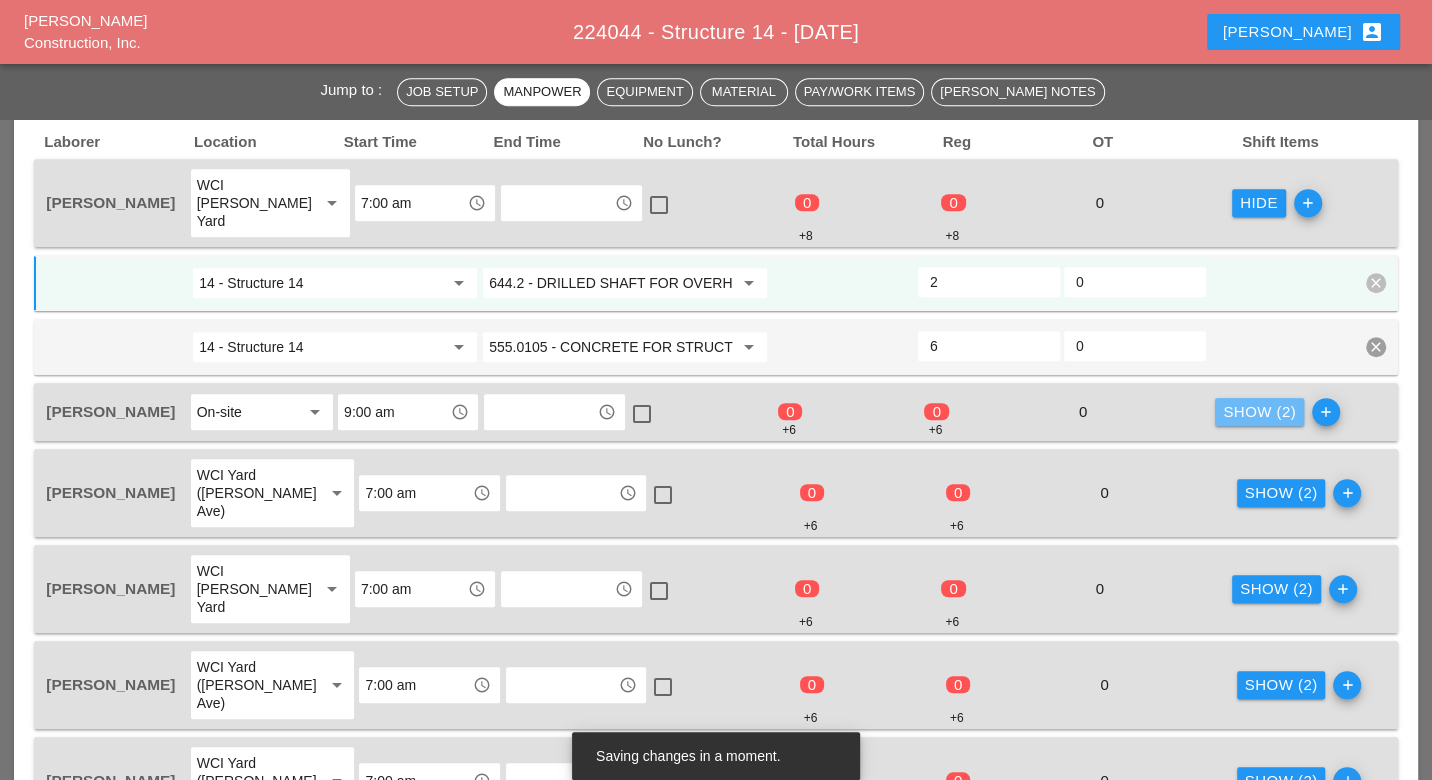 drag, startPoint x: 1255, startPoint y: 386, endPoint x: 1016, endPoint y: 414, distance: 240.63458 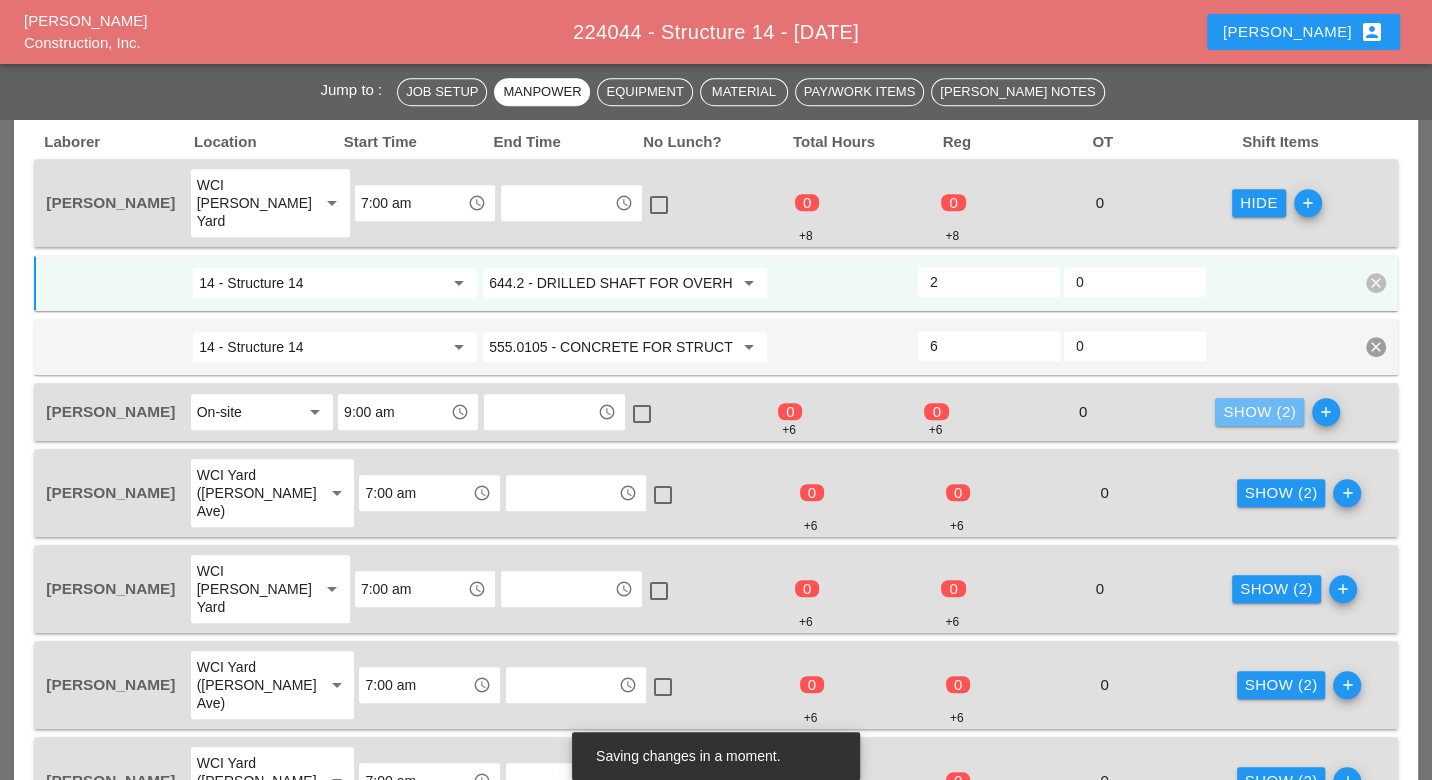 click on "Show (2)" at bounding box center (1259, 412) 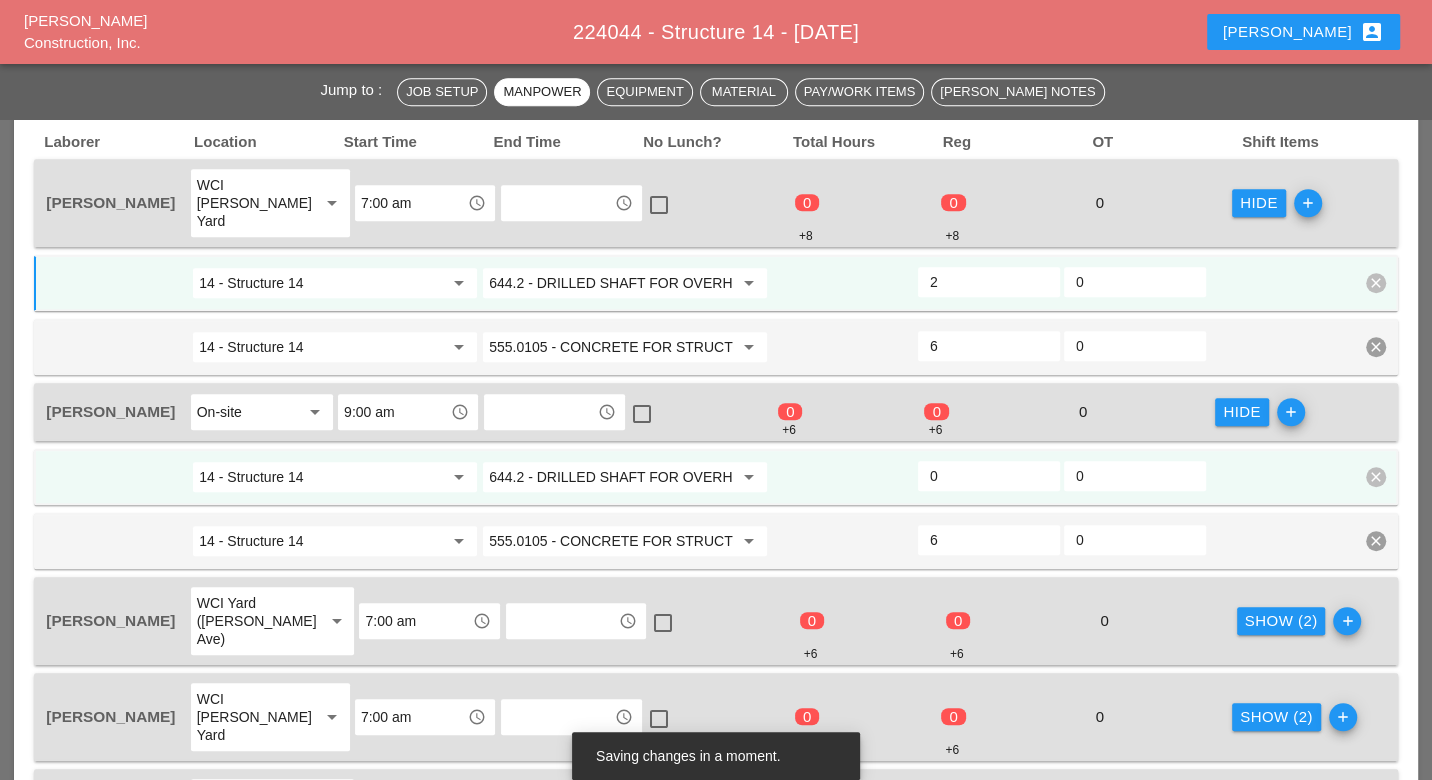 click on "0" at bounding box center (989, 476) 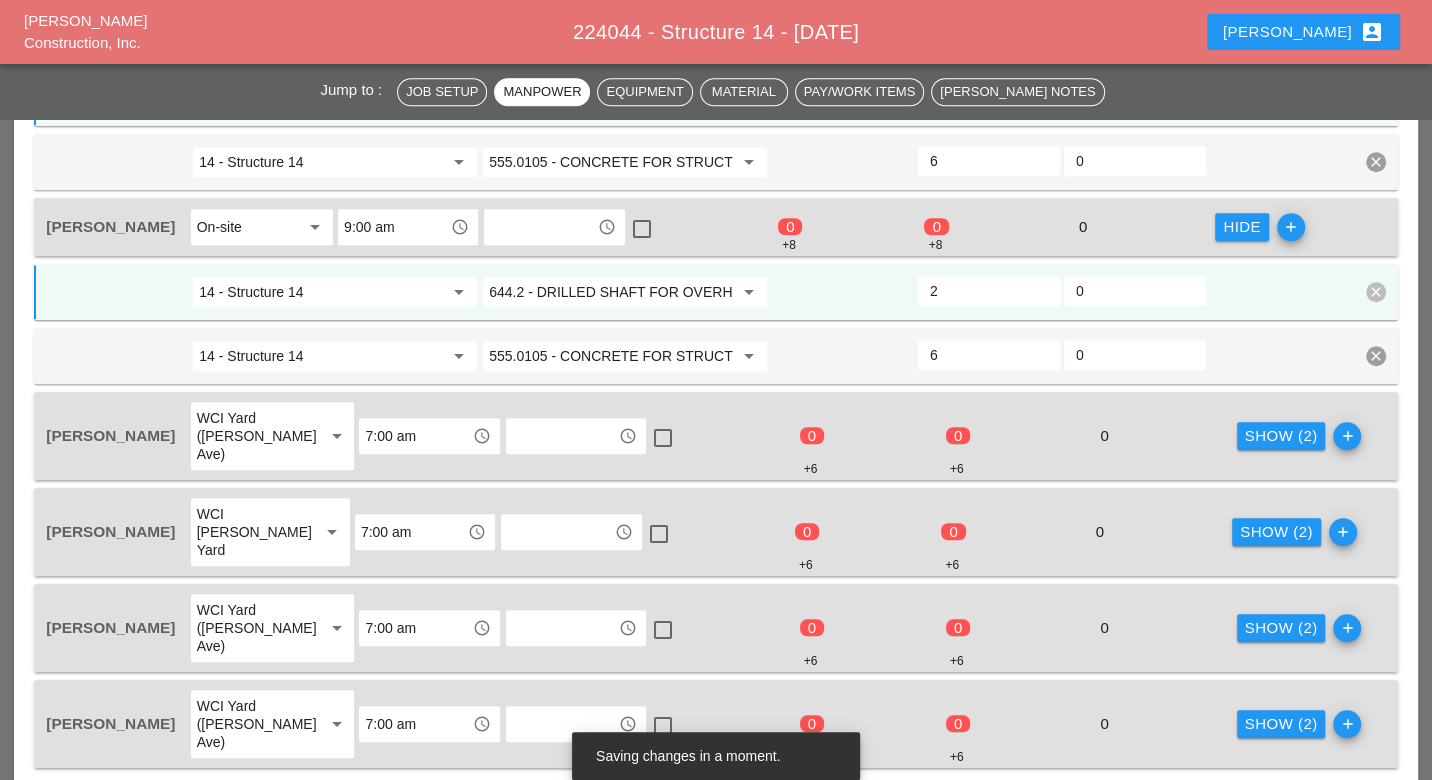 scroll, scrollTop: 1330, scrollLeft: 0, axis: vertical 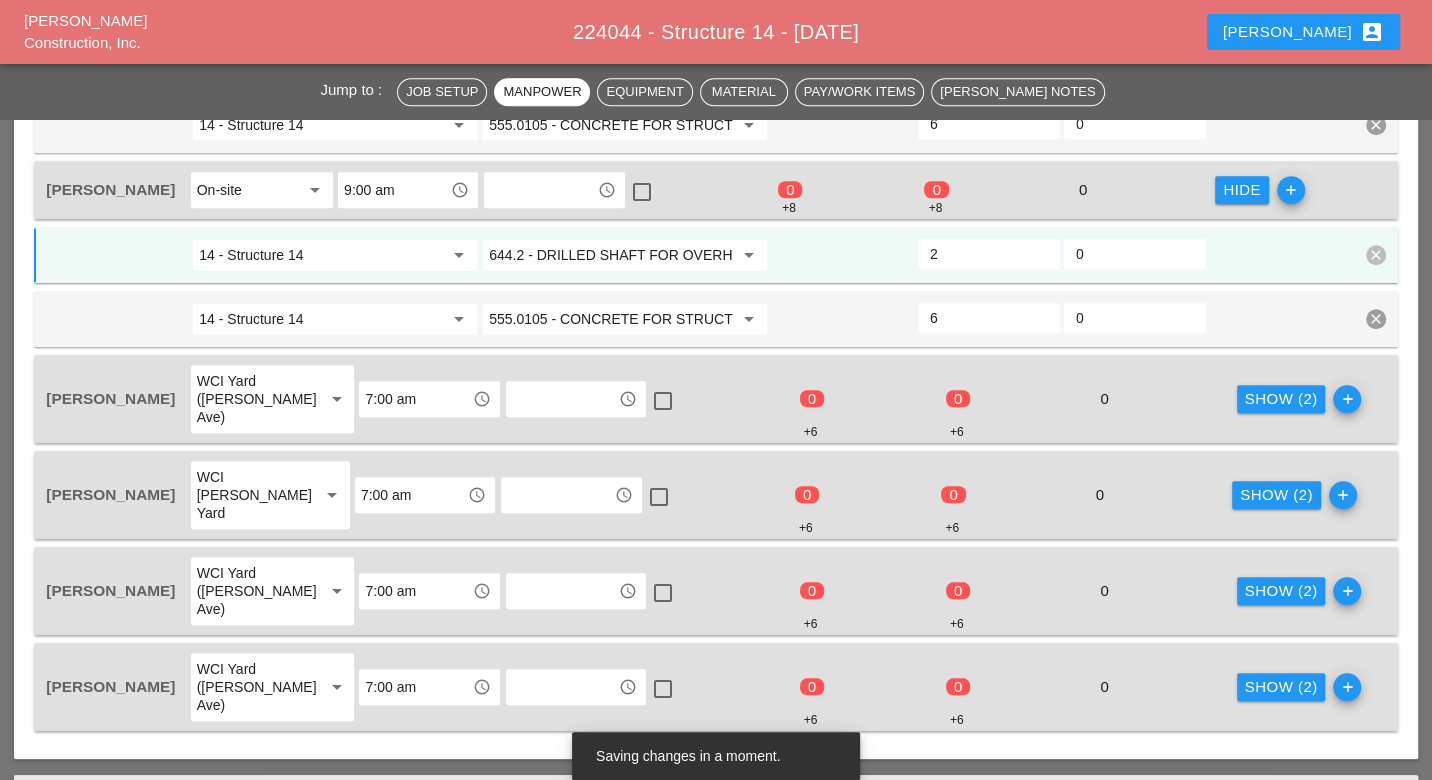 type on "2" 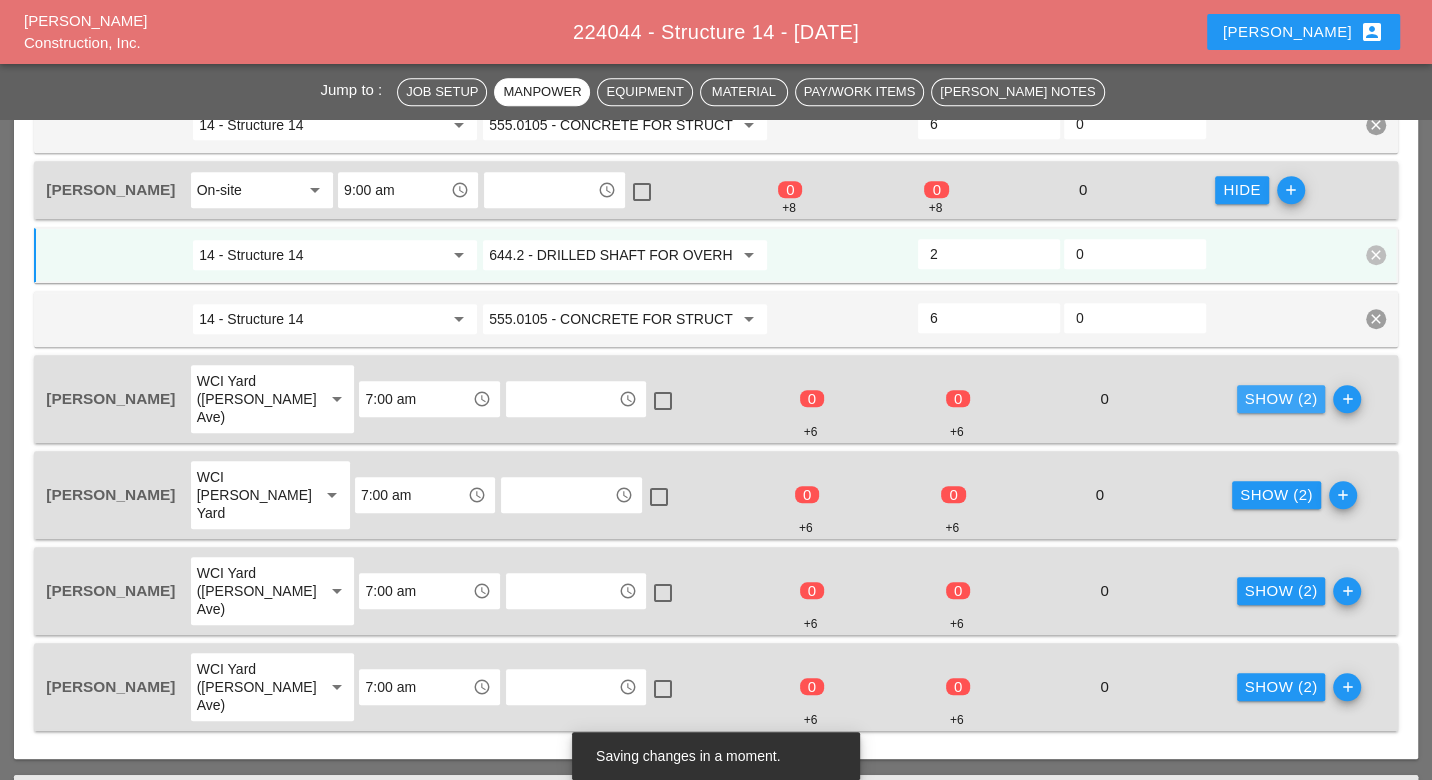 click on "Show (2)" at bounding box center (1281, 399) 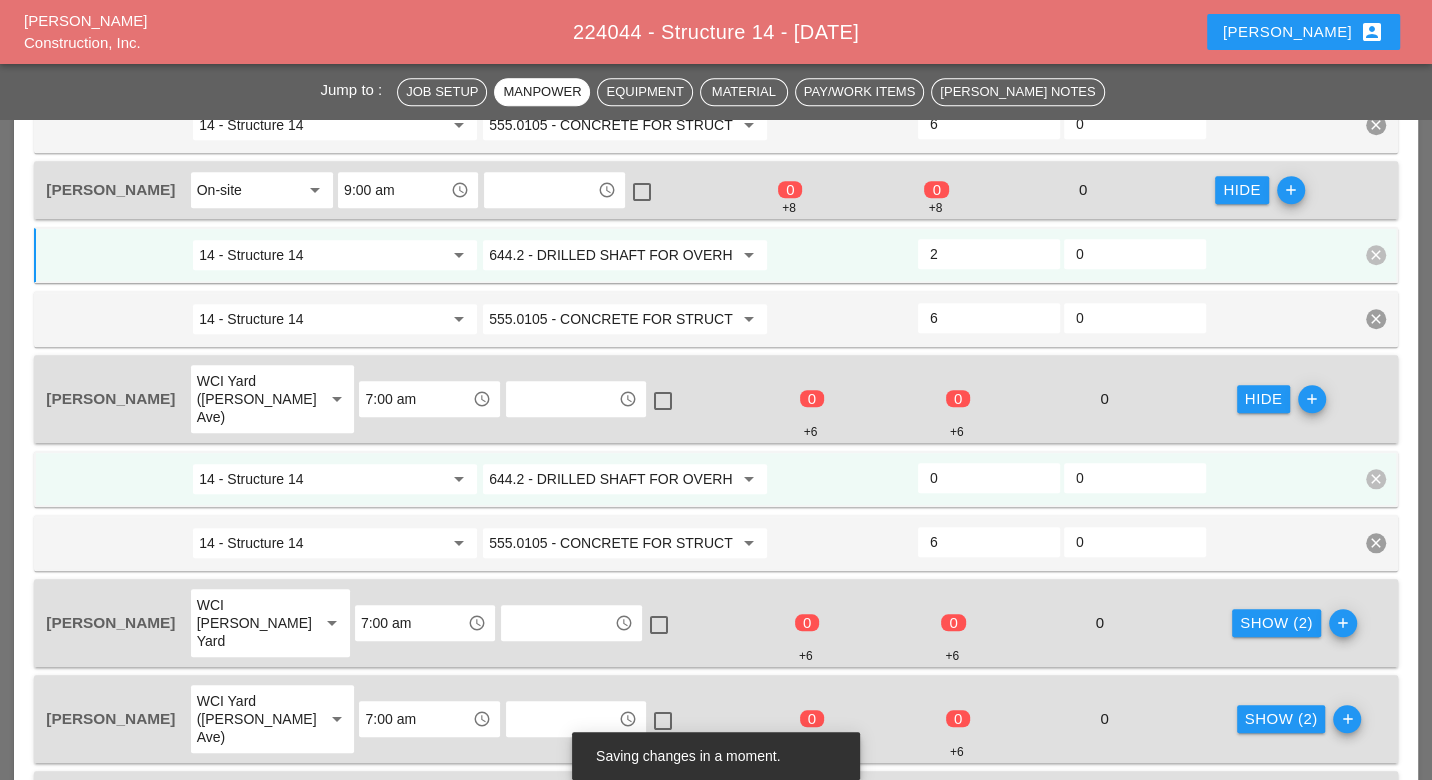 drag, startPoint x: 975, startPoint y: 435, endPoint x: 1075, endPoint y: 495, distance: 116.61904 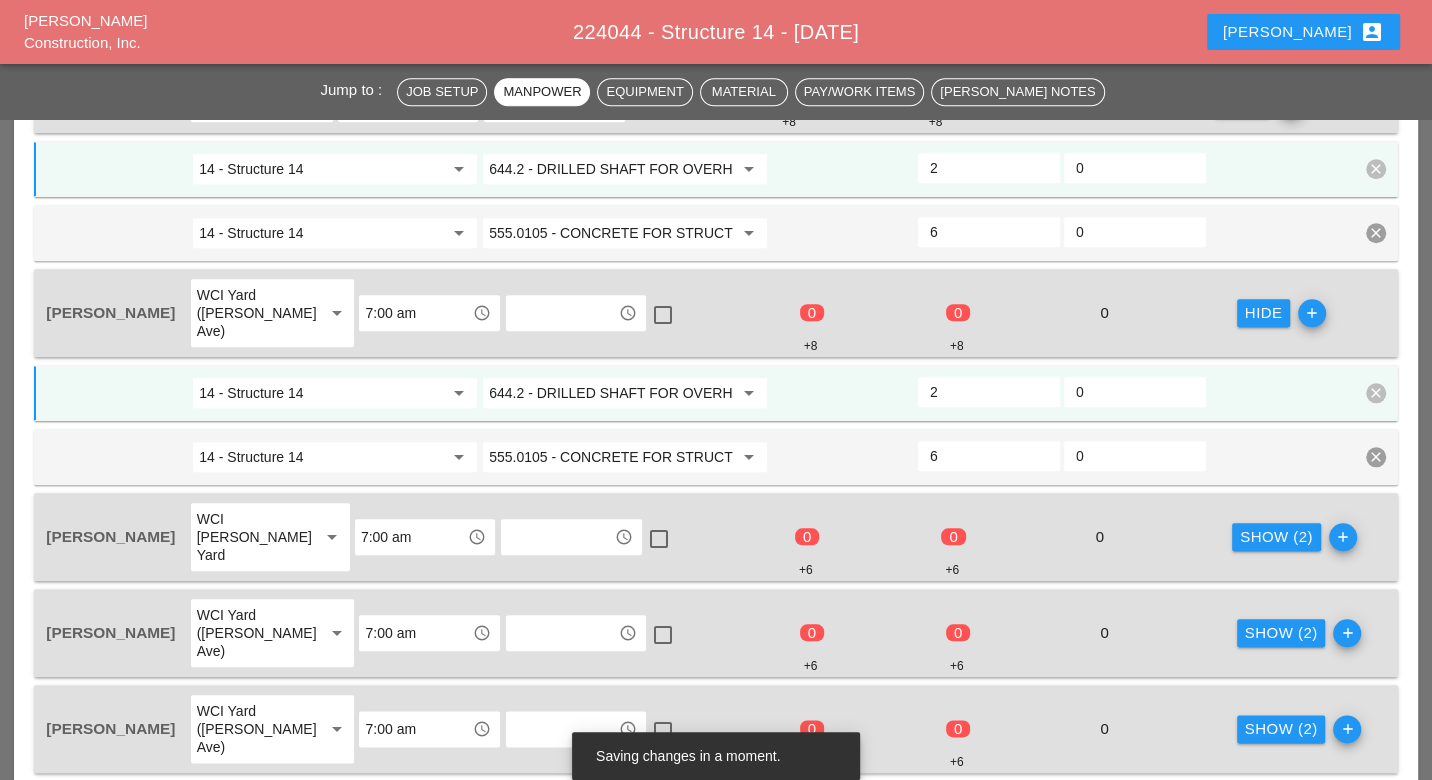 scroll, scrollTop: 1441, scrollLeft: 0, axis: vertical 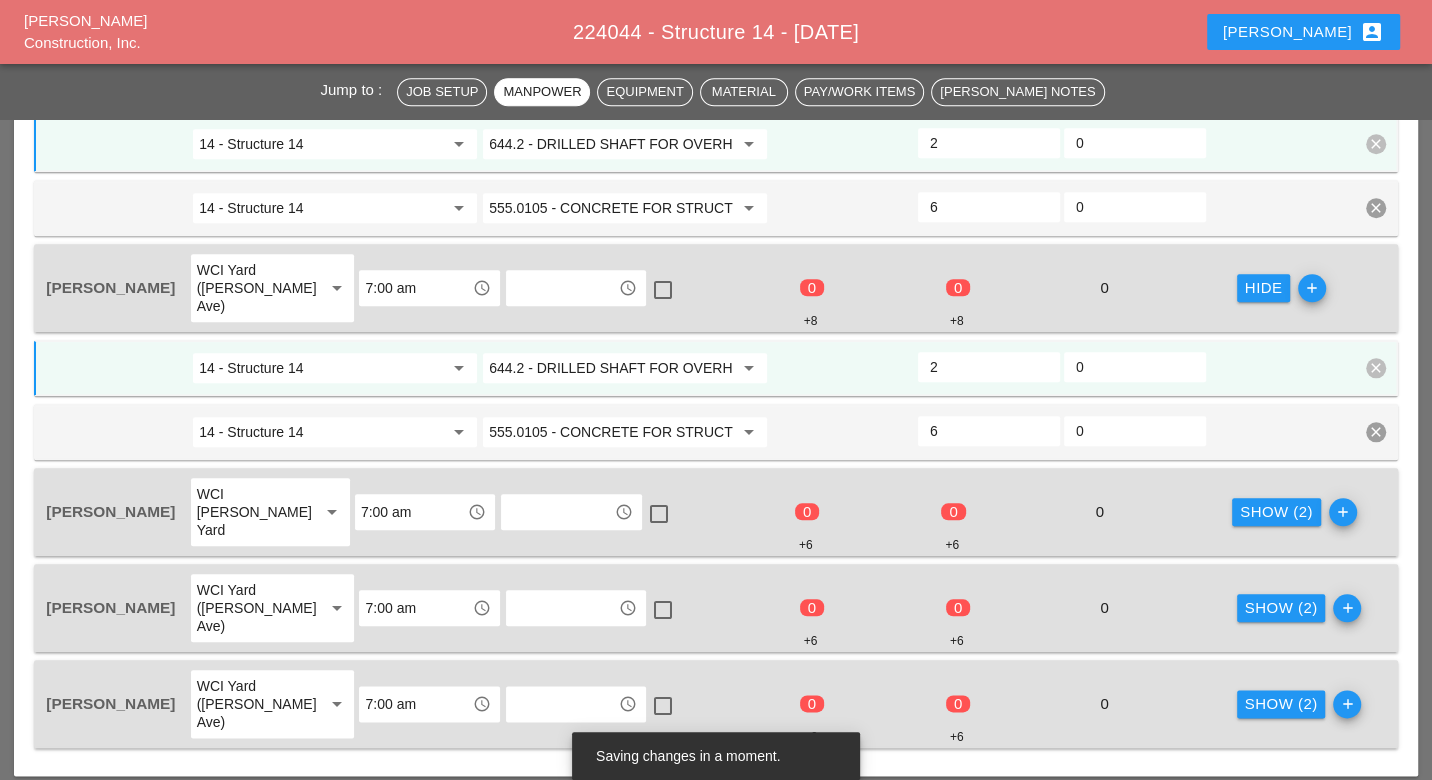 type on "2" 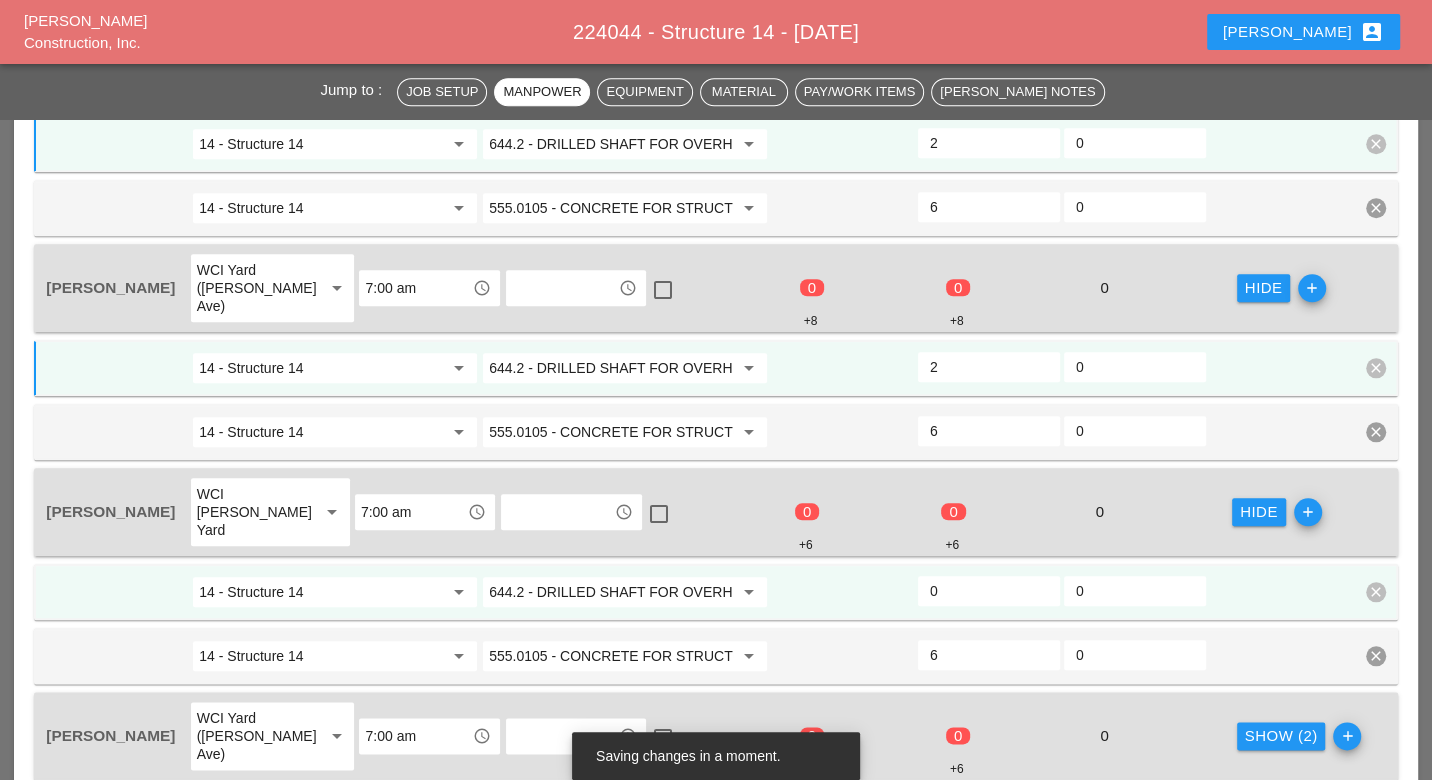 click on "0" at bounding box center [989, 591] 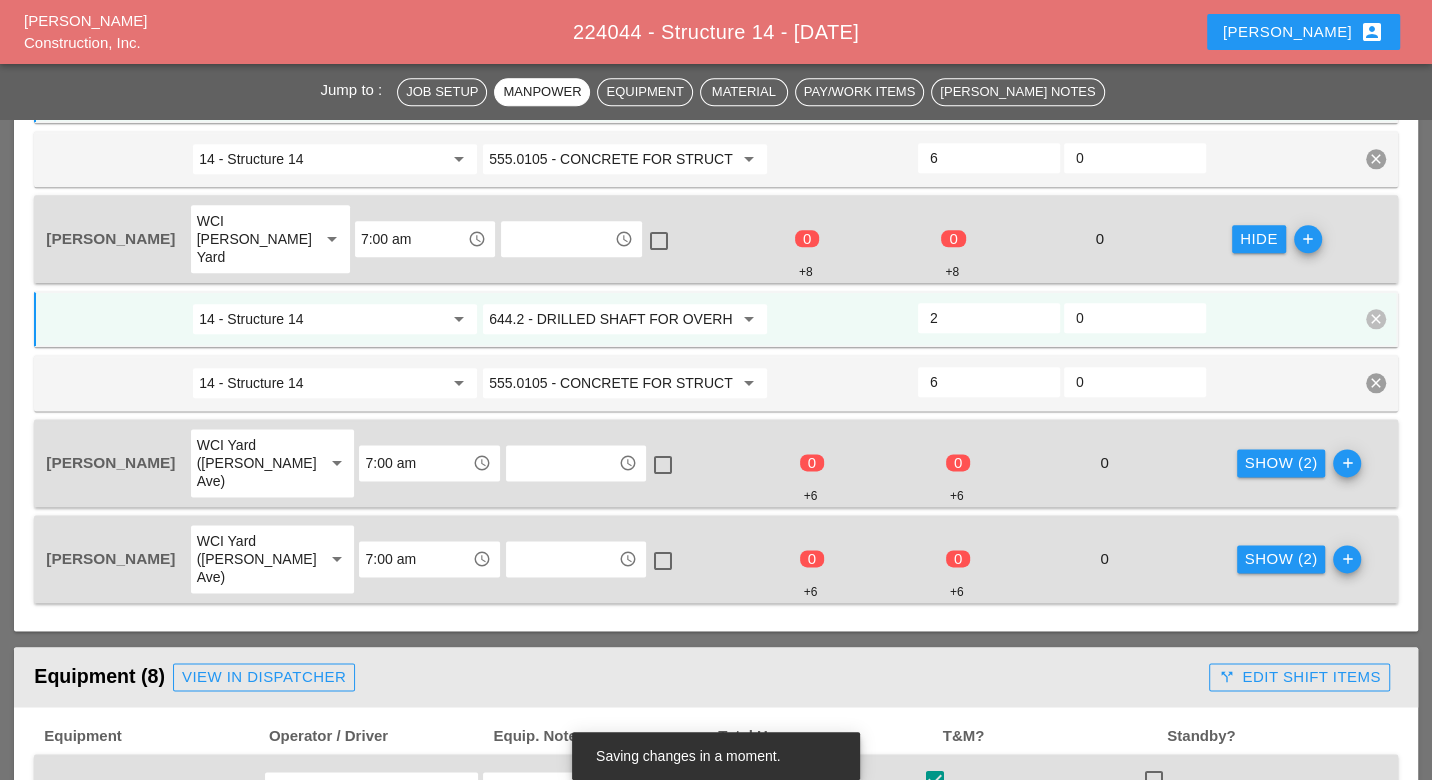 scroll, scrollTop: 1775, scrollLeft: 0, axis: vertical 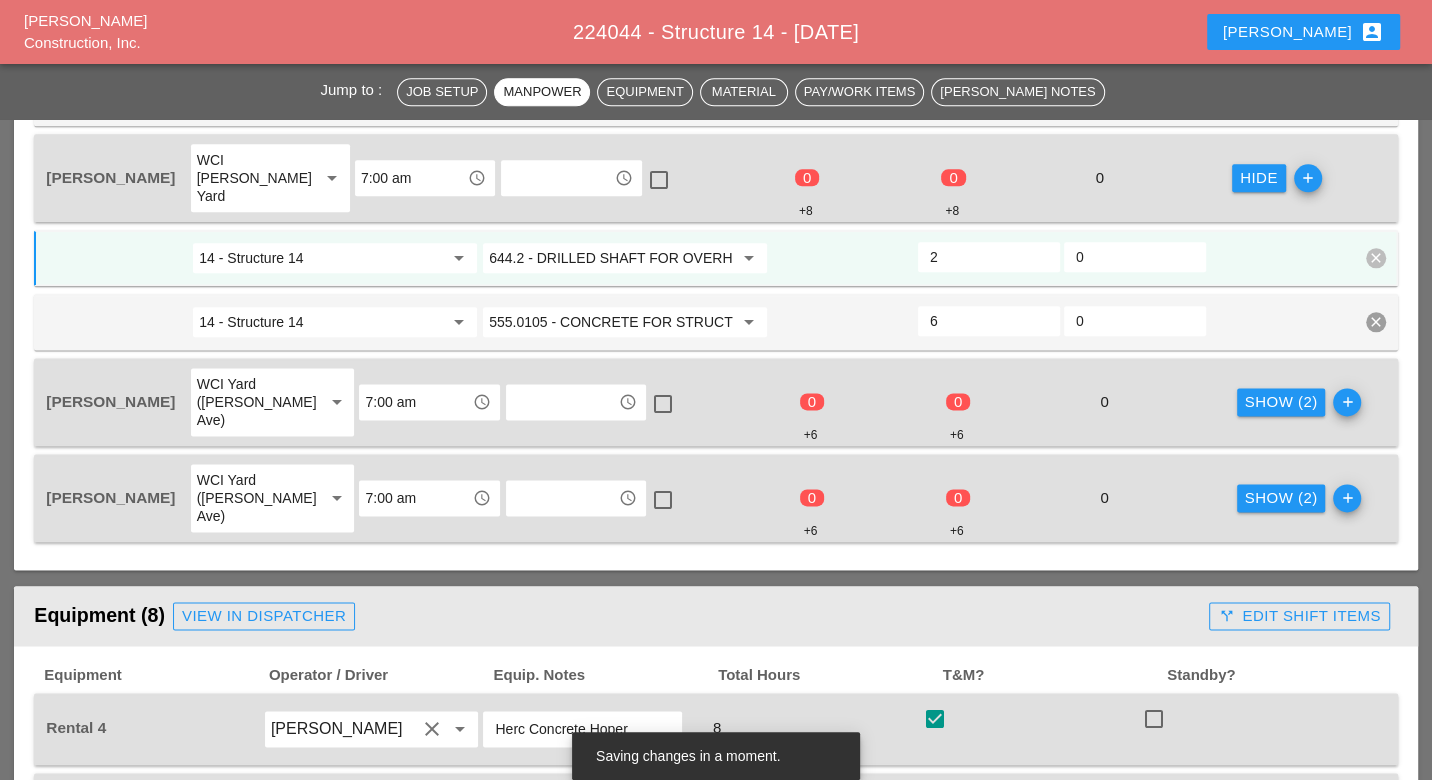 type on "2" 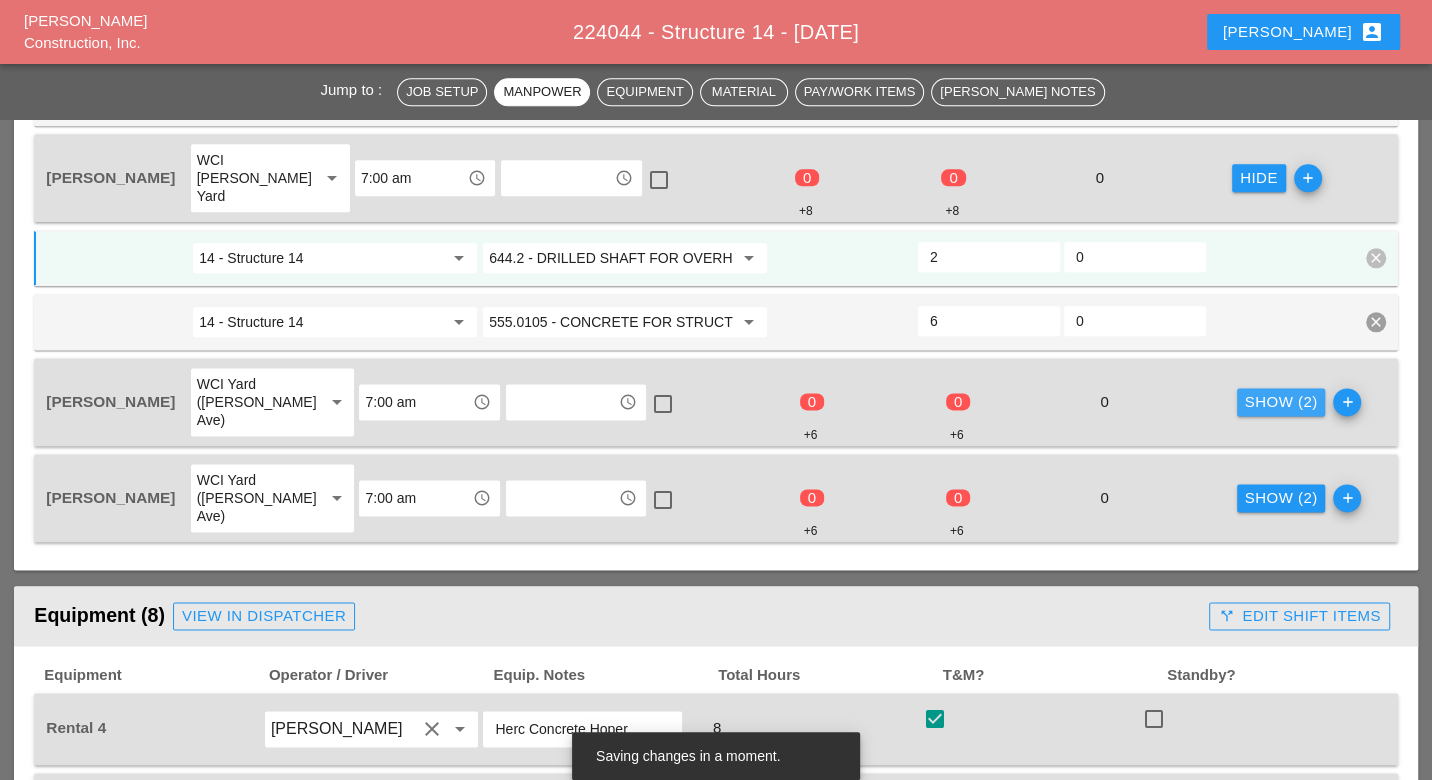click on "Show (2)" at bounding box center (1281, 402) 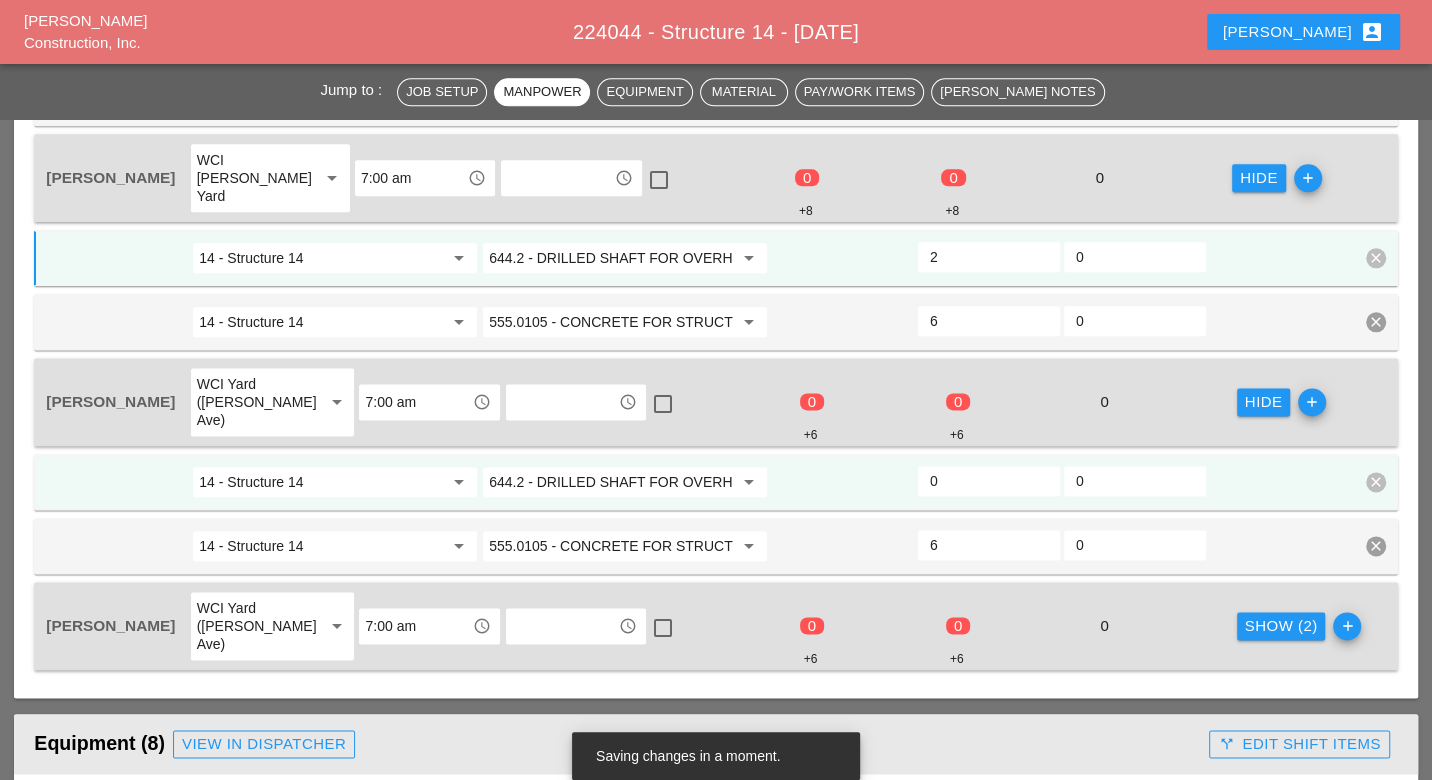 click on "0" at bounding box center (989, 482) 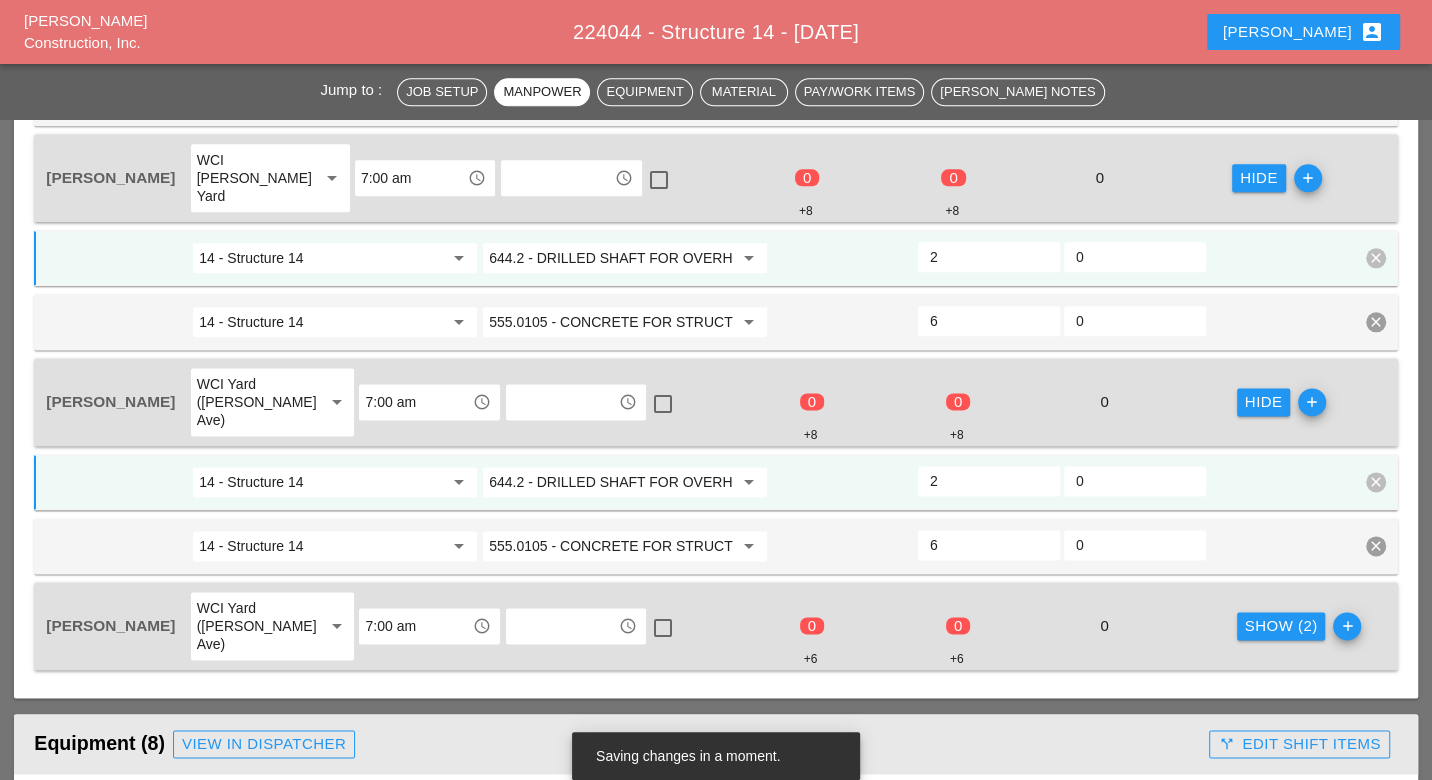 type on "2" 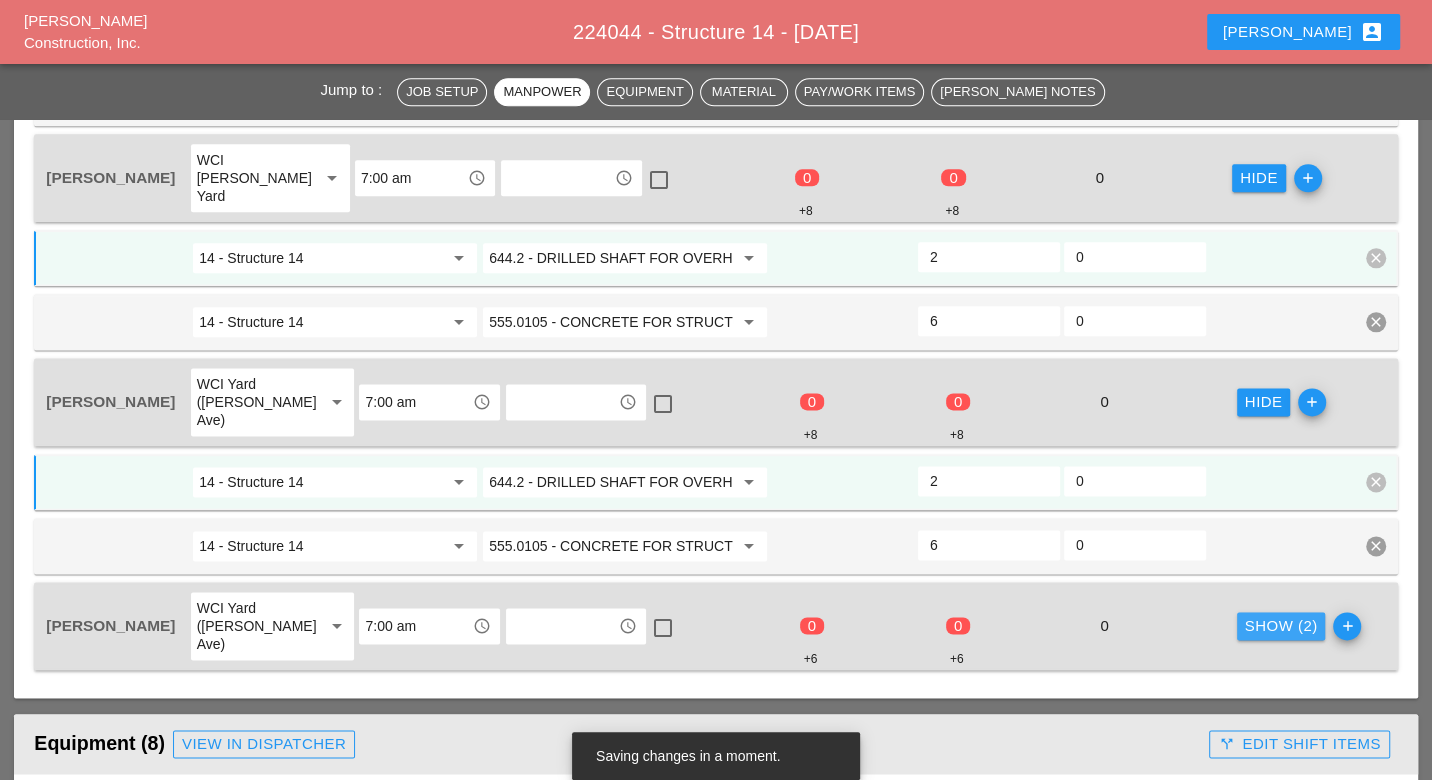 click on "Show (2)" at bounding box center (1281, 626) 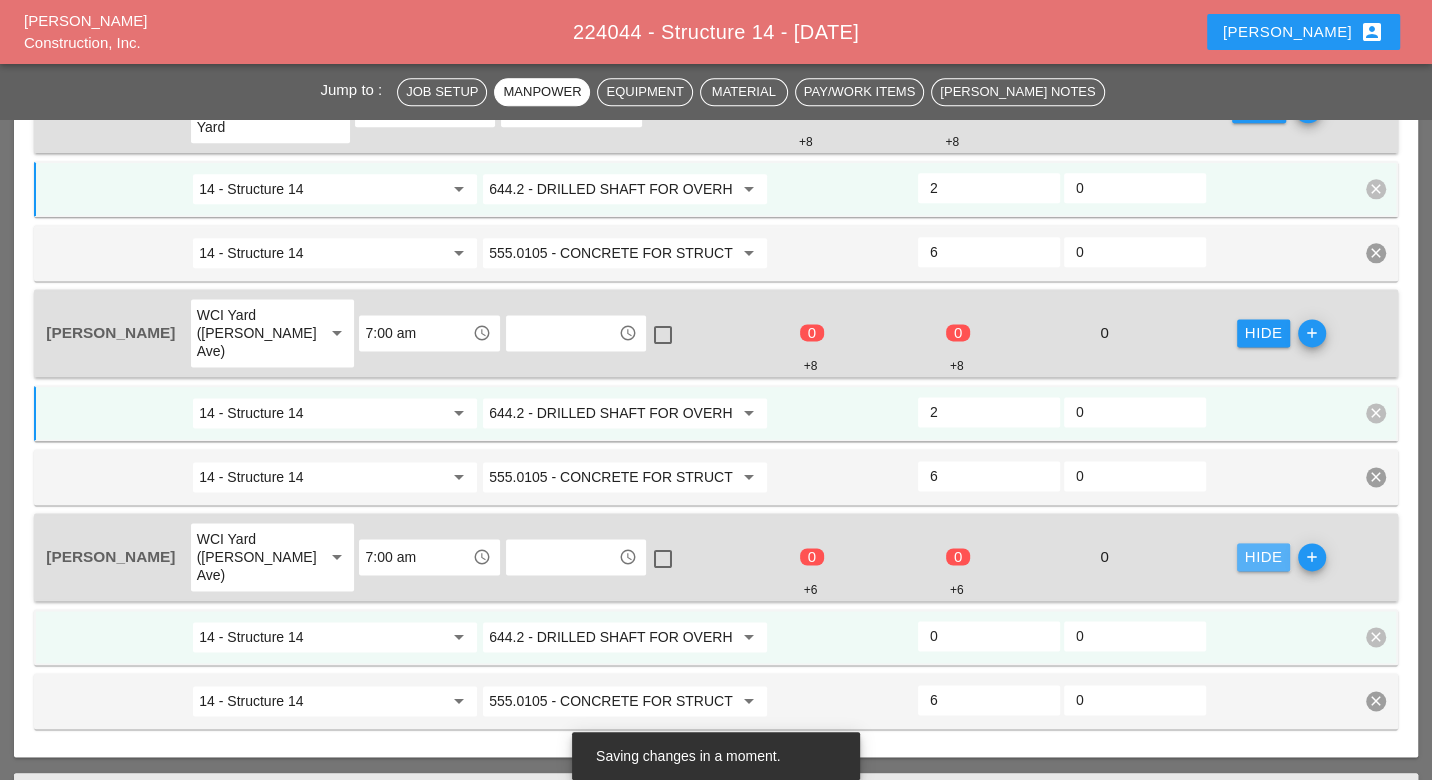 scroll, scrollTop: 1886, scrollLeft: 0, axis: vertical 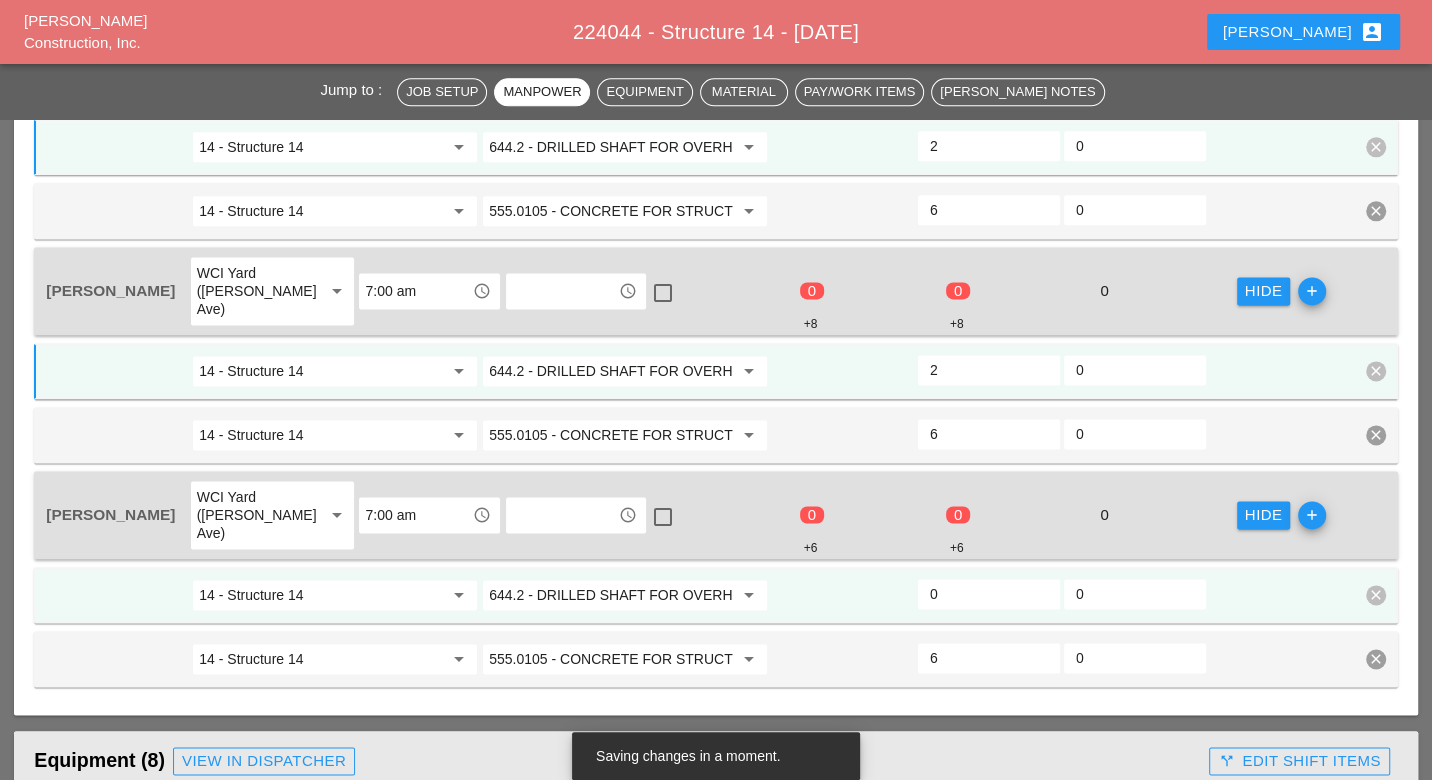 click on "0" at bounding box center [989, 594] 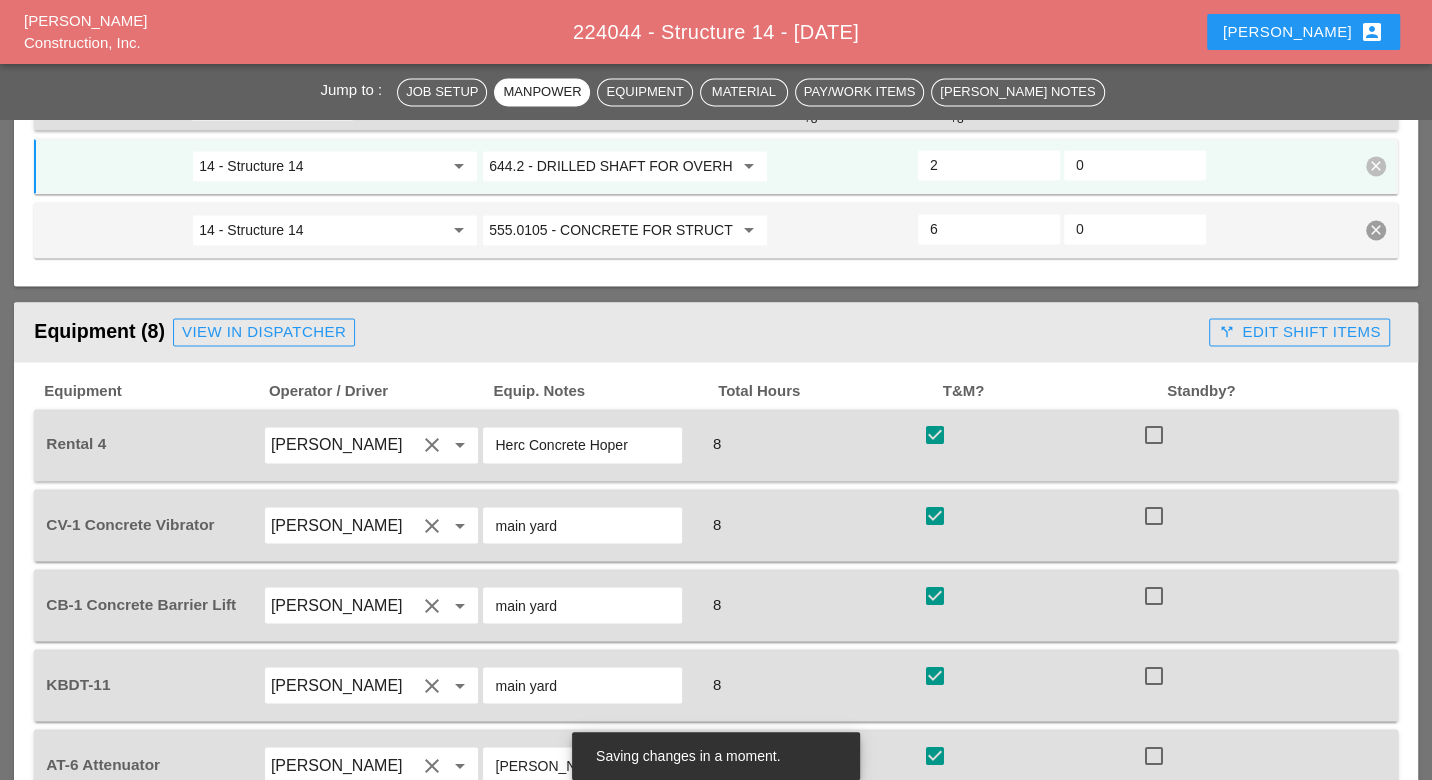 scroll, scrollTop: 2330, scrollLeft: 0, axis: vertical 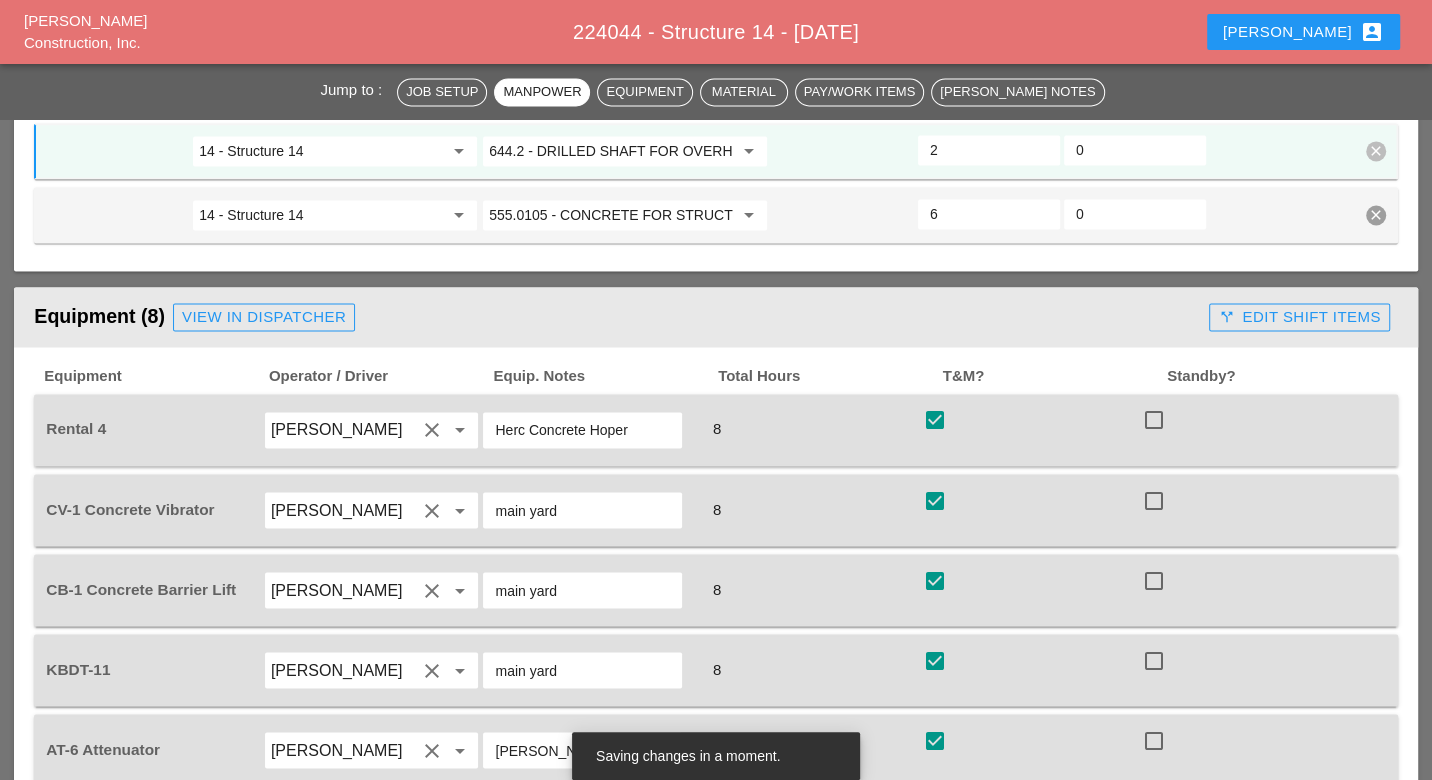 type on "2" 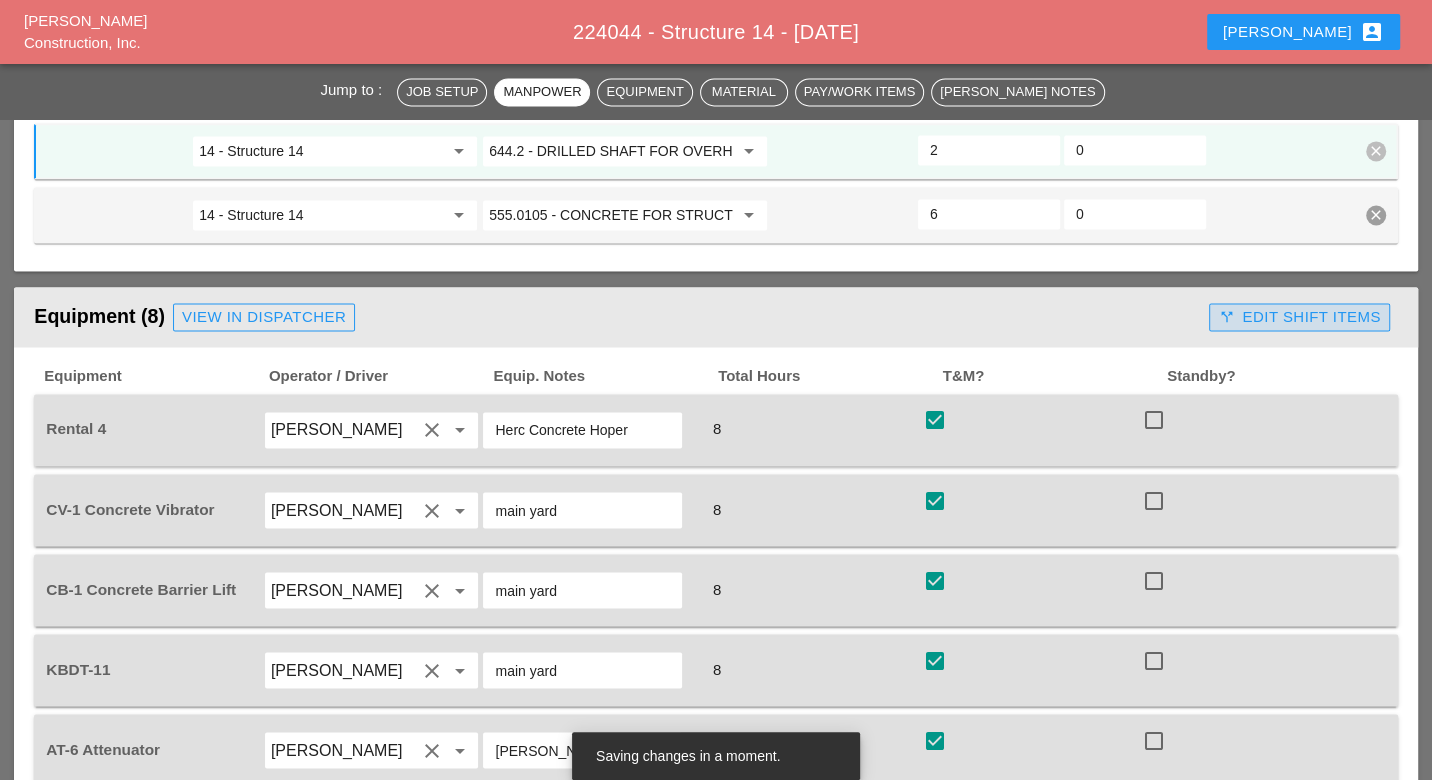 click on "call_split Edit Shift Items" at bounding box center (1299, 317) 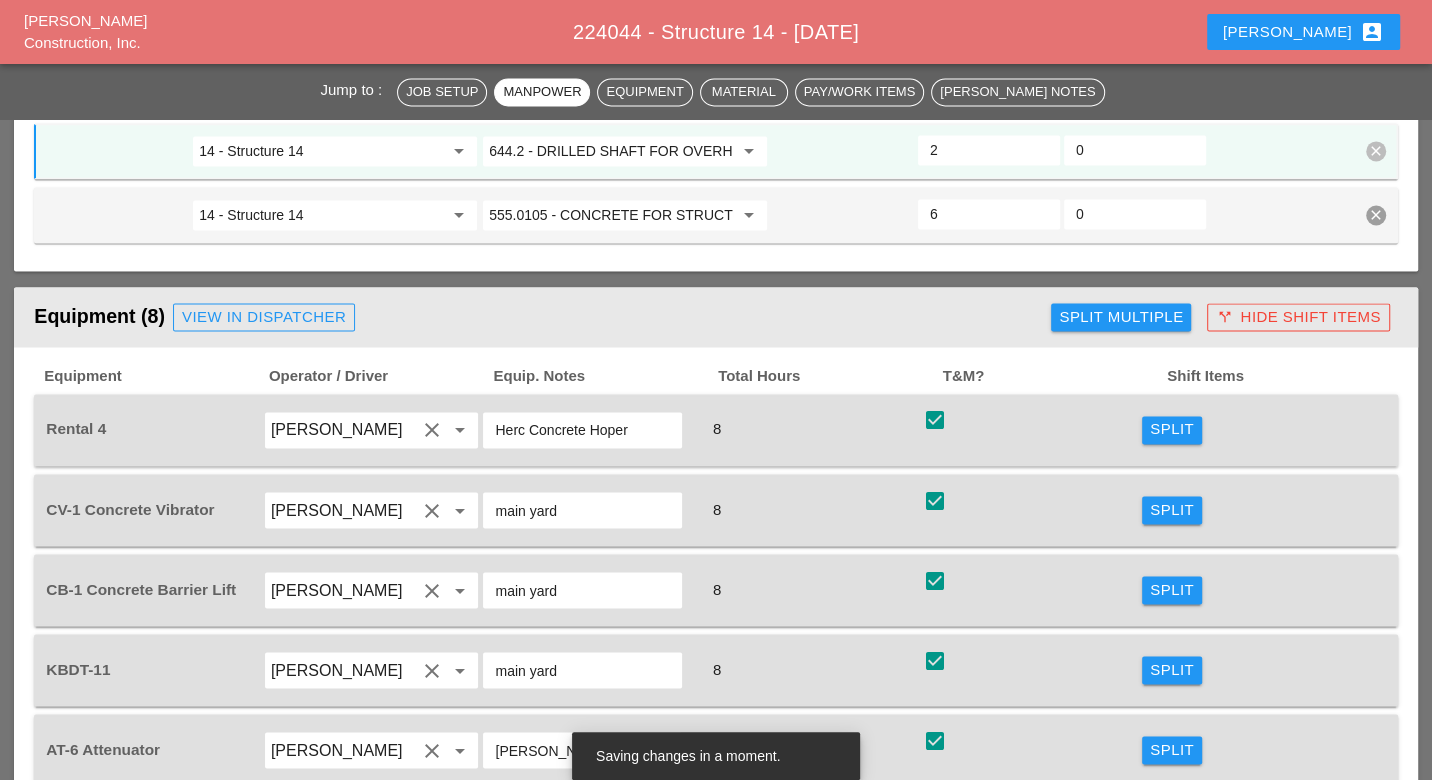 click on "Split Multiple" at bounding box center (1121, 317) 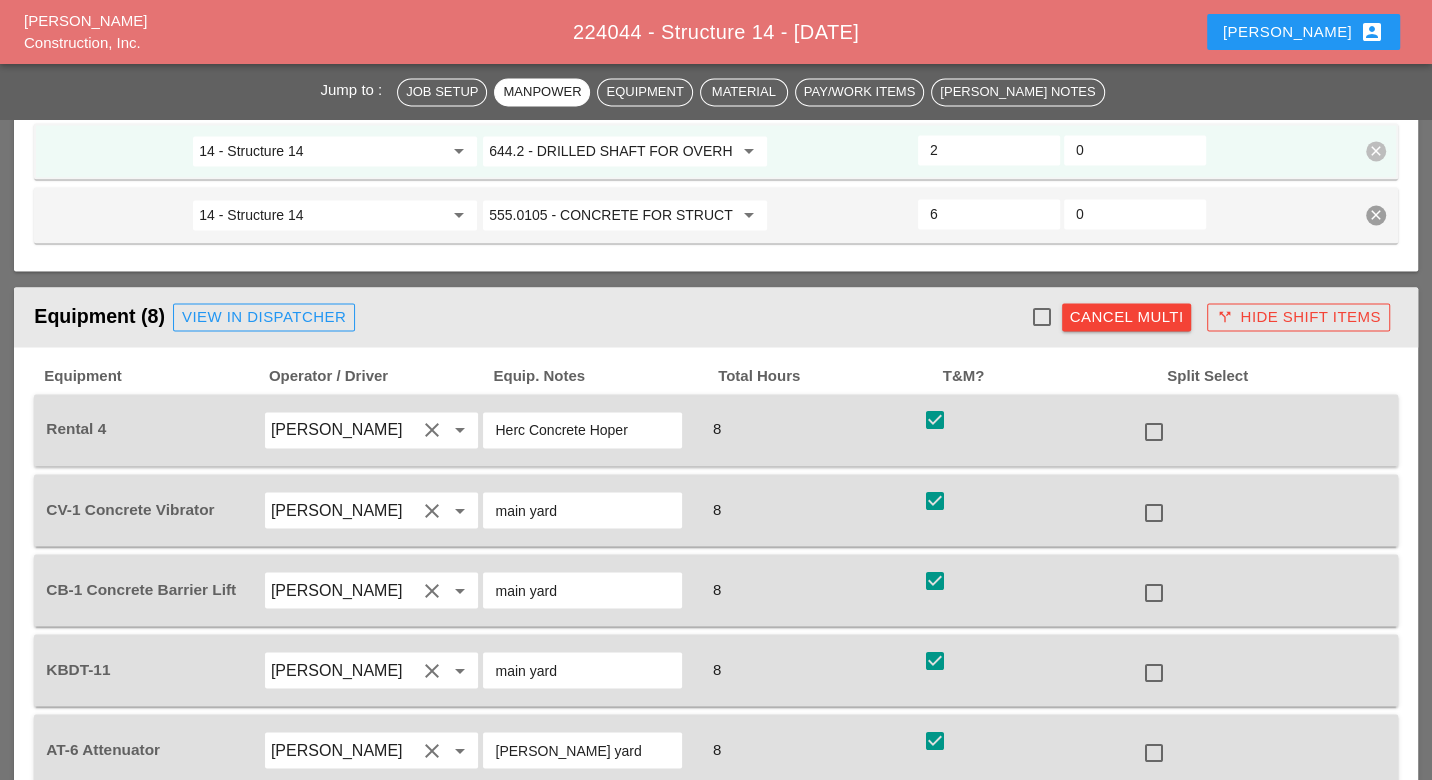 click on "Cancel Multi" at bounding box center (1127, 317) 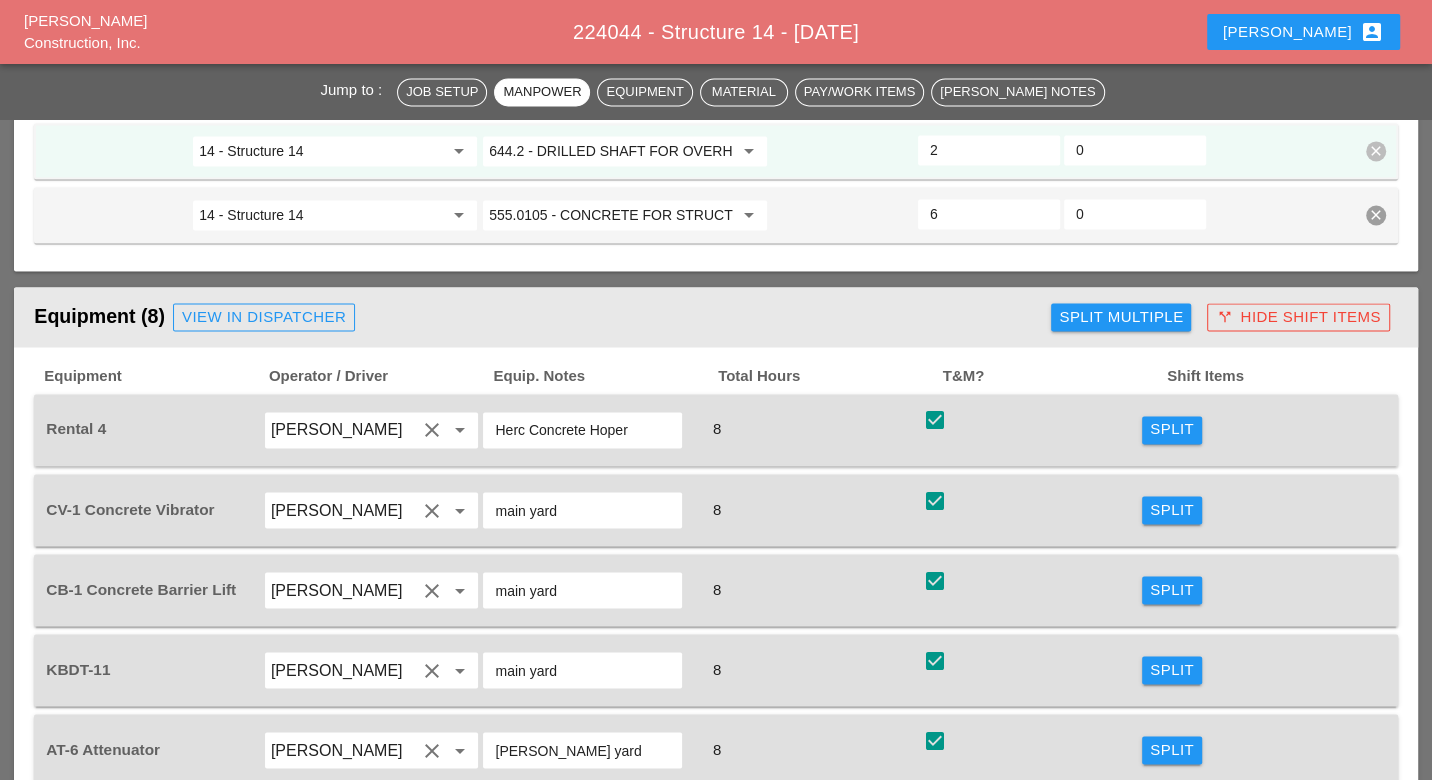 click on "Split" at bounding box center (1172, 429) 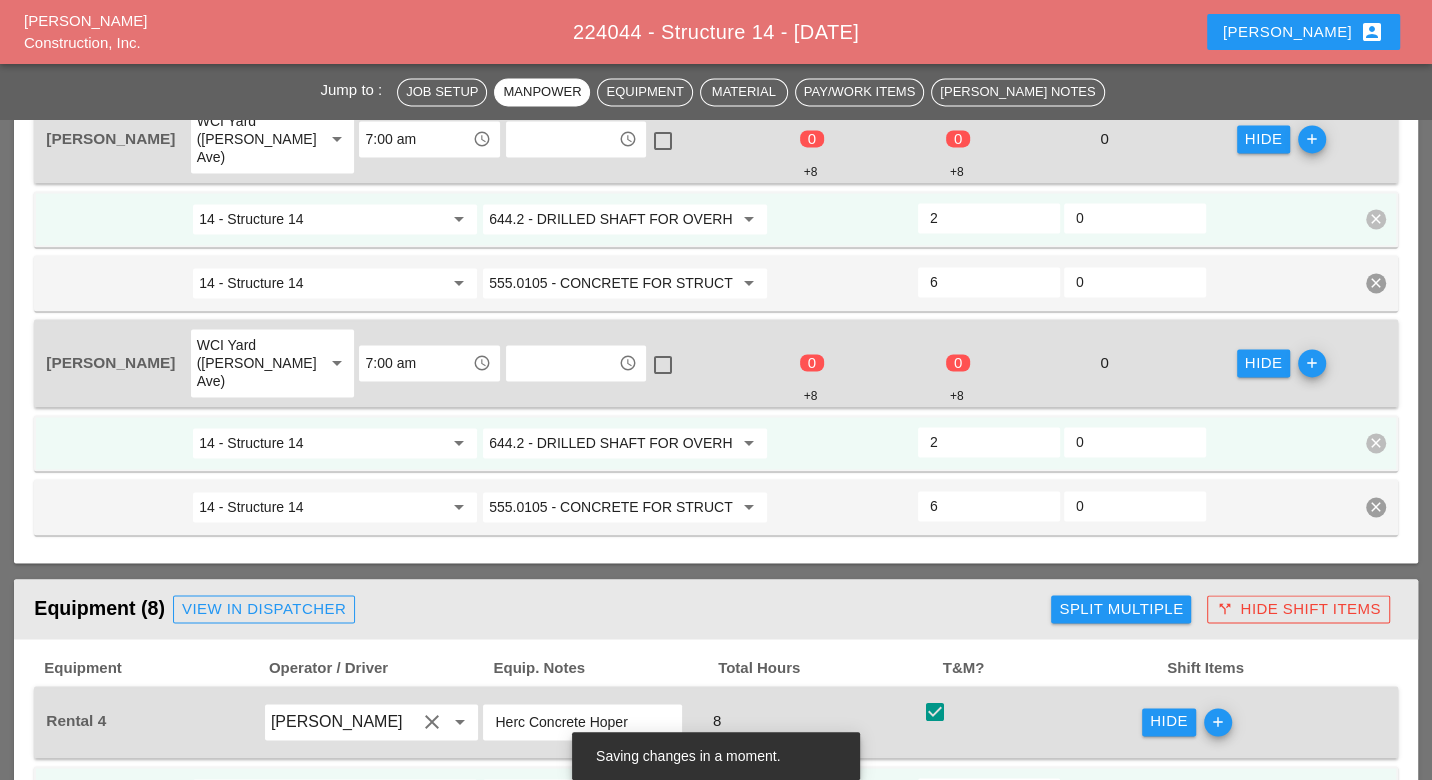 scroll, scrollTop: 1997, scrollLeft: 0, axis: vertical 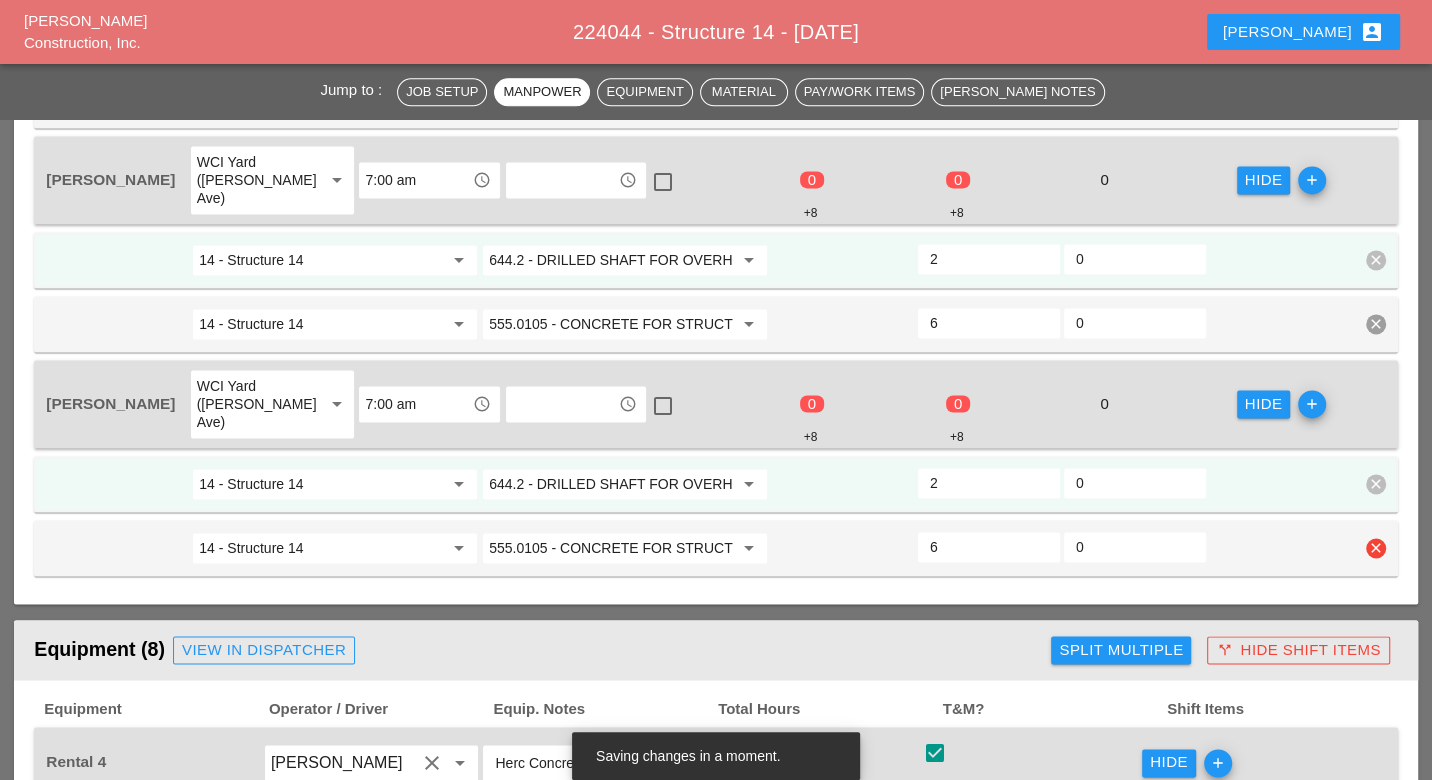 click on "555.0105 - CONCRETE FOR STRUCTURES, CLASS A" at bounding box center (611, 548) 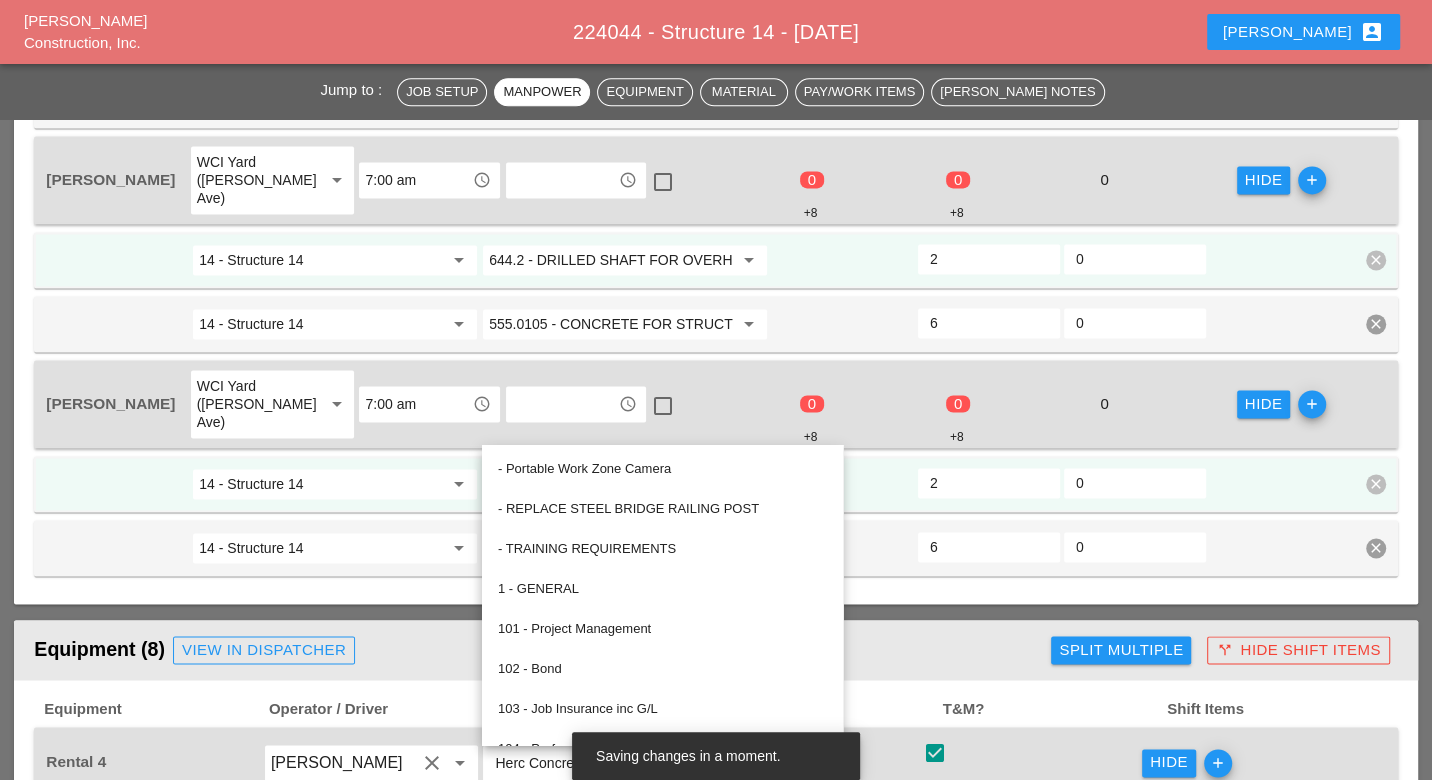 click on "Laborer Location Start Time End Time No Lunch? Total Hours Reg OT Shift Items Simao Pinheiro WCI Bruckner Yard arrow_drop_down 7:00 am access_time access_time check_box_outline_blank 0  +8 0  +8 0  Hide add 14 - Structure 14 arrow_drop_down 644.2 - DRILLED SHAFT FOR OVERHEAD SIGN STRUCTUR arrow_drop_down 2 0 clear 14 - Structure 14 arrow_drop_down 555.0105 - CONCRETE FOR STRUCTURES, CLASS A arrow_drop_down 6 0 clear Filipe Silva On-site arrow_drop_down 9:00 am access_time access_time check_box_outline_blank 0  +8 0  +8 0  Hide add 14 - Structure 14 arrow_drop_down 644.2 - DRILLED SHAFT FOR OVERHEAD SIGN STRUCTUR arrow_drop_down 2 0 clear 14 - Structure 14 arrow_drop_down 555.0105 - CONCRETE FOR STRUCTURES, CLASS A arrow_drop_down 6 0 clear Alberto Barajas Flores WCI Yard (Provost Ave) arrow_drop_down 7:00 am access_time access_time check_box_outline_blank 0  +8 0  +8 0  Hide add 14 - Structure 14 arrow_drop_down 644.2 - DRILLED SHAFT FOR OVERHEAD SIGN STRUCTUR arrow_drop_down 2 0 clear 14 - Structure 14 6 0 2" at bounding box center [715, -86] 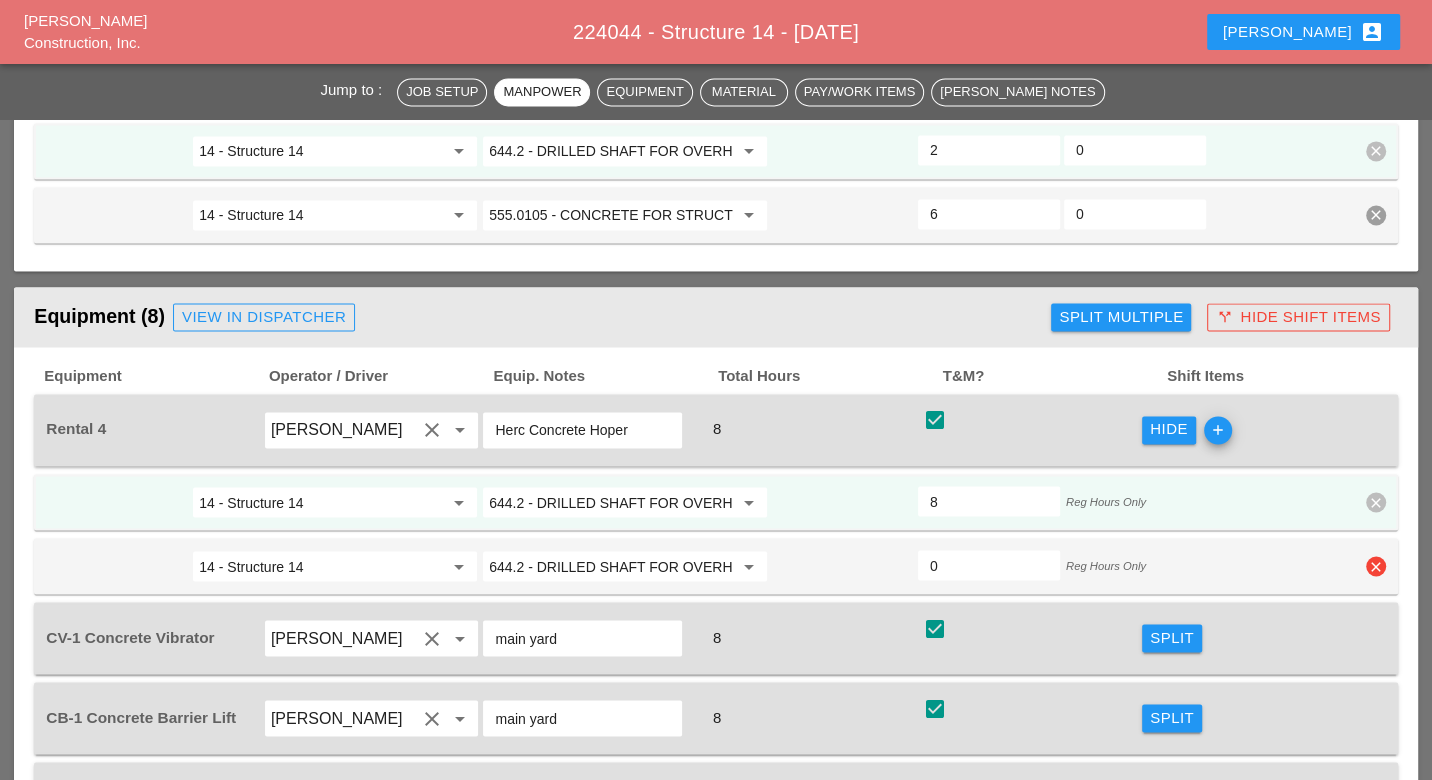 scroll, scrollTop: 2330, scrollLeft: 0, axis: vertical 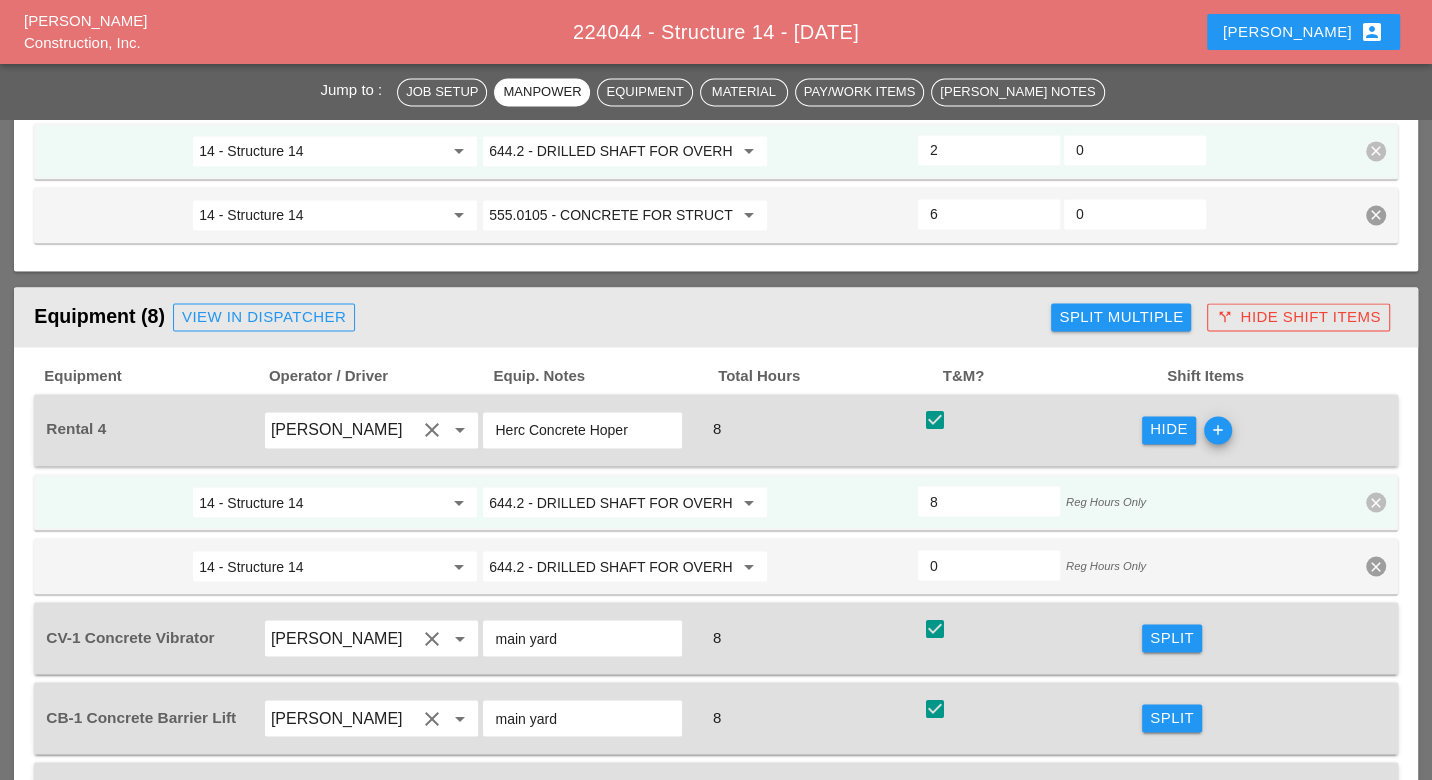 click on "644.2 - DRILLED SHAFT FOR OVERHEAD SIGN STRUCTUR" at bounding box center [611, 502] 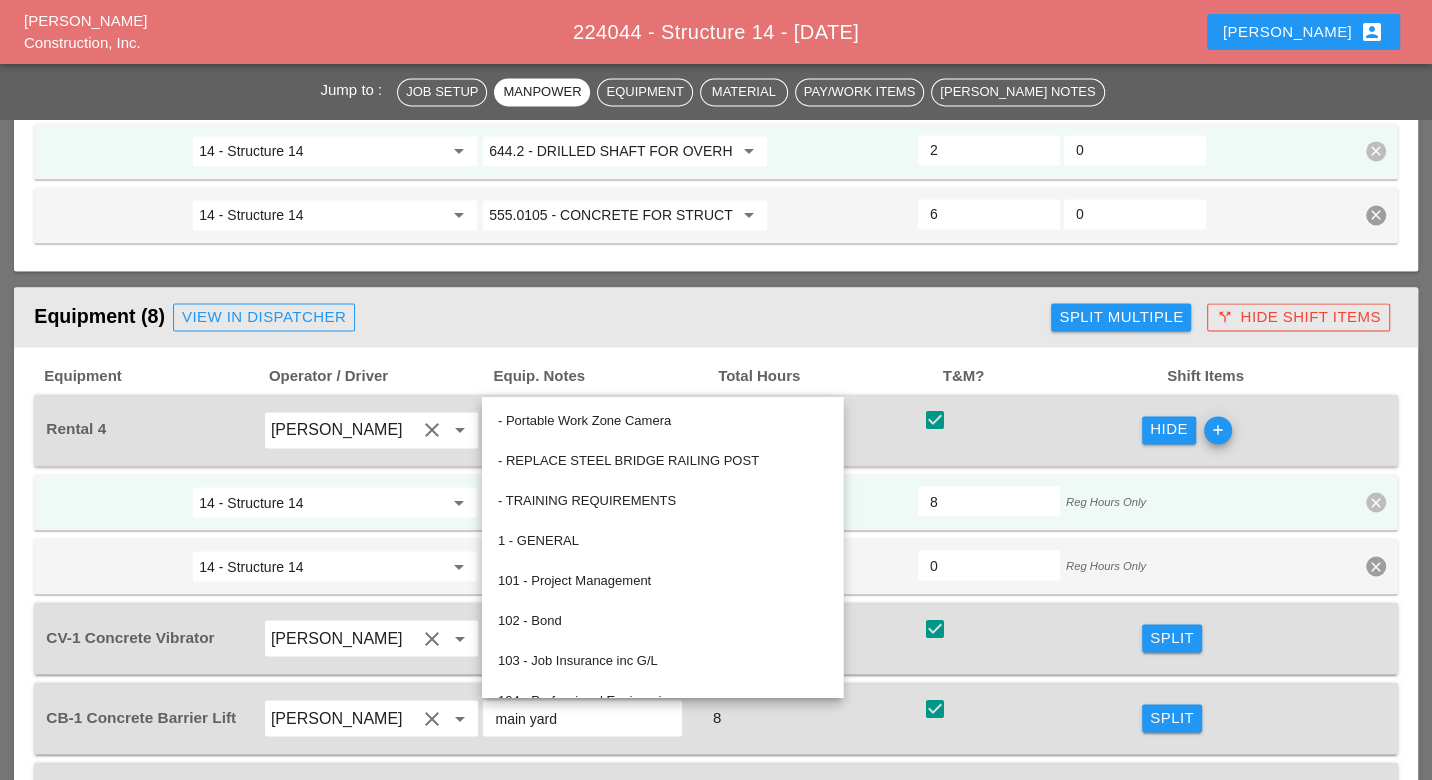paste on "555.0105 - CONCRETE FOR STRUCTURES, CLASS A" 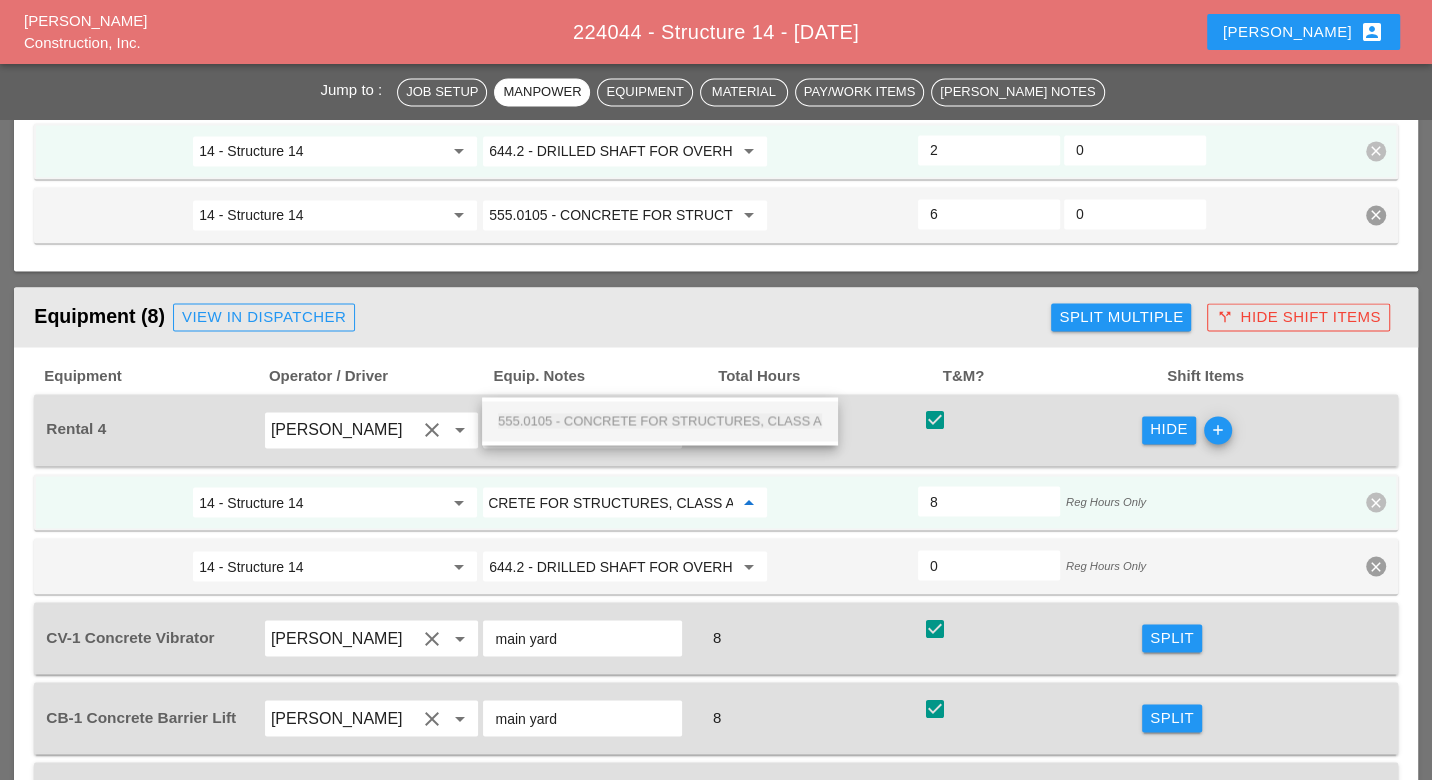 click on "555.0105 - CONCRETE FOR STRUCTURES, CLASS A" at bounding box center [660, 420] 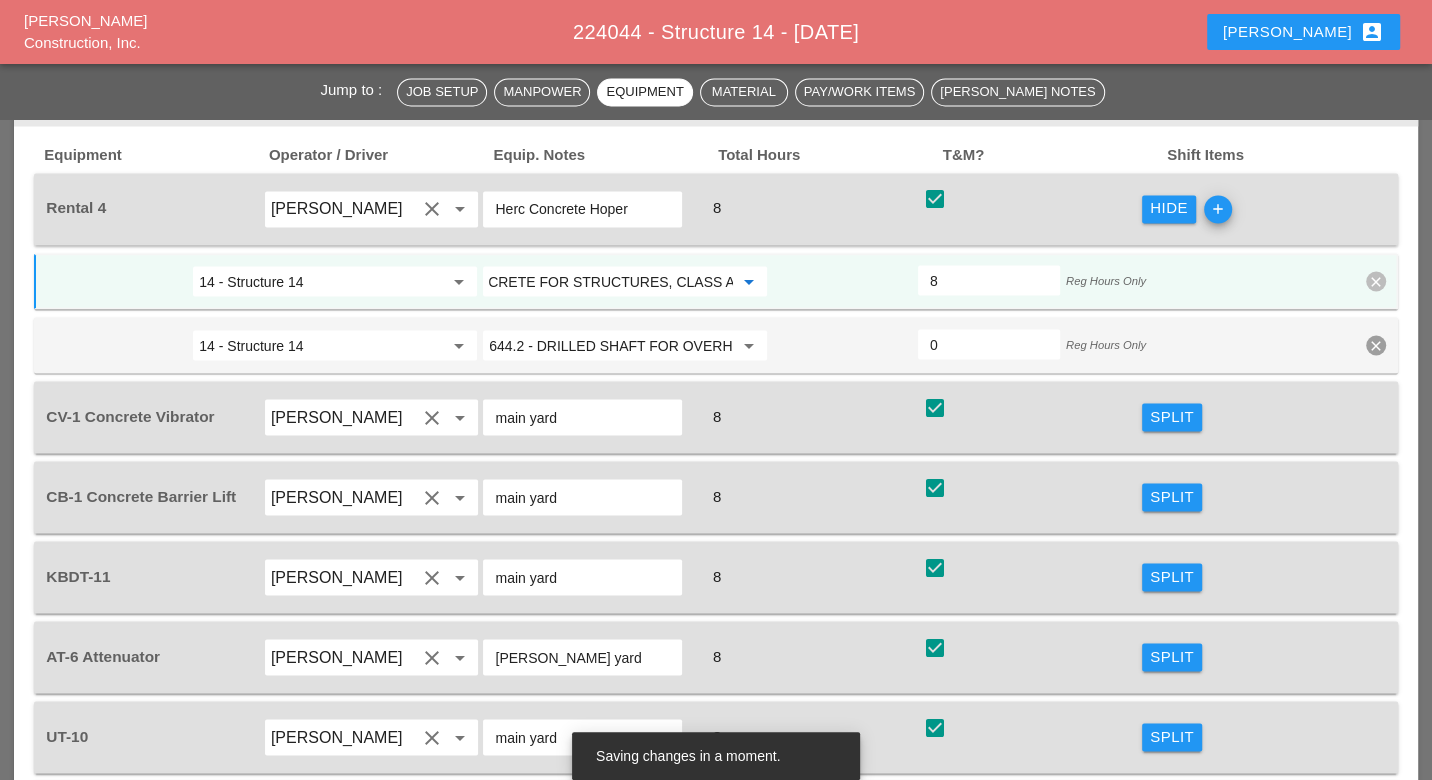 scroll, scrollTop: 2552, scrollLeft: 0, axis: vertical 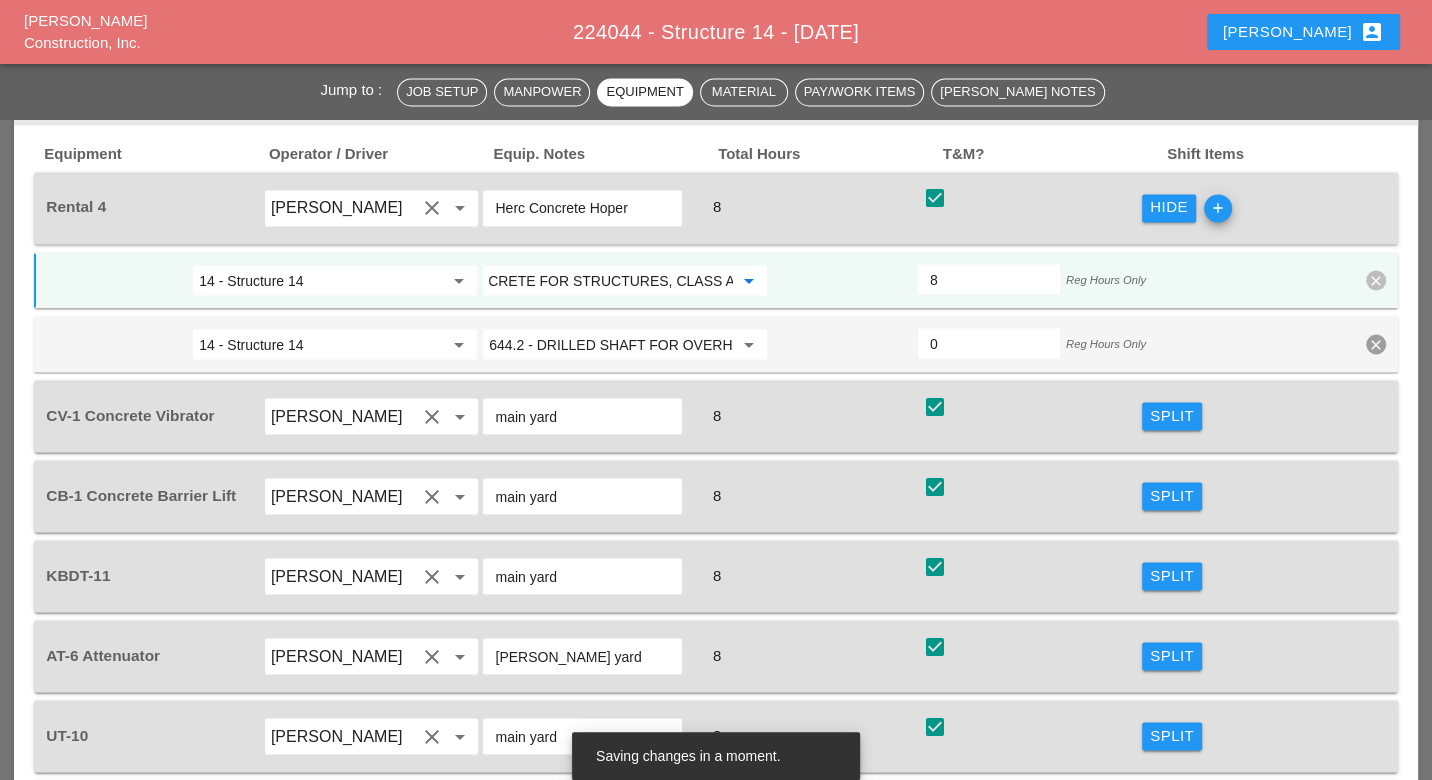 type on "555.0105 - CONCRETE FOR STRUCTURES, CLASS A" 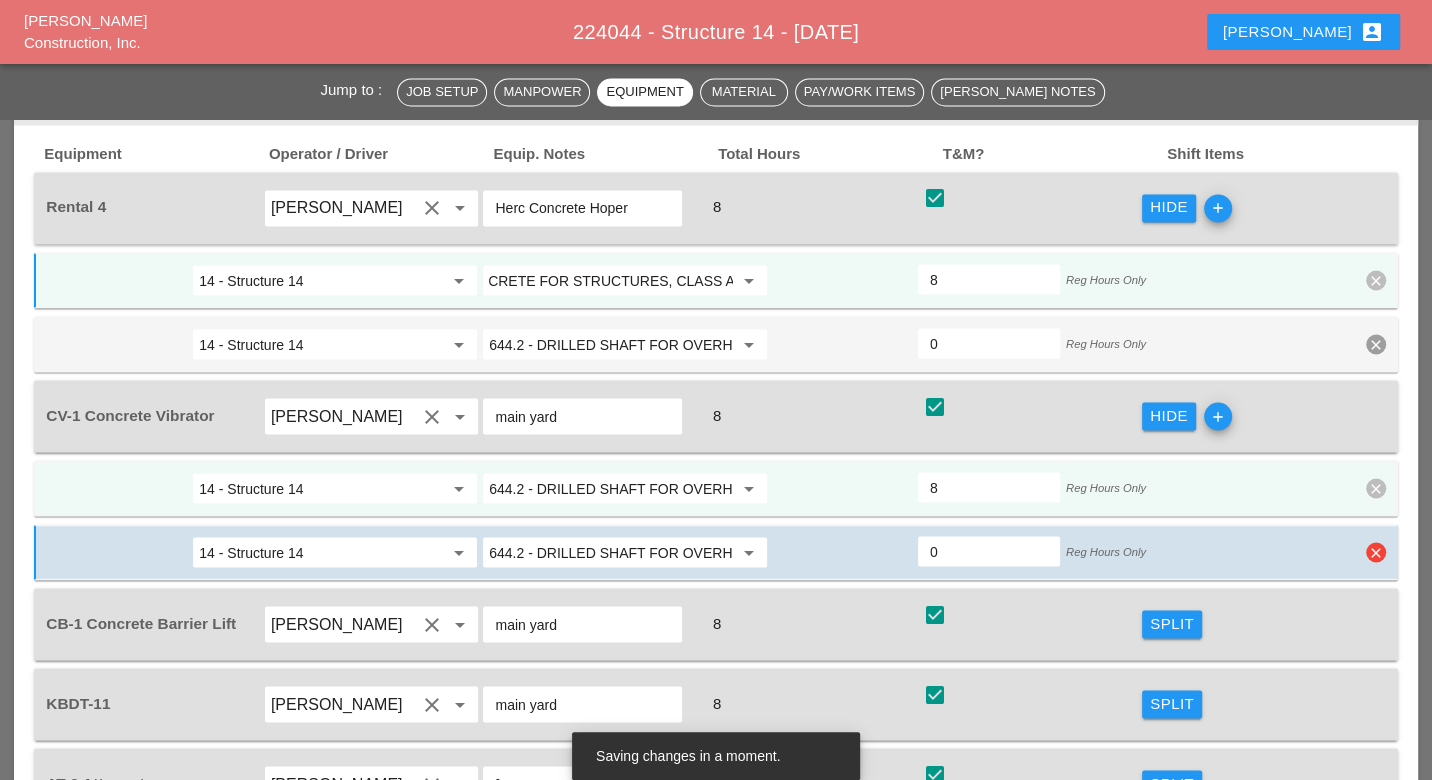 scroll, scrollTop: 0, scrollLeft: 0, axis: both 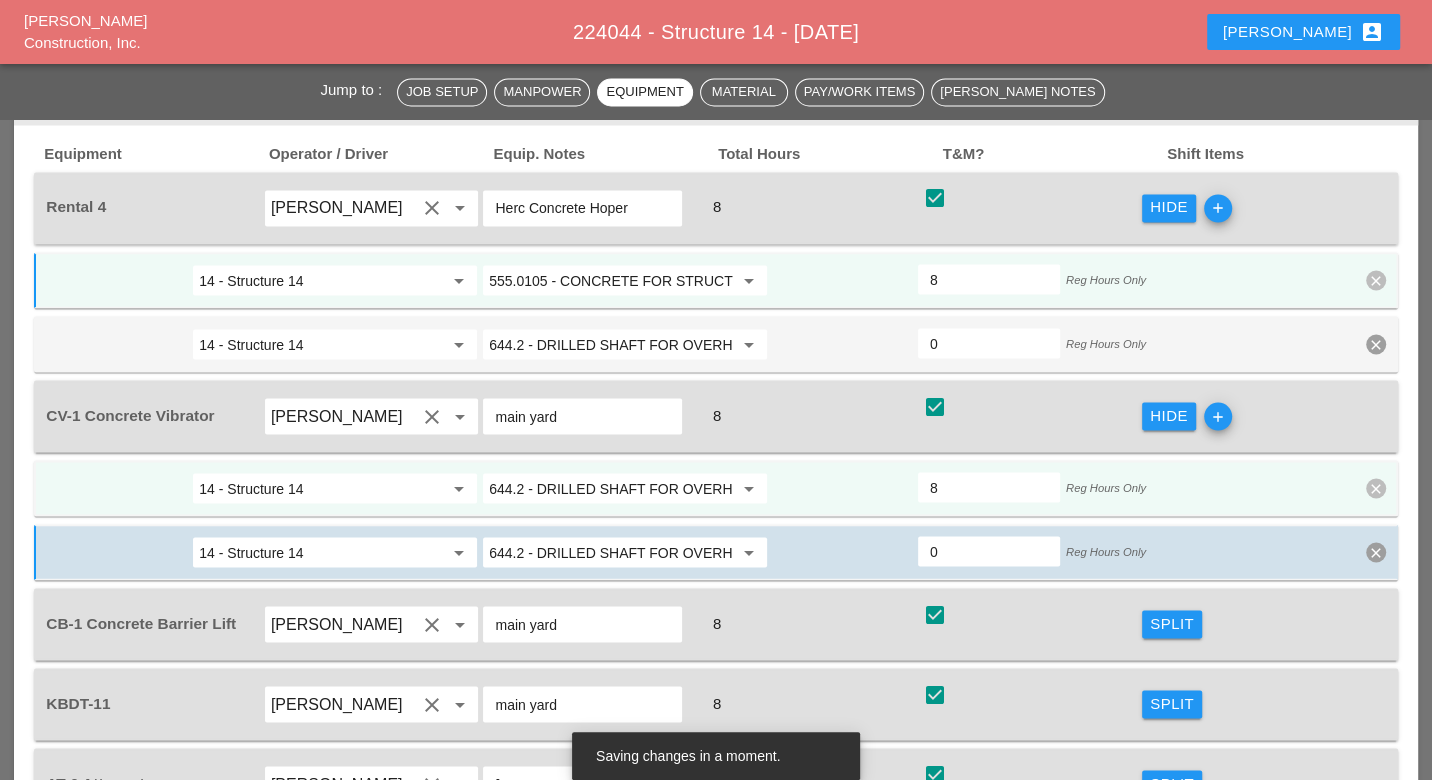 click on "644.2 - DRILLED SHAFT FOR OVERHEAD SIGN STRUCTUR" at bounding box center (611, 488) 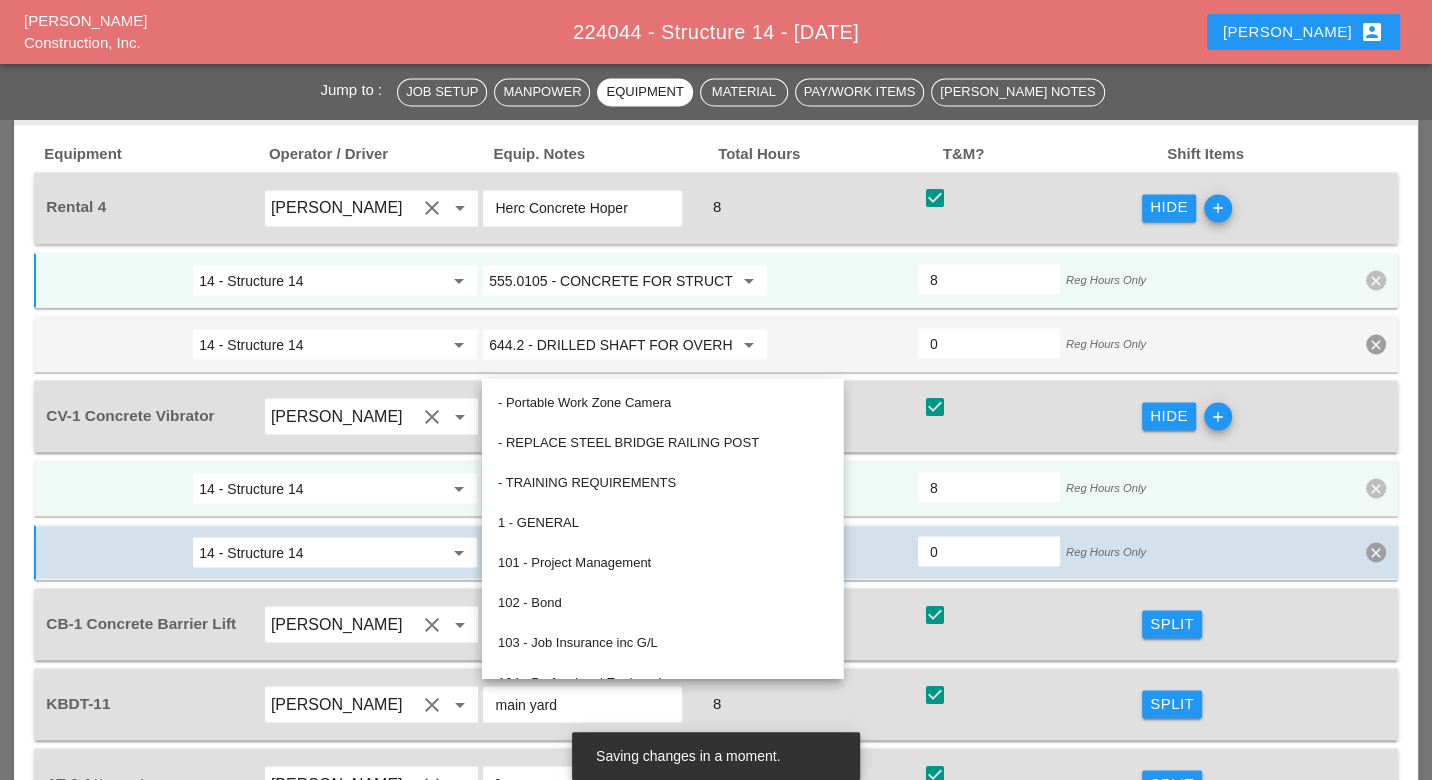 paste on "555.0105 - CONCRETE FOR STRUCTURES, CLASS A" 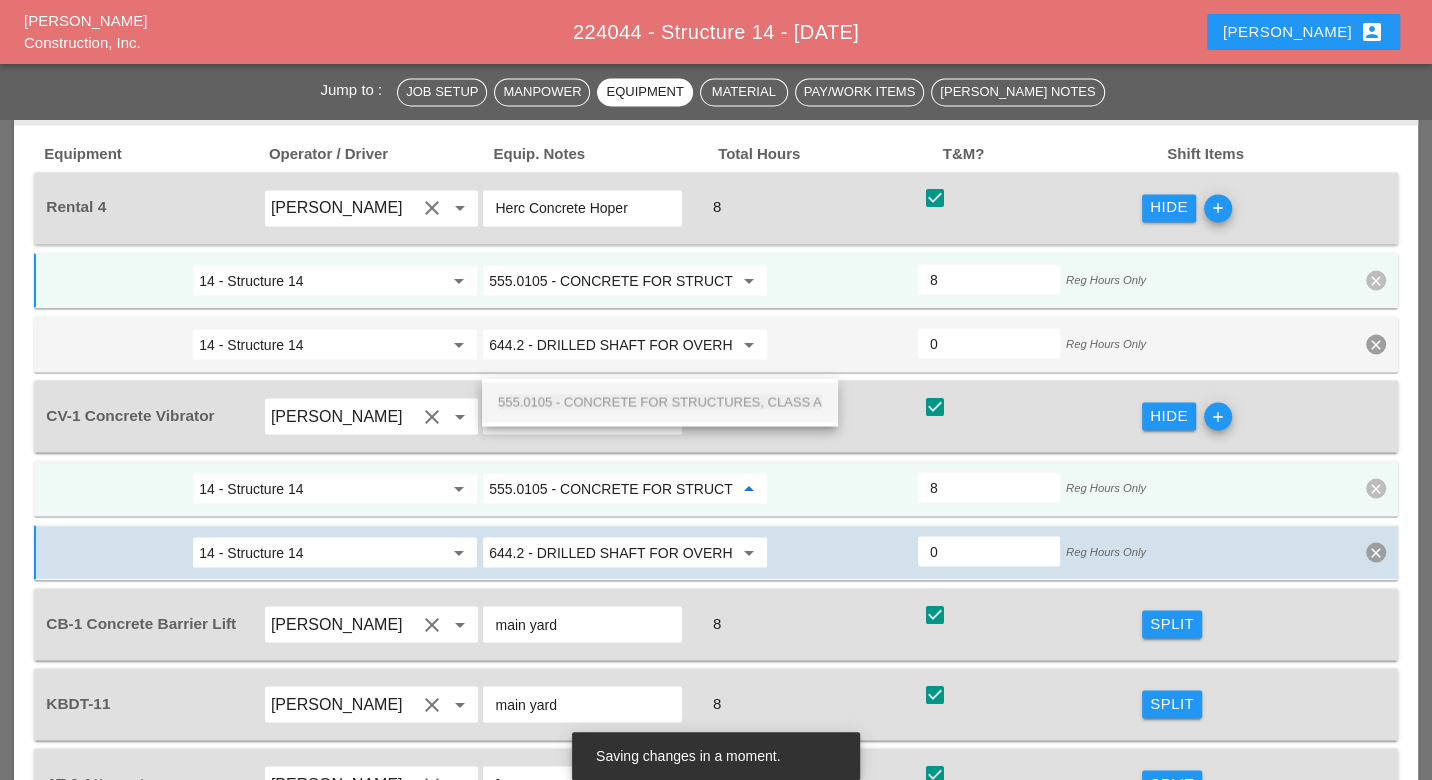 scroll, scrollTop: 0, scrollLeft: 103, axis: horizontal 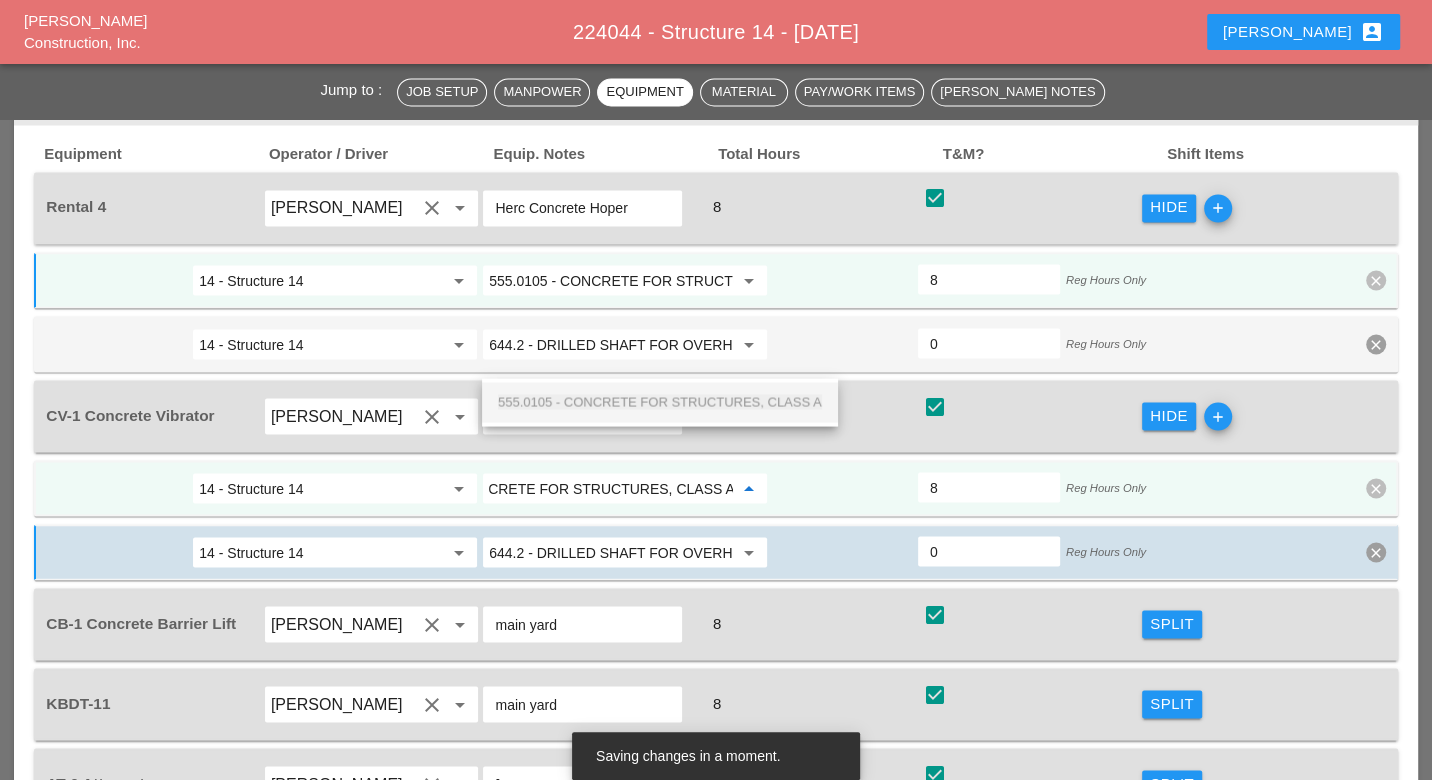 click on "555.0105 - CONCRETE FOR STRUCTURES, CLASS A" at bounding box center [660, 401] 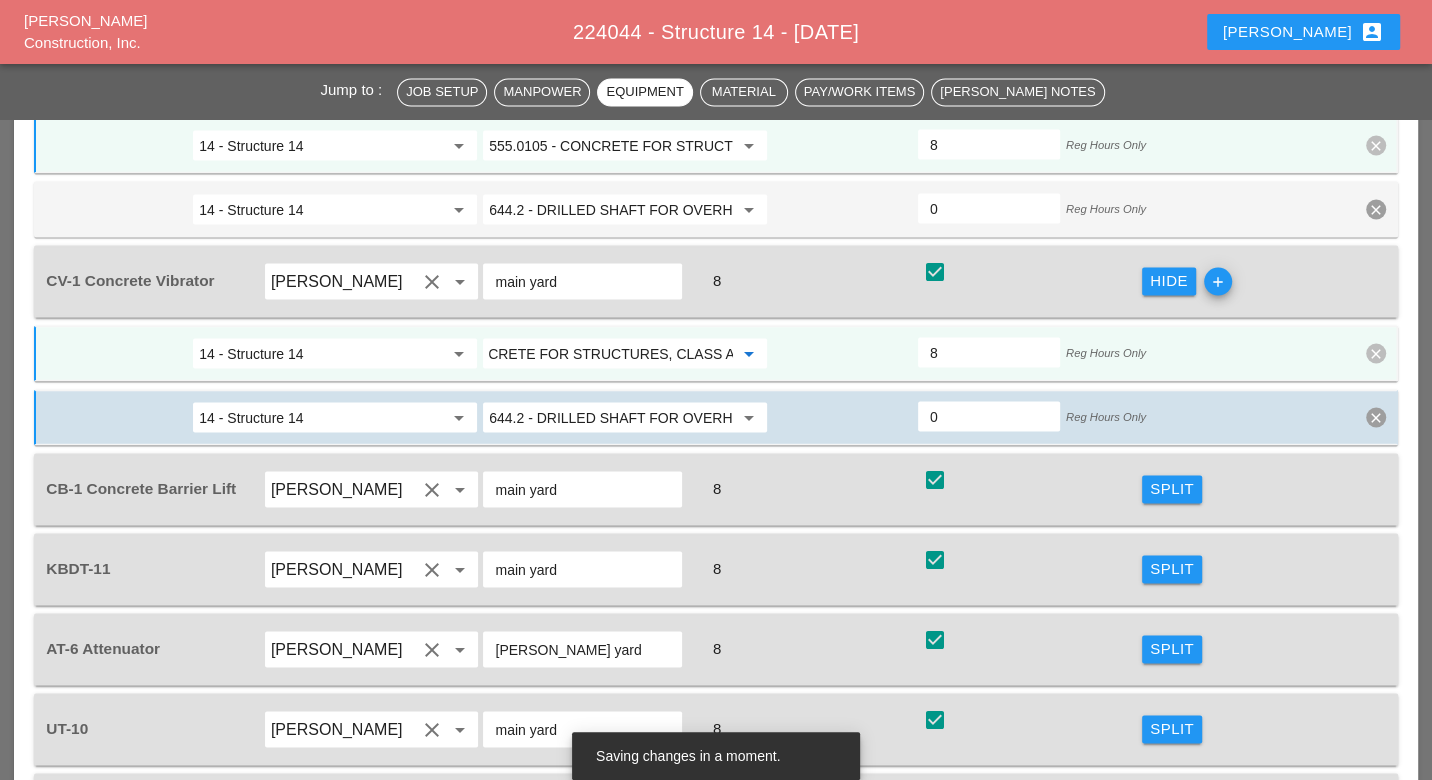 scroll, scrollTop: 2775, scrollLeft: 0, axis: vertical 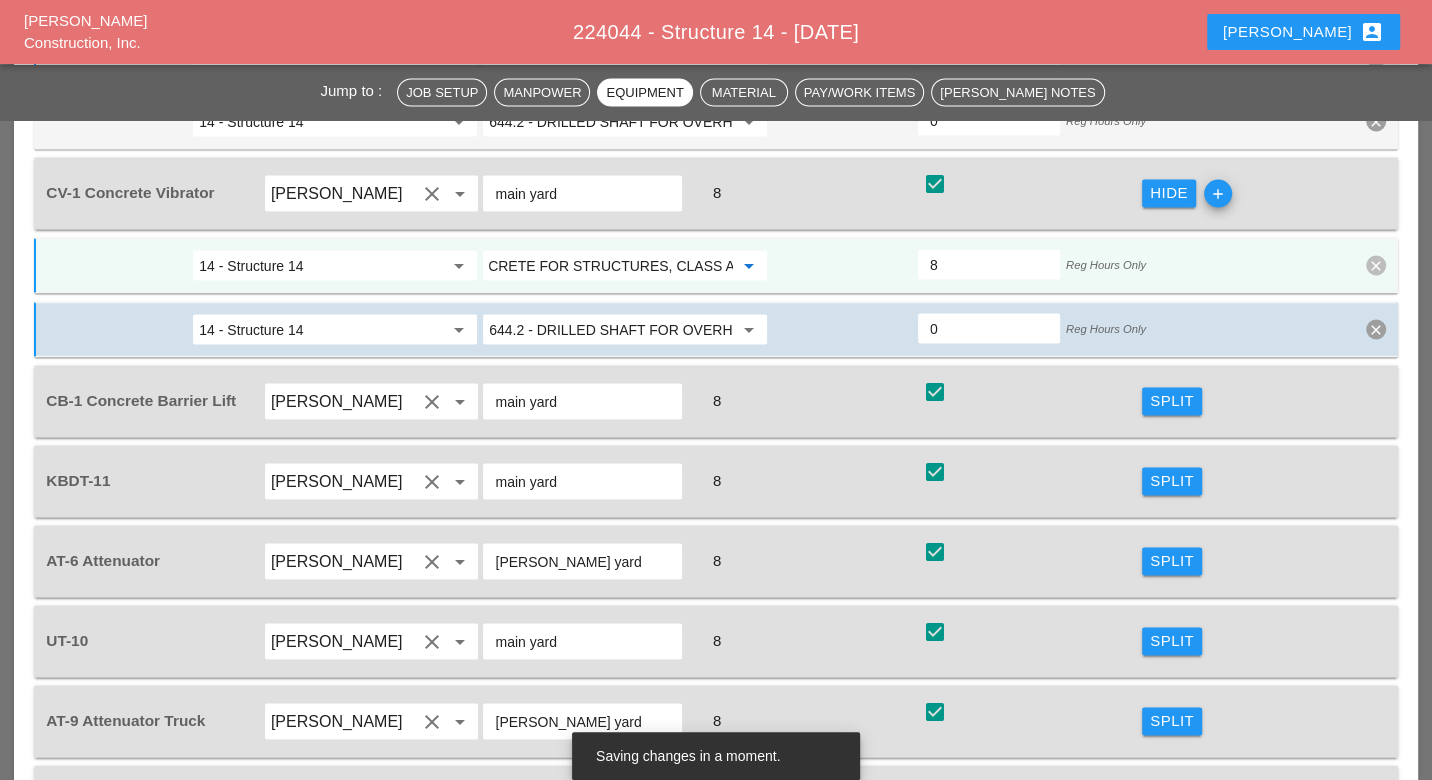 type on "555.0105 - CONCRETE FOR STRUCTURES, CLASS A" 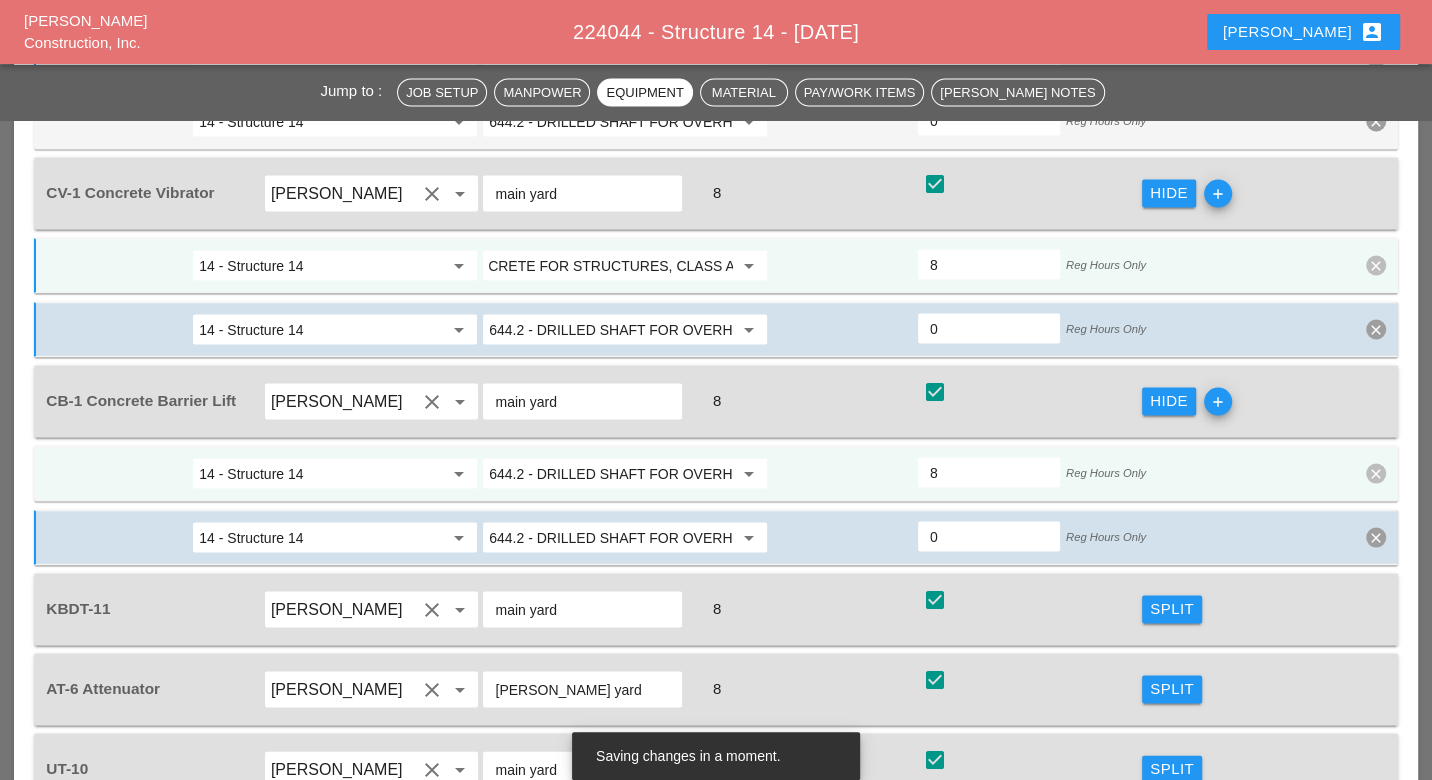 scroll, scrollTop: 0, scrollLeft: 0, axis: both 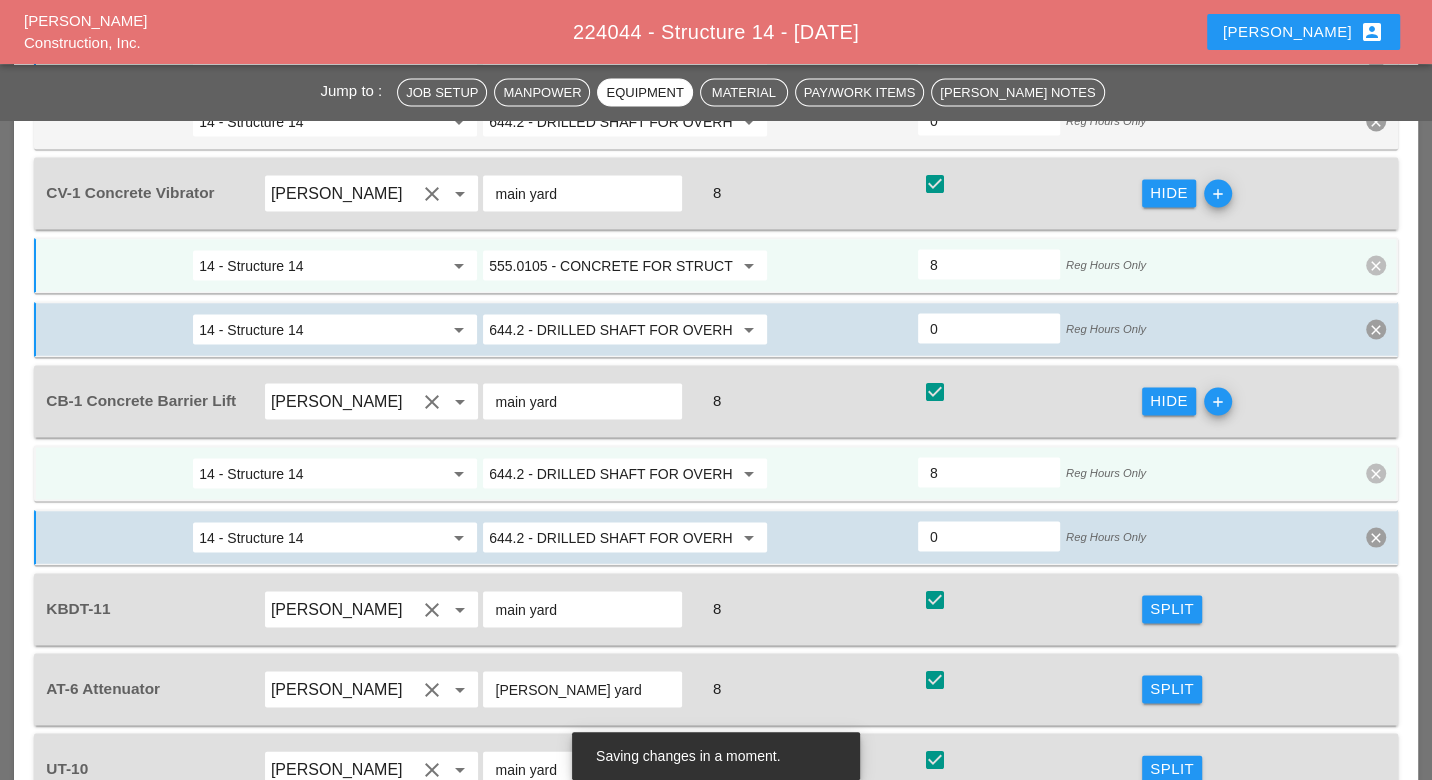 click on "644.2 - DRILLED SHAFT FOR OVERHEAD SIGN STRUCTUR" at bounding box center (611, 473) 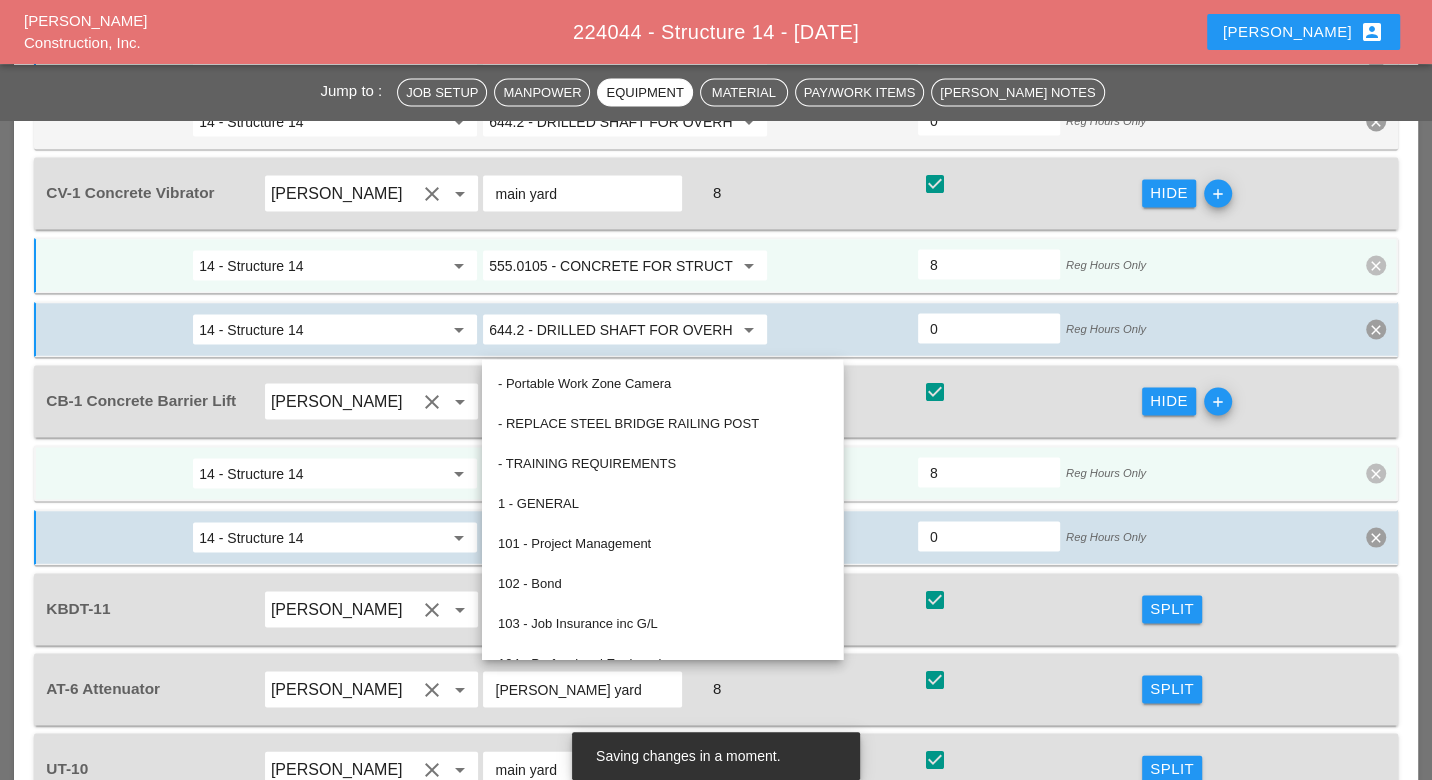 paste on "555.0105 - CONCRETE FOR STRUCTURES, CLASS A" 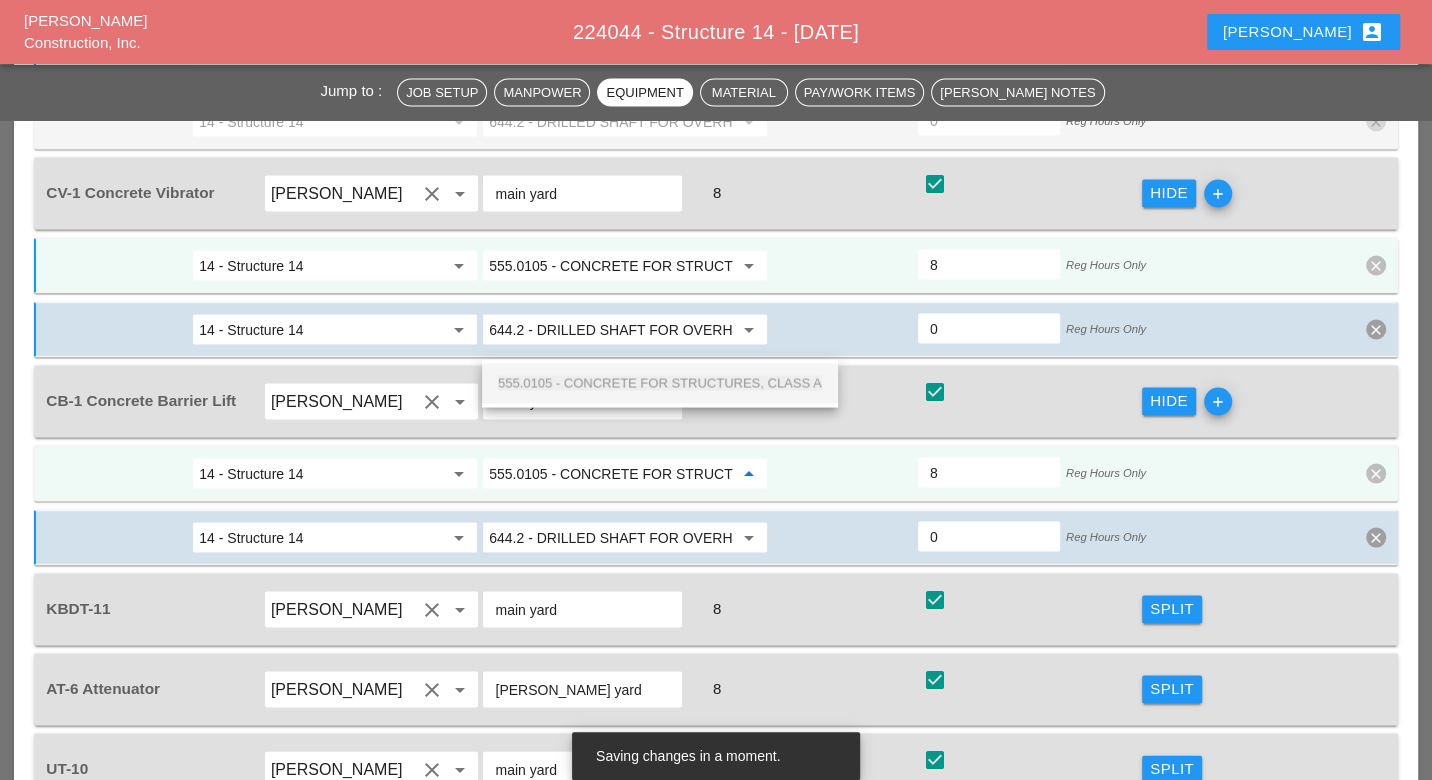 scroll, scrollTop: 0, scrollLeft: 103, axis: horizontal 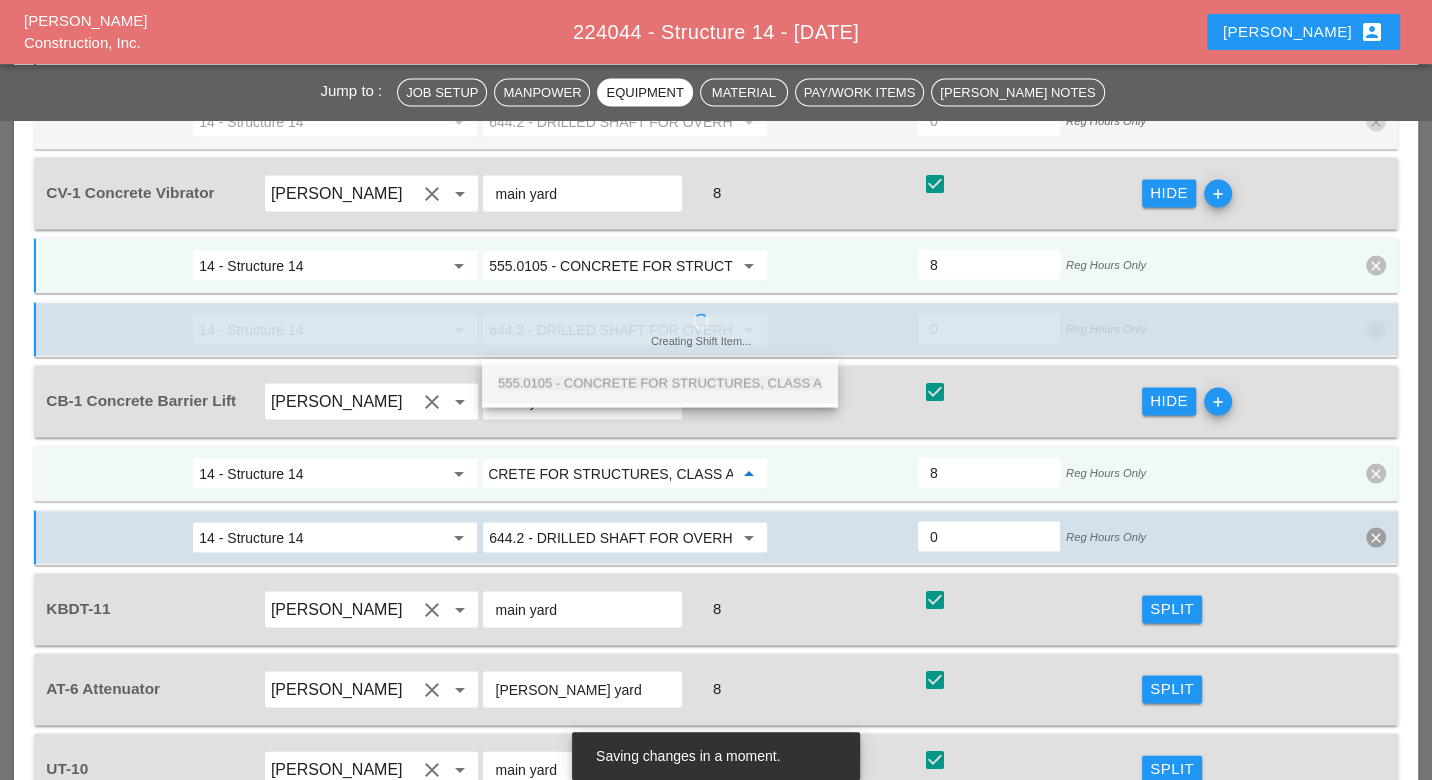 click on "555.0105 - CONCRETE FOR STRUCTURES, CLASS A" at bounding box center (660, 382) 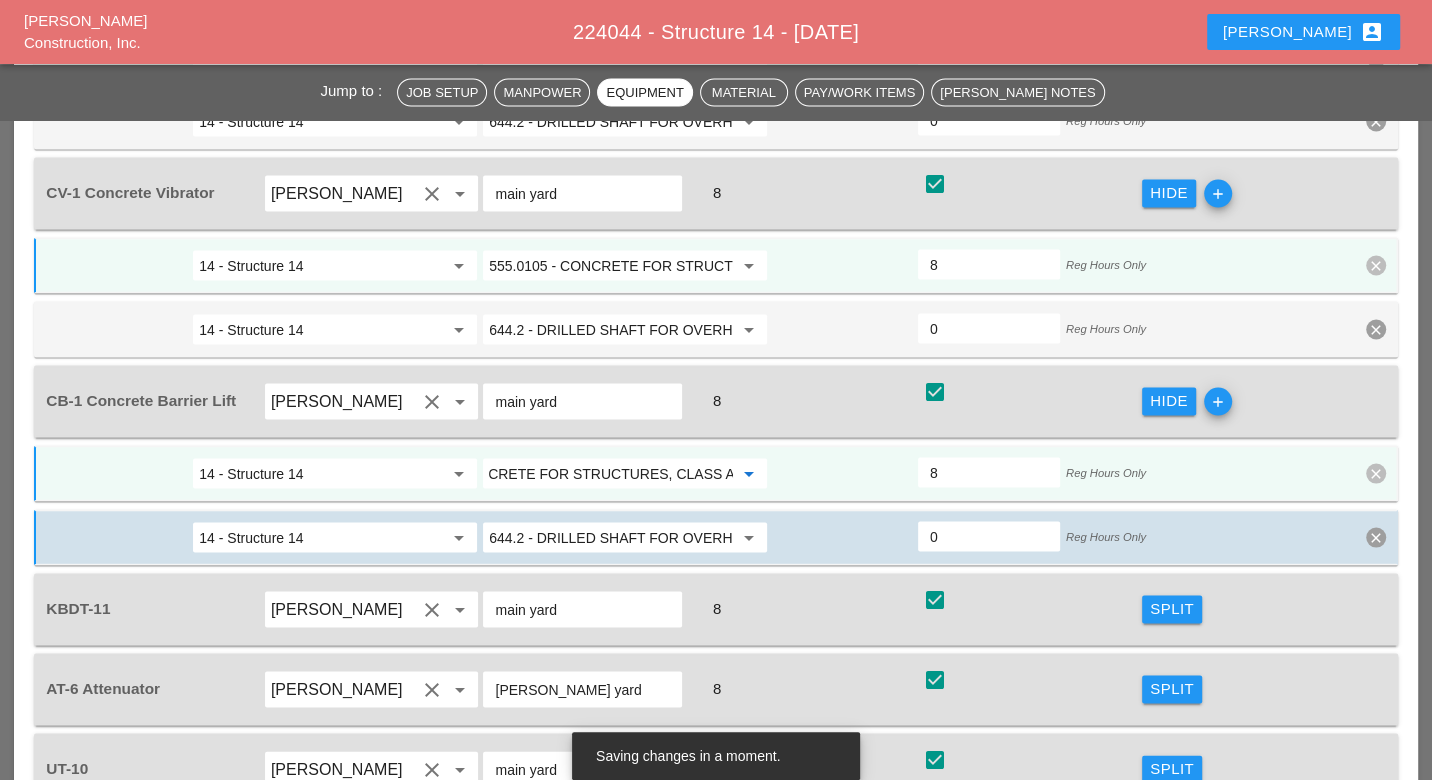 type on "555.0105 - CONCRETE FOR STRUCTURES, CLASS A" 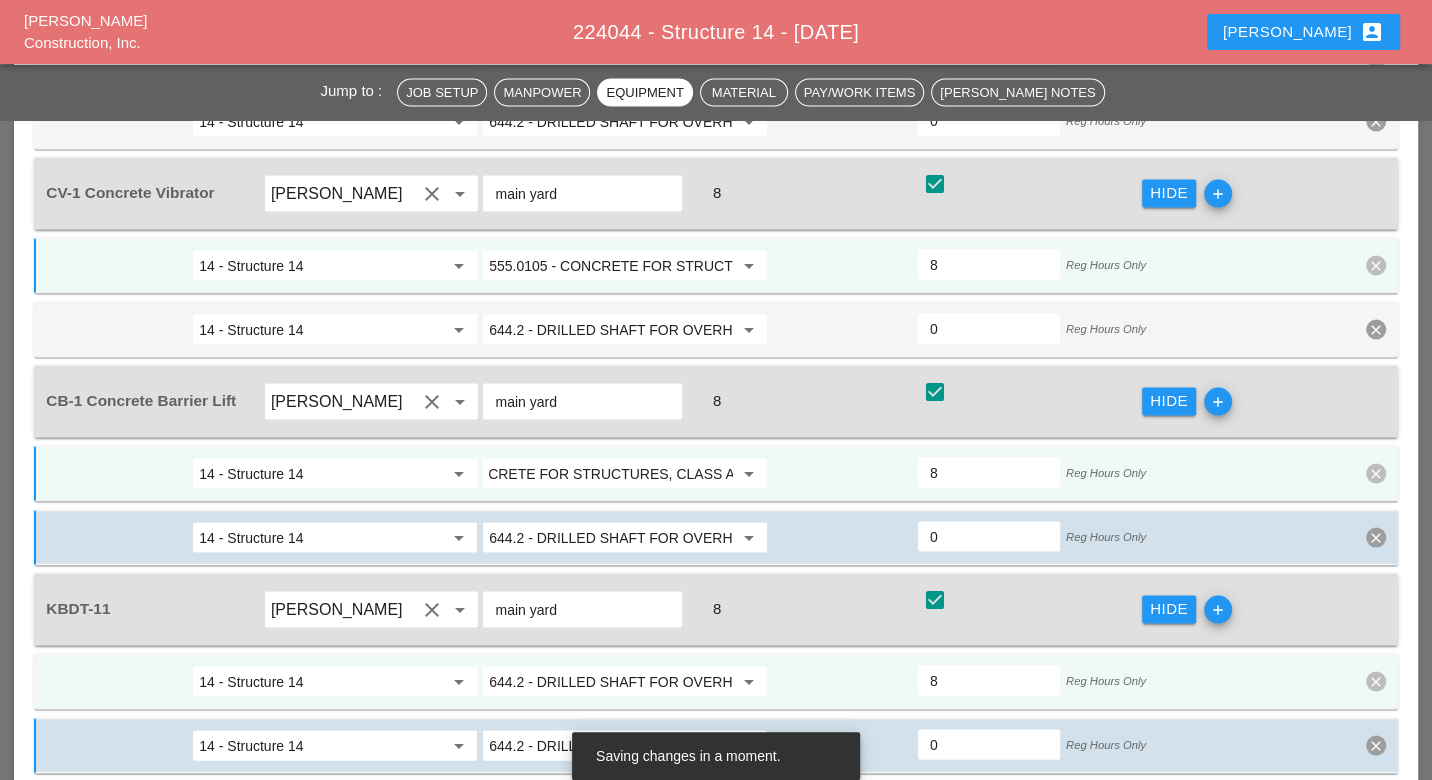 scroll, scrollTop: 0, scrollLeft: 0, axis: both 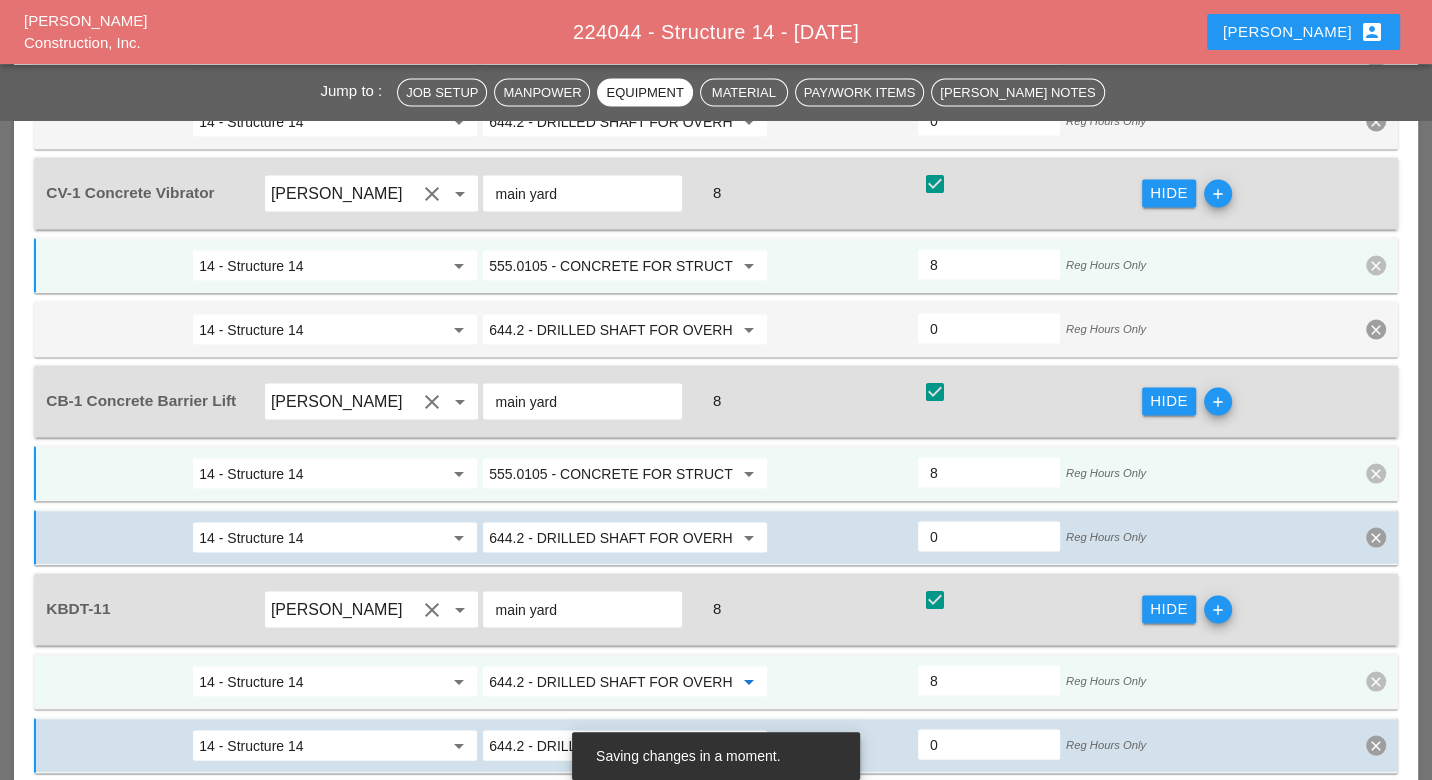click on "644.2 - DRILLED SHAFT FOR OVERHEAD SIGN STRUCTUR" at bounding box center (611, 681) 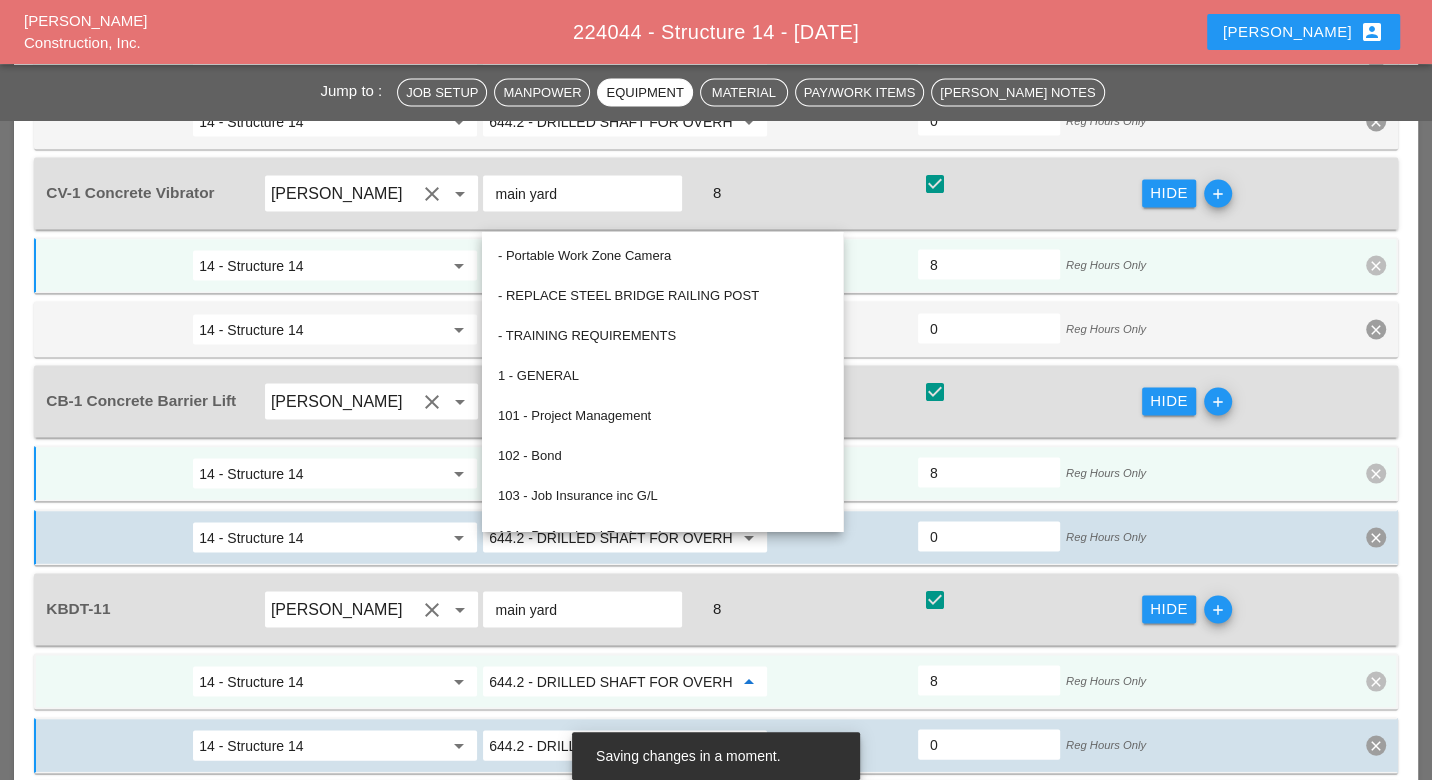 paste on "555.0105 - CONCRETE FOR STRUCTURES, CLASS A" 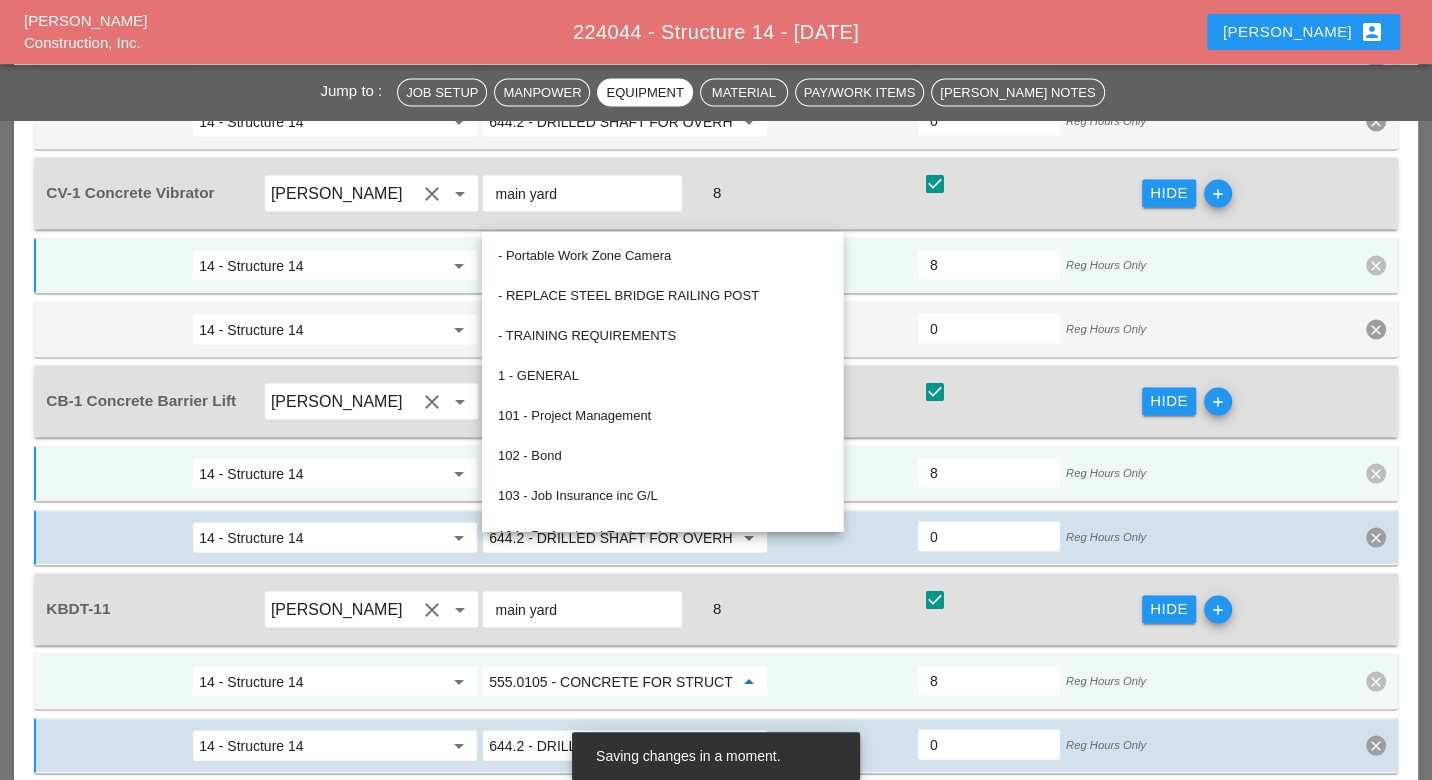 scroll, scrollTop: 0, scrollLeft: 103, axis: horizontal 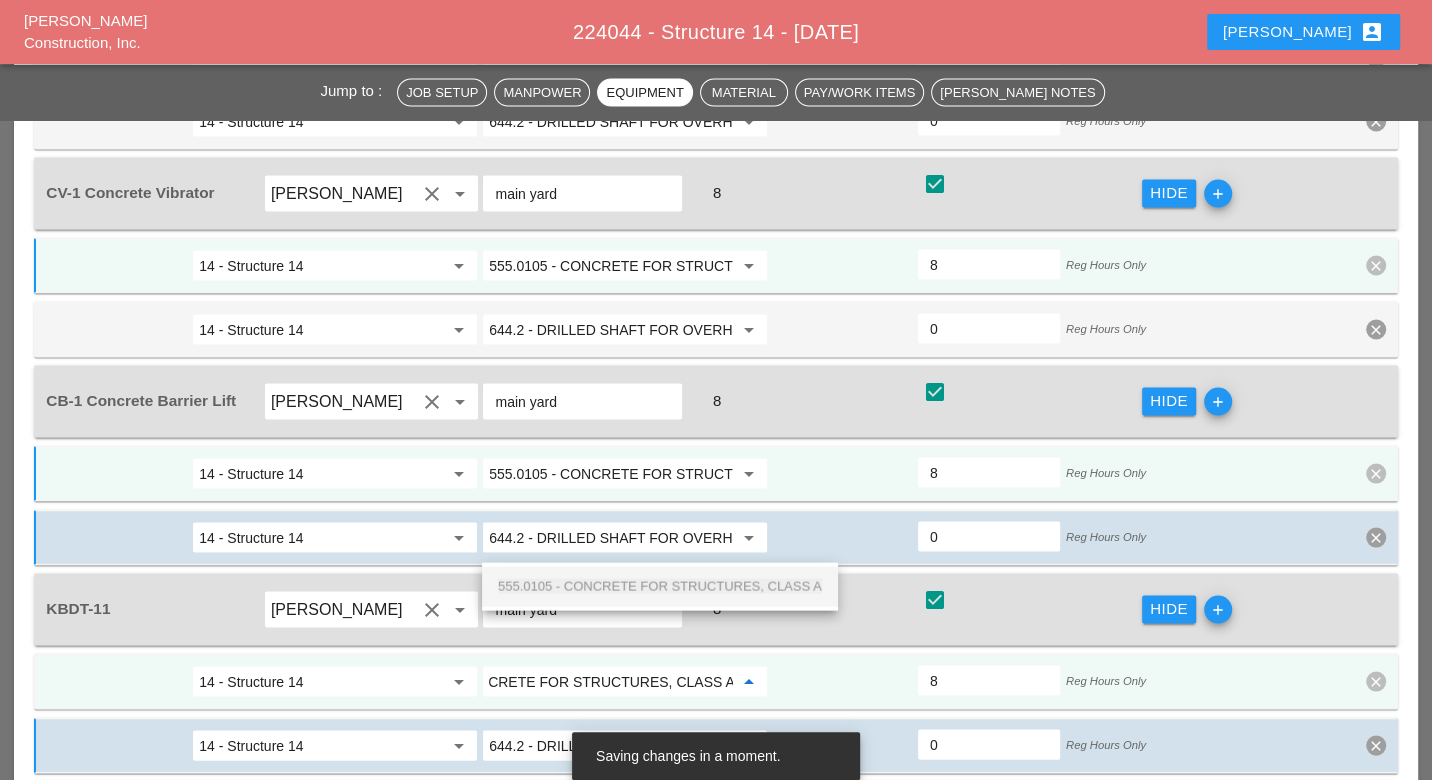 drag, startPoint x: 608, startPoint y: 578, endPoint x: 706, endPoint y: 551, distance: 101.65137 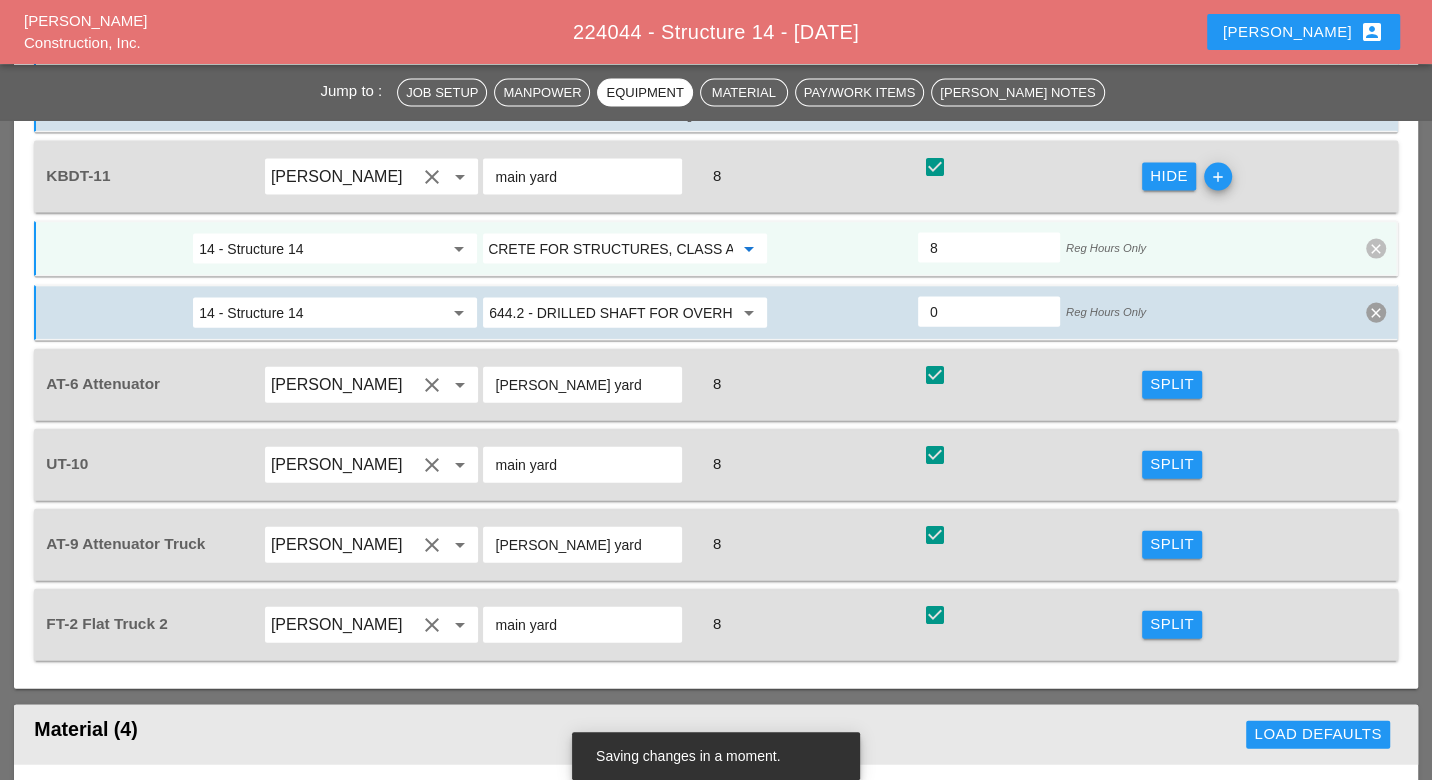 scroll, scrollTop: 3219, scrollLeft: 0, axis: vertical 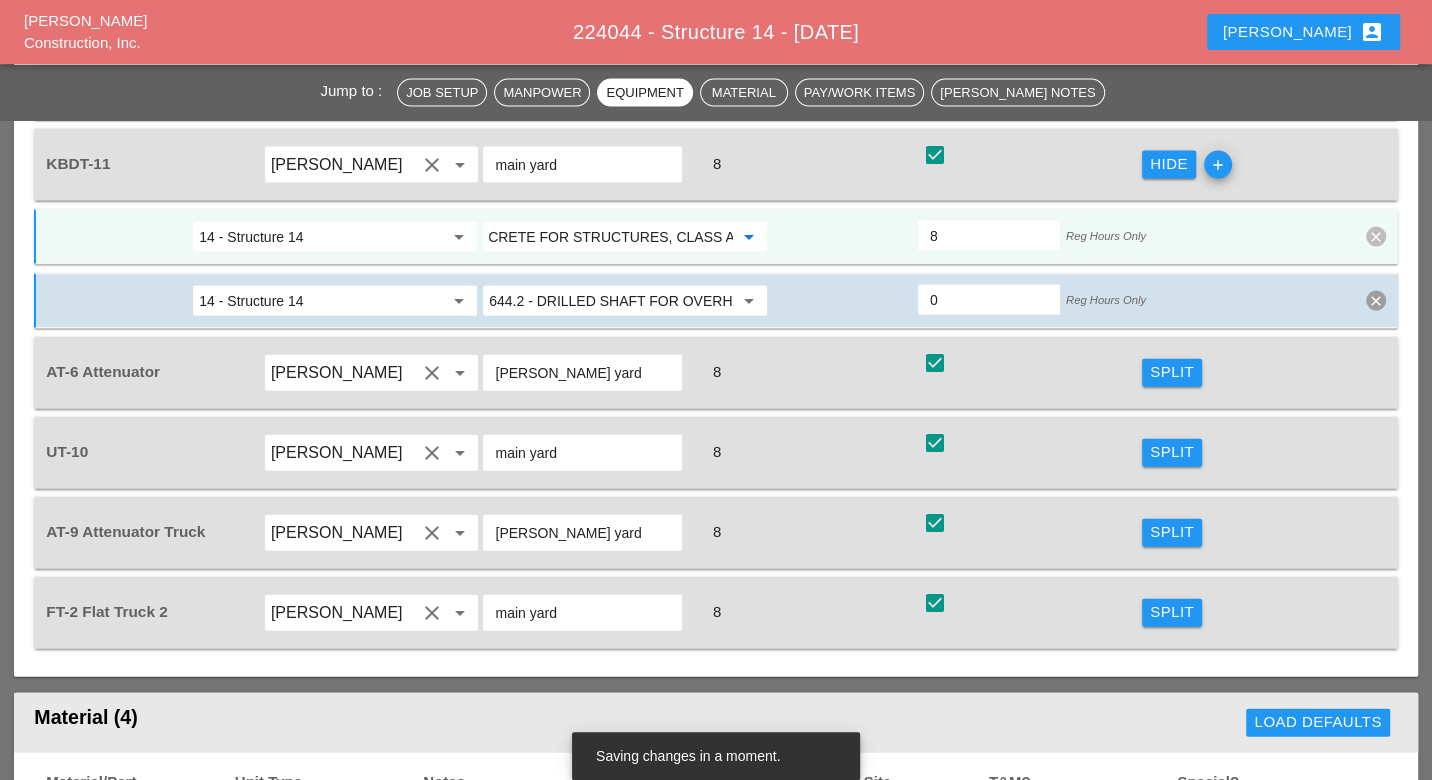type on "555.0105 - CONCRETE FOR STRUCTURES, CLASS A" 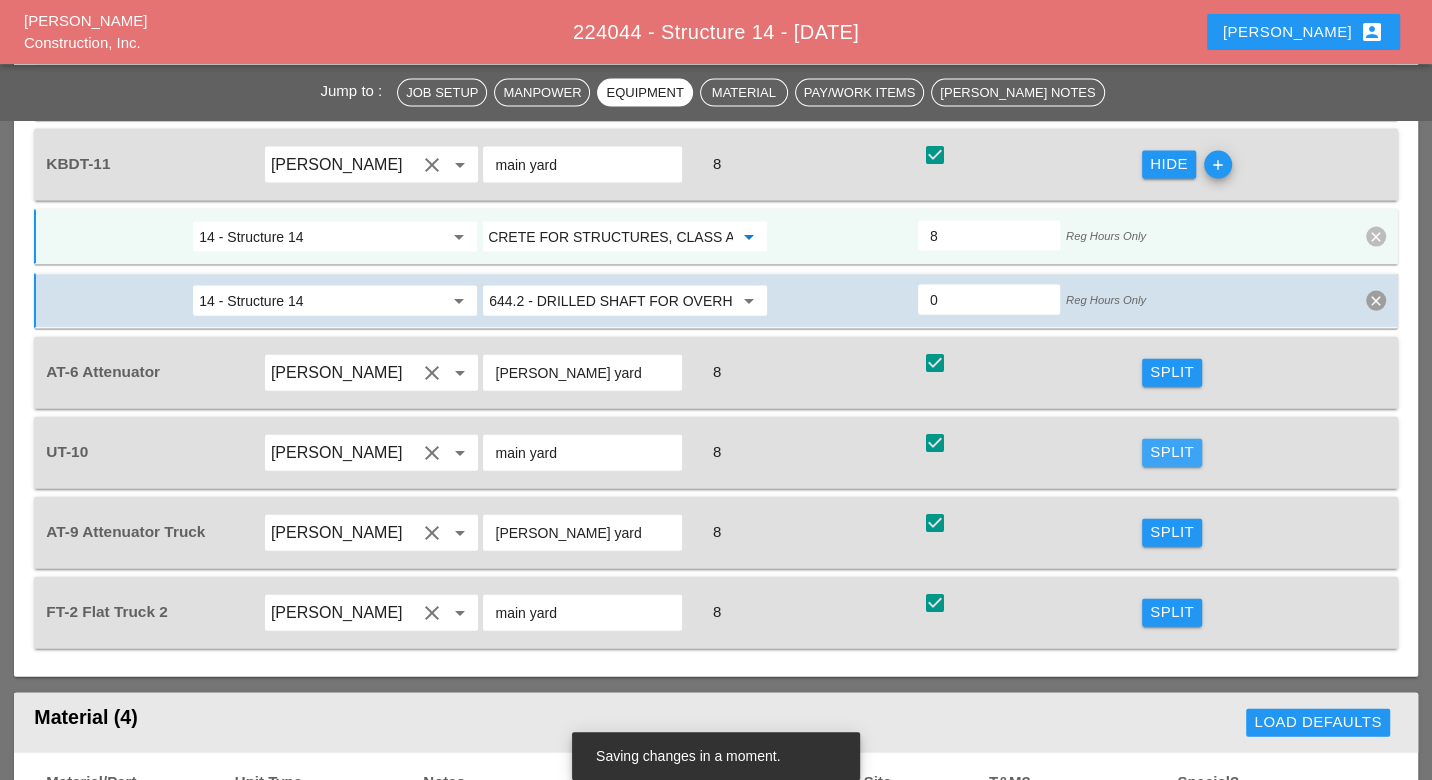 click on "Split" at bounding box center [1172, 452] 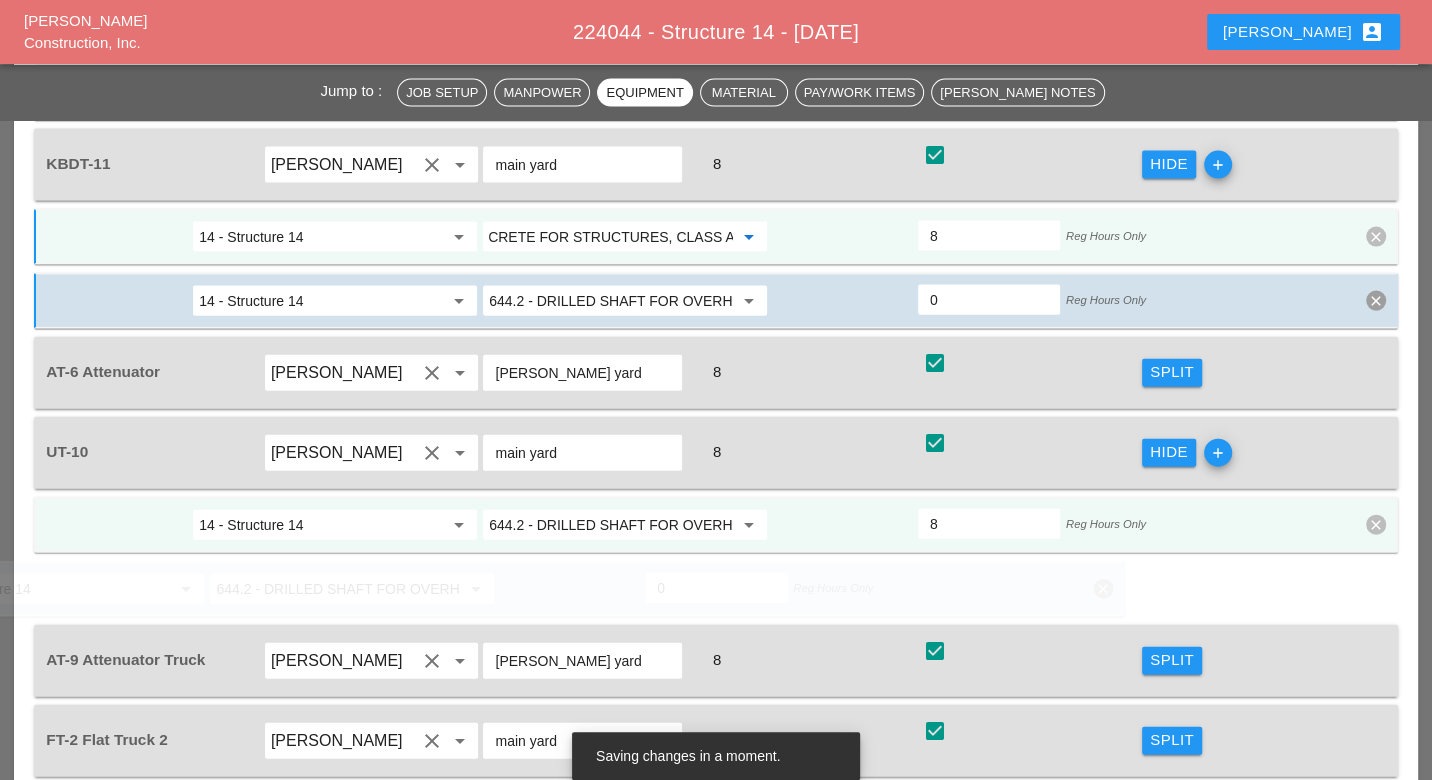 scroll, scrollTop: 0, scrollLeft: 0, axis: both 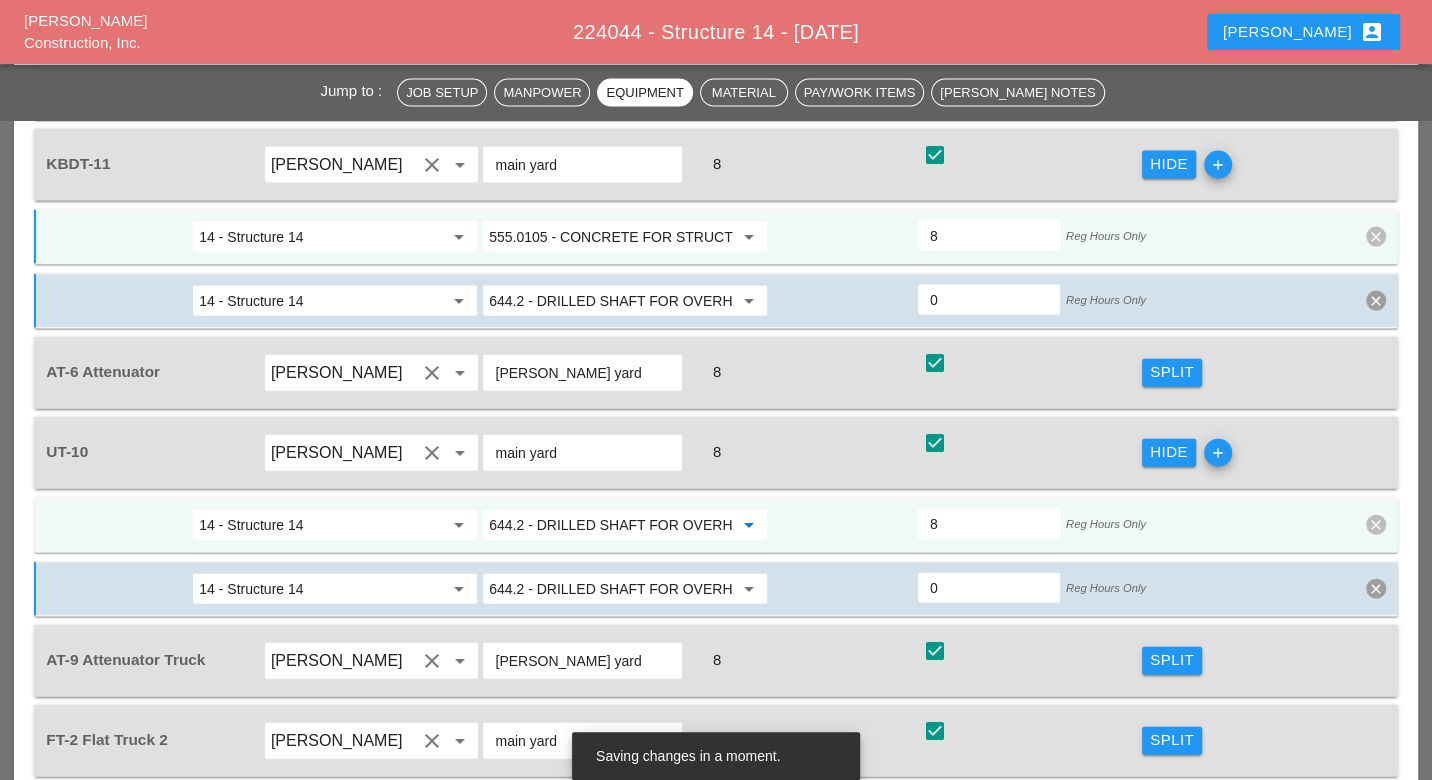 paste on "555.0105 - CONCRETE FOR STRUCTURES, CLASS A" 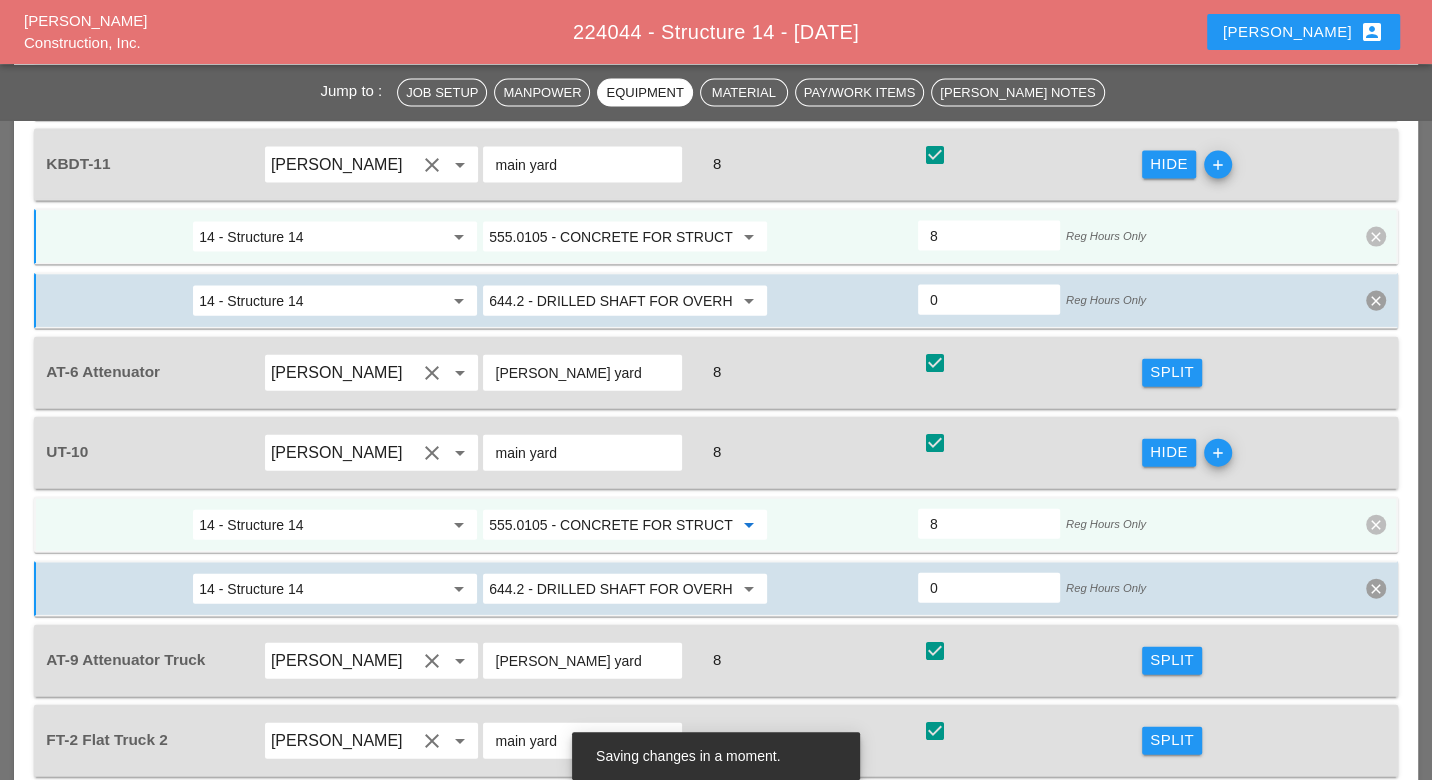 scroll, scrollTop: 0, scrollLeft: 103, axis: horizontal 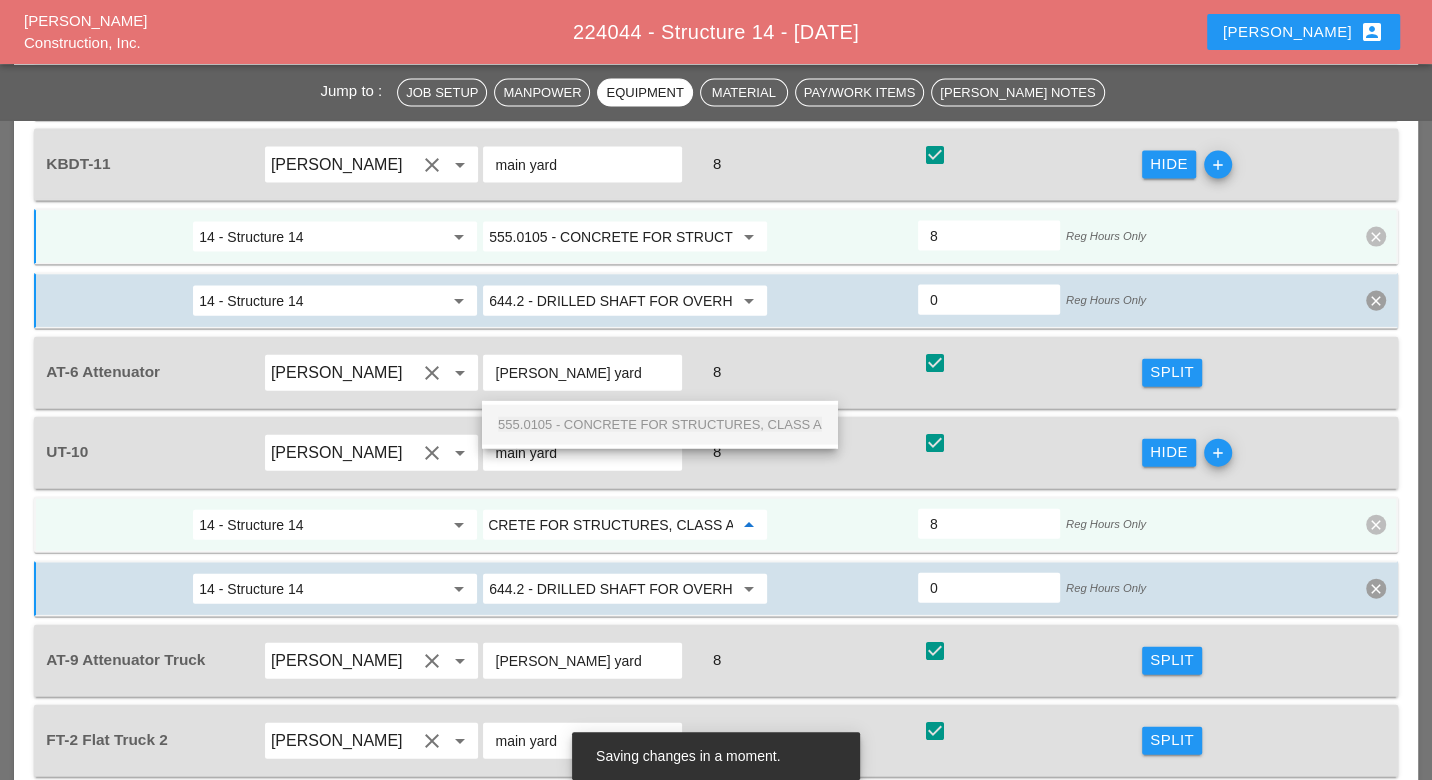 click on "555.0105 - CONCRETE FOR STRUCTURES, CLASS A" at bounding box center [660, 424] 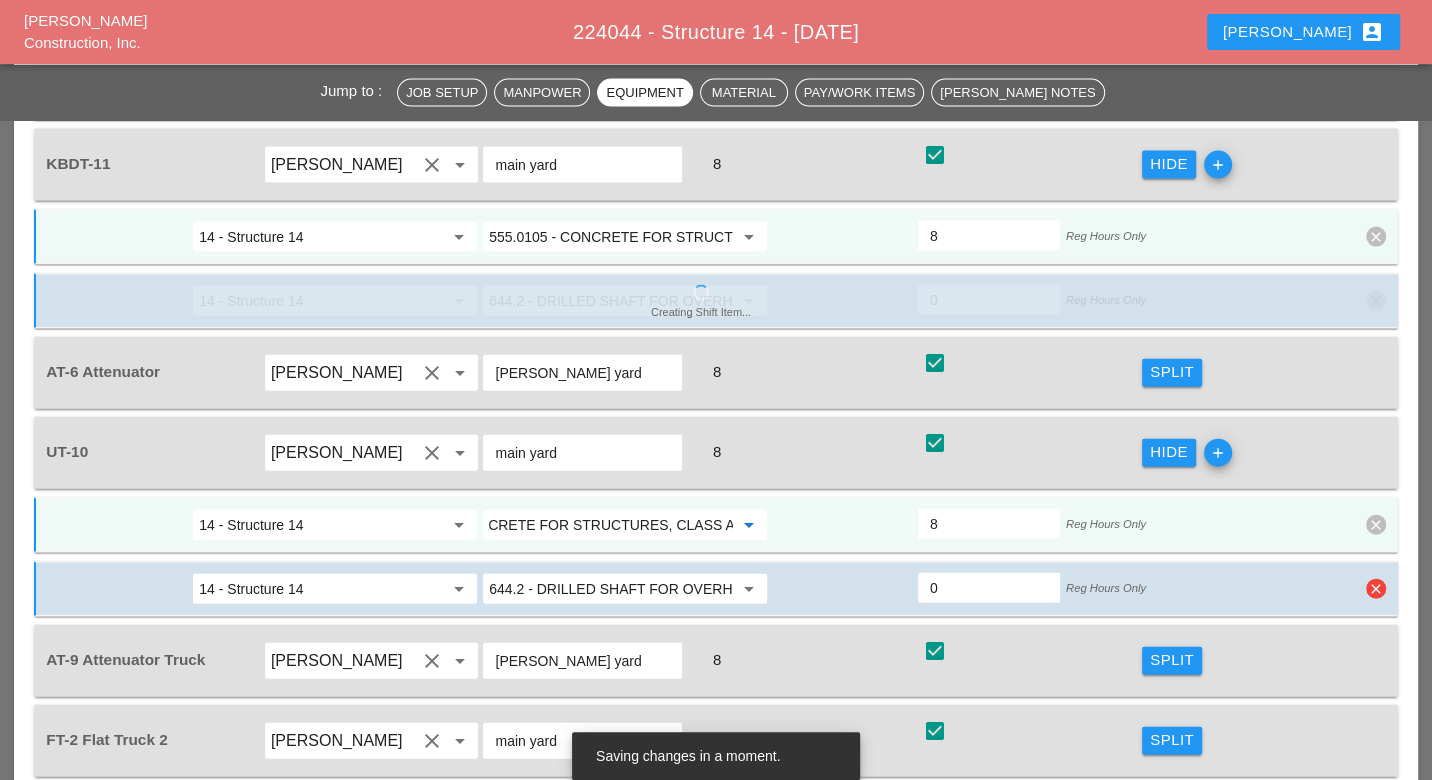 scroll, scrollTop: 3330, scrollLeft: 0, axis: vertical 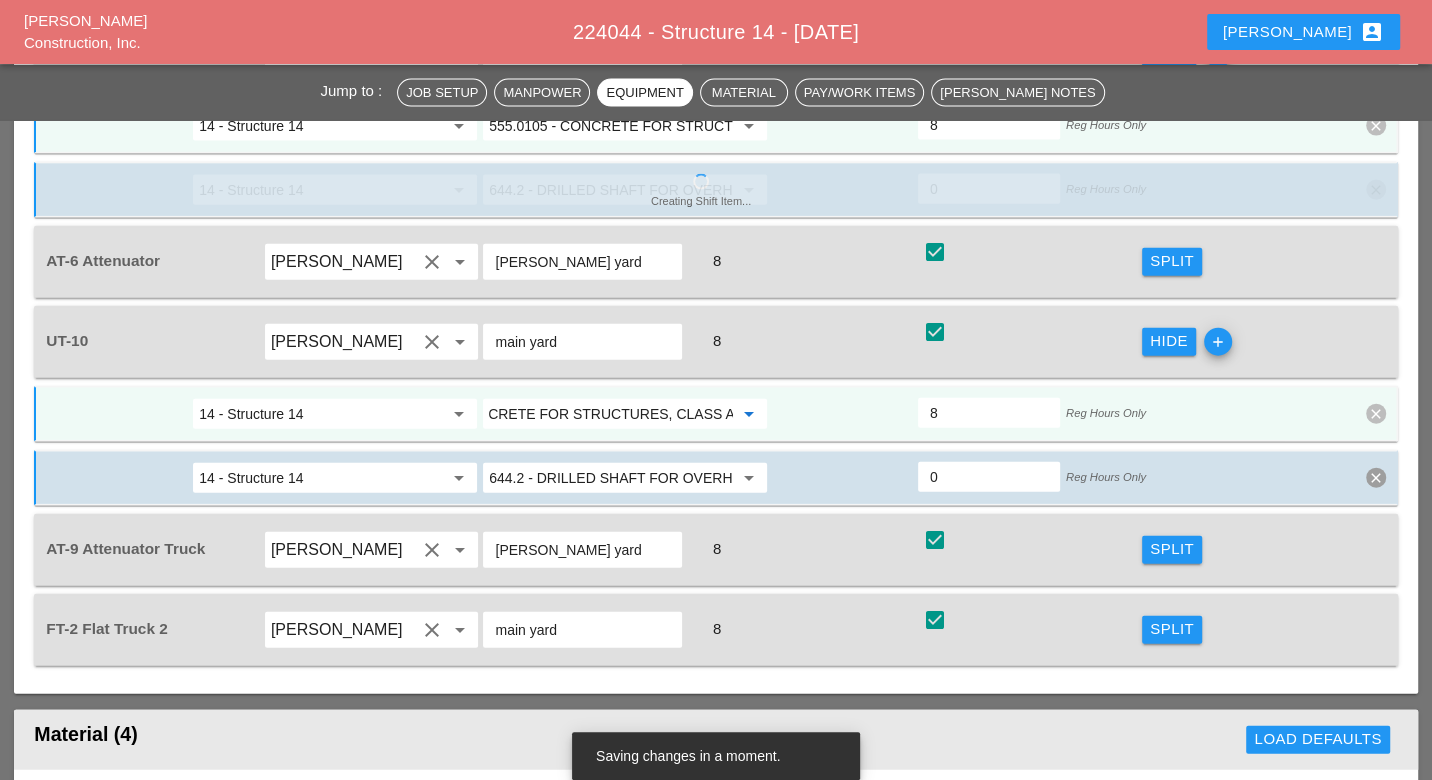 type on "555.0105 - CONCRETE FOR STRUCTURES, CLASS A" 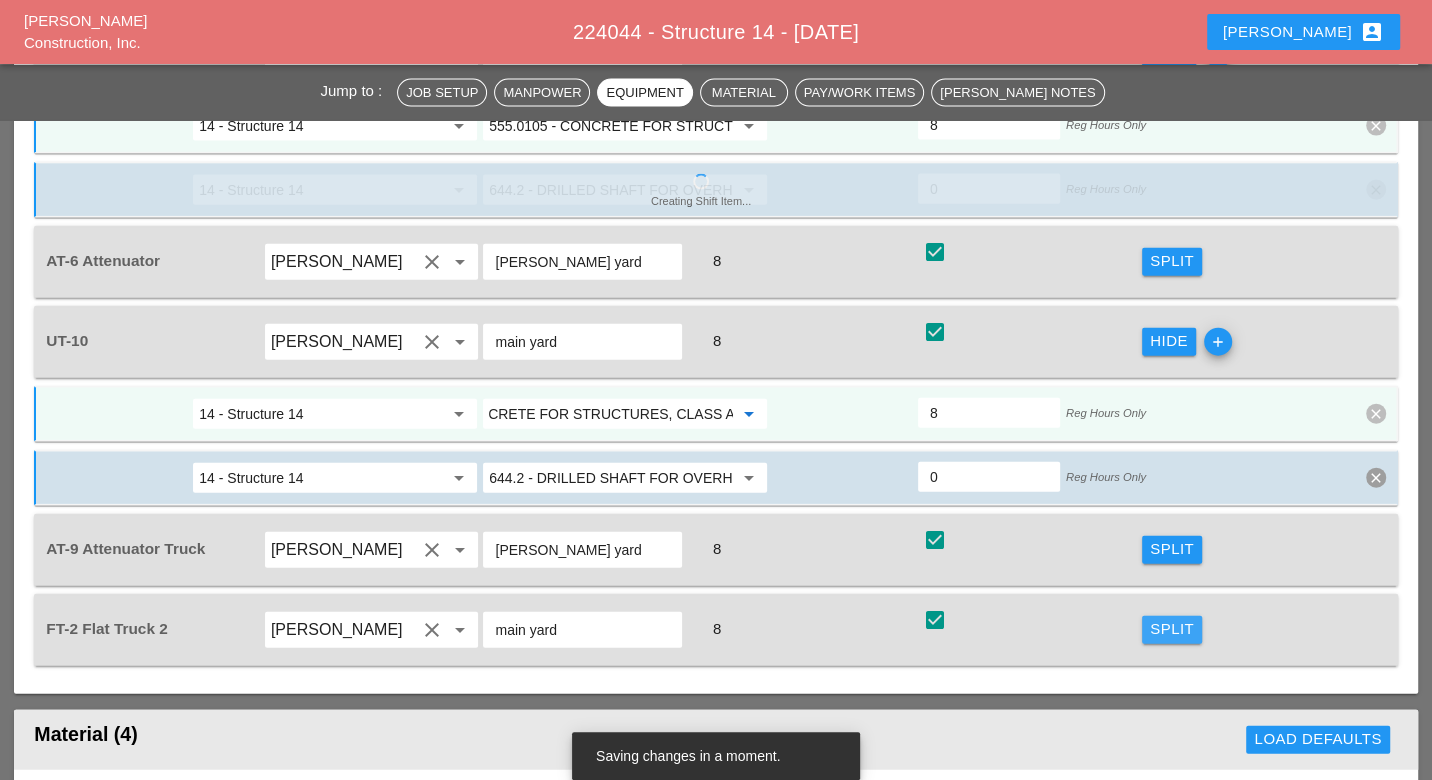 drag, startPoint x: 1164, startPoint y: 483, endPoint x: 770, endPoint y: 502, distance: 394.45786 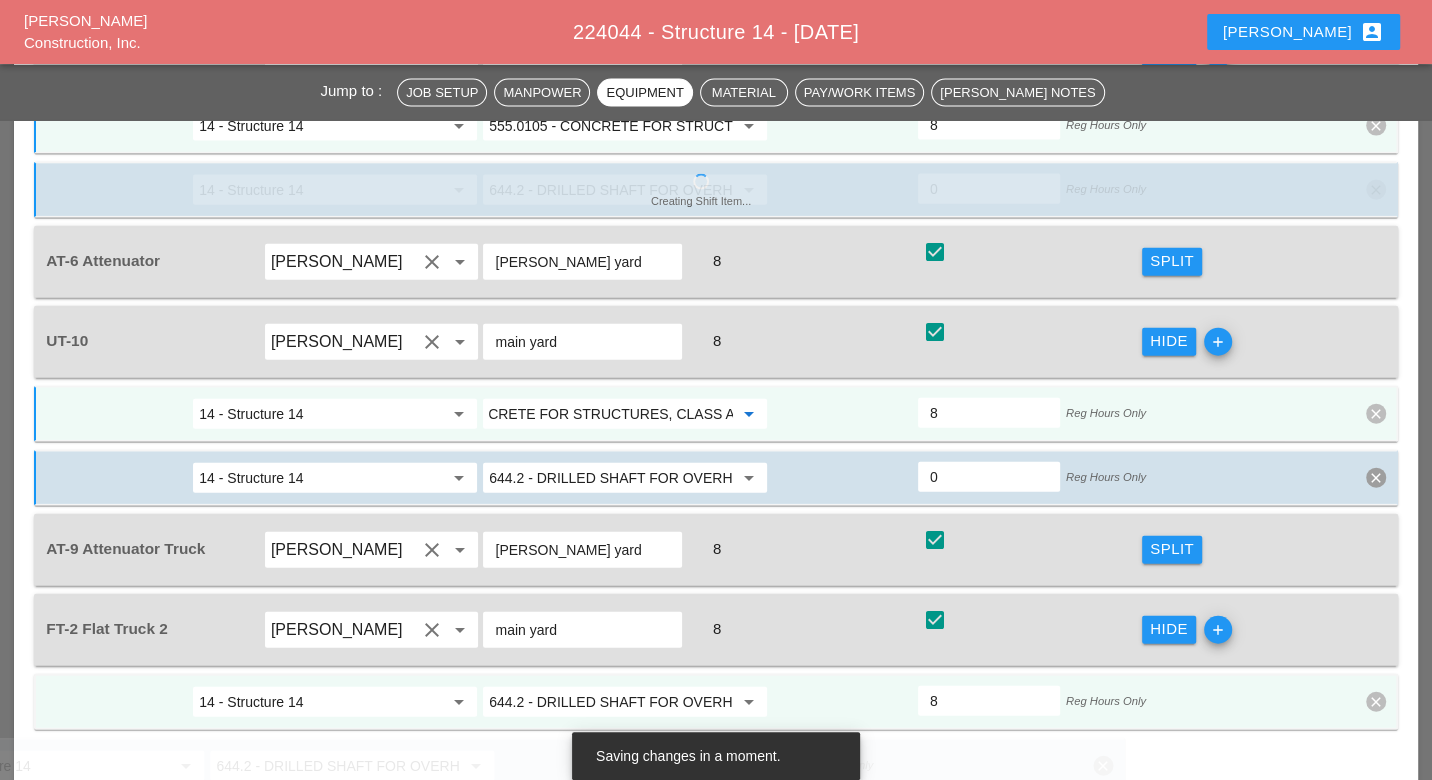 scroll, scrollTop: 0, scrollLeft: 0, axis: both 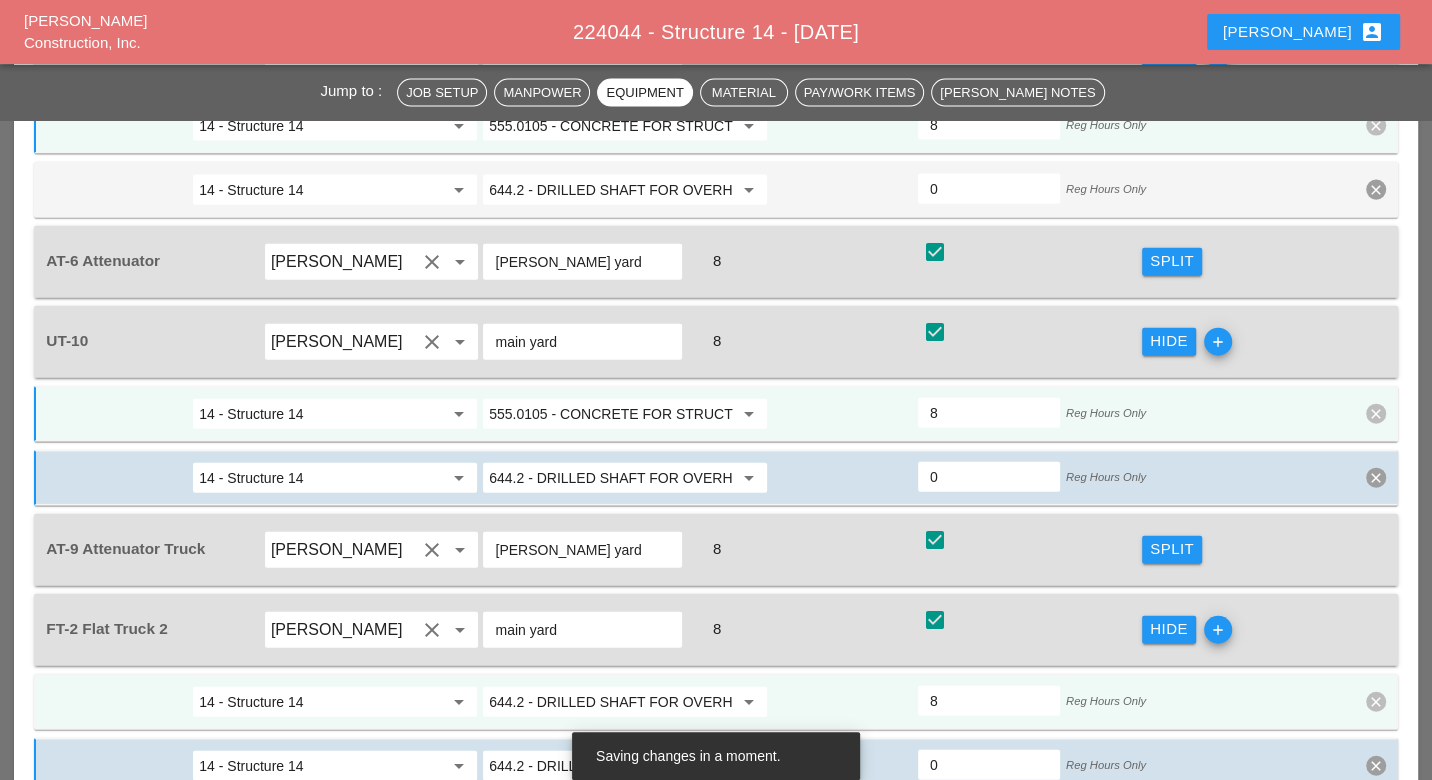 click on "644.2 - DRILLED SHAFT FOR OVERHEAD SIGN STRUCTUR" at bounding box center [611, 702] 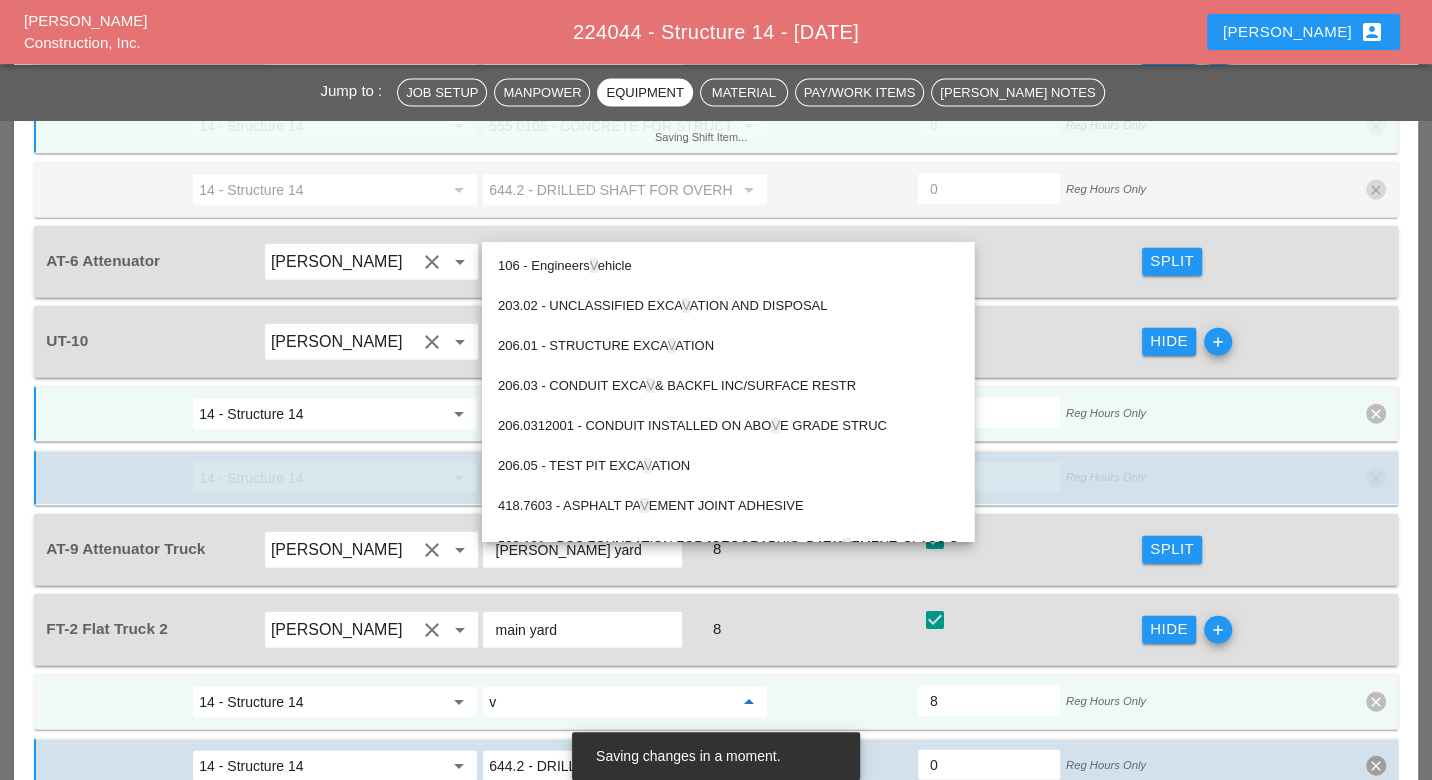 drag, startPoint x: 535, startPoint y: 560, endPoint x: 478, endPoint y: 561, distance: 57.00877 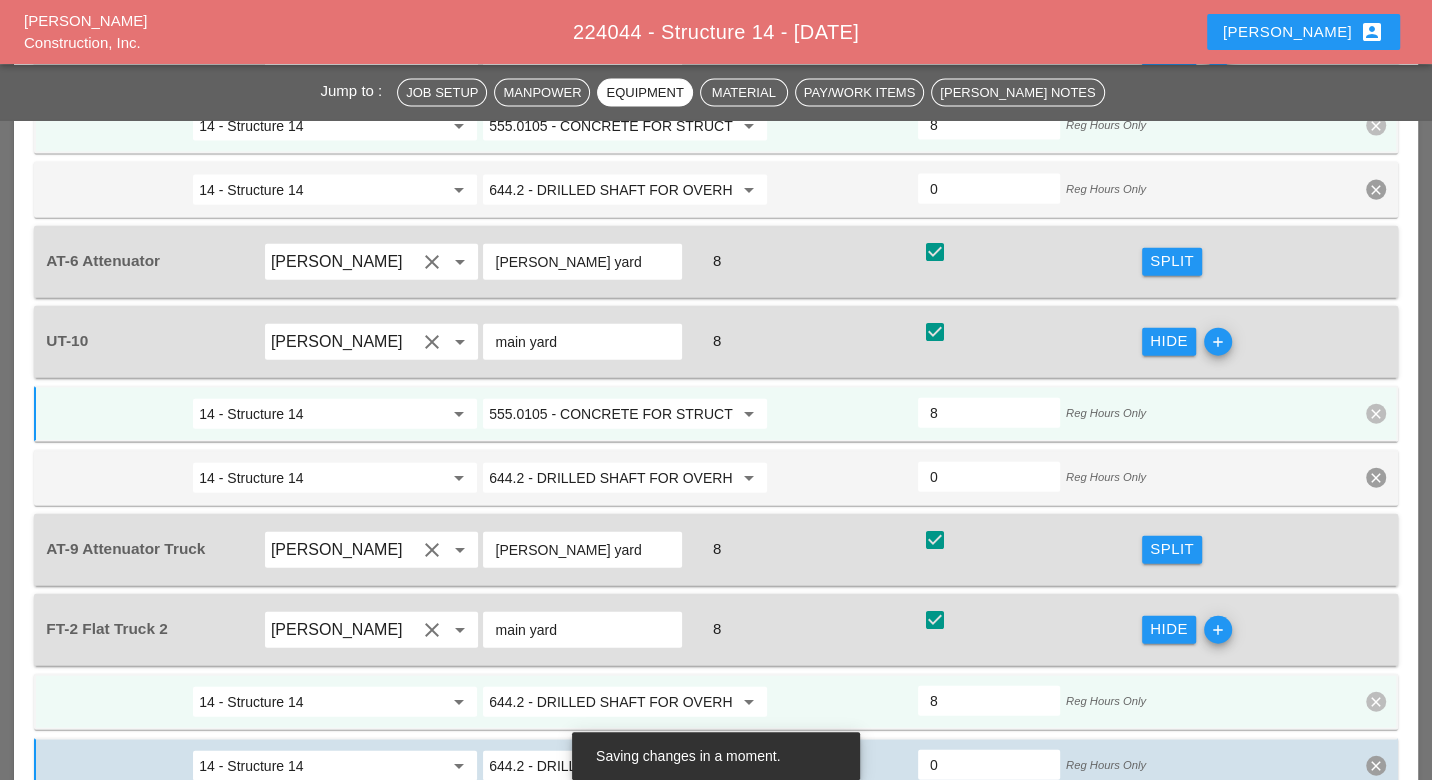 click on "644.2 - DRILLED SHAFT FOR OVERHEAD SIGN STRUCTUR" at bounding box center (611, 702) 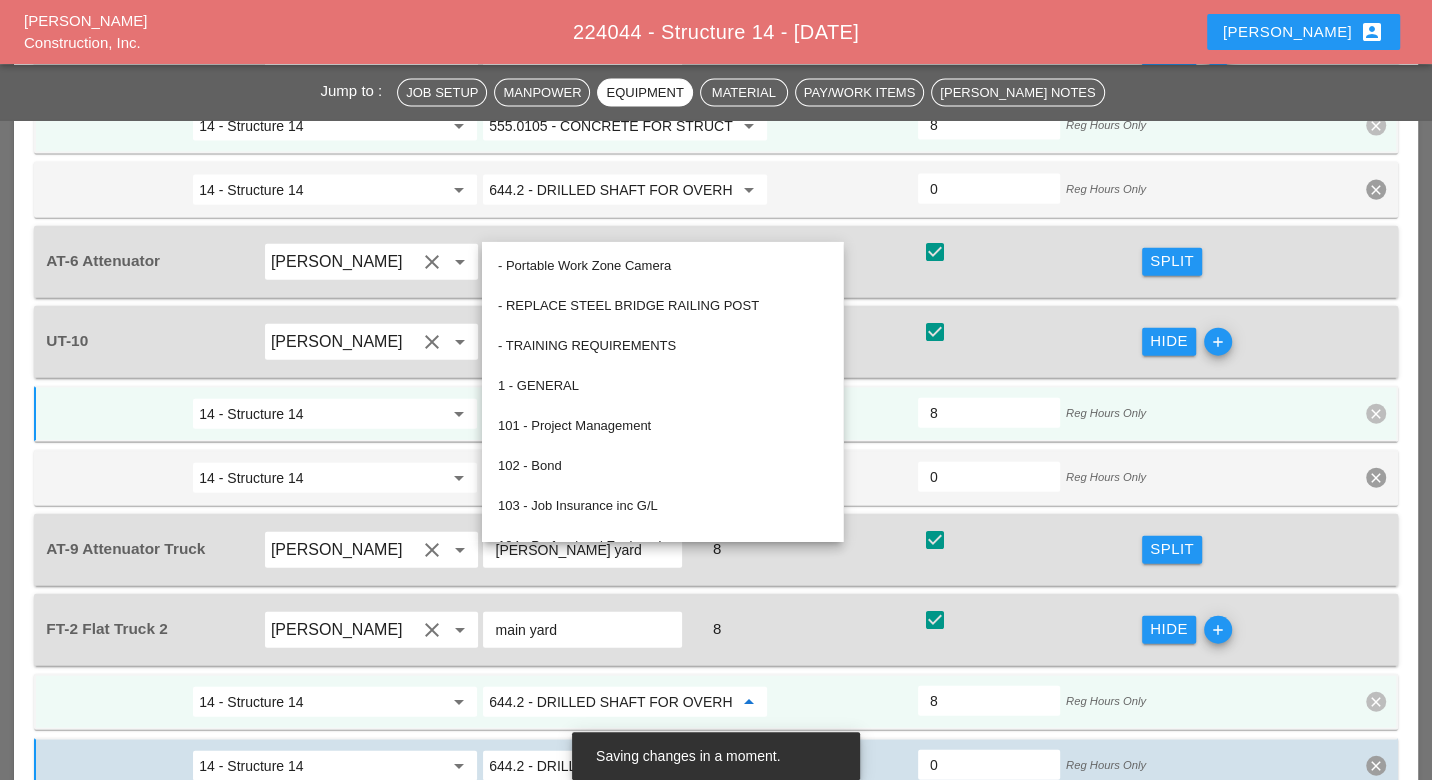 paste on "555.0105 - CONCRETE FOR STRUCTURES, CLASS A" 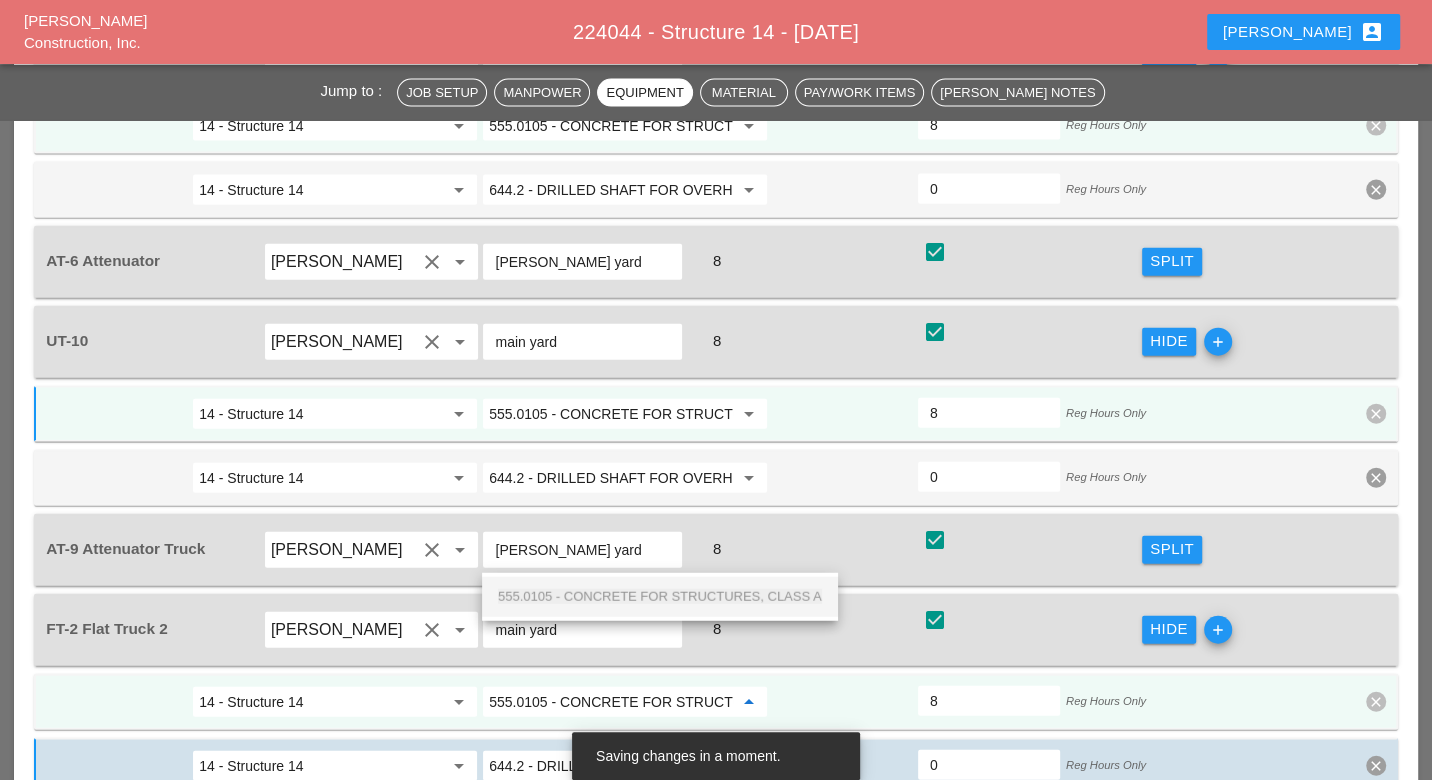 scroll, scrollTop: 0, scrollLeft: 103, axis: horizontal 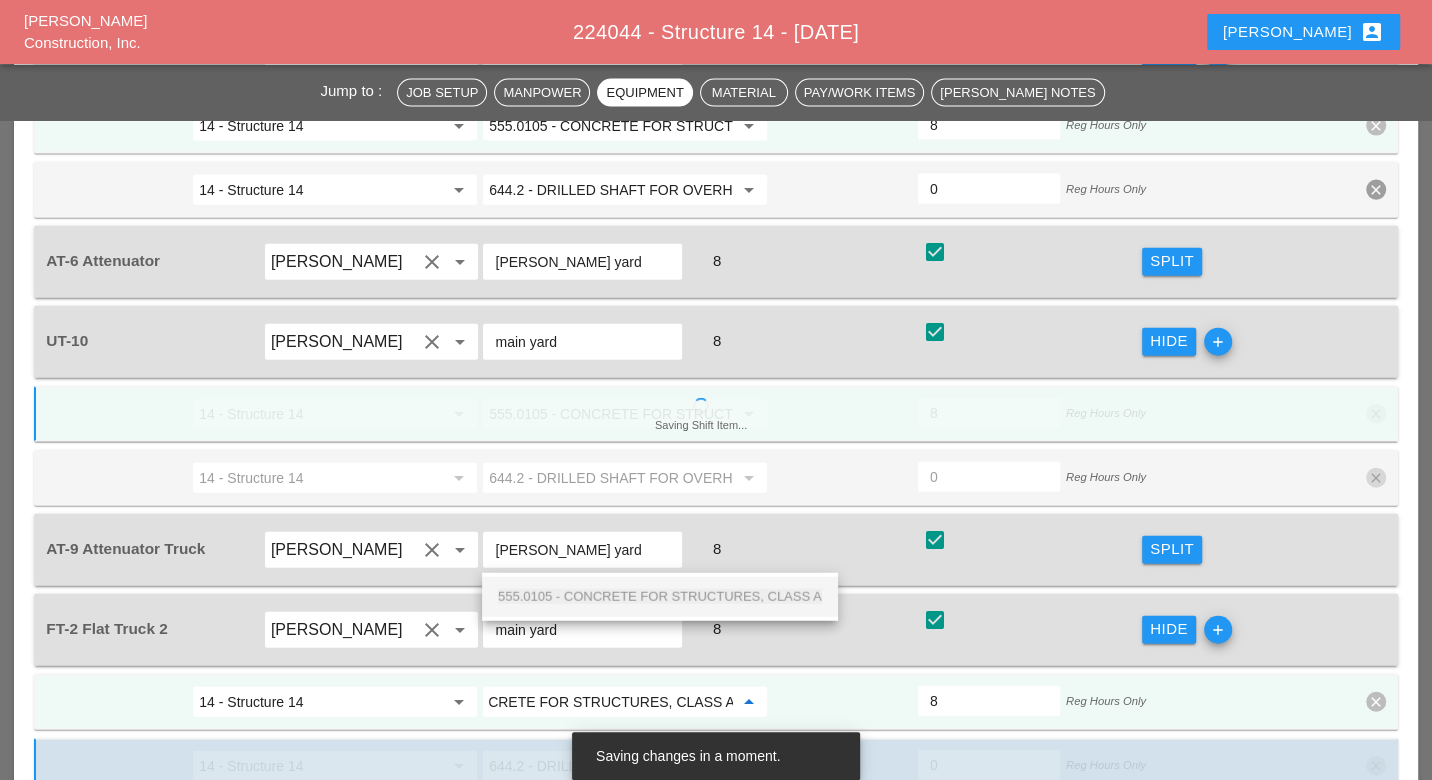 click on "555.0105 - CONCRETE FOR STRUCTURES, CLASS A" at bounding box center (660, 596) 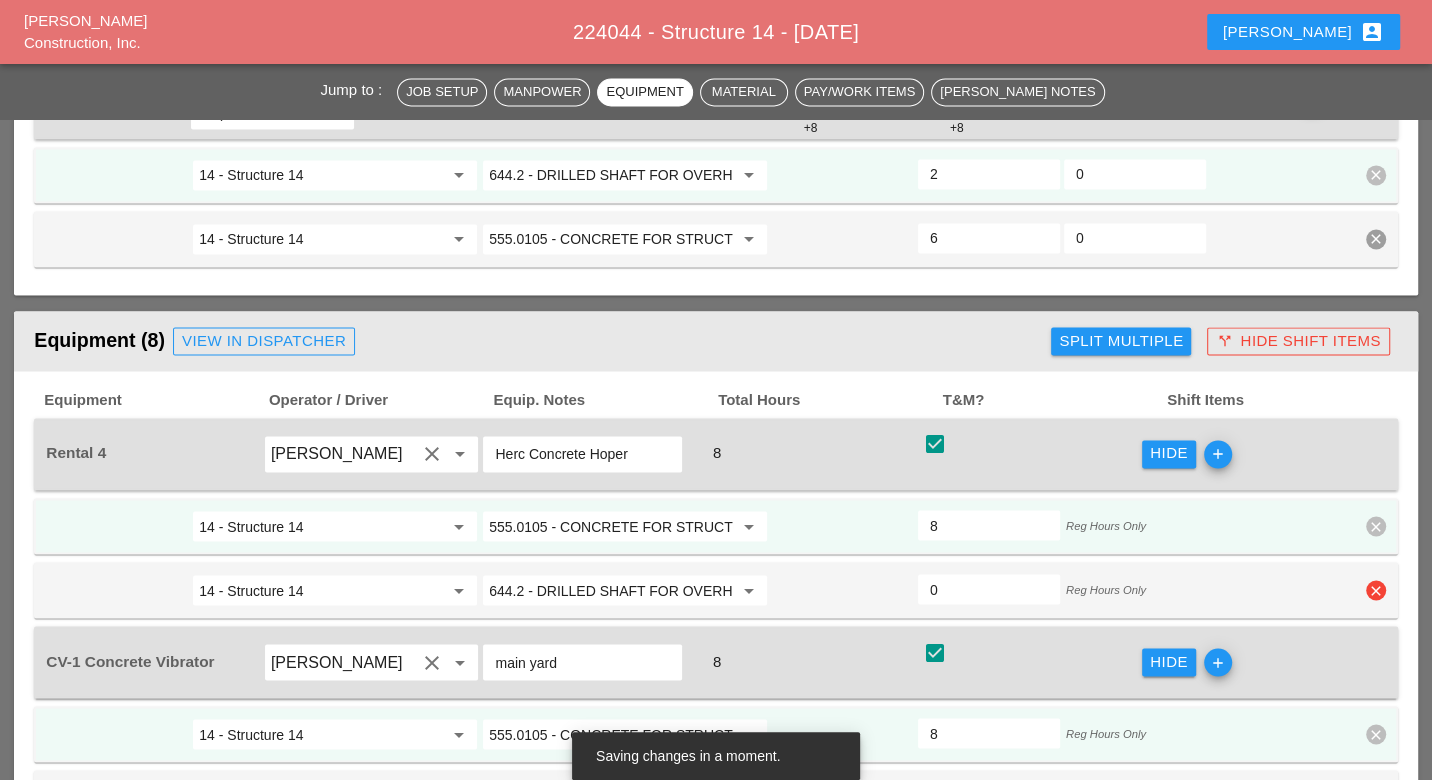 scroll, scrollTop: 2330, scrollLeft: 0, axis: vertical 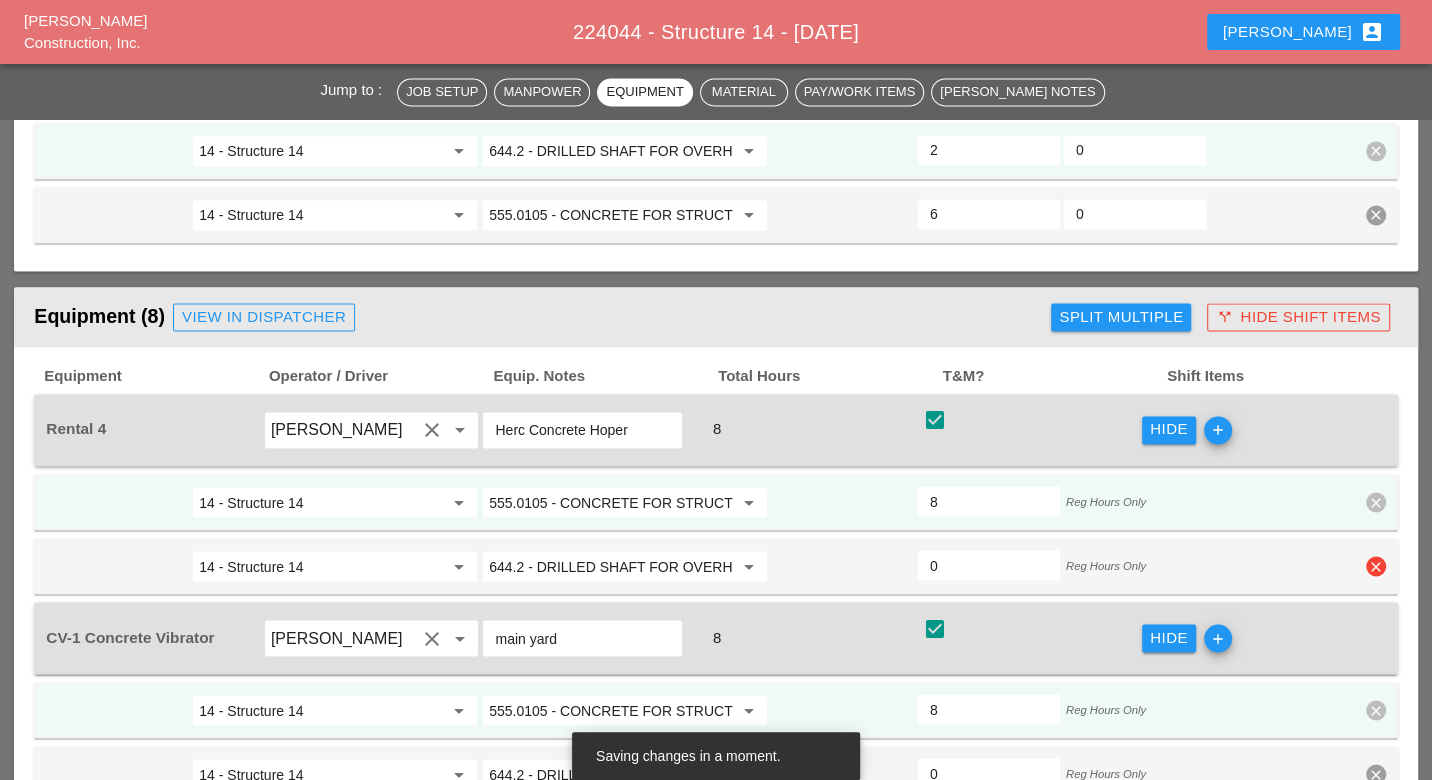type on "555.0105 - CONCRETE FOR STRUCTURES, CLASS A" 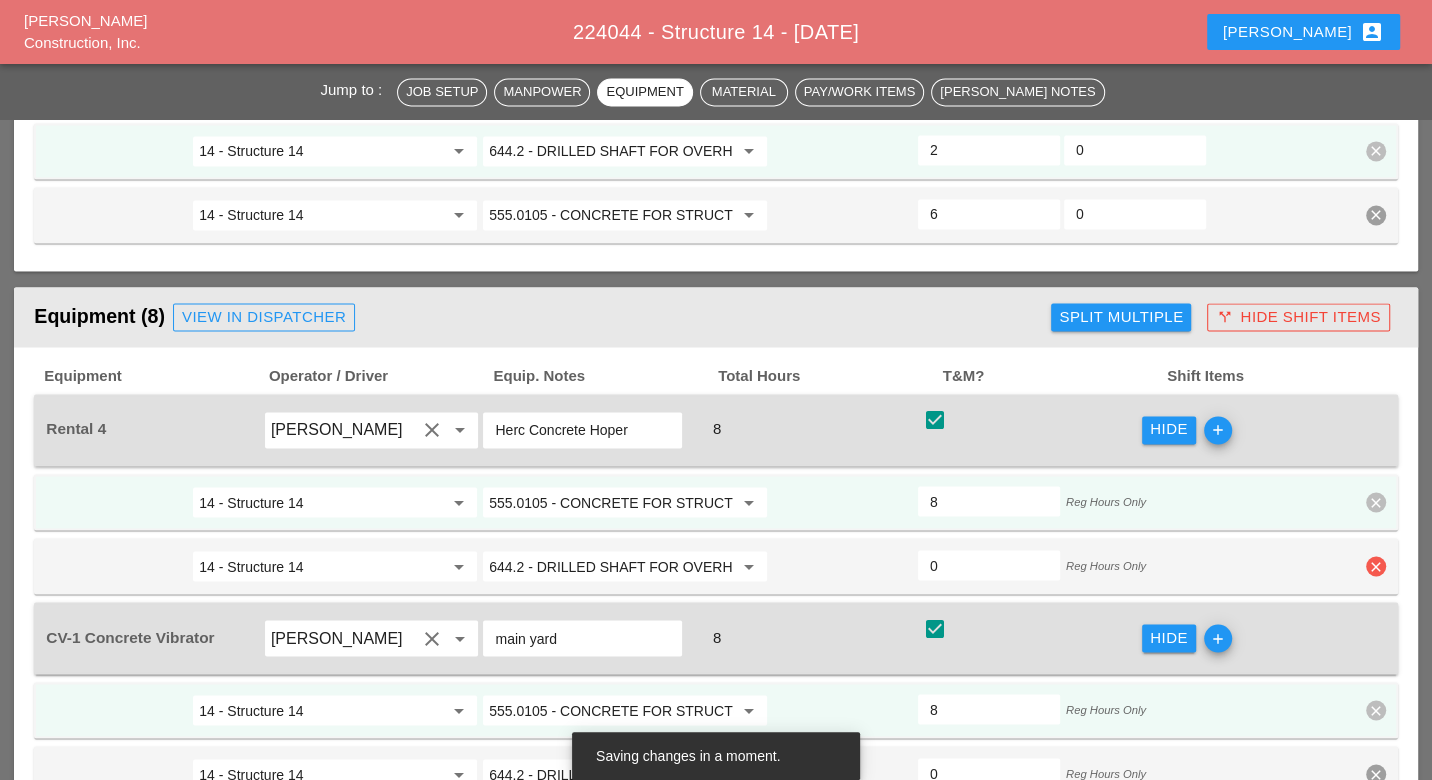 scroll, scrollTop: 0, scrollLeft: 0, axis: both 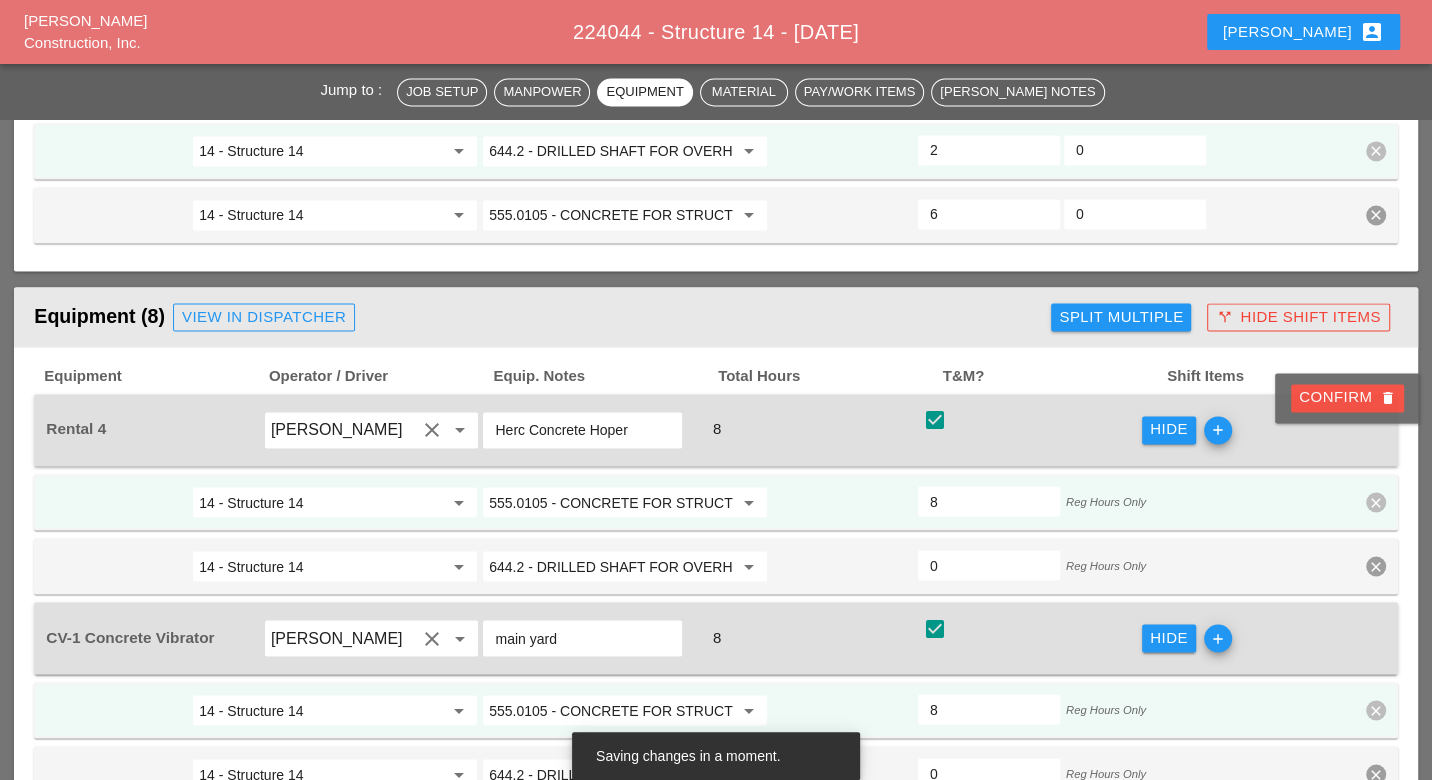 click on "Confirm delete" at bounding box center (1347, 397) 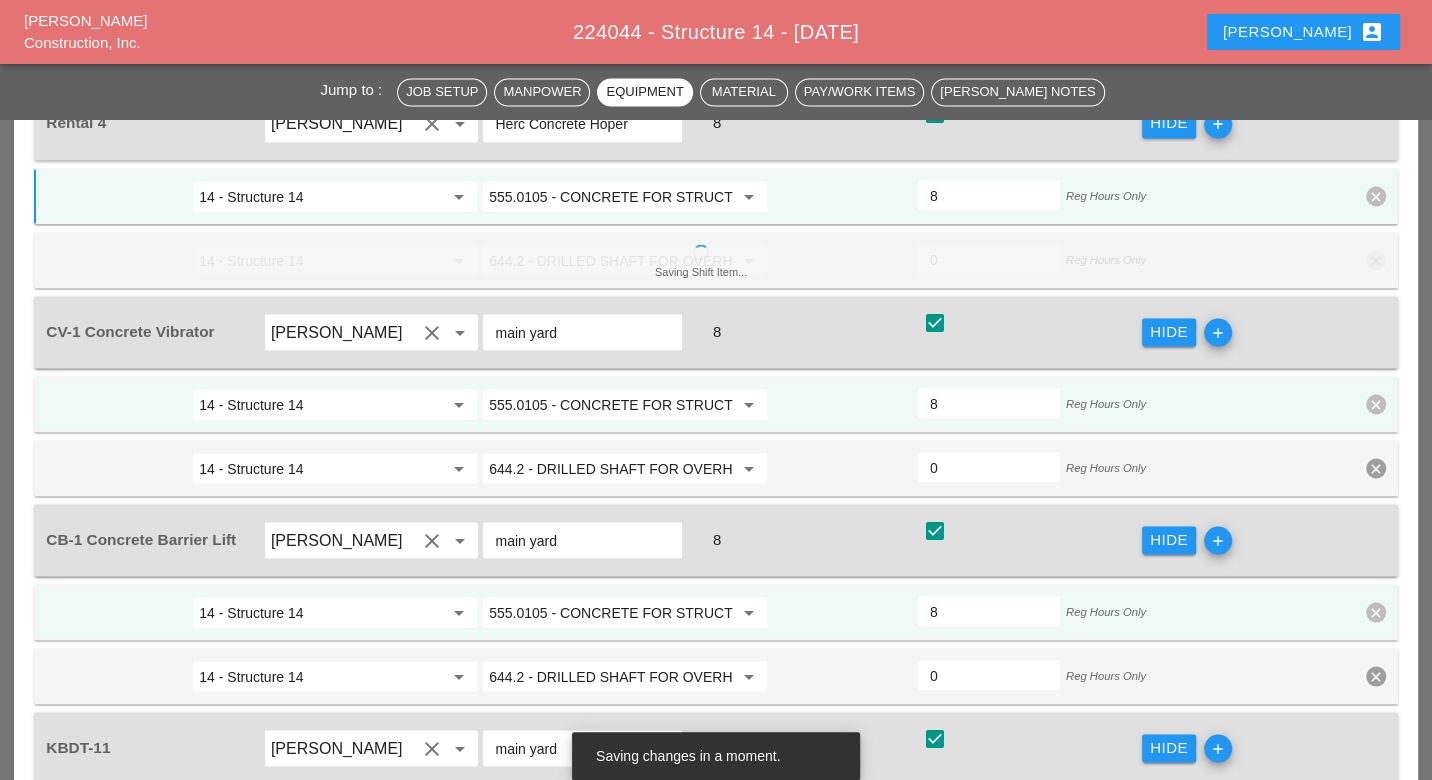 scroll, scrollTop: 2664, scrollLeft: 0, axis: vertical 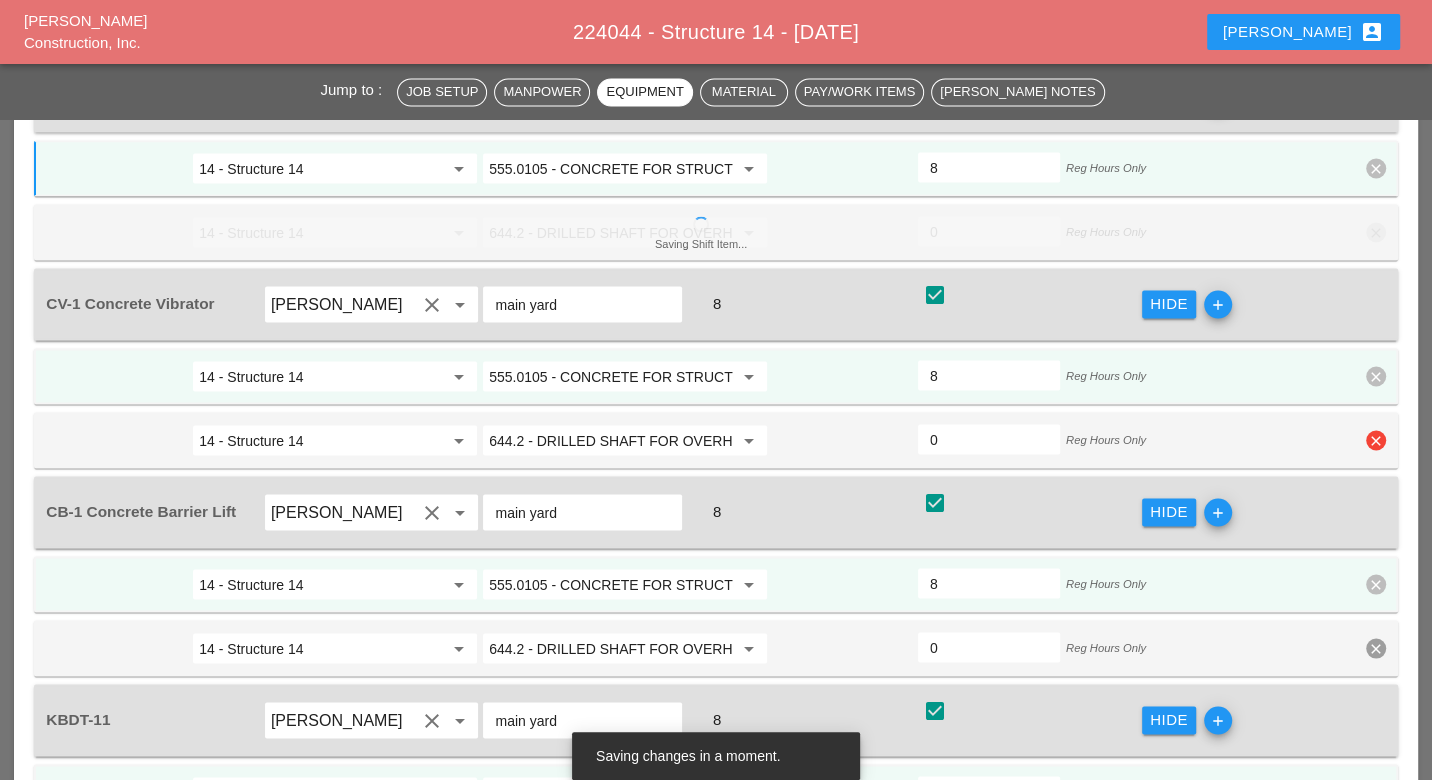 click on "14 - Structure 14 arrow_drop_down 644.2 - DRILLED SHAFT FOR OVERHEAD SIGN STRUCTUR arrow_drop_down 0 Reg Hours Only clear" at bounding box center (715, 440) 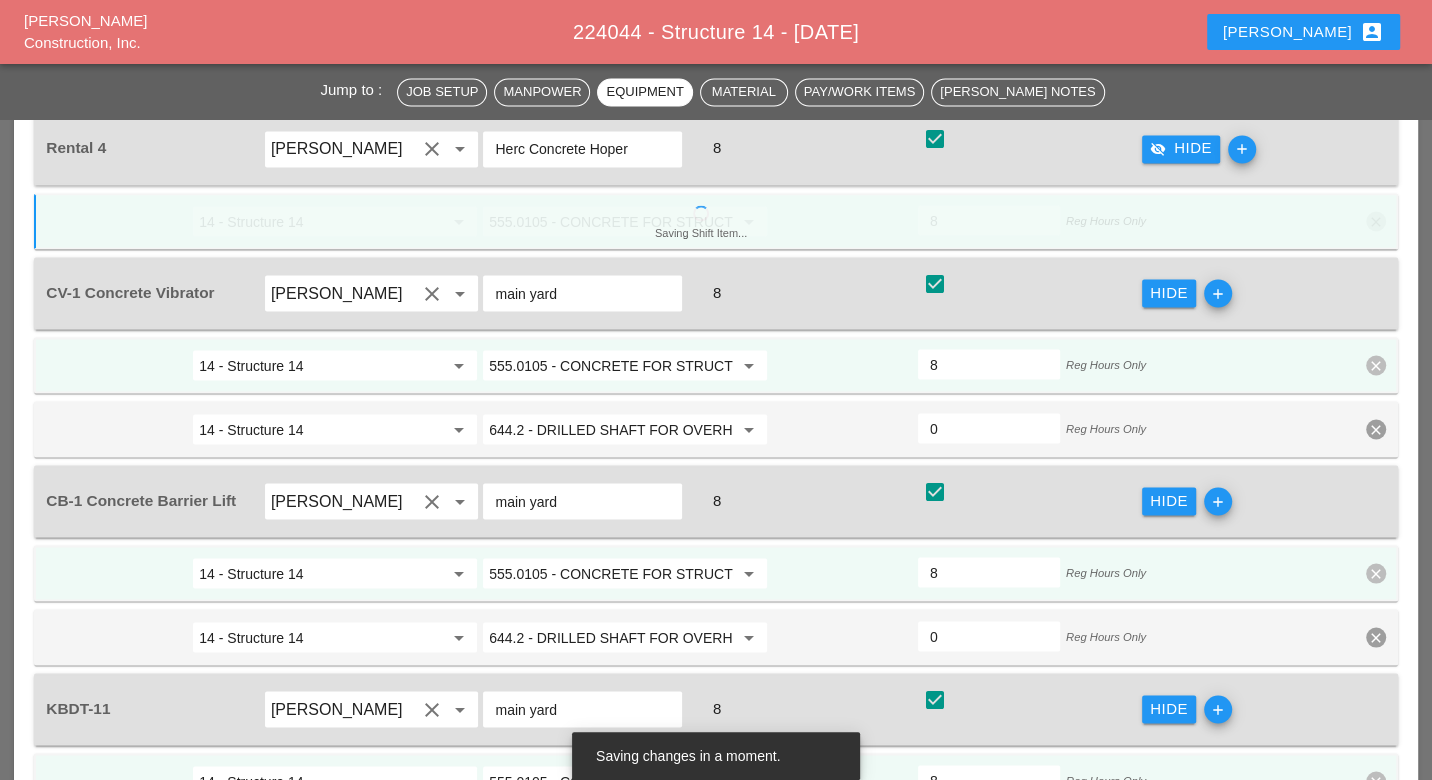 scroll, scrollTop: 2552, scrollLeft: 0, axis: vertical 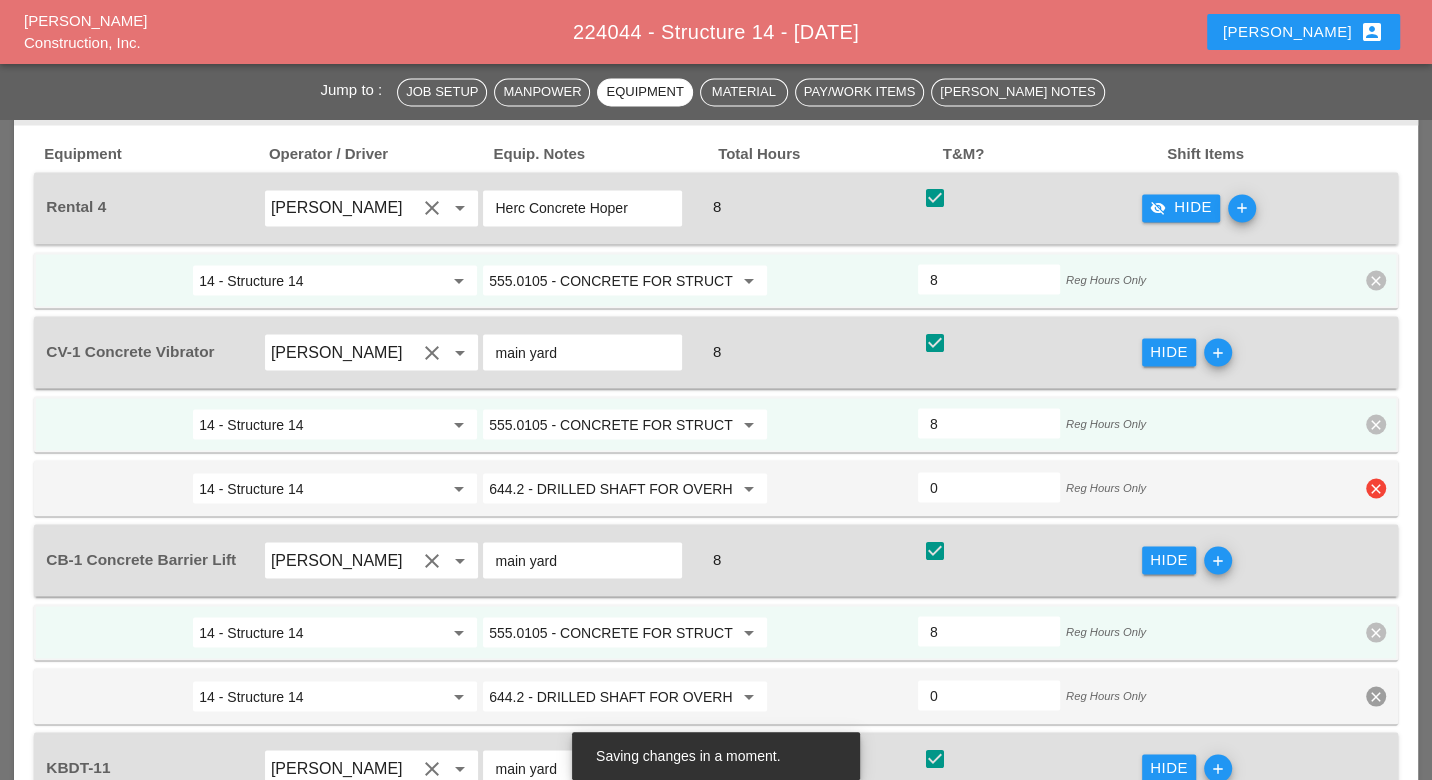 click on "clear" at bounding box center (1376, 488) 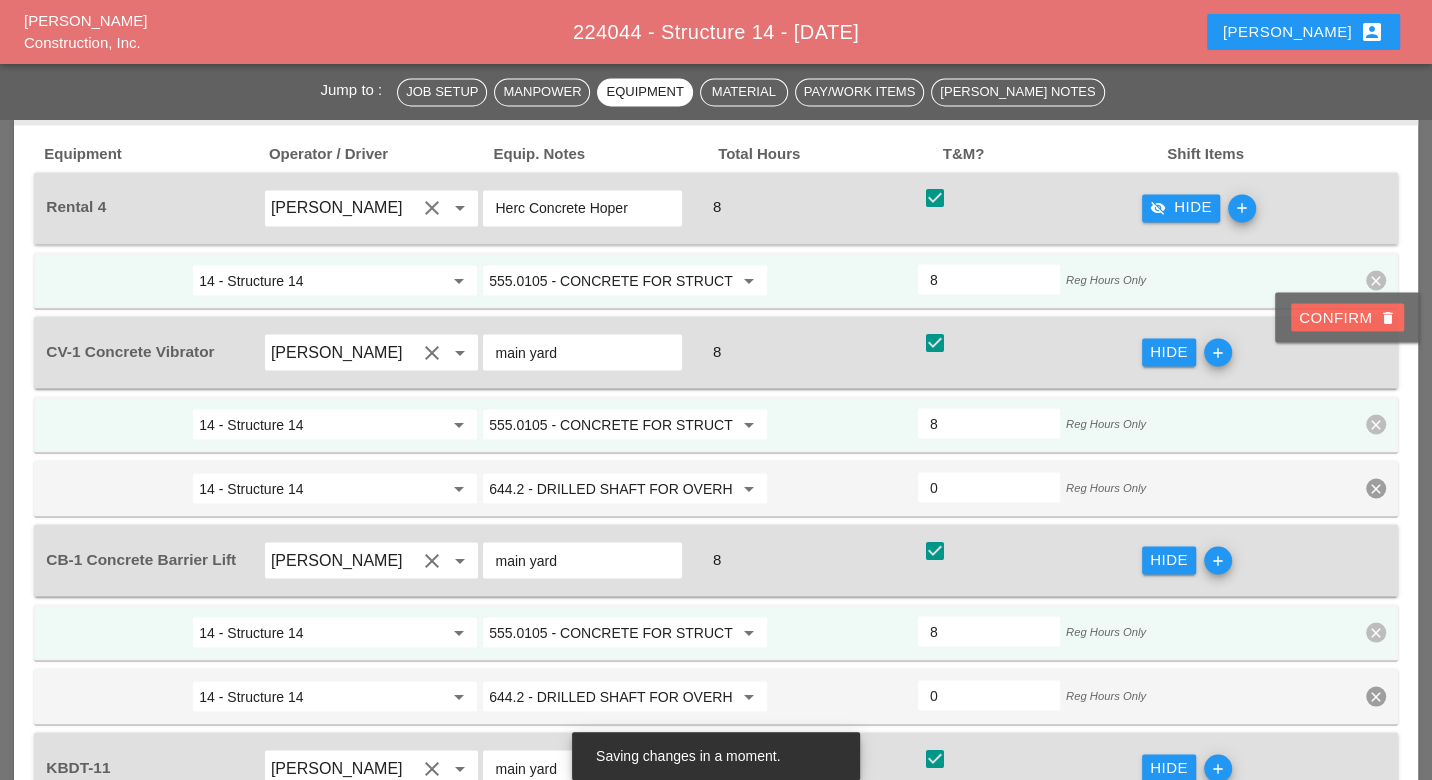 click on "Confirm delete" at bounding box center (1347, 317) 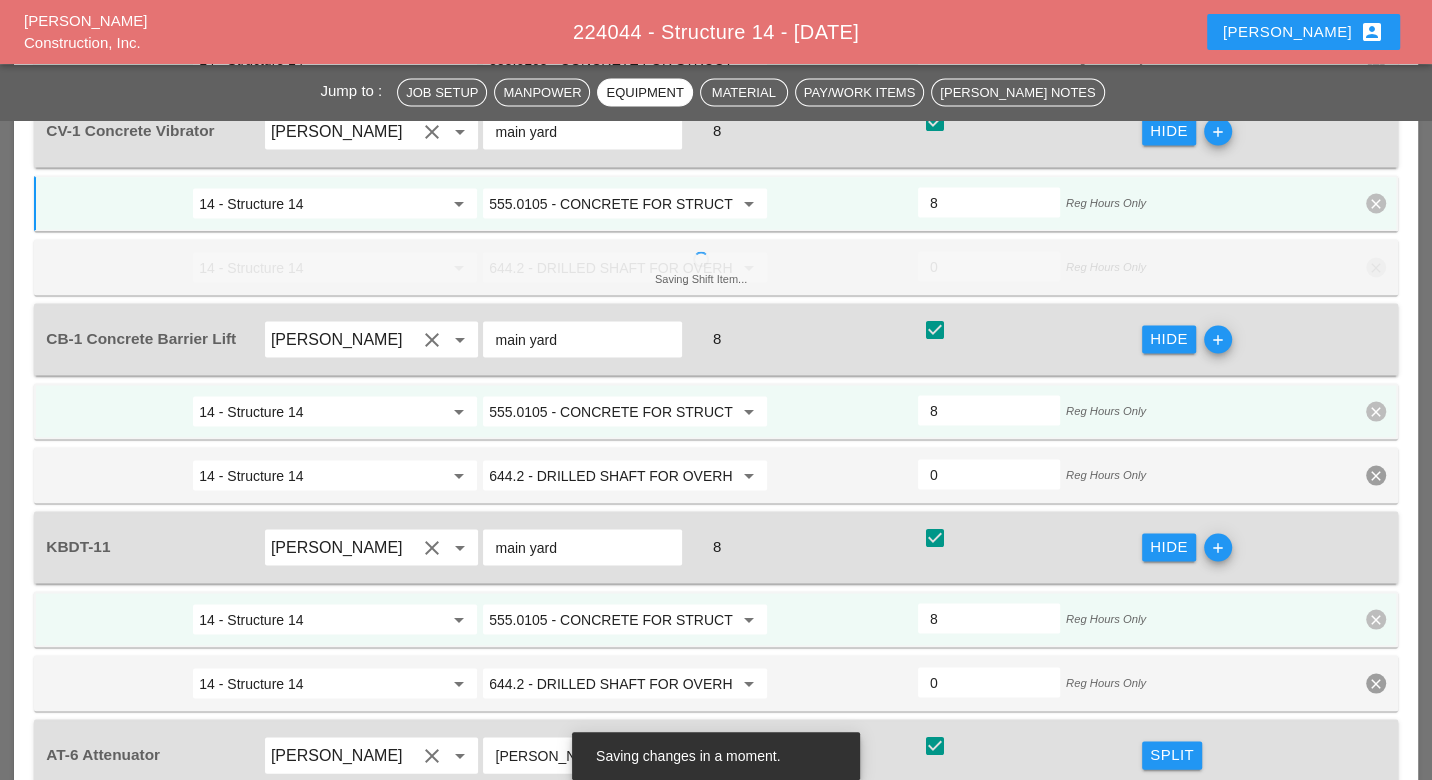 scroll, scrollTop: 2775, scrollLeft: 0, axis: vertical 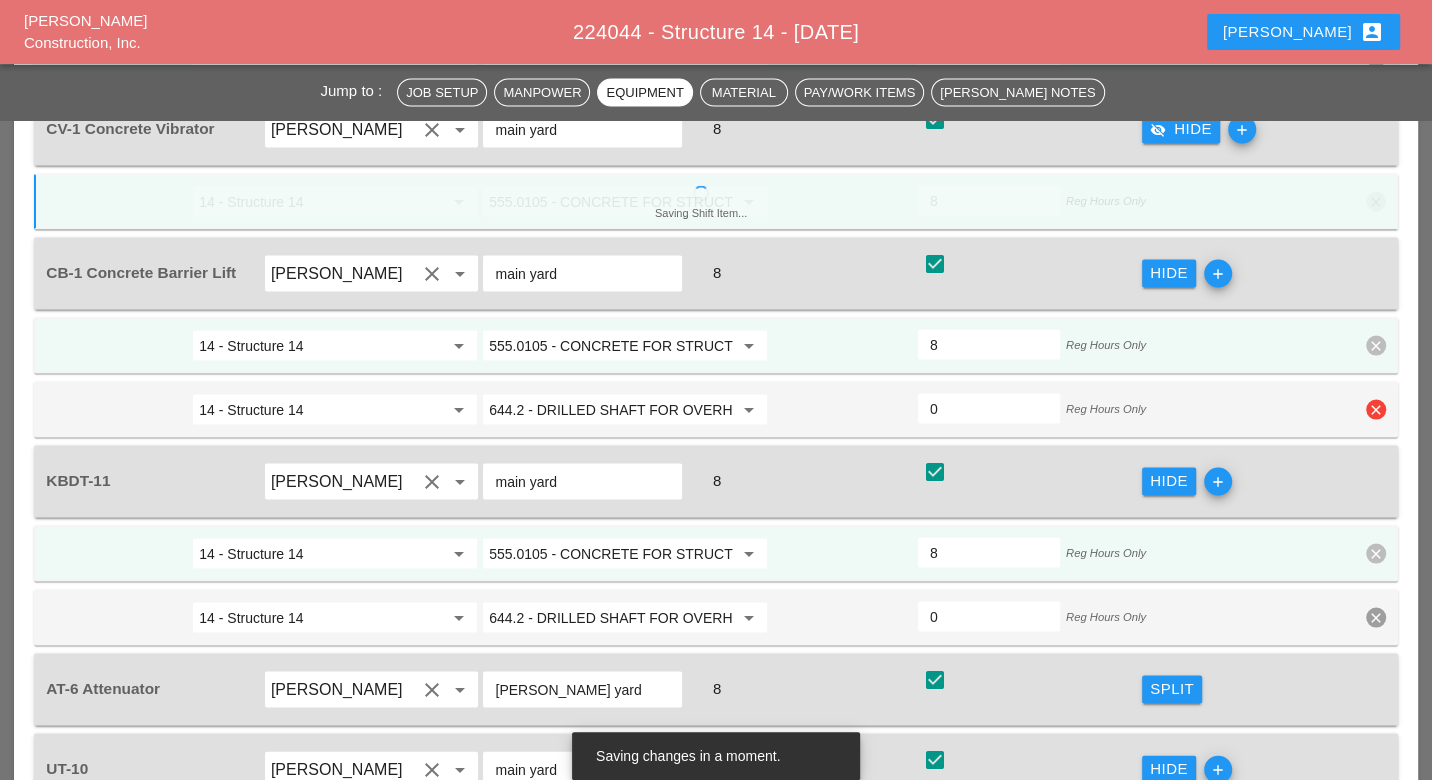 click on "clear" at bounding box center (1376, 409) 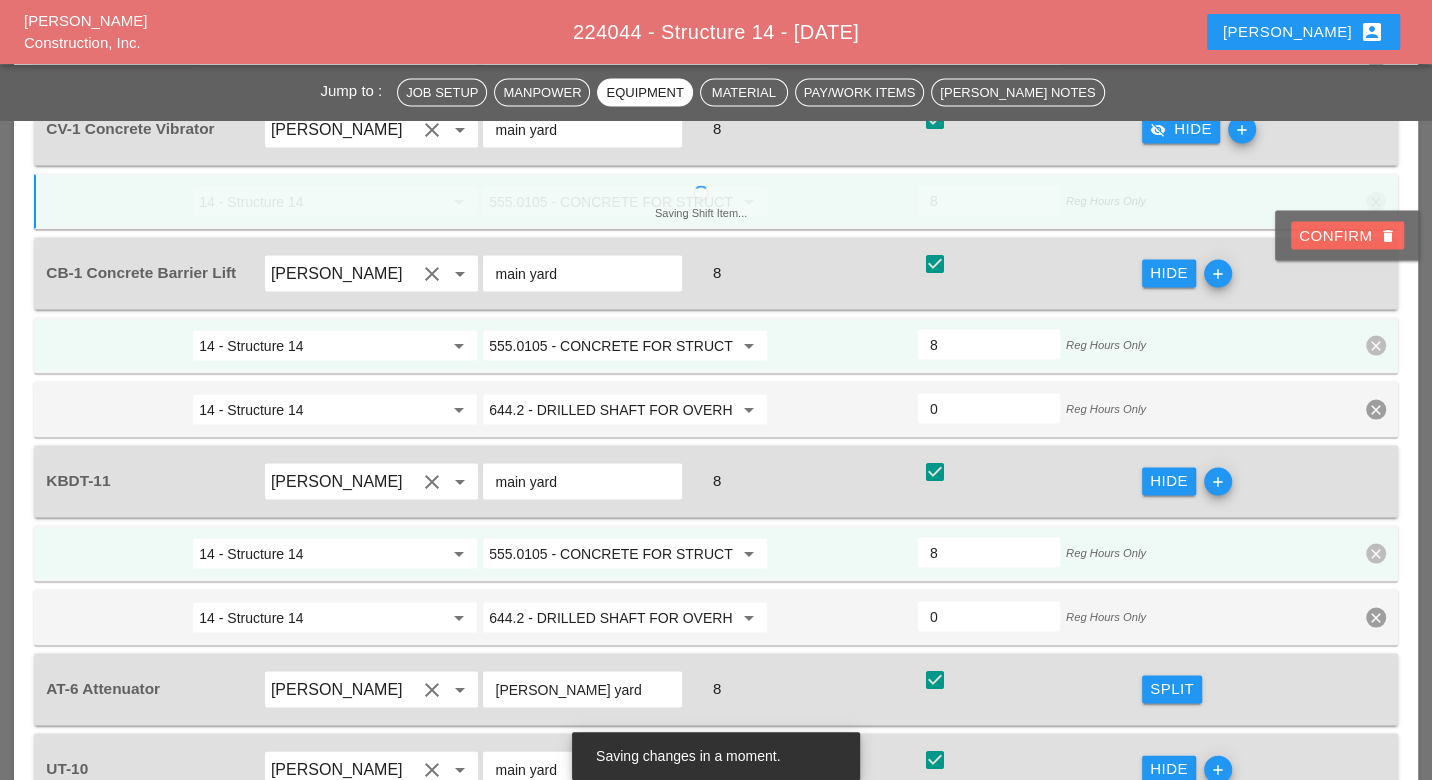 click on "Confirm delete" at bounding box center [1347, 235] 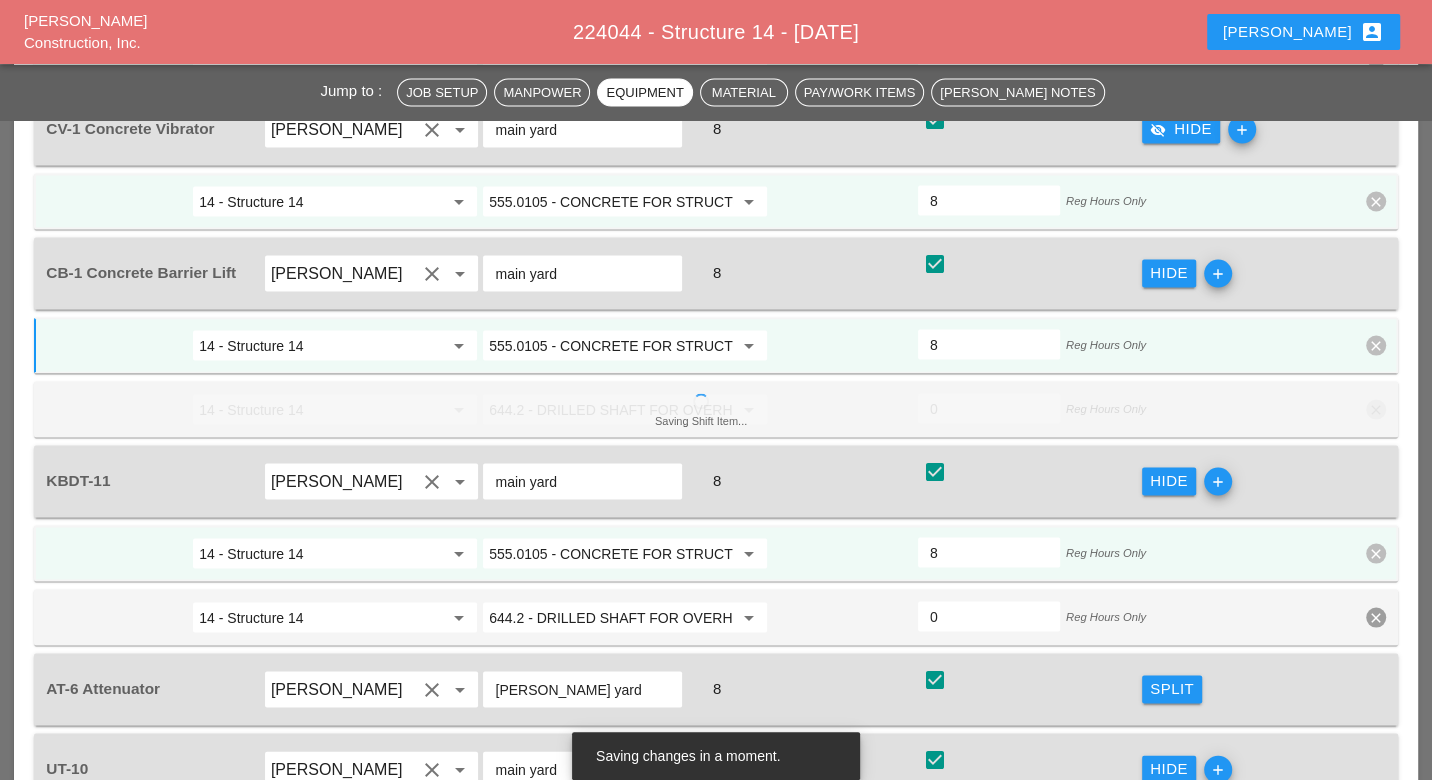 scroll, scrollTop: 2997, scrollLeft: 0, axis: vertical 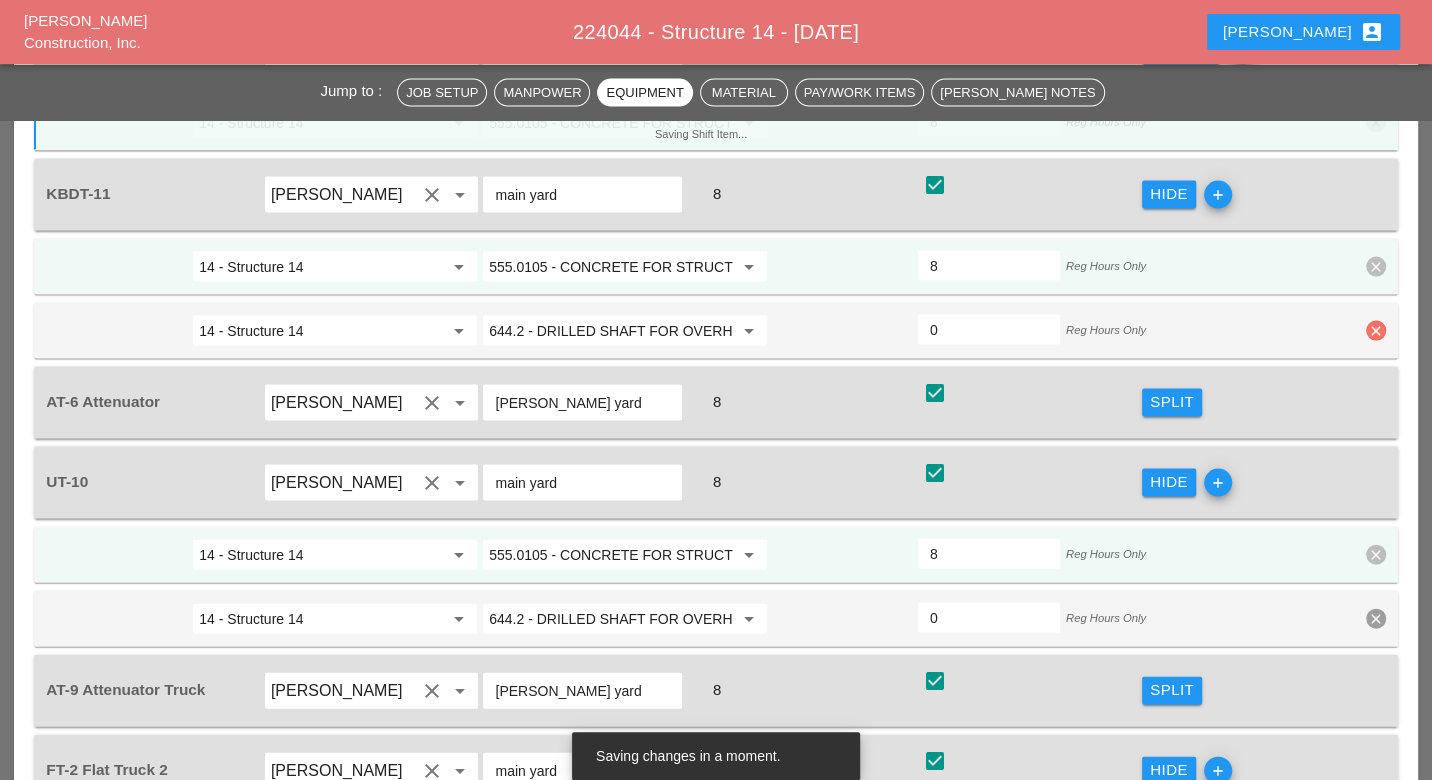 click on "clear" at bounding box center (1376, 331) 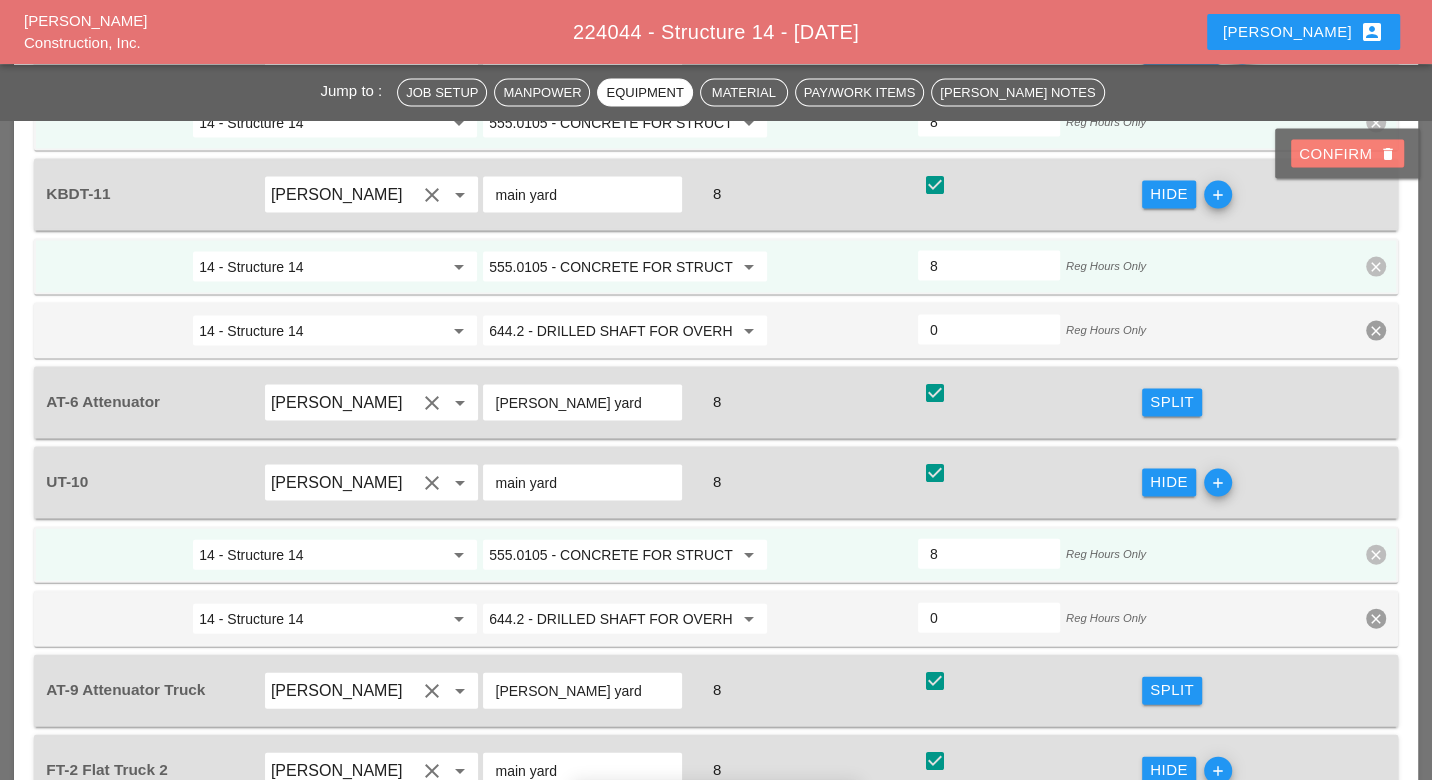 click on "Confirm delete" at bounding box center (1347, 154) 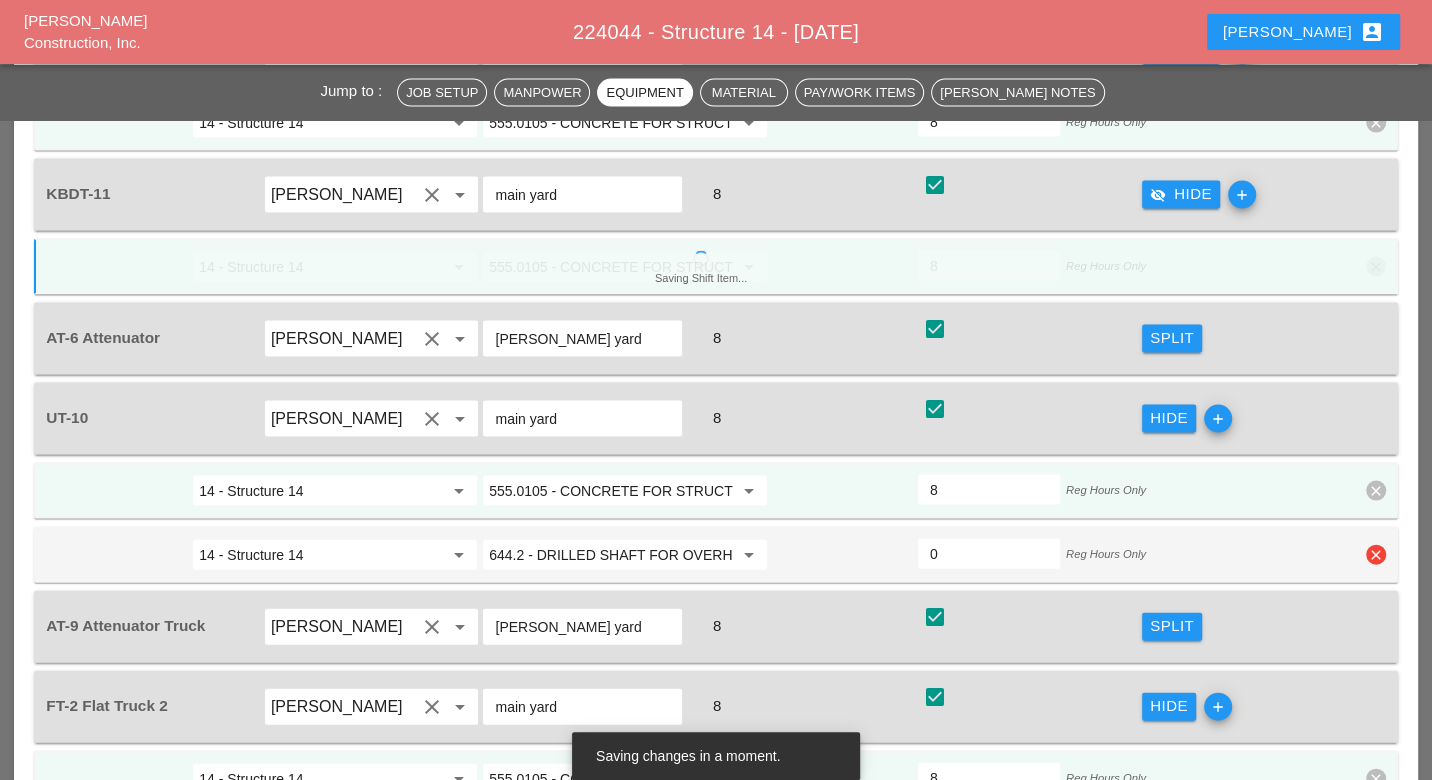 click on "clear" at bounding box center [1376, 555] 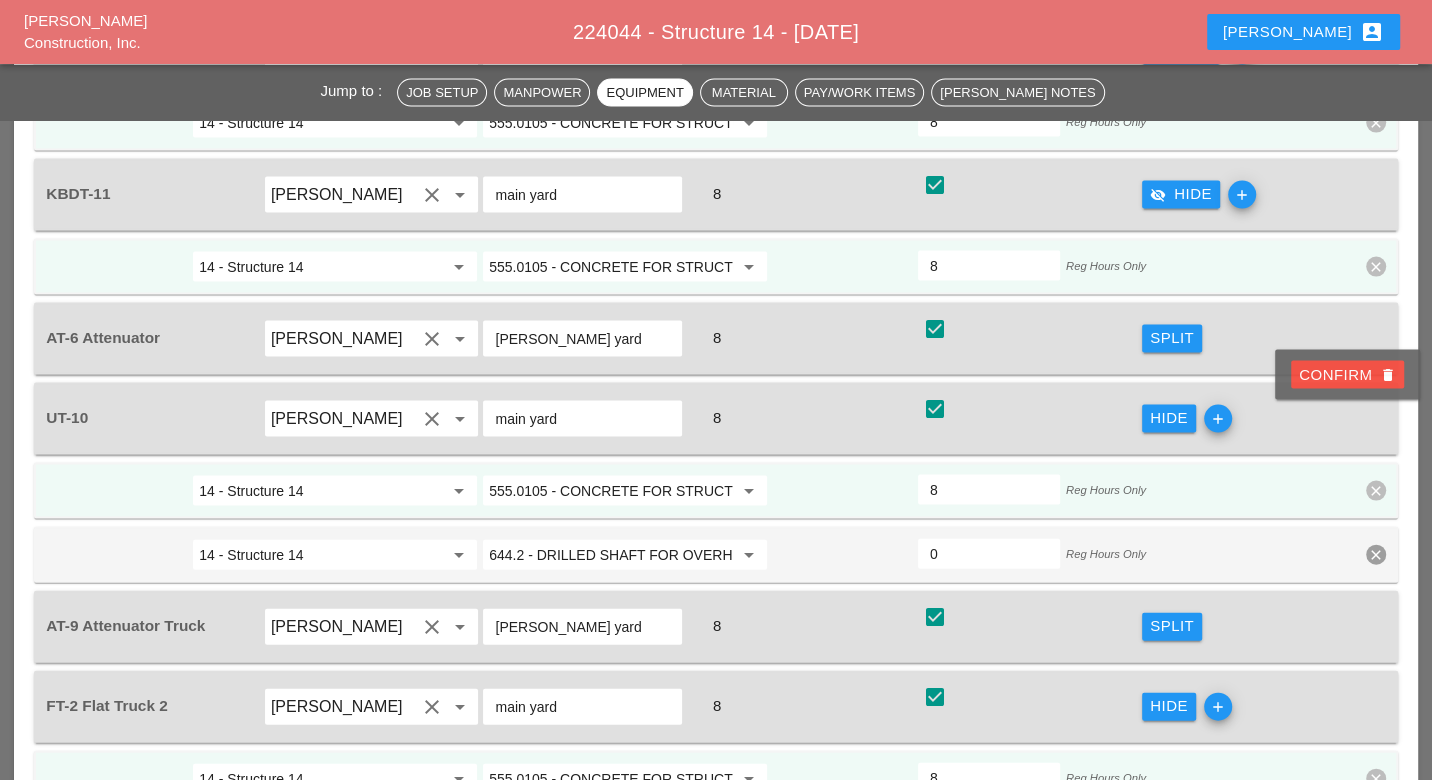 click on "Confirm delete" at bounding box center (1347, 375) 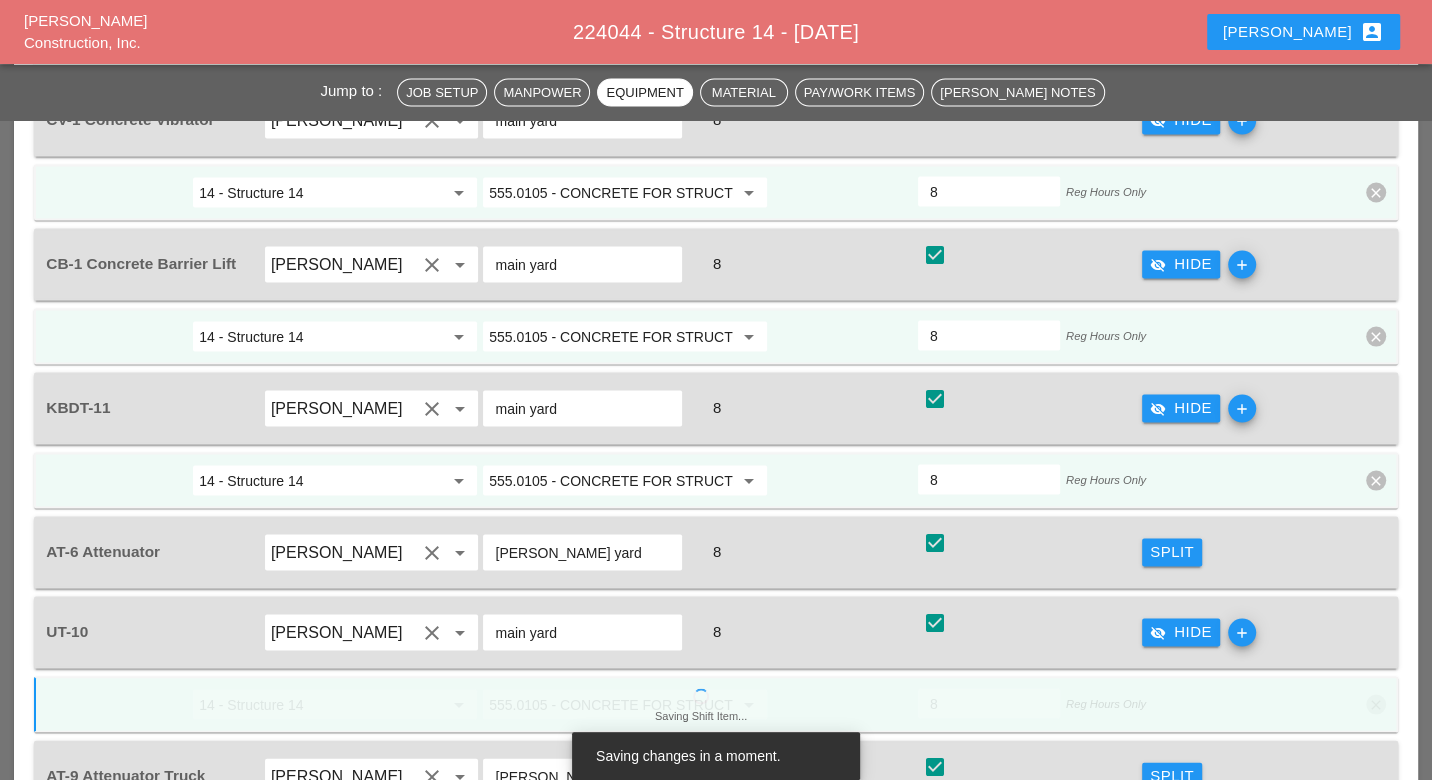 scroll, scrollTop: 2775, scrollLeft: 0, axis: vertical 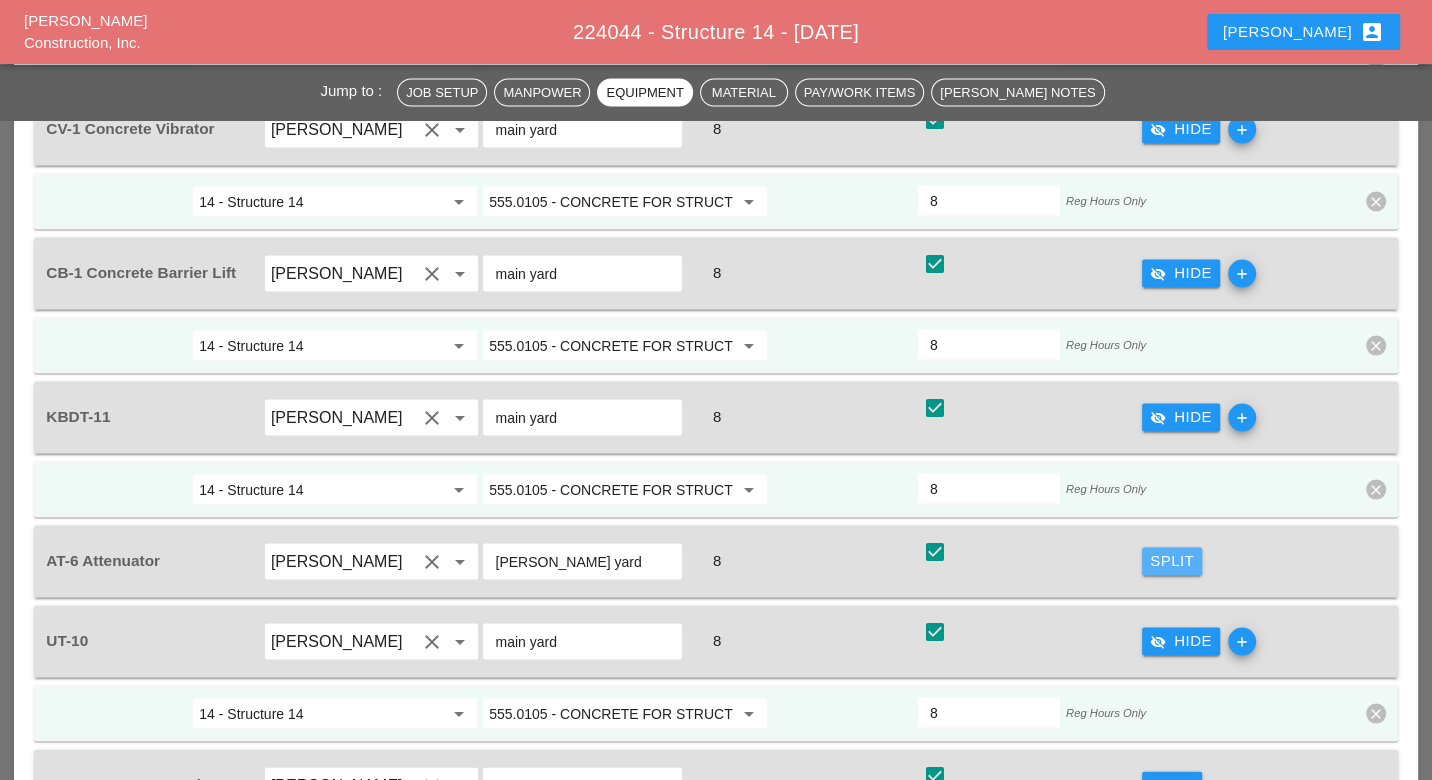 click on "Split" at bounding box center [1172, 560] 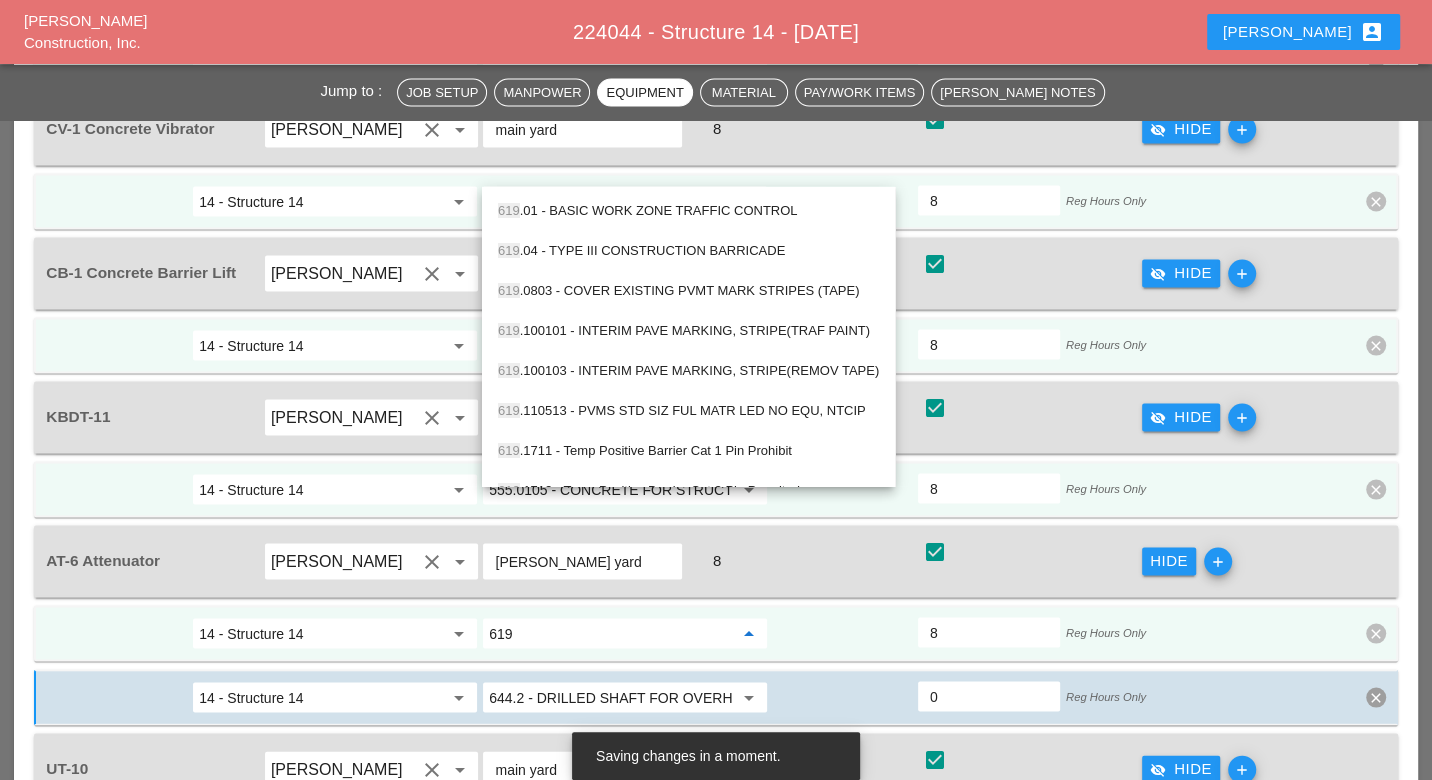 drag, startPoint x: 609, startPoint y: 203, endPoint x: 665, endPoint y: 416, distance: 220.23851 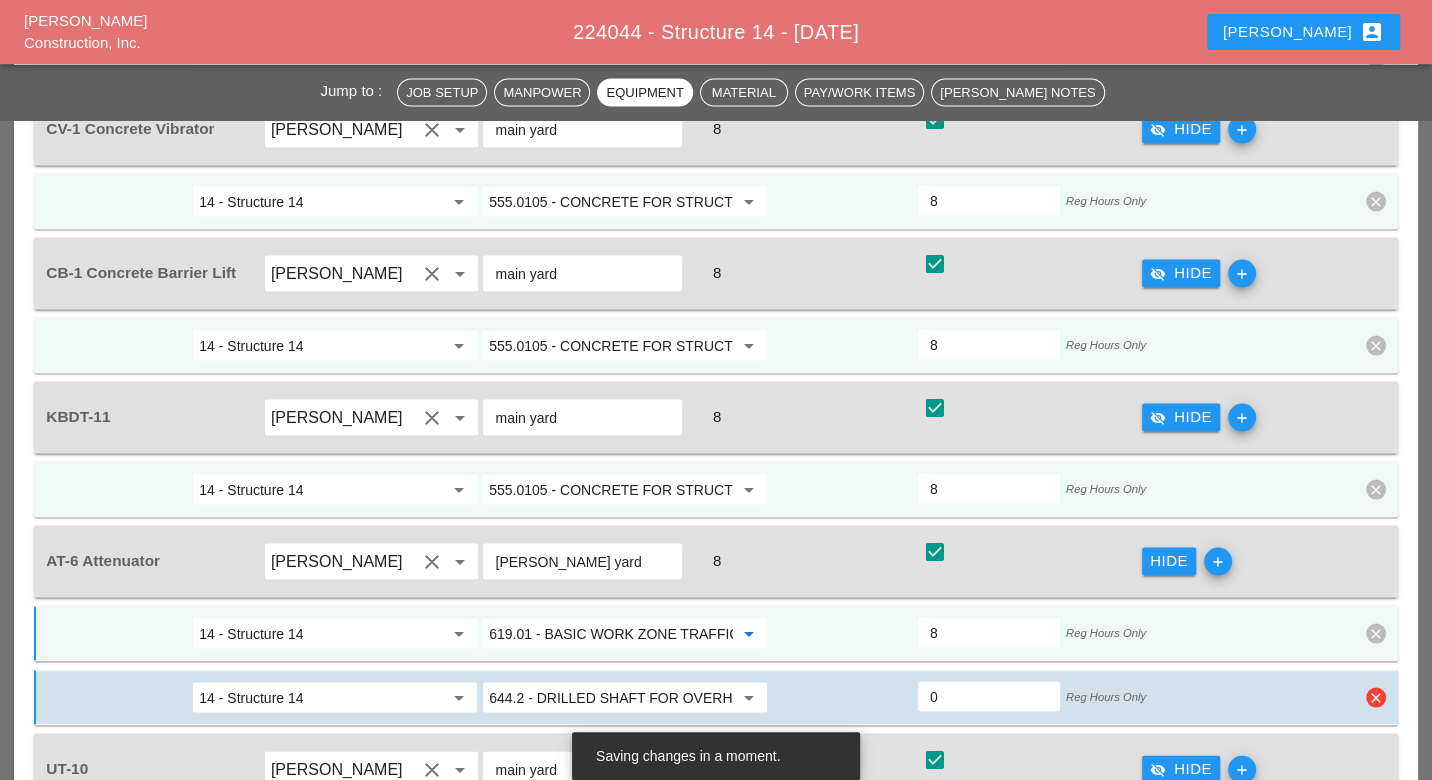 type on "619.01 - BASIC WORK ZONE TRAFFIC CONTROL" 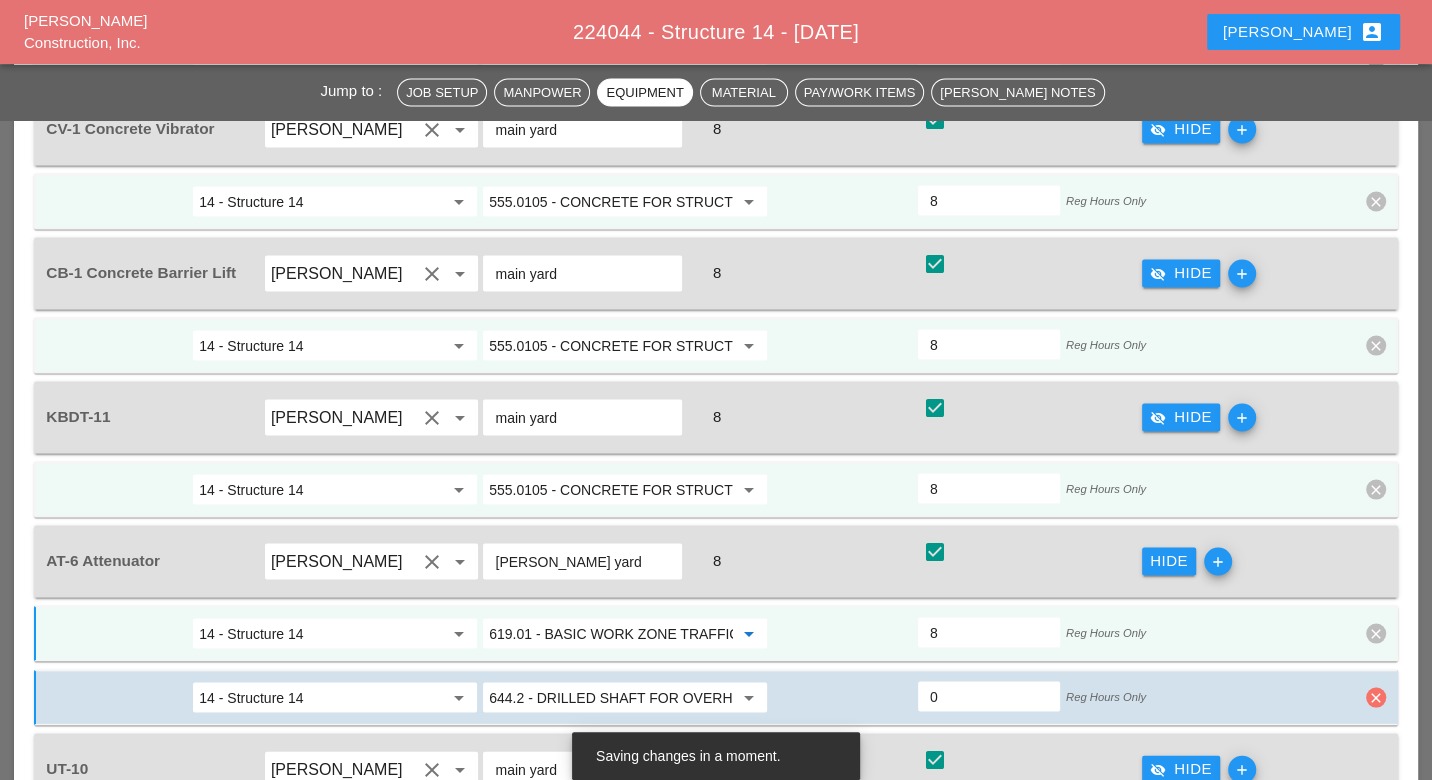 click on "clear" at bounding box center [1376, 697] 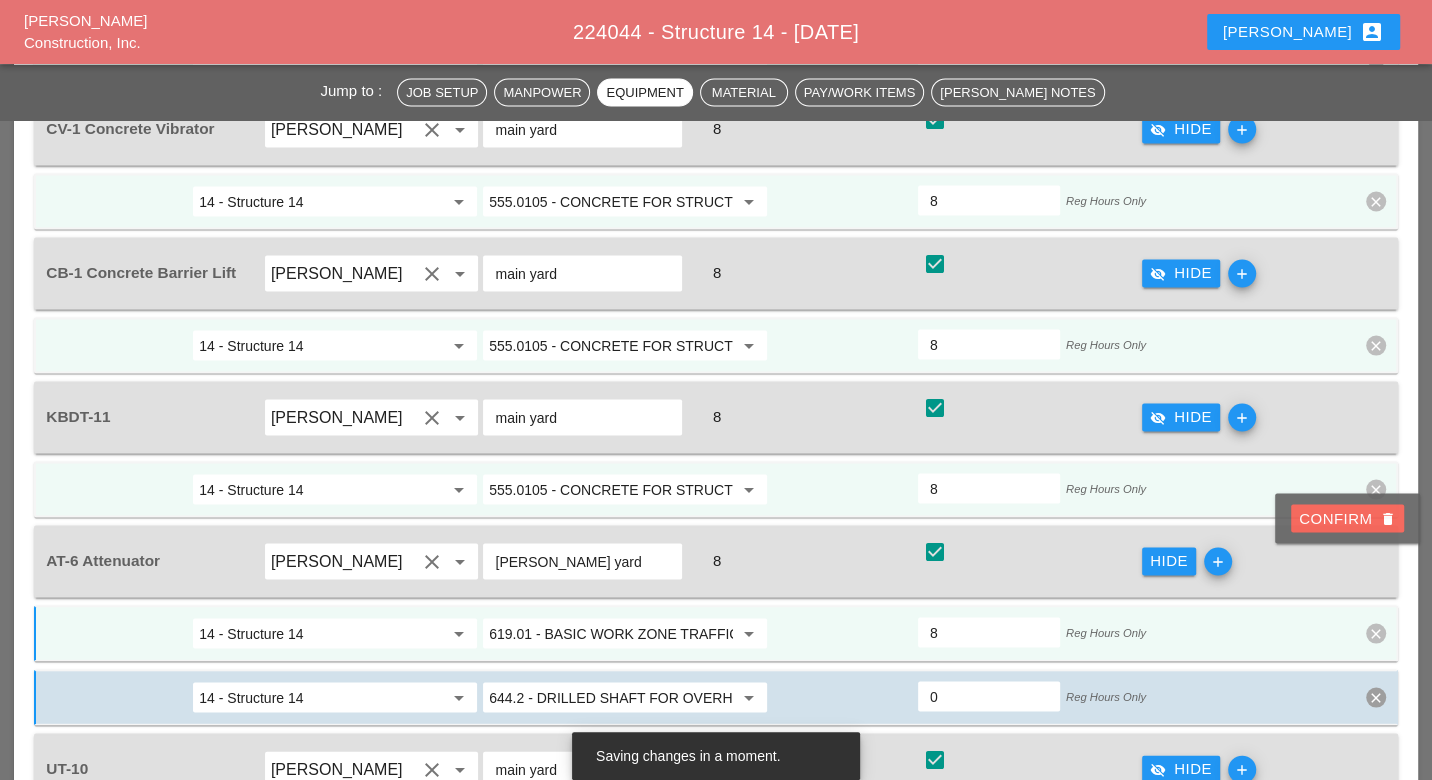 drag, startPoint x: 1371, startPoint y: 527, endPoint x: 1093, endPoint y: 516, distance: 278.21753 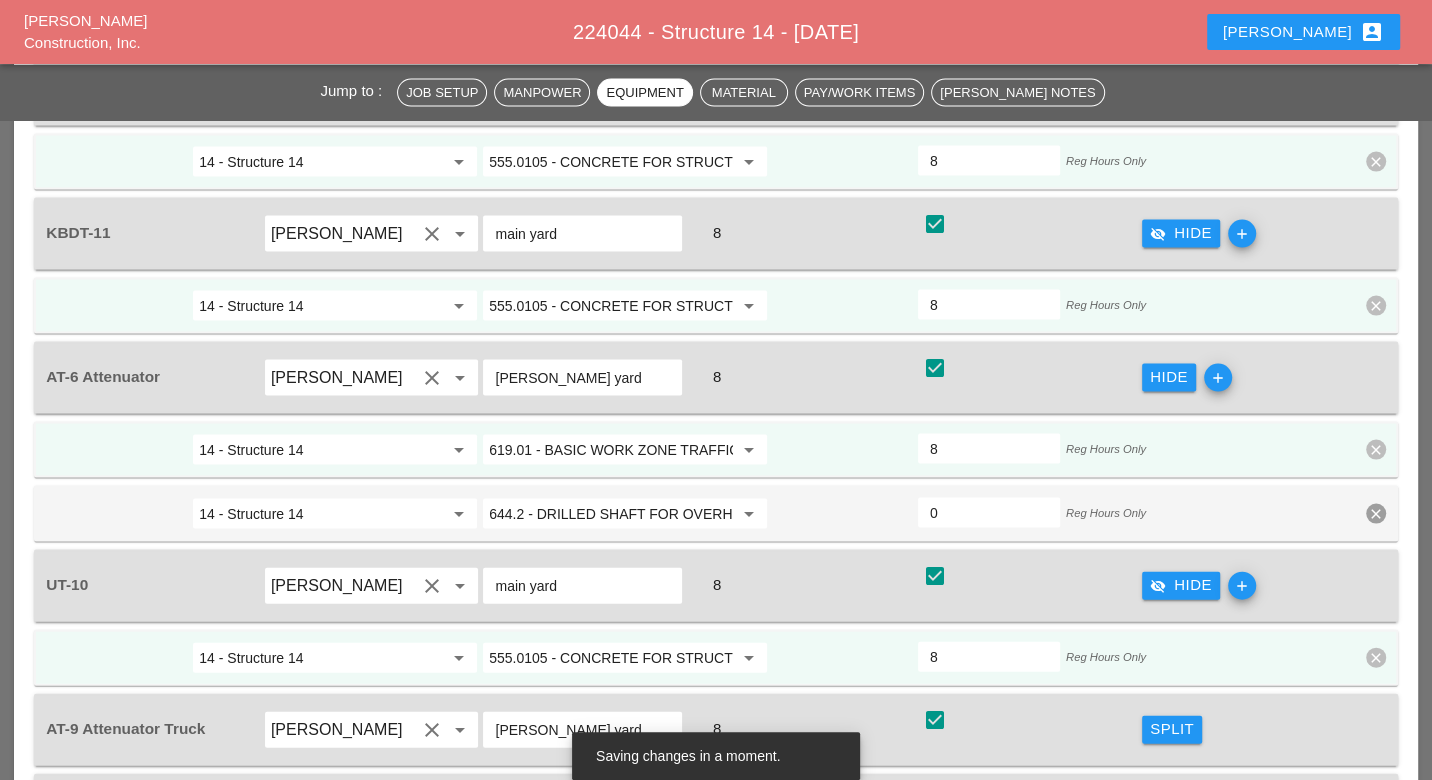 scroll, scrollTop: 3108, scrollLeft: 0, axis: vertical 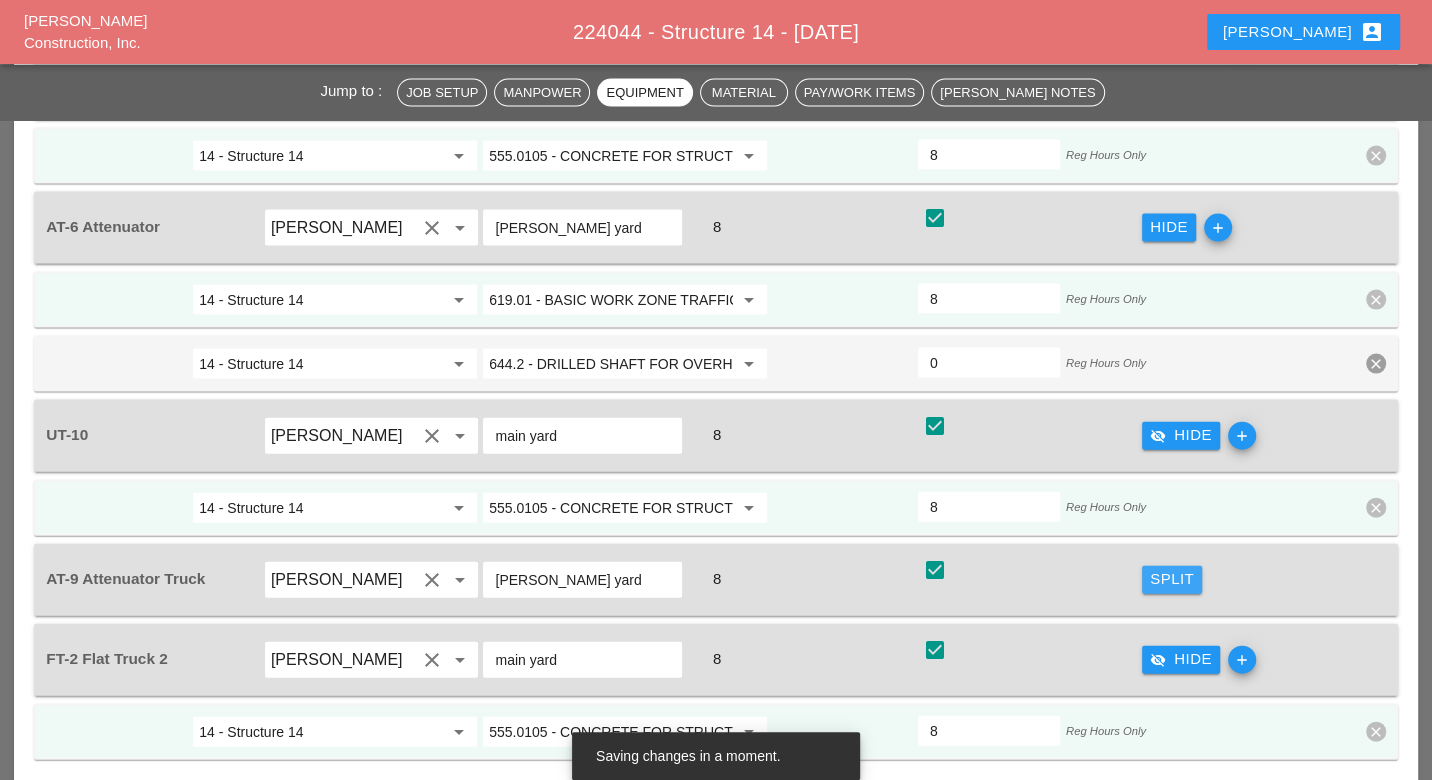 drag, startPoint x: 1167, startPoint y: 445, endPoint x: 1131, endPoint y: 460, distance: 39 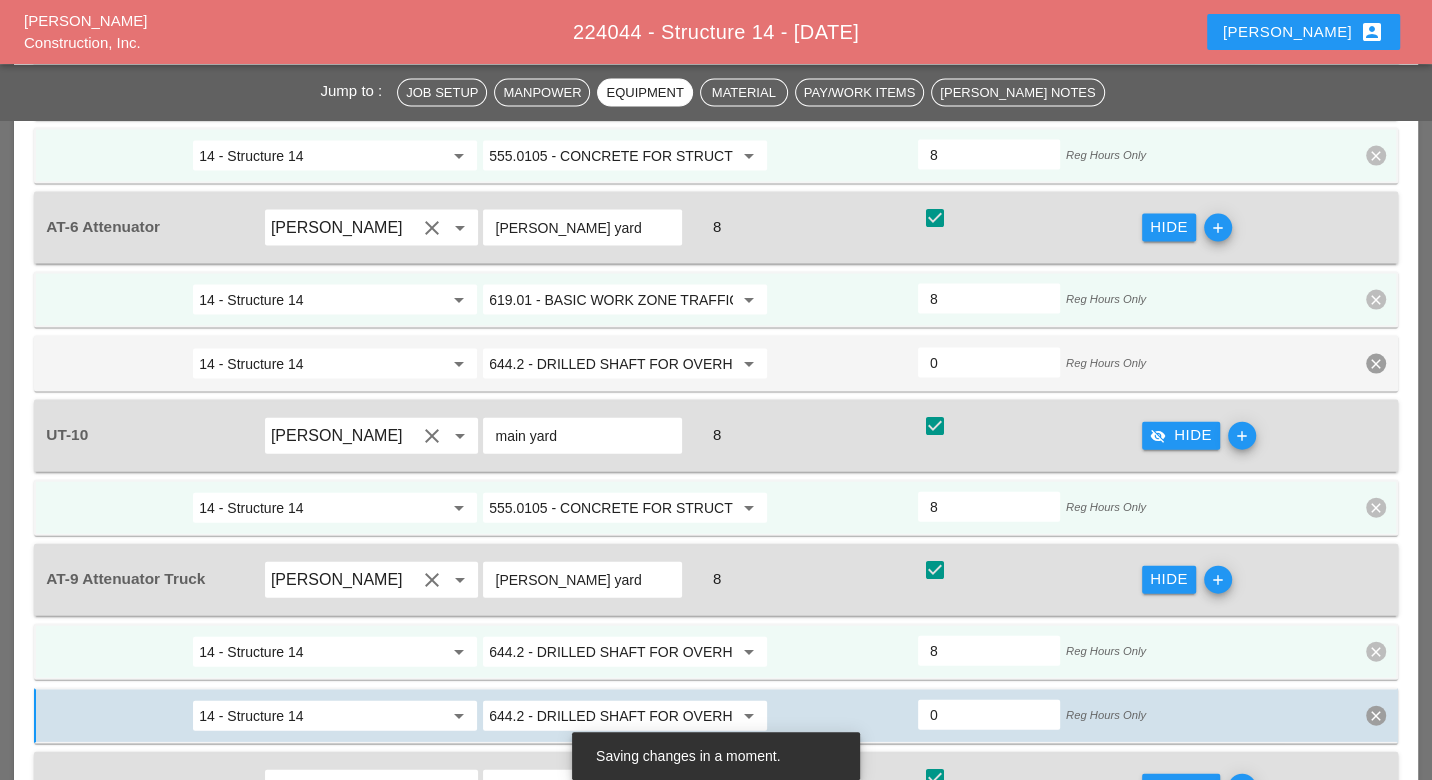 click on "644.2 - DRILLED SHAFT FOR OVERHEAD SIGN STRUCTUR" at bounding box center [611, 652] 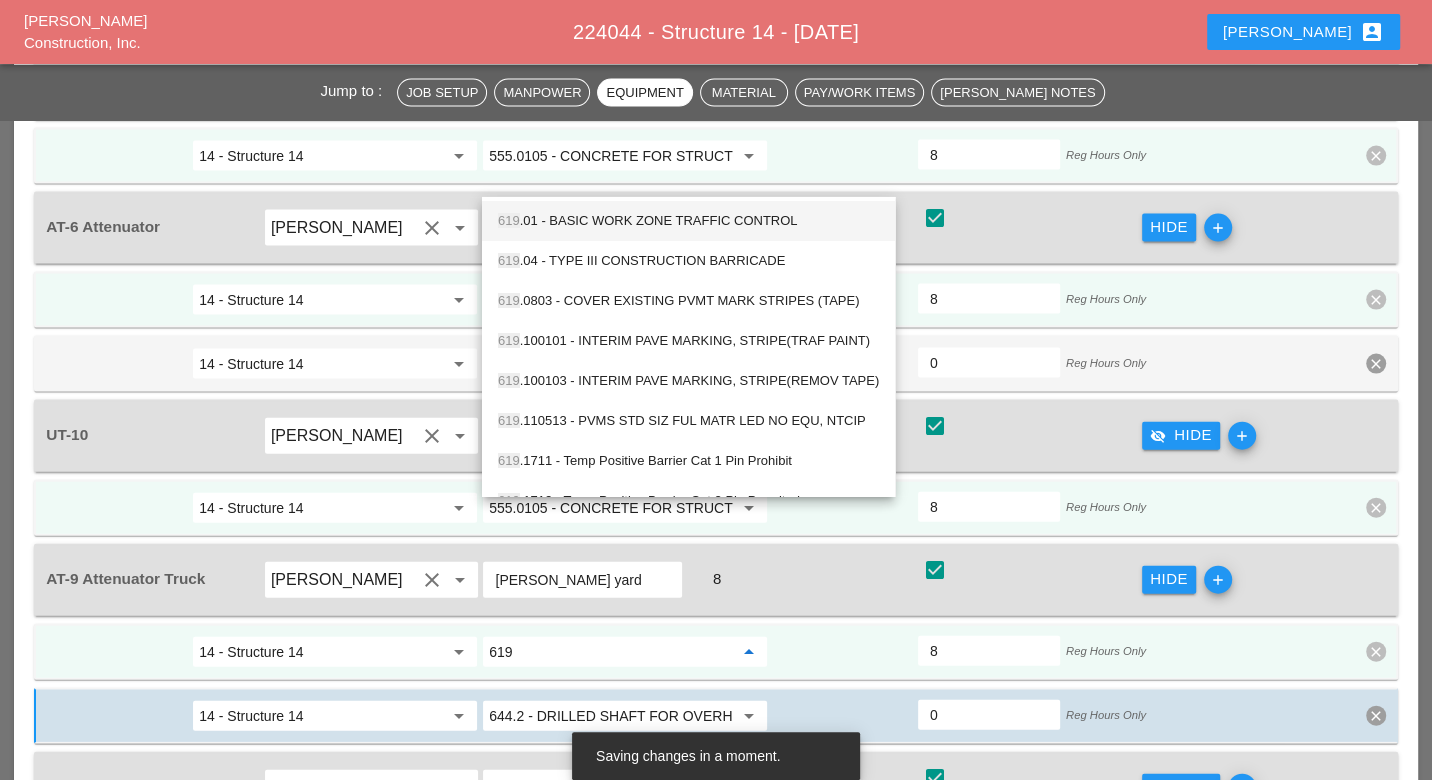 click on "619 .01 - BASIC WORK ZONE TRAFFIC CONTROL" at bounding box center (688, 221) 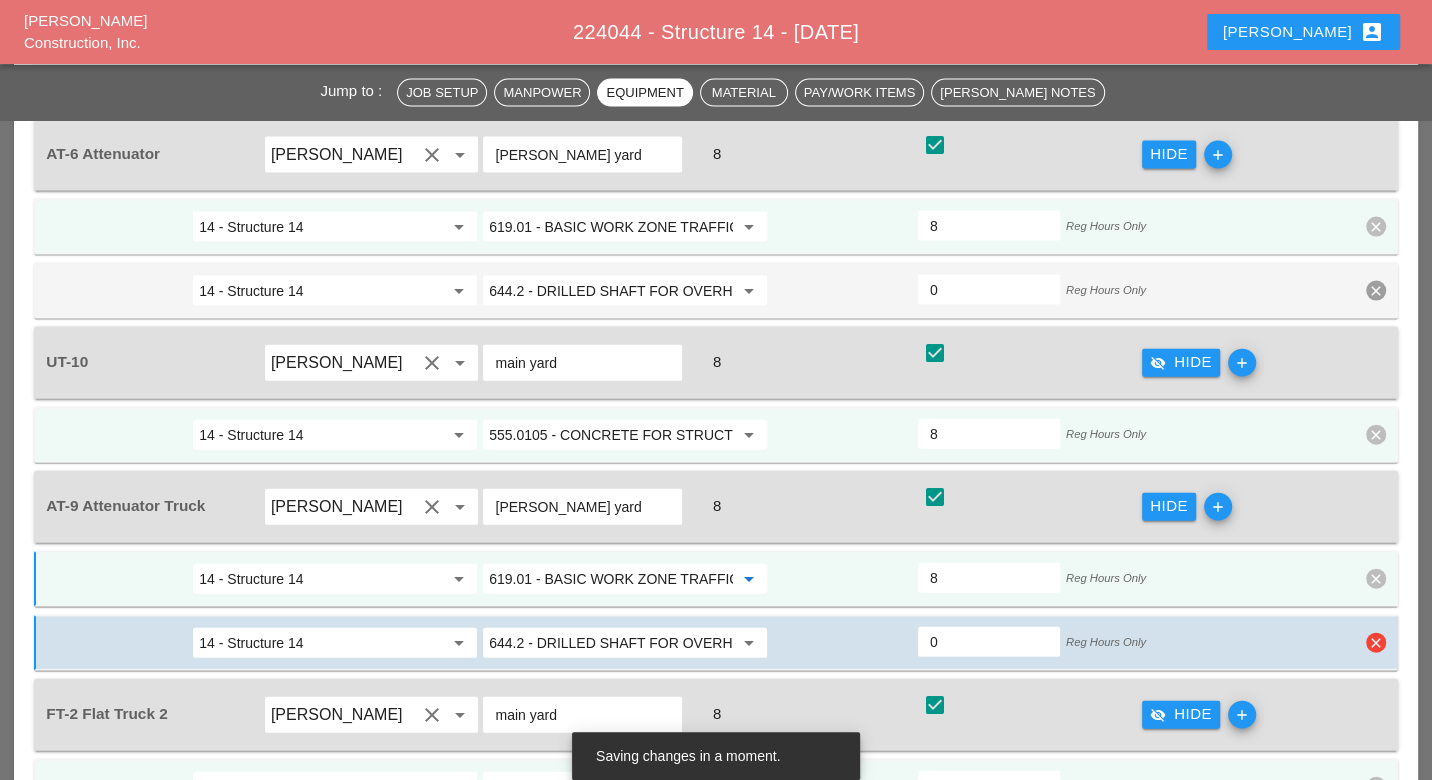 scroll, scrollTop: 3219, scrollLeft: 0, axis: vertical 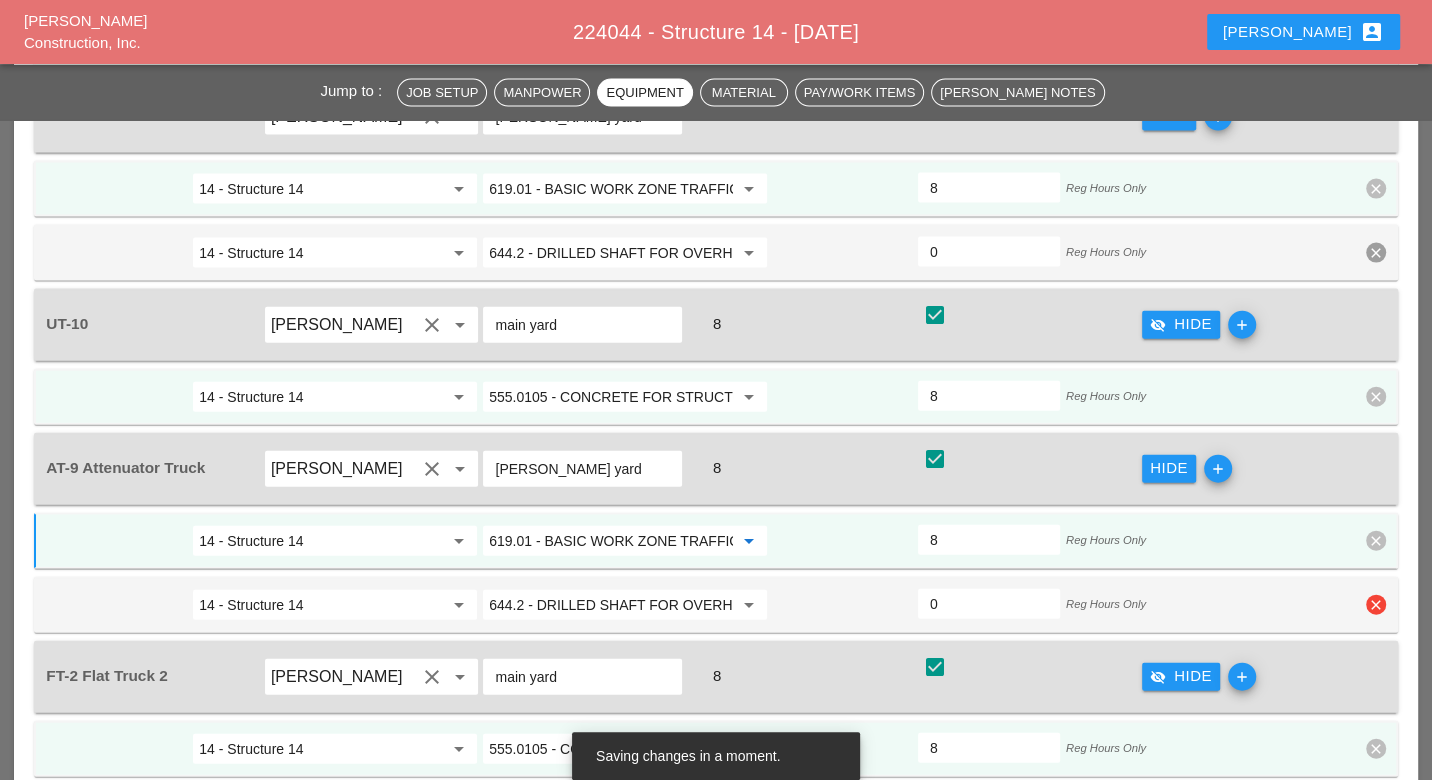 type on "619.01 - BASIC WORK ZONE TRAFFIC CONTROL" 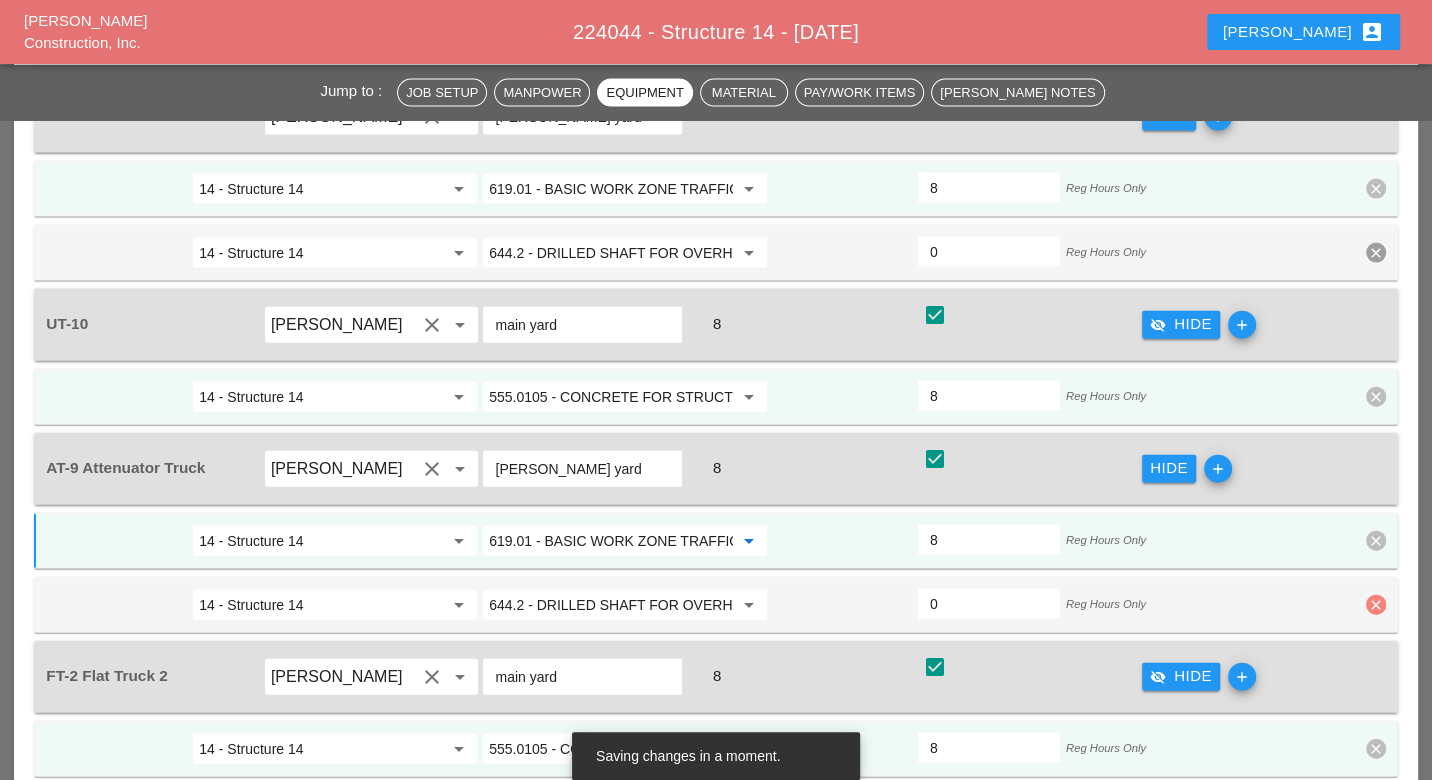 click on "clear" at bounding box center (1376, 605) 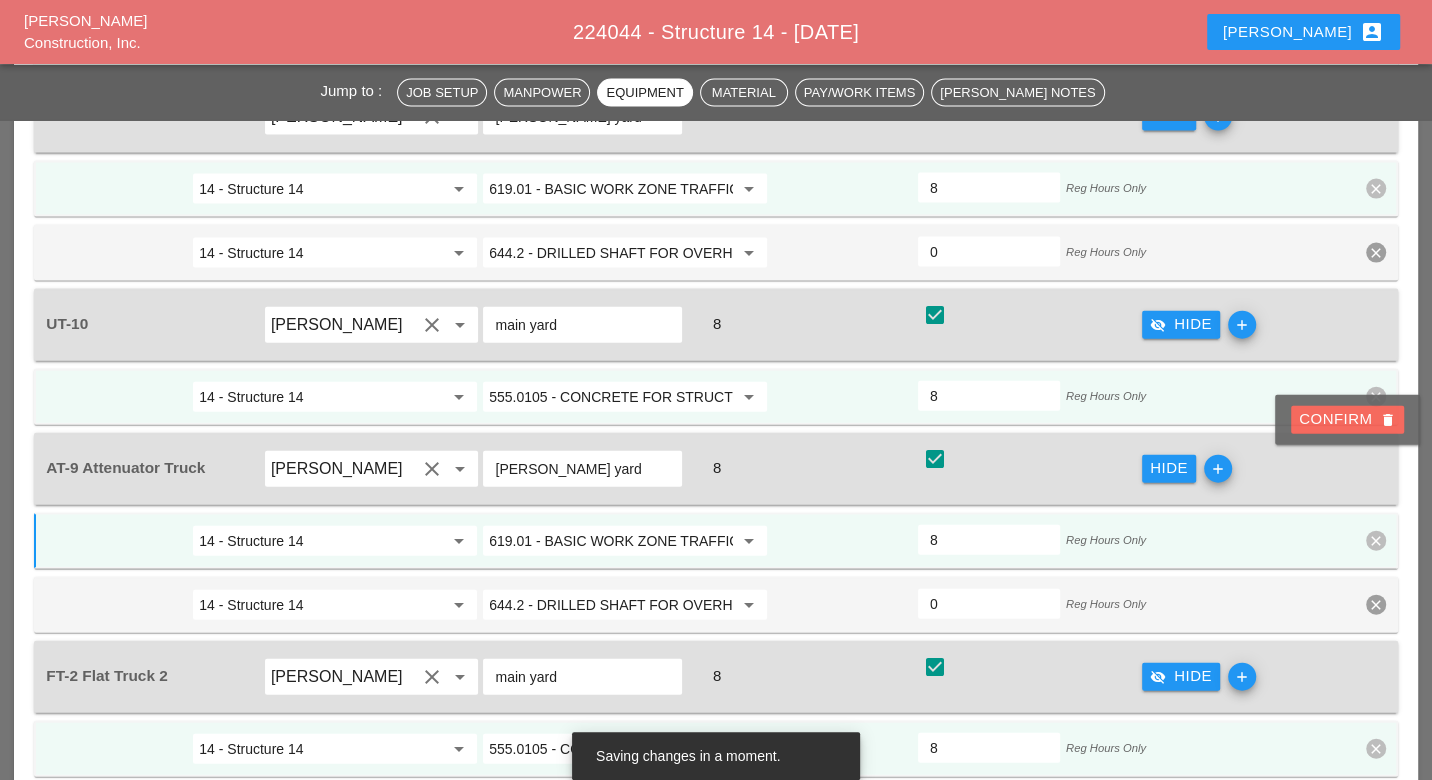 click on "Confirm delete" at bounding box center (1347, 419) 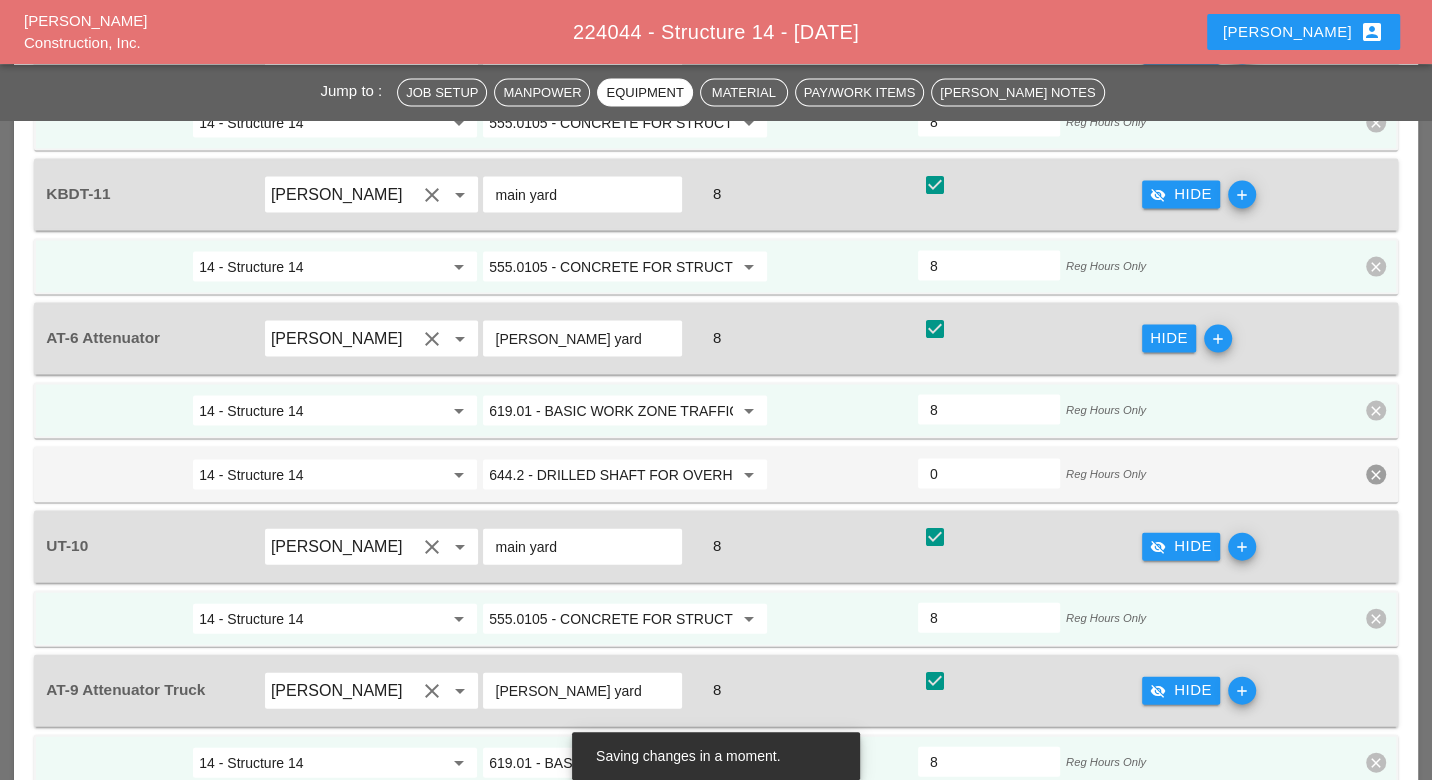 scroll, scrollTop: 2886, scrollLeft: 0, axis: vertical 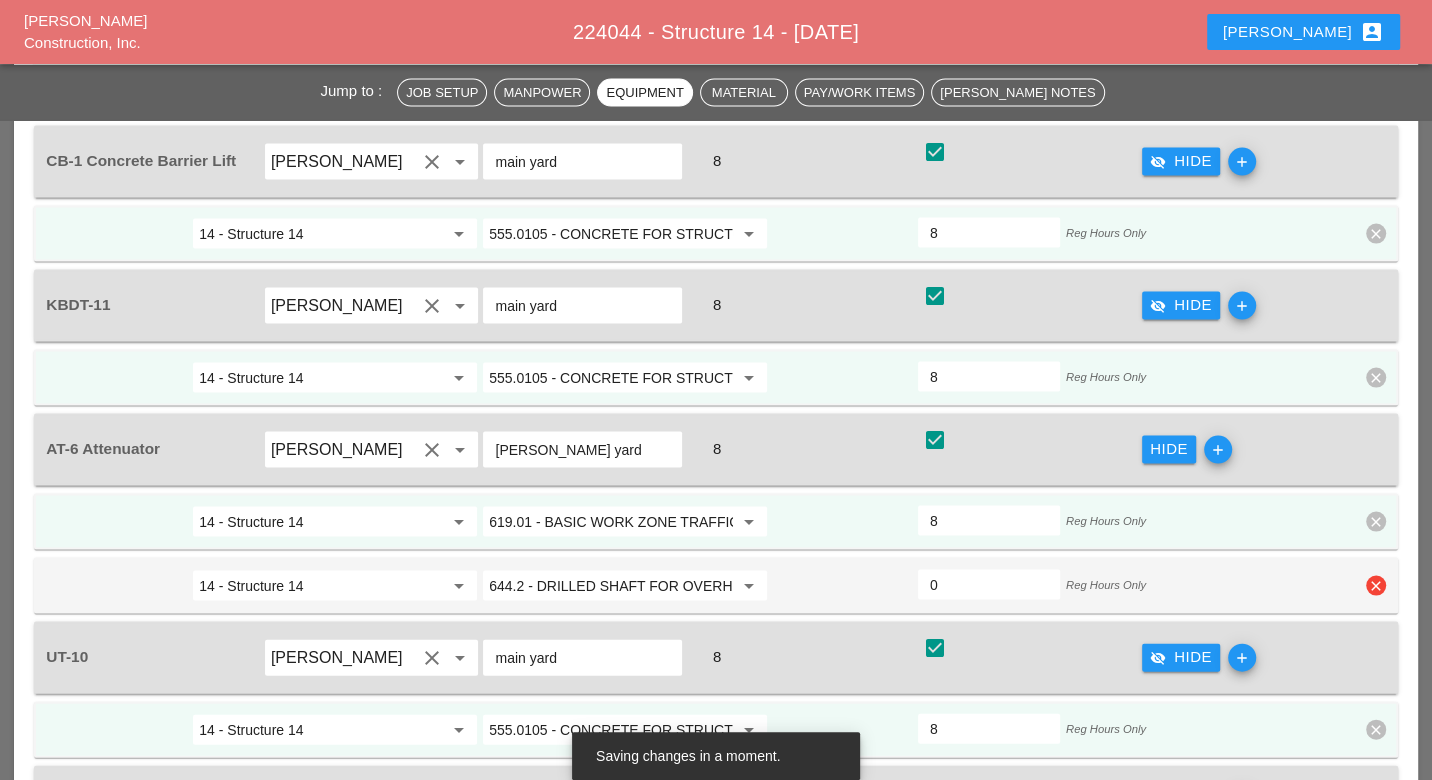 click on "clear" at bounding box center [1376, 586] 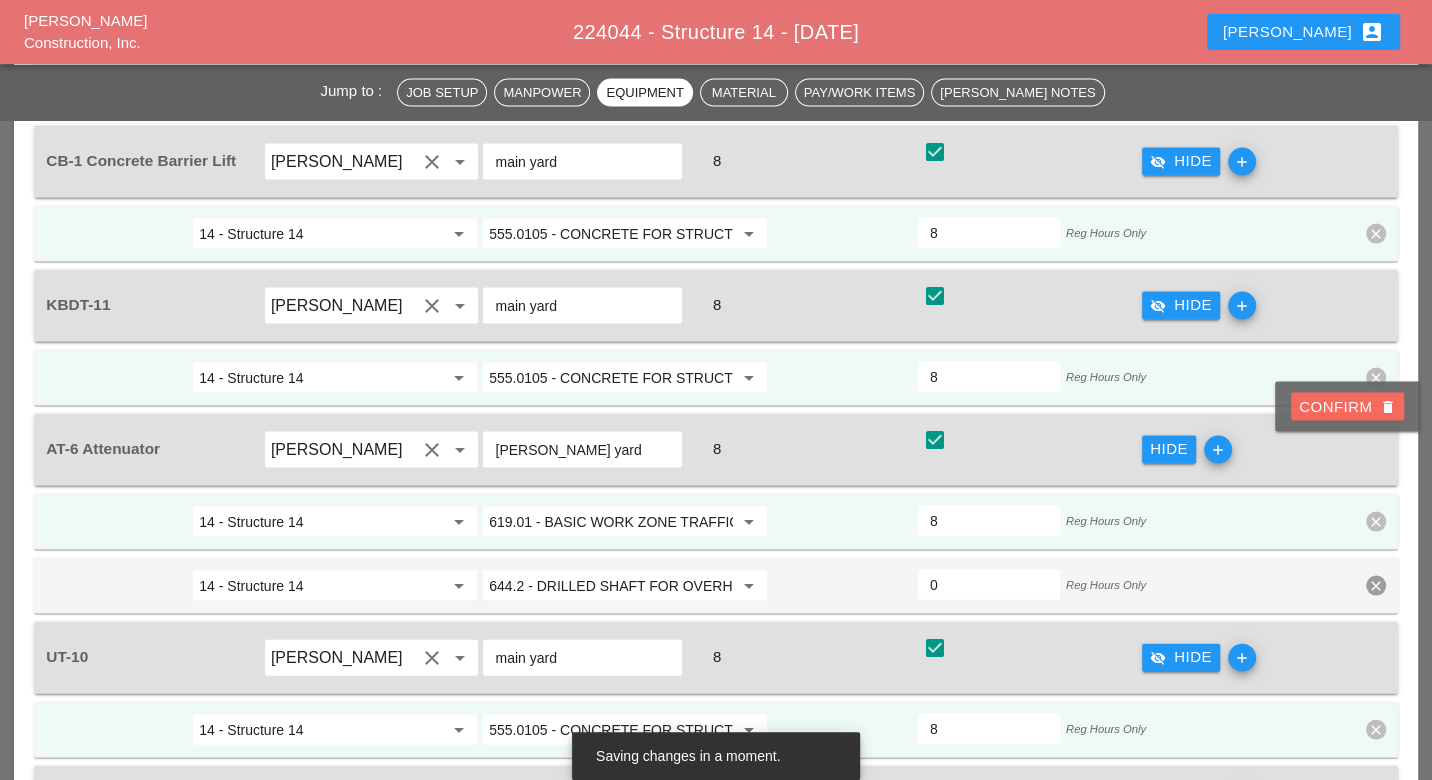 click on "Confirm delete" at bounding box center (1347, 407) 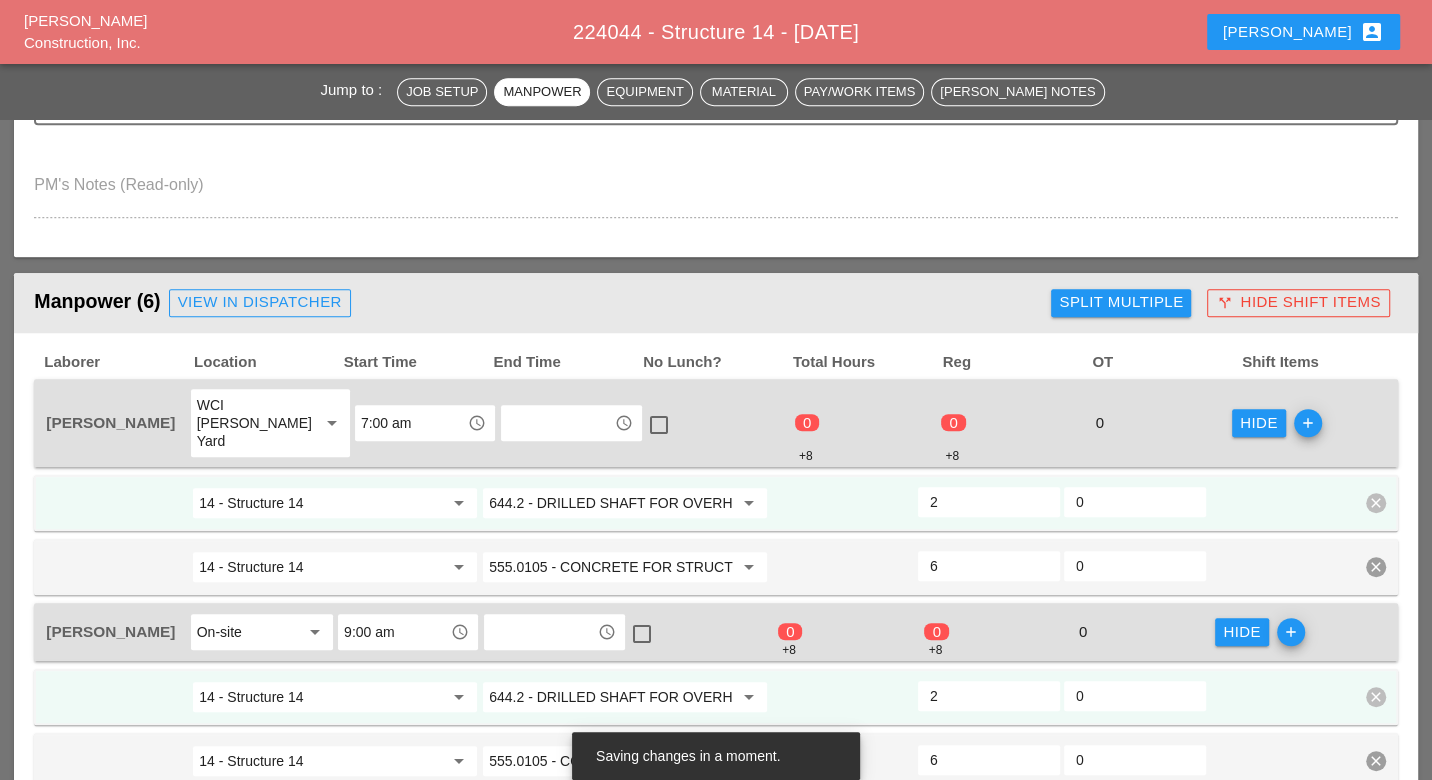 scroll, scrollTop: 886, scrollLeft: 0, axis: vertical 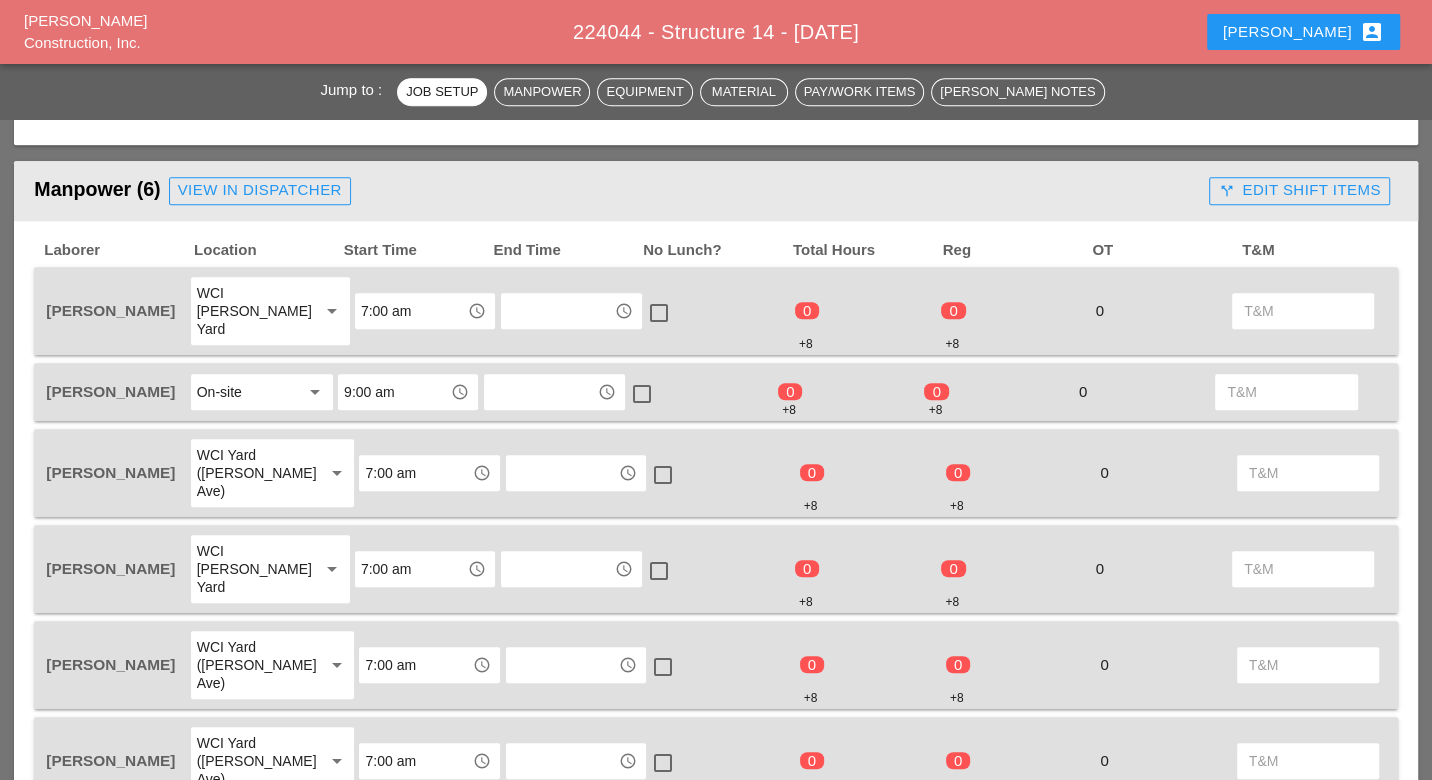 click on "call_split Edit Shift Items" at bounding box center (1299, 190) 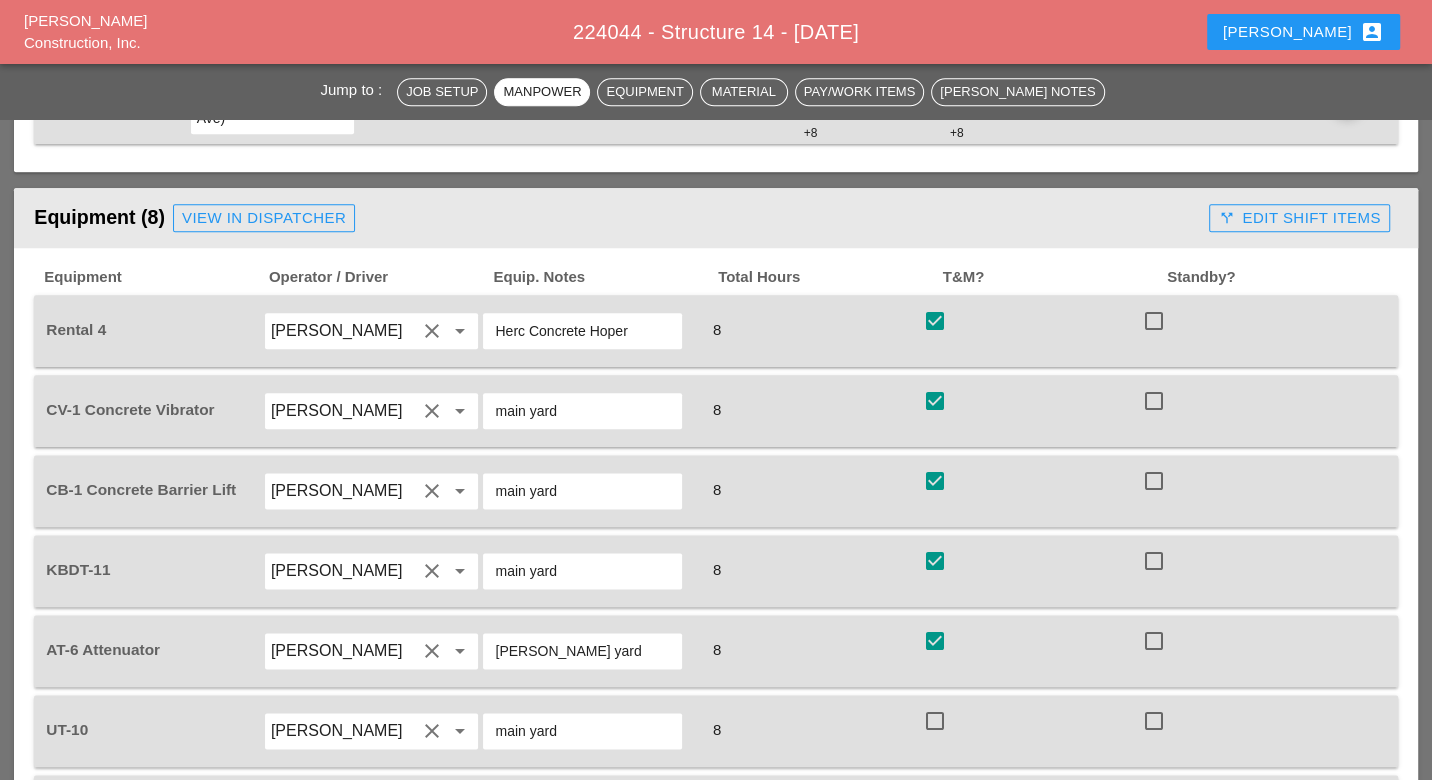 scroll, scrollTop: 1777, scrollLeft: 0, axis: vertical 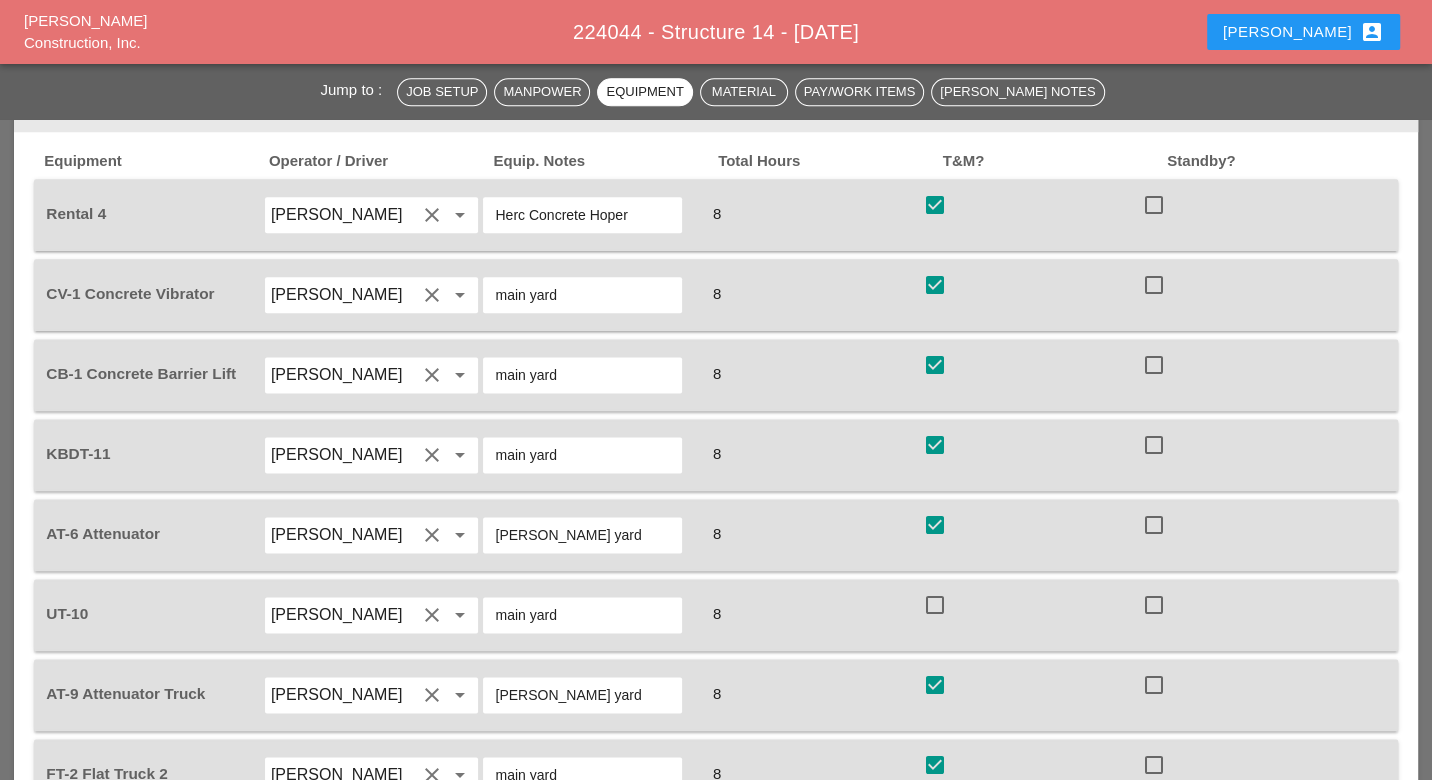 click at bounding box center (935, 605) 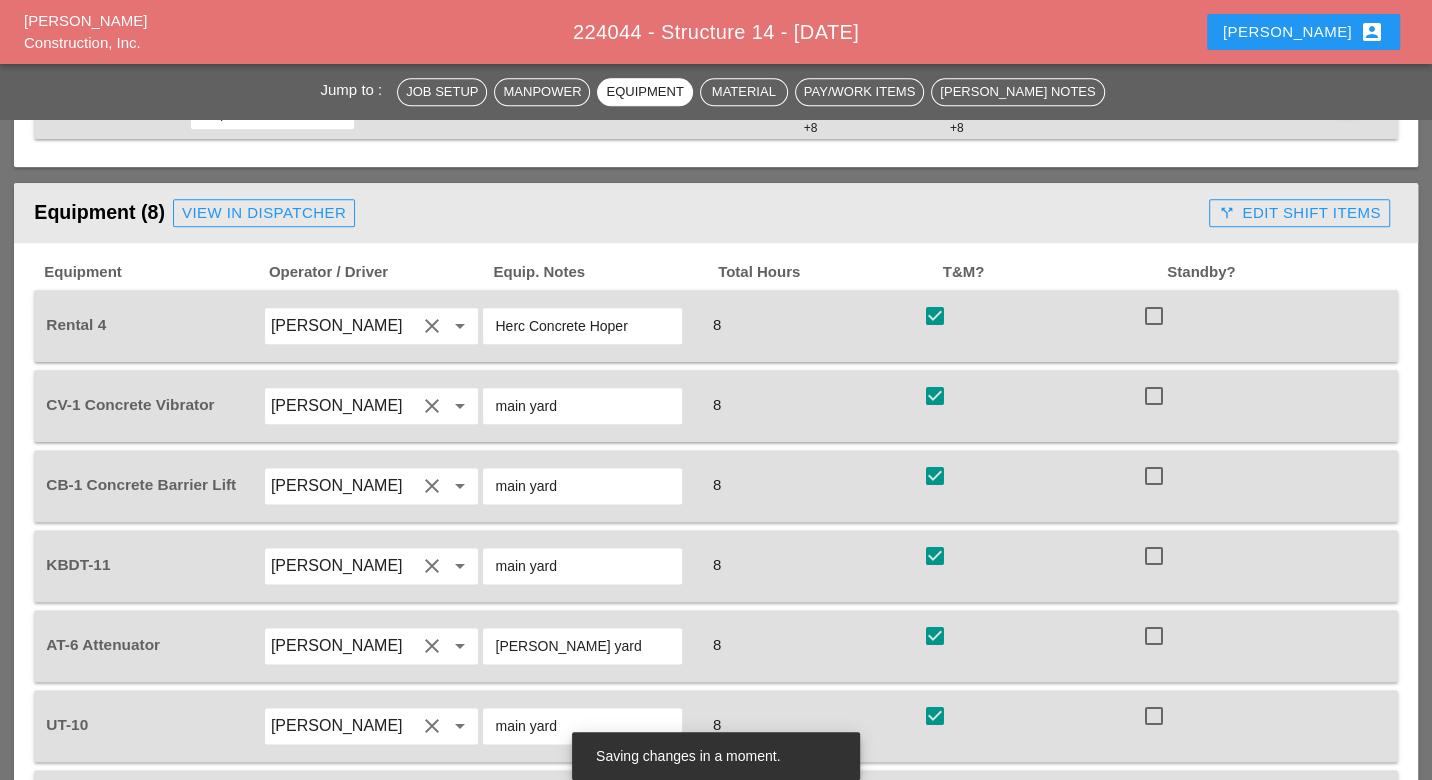scroll, scrollTop: 1555, scrollLeft: 0, axis: vertical 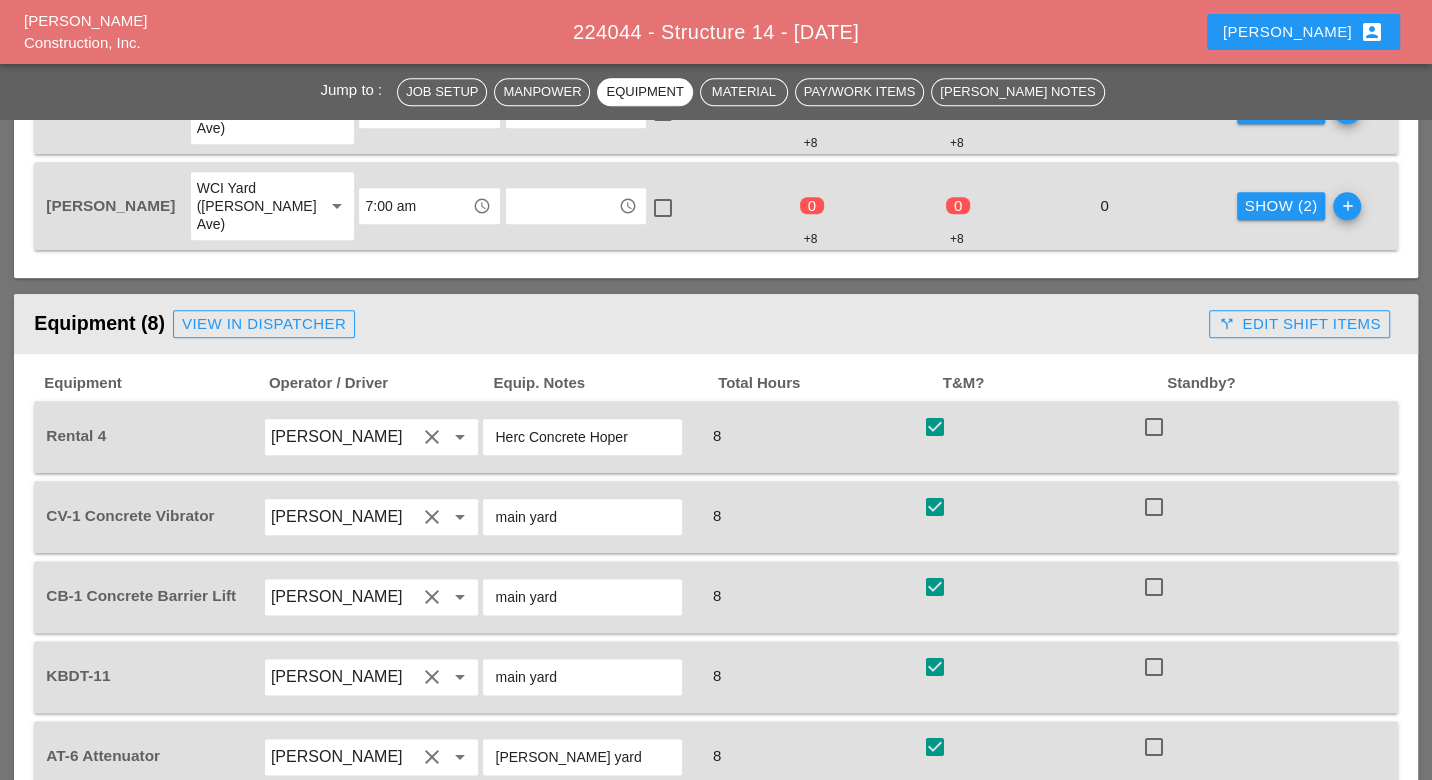 click on "call_split Edit Shift Items" at bounding box center [1299, 324] 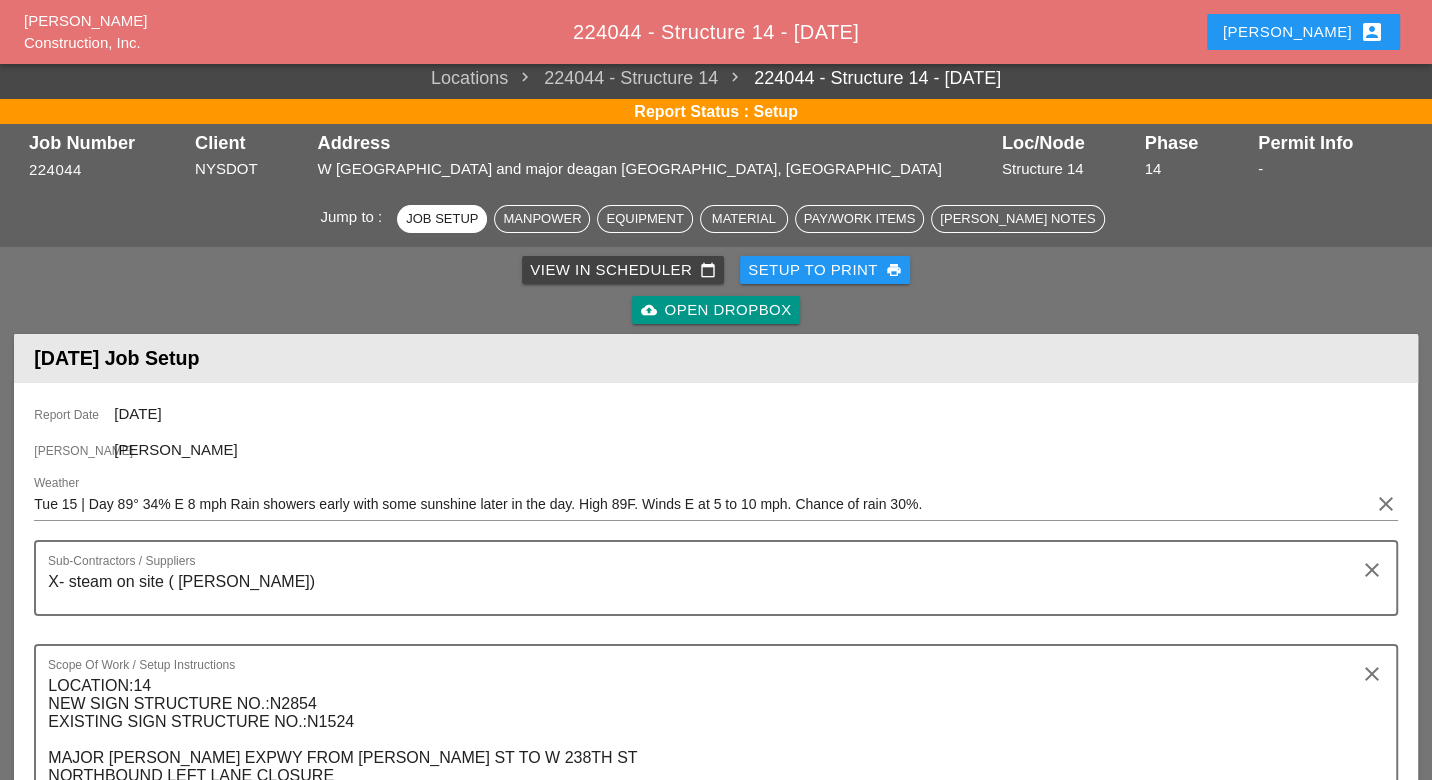 scroll, scrollTop: 0, scrollLeft: 0, axis: both 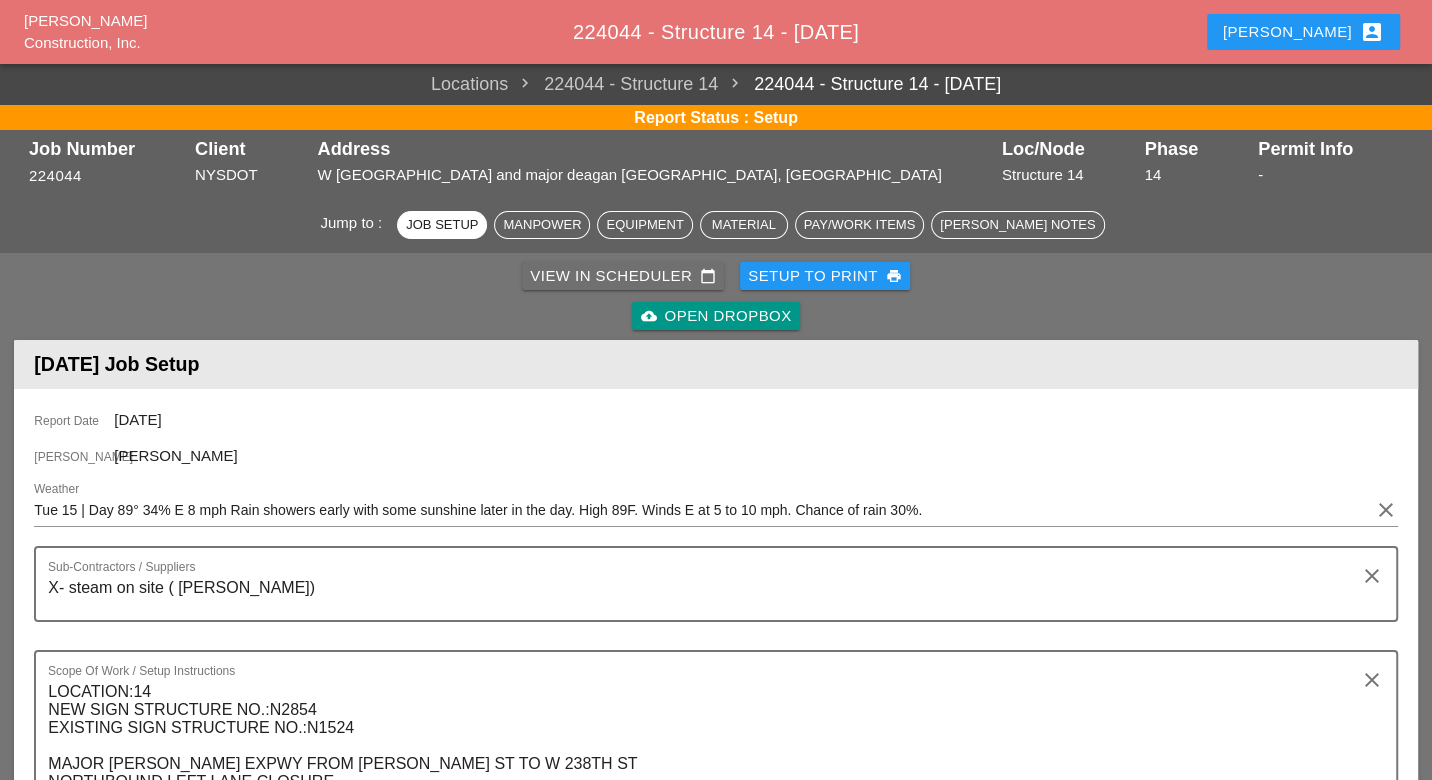 click on "View in Scheduler calendar_today" at bounding box center (623, 276) 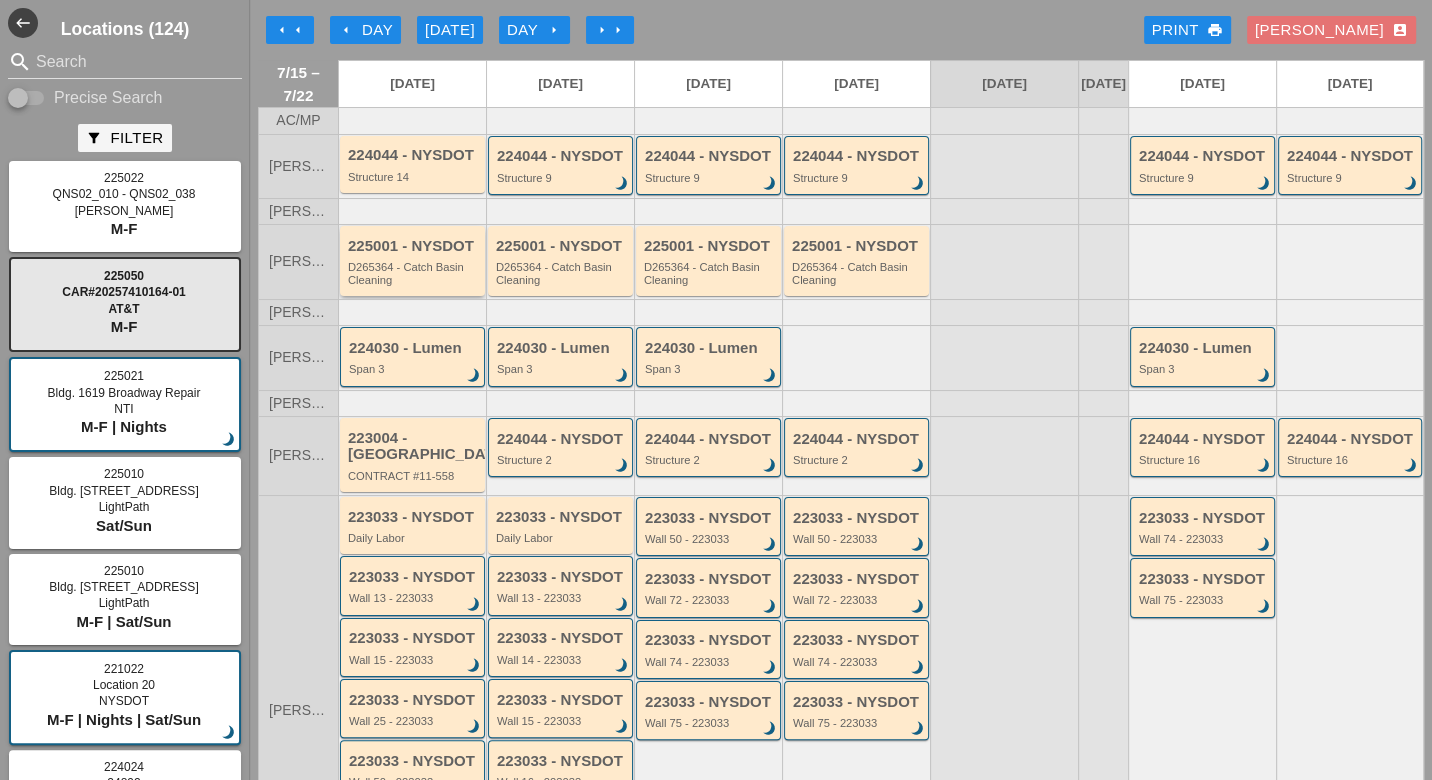 click on "D265364 - Catch Basin Cleaning" at bounding box center (414, 273) 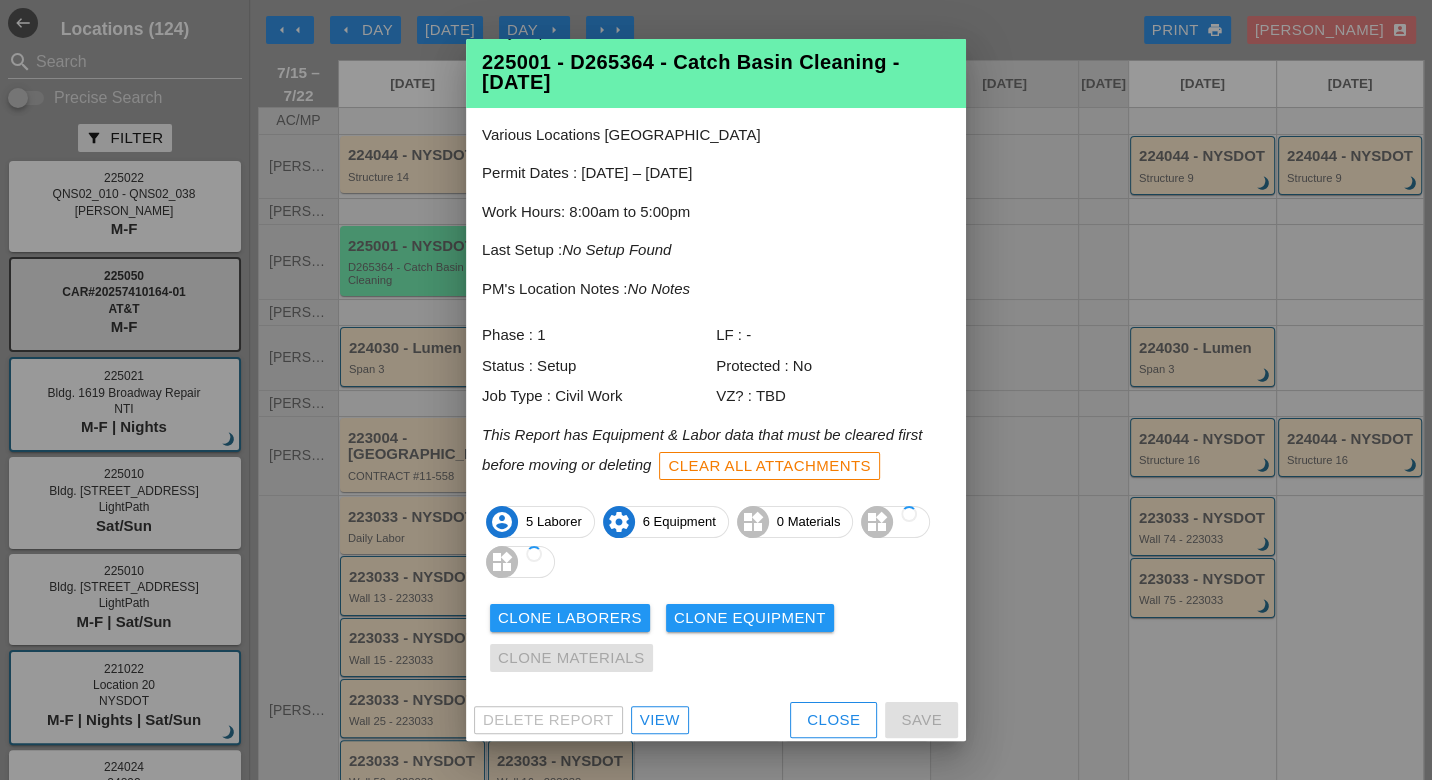 scroll, scrollTop: 38, scrollLeft: 0, axis: vertical 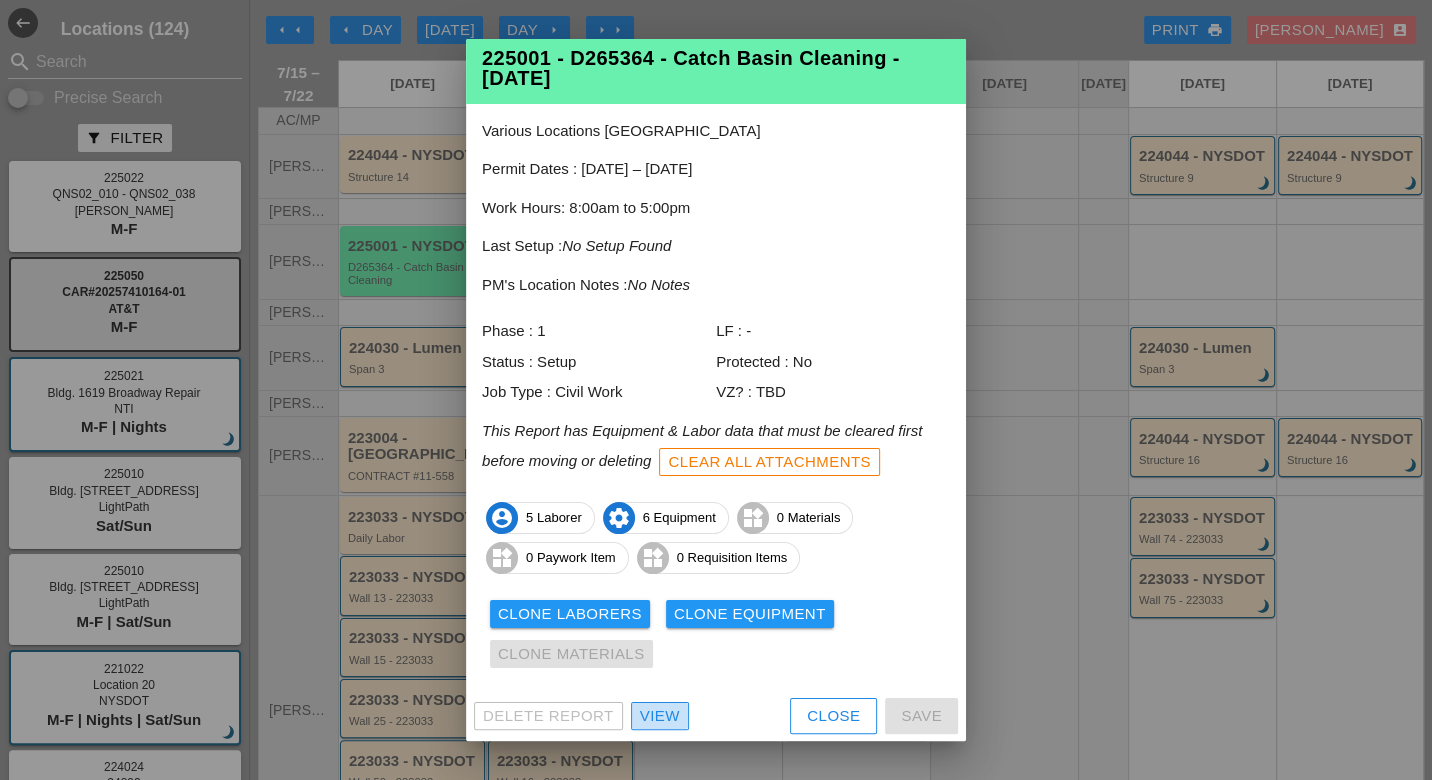 click on "View" at bounding box center (660, 716) 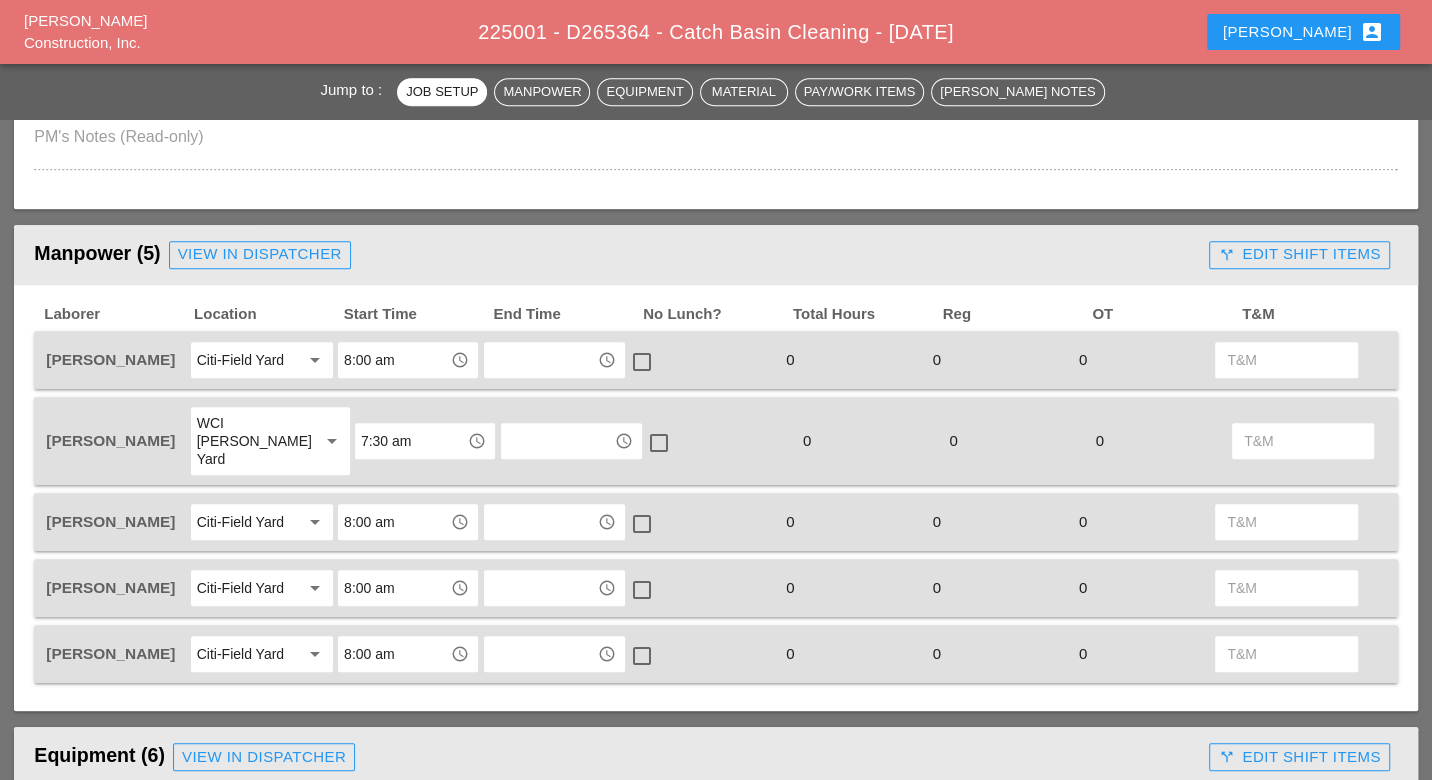 scroll, scrollTop: 777, scrollLeft: 0, axis: vertical 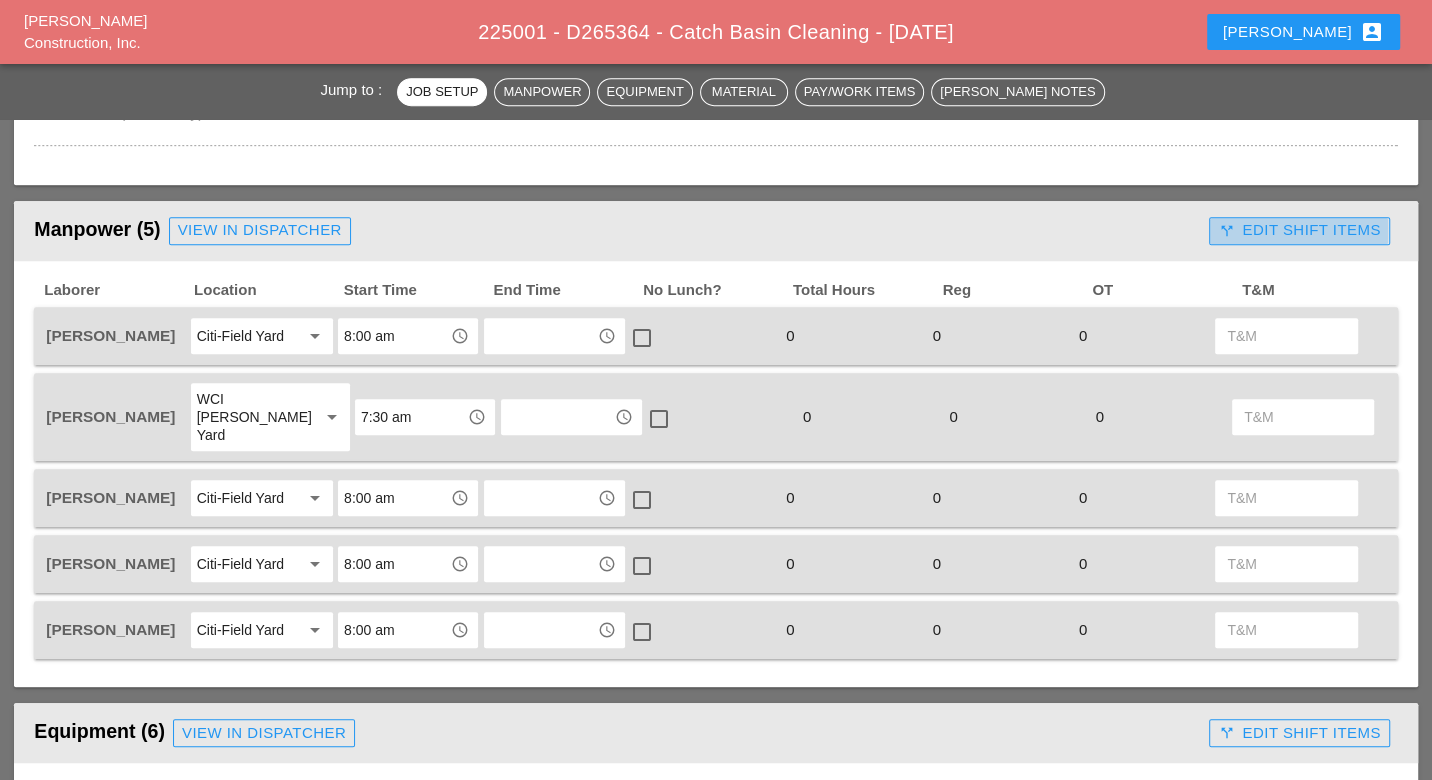 drag, startPoint x: 1319, startPoint y: 226, endPoint x: 1252, endPoint y: 230, distance: 67.11929 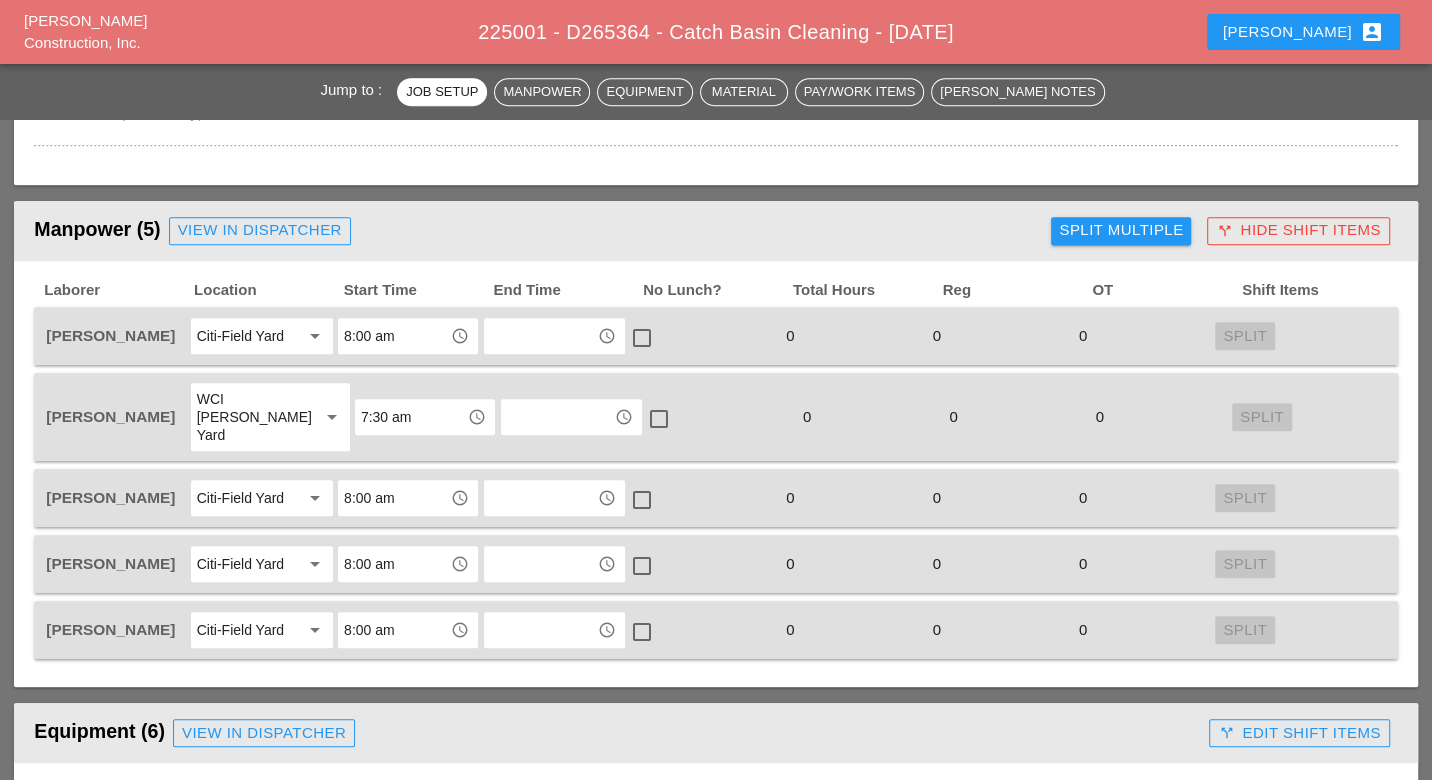 click on "Split Multiple" at bounding box center (1121, 230) 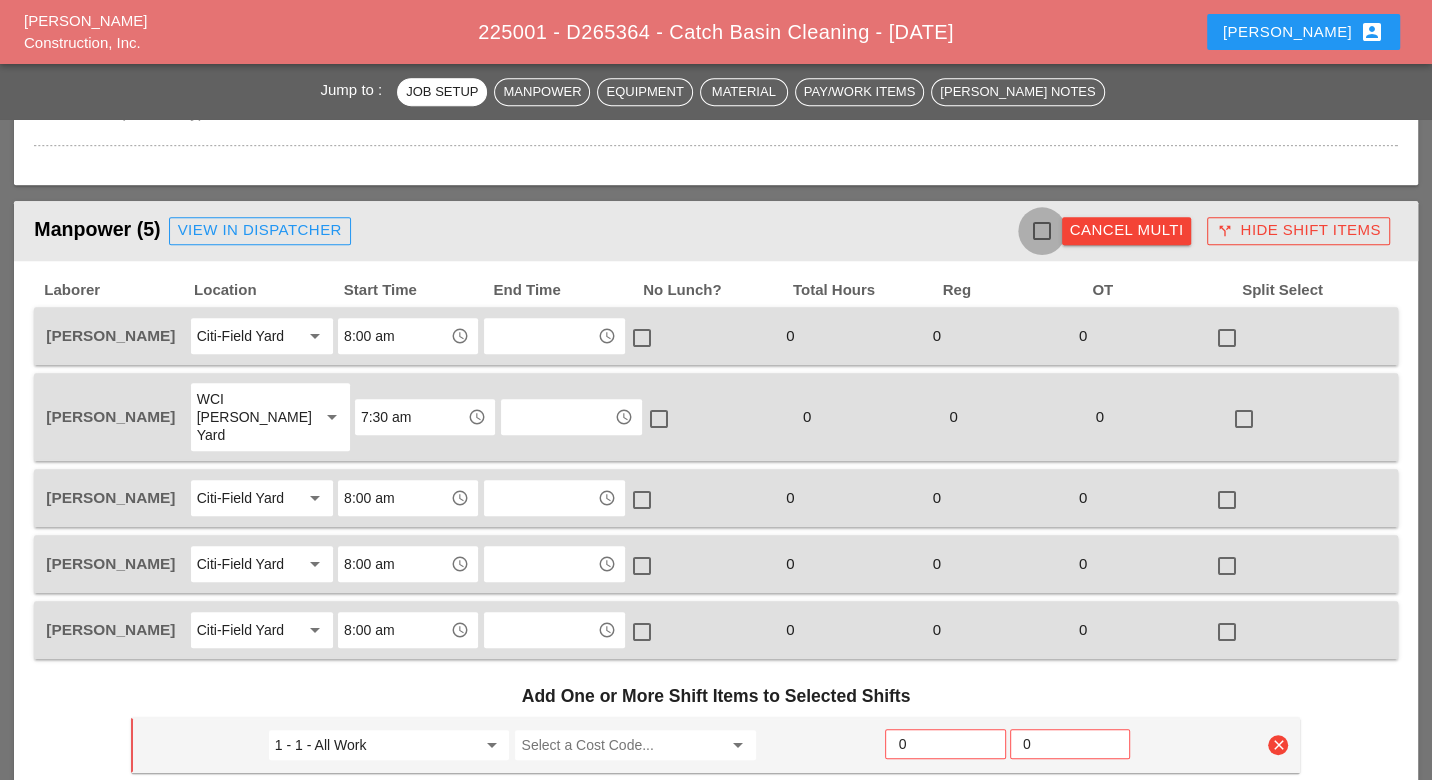 click at bounding box center [1042, 231] 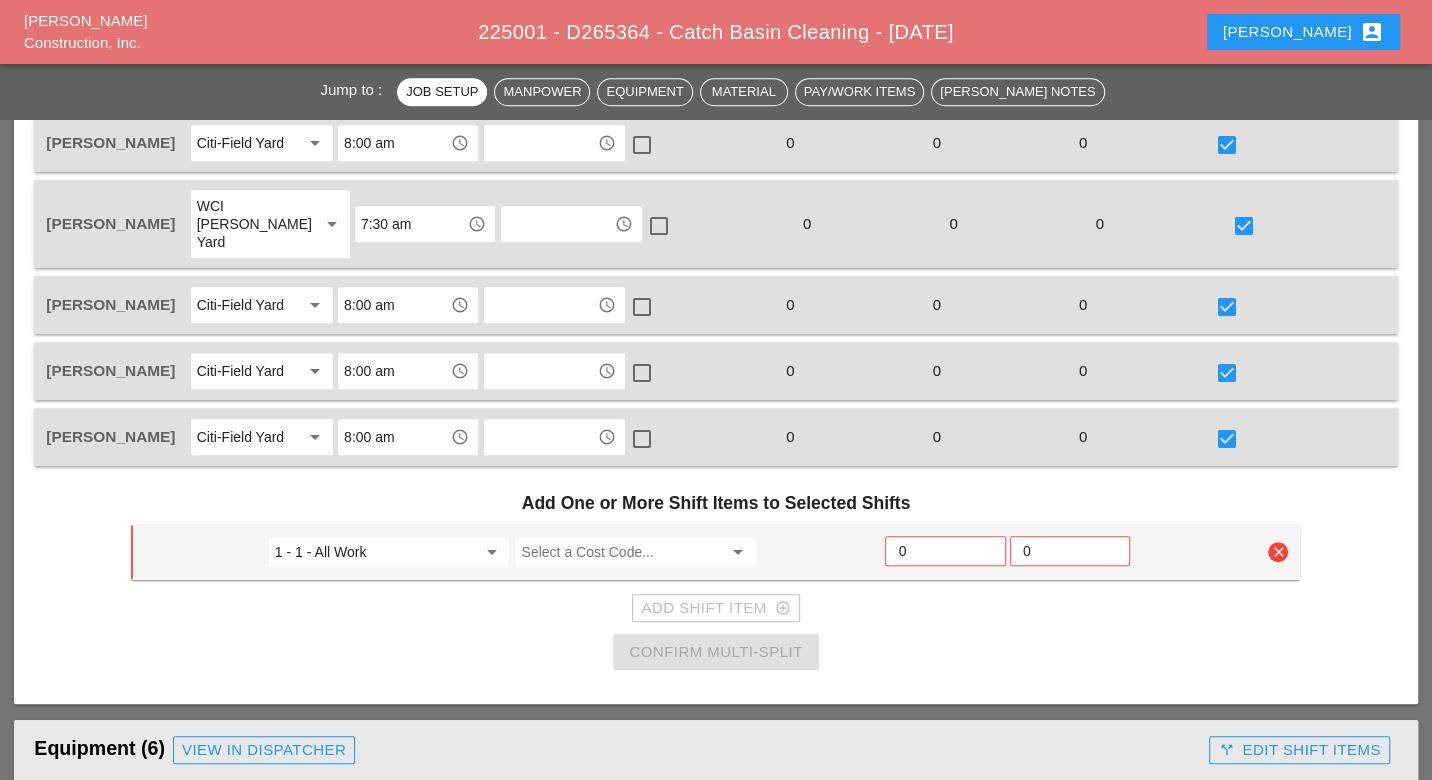 scroll, scrollTop: 1111, scrollLeft: 0, axis: vertical 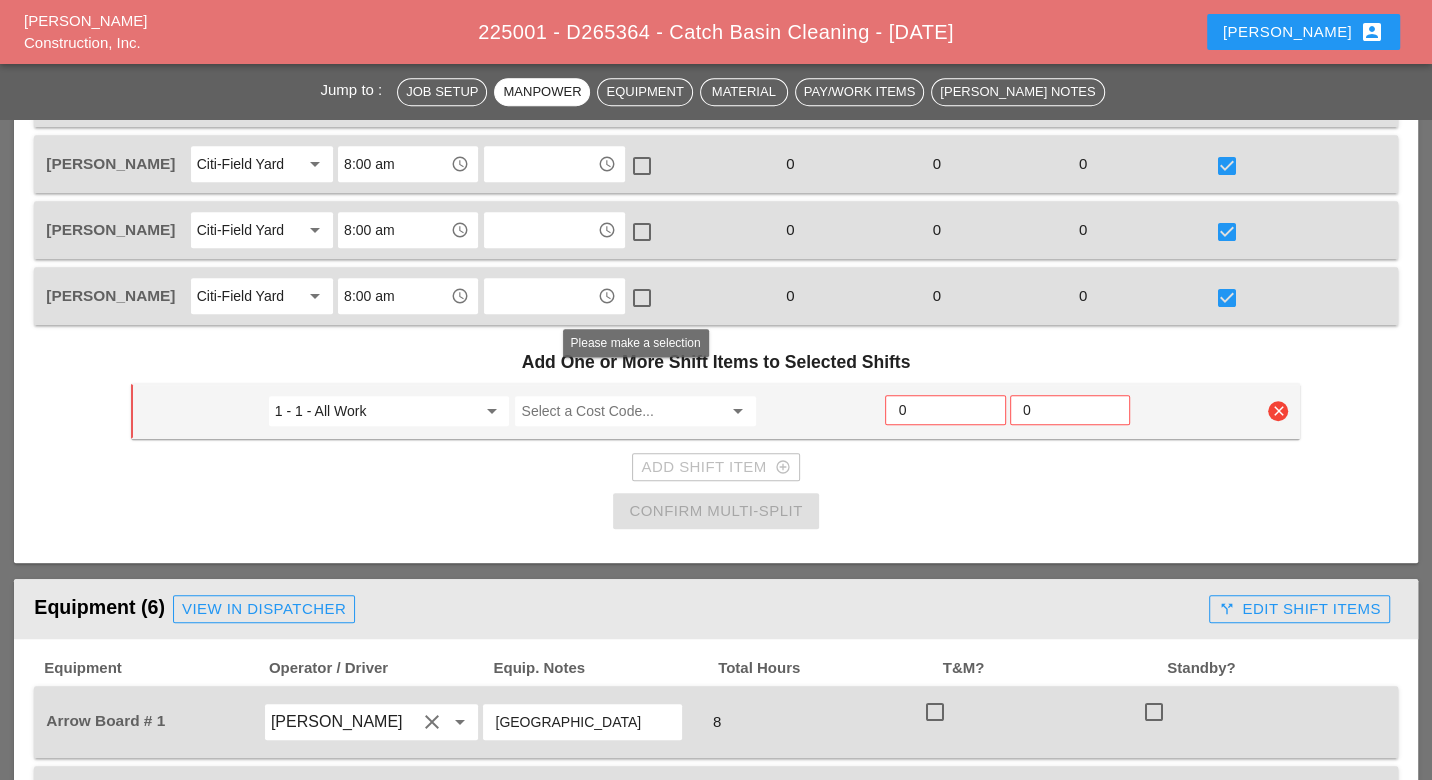 click at bounding box center [621, 411] 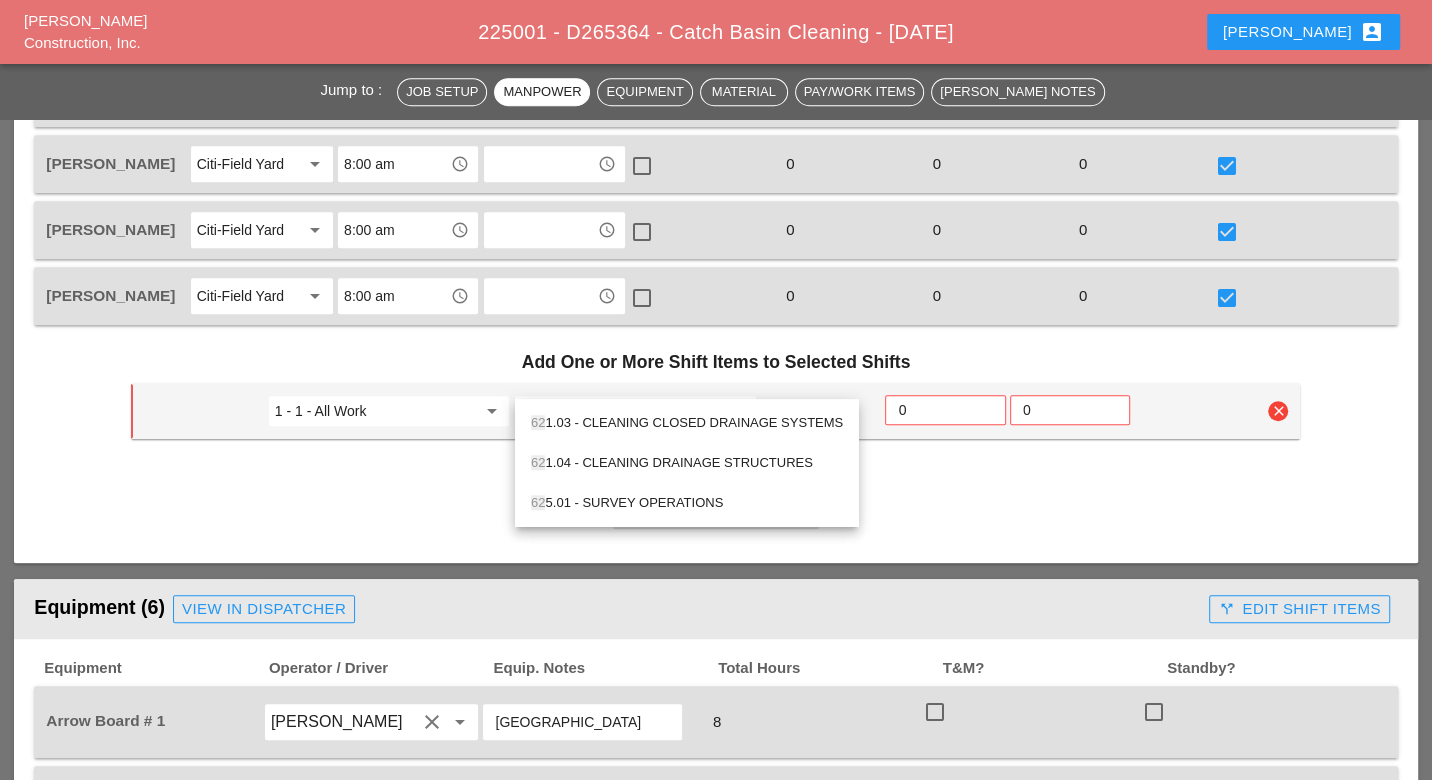 click on "62 1.04 - CLEANING DRAINAGE STRUCTURES" at bounding box center [687, 463] 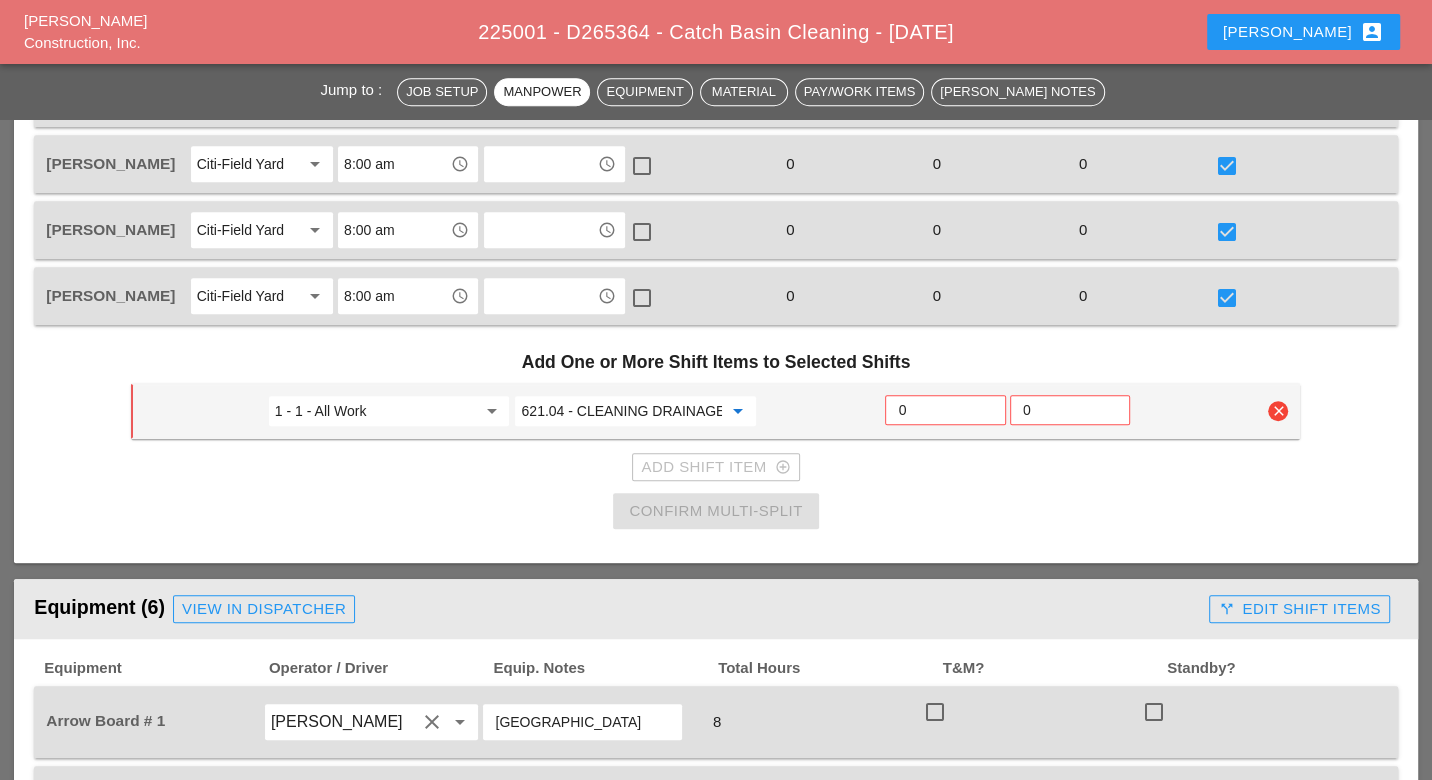 type on "621.04 - CLEANING DRAINAGE STRUCTURES" 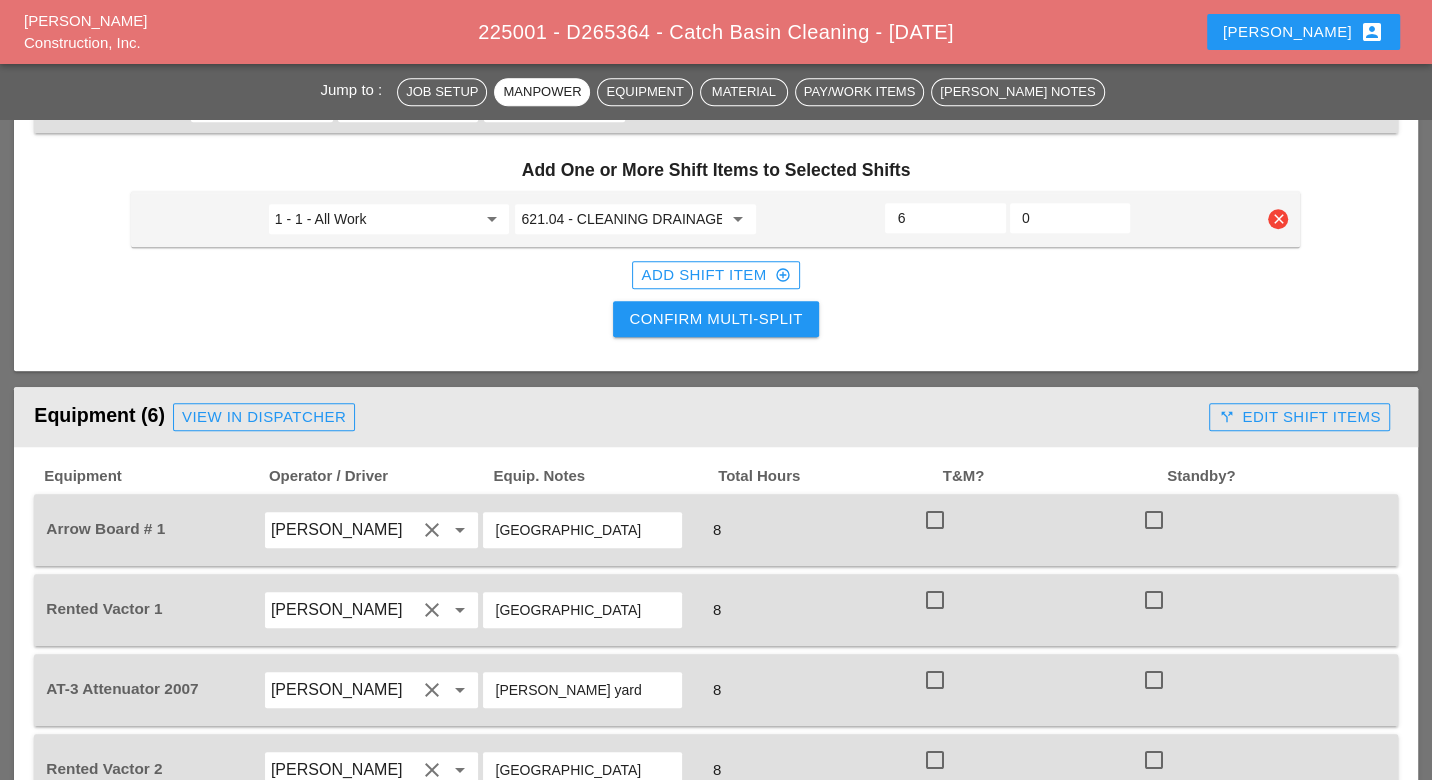scroll, scrollTop: 1333, scrollLeft: 0, axis: vertical 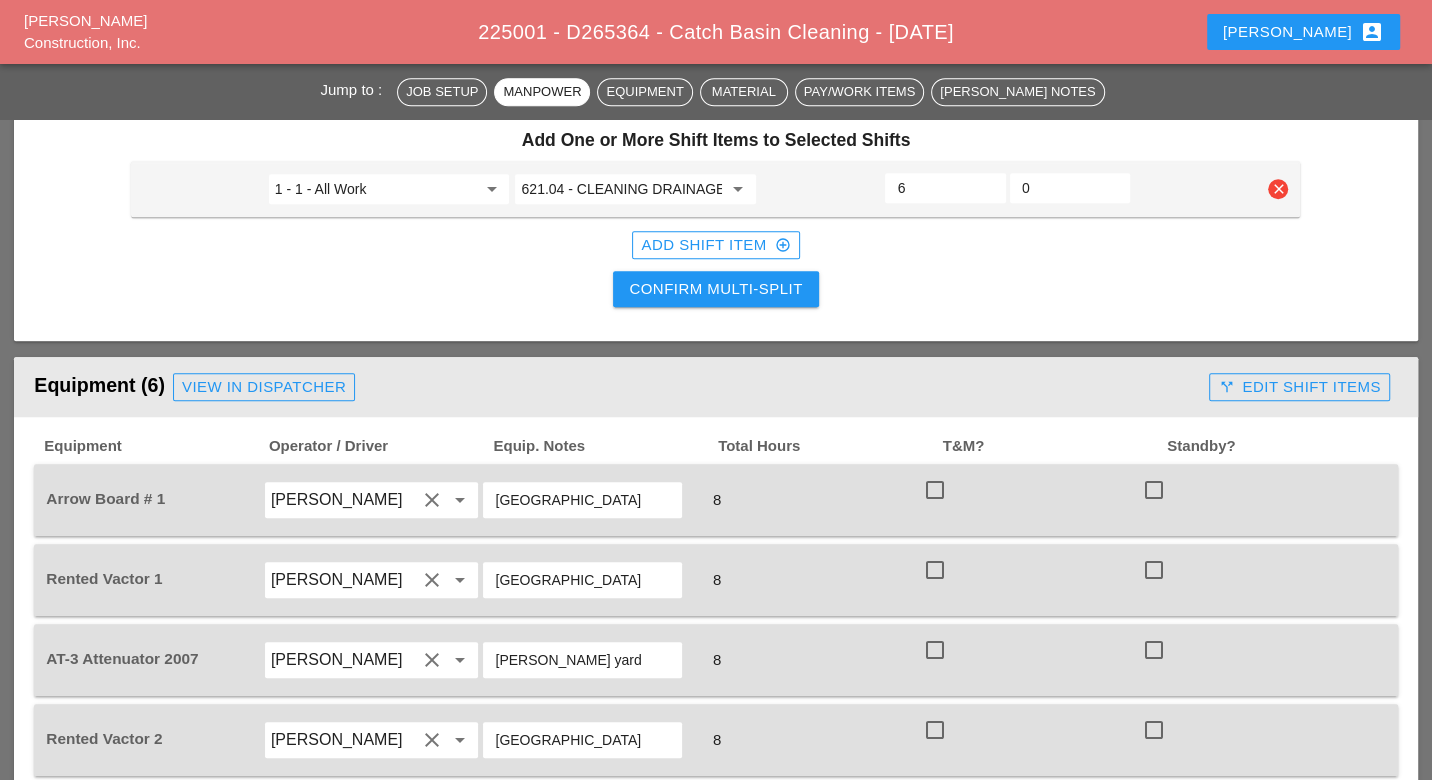 type on "6" 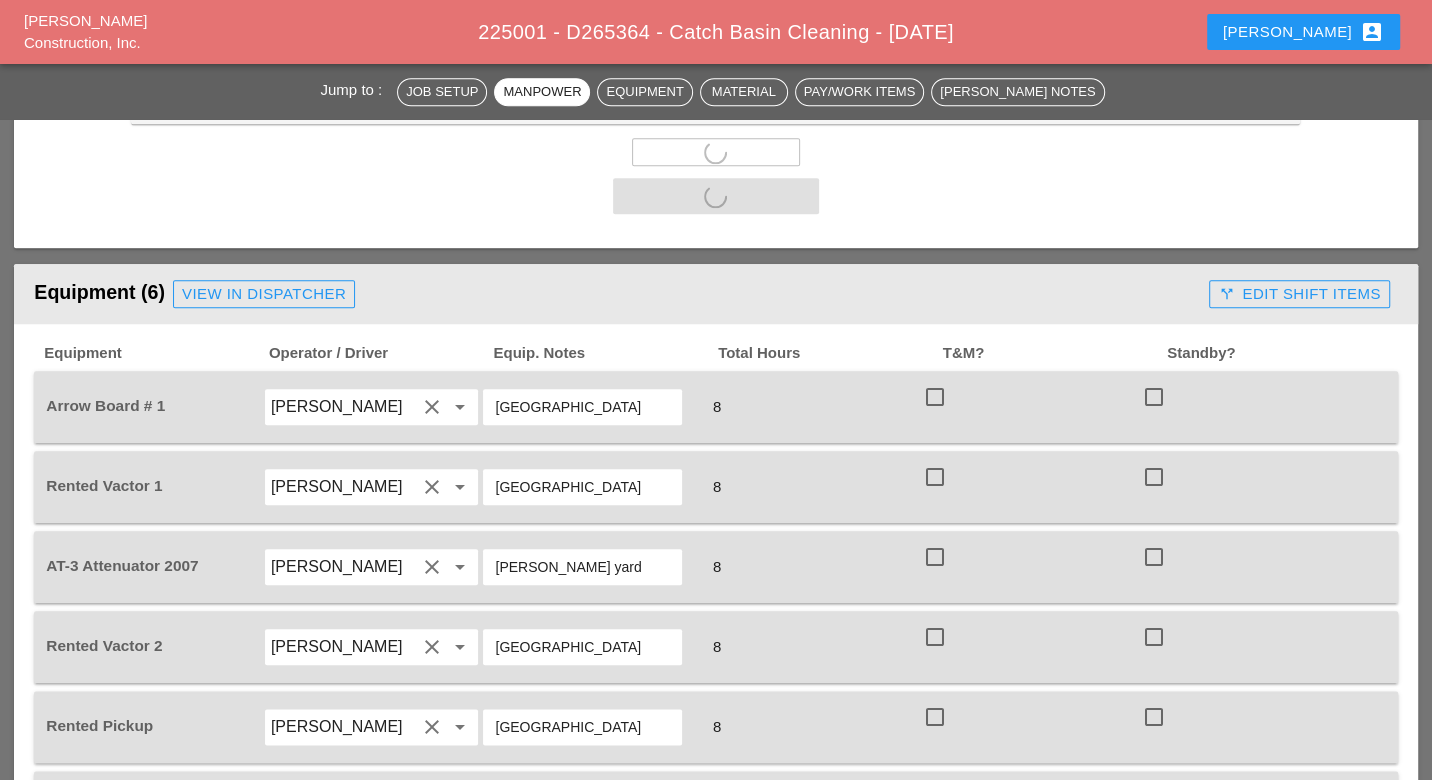 scroll, scrollTop: 1555, scrollLeft: 0, axis: vertical 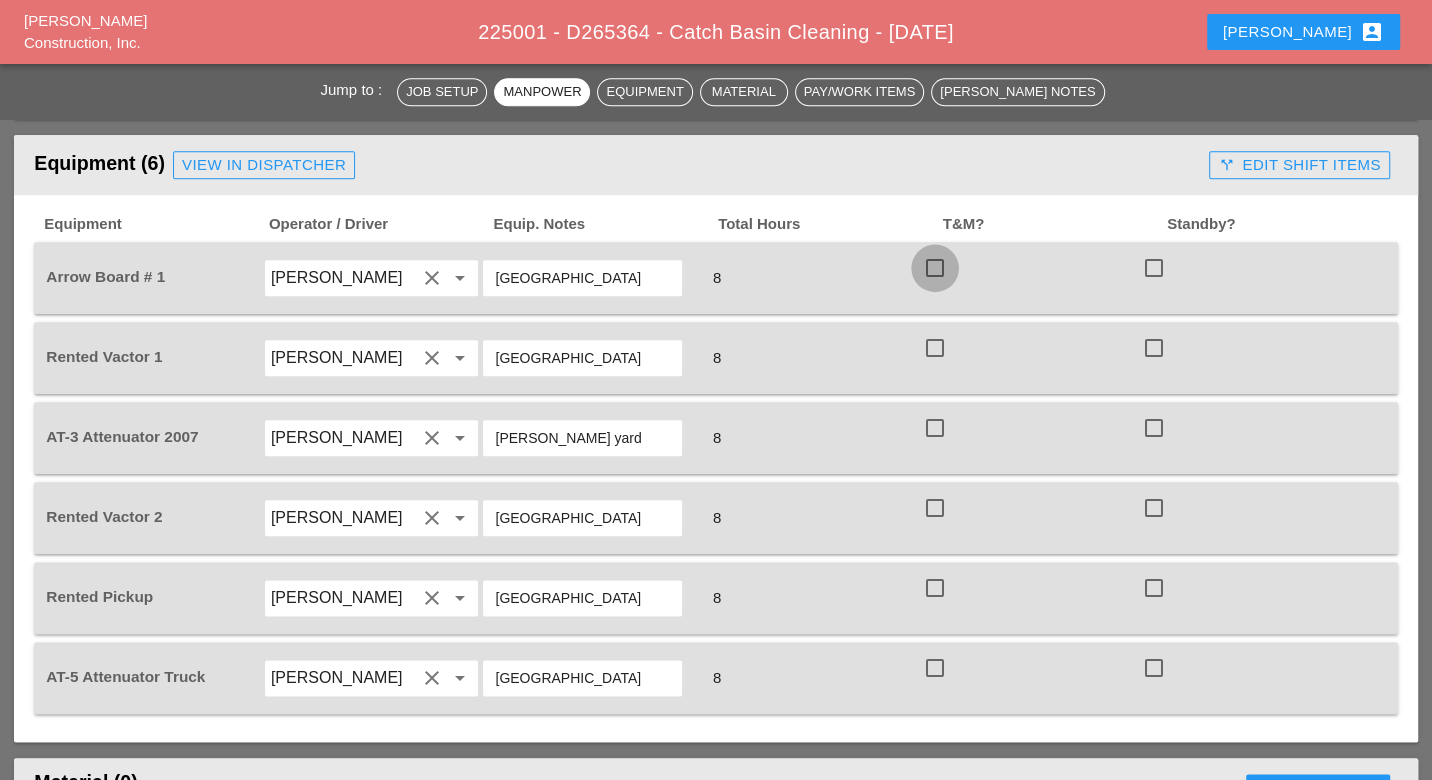 click at bounding box center [935, 268] 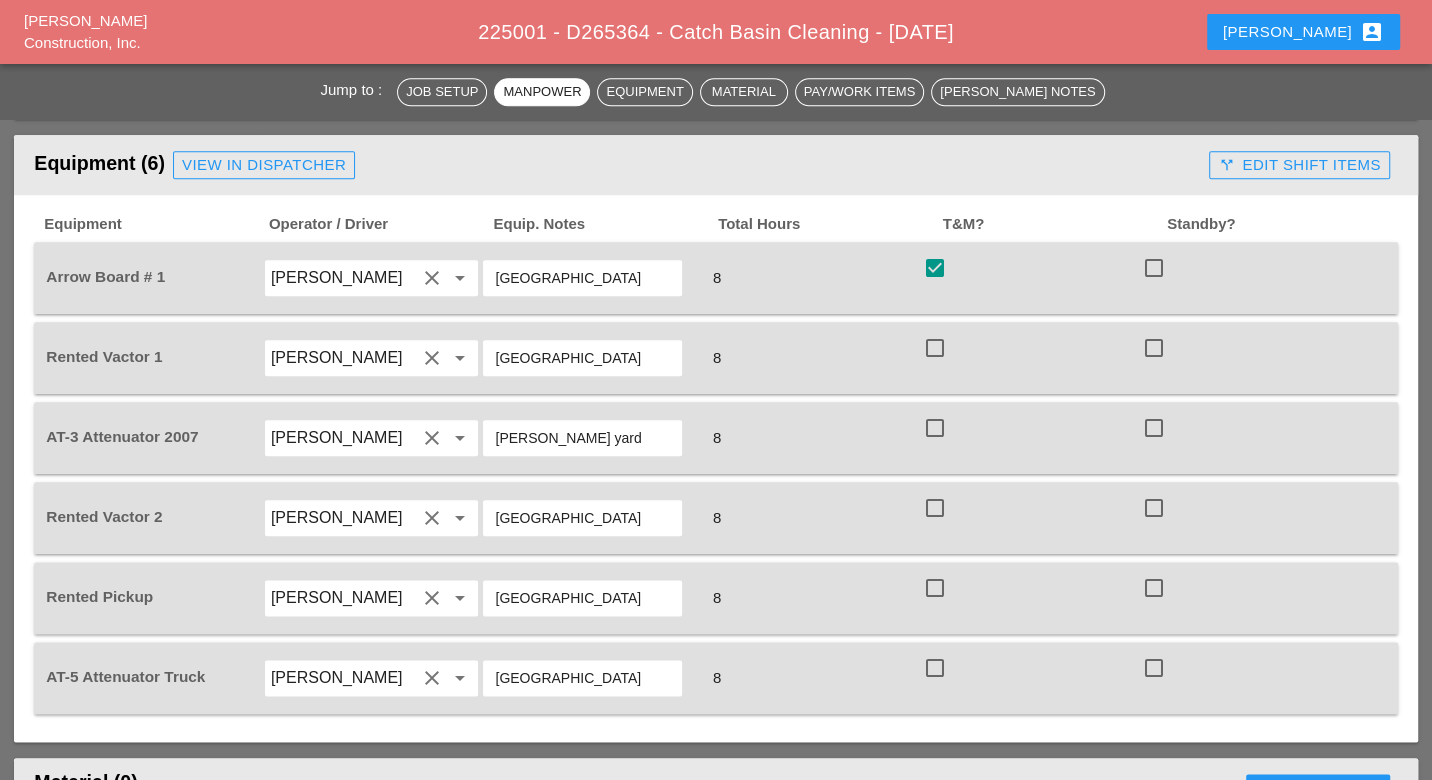 drag, startPoint x: 937, startPoint y: 317, endPoint x: 935, endPoint y: 338, distance: 21.095022 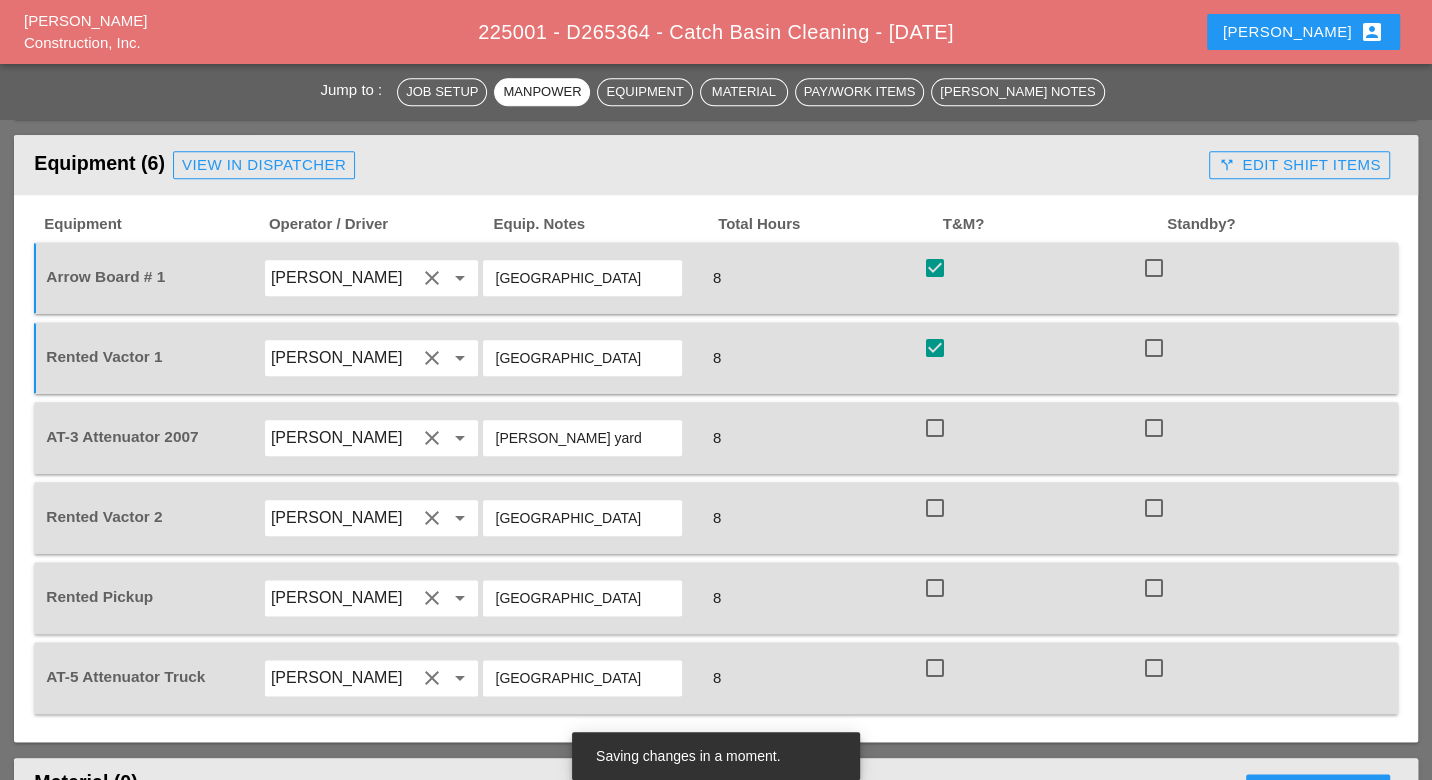 click on "check_box_outline_blank" at bounding box center [1031, 438] 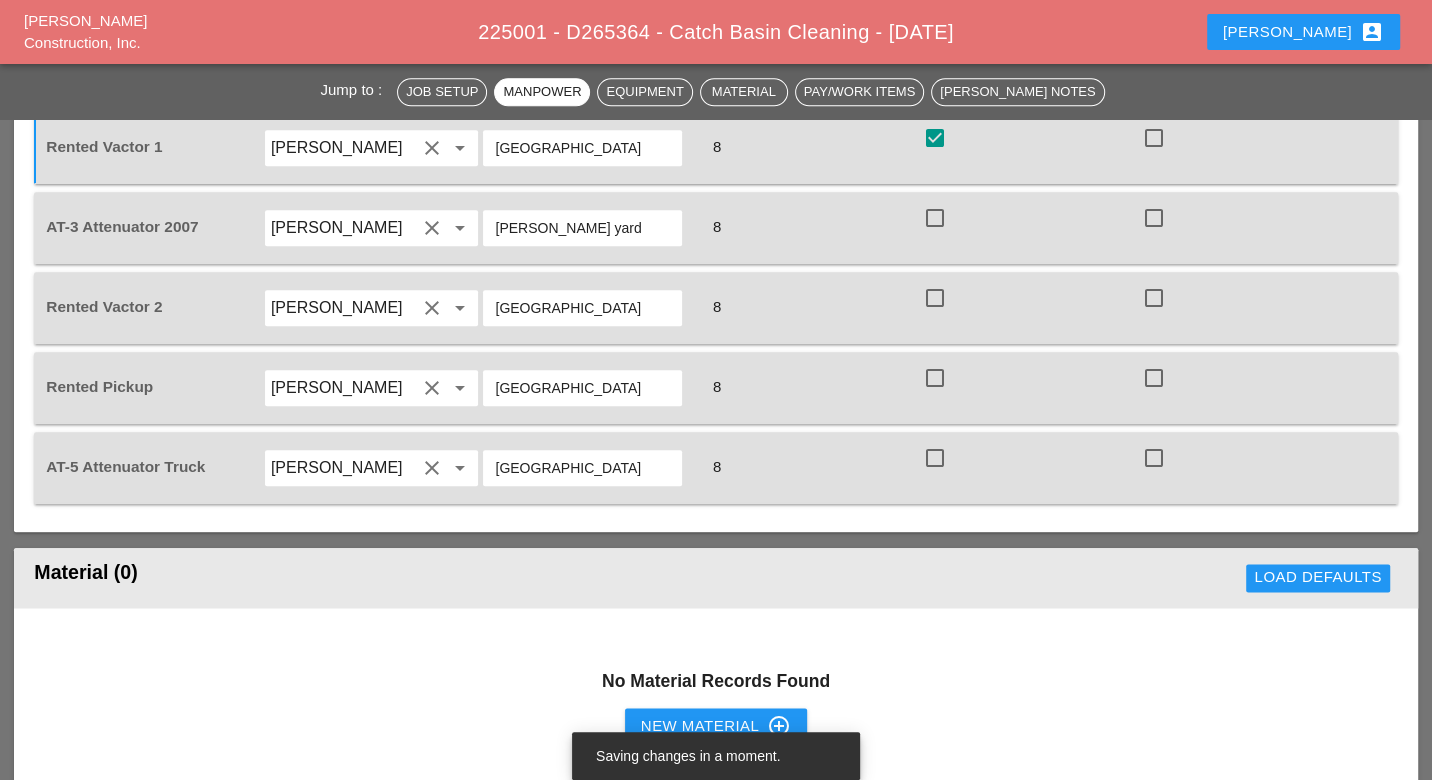 click at bounding box center [935, 458] 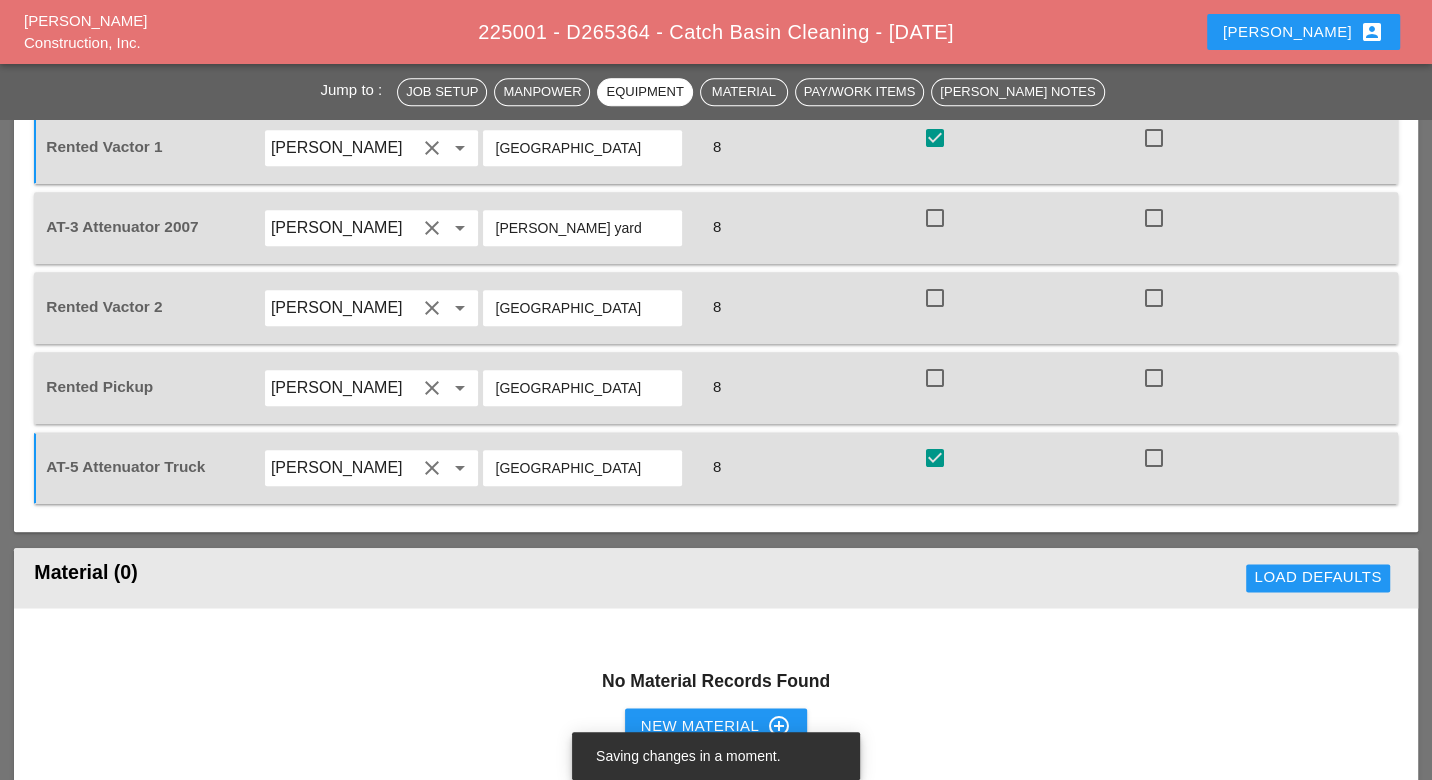 click at bounding box center [935, 378] 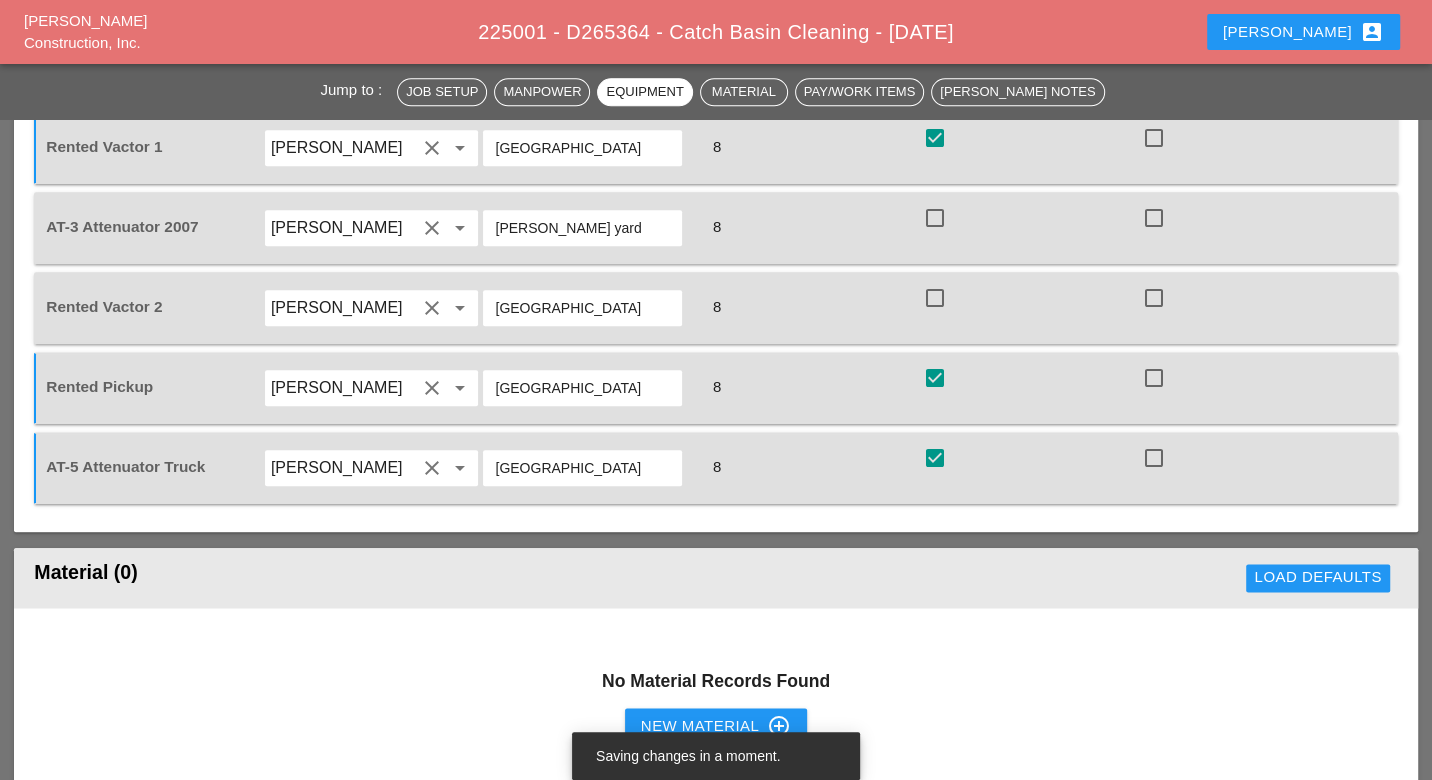 click at bounding box center (935, 298) 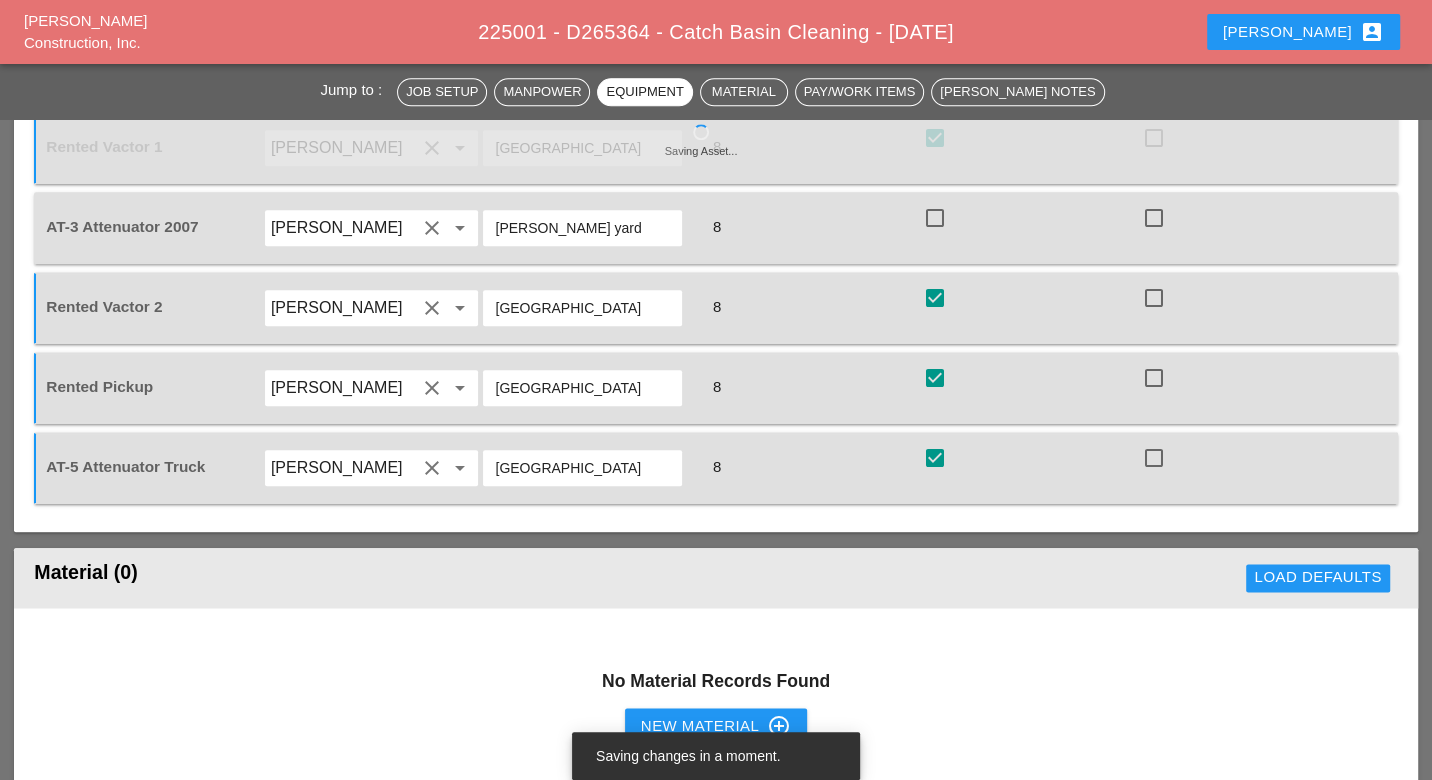 click at bounding box center [935, 218] 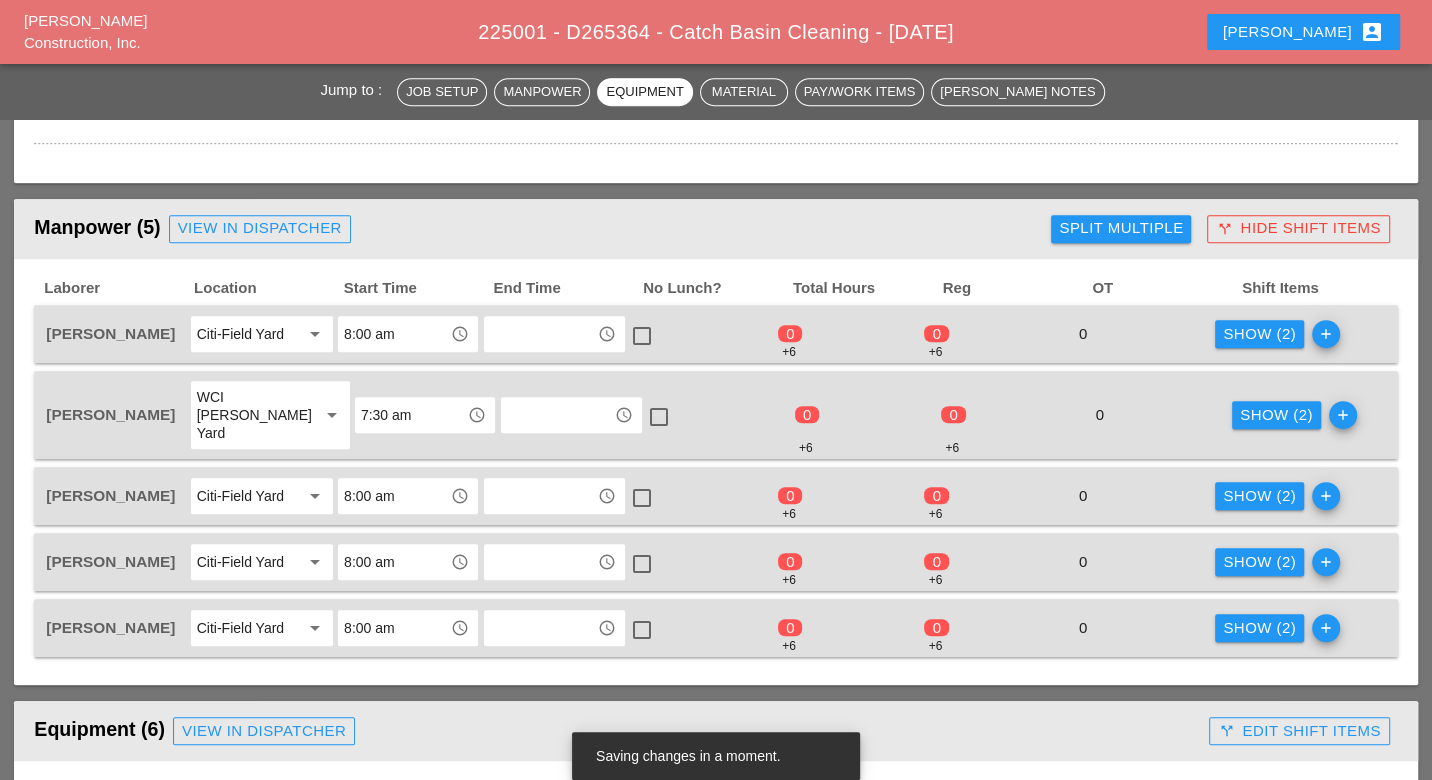 scroll, scrollTop: 777, scrollLeft: 0, axis: vertical 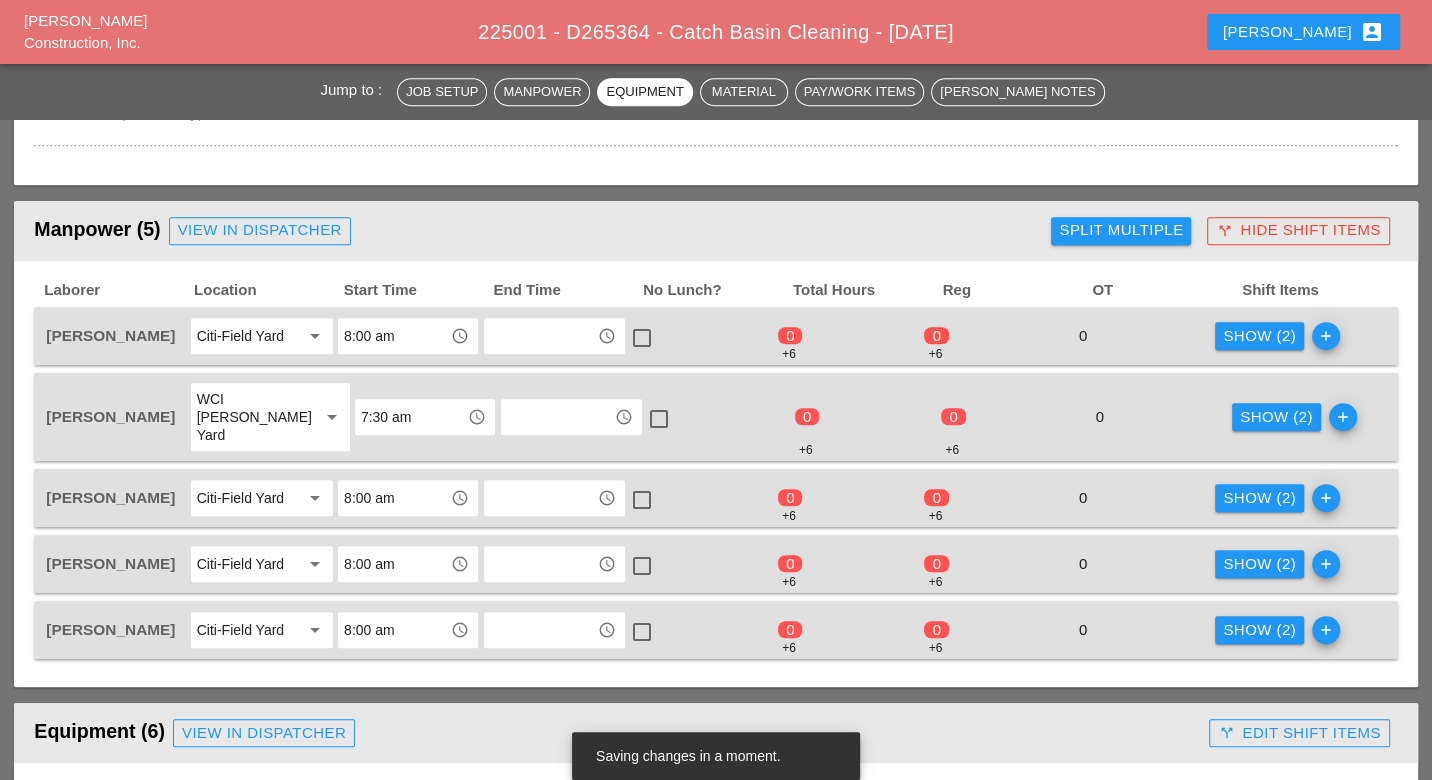 click on "Show (2)" at bounding box center [1259, 336] 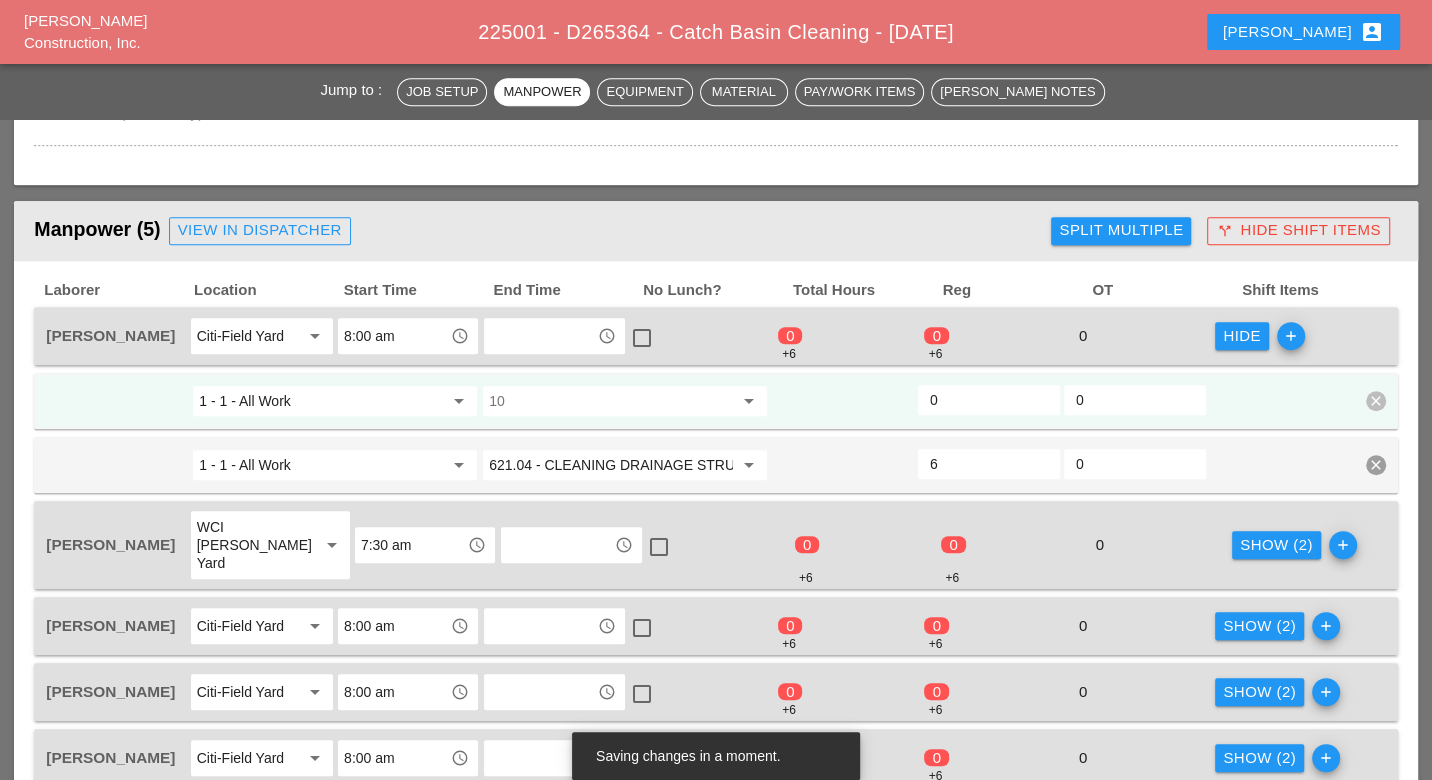 click at bounding box center (611, 401) 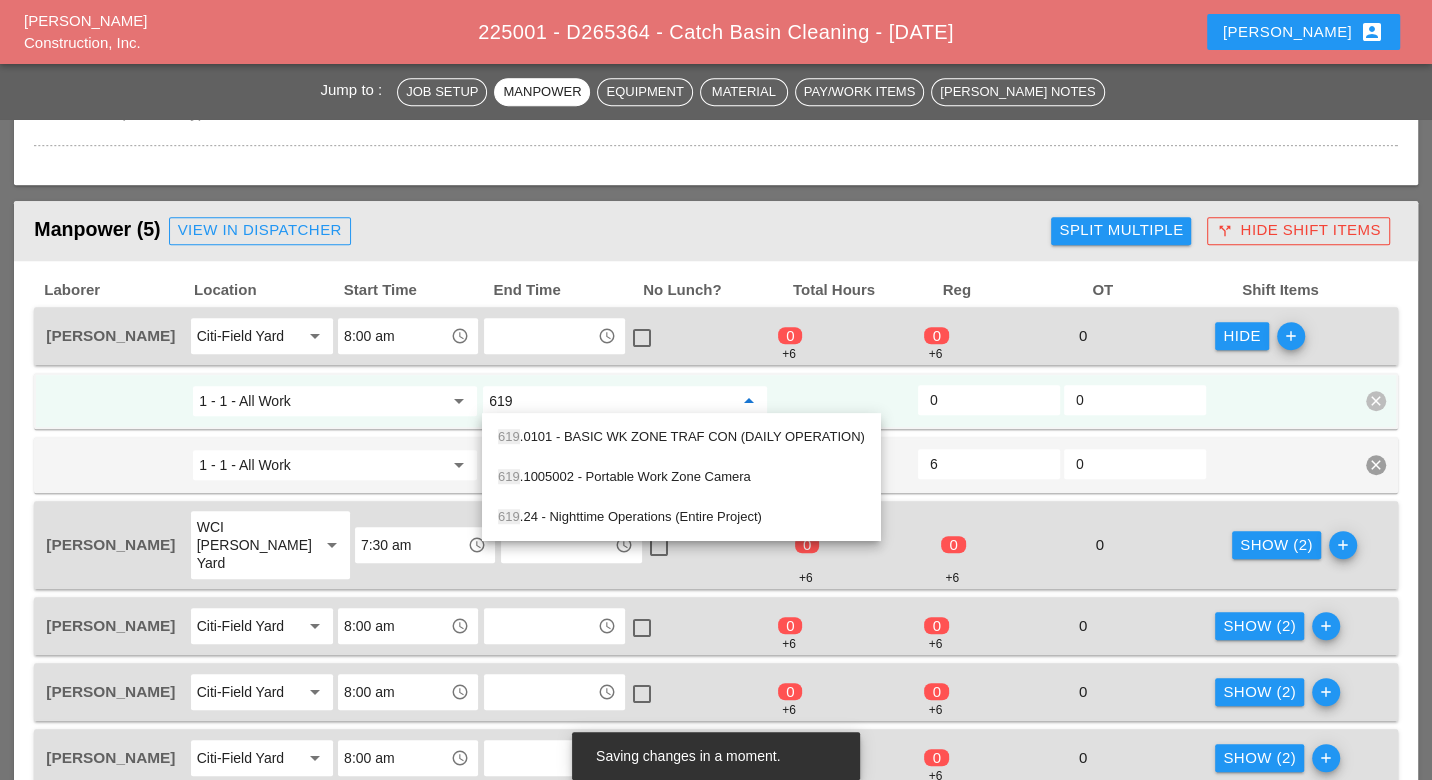 click on "619 .0101 - BASIC WK ZONE TRAF CON (DAILY OPERATION)" at bounding box center (681, 437) 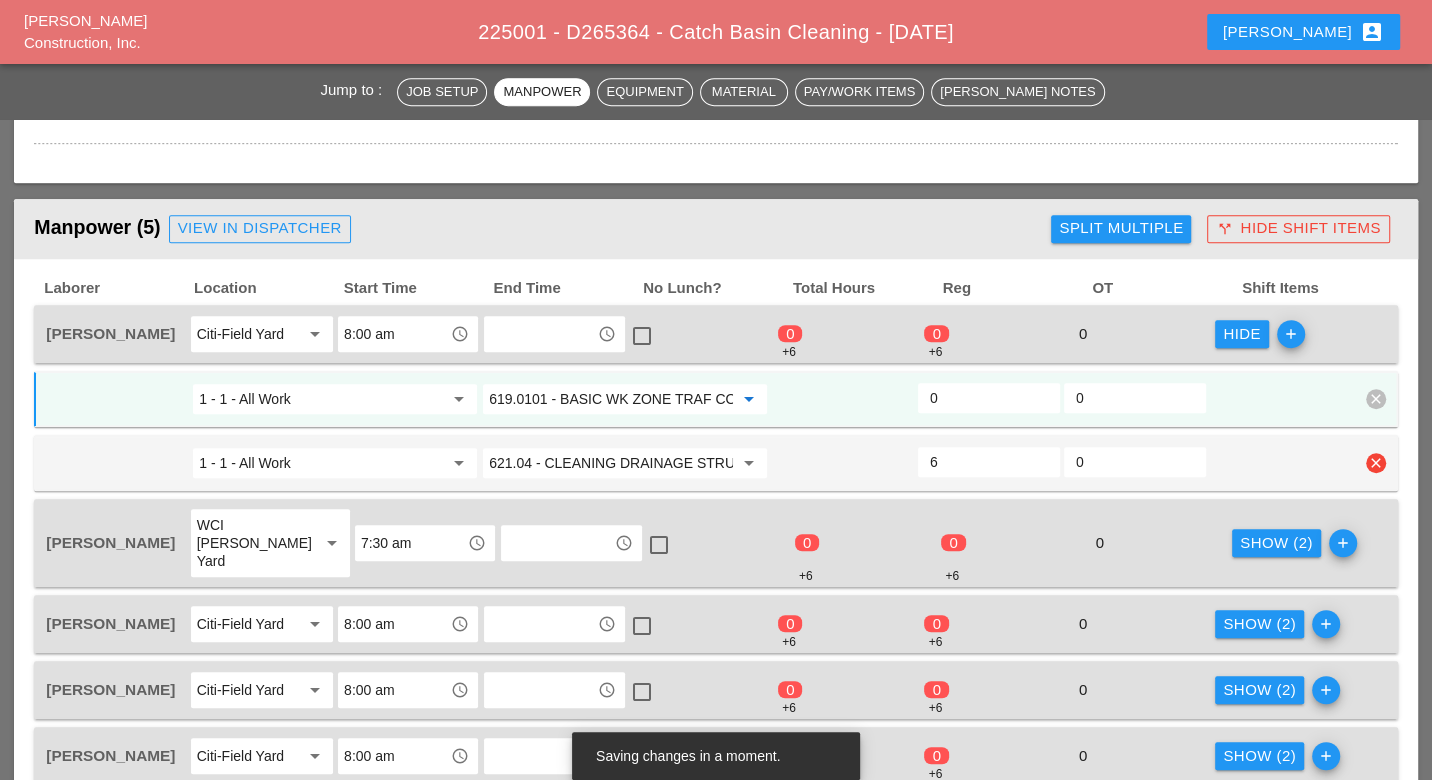 scroll, scrollTop: 888, scrollLeft: 0, axis: vertical 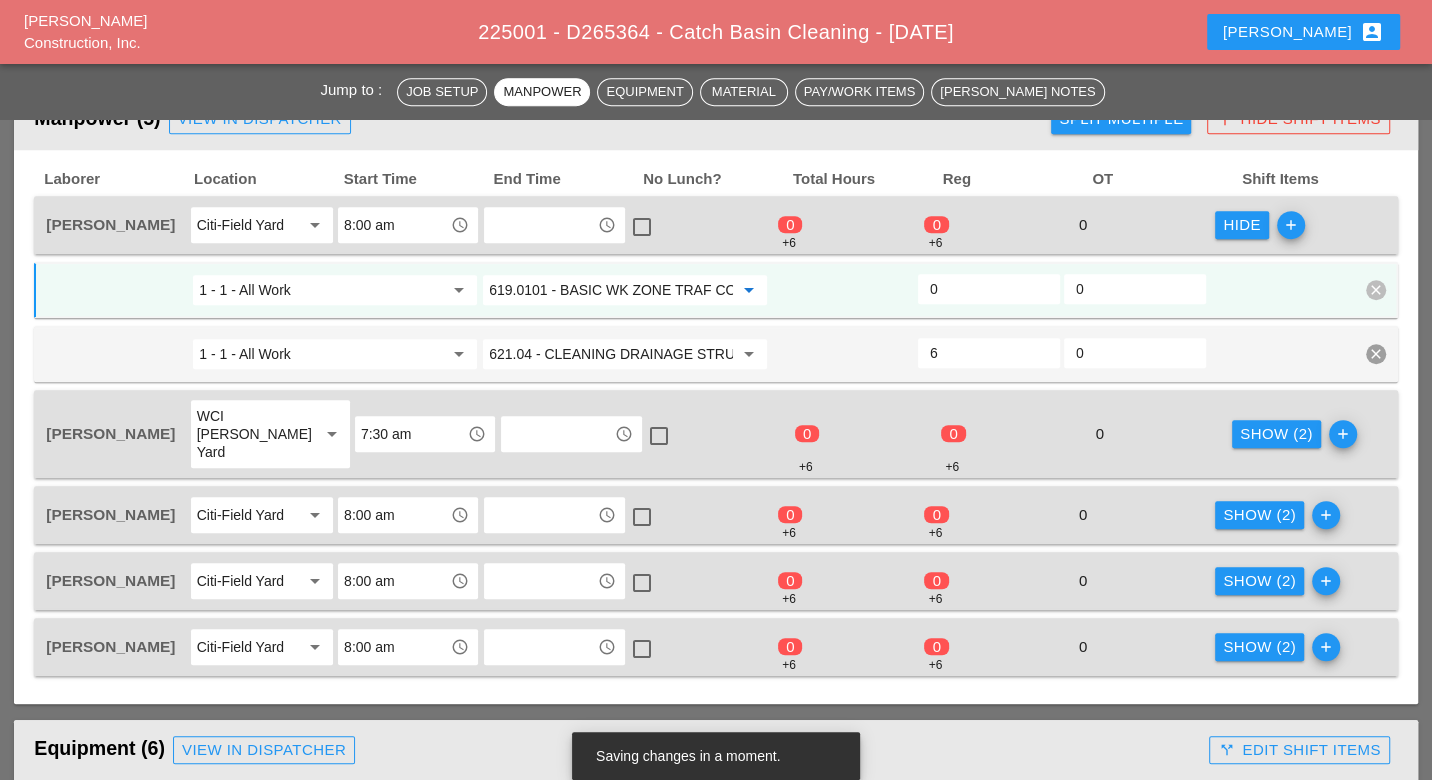 drag, startPoint x: 549, startPoint y: 287, endPoint x: 487, endPoint y: 282, distance: 62.201286 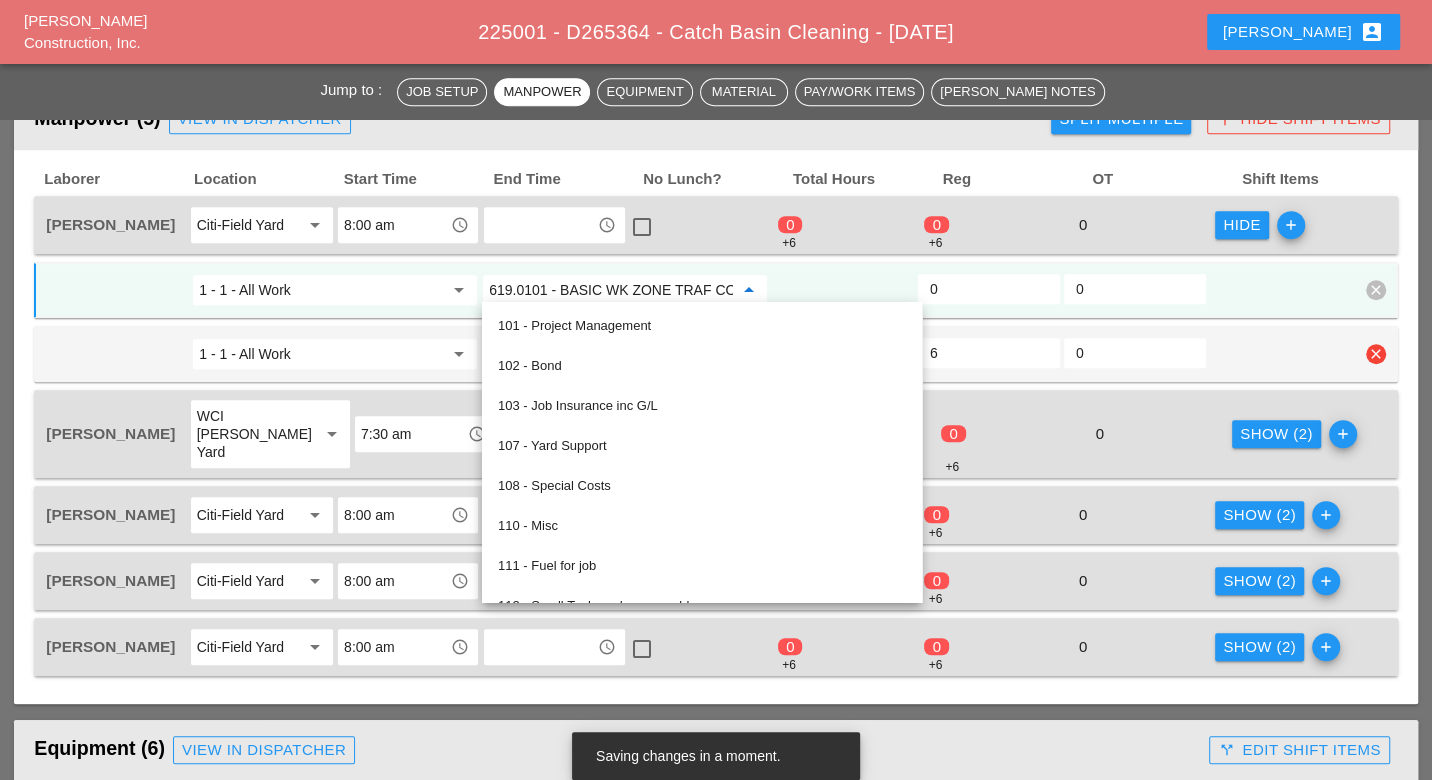 type on "619.0101 - BASIC WK ZONE TRAF CON (DAILY OPERATION)" 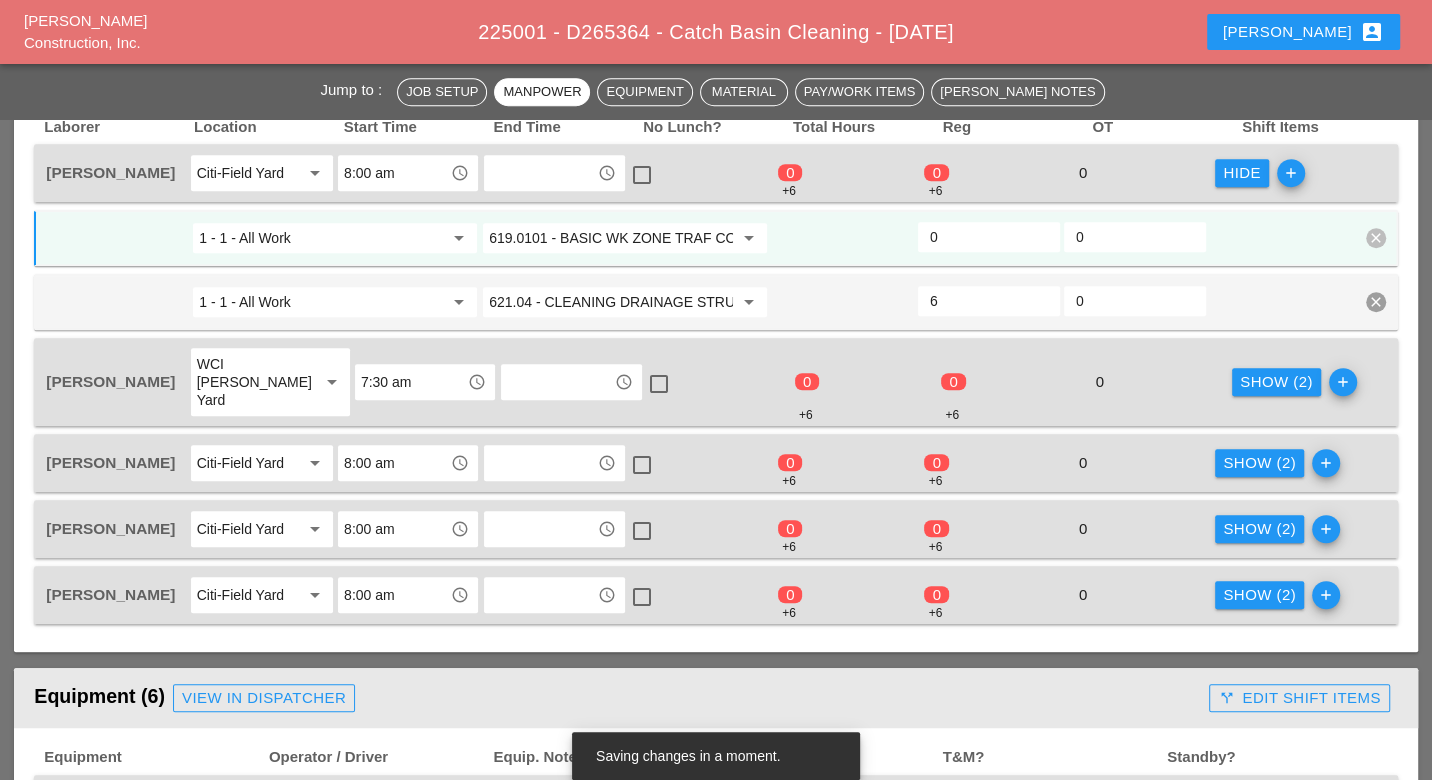 scroll, scrollTop: 1000, scrollLeft: 0, axis: vertical 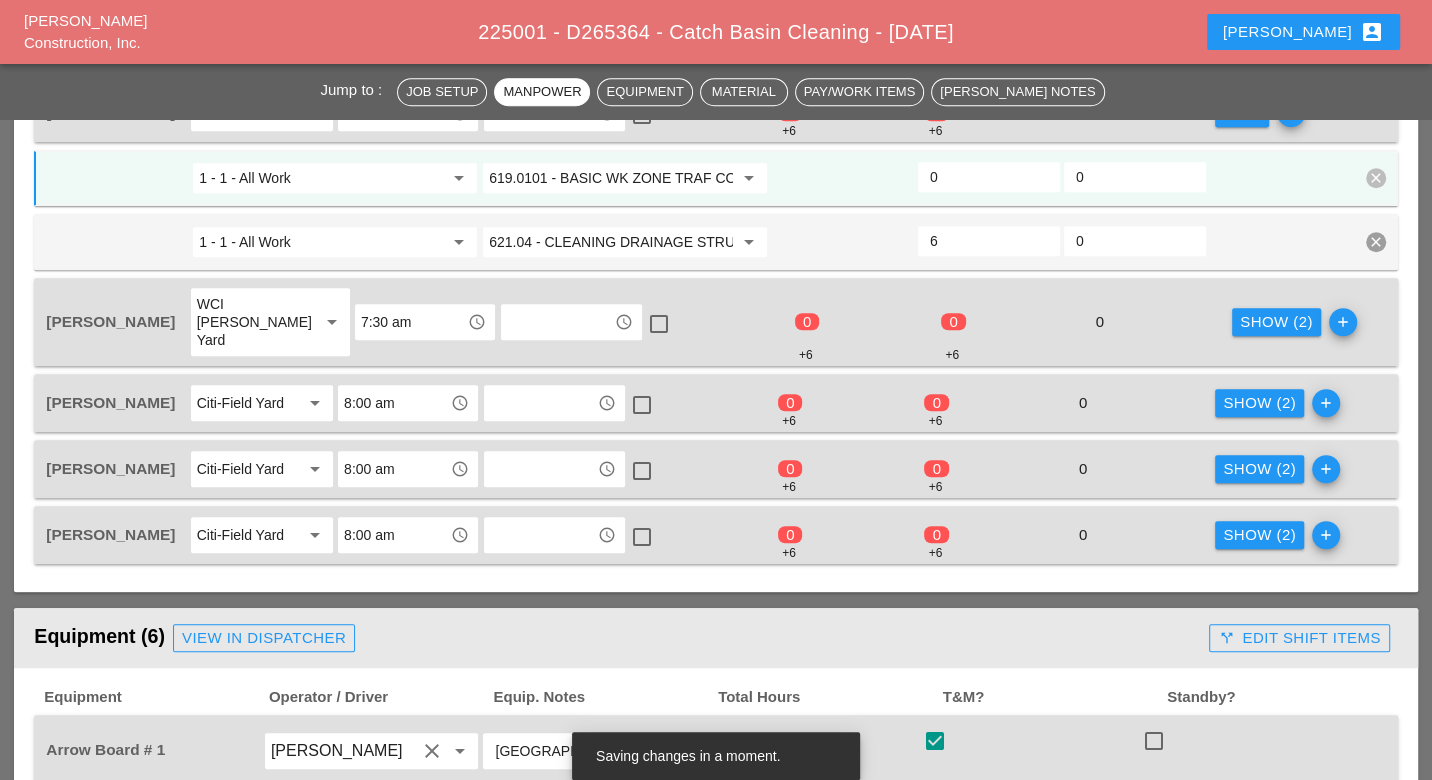 click on "Show (2)" at bounding box center [1276, 322] 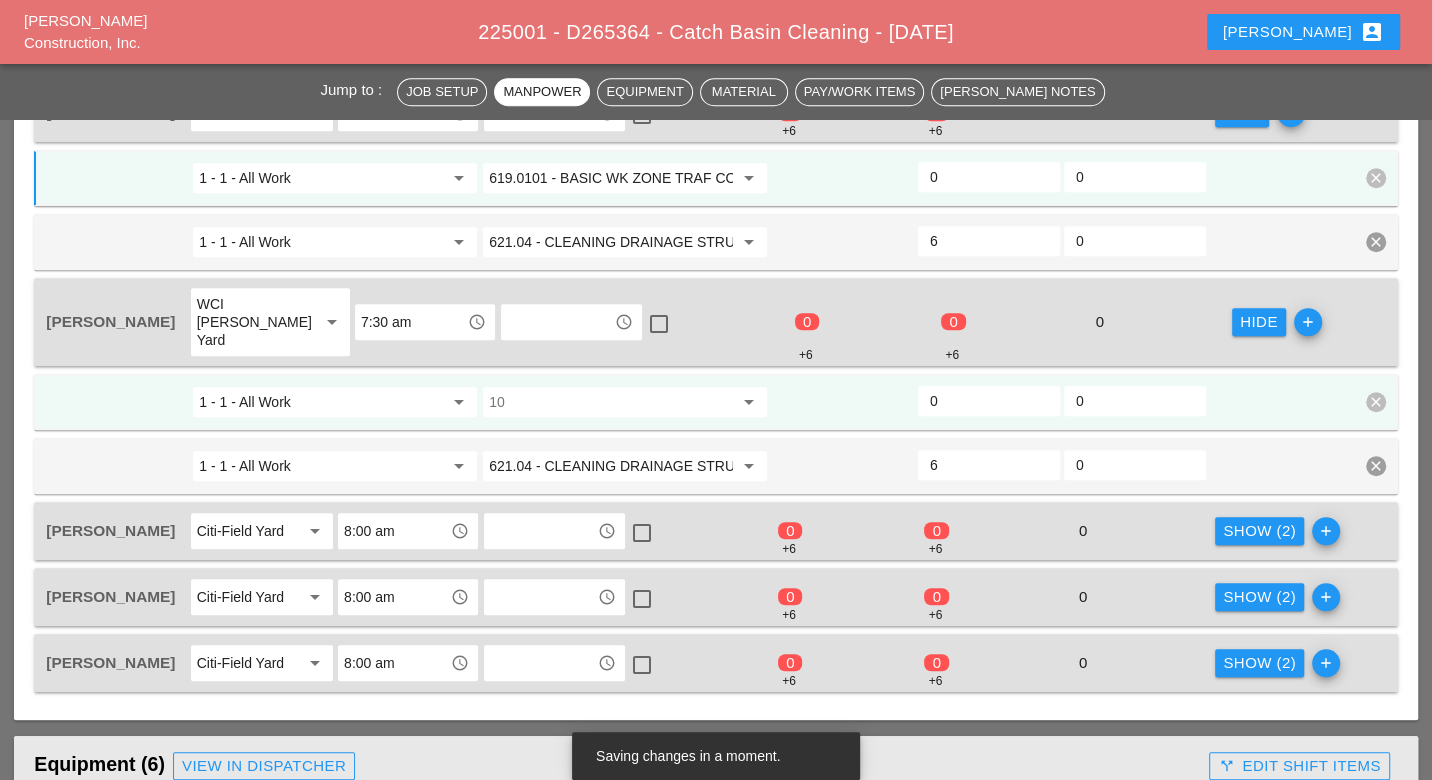 click at bounding box center [611, 402] 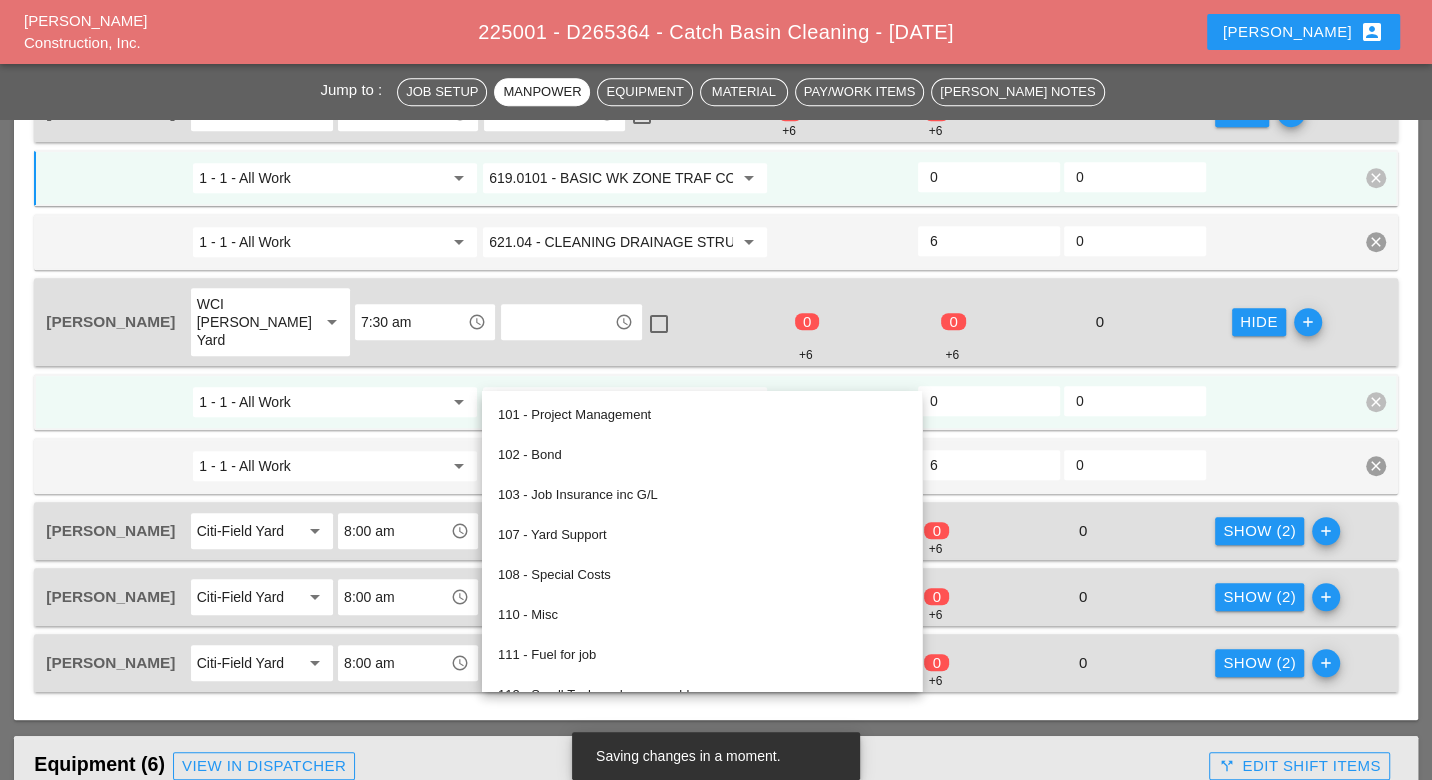 paste on "619.0101" 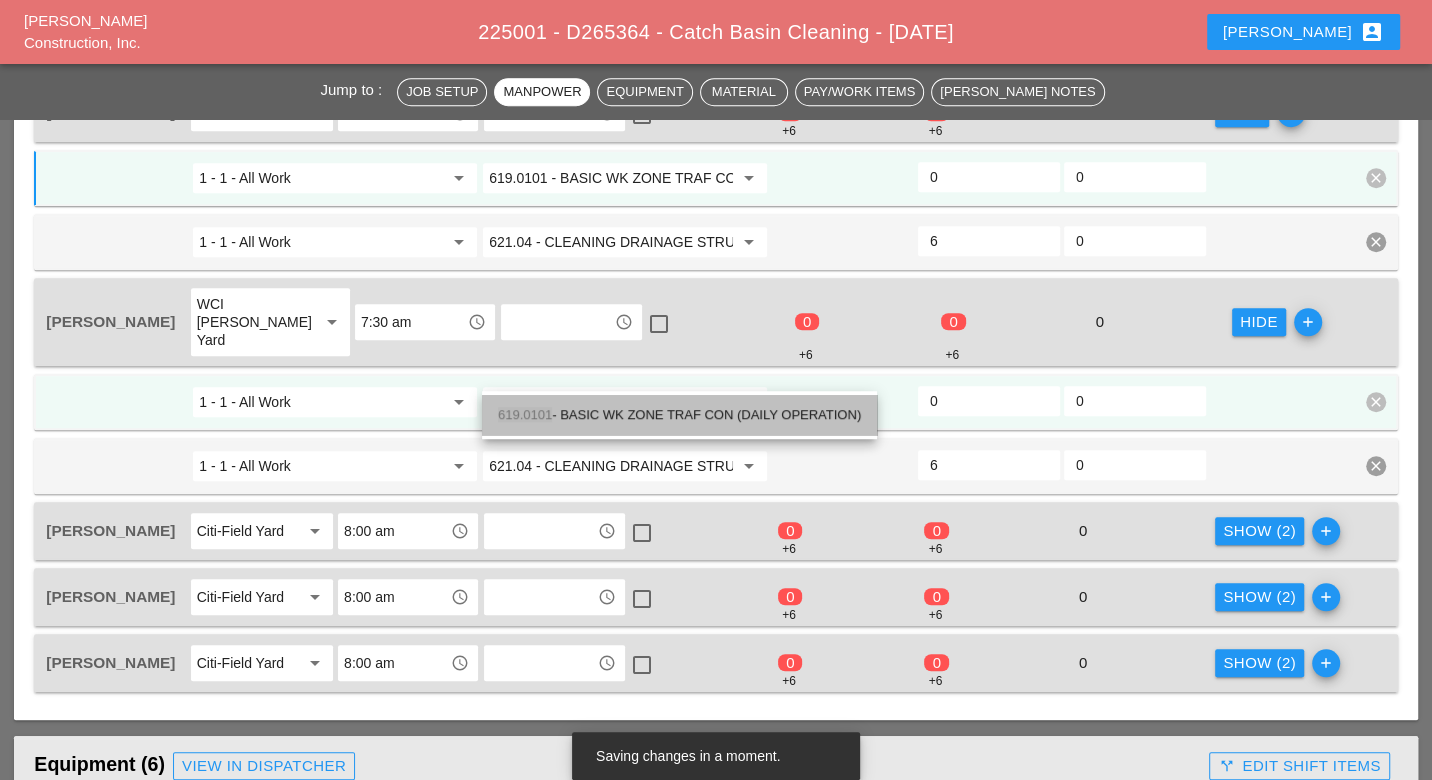 click on "619.0101  - BASIC WK ZONE TRAF CON (DAILY OPERATION)" at bounding box center [679, 415] 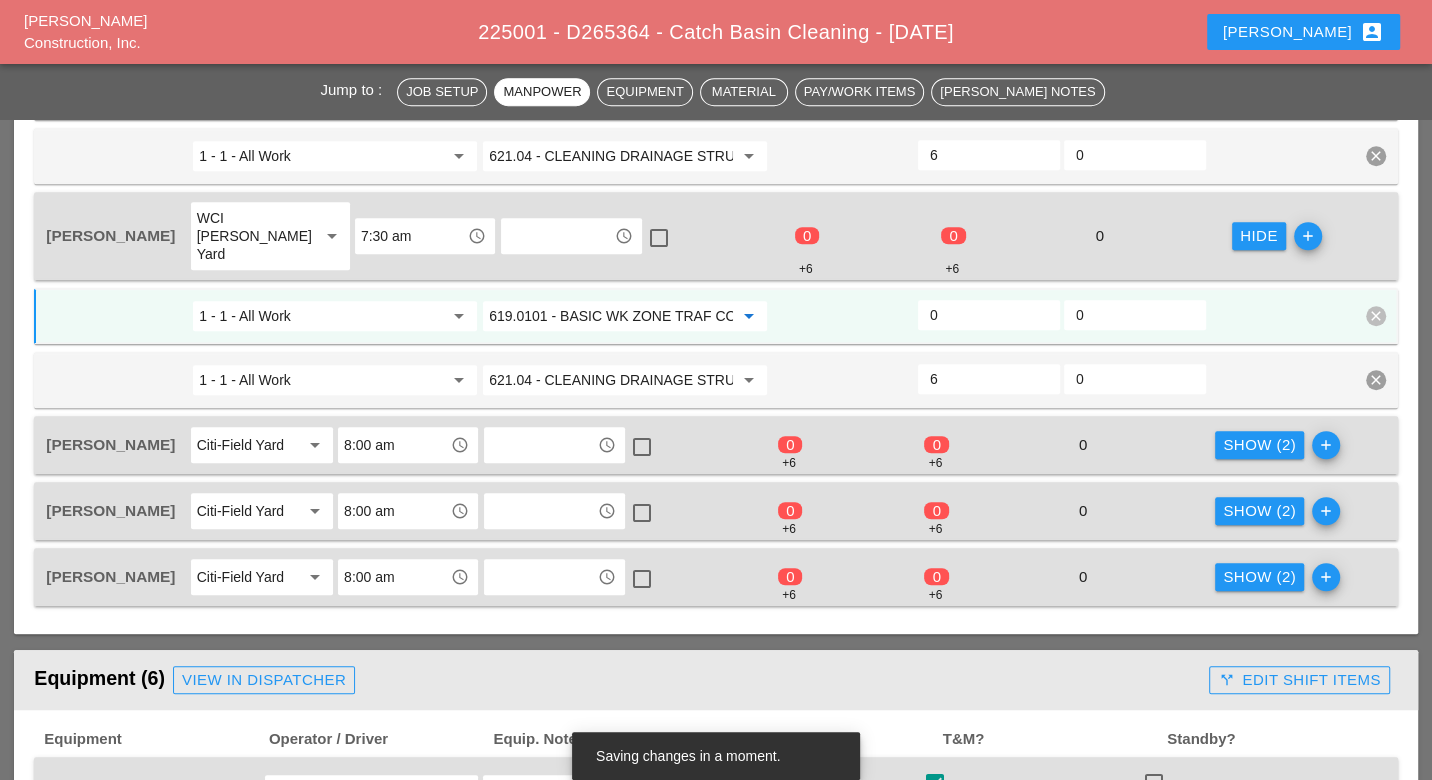 scroll, scrollTop: 1111, scrollLeft: 0, axis: vertical 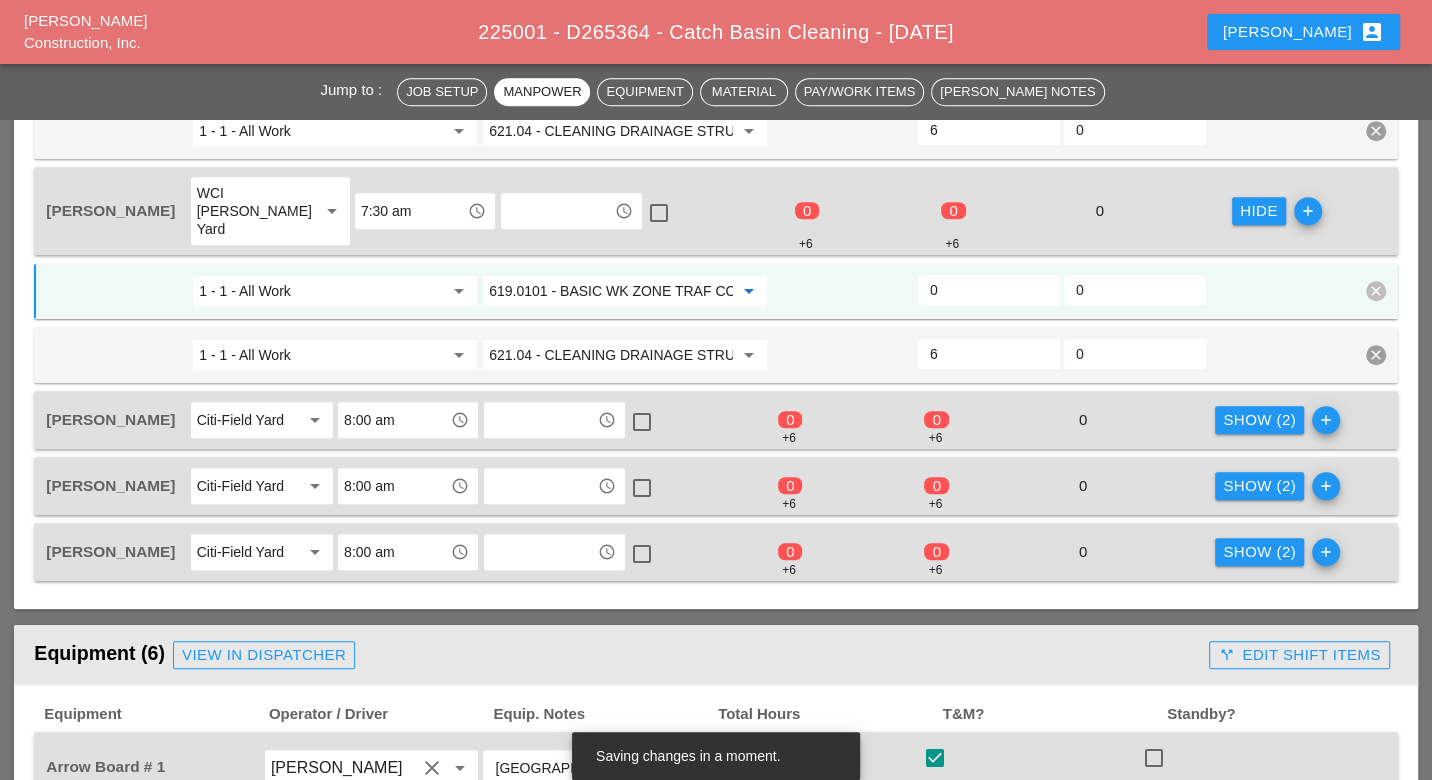 type on "619.0101 - BASIC WK ZONE TRAF CON (DAILY OPERATION)" 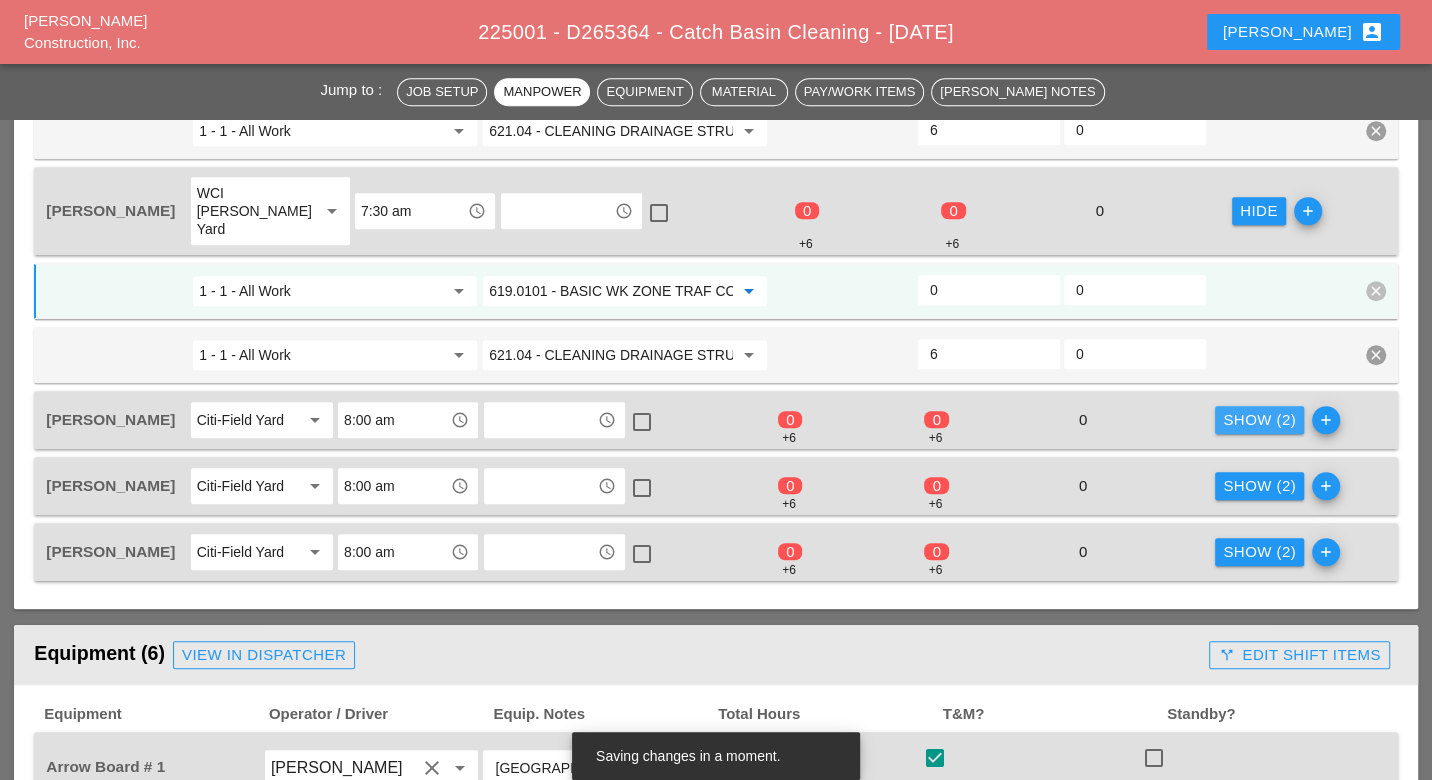 drag, startPoint x: 1233, startPoint y: 385, endPoint x: 905, endPoint y: 420, distance: 329.8621 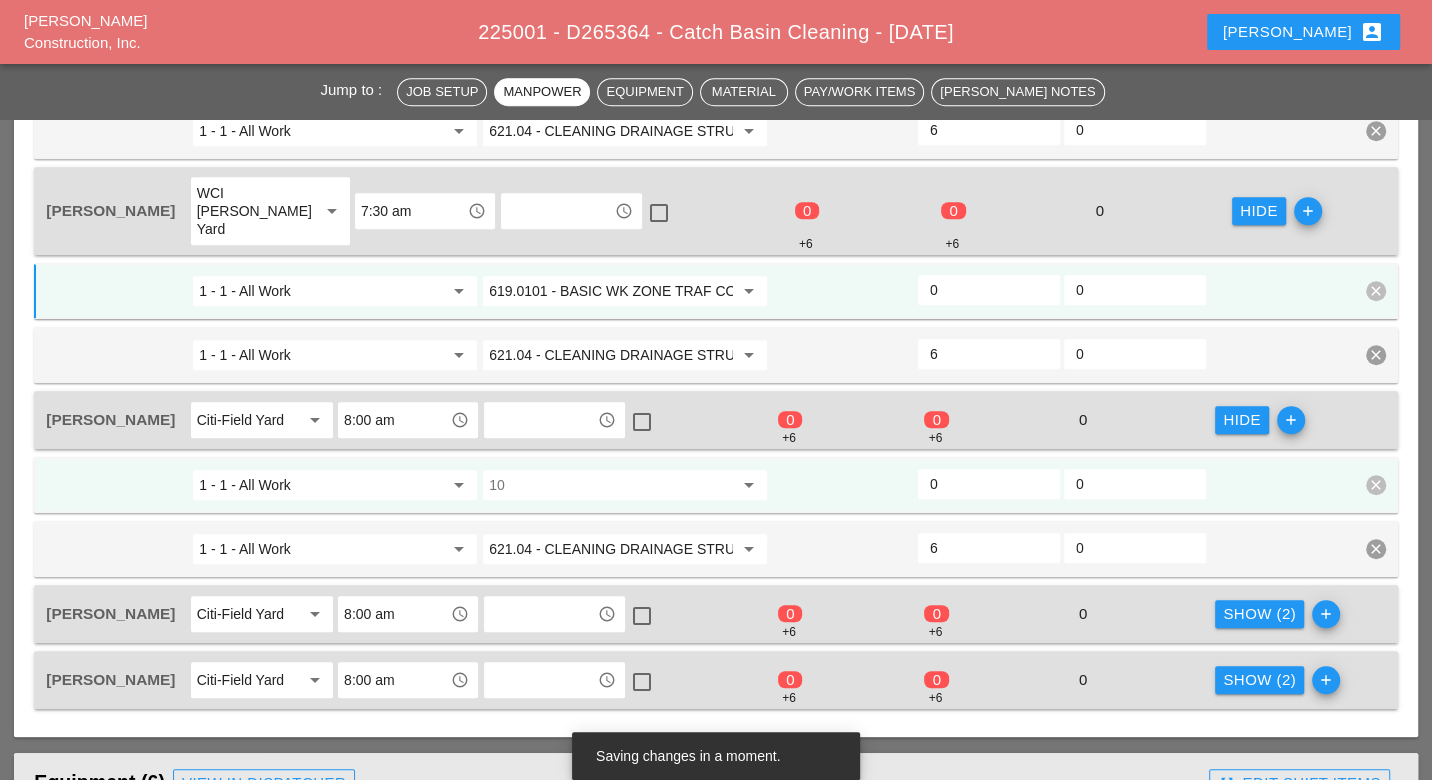 click at bounding box center (611, 485) 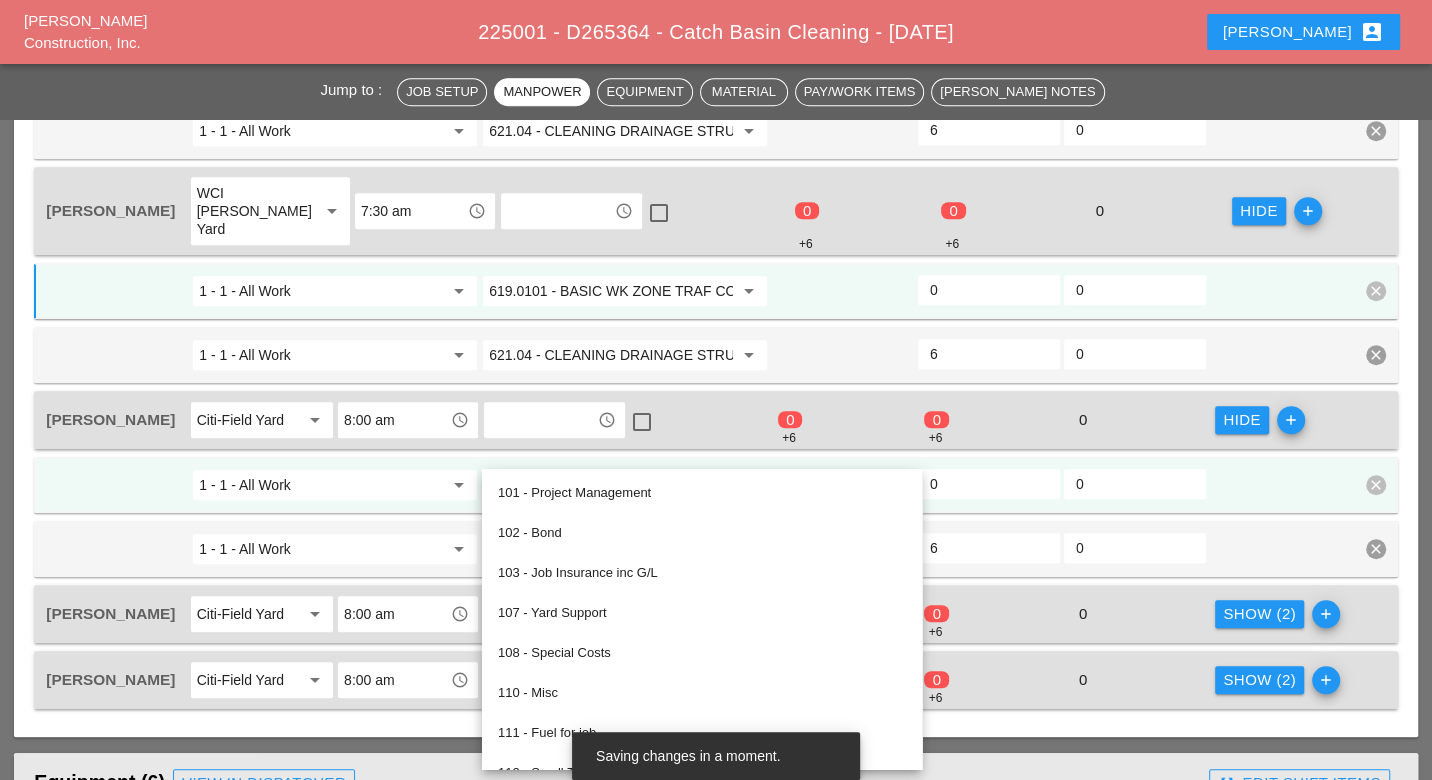 paste on "619.0101" 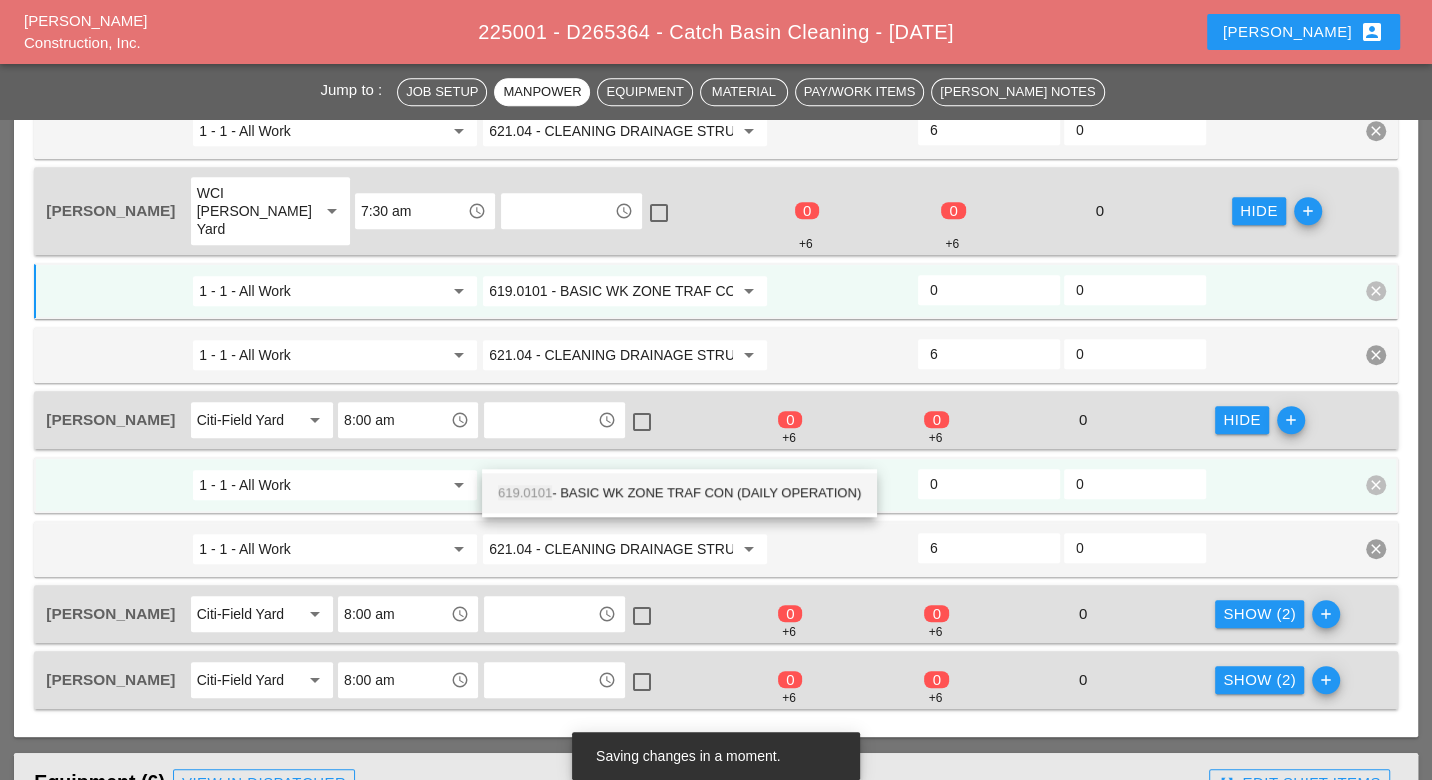 click on "619.0101  - BASIC WK ZONE TRAF CON (DAILY OPERATION)" at bounding box center [679, 493] 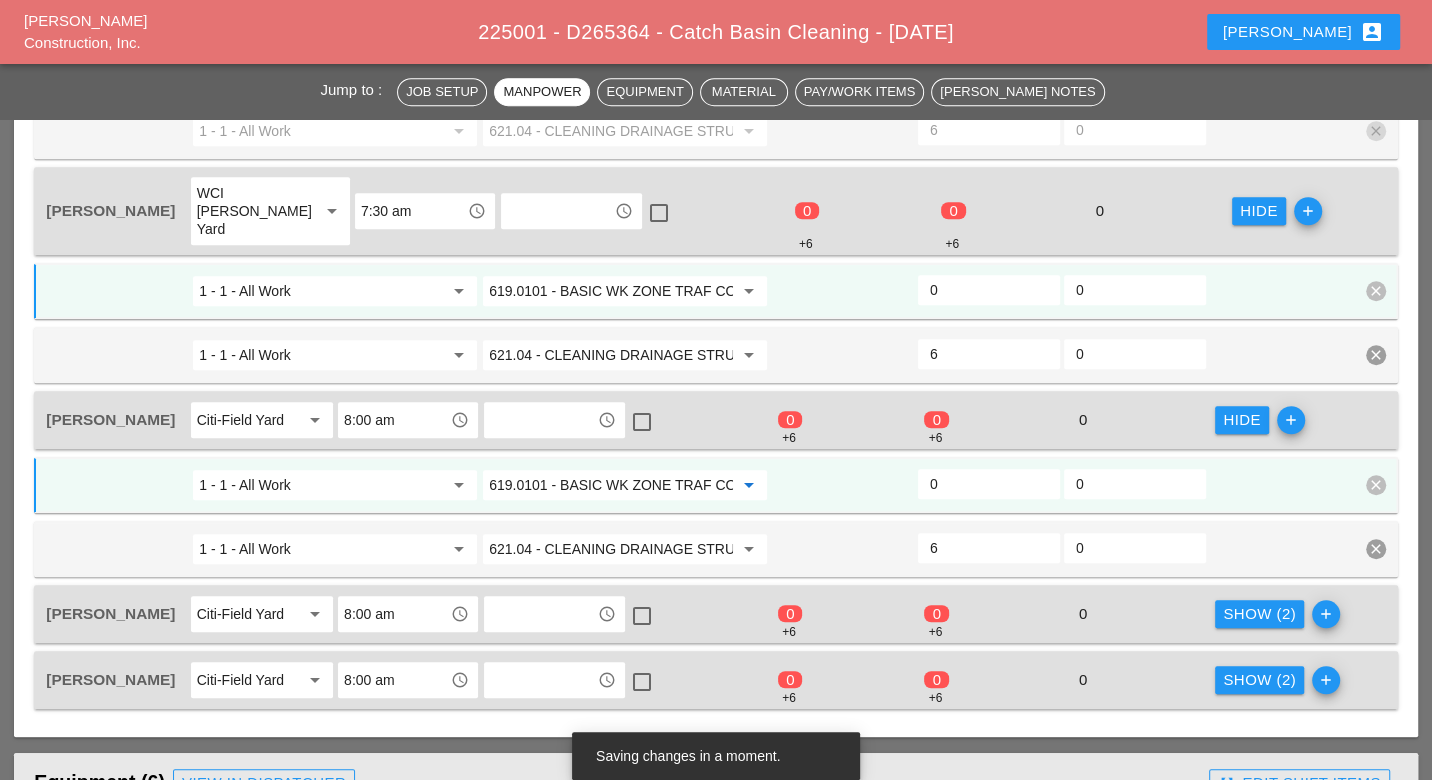 type on "619.0101 - BASIC WK ZONE TRAF CON (DAILY OPERATION)" 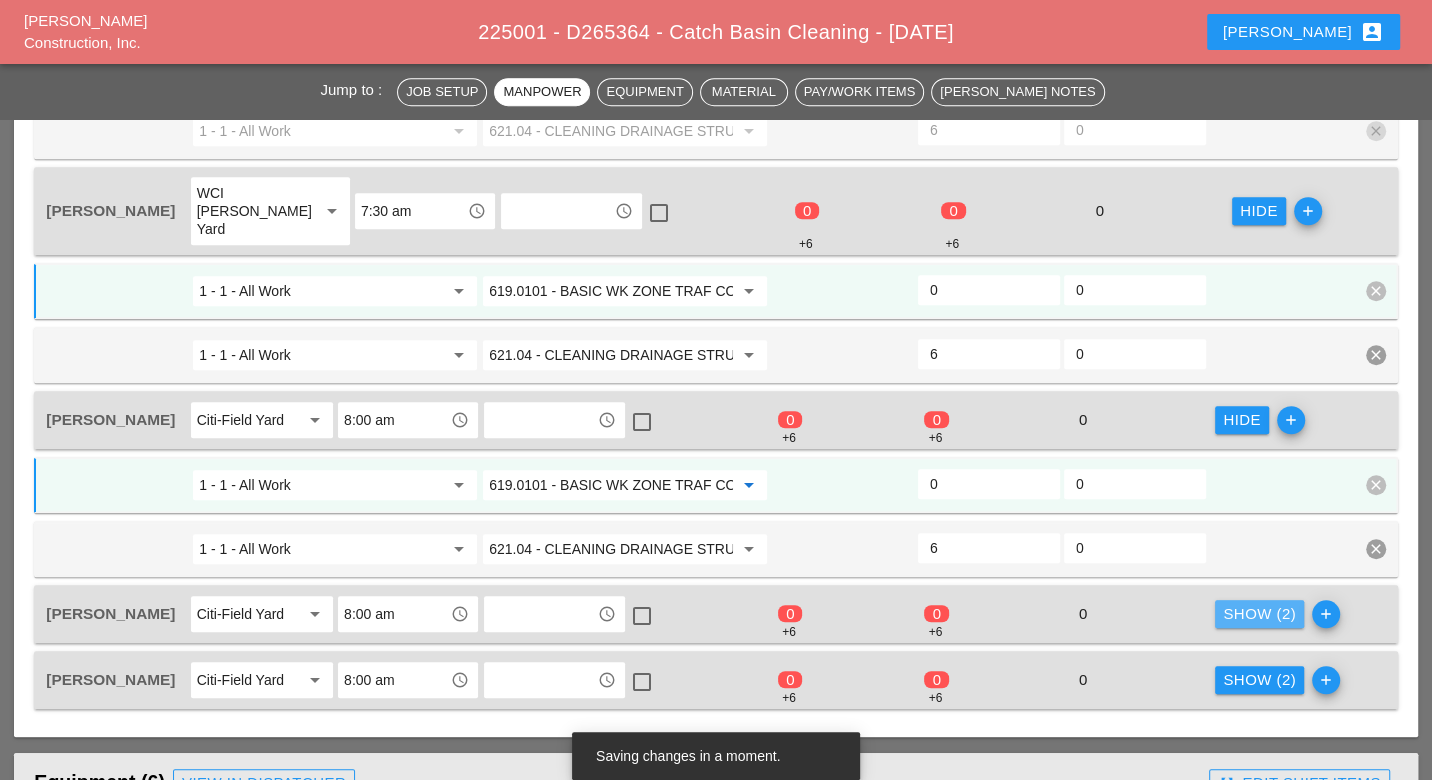 click on "Show (2)" at bounding box center (1259, 614) 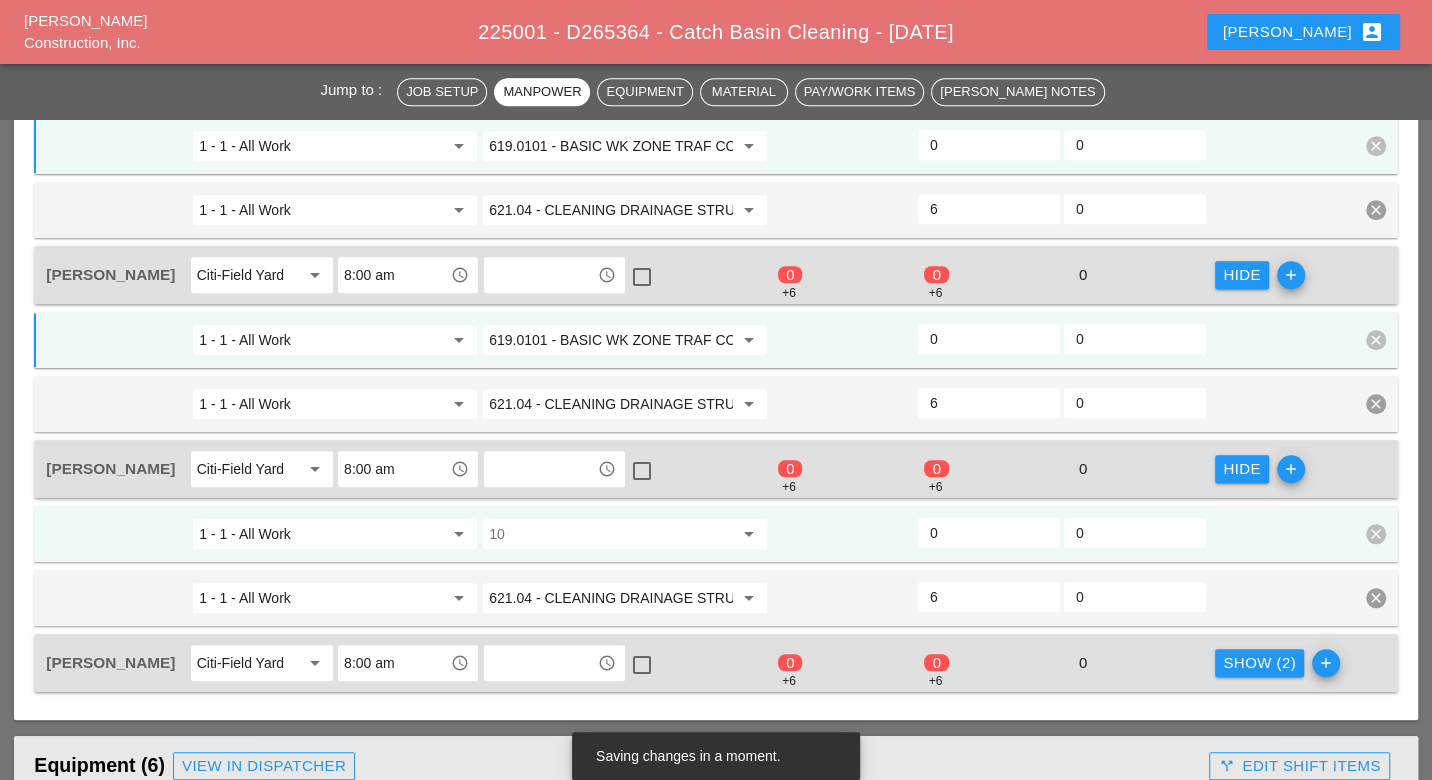 scroll, scrollTop: 1333, scrollLeft: 0, axis: vertical 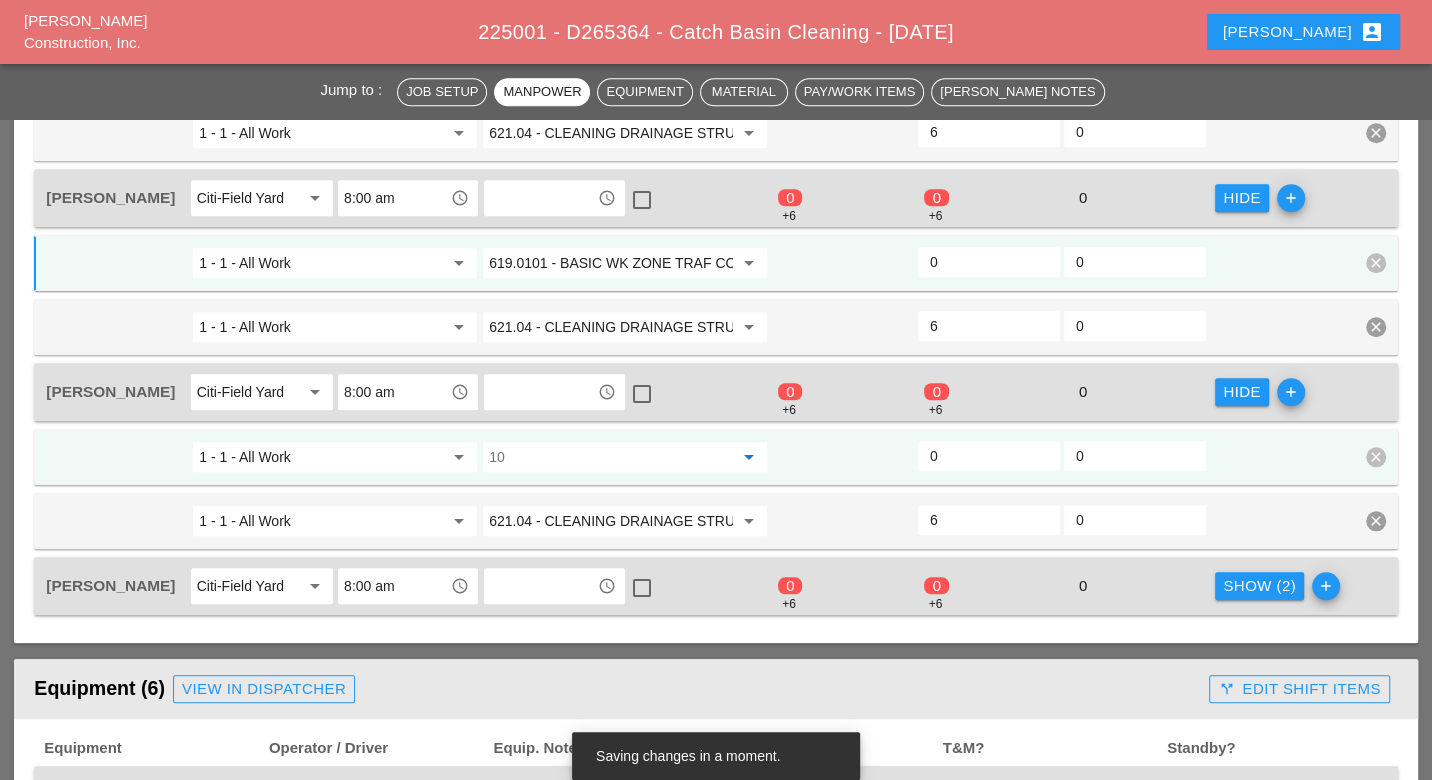 click at bounding box center (611, 457) 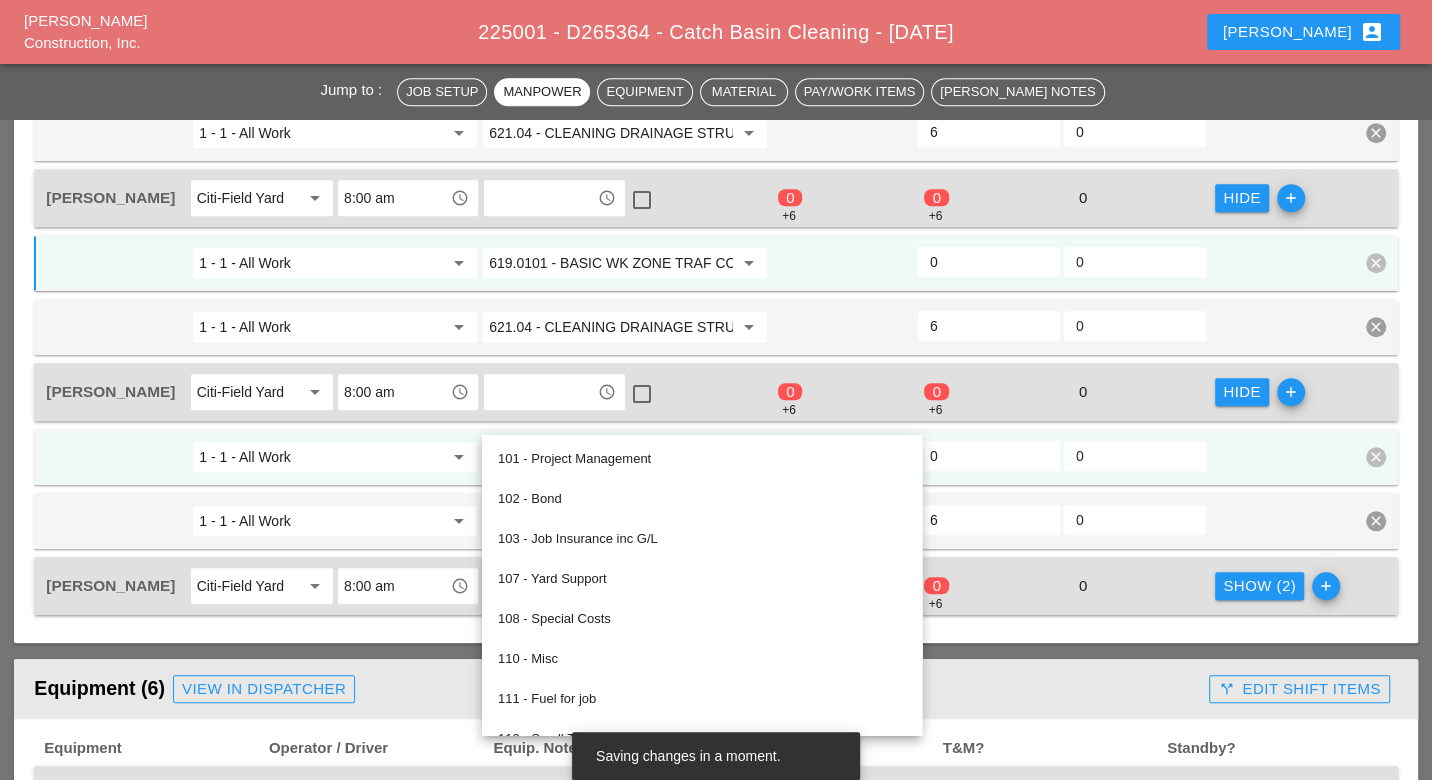 paste on "619.0101" 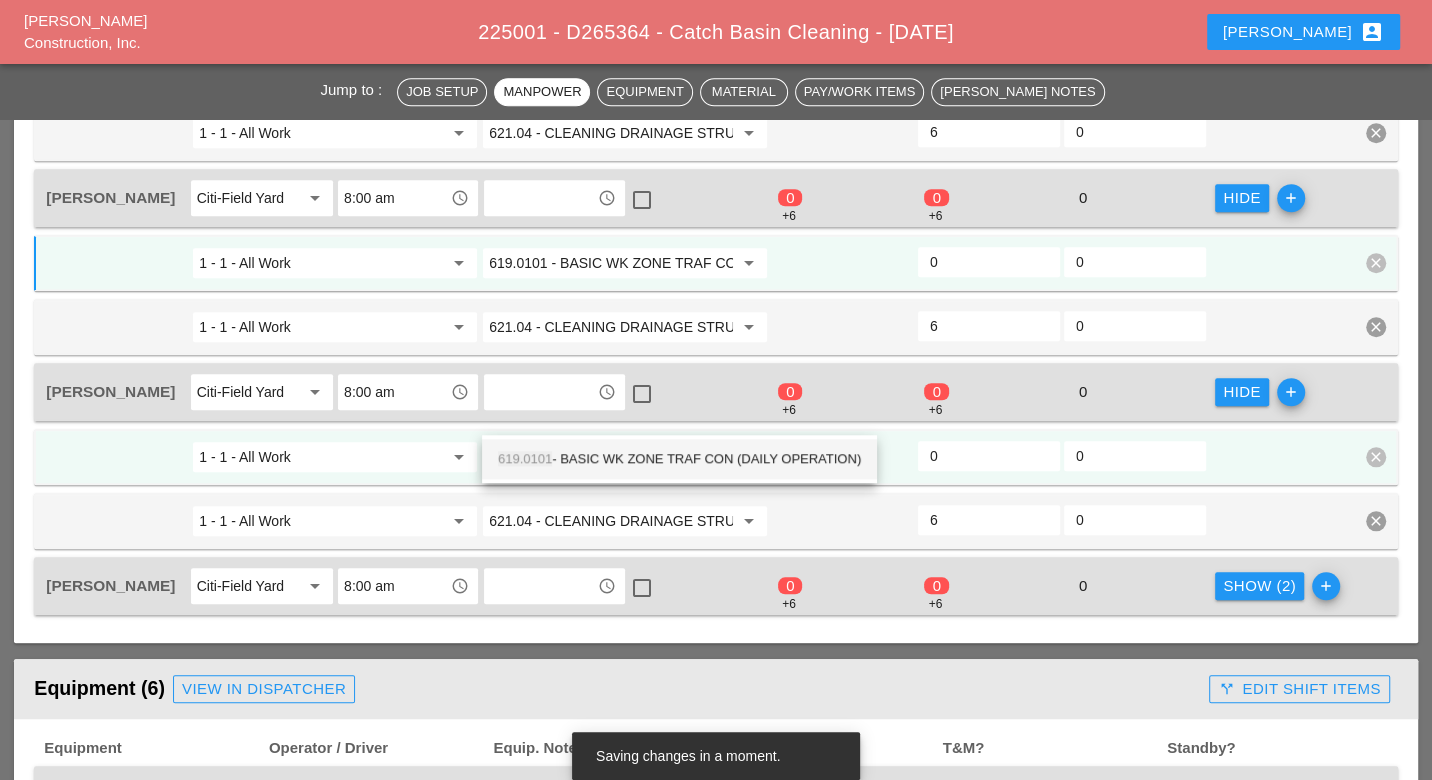 click on "619.0101  - BASIC WK ZONE TRAF CON (DAILY OPERATION)" at bounding box center (679, 459) 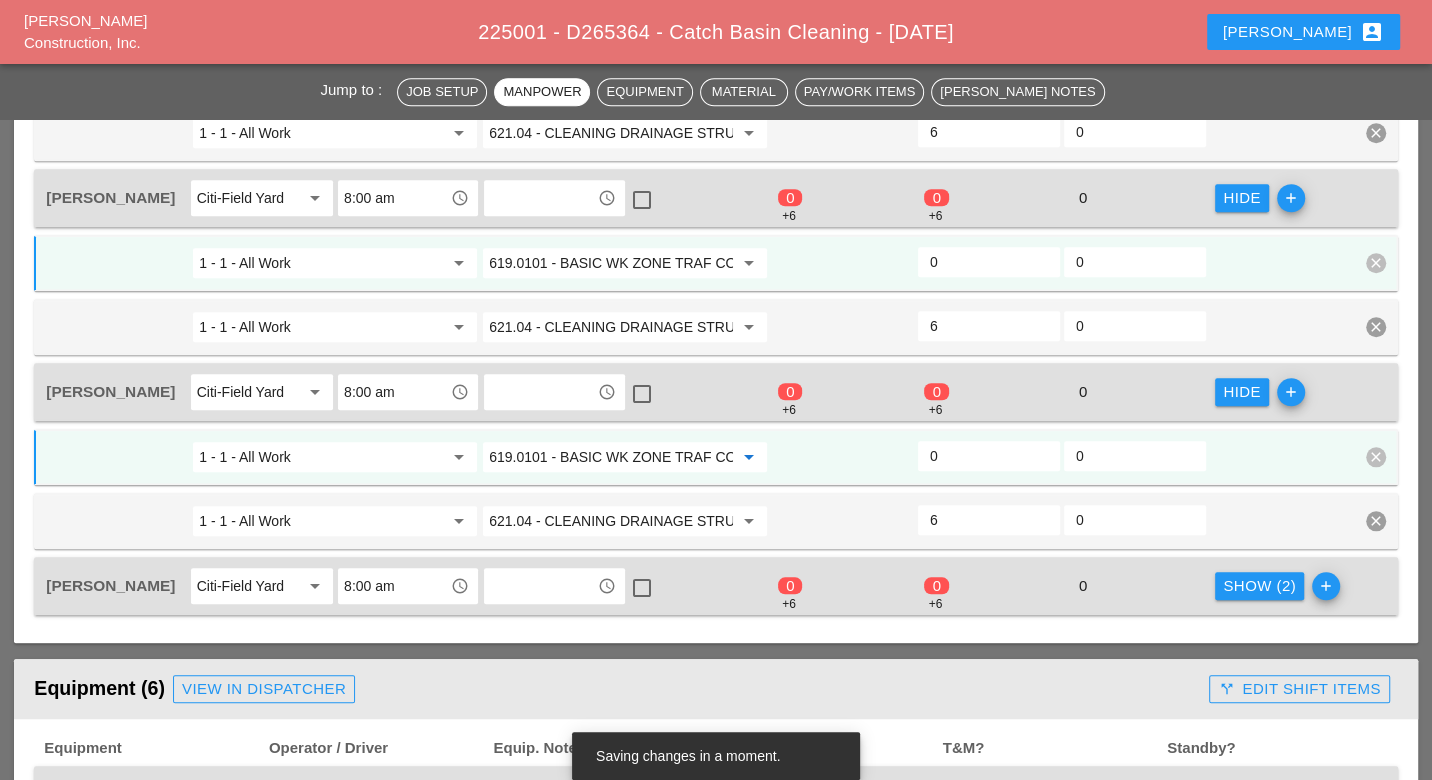 type on "619.0101 - BASIC WK ZONE TRAF CON (DAILY OPERATION)" 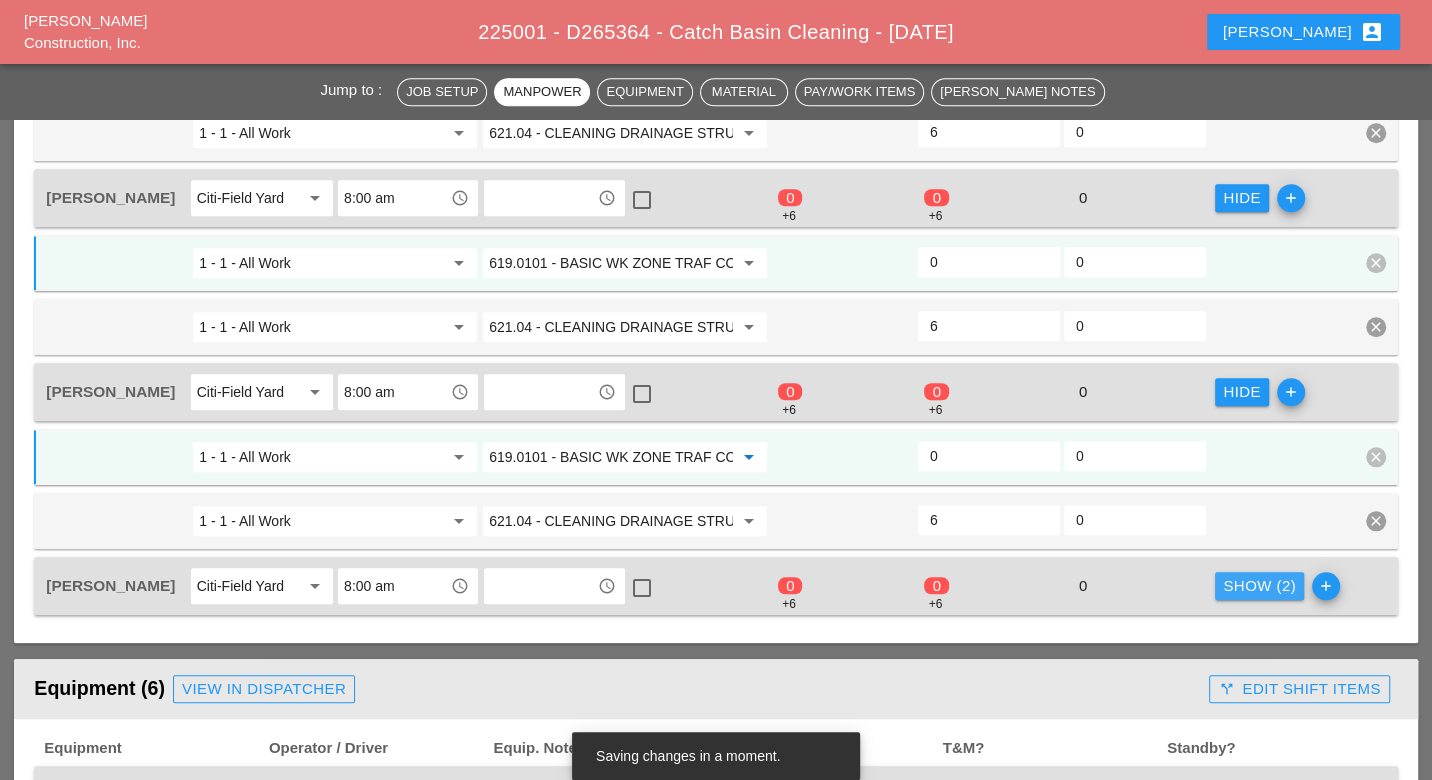 drag, startPoint x: 1228, startPoint y: 548, endPoint x: 1192, endPoint y: 559, distance: 37.64306 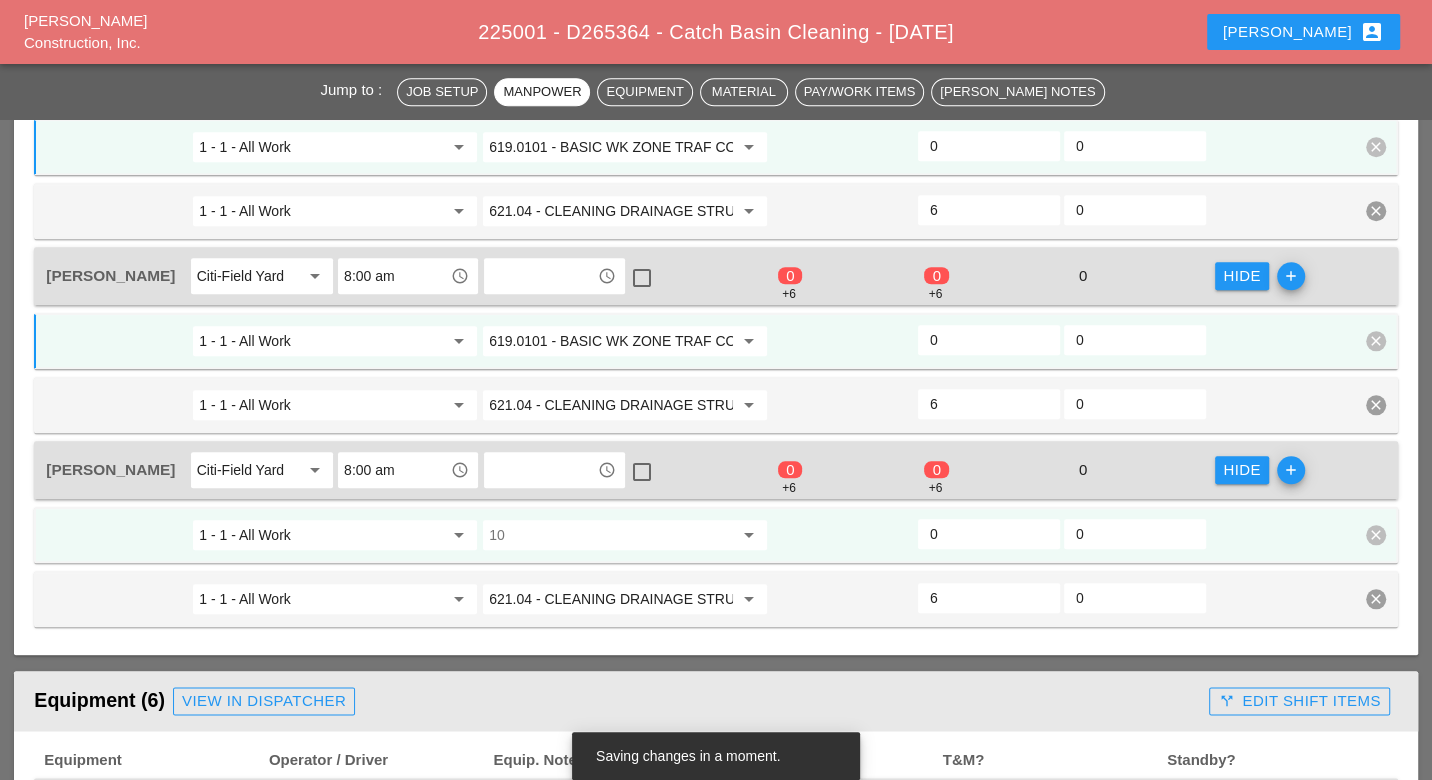 scroll, scrollTop: 1555, scrollLeft: 0, axis: vertical 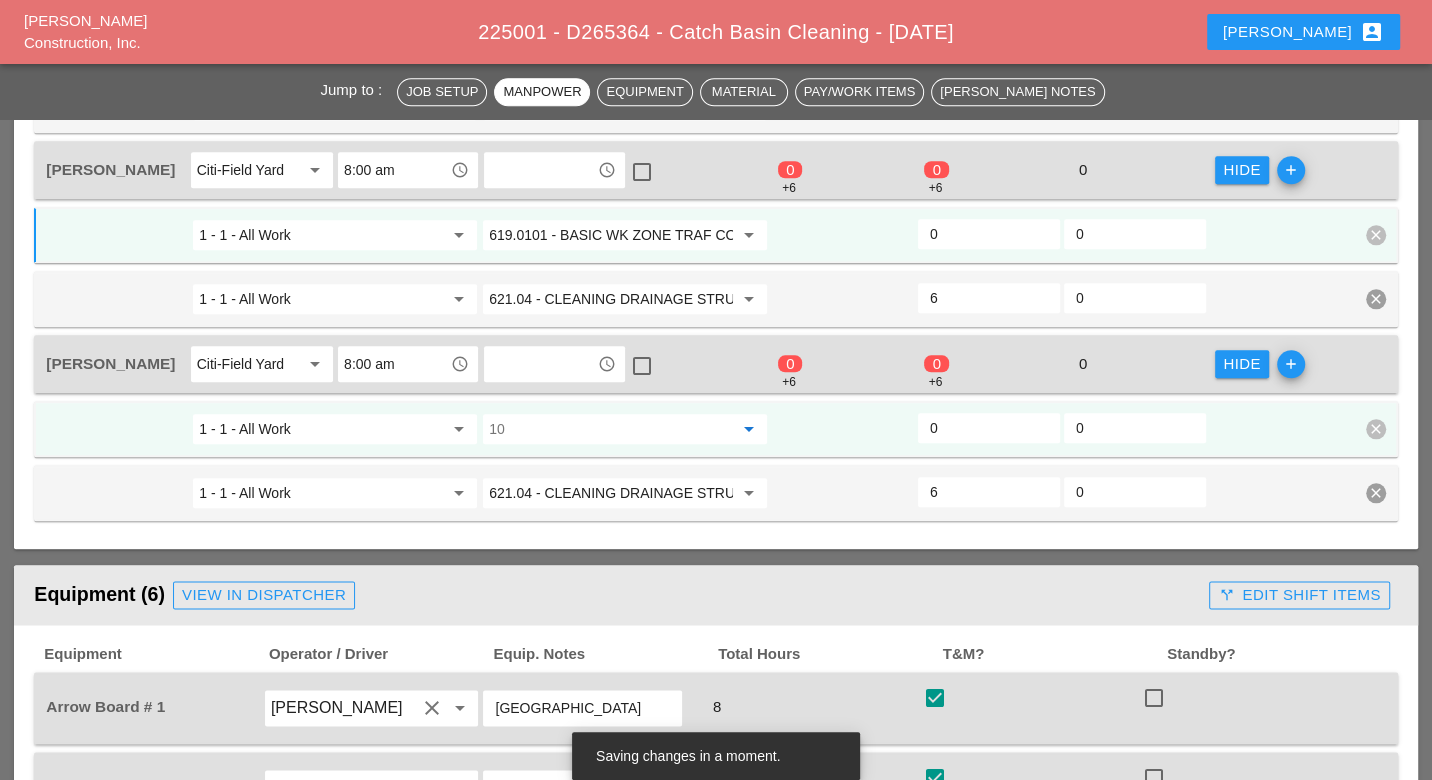 click at bounding box center (611, 429) 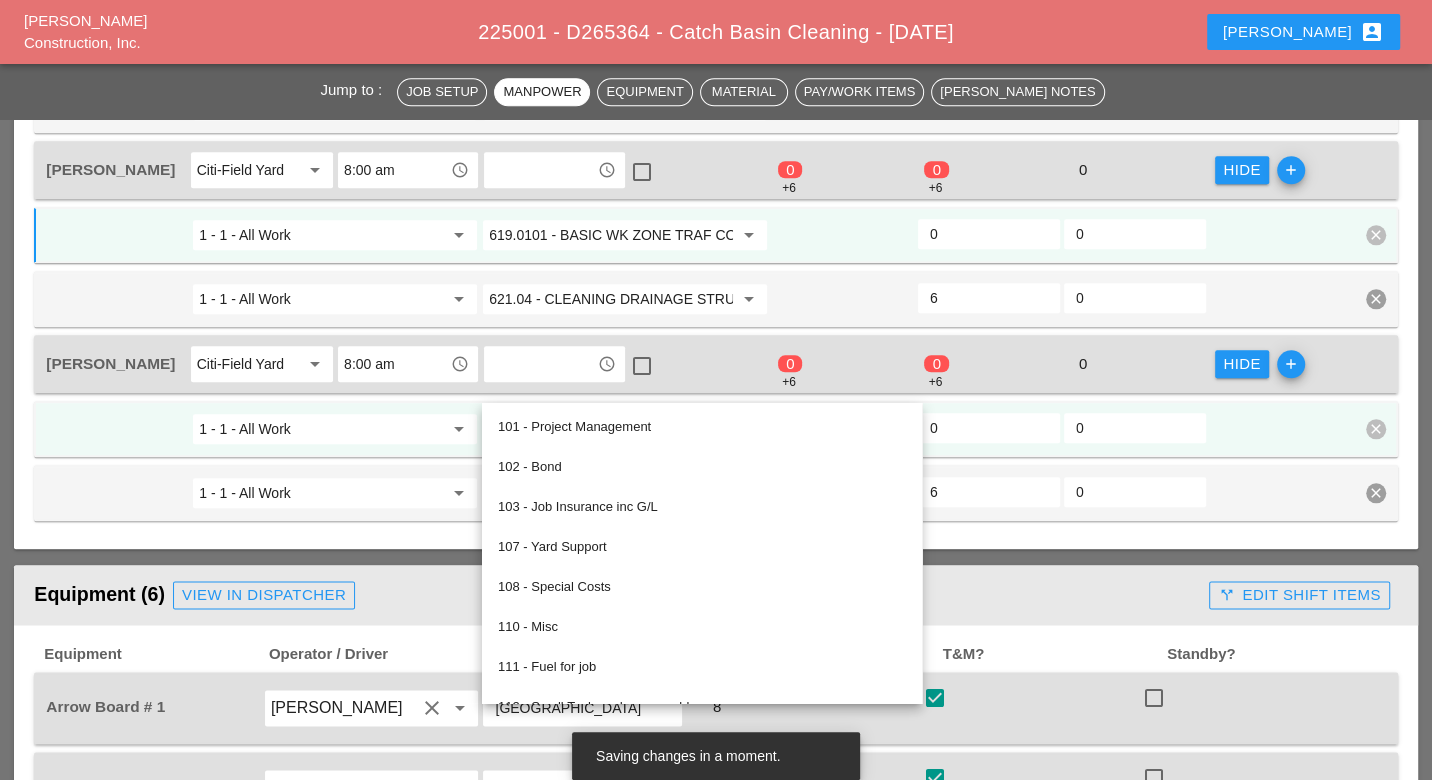 paste on "619.0101" 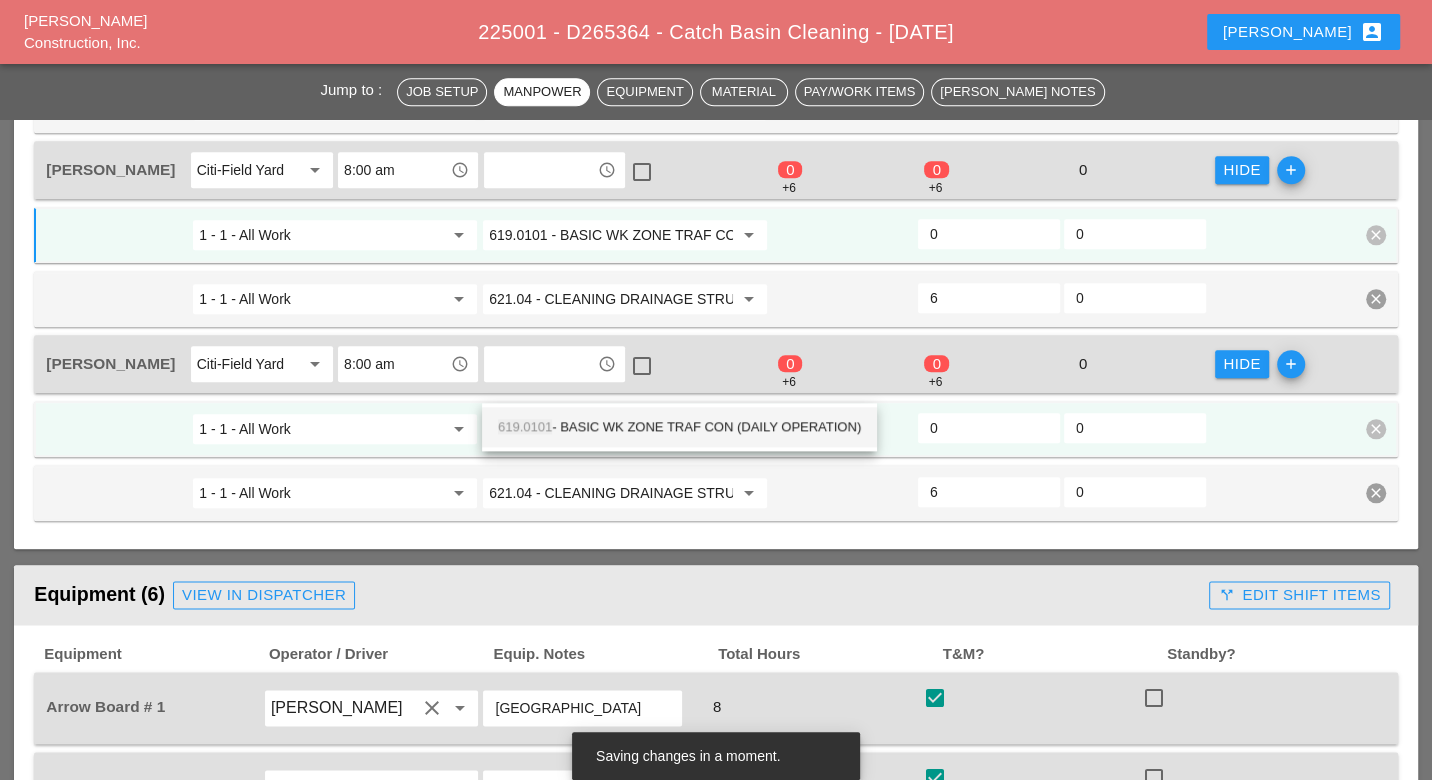 drag, startPoint x: 579, startPoint y: 422, endPoint x: 653, endPoint y: 438, distance: 75.70998 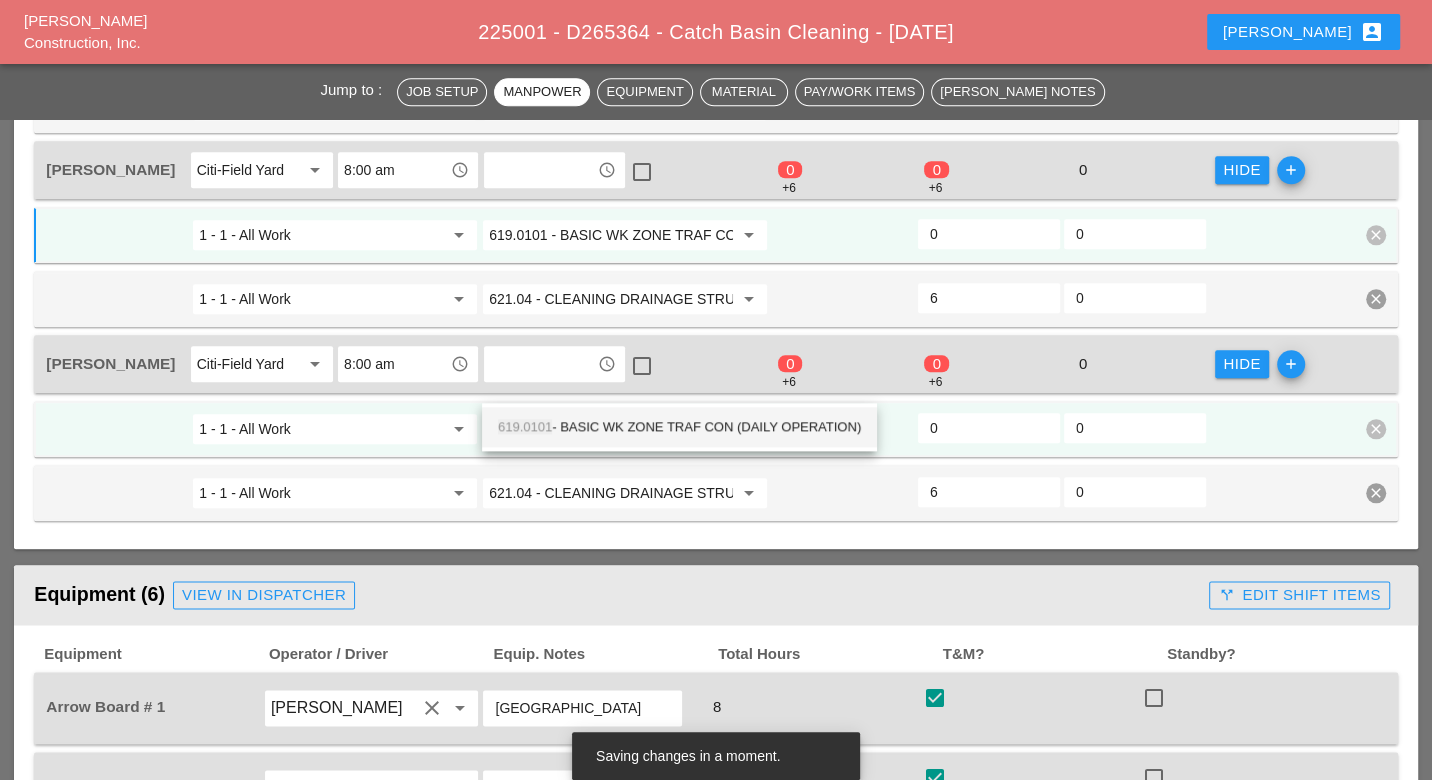 click on "619.0101  - BASIC WK ZONE TRAF CON (DAILY OPERATION)" at bounding box center (679, 427) 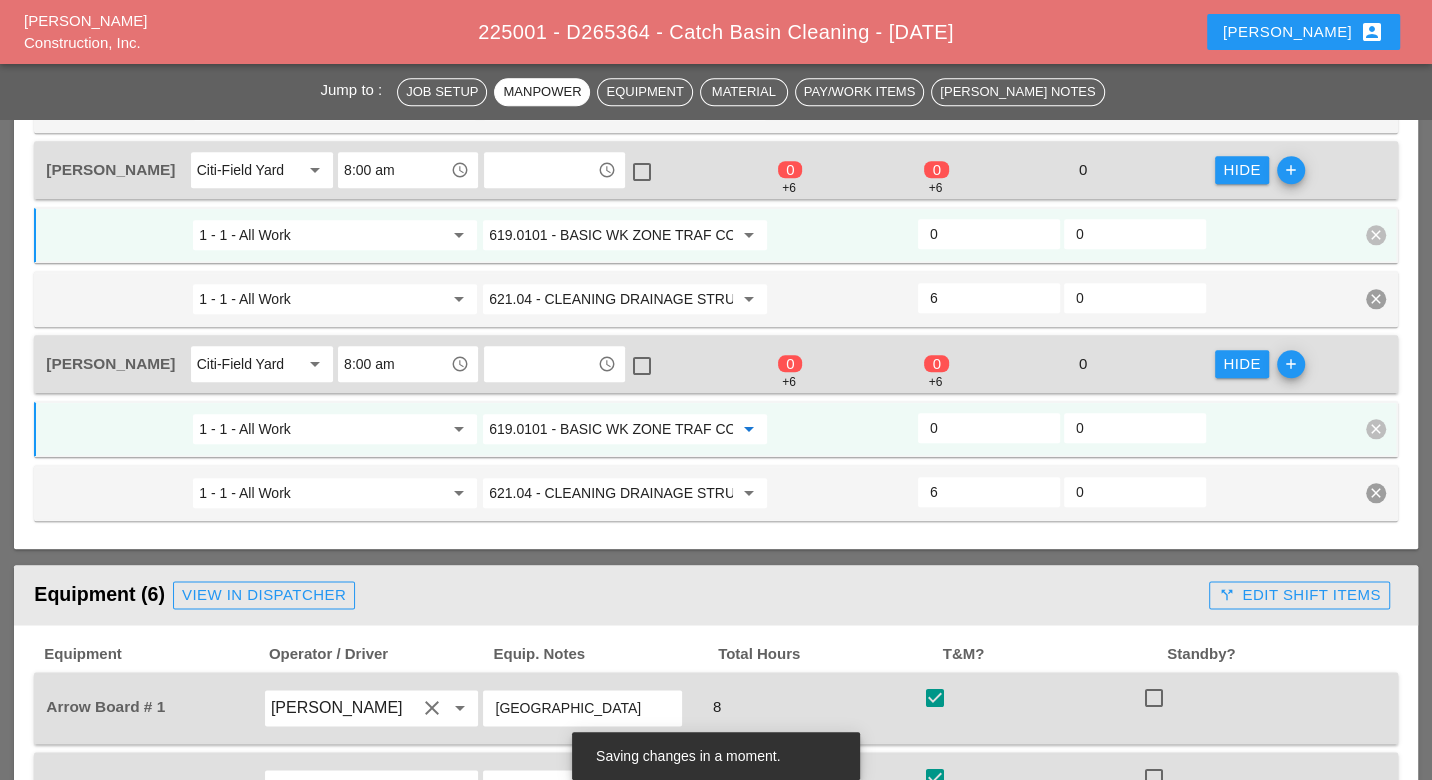 type on "619.0101 - BASIC WK ZONE TRAF CON (DAILY OPERATION)" 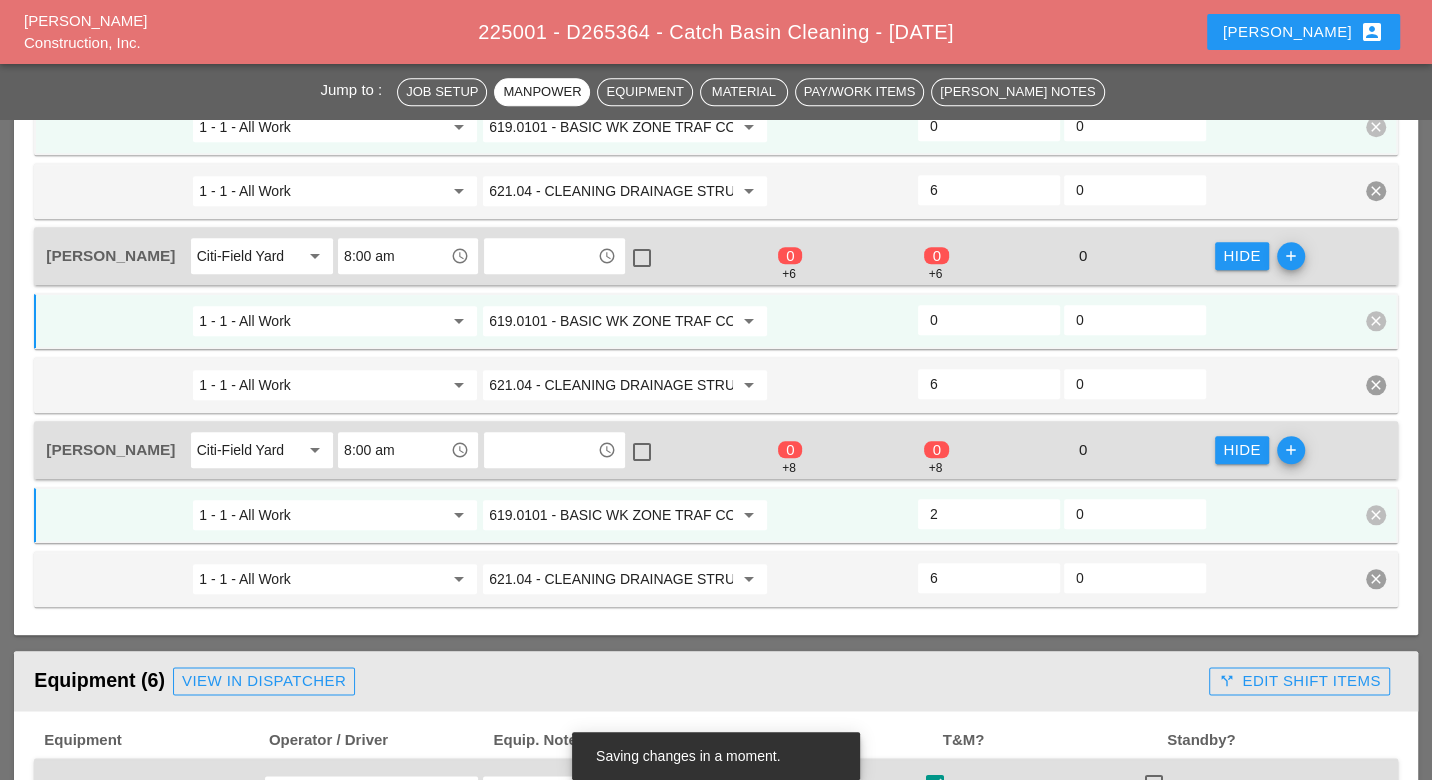 scroll, scrollTop: 1444, scrollLeft: 0, axis: vertical 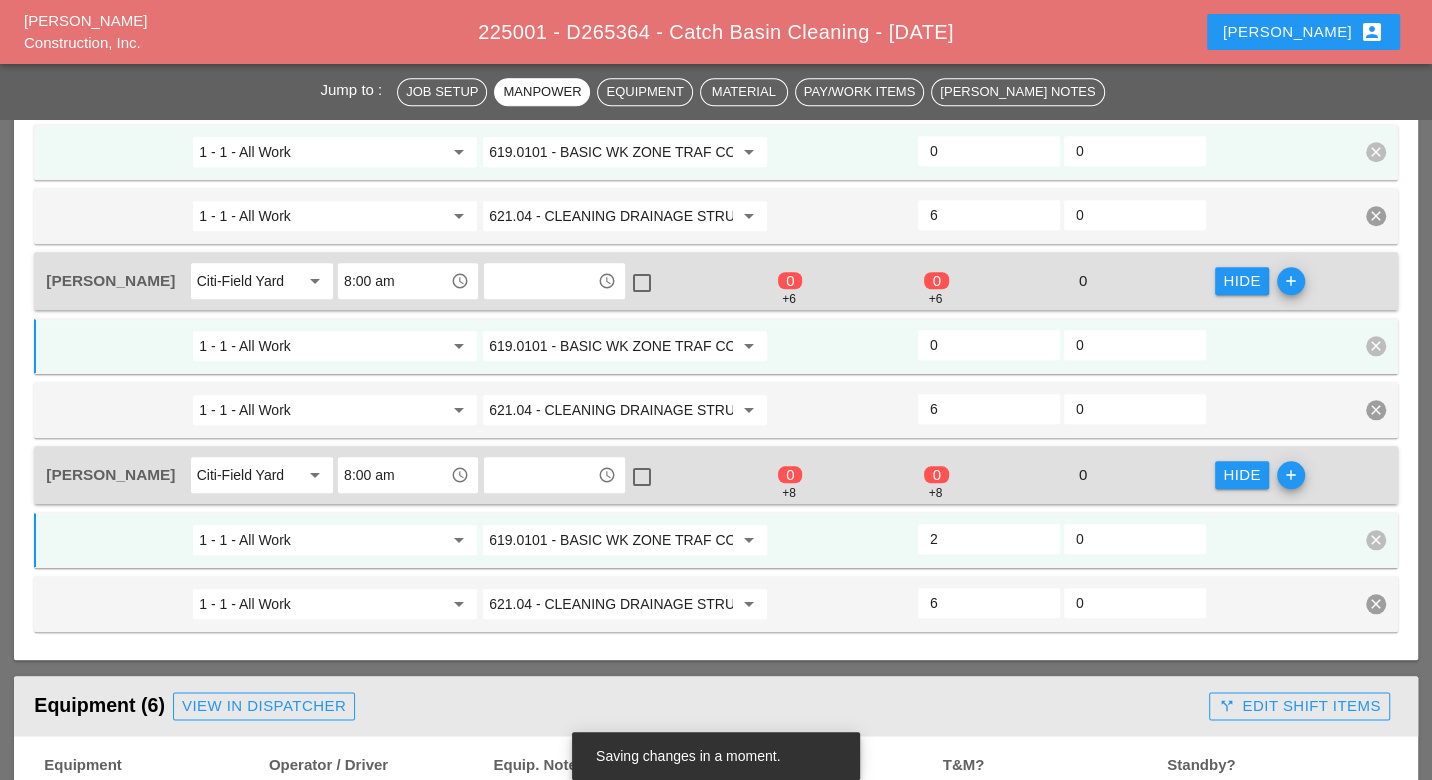 type on "2" 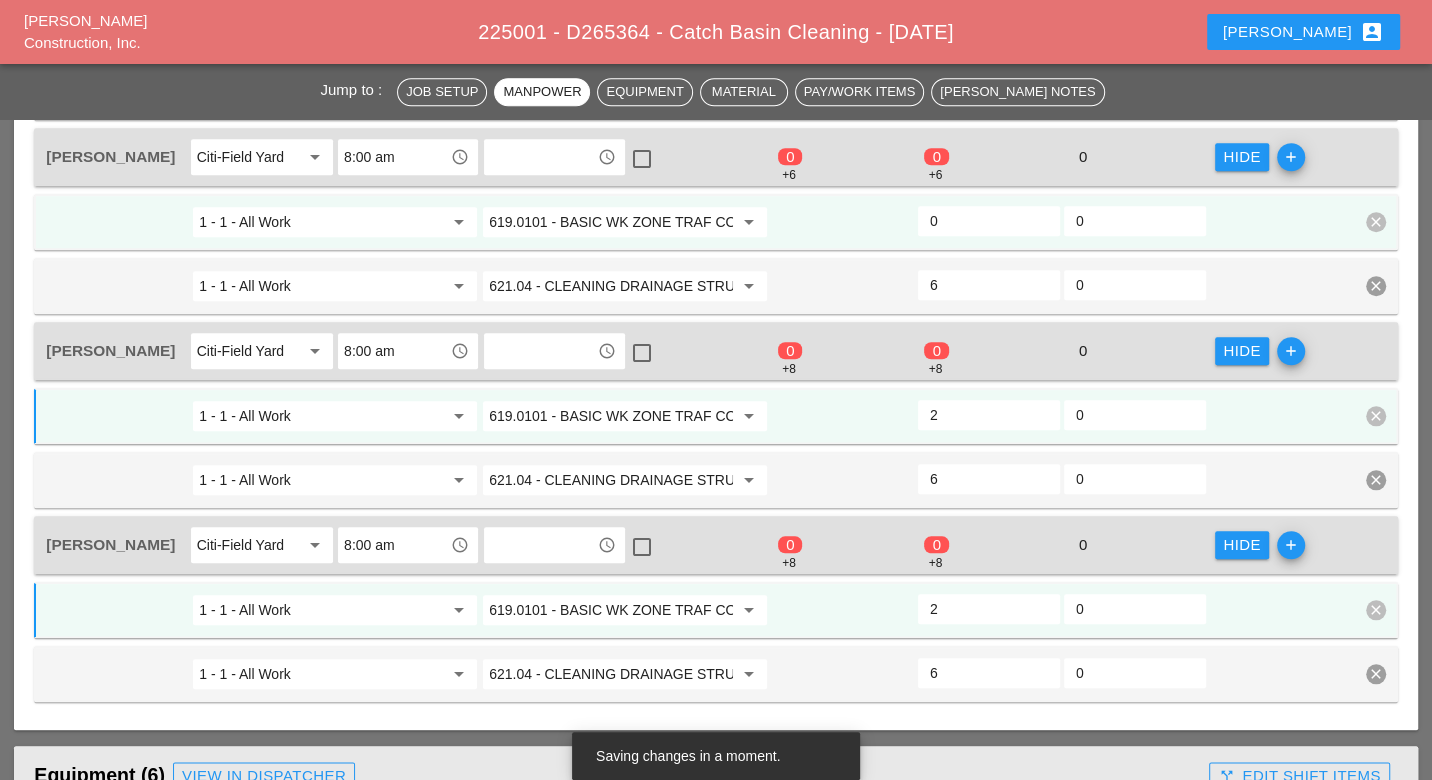 scroll, scrollTop: 1333, scrollLeft: 0, axis: vertical 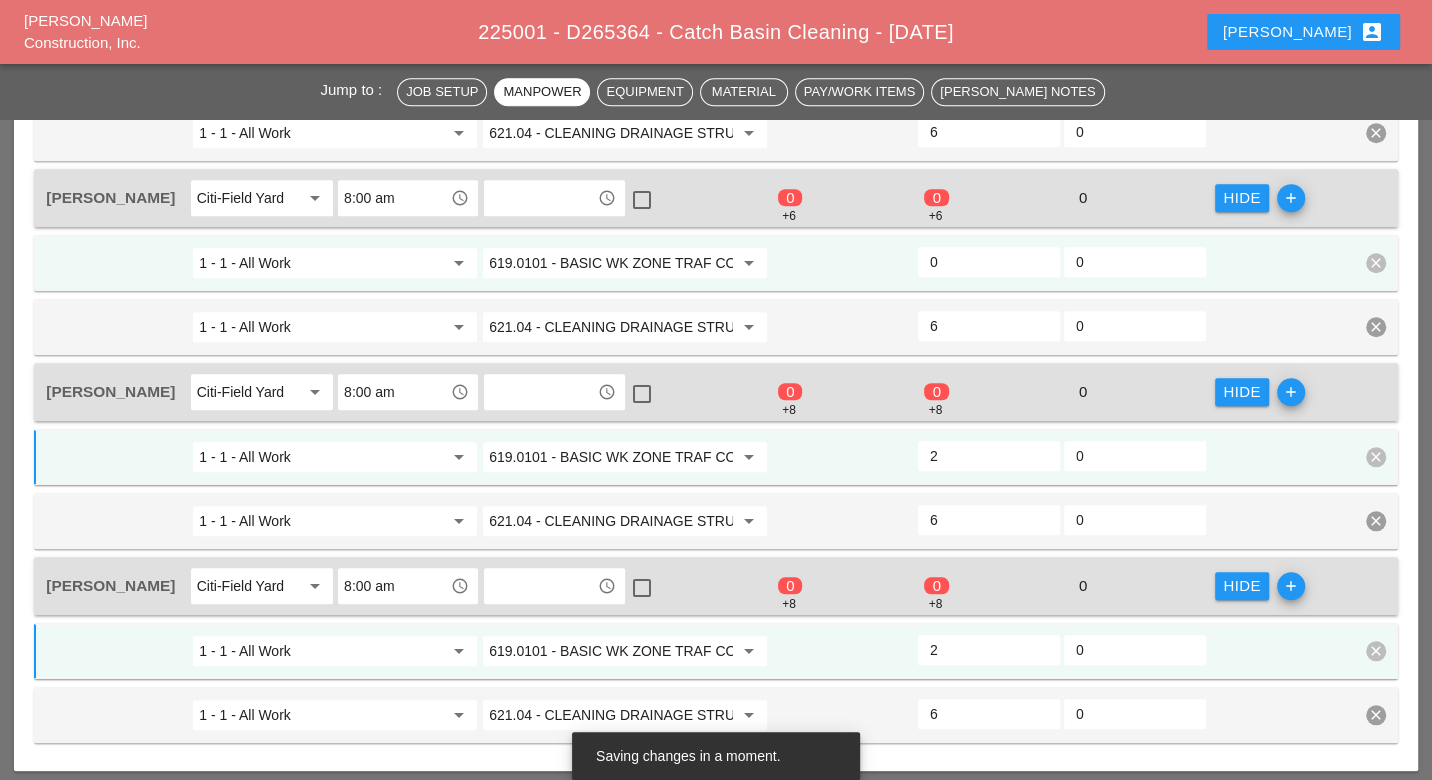type on "2" 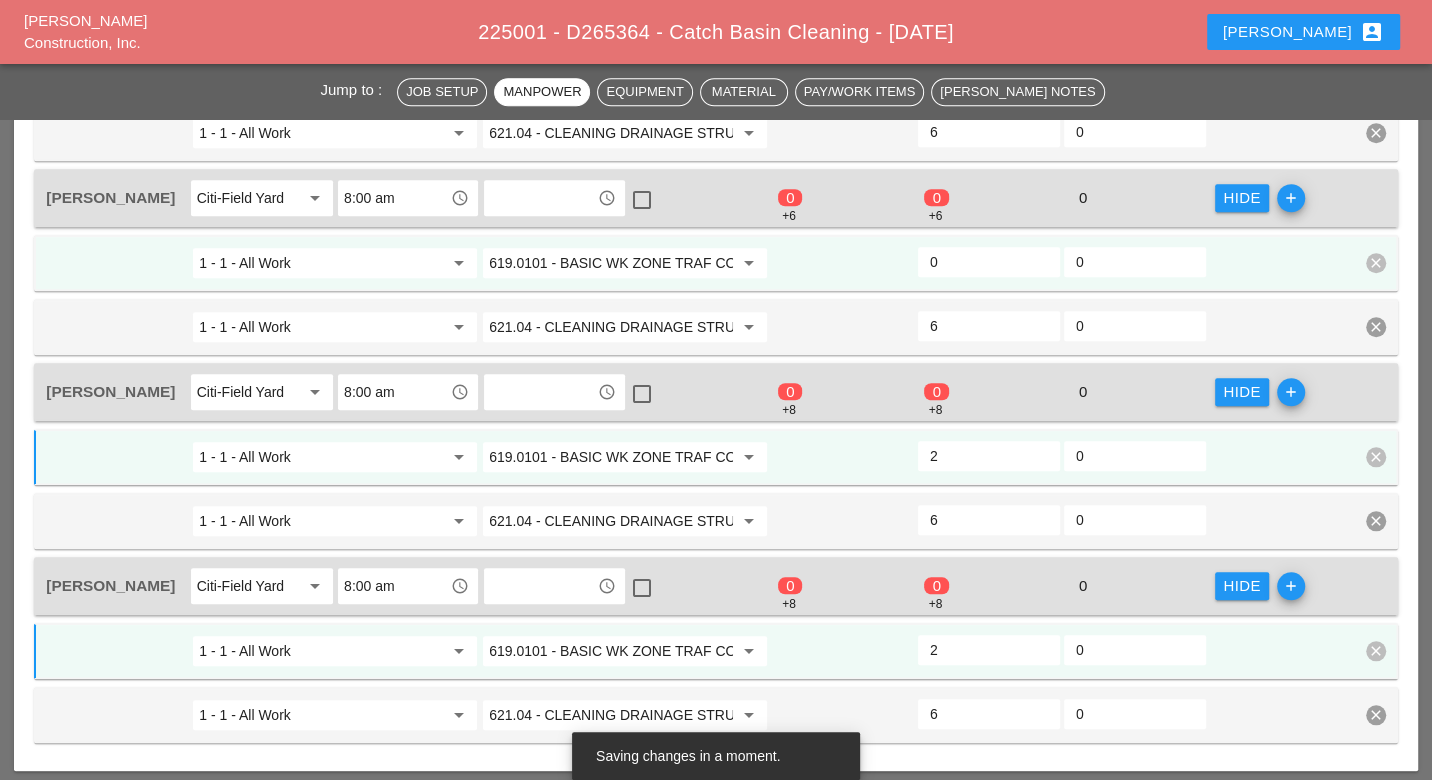 click on "0" at bounding box center (989, 262) 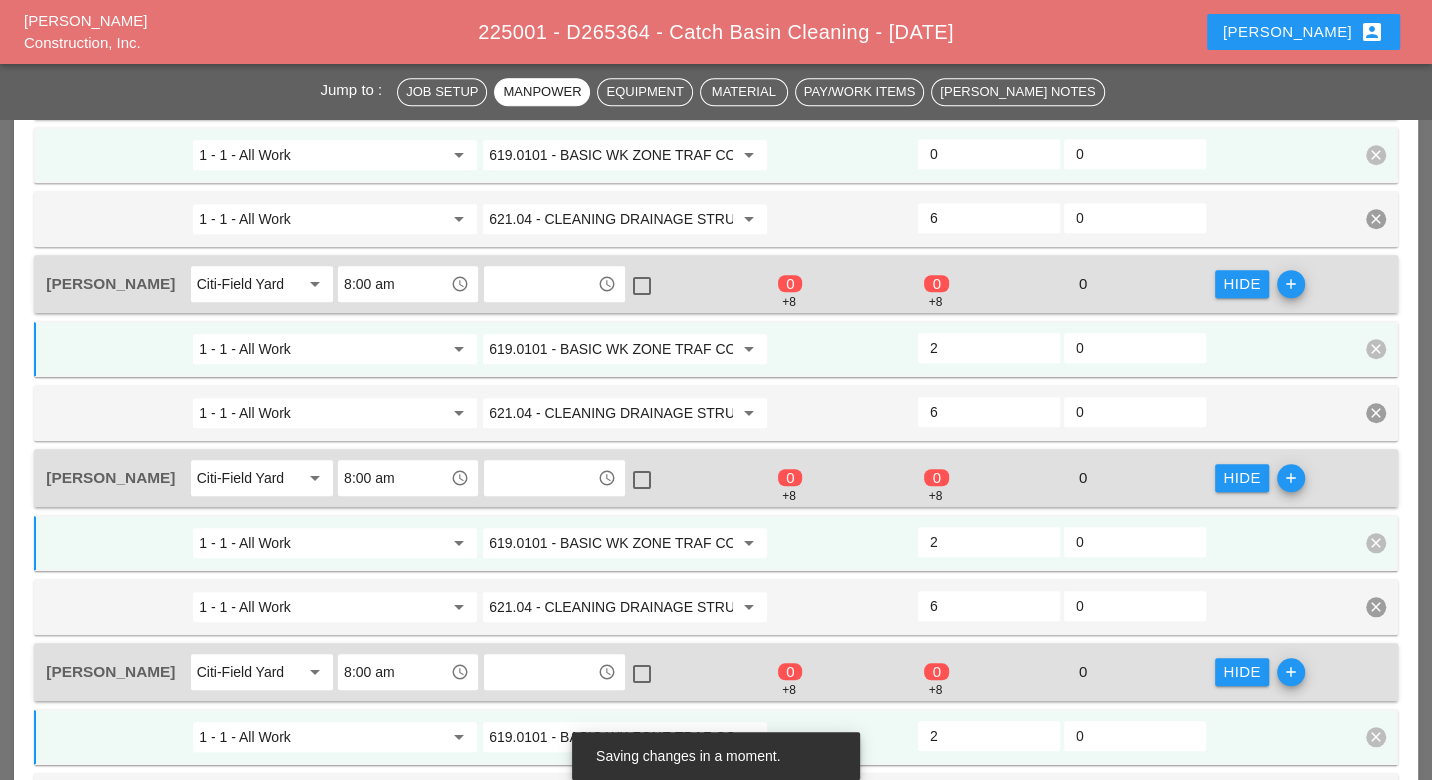 scroll, scrollTop: 1222, scrollLeft: 0, axis: vertical 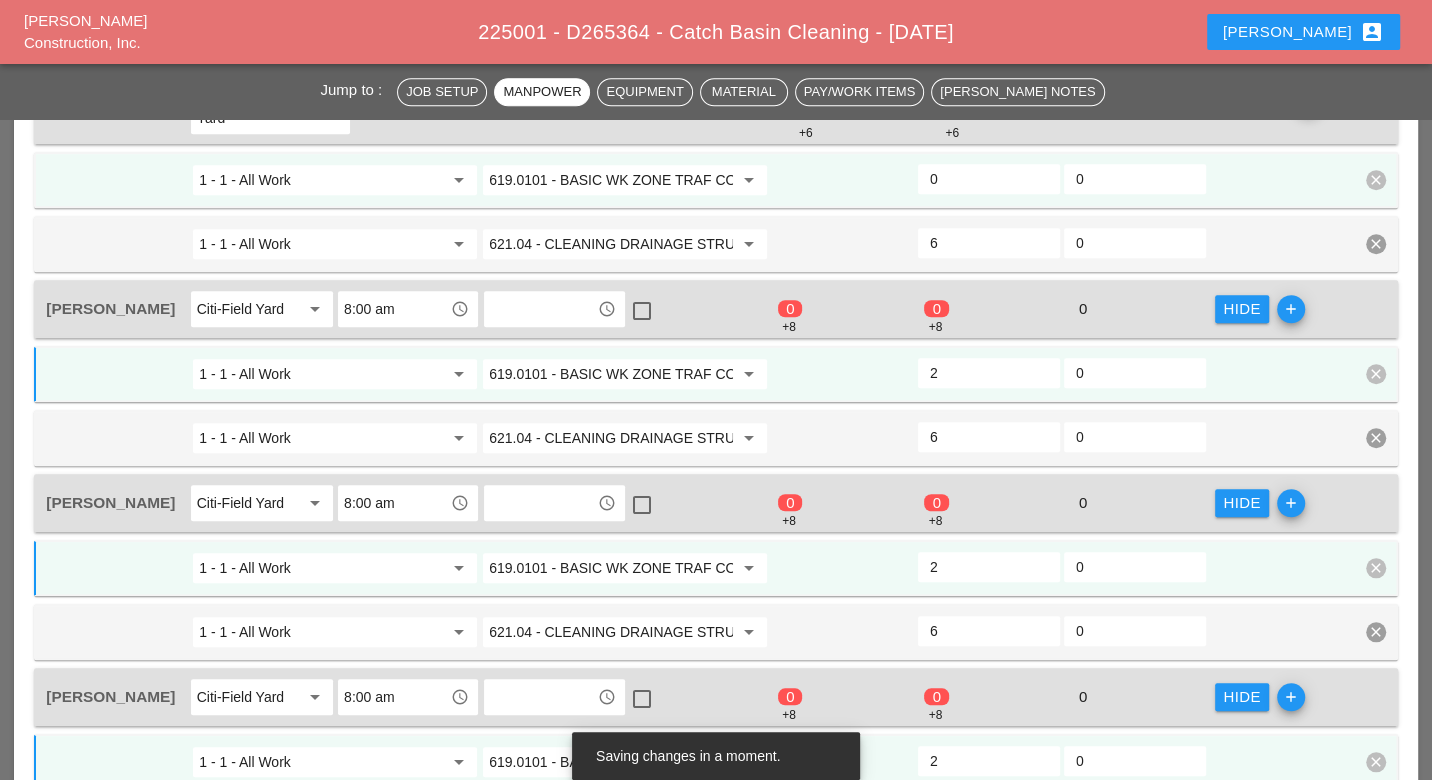 type on "2" 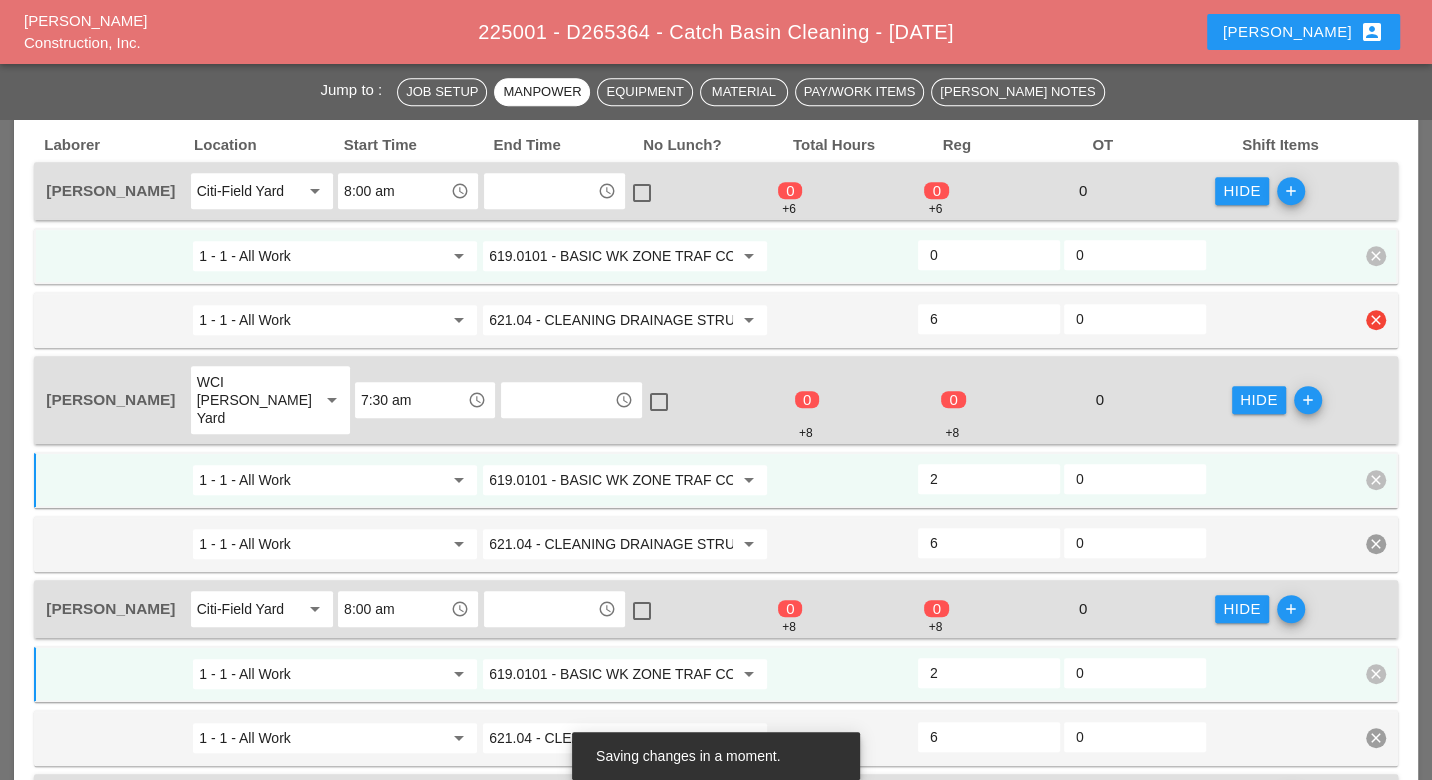 scroll, scrollTop: 888, scrollLeft: 0, axis: vertical 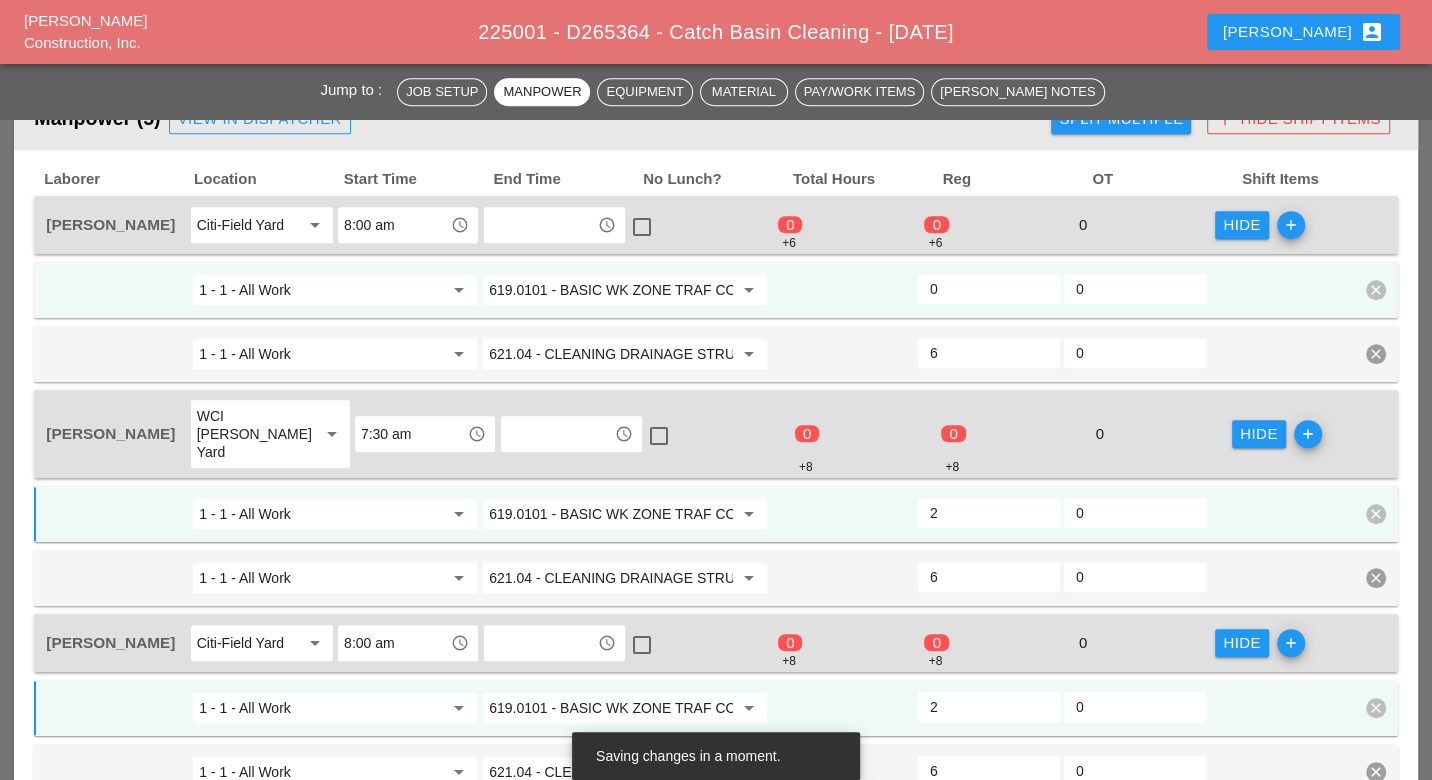 type on "2" 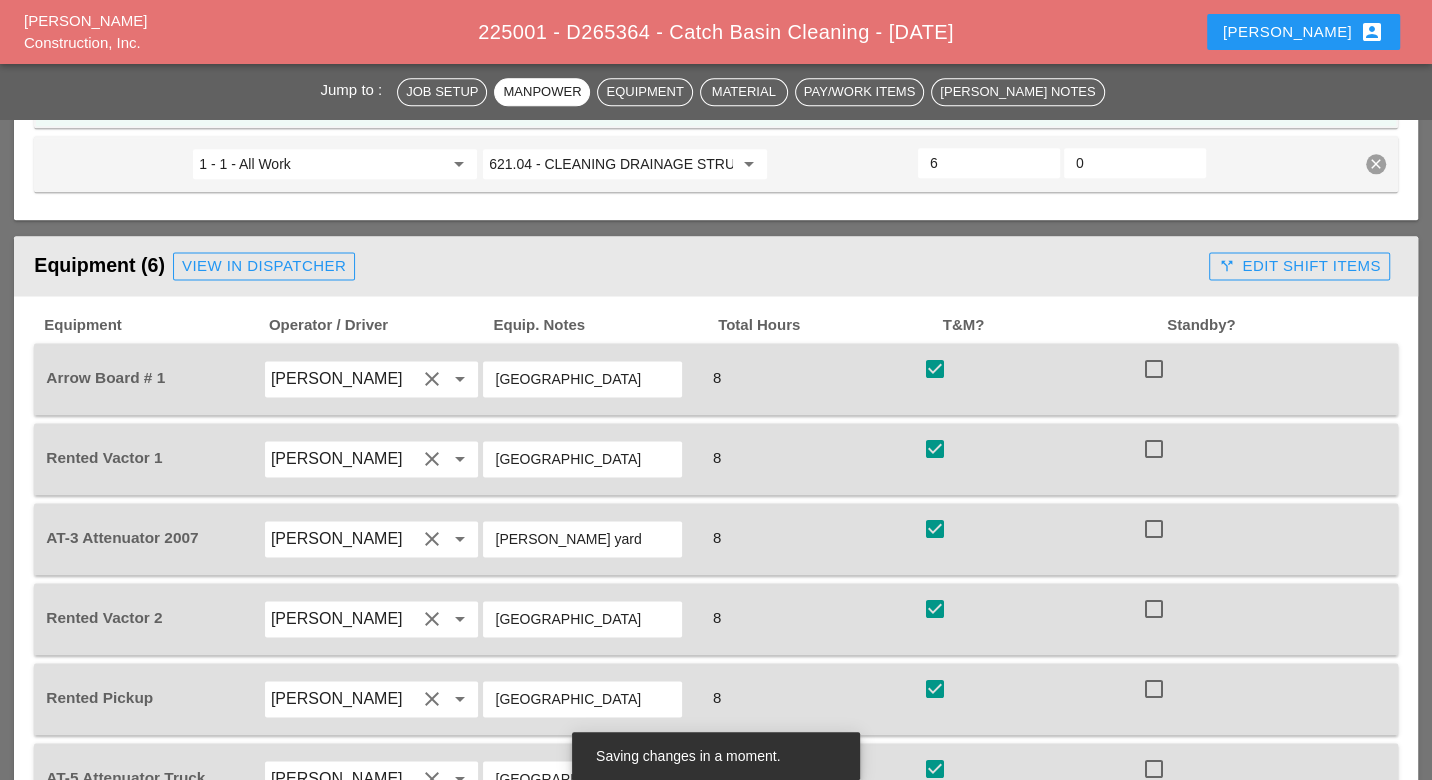 scroll, scrollTop: 1888, scrollLeft: 0, axis: vertical 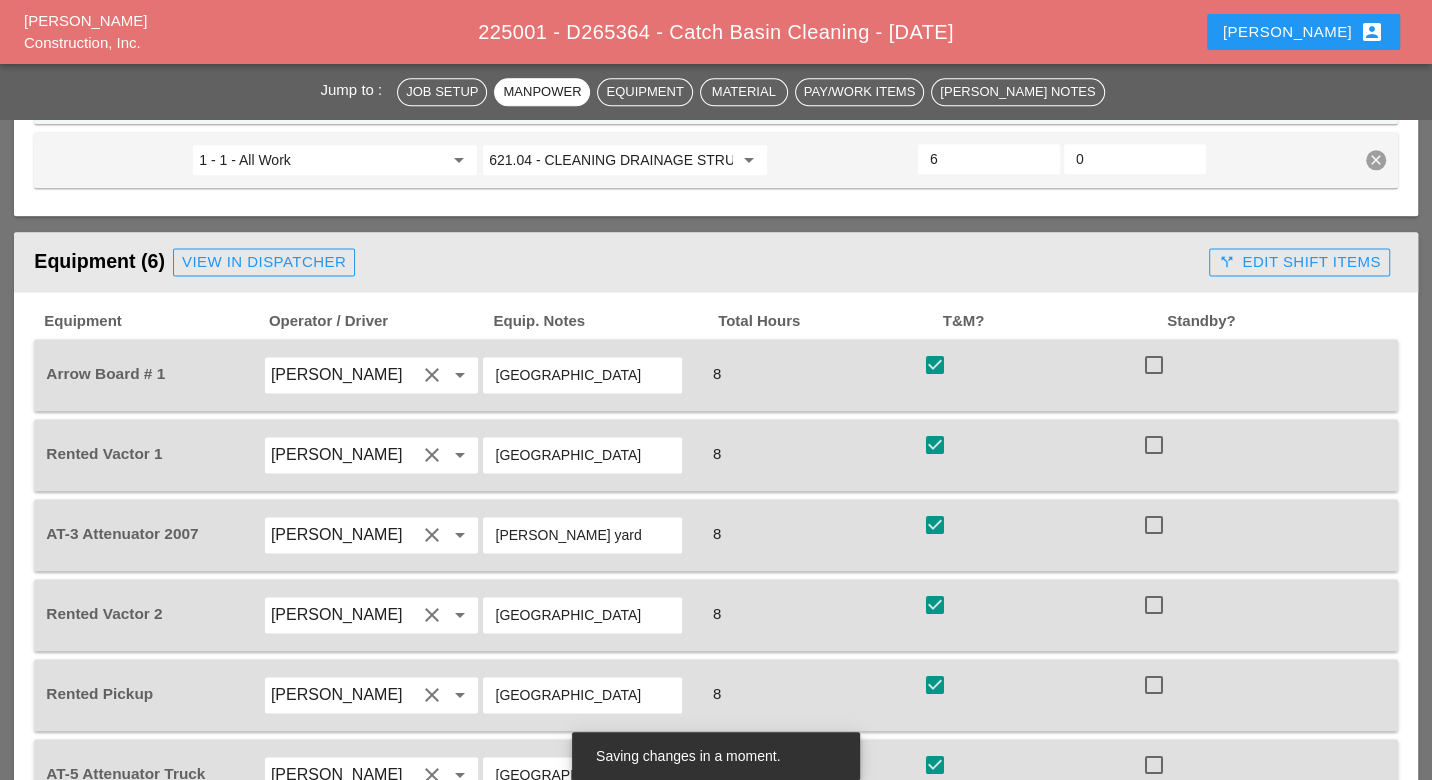 type on "2" 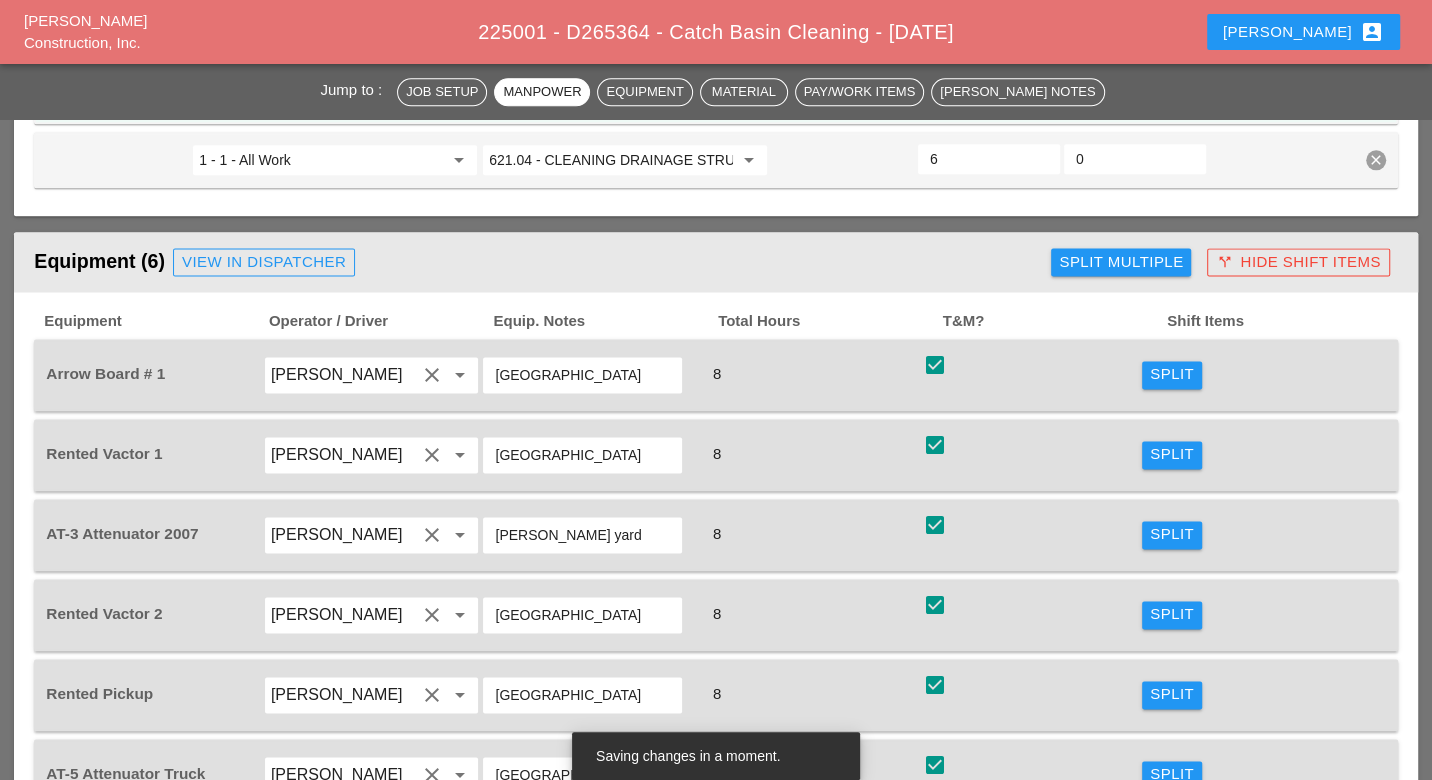 click on "Split" at bounding box center [1172, 374] 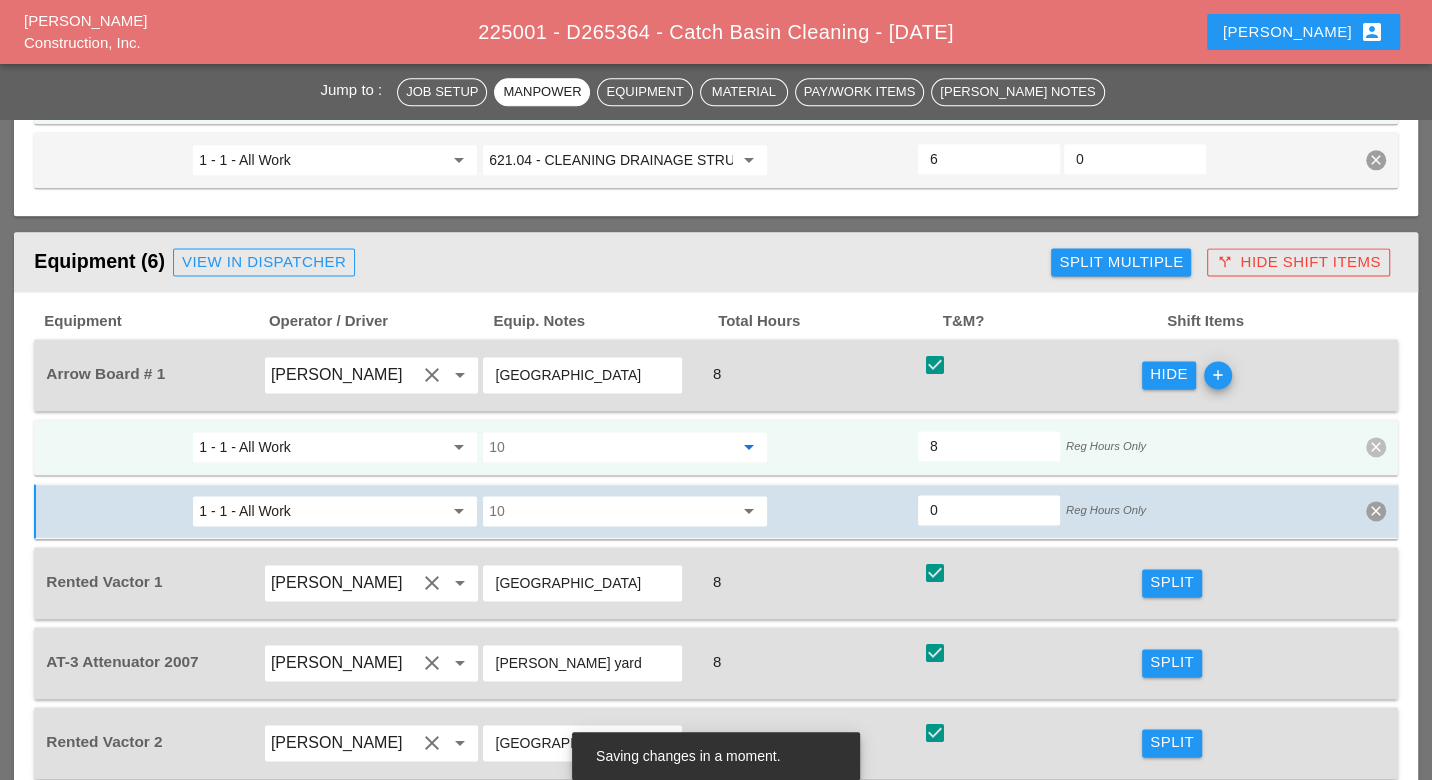 click at bounding box center (611, 447) 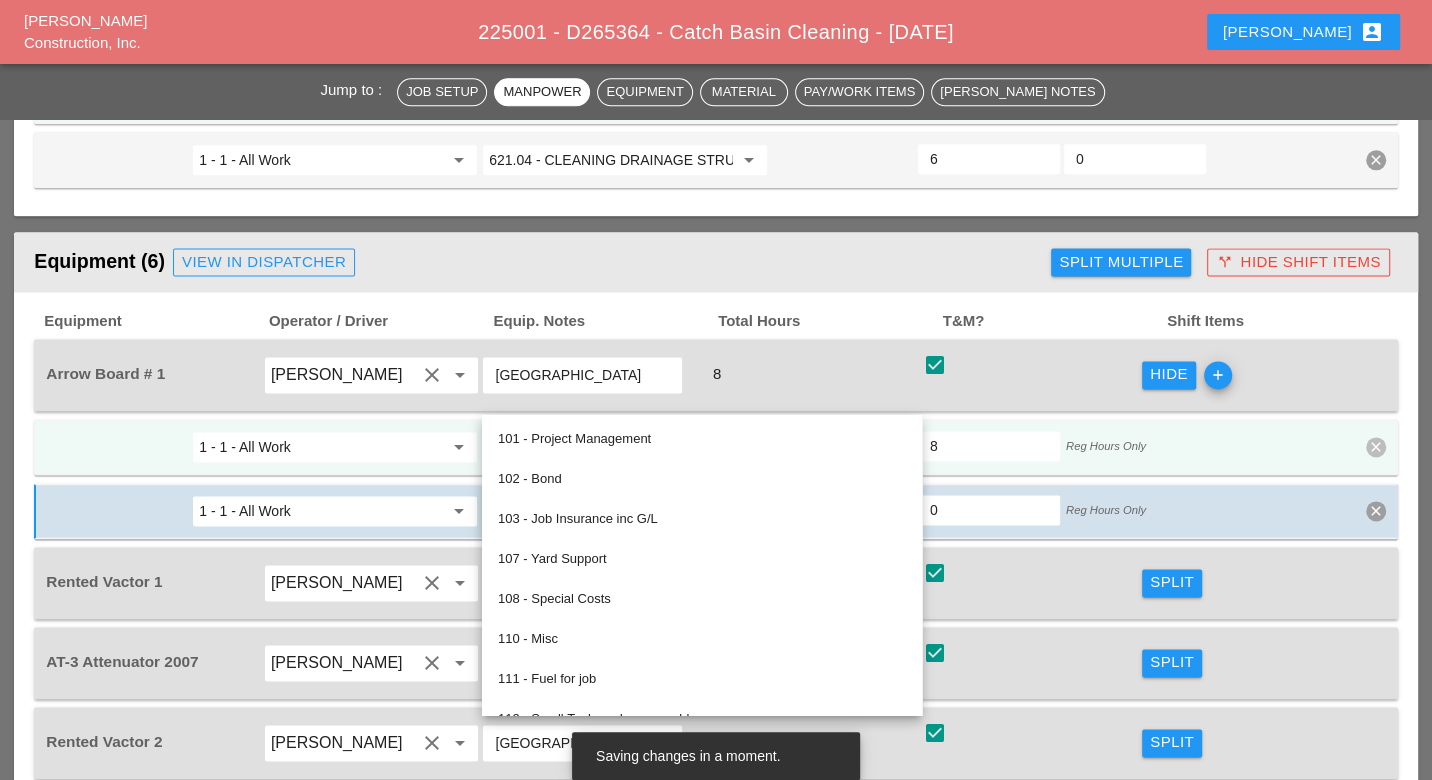 paste on "619.0101" 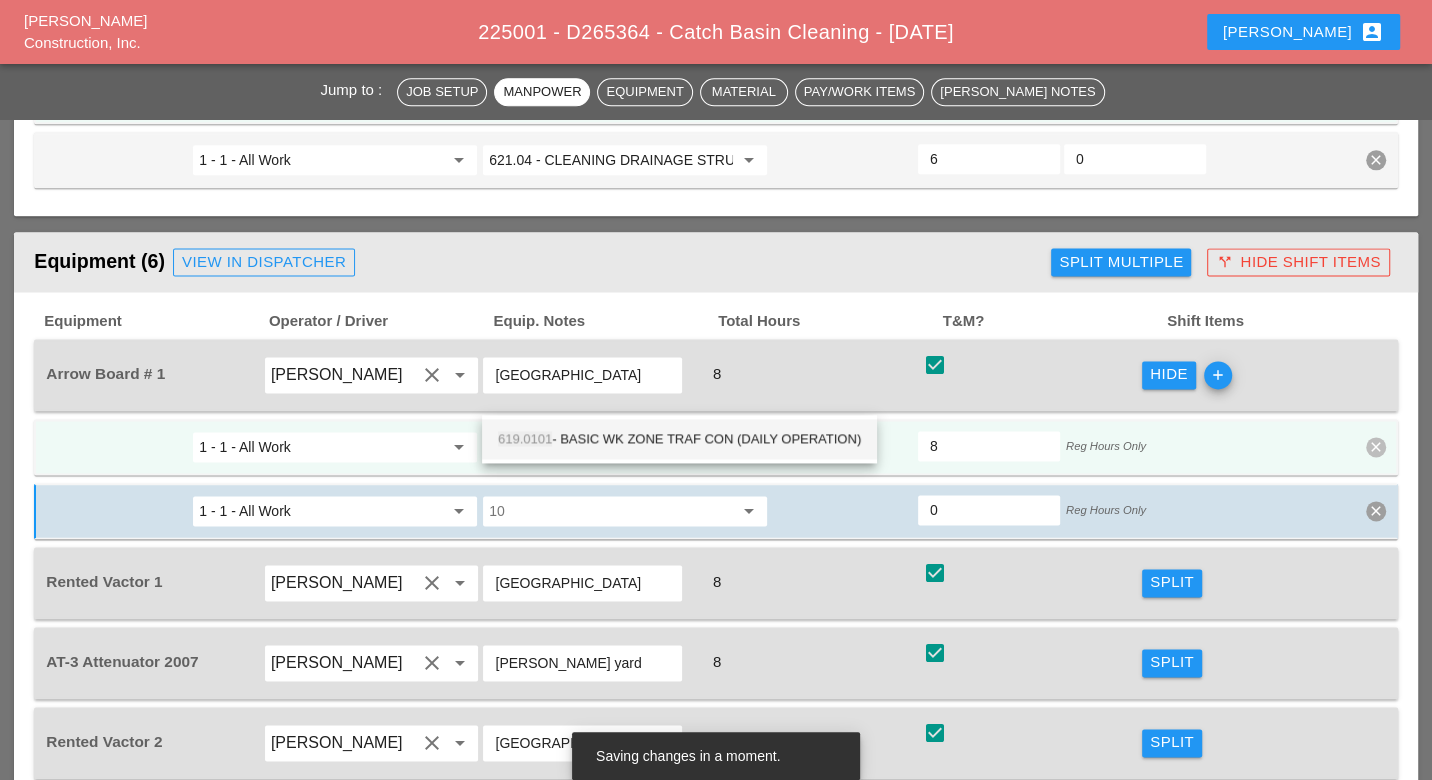 drag, startPoint x: 587, startPoint y: 430, endPoint x: 607, endPoint y: 430, distance: 20 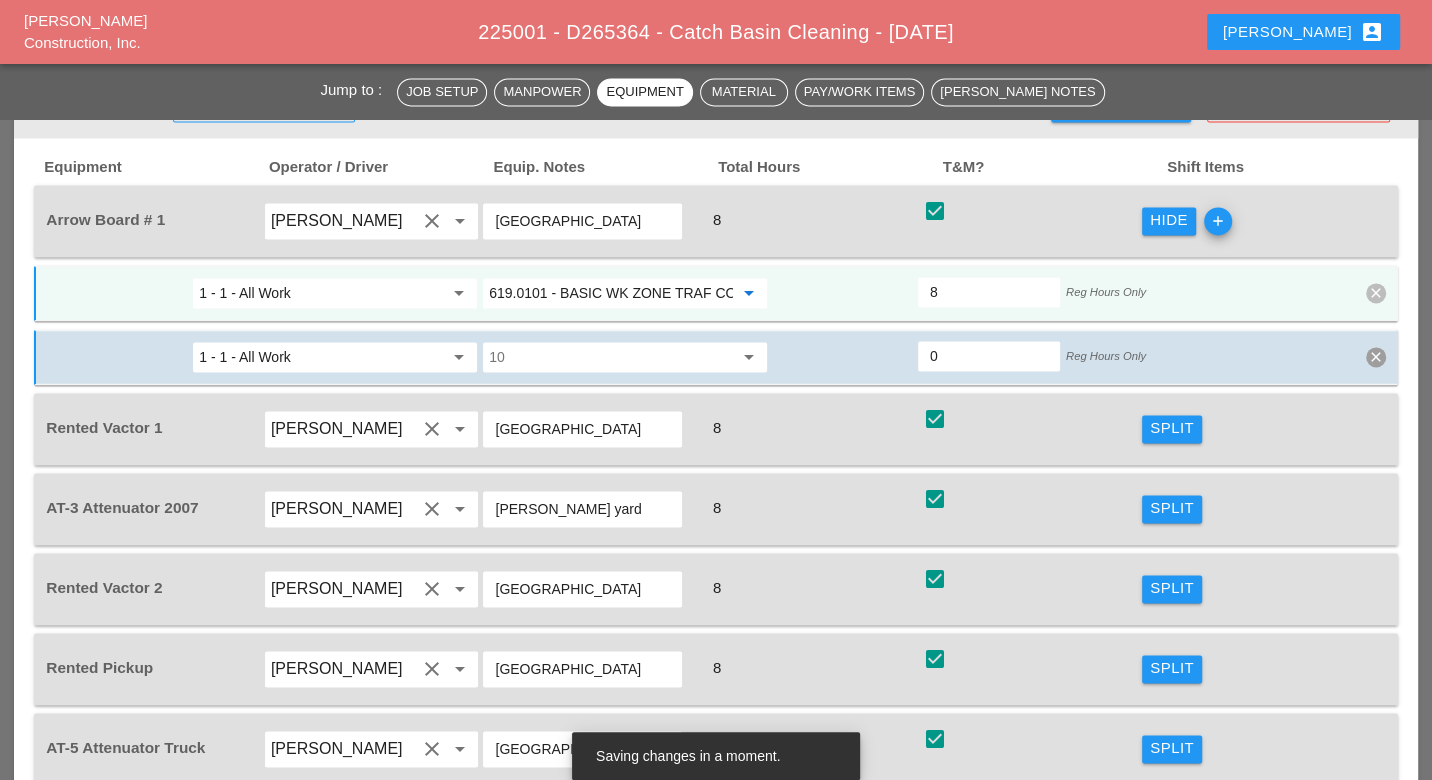 scroll, scrollTop: 2111, scrollLeft: 0, axis: vertical 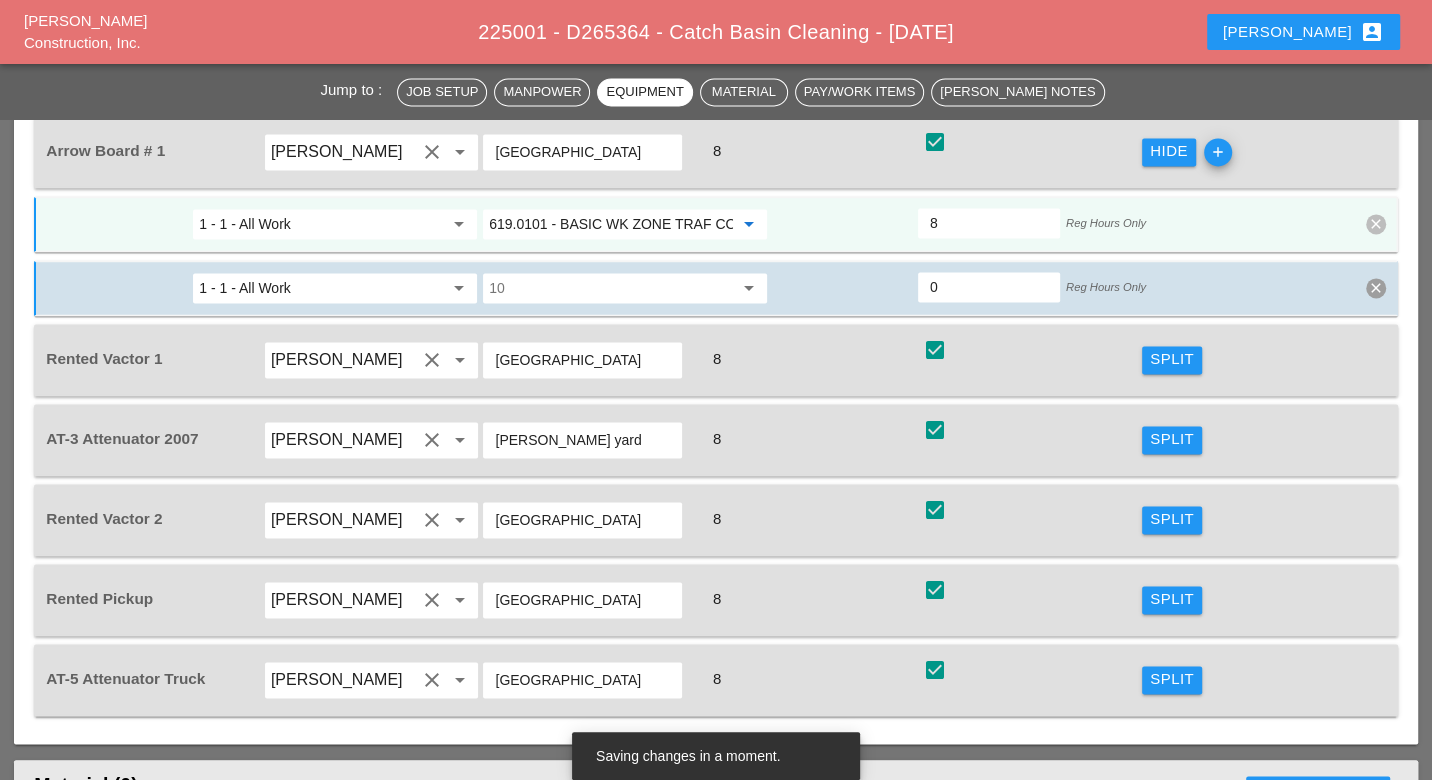 type on "619.0101 - BASIC WK ZONE TRAF CON (DAILY OPERATION)" 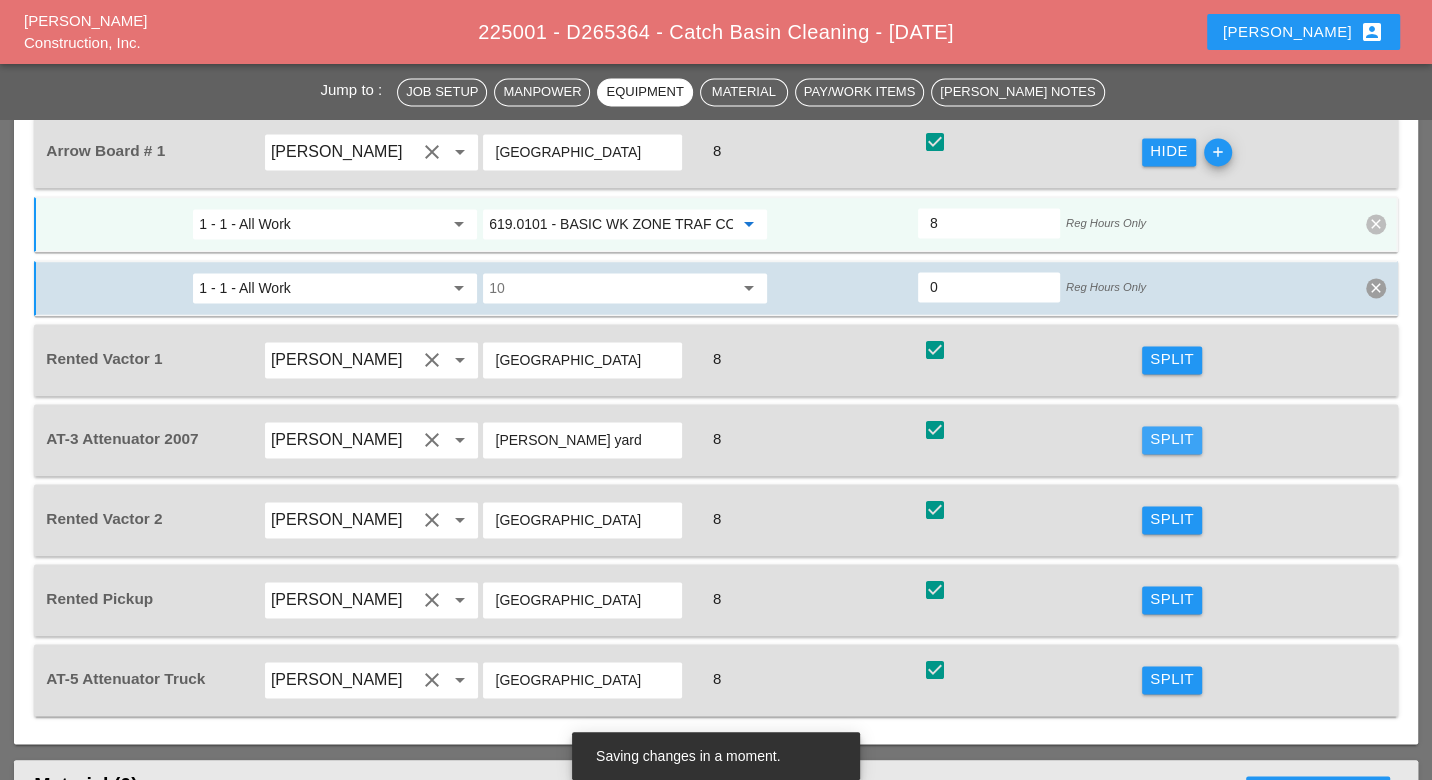 click on "Split" at bounding box center (1172, 439) 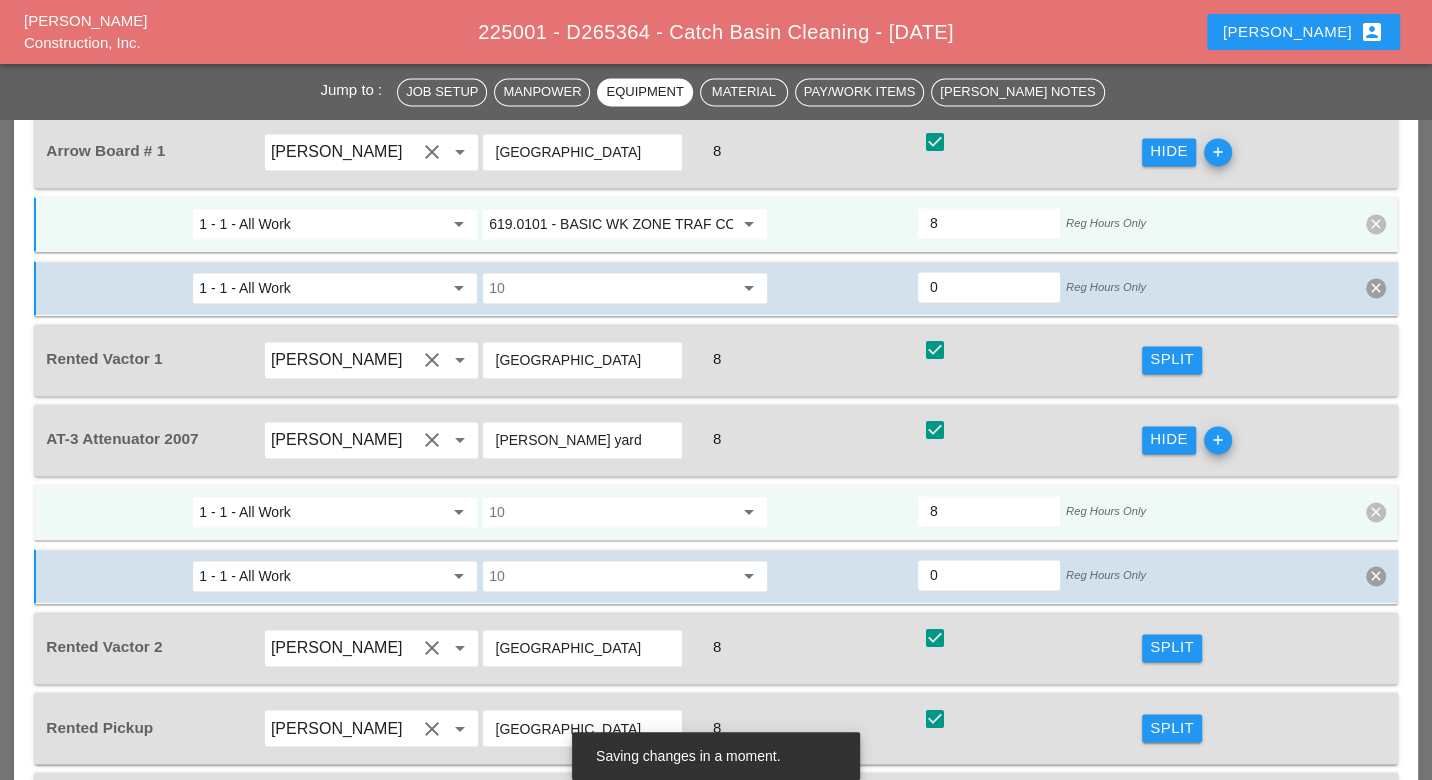 click at bounding box center [611, 512] 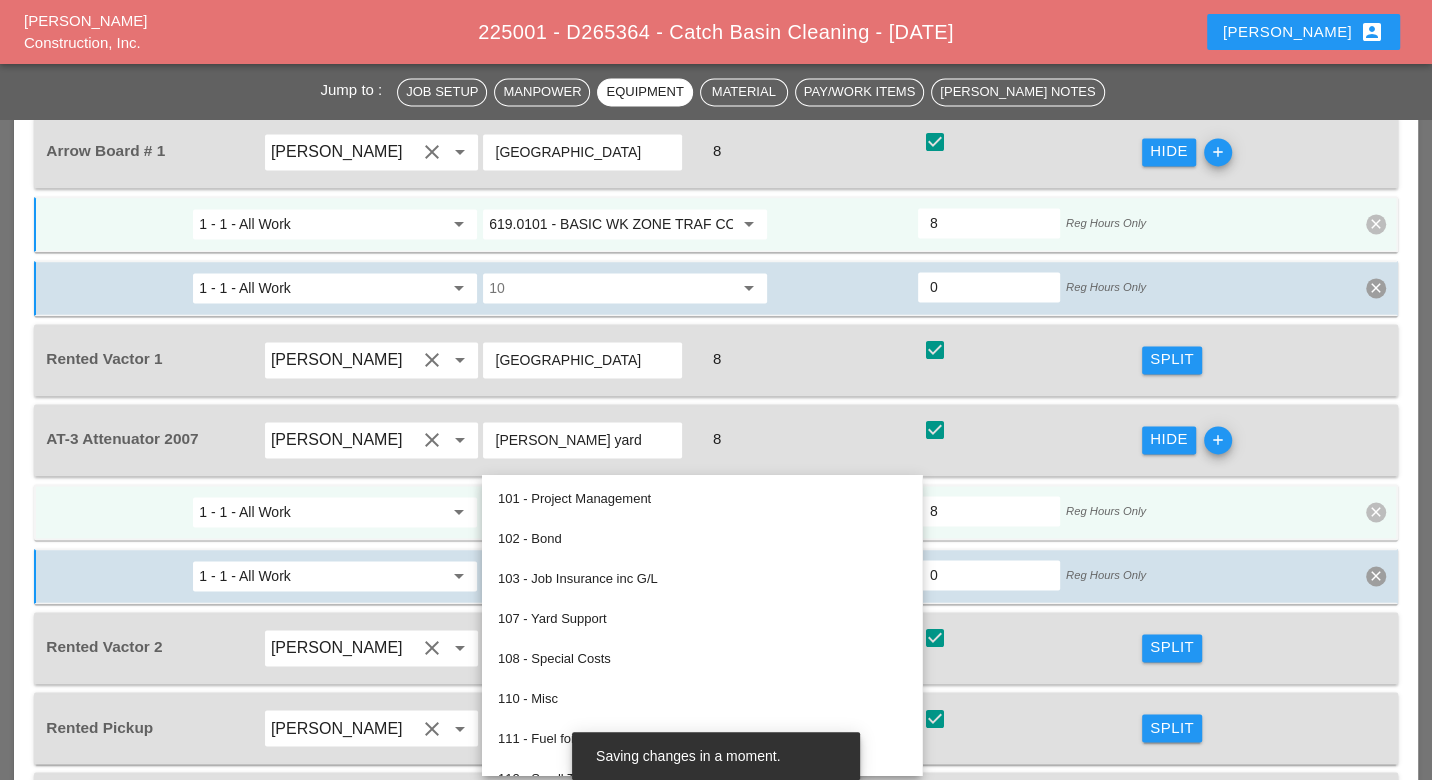 paste on "619.0101" 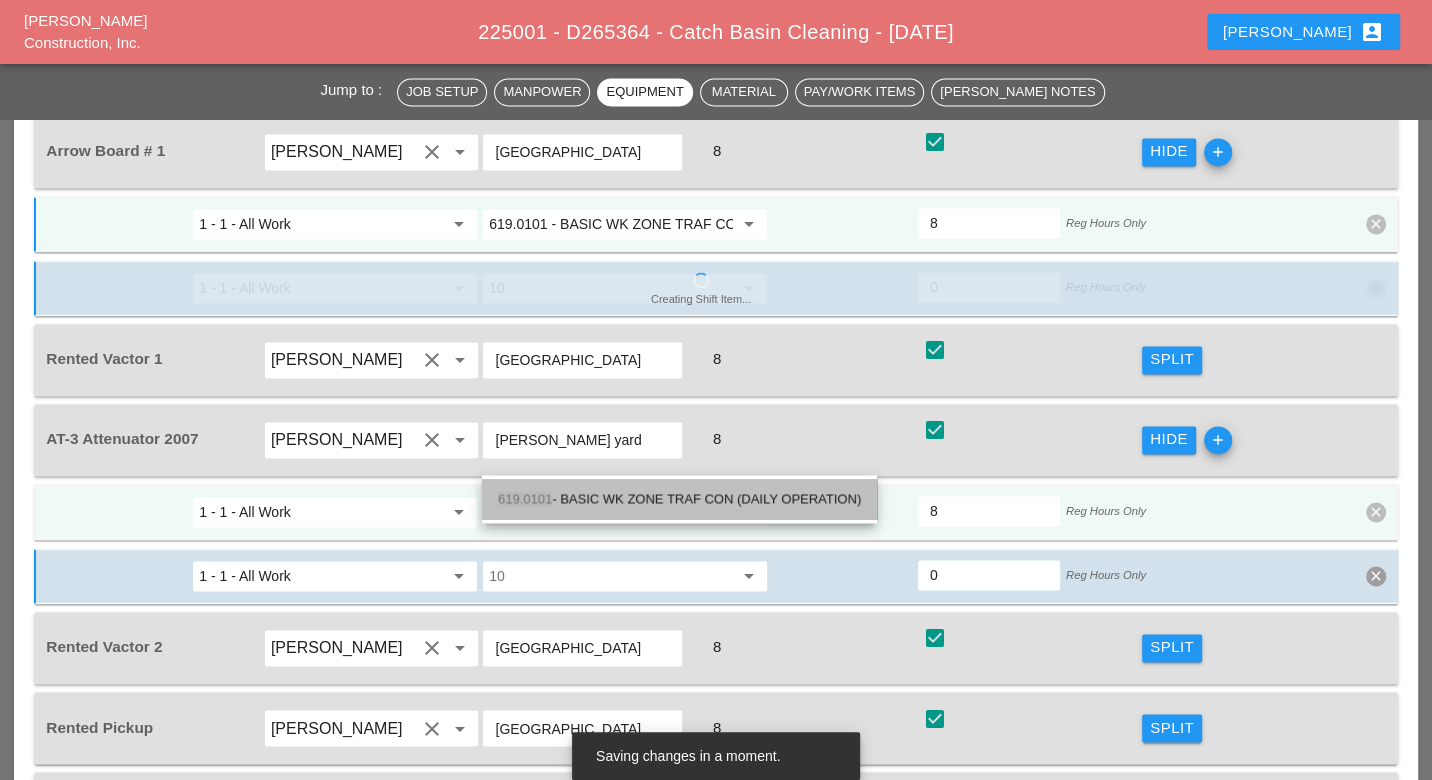 drag, startPoint x: 596, startPoint y: 499, endPoint x: 610, endPoint y: 505, distance: 15.231546 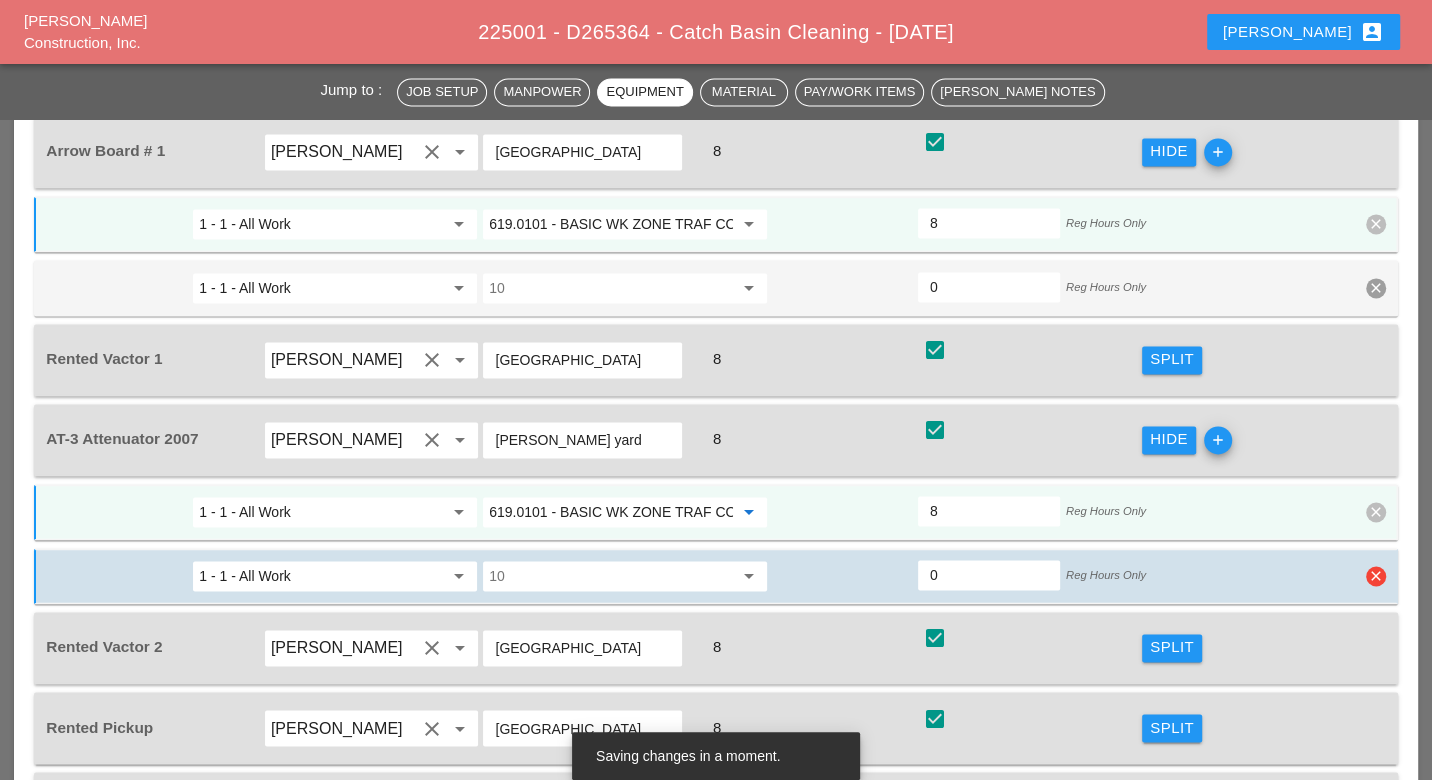 scroll, scrollTop: 2222, scrollLeft: 0, axis: vertical 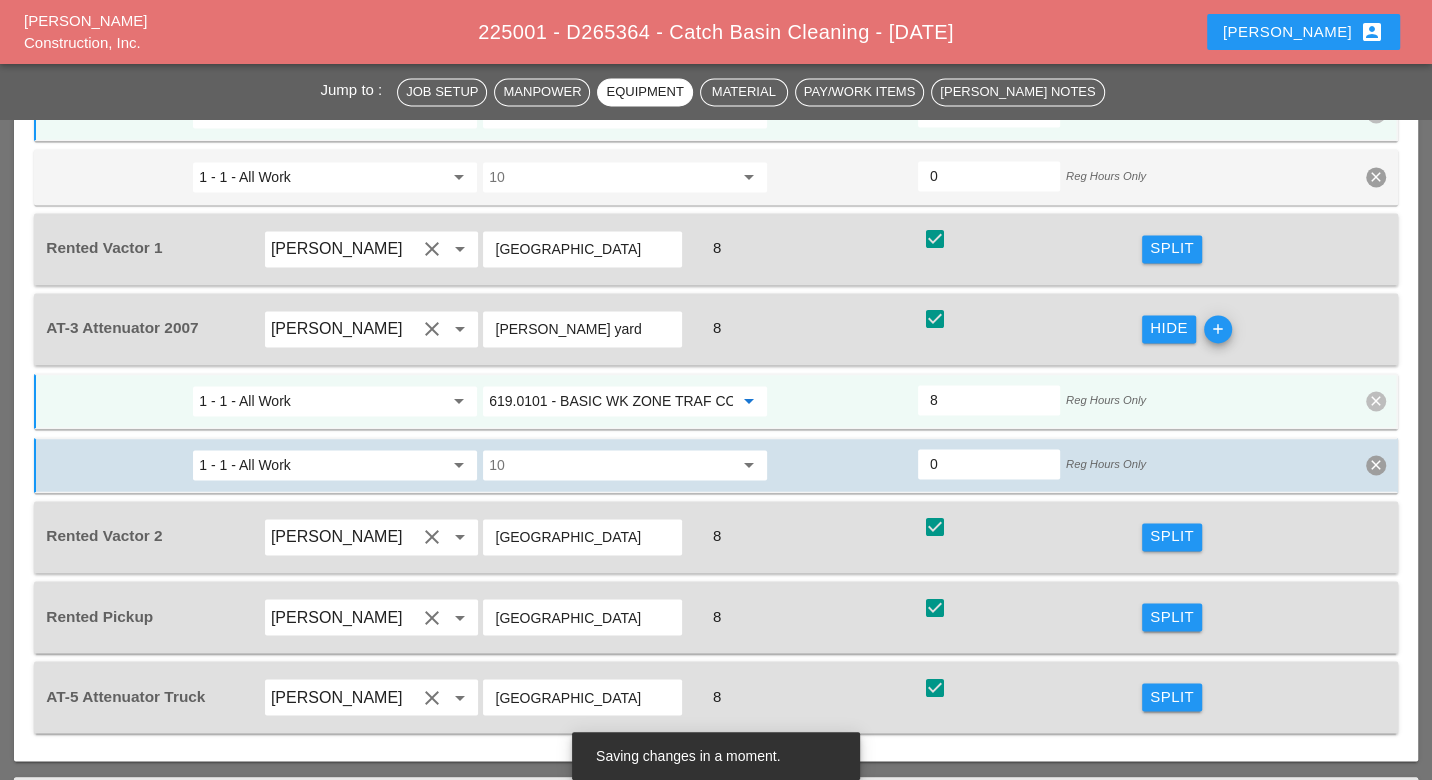 type on "619.0101 - BASIC WK ZONE TRAF CON (DAILY OPERATION)" 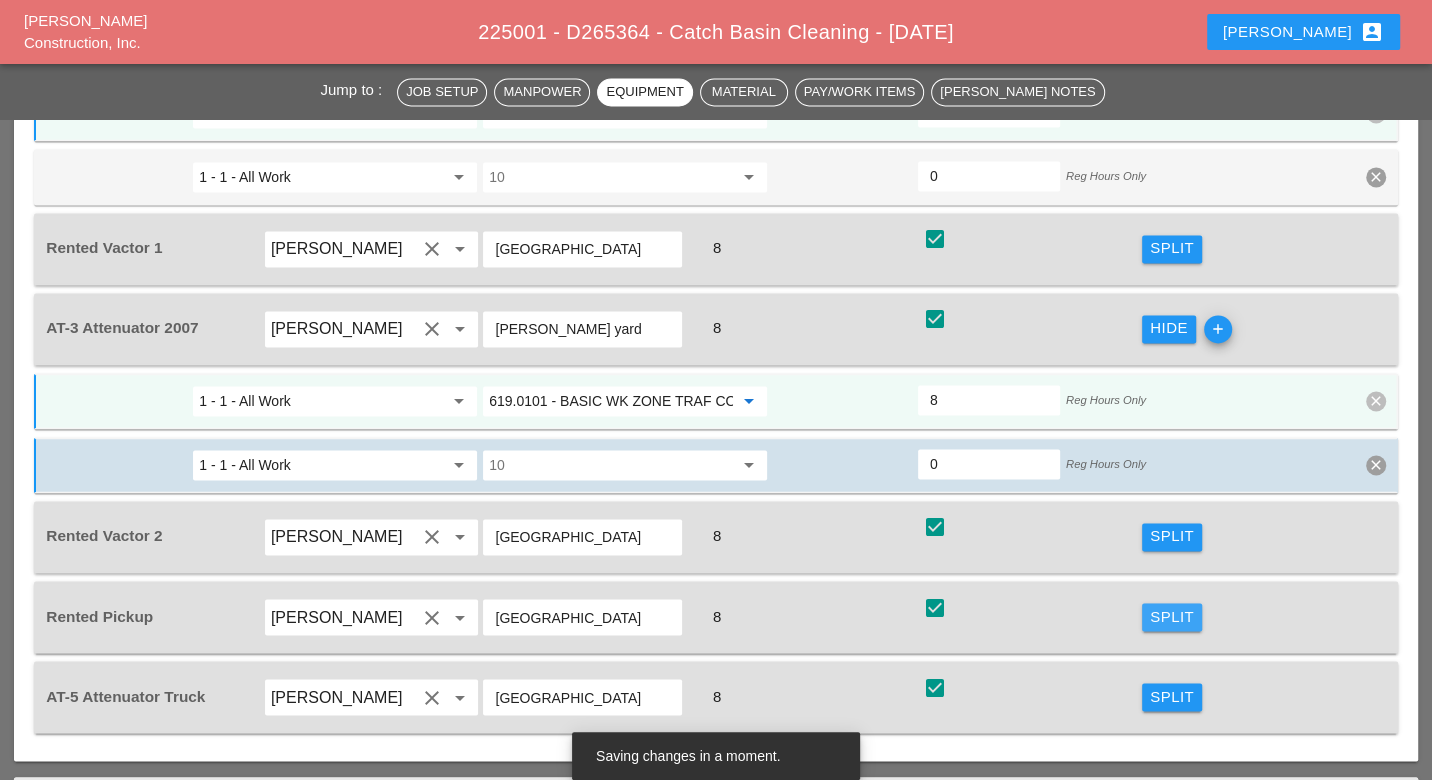click on "Split" at bounding box center (1172, 616) 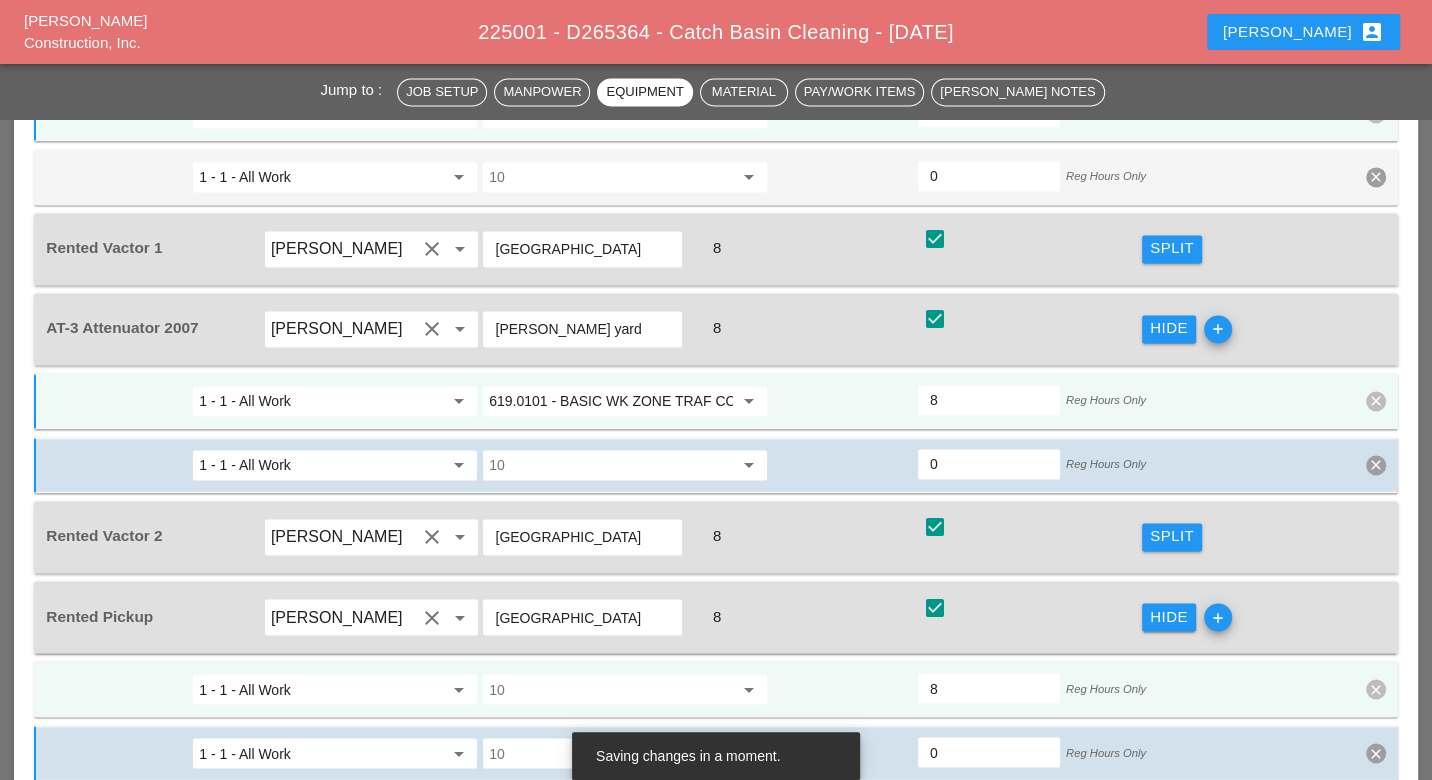 click on "1 - 1 - All Work arrow_drop_down 10 arrow_drop_down 8 Reg Hours Only clear" at bounding box center (715, 689) 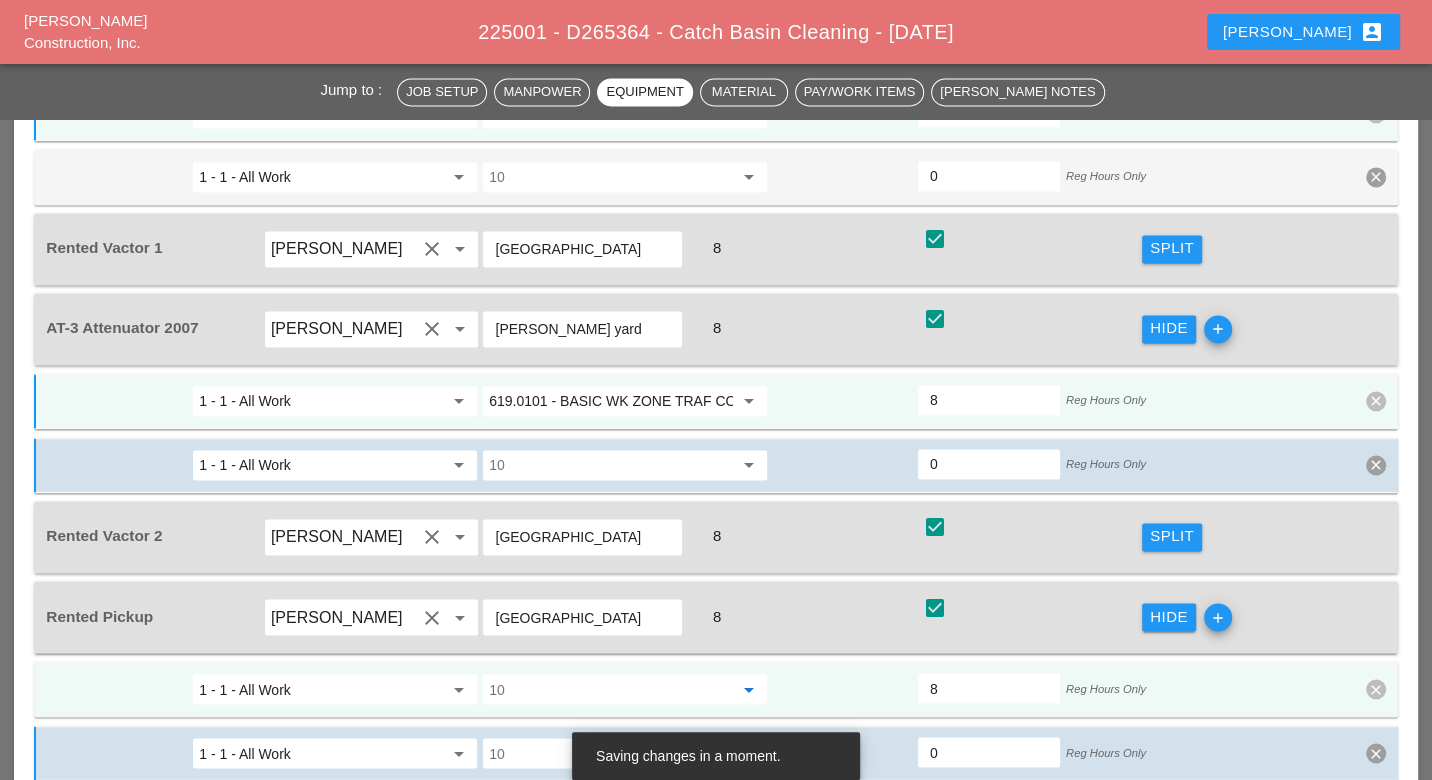 click at bounding box center (611, 689) 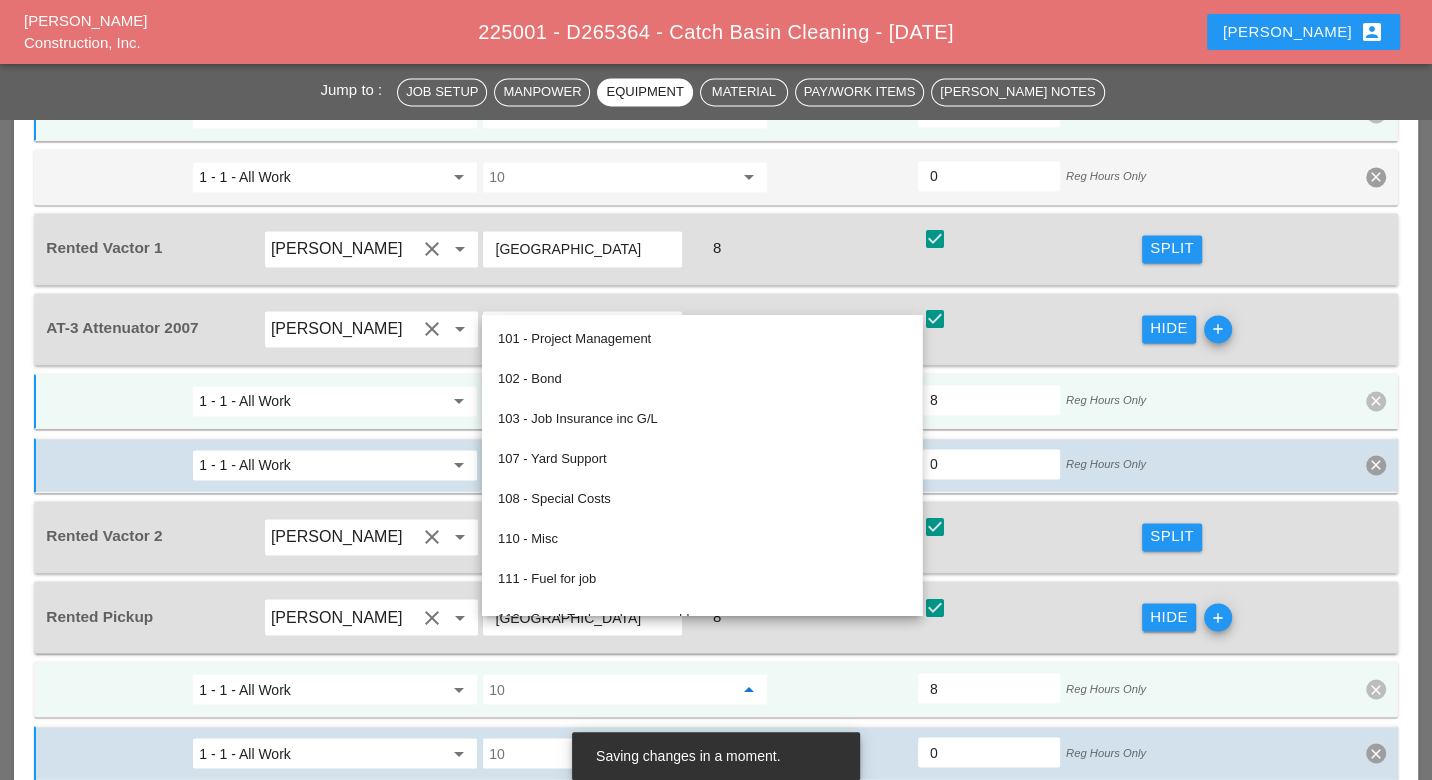paste on "619.0101" 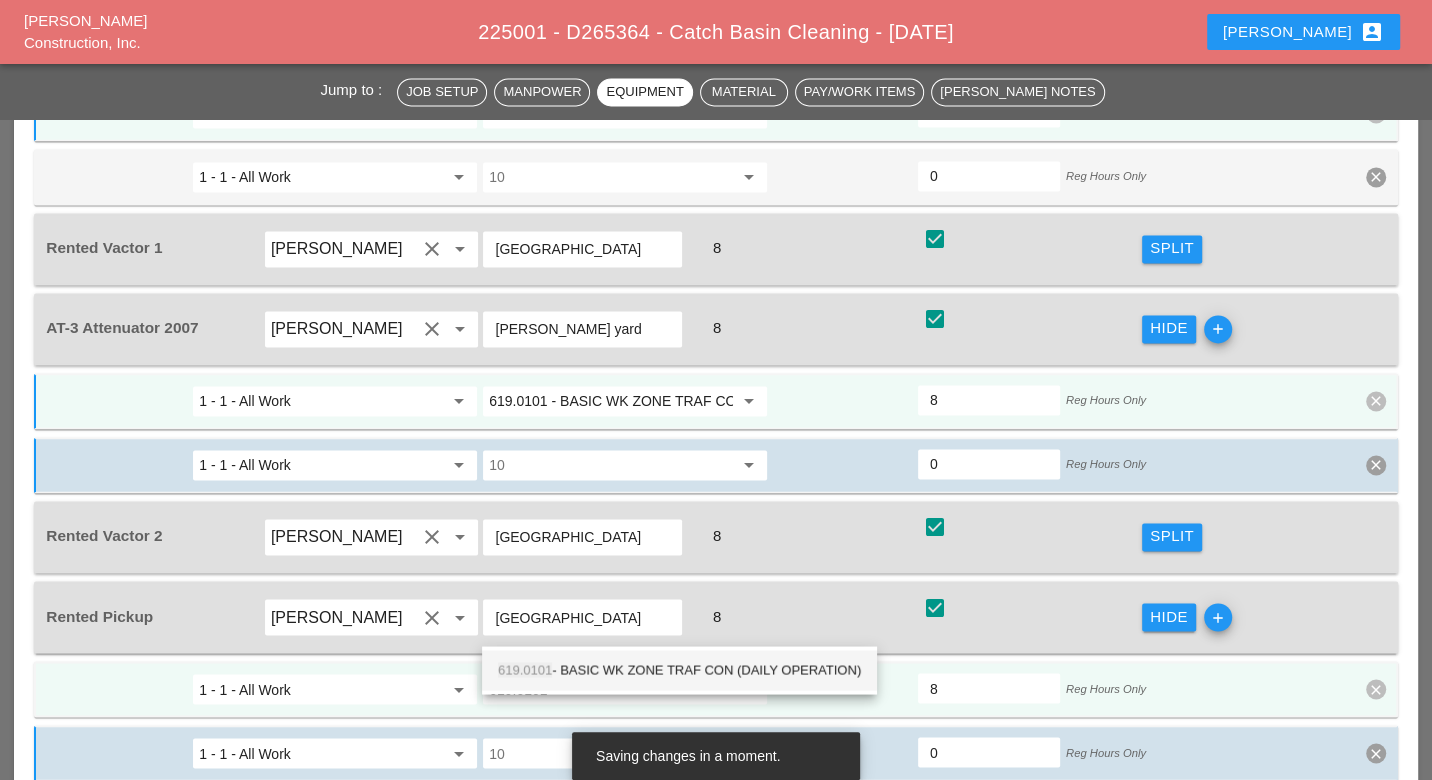 drag, startPoint x: 588, startPoint y: 664, endPoint x: 698, endPoint y: 625, distance: 116.70904 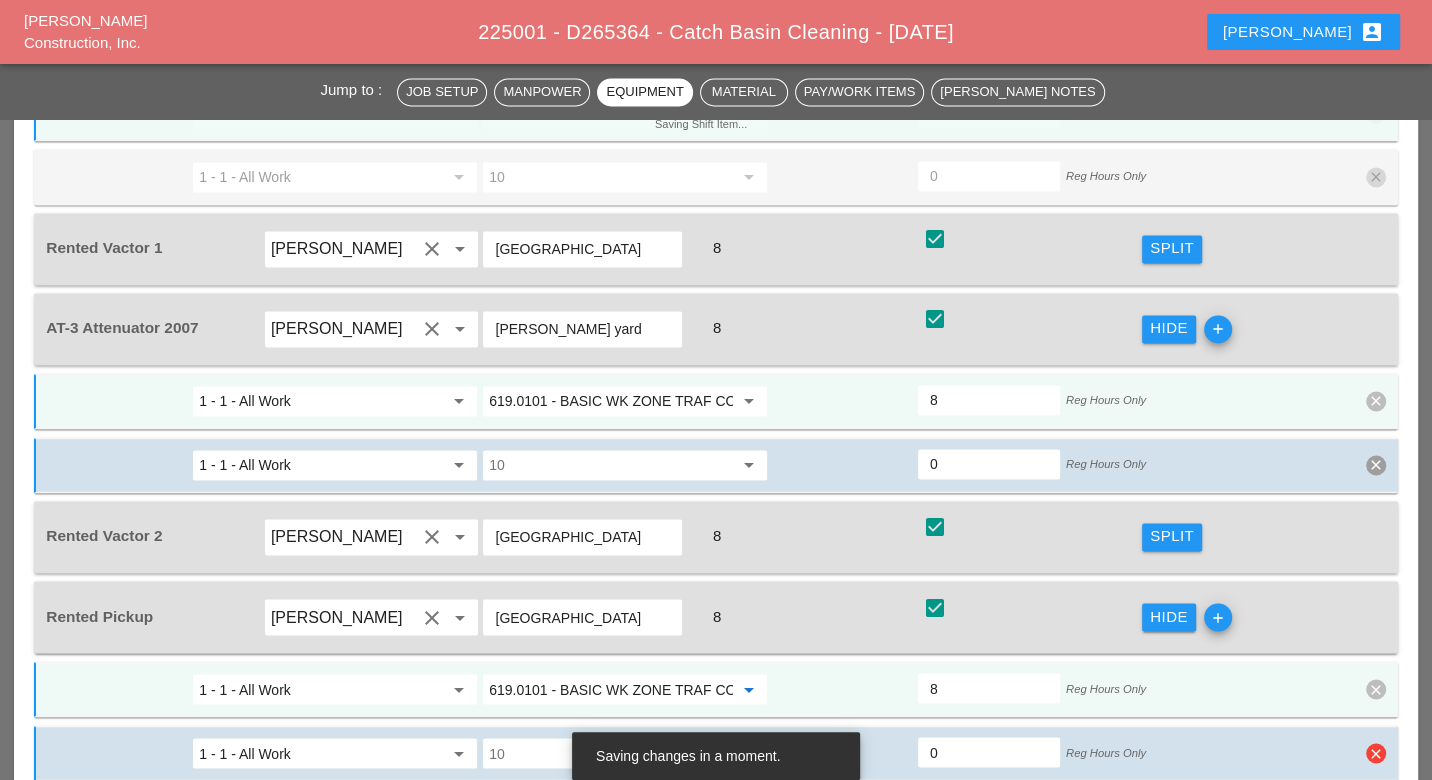 scroll, scrollTop: 2555, scrollLeft: 0, axis: vertical 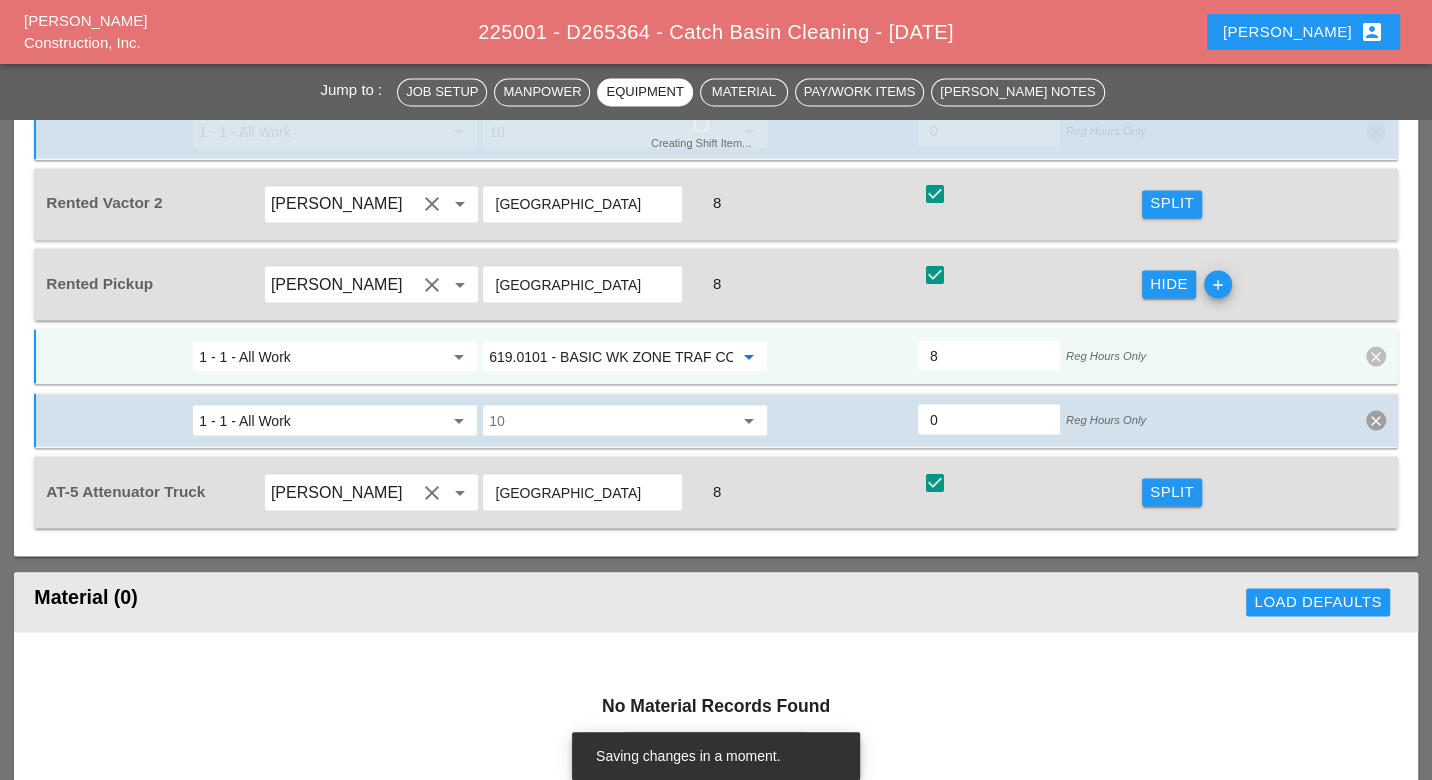 type on "619.0101 - BASIC WK ZONE TRAF CON (DAILY OPERATION)" 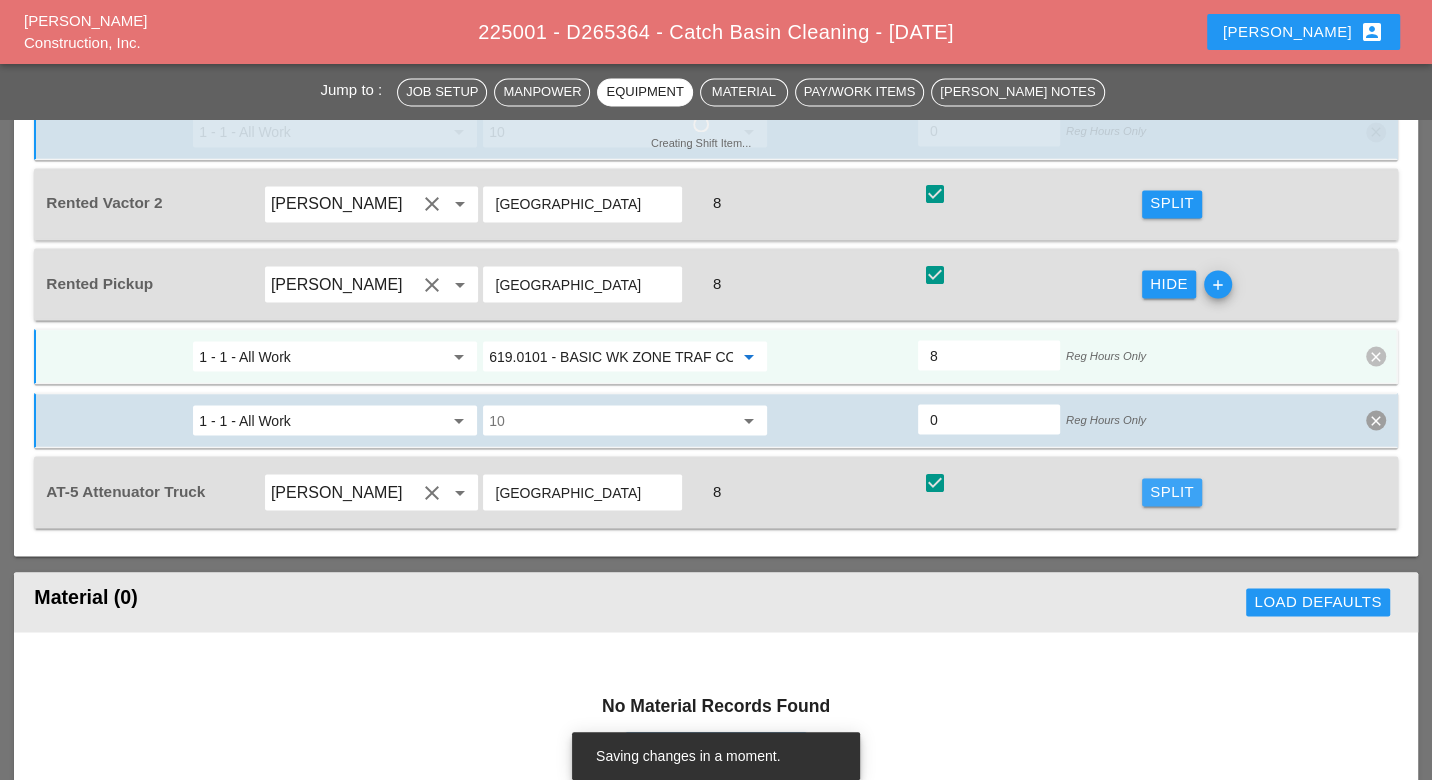 click on "Split" at bounding box center (1172, 491) 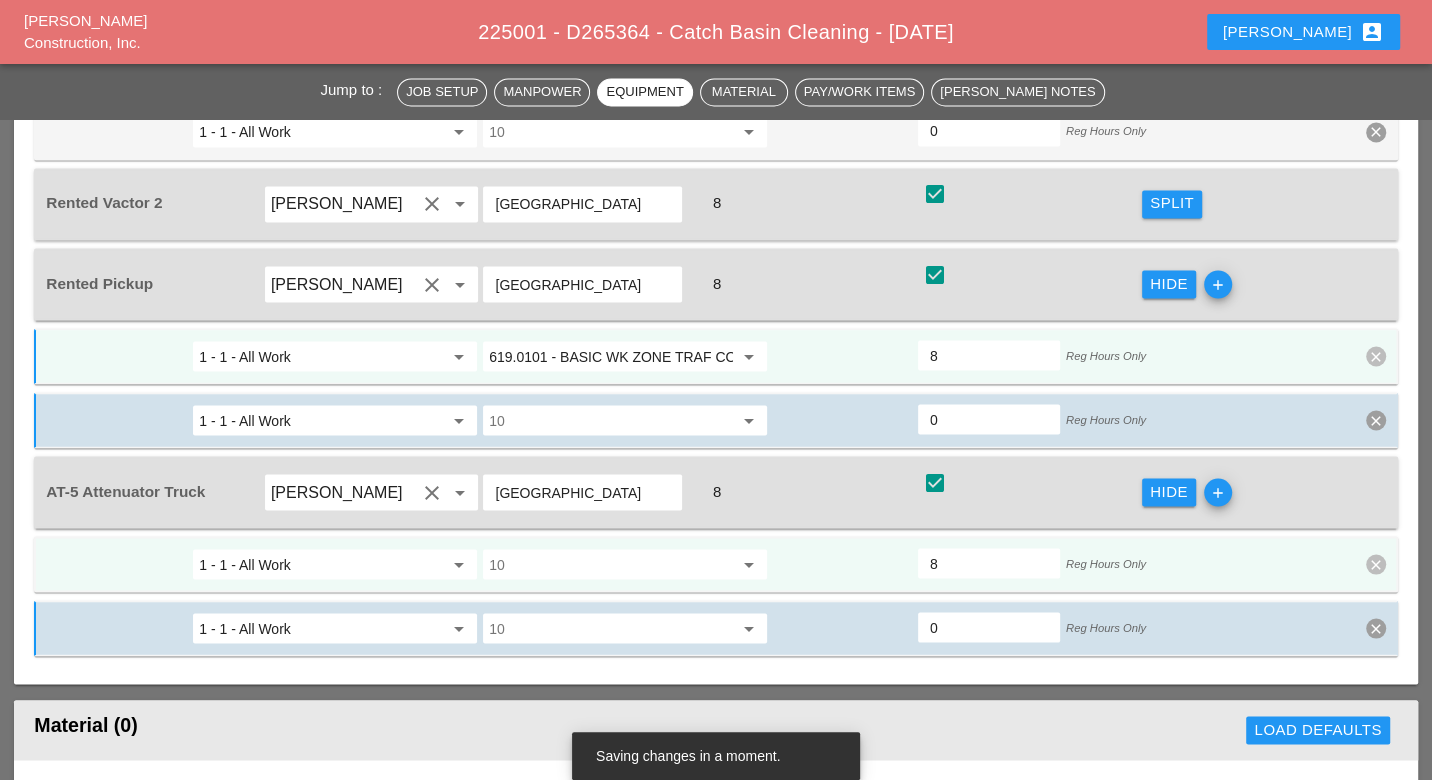 click at bounding box center [611, 564] 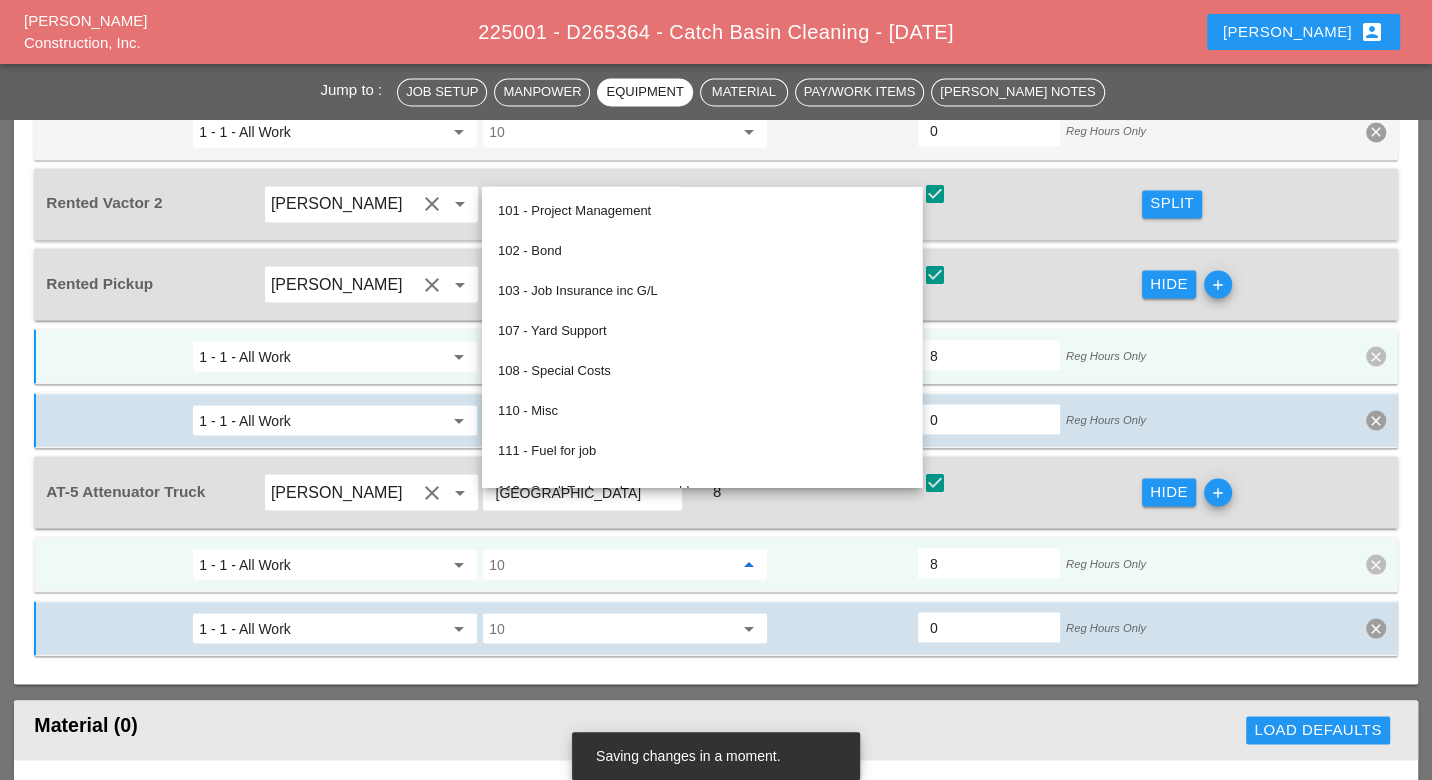 paste on "619.0101" 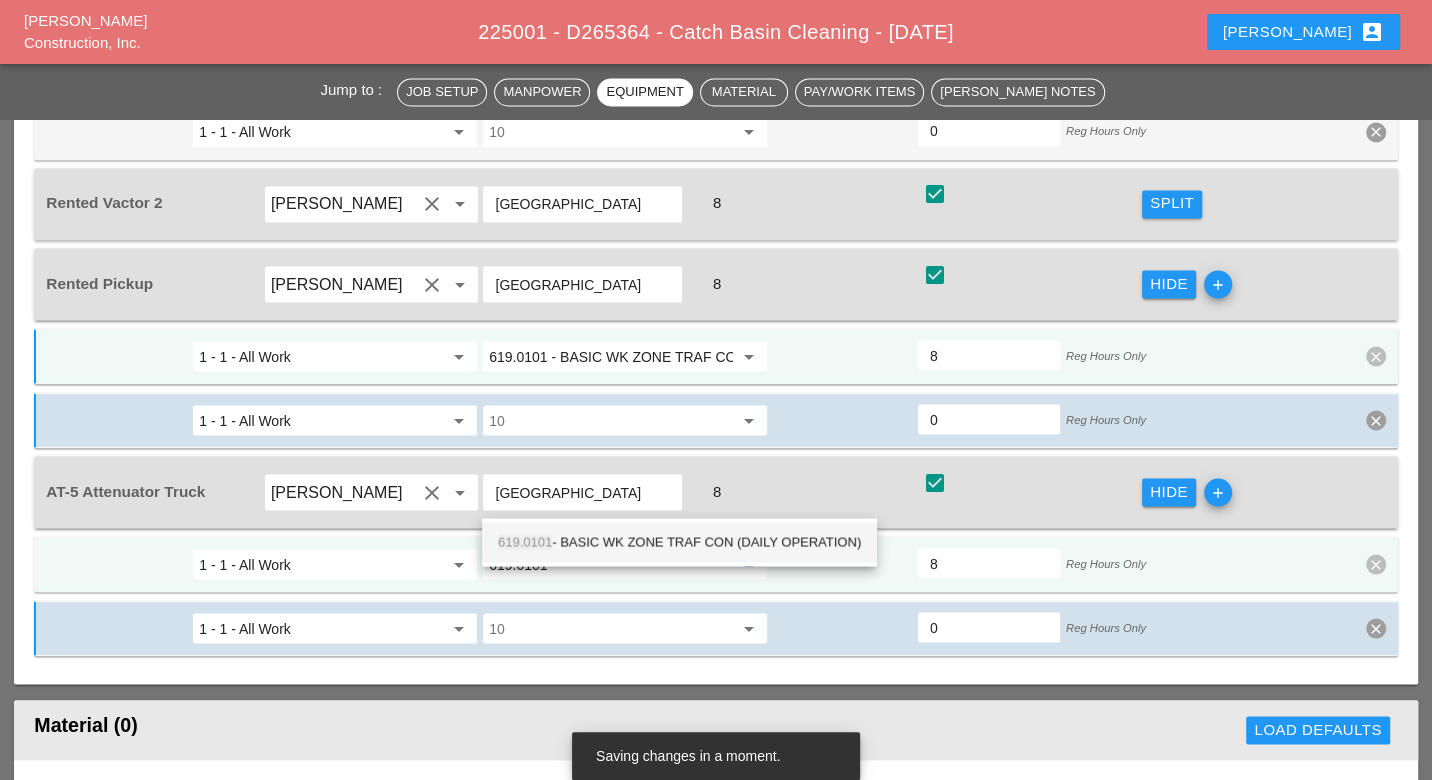click on "619.0101  - BASIC WK ZONE TRAF CON (DAILY OPERATION)" at bounding box center [679, 542] 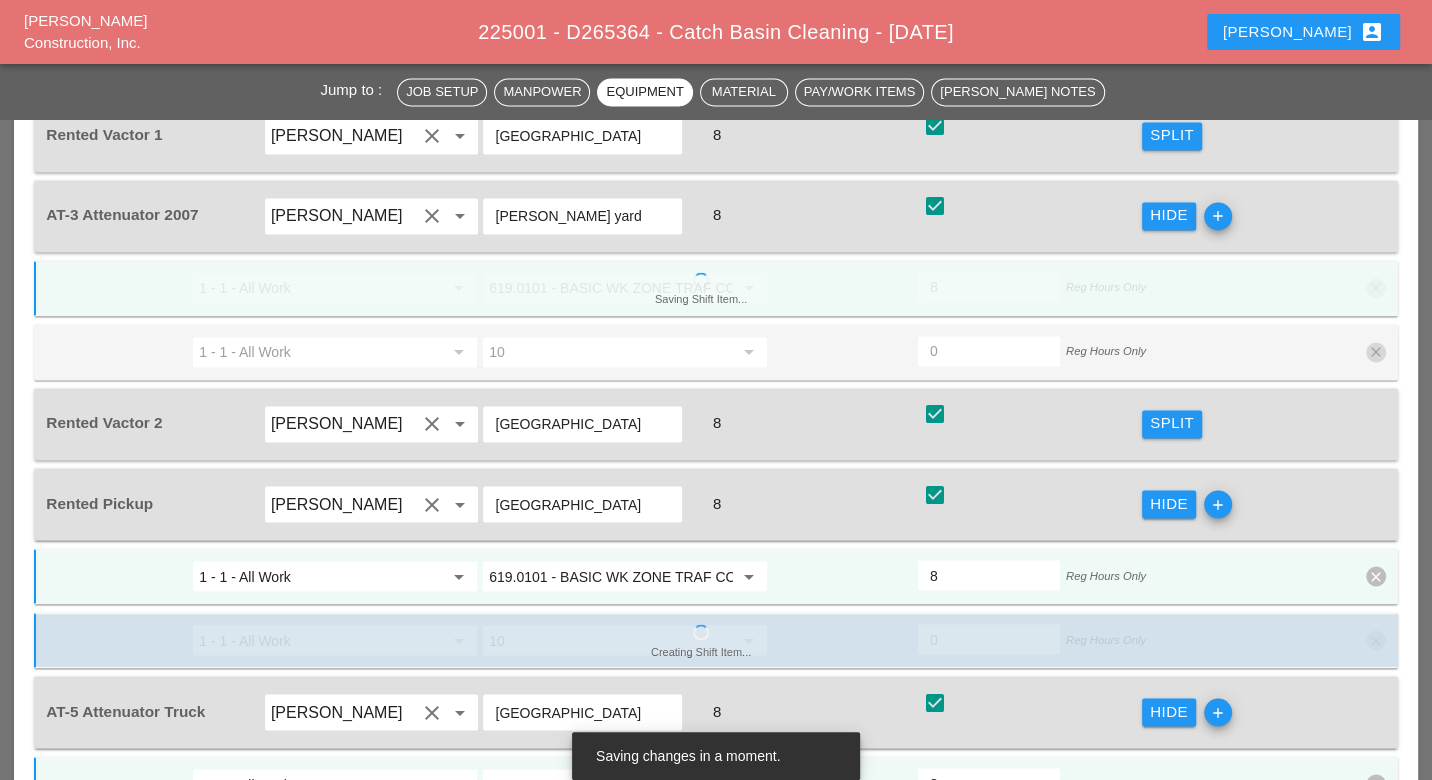 scroll, scrollTop: 2333, scrollLeft: 0, axis: vertical 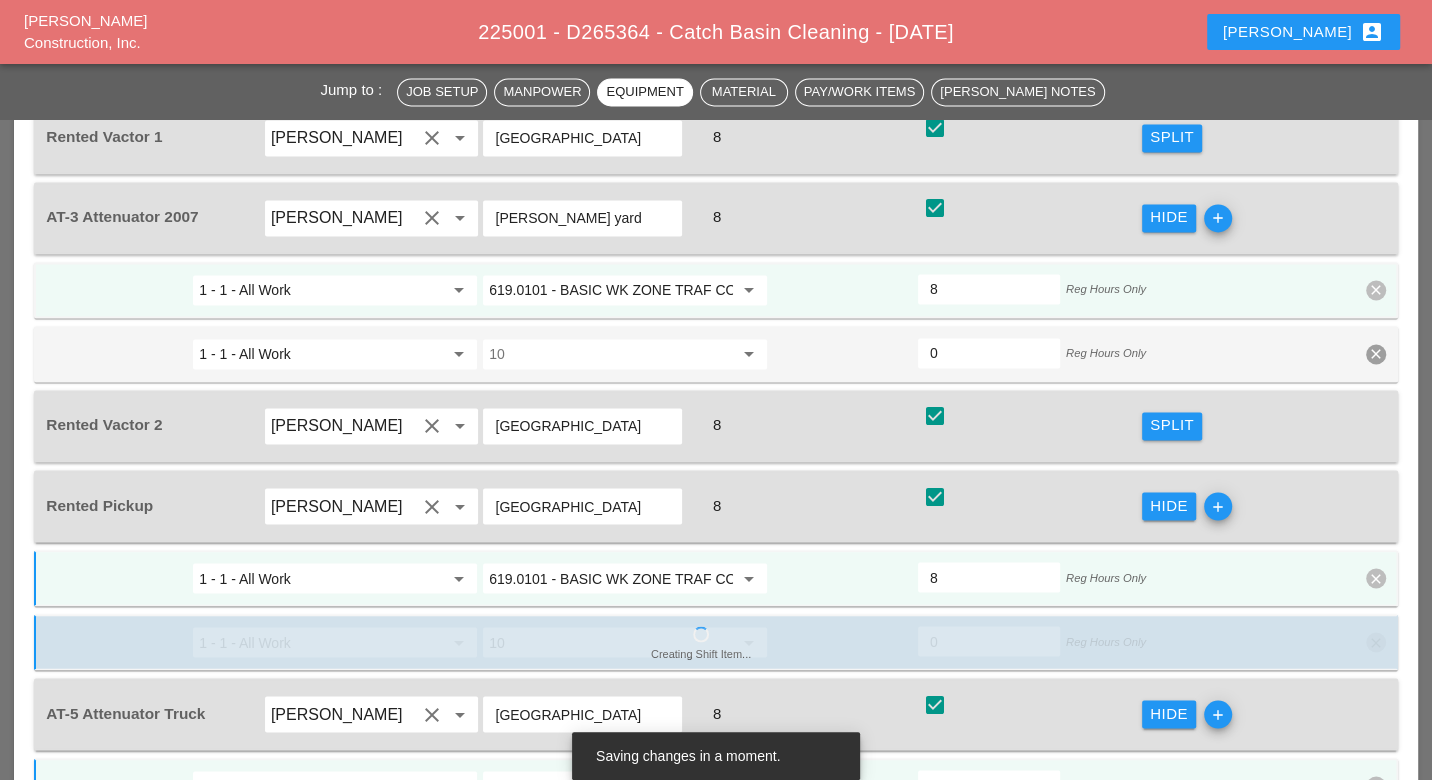 type on "619.0101 - BASIC WK ZONE TRAF CON (DAILY OPERATION)" 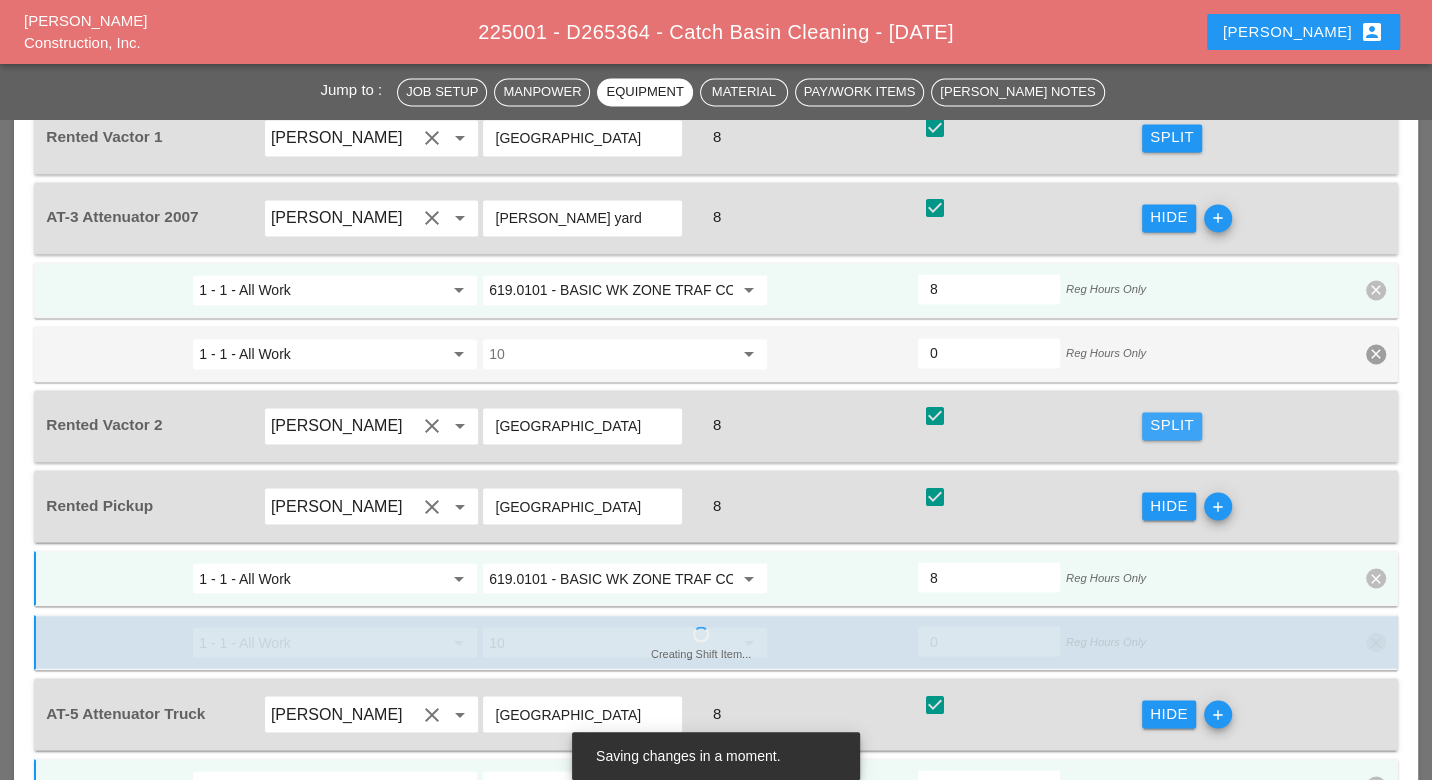 click on "Split" at bounding box center [1172, 425] 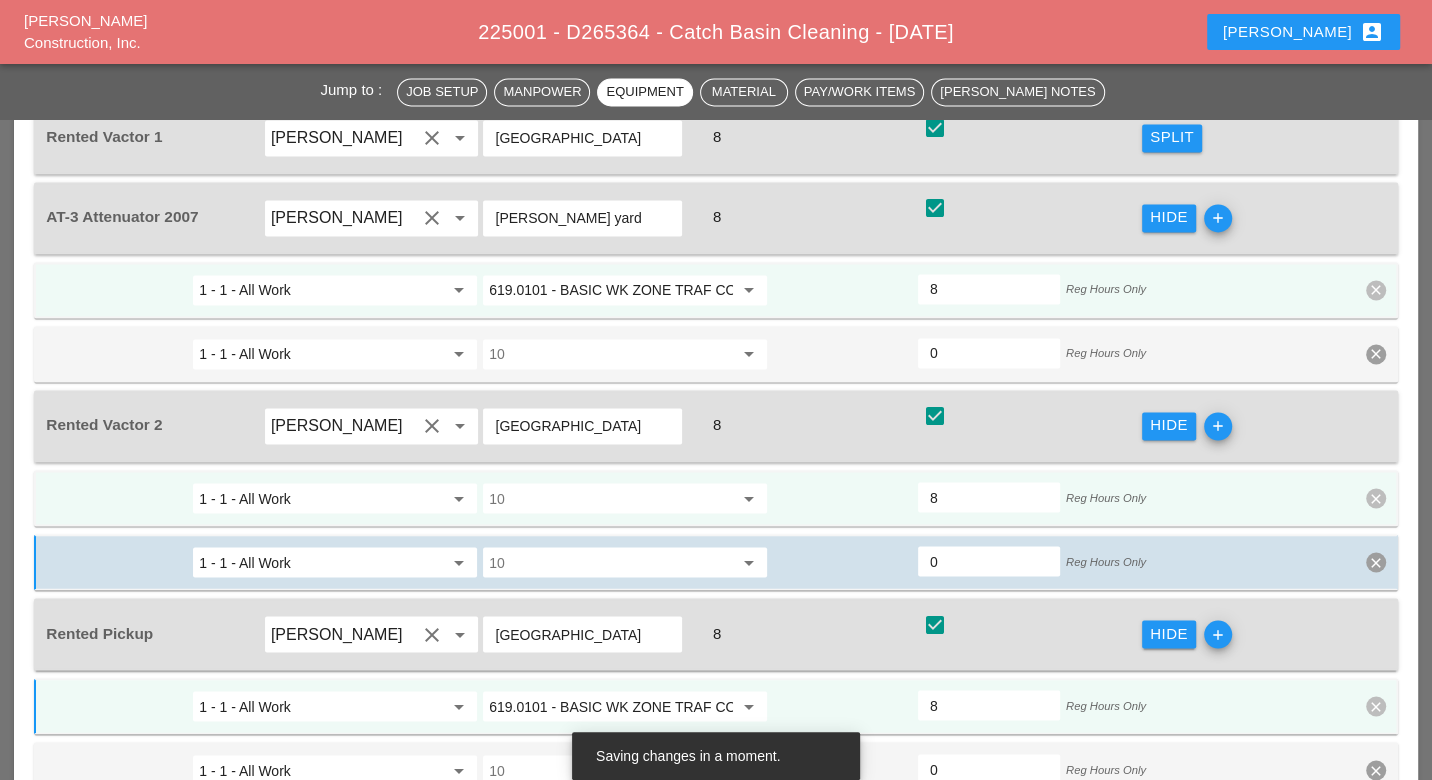 click at bounding box center (611, 498) 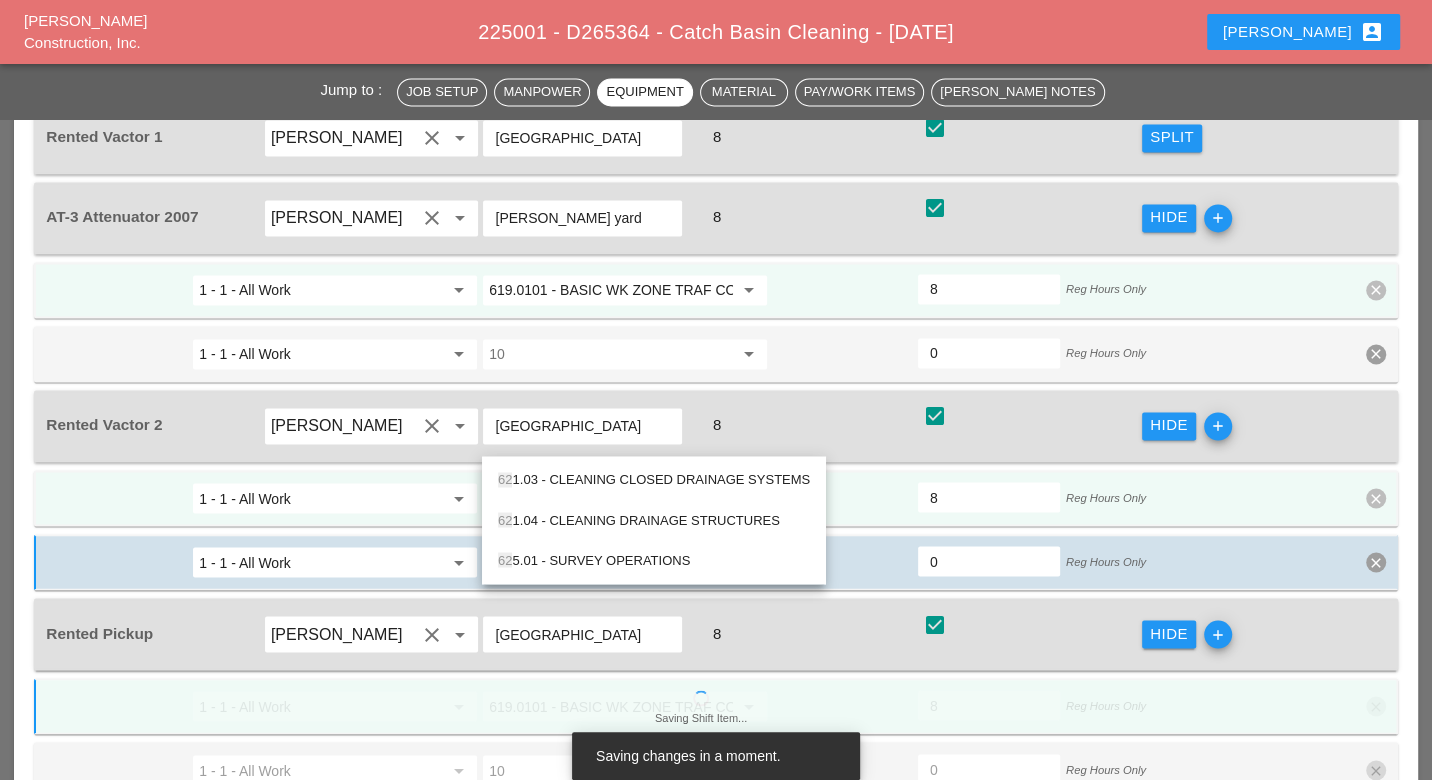 drag, startPoint x: 591, startPoint y: 516, endPoint x: 592, endPoint y: 499, distance: 17.029387 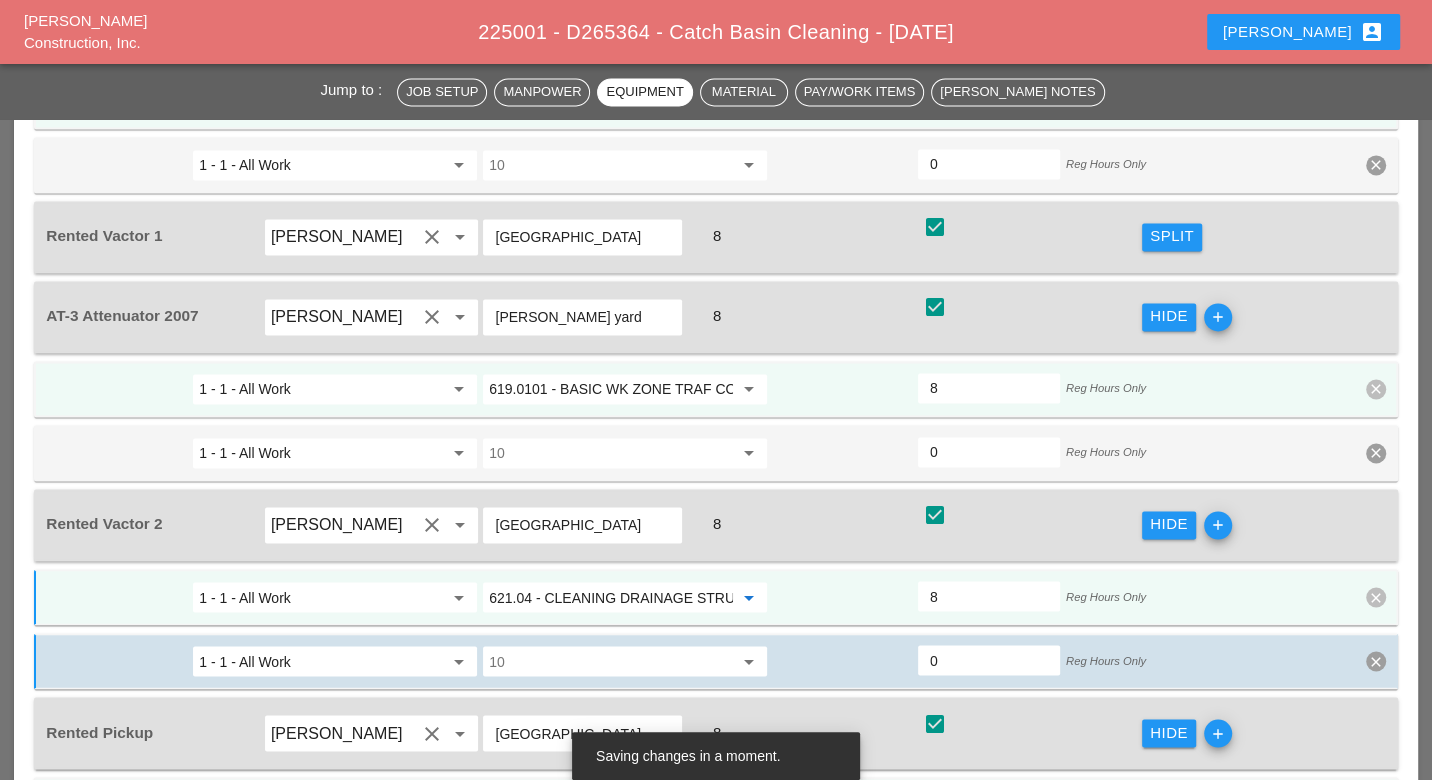 scroll, scrollTop: 2222, scrollLeft: 0, axis: vertical 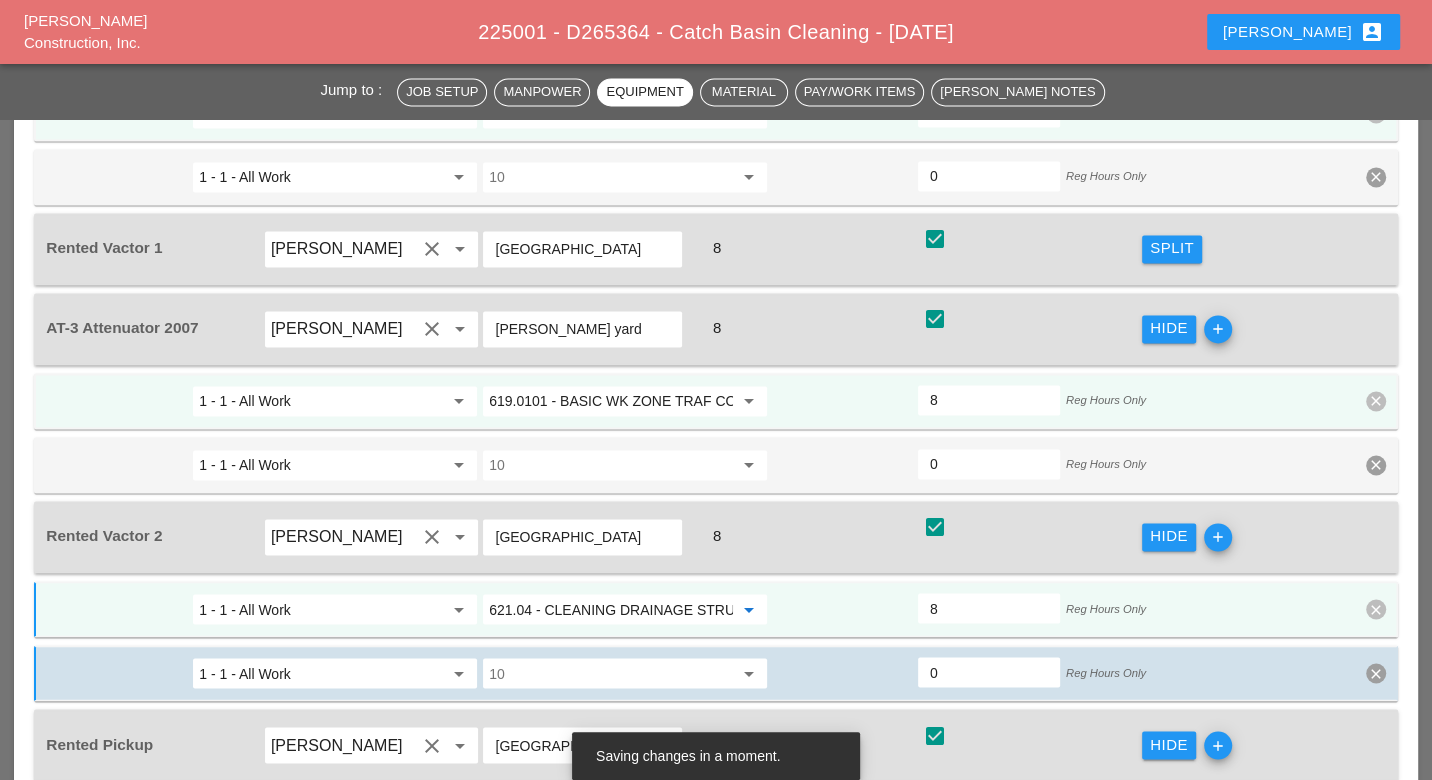 type on "621.04 - CLEANING DRAINAGE STRUCTURES" 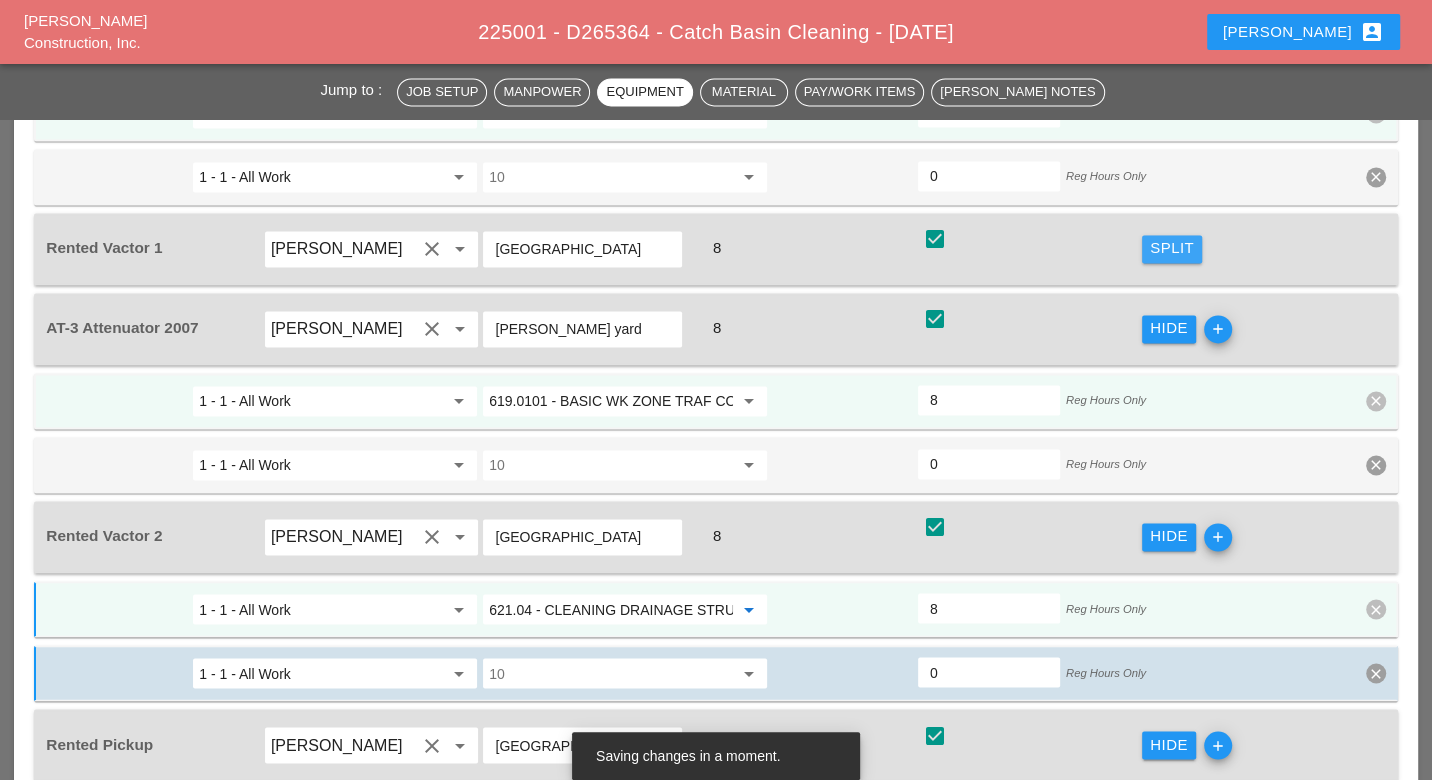 click on "Split" at bounding box center [1172, 248] 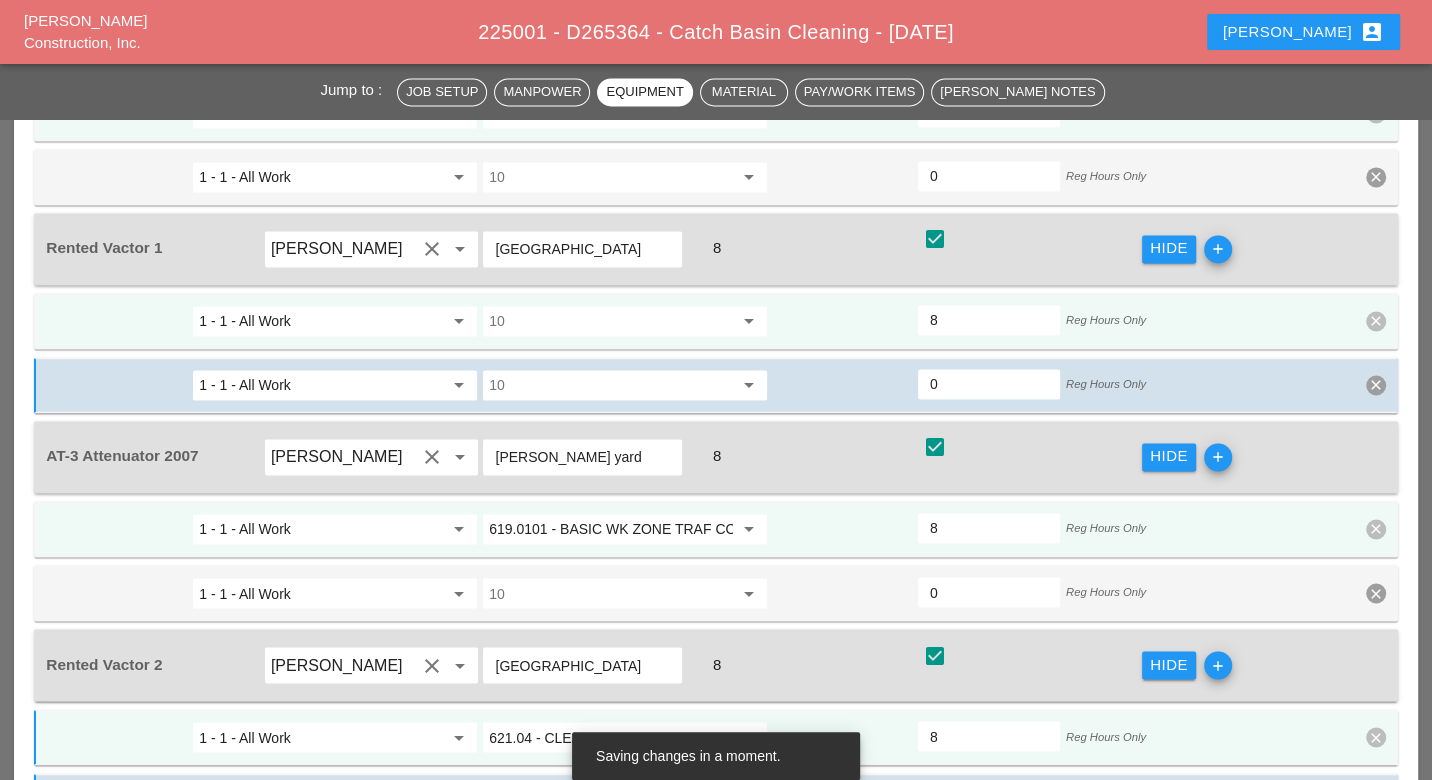 click at bounding box center (611, 321) 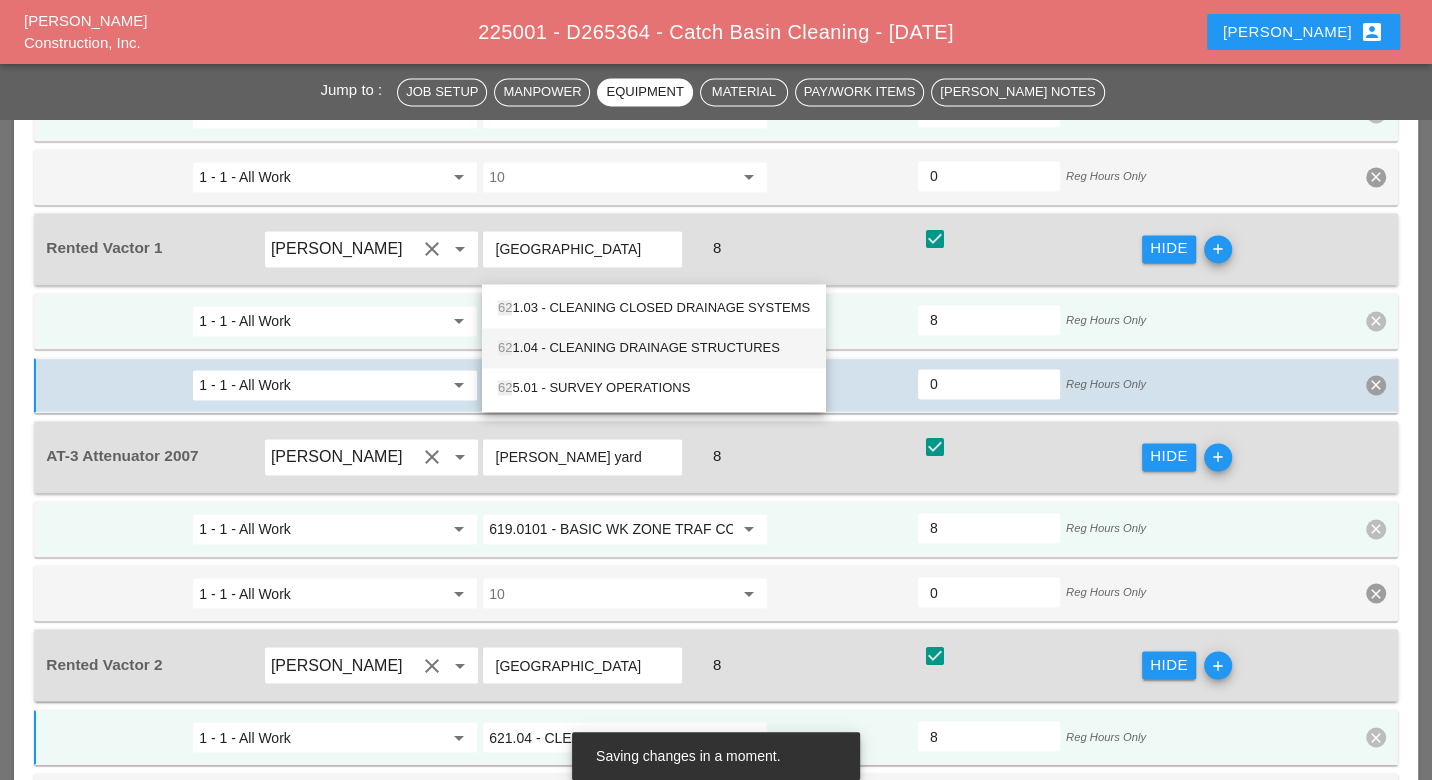 click on "62 1.04 - CLEANING DRAINAGE STRUCTURES" at bounding box center (654, 348) 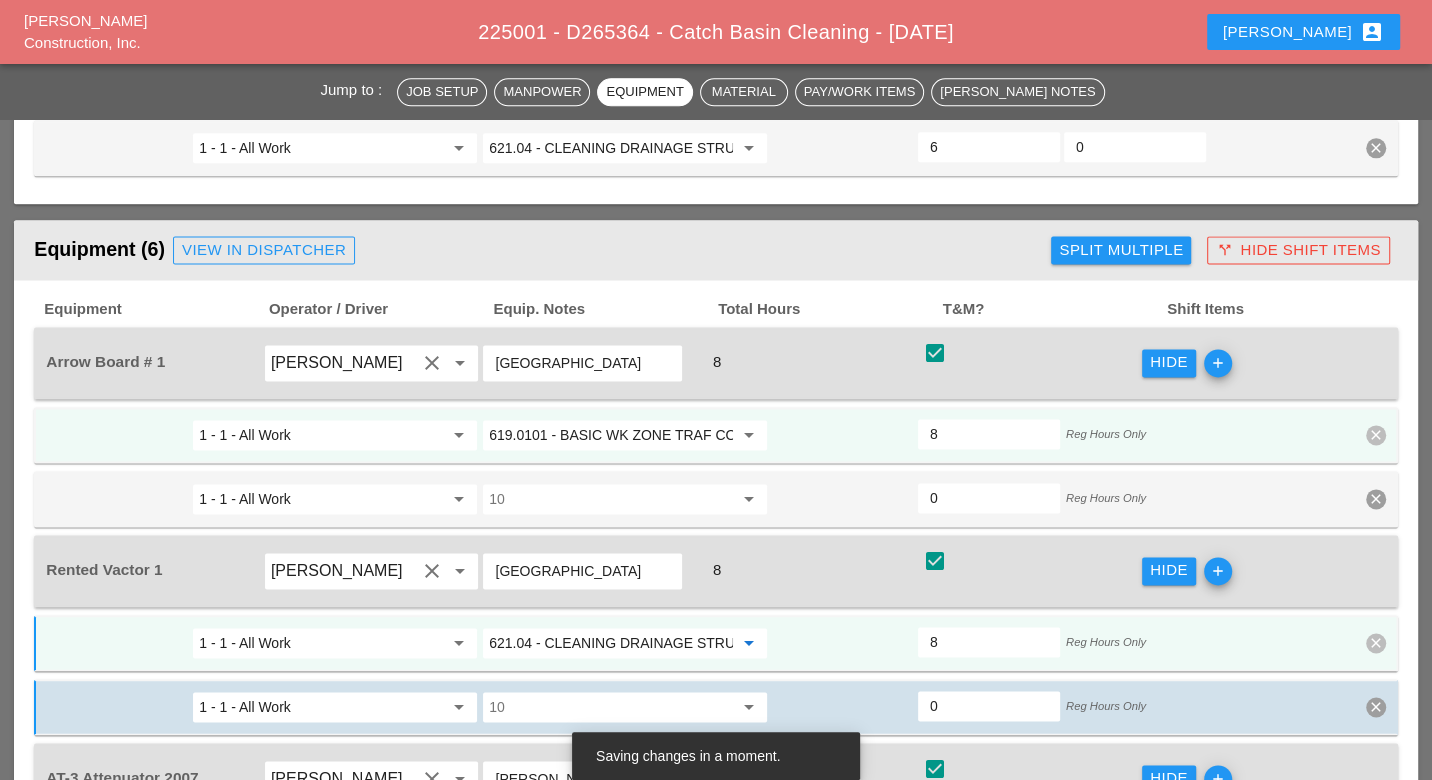 scroll, scrollTop: 1888, scrollLeft: 0, axis: vertical 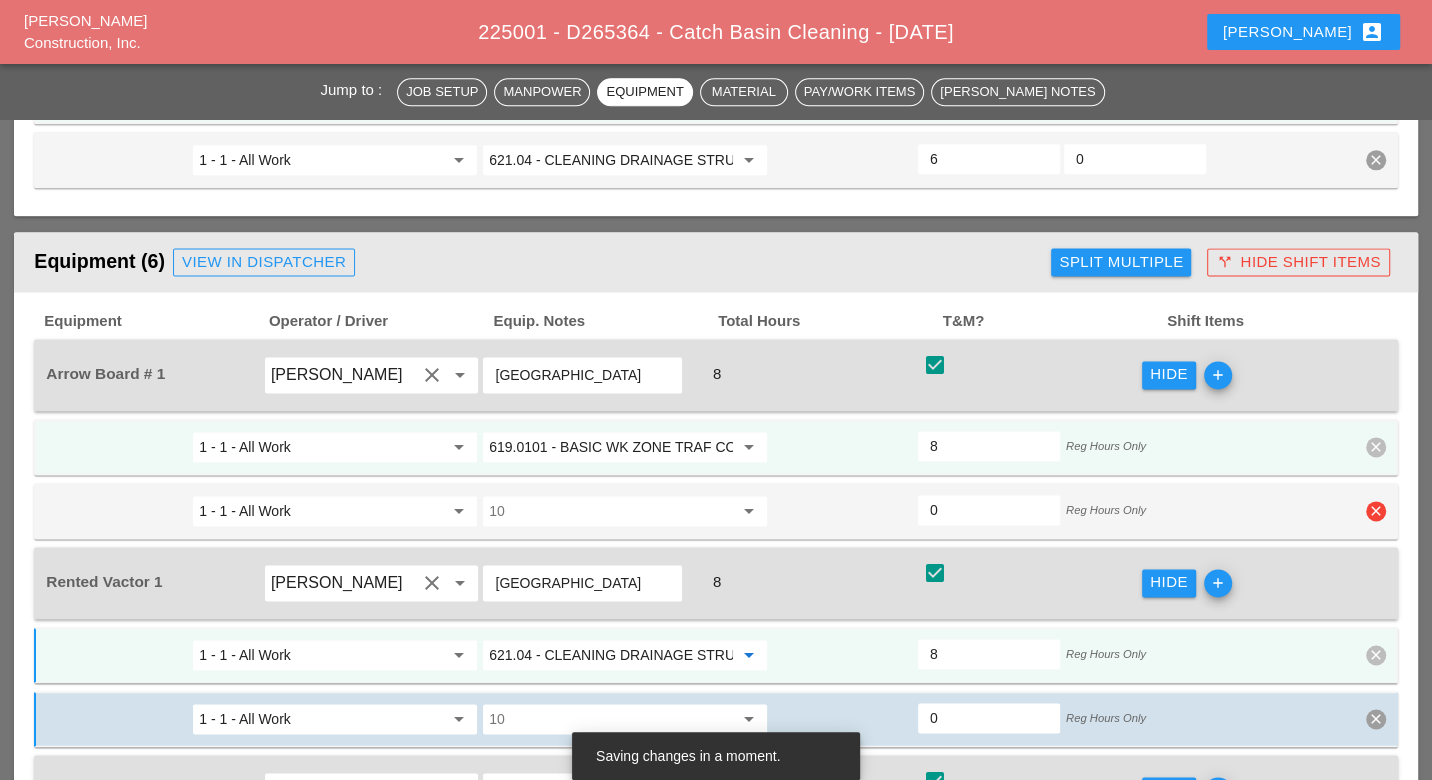 type on "621.04 - CLEANING DRAINAGE STRUCTURES" 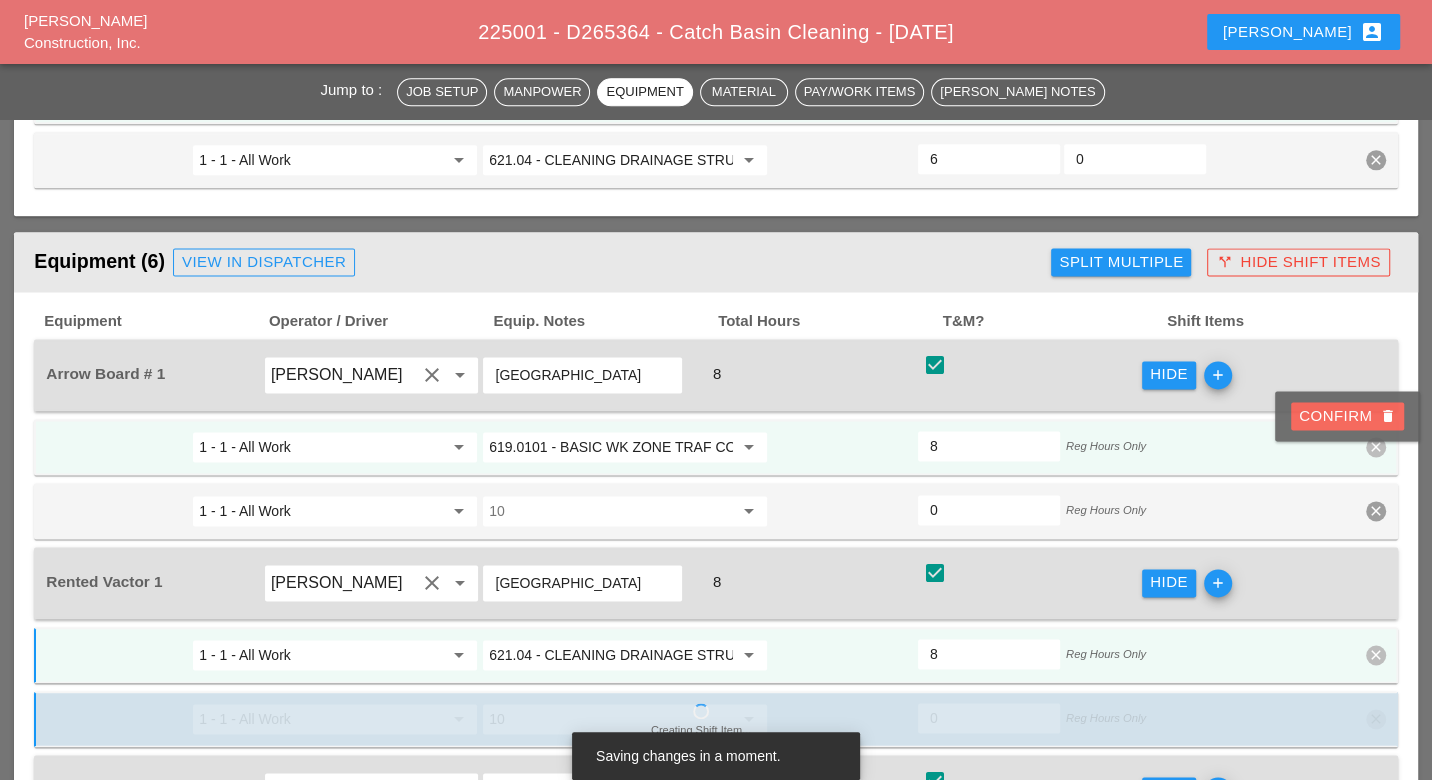 click on "Confirm delete" at bounding box center (1347, 416) 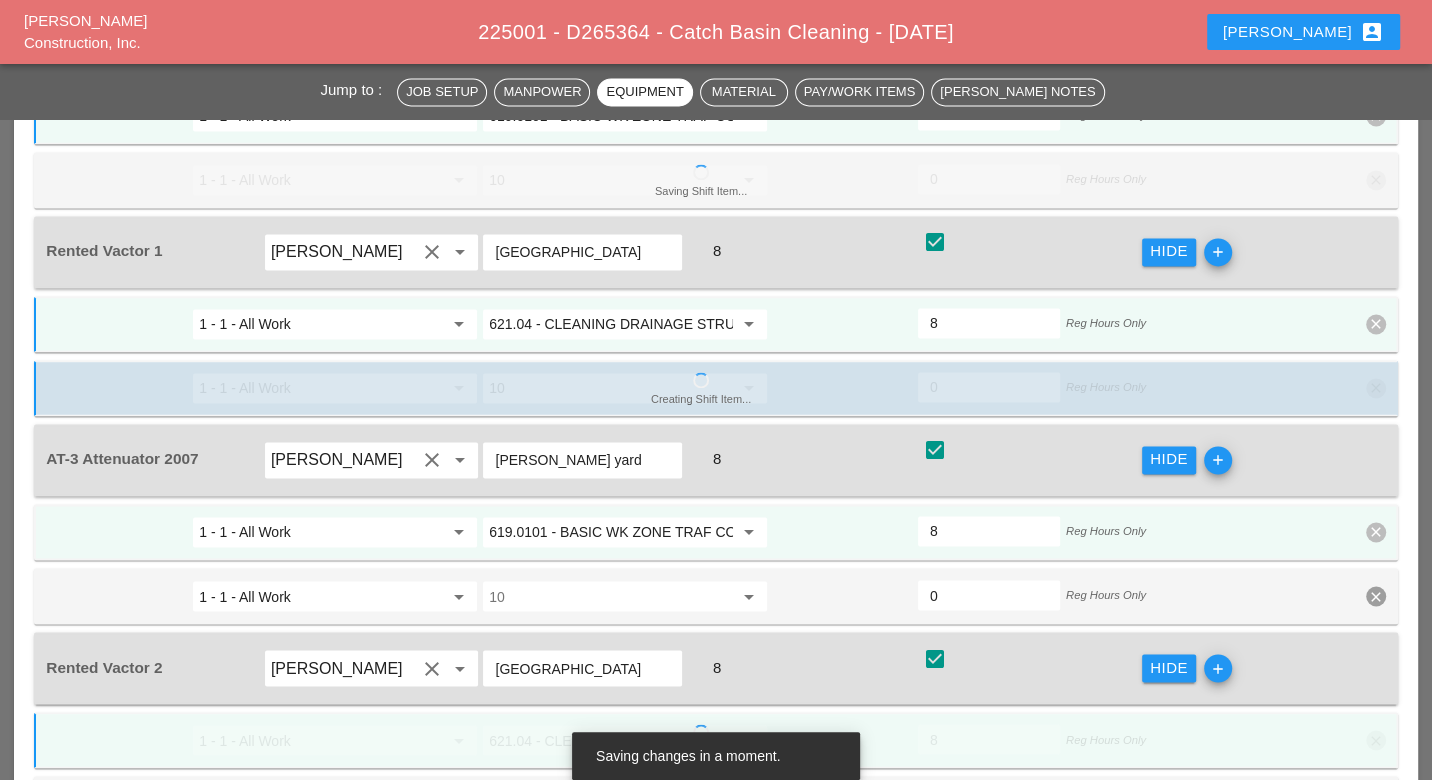 scroll, scrollTop: 2222, scrollLeft: 0, axis: vertical 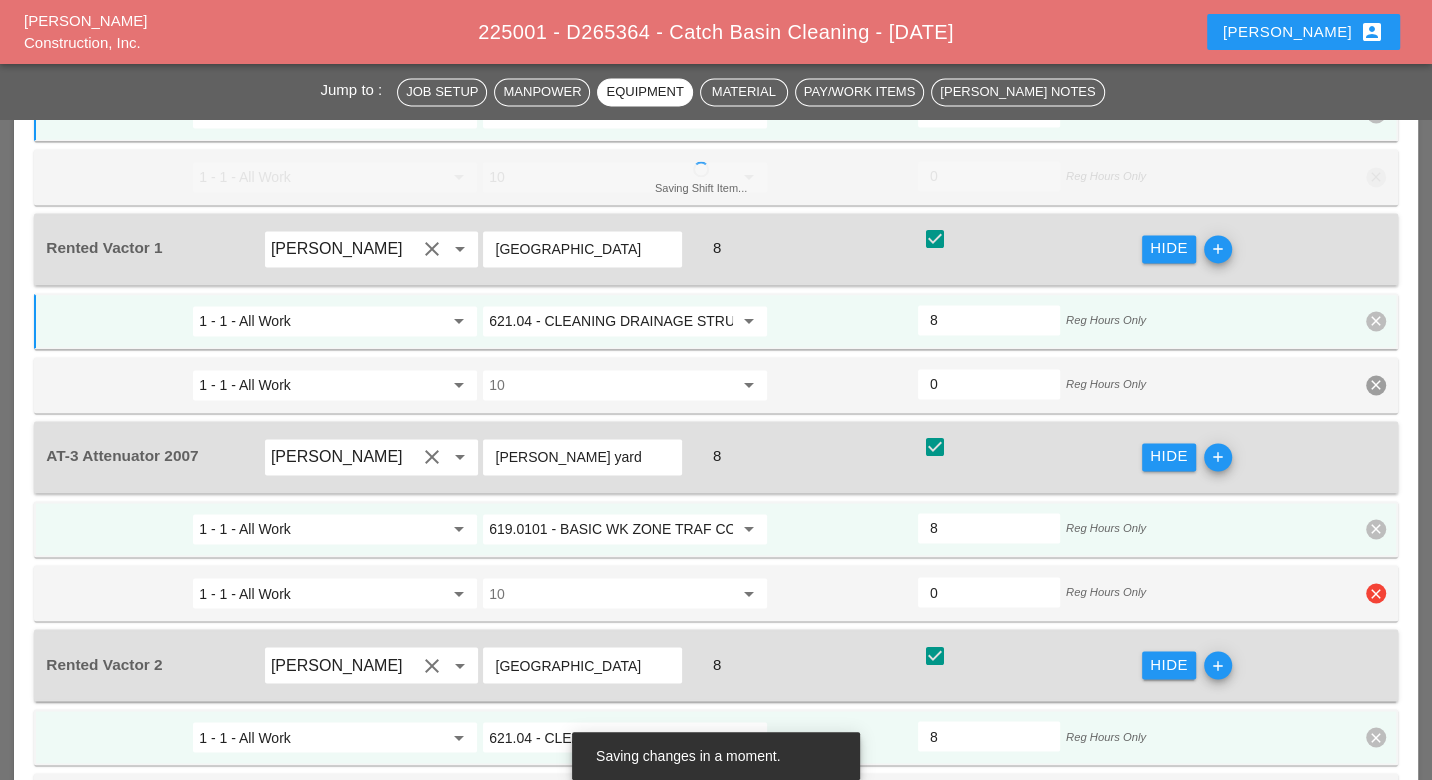 click on "clear" at bounding box center [1376, 593] 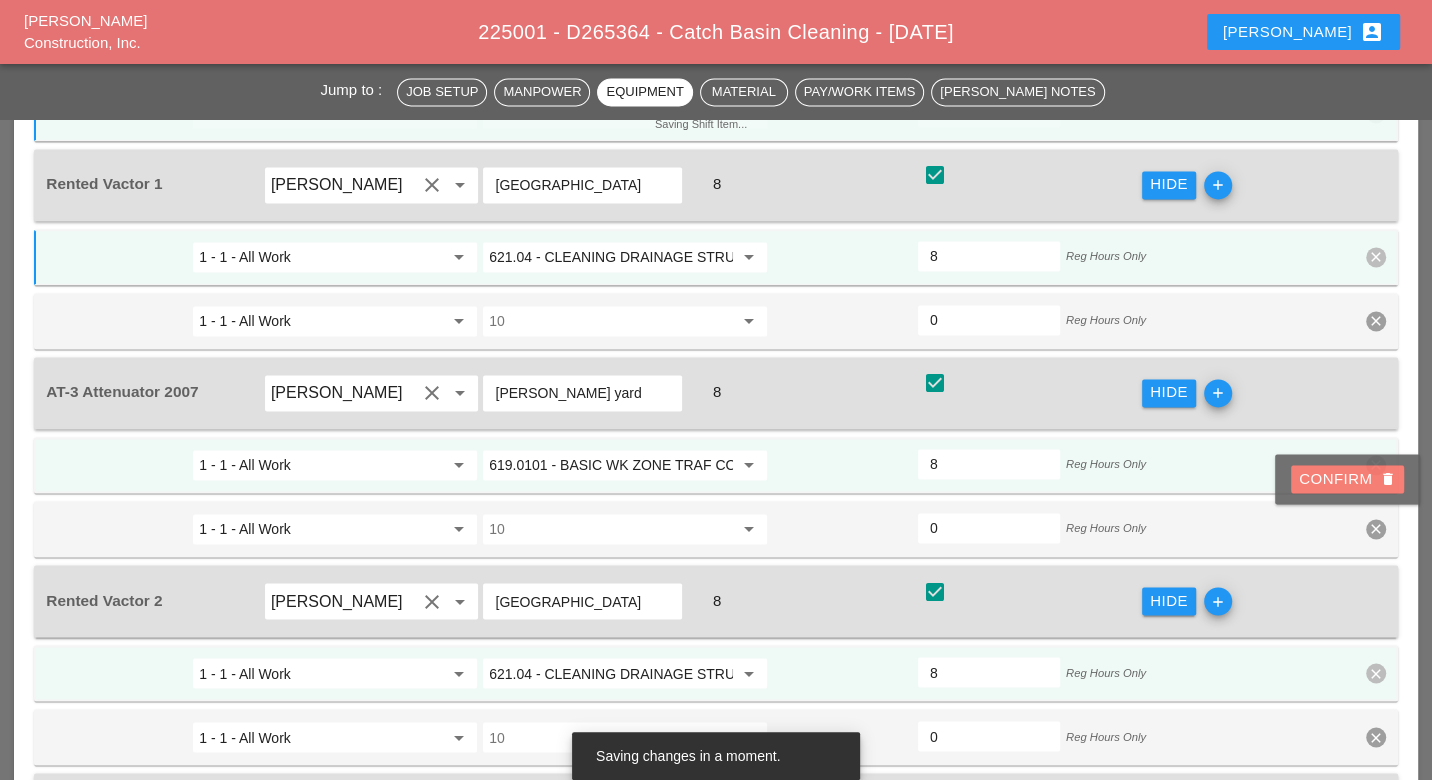 click on "Confirm delete" at bounding box center (1347, 479) 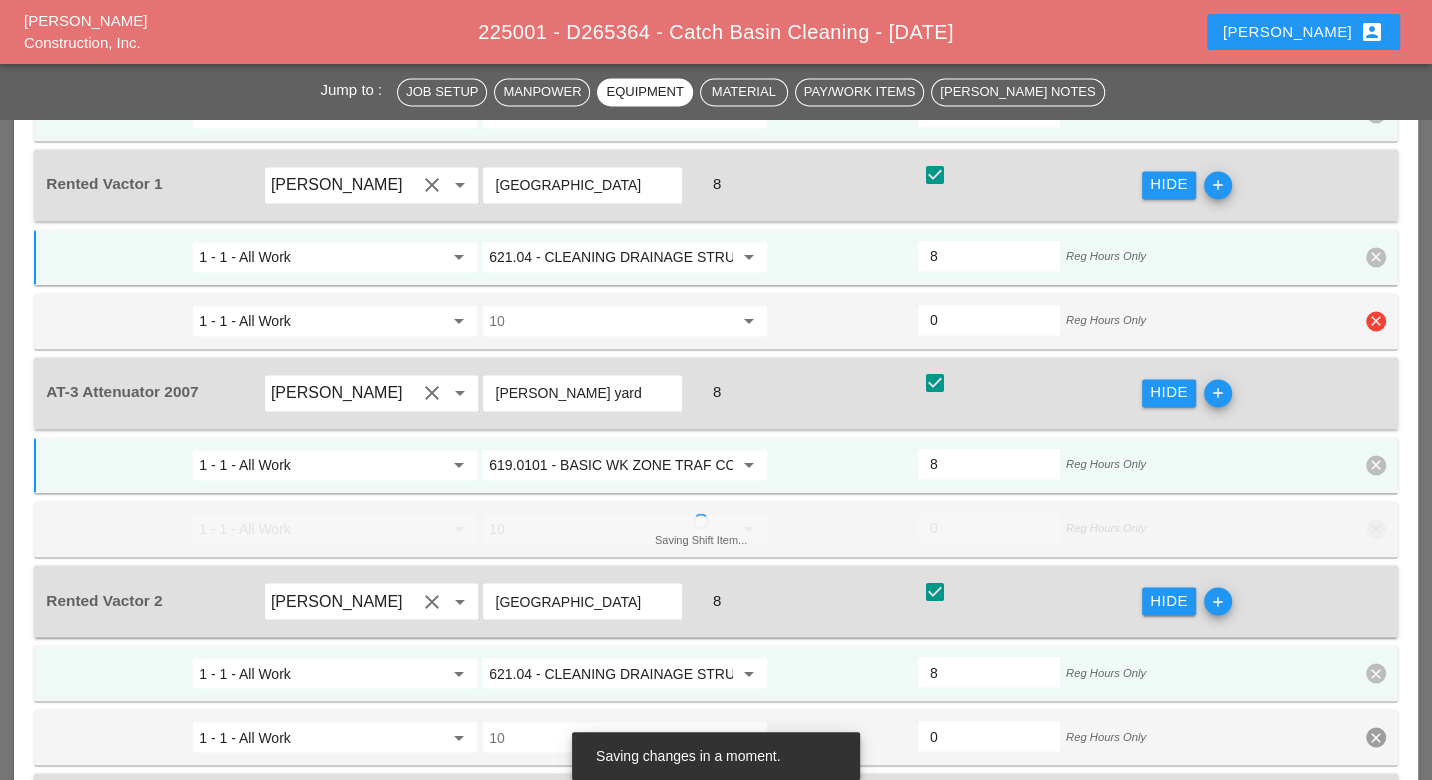 click on "clear" at bounding box center (1376, 321) 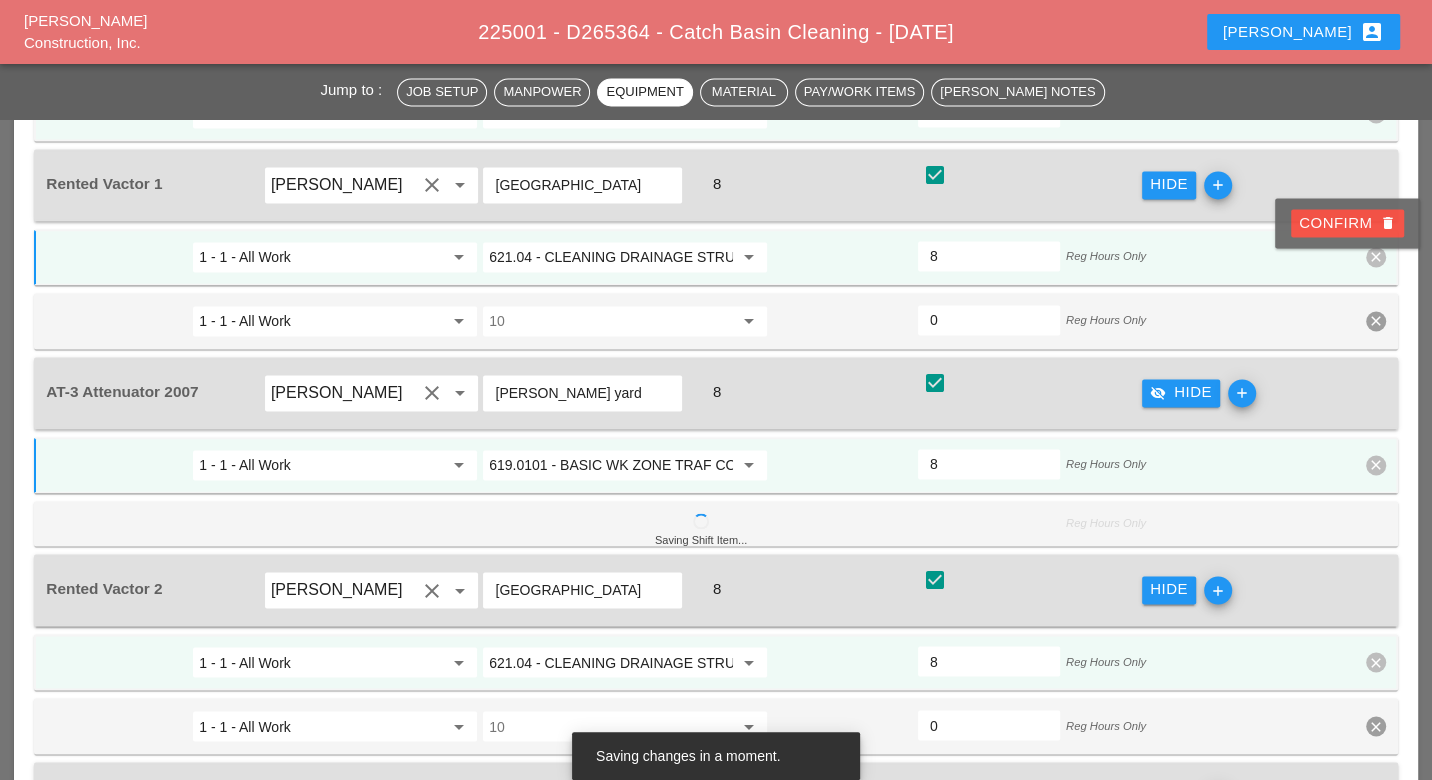 click on "Confirm delete" at bounding box center (1347, 223) 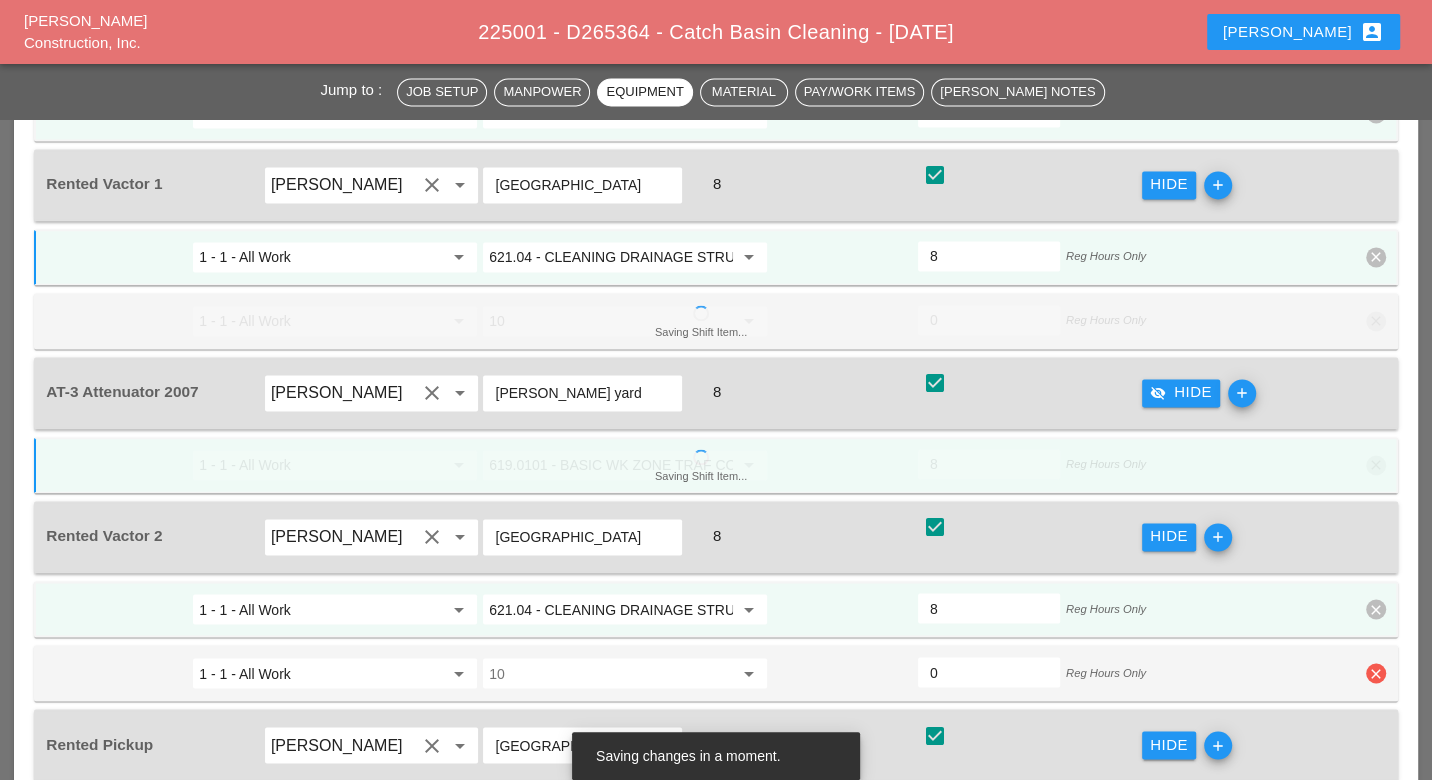 click on "clear" at bounding box center (1376, 673) 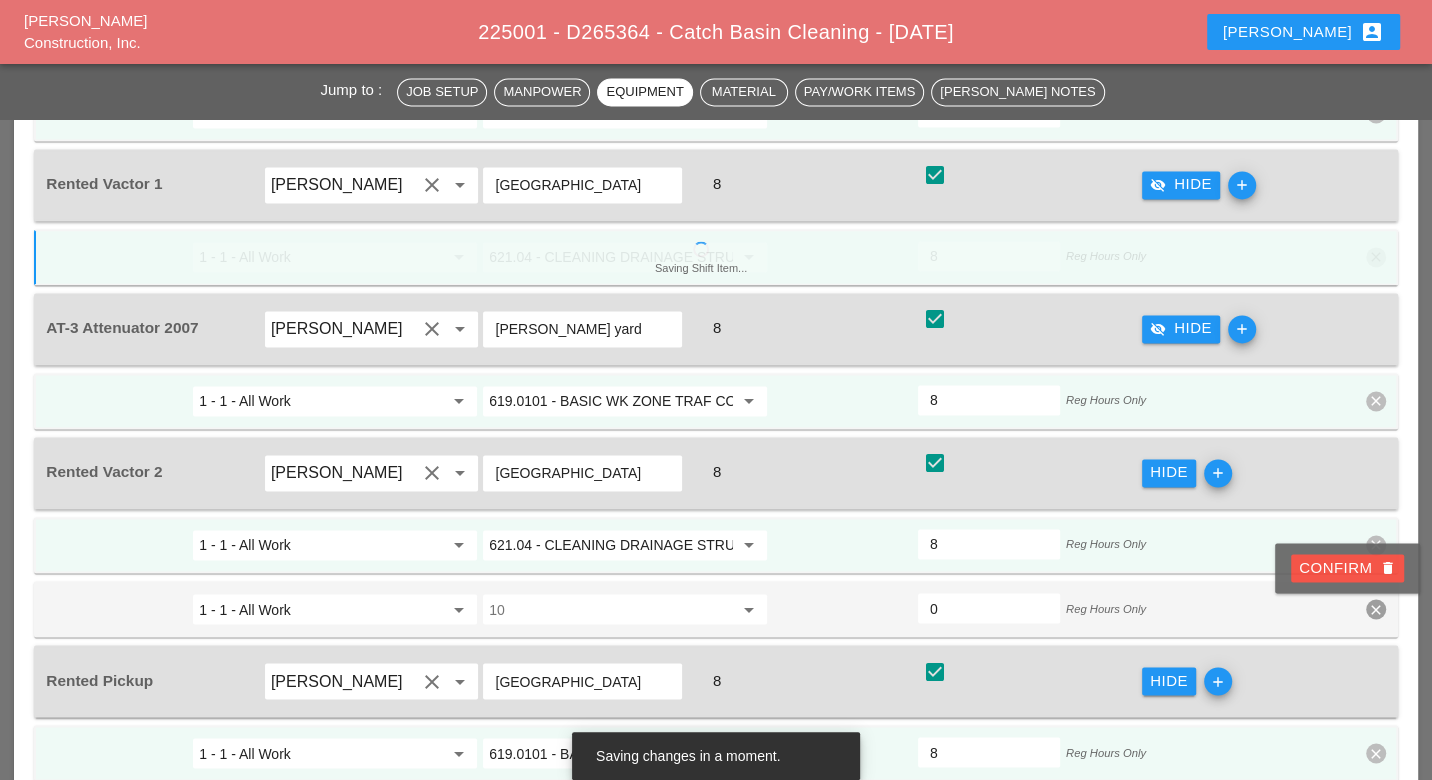 click on "Confirm delete" at bounding box center (1347, 568) 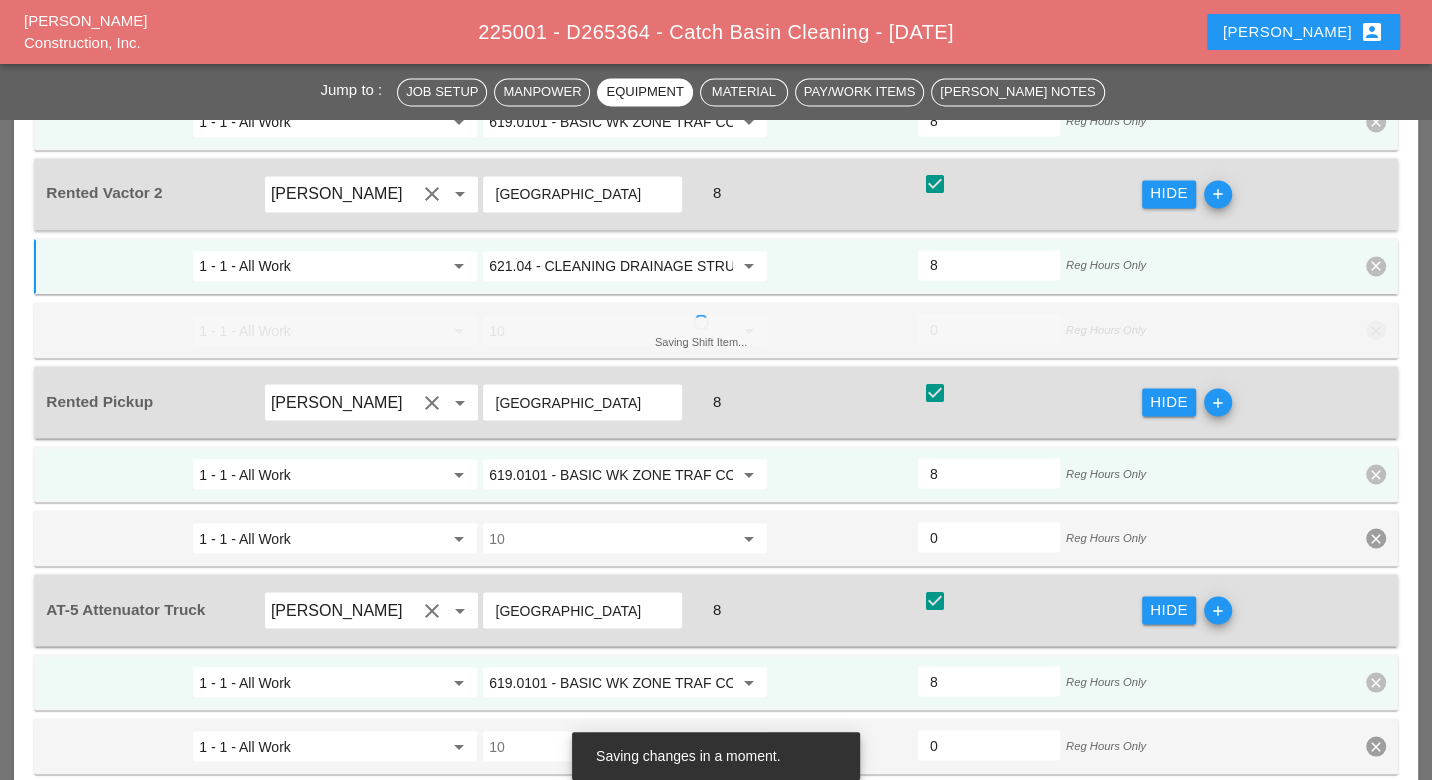 scroll, scrollTop: 2555, scrollLeft: 0, axis: vertical 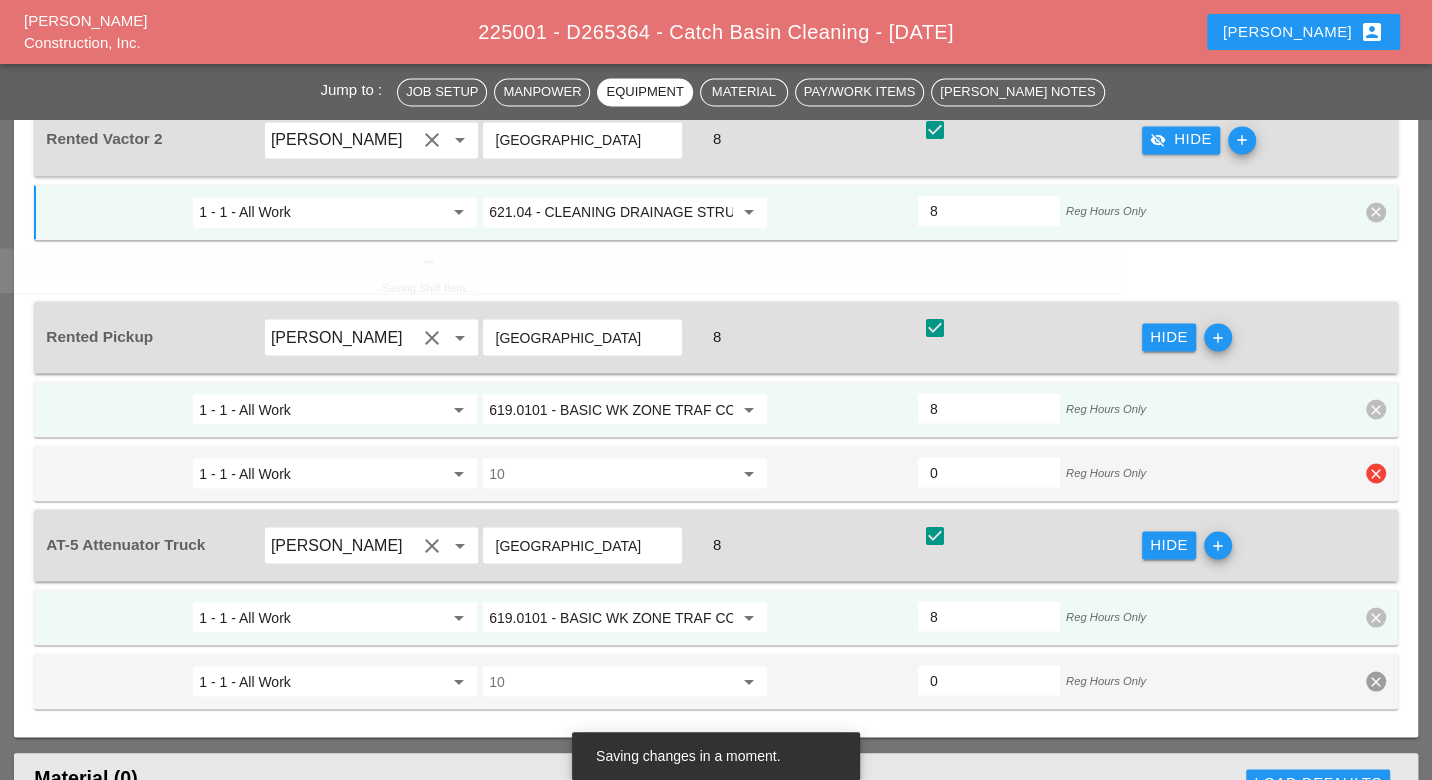 click on "AT-5 Attenuator Truck Joseph Hill clear arrow_drop_down City Field 8  check_box check Hide add" at bounding box center [715, 545] 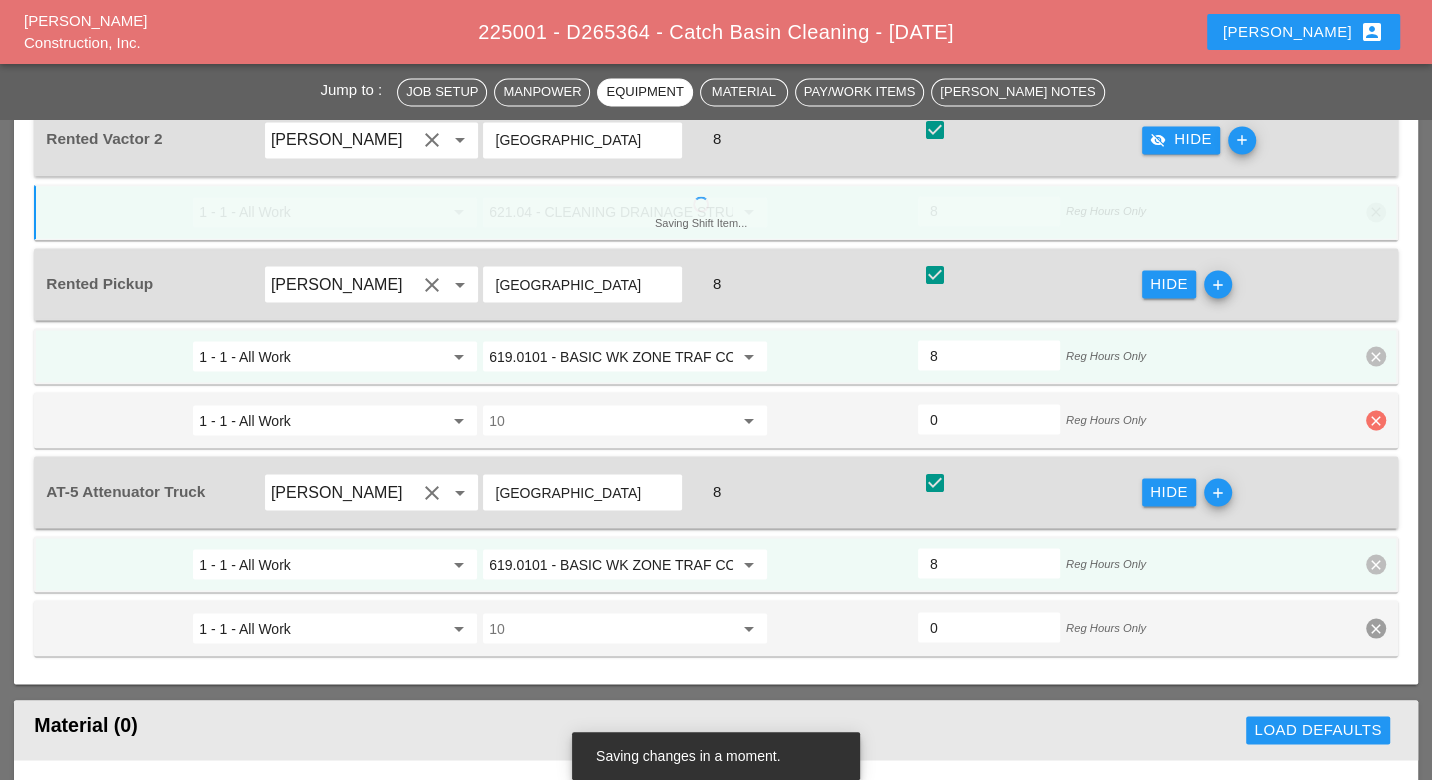 click on "clear" at bounding box center (1376, 420) 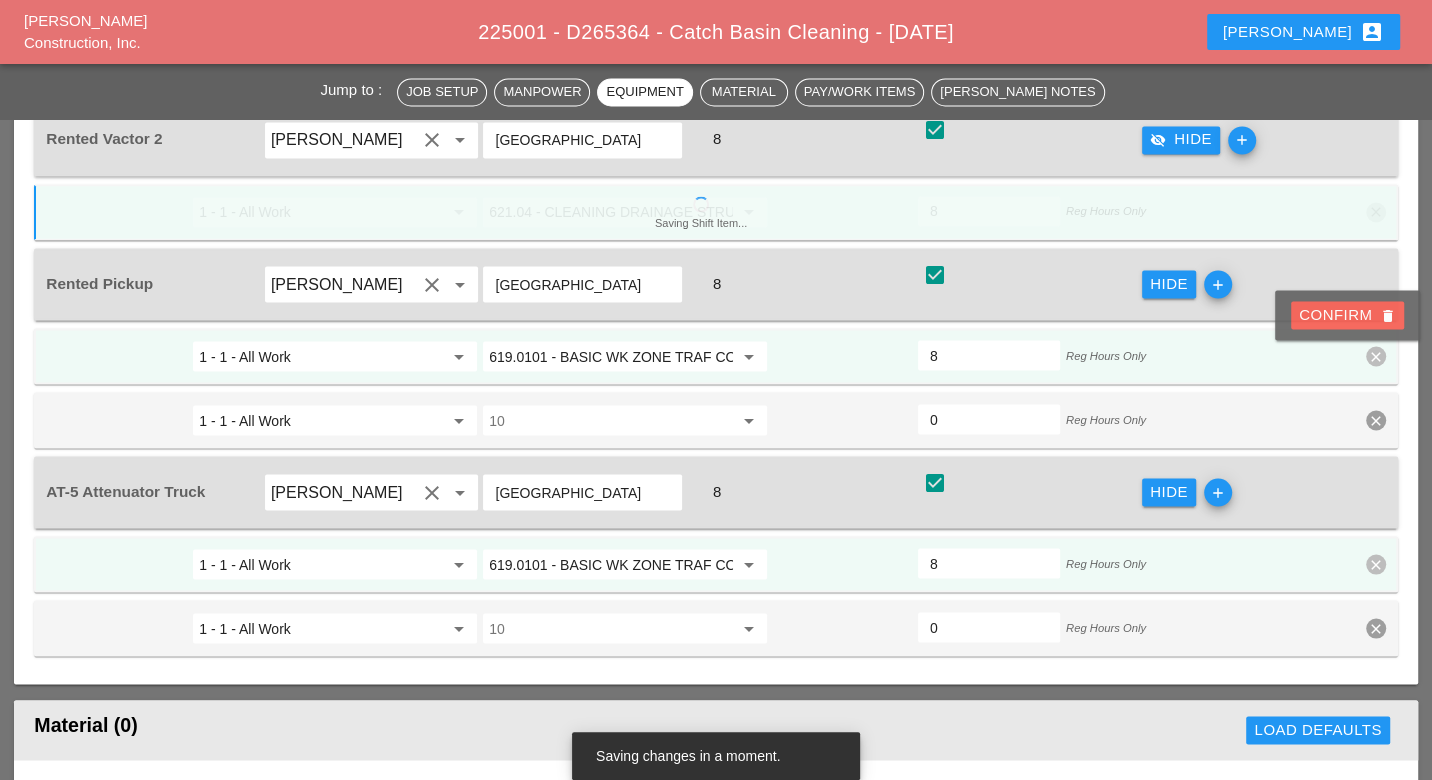 drag, startPoint x: 1358, startPoint y: 317, endPoint x: 1399, endPoint y: 545, distance: 231.65707 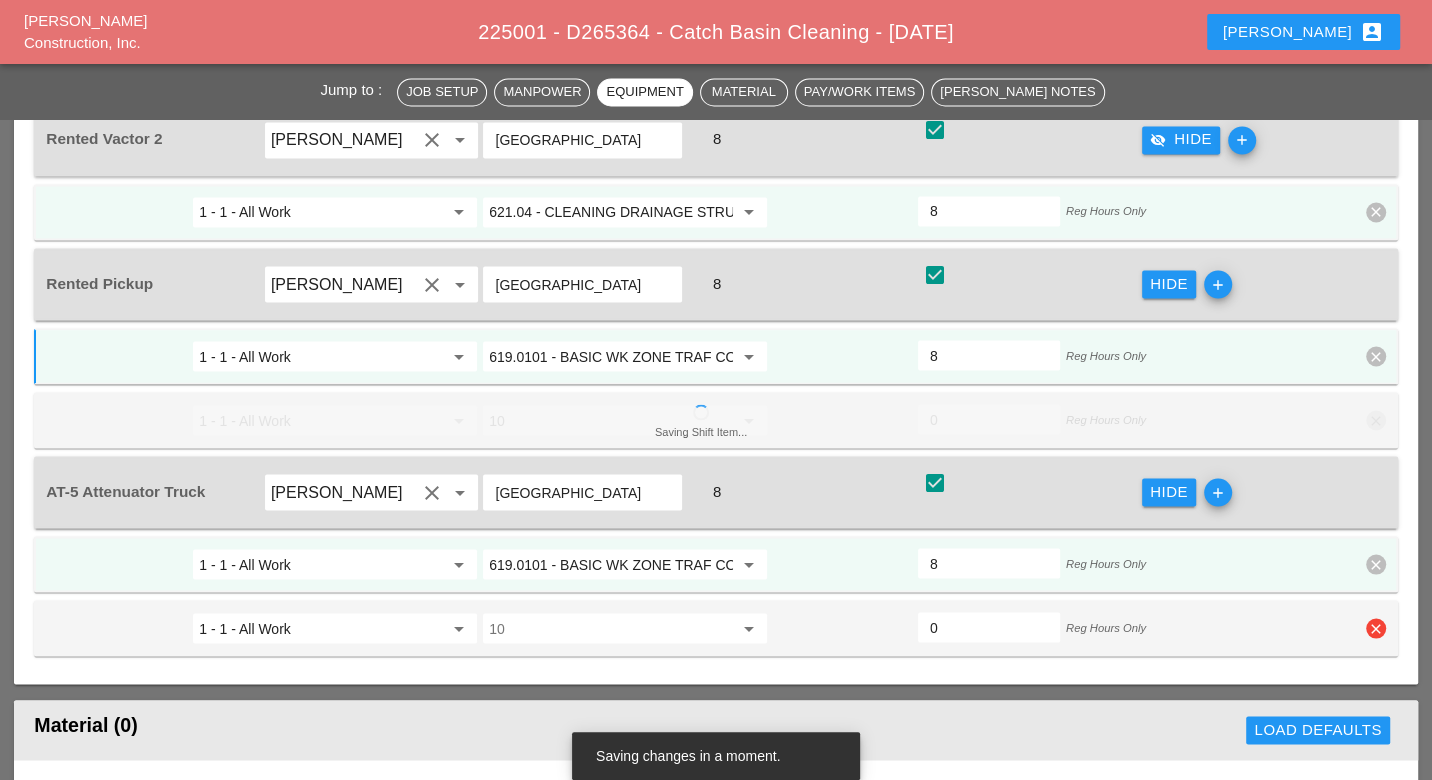 click on "clear" at bounding box center (1376, 628) 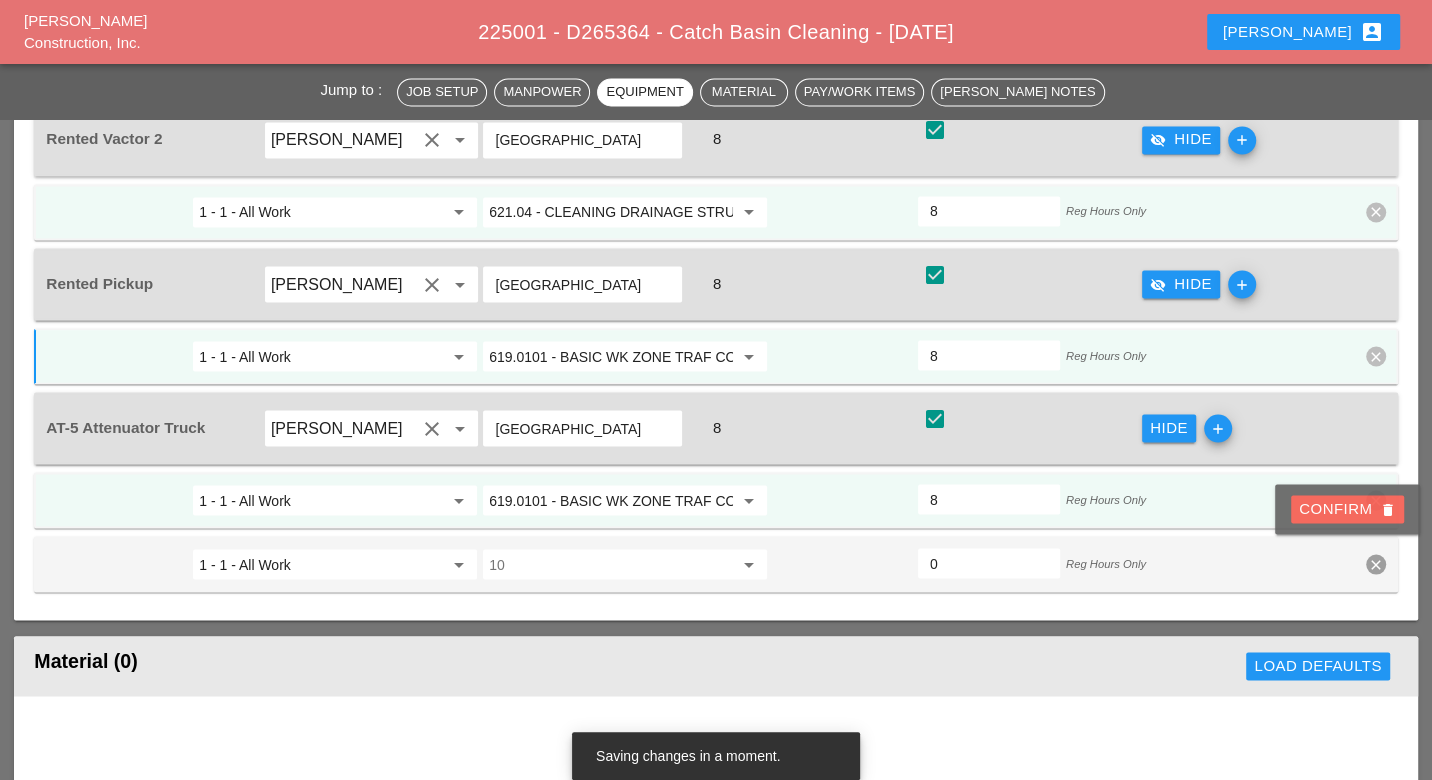 click on "Confirm delete" at bounding box center [1347, 508] 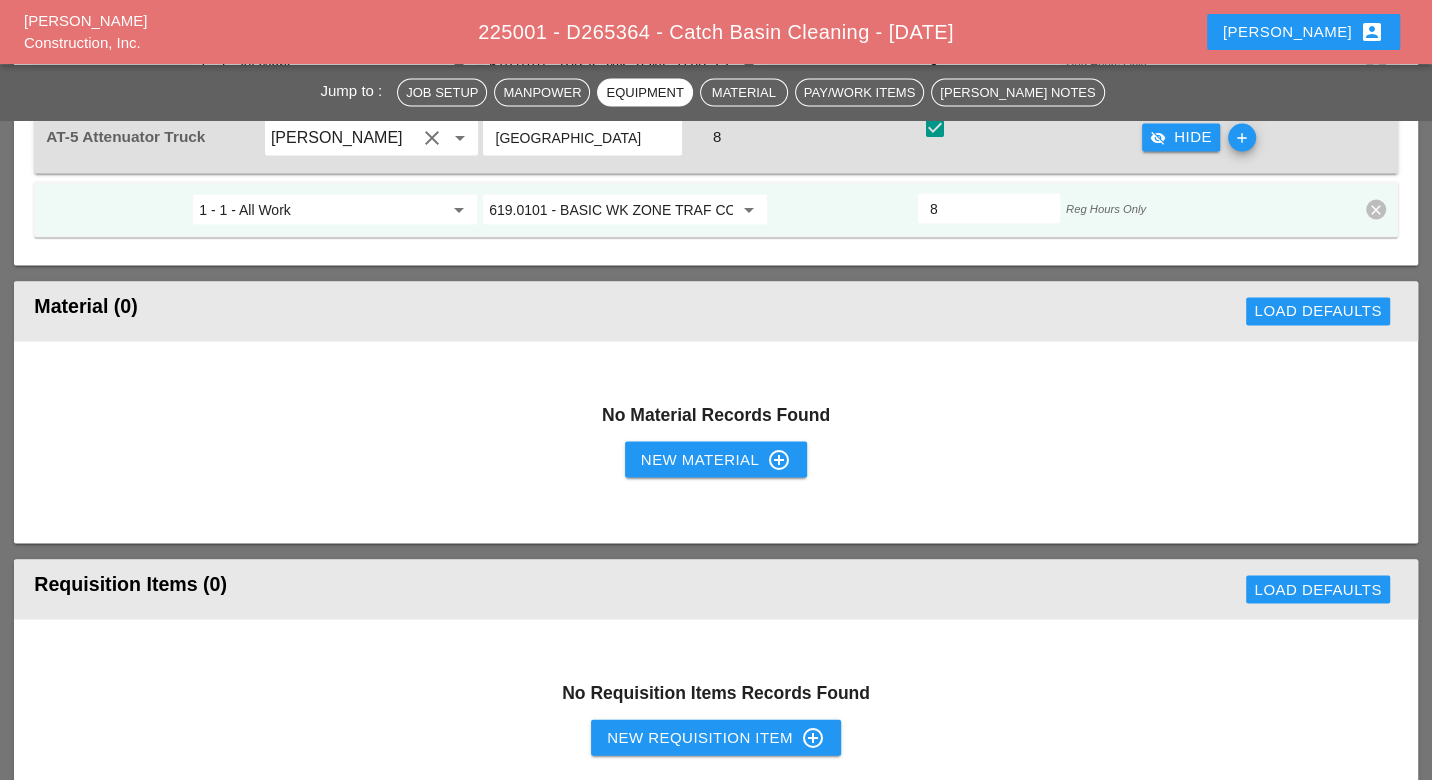 scroll, scrollTop: 2888, scrollLeft: 0, axis: vertical 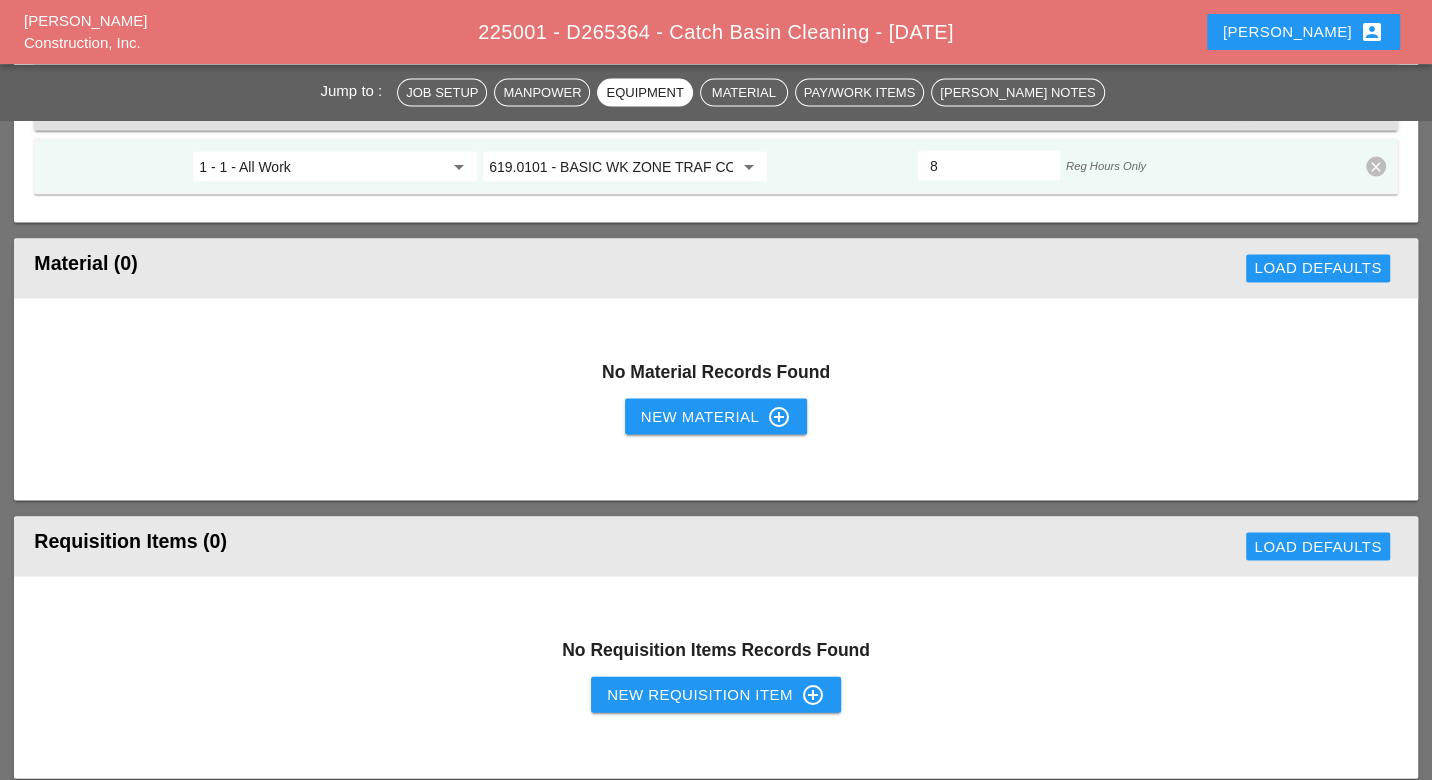 click on "New Requisition Item control_point" at bounding box center (716, 695) 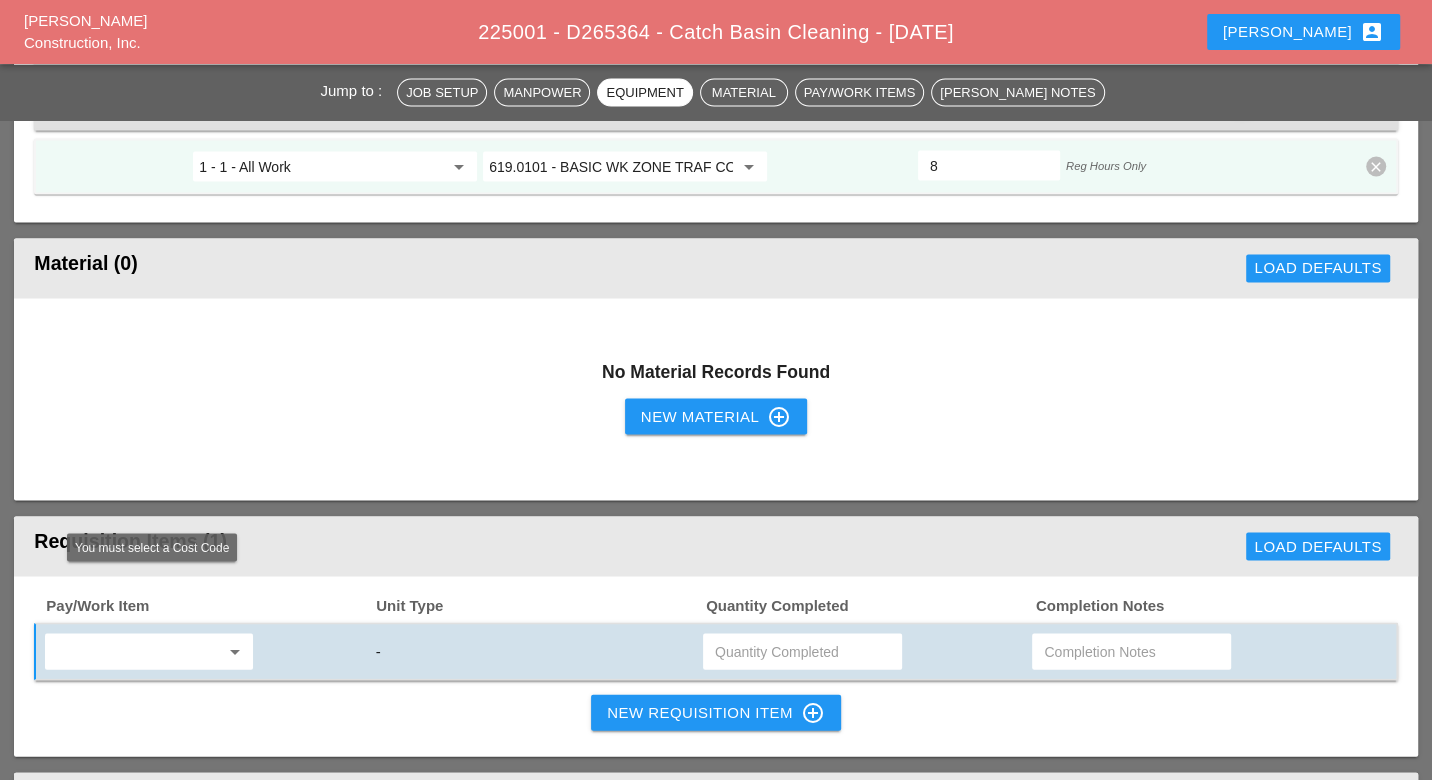 click at bounding box center (135, 652) 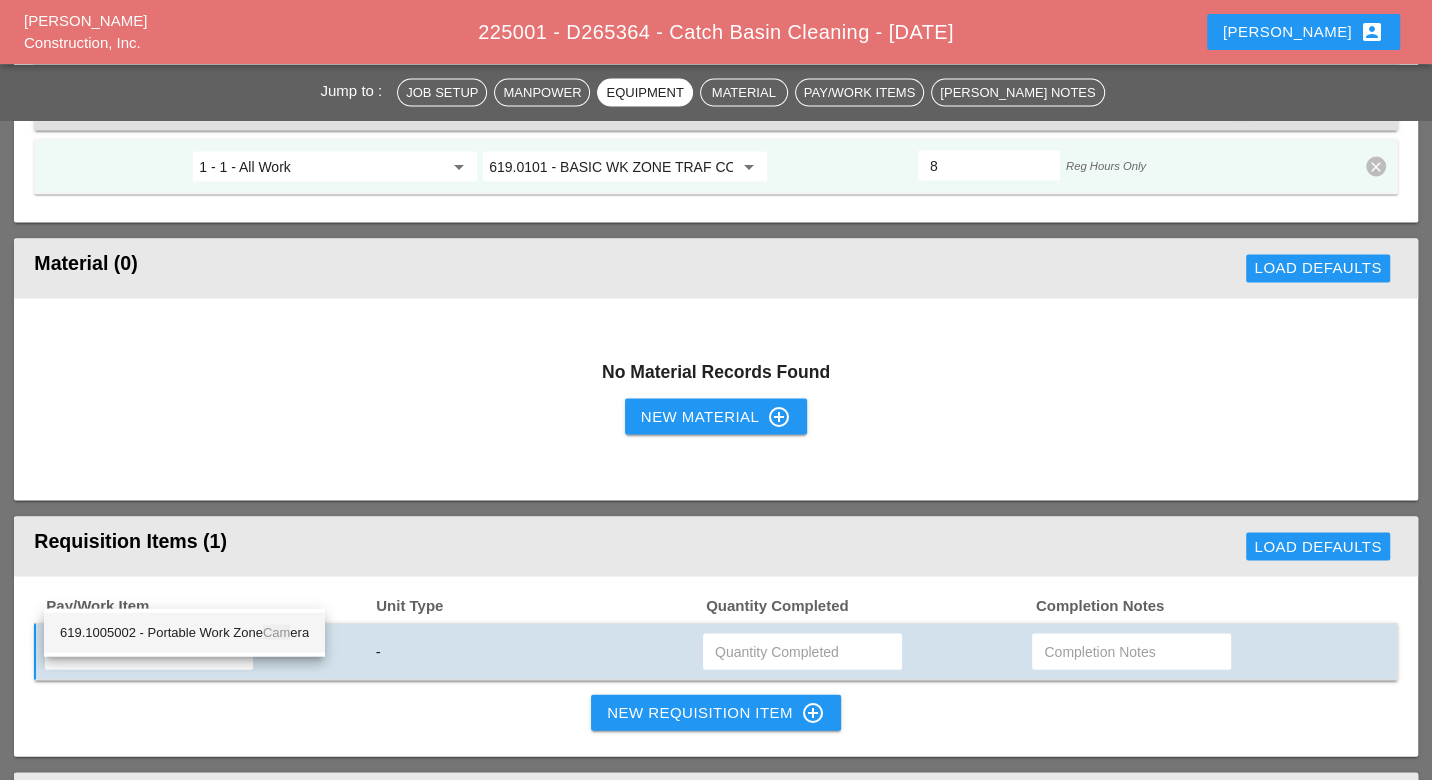 drag, startPoint x: 196, startPoint y: 631, endPoint x: 210, endPoint y: 630, distance: 14.035668 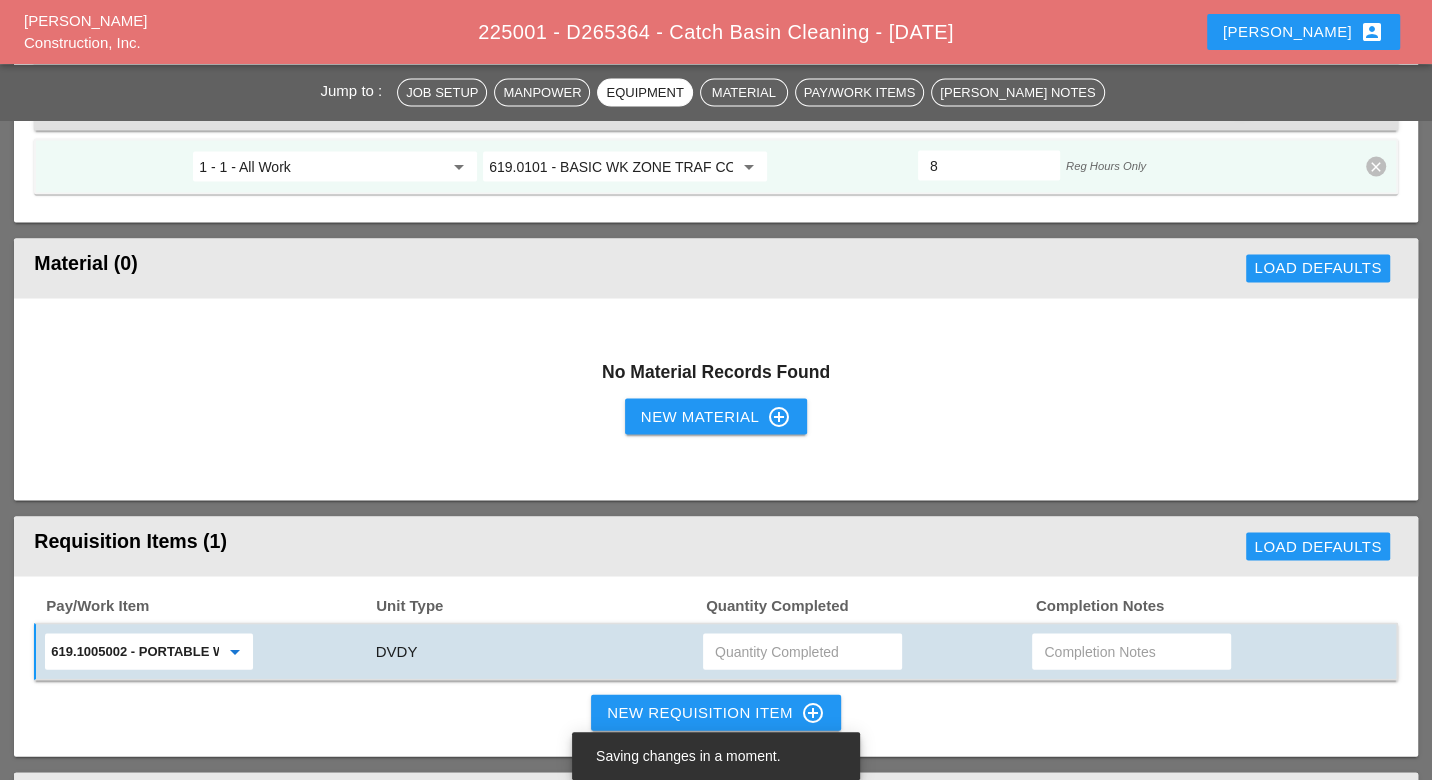 type on "619.1005002 - Portable Work Zone Camera" 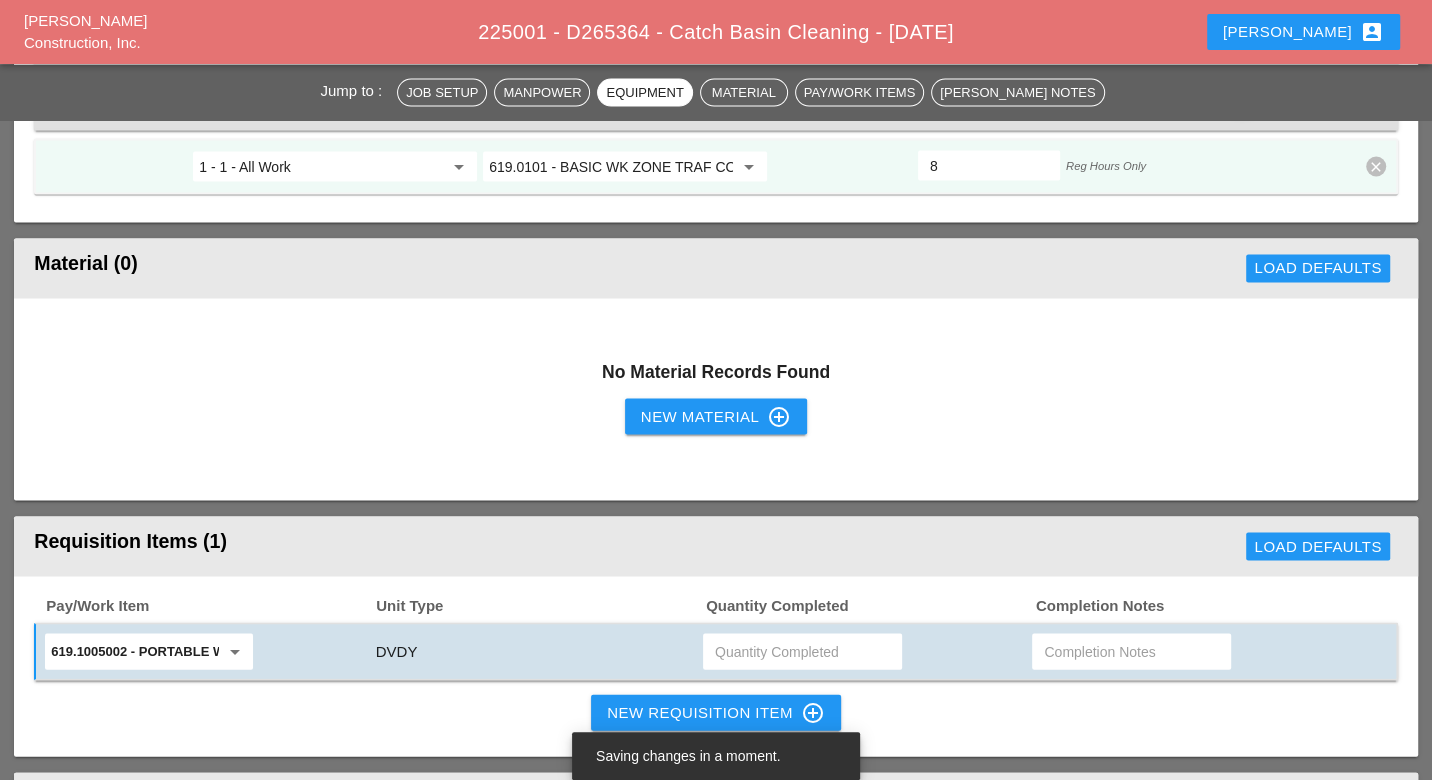 type on "4" 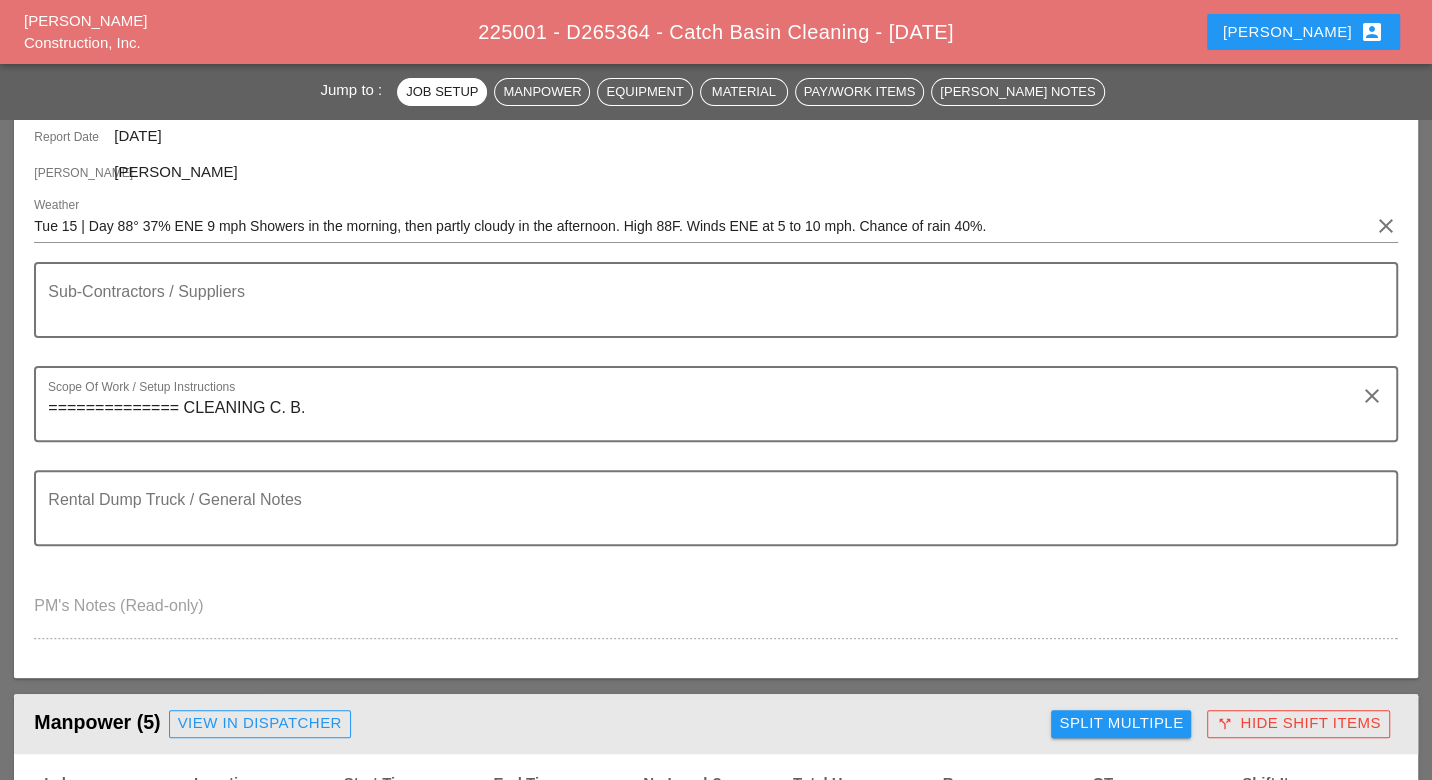 scroll, scrollTop: 0, scrollLeft: 0, axis: both 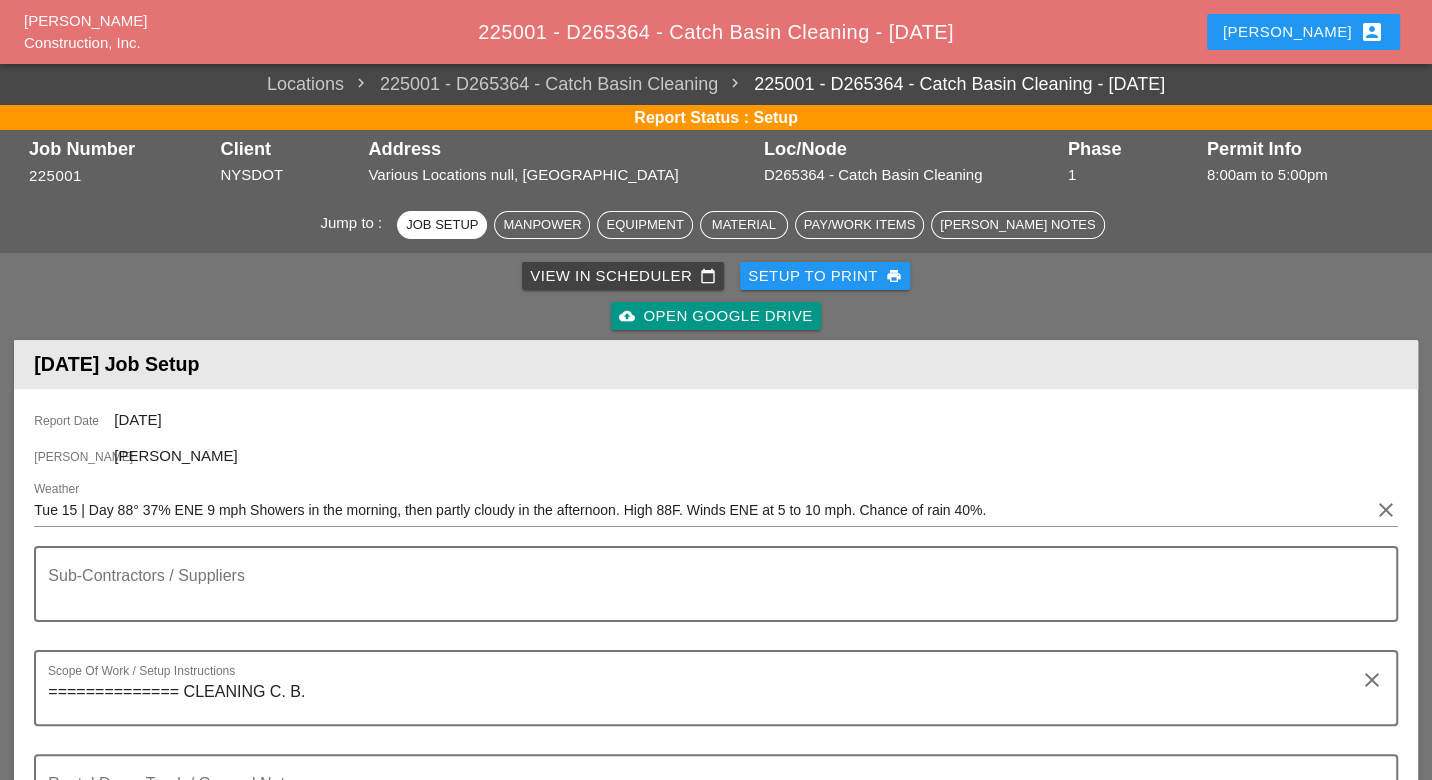 click on "View in Scheduler calendar_today" at bounding box center (623, 276) 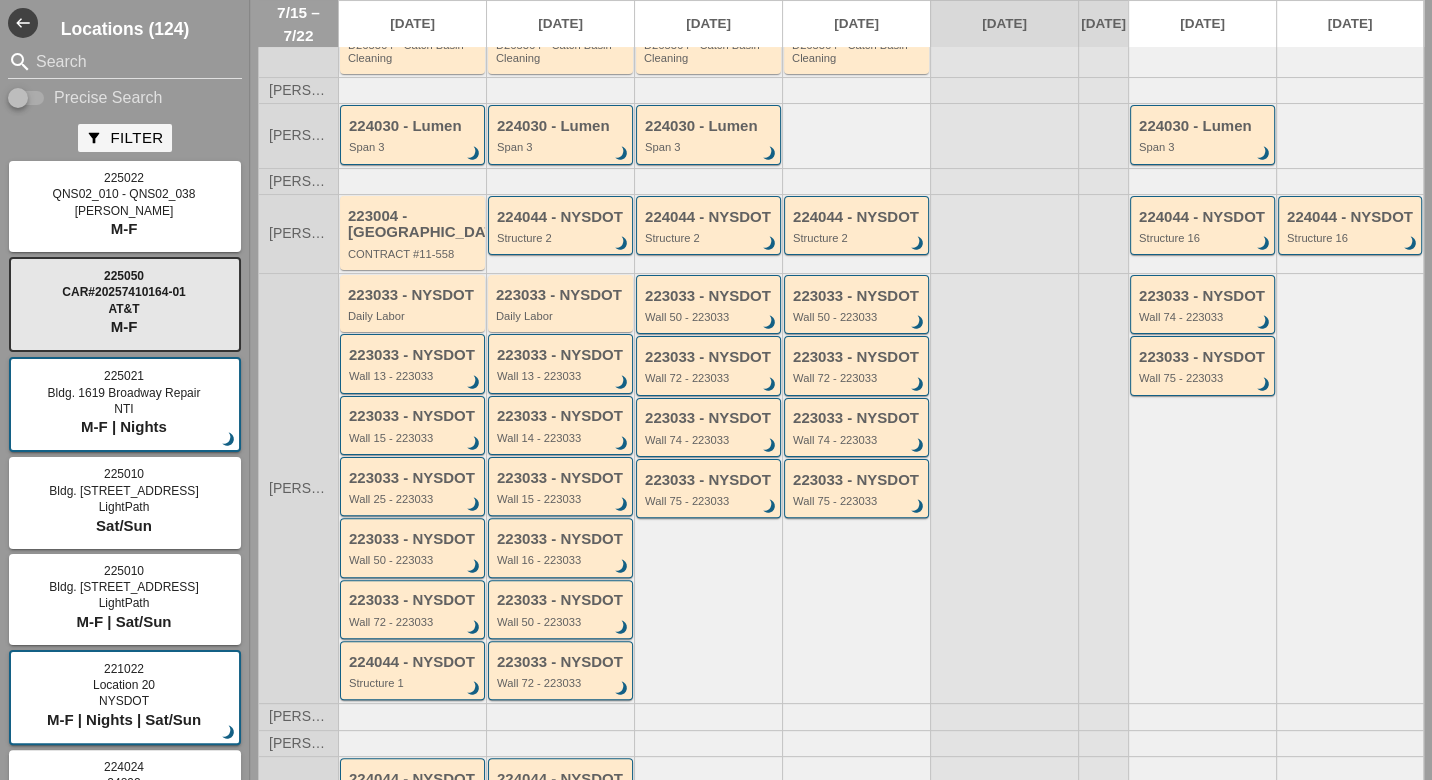scroll, scrollTop: 0, scrollLeft: 0, axis: both 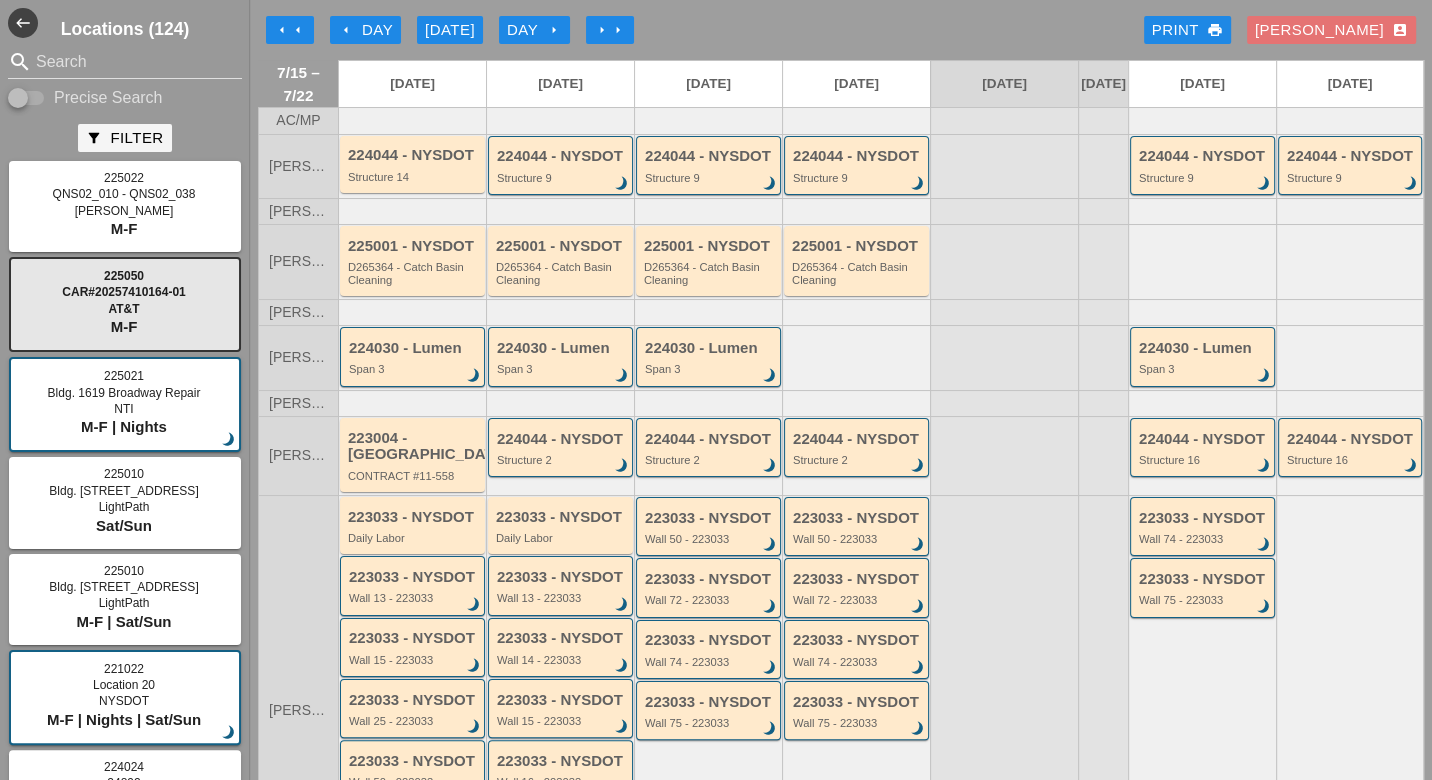 click on "arrow_left Day" at bounding box center [365, 30] 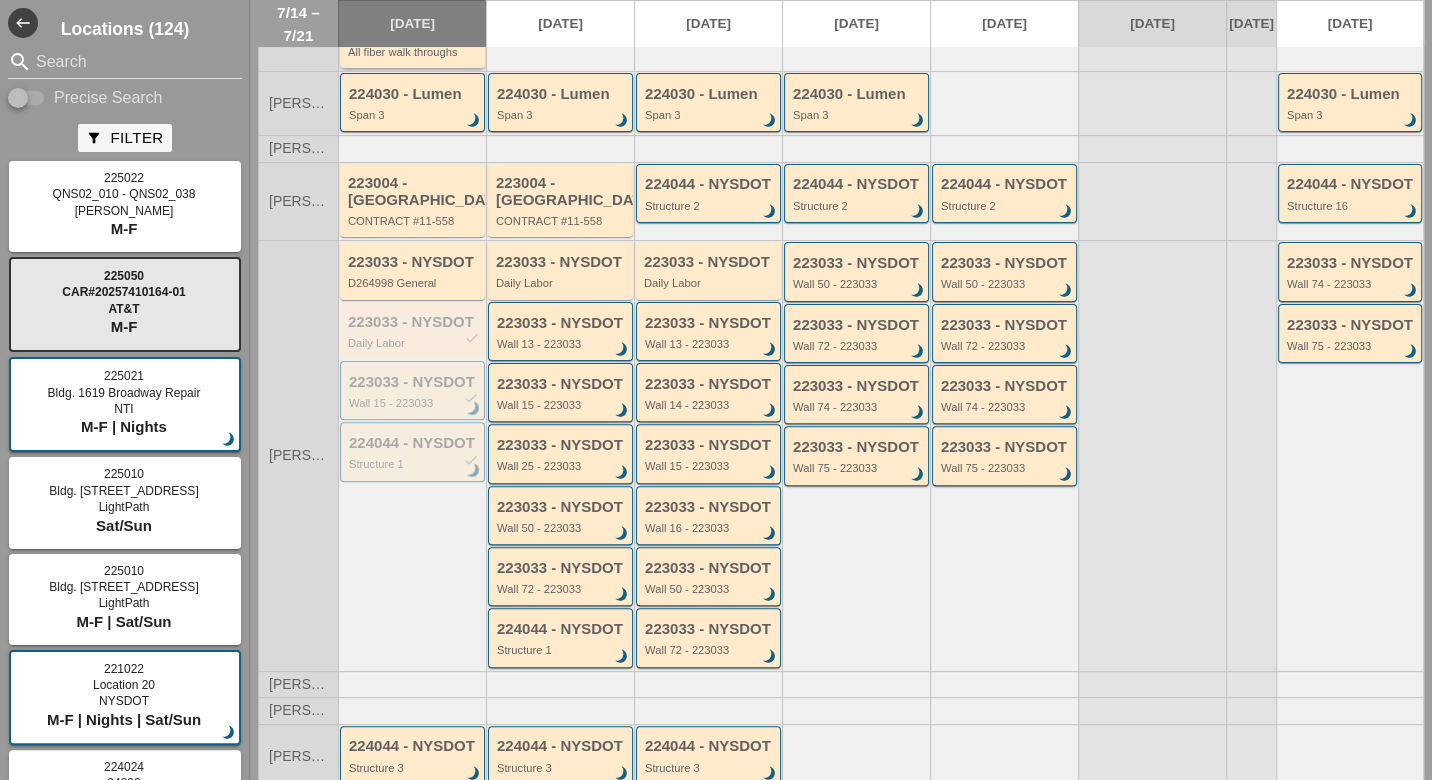 scroll, scrollTop: 333, scrollLeft: 0, axis: vertical 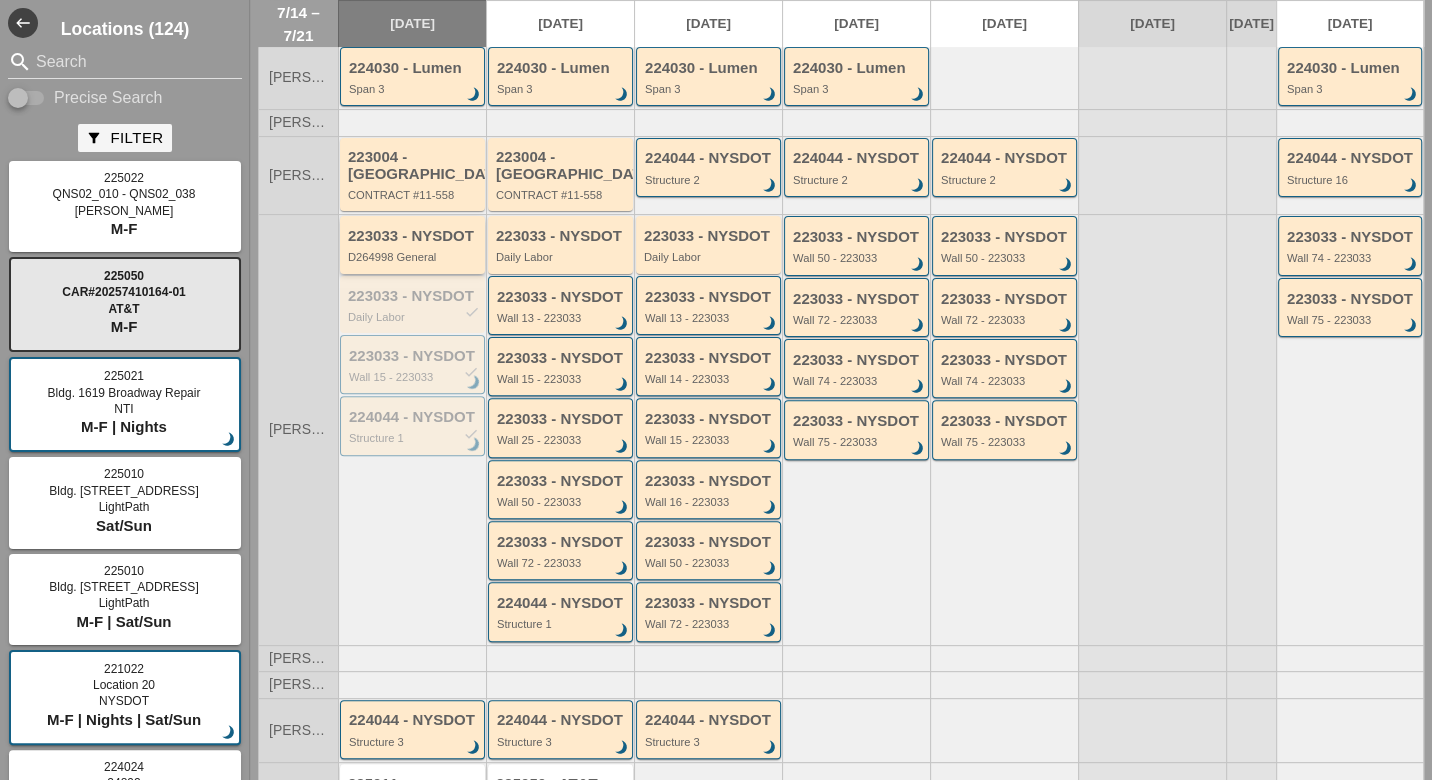click on "223033 - NYSDOT" at bounding box center [414, 236] 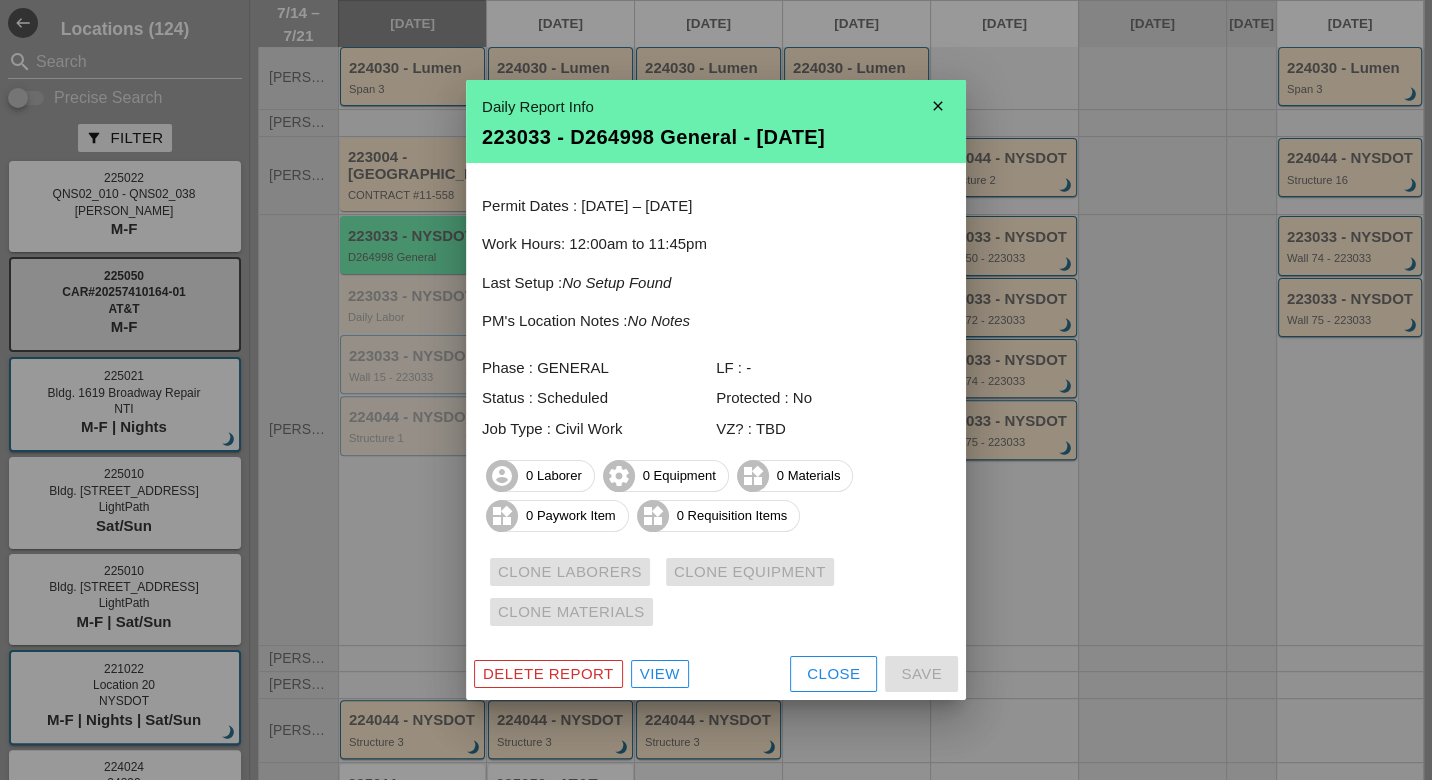 click at bounding box center [716, 390] 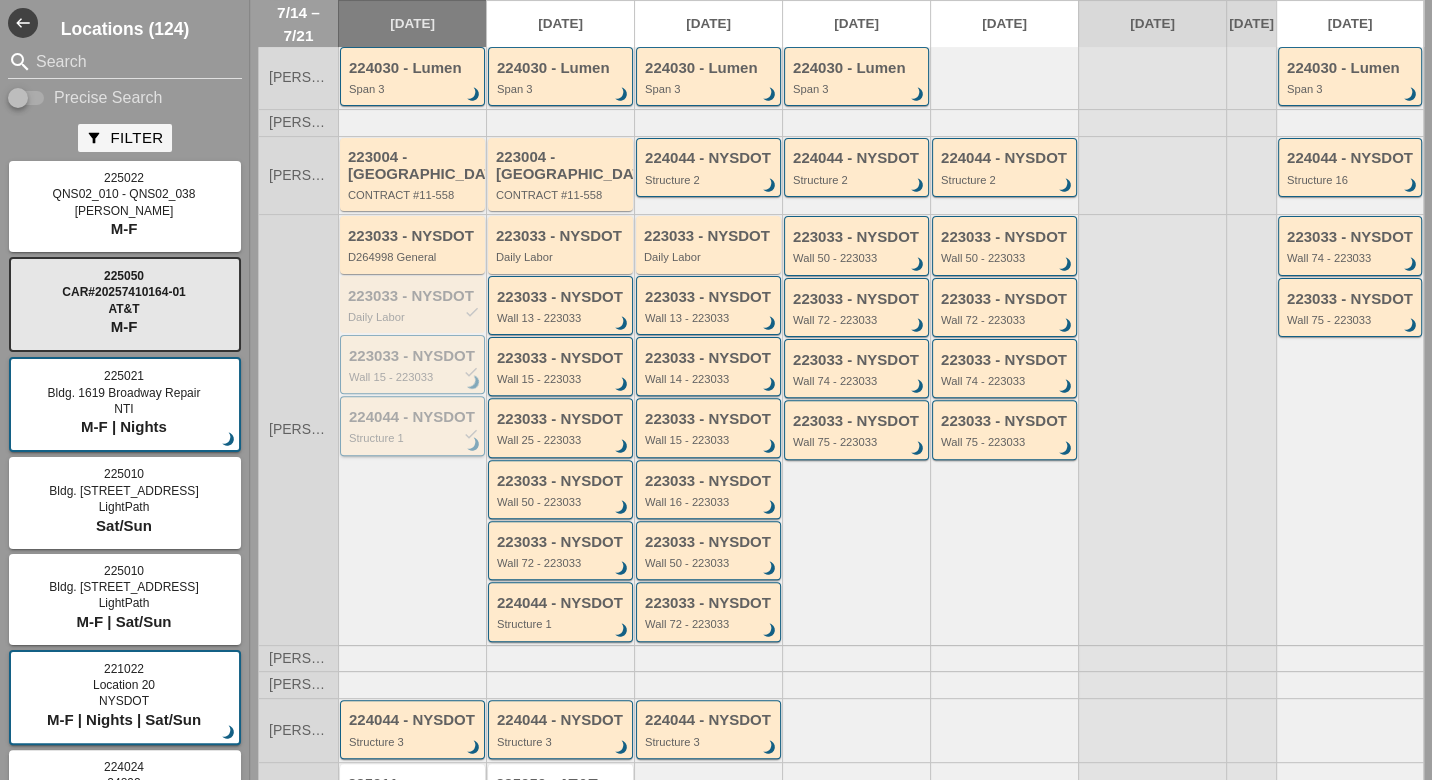click on "224044 - NYSDOT  check" at bounding box center (414, 417) 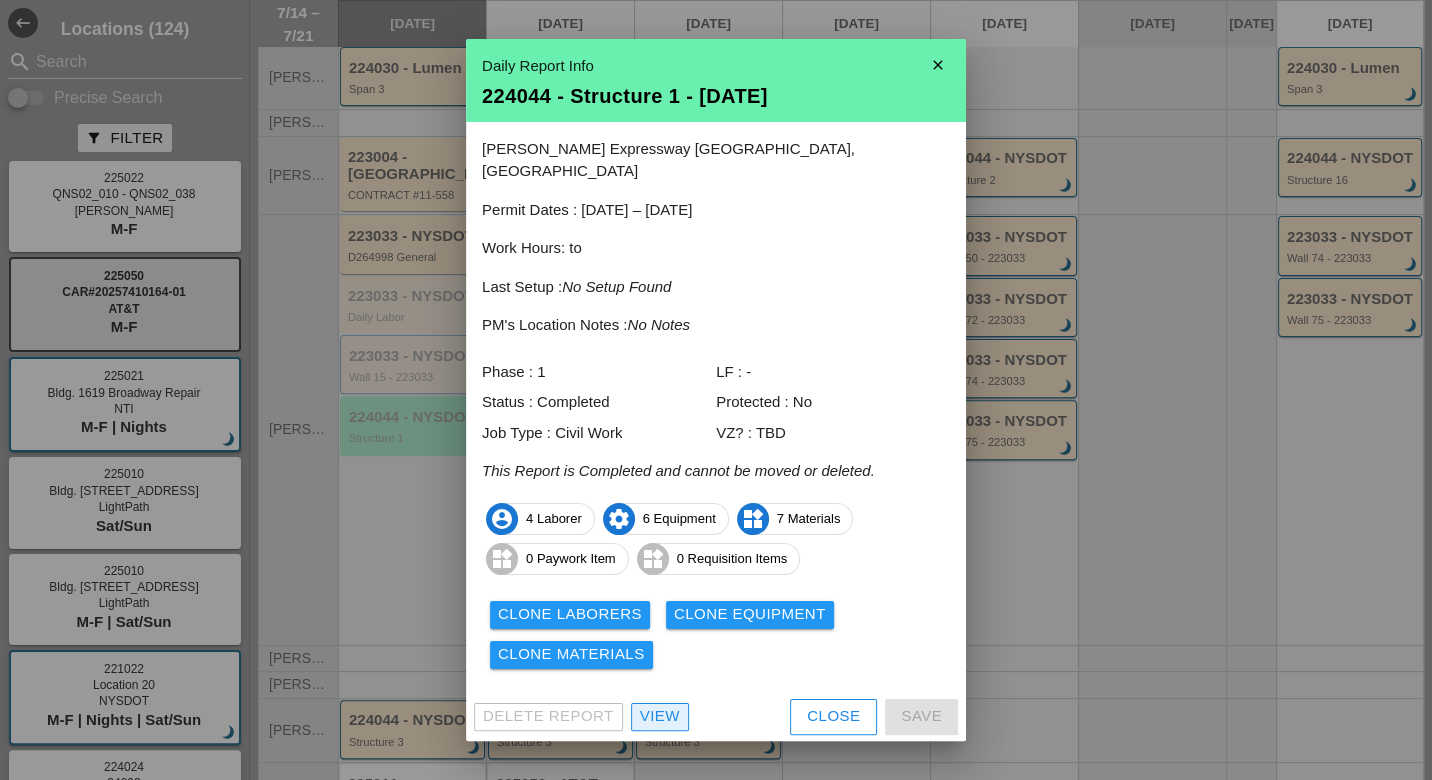 click on "View" at bounding box center [660, 717] 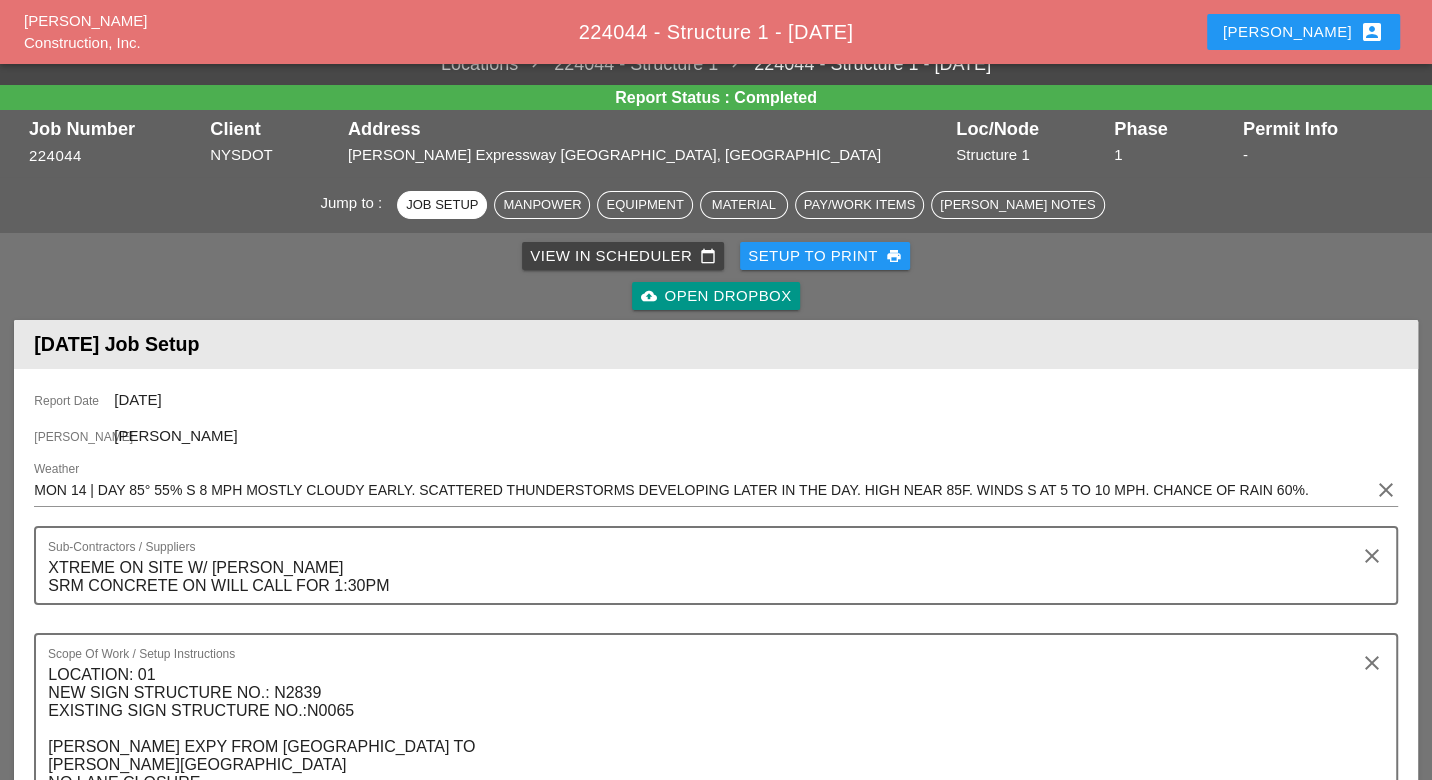scroll, scrollTop: 0, scrollLeft: 0, axis: both 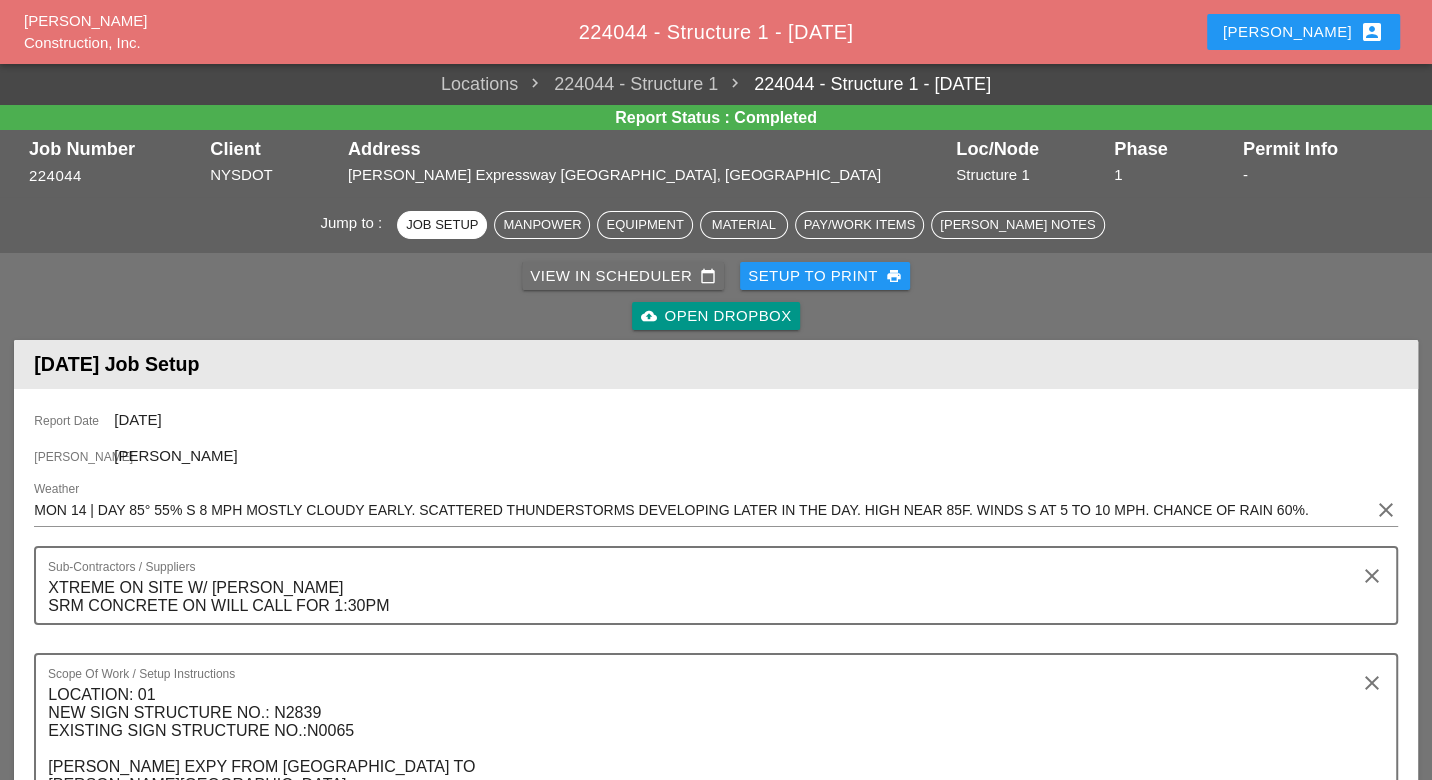click on "View in Scheduler calendar_today" at bounding box center (623, 276) 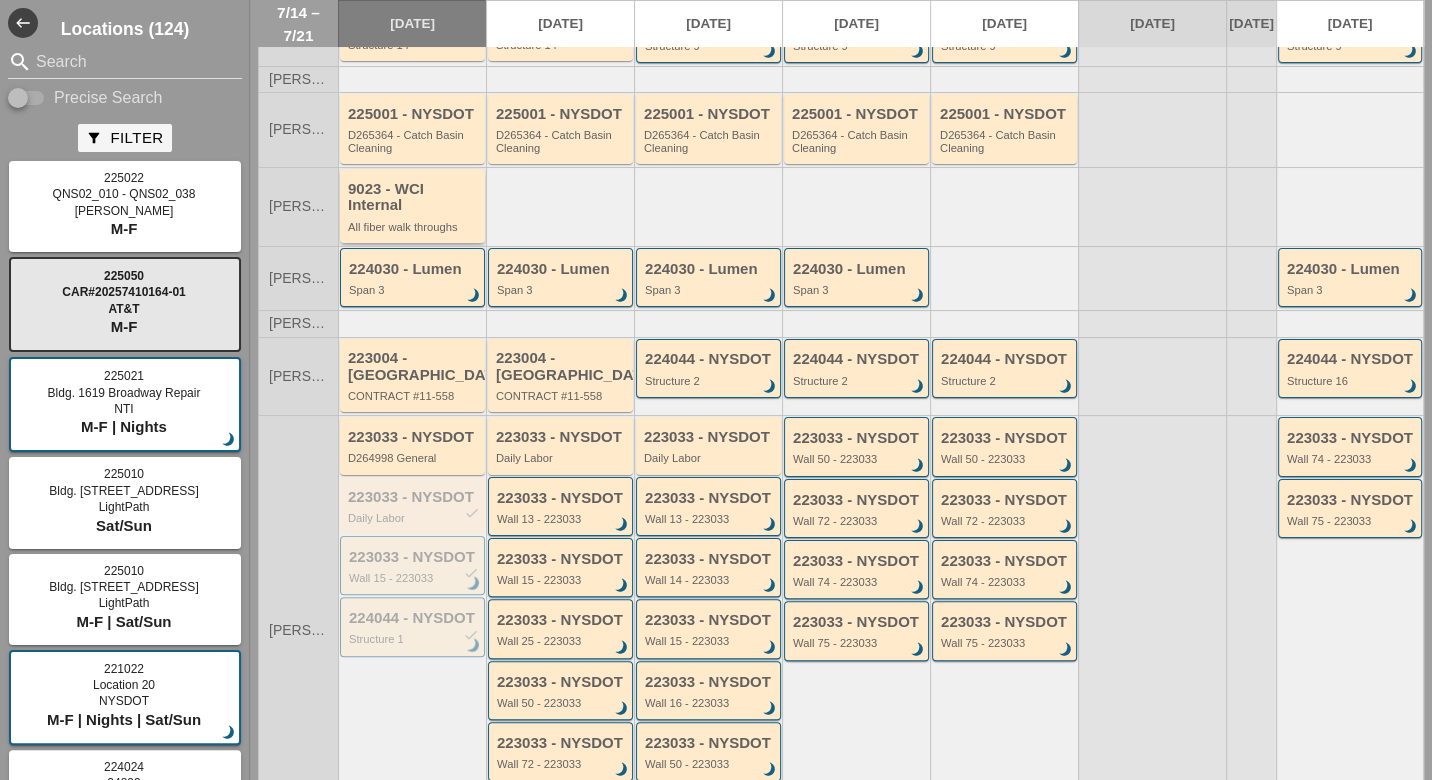 scroll, scrollTop: 333, scrollLeft: 0, axis: vertical 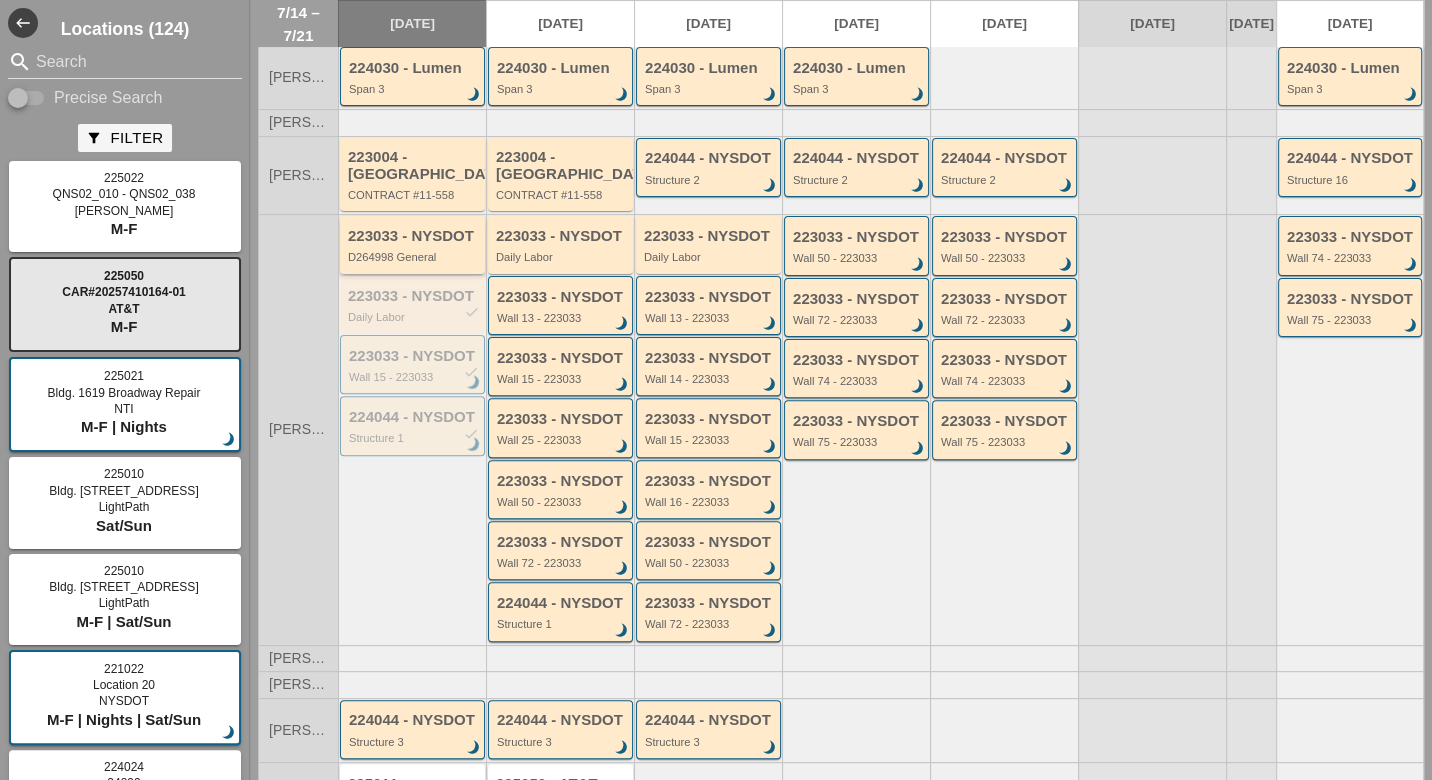 click on "D264998 General" at bounding box center (414, 257) 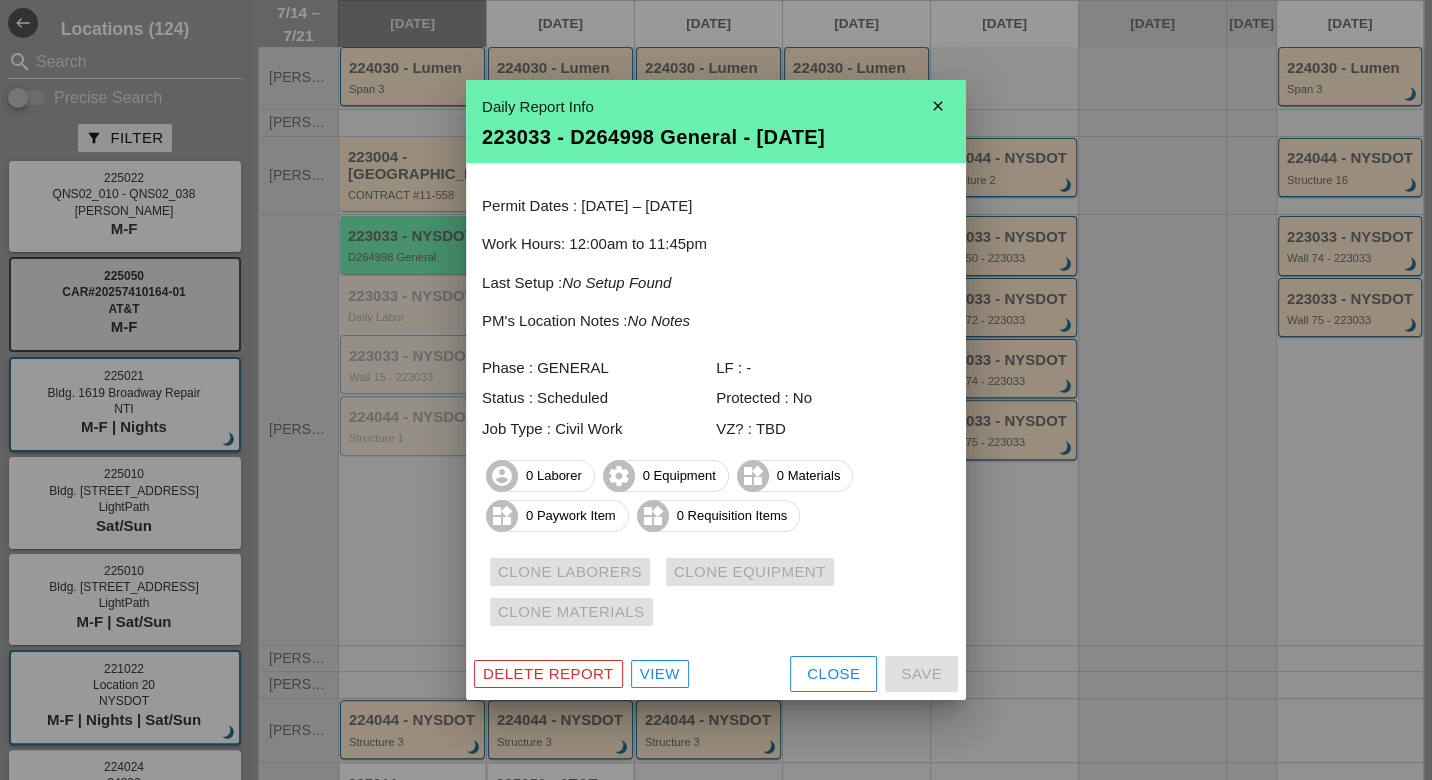 click on "View" at bounding box center (660, 674) 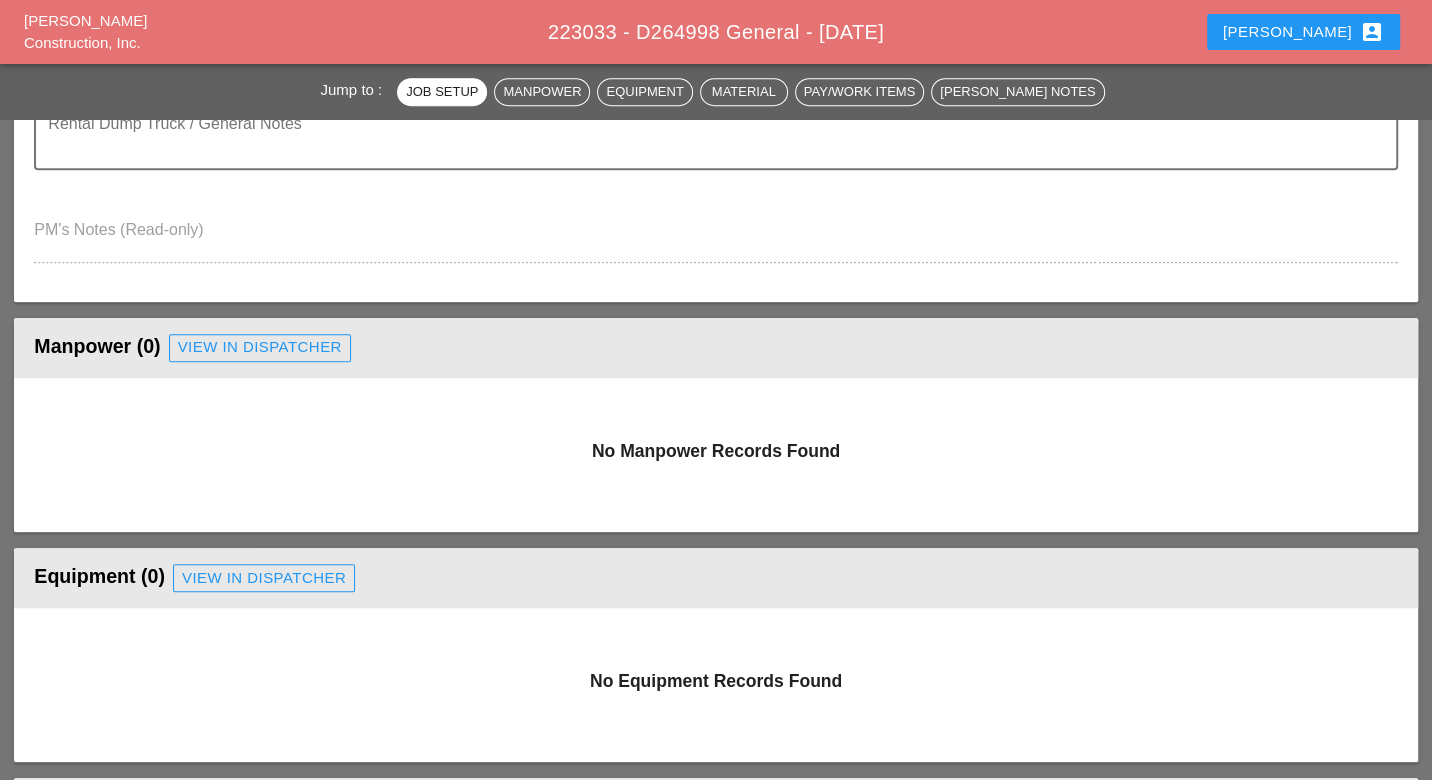 scroll, scrollTop: 666, scrollLeft: 0, axis: vertical 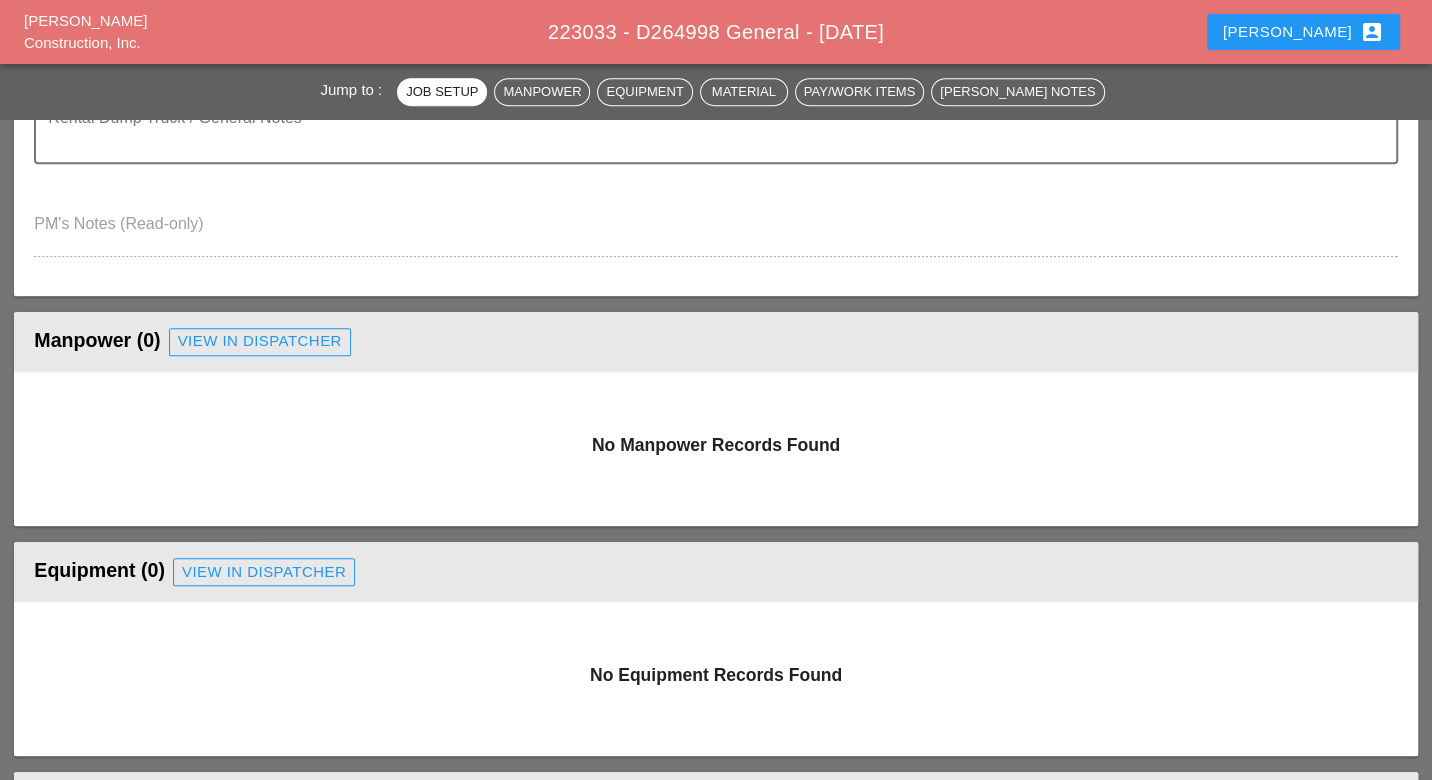 click on "View in Dispatcher" at bounding box center [260, 341] 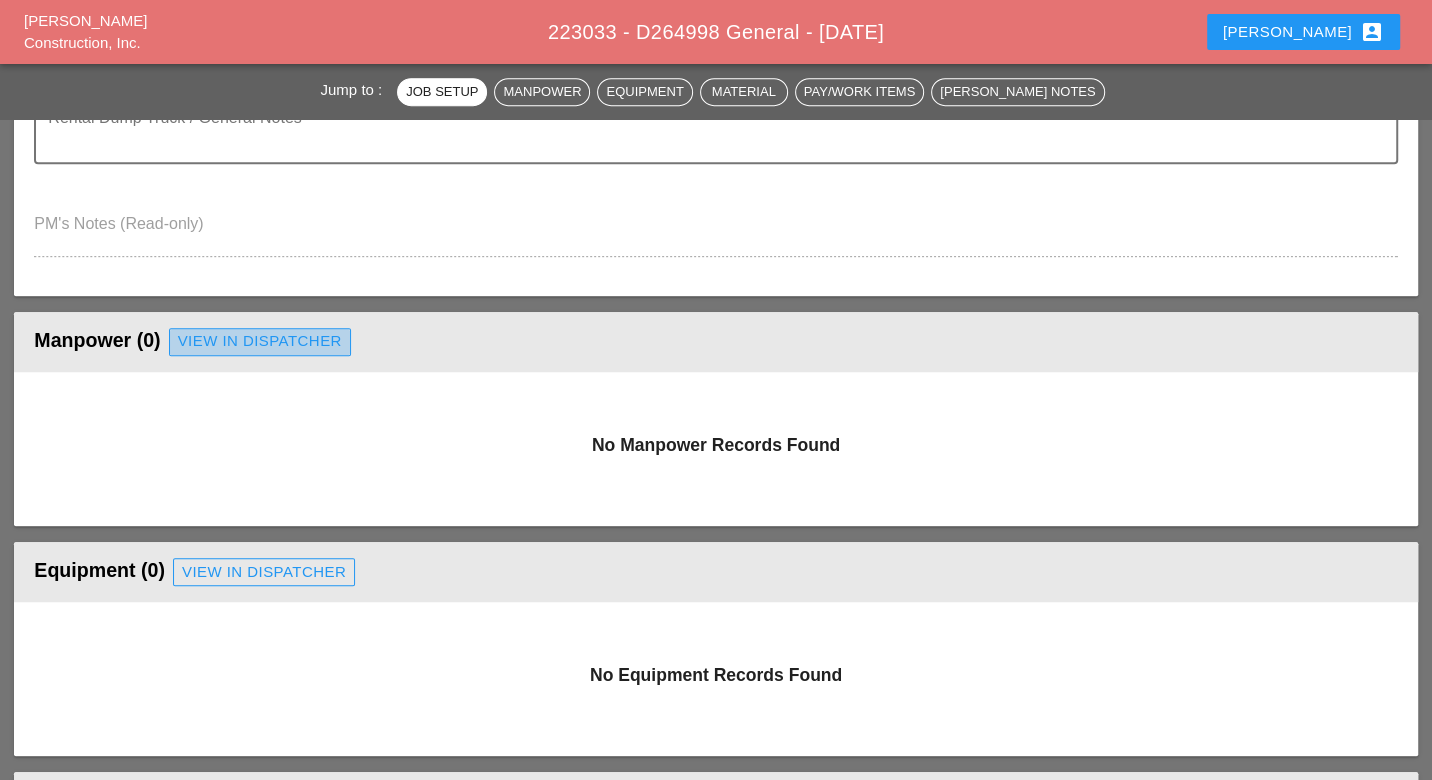 scroll, scrollTop: 0, scrollLeft: 0, axis: both 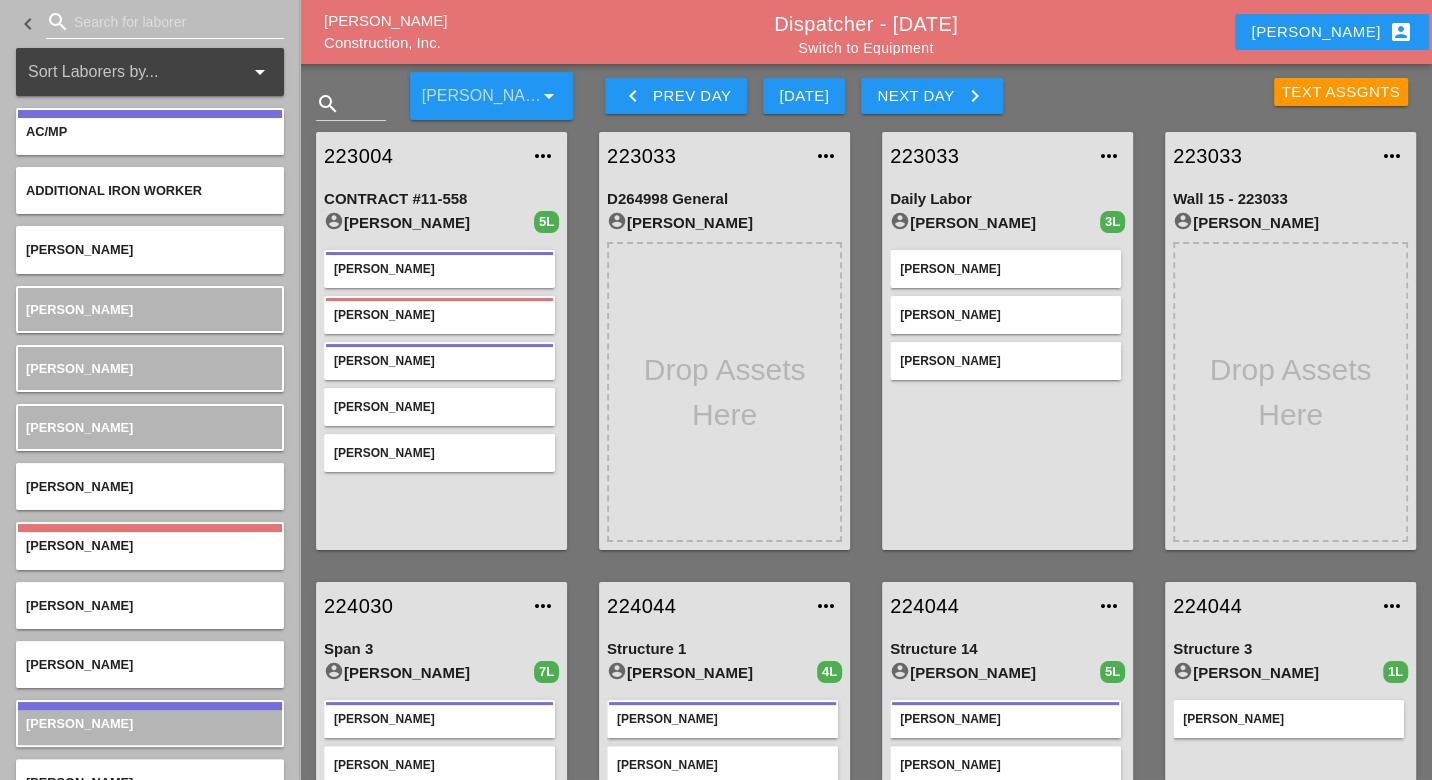 click at bounding box center (165, 22) 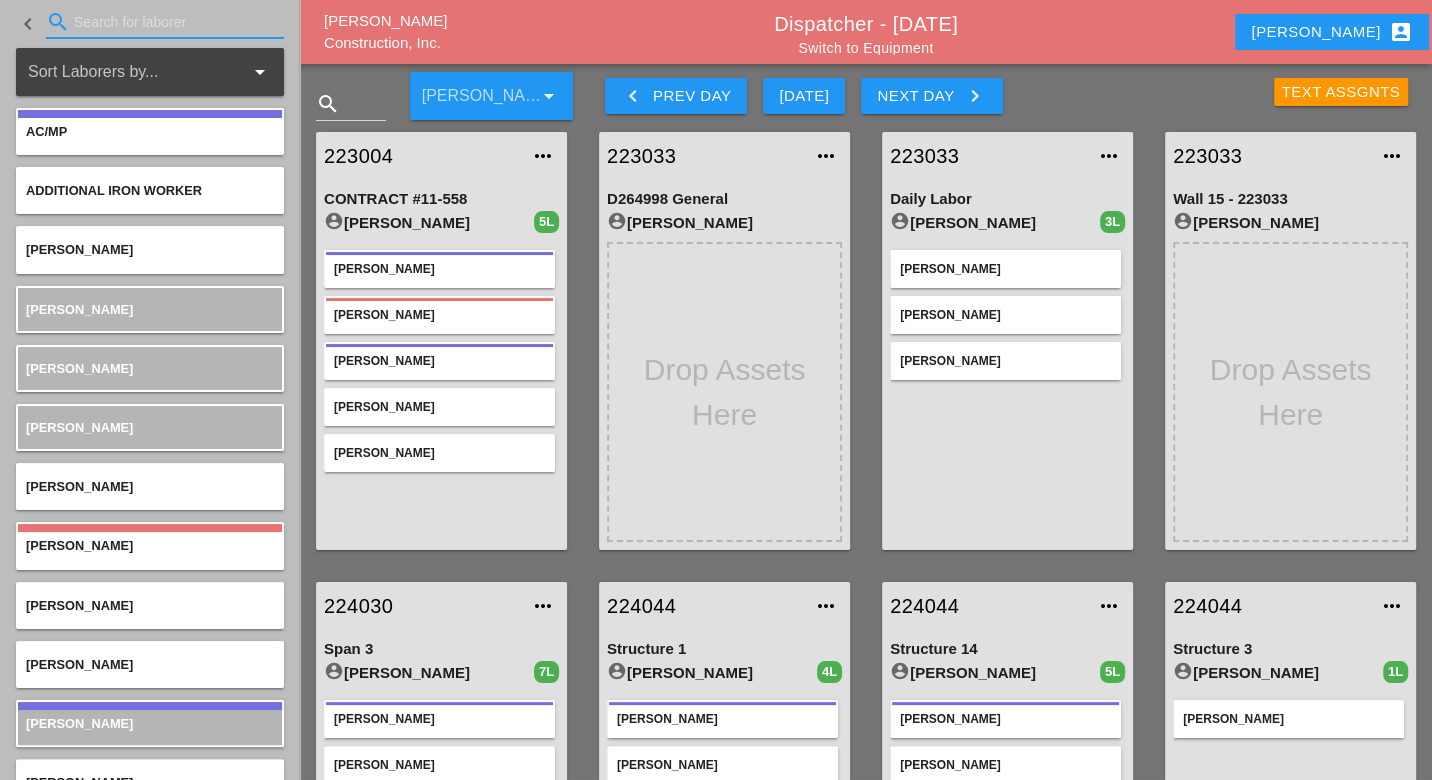 type on "u" 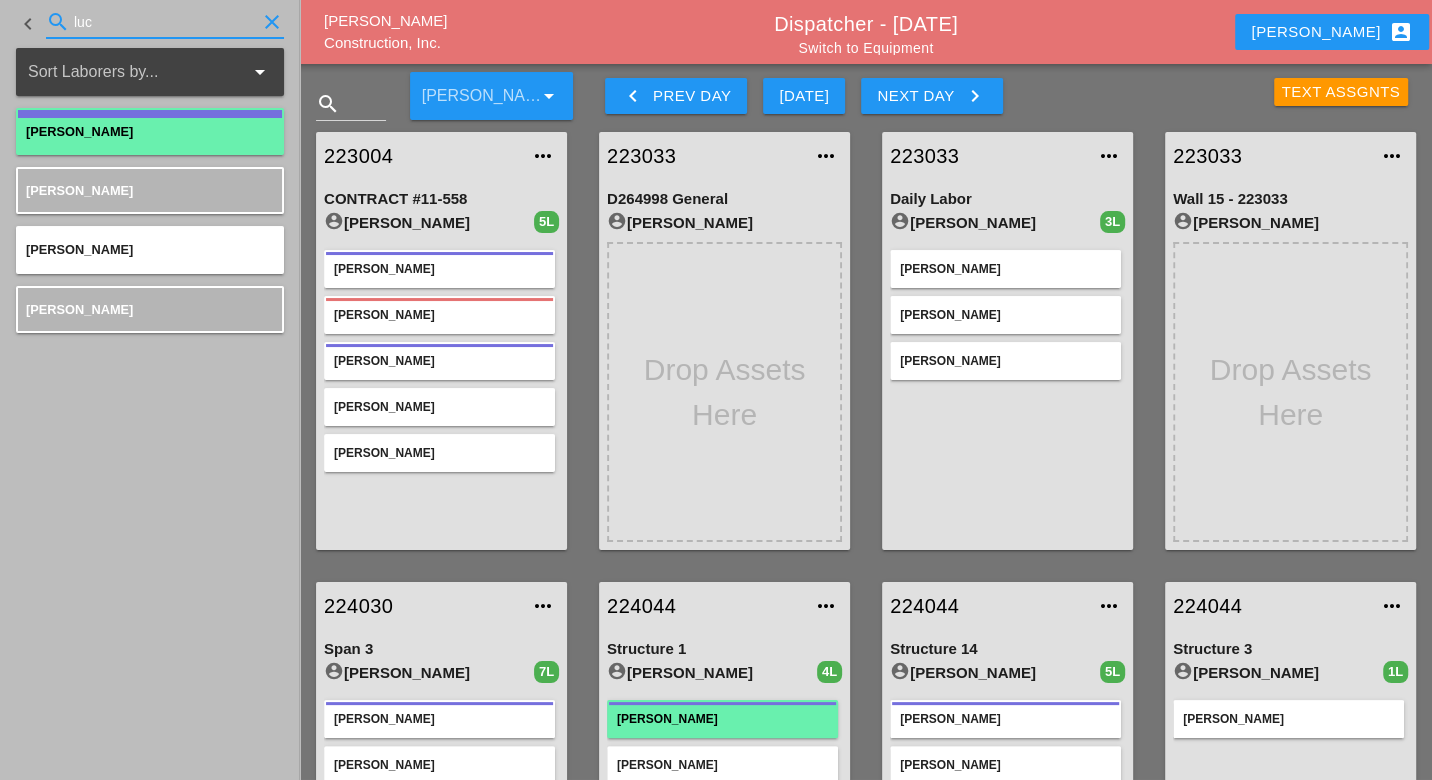 type on "luc" 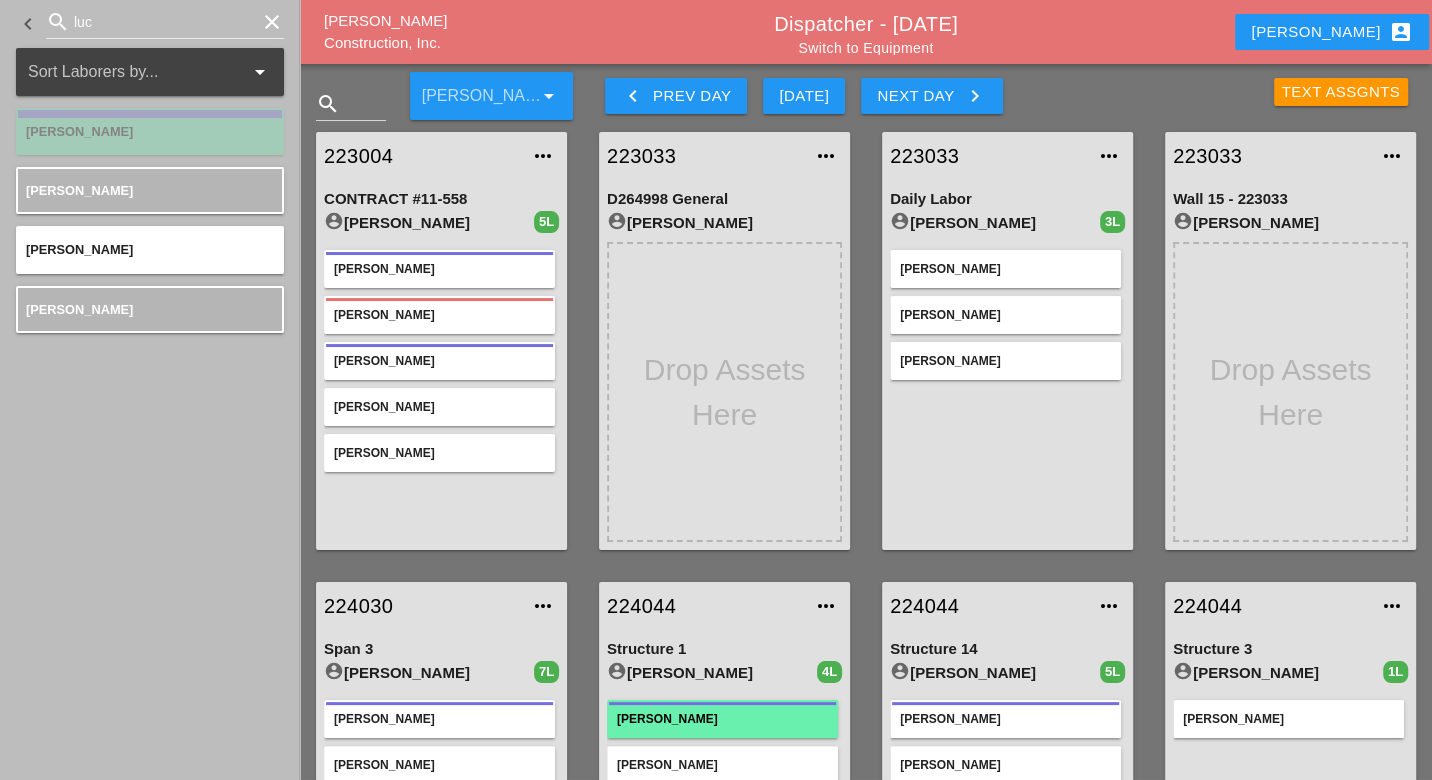 type 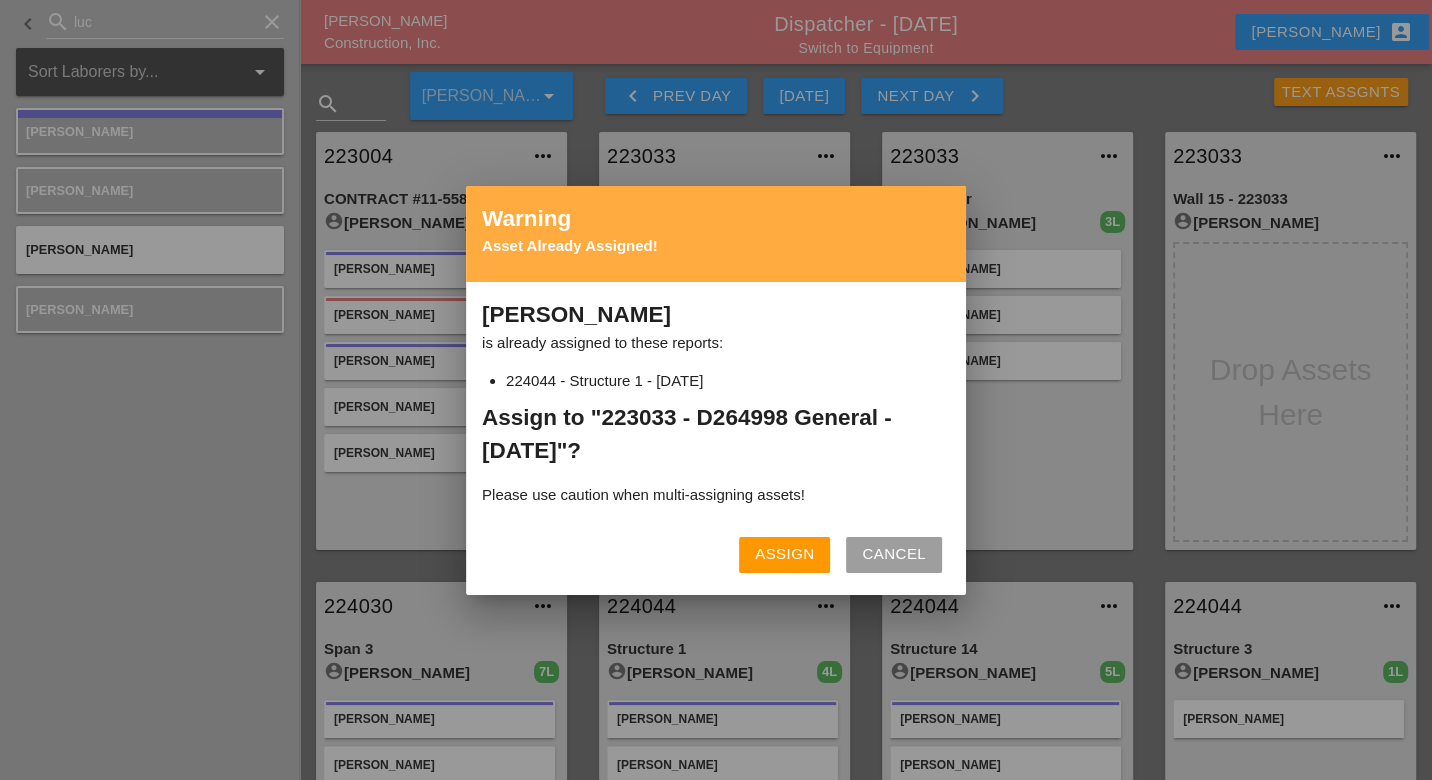click on "Assign" at bounding box center [784, 554] 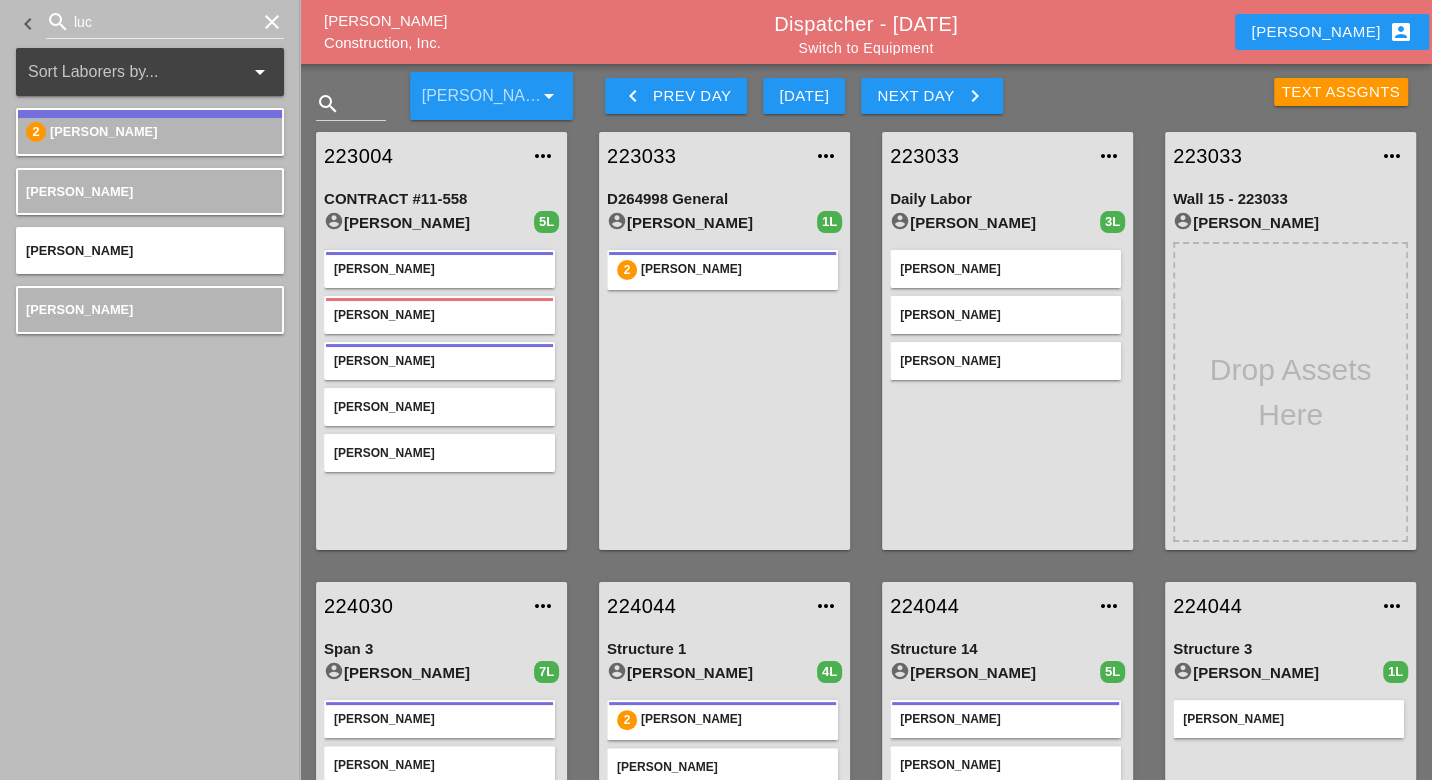 click on "223033" at bounding box center (704, 156) 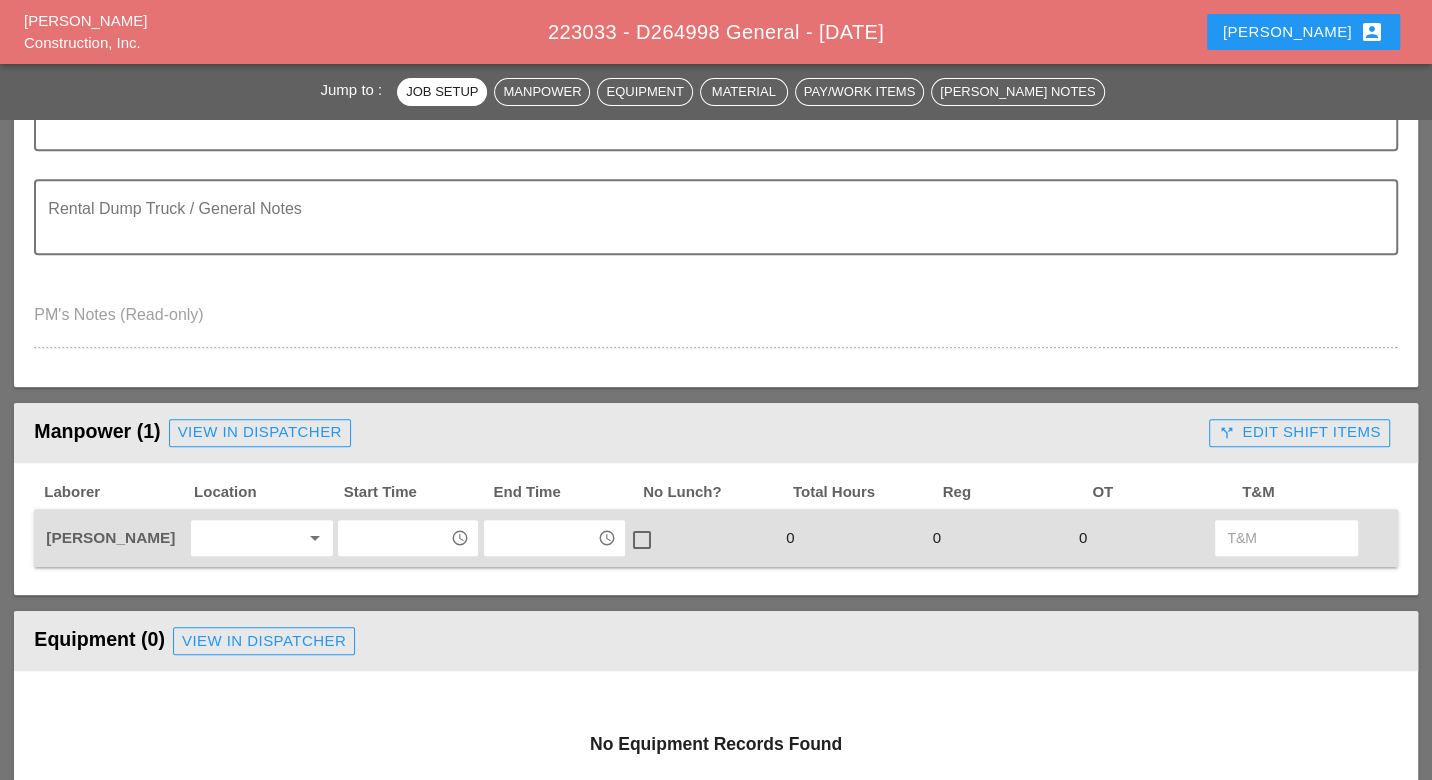 scroll, scrollTop: 777, scrollLeft: 0, axis: vertical 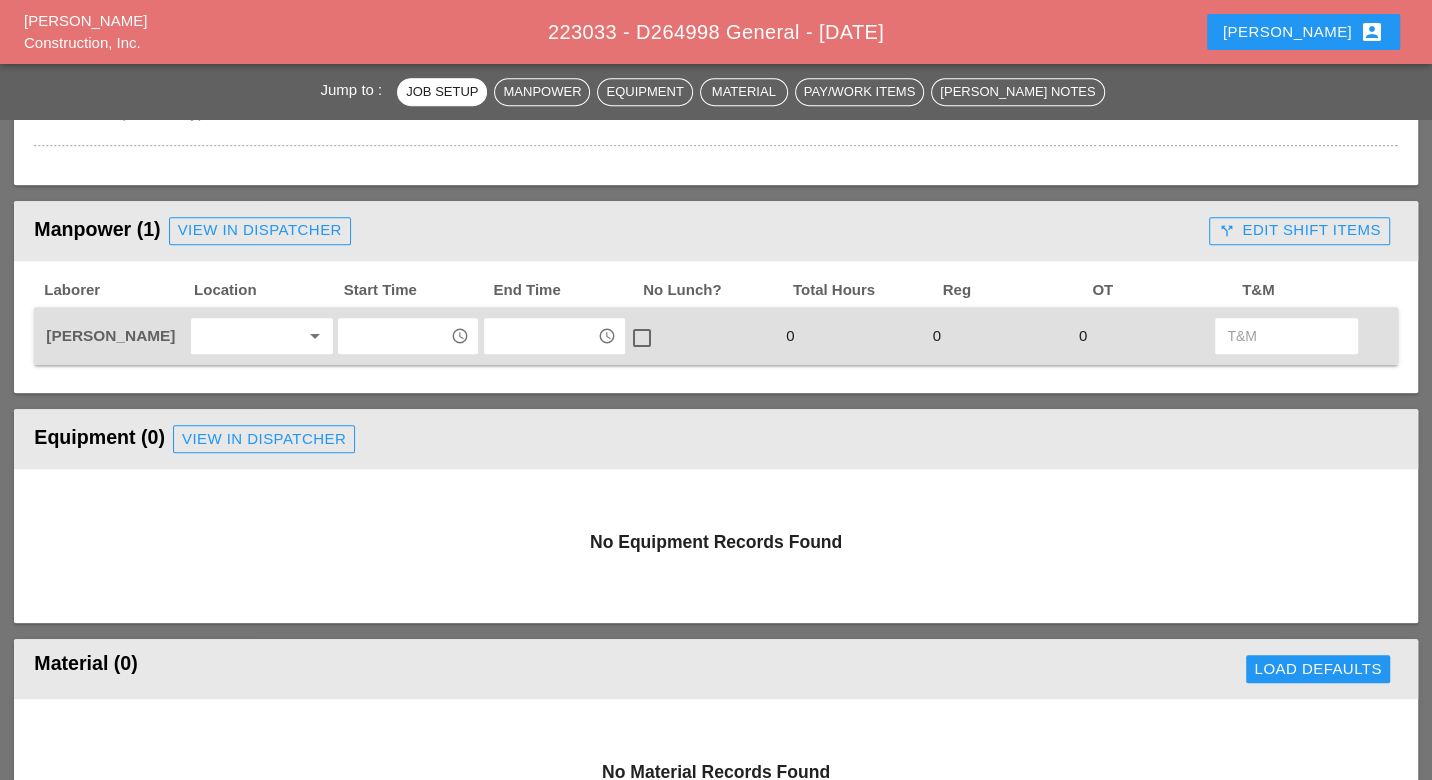 click at bounding box center (394, 336) 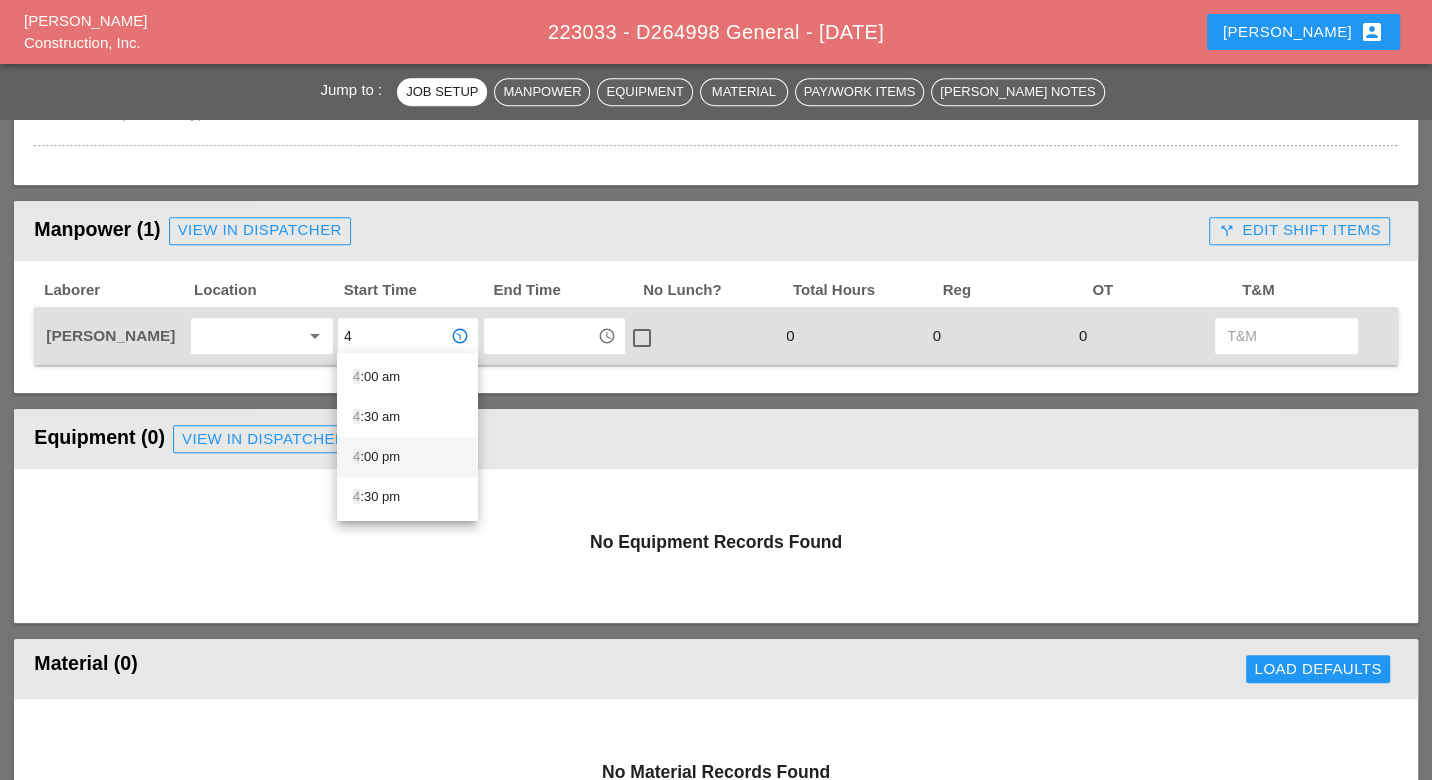 click on "4 :00 pm" at bounding box center [407, 457] 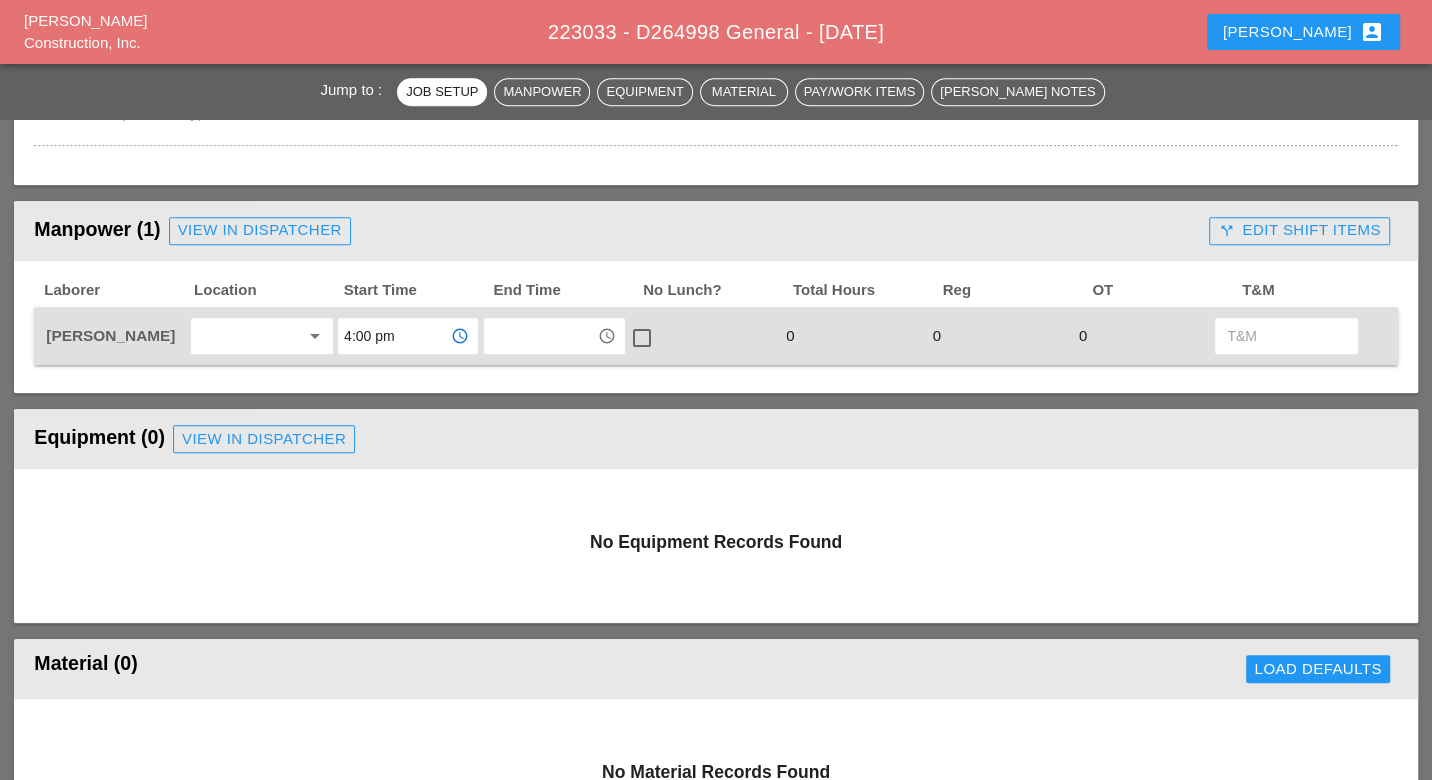 type on "4:00 pm" 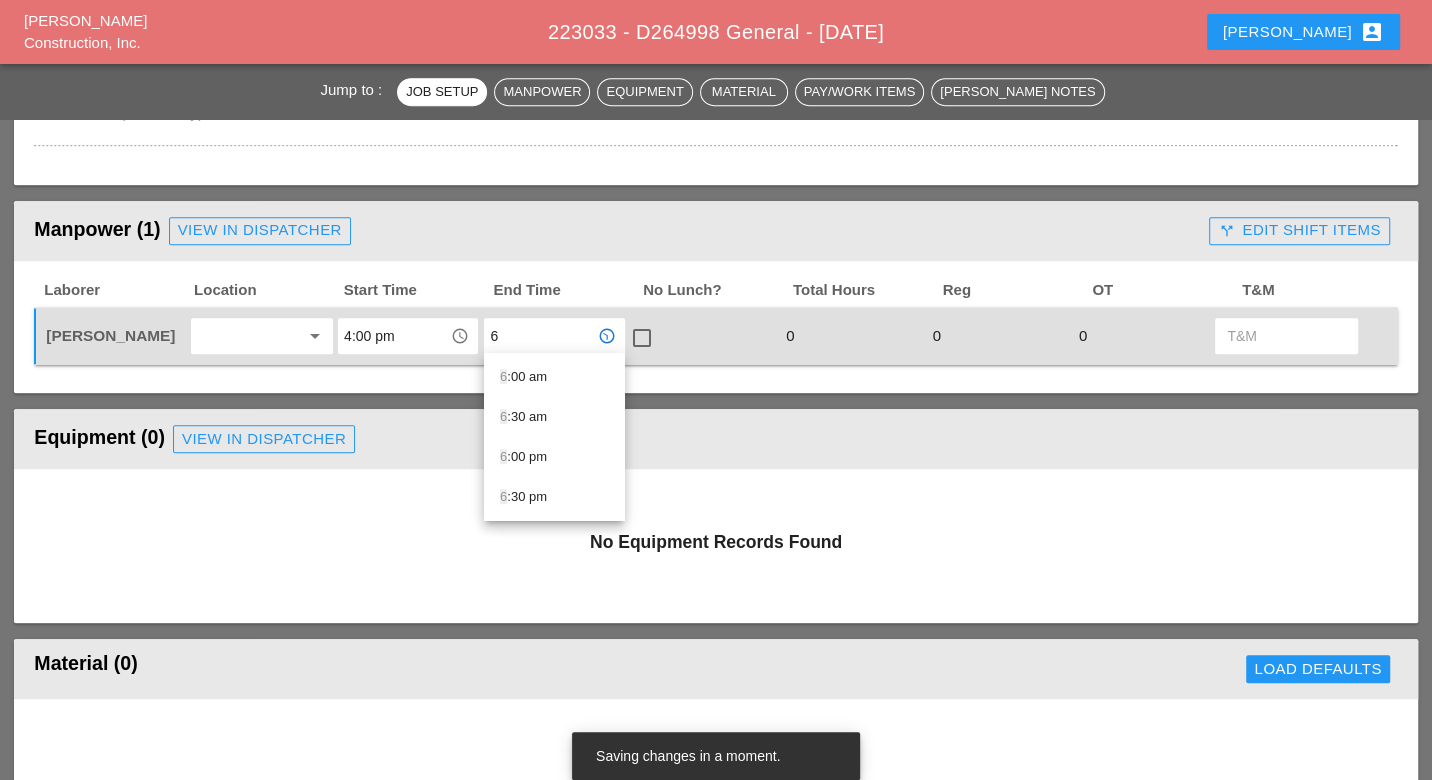 click on "6 :00 pm" at bounding box center [554, 457] 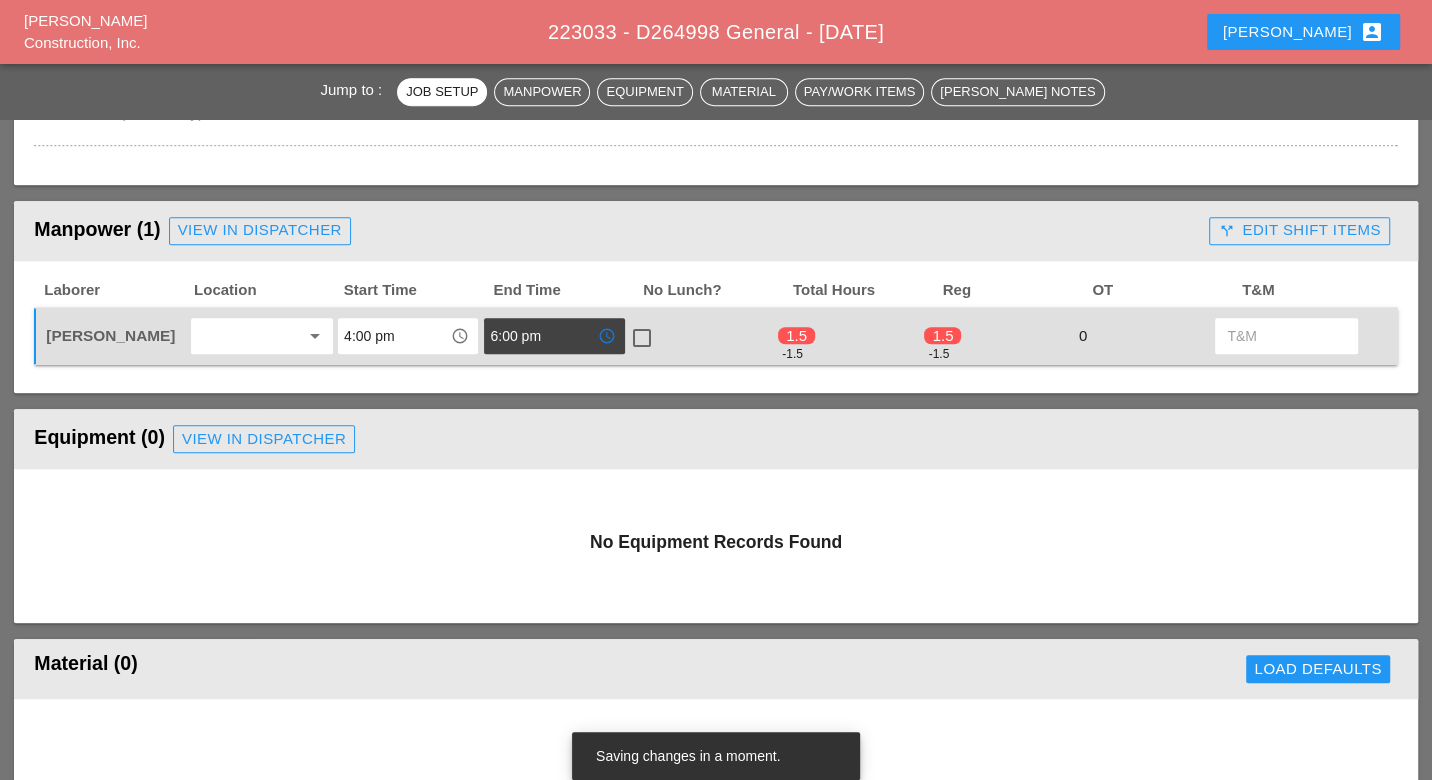 type on "6:00 pm" 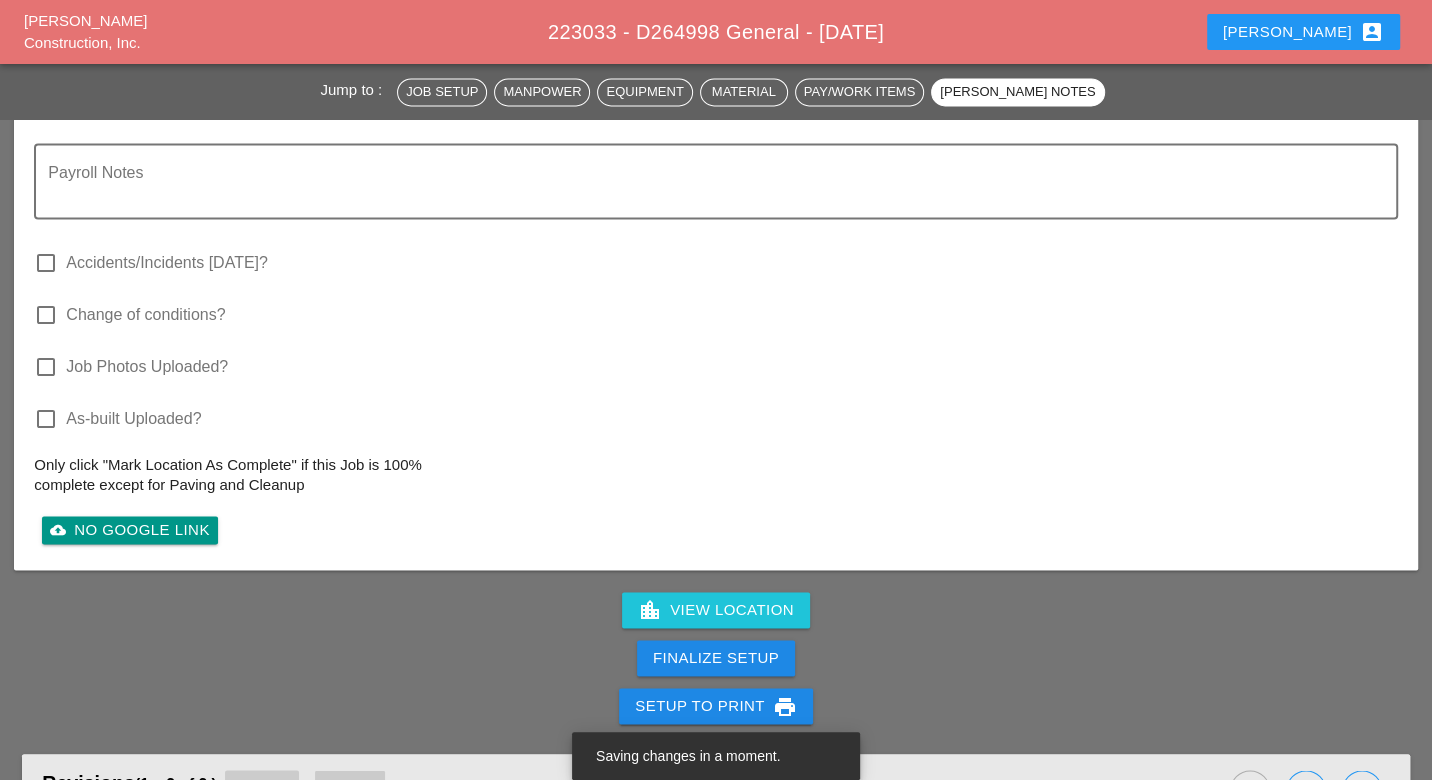 scroll, scrollTop: 2111, scrollLeft: 0, axis: vertical 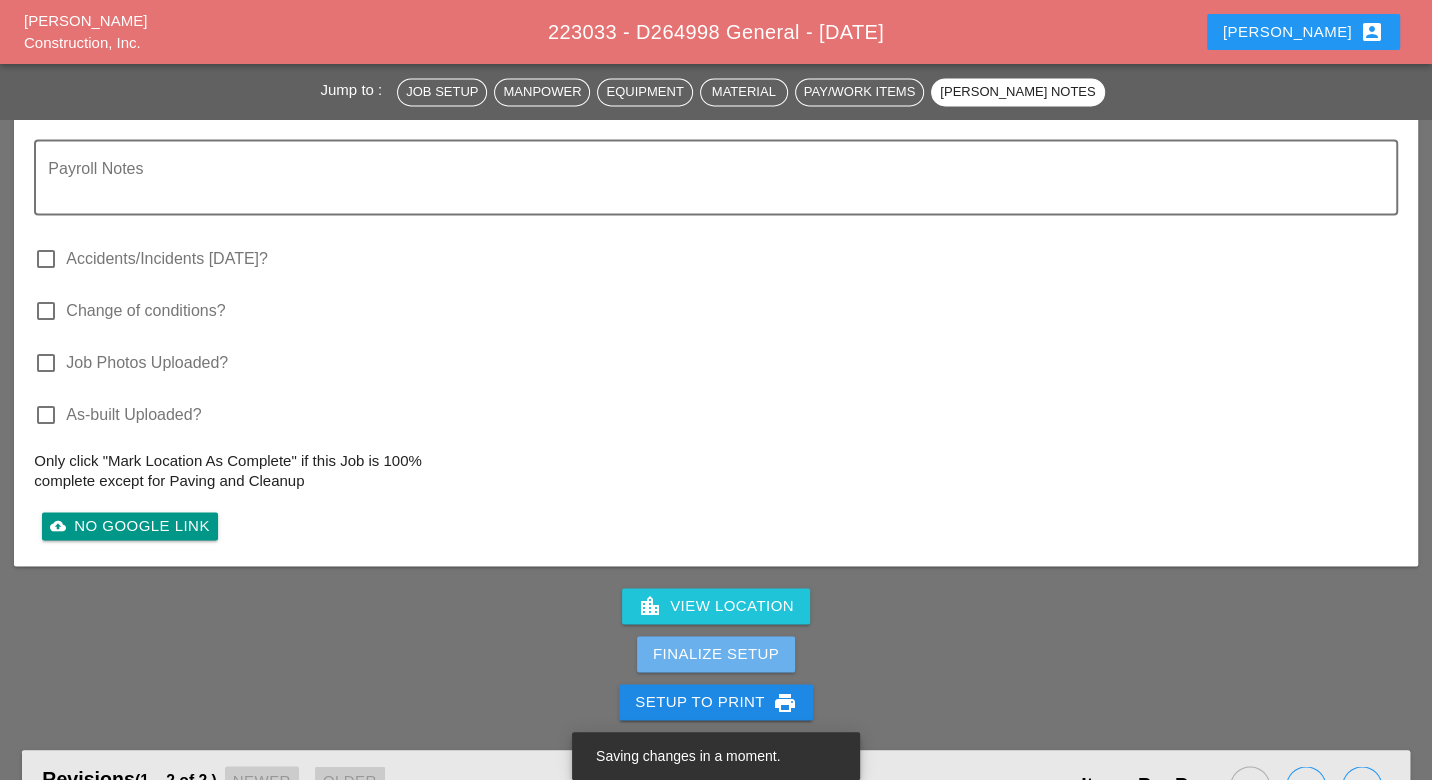 click on "Finalize Setup" at bounding box center (716, 654) 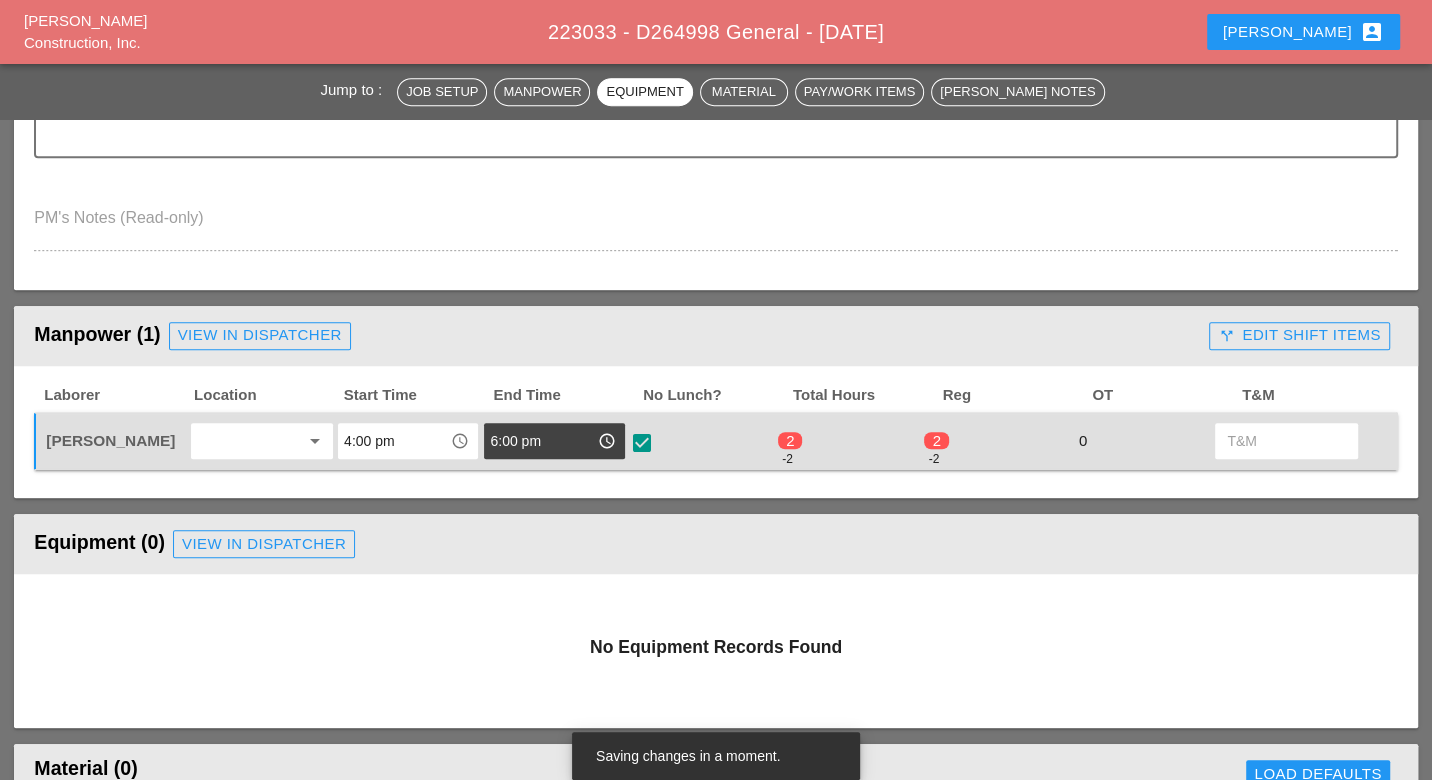 scroll, scrollTop: 777, scrollLeft: 0, axis: vertical 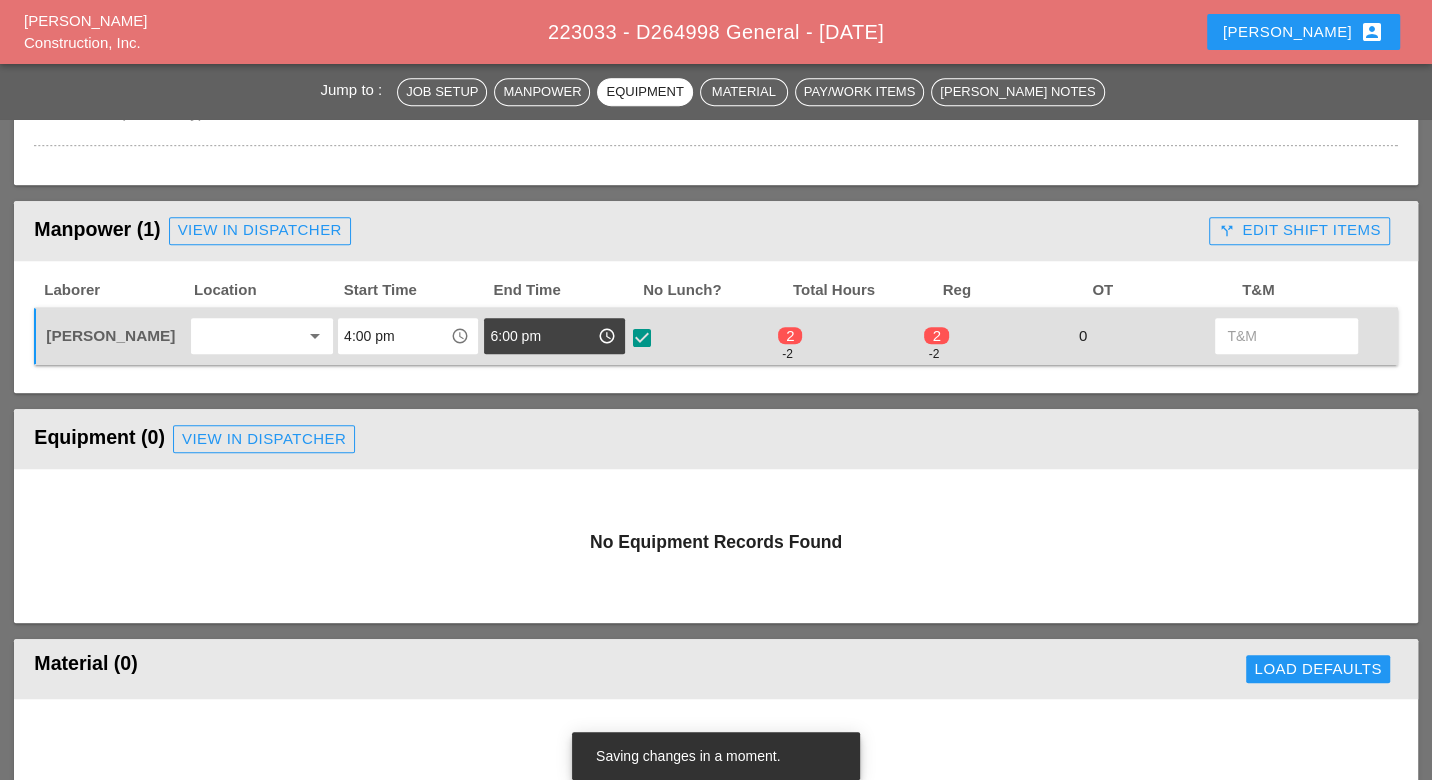 click on "call_split Edit Shift Items" at bounding box center (1299, 230) 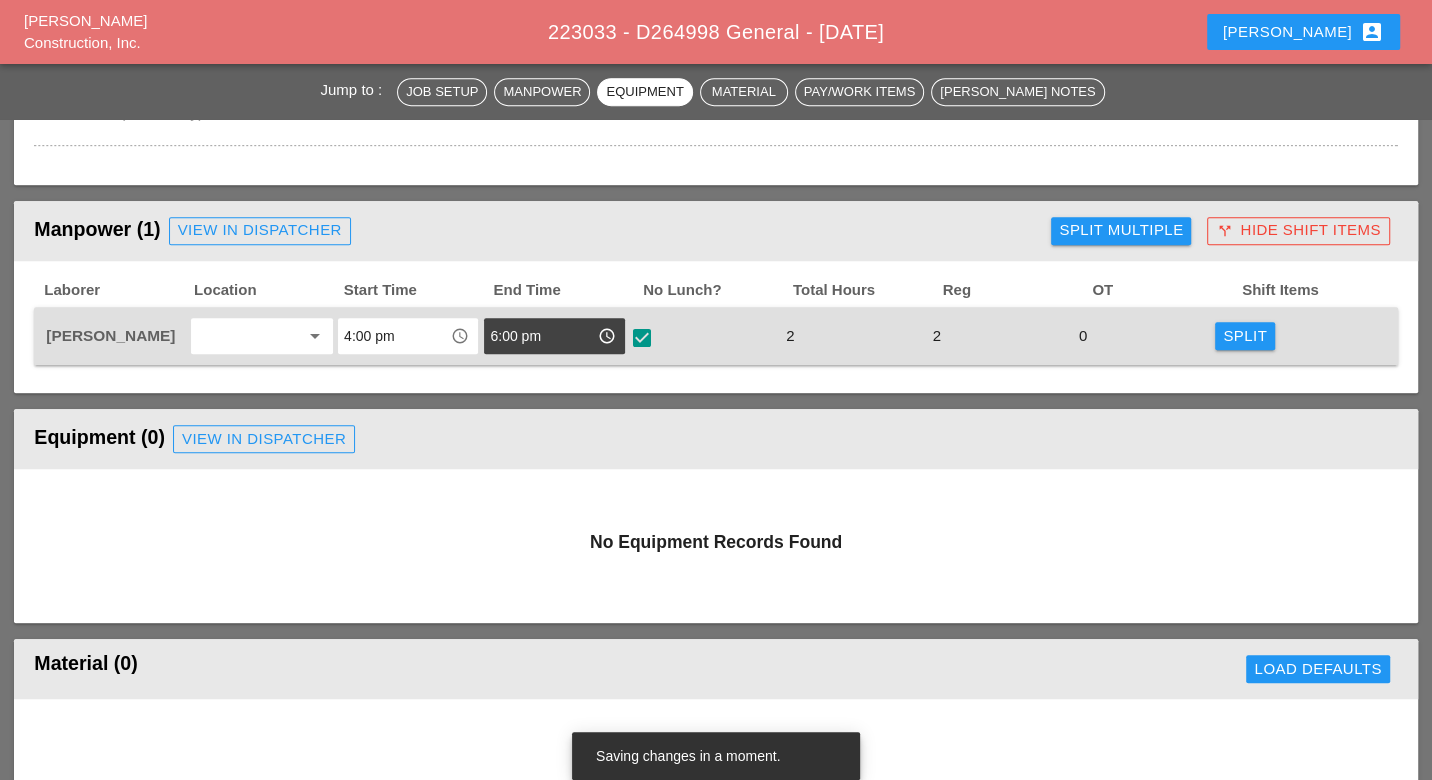 click on "Split" at bounding box center (1245, 336) 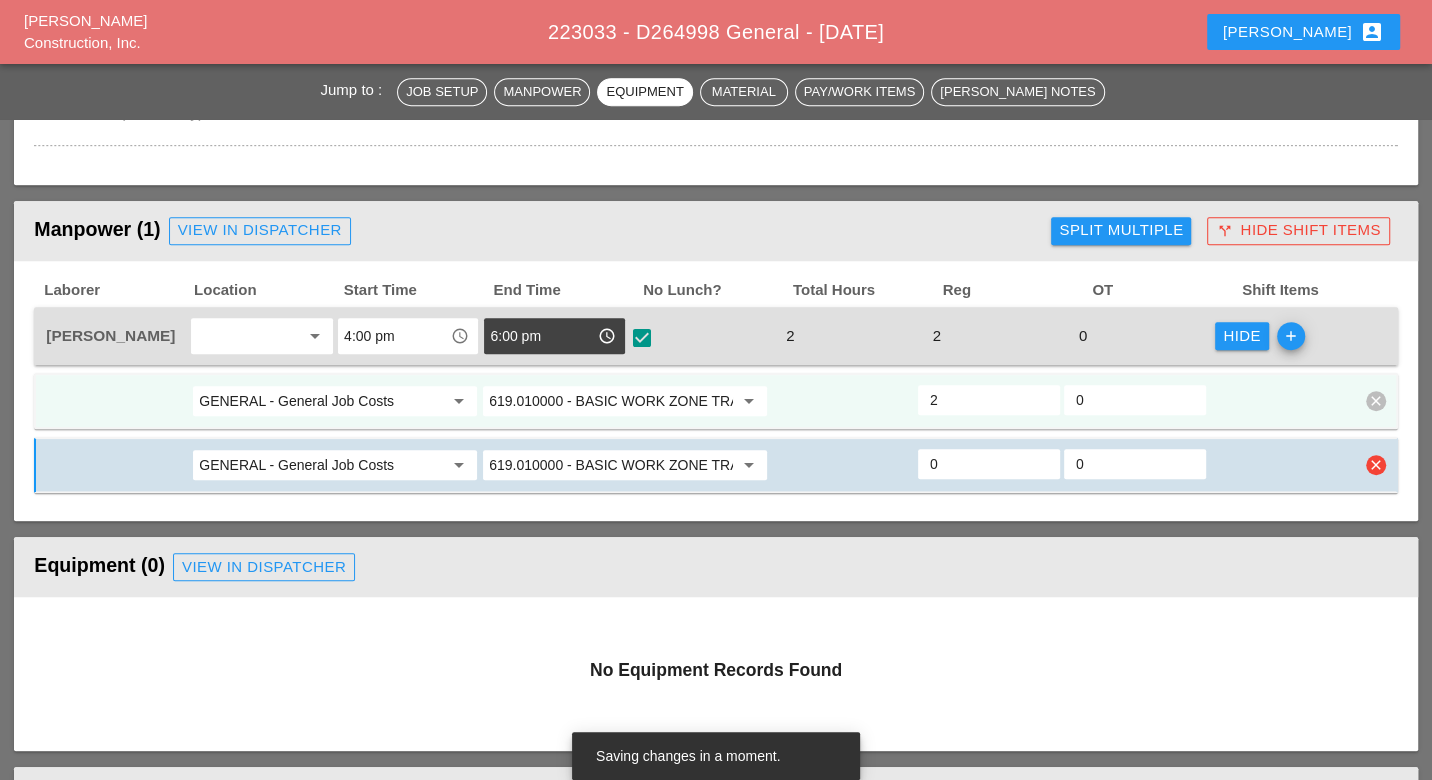 click on "clear" at bounding box center [1376, 465] 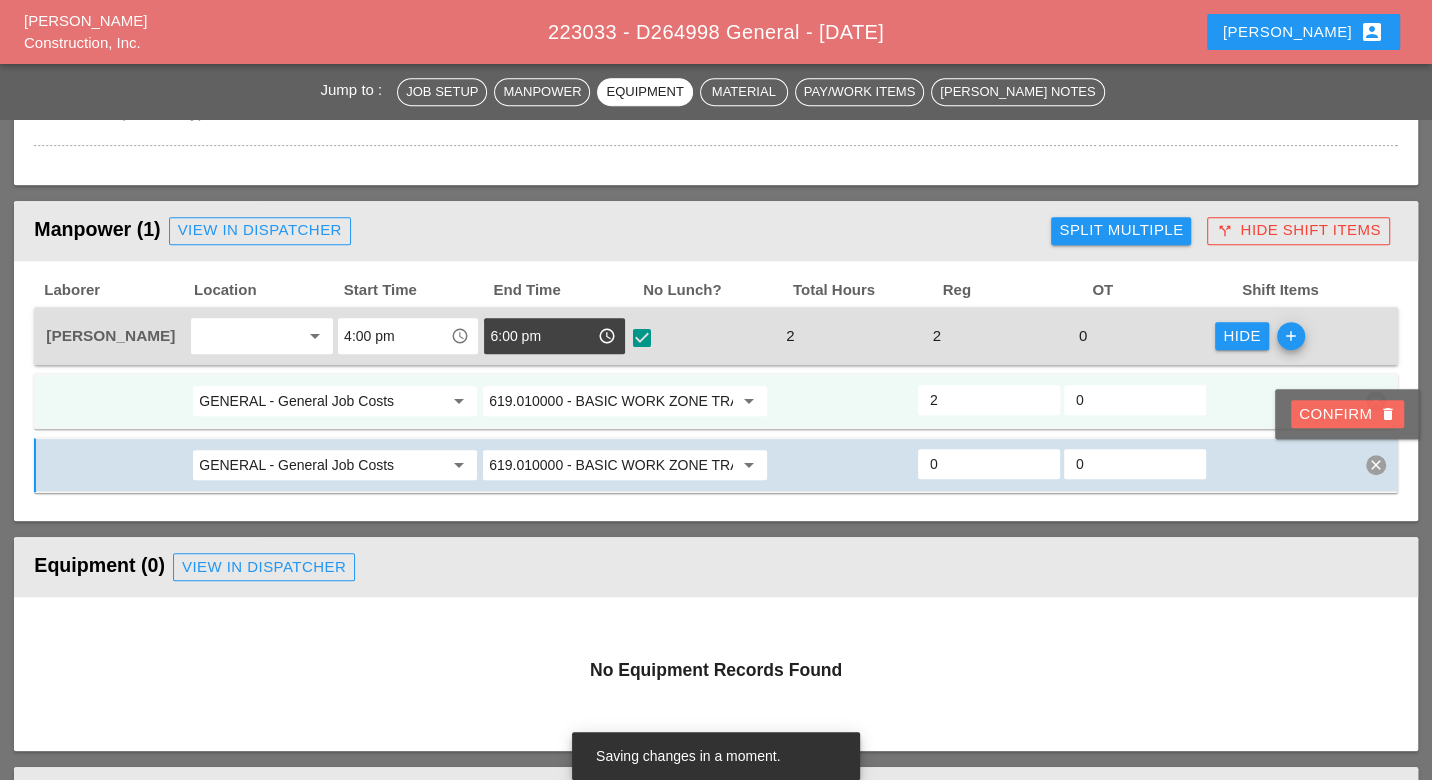 click on "Confirm delete" at bounding box center (1347, 414) 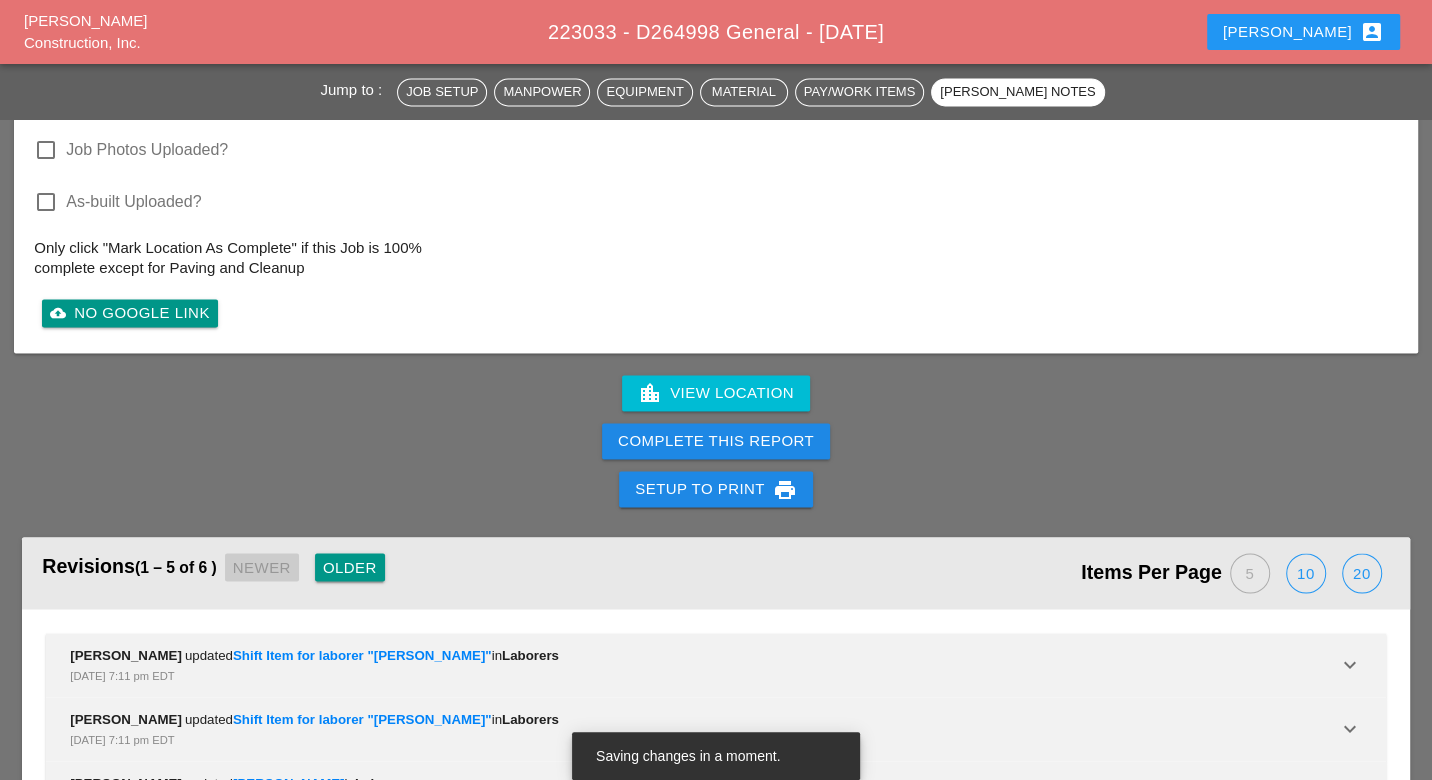 scroll, scrollTop: 2315, scrollLeft: 0, axis: vertical 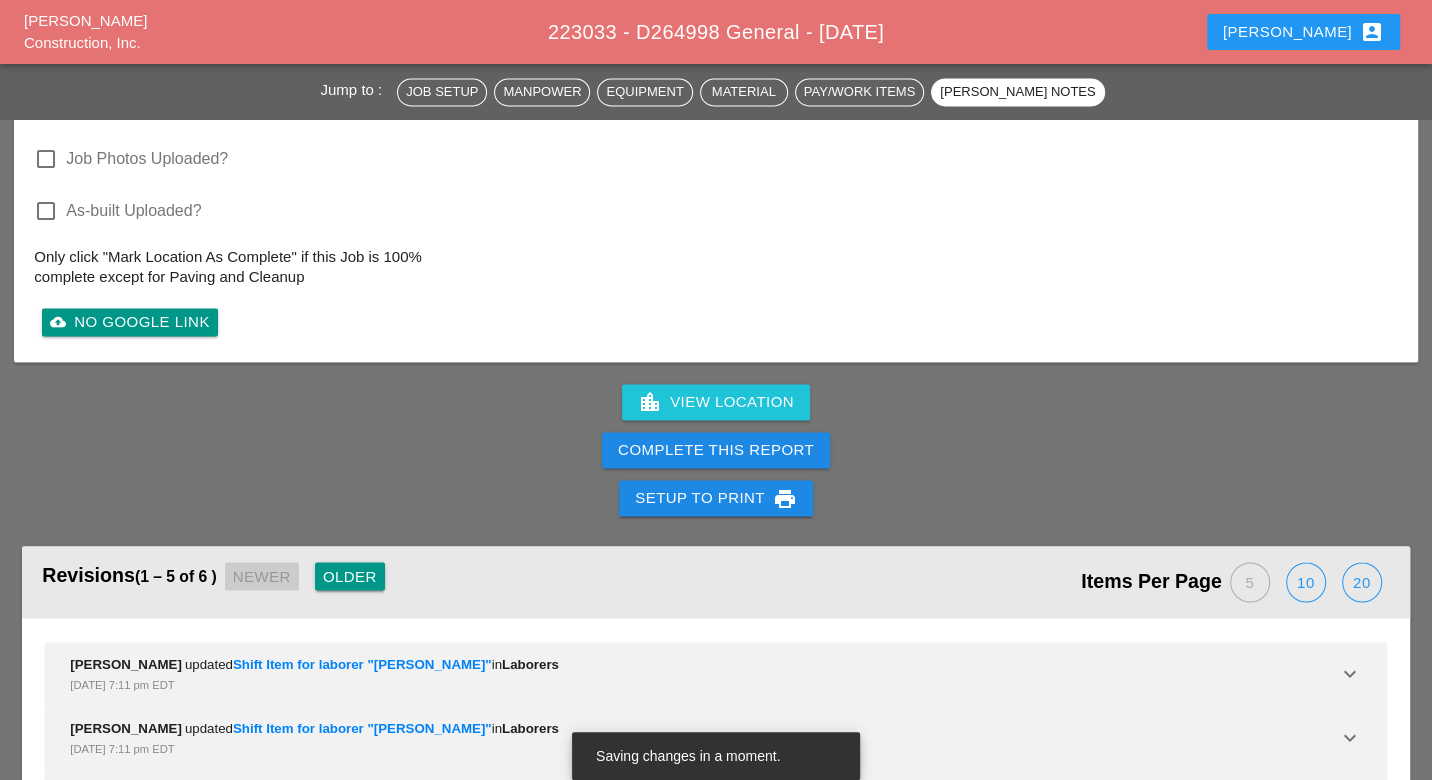 click on "Complete This Report" at bounding box center (716, 450) 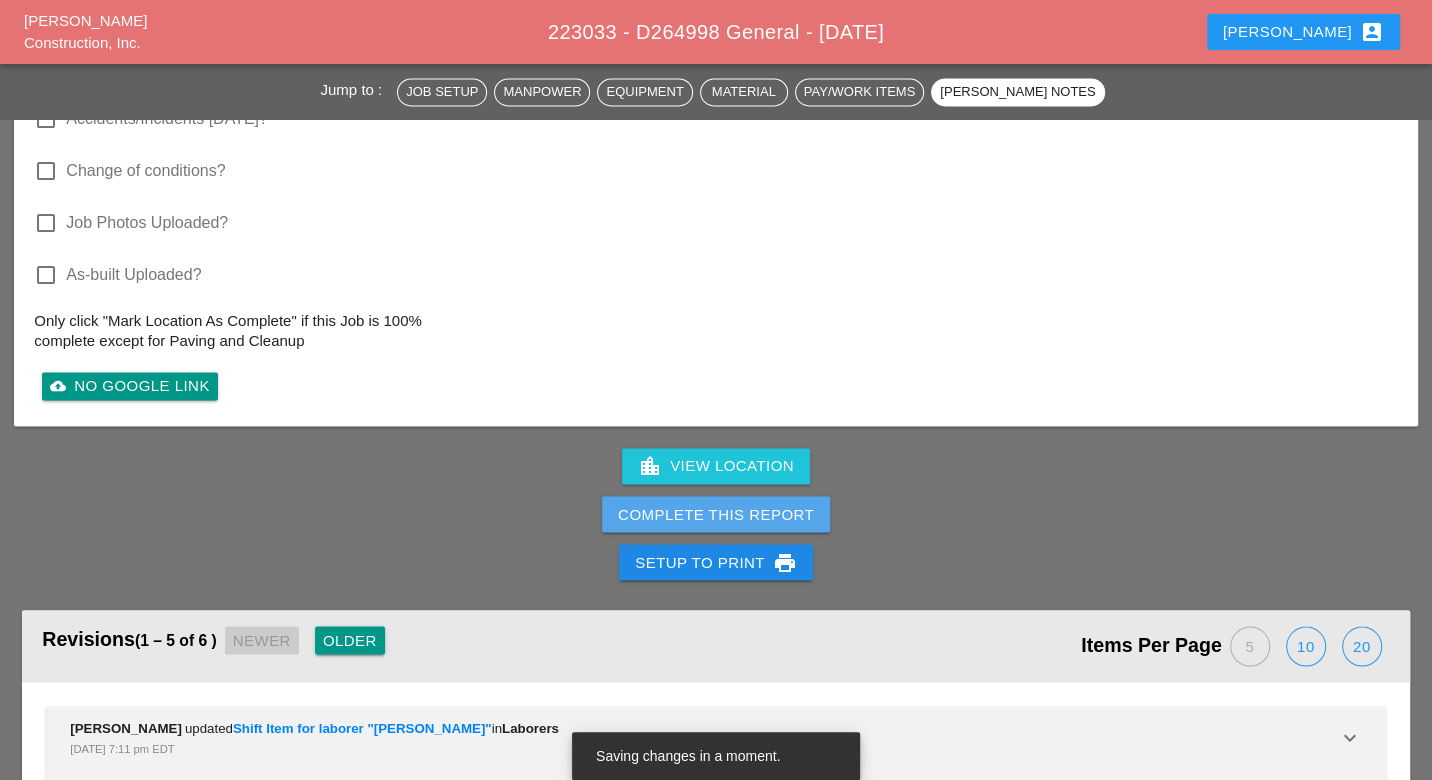 scroll, scrollTop: 2377, scrollLeft: 0, axis: vertical 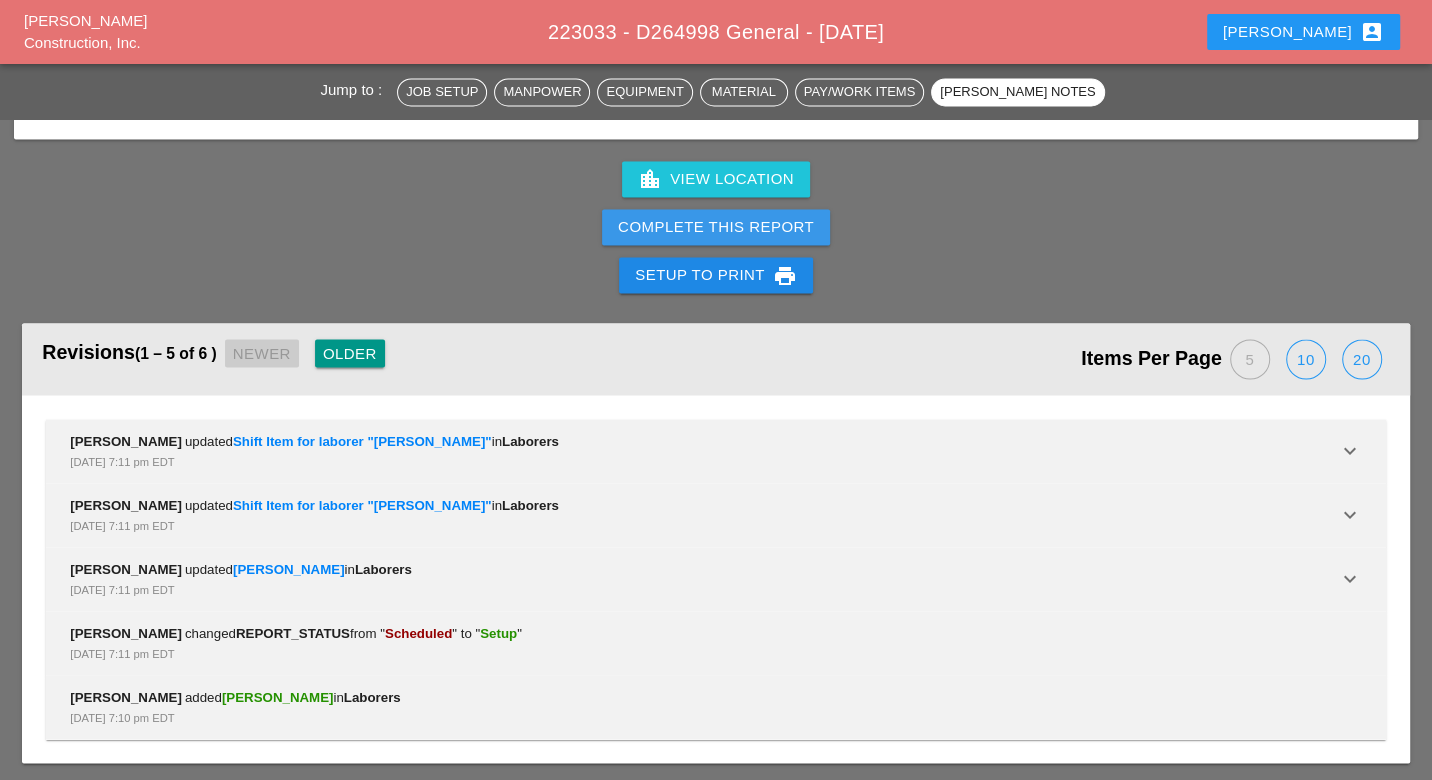 click on "Complete This Report" at bounding box center [716, 227] 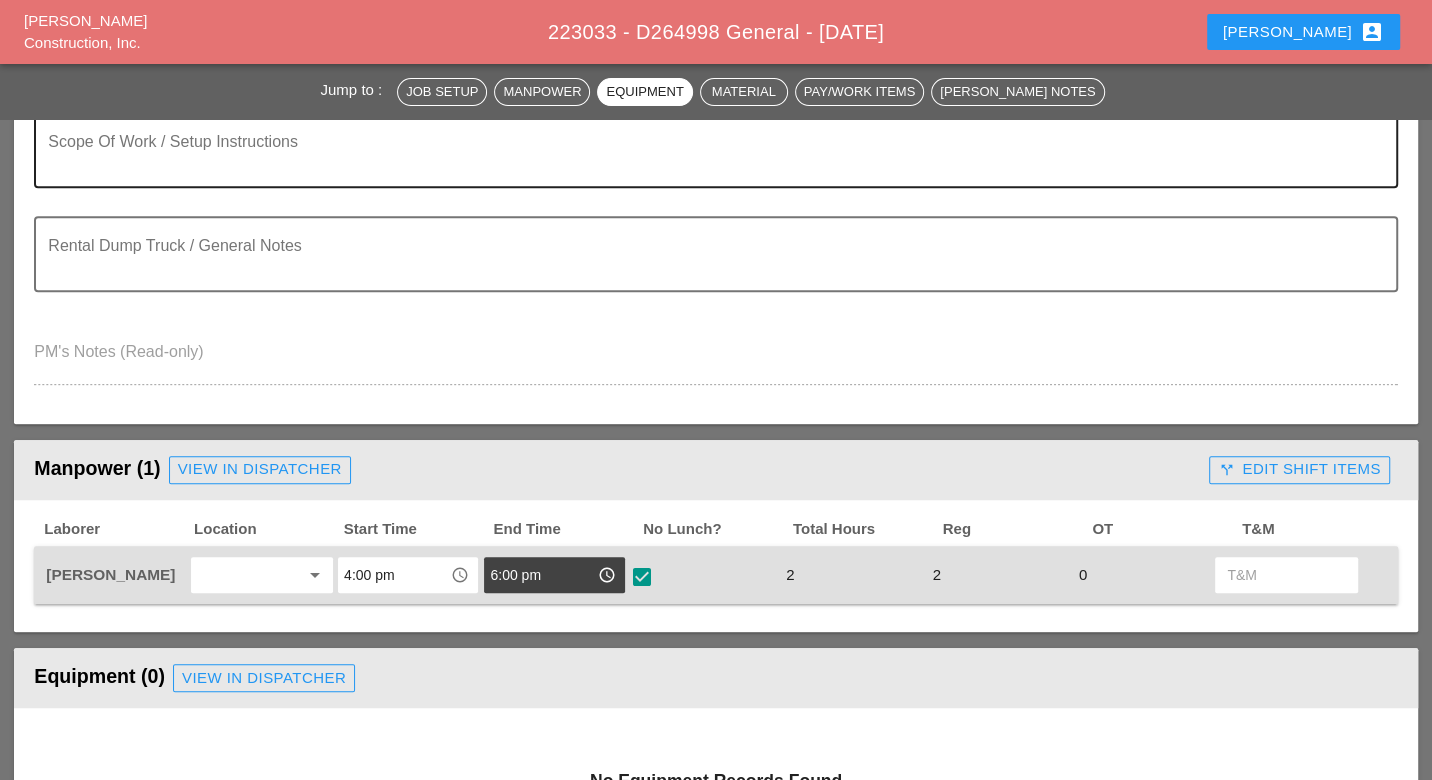 scroll, scrollTop: 0, scrollLeft: 0, axis: both 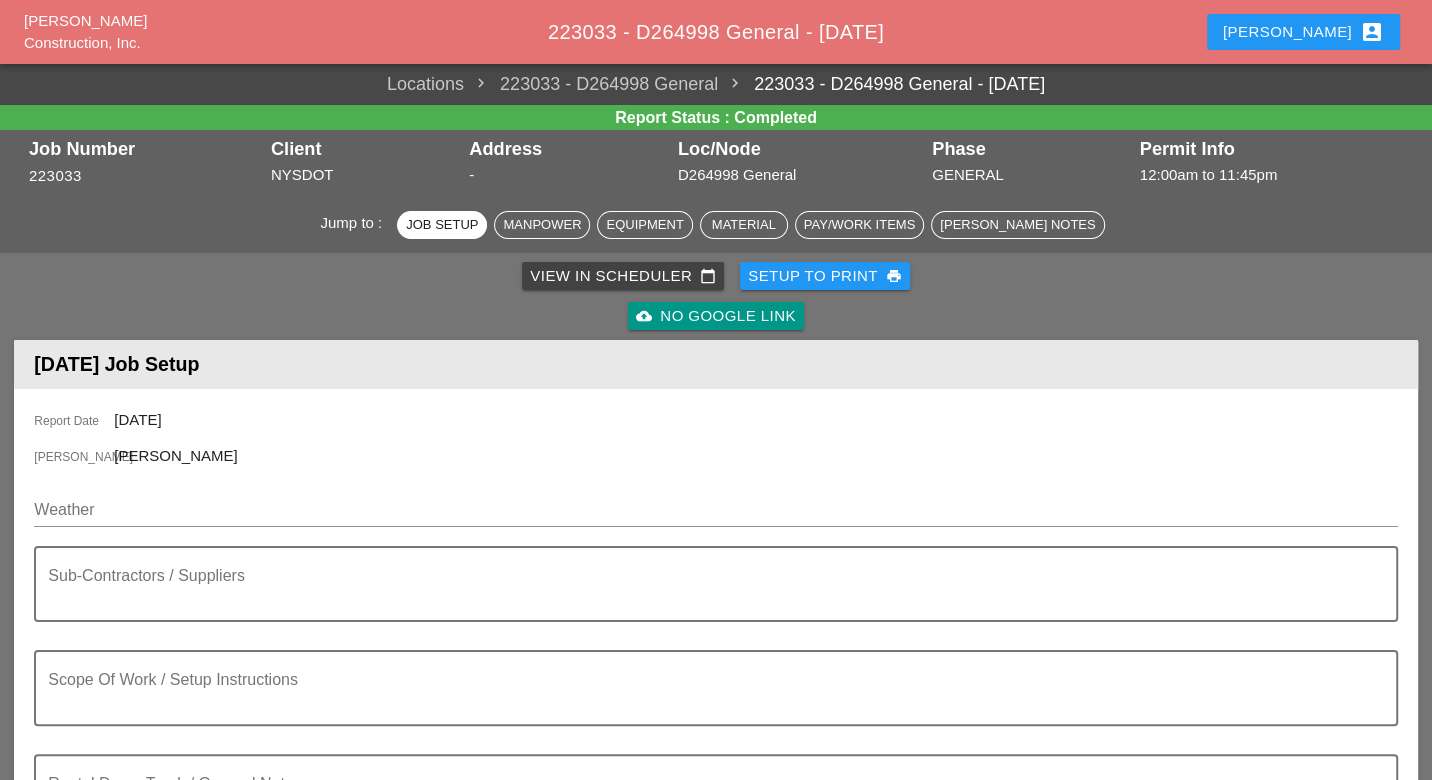 click on "View in Scheduler calendar_today" at bounding box center [623, 276] 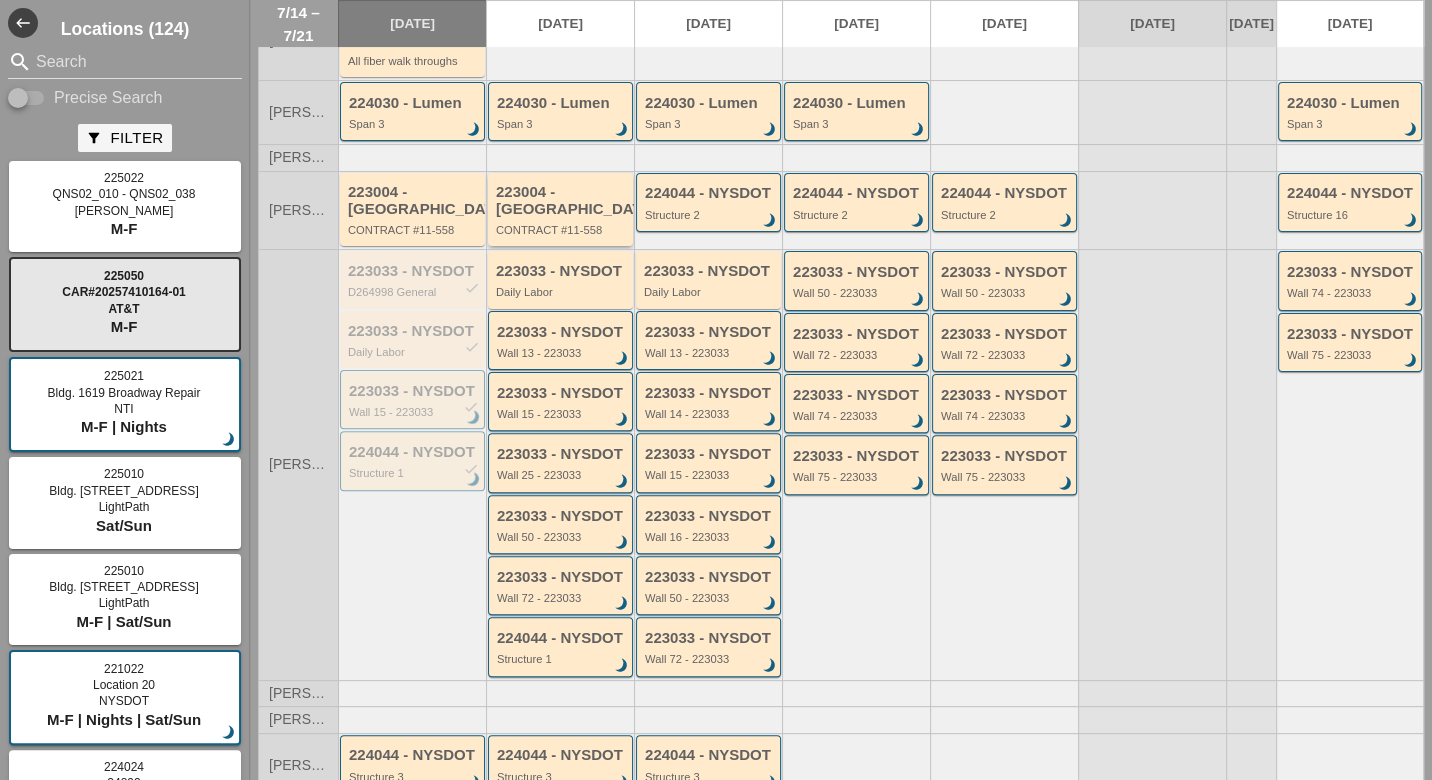 scroll, scrollTop: 333, scrollLeft: 0, axis: vertical 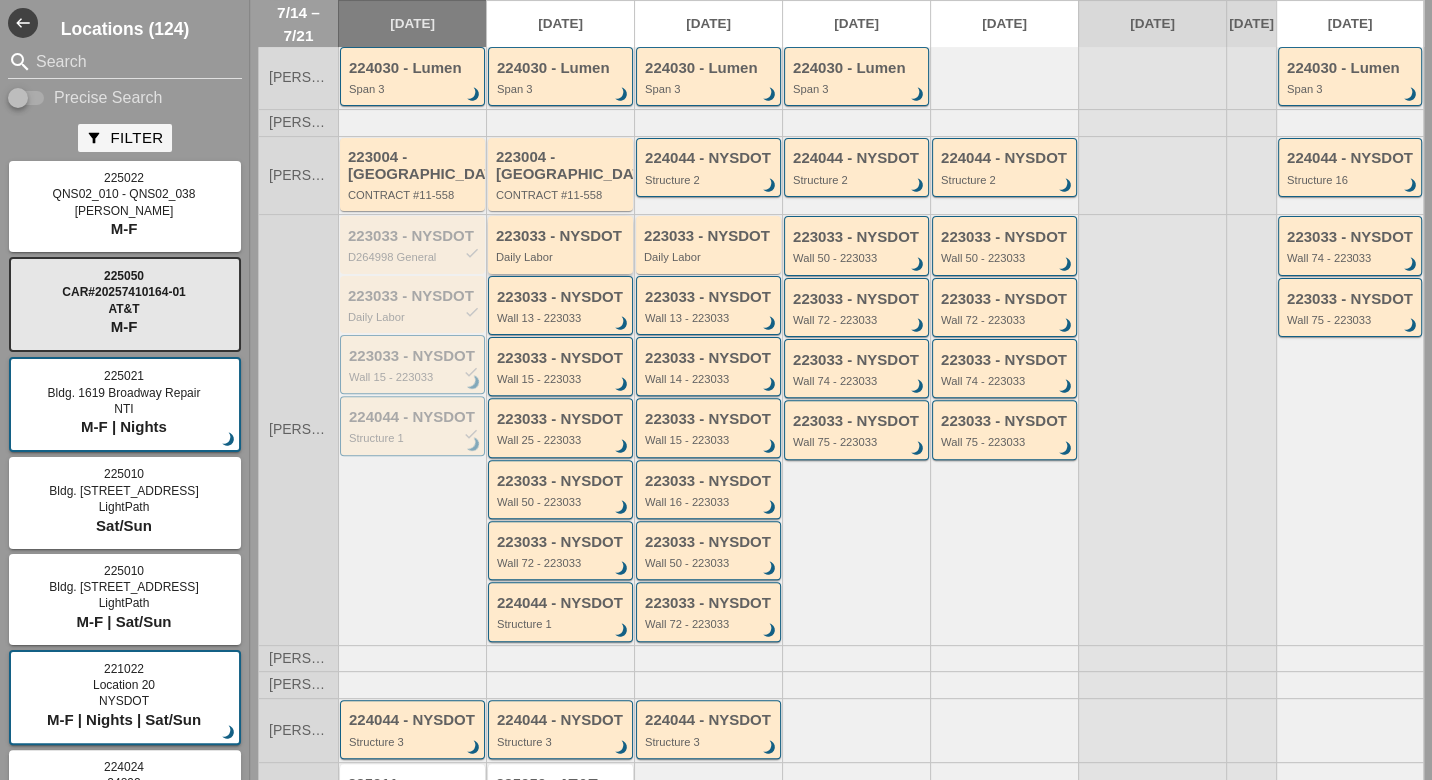 click on "Daily Labor" at bounding box center [562, 257] 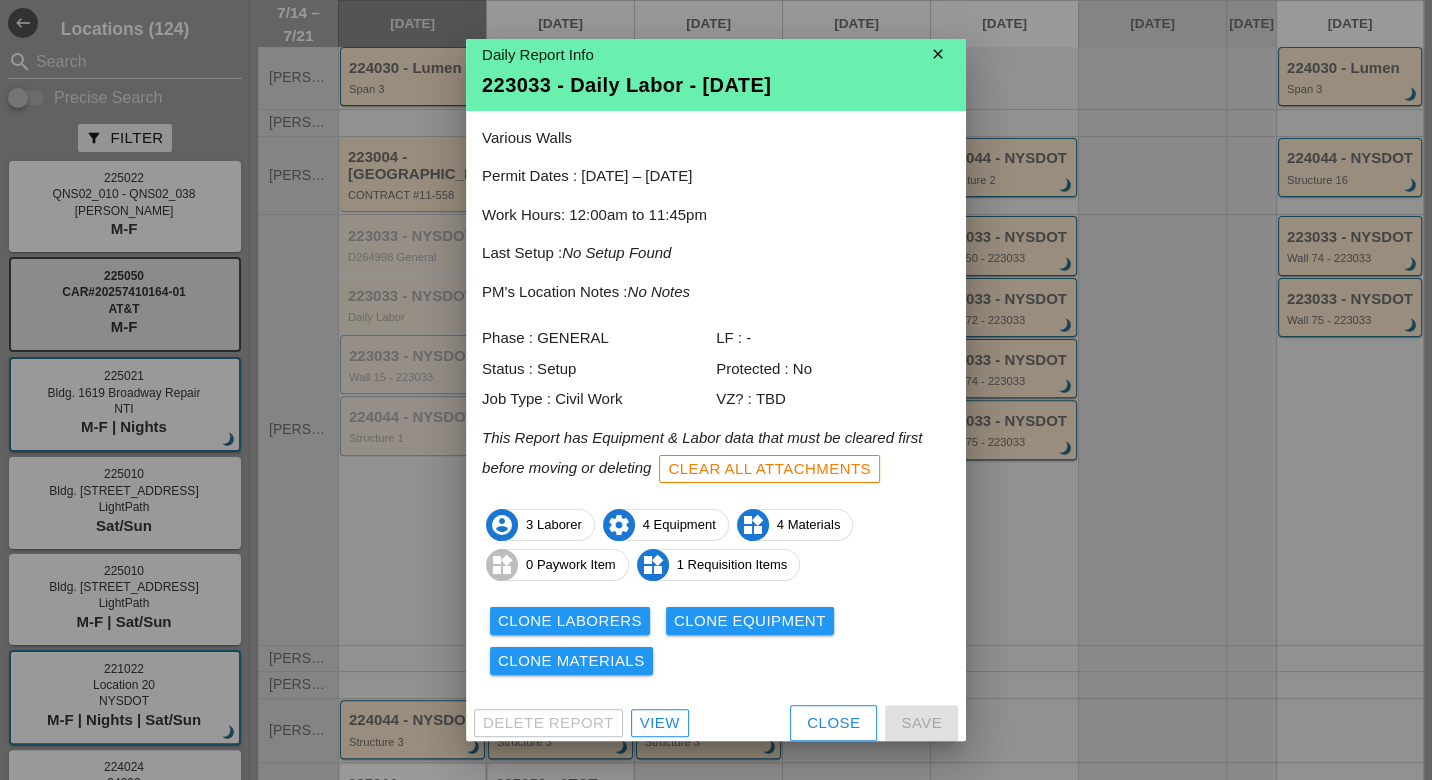 scroll, scrollTop: 17, scrollLeft: 0, axis: vertical 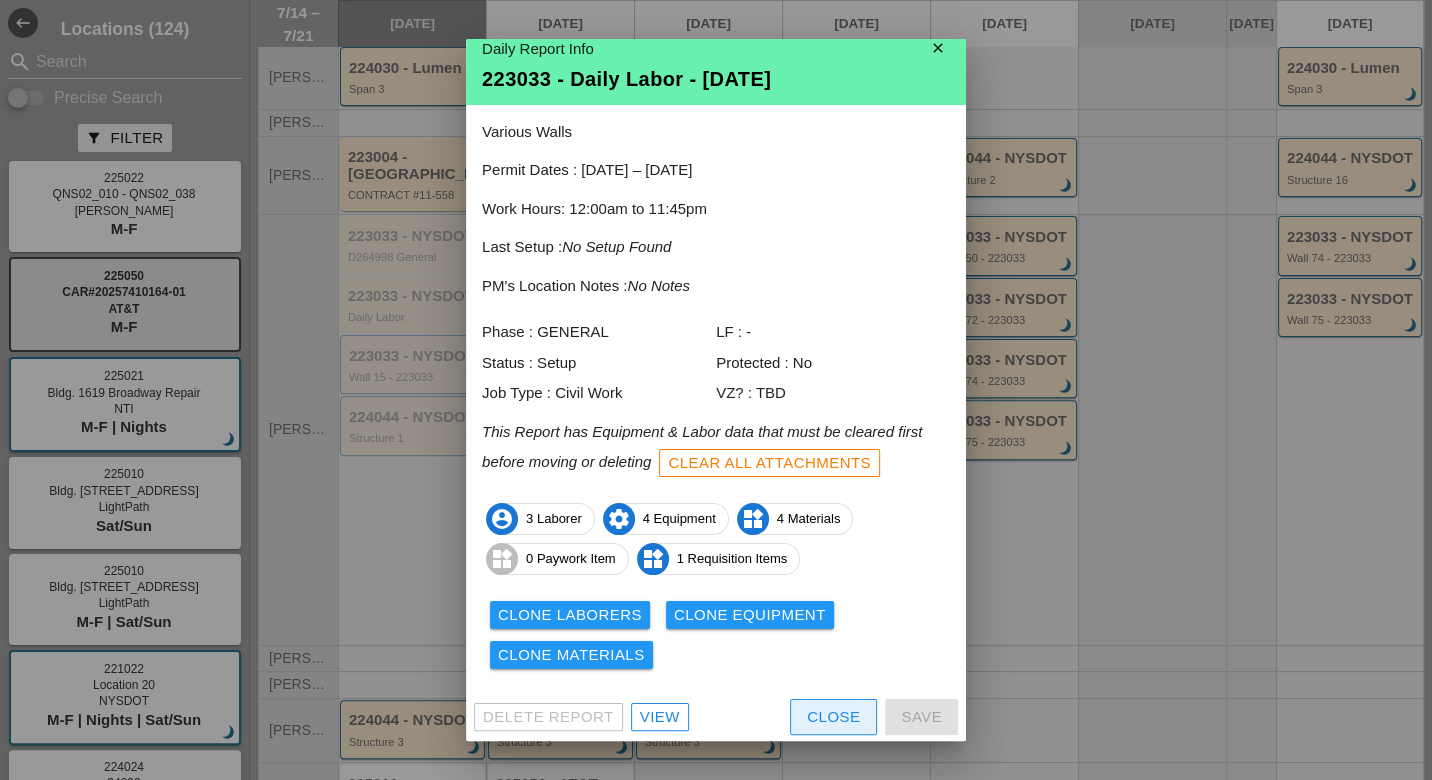 click on "Close" at bounding box center [833, 717] 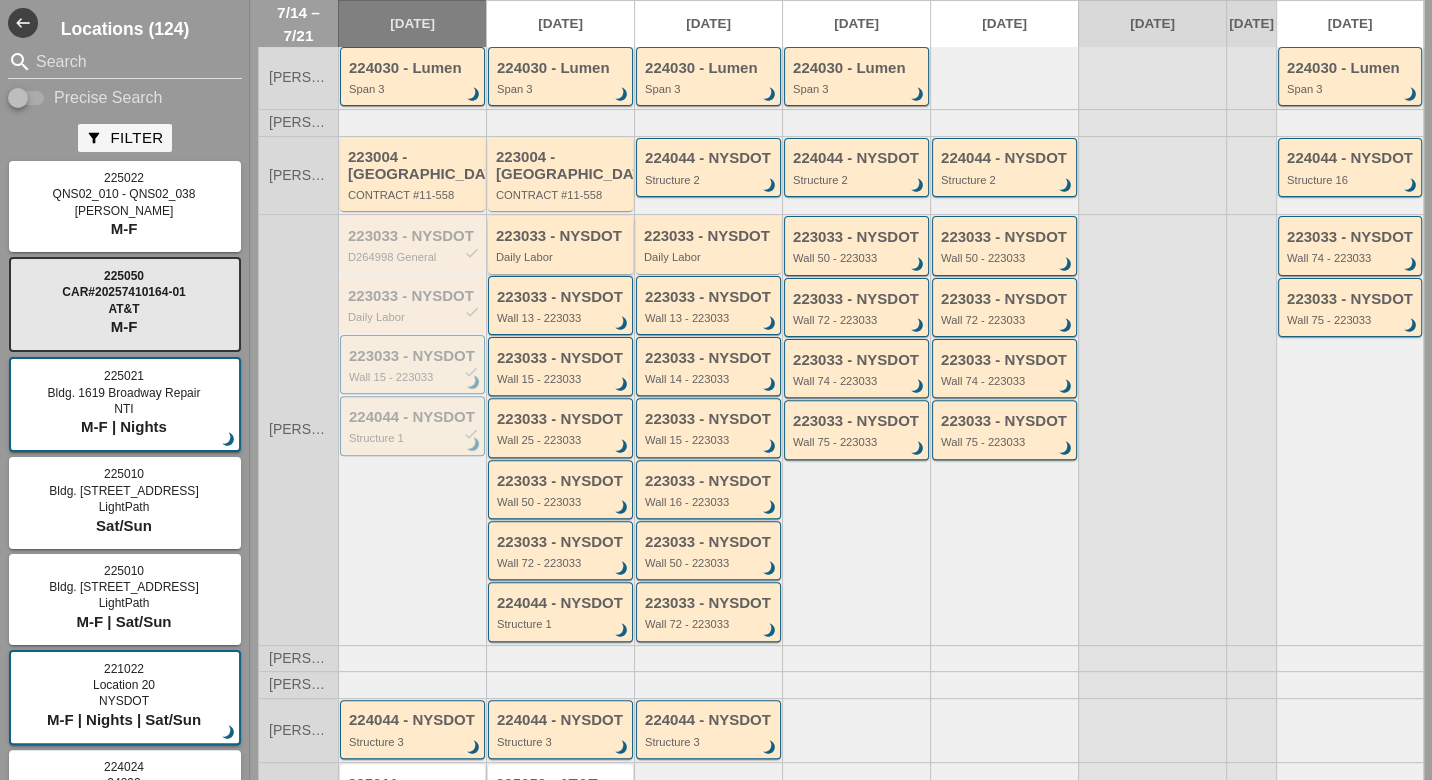 click on "Daily Labor" at bounding box center [562, 257] 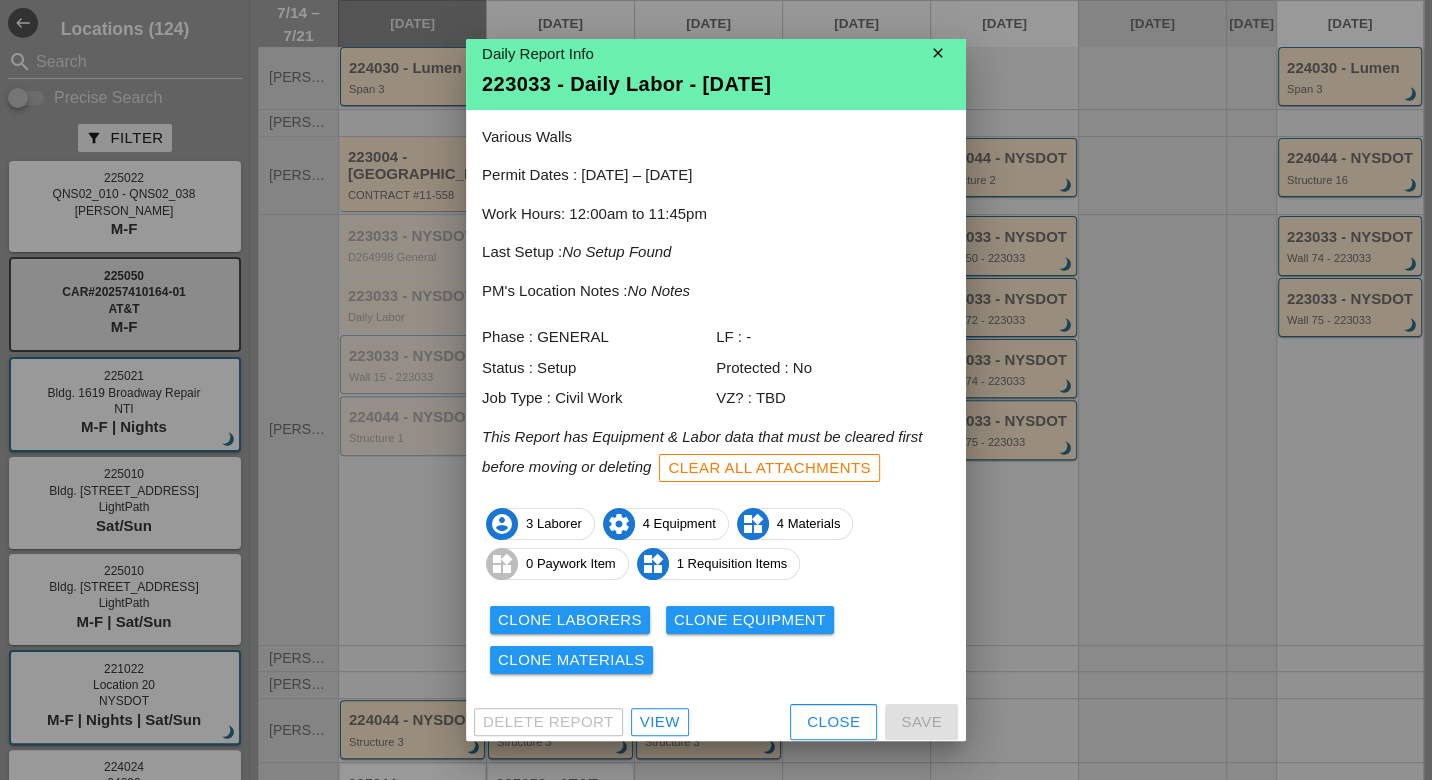 scroll, scrollTop: 17, scrollLeft: 0, axis: vertical 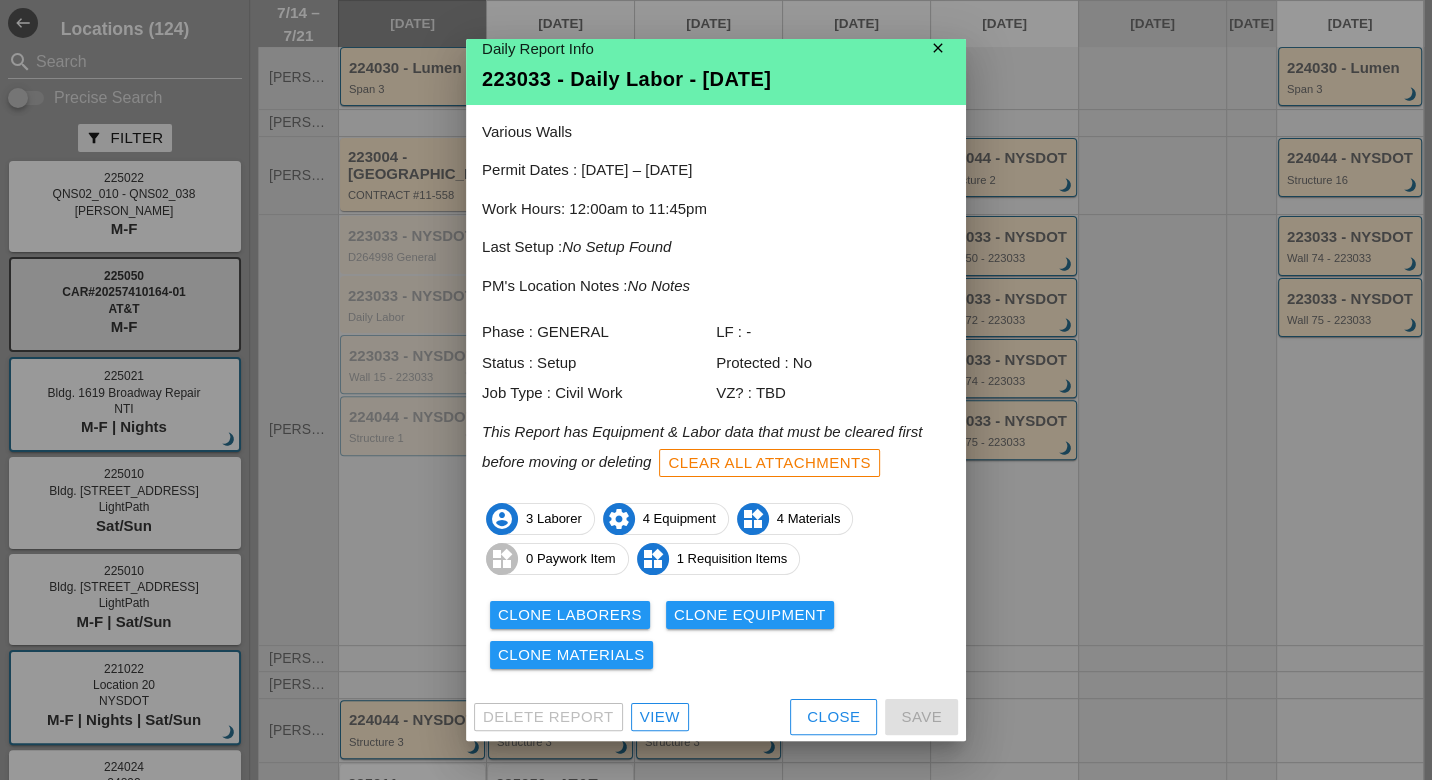 click on "View" at bounding box center (660, 717) 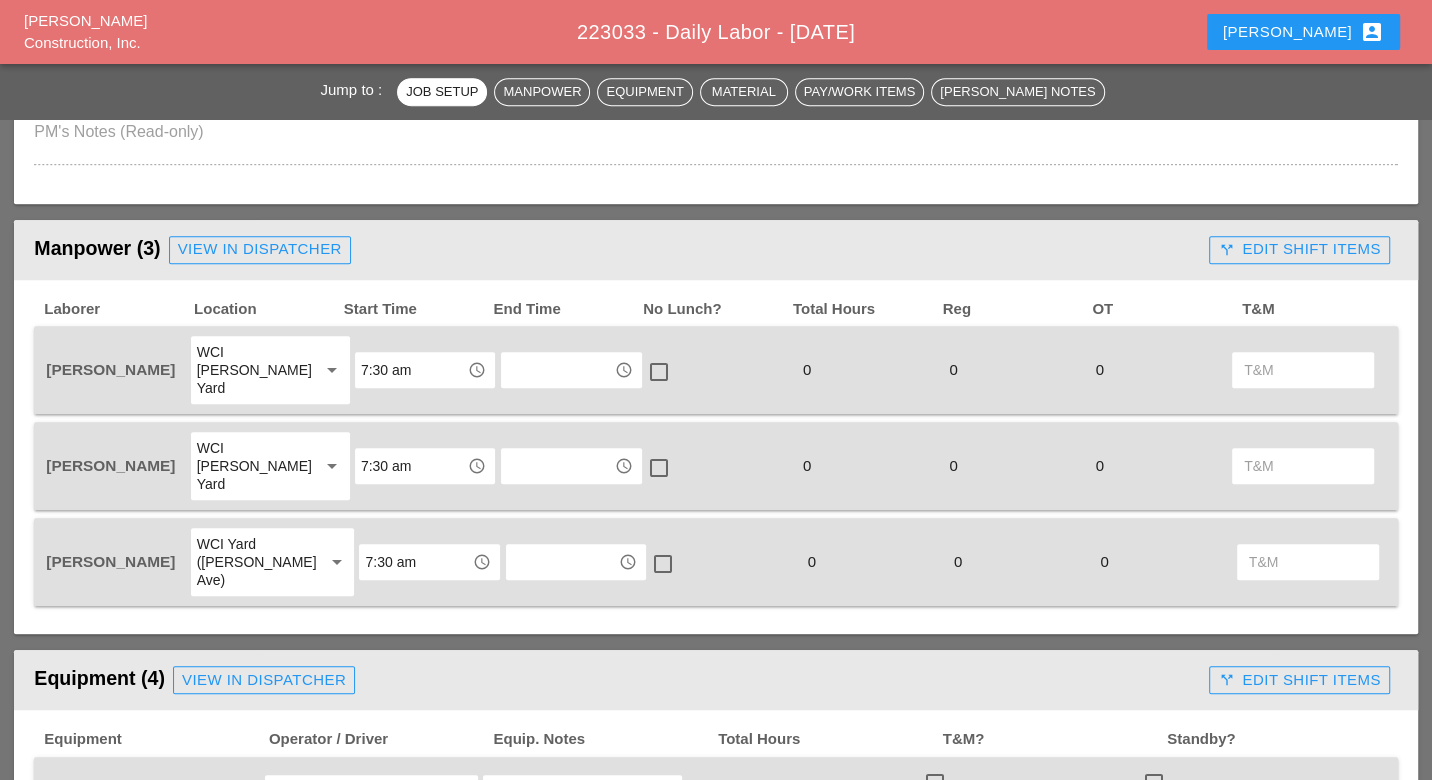 scroll, scrollTop: 777, scrollLeft: 0, axis: vertical 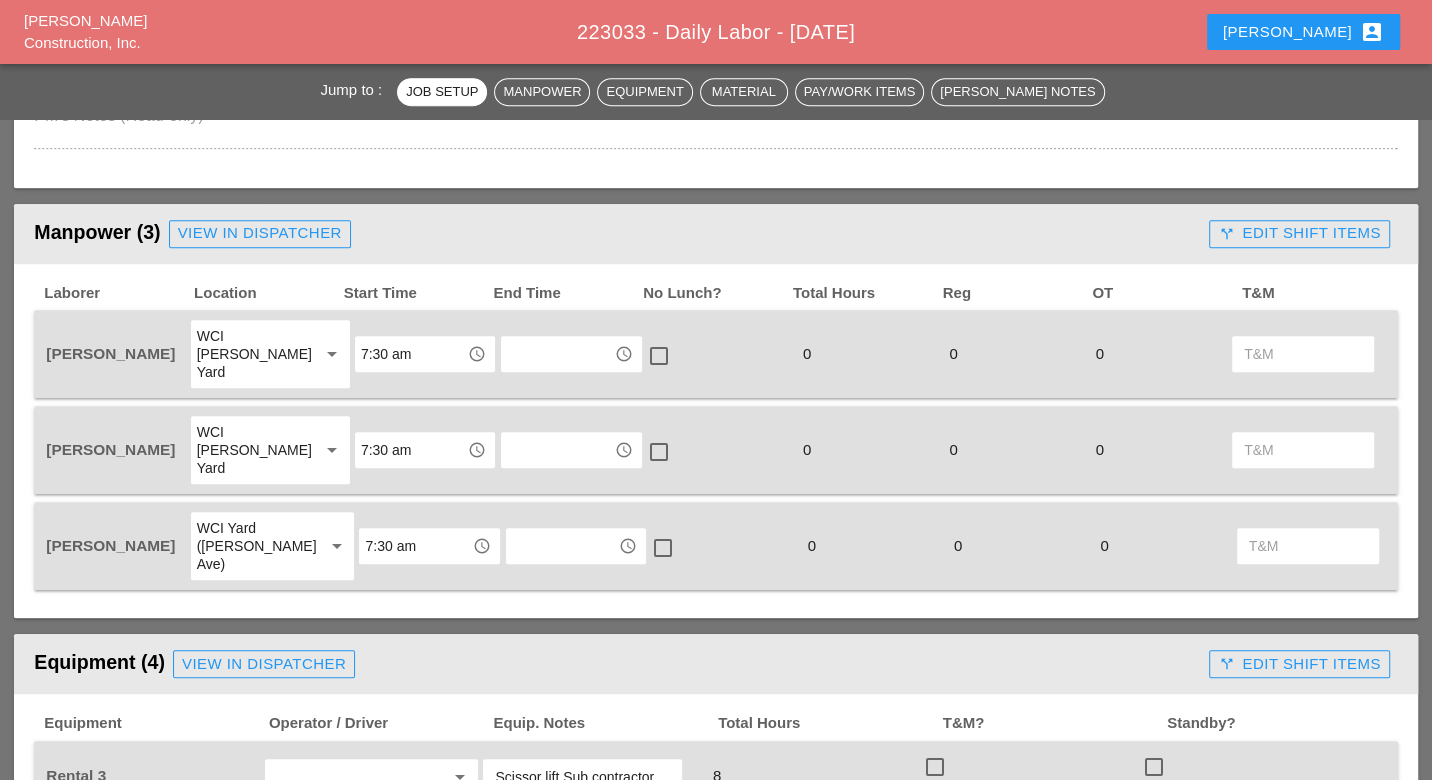 click at bounding box center (557, 354) 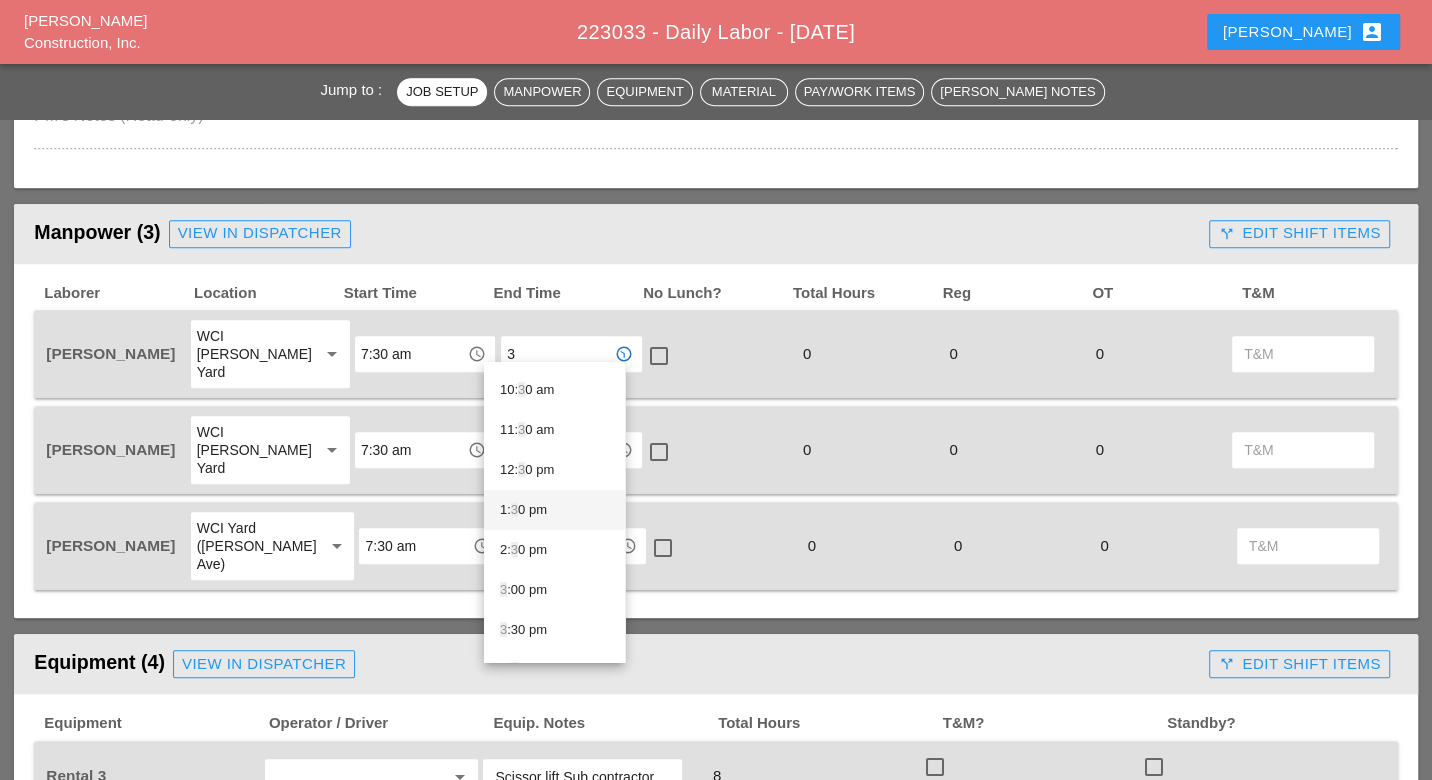 scroll, scrollTop: 444, scrollLeft: 0, axis: vertical 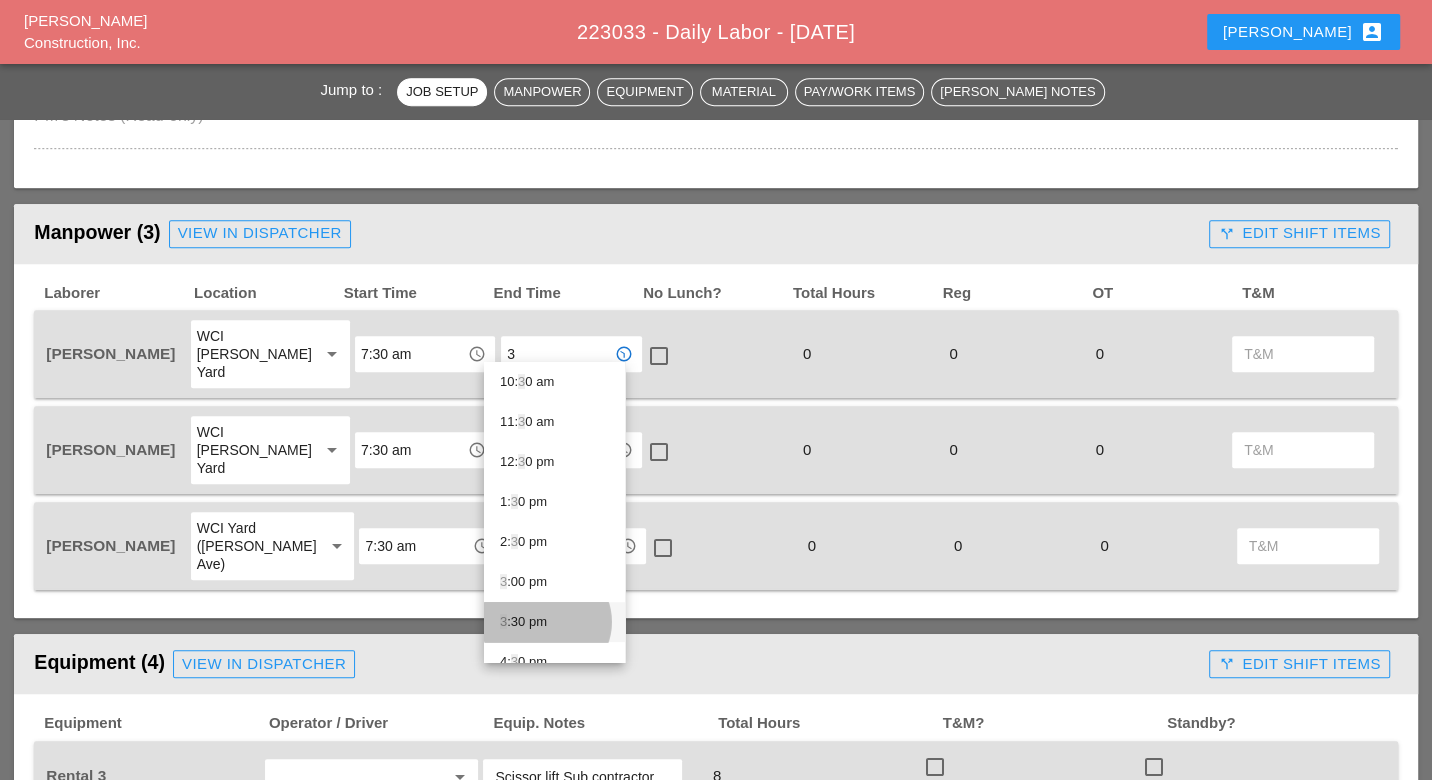 click on "3 :30 pm" at bounding box center (554, 622) 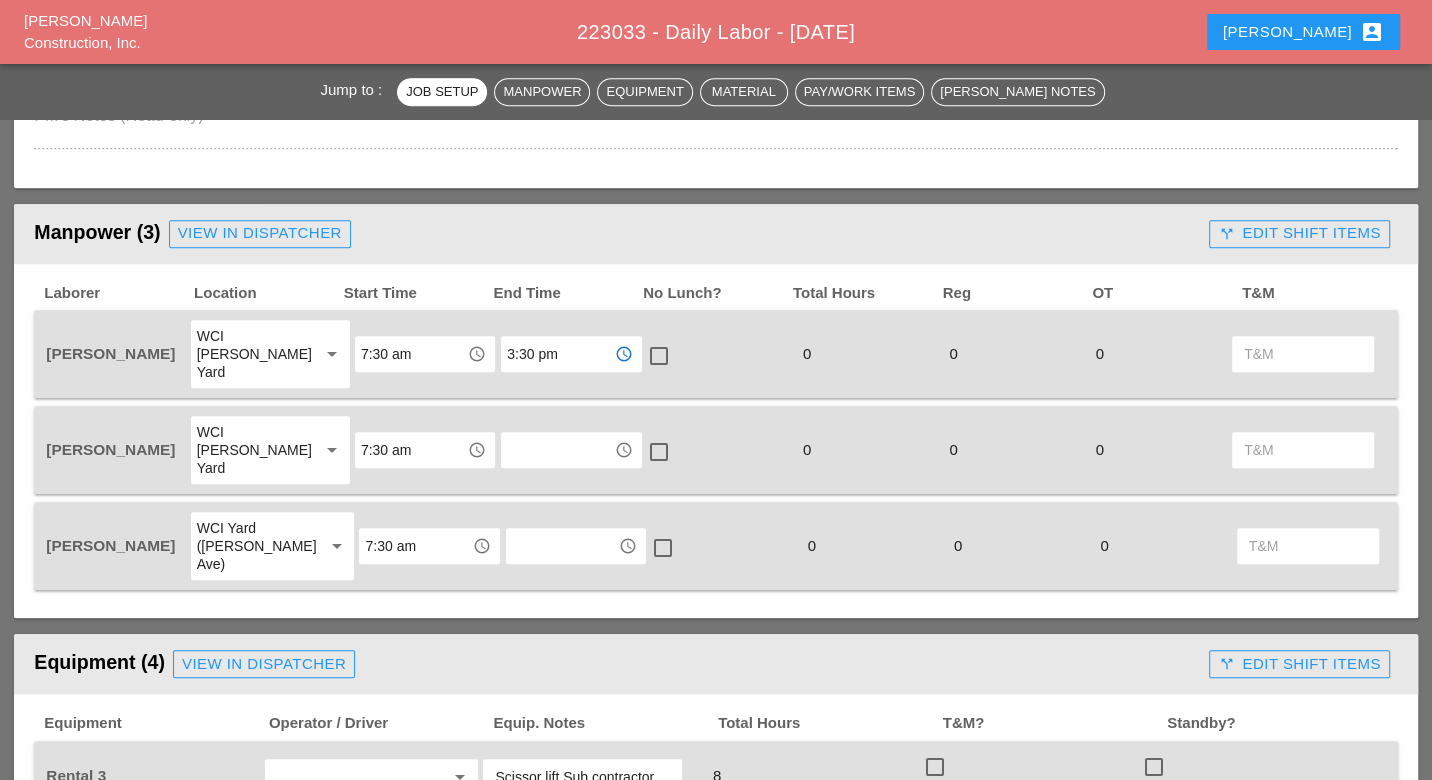 type on "3:30 pm" 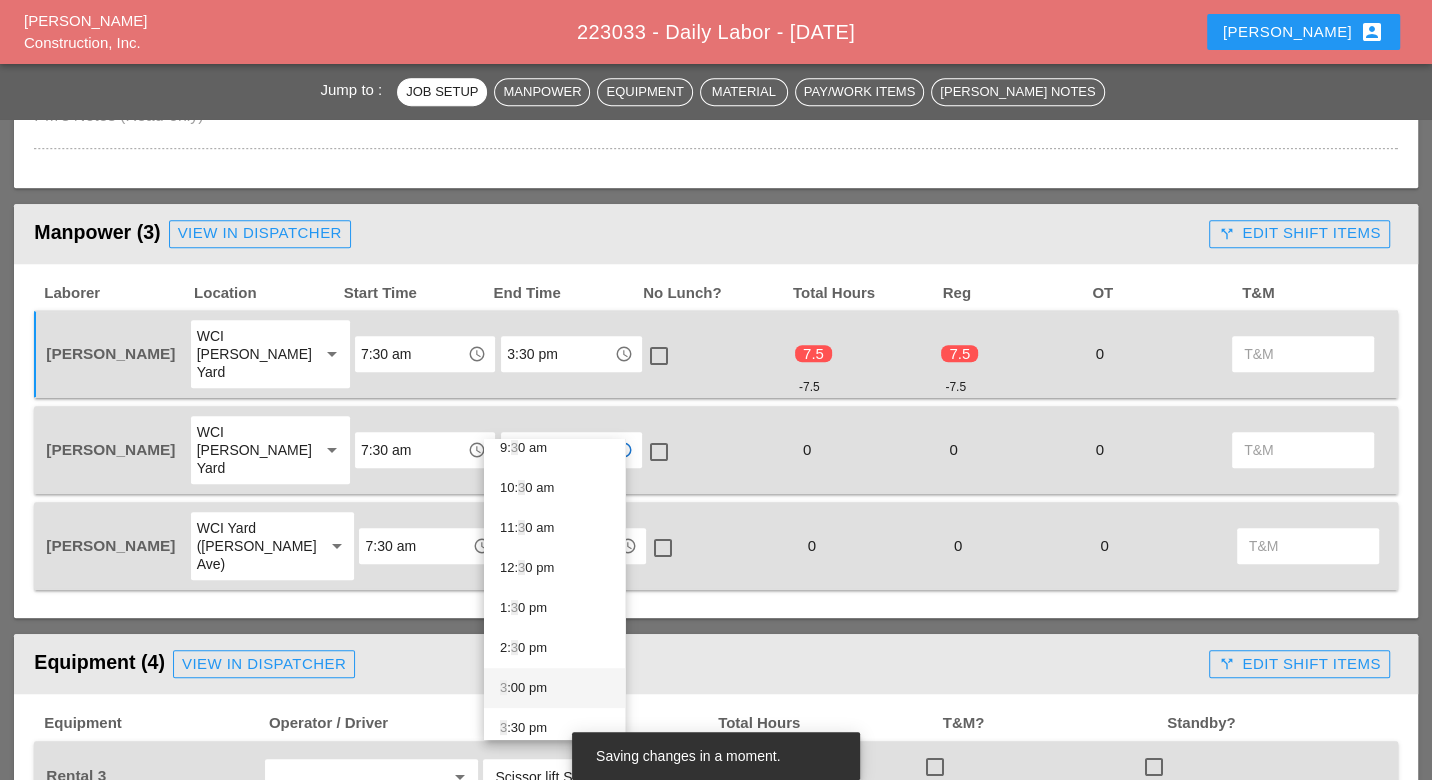 scroll, scrollTop: 507, scrollLeft: 0, axis: vertical 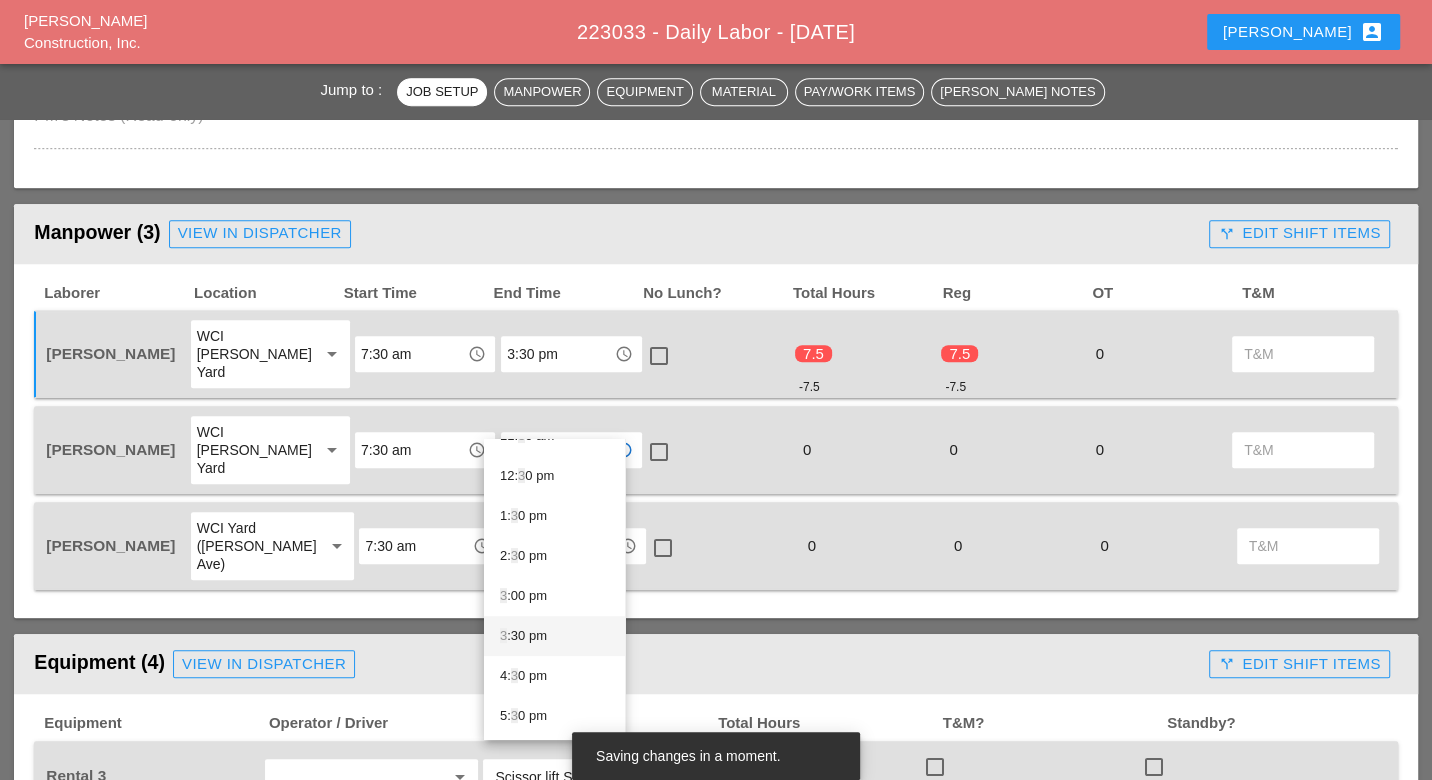 click on "3 :30 pm" at bounding box center (554, 636) 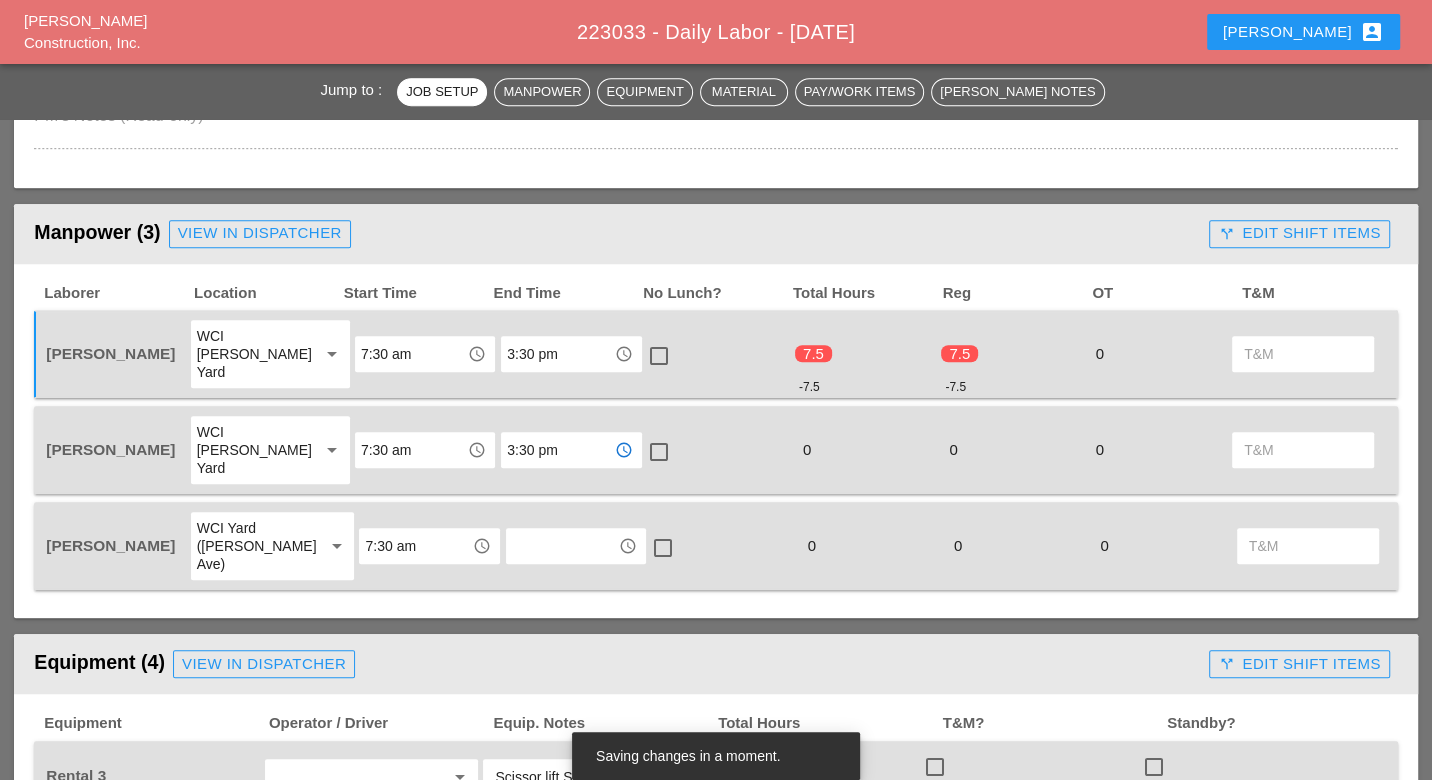 type on "3:30 pm" 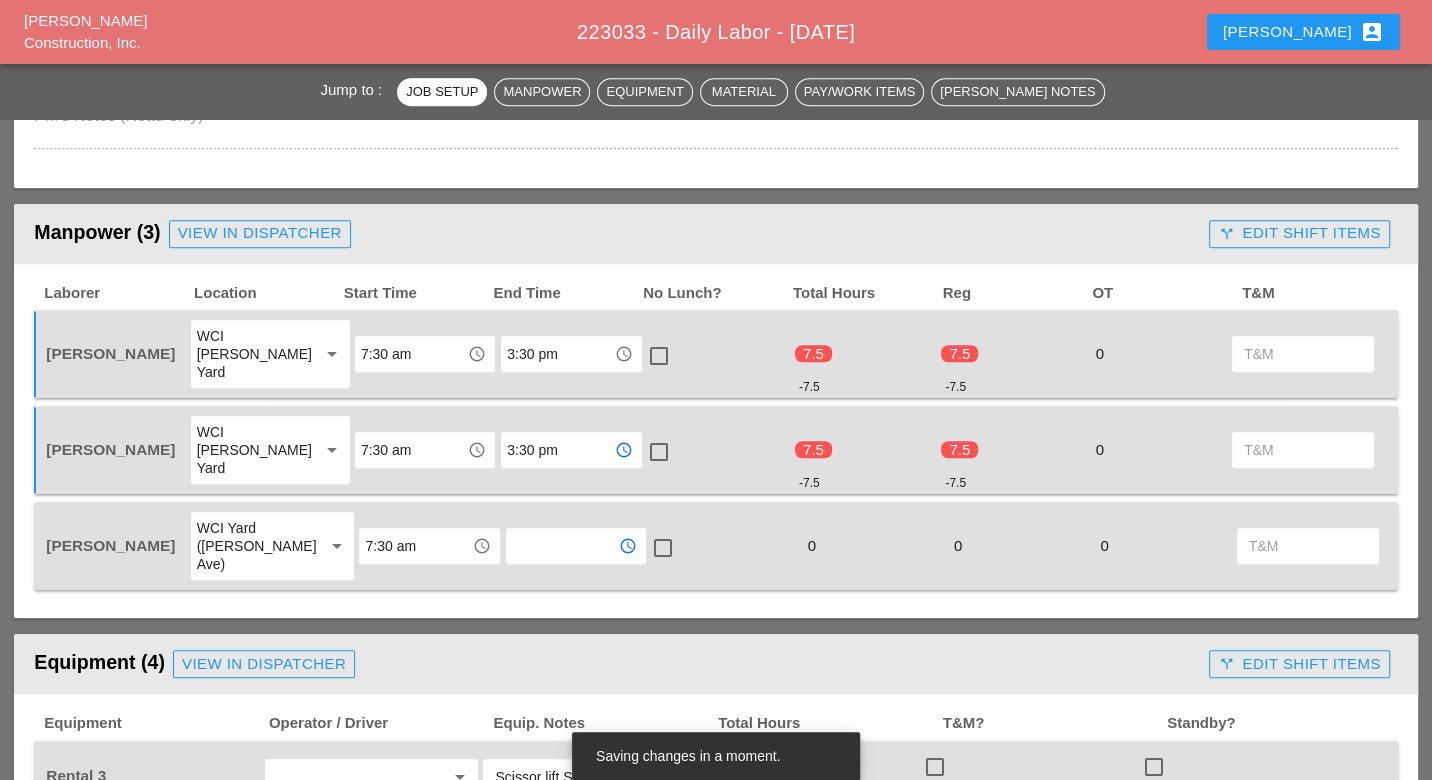 click at bounding box center (562, 546) 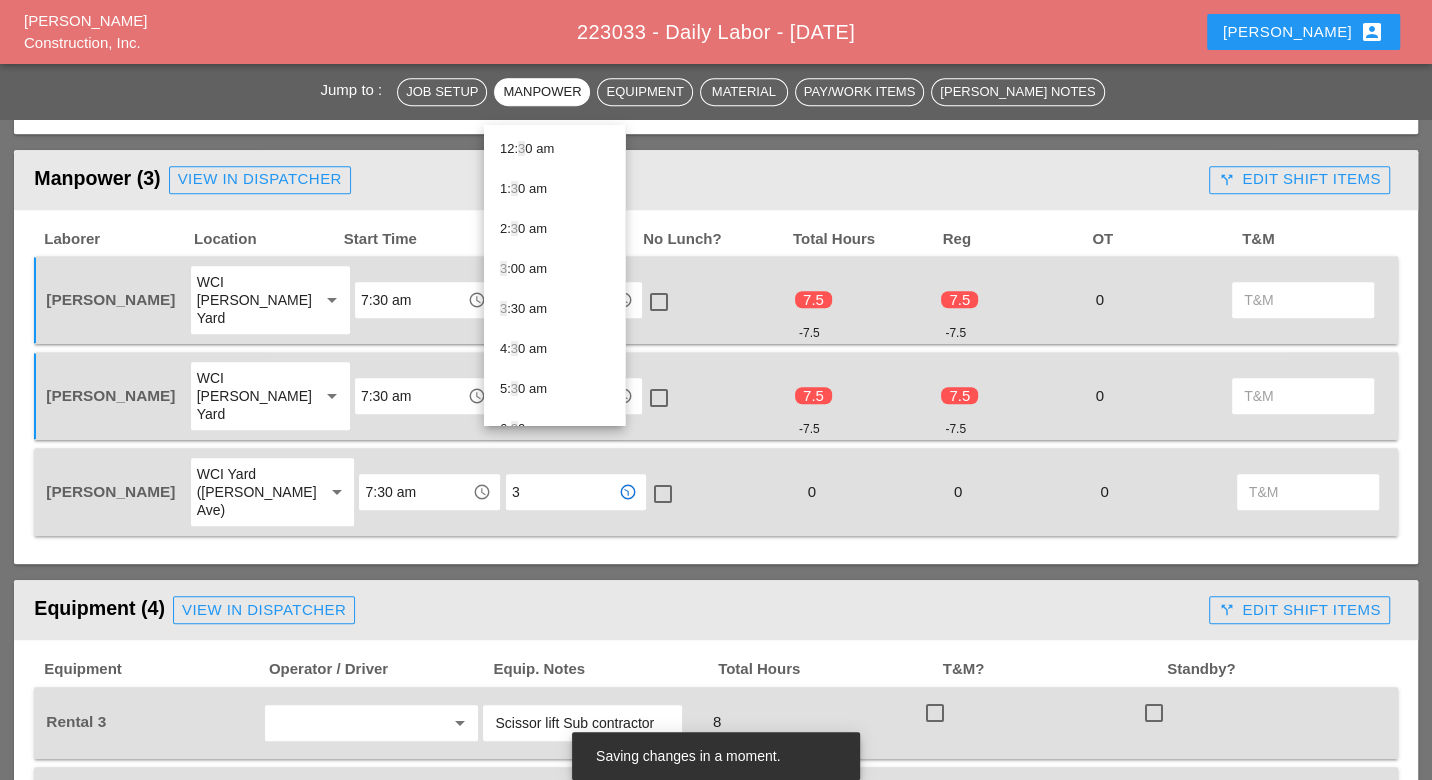 scroll, scrollTop: 777, scrollLeft: 0, axis: vertical 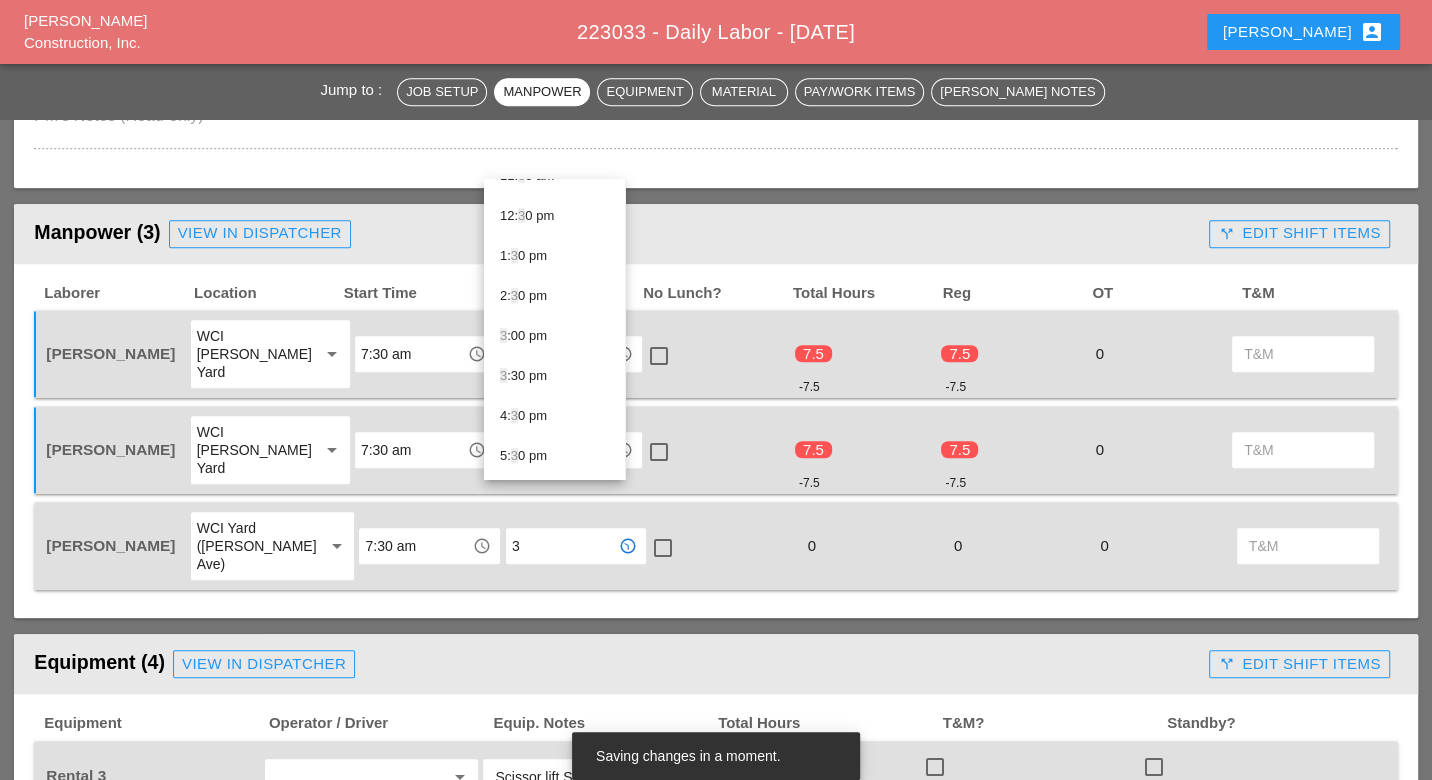 click on "3 :30 pm" at bounding box center (554, 376) 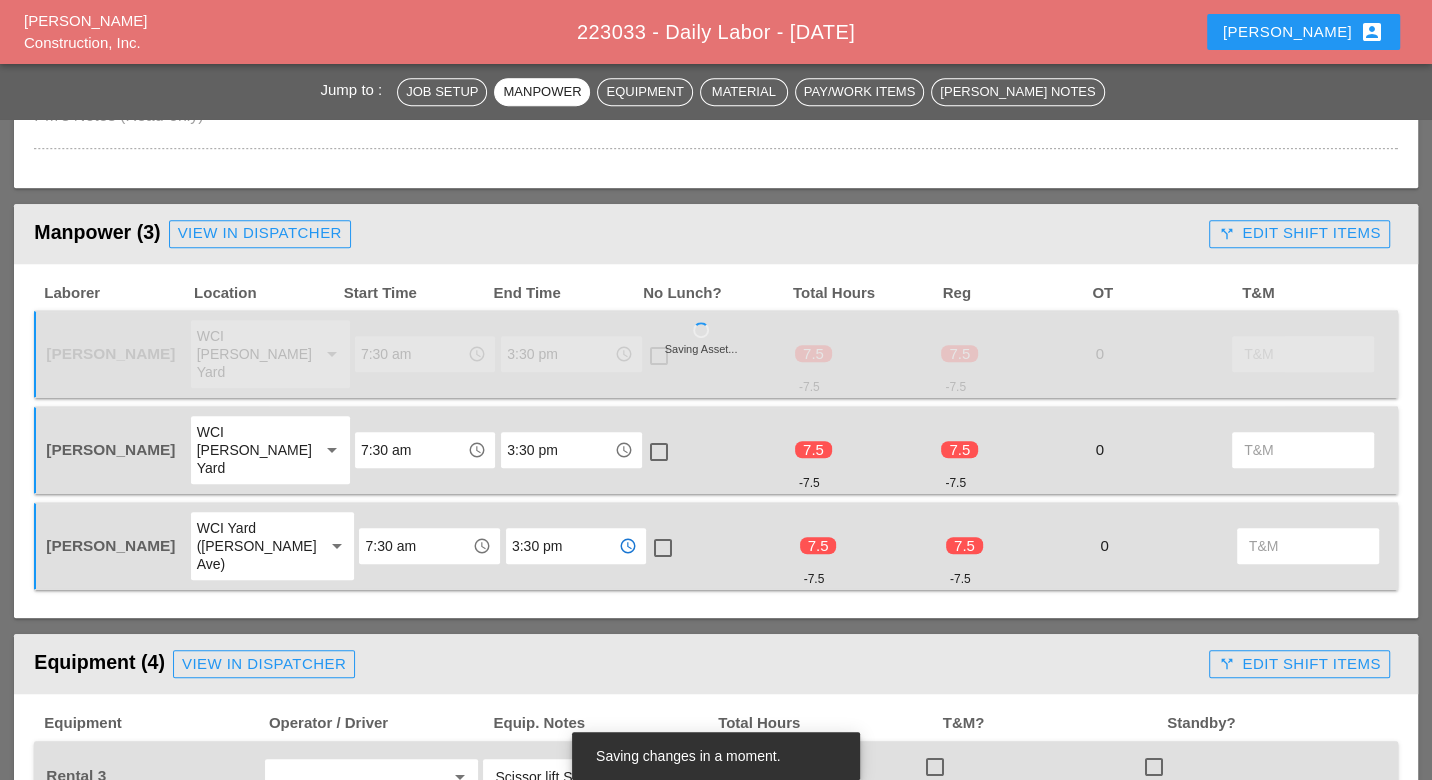 type on "3:30 pm" 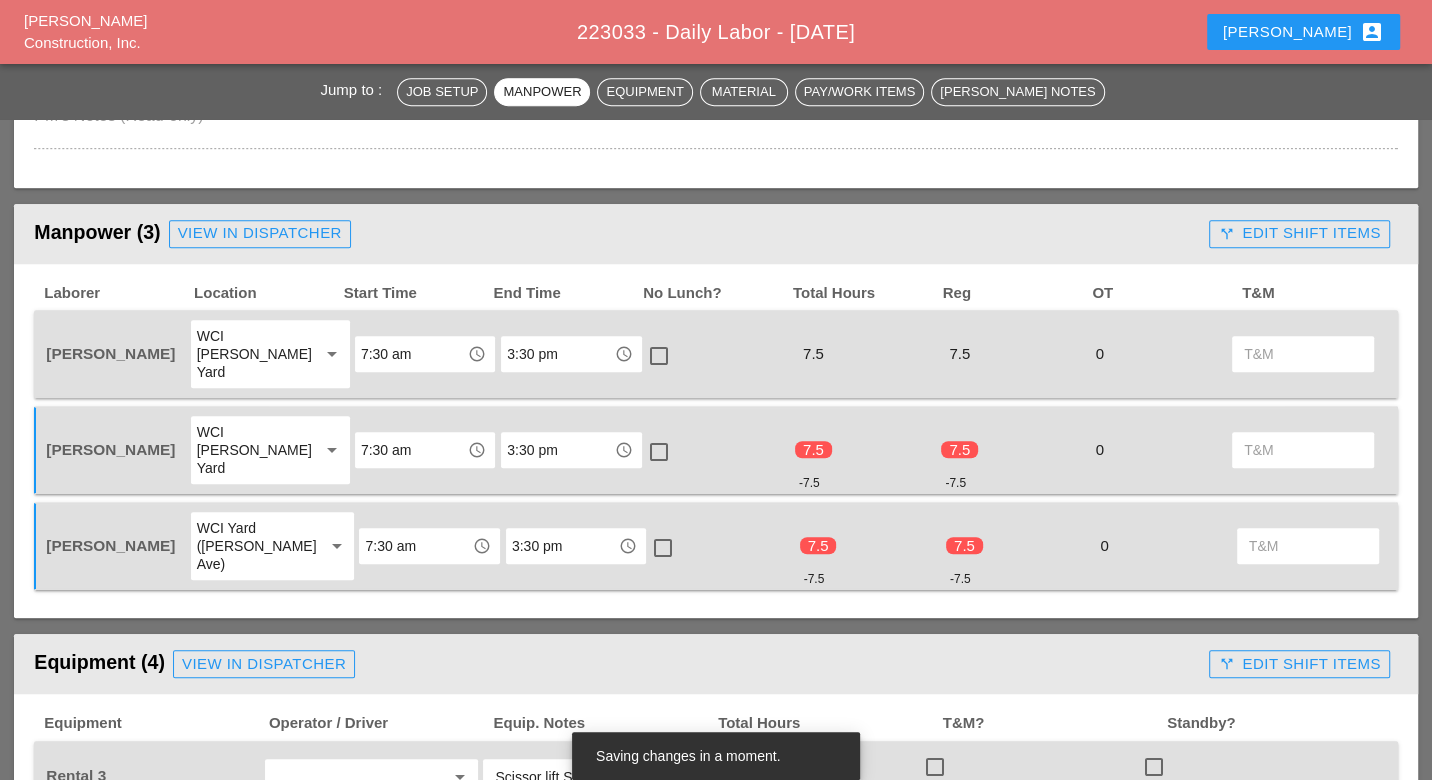 click at bounding box center [663, 548] 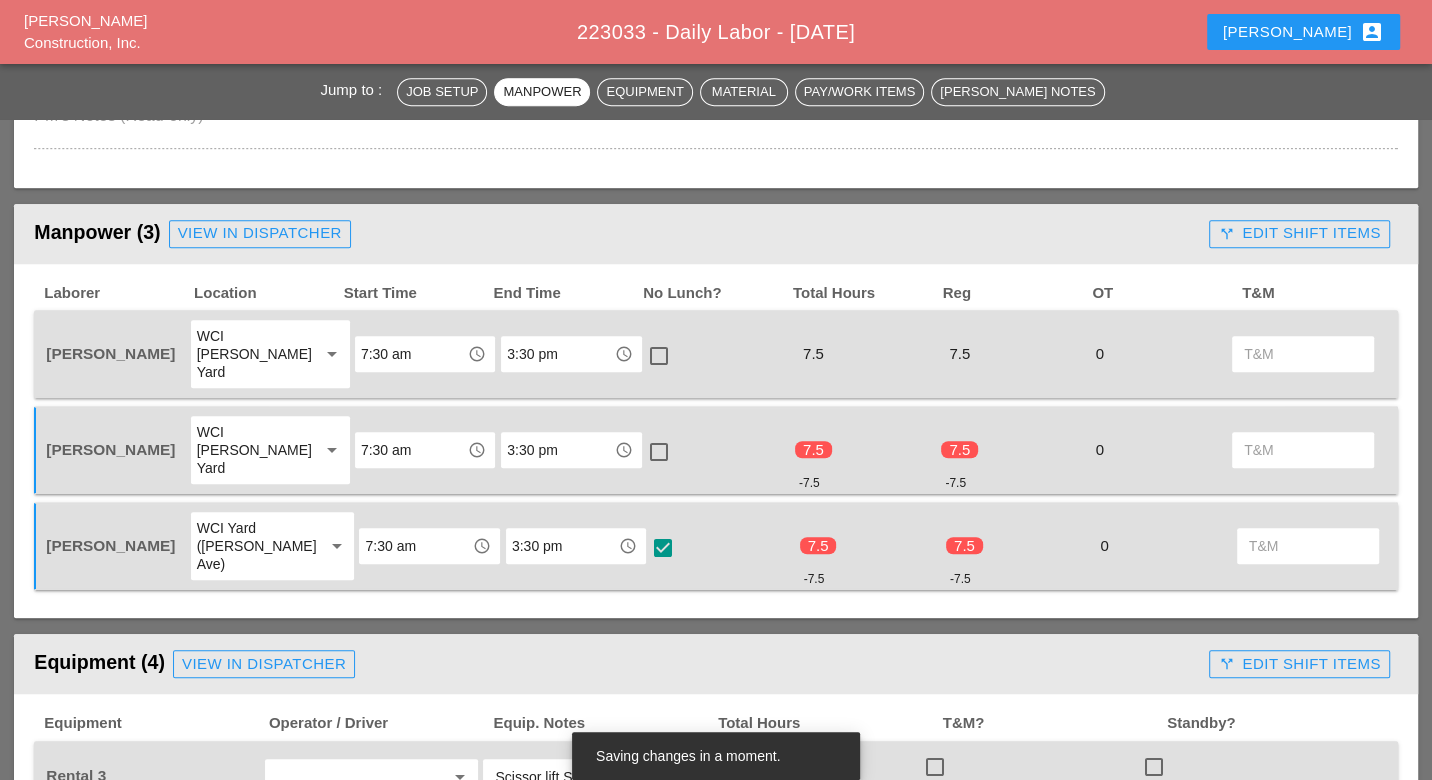 click at bounding box center [659, 452] 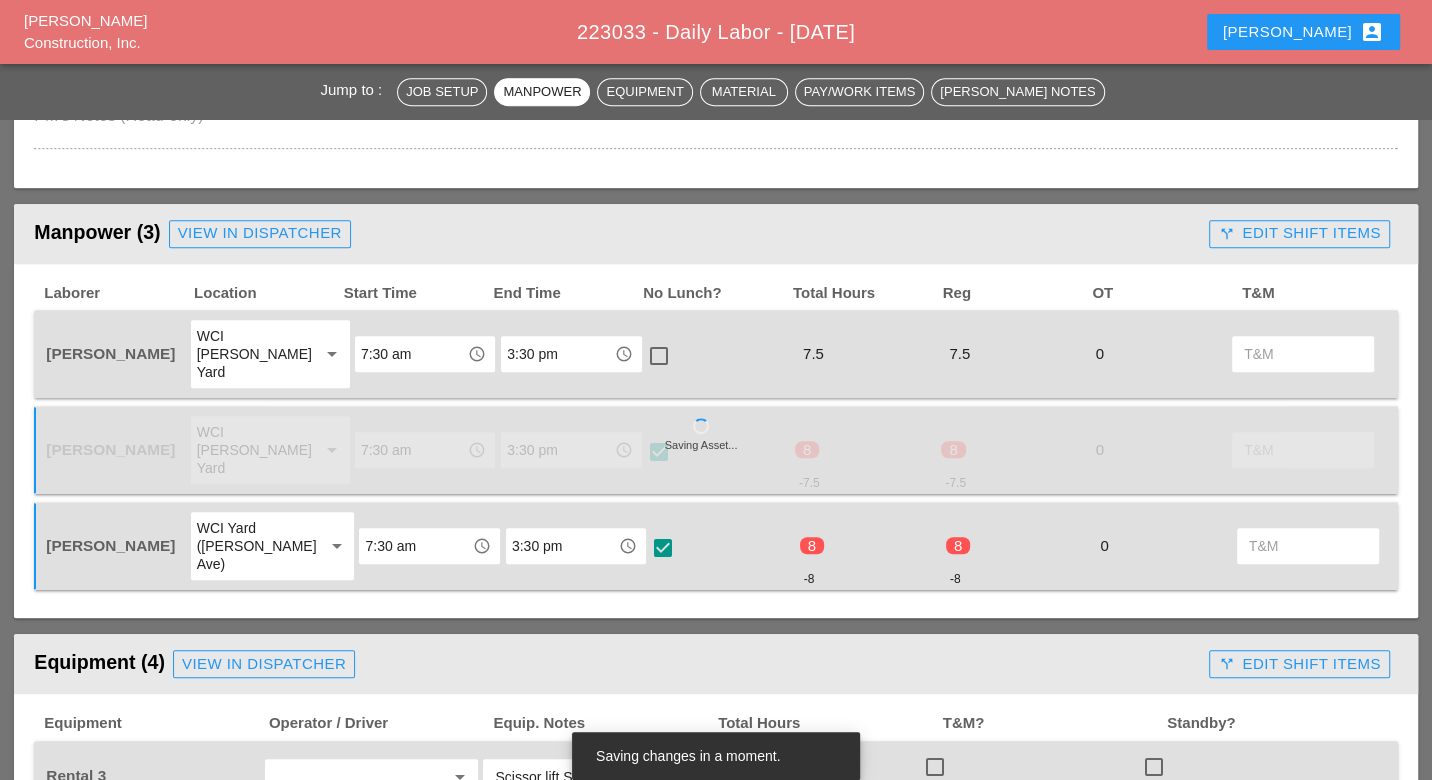 click at bounding box center (659, 356) 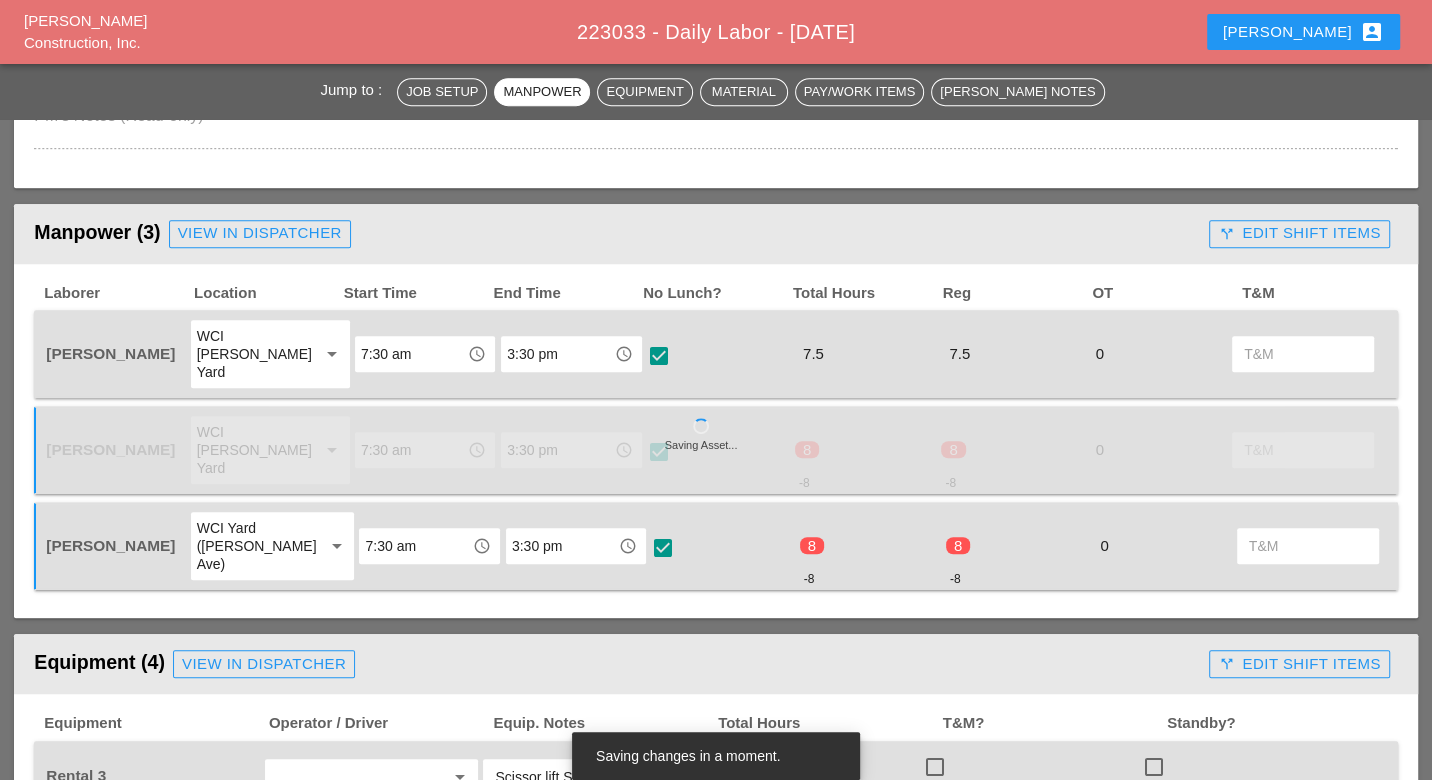 checkbox on "true" 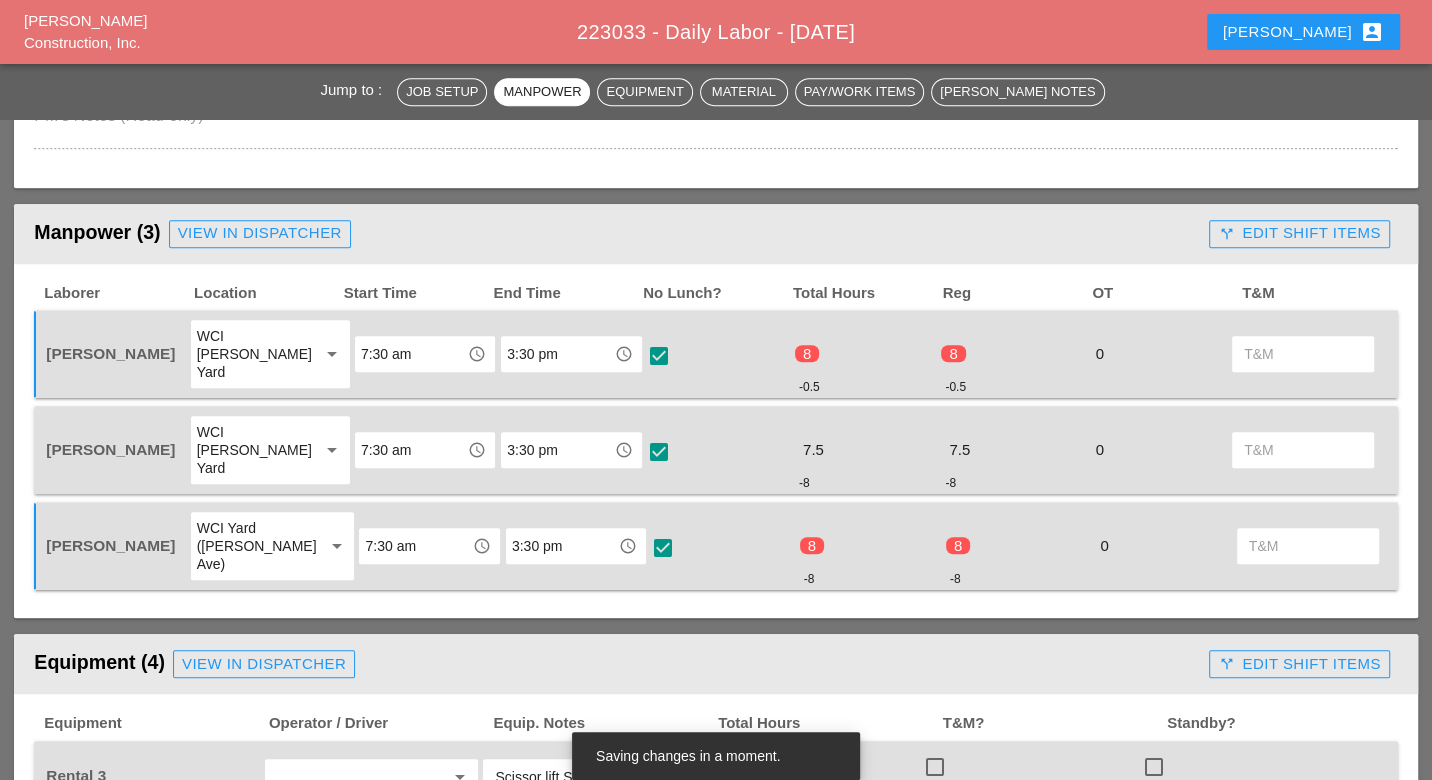scroll, scrollTop: 1111, scrollLeft: 0, axis: vertical 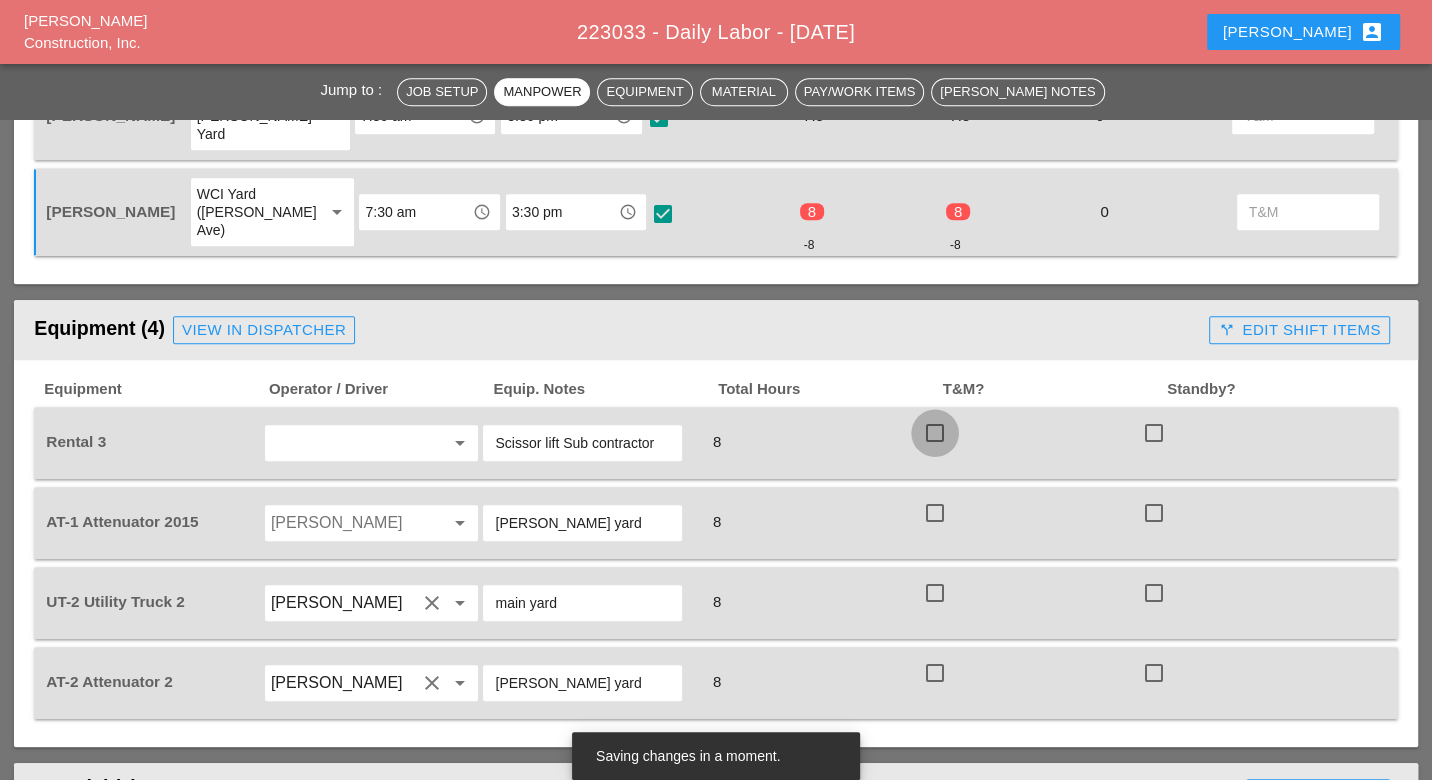 click at bounding box center [935, 433] 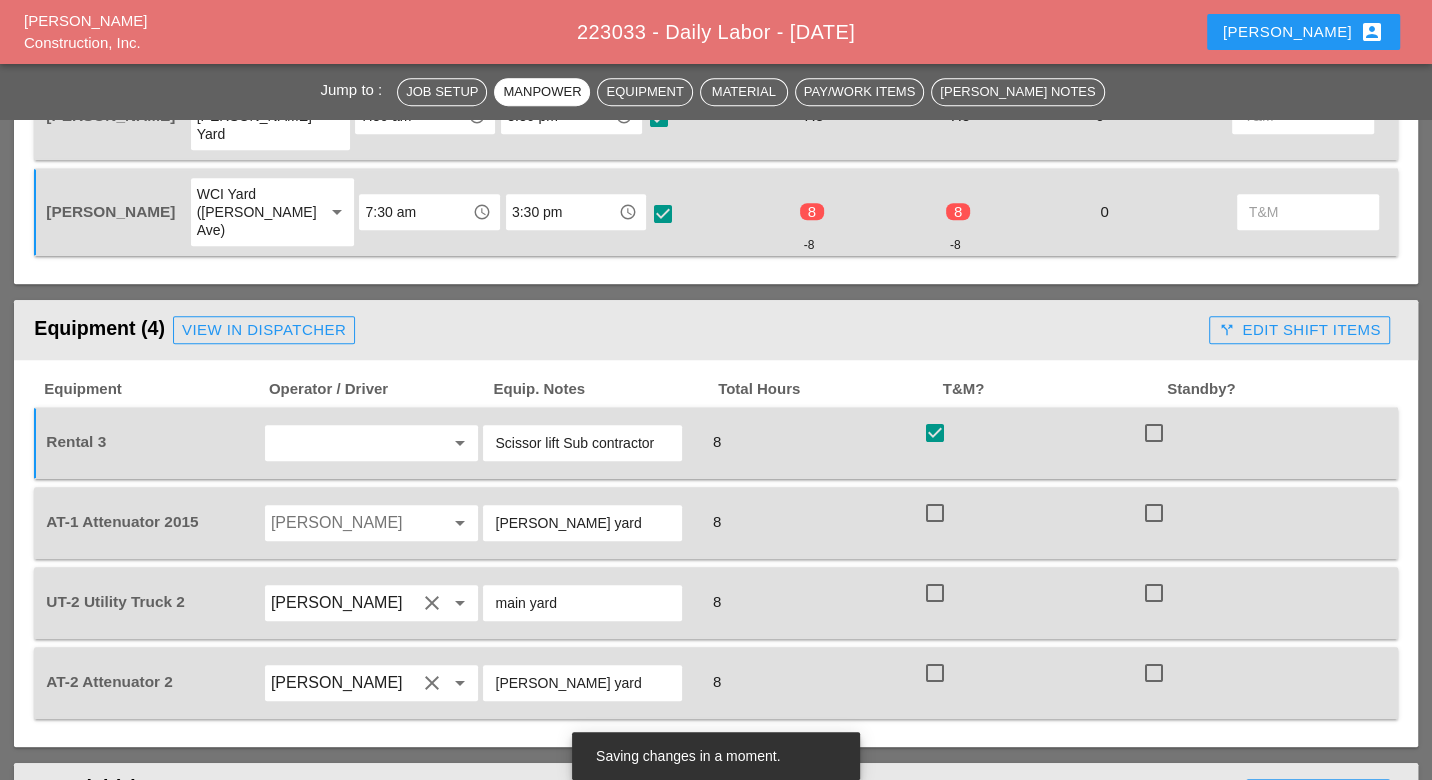 drag, startPoint x: 927, startPoint y: 451, endPoint x: 923, endPoint y: 516, distance: 65.12296 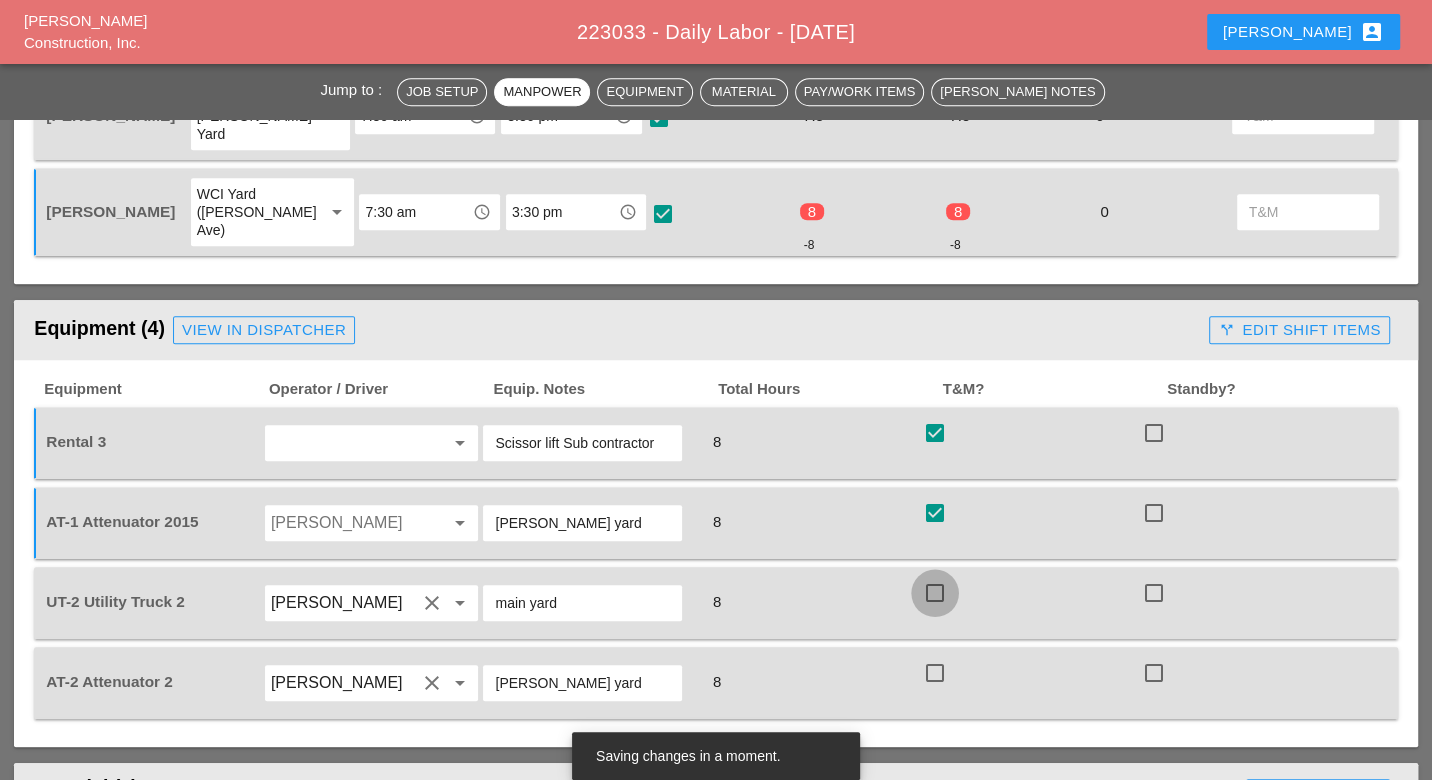 drag, startPoint x: 929, startPoint y: 524, endPoint x: 921, endPoint y: 592, distance: 68.46897 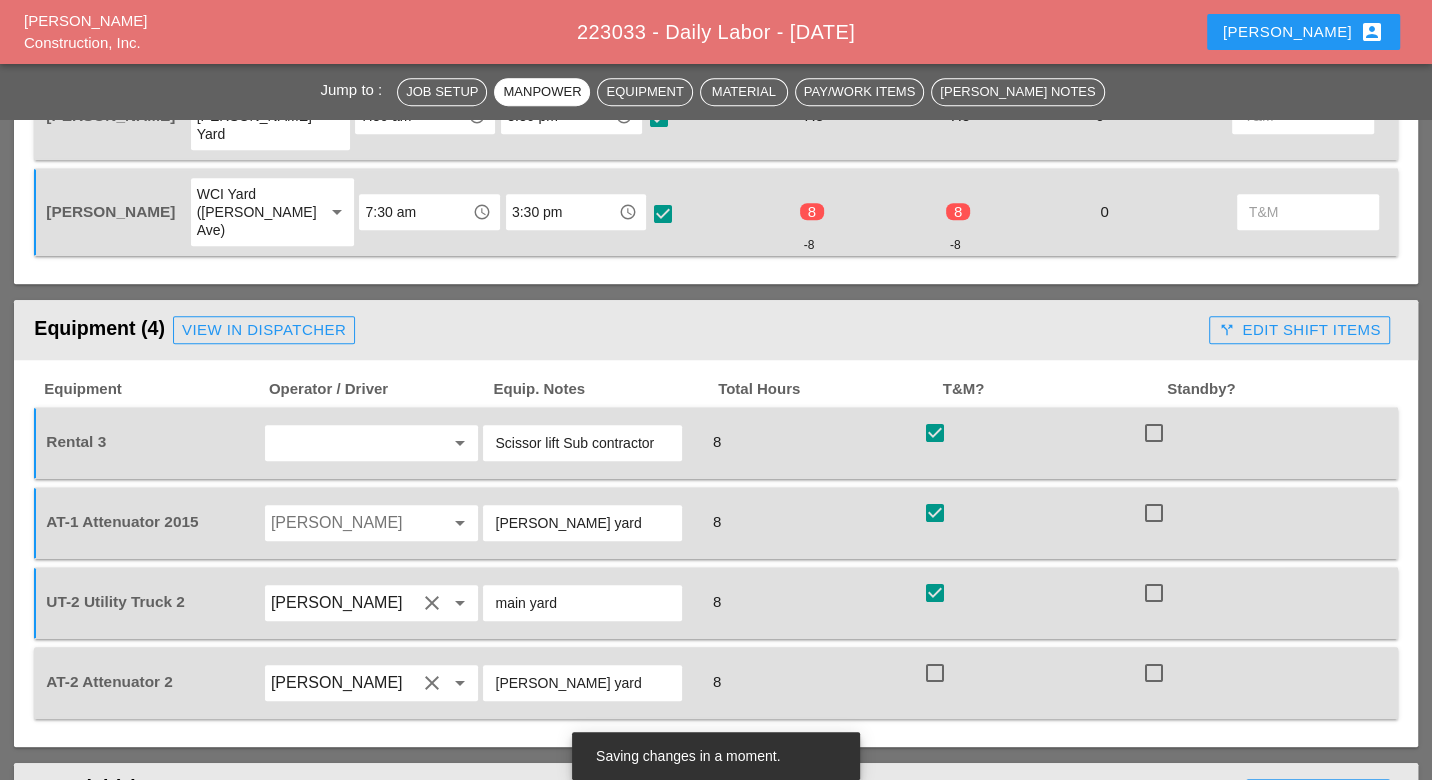 drag, startPoint x: 932, startPoint y: 604, endPoint x: 920, endPoint y: 605, distance: 12.0415945 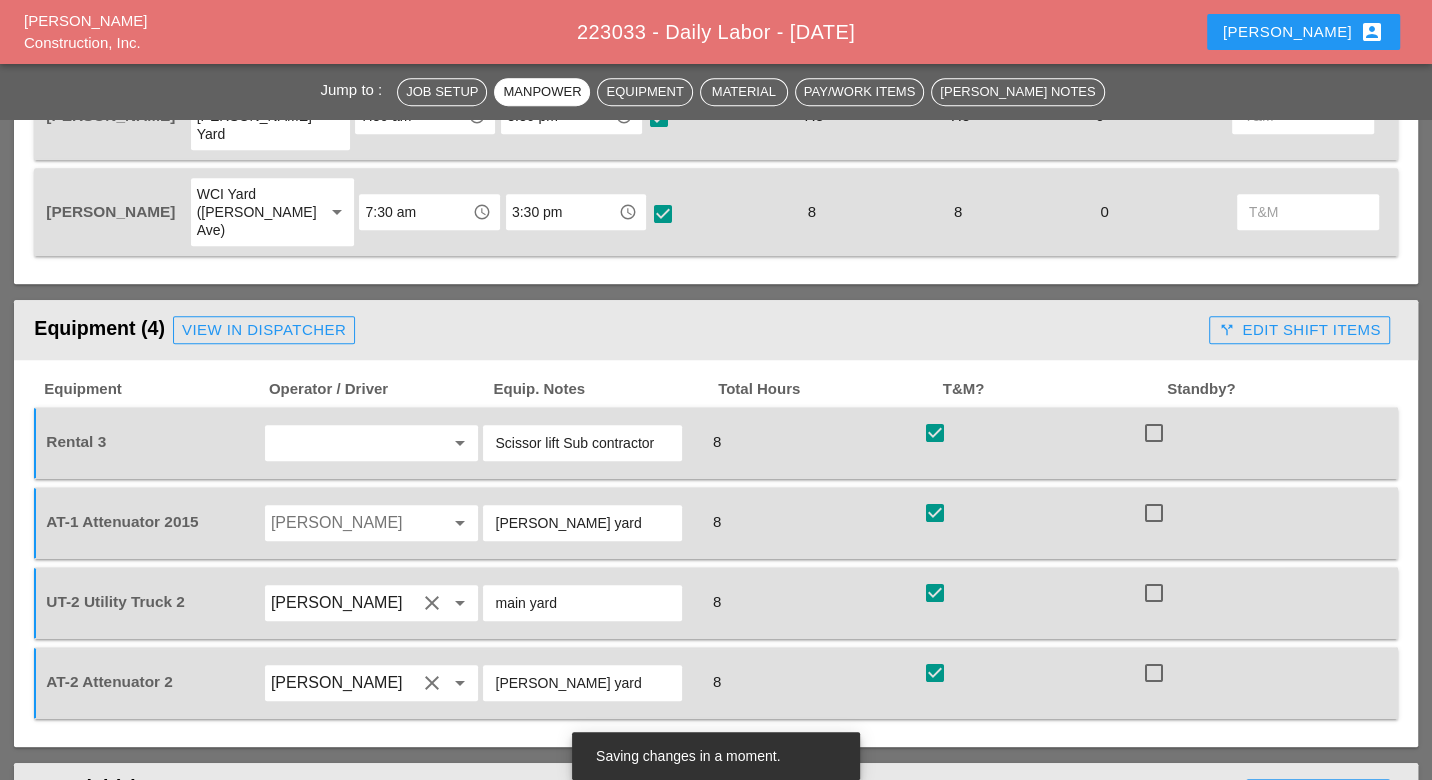 click on "call_split Edit Shift Items" at bounding box center (1299, 330) 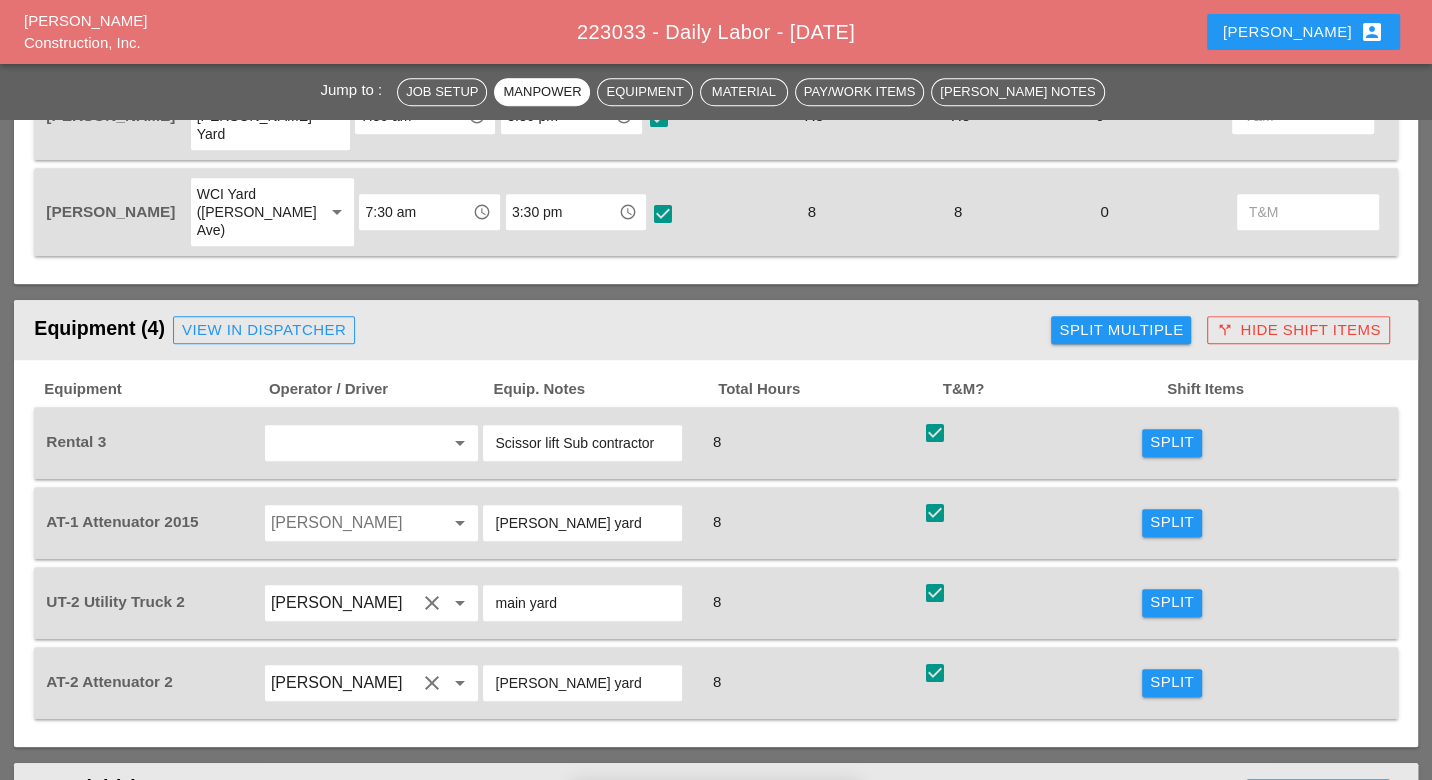 click on "Equipment (4)  View in Dispatcher" at bounding box center [538, 330] 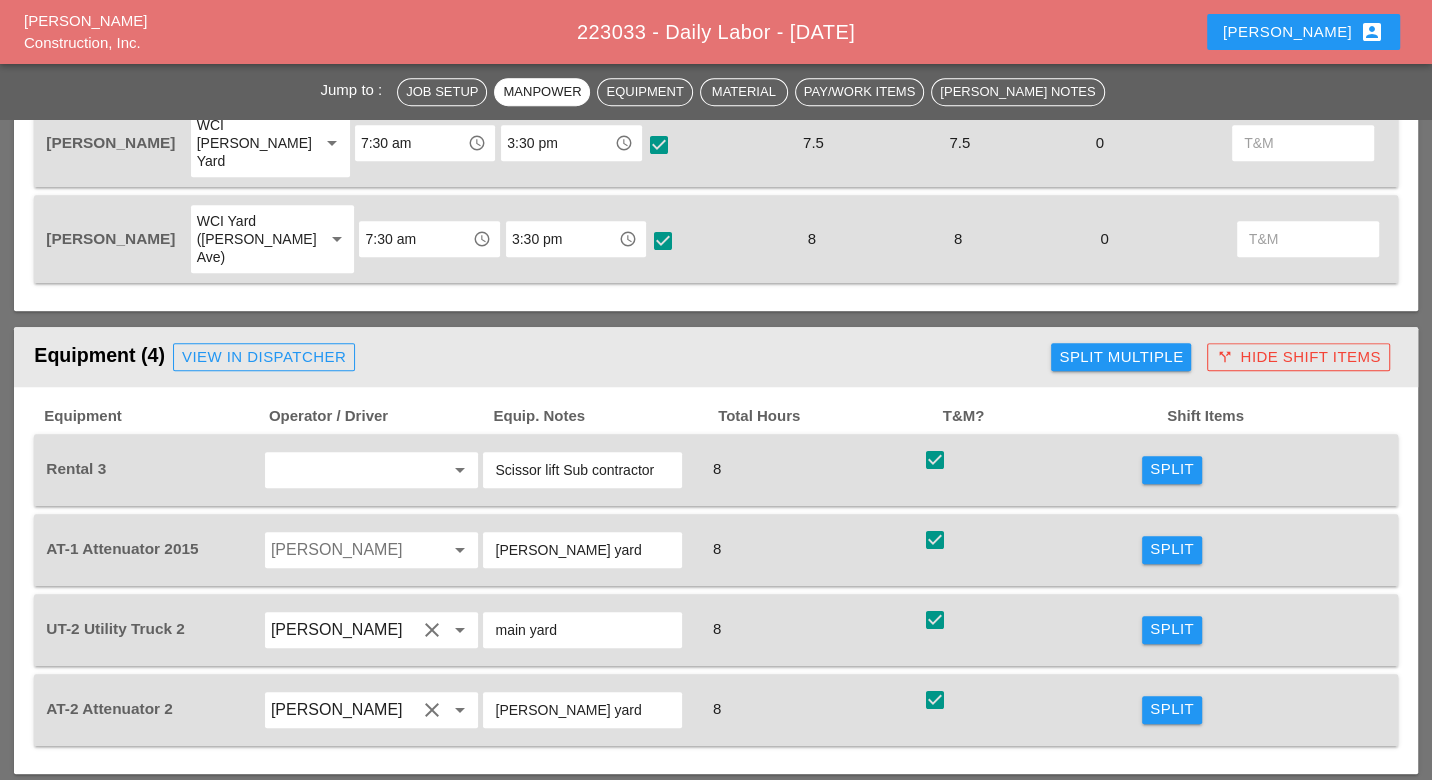 scroll, scrollTop: 1111, scrollLeft: 0, axis: vertical 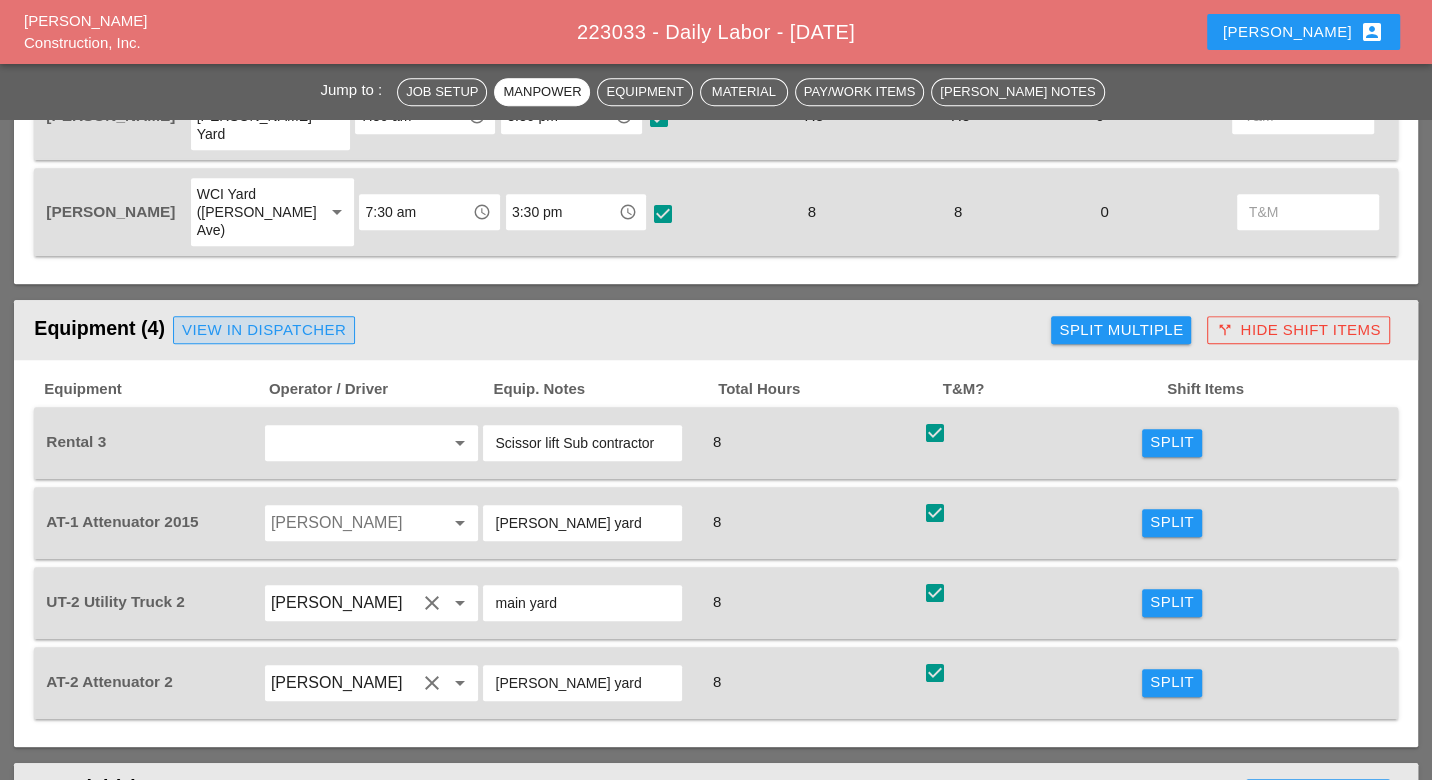 drag, startPoint x: 273, startPoint y: 266, endPoint x: 375, endPoint y: 293, distance: 105.51303 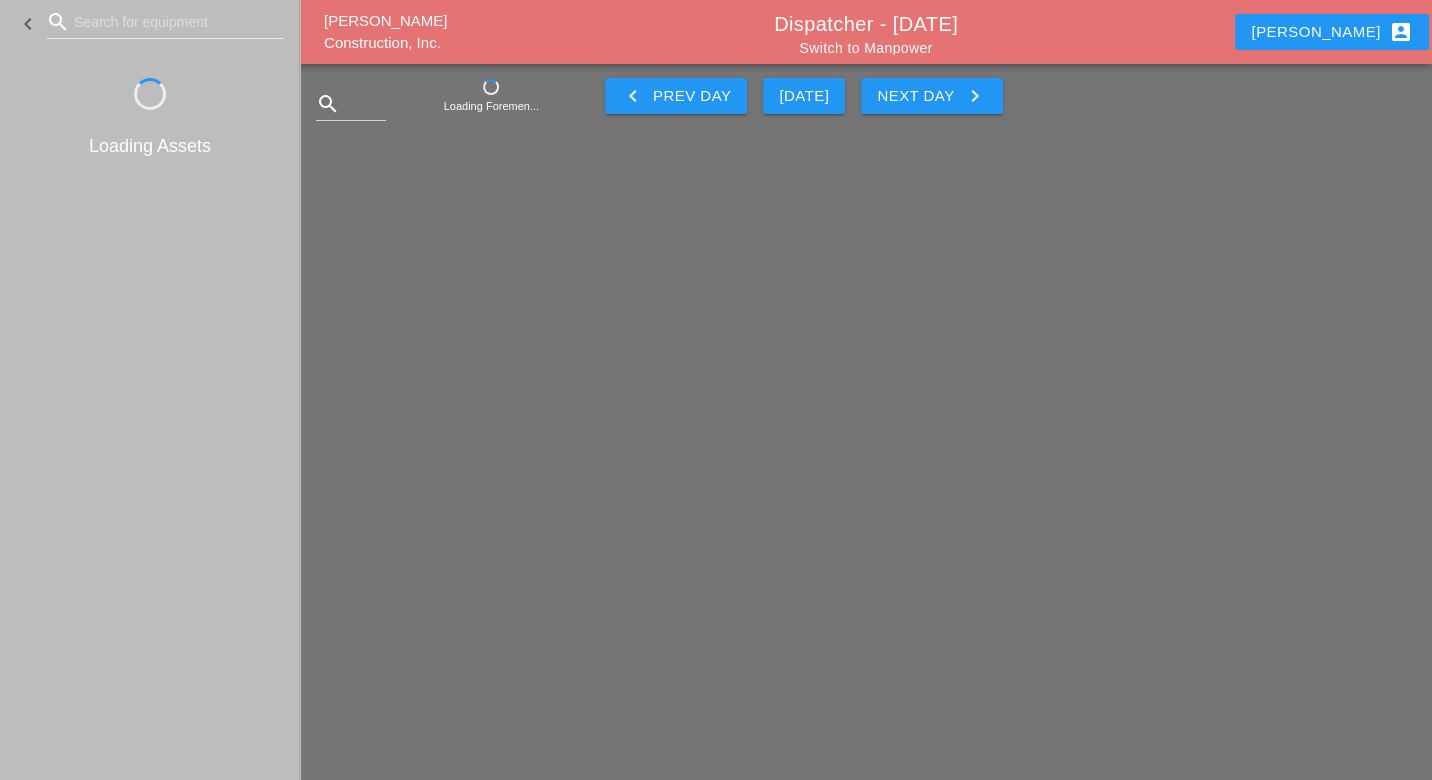 scroll, scrollTop: 0, scrollLeft: 0, axis: both 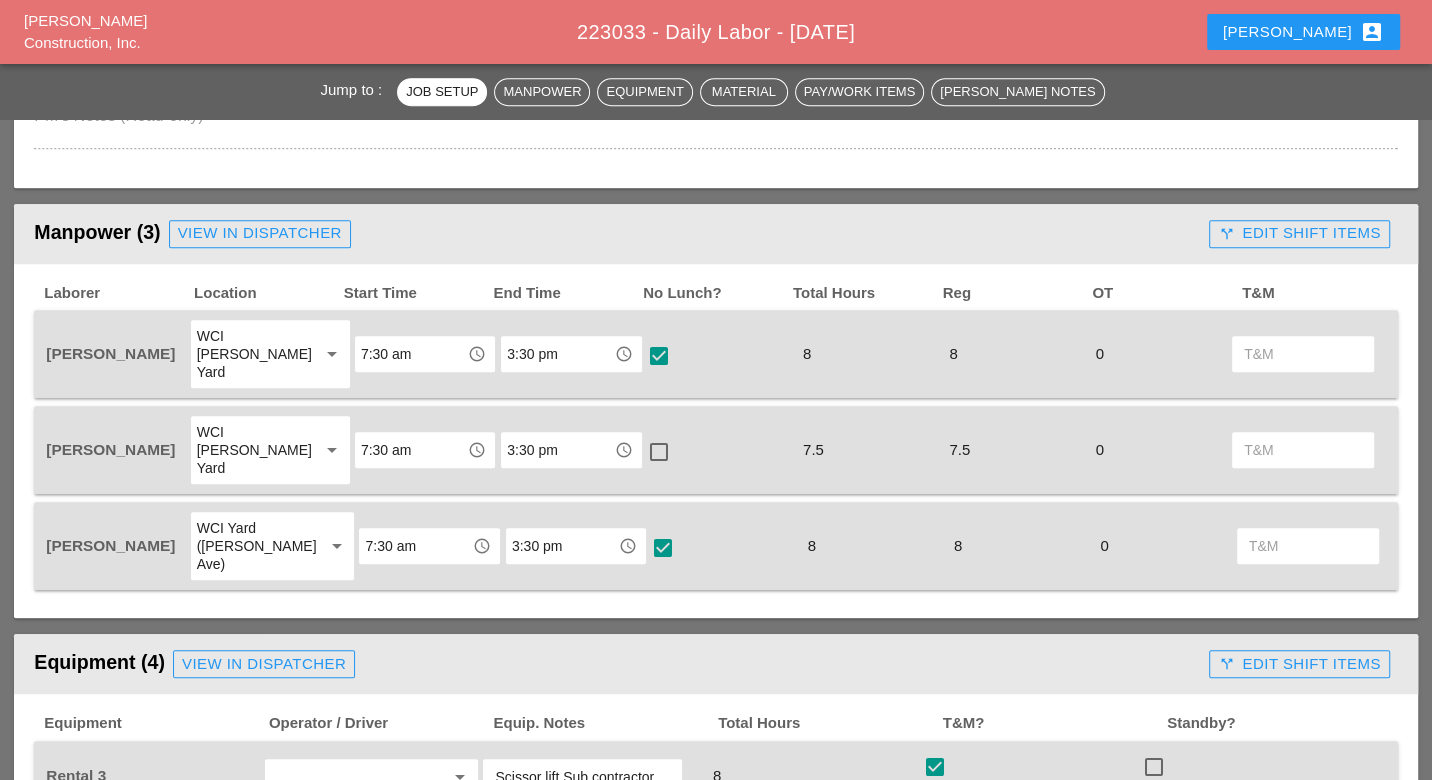 click at bounding box center (659, 452) 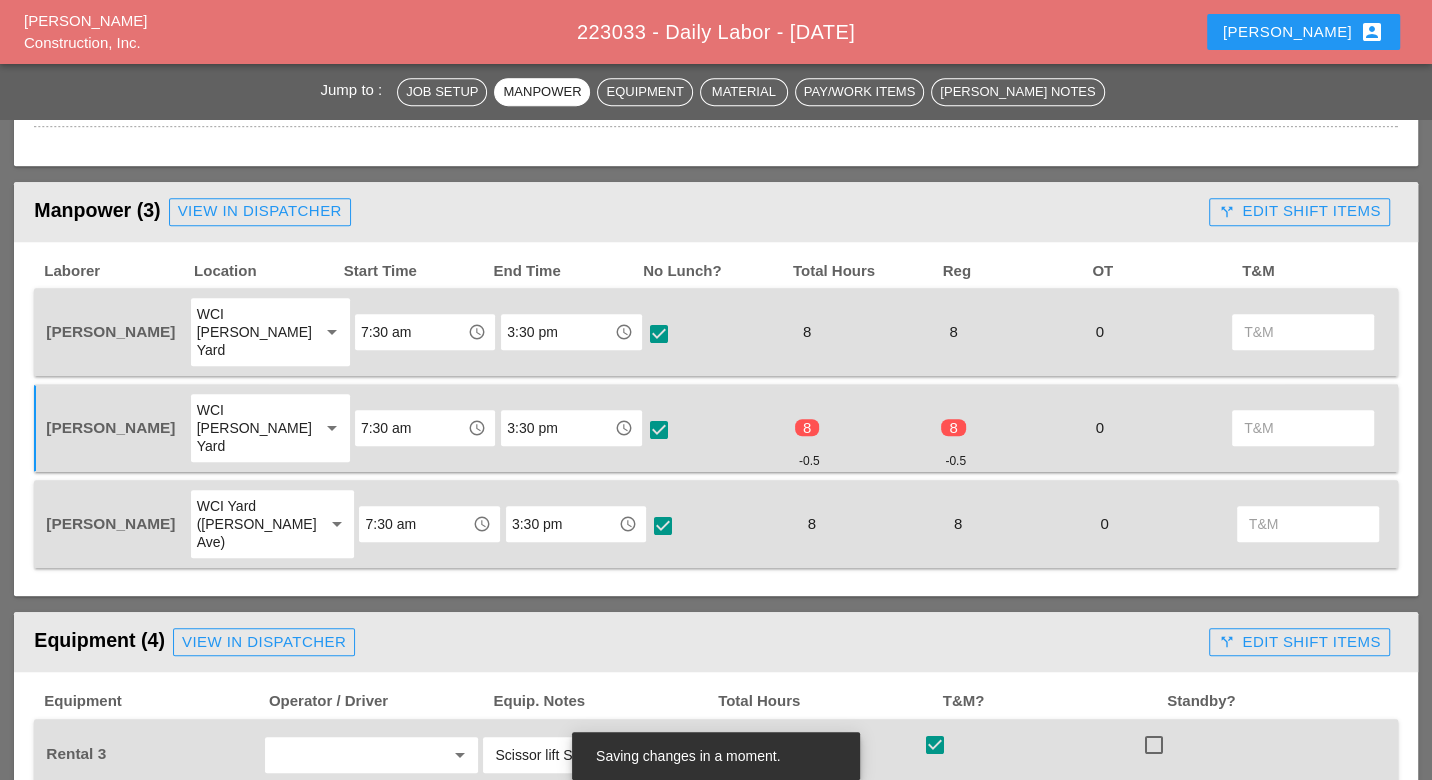 scroll, scrollTop: 777, scrollLeft: 0, axis: vertical 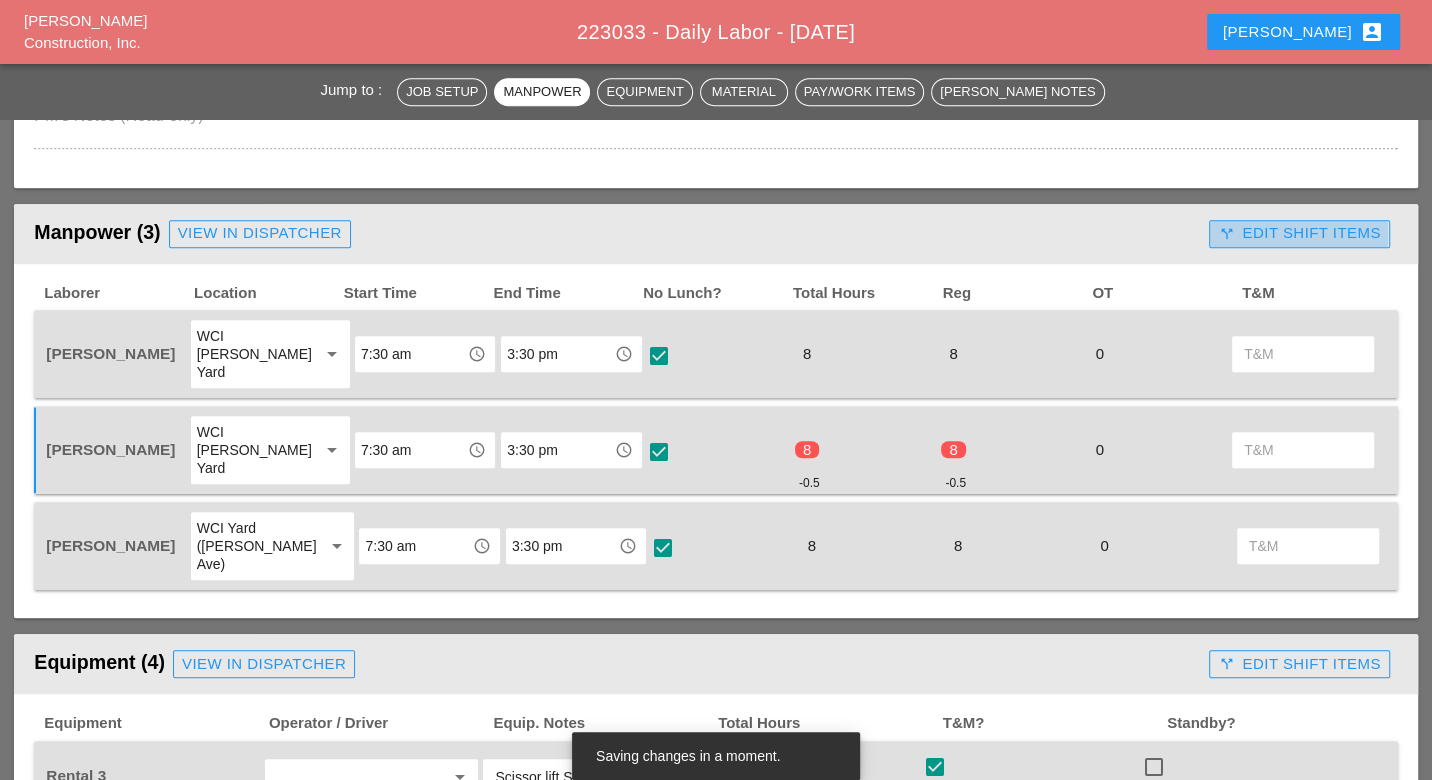click on "call_split Edit Shift Items" at bounding box center (1299, 233) 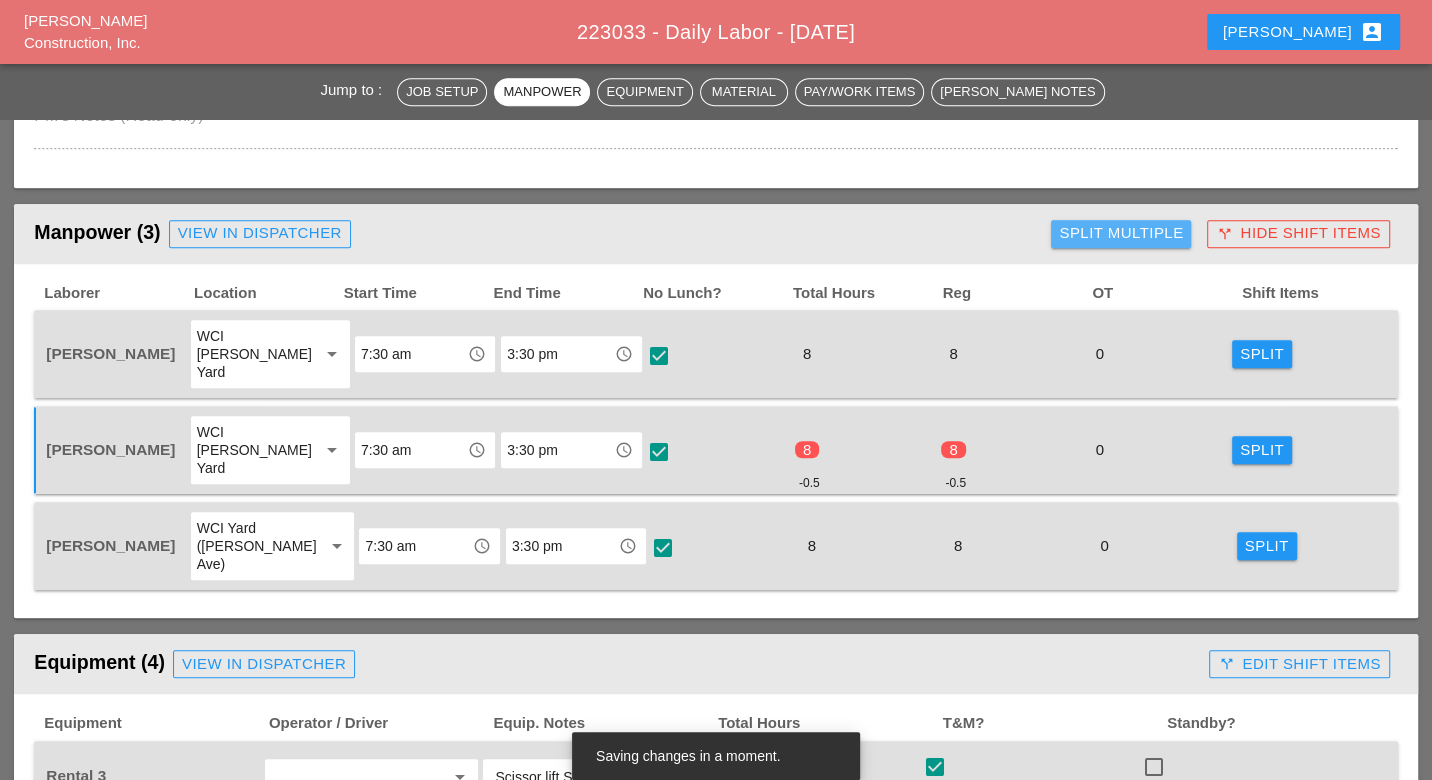 drag, startPoint x: 1168, startPoint y: 231, endPoint x: 1166, endPoint y: 241, distance: 10.198039 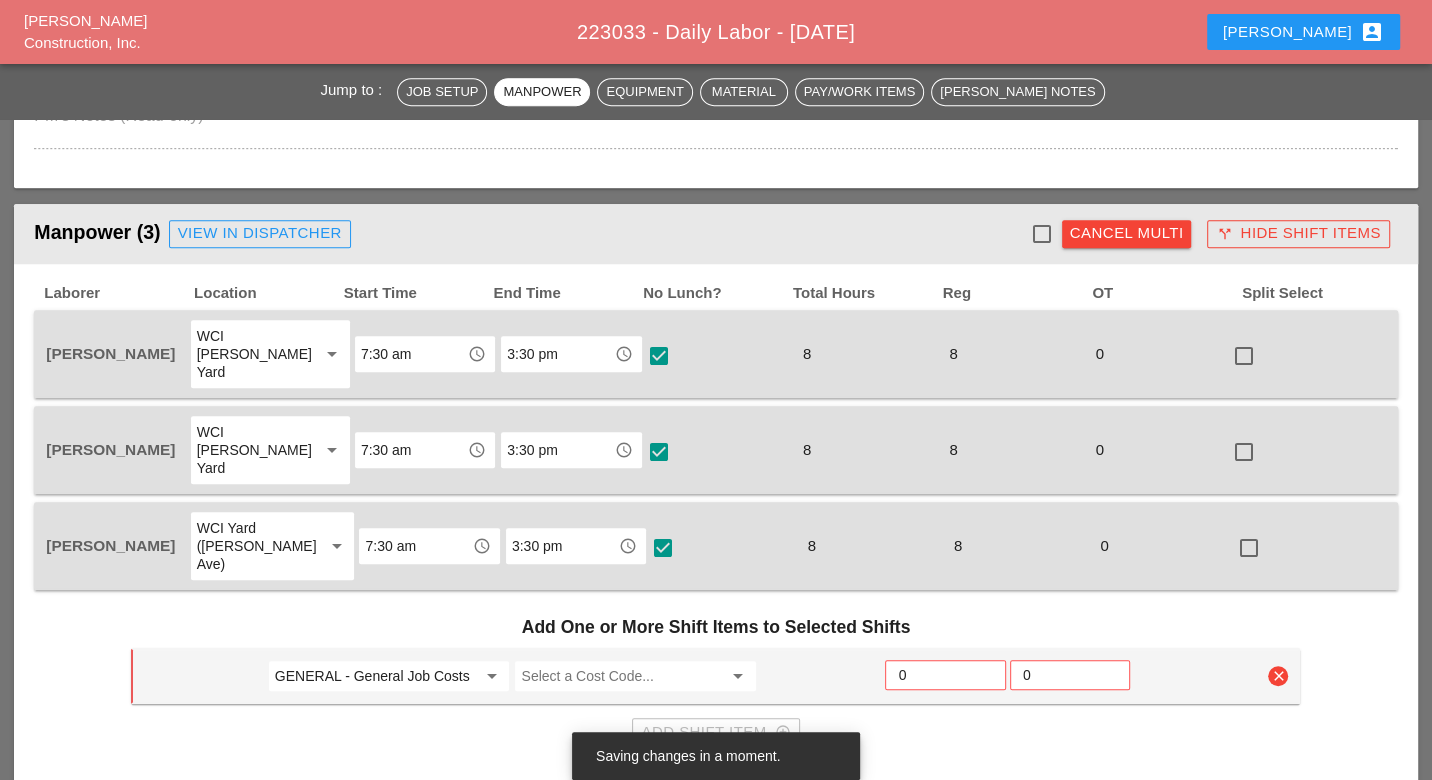 click at bounding box center [1042, 234] 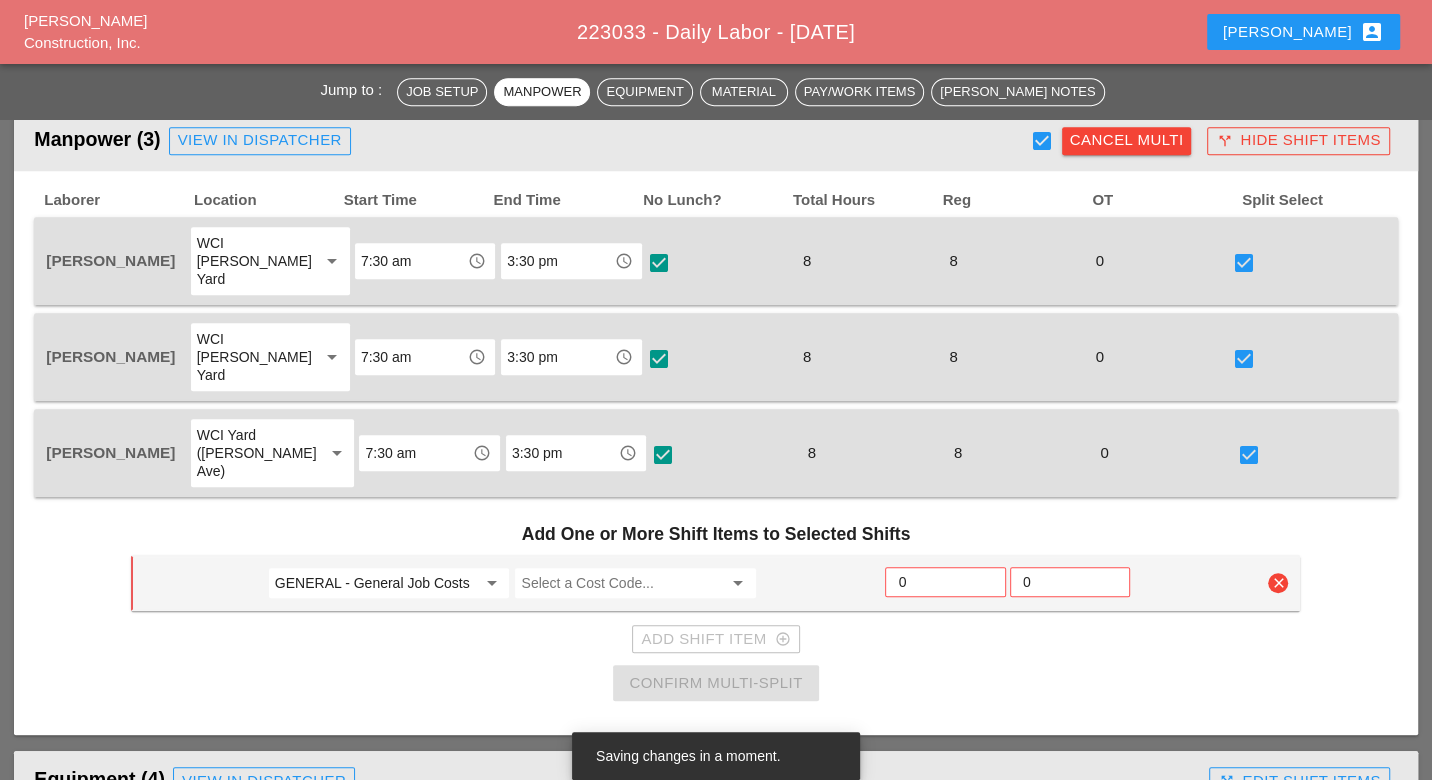 scroll, scrollTop: 888, scrollLeft: 0, axis: vertical 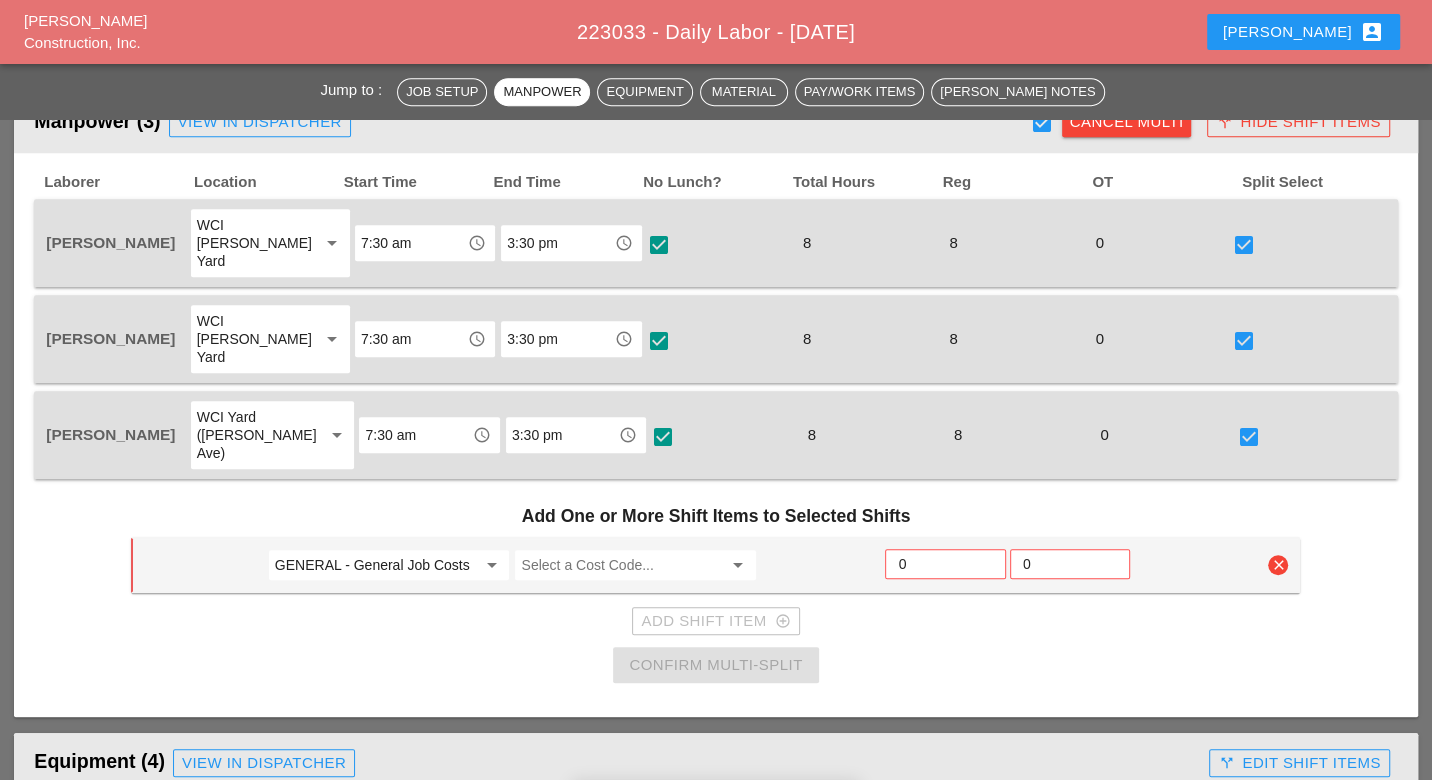 click on "GENERAL - General Job Costs" at bounding box center (375, 565) 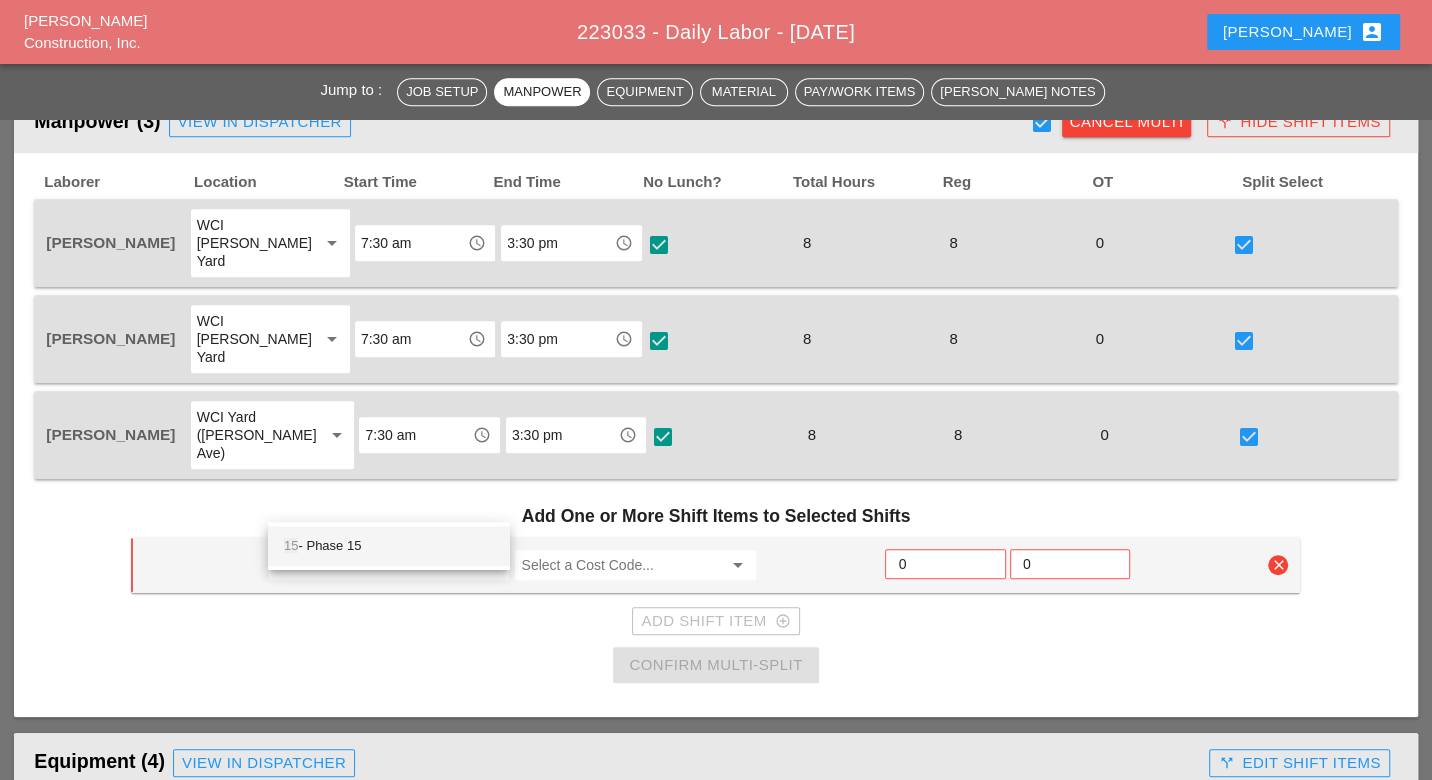 drag, startPoint x: 359, startPoint y: 548, endPoint x: 478, endPoint y: 523, distance: 121.597694 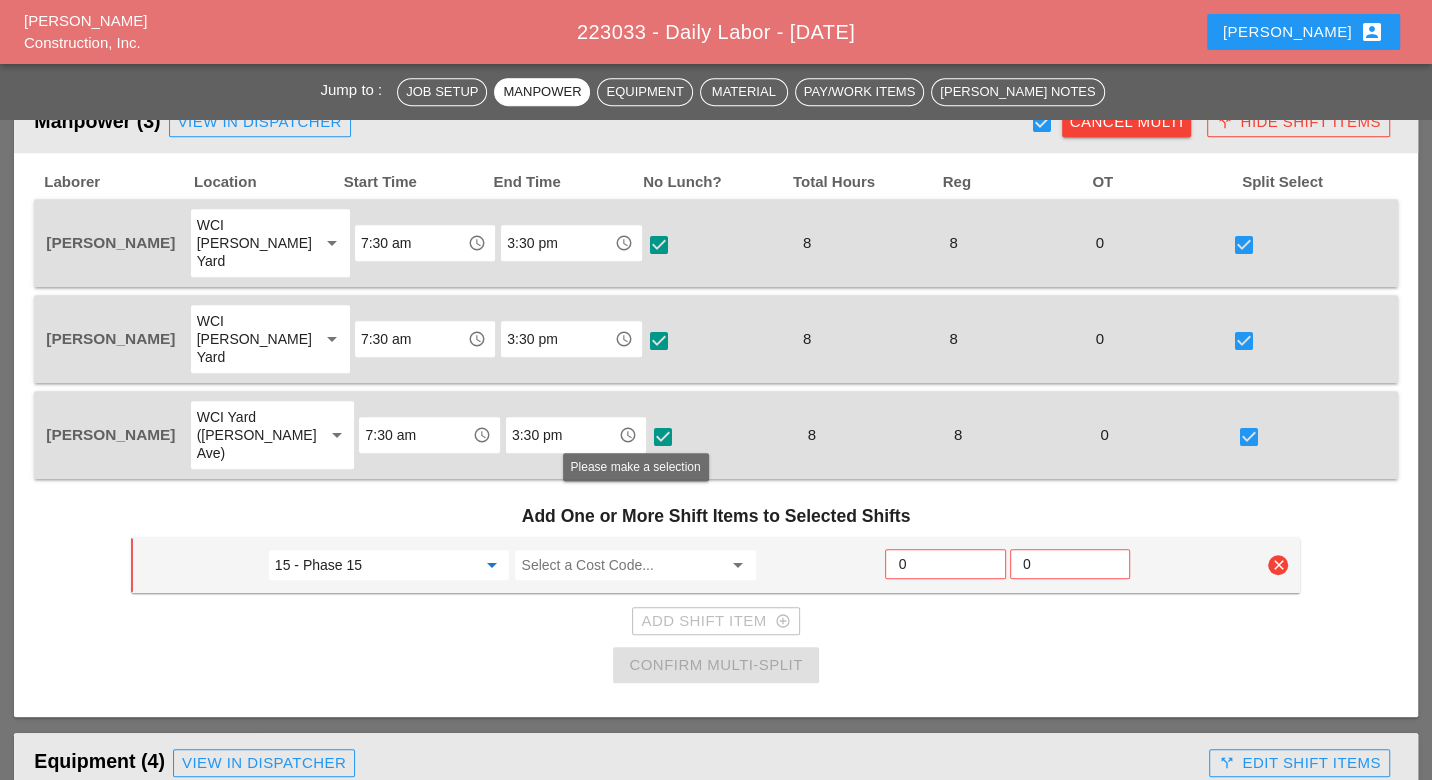 type on "15 - Phase 15" 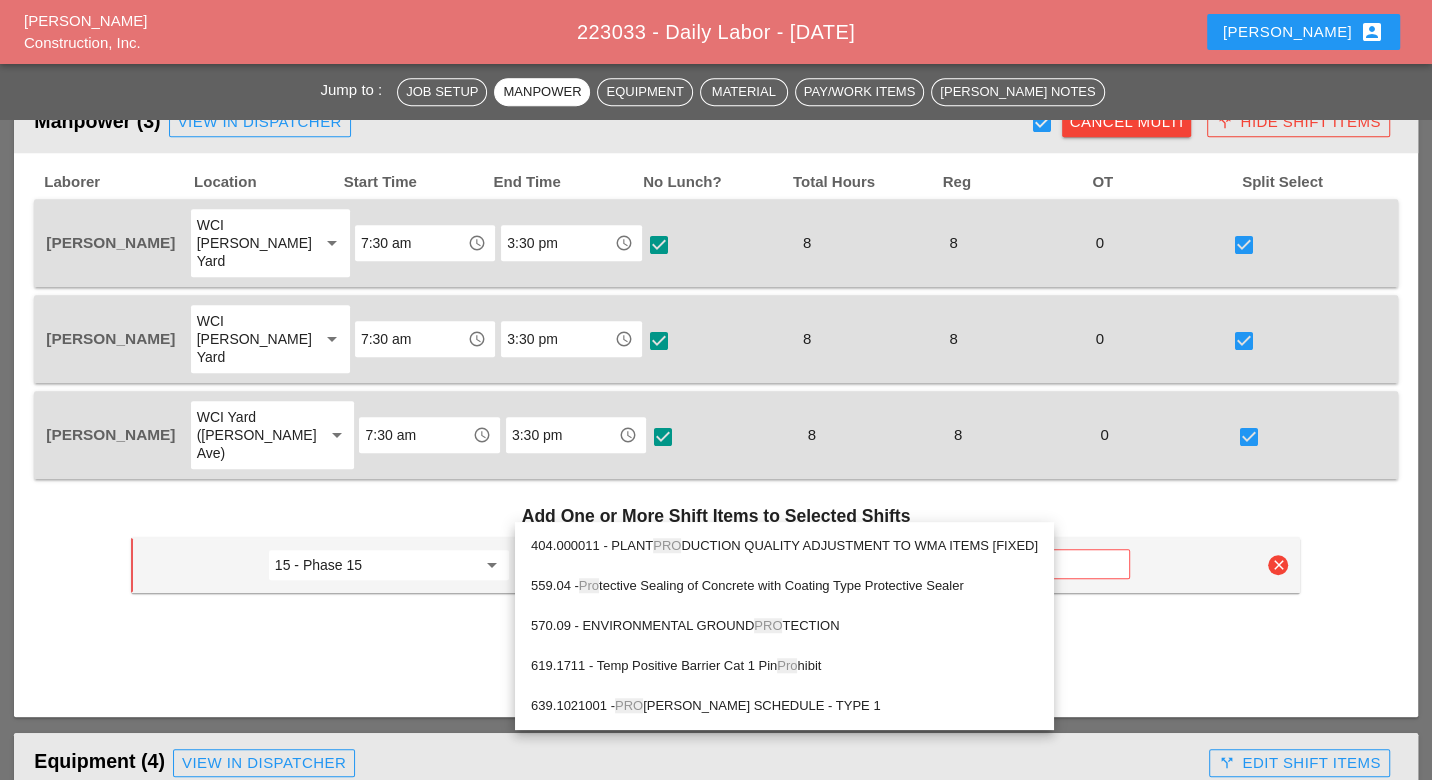 click on "559.04 -  Pro tective Sealing of Concrete with Coating Type Protective Sealer" at bounding box center (784, 586) 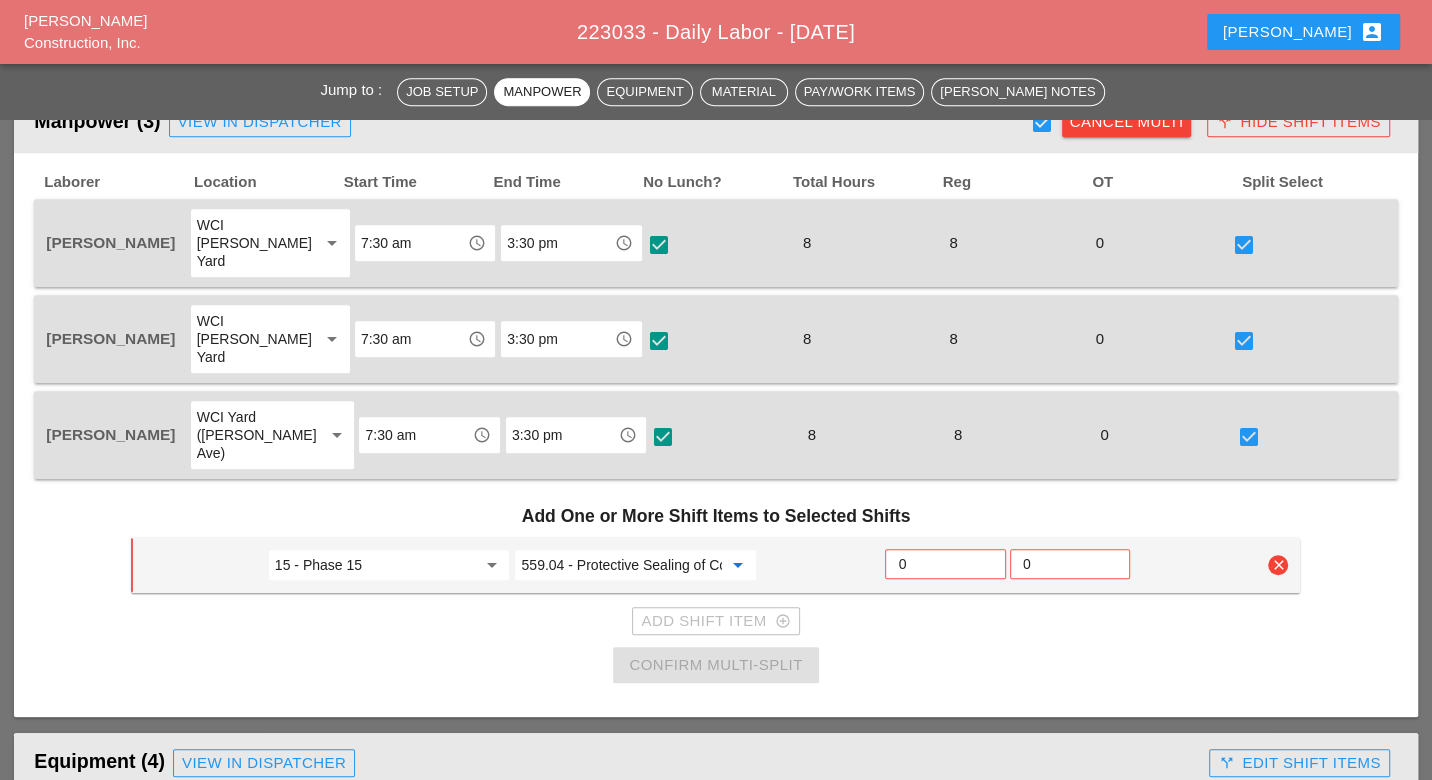 type on "559.04 - Protective Sealing of Concrete with Coating Type Protective Sealer" 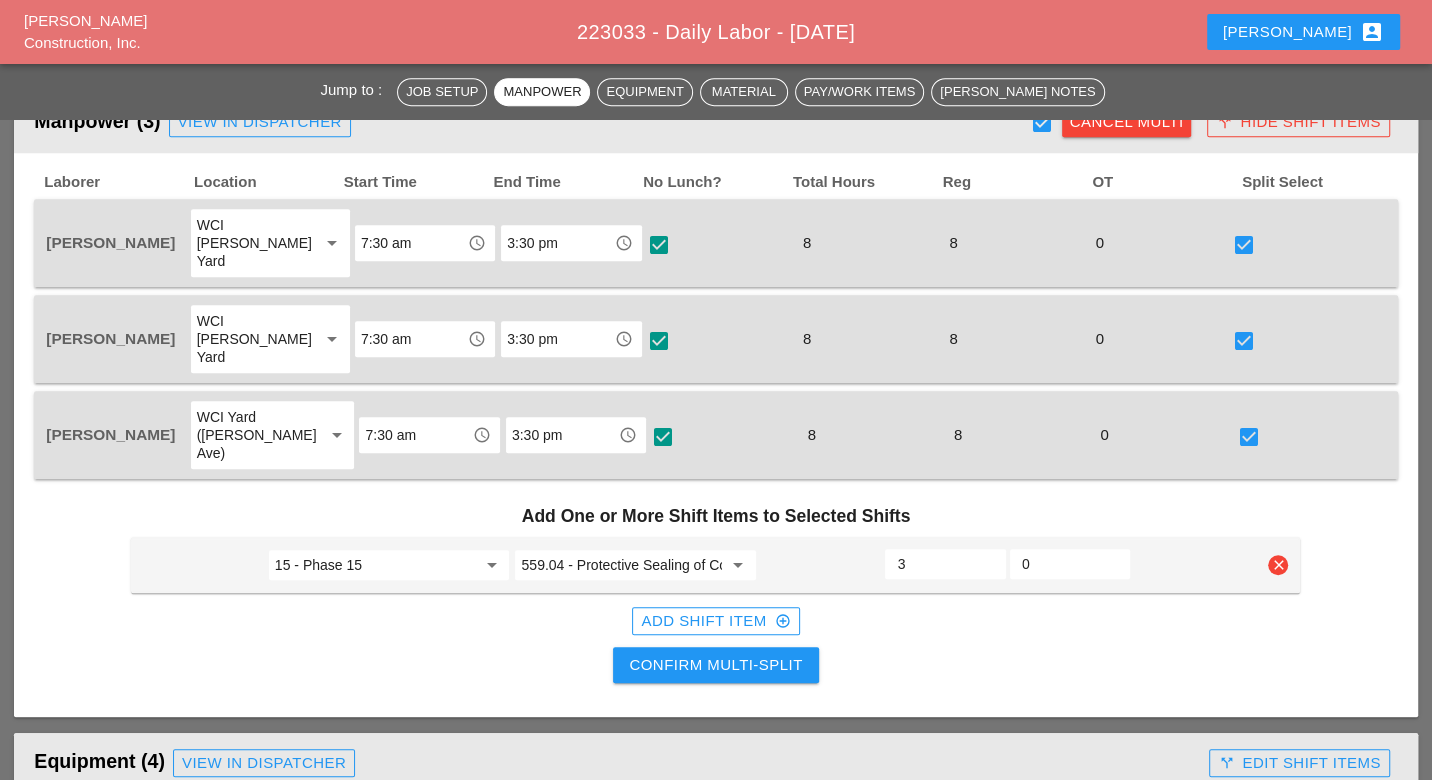 type on "3" 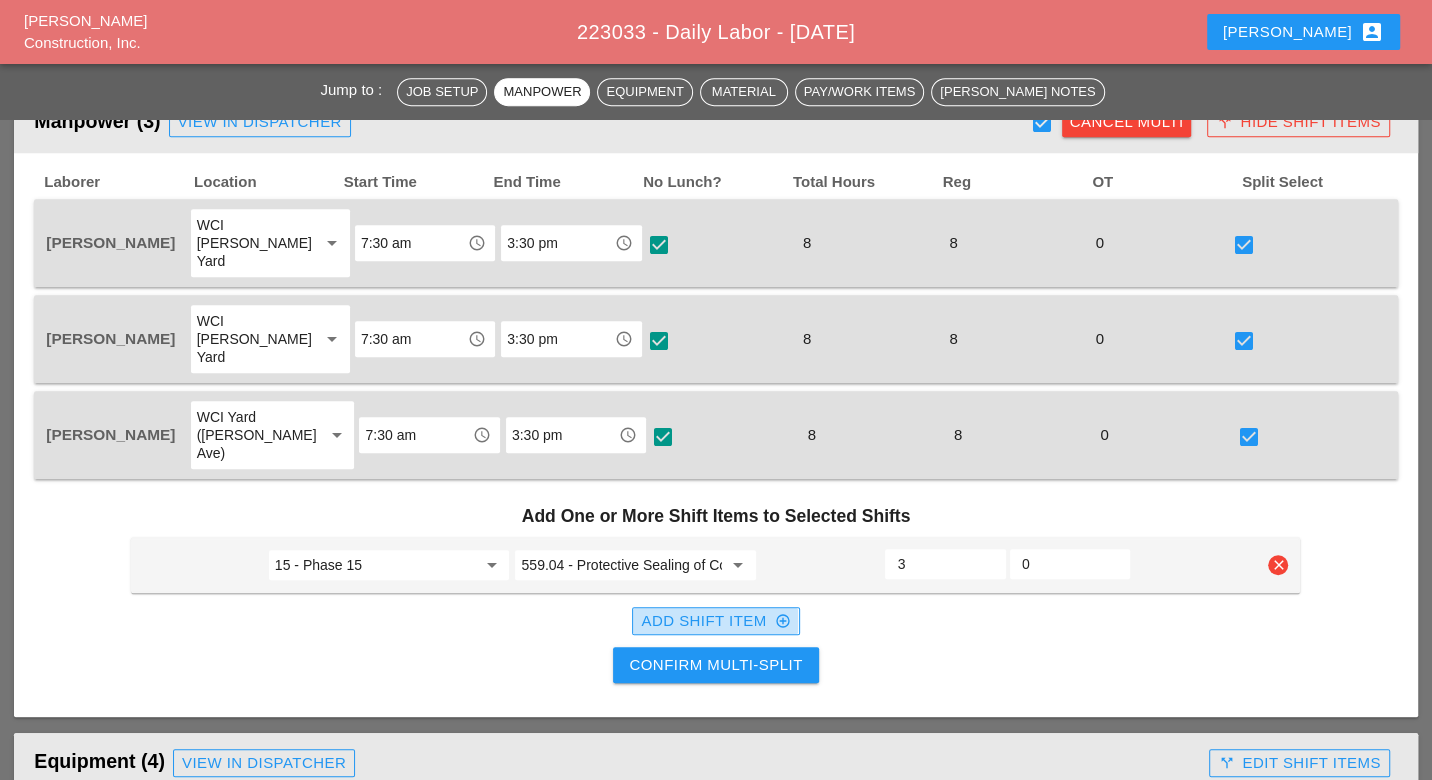 click on "Add Shift Item add_circle_outline" at bounding box center (715, 621) 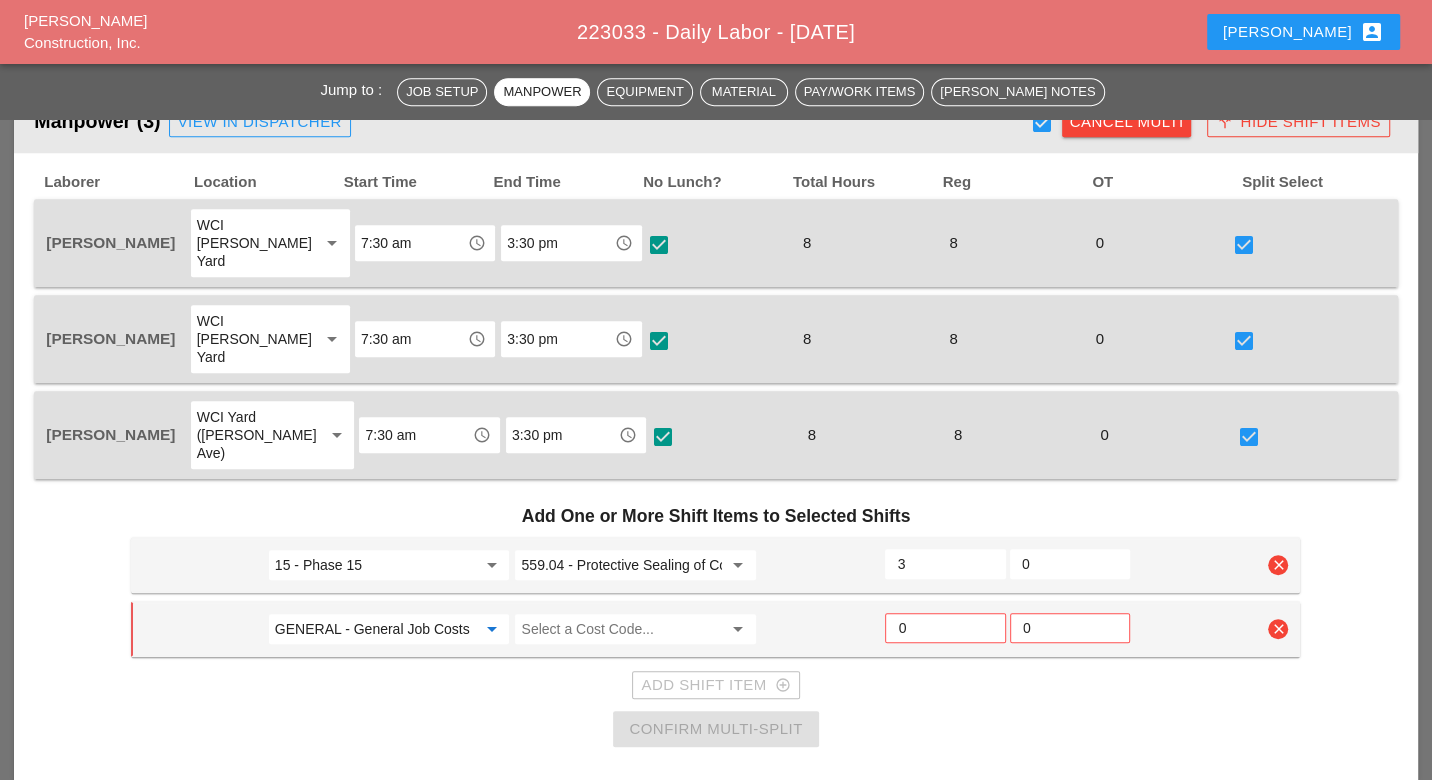 click on "GENERAL - General Job Costs" at bounding box center (375, 629) 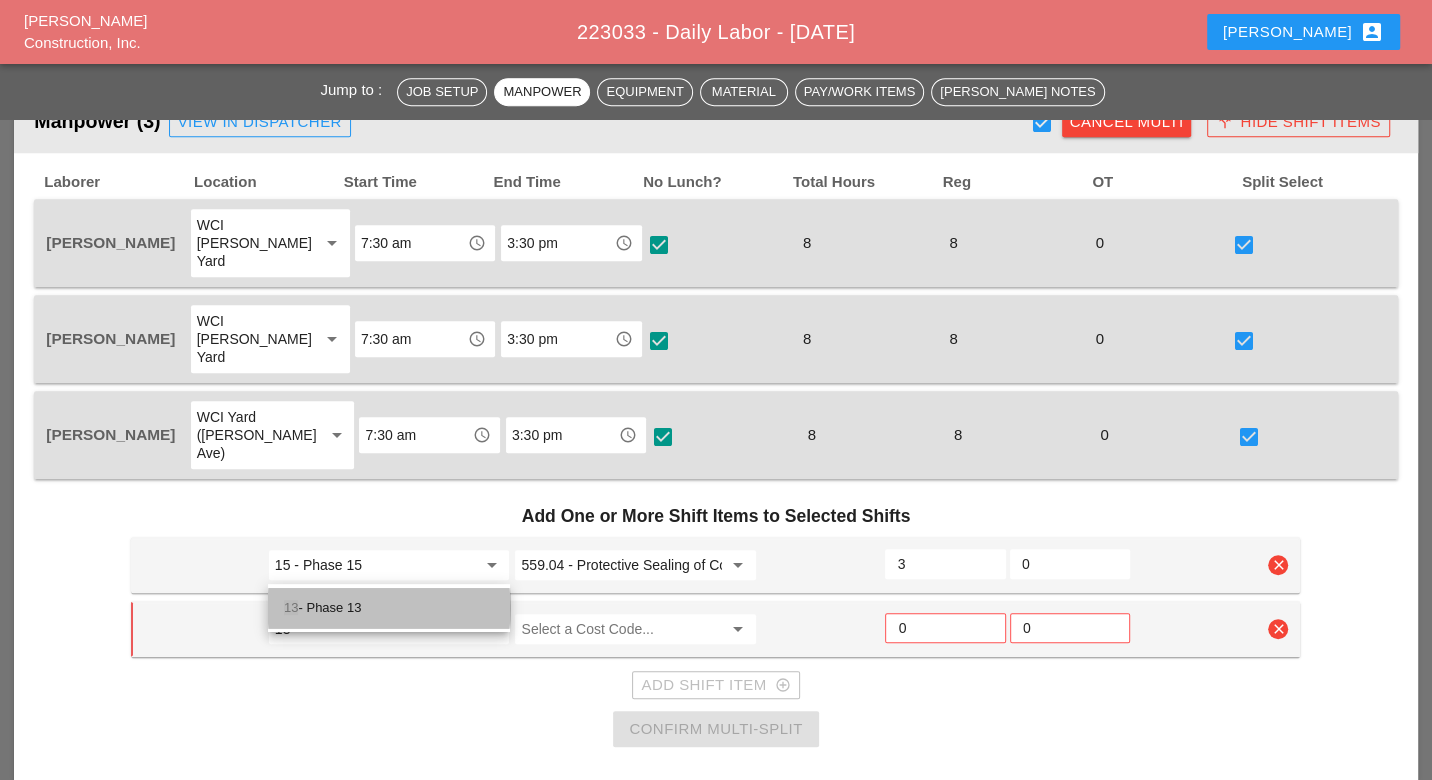 click on "13  - Phase 13" at bounding box center [389, 608] 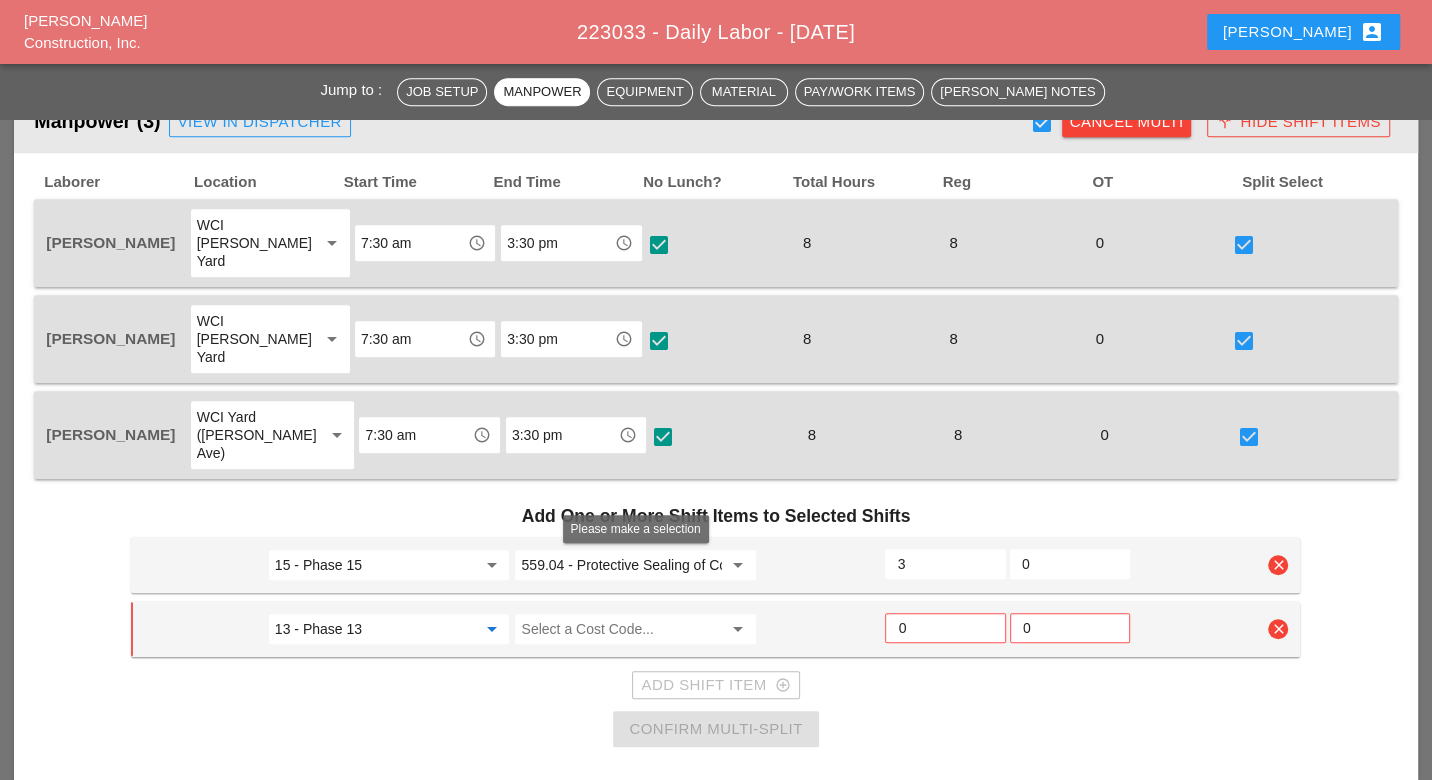 type on "13 - Phase 13" 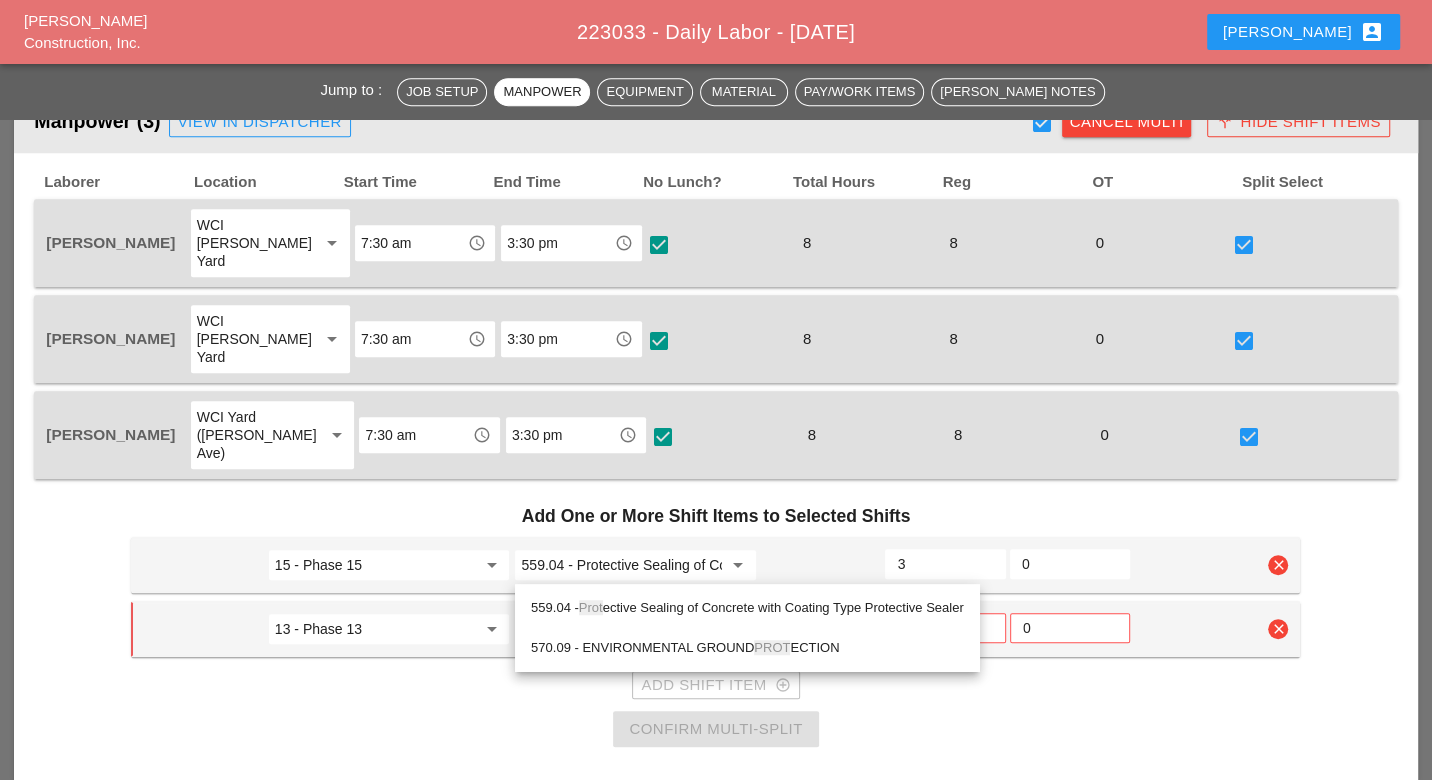 click on "559.04 -  Prot ective Sealing of Concrete with Coating Type Protective Sealer" at bounding box center [747, 608] 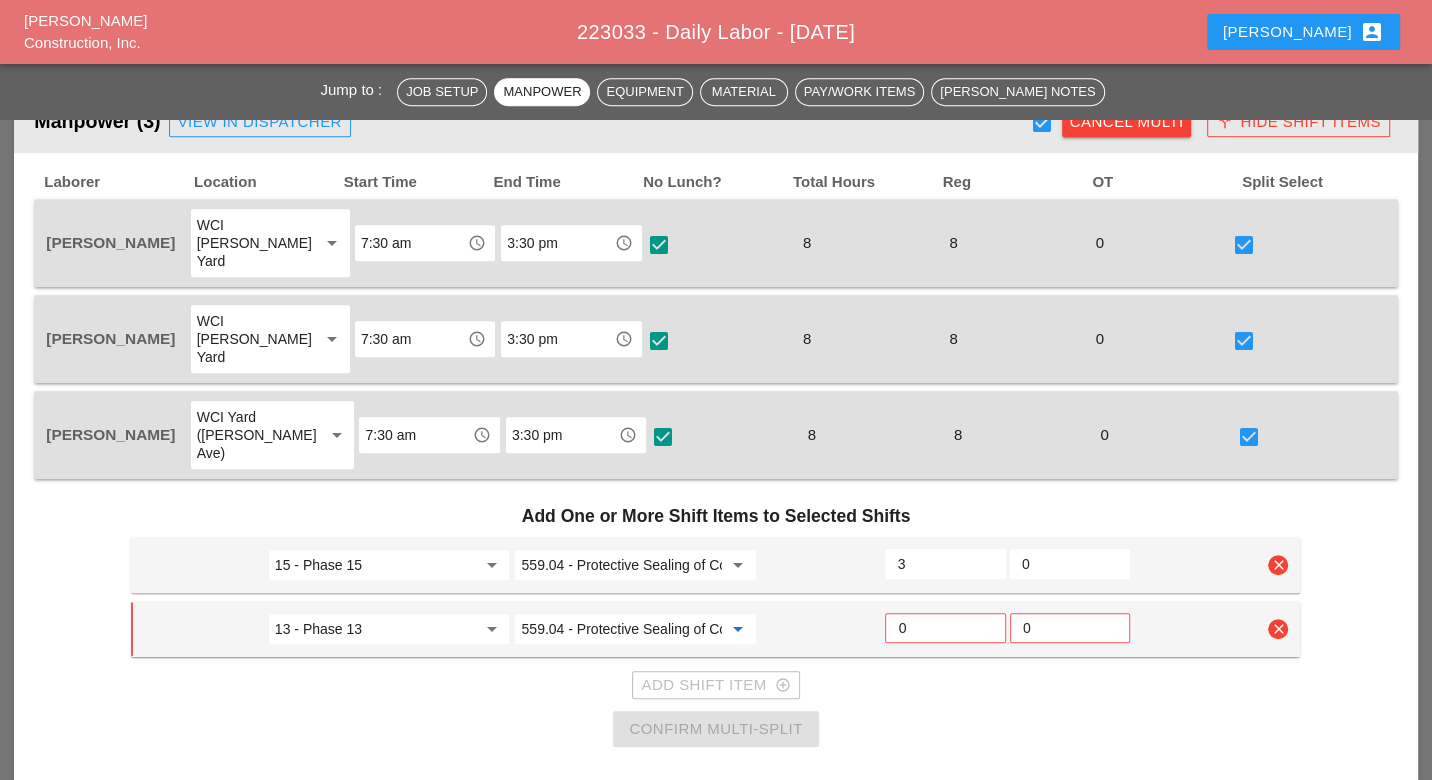type on "559.04 - Protective Sealing of Concrete with Coating Type Protective Sealer" 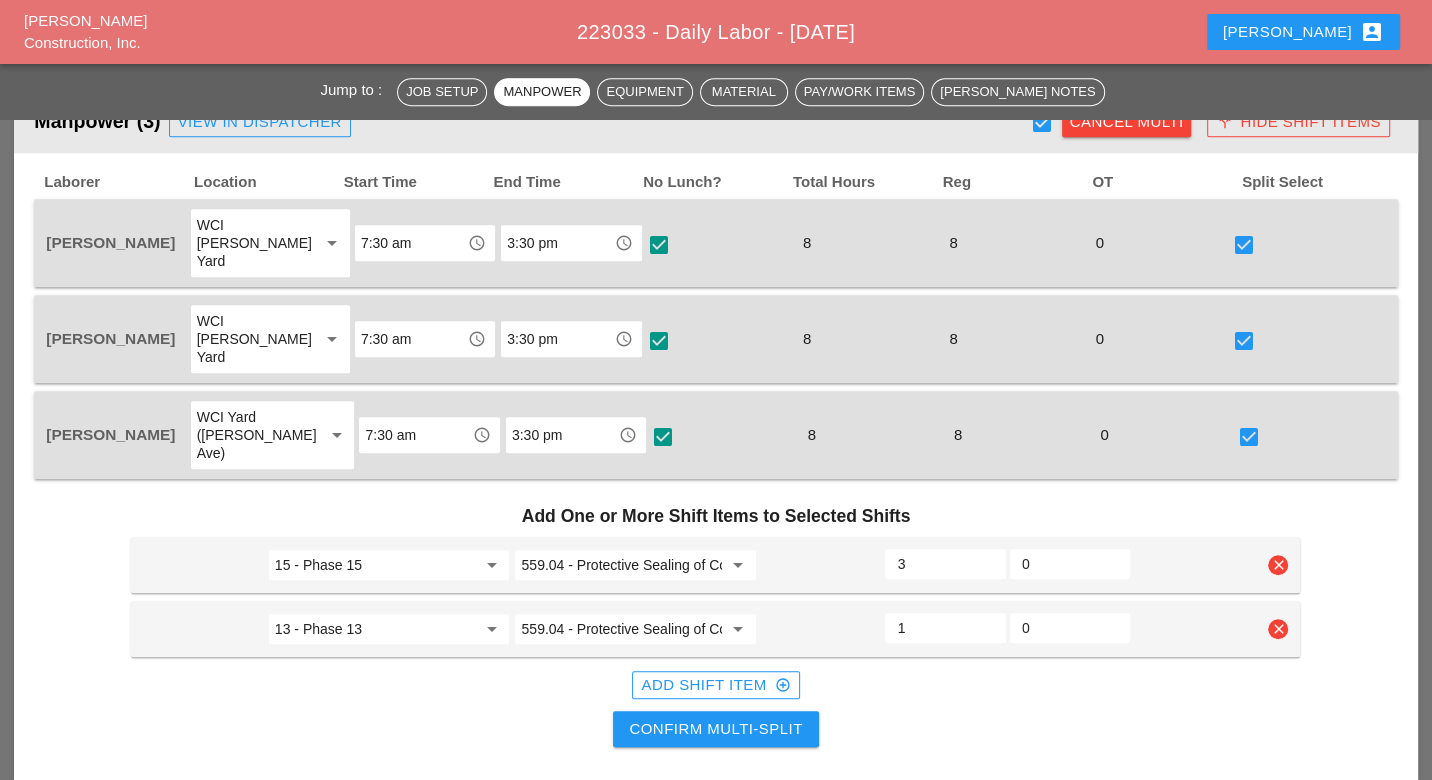 type on "1" 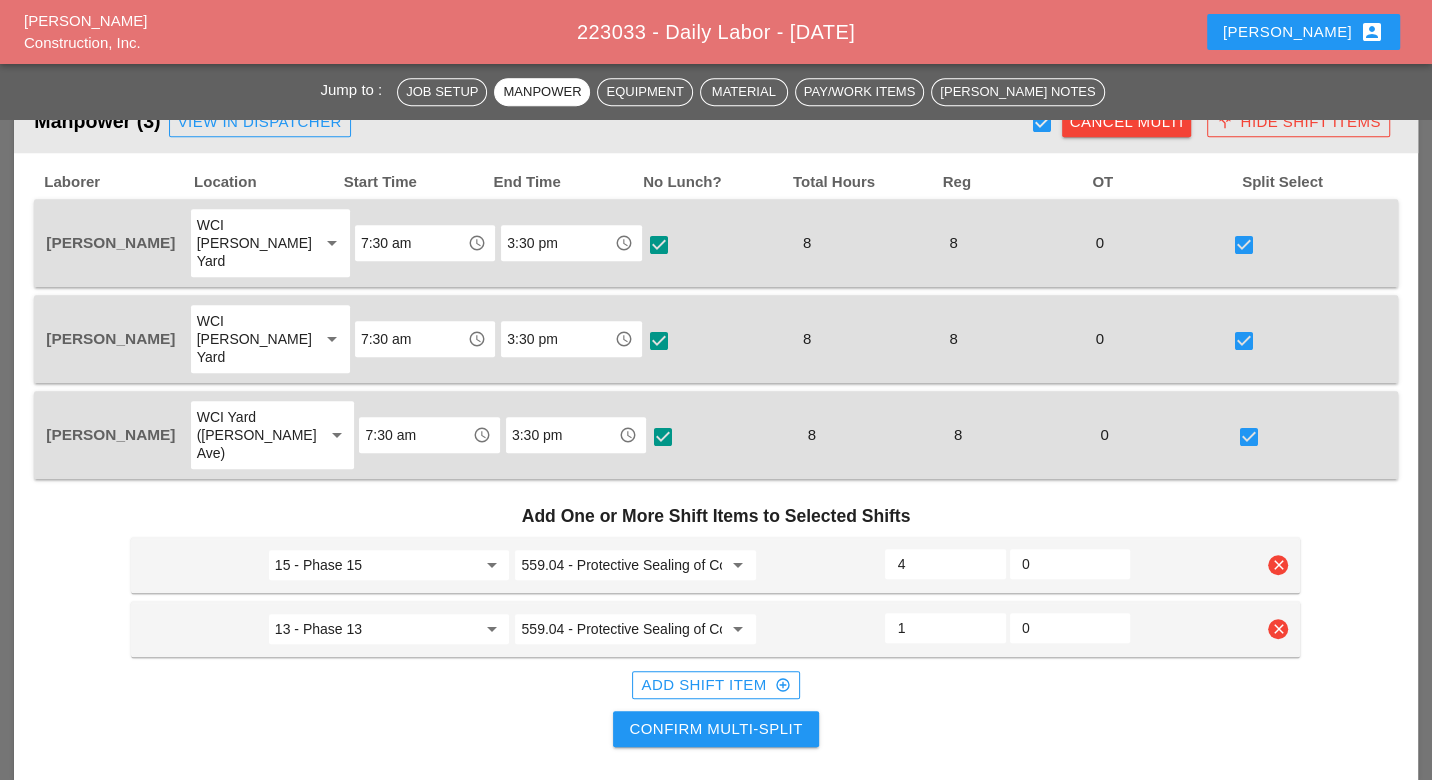 type on "4" 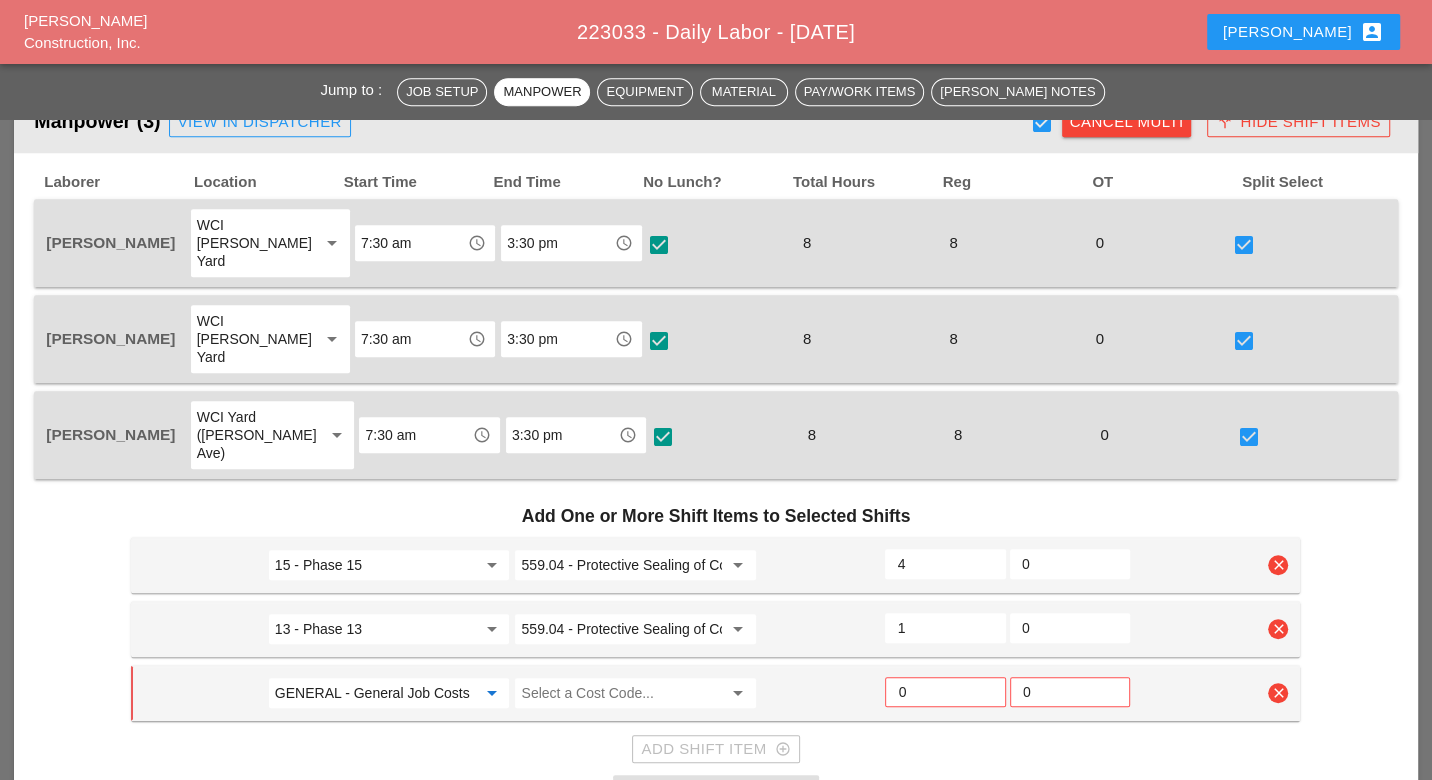 click on "GENERAL - General Job Costs" at bounding box center [375, 693] 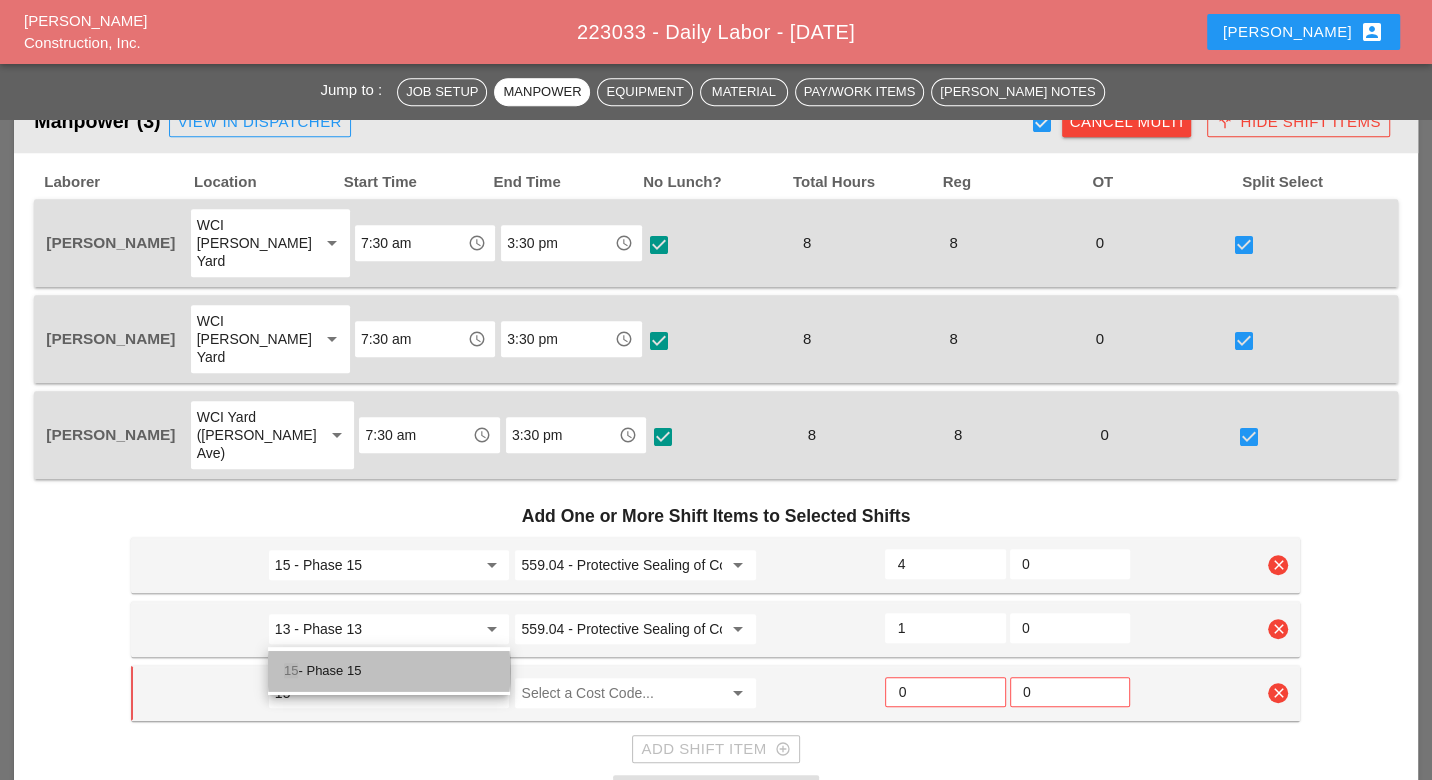 click on "15  - Phase 15" at bounding box center (389, 671) 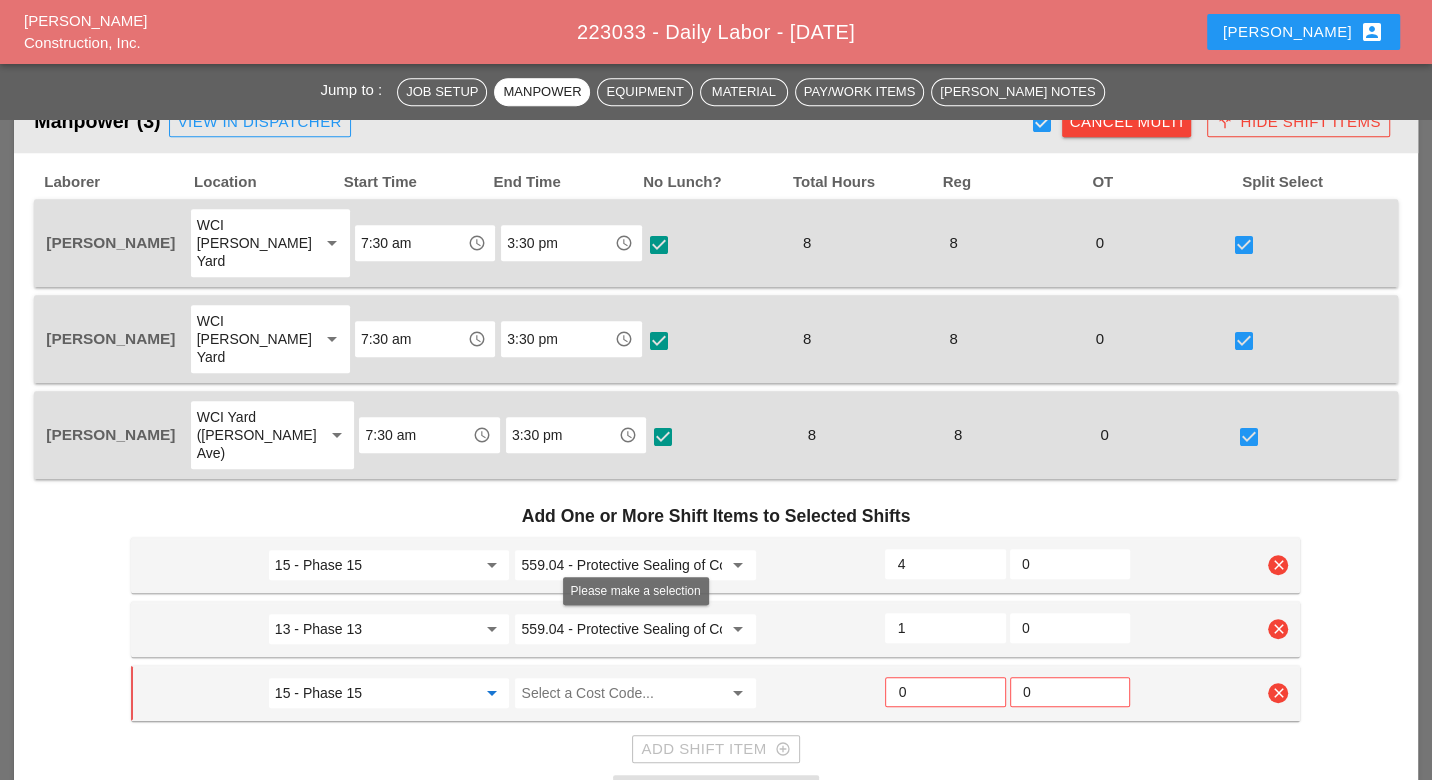 type on "15 - Phase 15" 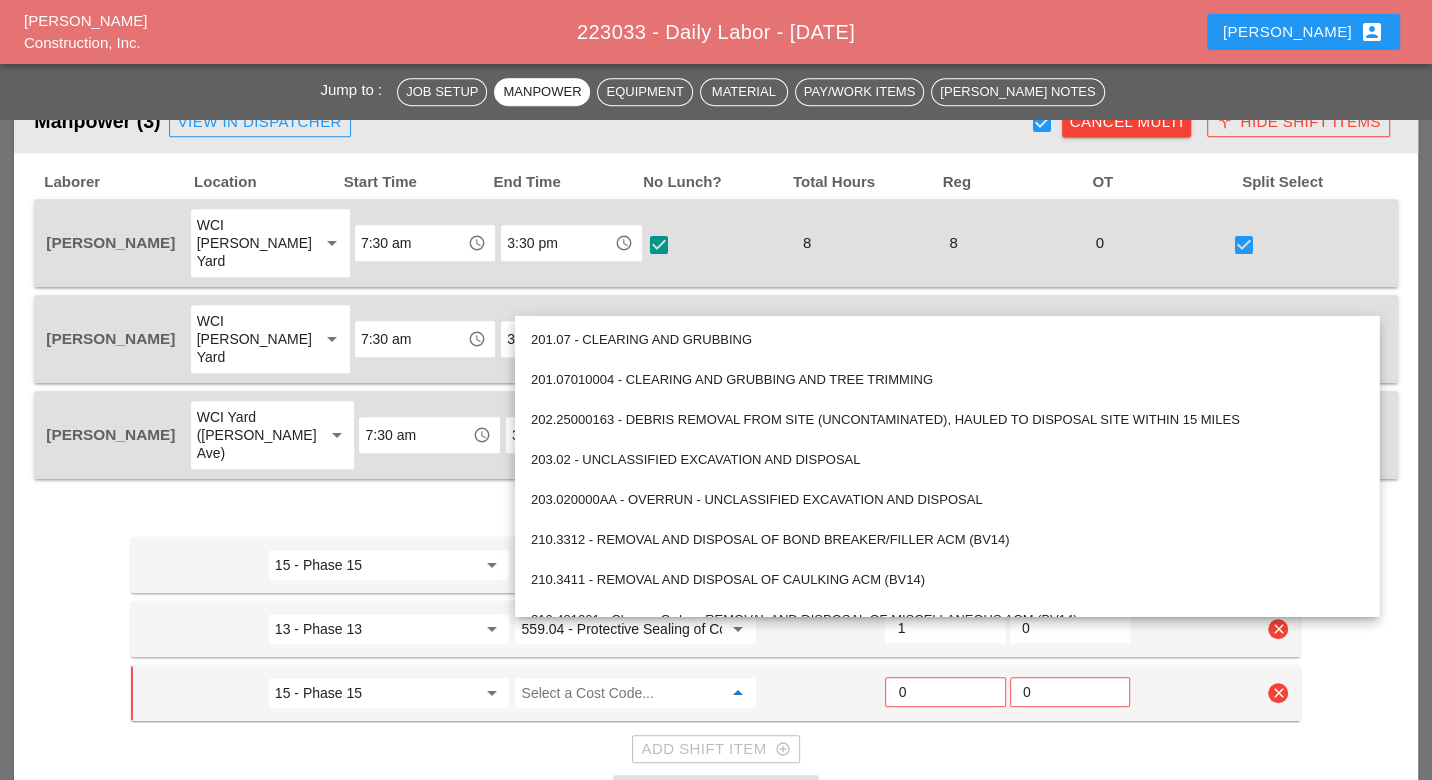 click on "Add Shift Item add_circle_outline" at bounding box center [715, 749] 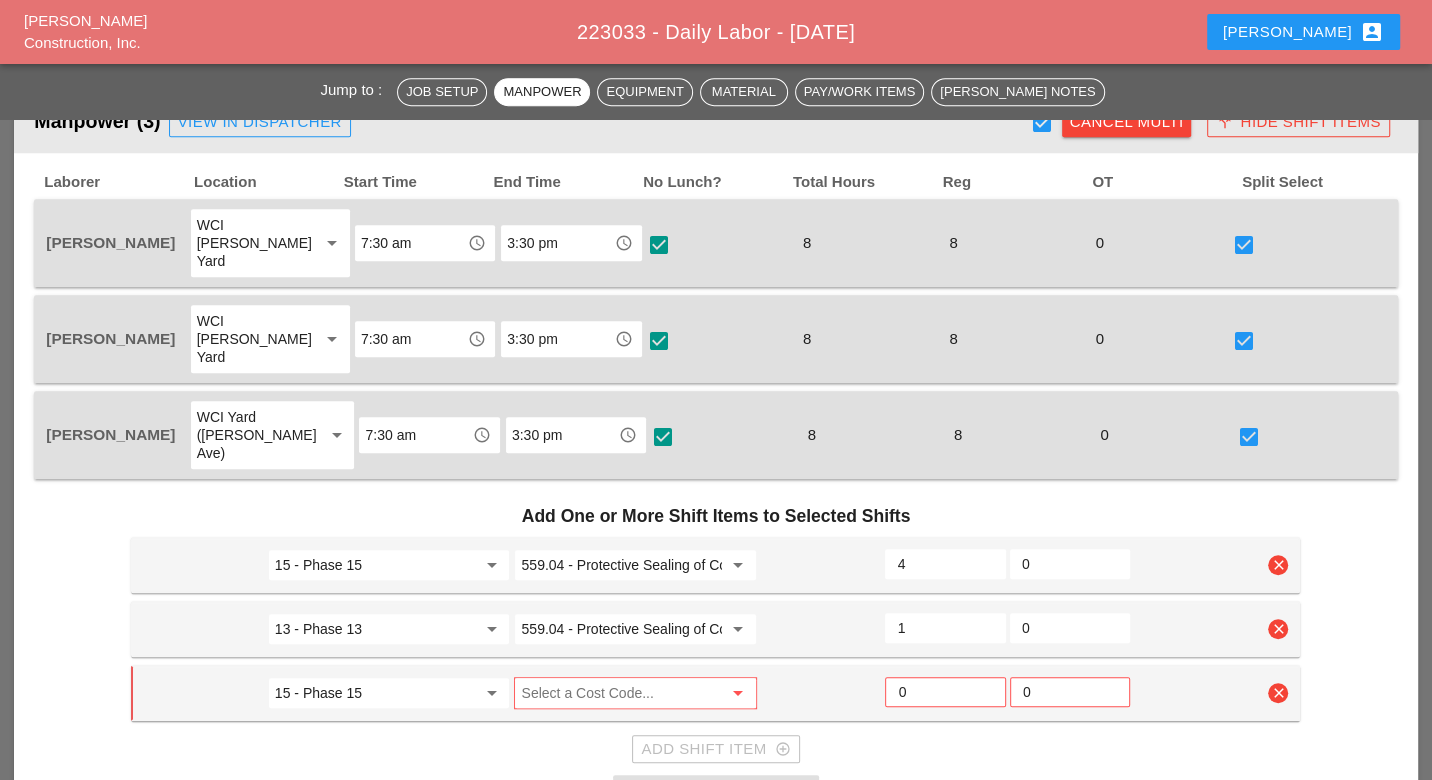 click on "clear" at bounding box center (1278, 693) 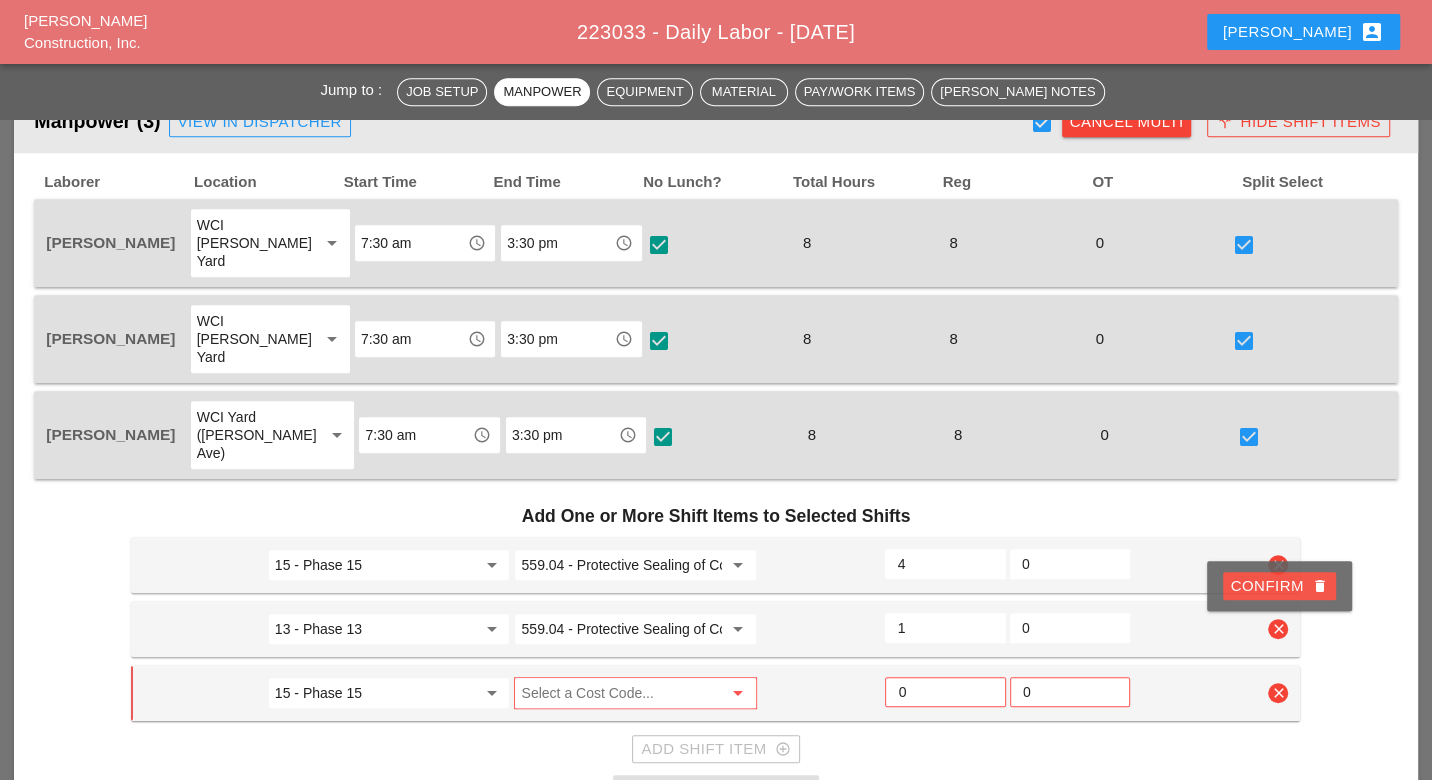 click on "Confirm delete" at bounding box center [1279, 586] 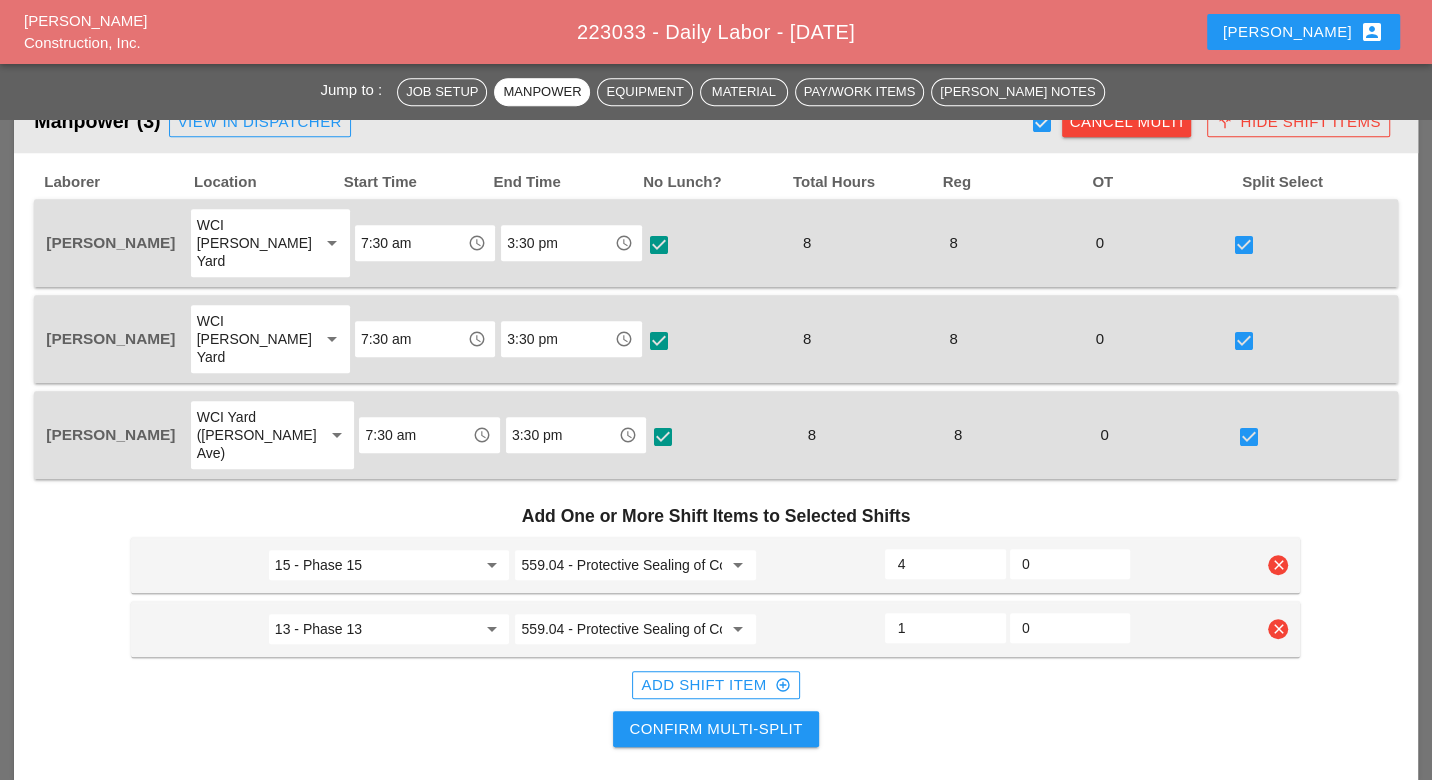 drag, startPoint x: 913, startPoint y: 558, endPoint x: 897, endPoint y: 559, distance: 16.03122 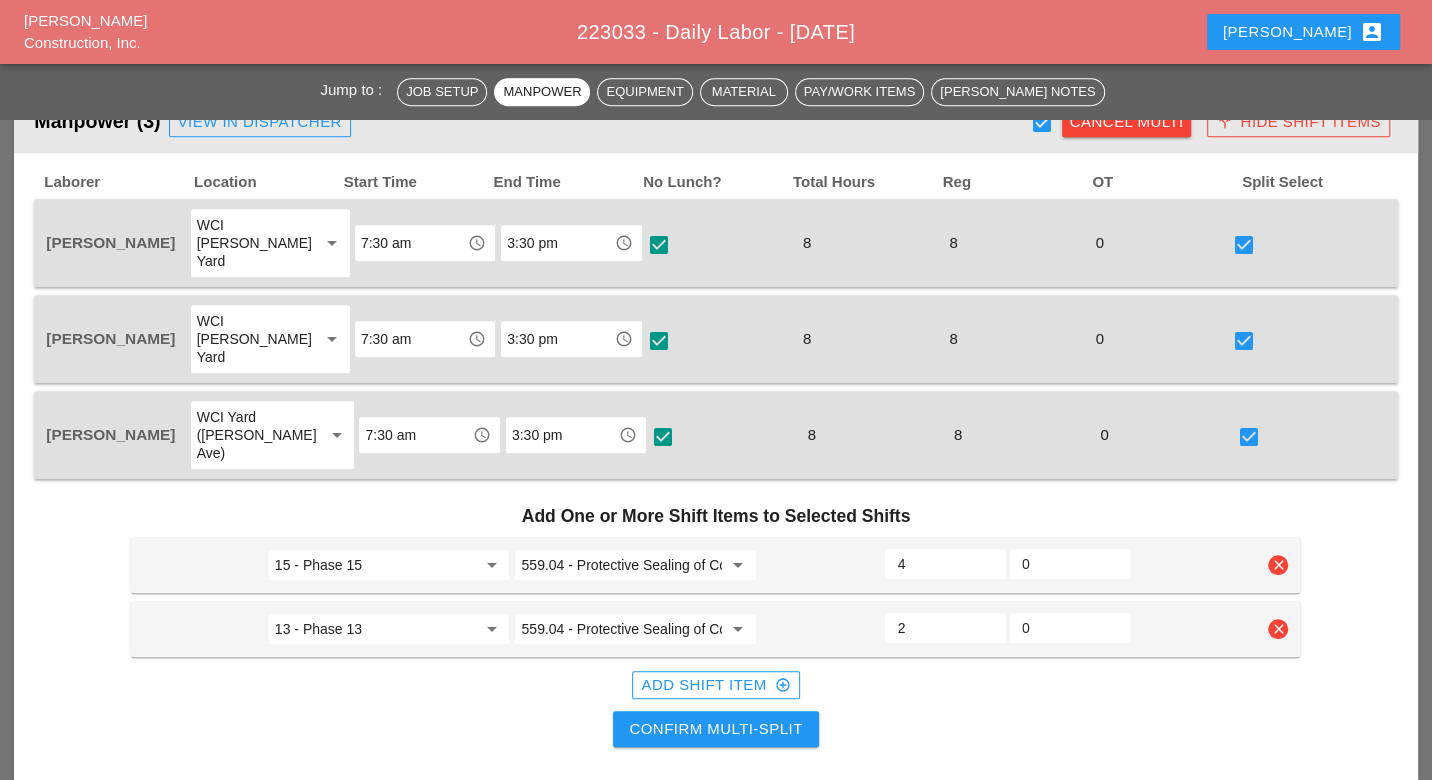 scroll, scrollTop: 1000, scrollLeft: 0, axis: vertical 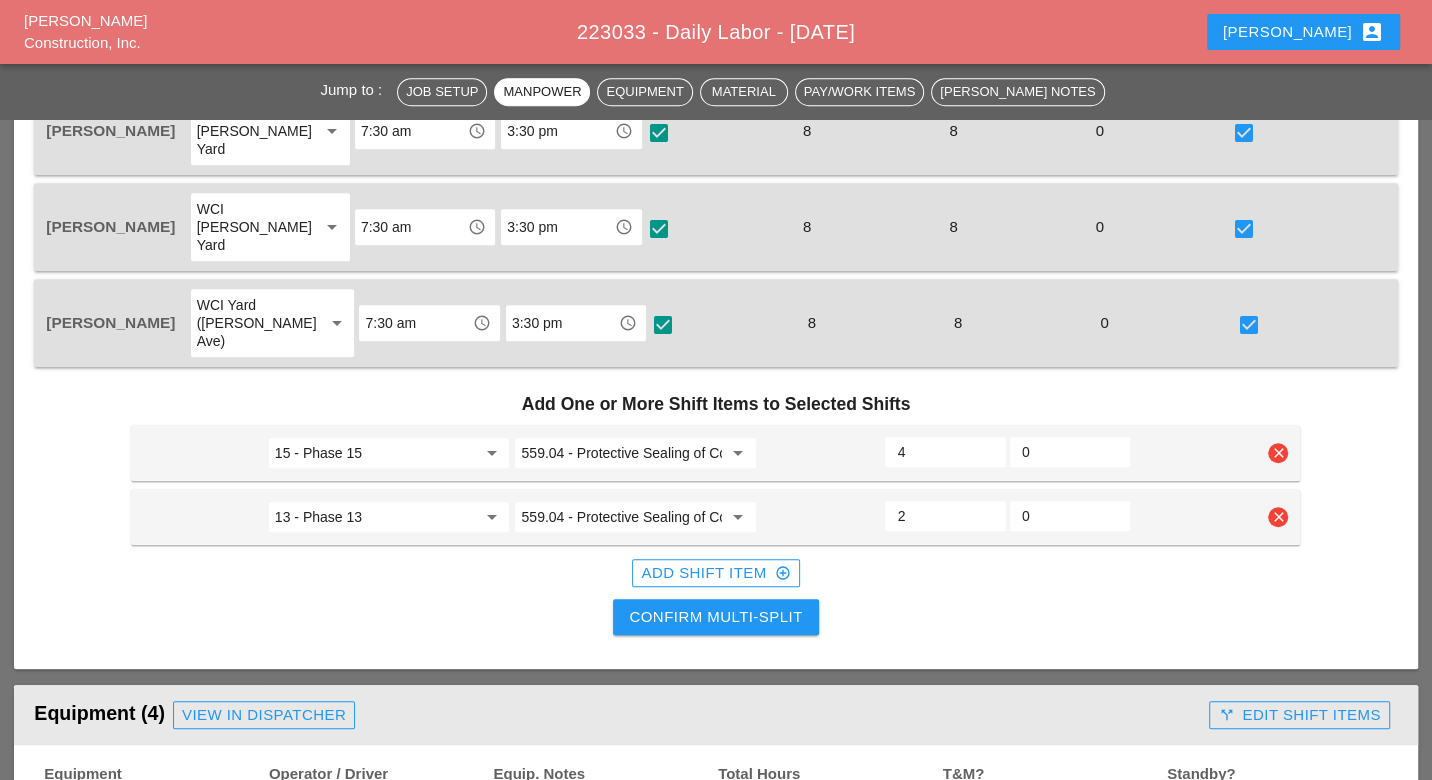 type on "2" 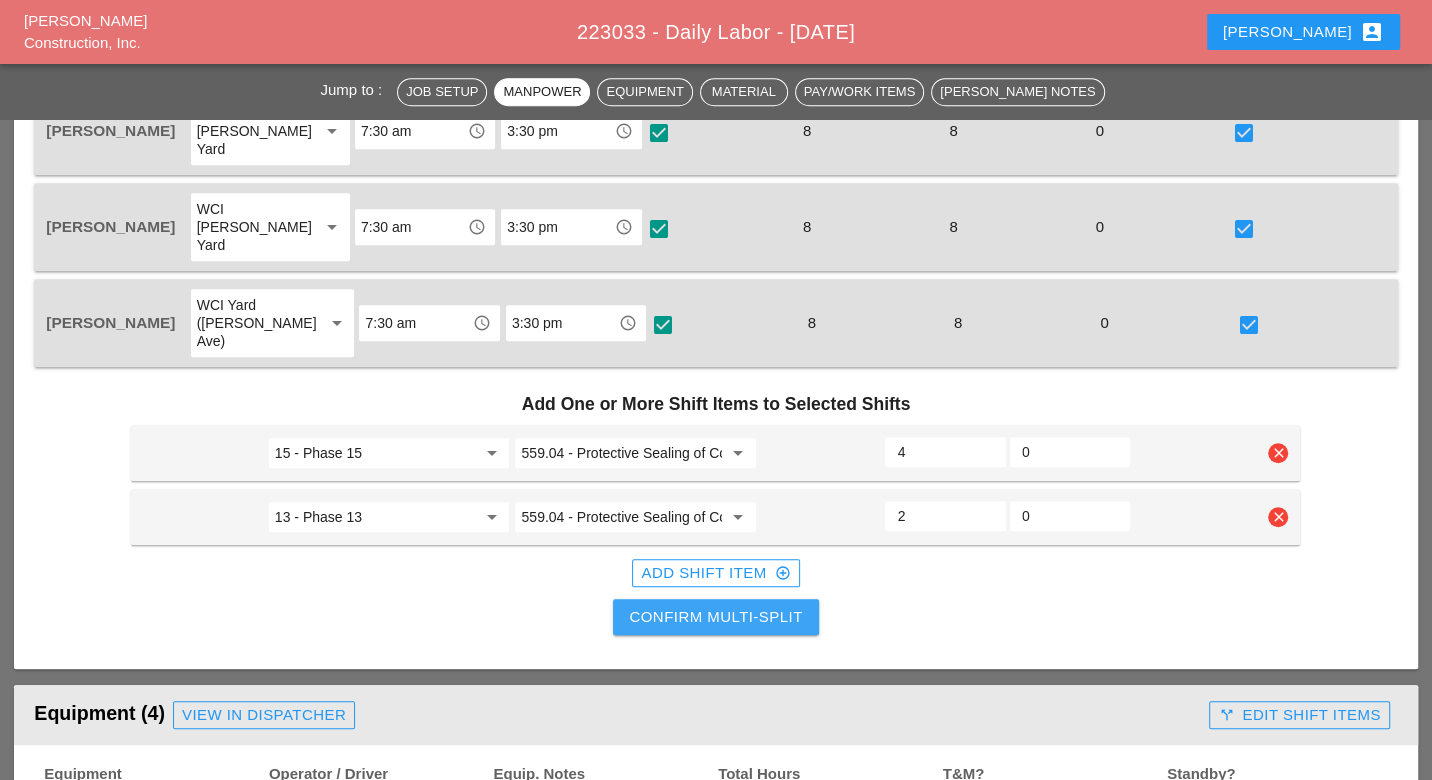 drag, startPoint x: 762, startPoint y: 552, endPoint x: 897, endPoint y: 557, distance: 135.09256 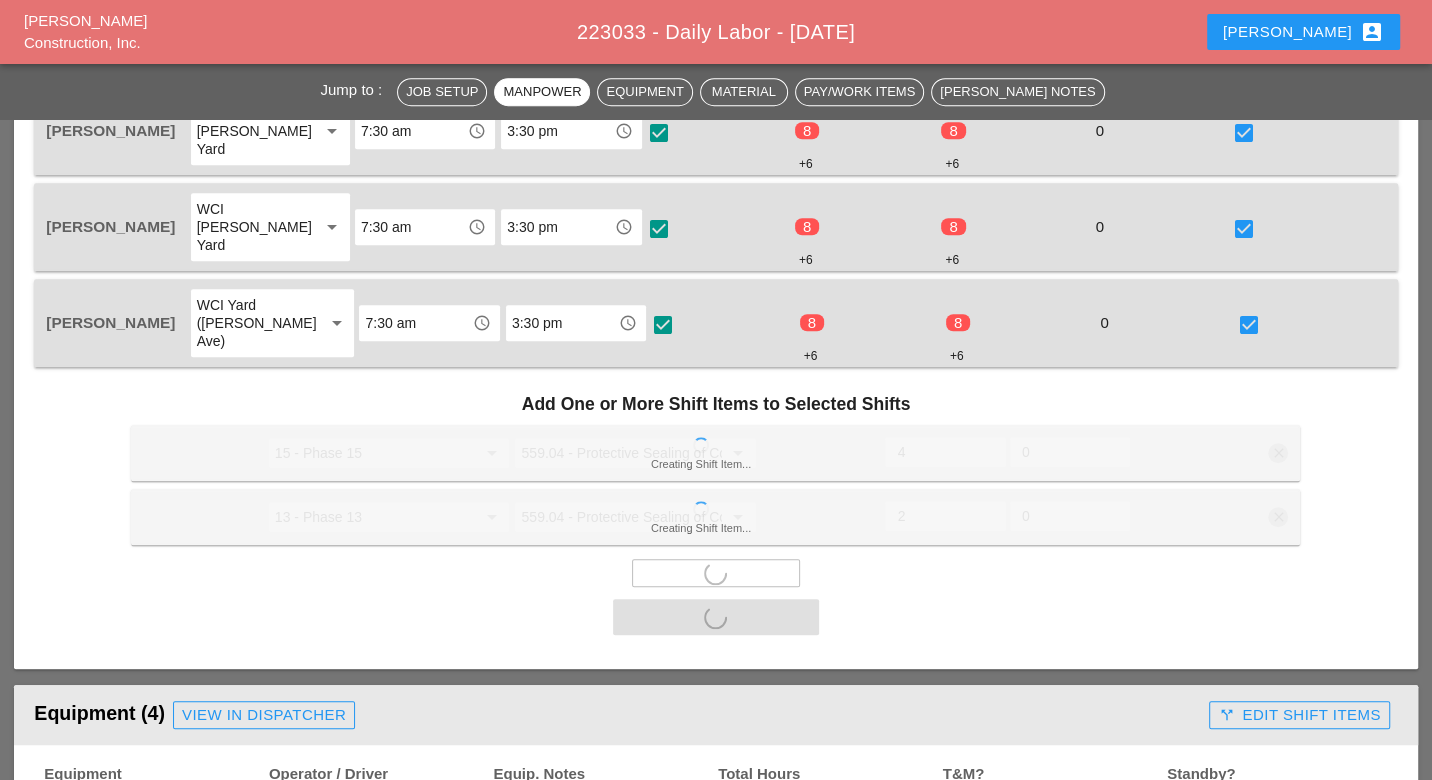 checkbox on "false" 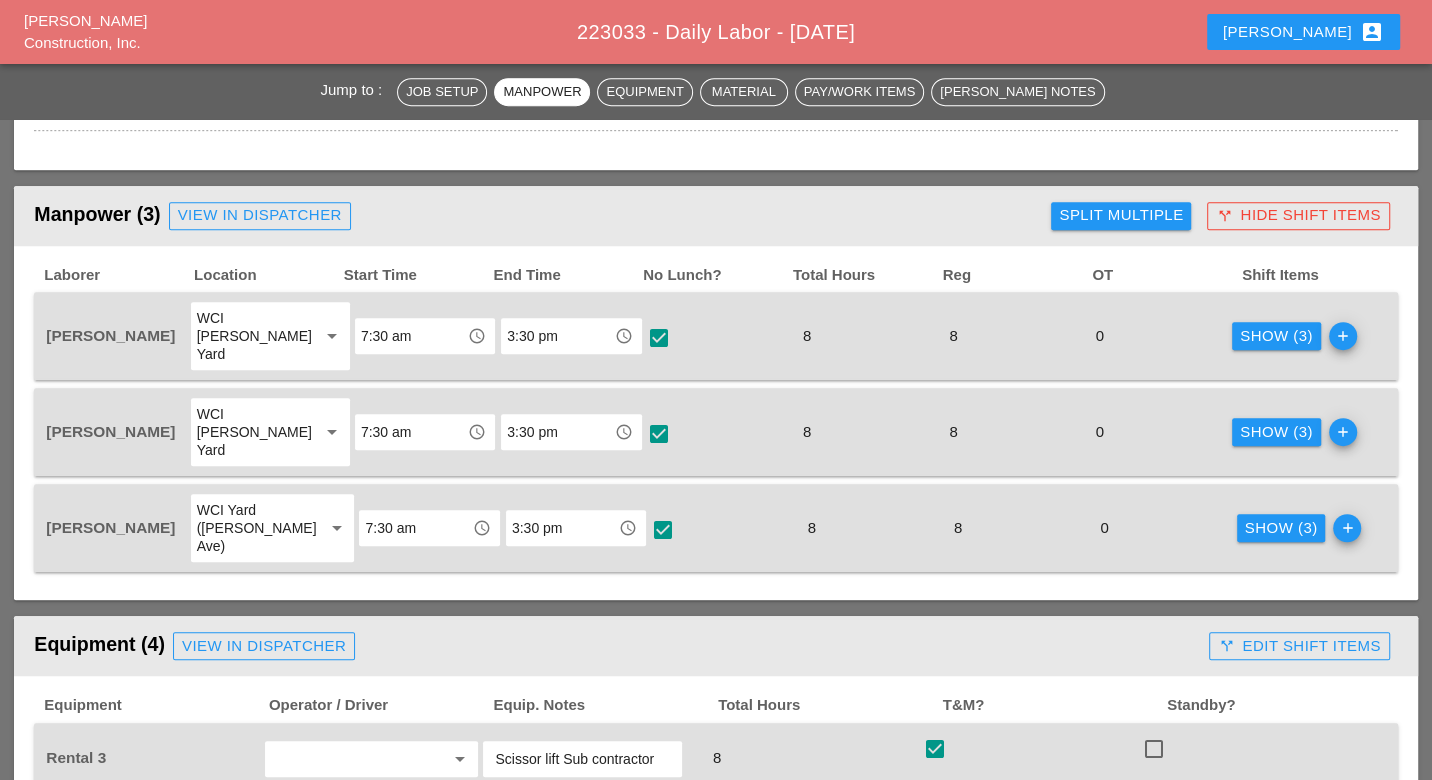 scroll, scrollTop: 777, scrollLeft: 0, axis: vertical 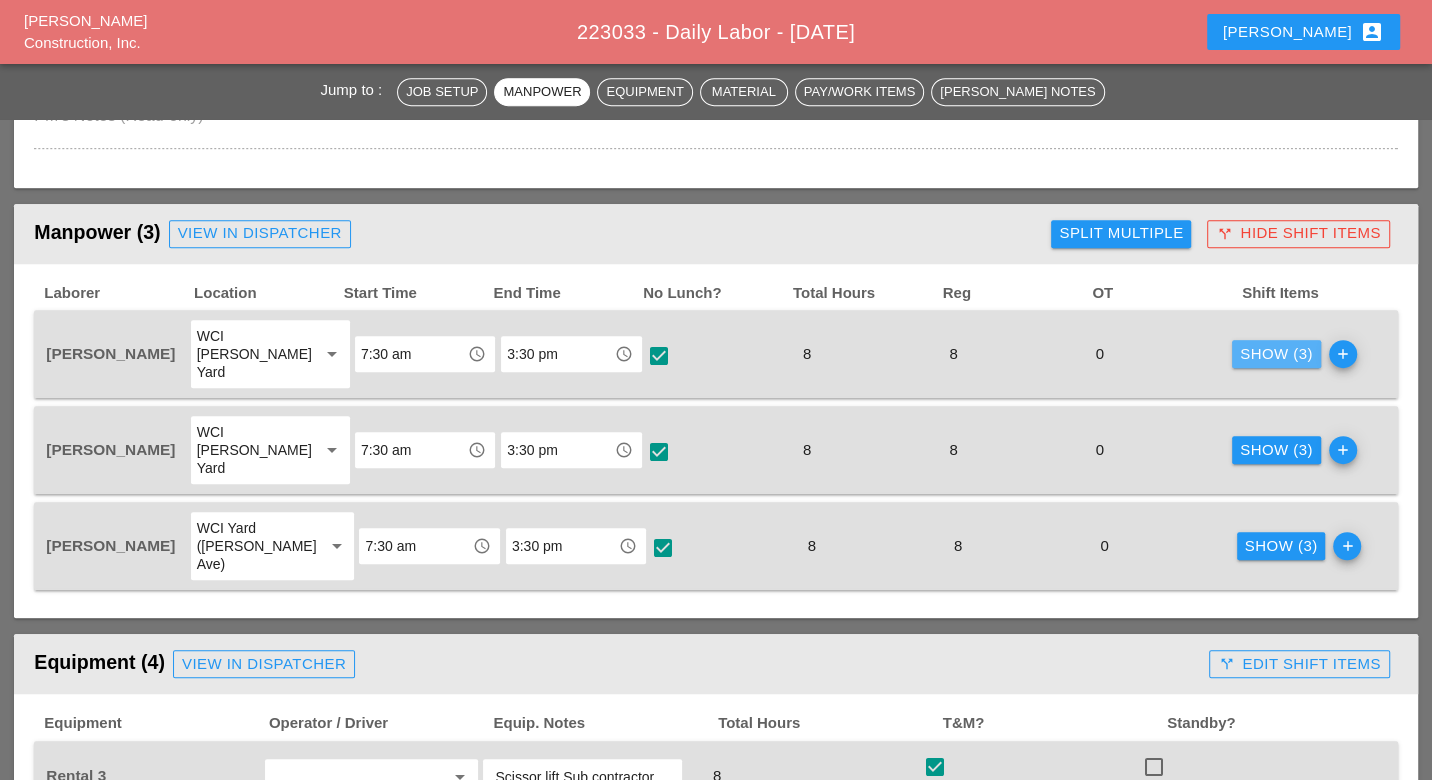click on "Show (3)" at bounding box center (1276, 354) 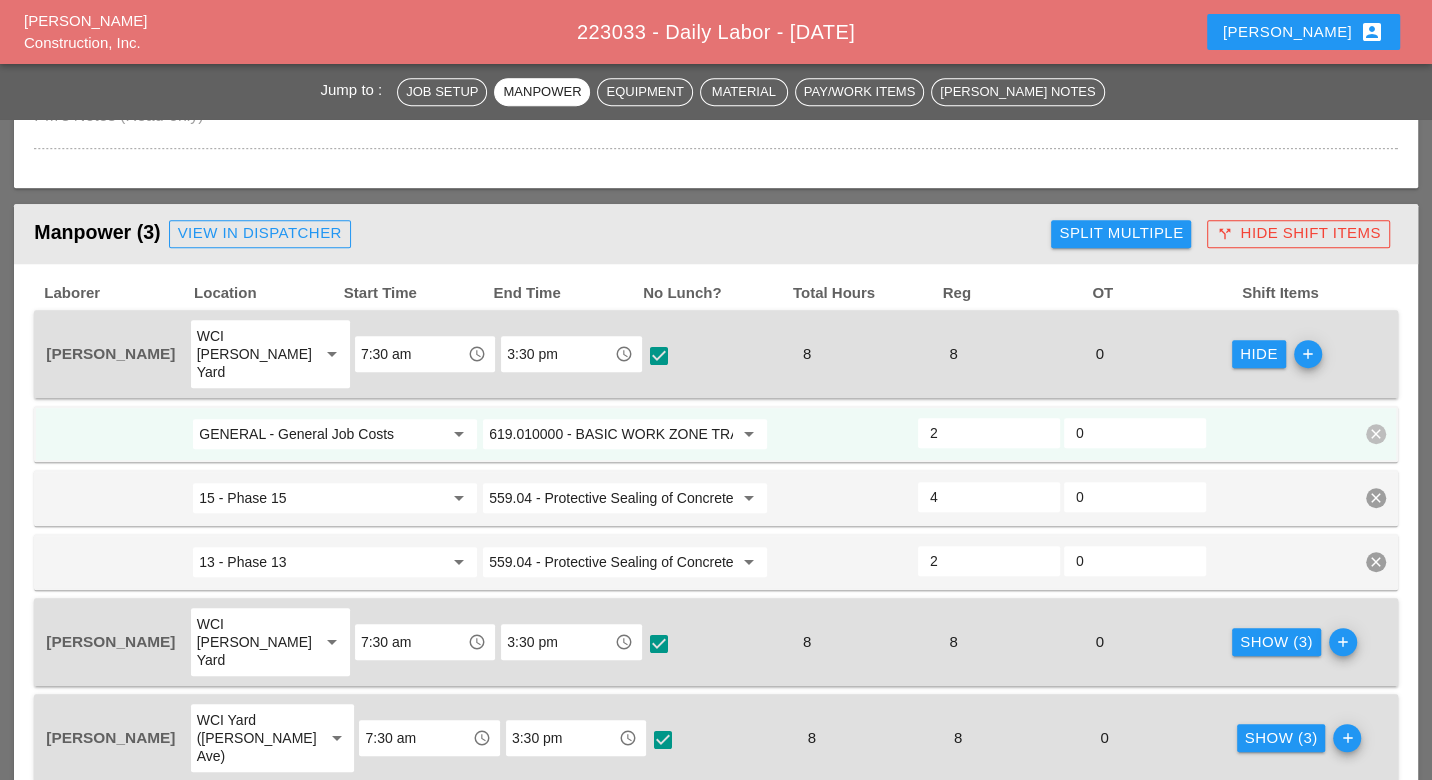 click on "GENERAL - General Job Costs" at bounding box center (321, 434) 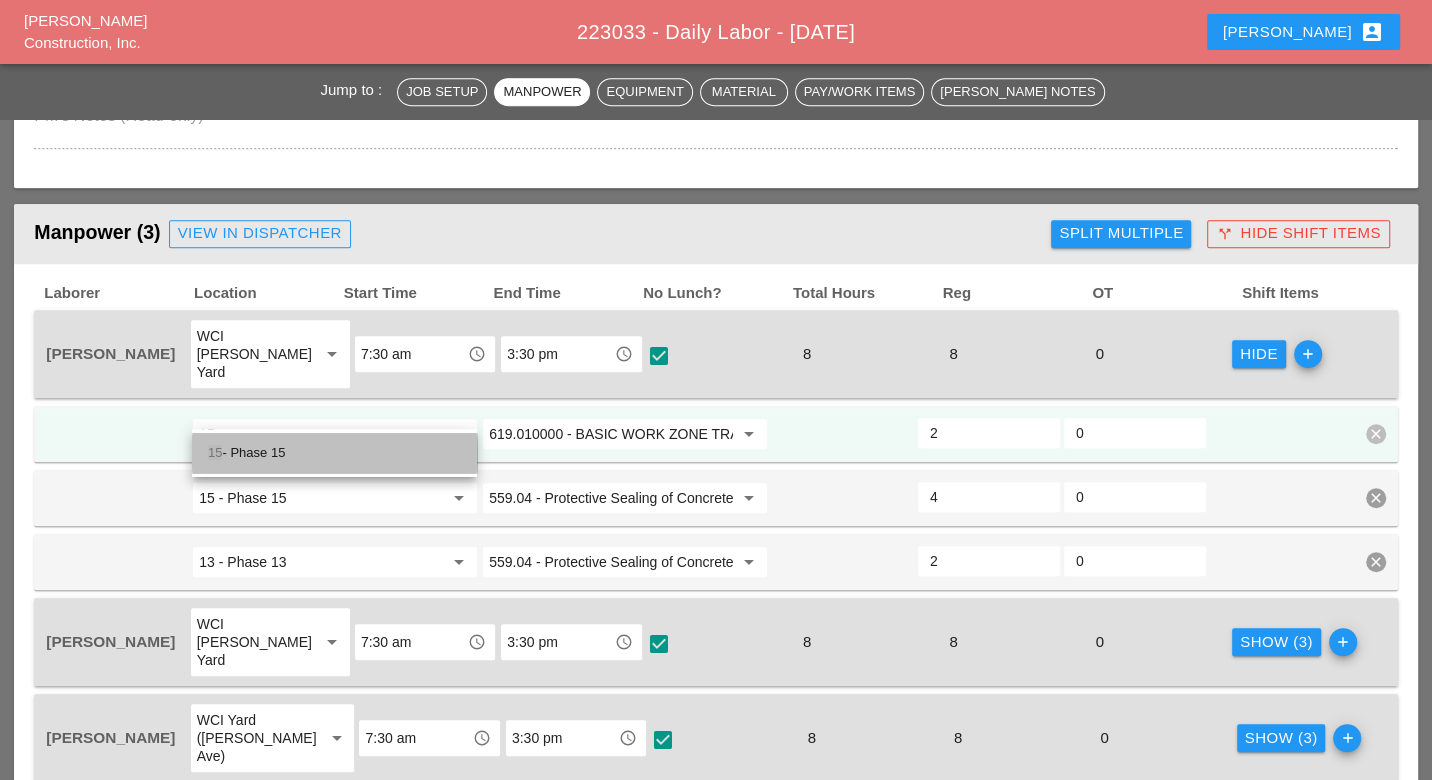 click on "15  - Phase 15" at bounding box center (334, 453) 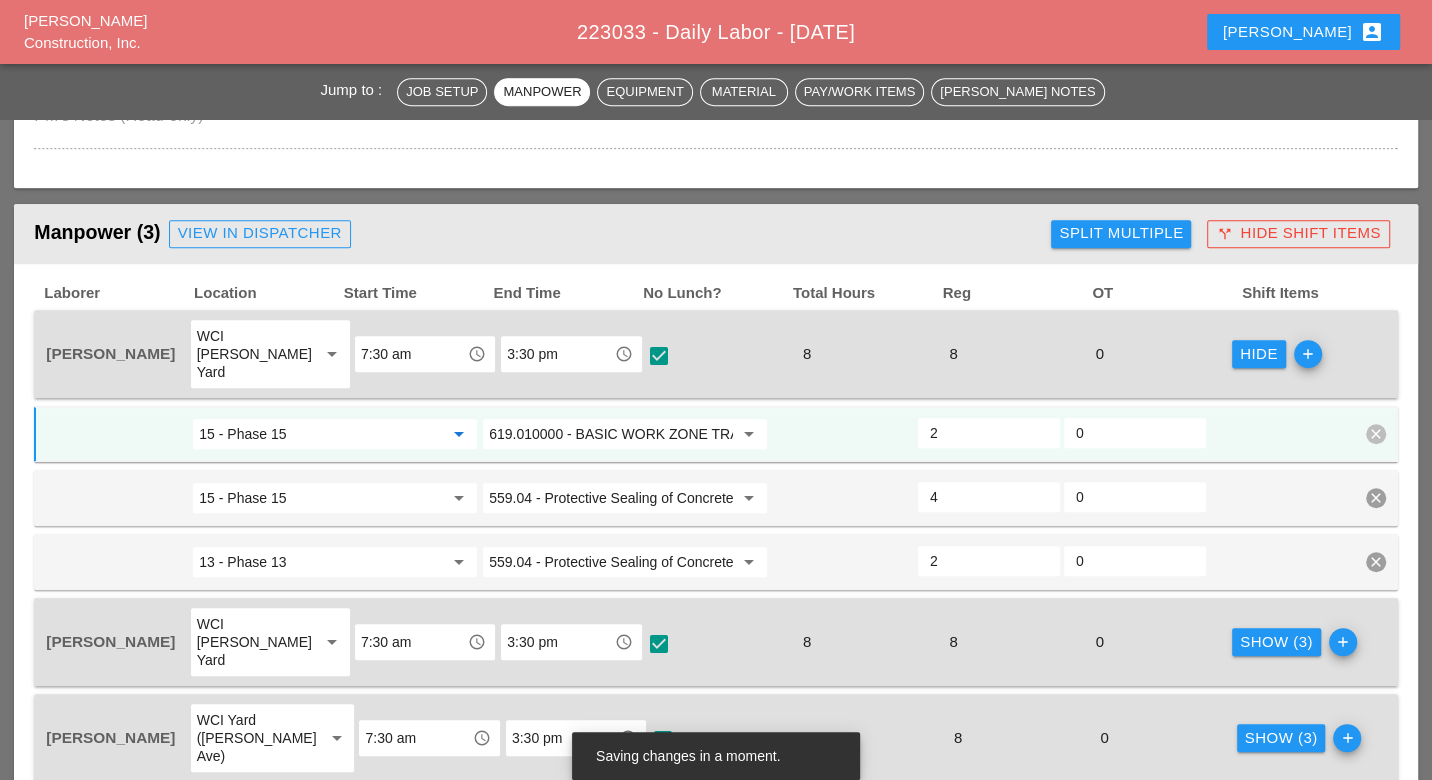 type on "15 - Phase 15" 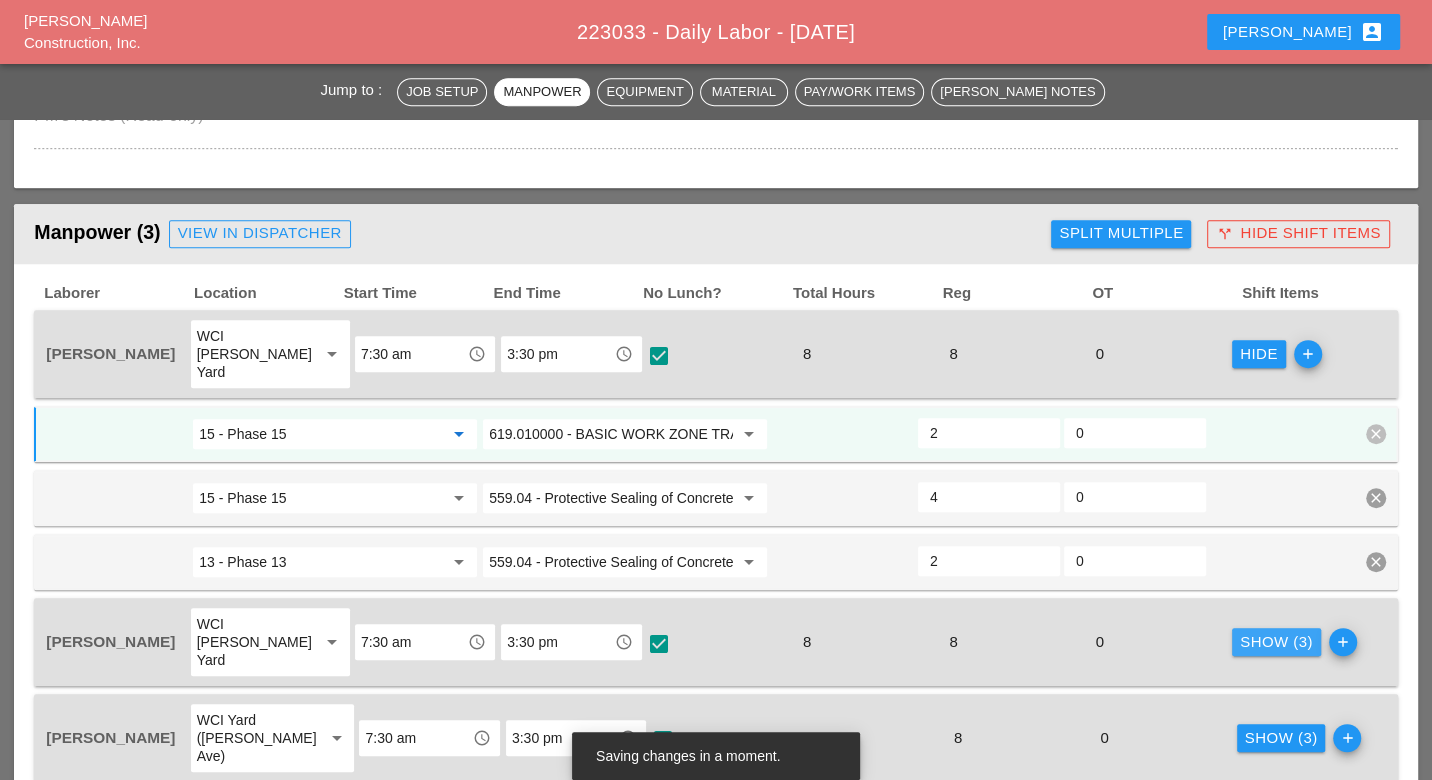 click on "Show (3)" at bounding box center [1276, 642] 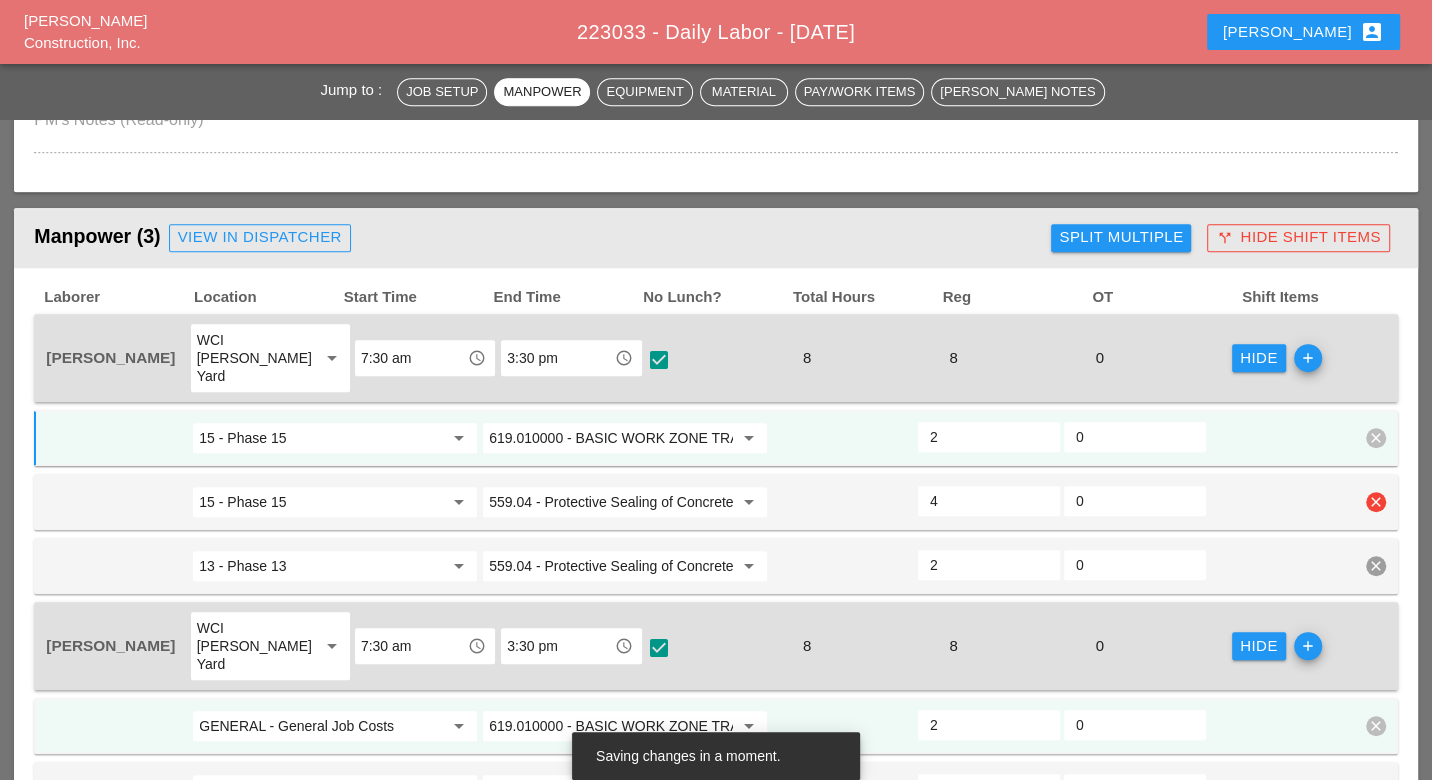 scroll, scrollTop: 777, scrollLeft: 0, axis: vertical 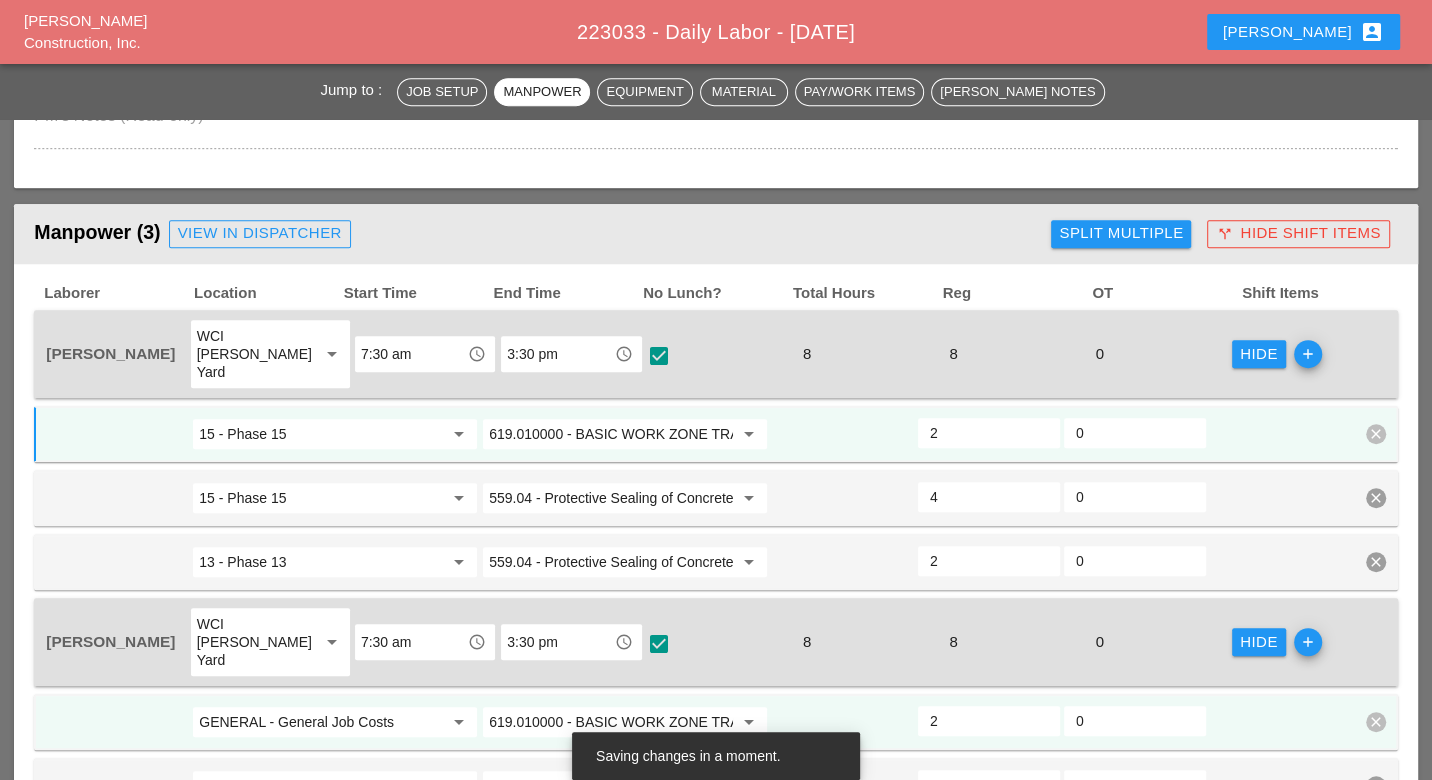 click on "GENERAL - General Job Costs" at bounding box center (321, 722) 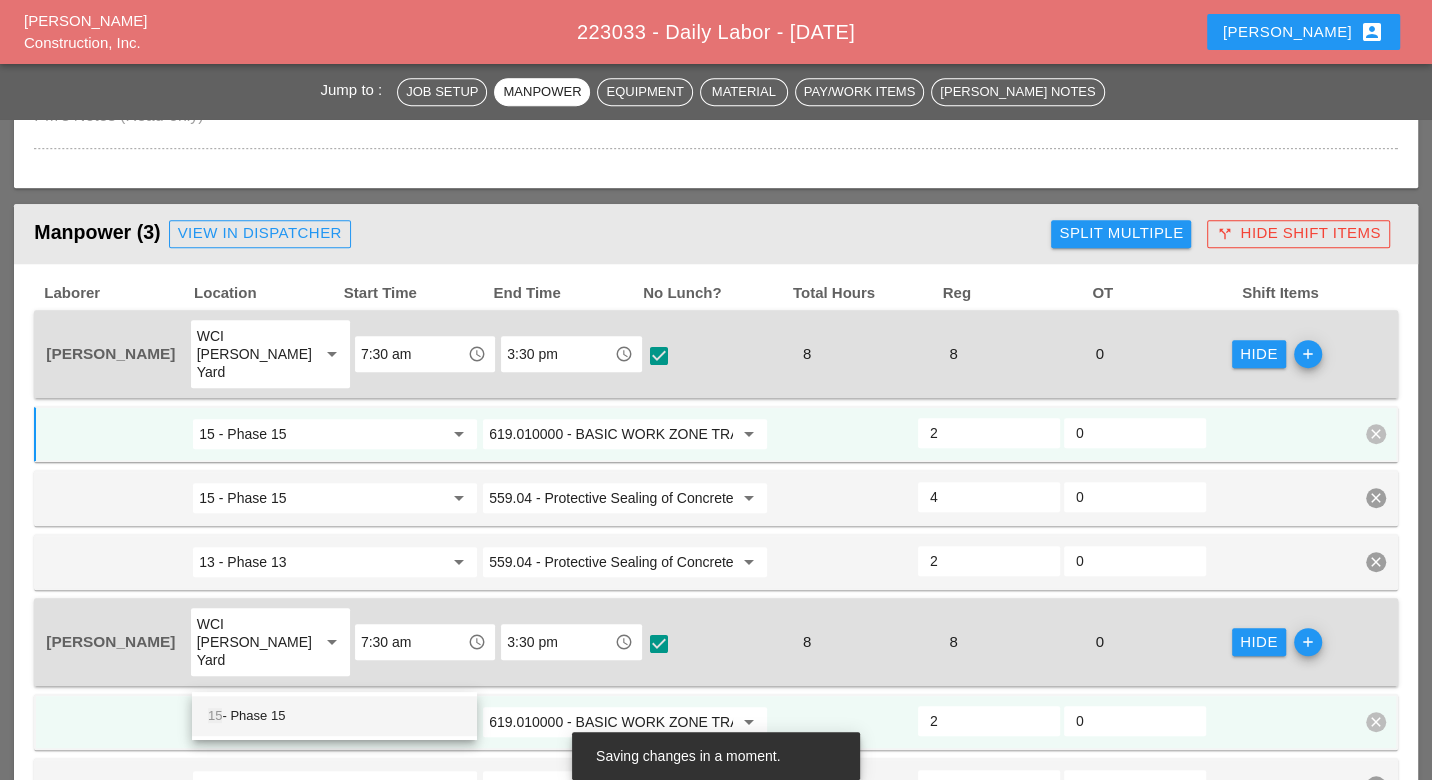 click on "15  - Phase 15" at bounding box center [334, 716] 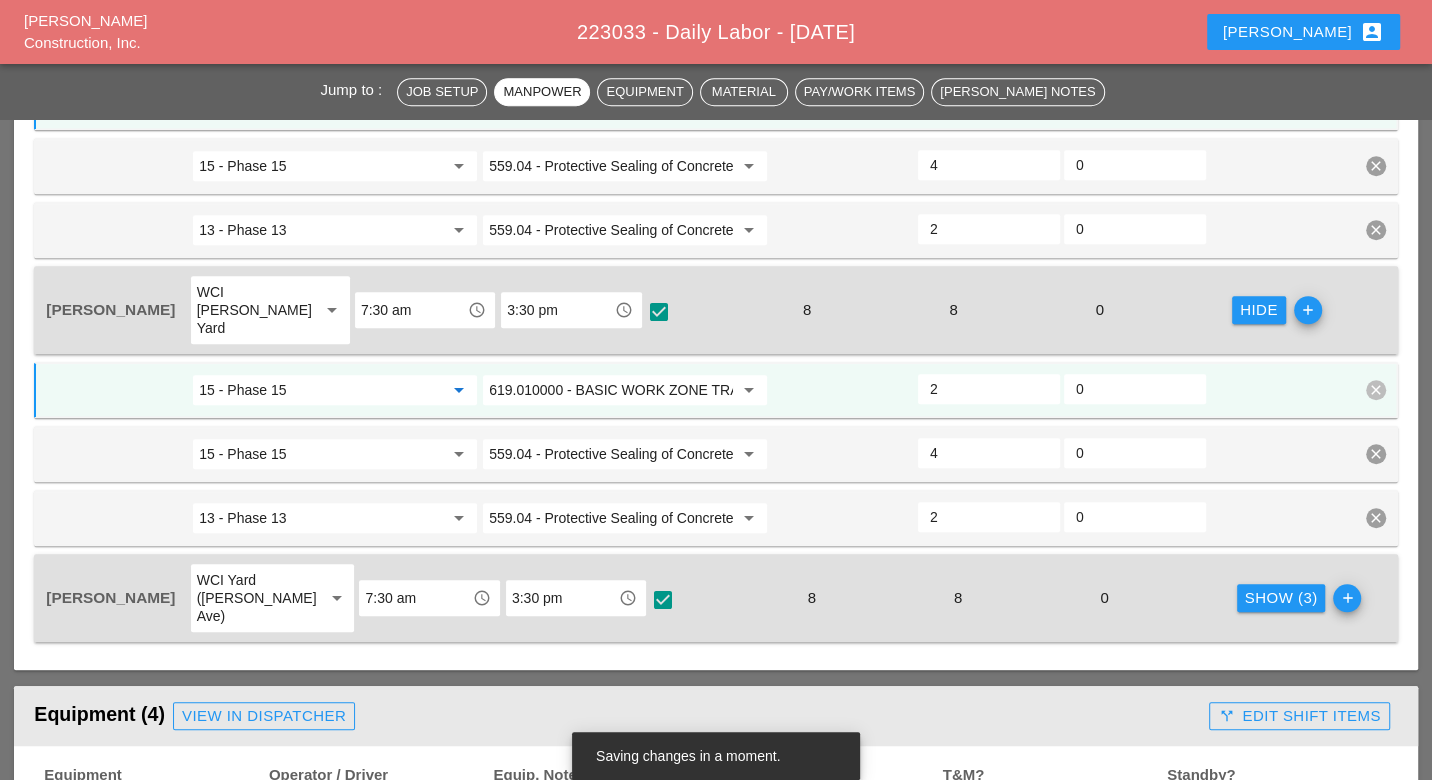 scroll, scrollTop: 1111, scrollLeft: 0, axis: vertical 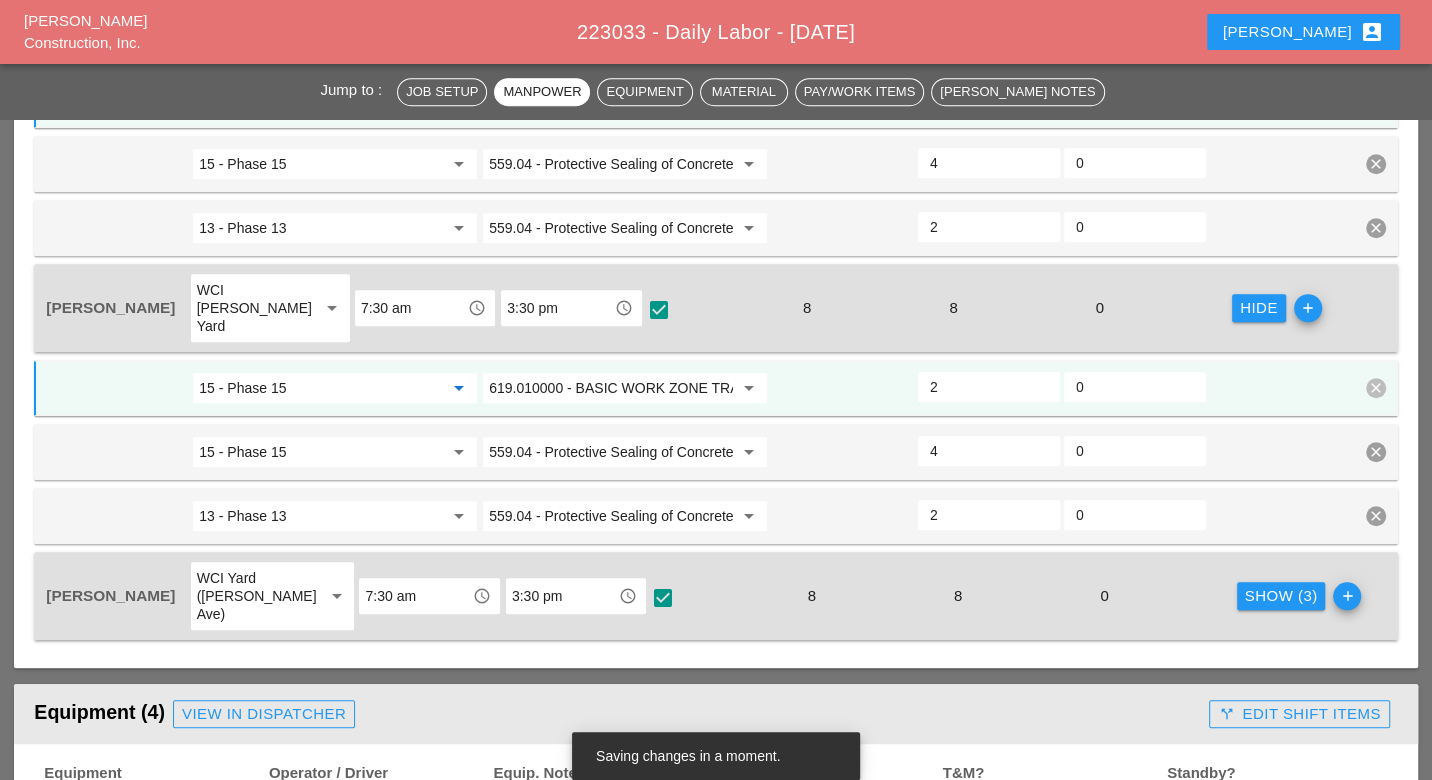 type on "15 - Phase 15" 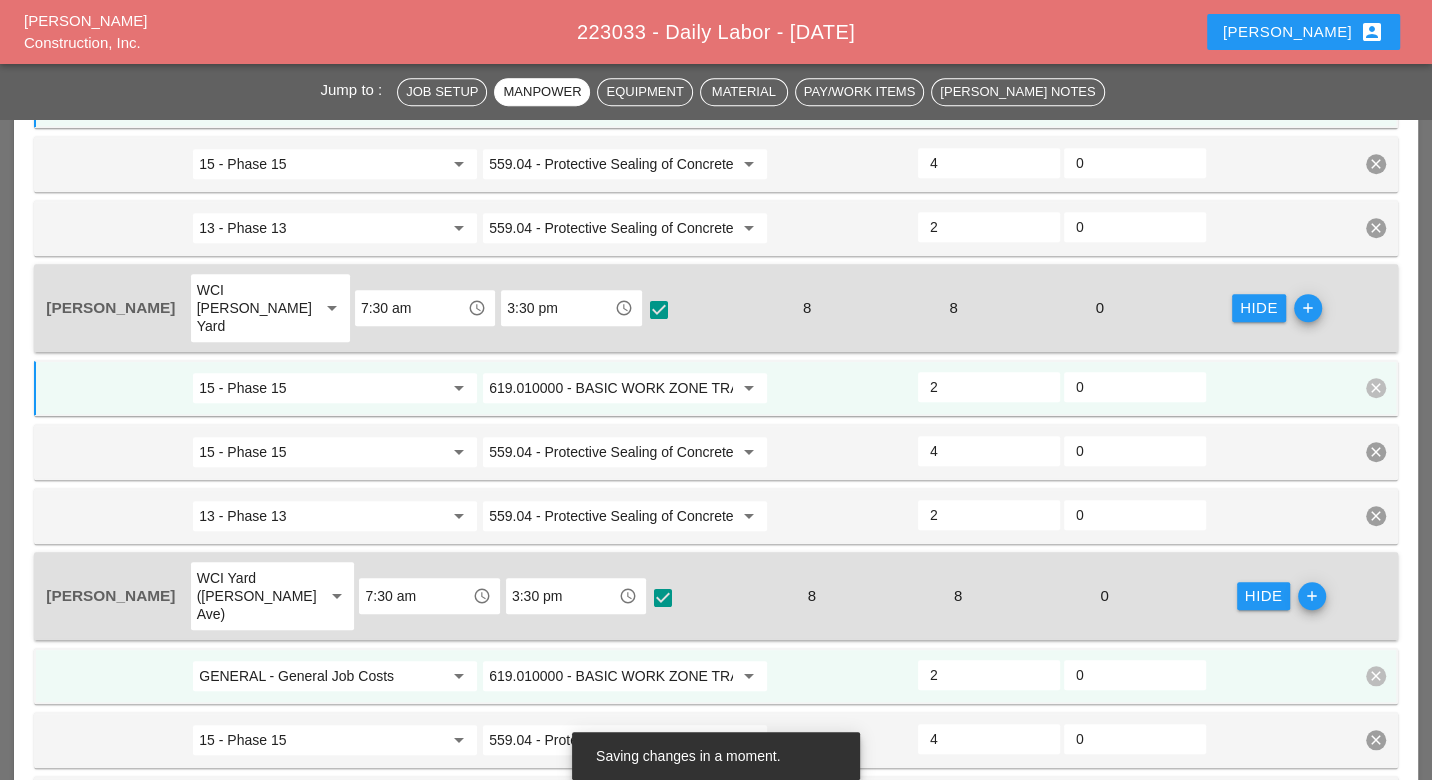 click on "GENERAL - General Job Costs" at bounding box center (321, 676) 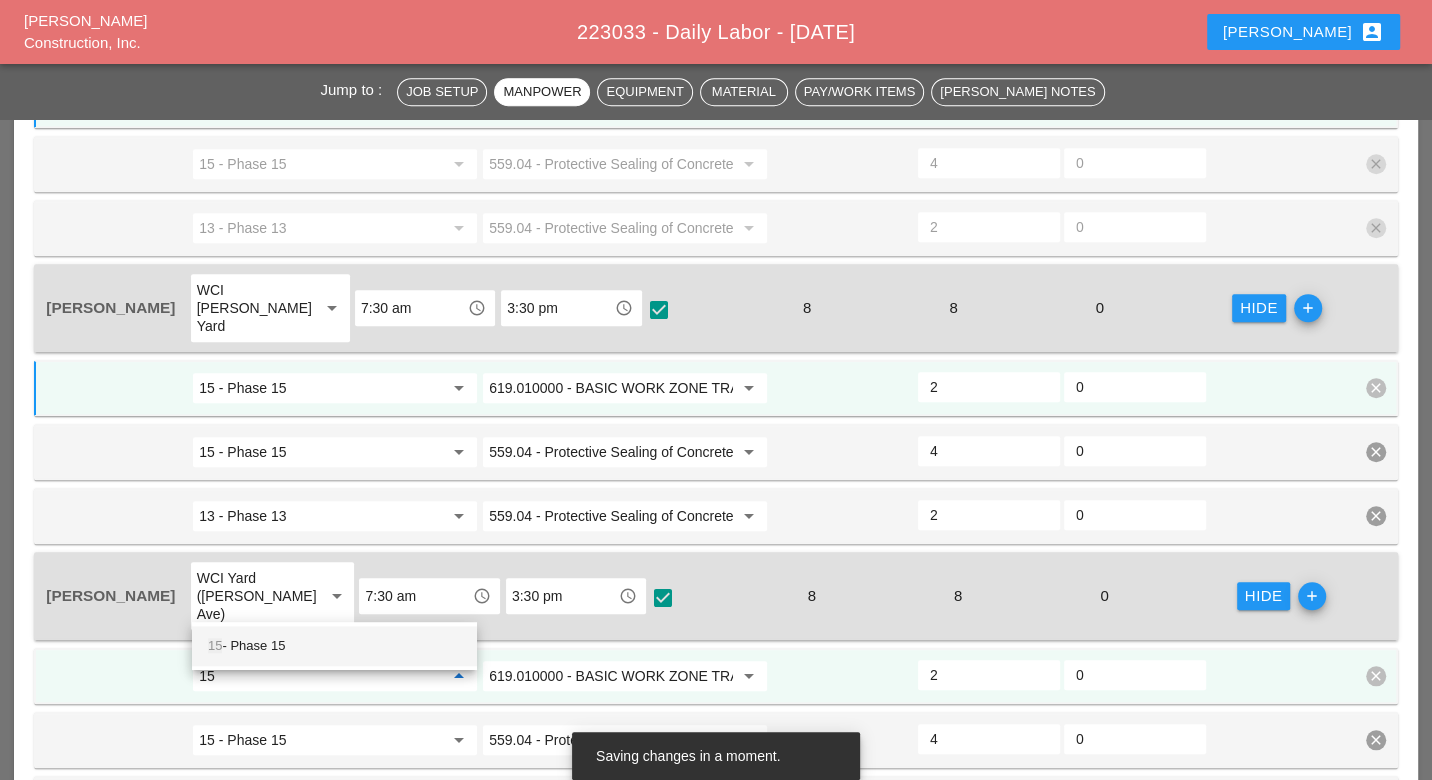 click on "15  - Phase 15" at bounding box center [334, 646] 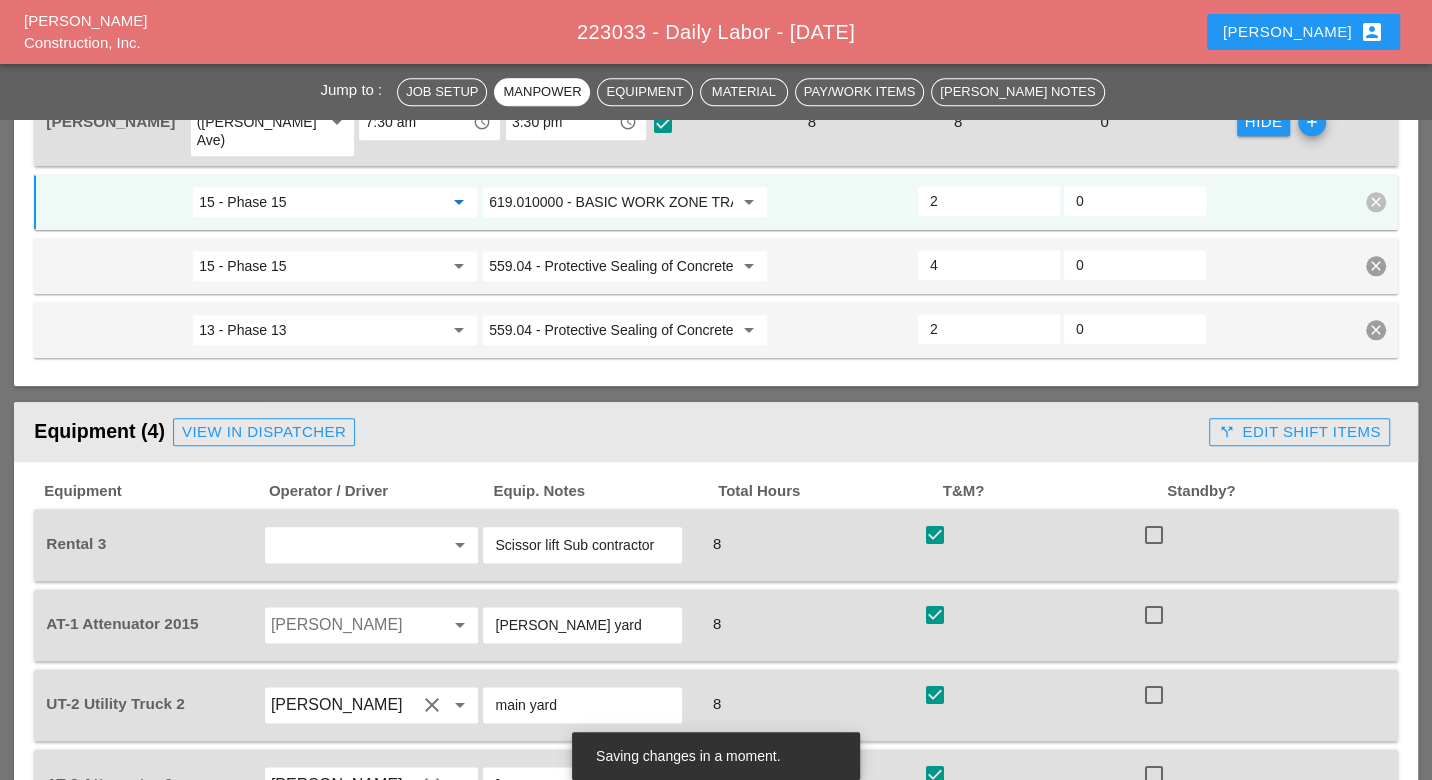 scroll, scrollTop: 1666, scrollLeft: 0, axis: vertical 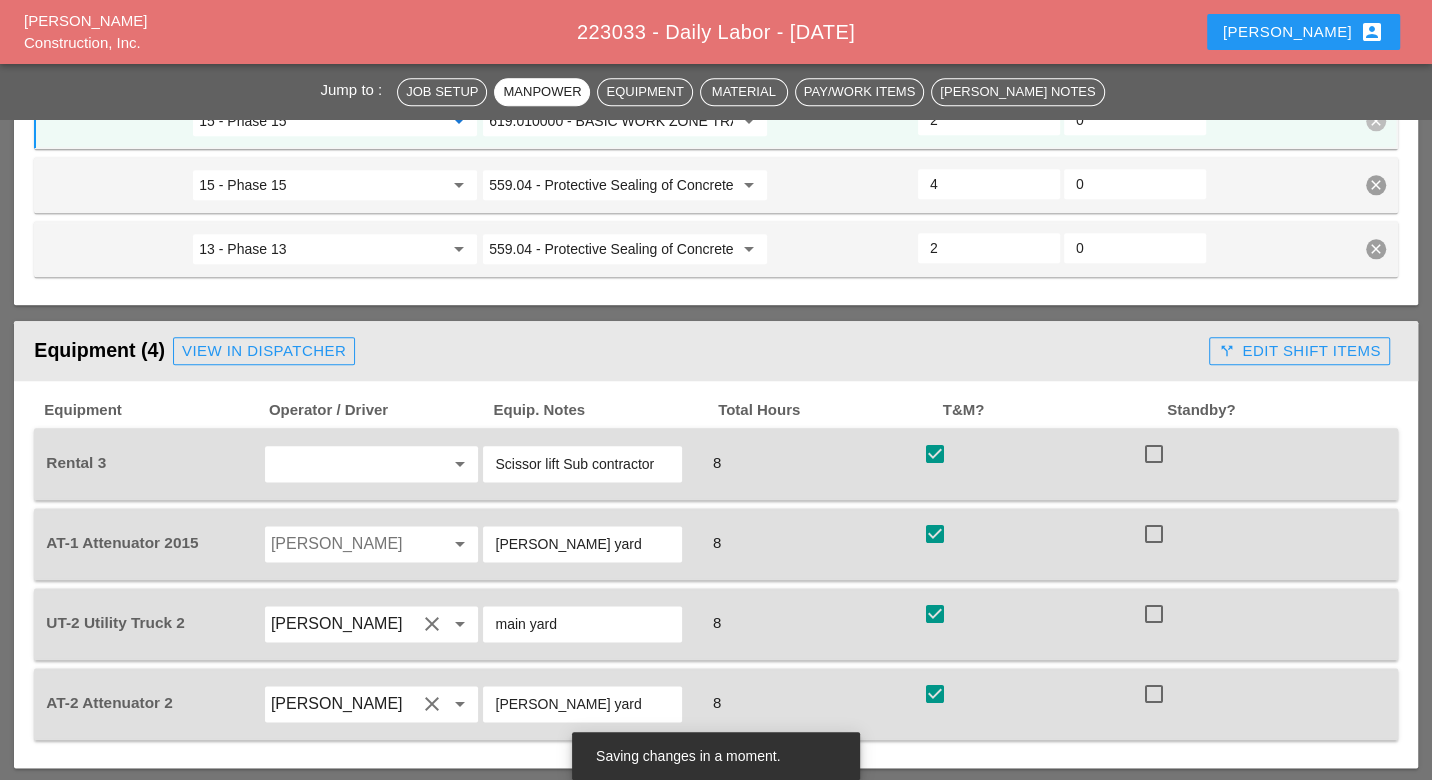 type on "15 - Phase 15" 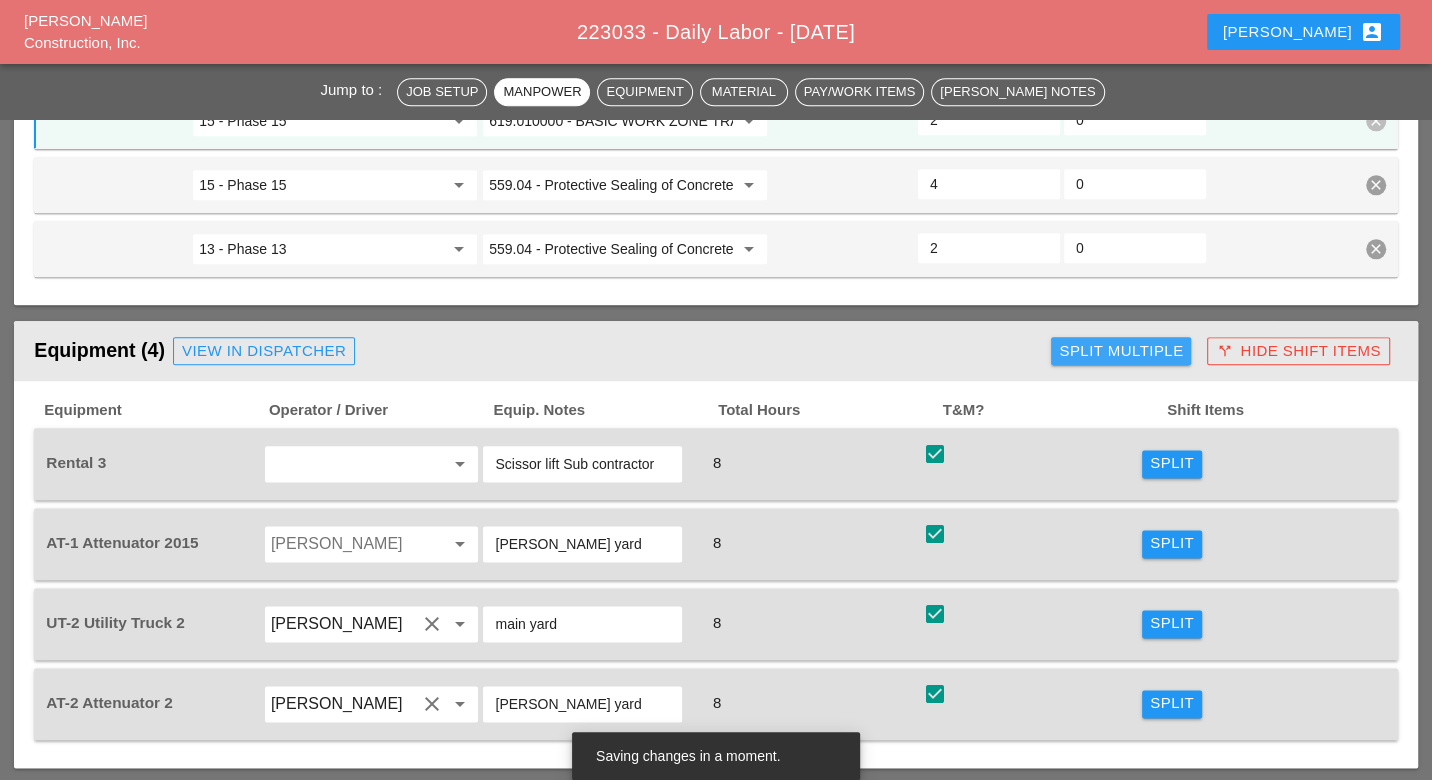 drag, startPoint x: 1088, startPoint y: 279, endPoint x: 1082, endPoint y: 302, distance: 23.769728 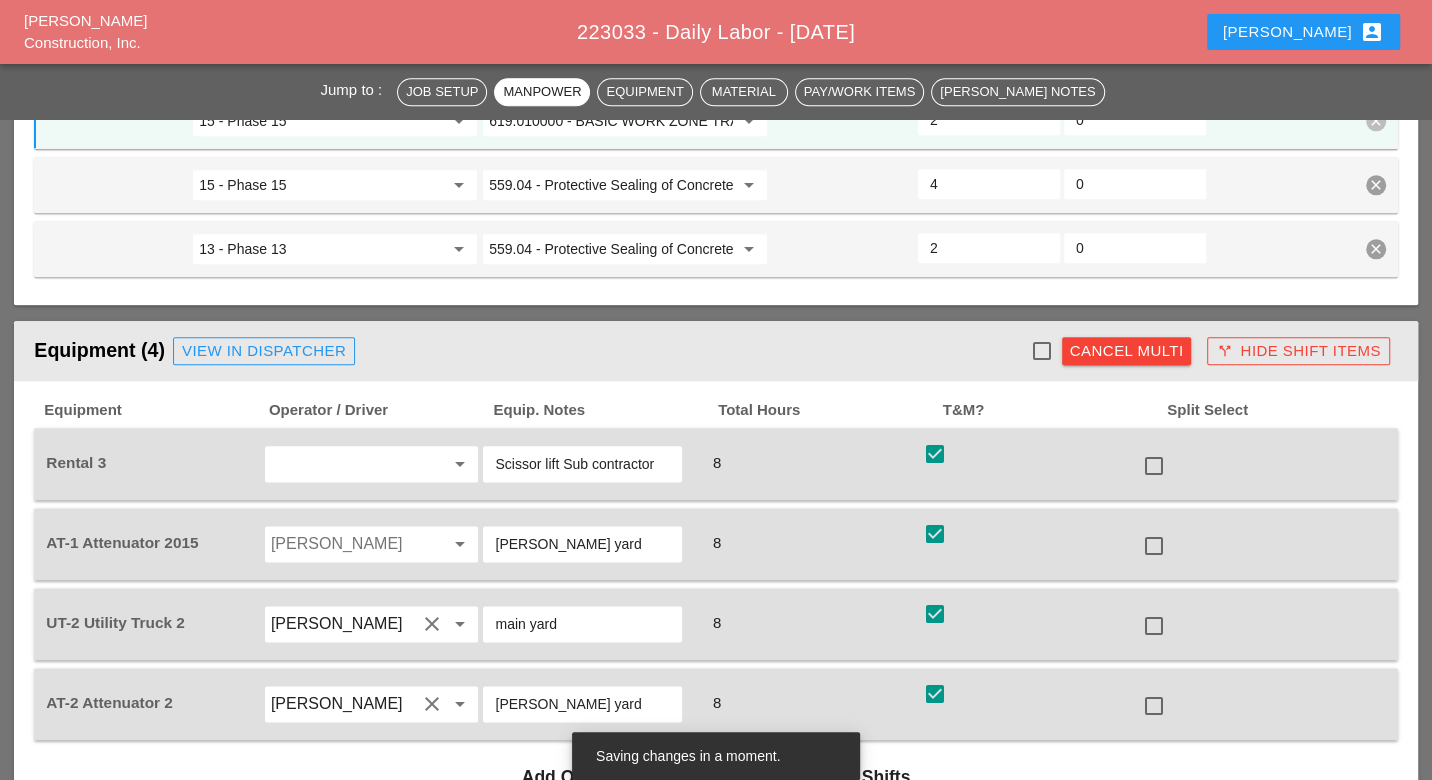 click on "Cancel Multi" at bounding box center (1127, 351) 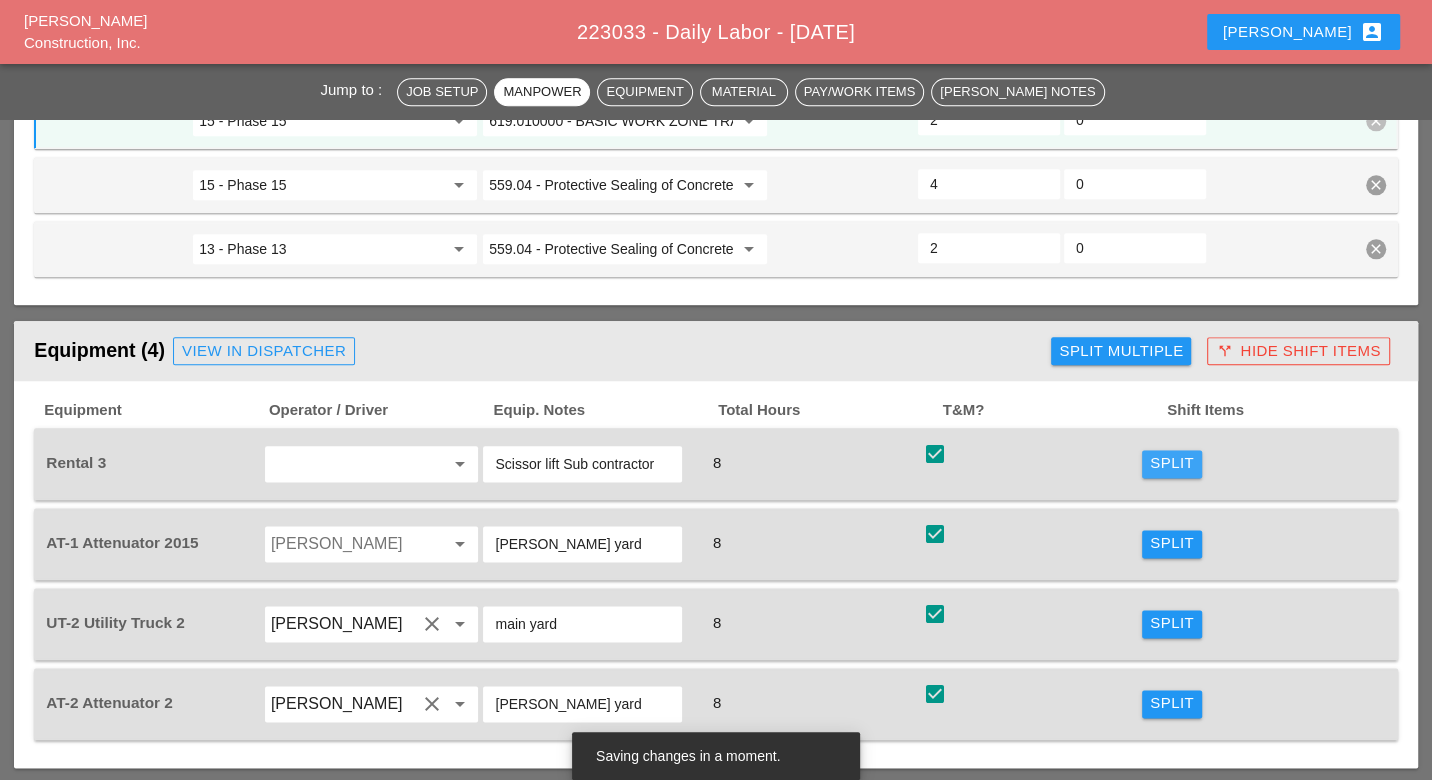 click on "Split" at bounding box center [1172, 463] 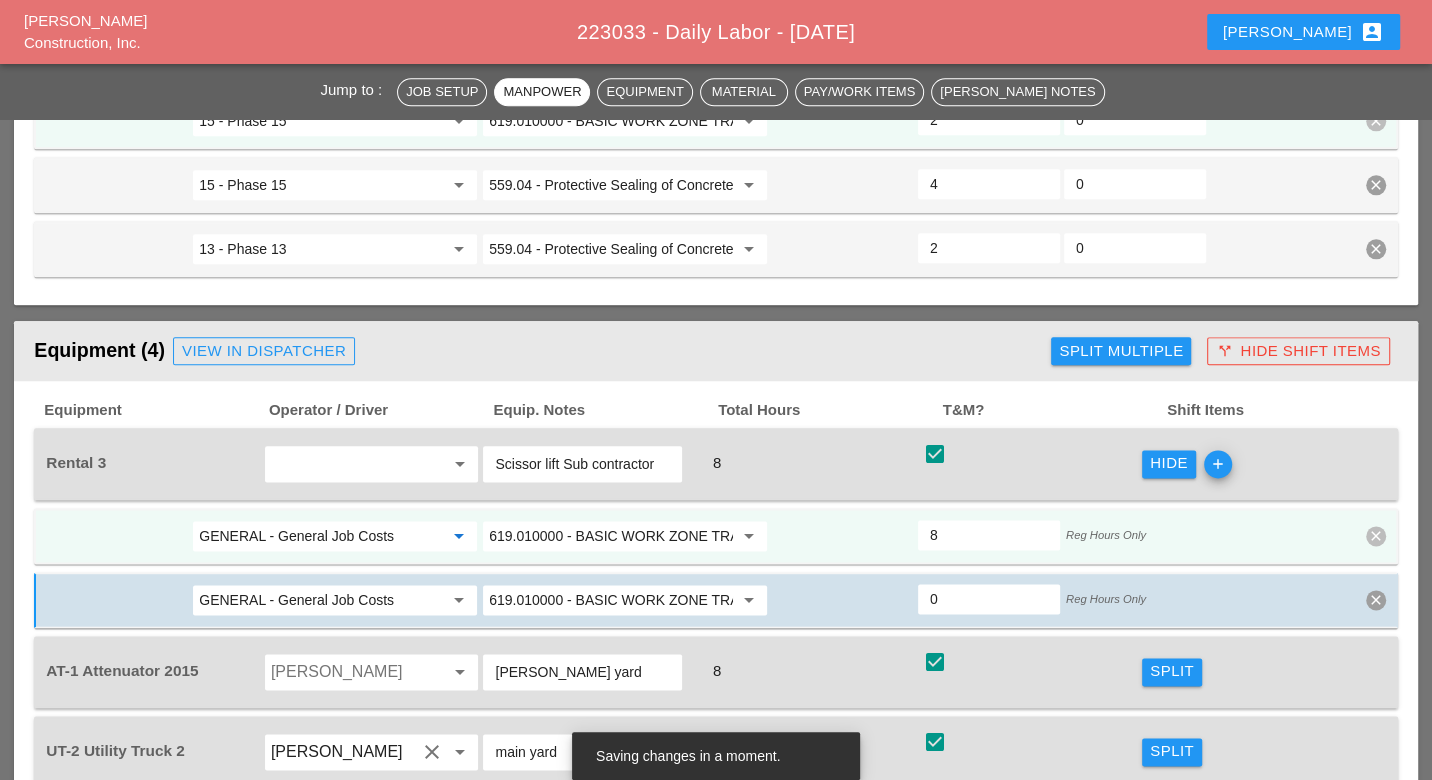 click on "GENERAL - General Job Costs" at bounding box center (321, 536) 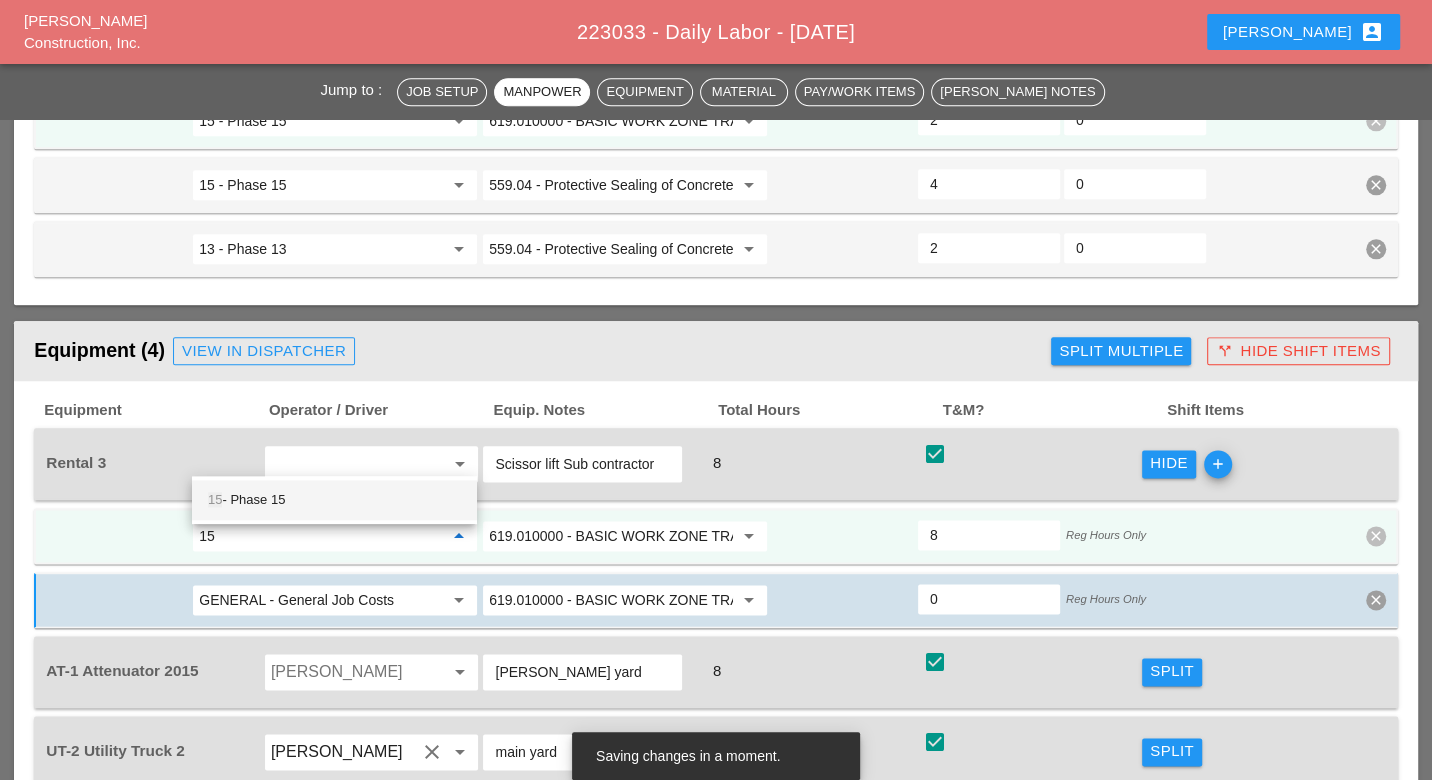 drag, startPoint x: 316, startPoint y: 504, endPoint x: 465, endPoint y: 477, distance: 151.42654 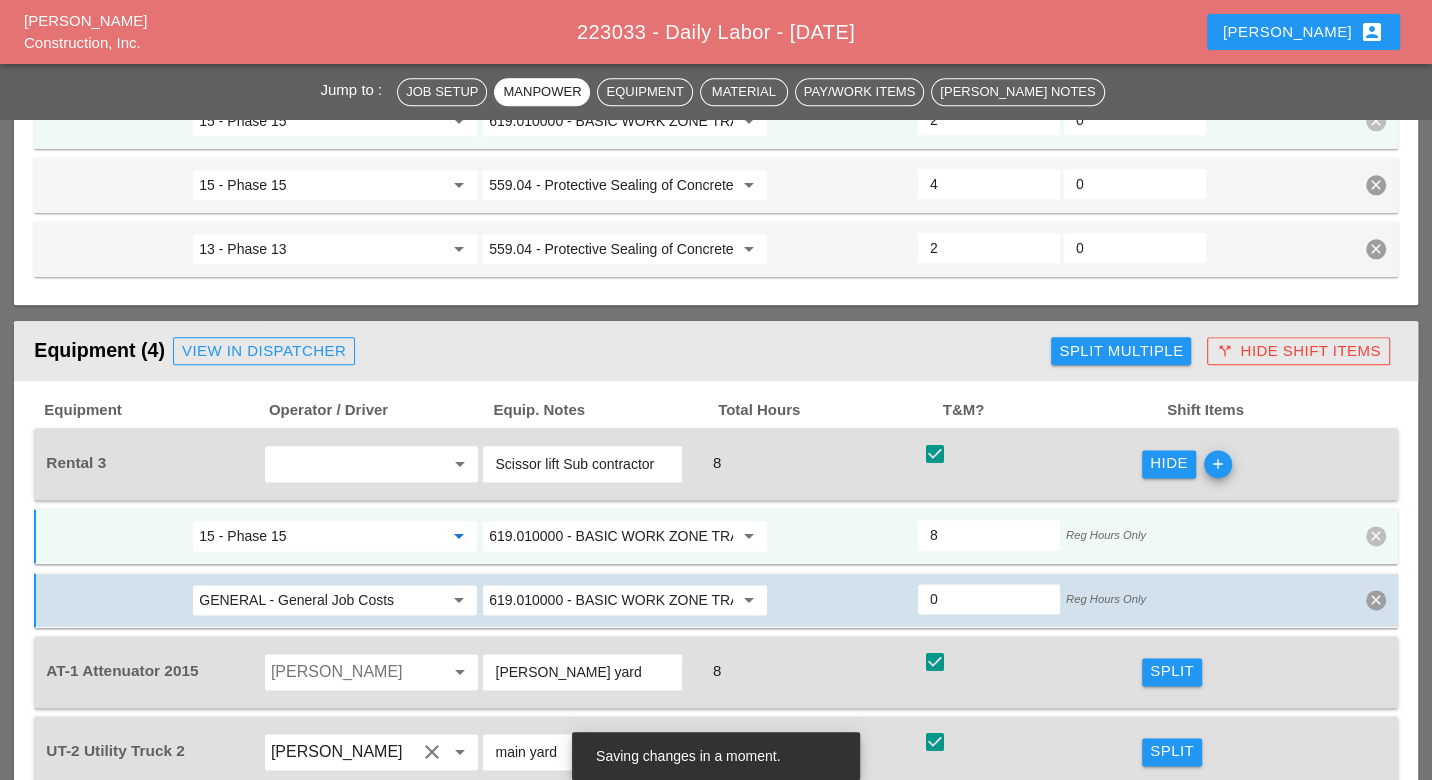 type on "15 - Phase 15" 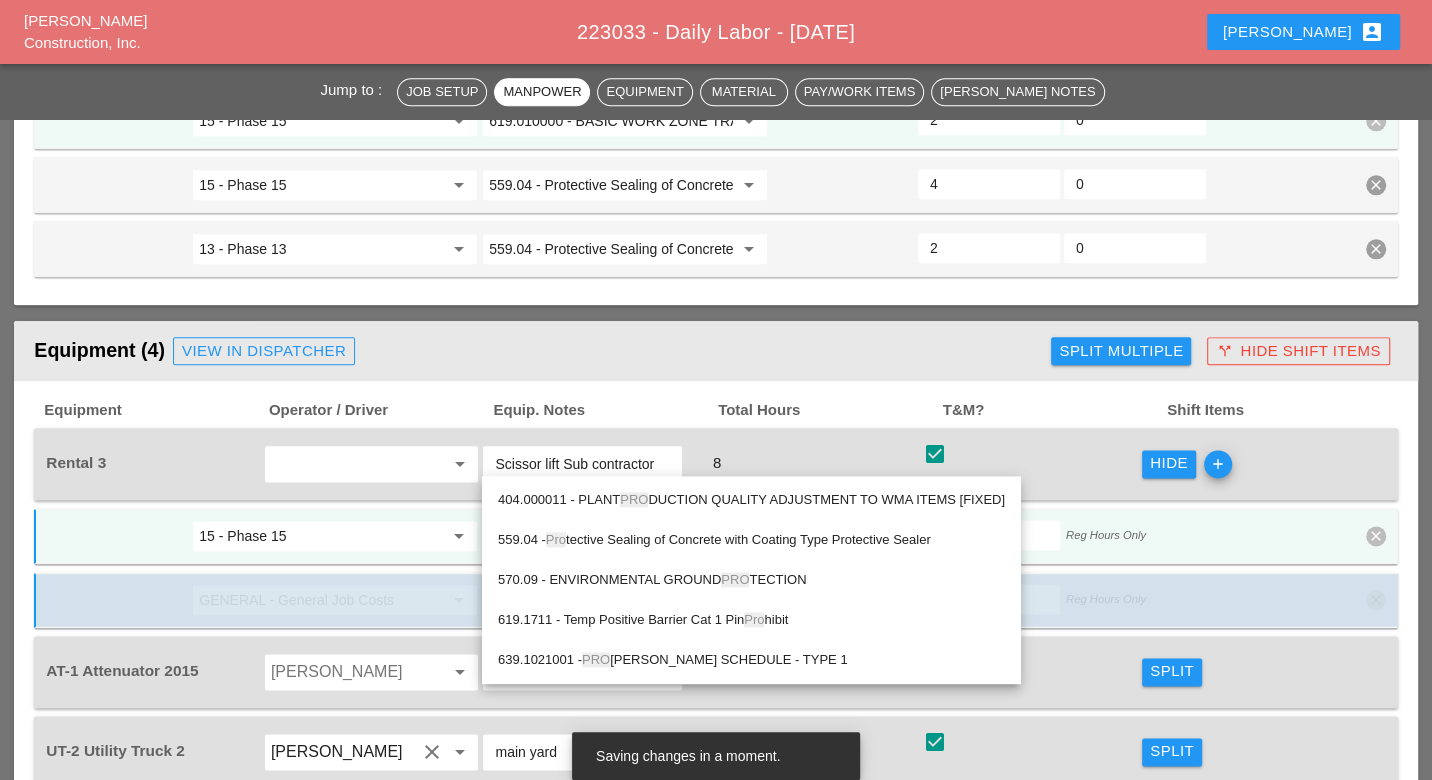 drag, startPoint x: 688, startPoint y: 536, endPoint x: 793, endPoint y: 526, distance: 105.47511 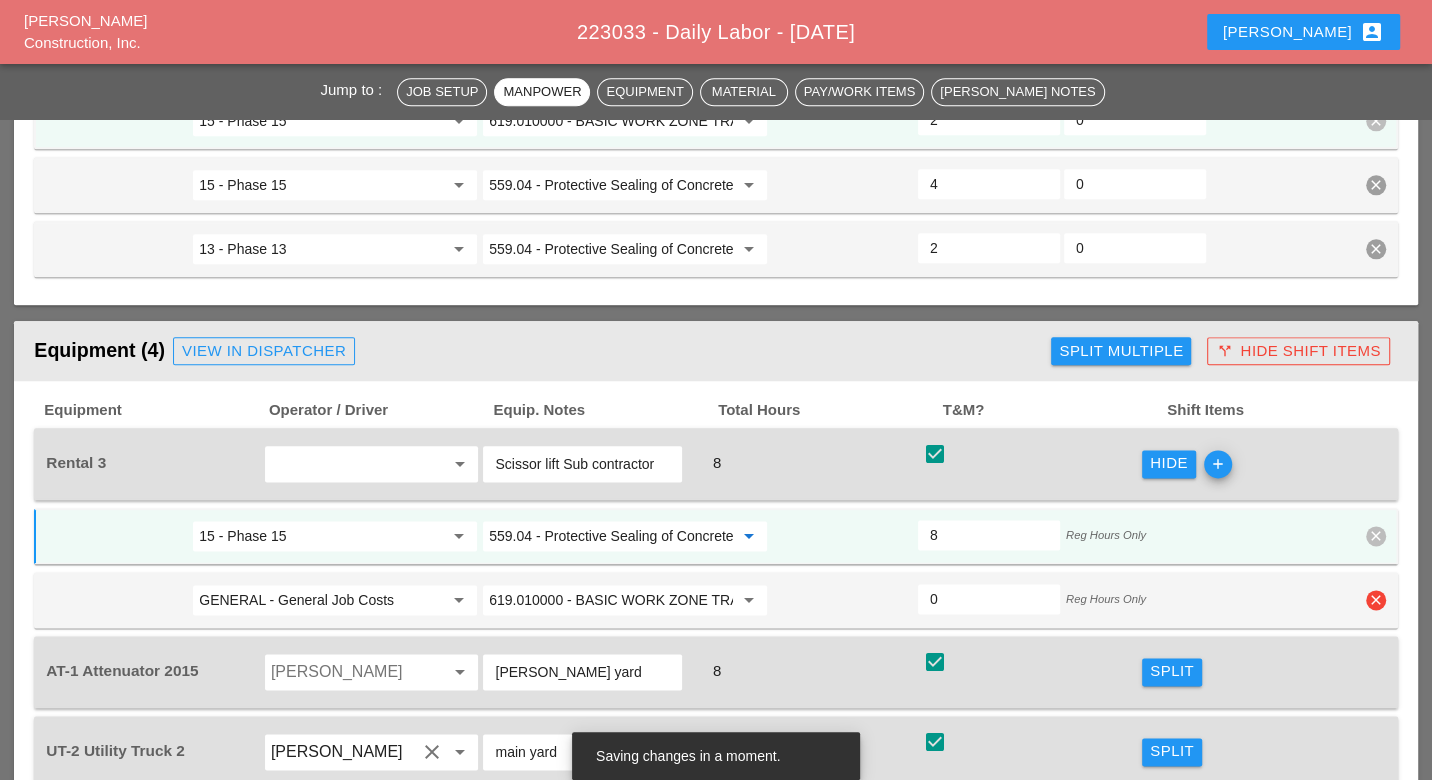 type on "559.04 - Protective Sealing of Concrete with Coating Type Protective Sealer" 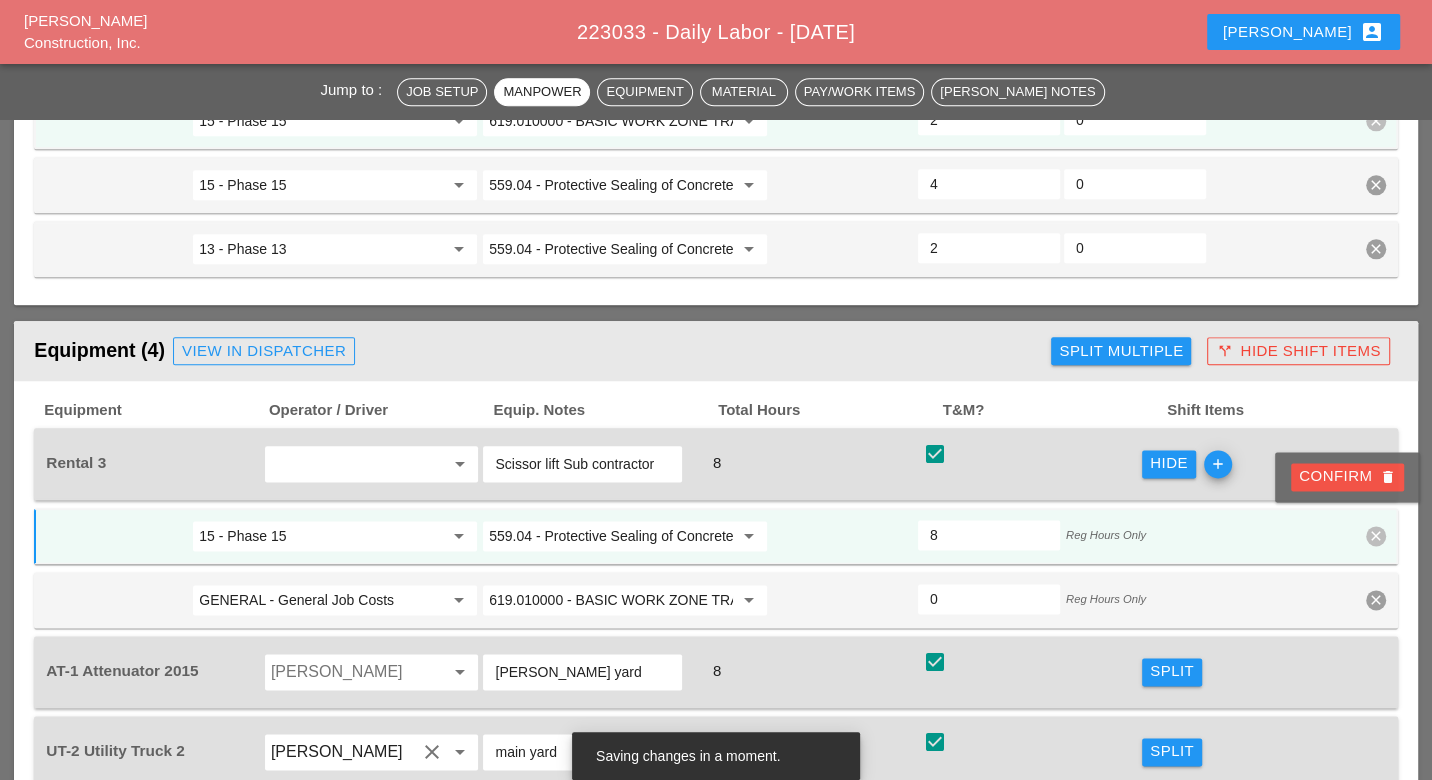 drag, startPoint x: 1363, startPoint y: 478, endPoint x: 970, endPoint y: 505, distance: 393.9264 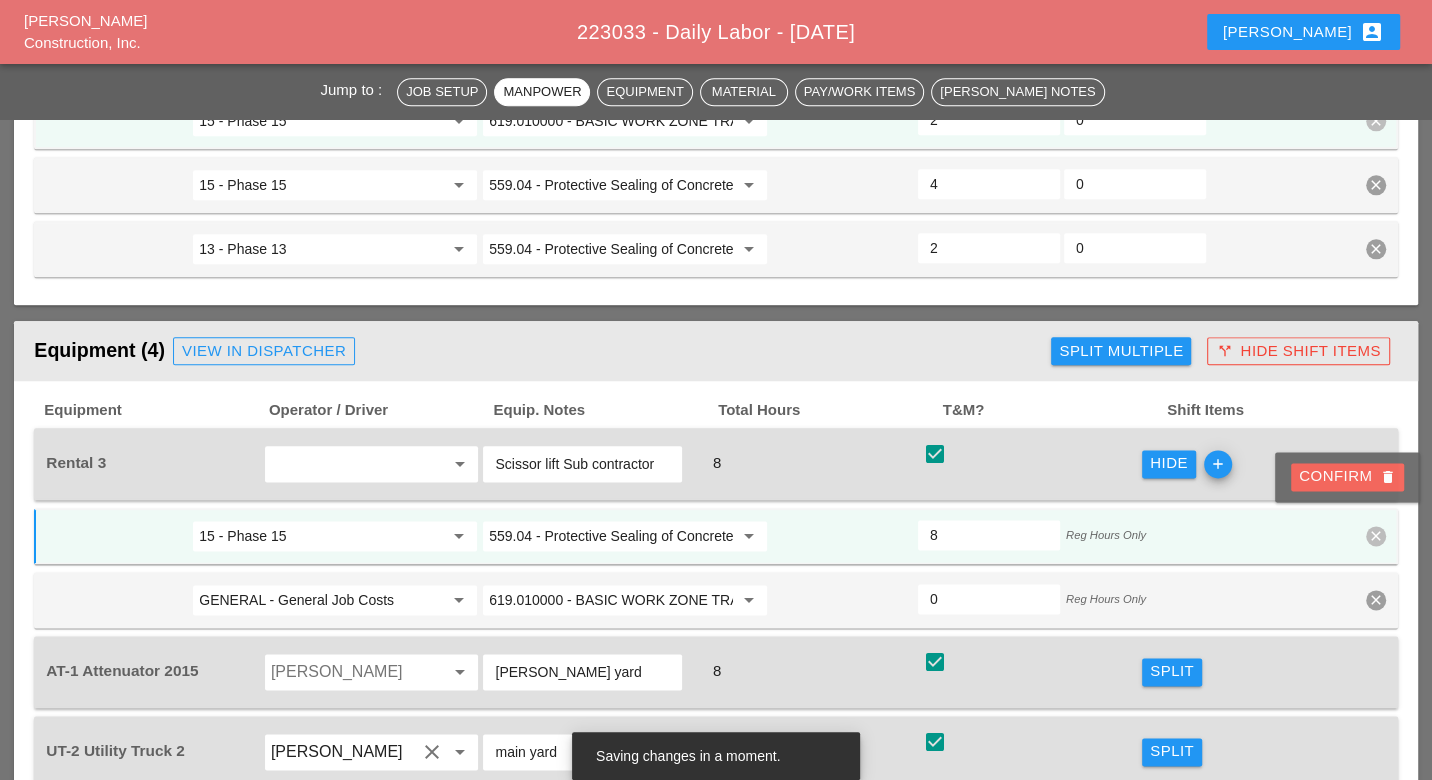 click on "Confirm delete" at bounding box center (1347, 476) 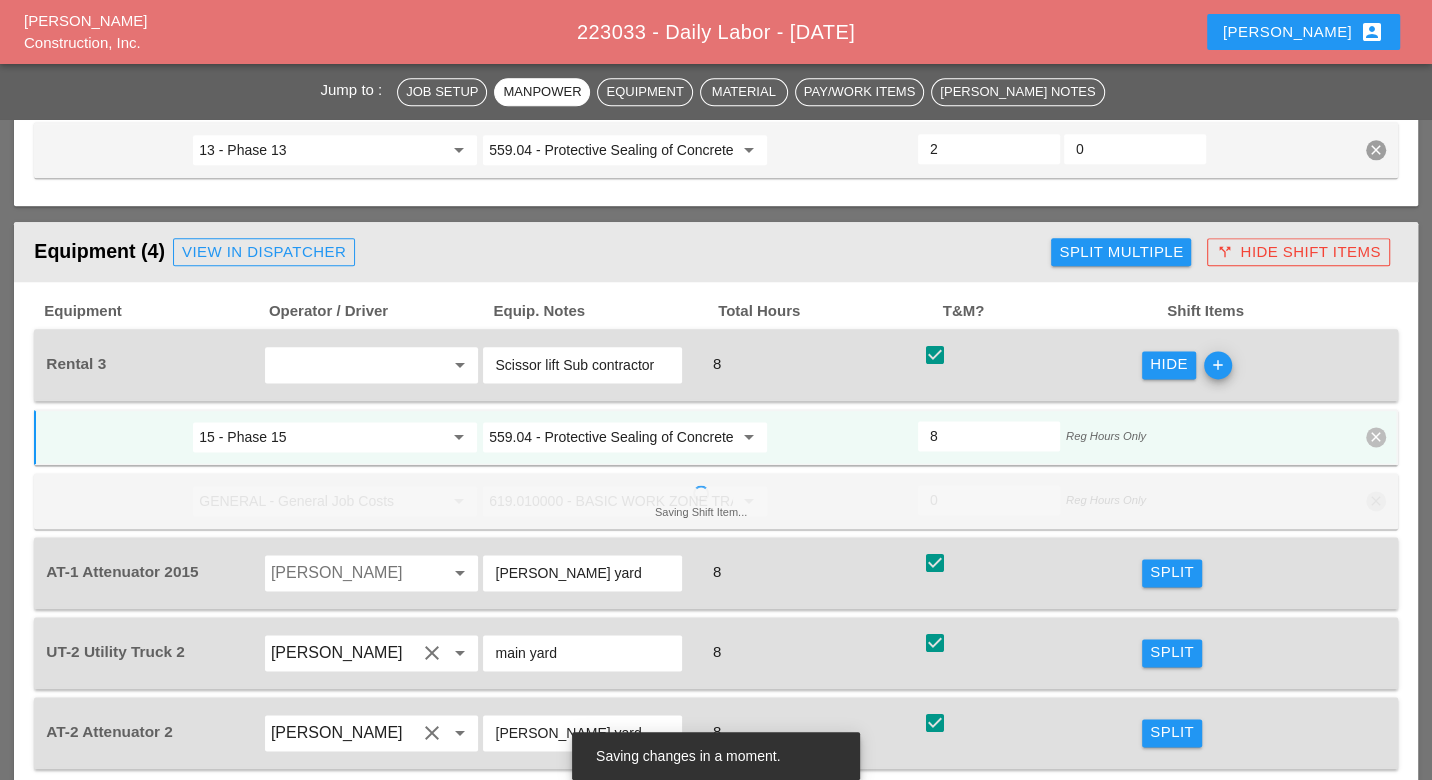 scroll, scrollTop: 1777, scrollLeft: 0, axis: vertical 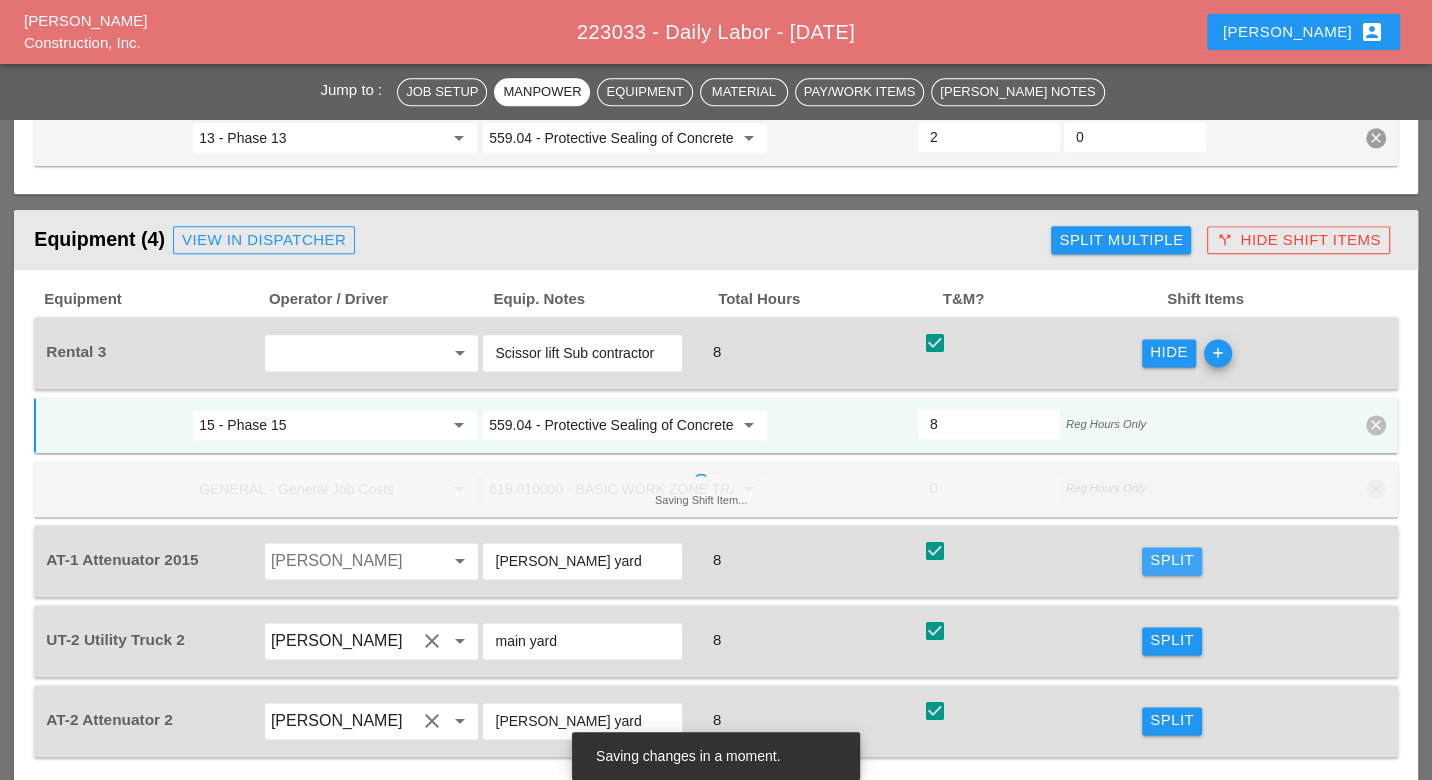 drag, startPoint x: 1156, startPoint y: 483, endPoint x: 782, endPoint y: 534, distance: 377.46124 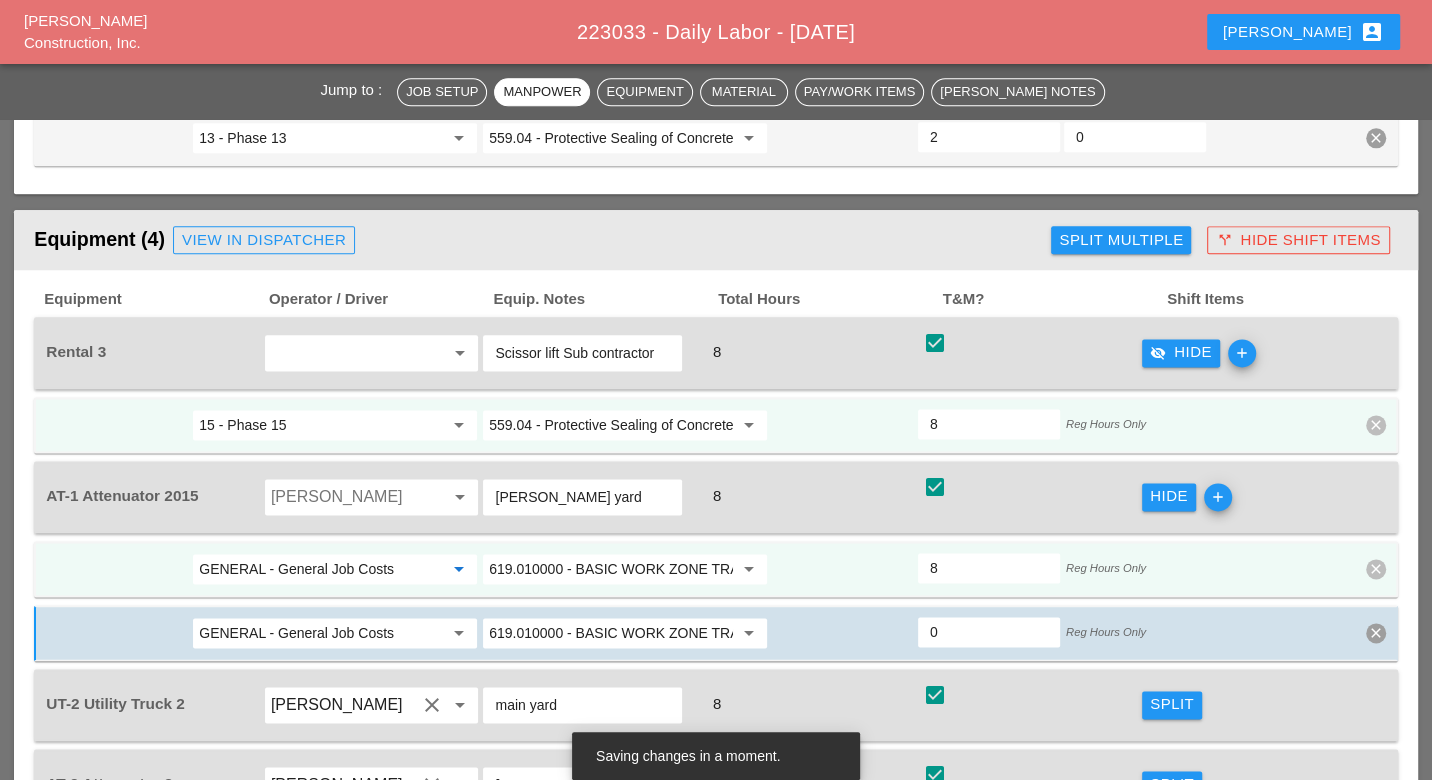 click on "GENERAL - General Job Costs" at bounding box center [321, 569] 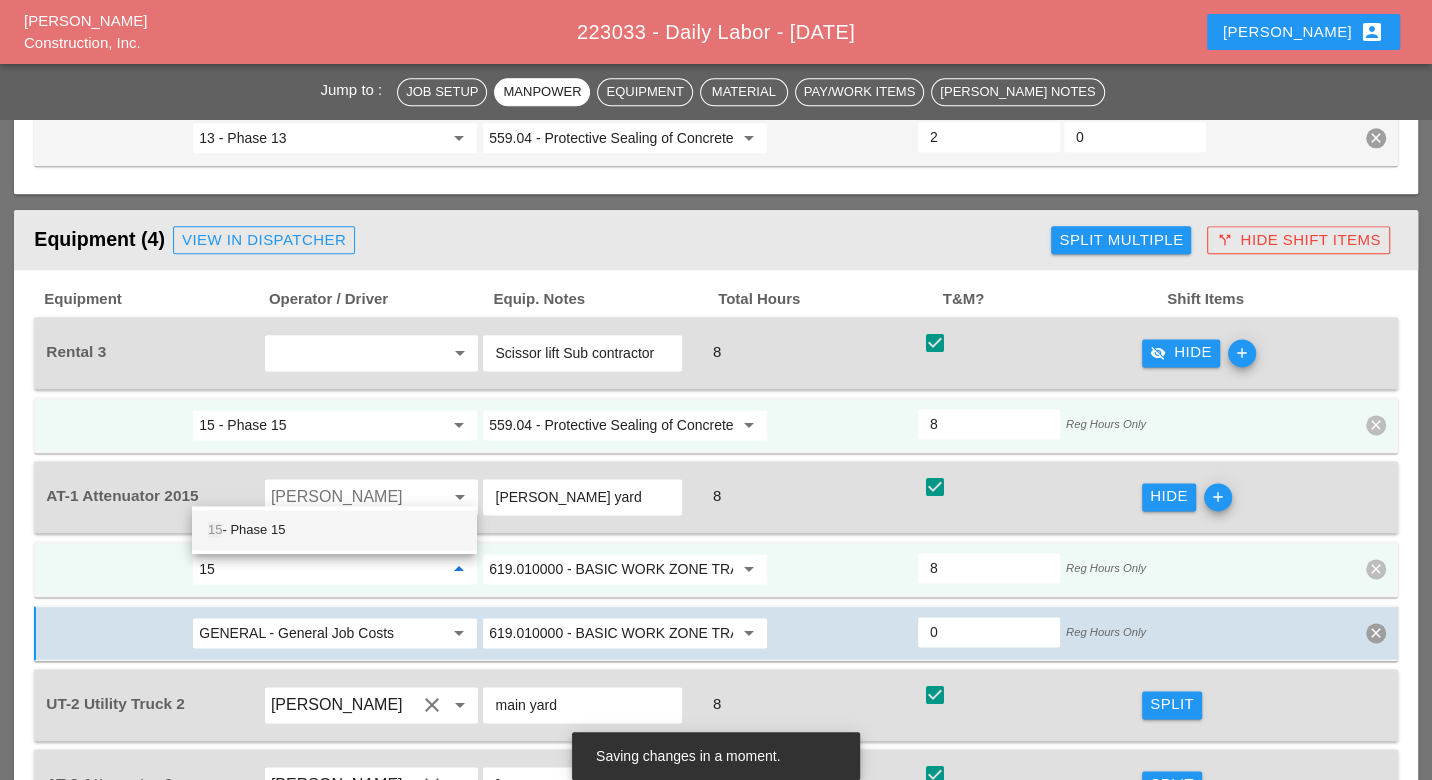 drag, startPoint x: 346, startPoint y: 533, endPoint x: 475, endPoint y: 524, distance: 129.31357 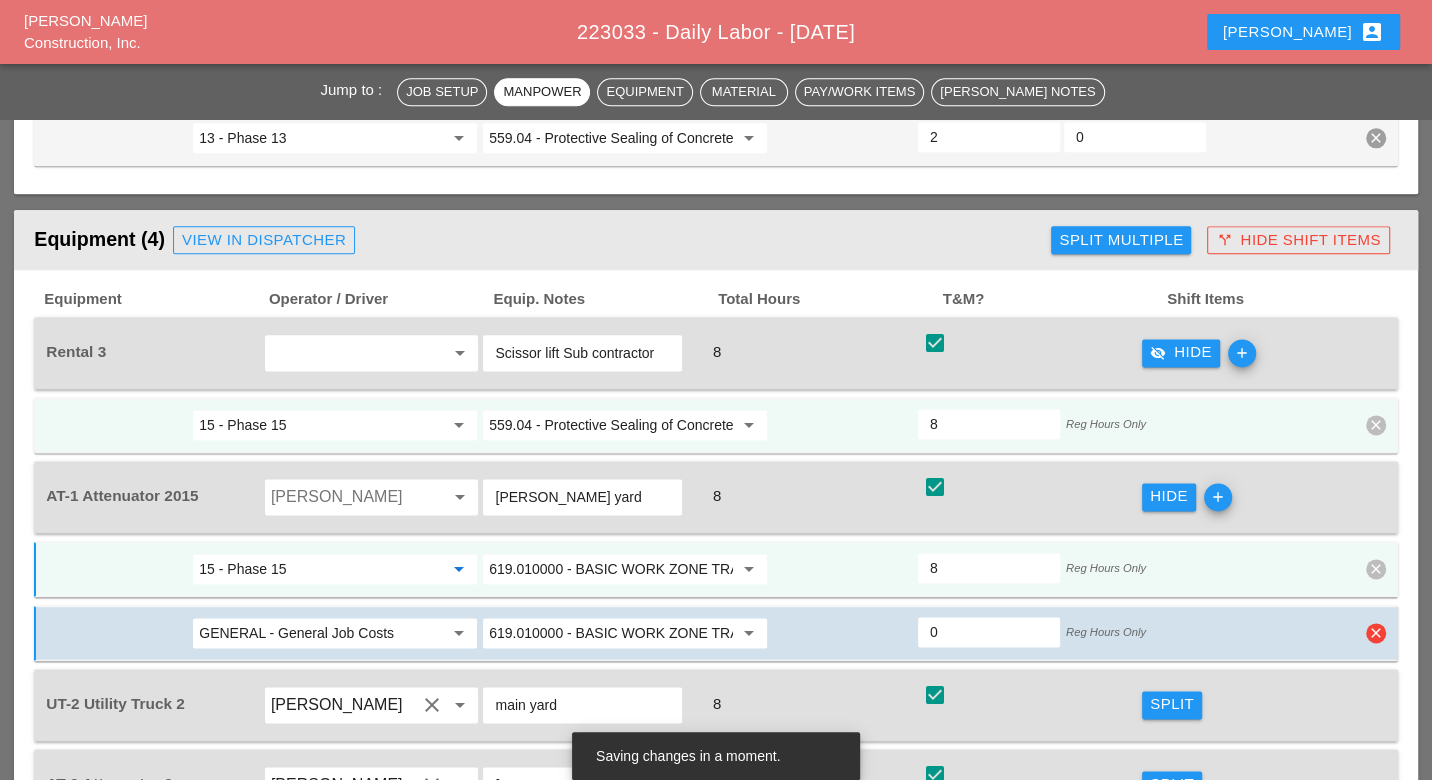 type on "15 - Phase 15" 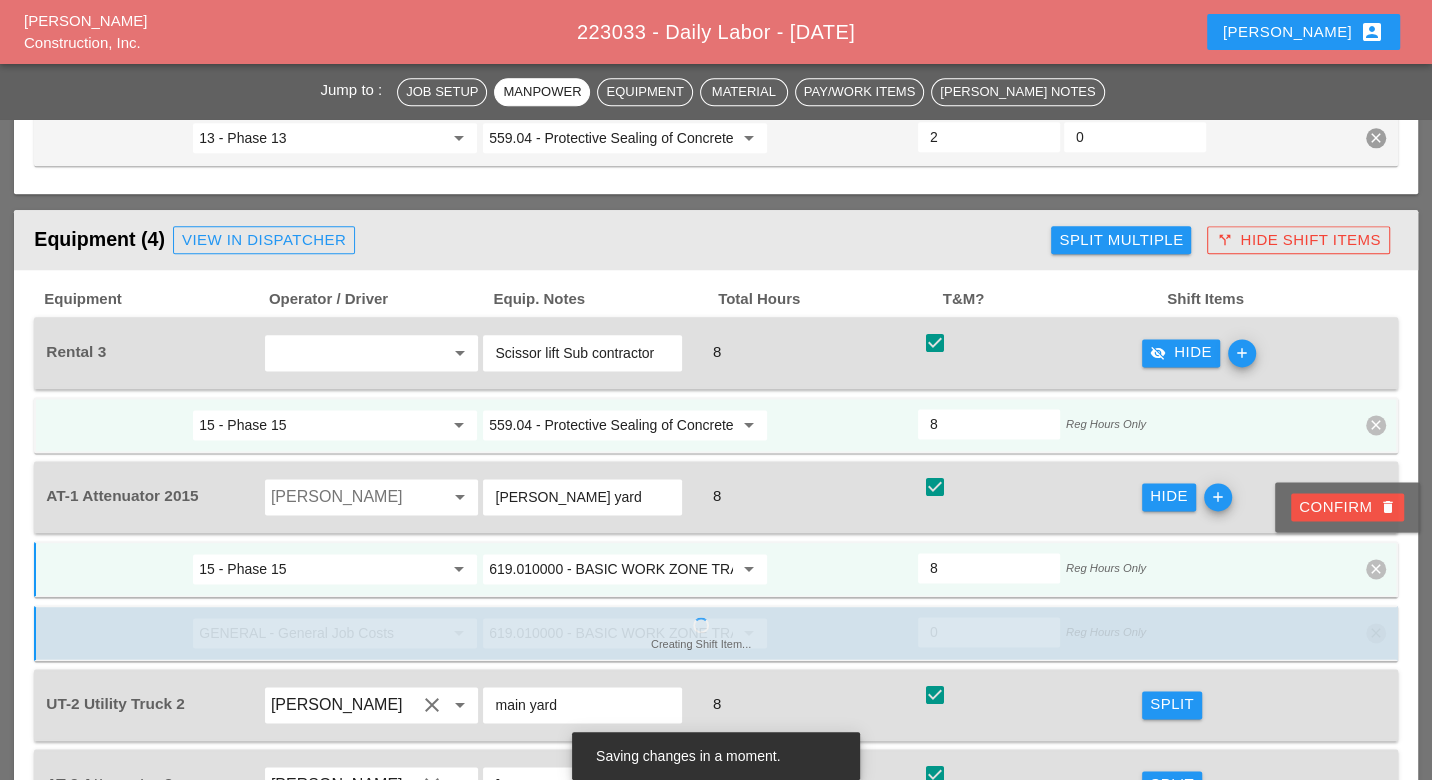 click on "Confirm delete" at bounding box center (1347, 507) 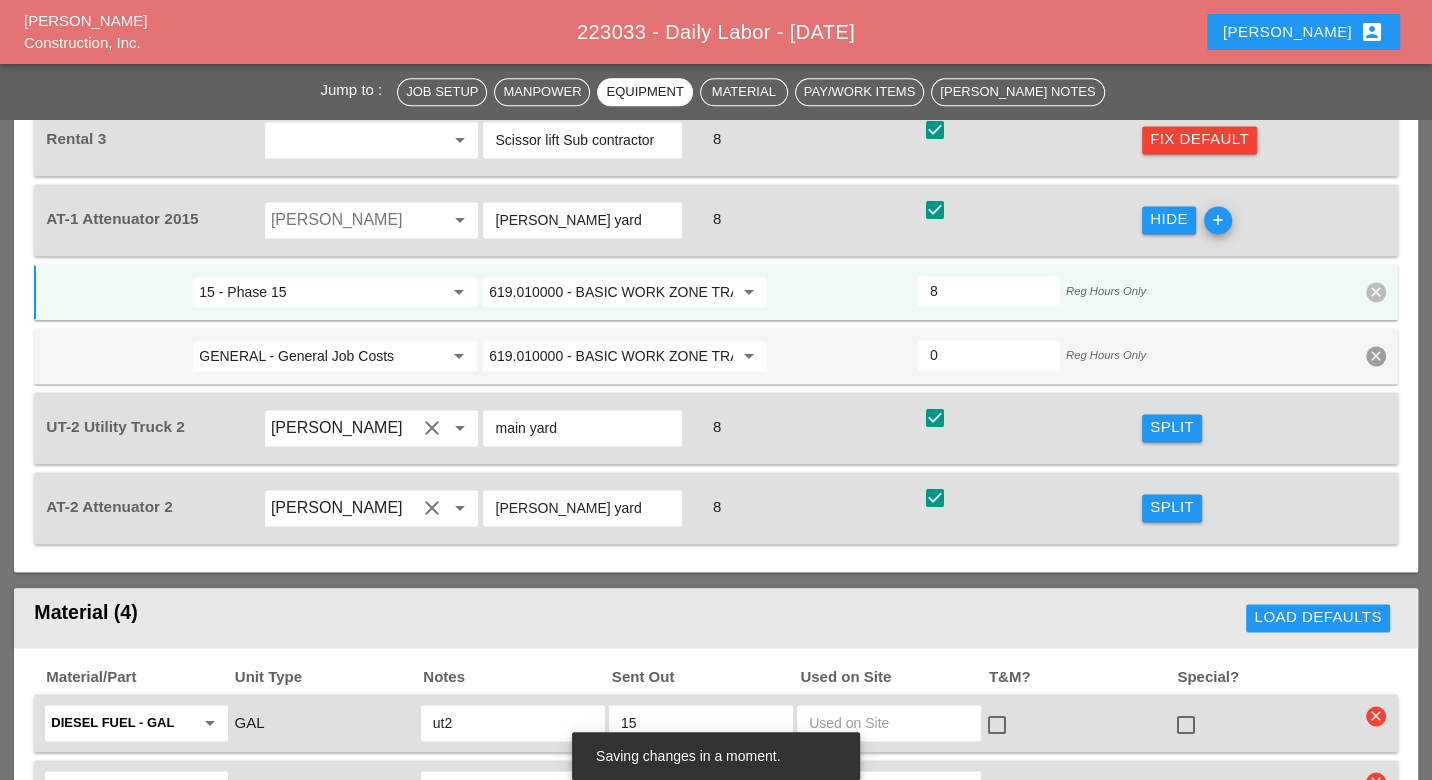 scroll, scrollTop: 2000, scrollLeft: 0, axis: vertical 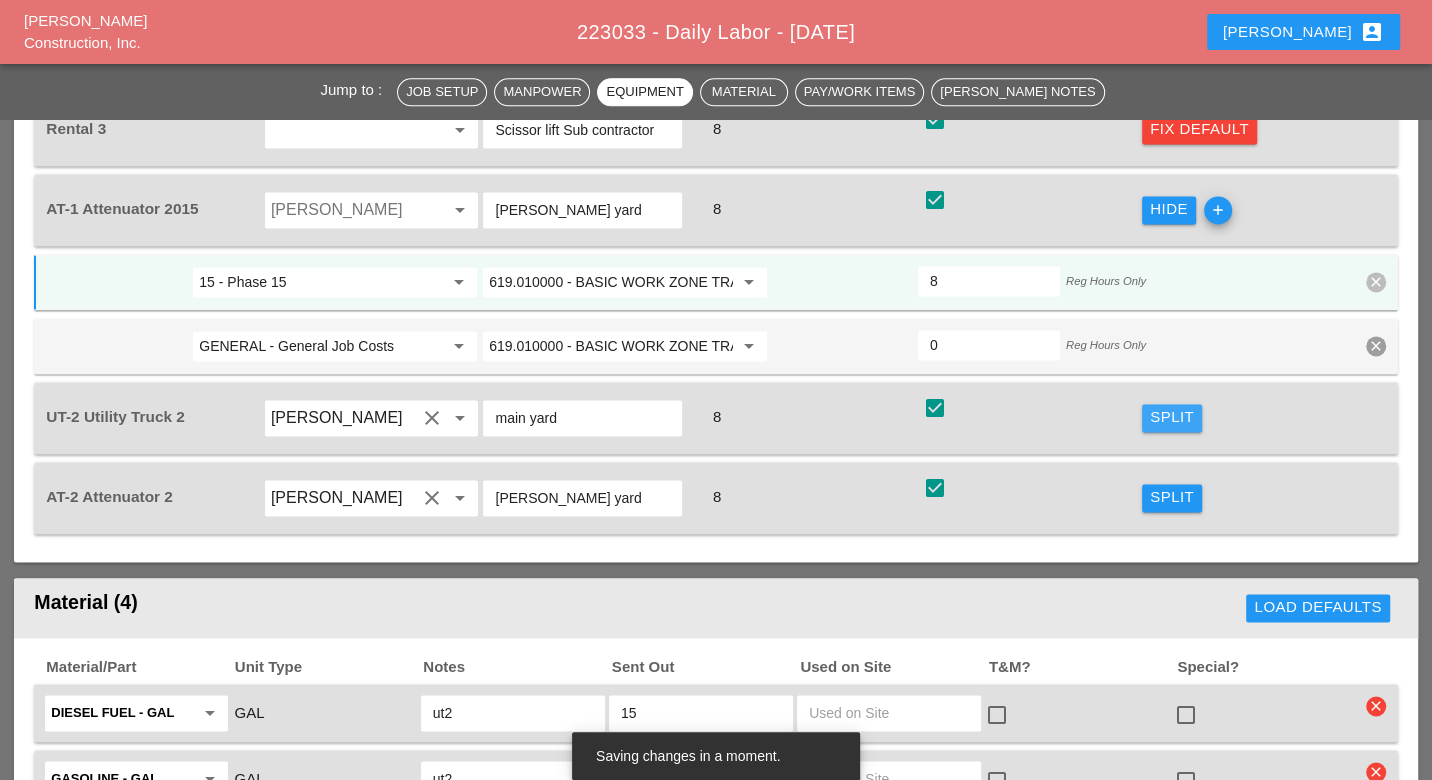 click on "Split" at bounding box center [1172, 418] 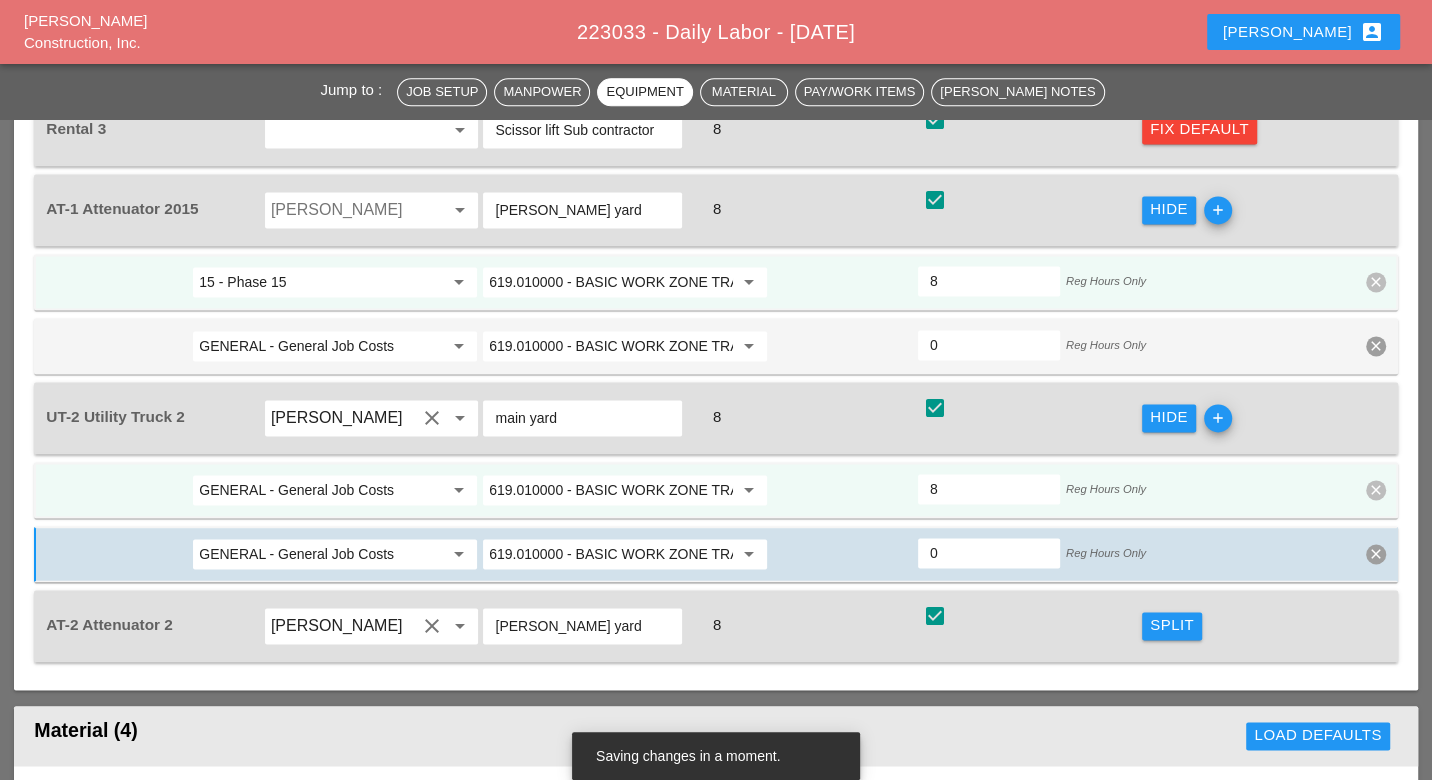 click on "GENERAL - General Job Costs" at bounding box center [321, 490] 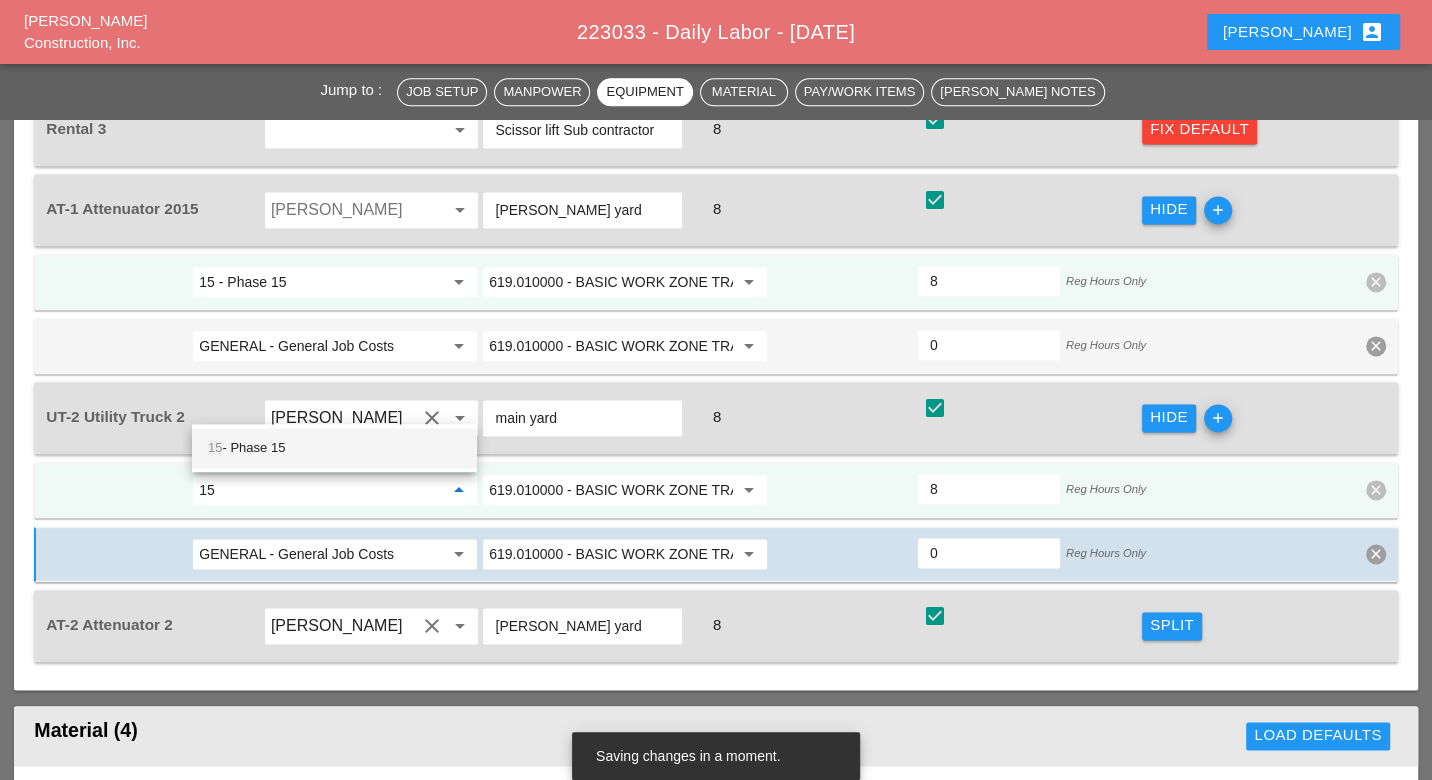 click on "15  - Phase 15" at bounding box center (334, 448) 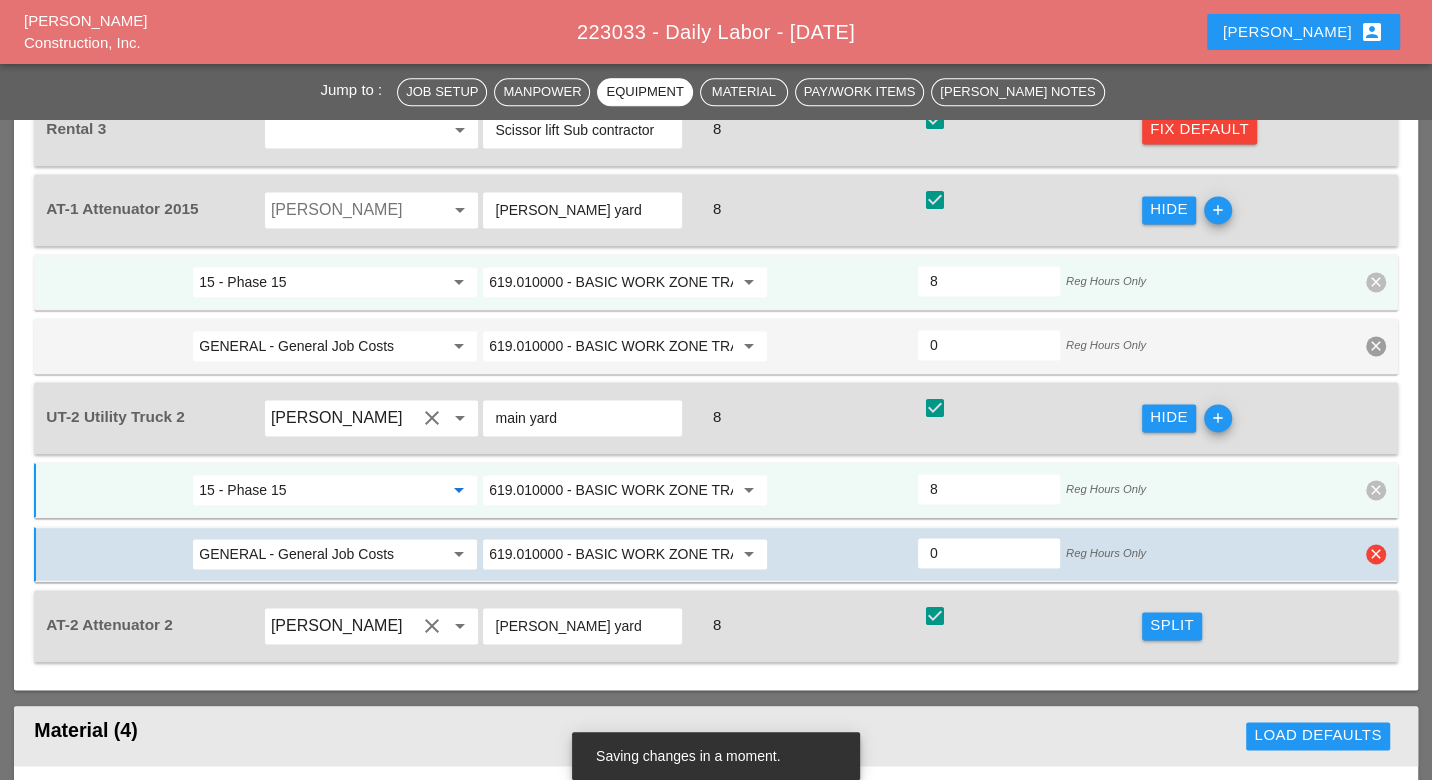 type on "15 - Phase 15" 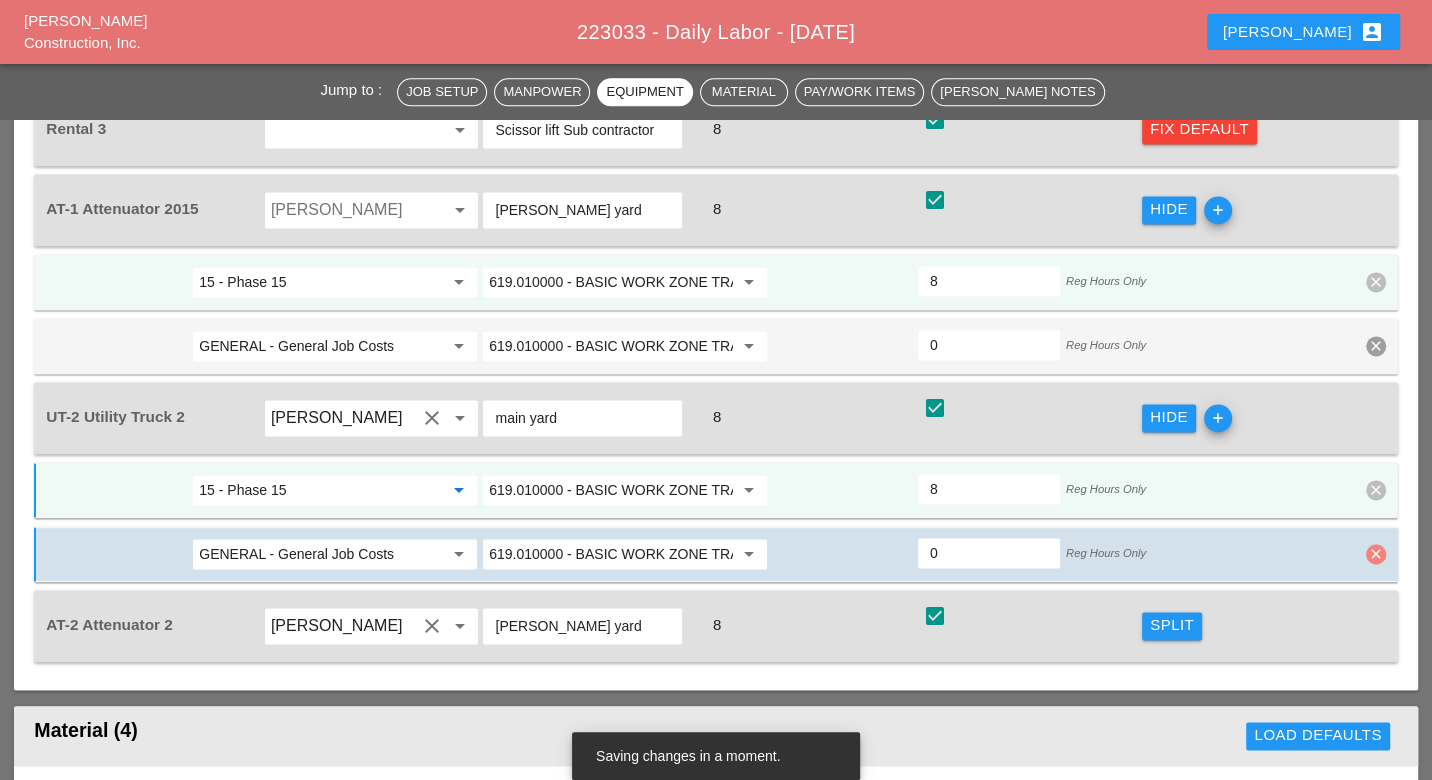 drag, startPoint x: 1378, startPoint y: 476, endPoint x: 1372, endPoint y: 448, distance: 28.635643 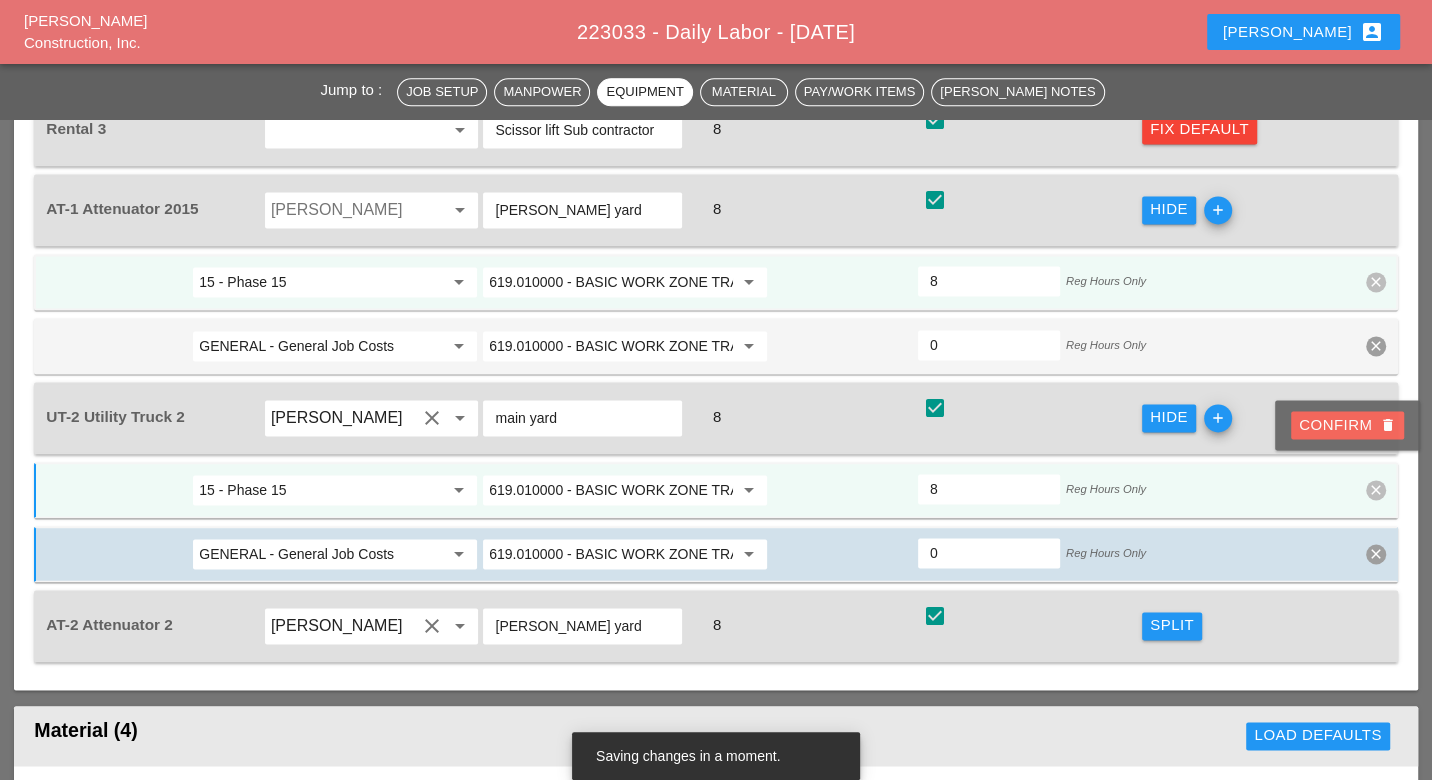 click on "Confirm delete" at bounding box center (1347, 425) 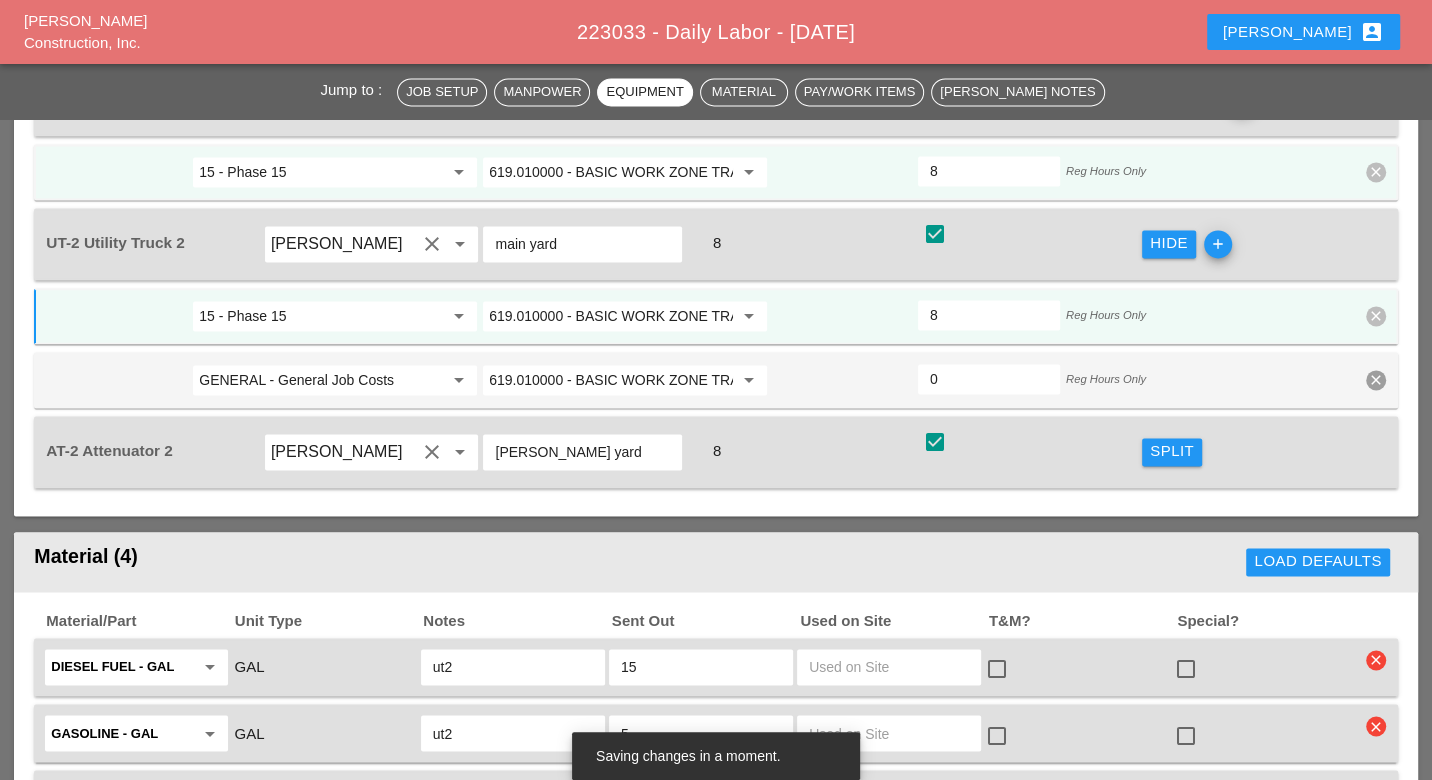 scroll, scrollTop: 2111, scrollLeft: 0, axis: vertical 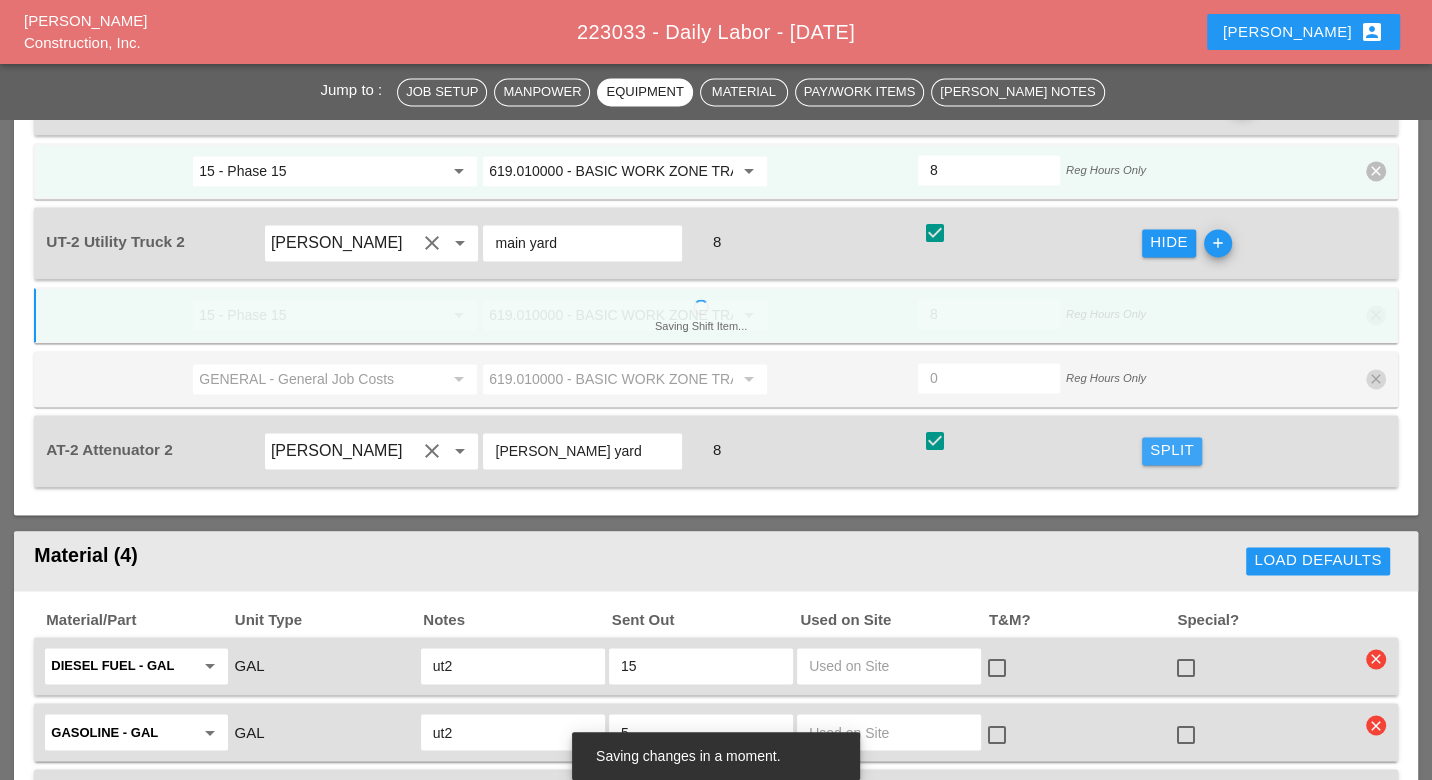 click on "Split" at bounding box center (1172, 450) 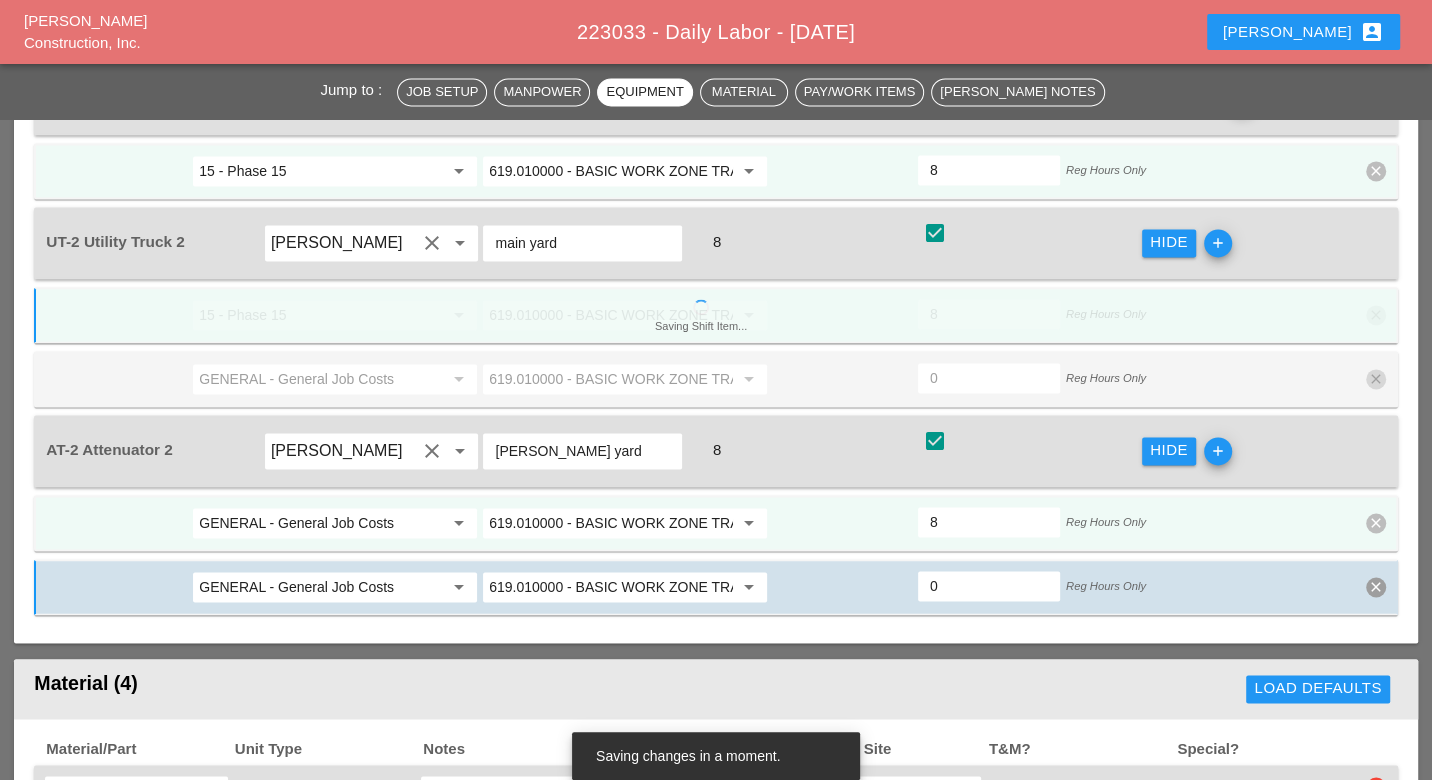 click on "GENERAL - General Job Costs" at bounding box center (321, 523) 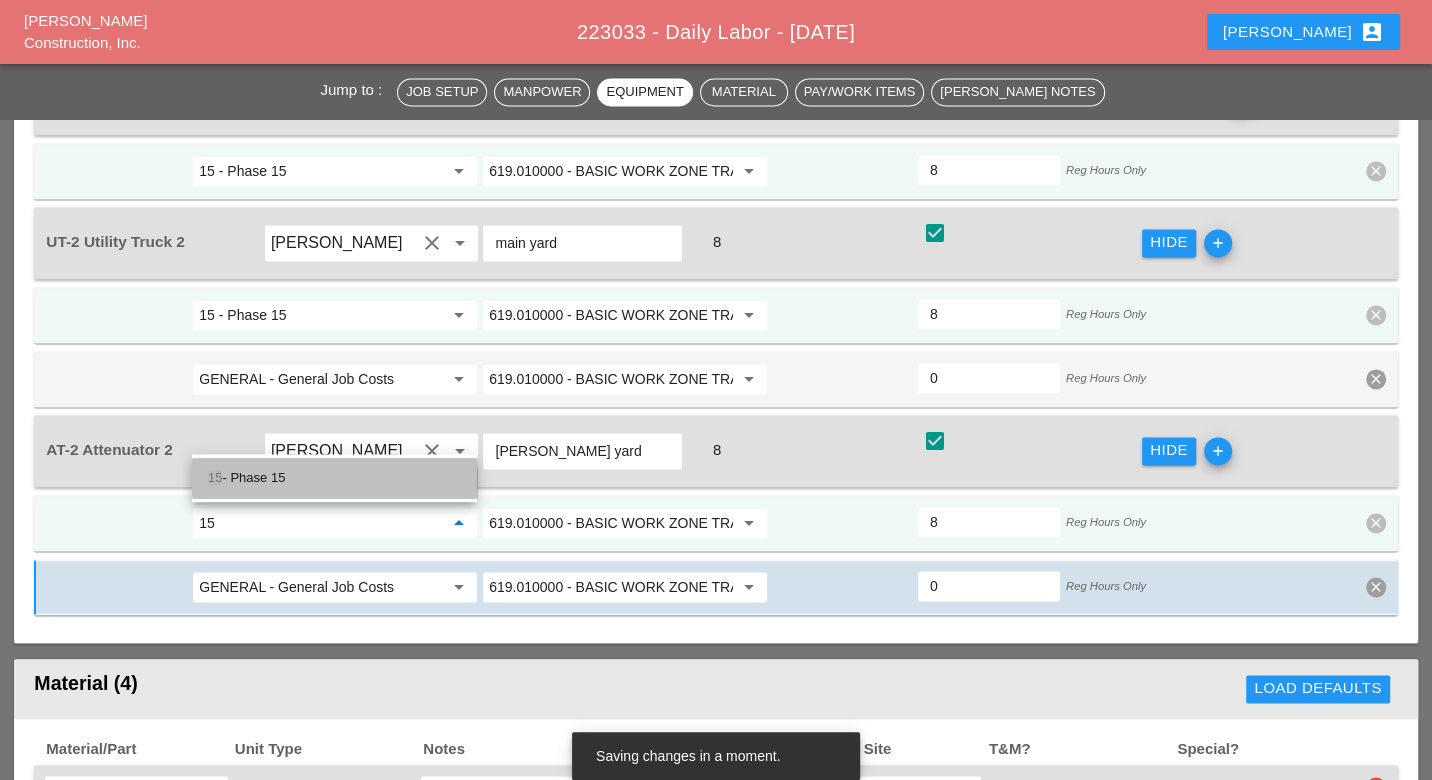 click on "15  - Phase 15" at bounding box center (334, 478) 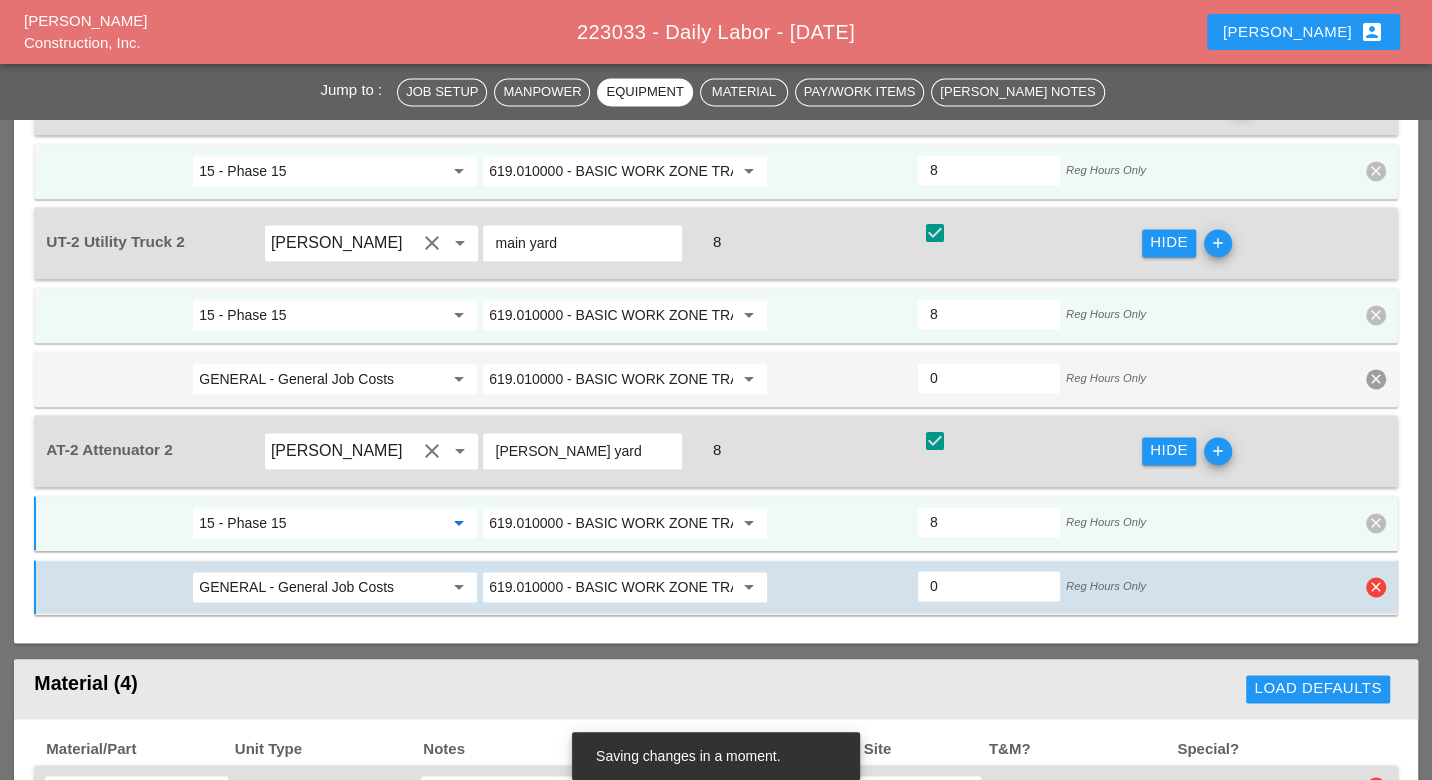 type on "15 - Phase 15" 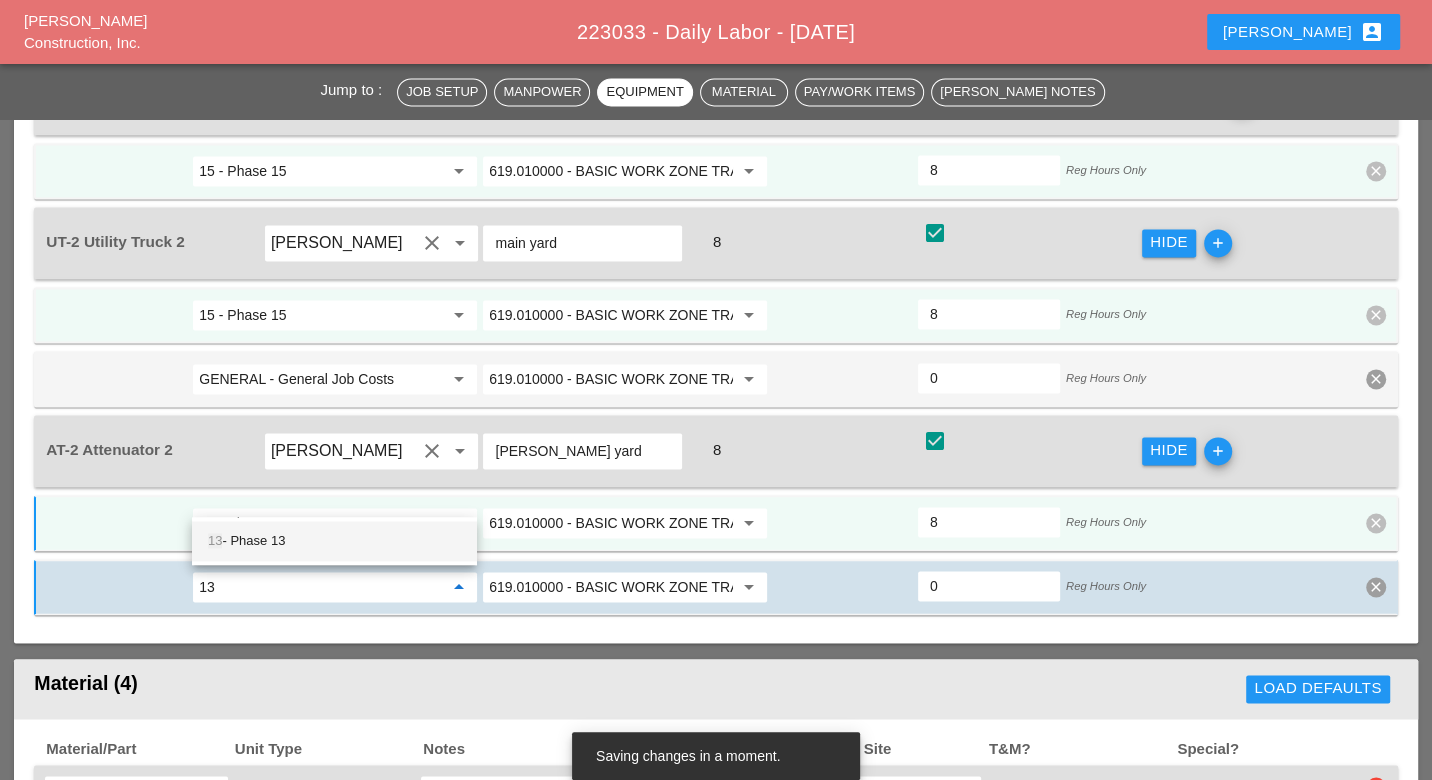 click on "13  - Phase 13" at bounding box center [334, 541] 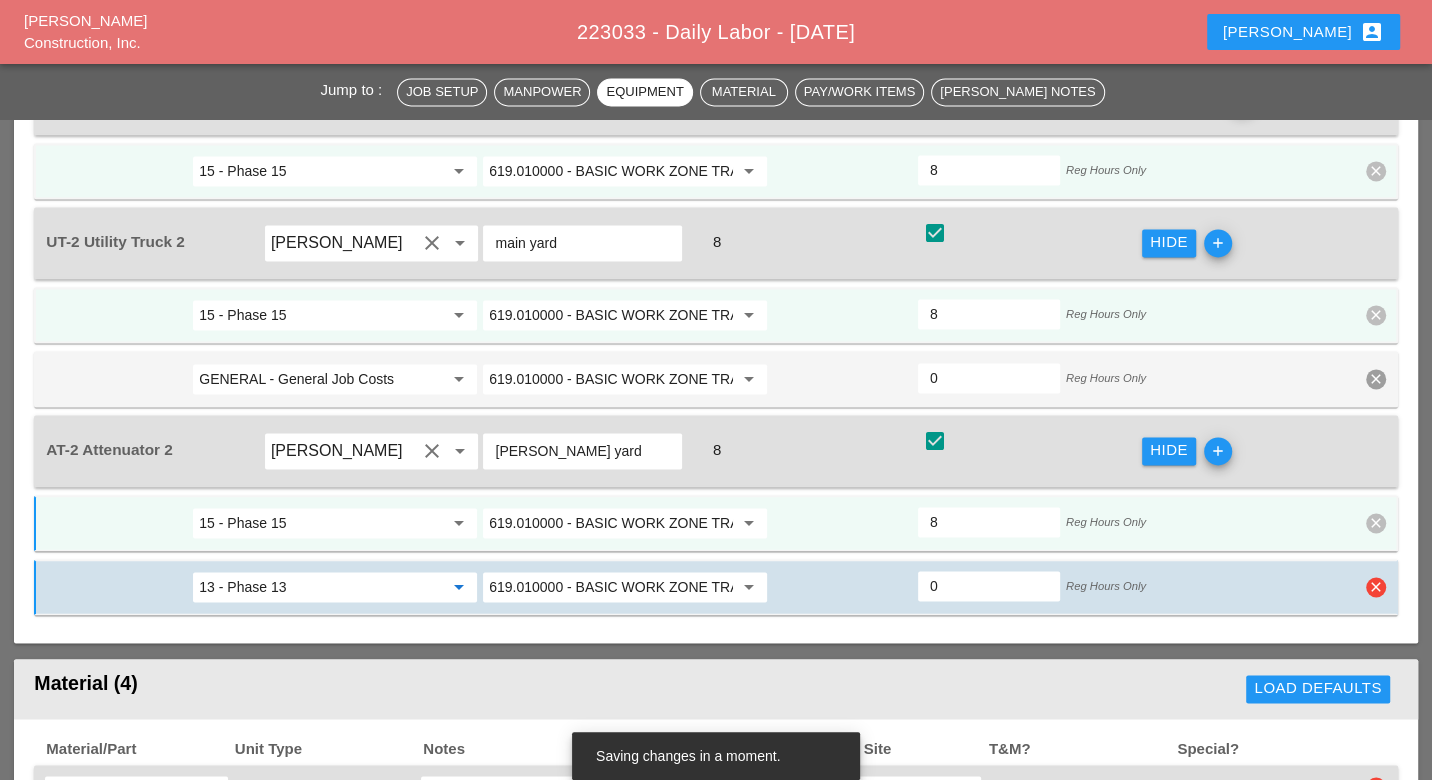 type on "13 - Phase 13" 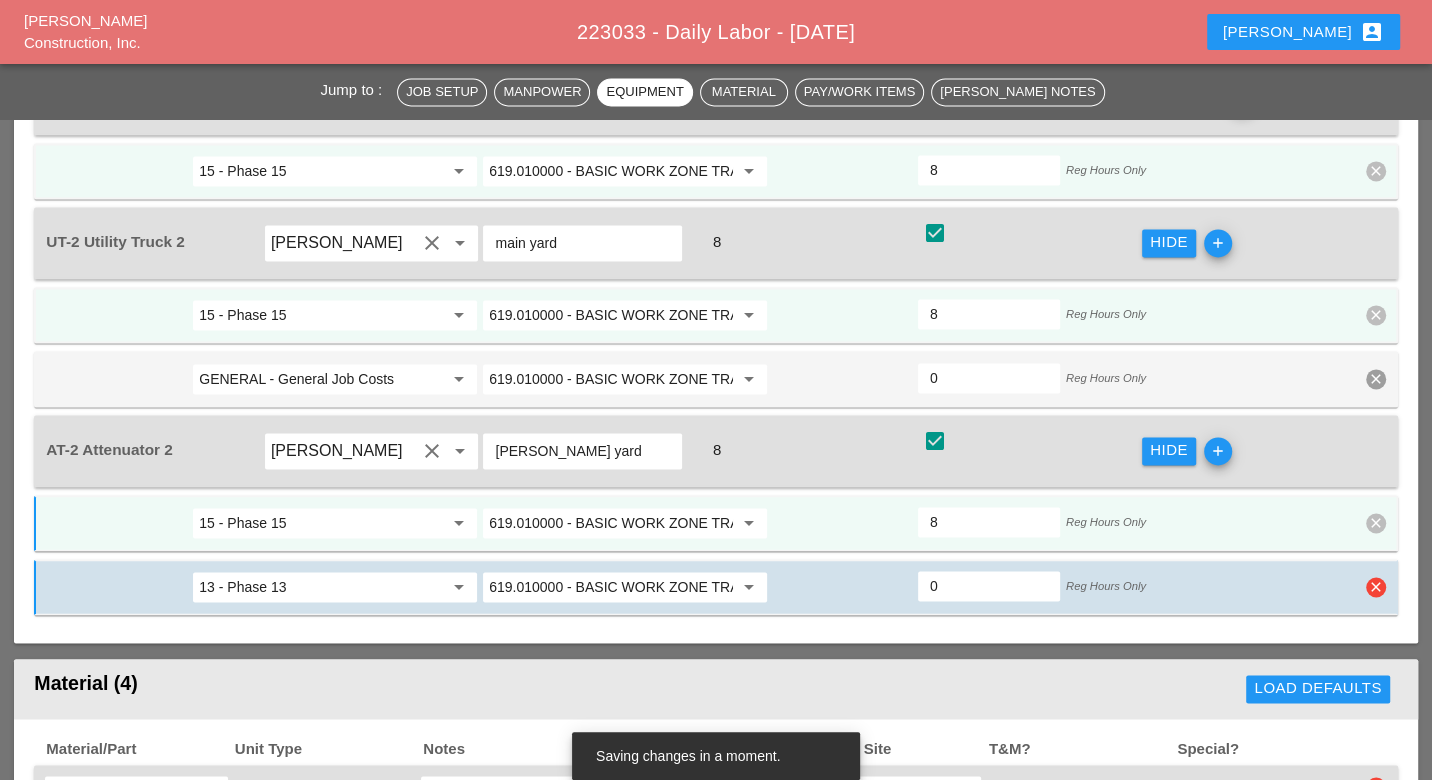 type on "4" 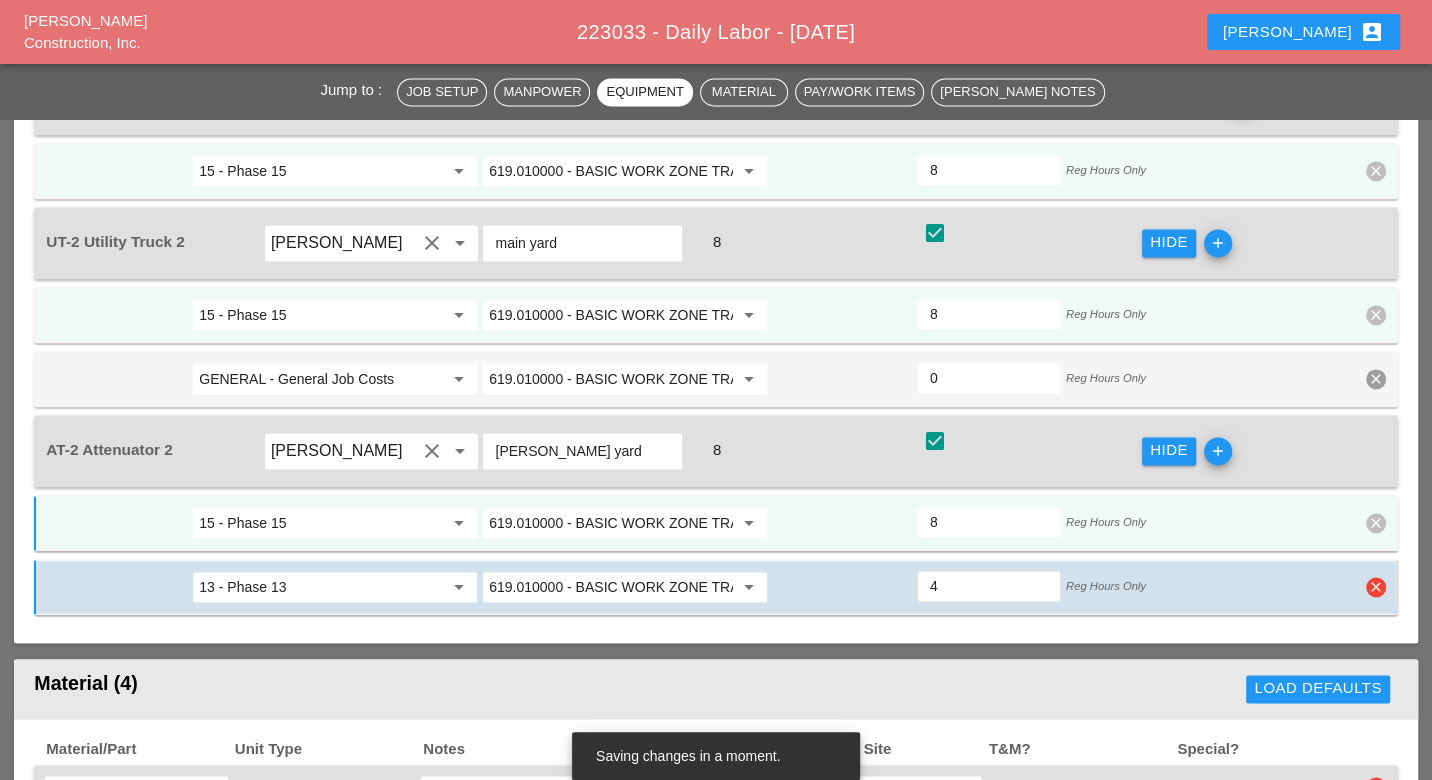 type on "4" 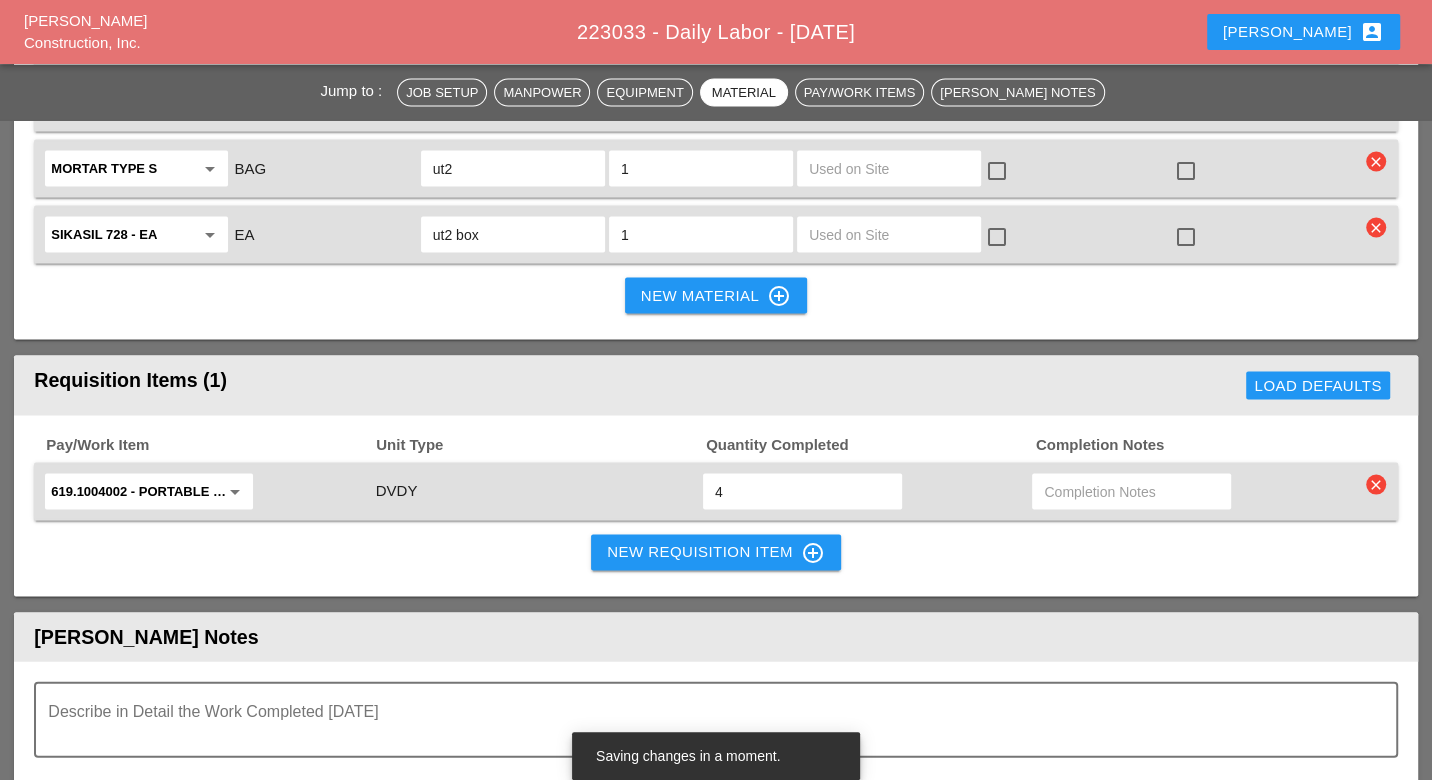 scroll, scrollTop: 2888, scrollLeft: 0, axis: vertical 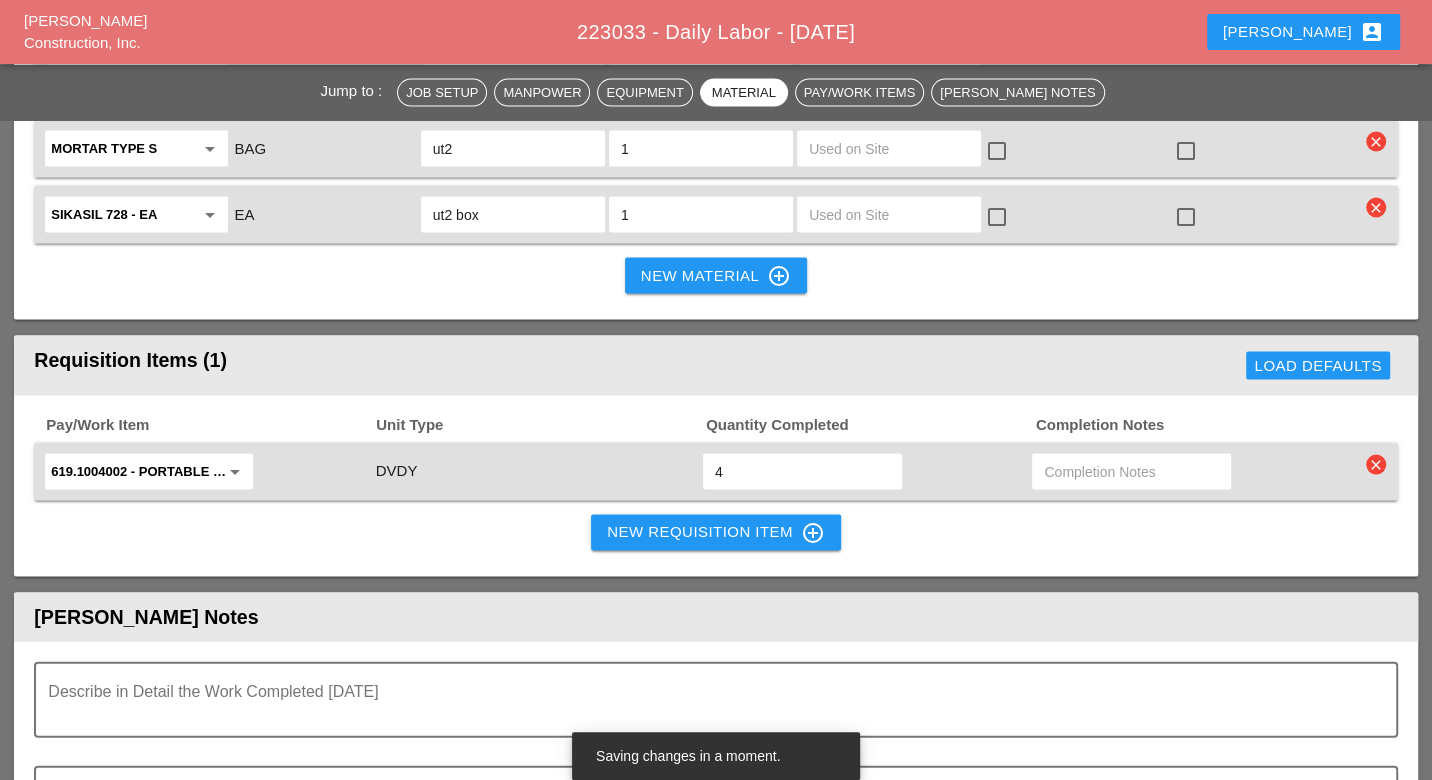type on "4" 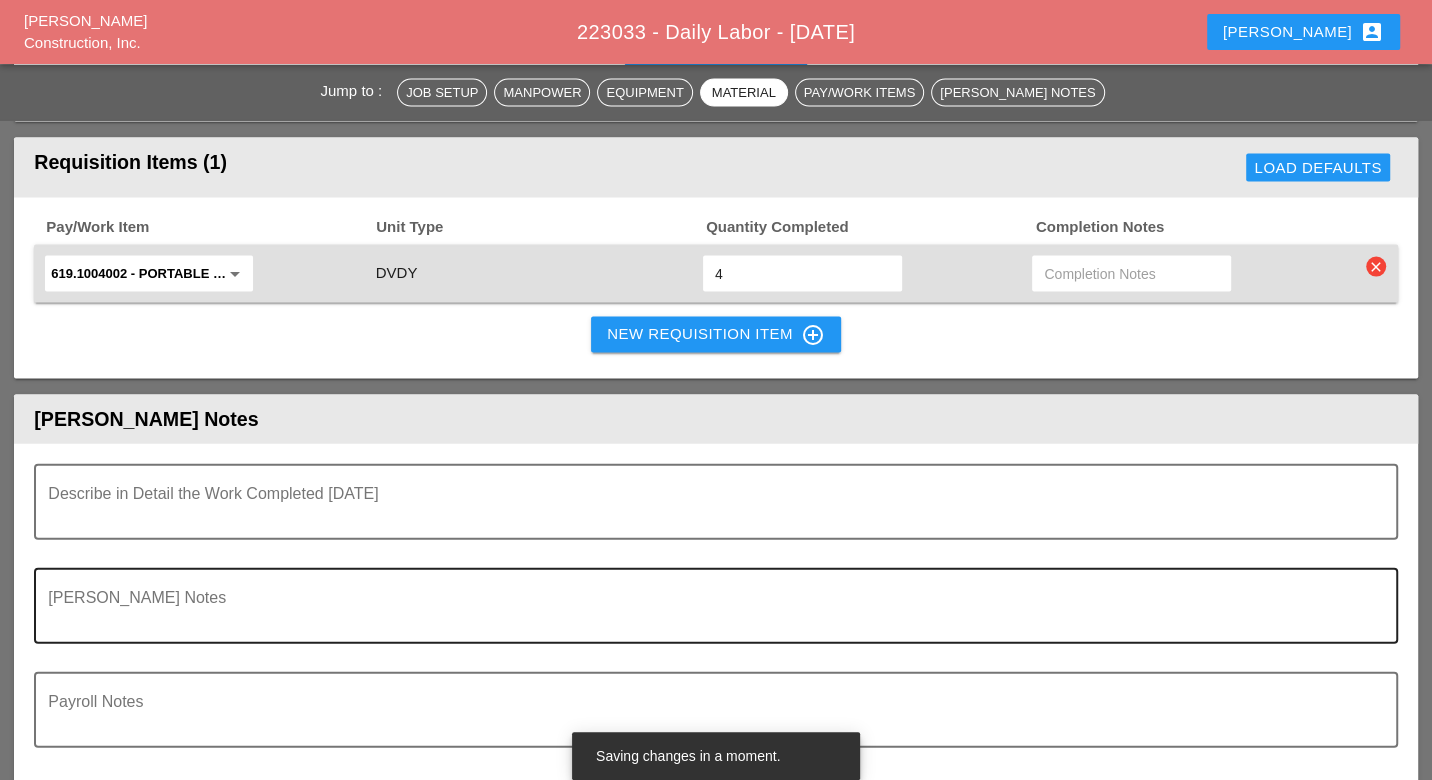scroll, scrollTop: 3111, scrollLeft: 0, axis: vertical 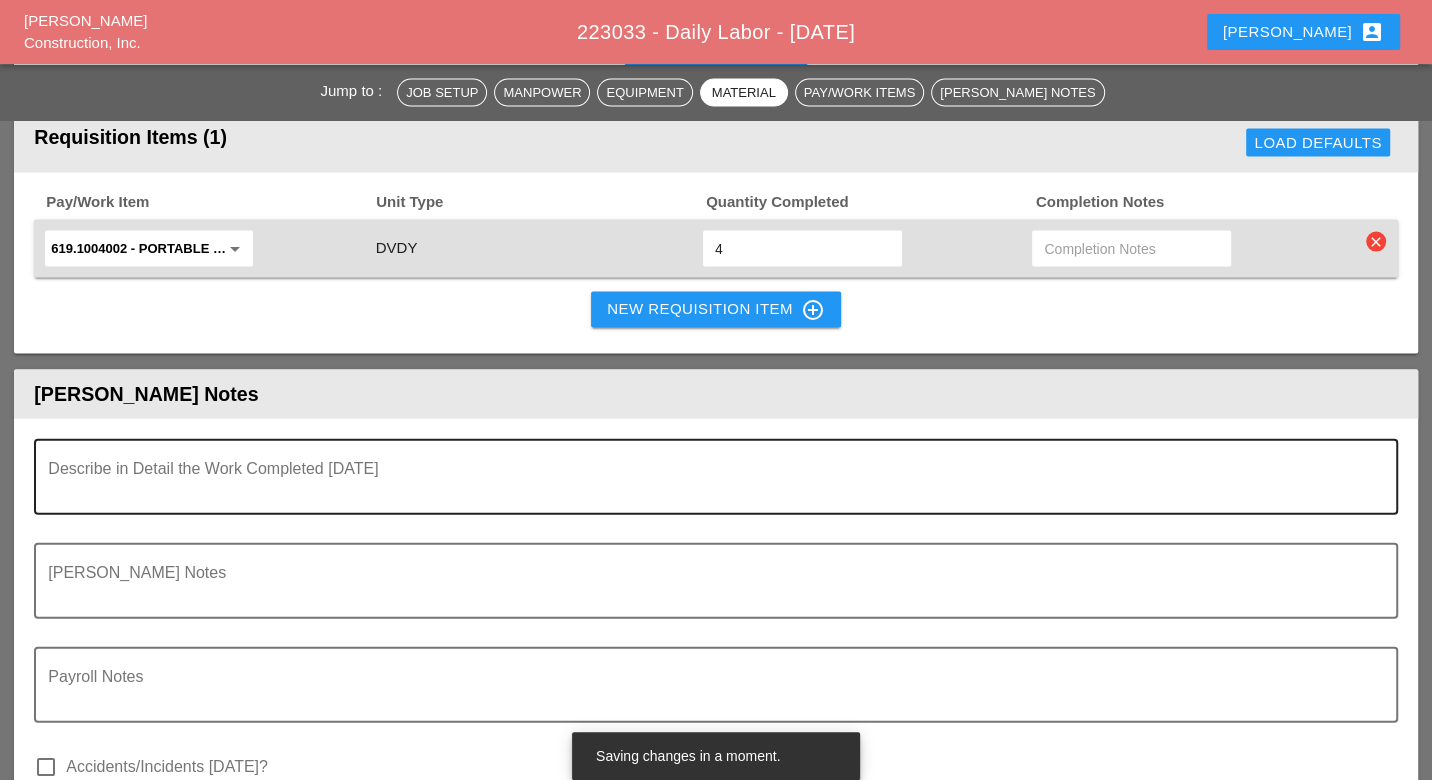 click at bounding box center [707, 489] 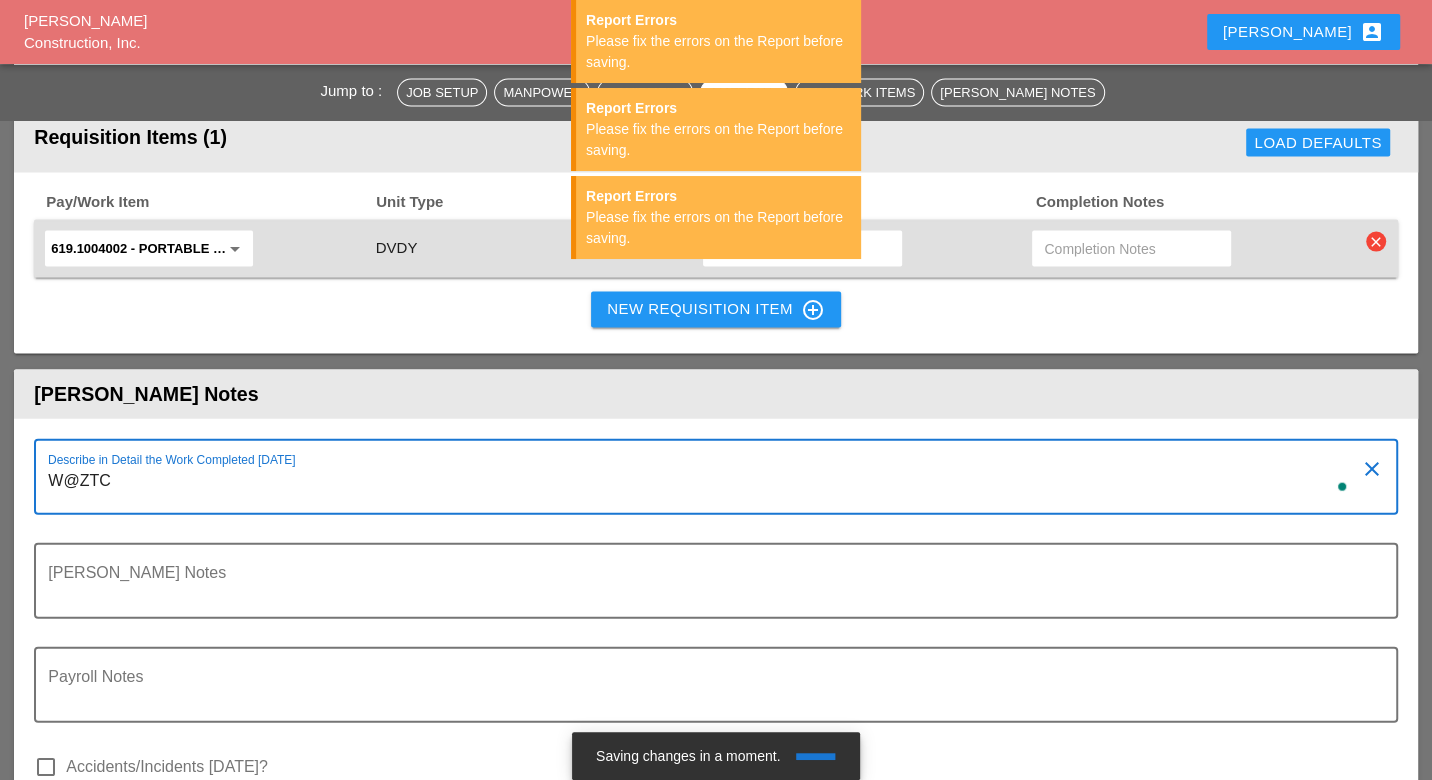 type on "W@ZTC" 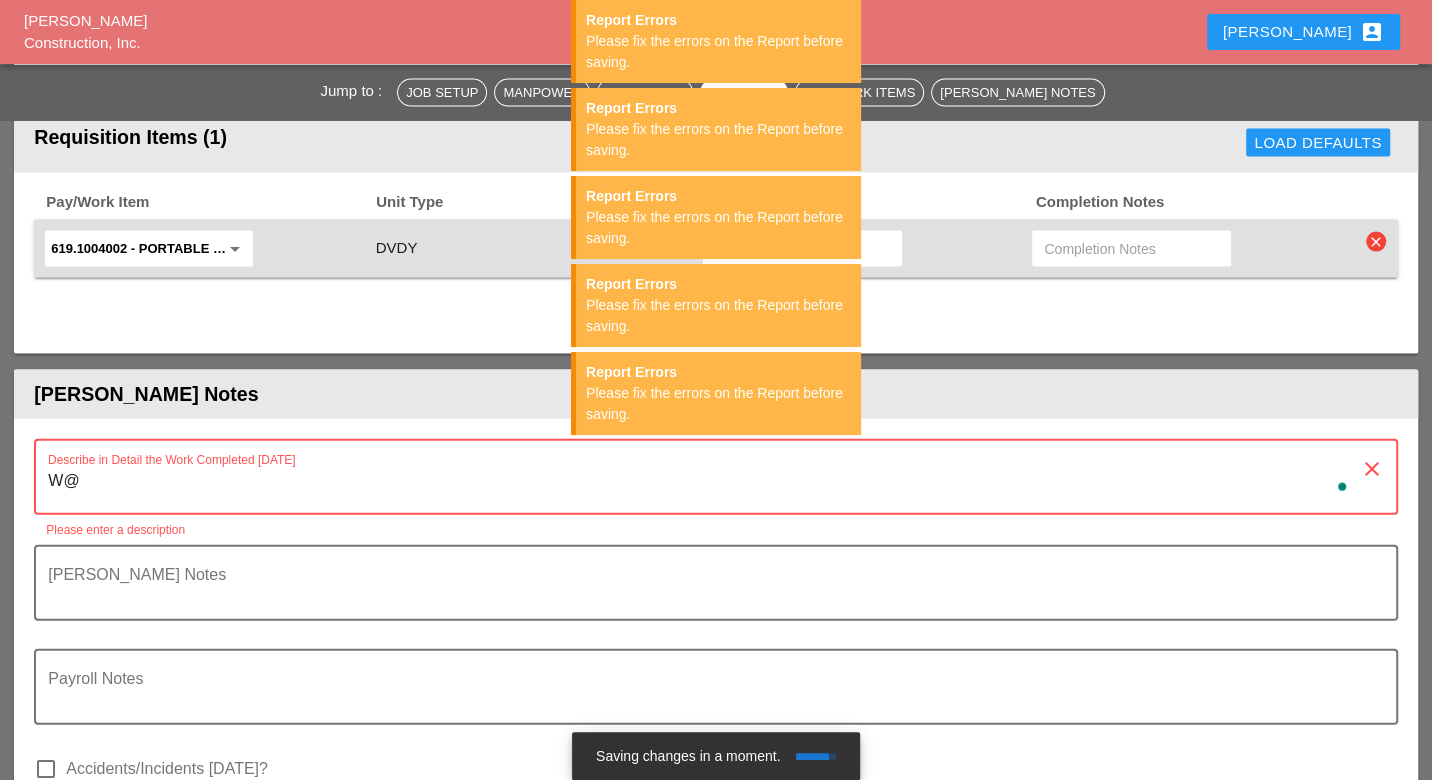 type on "W" 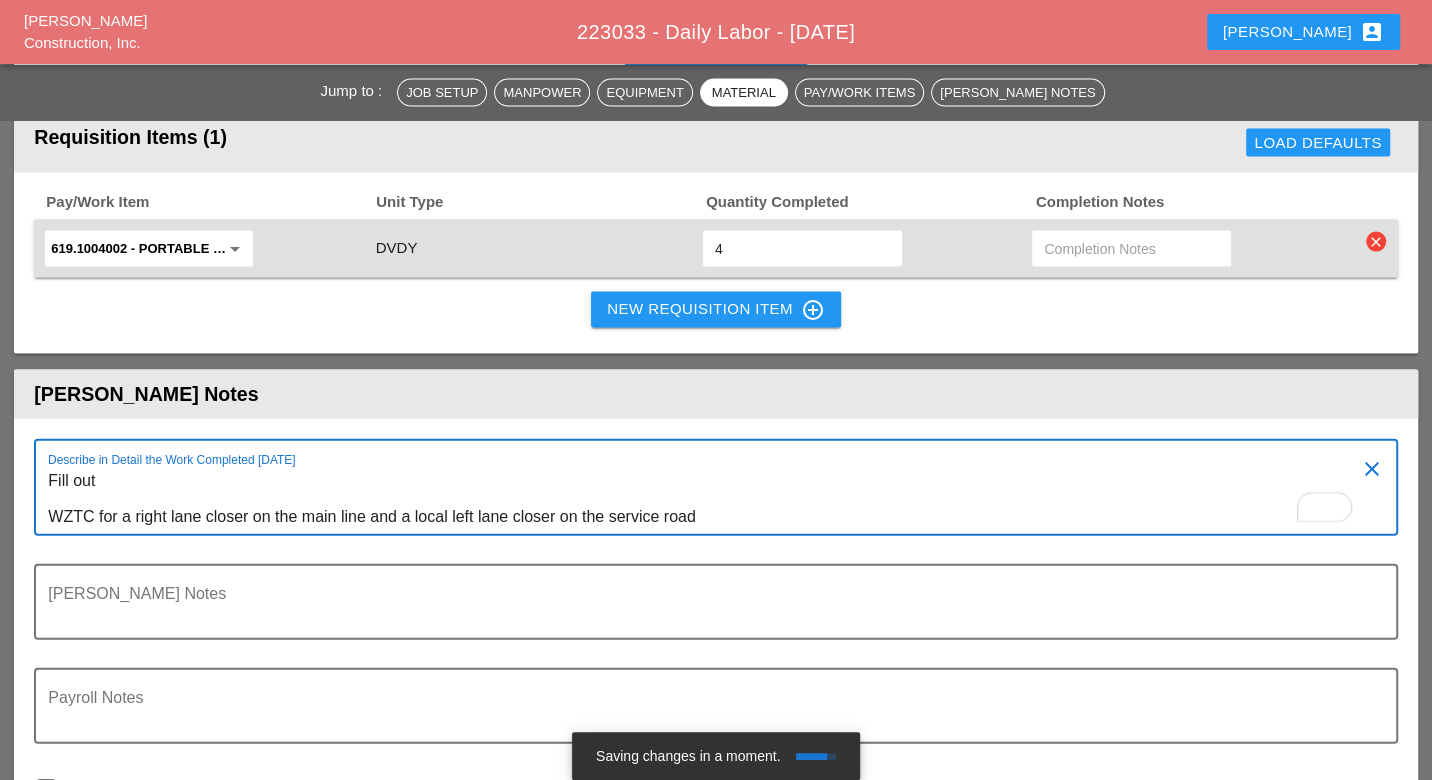 click on "Fill out
WZTC for a right lane closer on the main line and a local left lane closer on the service road" at bounding box center (707, 499) 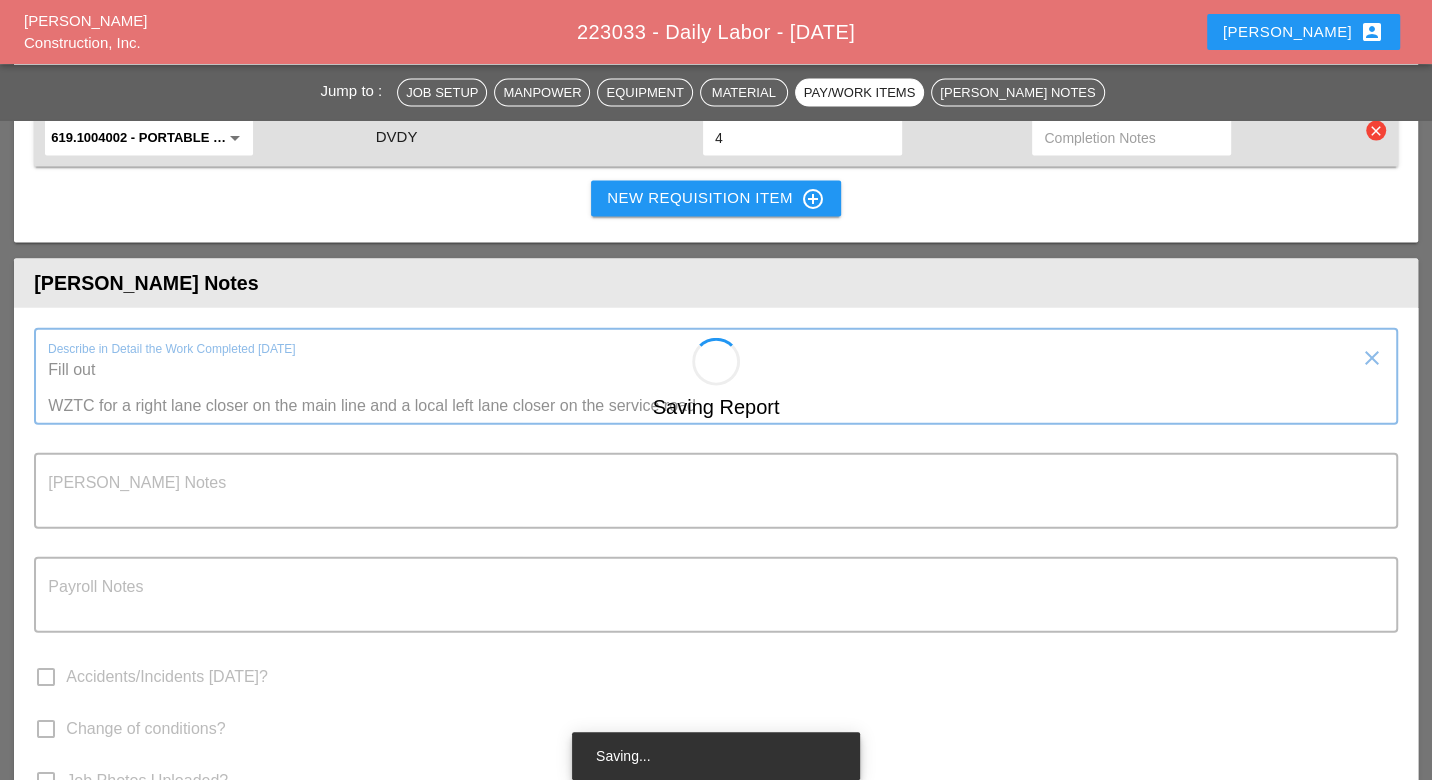 scroll, scrollTop: 3222, scrollLeft: 0, axis: vertical 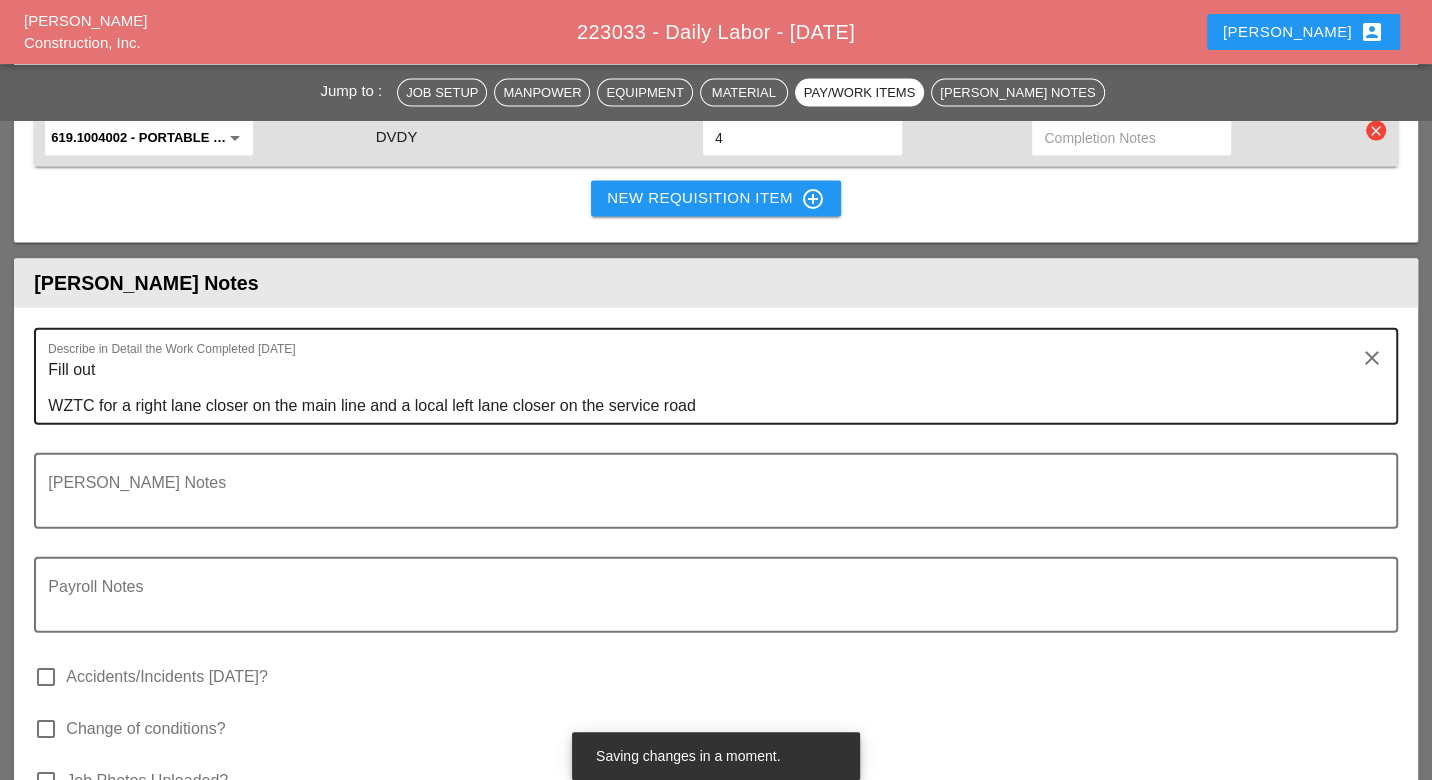 click on "Fill out
WZTC for a right lane closer on the main line and a local left lane closer on the service road" at bounding box center (707, 388) 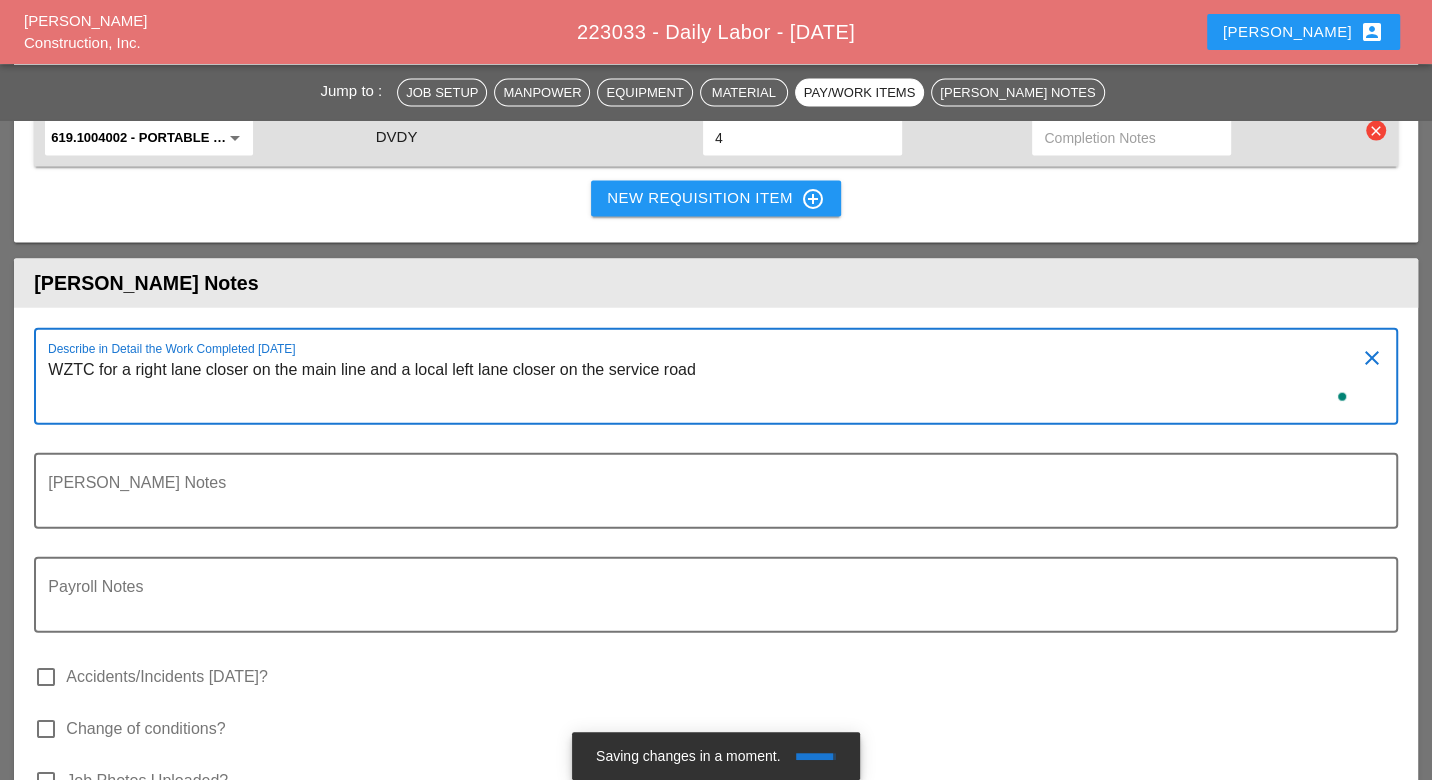 click on "WZTC for a right lane closer on the main line and a local left lane closer on the service road" at bounding box center (707, 388) 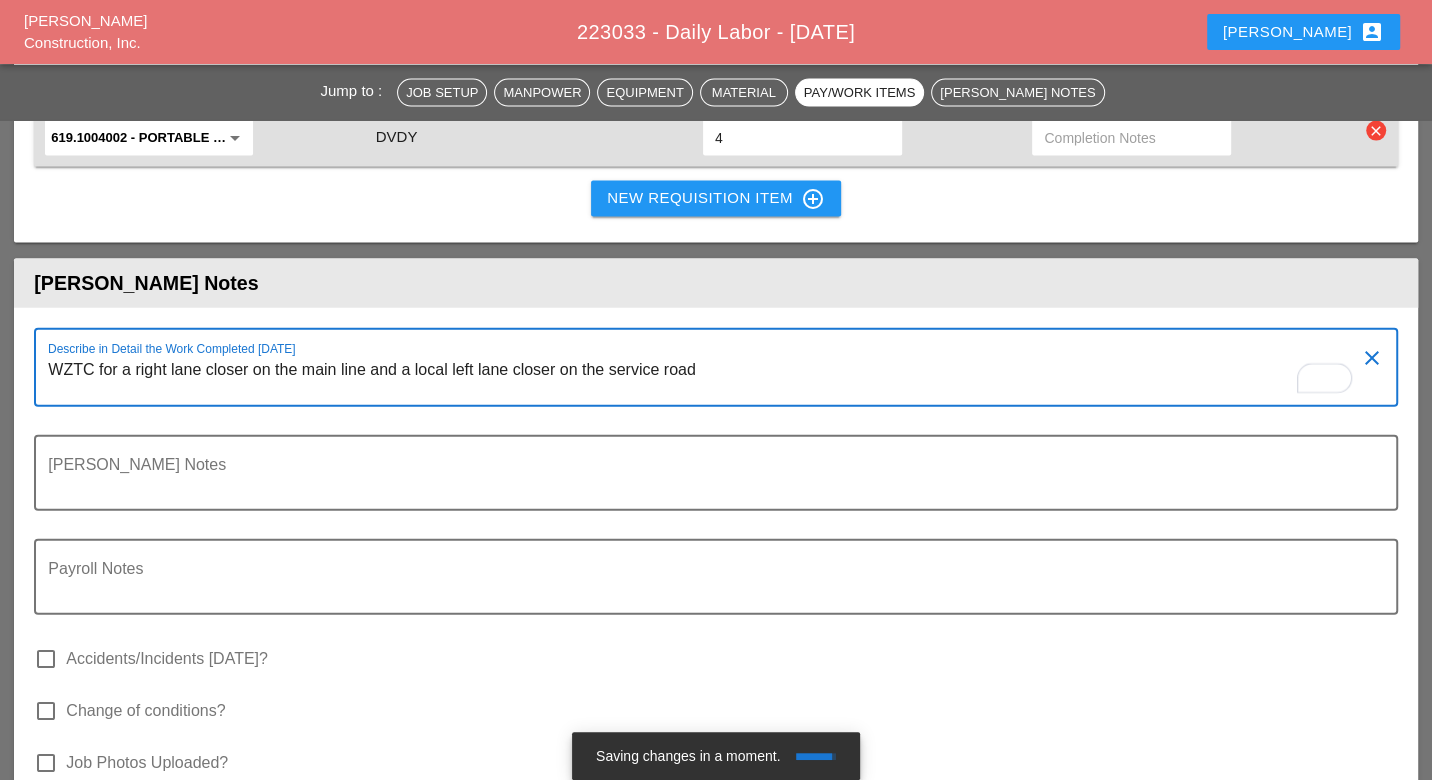 click on "WZTC for a right lane closer on the main line and a local left lane closer on the service road" at bounding box center [707, 379] 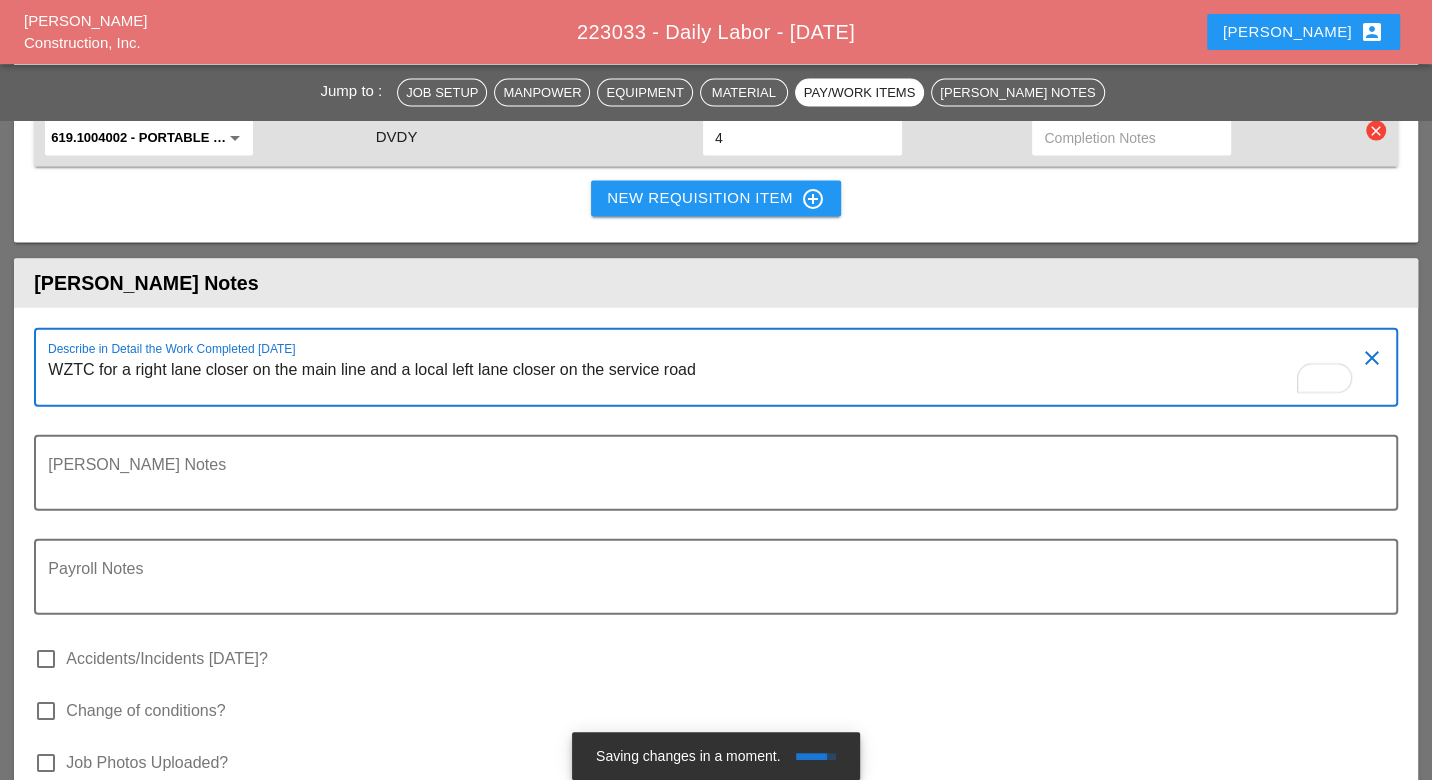 click on "WZTC for a right lane closer on the main line and a local left lane closer on the service road" at bounding box center (707, 379) 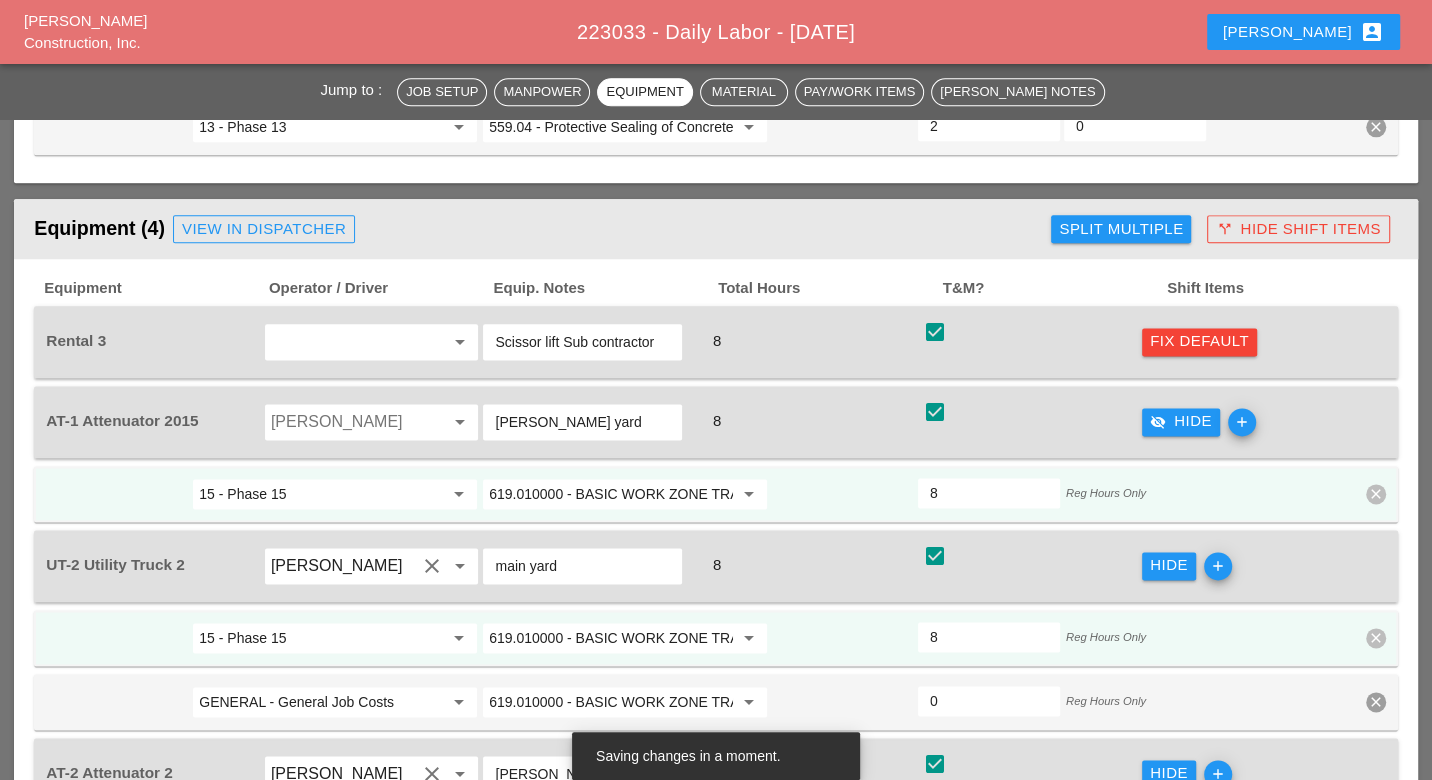 scroll, scrollTop: 1777, scrollLeft: 0, axis: vertical 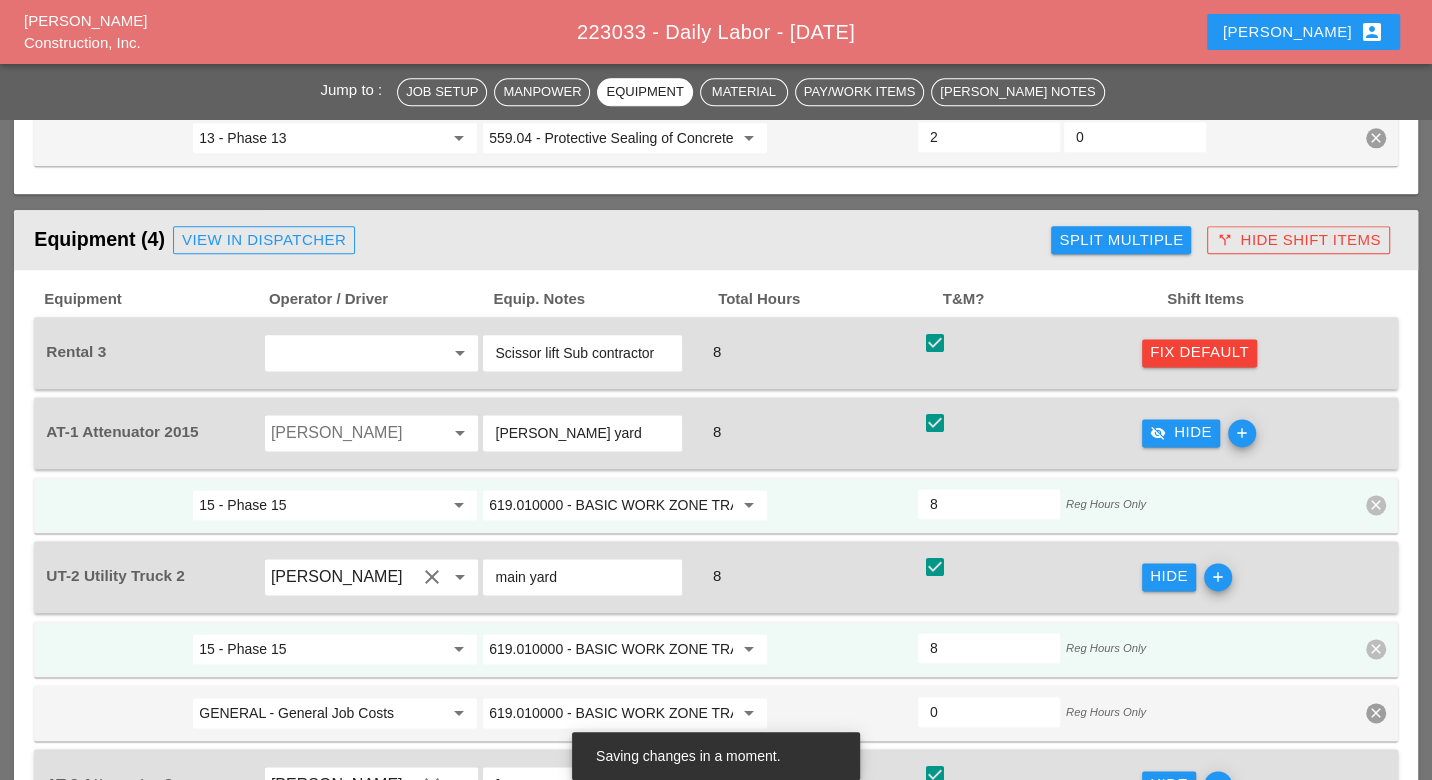 type on "WZTC for a right lane closer on the main line and a local left lane closer on the service road" 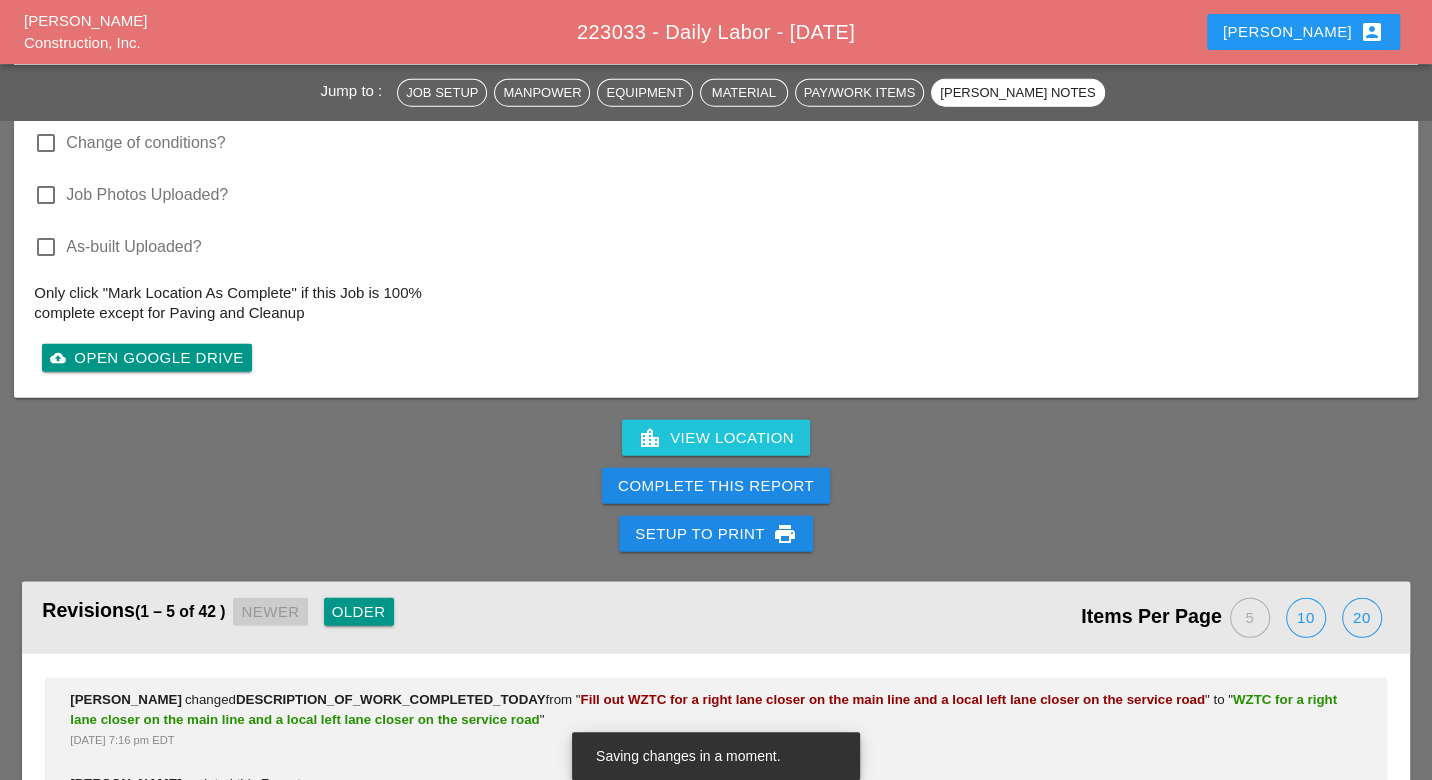 scroll, scrollTop: 3888, scrollLeft: 0, axis: vertical 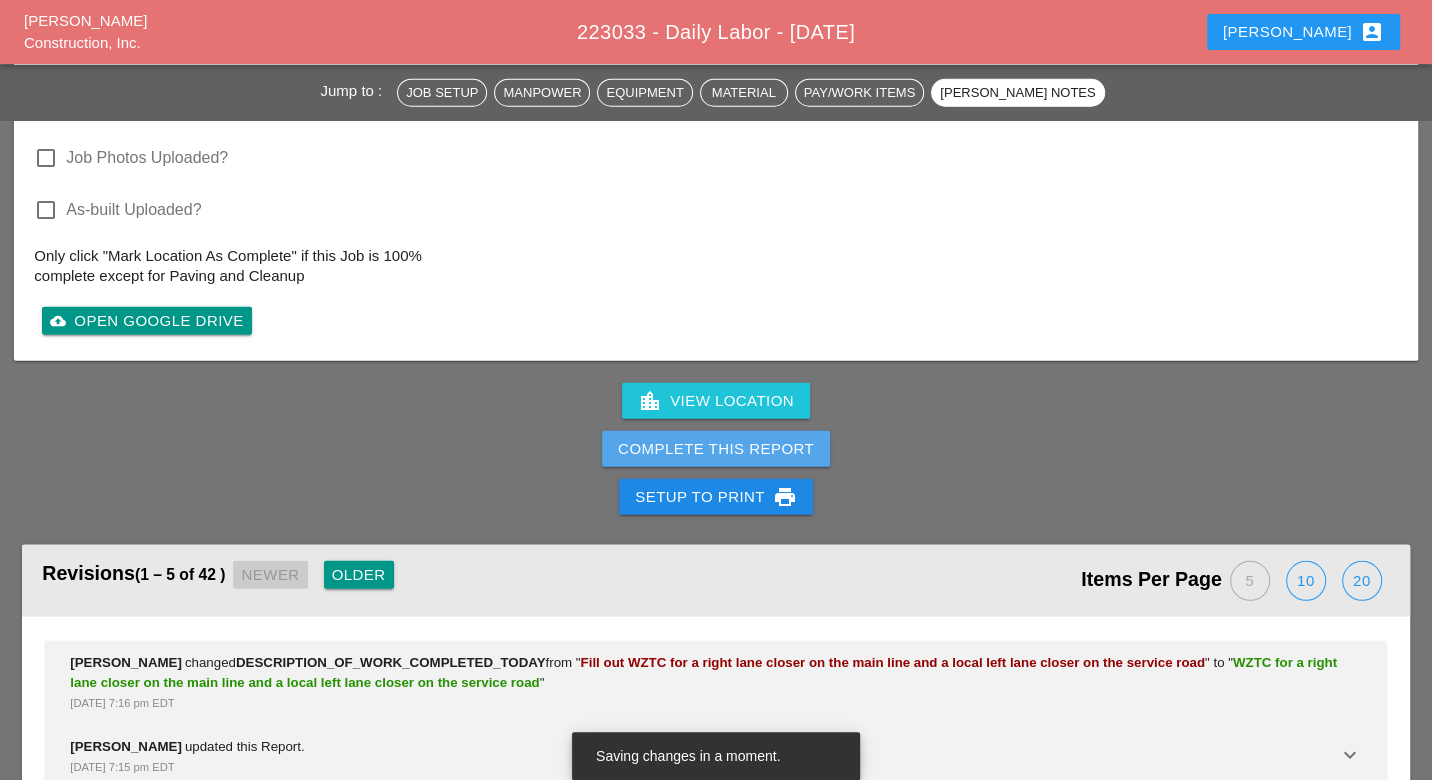 click on "Complete This Report" at bounding box center [716, 449] 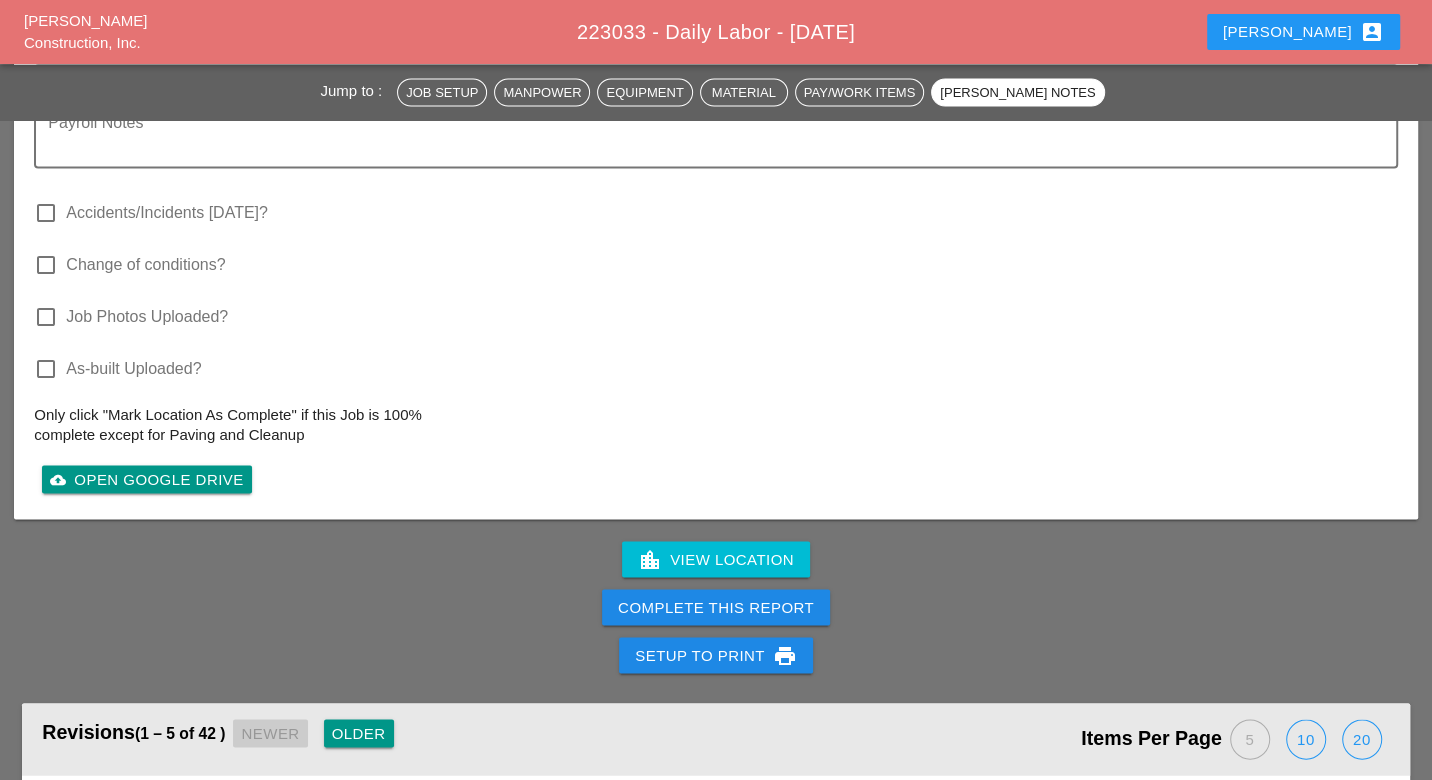 scroll, scrollTop: 2777, scrollLeft: 0, axis: vertical 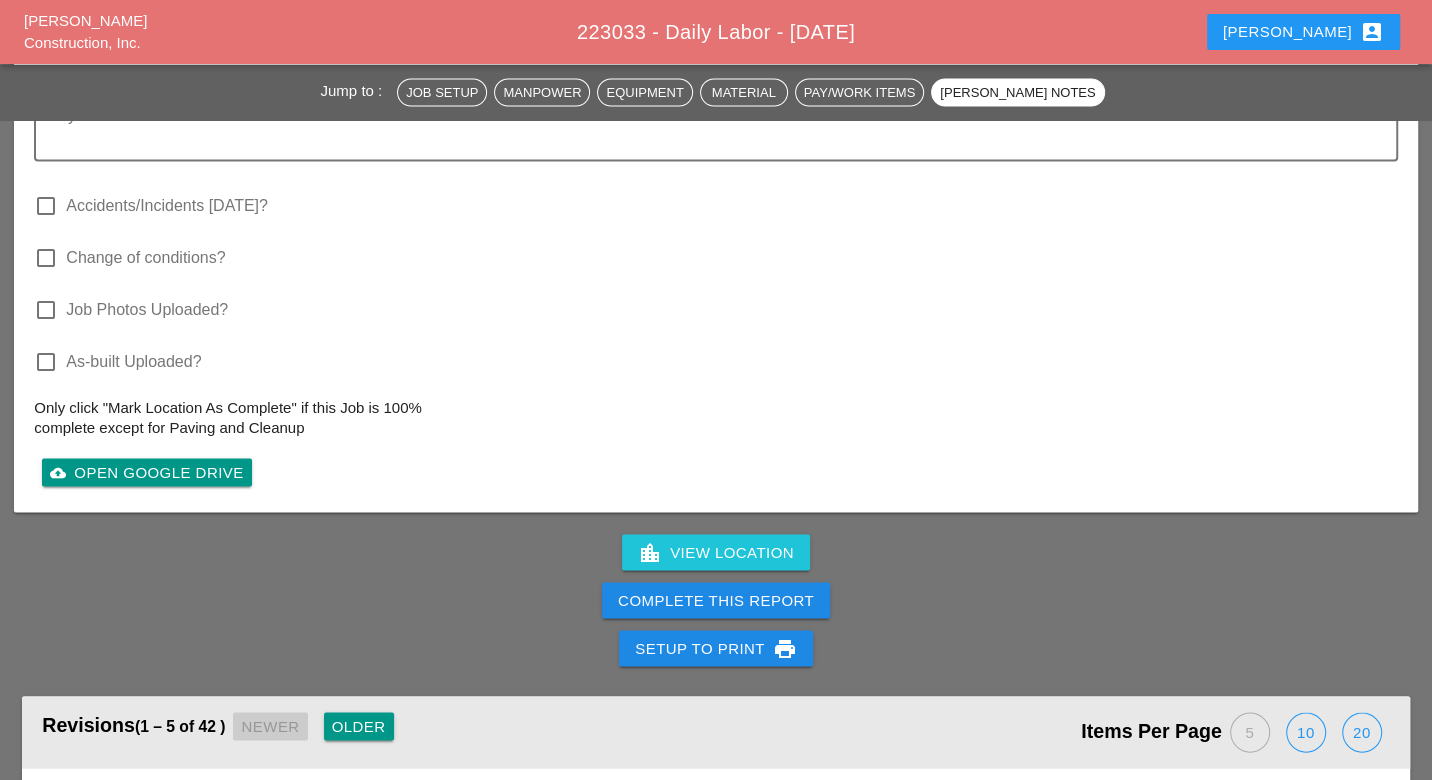 click on "Complete This Report" at bounding box center (716, 600) 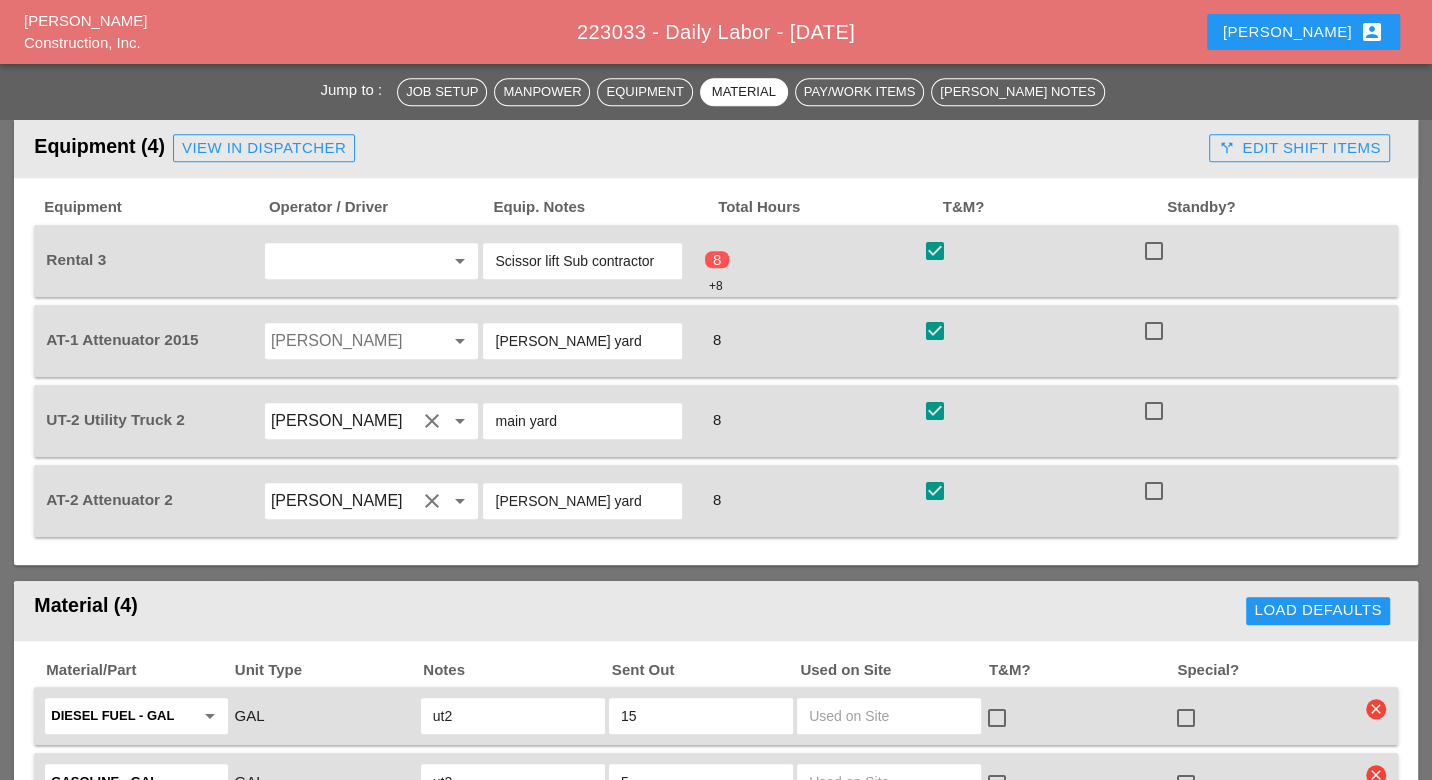 scroll, scrollTop: 1222, scrollLeft: 0, axis: vertical 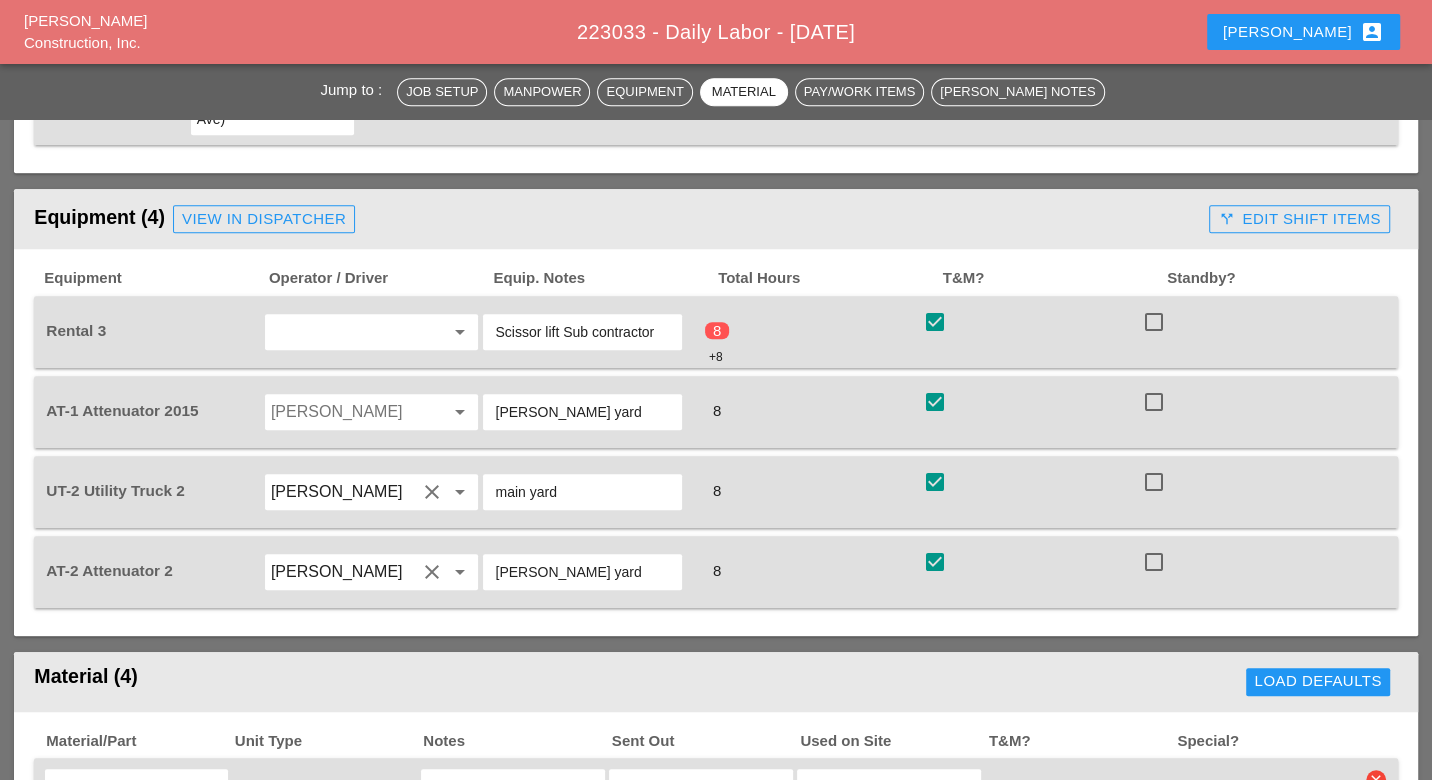 click on "call_split Edit Shift Items" at bounding box center [1299, 219] 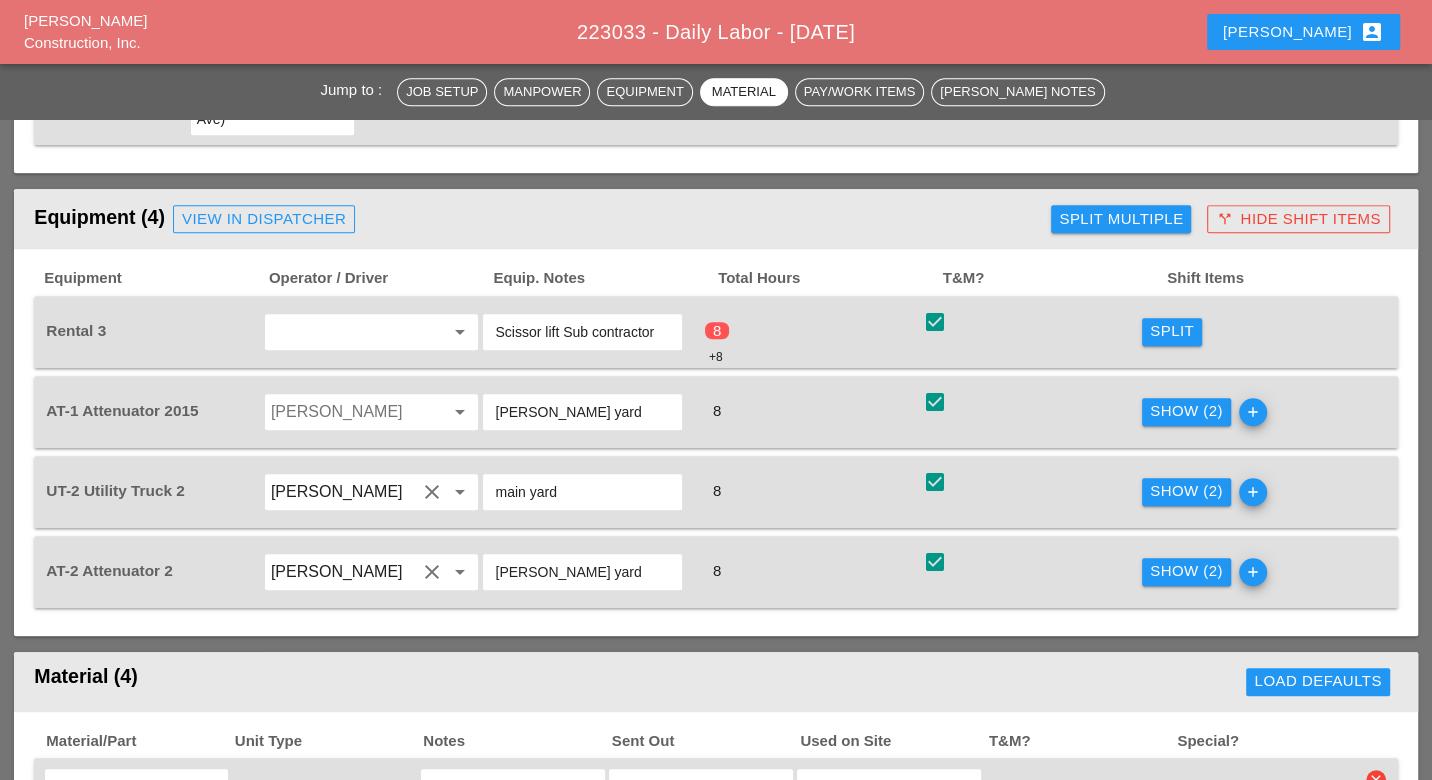 click on "Split" at bounding box center [1172, 331] 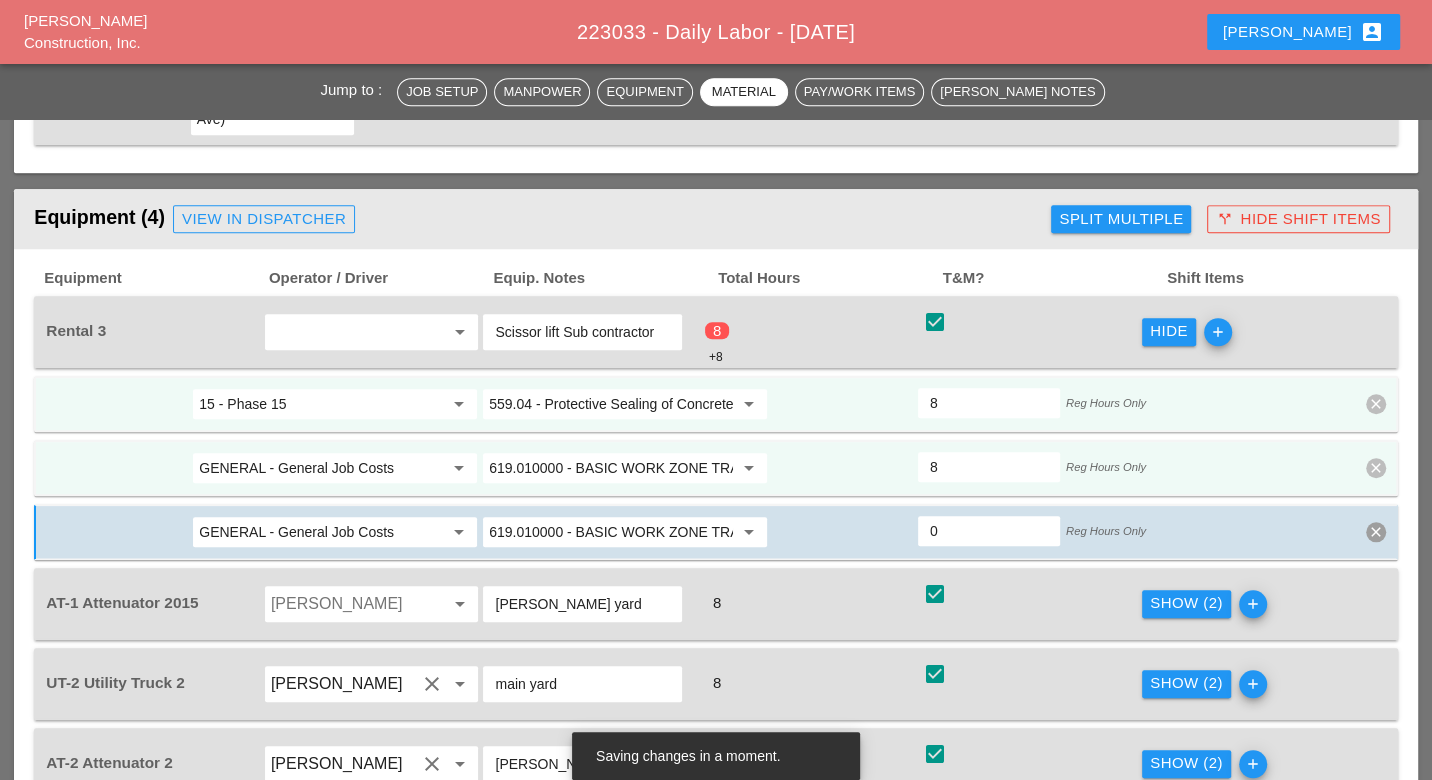drag, startPoint x: 941, startPoint y: 399, endPoint x: 922, endPoint y: 402, distance: 19.235384 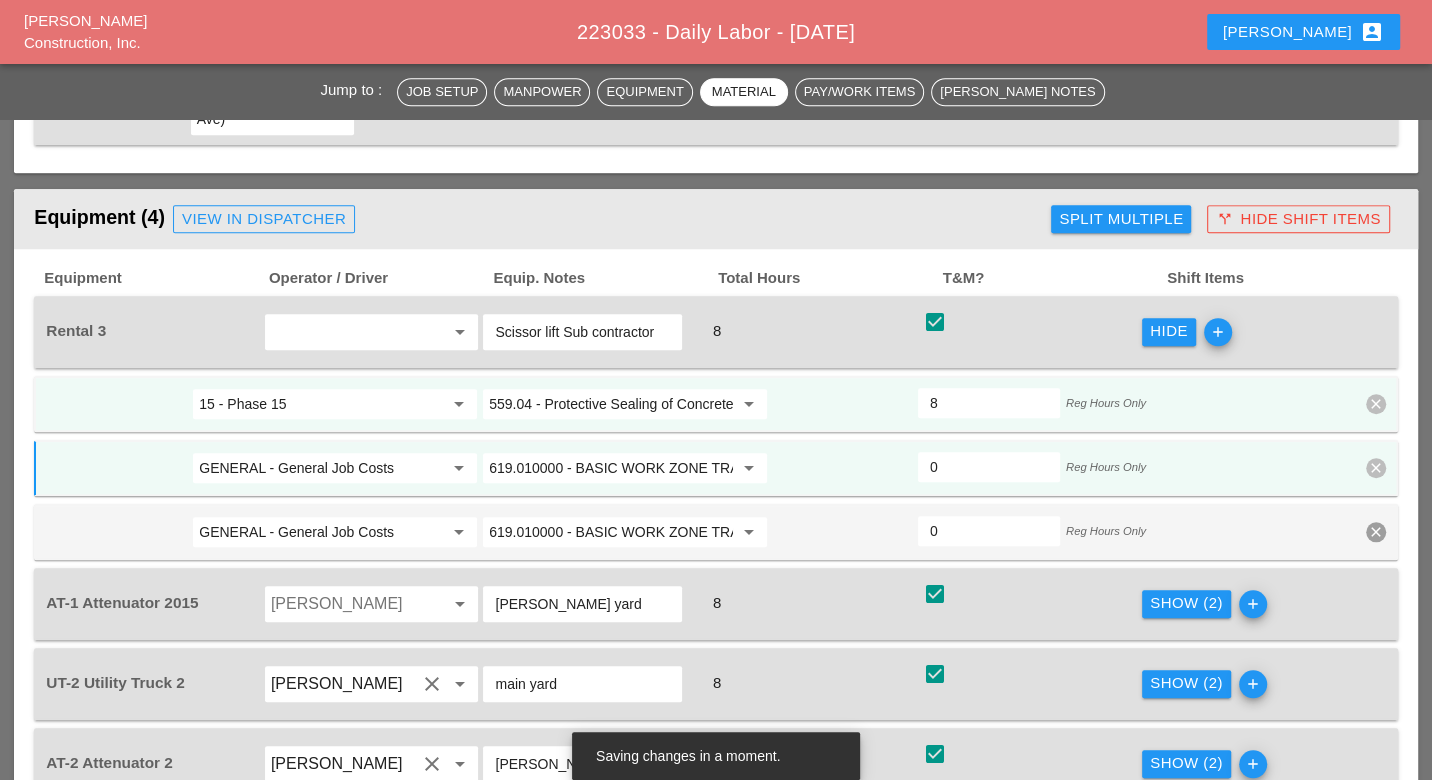 type on "0" 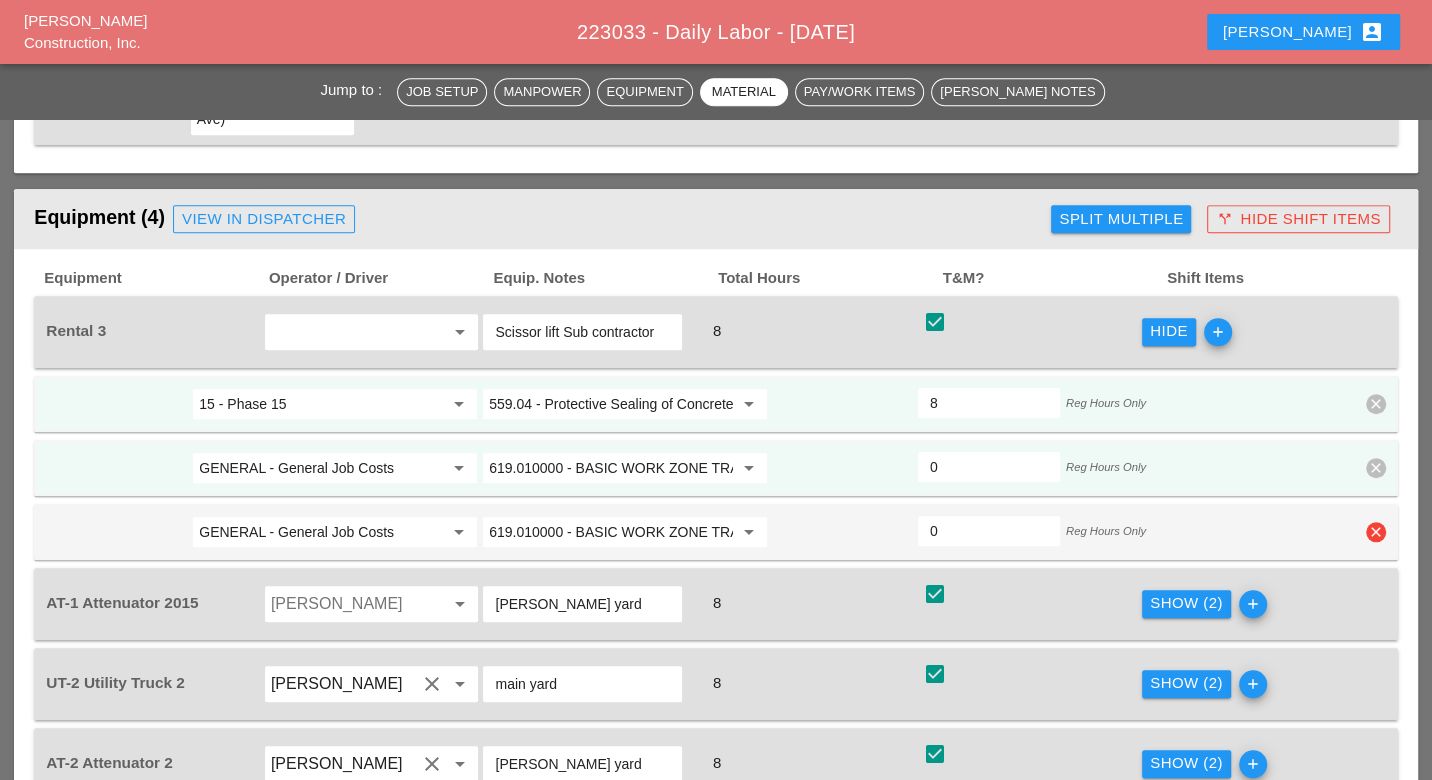 click on "clear" at bounding box center [1376, 532] 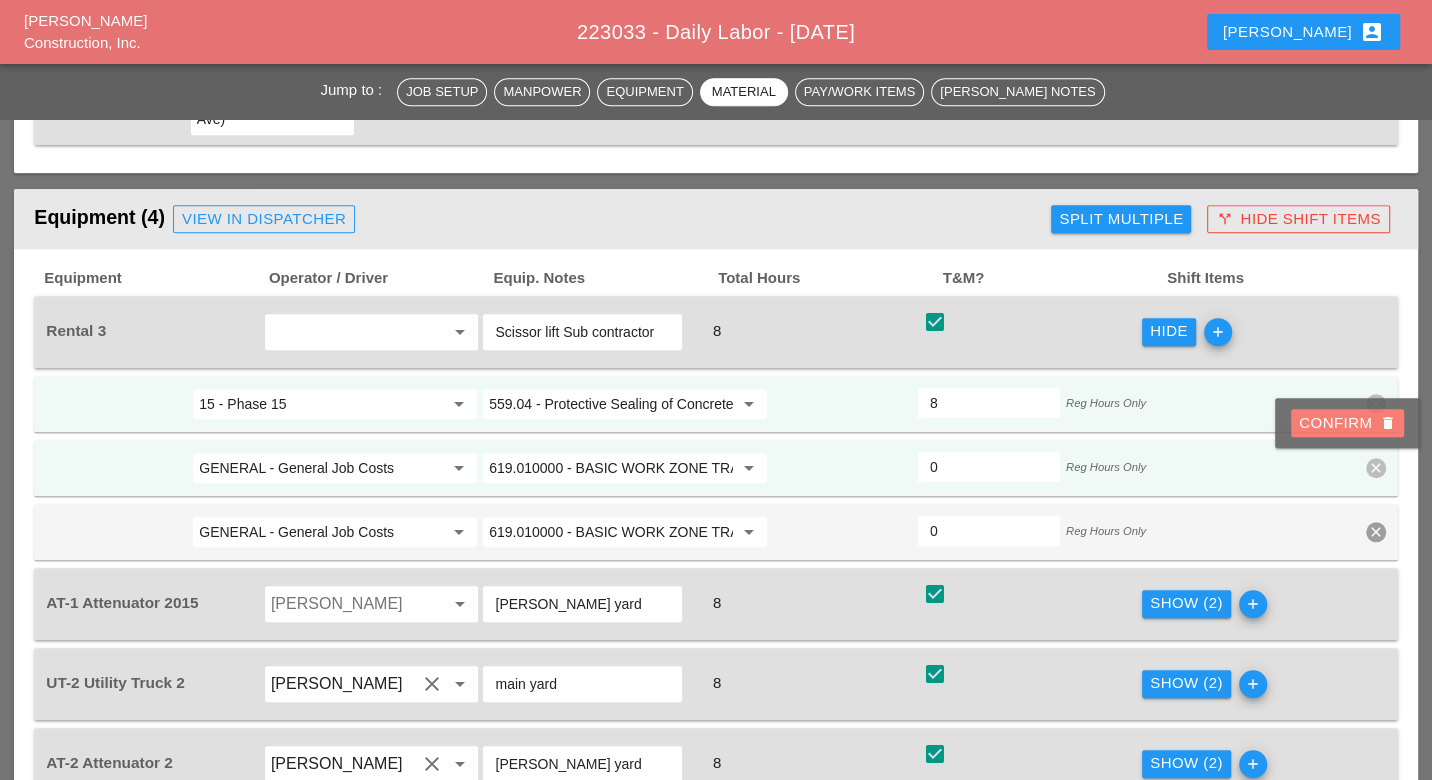 click on "Confirm delete" at bounding box center (1347, 423) 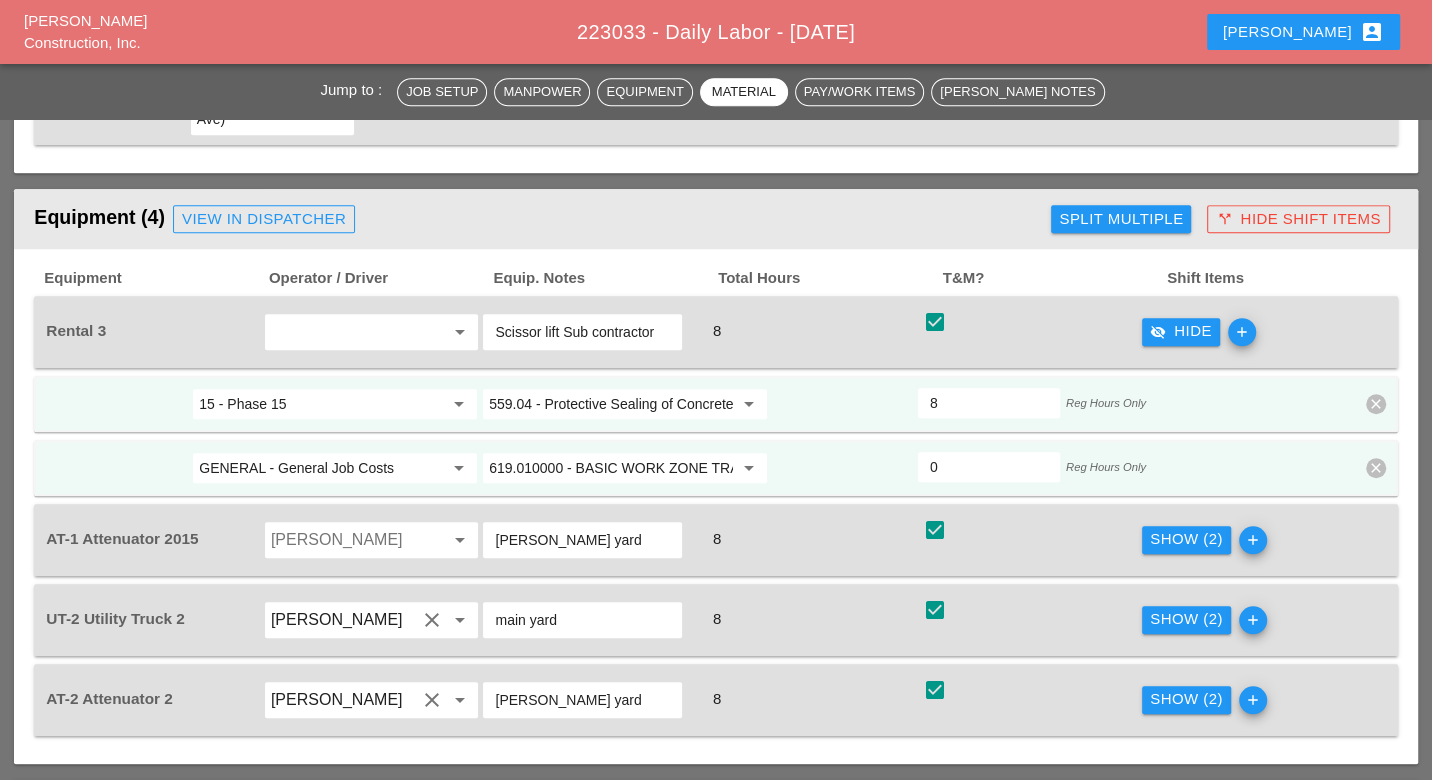 click on "clear" at bounding box center [1376, 468] 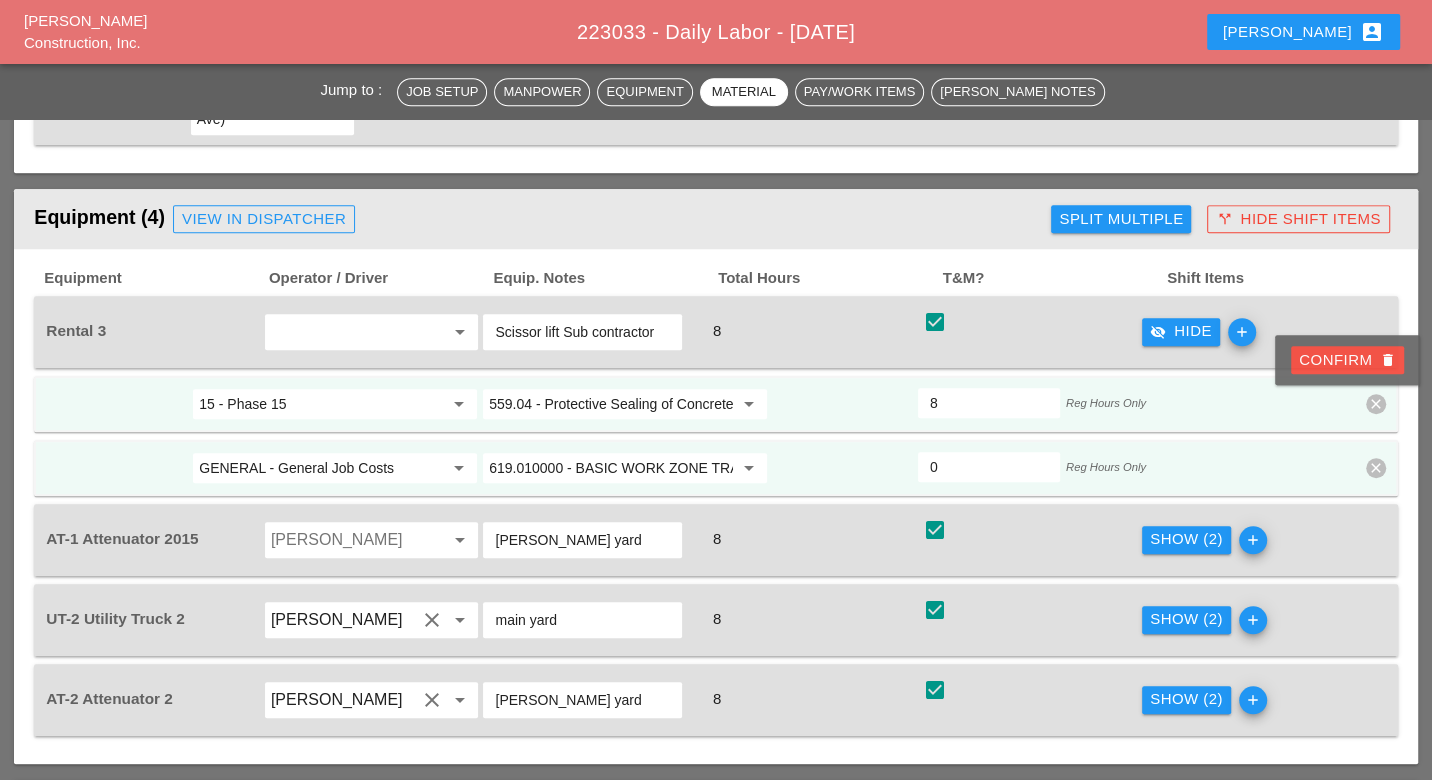 click on "Confirm delete" at bounding box center (1347, 360) 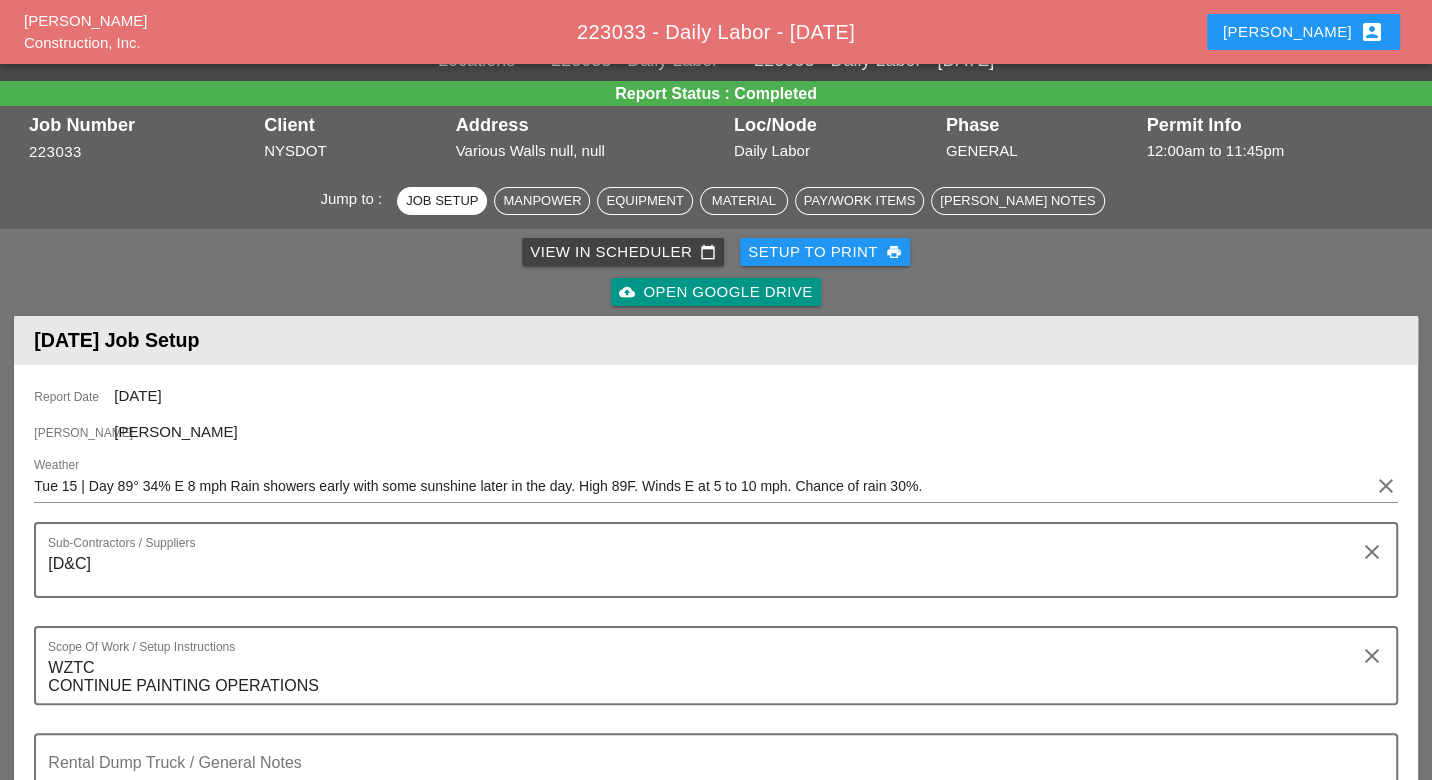 scroll, scrollTop: 0, scrollLeft: 0, axis: both 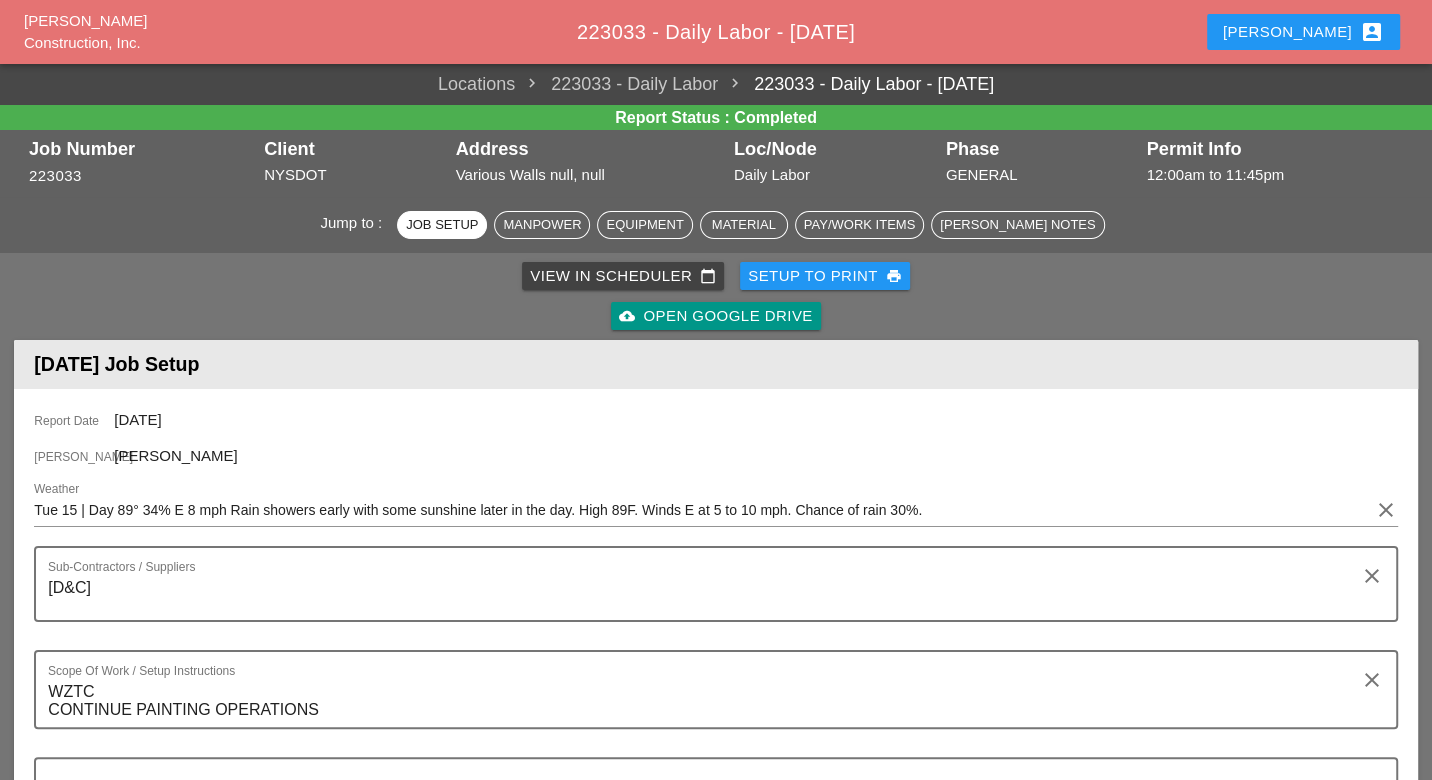 click on "View in Scheduler calendar_today" at bounding box center (623, 276) 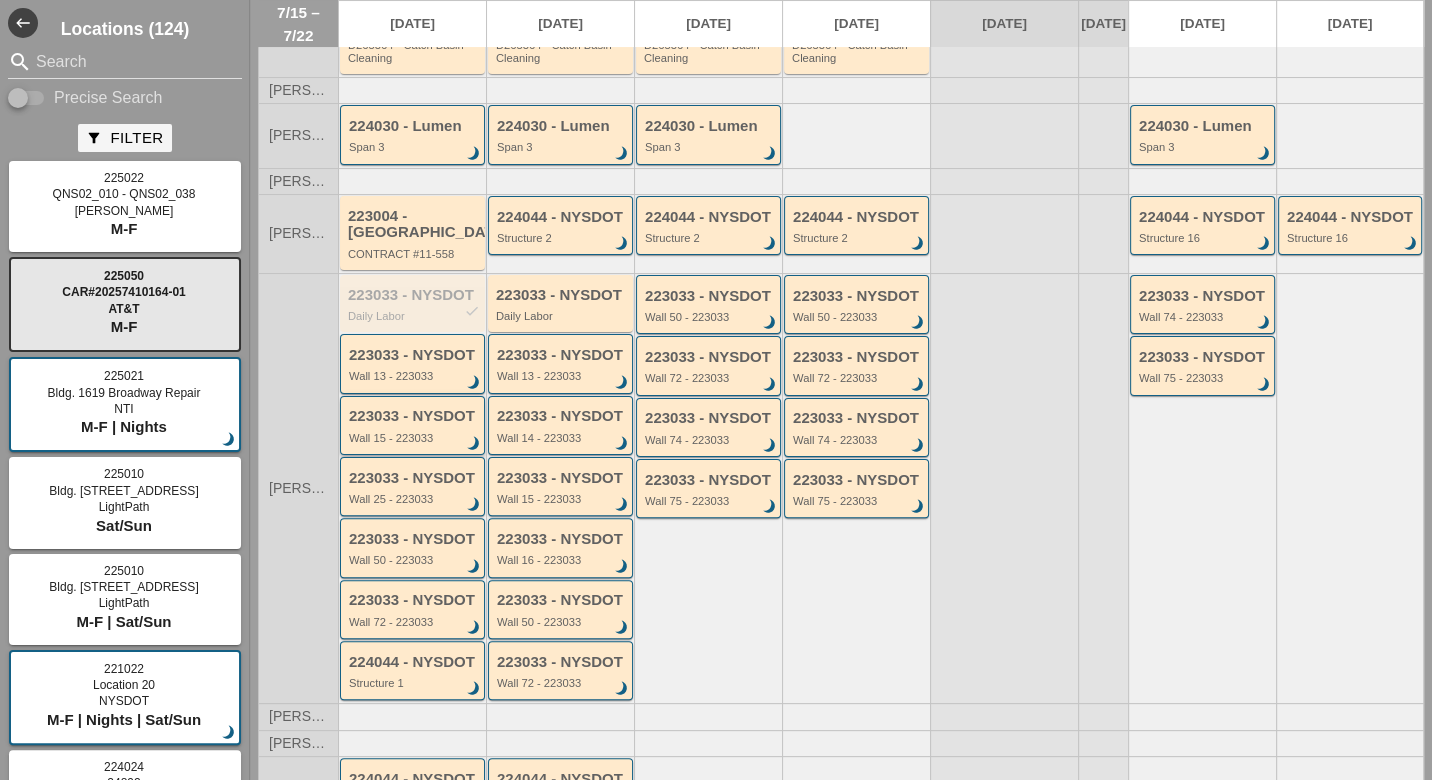 scroll, scrollTop: 333, scrollLeft: 0, axis: vertical 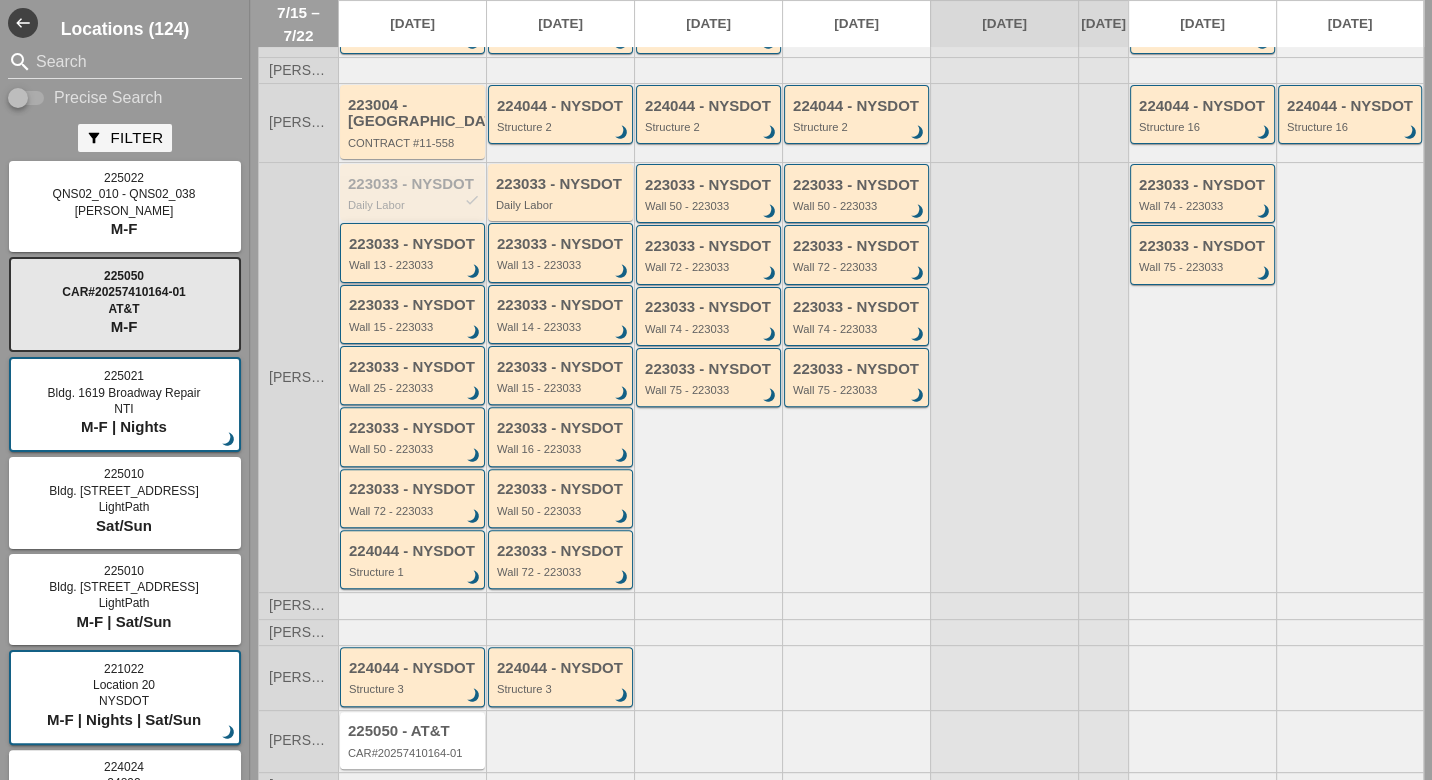 click on "Wall 13 - 223033" at bounding box center [414, 265] 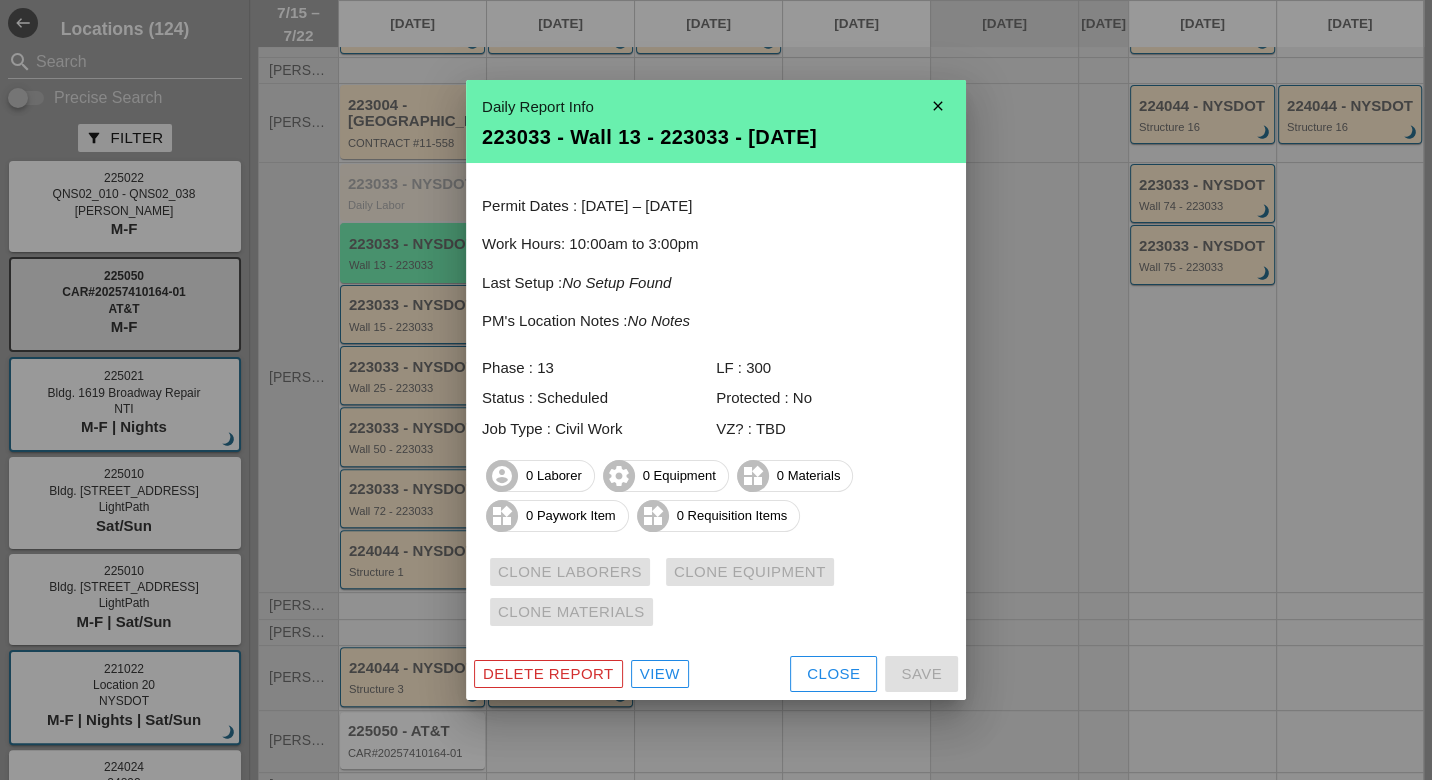 click on "View" at bounding box center (660, 674) 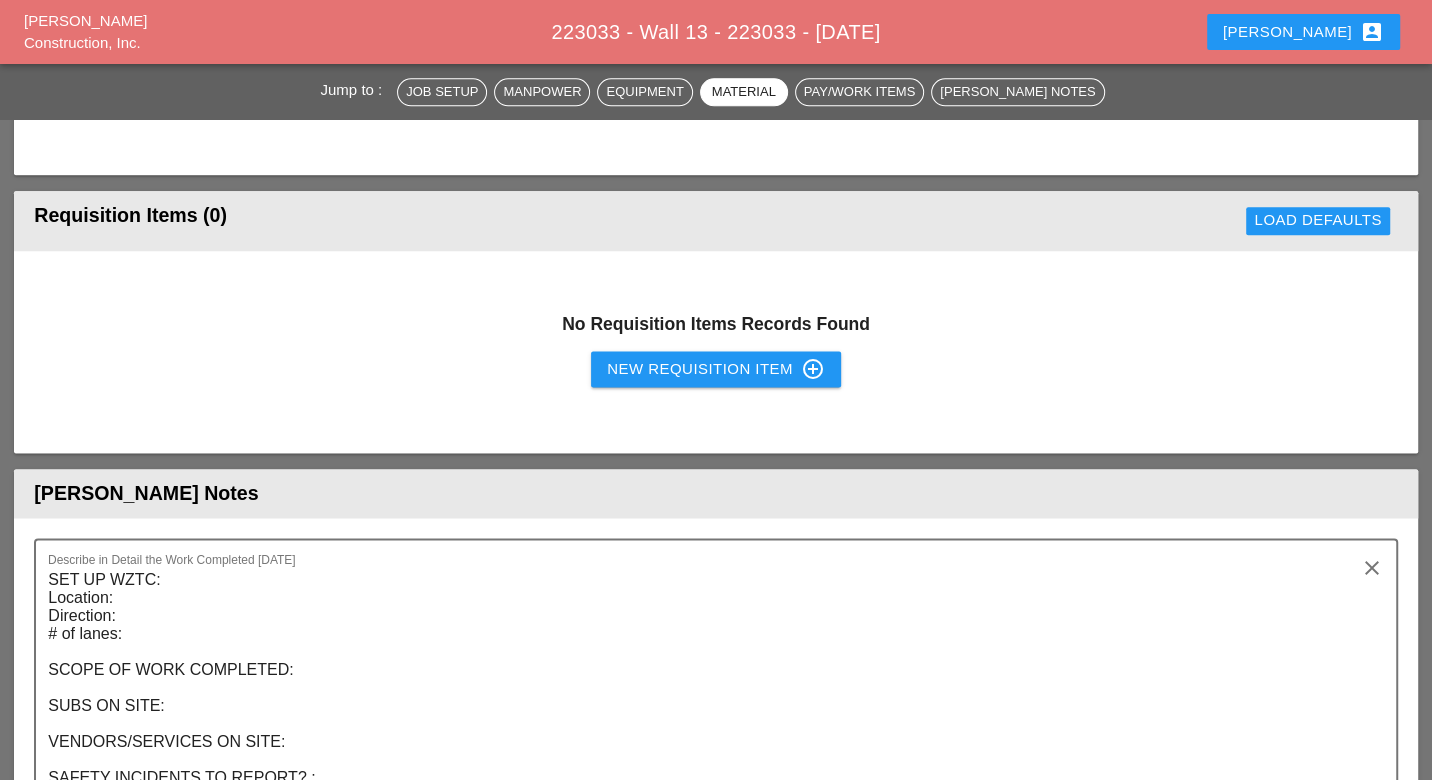 scroll, scrollTop: 1888, scrollLeft: 0, axis: vertical 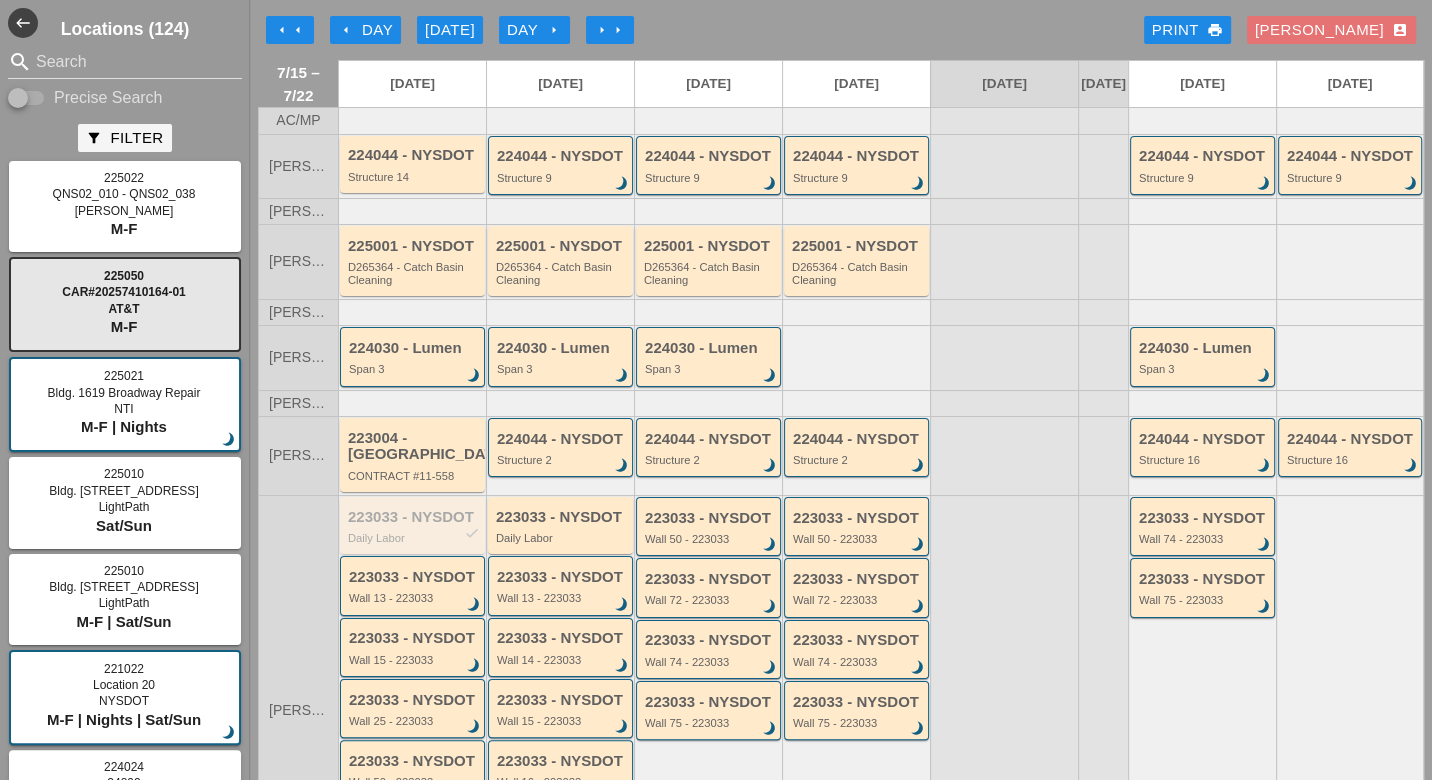 click on "223033 - NYSDOT  check Daily Labor" at bounding box center (414, 527) 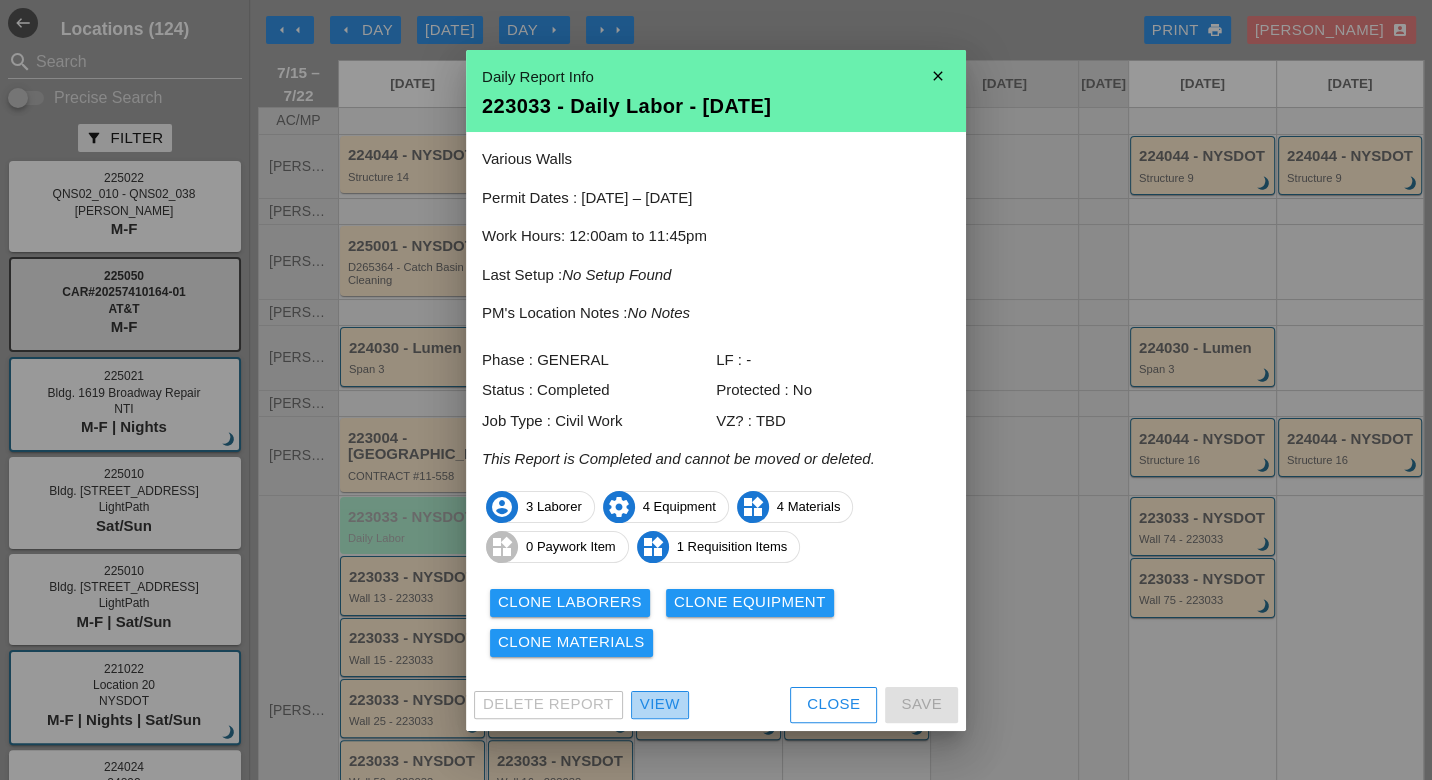 drag, startPoint x: 670, startPoint y: 700, endPoint x: 733, endPoint y: 649, distance: 81.055534 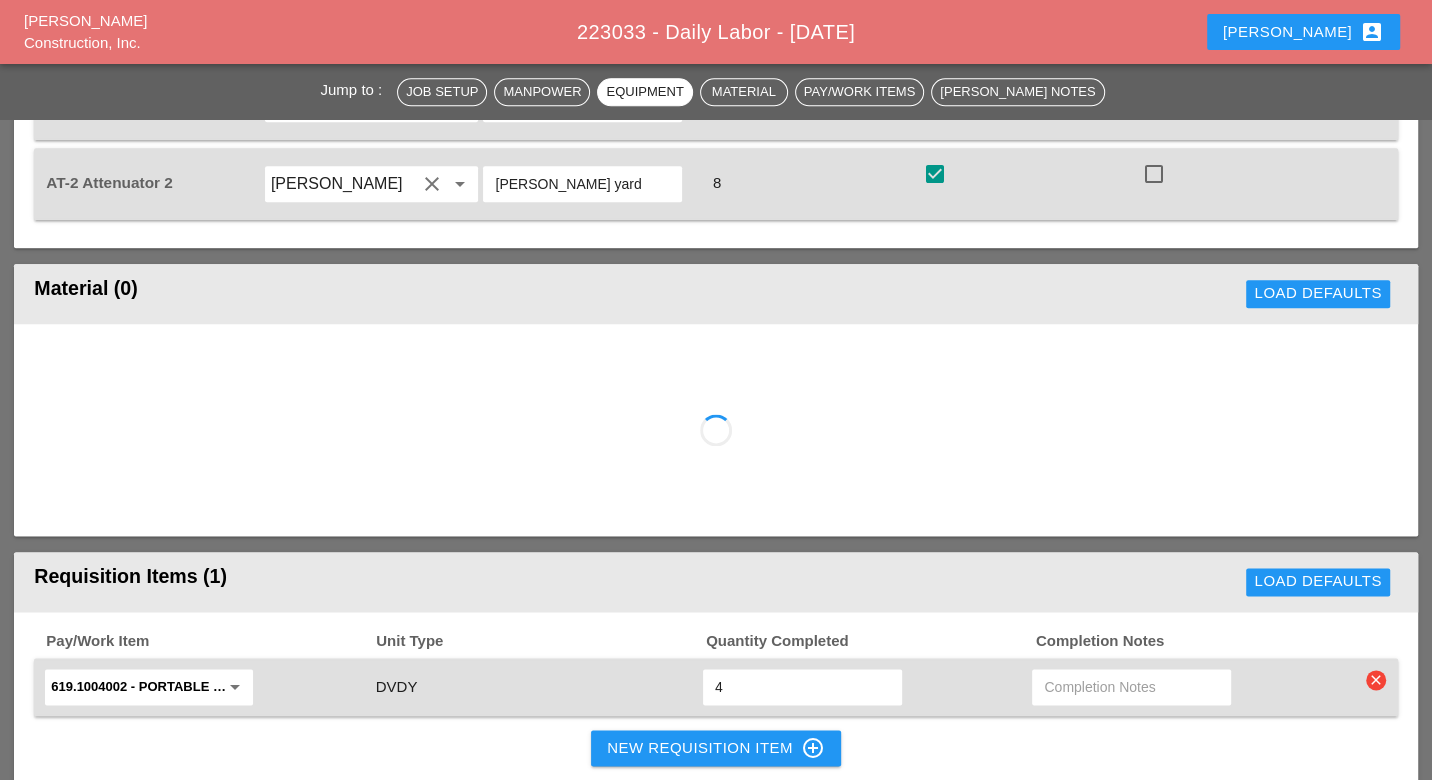 scroll, scrollTop: 1888, scrollLeft: 0, axis: vertical 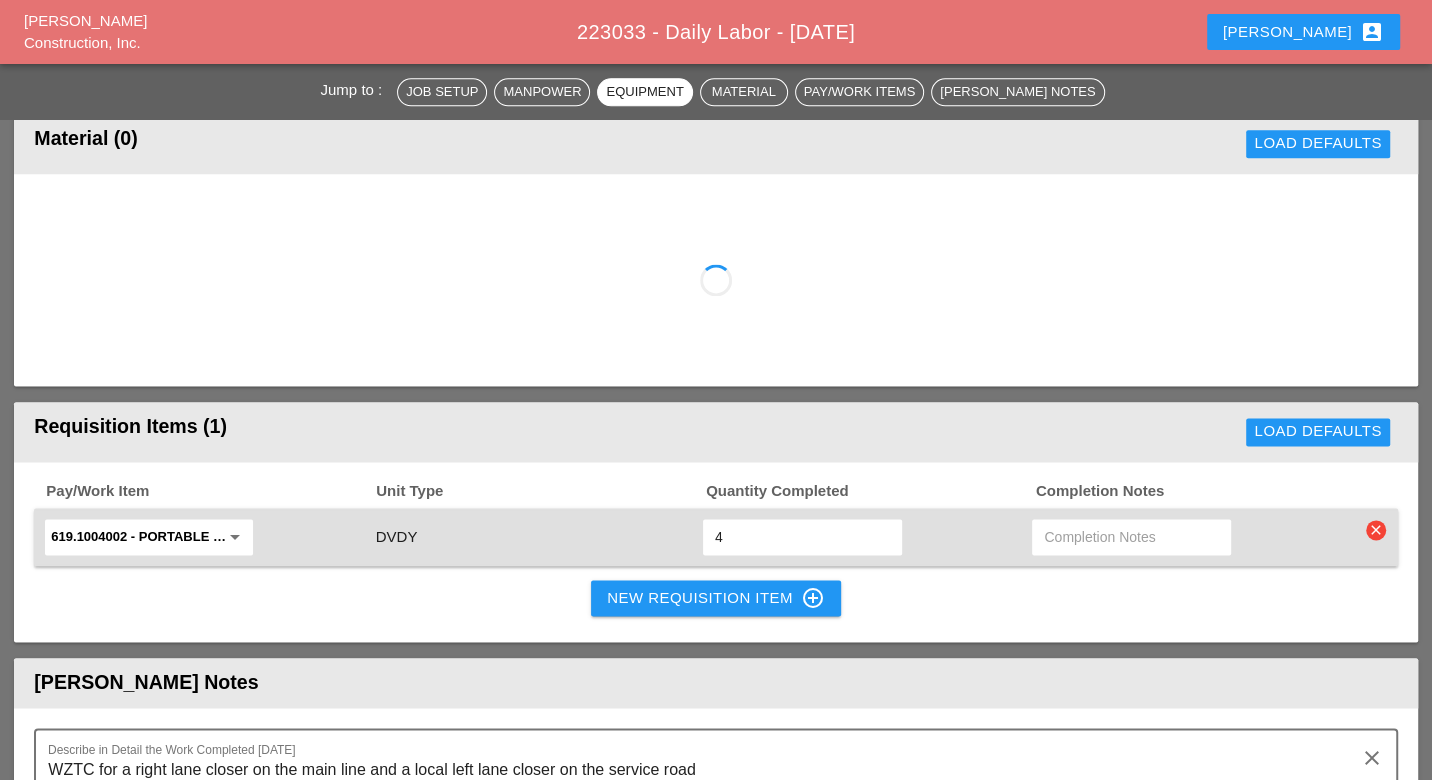 click on "619.1004002 - PORTABLE WORK ZONE CAMERA arrow_drop_down DVDY 4 clear" at bounding box center [715, 537] 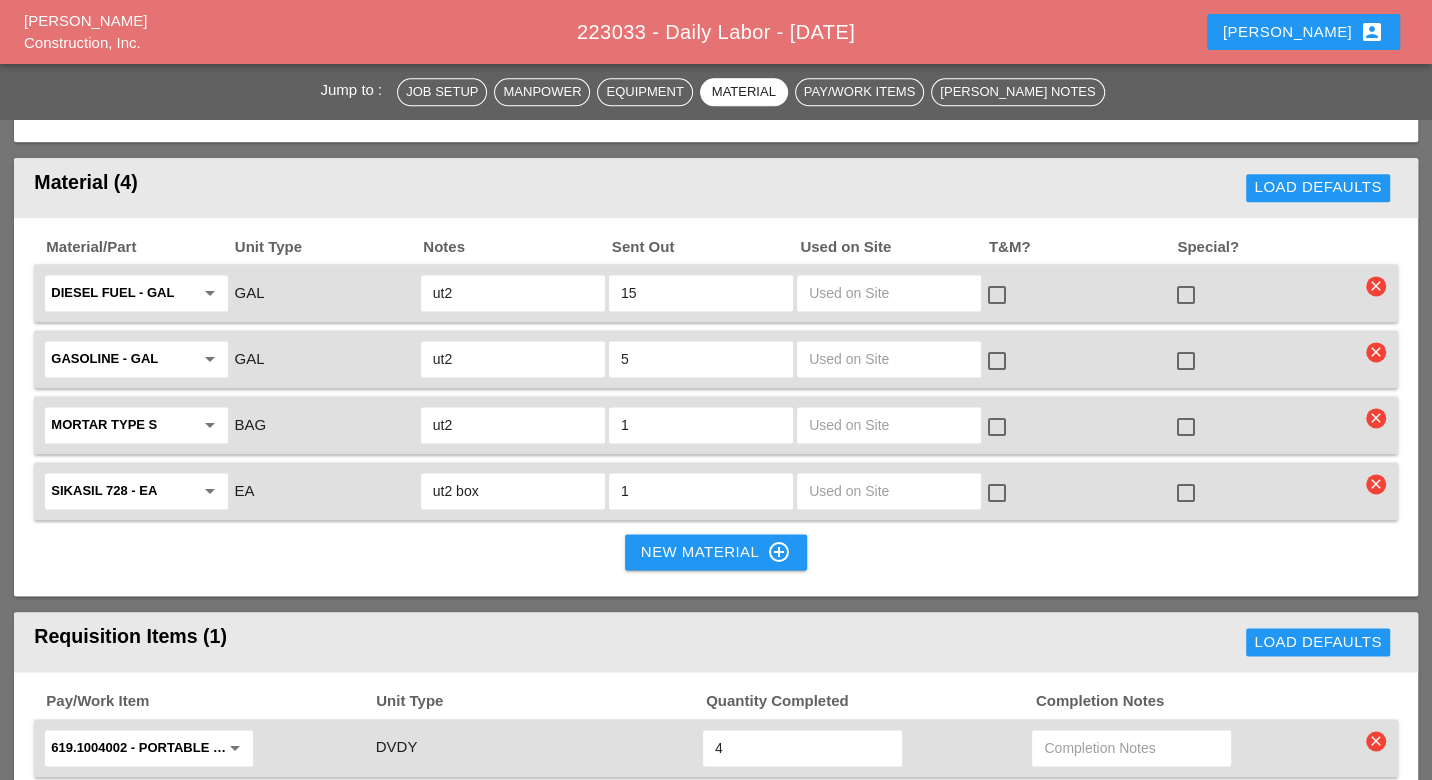 scroll, scrollTop: 2000, scrollLeft: 0, axis: vertical 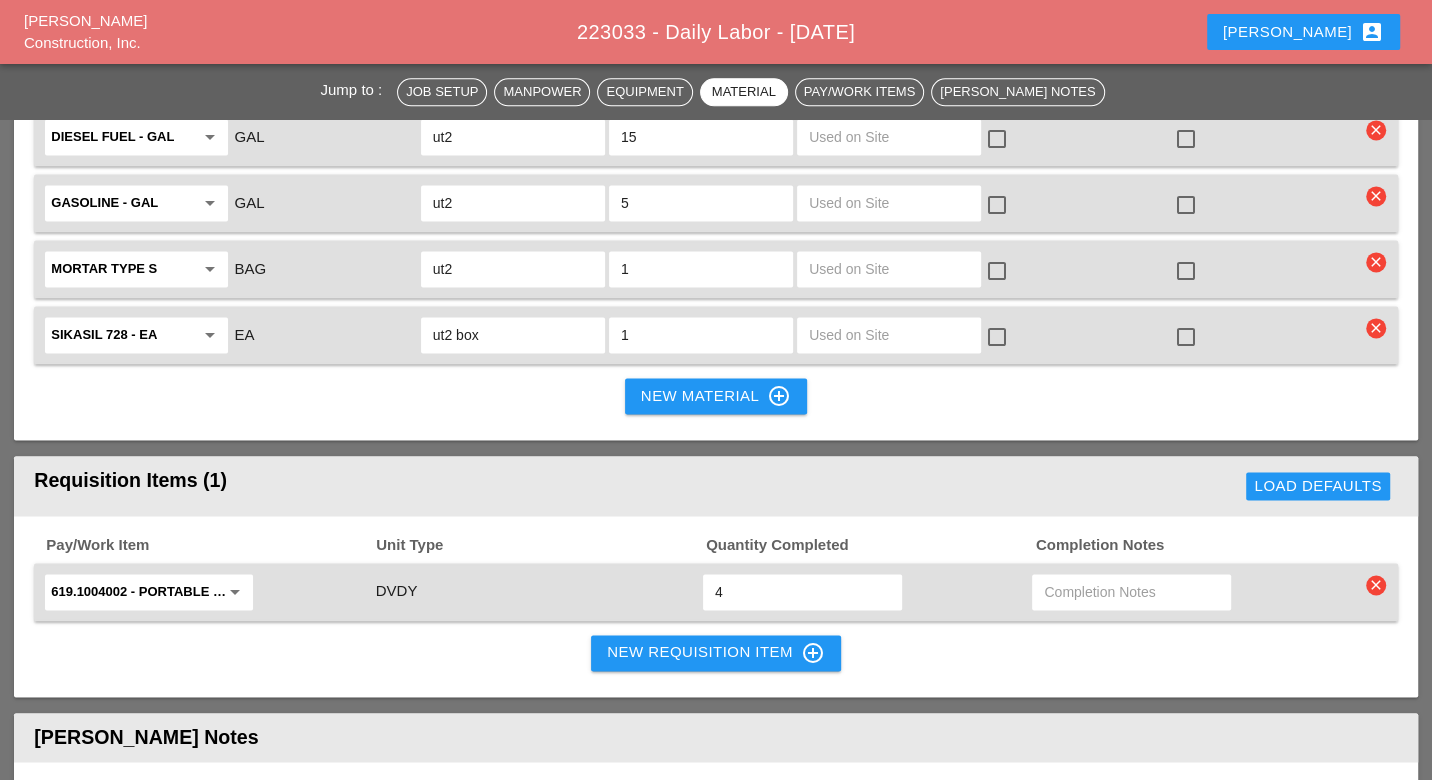 click on "clear" at bounding box center [1376, 585] 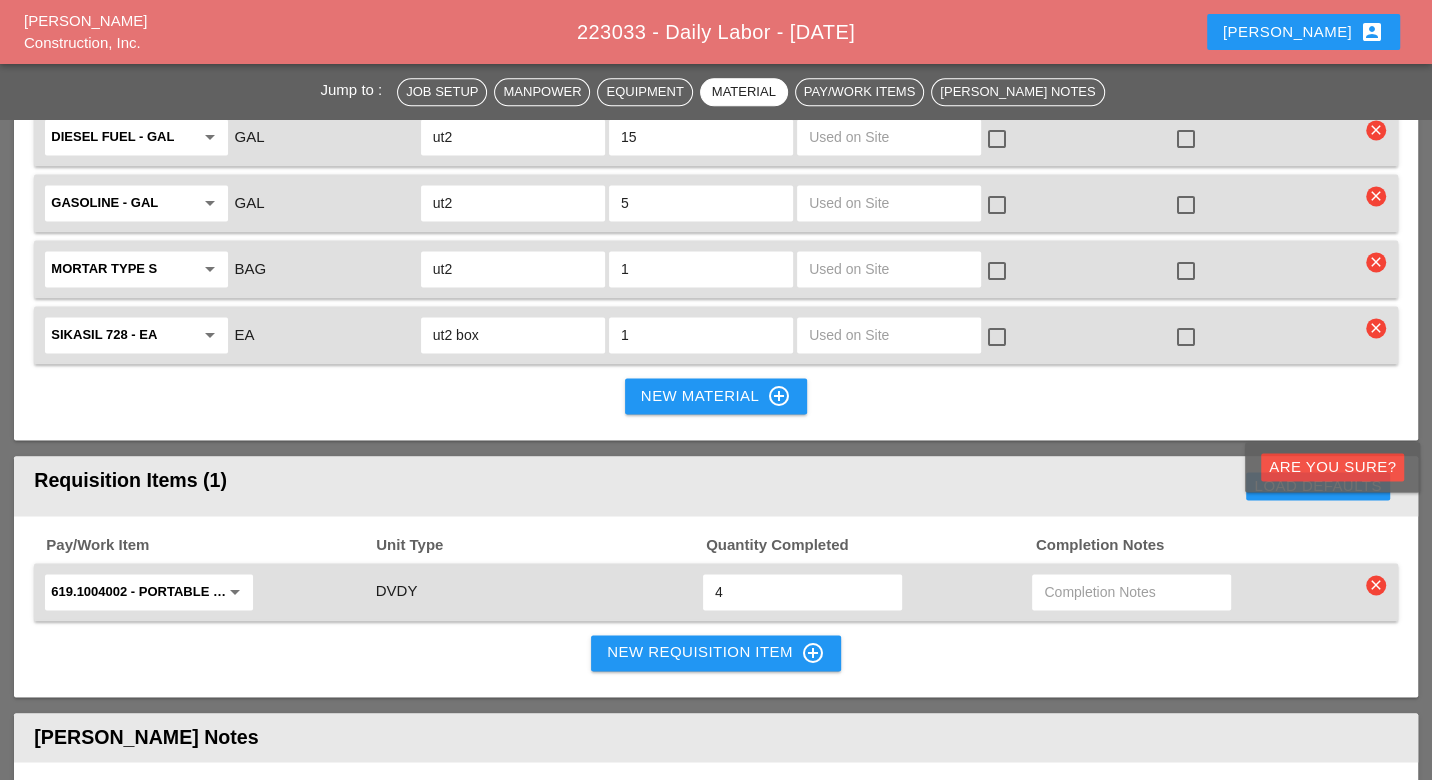 click on "Are you Sure?" at bounding box center [1332, 467] 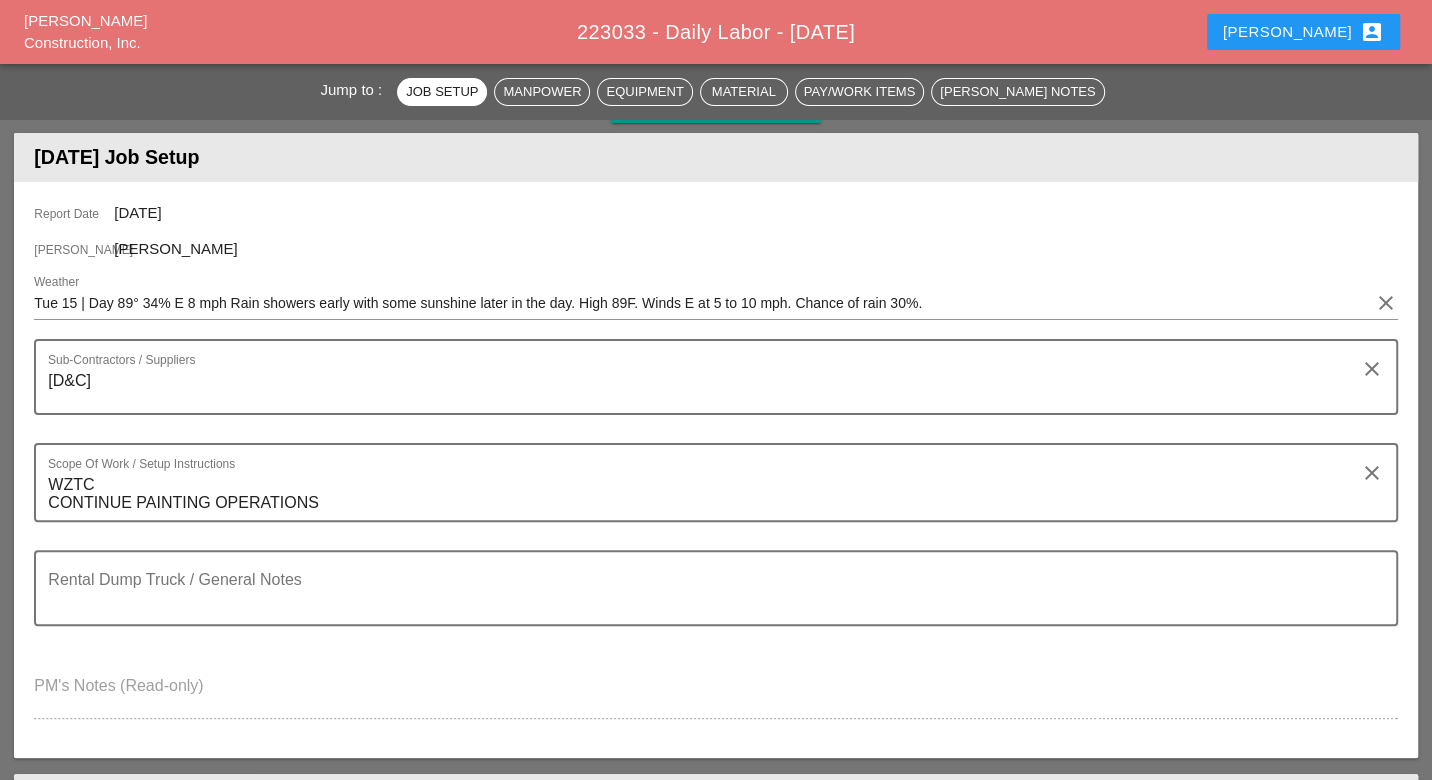 scroll, scrollTop: 0, scrollLeft: 0, axis: both 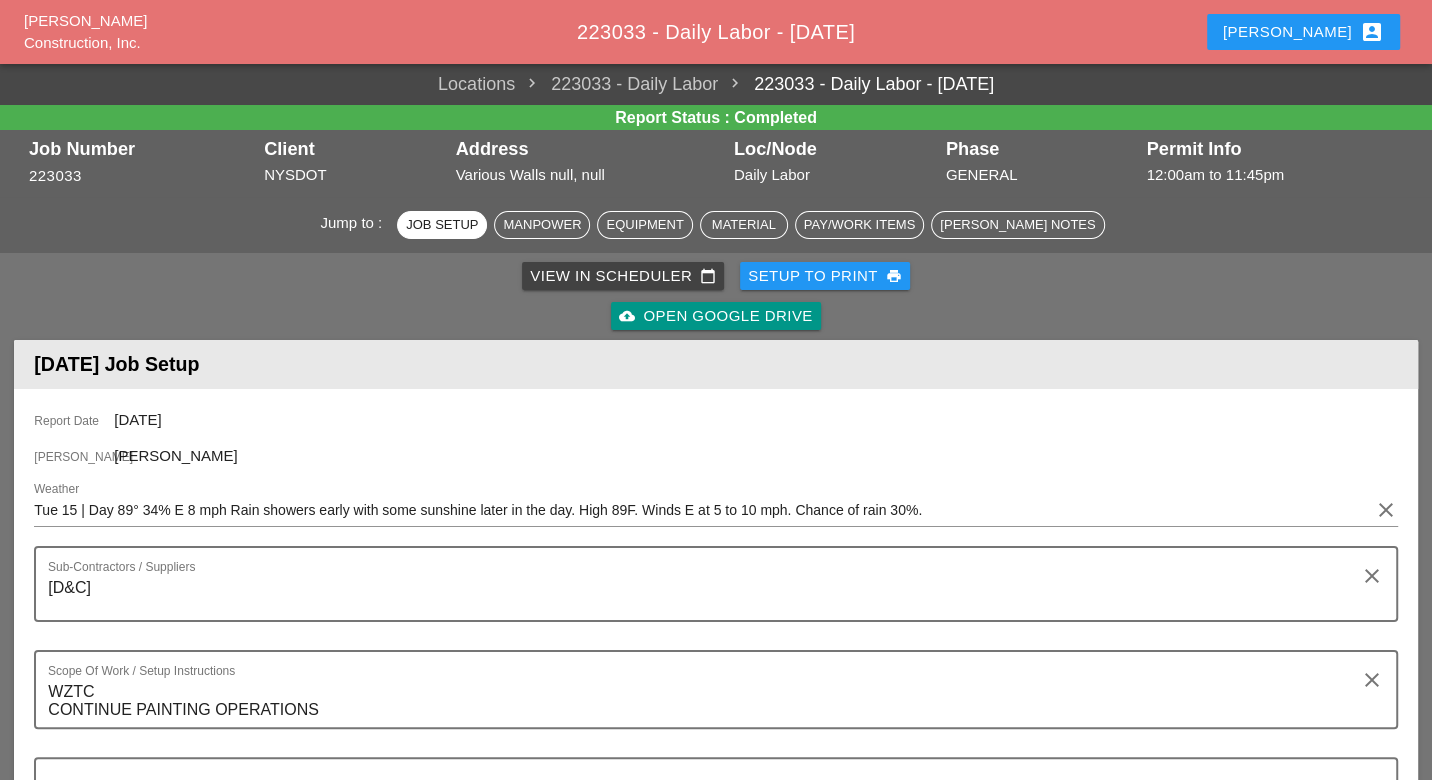 click on "View in Scheduler calendar_today" at bounding box center [623, 276] 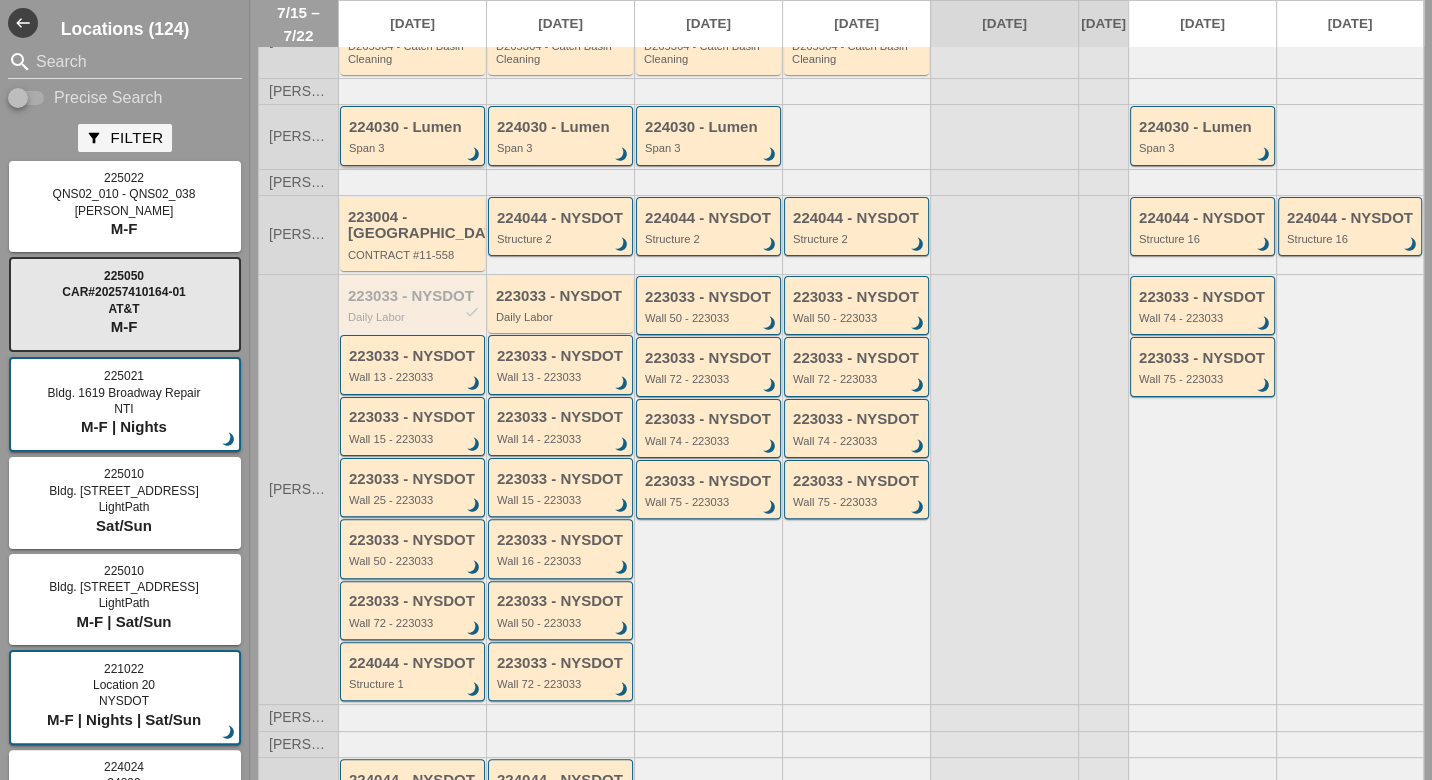 scroll, scrollTop: 222, scrollLeft: 0, axis: vertical 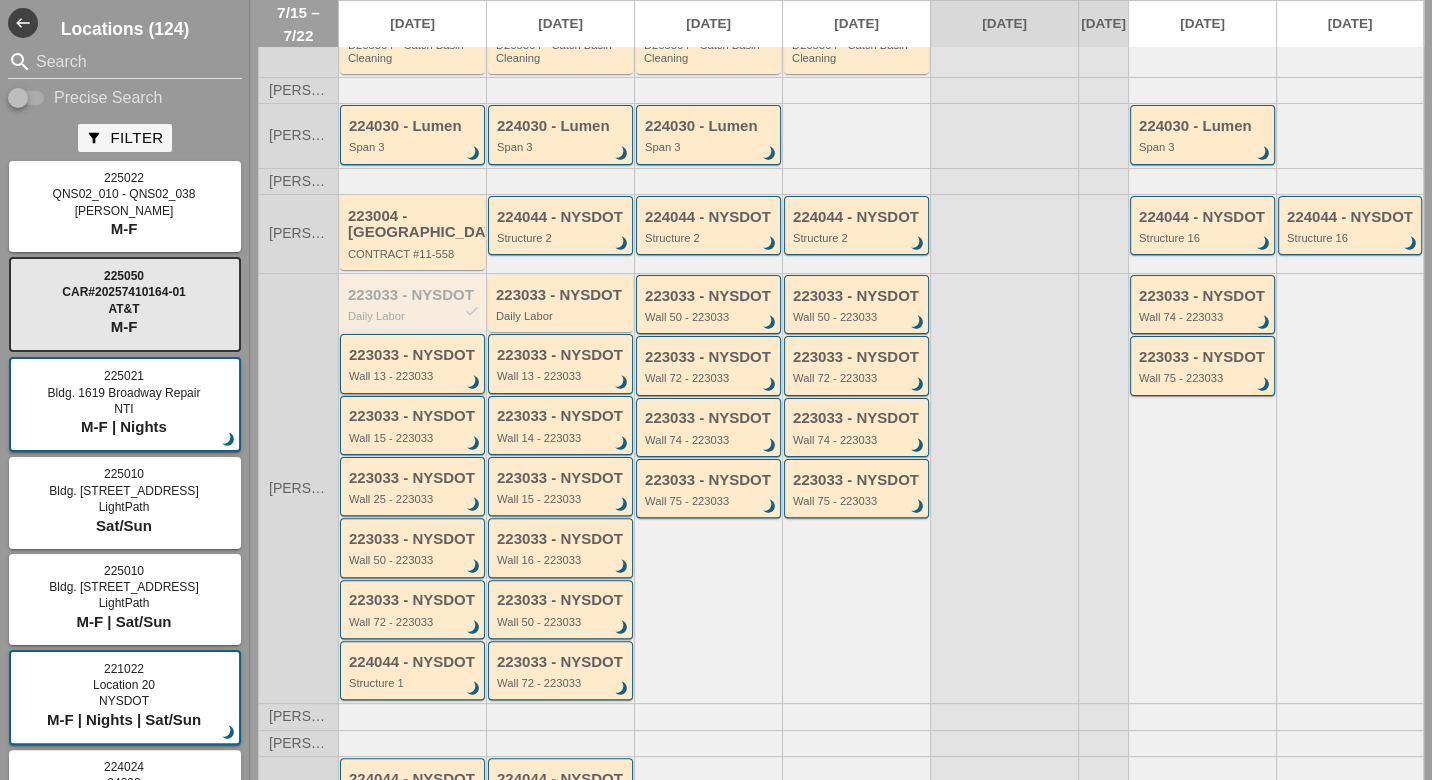 click on "Wall 13 - 223033" at bounding box center [414, 376] 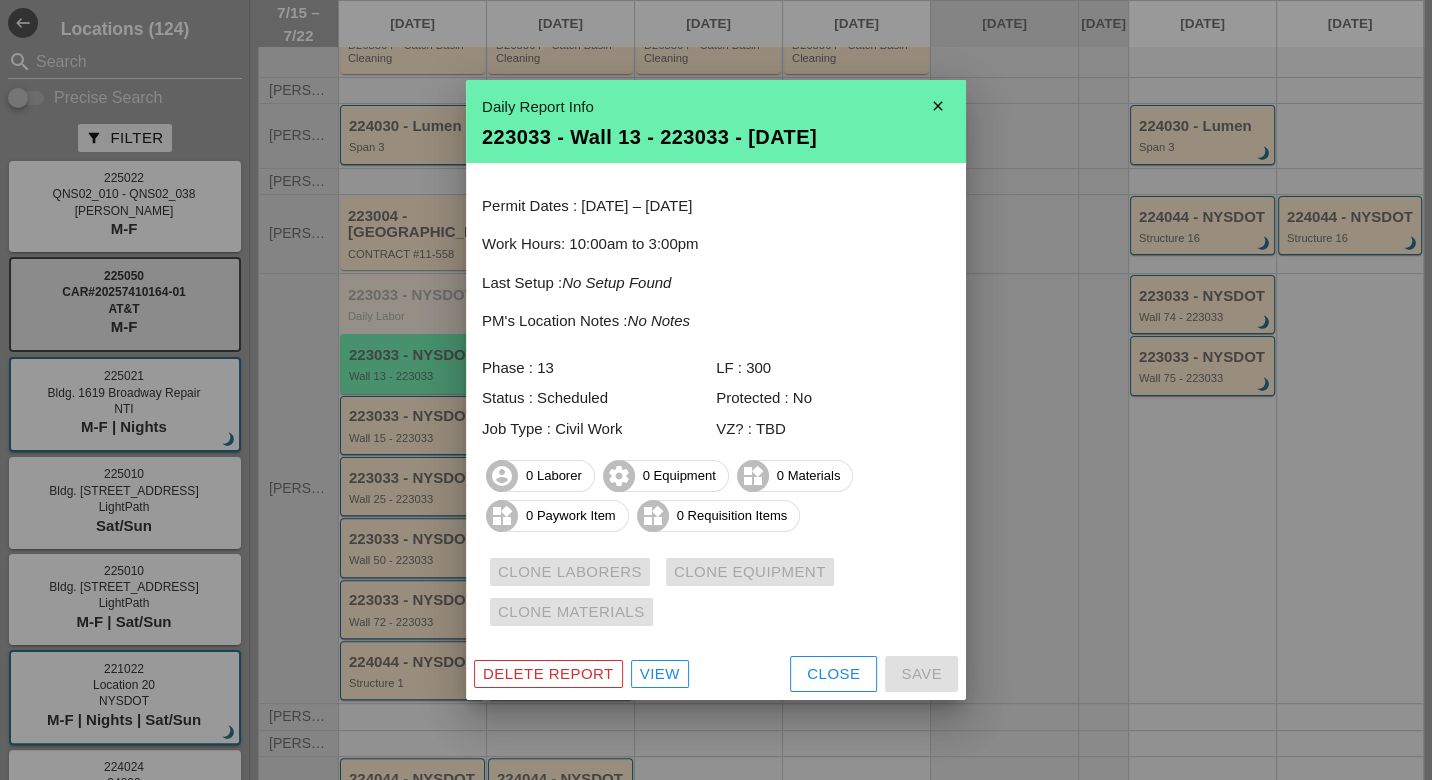 click on "View" at bounding box center (660, 674) 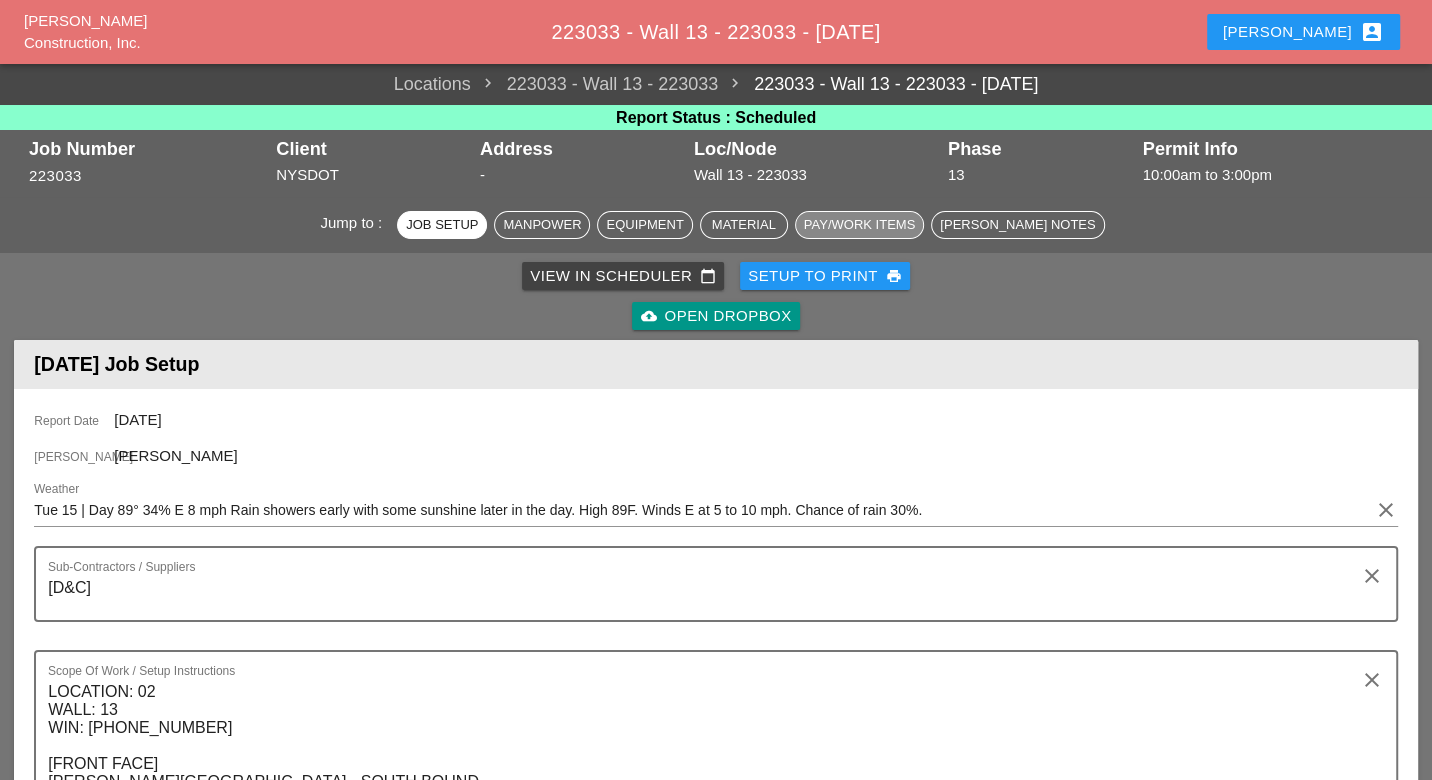 click on "Pay/Work Items" at bounding box center (859, 225) 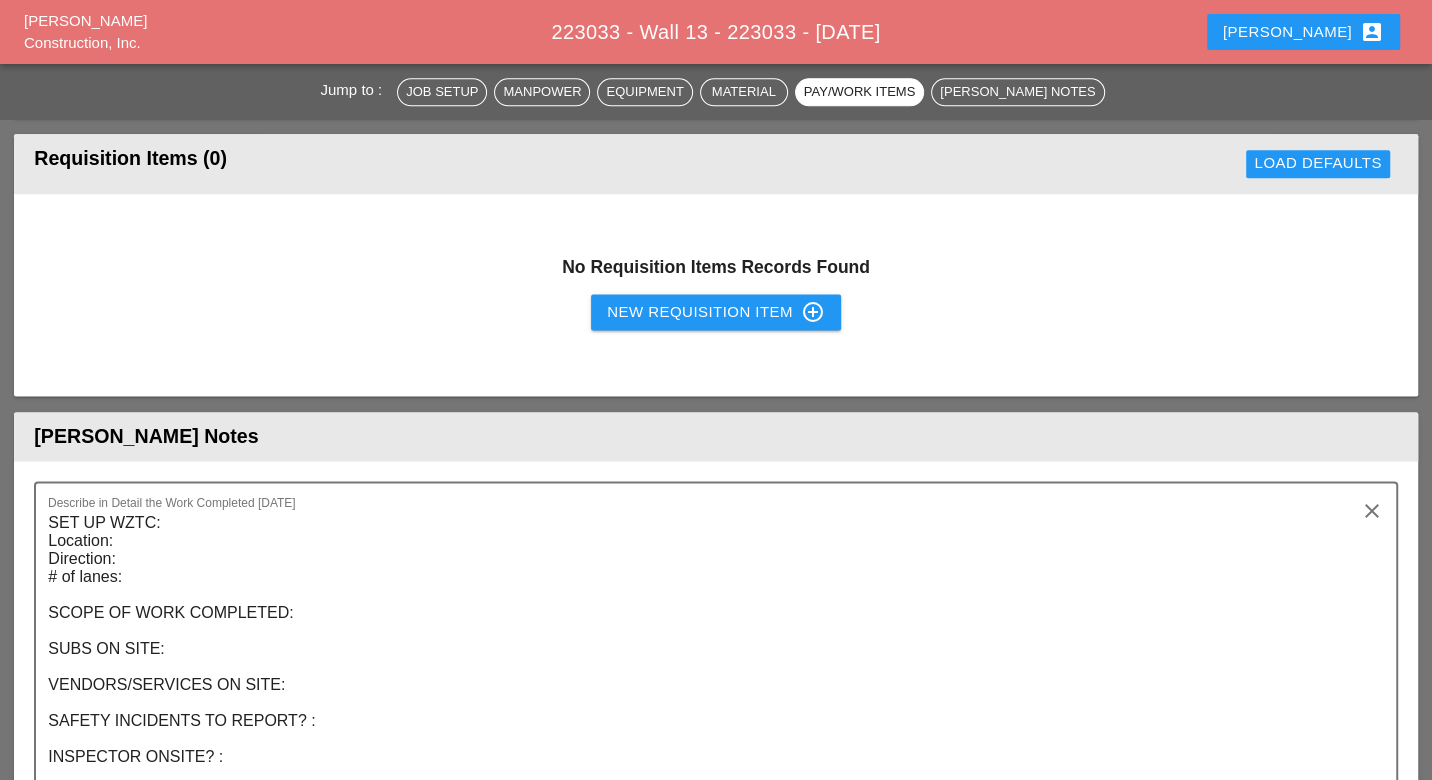 scroll, scrollTop: 1941, scrollLeft: 0, axis: vertical 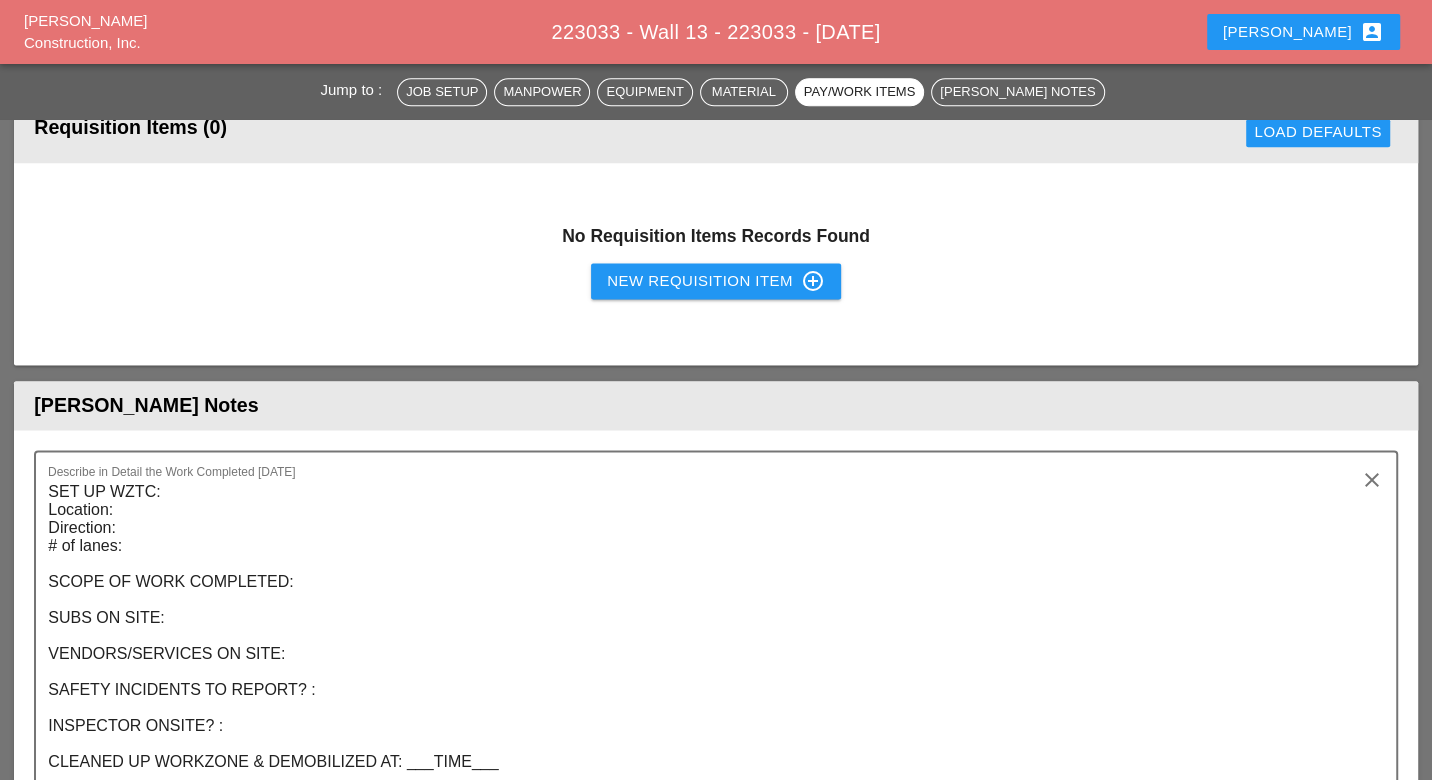 click on "New Requisition Item control_point" at bounding box center (716, 281) 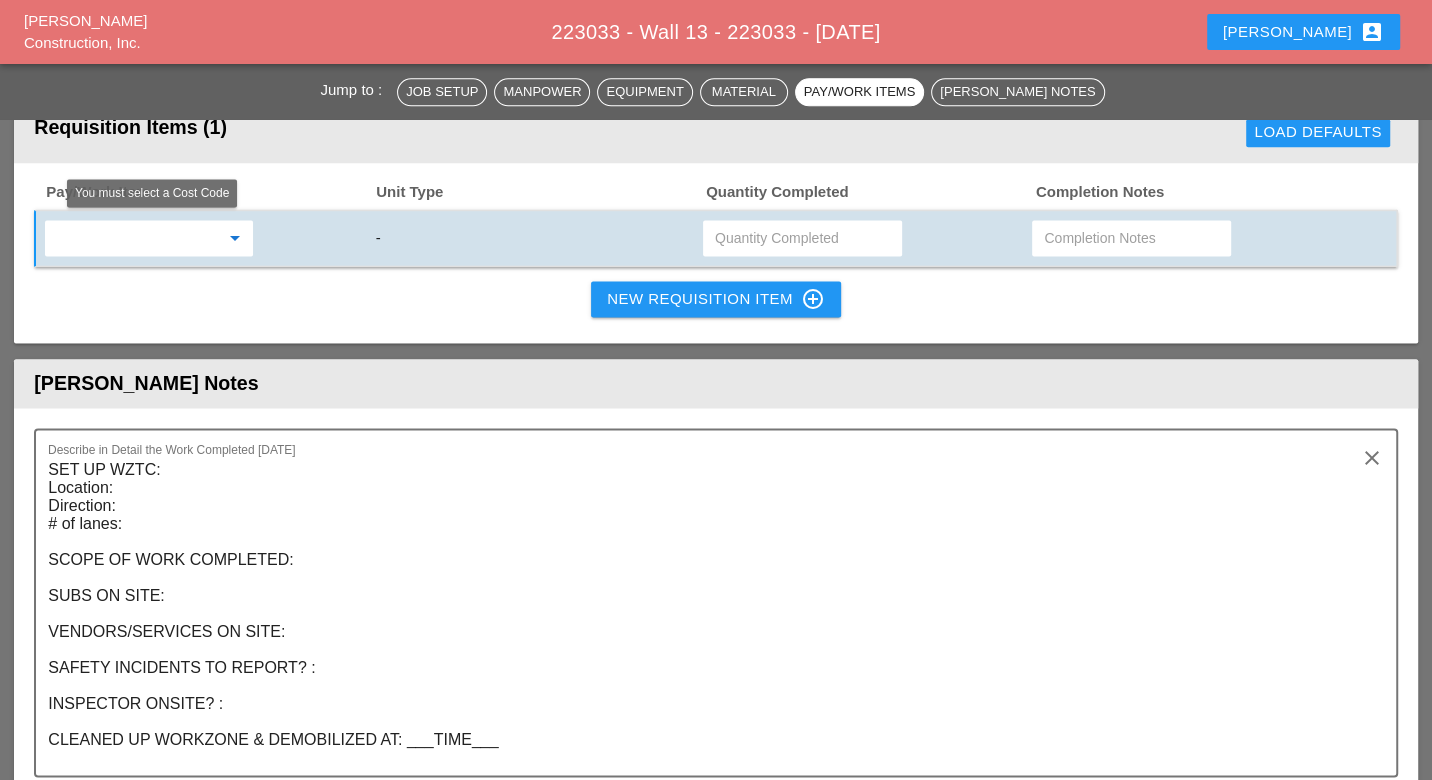 click at bounding box center [135, 238] 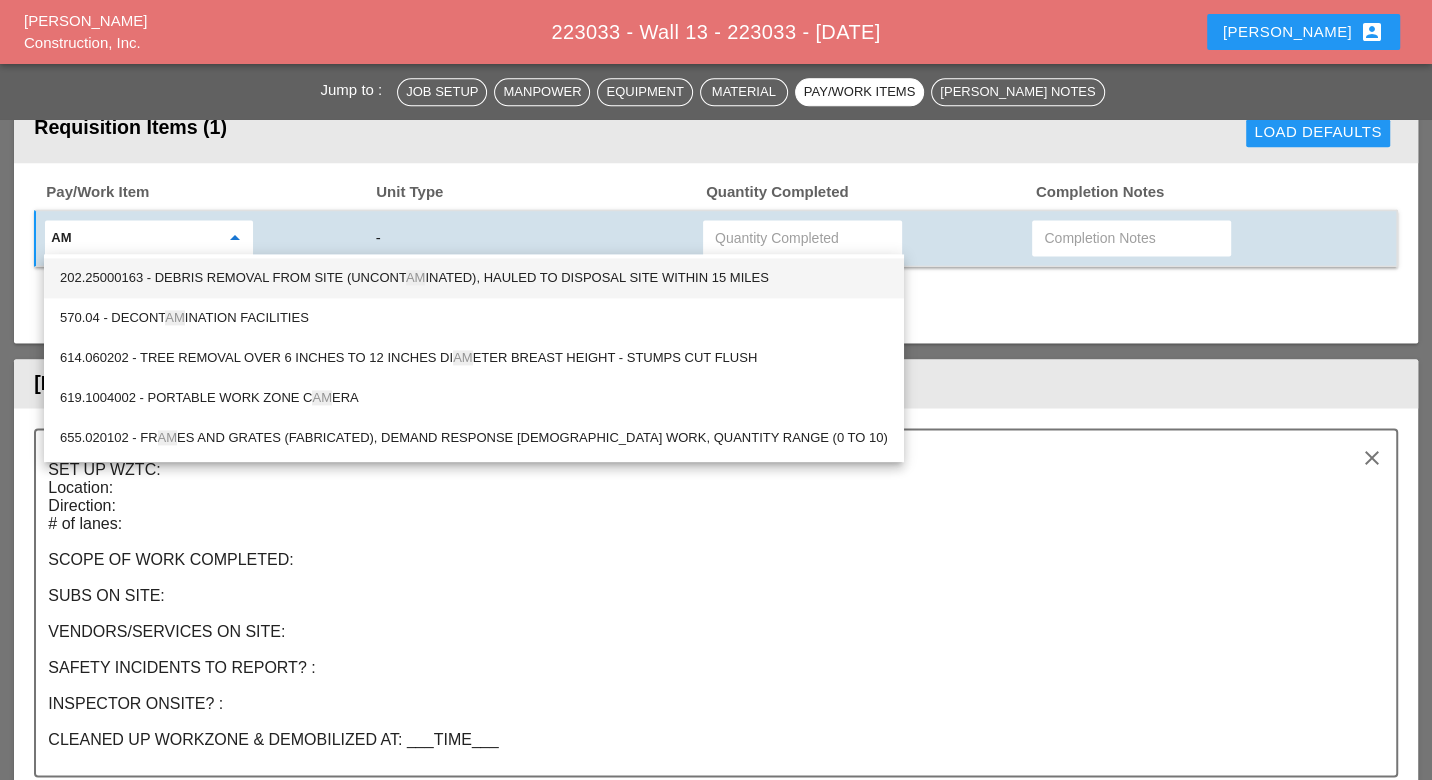 type on "a" 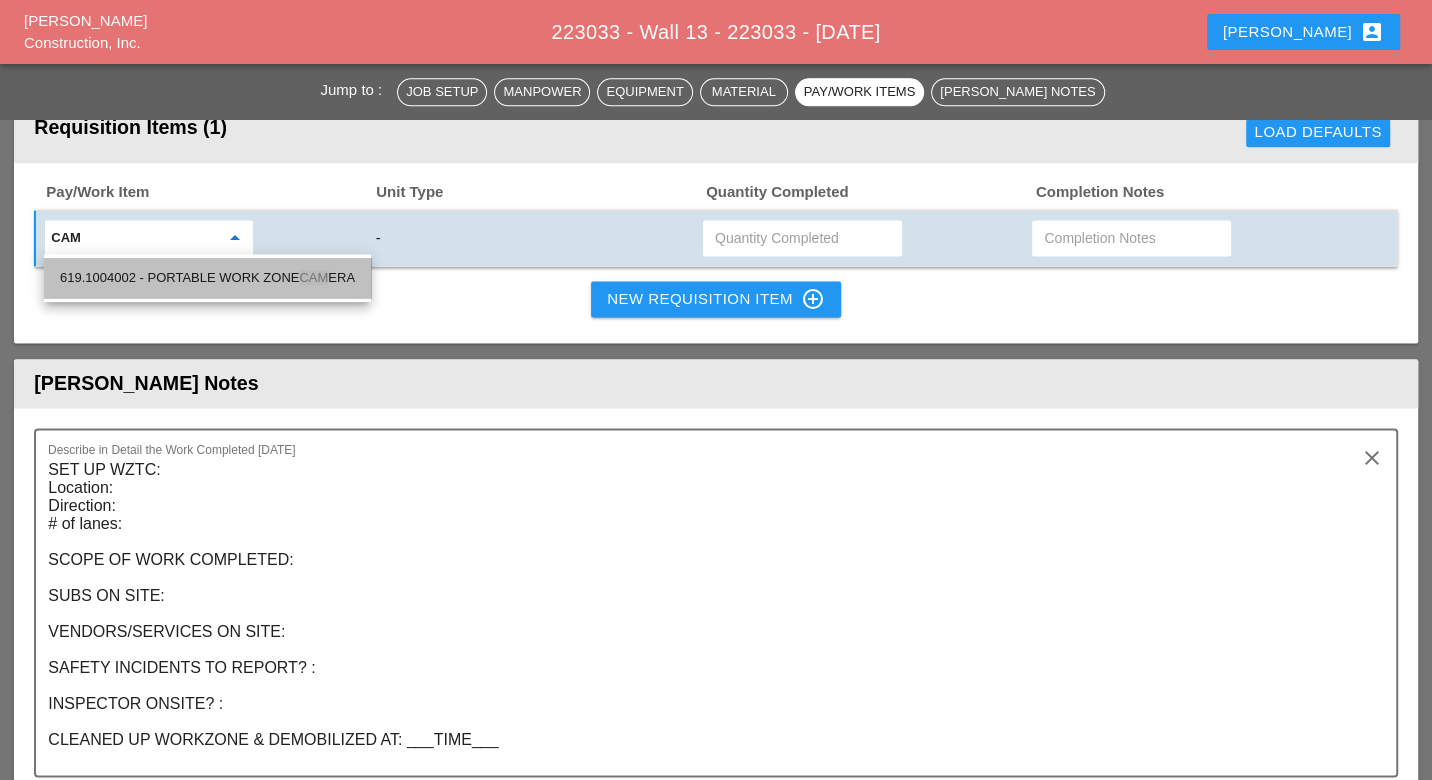click on "619.1004002 - PORTABLE WORK ZONE  CAM ERA" at bounding box center (207, 278) 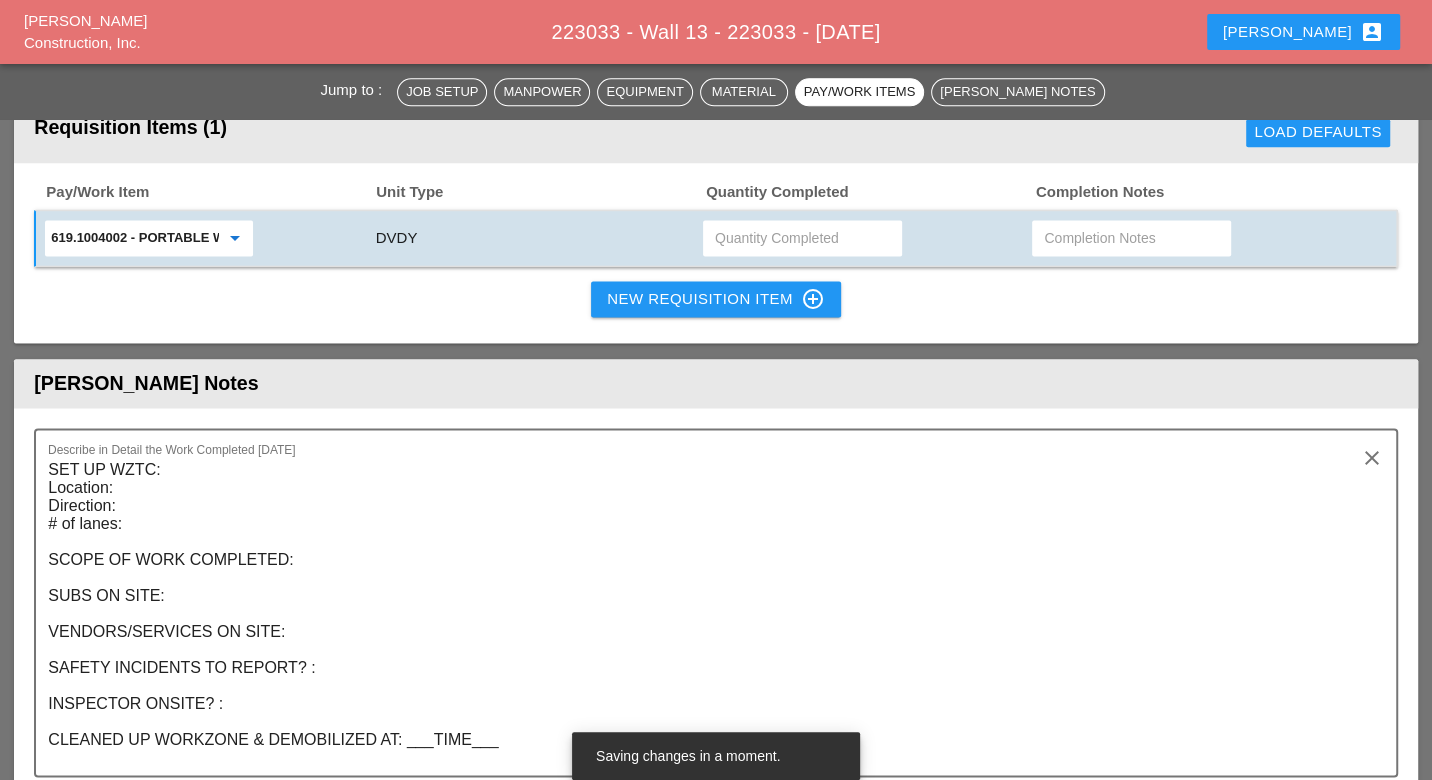 type on "619.1004002 - PORTABLE WORK ZONE CAMERA" 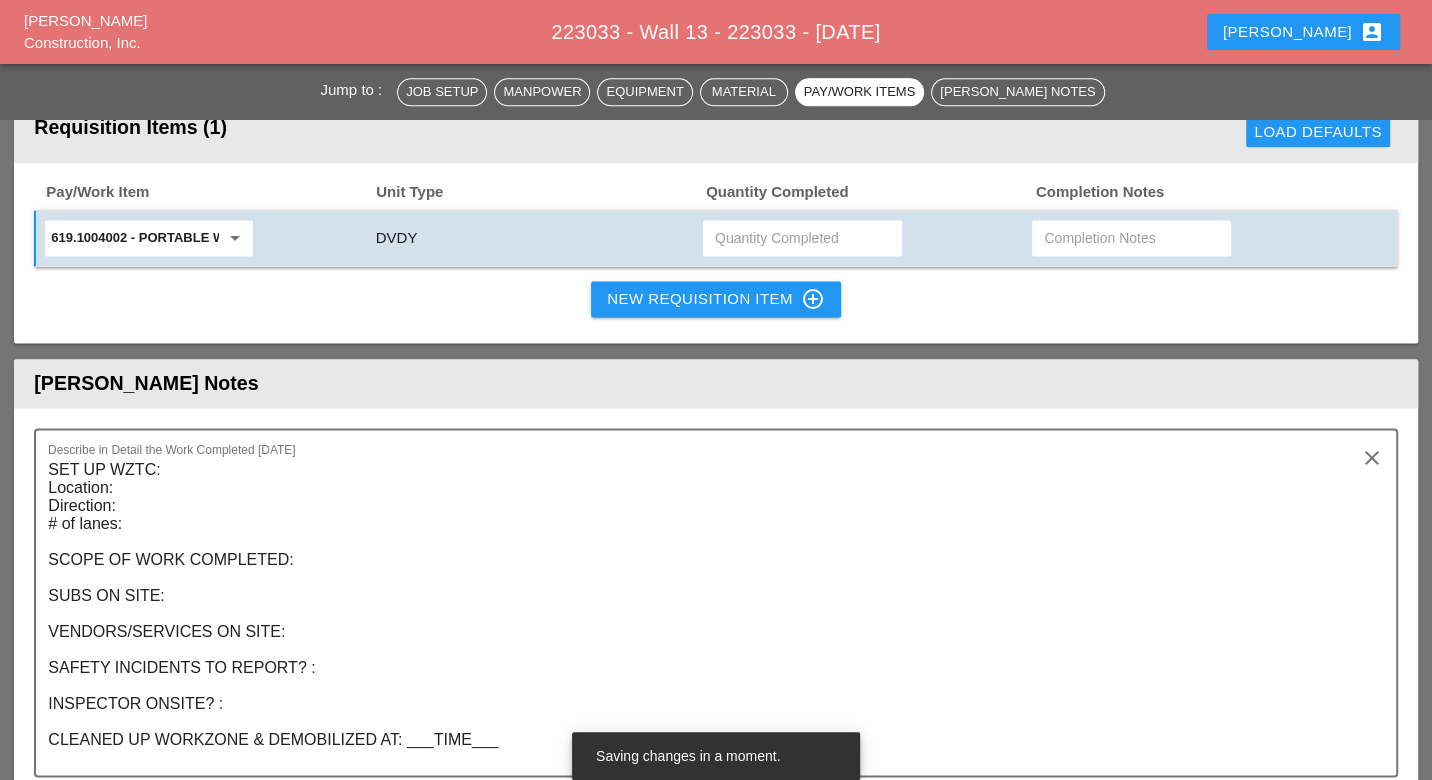 type on "1" 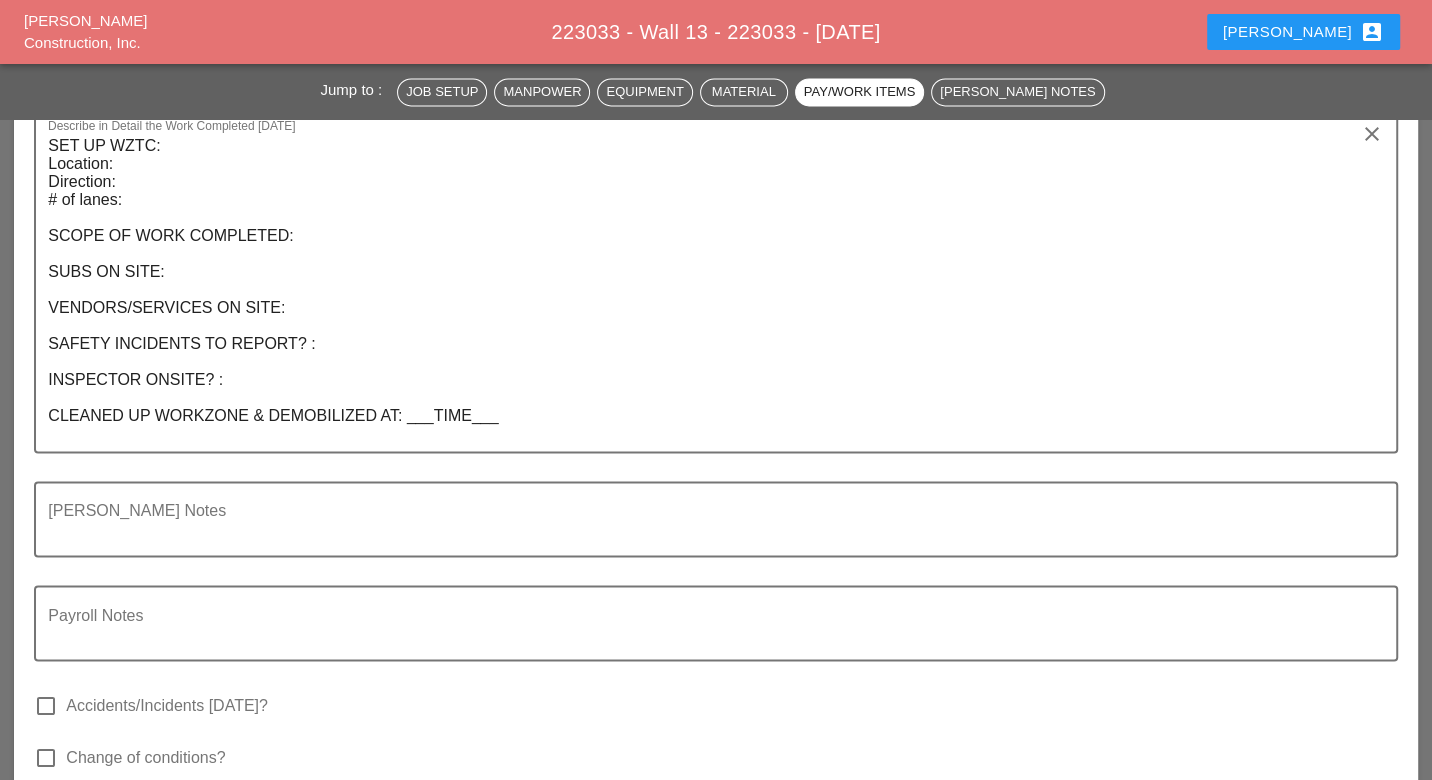 scroll, scrollTop: 2275, scrollLeft: 0, axis: vertical 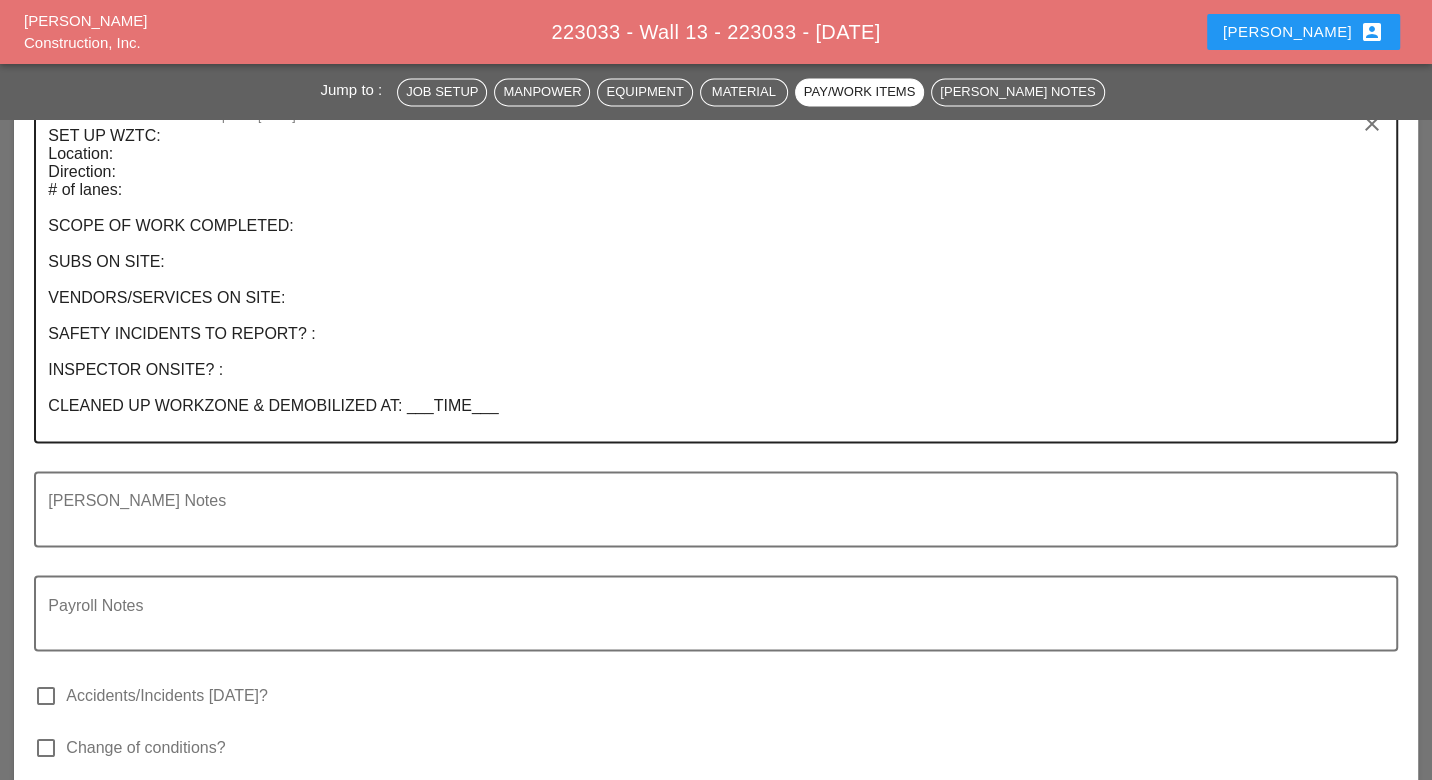 click on "SET UP WZTC:
Location:
Direction:
# of lanes:
SCOPE OF WORK COMPLETED:
SUBS ON SITE:
VENDORS/SERVICES ON SITE:
SAFETY INCIDENTS TO REPORT? :
INSPECTOR ONSITE? :
CLEANED UP WORKZONE & DEMOBILIZED AT: ___TIME___" at bounding box center (707, 280) 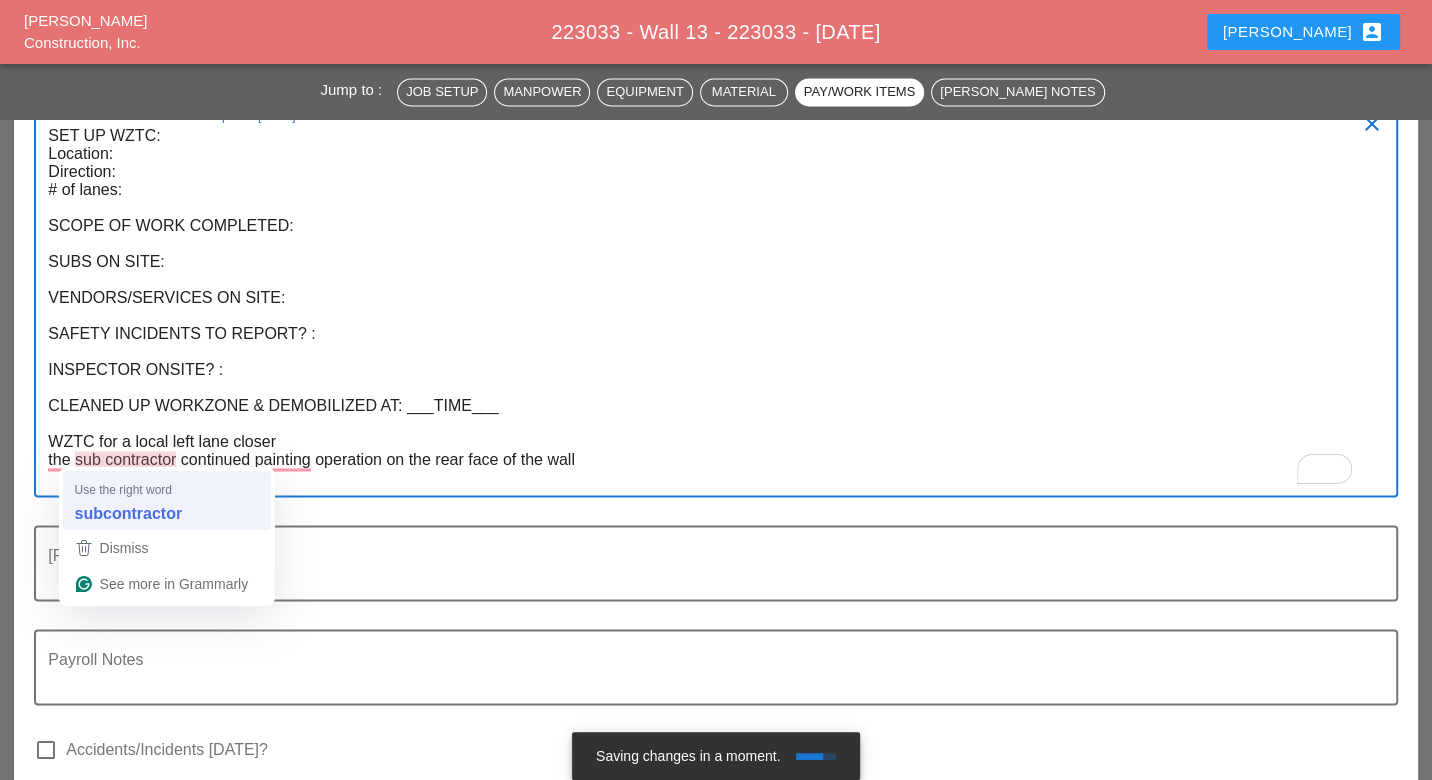 type on "SET UP WZTC:
Location:
Direction:
# of lanes:
SCOPE OF WORK COMPLETED:
SUBS ON SITE:
VENDORS/SERVICES ON SITE:
SAFETY INCIDENTS TO REPORT? :
INSPECTOR ONSITE? :
CLEANED UP WORKZONE & DEMOBILIZED AT: ___TIME___
WZTC for a local left lane closer
the subcontractor continued painting operation on the rear face of the wall" 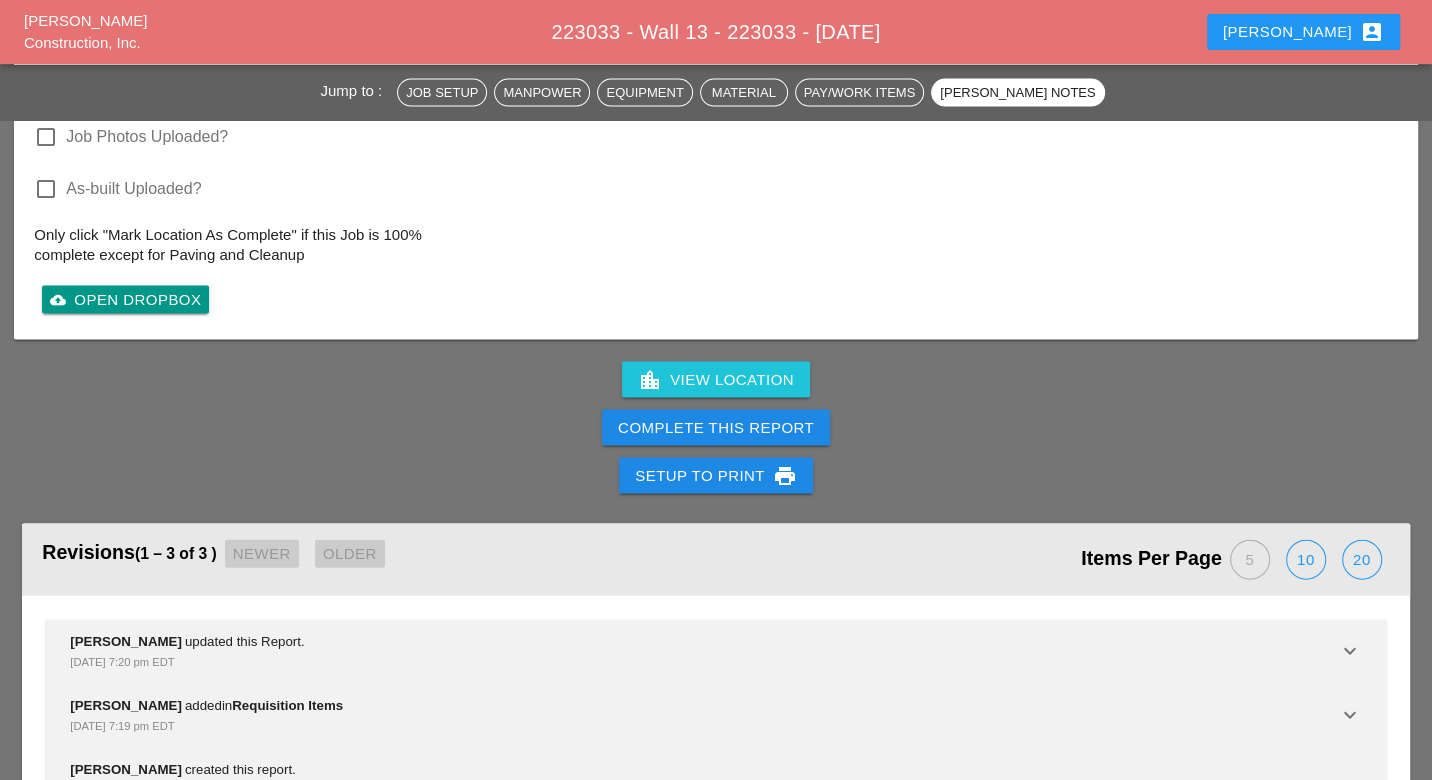 scroll, scrollTop: 3000, scrollLeft: 0, axis: vertical 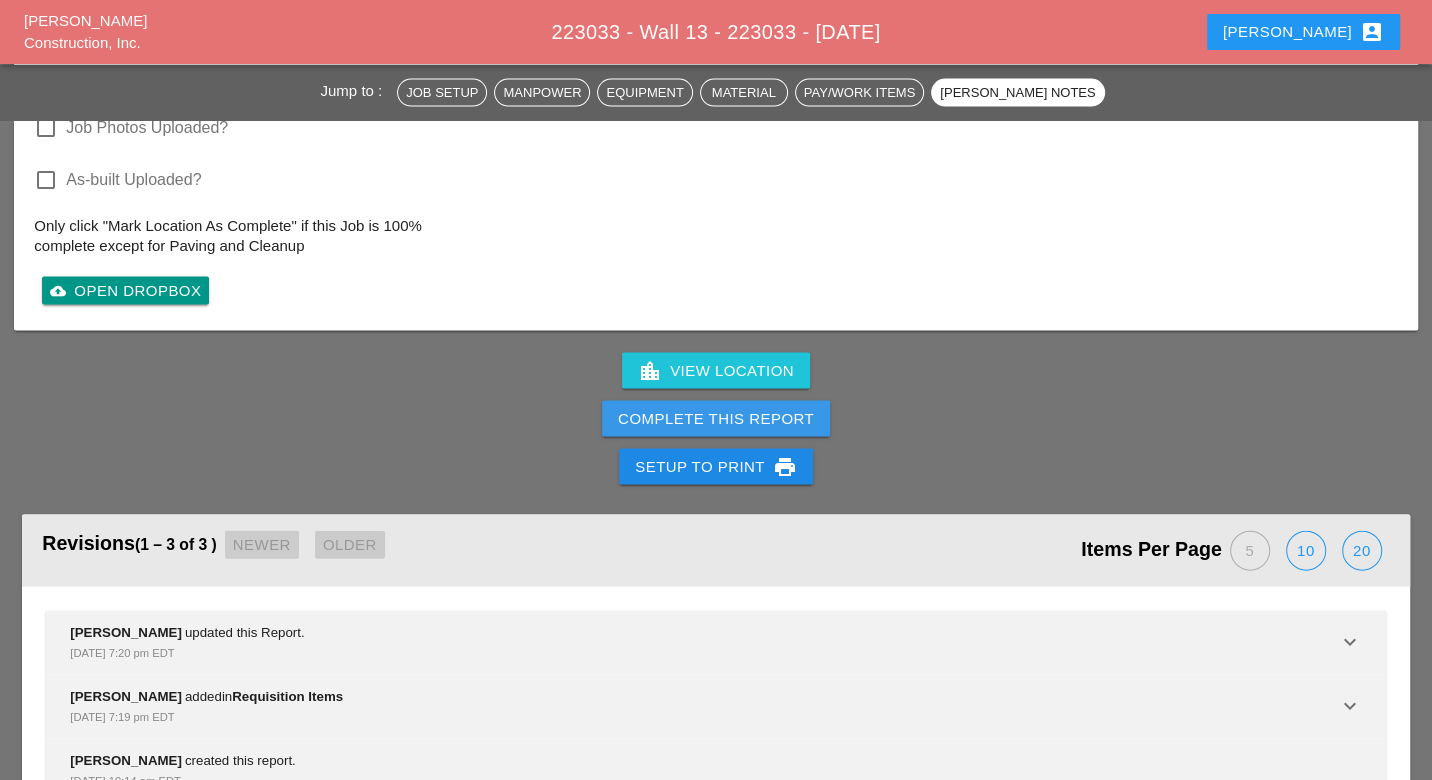 click on "Complete This Report" at bounding box center [716, 419] 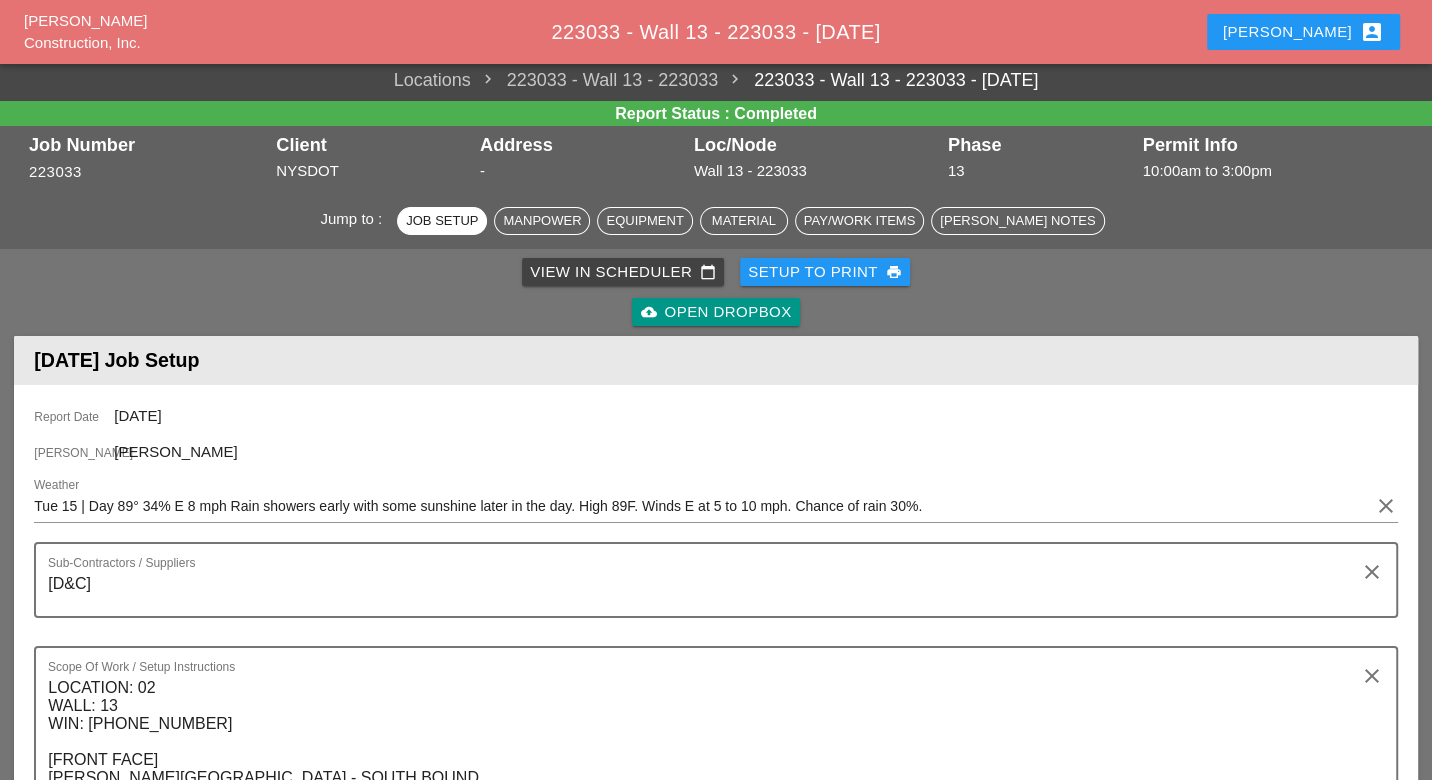scroll, scrollTop: 0, scrollLeft: 0, axis: both 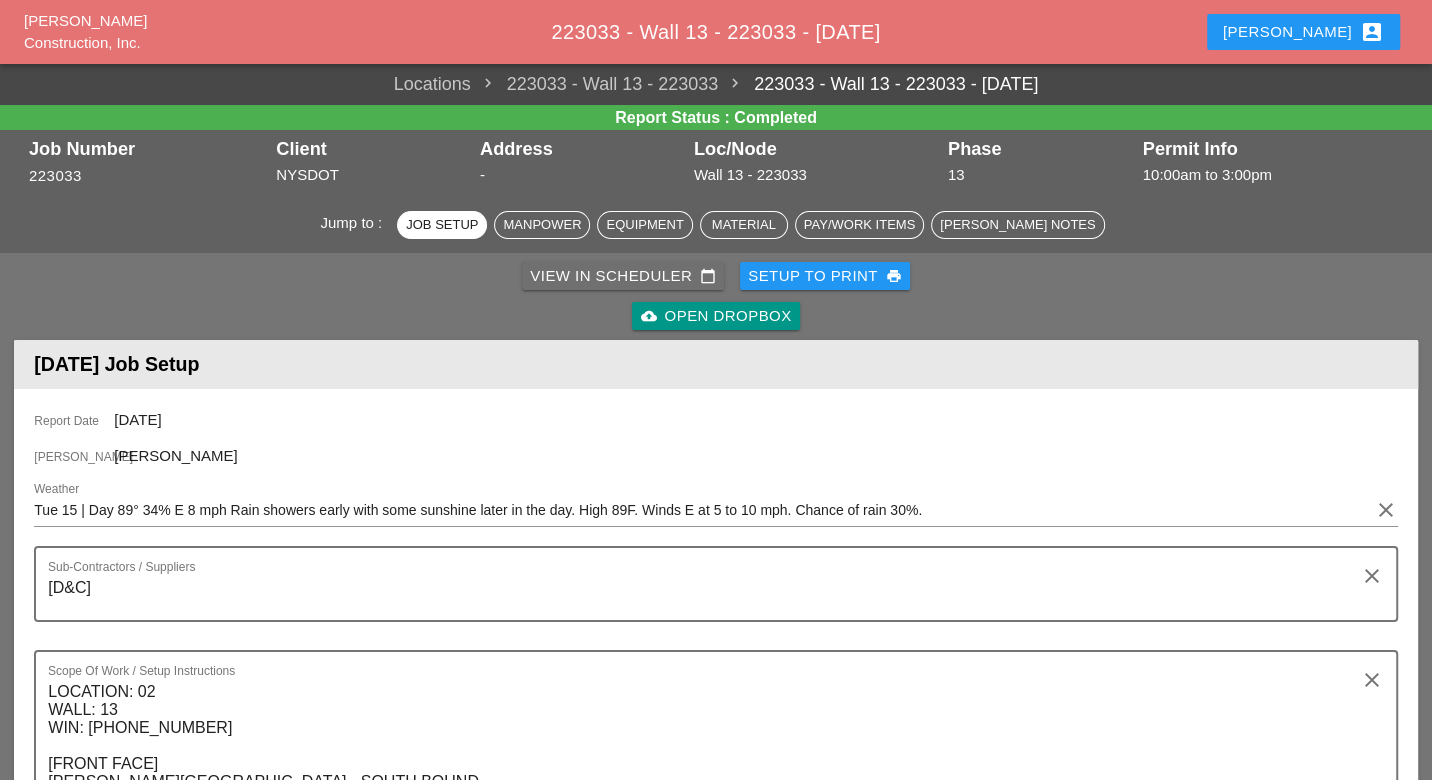 click on "View in Scheduler calendar_today" at bounding box center [623, 276] 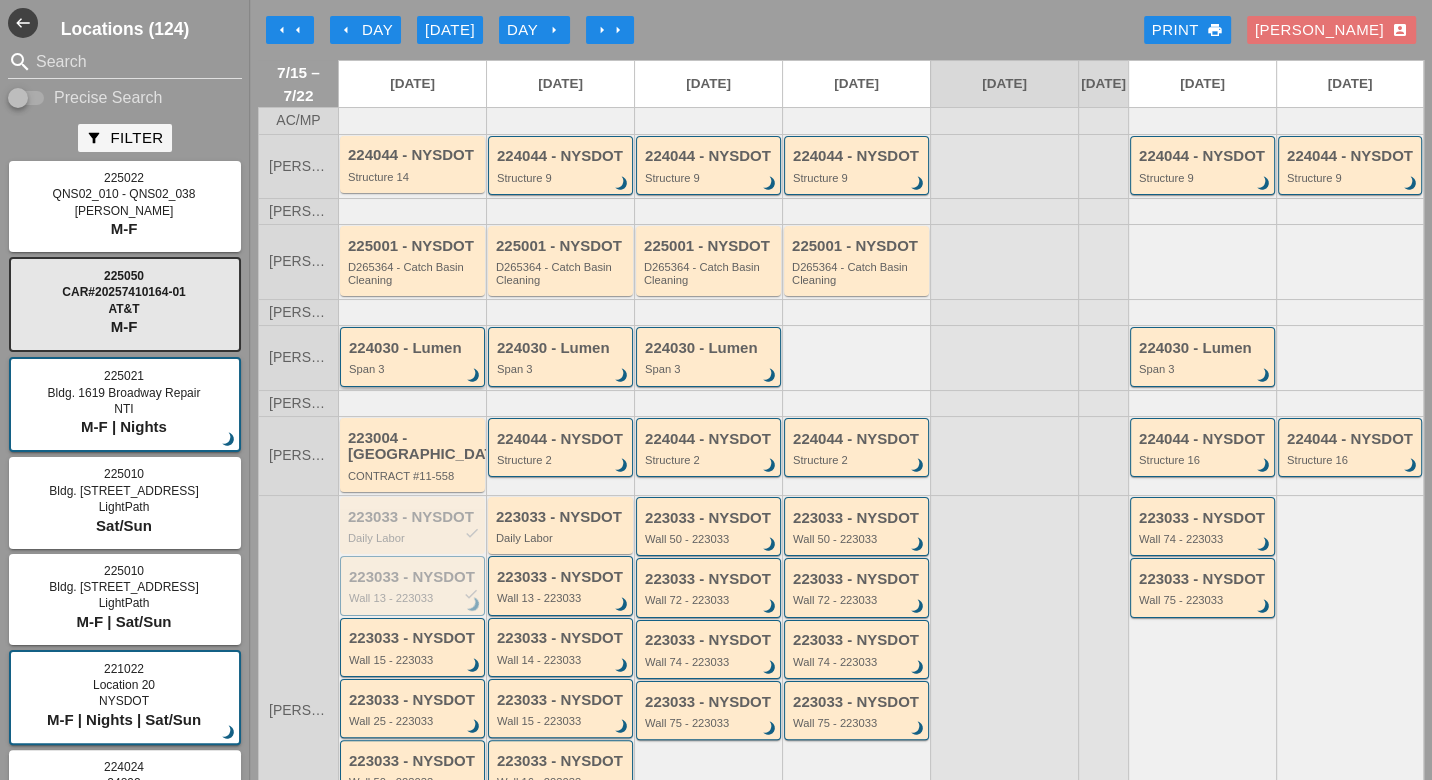 scroll, scrollTop: 375, scrollLeft: 0, axis: vertical 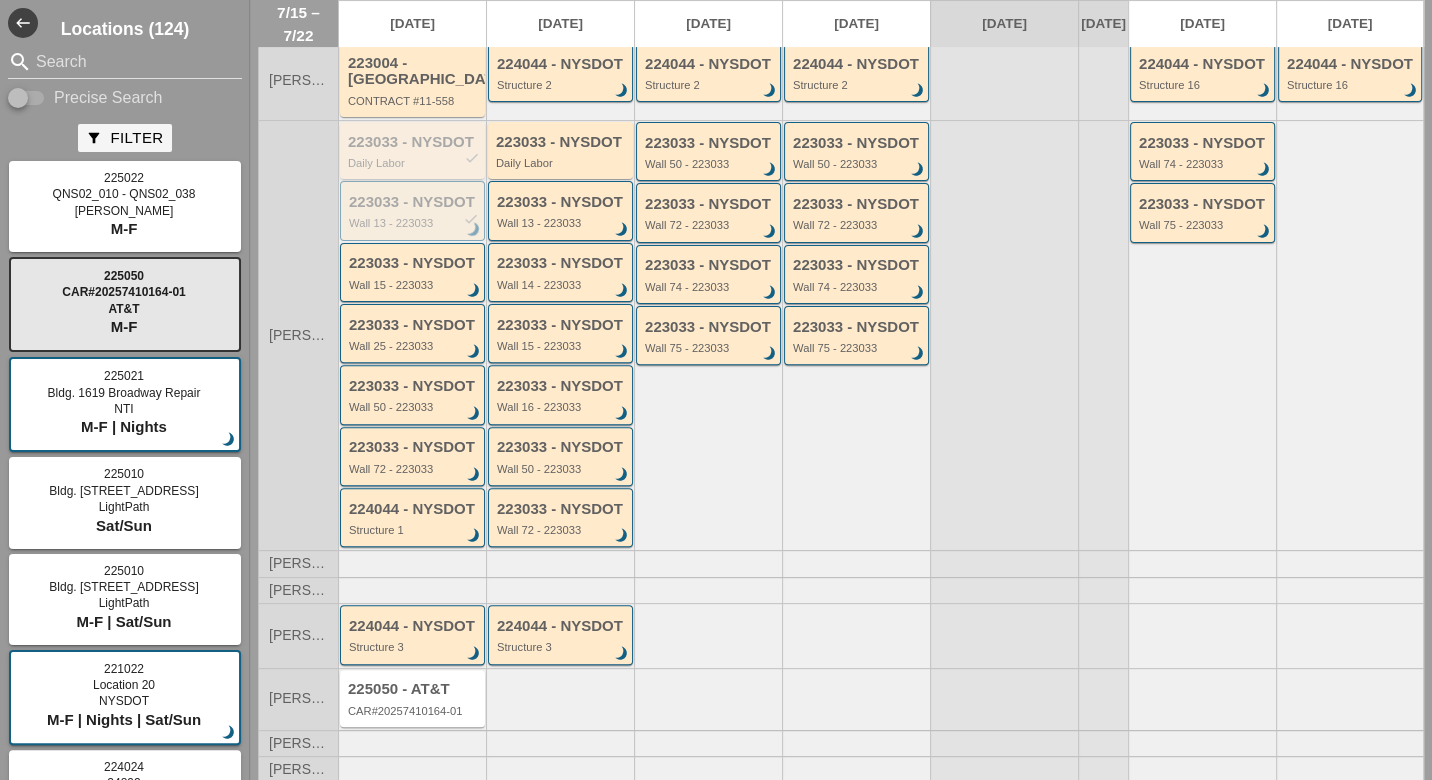 click on "223033 - NYSDOT  check Daily Labor" at bounding box center (414, 152) 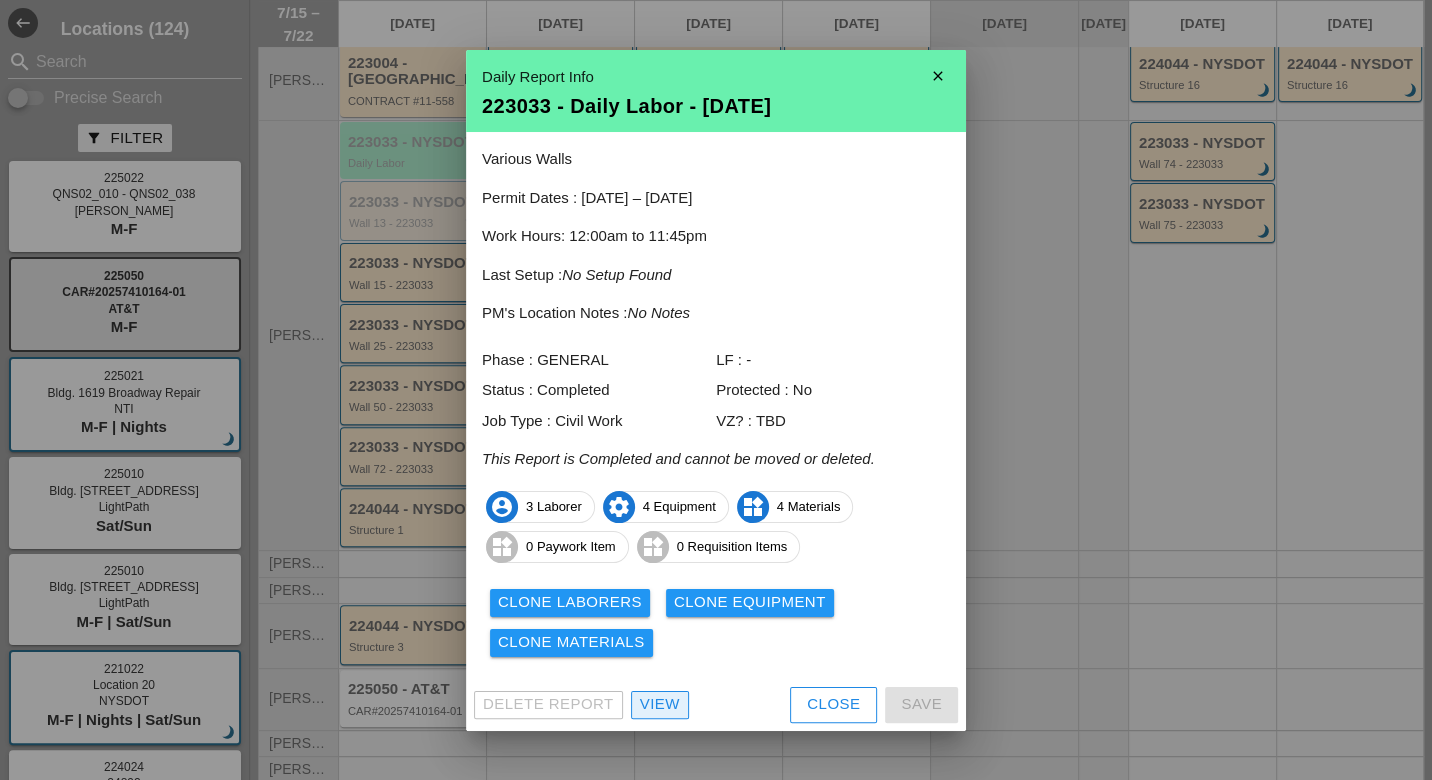 drag, startPoint x: 673, startPoint y: 702, endPoint x: 644, endPoint y: 594, distance: 111.82576 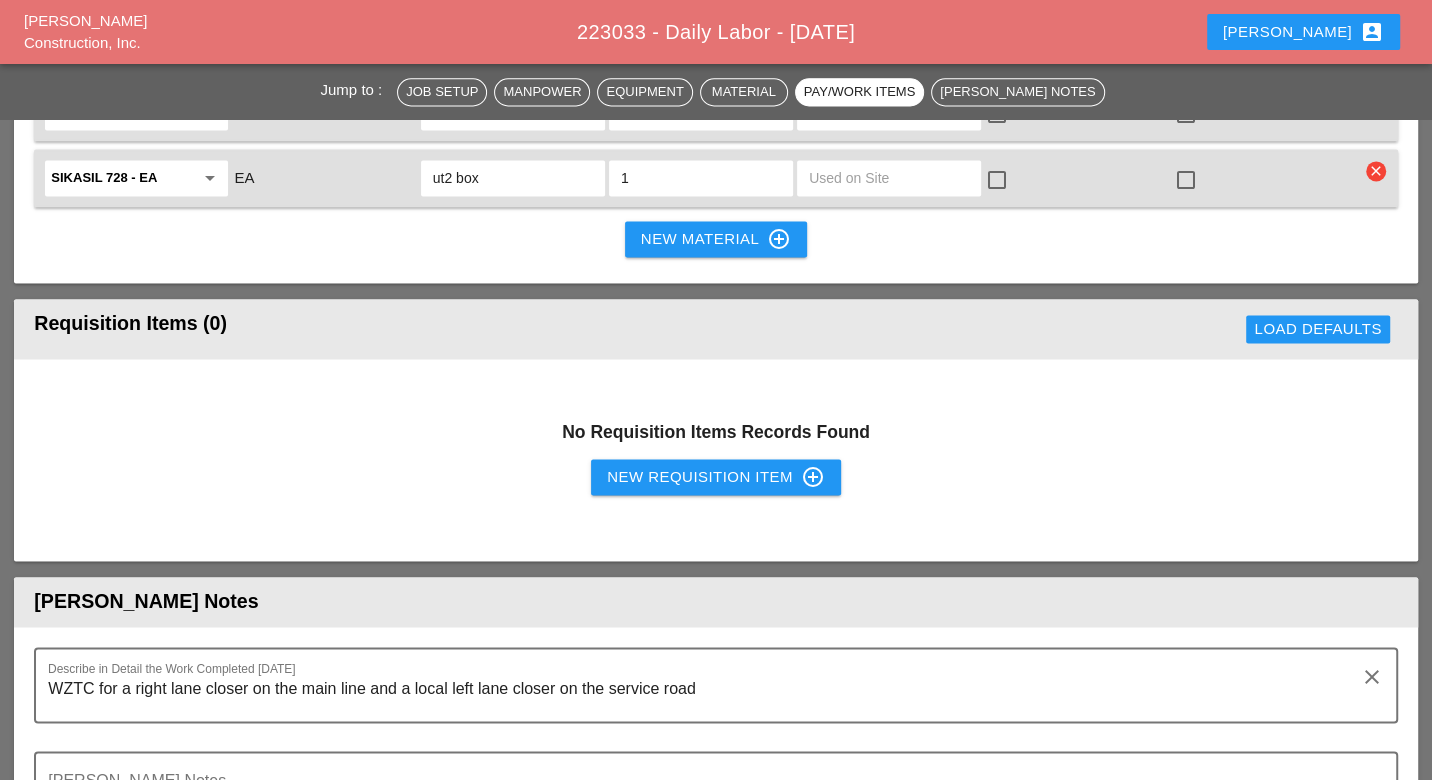 scroll, scrollTop: 2362, scrollLeft: 0, axis: vertical 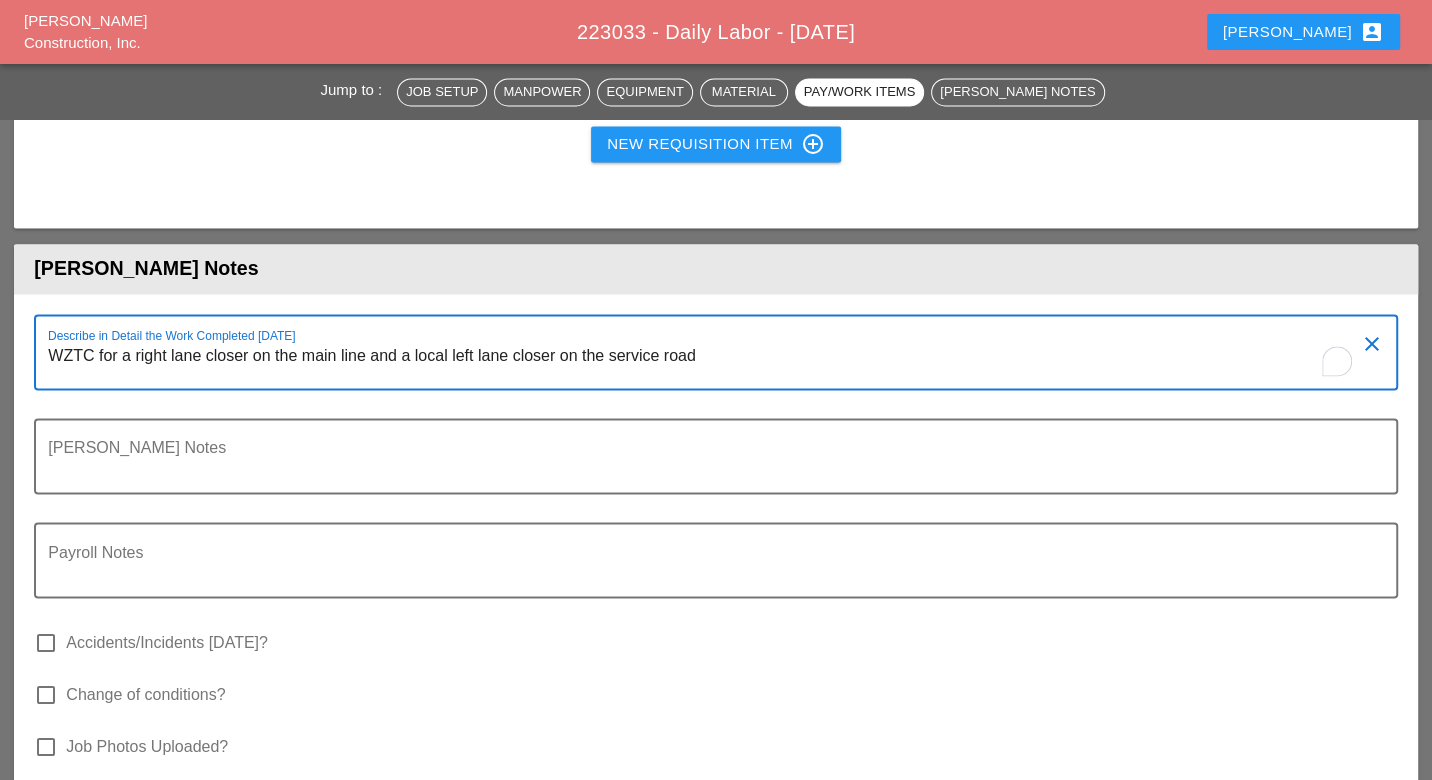 drag, startPoint x: 719, startPoint y: 288, endPoint x: 55, endPoint y: 283, distance: 664.0188 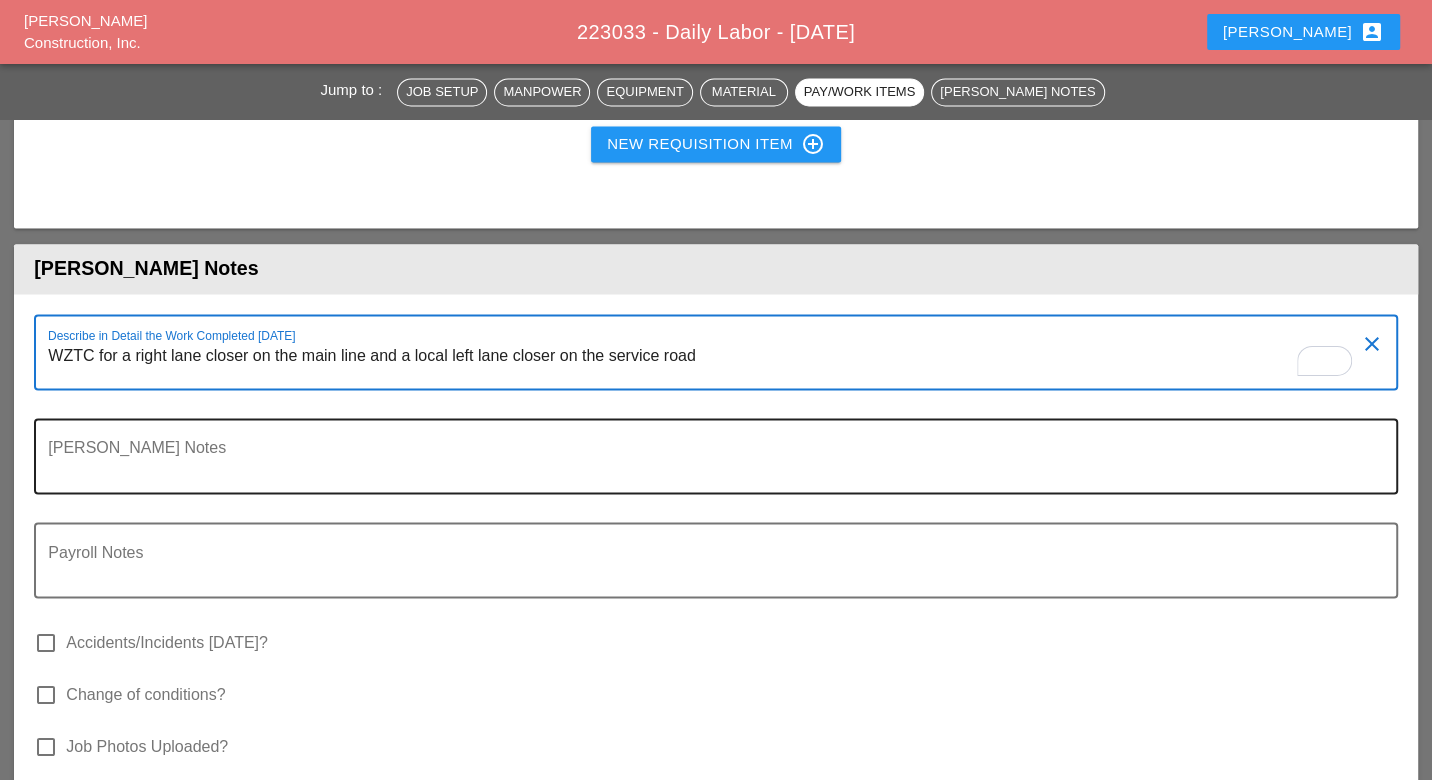 type 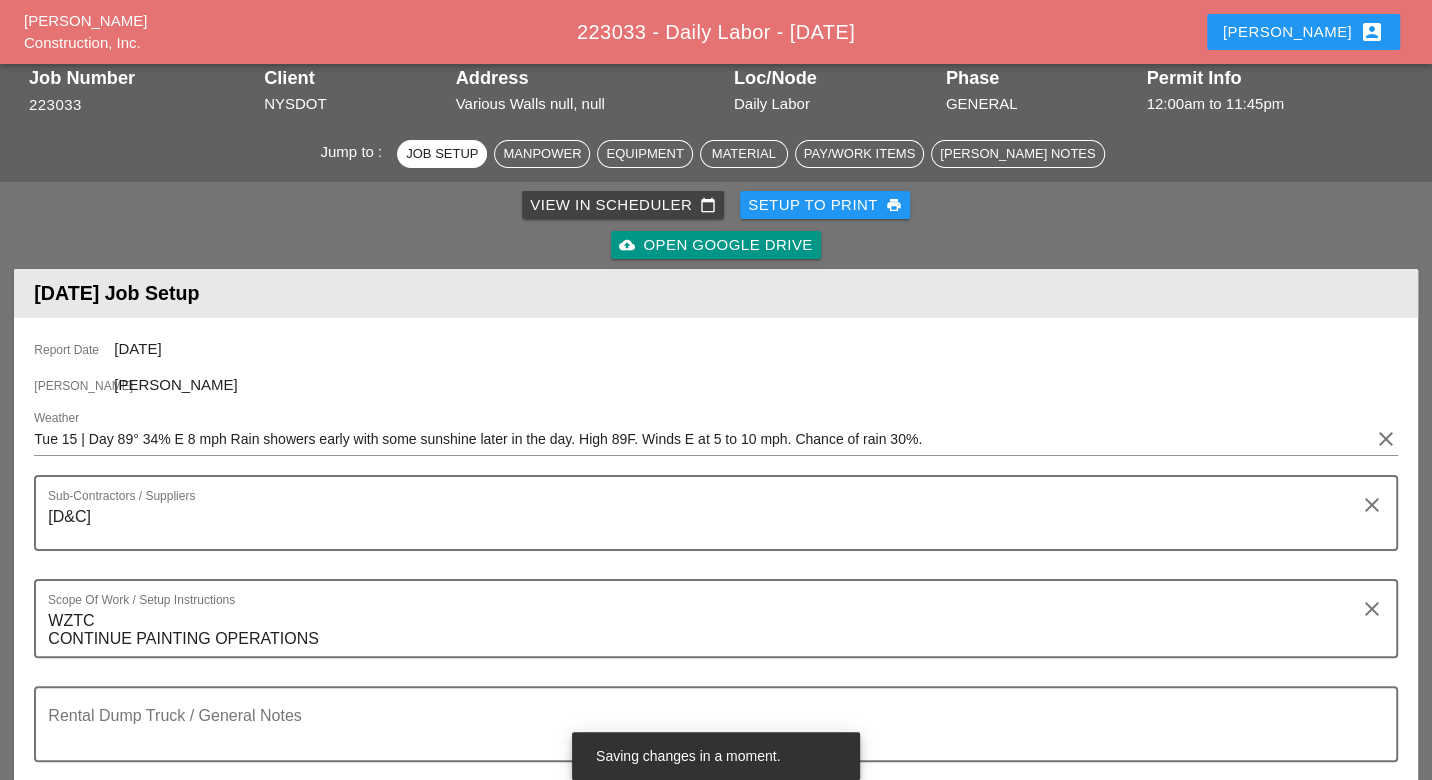 scroll, scrollTop: 0, scrollLeft: 0, axis: both 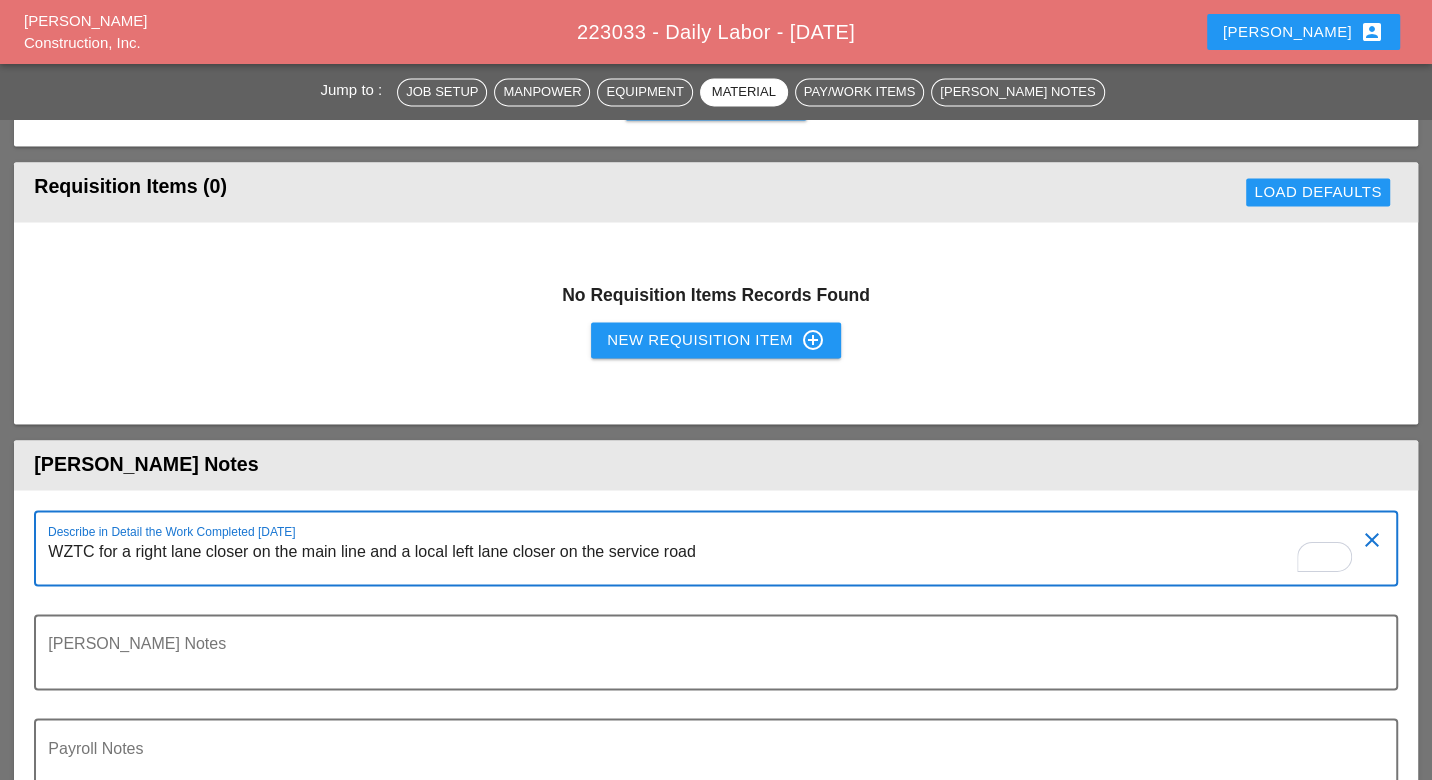 drag, startPoint x: 717, startPoint y: 483, endPoint x: 33, endPoint y: 490, distance: 684.0358 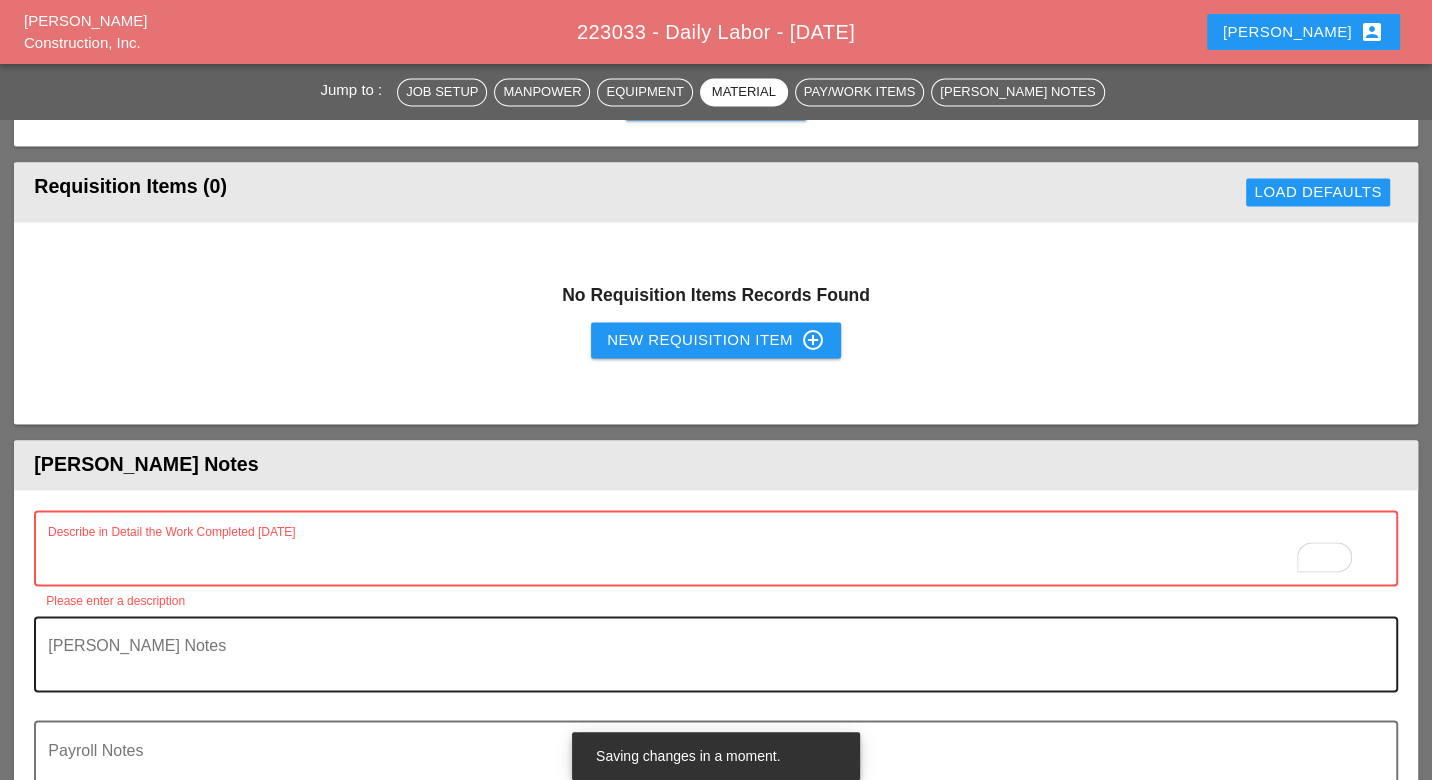 type 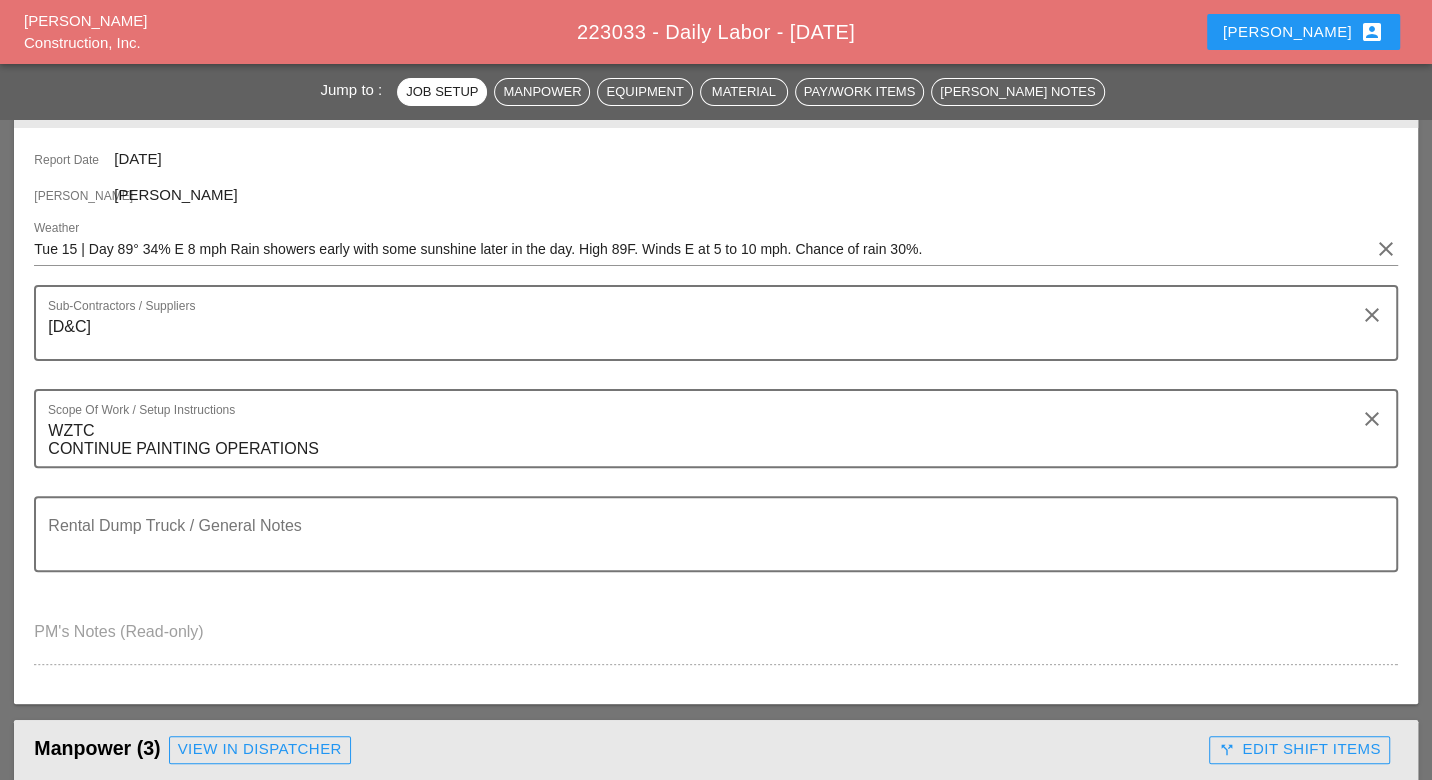 scroll, scrollTop: 0, scrollLeft: 0, axis: both 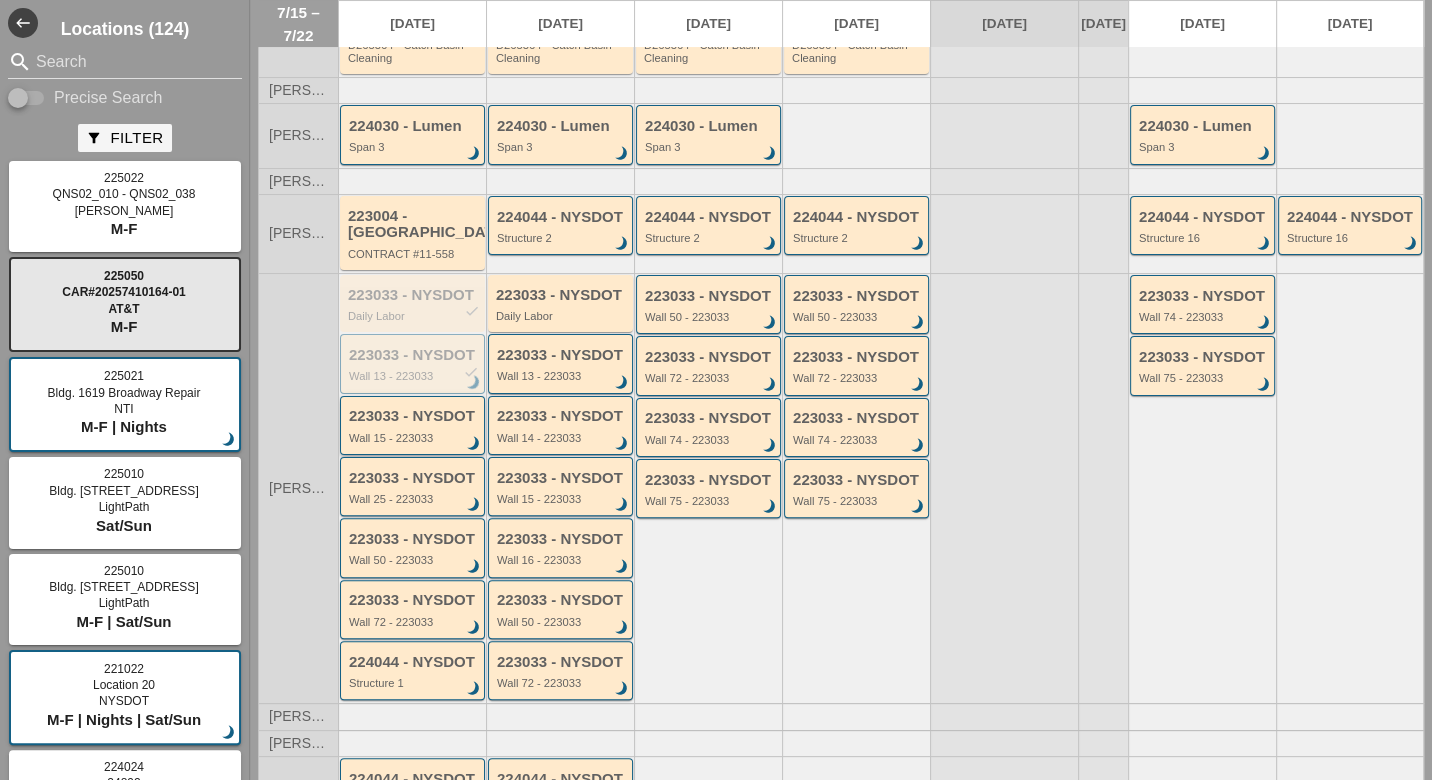click on "223033 - NYSDOT  Wall 15 - 223033 brightness_3" at bounding box center (414, 426) 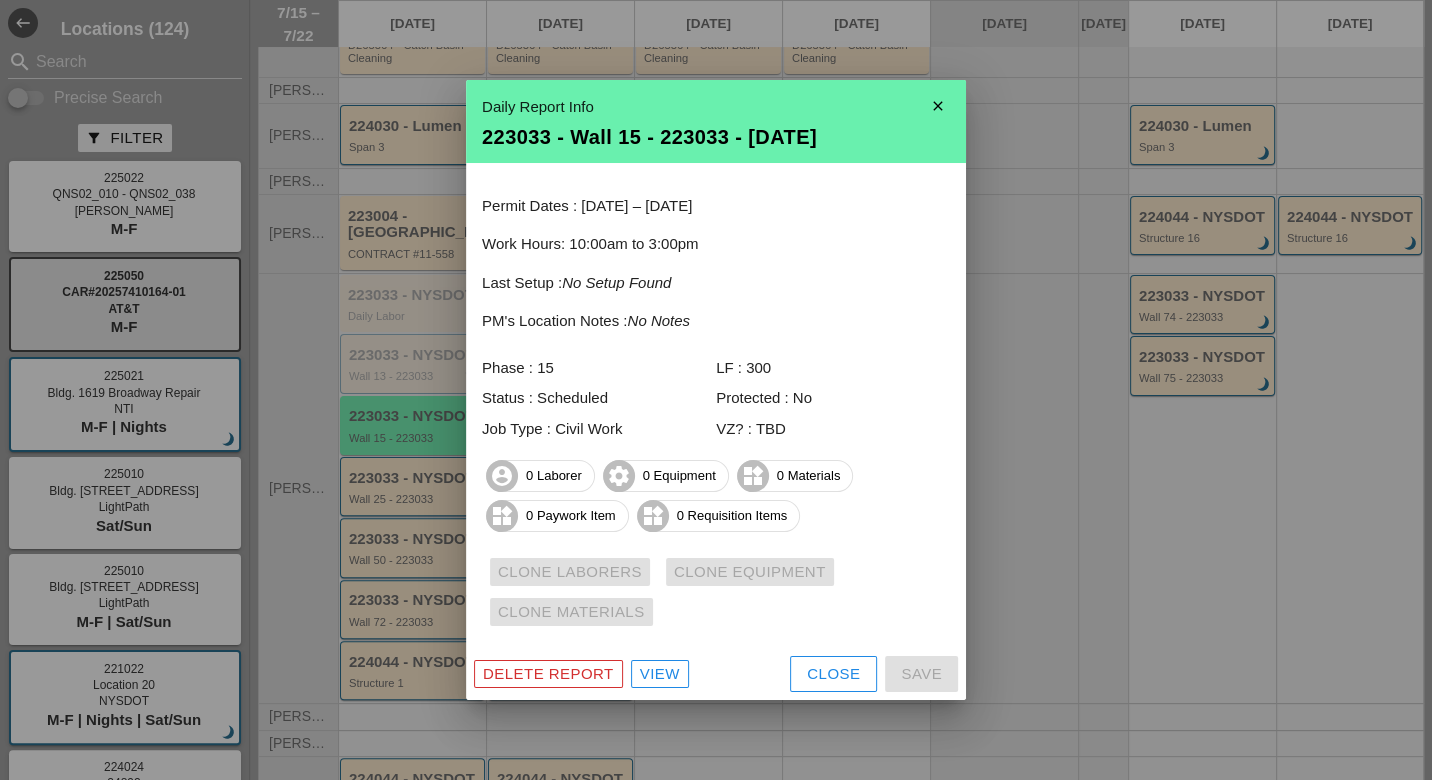 click on "View" at bounding box center [660, 674] 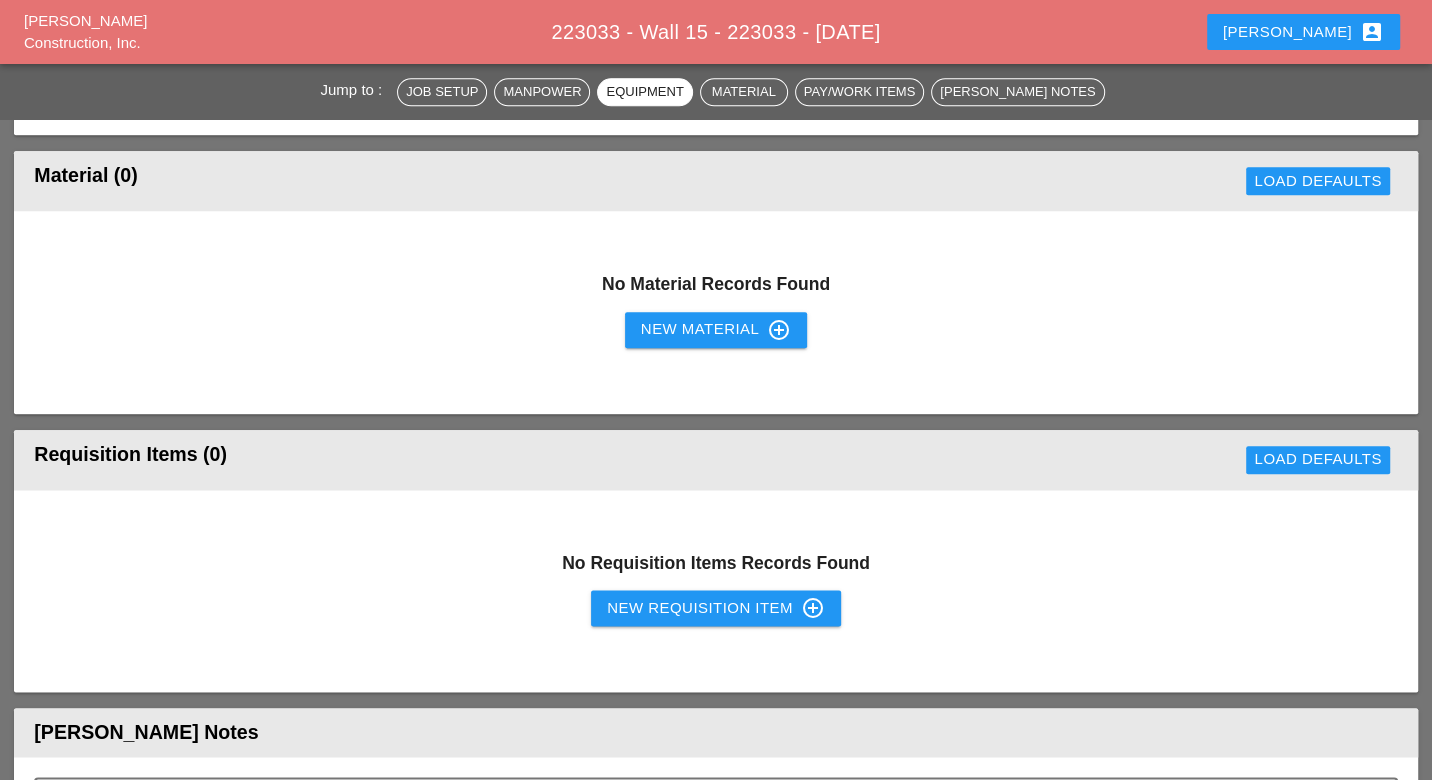 scroll, scrollTop: 1777, scrollLeft: 0, axis: vertical 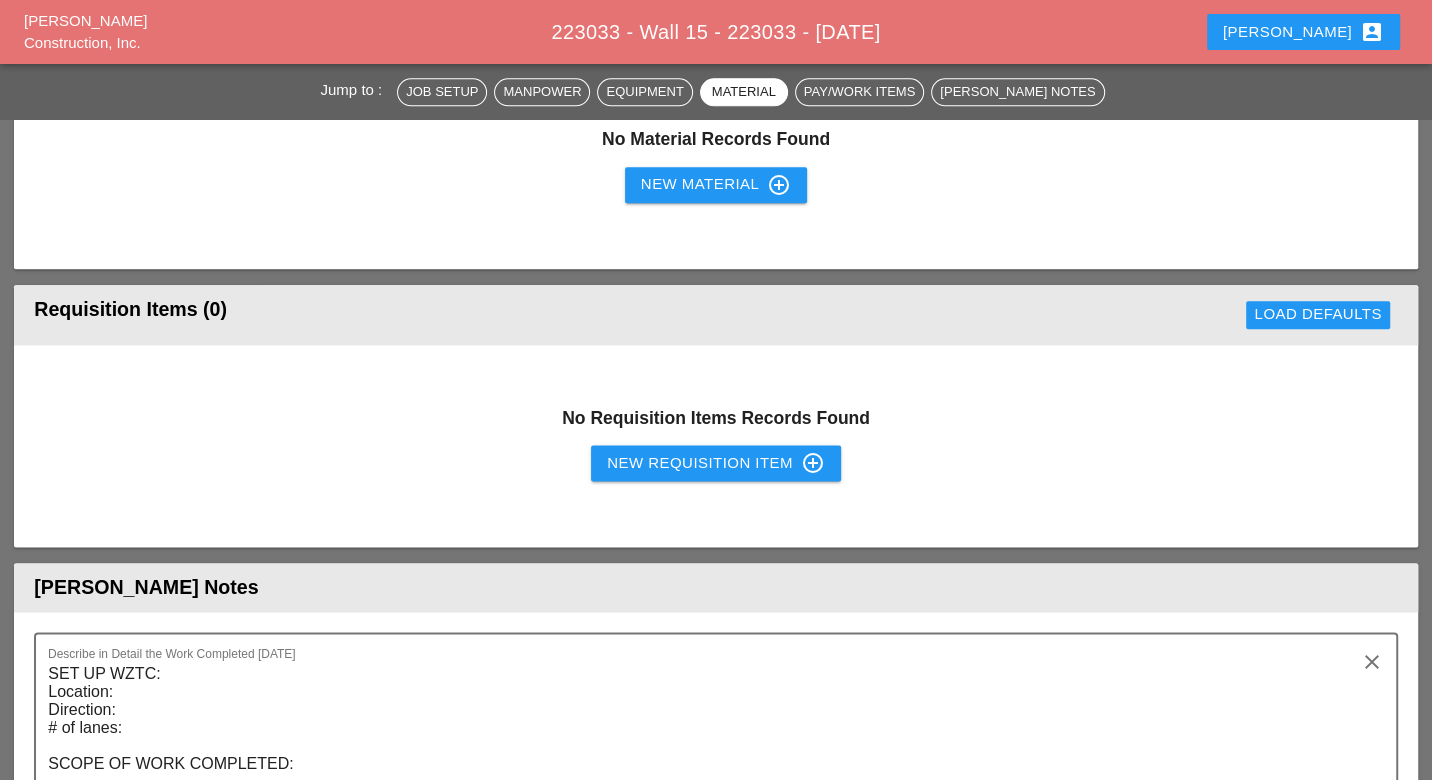 click on "New Requisition Item control_point" at bounding box center (716, 463) 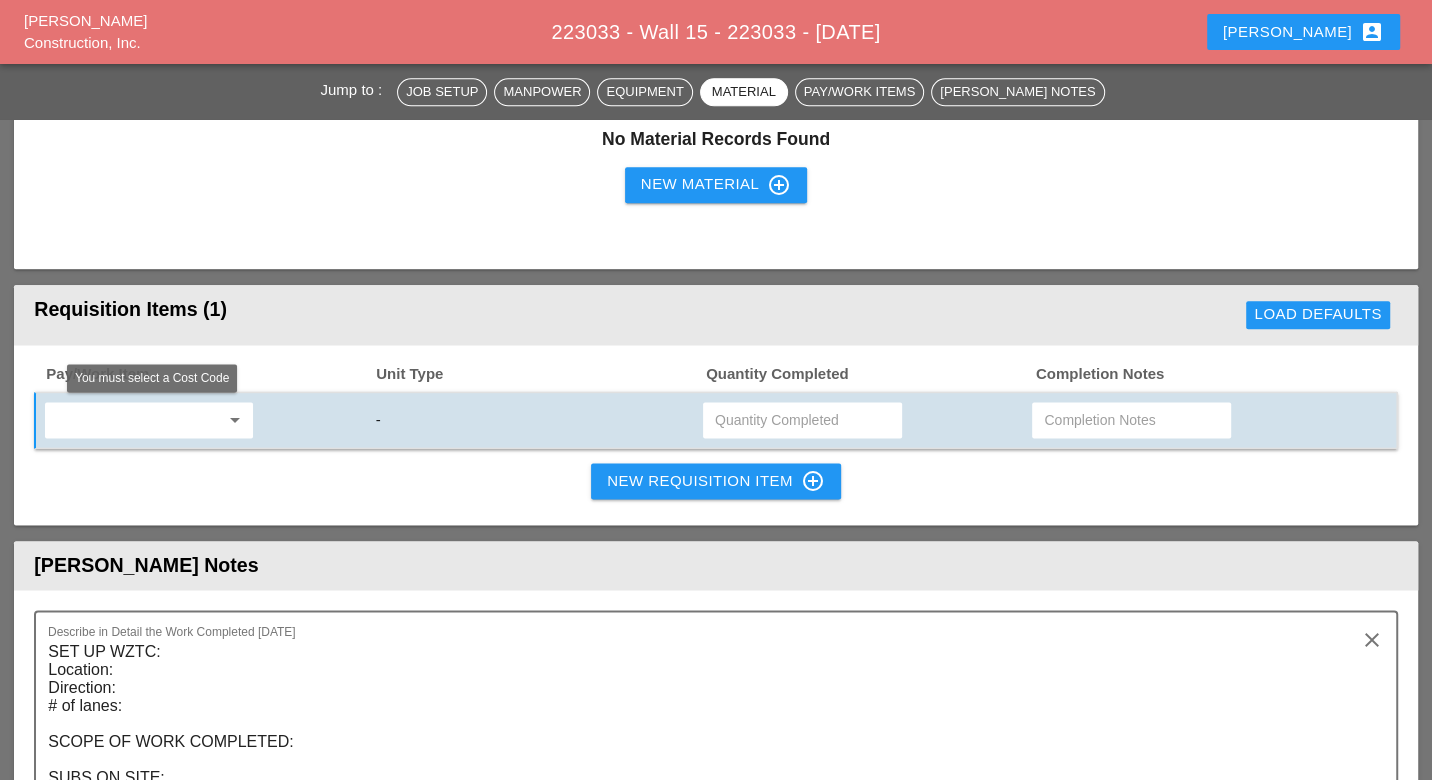 click at bounding box center [135, 420] 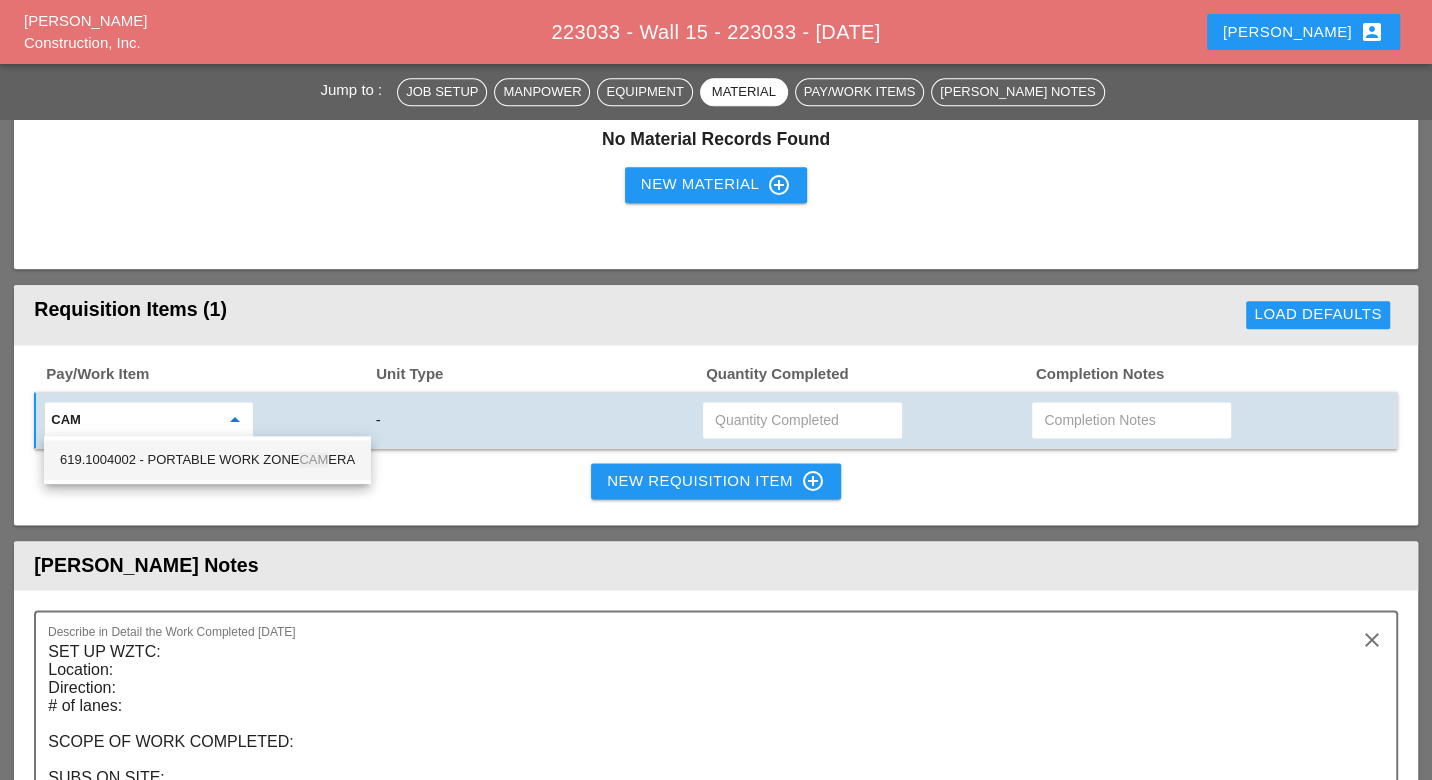 drag, startPoint x: 247, startPoint y: 452, endPoint x: 471, endPoint y: 438, distance: 224.43707 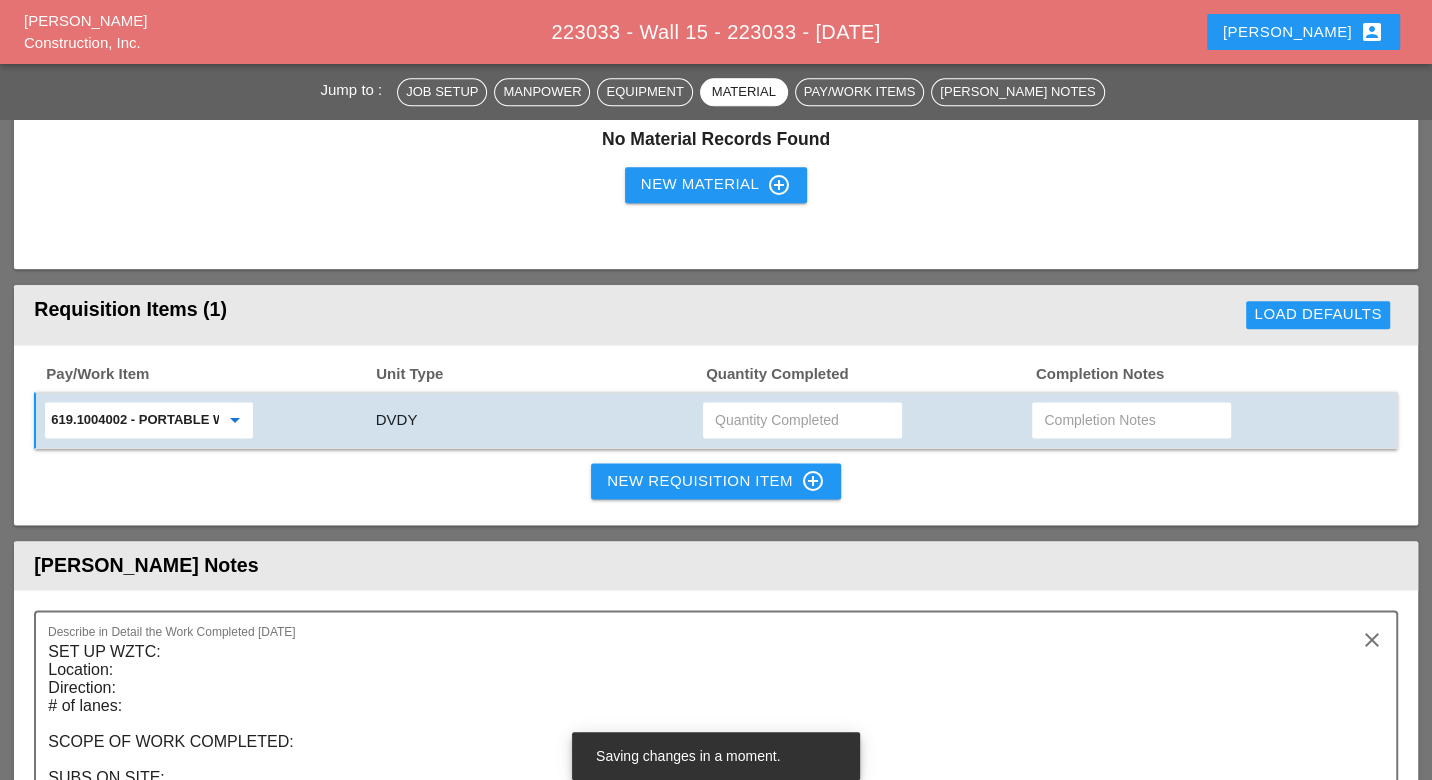 type on "619.1004002 - PORTABLE WORK ZONE CAMERA" 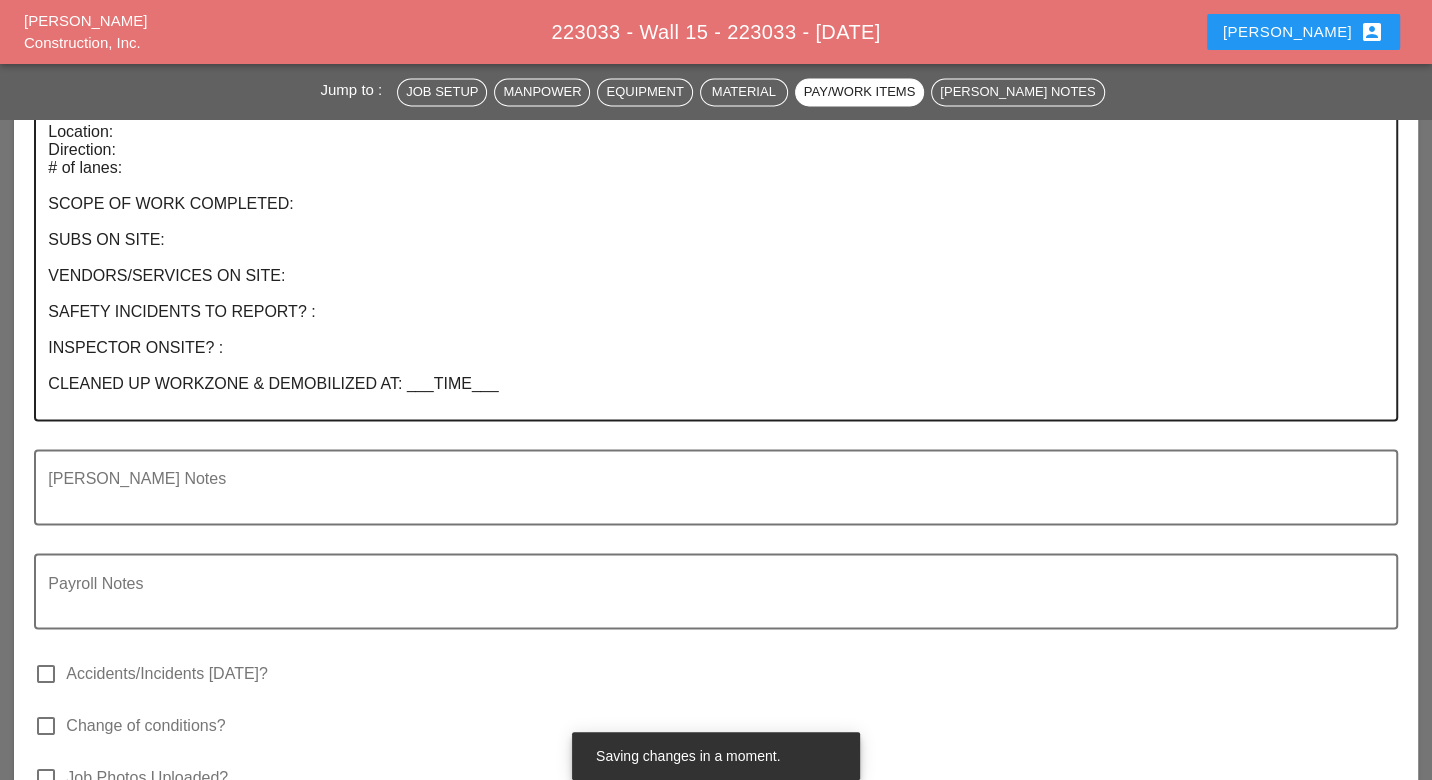 scroll, scrollTop: 2444, scrollLeft: 0, axis: vertical 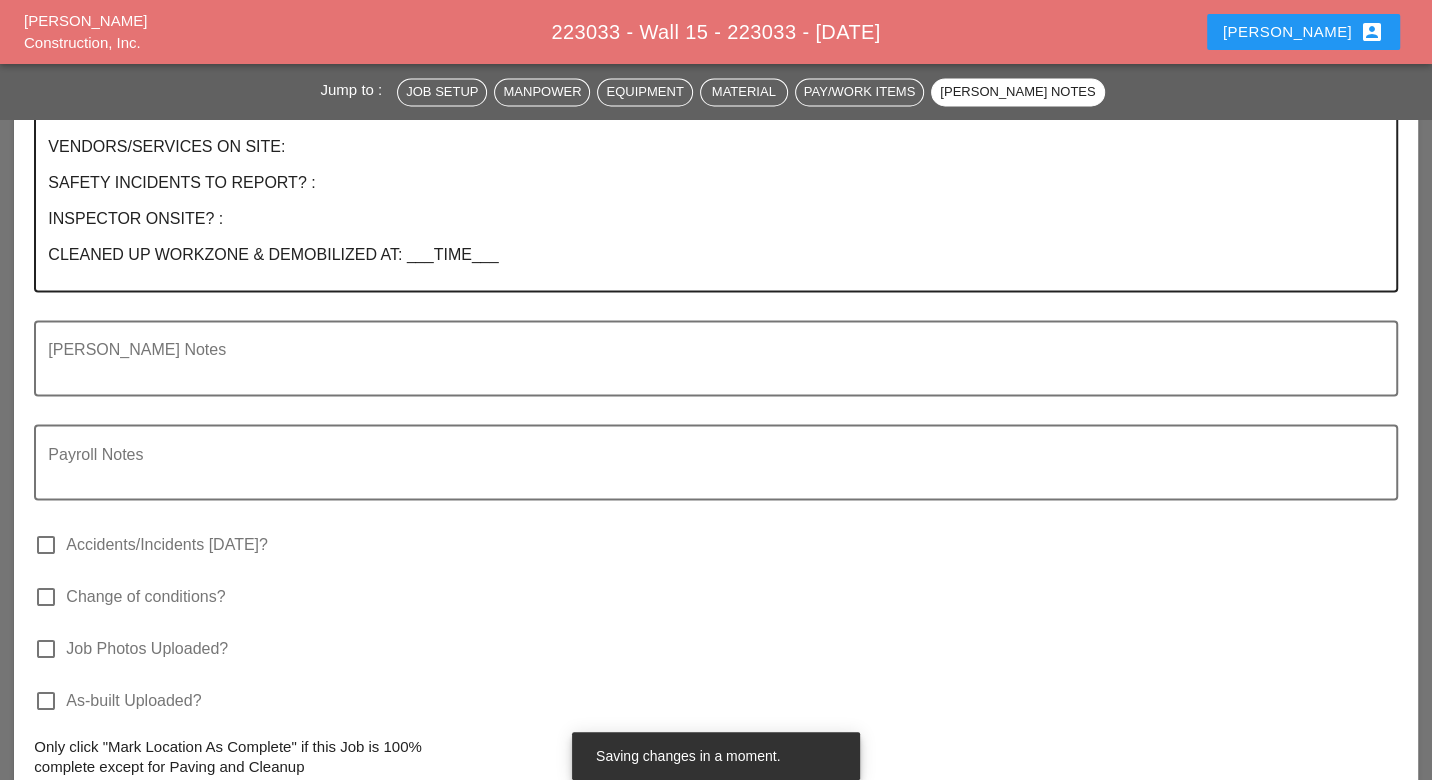 type on "2" 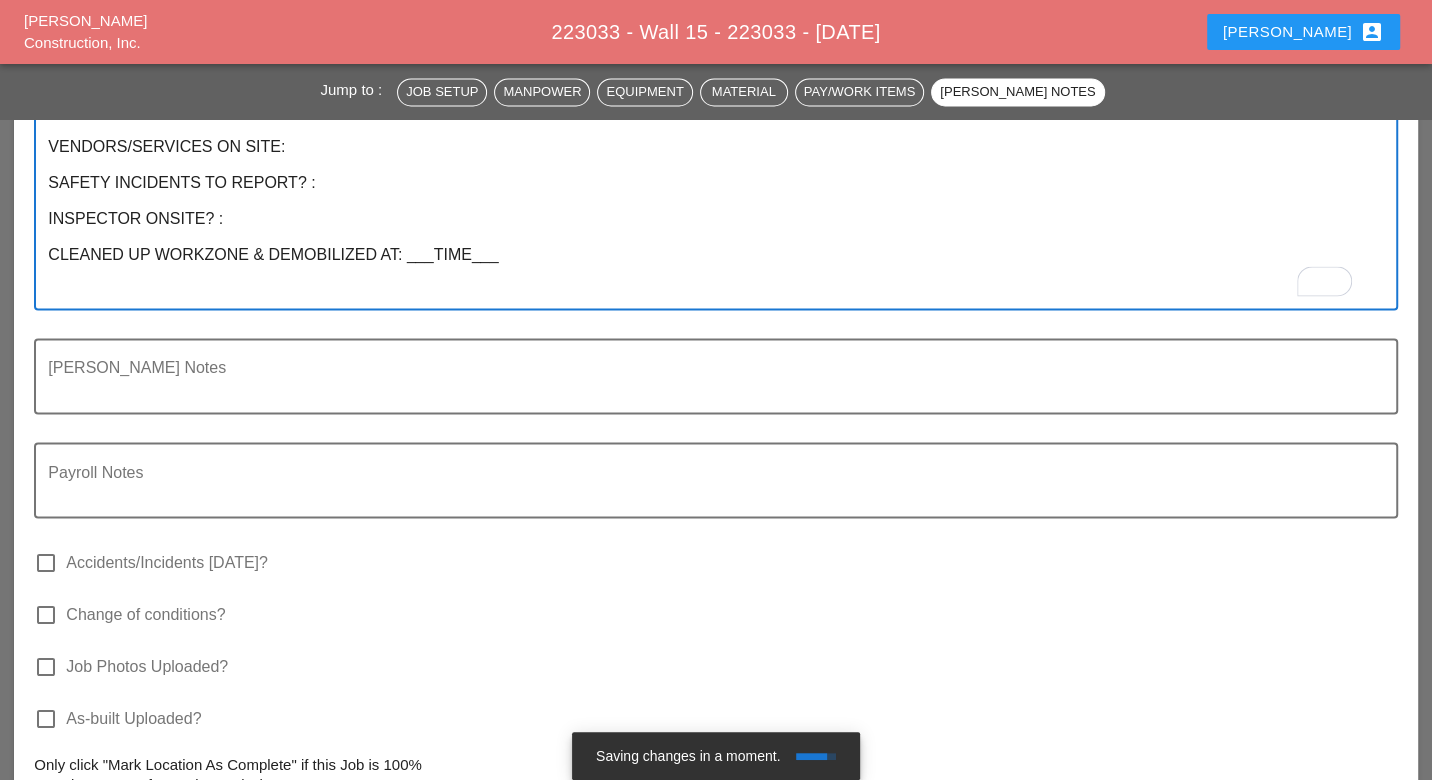paste on "WZTC for a right lane closer on the main line and a local left lane closer on the service road" 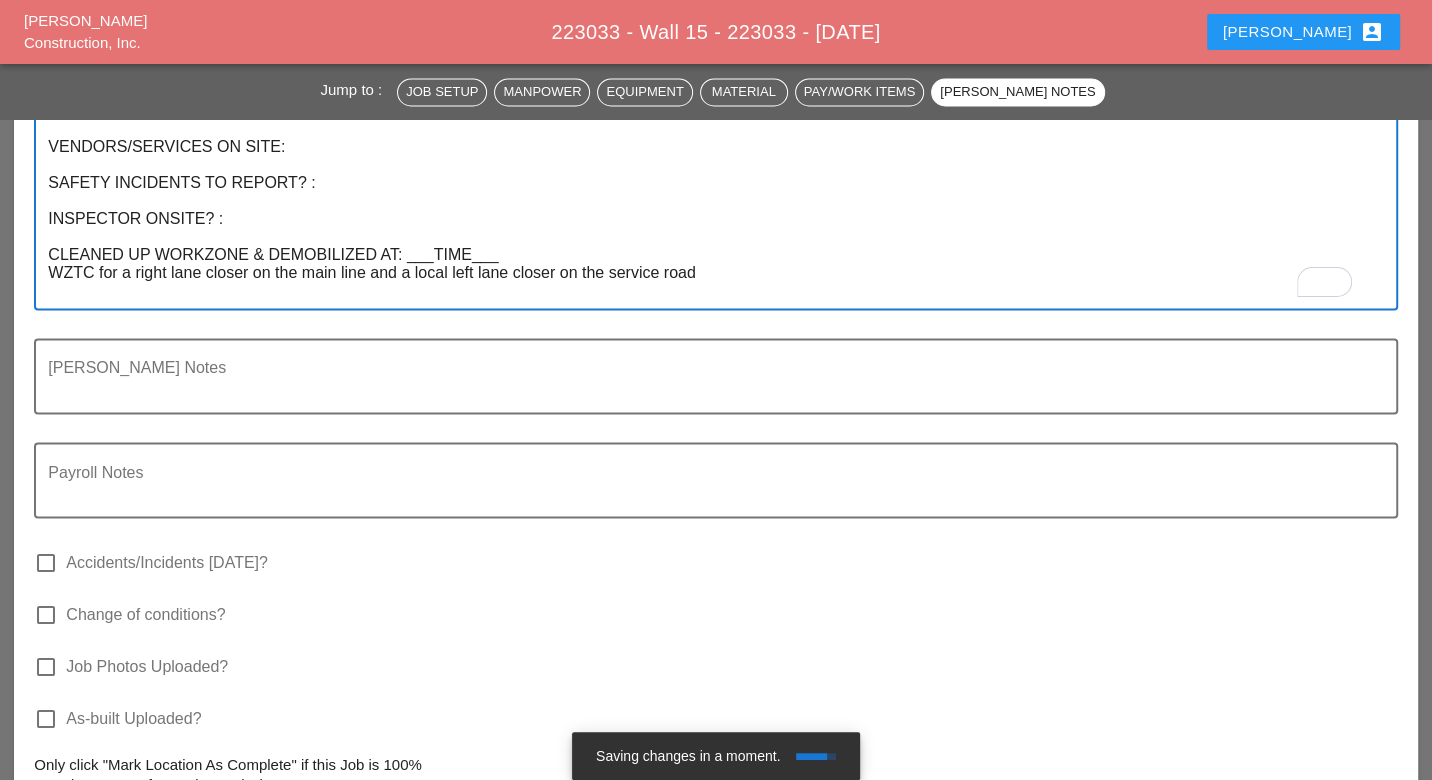 click on "SET UP WZTC:
Location:
Direction:
# of lanes:
SCOPE OF WORK COMPLETED:
SUBS ON SITE:
VENDORS/SERVICES ON SITE:
SAFETY INCIDENTS TO REPORT? :
INSPECTOR ONSITE? :
CLEANED UP WORKZONE & DEMOBILIZED AT: ___TIME___
WZTC for a right lane closer on the main line and a local left lane closer on the service road" at bounding box center (707, 138) 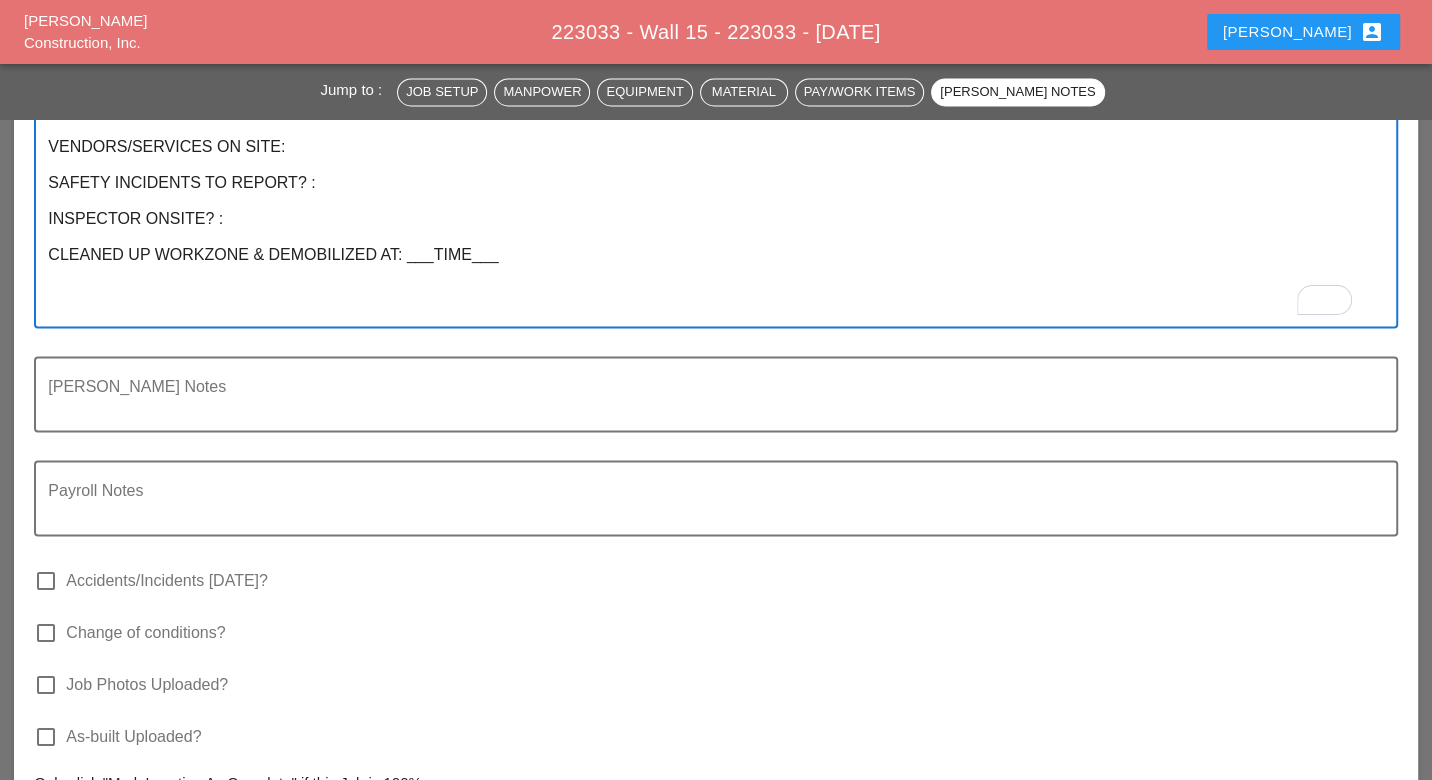 click on "SET UP WZTC:
Location:
Direction:
# of lanes:
SCOPE OF WORK COMPLETED:
SUBS ON SITE:
VENDORS/SERVICES ON SITE:
SAFETY INCIDENTS TO REPORT? :
INSPECTOR ONSITE? :
CLEANED UP WORKZONE & DEMOBILIZED AT: ___TIME___" at bounding box center (707, 147) 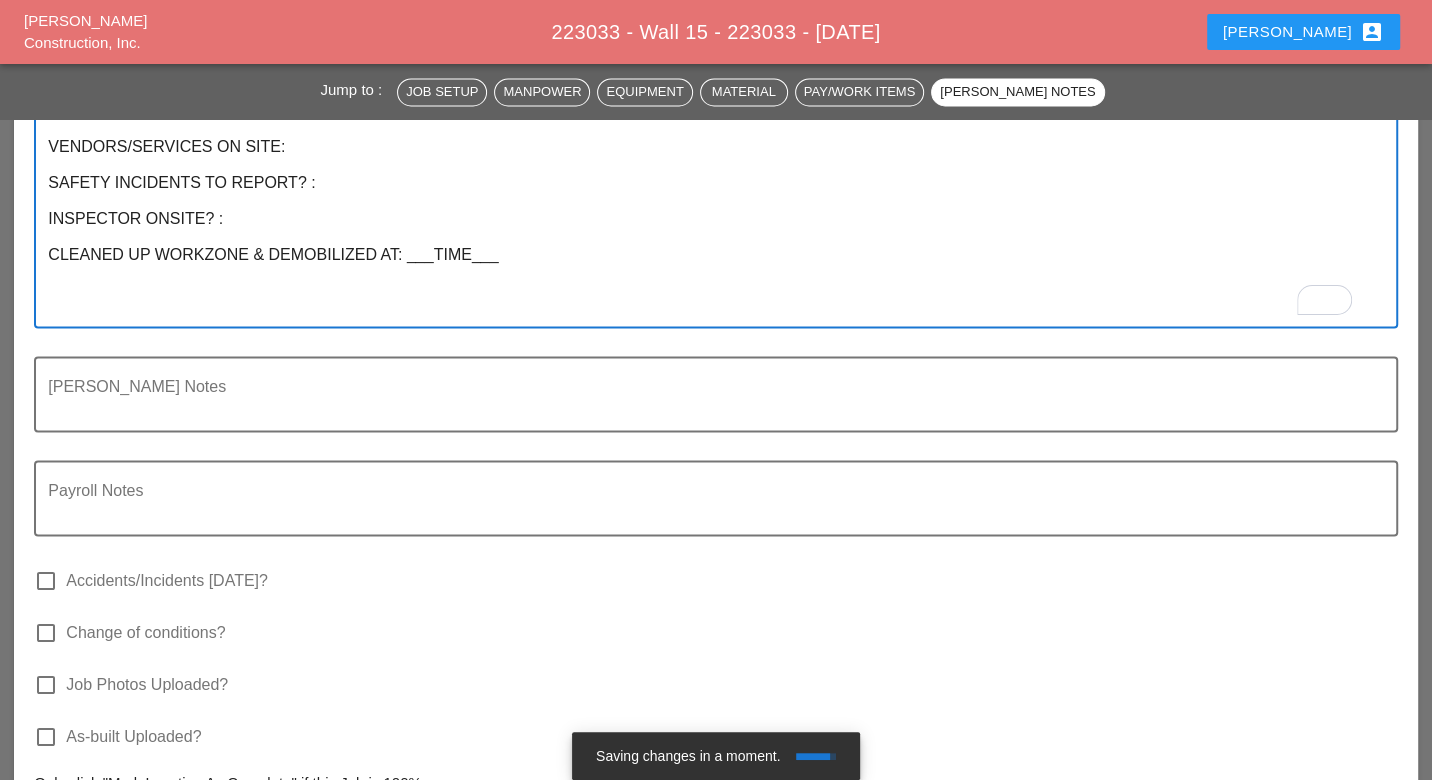 paste on "WZTC for a right lane closer on the main line and a local left lane closer on the service road" 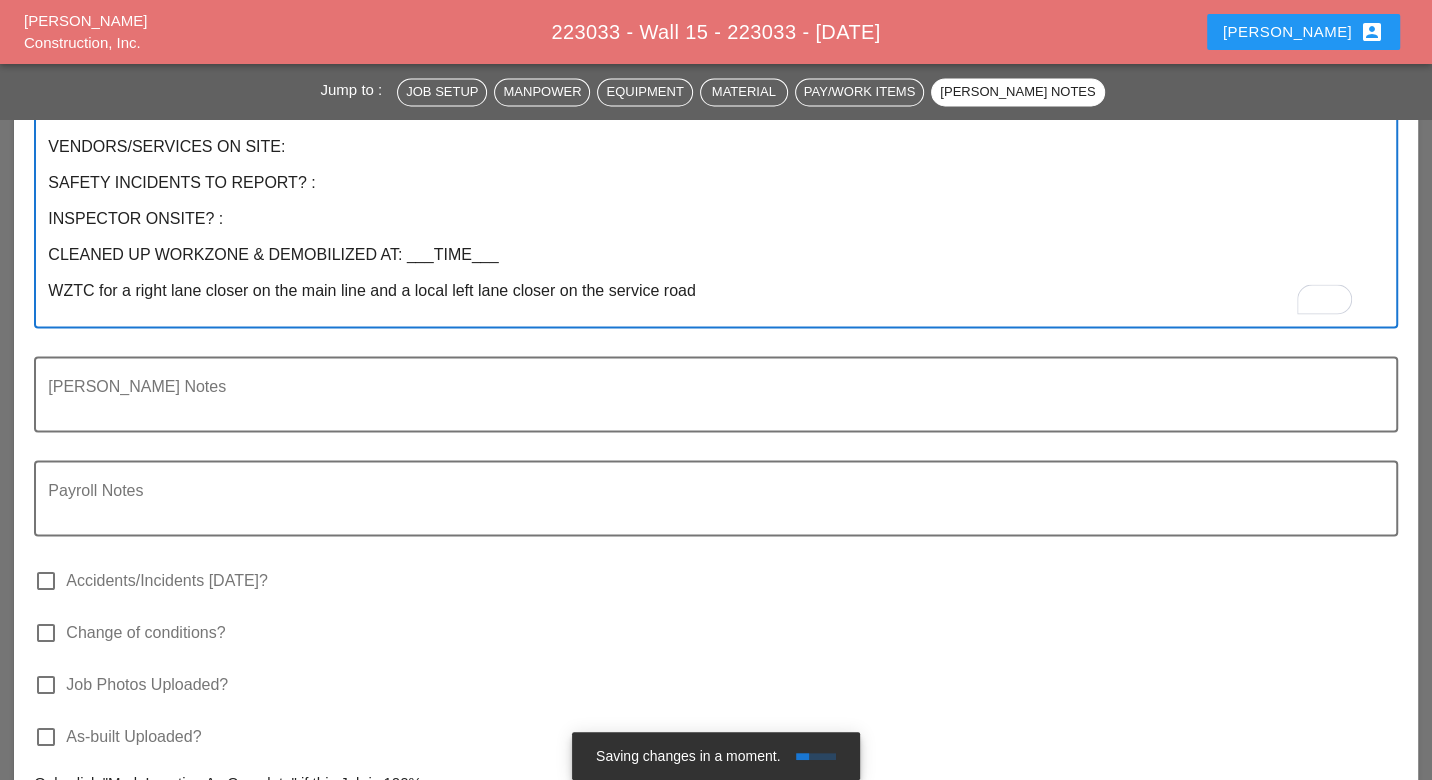click on "SET UP WZTC:
Location:
Direction:
# of lanes:
SCOPE OF WORK COMPLETED:
SUBS ON SITE:
VENDORS/SERVICES ON SITE:
SAFETY INCIDENTS TO REPORT? :
INSPECTOR ONSITE? :
CLEANED UP WORKZONE & DEMOBILIZED AT: ___TIME___
WZTC for a right lane closer on the main line and a local left lane closer on the service road" at bounding box center (707, 147) 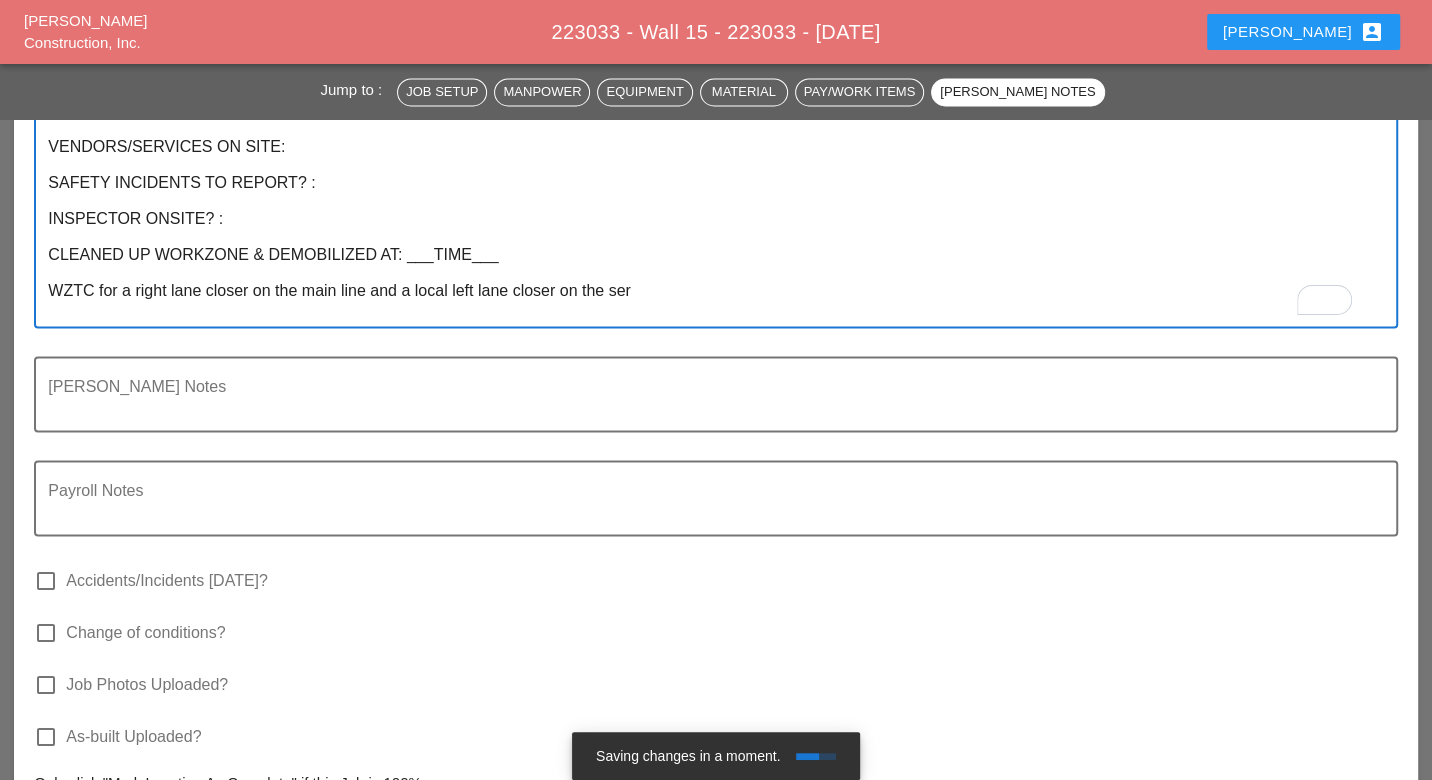 drag, startPoint x: 642, startPoint y: 283, endPoint x: 365, endPoint y: 285, distance: 277.00723 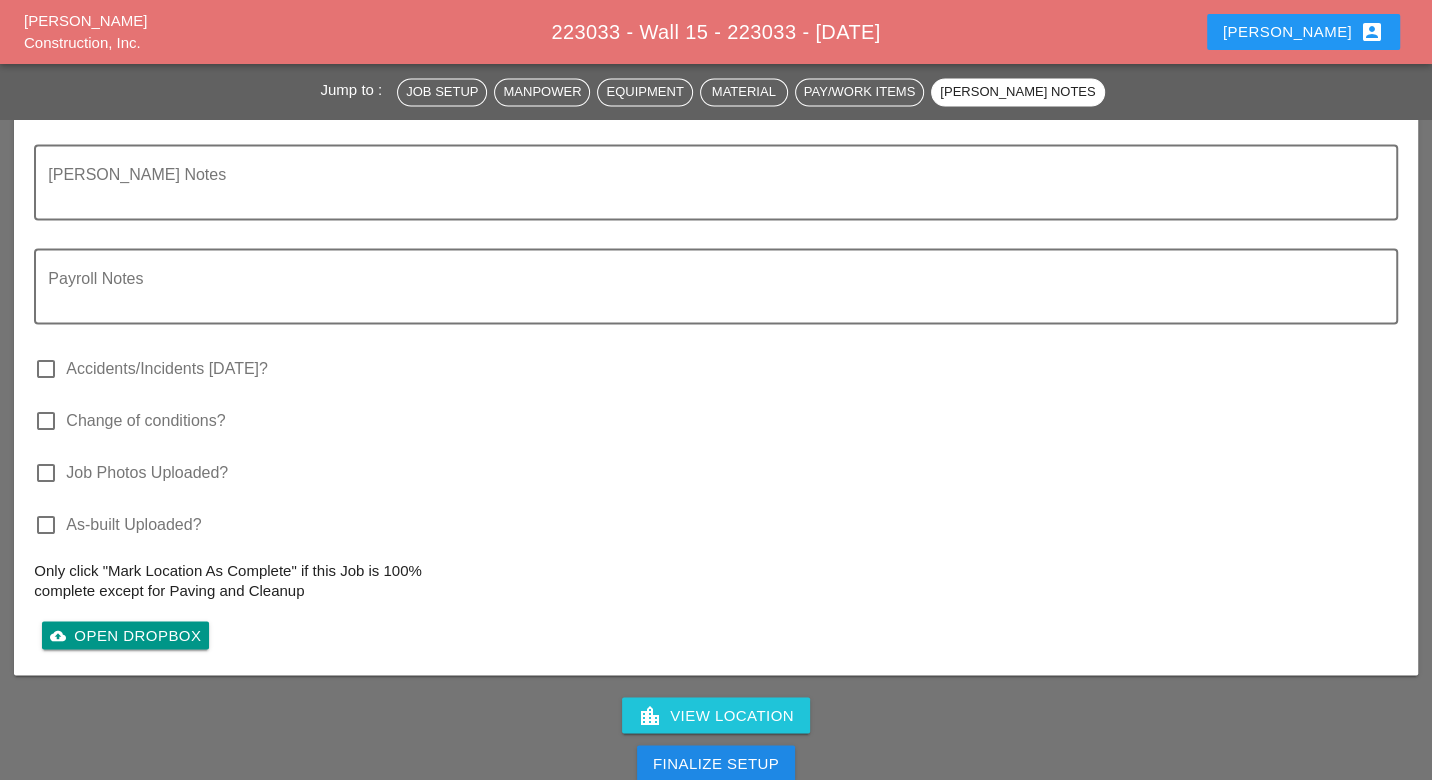scroll, scrollTop: 2777, scrollLeft: 0, axis: vertical 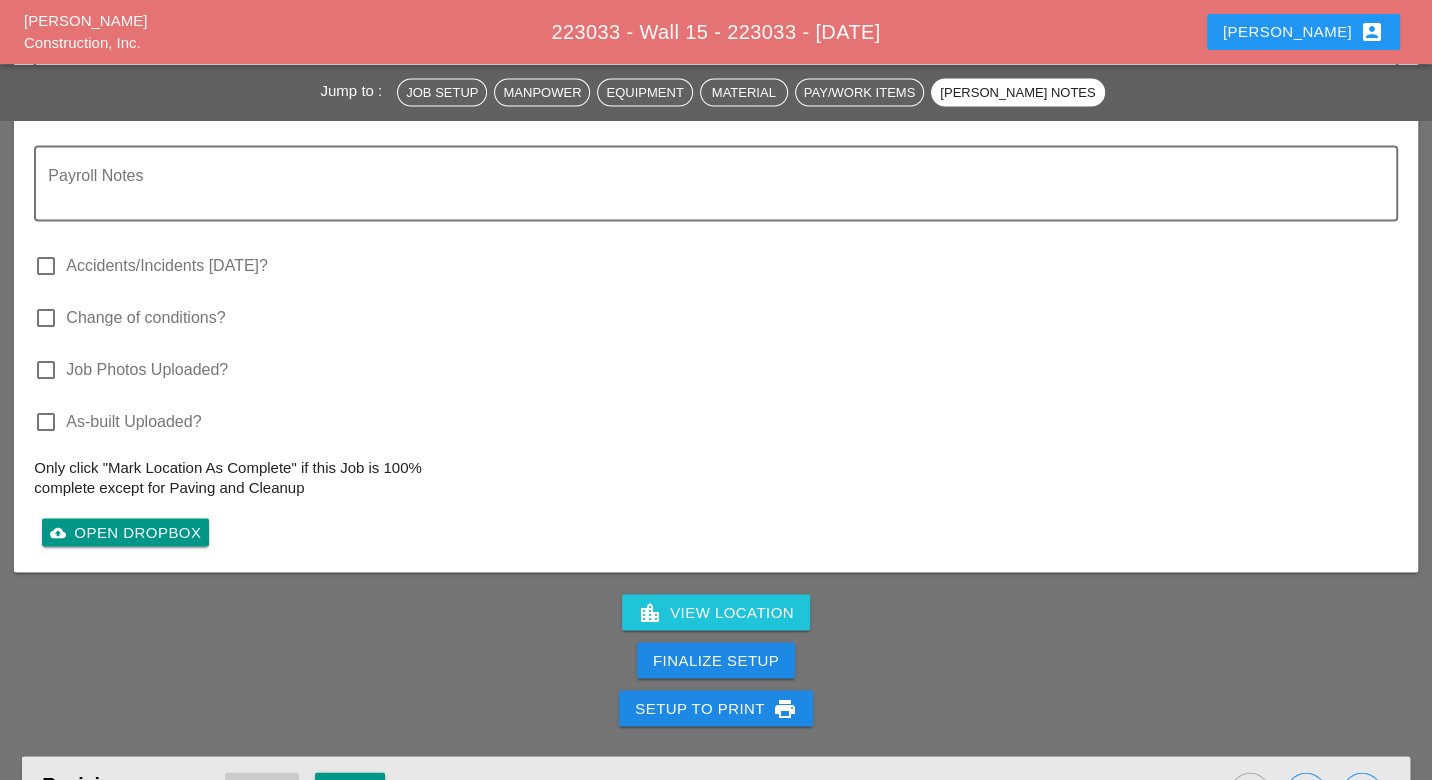 type on "SET UP WZTC:
Location:
Direction:
# of lanes:
SCOPE OF WORK COMPLETED:
SUBS ON SITE:
VENDORS/SERVICES ON SITE:
SAFETY INCIDENTS TO REPORT? :
INSPECTOR ONSITE? :
CLEANED UP WORKZONE & DEMOBILIZED AT: ___TIME___
WZTC for a right lane closer on the main line
The subcontractor continued painting operations" 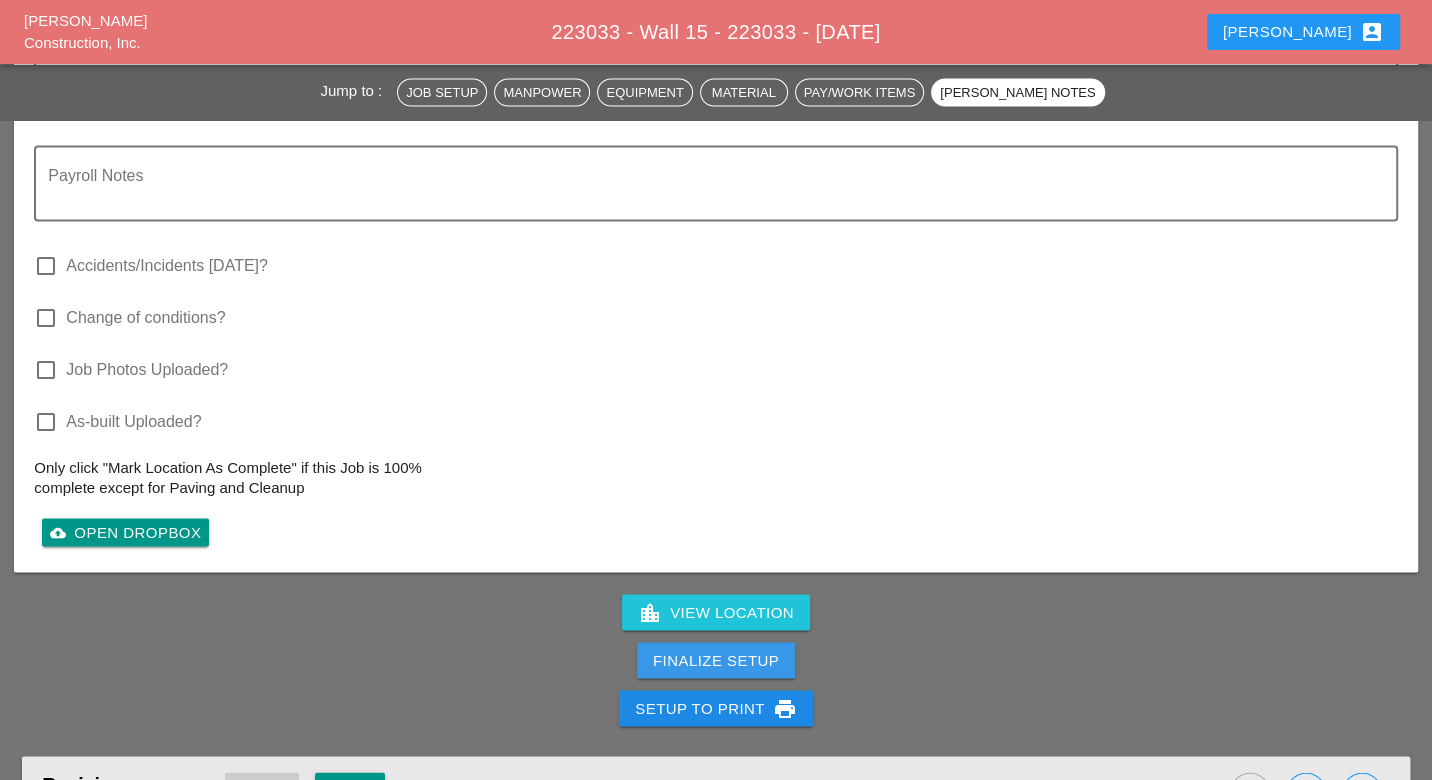 click on "Finalize Setup" at bounding box center (716, 660) 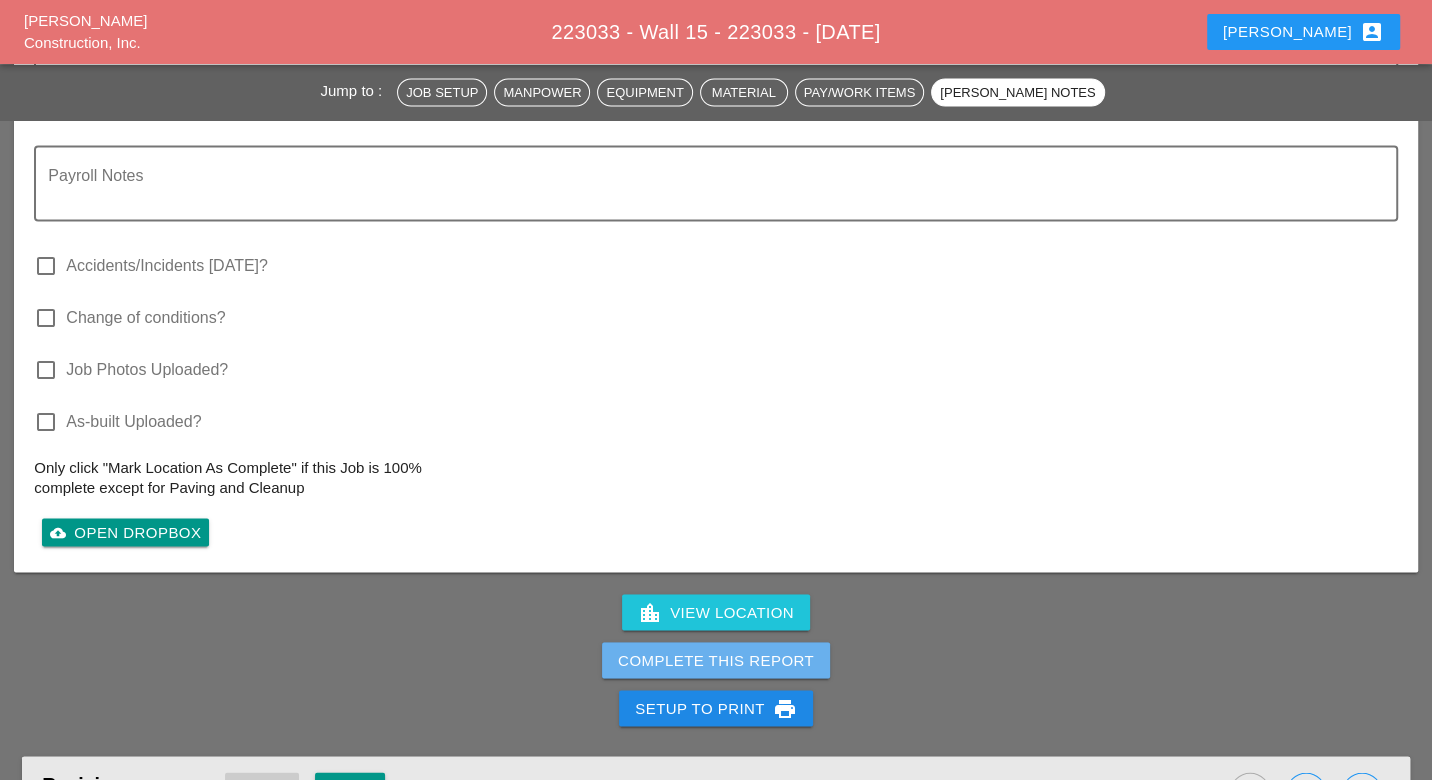drag, startPoint x: 720, startPoint y: 647, endPoint x: 915, endPoint y: 115, distance: 566.6119 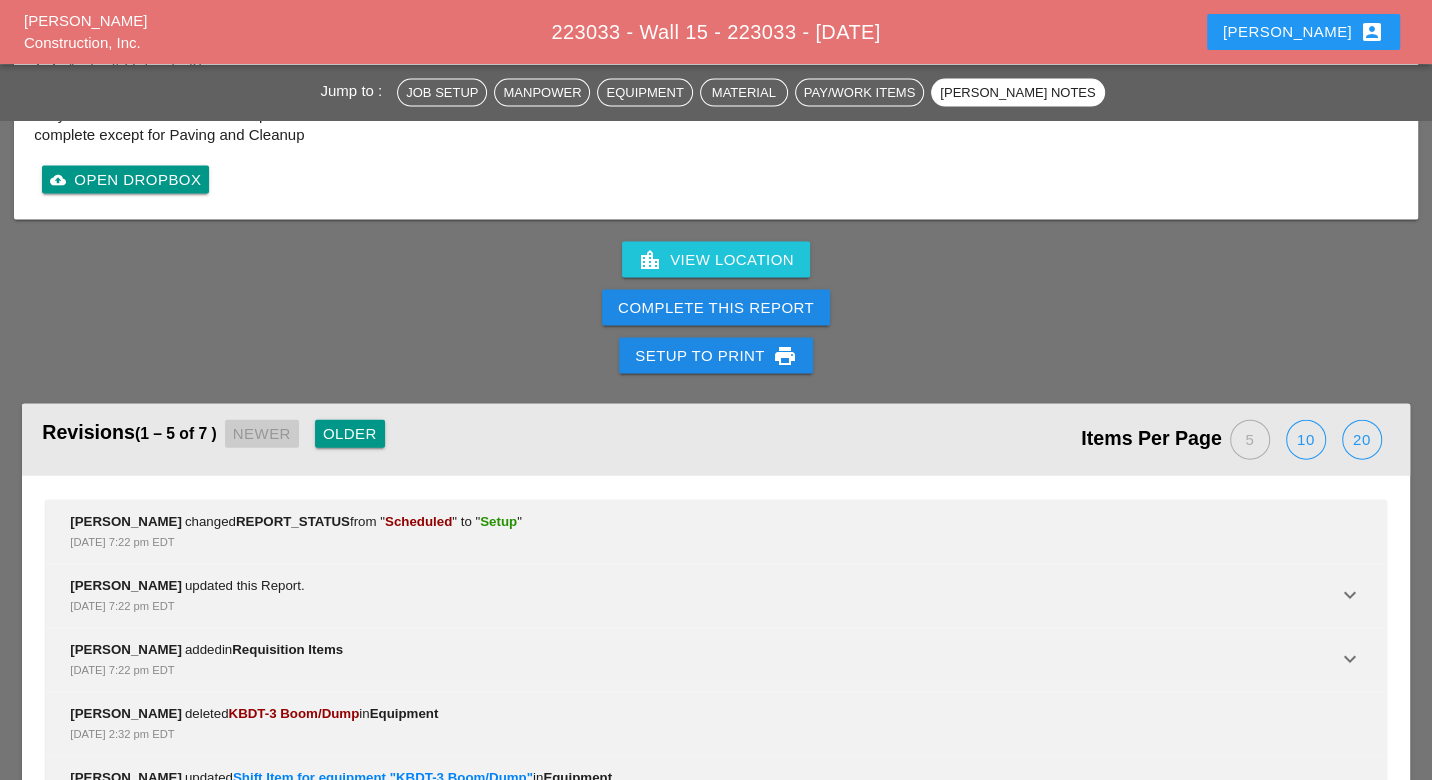 scroll, scrollTop: 3210, scrollLeft: 0, axis: vertical 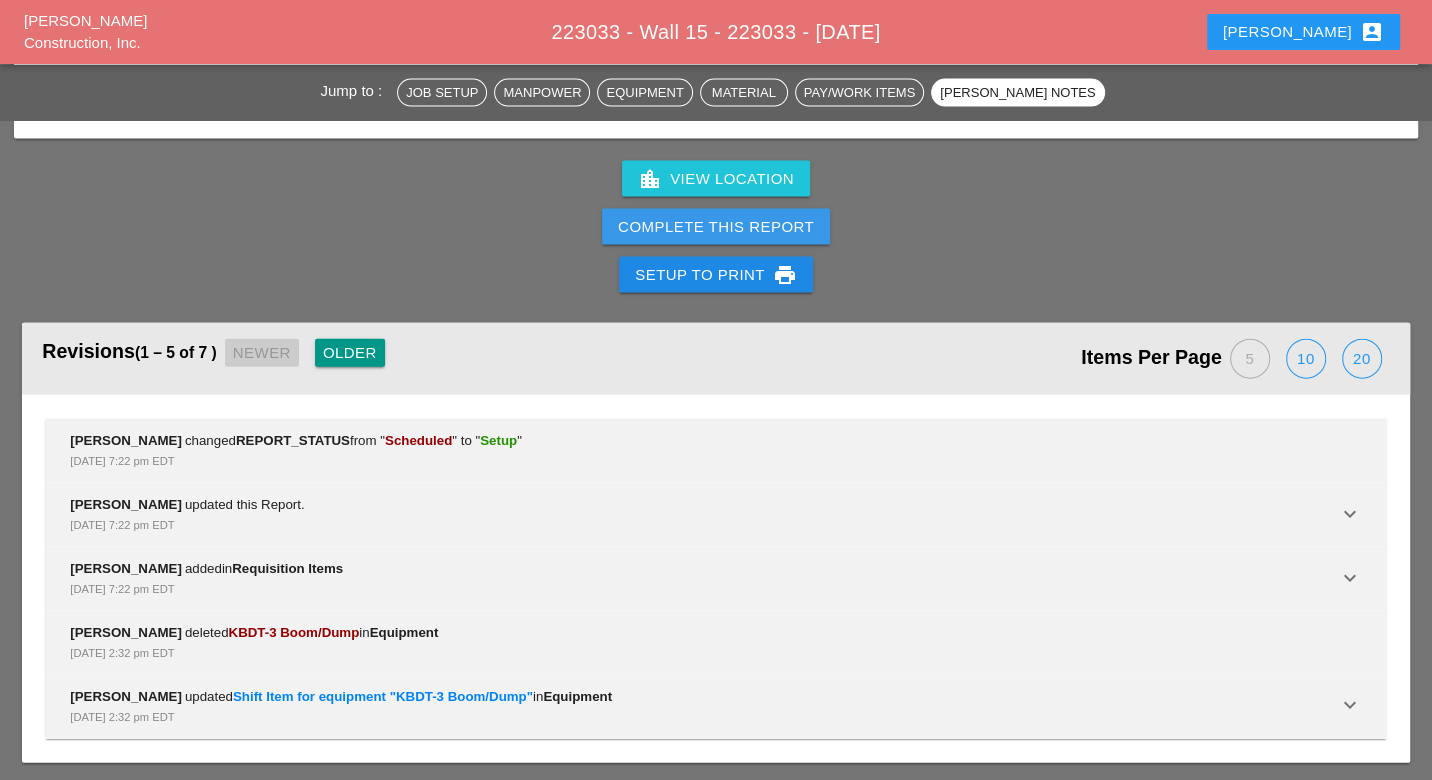 click on "Complete This Report" at bounding box center [716, 227] 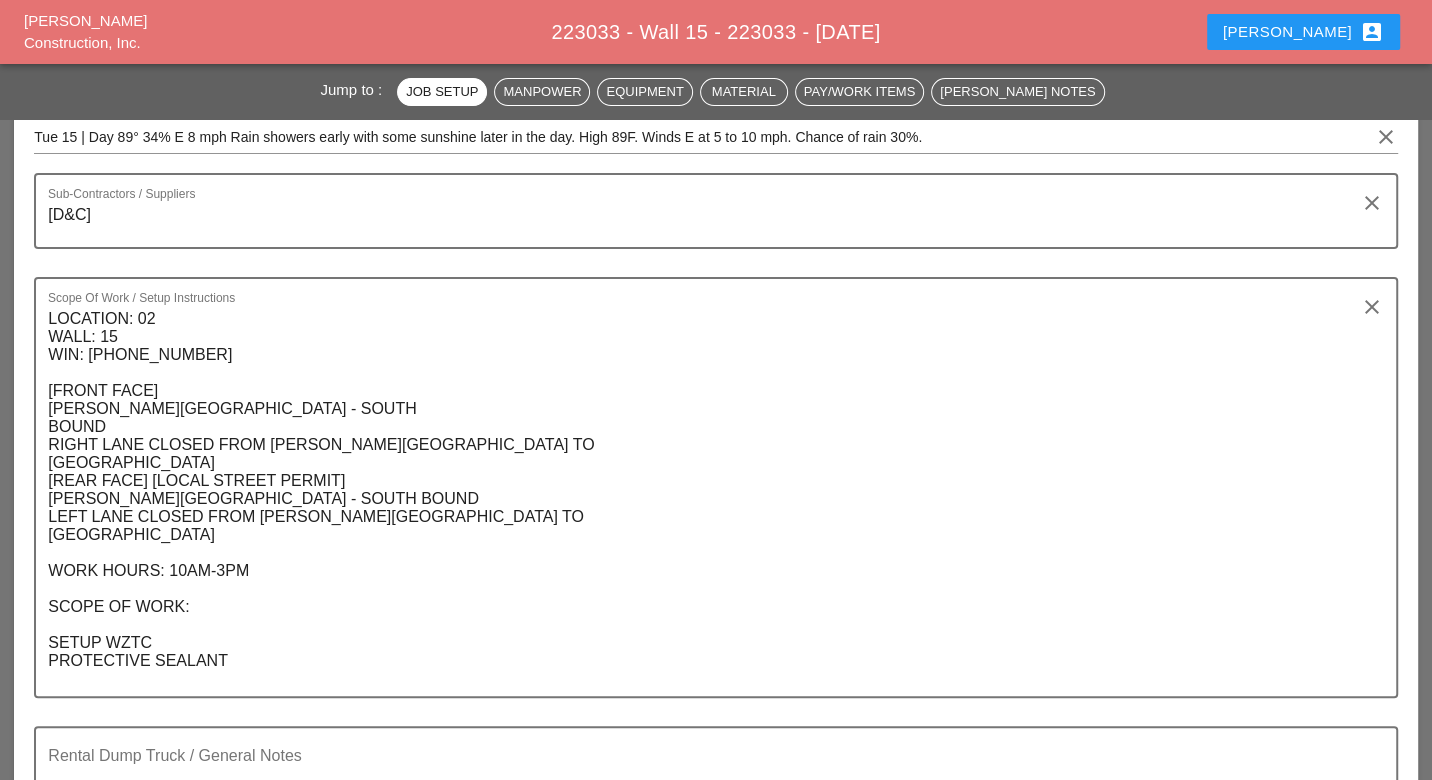 scroll, scrollTop: 0, scrollLeft: 0, axis: both 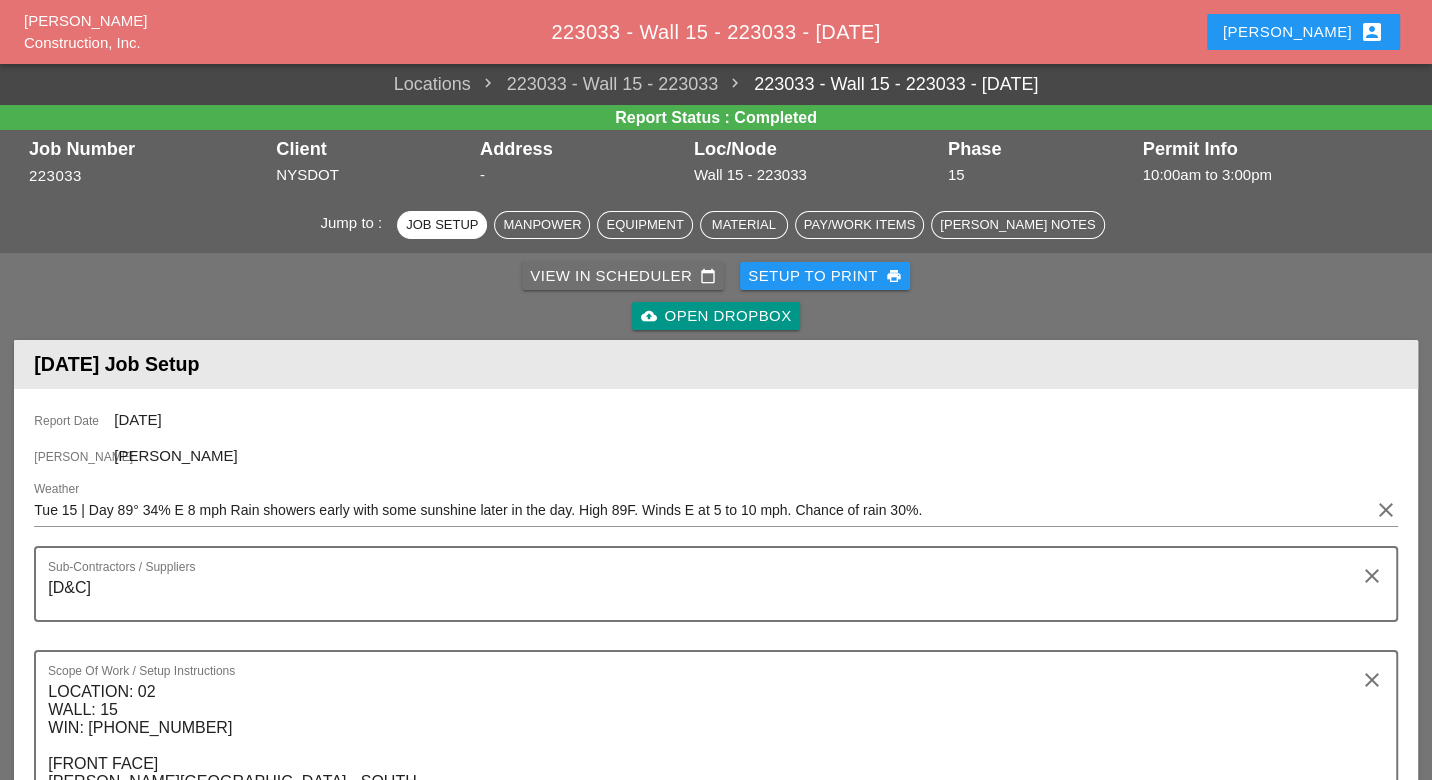 click on "View in Scheduler calendar_today" at bounding box center (623, 276) 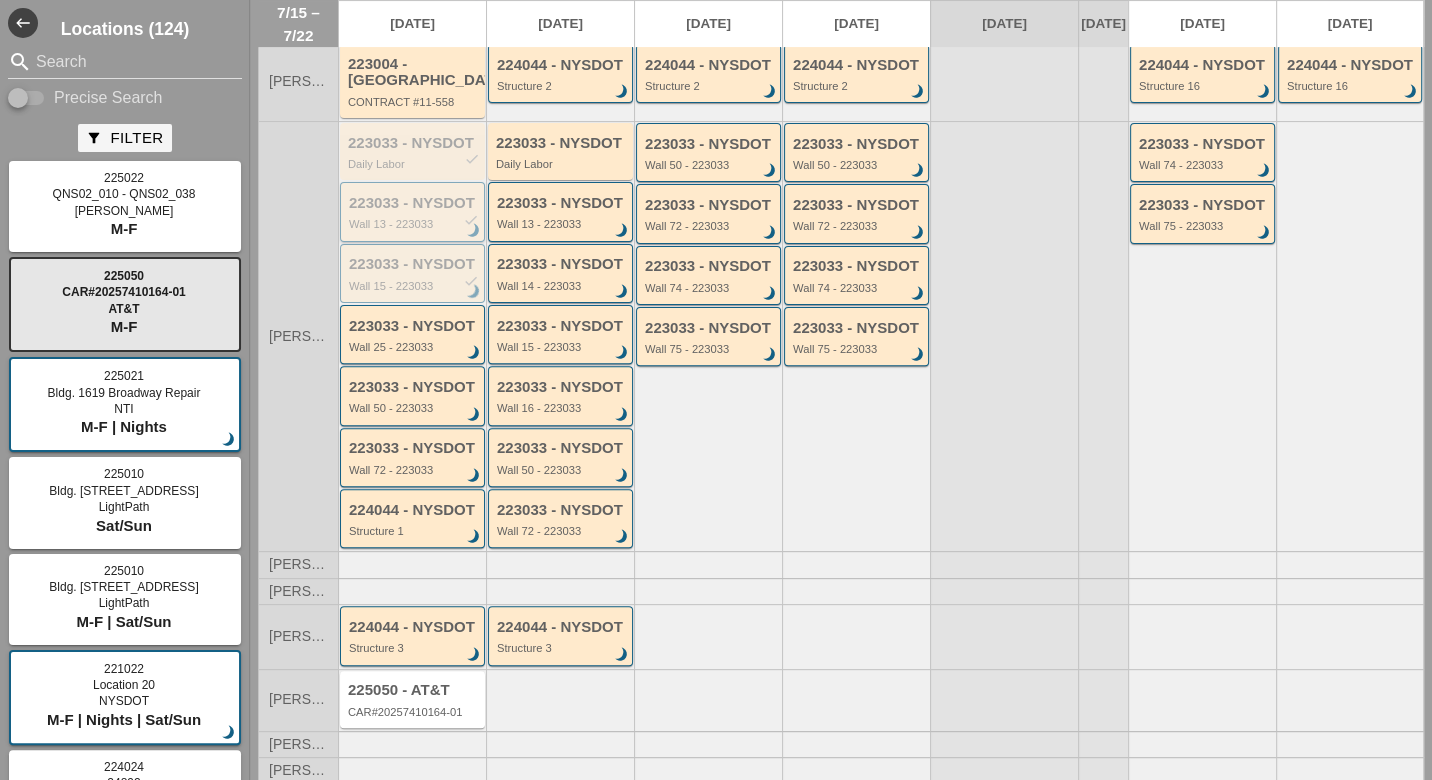 scroll, scrollTop: 375, scrollLeft: 0, axis: vertical 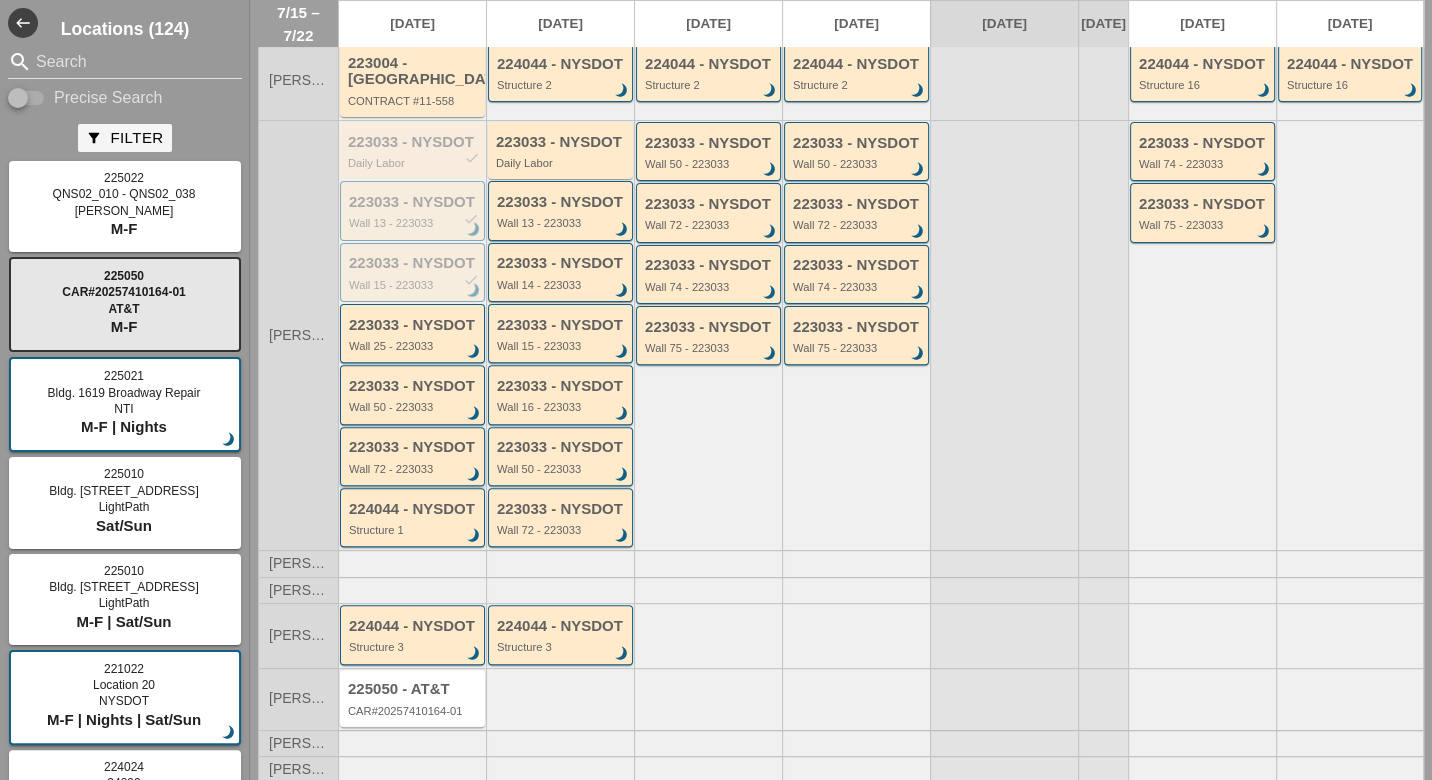 click on "Wall 72 - 223033" at bounding box center (414, 469) 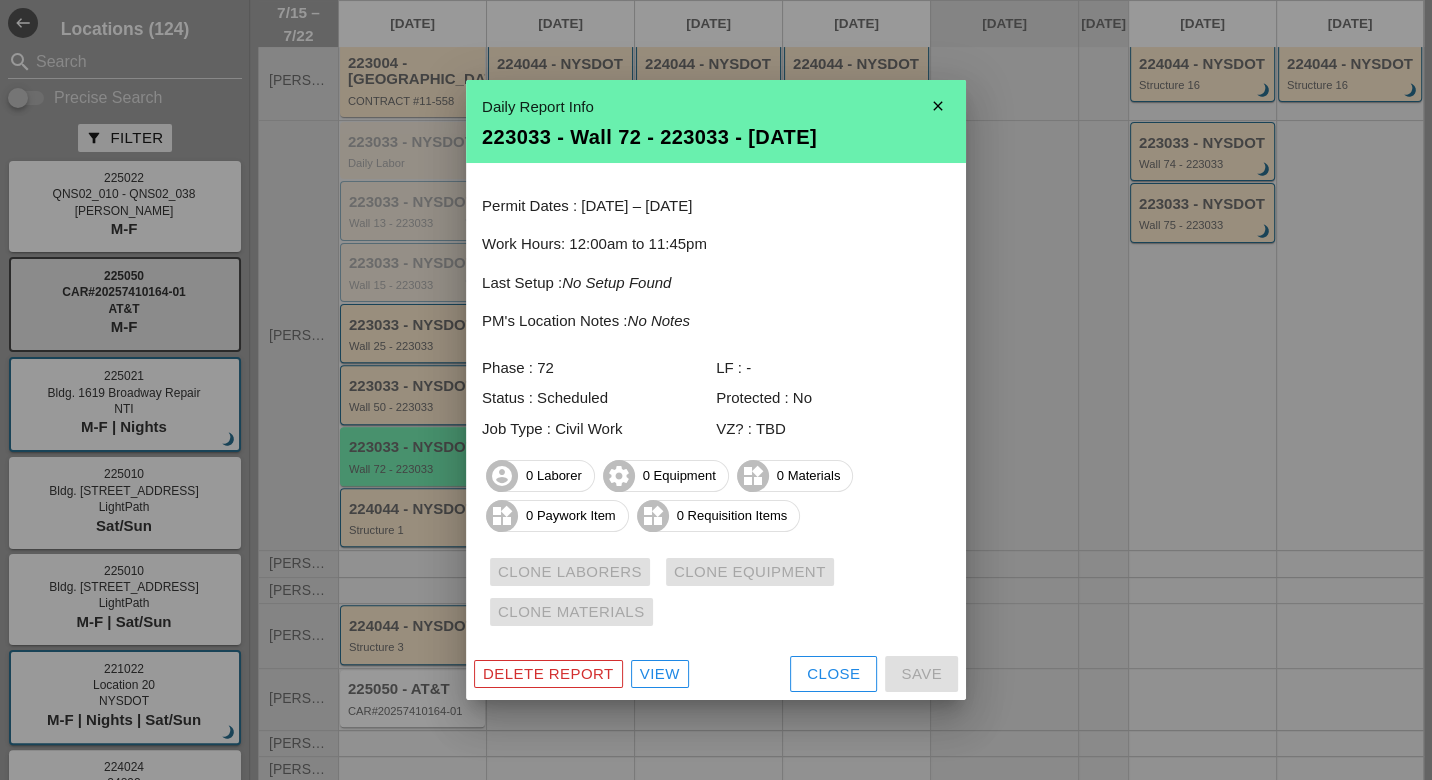 click on "View" at bounding box center (660, 674) 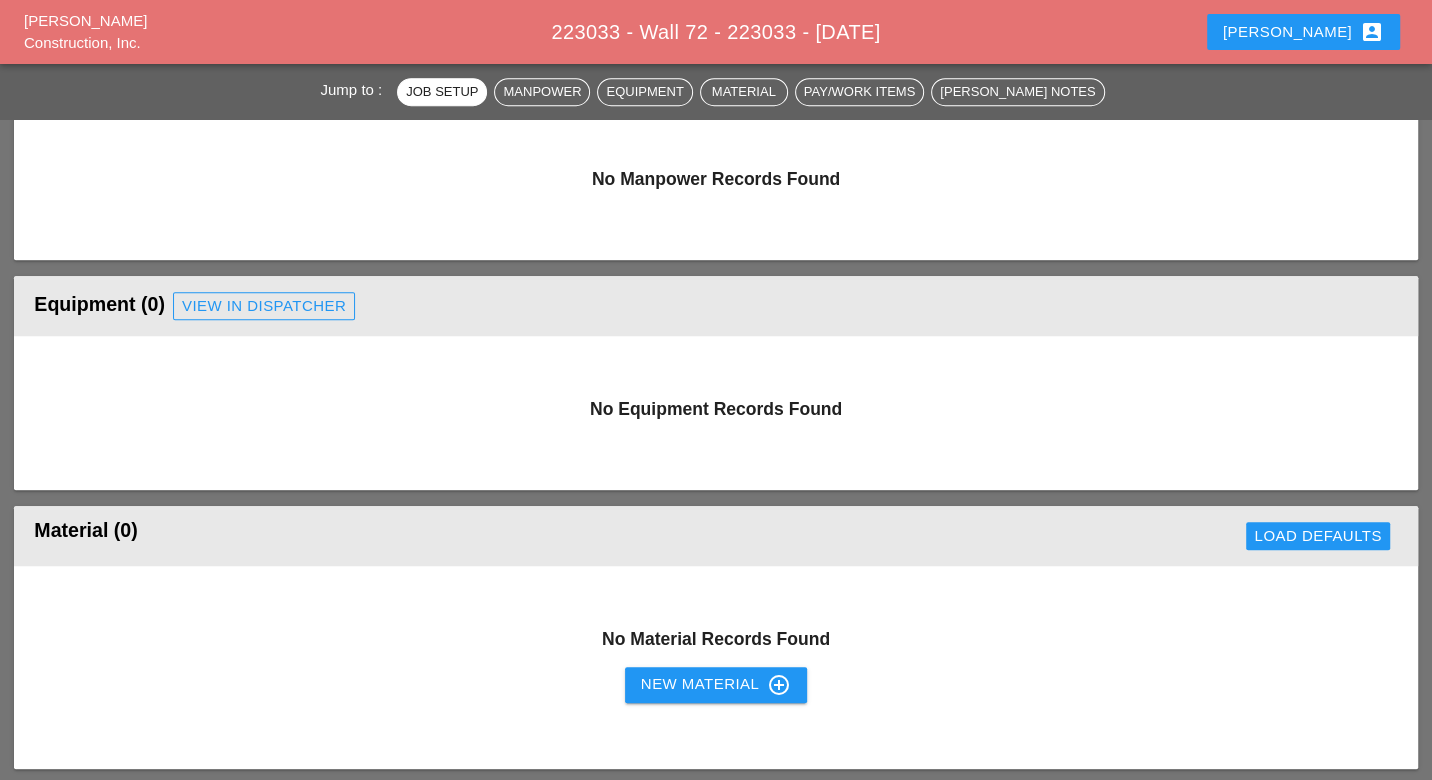 scroll, scrollTop: 1222, scrollLeft: 0, axis: vertical 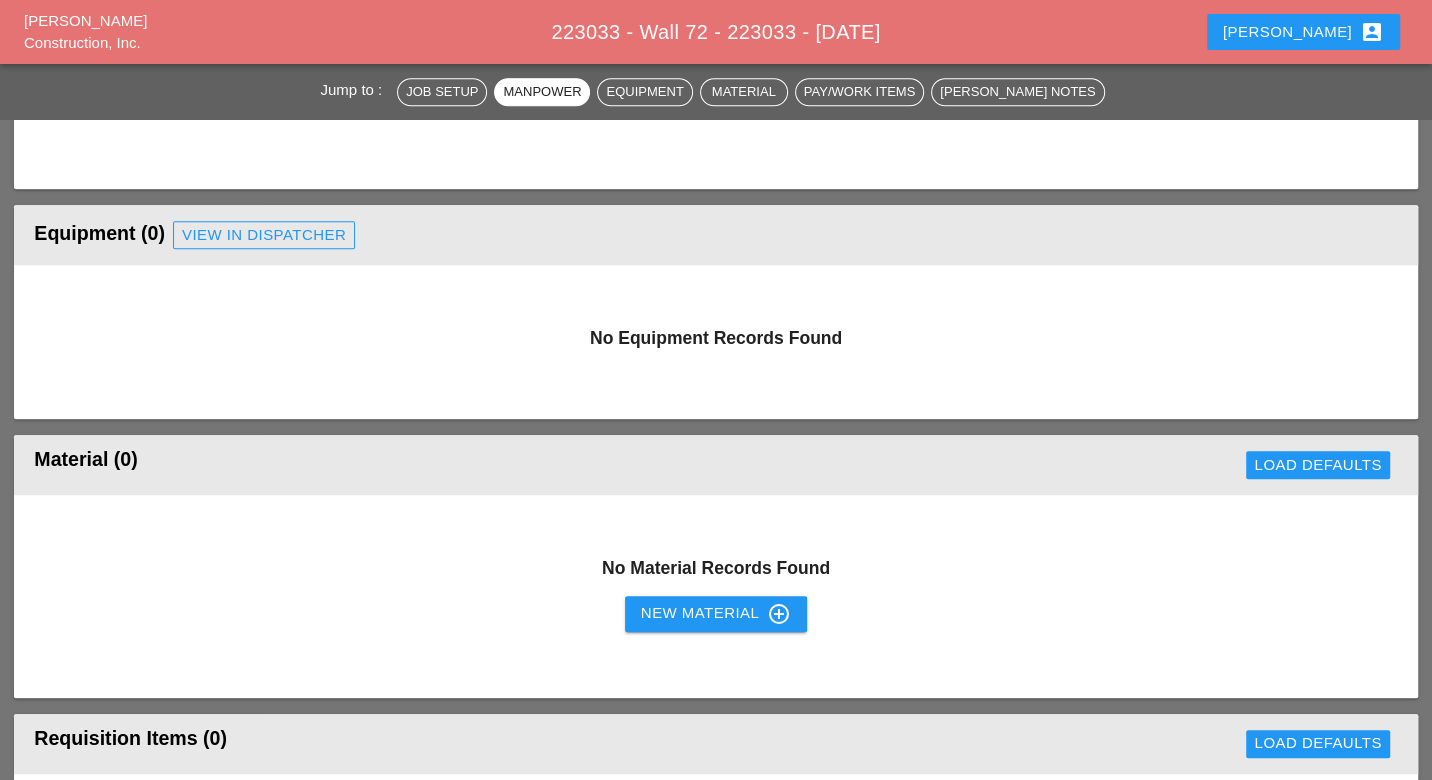 click on "View in Dispatcher" at bounding box center [264, 235] 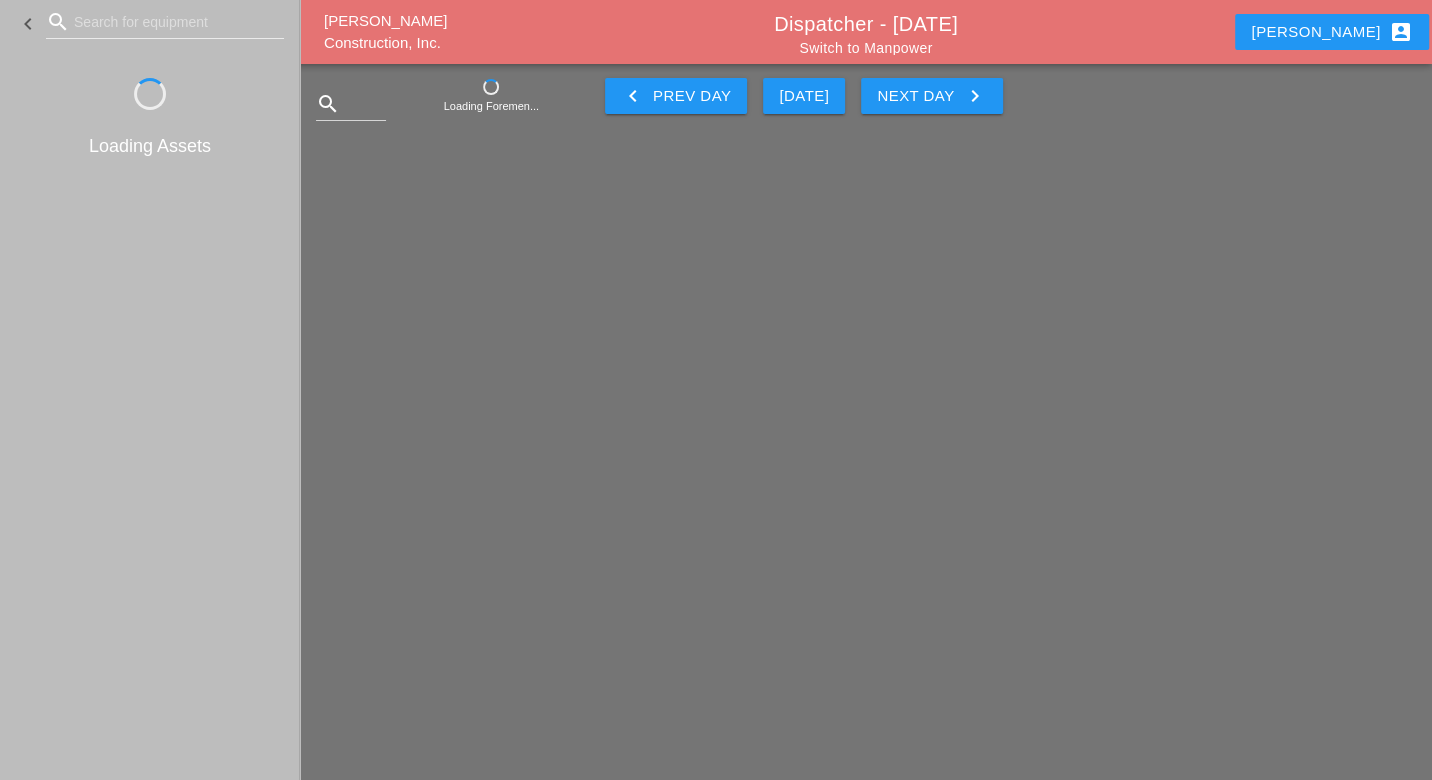 scroll, scrollTop: 0, scrollLeft: 0, axis: both 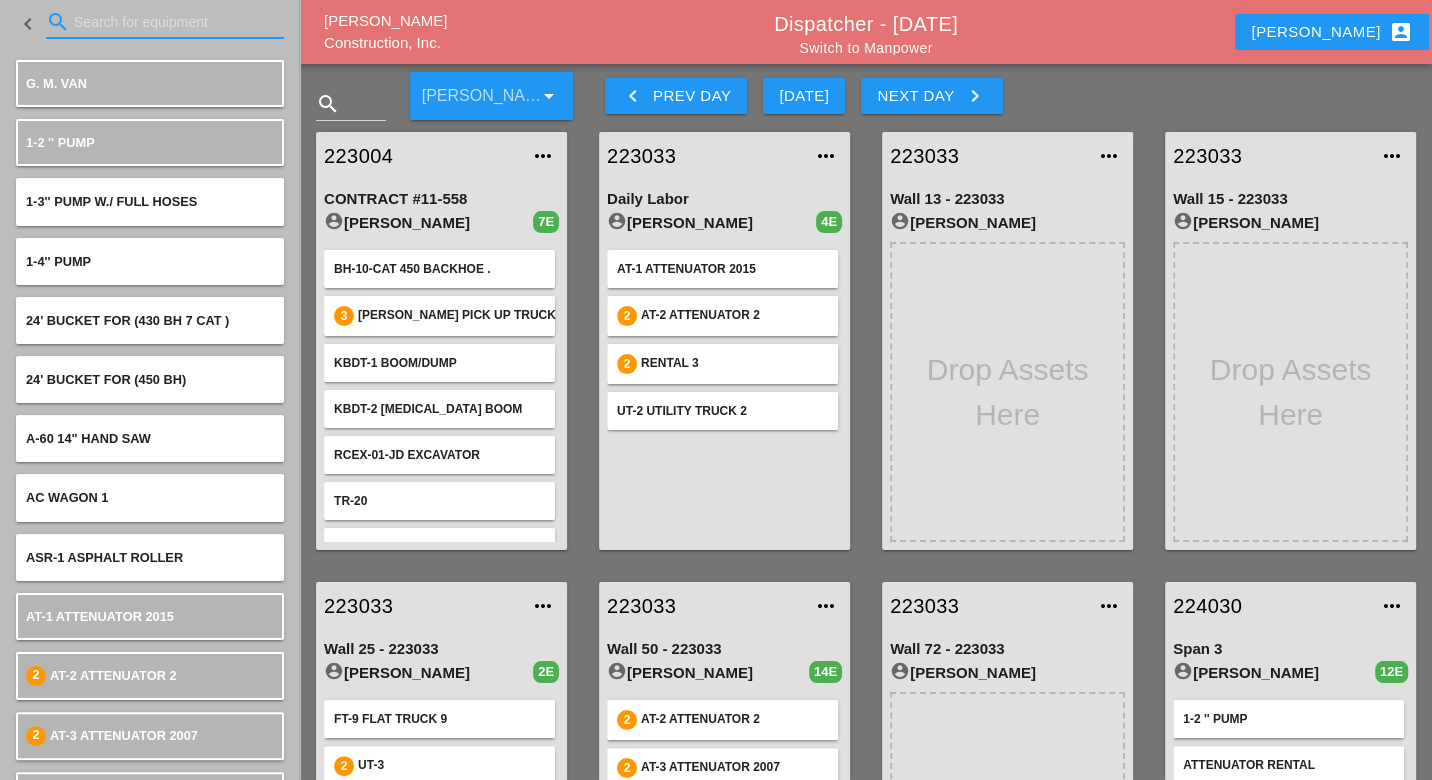 click at bounding box center [165, 22] 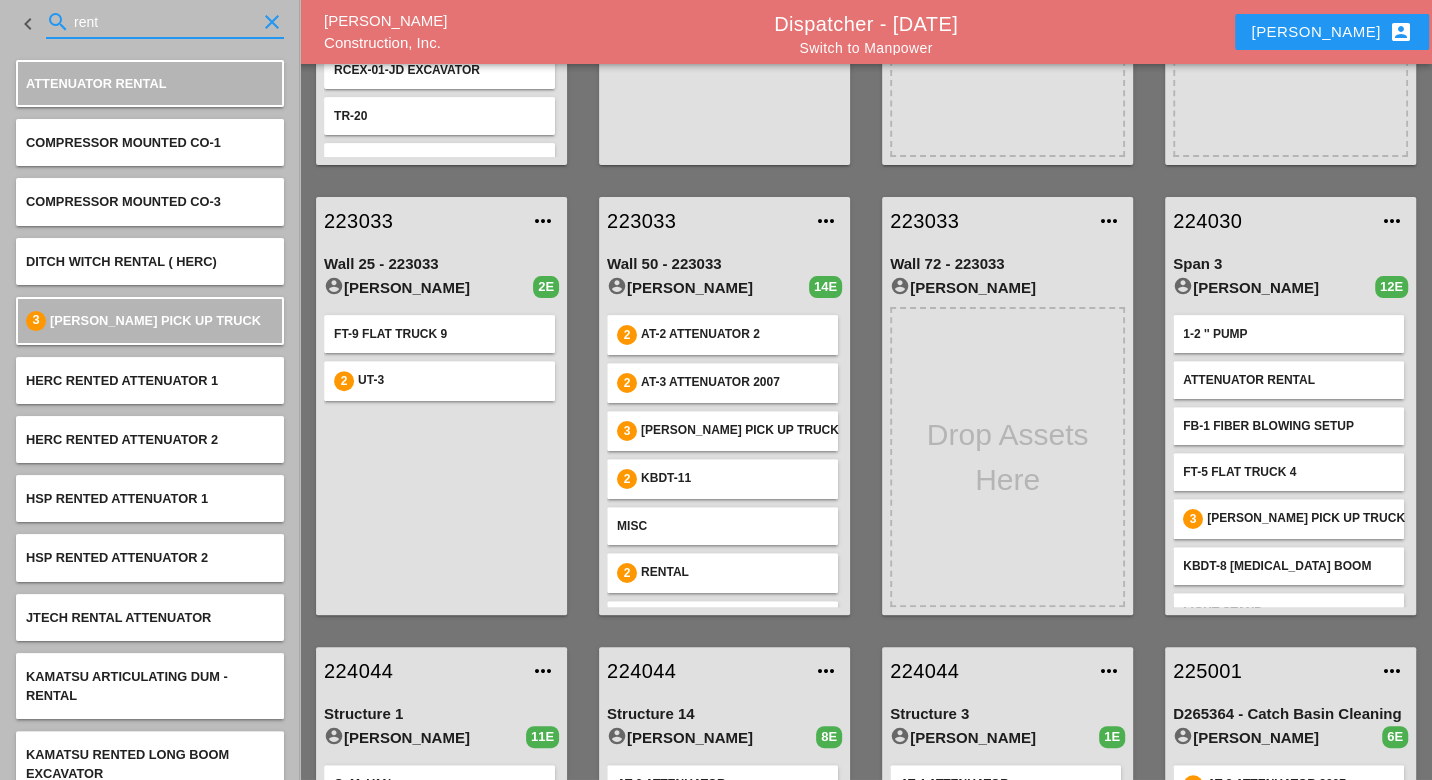 scroll, scrollTop: 444, scrollLeft: 0, axis: vertical 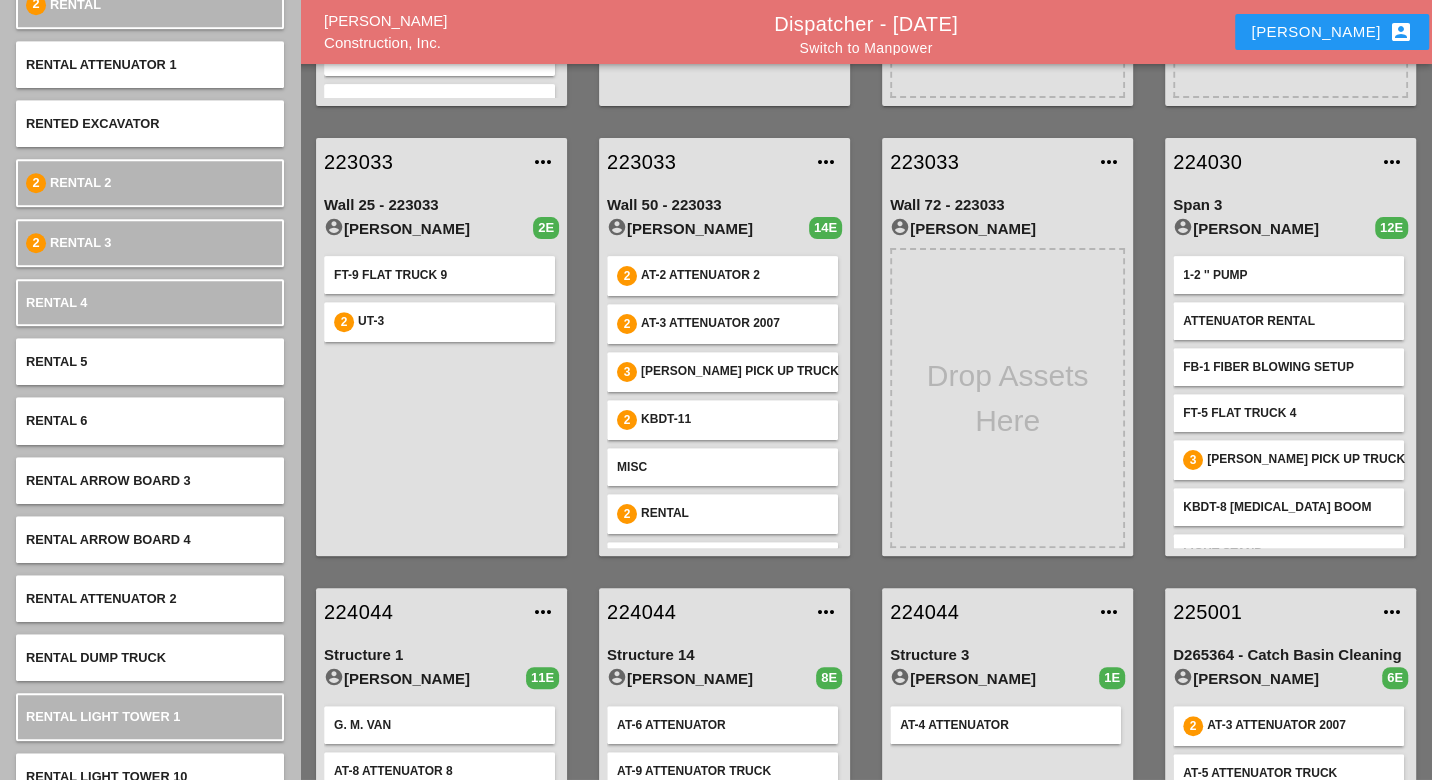 type on "rent" 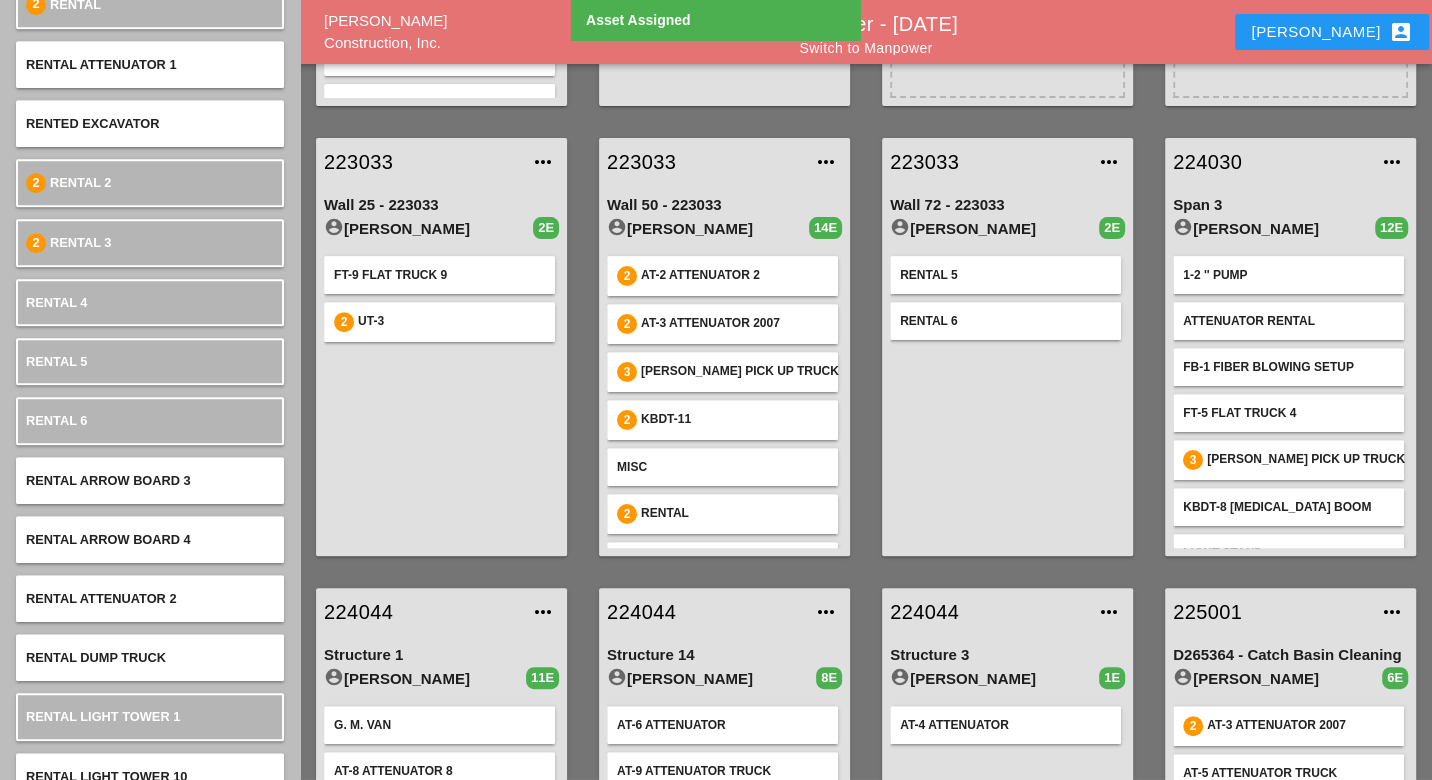 drag, startPoint x: 933, startPoint y: 158, endPoint x: 889, endPoint y: 204, distance: 63.655323 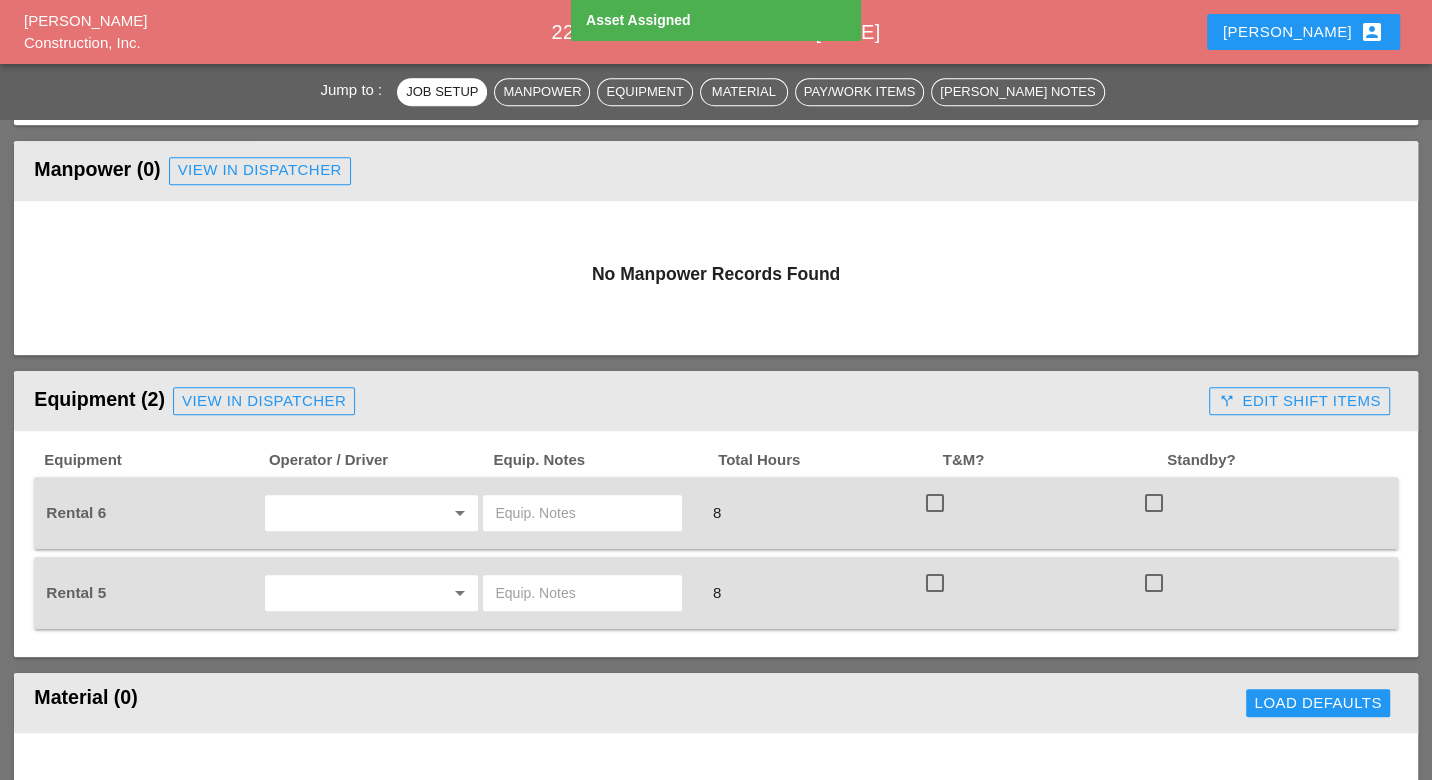 scroll, scrollTop: 1111, scrollLeft: 0, axis: vertical 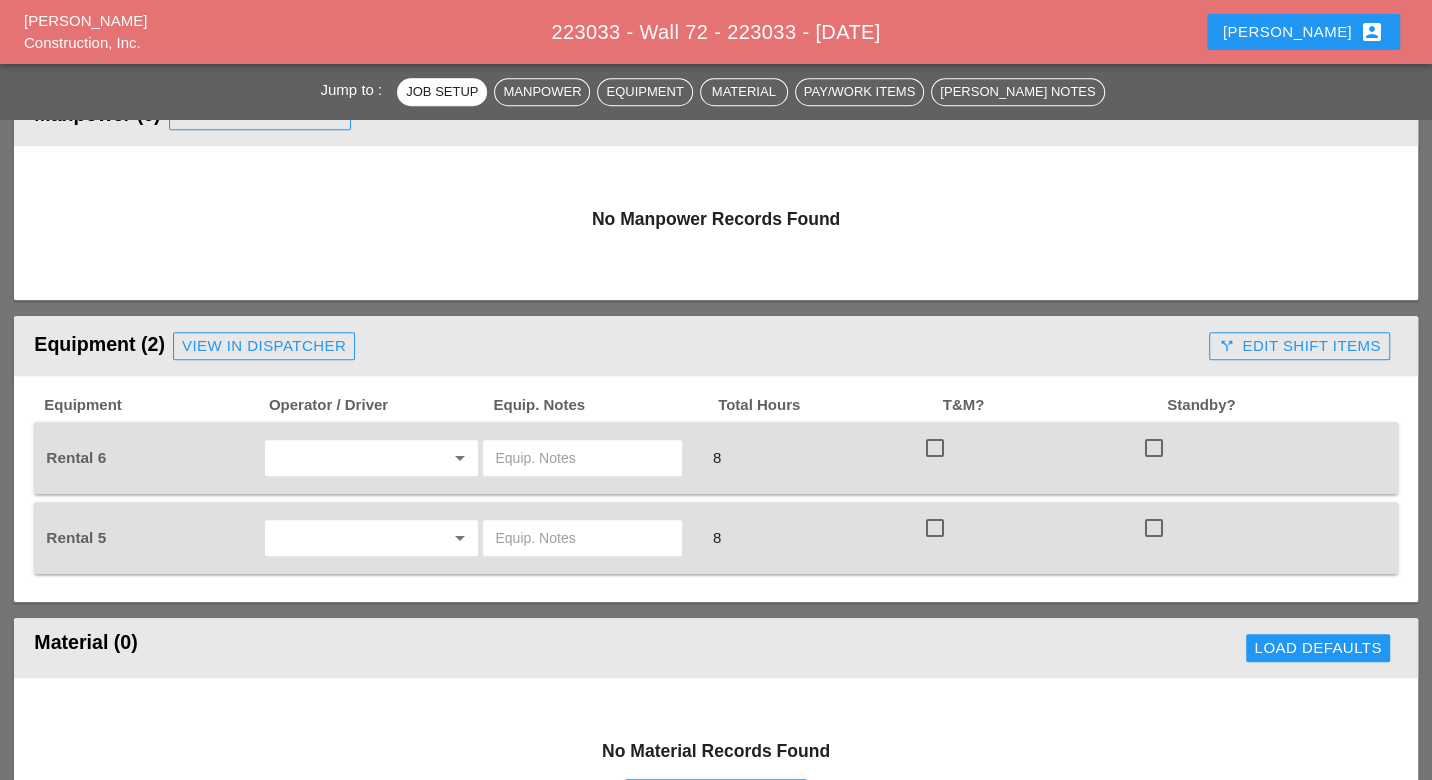 click at bounding box center [582, 458] 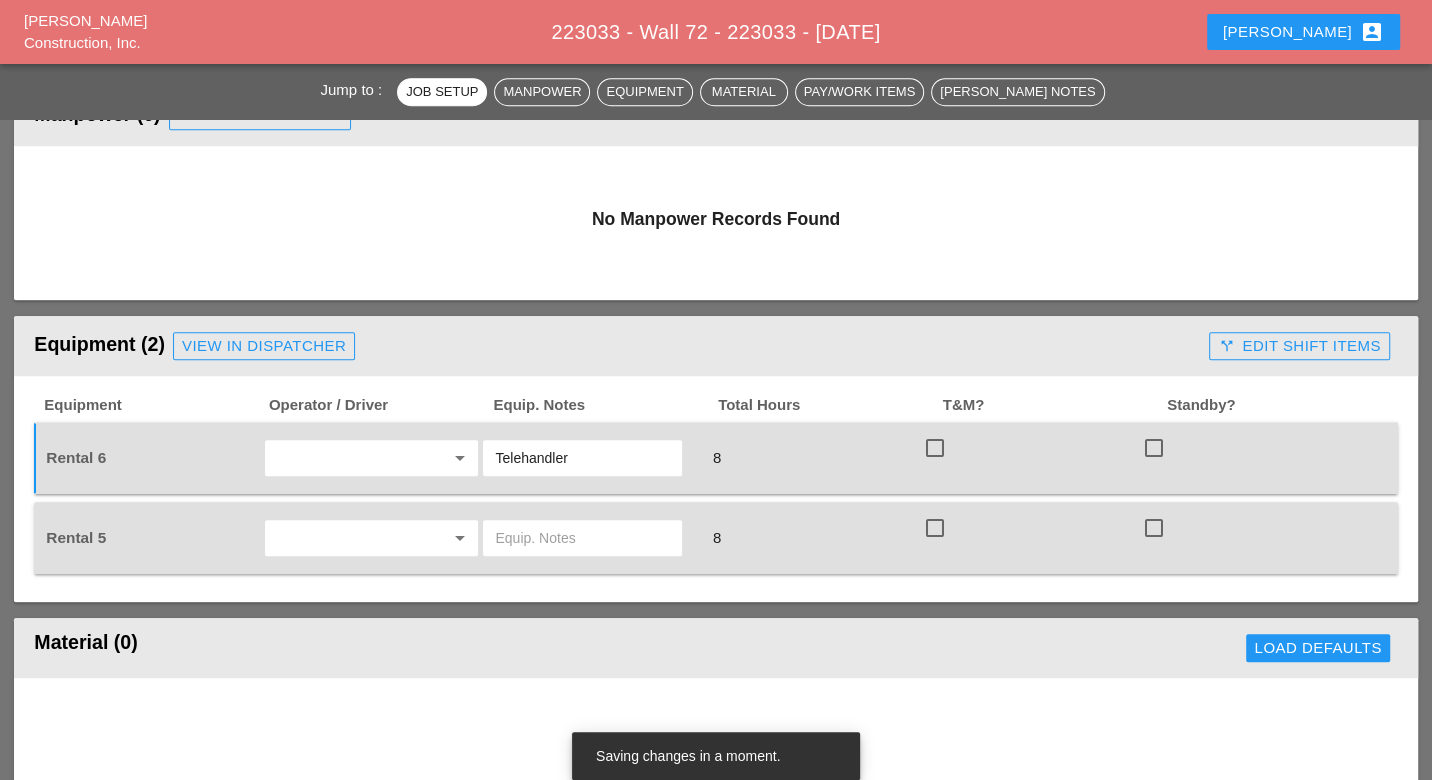 type on "Telehandler" 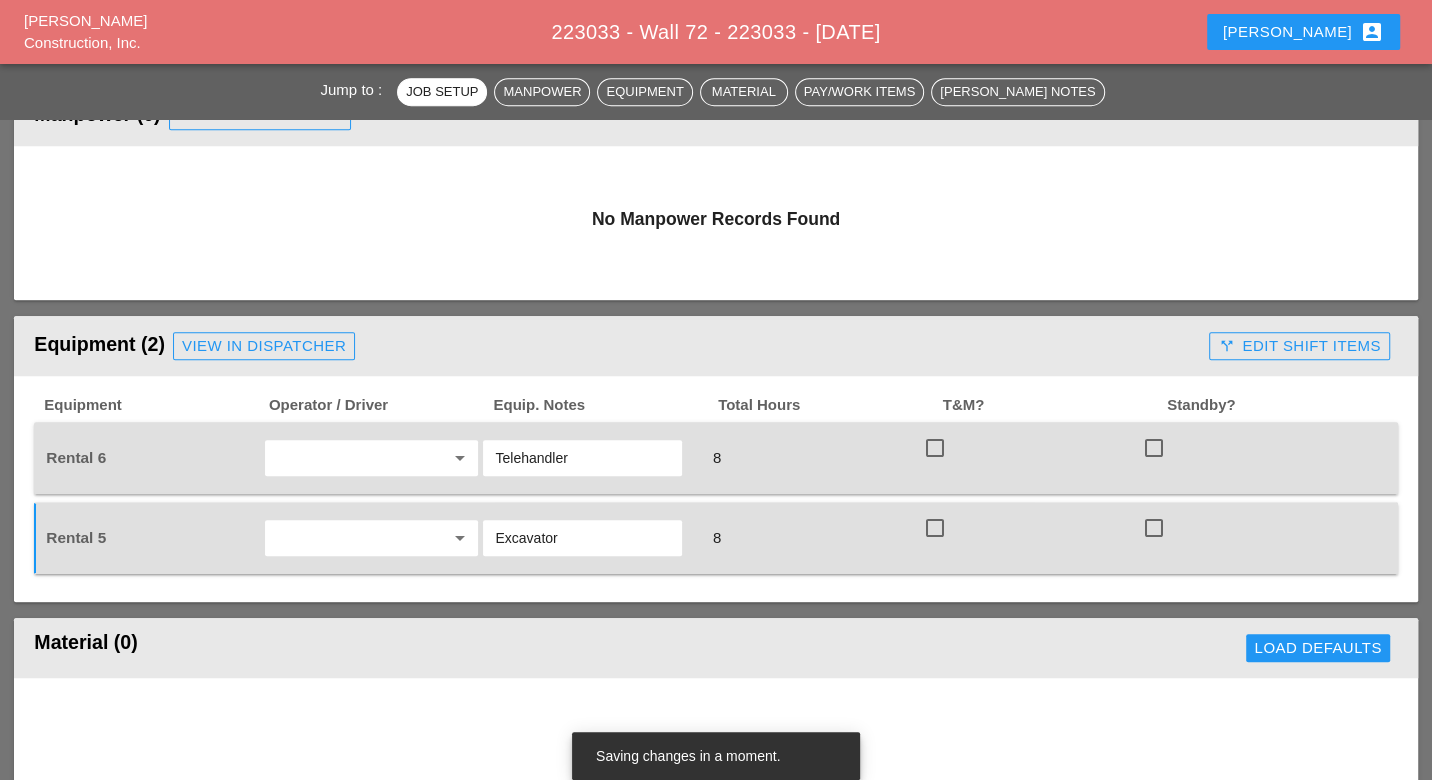 type on "Excavator" 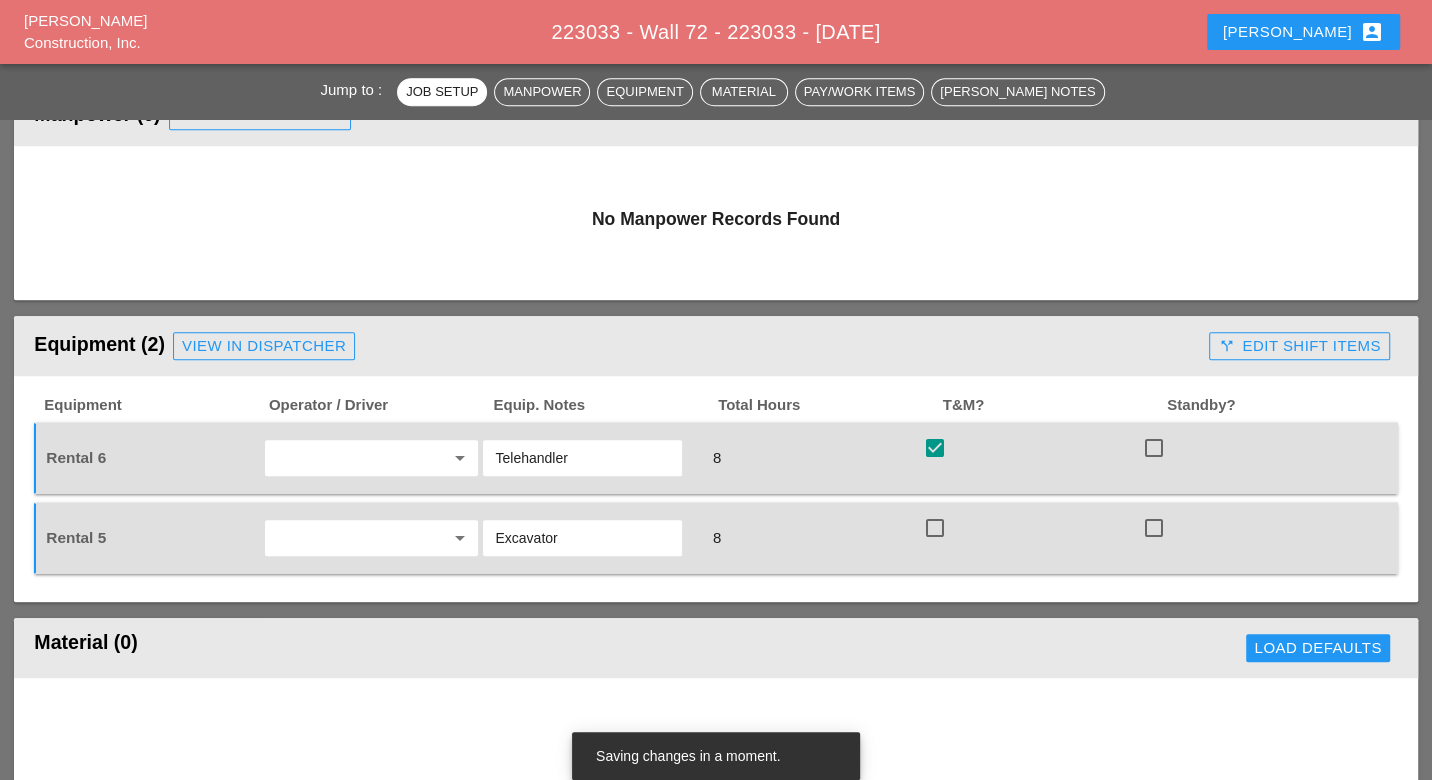 click at bounding box center [935, 528] 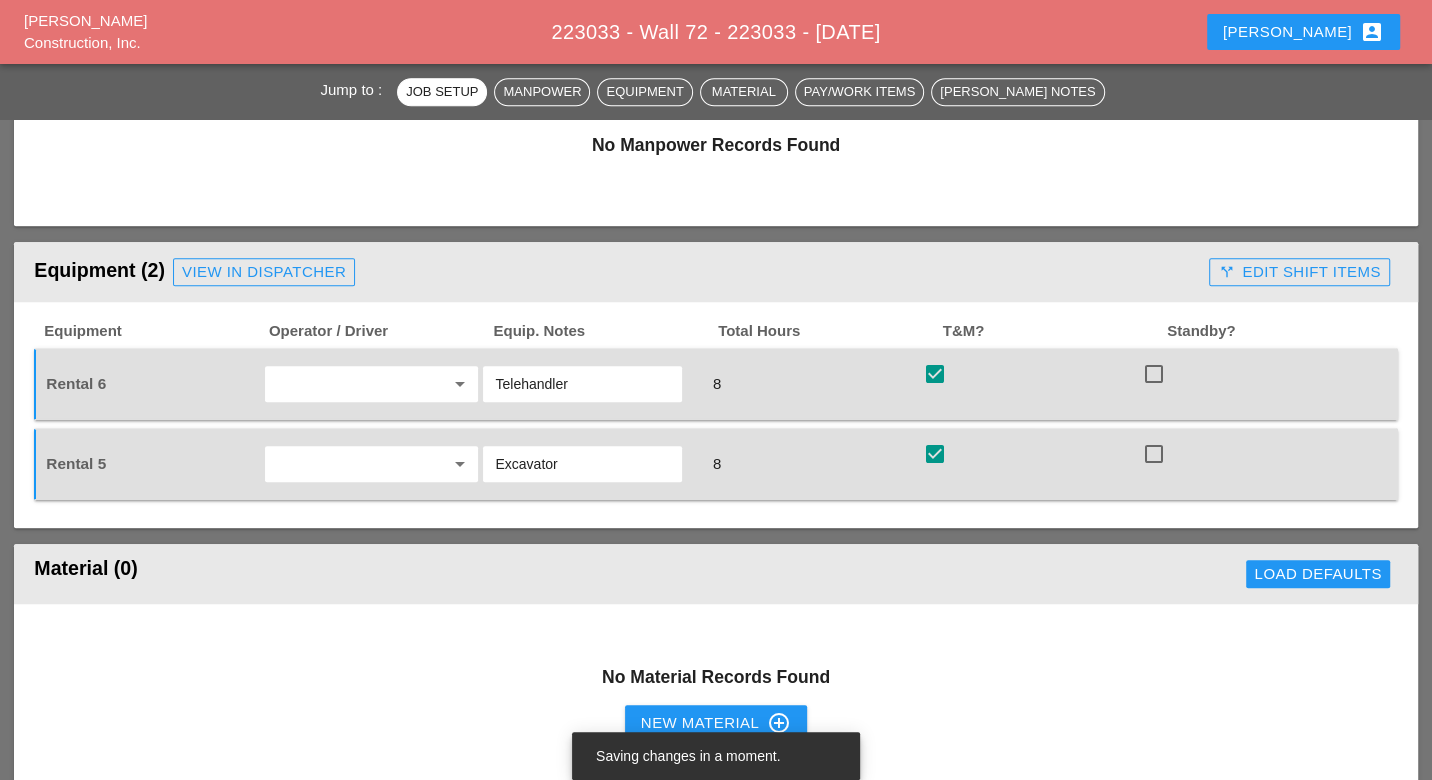 scroll, scrollTop: 1222, scrollLeft: 0, axis: vertical 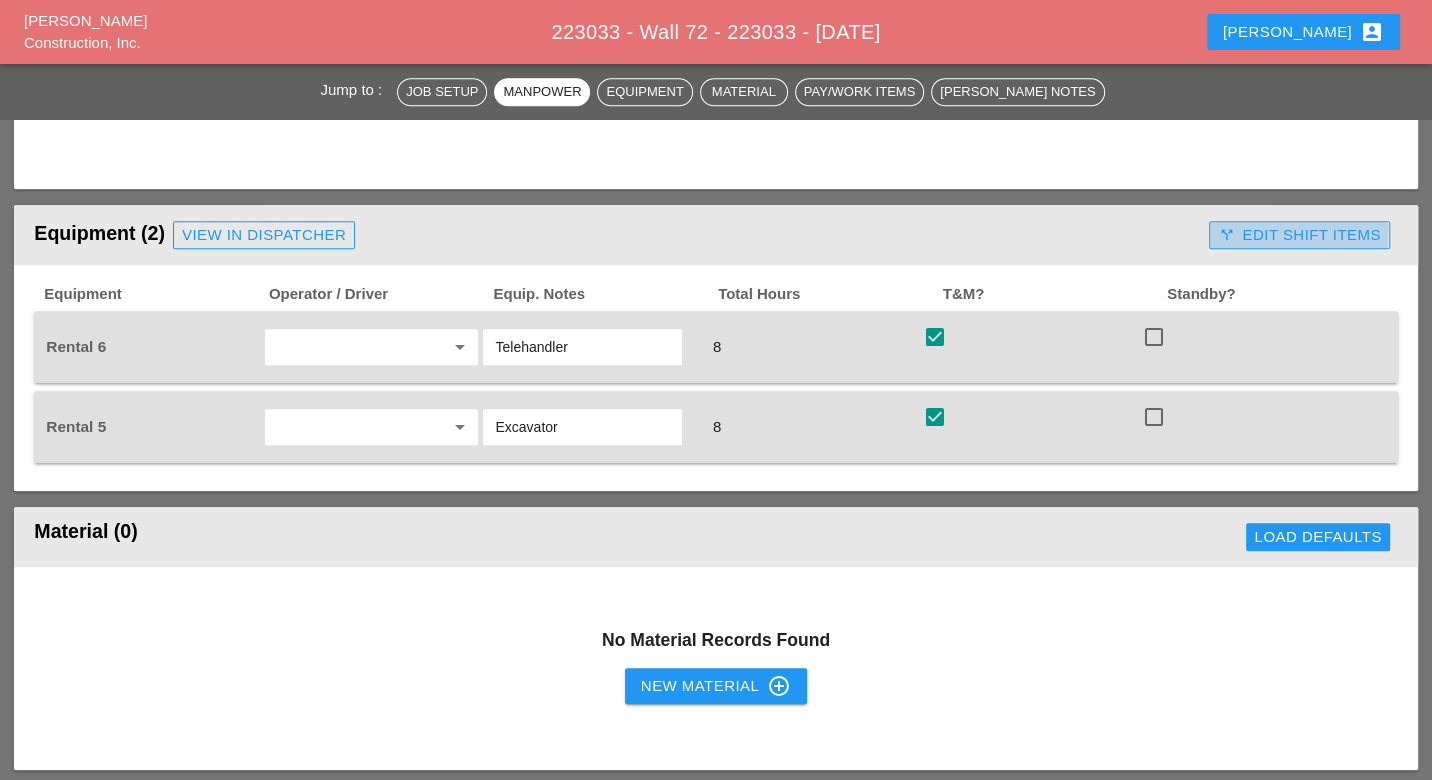 click on "call_split Edit Shift Items" at bounding box center [1299, 235] 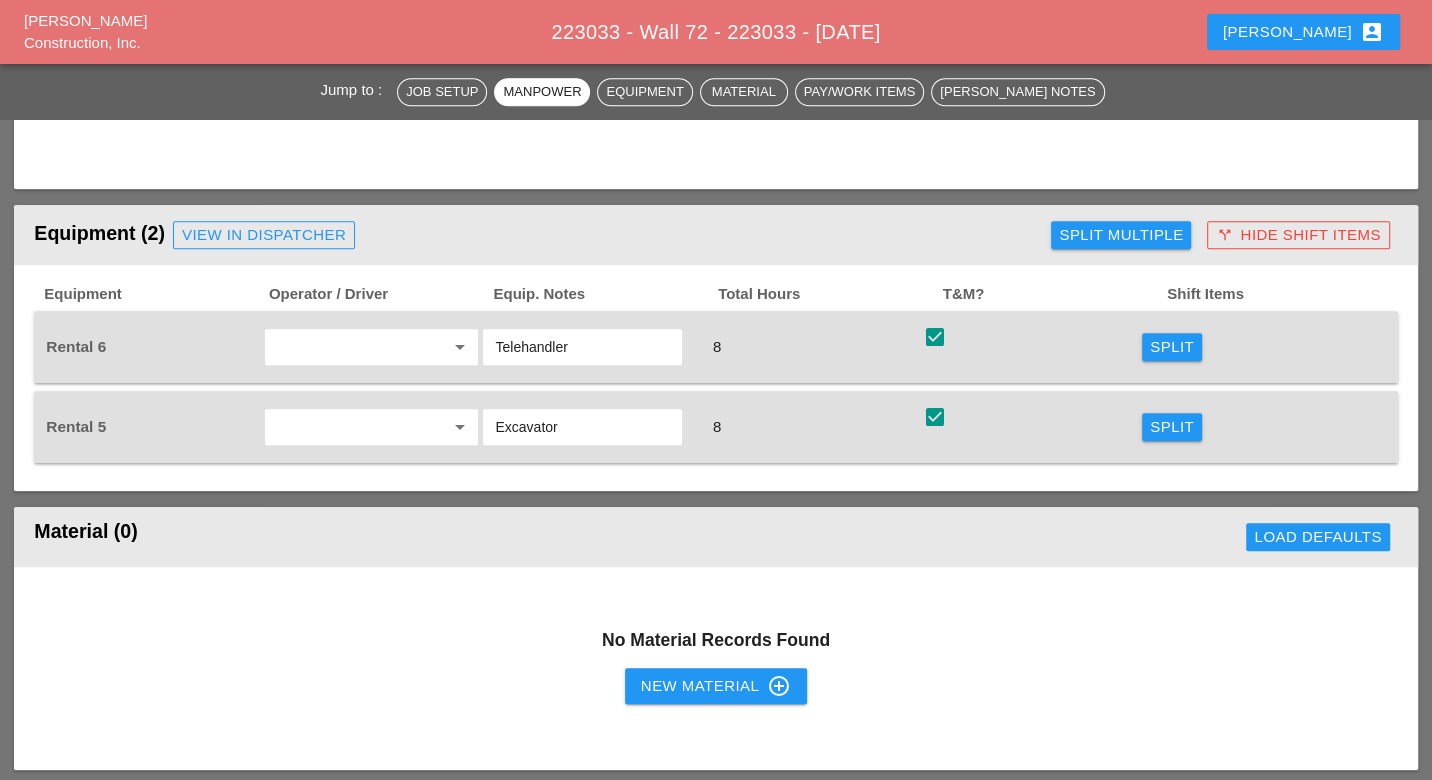 click on "Split" at bounding box center (1172, 347) 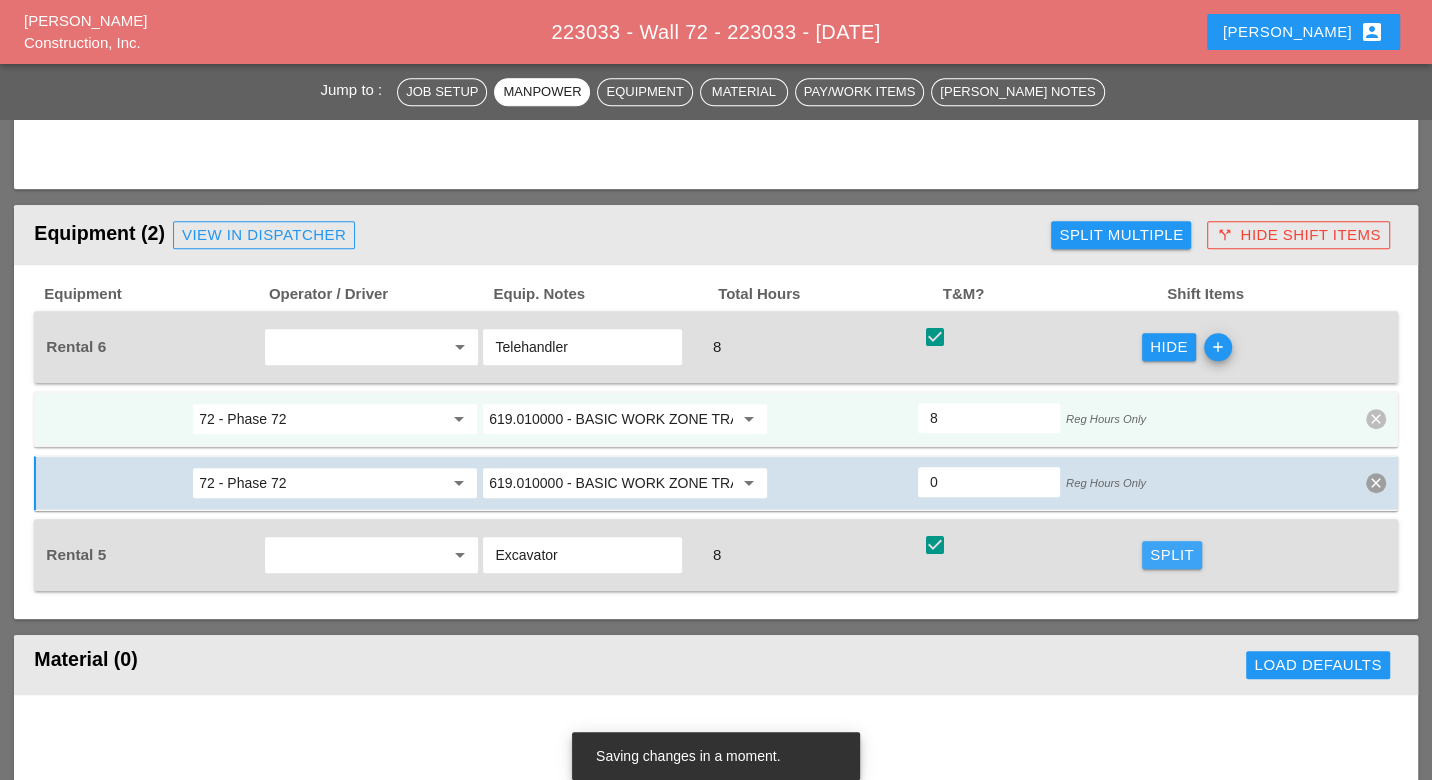 click on "Split" at bounding box center [1172, 555] 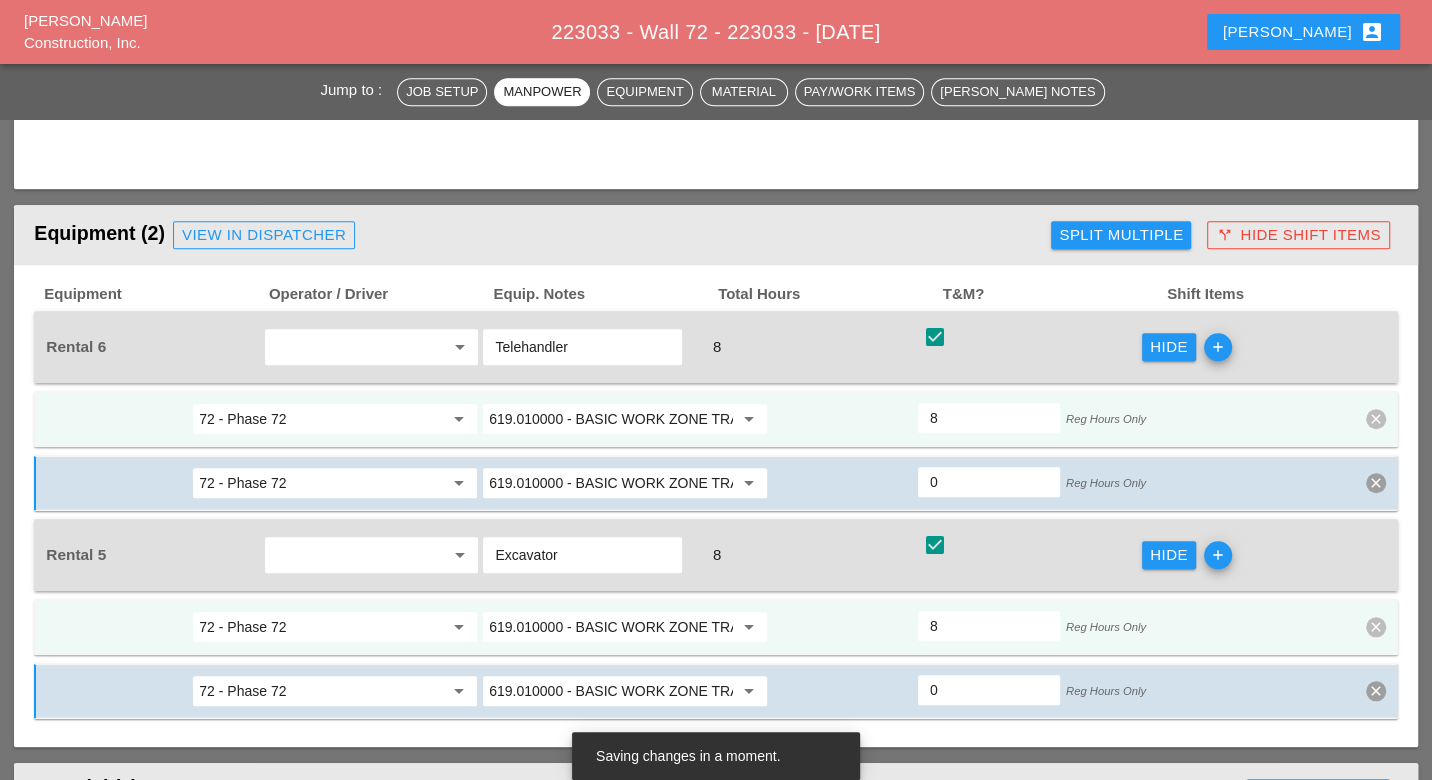 click on "619.010000 - BASIC WORK ZONE TRAFFIC CONTROL" at bounding box center [611, 419] 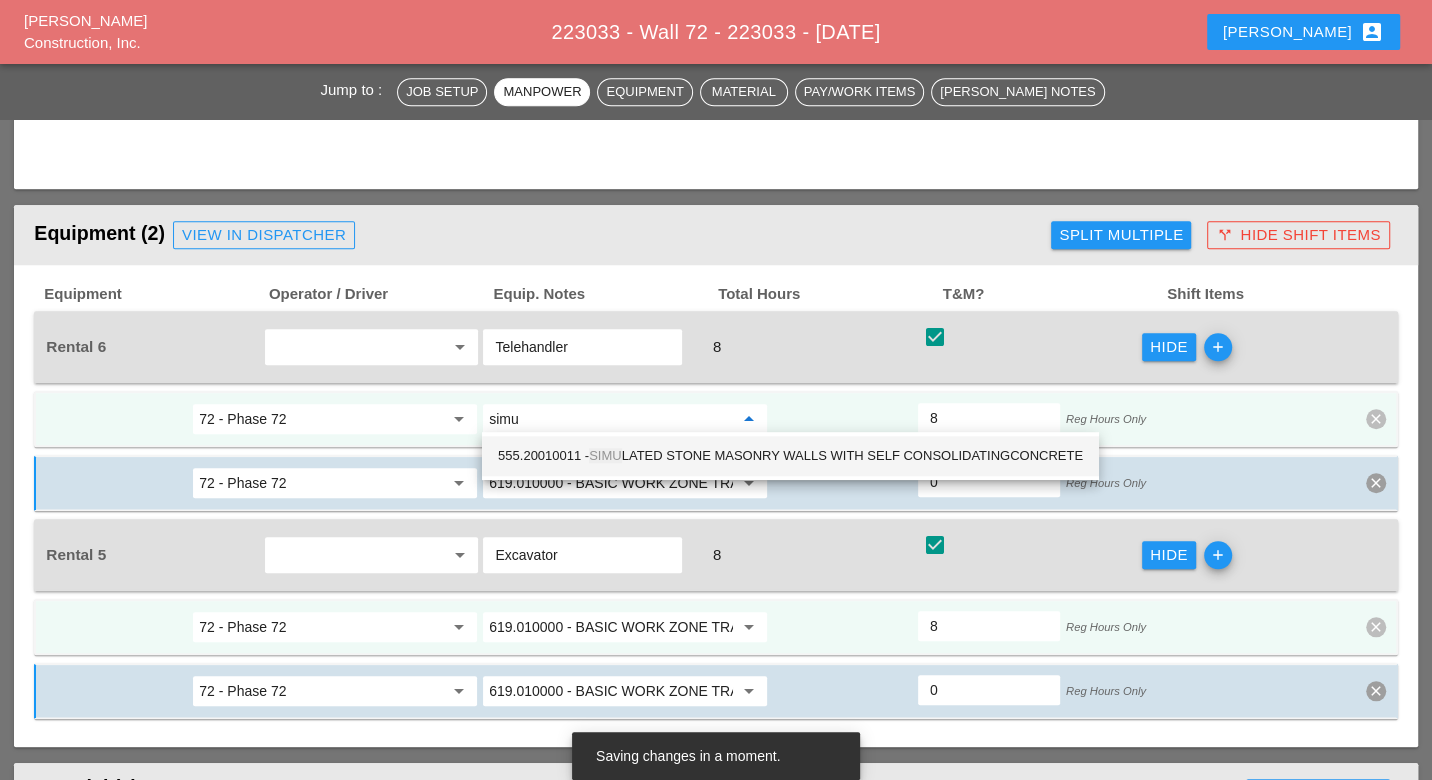 click on "555.20010011 -  SIMU LATED STONE MASONRY WALLS WITH SELF CONSOLIDATINGCONCRETE" at bounding box center (790, 456) 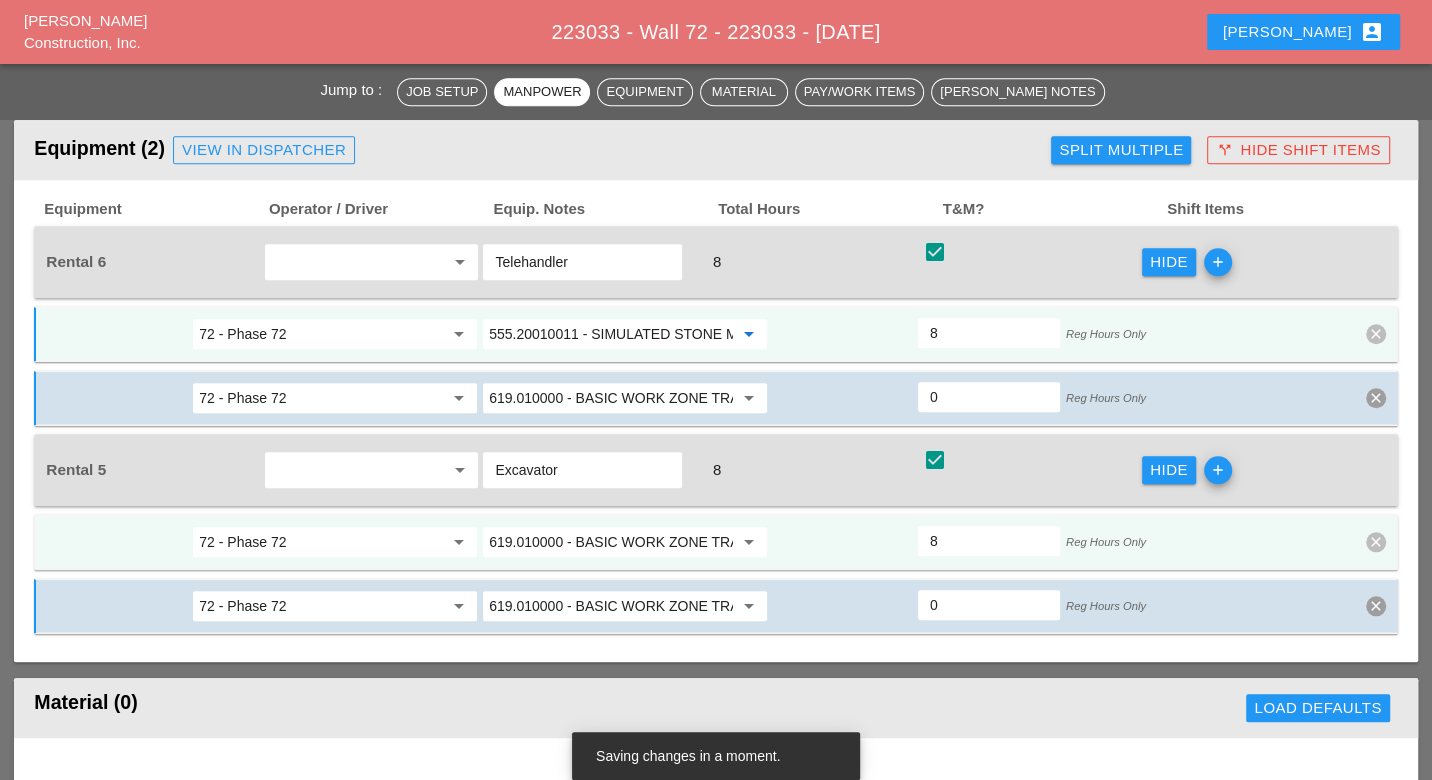 scroll, scrollTop: 1333, scrollLeft: 0, axis: vertical 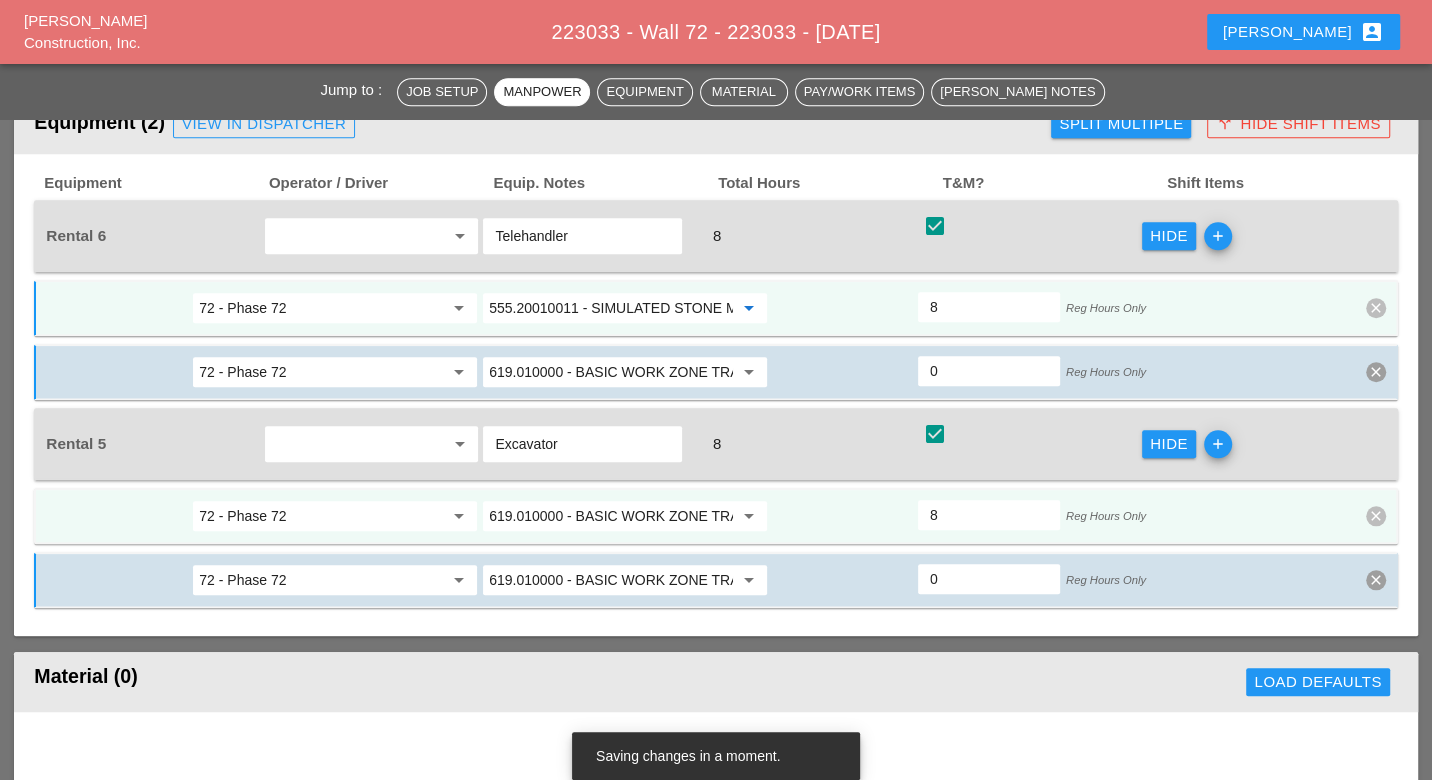 type on "555.20010011 - SIMULATED STONE MASONRY WALLS WITH SELF CONSOLIDATINGCONCRETE" 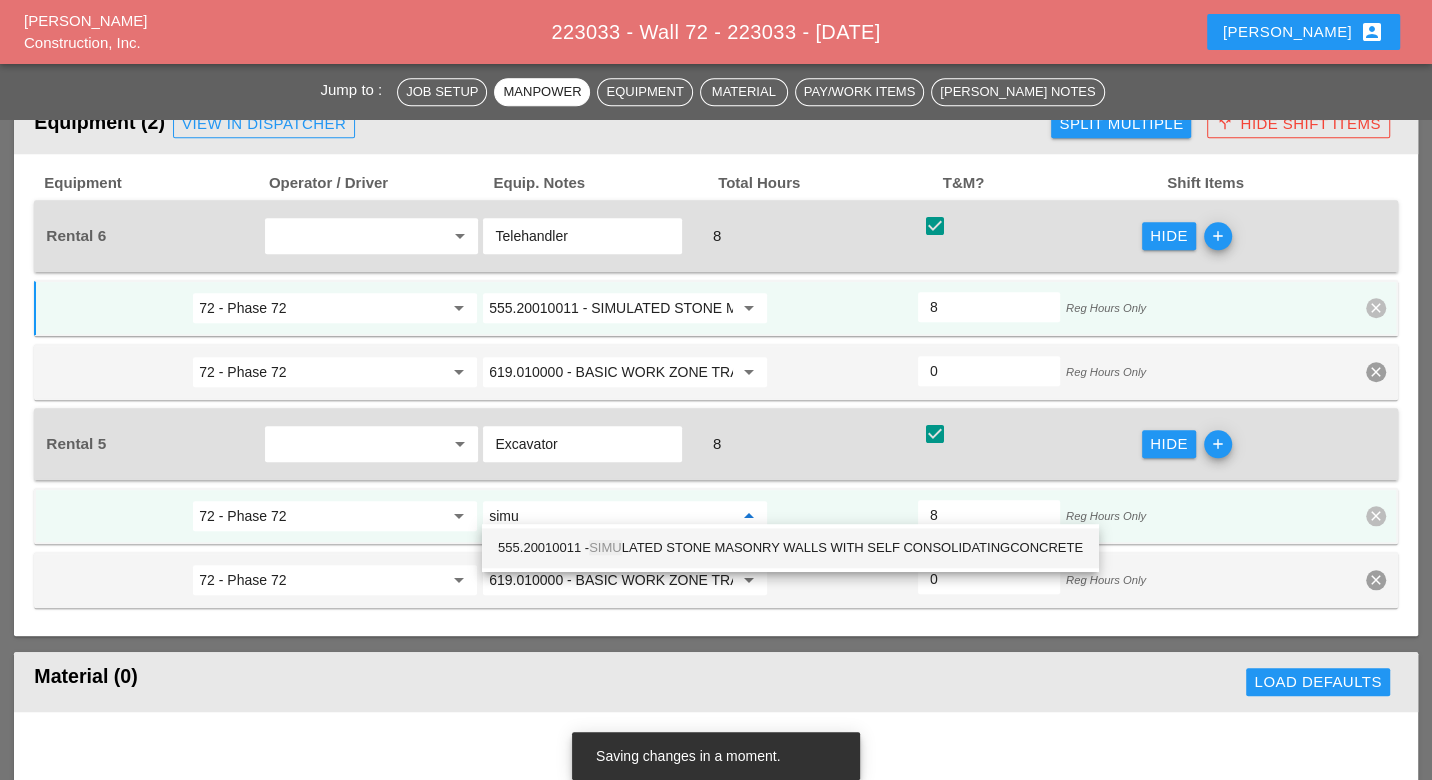 click on "555.20010011 -  SIMU LATED STONE MASONRY WALLS WITH SELF CONSOLIDATINGCONCRETE" at bounding box center (790, 548) 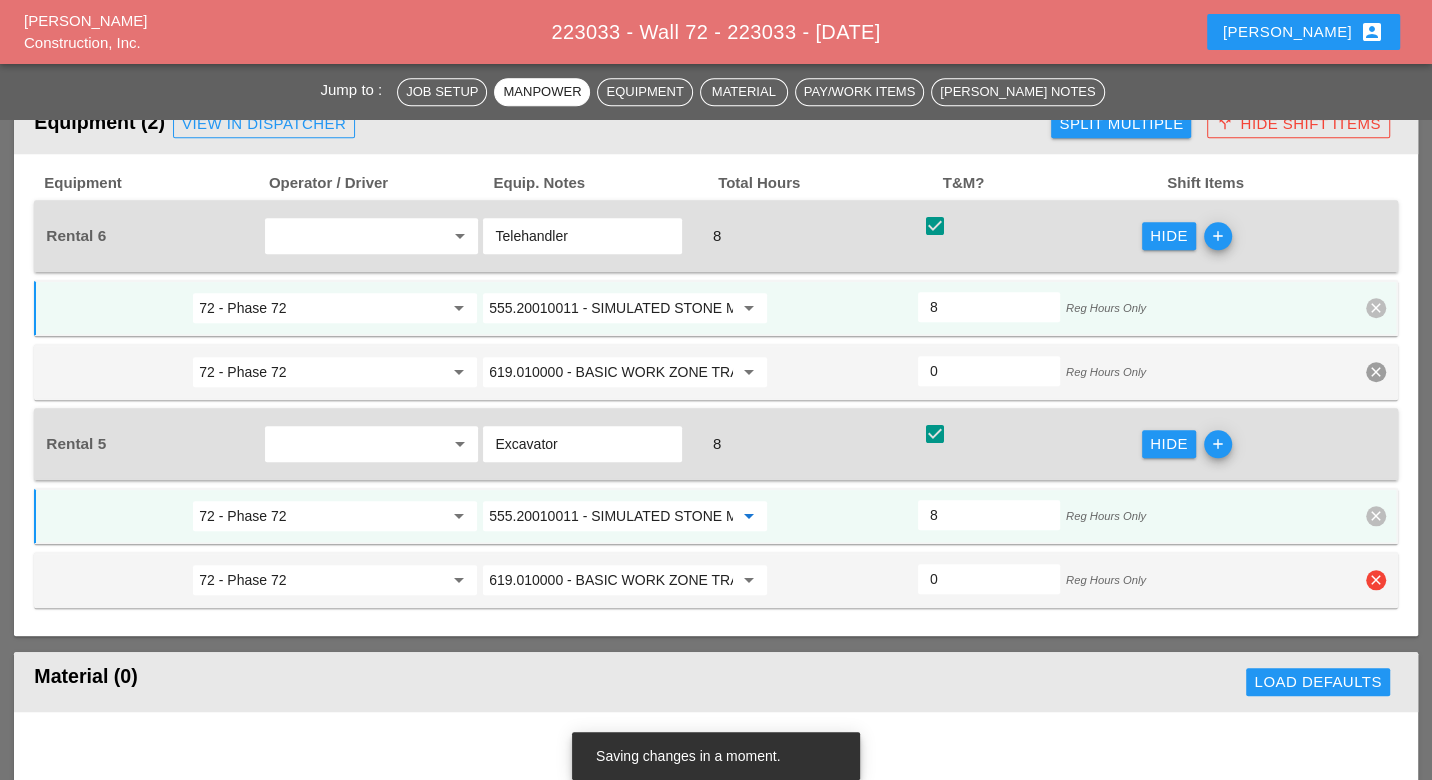 type on "555.20010011 - SIMULATED STONE MASONRY WALLS WITH SELF CONSOLIDATINGCONCRETE" 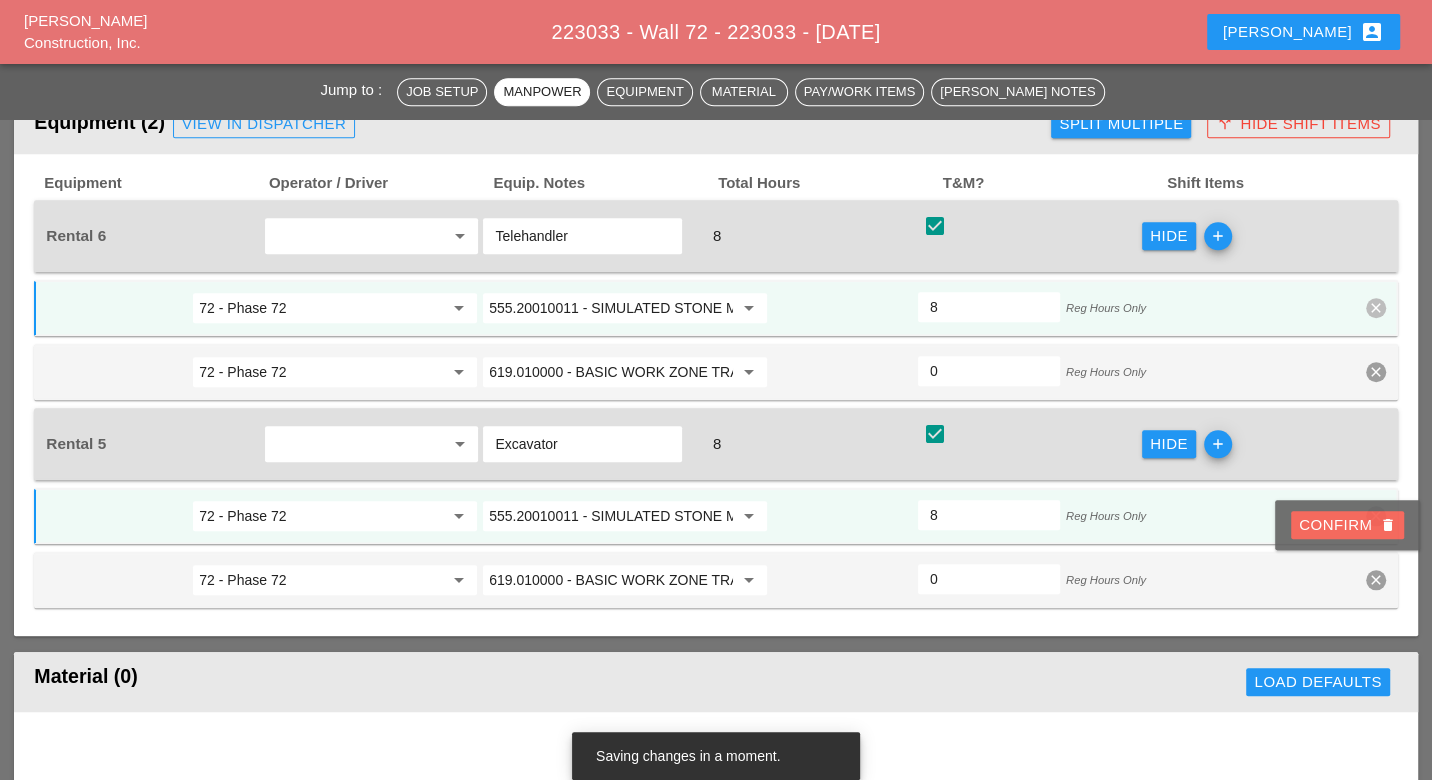 drag, startPoint x: 1373, startPoint y: 526, endPoint x: 1374, endPoint y: 490, distance: 36.013885 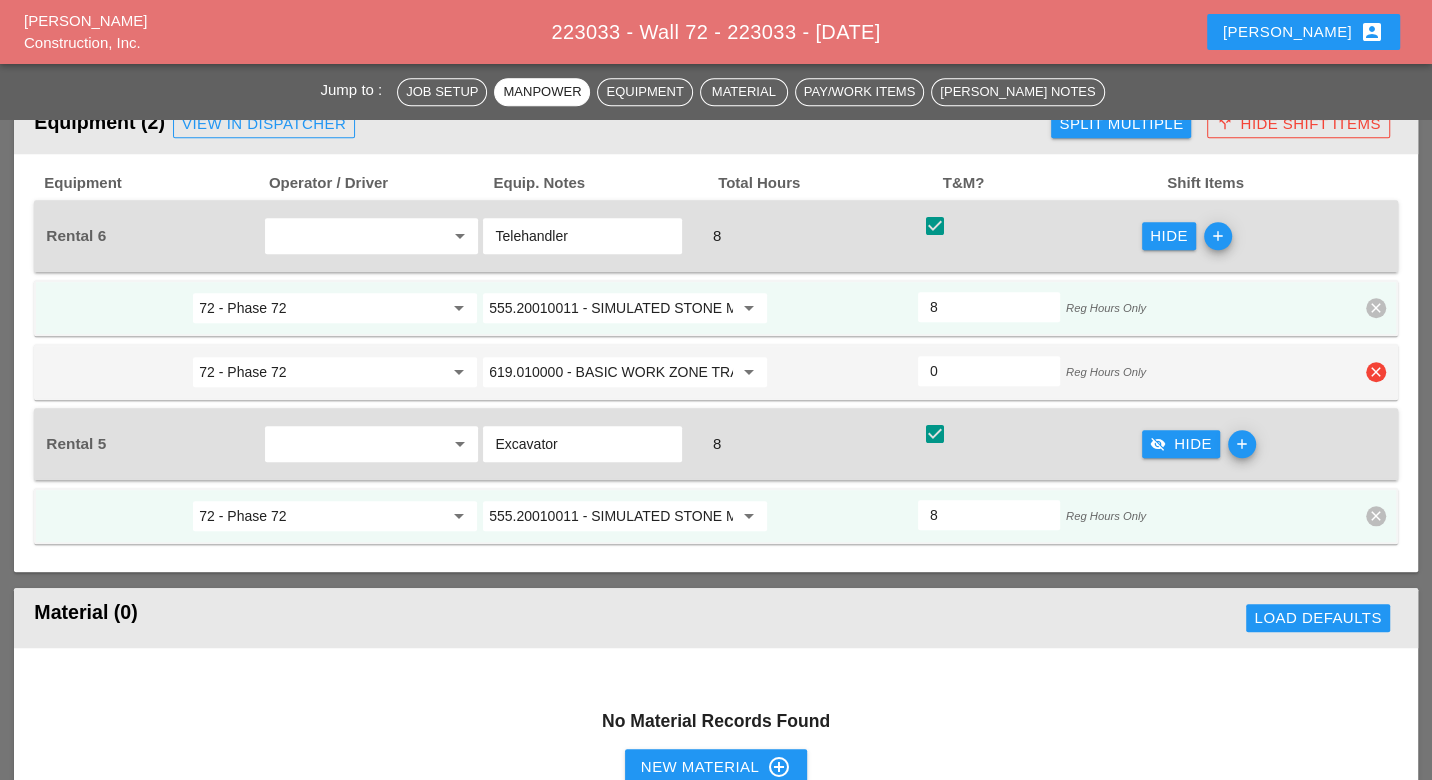 click on "clear" at bounding box center (1376, 372) 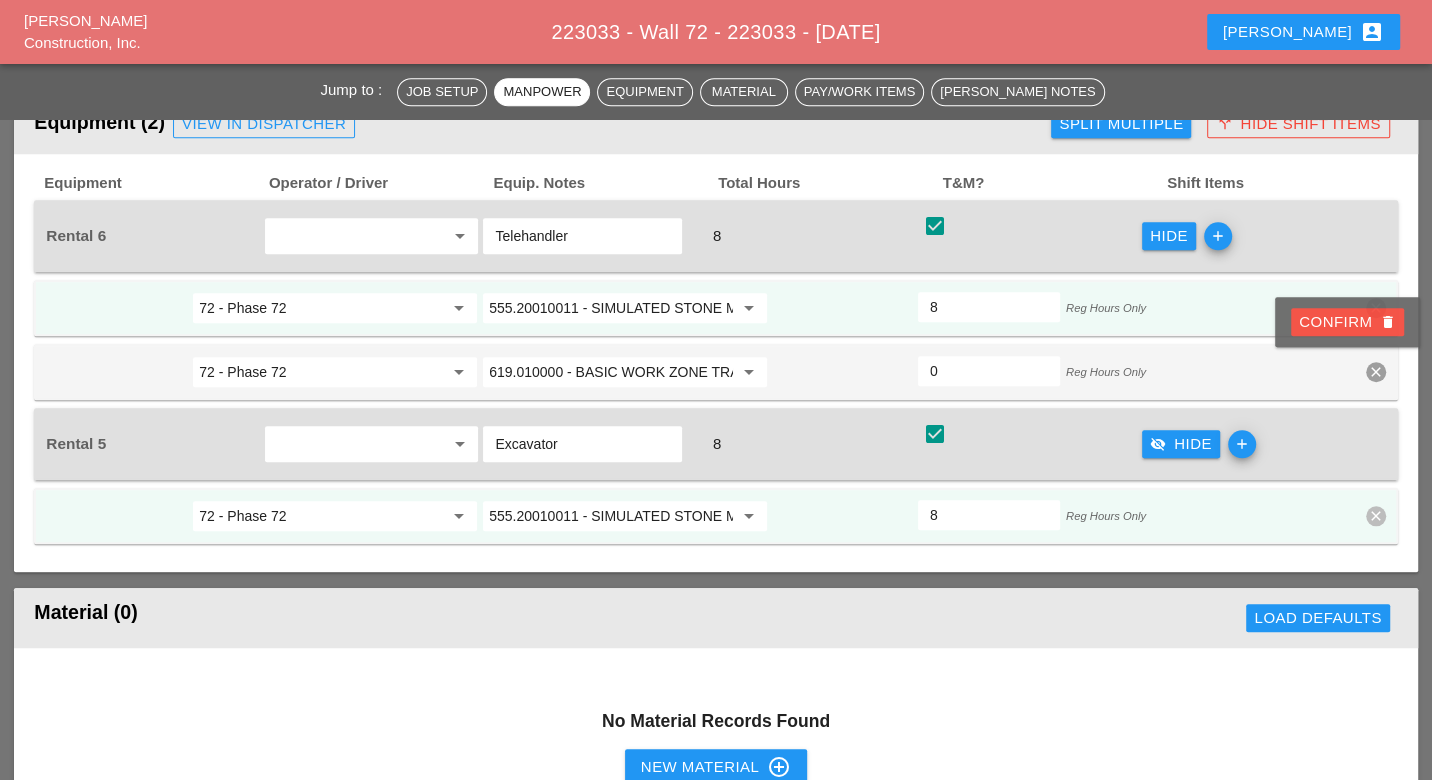 click on "Confirm delete" at bounding box center (1347, 322) 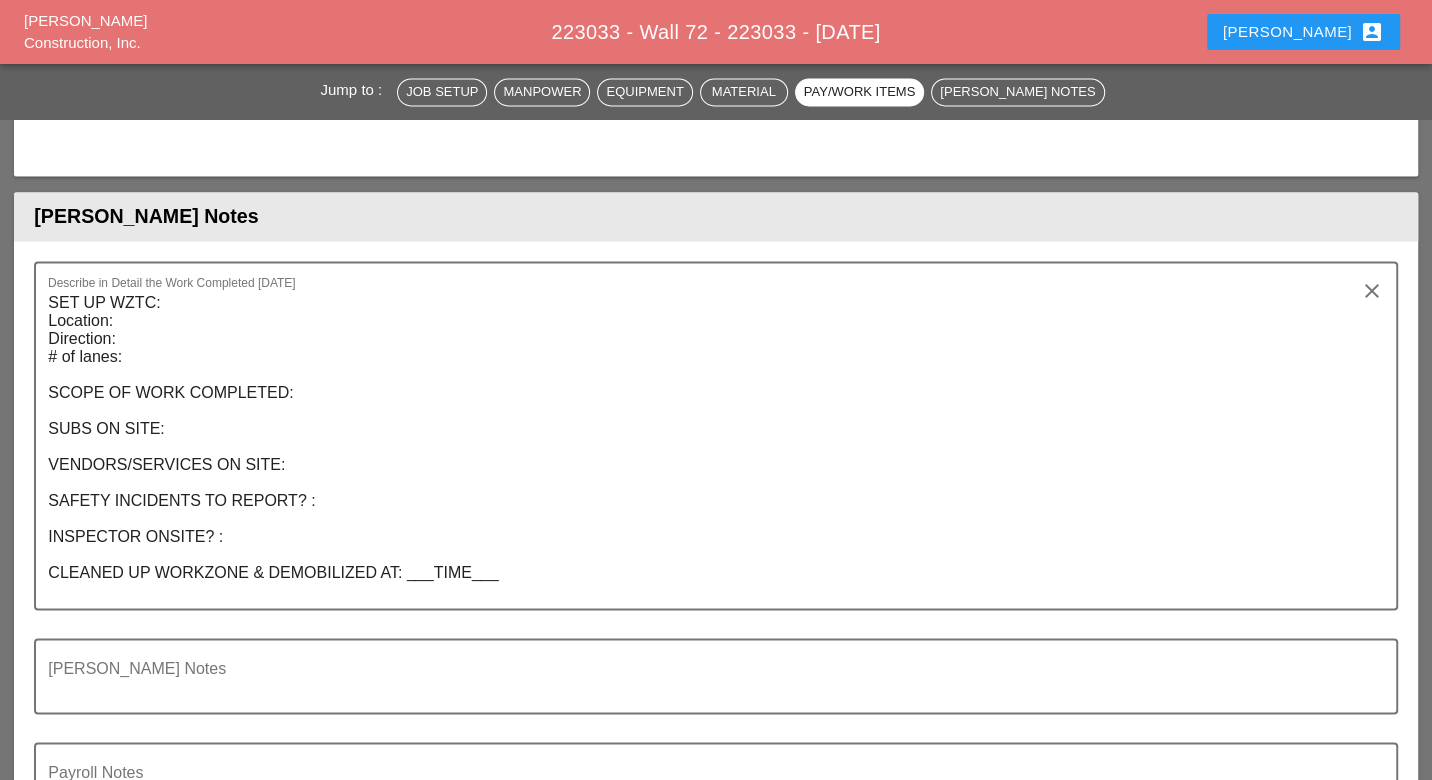 scroll, scrollTop: 2333, scrollLeft: 0, axis: vertical 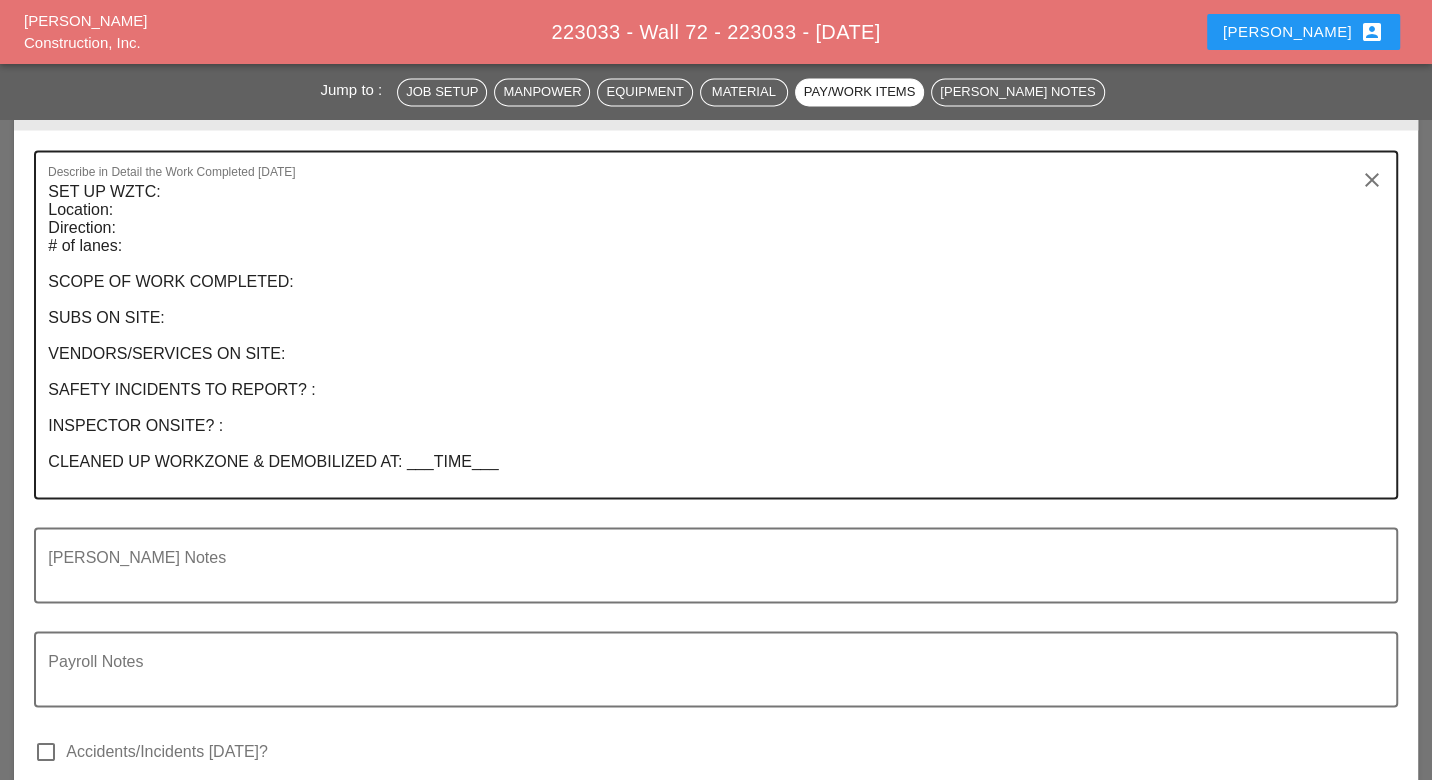 click on "SET UP WZTC:
Location:
Direction:
# of lanes:
SCOPE OF WORK COMPLETED:
SUBS ON SITE:
VENDORS/SERVICES ON SITE:
SAFETY INCIDENTS TO REPORT? :
INSPECTOR ONSITE? :
CLEANED UP WORKZONE & DEMOBILIZED AT: ___TIME___" at bounding box center [707, 336] 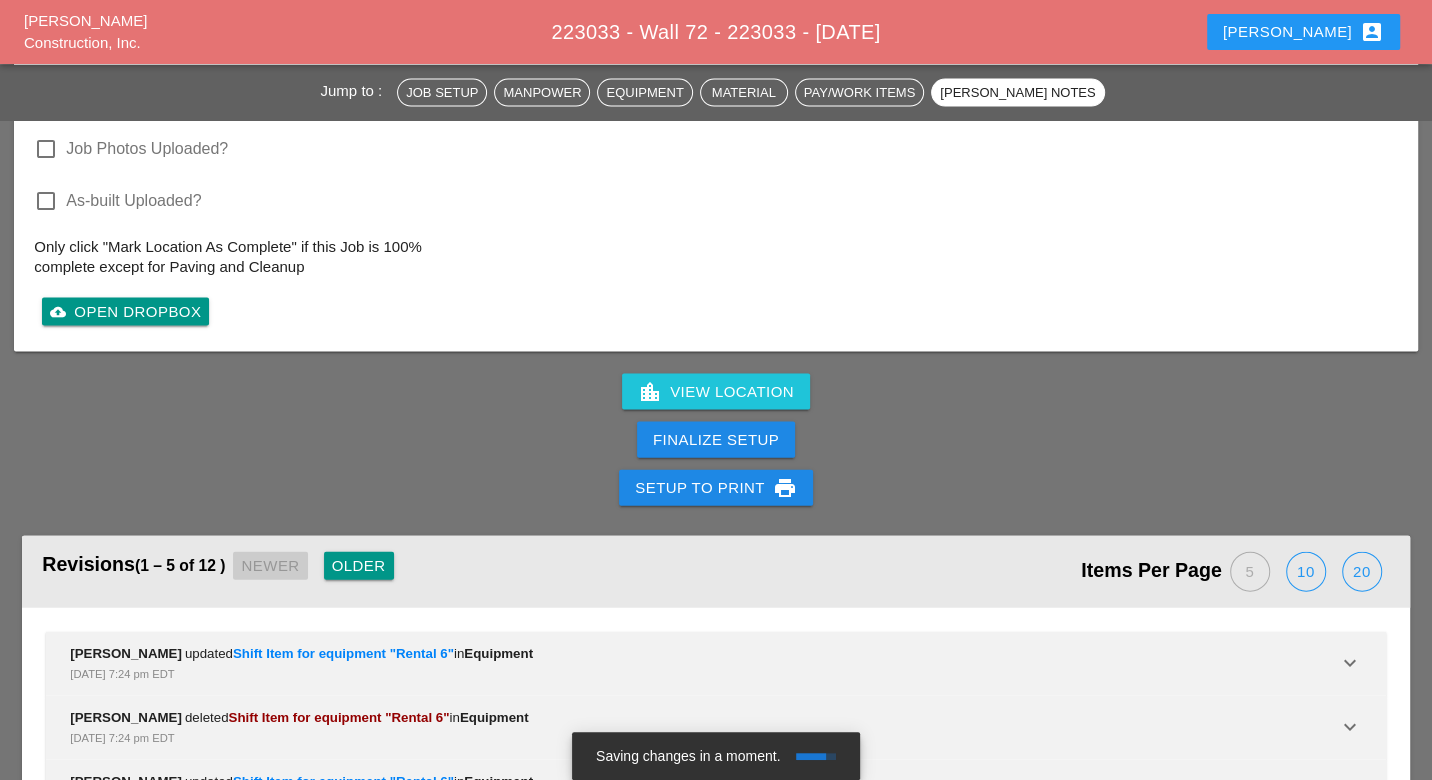 scroll, scrollTop: 3111, scrollLeft: 0, axis: vertical 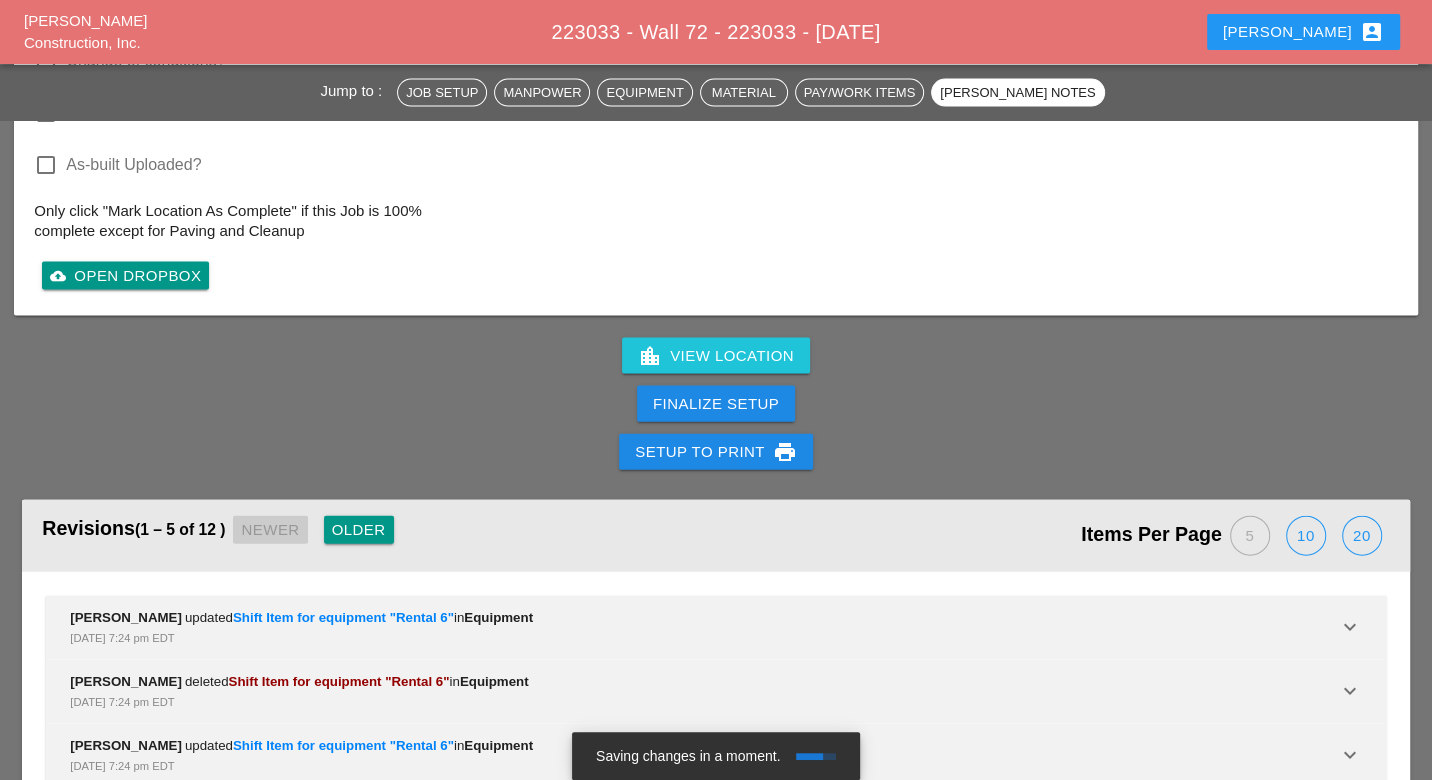 type on "SET UP WZTC:
Location:
Direction:
# of lanes:
SCOPE OF WORK COMPLETED:
SUBS ON SITE:
VENDORS/SERVICES ON SITE:
SAFETY INCIDENTS TO REPORT? :
INSPECTOR ONSITE? :
CLEANED UP WORKZONE & DEMOBILIZED AT: ___TIME___
The subcontractor continued working on the simulated stone wall" 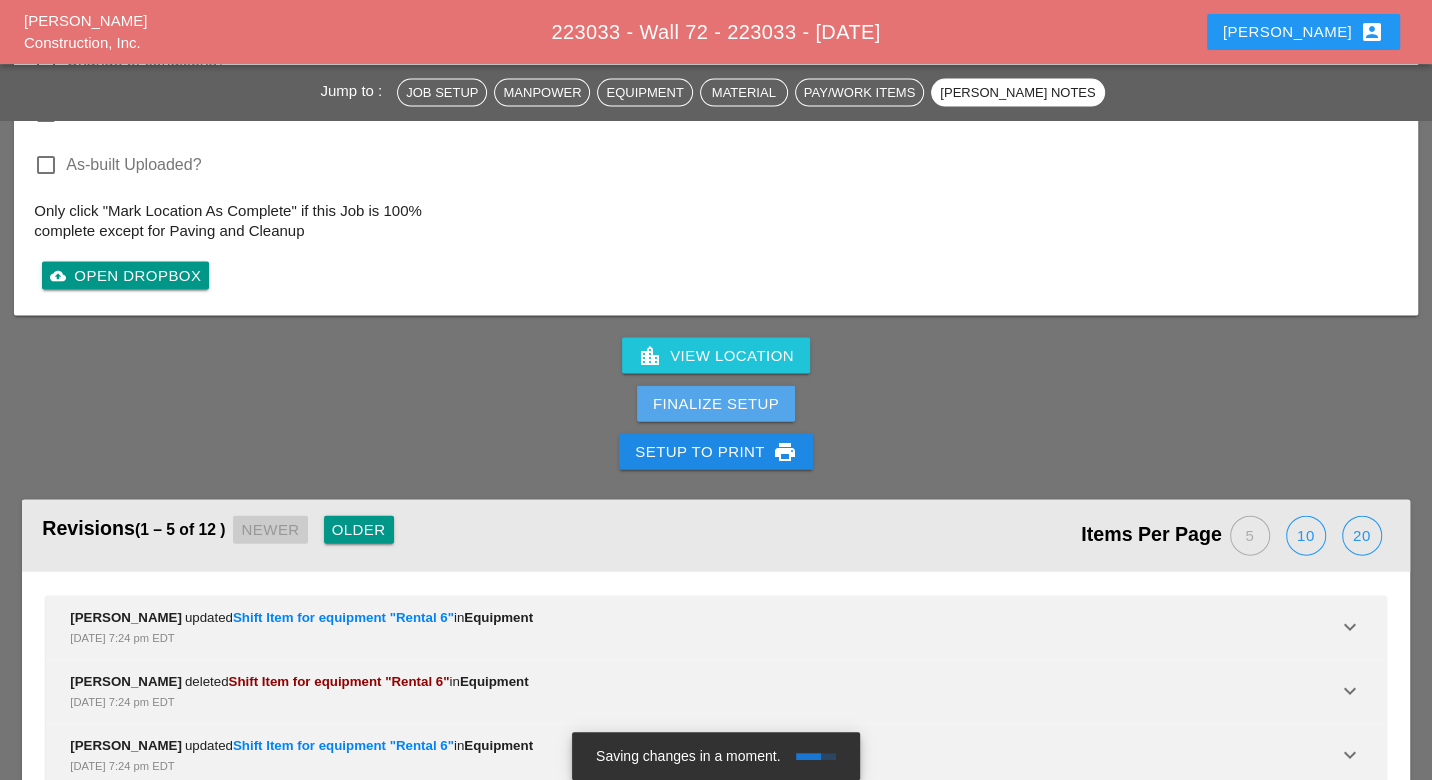 click on "Finalize Setup" at bounding box center (716, 404) 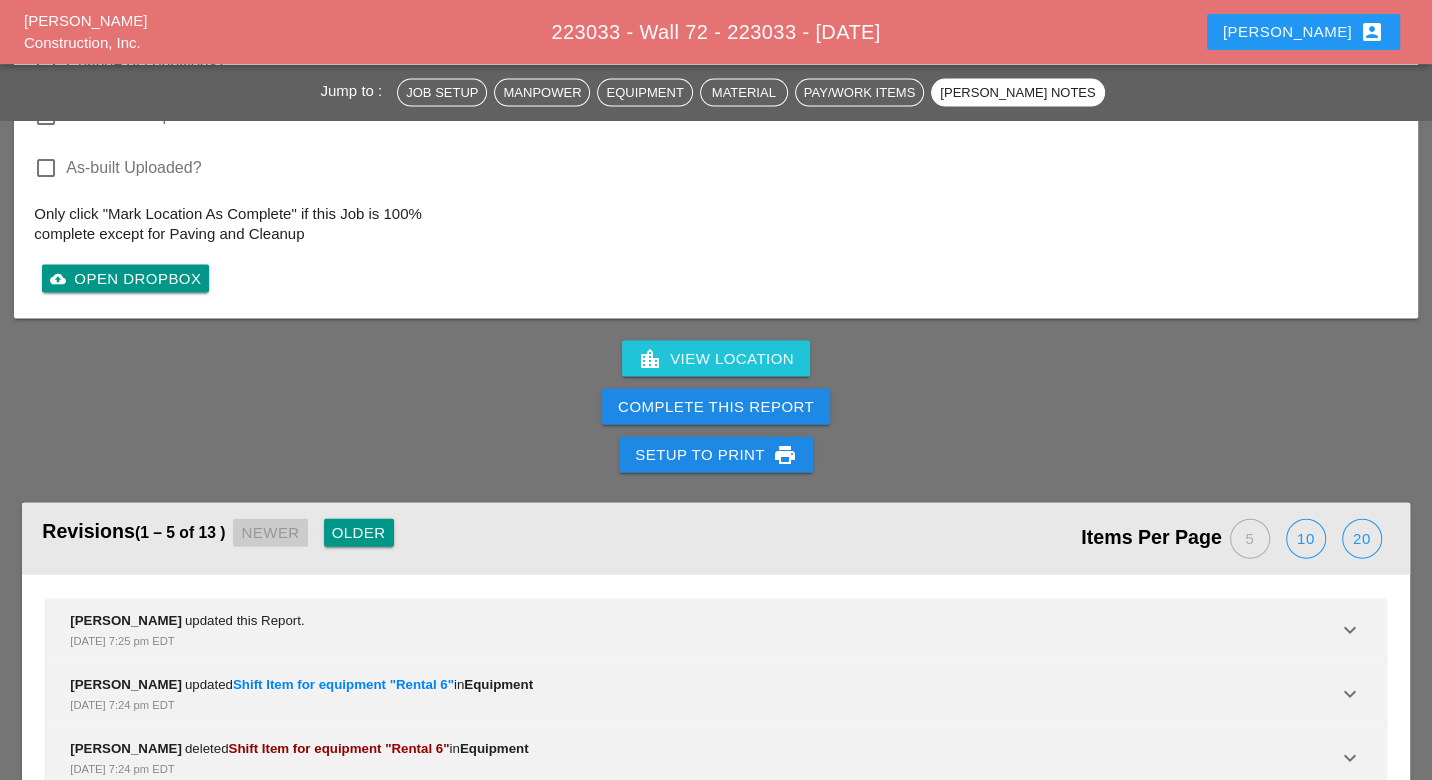 scroll, scrollTop: 3111, scrollLeft: 0, axis: vertical 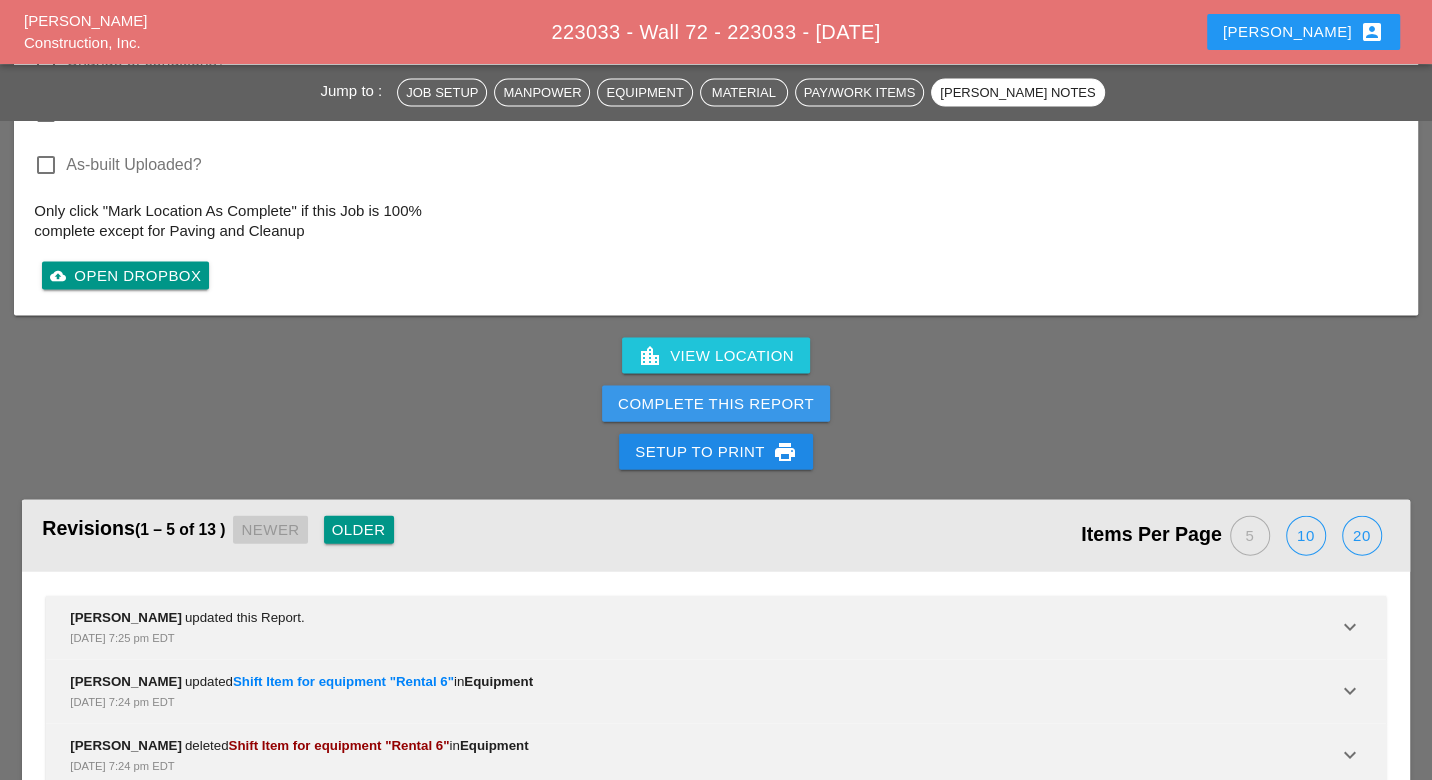 click on "Complete This Report" at bounding box center (716, 404) 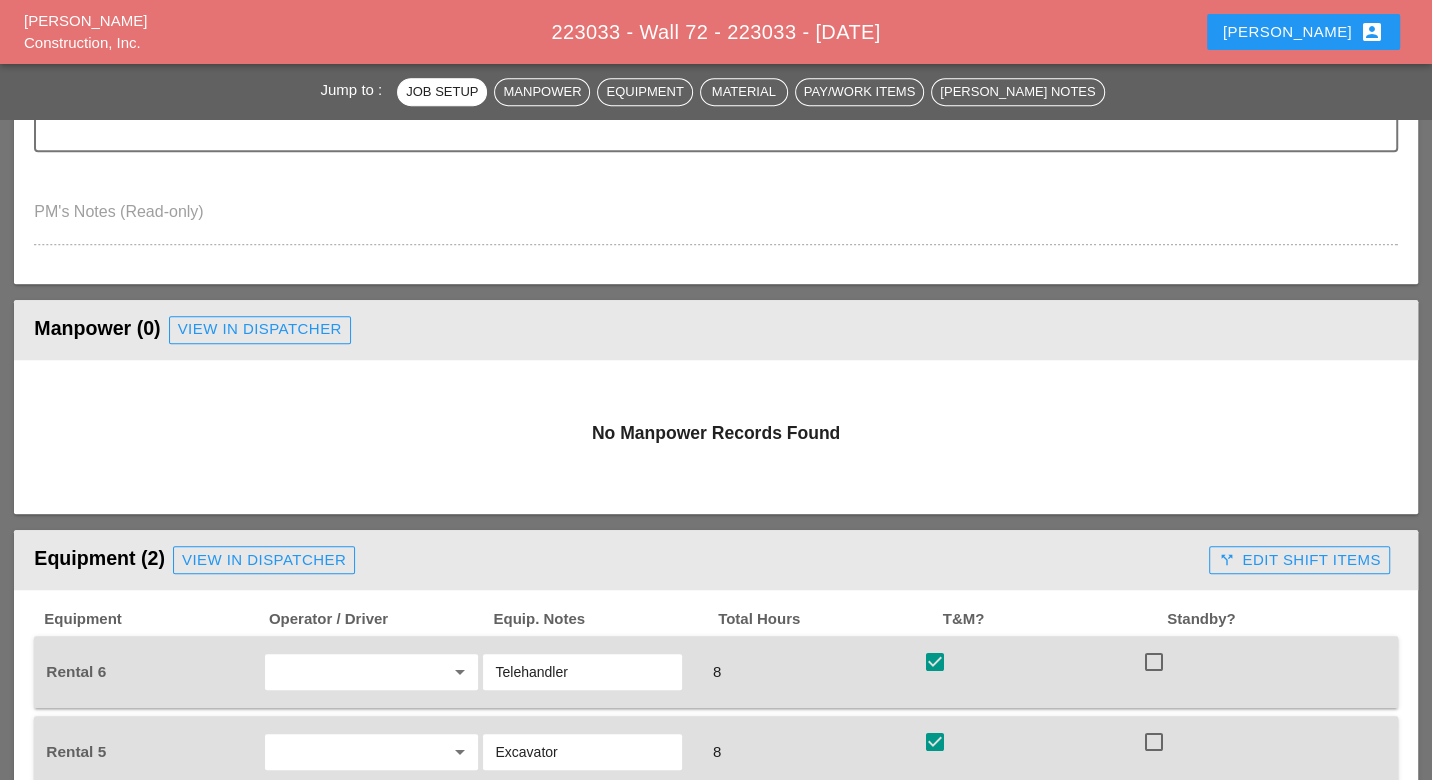 scroll, scrollTop: 1111, scrollLeft: 0, axis: vertical 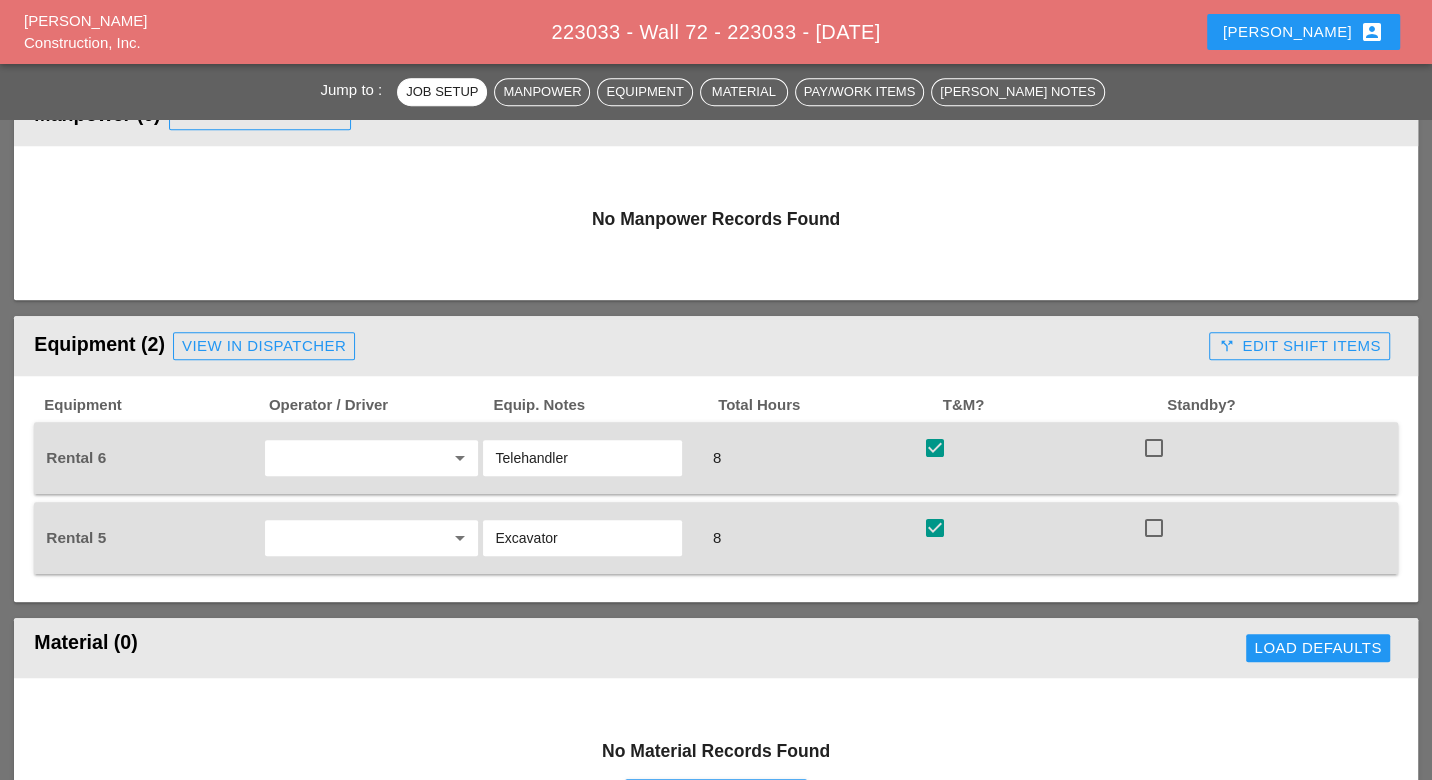 drag, startPoint x: 1251, startPoint y: 341, endPoint x: 1230, endPoint y: 354, distance: 24.698177 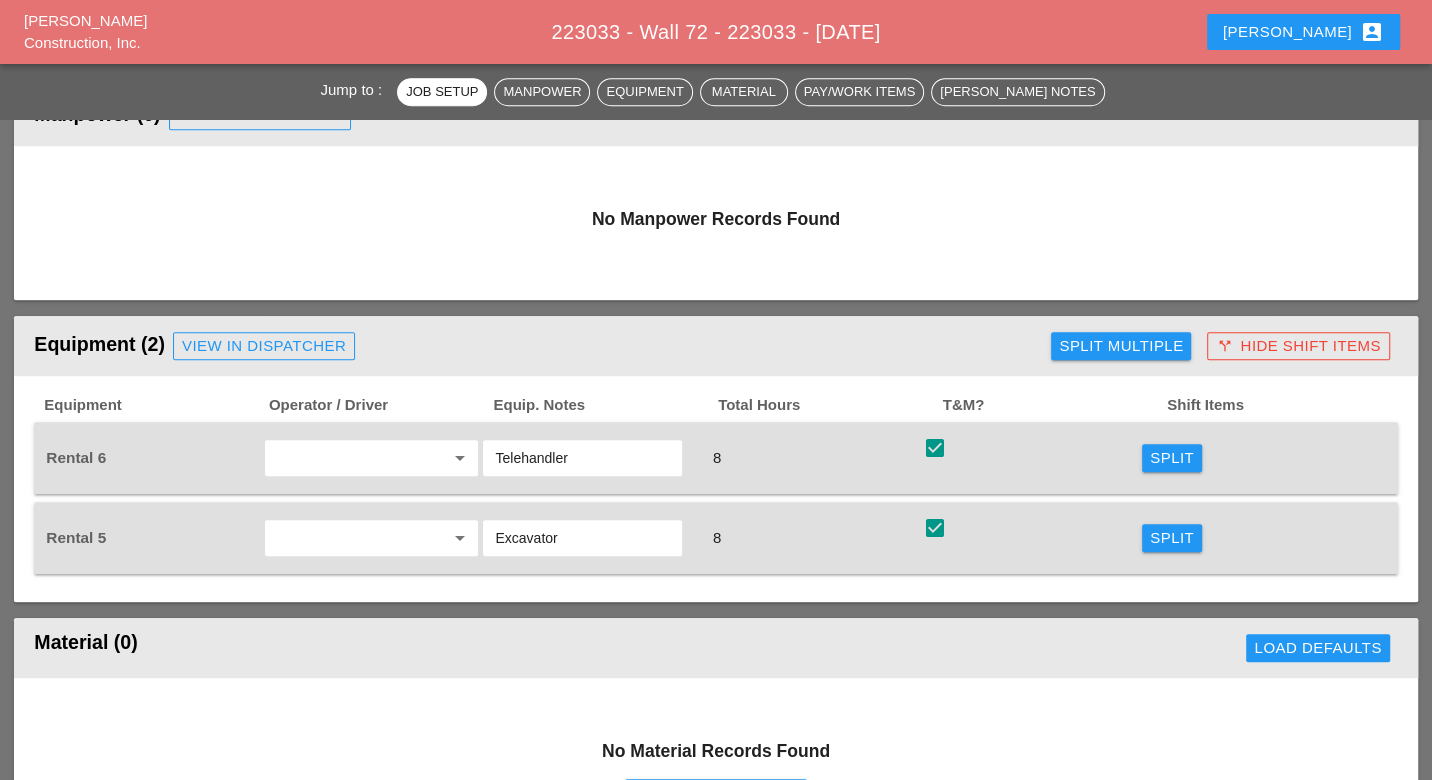 scroll, scrollTop: 1222, scrollLeft: 0, axis: vertical 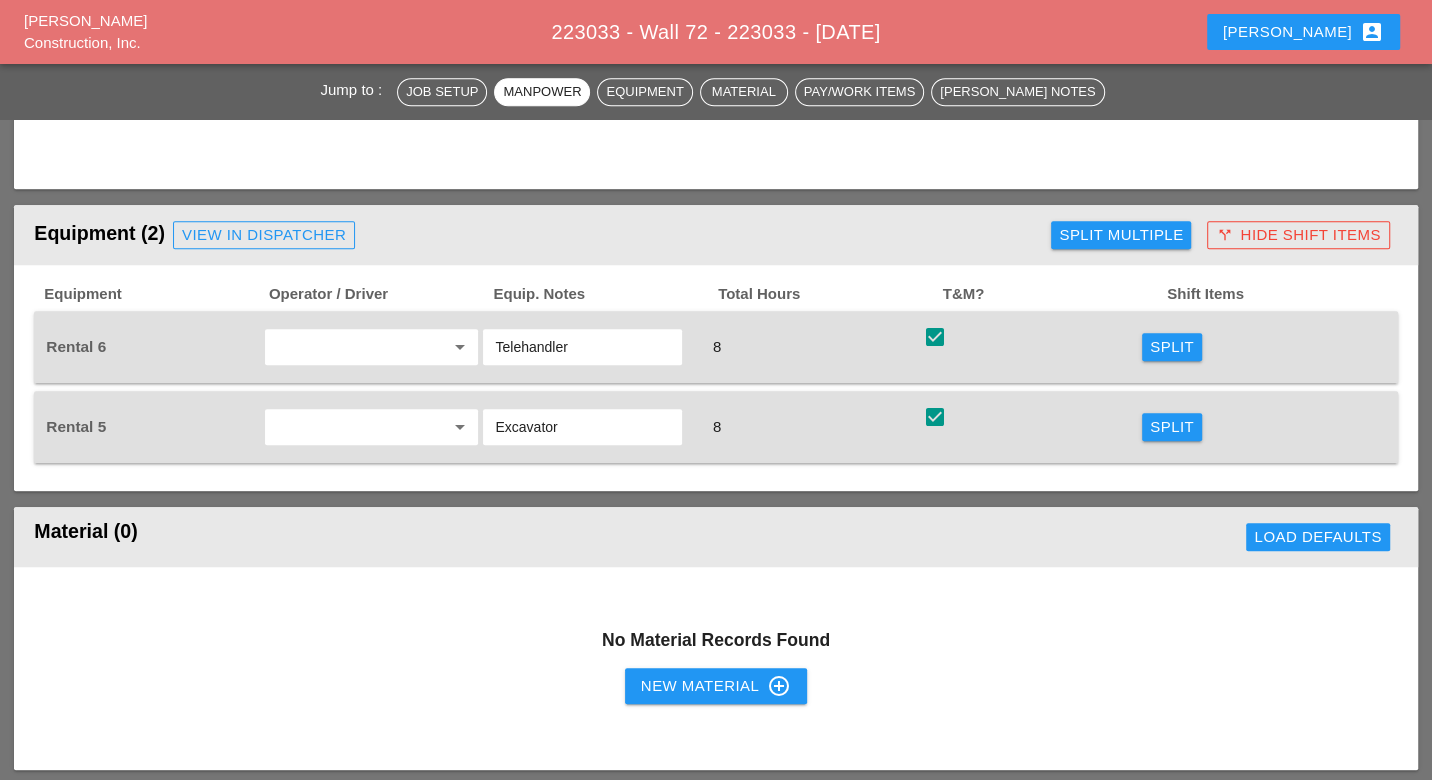 click on "Split" at bounding box center (1172, 347) 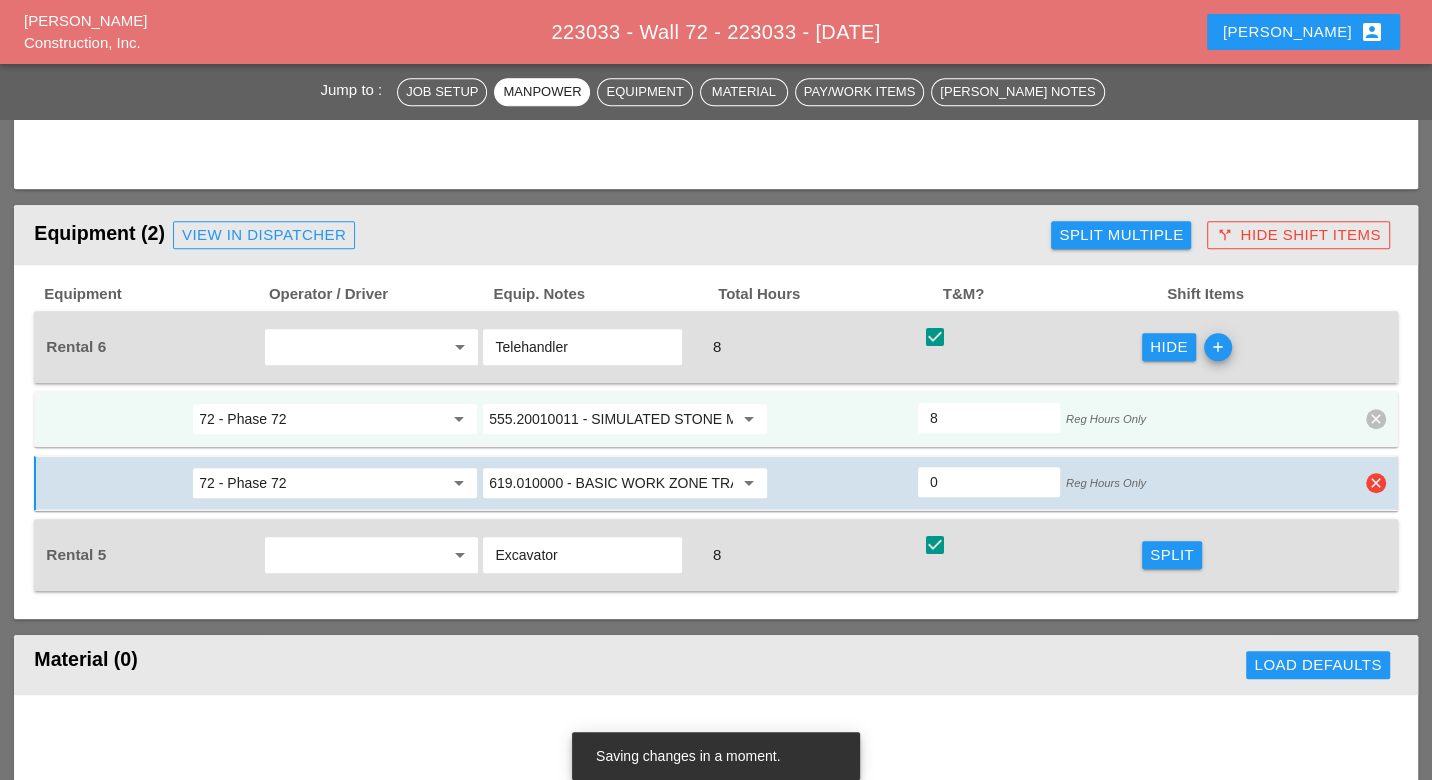 click on "clear" at bounding box center [1376, 483] 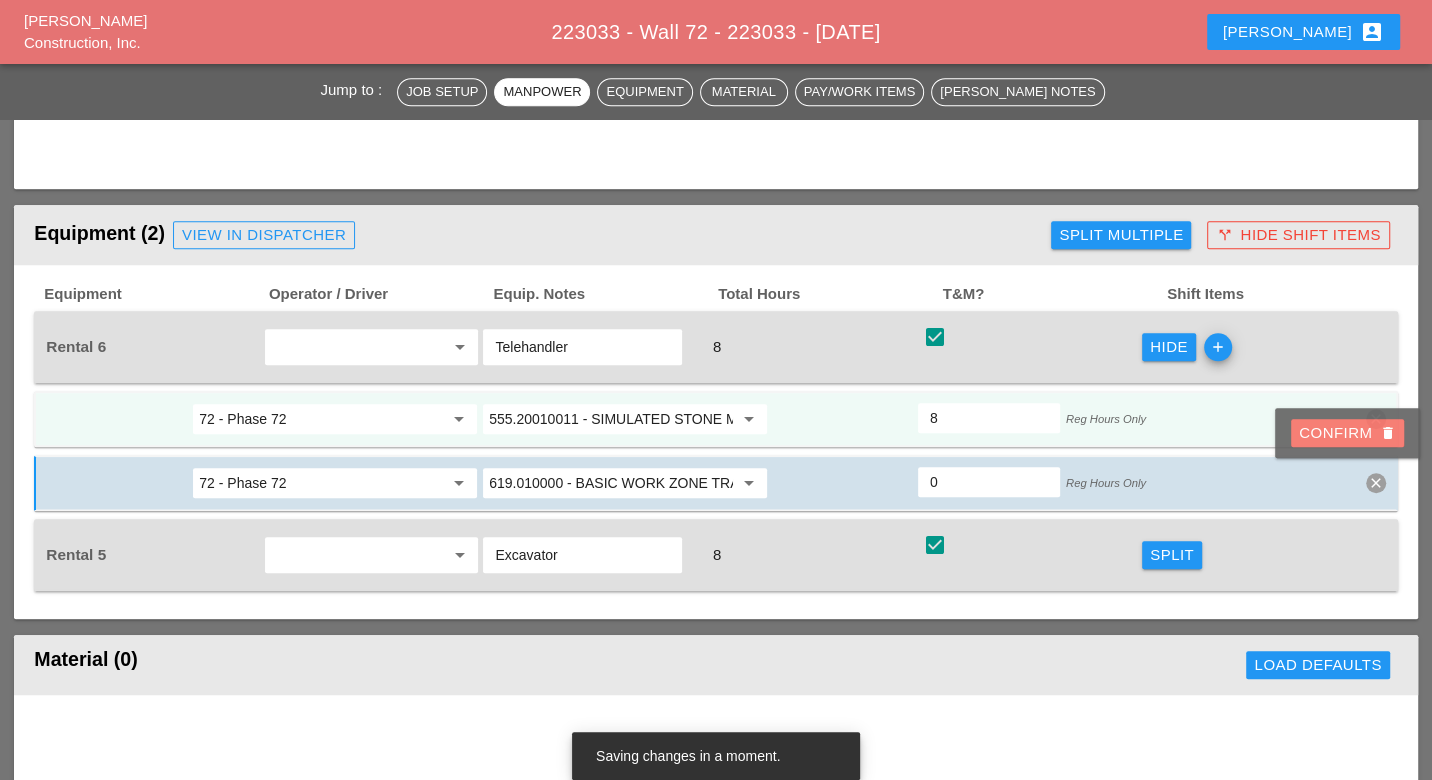click on "Confirm delete" at bounding box center [1347, 433] 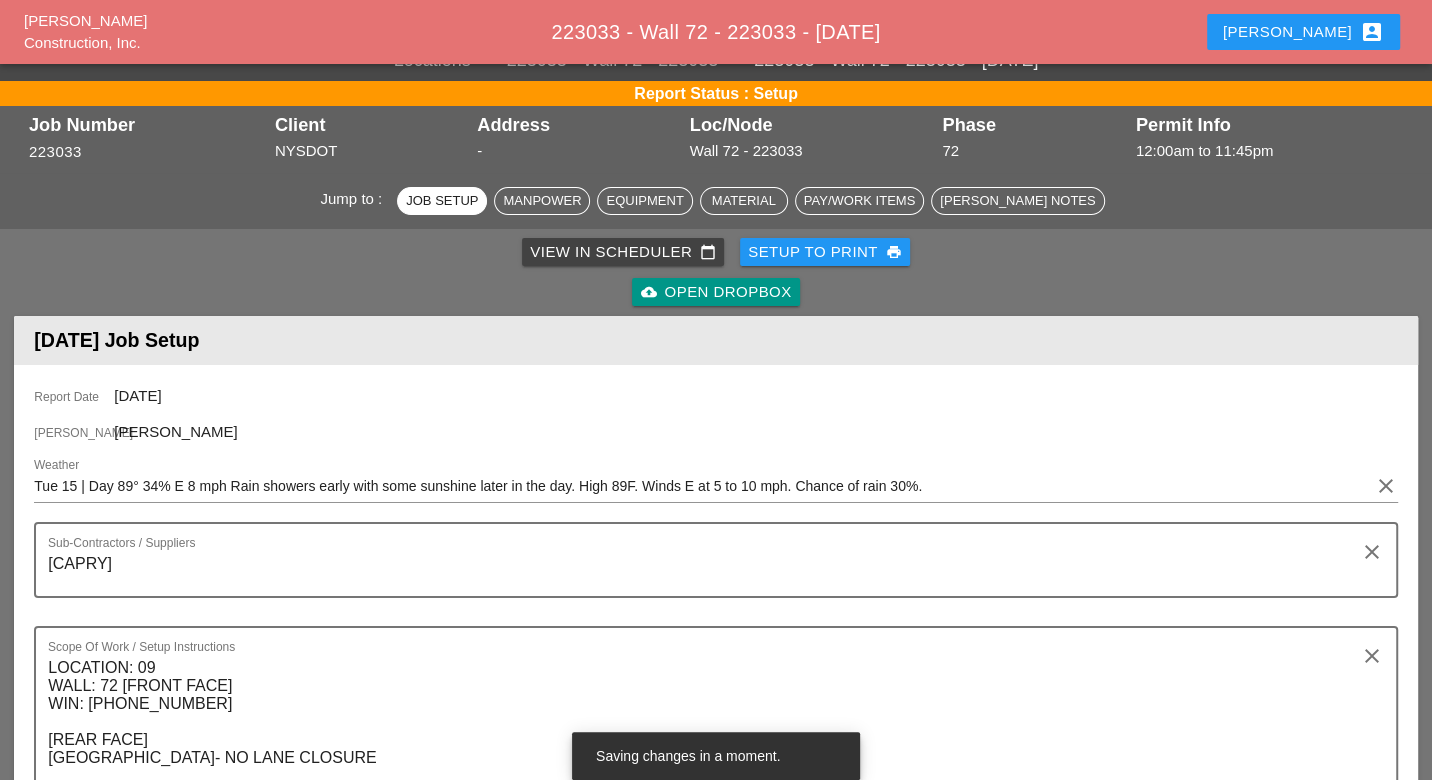 scroll, scrollTop: 0, scrollLeft: 0, axis: both 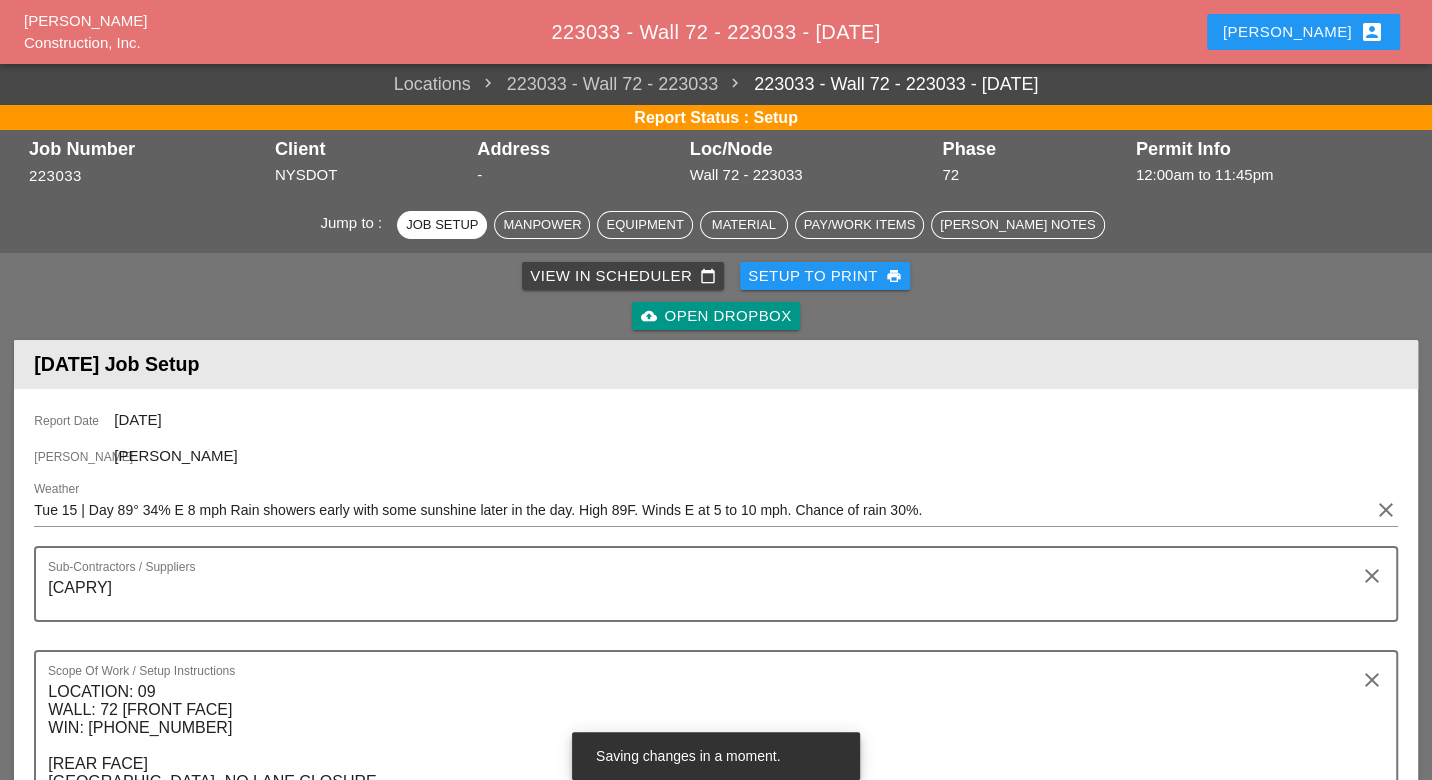 click on "View in Scheduler calendar_today" at bounding box center (623, 276) 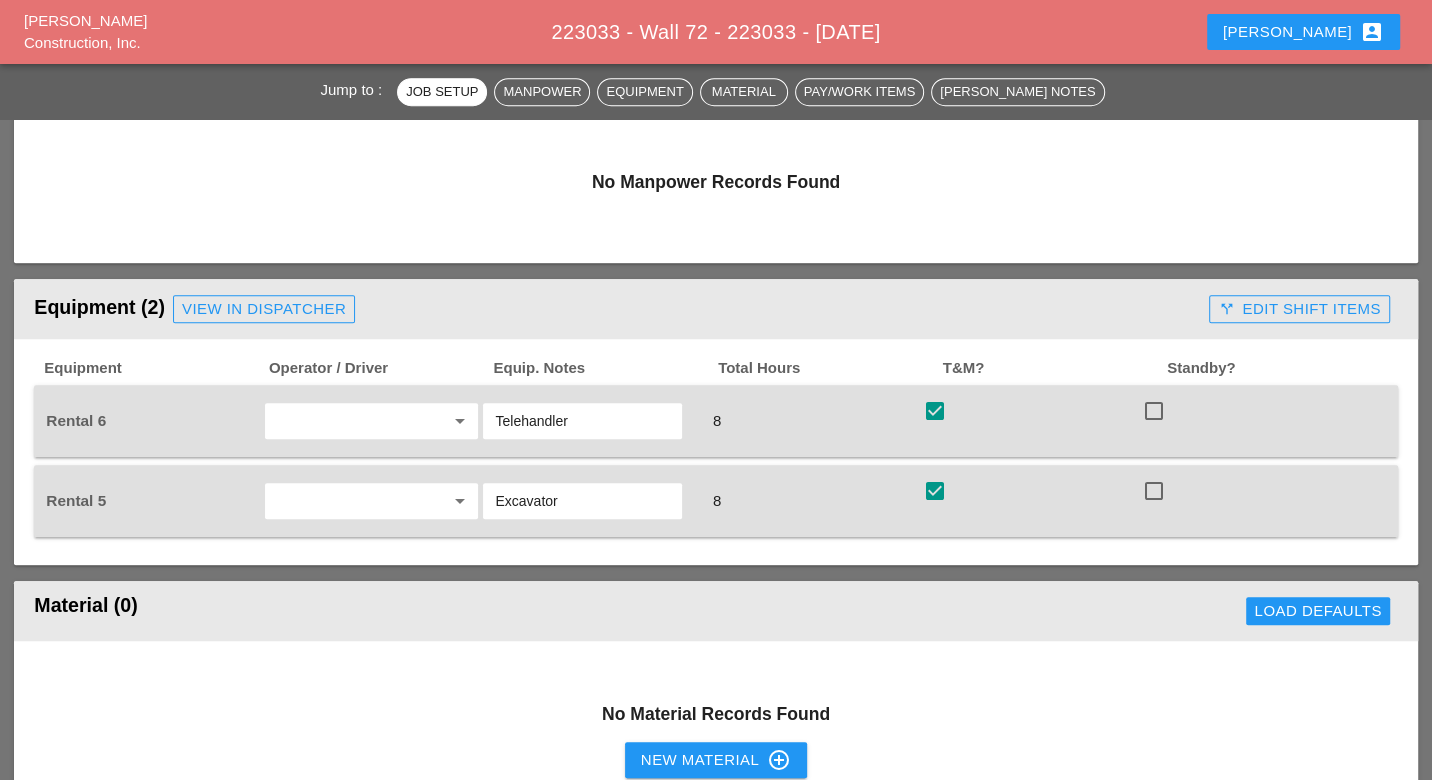 scroll, scrollTop: 1222, scrollLeft: 0, axis: vertical 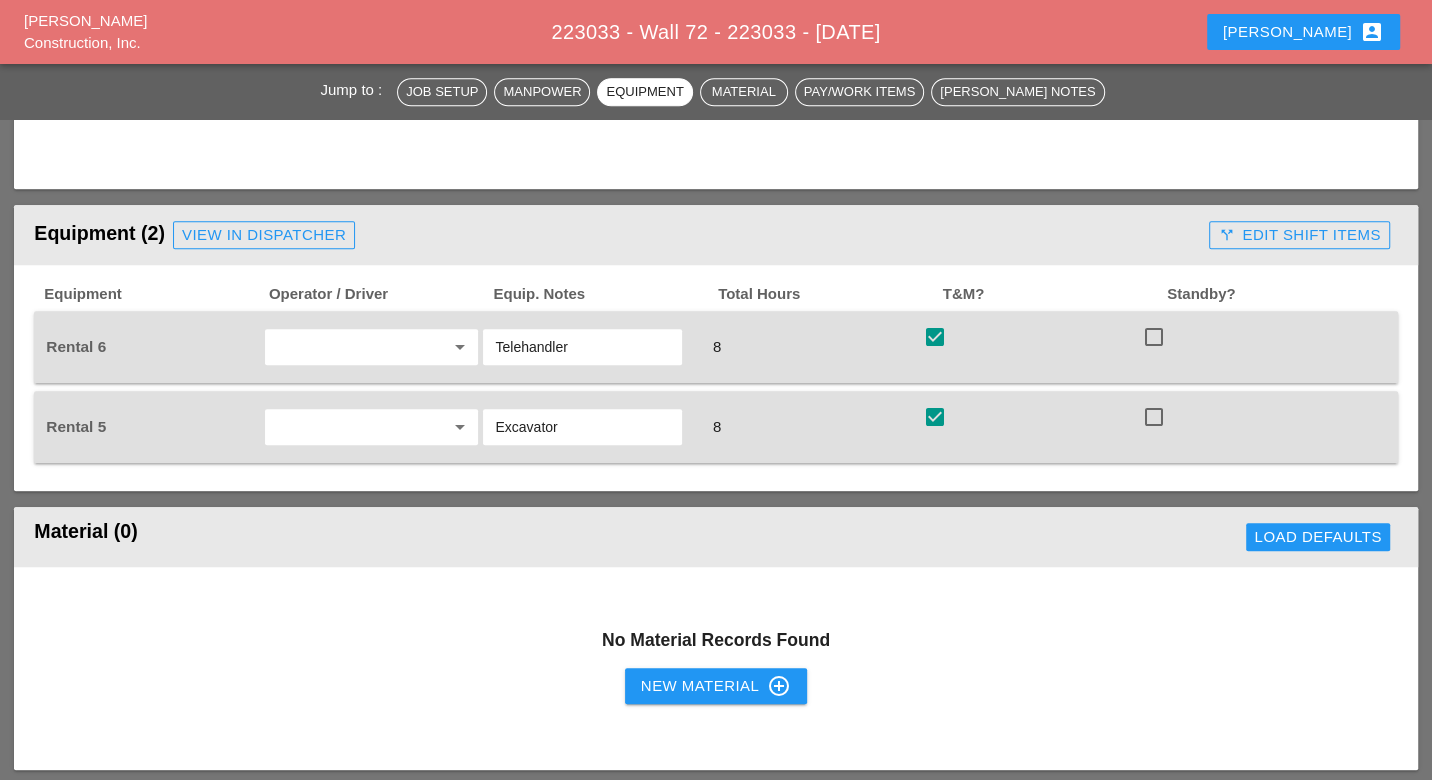 click on "call_split Edit Shift Items" at bounding box center (1299, 235) 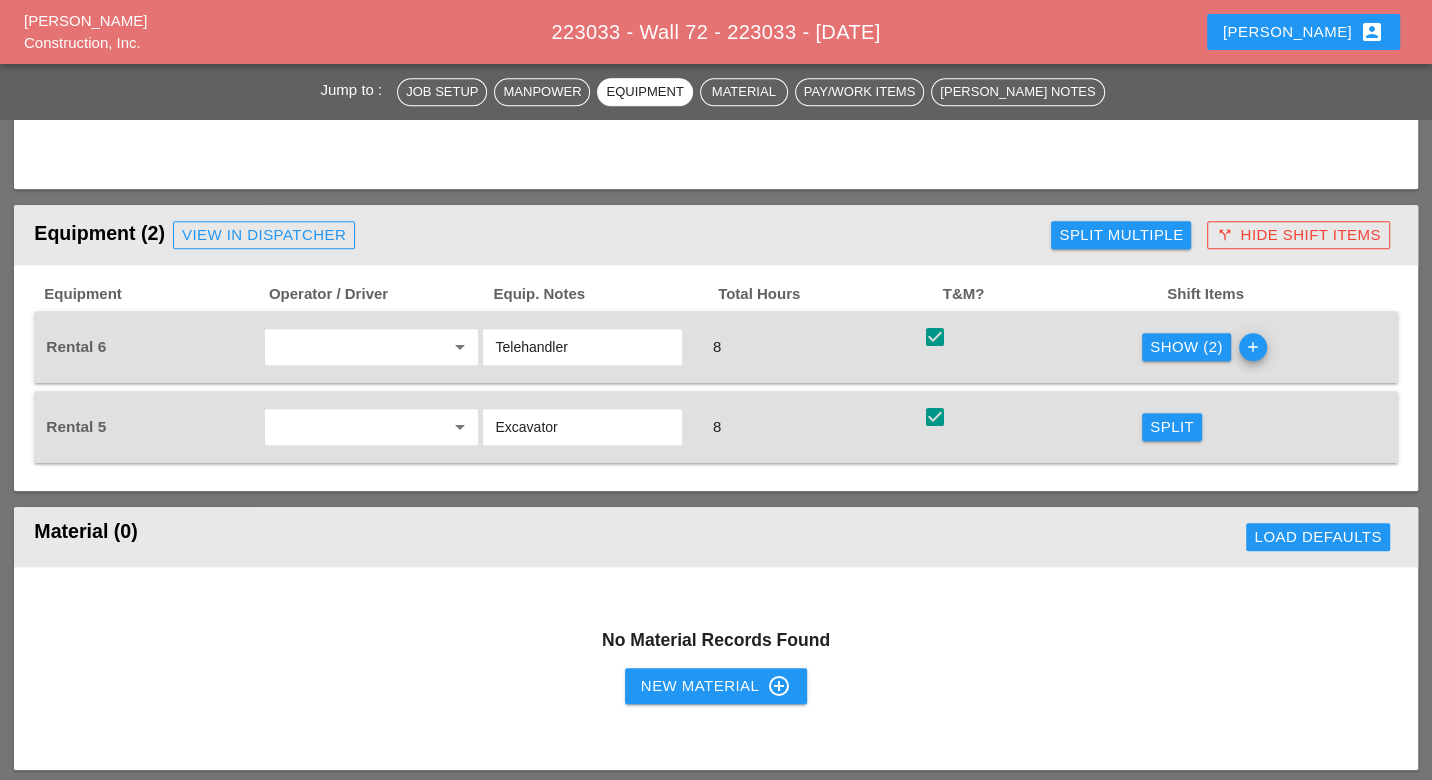 click on "Show (2)" at bounding box center (1186, 347) 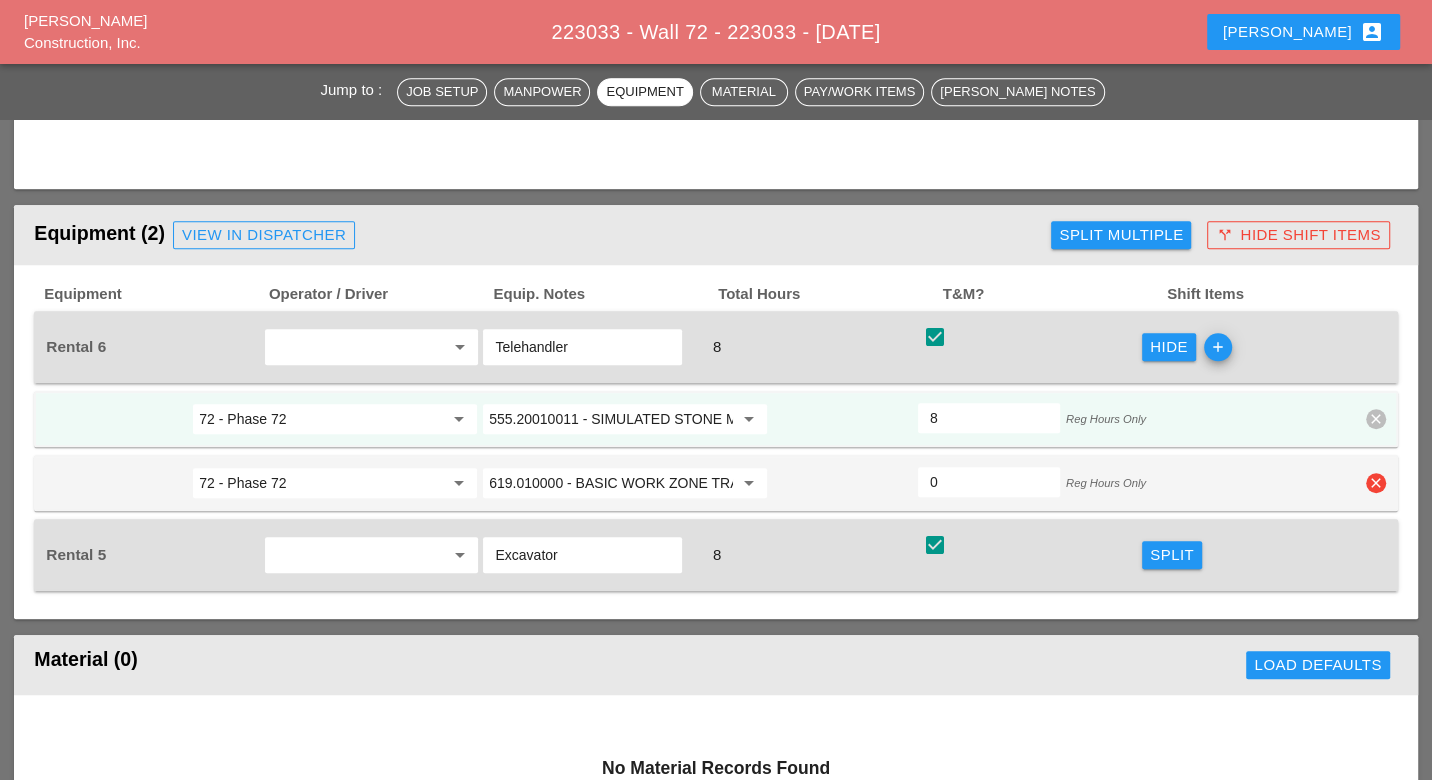 click on "clear" at bounding box center [1376, 483] 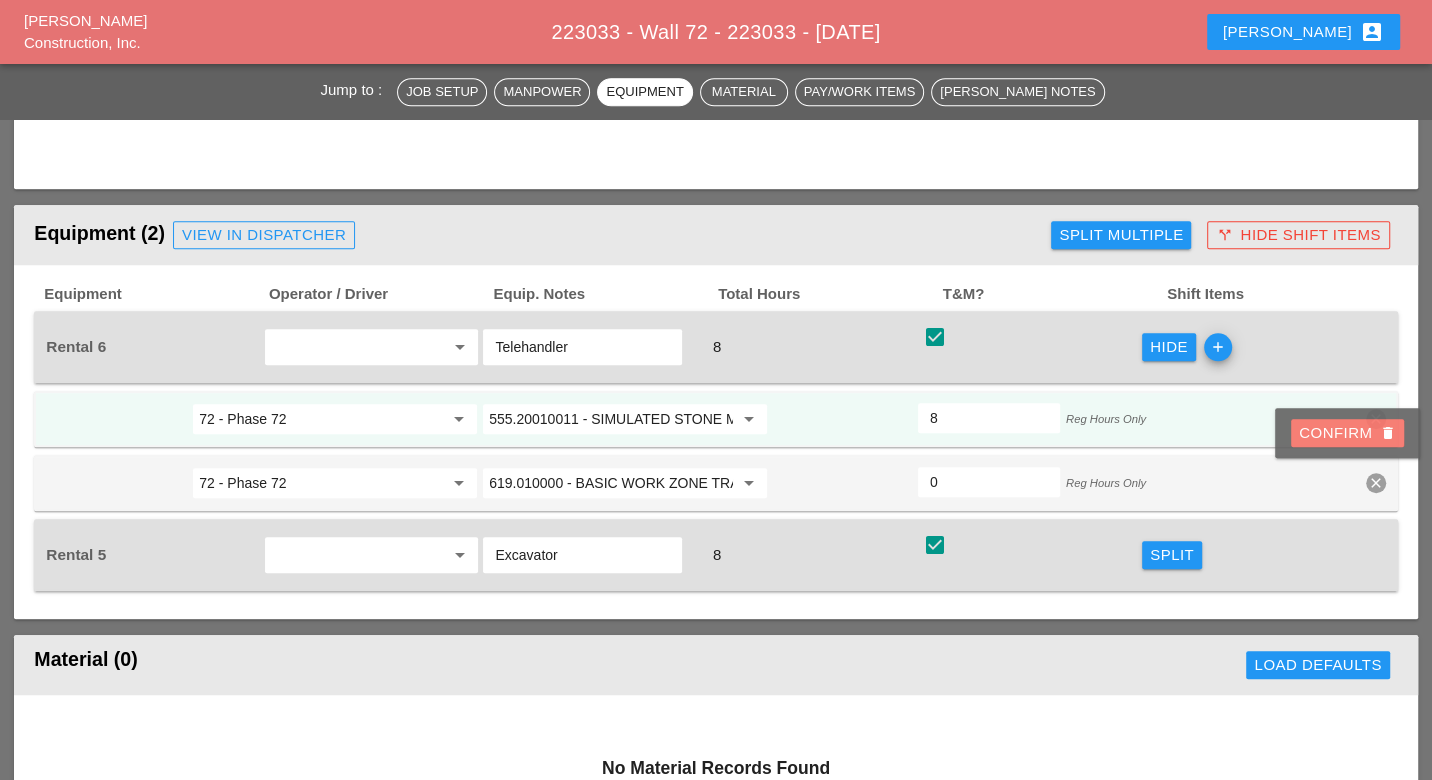 click on "Confirm delete" at bounding box center (1347, 433) 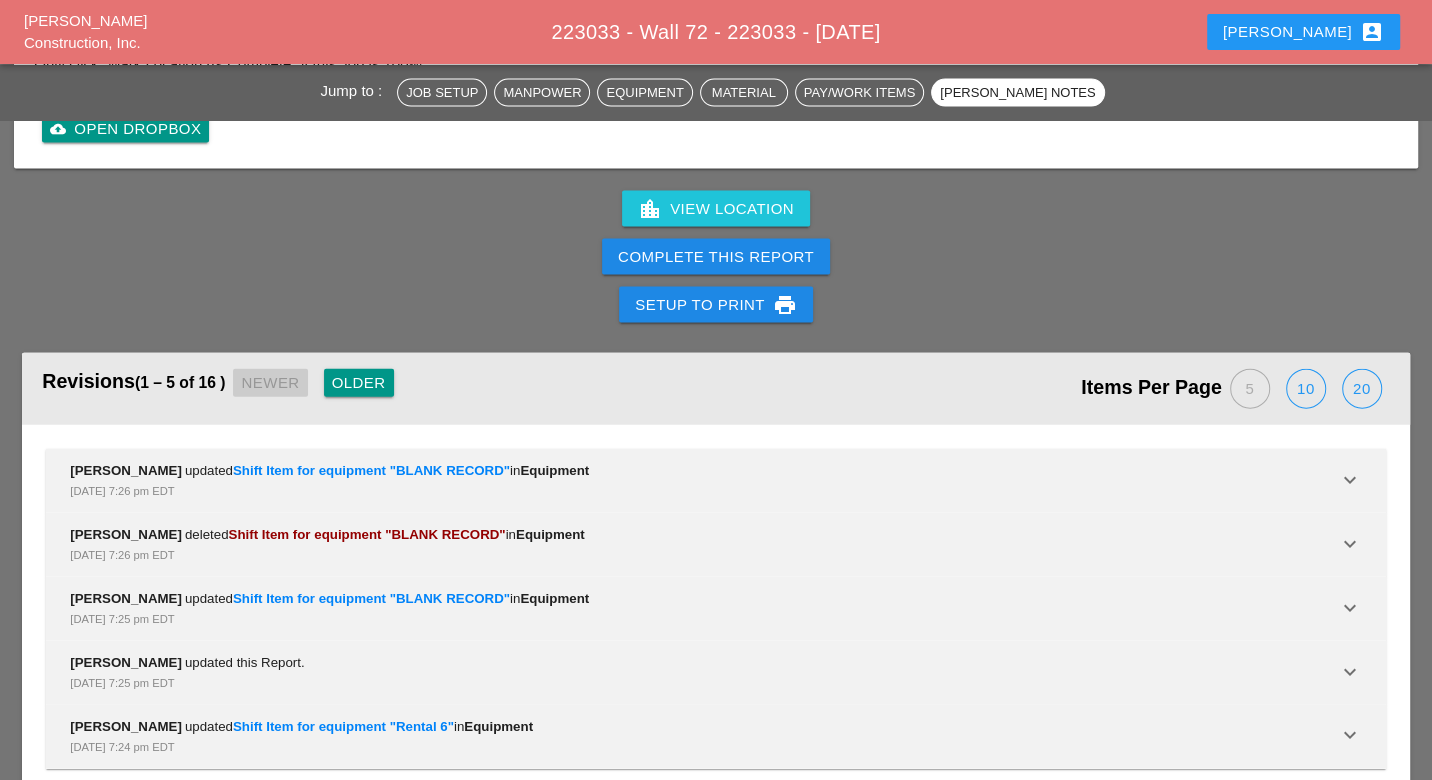 scroll, scrollTop: 3222, scrollLeft: 0, axis: vertical 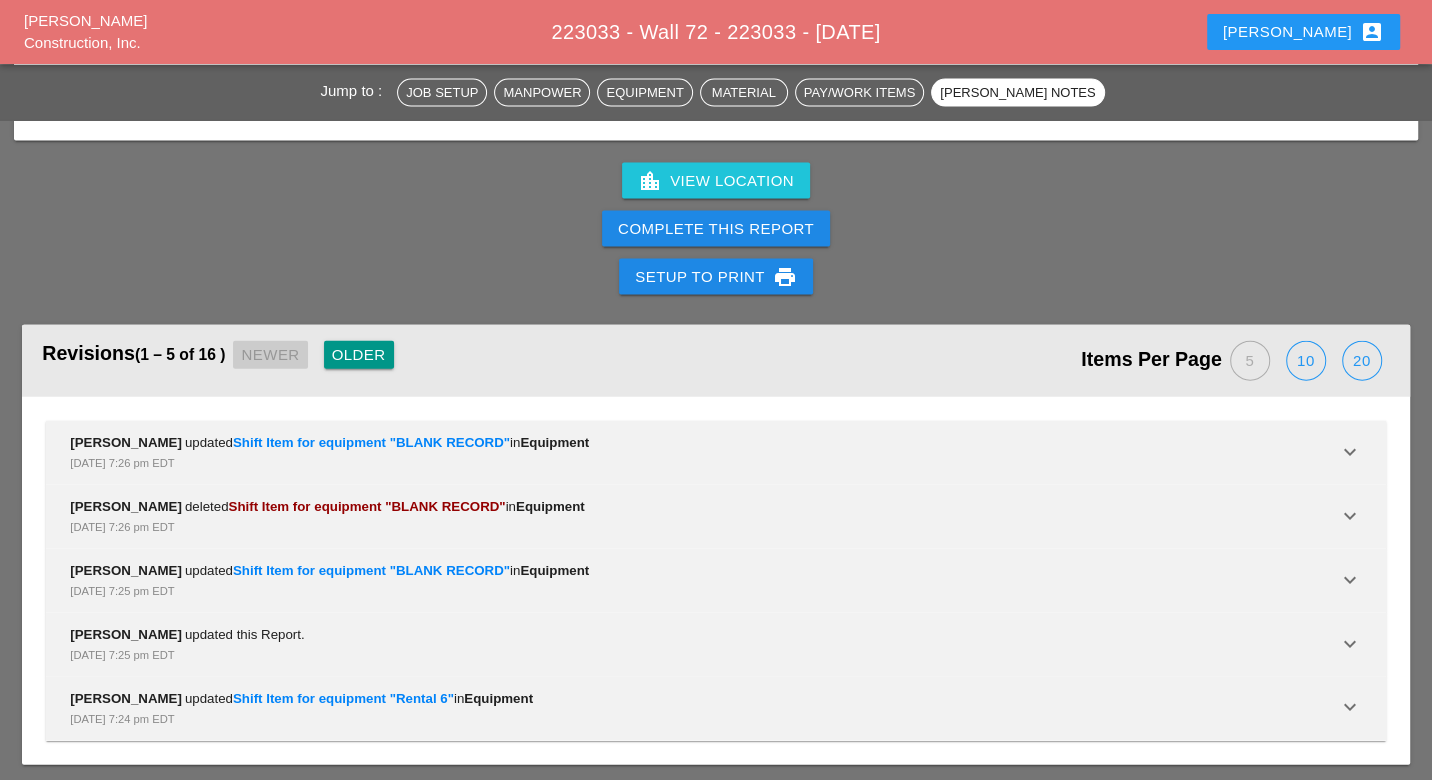 click on "Complete This Report" at bounding box center [716, 229] 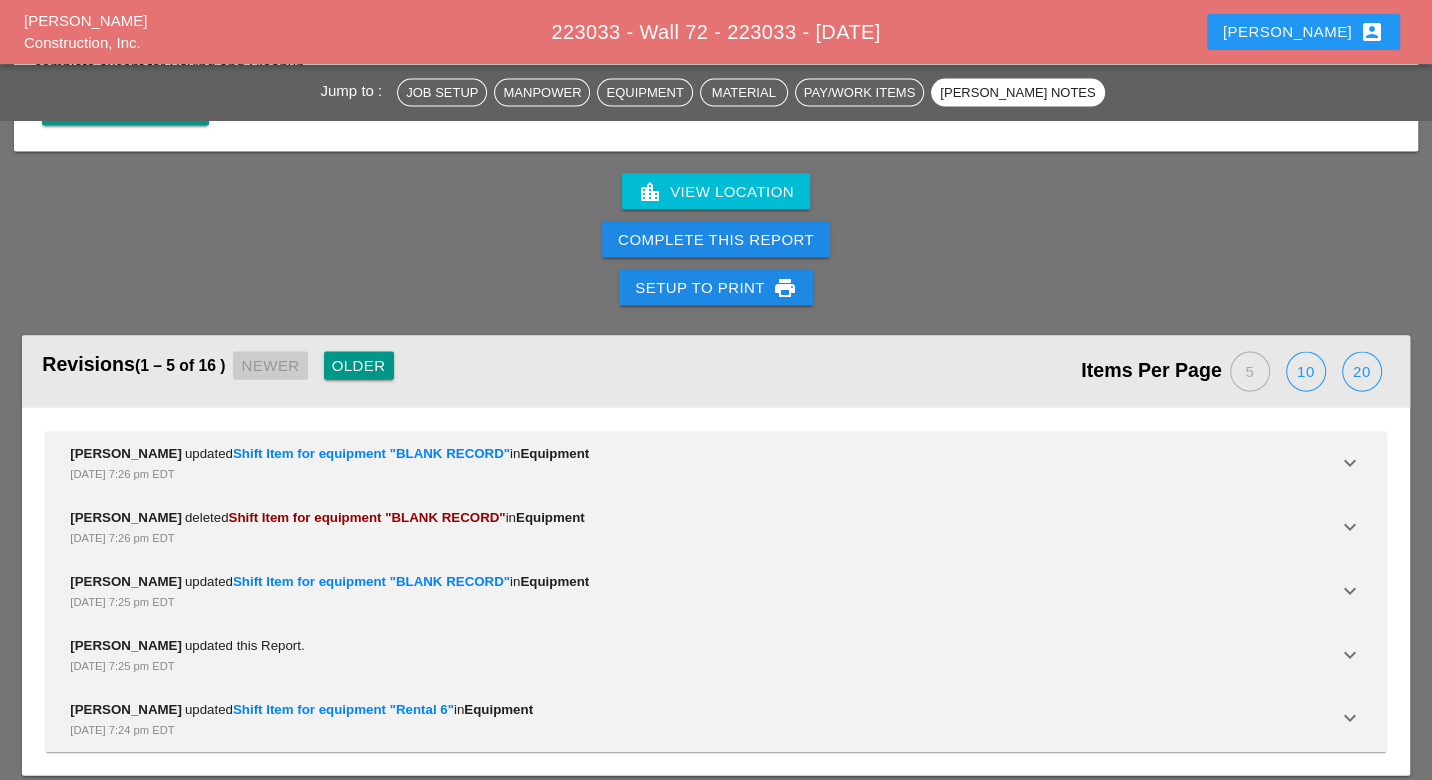 scroll, scrollTop: 3159, scrollLeft: 0, axis: vertical 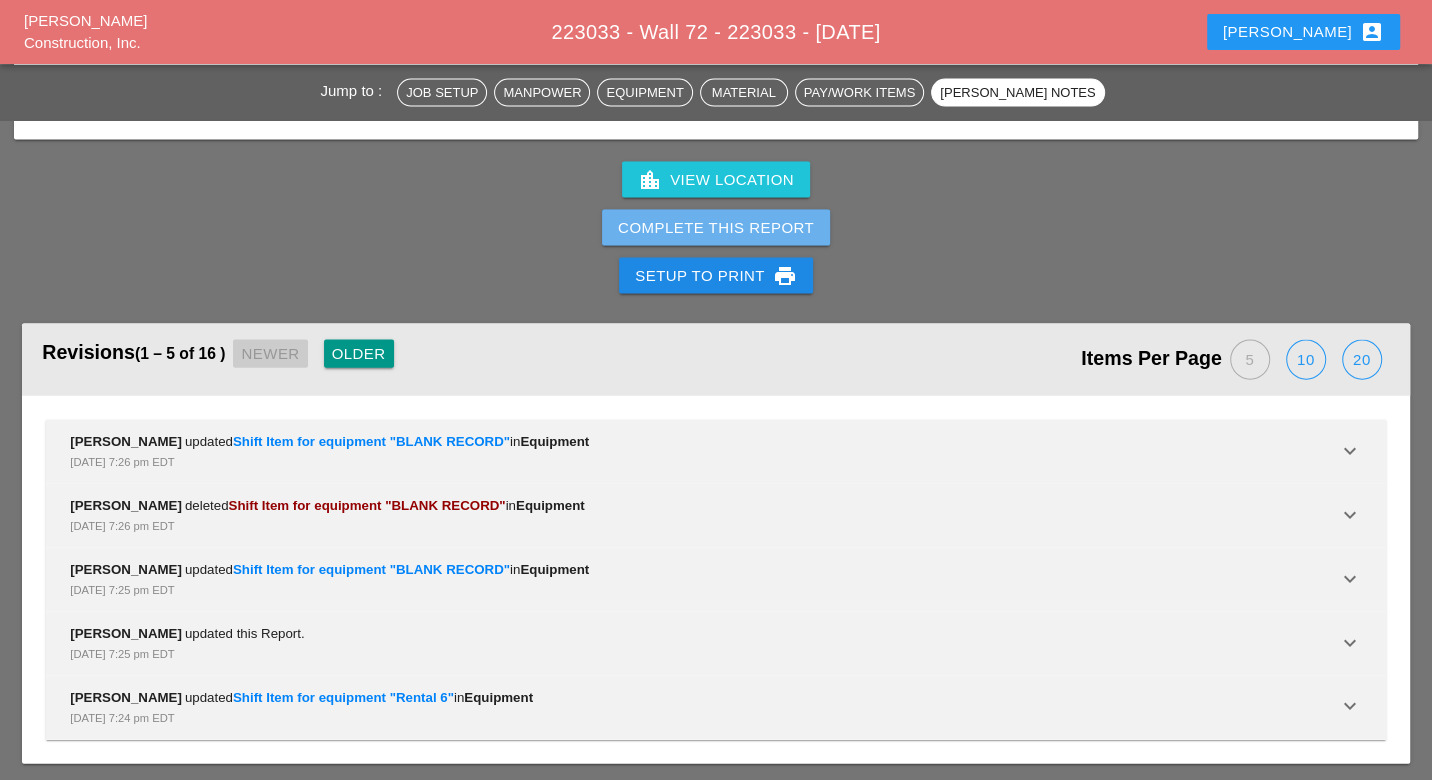 click on "Complete This Report" at bounding box center [716, 228] 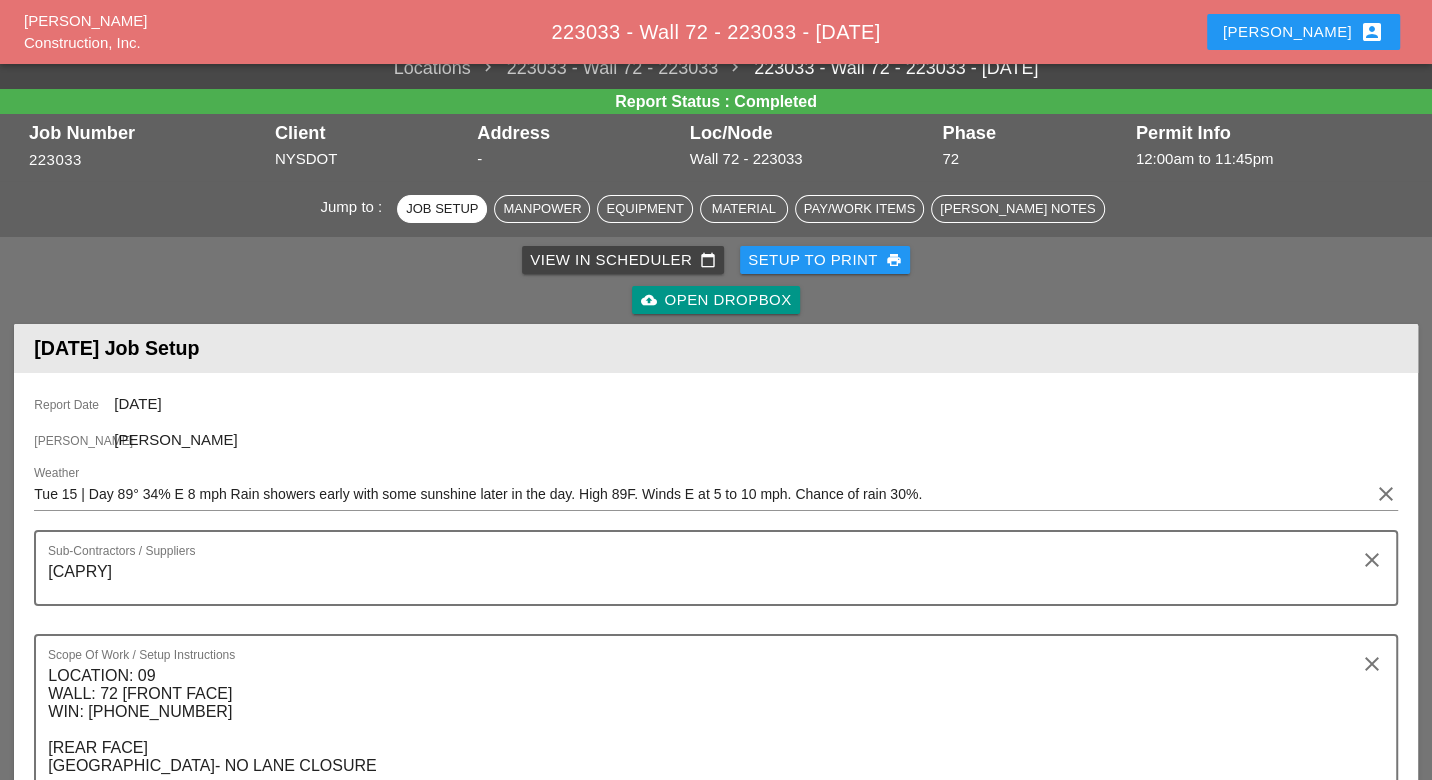 scroll, scrollTop: 0, scrollLeft: 0, axis: both 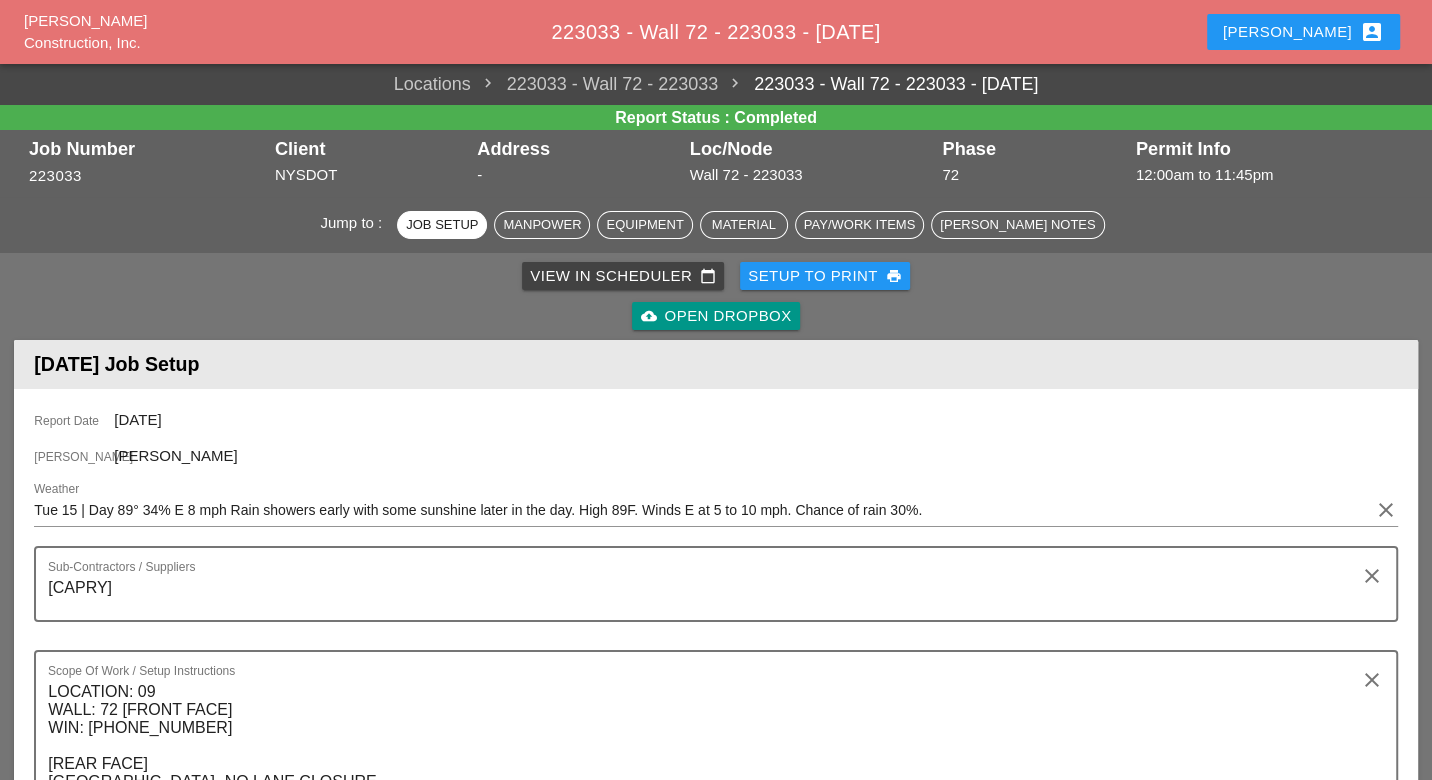click on "View in Scheduler calendar_today" at bounding box center [623, 276] 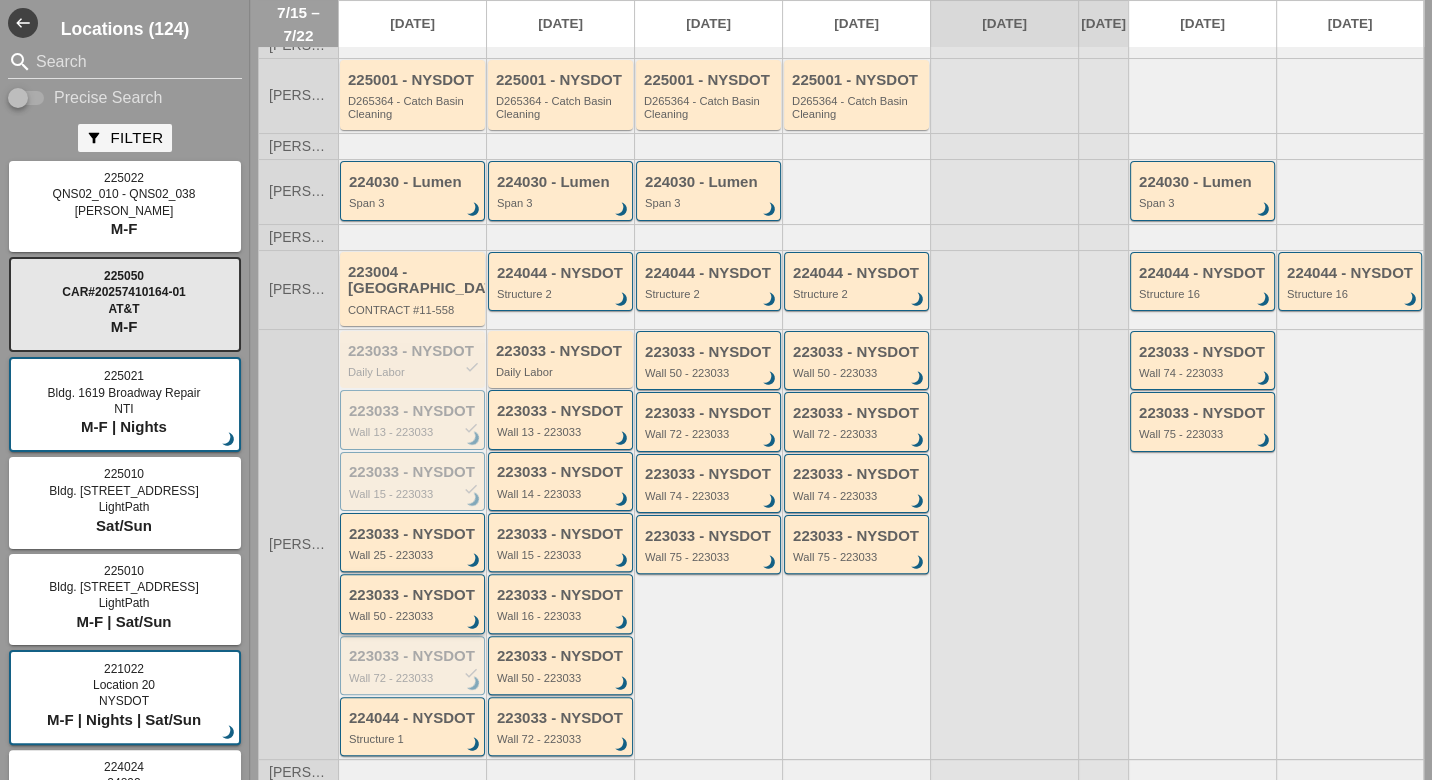 scroll, scrollTop: 0, scrollLeft: 0, axis: both 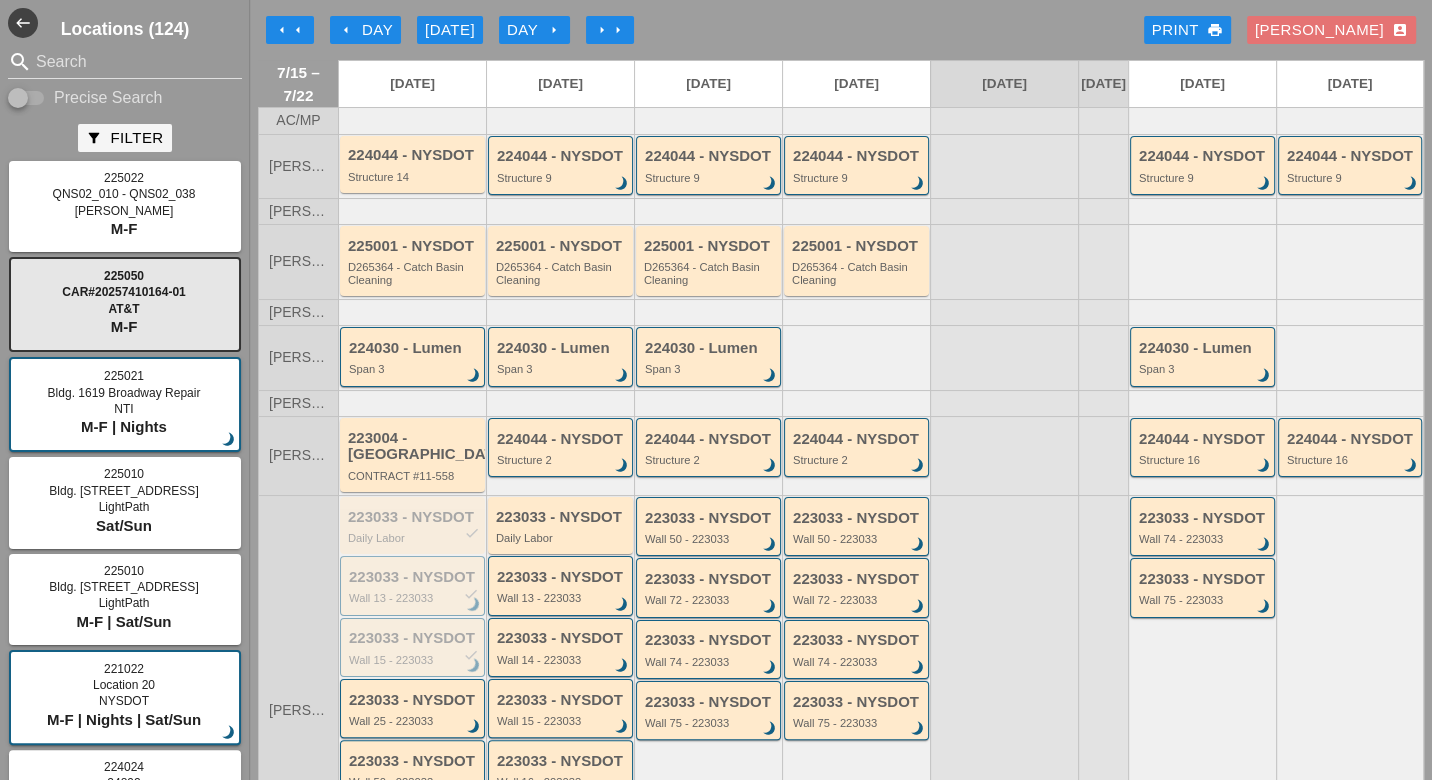 click on "arrow_left Day" at bounding box center [365, 30] 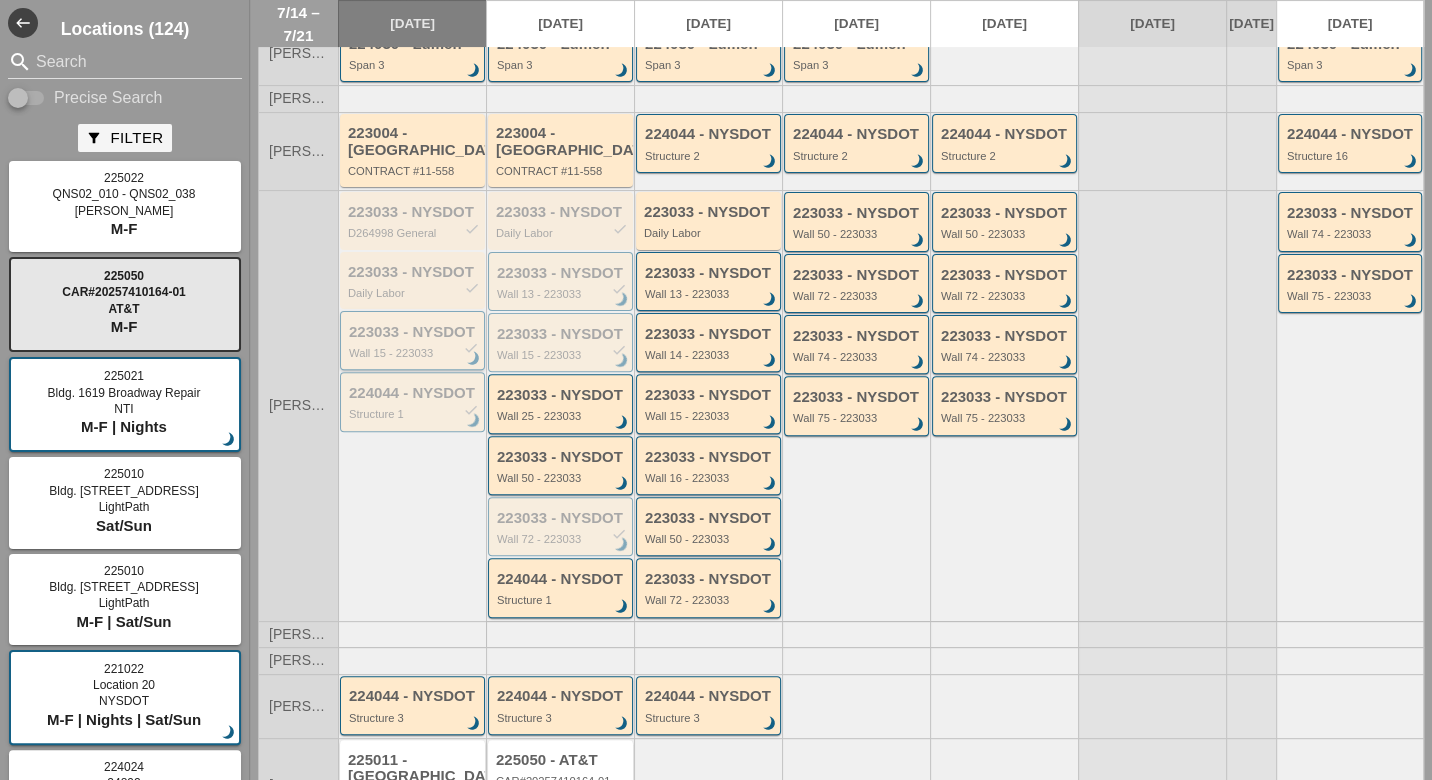 scroll, scrollTop: 443, scrollLeft: 0, axis: vertical 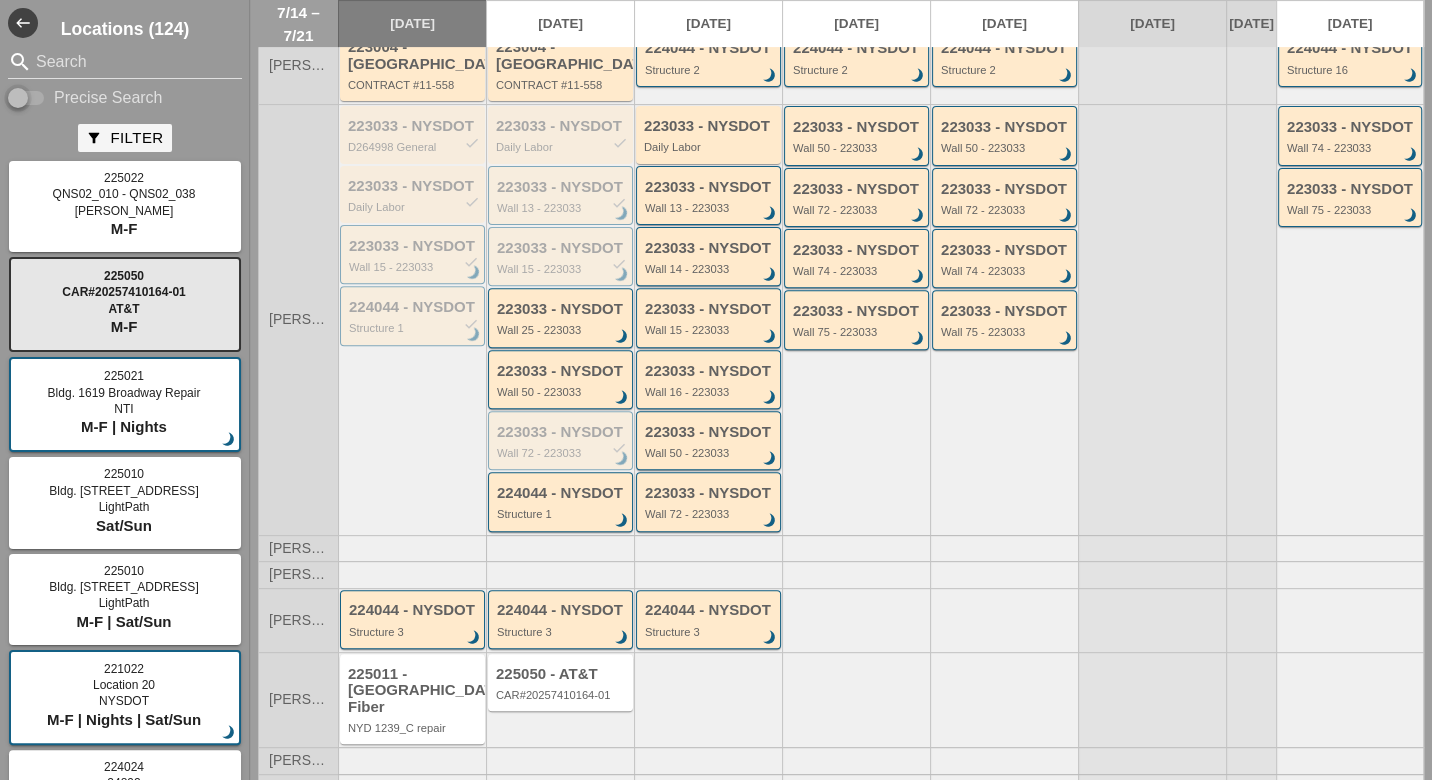 click at bounding box center [27, 98] 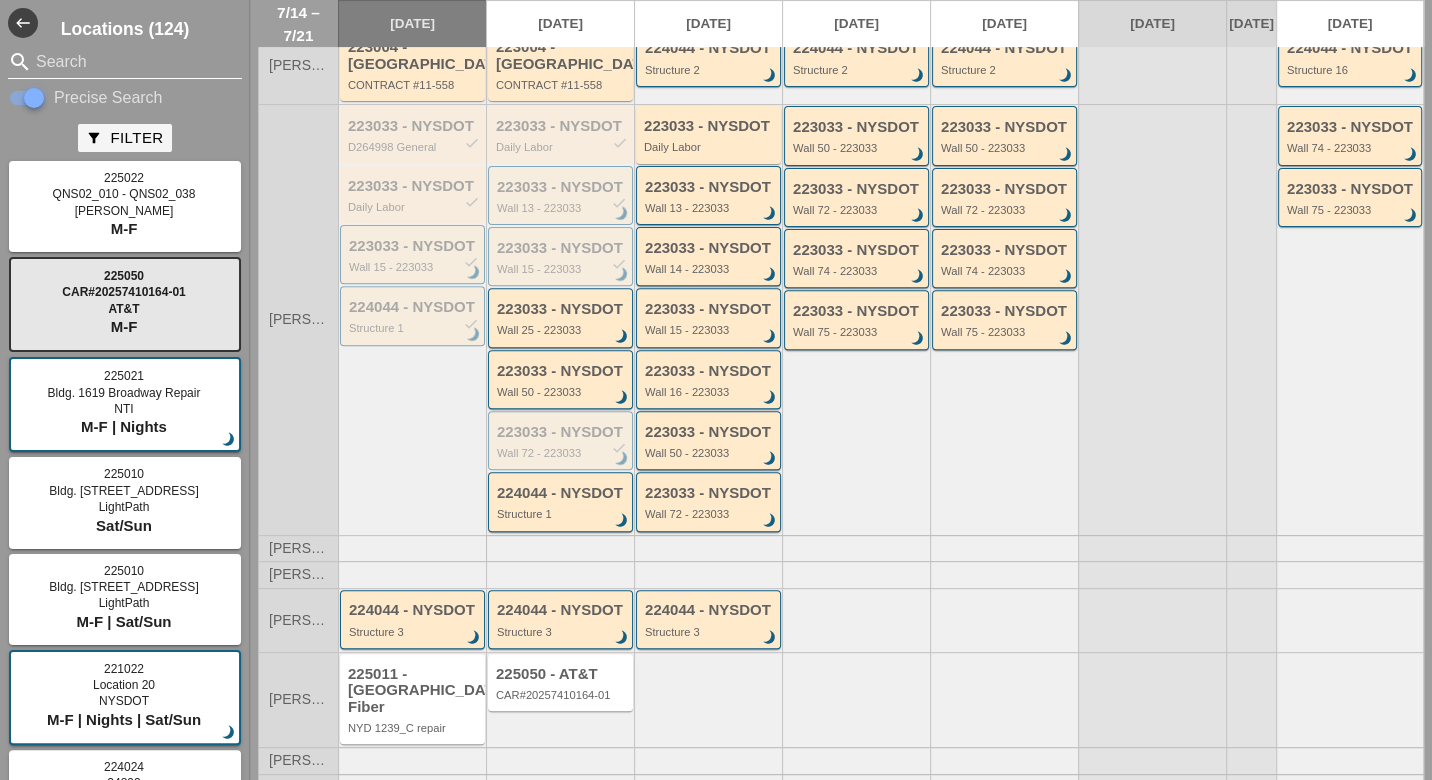 click at bounding box center (125, 62) 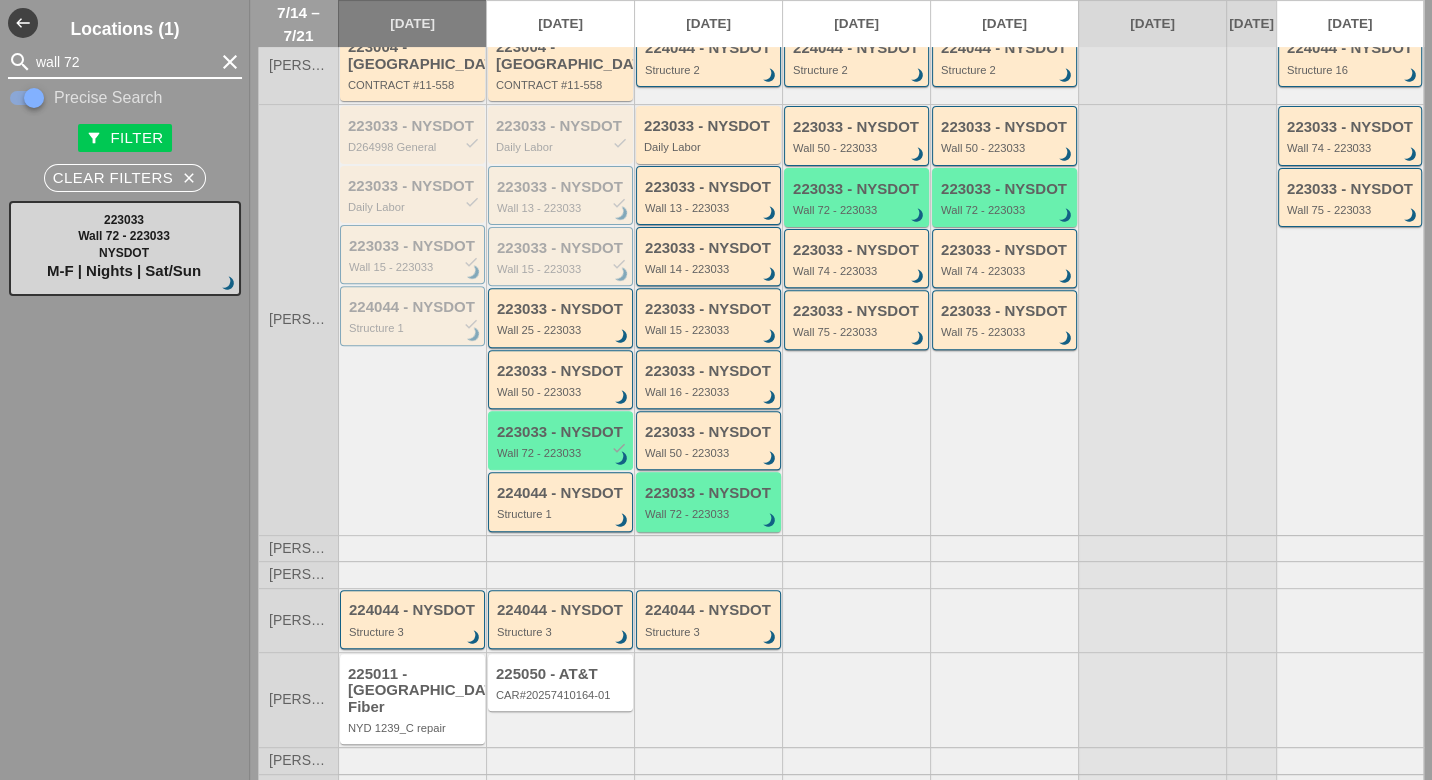 type on "wall 72" 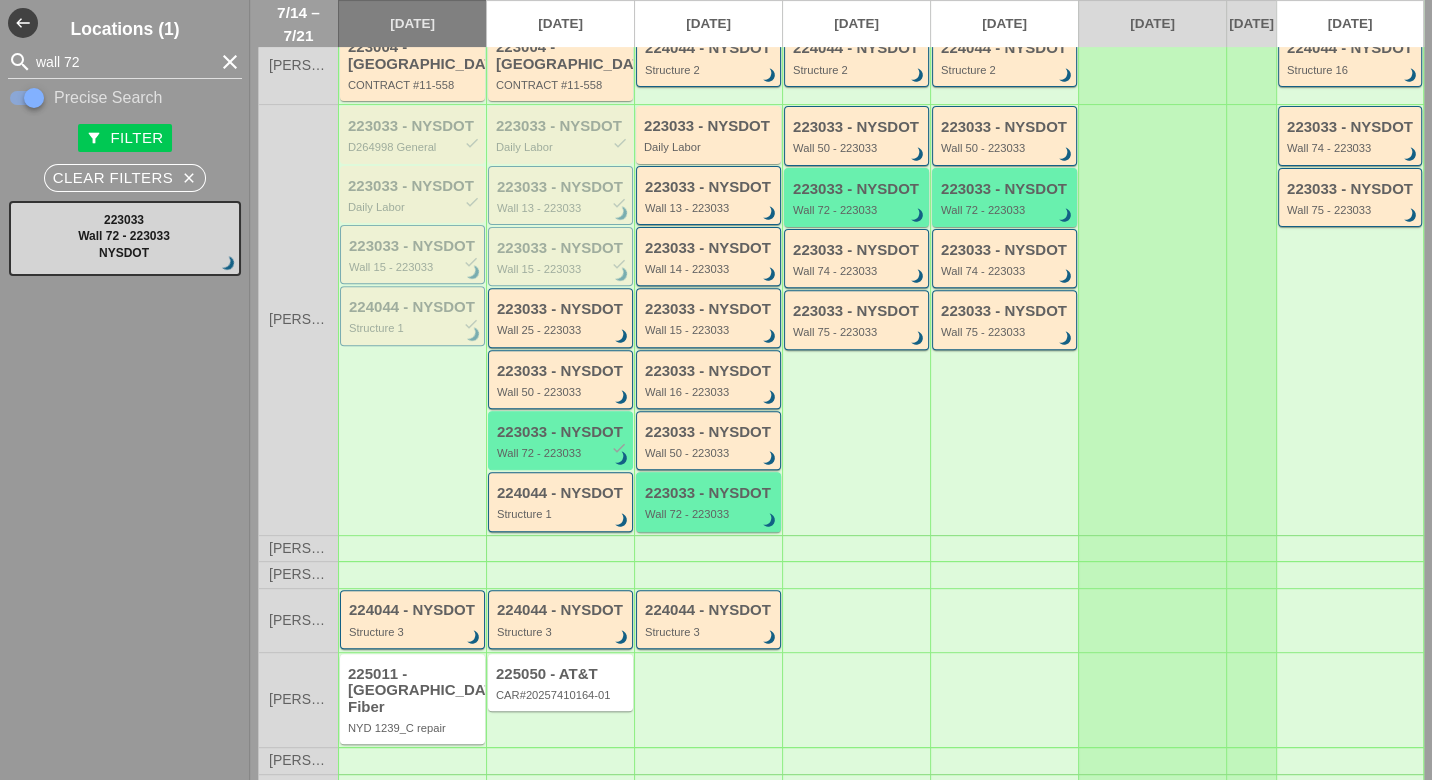 type 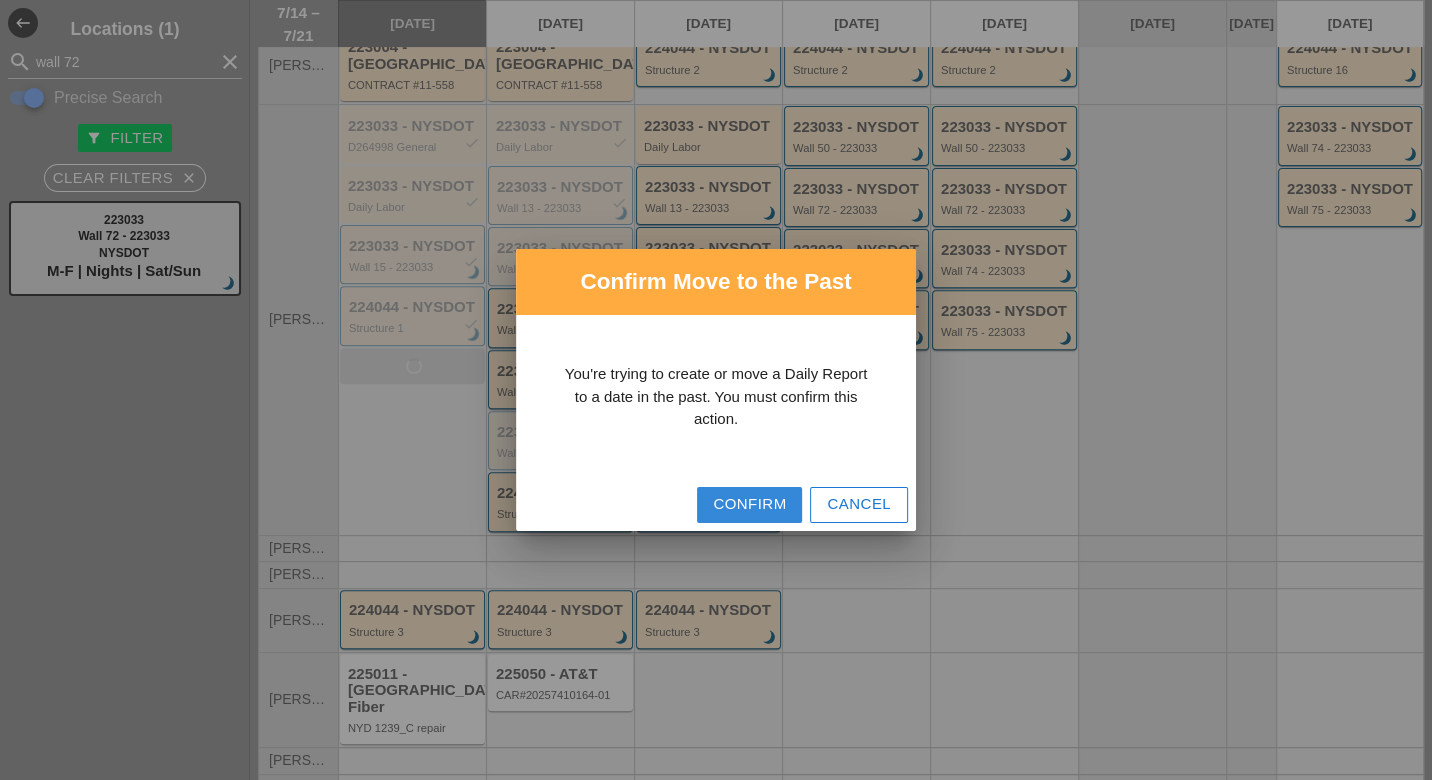 drag, startPoint x: 728, startPoint y: 505, endPoint x: 709, endPoint y: 502, distance: 19.235384 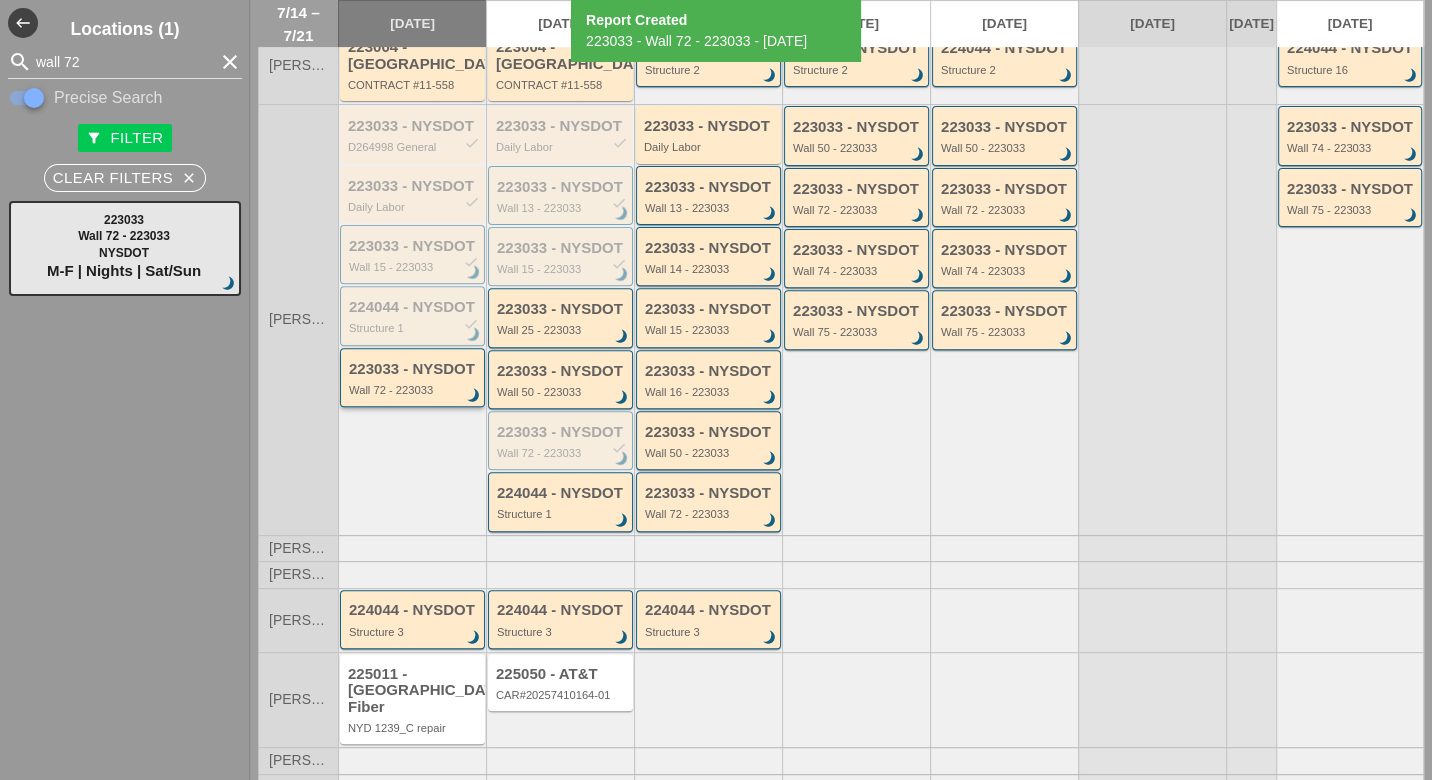 click on "Wall 72 - 223033" at bounding box center (414, 390) 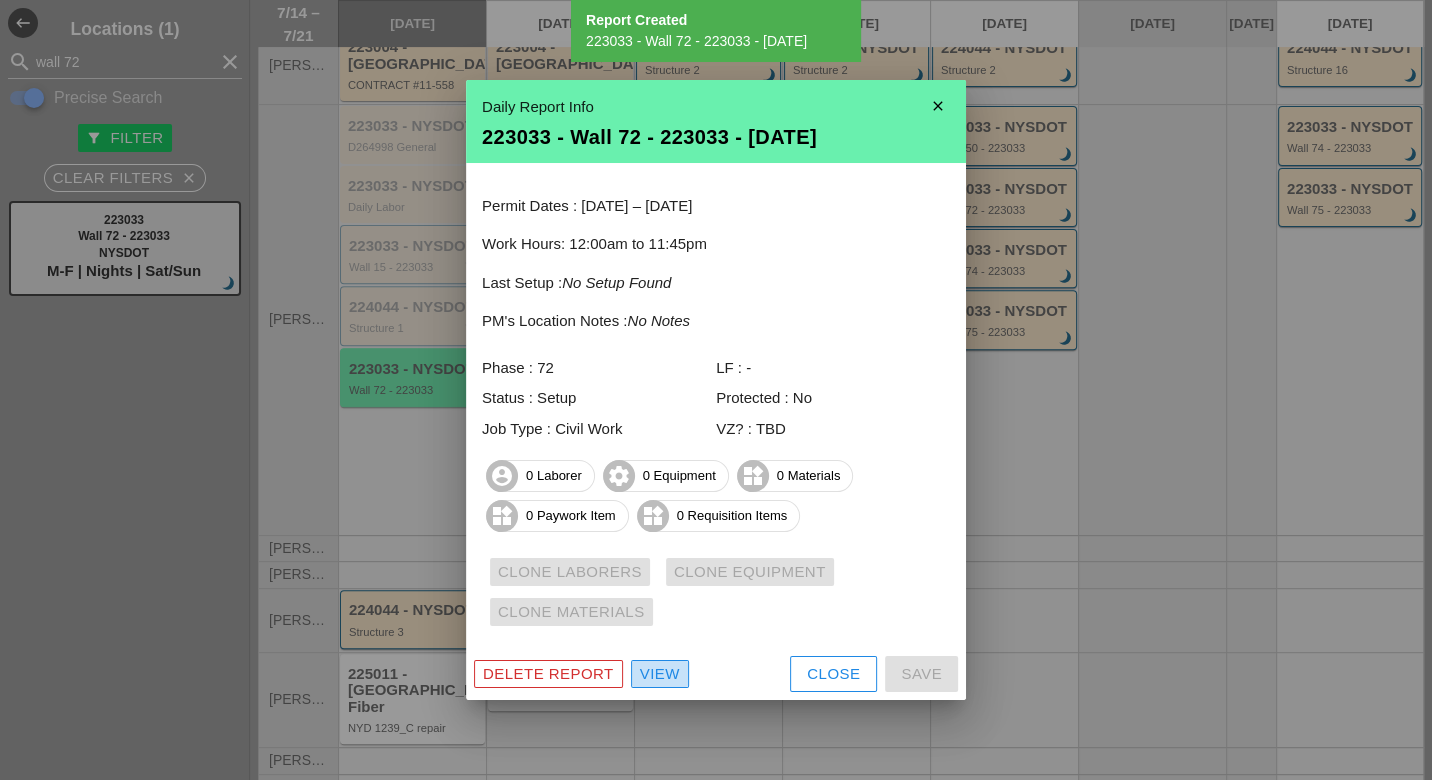 click on "View" at bounding box center (660, 674) 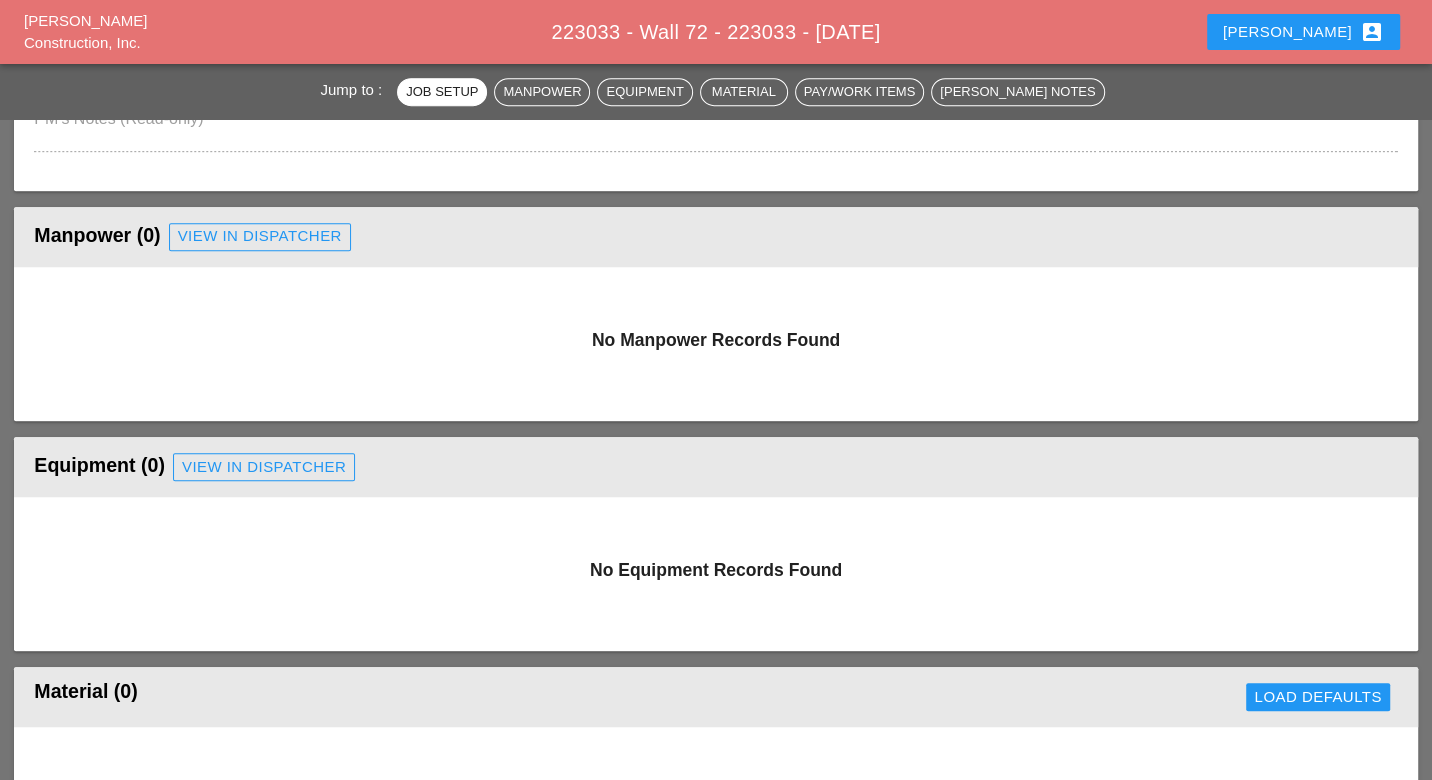 scroll, scrollTop: 1000, scrollLeft: 0, axis: vertical 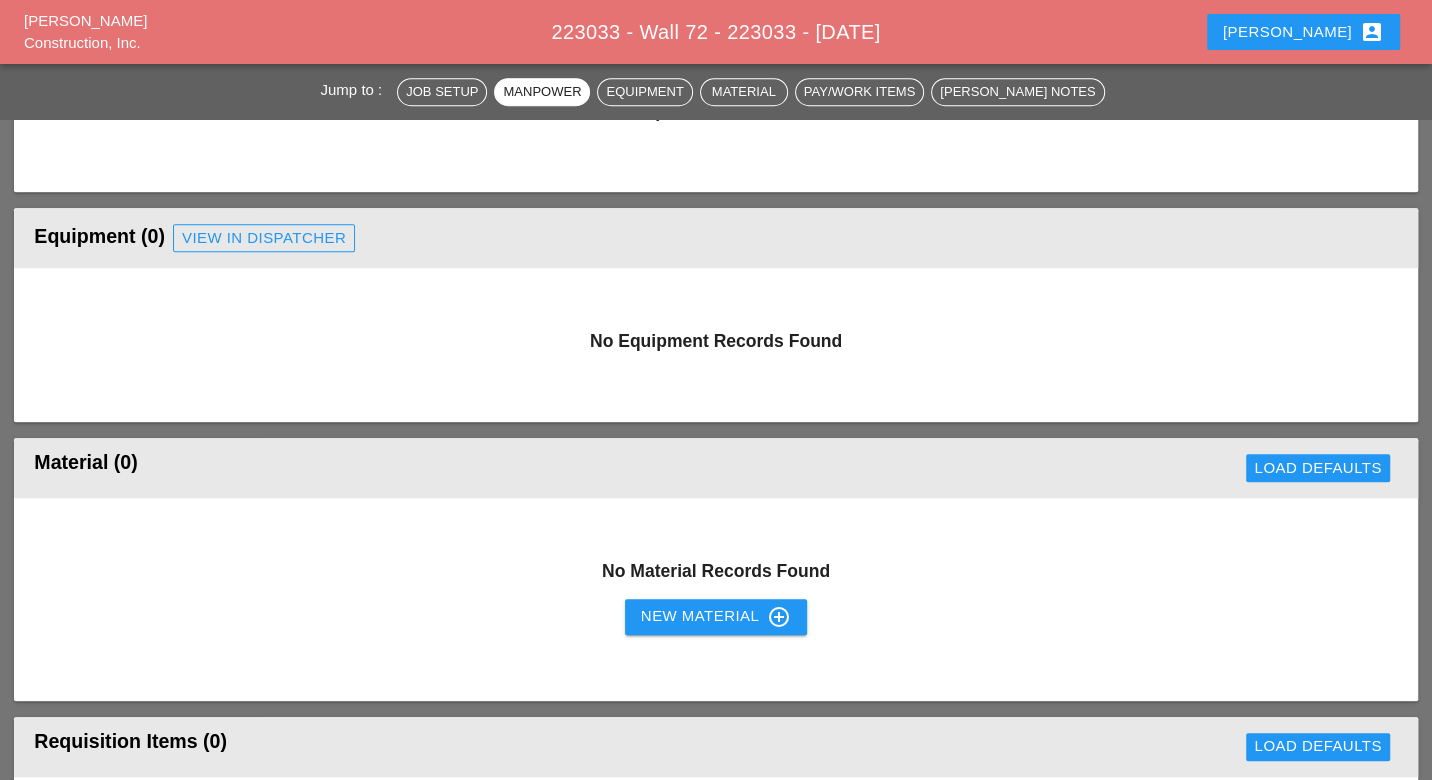 click on "View in Dispatcher" at bounding box center (264, 238) 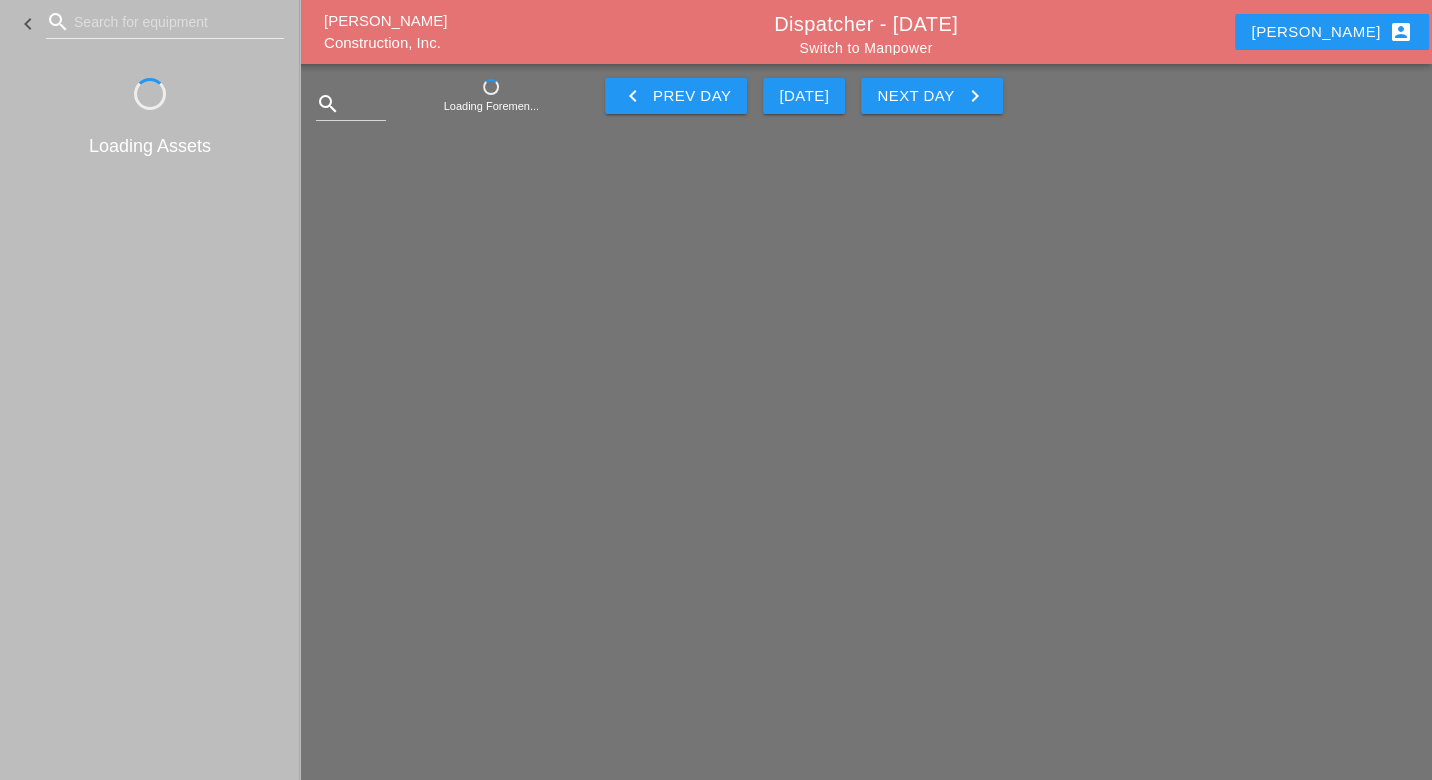 scroll, scrollTop: 0, scrollLeft: 0, axis: both 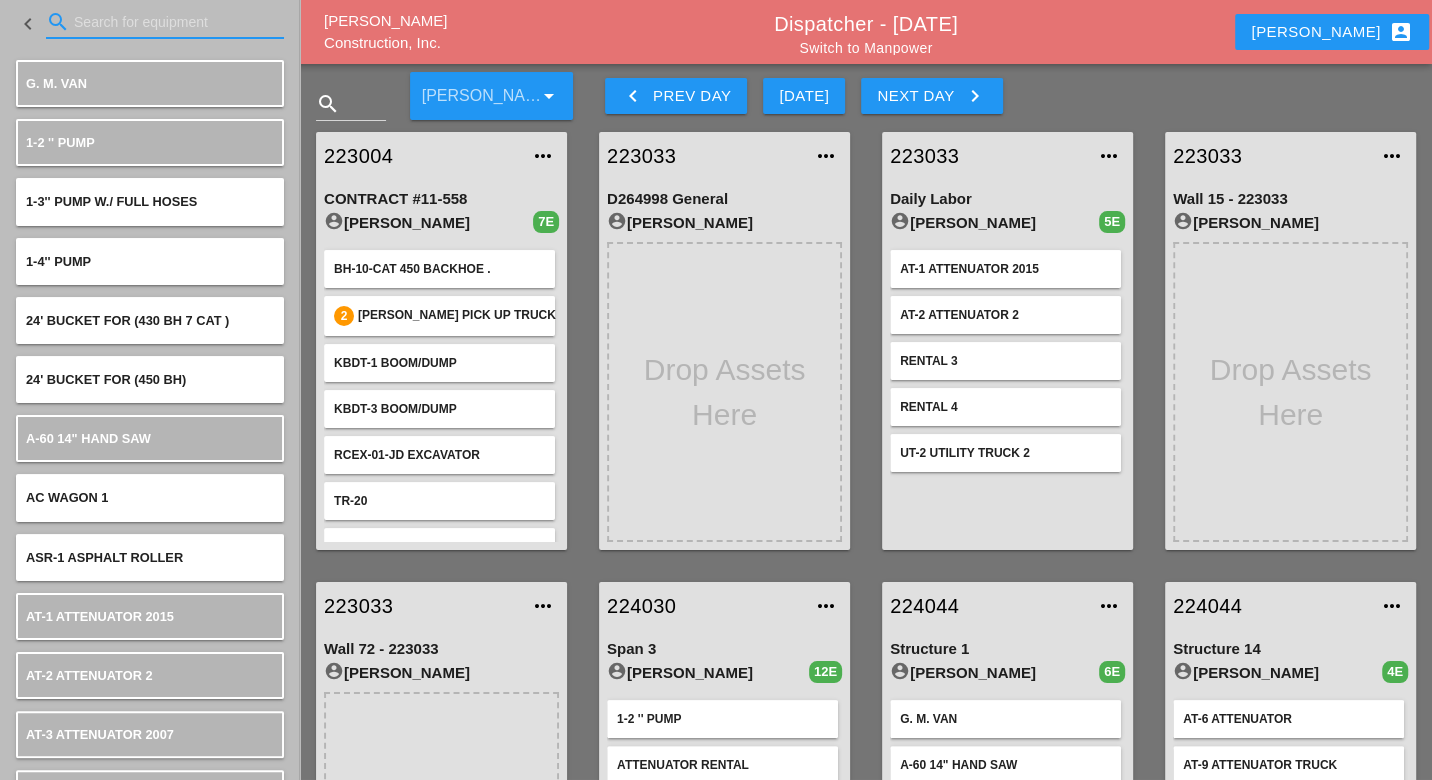 click at bounding box center (165, 22) 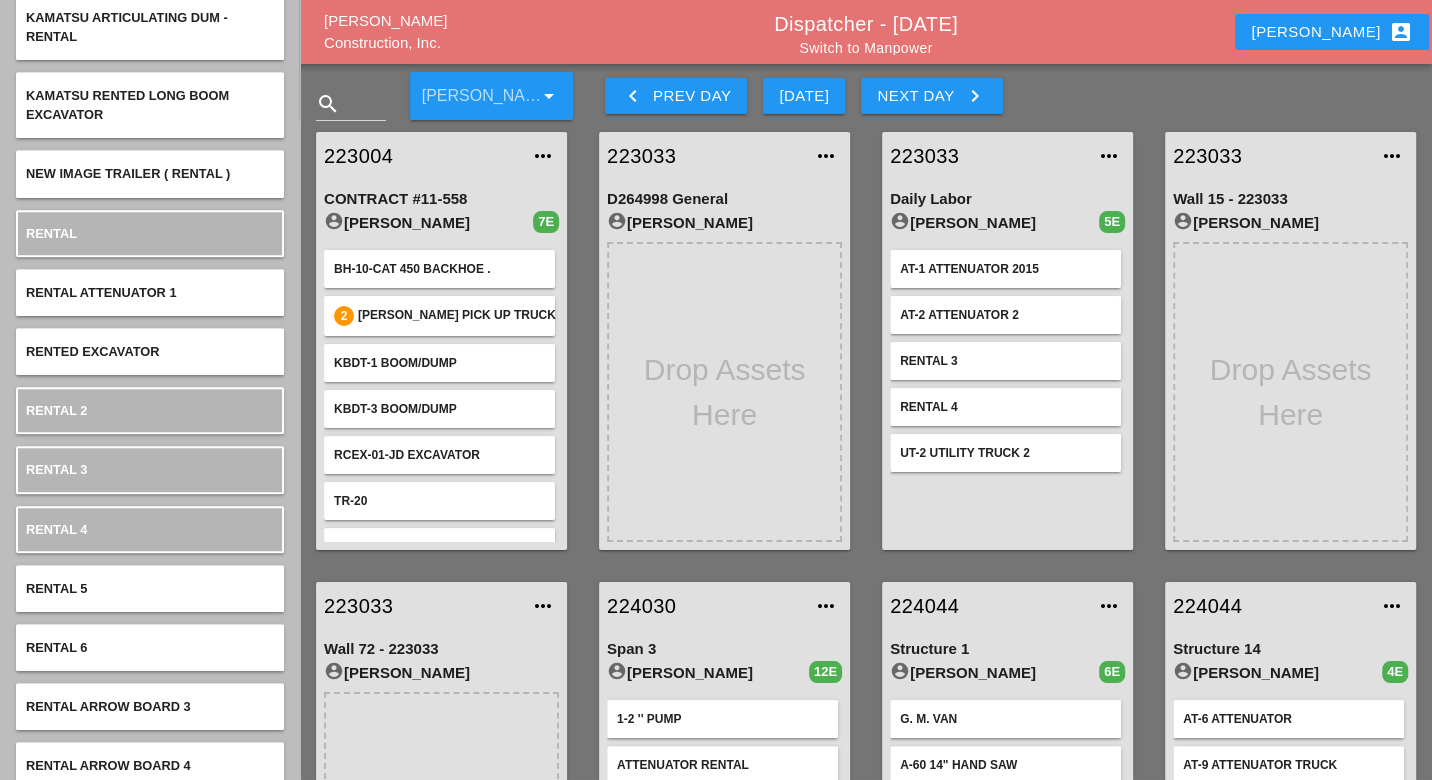 scroll, scrollTop: 666, scrollLeft: 0, axis: vertical 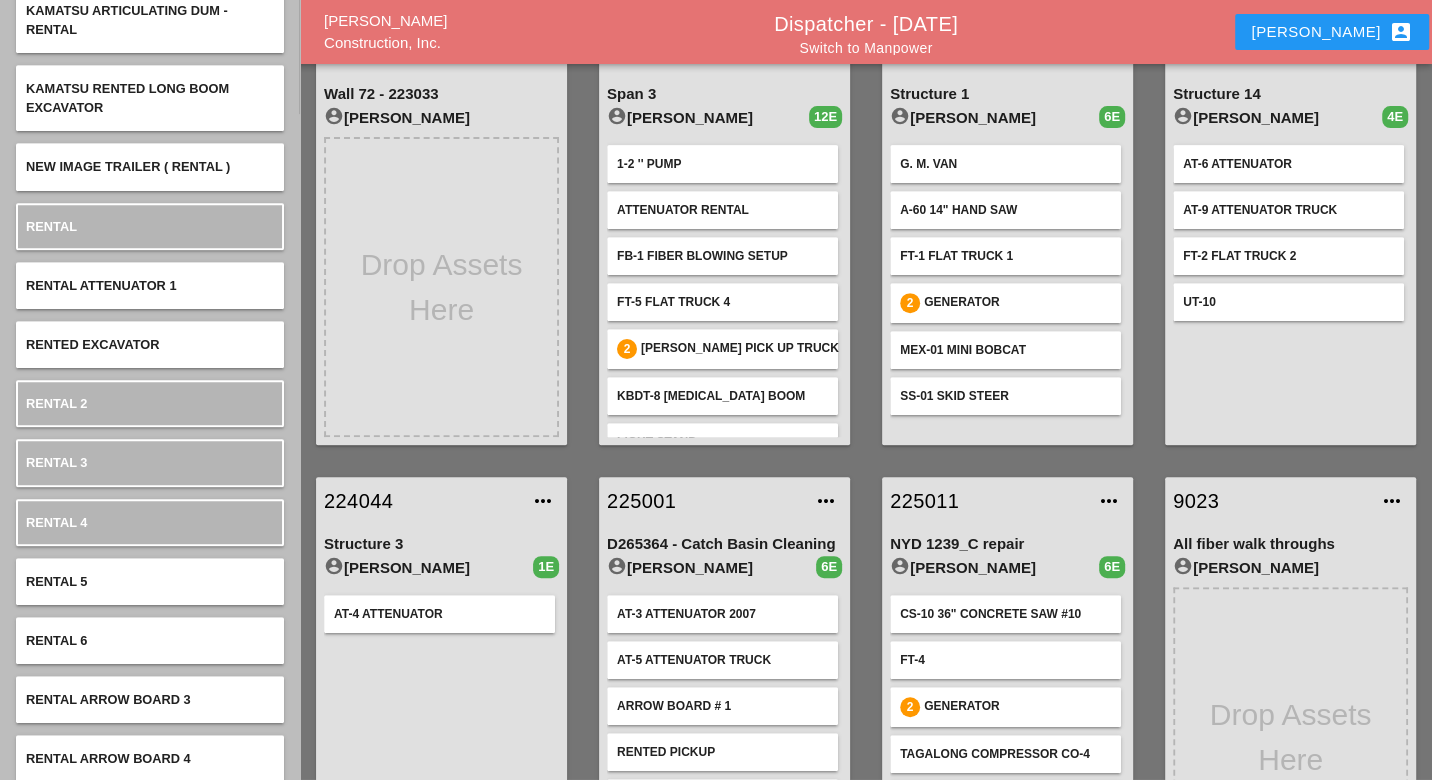type on "rent" 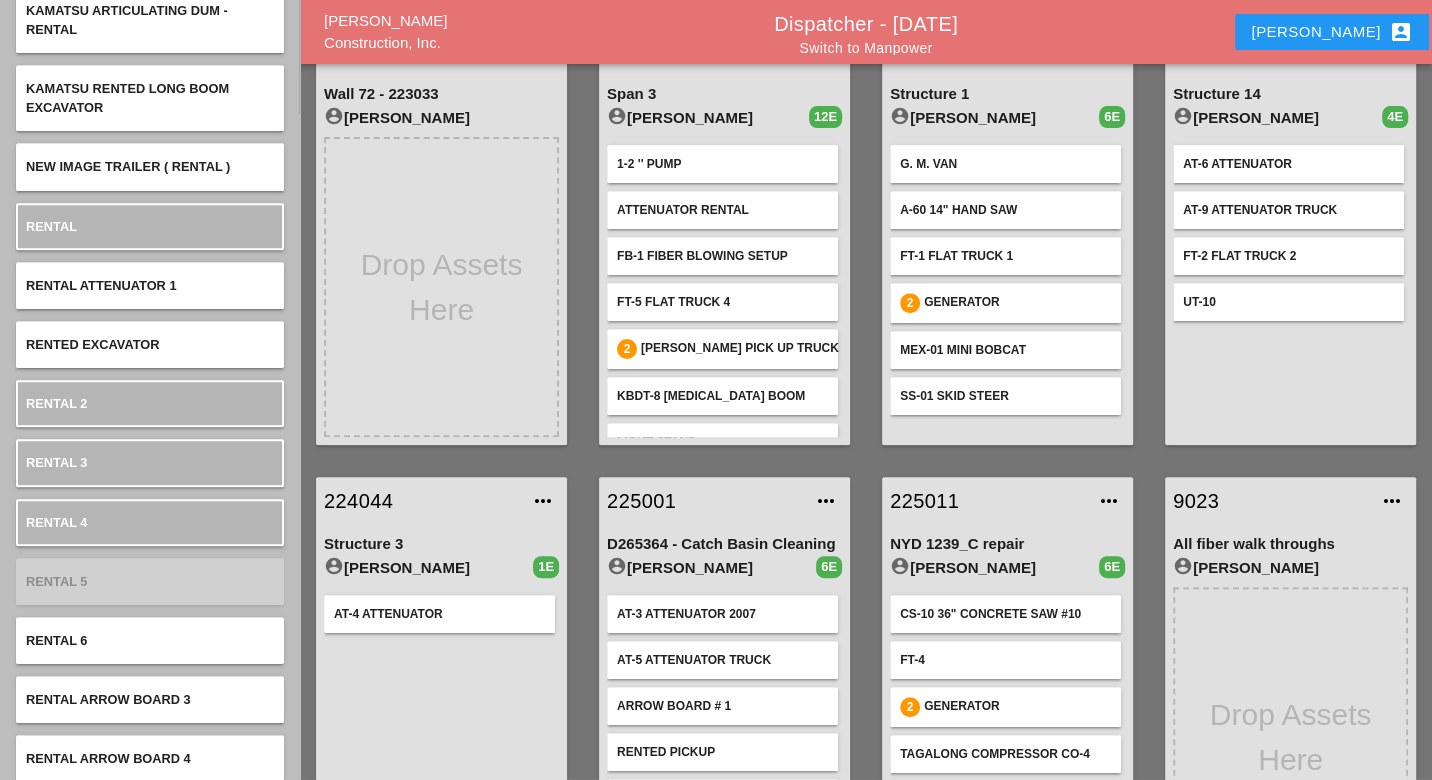 type 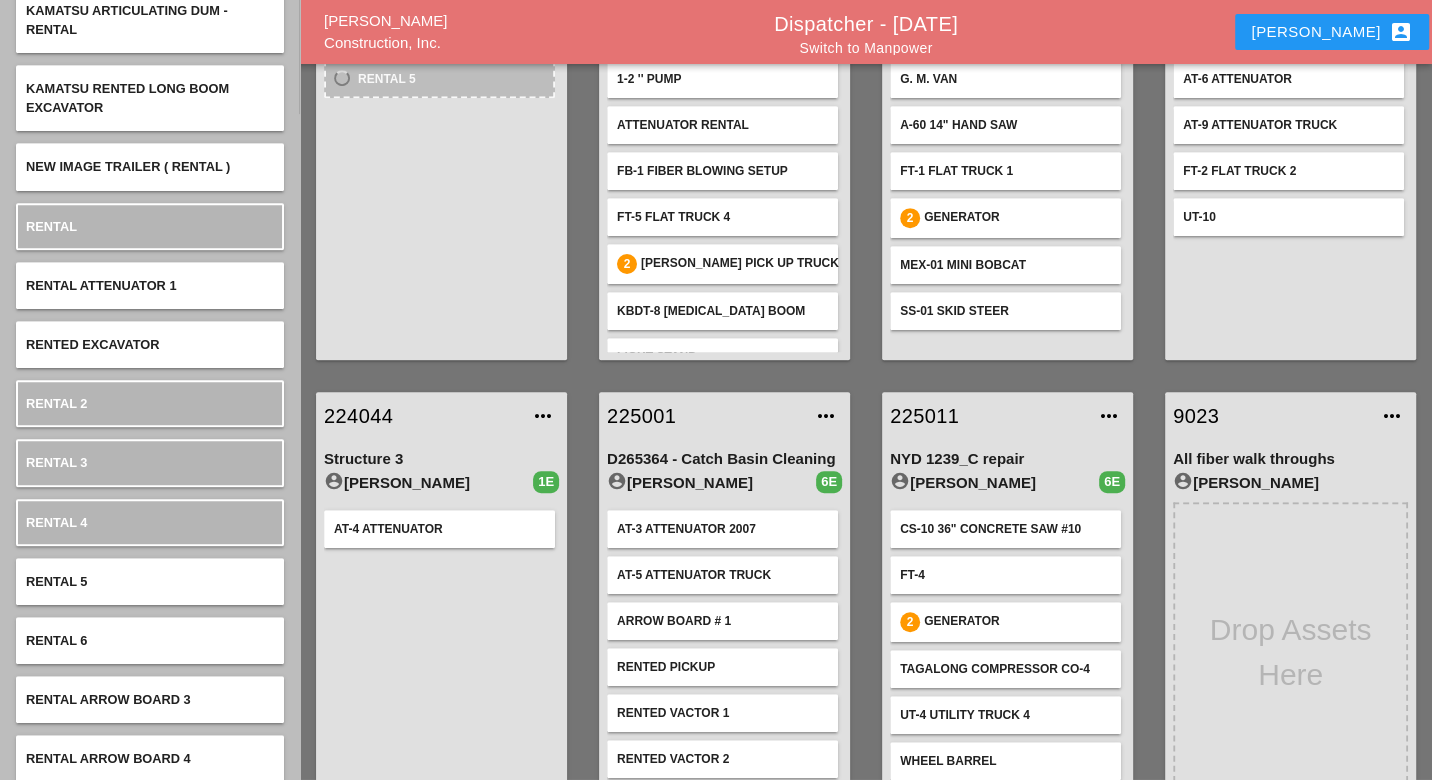 scroll, scrollTop: 683, scrollLeft: 0, axis: vertical 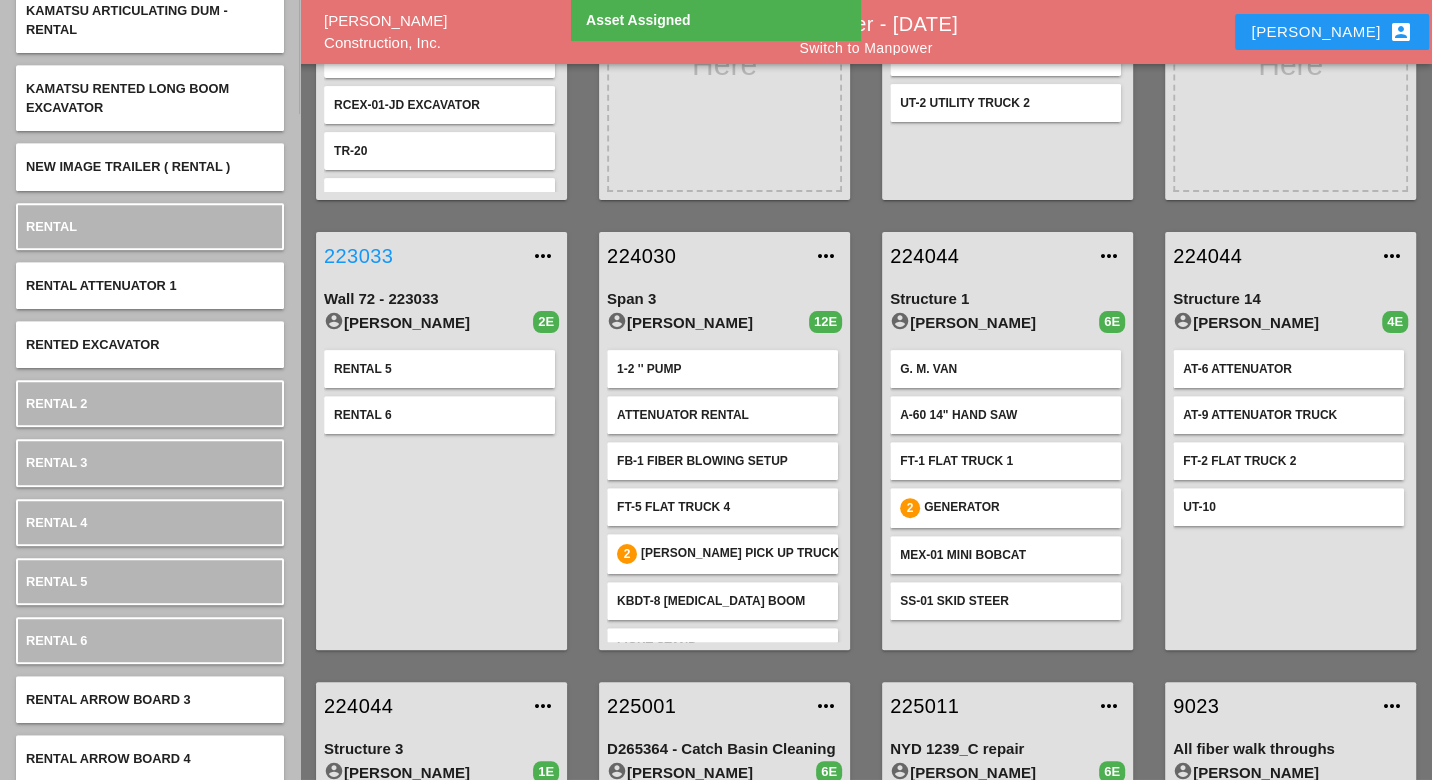 click on "223033" at bounding box center (421, 256) 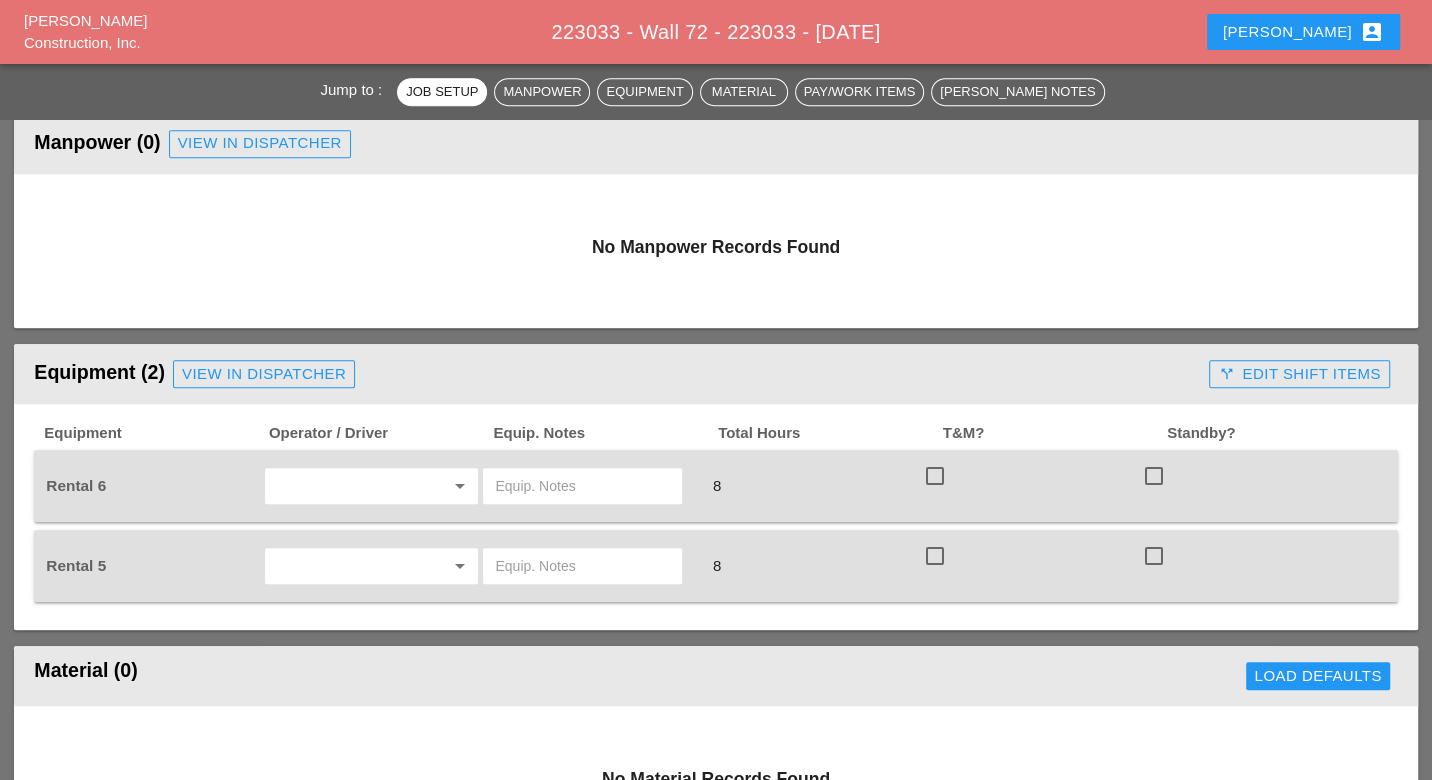 scroll, scrollTop: 888, scrollLeft: 0, axis: vertical 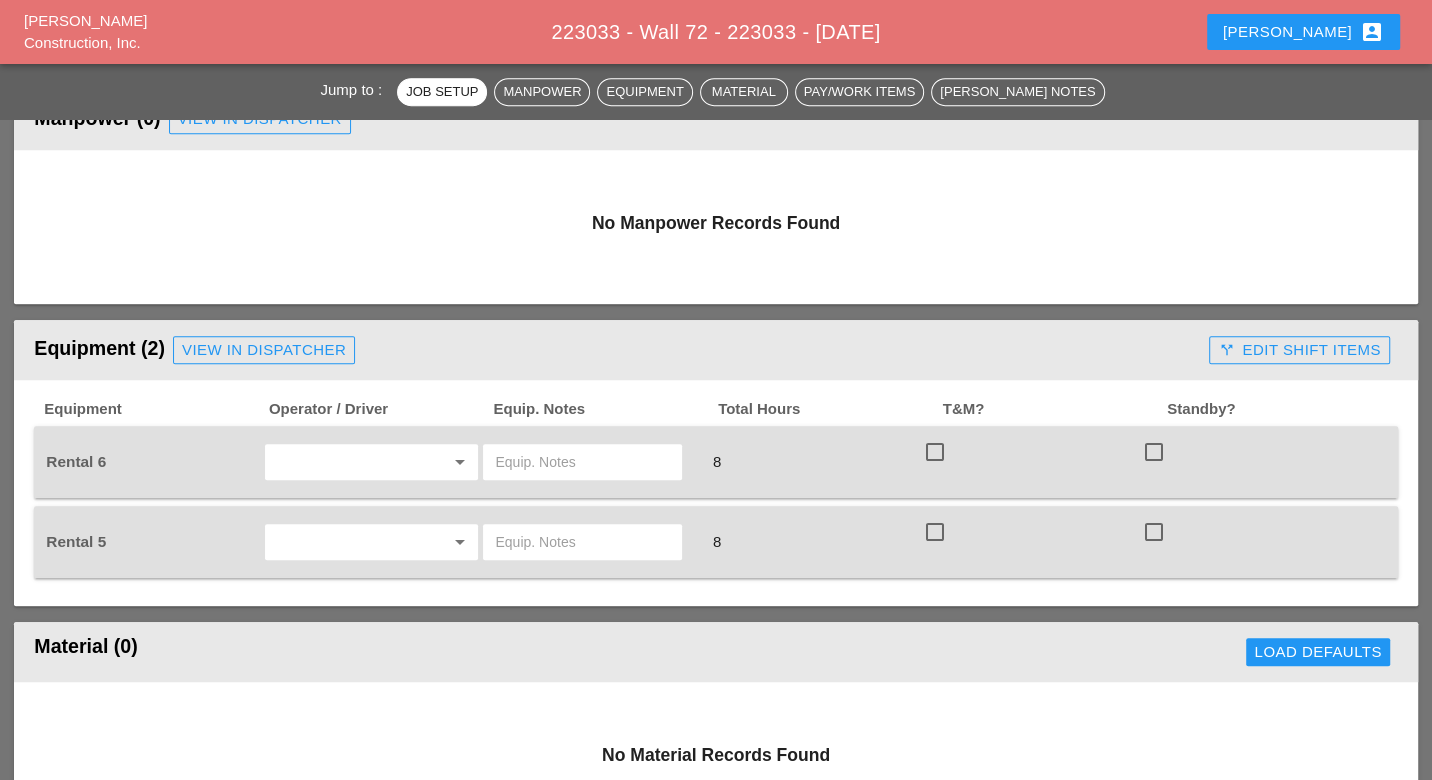 click at bounding box center (582, 462) 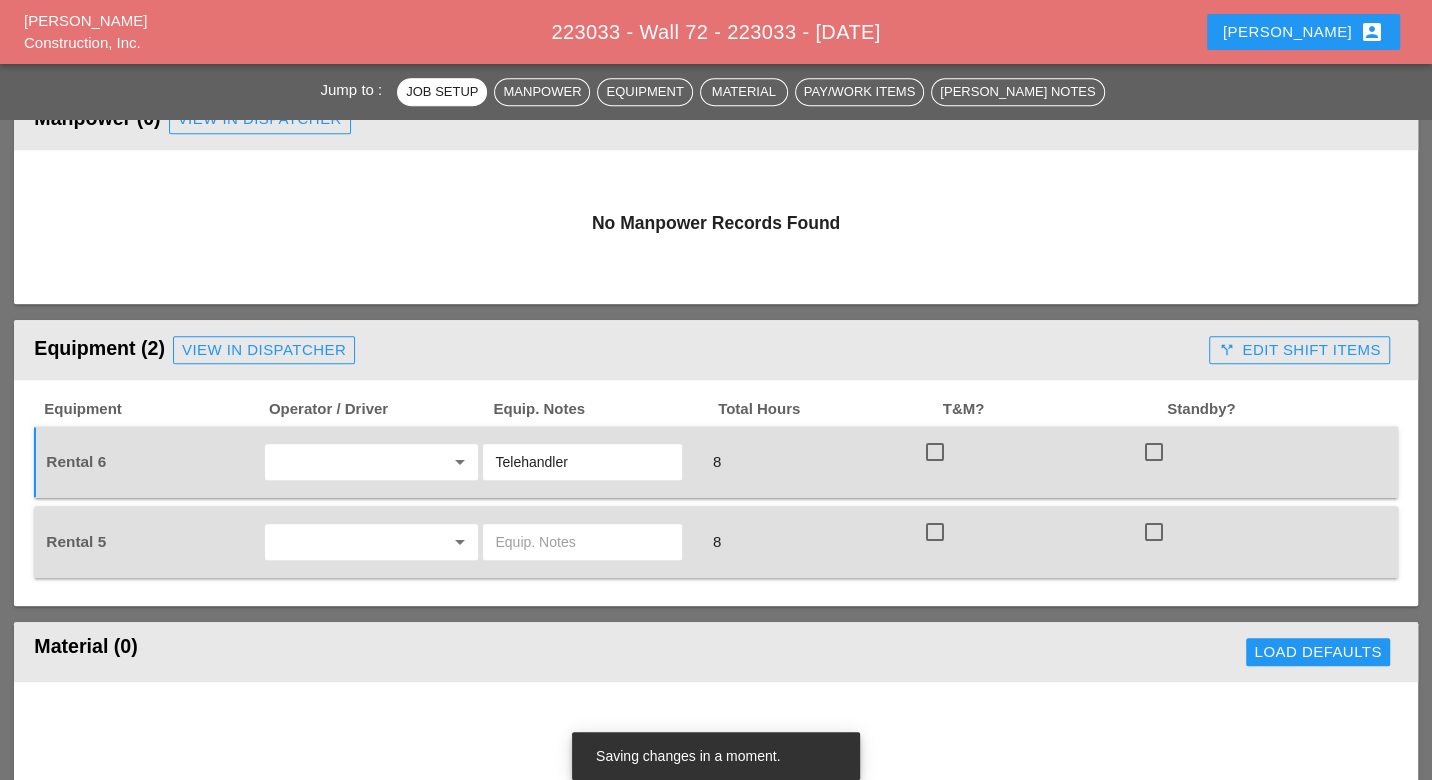 type on "Telehandler" 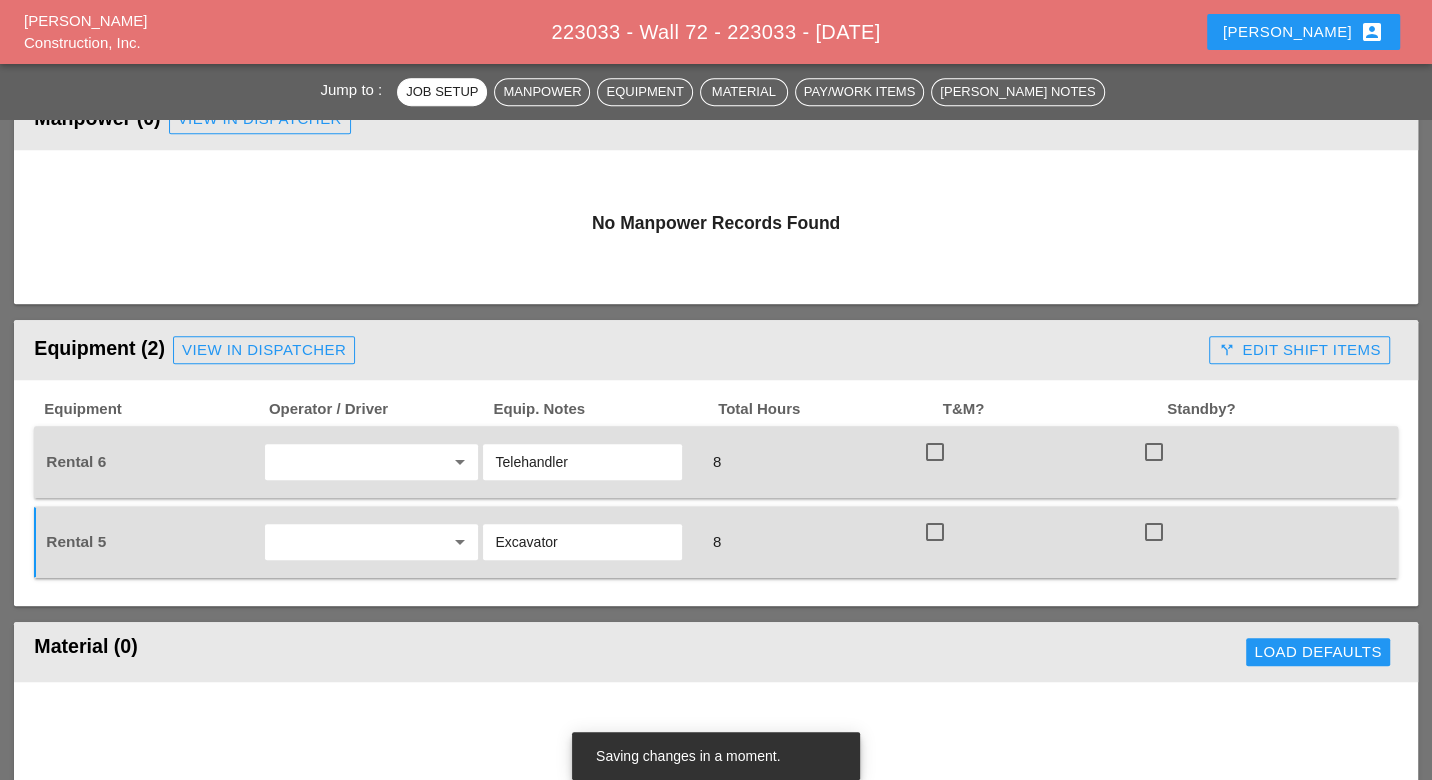 type on "Excavator" 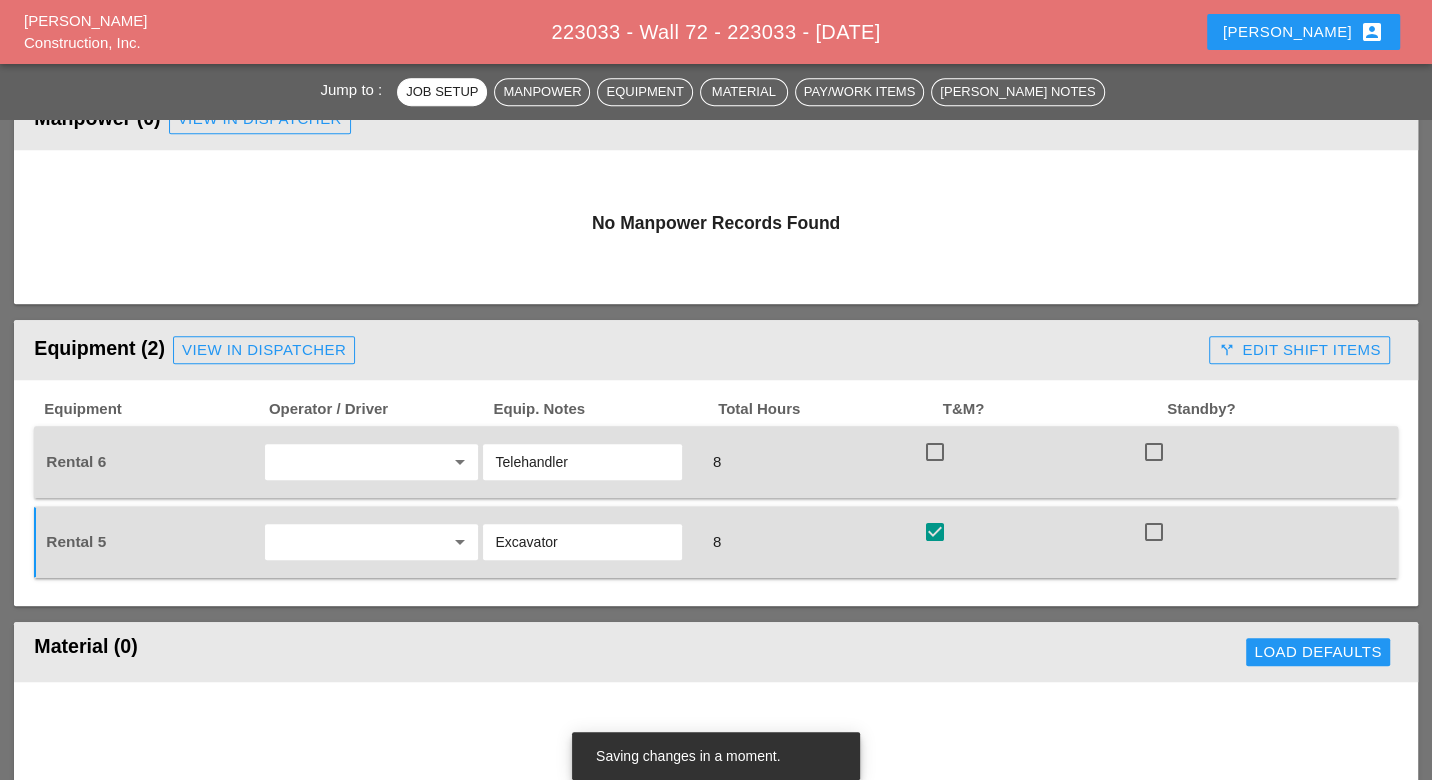 click at bounding box center [935, 452] 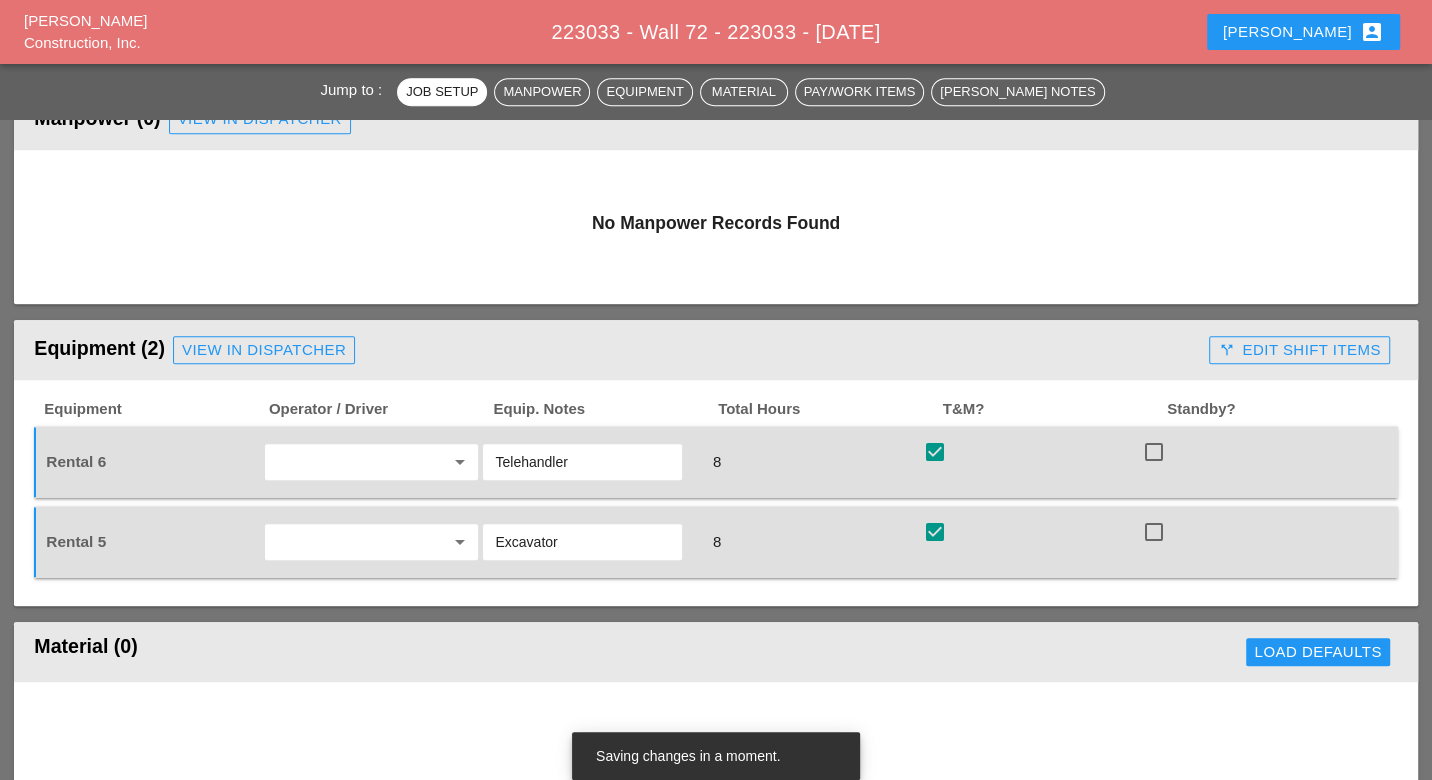 click on "call_split Edit Shift Items" at bounding box center [1299, 350] 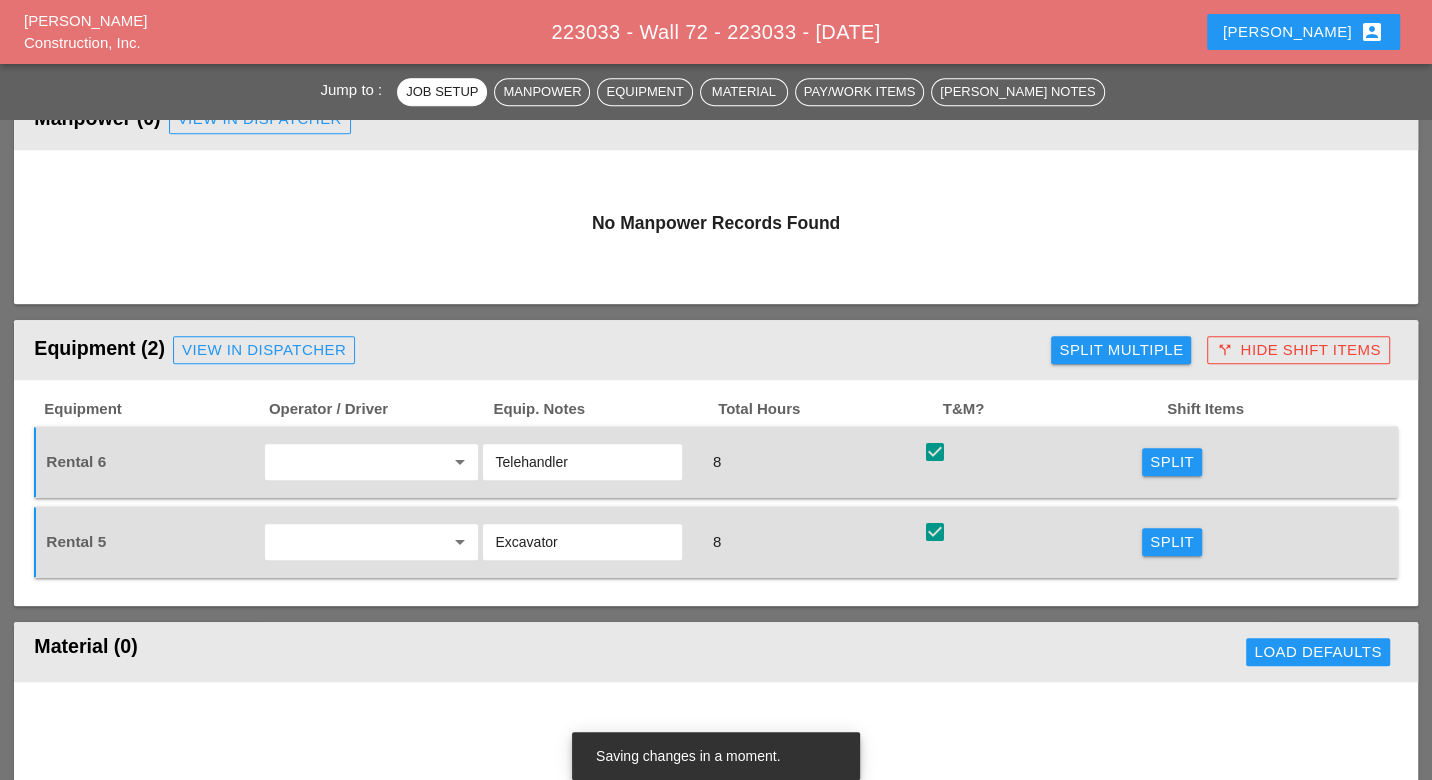 click on "Split" at bounding box center (1172, 462) 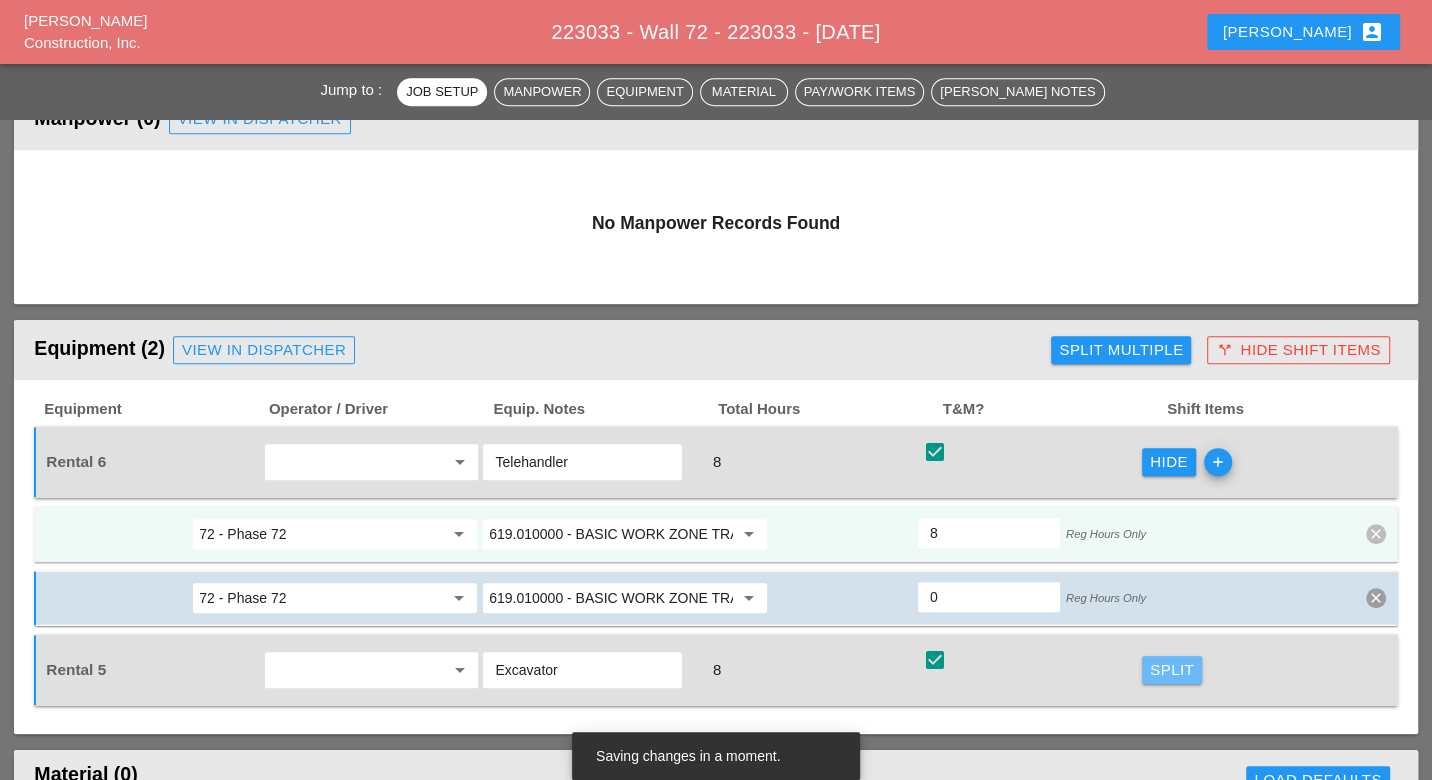 drag, startPoint x: 1158, startPoint y: 668, endPoint x: 1008, endPoint y: 629, distance: 154.98709 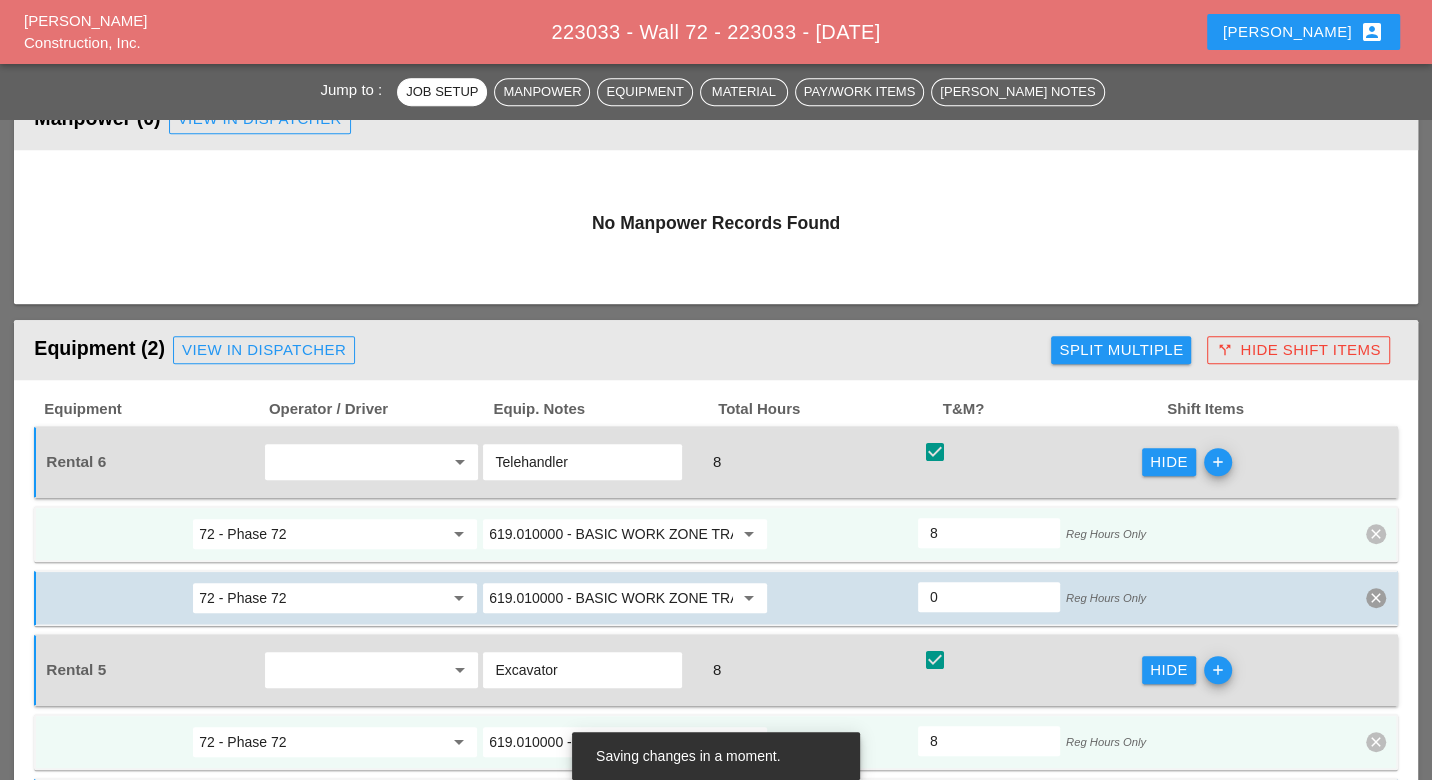 click on "619.010000 - BASIC WORK ZONE TRAFFIC CONTROL" at bounding box center [611, 534] 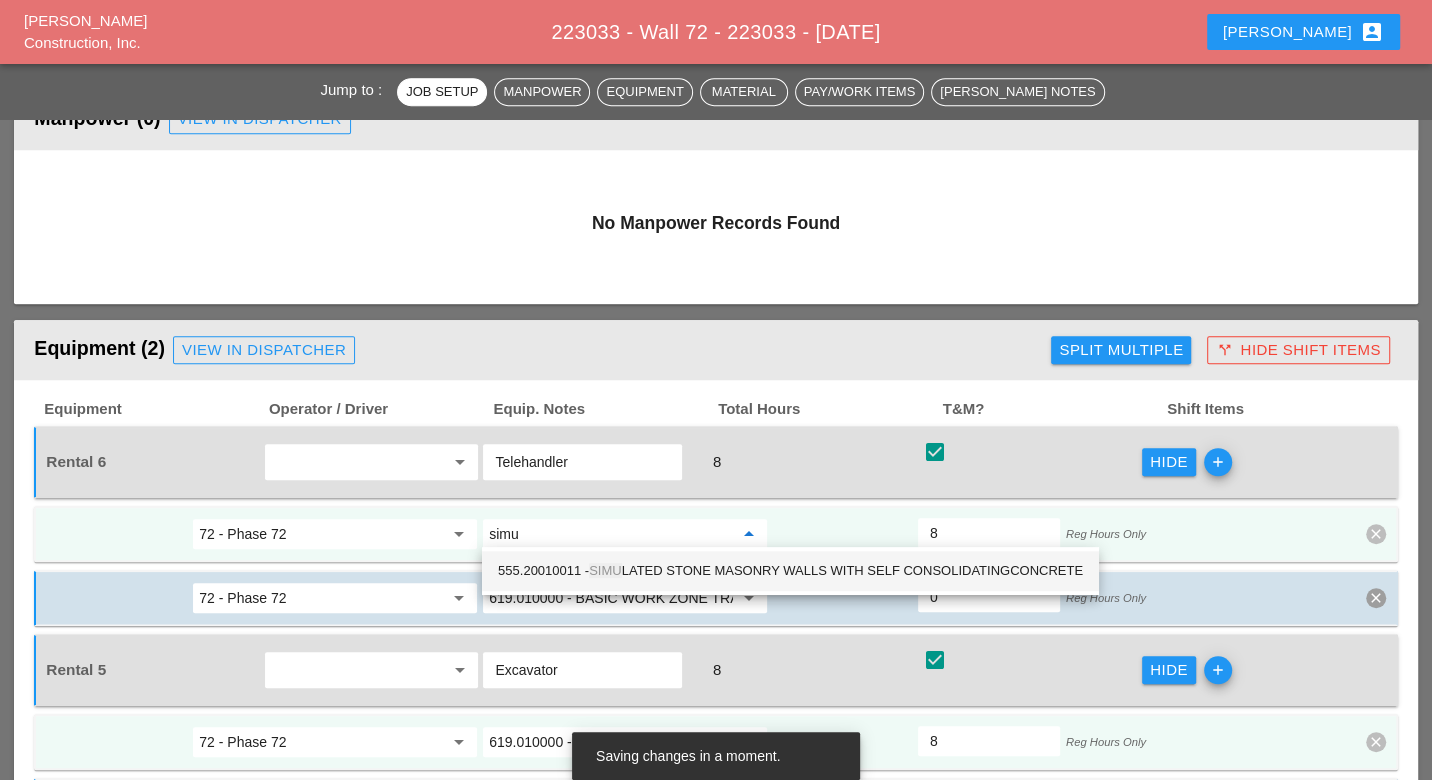 click on "555.20010011 -  SIMU LATED STONE MASONRY WALLS WITH SELF CONSOLIDATINGCONCRETE" at bounding box center (790, 571) 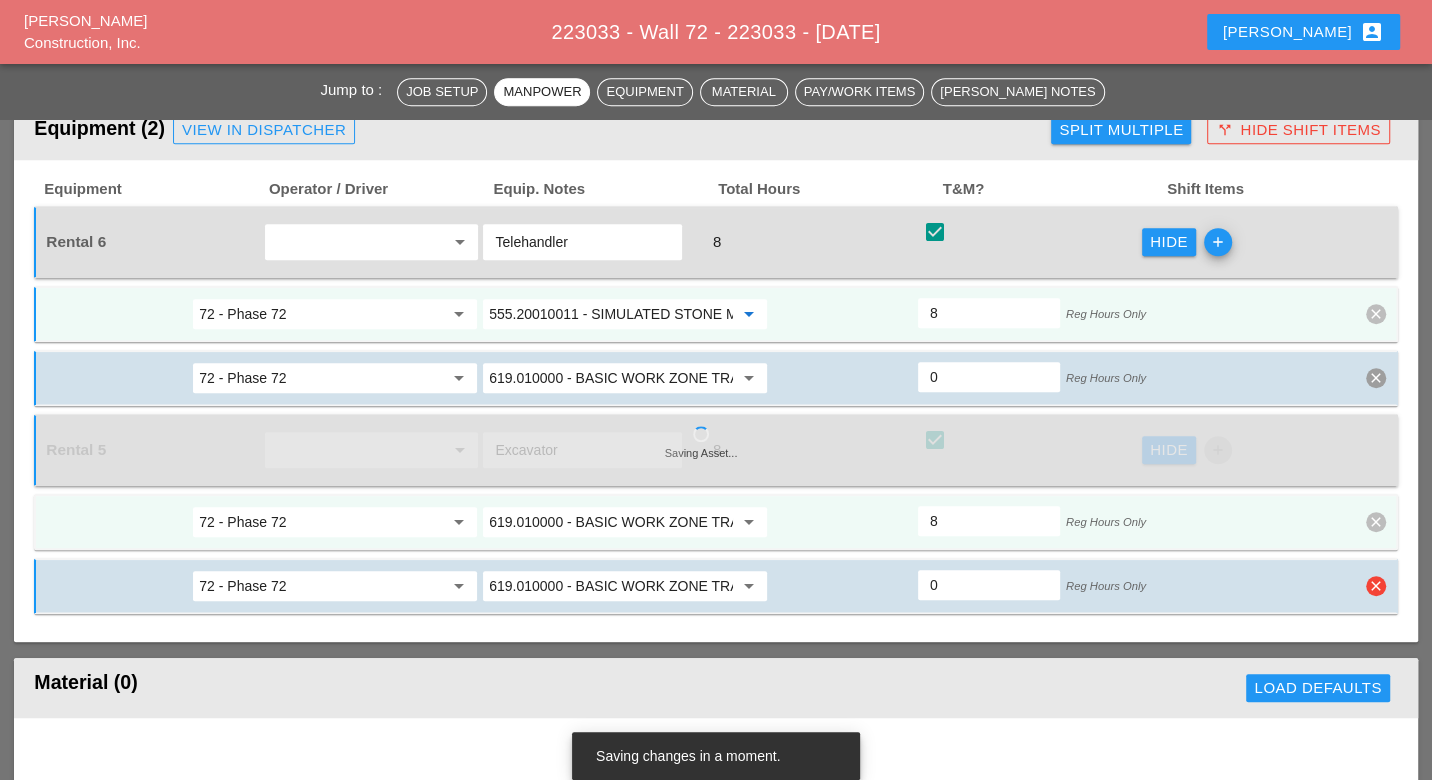 scroll, scrollTop: 1111, scrollLeft: 0, axis: vertical 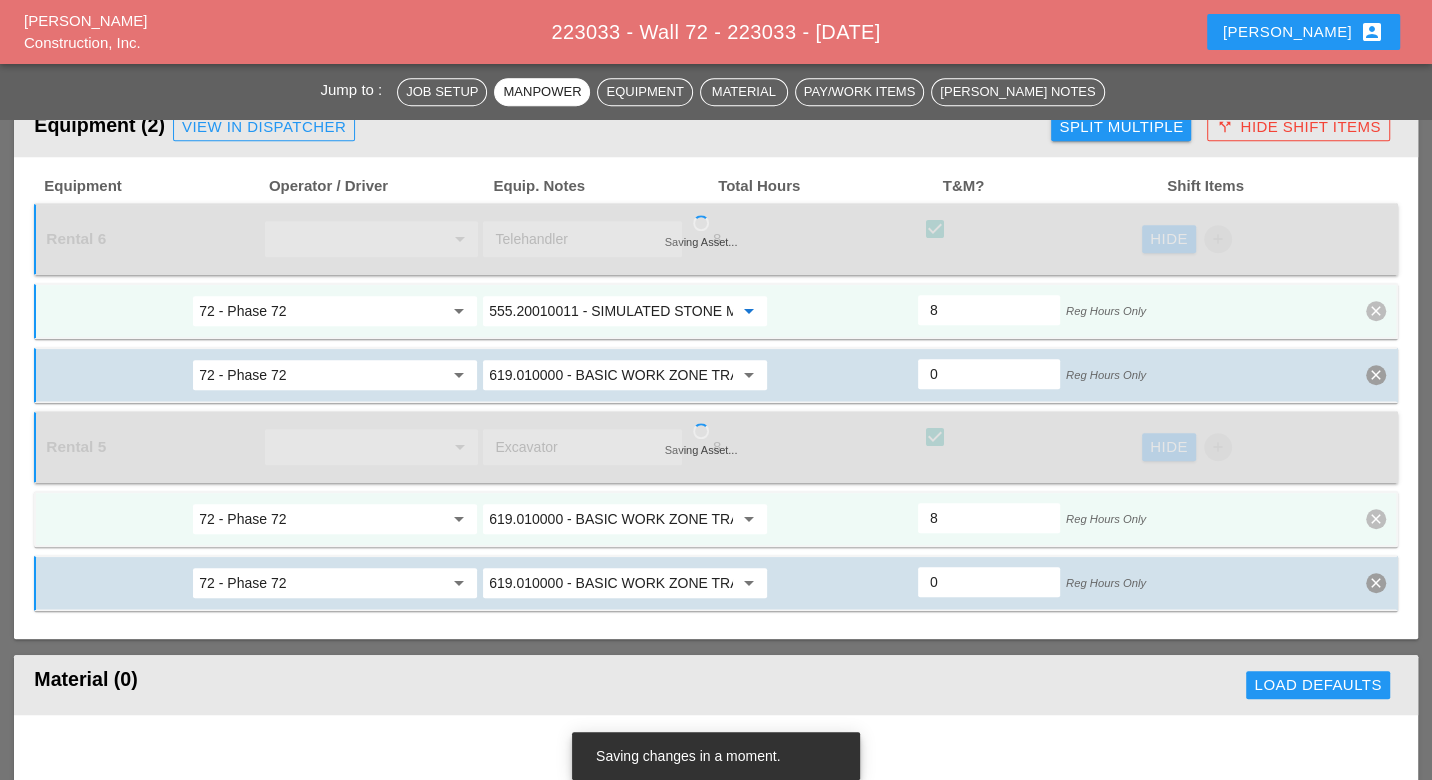 type on "555.20010011 - SIMULATED STONE MASONRY WALLS WITH SELF CONSOLIDATINGCONCRETE" 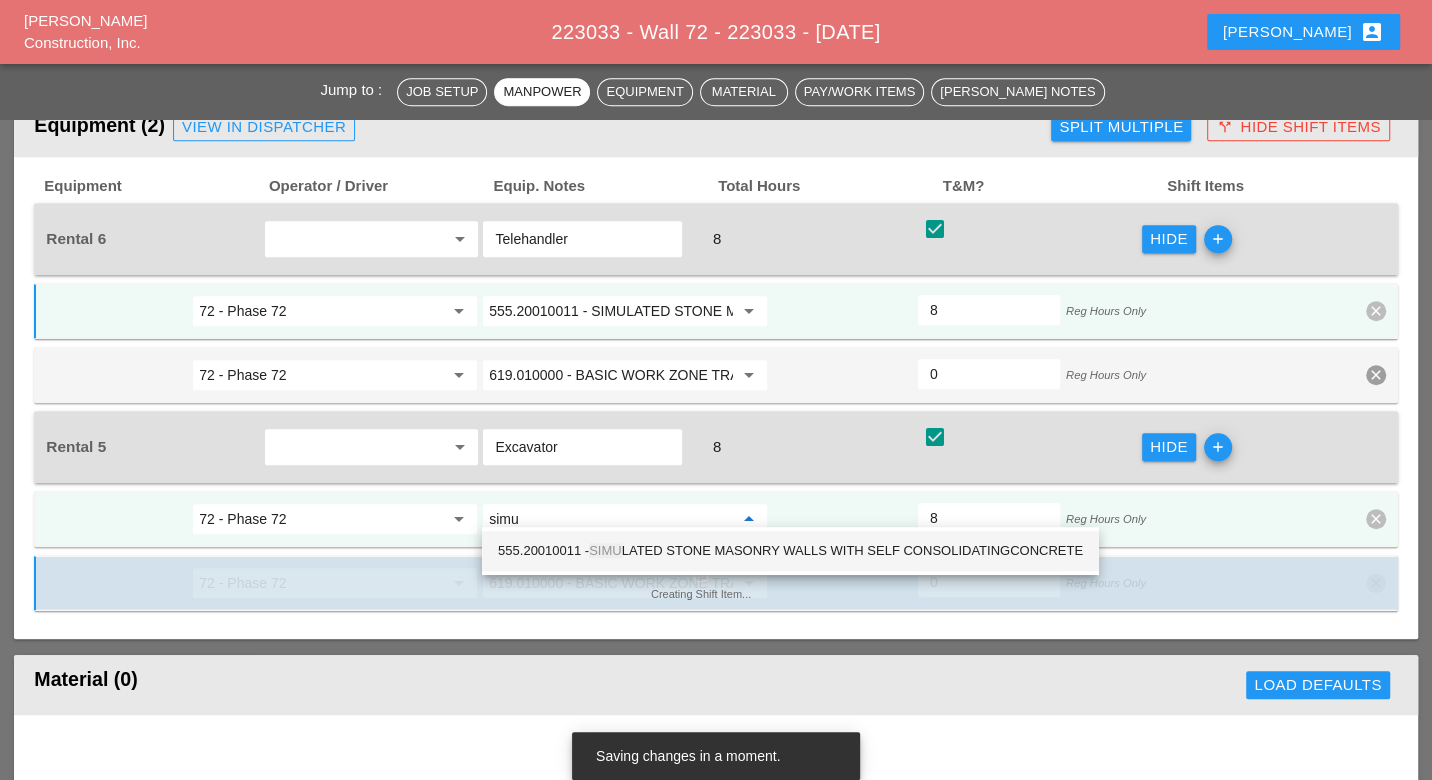 click on "555.20010011 -  SIMU LATED STONE MASONRY WALLS WITH SELF CONSOLIDATINGCONCRETE" at bounding box center (790, 551) 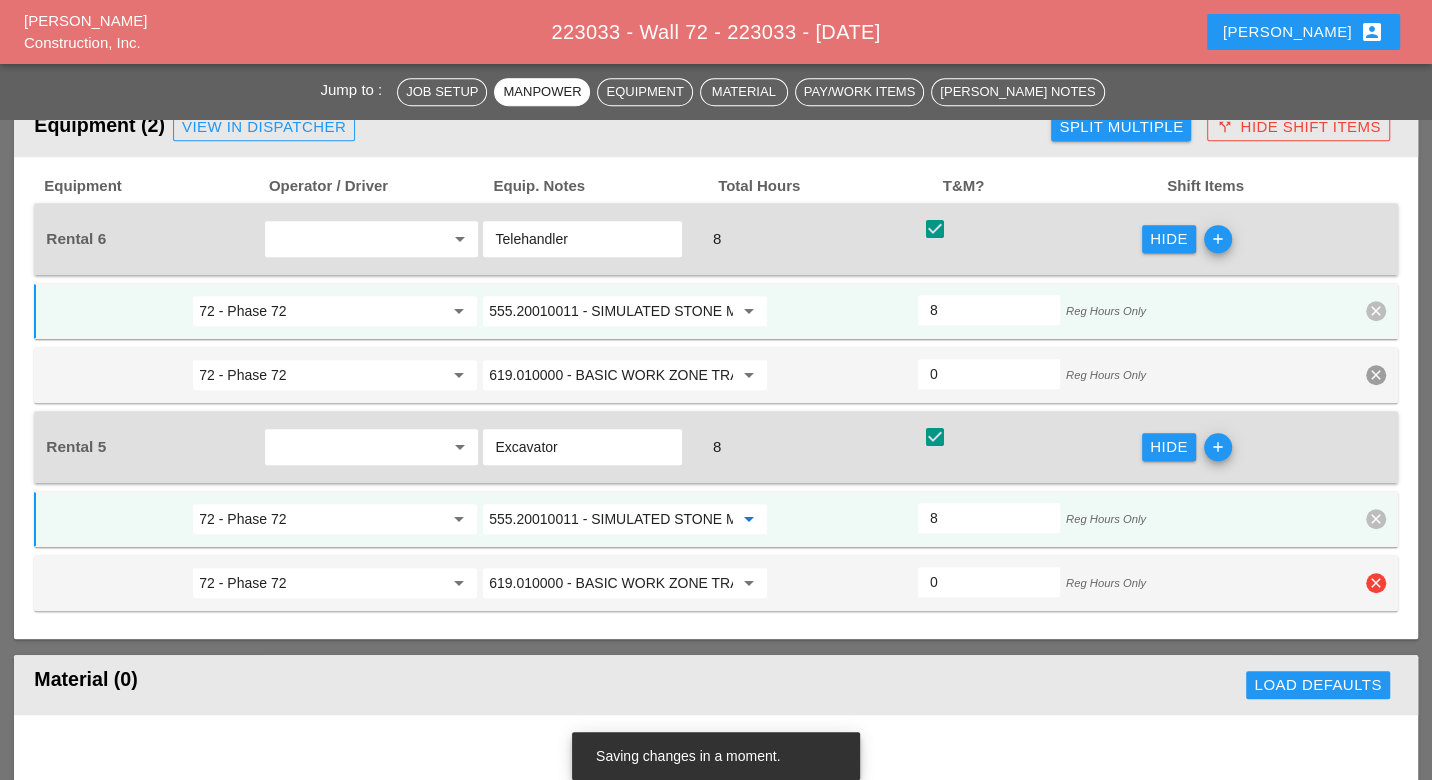type on "555.20010011 - SIMULATED STONE MASONRY WALLS WITH SELF CONSOLIDATINGCONCRETE" 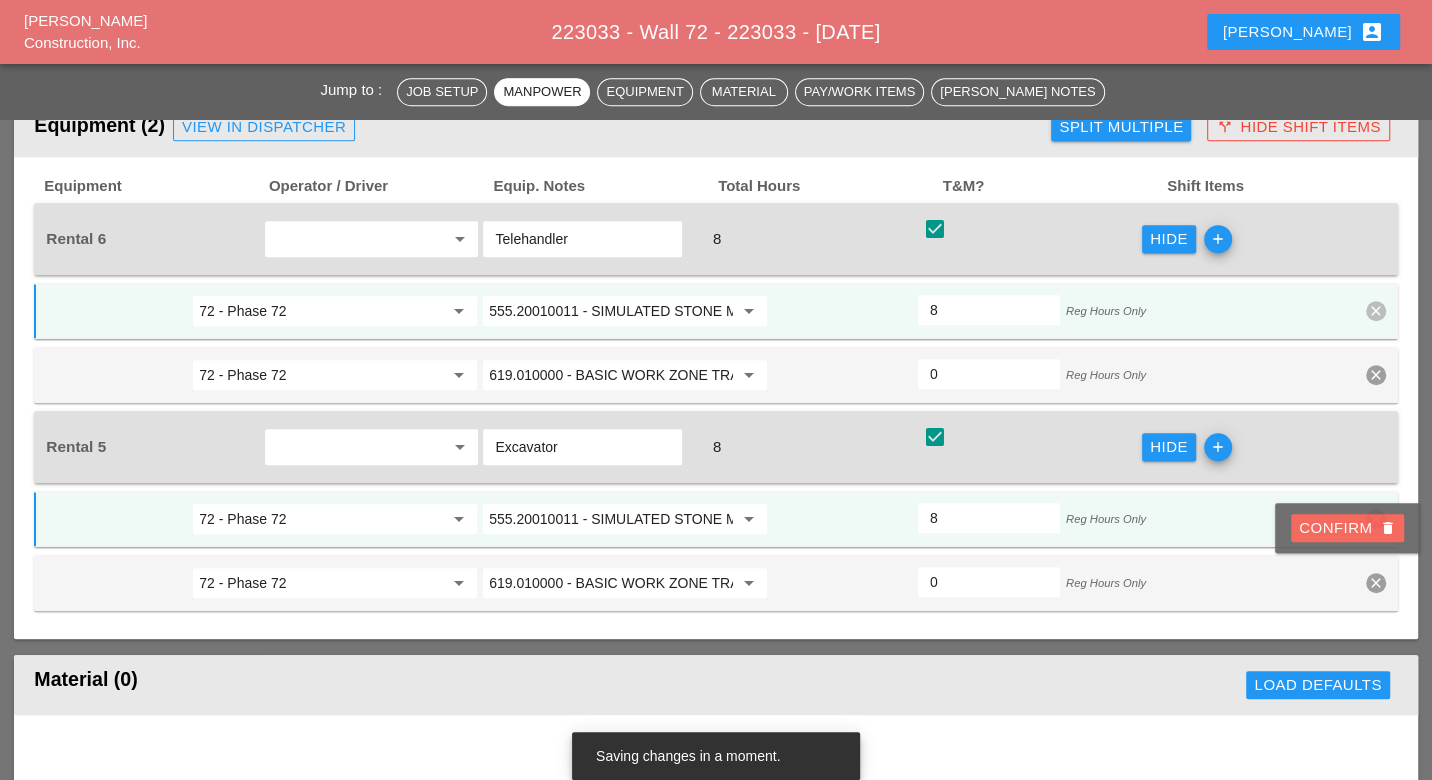 drag, startPoint x: 1374, startPoint y: 530, endPoint x: 1370, endPoint y: 511, distance: 19.416489 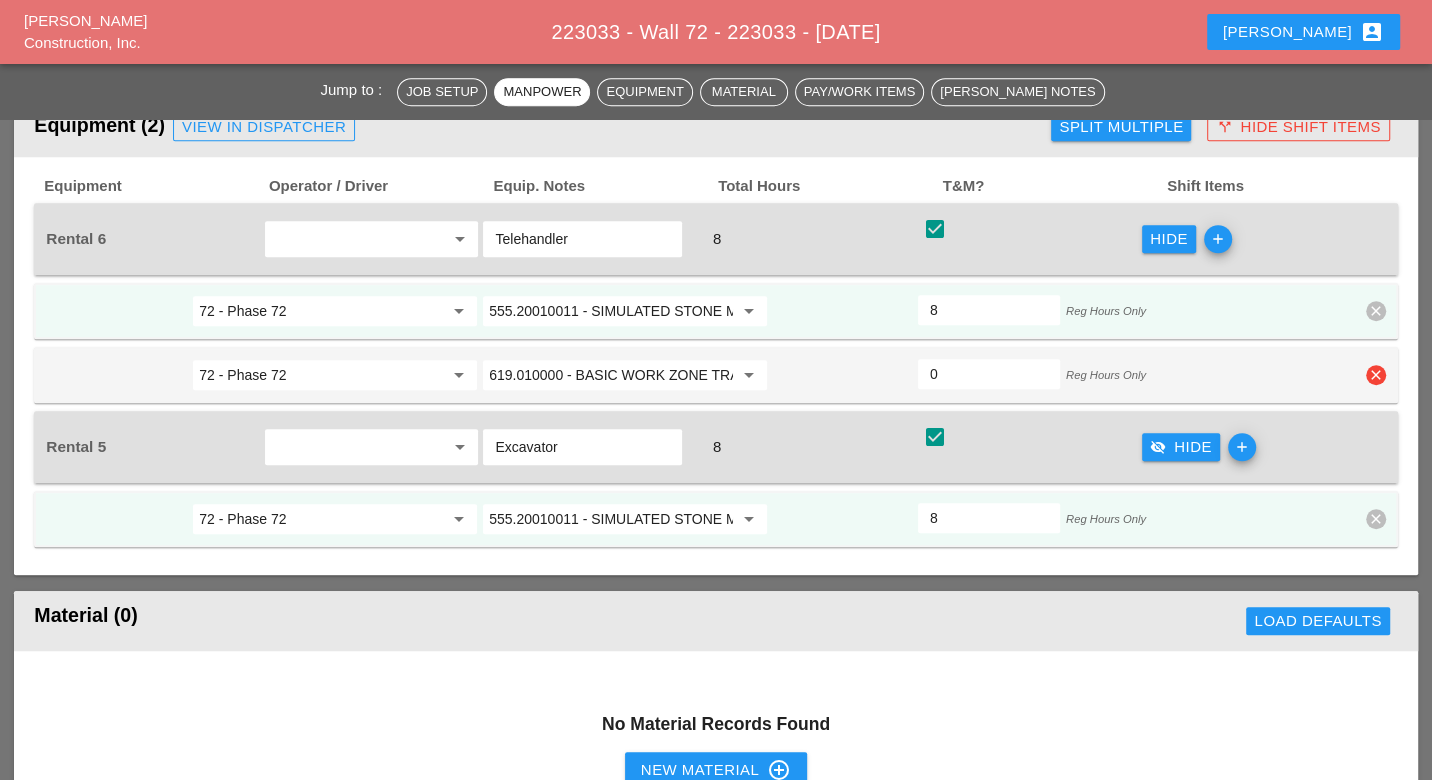 click on "clear" at bounding box center (1376, 375) 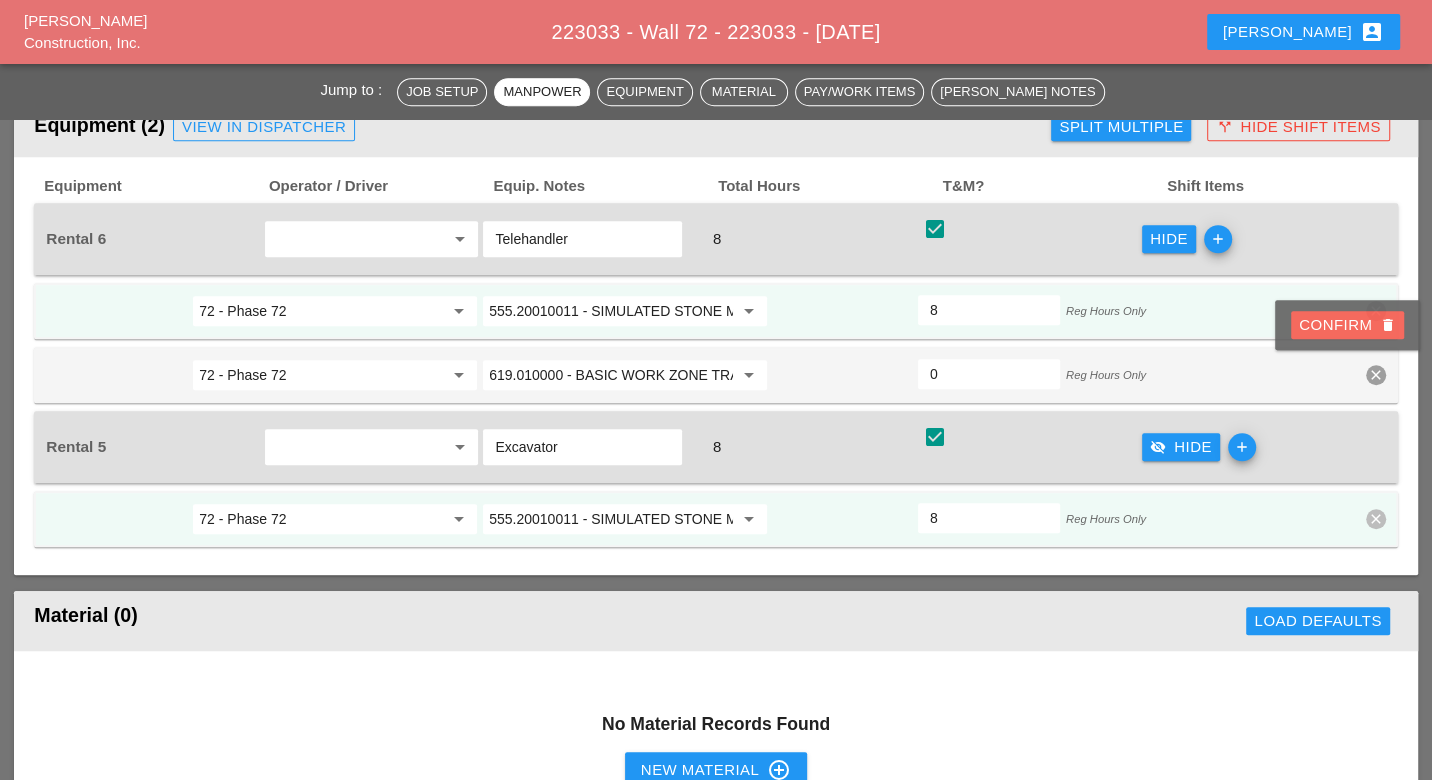 click on "Confirm delete" at bounding box center [1347, 325] 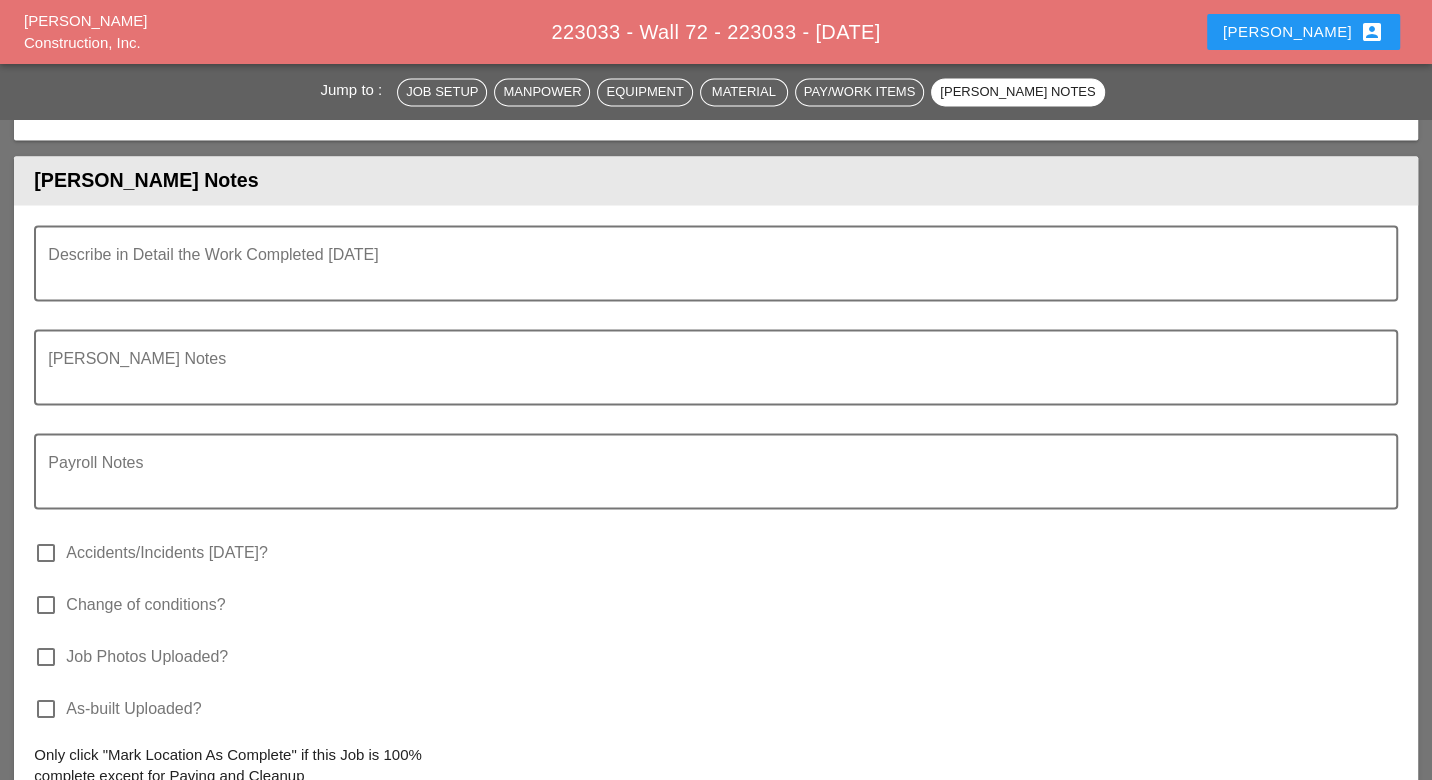 scroll, scrollTop: 2000, scrollLeft: 0, axis: vertical 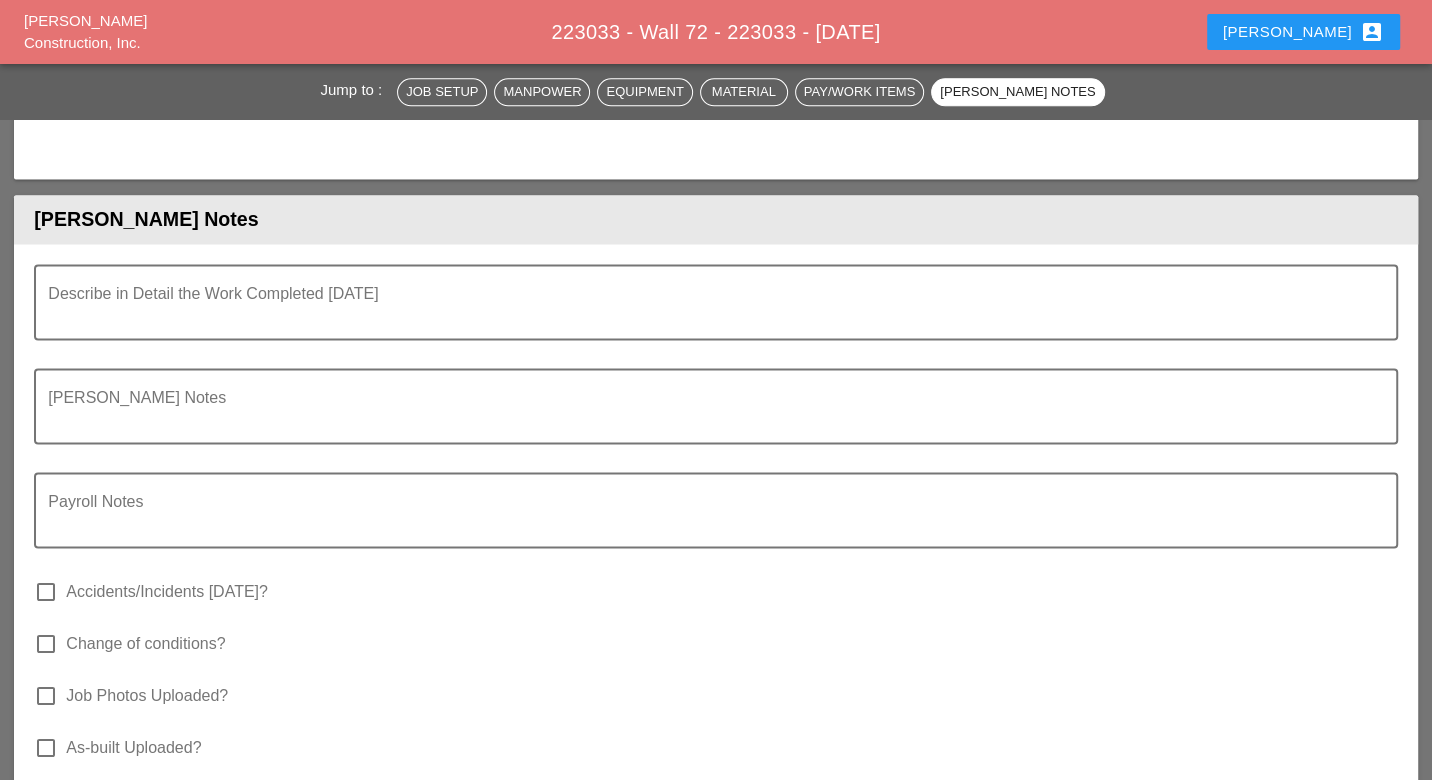 click on "Describe in Detail the Work Completed [DATE]" at bounding box center (715, 316) 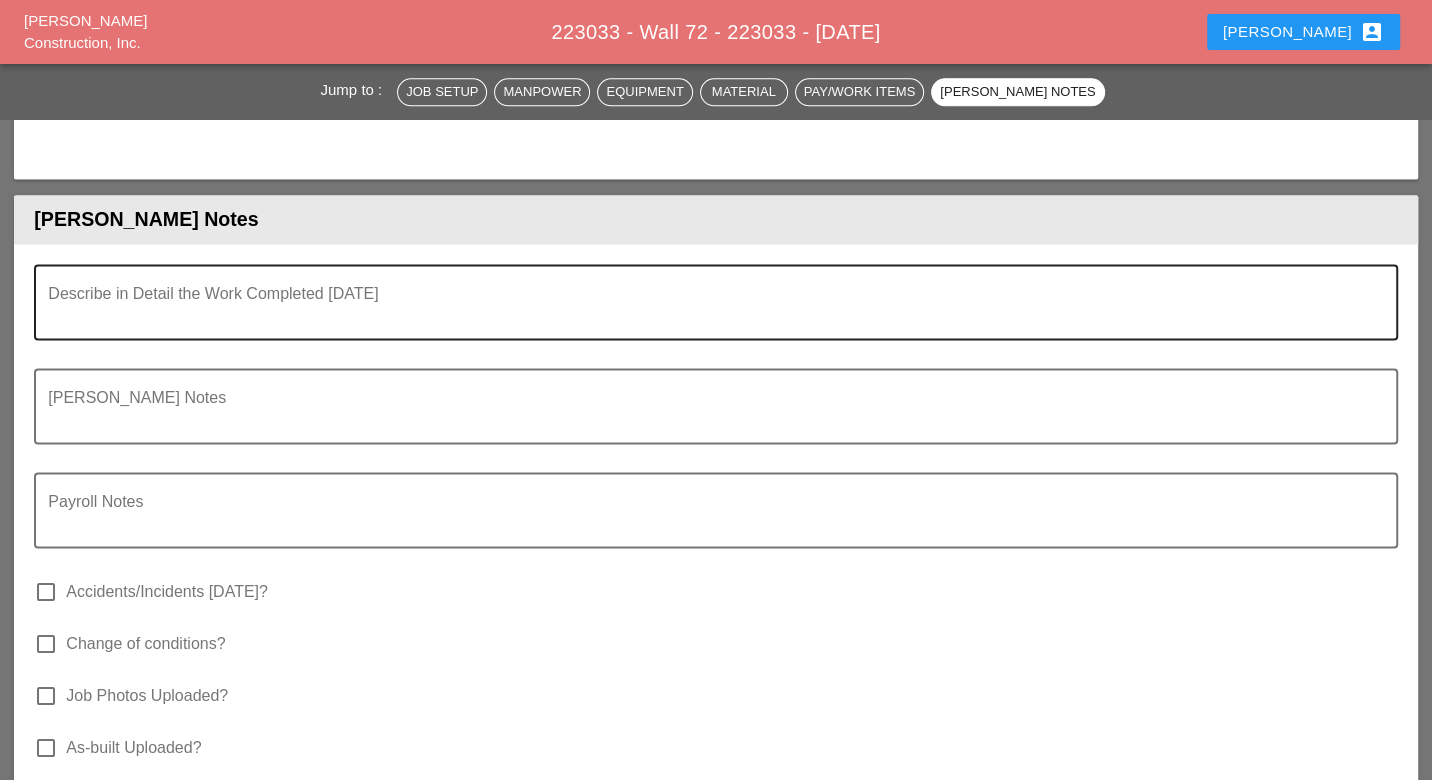 click at bounding box center (707, 314) 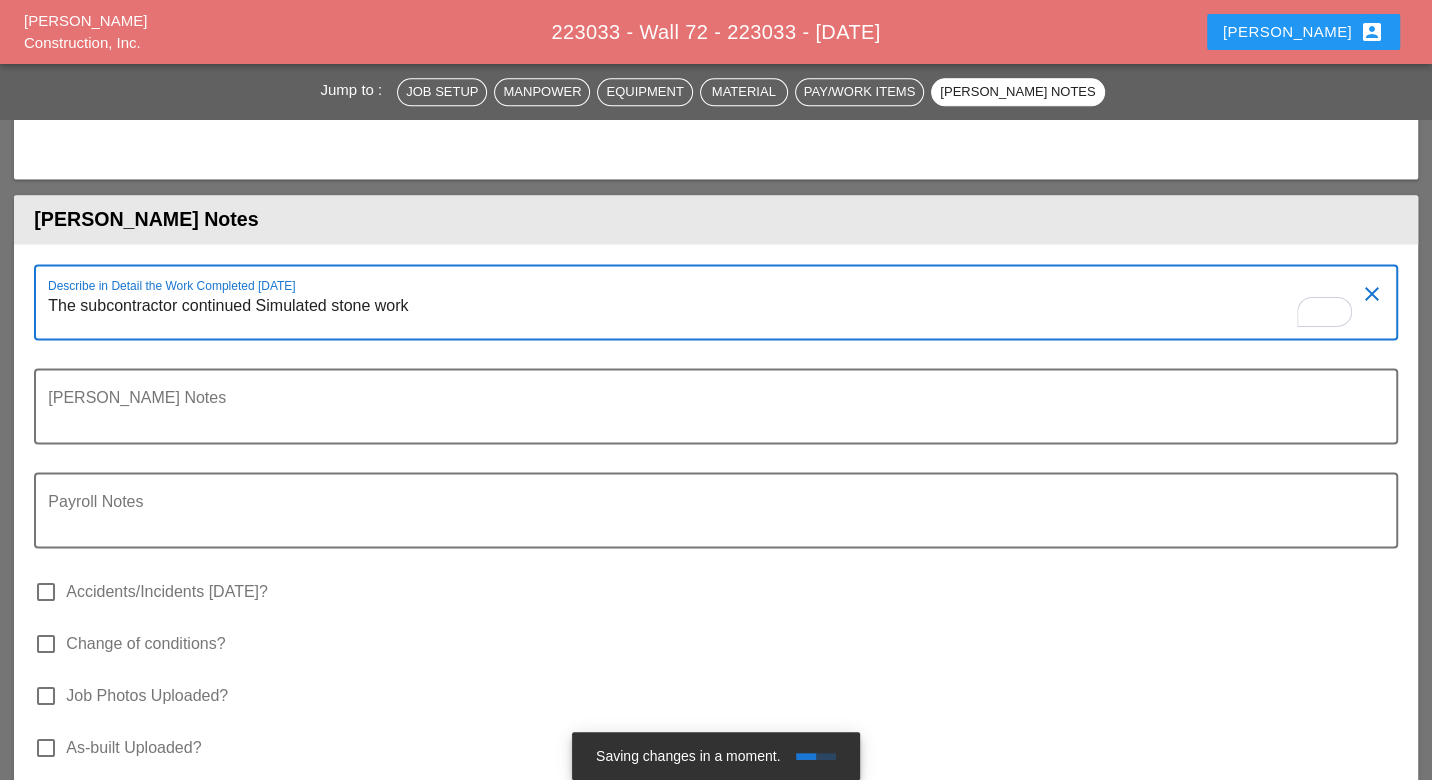 click on "The subcontractor continued Simulated stone work" at bounding box center (707, 314) 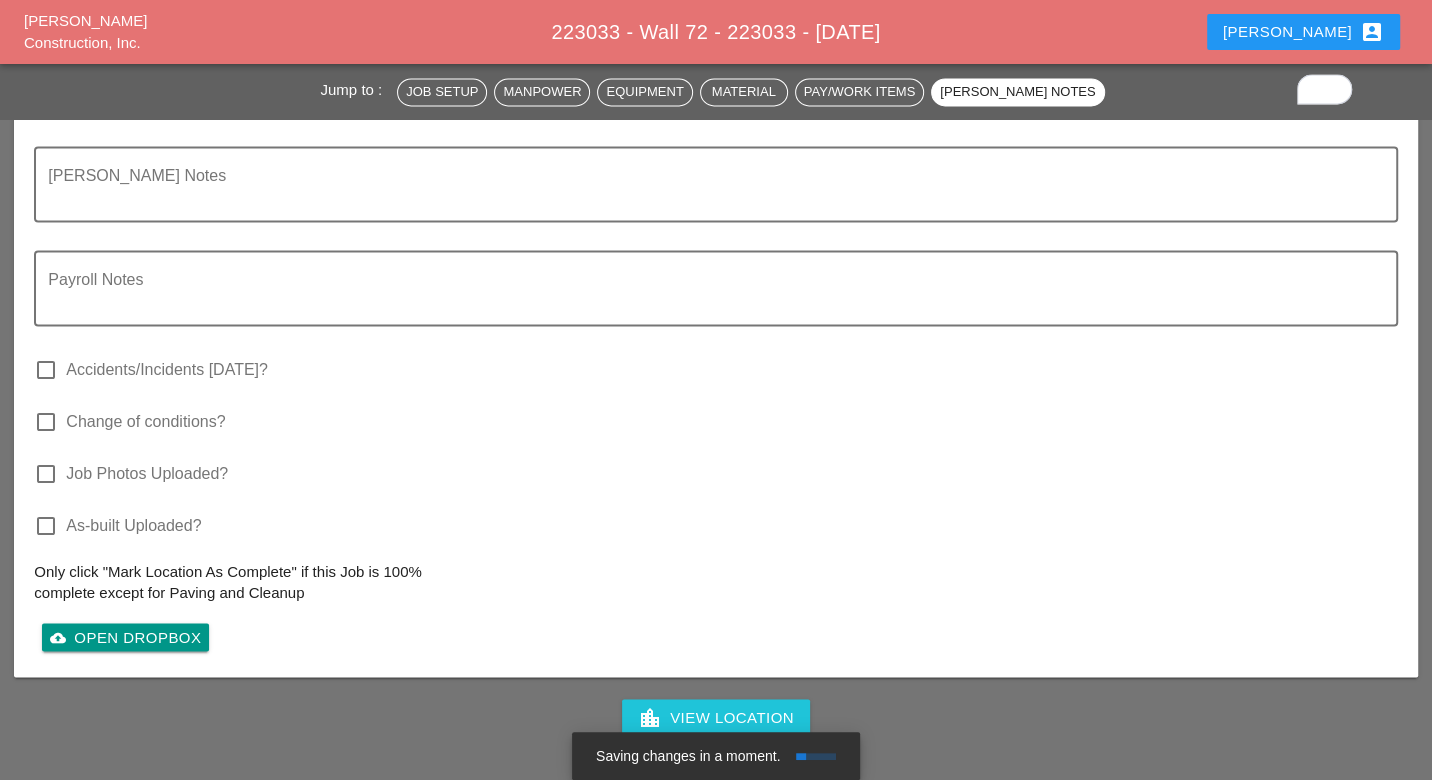 scroll, scrollTop: 2333, scrollLeft: 0, axis: vertical 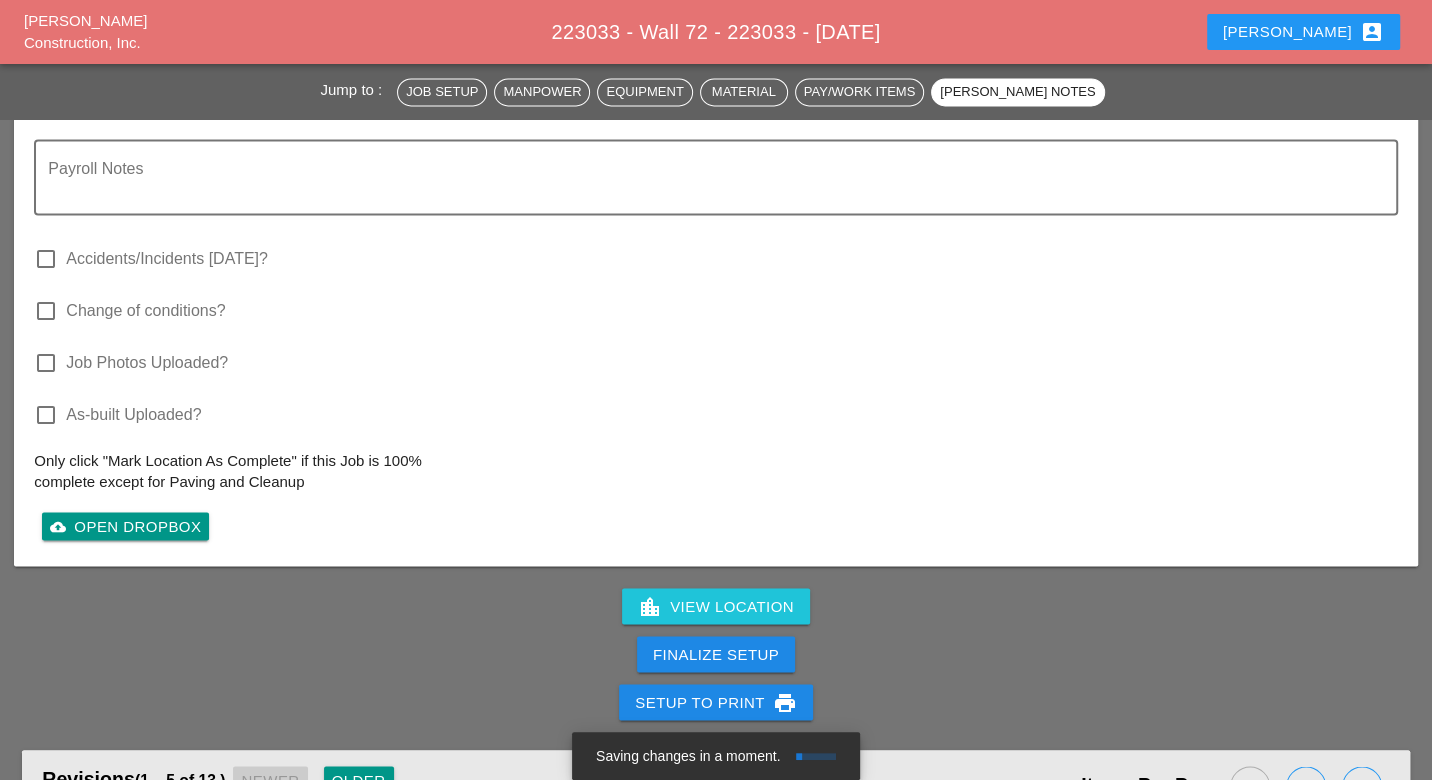 type on "The subcontractor continued Simulated stone work" 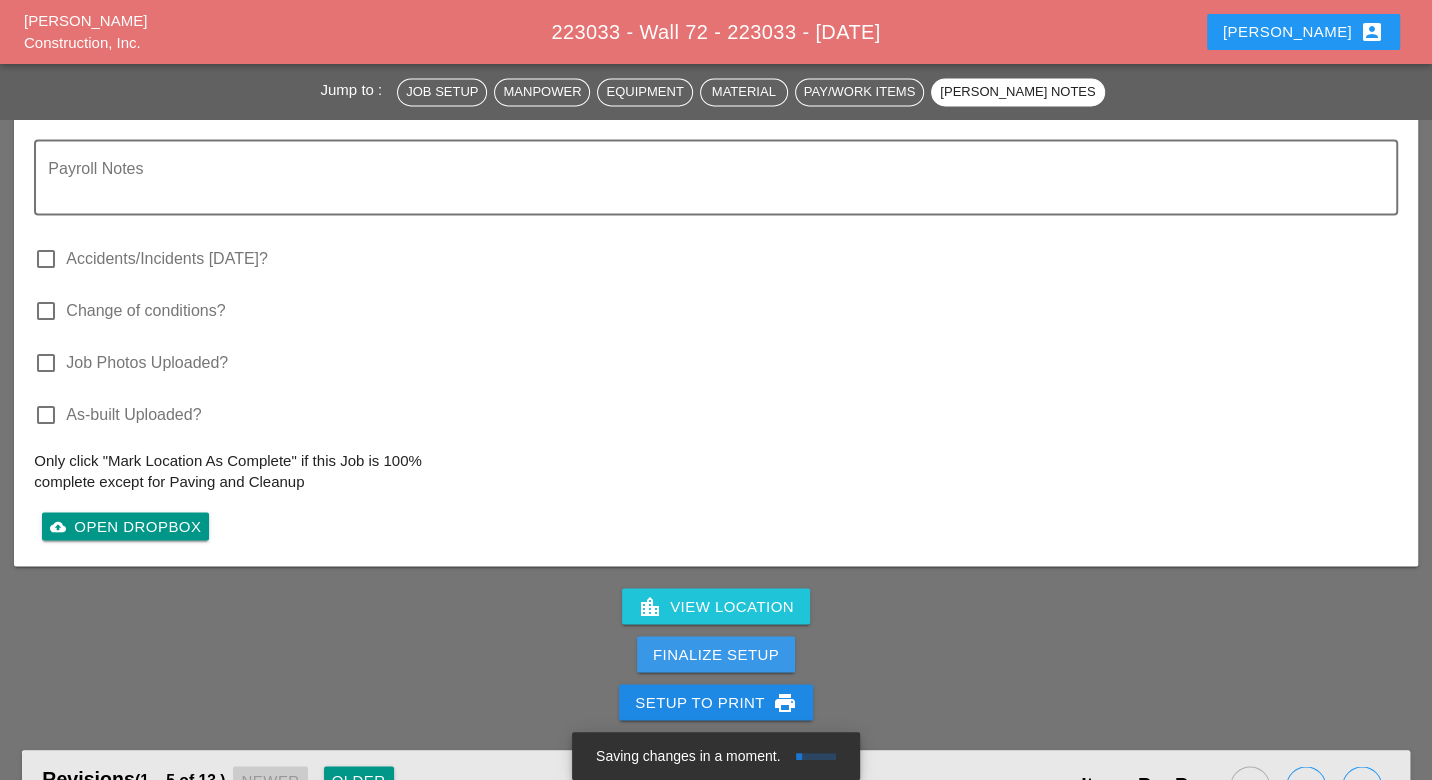 click on "Finalize Setup" at bounding box center (716, 654) 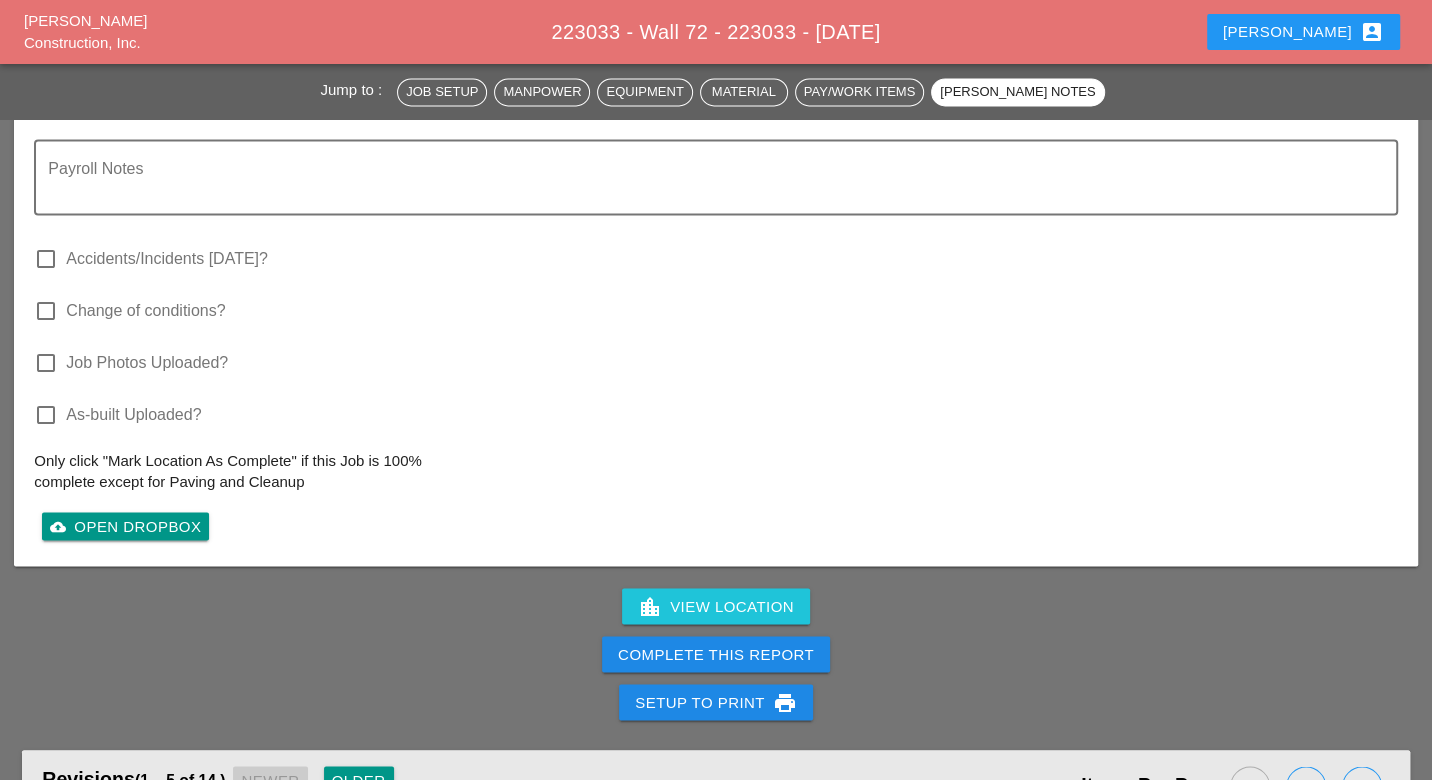 click on "Complete This Report" at bounding box center [716, 654] 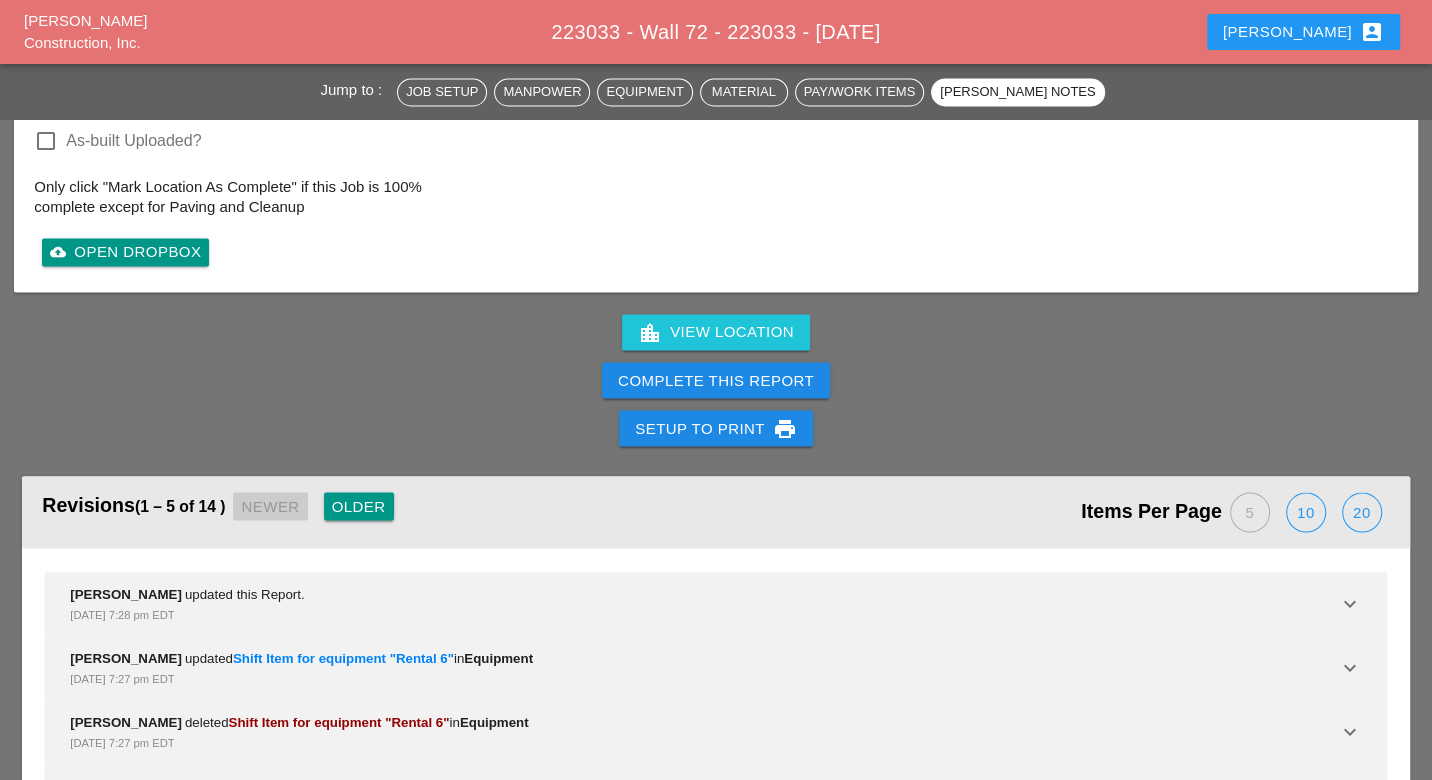 scroll, scrollTop: 2555, scrollLeft: 0, axis: vertical 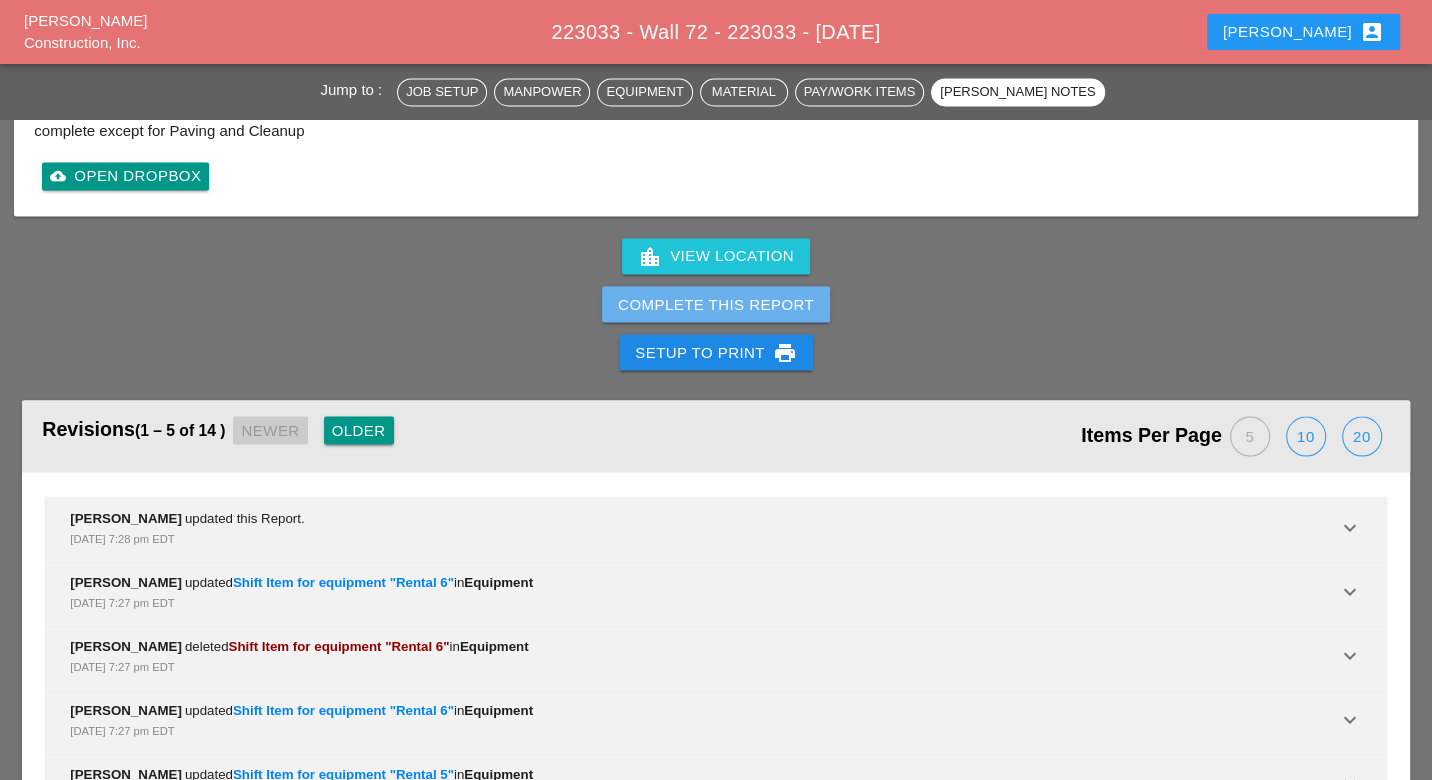 click on "Complete This Report" at bounding box center (716, 304) 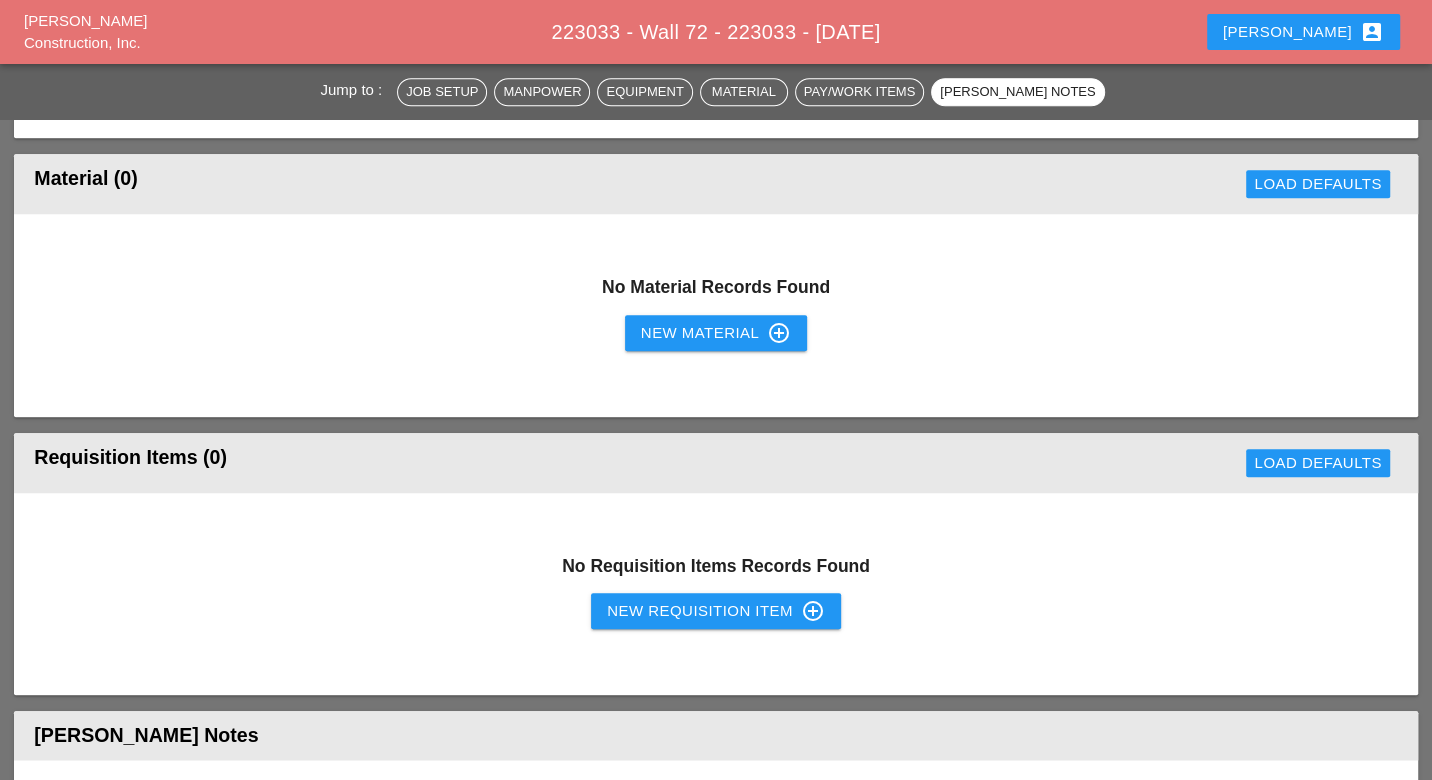 scroll, scrollTop: 1111, scrollLeft: 0, axis: vertical 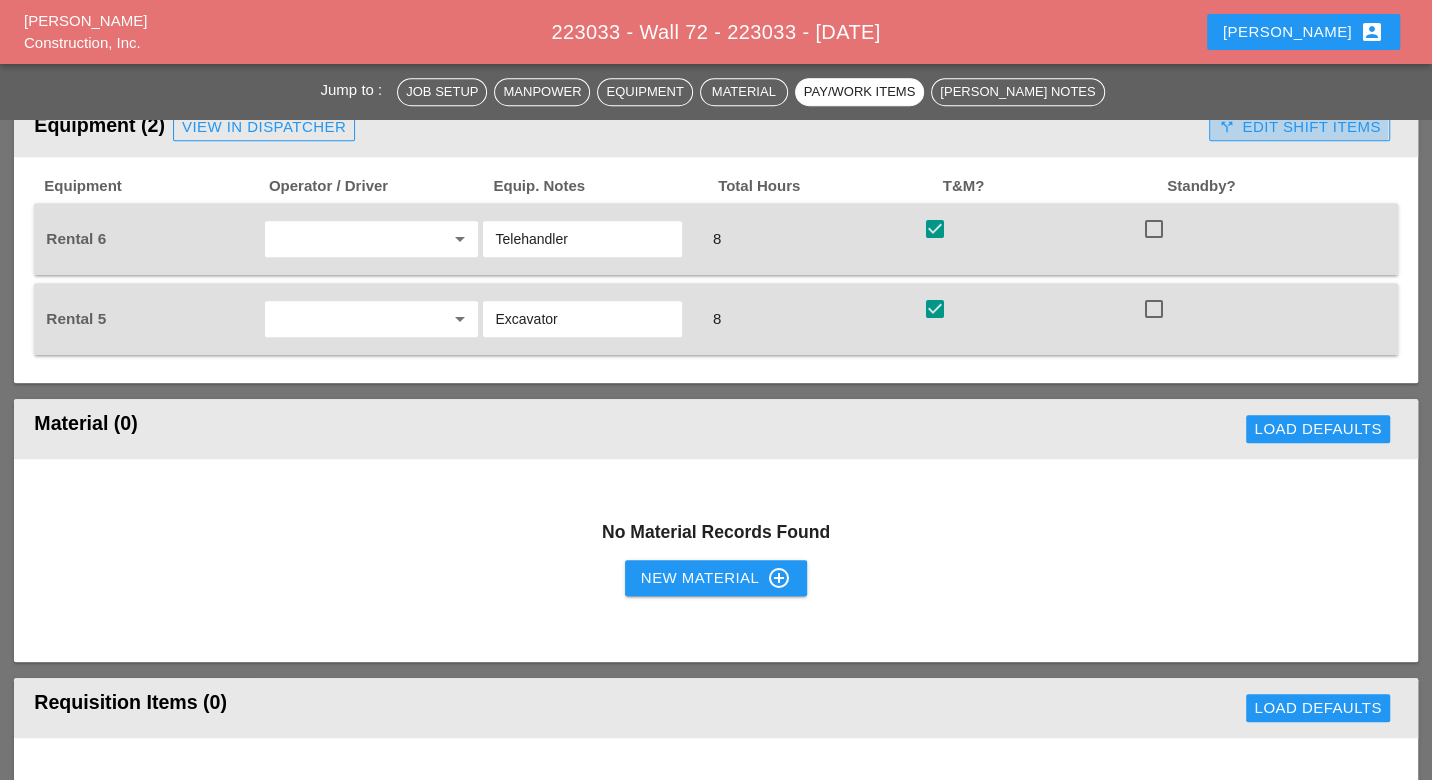 click on "call_split Edit Shift Items" at bounding box center (1299, 127) 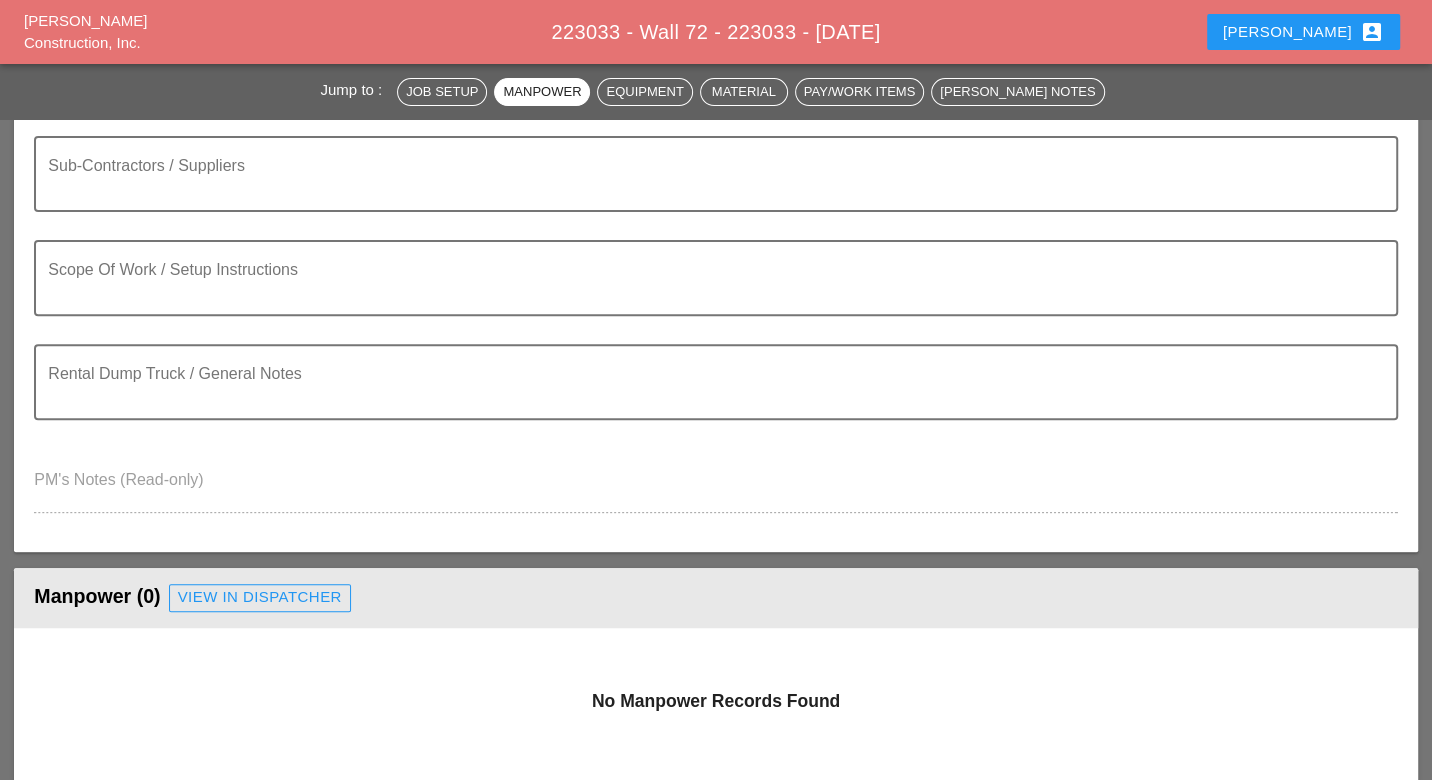 scroll, scrollTop: 0, scrollLeft: 0, axis: both 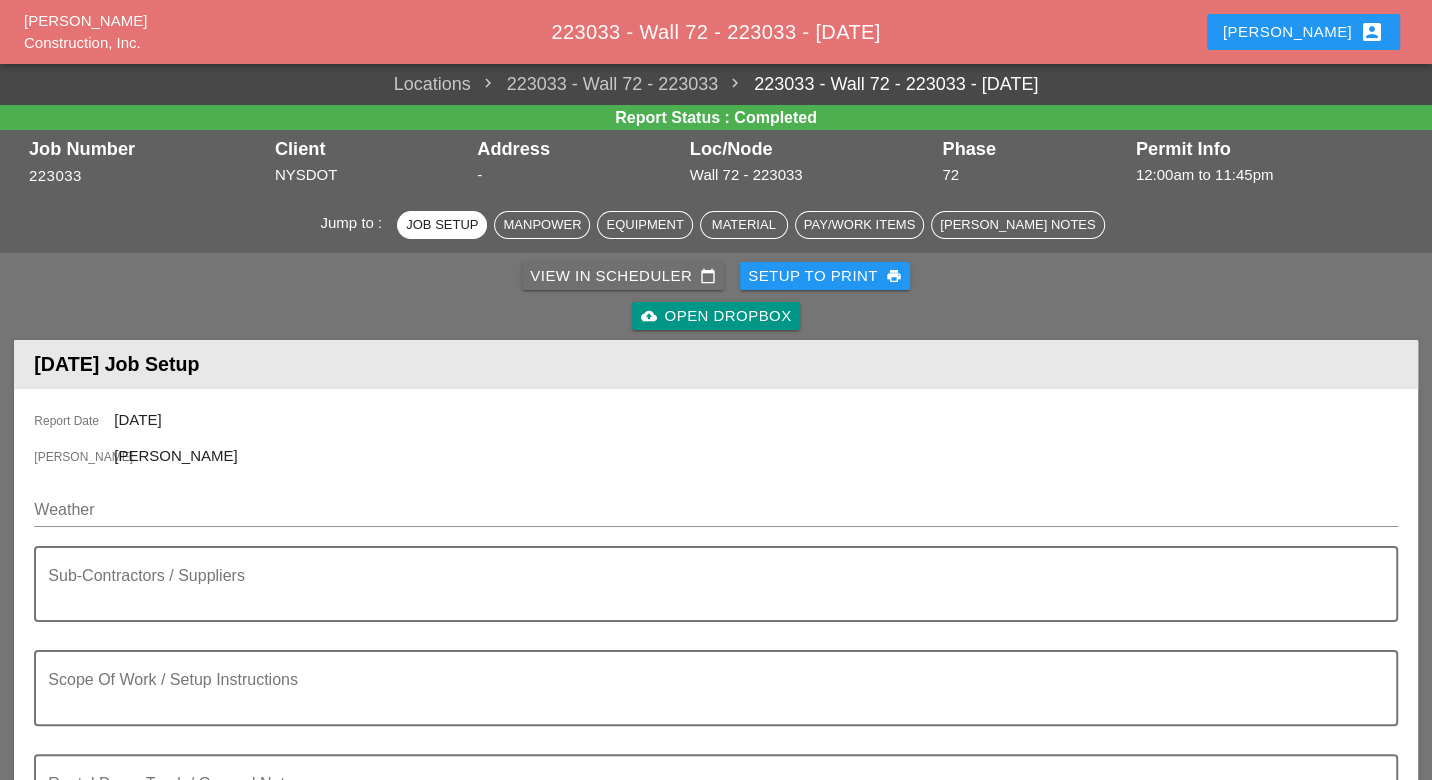 click on "View in Scheduler calendar_today" at bounding box center (623, 276) 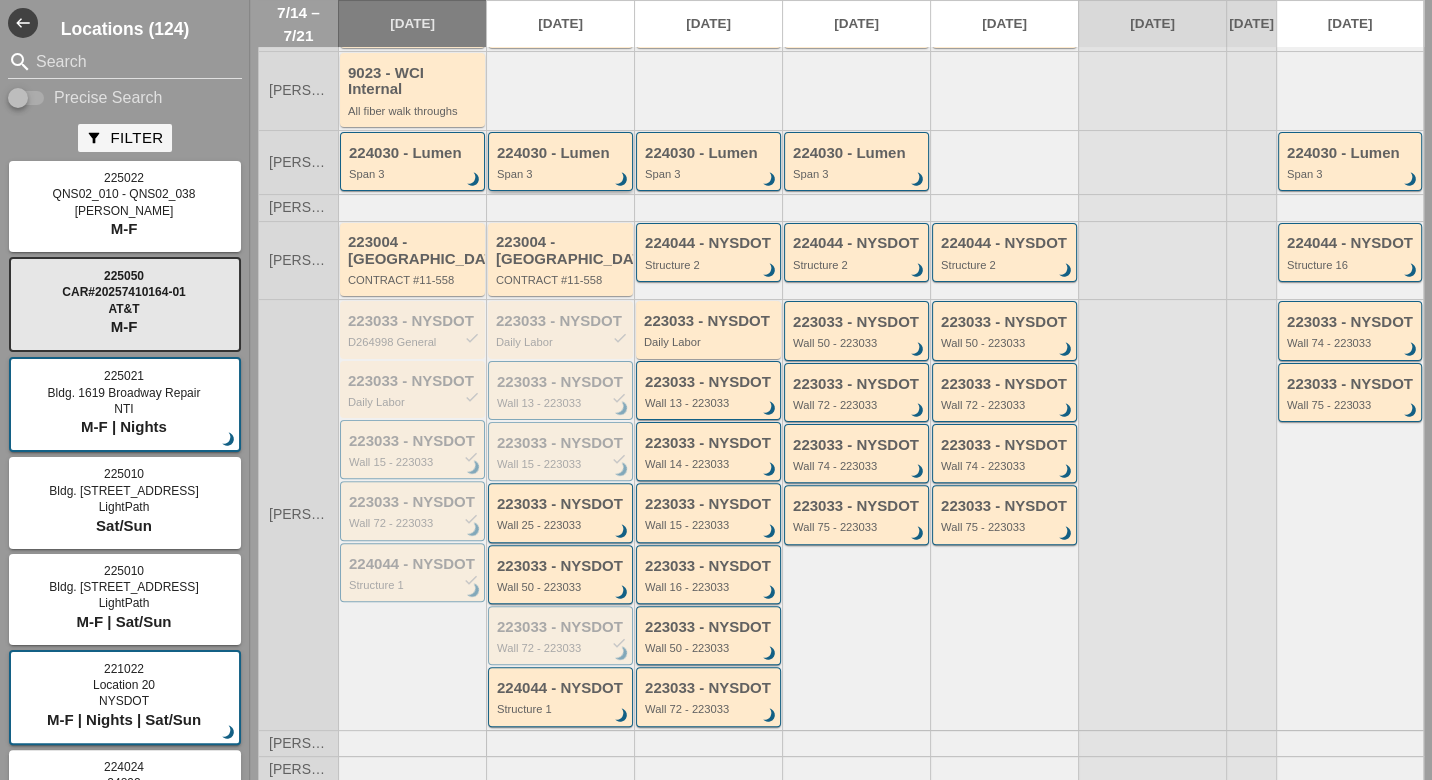 scroll, scrollTop: 333, scrollLeft: 0, axis: vertical 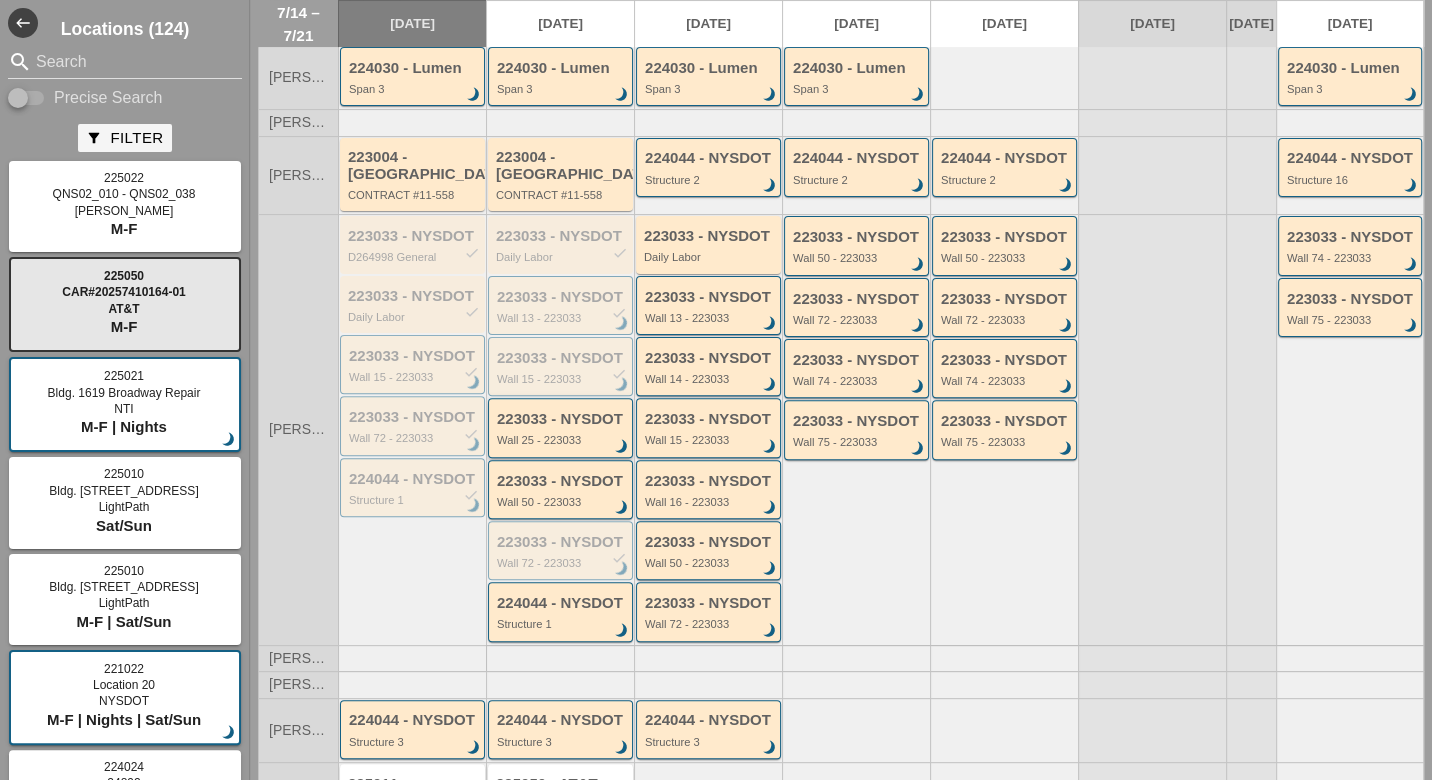 click on "Wall 25 - 223033" at bounding box center [562, 440] 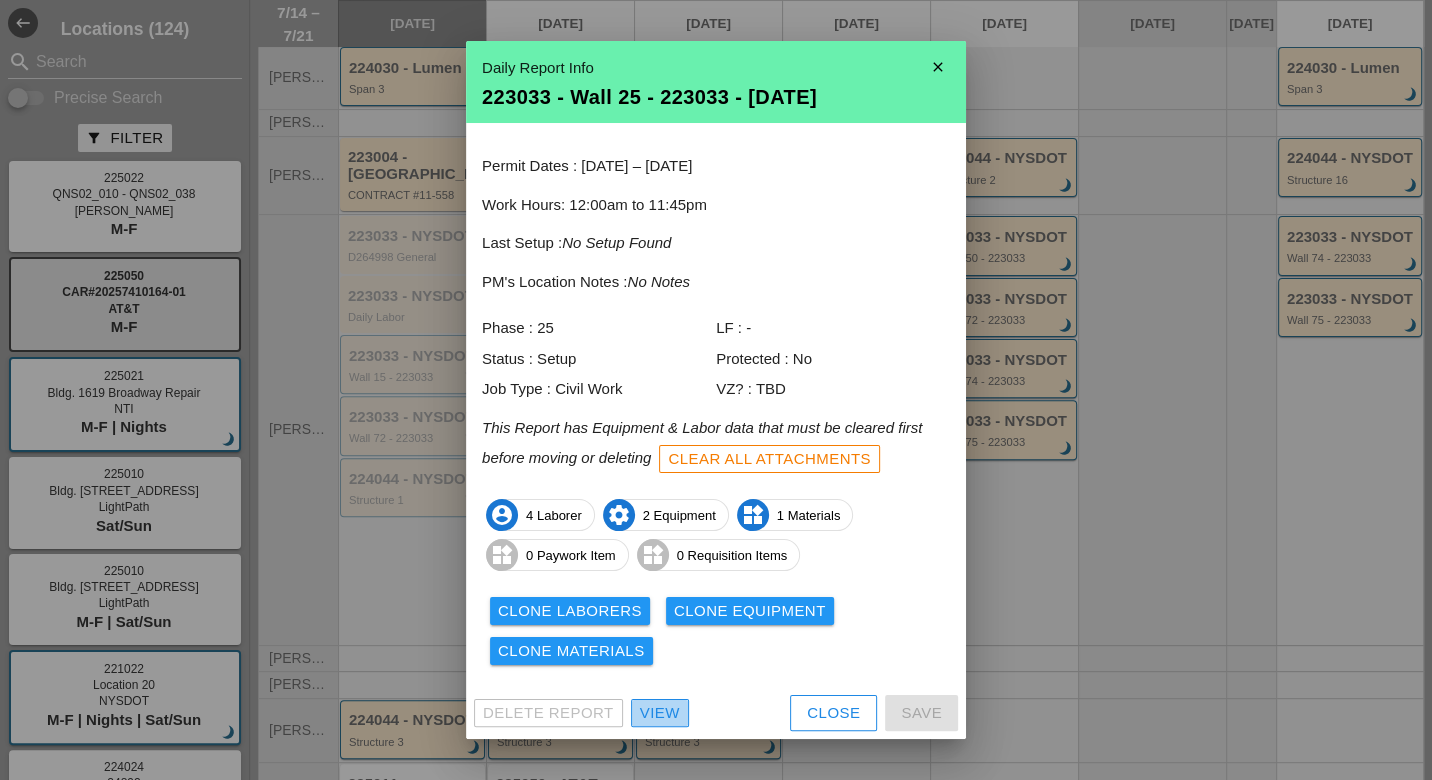 drag, startPoint x: 669, startPoint y: 707, endPoint x: 499, endPoint y: 520, distance: 252.72318 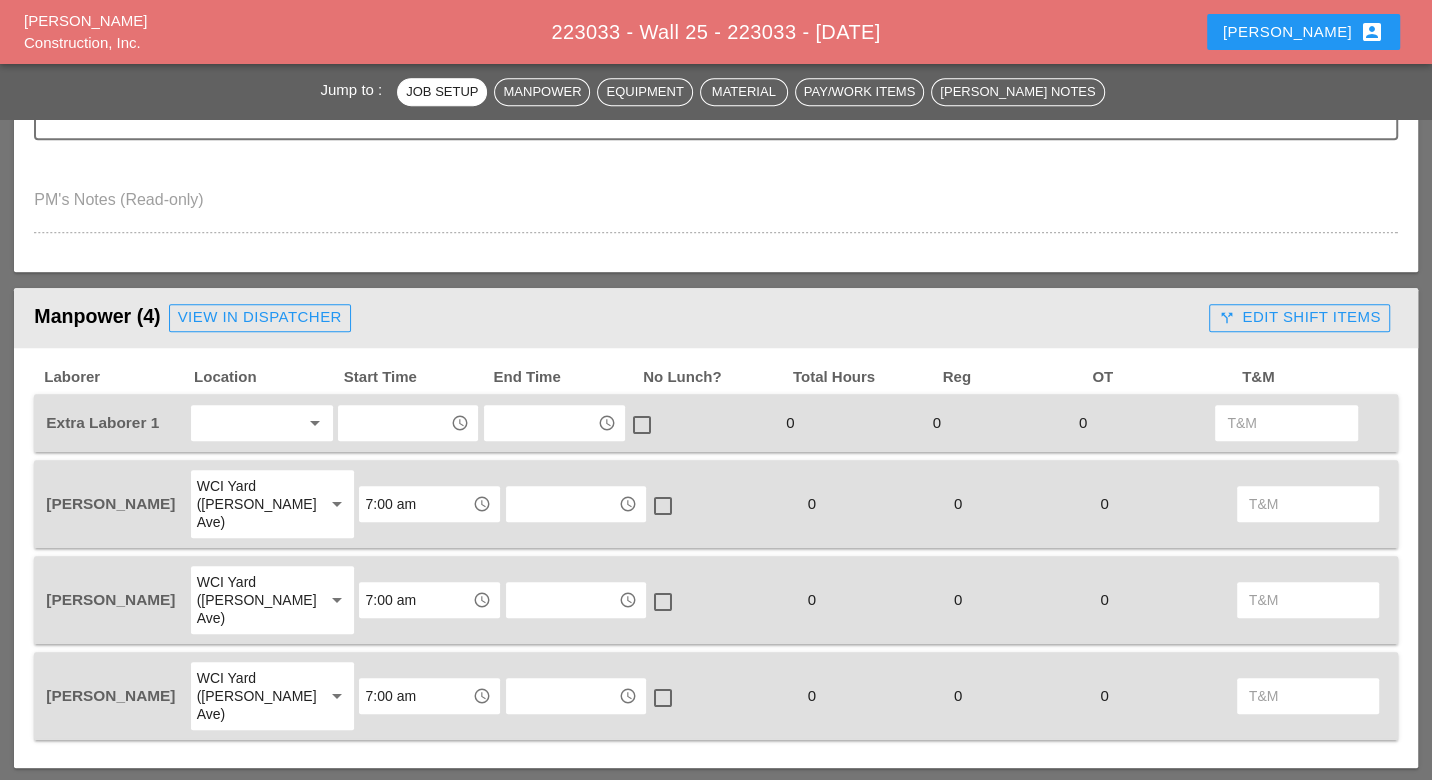 scroll, scrollTop: 1000, scrollLeft: 0, axis: vertical 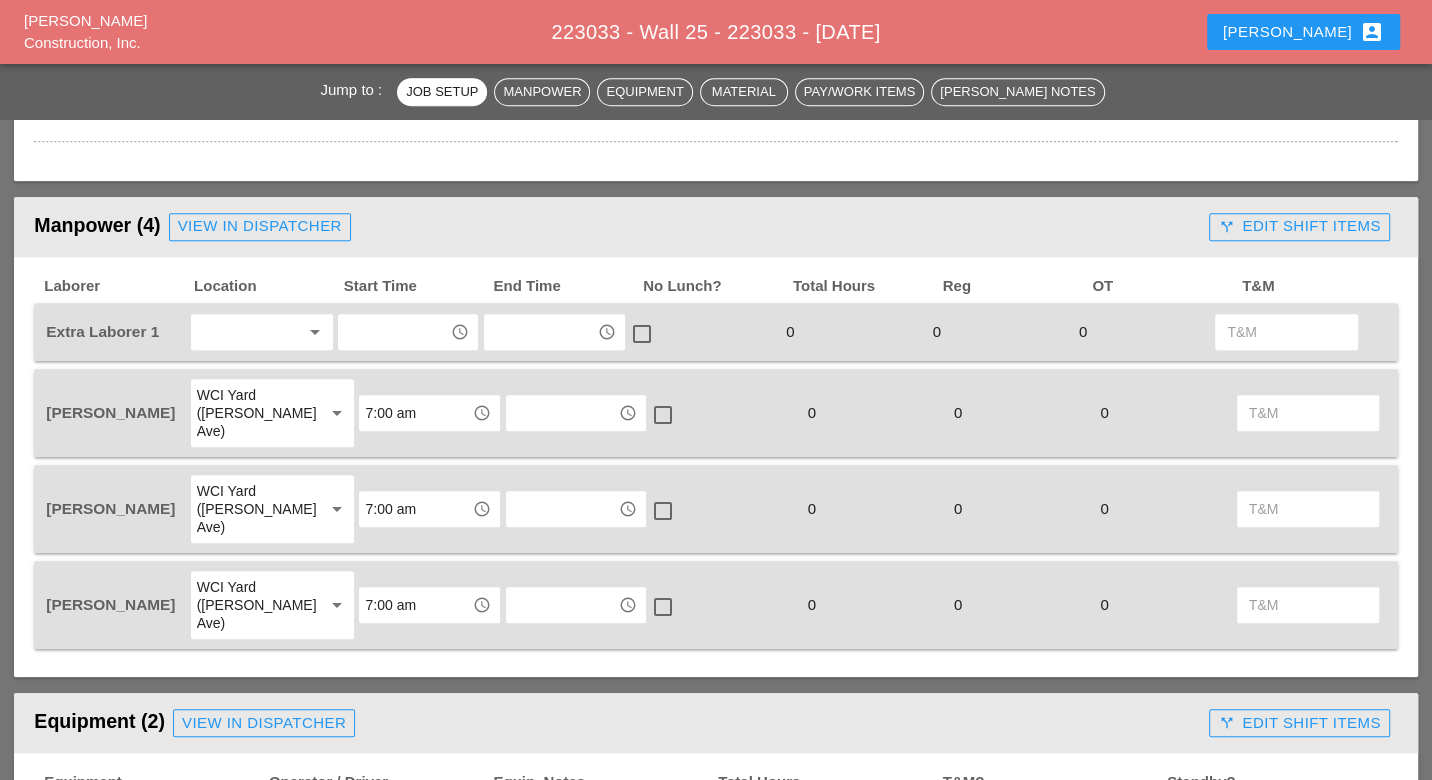 click on "View in Dispatcher" at bounding box center [260, 226] 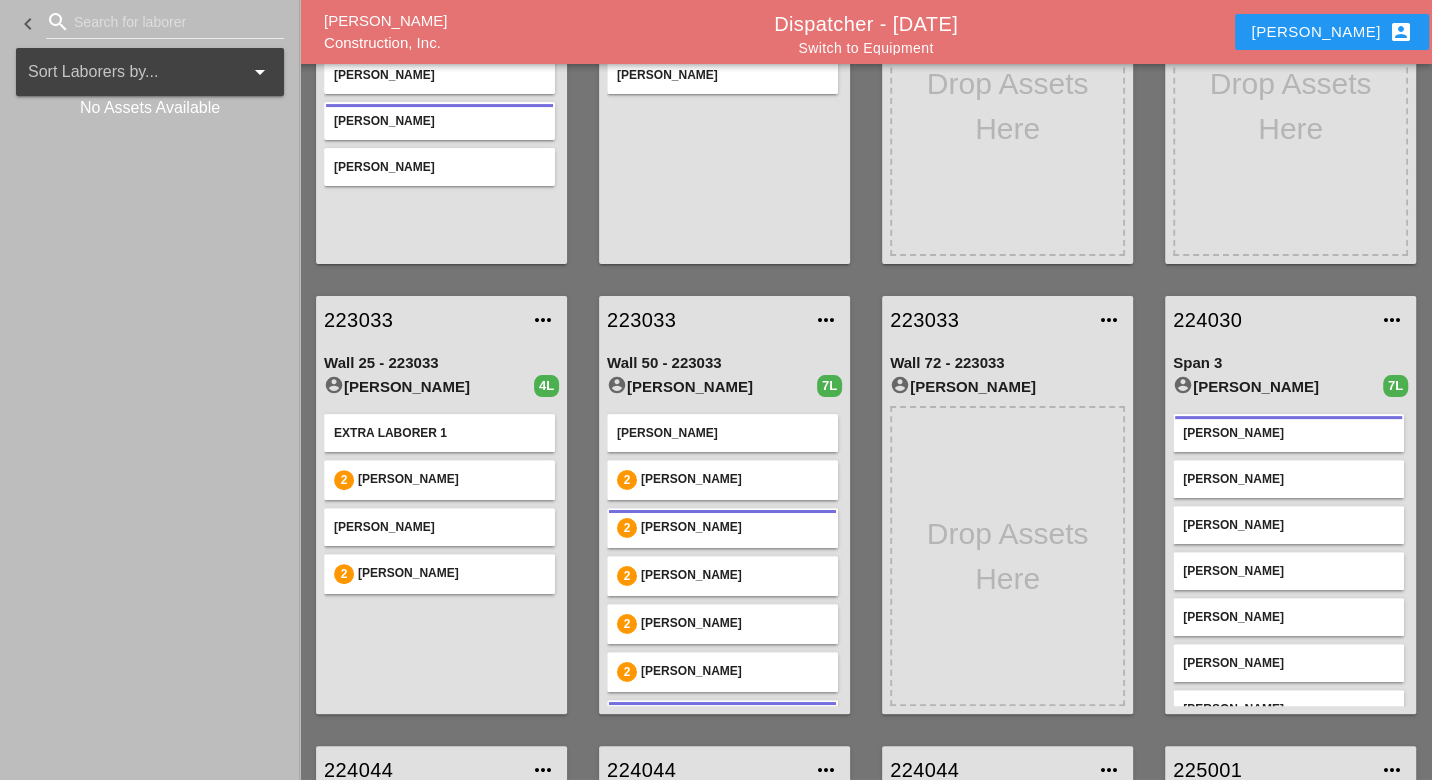 scroll, scrollTop: 444, scrollLeft: 0, axis: vertical 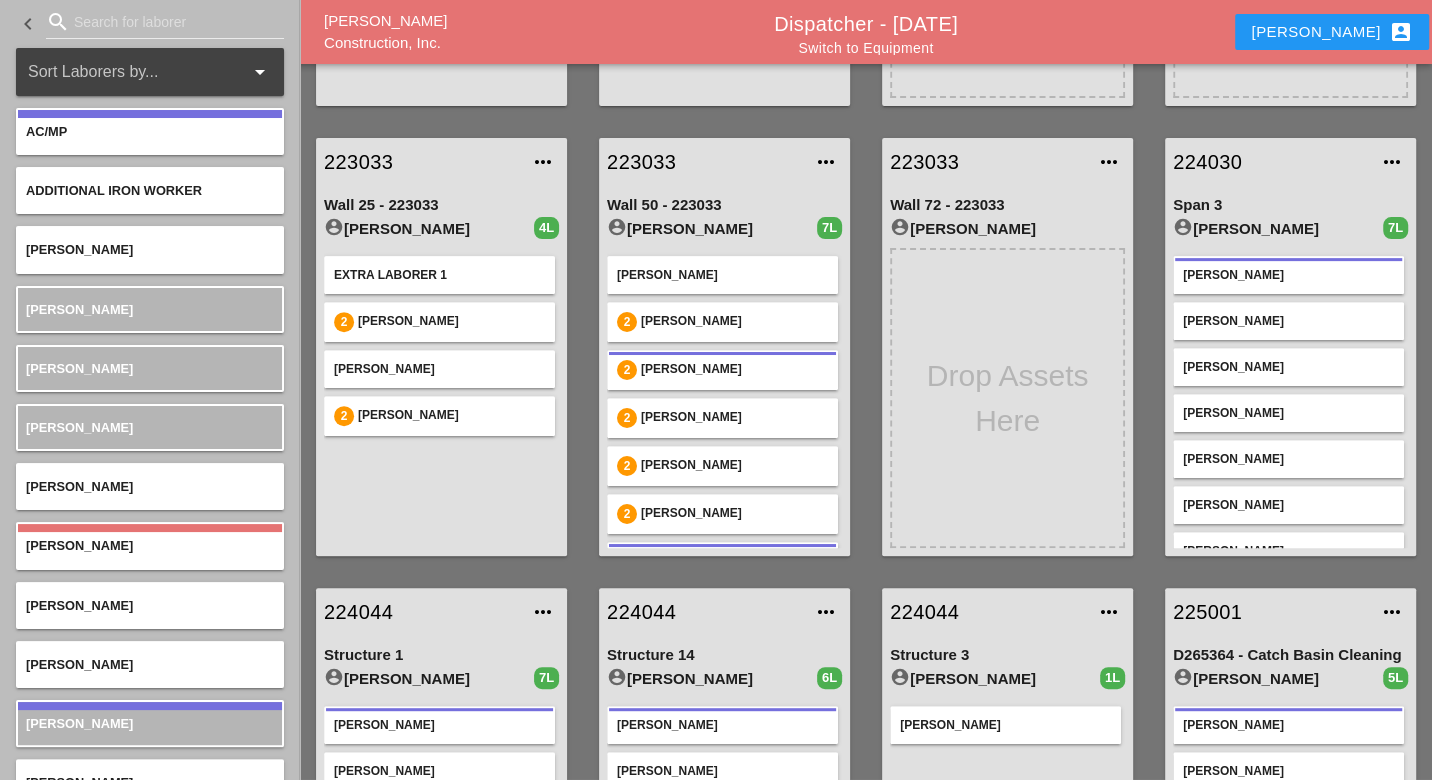 type 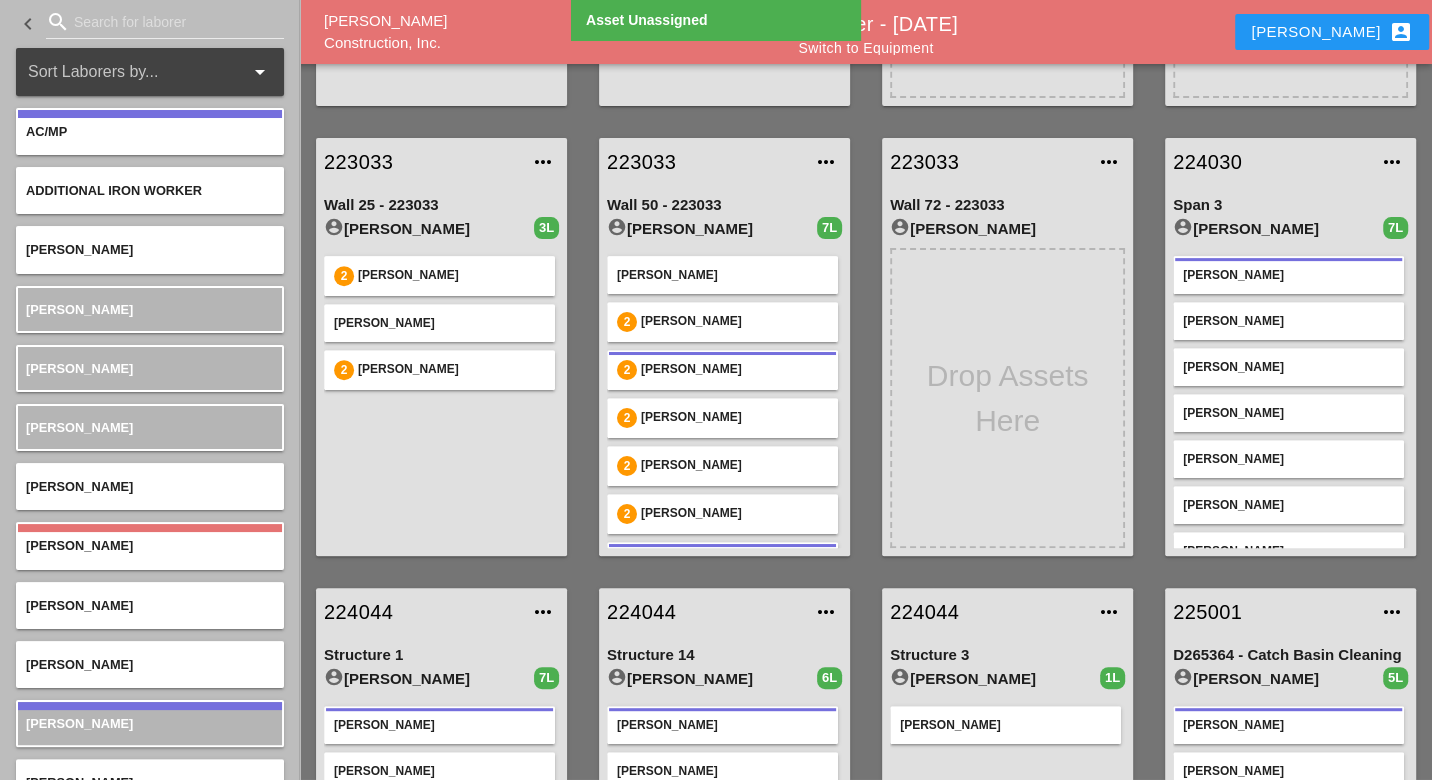 click on "223033" at bounding box center (421, 162) 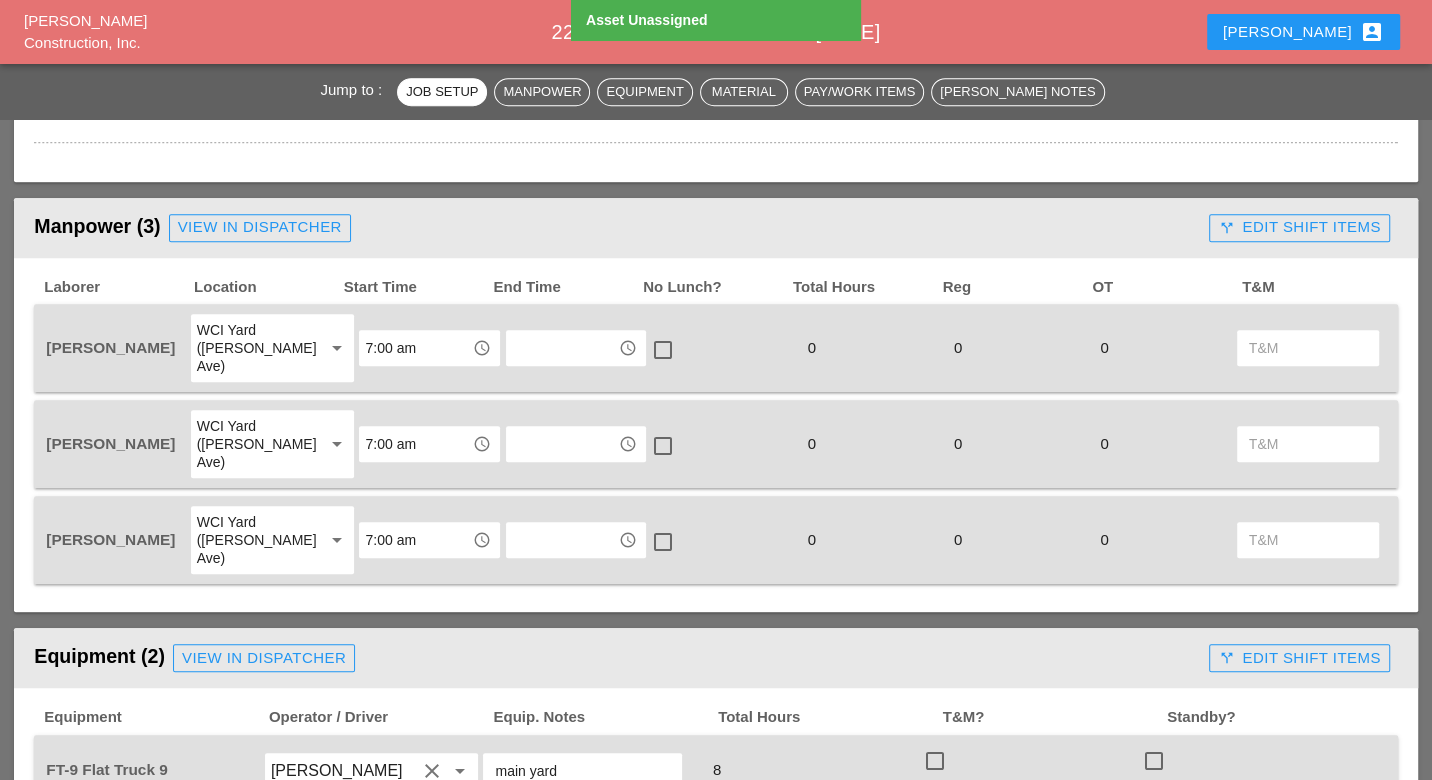 scroll, scrollTop: 1000, scrollLeft: 0, axis: vertical 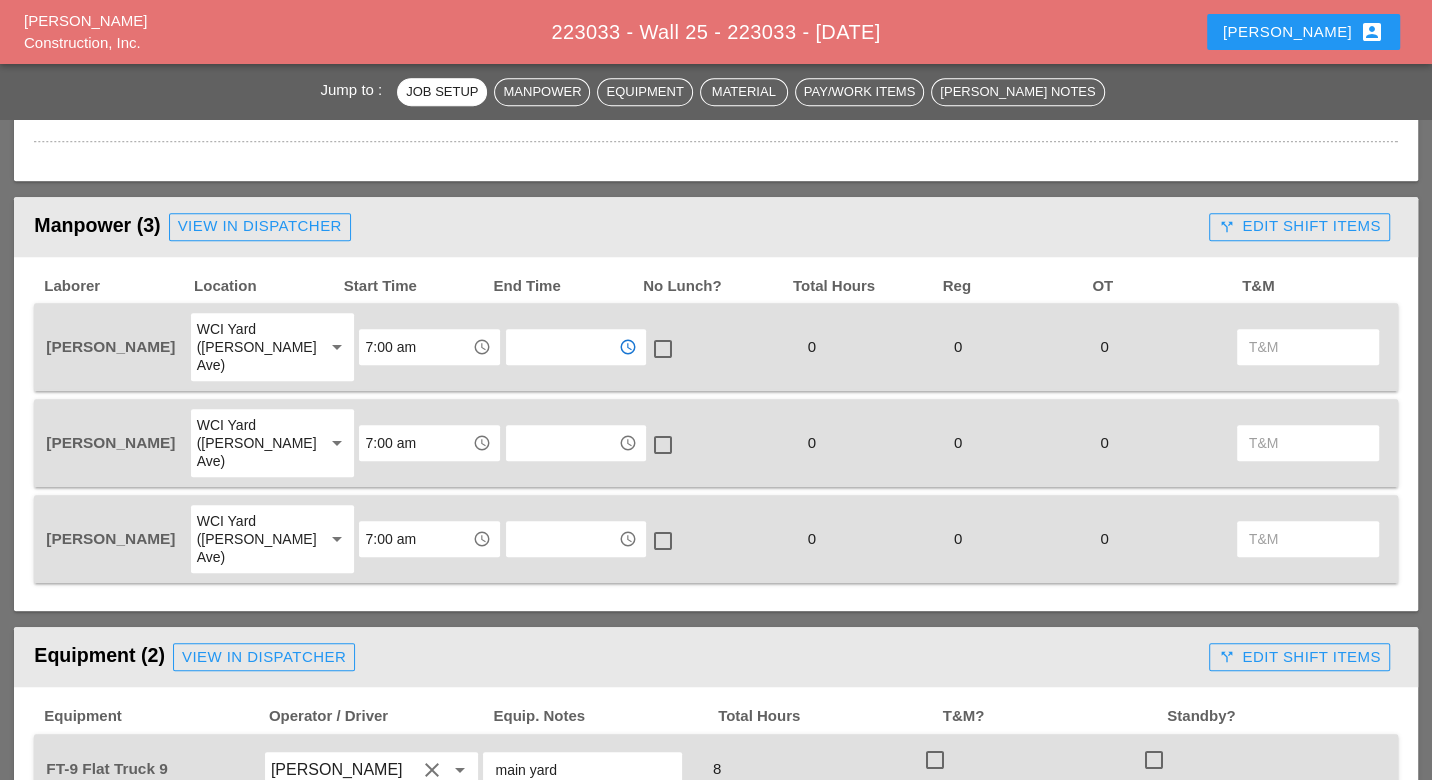 click at bounding box center [562, 347] 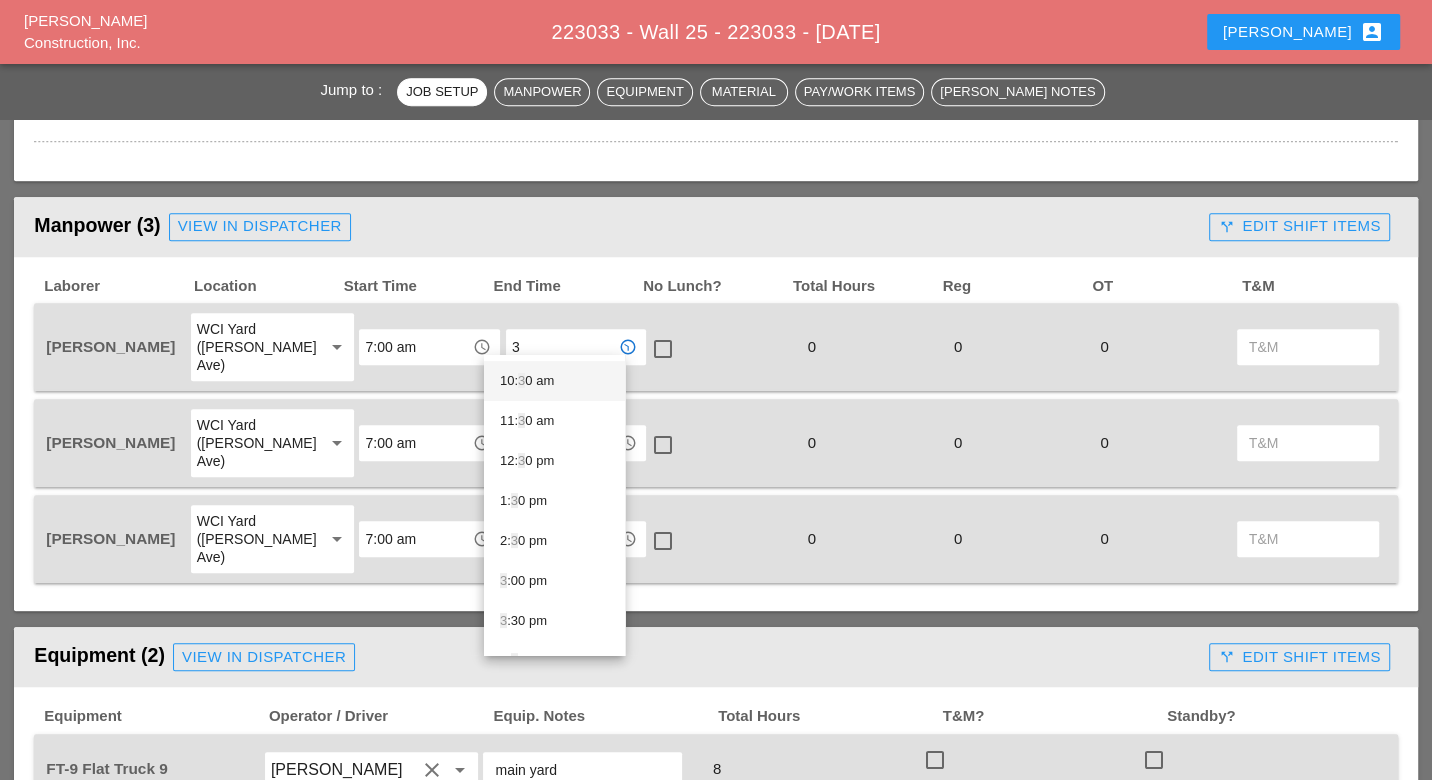 scroll, scrollTop: 444, scrollLeft: 0, axis: vertical 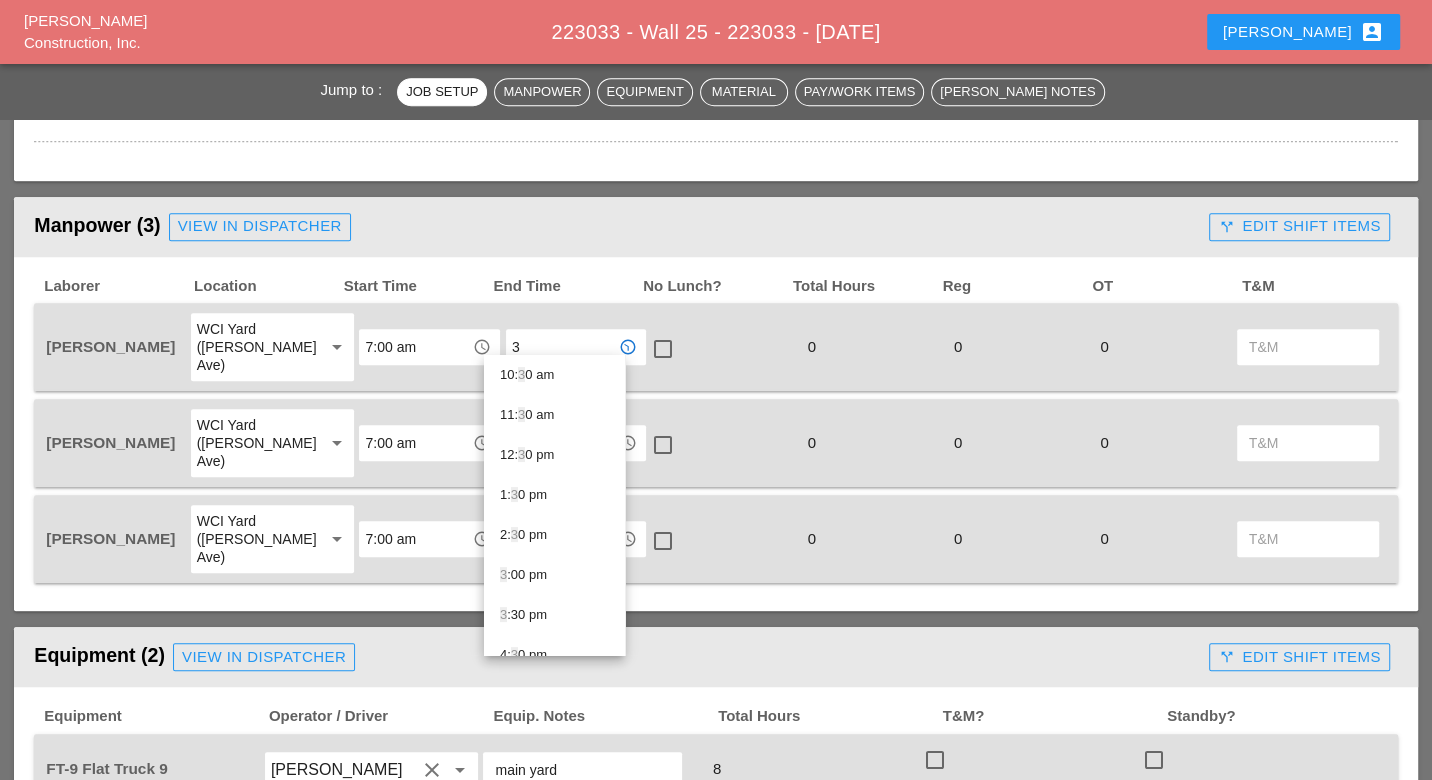 click on "3 :30 pm" at bounding box center [554, 615] 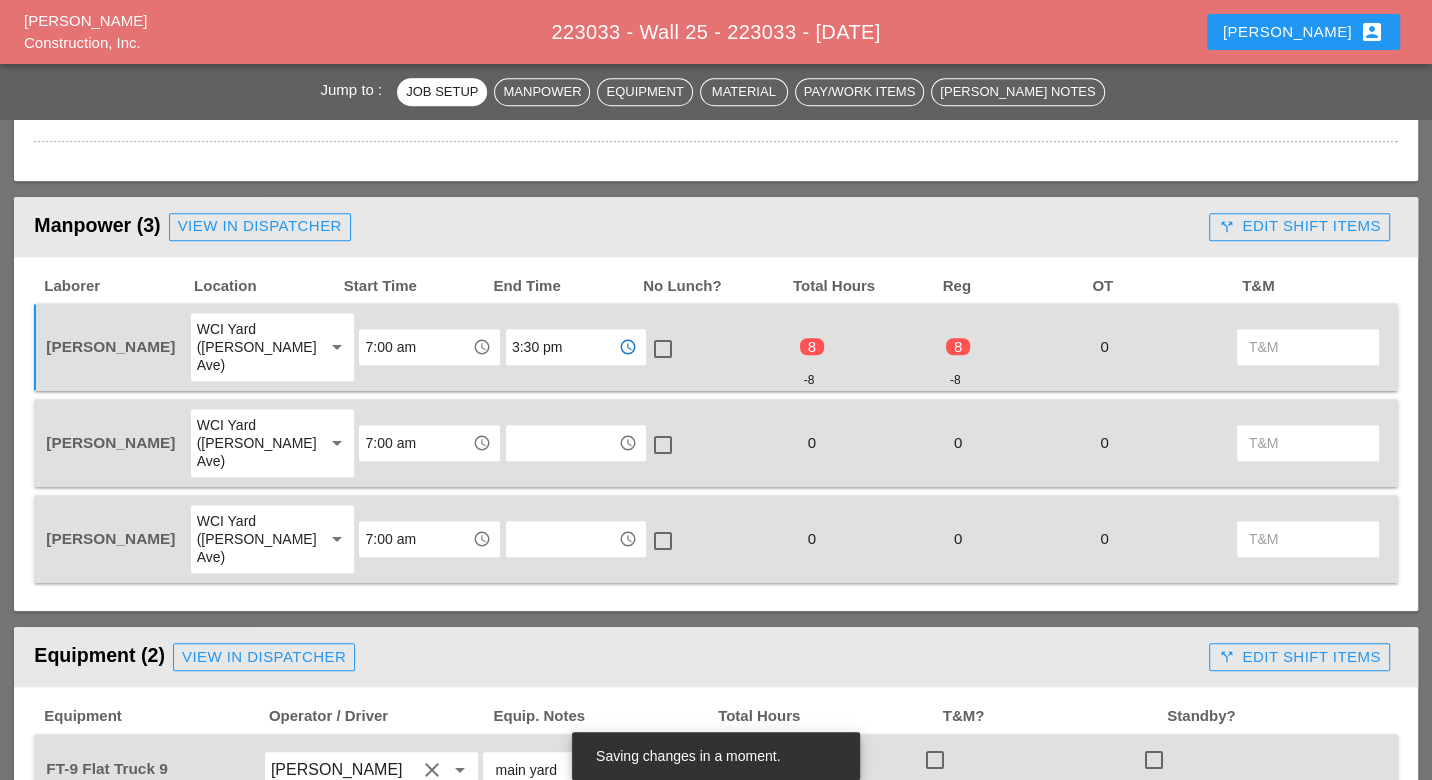 type on "3:30 pm" 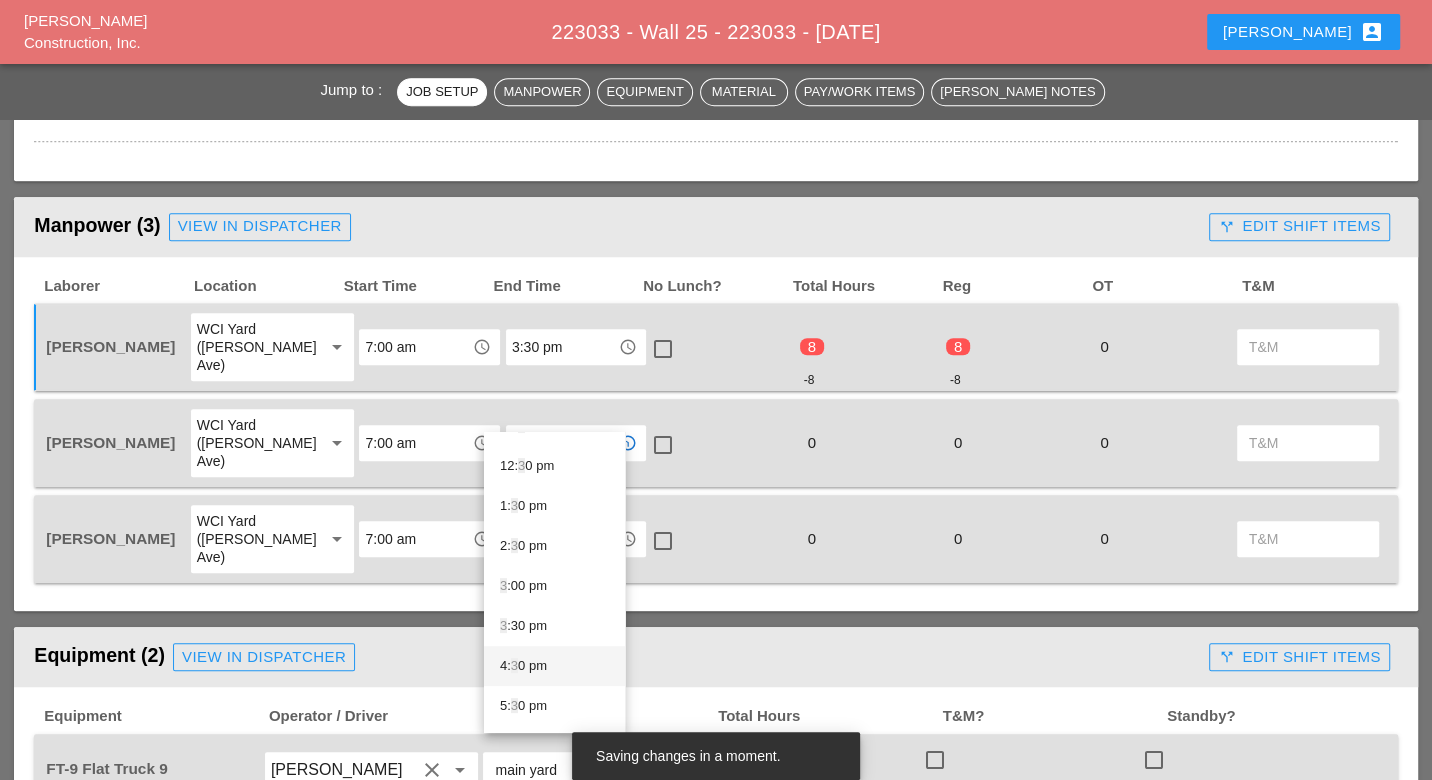 scroll, scrollTop: 555, scrollLeft: 0, axis: vertical 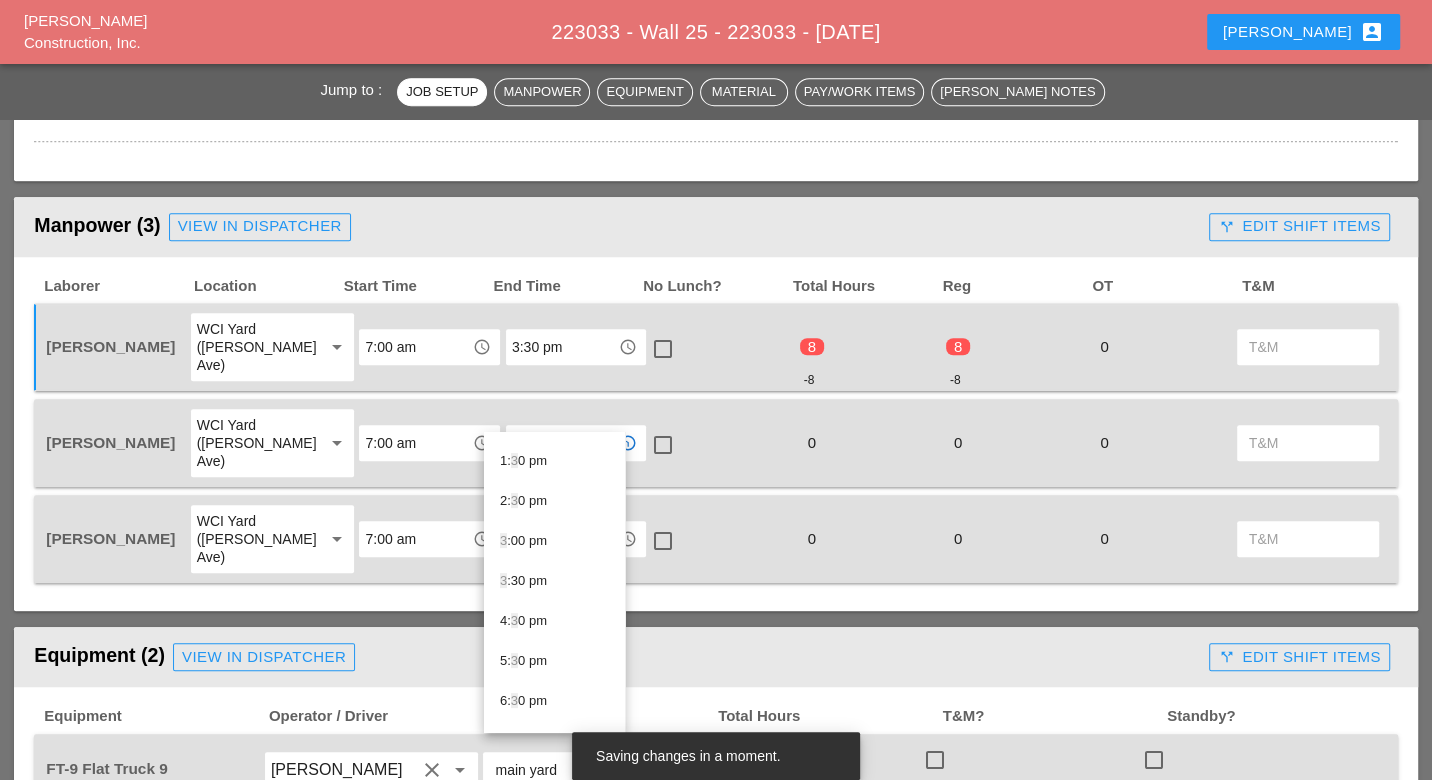 type on "3" 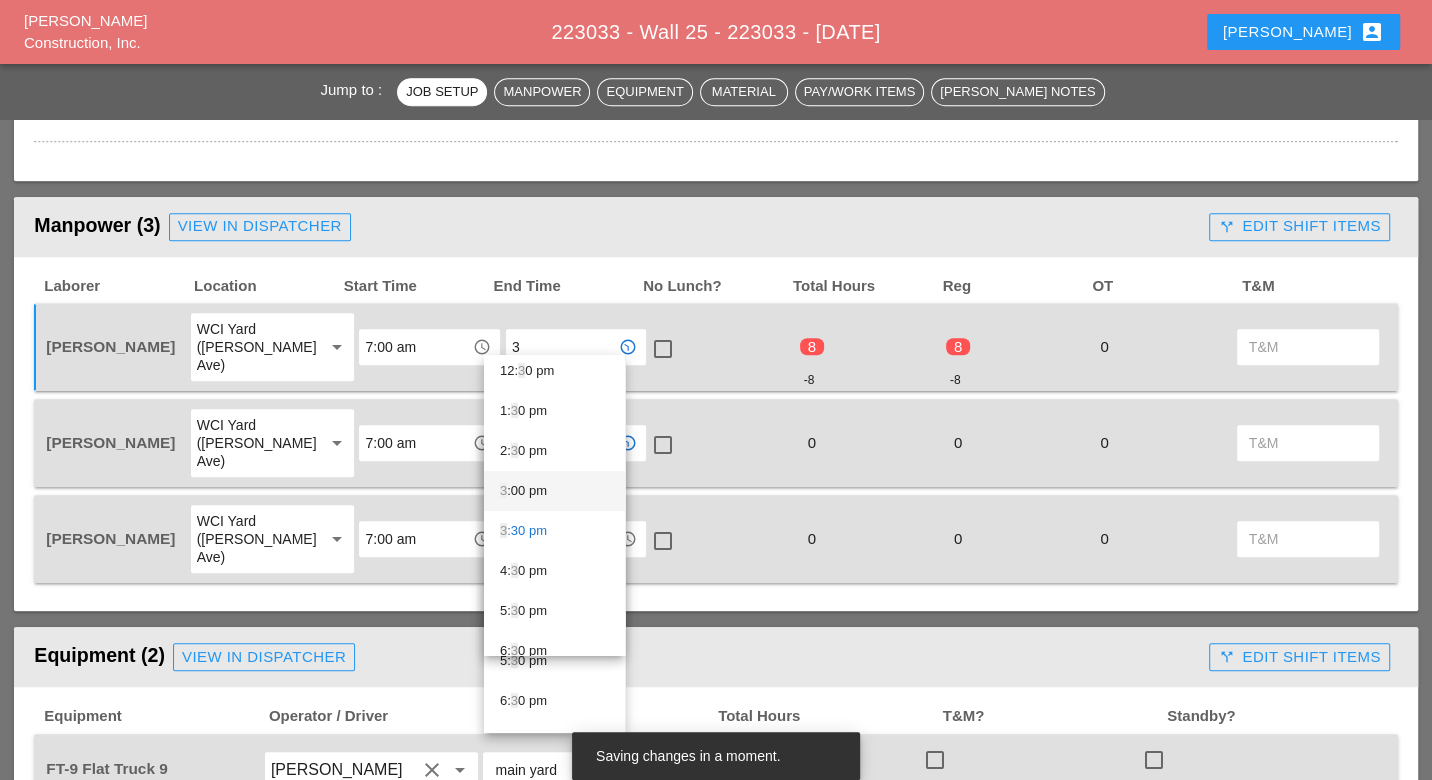 scroll, scrollTop: 525, scrollLeft: 0, axis: vertical 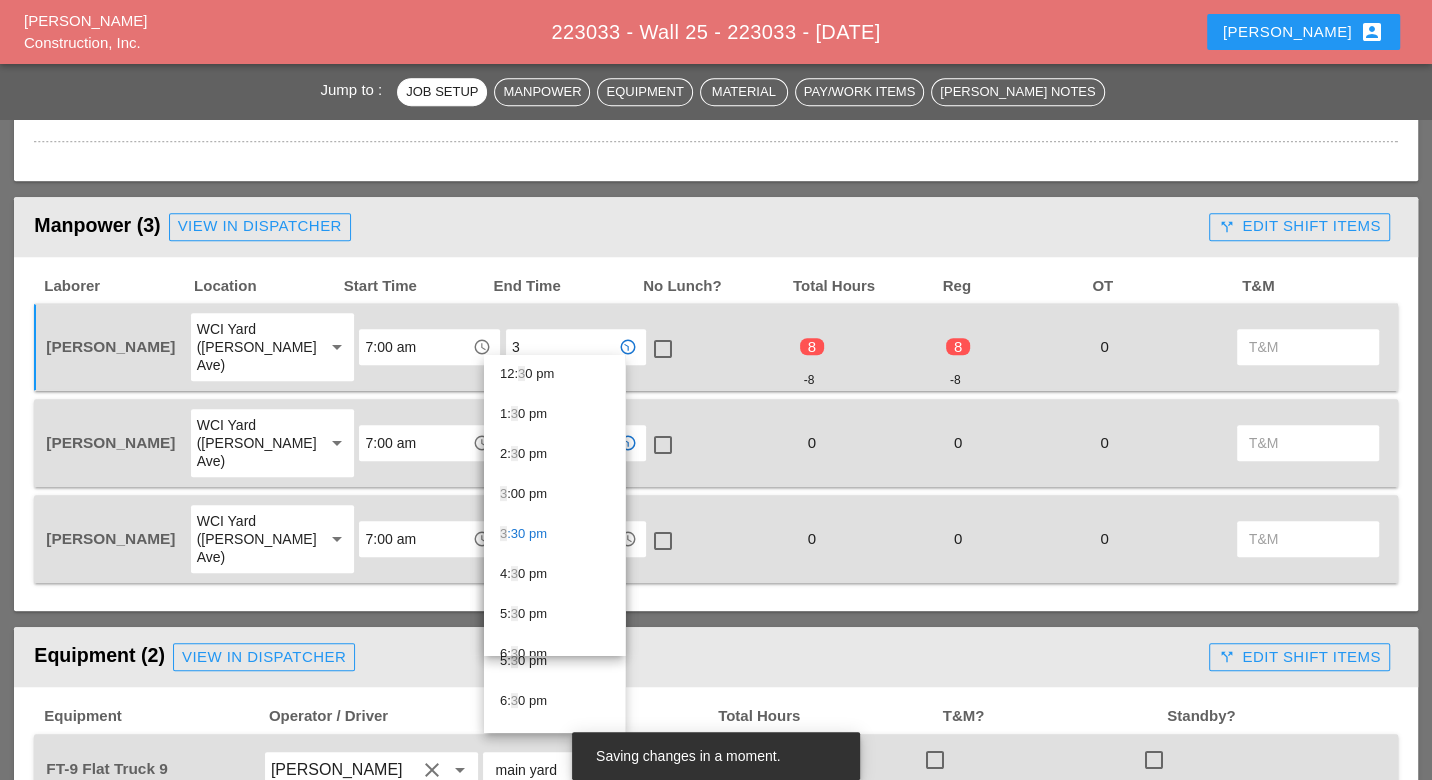click on "3 :00 pm" at bounding box center [554, 494] 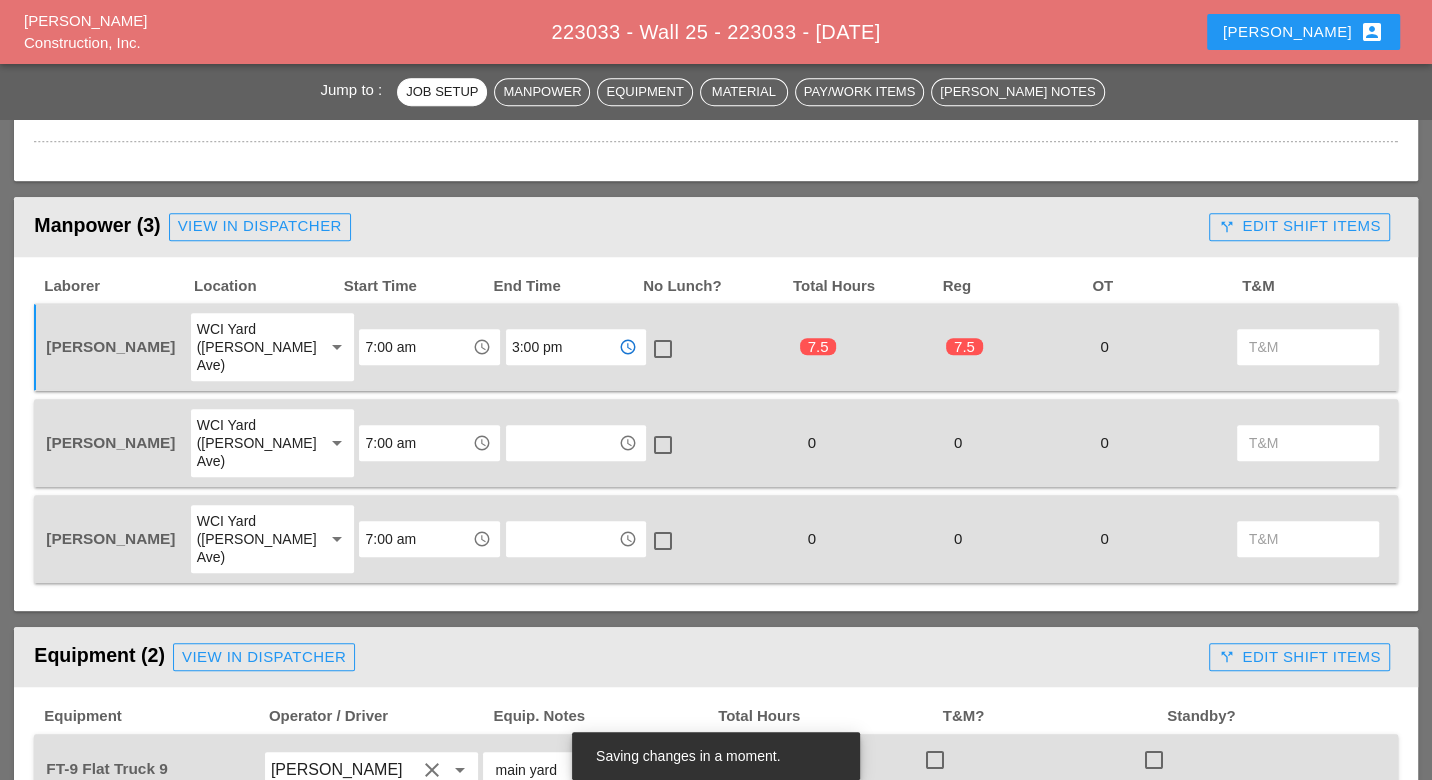 type on "3:00 pm" 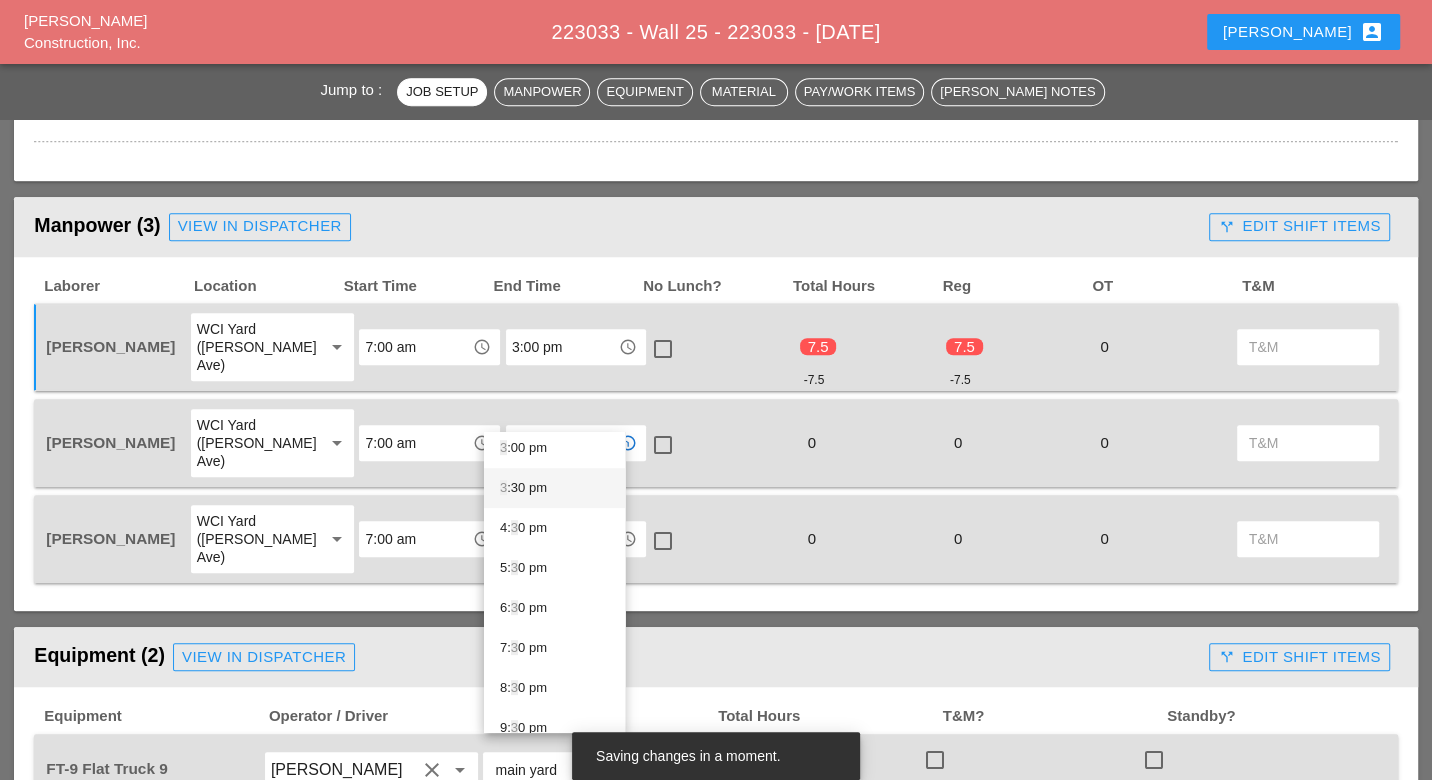 scroll, scrollTop: 637, scrollLeft: 0, axis: vertical 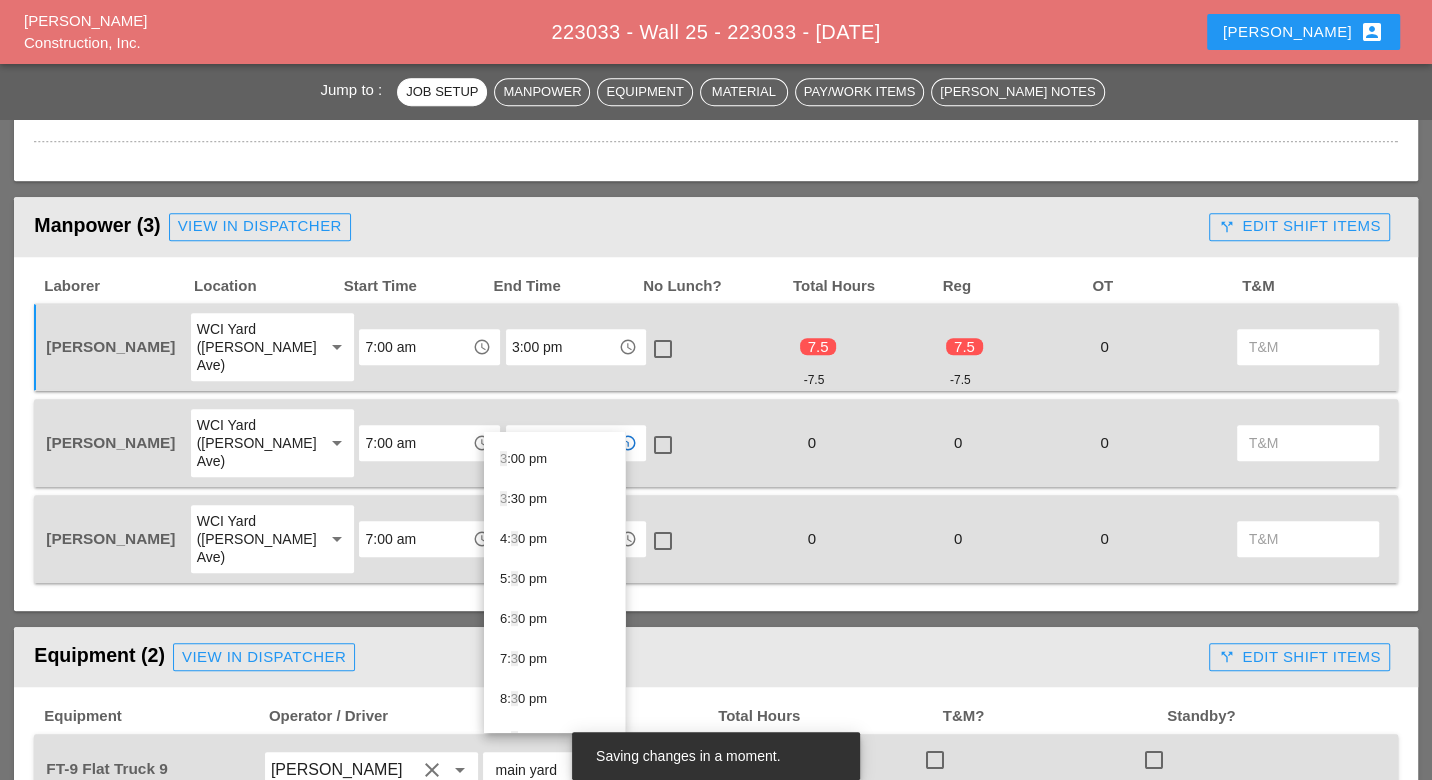 click on "3 :00 pm" at bounding box center (554, 459) 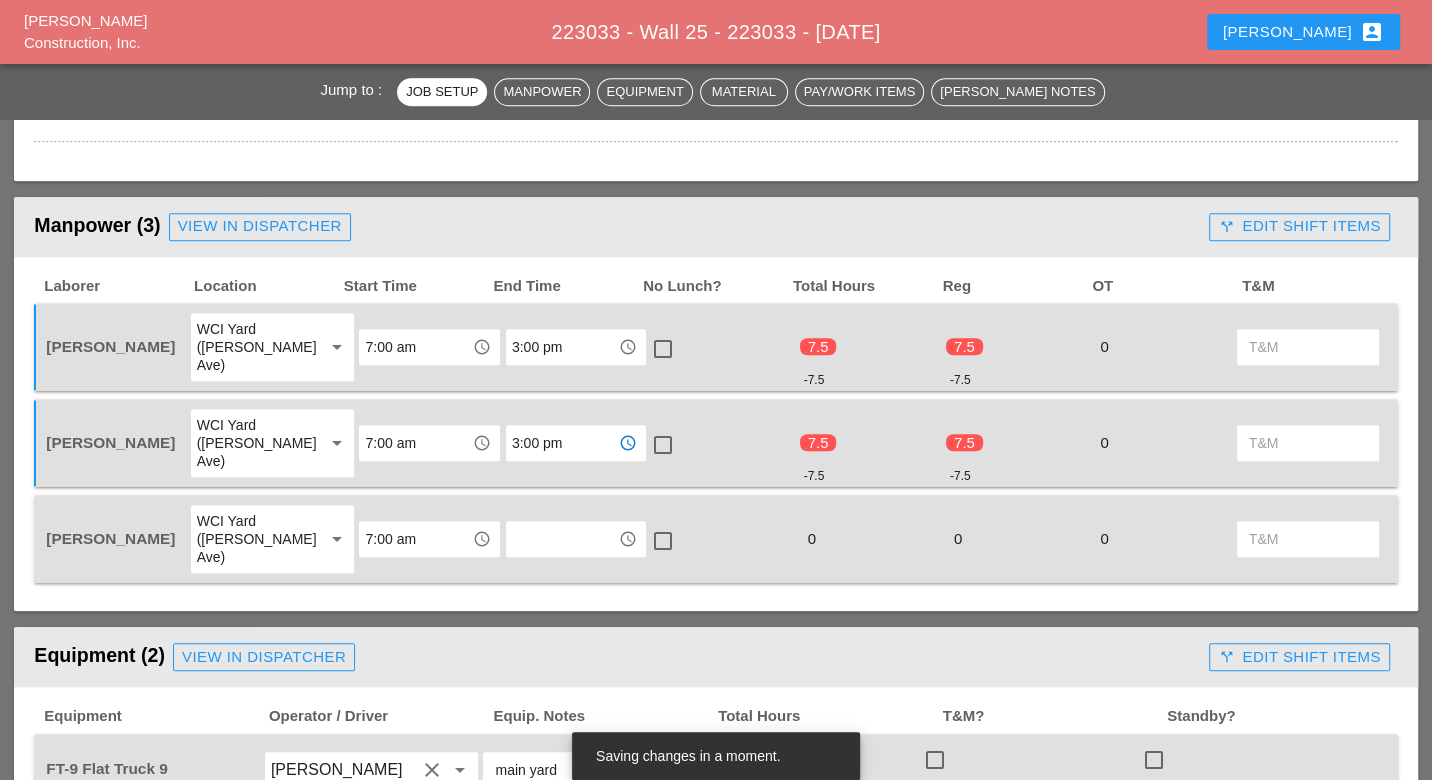 type on "3:00 pm" 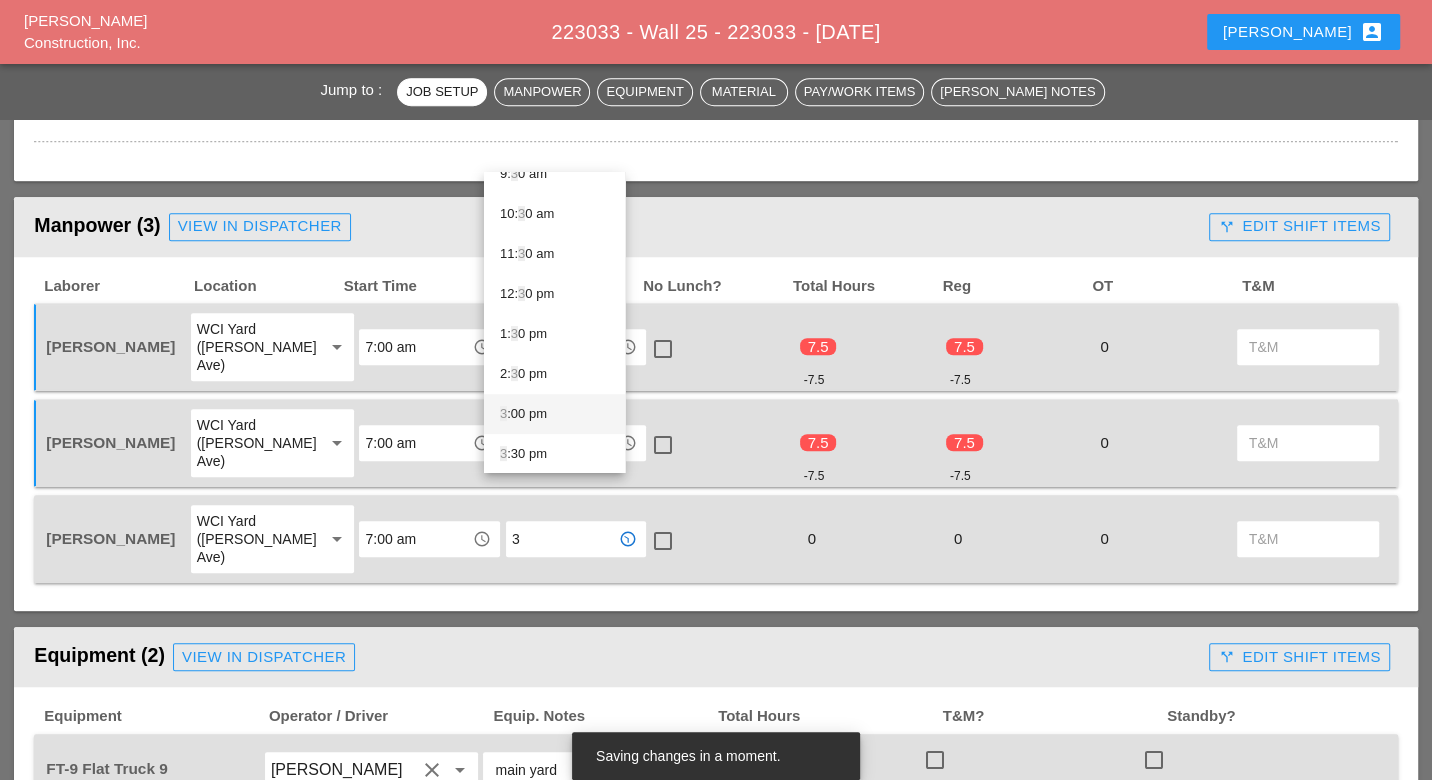 scroll, scrollTop: 444, scrollLeft: 0, axis: vertical 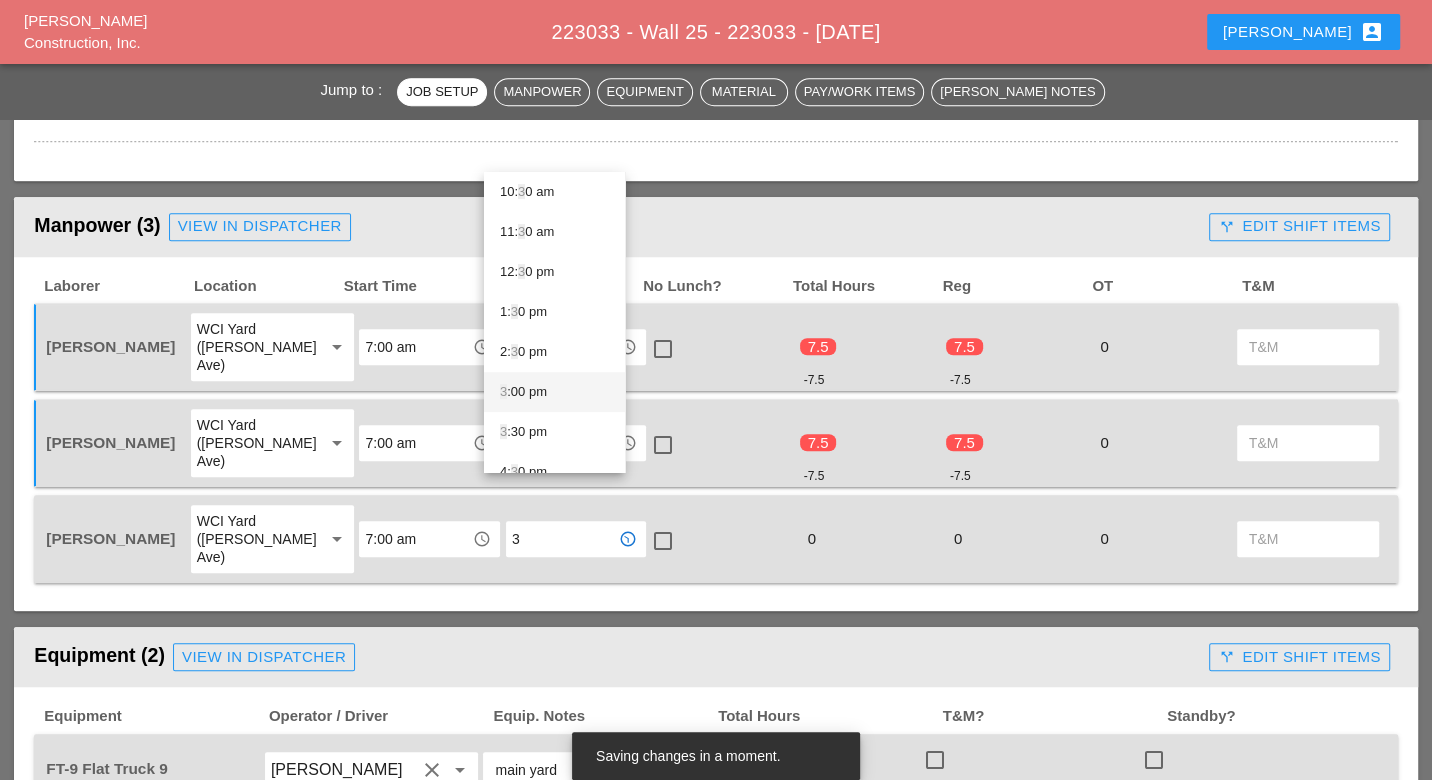 click on "3 :00 pm" at bounding box center [554, 392] 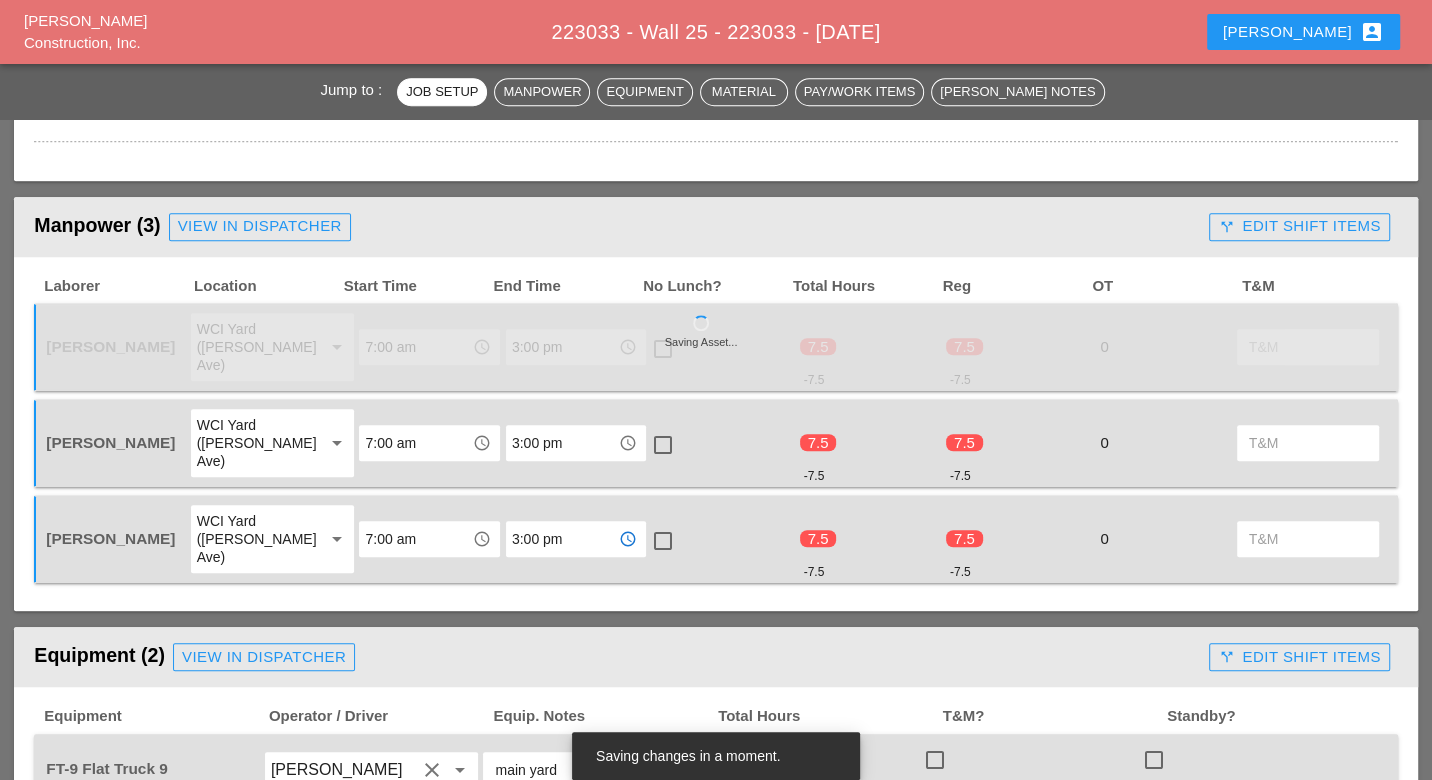 type on "3:00 pm" 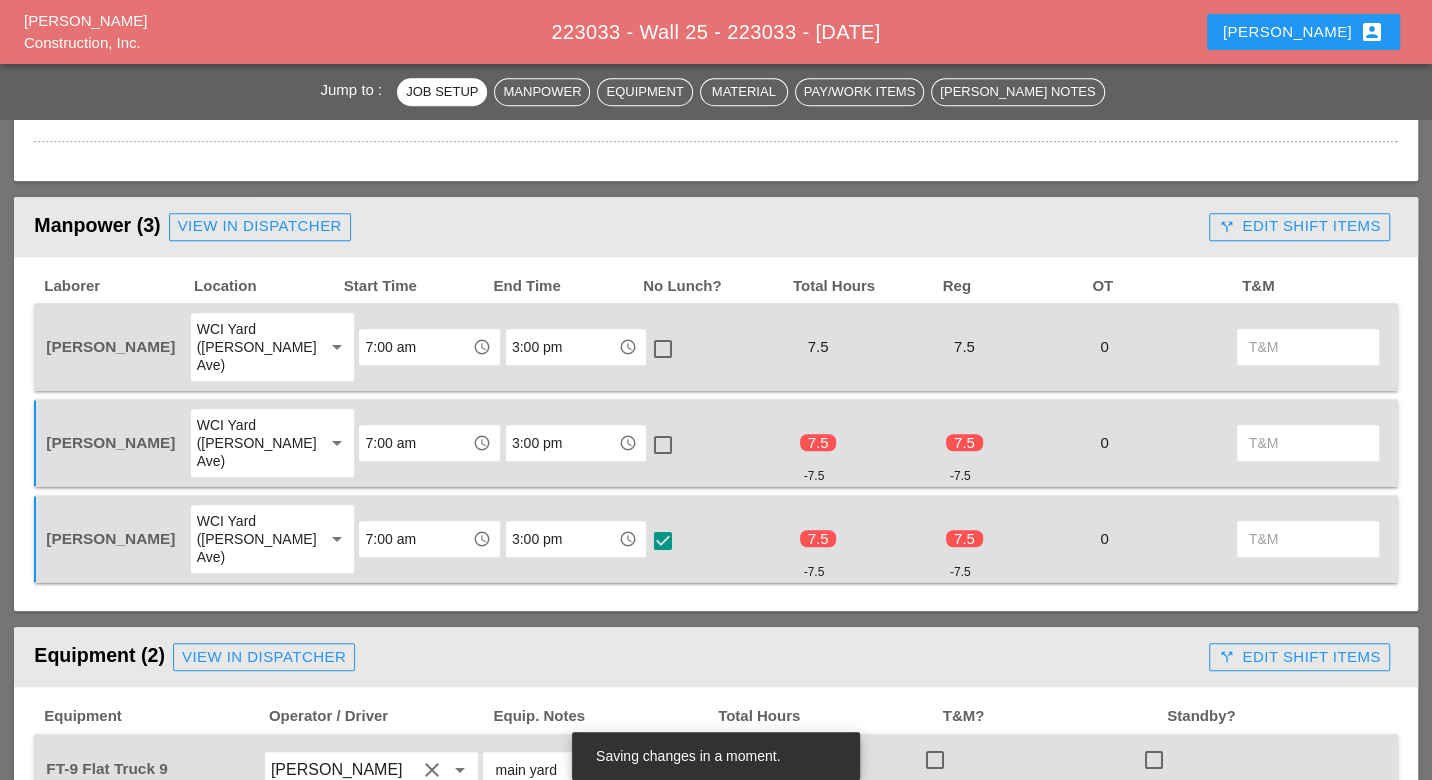 click at bounding box center (663, 445) 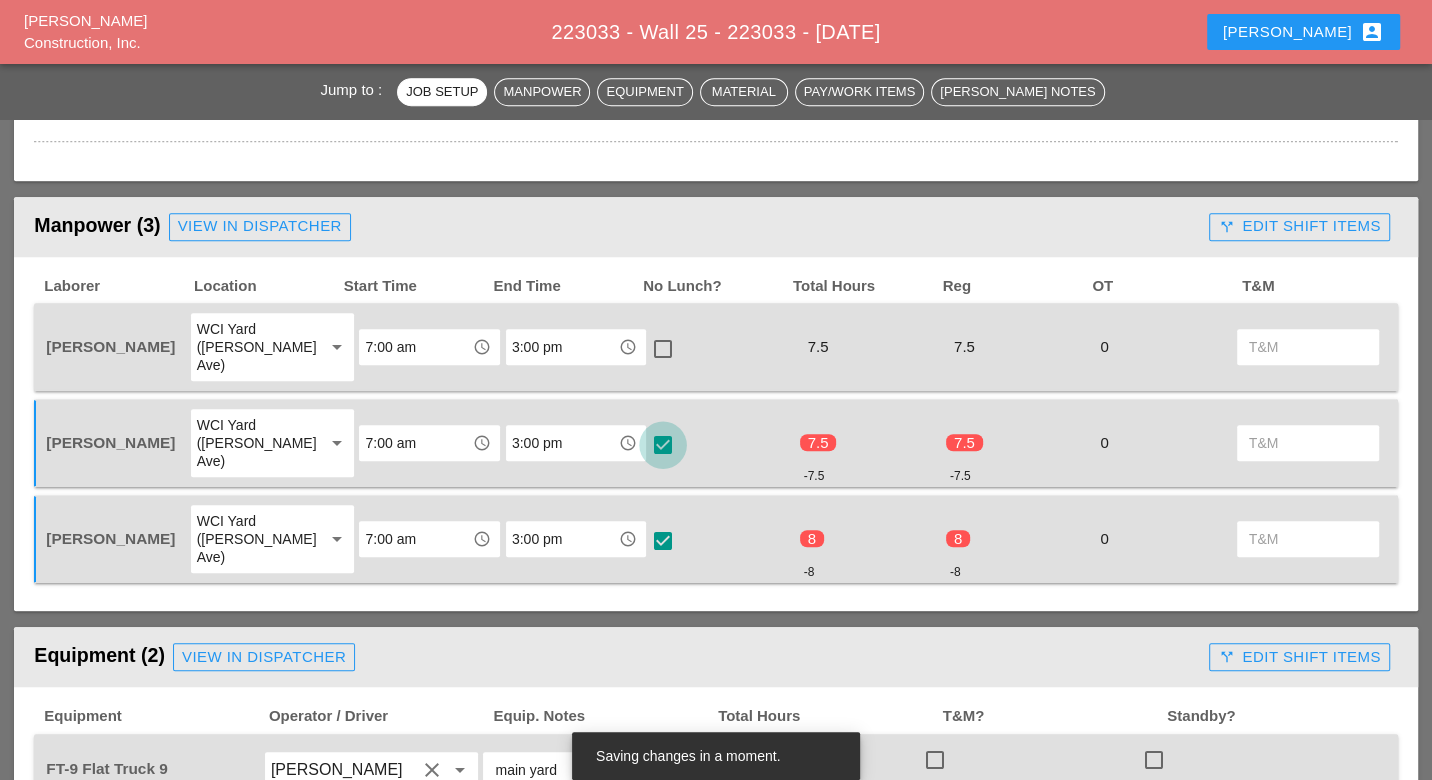 checkbox on "true" 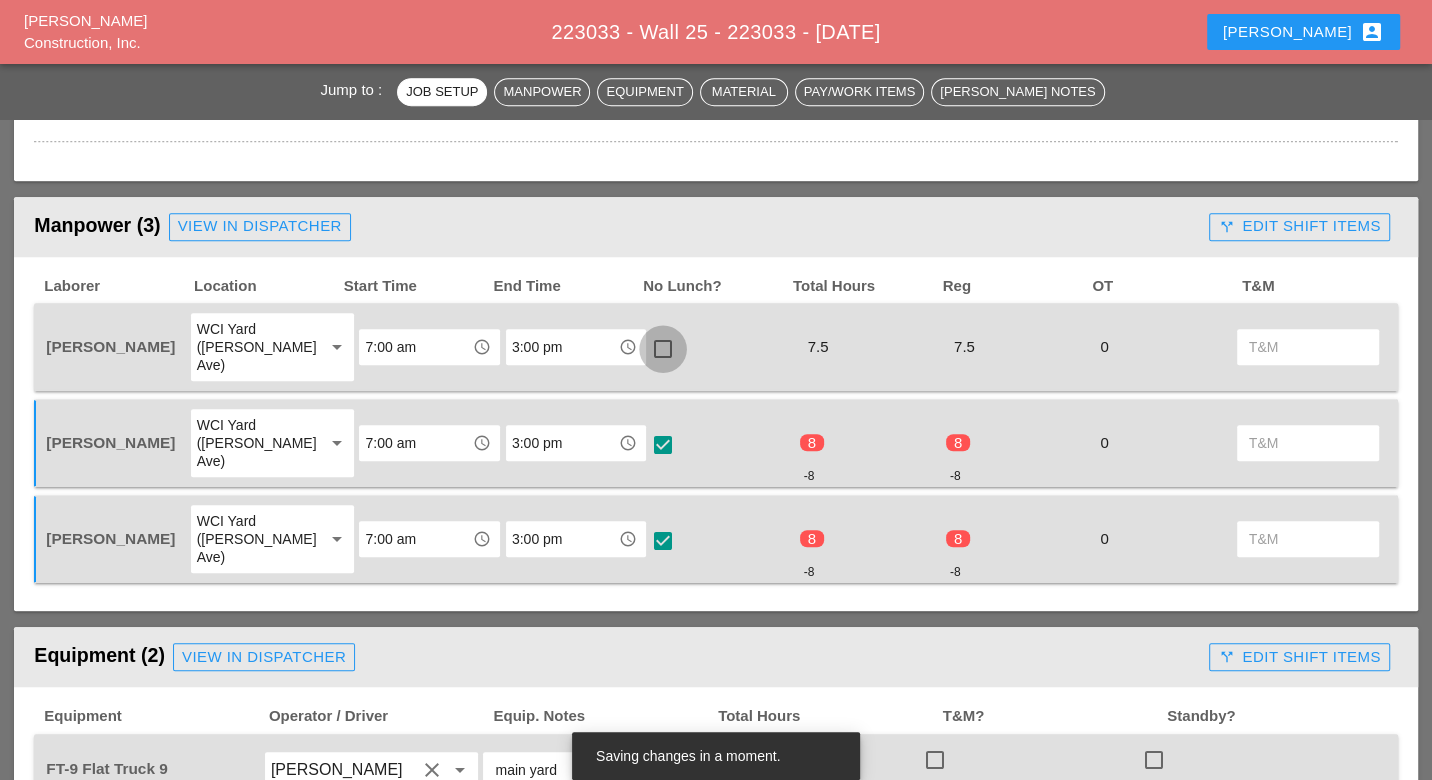 click at bounding box center [663, 349] 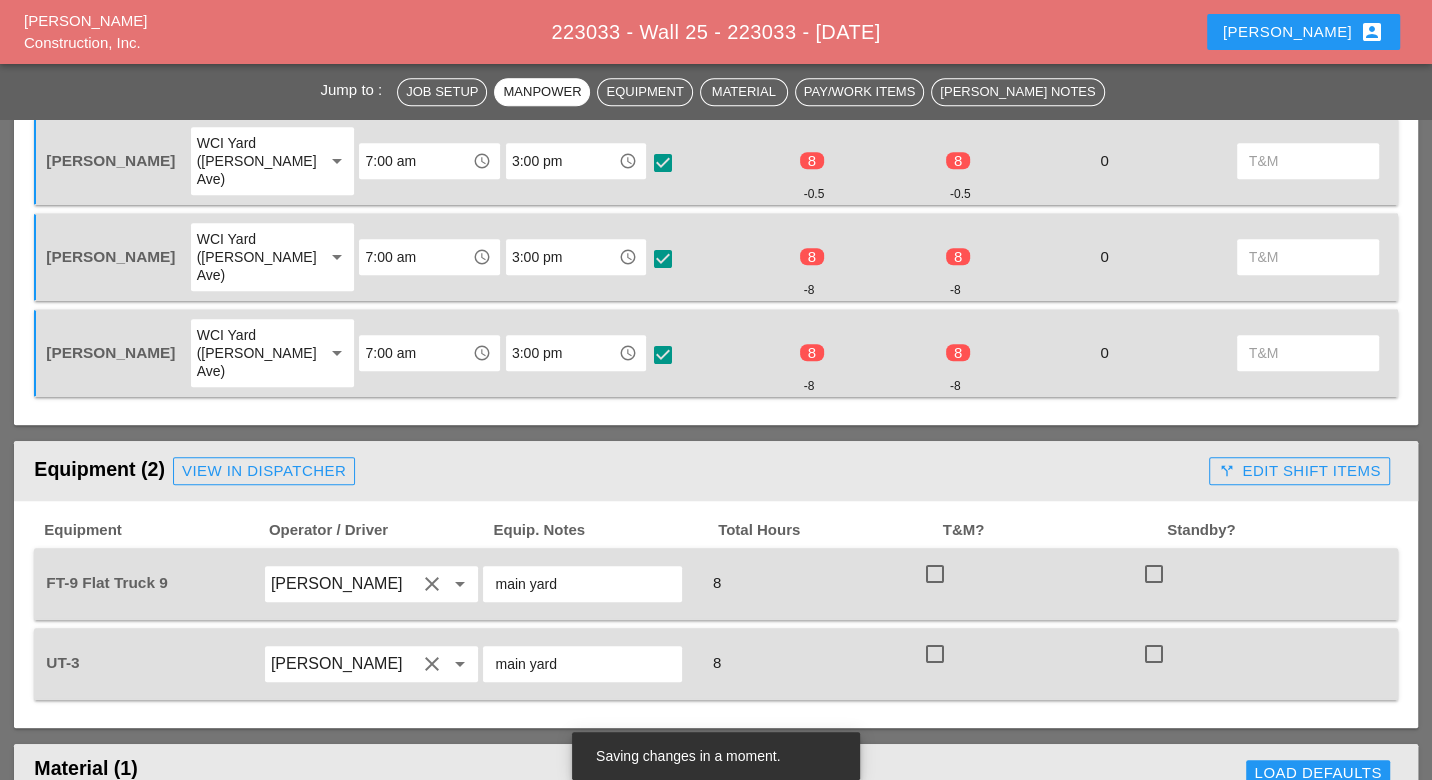scroll, scrollTop: 1333, scrollLeft: 0, axis: vertical 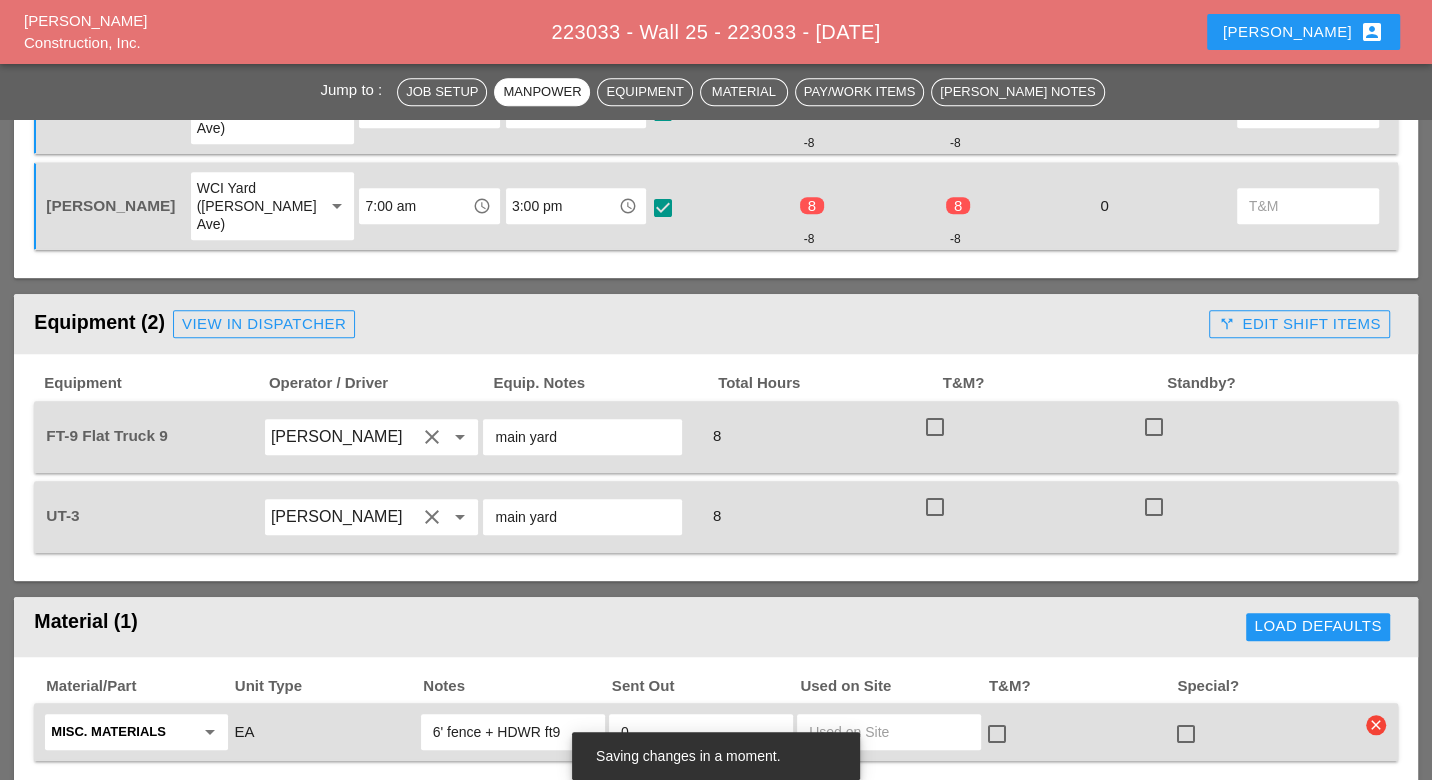 click at bounding box center (935, 427) 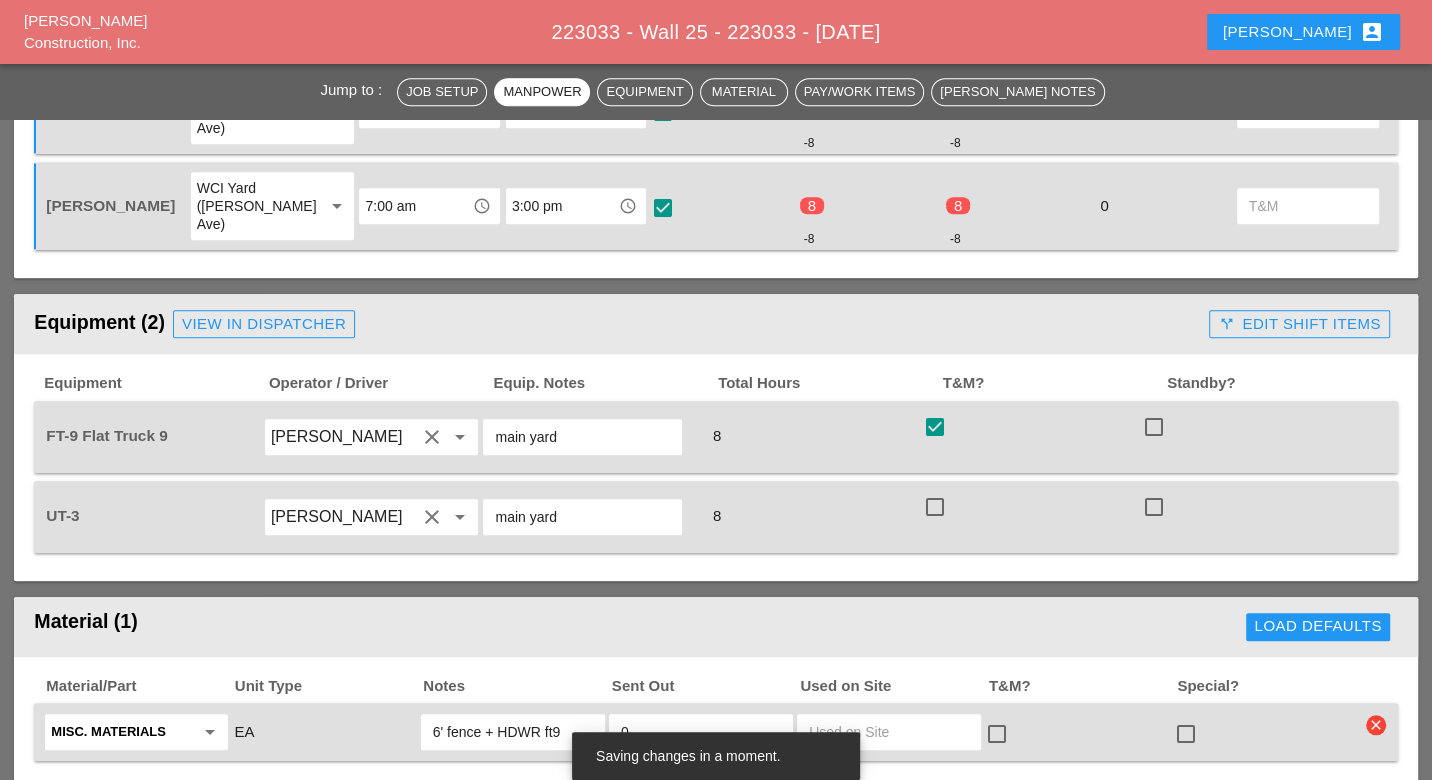 click at bounding box center [935, 507] 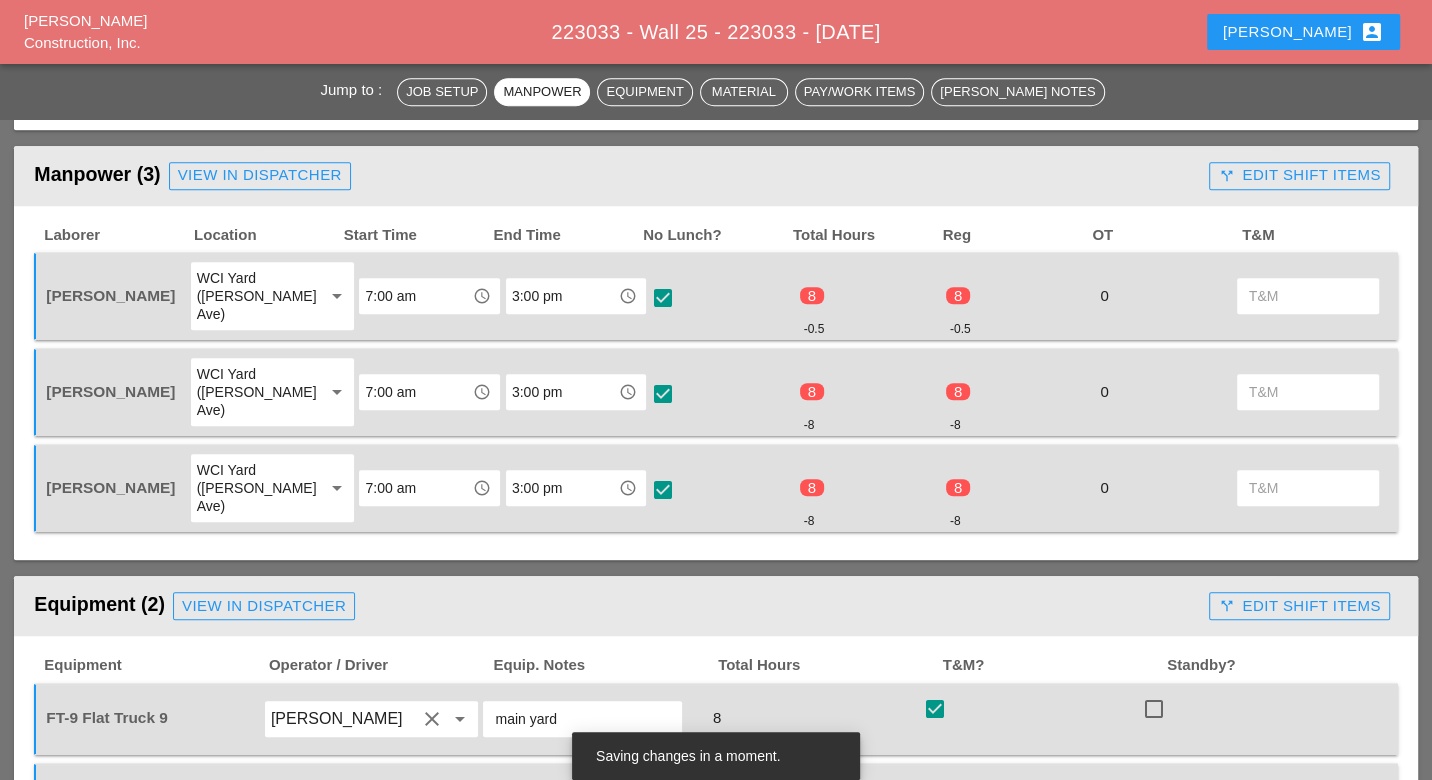 scroll, scrollTop: 888, scrollLeft: 0, axis: vertical 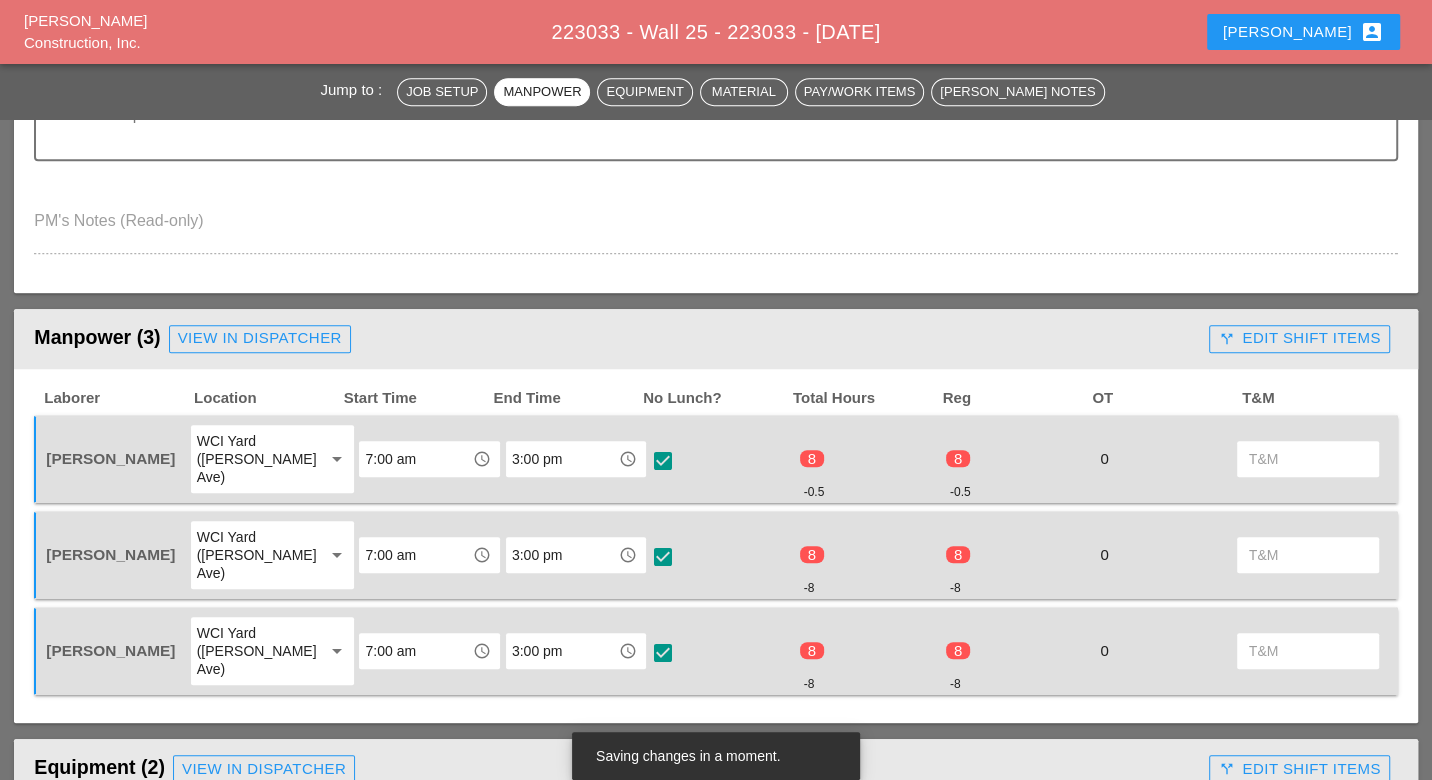 click on "call_split Edit Shift Items" at bounding box center (1299, 338) 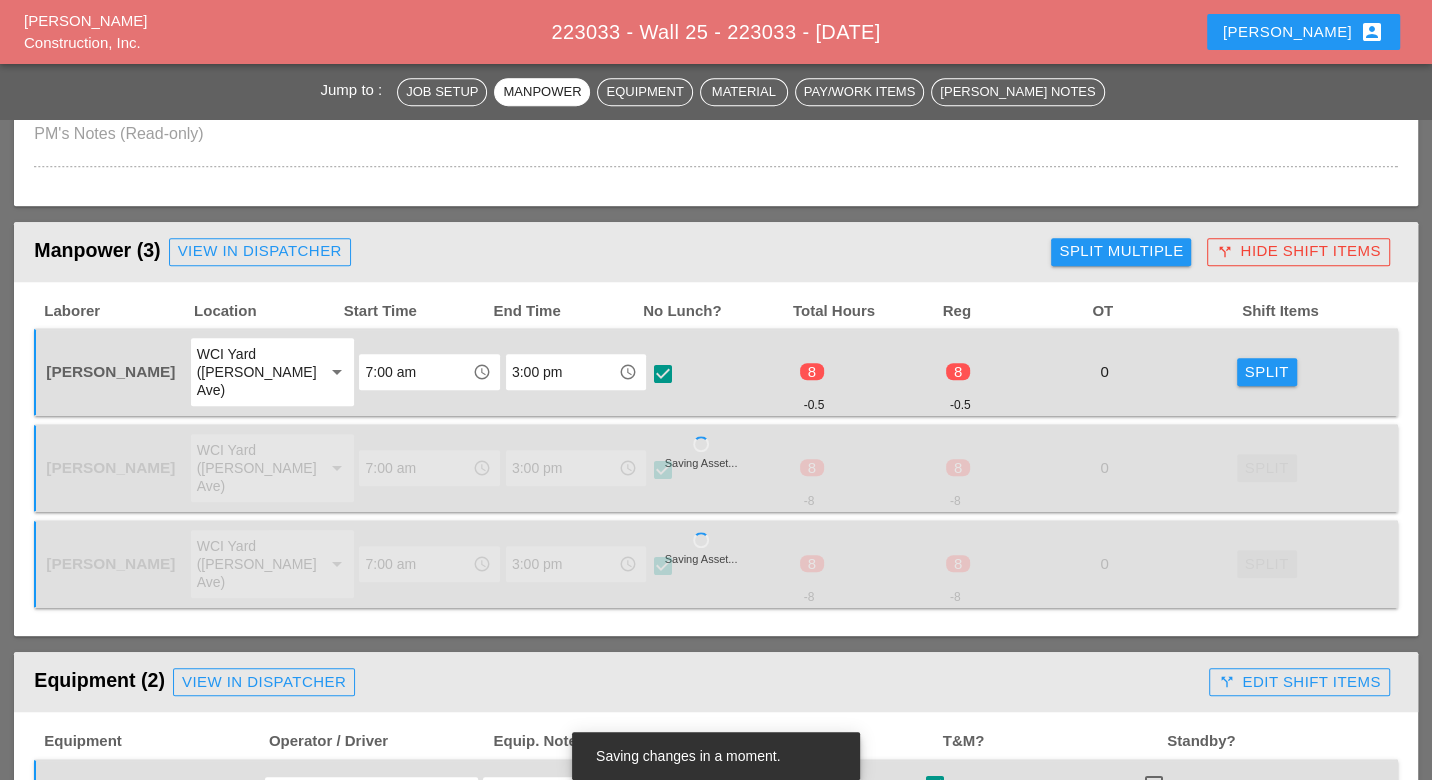 scroll, scrollTop: 1000, scrollLeft: 0, axis: vertical 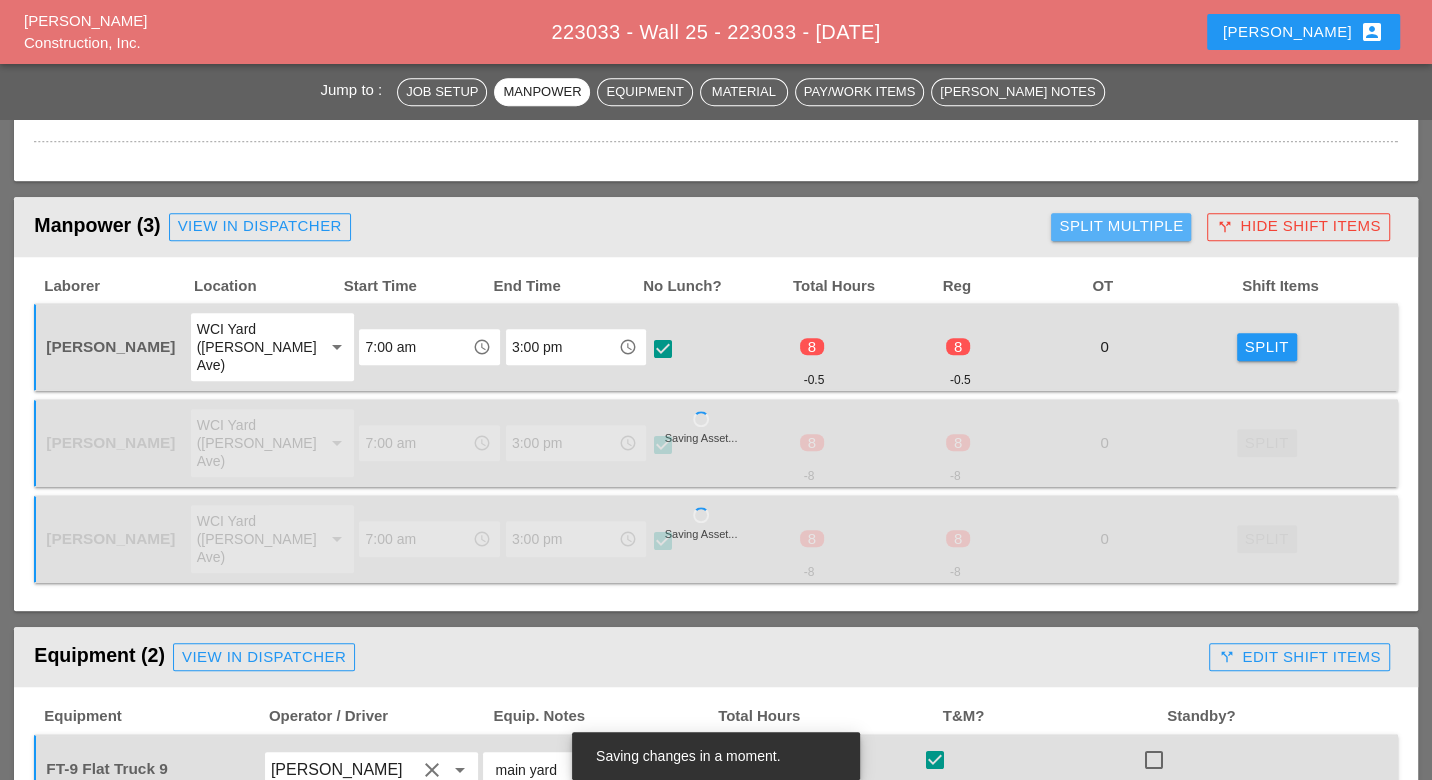 click on "Split Multiple" at bounding box center [1121, 226] 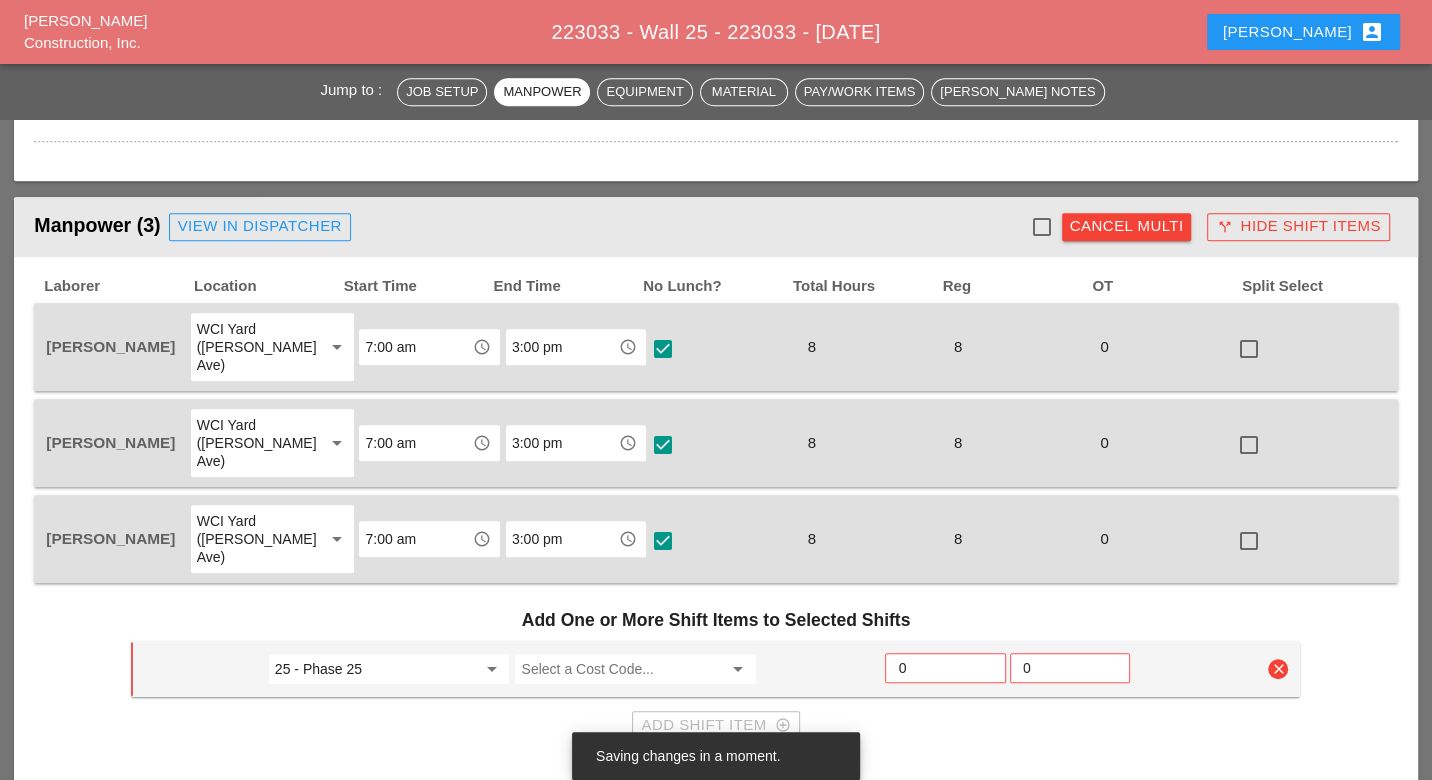 click at bounding box center (1042, 227) 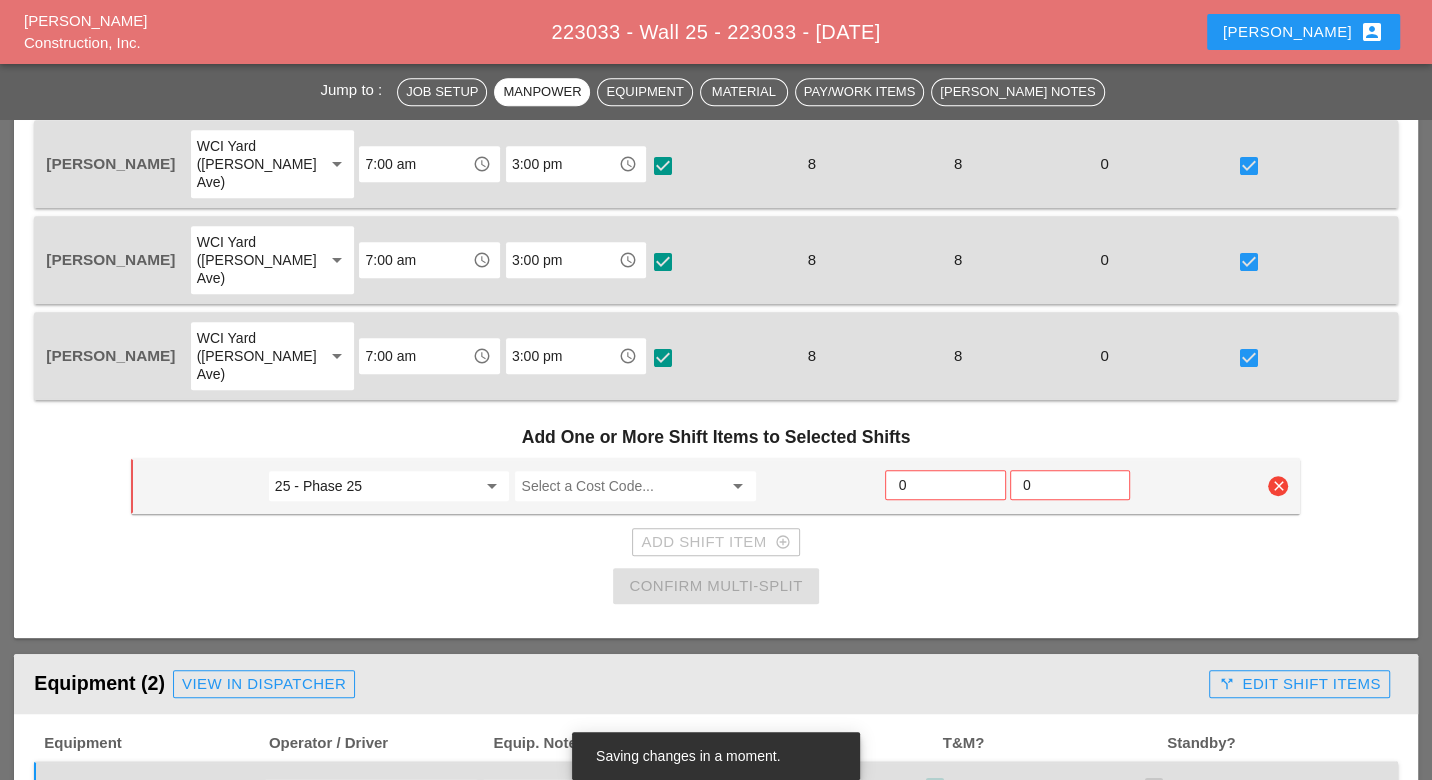 scroll, scrollTop: 1222, scrollLeft: 0, axis: vertical 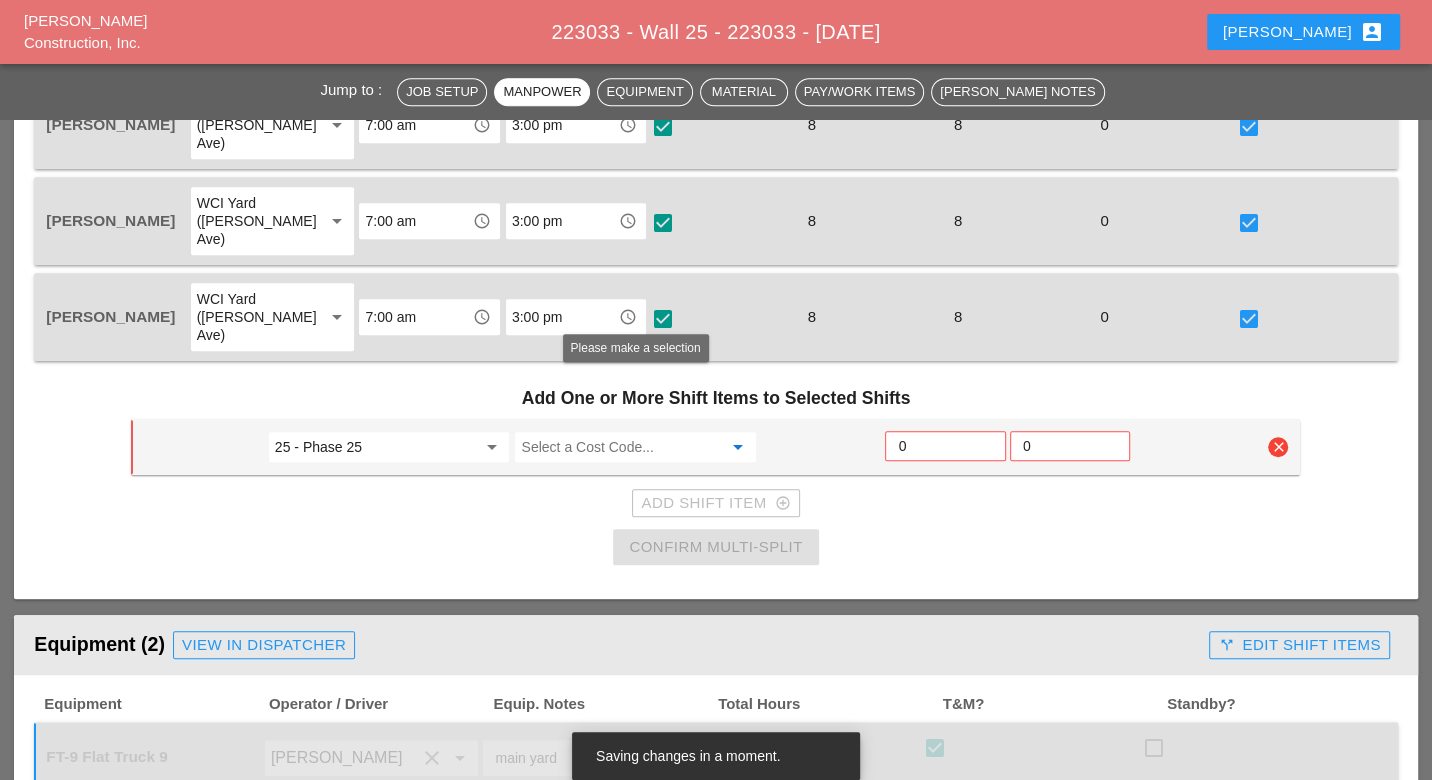 click at bounding box center (621, 447) 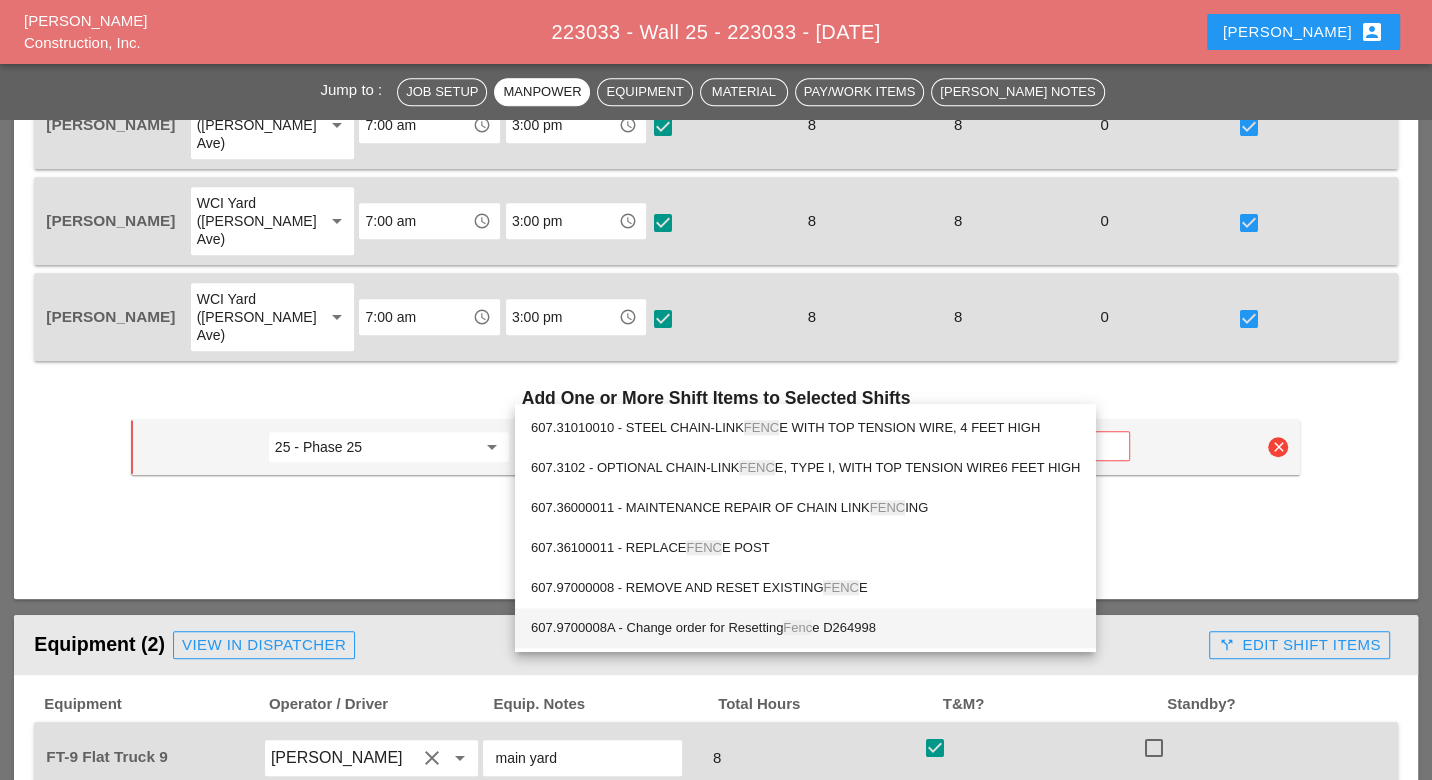 click on "607.9700008A - Change order for Resetting  Fenc e D264998" at bounding box center (805, 628) 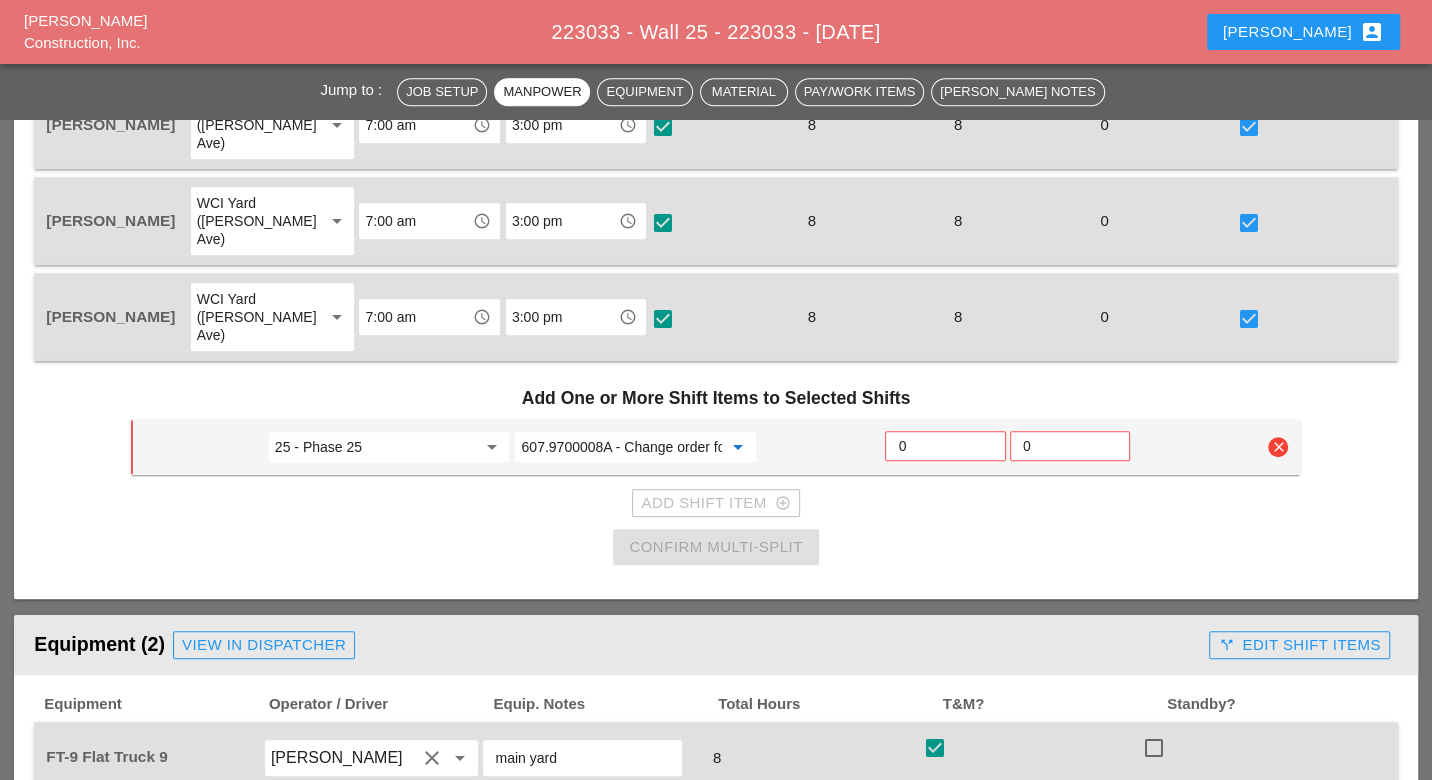 type on "607.9700008A - Change order for Resetting Fence D264998" 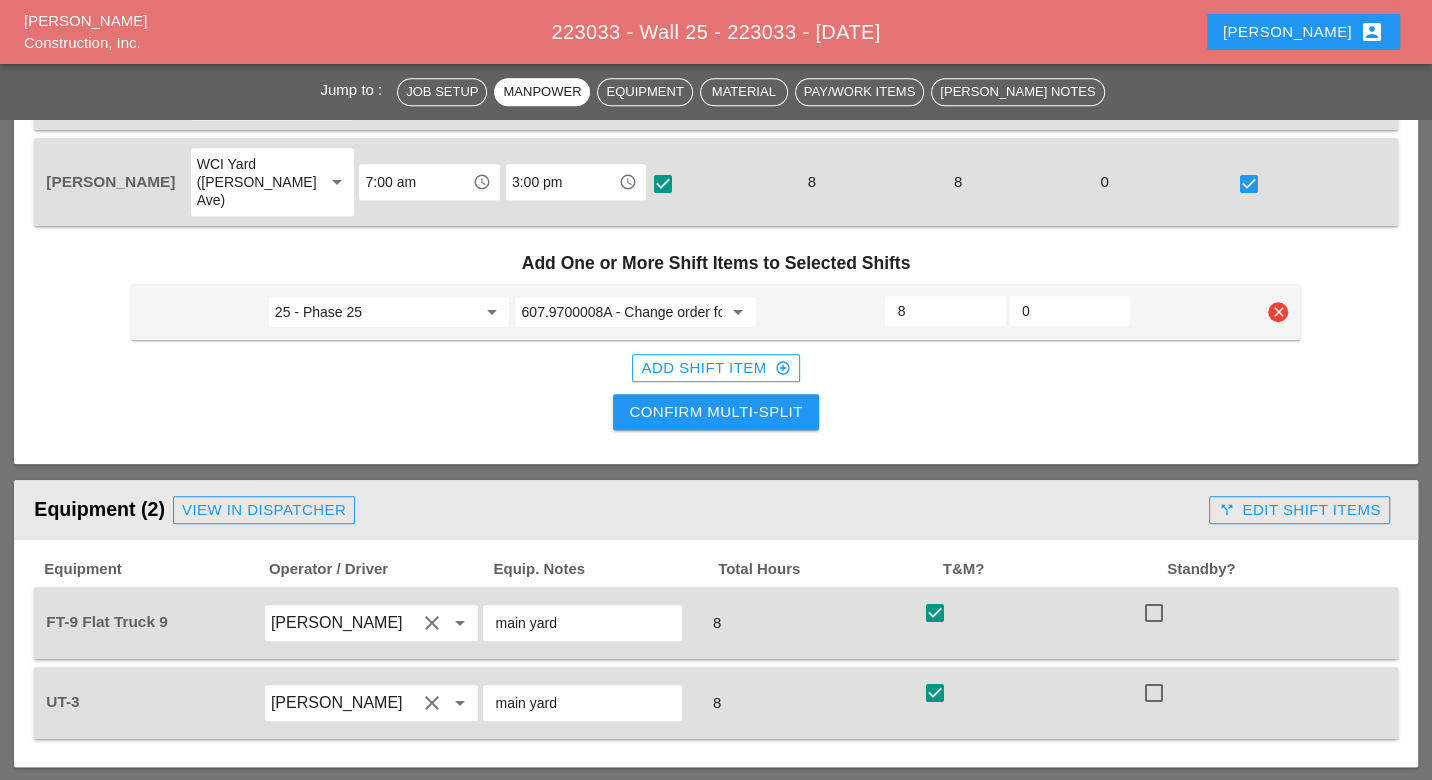 scroll, scrollTop: 1333, scrollLeft: 0, axis: vertical 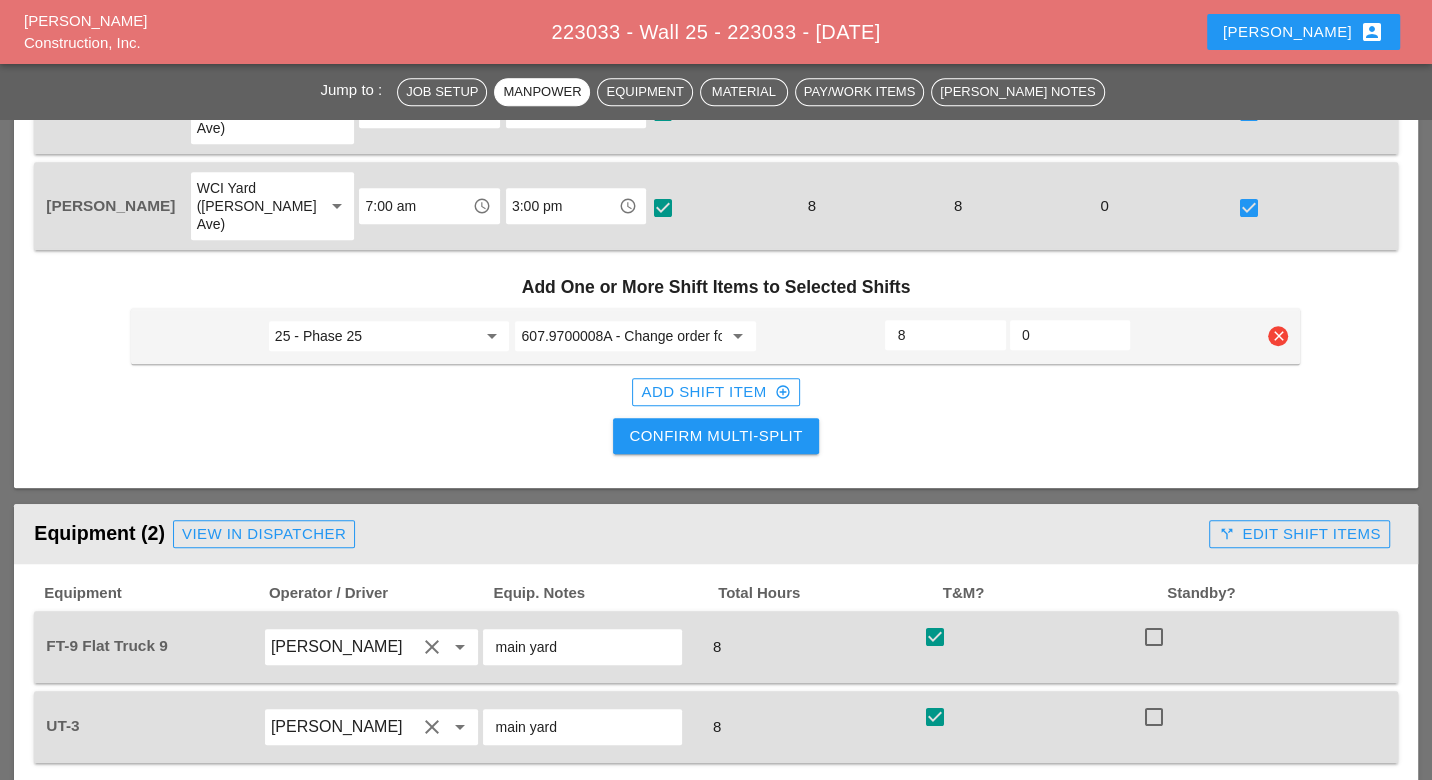 click on "8" at bounding box center [945, 335] 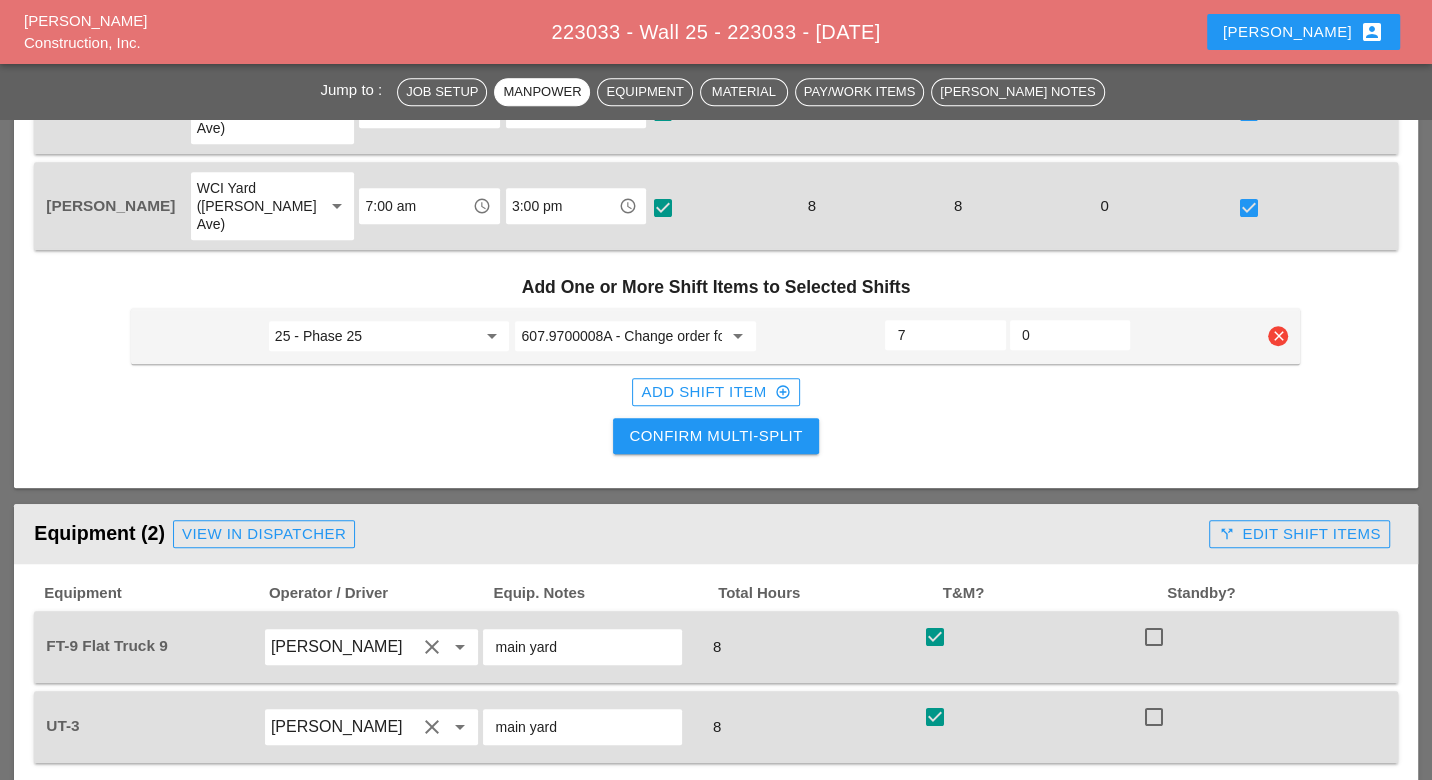 type on "7" 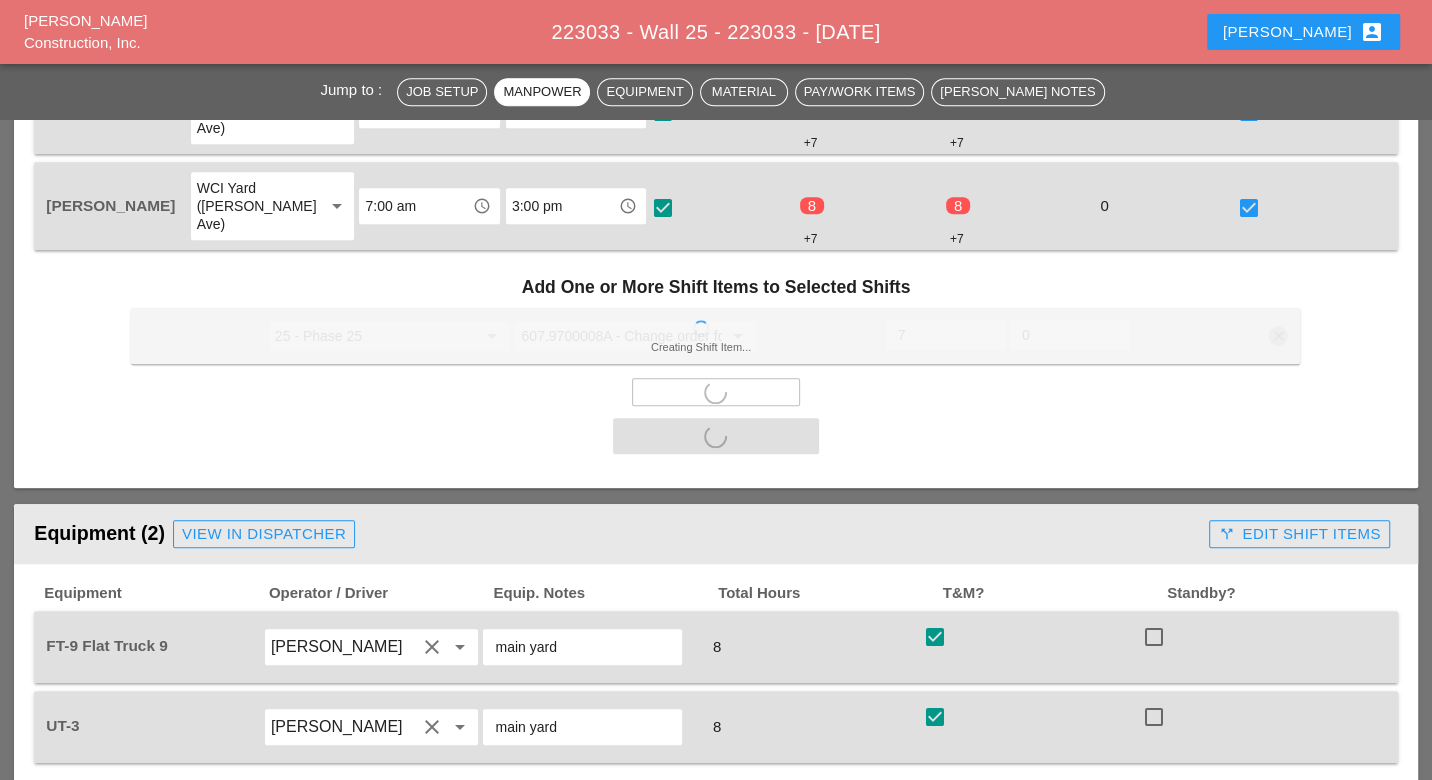 checkbox on "false" 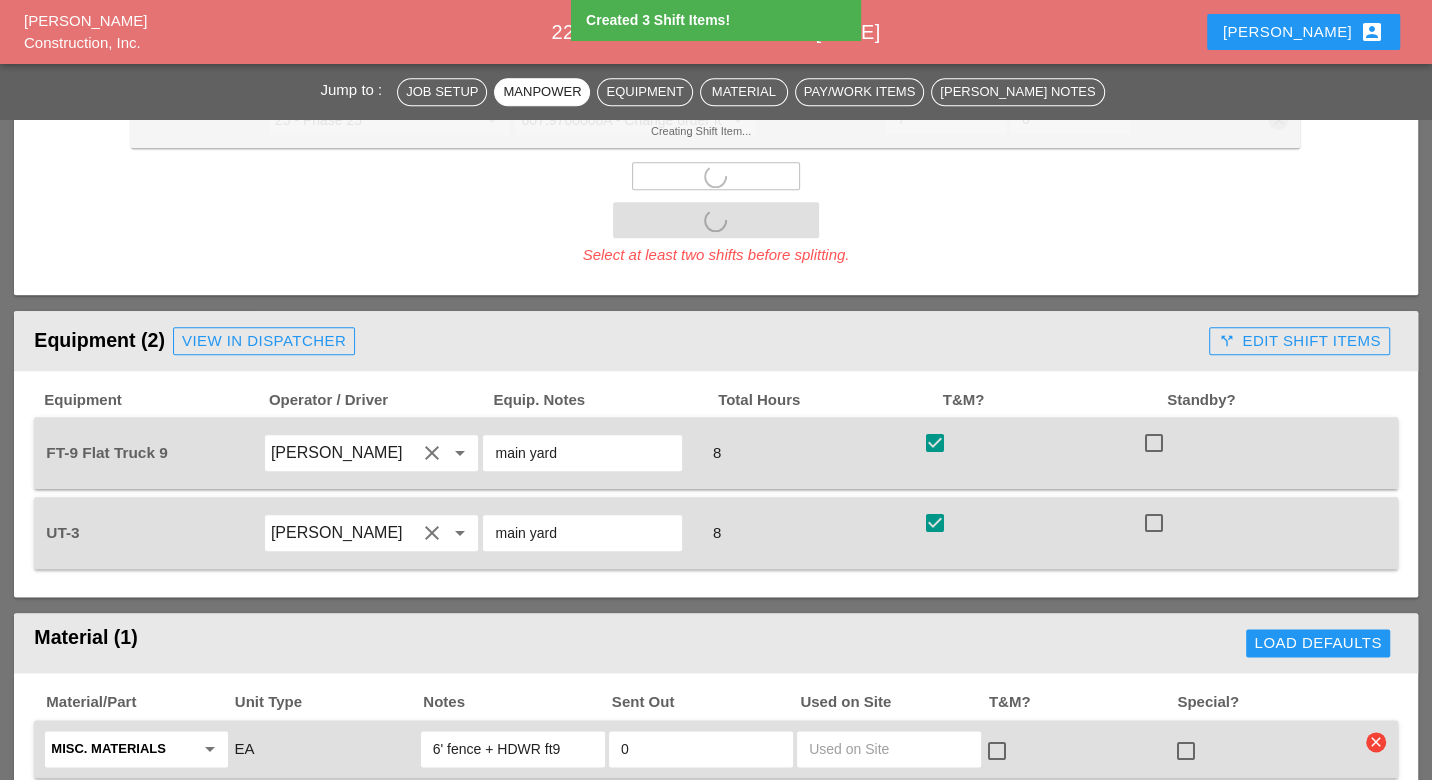 scroll, scrollTop: 1555, scrollLeft: 0, axis: vertical 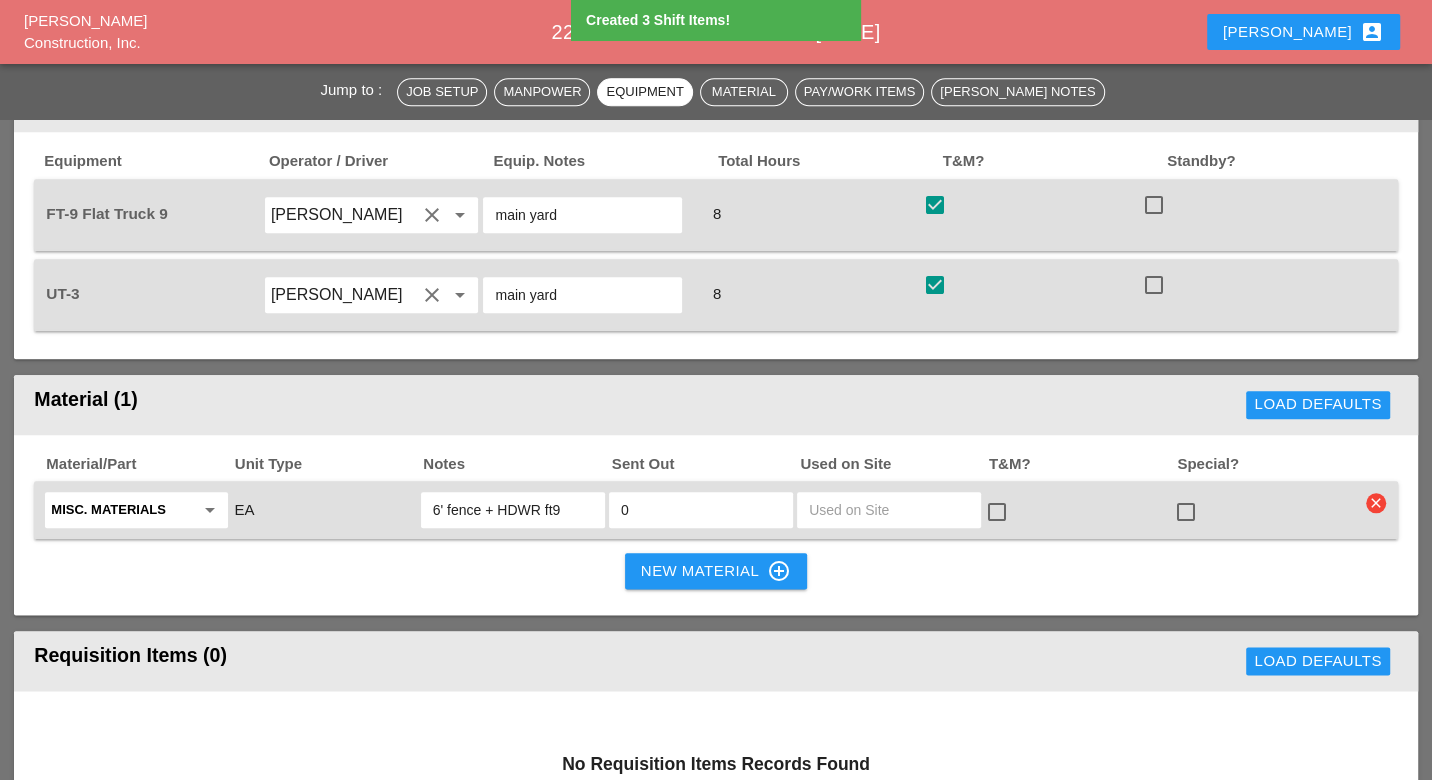 click on "Equipment Operator / Driver Equip. Notes Total Hours T&M? Standby? FT-9 Flat Truck 9 Luis Ocasio clear arrow_drop_down main yard 8  check_box check check_box_outline_blank 25 - Phase 25 arrow_drop_down 619.010000 - BASIC WORK ZONE TRAFFIC CONTROL arrow_drop_down 8 Reg Hours Only clear UT-3 Freddie Rodas Torres clear arrow_drop_down main yard 8  check_box check check_box_outline_blank 25 - Phase 25 arrow_drop_down 619.010000 - BASIC WORK ZONE TRAFFIC CONTROL arrow_drop_down 8 Reg Hours Only clear" at bounding box center (715, 245) 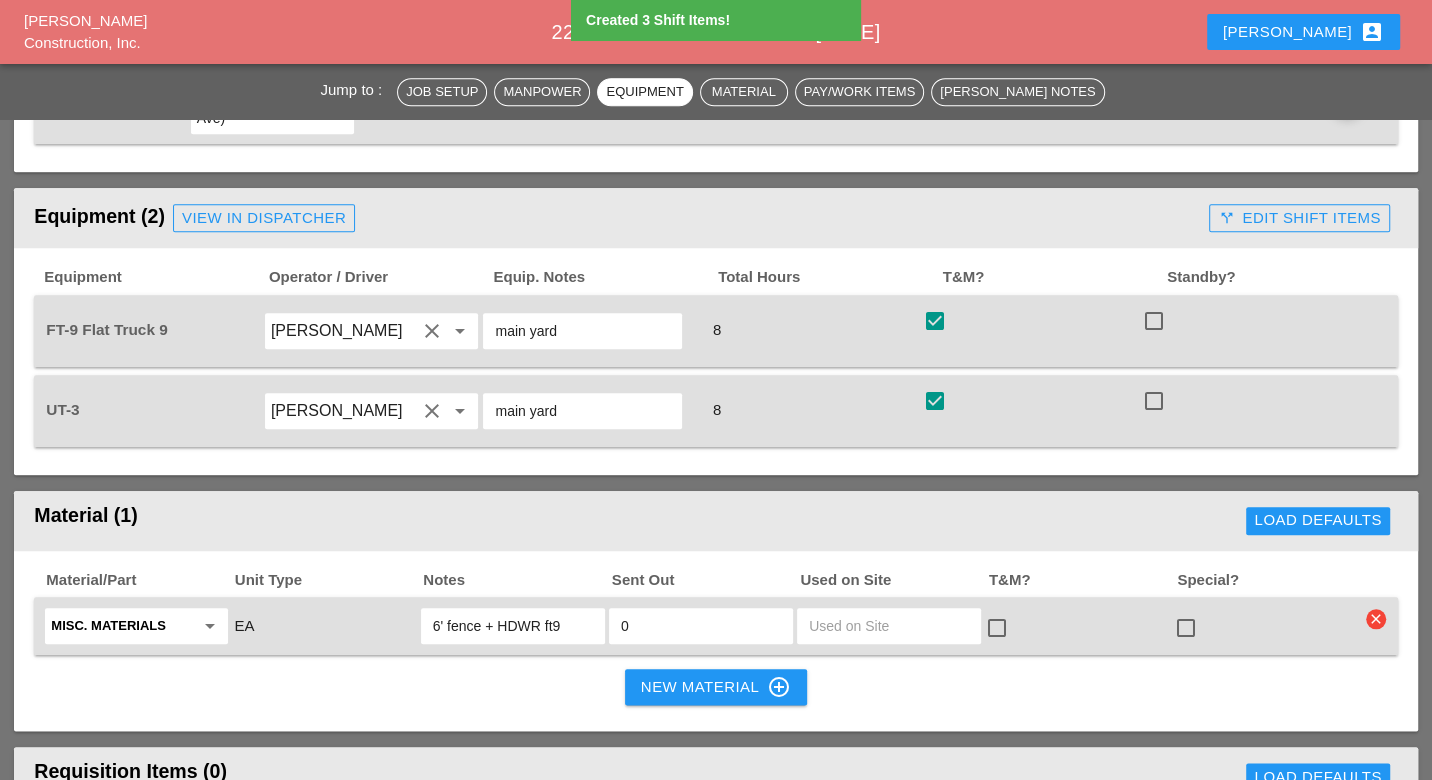 scroll, scrollTop: 1333, scrollLeft: 0, axis: vertical 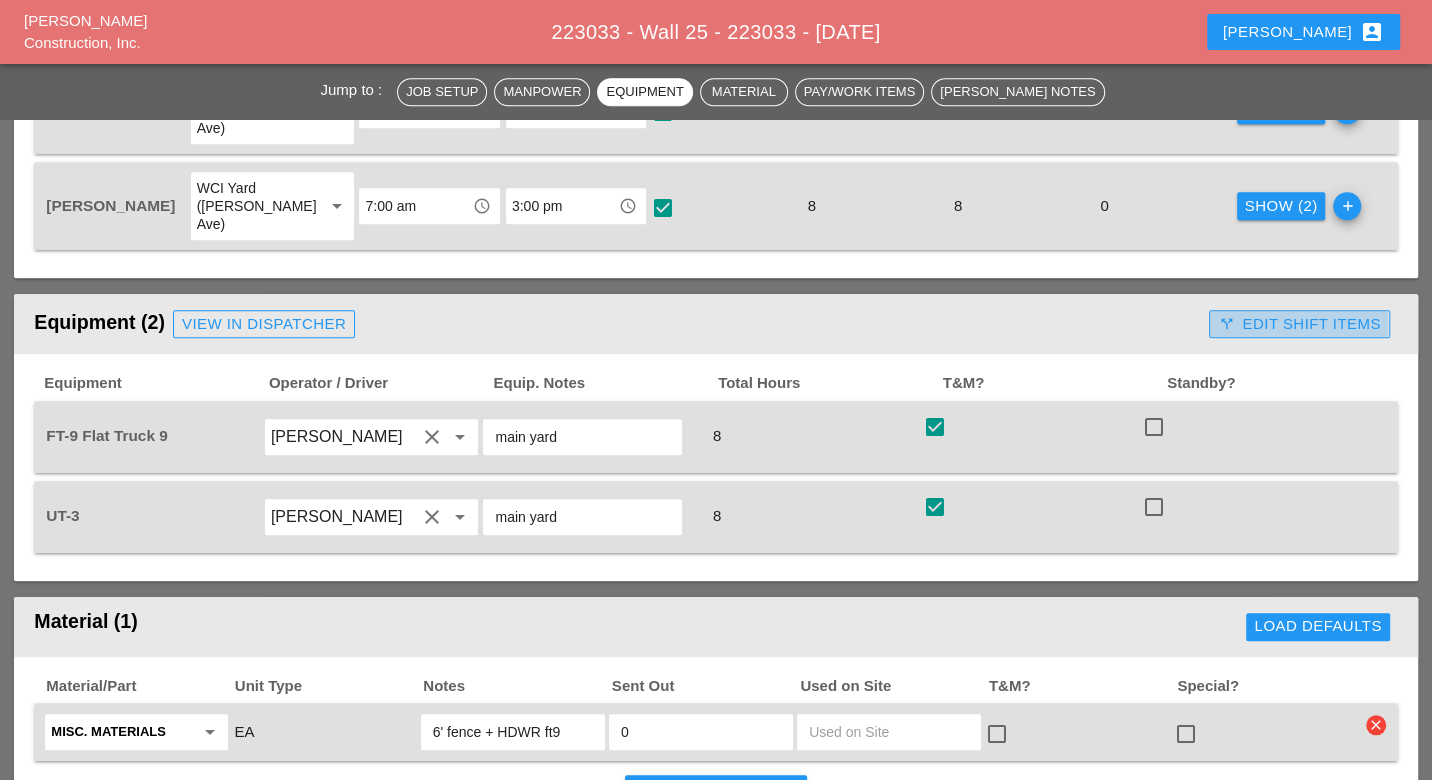 click on "call_split Edit Shift Items" at bounding box center (1299, 324) 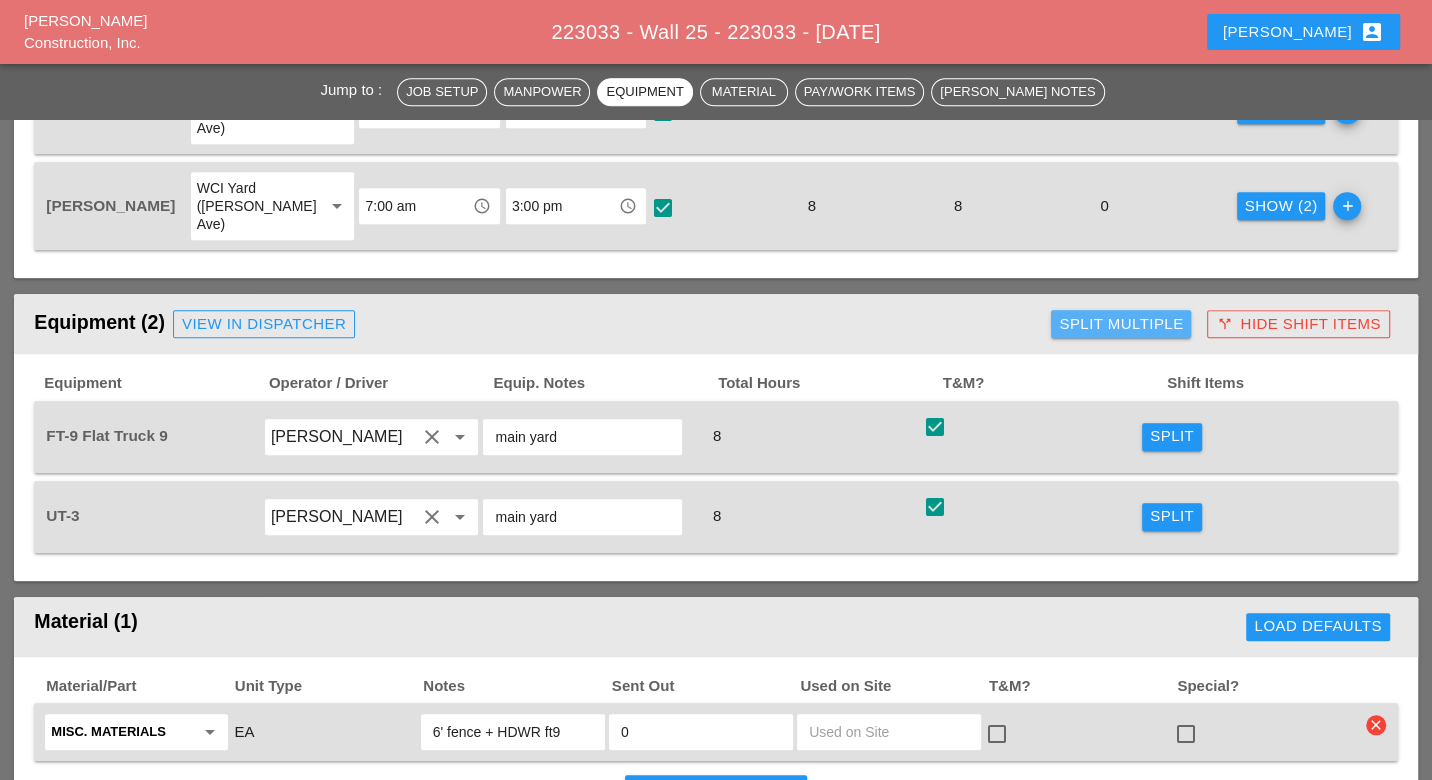 click on "Split Multiple" at bounding box center [1121, 324] 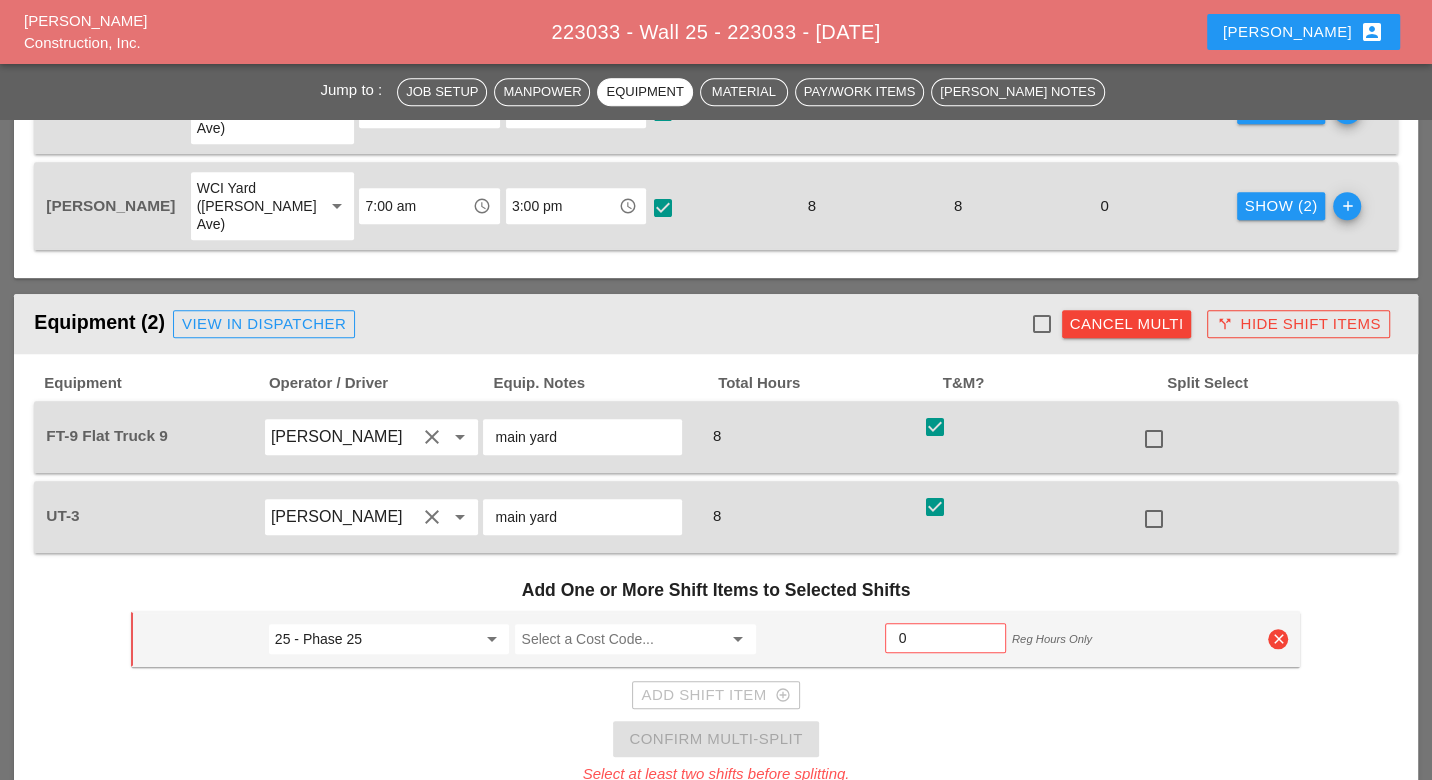 click on "Cancel Multi" at bounding box center (1127, 324) 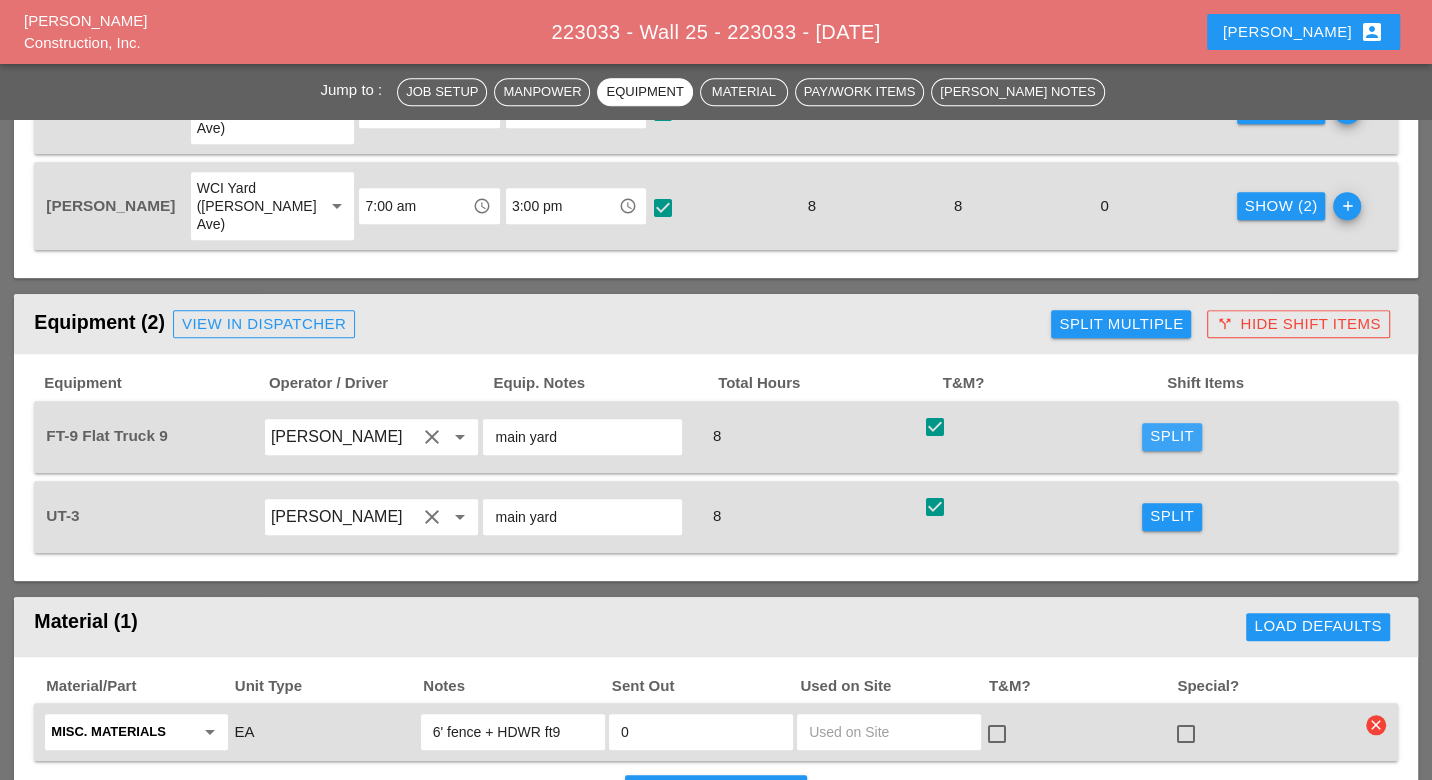 drag, startPoint x: 1170, startPoint y: 373, endPoint x: 1141, endPoint y: 377, distance: 29.274563 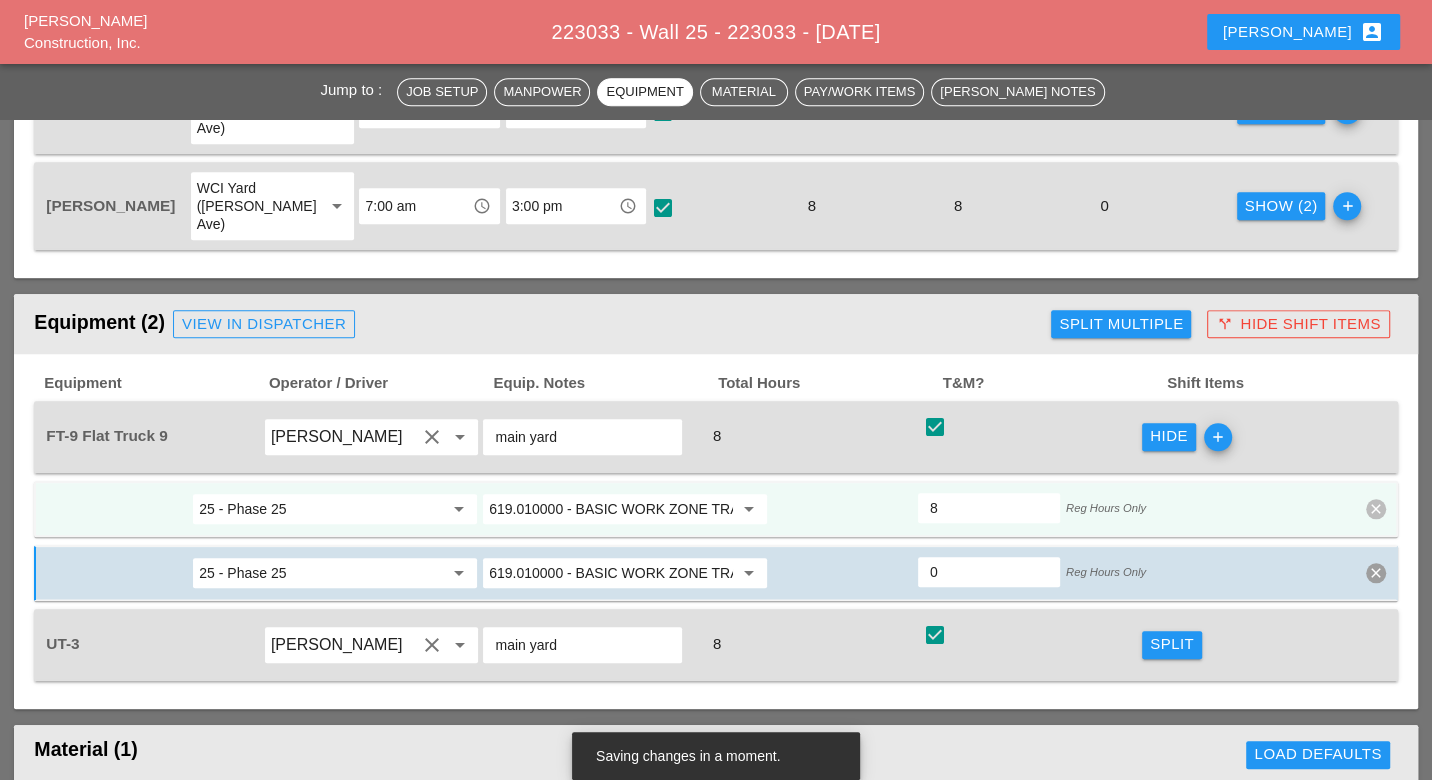 click on "619.010000 - BASIC WORK ZONE TRAFFIC CONTROL" at bounding box center (611, 509) 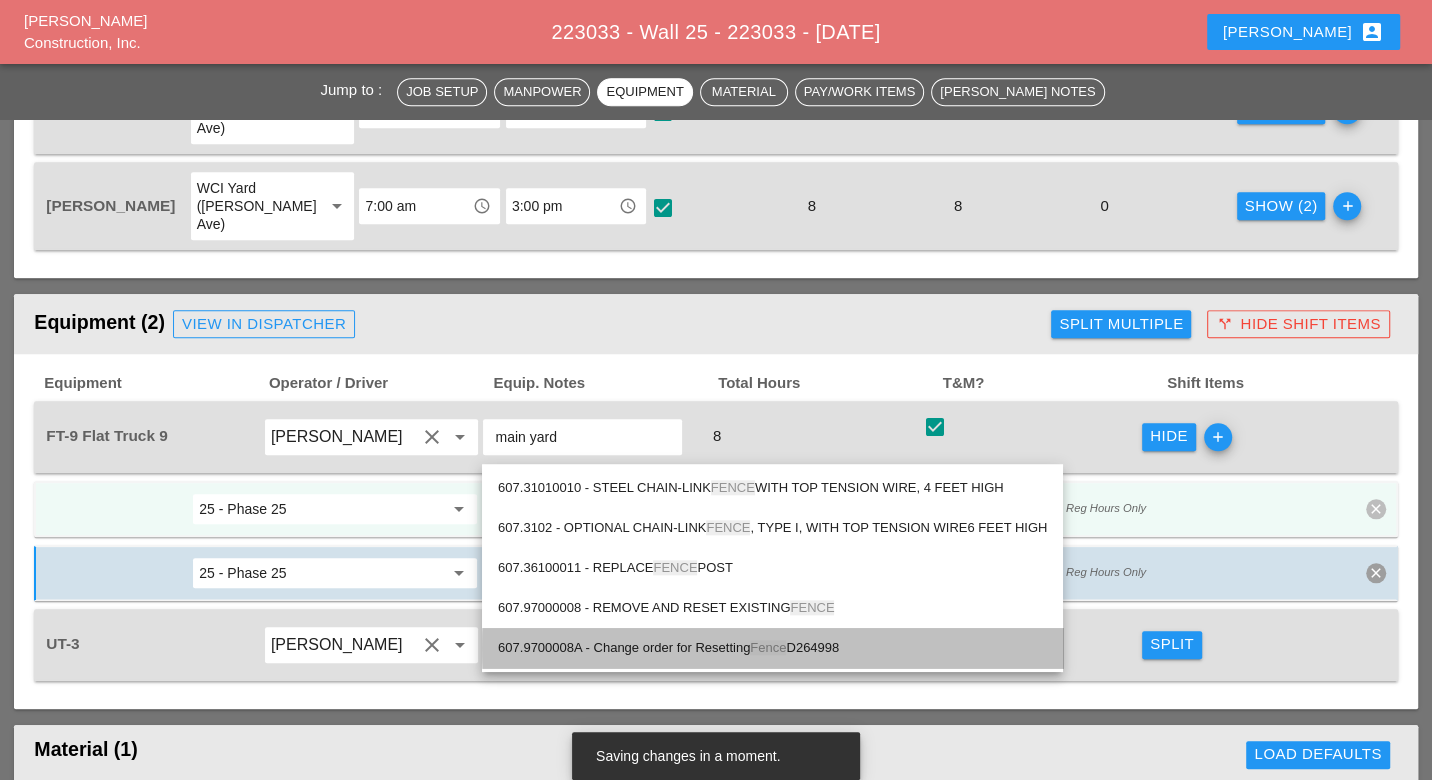 click on "607.9700008A - Change order for Resetting  Fence  D264998" at bounding box center [772, 648] 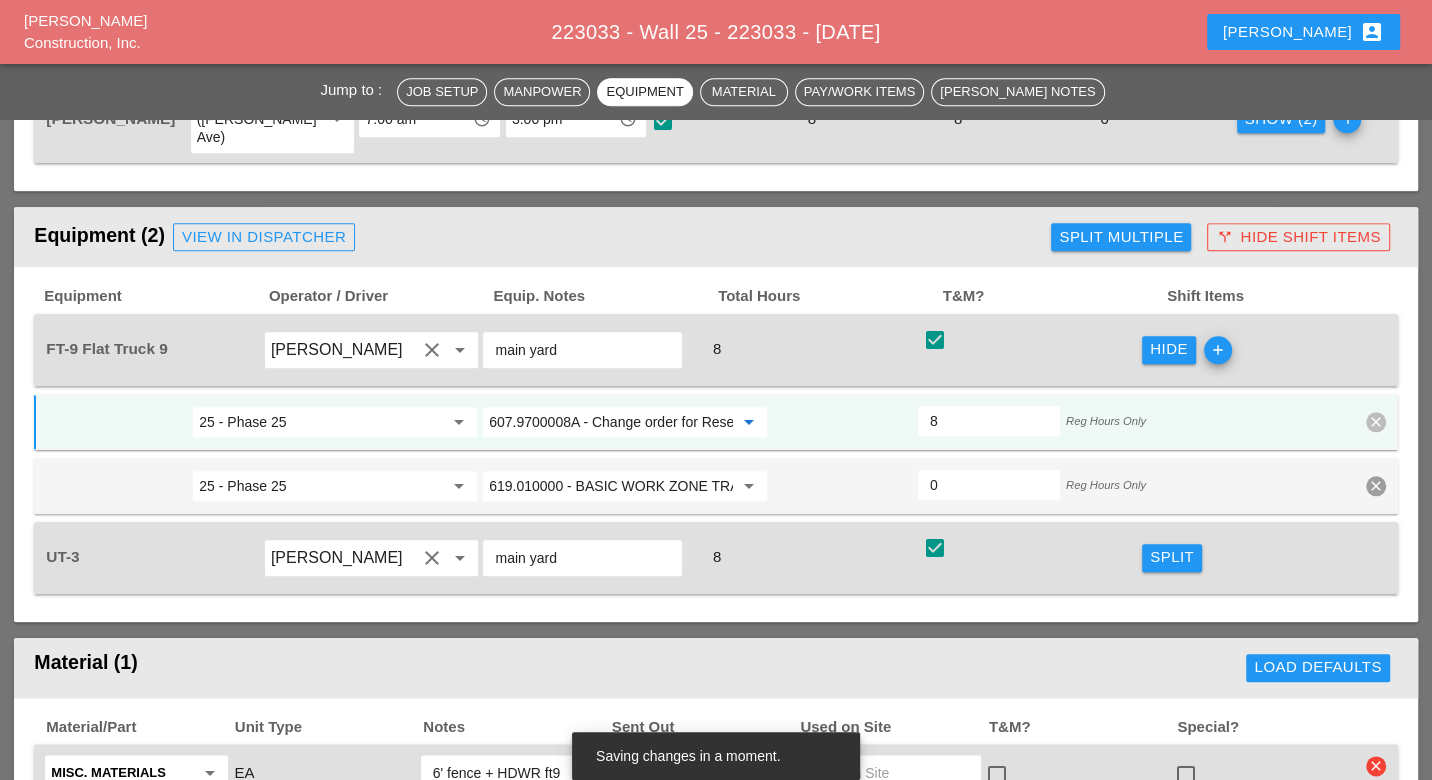 scroll, scrollTop: 1444, scrollLeft: 0, axis: vertical 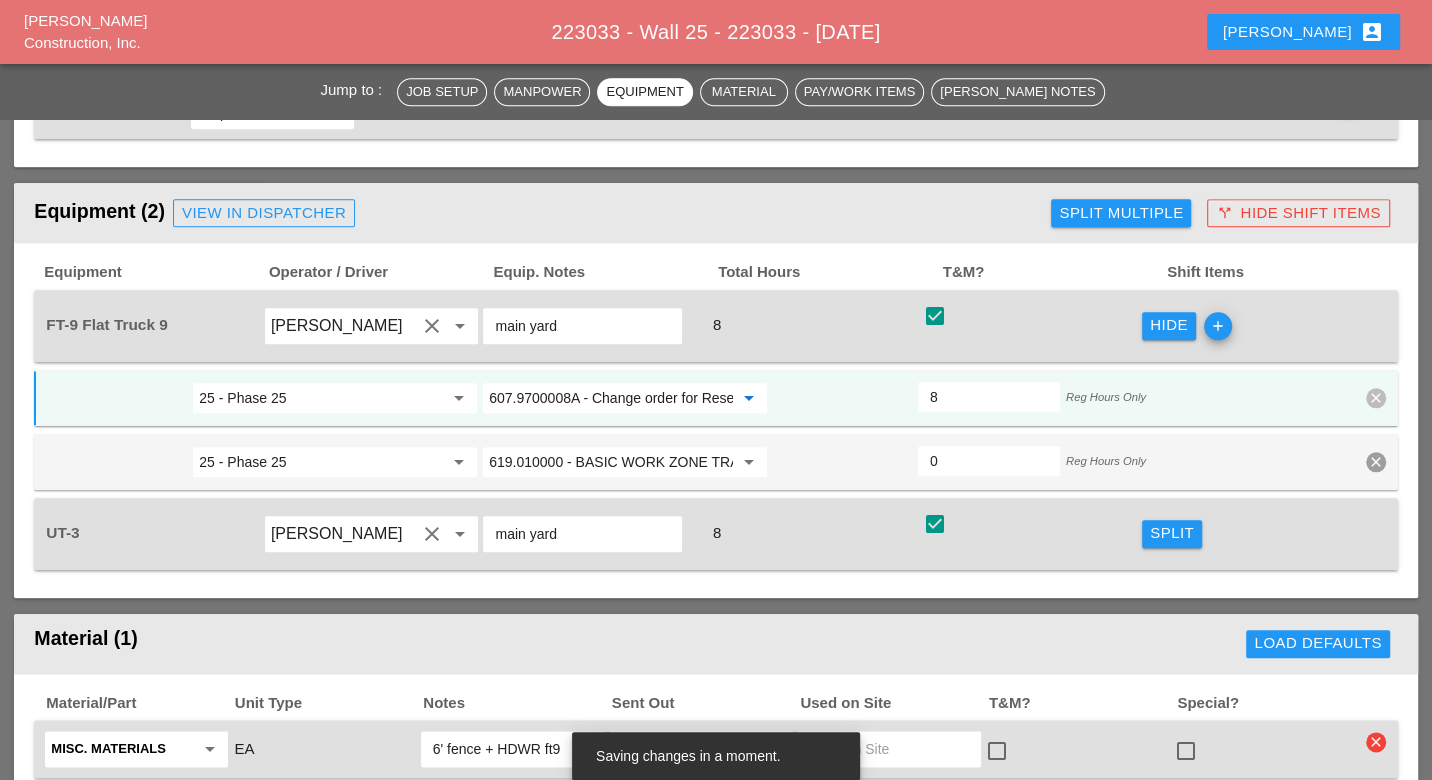 type on "607.9700008A - Change order for Resetting Fence D264998" 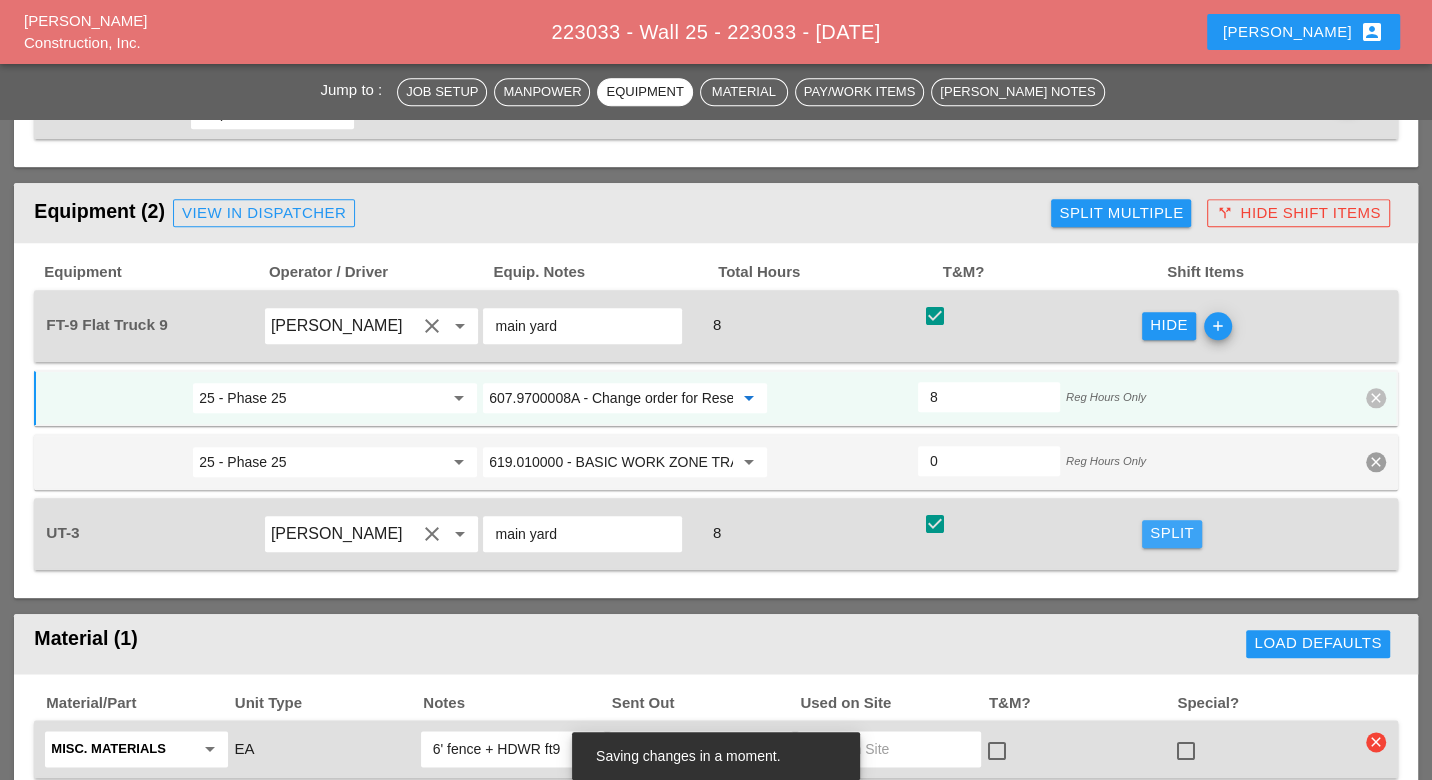 drag, startPoint x: 1176, startPoint y: 471, endPoint x: 895, endPoint y: 477, distance: 281.06406 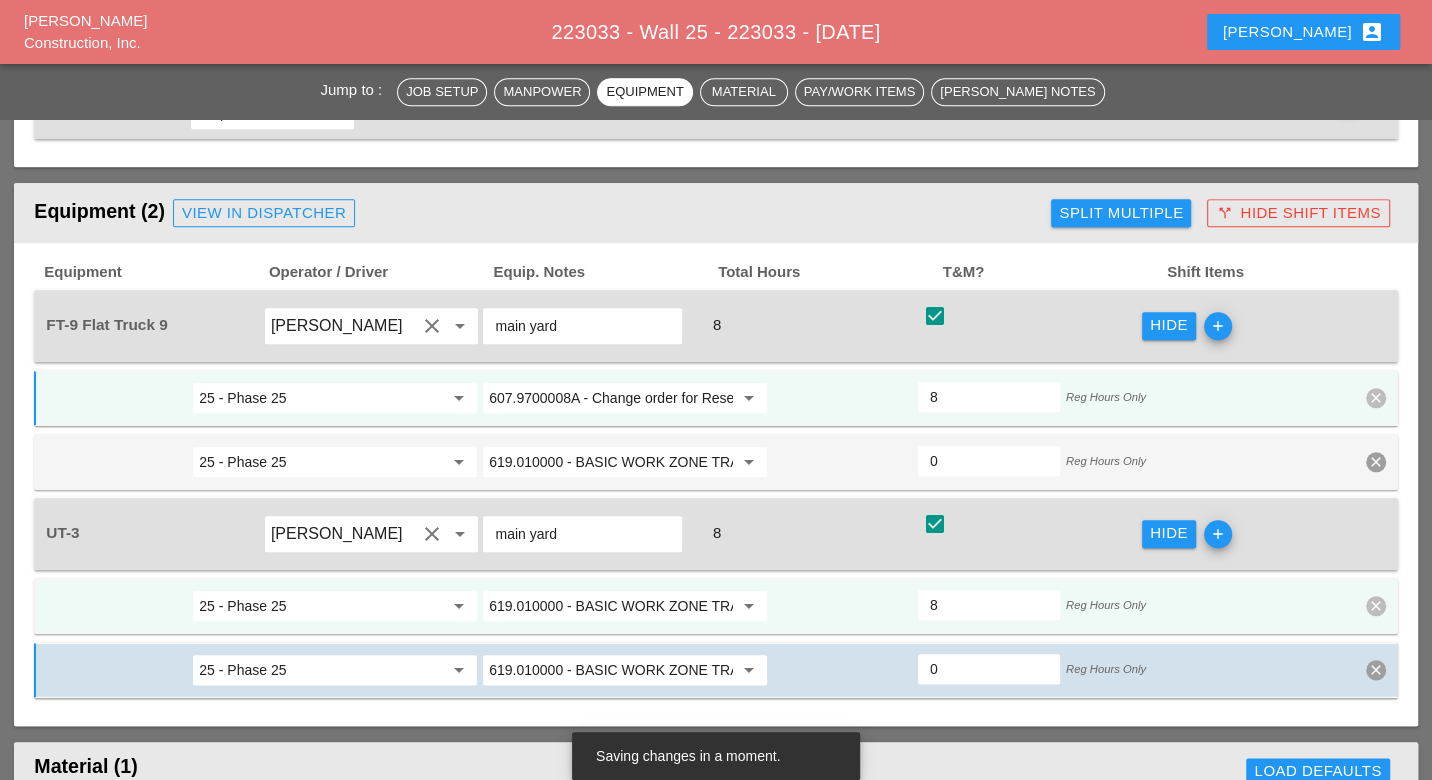 click on "619.010000 - BASIC WORK ZONE TRAFFIC CONTROL" at bounding box center [611, 606] 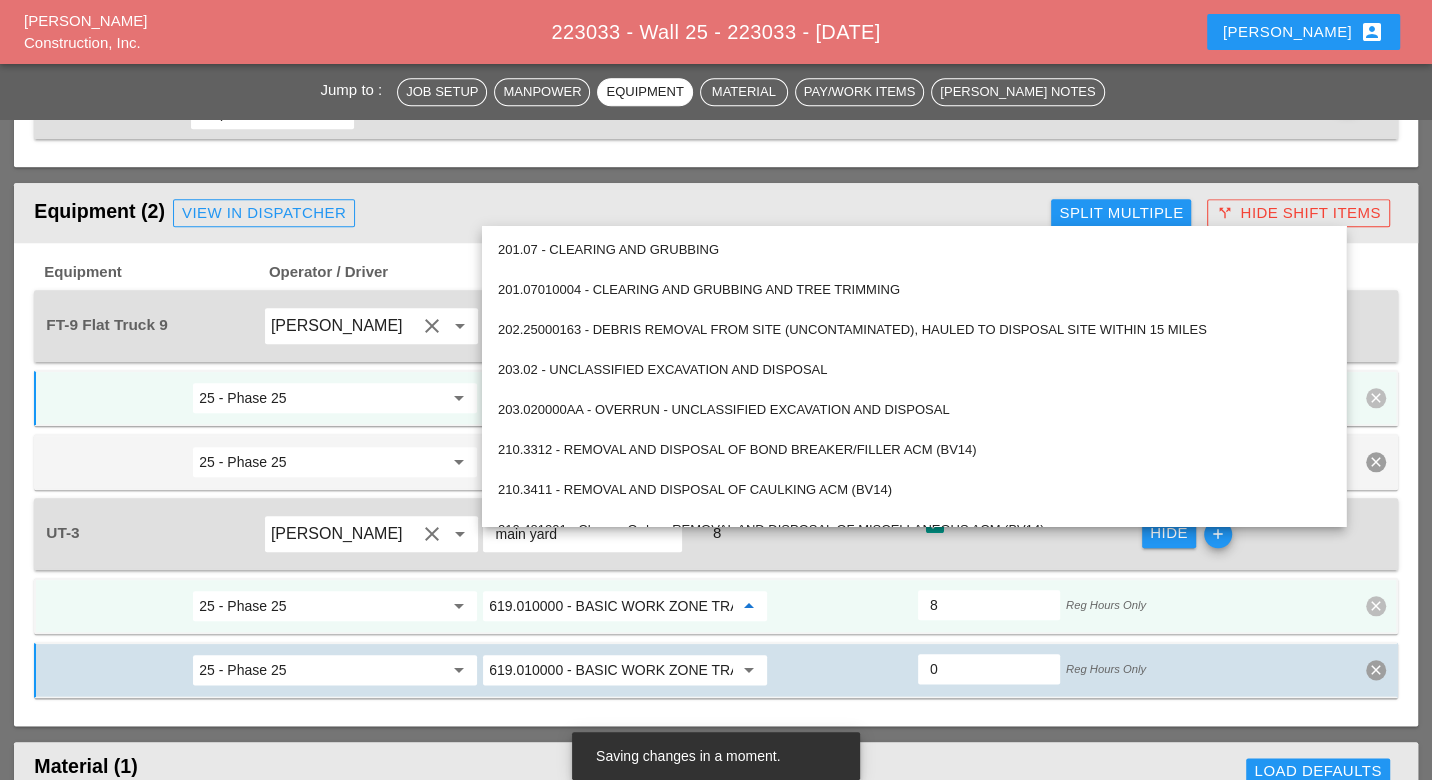 type on "e" 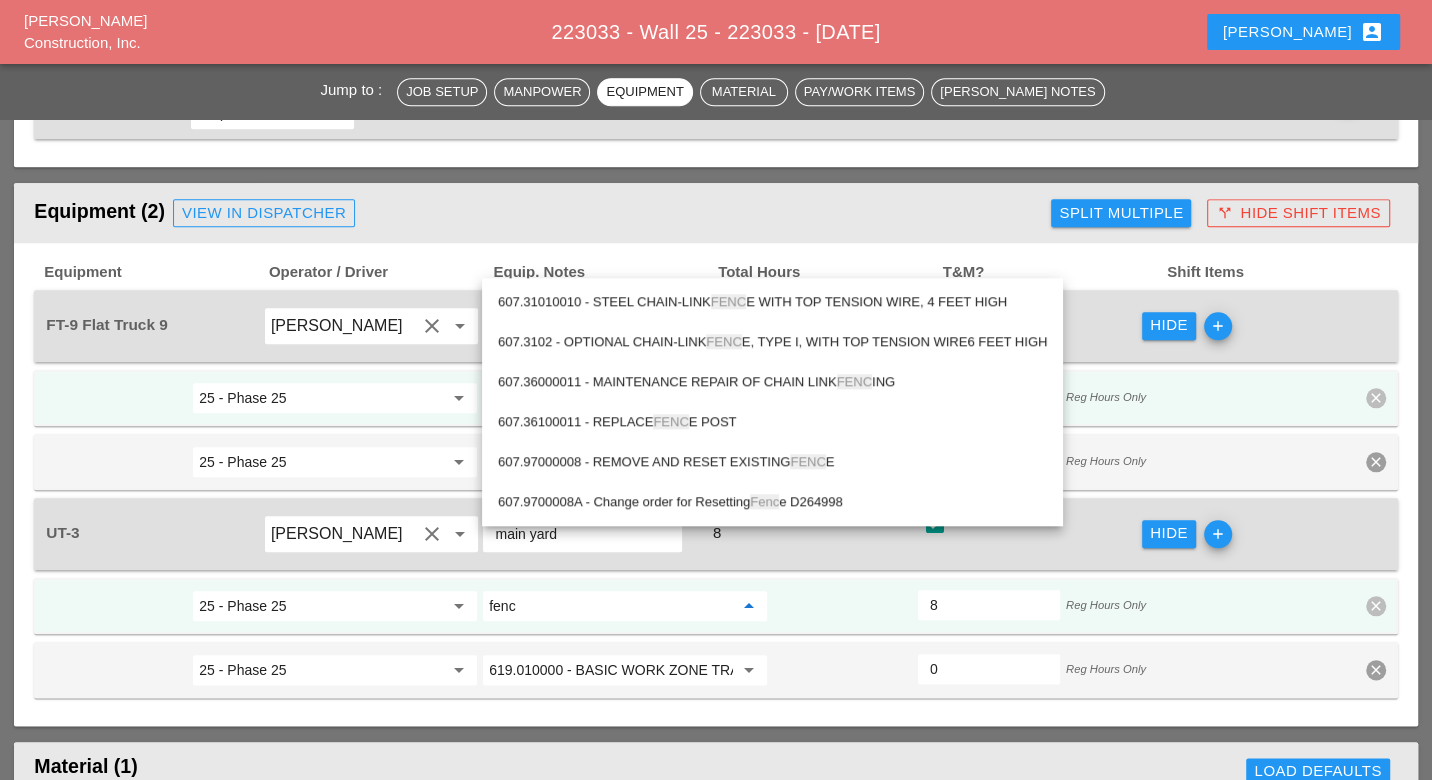 click on "607.9700008A - Change order for Resetting  Fenc e D264998" at bounding box center [772, 502] 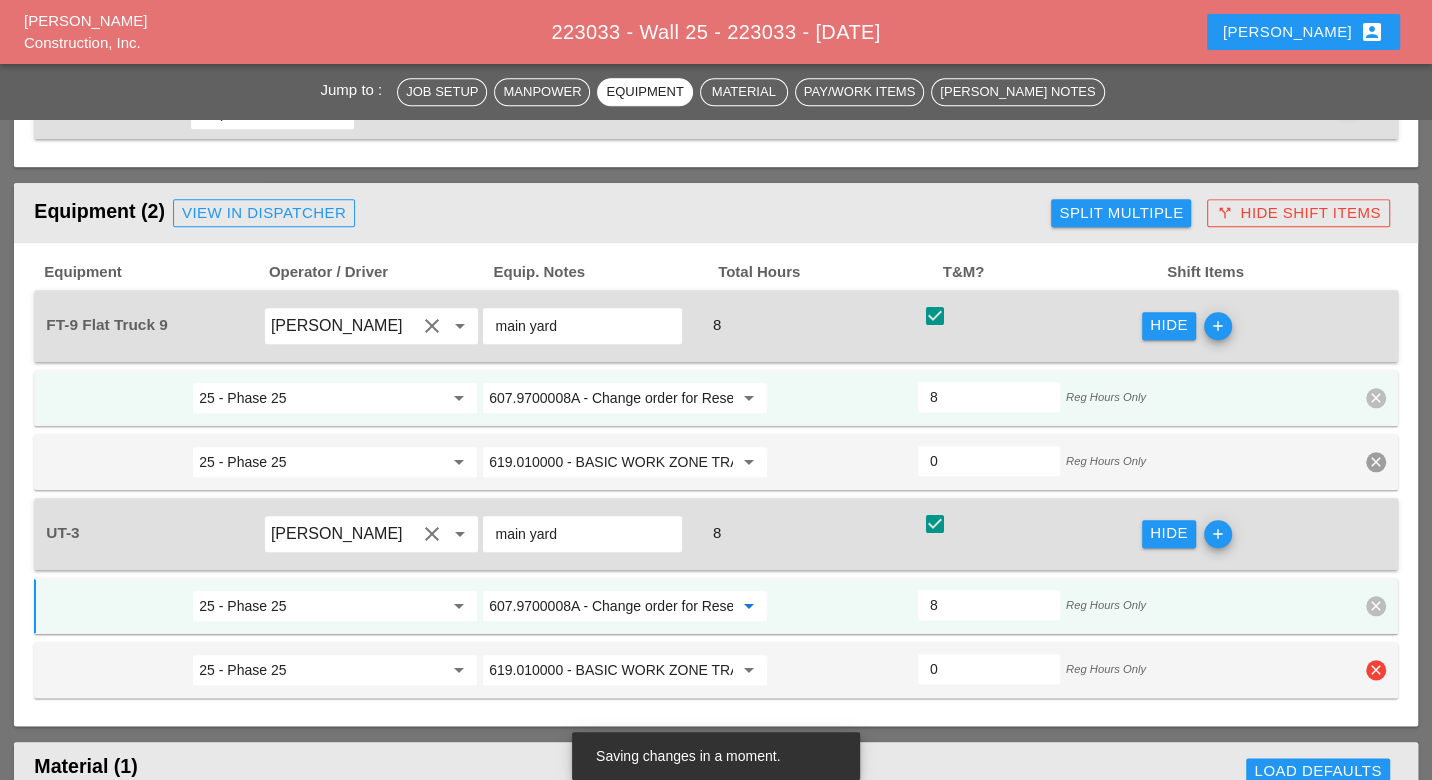 type on "607.9700008A - Change order for Resetting Fence D264998" 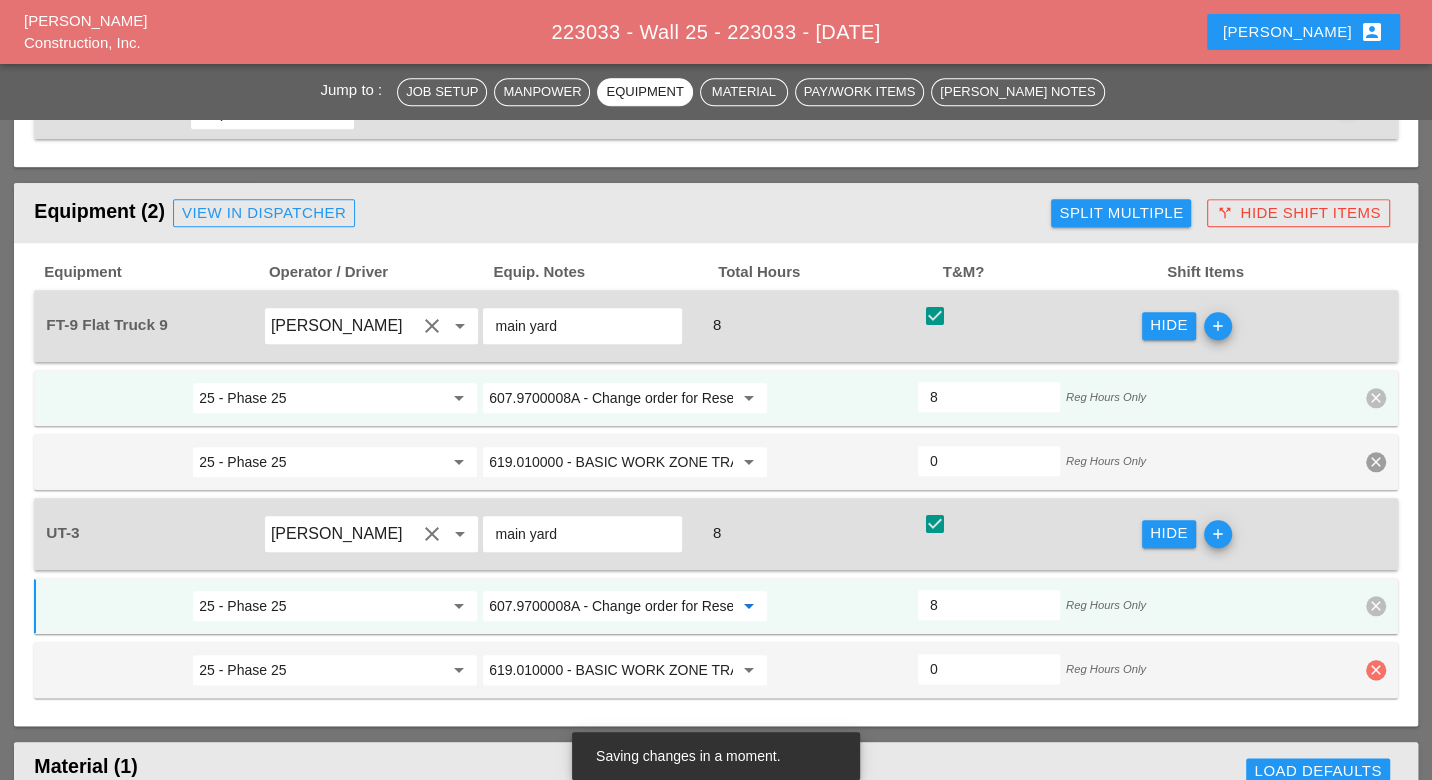 click on "clear" at bounding box center (1376, 670) 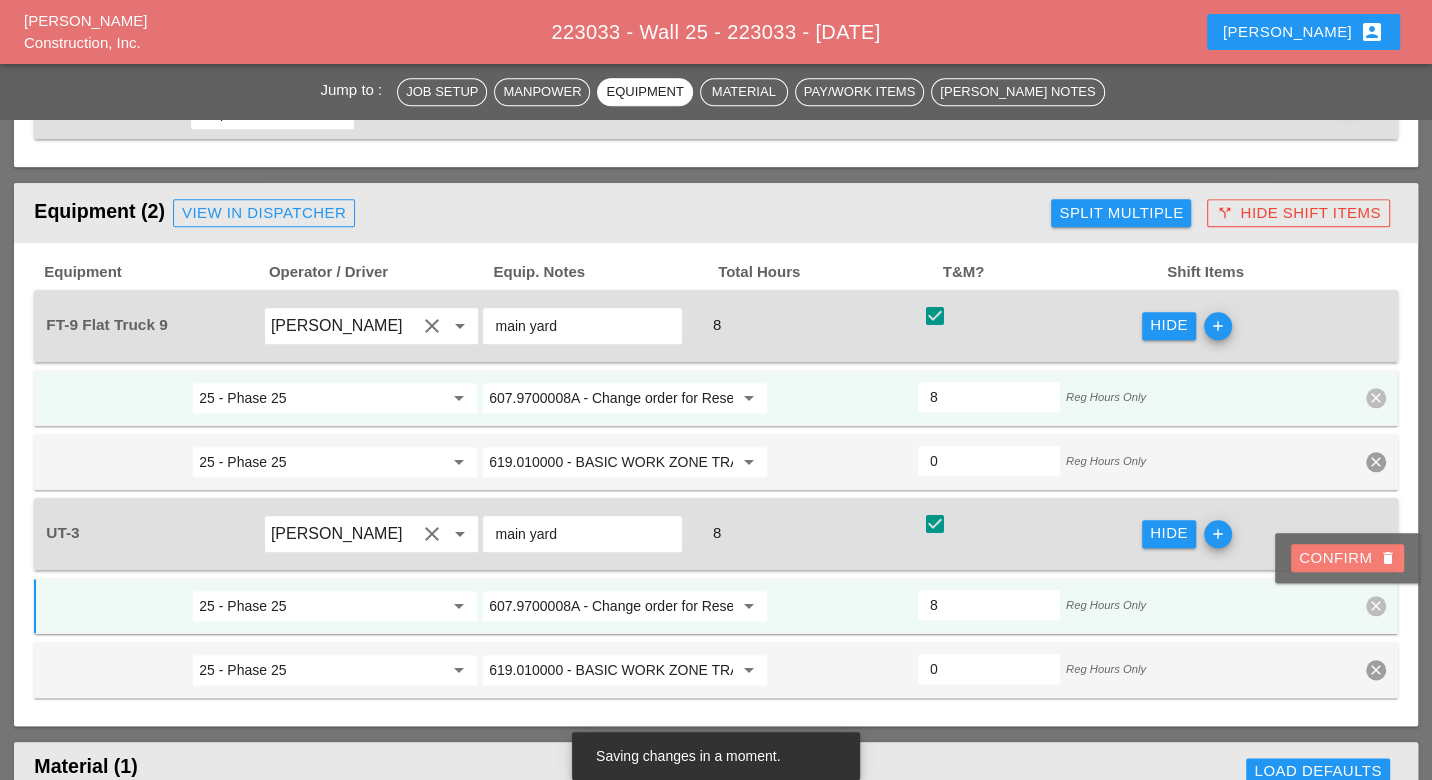 click on "Confirm delete" at bounding box center [1347, 558] 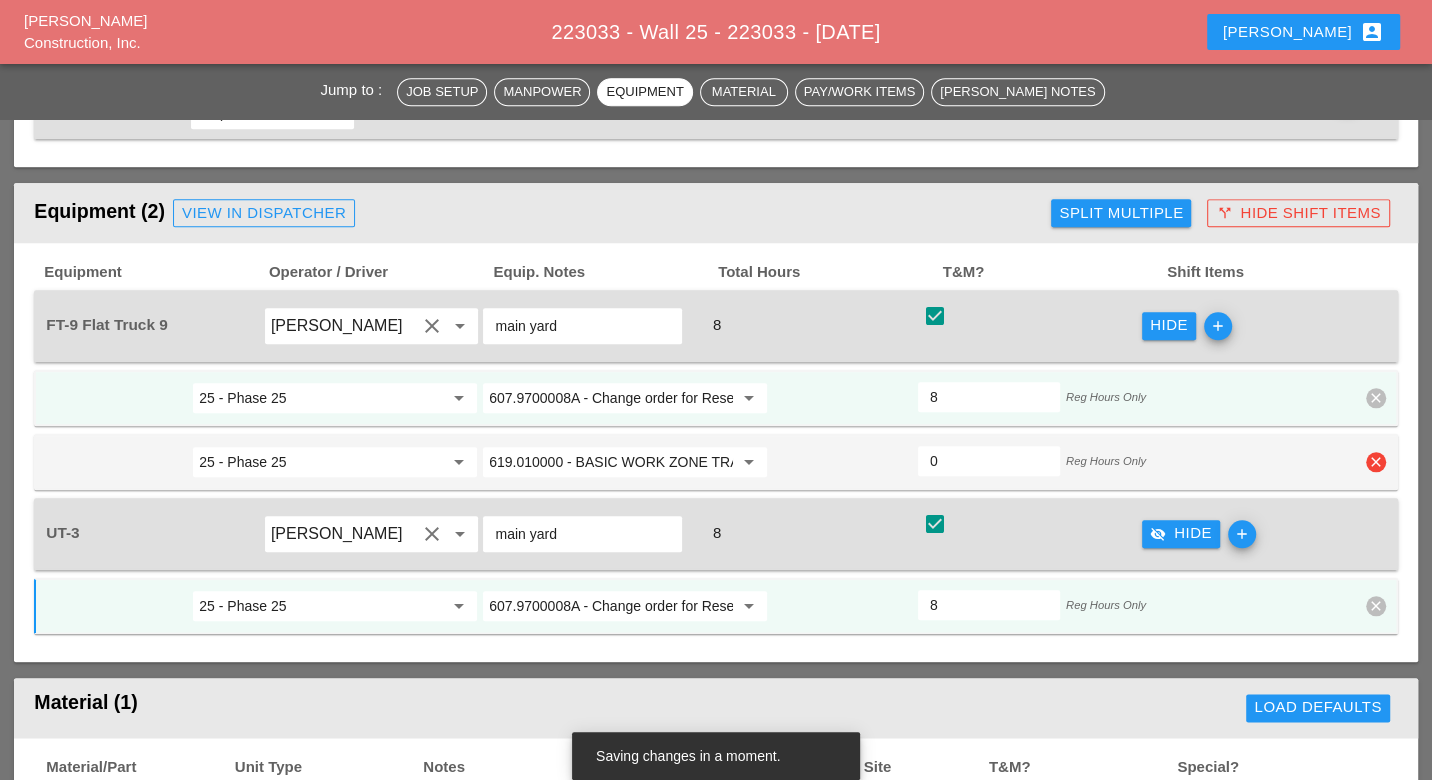 click on "clear" at bounding box center (1376, 462) 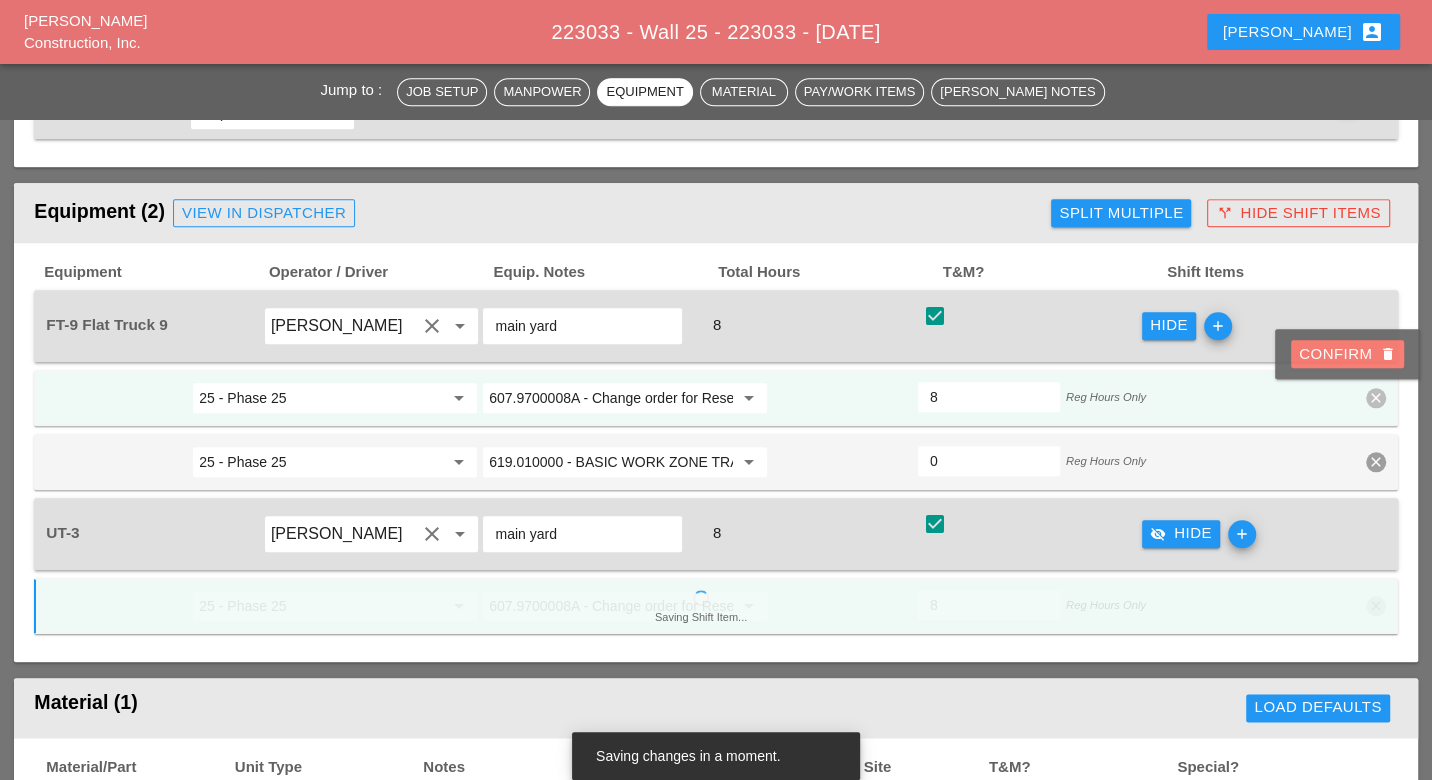 click on "Confirm delete" at bounding box center (1347, 354) 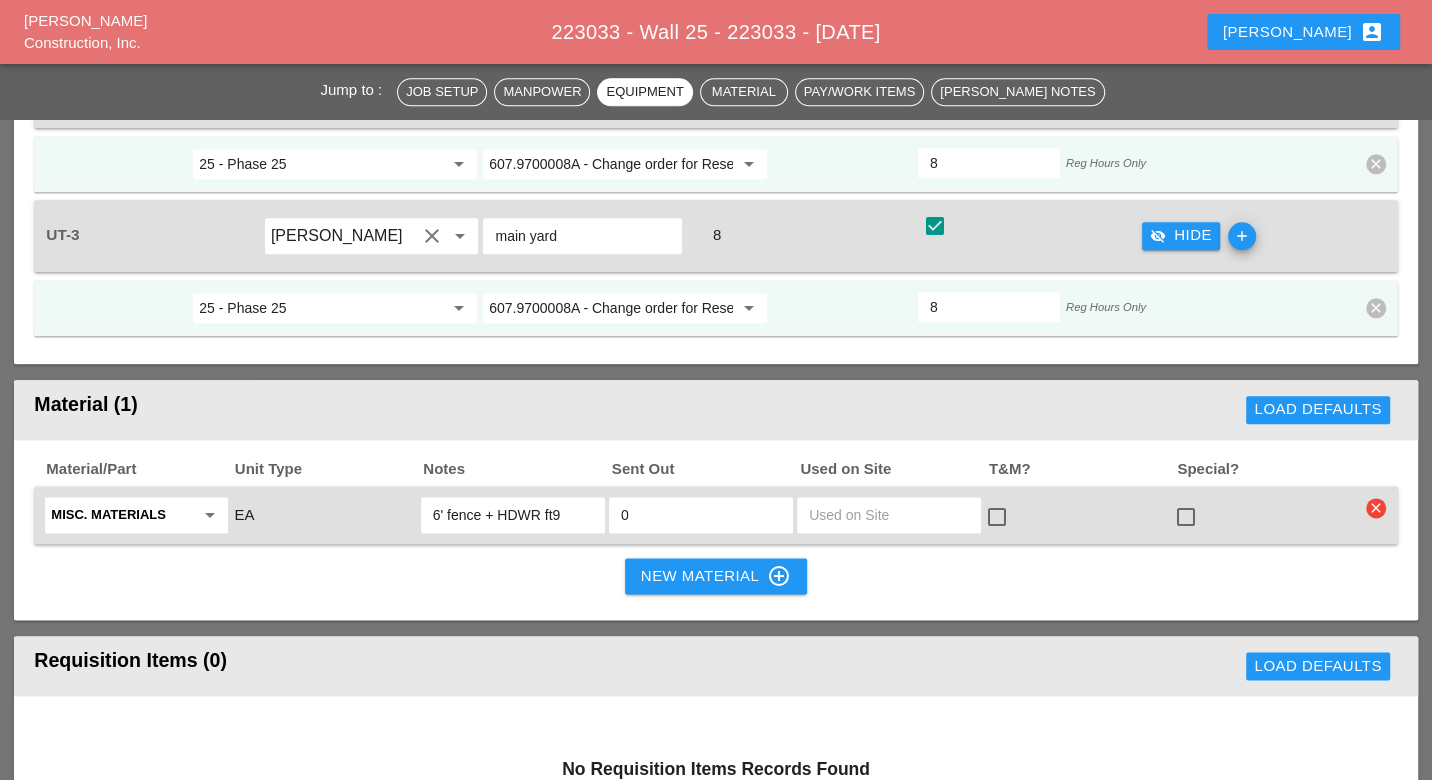 scroll, scrollTop: 1888, scrollLeft: 0, axis: vertical 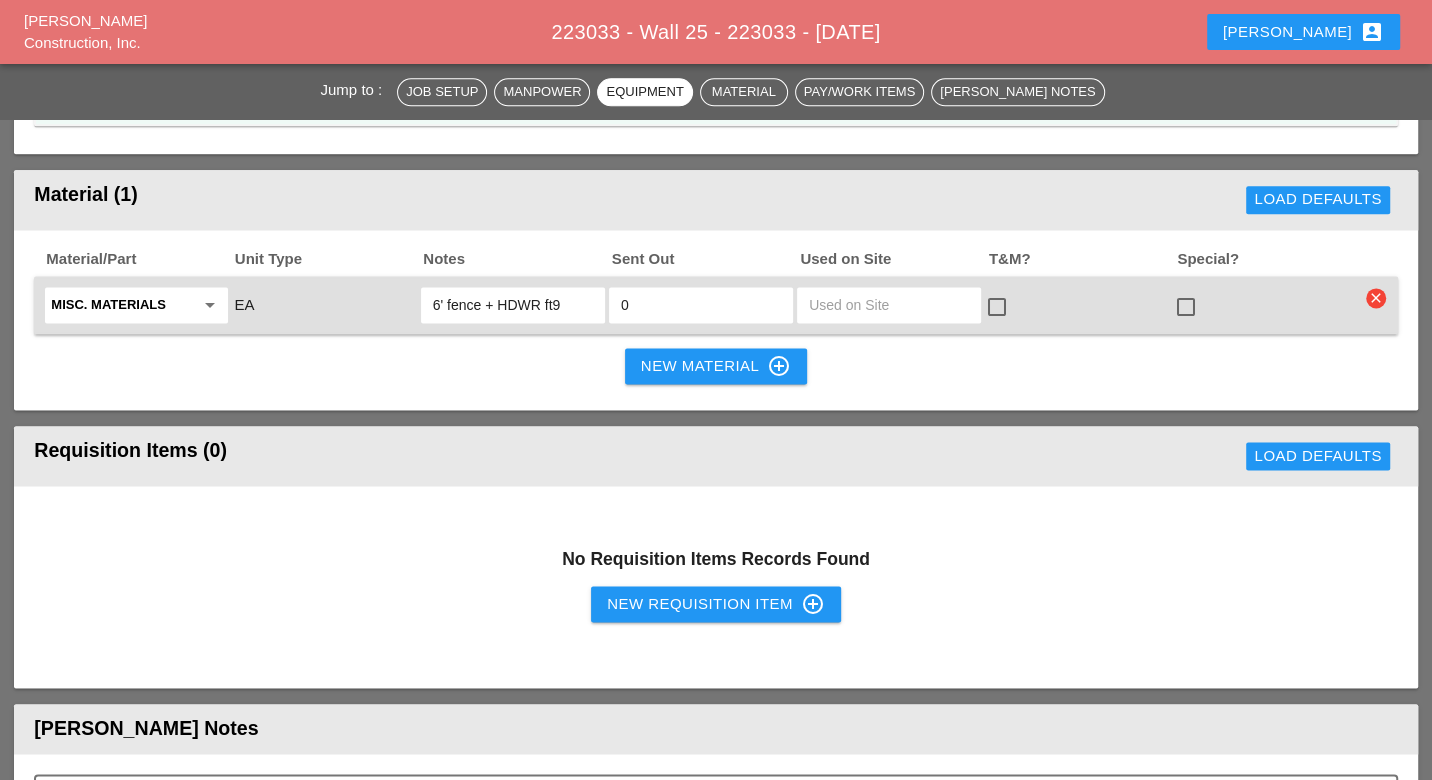 click on "New Requisition Item control_point" at bounding box center [716, 604] 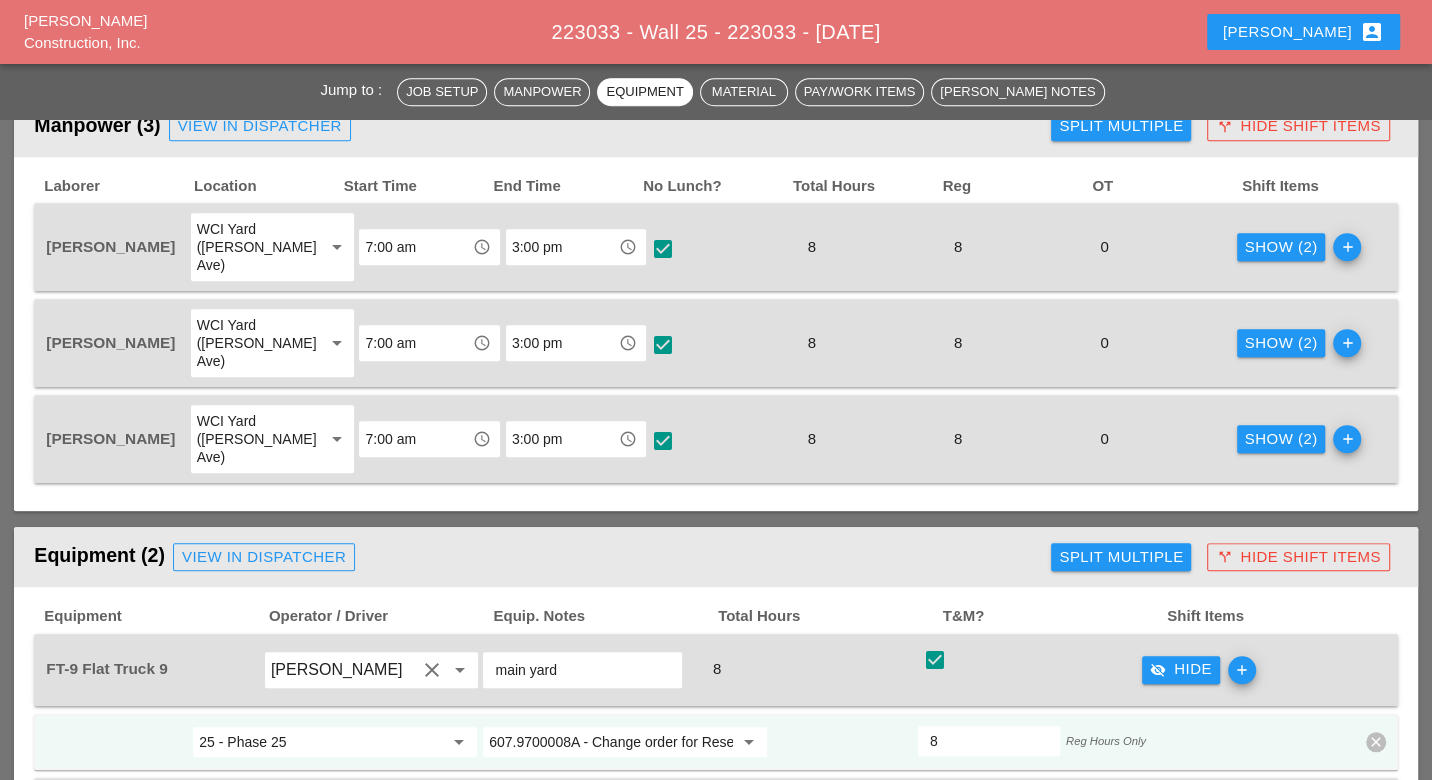 scroll, scrollTop: 1000, scrollLeft: 0, axis: vertical 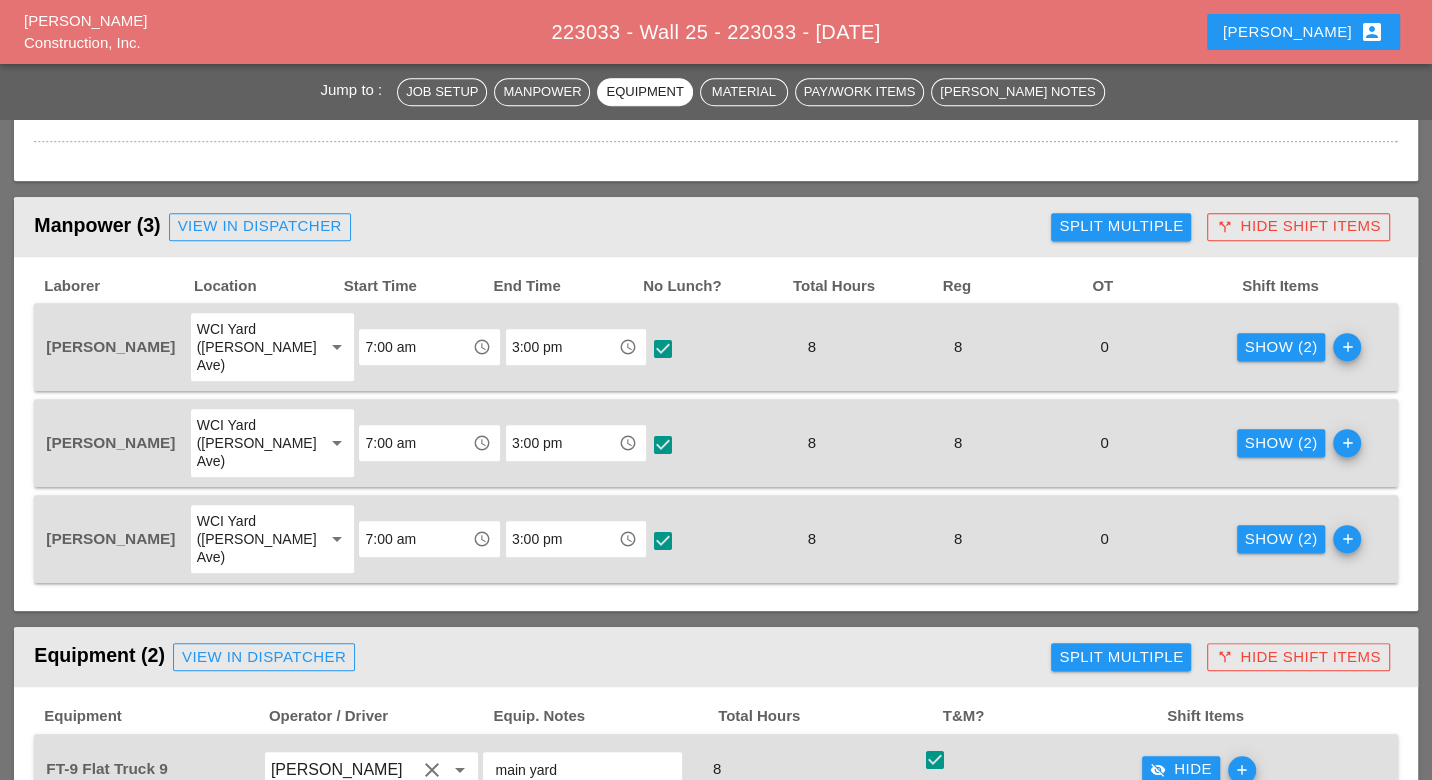click on "Show (2)" at bounding box center [1281, 347] 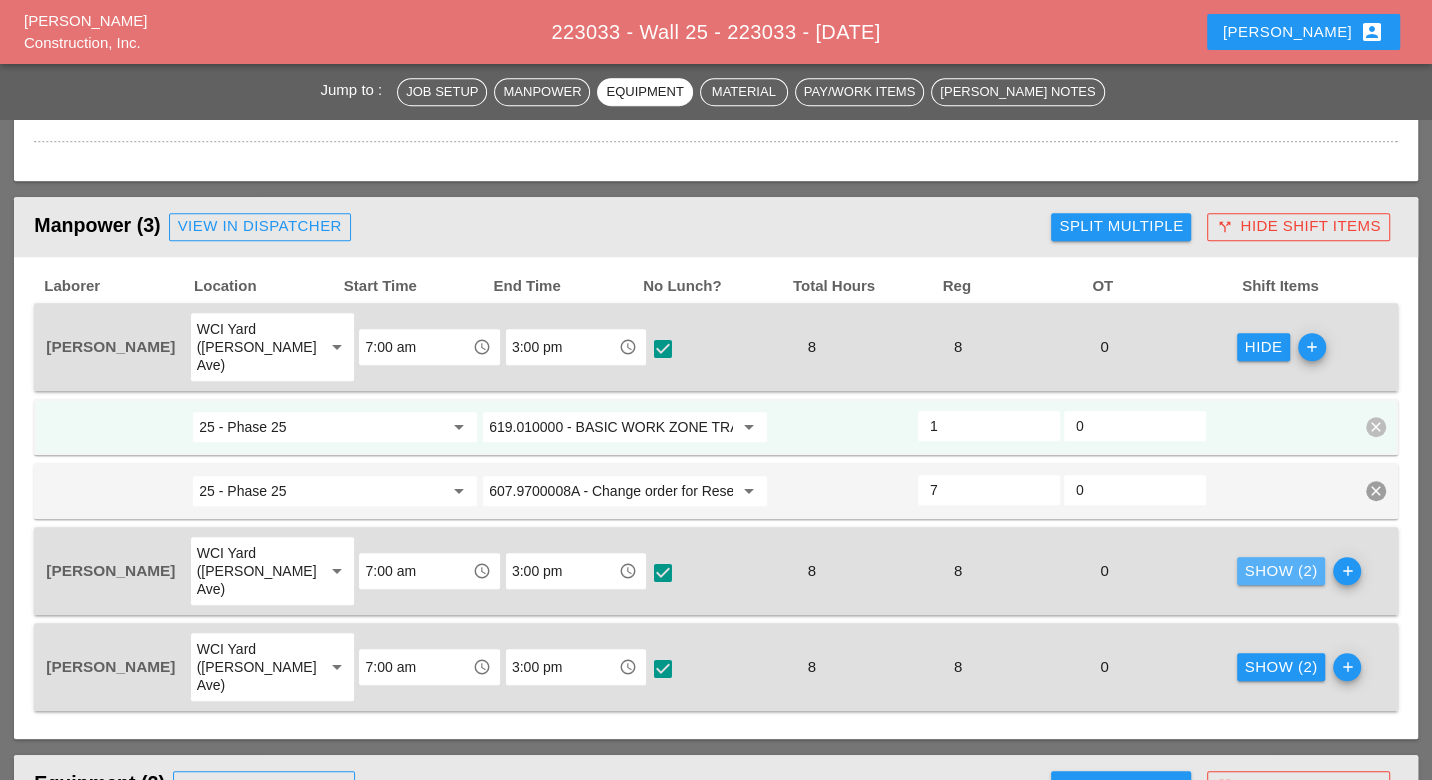 click on "Show (2)" at bounding box center (1281, 571) 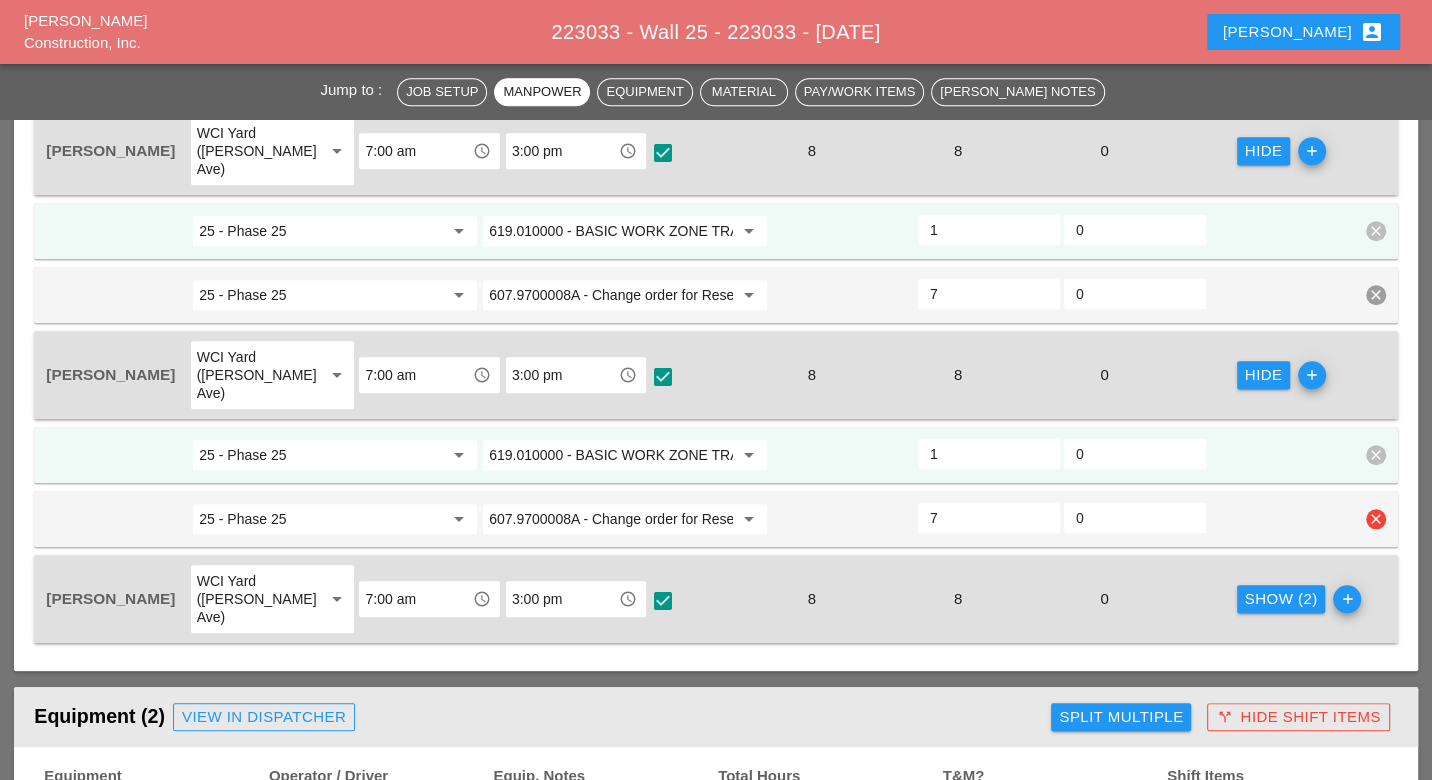 scroll, scrollTop: 1222, scrollLeft: 0, axis: vertical 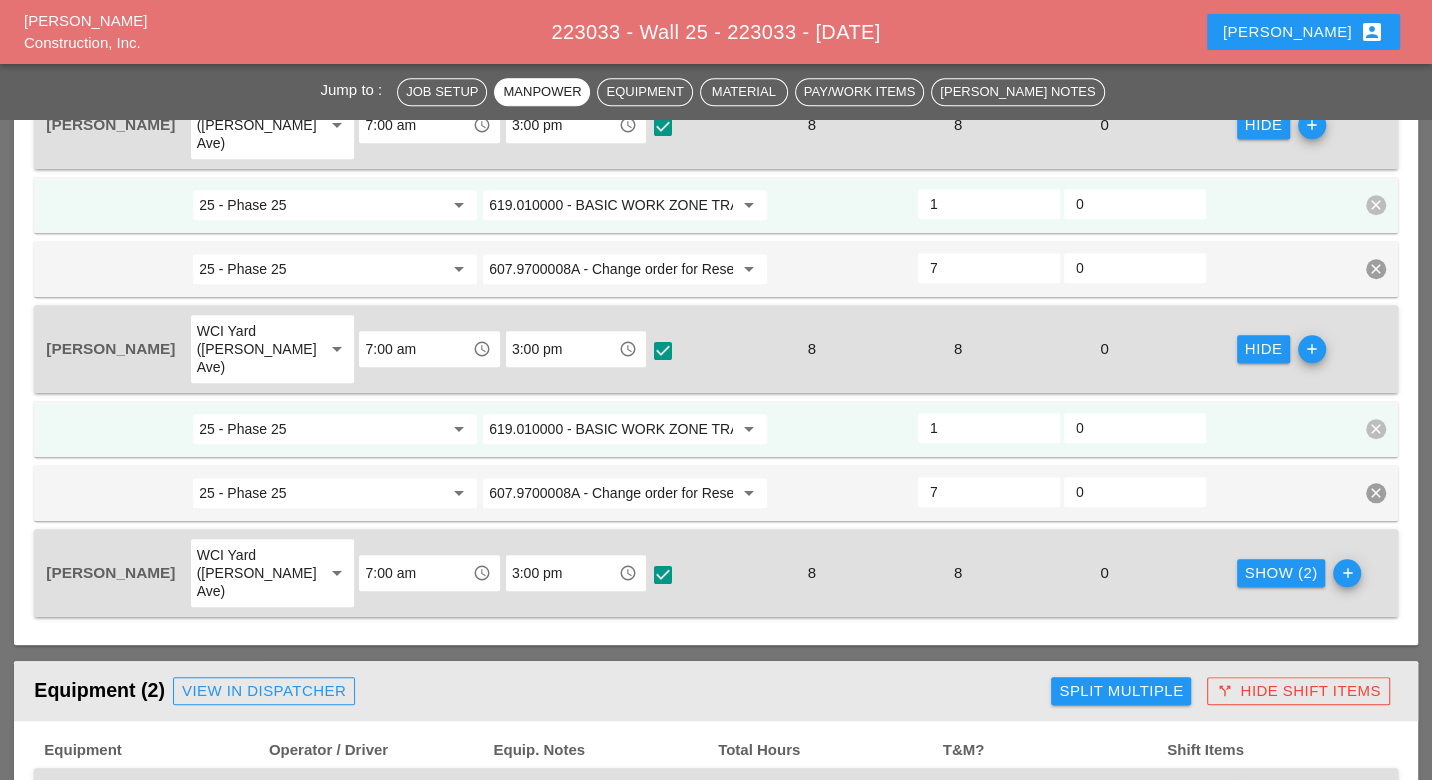 click on "Show (2)" at bounding box center (1281, 573) 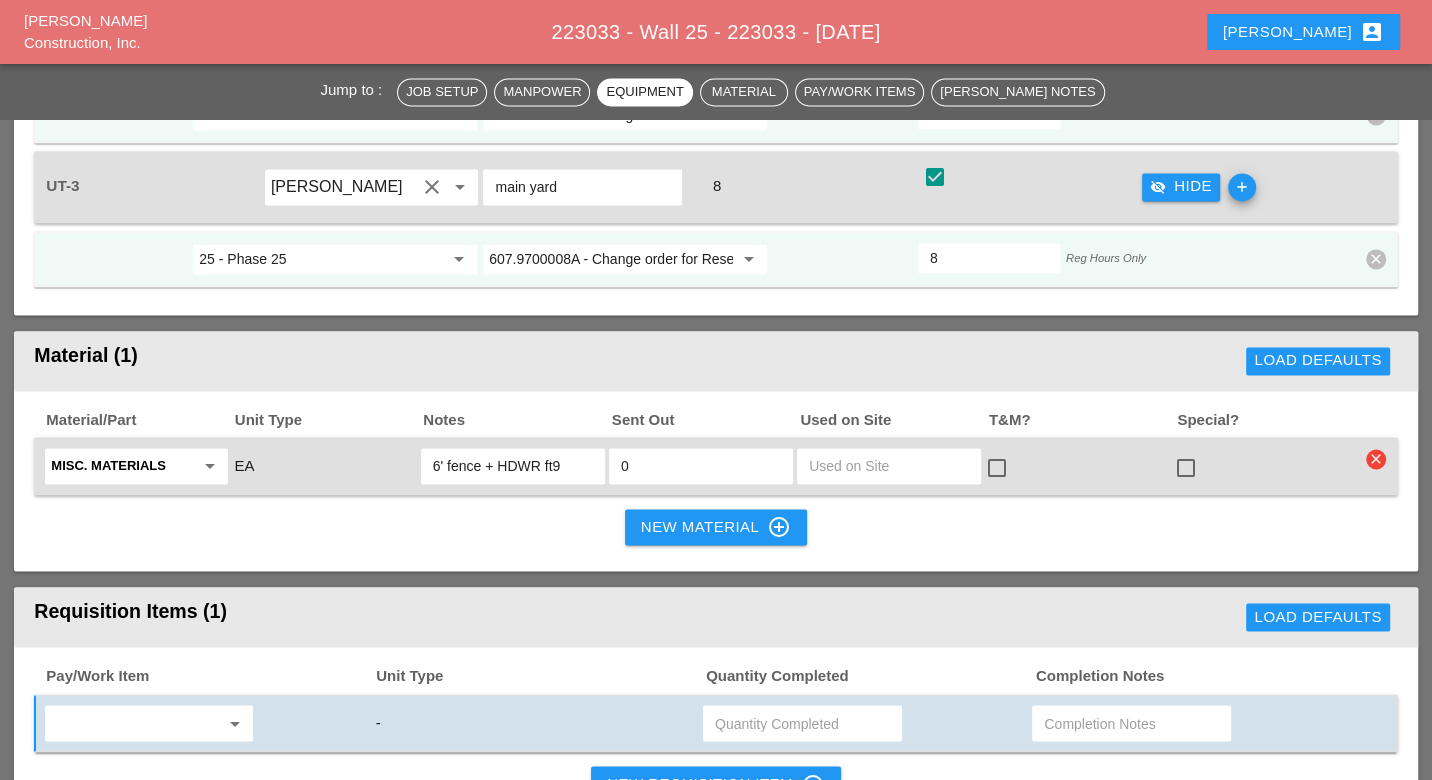 scroll, scrollTop: 2333, scrollLeft: 0, axis: vertical 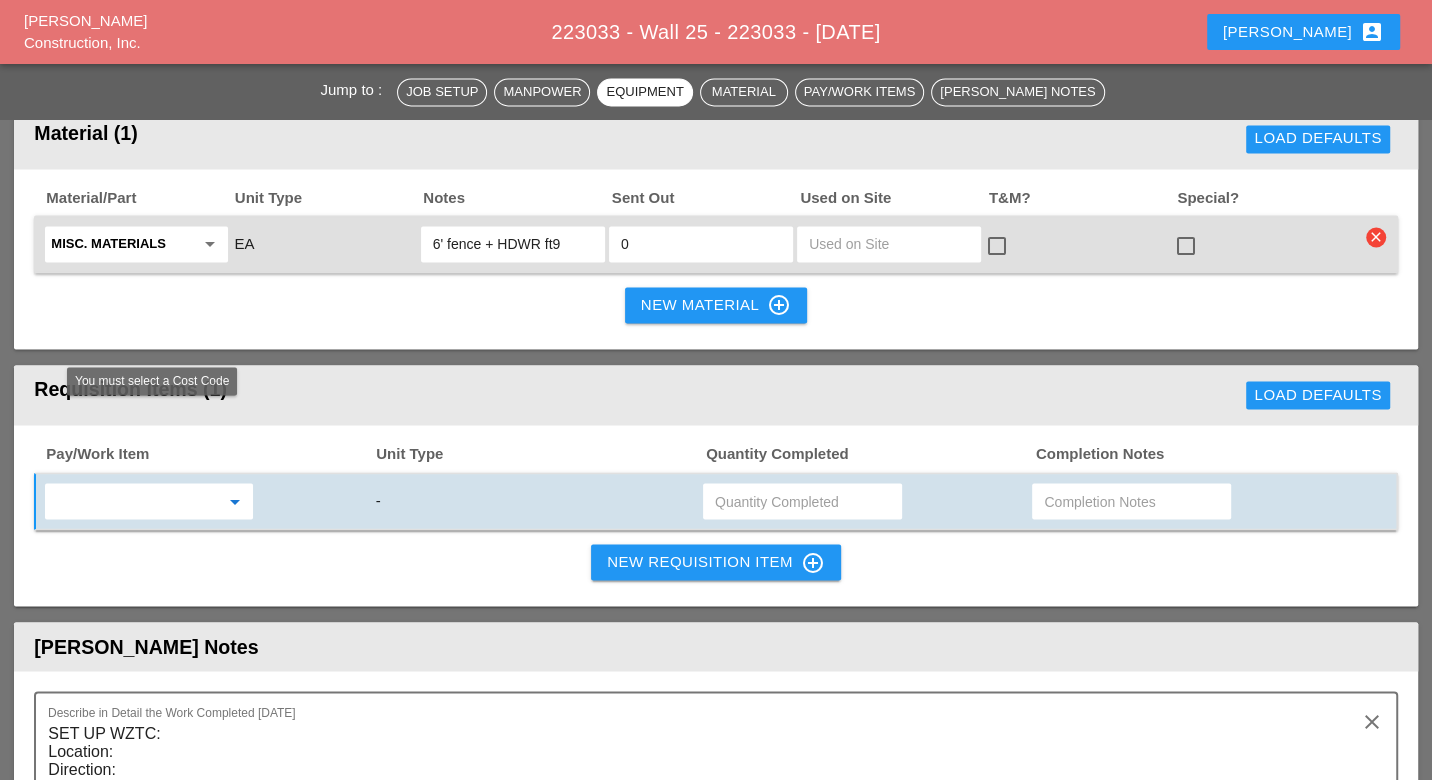 click at bounding box center [135, 501] 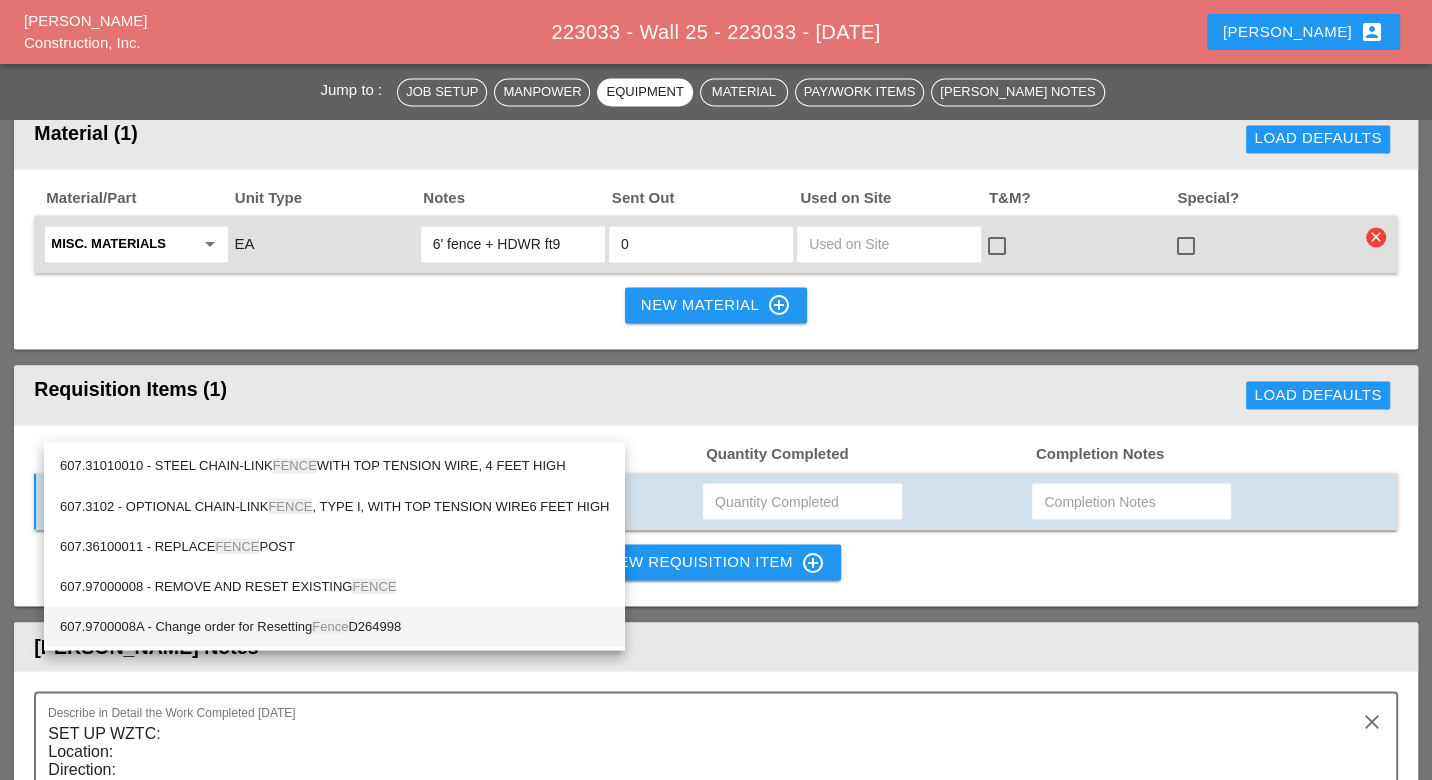 click on "607.9700008A - Change order for Resetting  Fence  D264998" at bounding box center [334, 626] 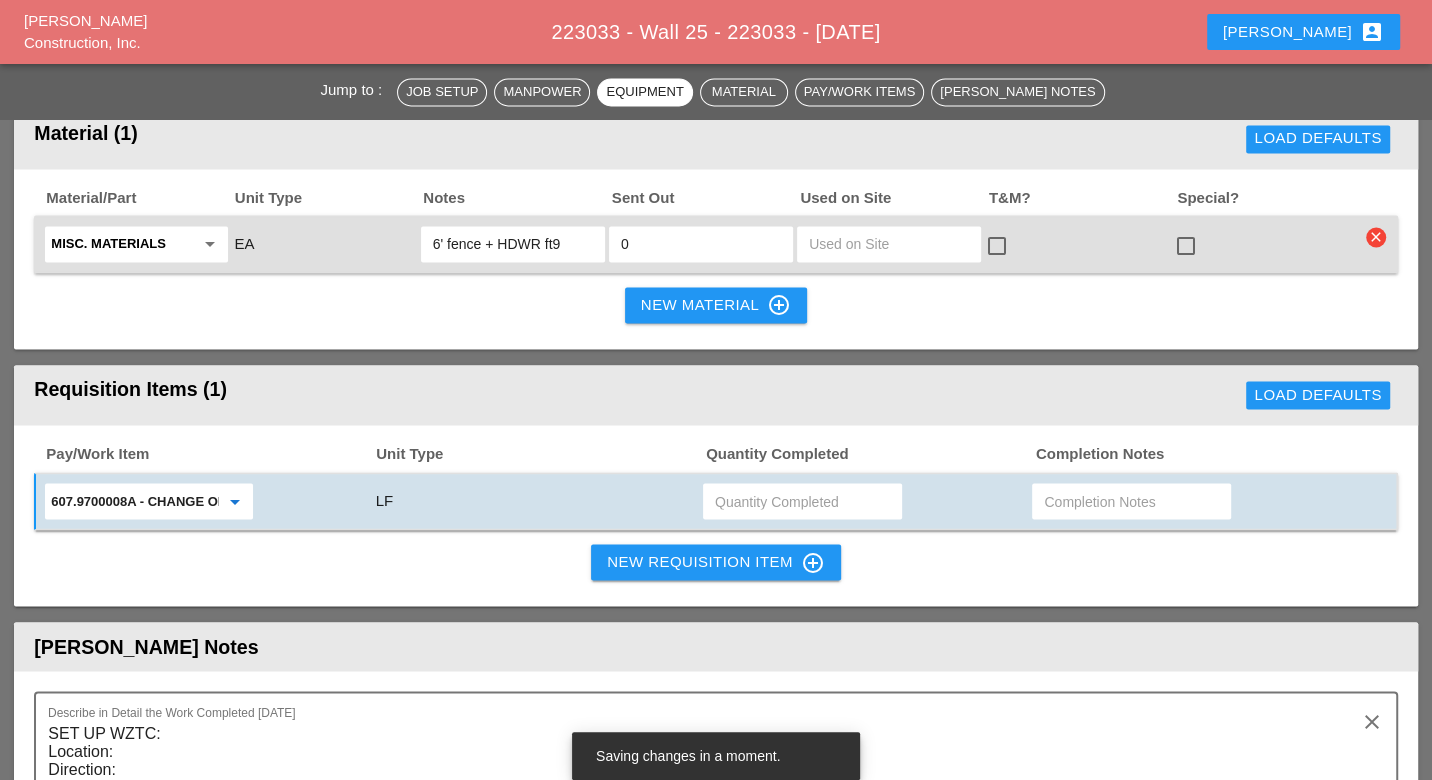 type on "607.9700008A - Change order for Resetting Fence D264998" 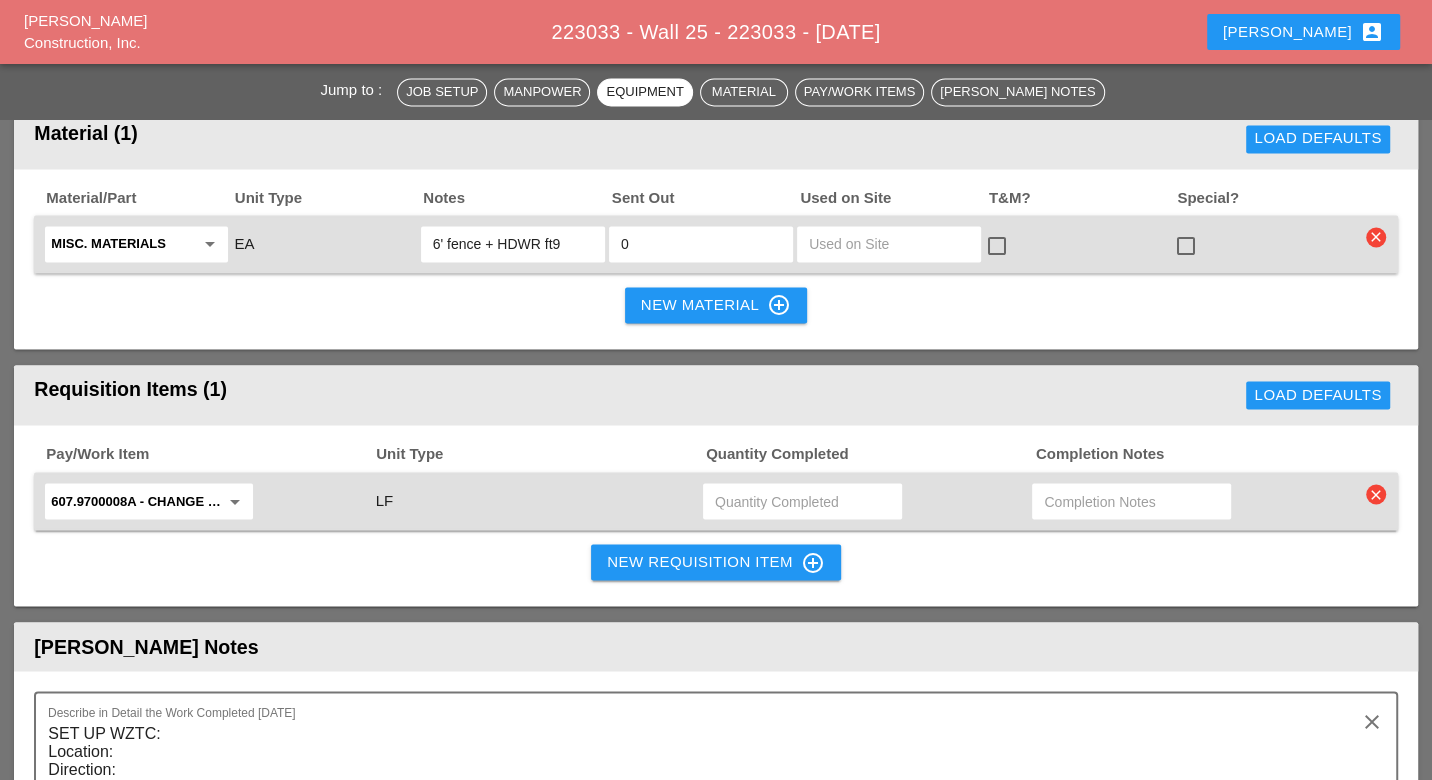 click at bounding box center (802, 501) 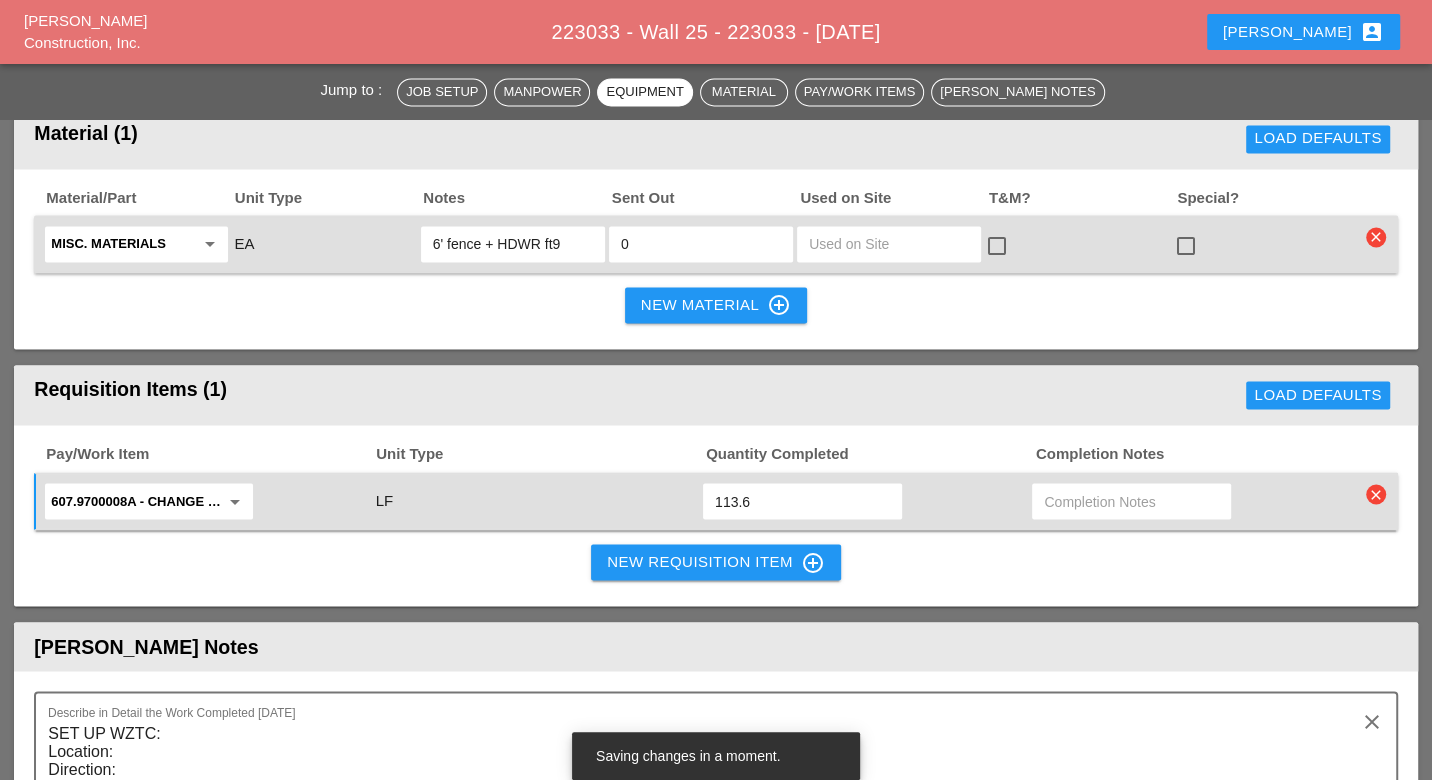 type on "113.6" 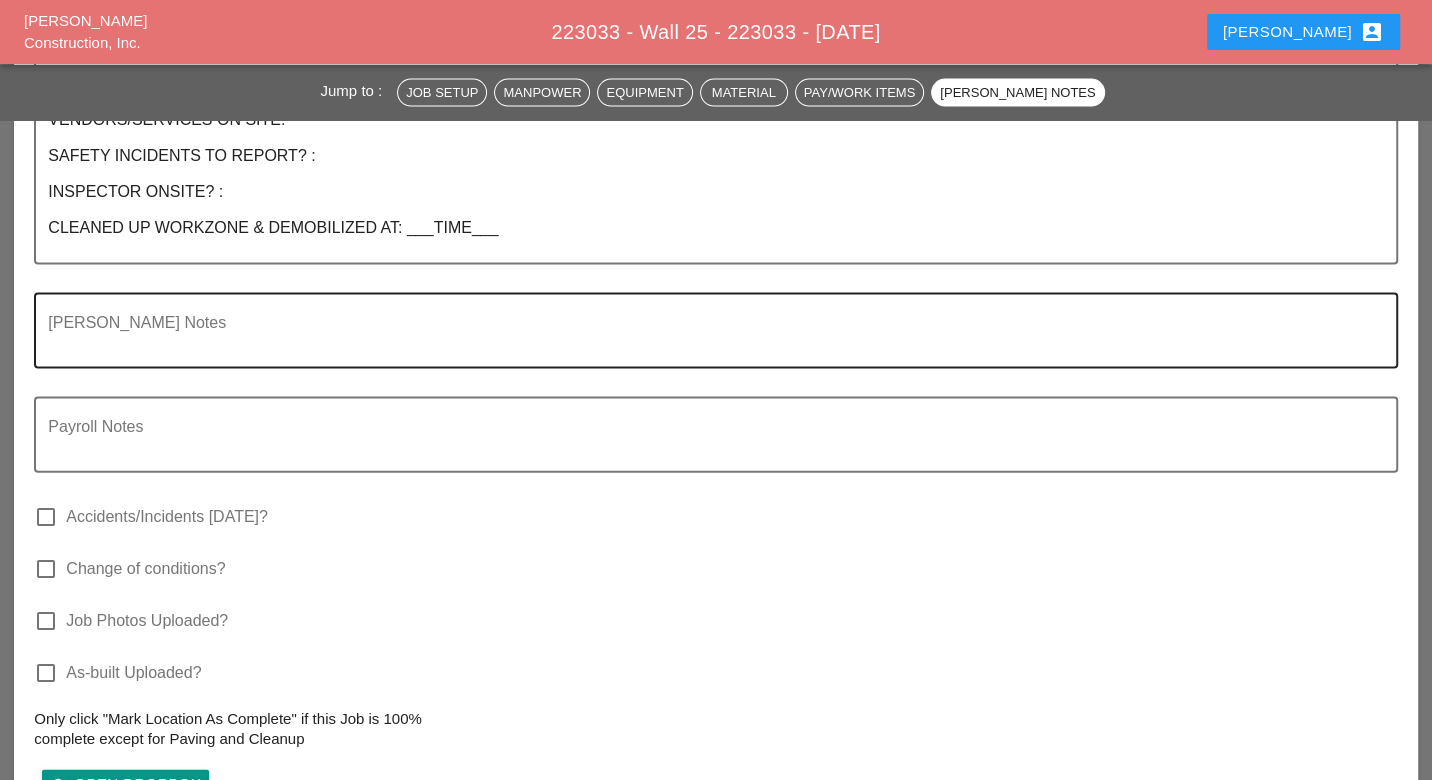 scroll, scrollTop: 2888, scrollLeft: 0, axis: vertical 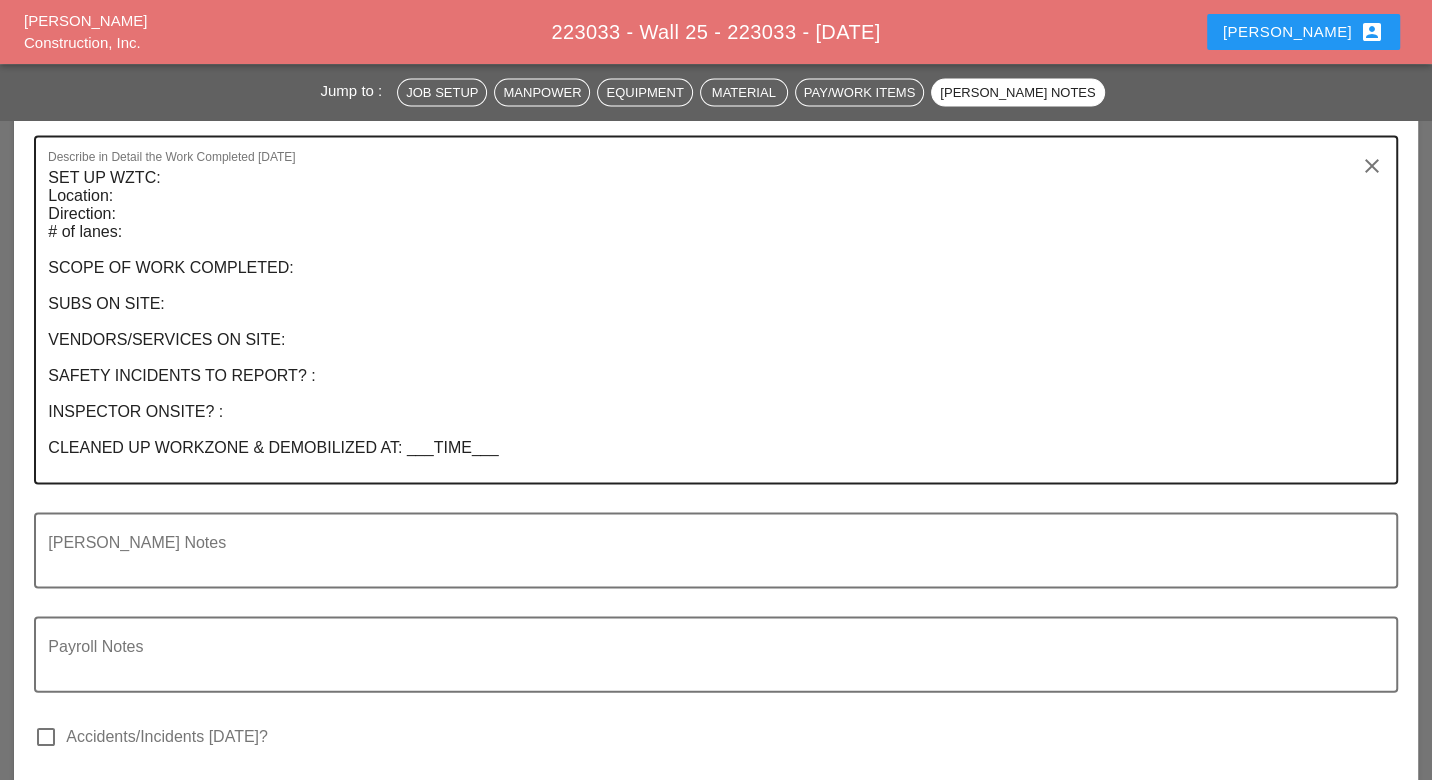 click on "SET UP WZTC:
Location:
Direction:
# of lanes:
SCOPE OF WORK COMPLETED:
SUBS ON SITE:
VENDORS/SERVICES ON SITE:
SAFETY INCIDENTS TO REPORT? :
INSPECTOR ONSITE? :
CLEANED UP WORKZONE & DEMOBILIZED AT: ___TIME___" at bounding box center (707, 322) 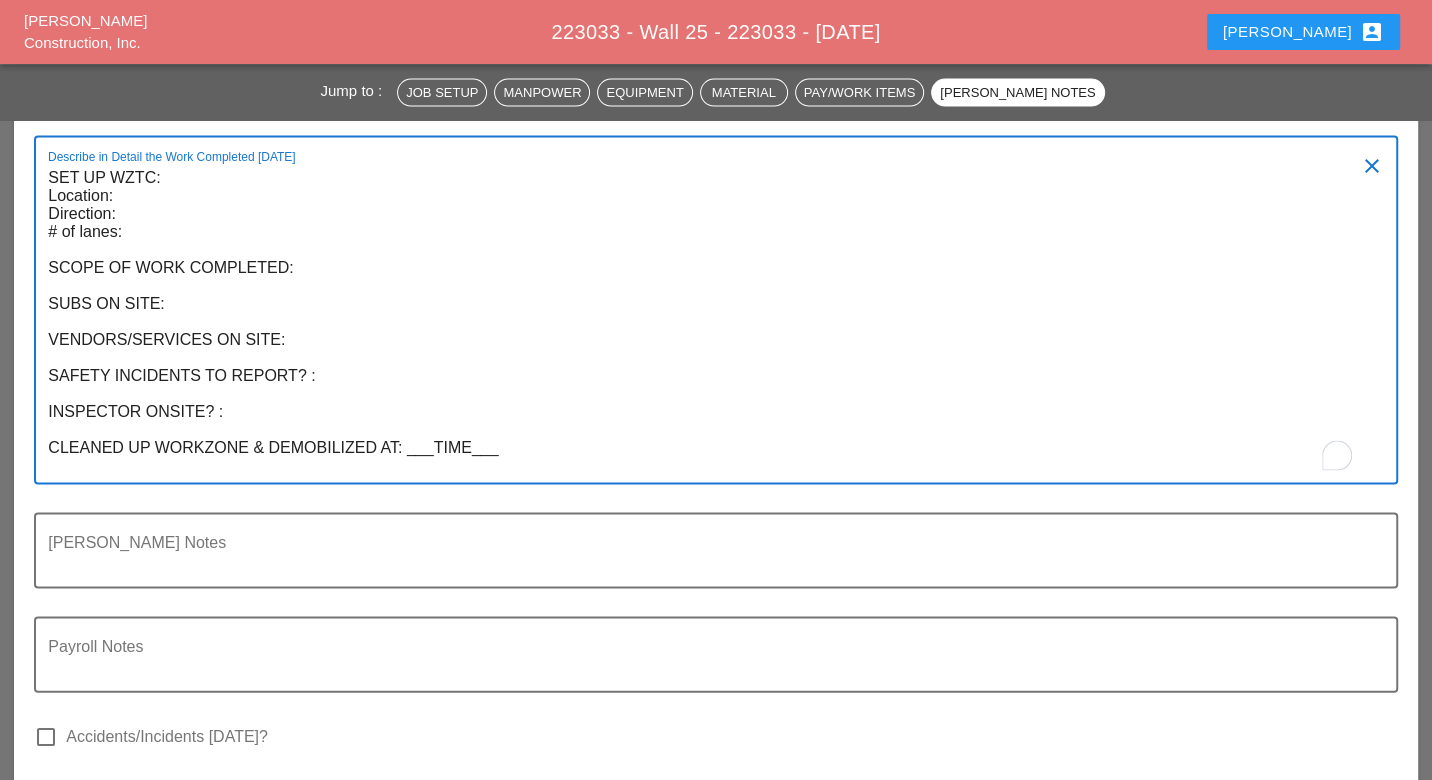 click on "SET UP WZTC:
Location:
Direction:
# of lanes:
SCOPE OF WORK COMPLETED:
SUBS ON SITE:
VENDORS/SERVICES ON SITE:
SAFETY INCIDENTS TO REPORT? :
INSPECTOR ONSITE? :
CLEANED UP WORKZONE & DEMOBILIZED AT: ___TIME___" at bounding box center (707, 322) 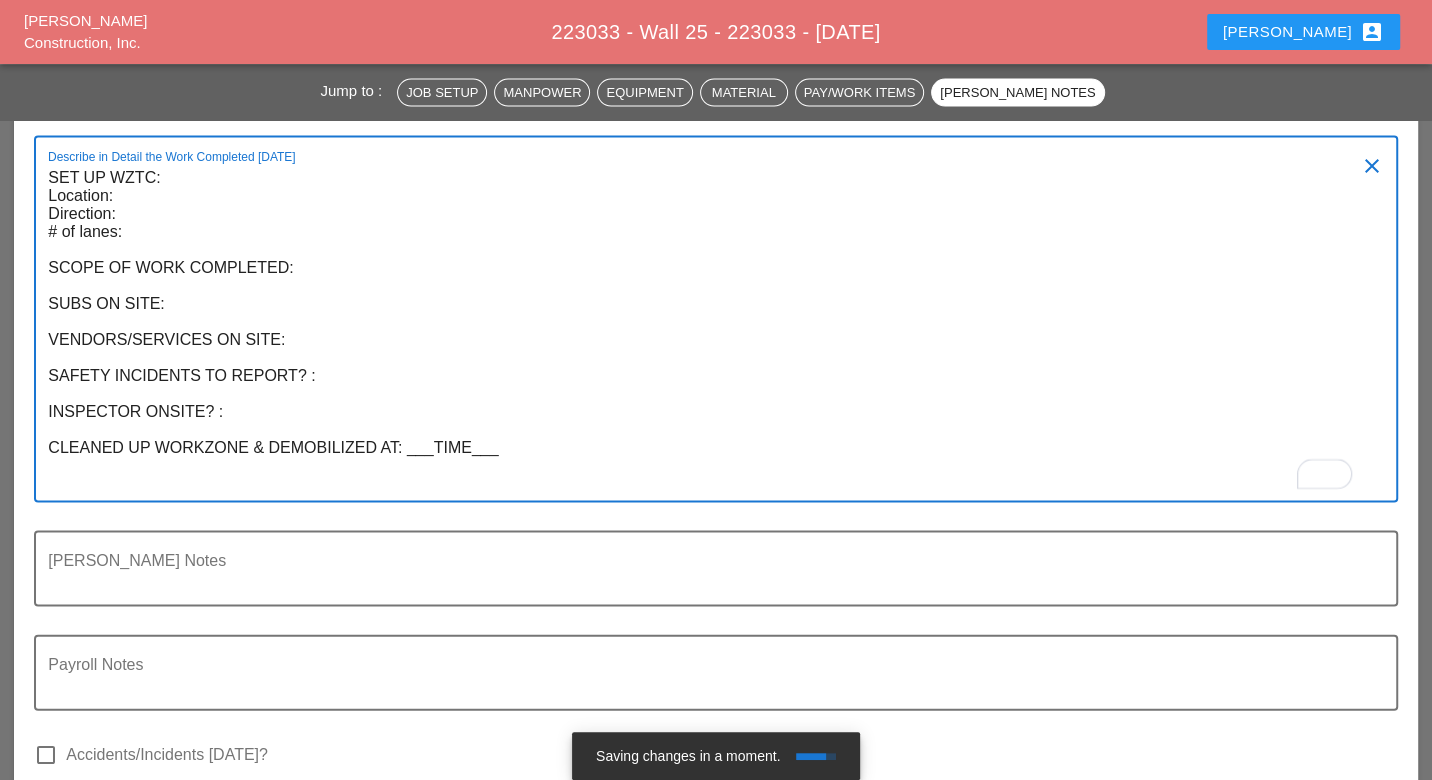 click on "SET UP WZTC:
Location:
Direction:
# of lanes:
SCOPE OF WORK COMPLETED:
SUBS ON SITE:
VENDORS/SERVICES ON SITE:
SAFETY INCIDENTS TO REPORT? :
INSPECTOR ONSITE? :
CLEANED UP WORKZONE & DEMOBILIZED AT: ___TIME___" at bounding box center (707, 331) 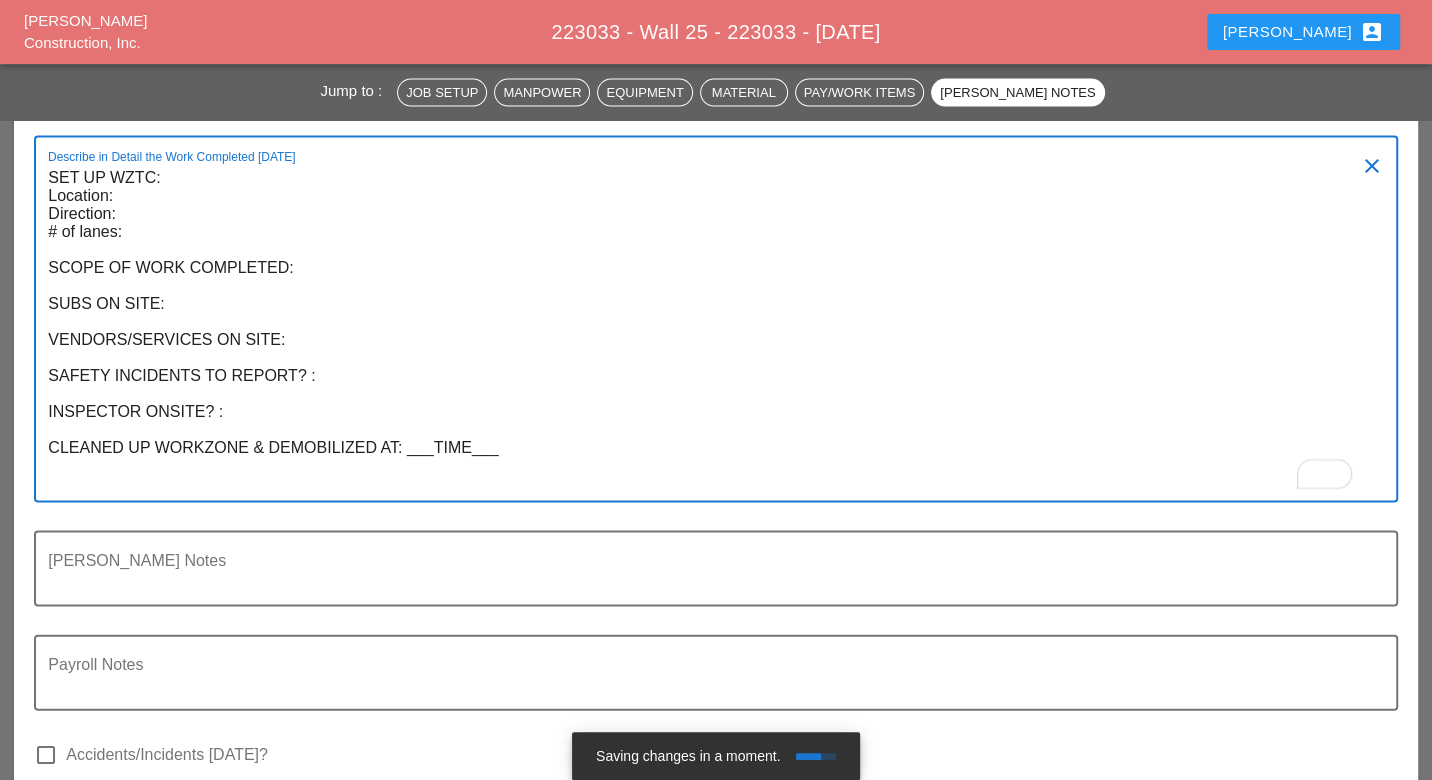 click on "SET UP WZTC:
Location:
Direction:
# of lanes:
SCOPE OF WORK COMPLETED:
SUBS ON SITE:
VENDORS/SERVICES ON SITE:
SAFETY INCIDENTS TO REPORT? :
INSPECTOR ONSITE? :
CLEANED UP WORKZONE & DEMOBILIZED AT: ___TIME___" at bounding box center (707, 331) 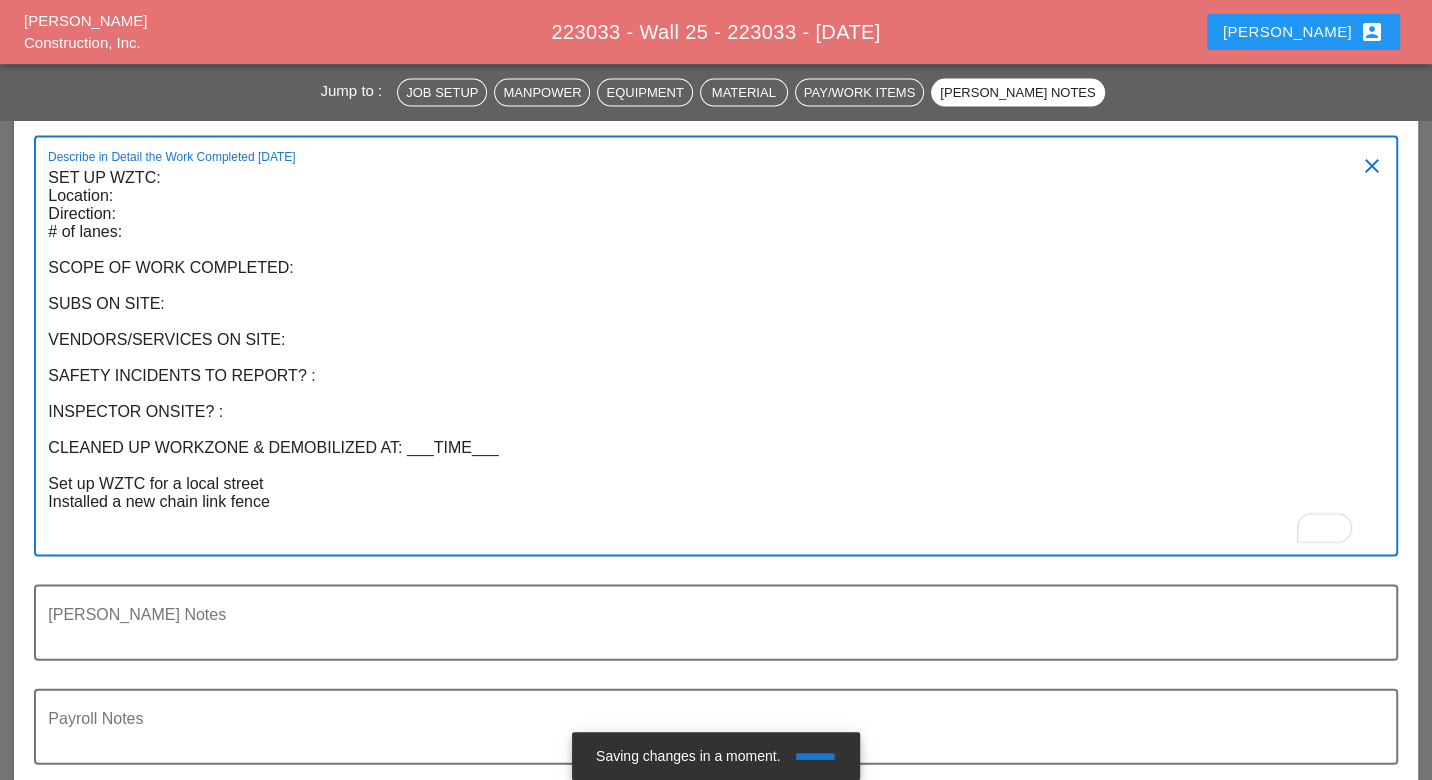 click on "SET UP WZTC:
Location:
Direction:
# of lanes:
SCOPE OF WORK COMPLETED:
SUBS ON SITE:
VENDORS/SERVICES ON SITE:
SAFETY INCIDENTS TO REPORT? :
INSPECTOR ONSITE? :
CLEANED UP WORKZONE & DEMOBILIZED AT: ___TIME___
Set up WZTC for a local street
Installed a new chain link fence" at bounding box center [707, 358] 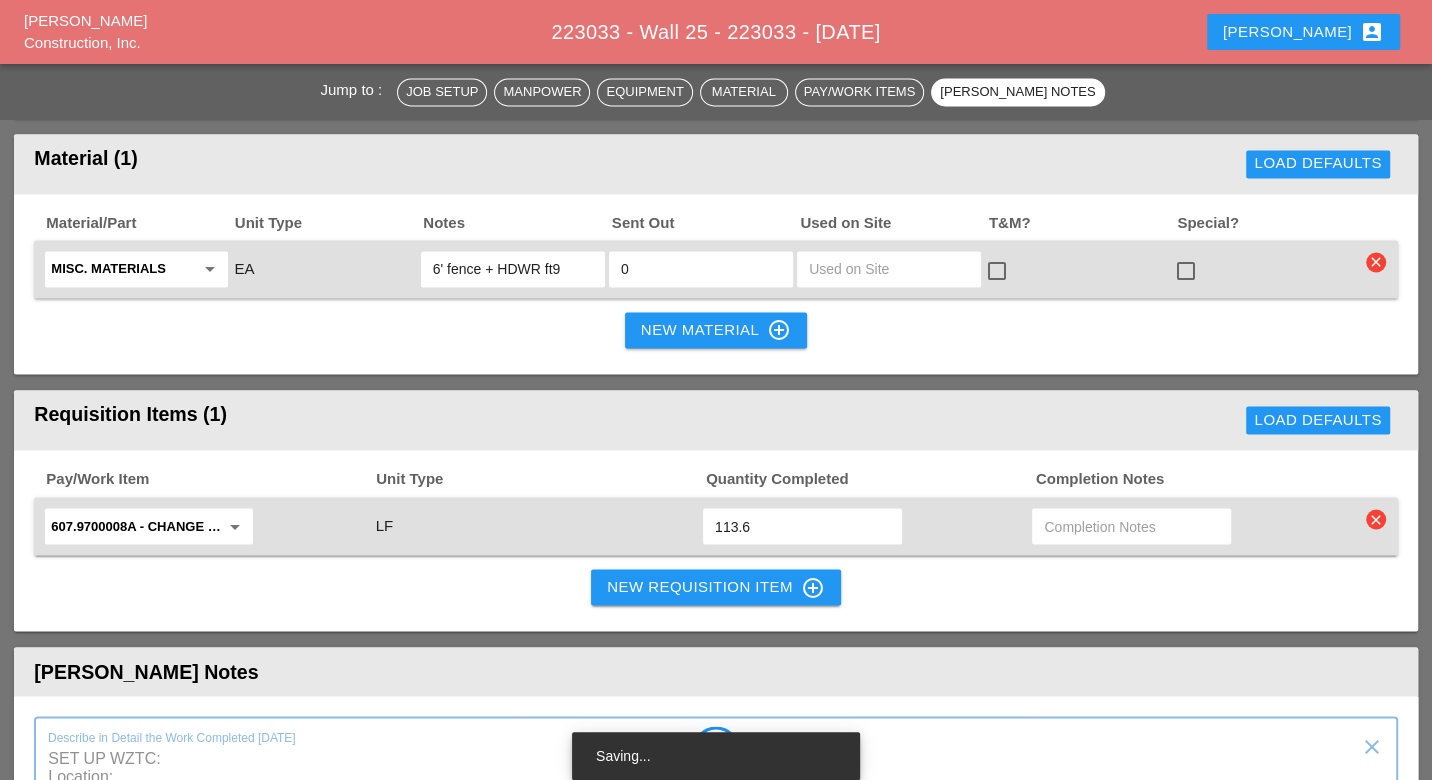 scroll, scrollTop: 2333, scrollLeft: 0, axis: vertical 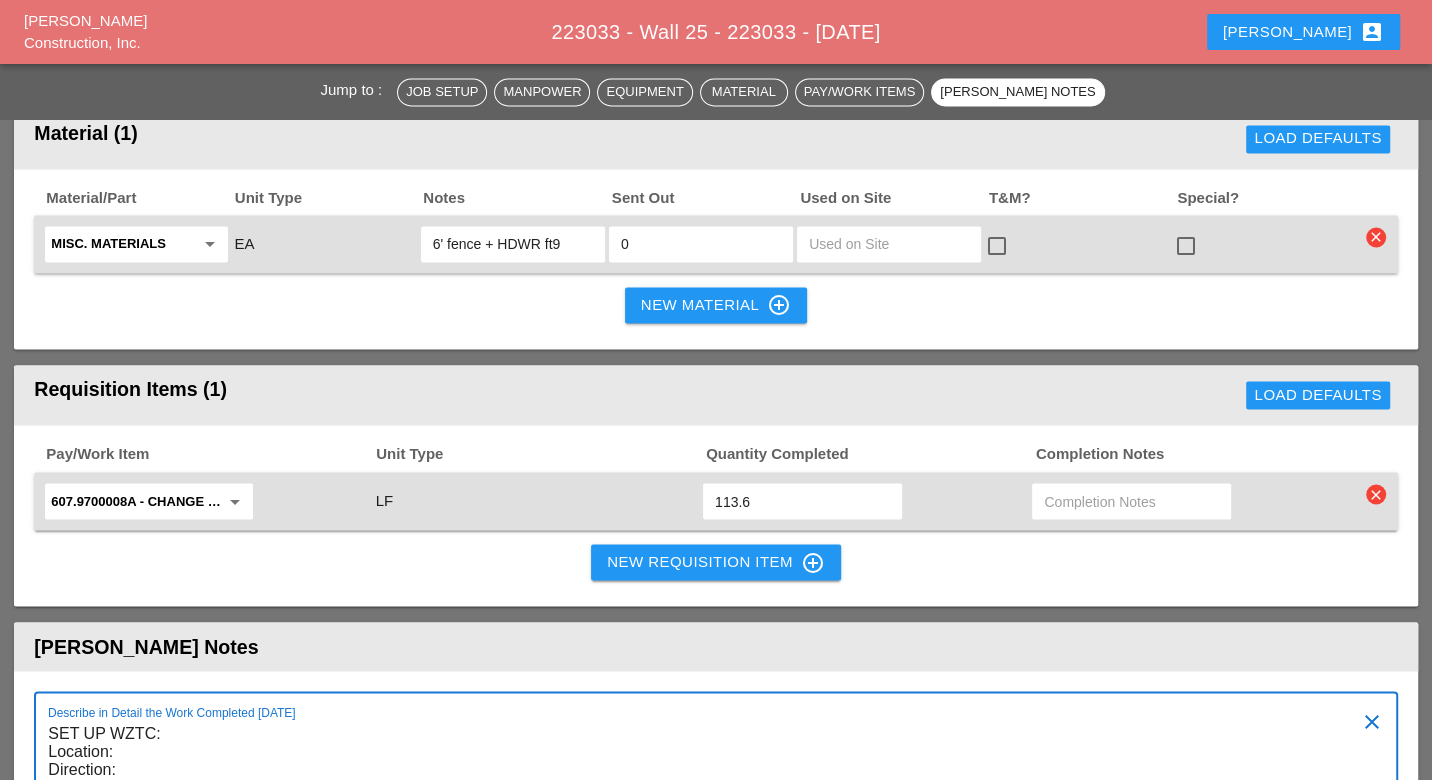 type on "SET UP WZTC:
Location:
Direction:
# of lanes:
SCOPE OF WORK COMPLETED:
SUBS ON SITE:
VENDORS/SERVICES ON SITE:
SAFETY INCIDENTS TO REPORT? :
INSPECTOR ONSITE? :
CLEANED UP WORKZONE & DEMOBILIZED AT: ___TIME___
Set up WZTC for a local street
Installed a new chain link fence" 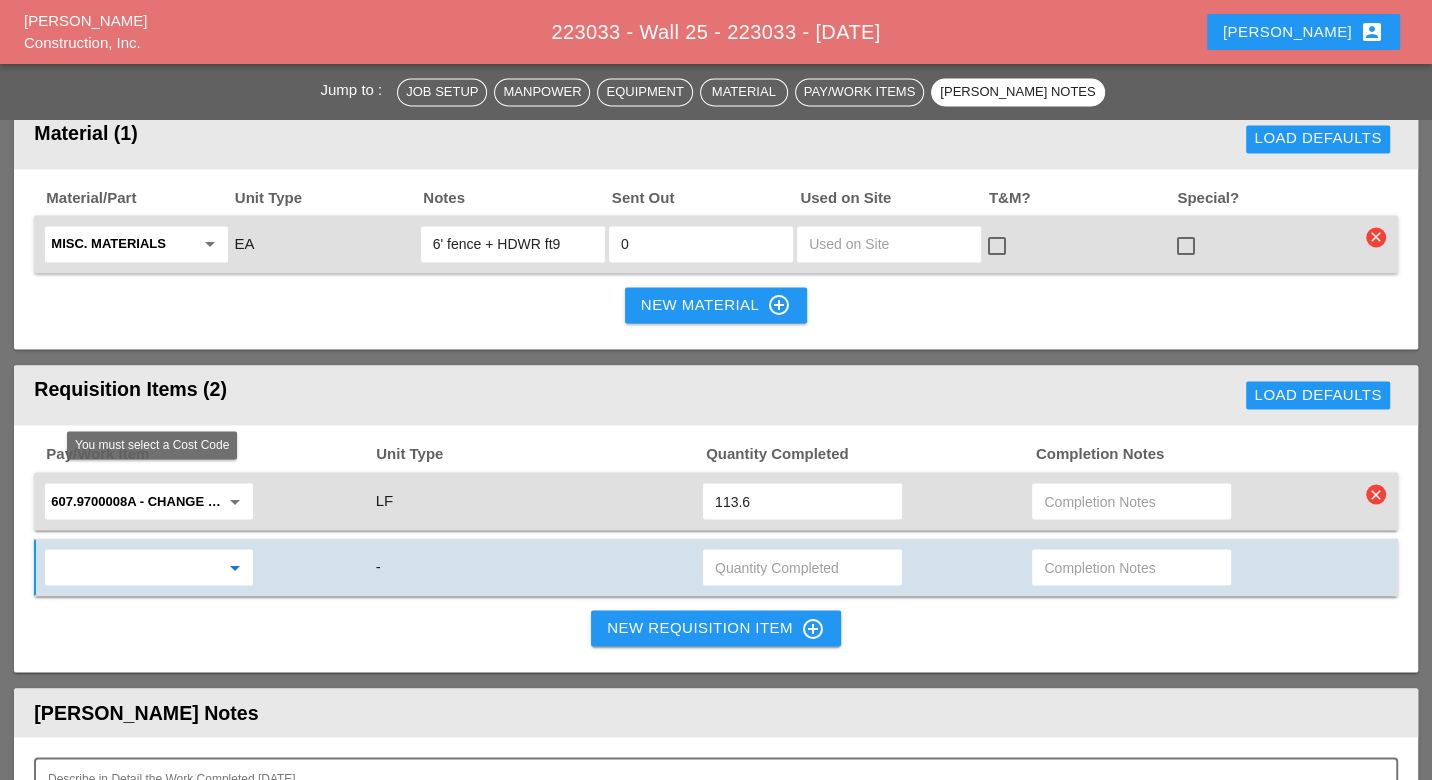 click at bounding box center (135, 567) 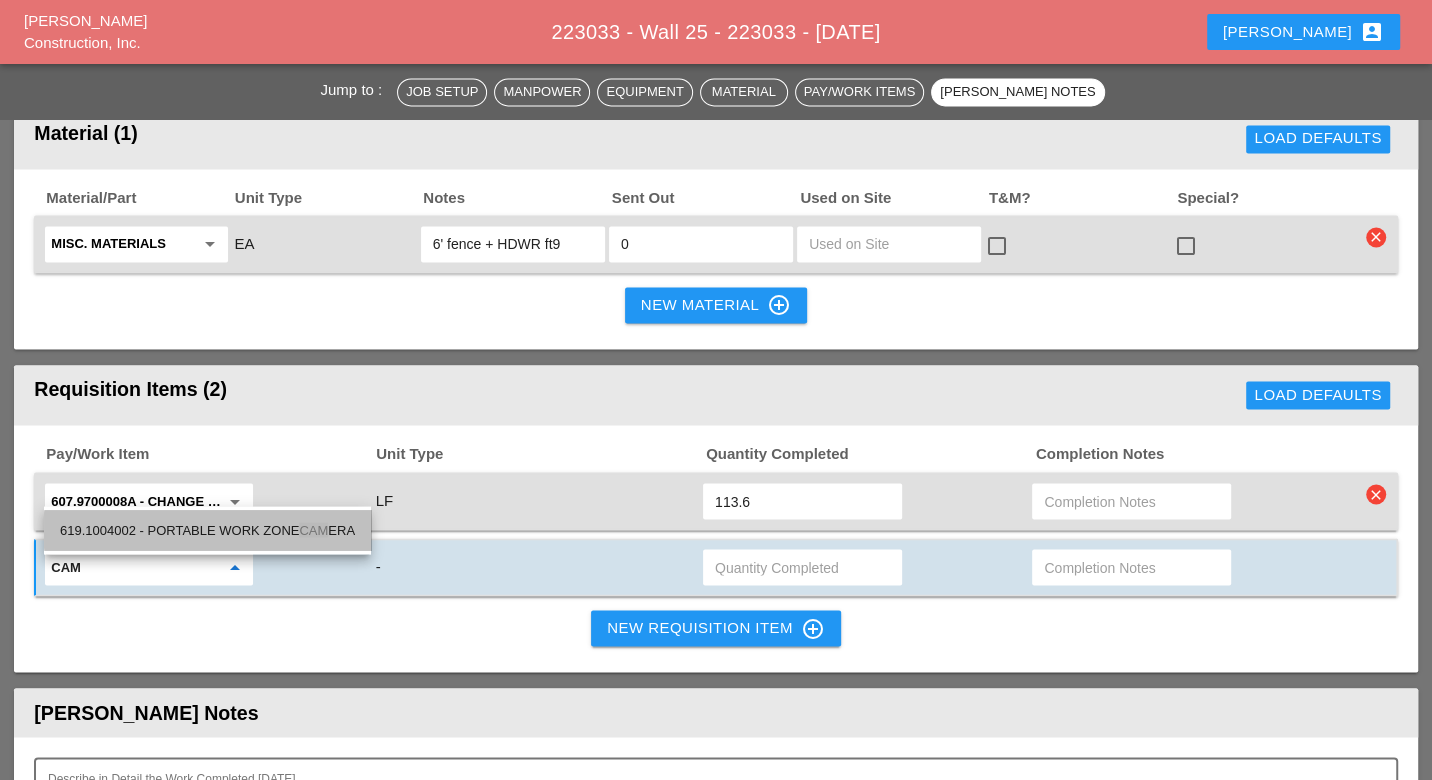 drag, startPoint x: 230, startPoint y: 527, endPoint x: 259, endPoint y: 528, distance: 29.017237 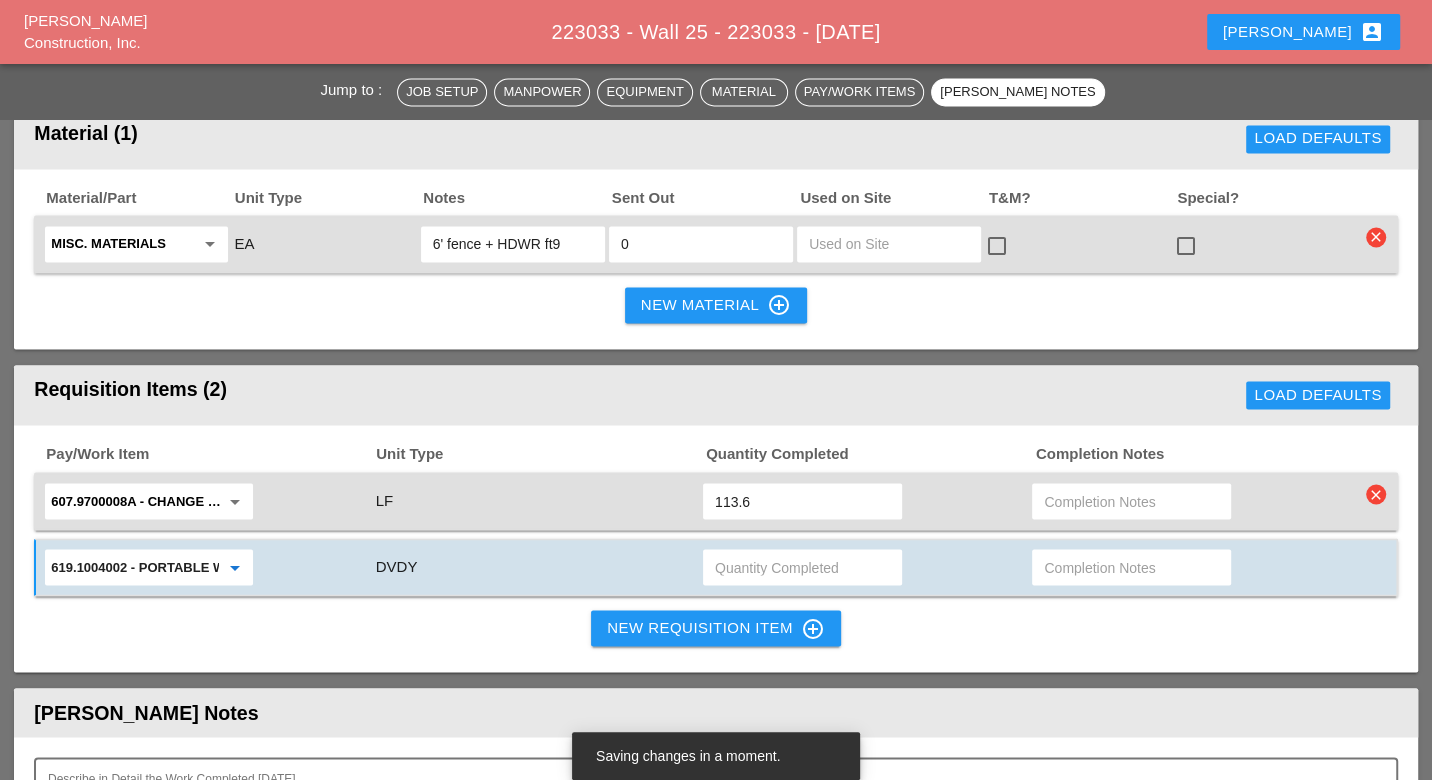 type on "619.1004002 - PORTABLE WORK ZONE CAMERA" 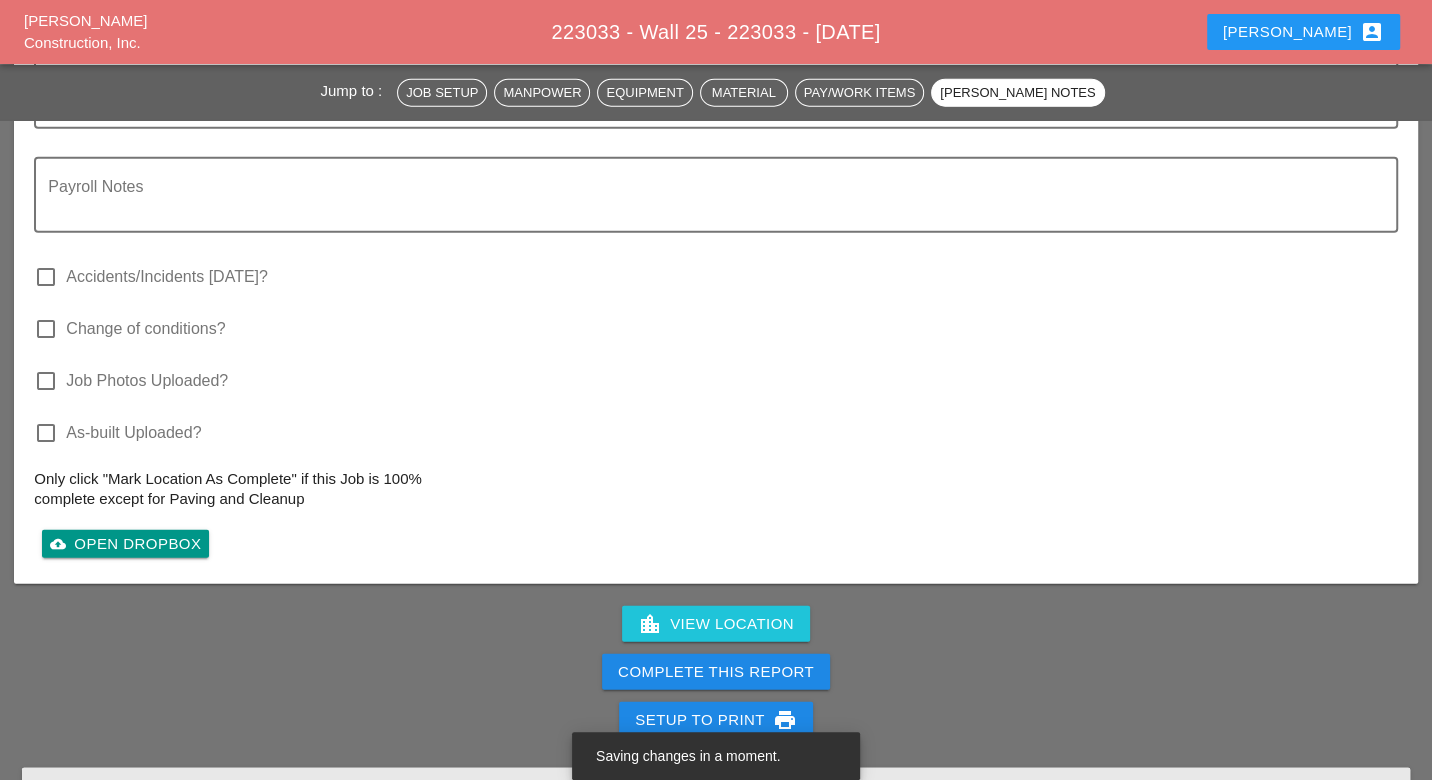 scroll, scrollTop: 3555, scrollLeft: 0, axis: vertical 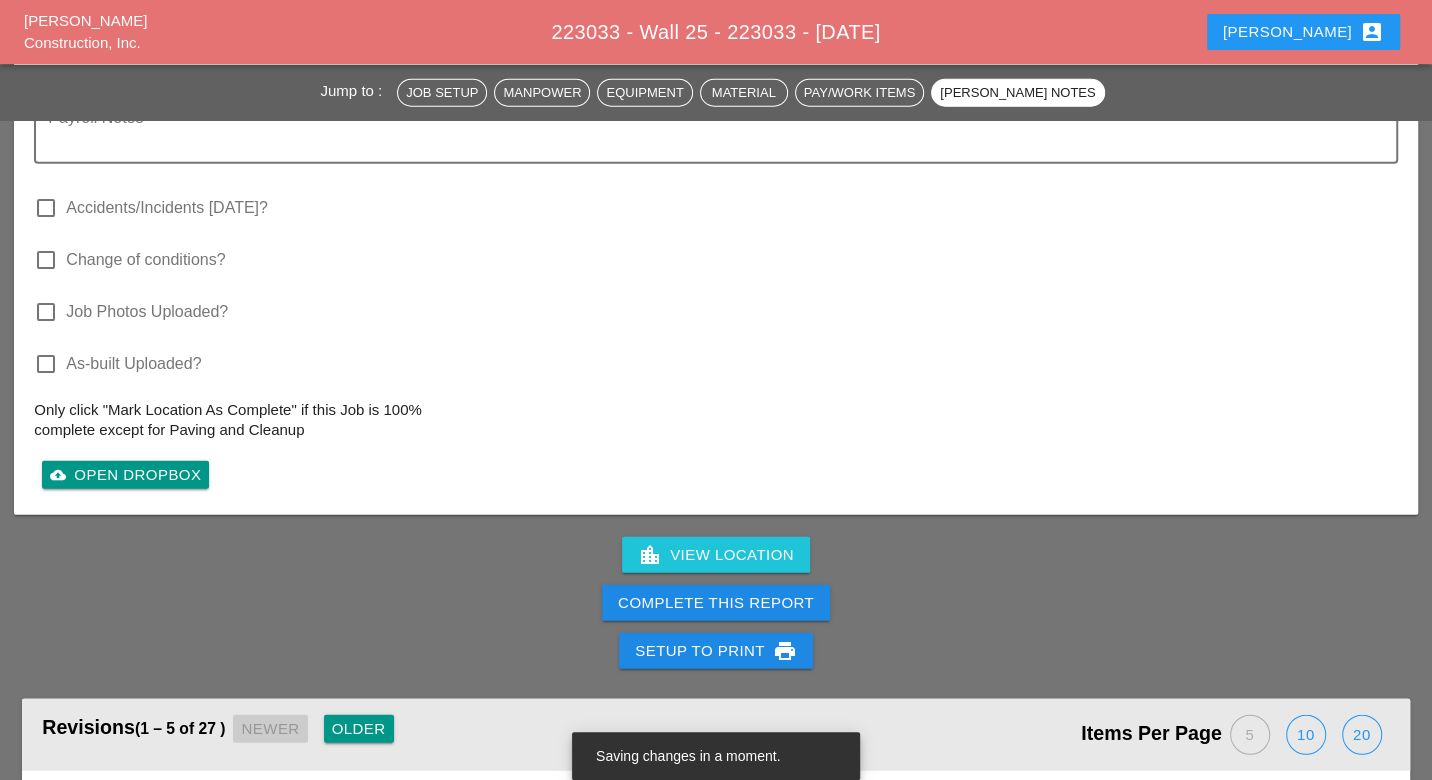 type on "2" 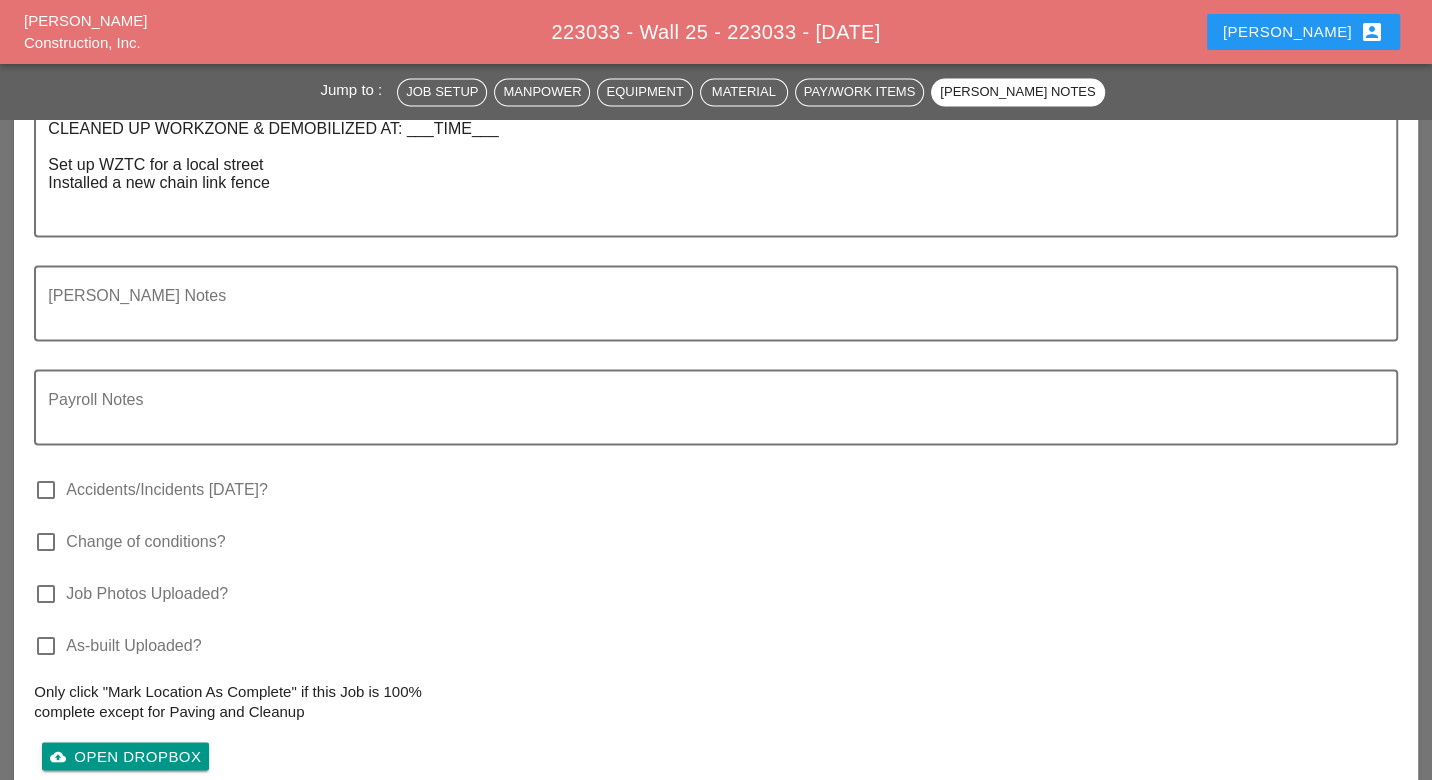 scroll, scrollTop: 3000, scrollLeft: 0, axis: vertical 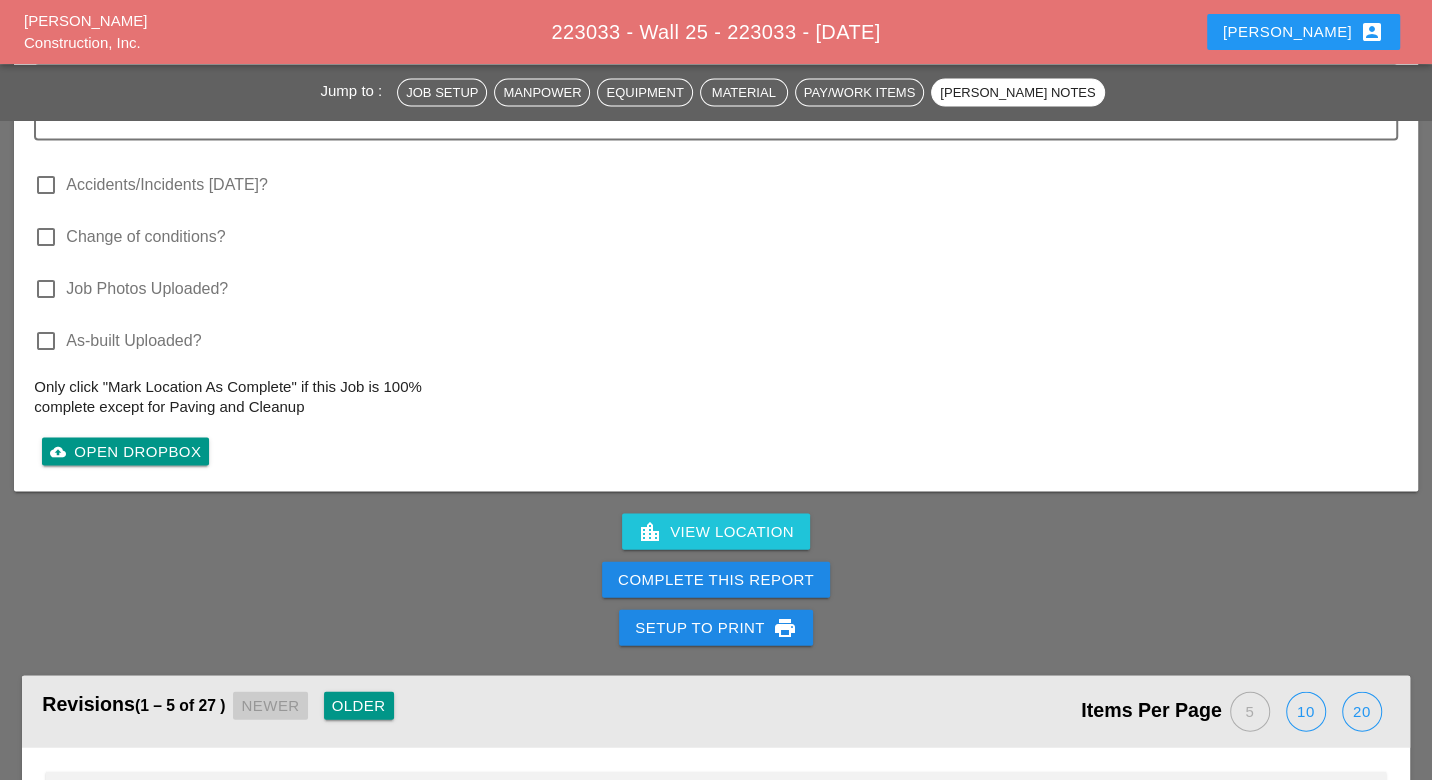 click on "Complete This Report" at bounding box center [716, 580] 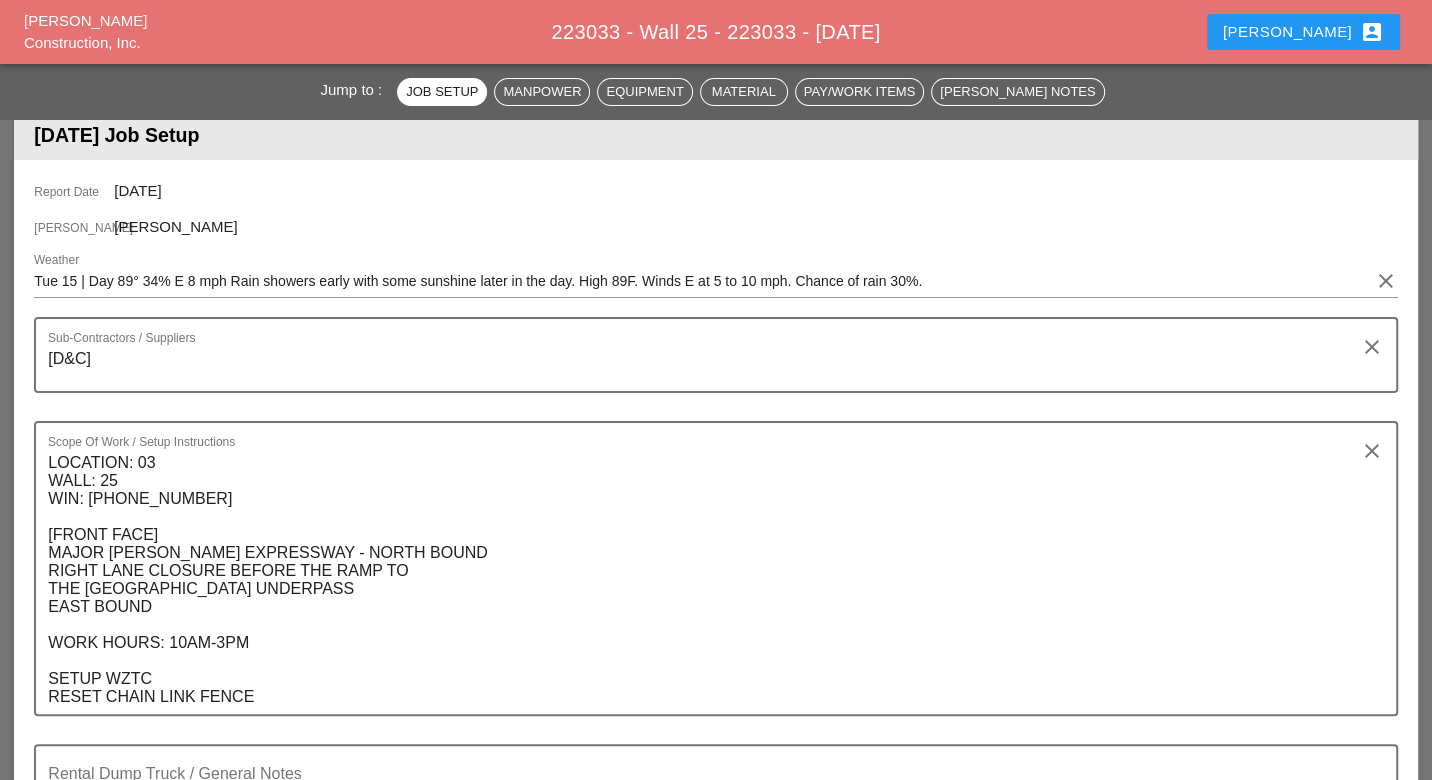 scroll, scrollTop: 0, scrollLeft: 0, axis: both 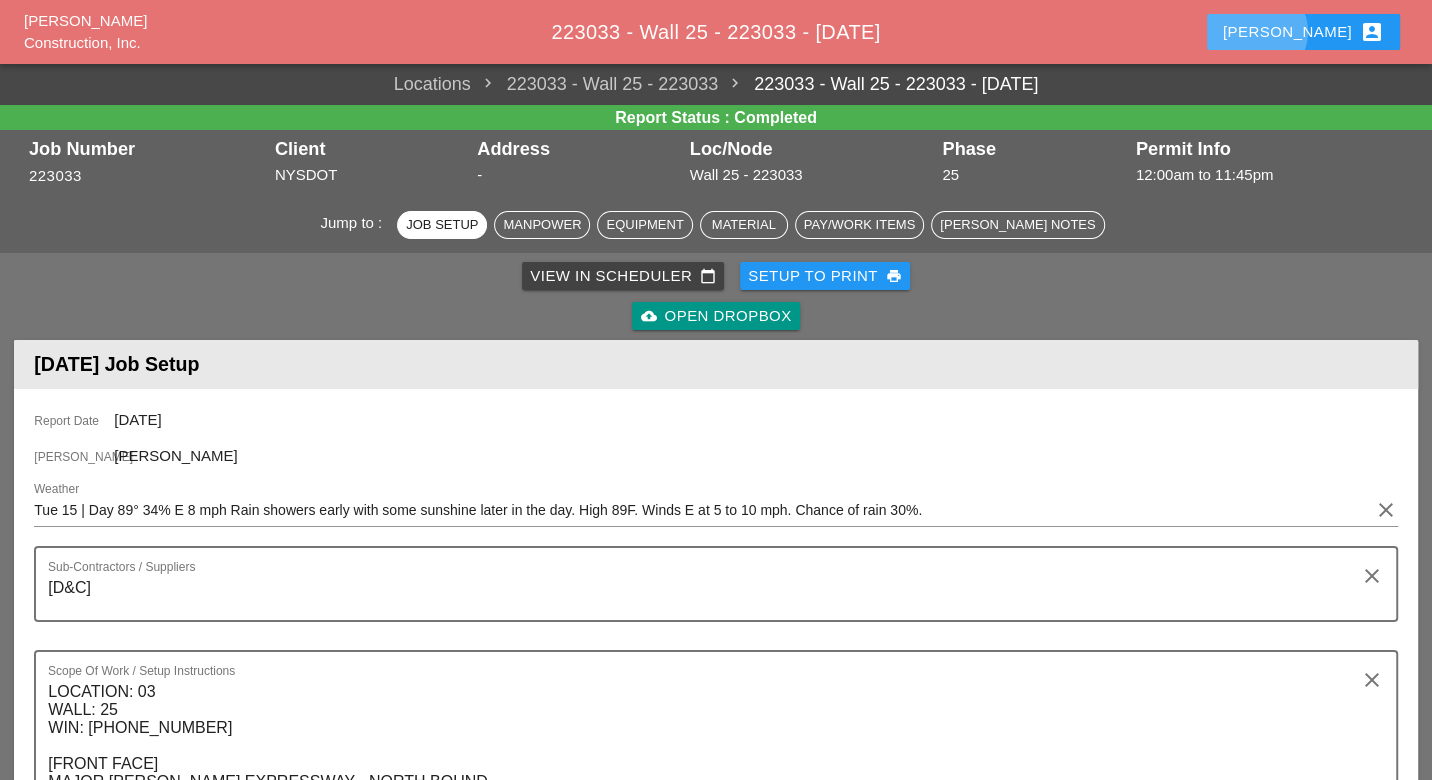 click on "Luca account_box" at bounding box center (1303, 32) 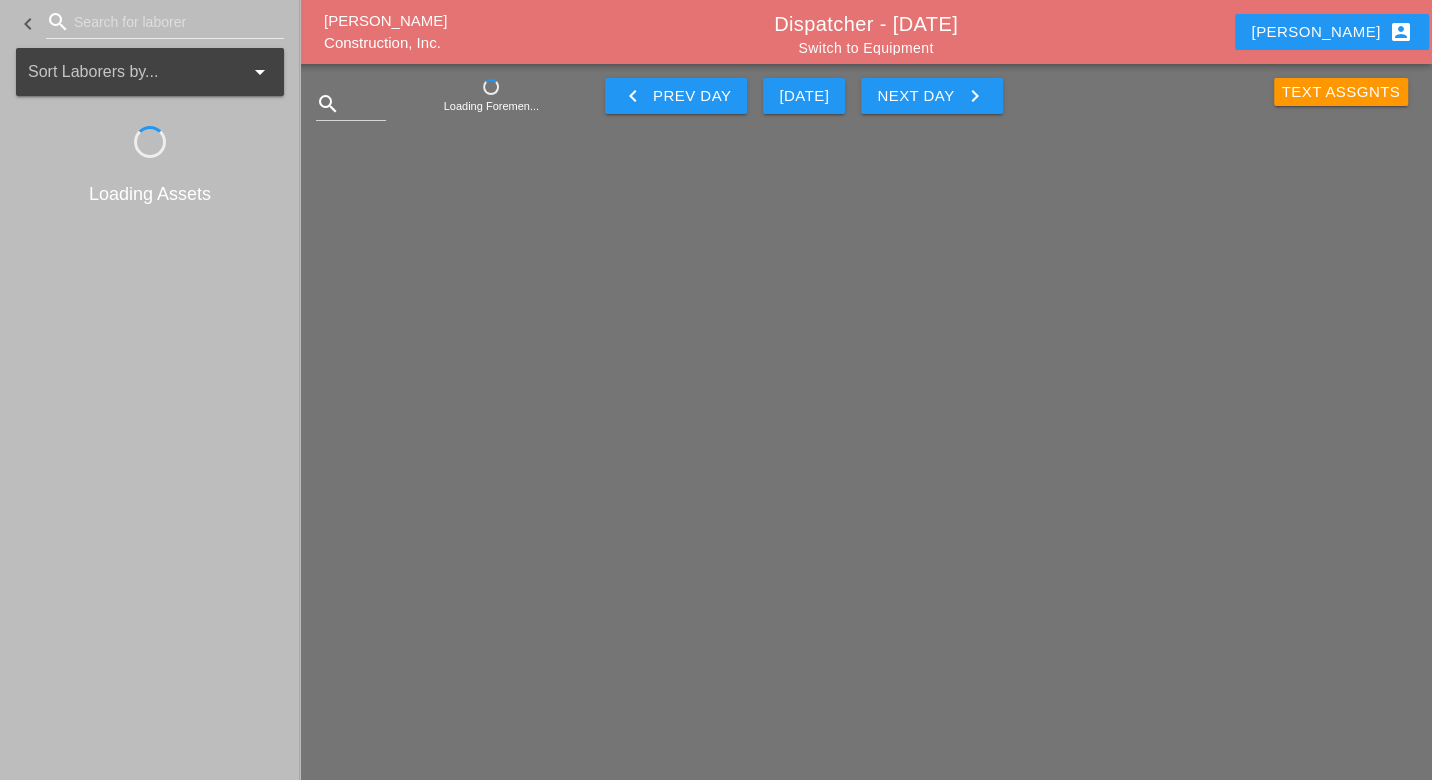scroll, scrollTop: 0, scrollLeft: 0, axis: both 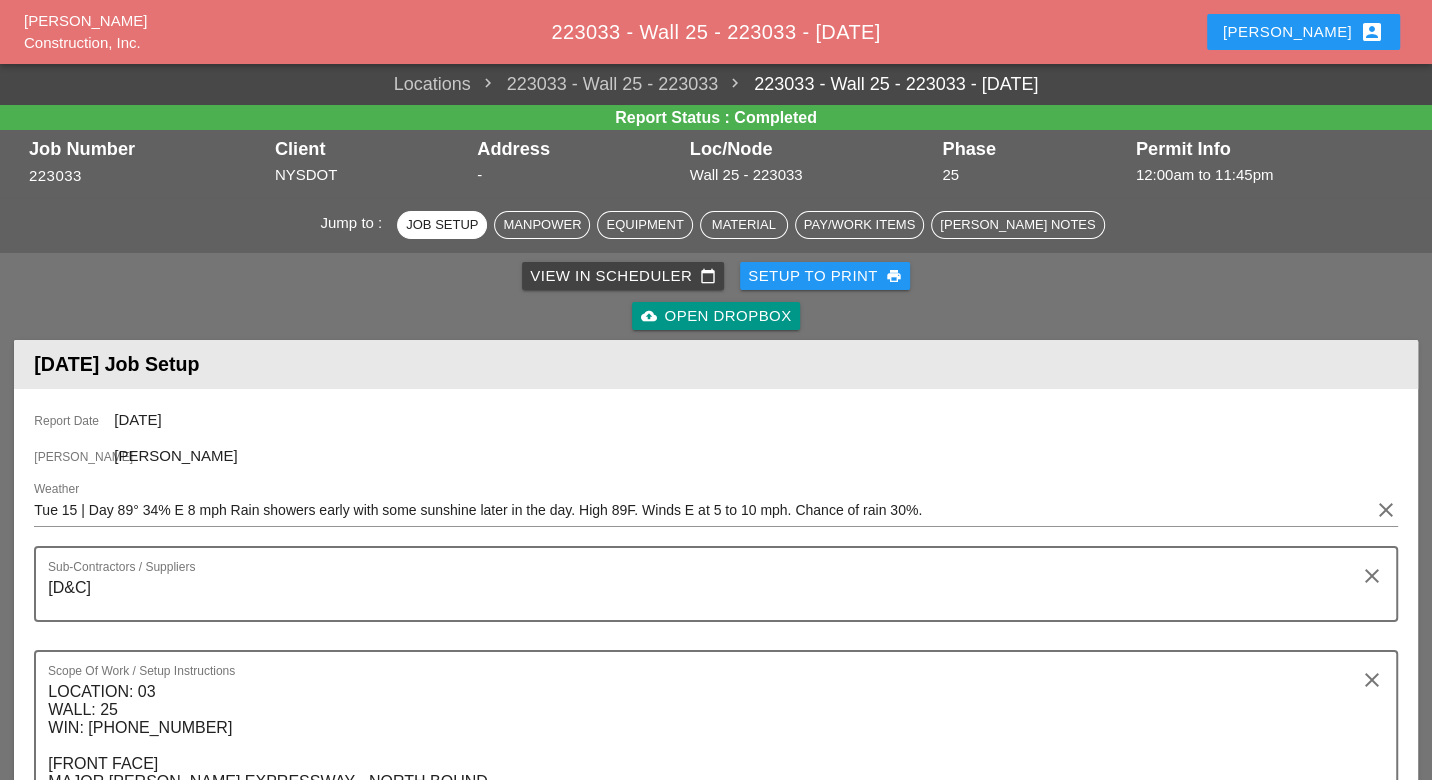 click on "View in Scheduler calendar_today" at bounding box center (623, 276) 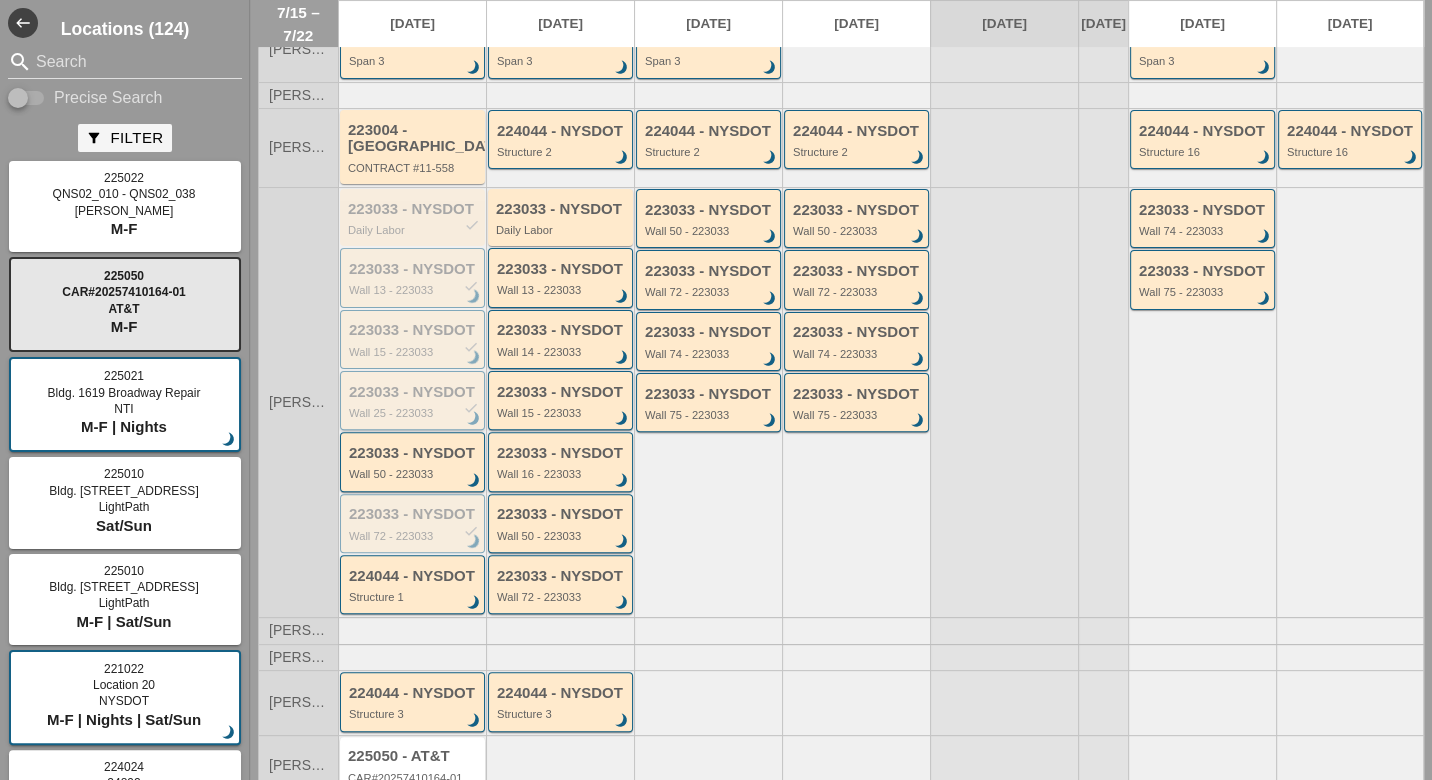 scroll, scrollTop: 333, scrollLeft: 0, axis: vertical 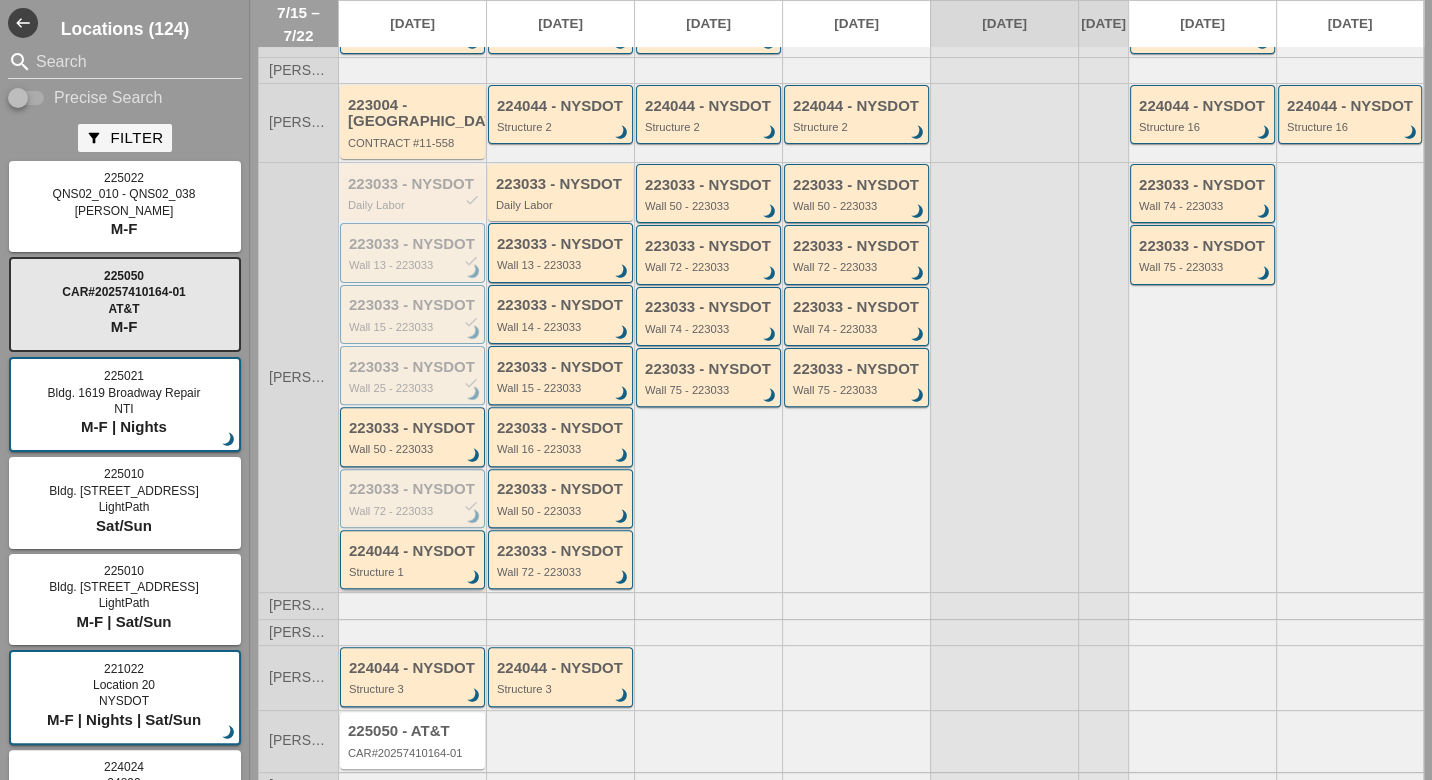 click on "224044 - NYSDOT  Structure 1 brightness_3" at bounding box center (414, 561) 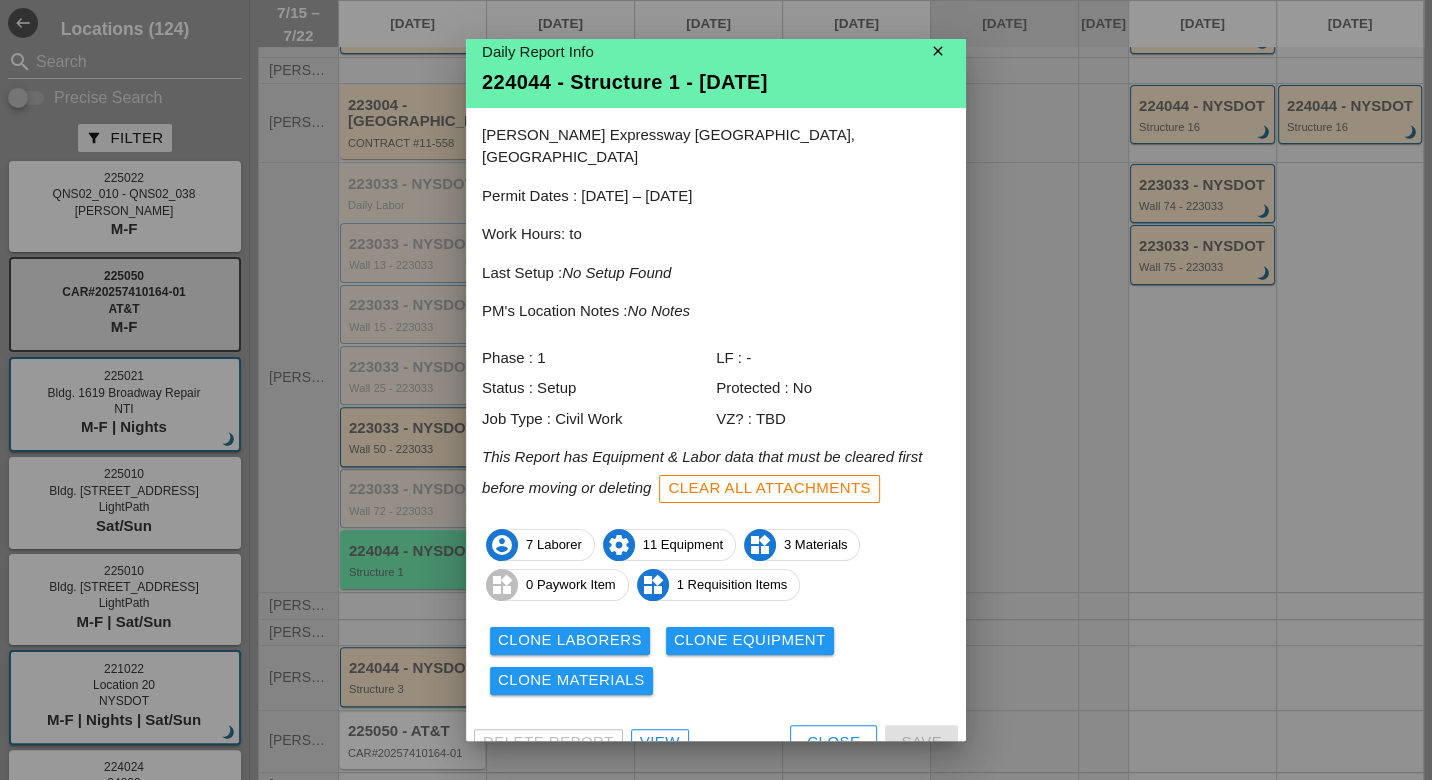 scroll, scrollTop: 17, scrollLeft: 0, axis: vertical 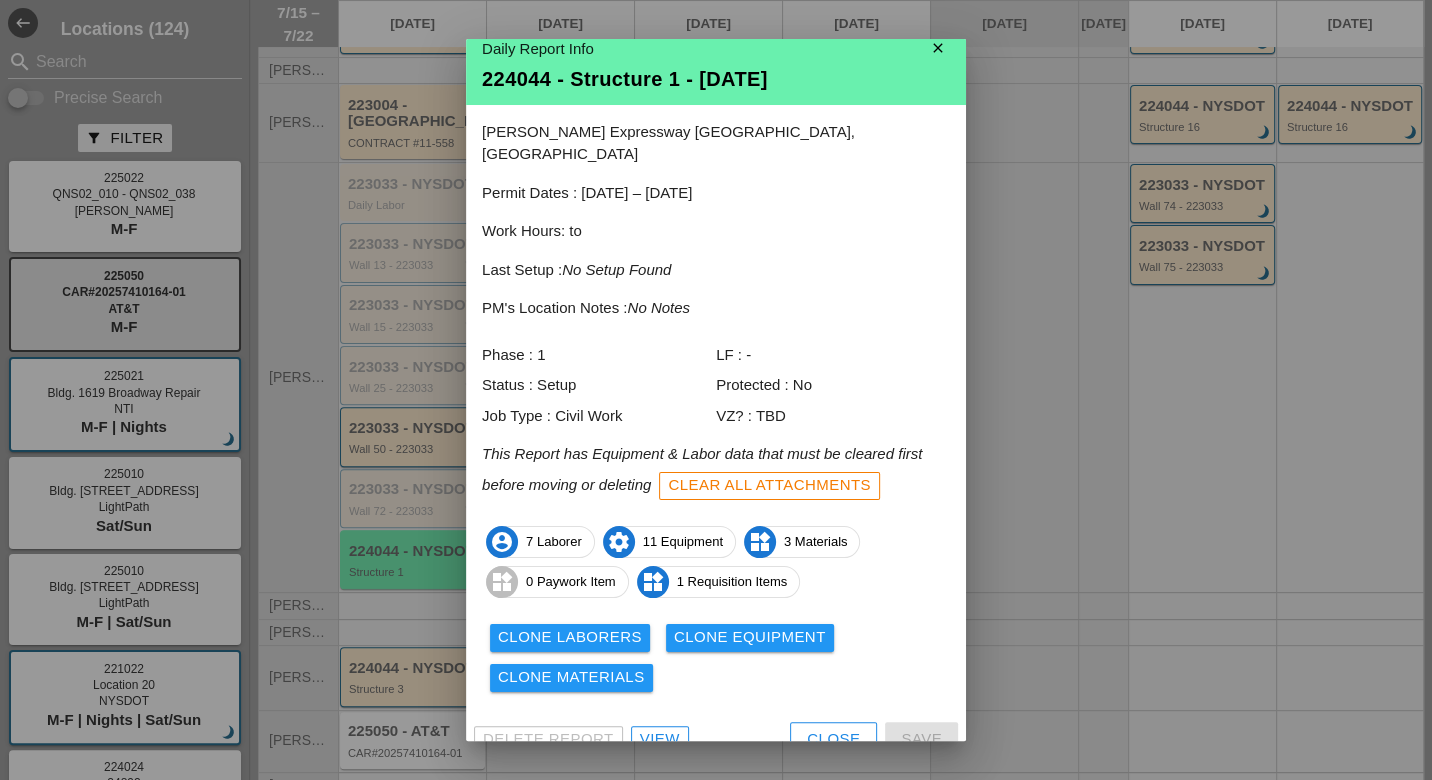click on "View" at bounding box center [660, 739] 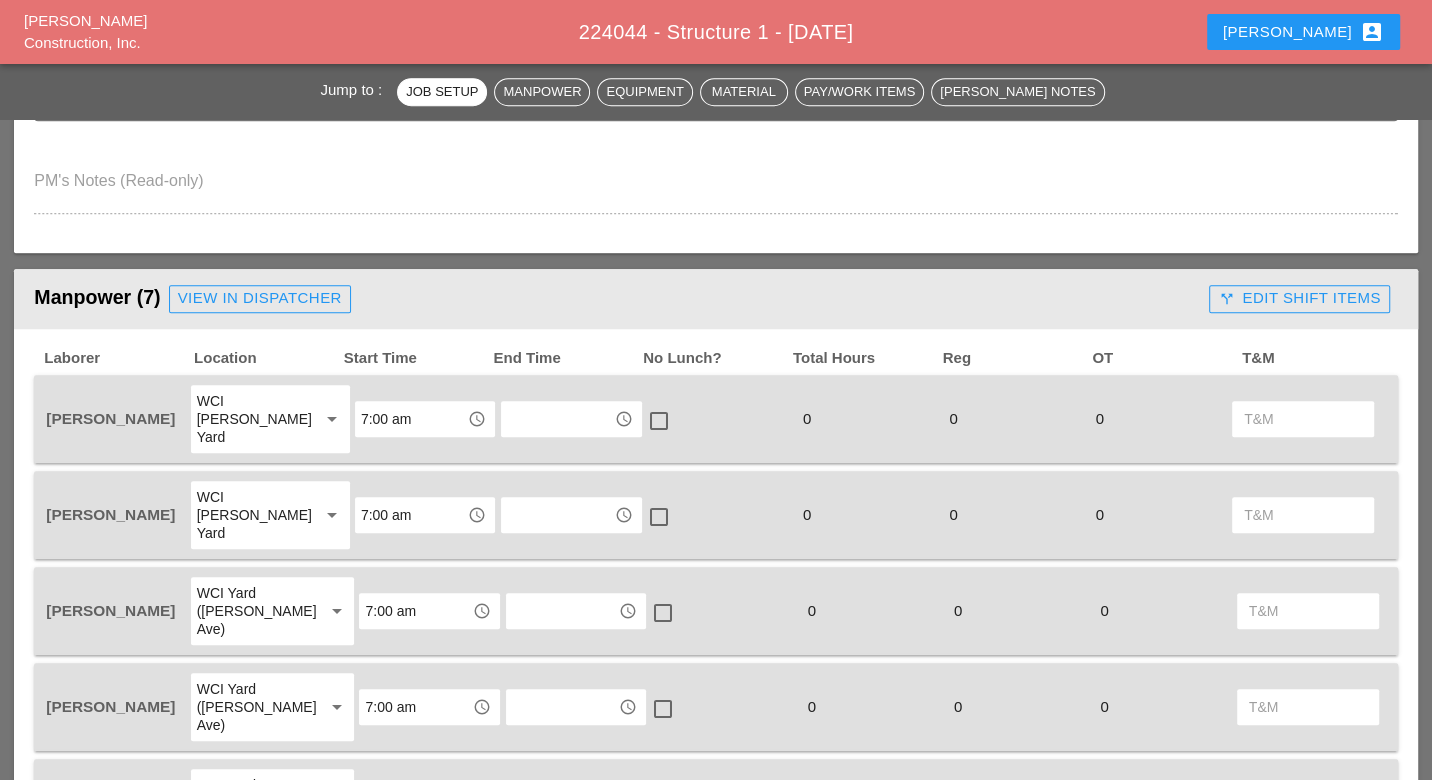 scroll, scrollTop: 1111, scrollLeft: 0, axis: vertical 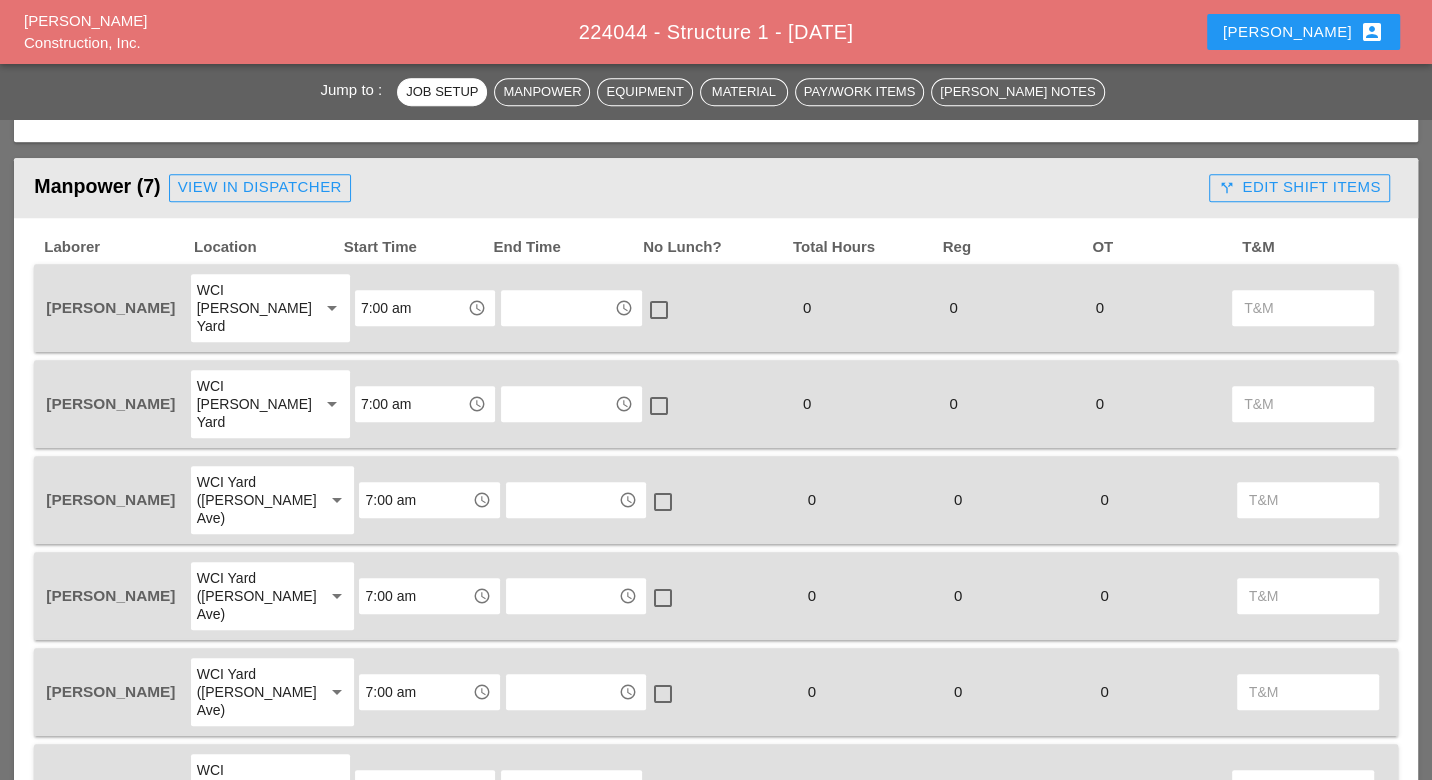 click at bounding box center (557, 308) 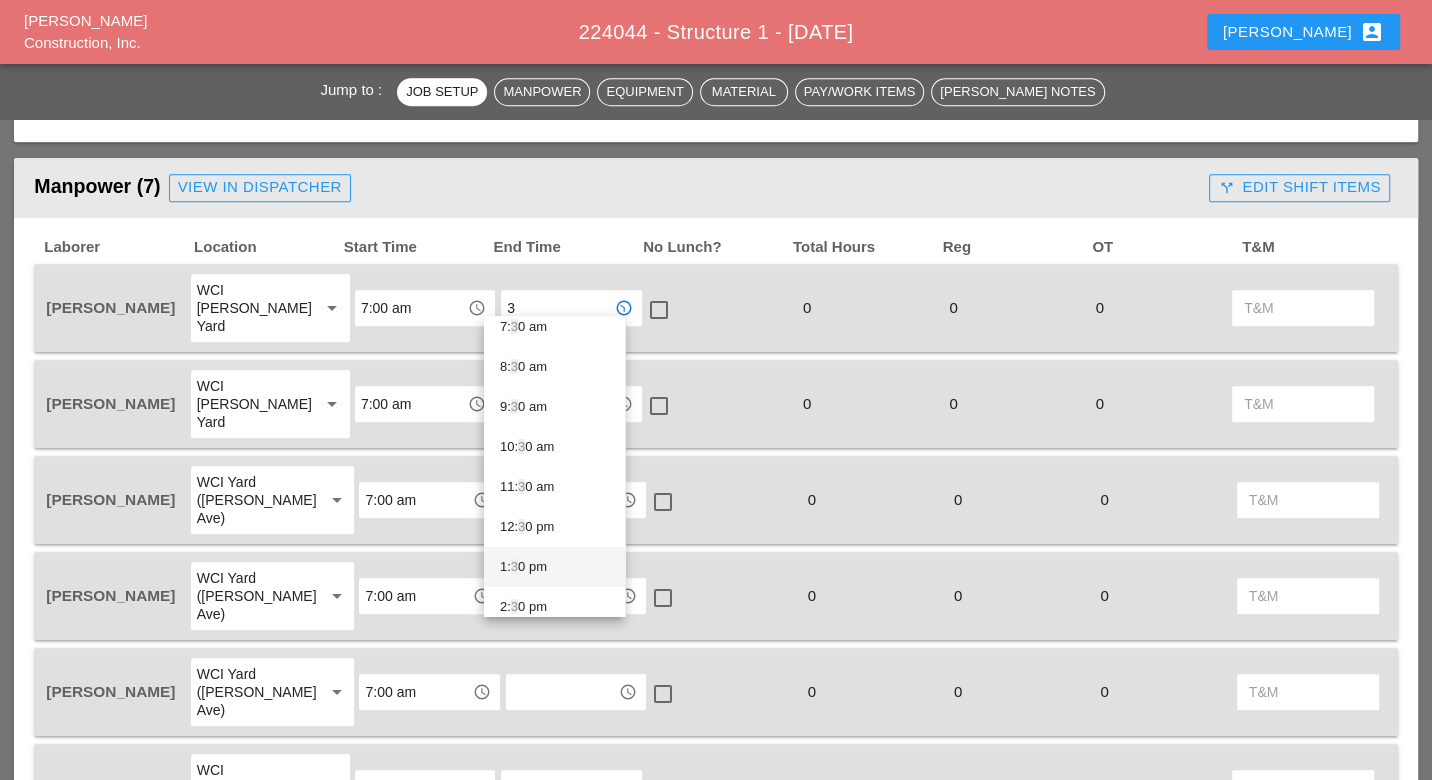 scroll, scrollTop: 444, scrollLeft: 0, axis: vertical 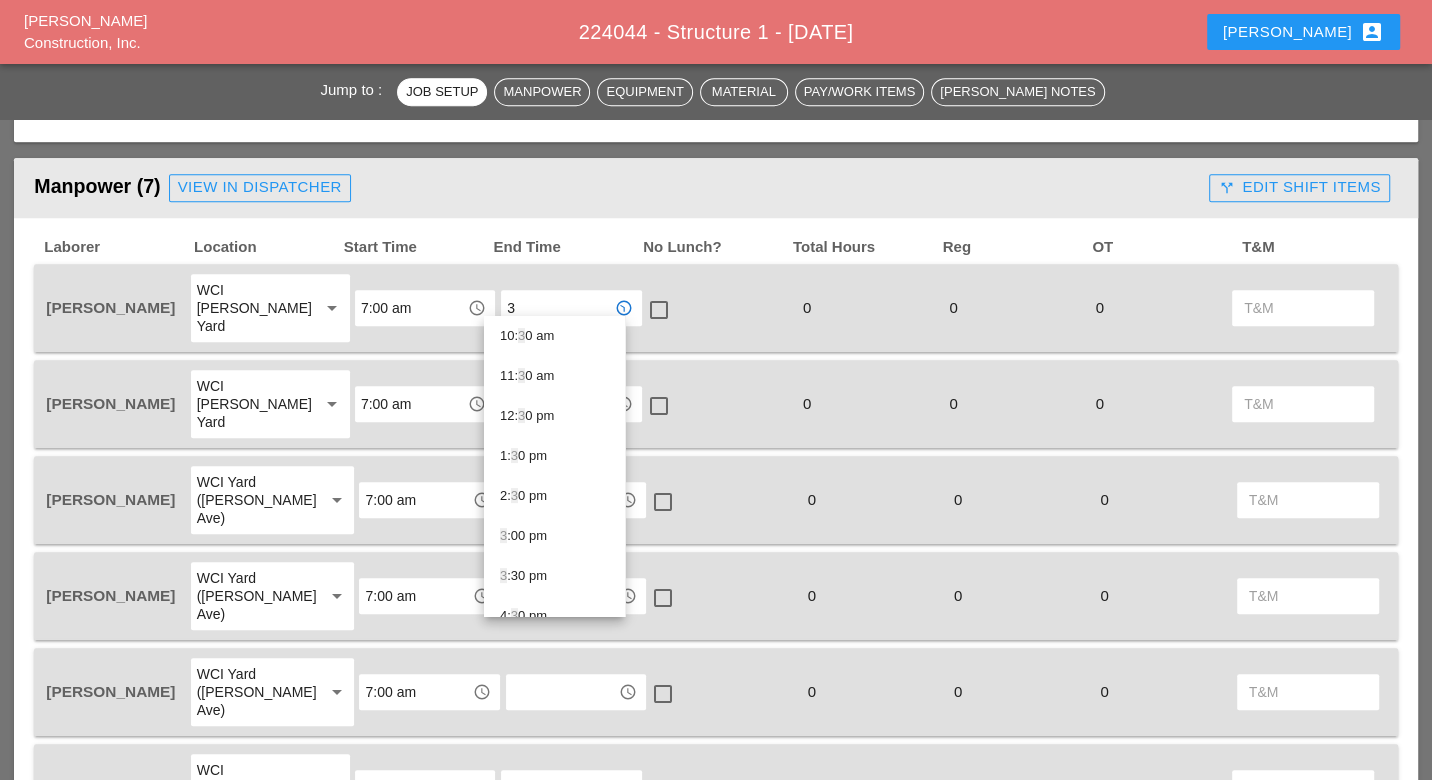 click on "3 :30 pm" at bounding box center (554, 576) 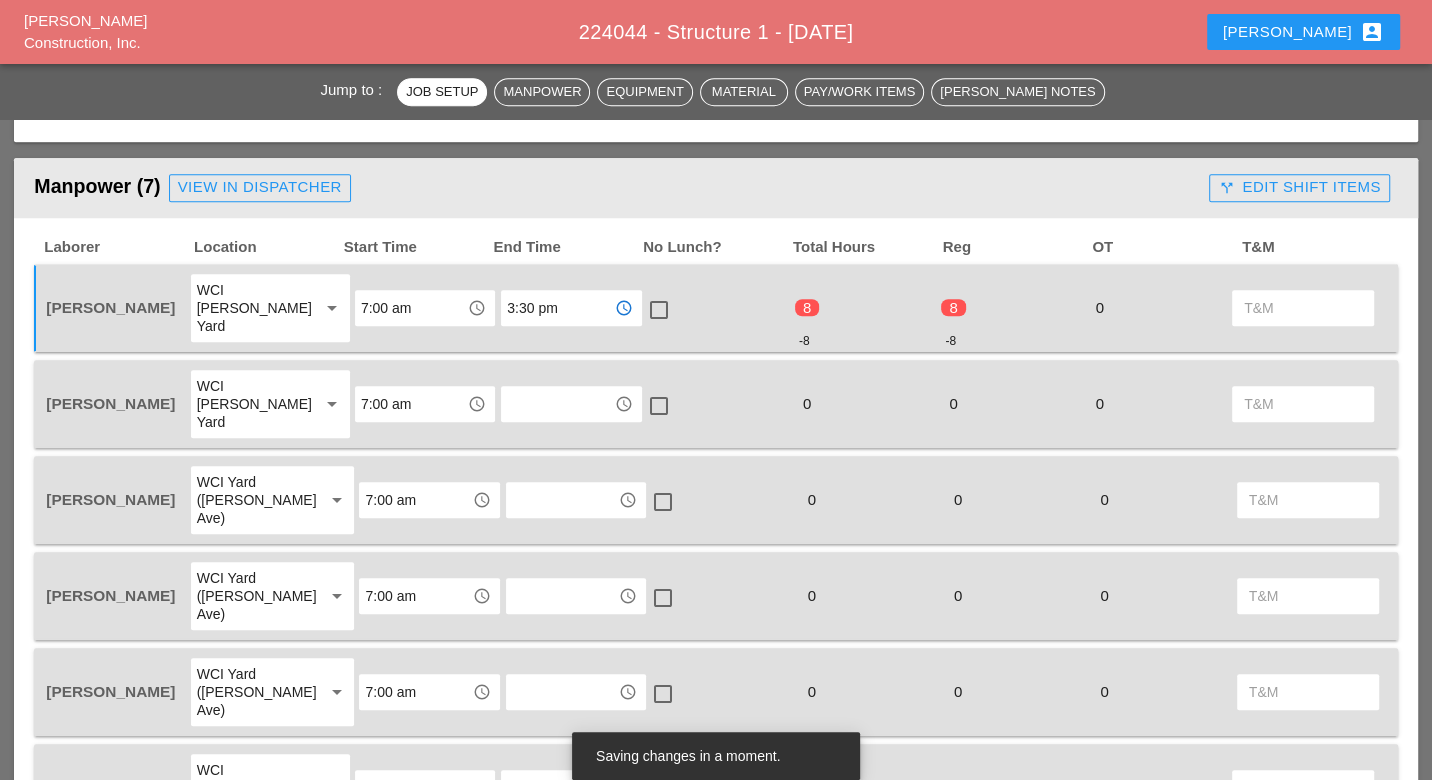 drag, startPoint x: 550, startPoint y: 295, endPoint x: 486, endPoint y: 292, distance: 64.070274 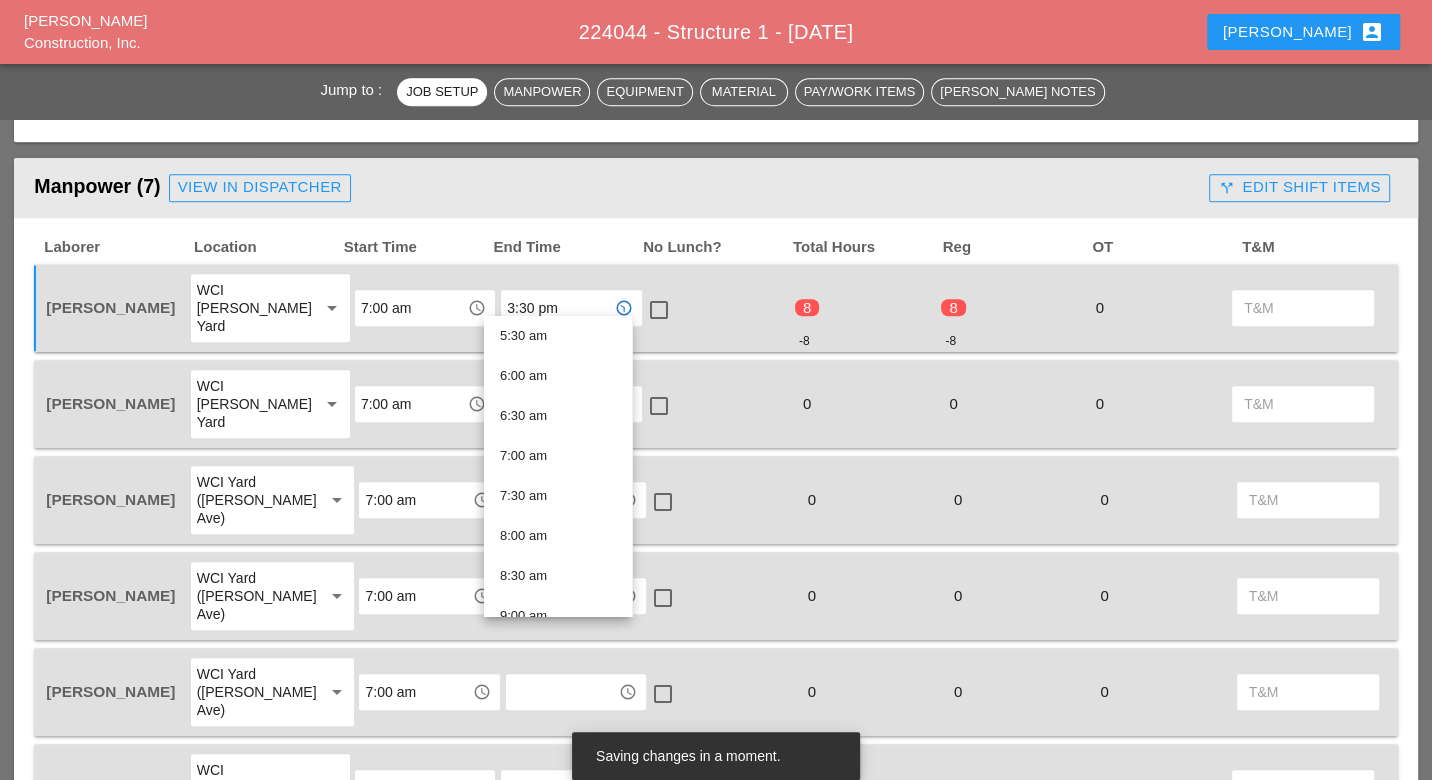 type on "3:30 pm" 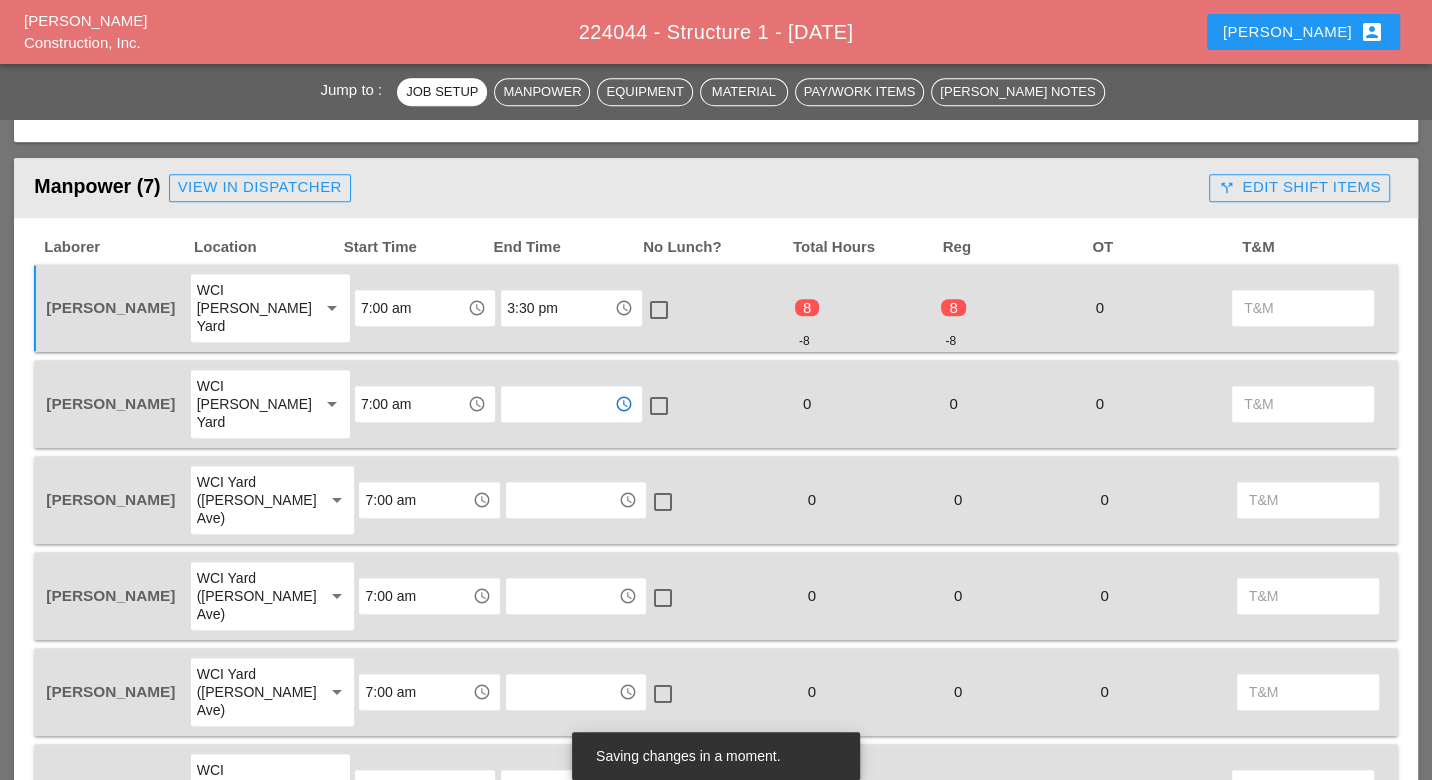 click at bounding box center (557, 404) 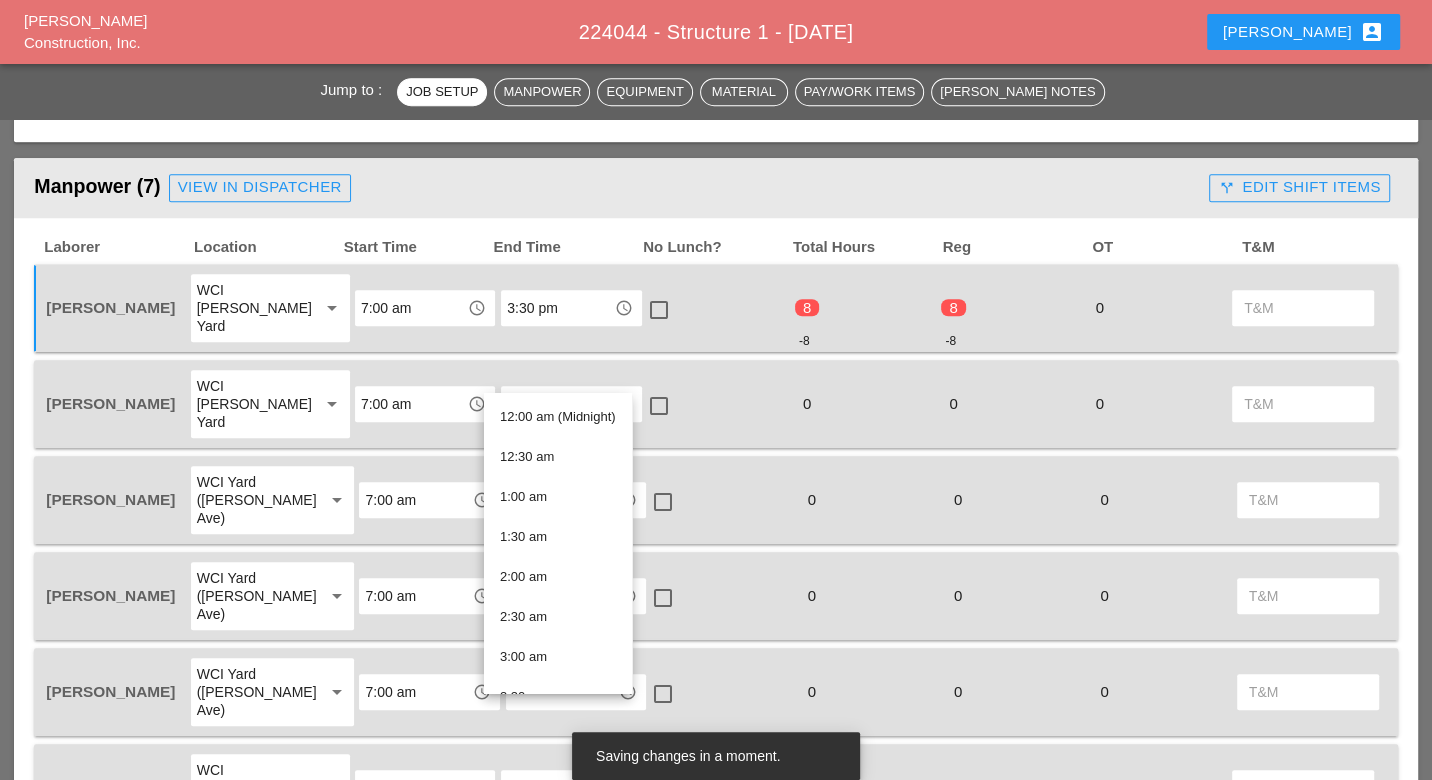 paste on "3:30 pm" 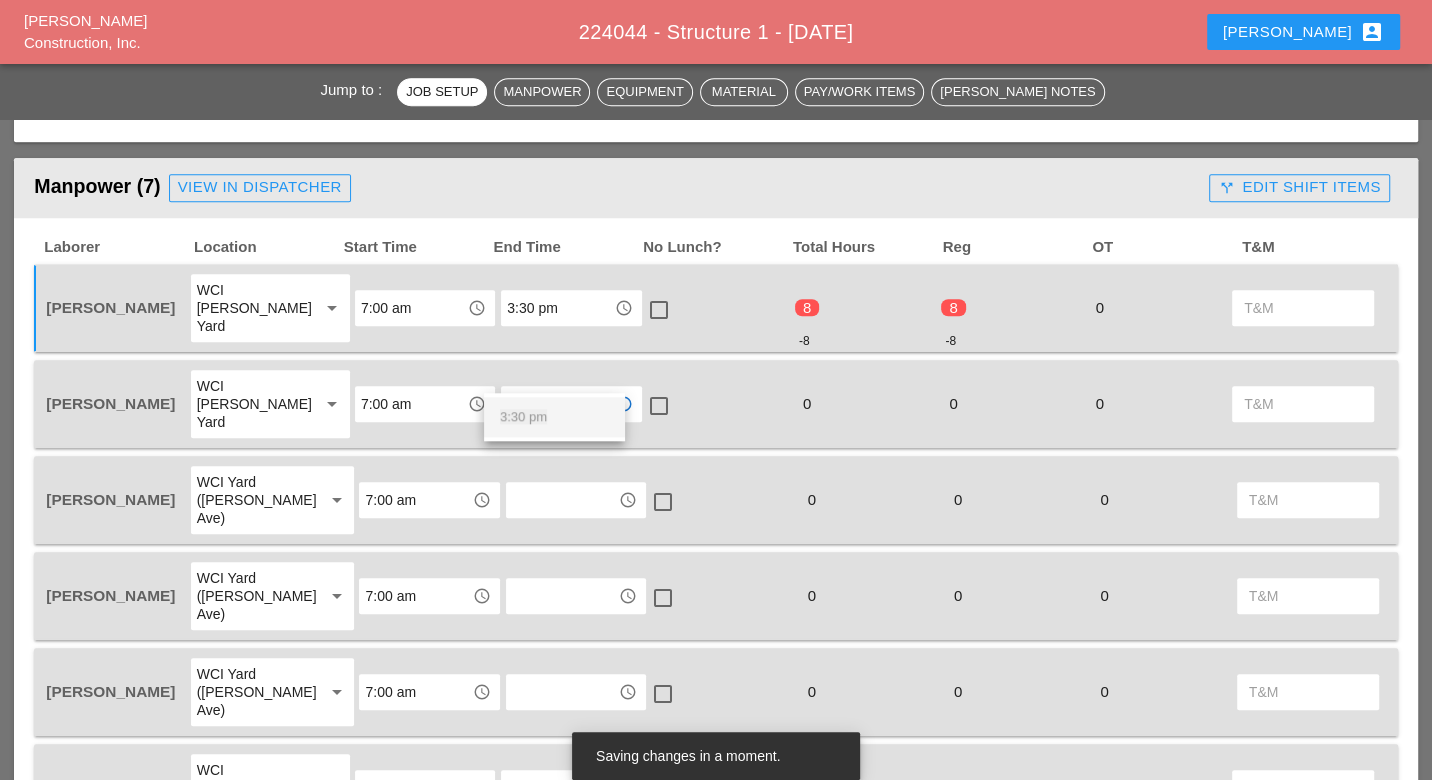drag, startPoint x: 538, startPoint y: 415, endPoint x: 534, endPoint y: 425, distance: 10.770329 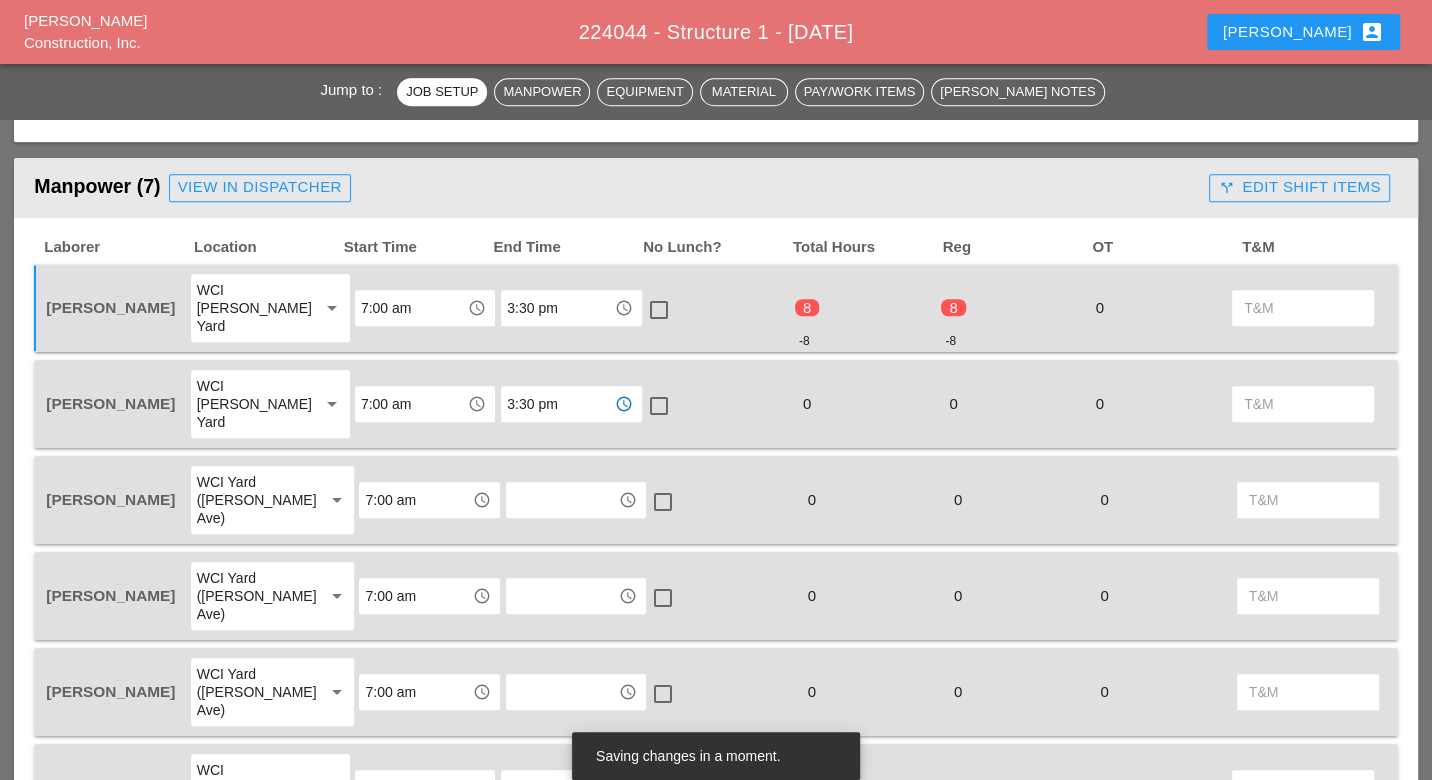 type on "3:30 pm" 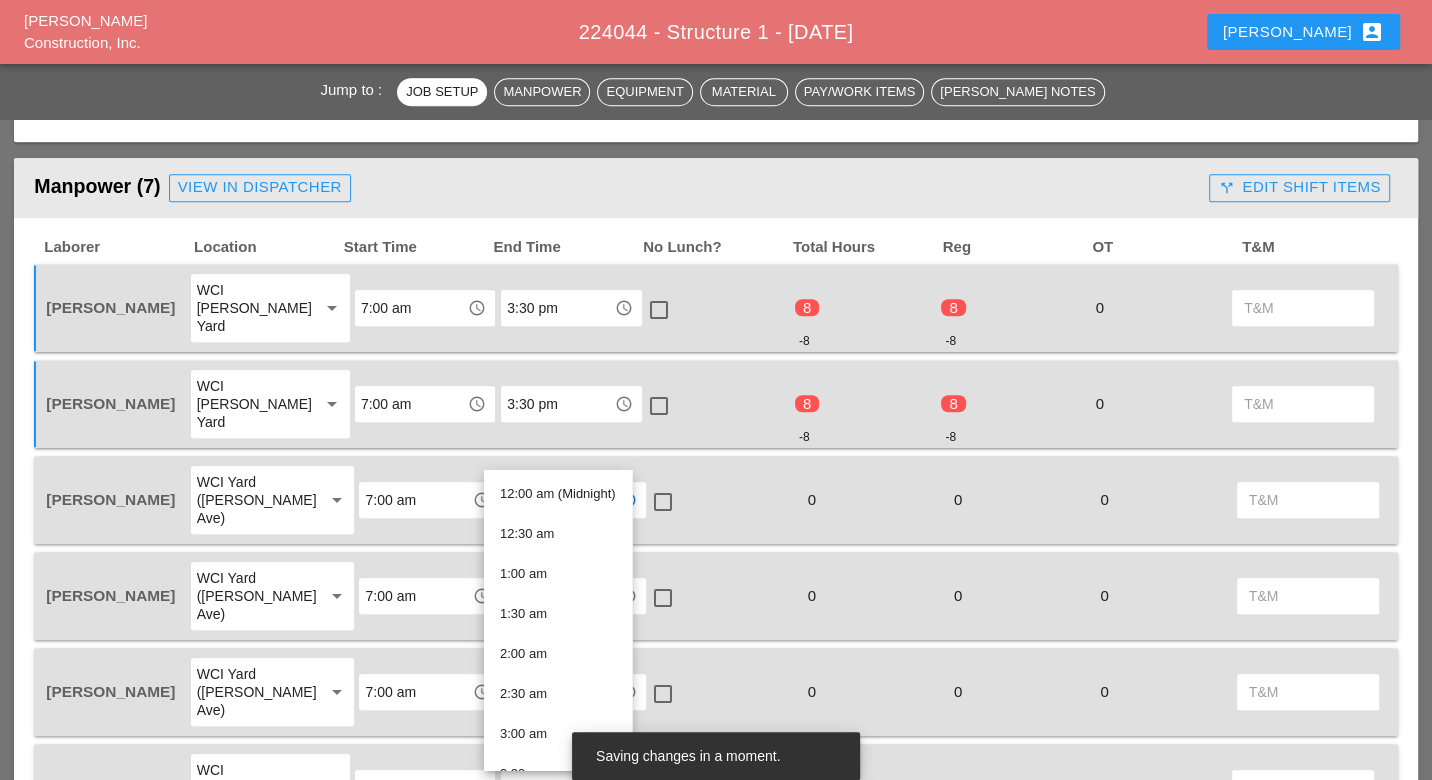 paste on "3:30 pm" 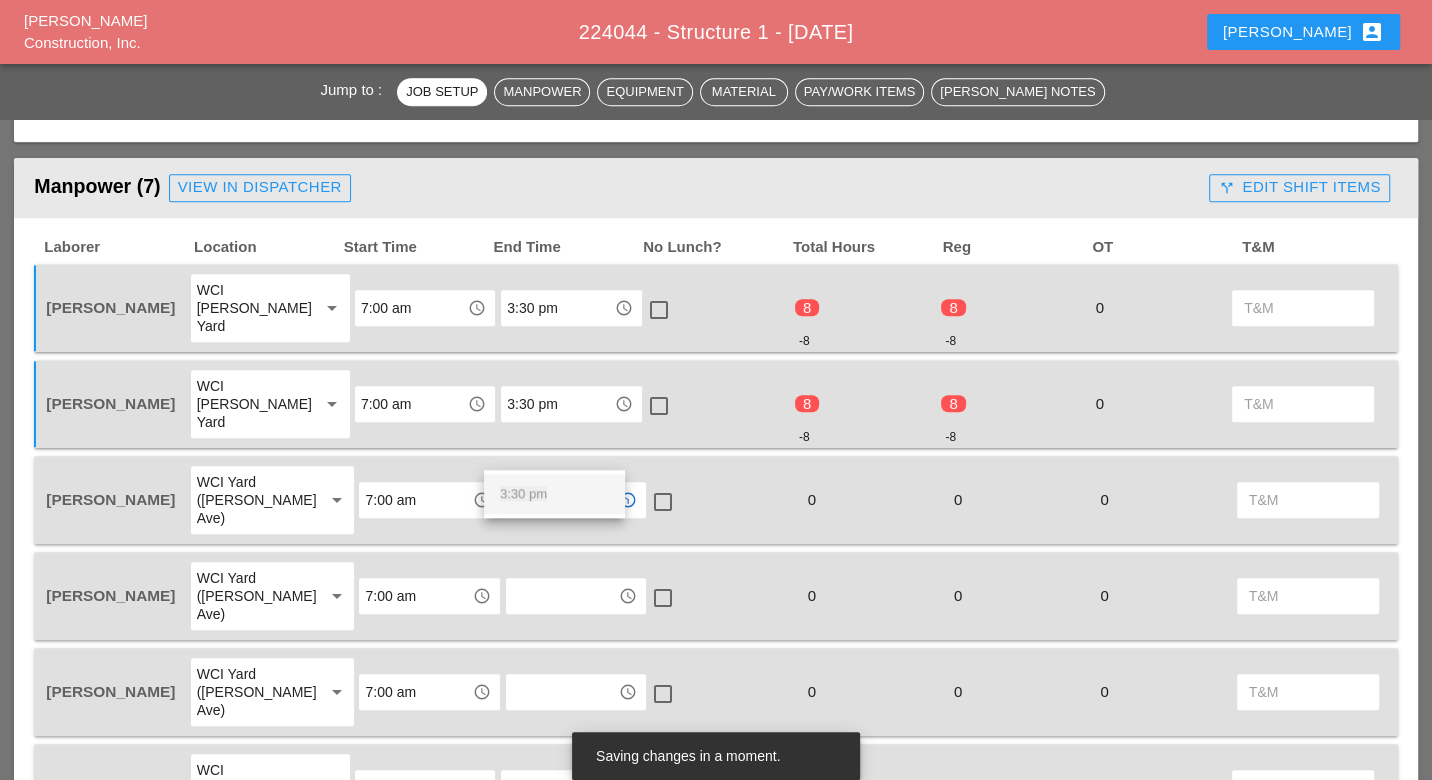 click on "3:30 pm" at bounding box center [523, 493] 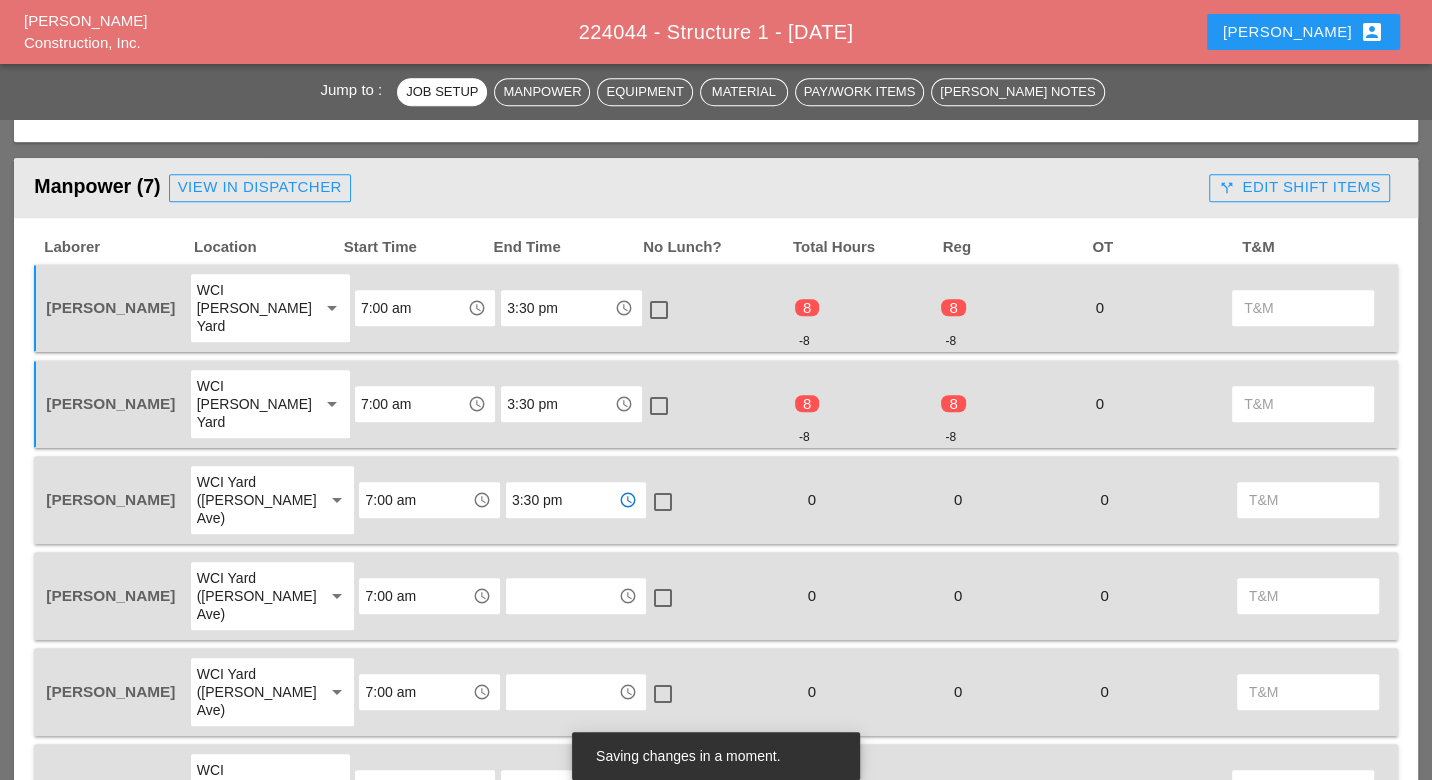 type on "3:30 pm" 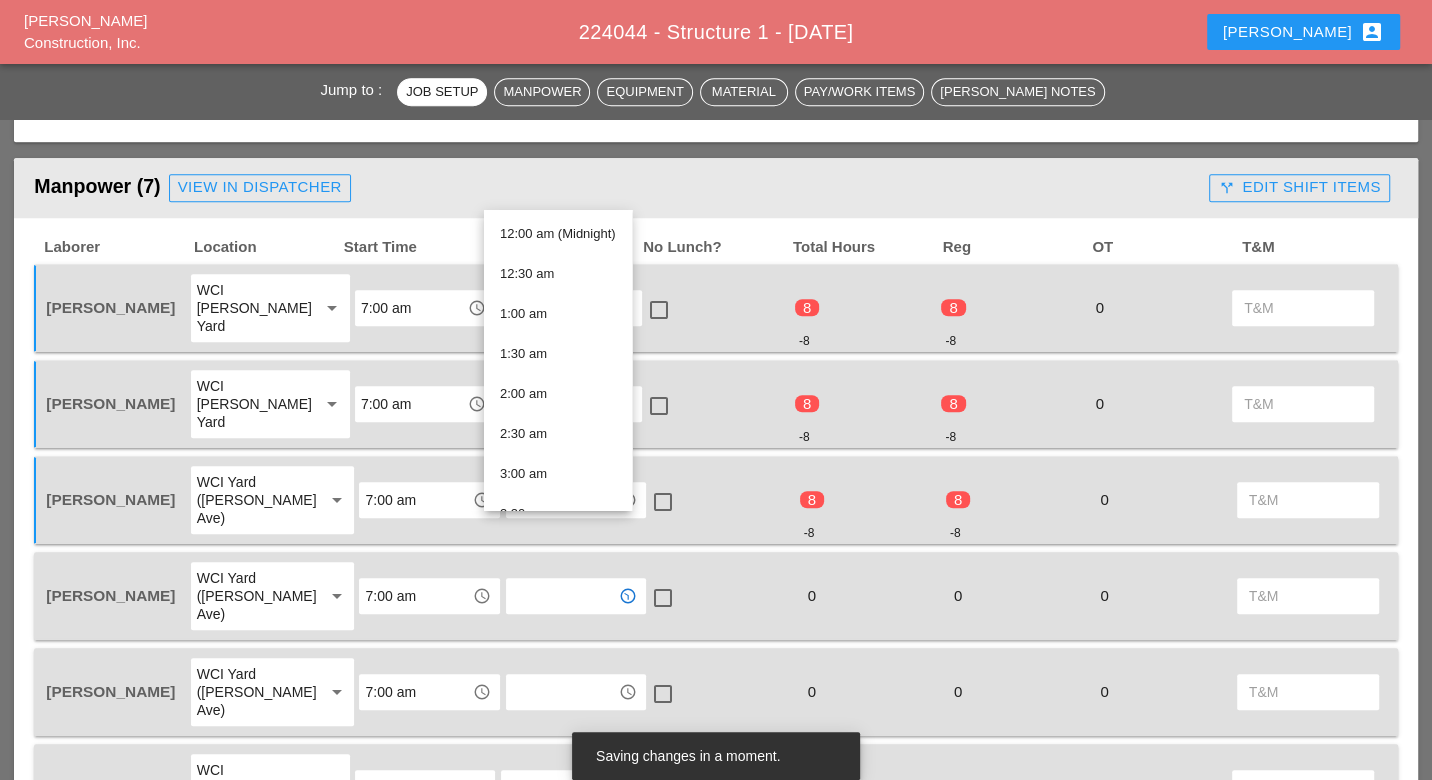 type on "v" 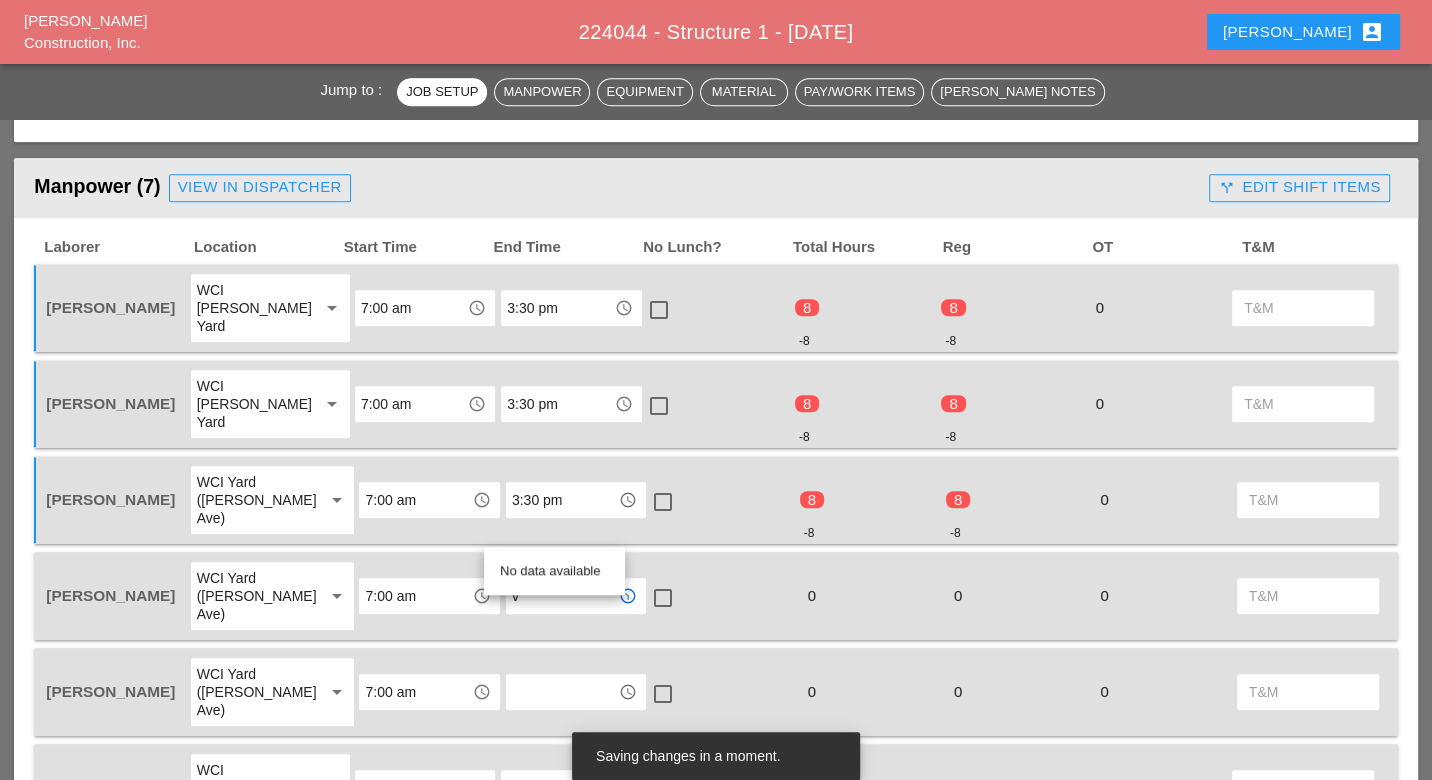 drag, startPoint x: 510, startPoint y: 526, endPoint x: 480, endPoint y: 528, distance: 30.066593 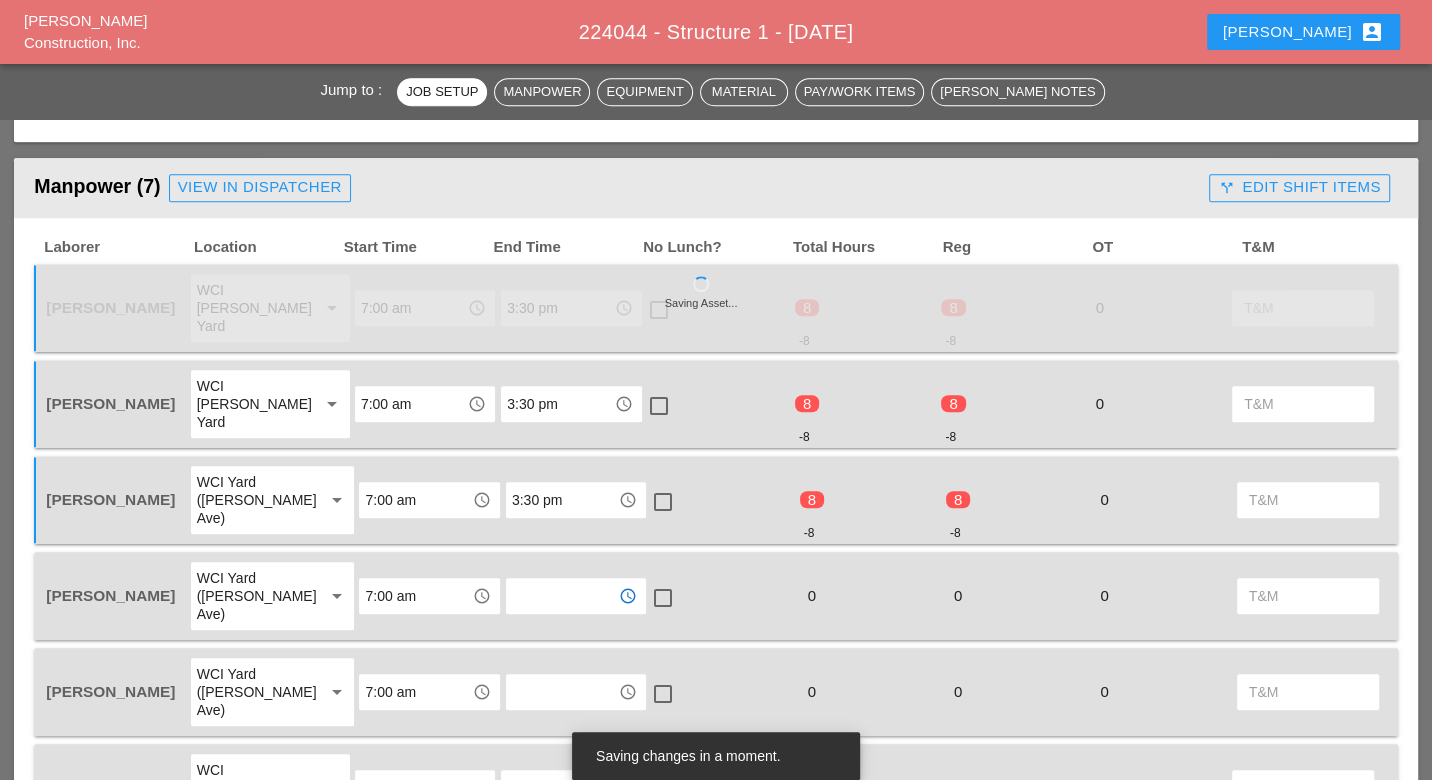 click at bounding box center [562, 596] 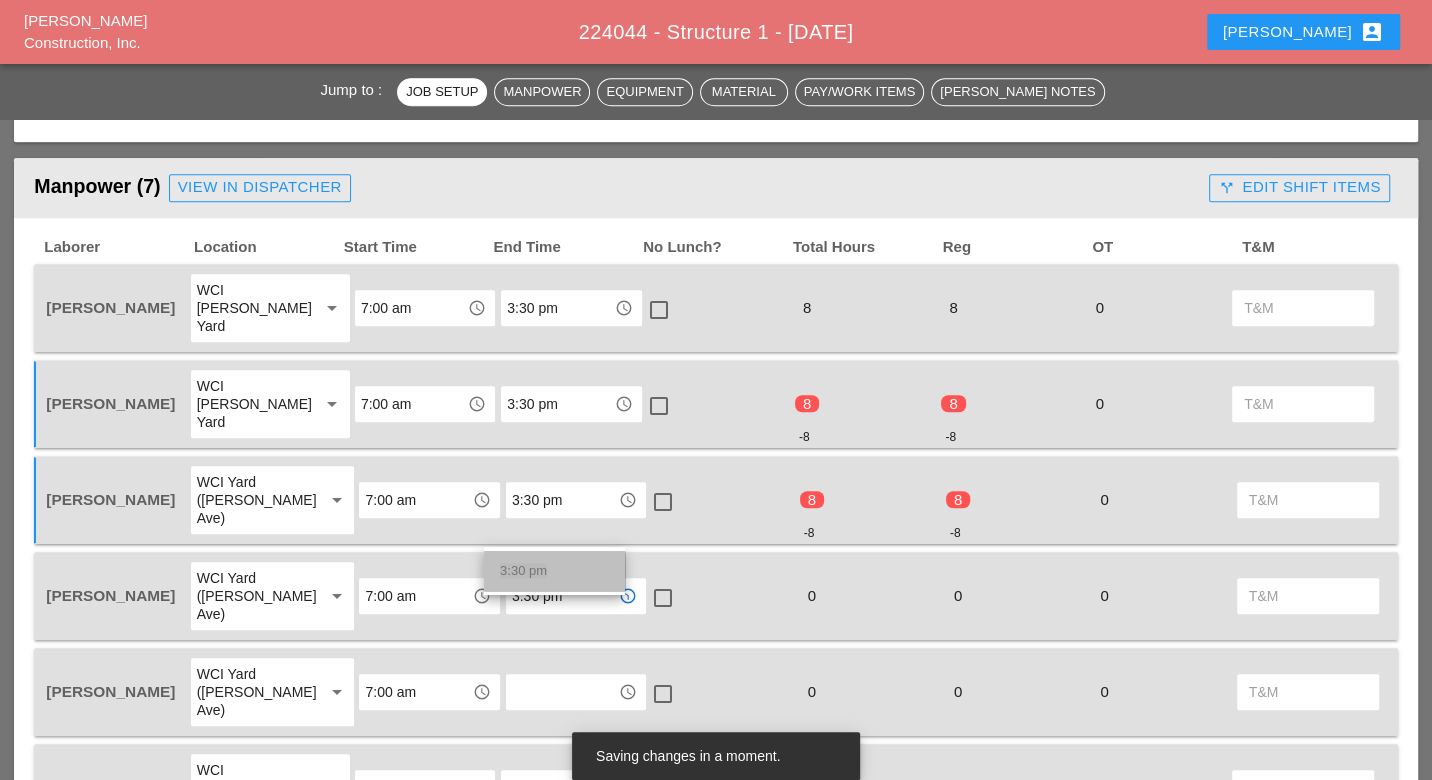 click on "3:30 pm" at bounding box center [523, 570] 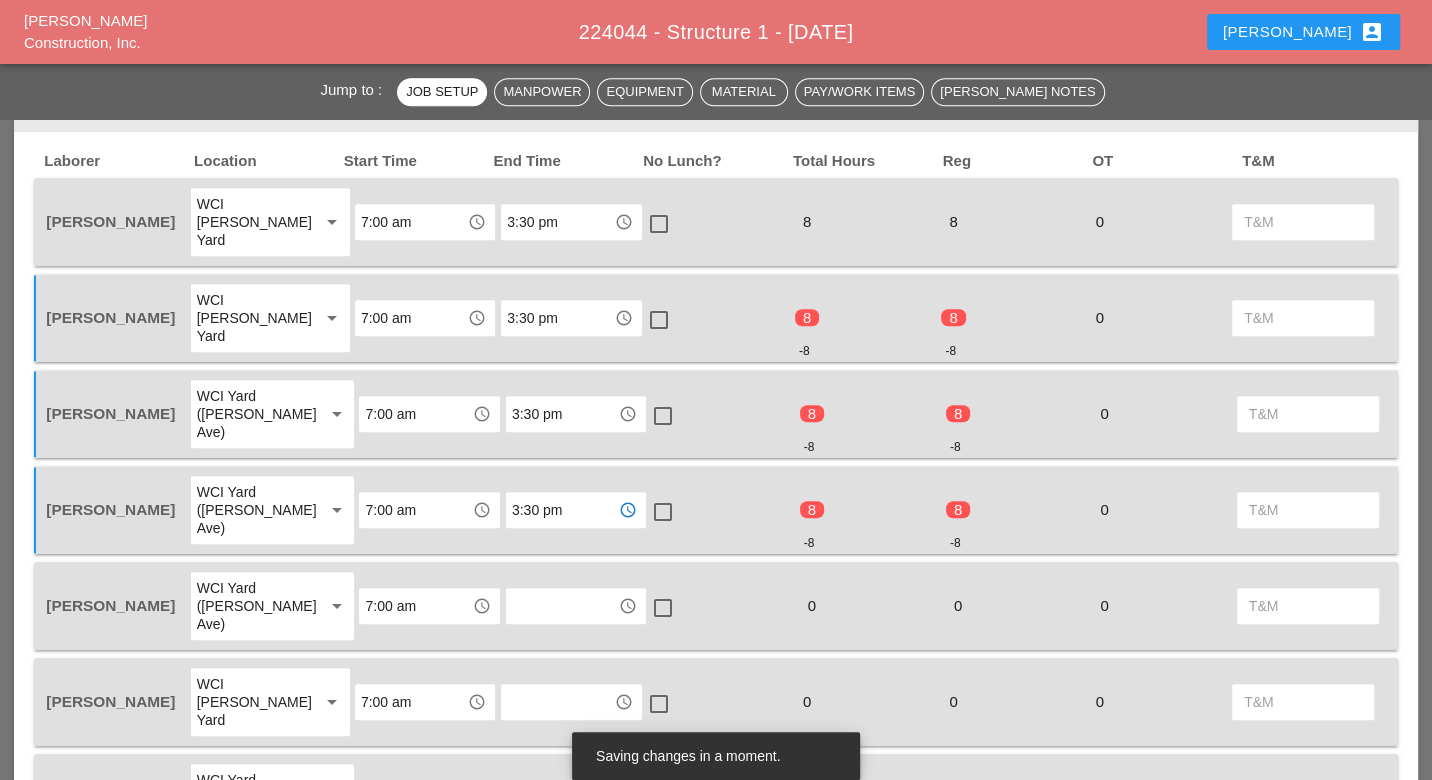 scroll, scrollTop: 1222, scrollLeft: 0, axis: vertical 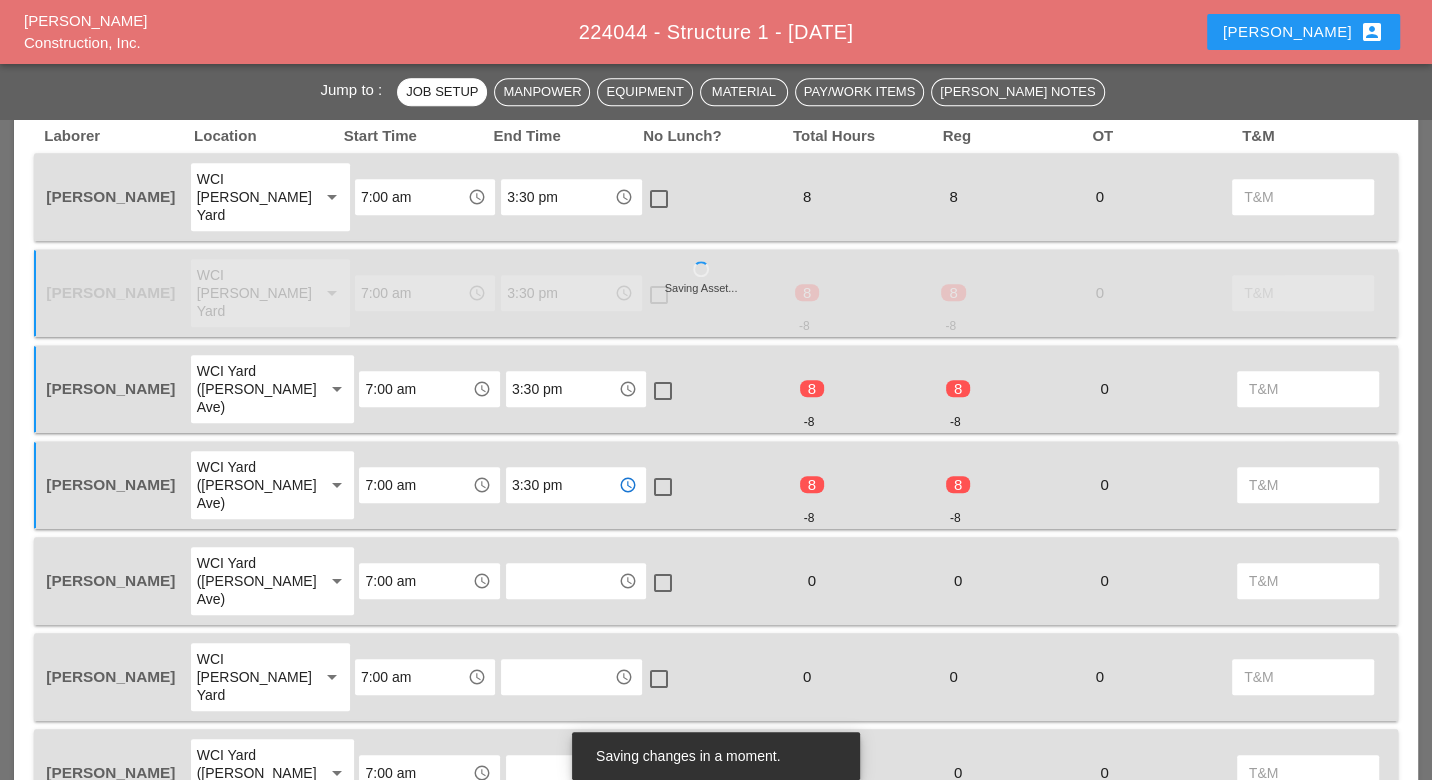 type on "3:30 pm" 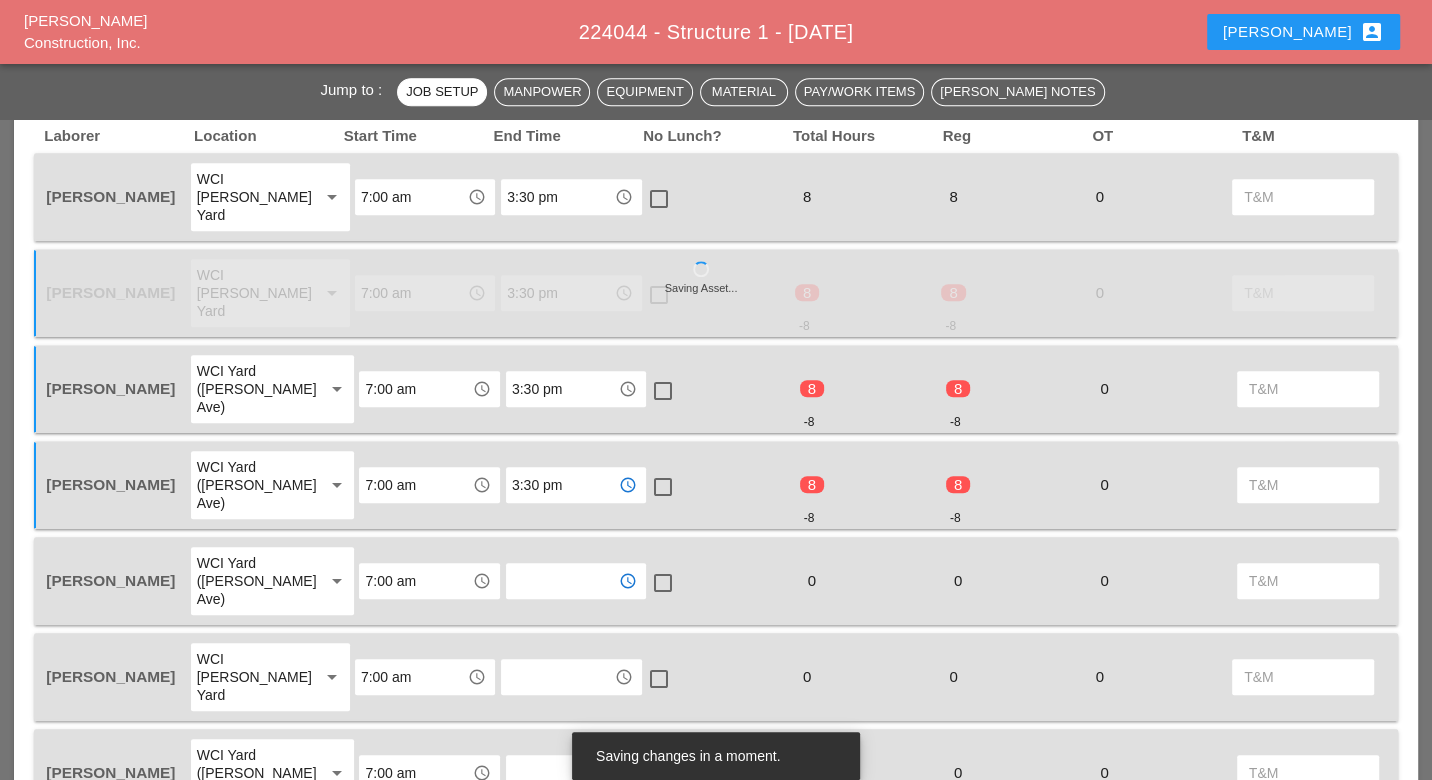 click at bounding box center (562, 581) 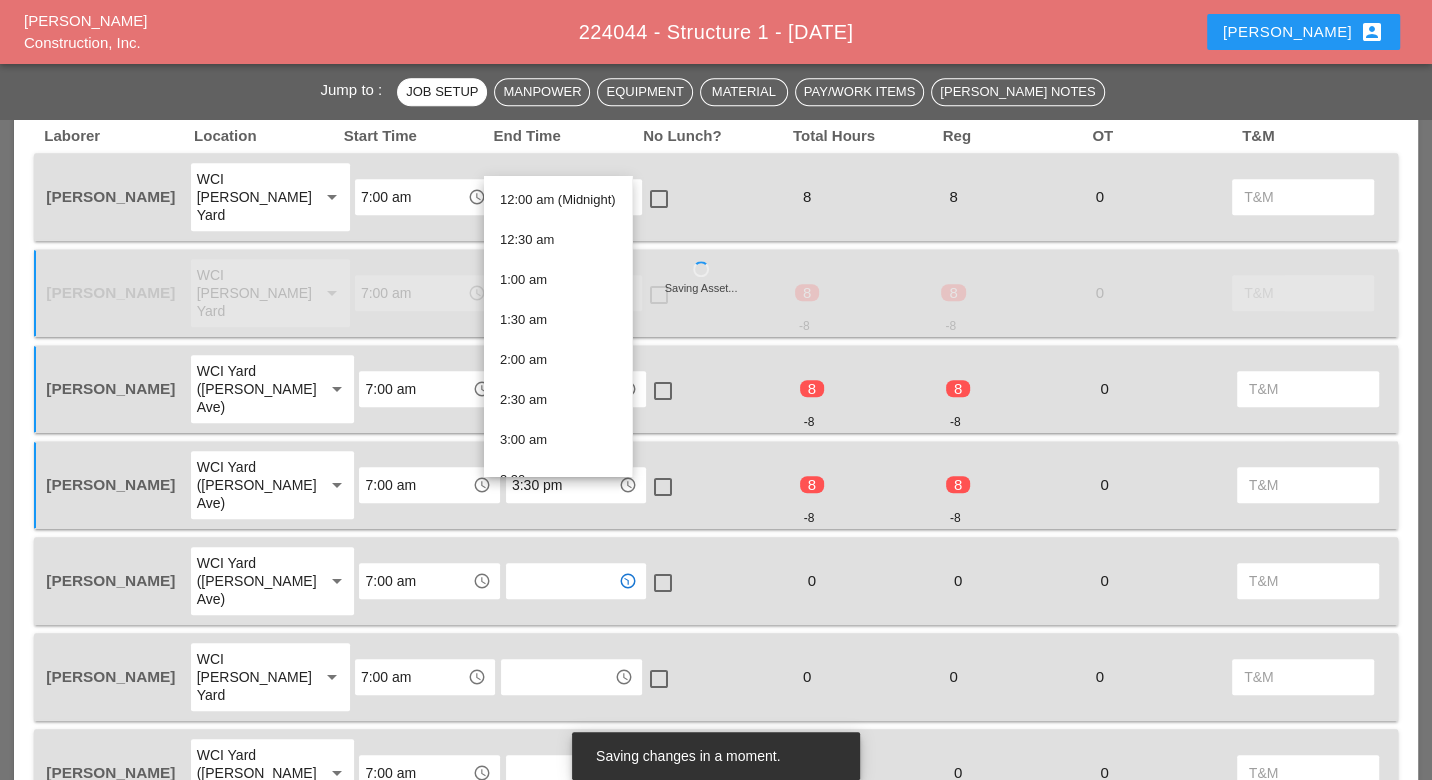 paste on "3:30 pm" 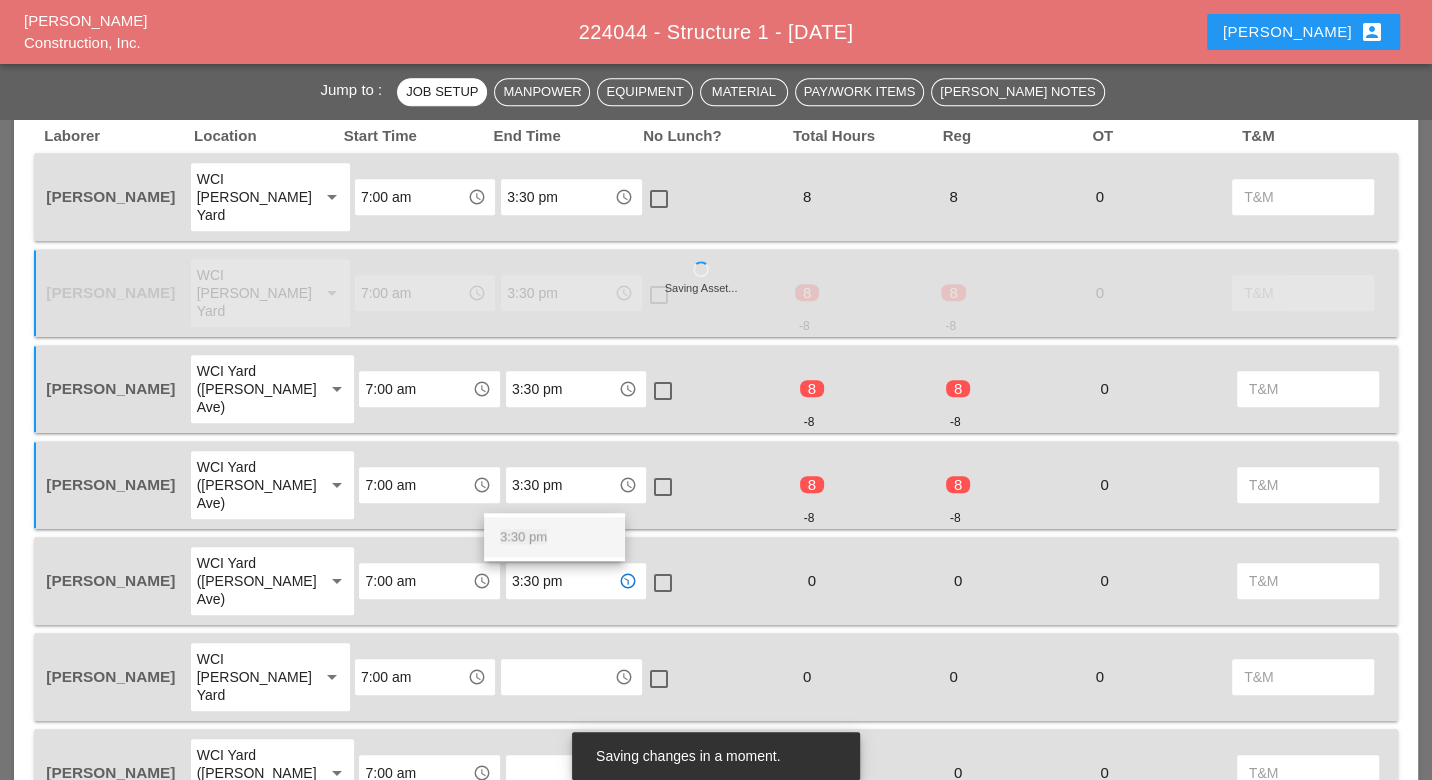 click on "3:30 pm" at bounding box center [523, 536] 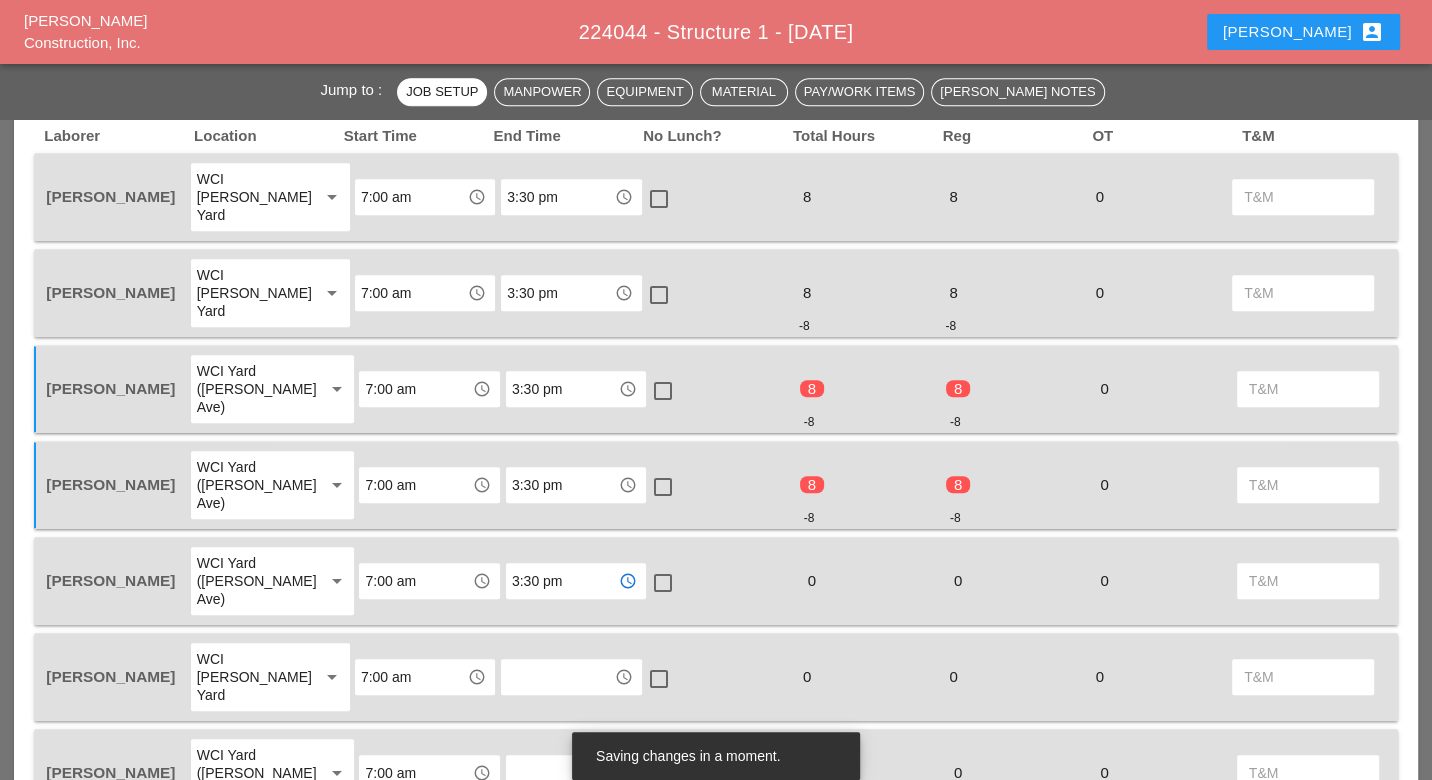 type on "3:30 pm" 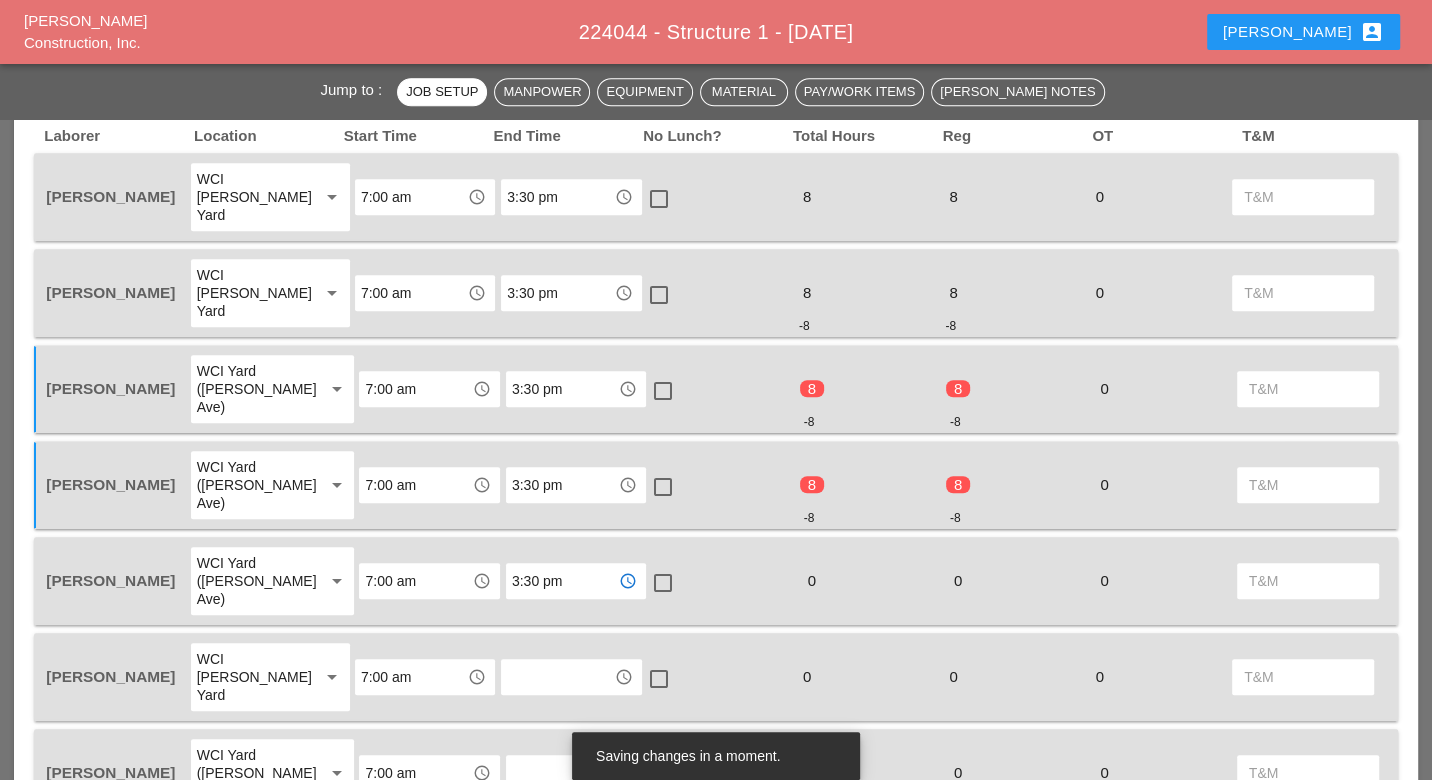 click at bounding box center (557, 677) 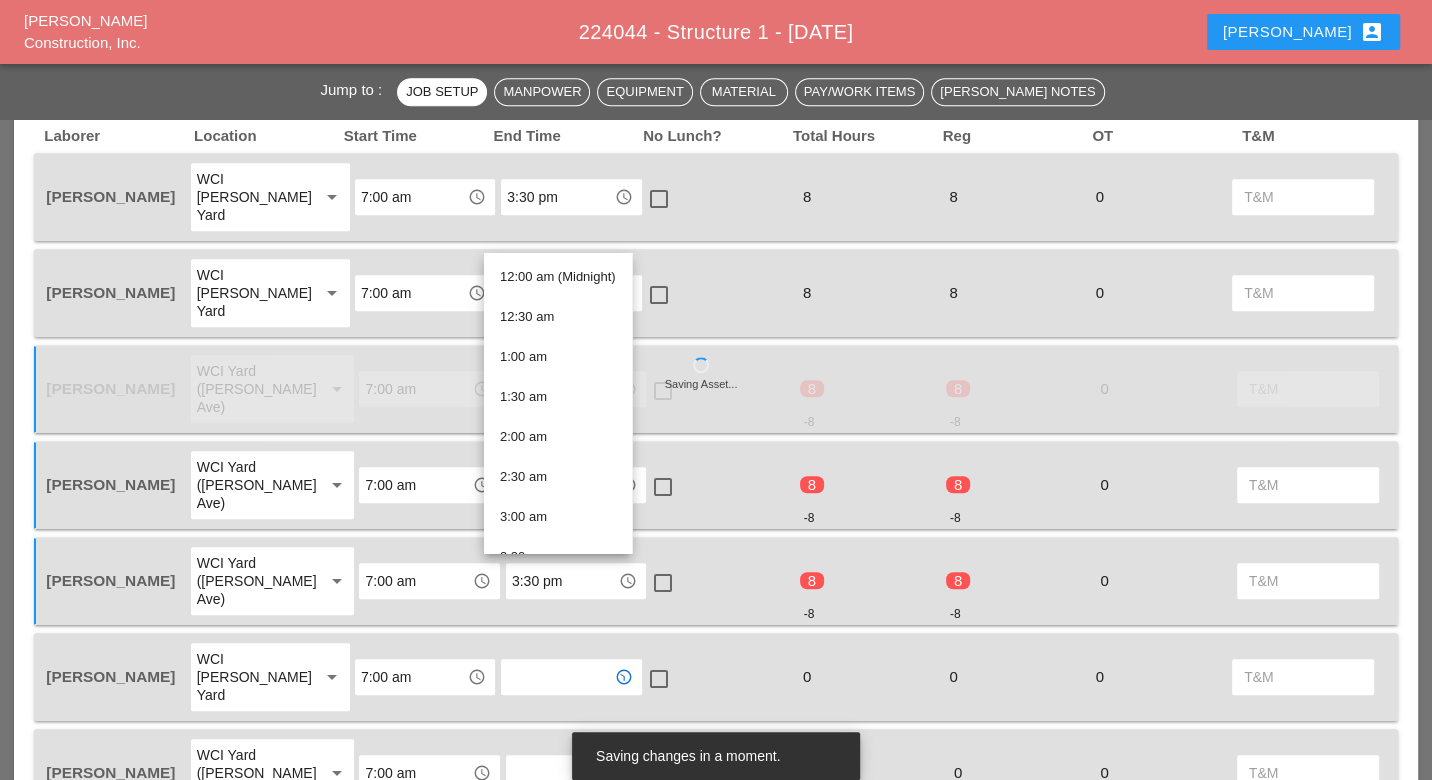 paste on "3:30 pm" 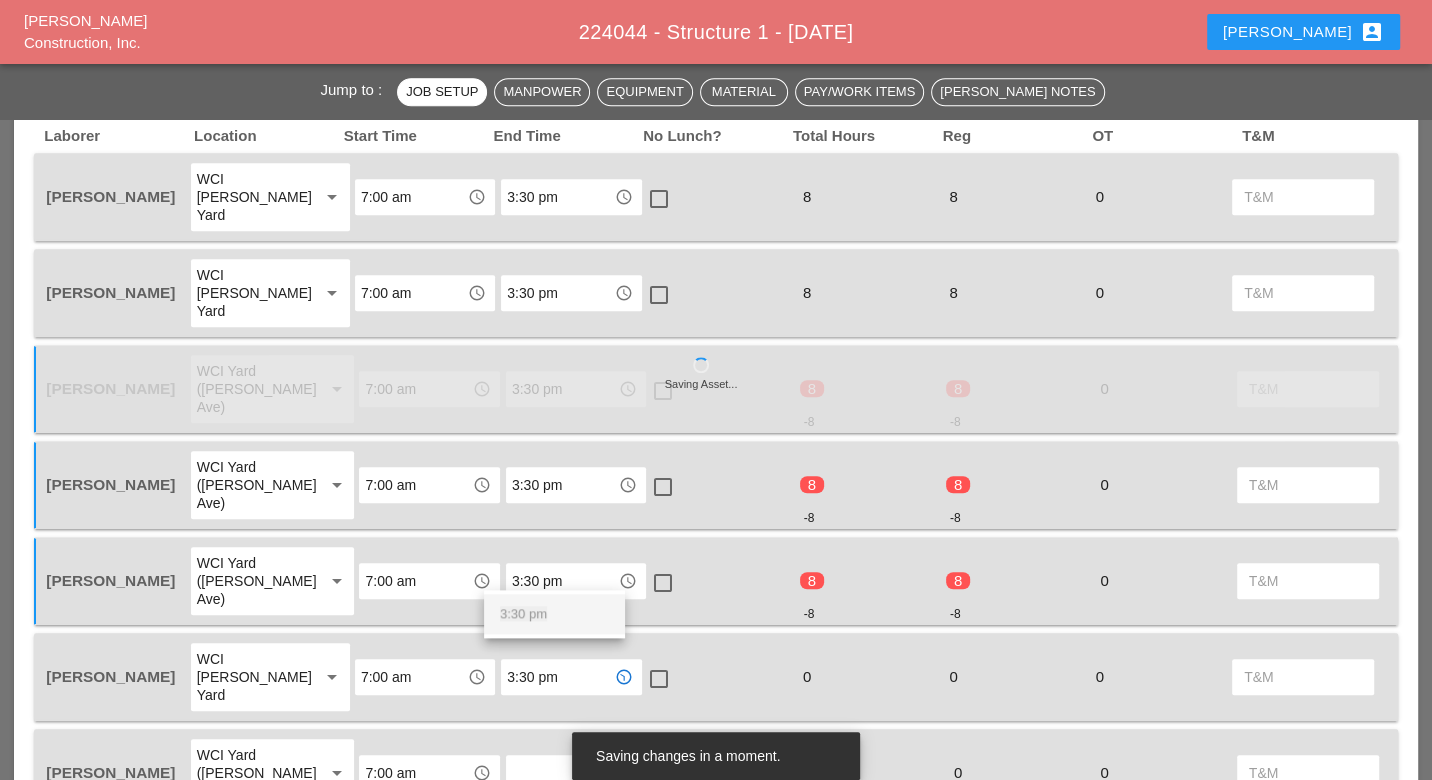 click on "3:30 pm" at bounding box center (523, 613) 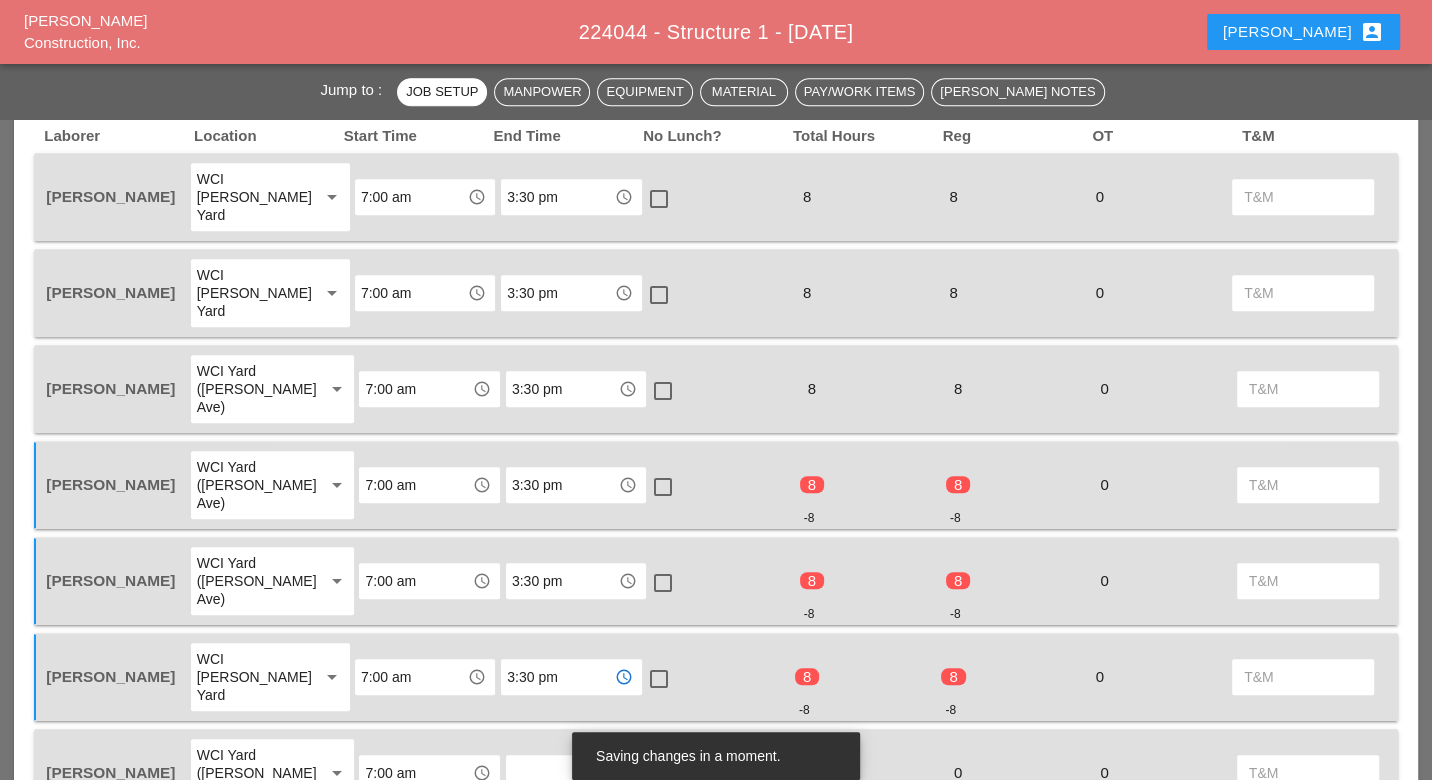 type on "3:30 pm" 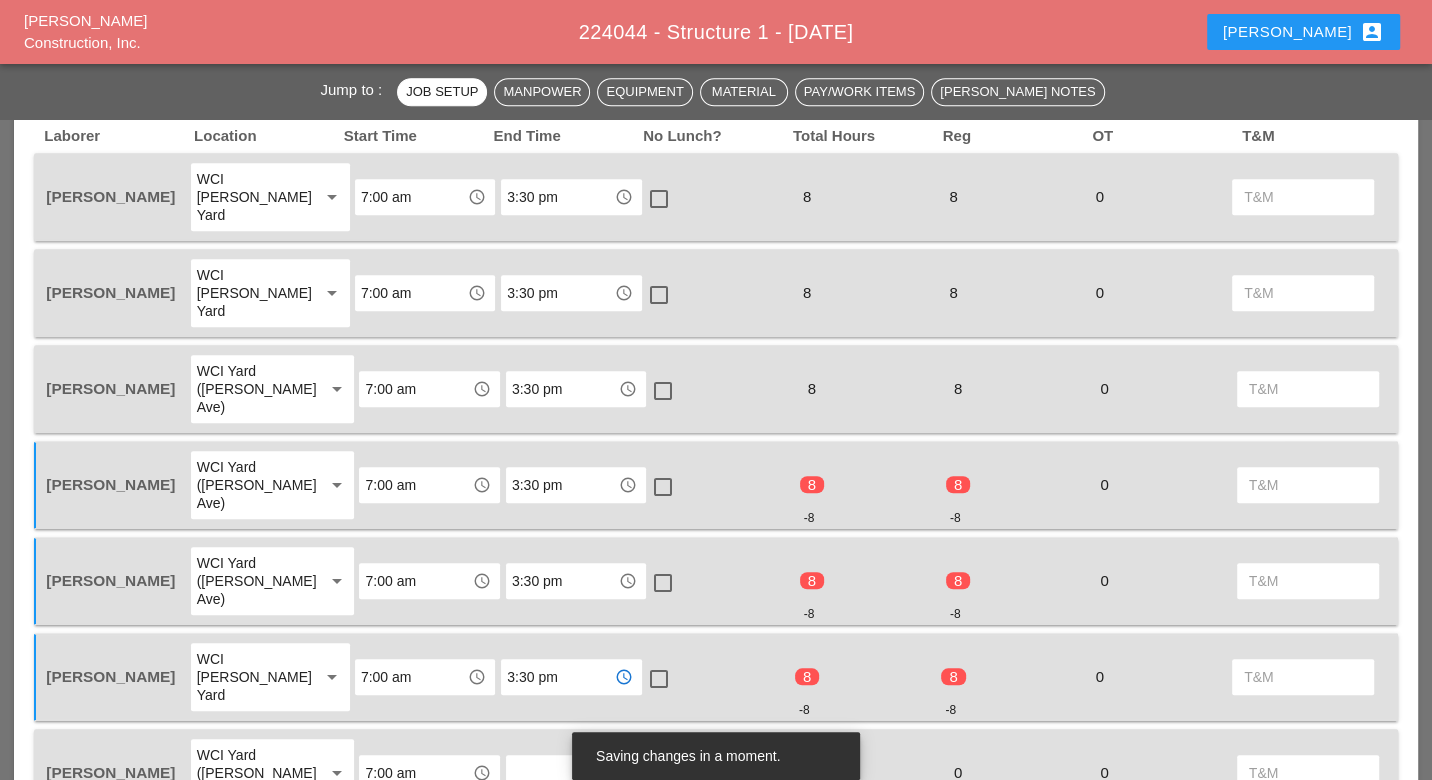 click at bounding box center [562, 773] 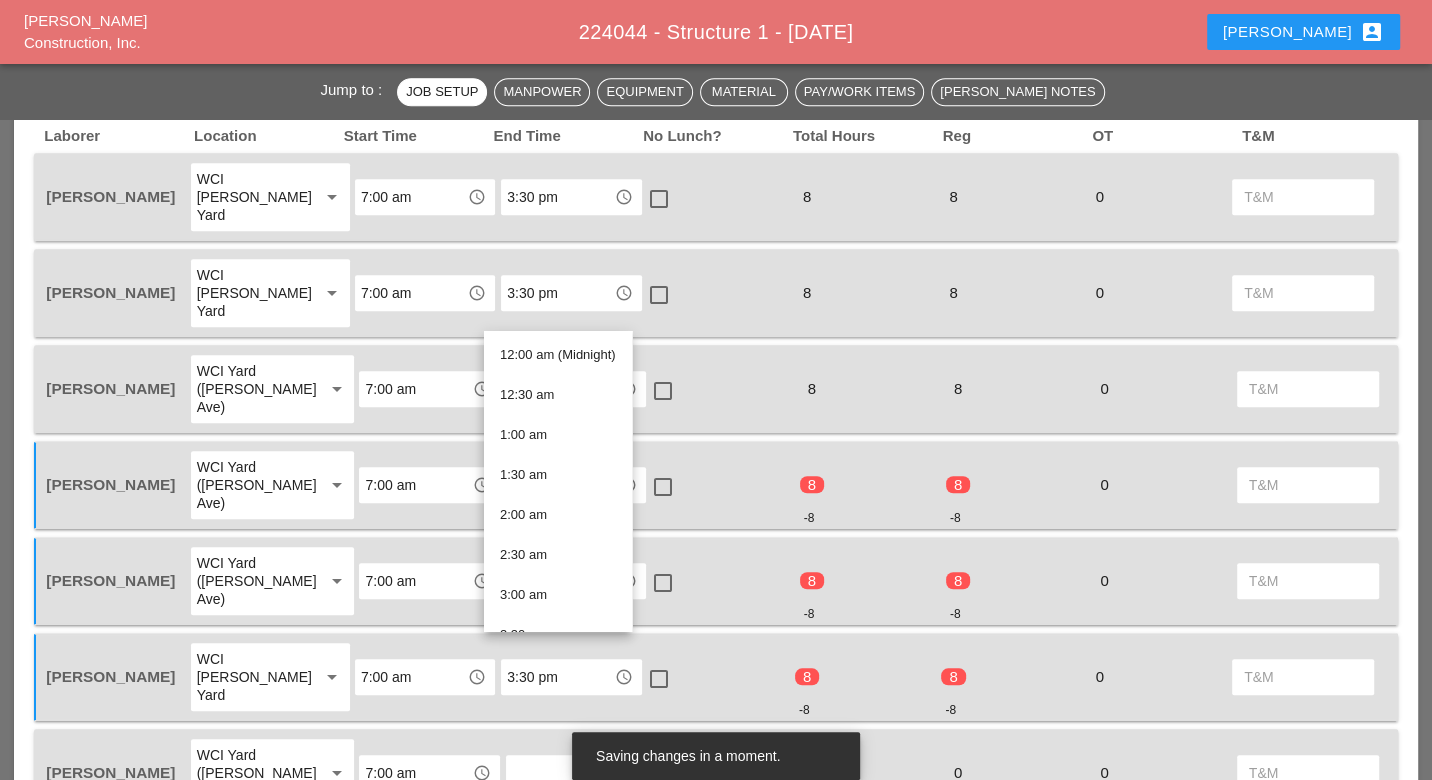 paste on "3:30 pm" 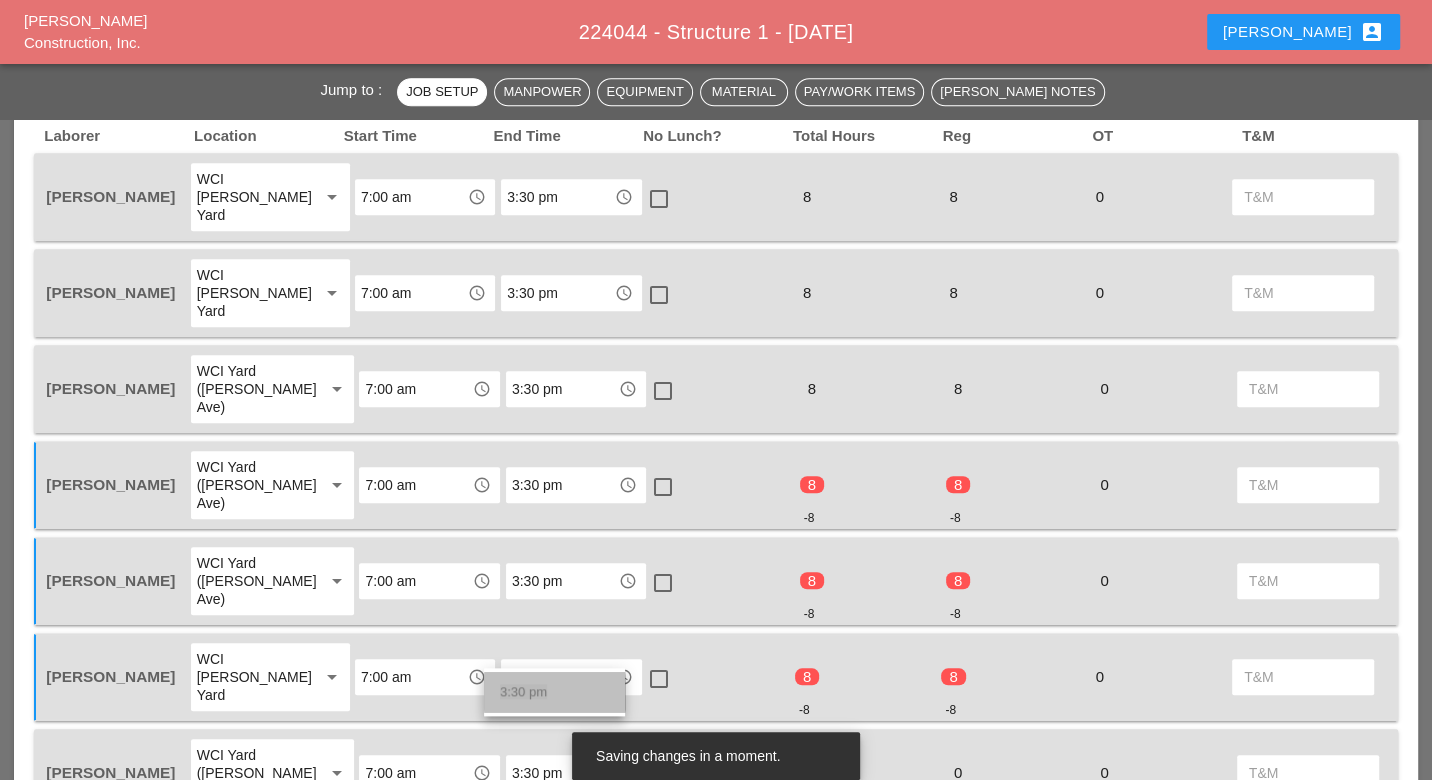click on "3:30 pm" at bounding box center (523, 691) 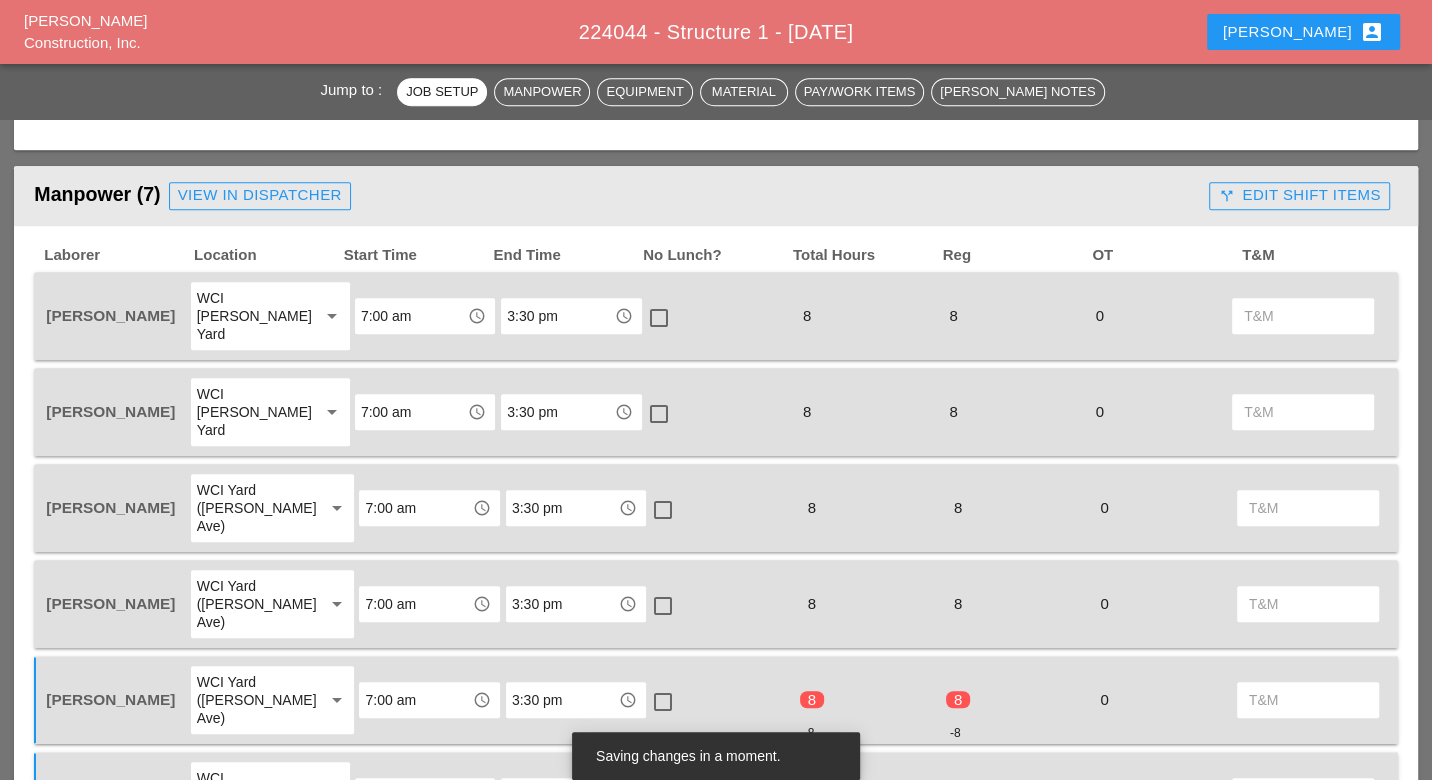scroll, scrollTop: 1111, scrollLeft: 0, axis: vertical 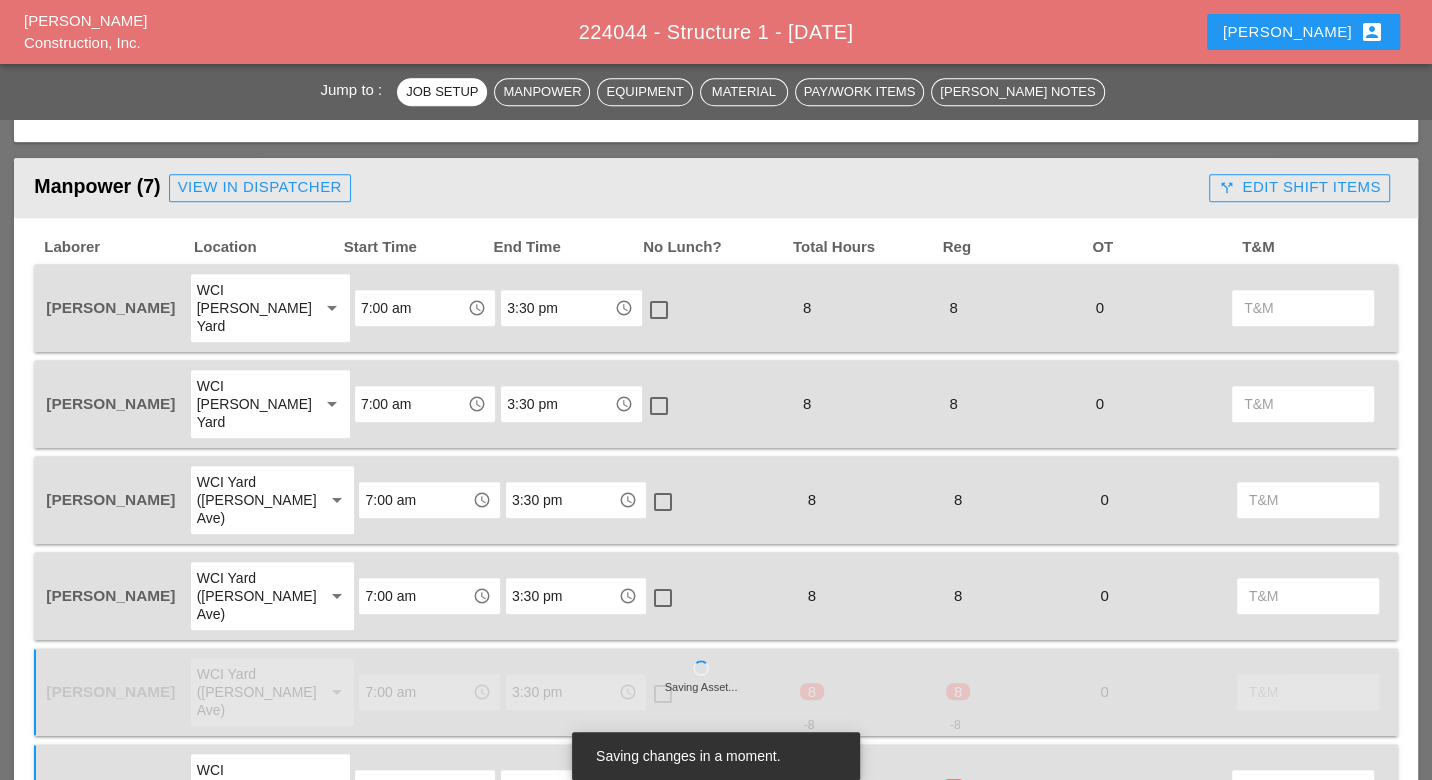 type on "3:30 pm" 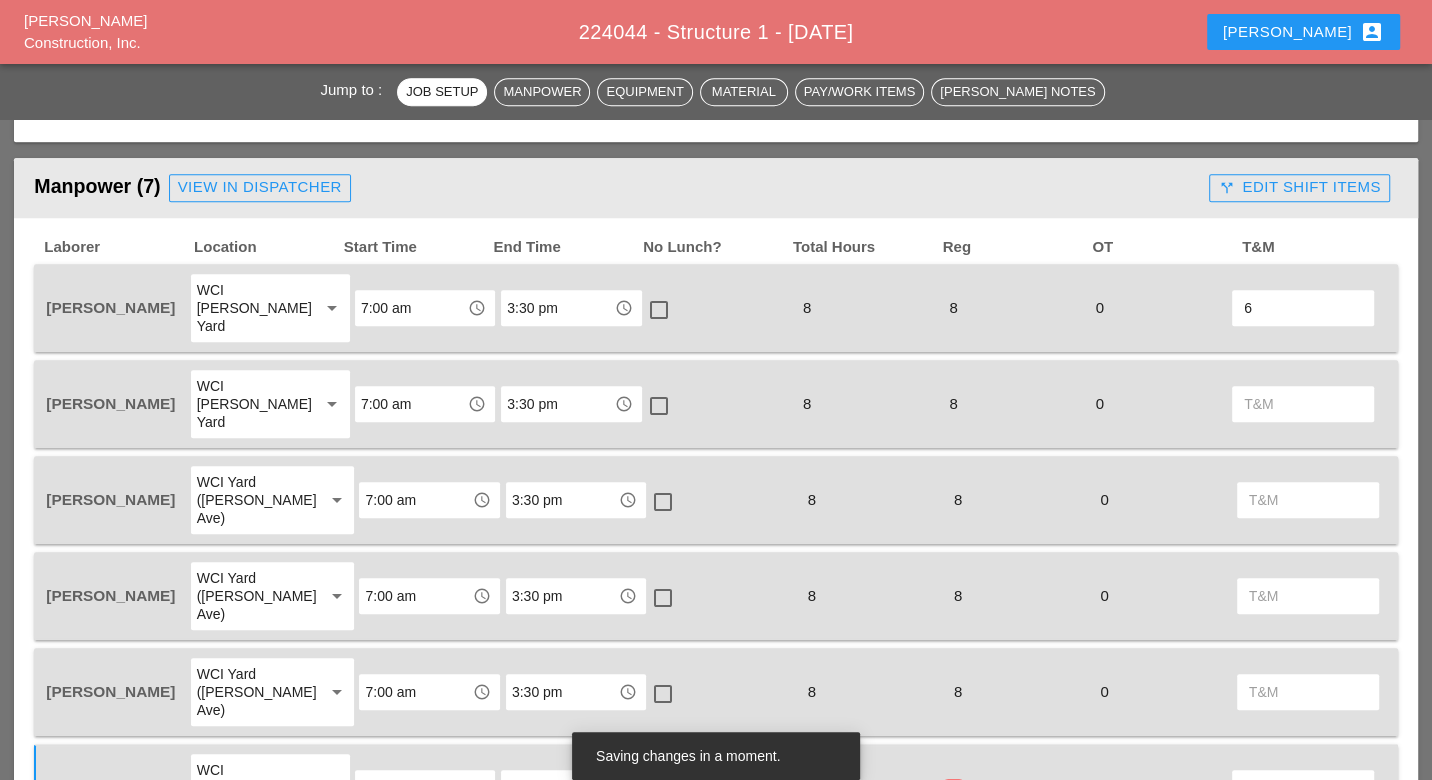 type on "6" 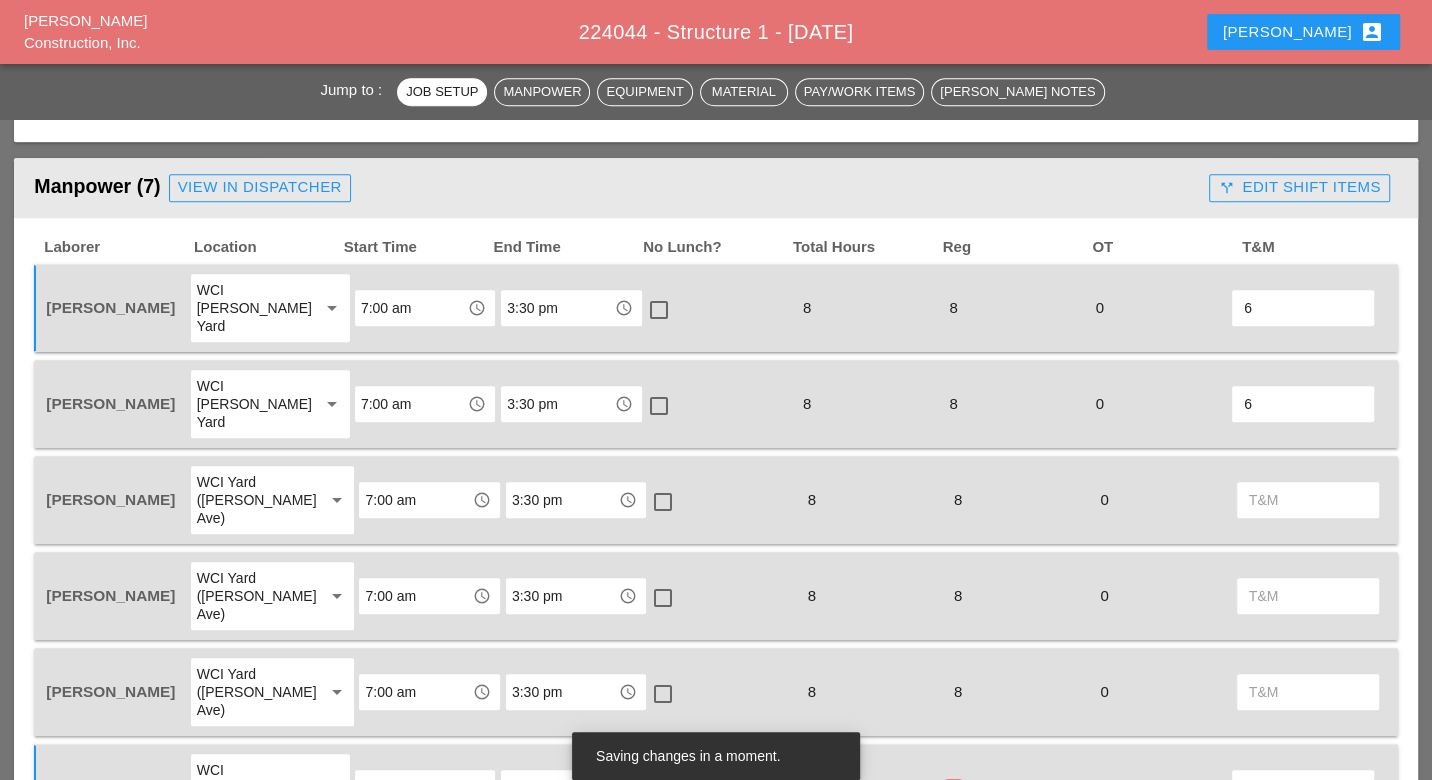type on "6" 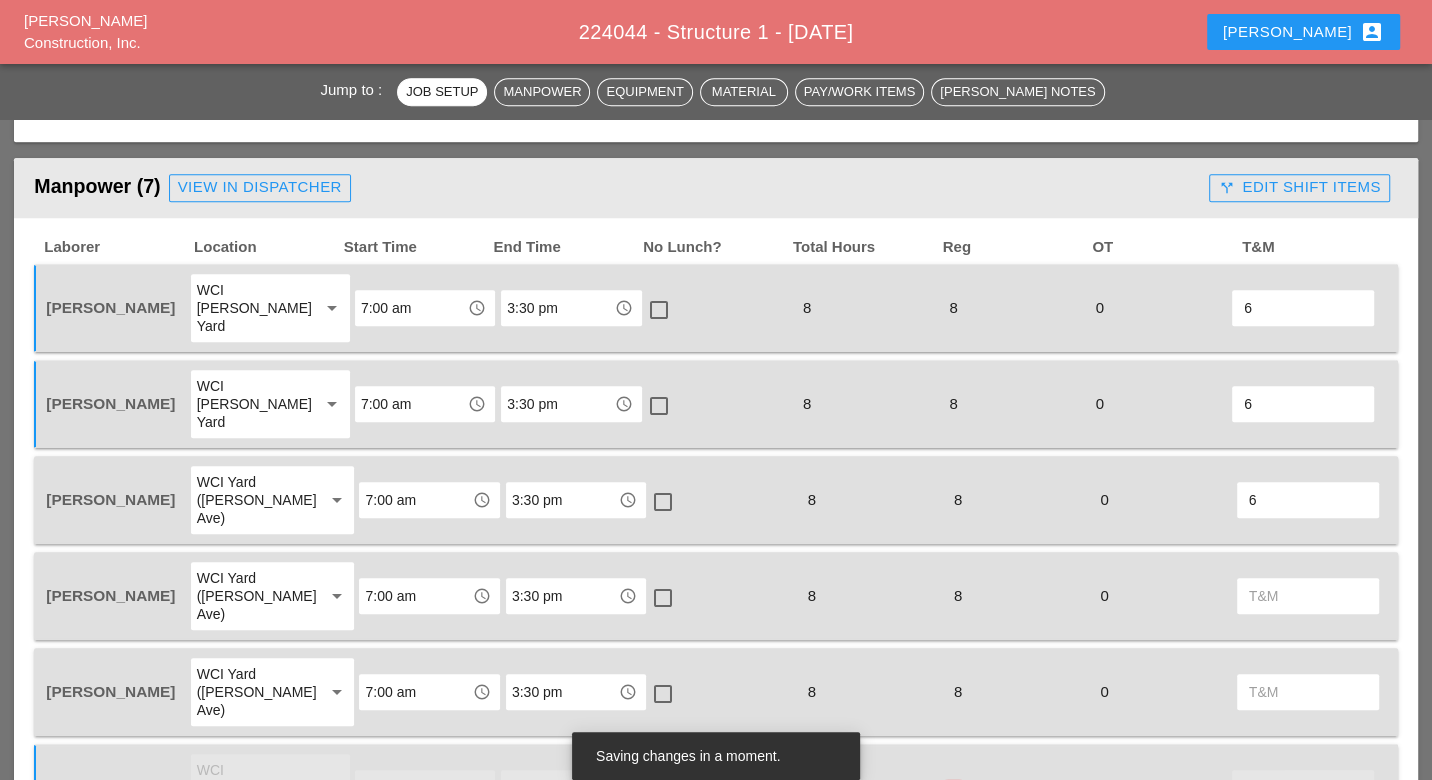 type on "6" 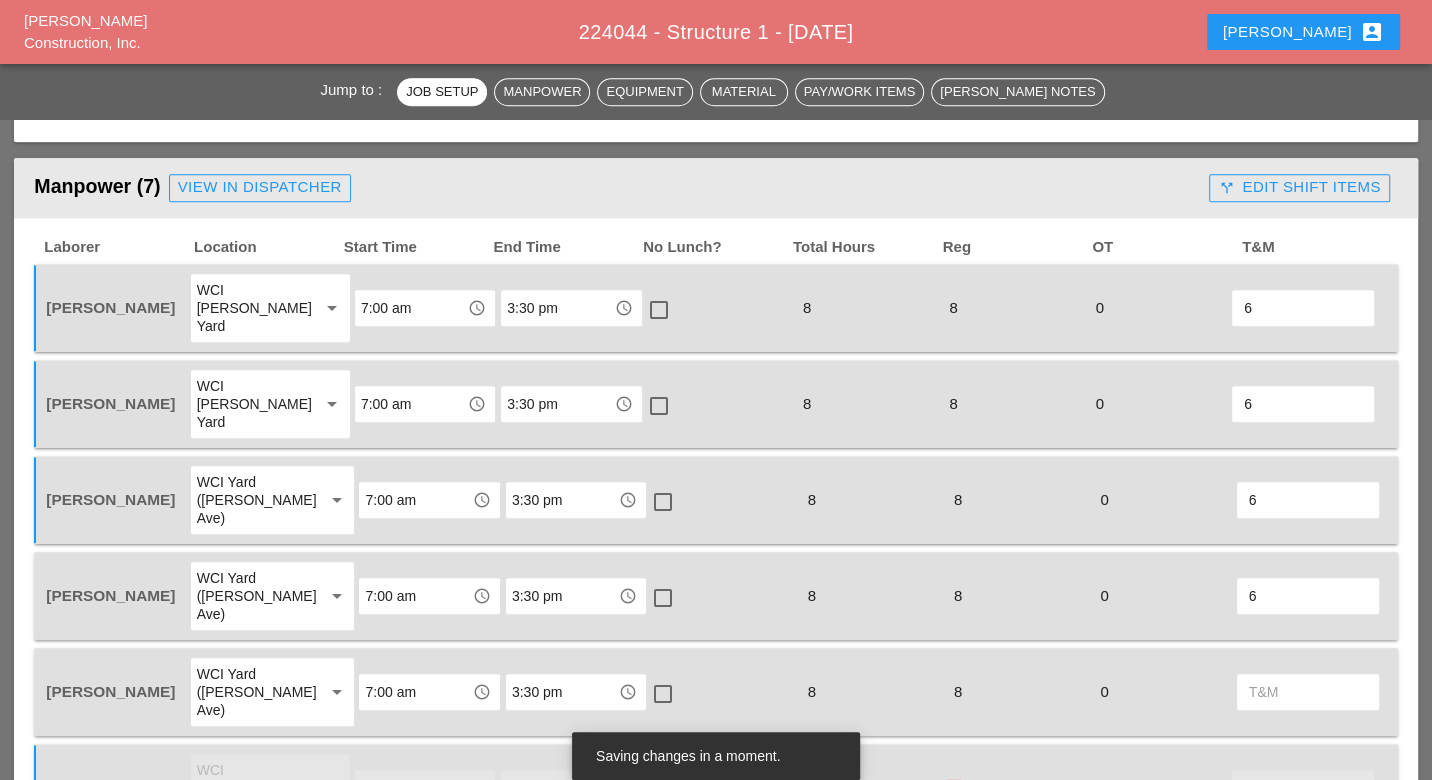 type on "6" 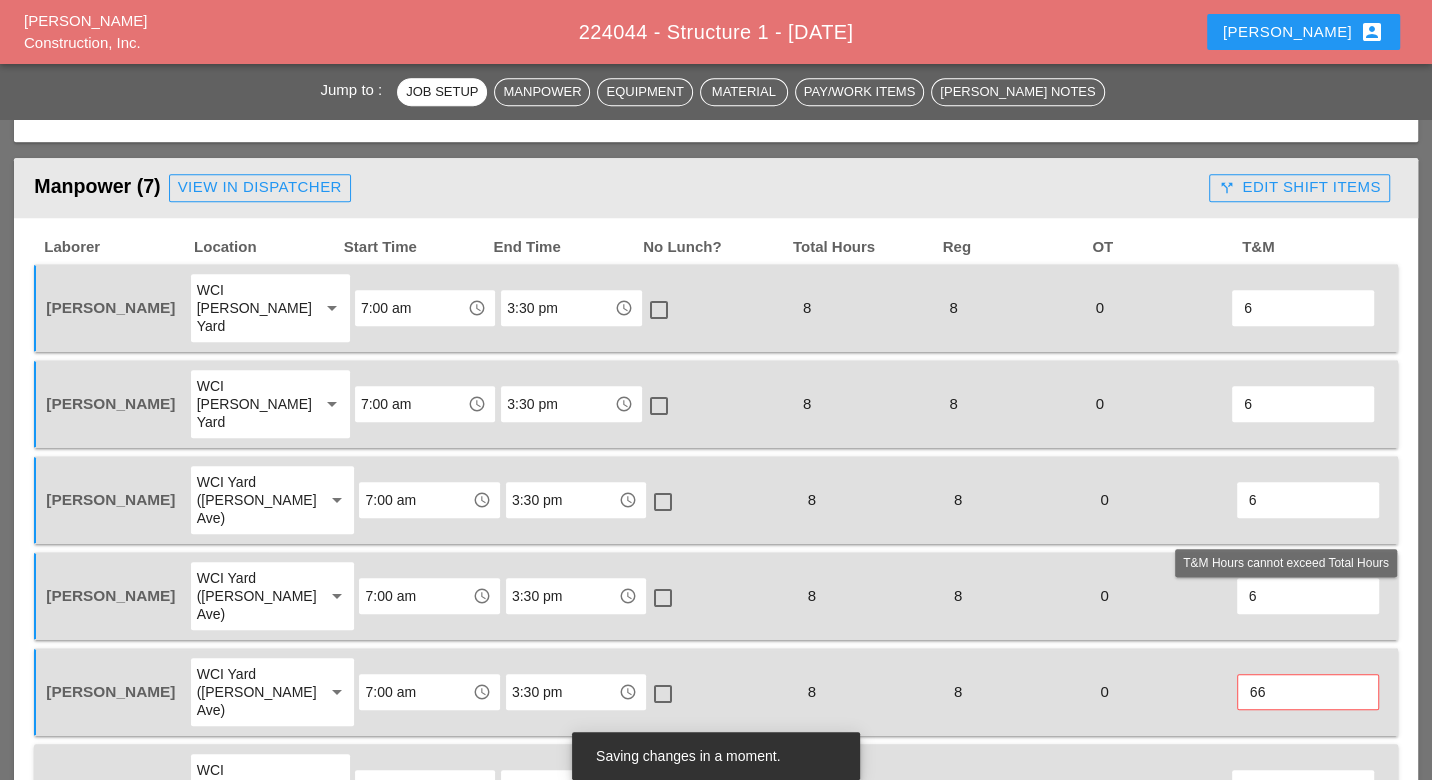 click on "66" at bounding box center (1308, 692) 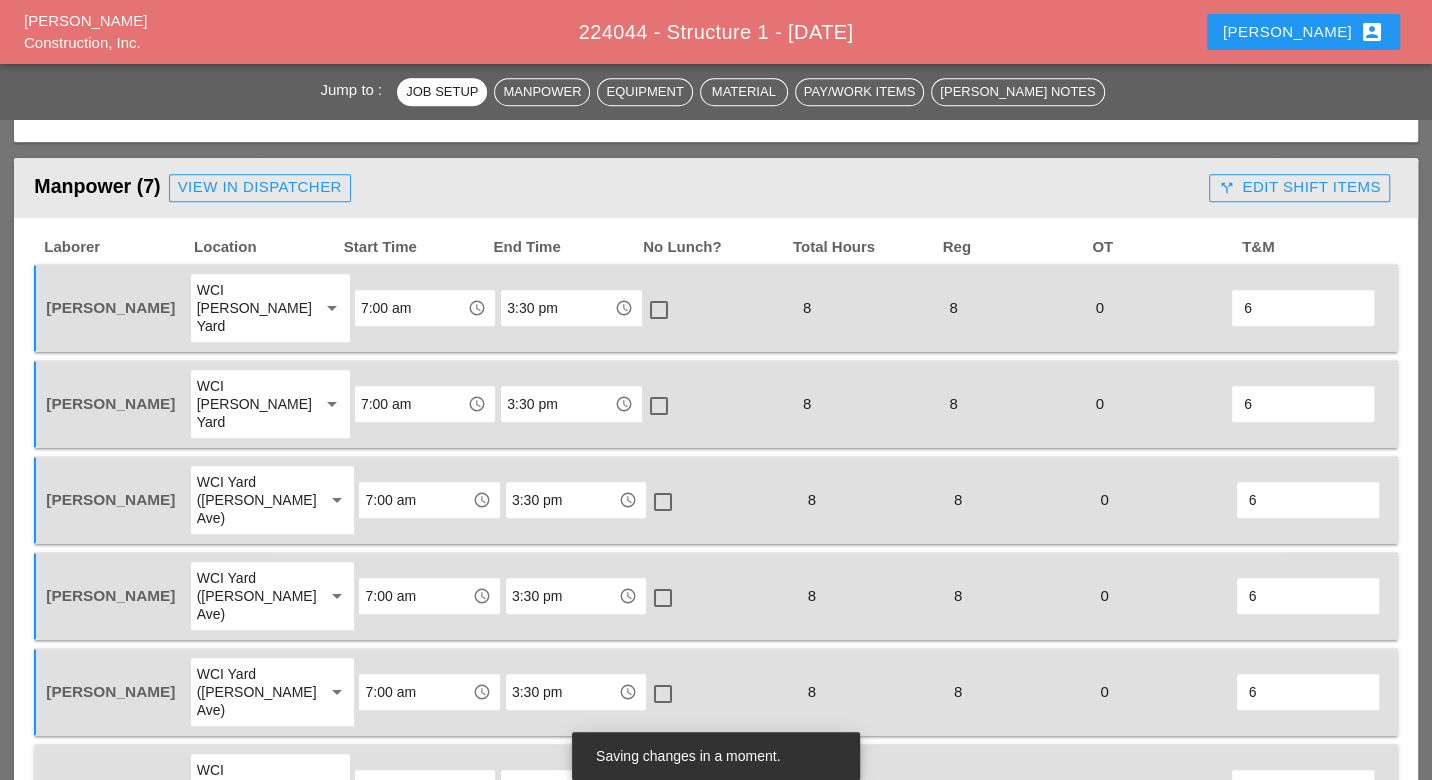 scroll, scrollTop: 1222, scrollLeft: 0, axis: vertical 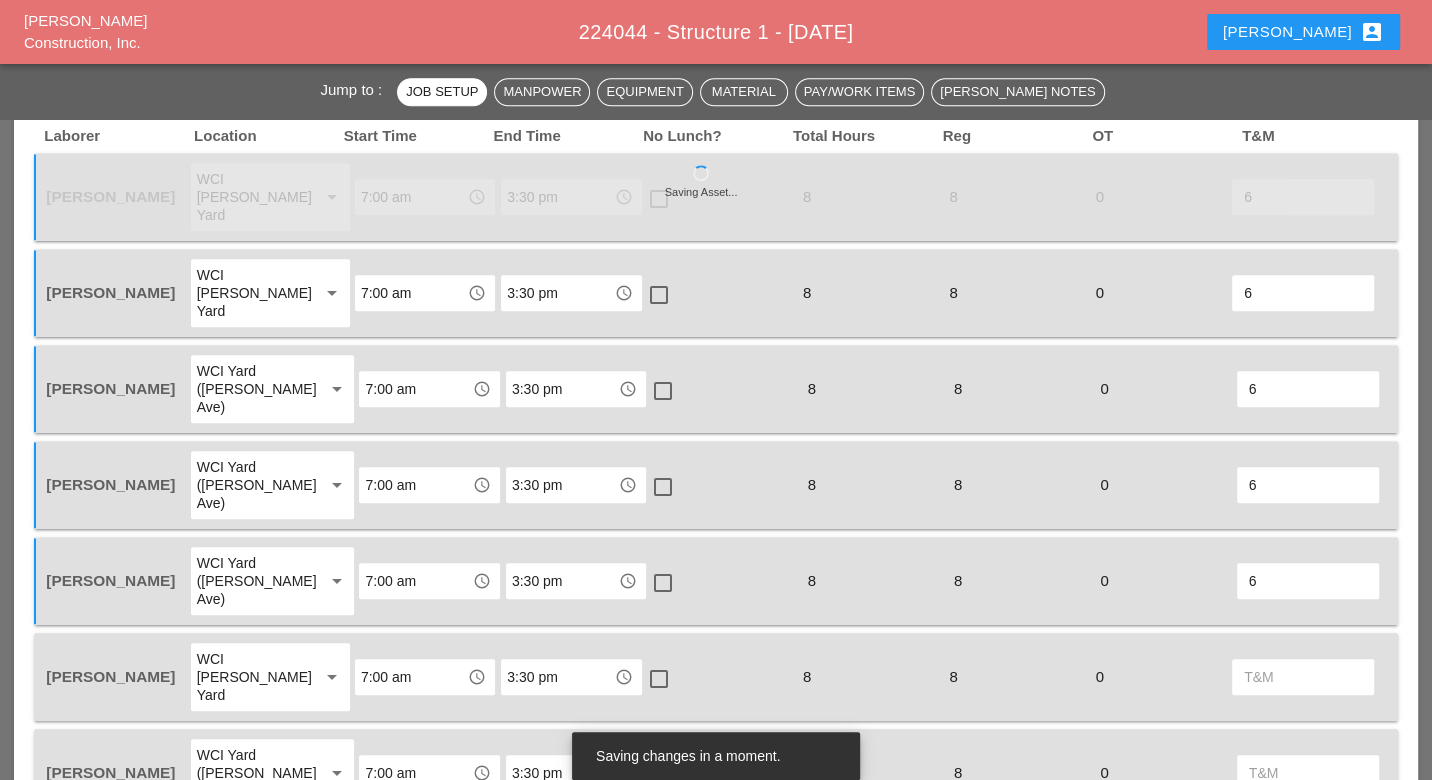 type on "6" 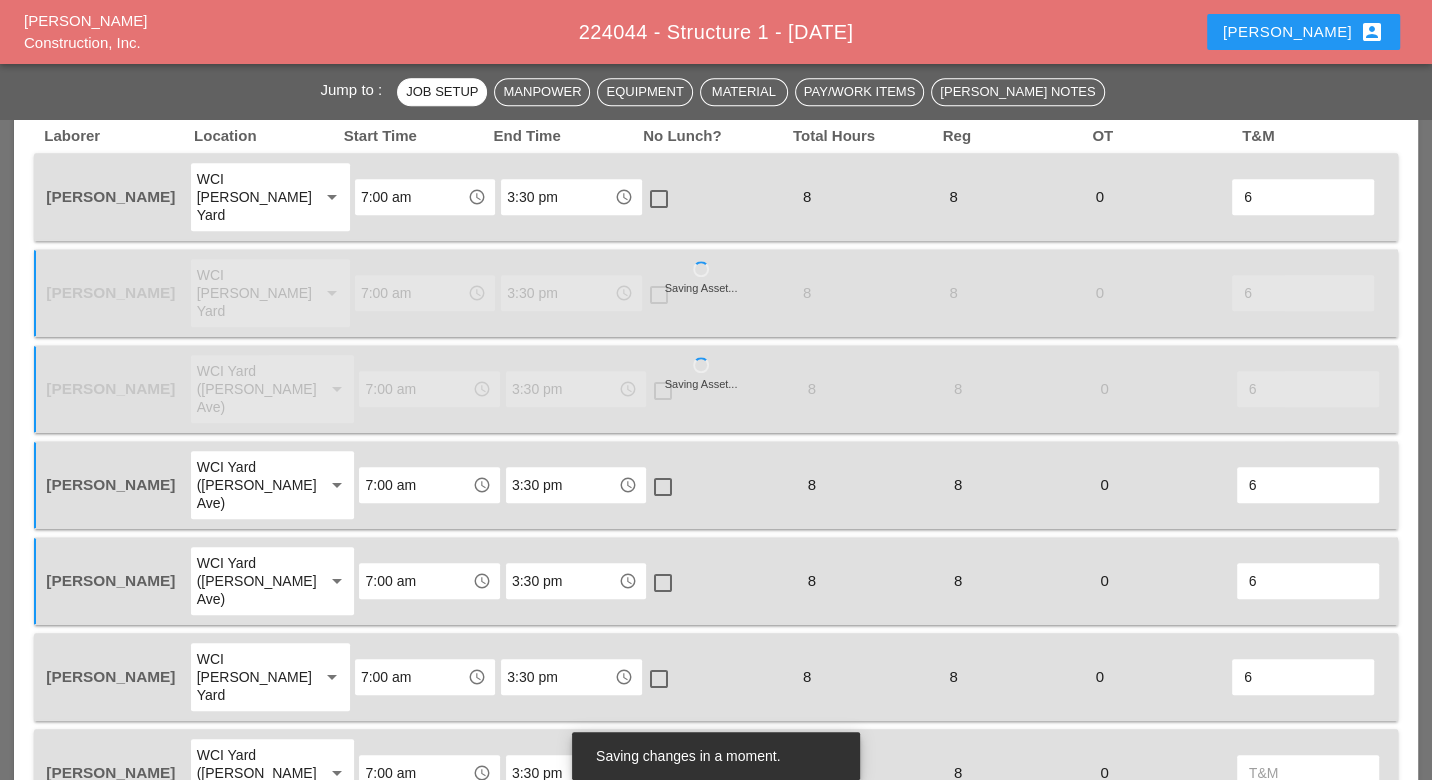 type on "6" 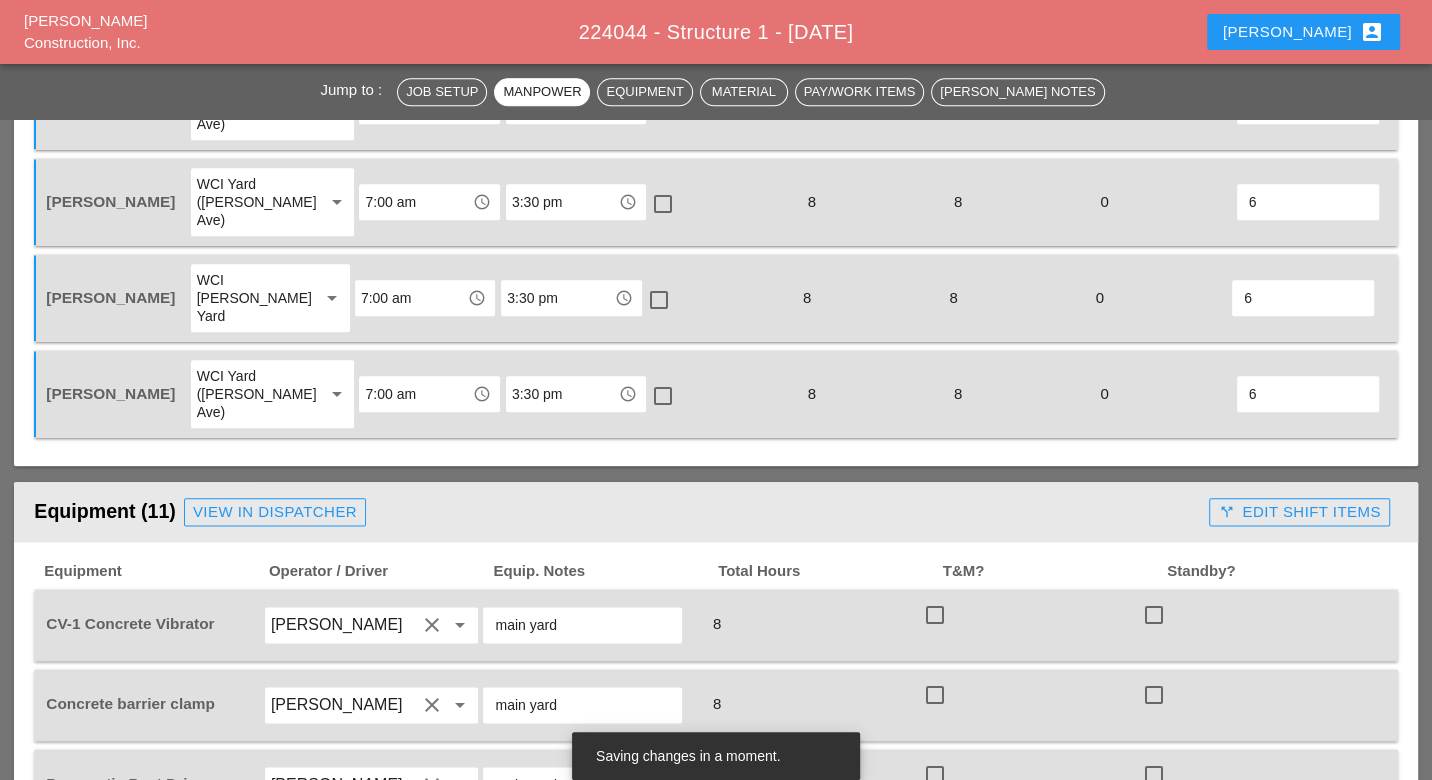 scroll, scrollTop: 1777, scrollLeft: 0, axis: vertical 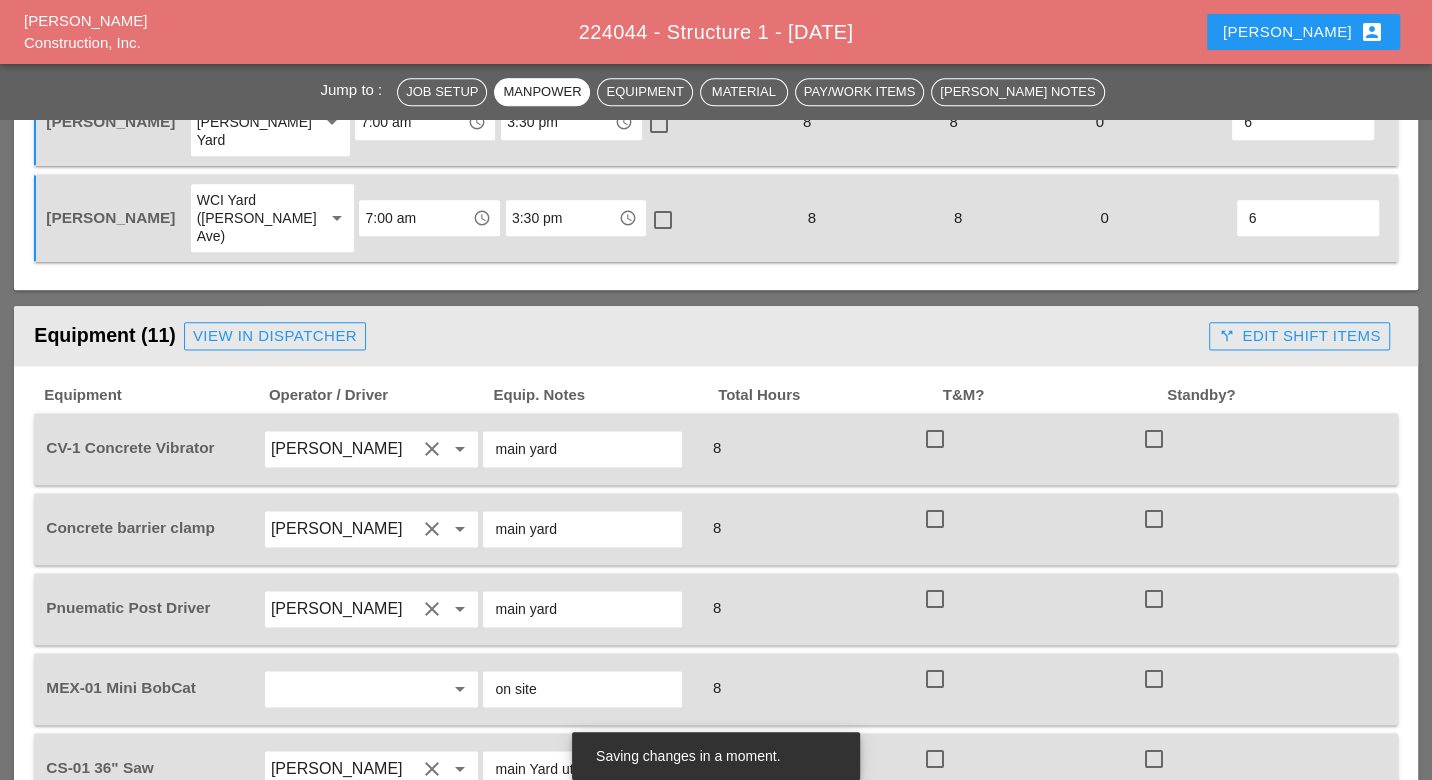 type on "6" 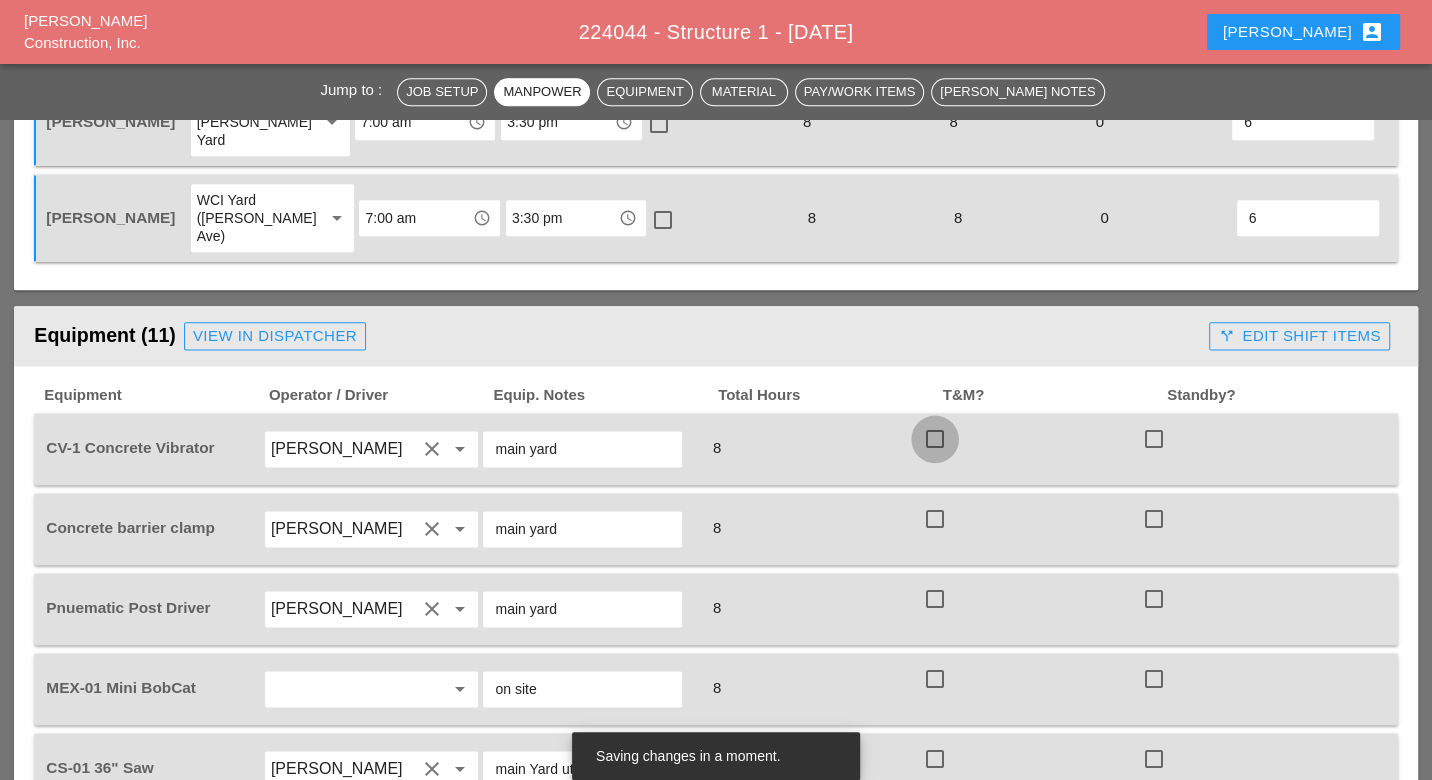 click at bounding box center (935, 439) 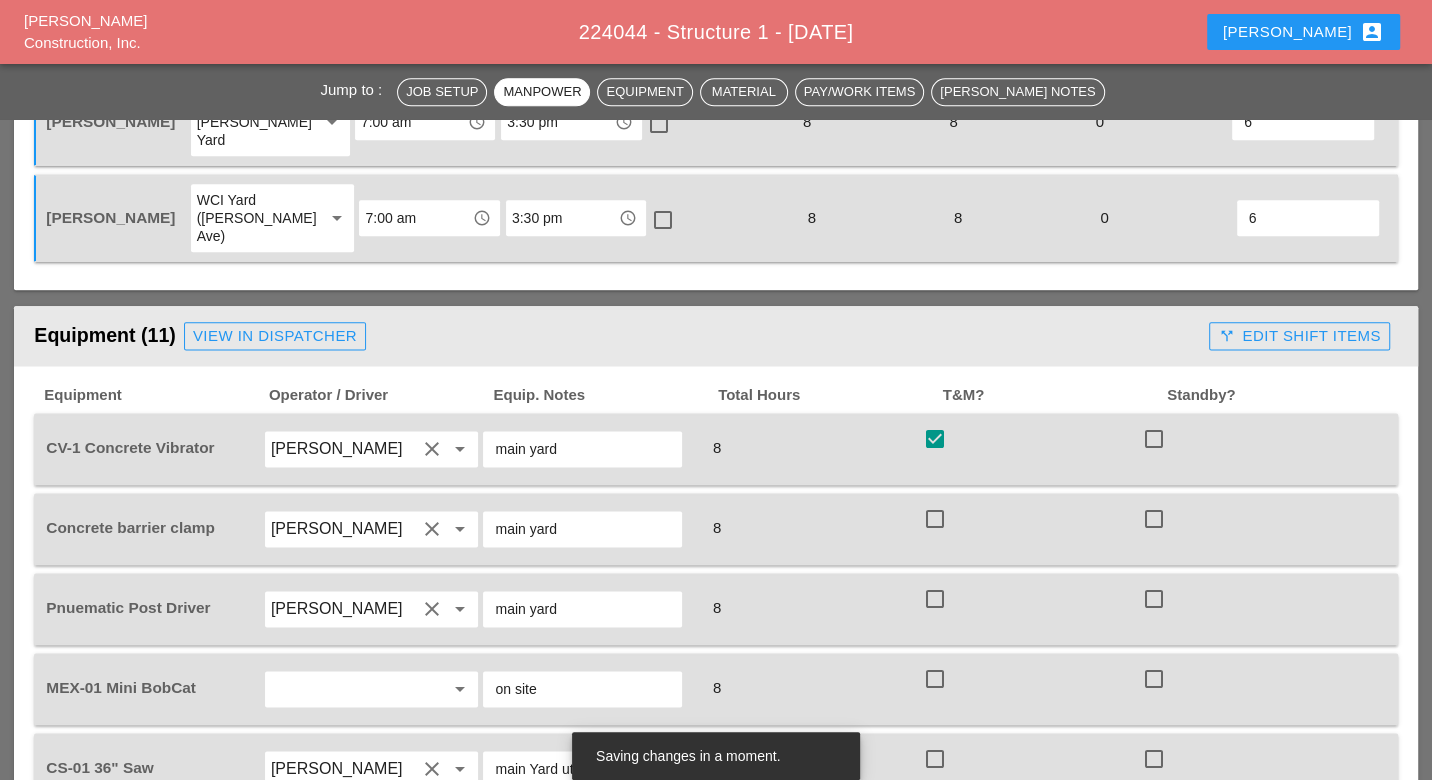 click at bounding box center [935, 519] 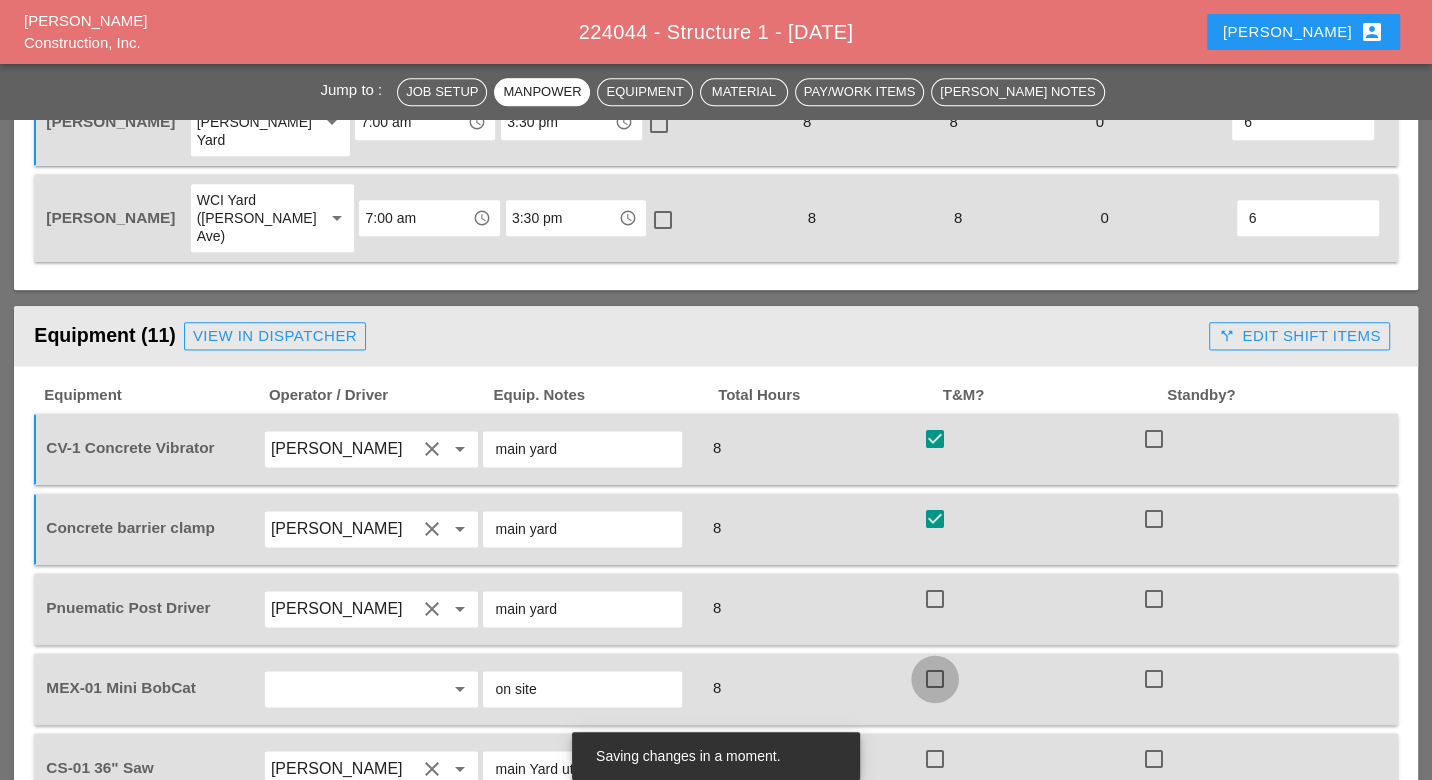 click at bounding box center [935, 679] 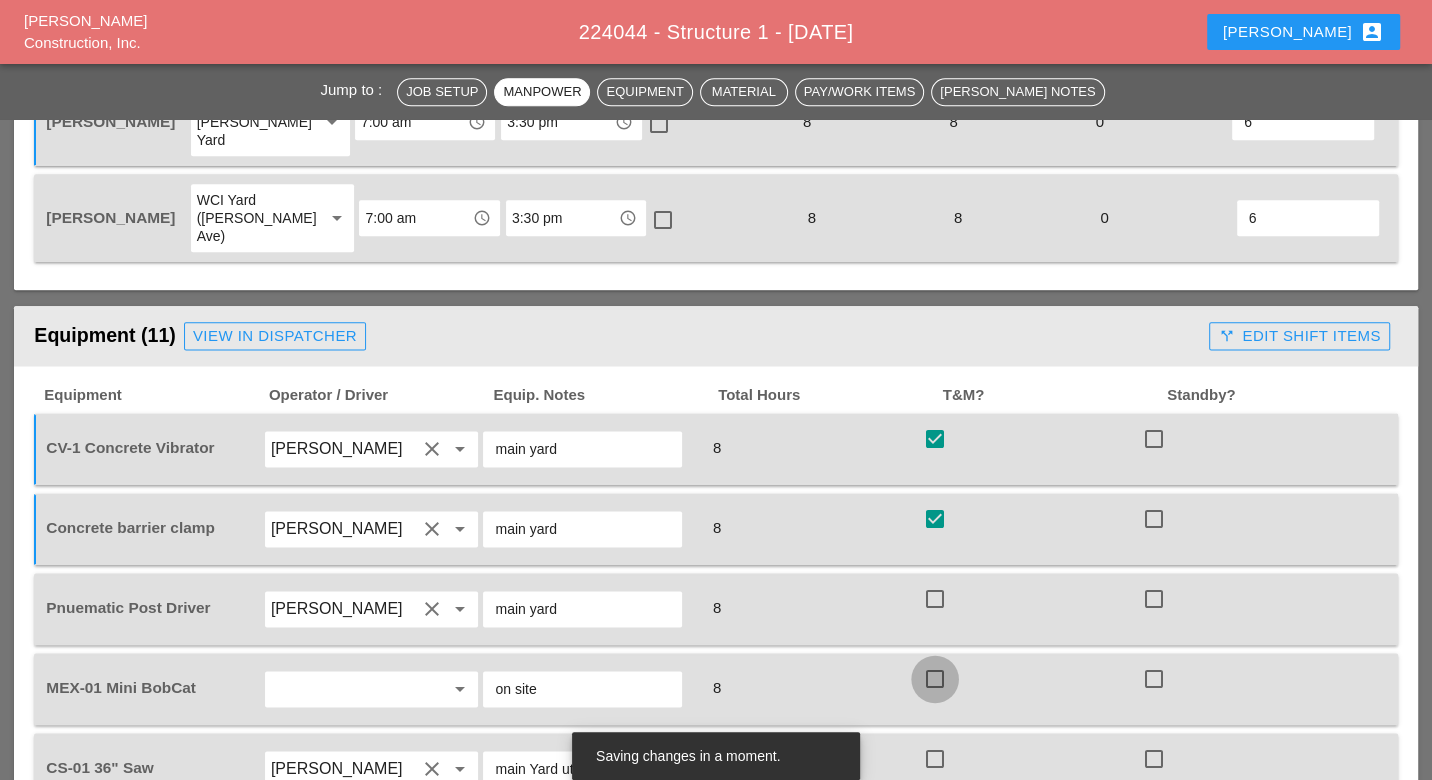 checkbox on "true" 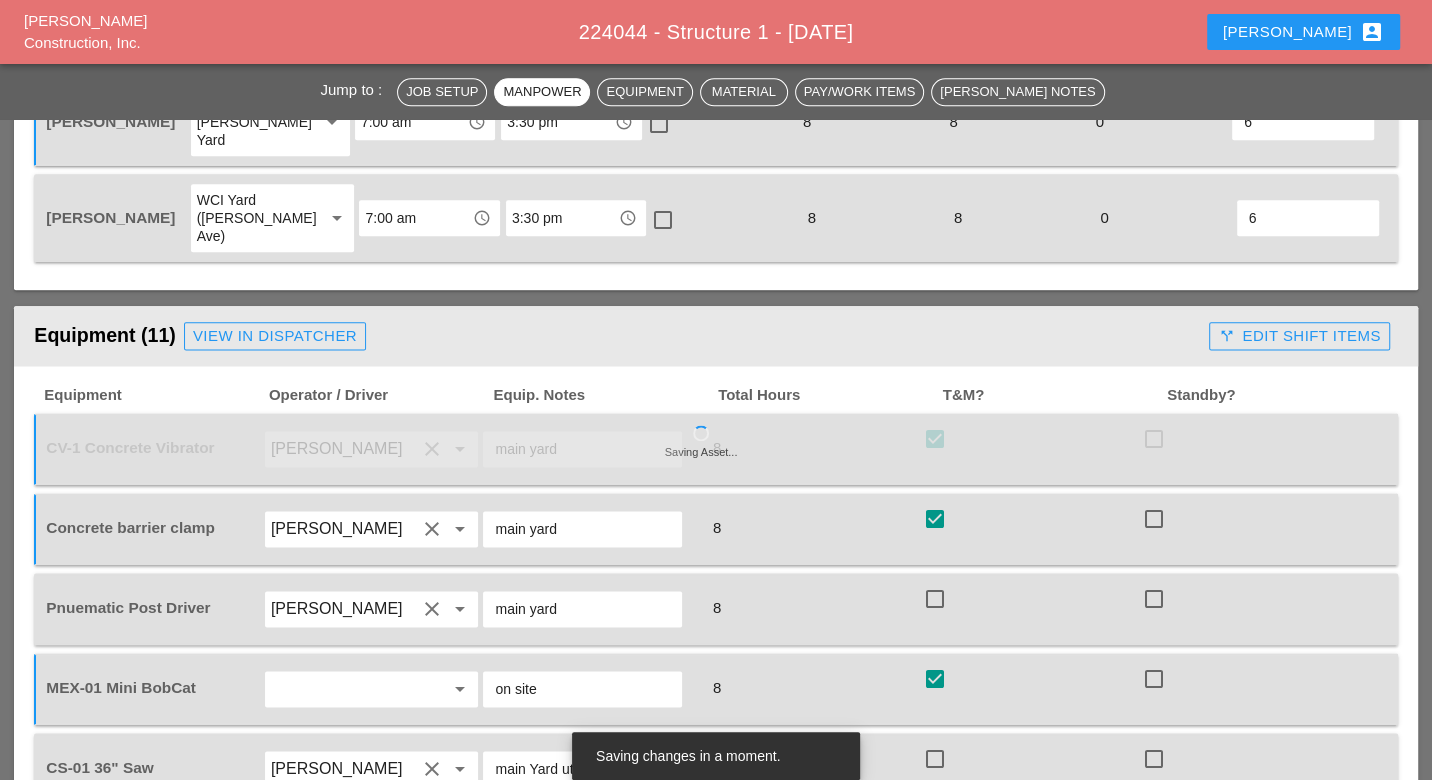 click at bounding box center [935, 599] 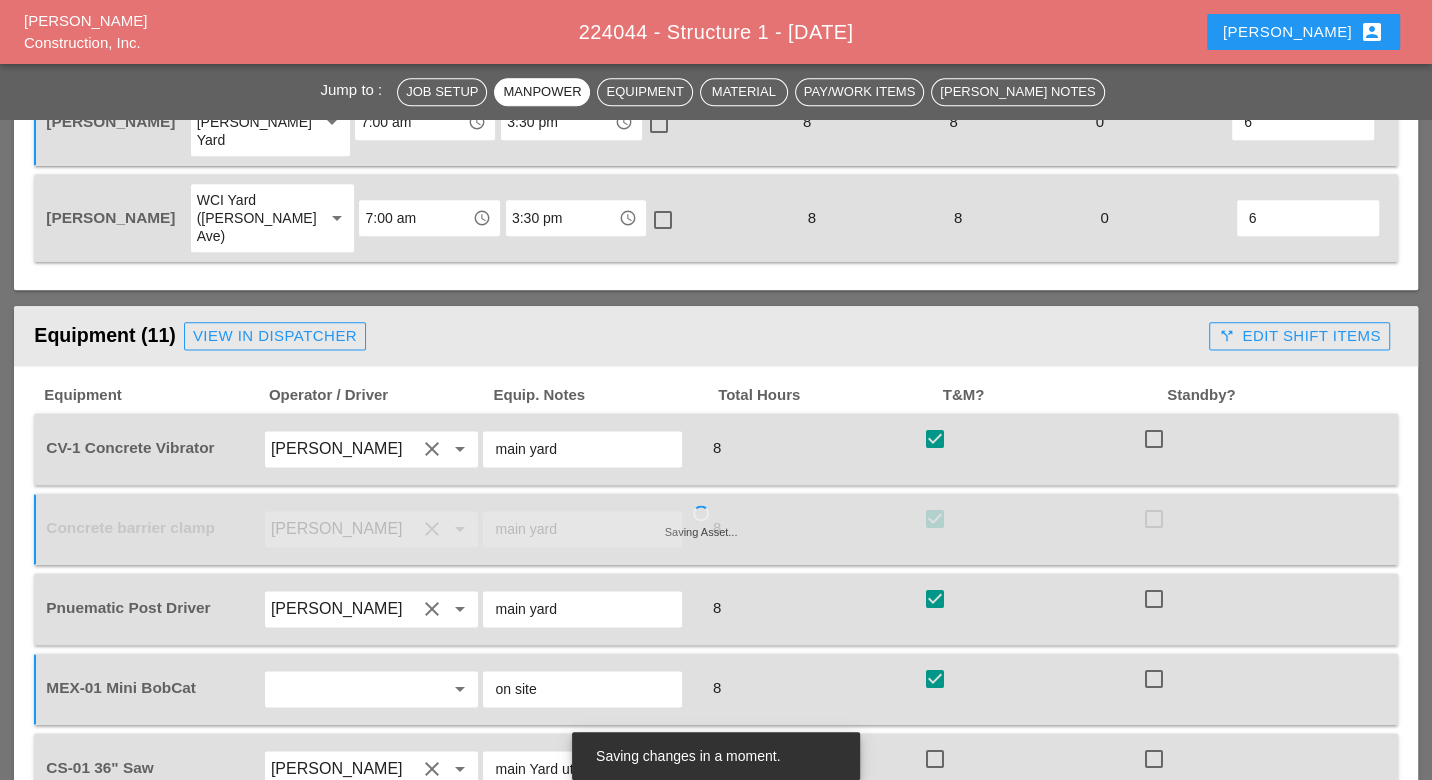 checkbox on "true" 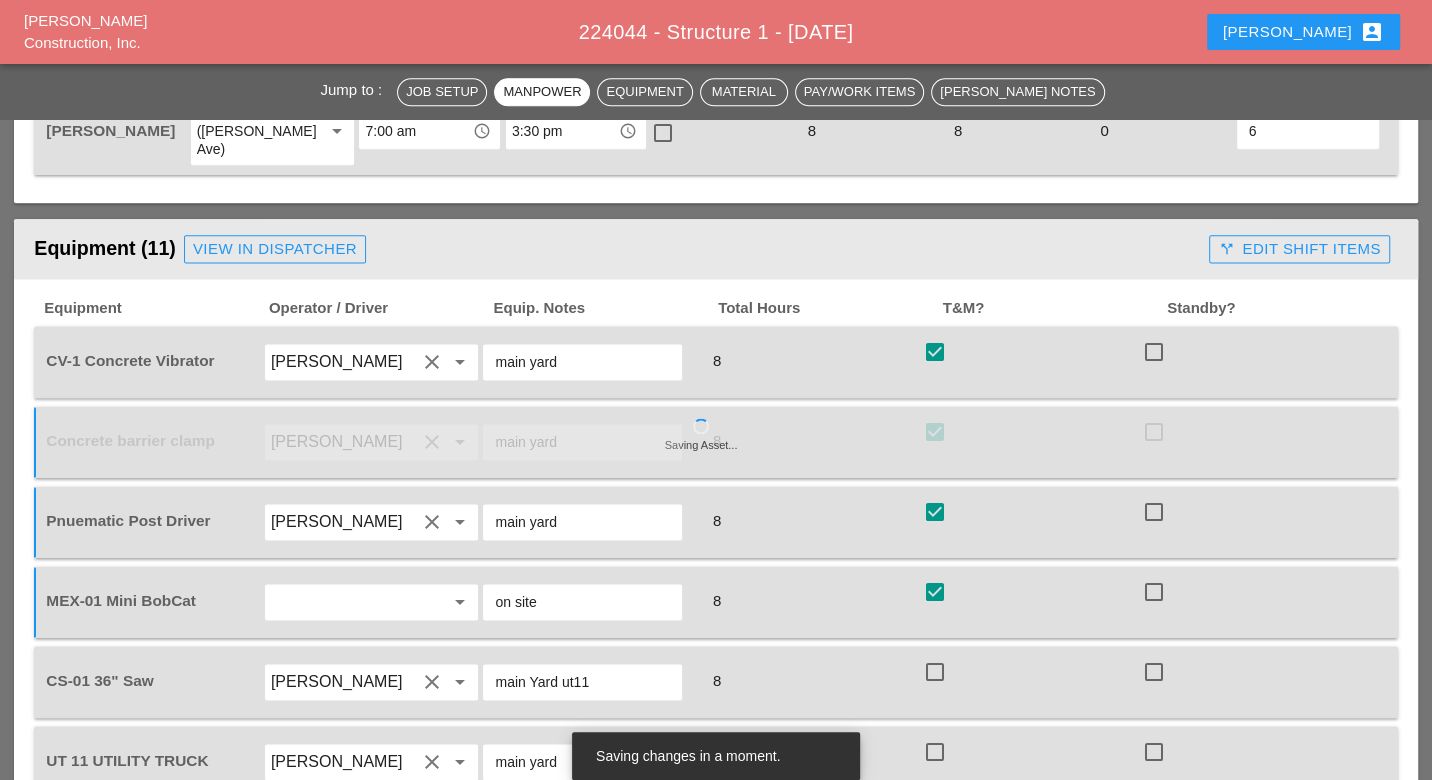 scroll, scrollTop: 1888, scrollLeft: 0, axis: vertical 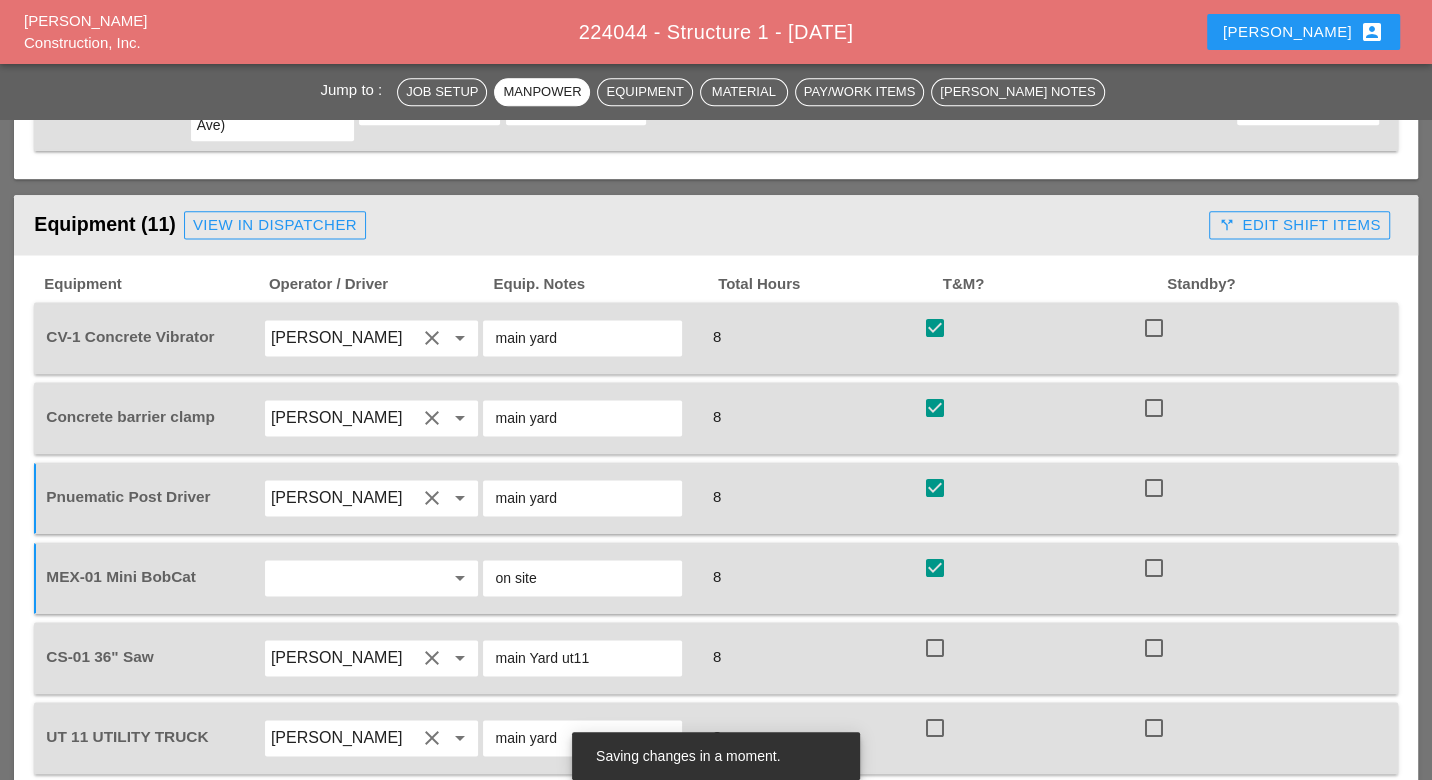 click at bounding box center (935, 648) 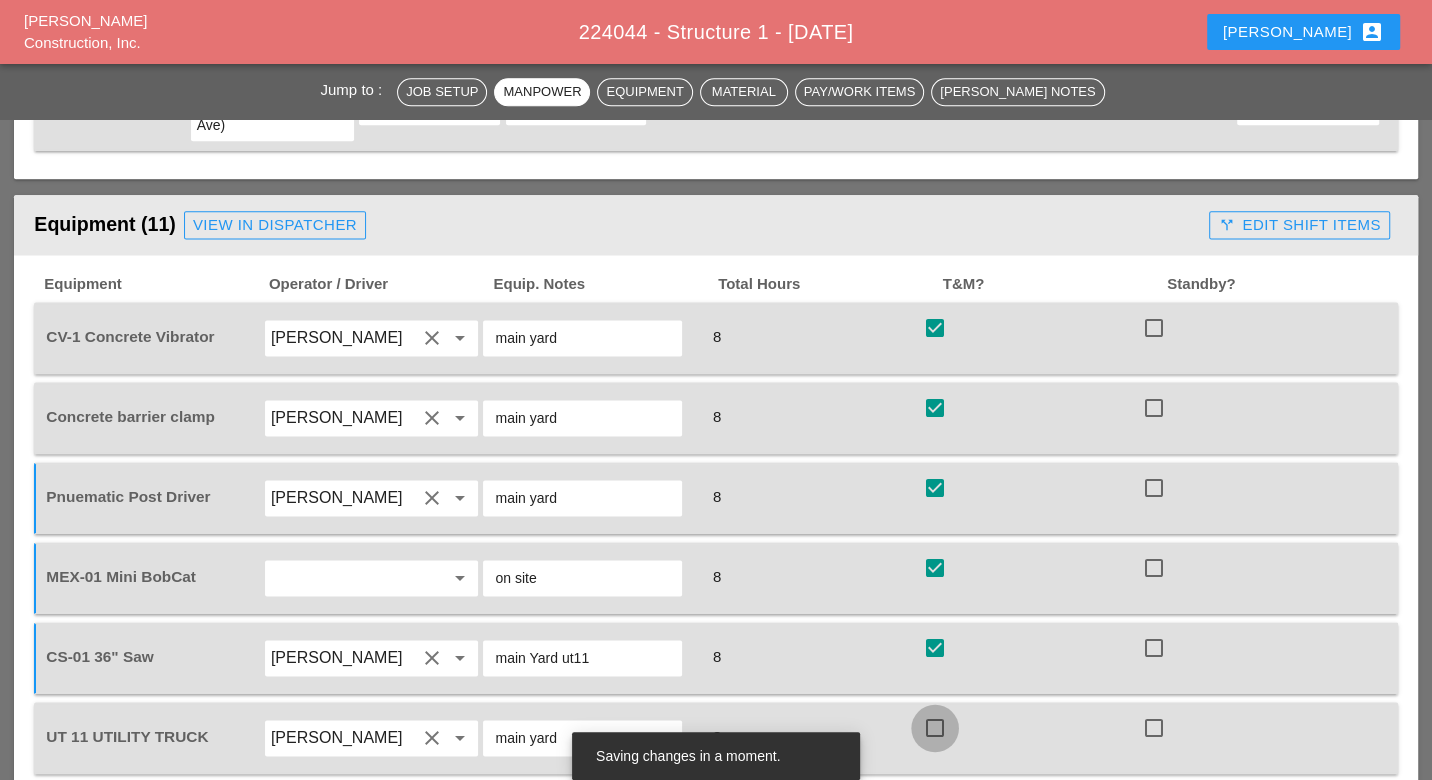 click at bounding box center [935, 728] 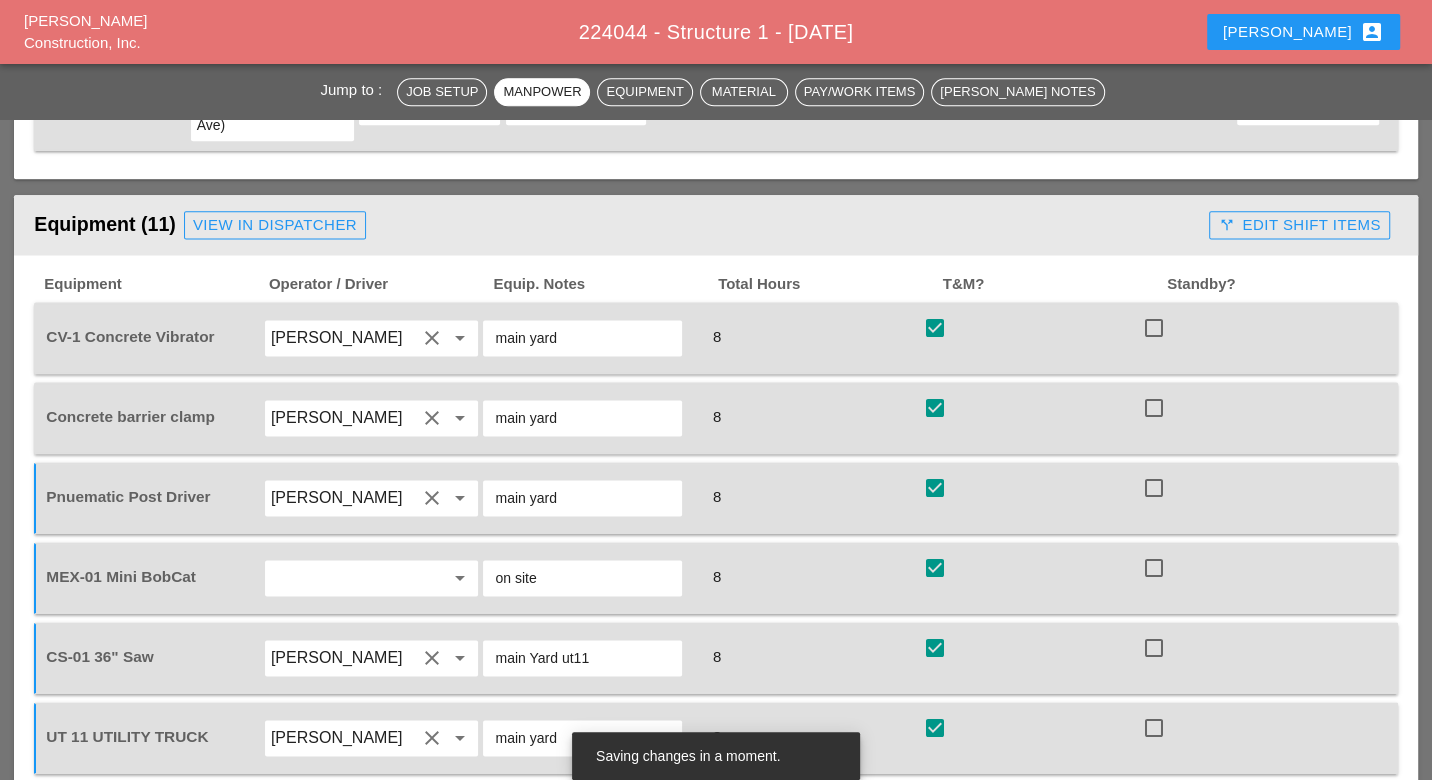 click at bounding box center [935, 808] 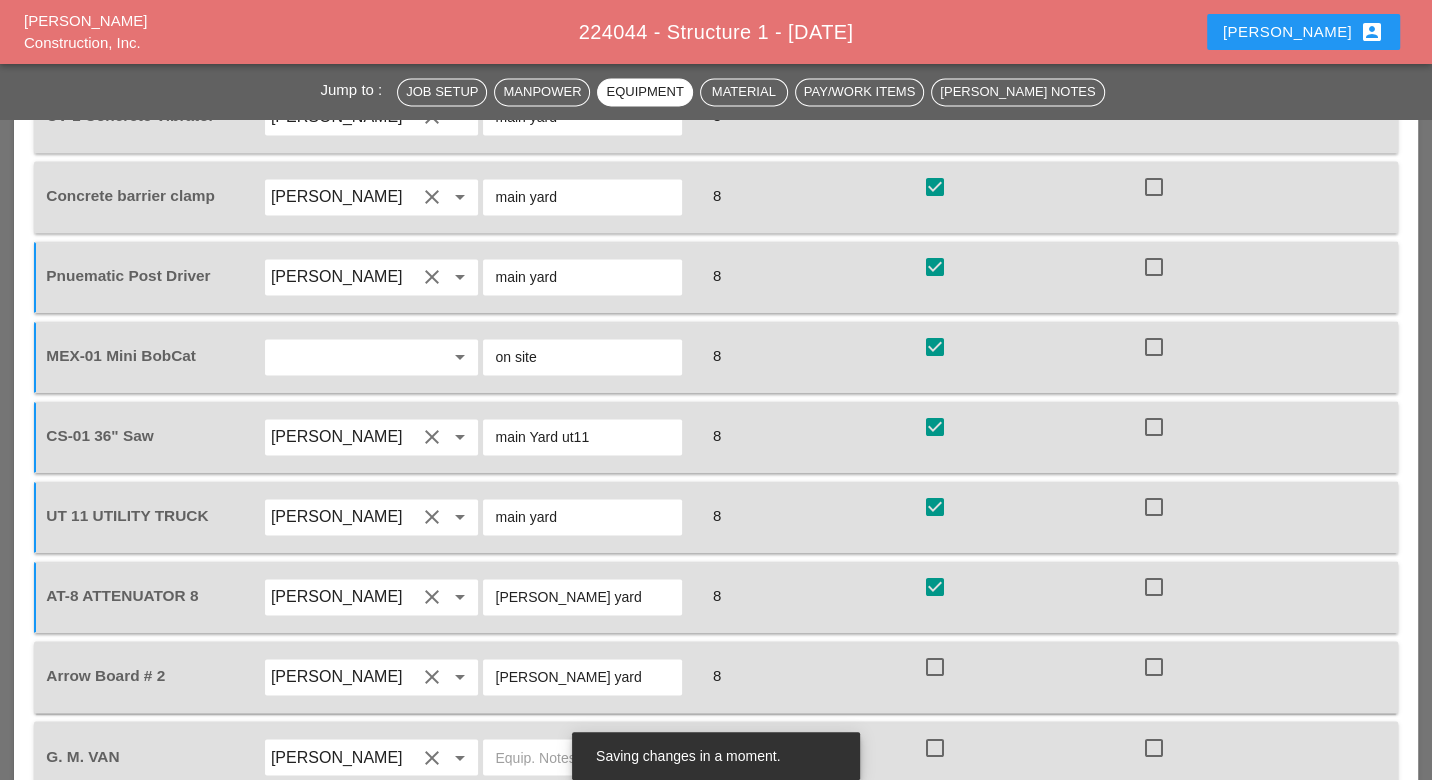 scroll, scrollTop: 2111, scrollLeft: 0, axis: vertical 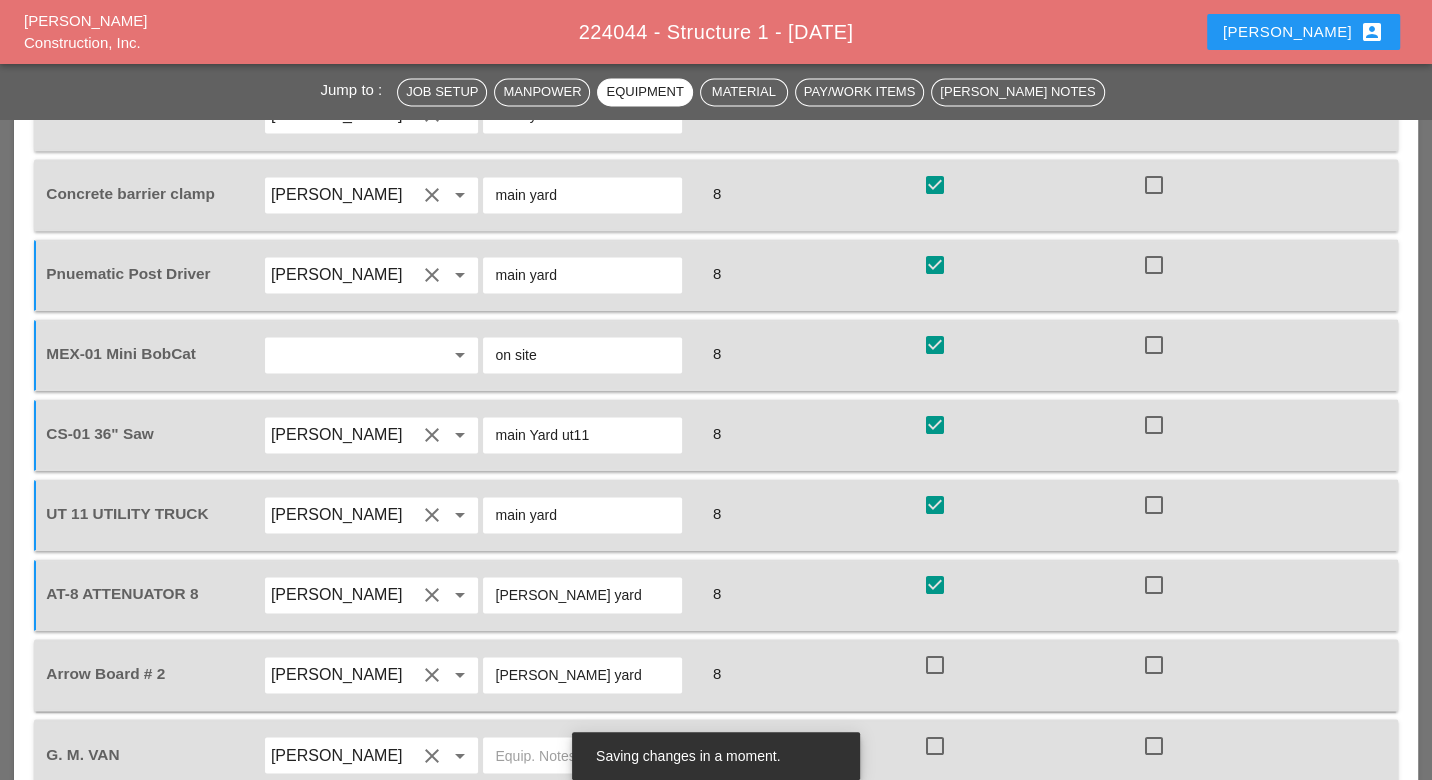 click at bounding box center [935, 665] 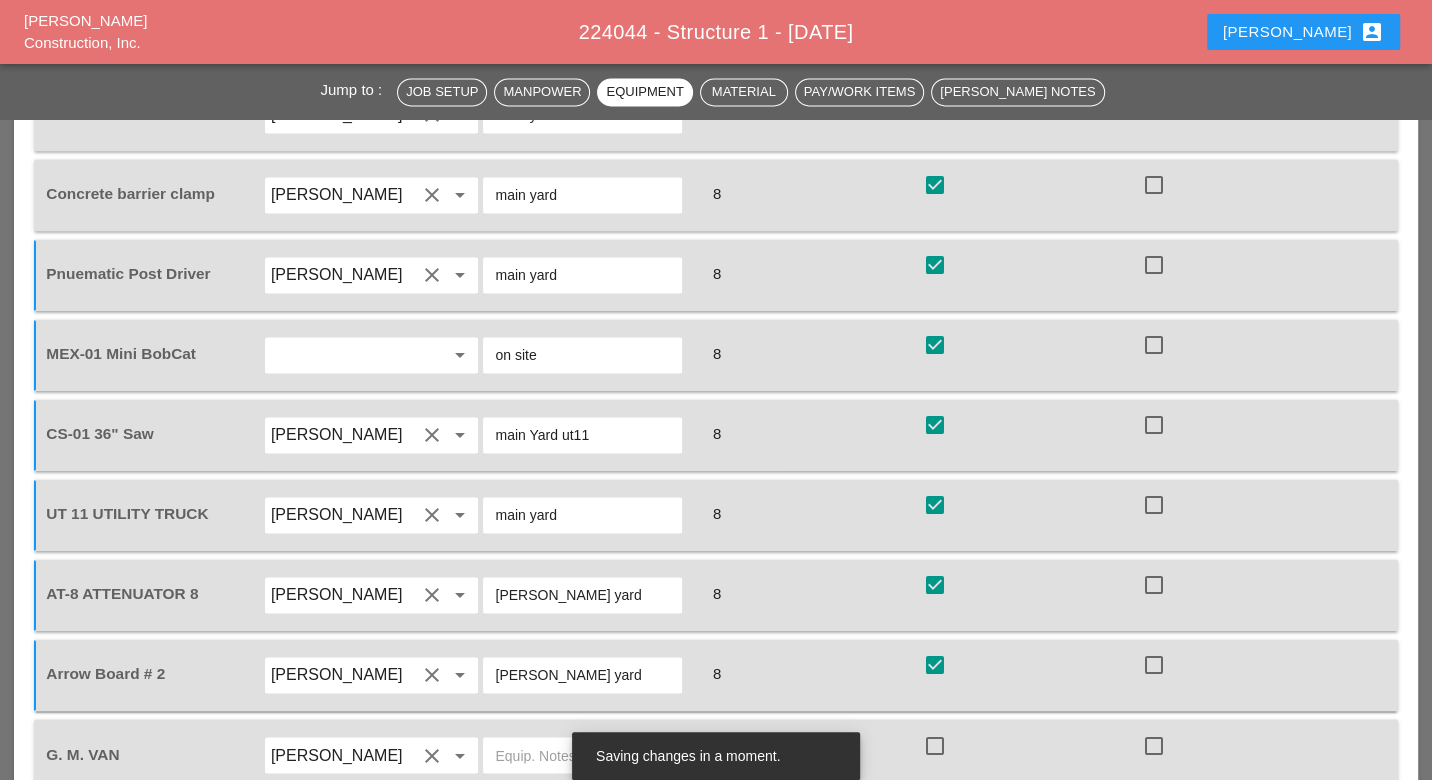 click at bounding box center (935, 745) 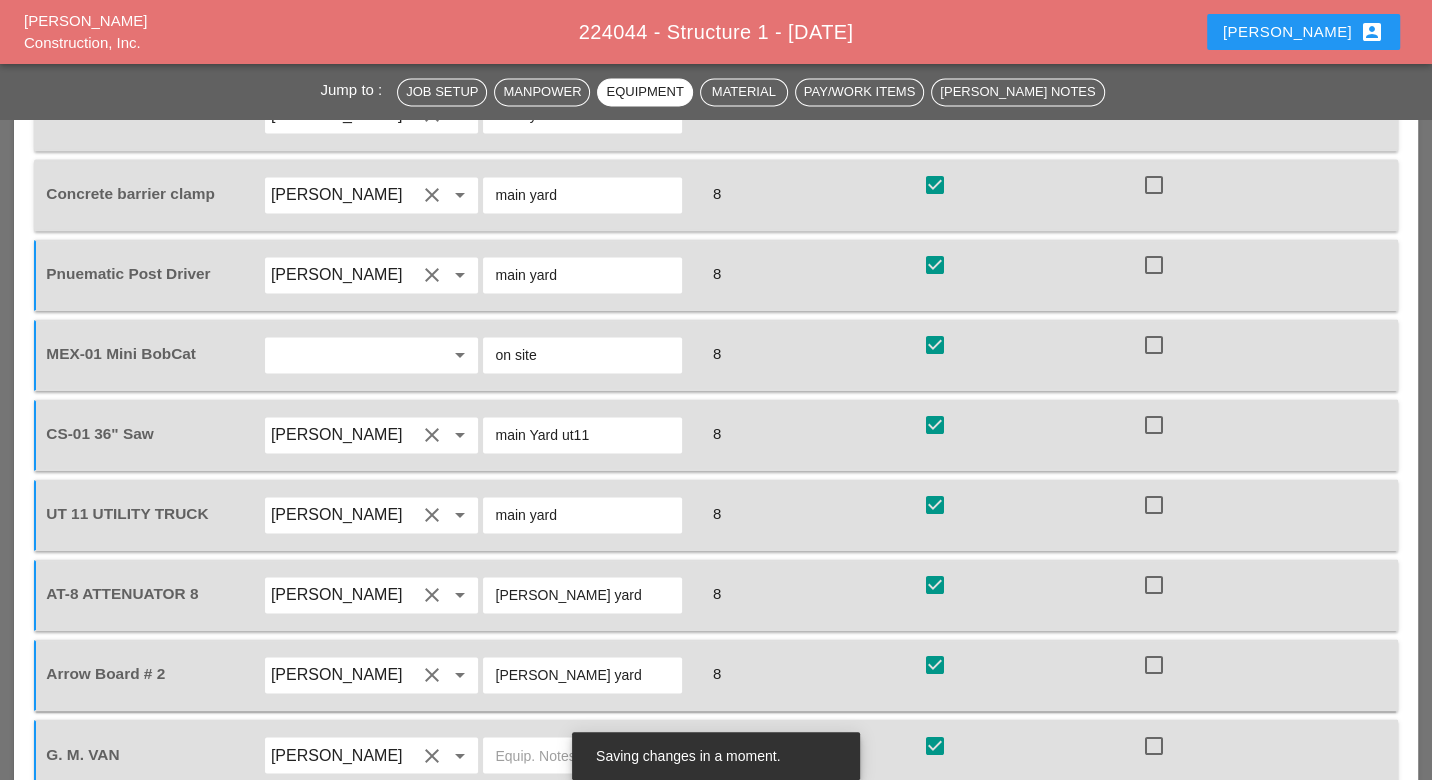 click at bounding box center [935, 825] 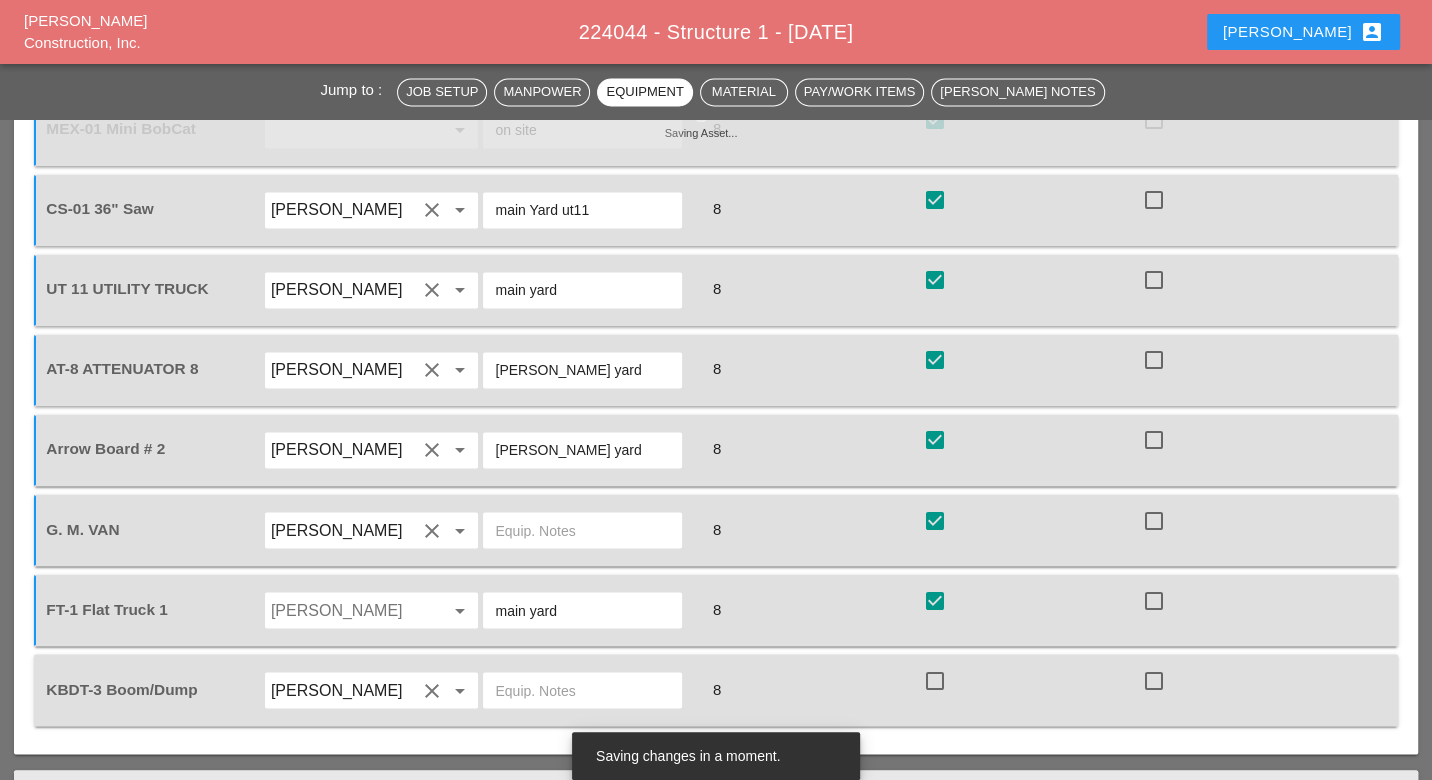 scroll, scrollTop: 2444, scrollLeft: 0, axis: vertical 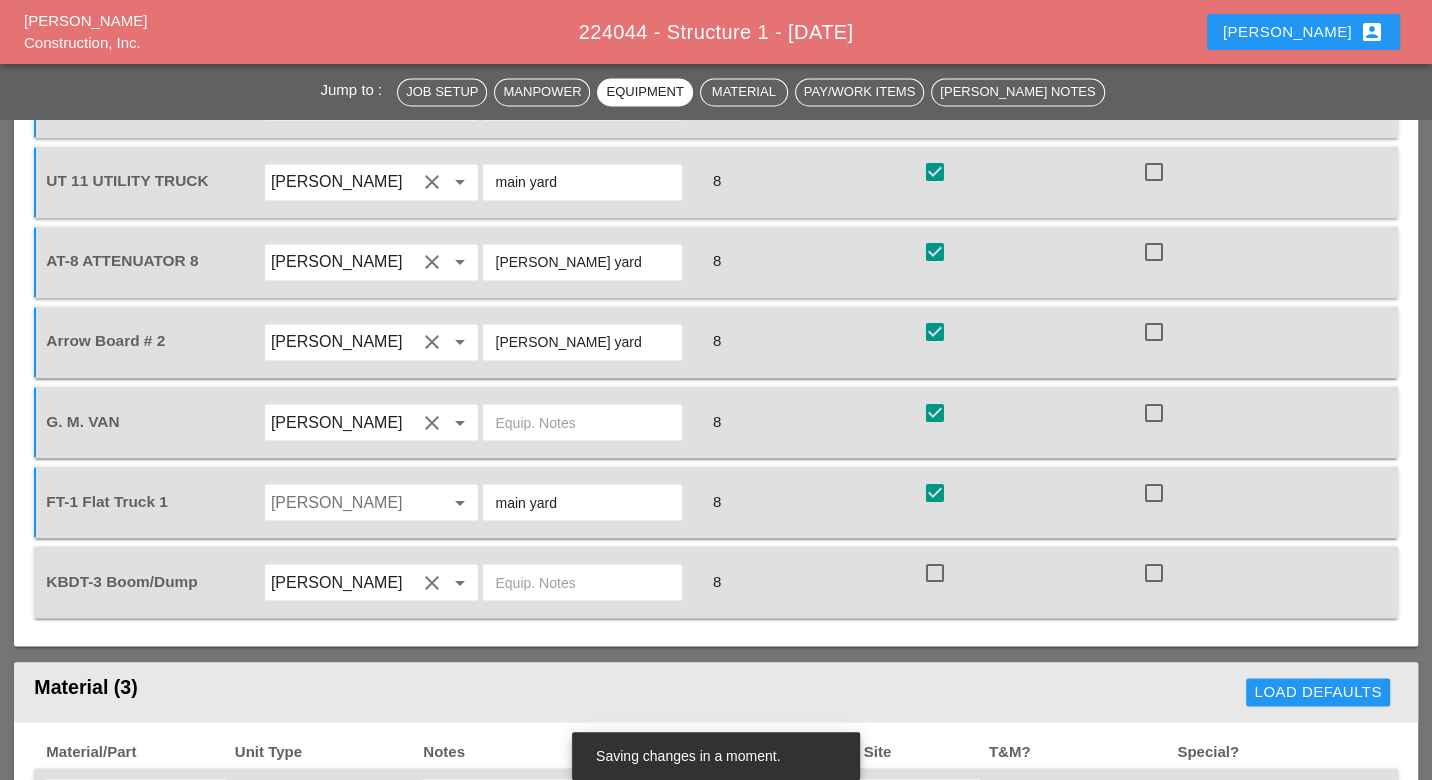 click at bounding box center [935, 572] 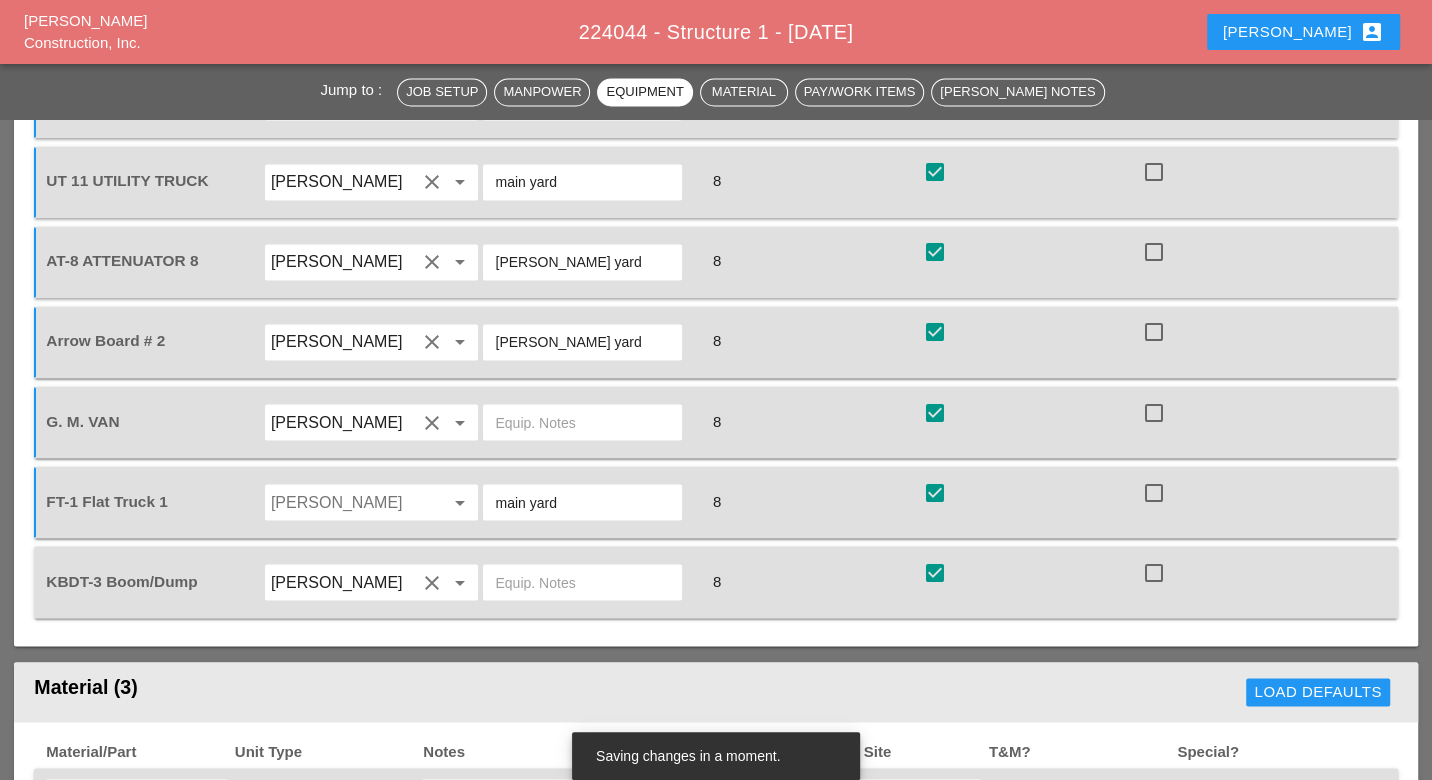 checkbox on "true" 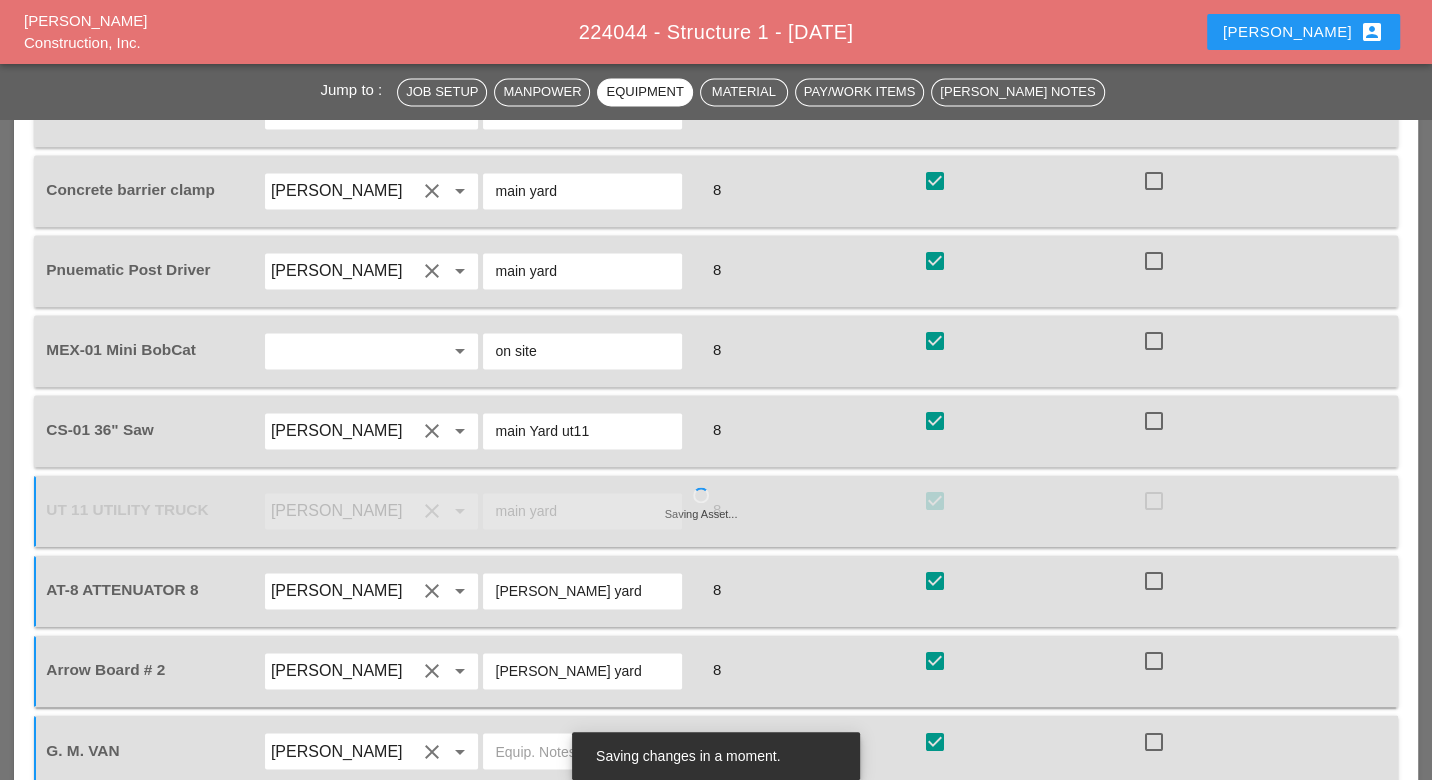 scroll, scrollTop: 2333, scrollLeft: 0, axis: vertical 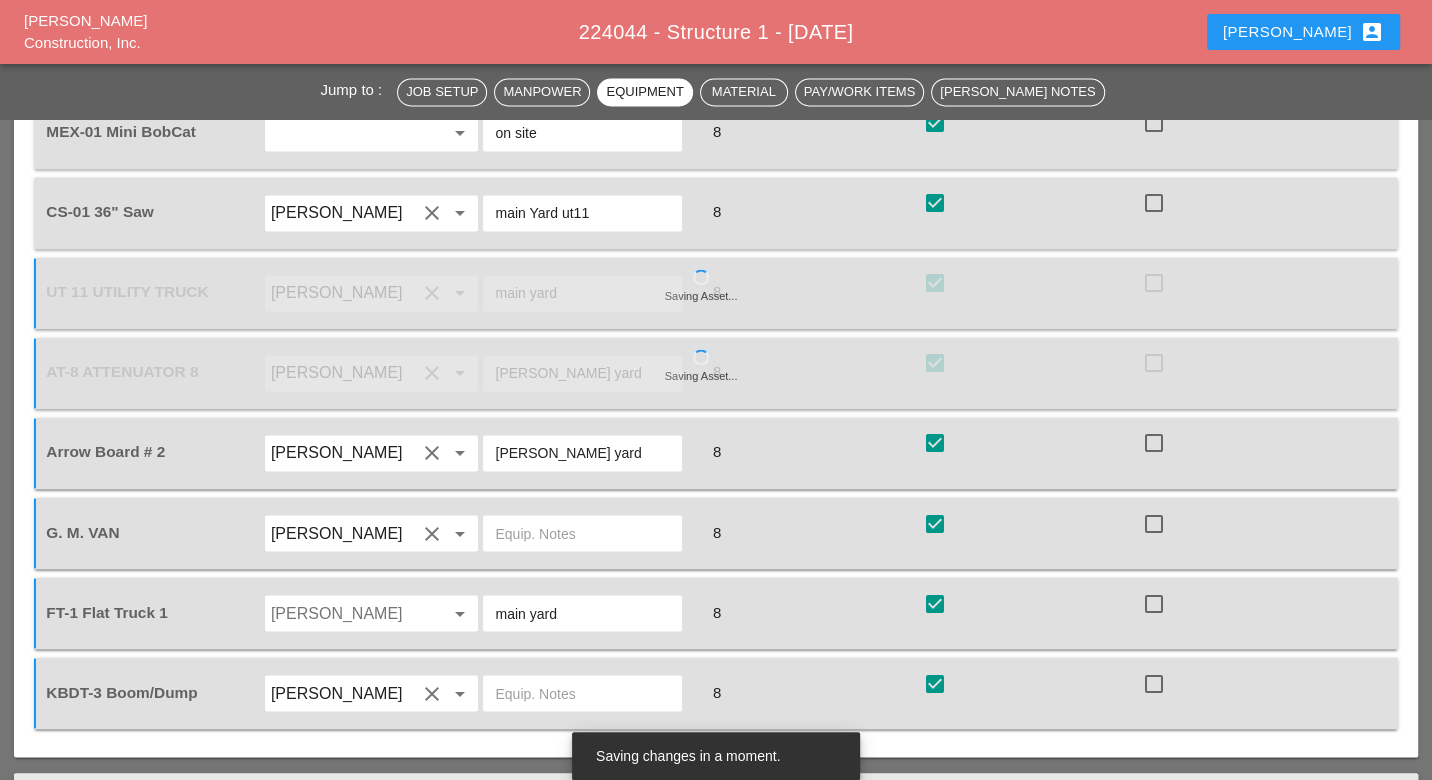 click at bounding box center (935, 603) 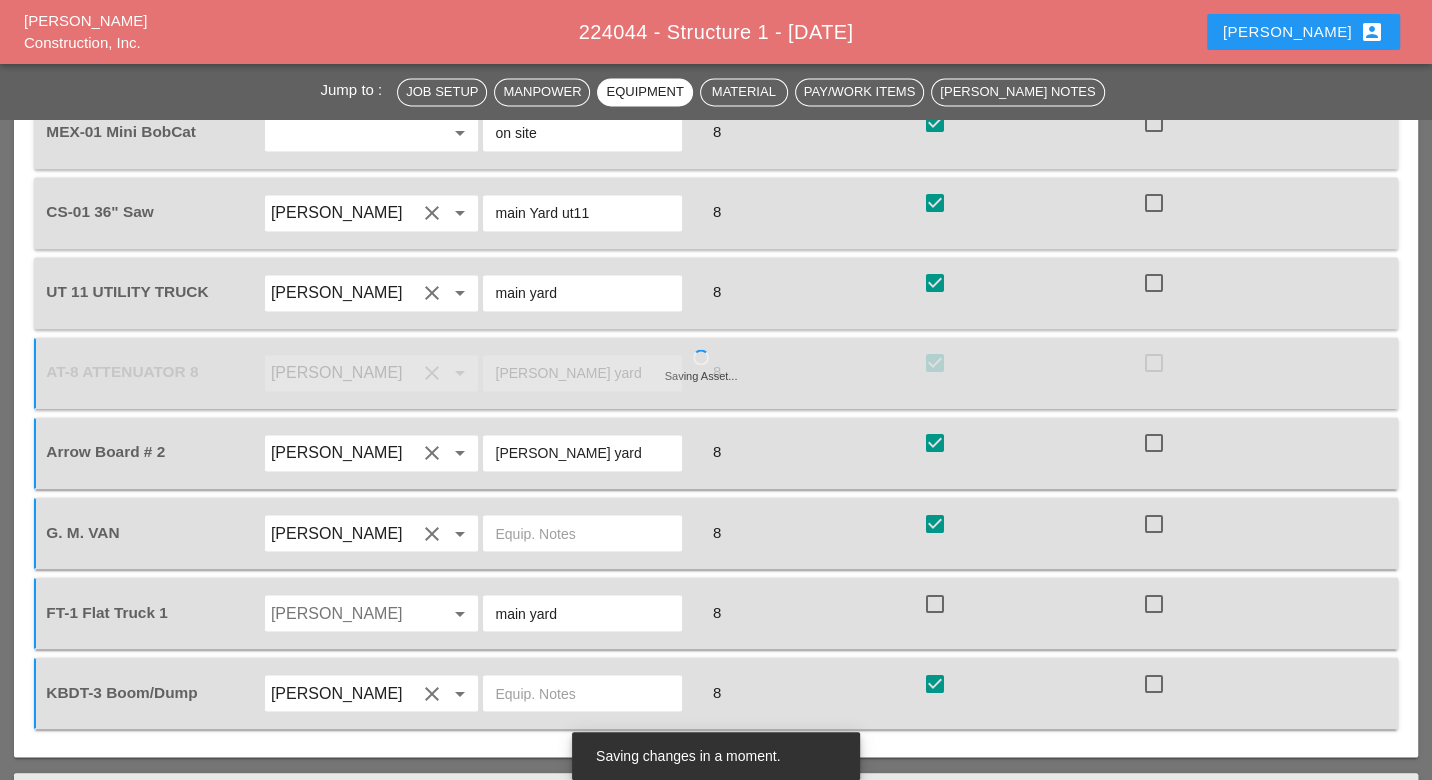 checkbox on "false" 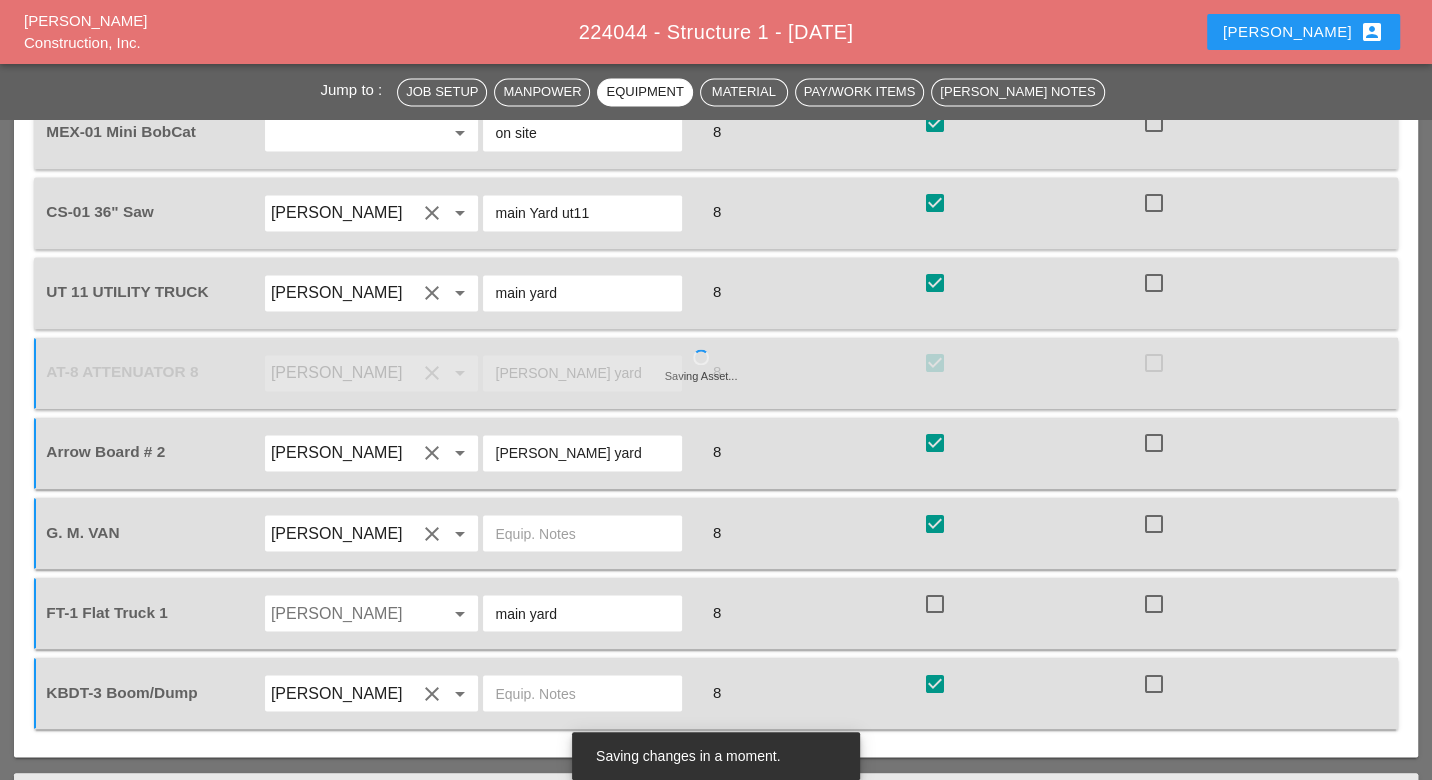 click at bounding box center (1154, 603) 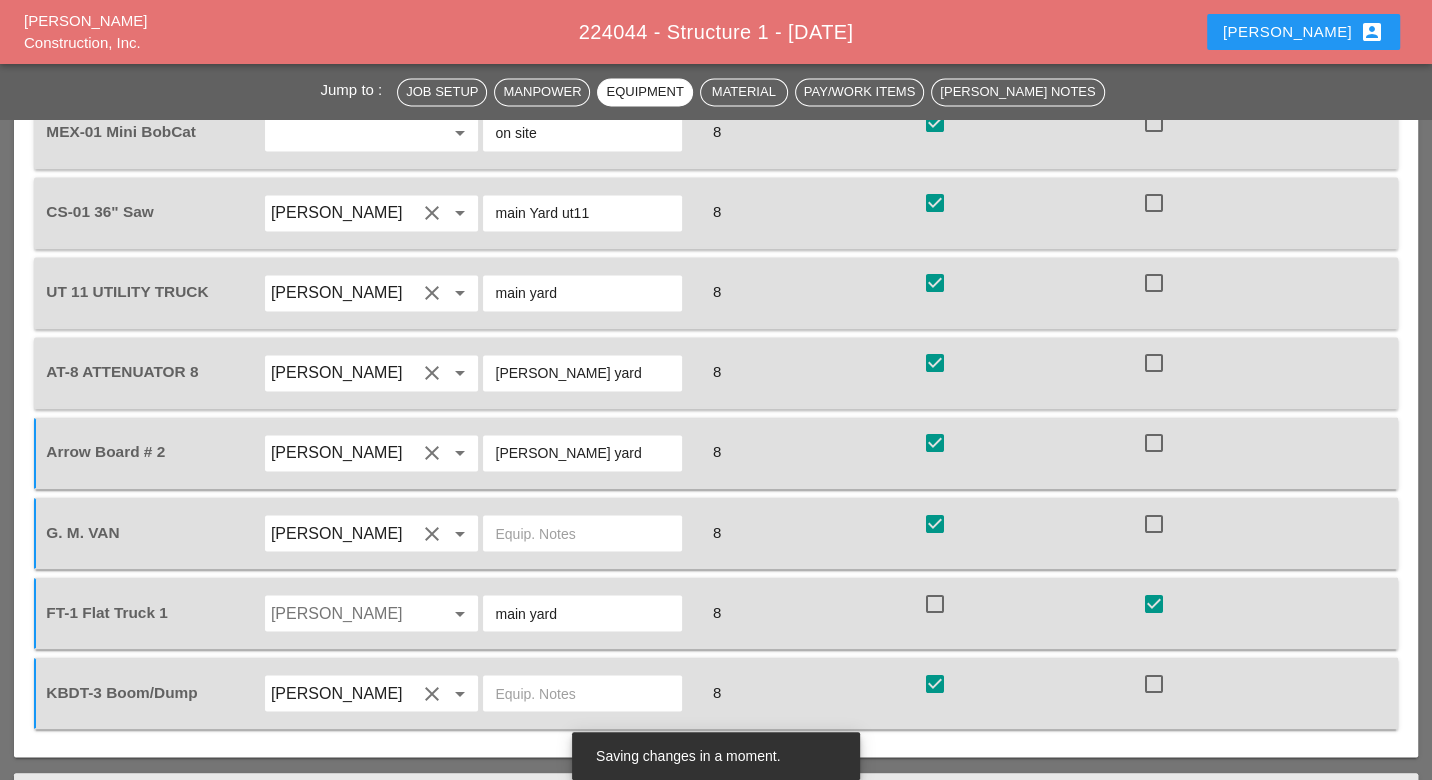 checkbox on "true" 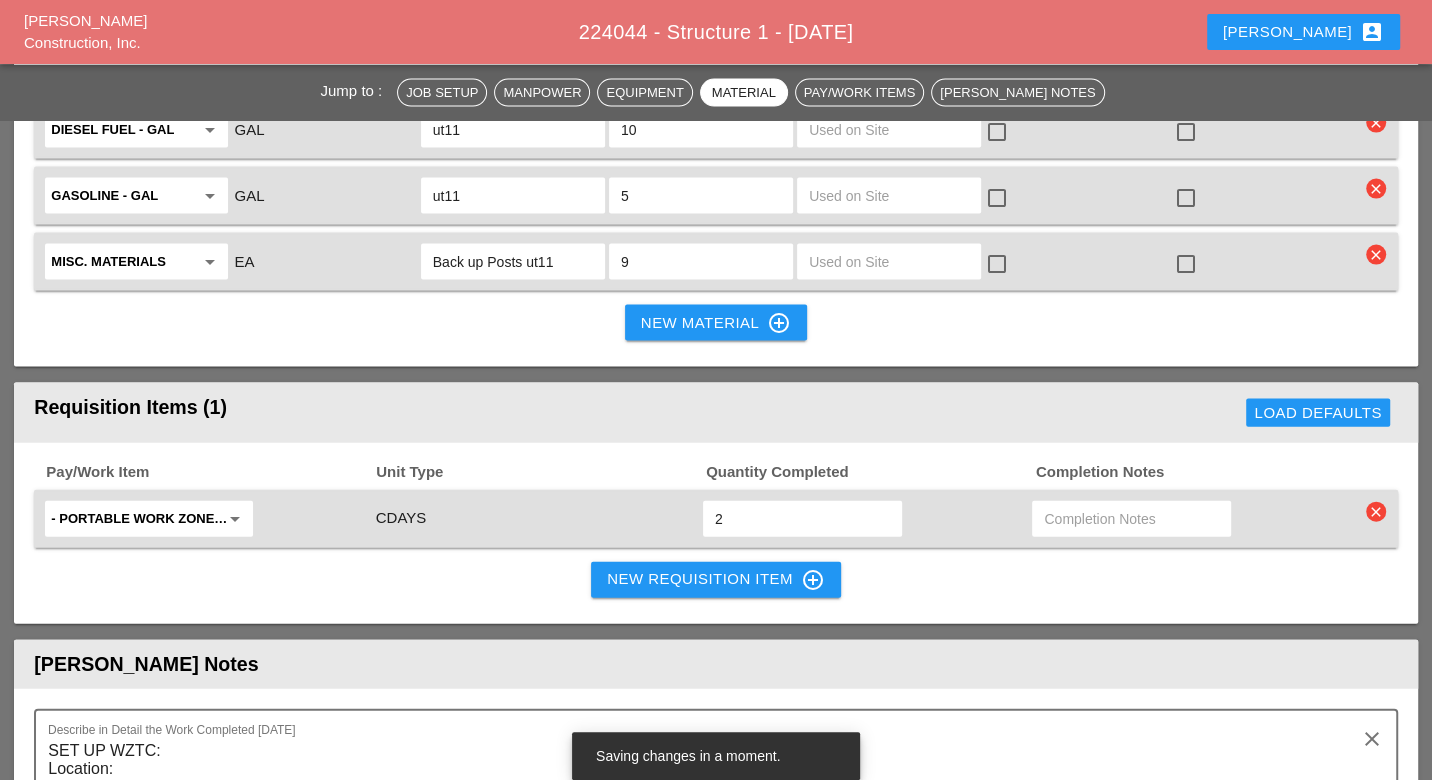 scroll, scrollTop: 3222, scrollLeft: 0, axis: vertical 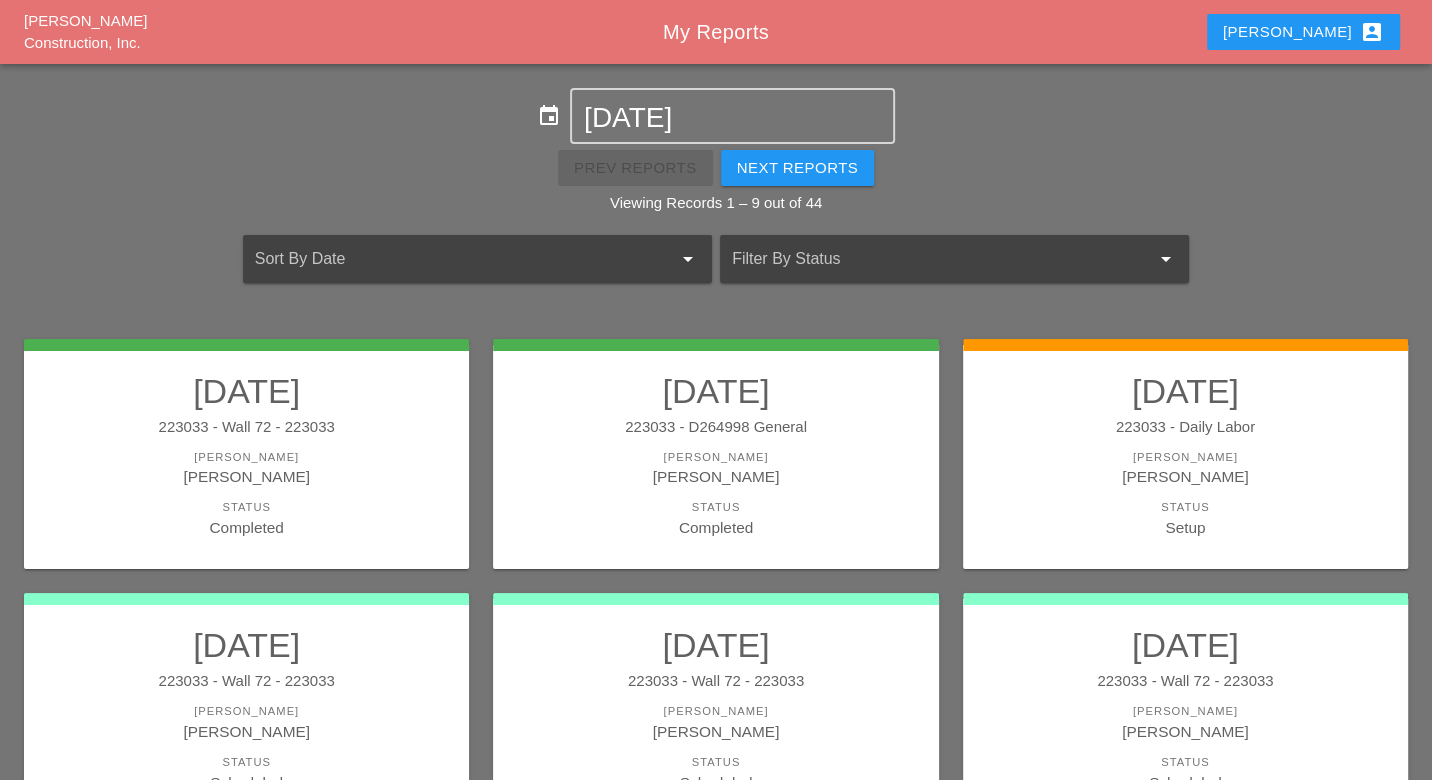 click on "Luca account_box" at bounding box center (1303, 32) 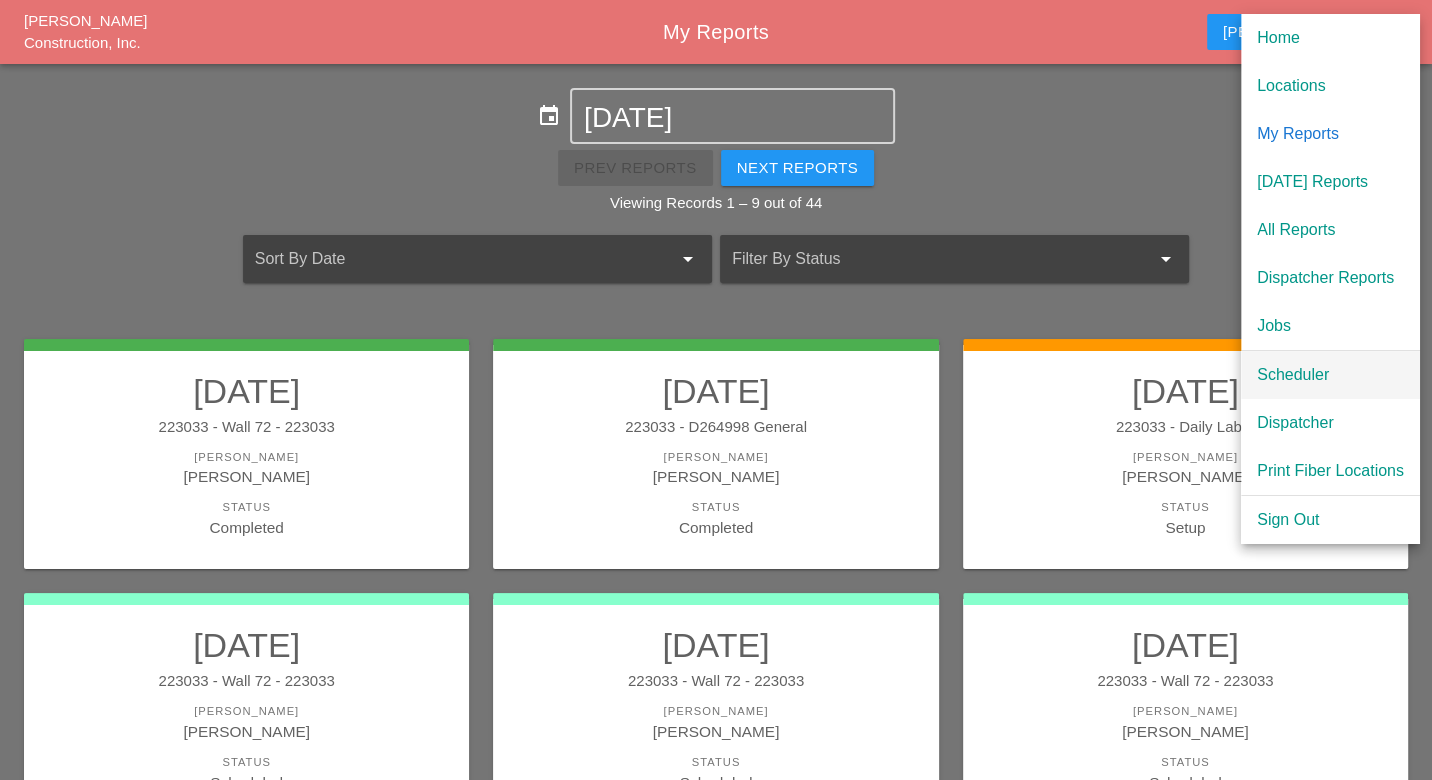 click on "Scheduler" at bounding box center (1330, 375) 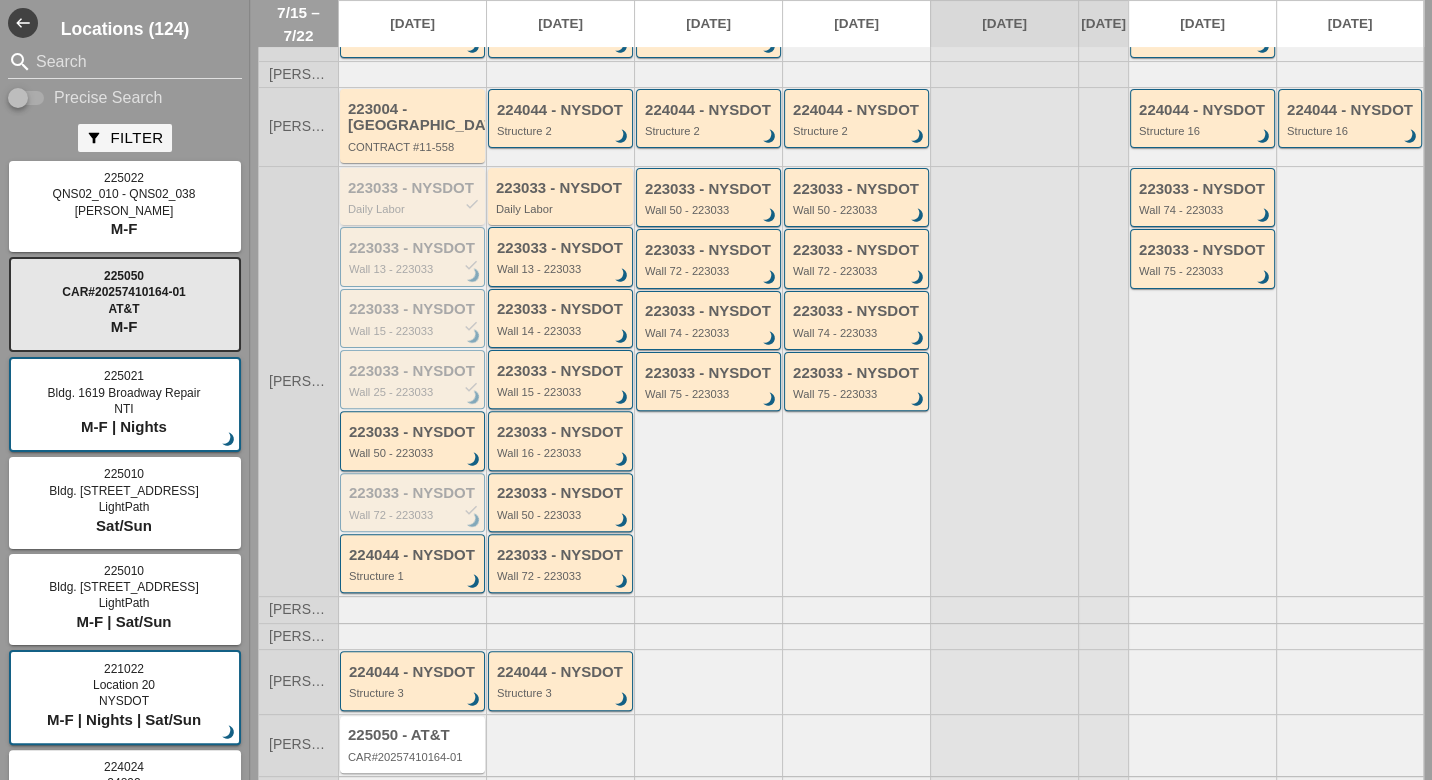 scroll, scrollTop: 333, scrollLeft: 0, axis: vertical 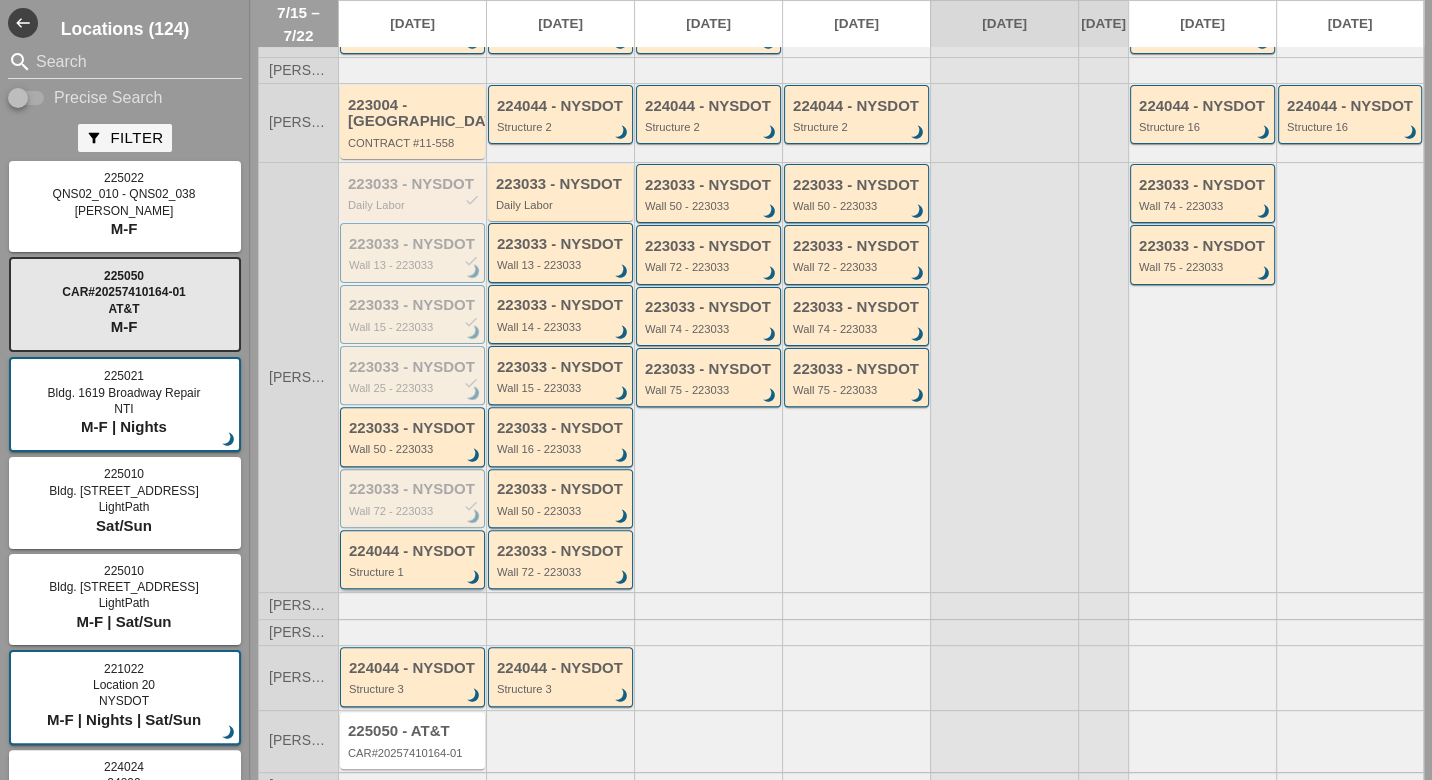 click on "Structure 1" at bounding box center [414, 572] 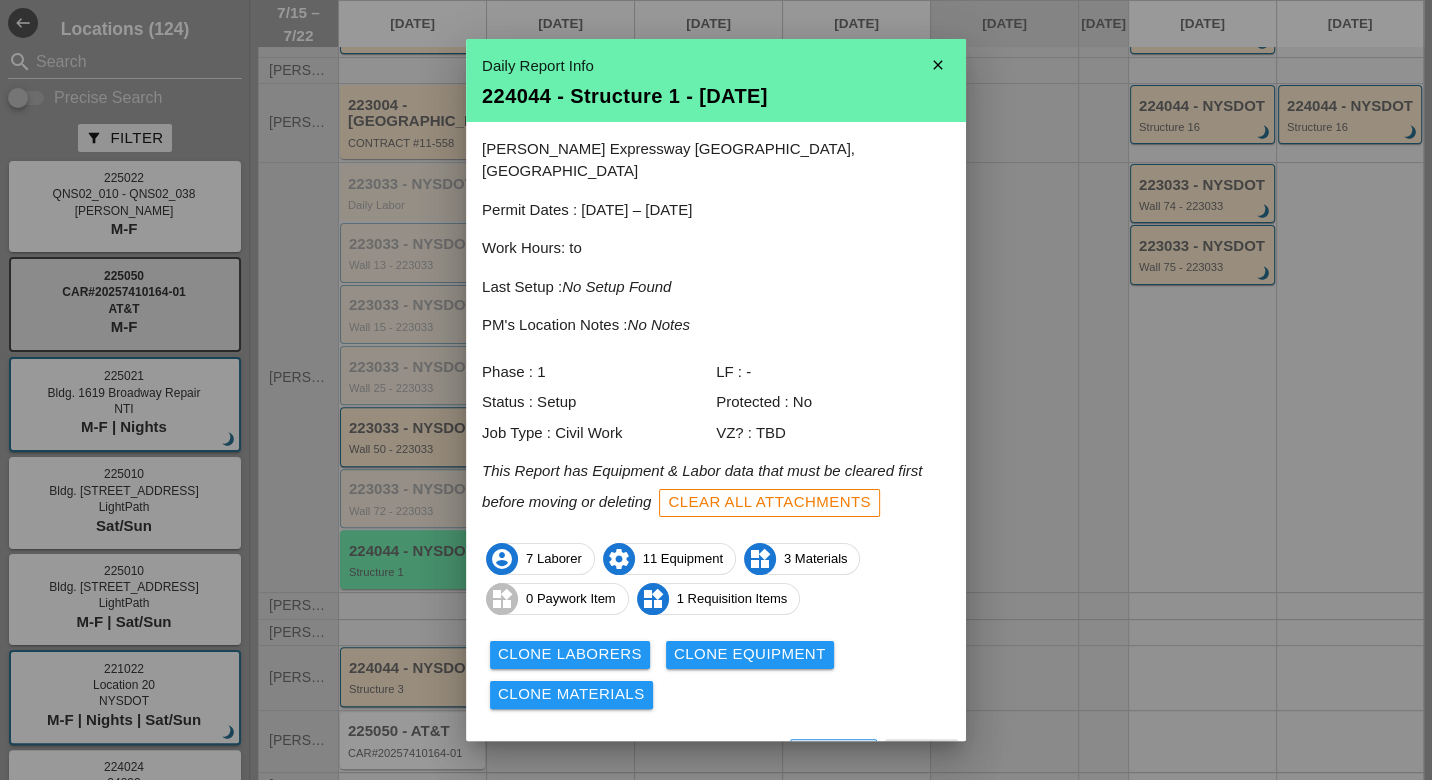 click on "View" at bounding box center [660, 756] 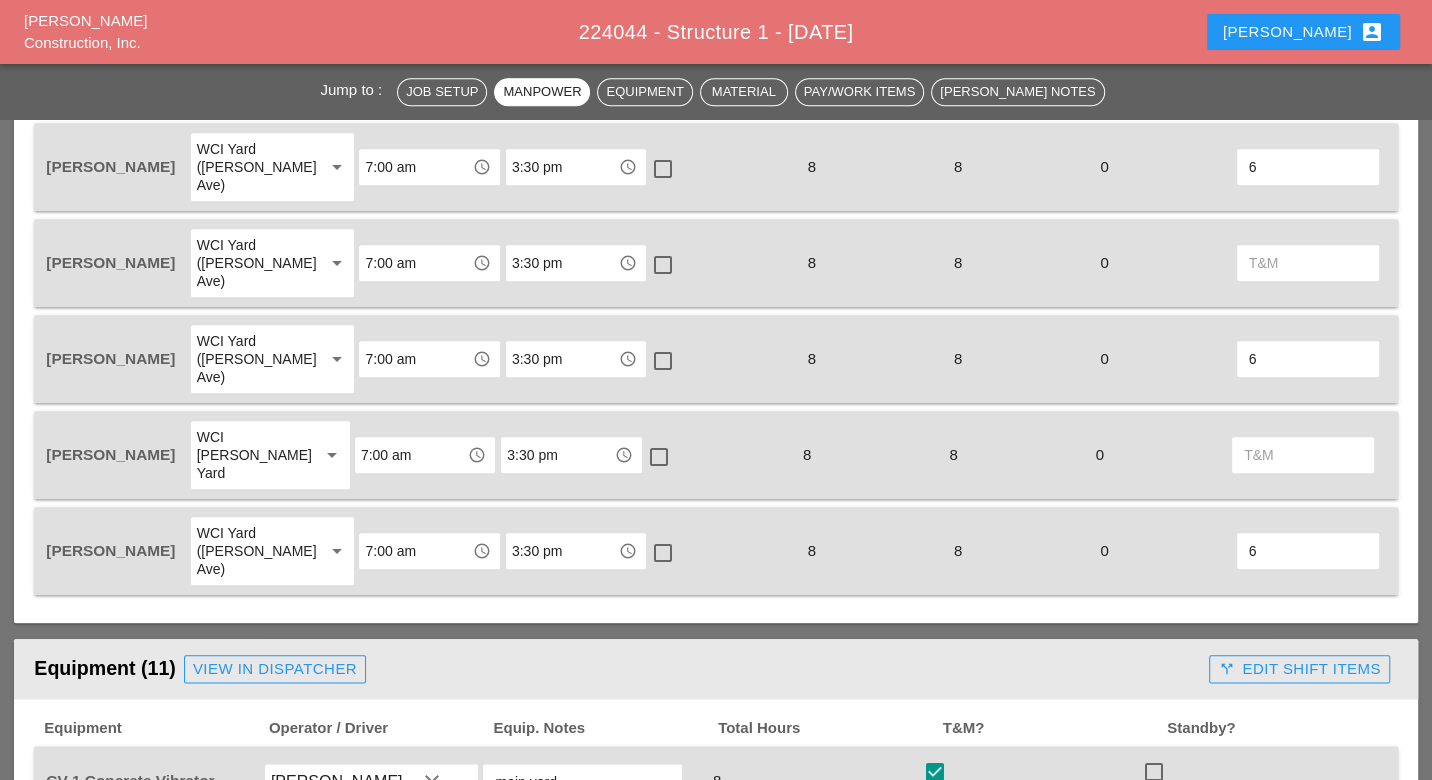 scroll, scrollTop: 1333, scrollLeft: 0, axis: vertical 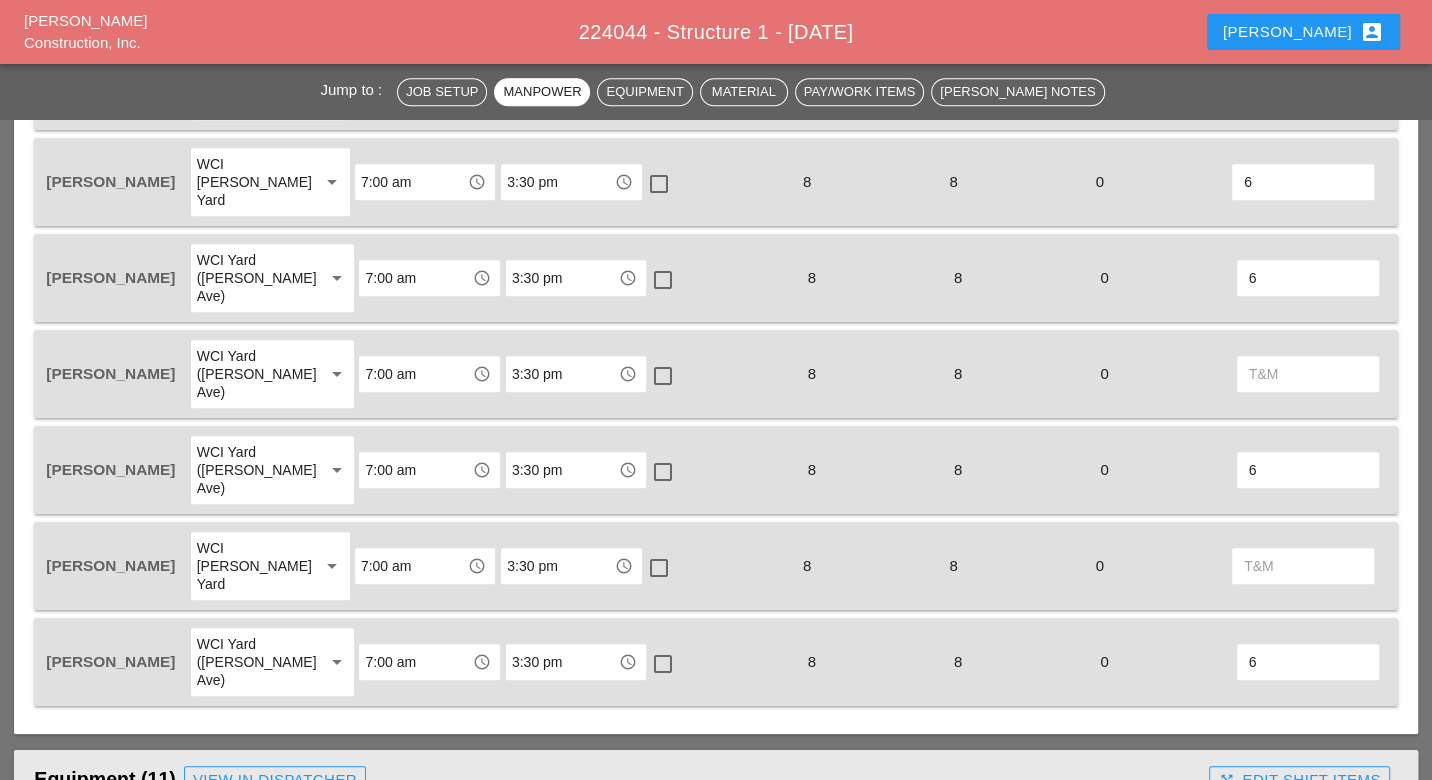 click at bounding box center [1308, 374] 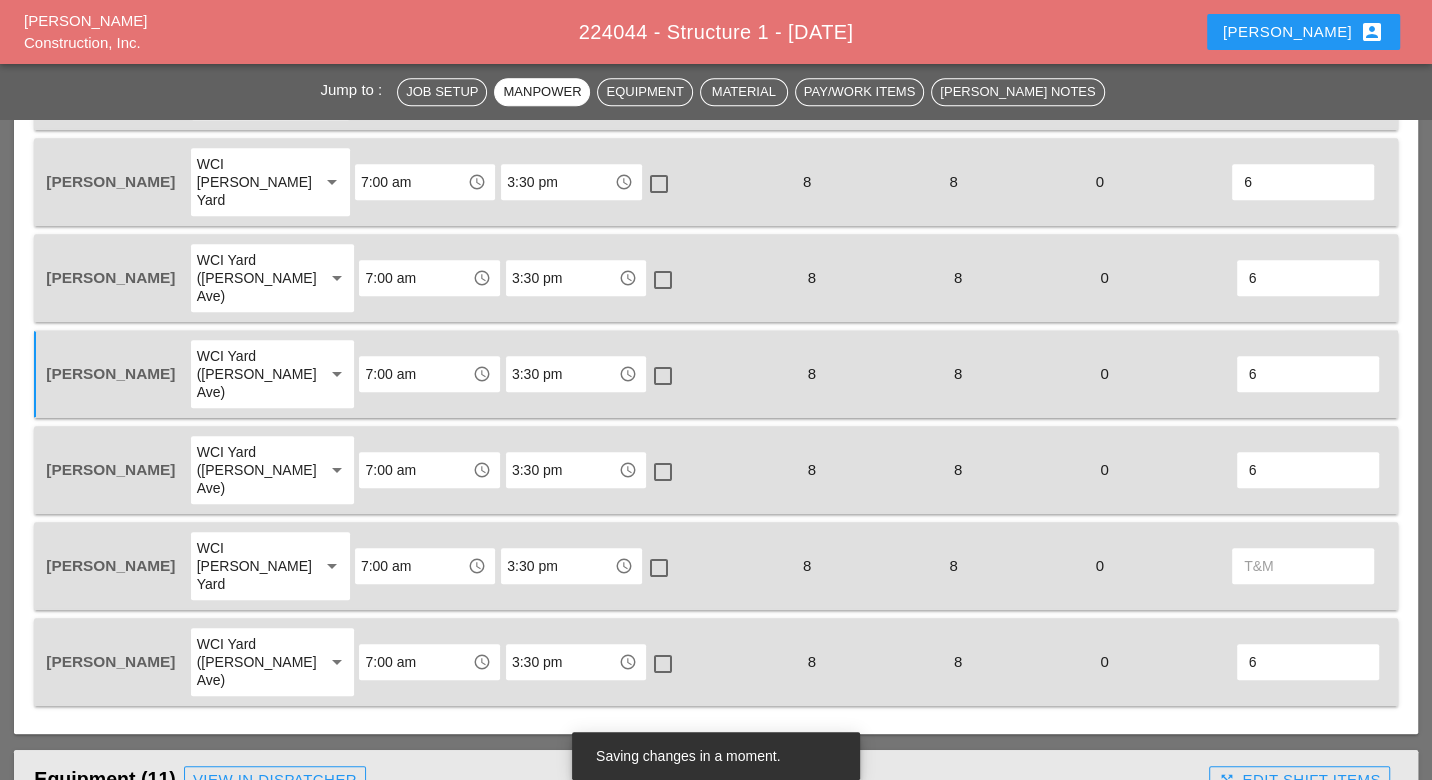 type on "6" 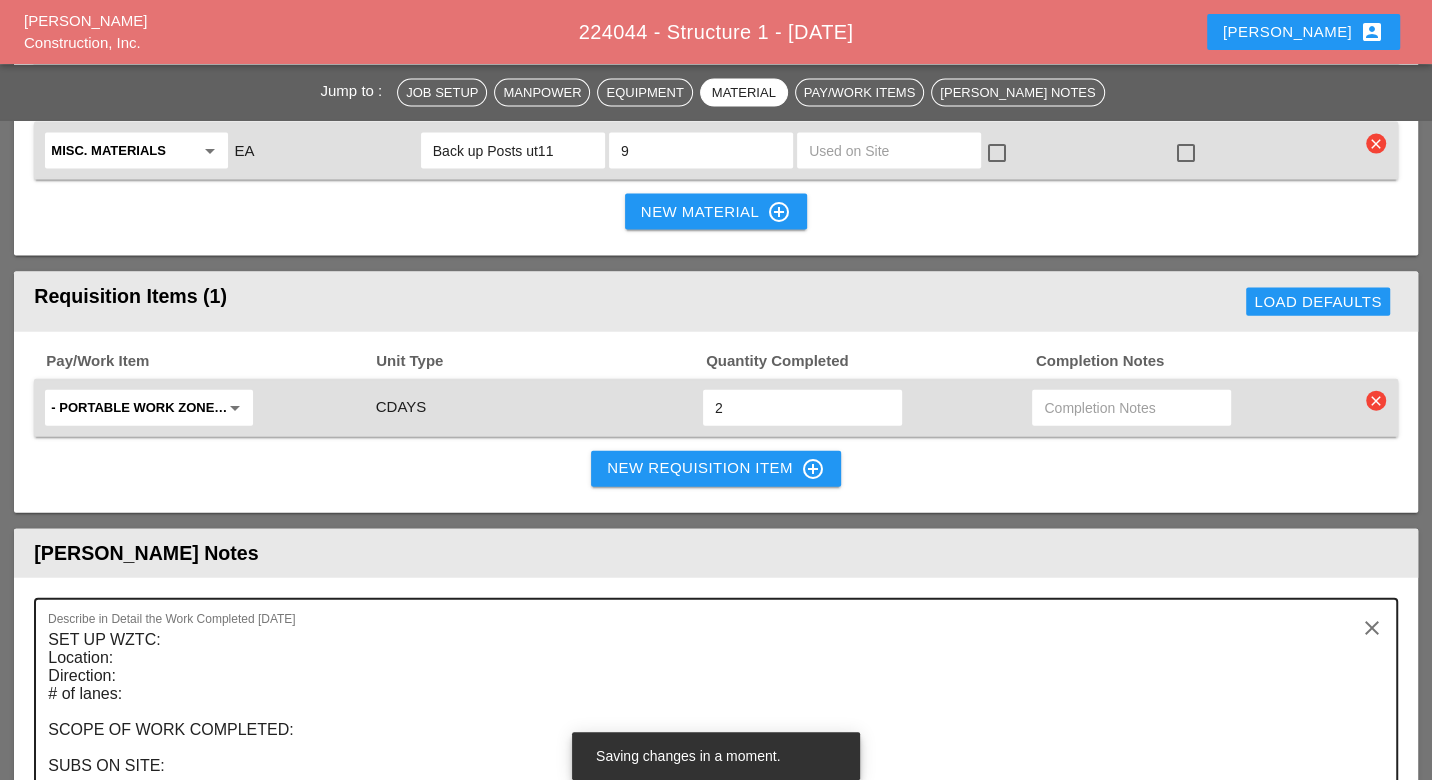 scroll, scrollTop: 3333, scrollLeft: 0, axis: vertical 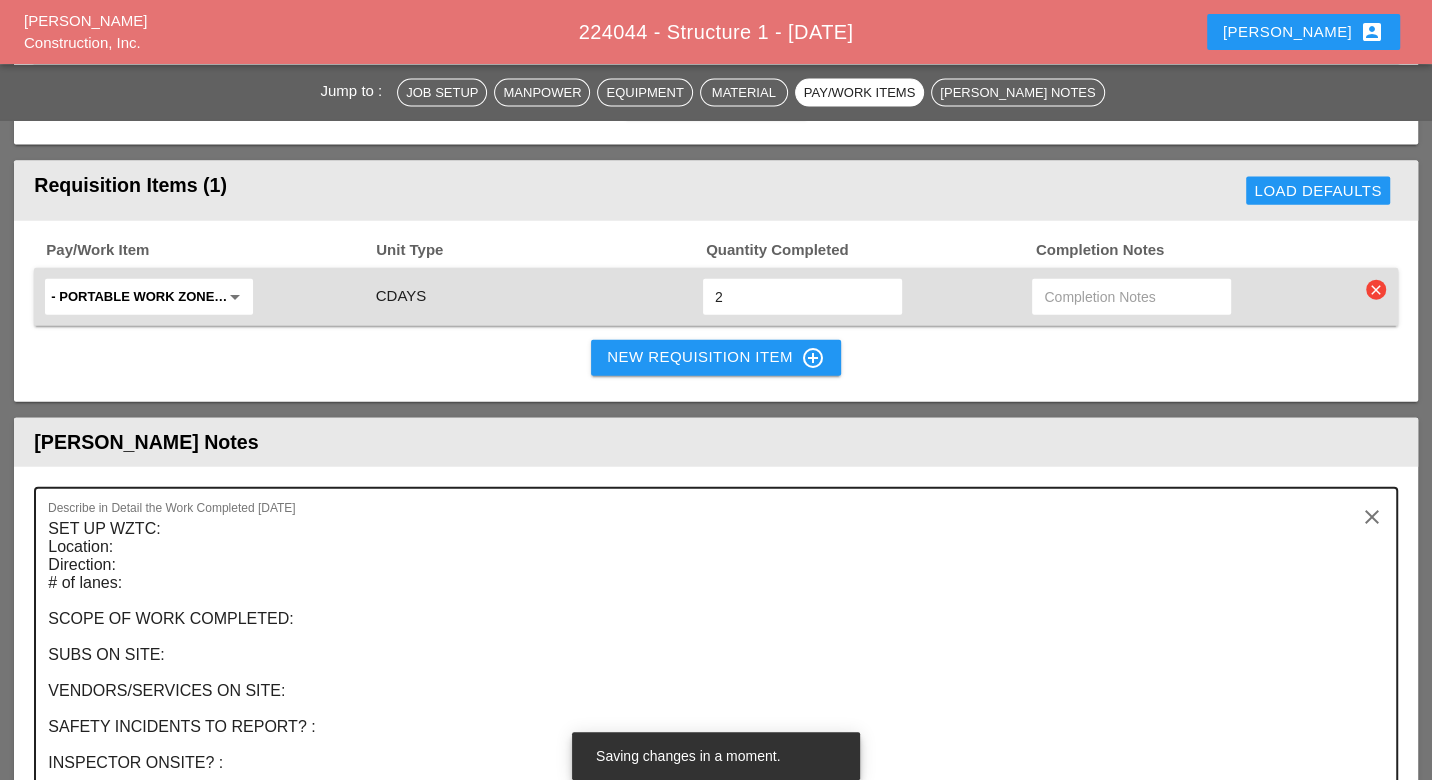 type on "6" 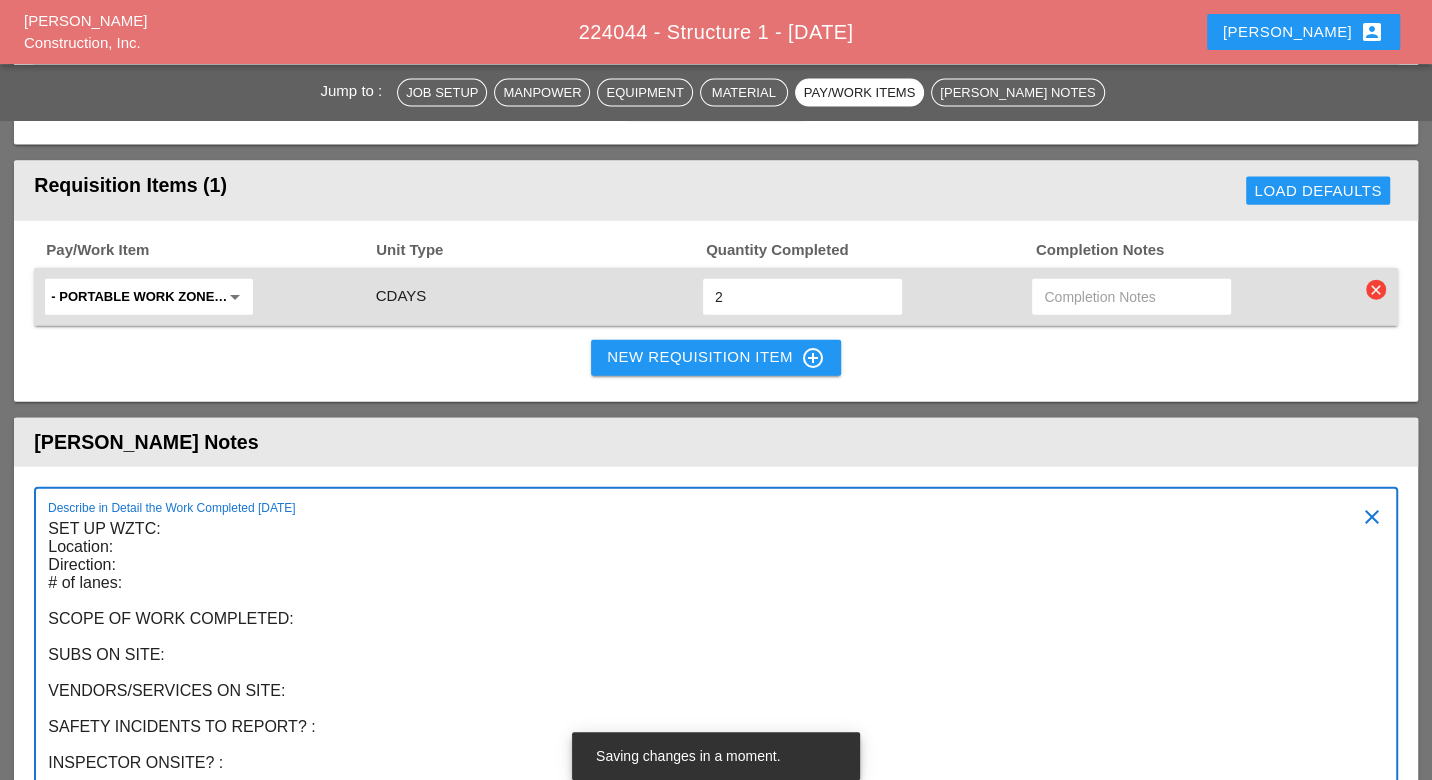 click on "SET UP WZTC:
Location:
Direction:
# of lanes:
SCOPE OF WORK COMPLETED:
SUBS ON SITE:
VENDORS/SERVICES ON SITE:
SAFETY INCIDENTS TO REPORT? :
INSPECTOR ONSITE? :
CLEANED UP WORKZONE & DEMOBILIZED AT: ___TIME___" at bounding box center [707, 673] 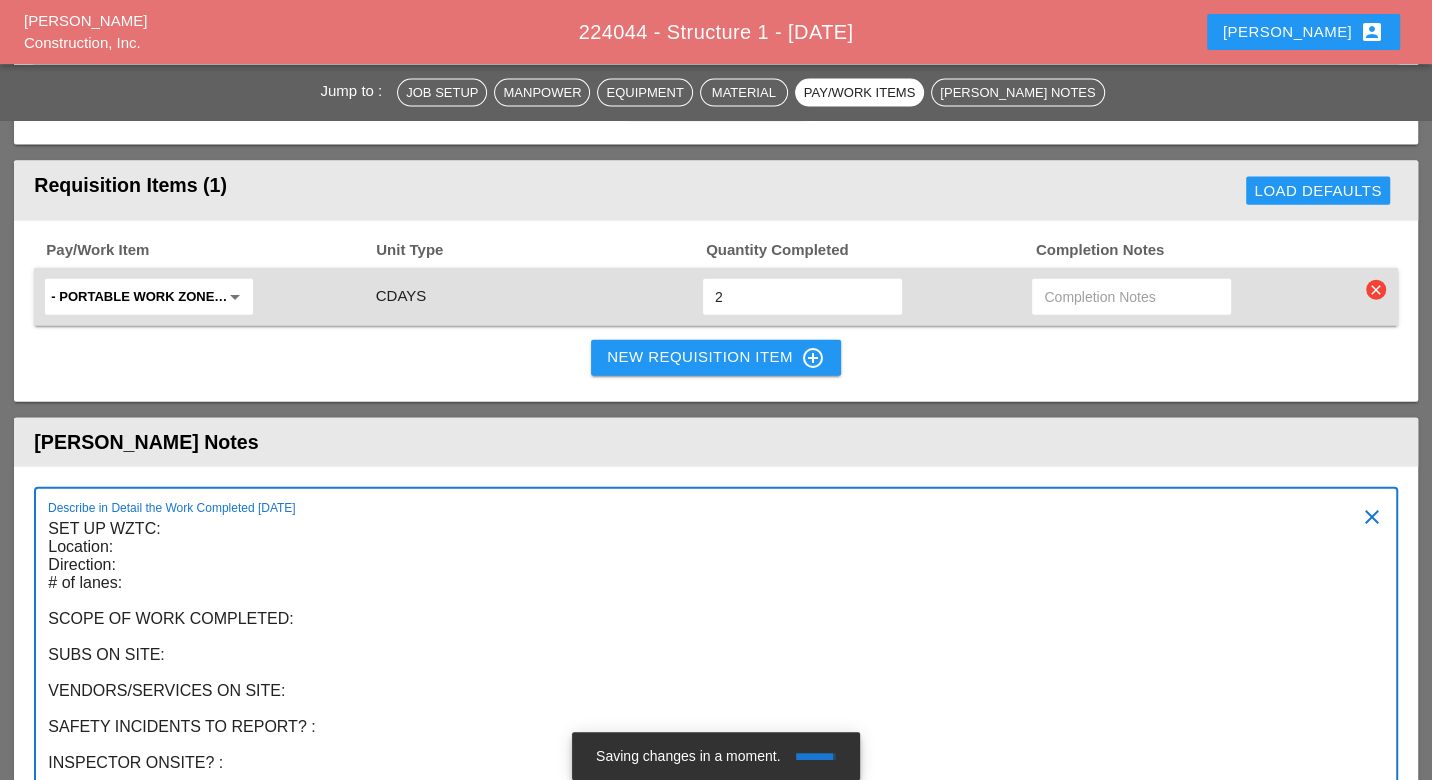 click on "SET UP WZTC:
Location:
Direction:
# of lanes:
SCOPE OF WORK COMPLETED:
SUBS ON SITE:
VENDORS/SERVICES ON SITE:
SAFETY INCIDENTS TO REPORT? :
INSPECTOR ONSITE? :
CLEANED UP WORKZONE & DEMOBILIZED AT: ___TIME___
WZTC for the right lane closer" at bounding box center [707, 691] 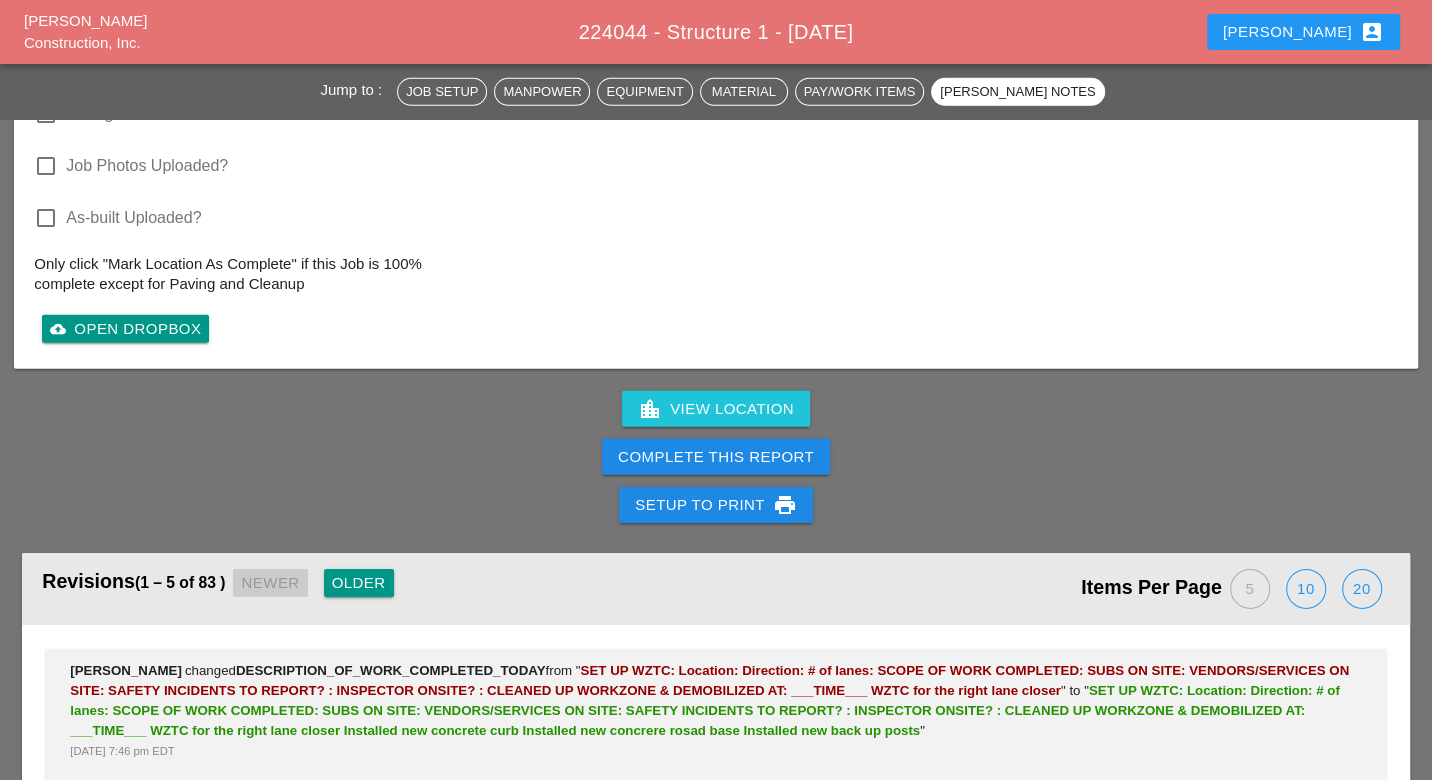 scroll, scrollTop: 4333, scrollLeft: 0, axis: vertical 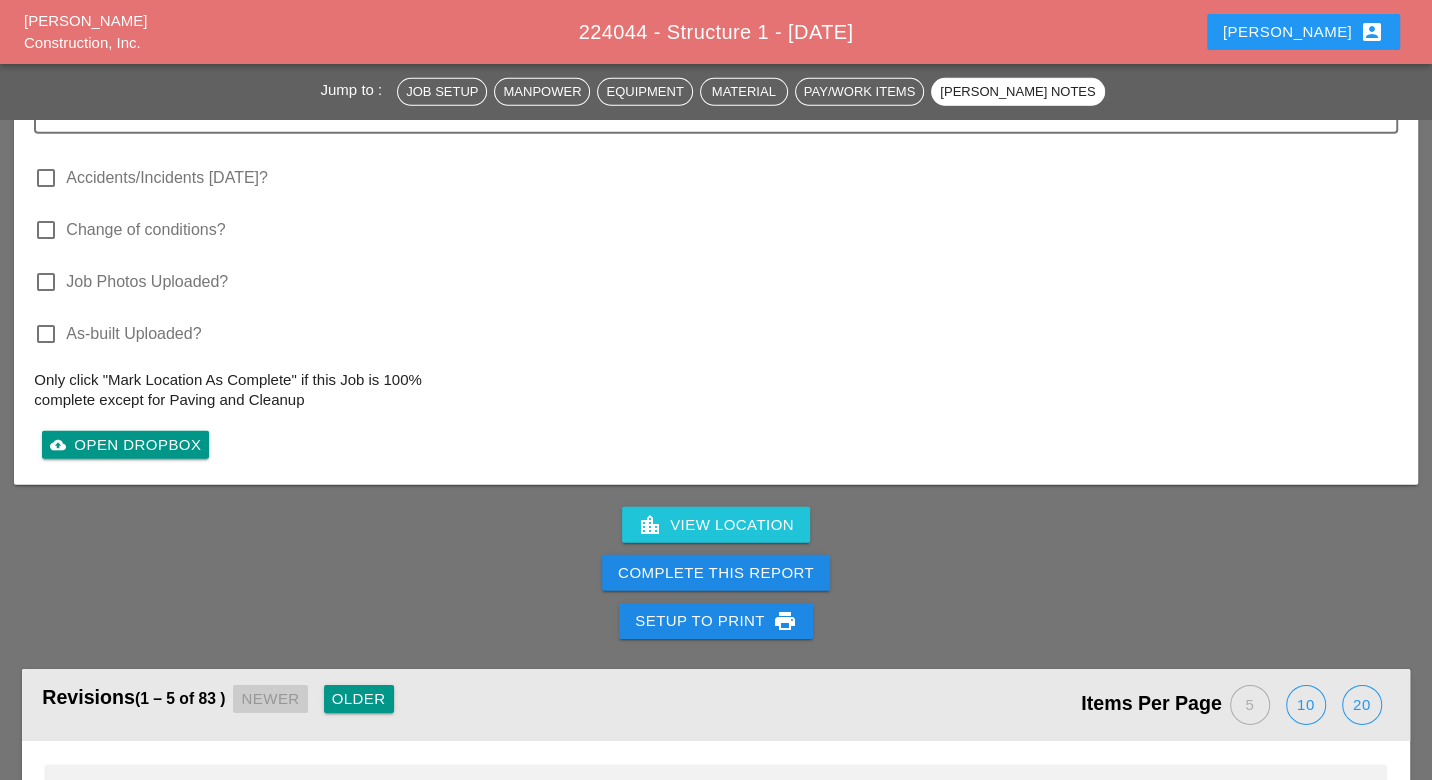 type on "SET UP WZTC:
Location:
Direction:
# of lanes:
SCOPE OF WORK COMPLETED:
SUBS ON SITE:
VENDORS/SERVICES ON SITE:
SAFETY INCIDENTS TO REPORT? :
INSPECTOR ONSITE? :
CLEANED UP WORKZONE & DEMOBILIZED AT: ___TIME___
WZTC for the right lane closer
Installed new concrete curb
Installed new concrere rosad base
Installed new back up posts" 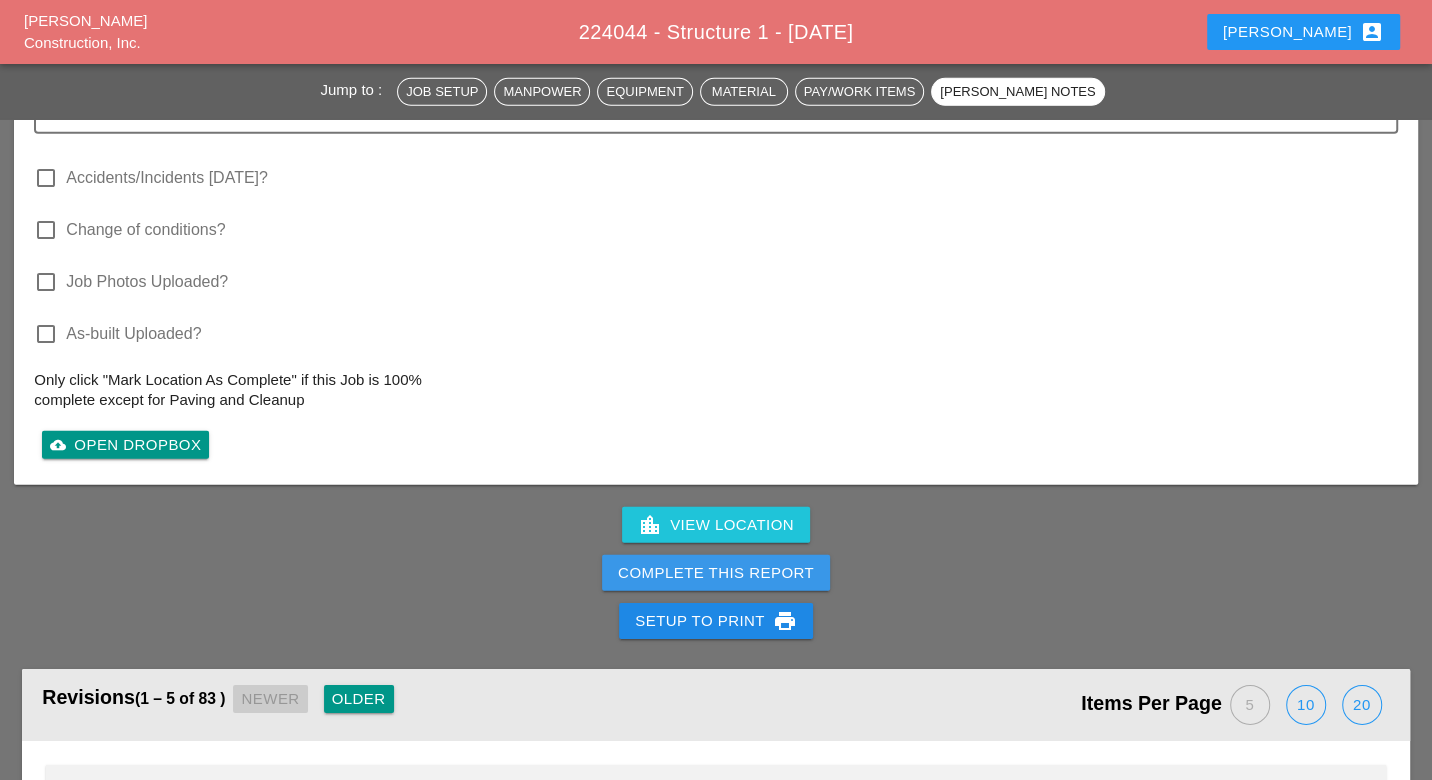 click on "Complete This Report" at bounding box center (716, 573) 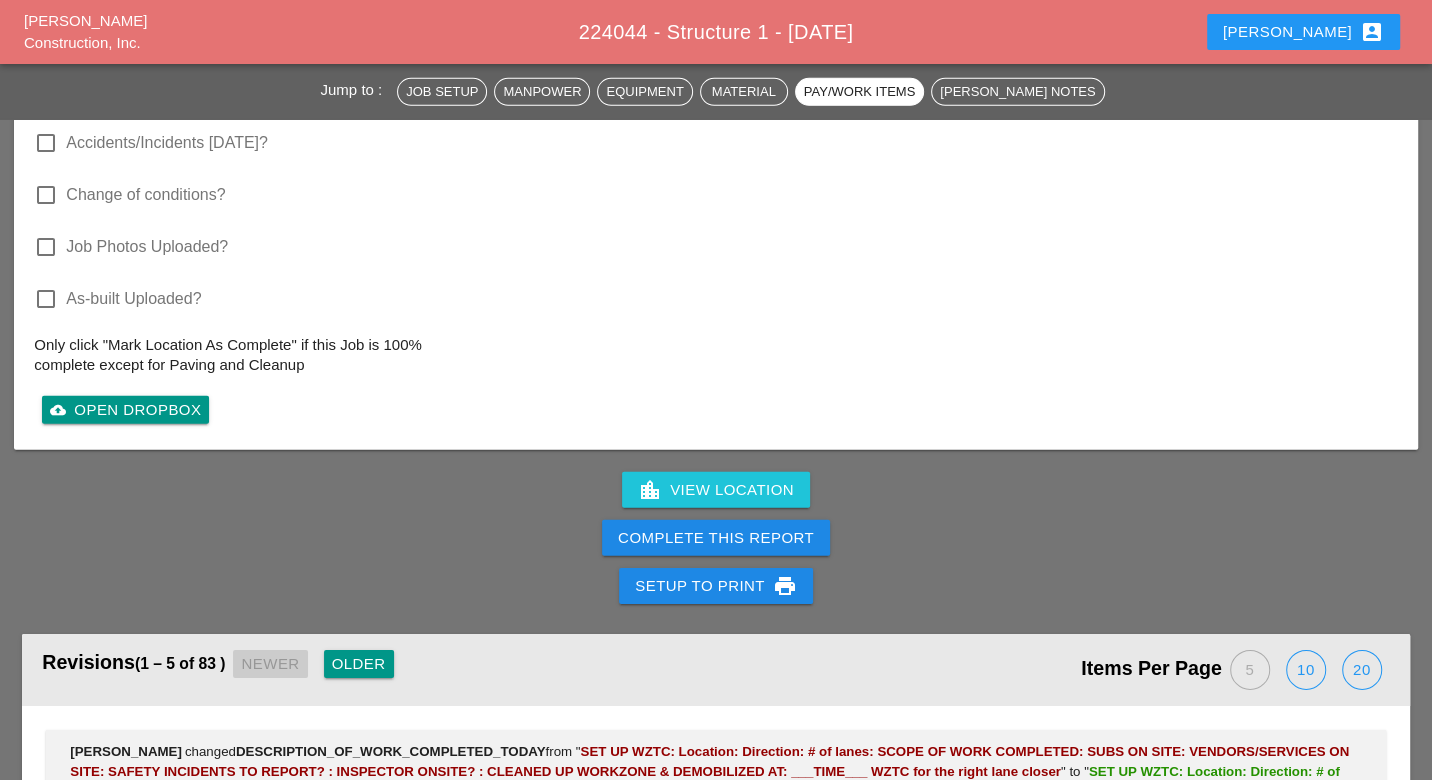 scroll, scrollTop: 4369, scrollLeft: 0, axis: vertical 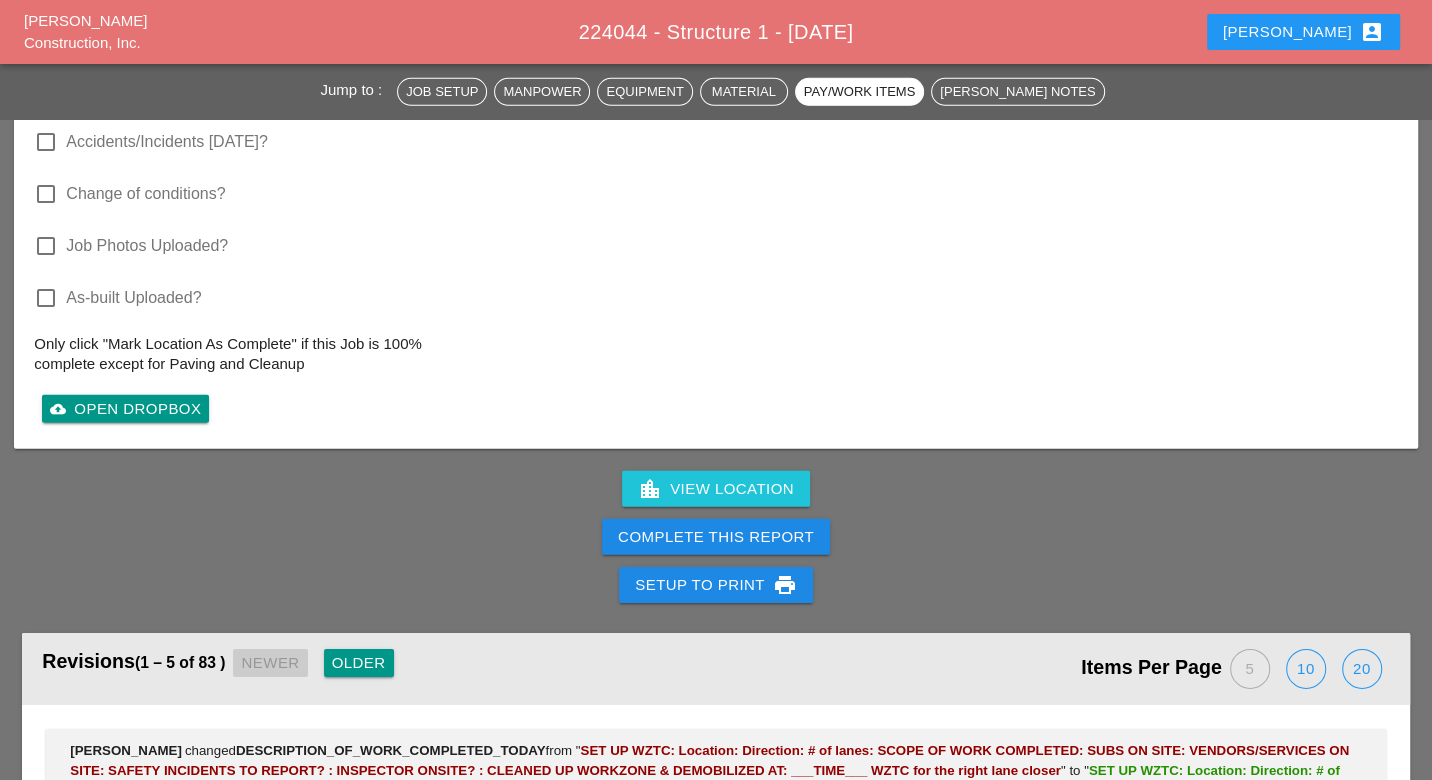 click on "Complete This Report" at bounding box center [716, 537] 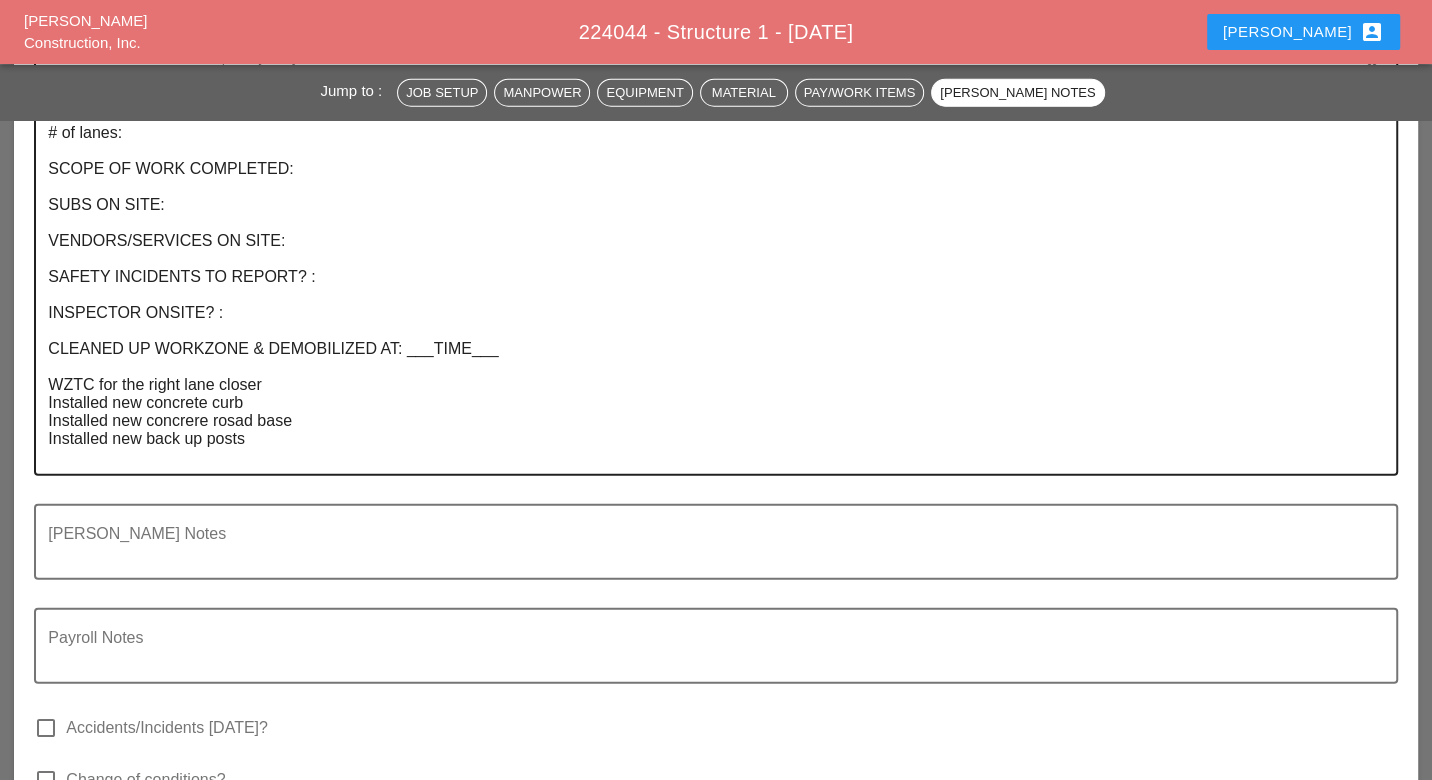 scroll, scrollTop: 3814, scrollLeft: 0, axis: vertical 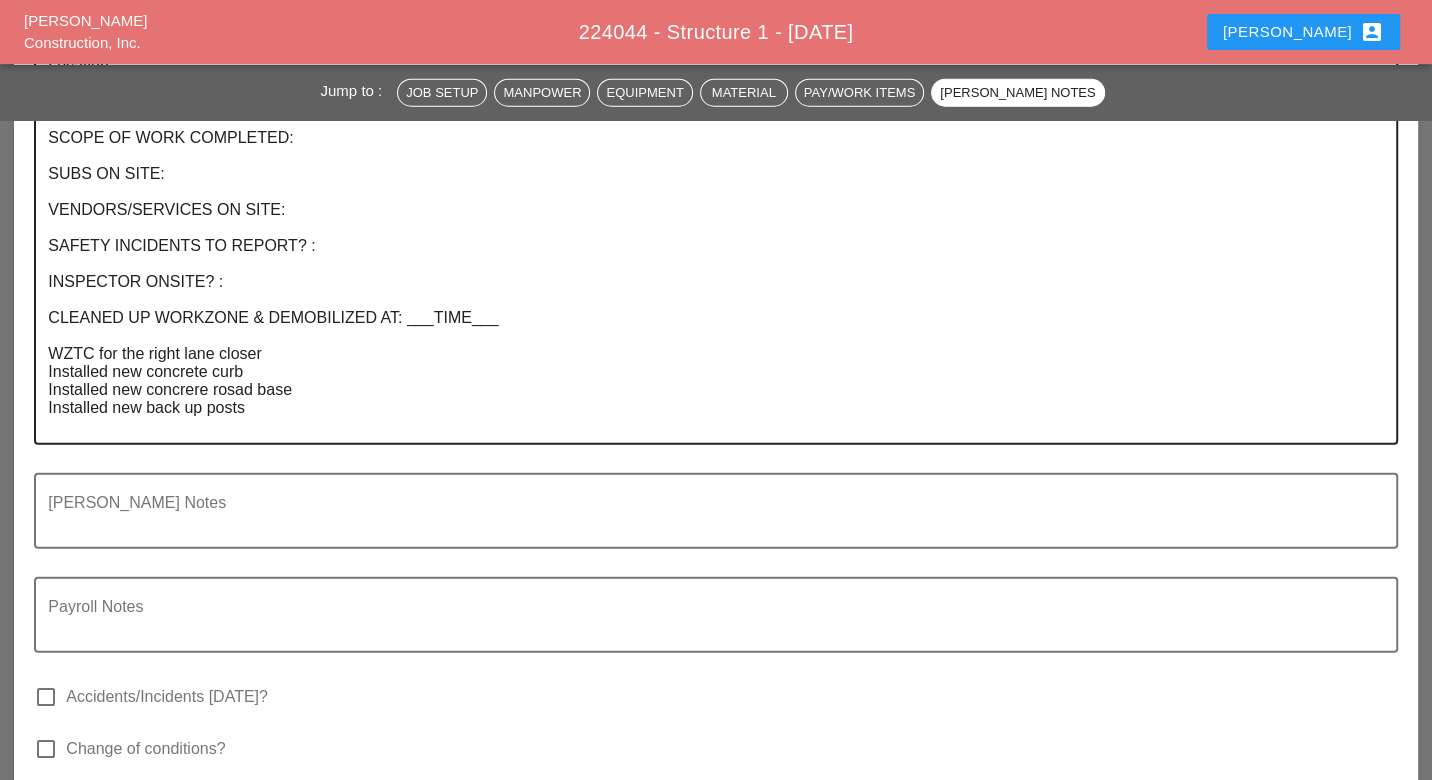 click on "SET UP WZTC:
Location:
Direction:
# of lanes:
SCOPE OF WORK COMPLETED:
SUBS ON SITE:
VENDORS/SERVICES ON SITE:
SAFETY INCIDENTS TO REPORT? :
INSPECTOR ONSITE? :
CLEANED UP WORKZONE & DEMOBILIZED AT: ___TIME___
WZTC for the right lane closer
Installed new concrete curb
Installed new concrere rosad base
Installed new back up posts" at bounding box center [707, 237] 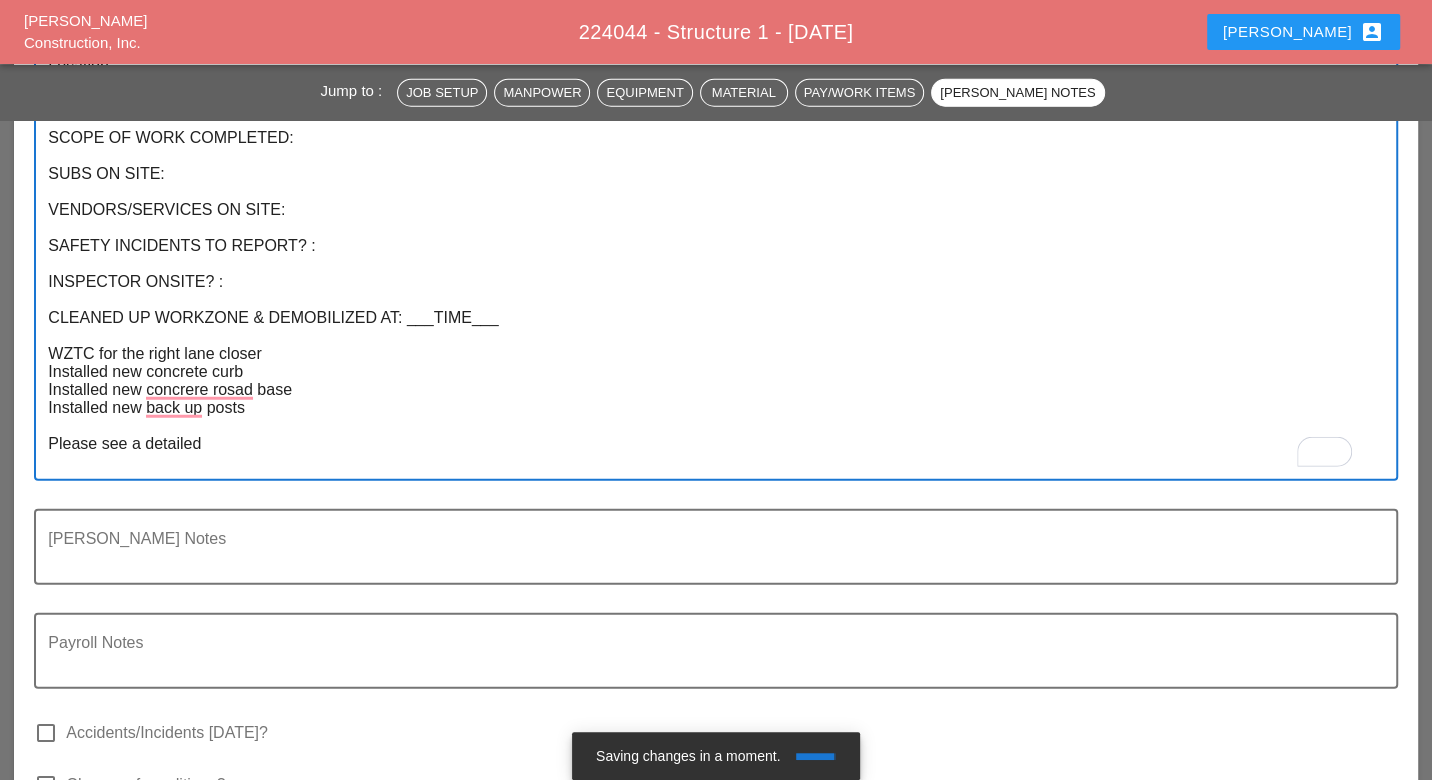 click on "SET UP WZTC:
Location:
Direction:
# of lanes:
SCOPE OF WORK COMPLETED:
SUBS ON SITE:
VENDORS/SERVICES ON SITE:
SAFETY INCIDENTS TO REPORT? :
INSPECTOR ONSITE? :
CLEANED UP WORKZONE & DEMOBILIZED AT: ___TIME___
WZTC for the right lane closer
Installed new concrete curb
Installed new concrere rosad base
Installed new back up posts
Please see a detailed" at bounding box center (707, 255) 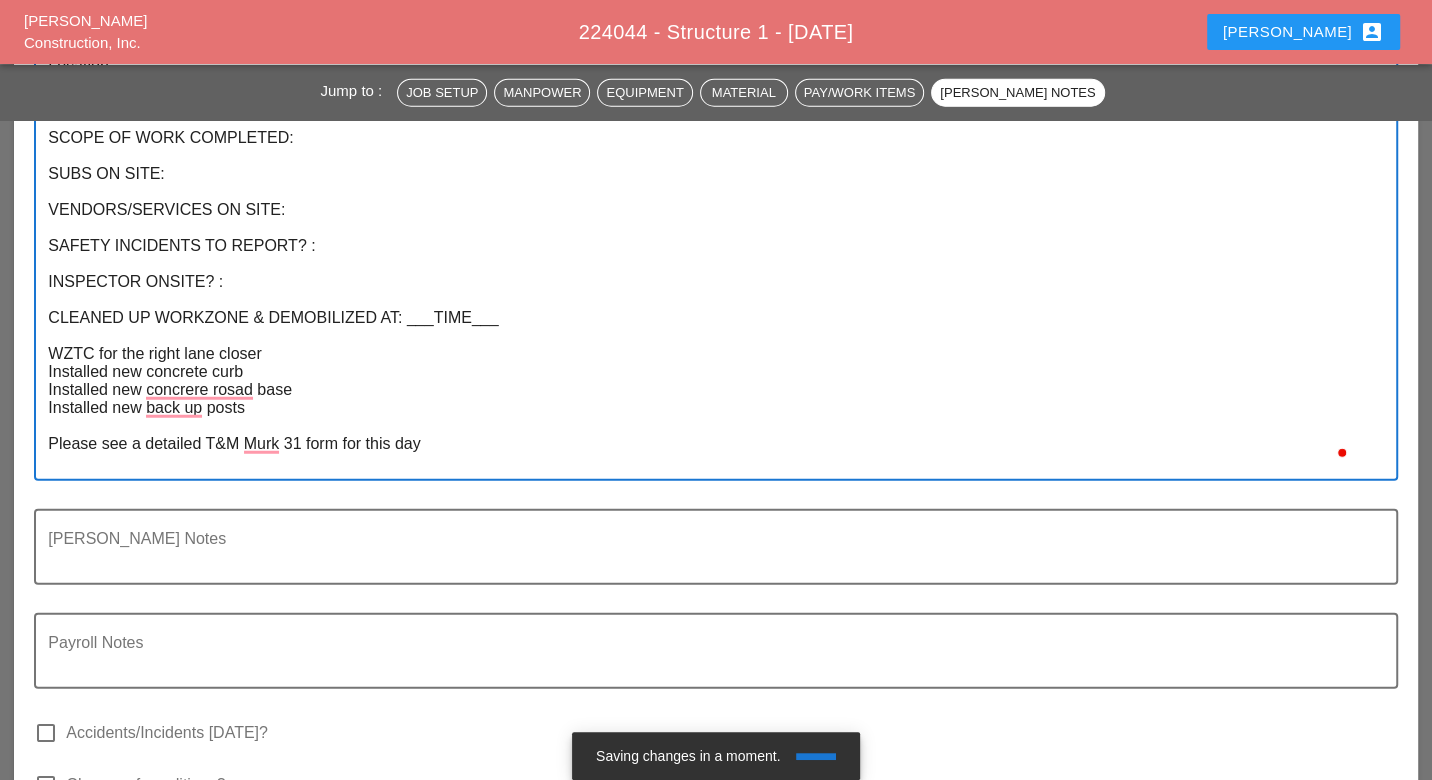 type on "SET UP WZTC:
Location:
Direction:
# of lanes:
SCOPE OF WORK COMPLETED:
SUBS ON SITE:
VENDORS/SERVICES ON SITE:
SAFETY INCIDENTS TO REPORT? :
INSPECTOR ONSITE? :
CLEANED UP WORKZONE & DEMOBILIZED AT: ___TIME___
WZTC for the right lane closer
Installed new concrete curb
Installed new concrere rosad base
Installed new back up posts
Please see a detailed T&M Murk 31 form for this day" 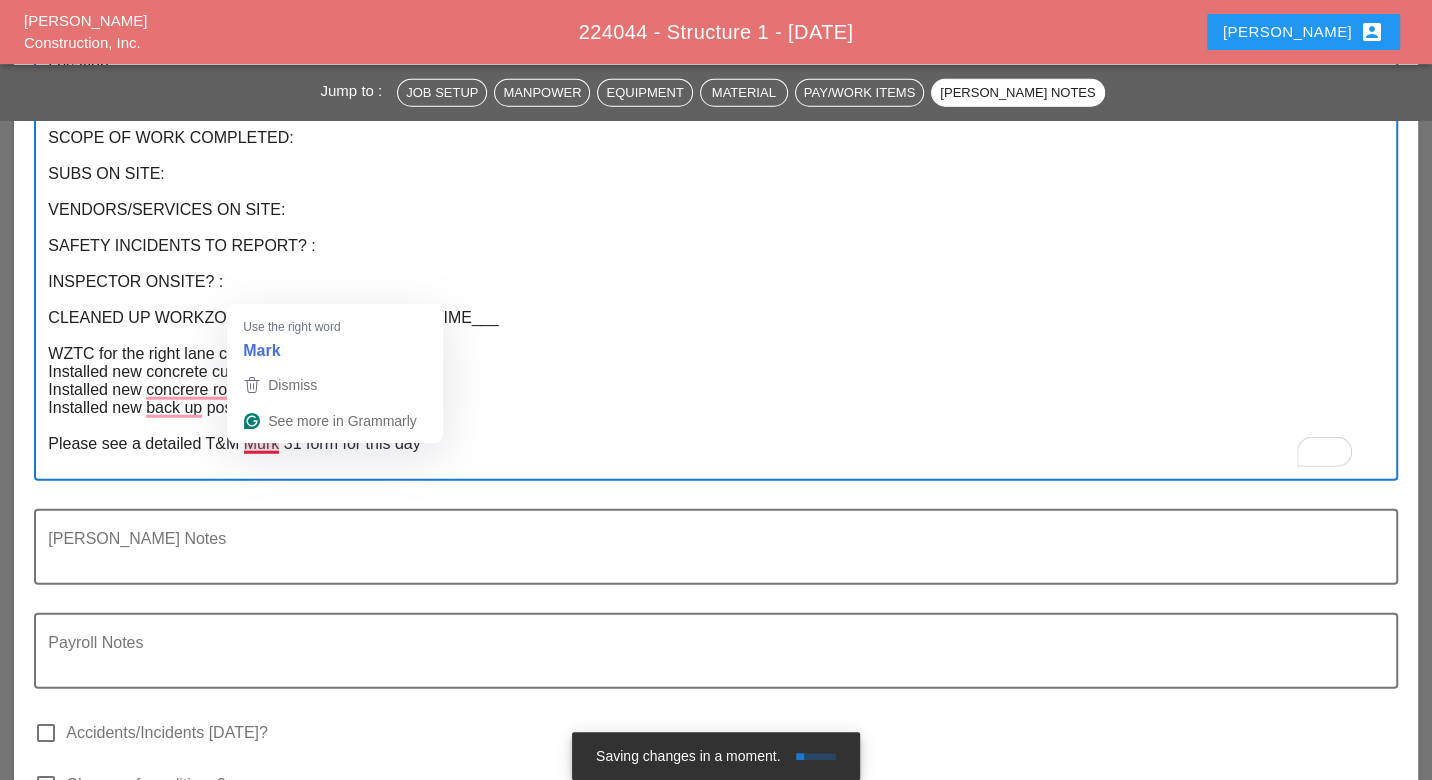 click on "SET UP WZTC:
Location:
Direction:
# of lanes:
SCOPE OF WORK COMPLETED:
SUBS ON SITE:
VENDORS/SERVICES ON SITE:
SAFETY INCIDENTS TO REPORT? :
INSPECTOR ONSITE? :
CLEANED UP WORKZONE & DEMOBILIZED AT: ___TIME___
WZTC for the right lane closer
Installed new concrete curb
Installed new concrere rosad base
Installed new back up posts
Please see a detailed T&M Murk 31 form for this day" at bounding box center [707, 255] 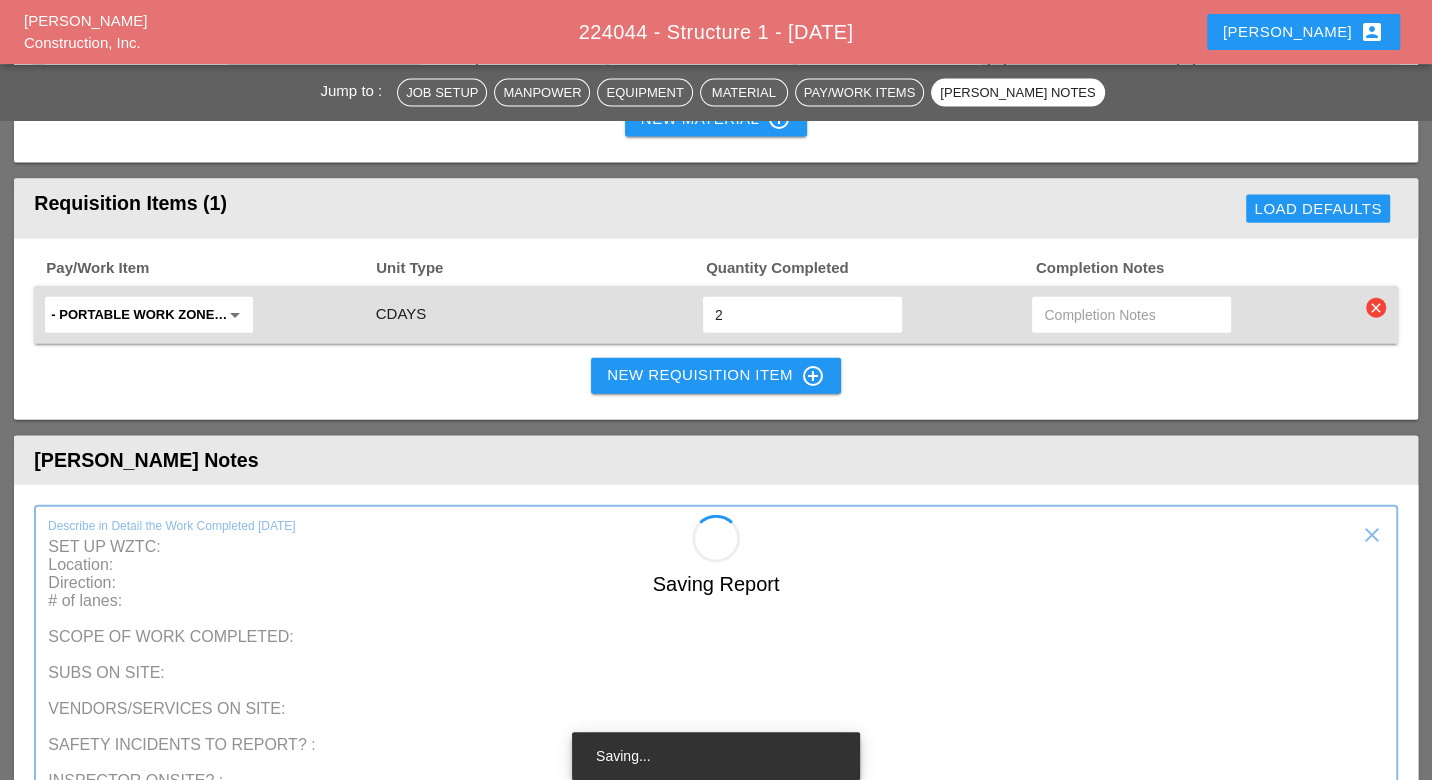 scroll, scrollTop: 3480, scrollLeft: 0, axis: vertical 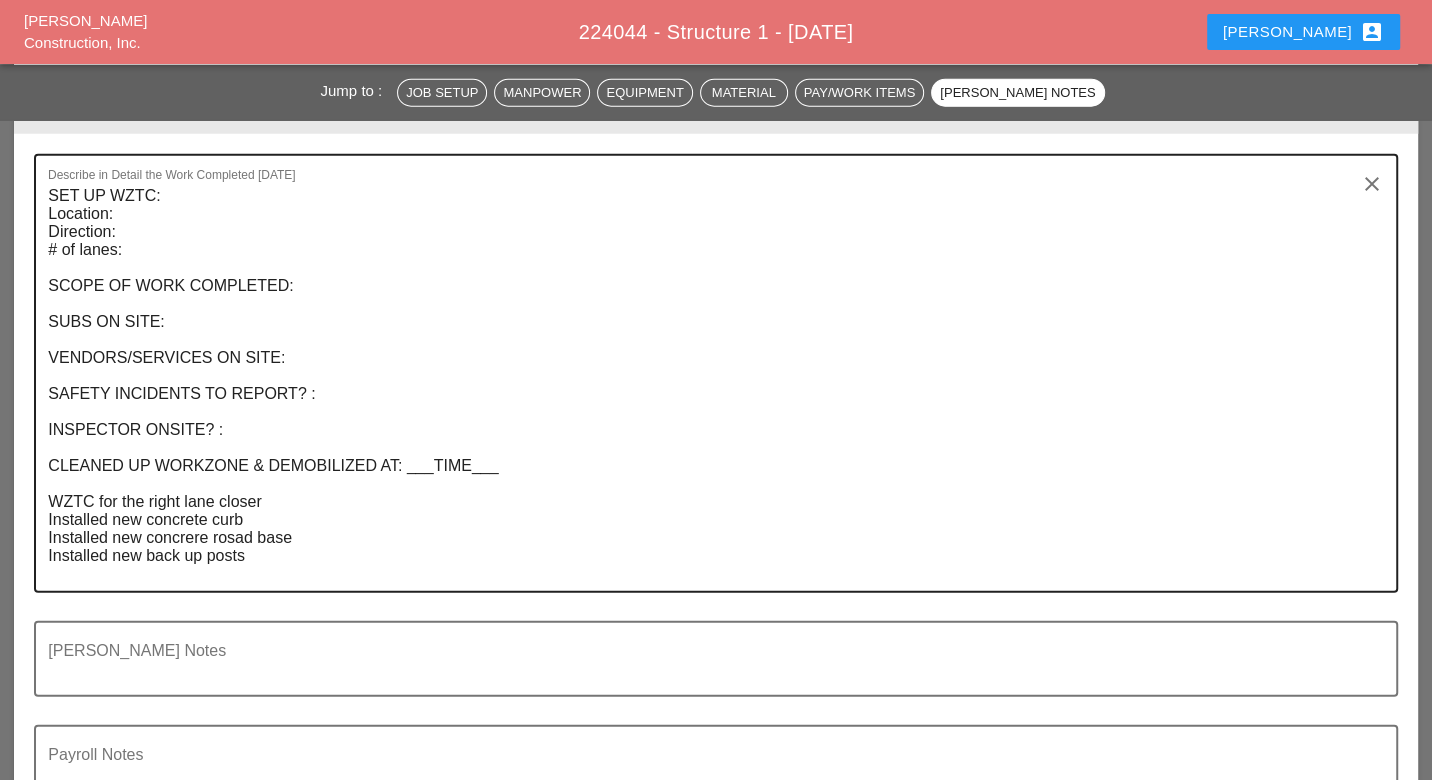 click on "SET UP WZTC:
Location:
Direction:
# of lanes:
SCOPE OF WORK COMPLETED:
SUBS ON SITE:
VENDORS/SERVICES ON SITE:
SAFETY INCIDENTS TO REPORT? :
INSPECTOR ONSITE? :
CLEANED UP WORKZONE & DEMOBILIZED AT: ___TIME___
WZTC for the right lane closer
Installed new concrete curb
Installed new concrere rosad base
Installed new back up posts" at bounding box center [707, 385] 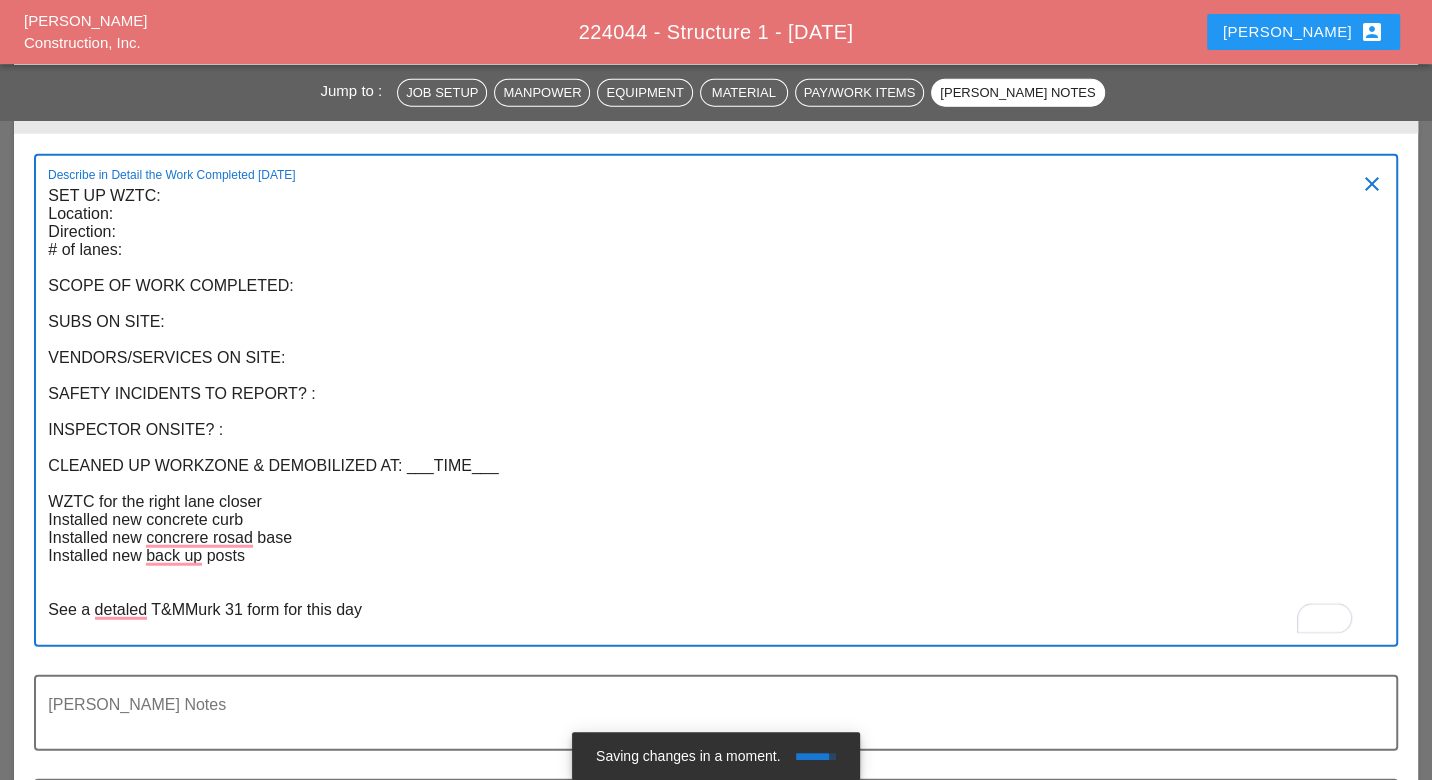 click on "Describe in Detail the Work Completed [DATE] SET UP WZTC:
Location:
Direction:
# of lanes:
SCOPE OF WORK COMPLETED:
SUBS ON SITE:
VENDORS/SERVICES ON SITE:
SAFETY INCIDENTS TO REPORT? :
INSPECTOR ONSITE? :
CLEANED UP WORKZONE & DEMOBILIZED AT: ___TIME___
WZTC for the right lane closer
Installed new concrete curb
Installed new concrere rosad base
Installed new back up posts
See a detaled T&MMurk 31 form for this day clear" at bounding box center (715, 414) 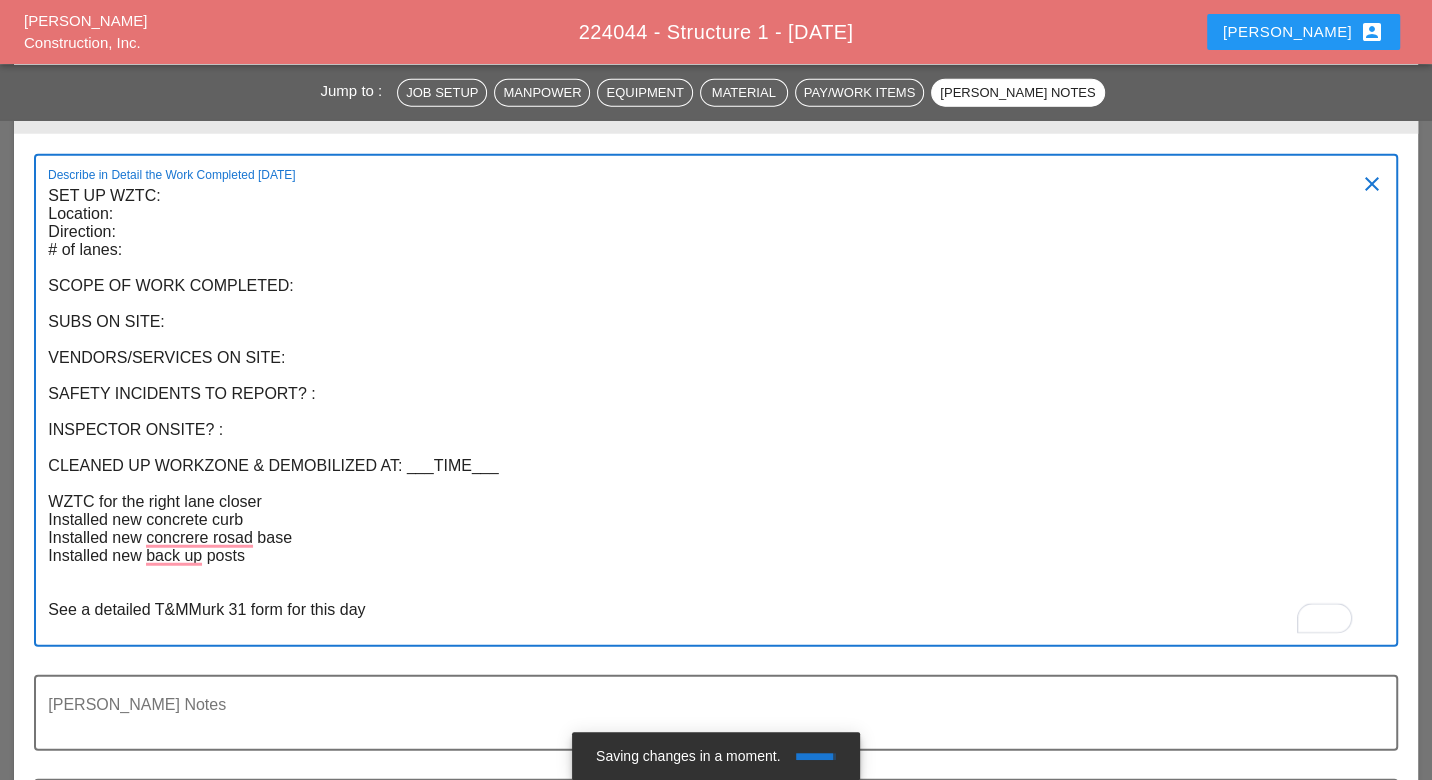 click on "SET UP WZTC:
Location:
Direction:
# of lanes:
SCOPE OF WORK COMPLETED:
SUBS ON SITE:
VENDORS/SERVICES ON SITE:
SAFETY INCIDENTS TO REPORT? :
INSPECTOR ONSITE? :
CLEANED UP WORKZONE & DEMOBILIZED AT: ___TIME___
WZTC for the right lane closer
Installed new concrete curb
Installed new concrere rosad base
Installed new back up posts
See a detailed T&MMurk 31 form for this day" at bounding box center [707, 412] 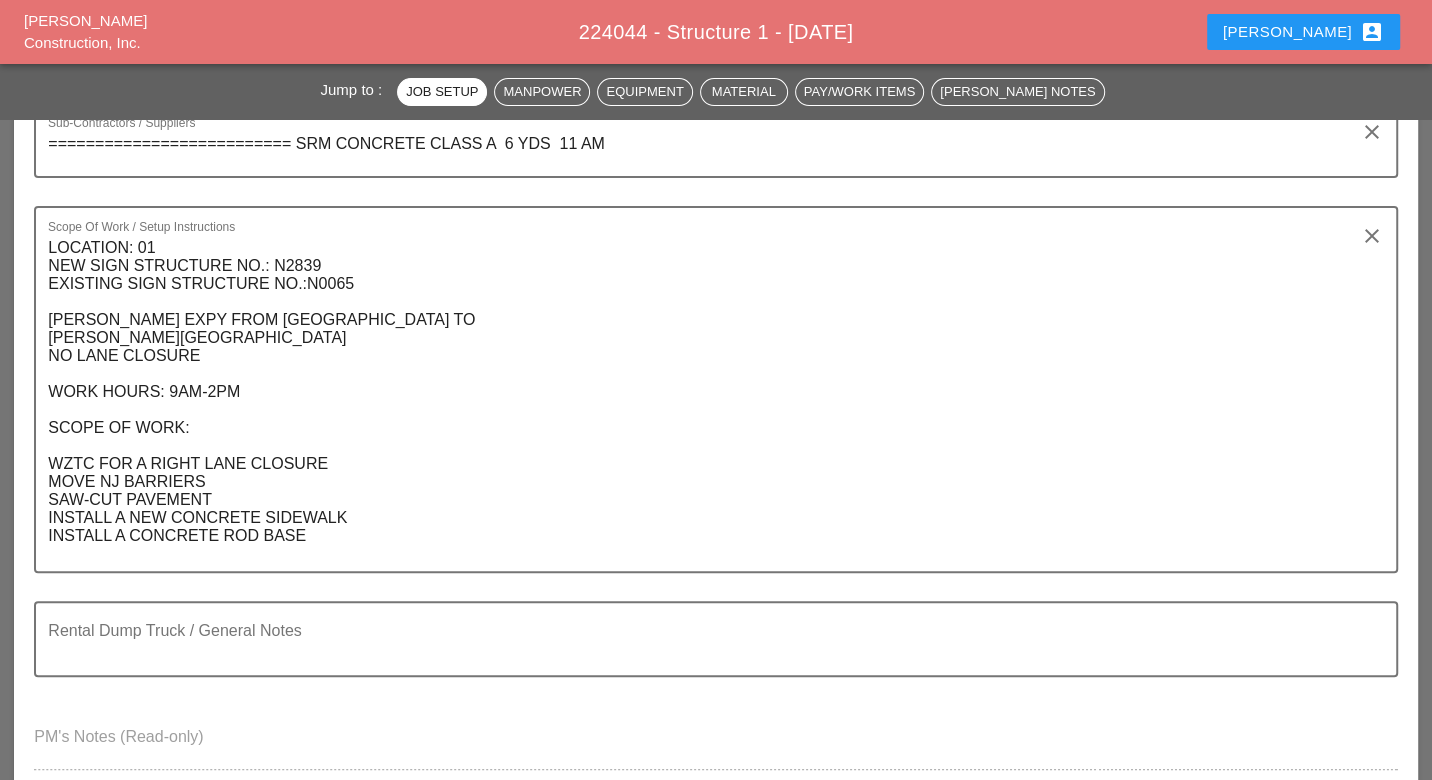 scroll, scrollTop: 0, scrollLeft: 0, axis: both 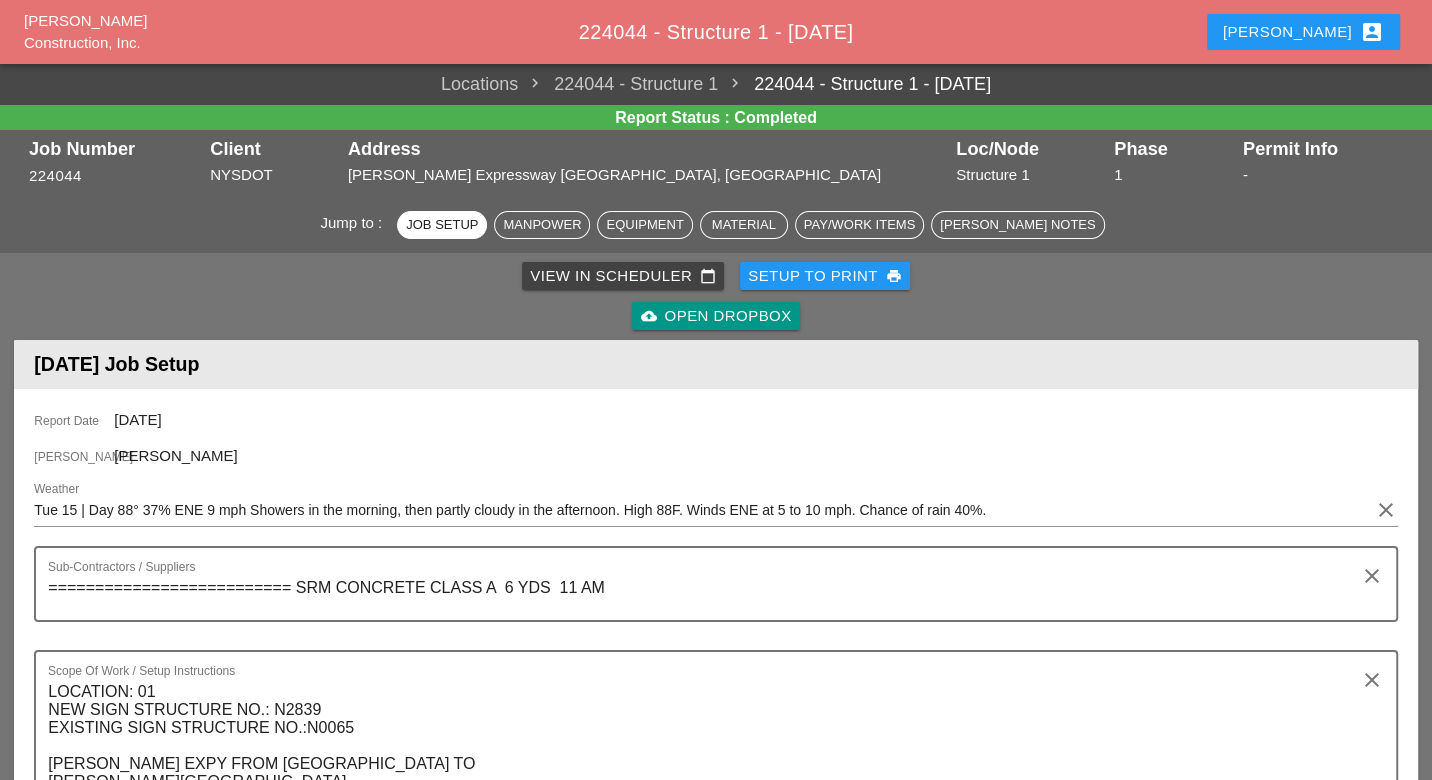 type on "SET UP WZTC:
Location:
Direction:
# of lanes:
SCOPE OF WORK COMPLETED:
SUBS ON SITE:
VENDORS/SERVICES ON SITE:
SAFETY INCIDENTS TO REPORT? :
INSPECTOR ONSITE? :
CLEANED UP WORKZONE & DEMOBILIZED AT: ___TIME___
WZTC for the right lane closer
Installed new concrete curb
Installed new concrete road base
Installed new backup posts
See a detailed T&MMurk 31 form for this day" 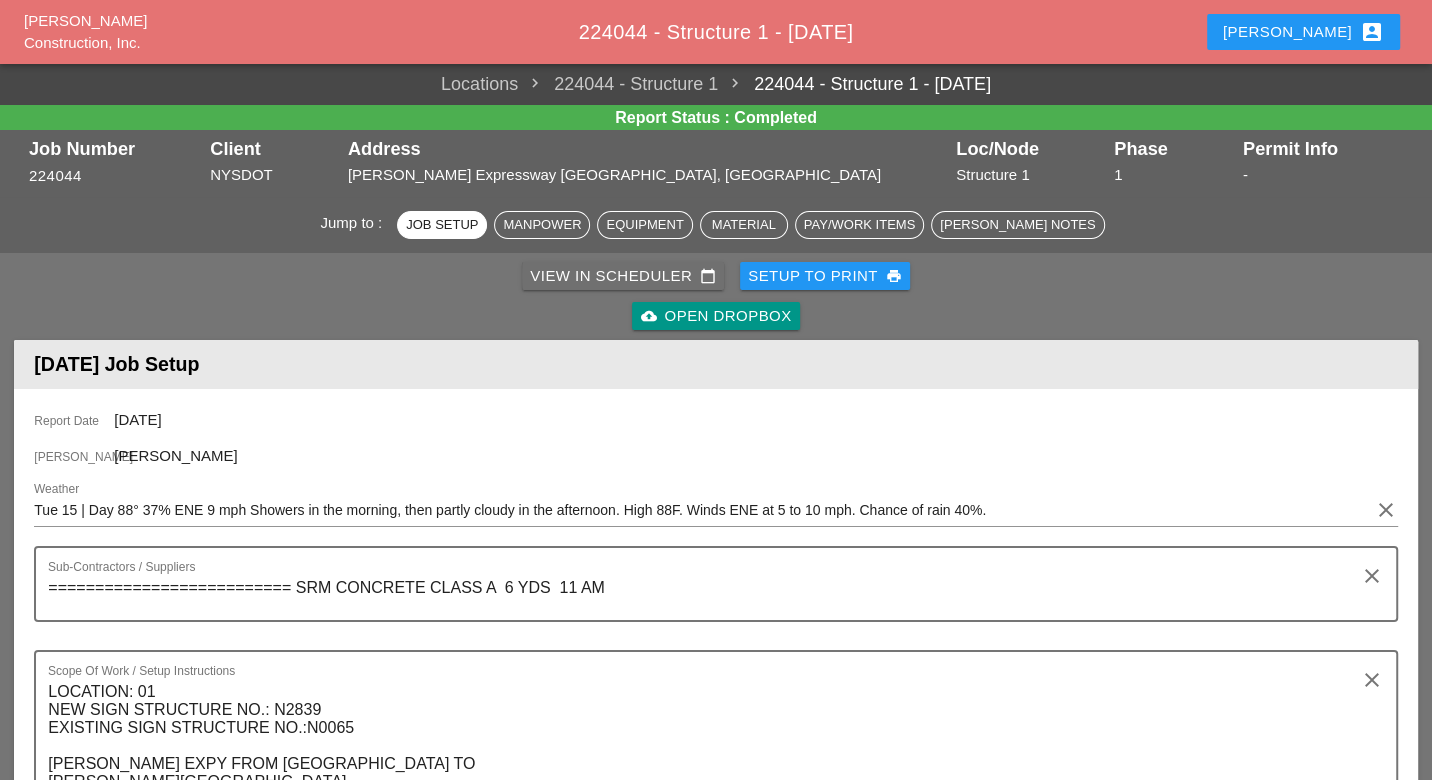 click on "View in Scheduler calendar_today" at bounding box center (623, 276) 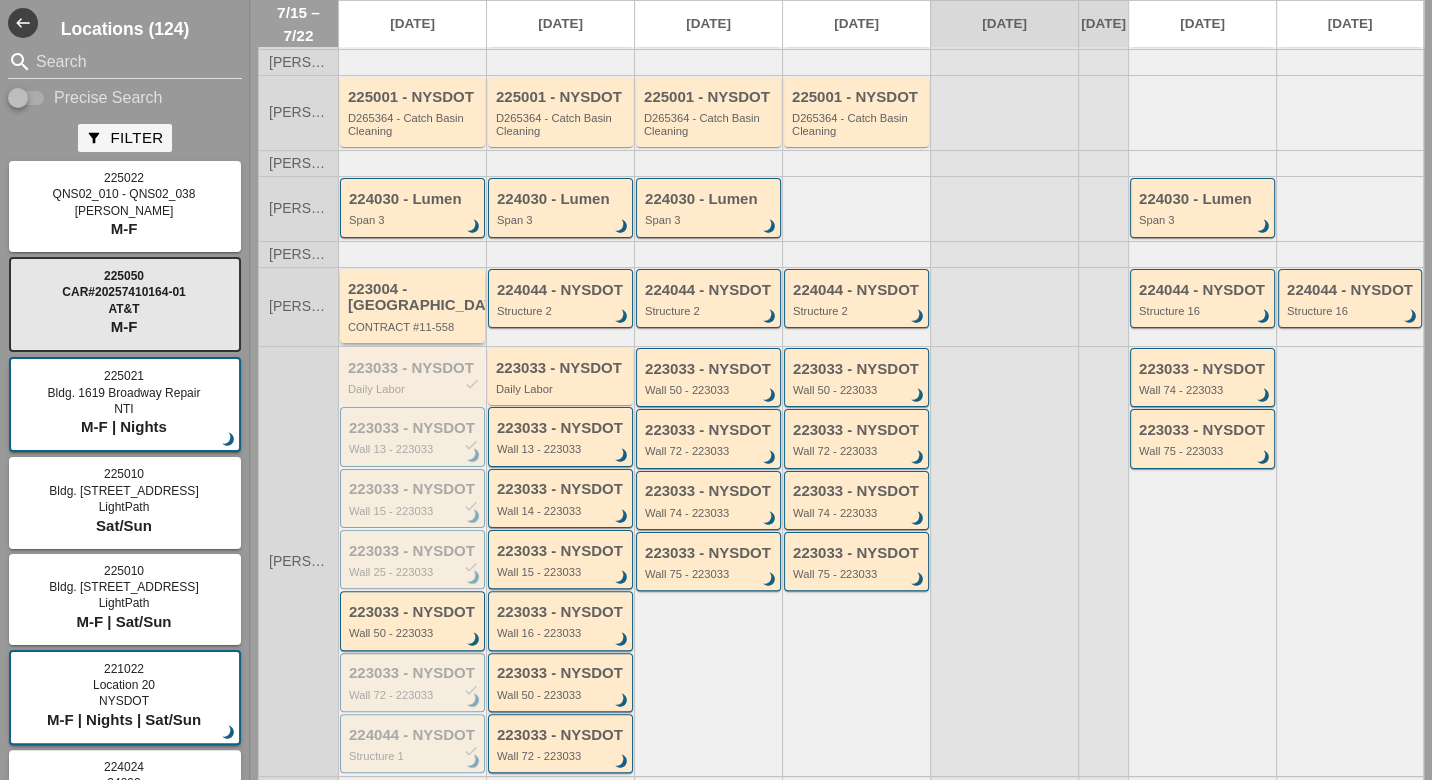 scroll, scrollTop: 222, scrollLeft: 0, axis: vertical 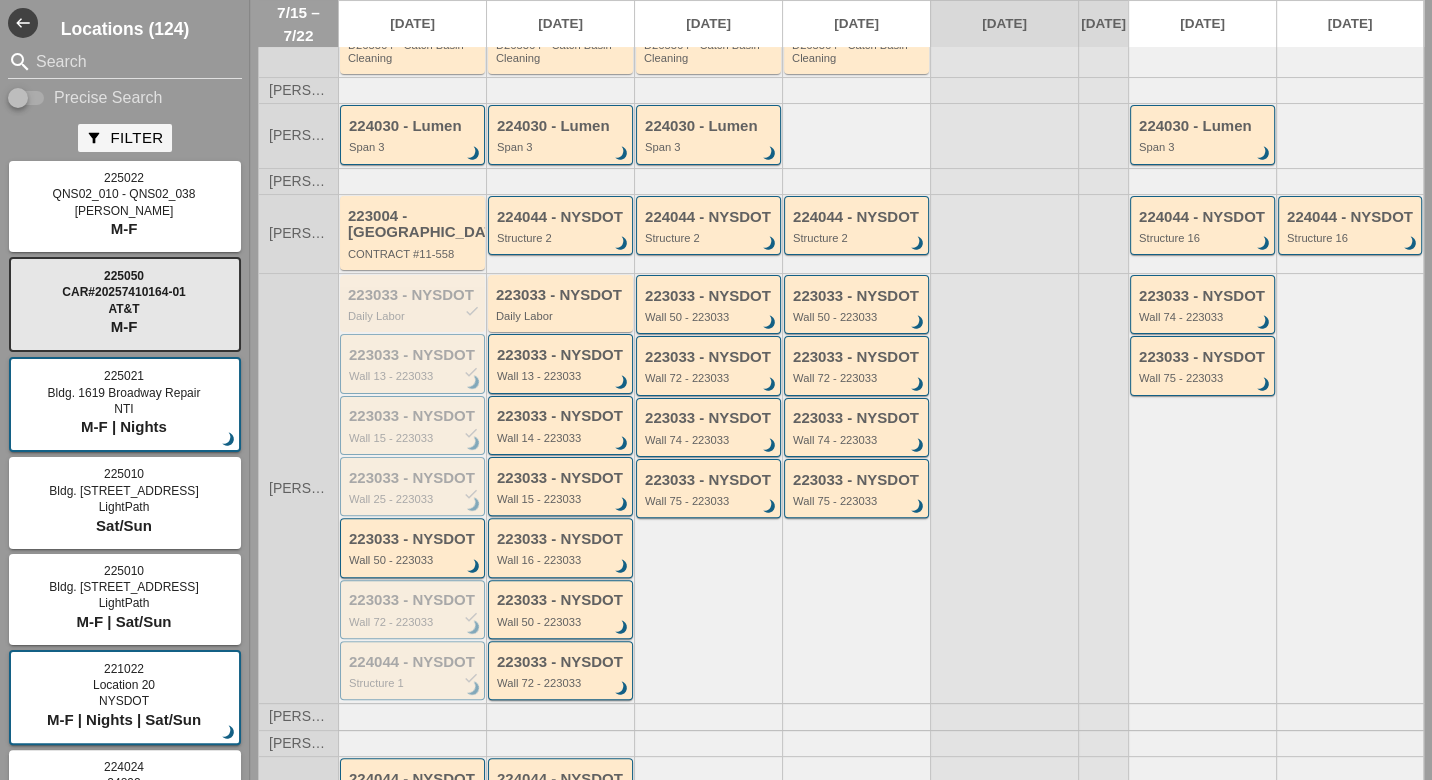 click at bounding box center [27, 98] 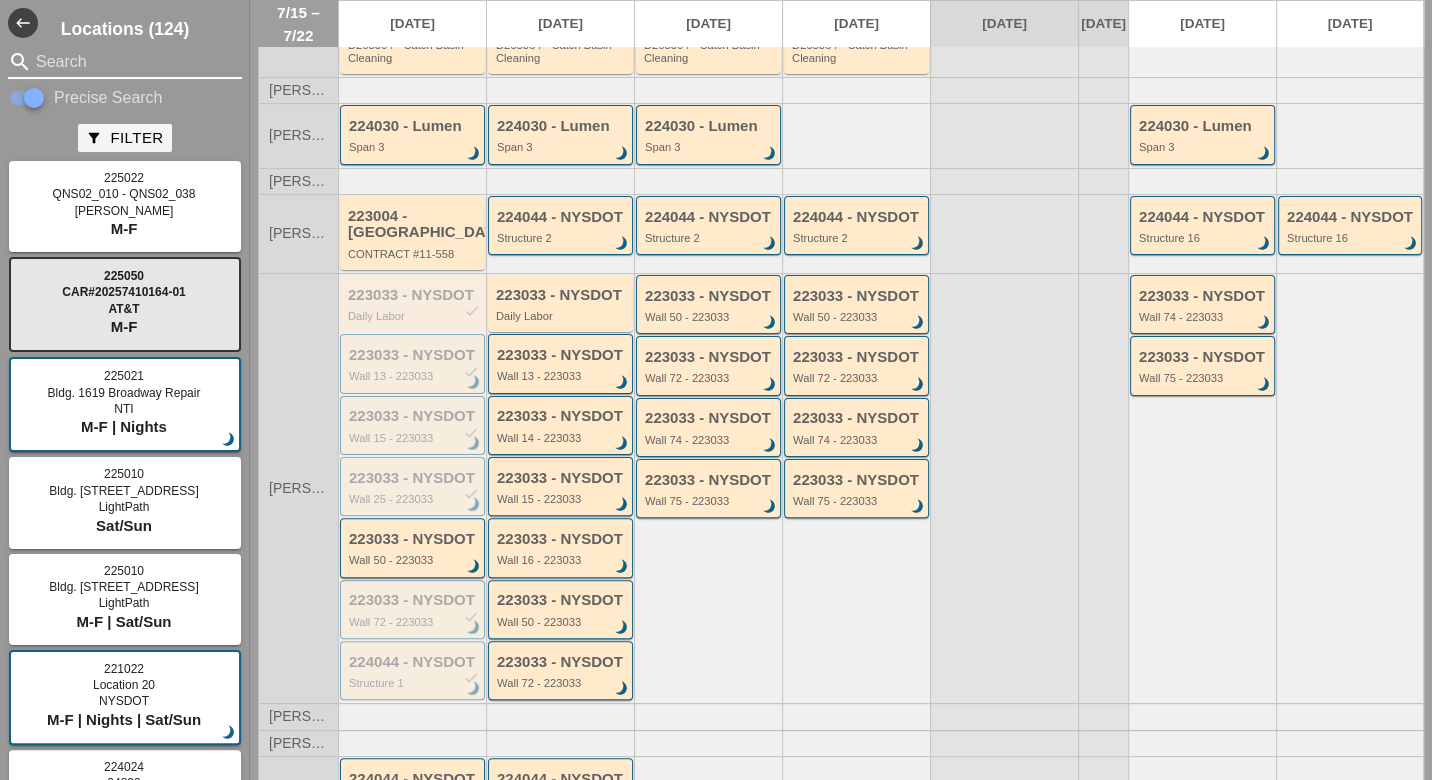 click at bounding box center [125, 62] 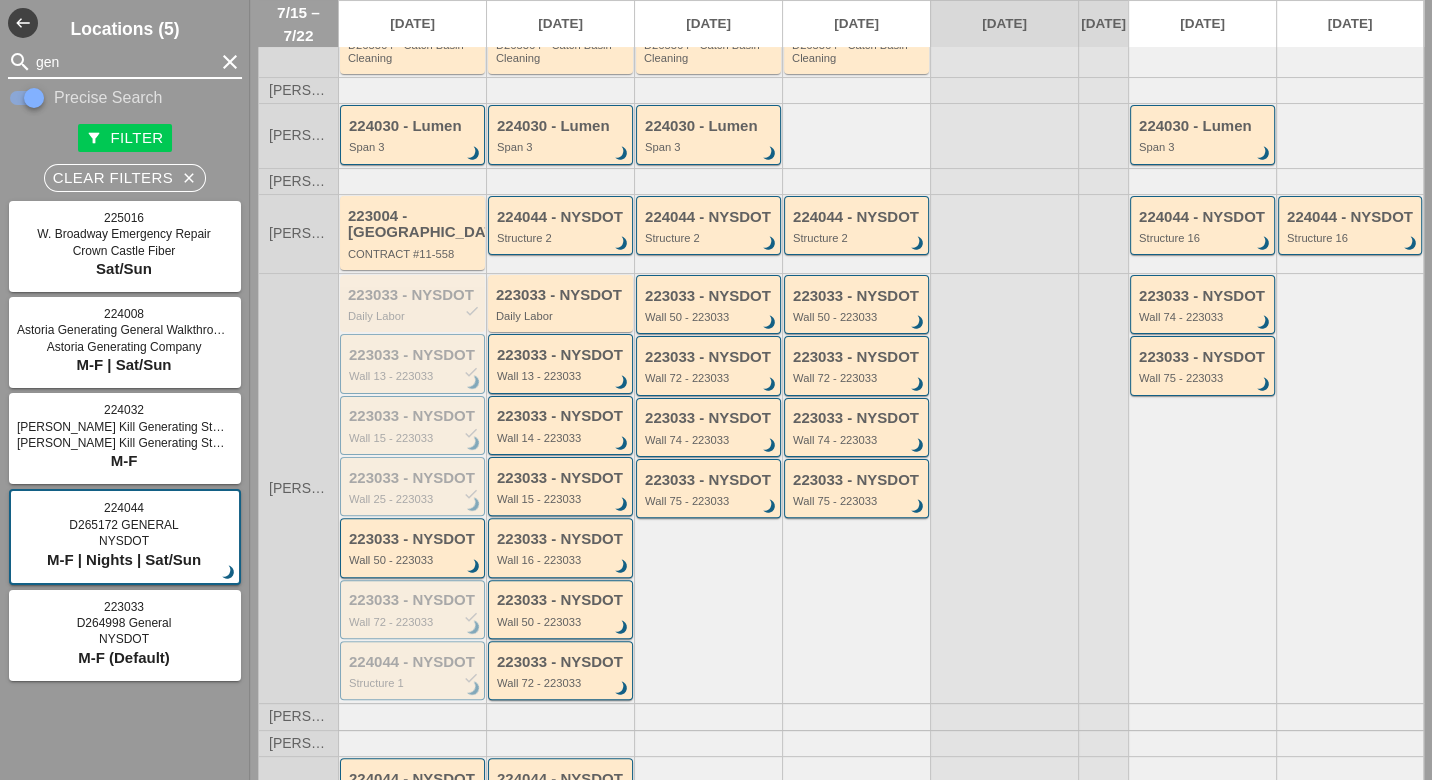 type on "gene" 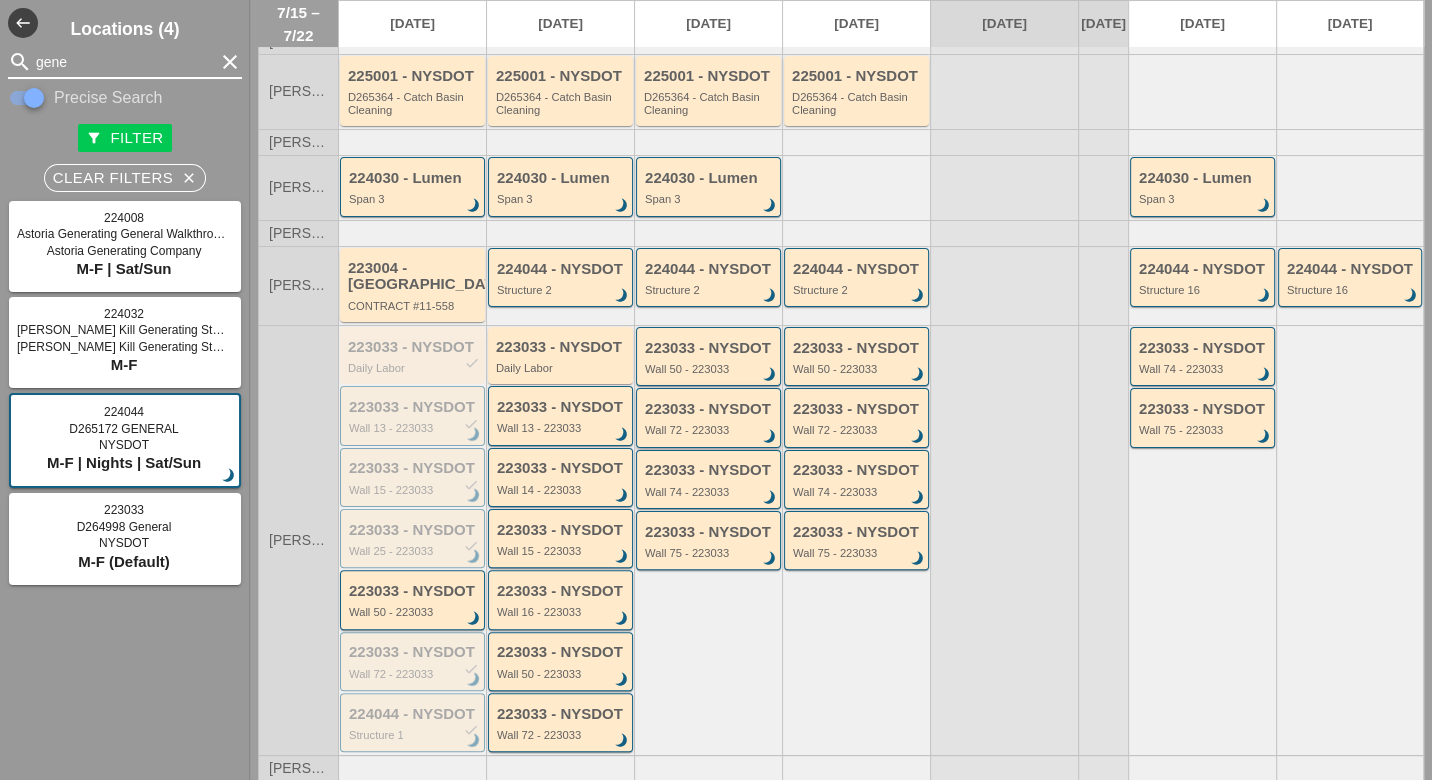 scroll, scrollTop: 375, scrollLeft: 0, axis: vertical 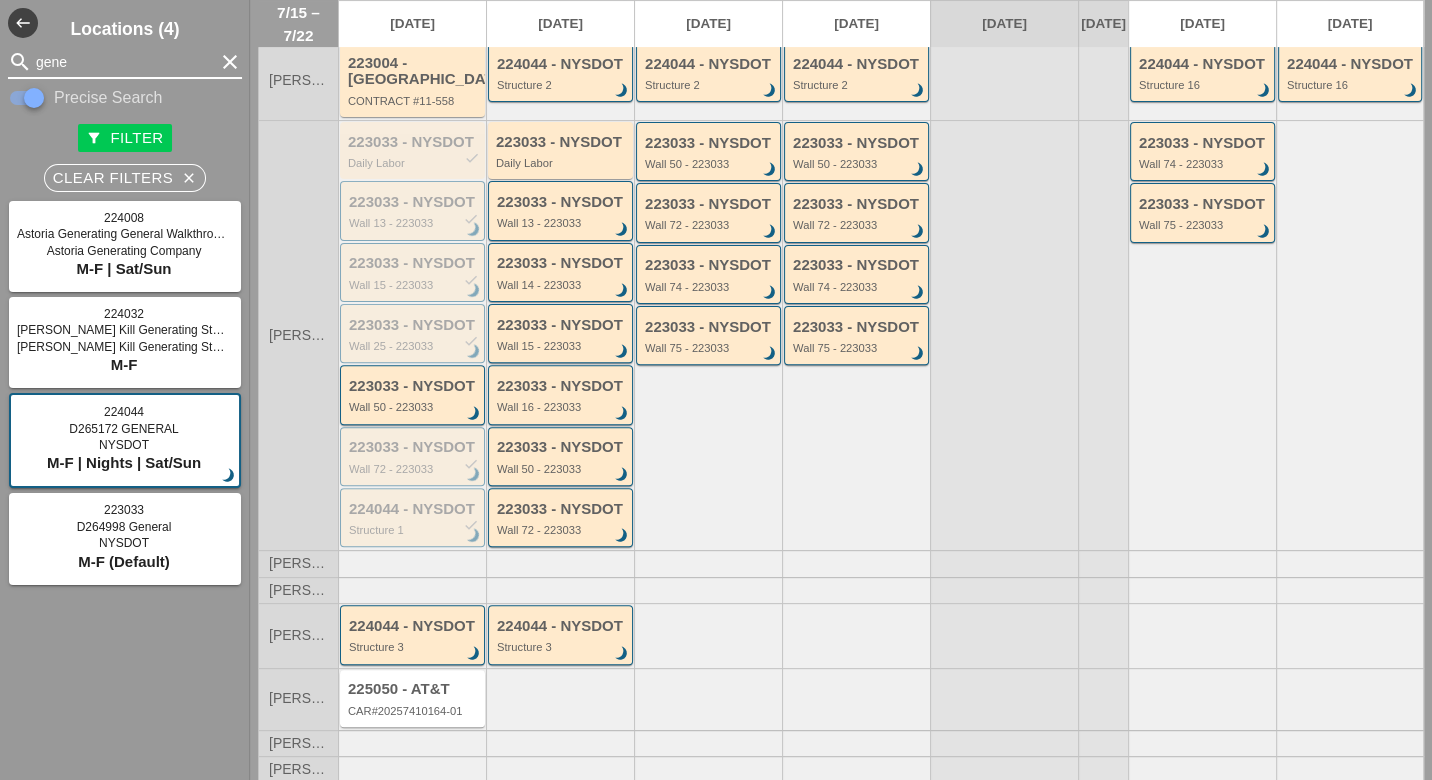 click on "clear" at bounding box center (230, 62) 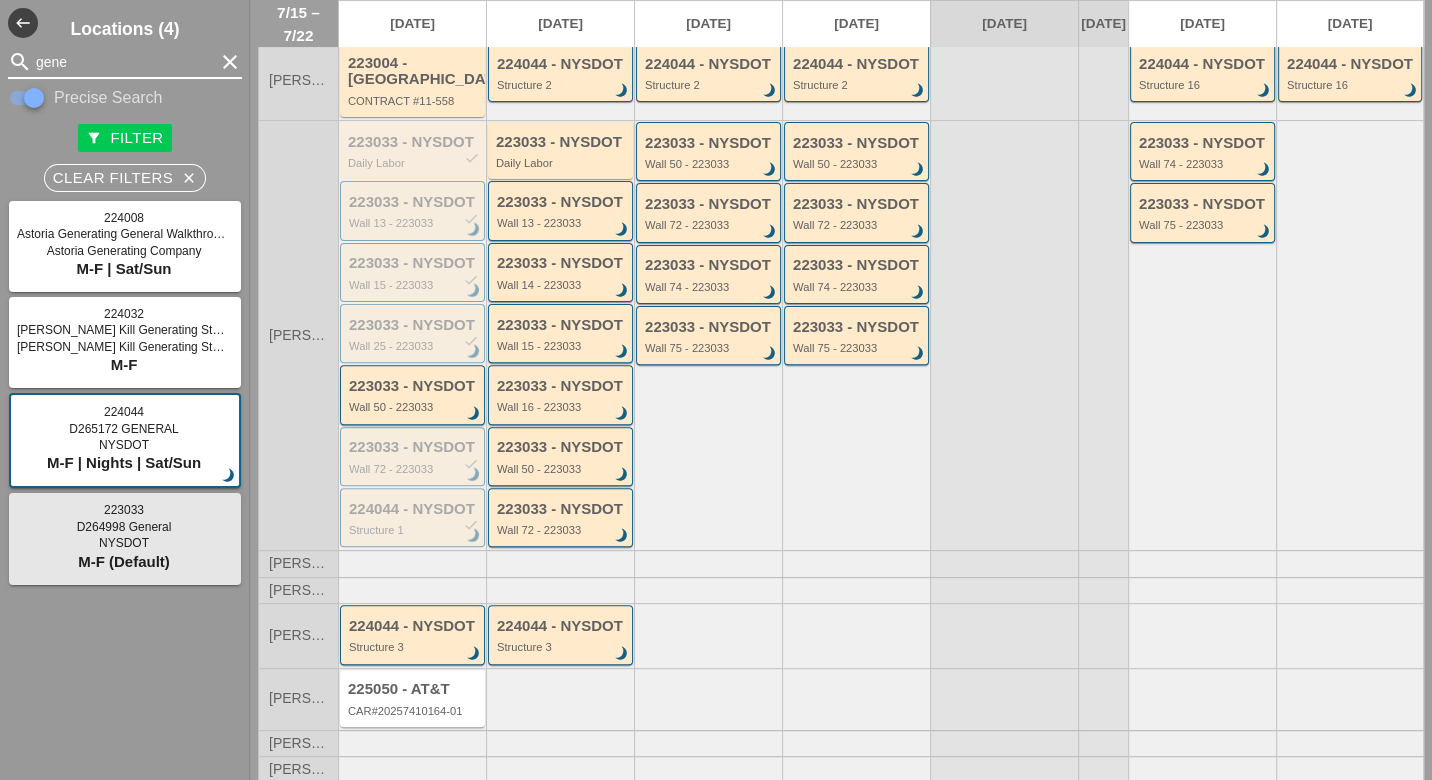 type on "gene" 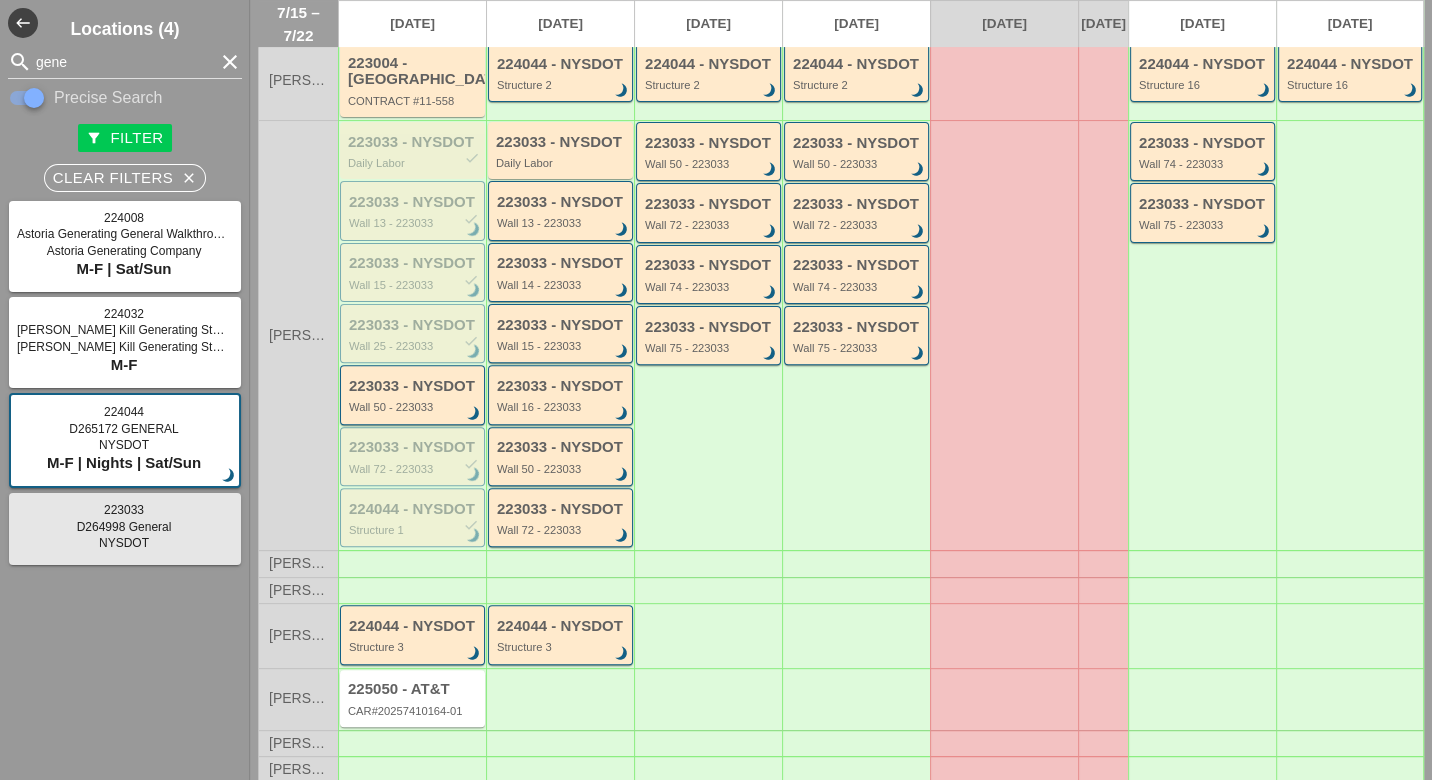 type 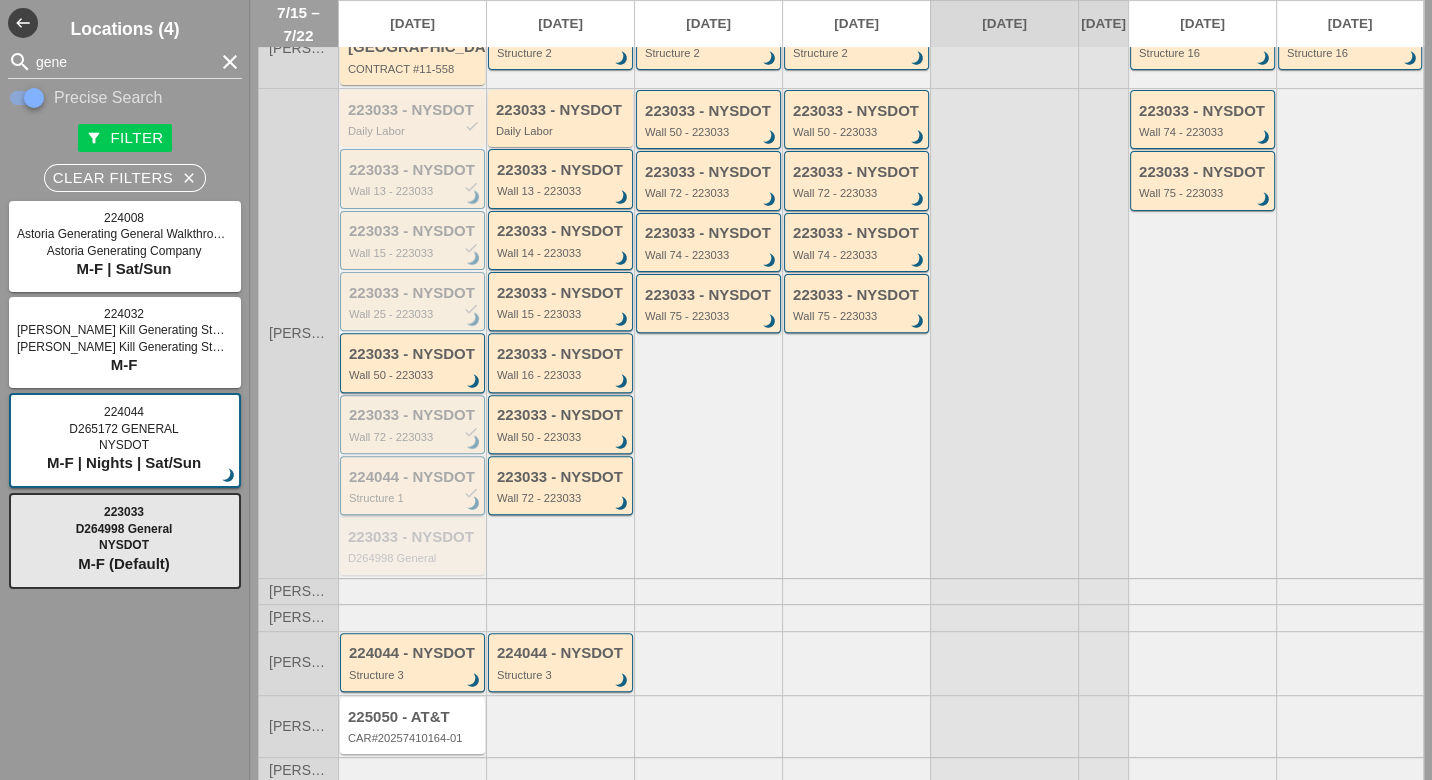 scroll, scrollTop: 434, scrollLeft: 0, axis: vertical 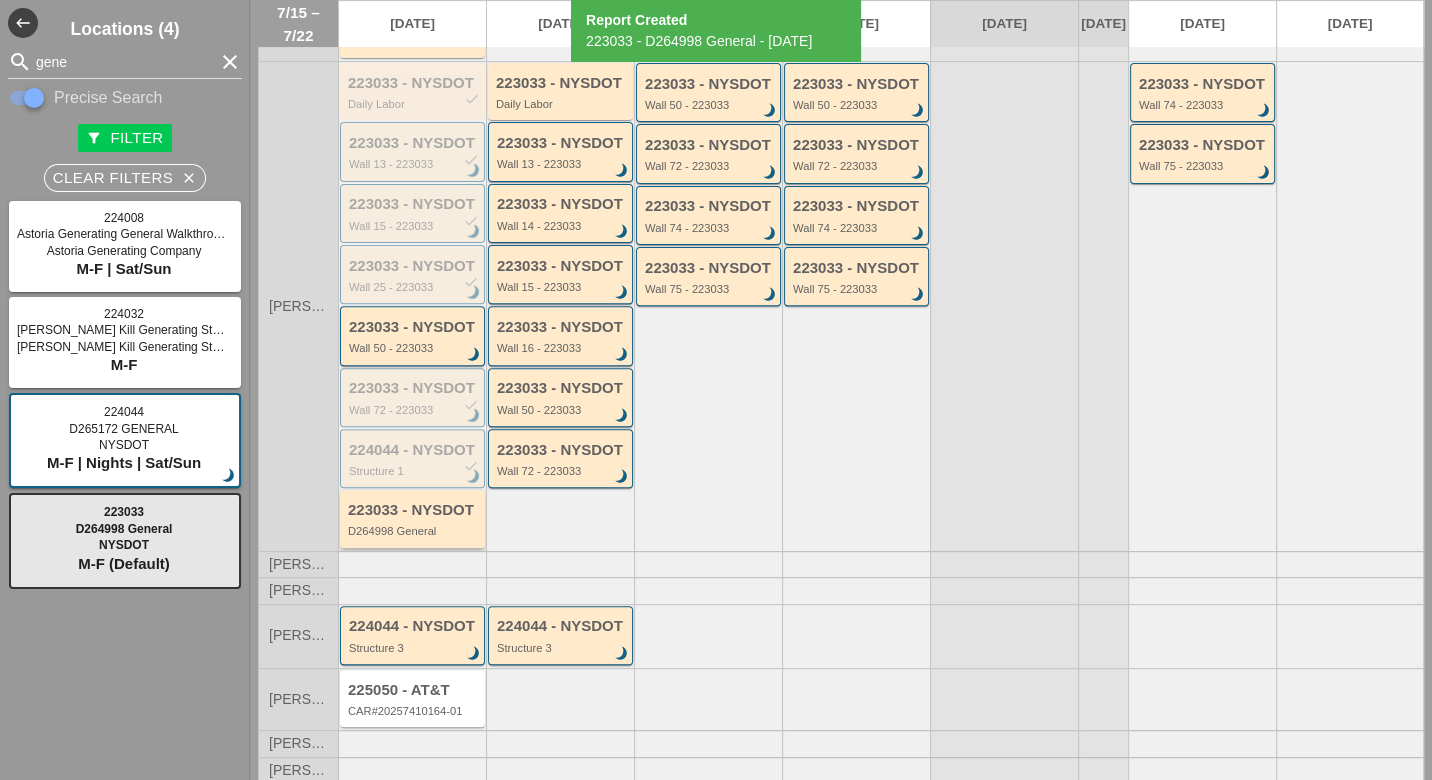 click on "D264998 General" at bounding box center (414, 531) 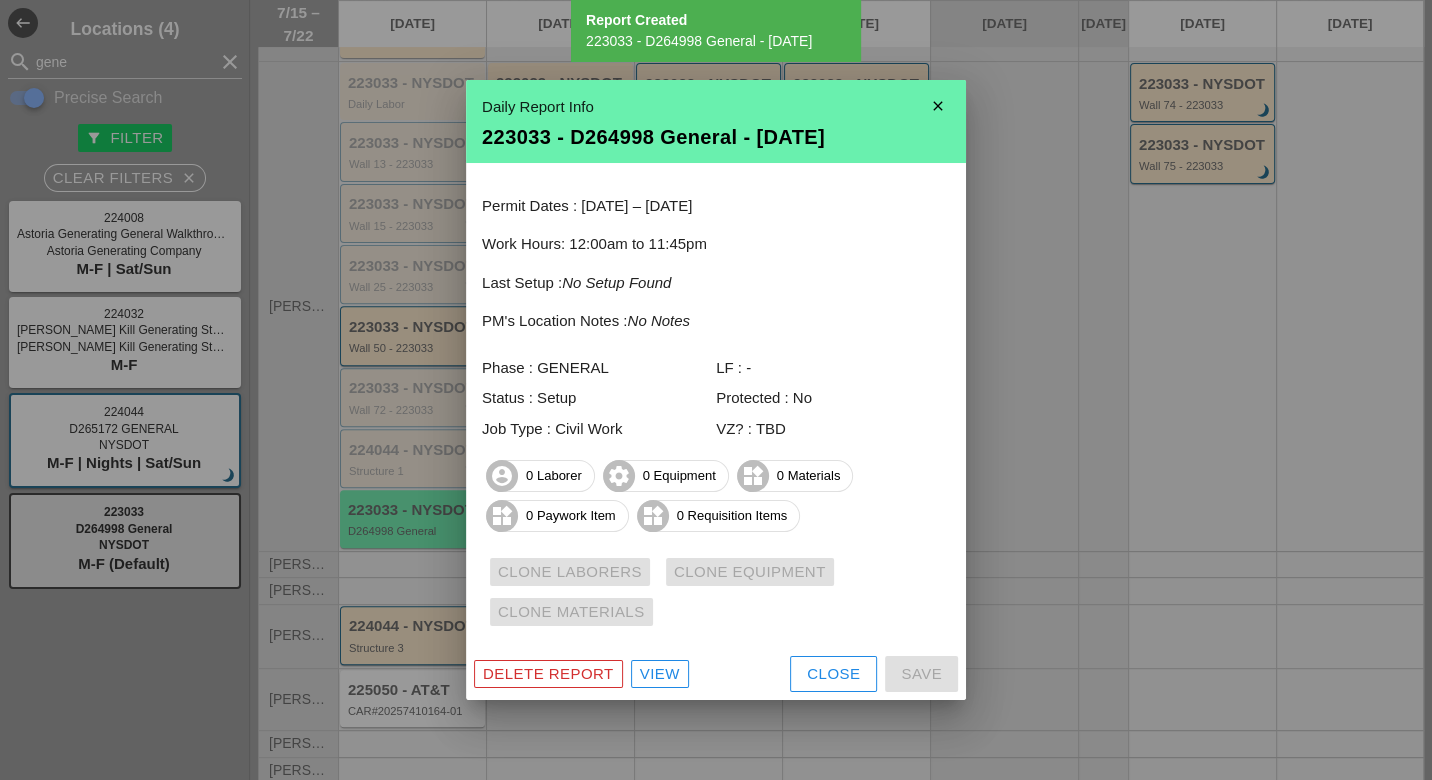 click on "View" at bounding box center [660, 674] 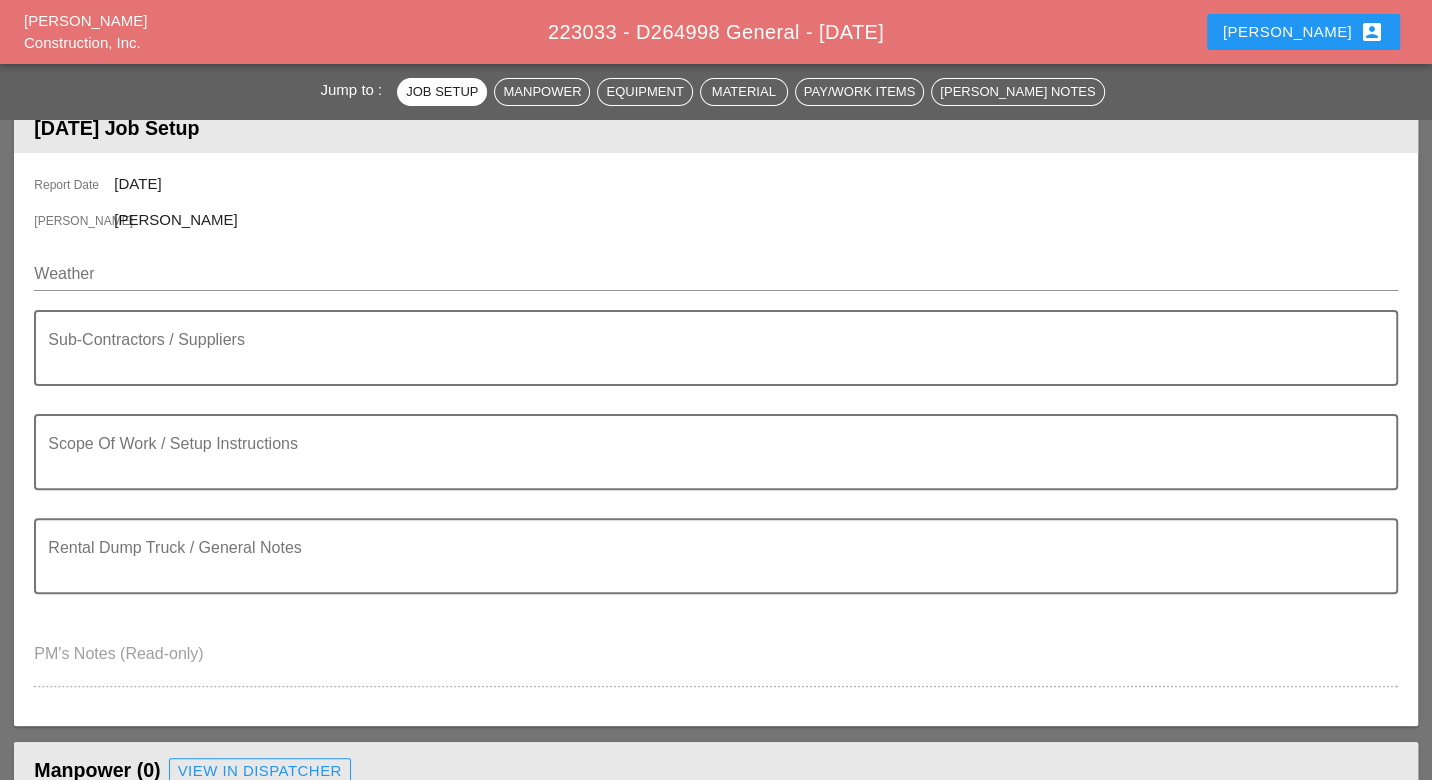 scroll, scrollTop: 555, scrollLeft: 0, axis: vertical 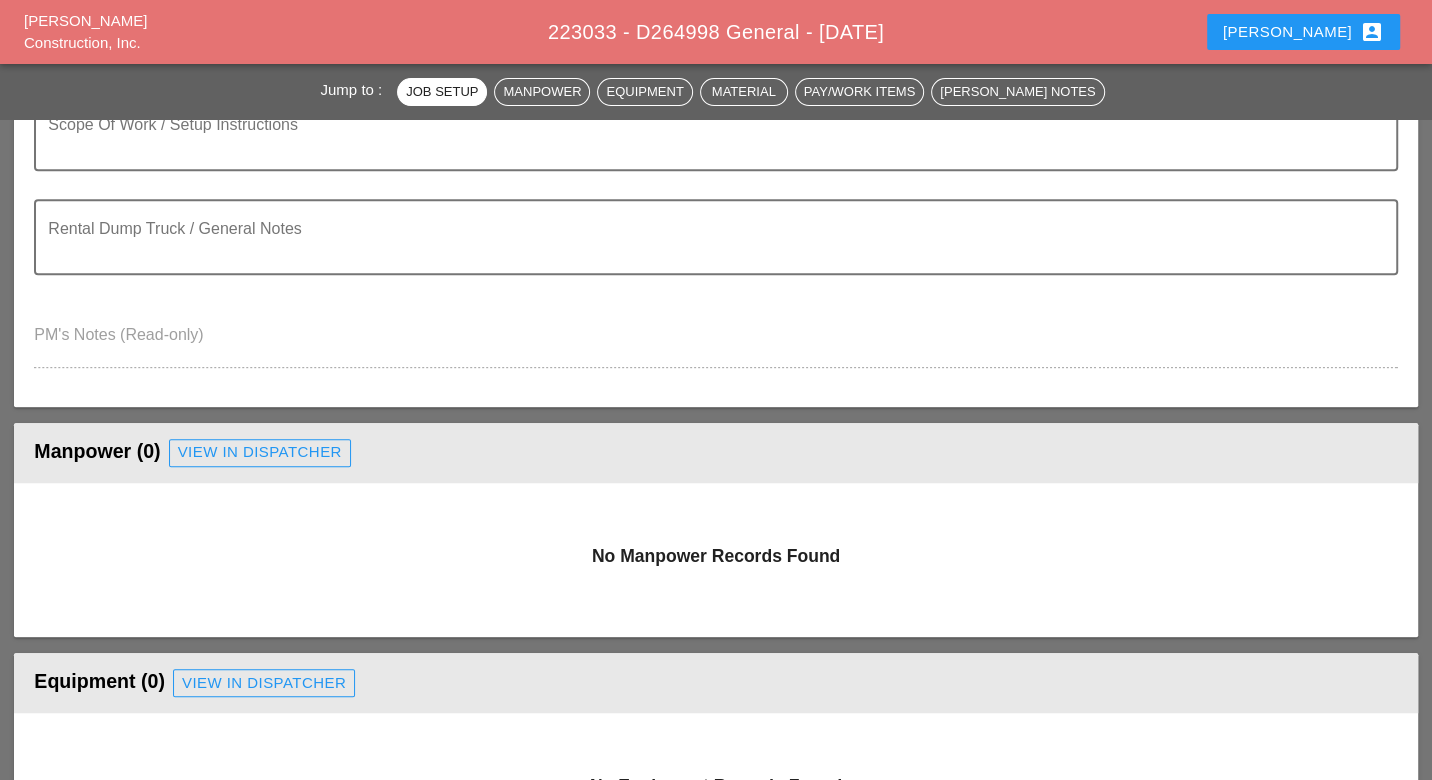 click on "View in Dispatcher" at bounding box center [260, 452] 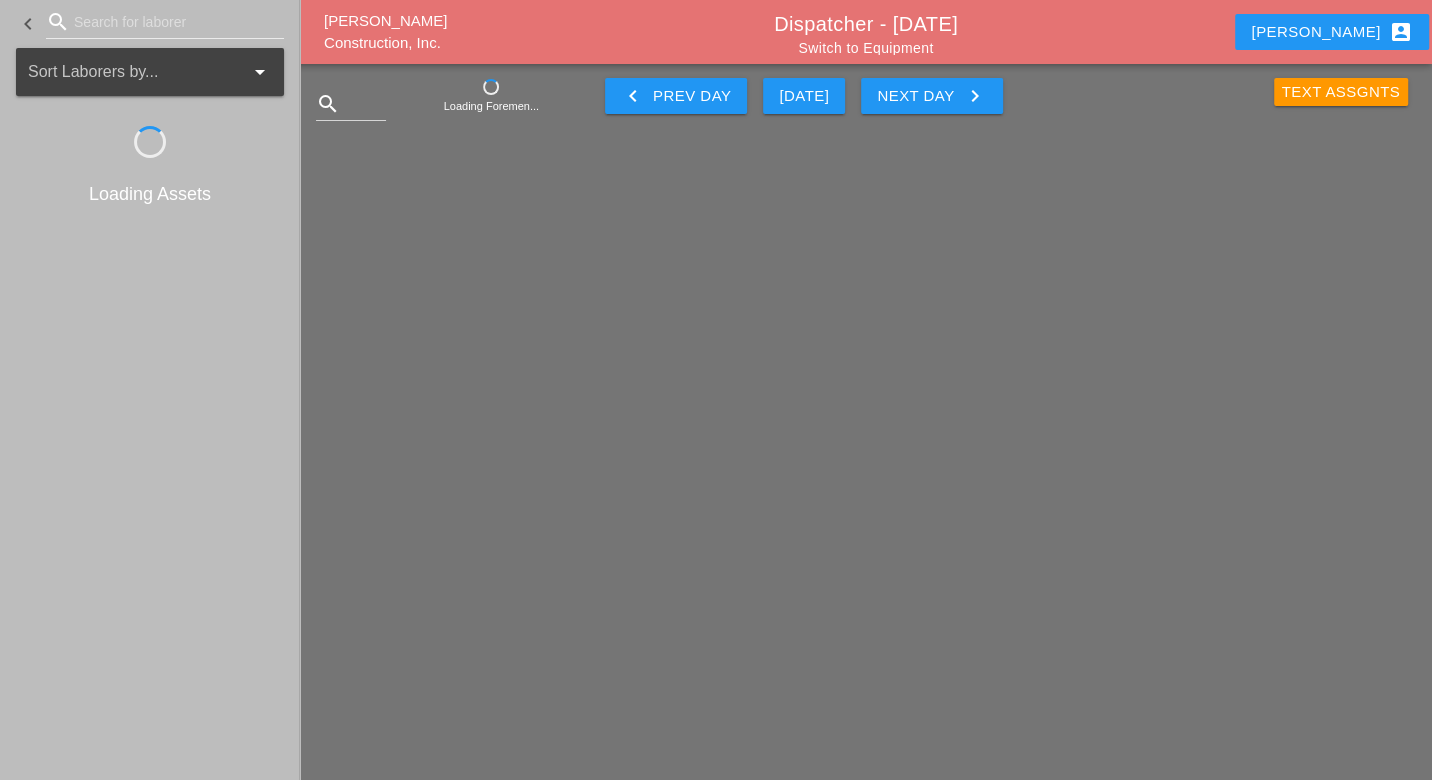 scroll, scrollTop: 0, scrollLeft: 0, axis: both 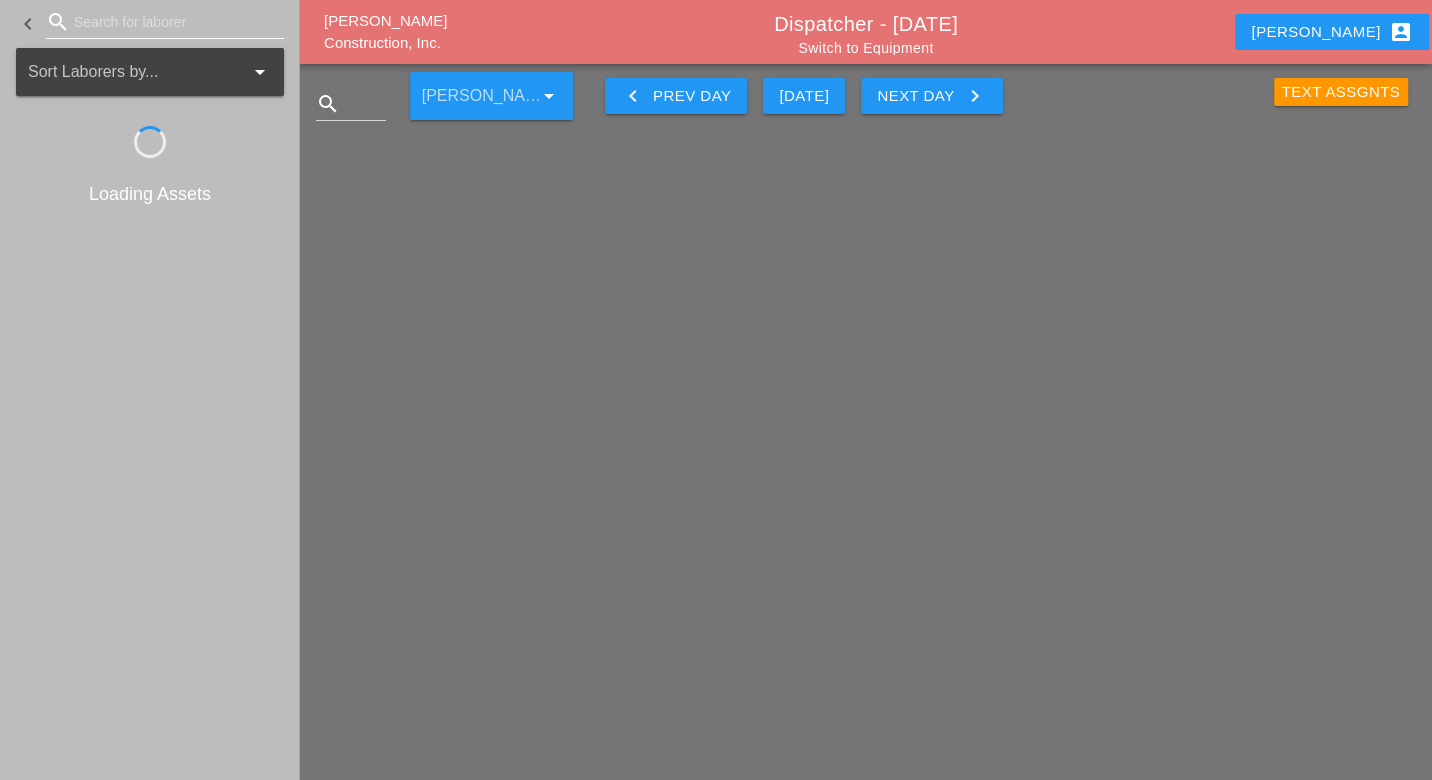 drag, startPoint x: 0, startPoint y: 0, endPoint x: 109, endPoint y: 16, distance: 110.16805 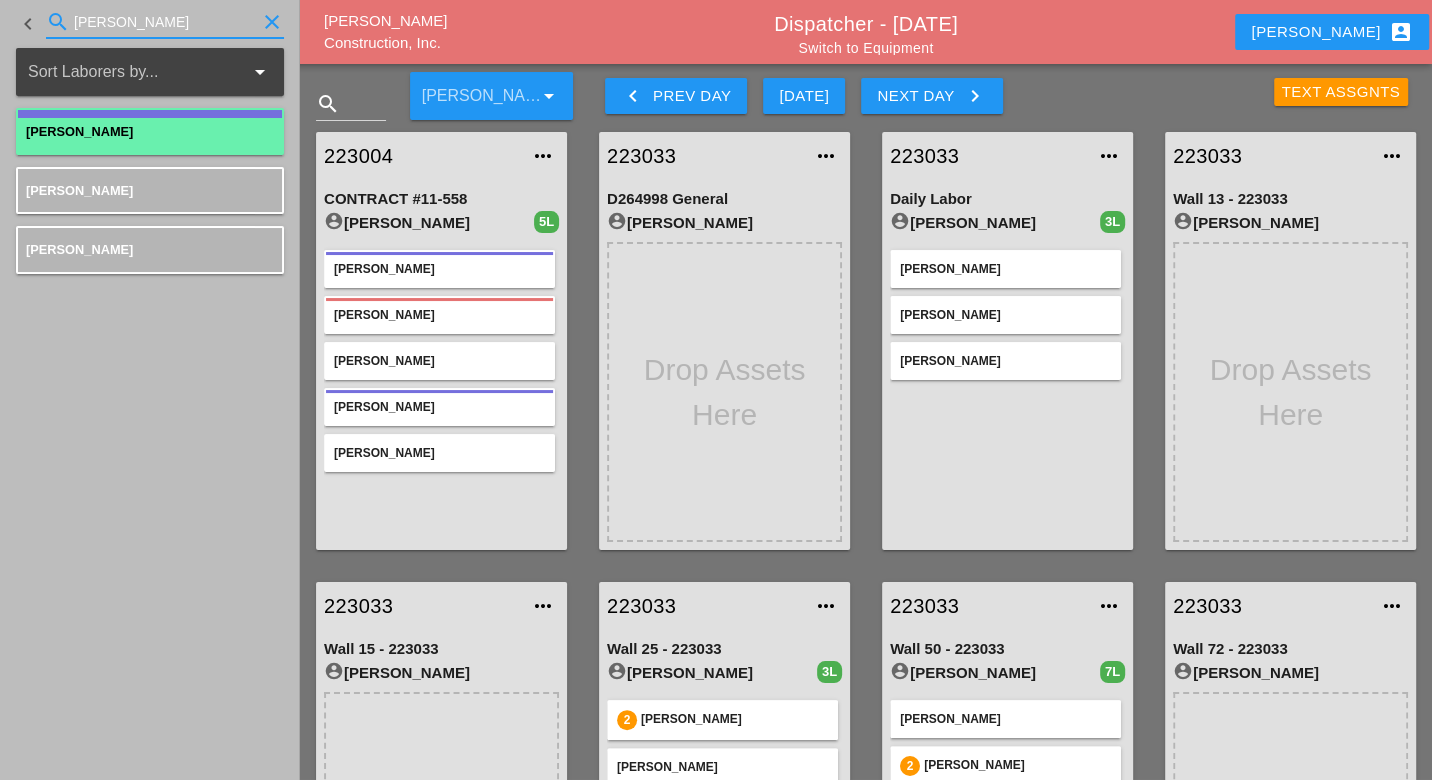 type on "[PERSON_NAME]" 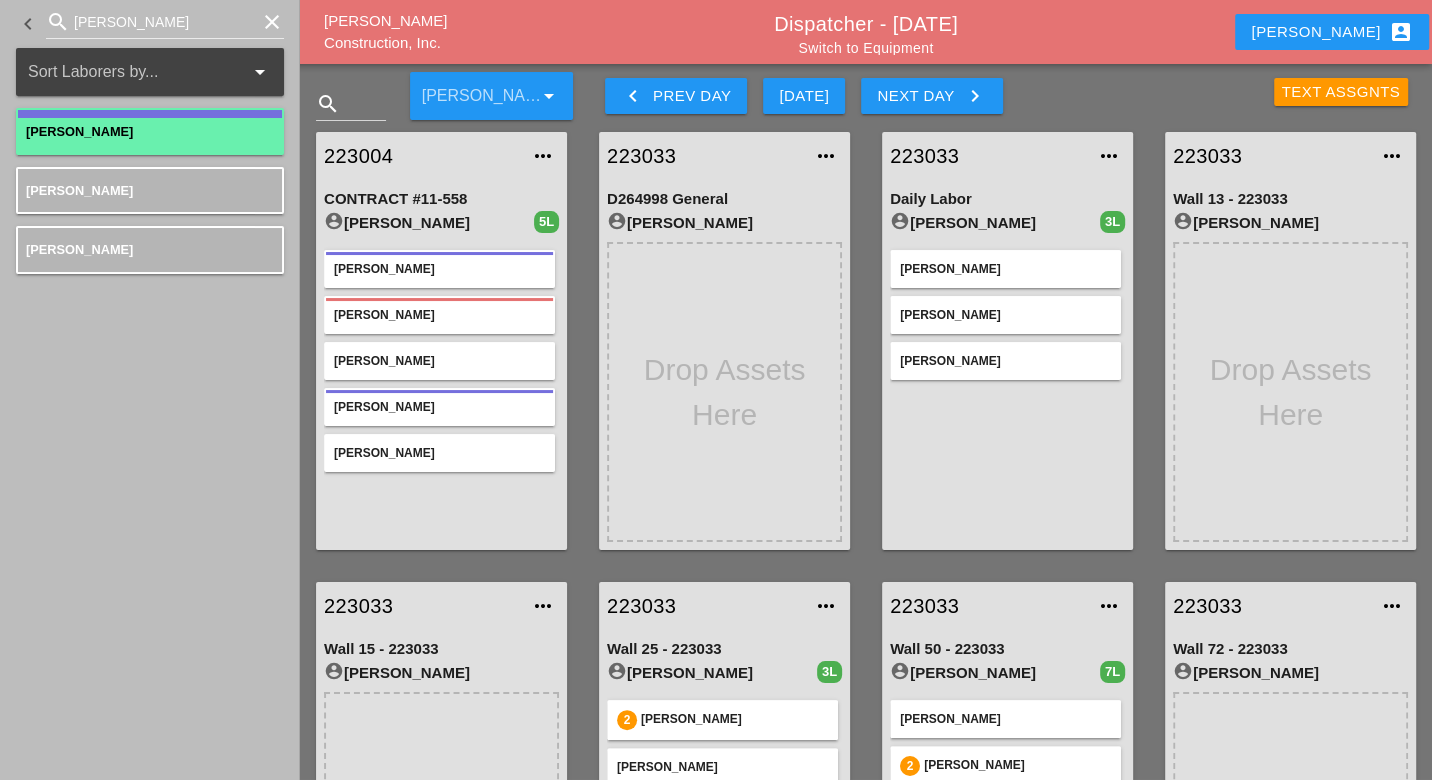 type 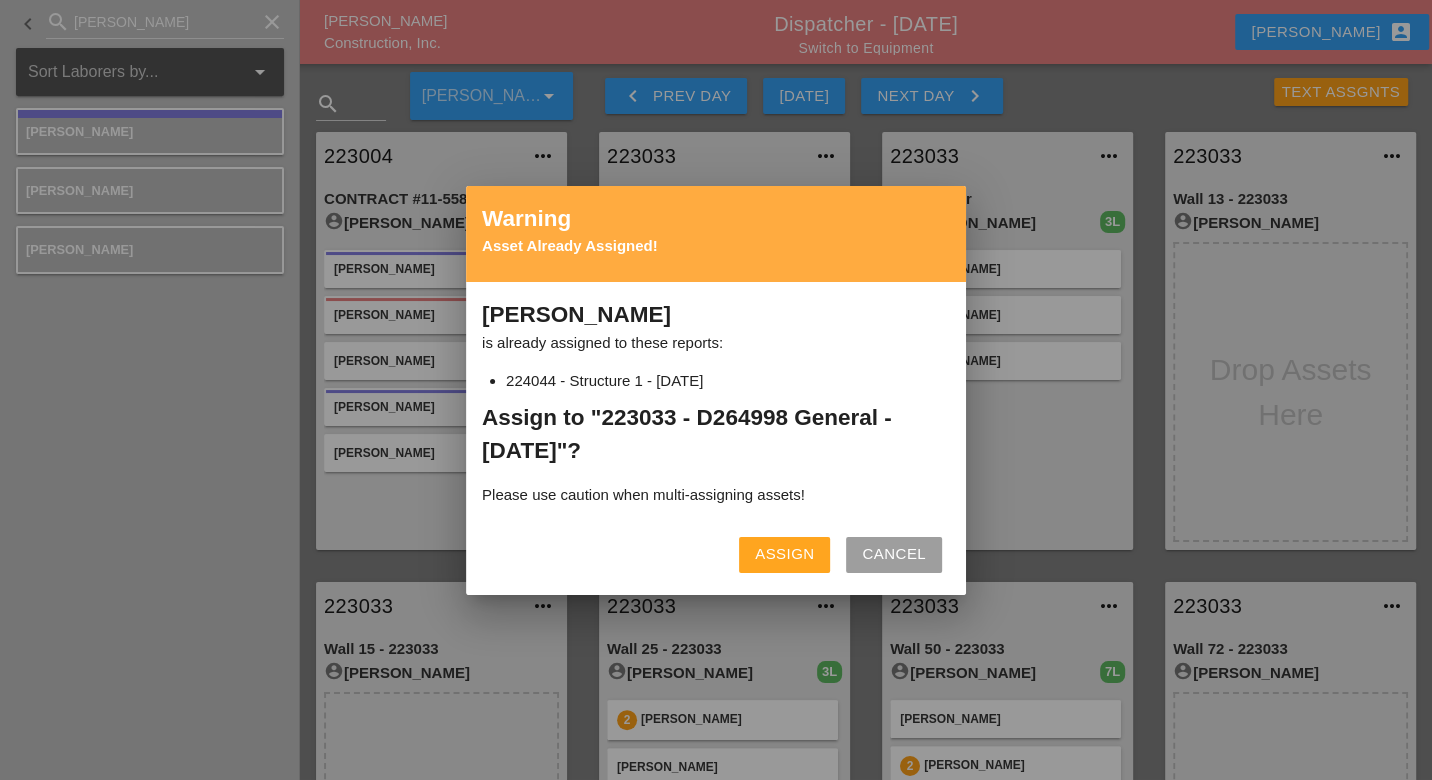drag, startPoint x: 769, startPoint y: 551, endPoint x: 755, endPoint y: 531, distance: 24.41311 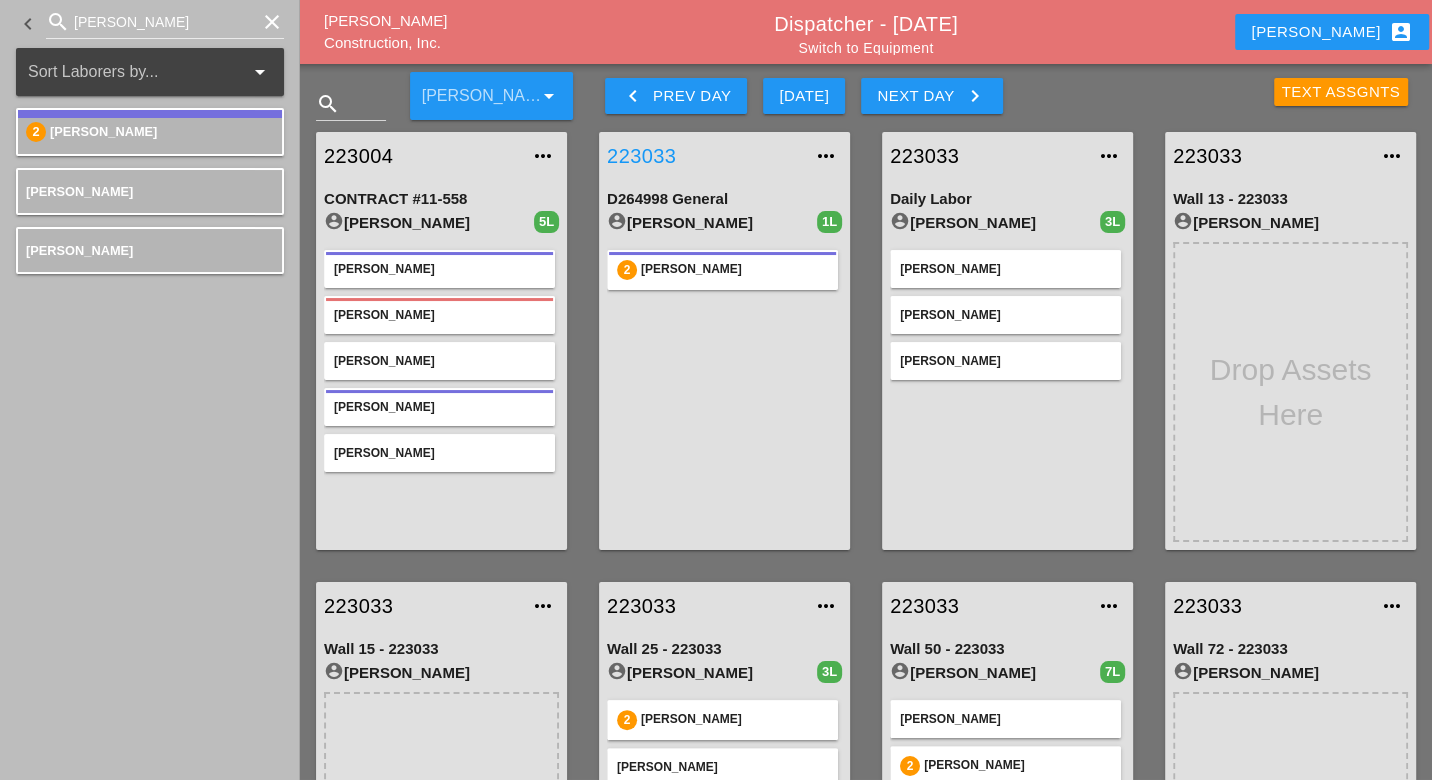 click on "223033" at bounding box center [704, 156] 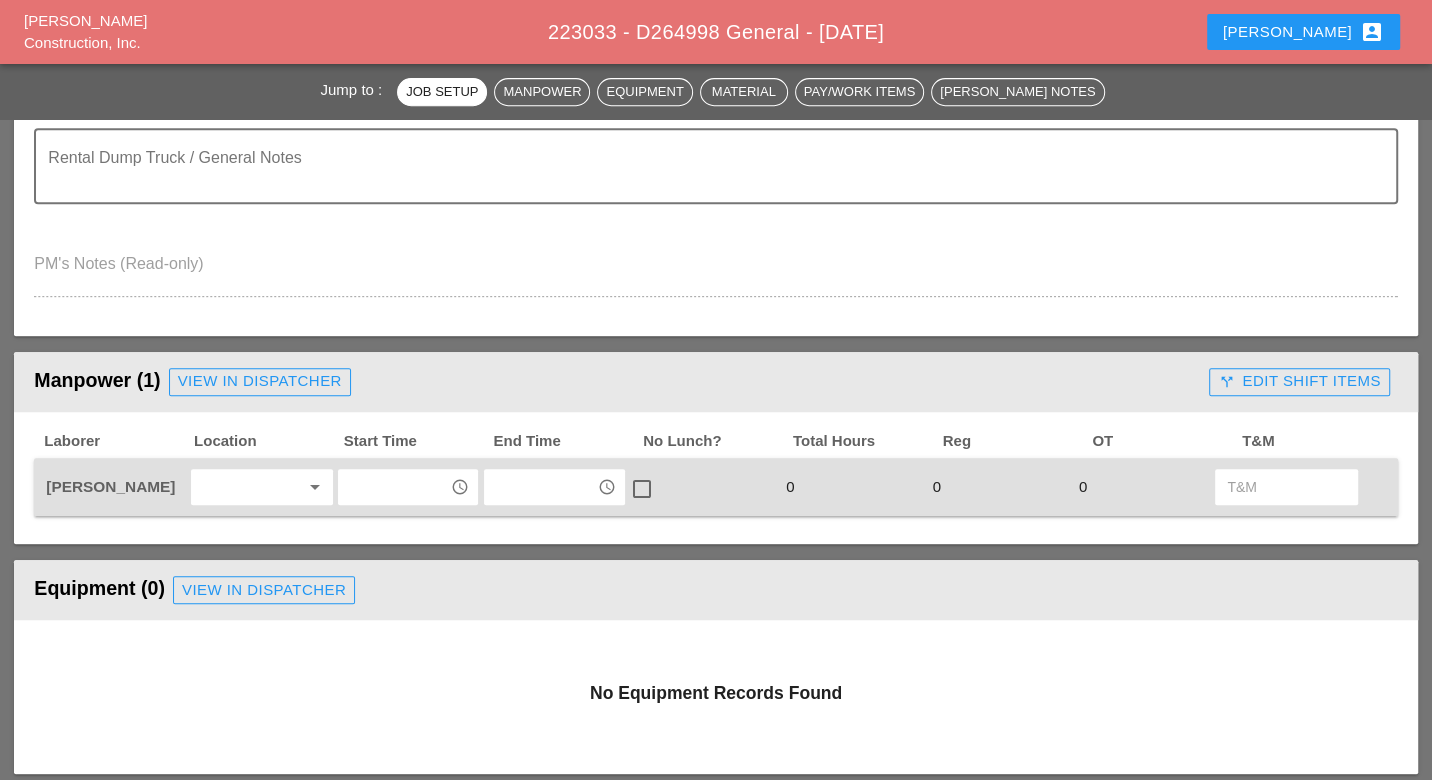 scroll, scrollTop: 666, scrollLeft: 0, axis: vertical 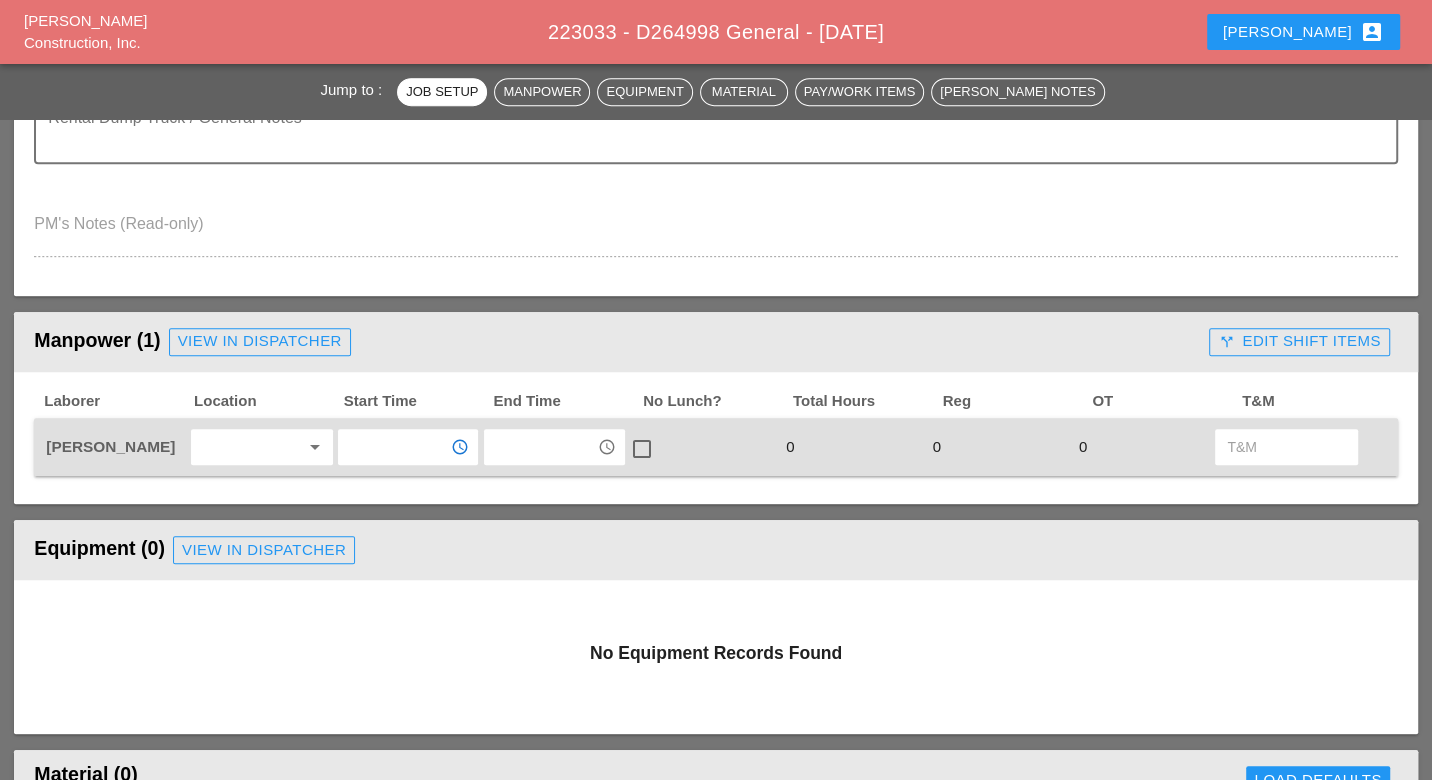 click at bounding box center (394, 447) 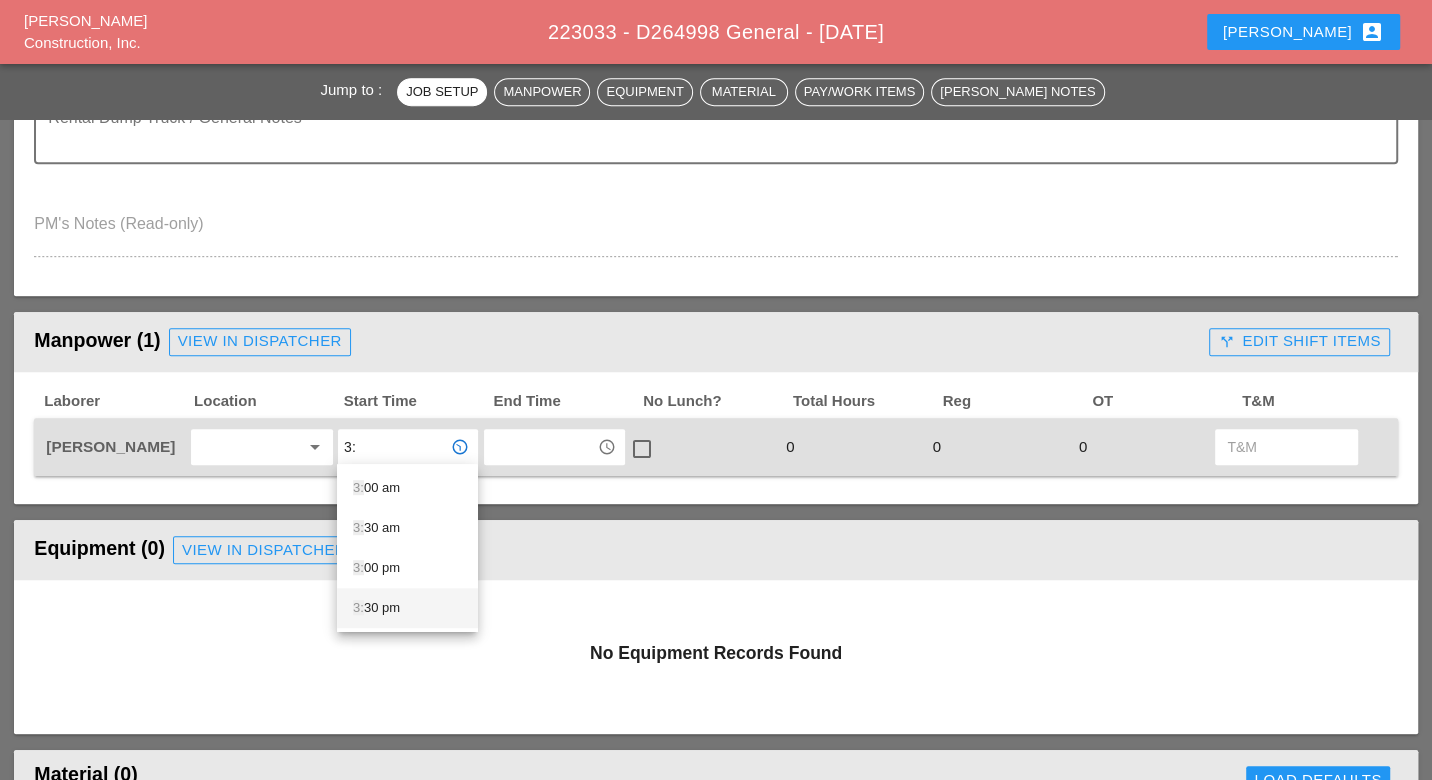 click on "3: 30 pm" at bounding box center (407, 608) 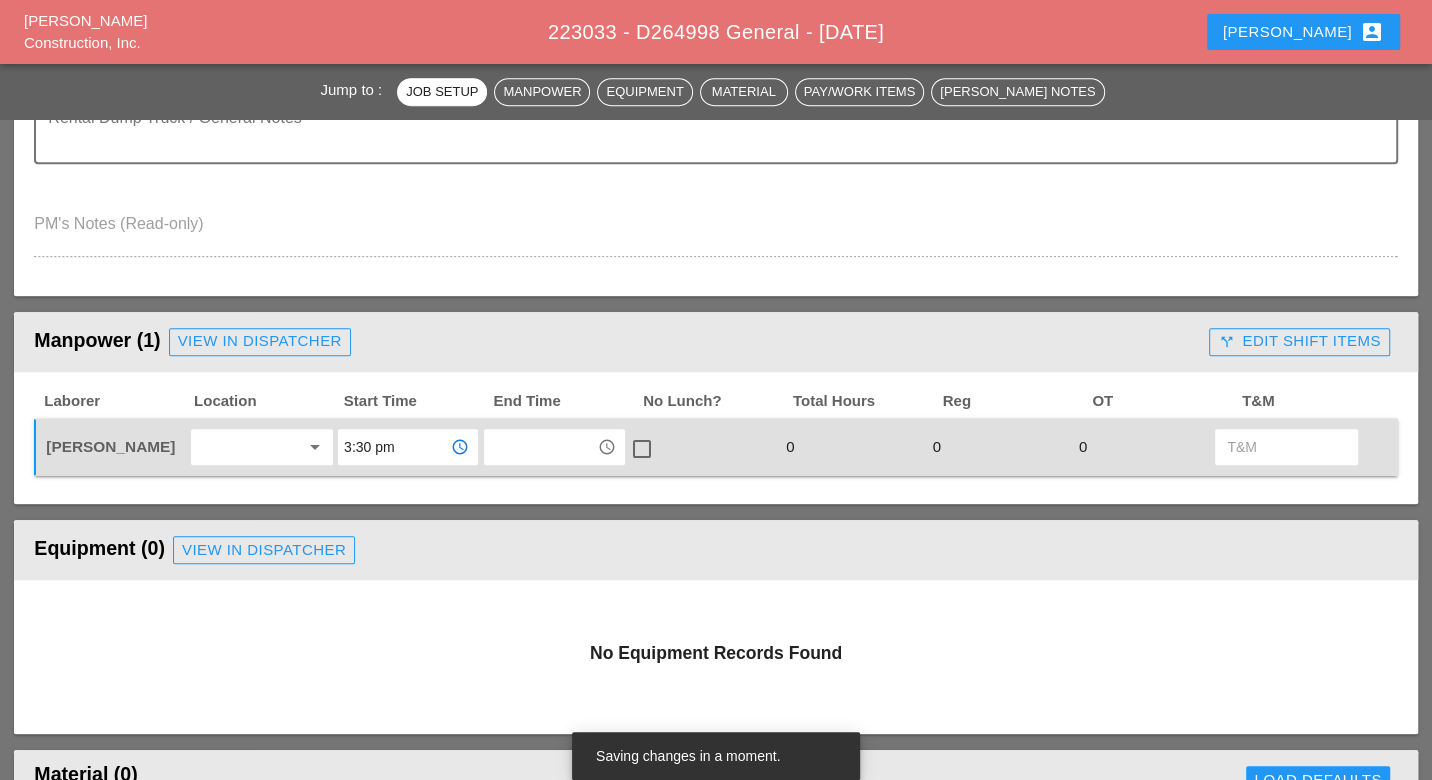 type on "3:30 pm" 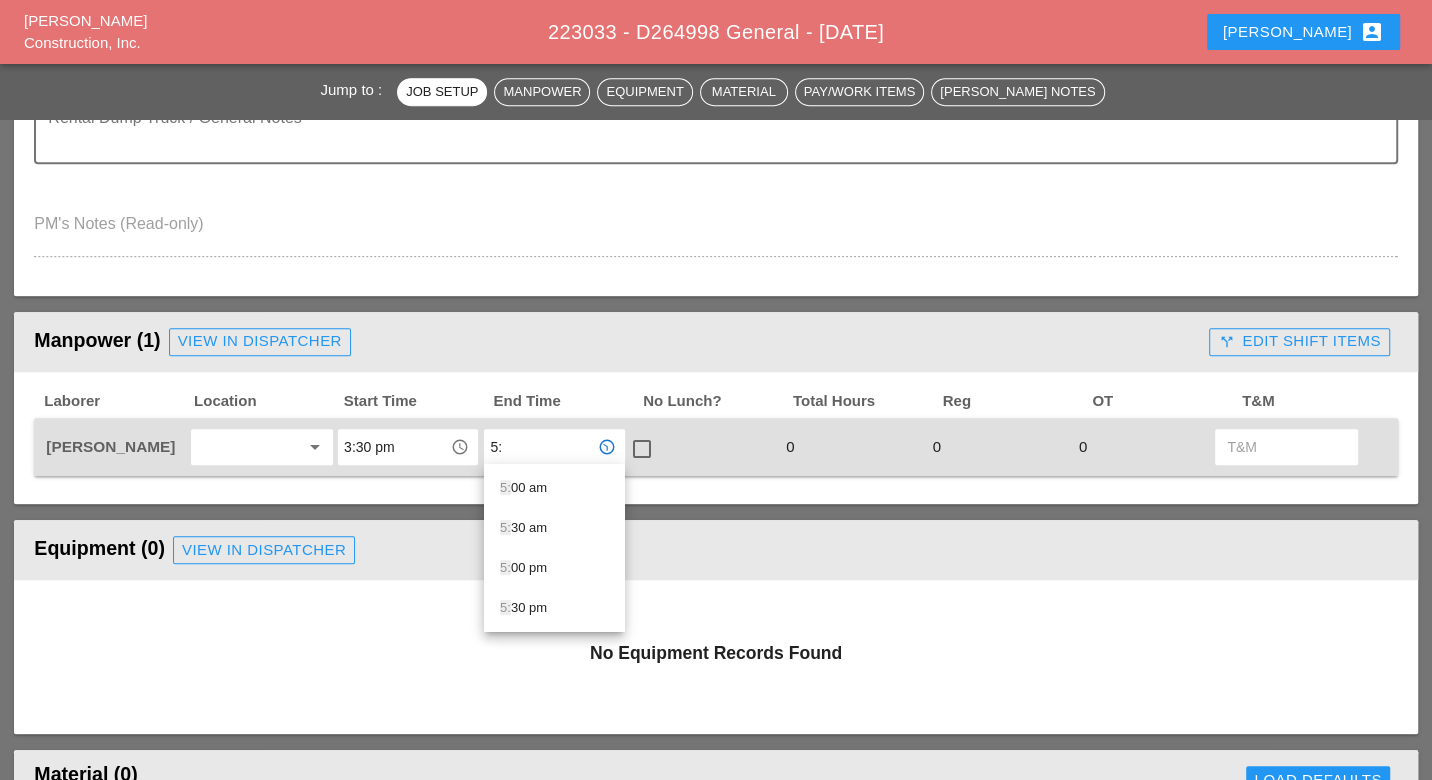 click on "5: 30 pm" at bounding box center [554, 608] 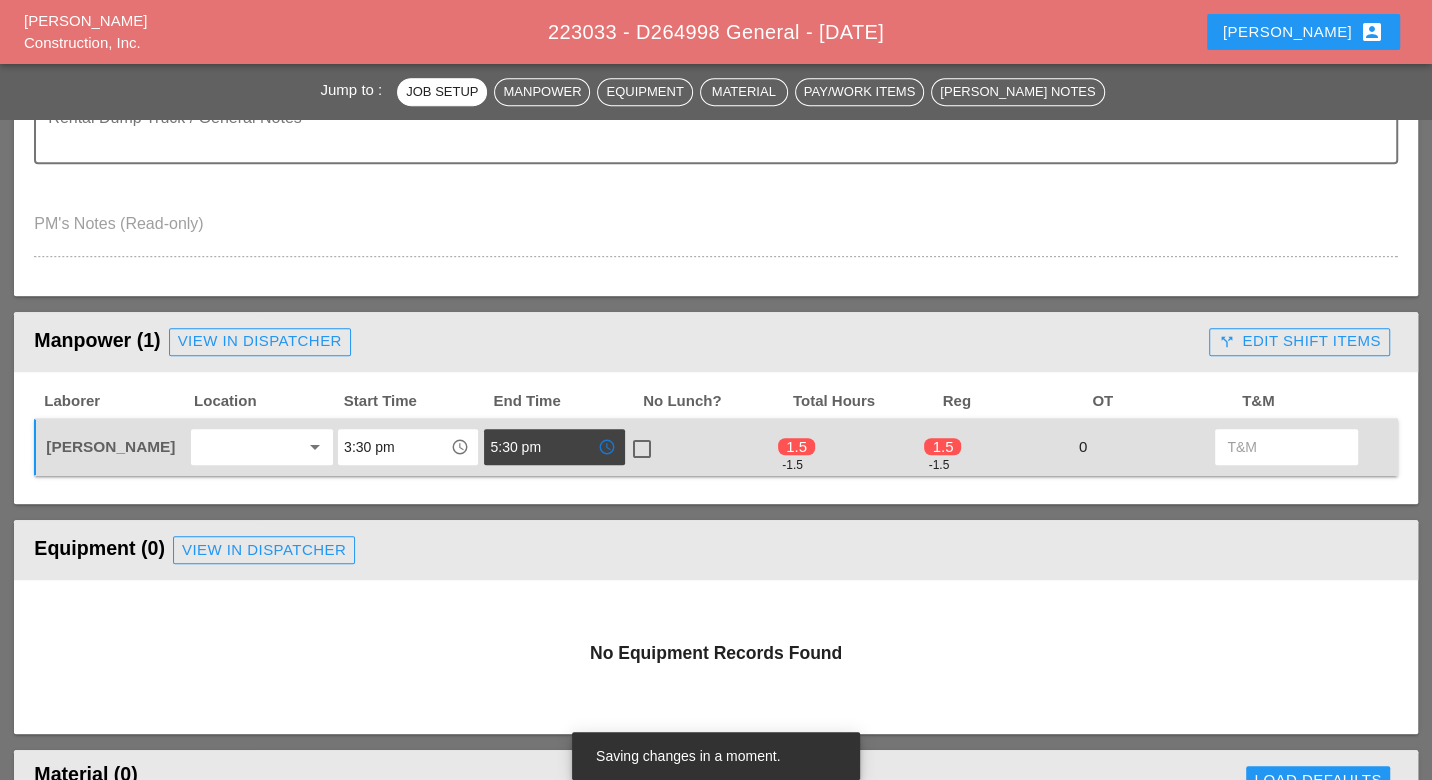 drag, startPoint x: 544, startPoint y: 441, endPoint x: 471, endPoint y: 429, distance: 73.97973 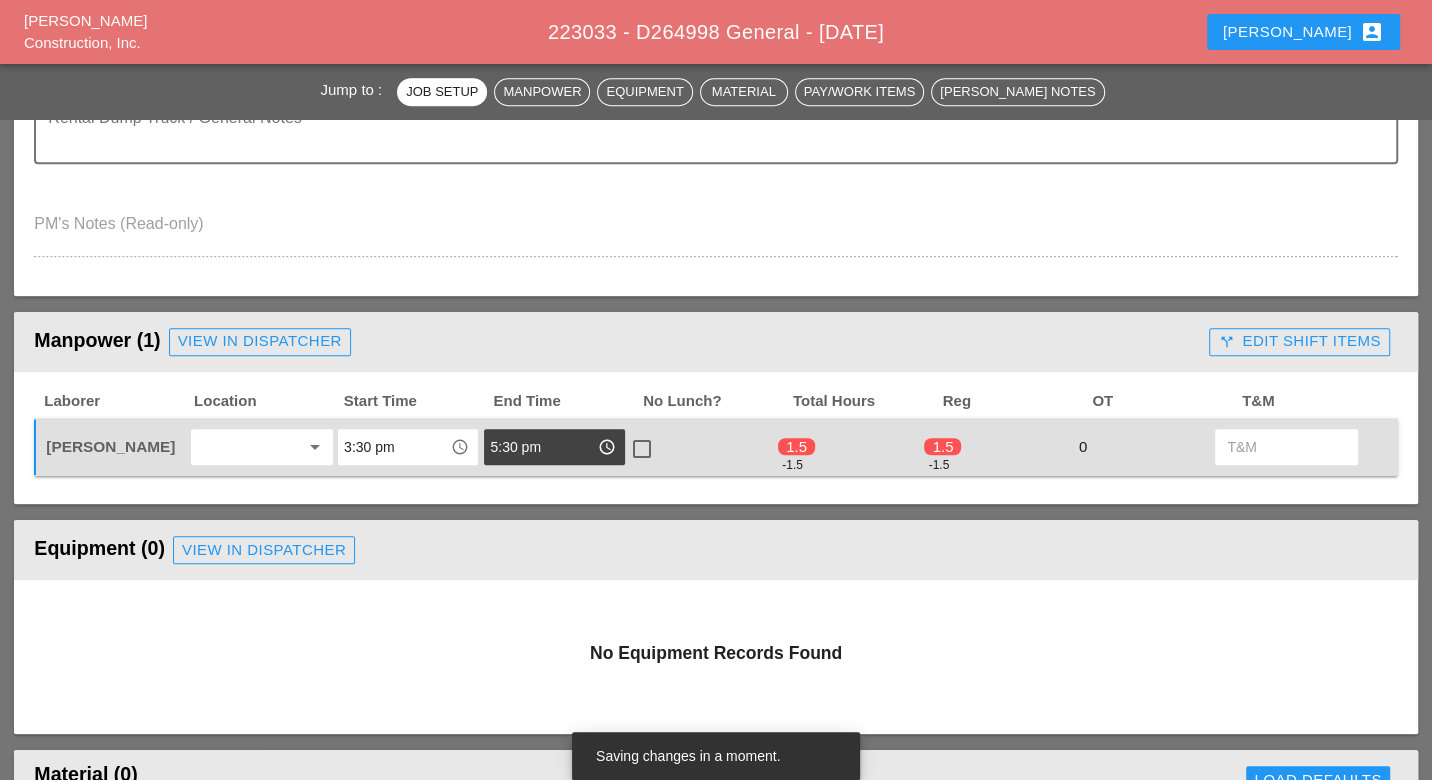 click on "5:30 pm" at bounding box center (540, 447) 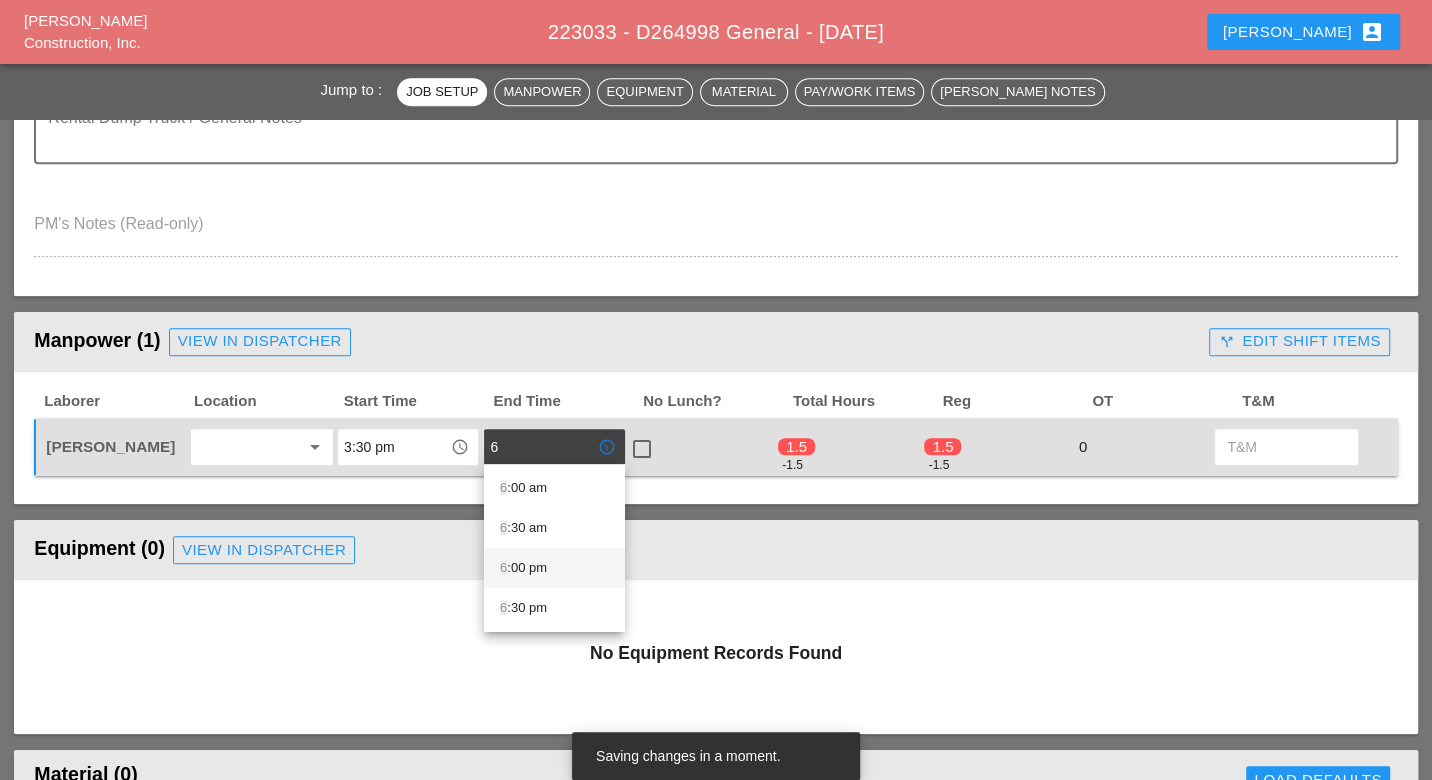 click on "6 :00 pm" at bounding box center (554, 568) 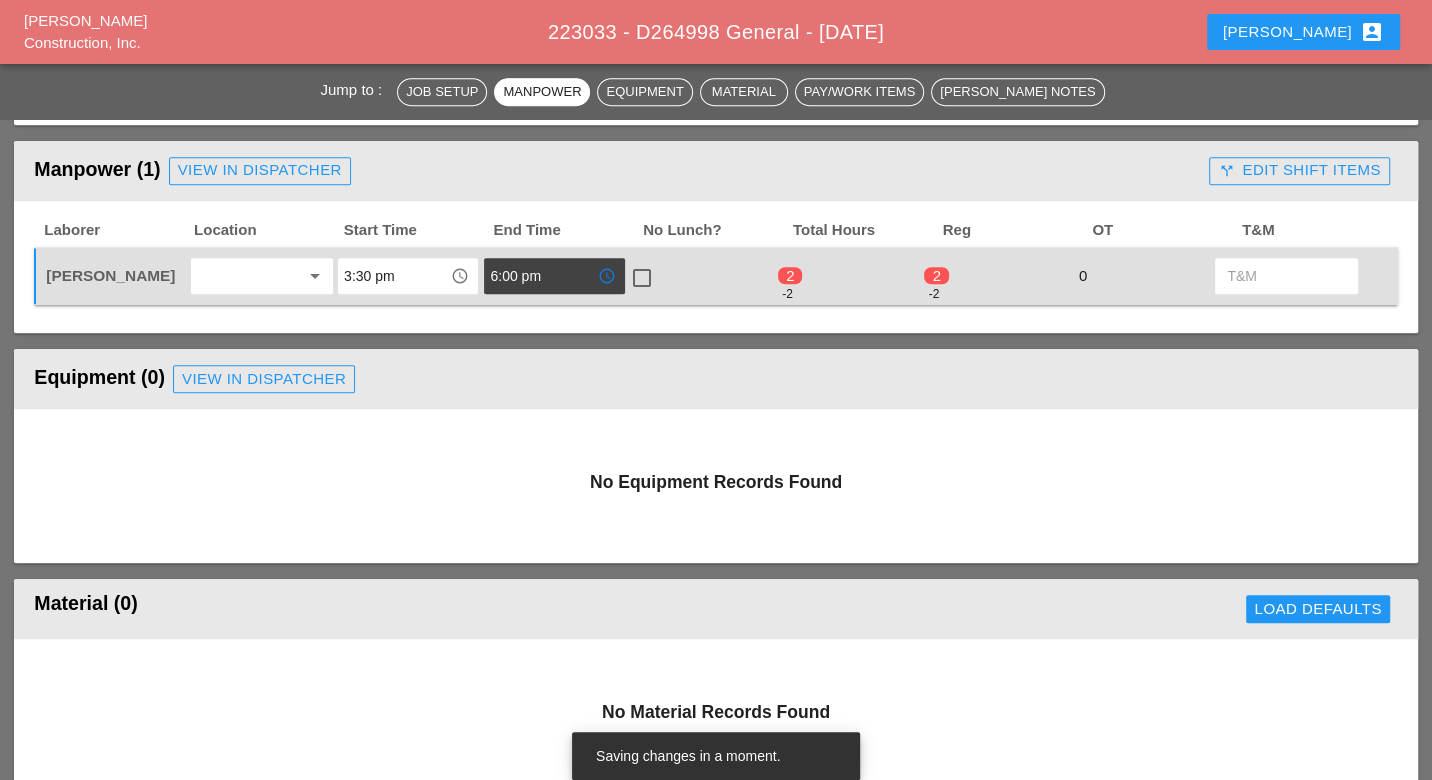 scroll, scrollTop: 666, scrollLeft: 0, axis: vertical 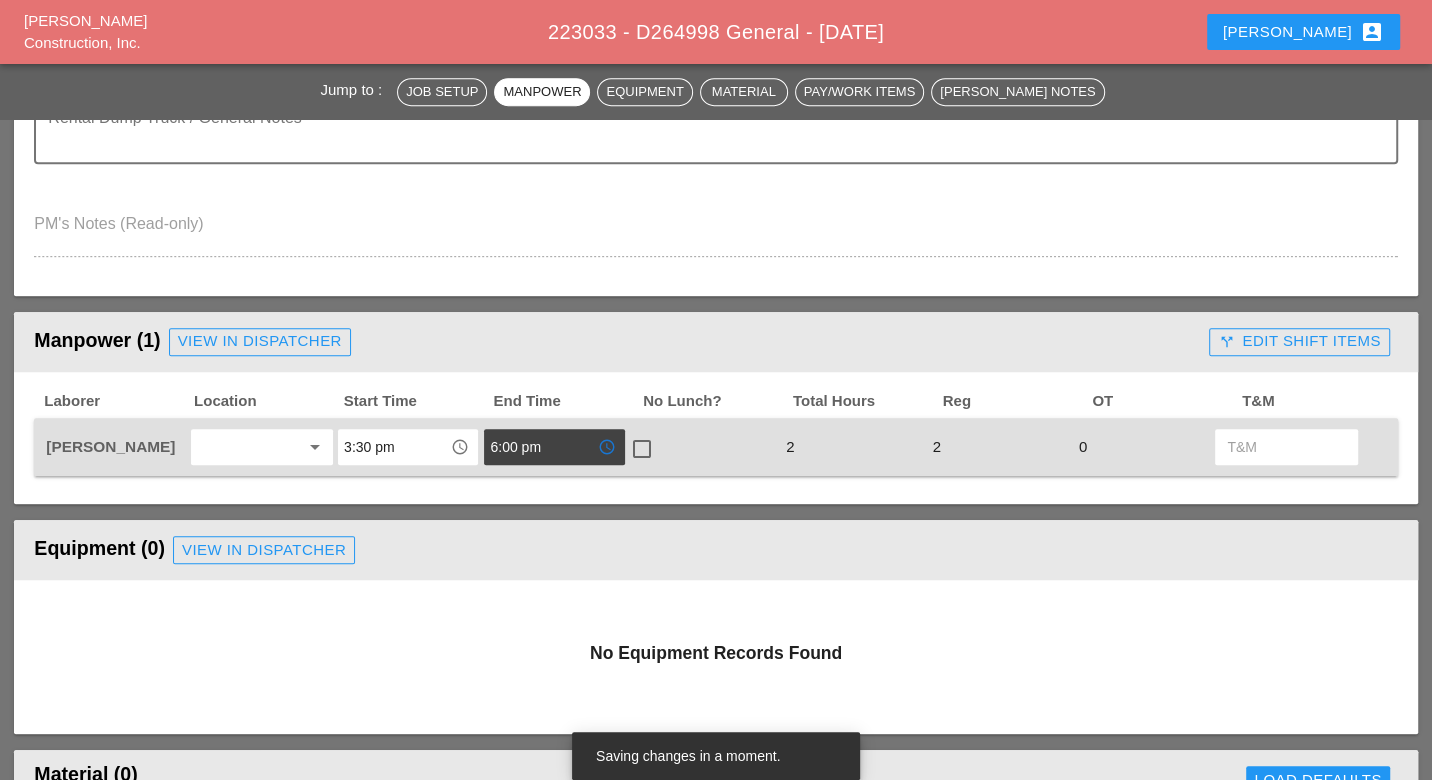 type on "6:00 pm" 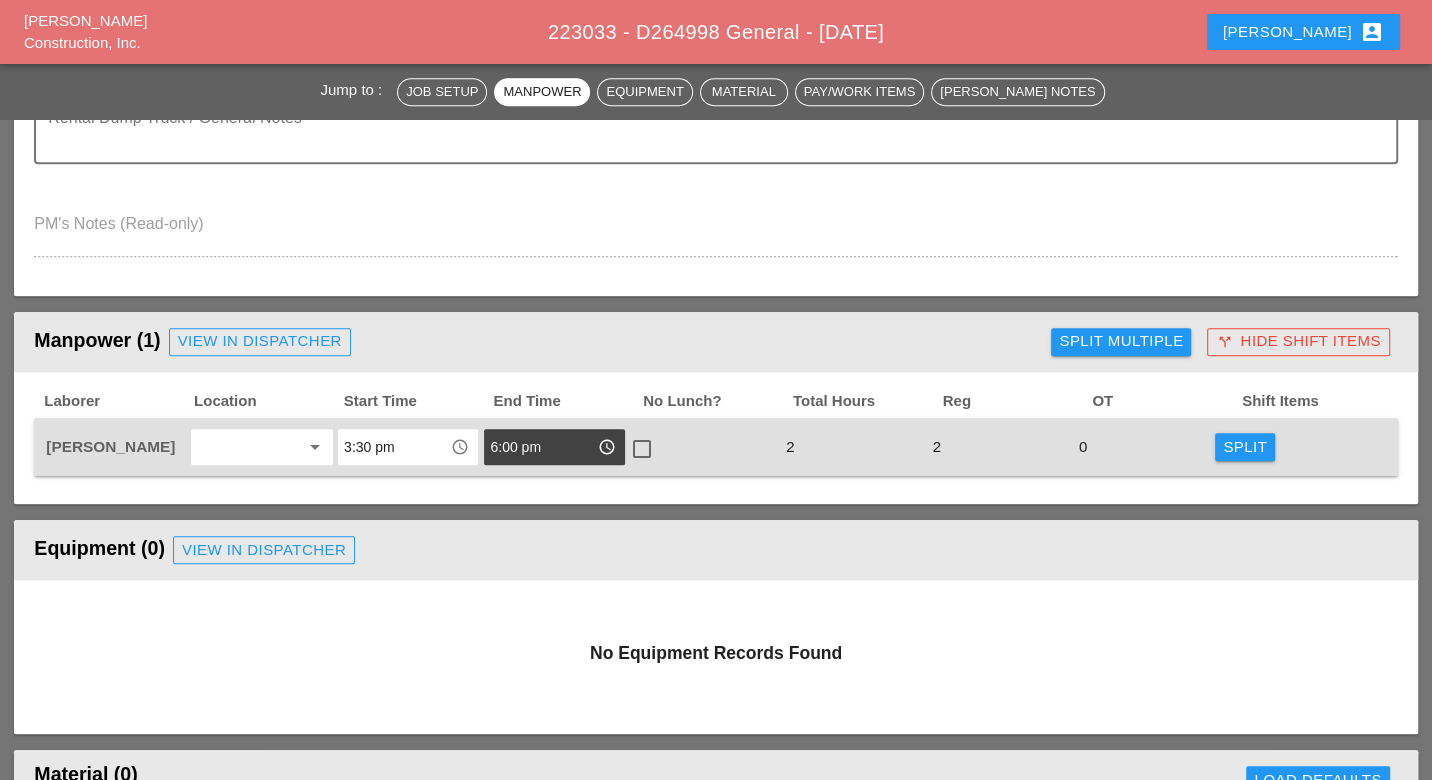 click on "Equipment (0)  View in Dispatcher" at bounding box center [715, 550] 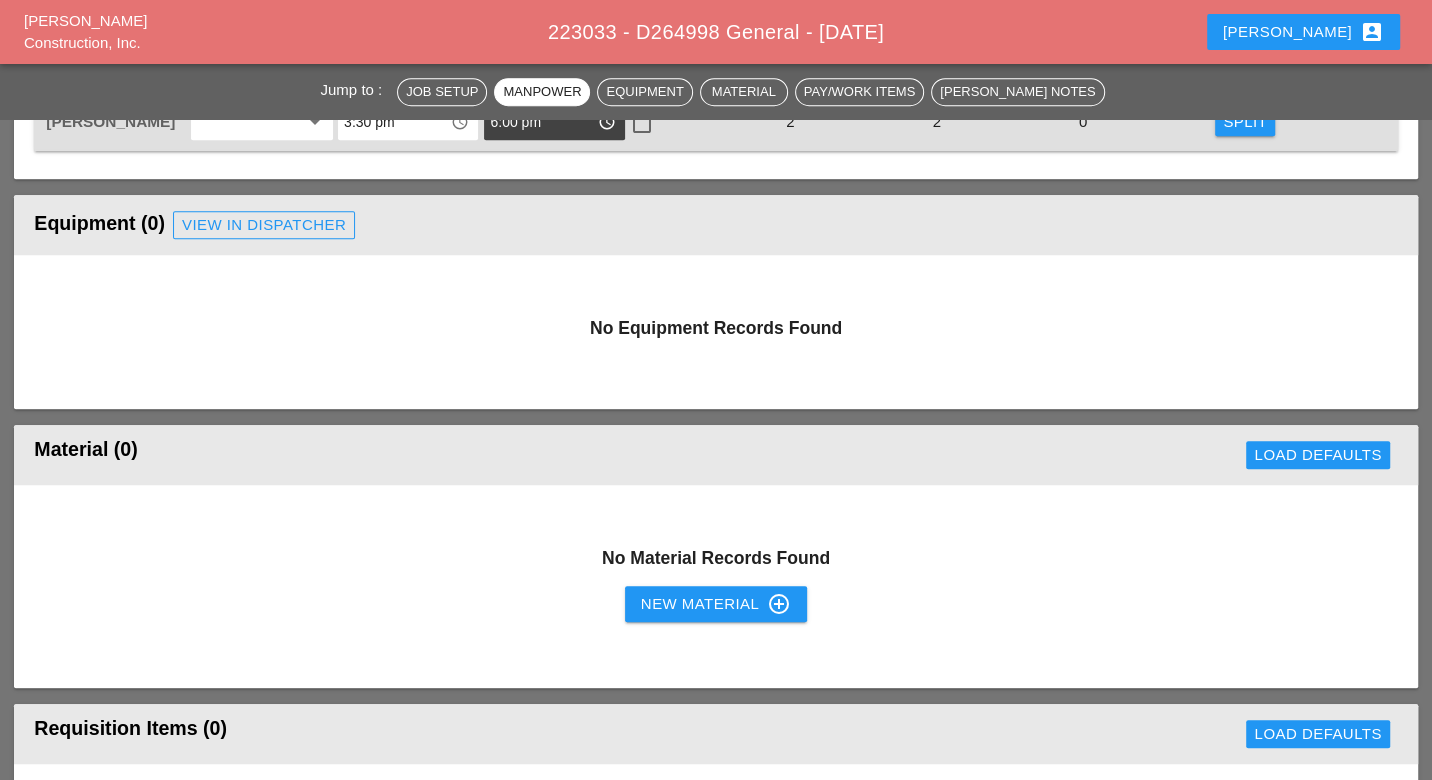scroll, scrollTop: 1000, scrollLeft: 0, axis: vertical 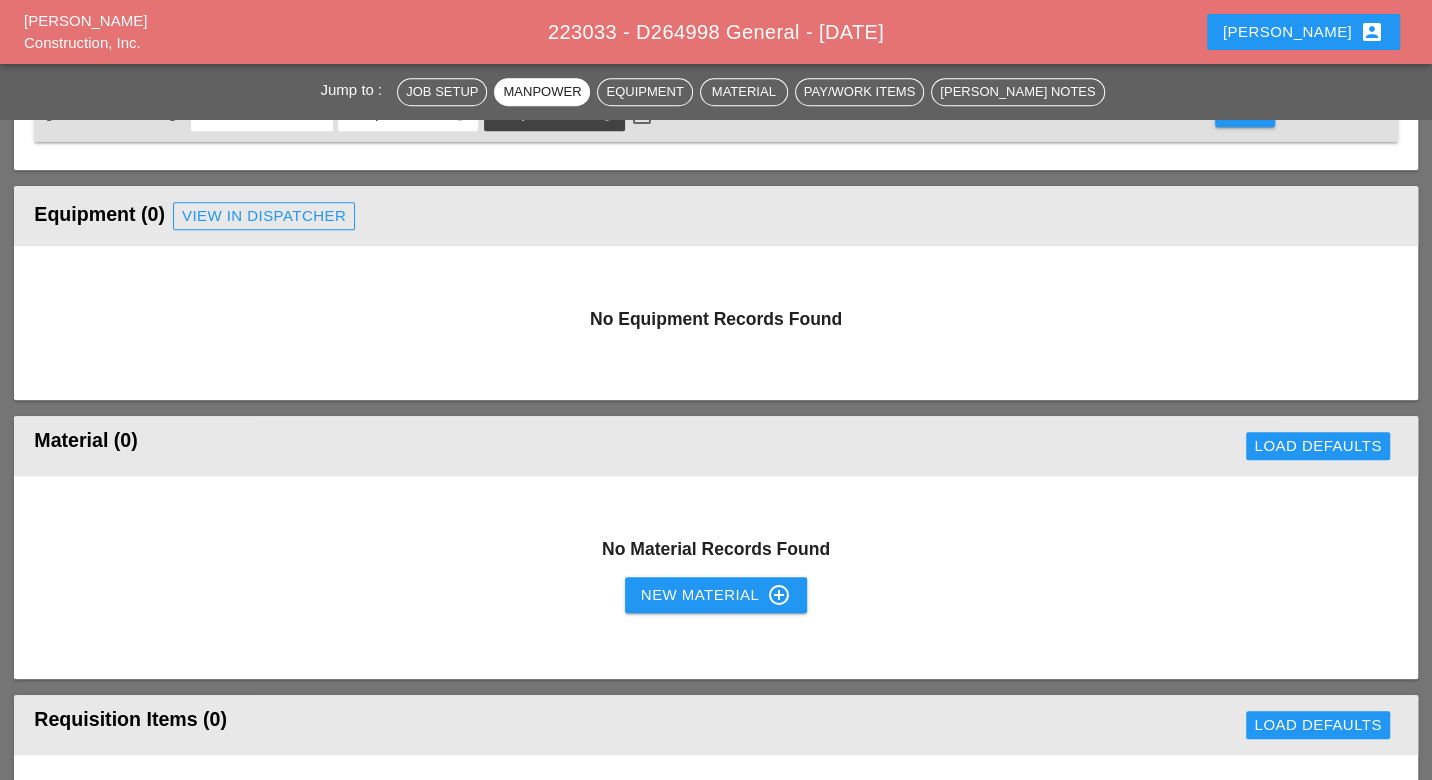 click on "Load Defaults" at bounding box center (1043, 446) 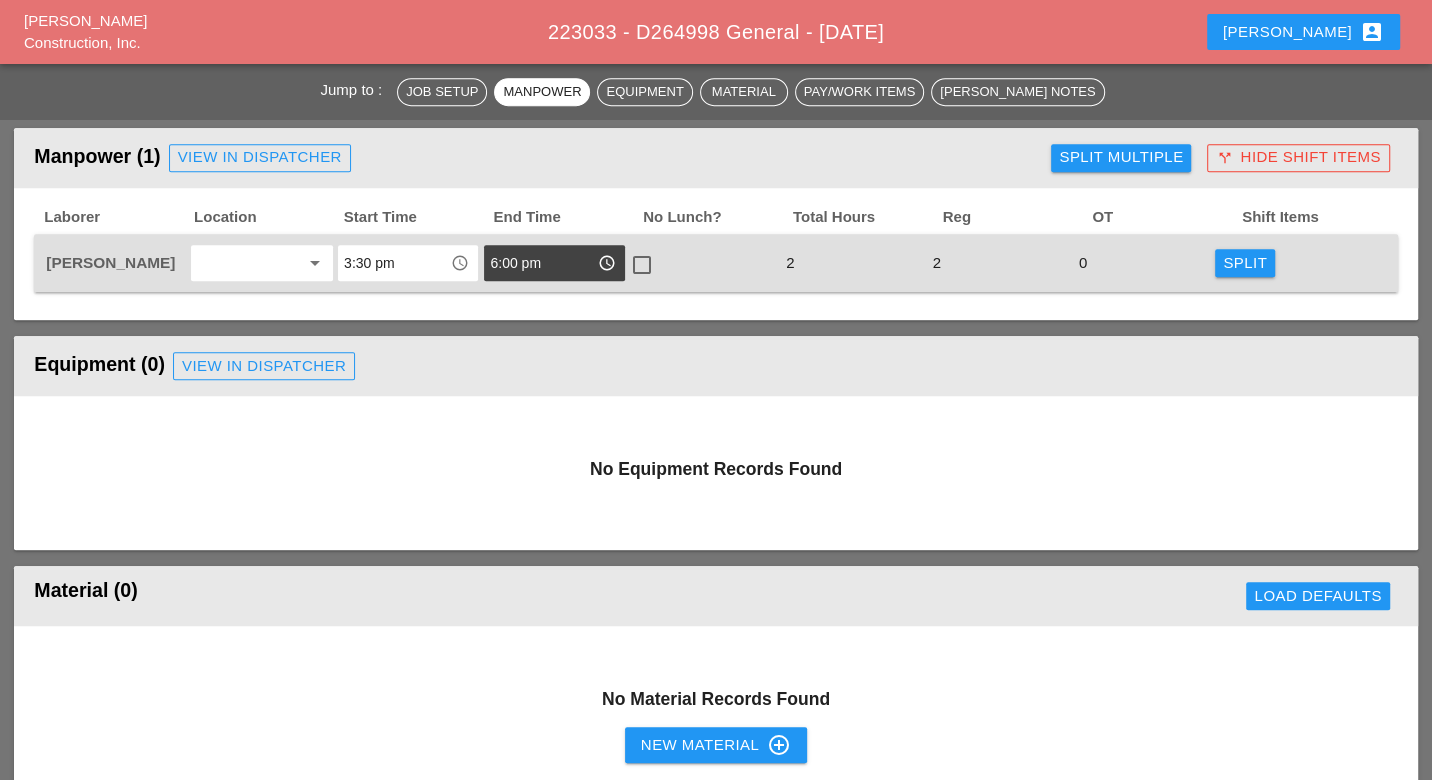 scroll, scrollTop: 666, scrollLeft: 0, axis: vertical 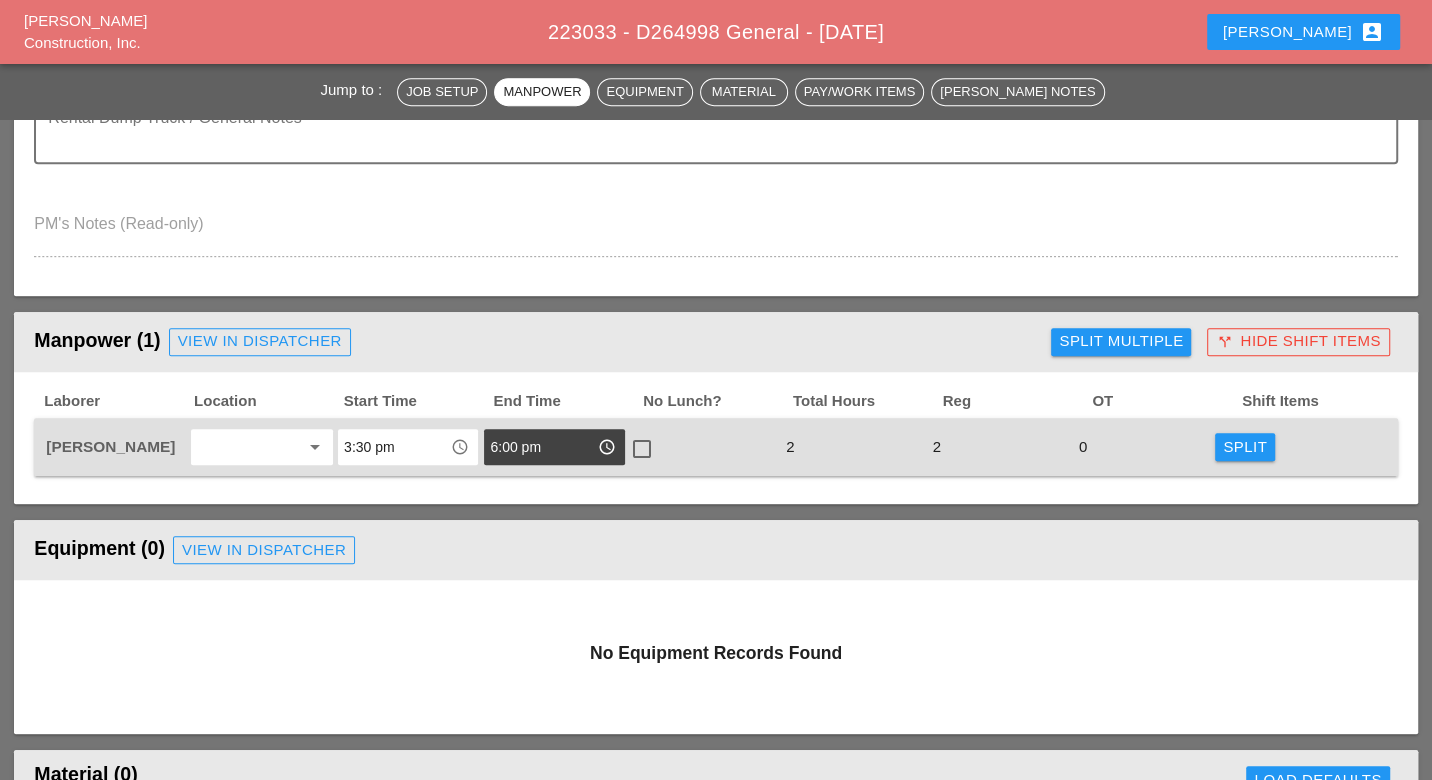 click on "Manpower (1)  View in Dispatcher  - All Workers Must Show up 15 Minutes Before Start Time!" at bounding box center [538, 342] 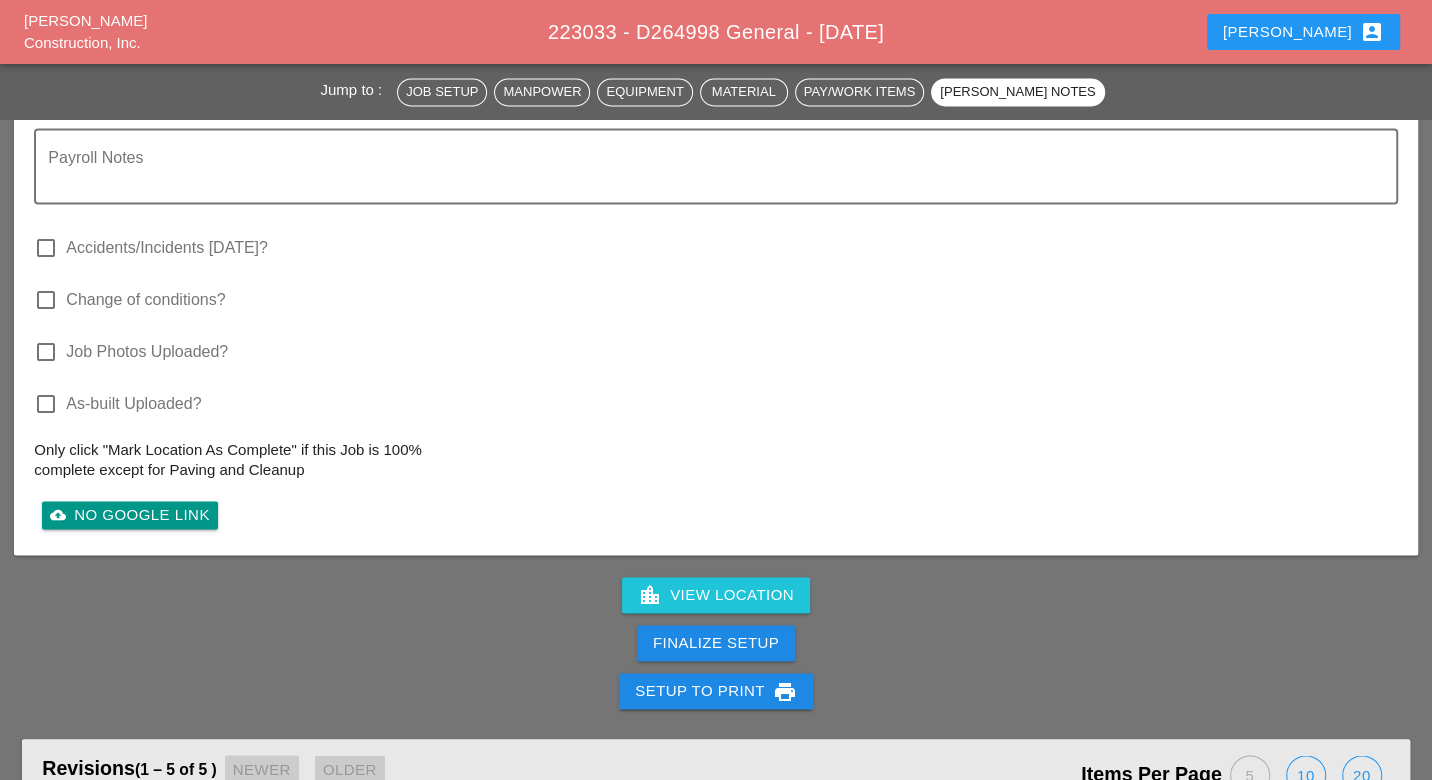 scroll, scrollTop: 2145, scrollLeft: 0, axis: vertical 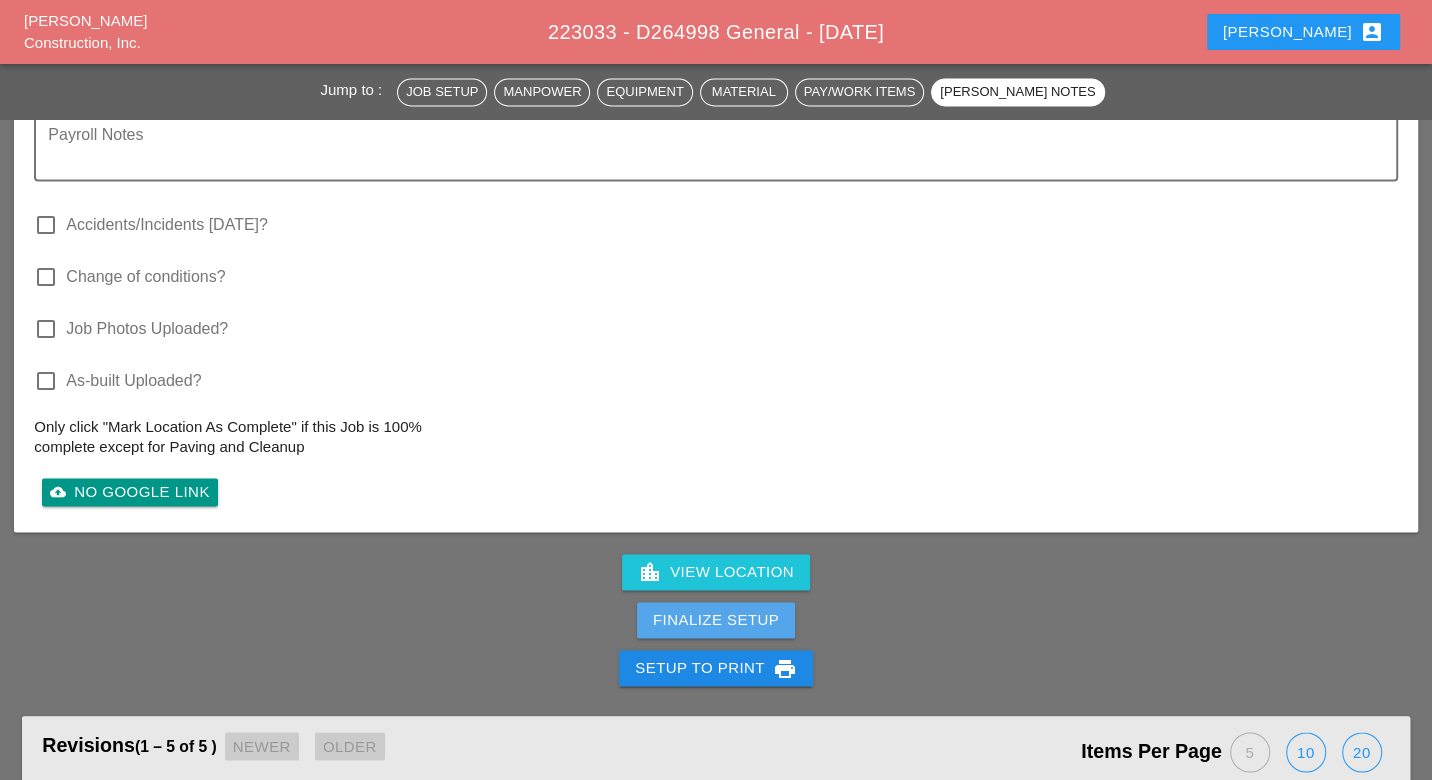 click on "Finalize Setup" at bounding box center (716, 620) 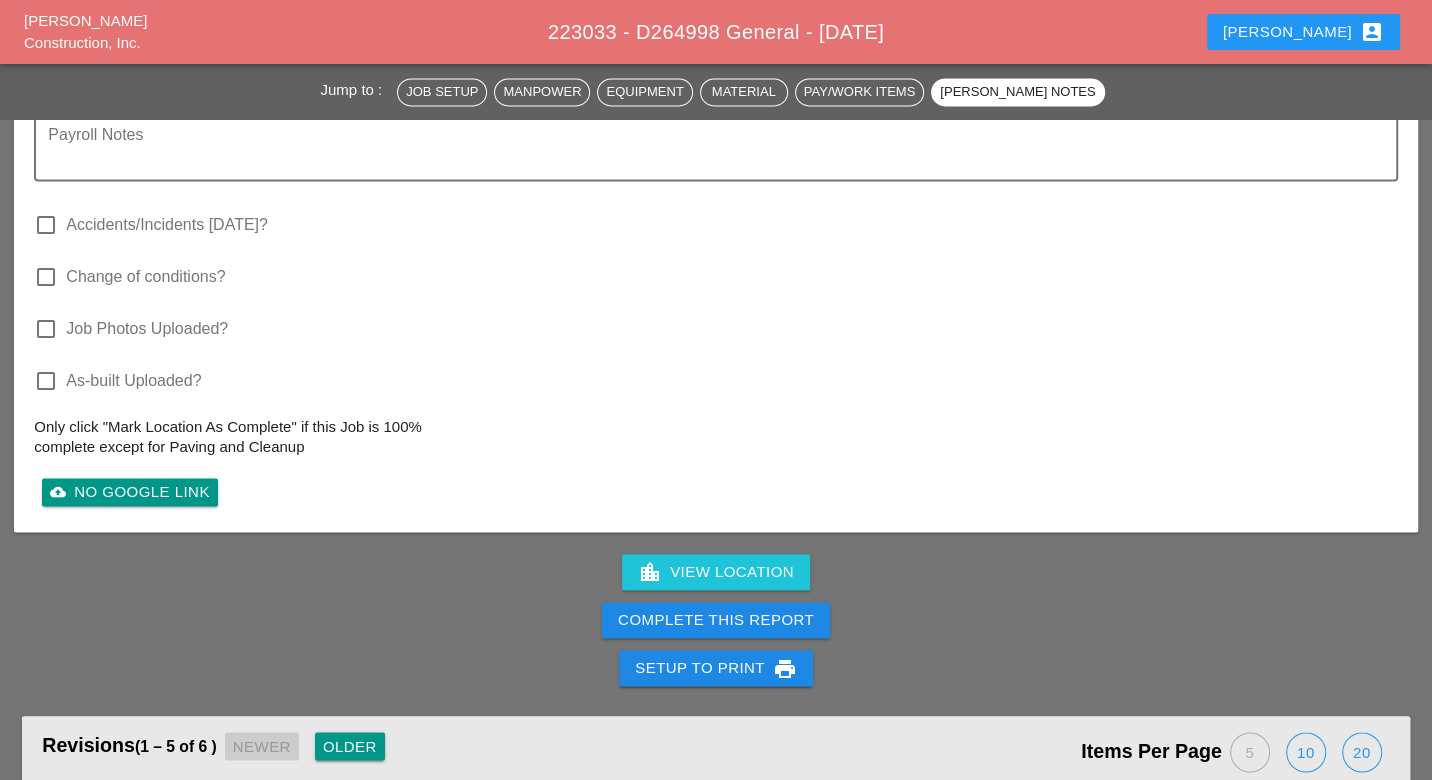 click on "Complete This Report" at bounding box center [716, 620] 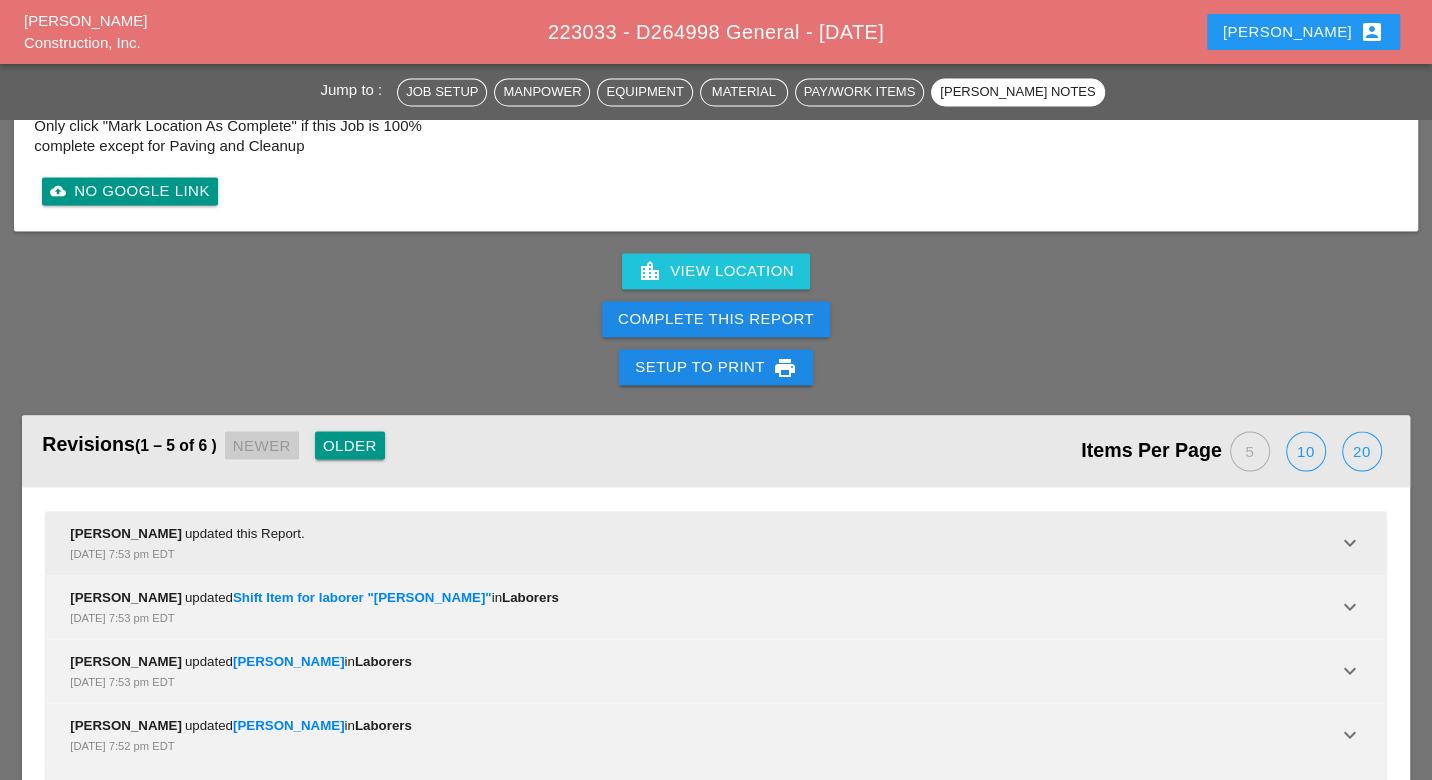 scroll, scrollTop: 2538, scrollLeft: 0, axis: vertical 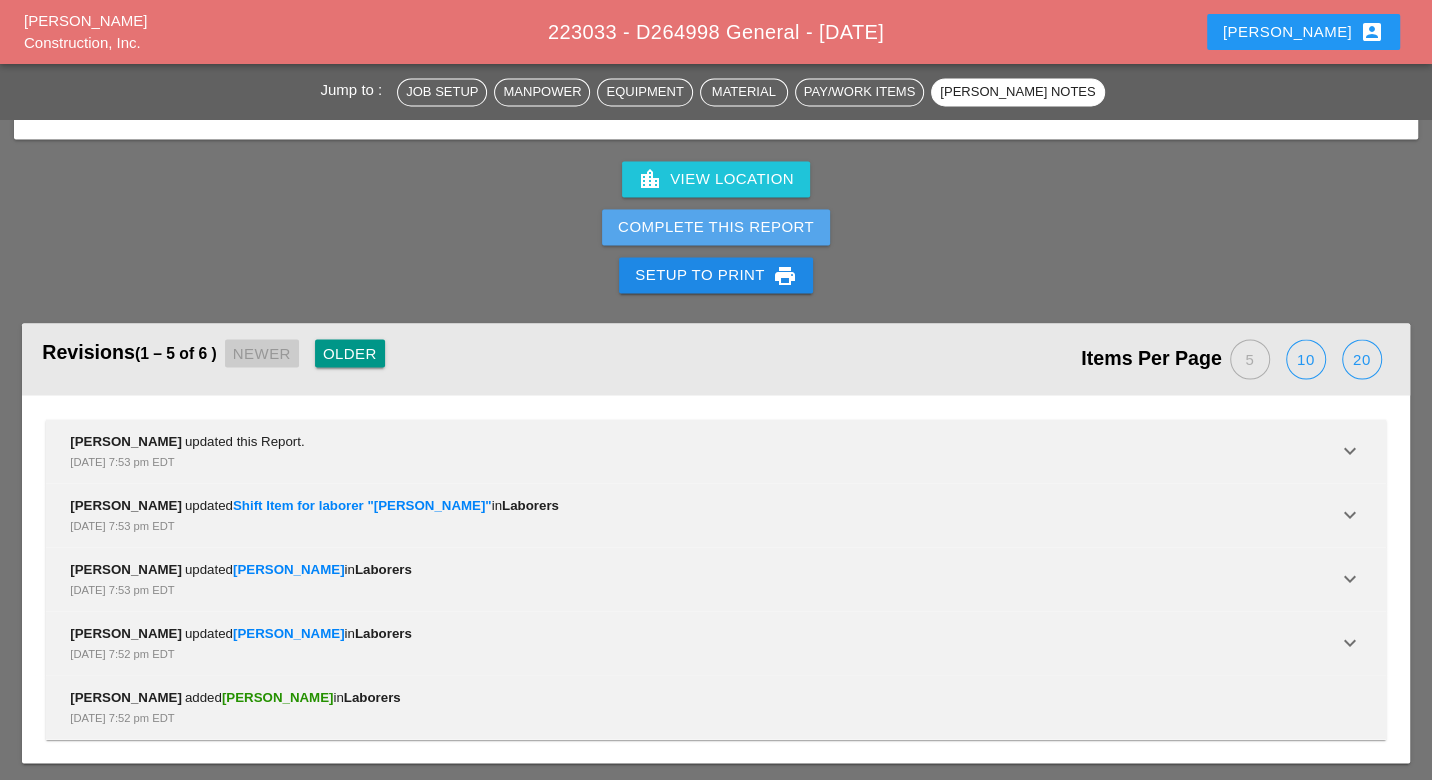 click on "Complete This Report" at bounding box center [716, 227] 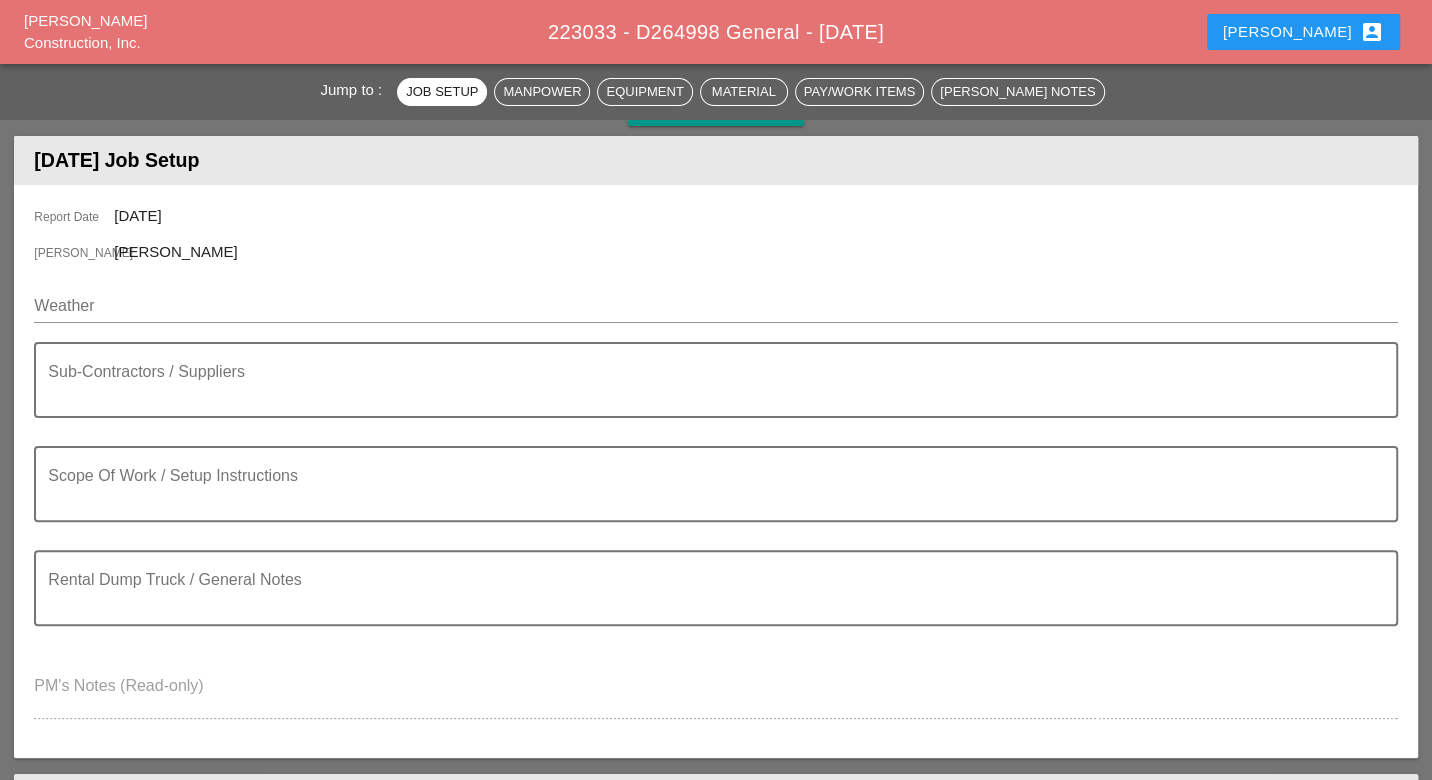scroll, scrollTop: 0, scrollLeft: 0, axis: both 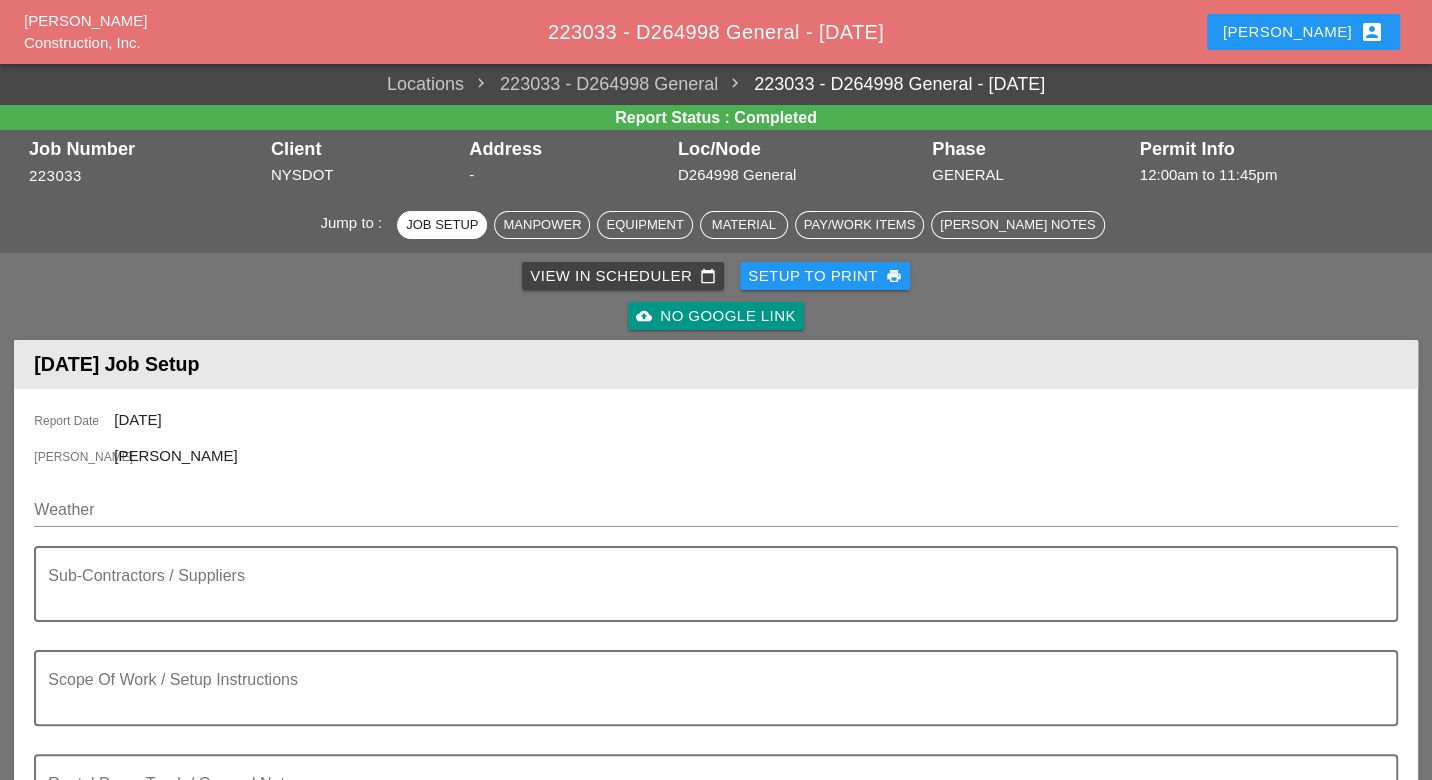 click on "View in Scheduler calendar_today" at bounding box center [623, 276] 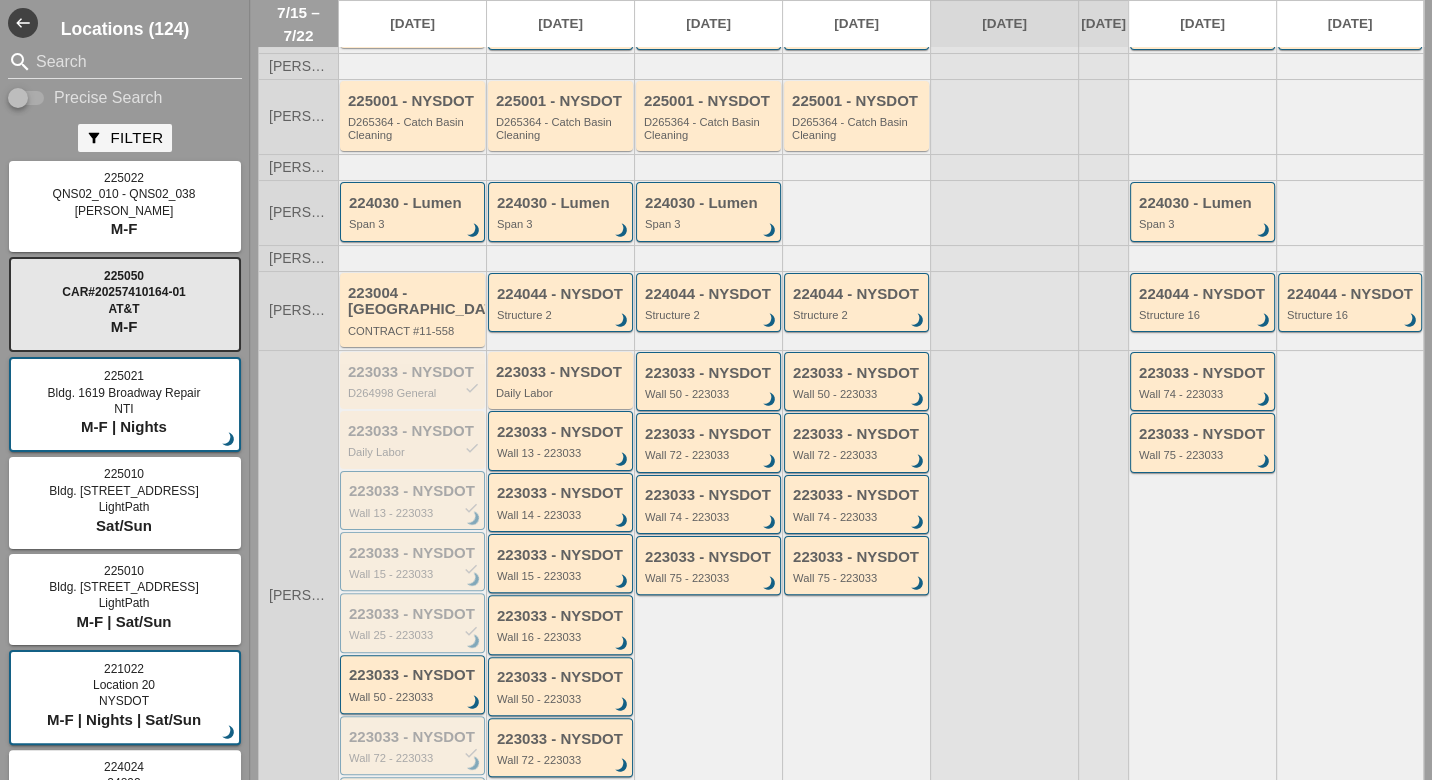 scroll, scrollTop: 0, scrollLeft: 0, axis: both 